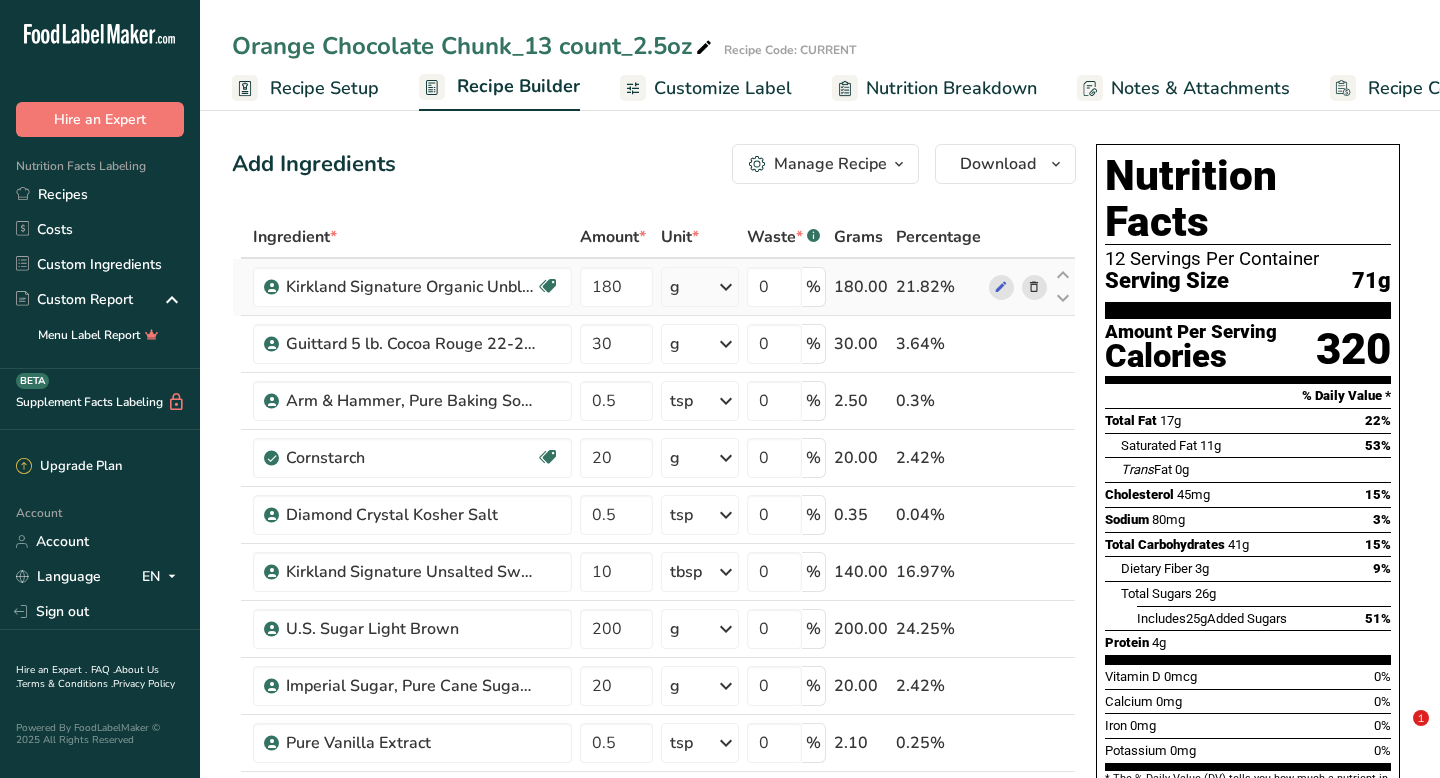scroll, scrollTop: 0, scrollLeft: 0, axis: both 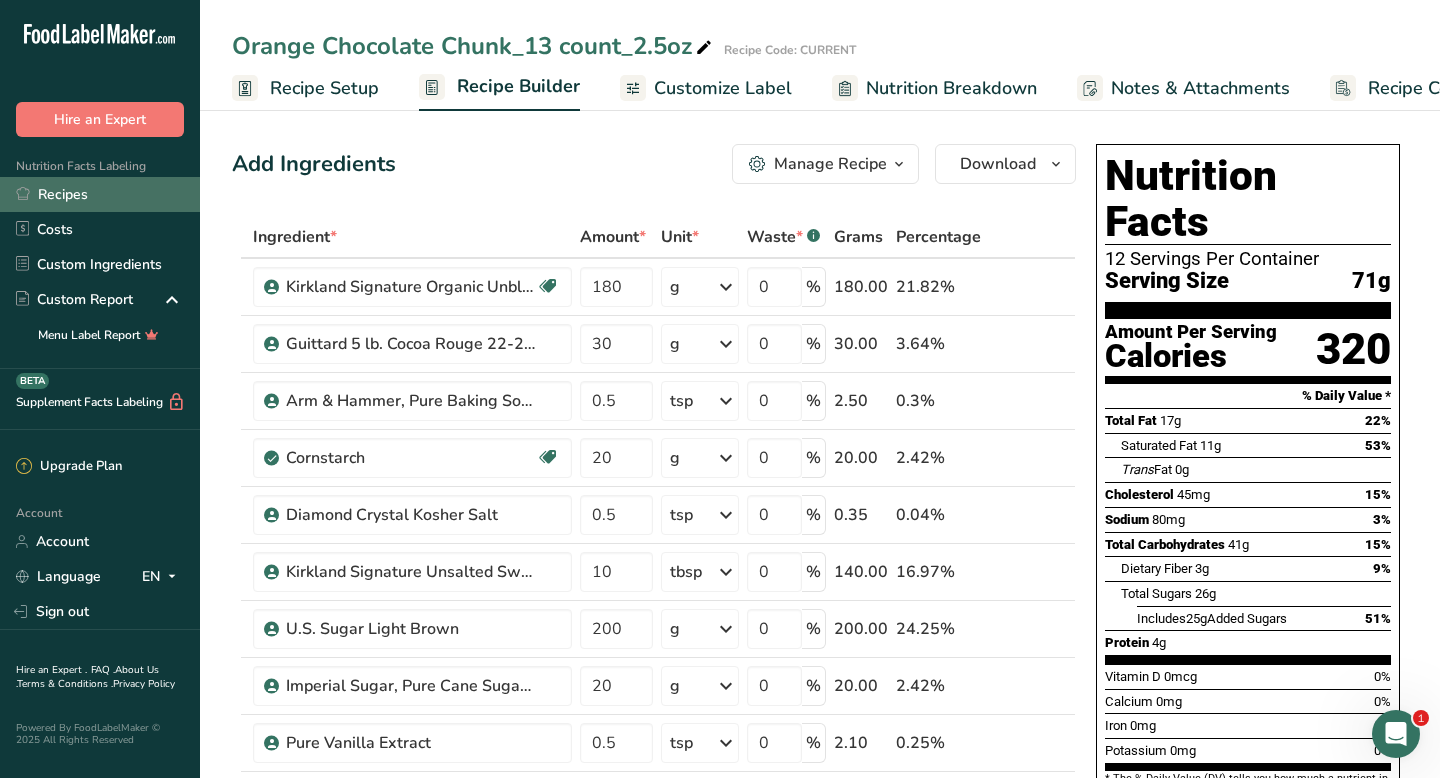 click on "Recipes" at bounding box center [100, 194] 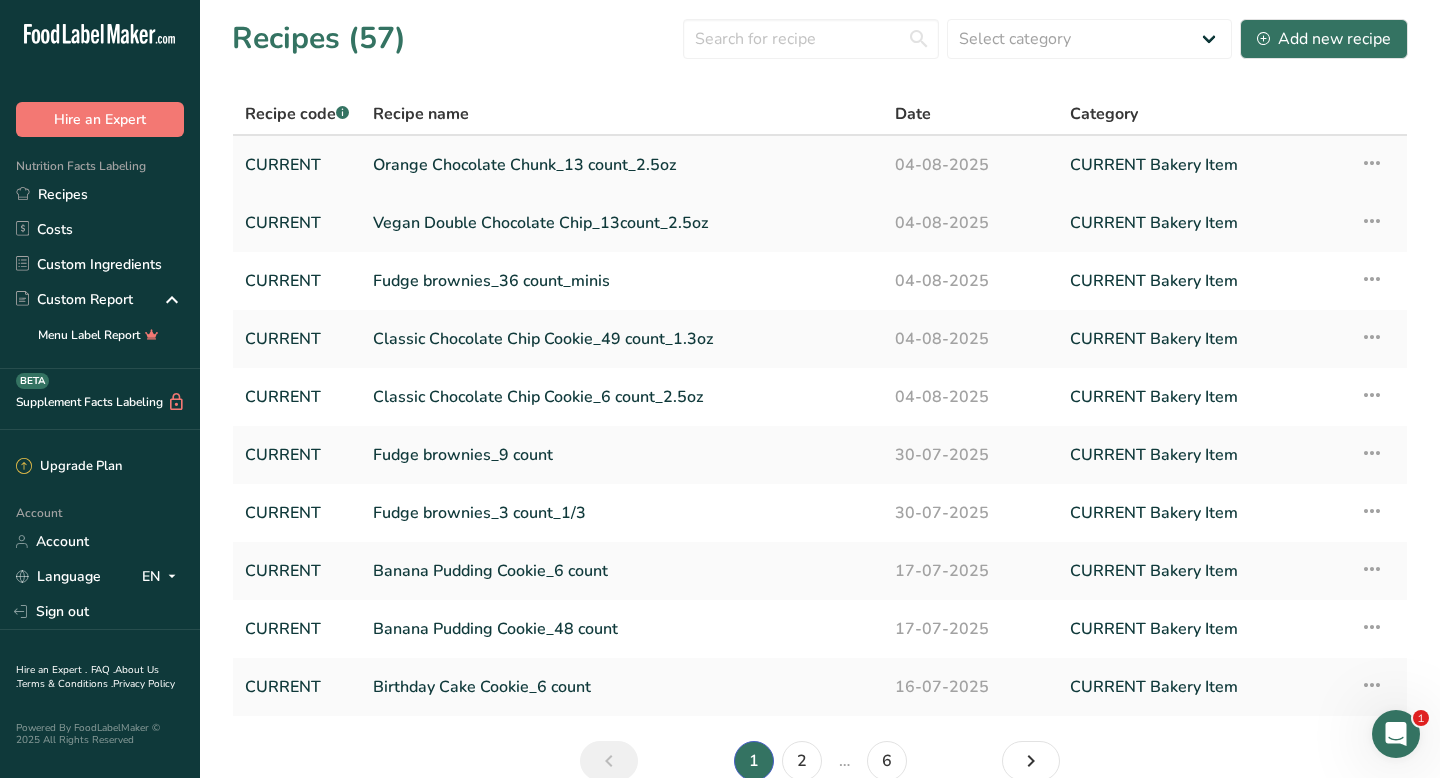 click on "Orange Chocolate Chunk_13 count_2.5oz" at bounding box center [622, 165] 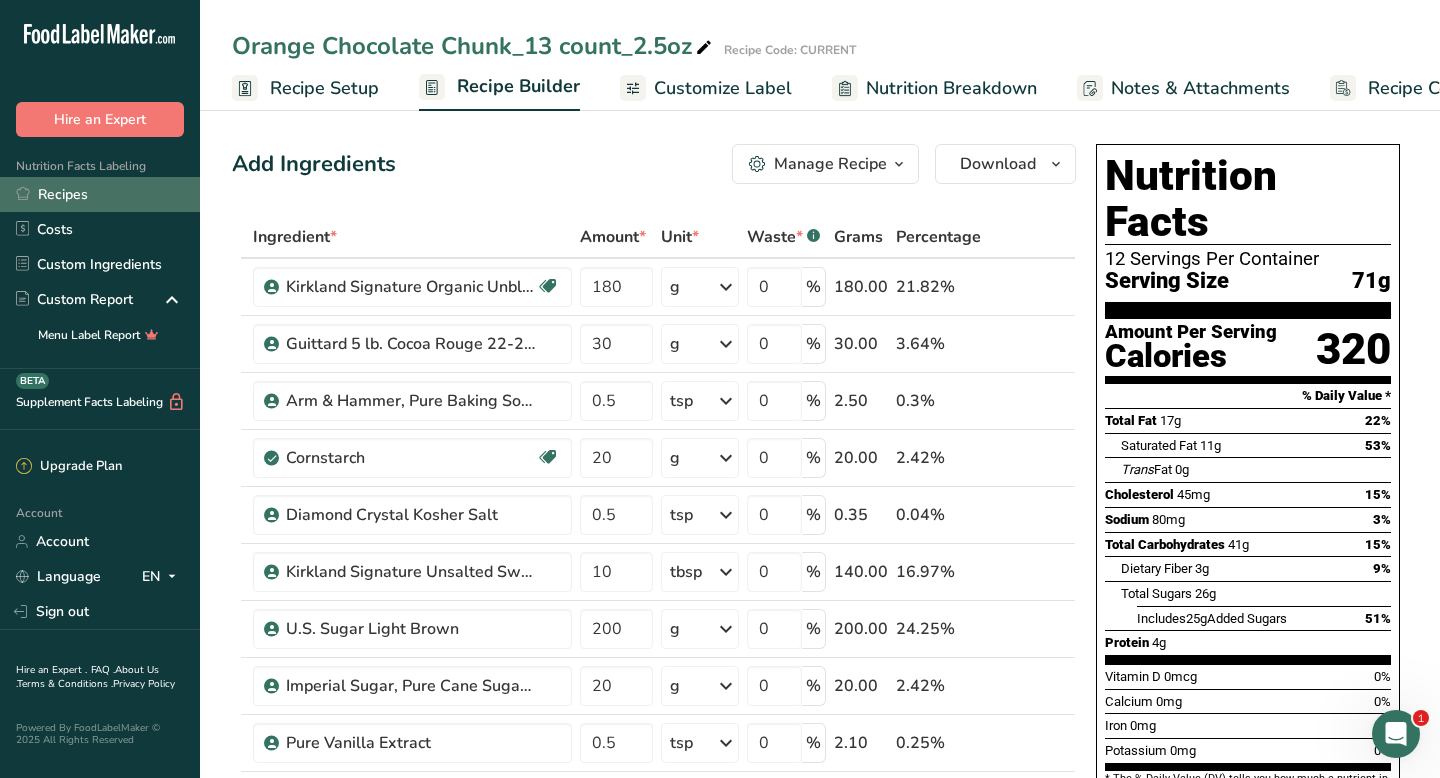 click on "Recipes" at bounding box center (100, 194) 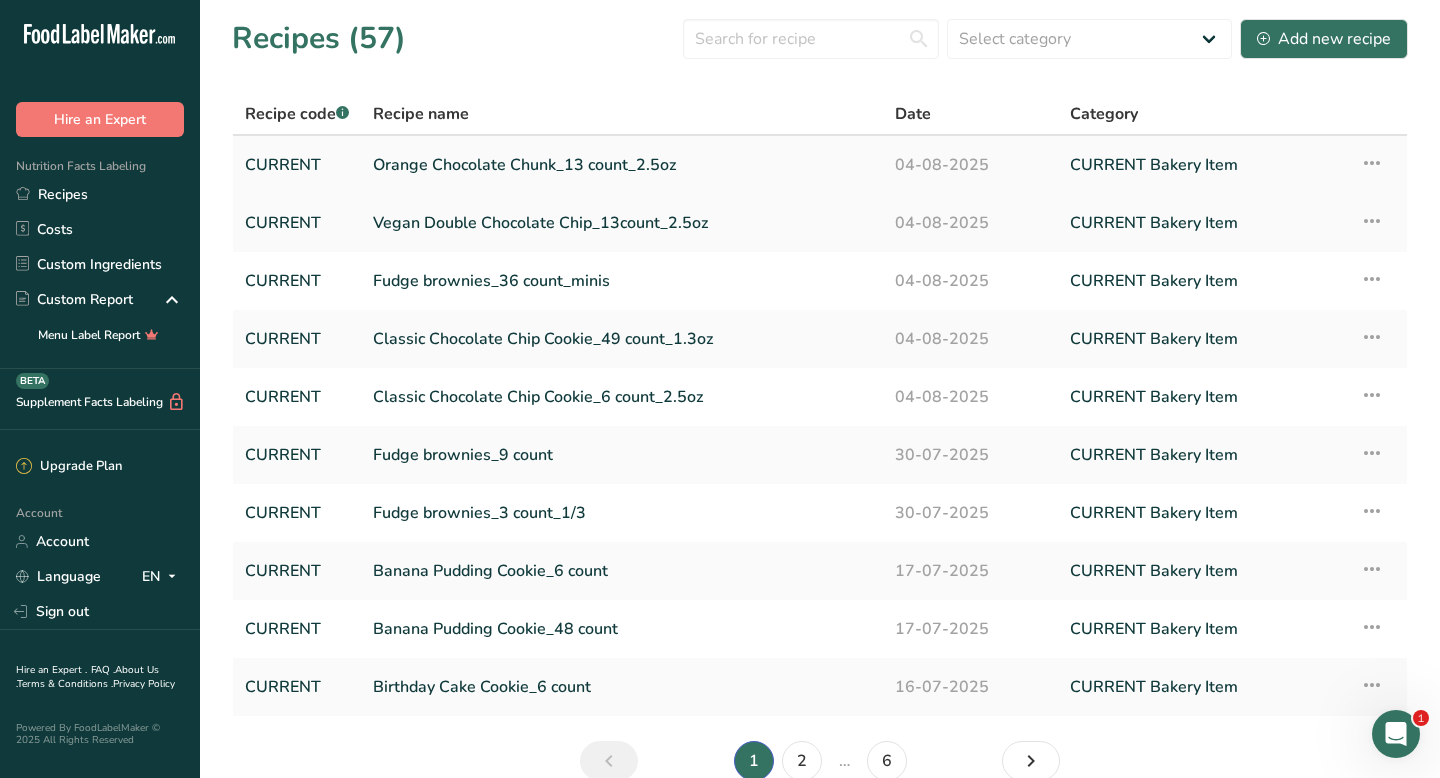 click at bounding box center [1372, 163] 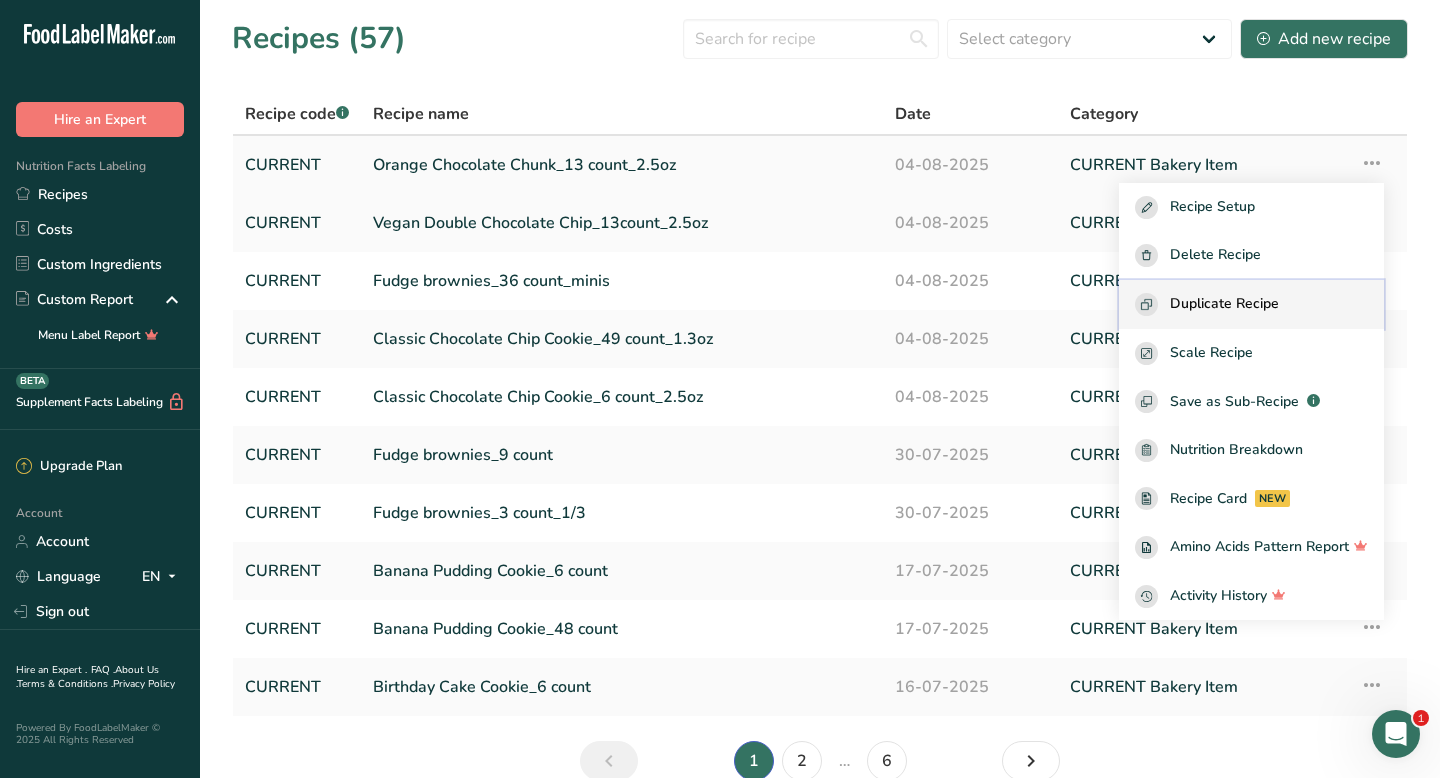 click on "Duplicate Recipe" at bounding box center [1224, 304] 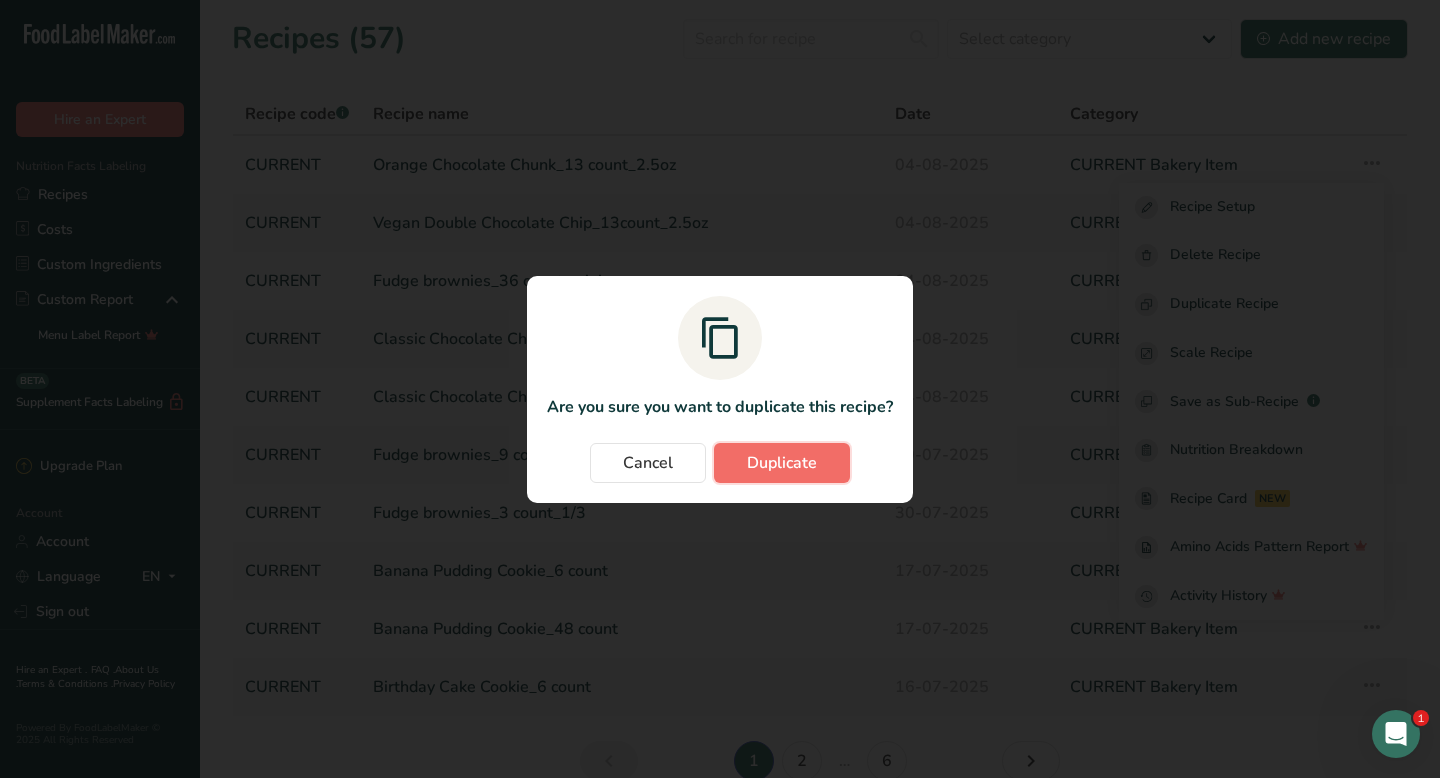 click on "Duplicate" at bounding box center [782, 463] 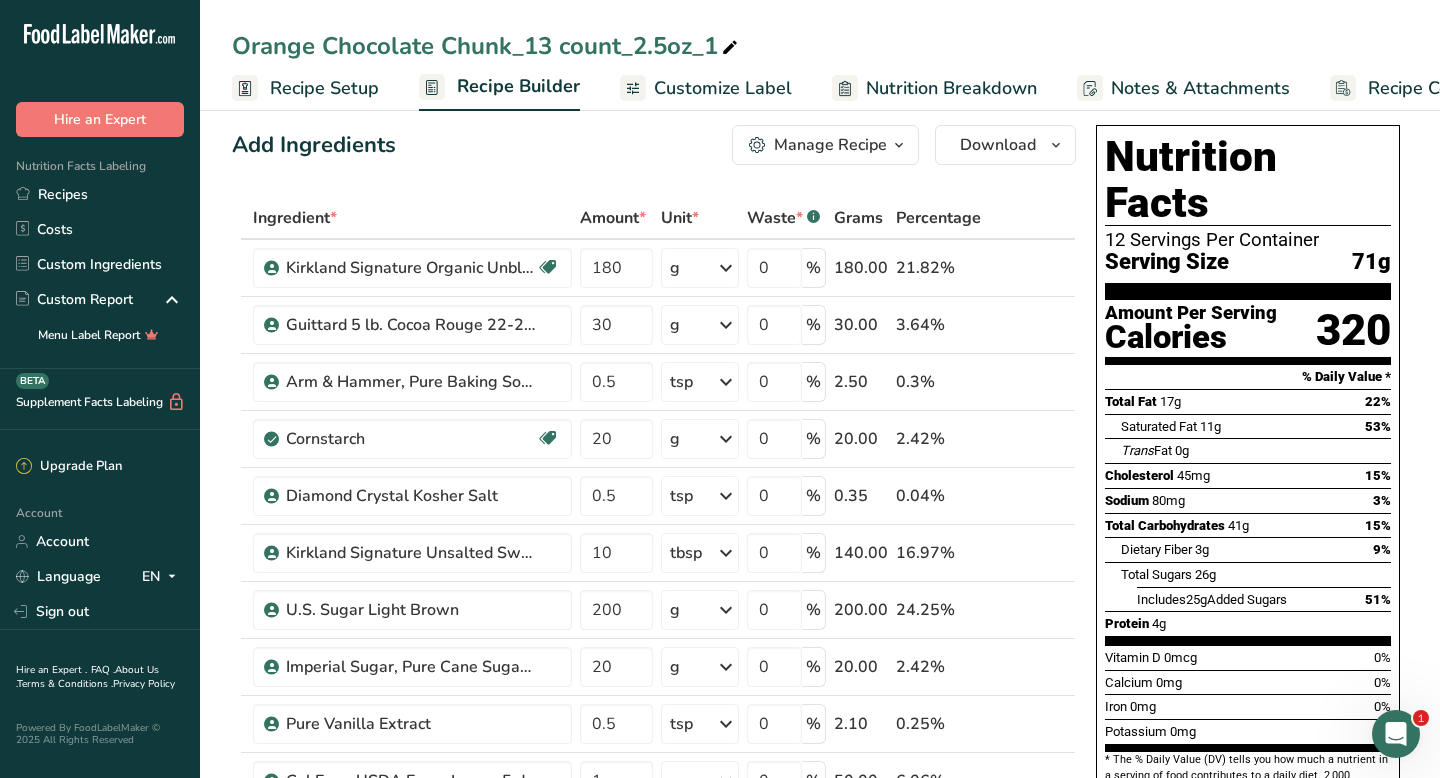 scroll, scrollTop: 0, scrollLeft: 0, axis: both 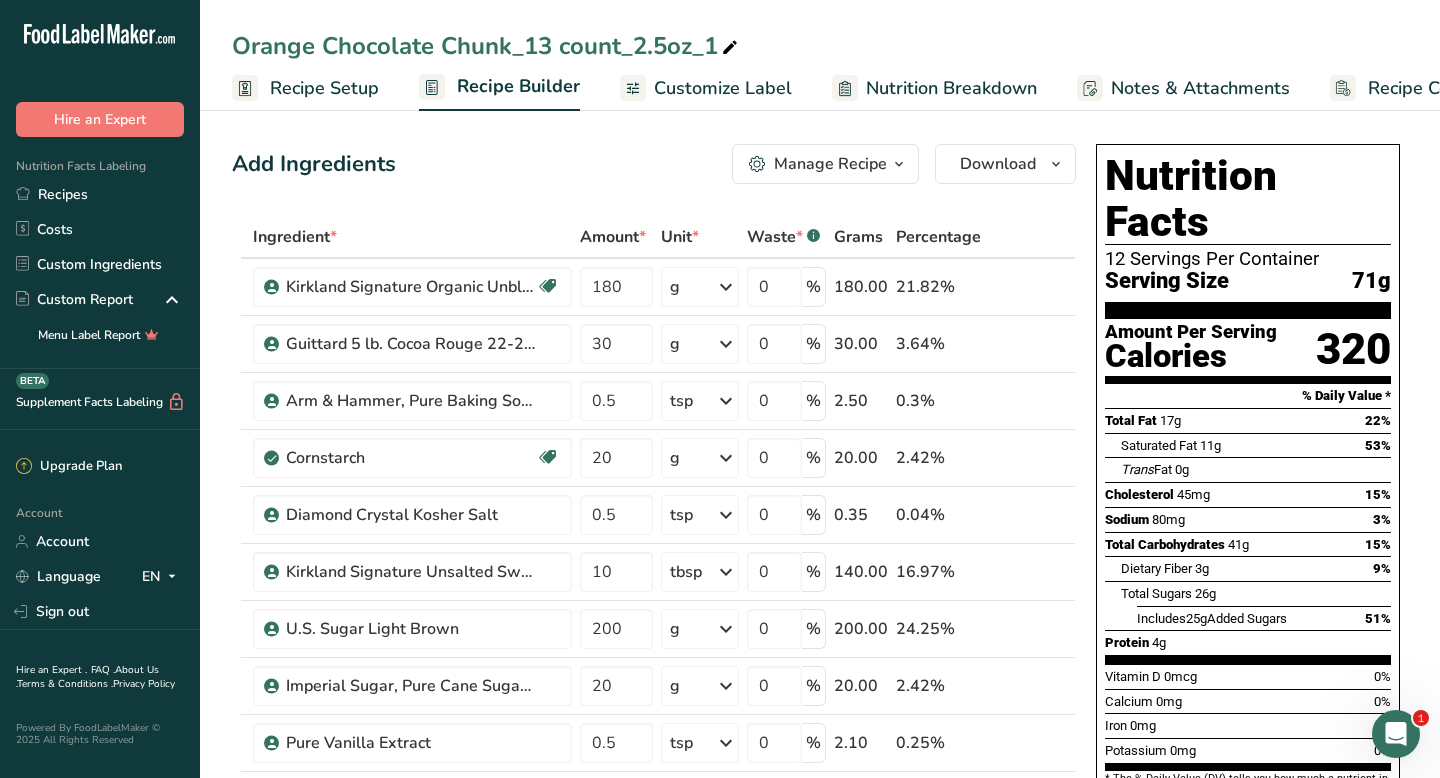 click on "Recipe Setup" at bounding box center (324, 88) 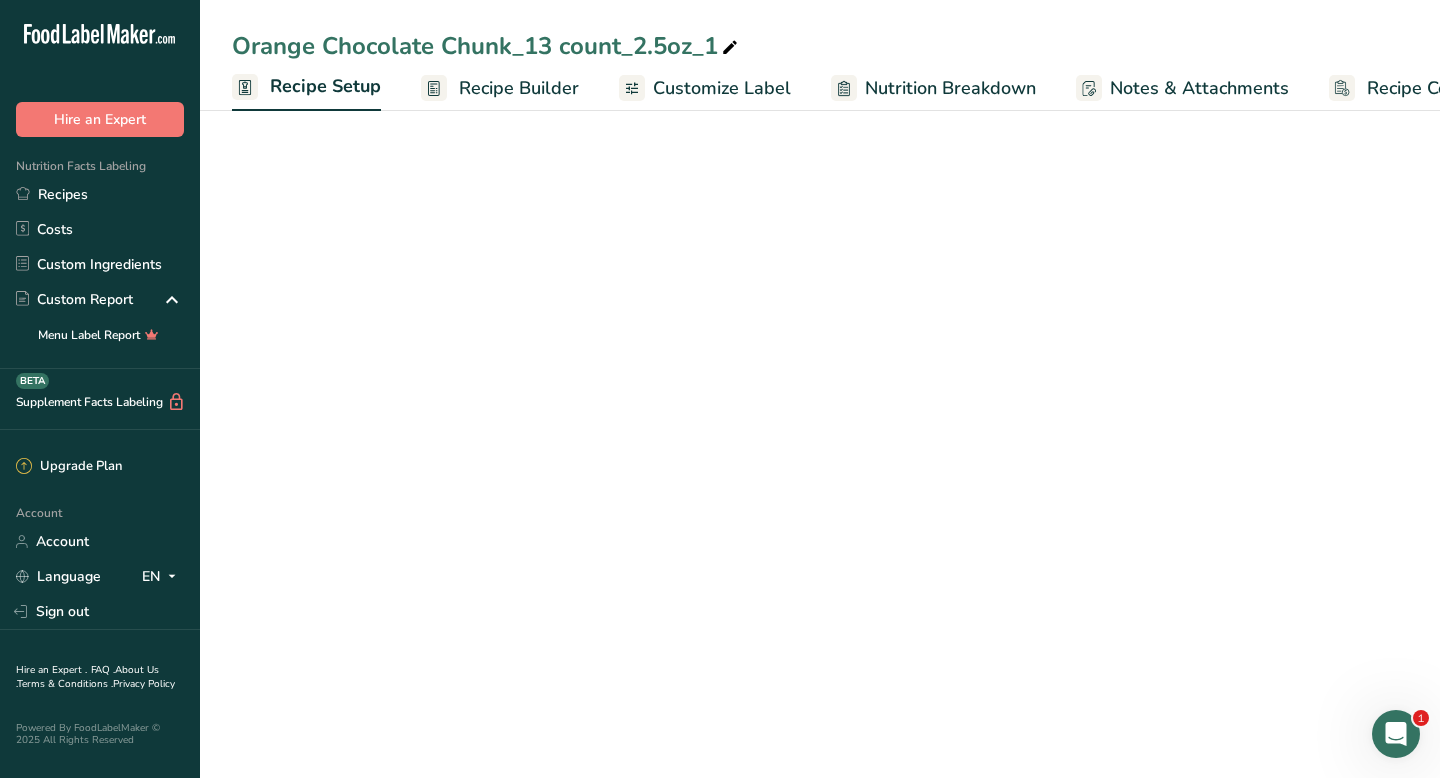 scroll, scrollTop: 0, scrollLeft: 7, axis: horizontal 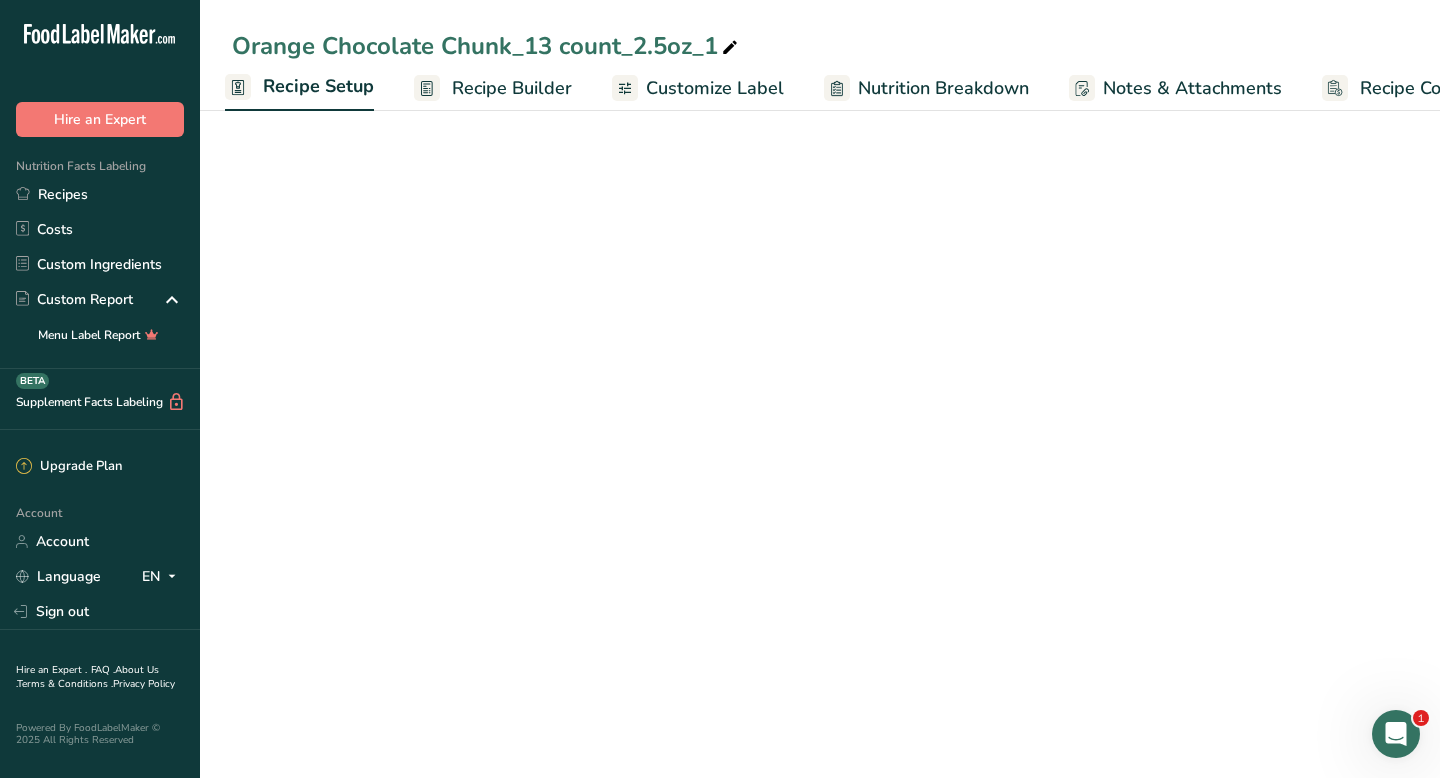 select on "5" 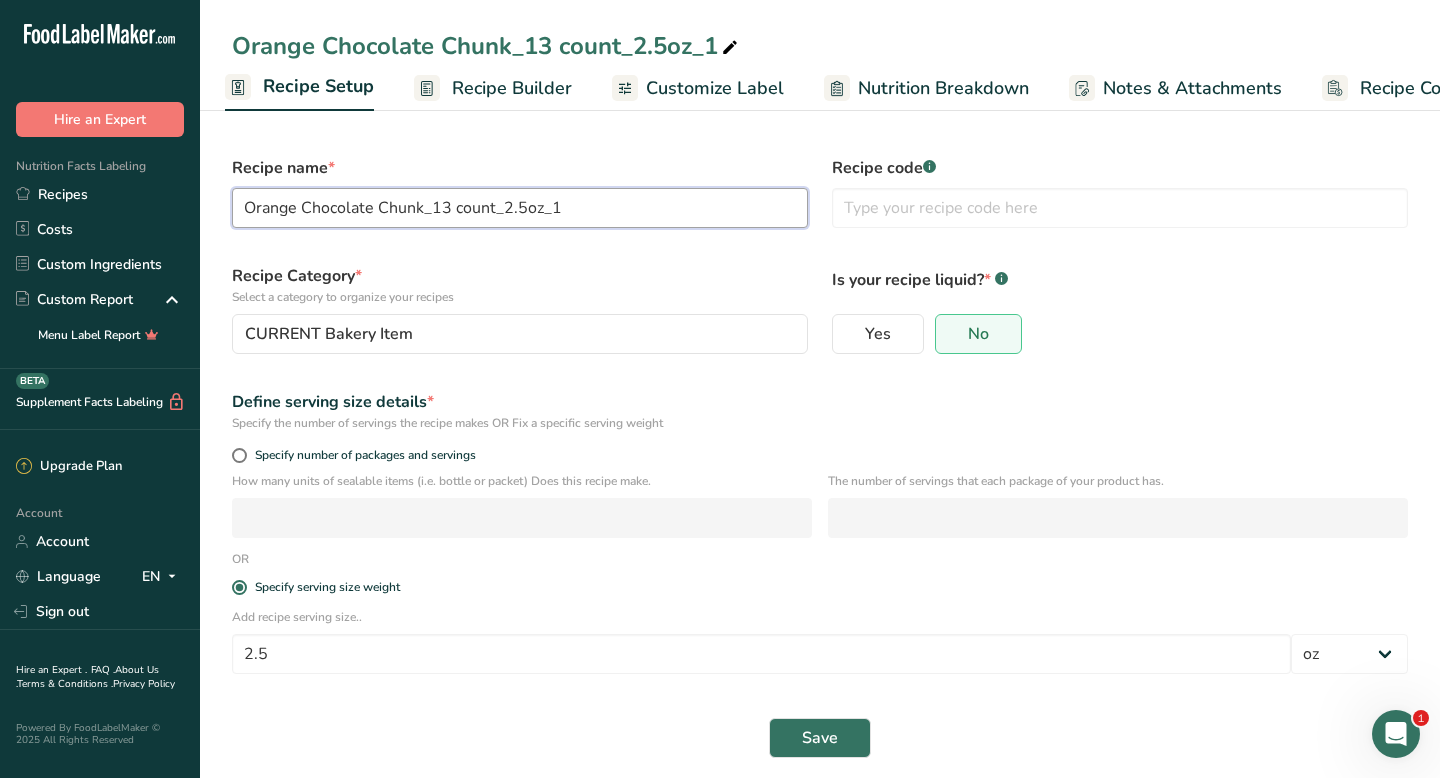 click on "Orange Chocolate Chunk_13 count_2.5oz_1" at bounding box center [520, 208] 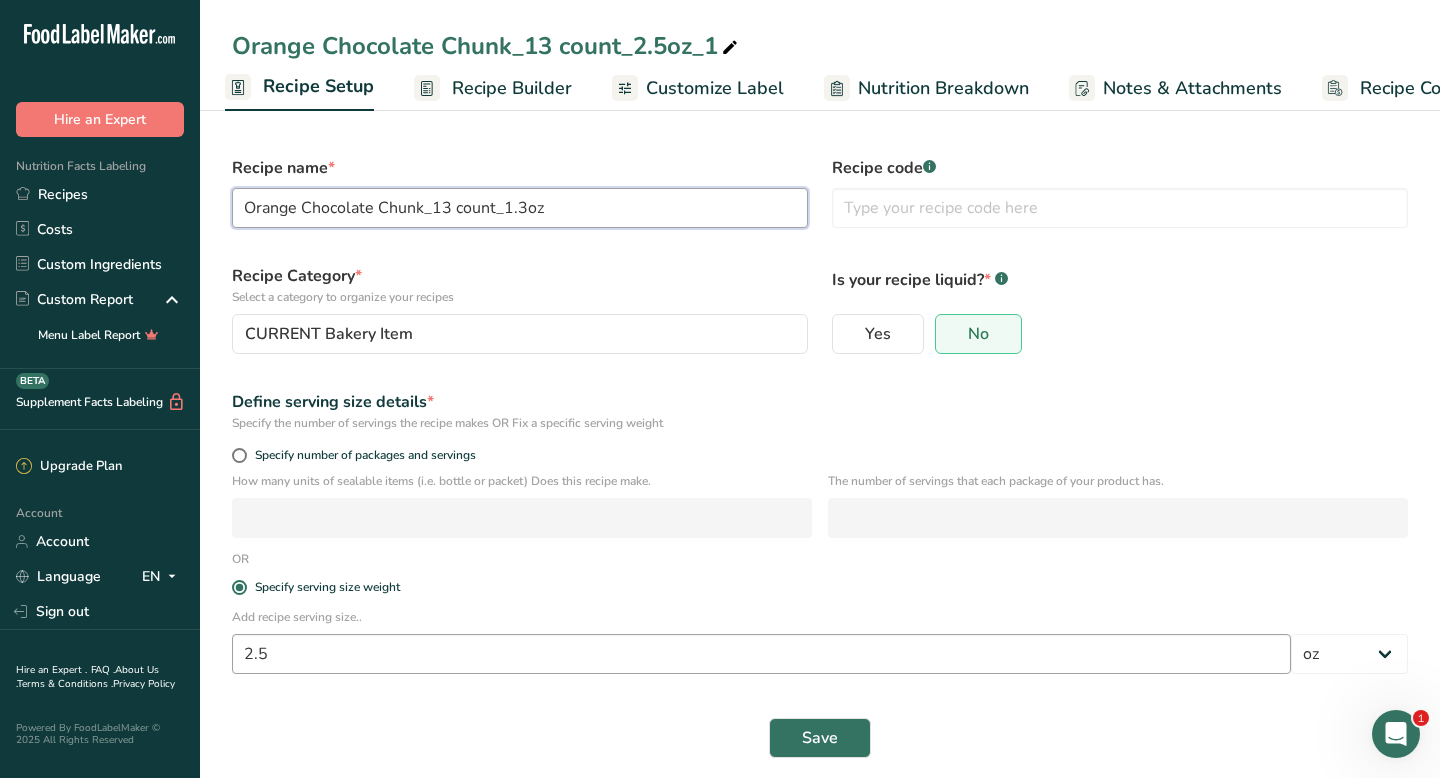 type on "Orange Chocolate Chunk_13 count_1.3oz" 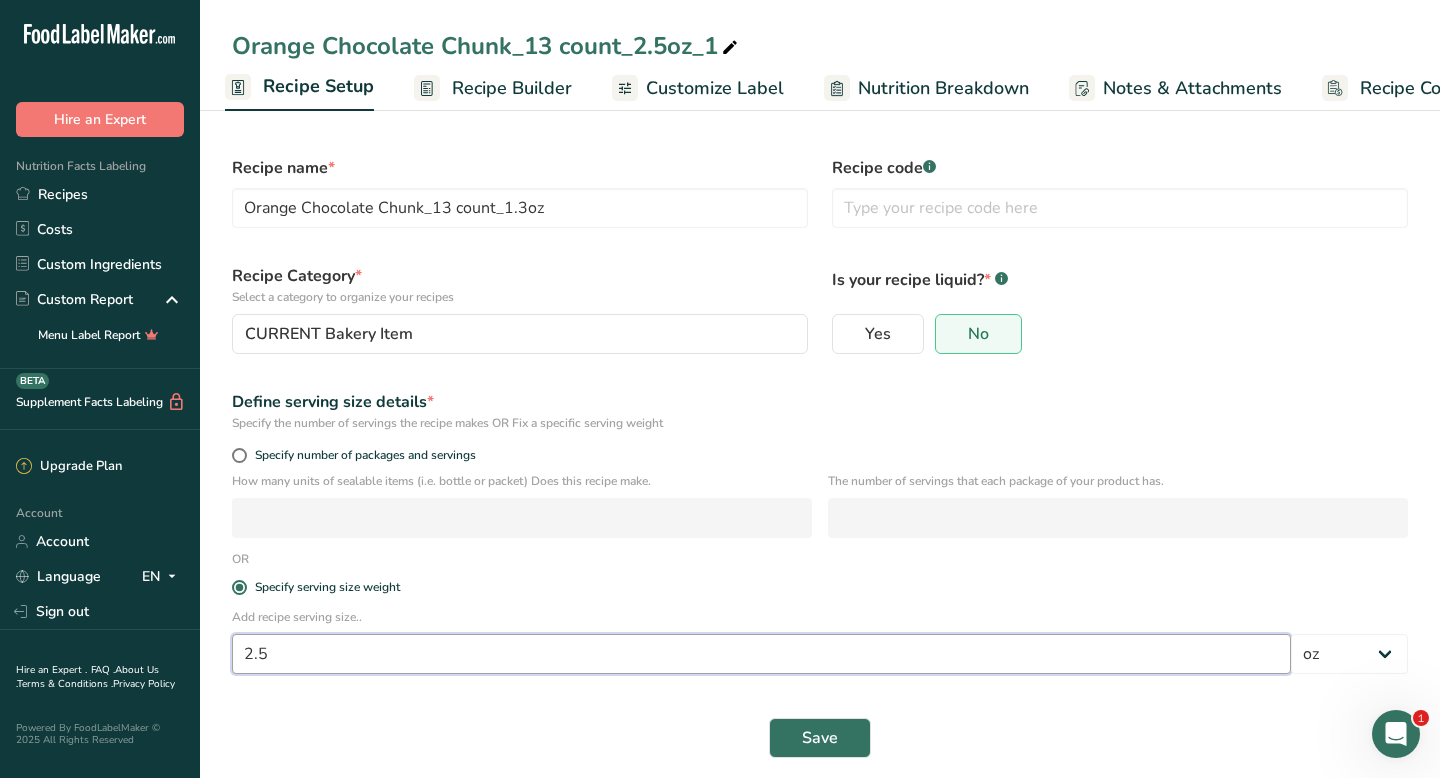 drag, startPoint x: 283, startPoint y: 646, endPoint x: 157, endPoint y: 644, distance: 126.01587 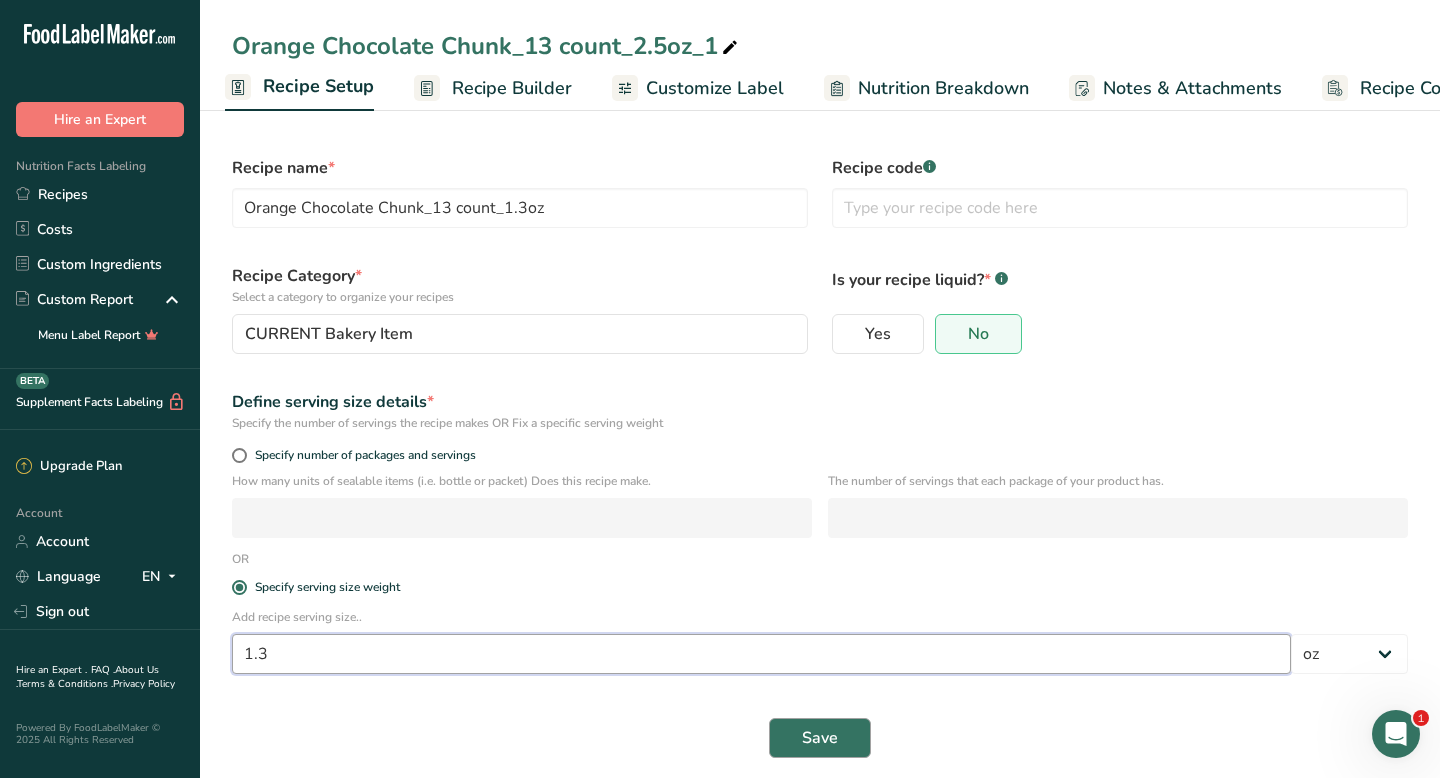 type on "1.3" 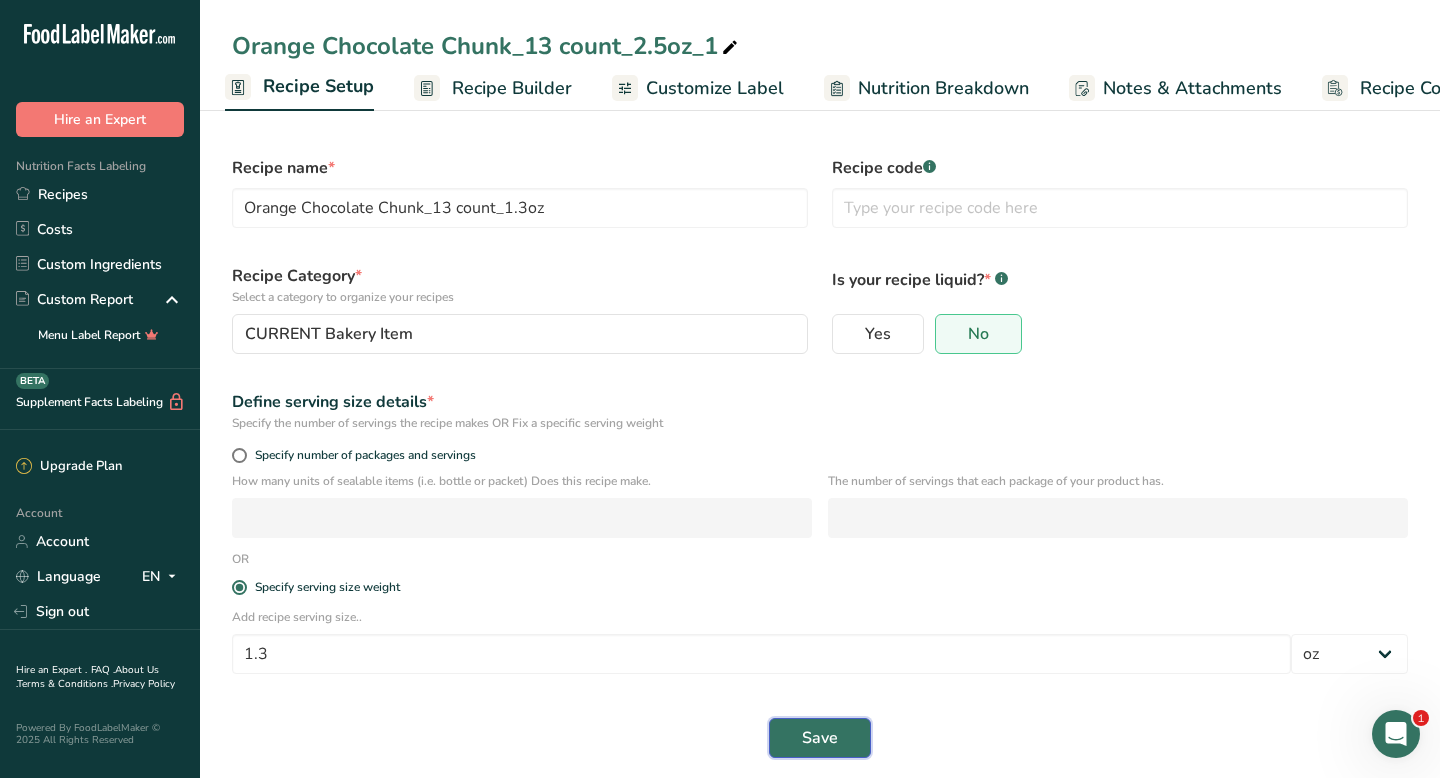 click on "Save" at bounding box center (820, 738) 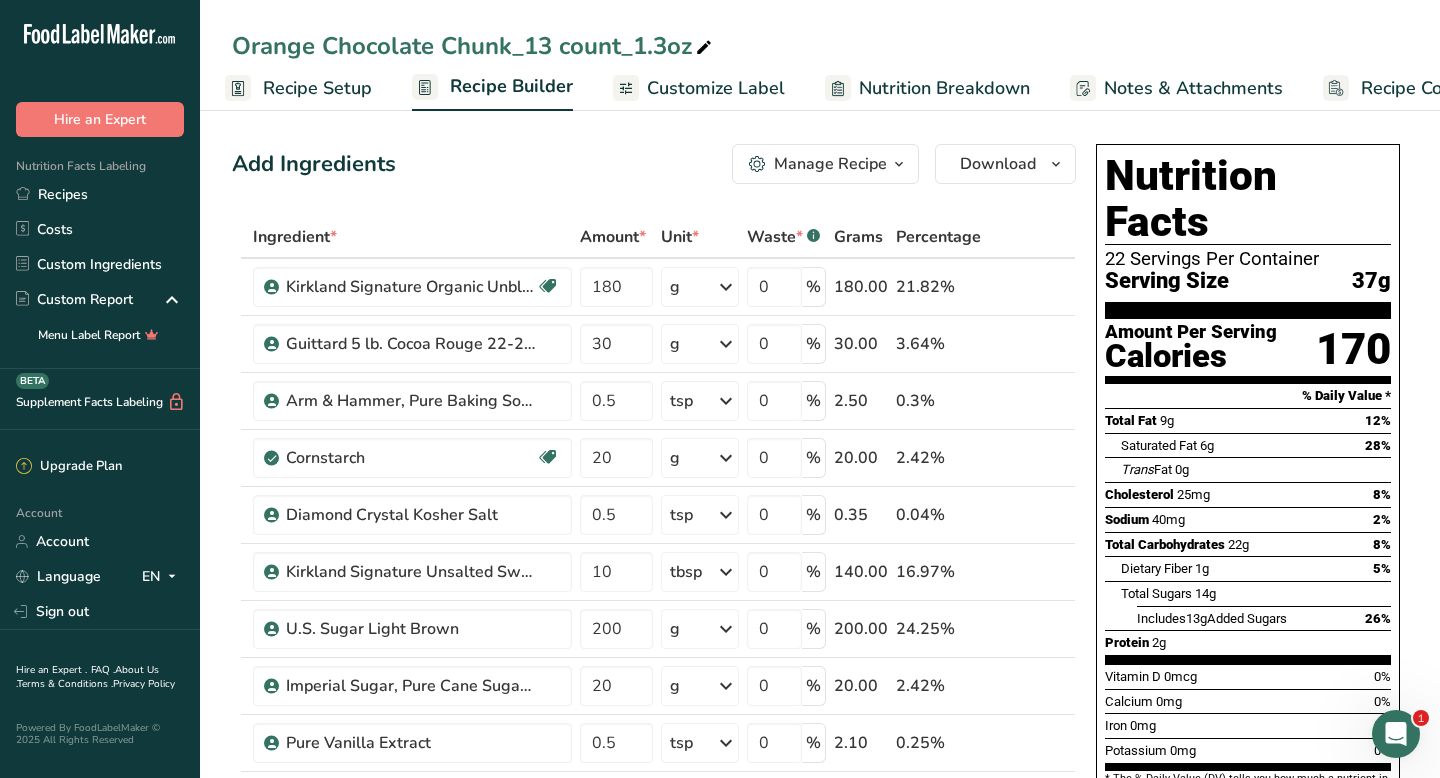 click on "Recipe Setup" at bounding box center (317, 88) 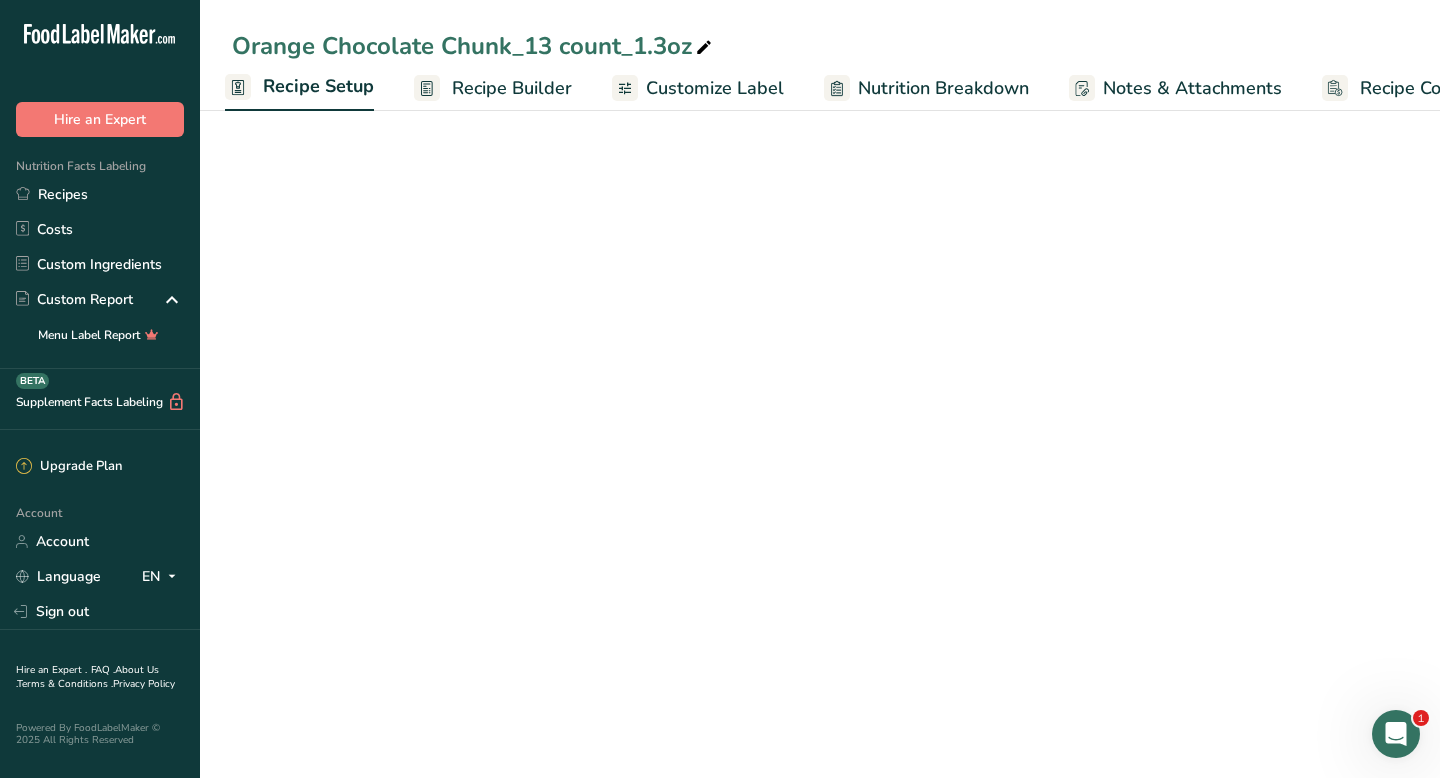 select on "5" 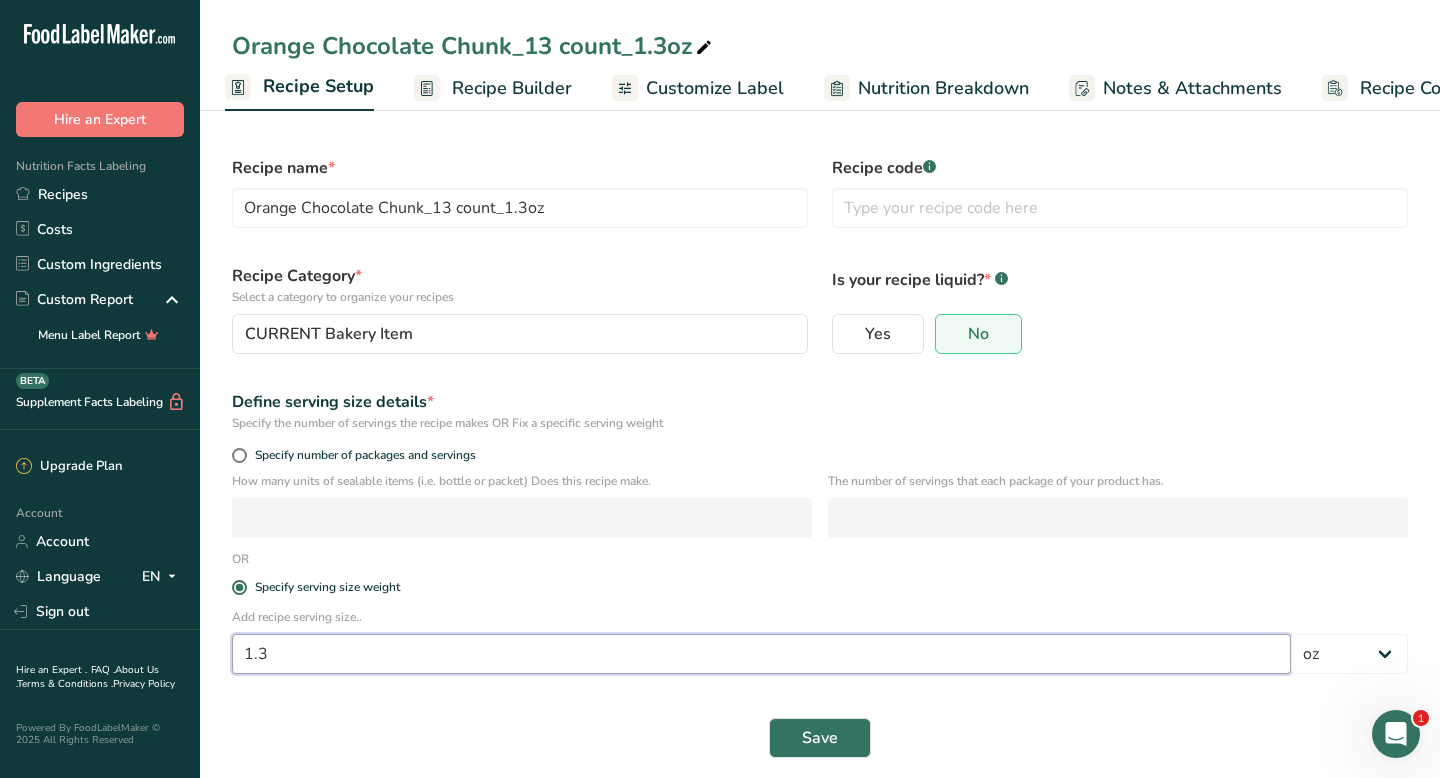 click on "1.3" at bounding box center [761, 654] 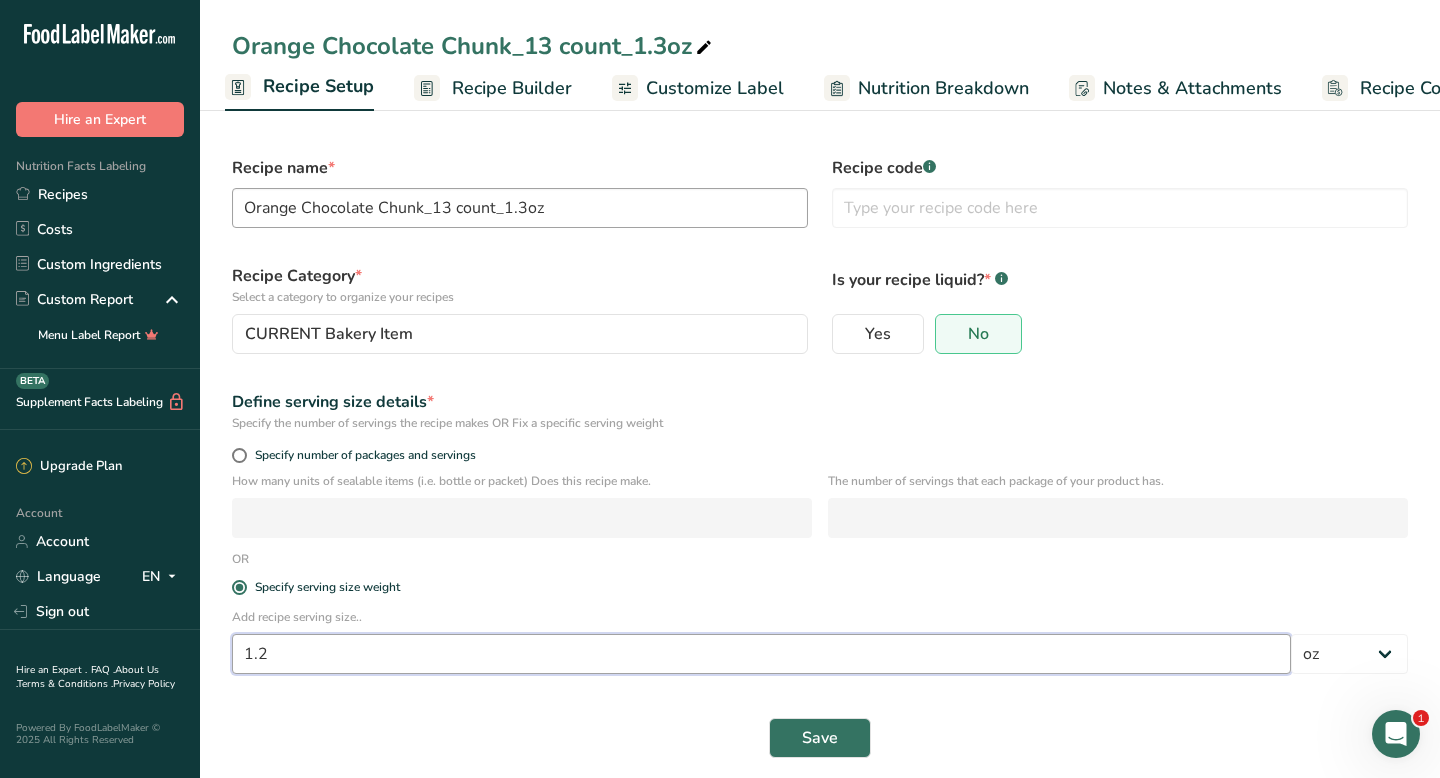 type on "1.2" 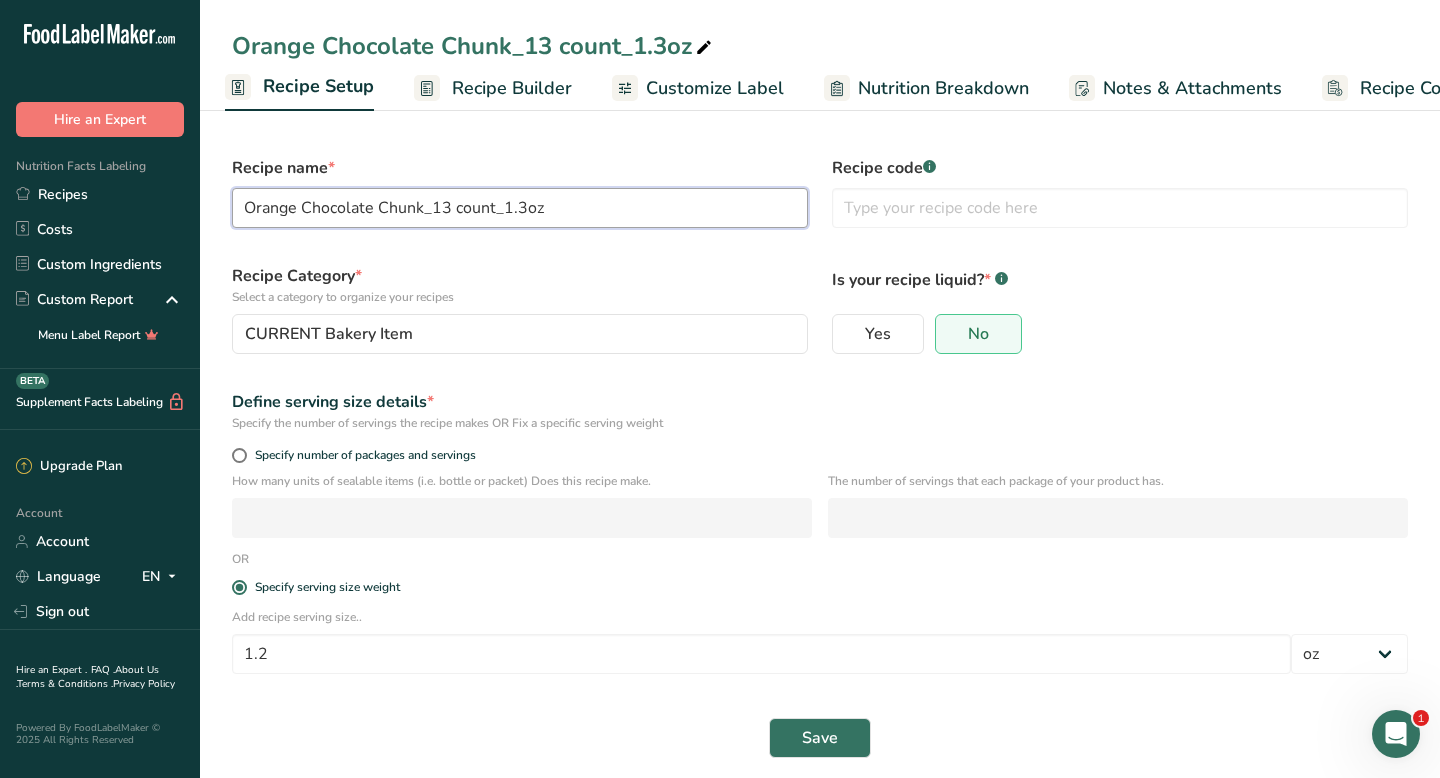click on "Orange Chocolate Chunk_13 count_1.3oz" at bounding box center [520, 208] 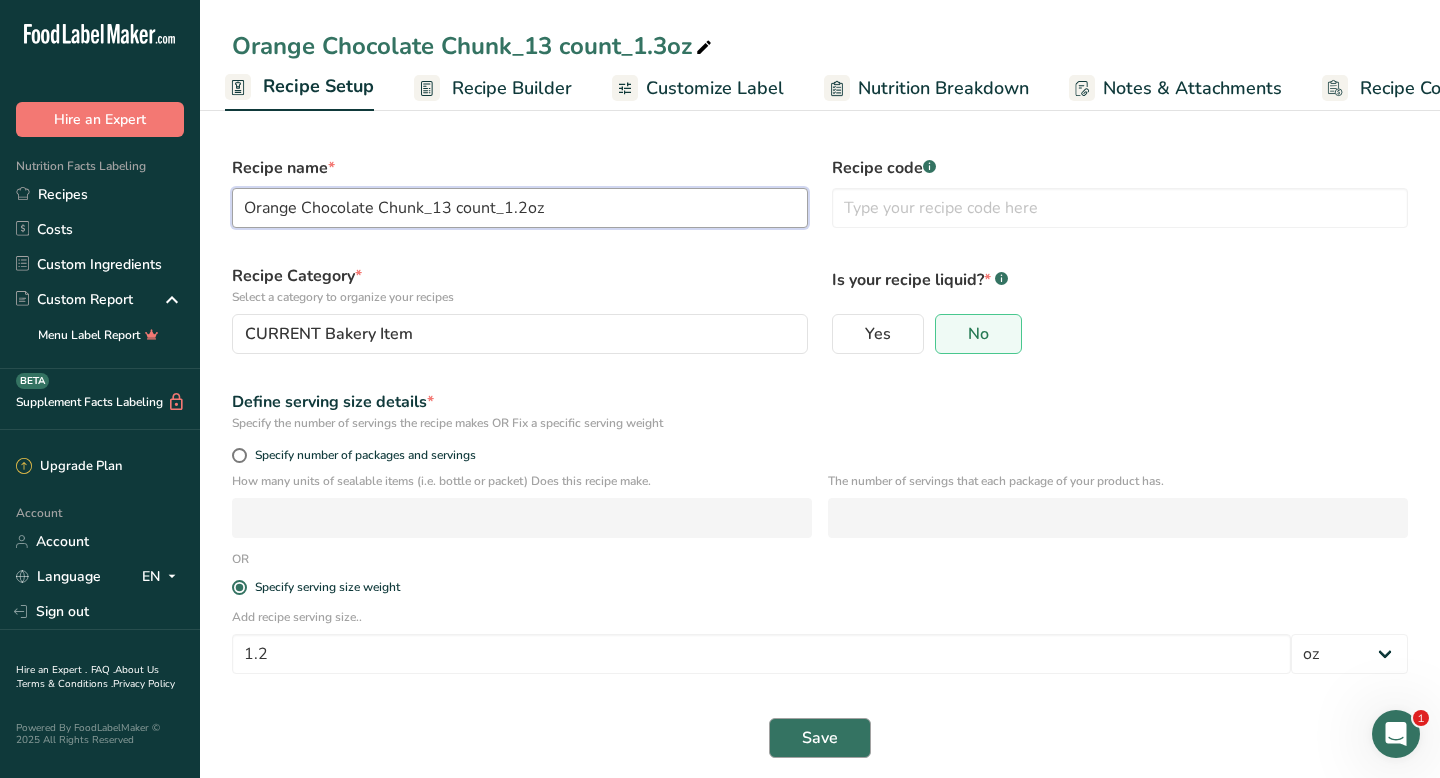 type on "Orange Chocolate Chunk_13 count_1.2oz" 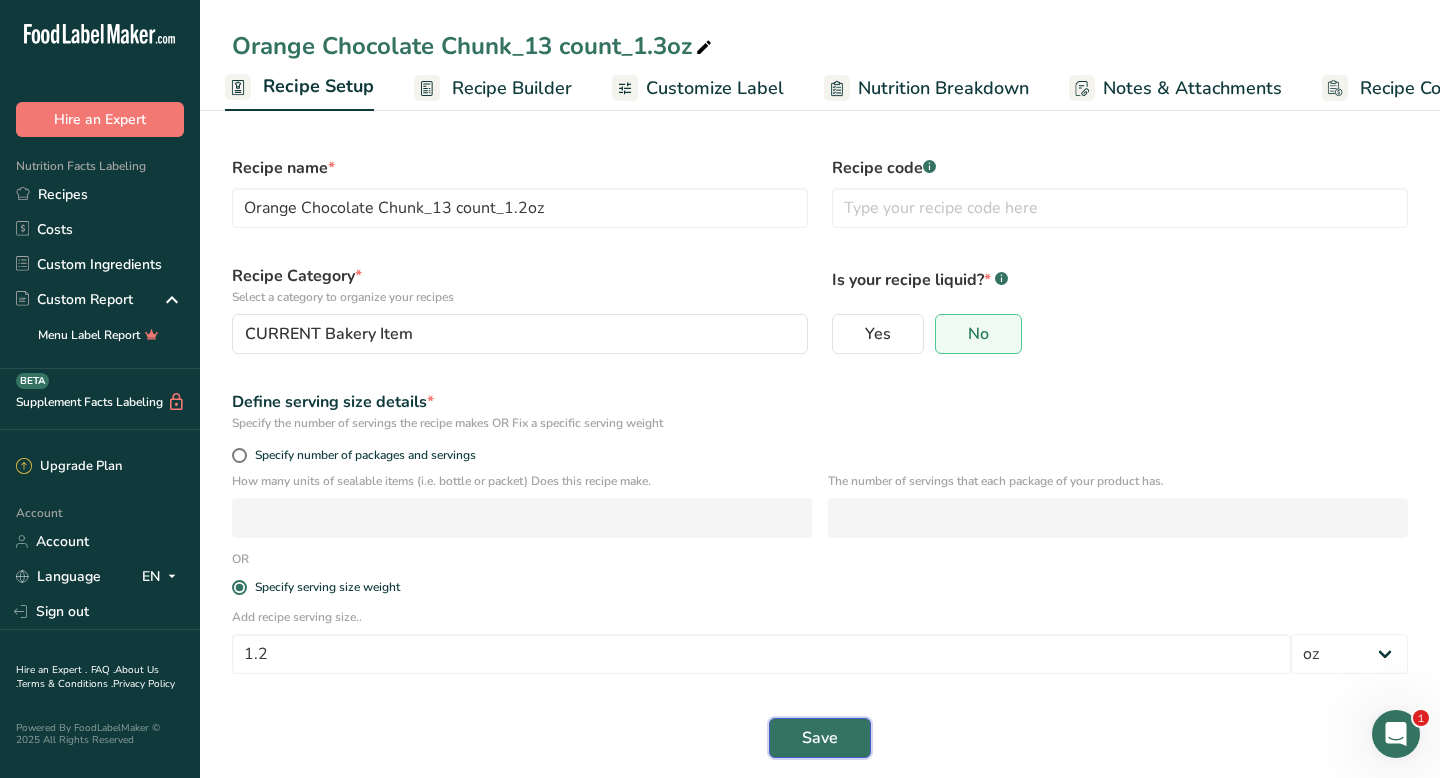 click on "Save" at bounding box center (820, 738) 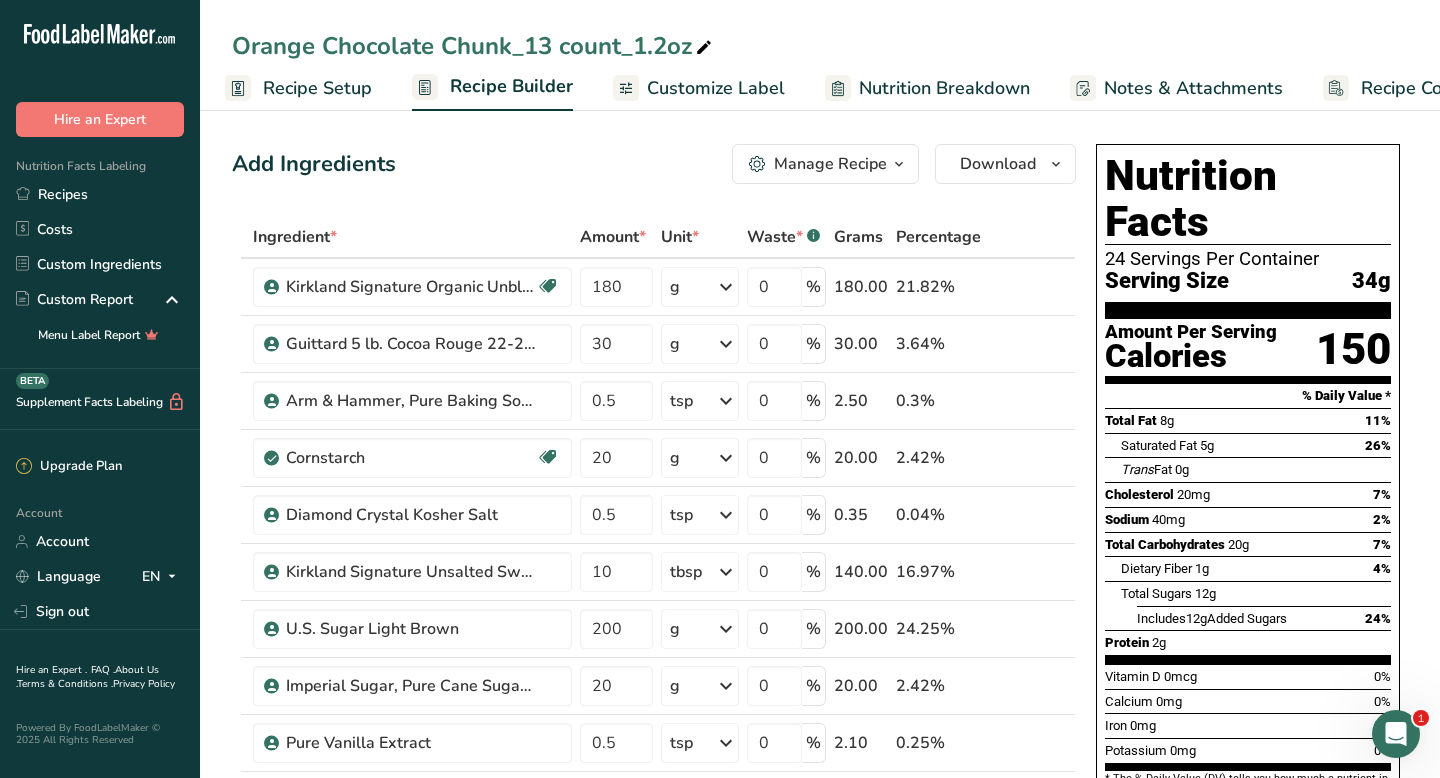 click at bounding box center [899, 164] 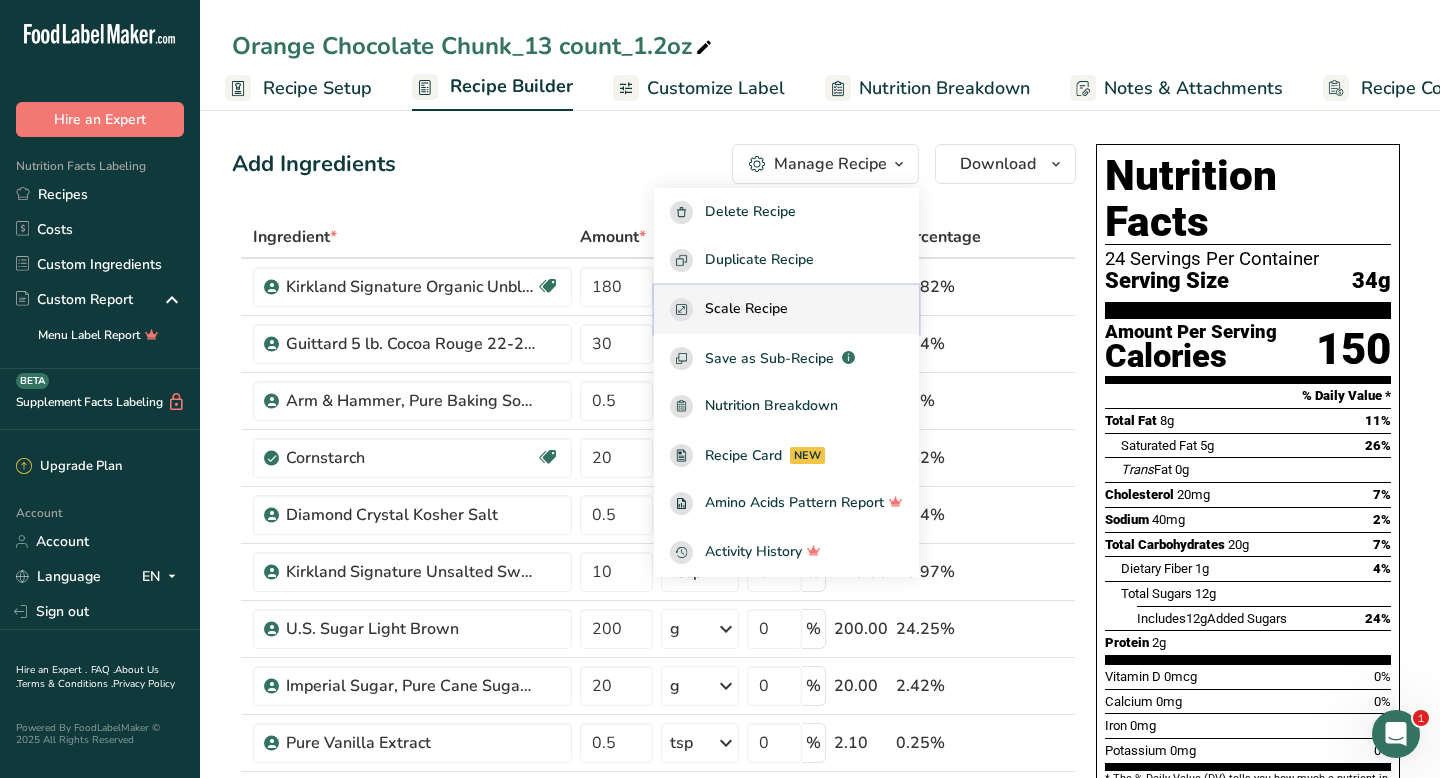 click on "Scale Recipe" at bounding box center [746, 309] 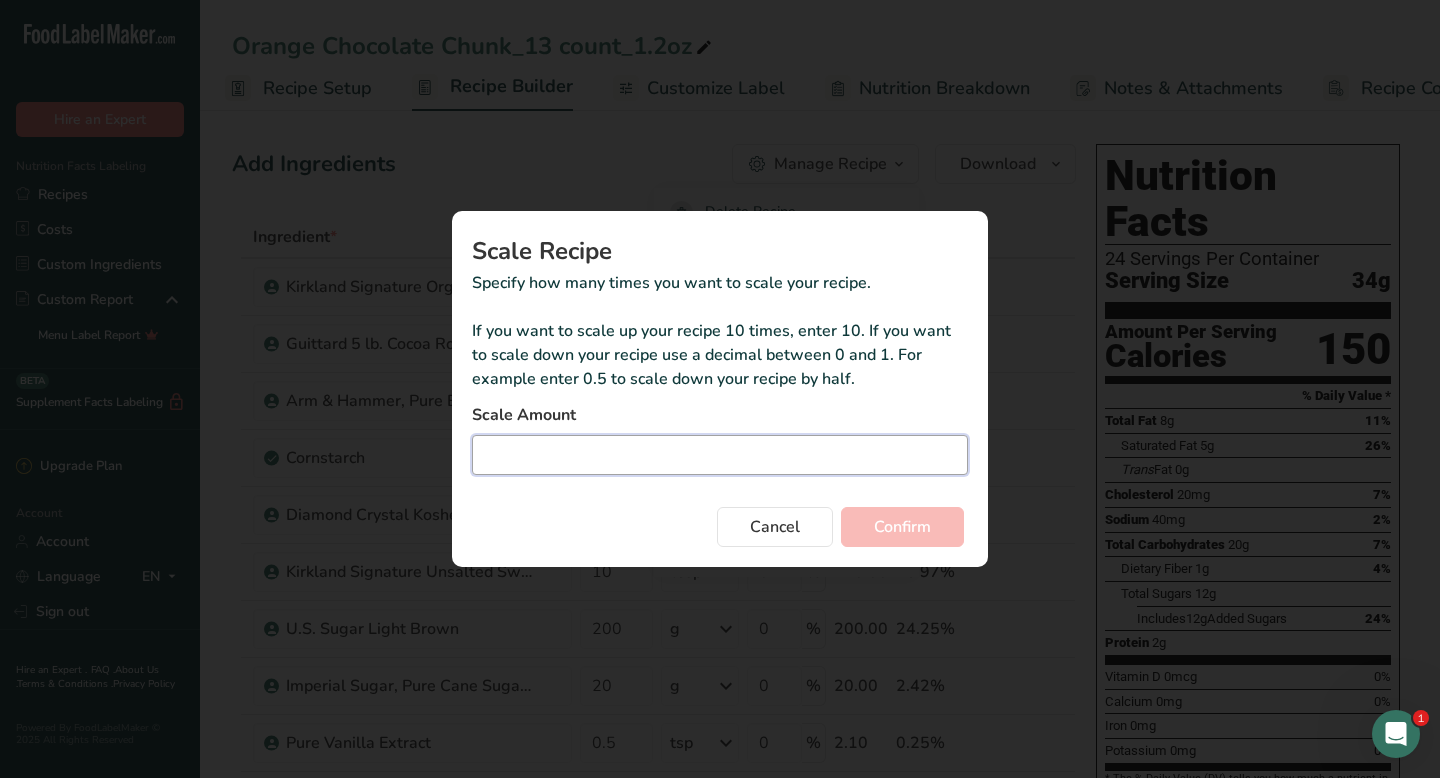 click at bounding box center (720, 455) 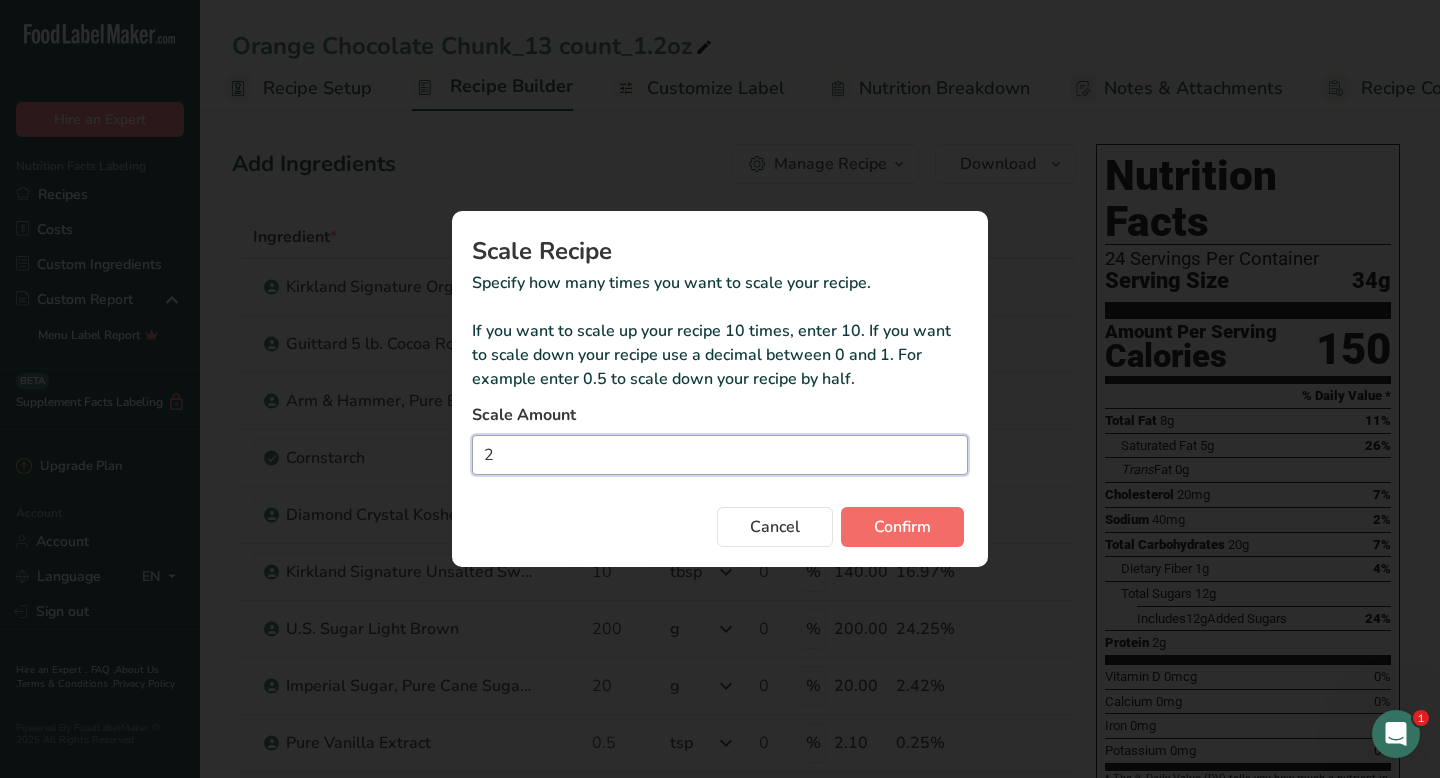 type on "2" 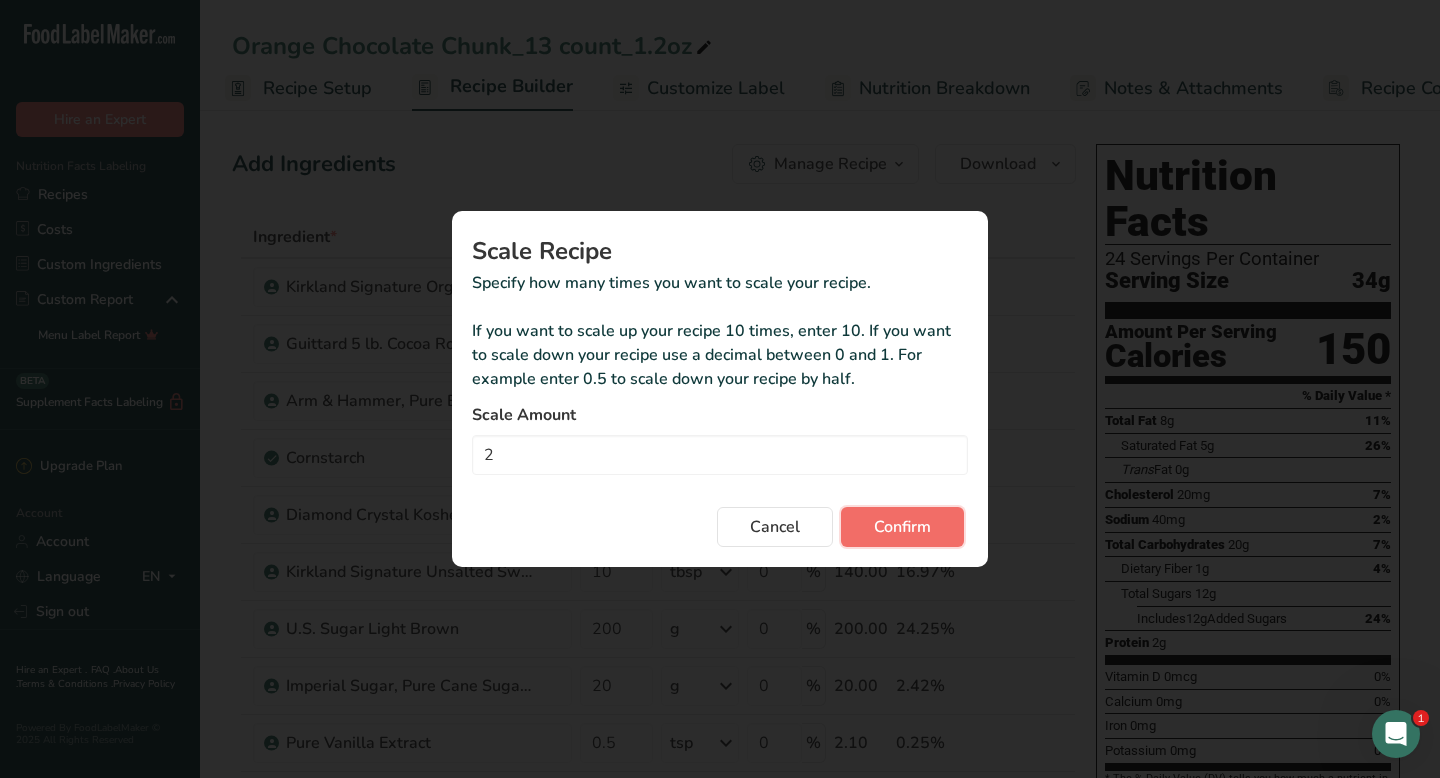 click on "Confirm" at bounding box center (902, 527) 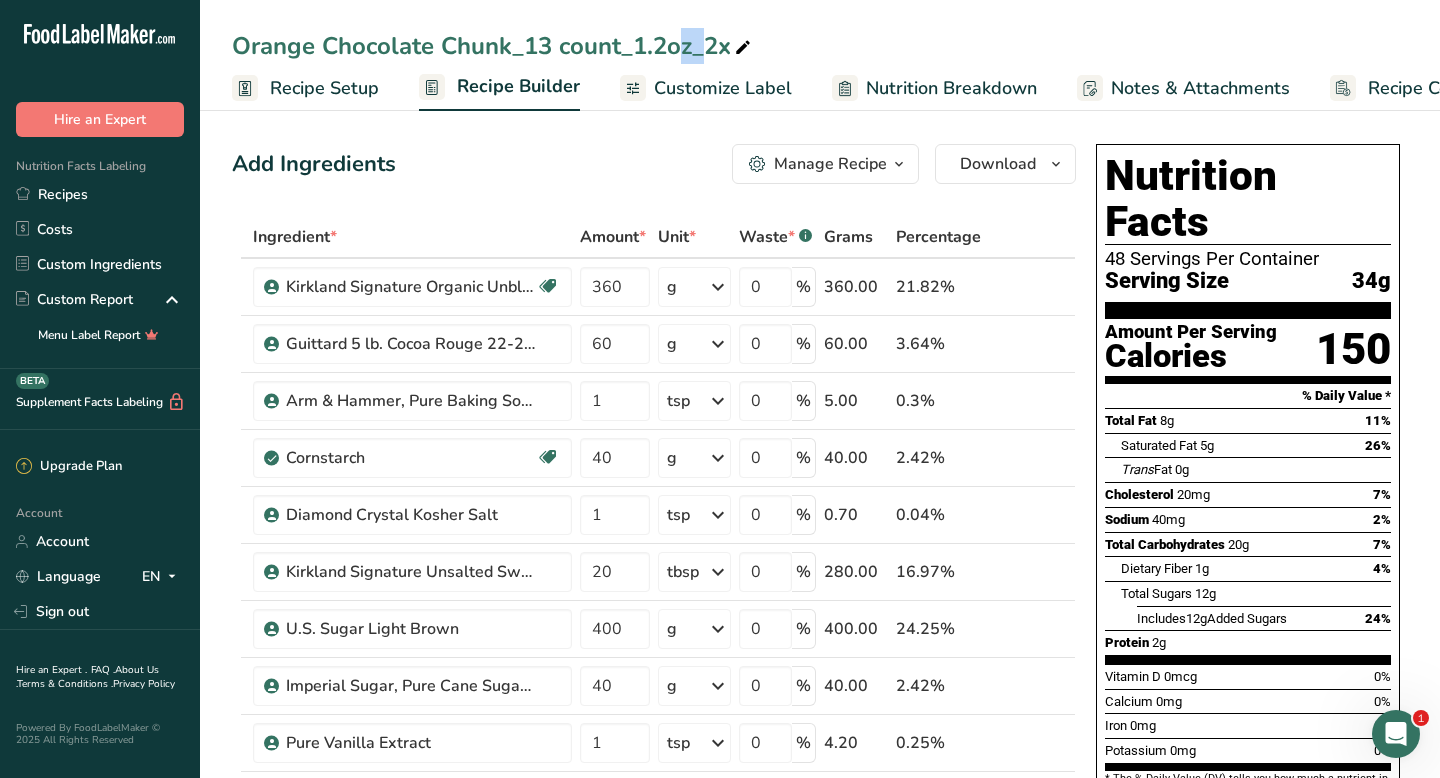 drag, startPoint x: 529, startPoint y: 44, endPoint x: 549, endPoint y: 43, distance: 20.024984 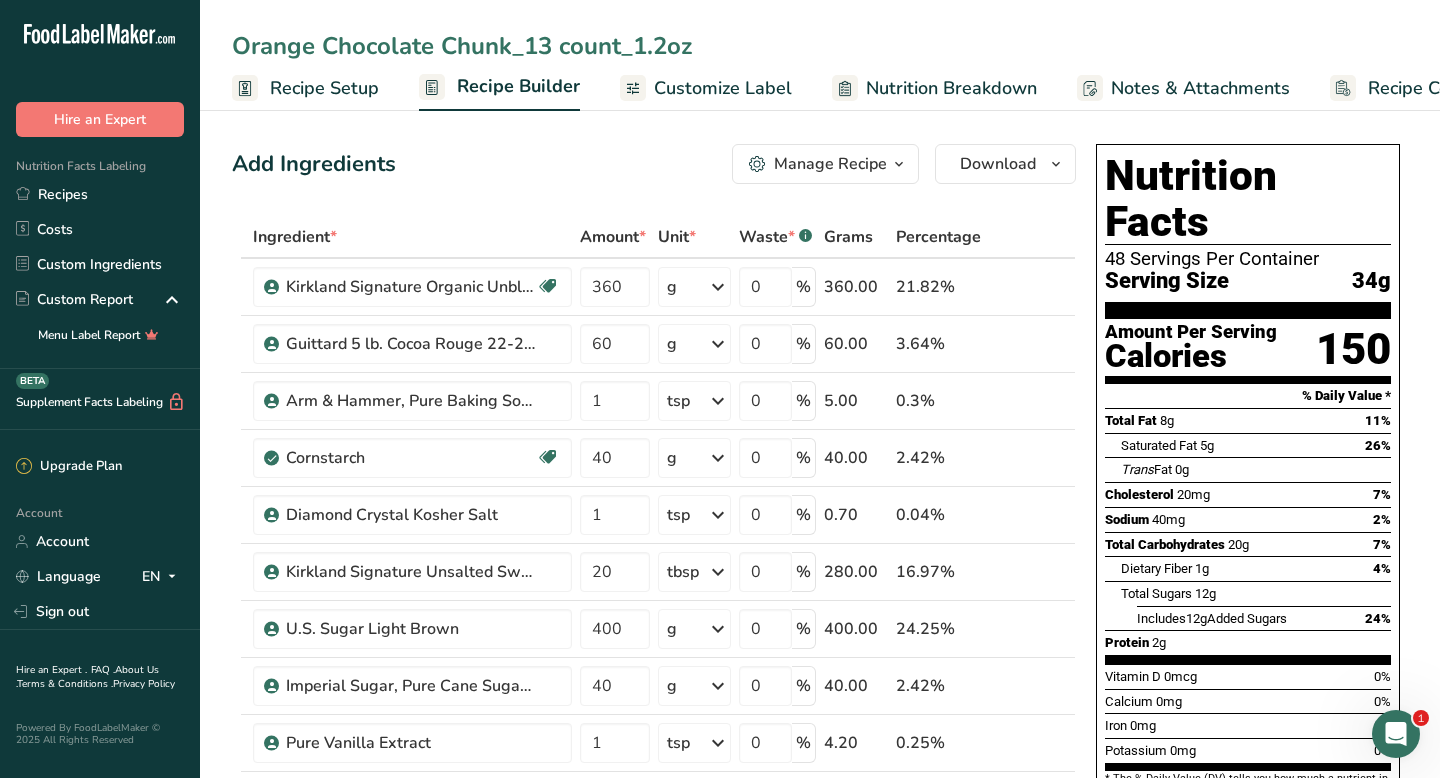 click on "Orange Chocolate Chunk_13 count_1.2oz" at bounding box center [820, 46] 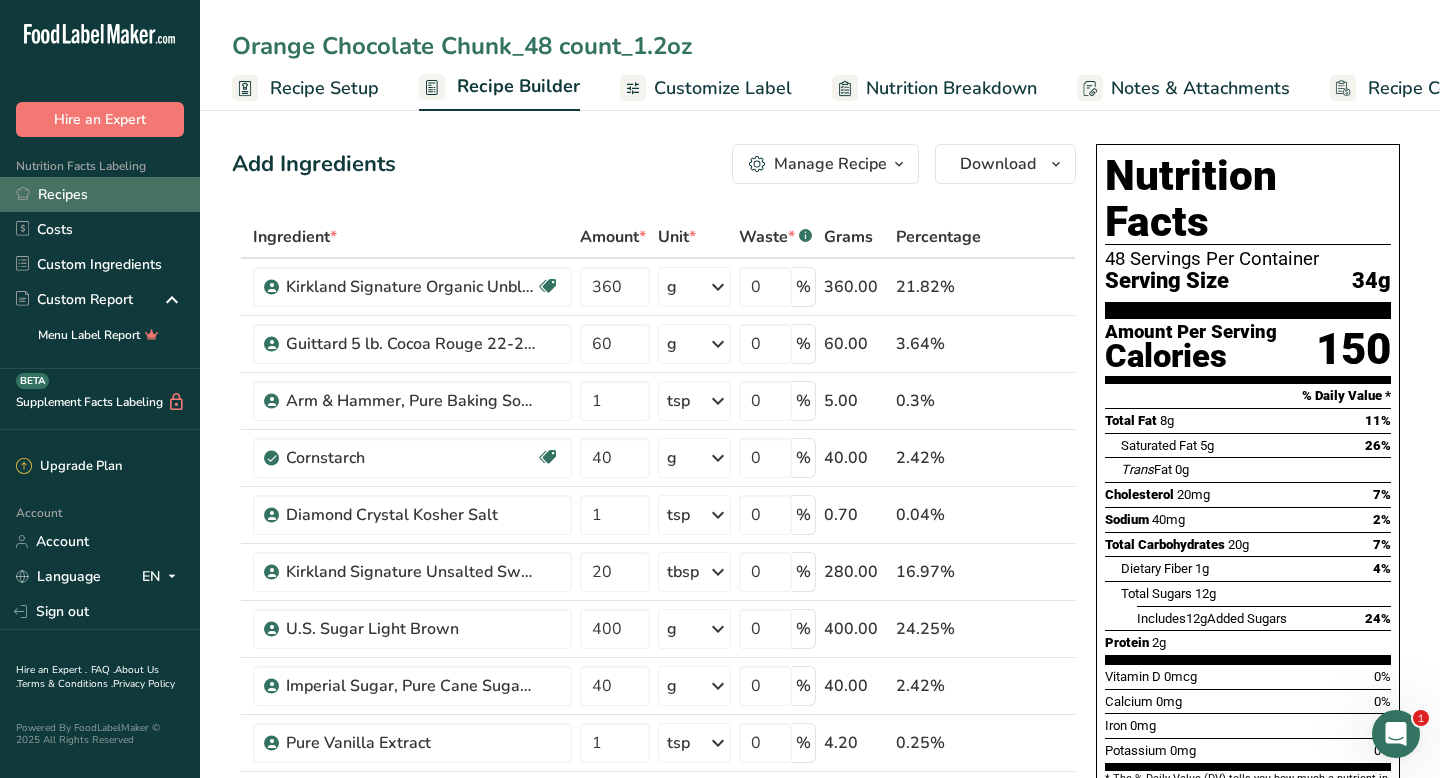 type on "Orange Chocolate Chunk_48 count_1.2oz" 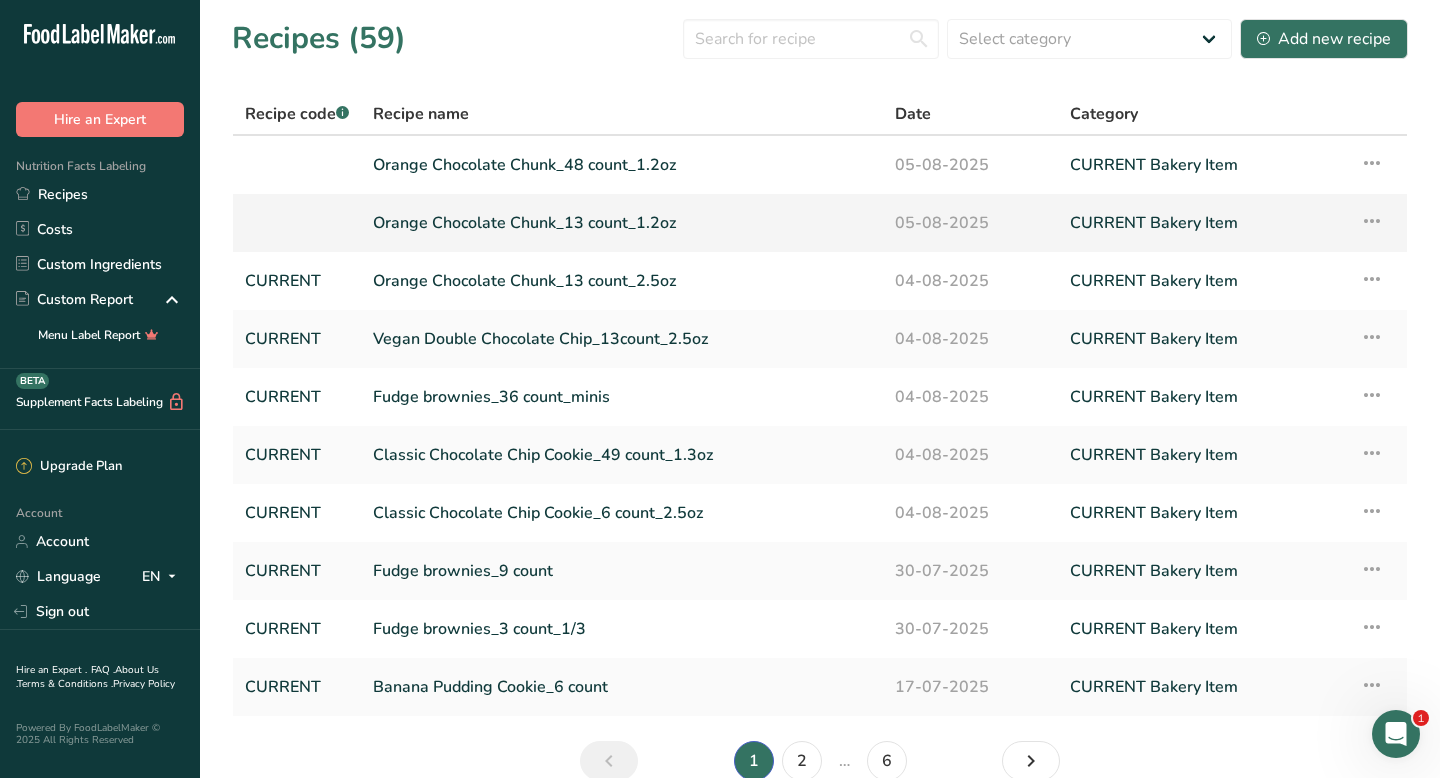 click at bounding box center (1372, 221) 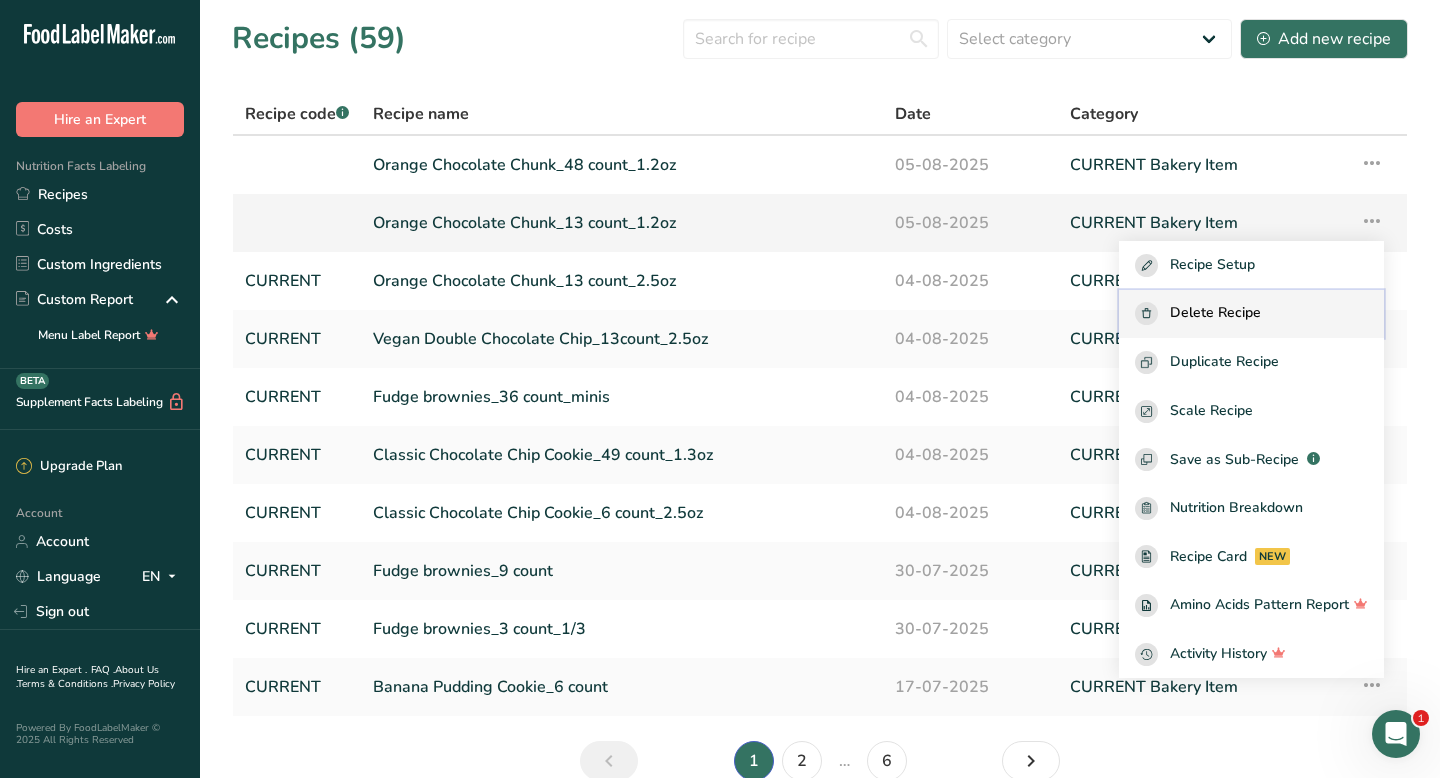 click on "Delete Recipe" at bounding box center (1251, 313) 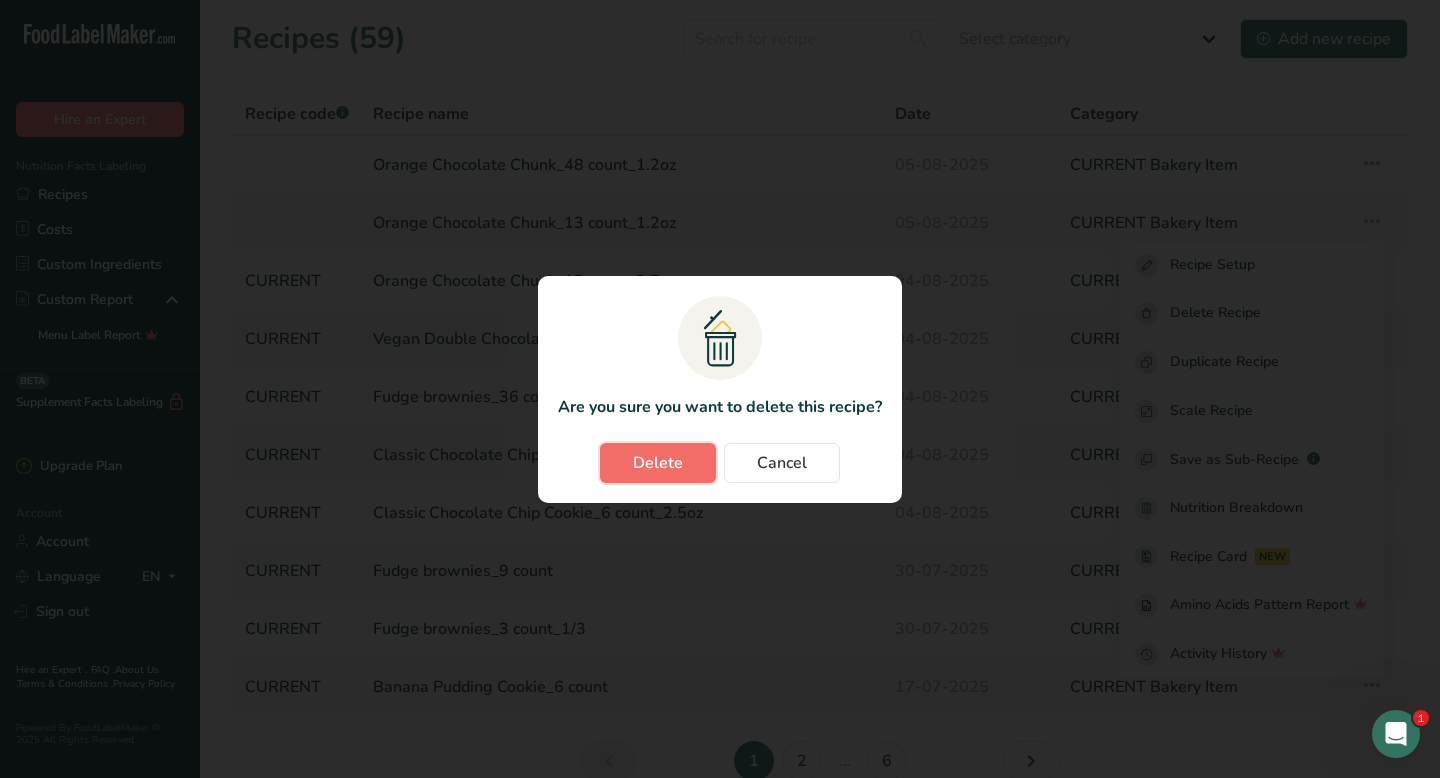 click on "Delete" at bounding box center [658, 463] 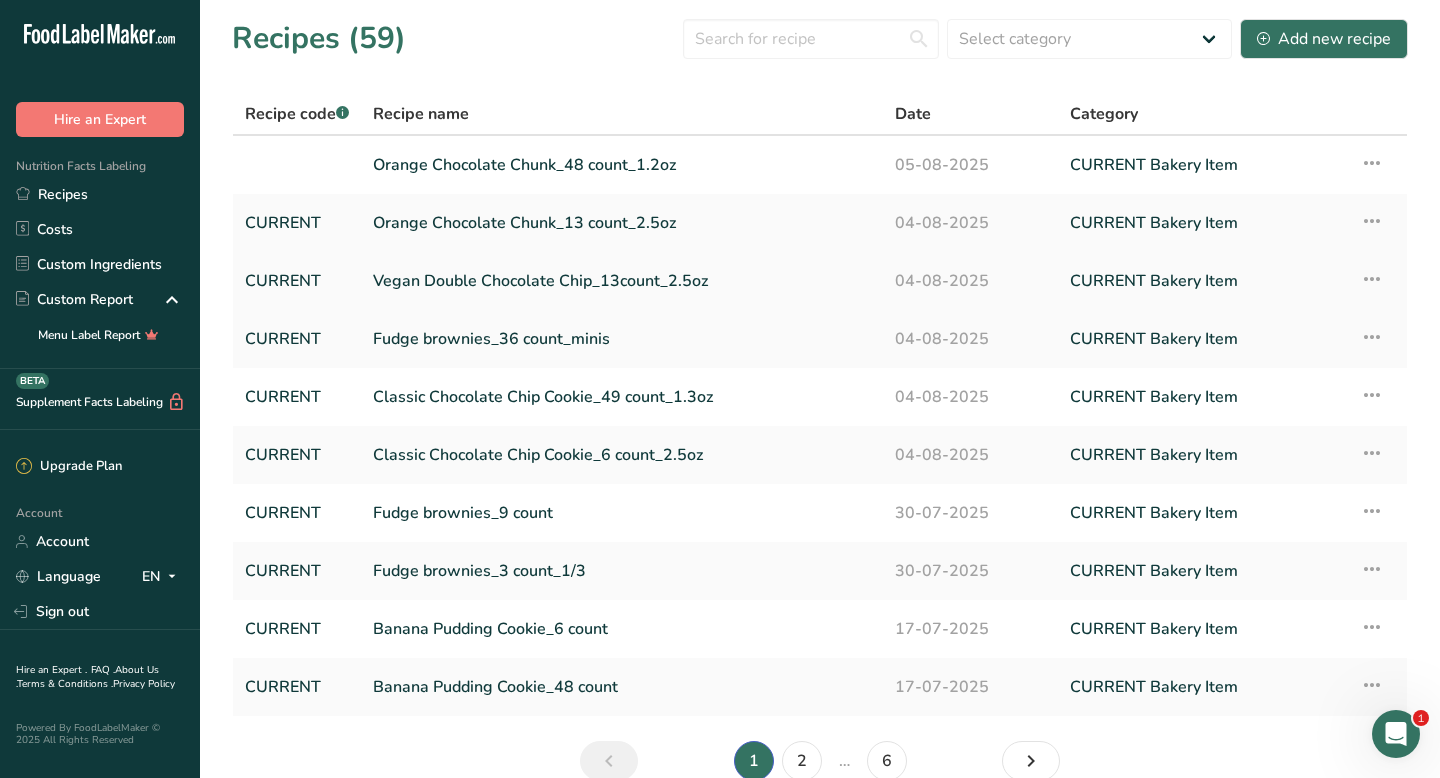 click on "Vegan Double Chocolate Chip_13count_2.5oz" at bounding box center (622, 281) 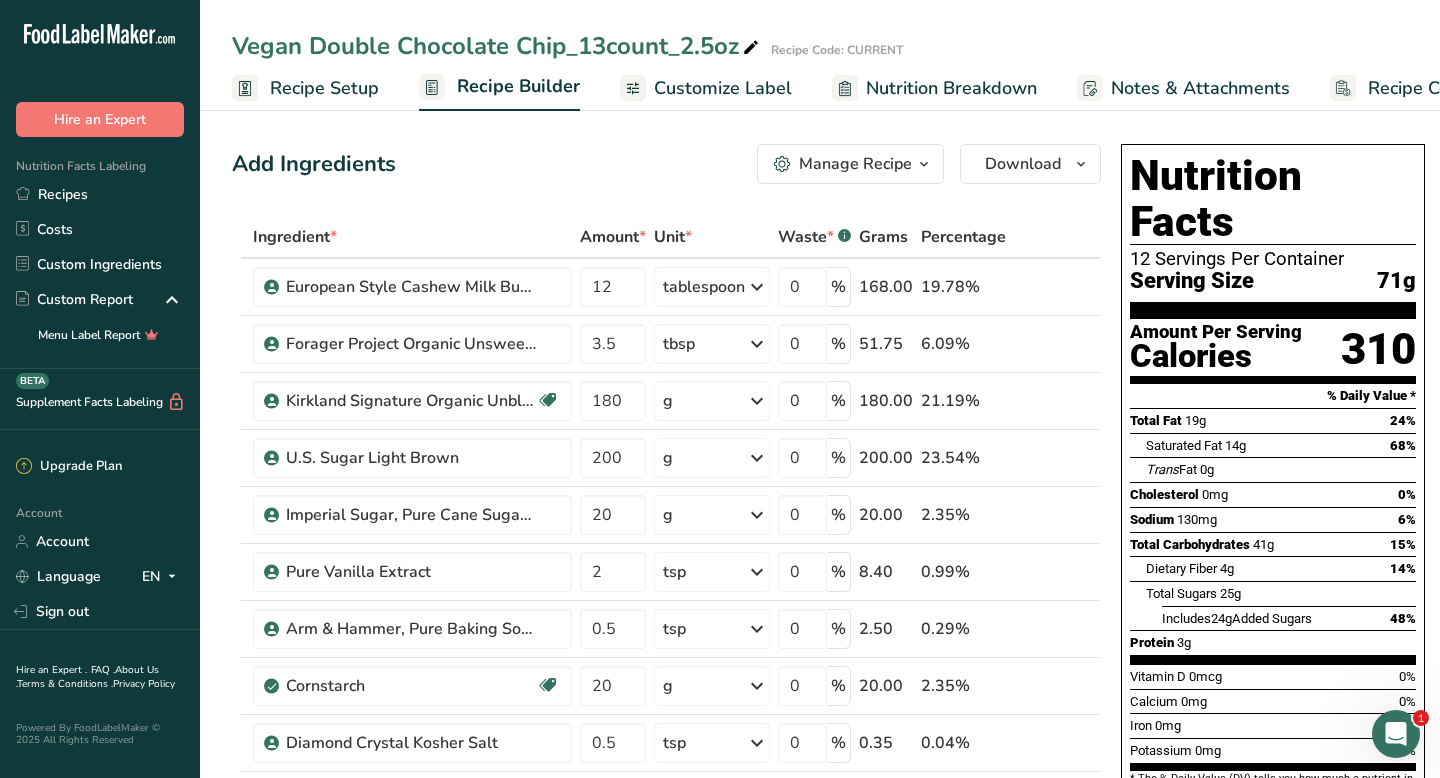 click on "Manage Recipe" at bounding box center [855, 164] 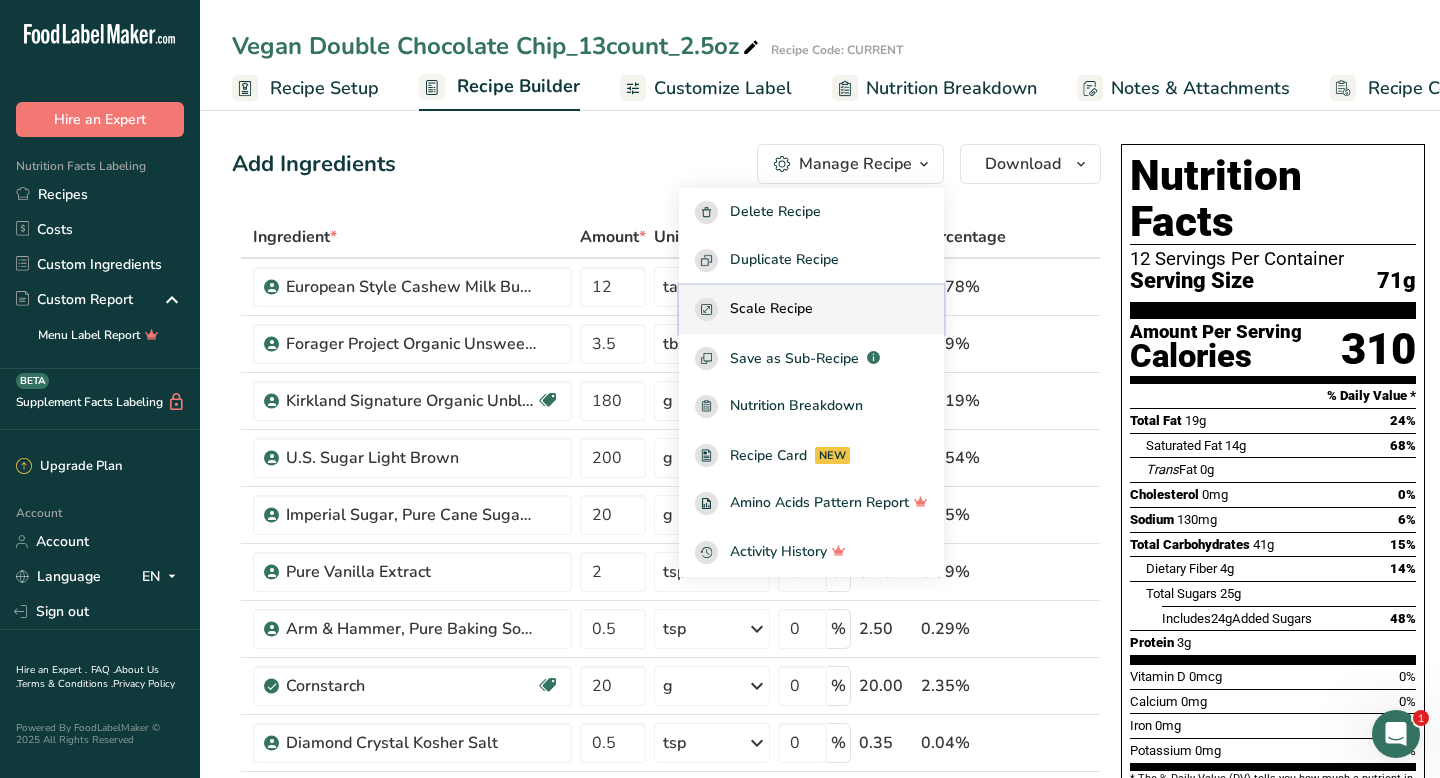 click on "Scale Recipe" at bounding box center (771, 309) 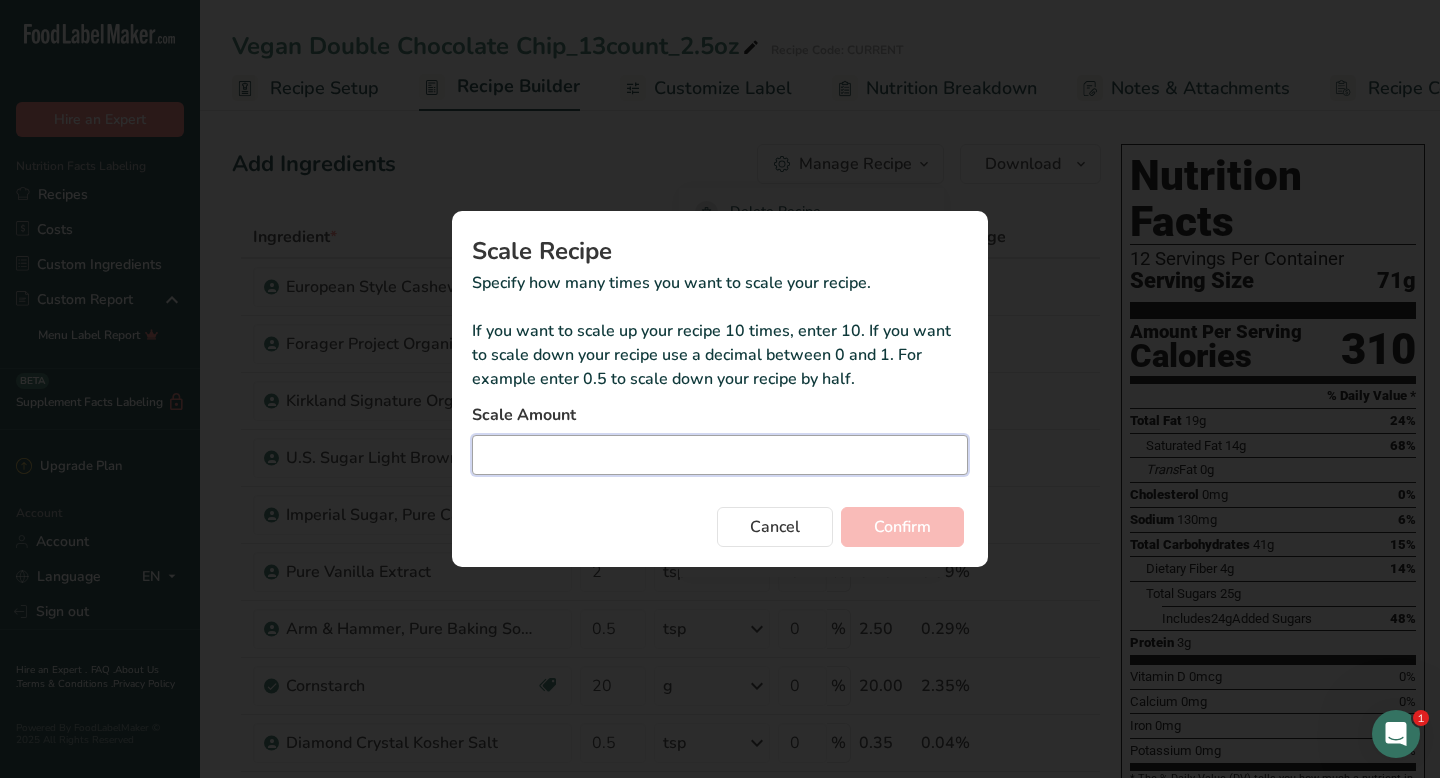 click at bounding box center (720, 455) 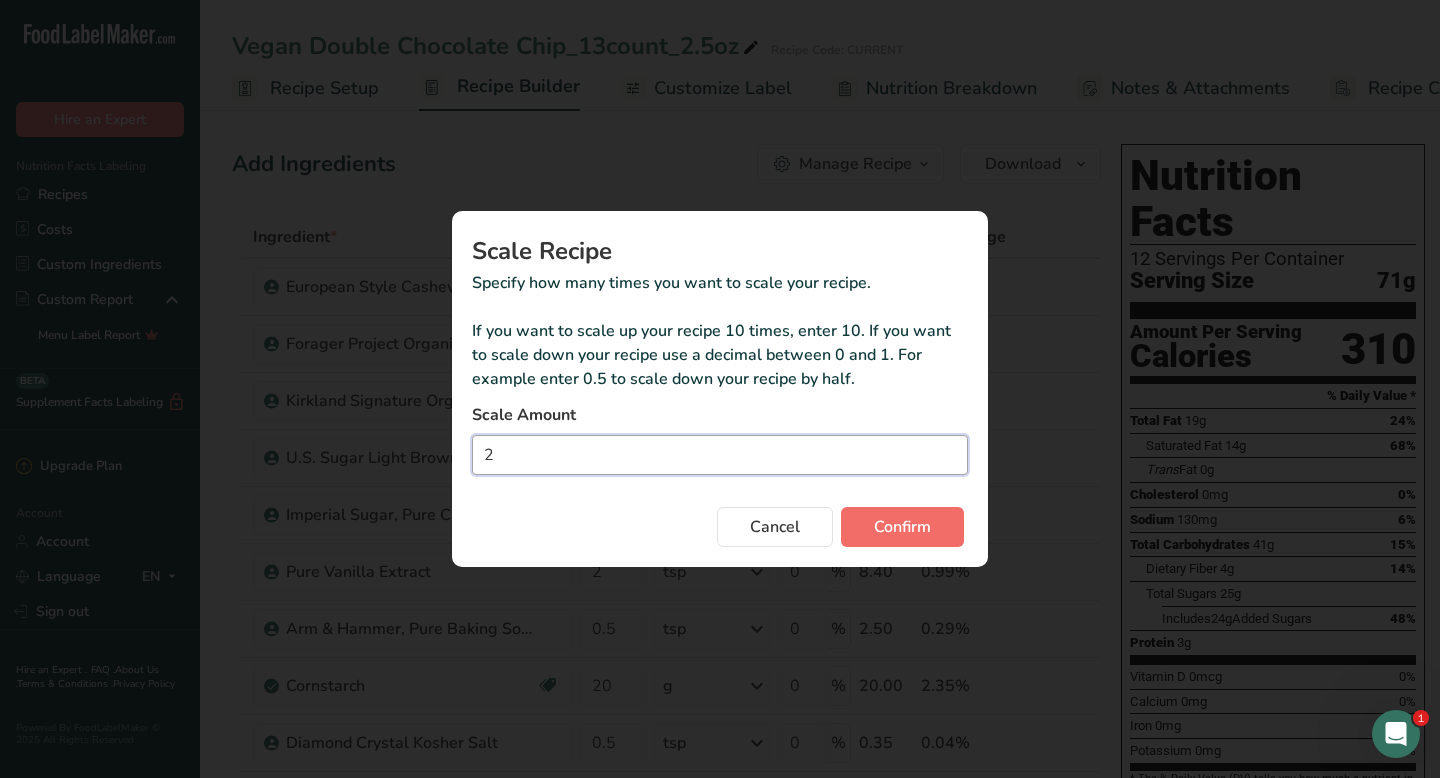 type on "2" 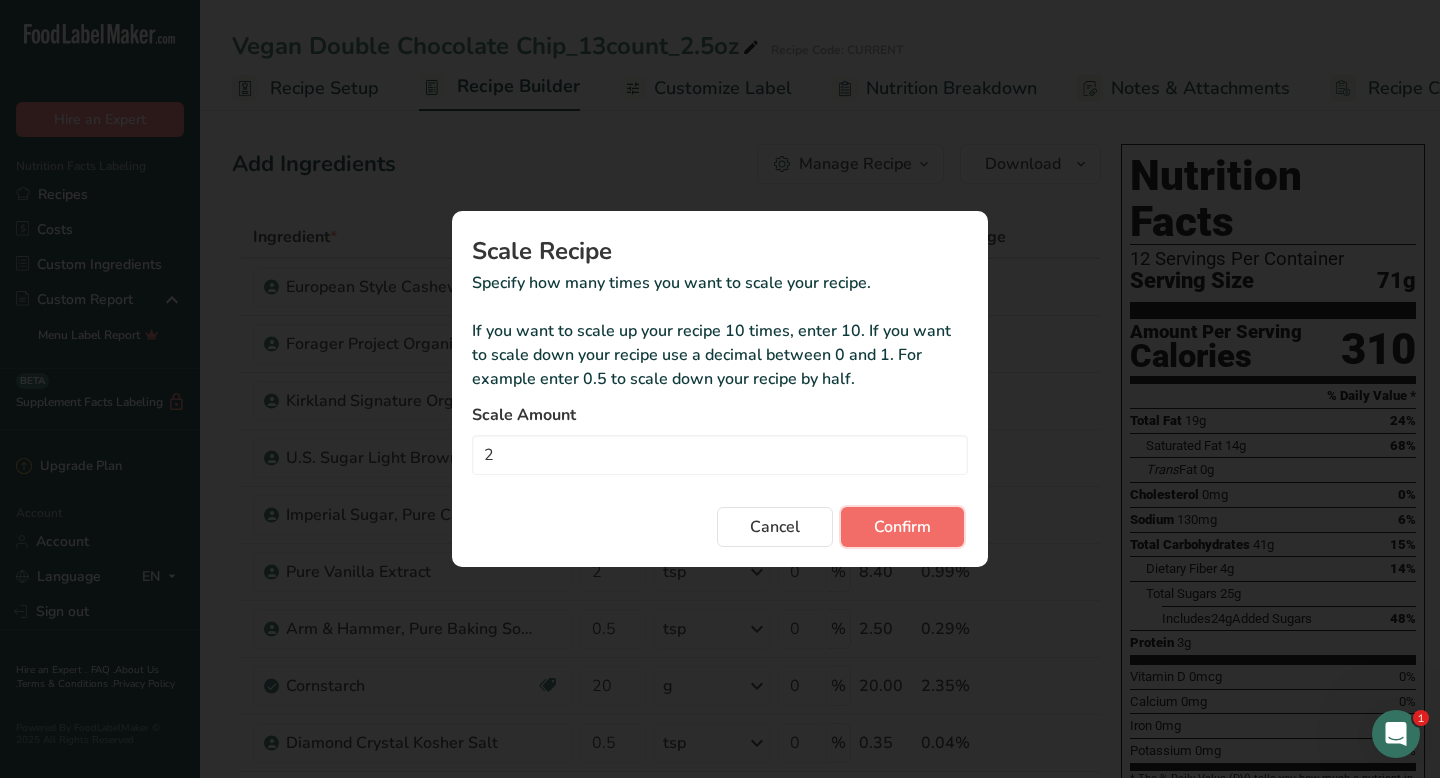 click on "Confirm" at bounding box center (902, 527) 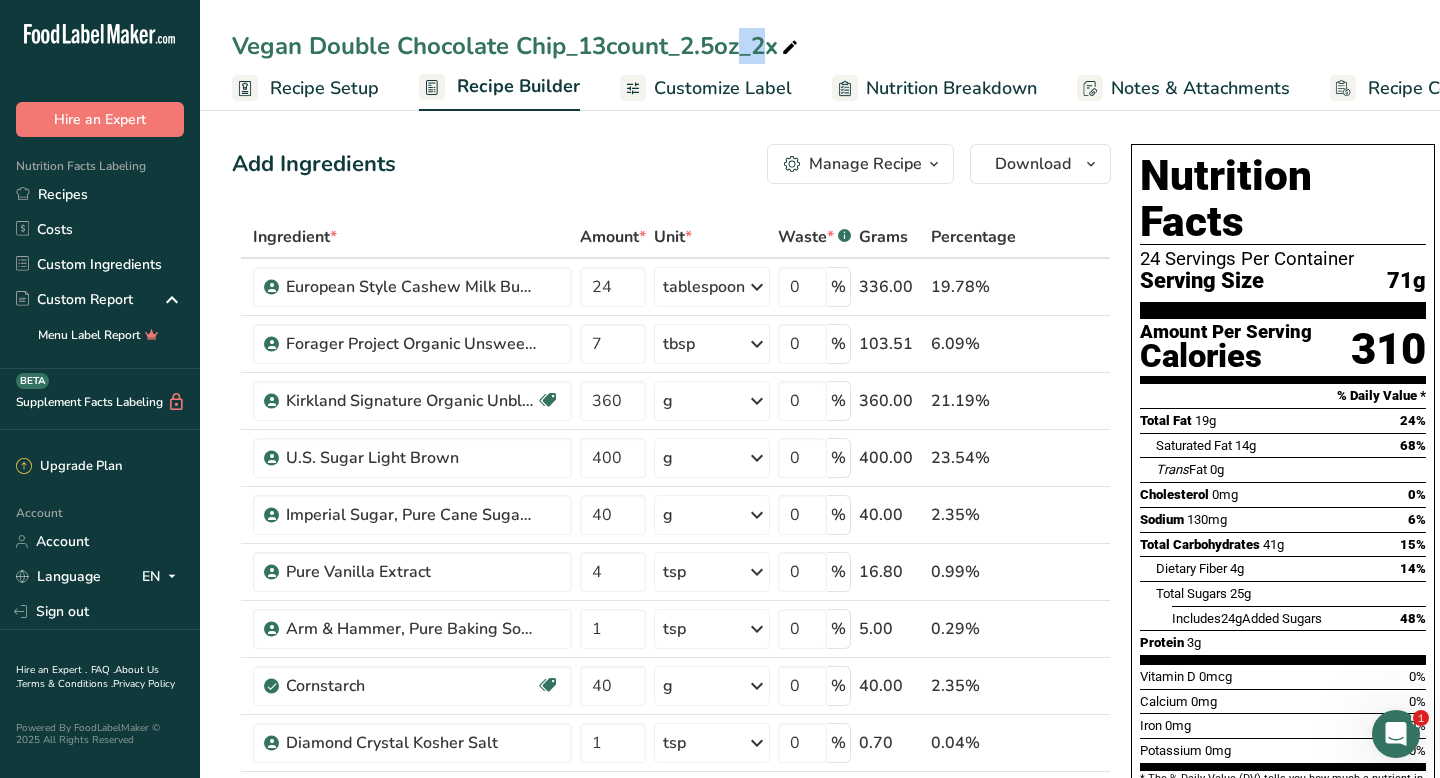 drag, startPoint x: 582, startPoint y: 43, endPoint x: 603, endPoint y: 43, distance: 21 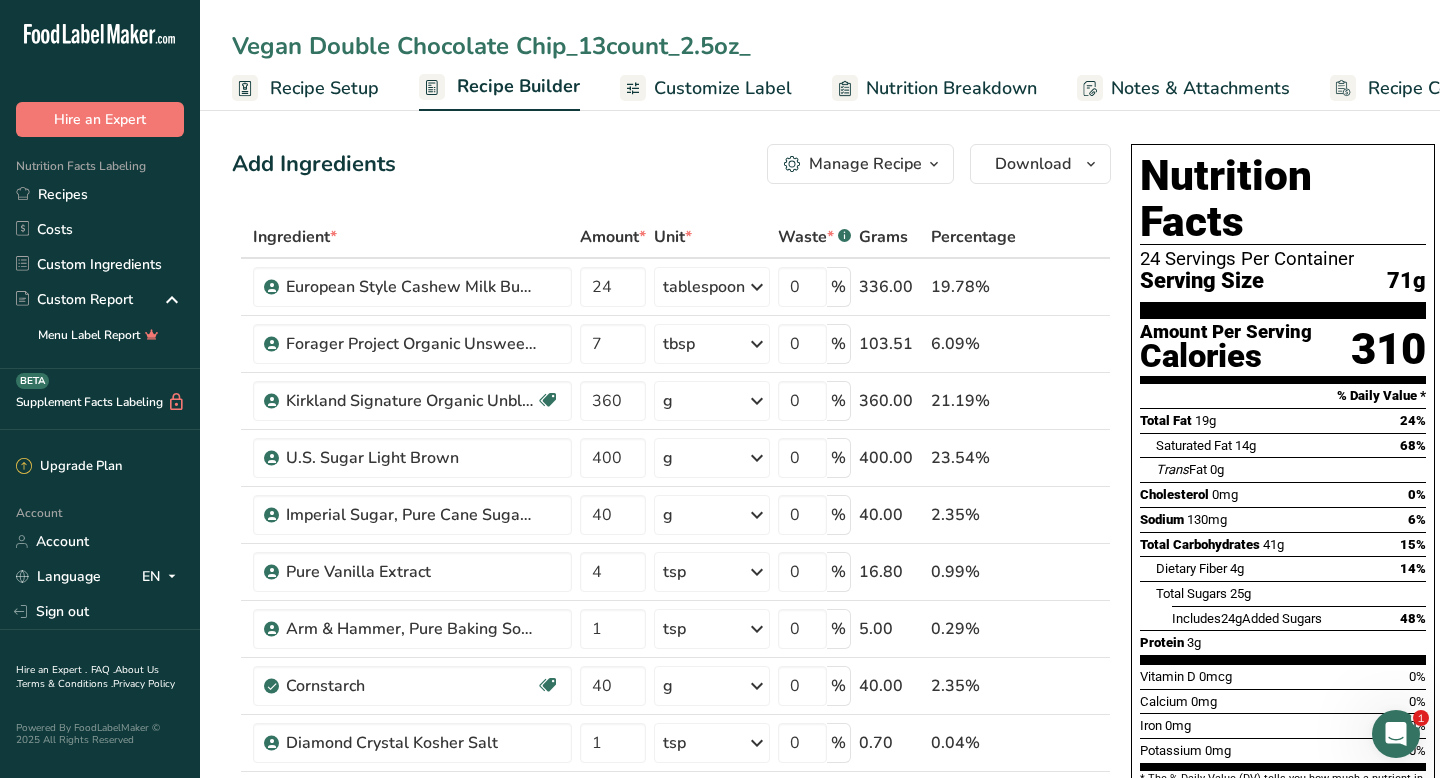 click on "Vegan Double Chocolate Chip_13count_2.5oz_" at bounding box center [820, 46] 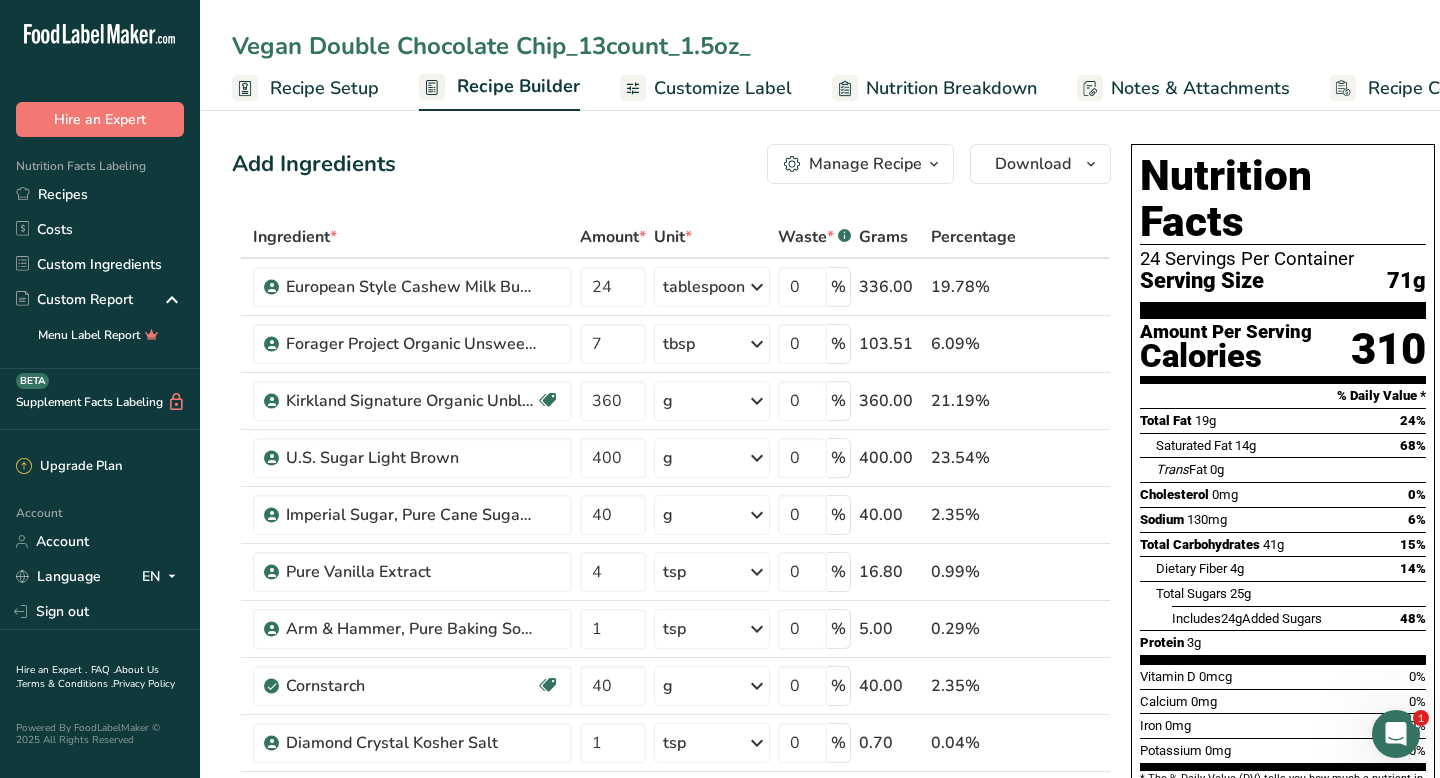 click on "Vegan Double Chocolate Chip_13count_1.5oz_" at bounding box center (820, 46) 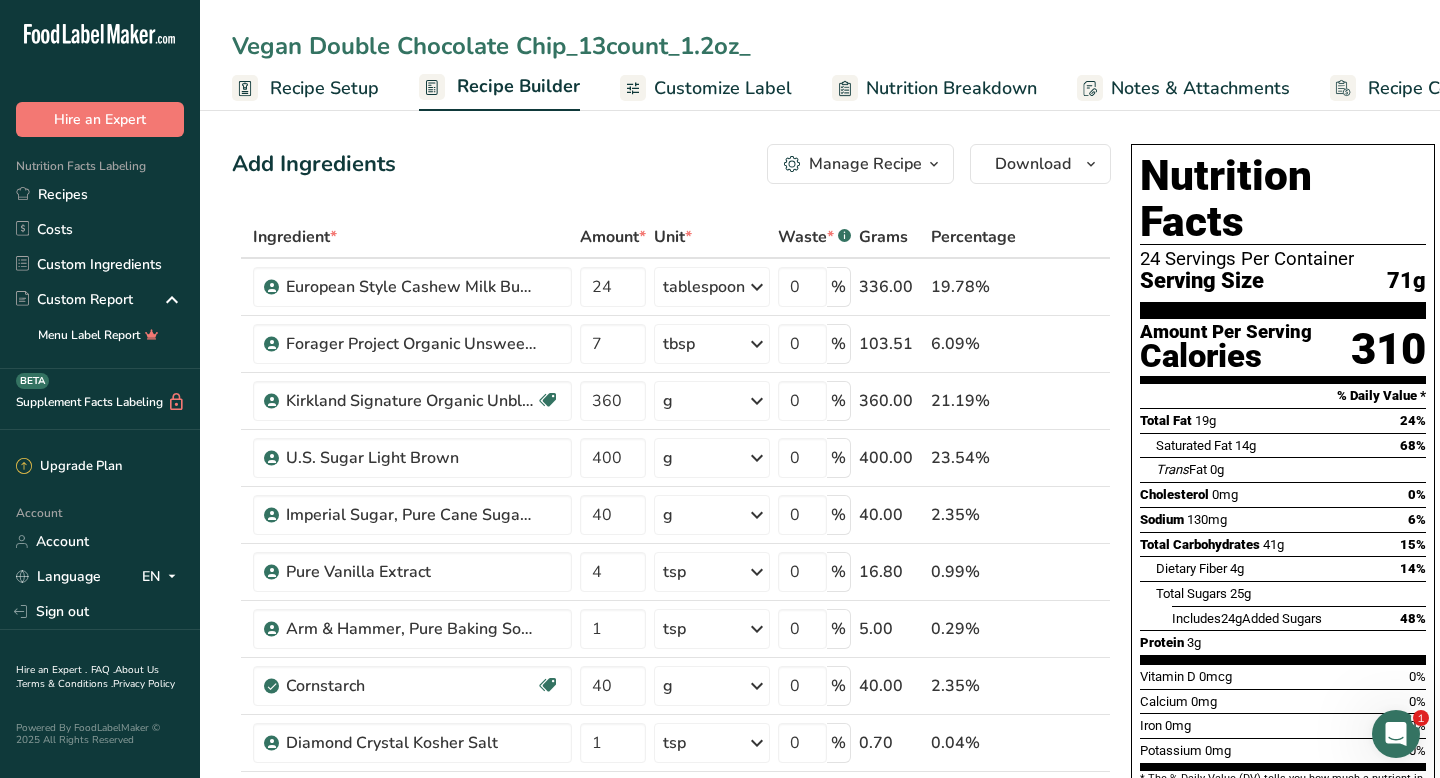click on "Vegan Double Chocolate Chip_13count_1.2oz_" at bounding box center [820, 46] 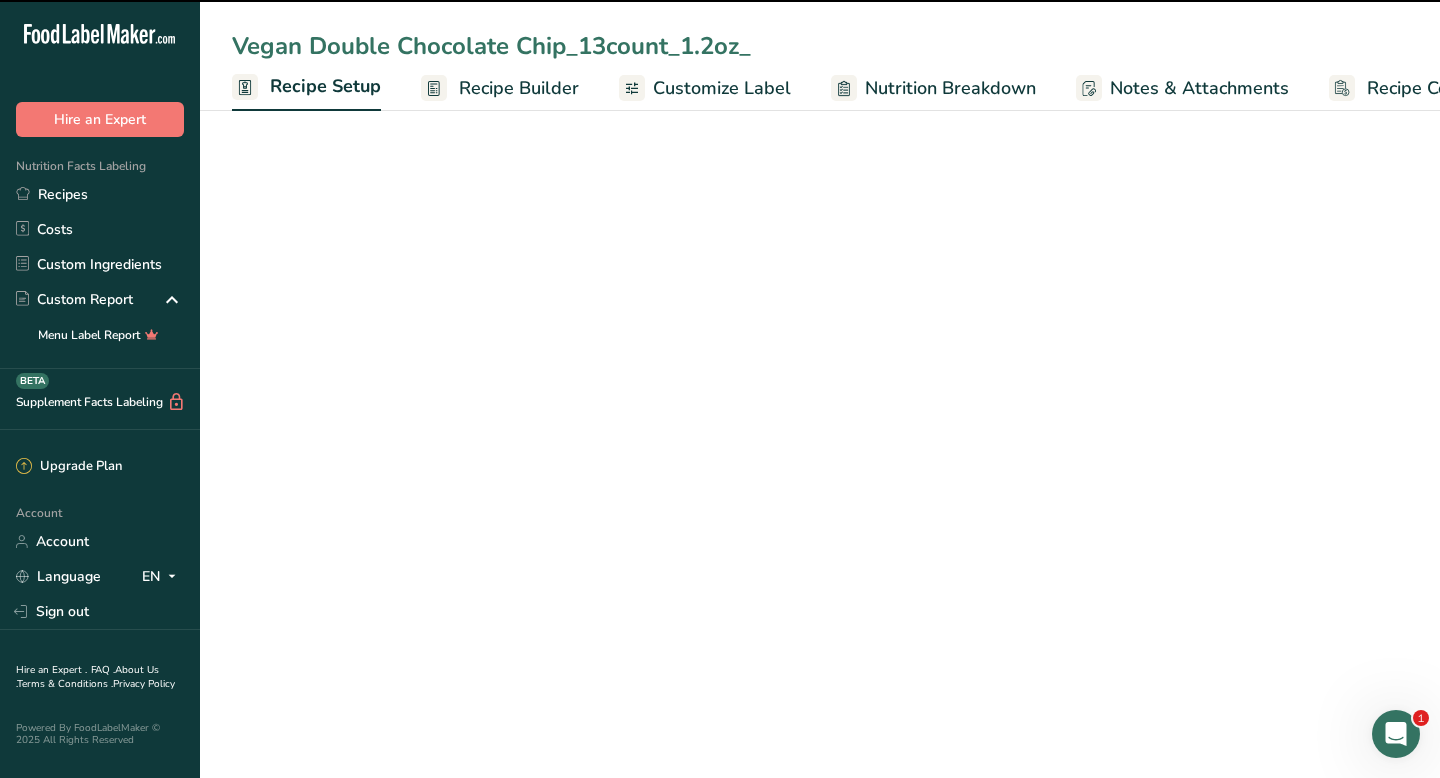 select on "5" 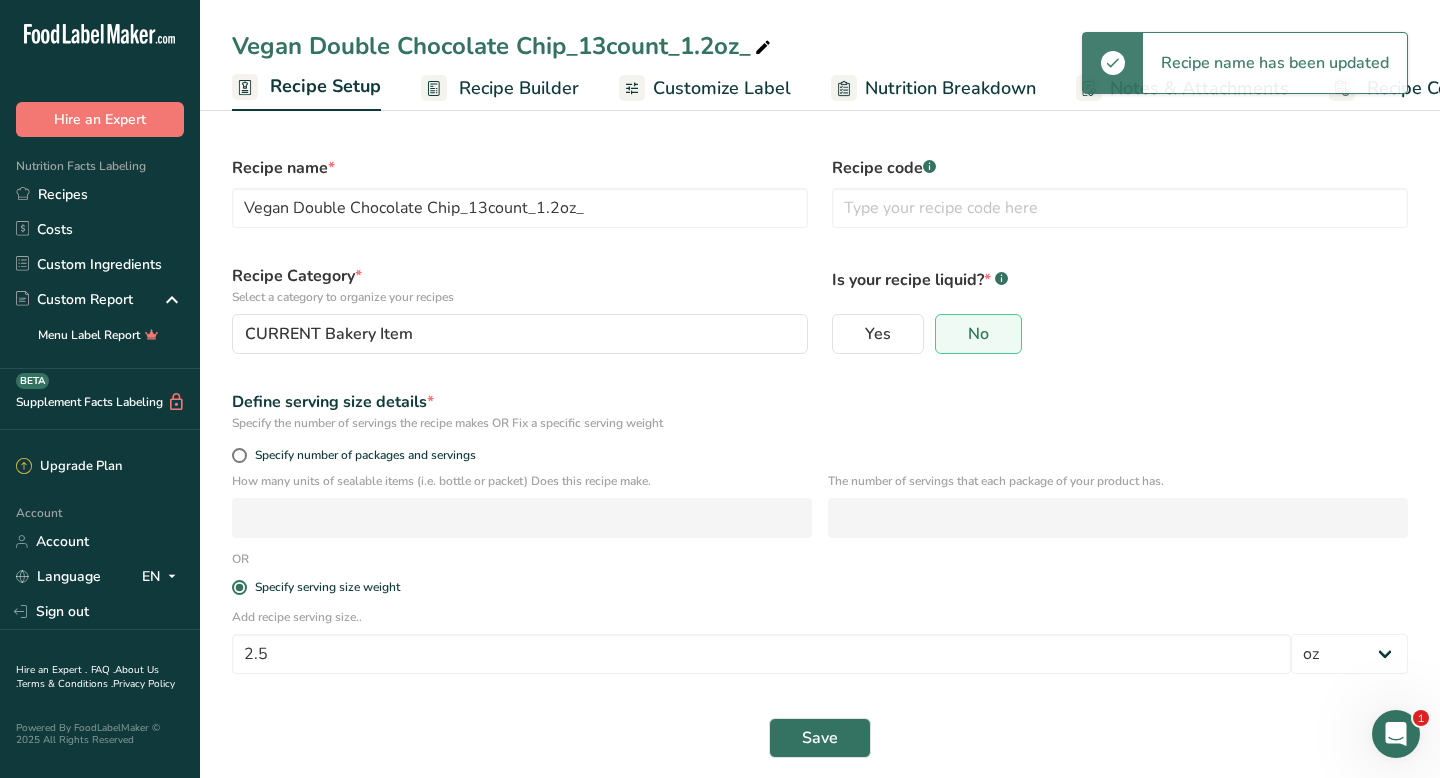 scroll, scrollTop: 0, scrollLeft: 7, axis: horizontal 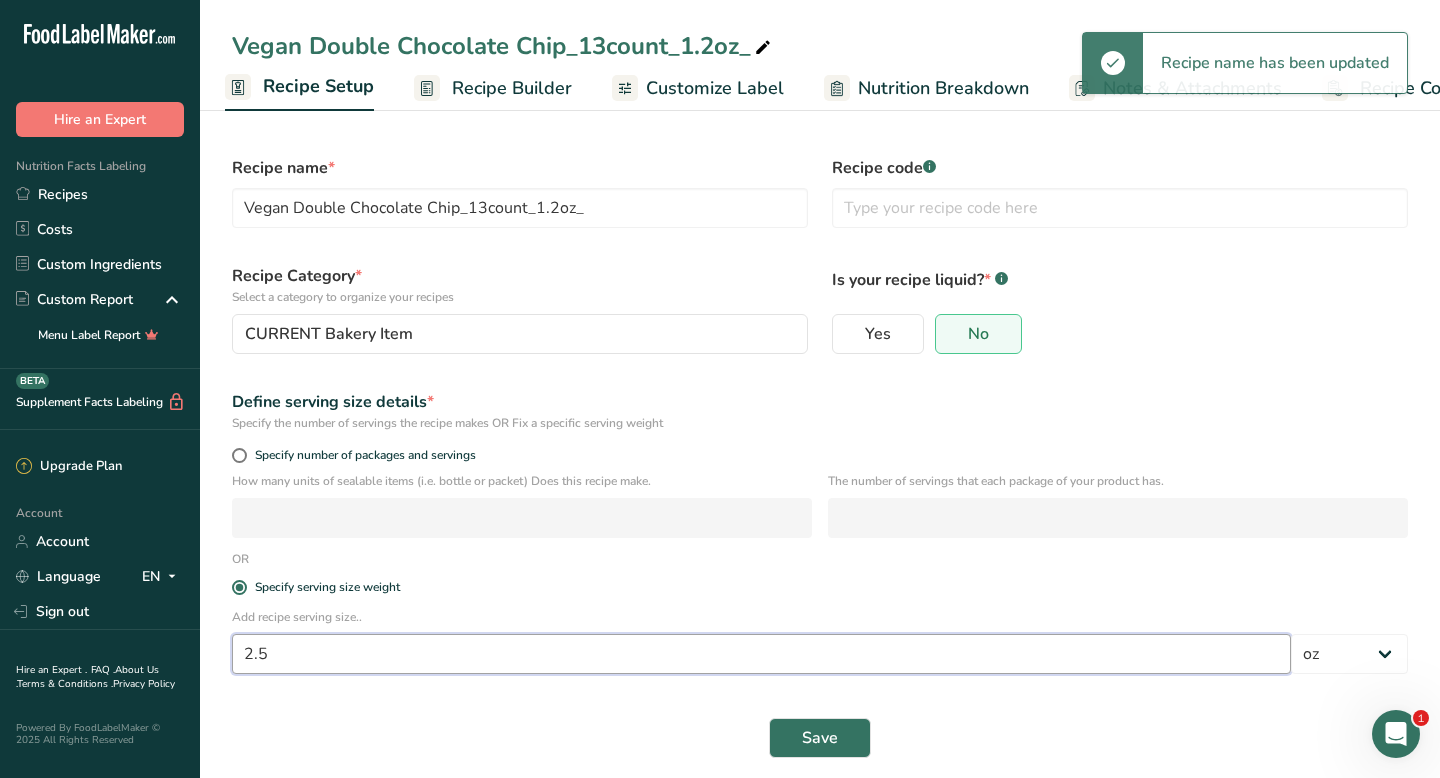 drag, startPoint x: 277, startPoint y: 652, endPoint x: 239, endPoint y: 652, distance: 38 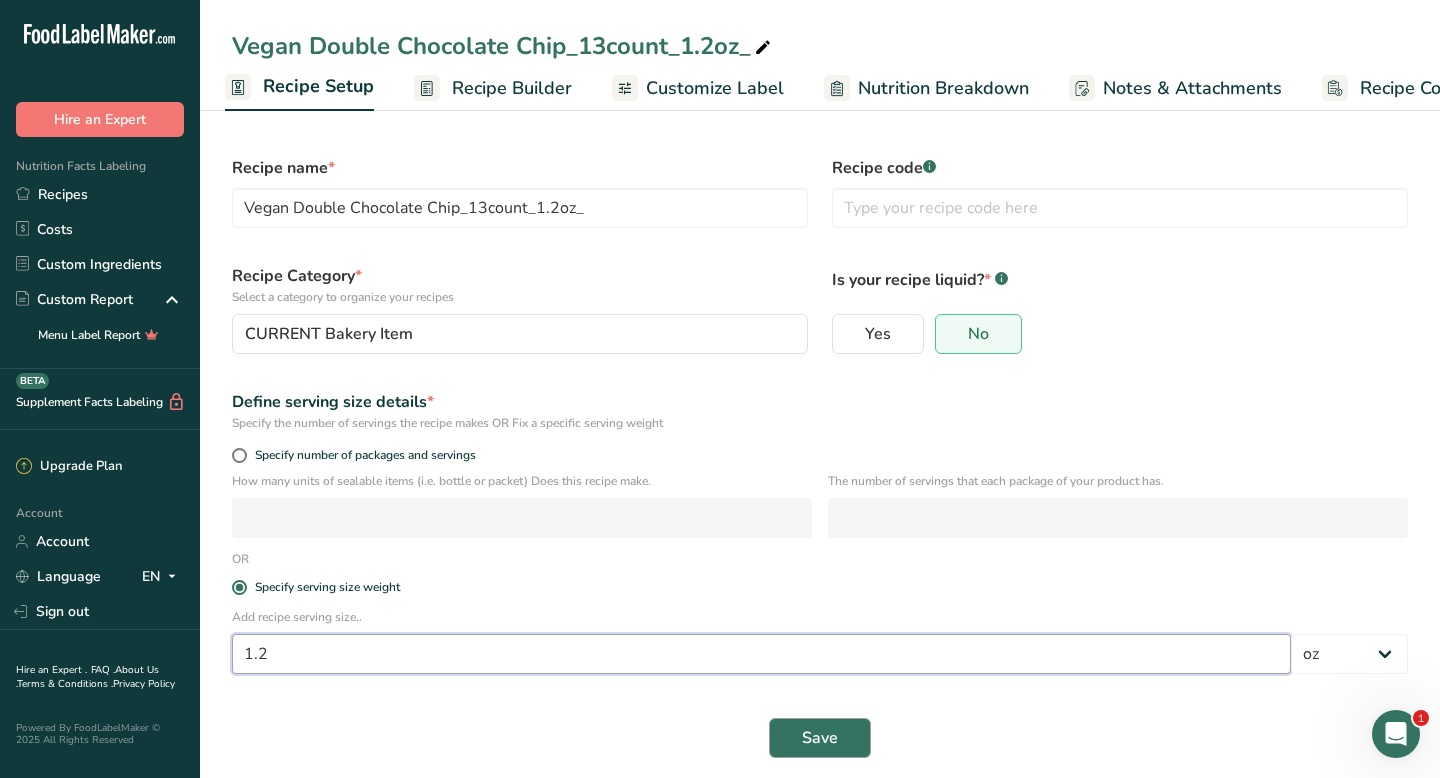 type on "1.2" 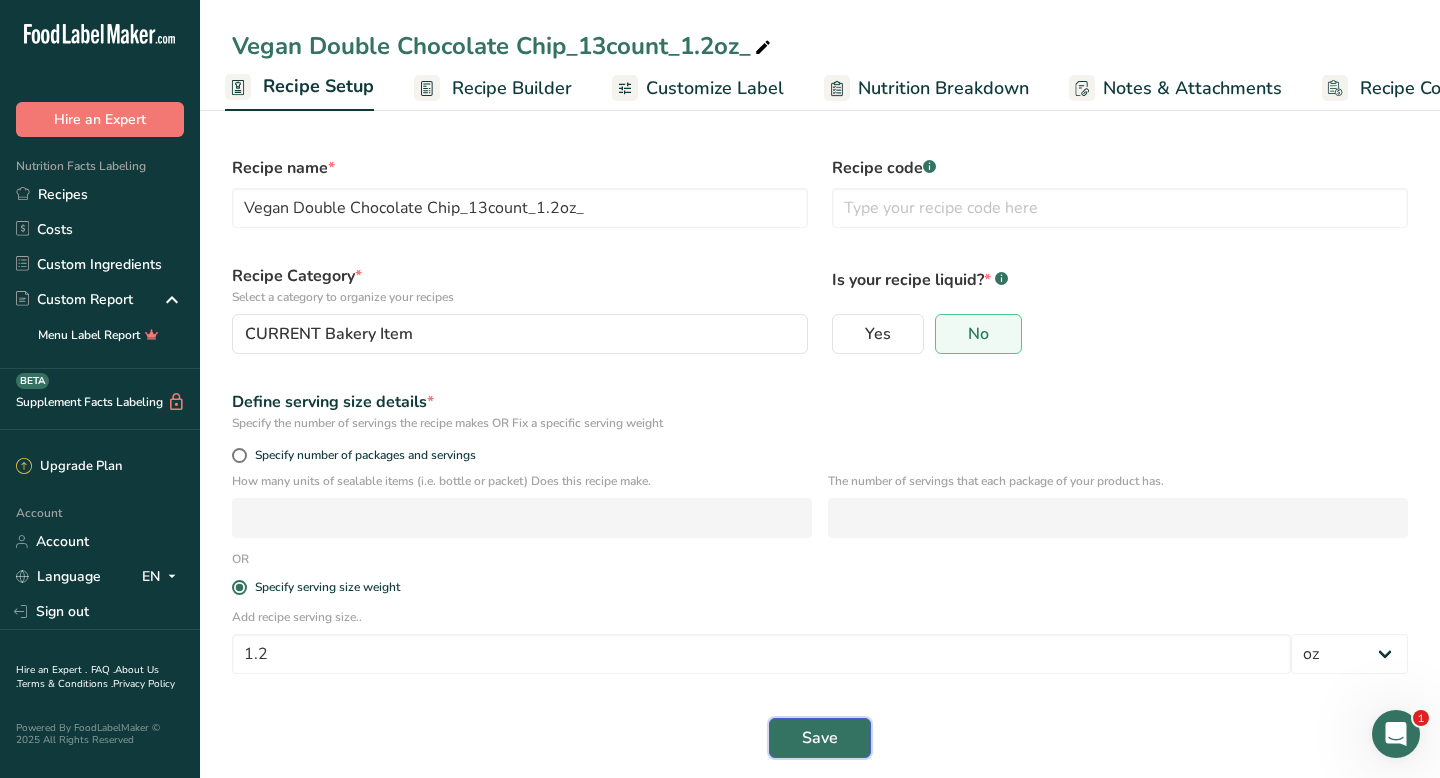 click on "Save" at bounding box center [820, 738] 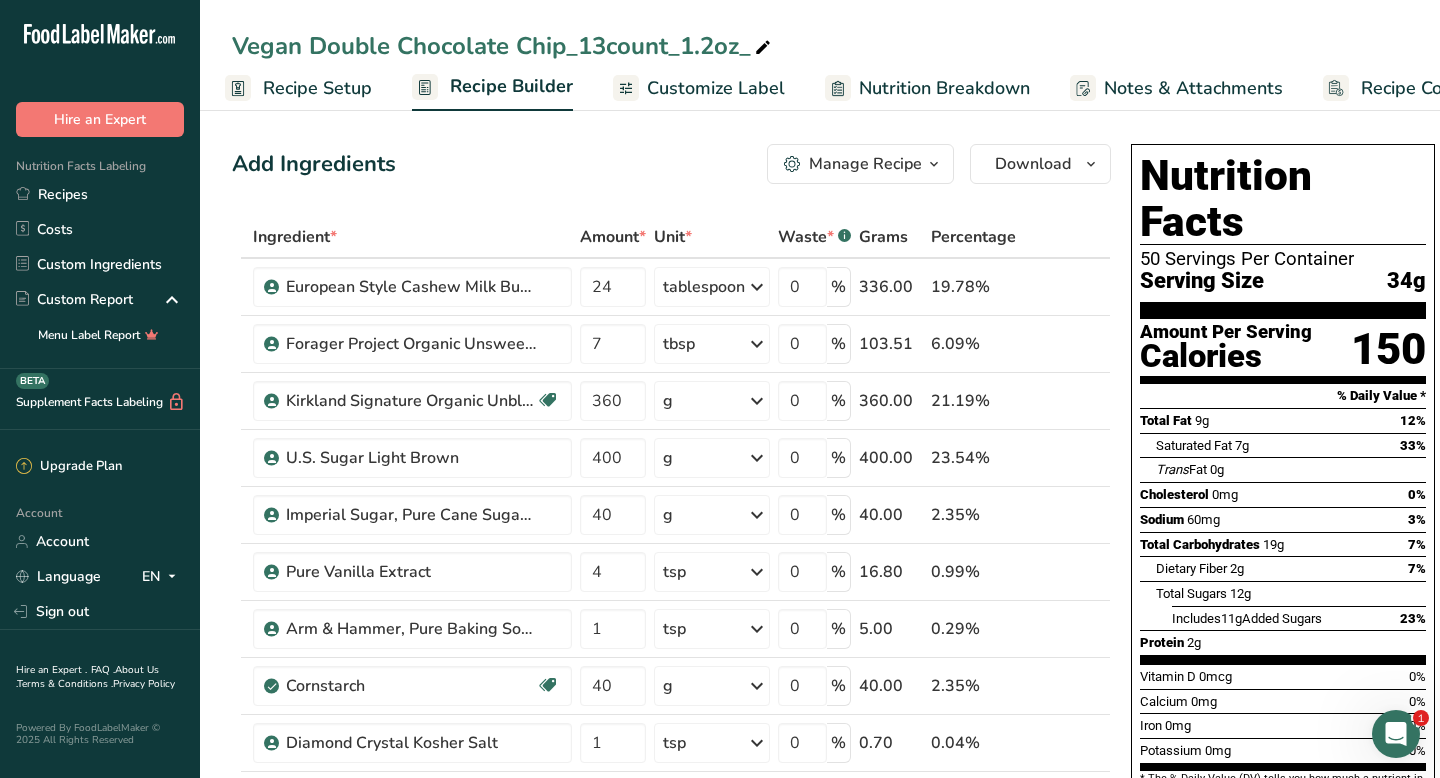 drag, startPoint x: 583, startPoint y: 47, endPoint x: 602, endPoint y: 46, distance: 19.026299 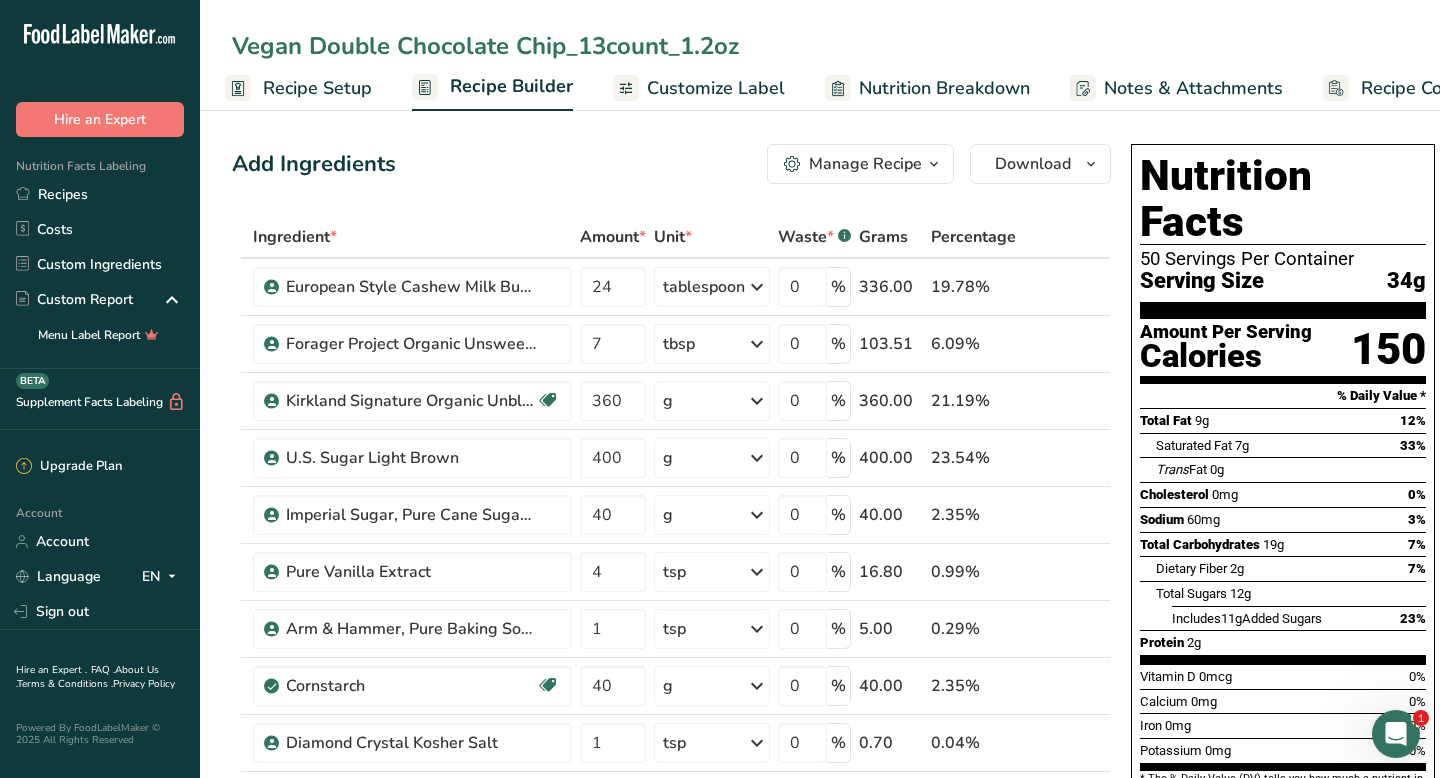 drag, startPoint x: 584, startPoint y: 43, endPoint x: 595, endPoint y: 43, distance: 11 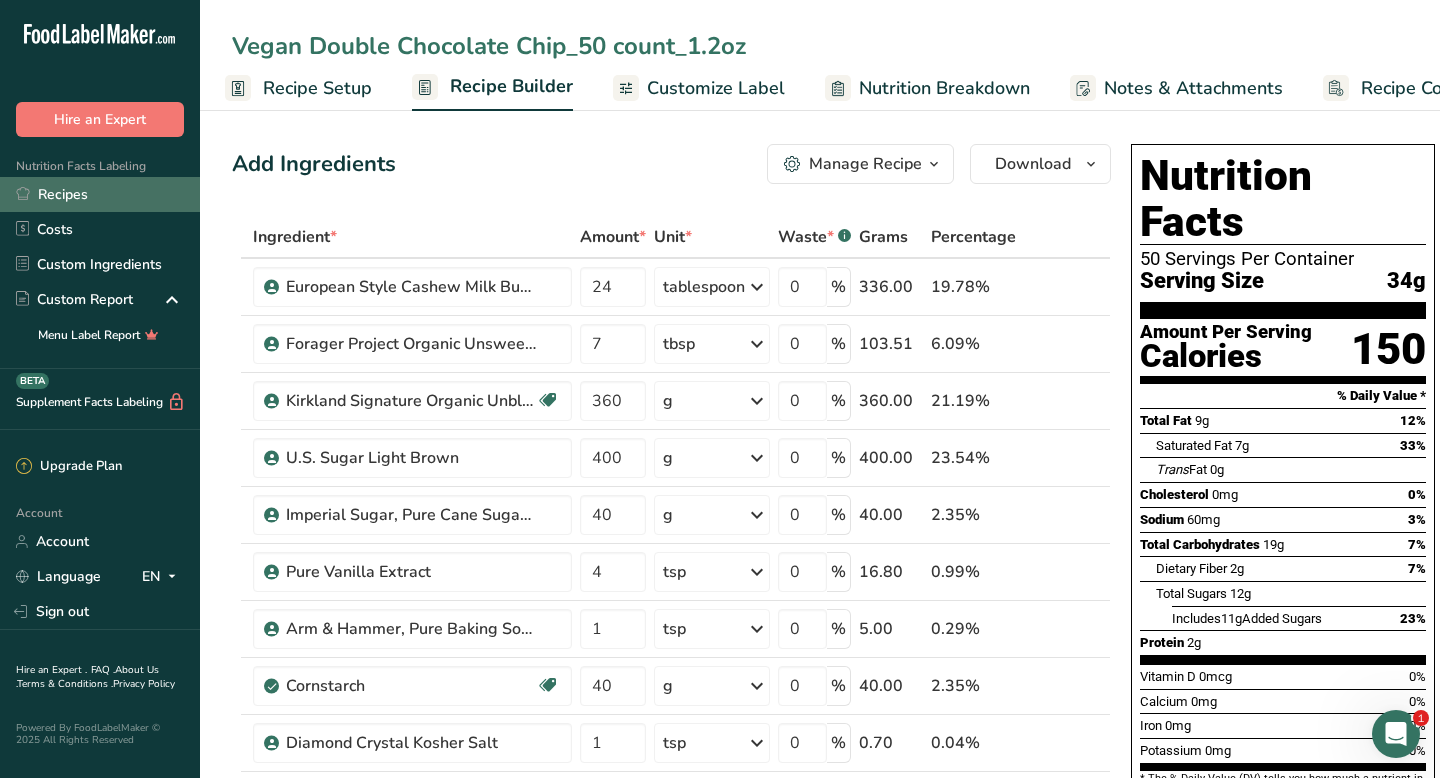 type on "Vegan Double Chocolate Chip_50 count_1.2oz" 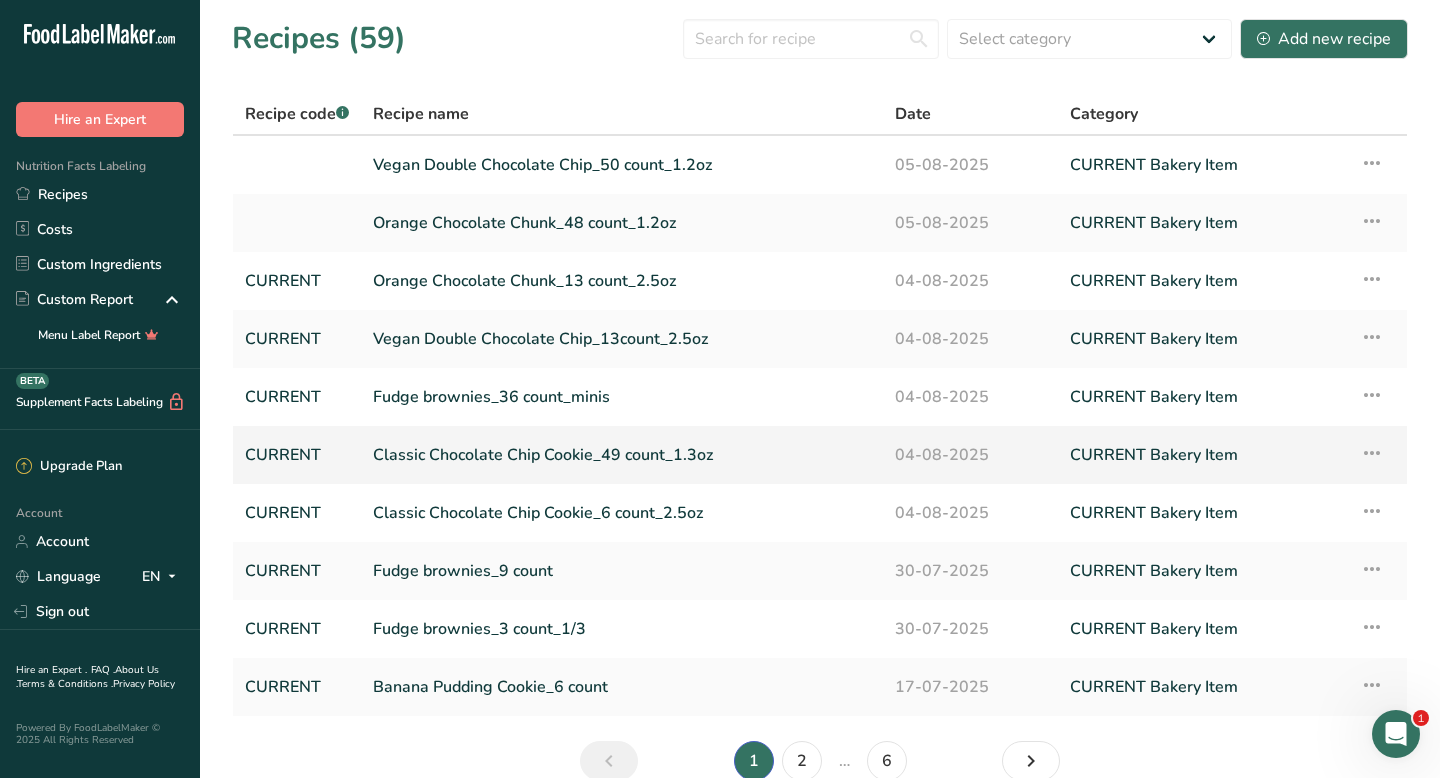 click on "Classic Chocolate Chip Cookie_49 count_1.3oz" at bounding box center [622, 455] 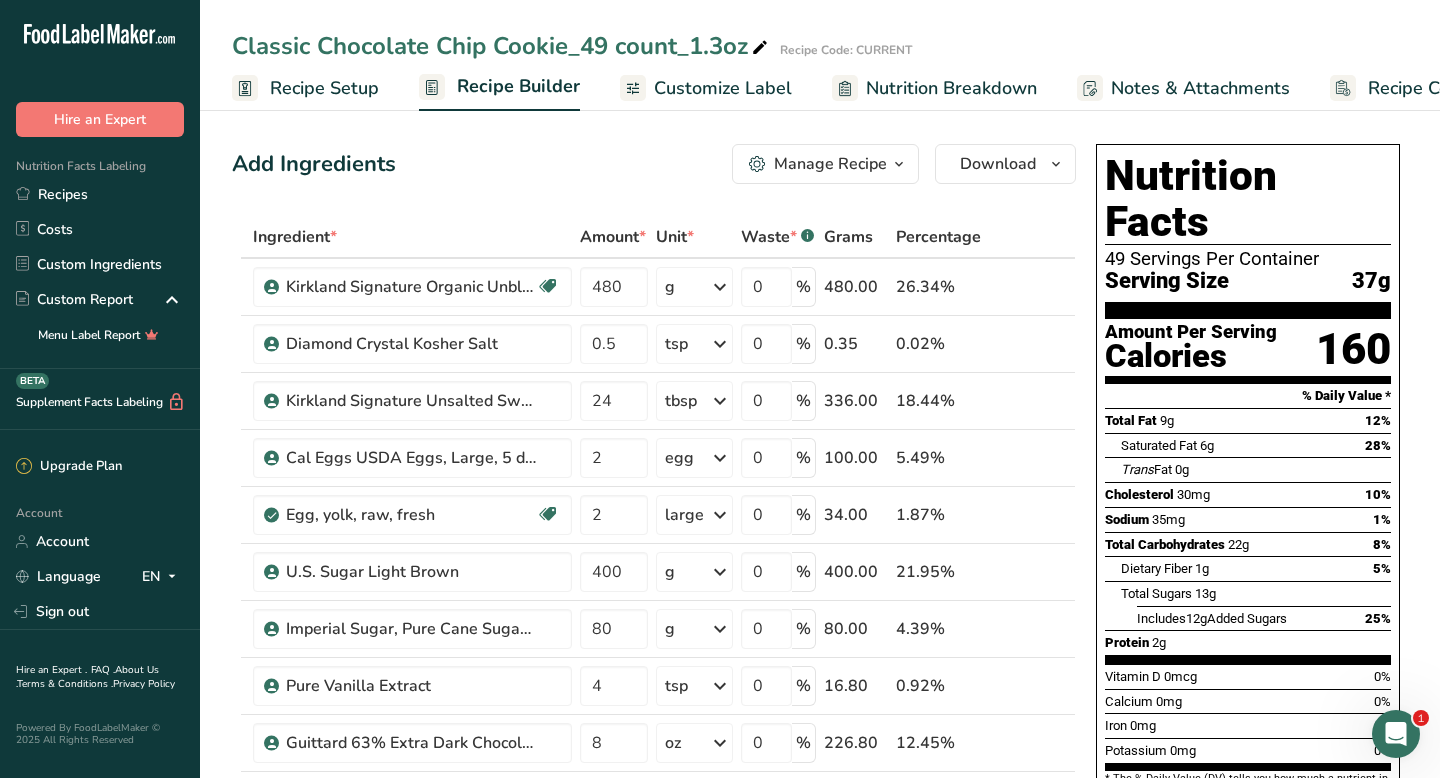 click on "Recipe Setup" at bounding box center [324, 88] 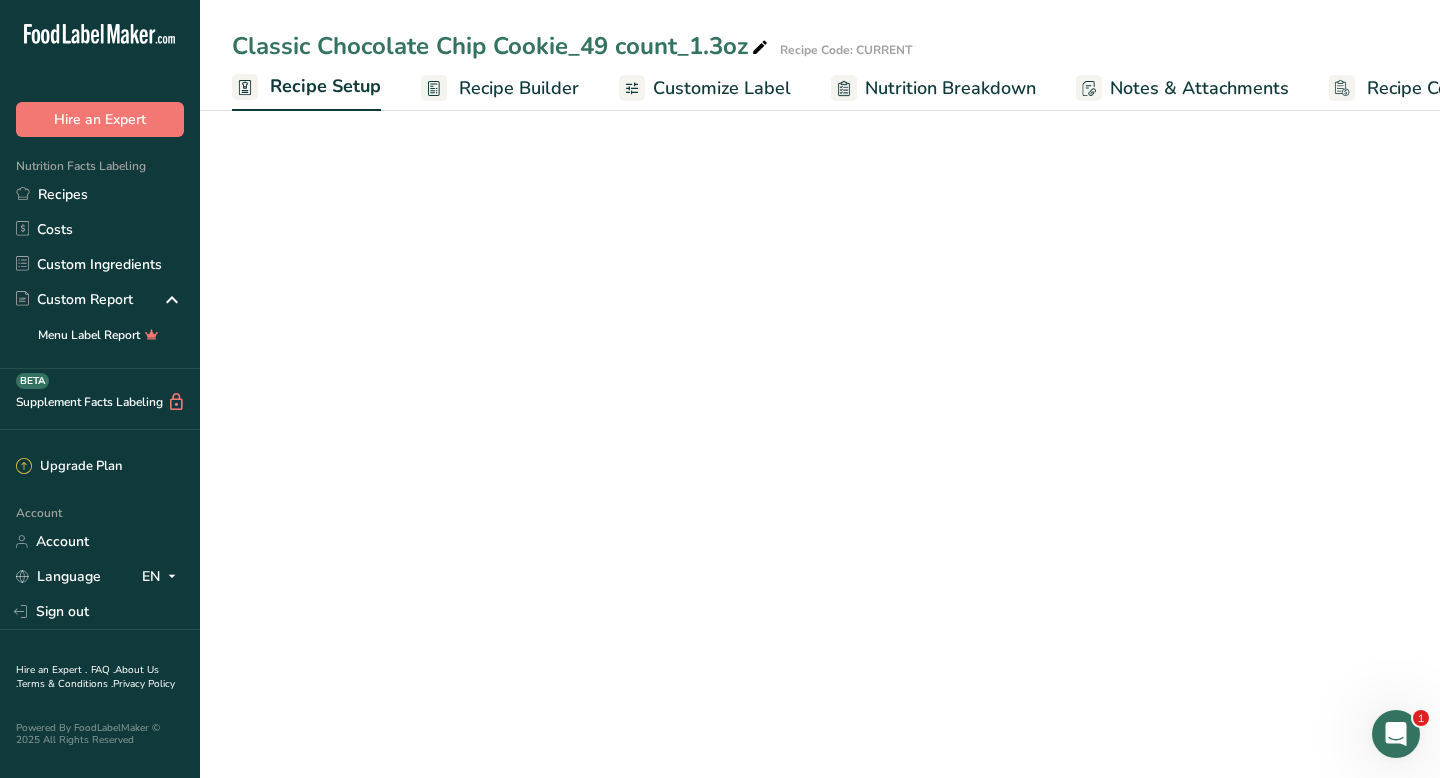 scroll, scrollTop: 0, scrollLeft: 7, axis: horizontal 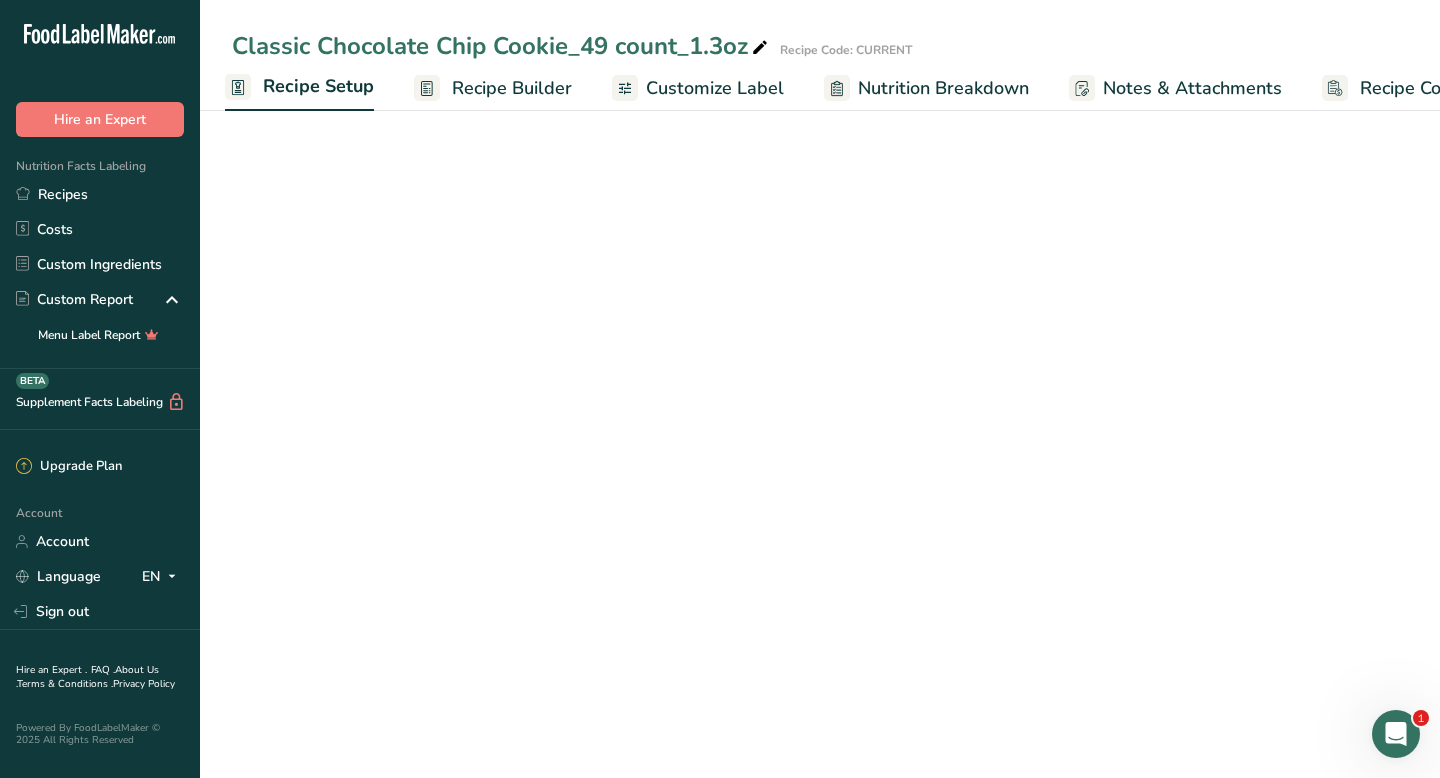 select on "5" 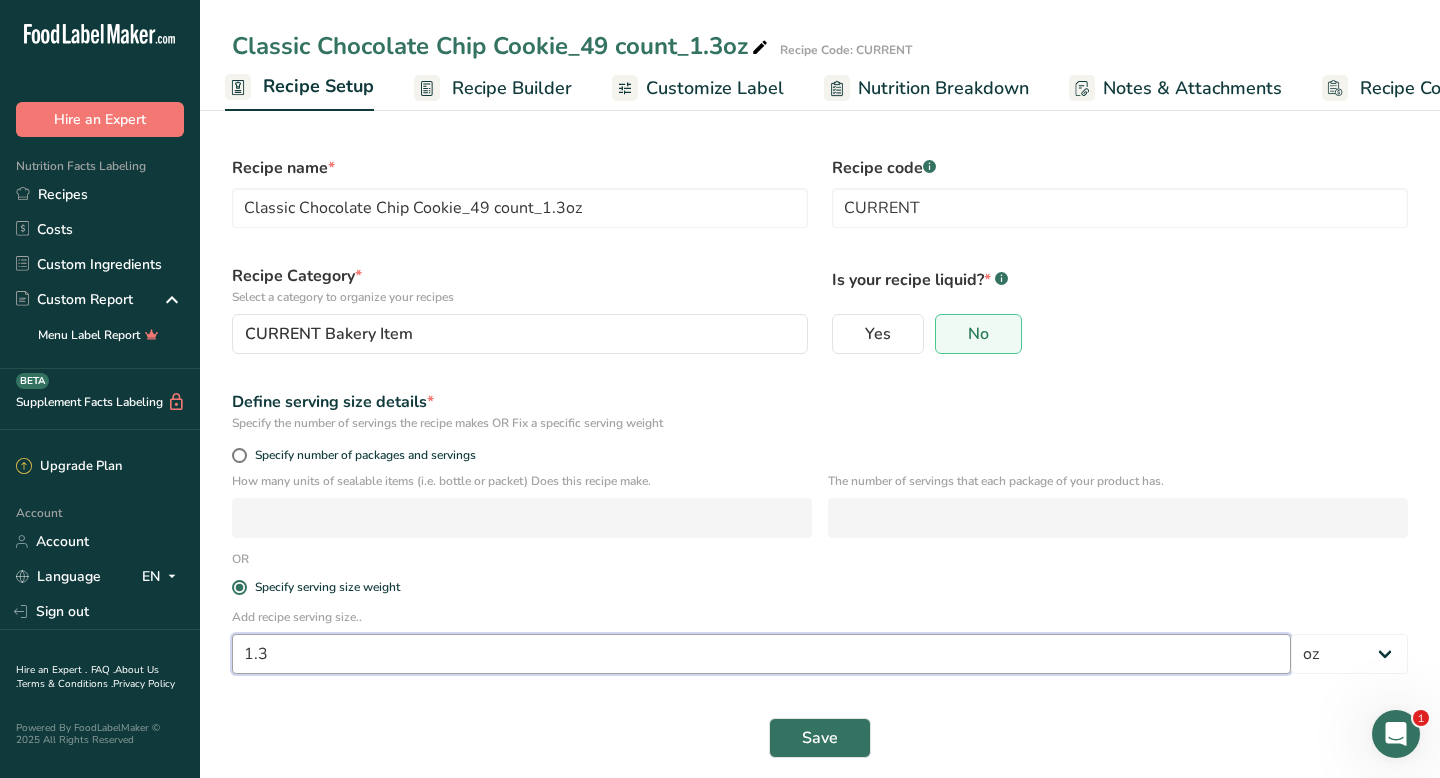 click on "1.3" at bounding box center [761, 654] 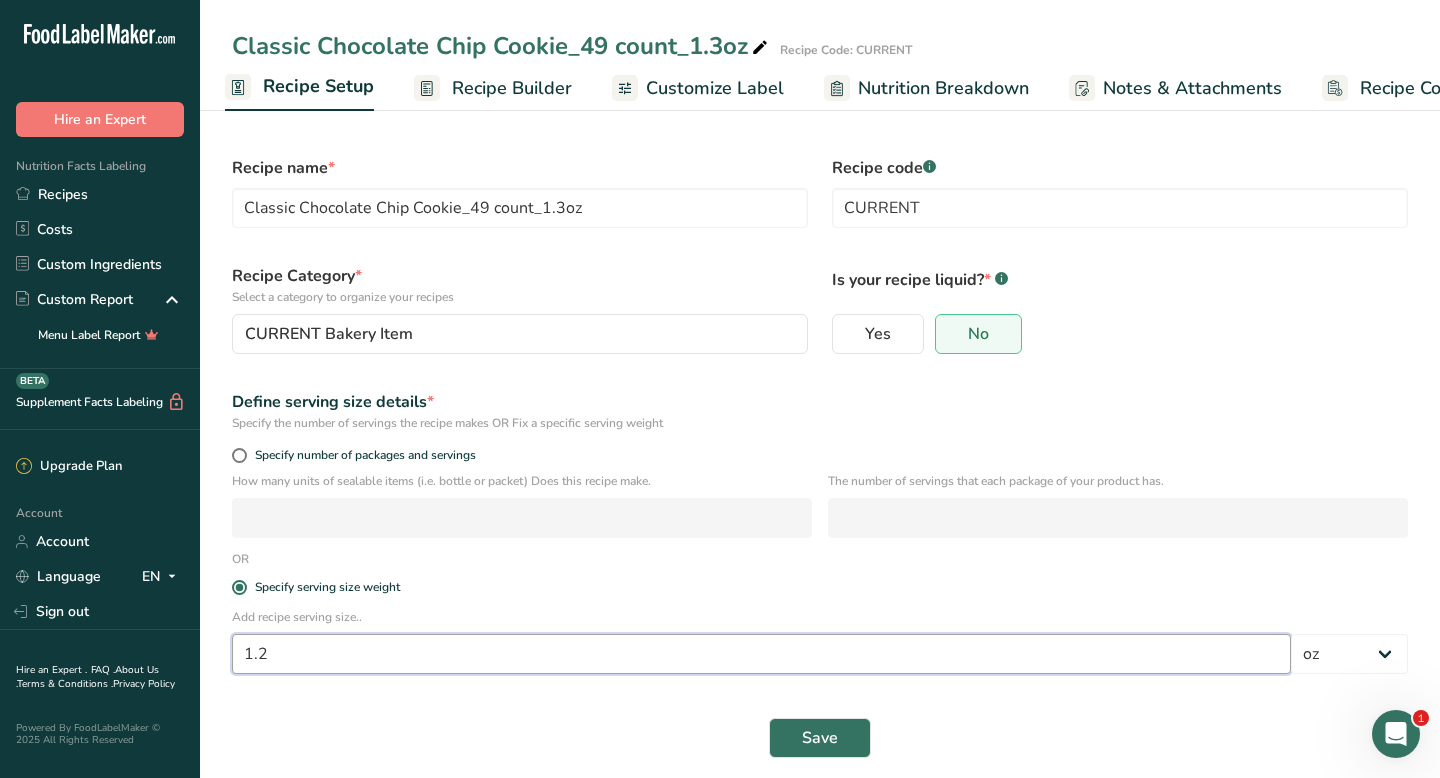 type on "1.2" 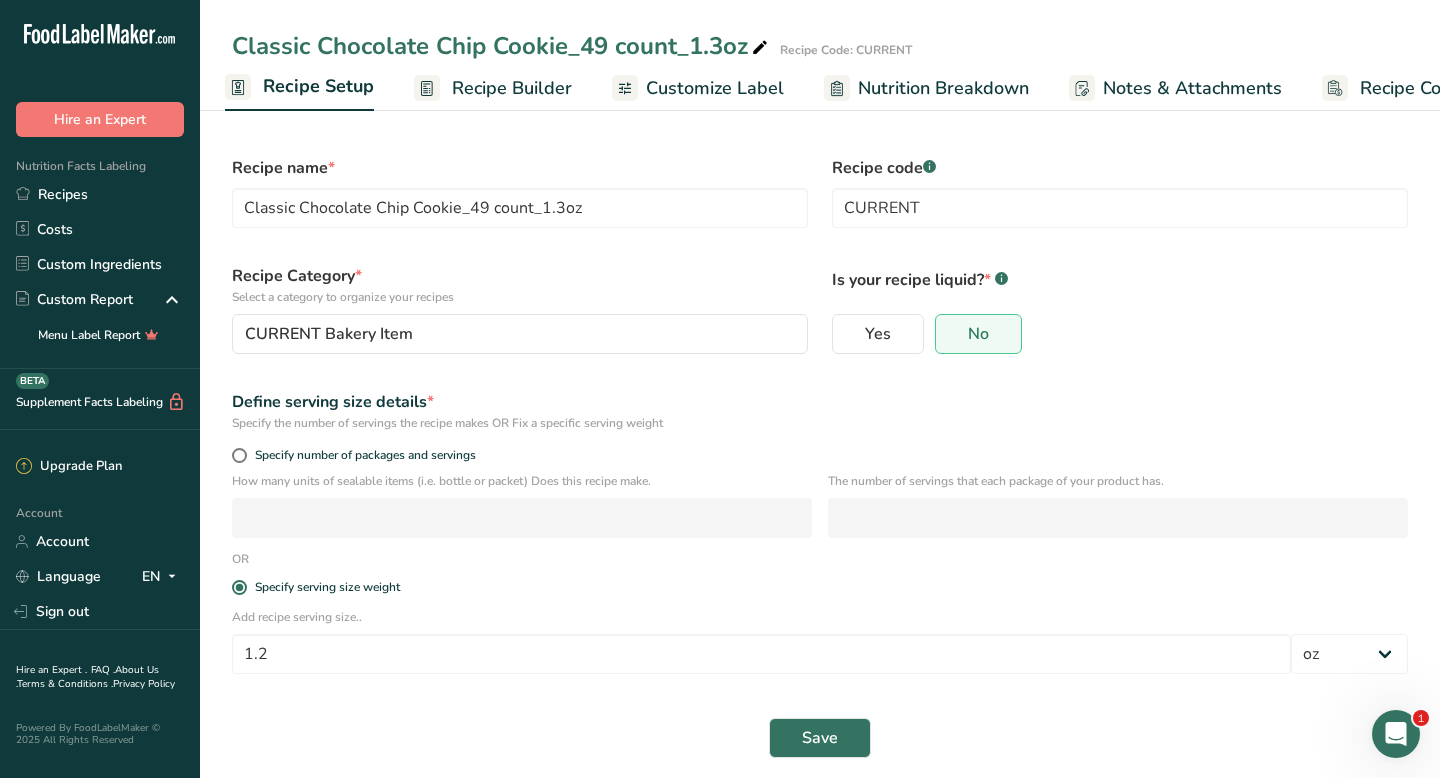 click on "Classic Chocolate Chip Cookie_49 count_1.3oz" at bounding box center (502, 46) 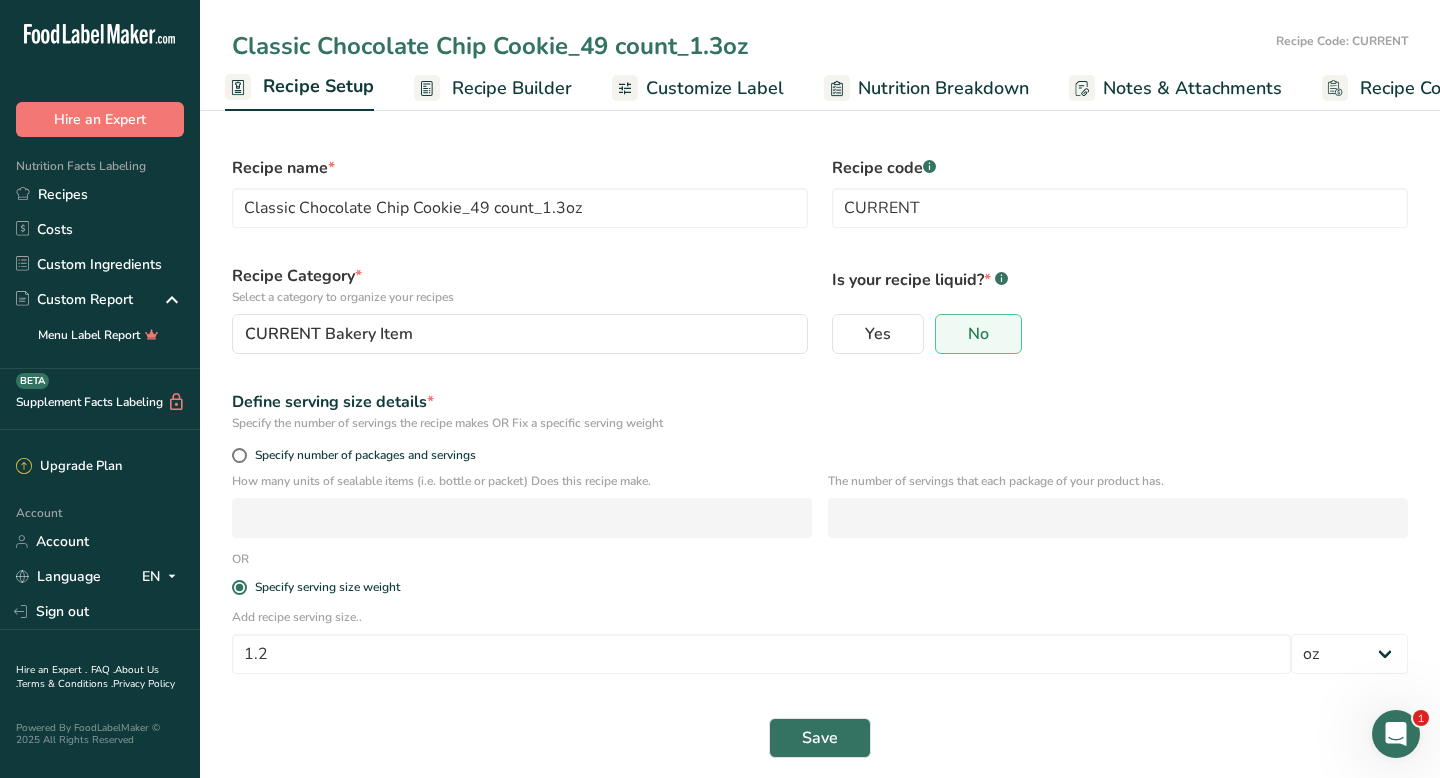 click on "Classic Chocolate Chip Cookie_49 count_1.3oz" at bounding box center [750, 46] 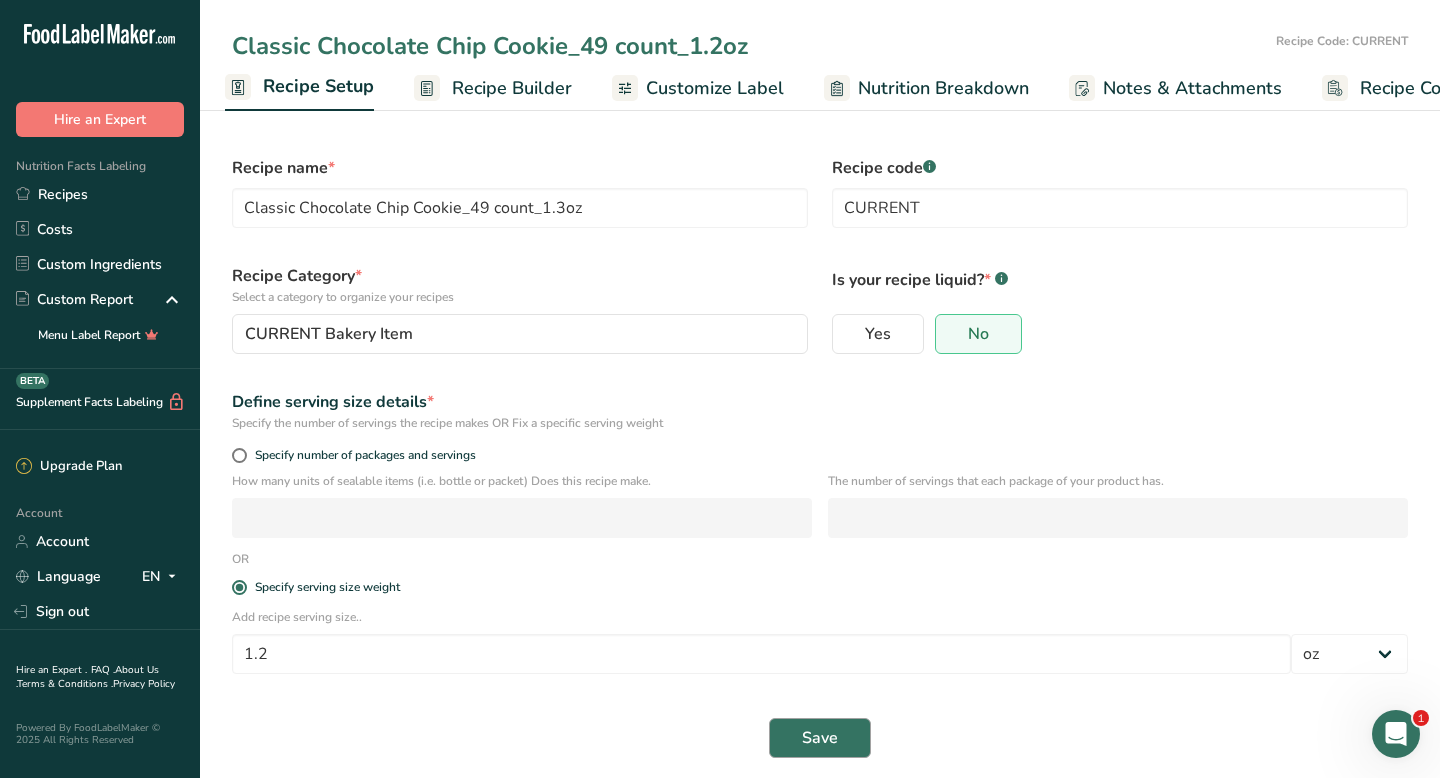 type on "Classic Chocolate Chip Cookie_49 count_1.2oz" 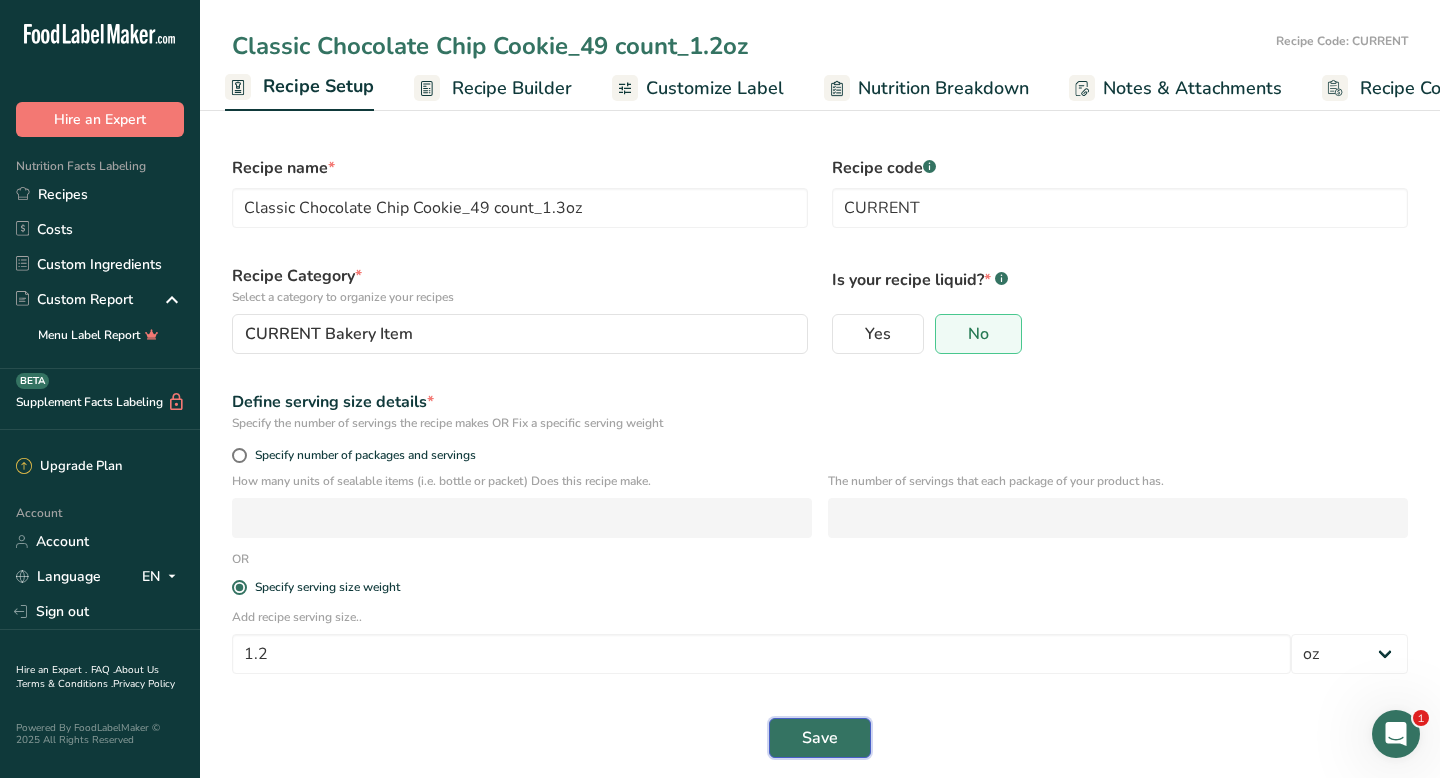 click on "Save" at bounding box center [820, 738] 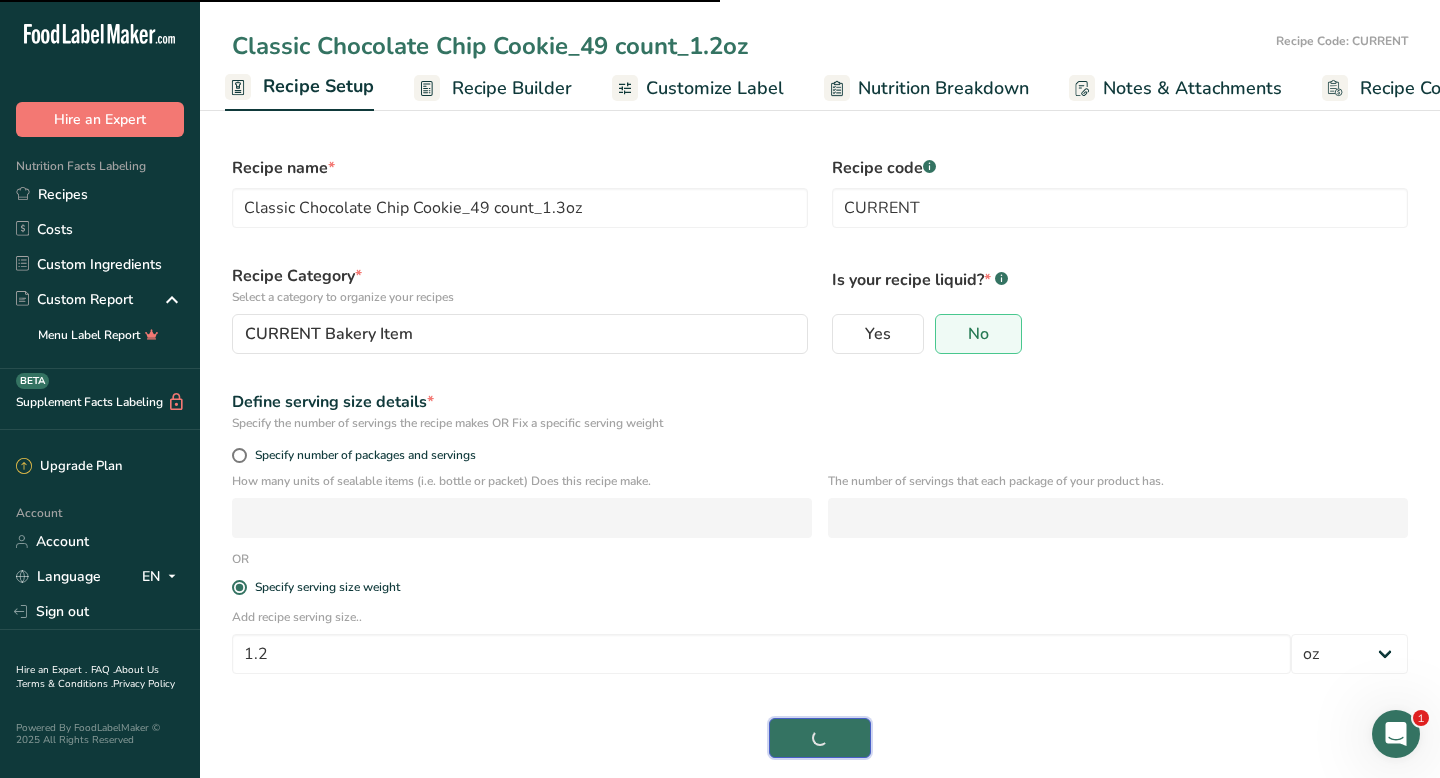 type on "Classic Chocolate Chip Cookie_49 count_1.2oz" 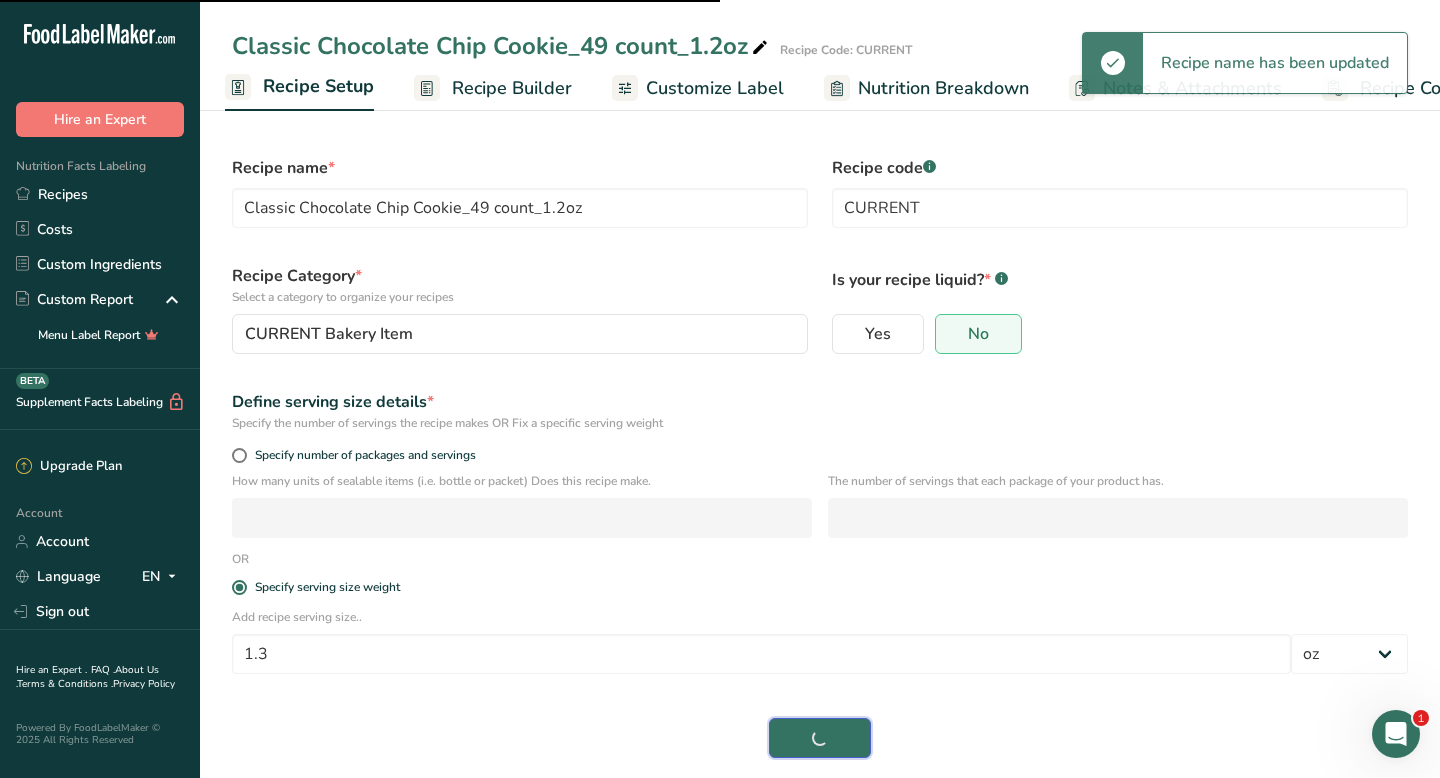 type on "Classic Chocolate Chip Cookie_49 count_1.3oz" 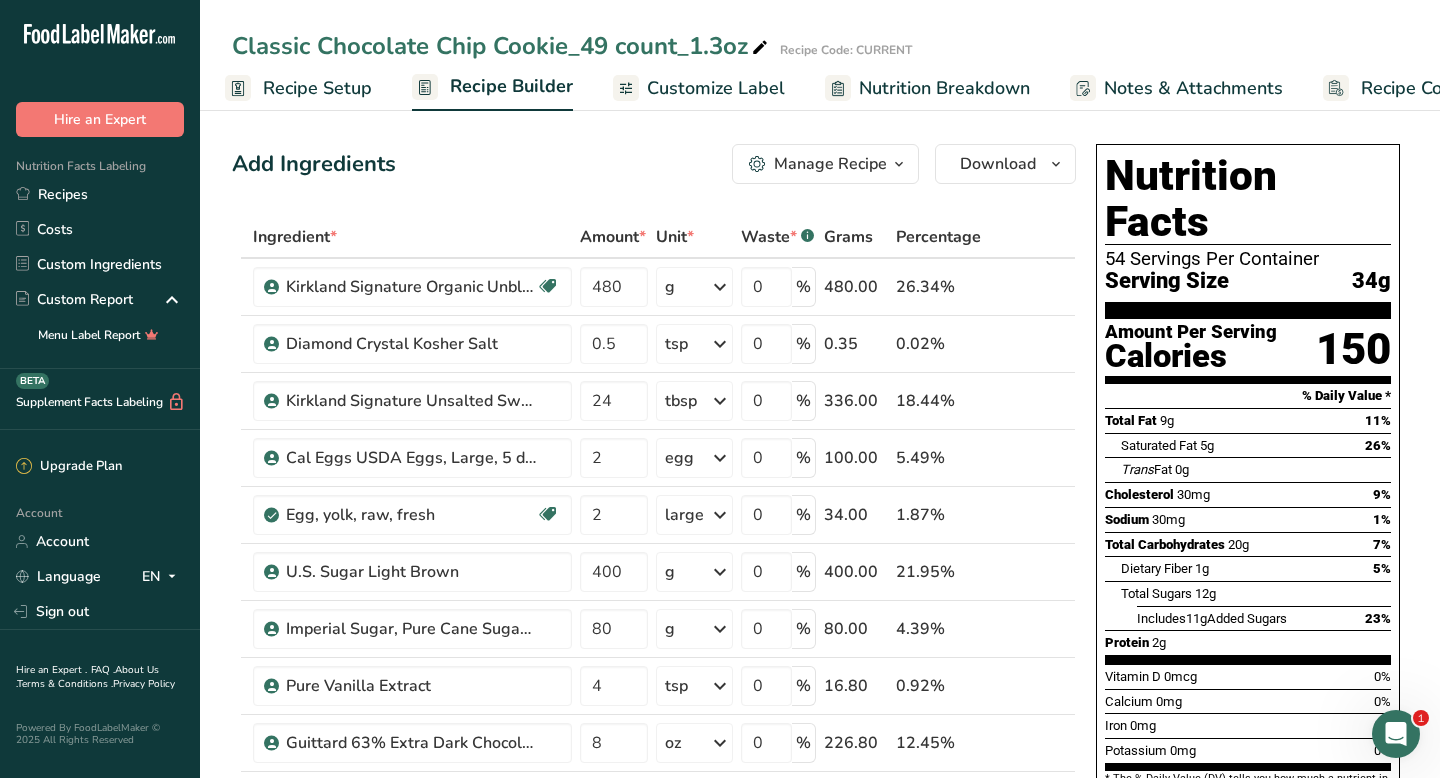 click on "Recipe Setup" at bounding box center [317, 88] 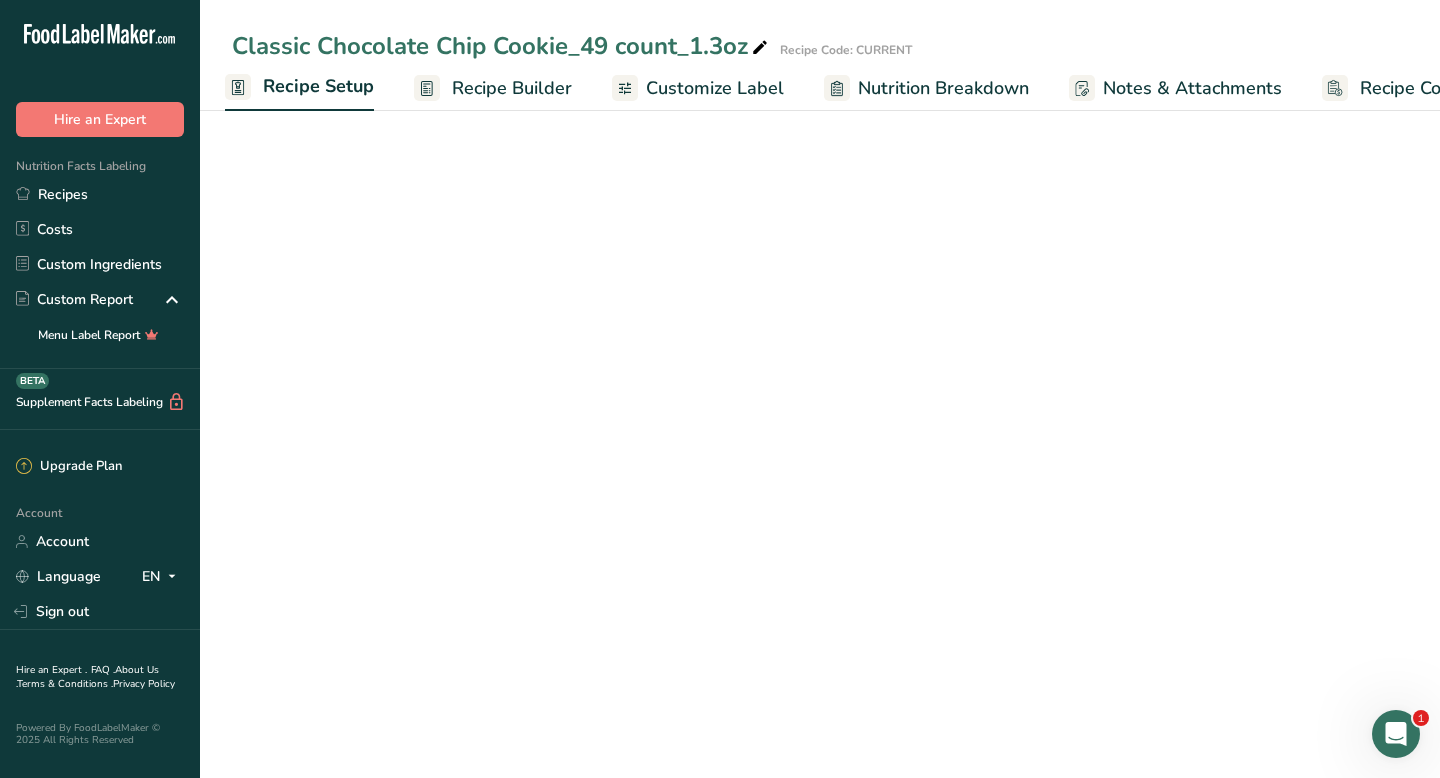 select on "5" 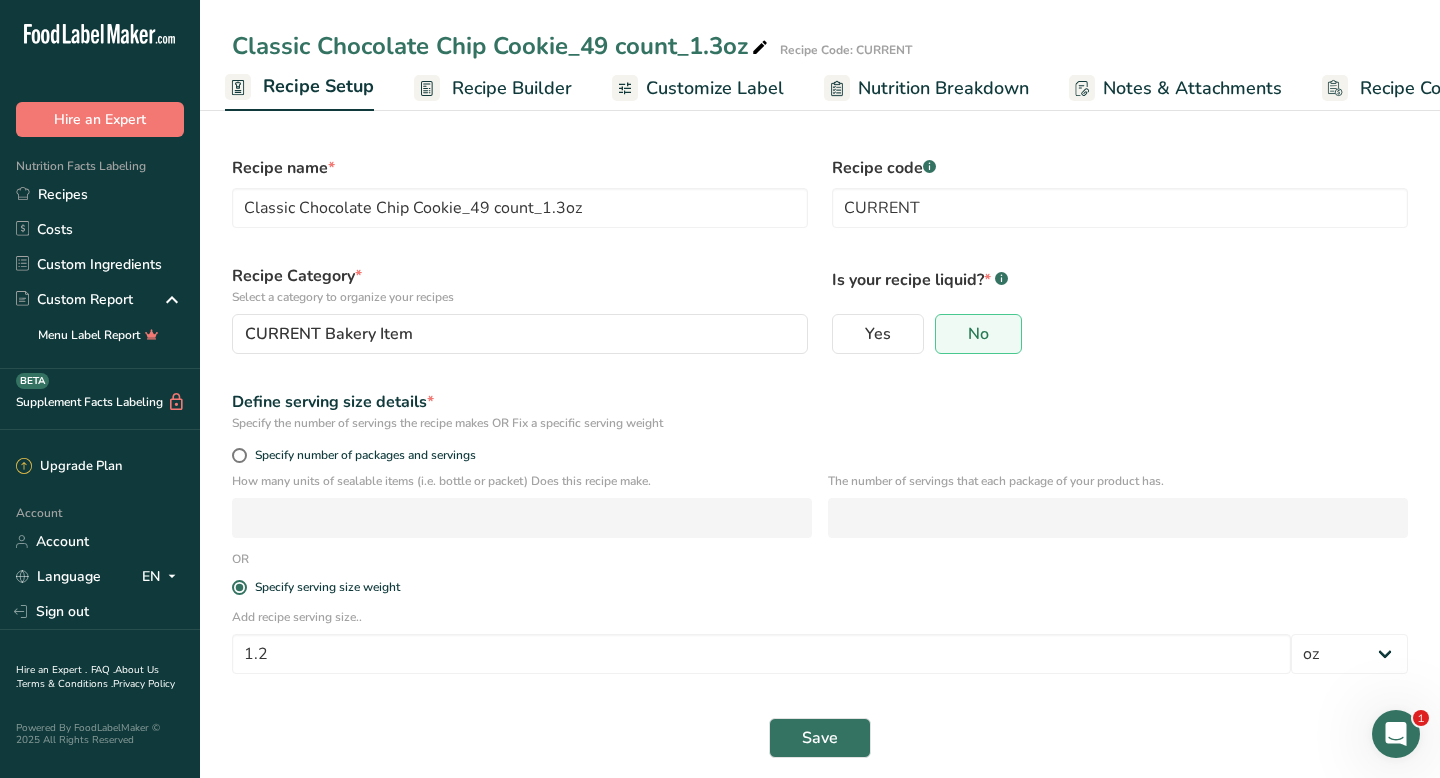 click on "Classic Chocolate Chip Cookie_49 count_1.3oz" at bounding box center [502, 46] 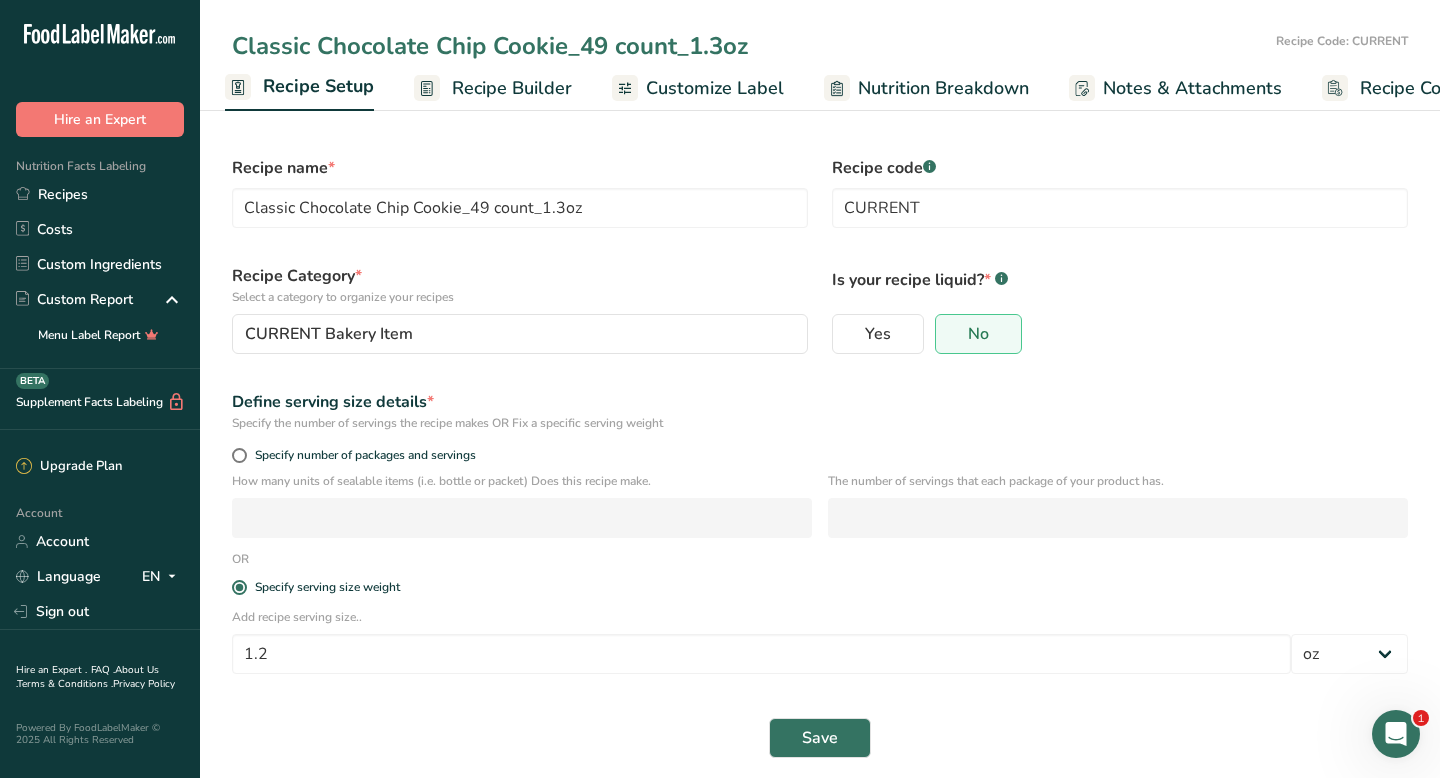 click on "Classic Chocolate Chip Cookie_49 count_1.3oz" at bounding box center [750, 46] 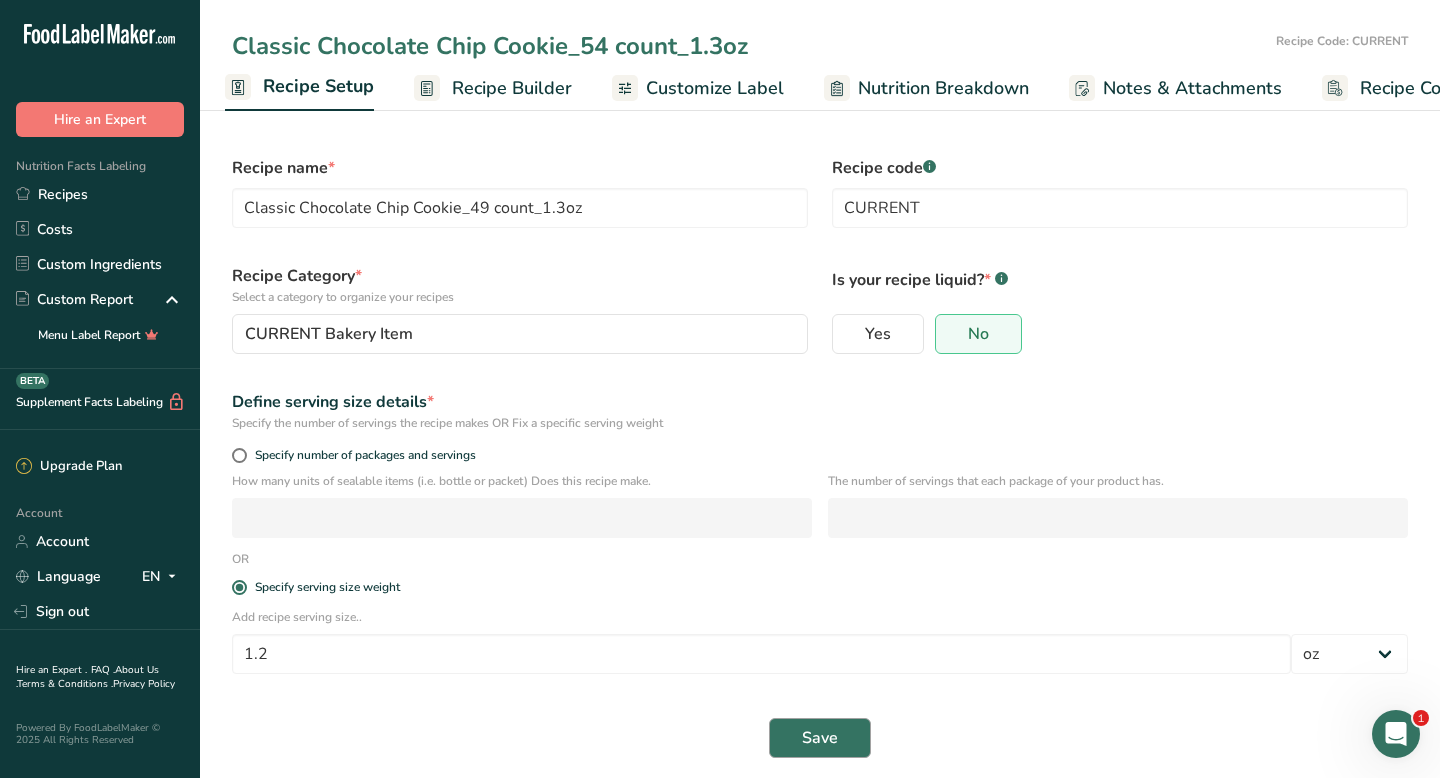 type on "Classic Chocolate Chip Cookie_54 count_1.3oz" 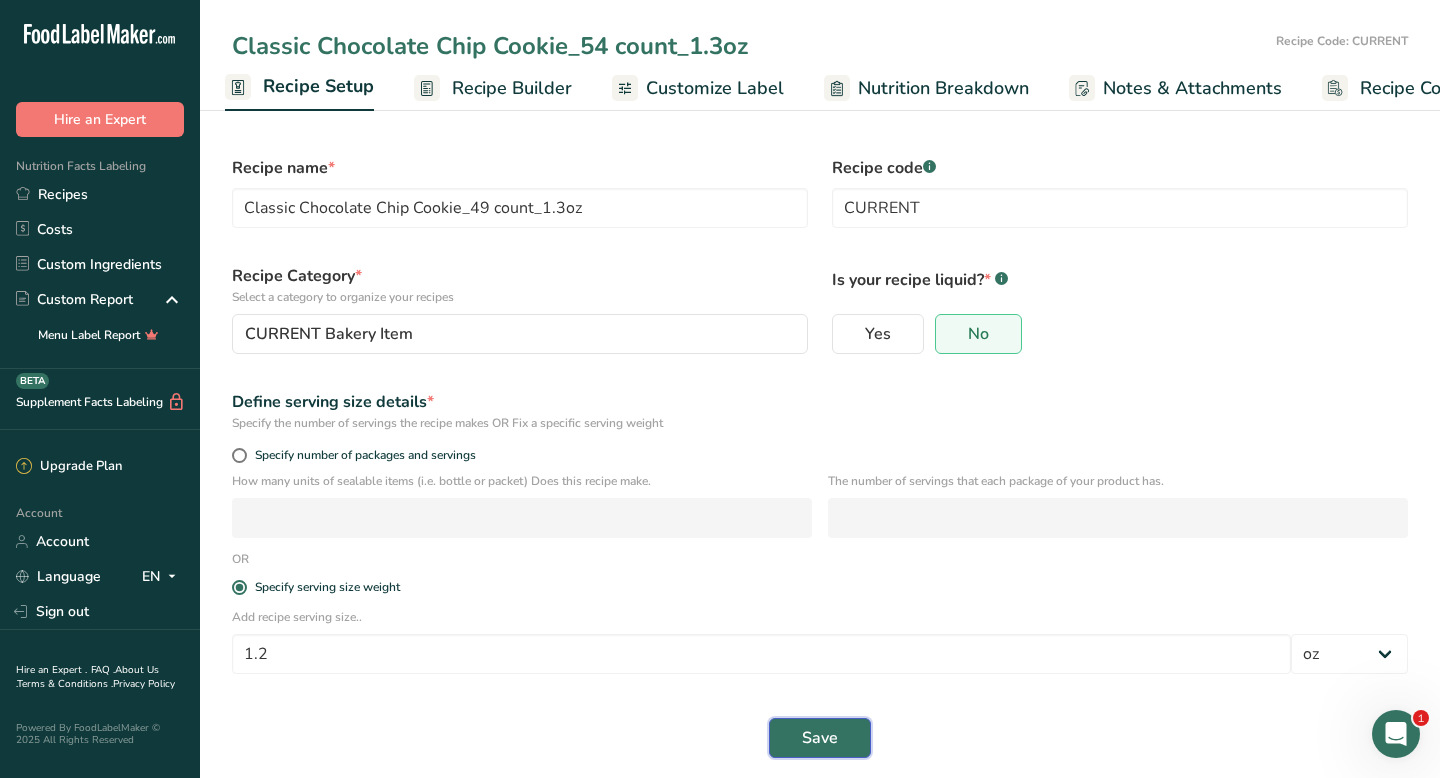 click on "Save" at bounding box center (820, 738) 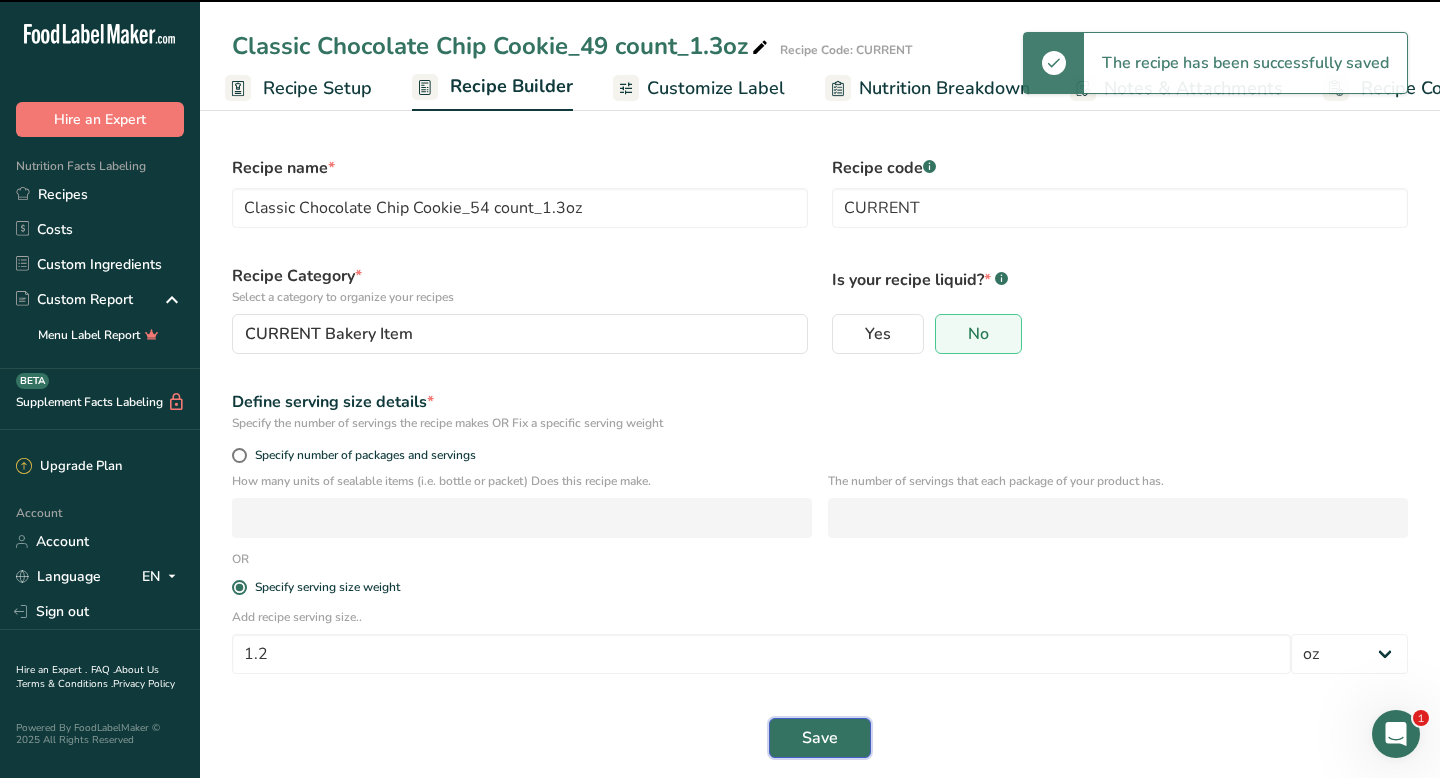 type on "Classic Chocolate Chip Cookie_49 count_1.3oz" 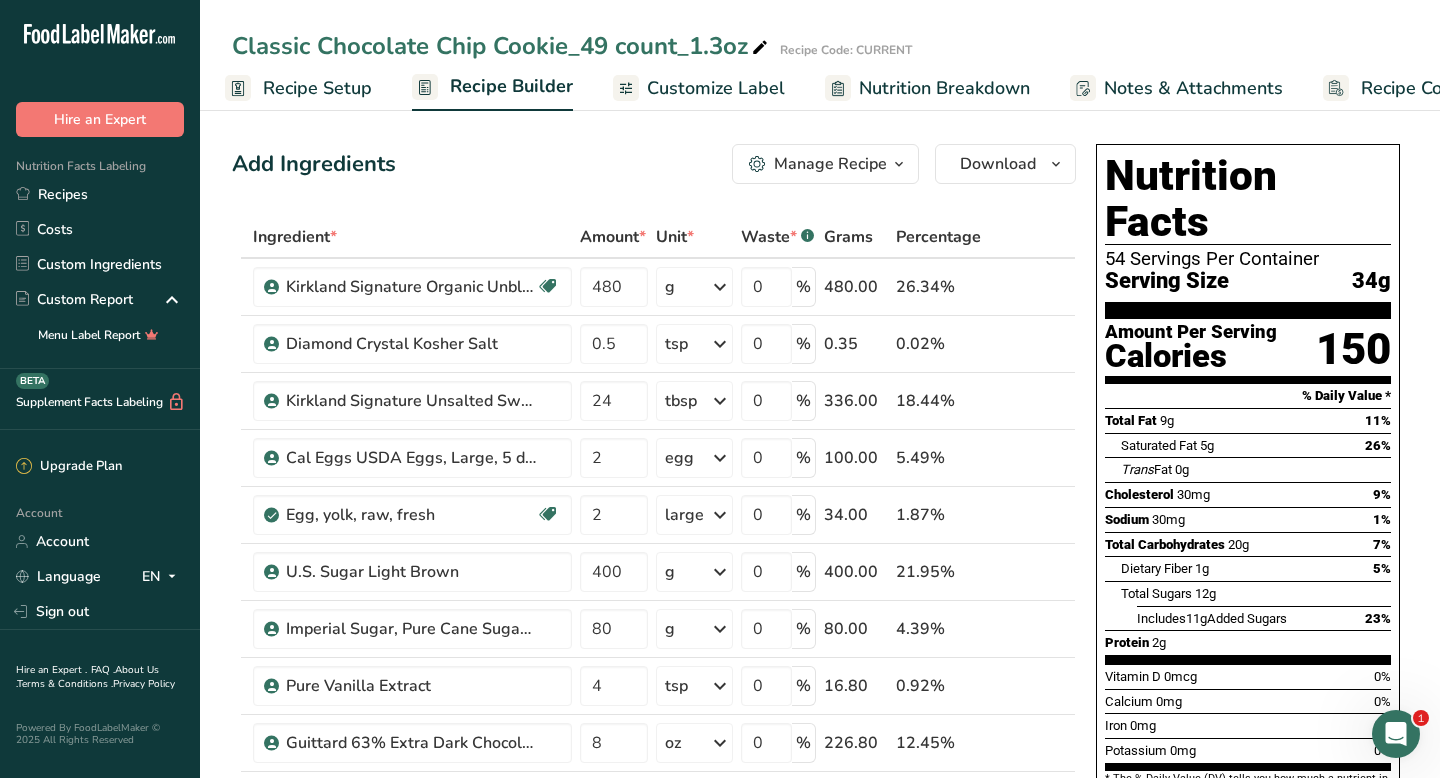 click on "Classic Chocolate Chip Cookie_49 count_1.3oz" at bounding box center [502, 46] 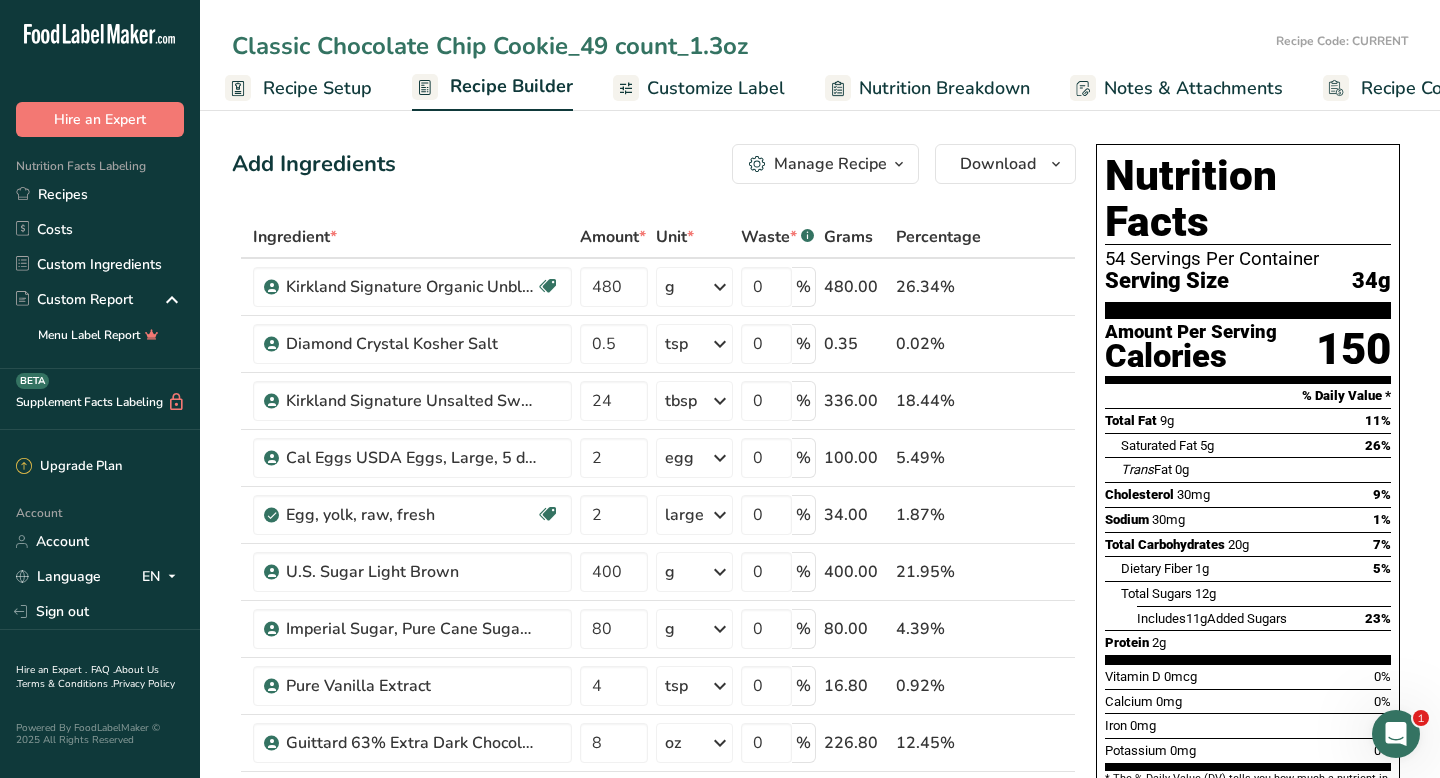 click on "Classic Chocolate Chip Cookie_49 count_1.3oz" at bounding box center (750, 46) 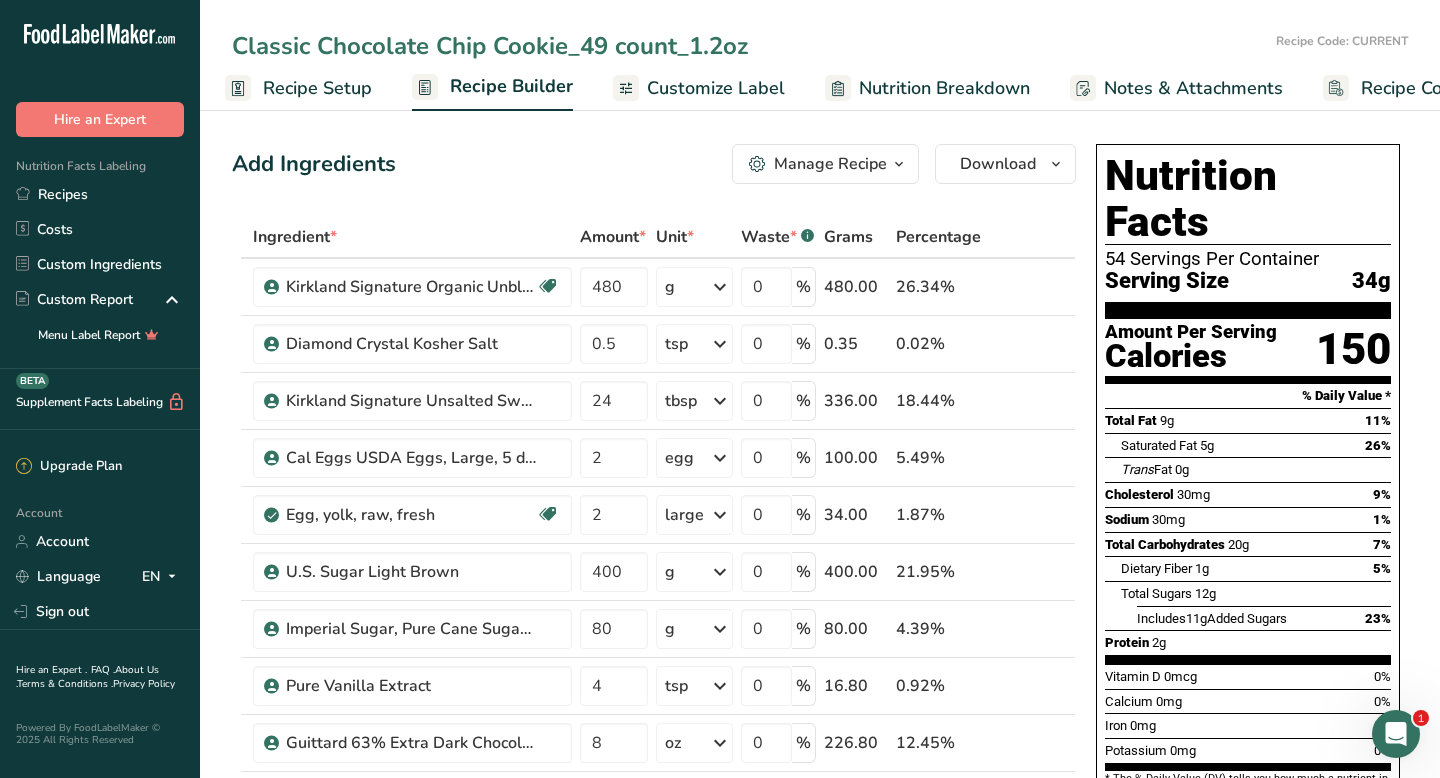 click on "Classic Chocolate Chip Cookie_49 count_1.2oz" at bounding box center (750, 46) 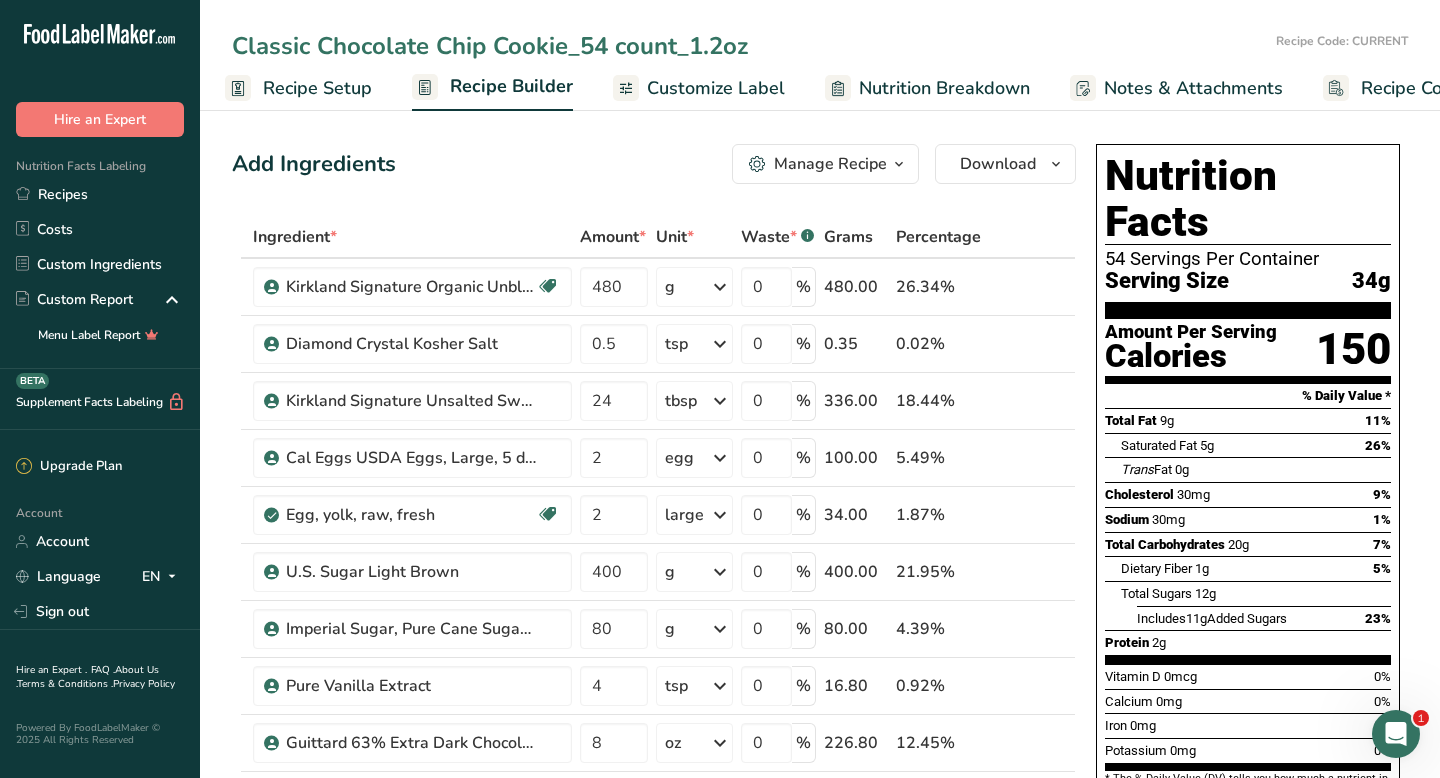 type on "Classic Chocolate Chip Cookie_54 count_1.2oz" 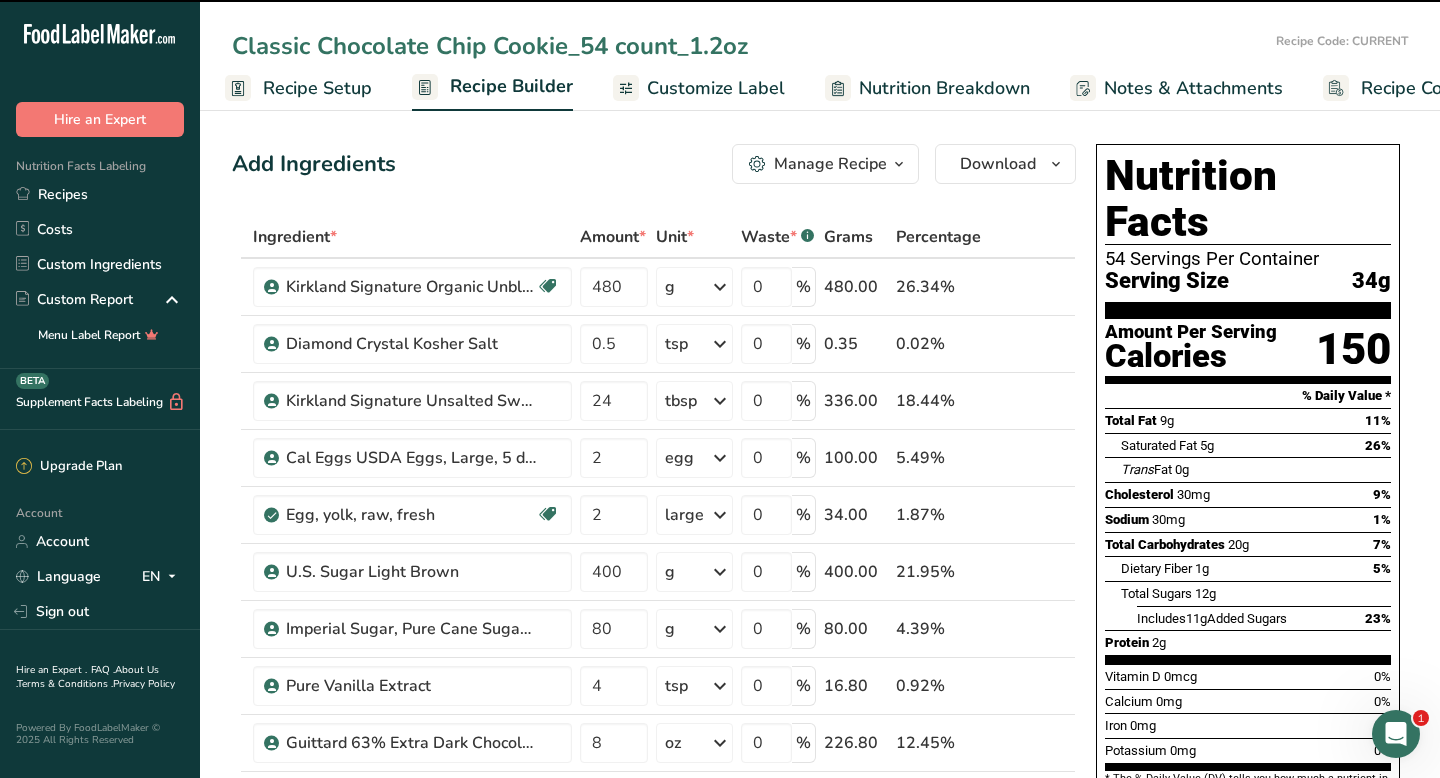 click on "Recipe Setup                       Recipe Builder   Customize Label               Nutrition Breakdown               Notes & Attachments                 Recipe Costing" at bounding box center [858, 87] 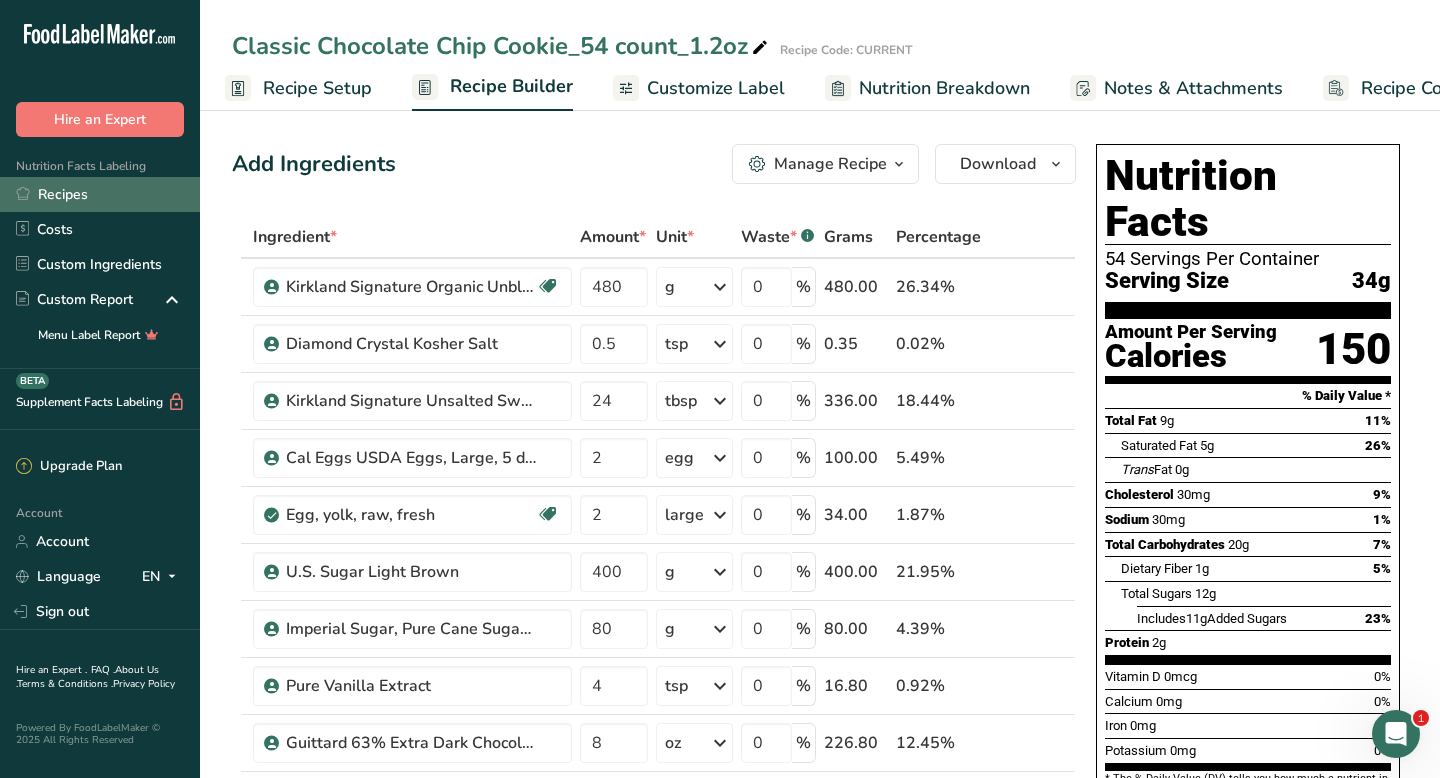 click on "Recipes" at bounding box center (100, 194) 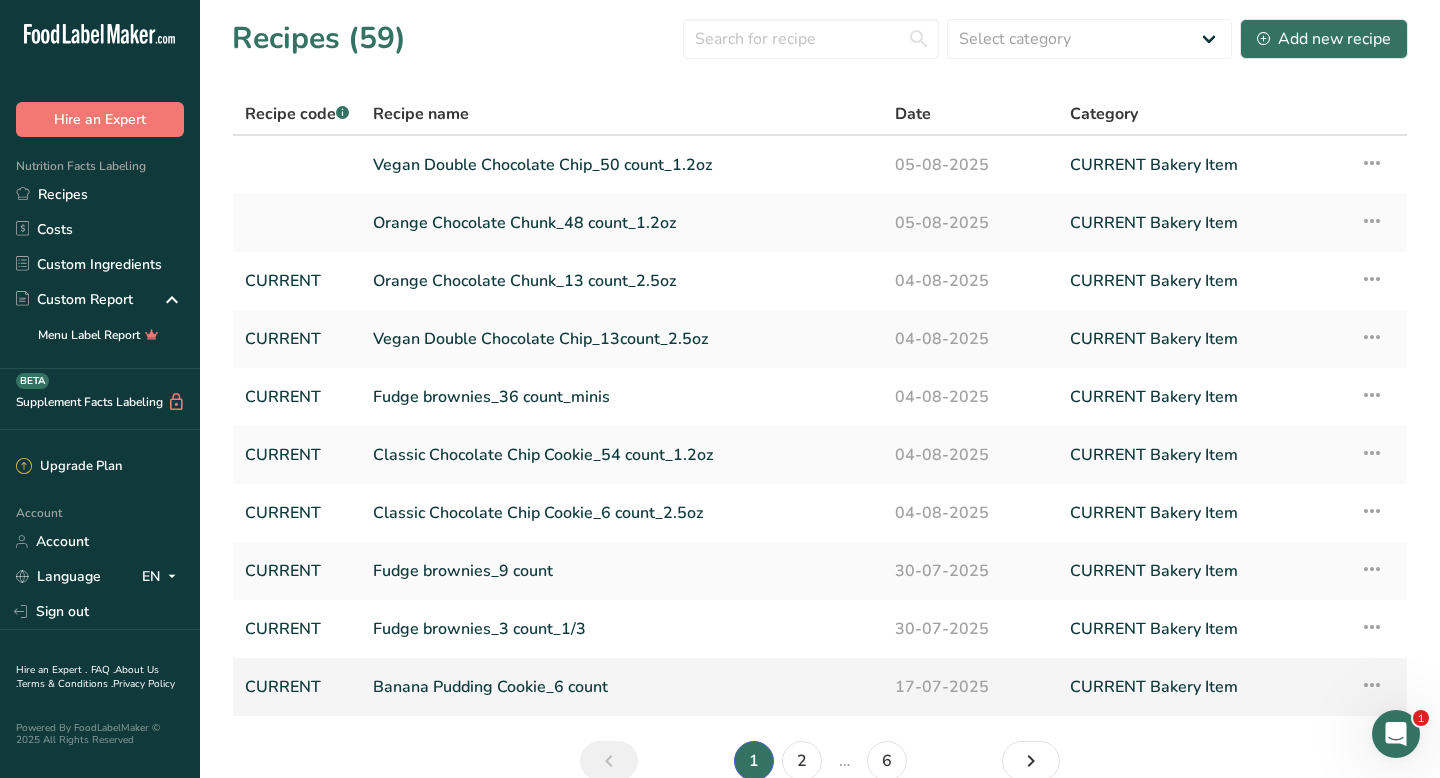 click on "Banana Pudding Cookie_6 count" at bounding box center [622, 687] 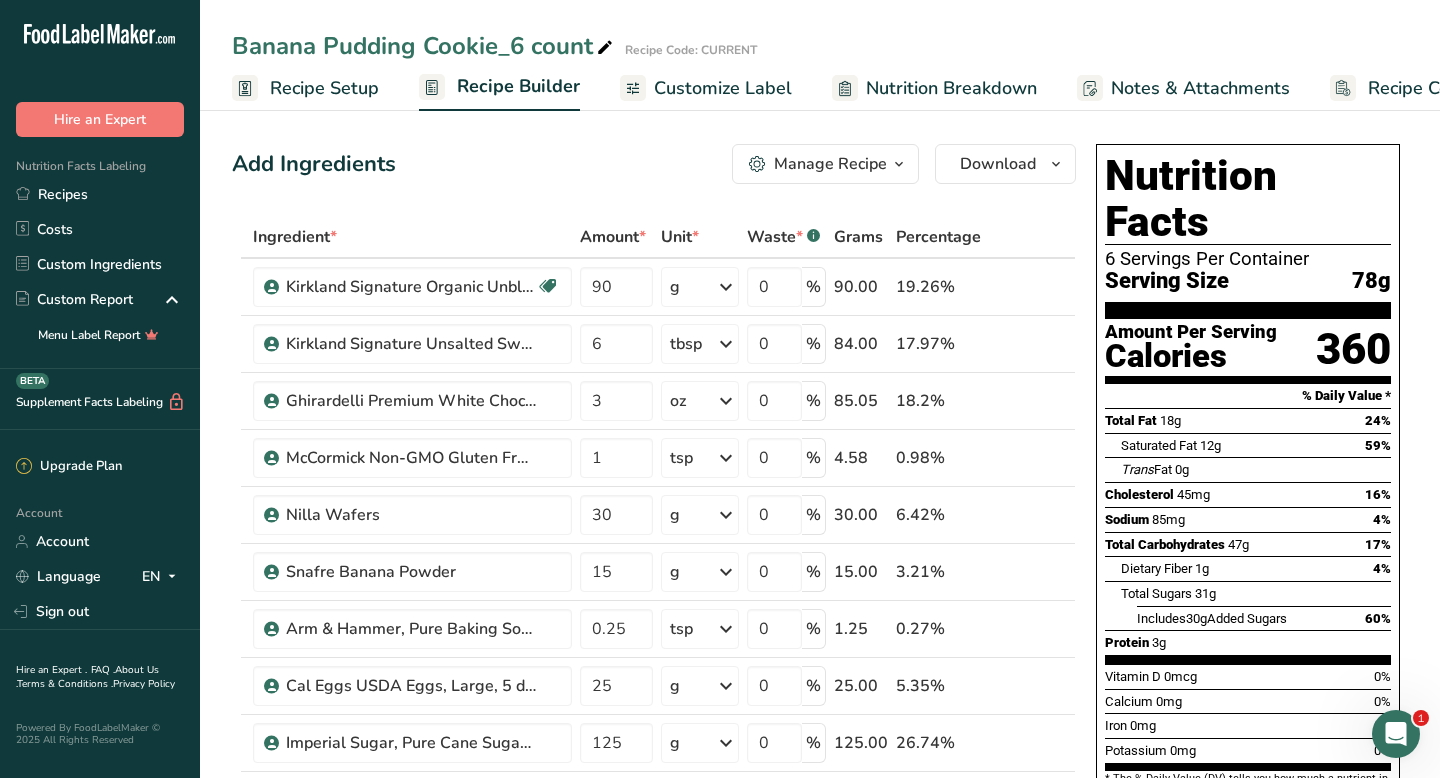 click on "Recipe Setup" at bounding box center (324, 88) 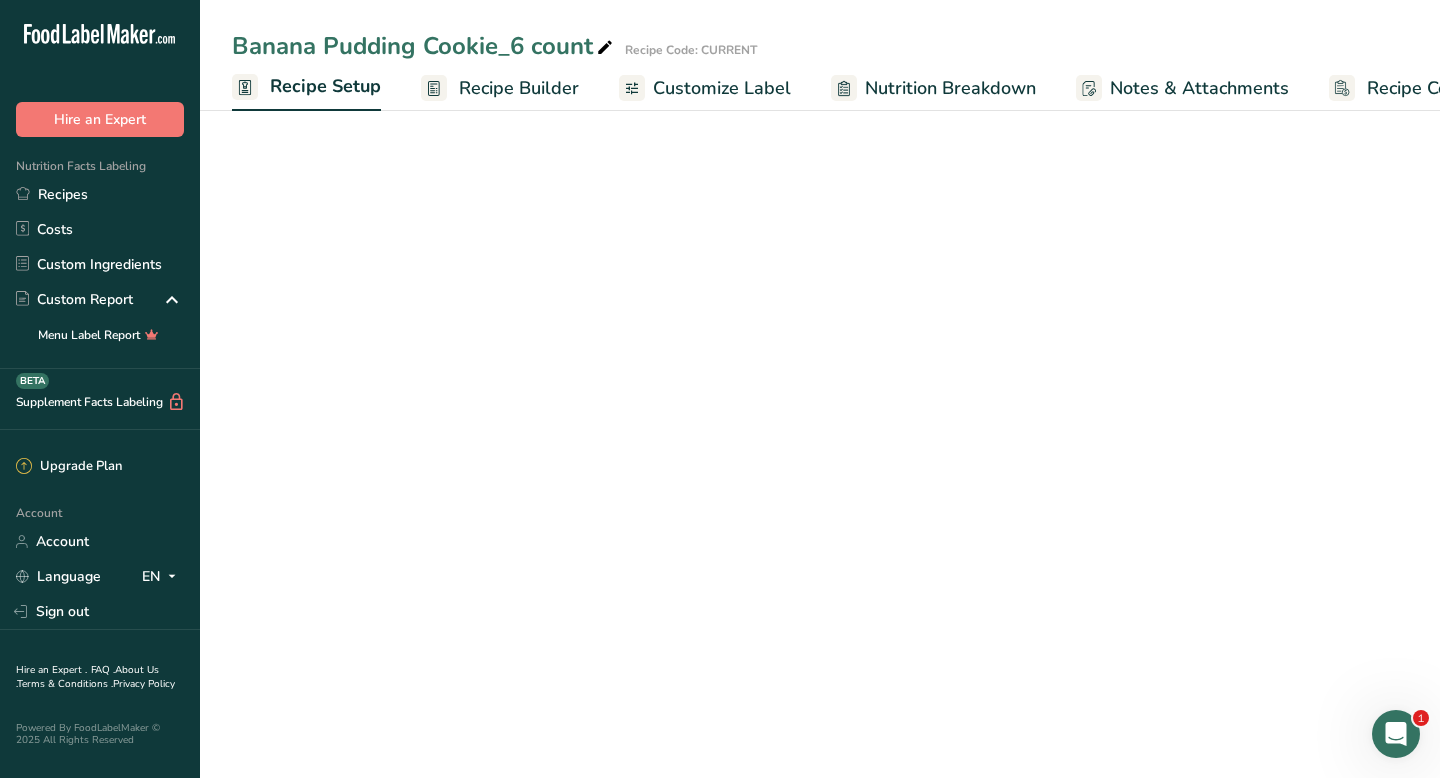 scroll, scrollTop: 0, scrollLeft: 7, axis: horizontal 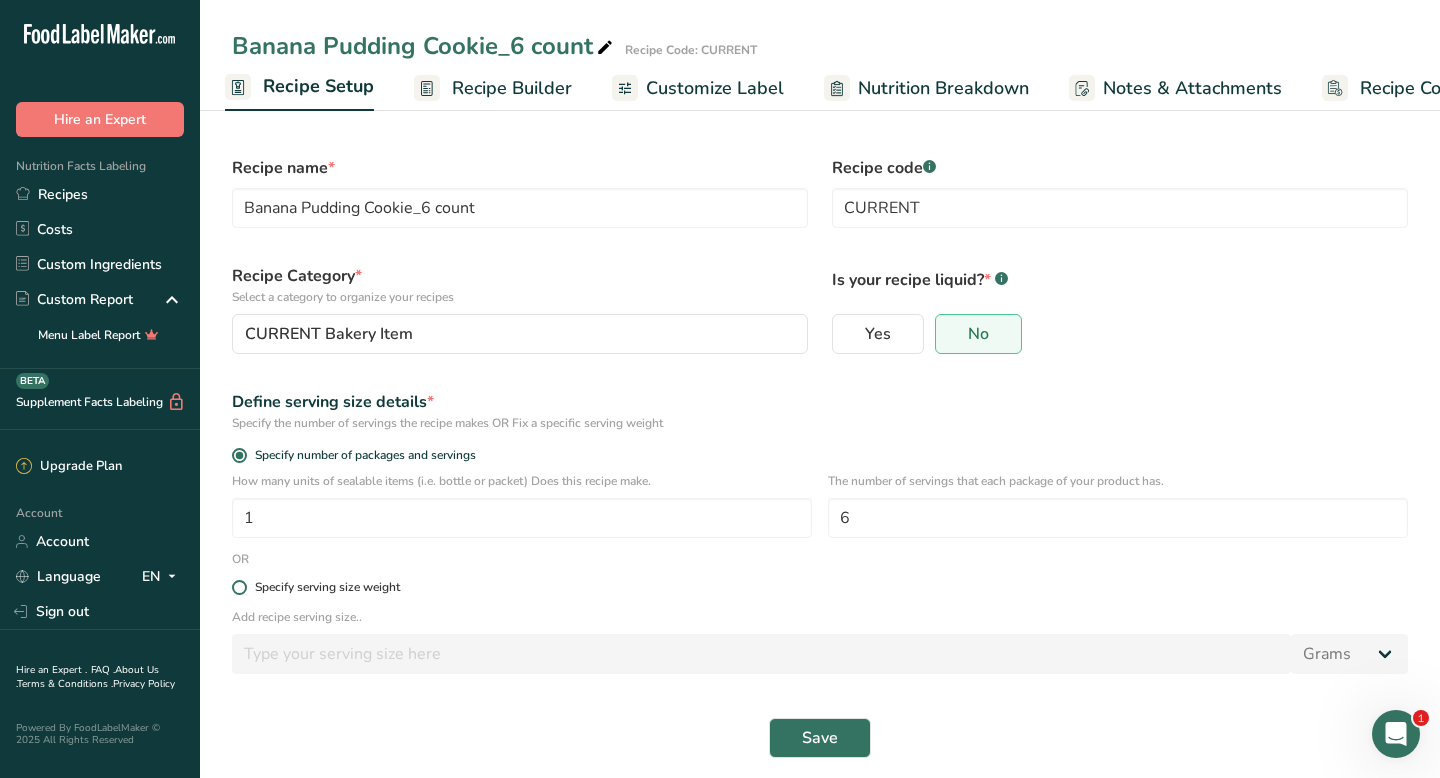 click at bounding box center (239, 587) 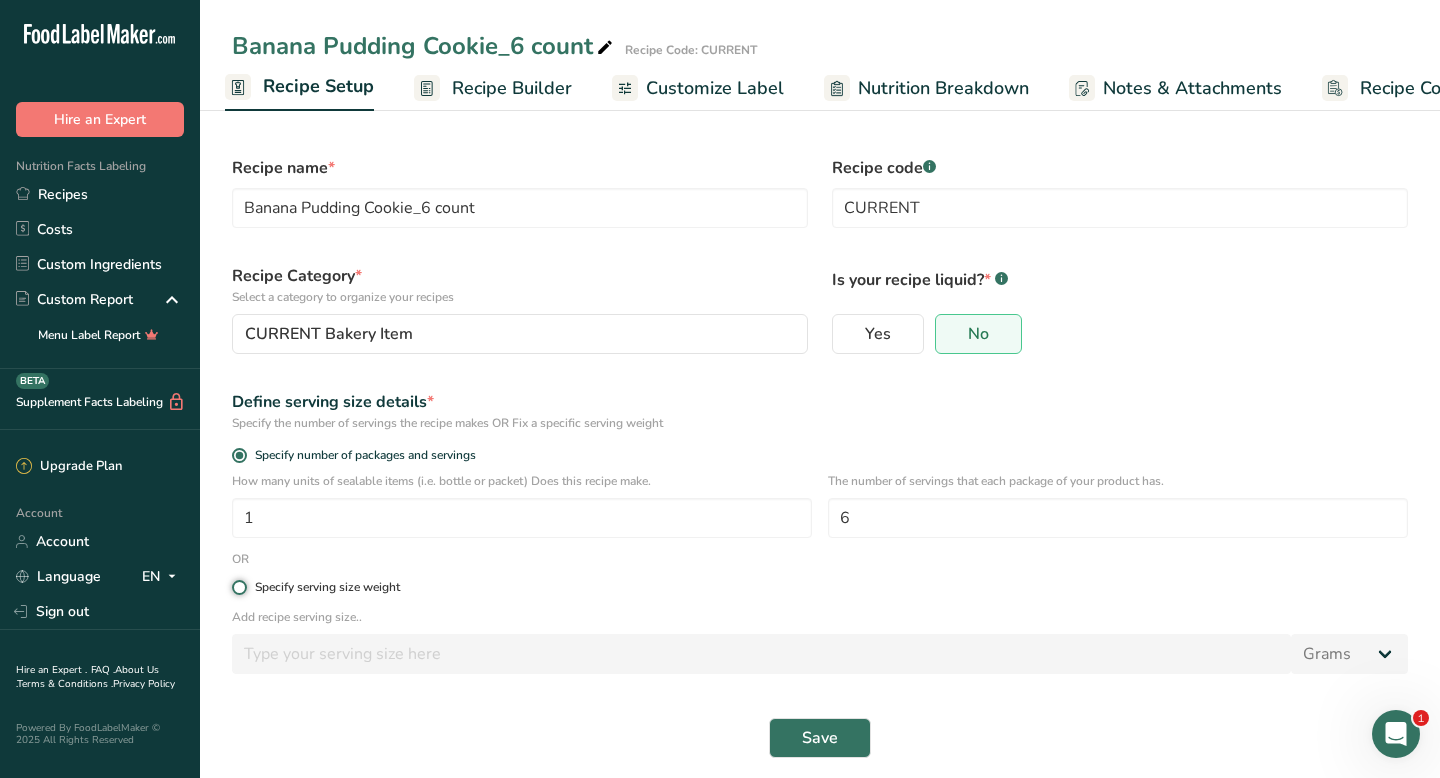 click on "Specify serving size weight" at bounding box center (238, 587) 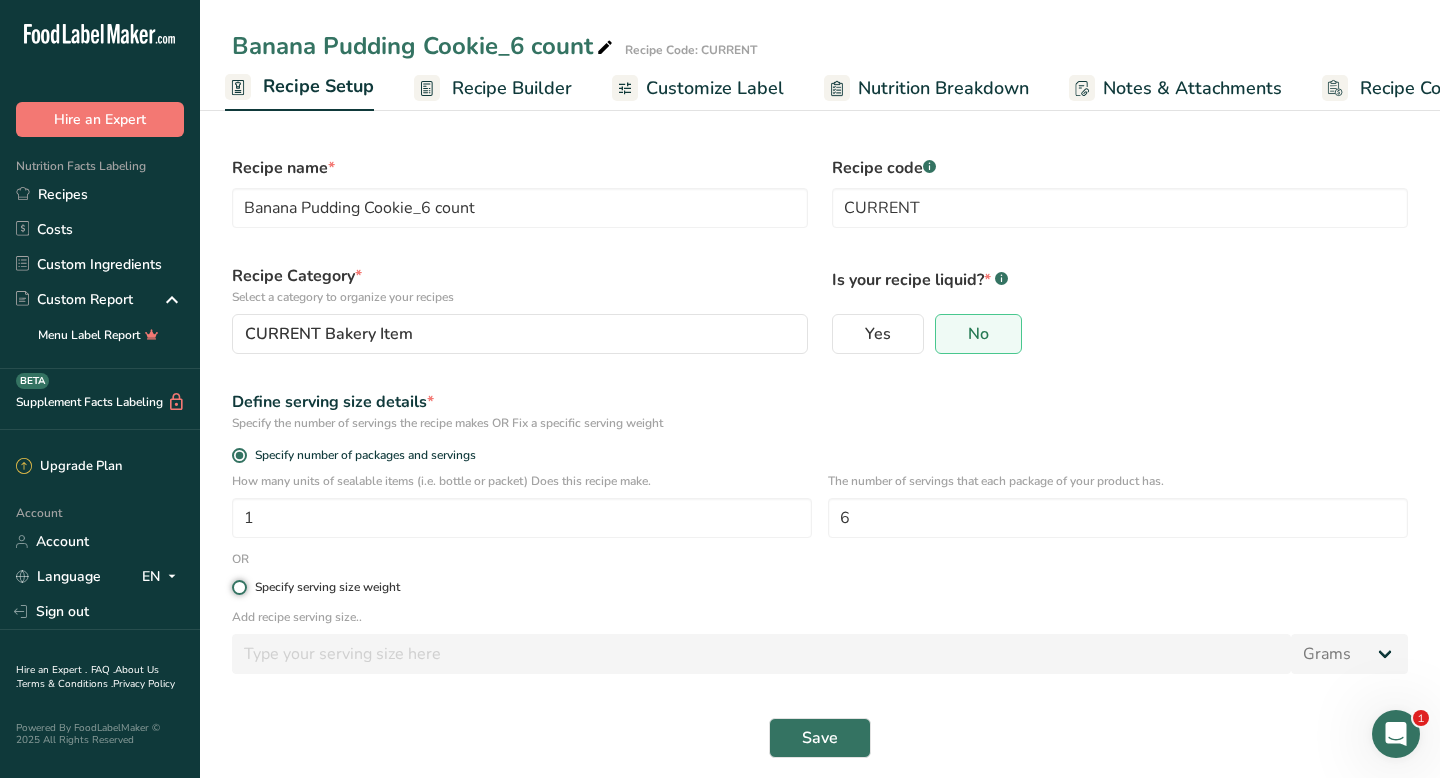 radio on "true" 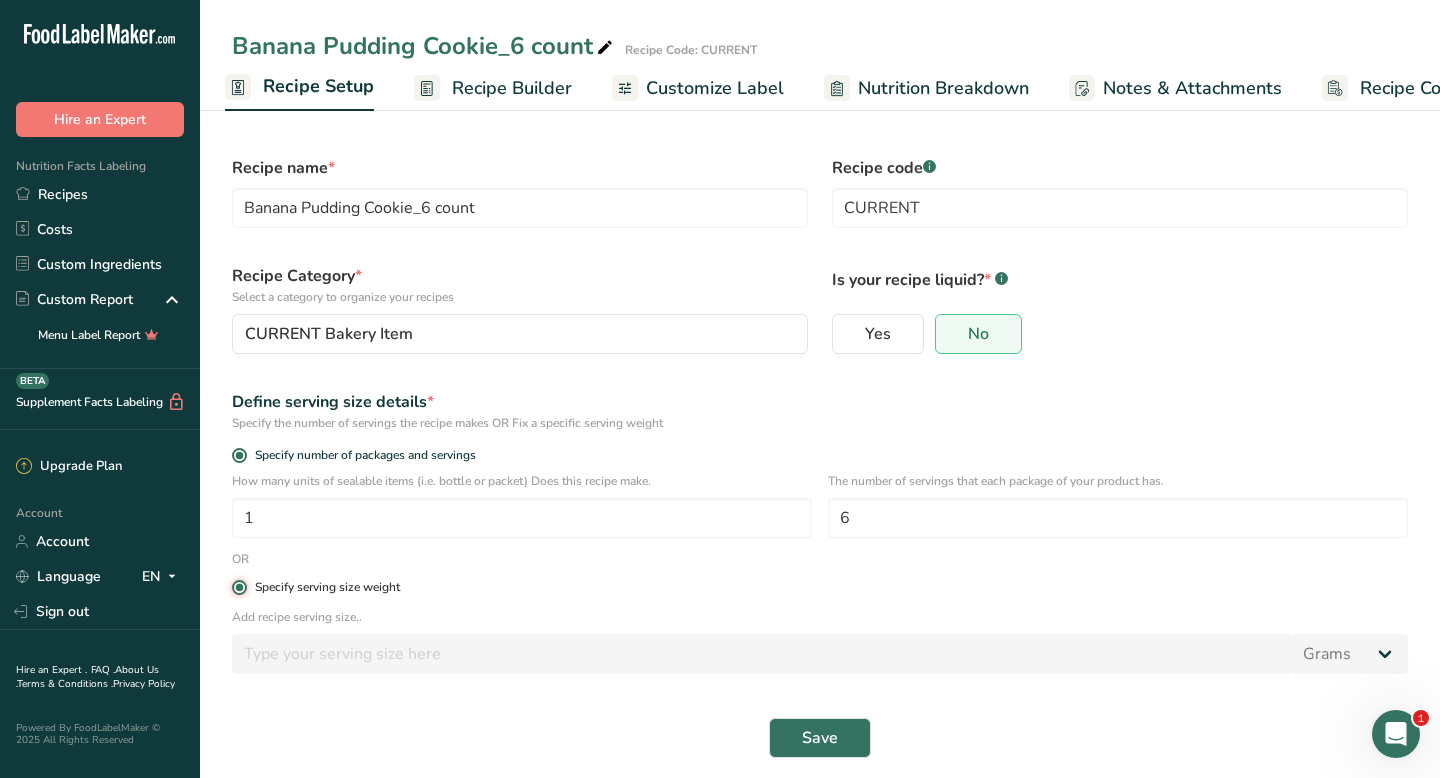 radio on "false" 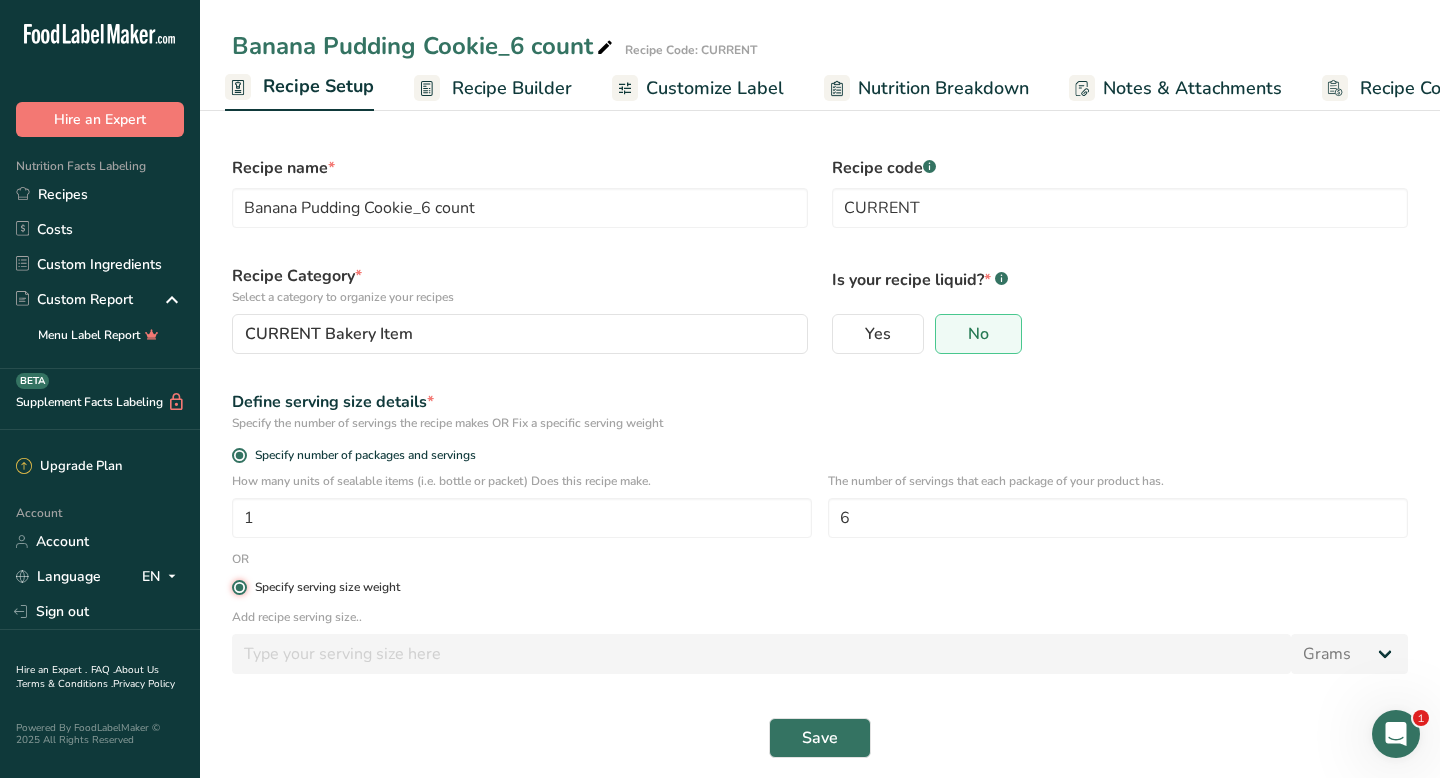 type 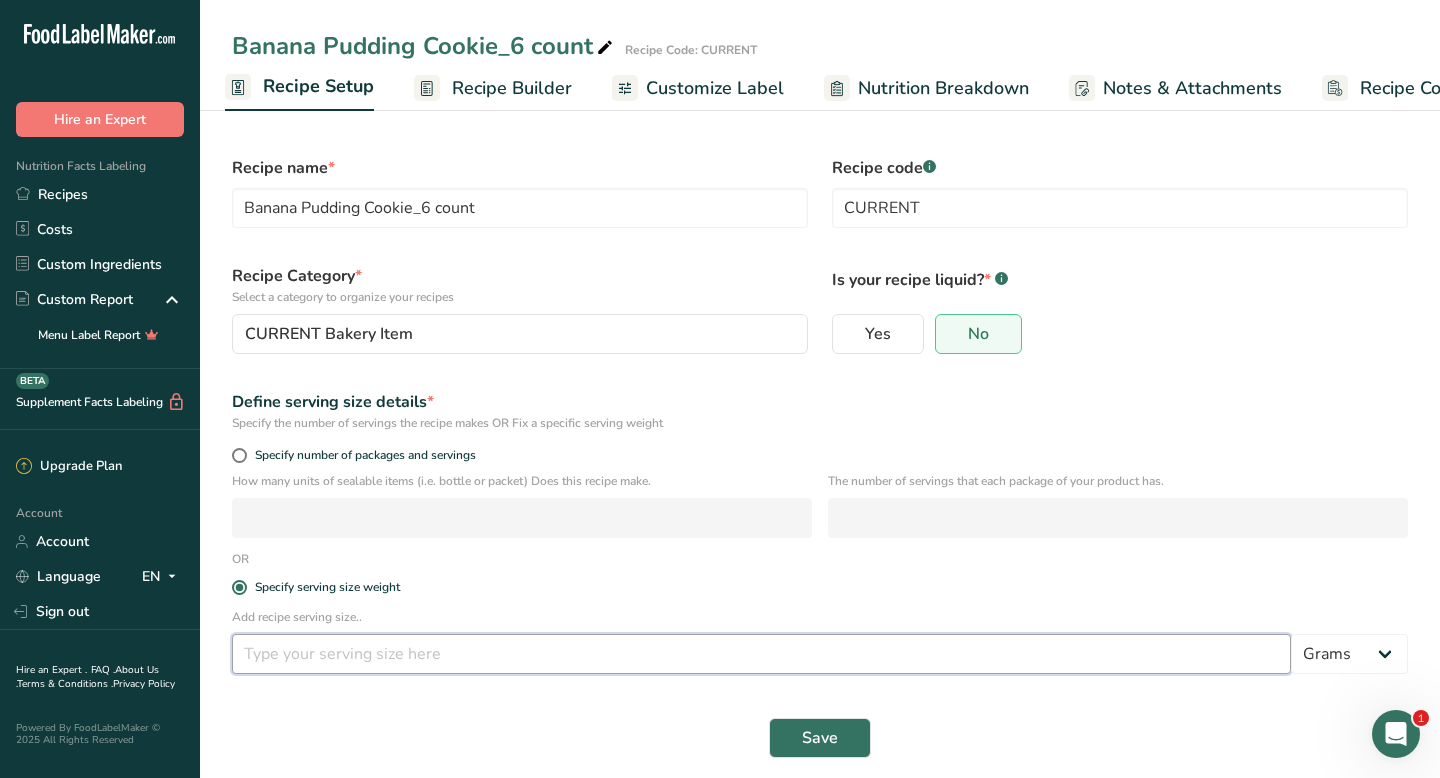 click at bounding box center (761, 654) 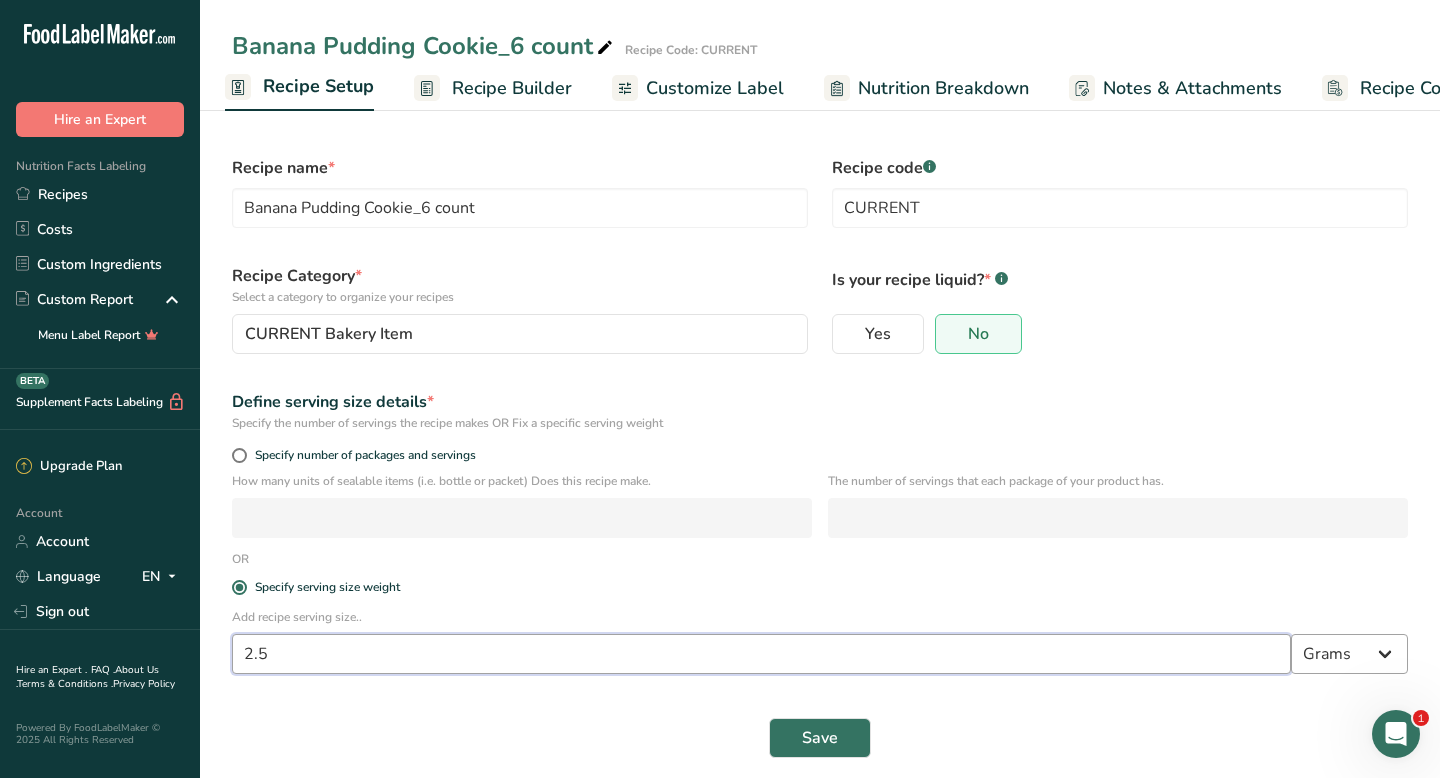 type on "2.5" 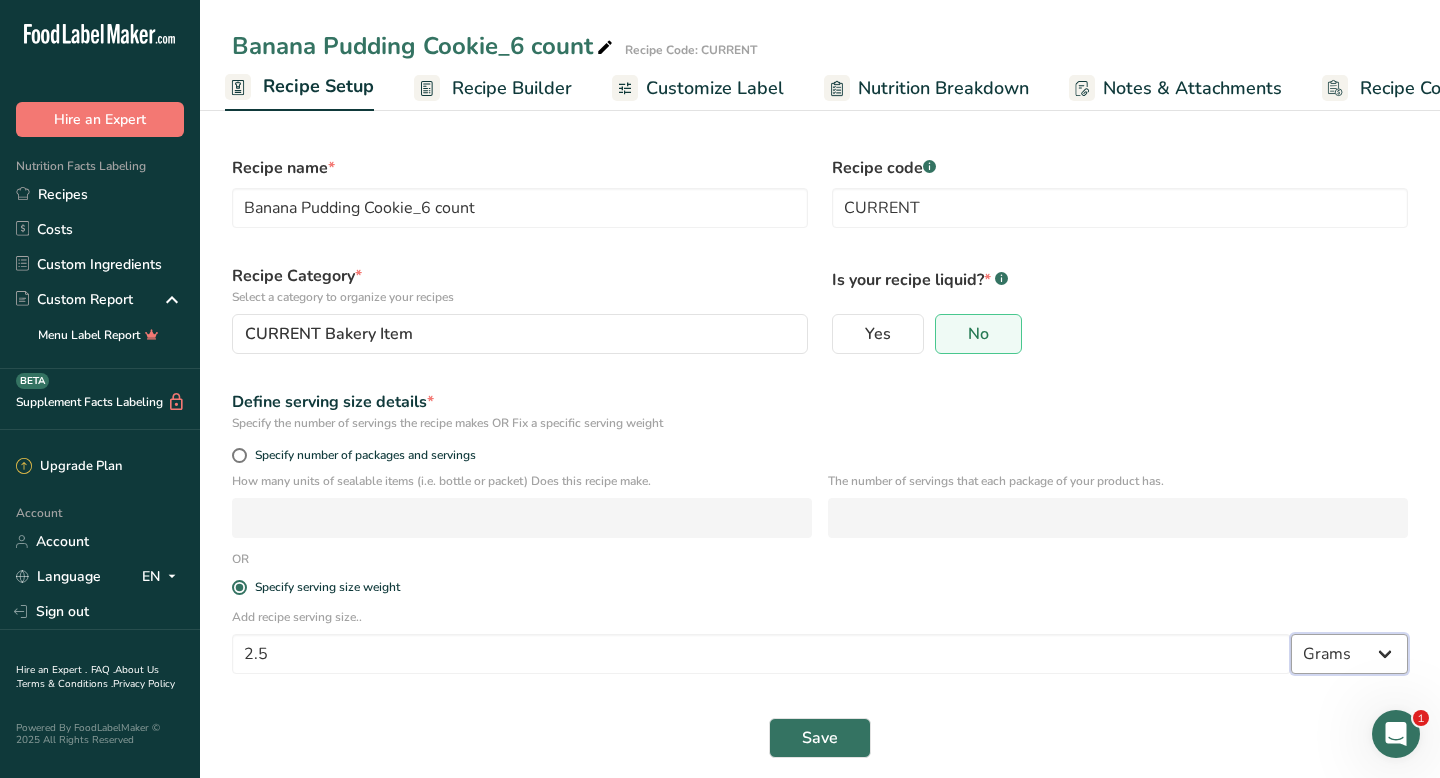 click on "Grams
kg
mg
mcg
lb
oz
l
mL
fl oz
tbsp
tsp
cup
qt
gallon" at bounding box center [1349, 654] 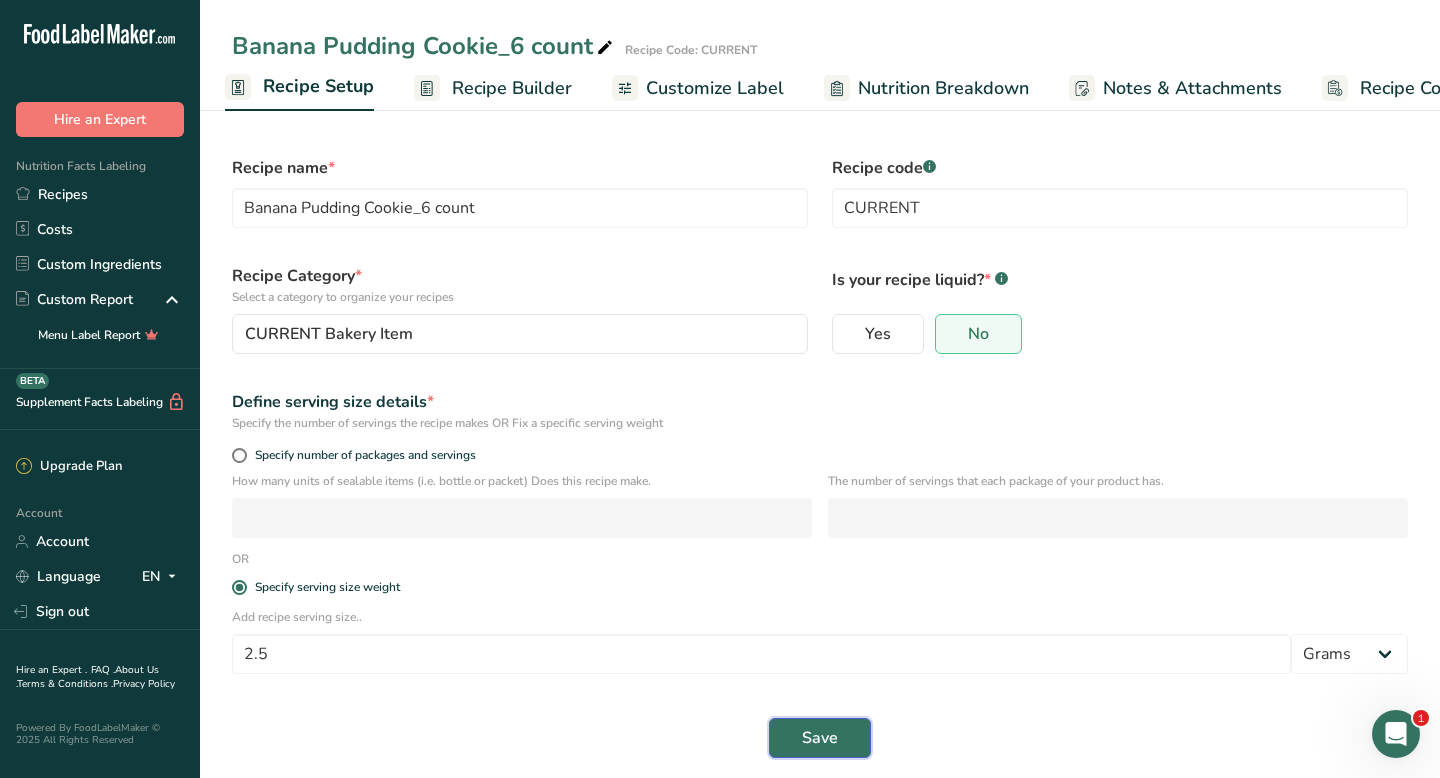 click on "Save" at bounding box center (820, 738) 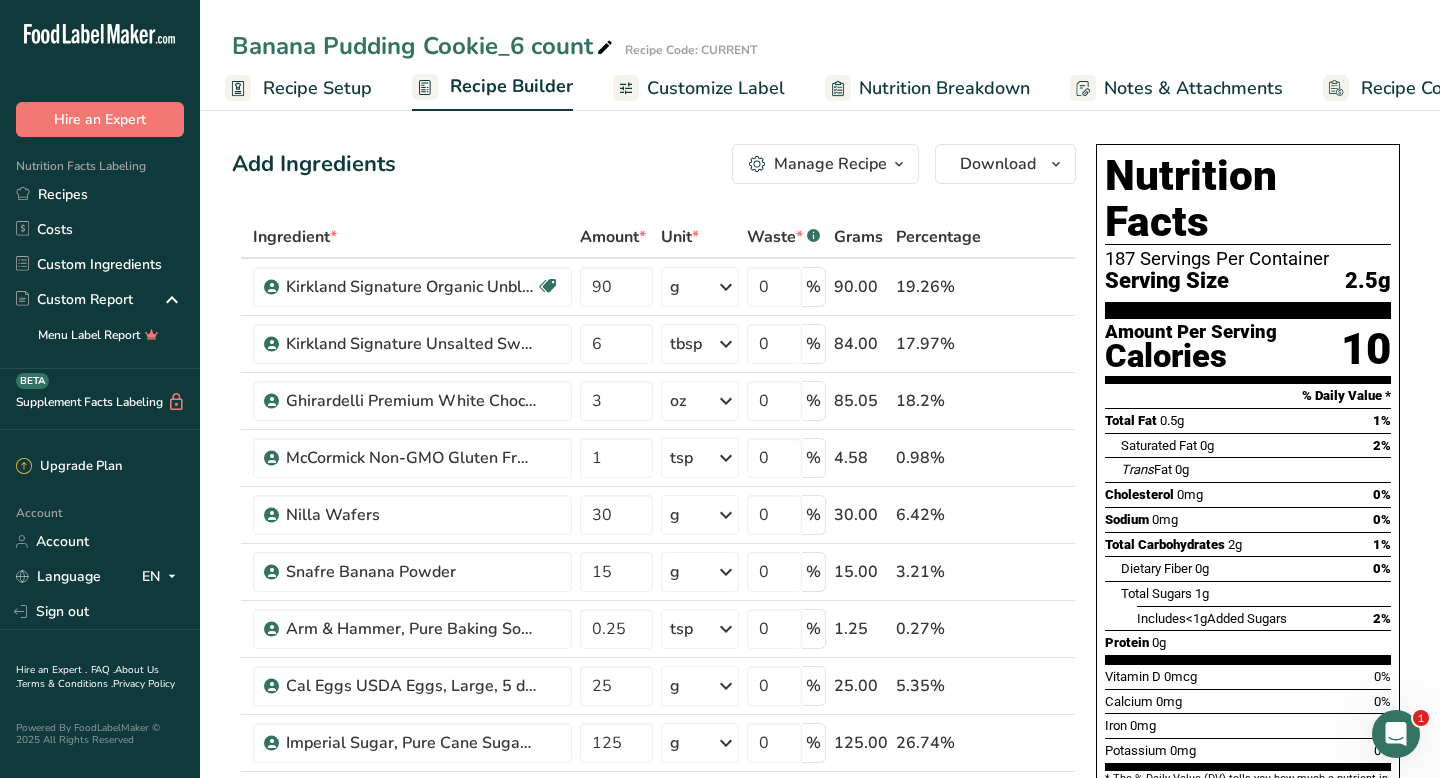 click on "Recipe Setup" at bounding box center (298, 88) 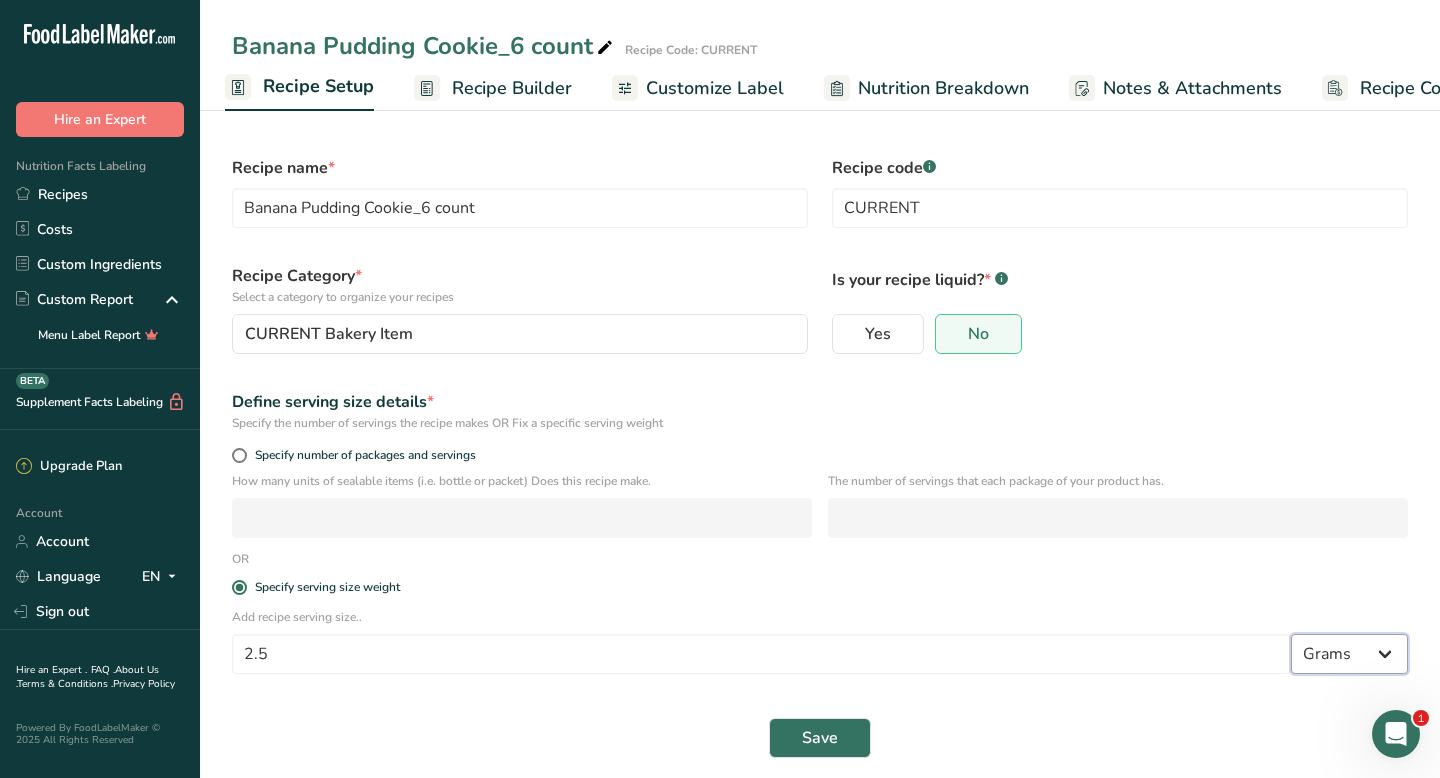 click on "Grams
kg
mg
mcg
lb
oz
l
mL
fl oz
tbsp
tsp
cup
qt
gallon" at bounding box center (1349, 654) 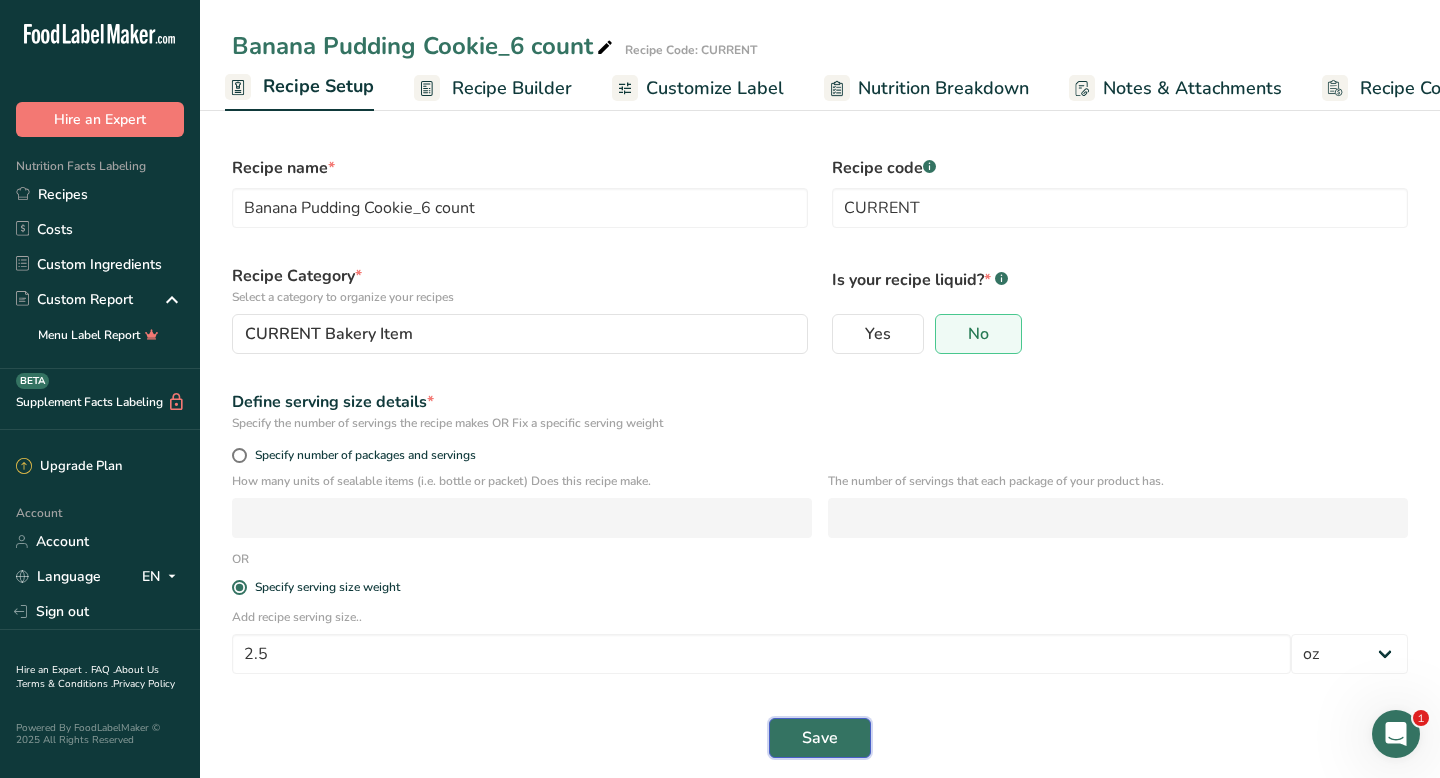 click on "Save" at bounding box center (820, 738) 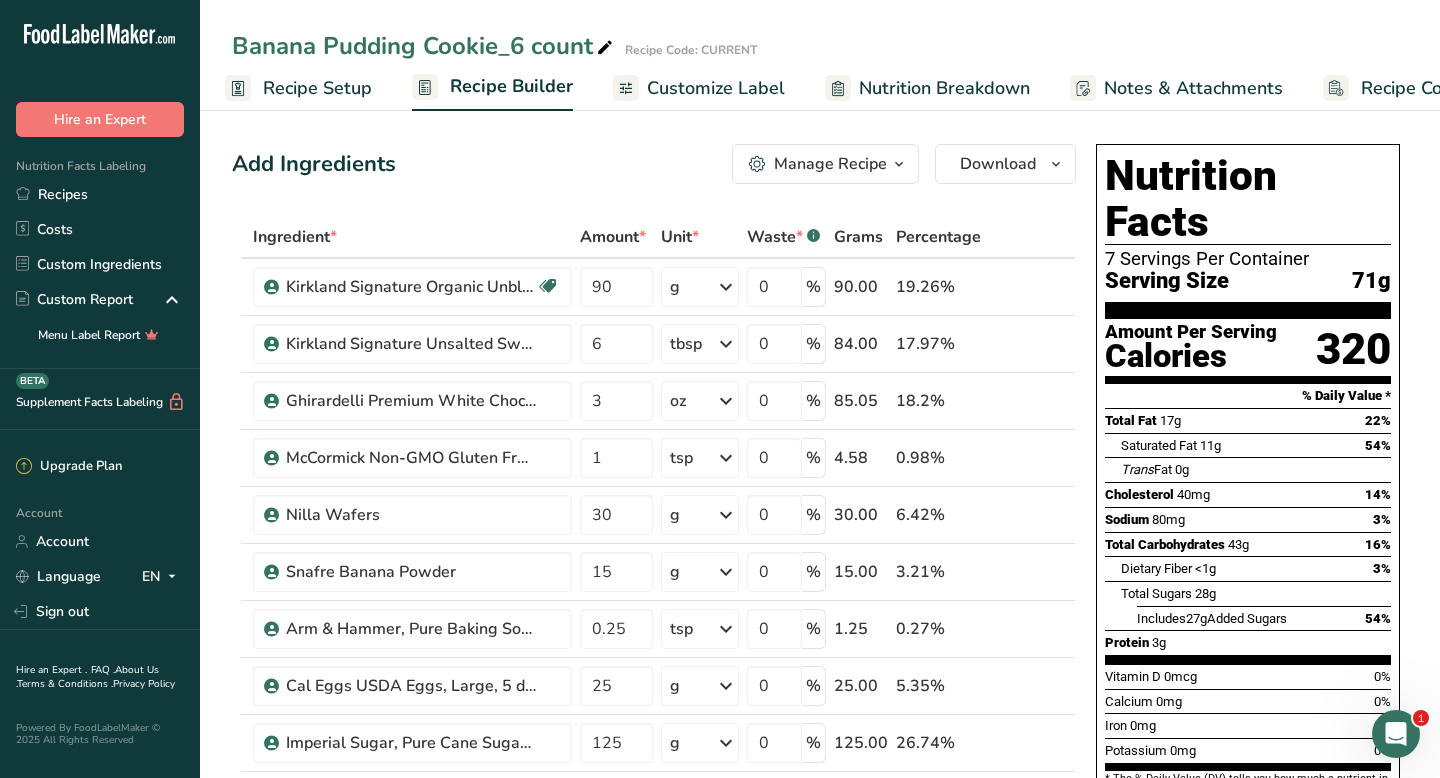 click on "Banana Pudding Cookie_6 count" at bounding box center (424, 46) 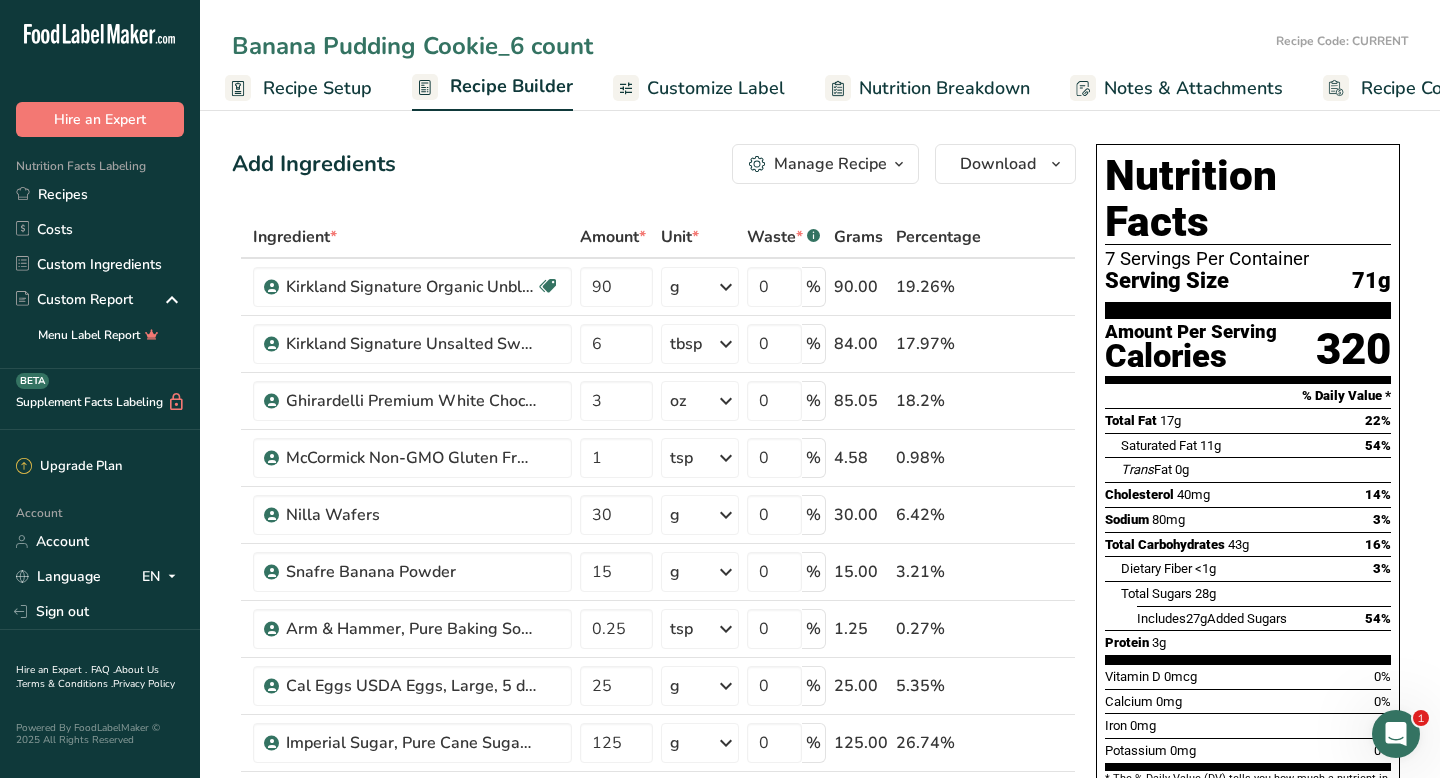 click on "Banana Pudding Cookie_6 count" at bounding box center (750, 46) 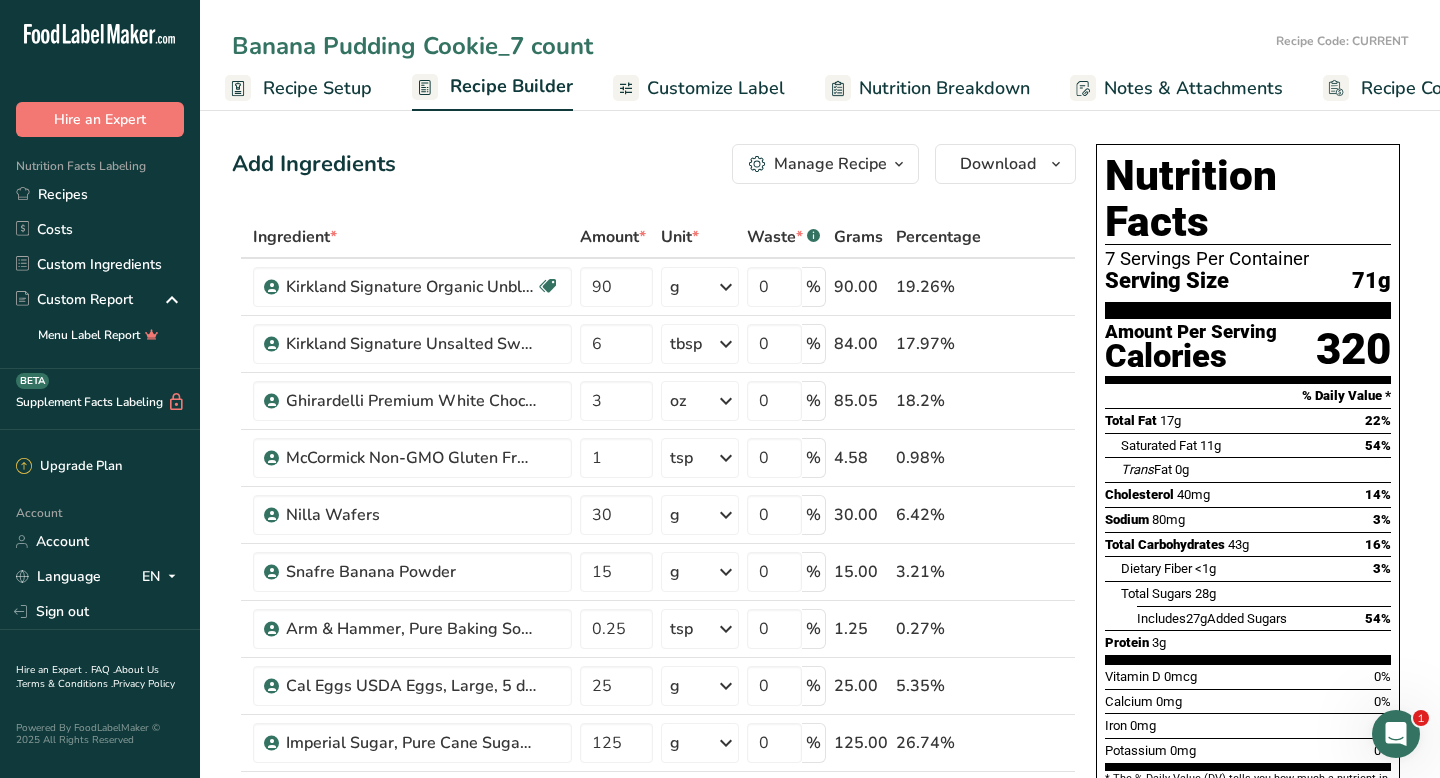 click on "Banana Pudding Cookie_7 count" at bounding box center (750, 46) 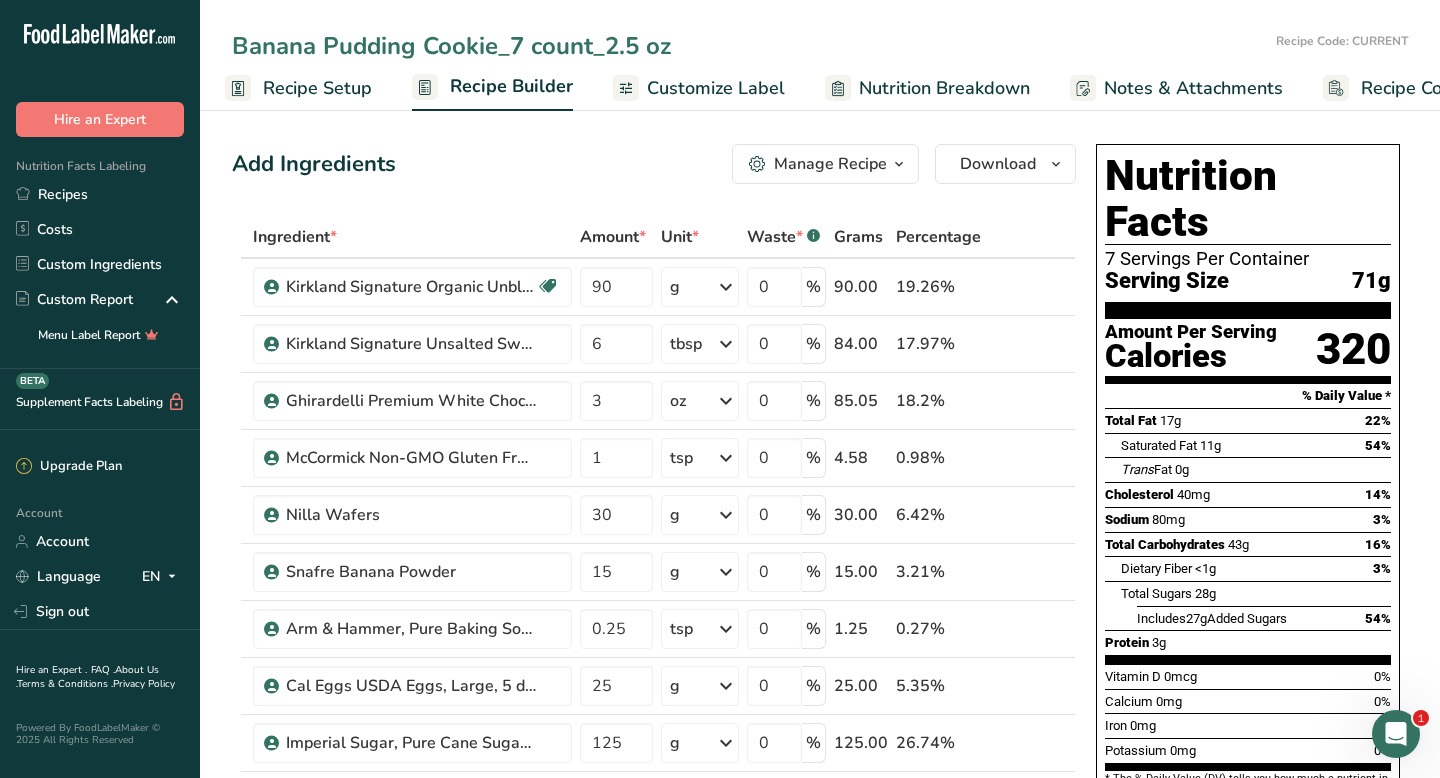 type on "Banana Pudding Cookie_7 count_2.5 oz" 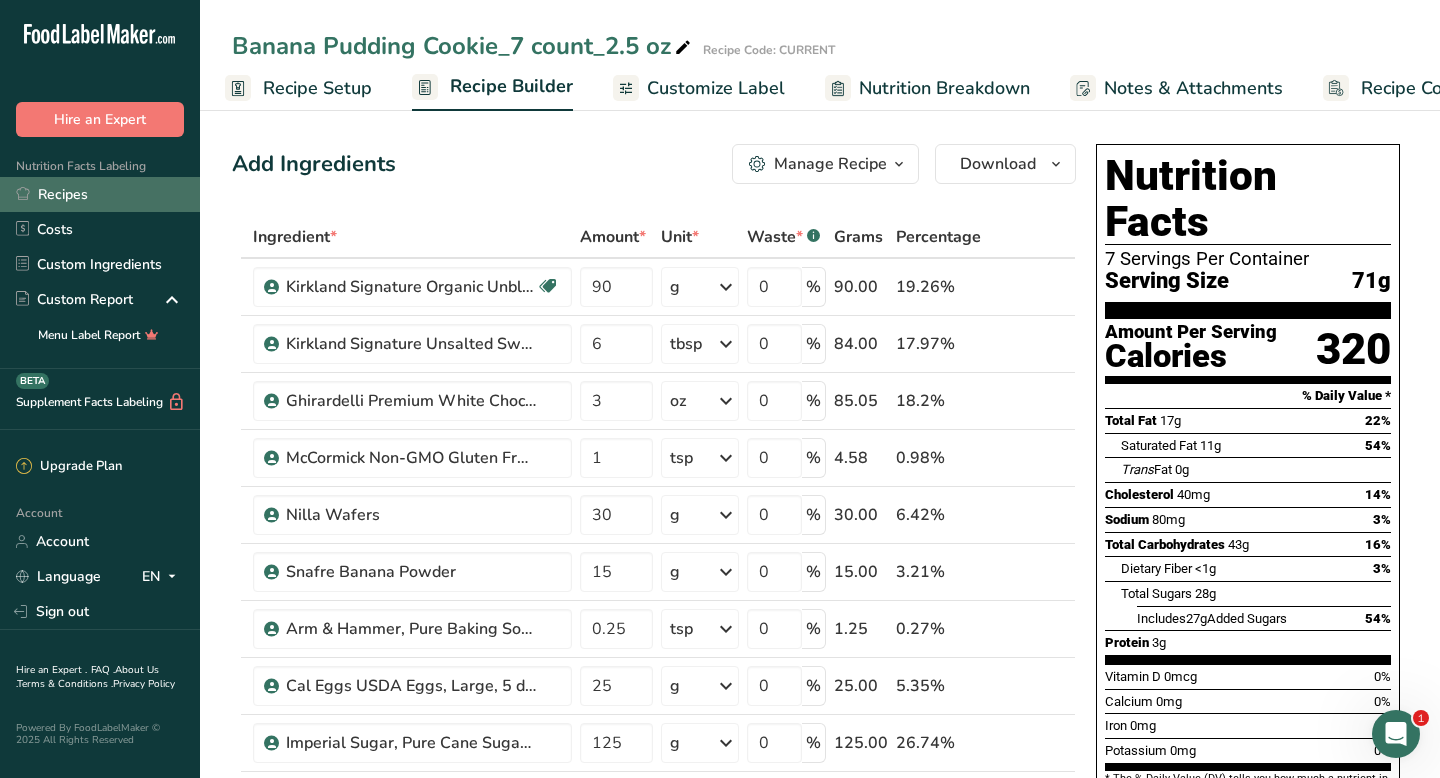 click on "Recipes" at bounding box center (100, 194) 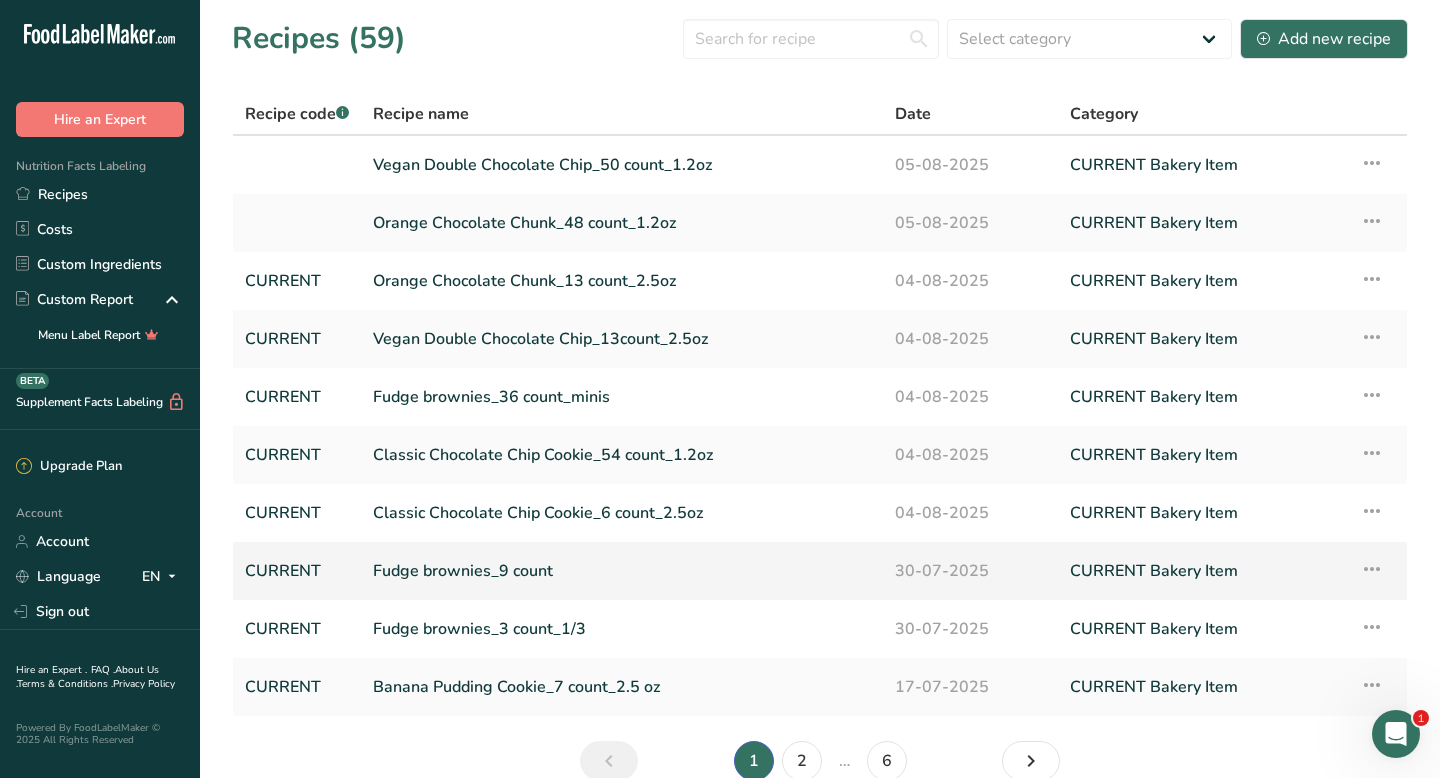click on "Fudge brownies_9 count" at bounding box center (622, 571) 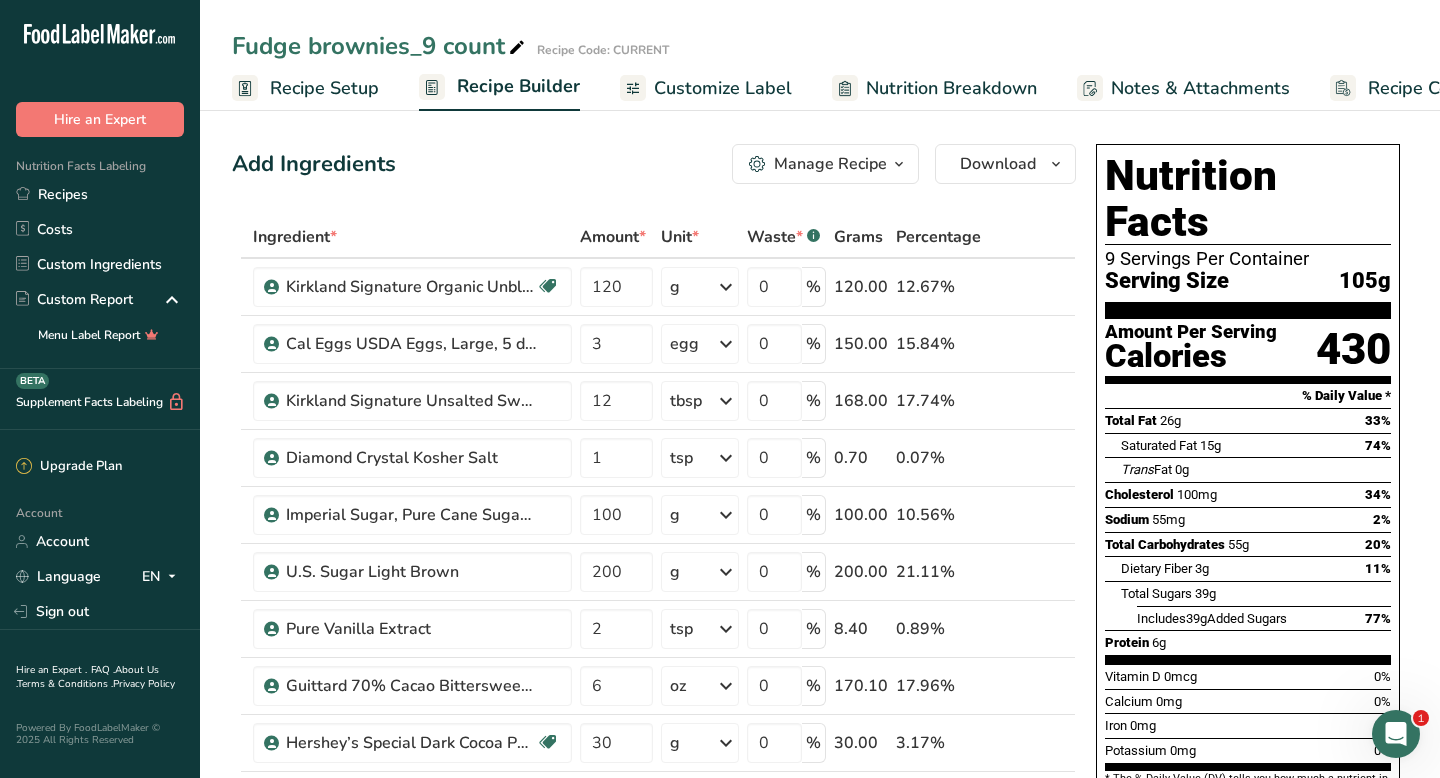 click on "Recipe Setup" at bounding box center [324, 88] 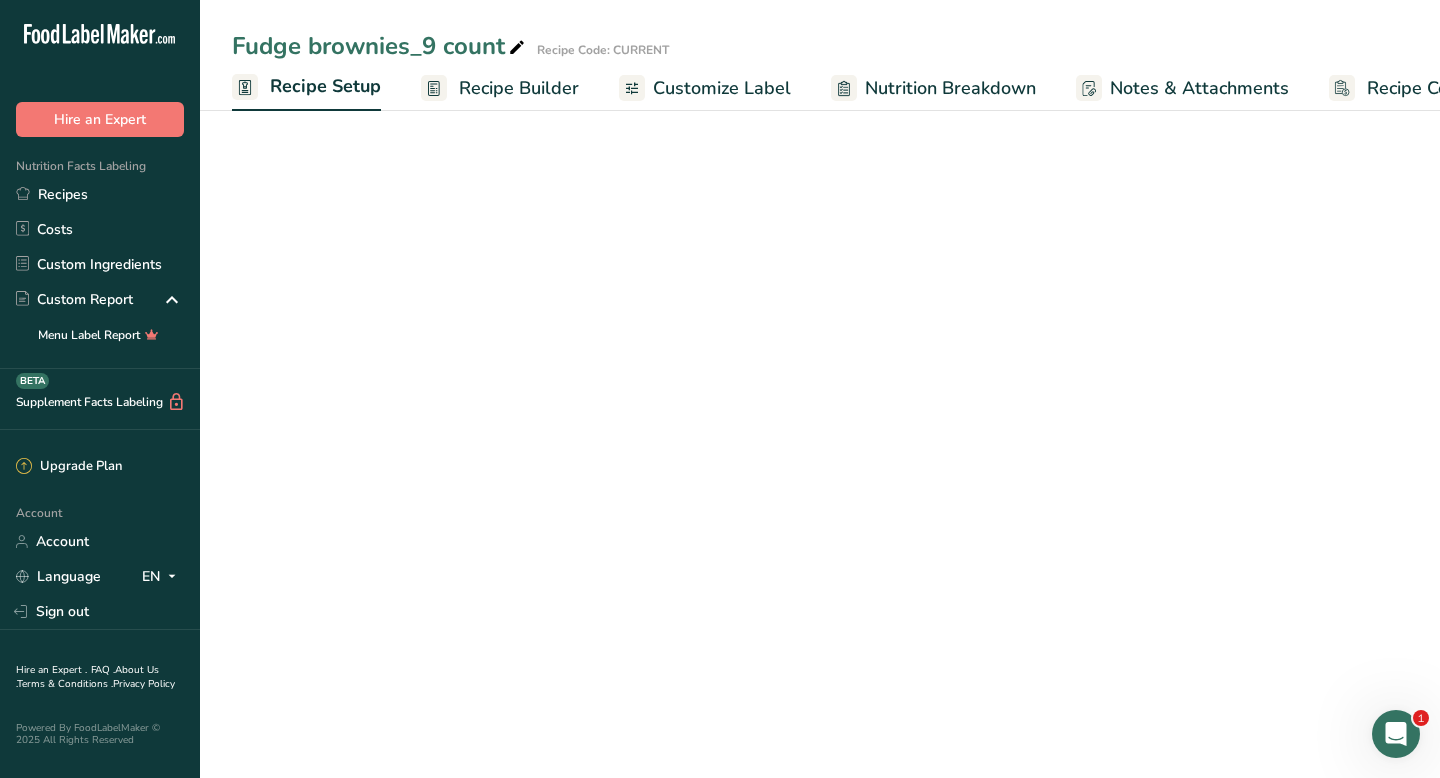 scroll, scrollTop: 0, scrollLeft: 7, axis: horizontal 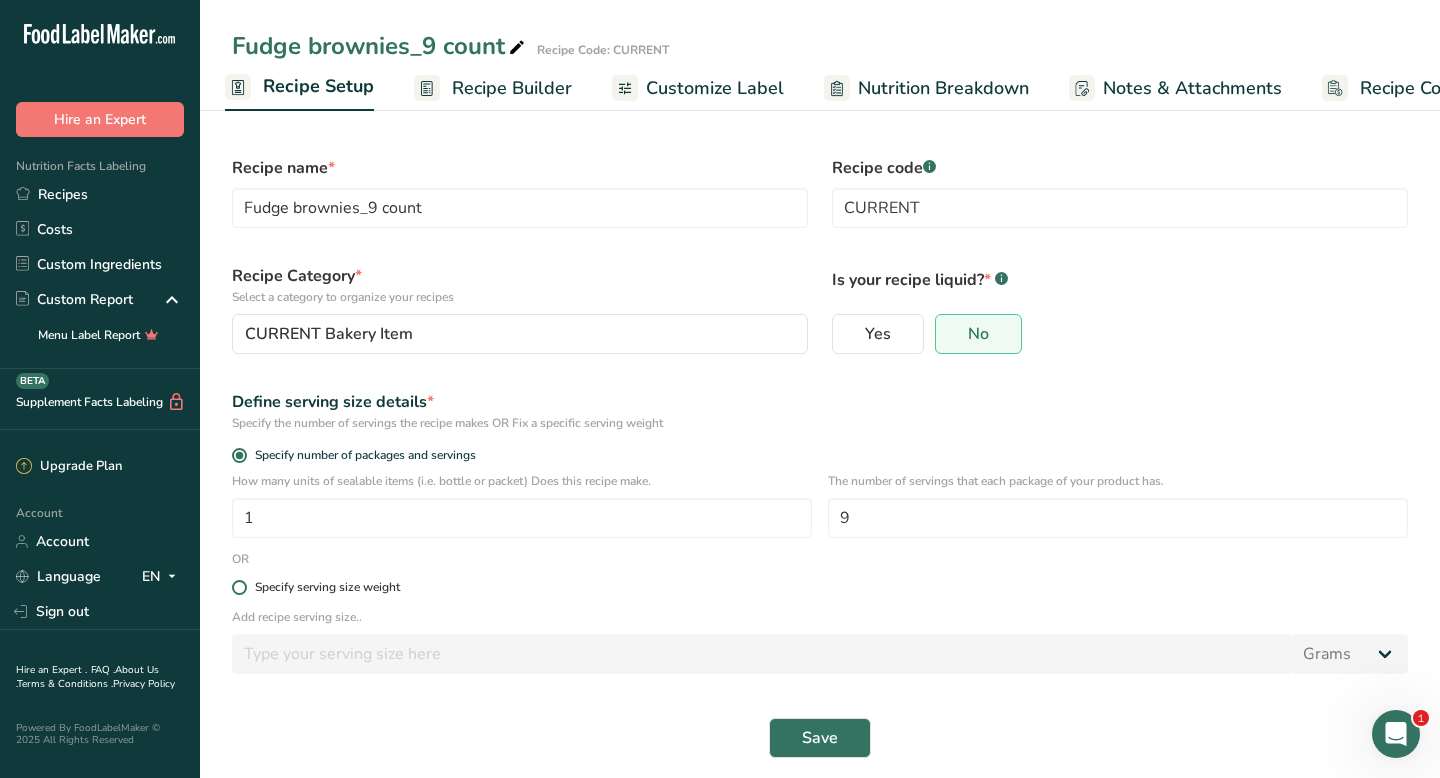 click at bounding box center [239, 587] 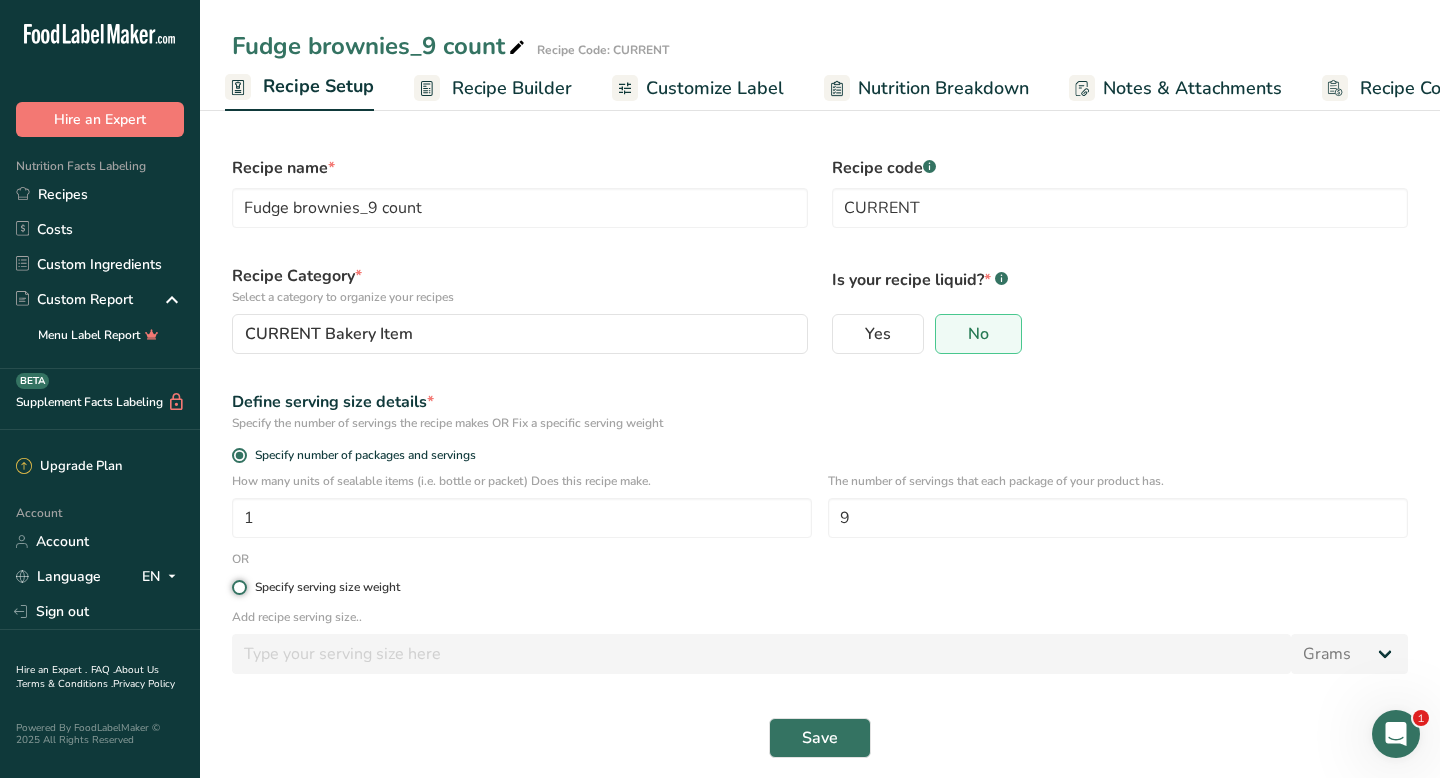 click on "Specify serving size weight" at bounding box center [238, 587] 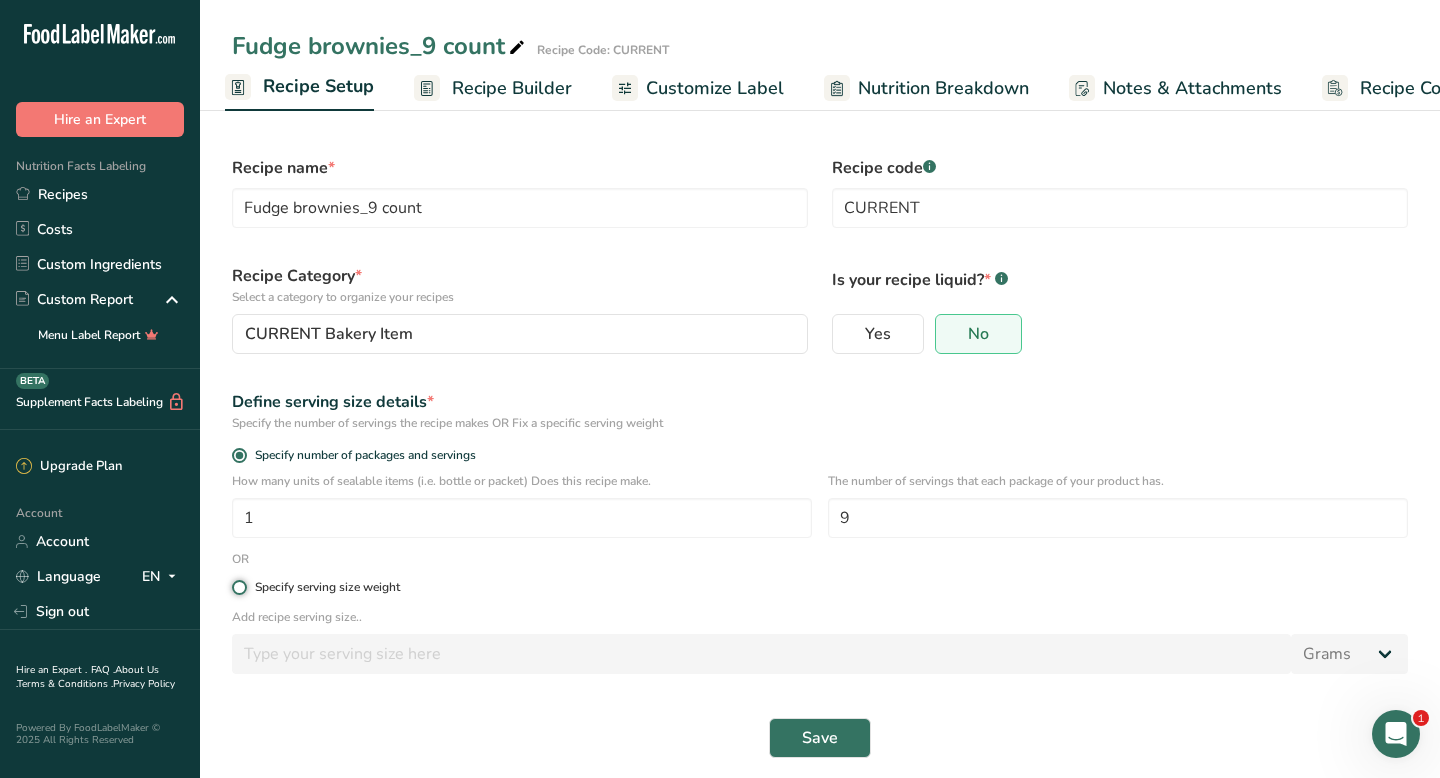 radio on "true" 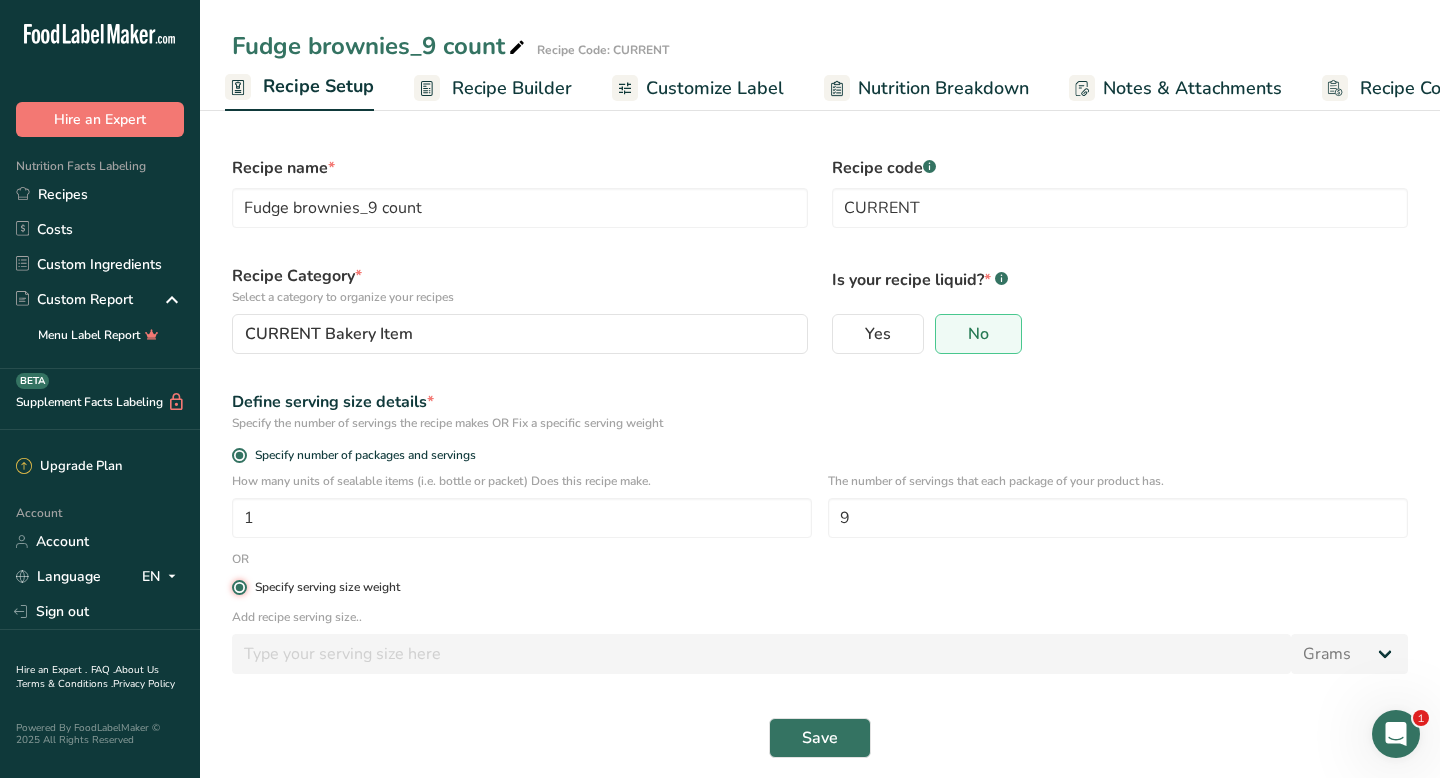 radio on "false" 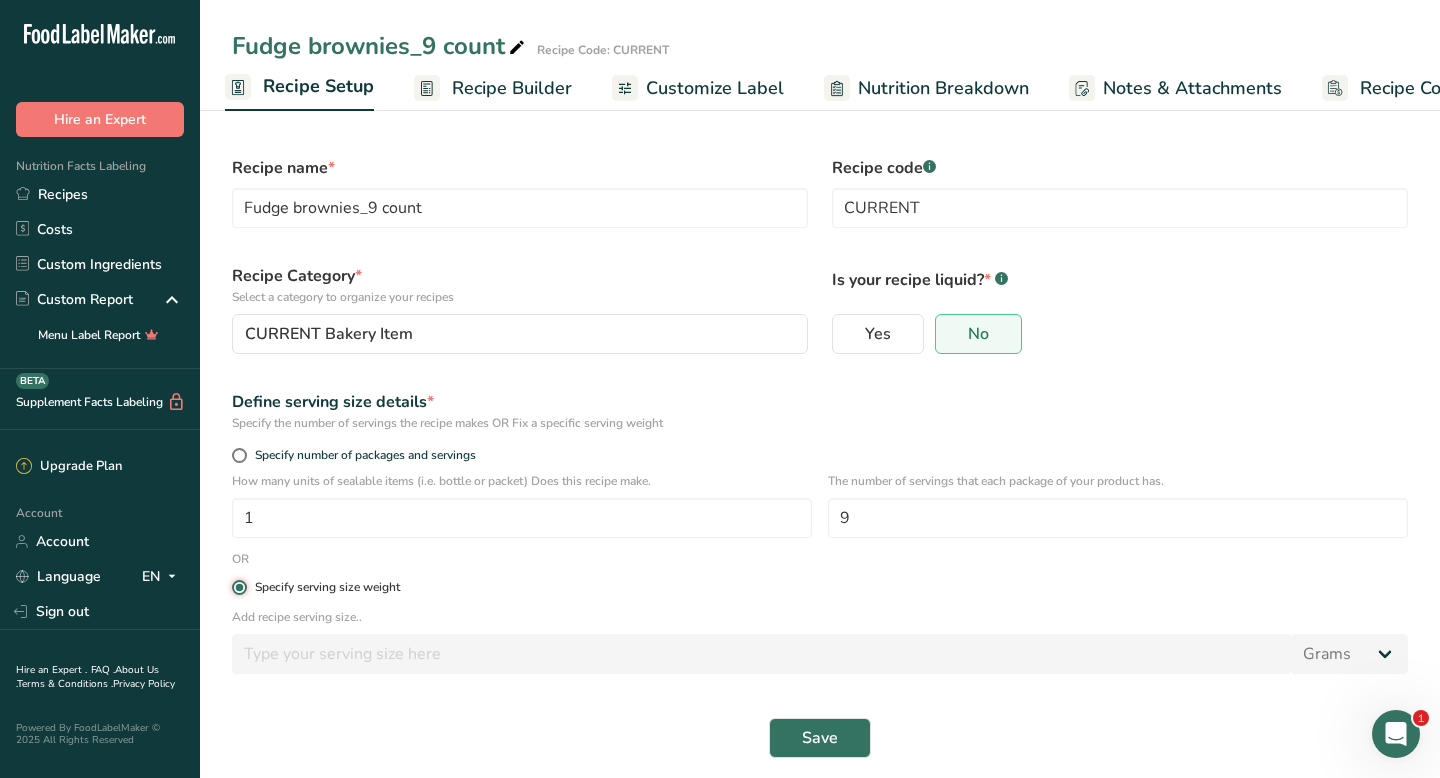 type 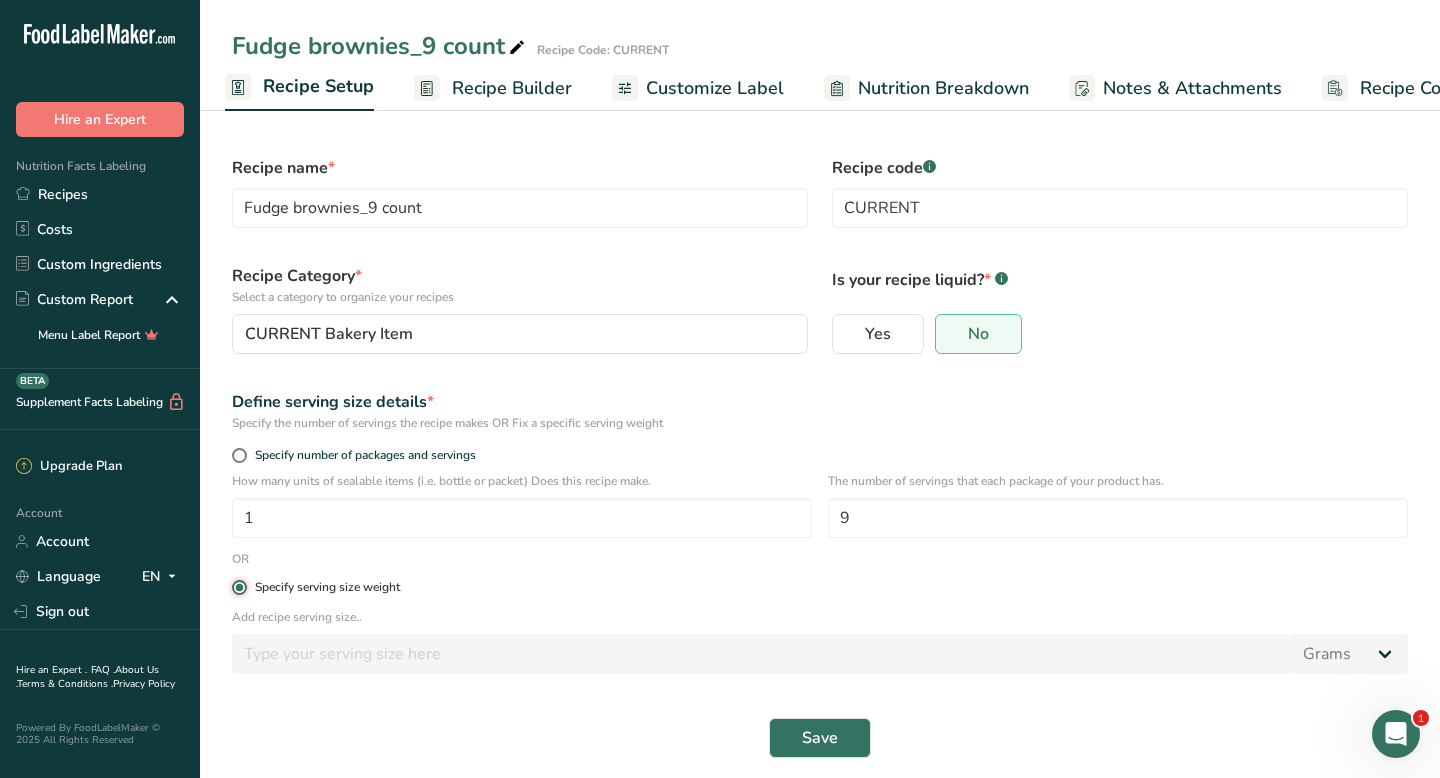 type 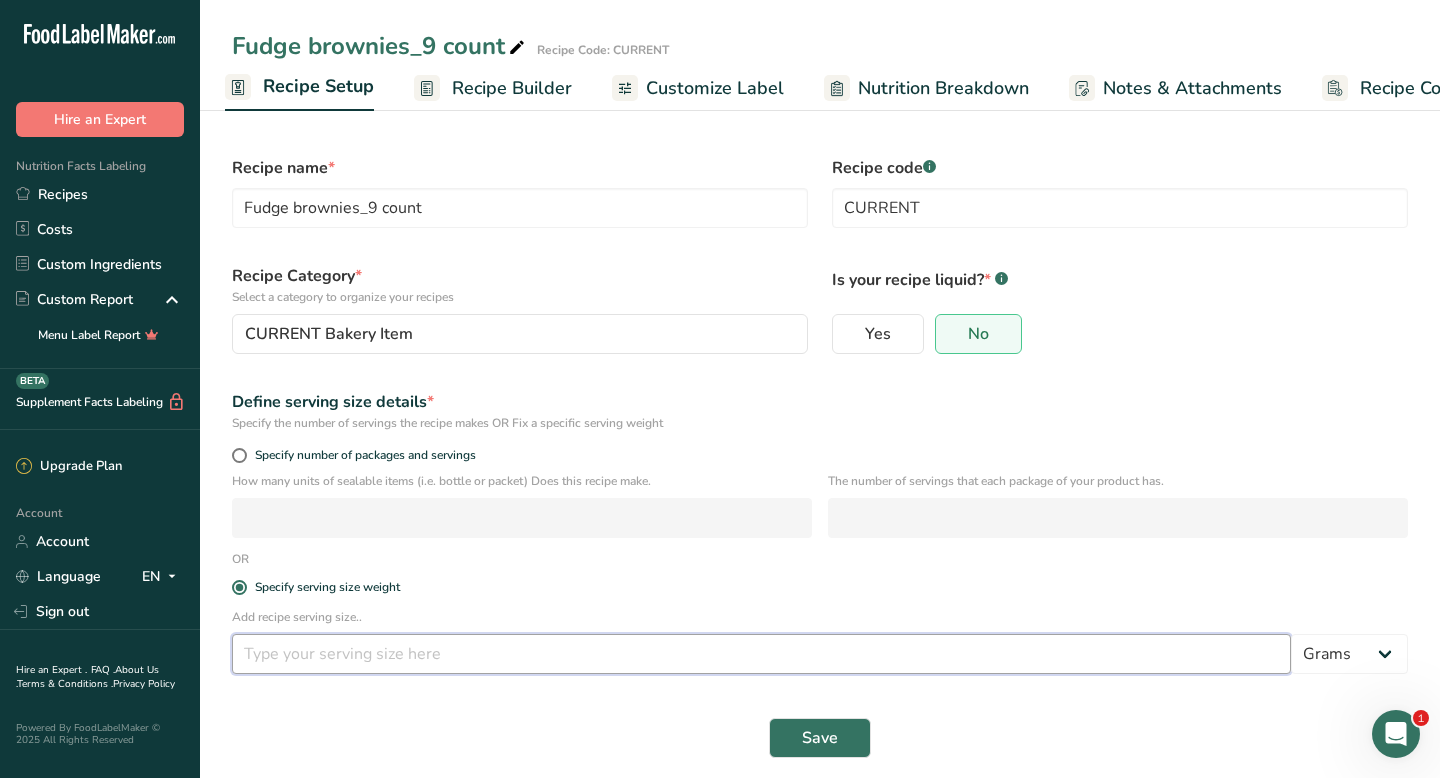 click at bounding box center [761, 654] 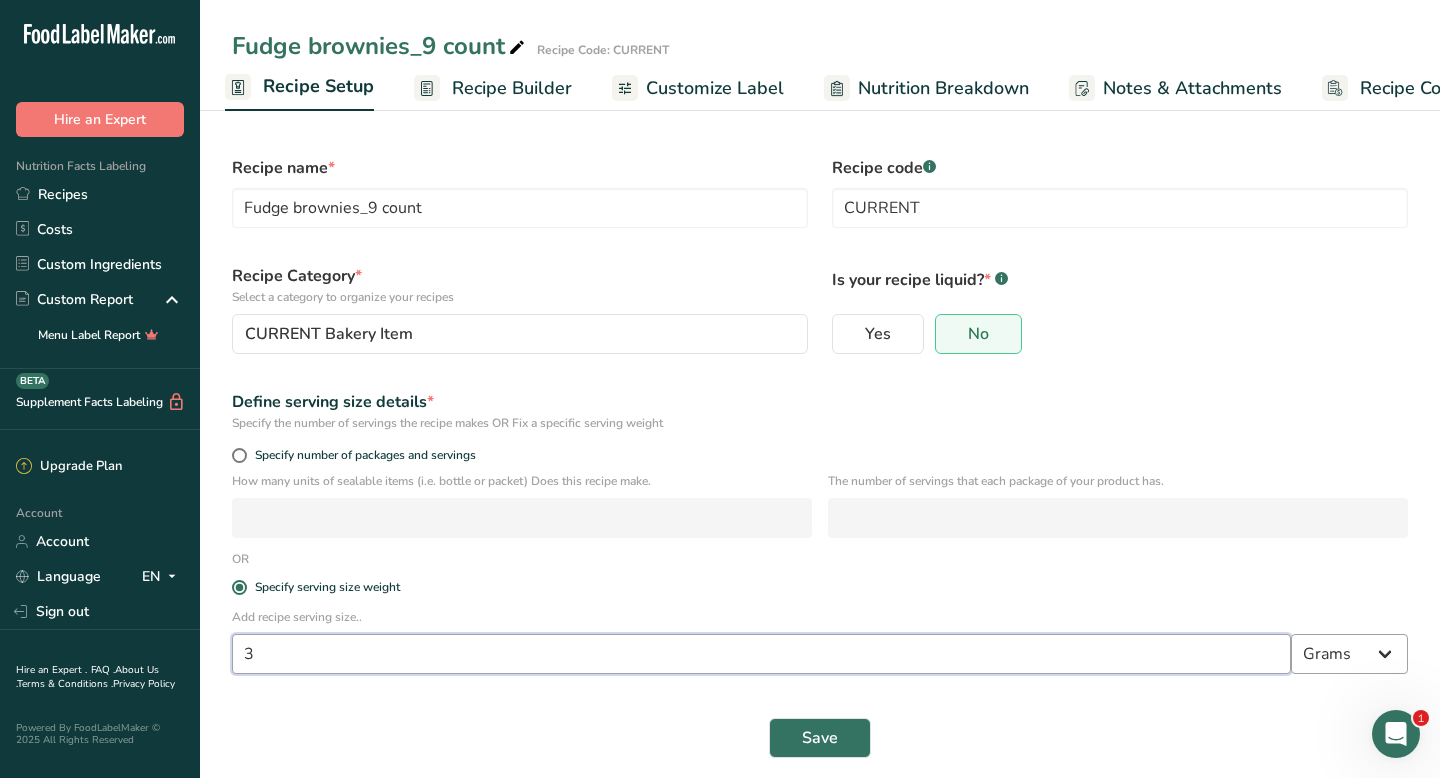 type on "3" 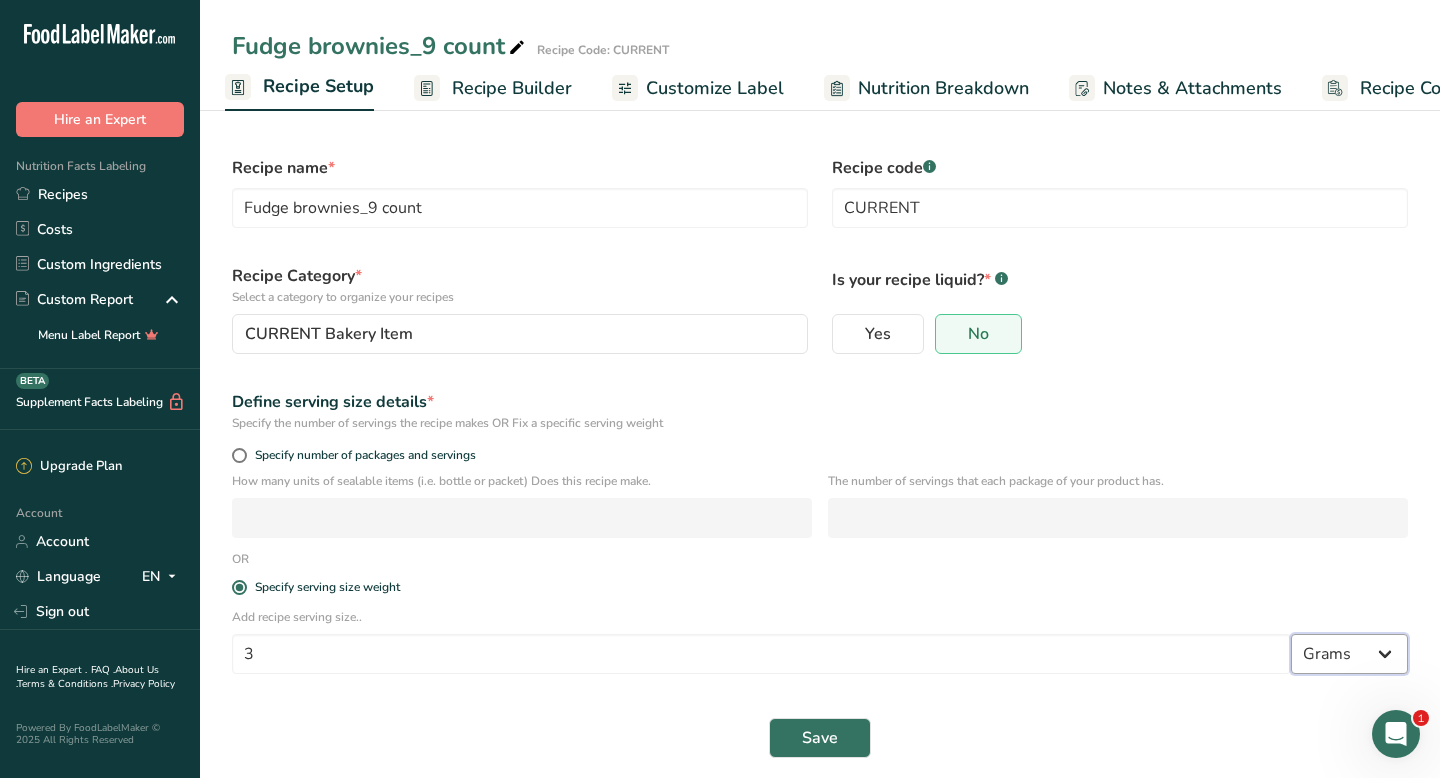 click on "Grams
kg
mg
mcg
lb
oz
l
mL
fl oz
tbsp
tsp
cup
qt
gallon" at bounding box center [1349, 654] 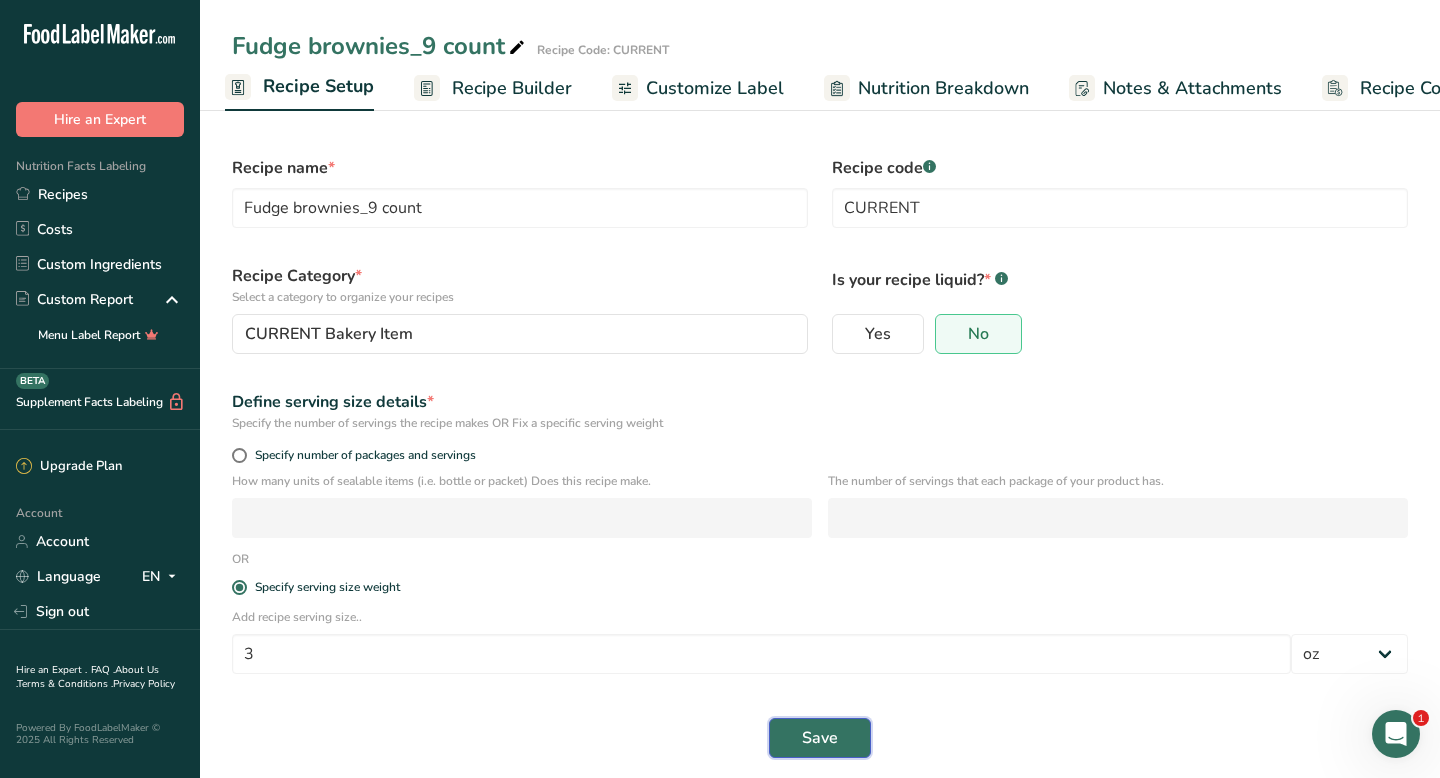 click on "Save" at bounding box center [820, 738] 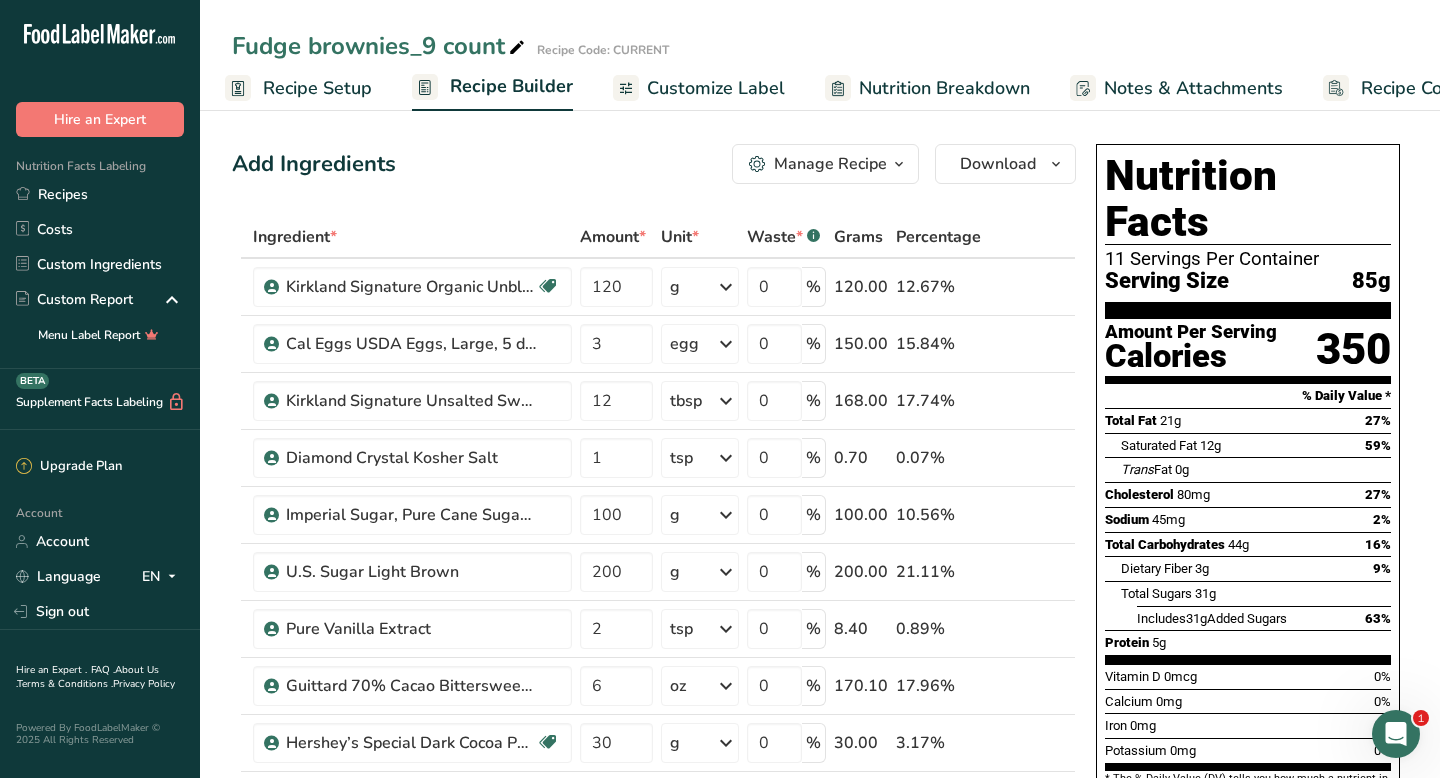 click on "Recipe Setup" at bounding box center [317, 88] 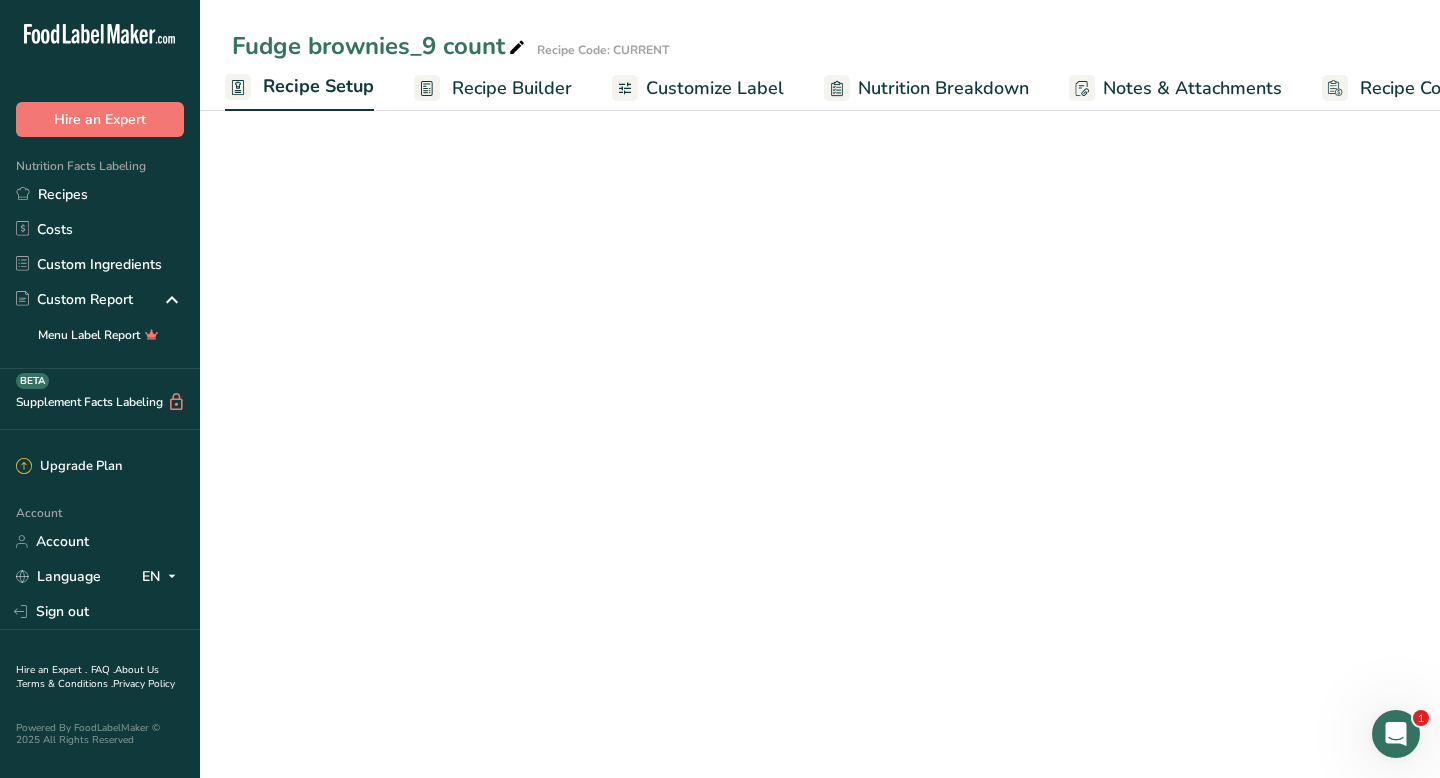 select on "5" 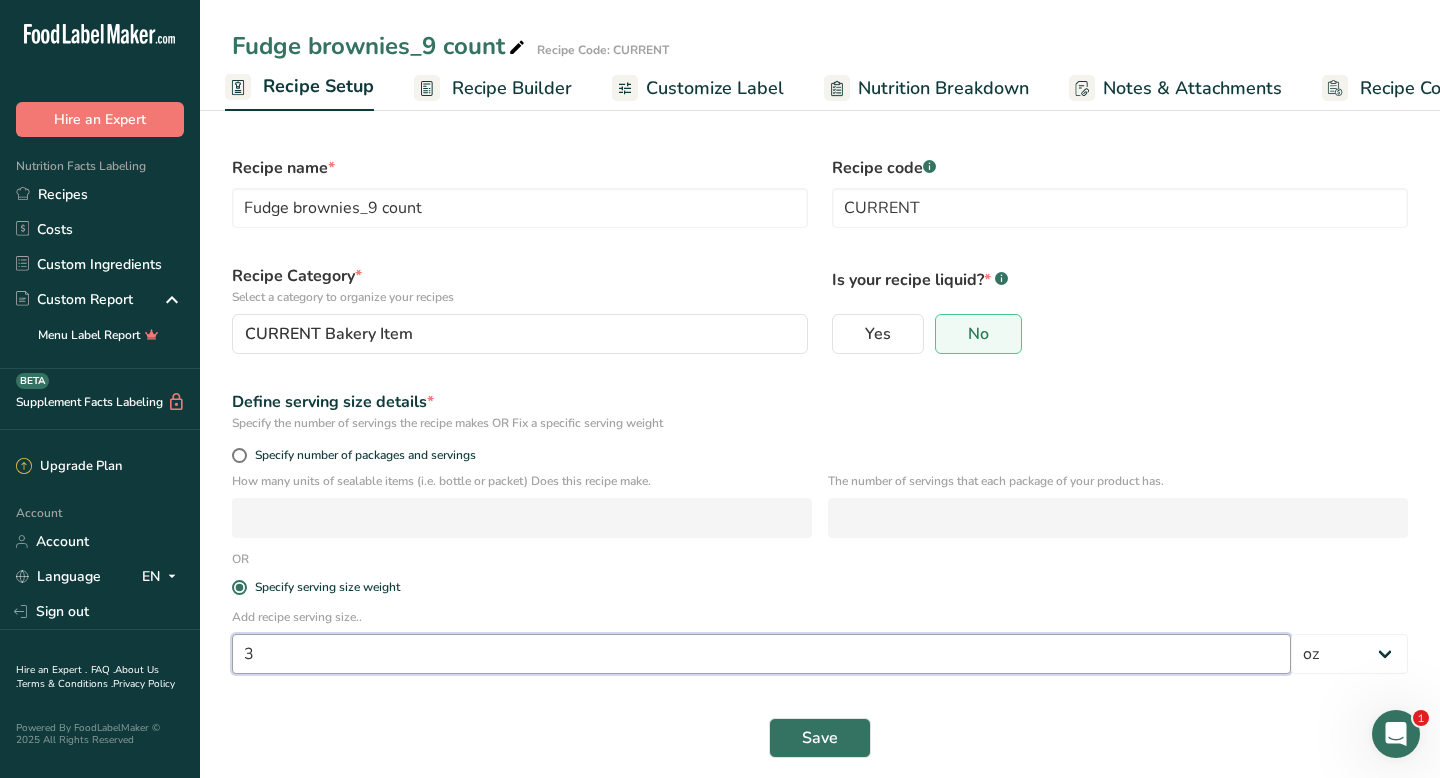 drag, startPoint x: 256, startPoint y: 657, endPoint x: 241, endPoint y: 652, distance: 15.811388 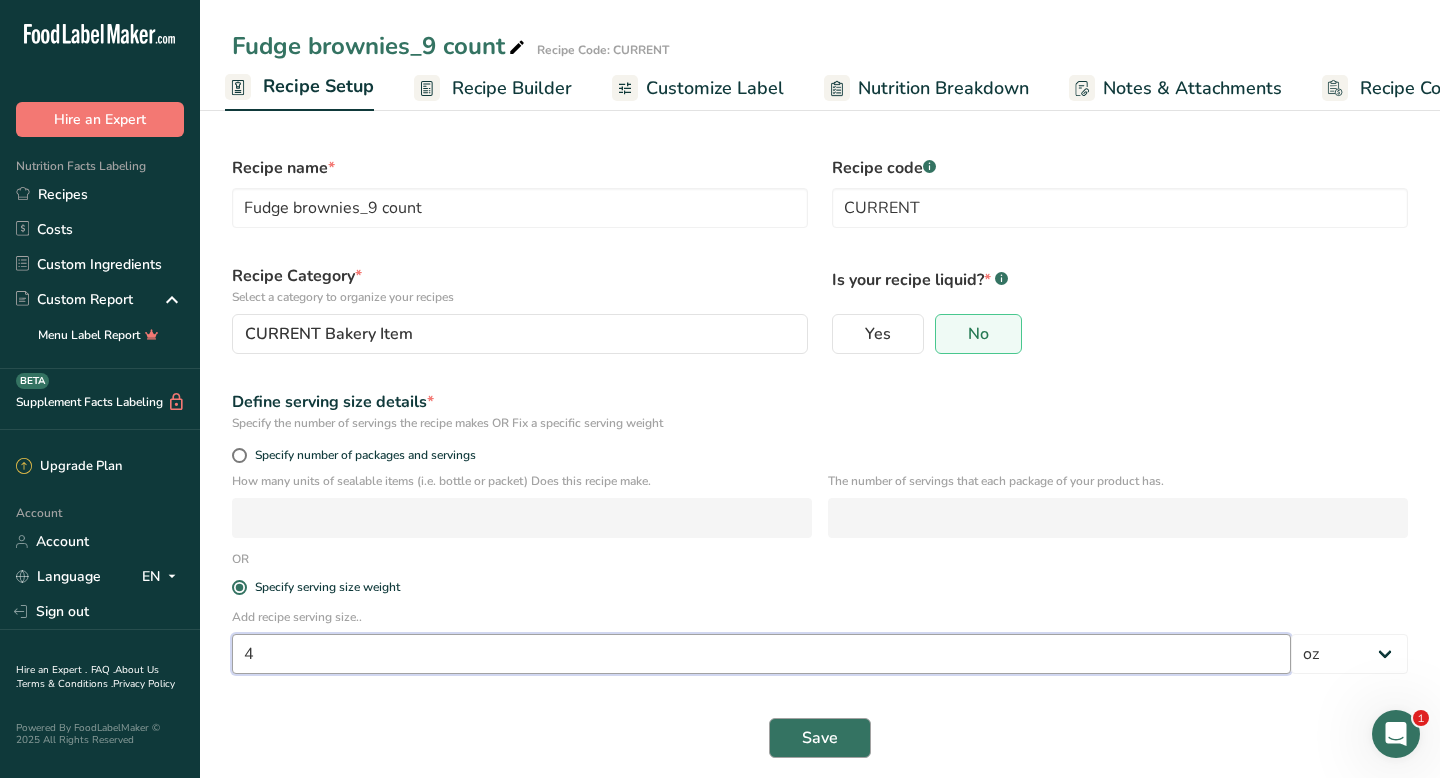 type on "4" 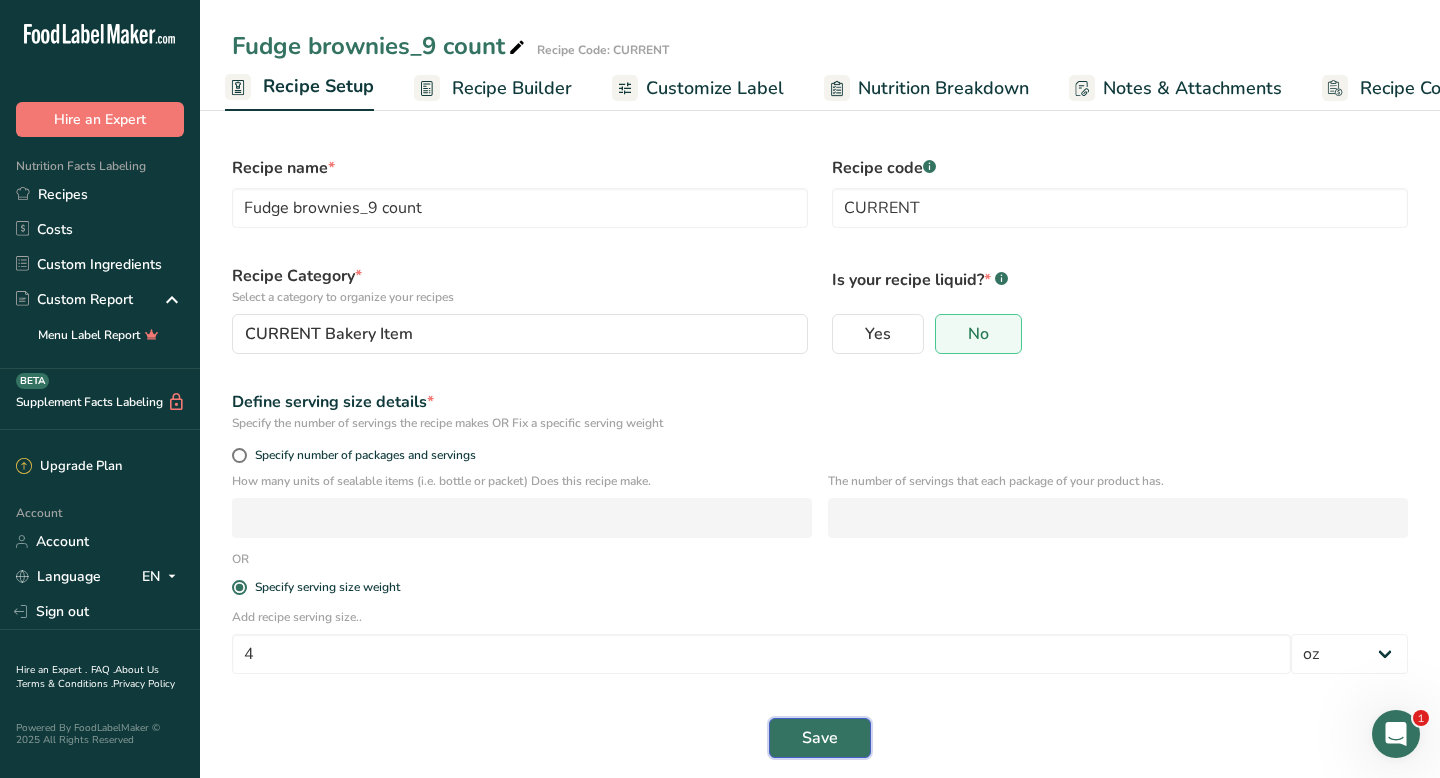 click on "Save" at bounding box center [820, 738] 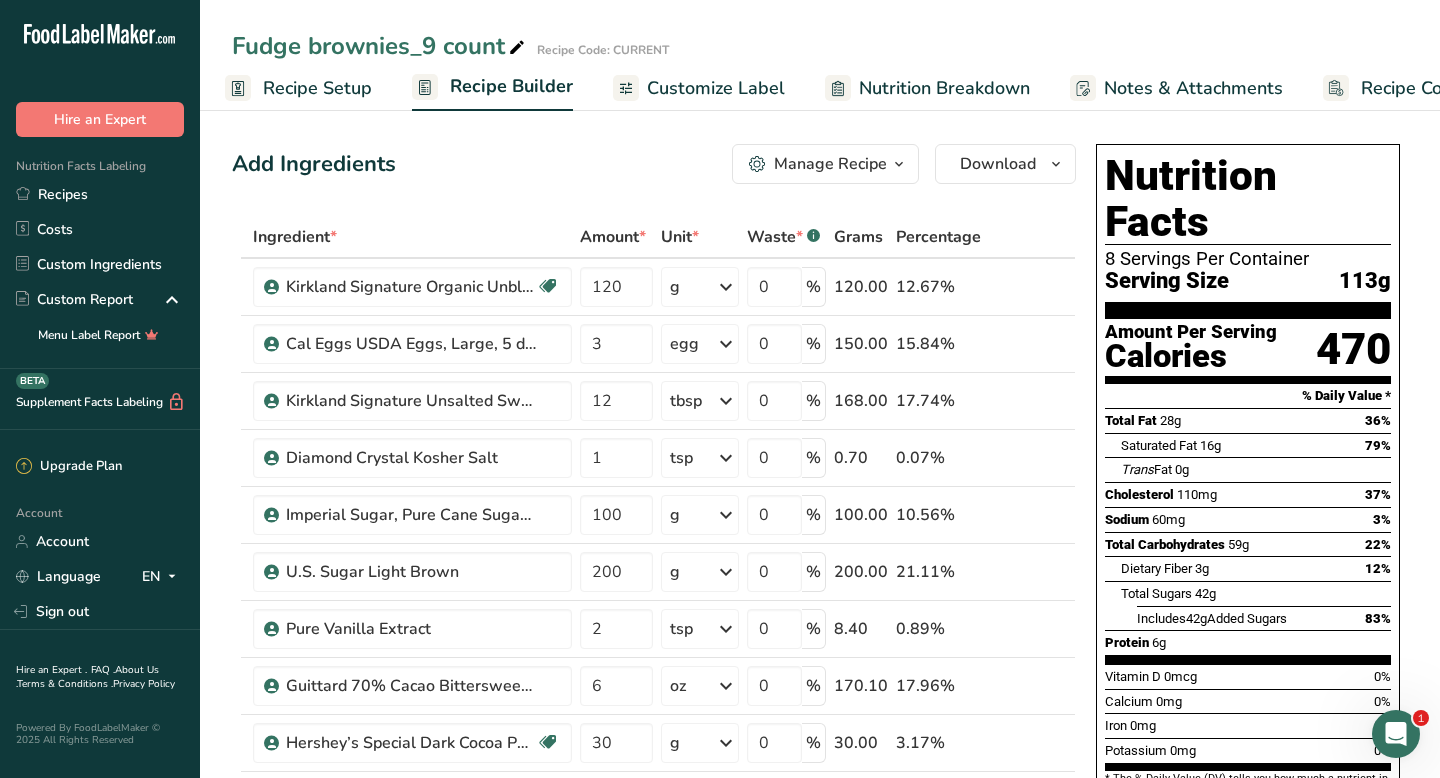 click on "Recipe Setup" at bounding box center [317, 88] 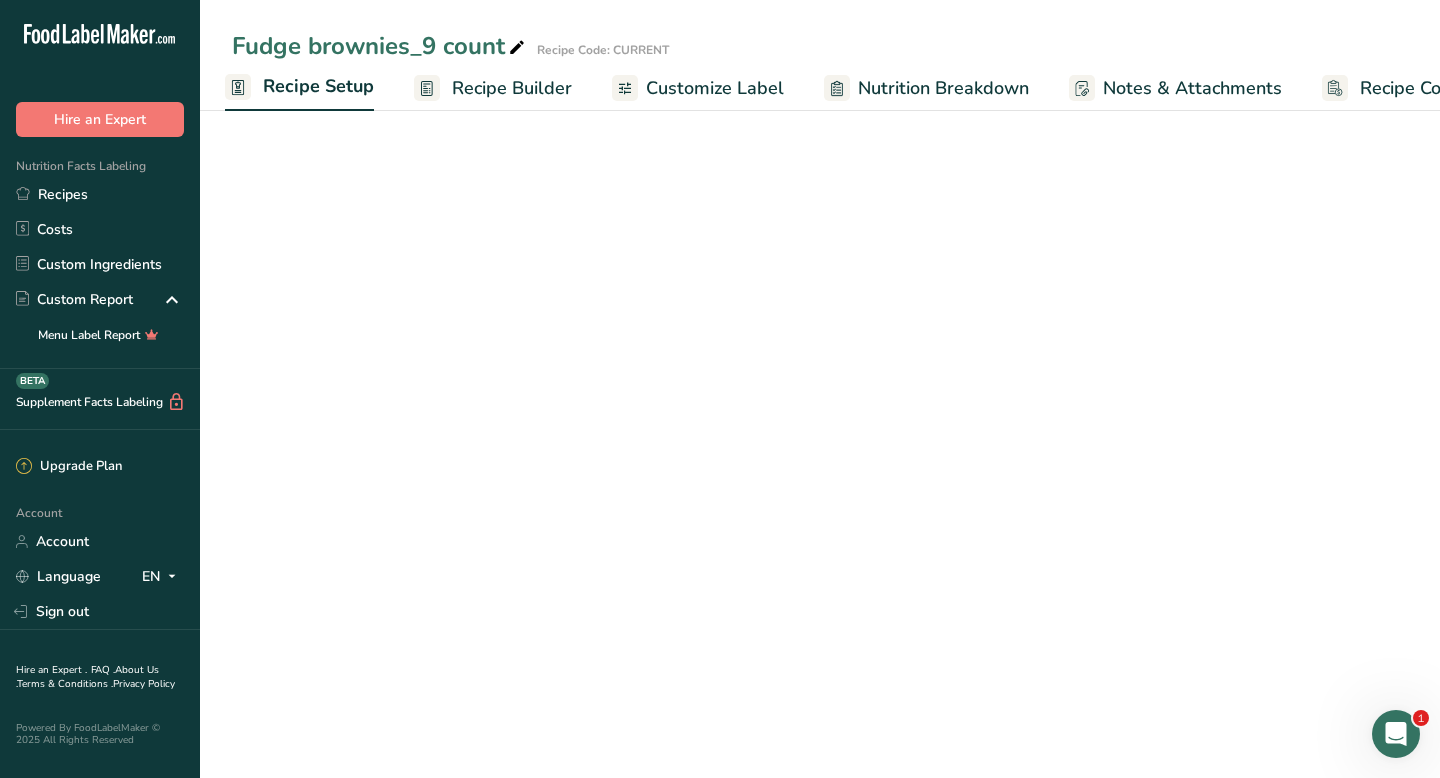 select on "5" 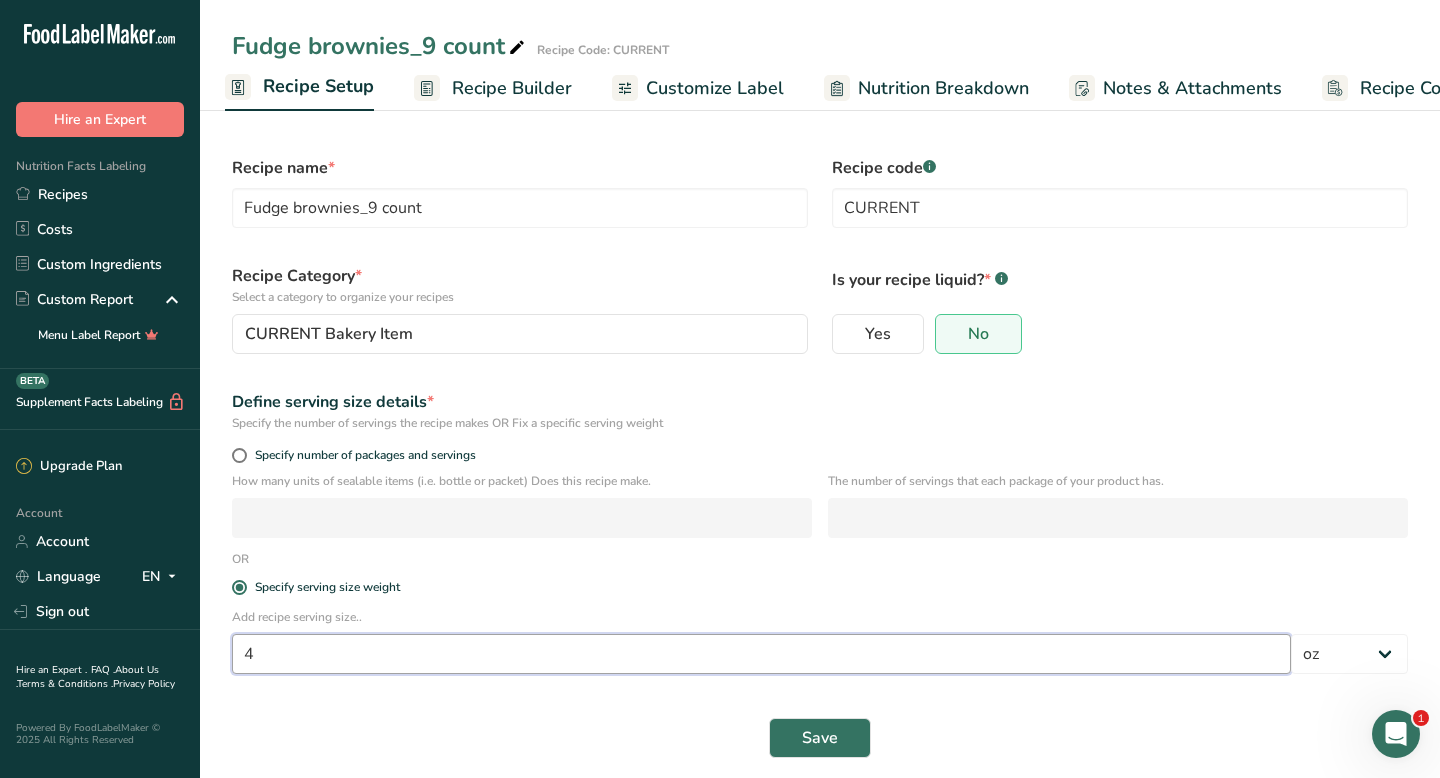drag, startPoint x: 252, startPoint y: 653, endPoint x: 234, endPoint y: 651, distance: 18.110771 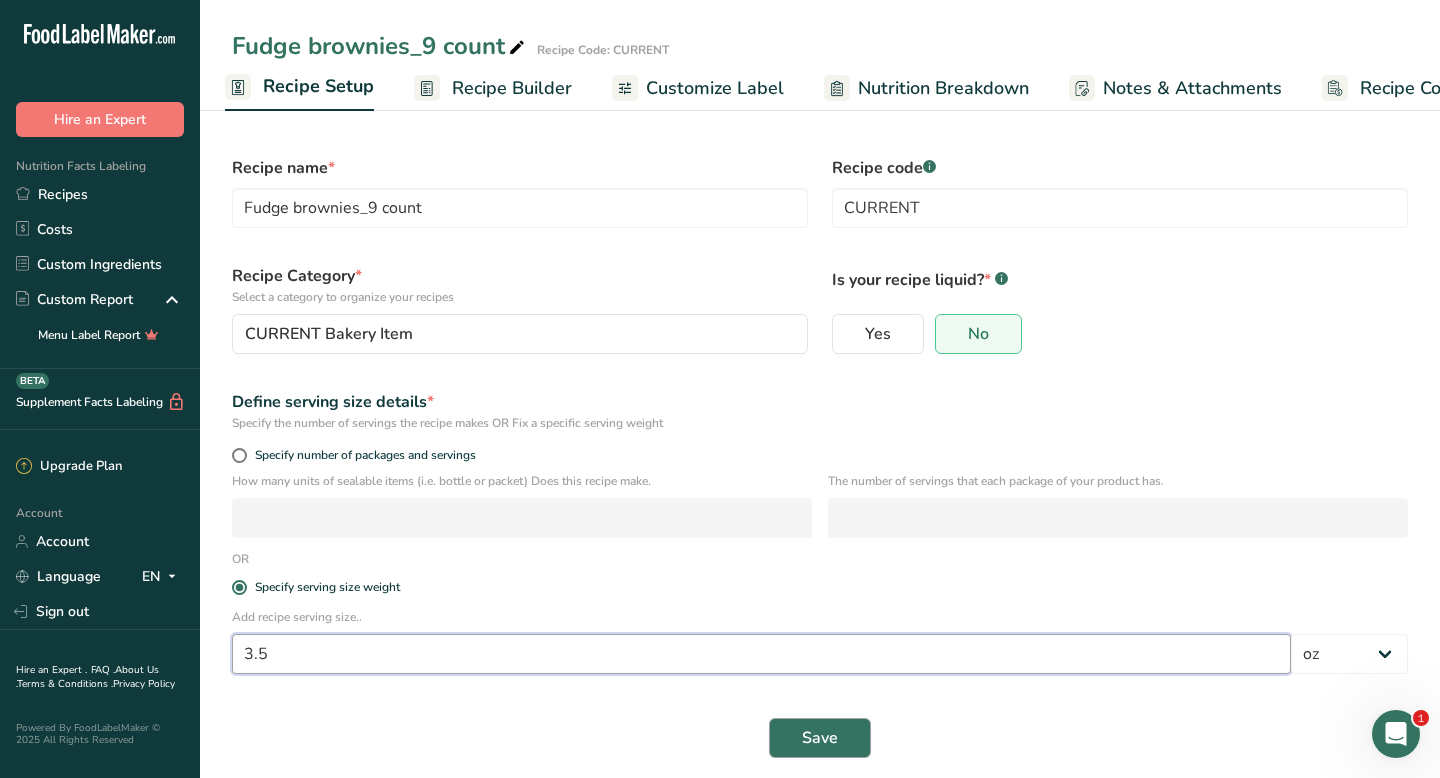 type on "3.5" 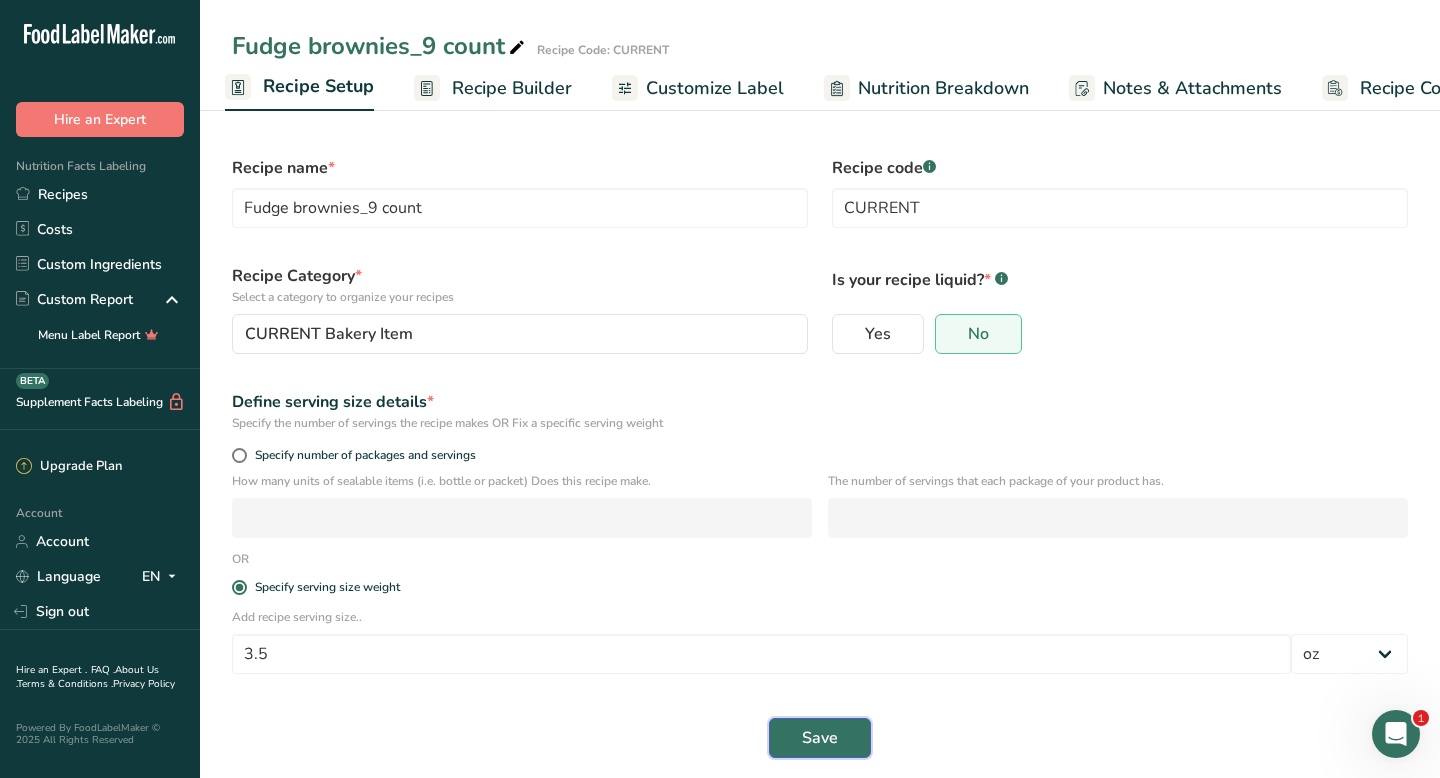 click on "Save" at bounding box center [820, 738] 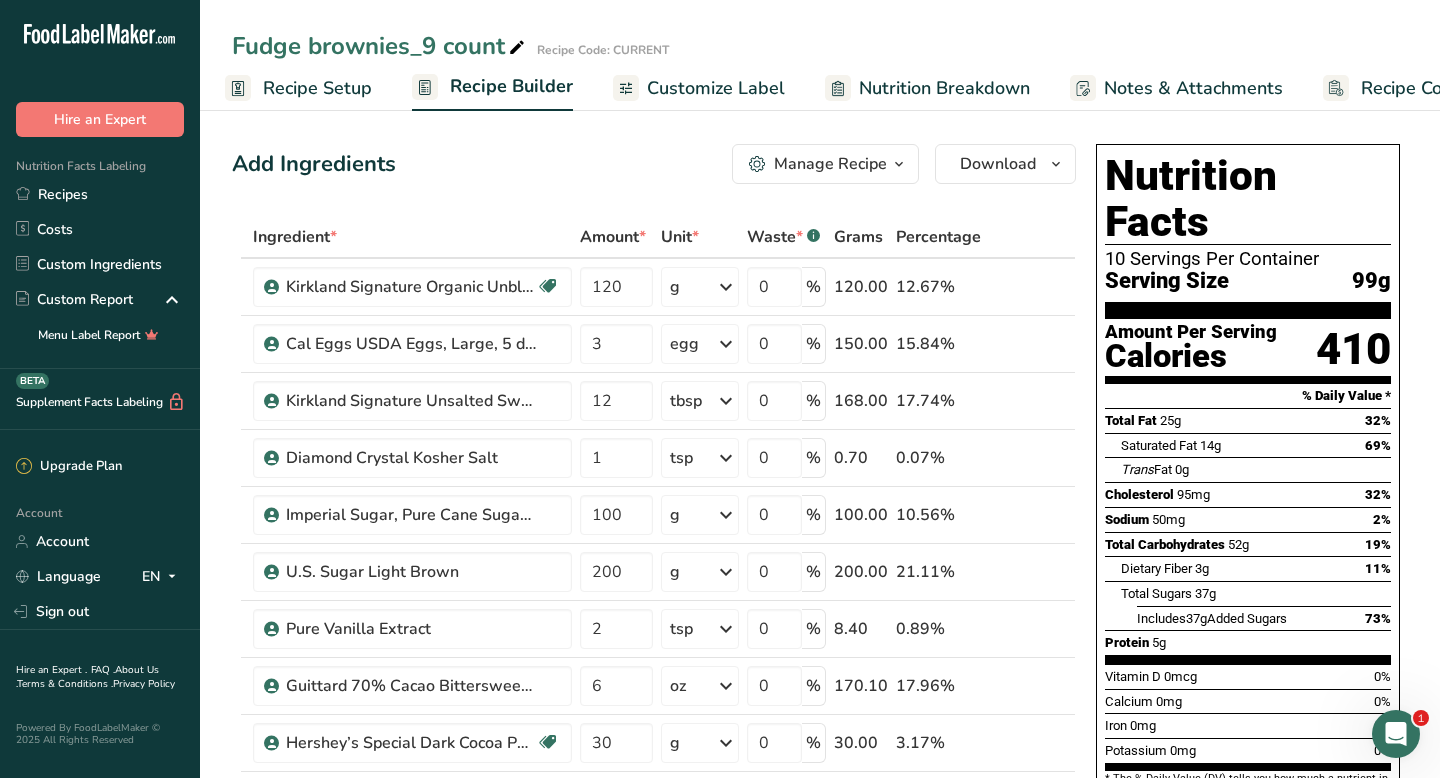 click on "Recipe Setup" at bounding box center [317, 88] 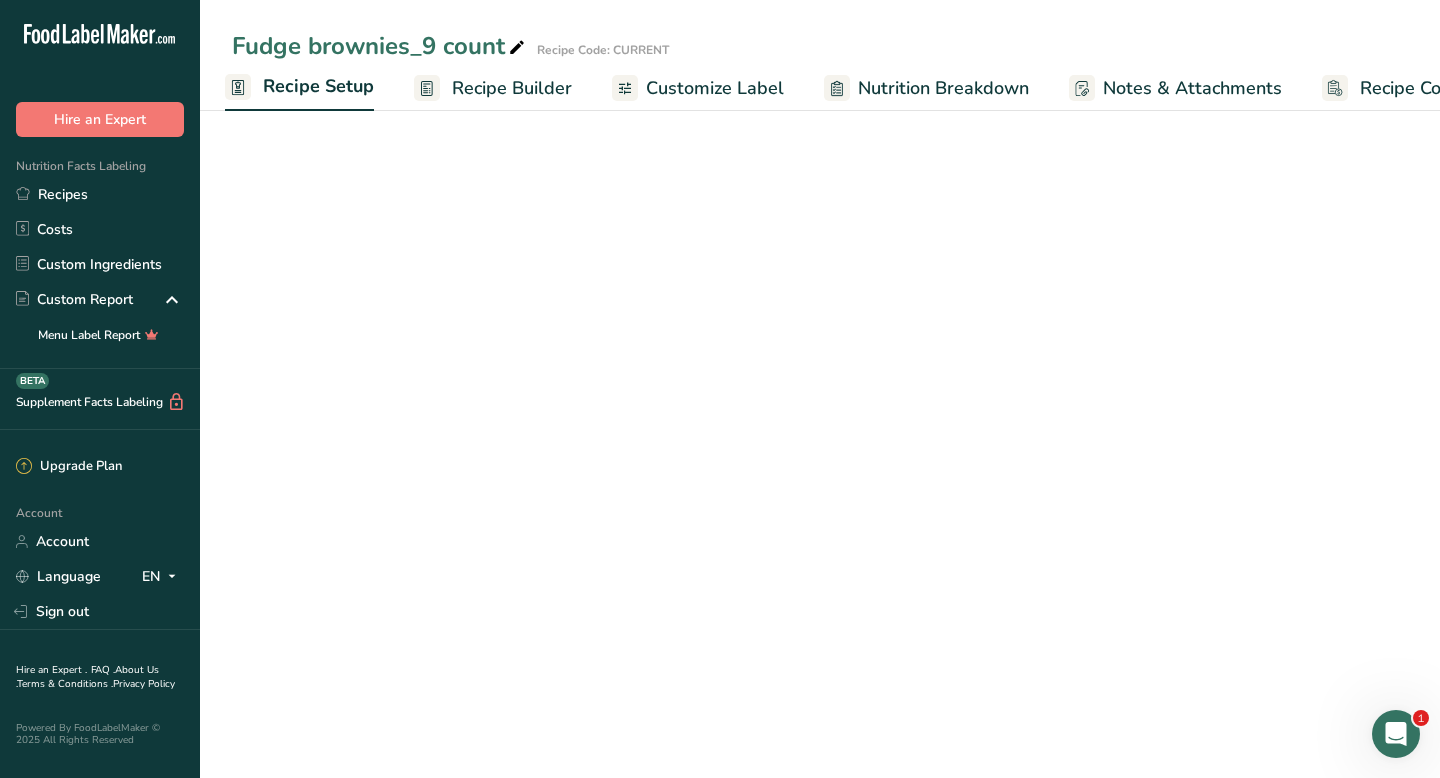 select on "5" 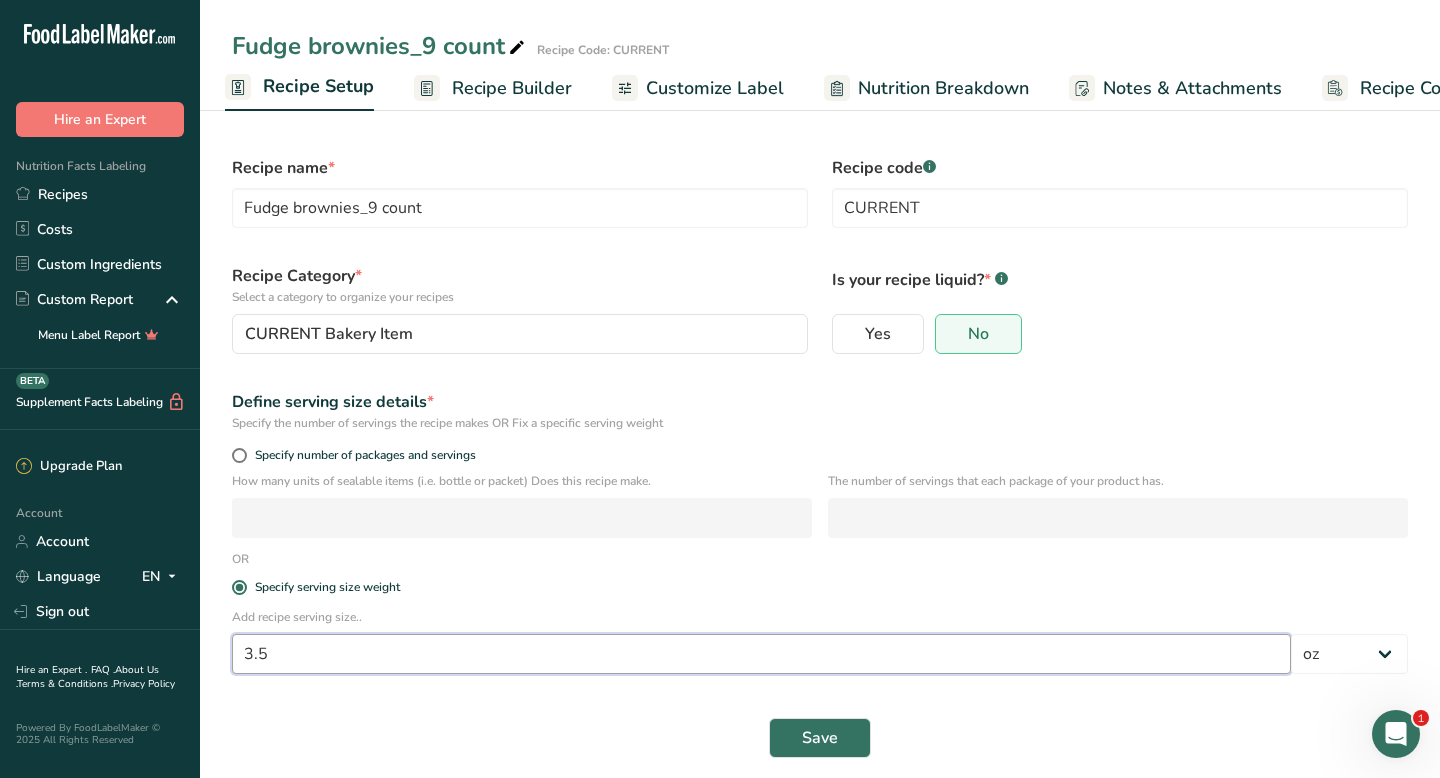 click on "3.5" at bounding box center [761, 654] 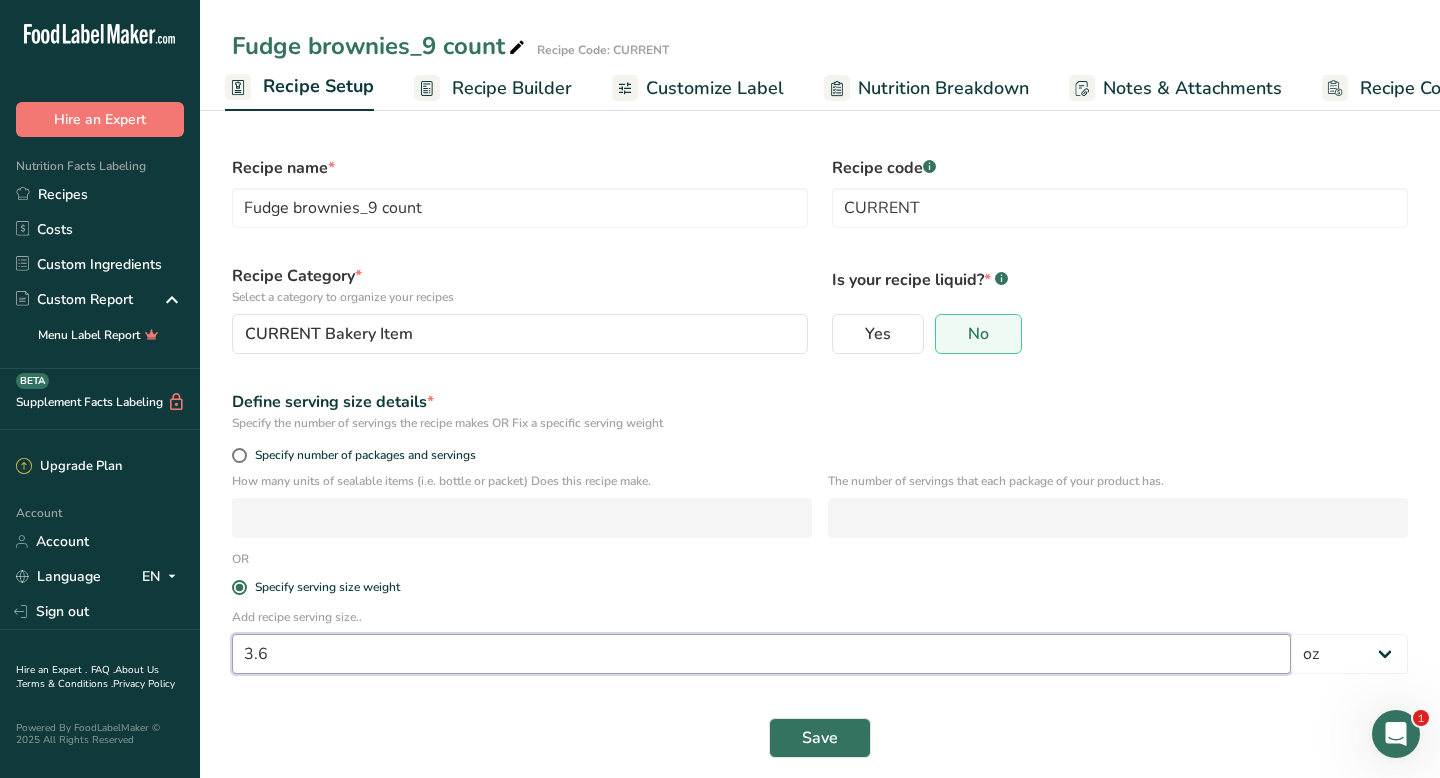 type on "3.6" 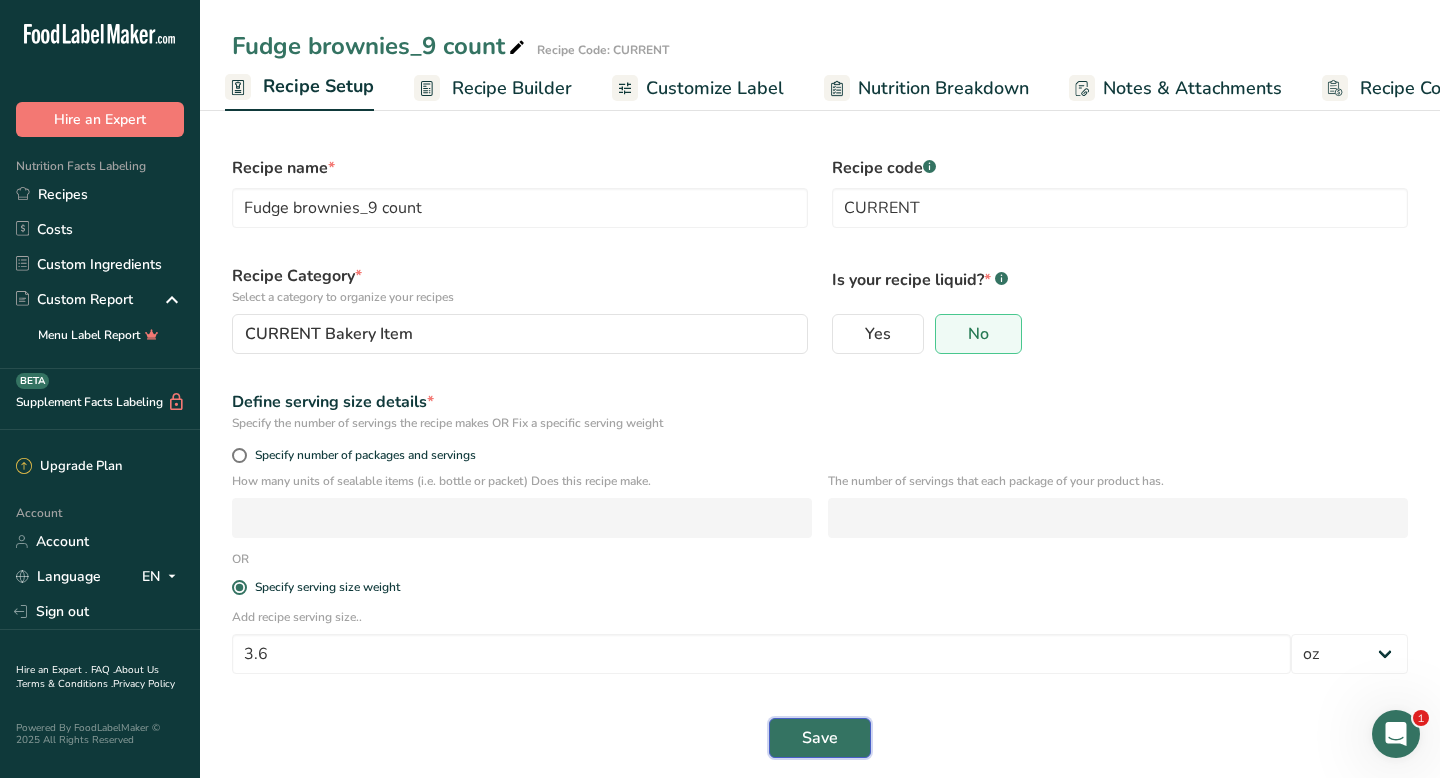 click on "Save" at bounding box center (820, 738) 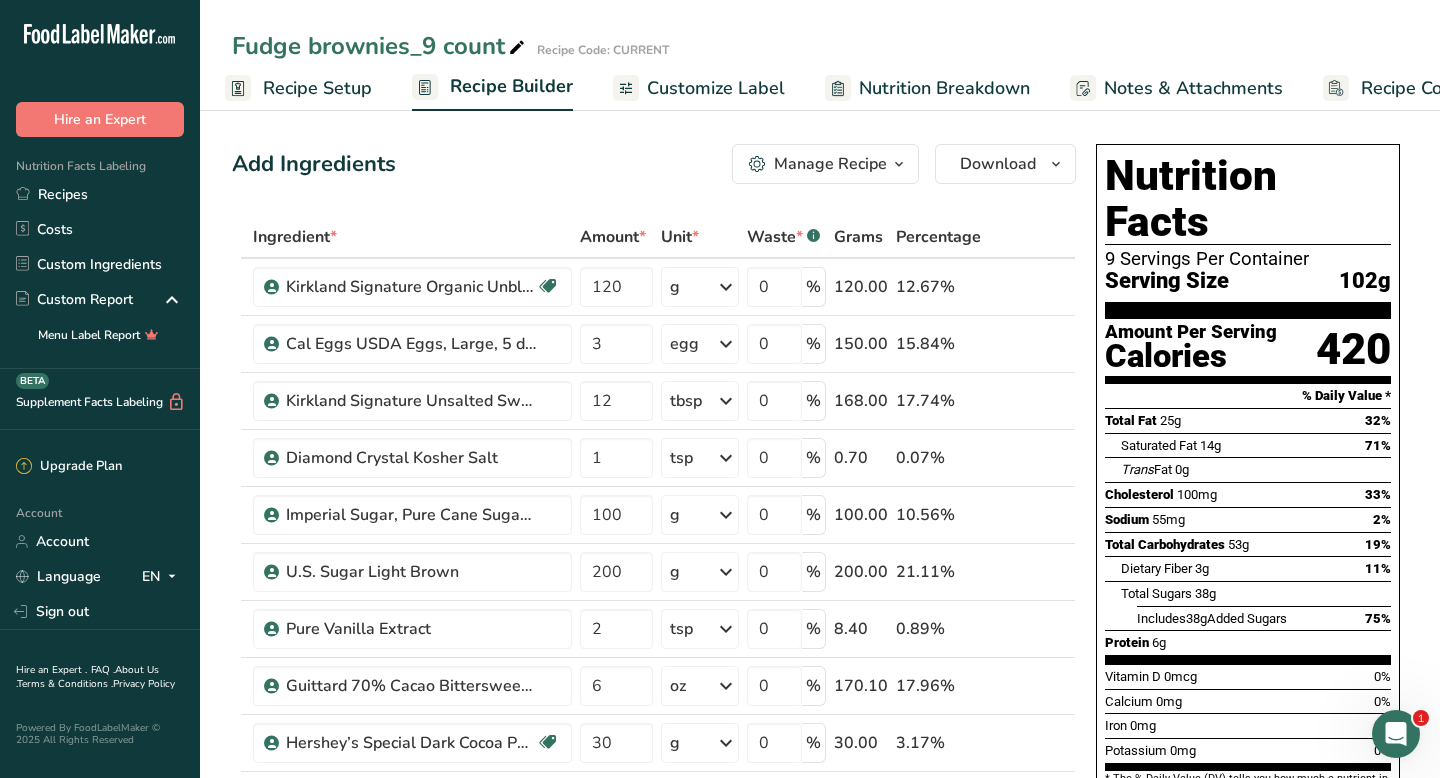 click at bounding box center [517, 48] 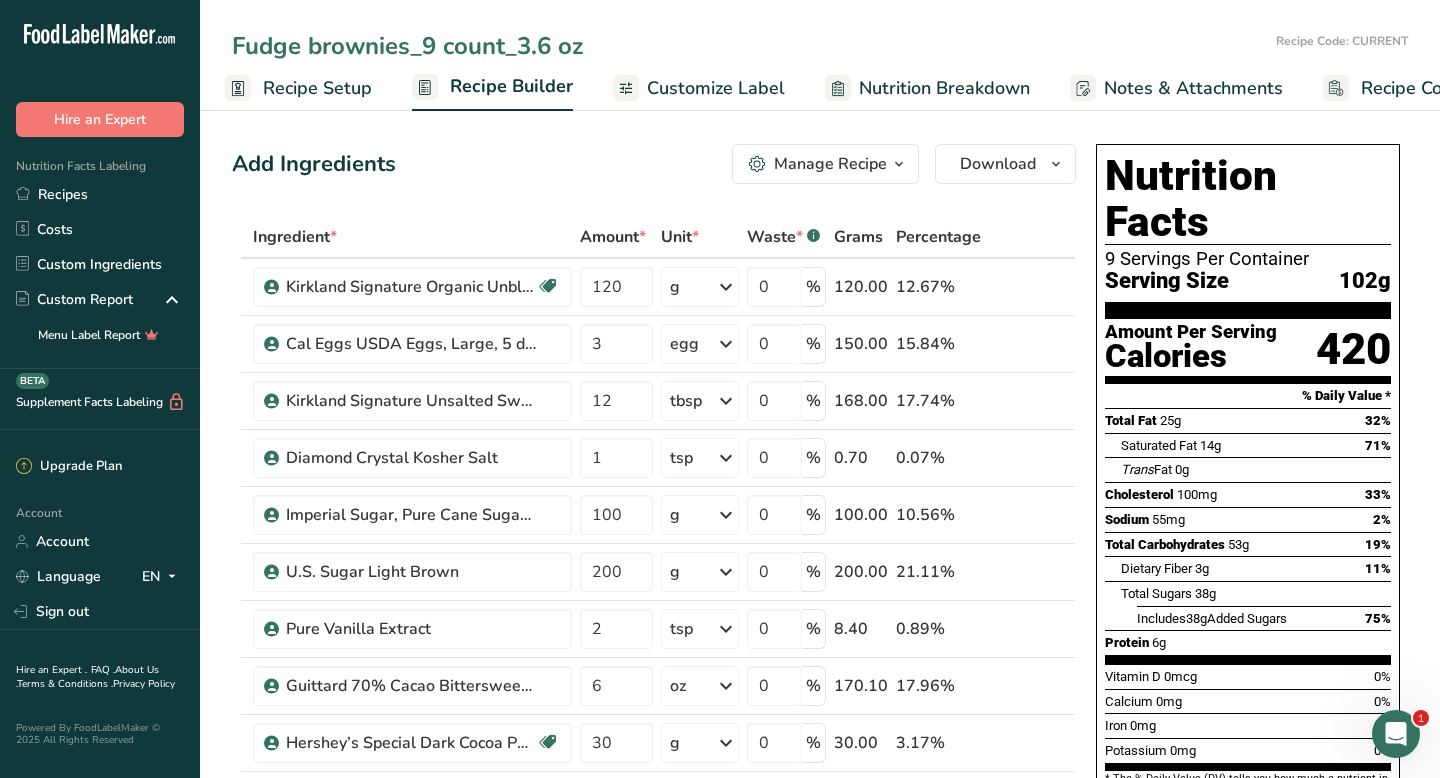 type on "Fudge brownies_9 count_3.6 oz" 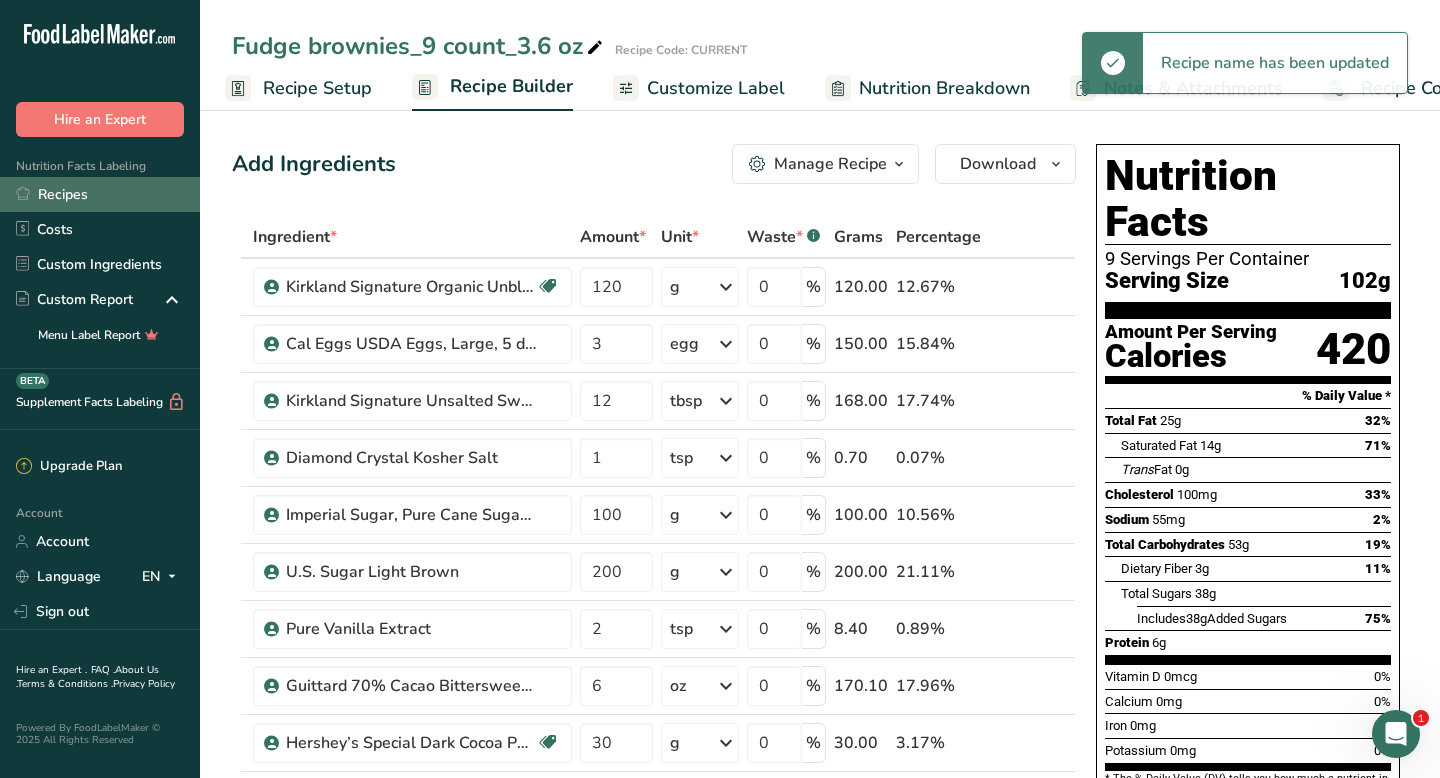 click on "Recipes" at bounding box center [100, 194] 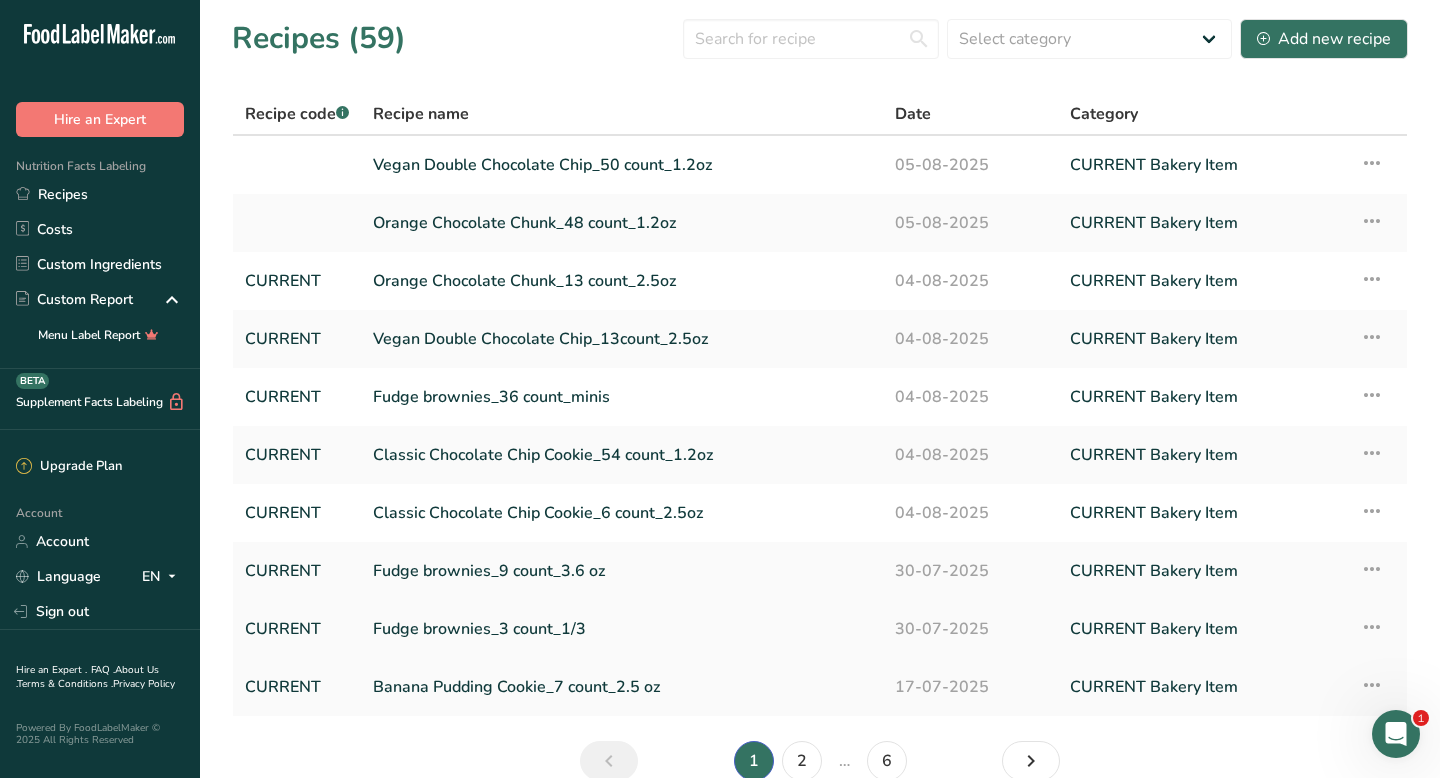 click on "Fudge brownies_3 count_1/3" at bounding box center (622, 629) 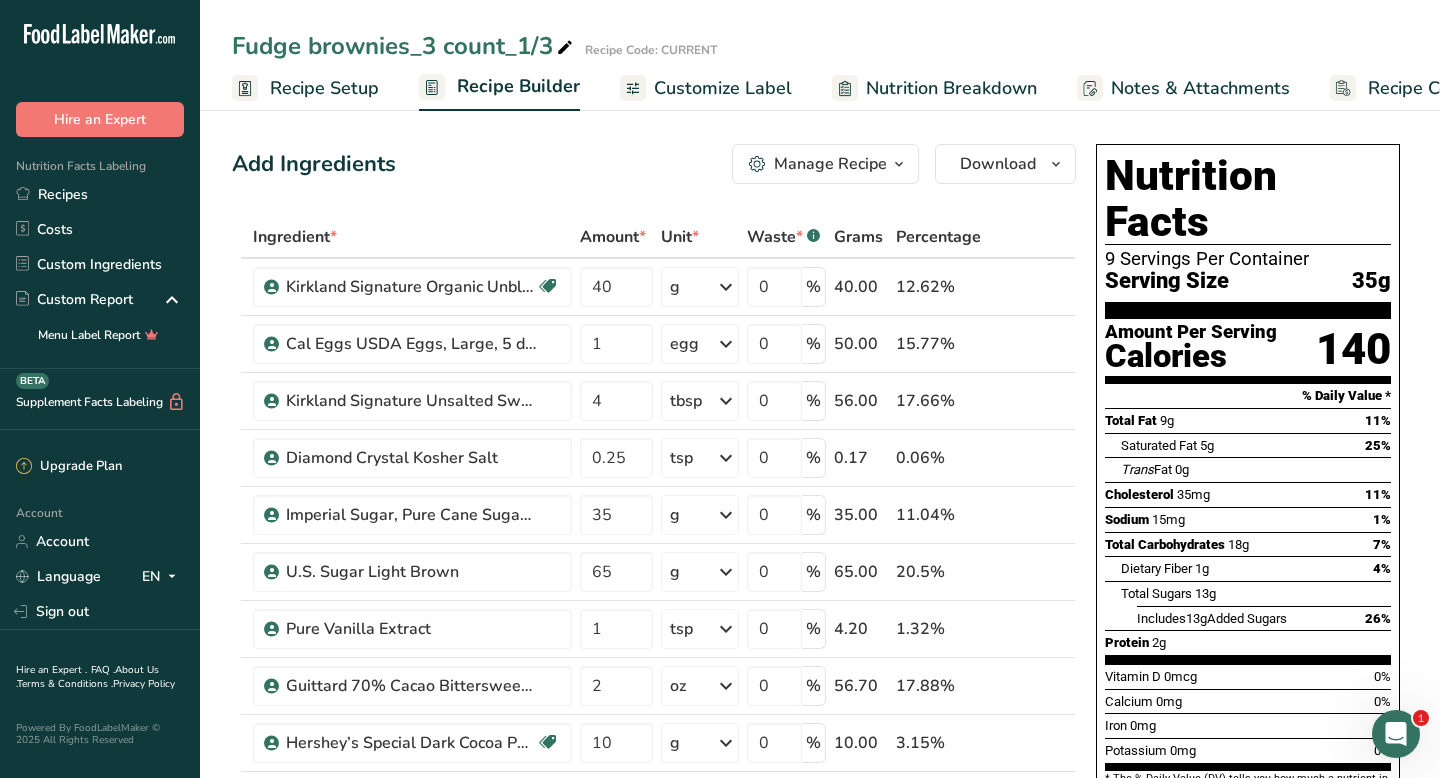 click on "Recipe Setup" at bounding box center [324, 88] 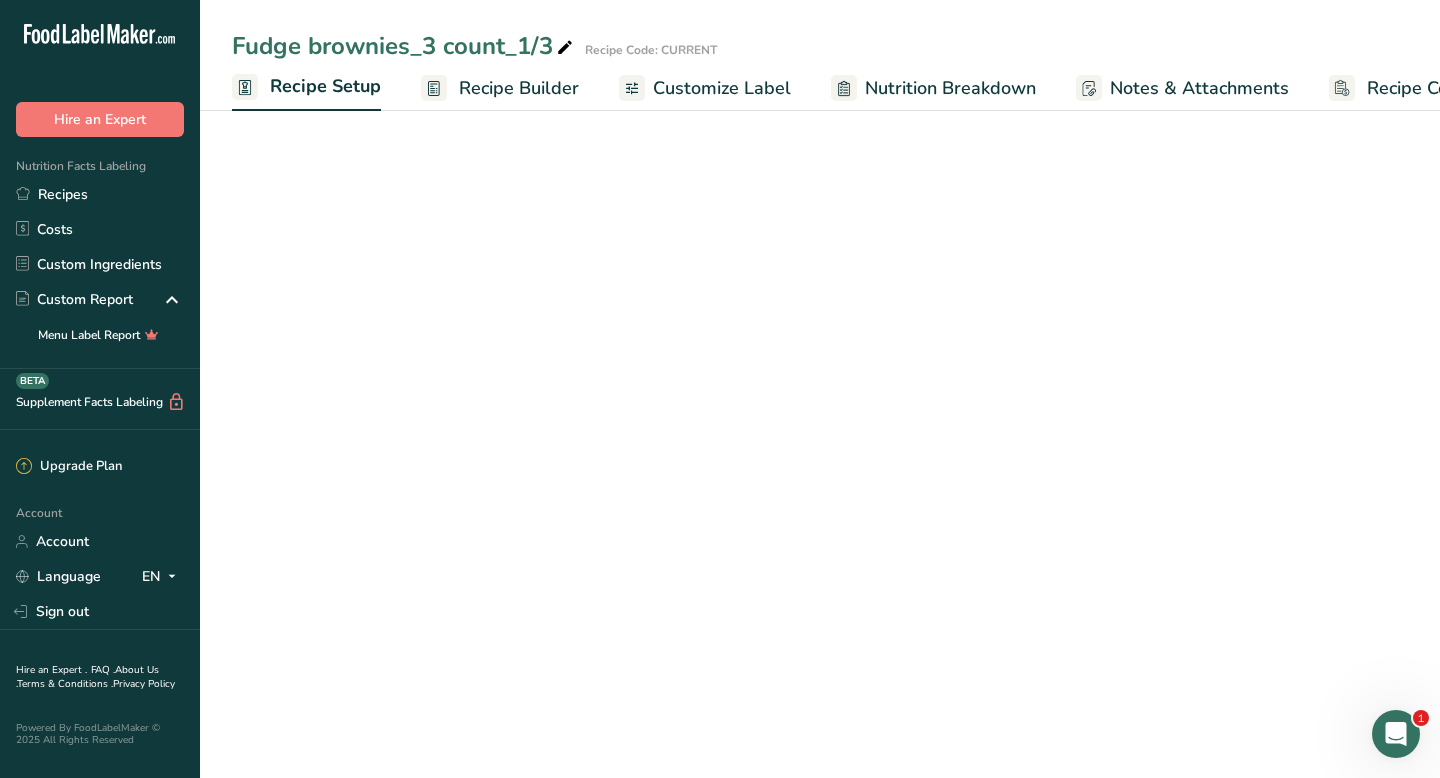 scroll, scrollTop: 0, scrollLeft: 7, axis: horizontal 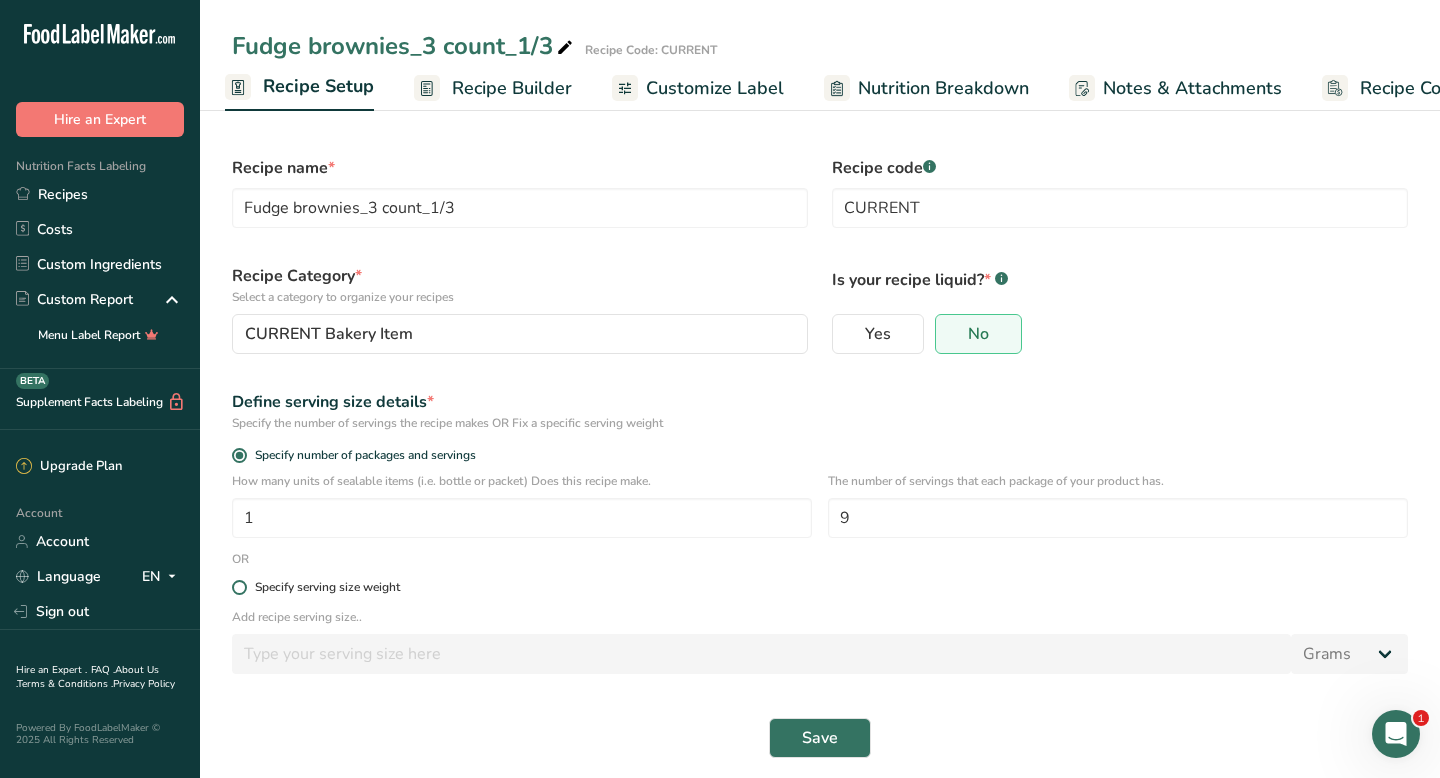 click at bounding box center [239, 587] 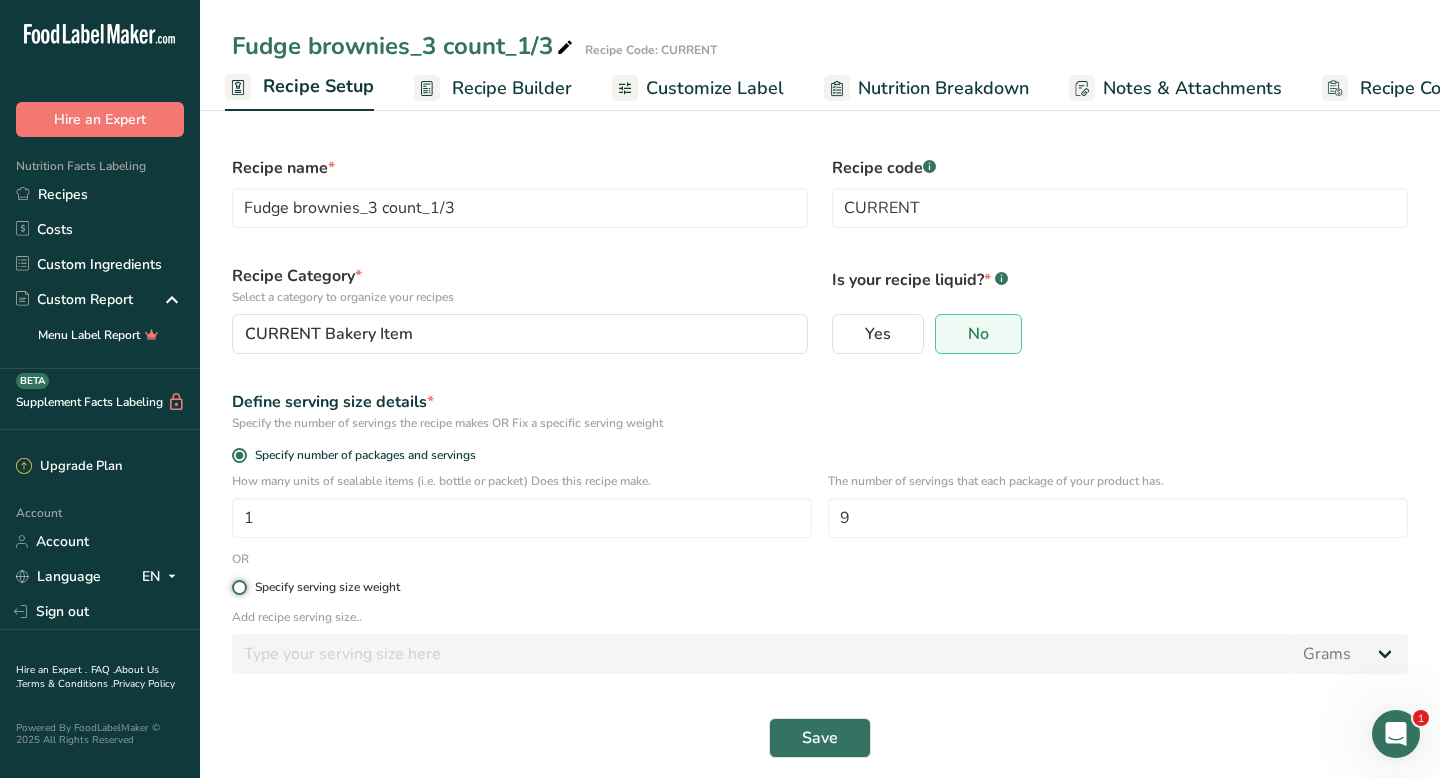 click on "Specify serving size weight" at bounding box center [238, 587] 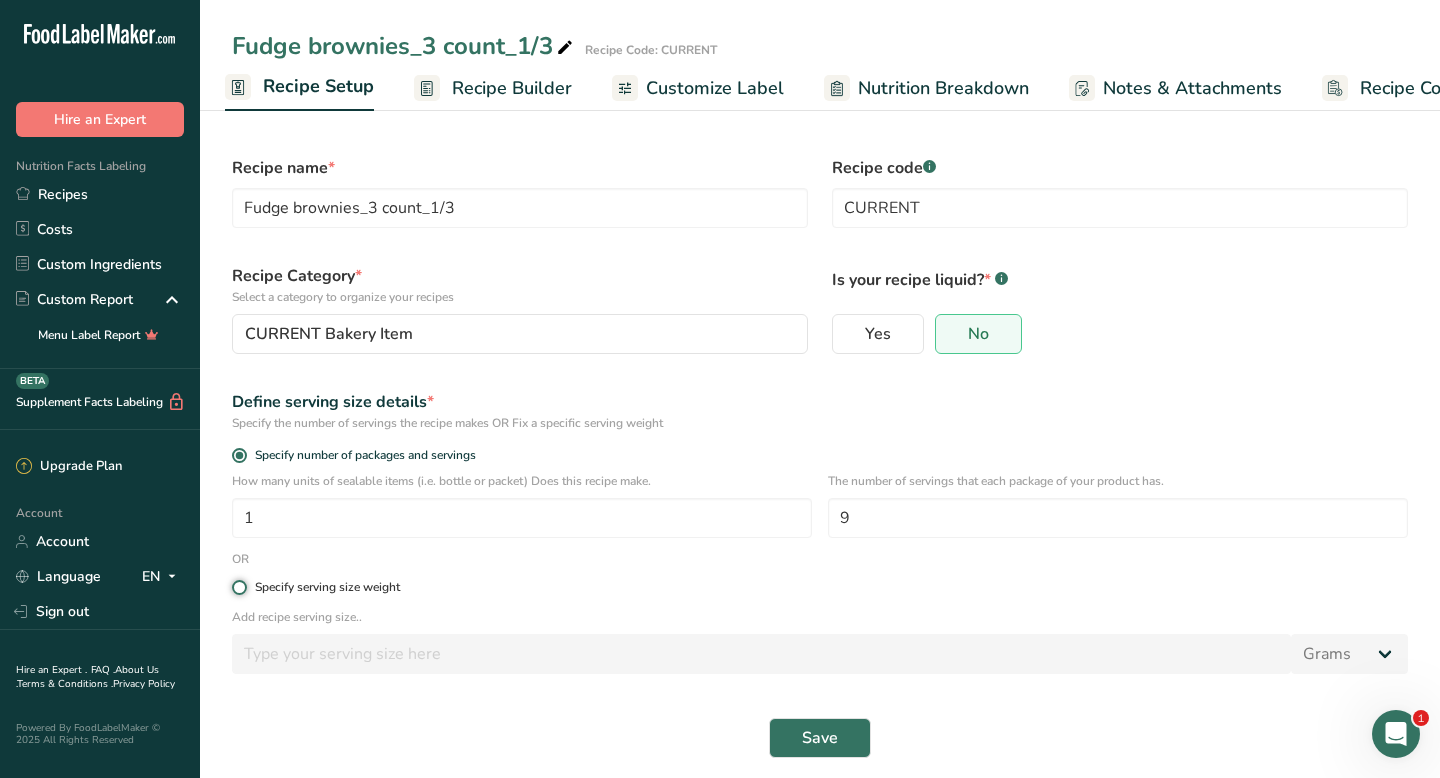 radio on "true" 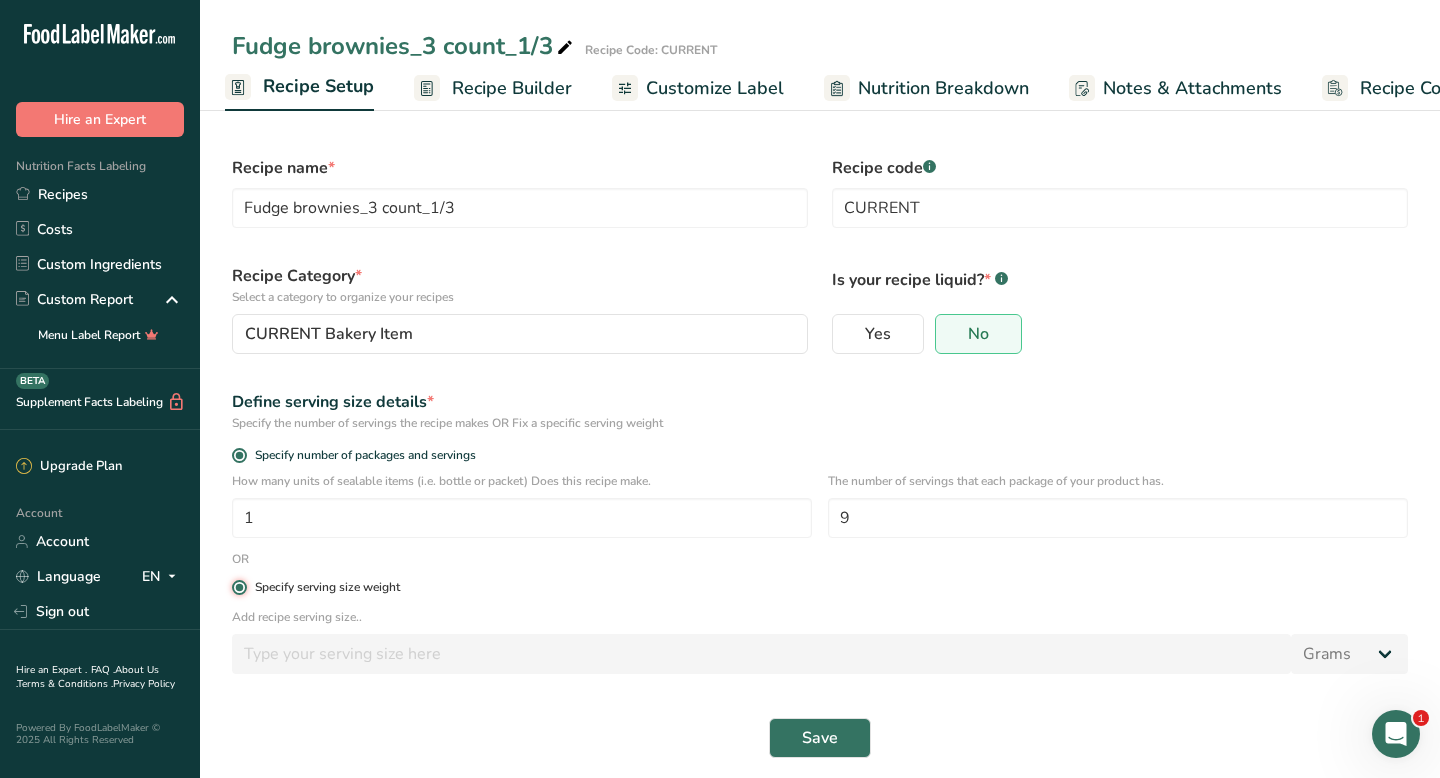 radio on "false" 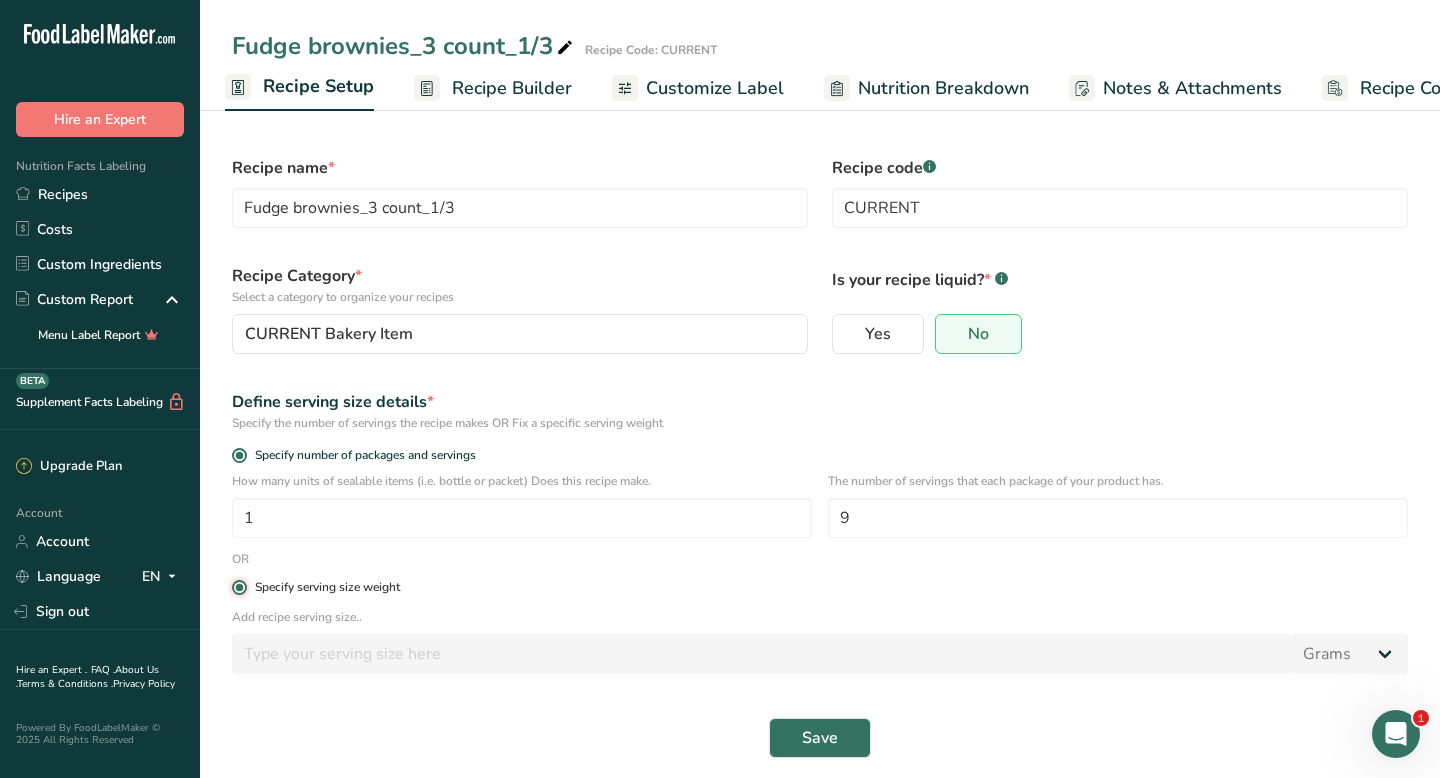type 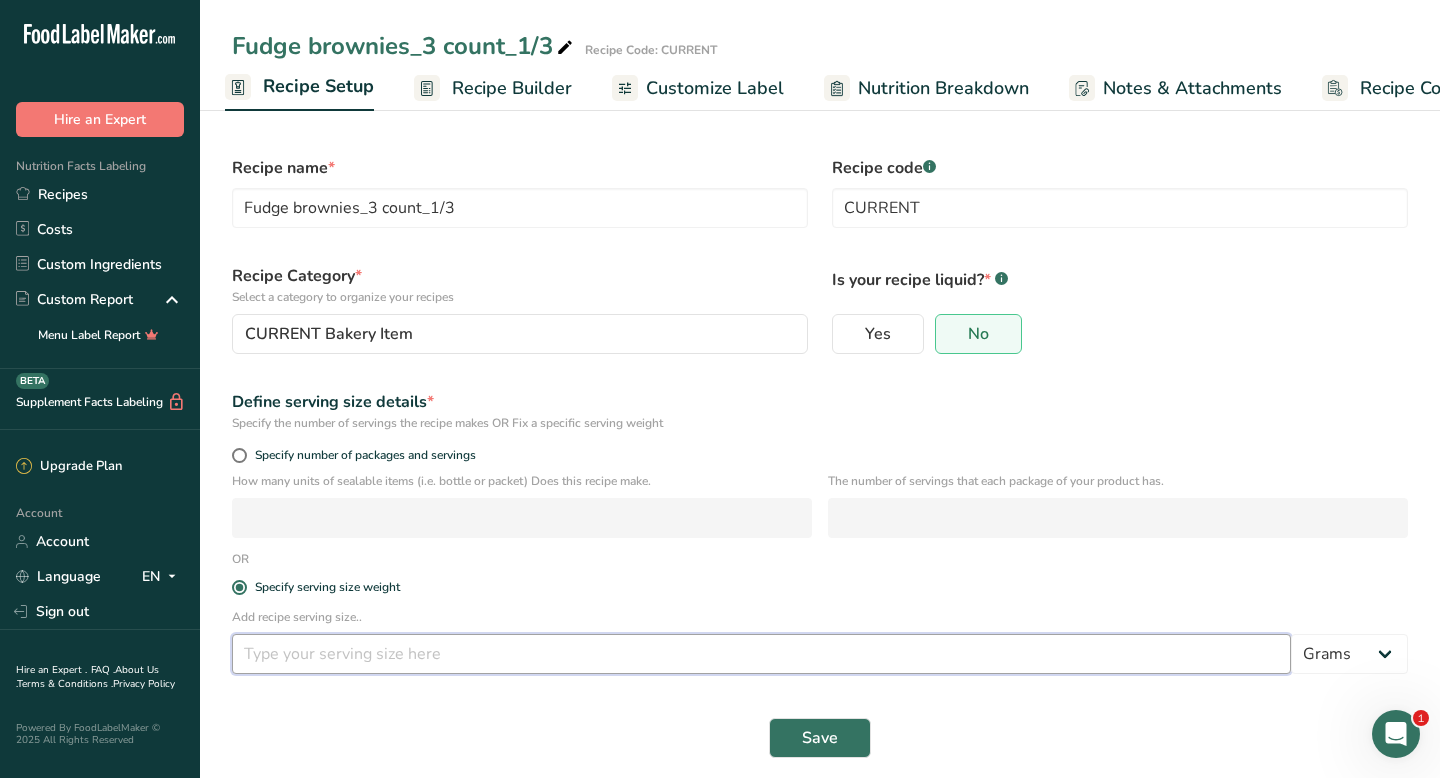click at bounding box center (761, 654) 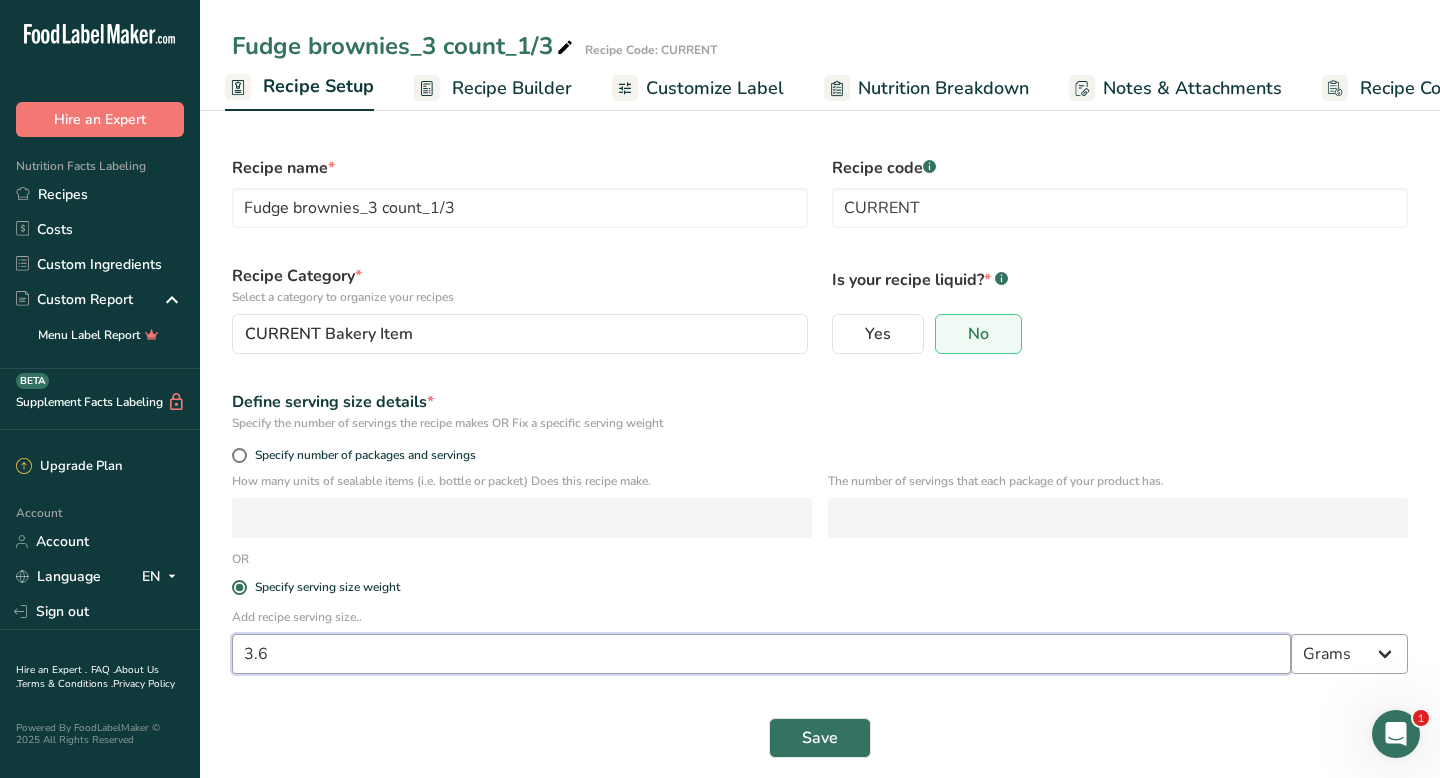 type on "3.6" 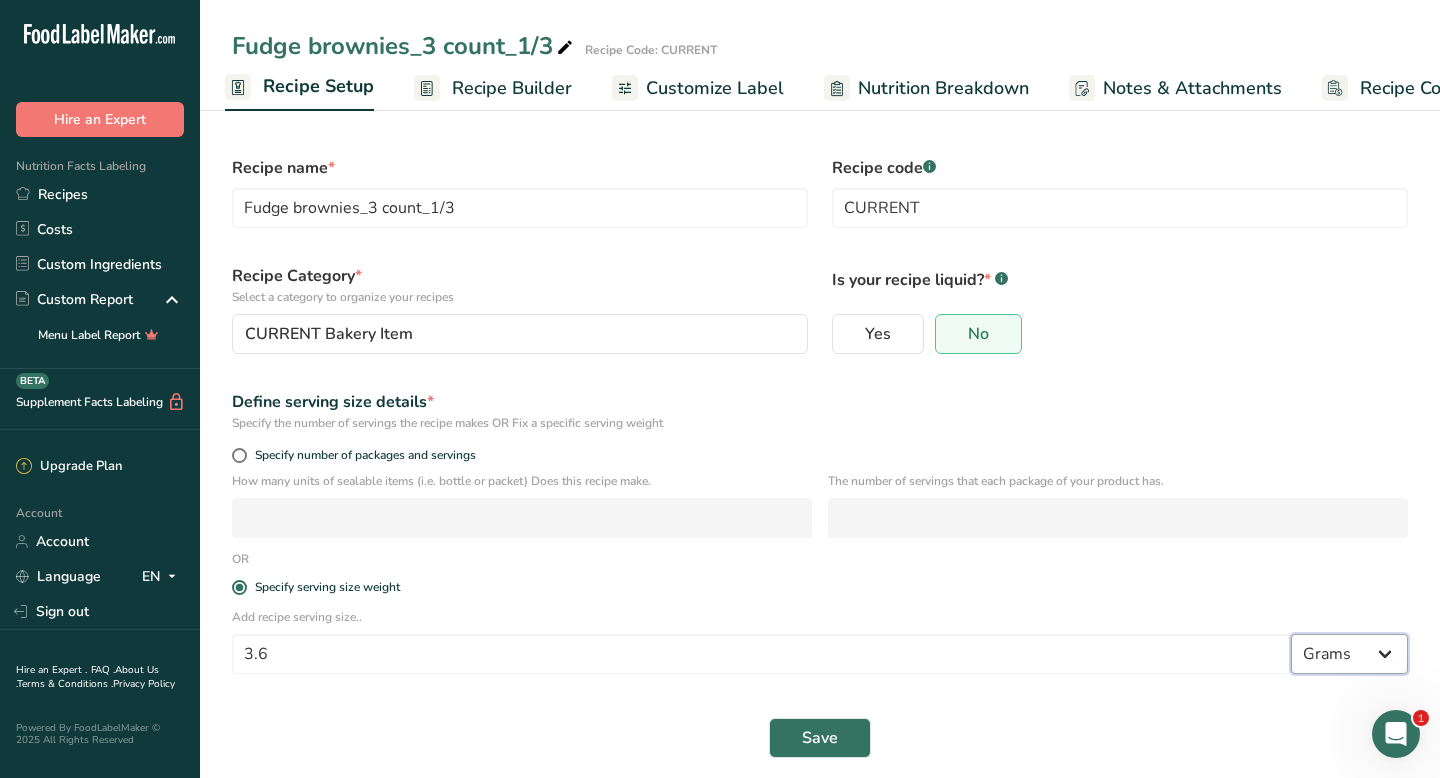 click on "Grams
kg
mg
mcg
lb
oz
l
mL
fl oz
tbsp
tsp
cup
qt
gallon" at bounding box center (1349, 654) 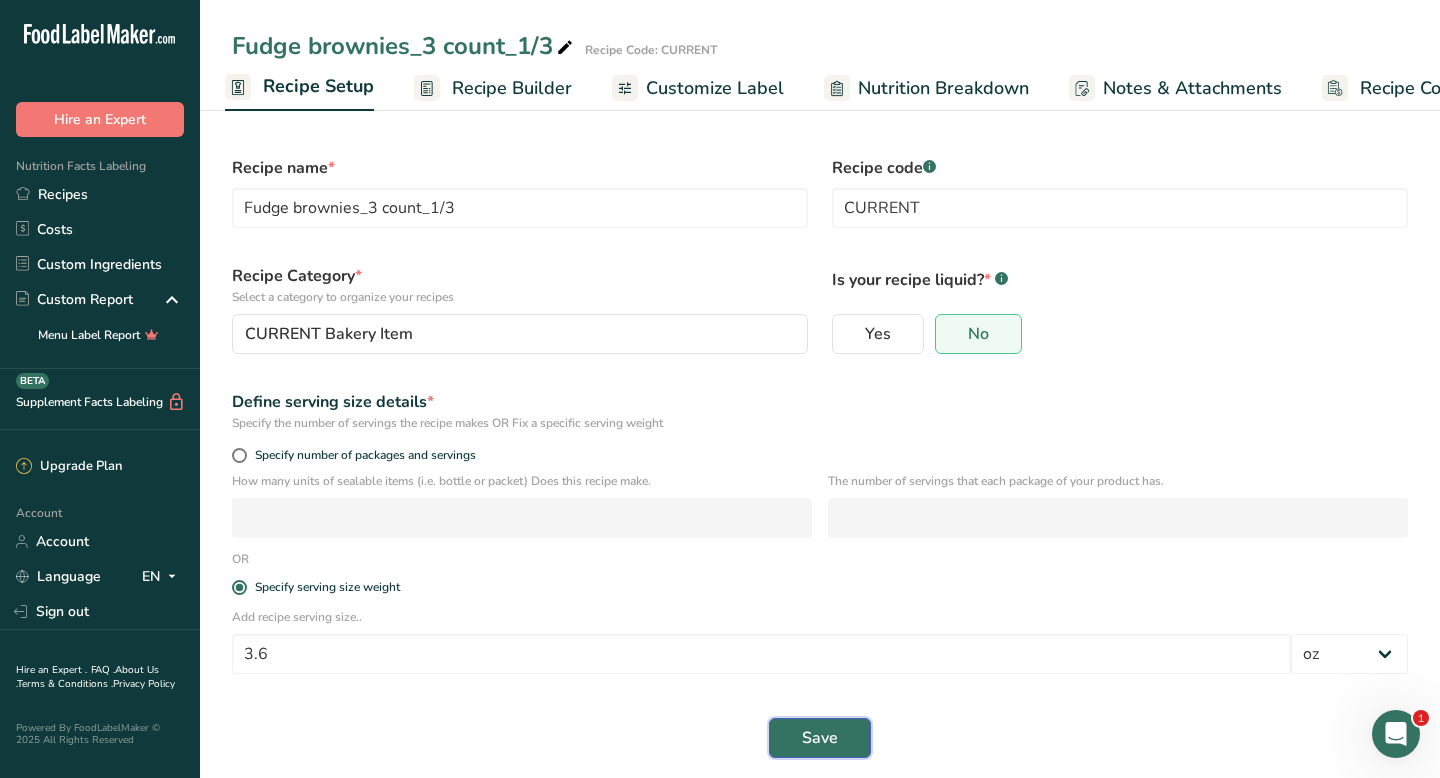 click on "Save" at bounding box center [820, 738] 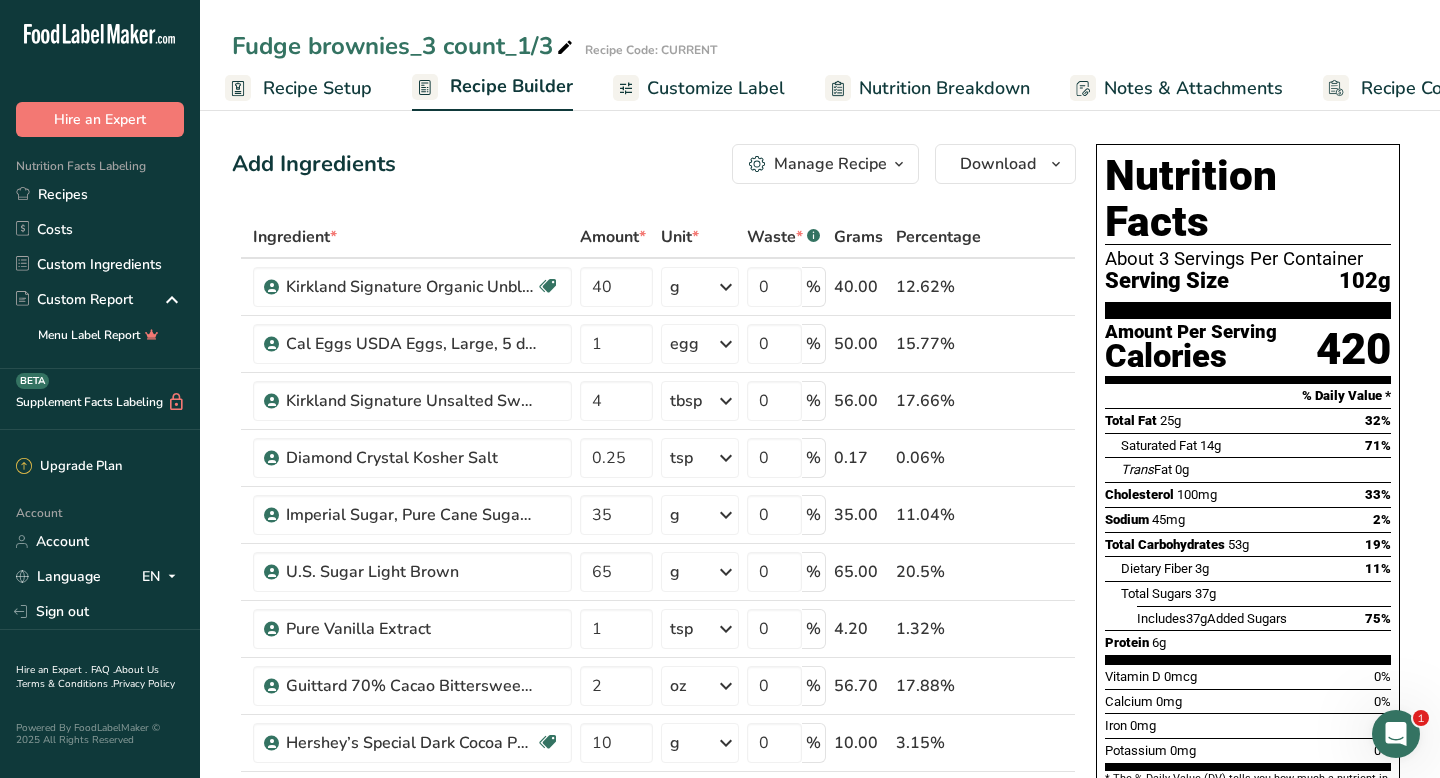 click at bounding box center [565, 48] 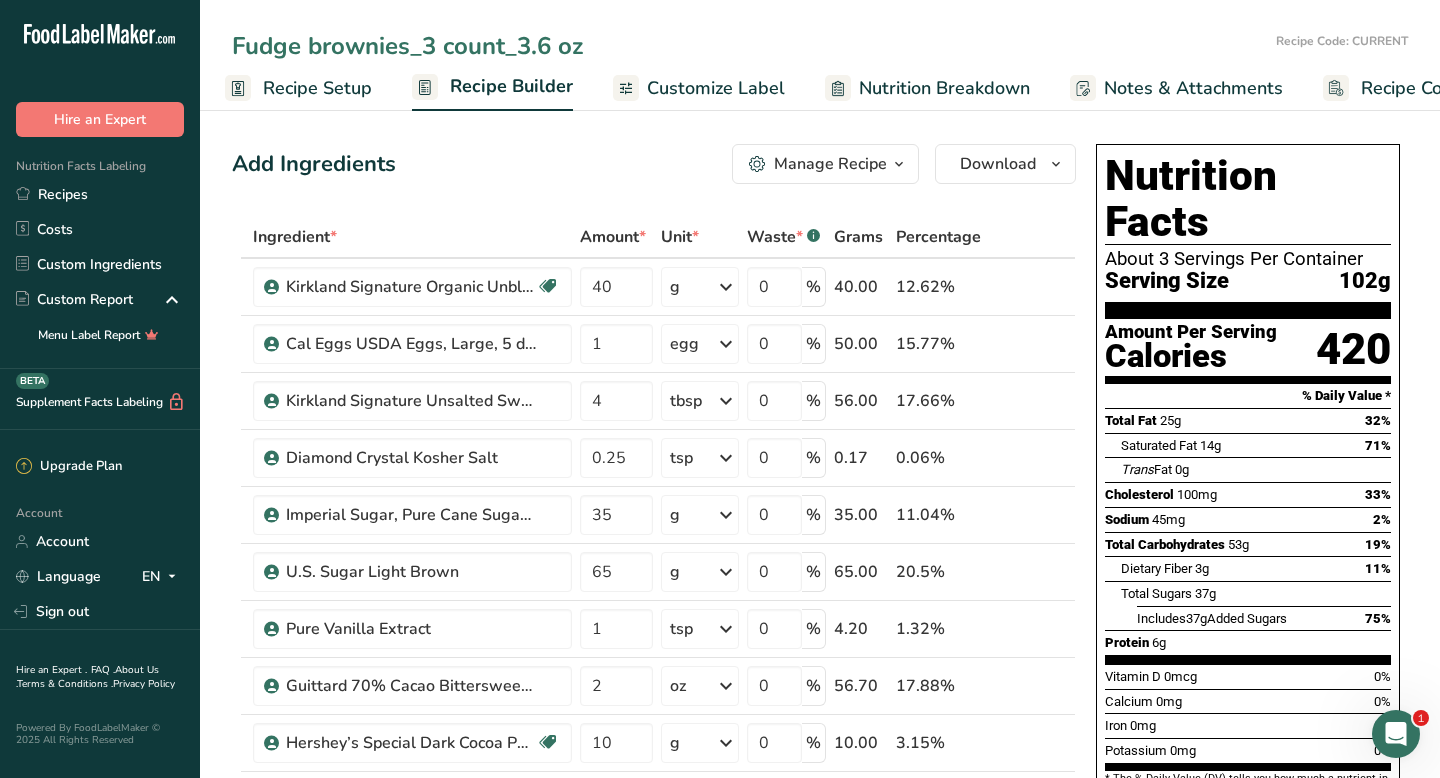 type on "Fudge brownies_3 count_3.6 oz" 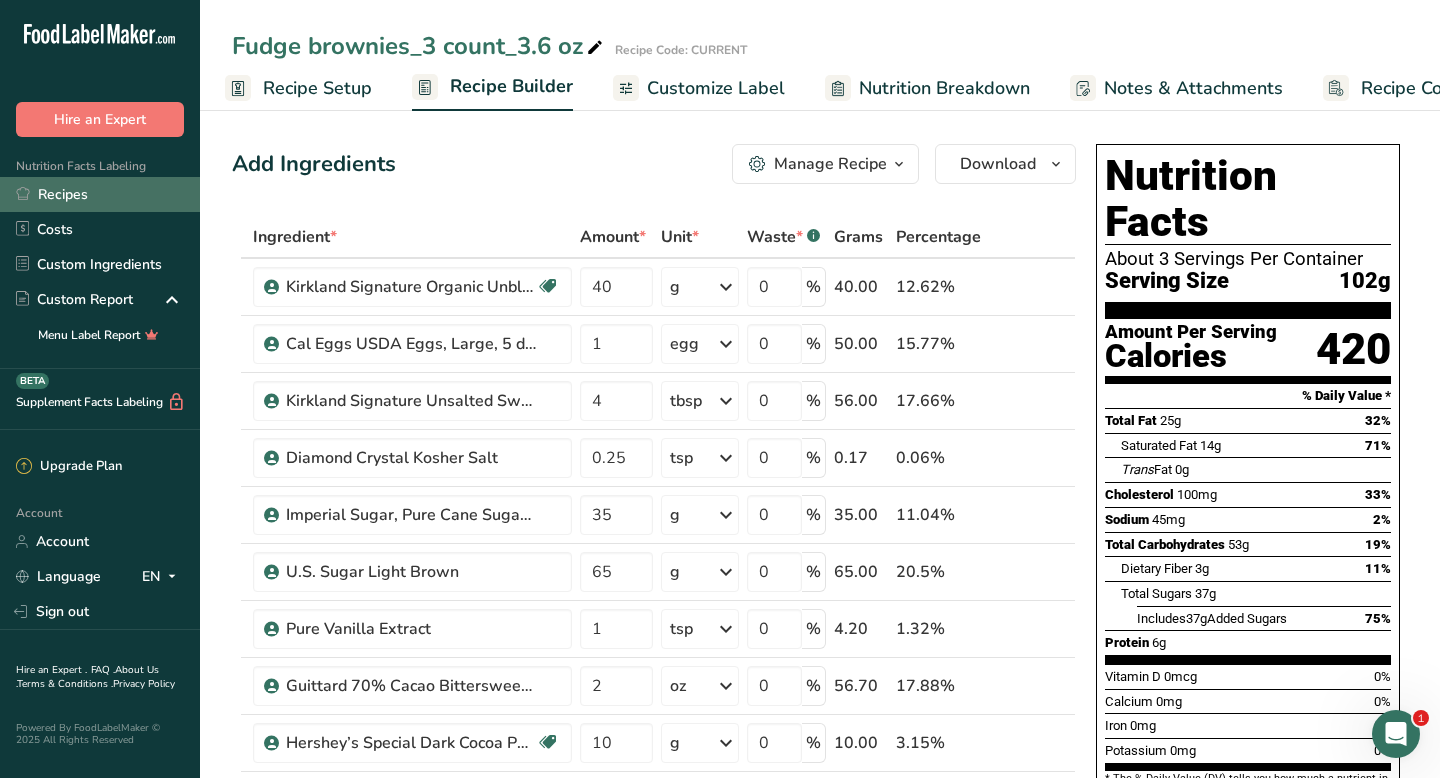 click on "Recipes" at bounding box center [100, 194] 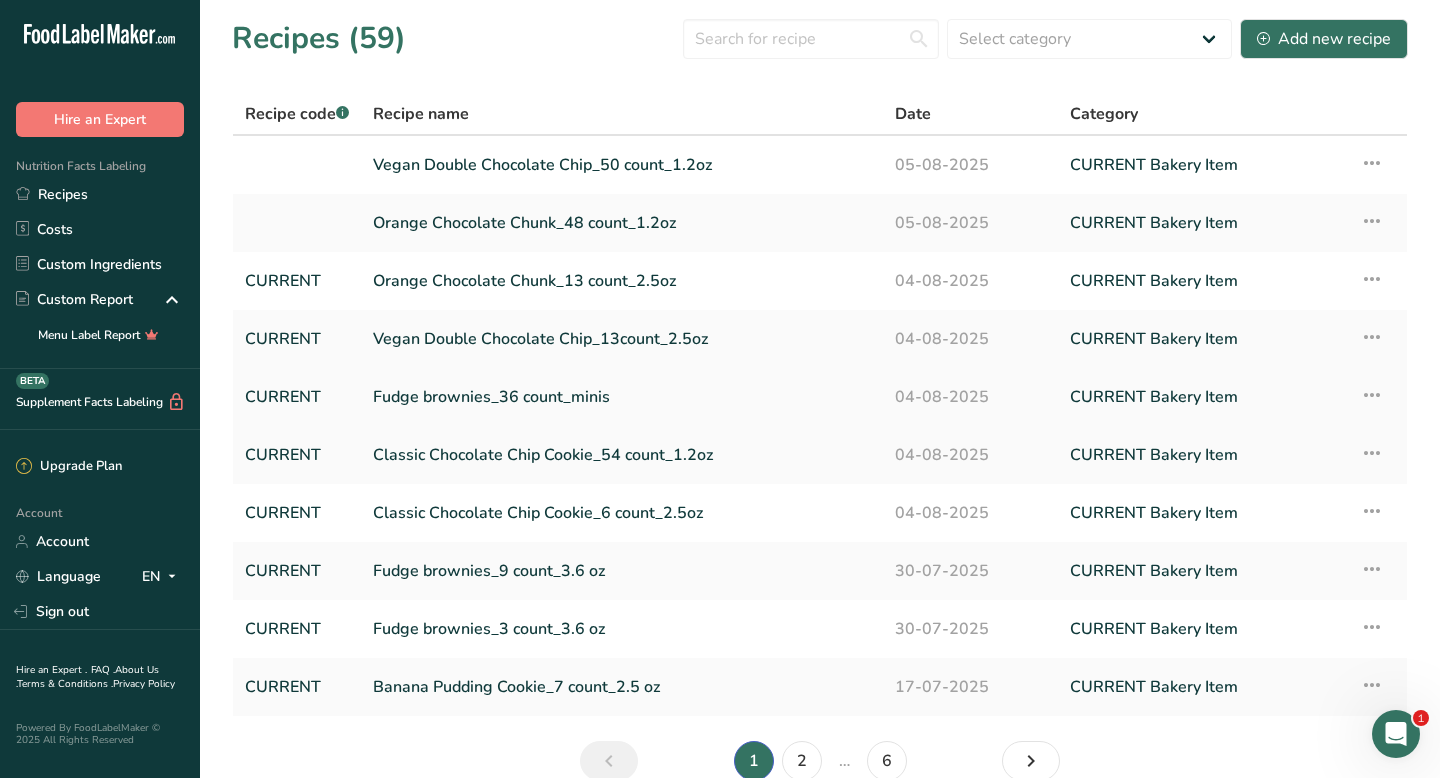 click on "Fudge brownies_36 count_minis" at bounding box center (622, 397) 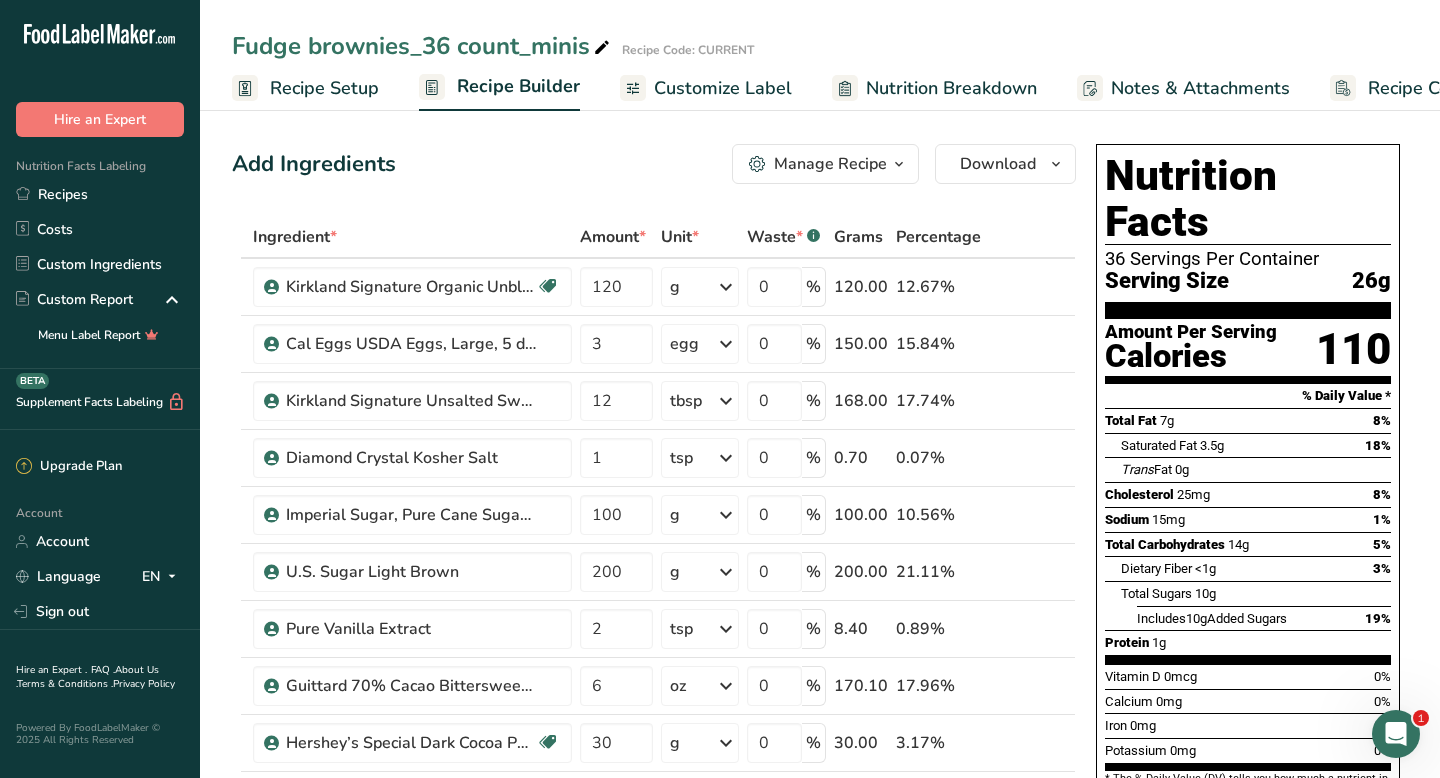 click on "Recipe Setup" at bounding box center [324, 88] 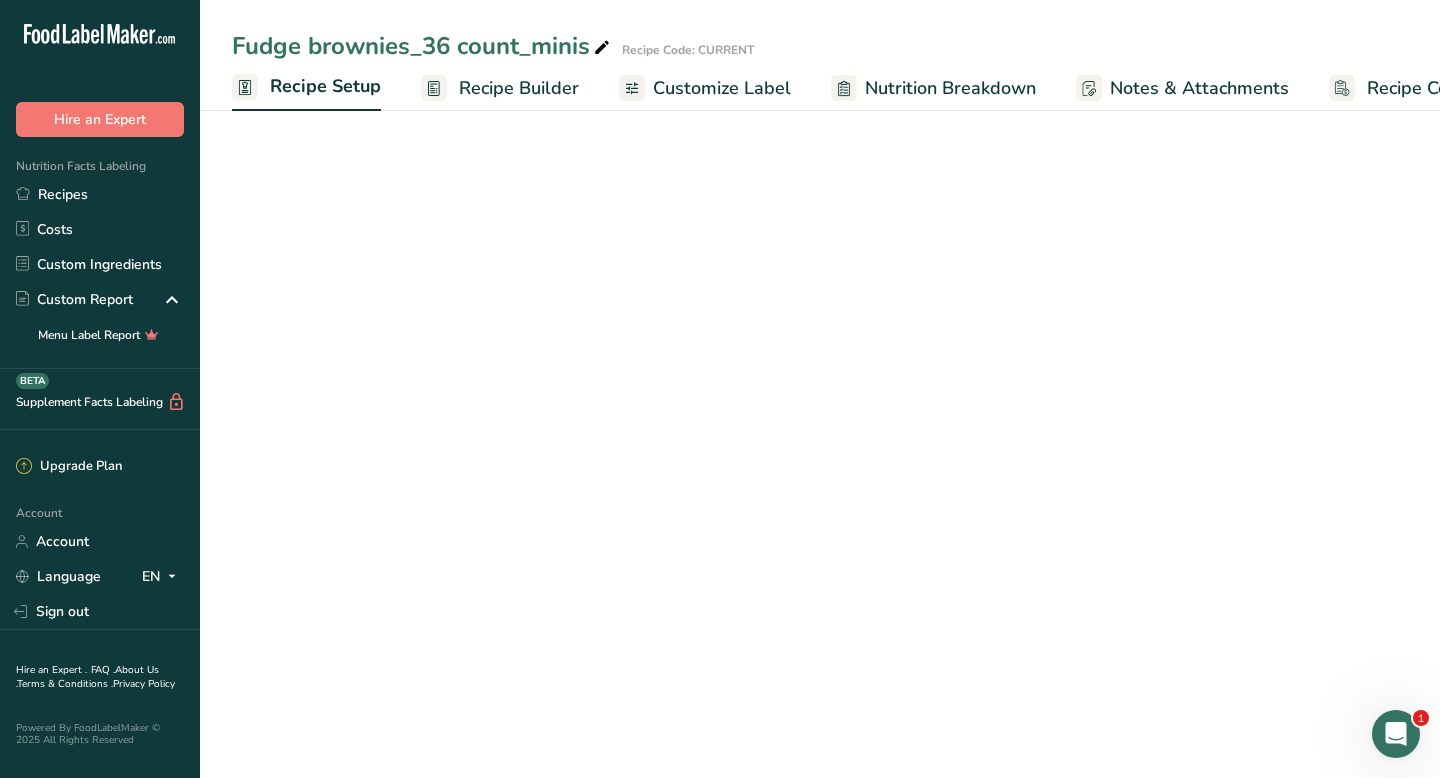 scroll, scrollTop: 0, scrollLeft: 7, axis: horizontal 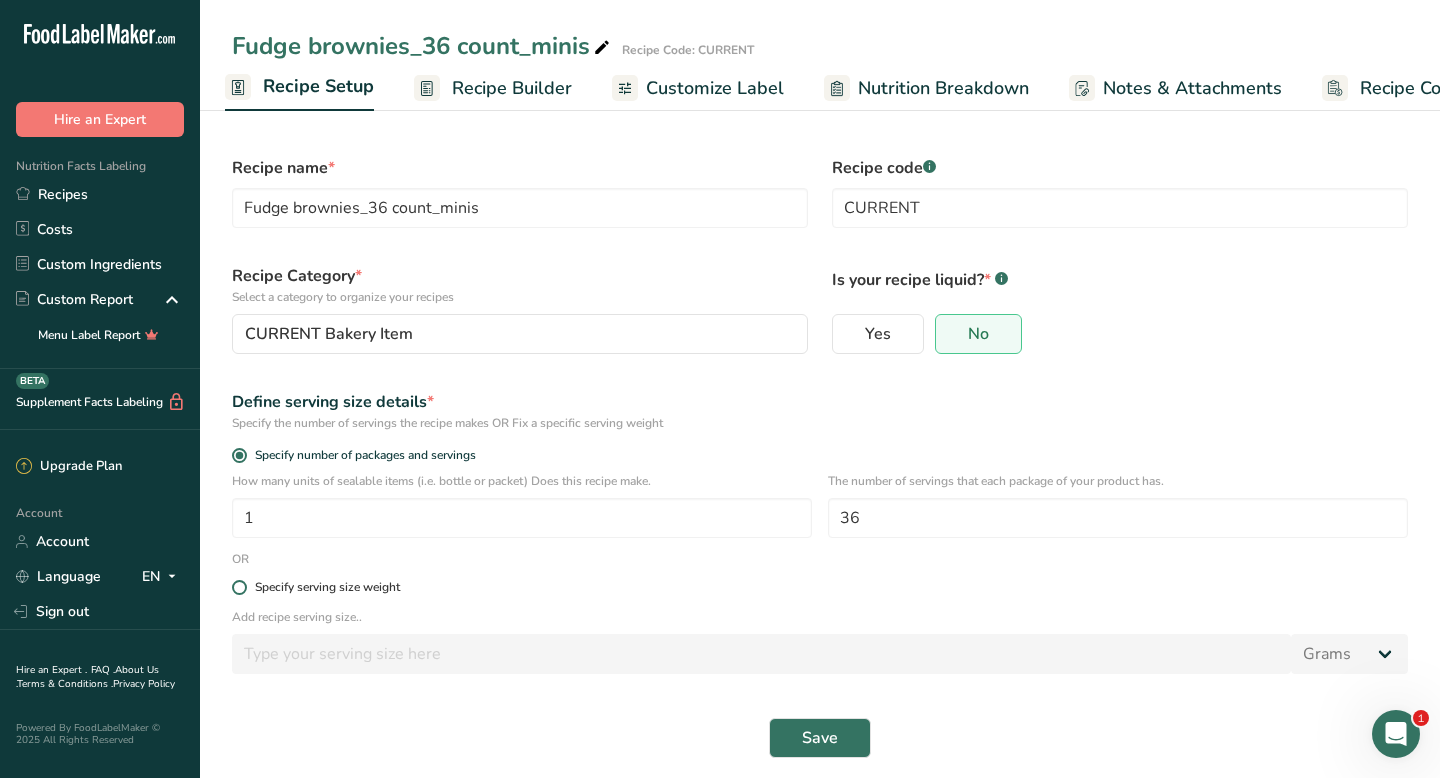 click at bounding box center [239, 587] 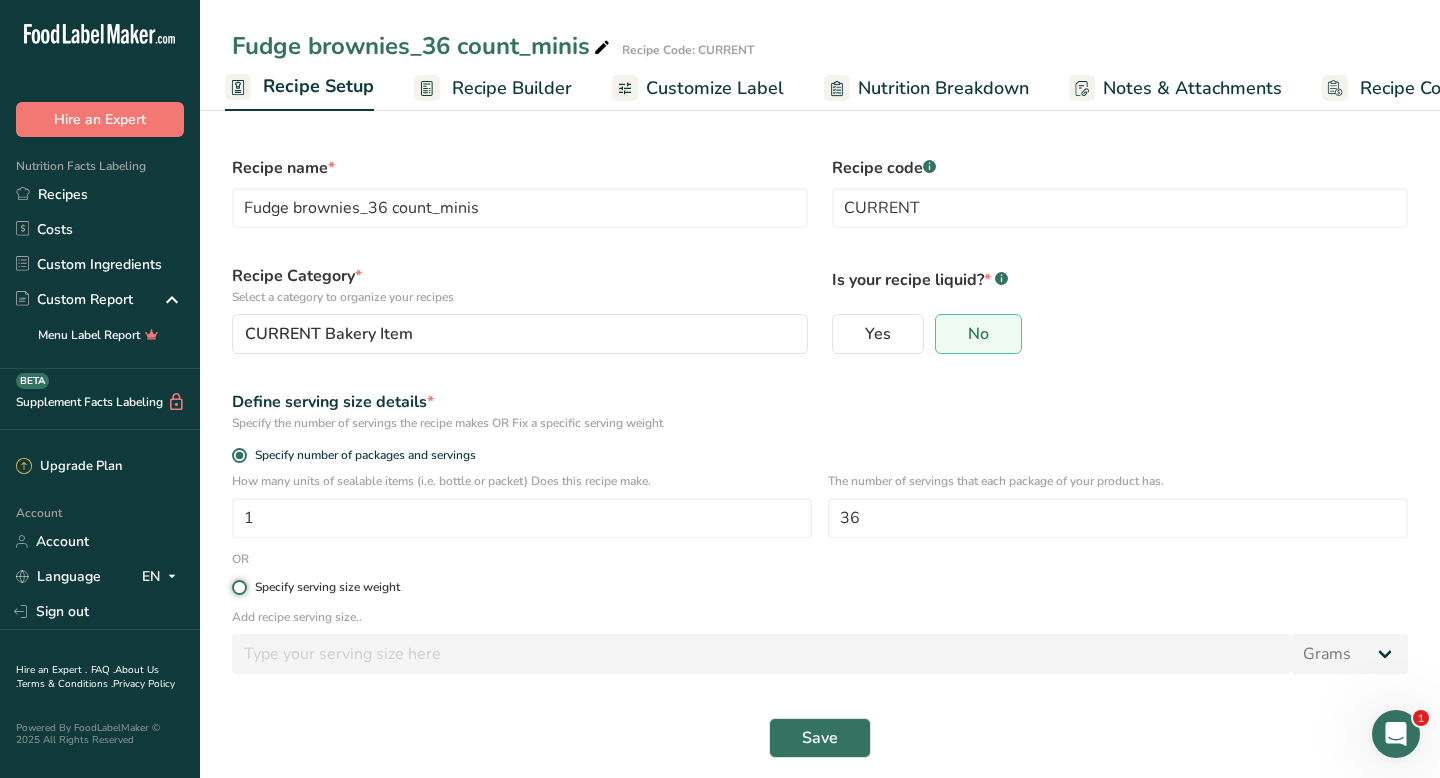 click on "Specify serving size weight" at bounding box center (238, 587) 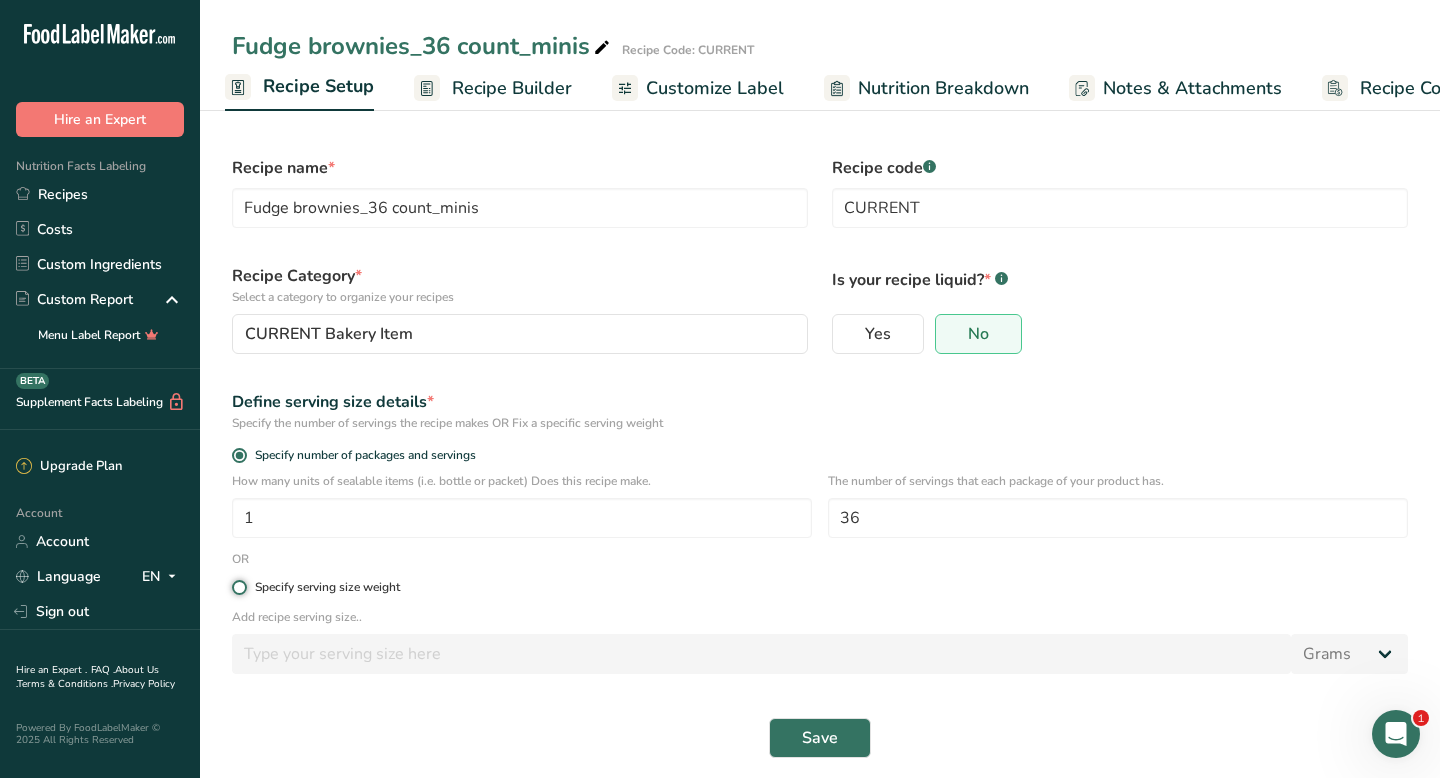 radio on "true" 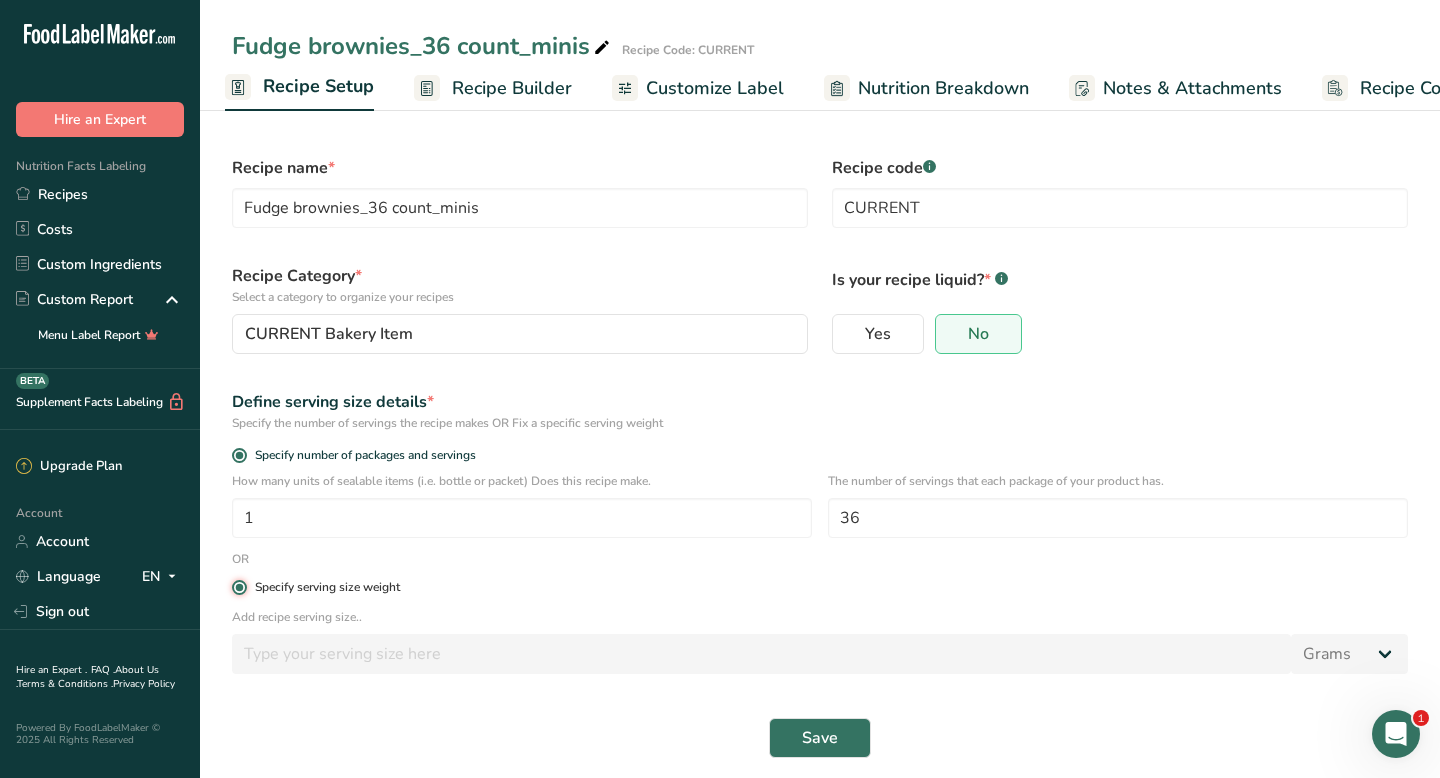 radio on "false" 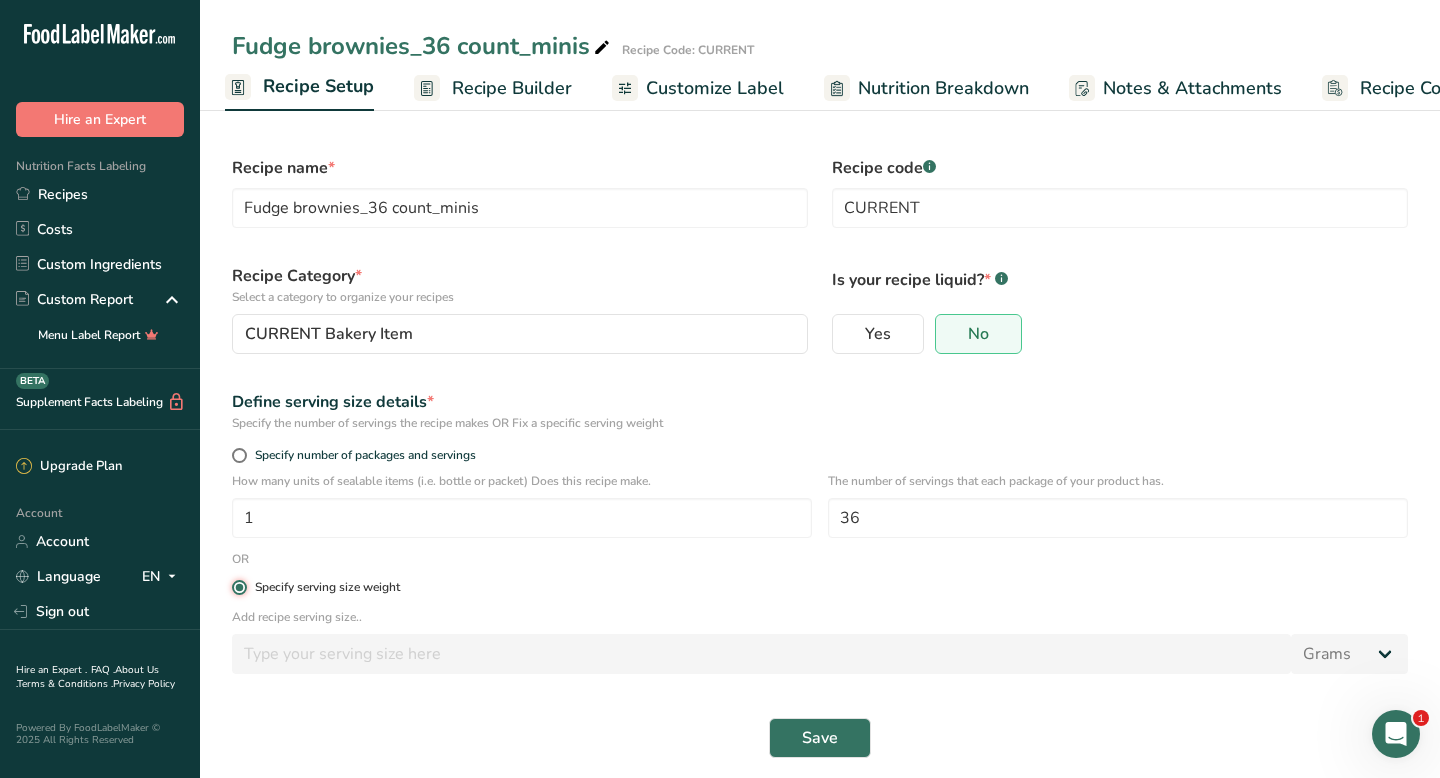 type 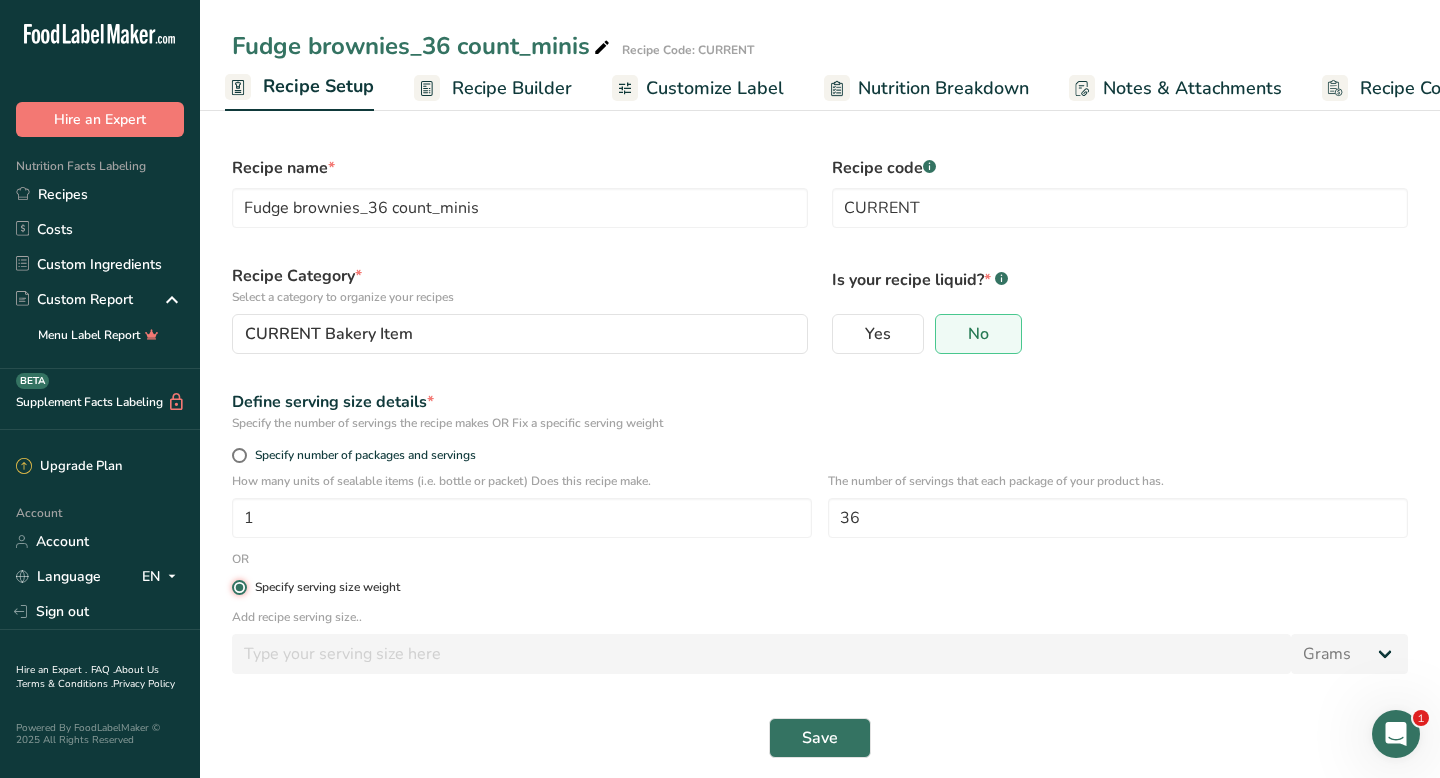 type 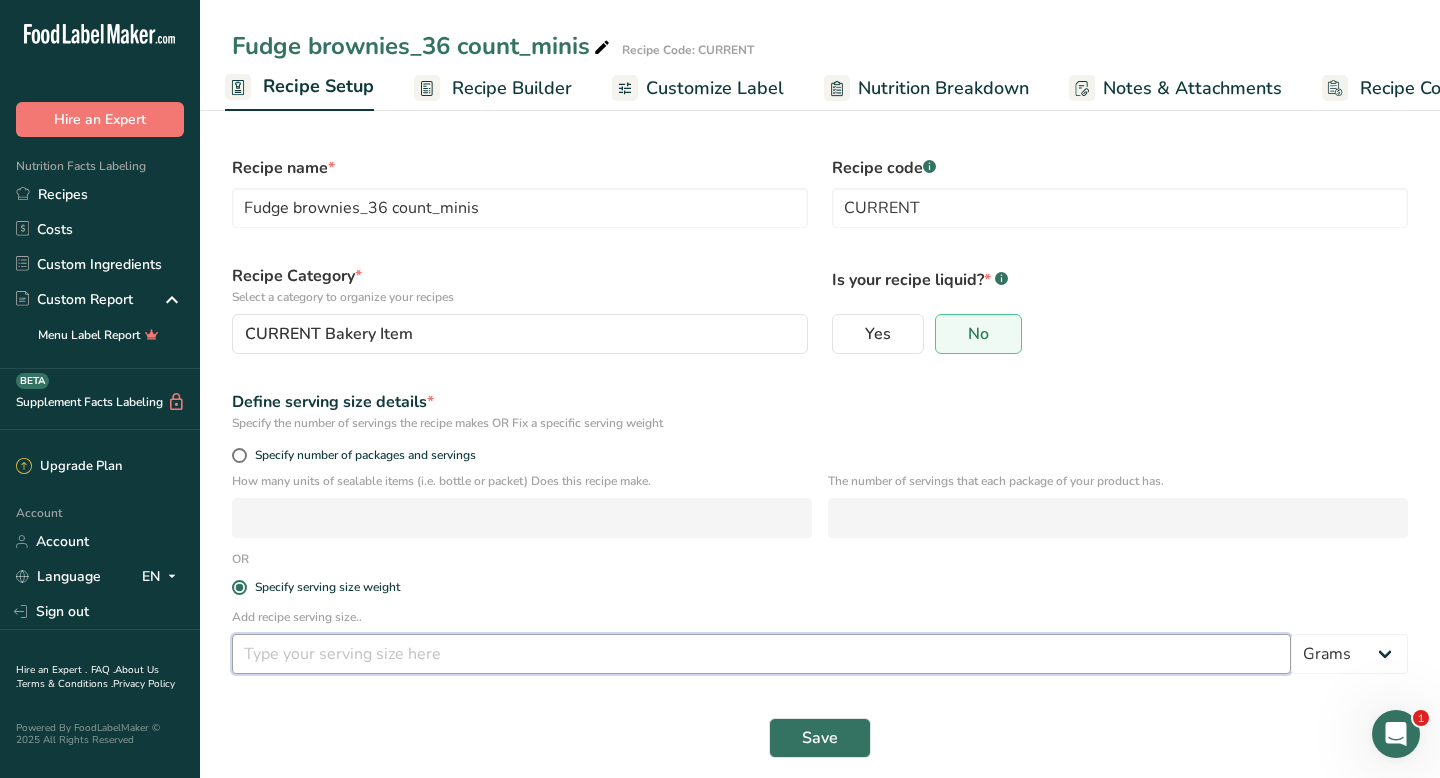 click at bounding box center [761, 654] 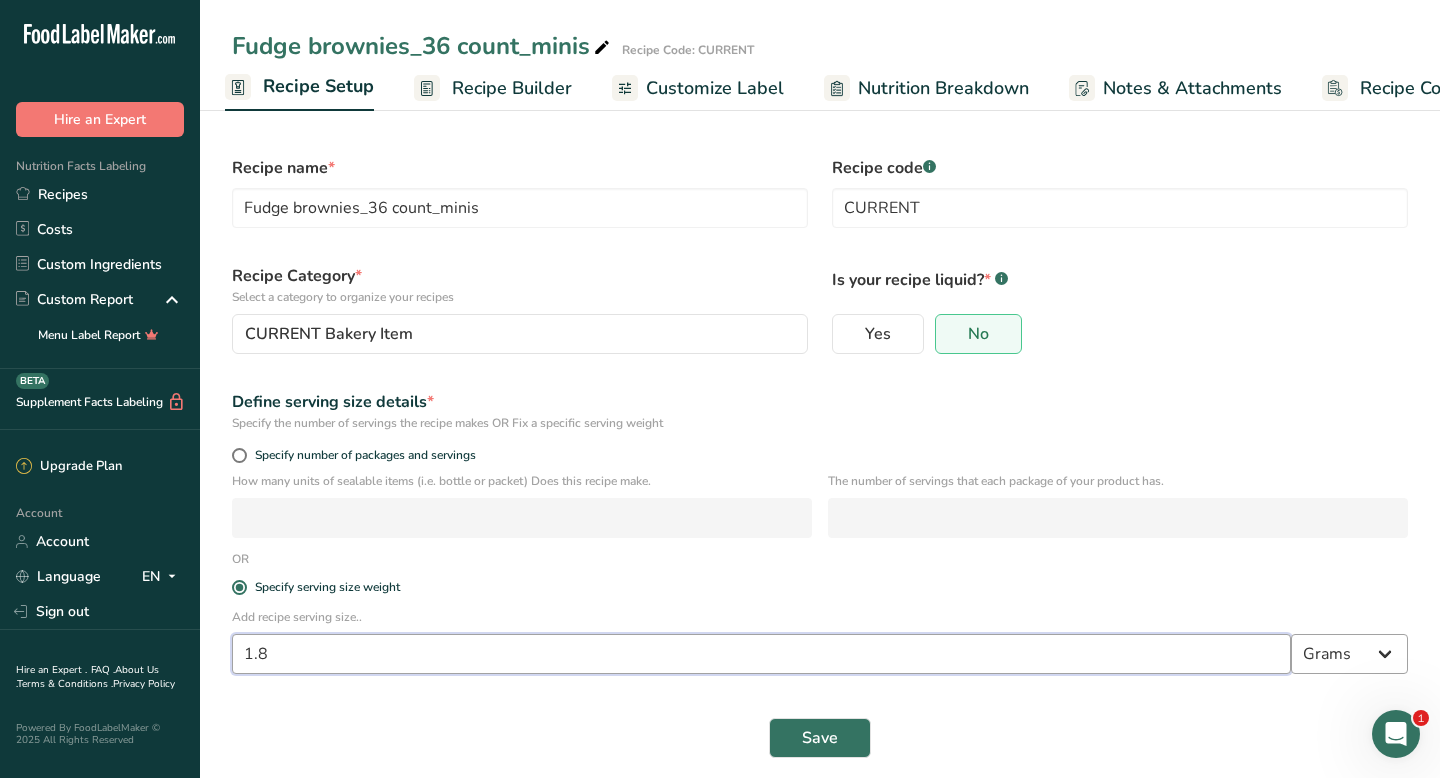 type on "1.8" 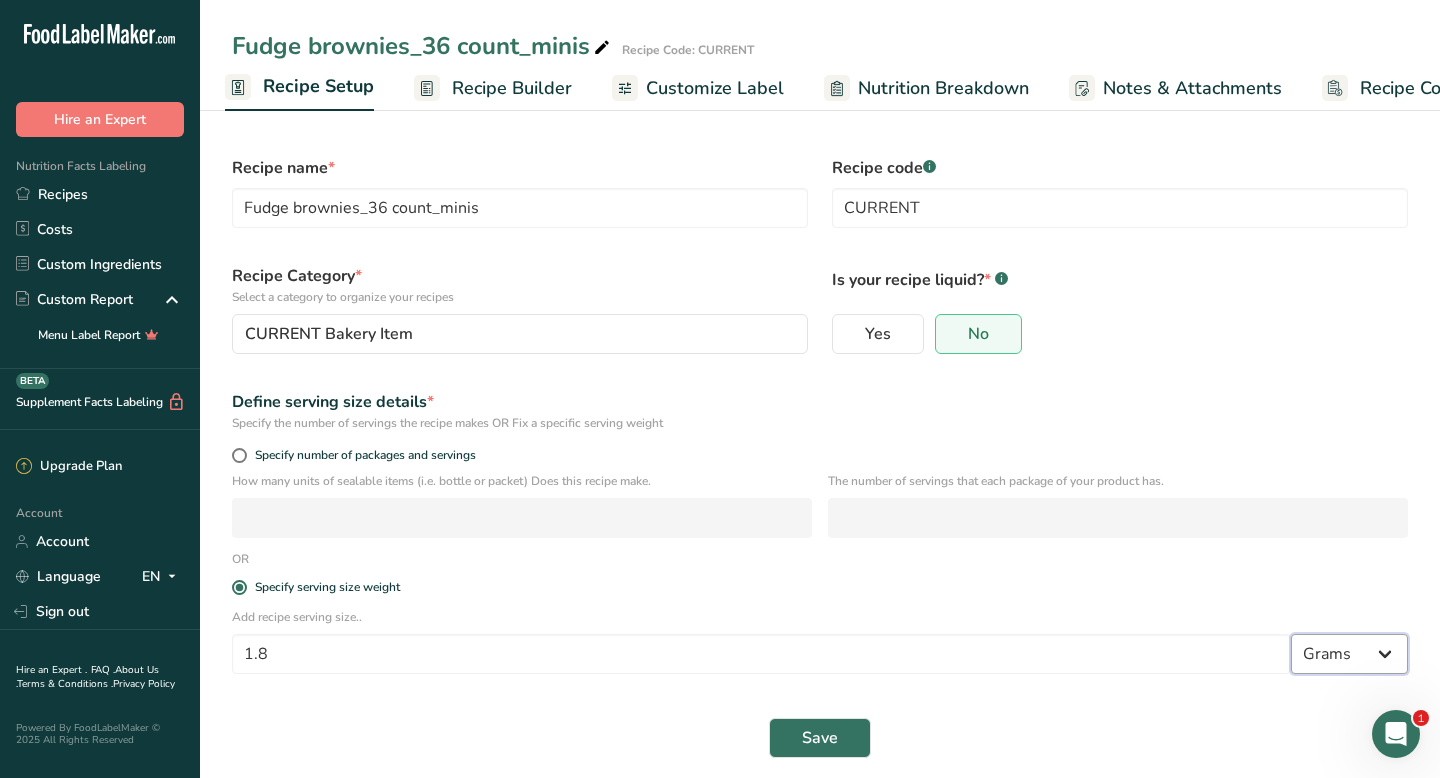 click on "Grams
kg
mg
mcg
lb
oz
l
mL
fl oz
tbsp
tsp
cup
qt
gallon" at bounding box center (1349, 654) 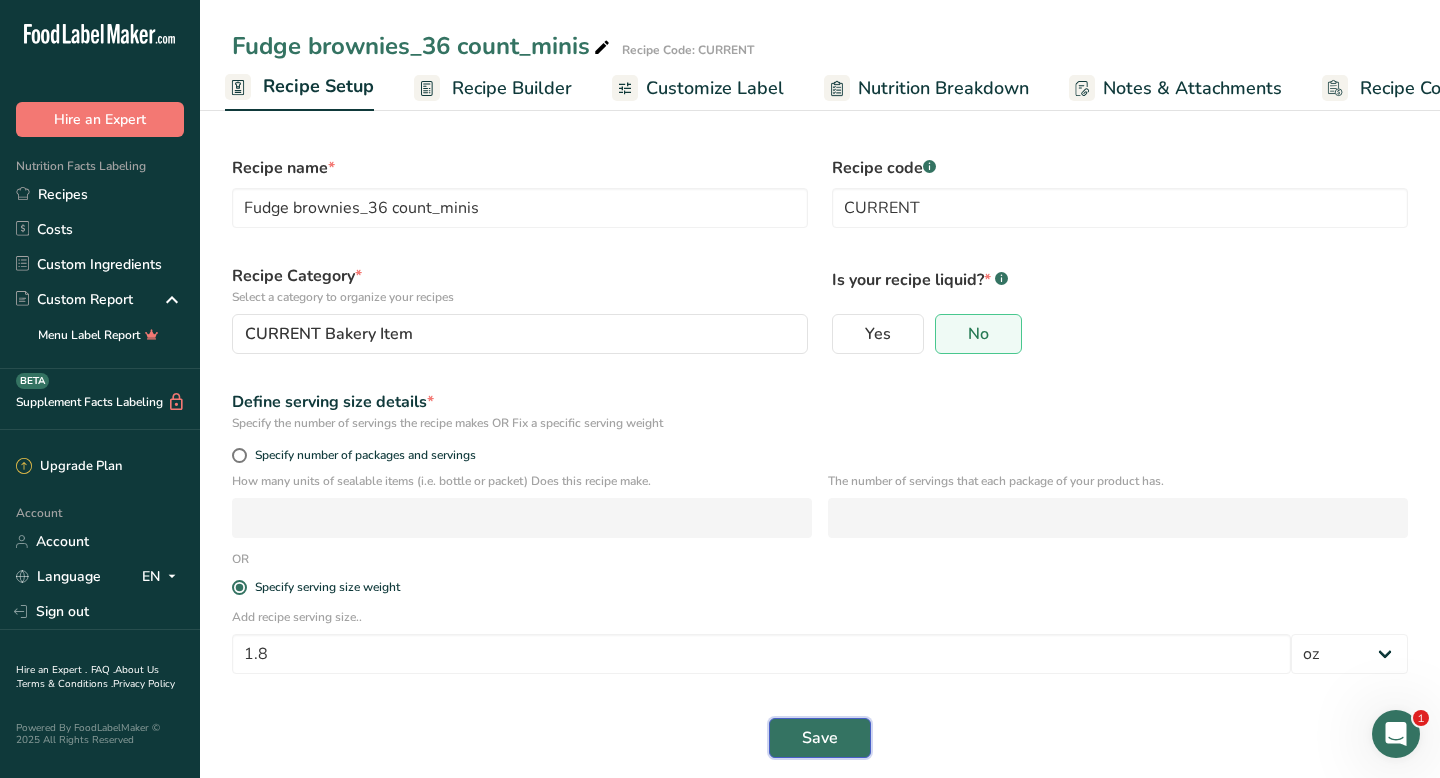 click on "Save" at bounding box center (820, 738) 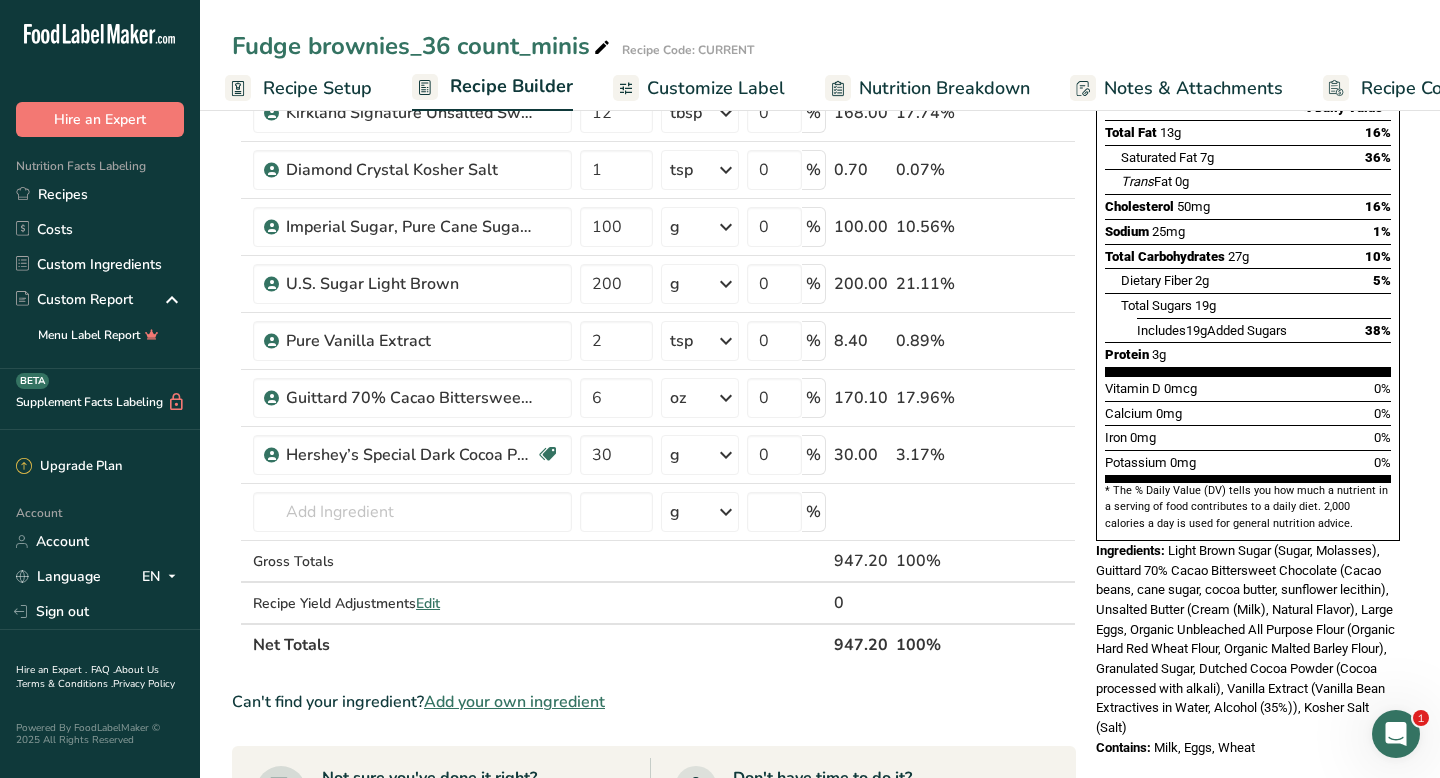 scroll, scrollTop: 284, scrollLeft: 0, axis: vertical 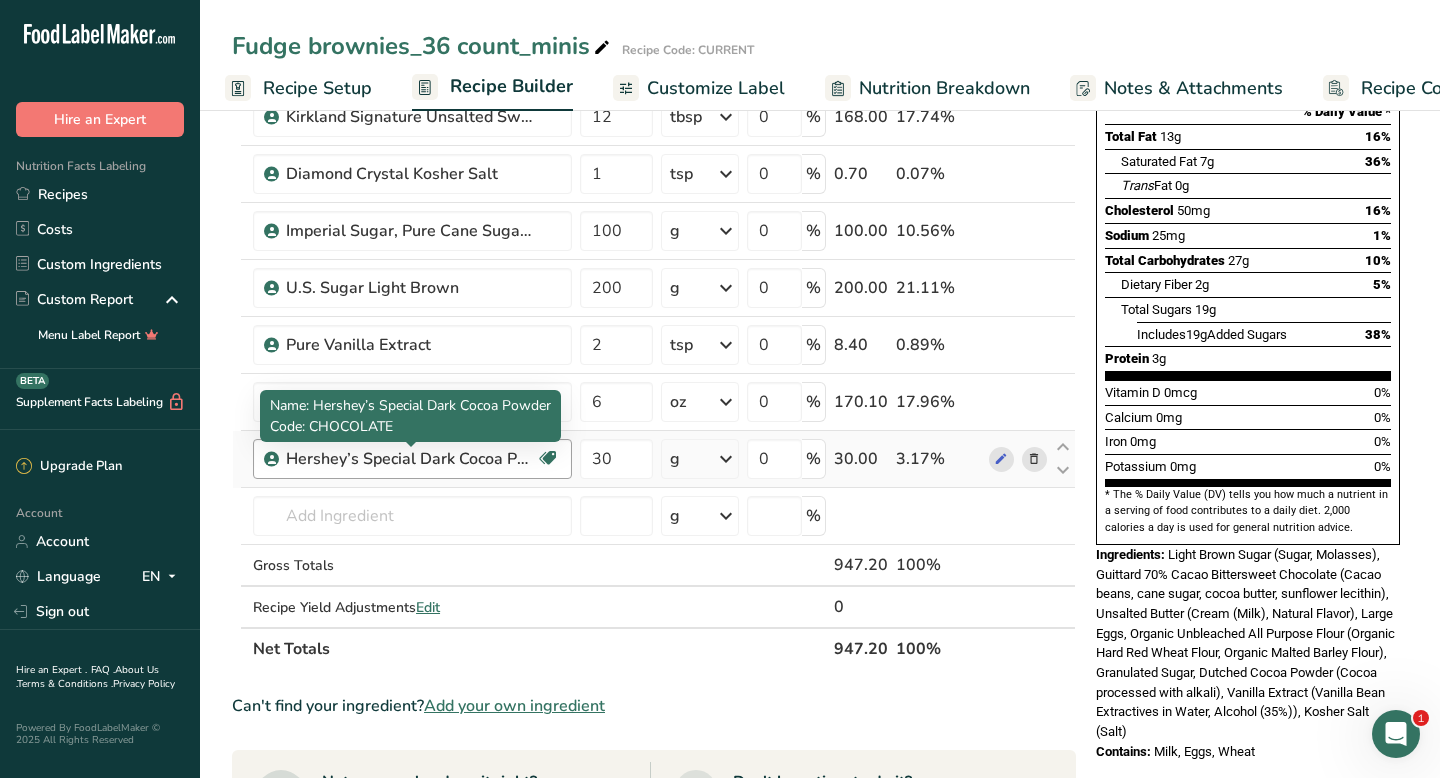 click on "Hershey’s Special Dark Cocoa Powder" at bounding box center (411, 459) 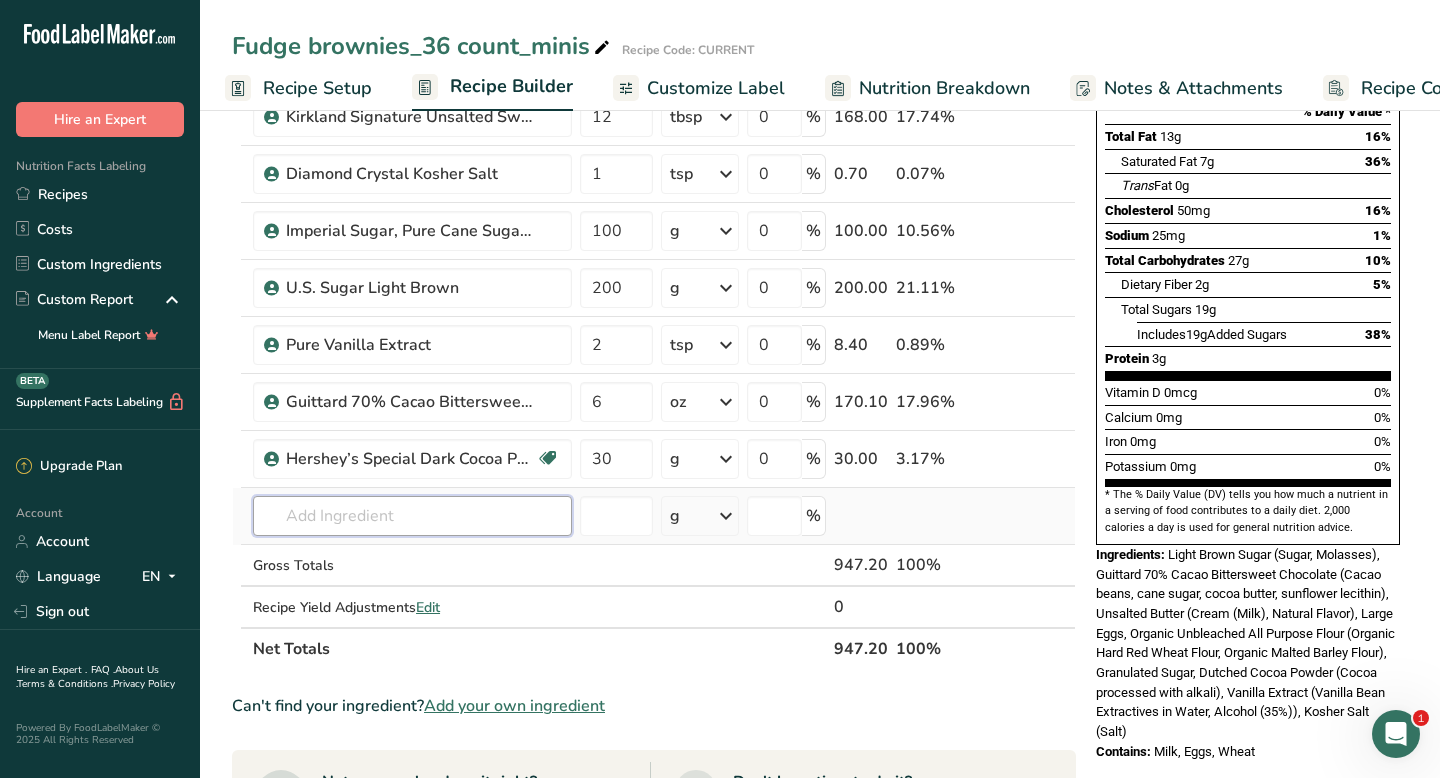 click at bounding box center [412, 516] 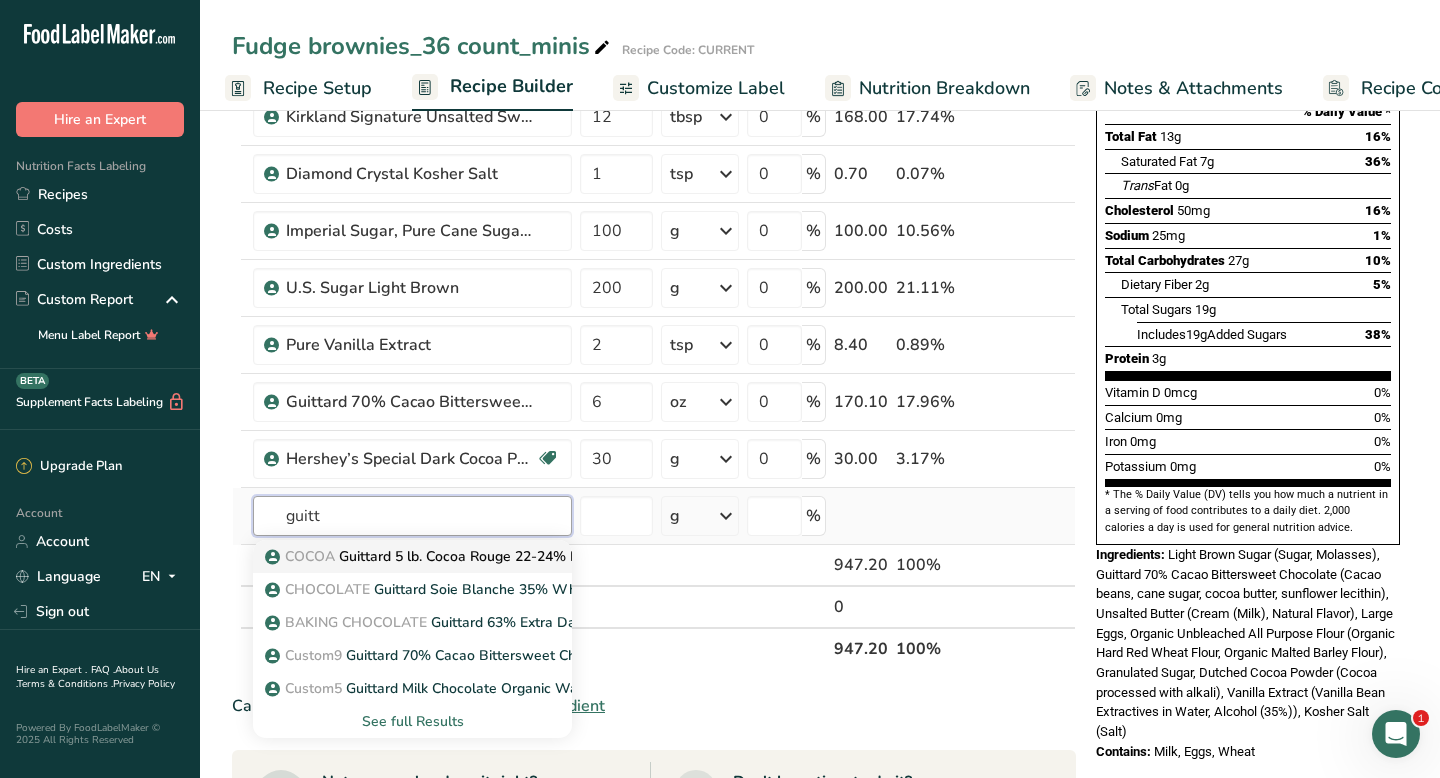 type on "guitt" 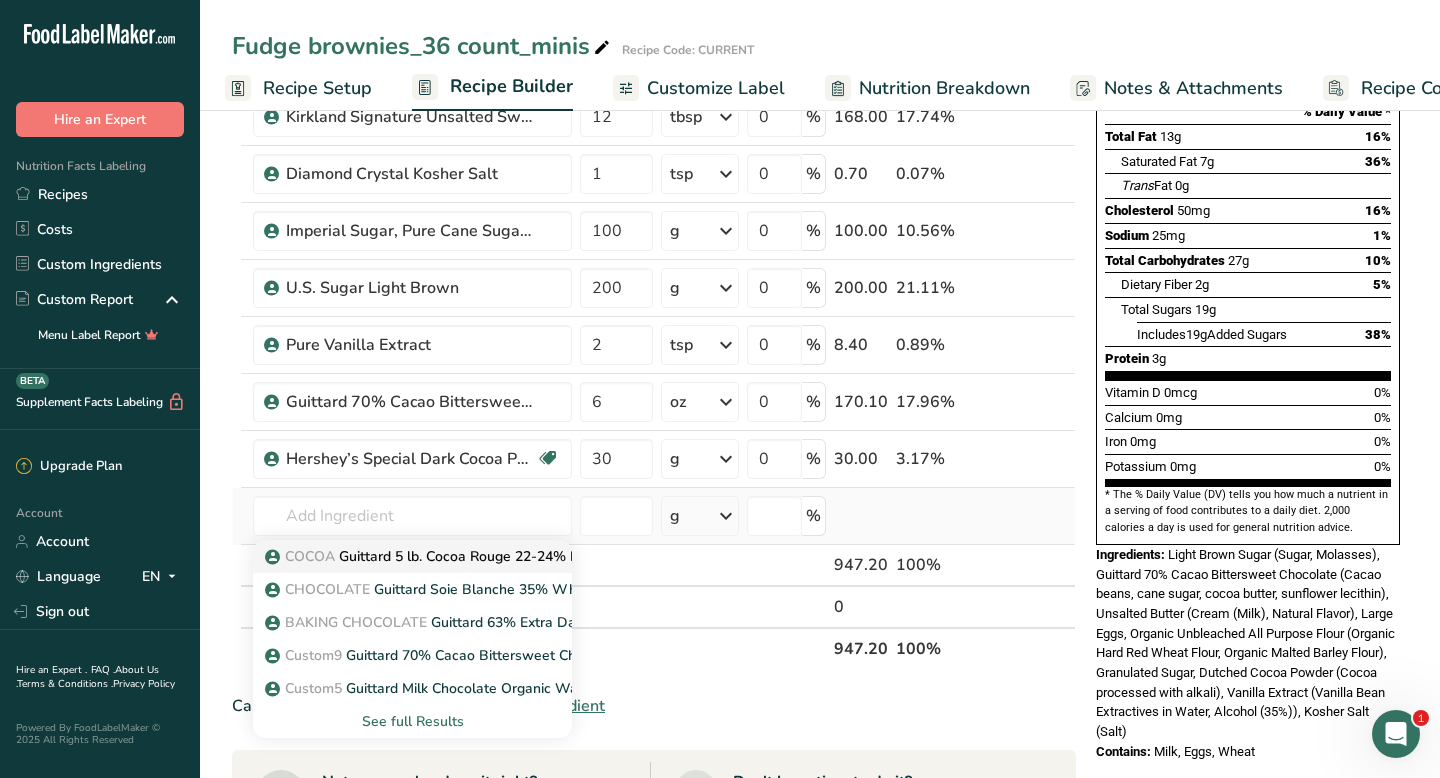 click on "COCOA
Guittard 5 lb. Cocoa Rouge 22-24% Fat Dutched Cocoa Powder" at bounding box center (508, 556) 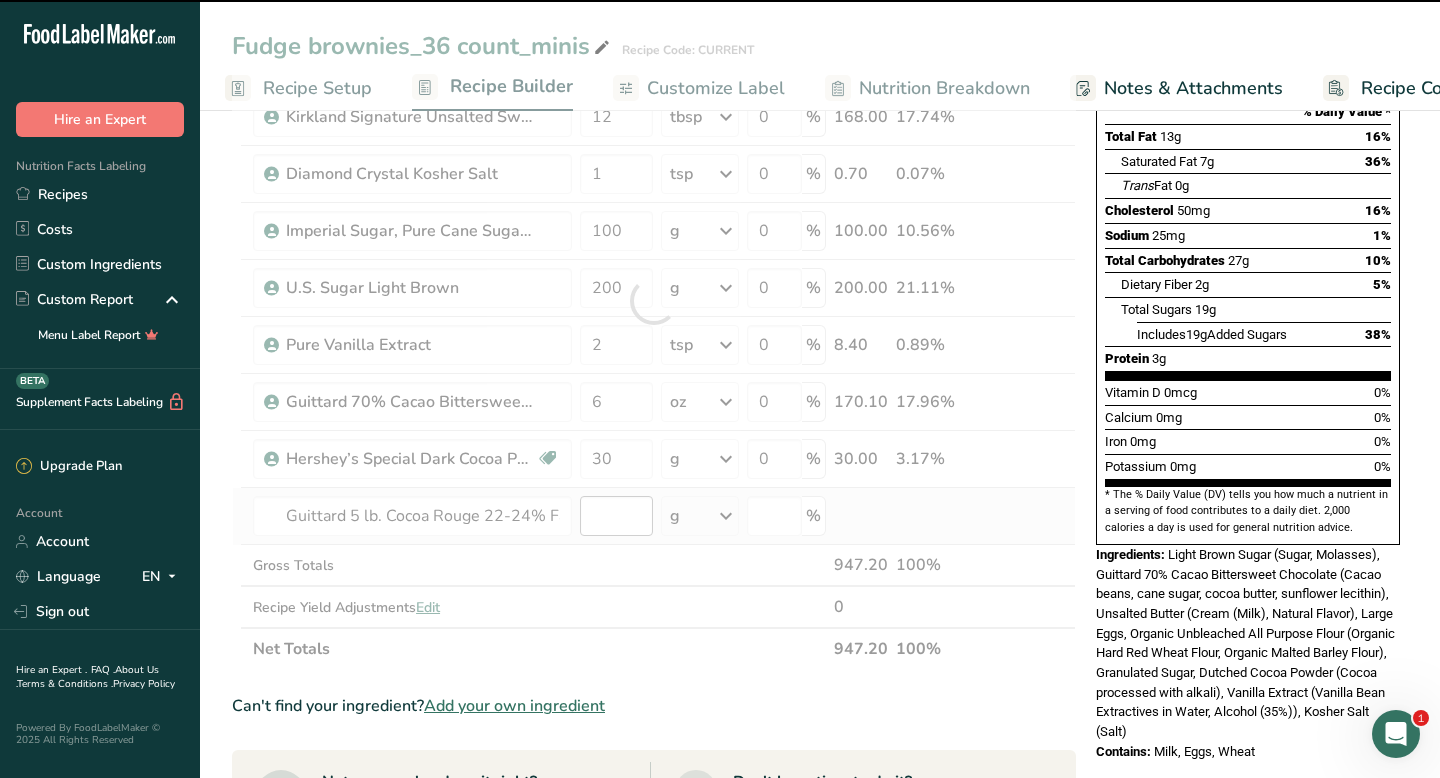 type on "0" 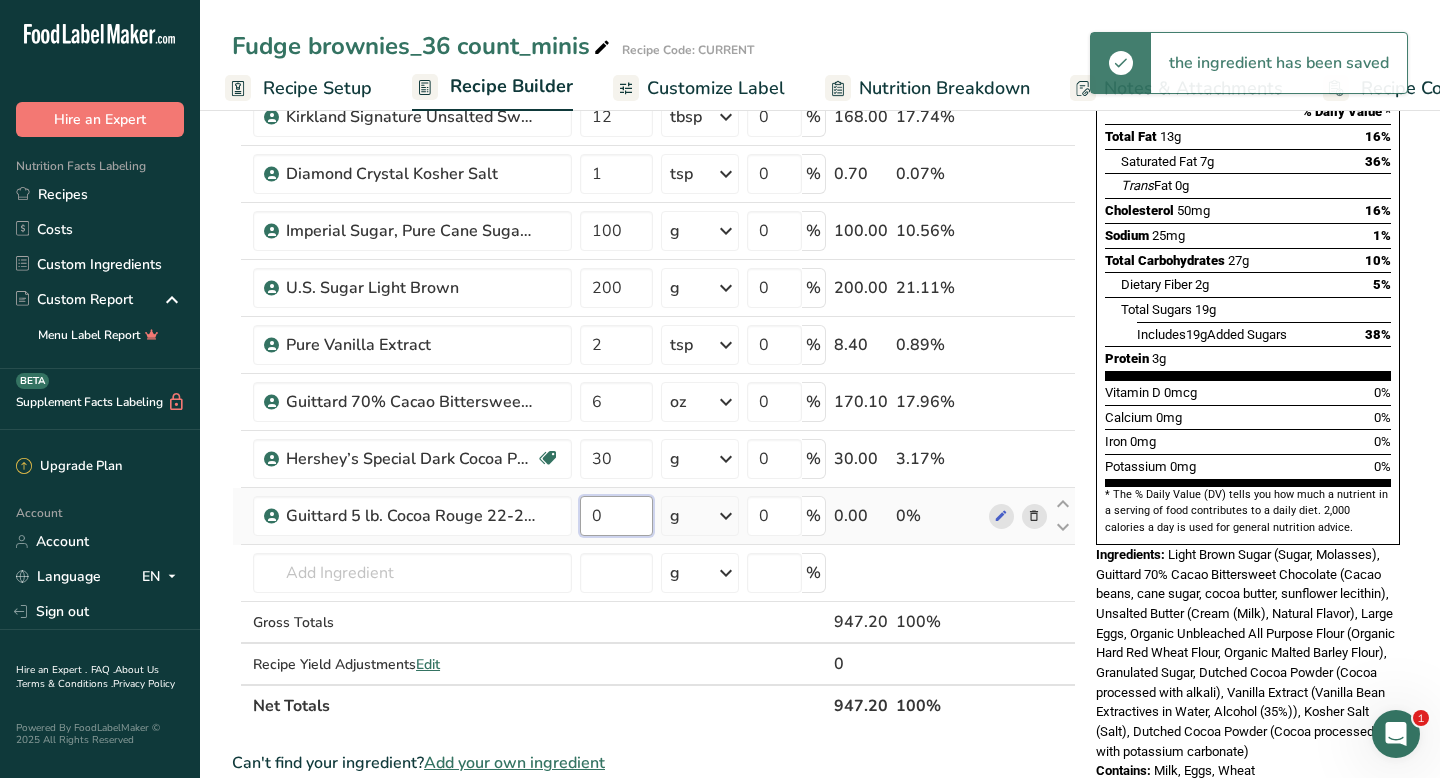 click on "0" at bounding box center [616, 516] 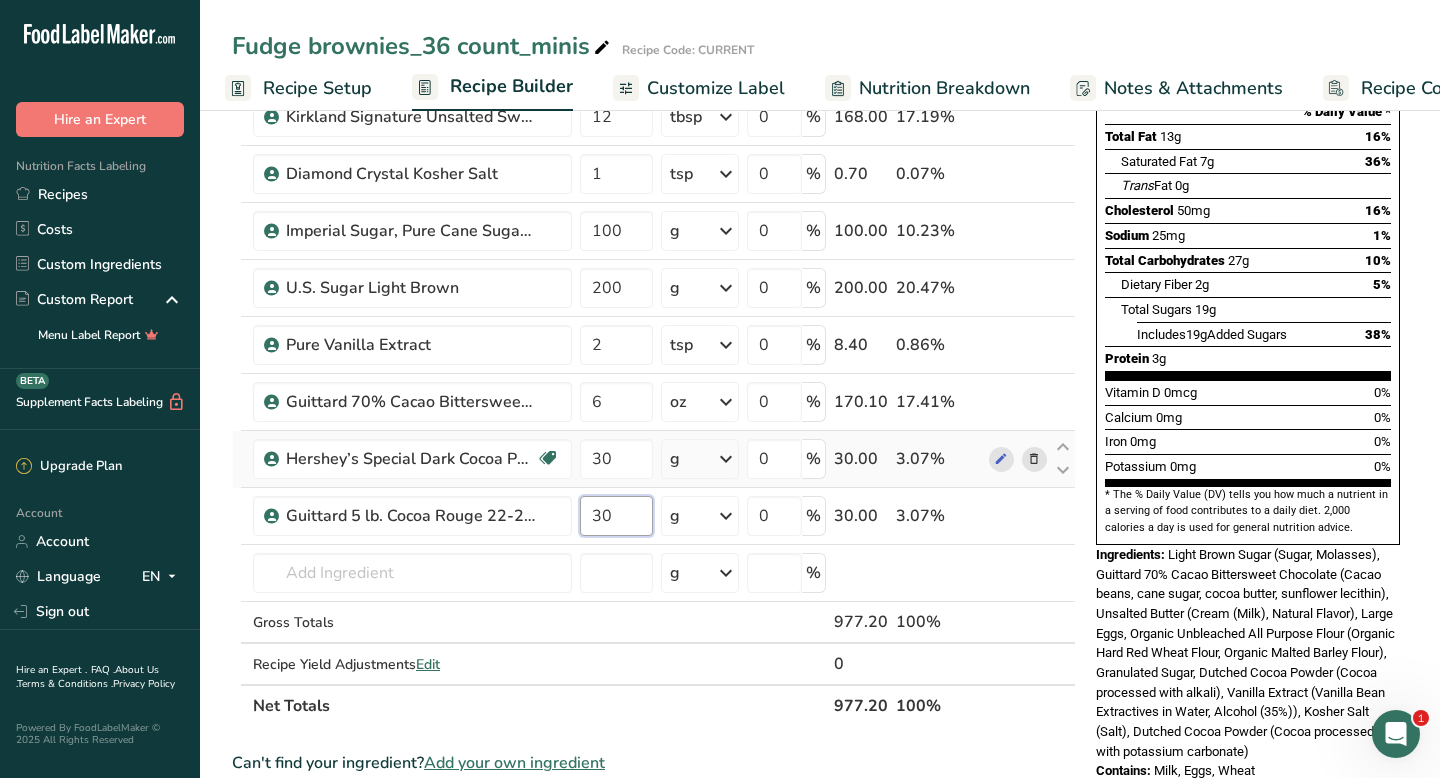 type on "30" 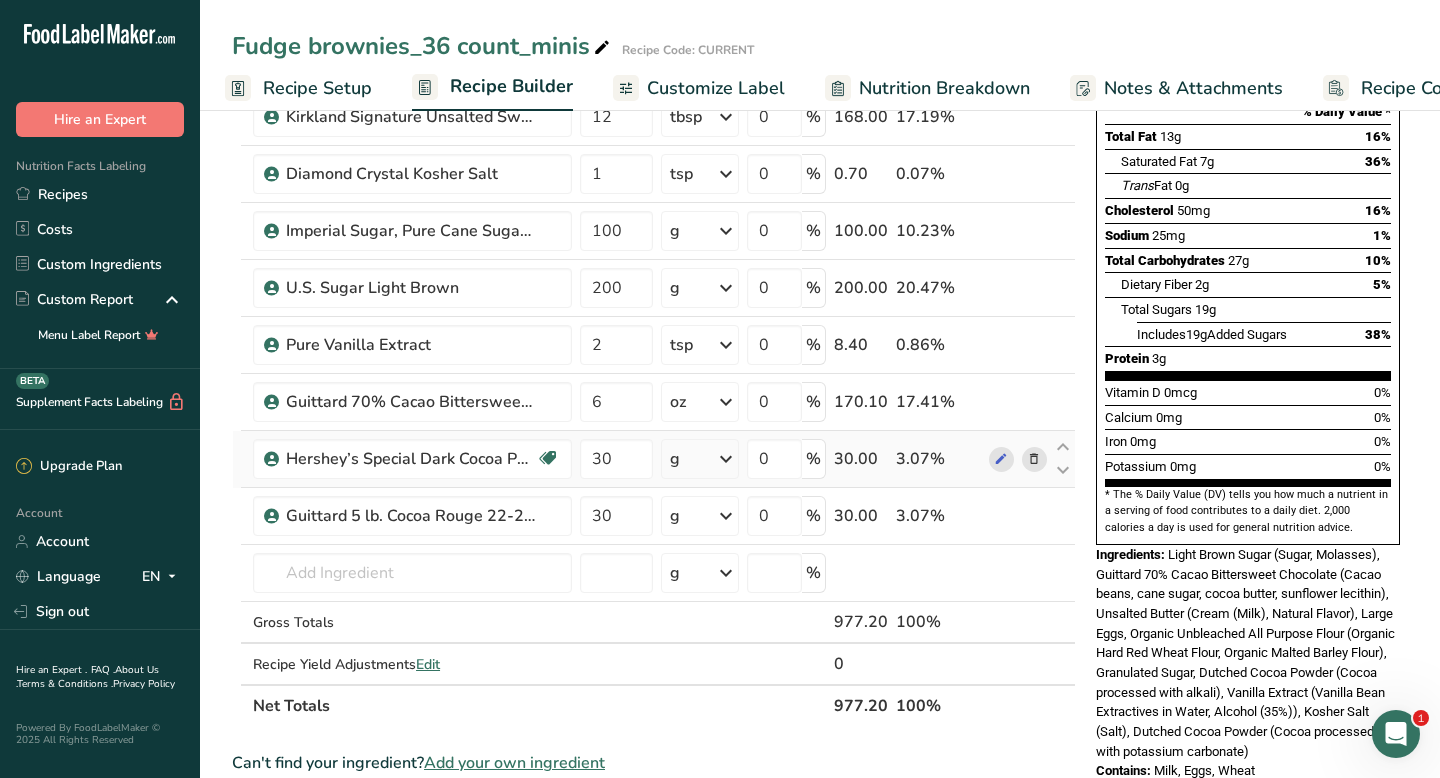 click on "Ingredient *
Amount *
Unit *
Waste *   .a-a{fill:#347362;}.b-a{fill:#fff;}          Grams
Percentage
Kirkland Signature Organic Unbleached All Purpose Flour
Organic
120
g
Portions
0.25 cups
0.5 cups
1 cup
Weight Units
g
kg
mg
See more
Volume Units
l
mL
fl oz
See more
0
%
120.00
12.28%
Cal Eggs USDA Eggs, Large, 5 dozen-count
3
egg
Portions
1 egg
Weight Units
g
kg
mg
See more
Volume Units
l
mL" at bounding box center [654, 329] 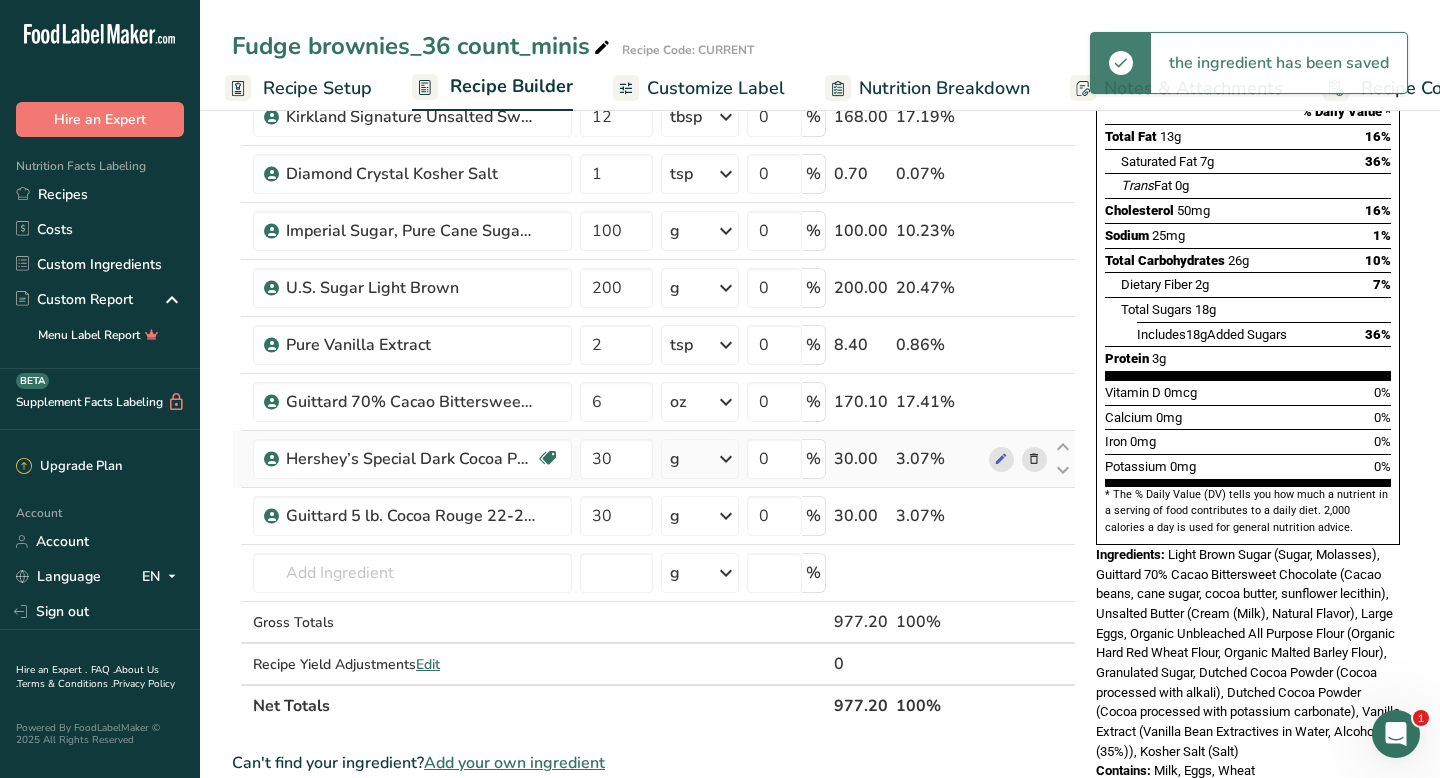 click at bounding box center (1034, 459) 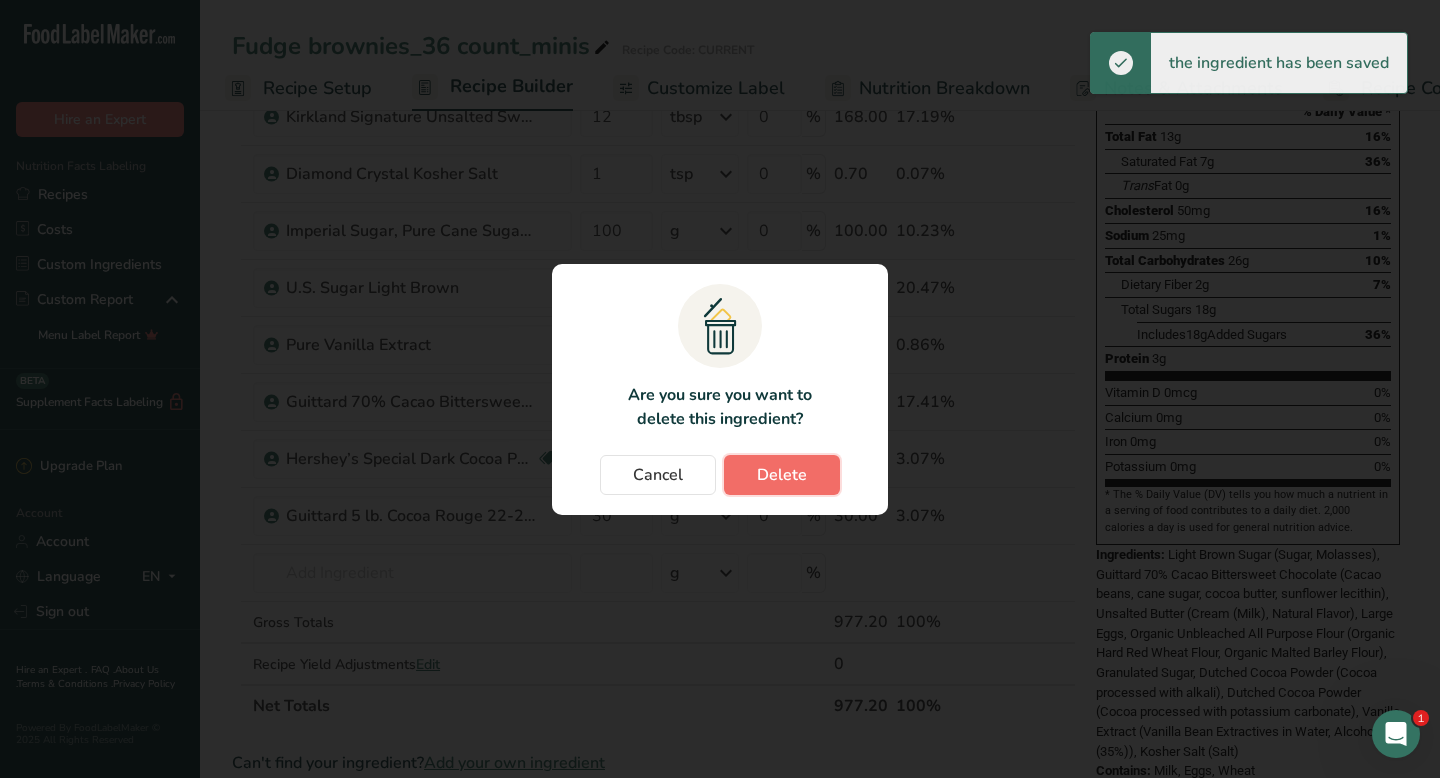 click on "Delete" at bounding box center (782, 475) 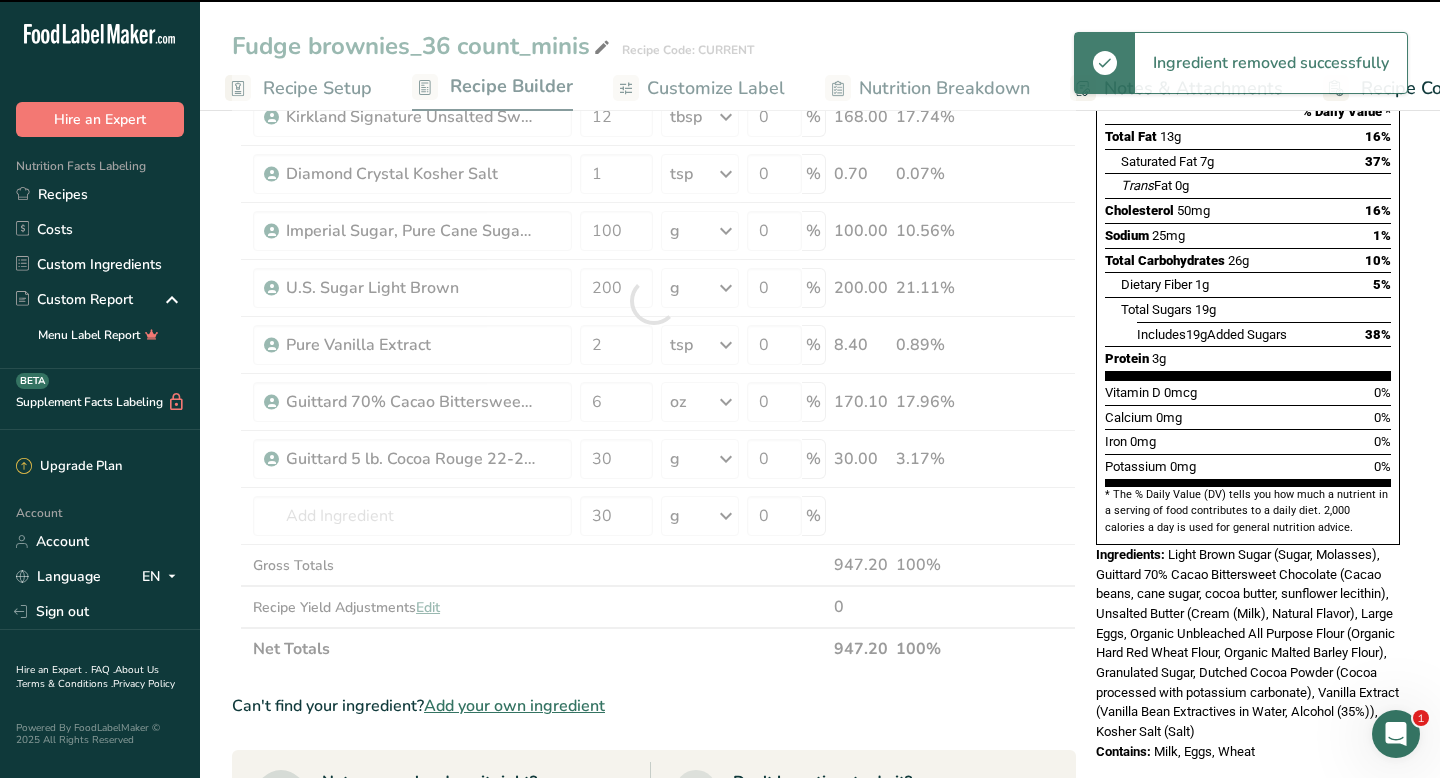 type 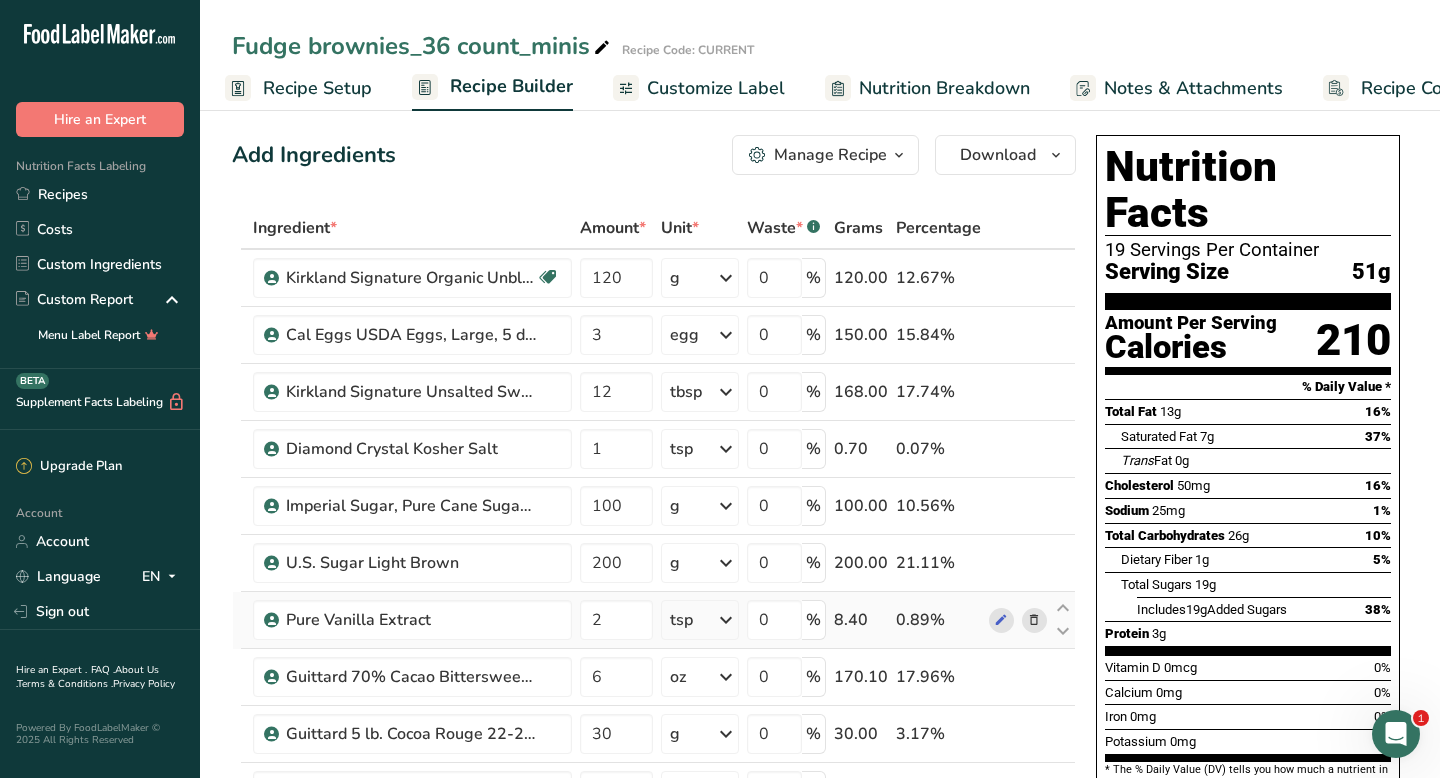 scroll, scrollTop: 0, scrollLeft: 0, axis: both 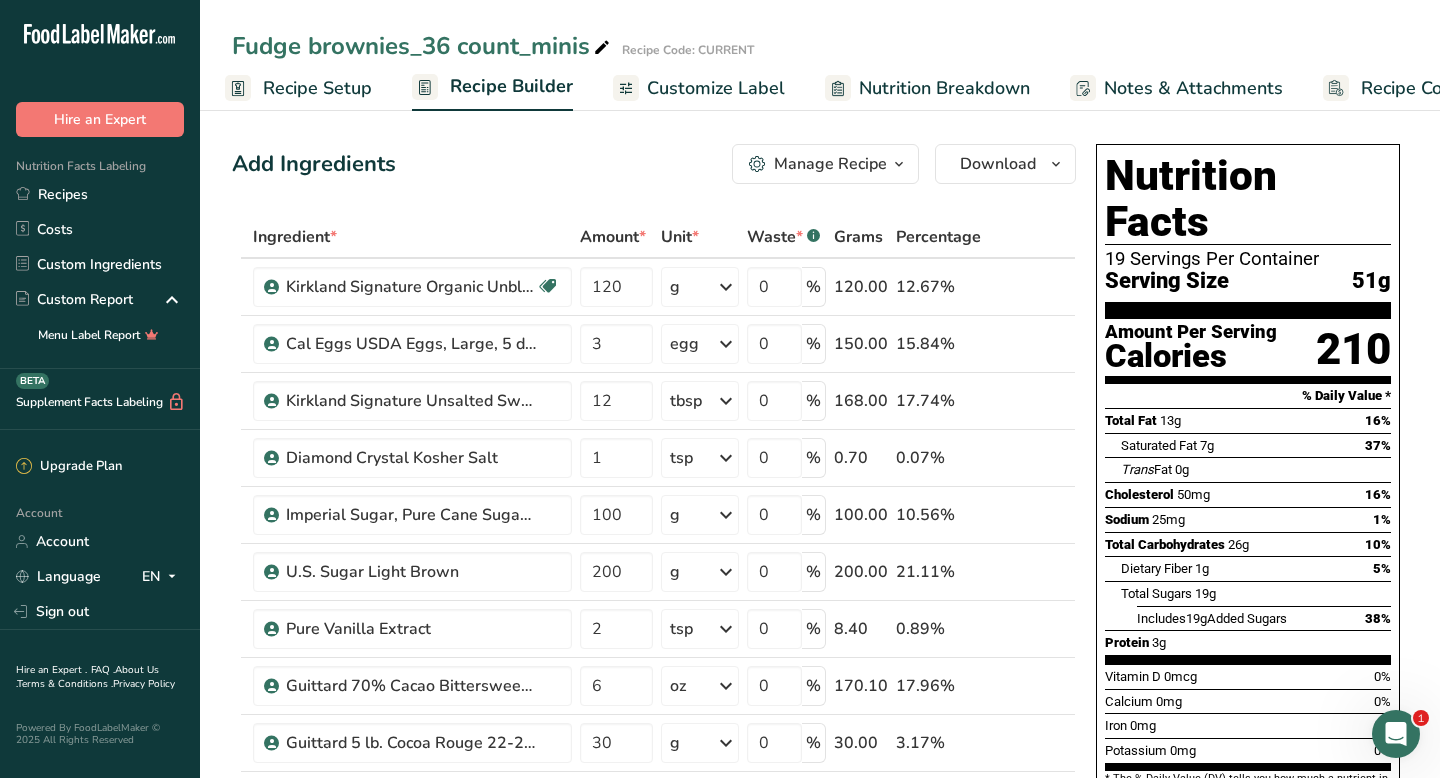 click on "Recipe Setup" at bounding box center (317, 88) 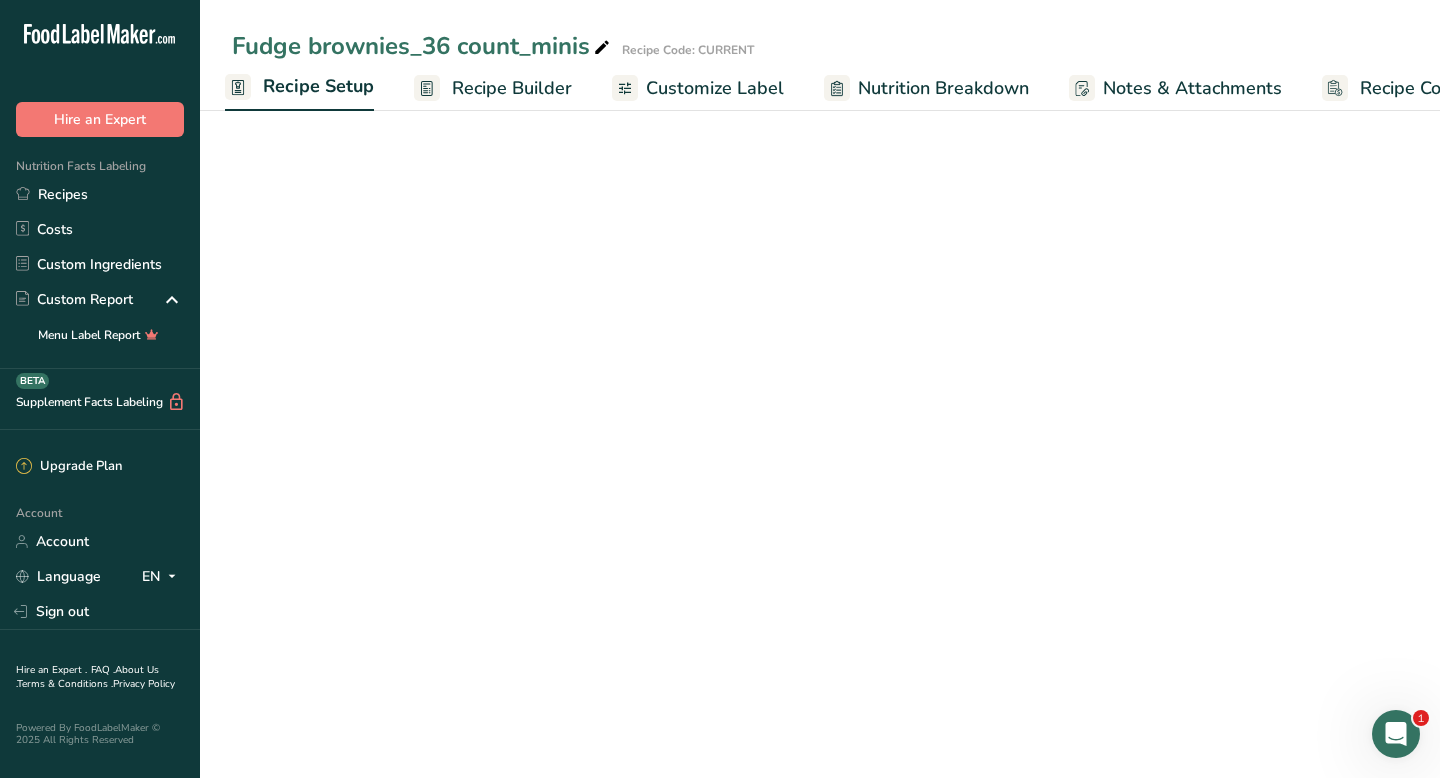 select on "5" 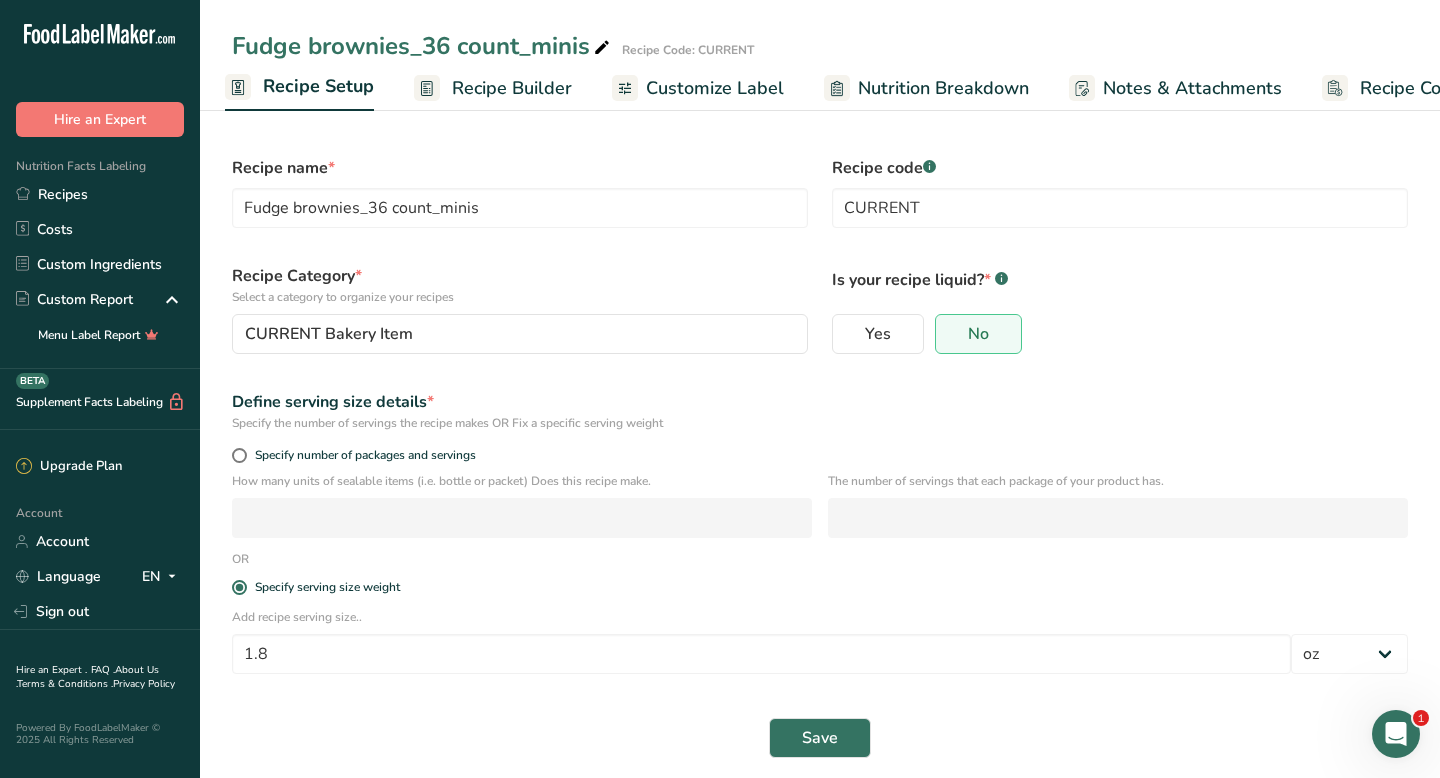 click on "Recipe Builder" at bounding box center [512, 88] 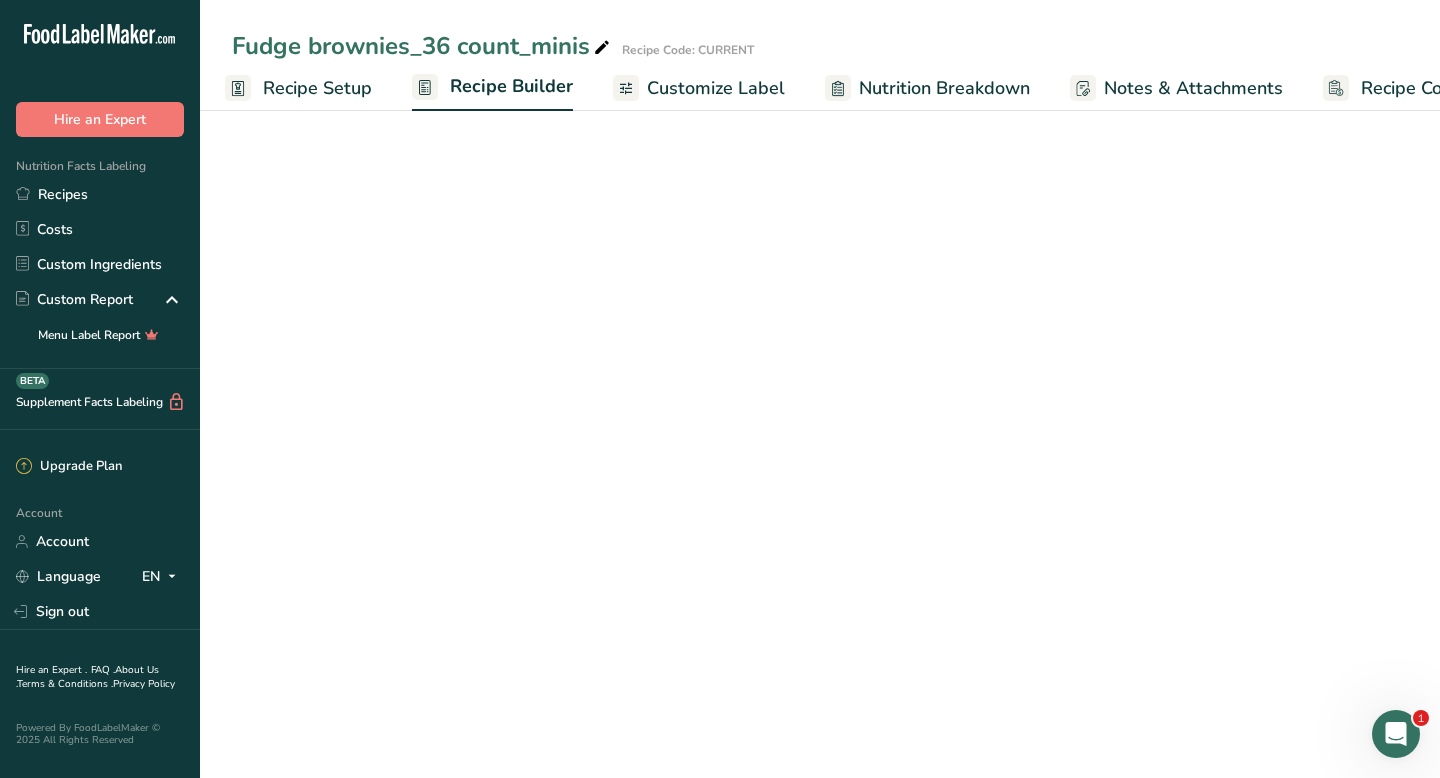 scroll, scrollTop: 0, scrollLeft: 81, axis: horizontal 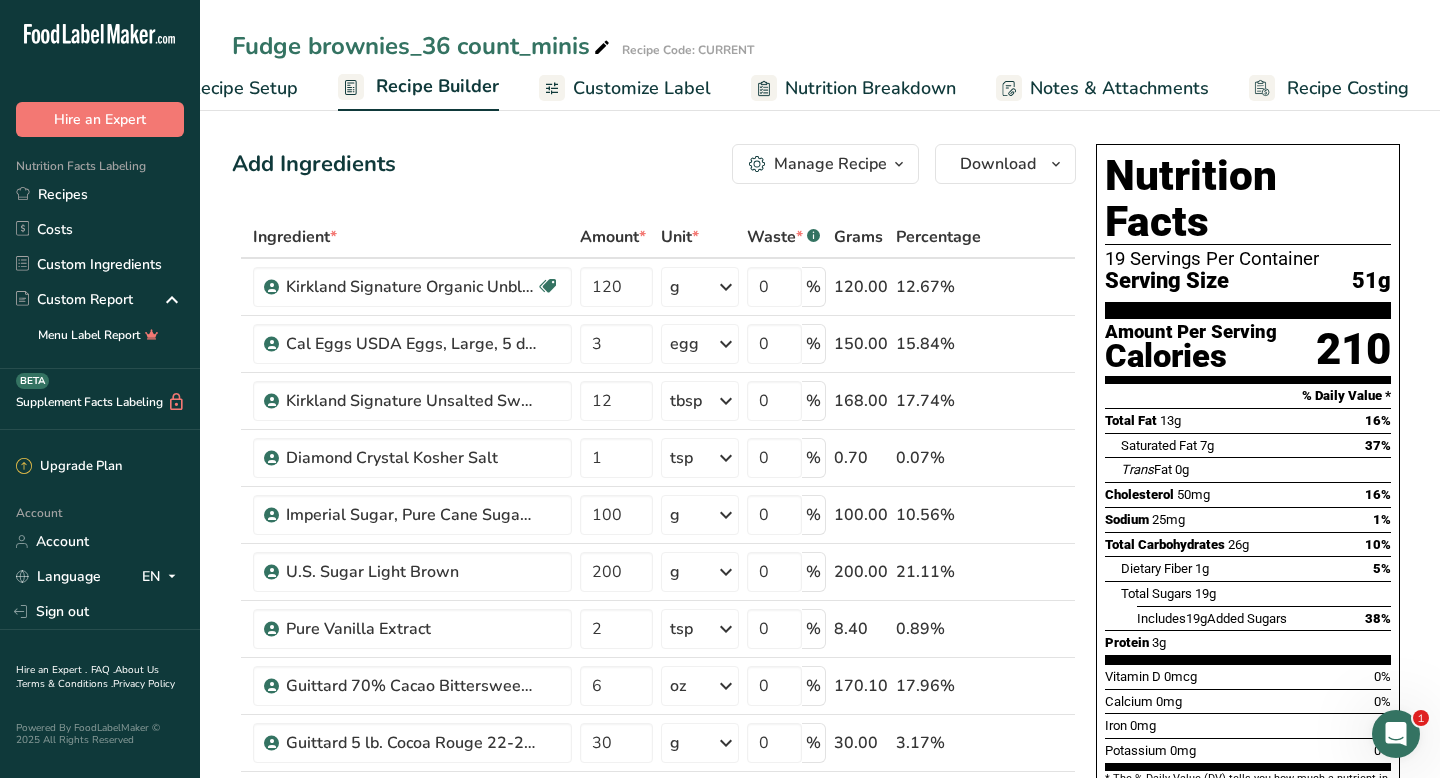 click at bounding box center (899, 164) 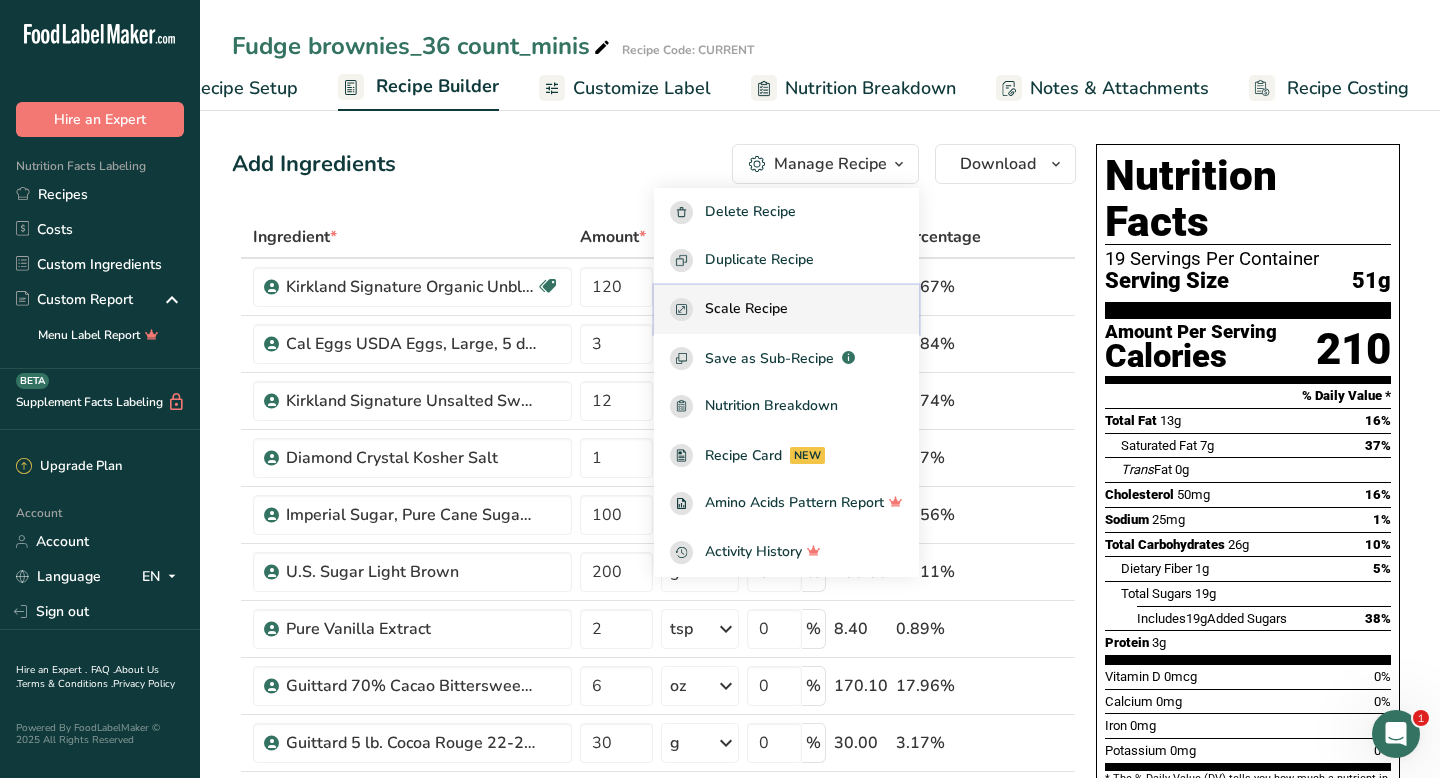 click on "Scale Recipe" at bounding box center [786, 309] 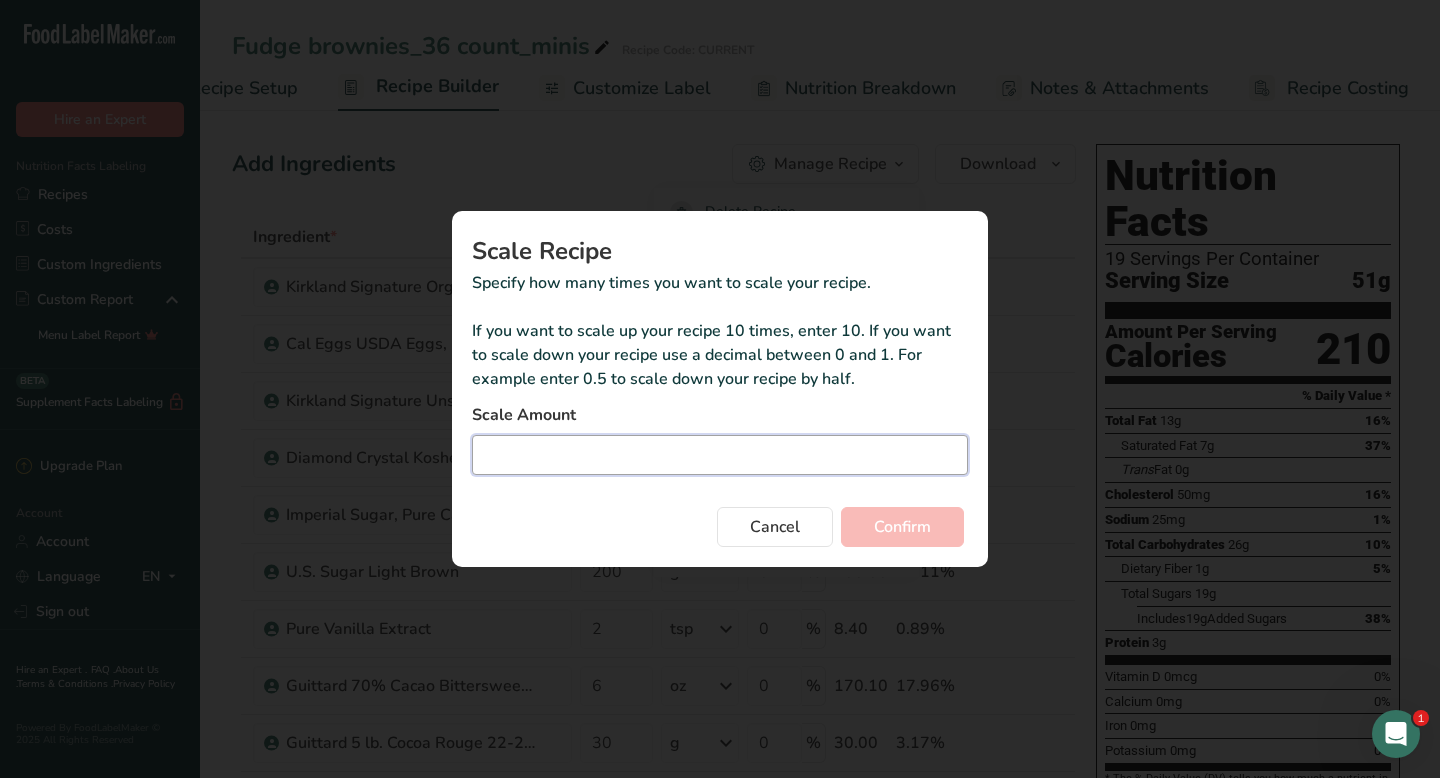 click at bounding box center [720, 455] 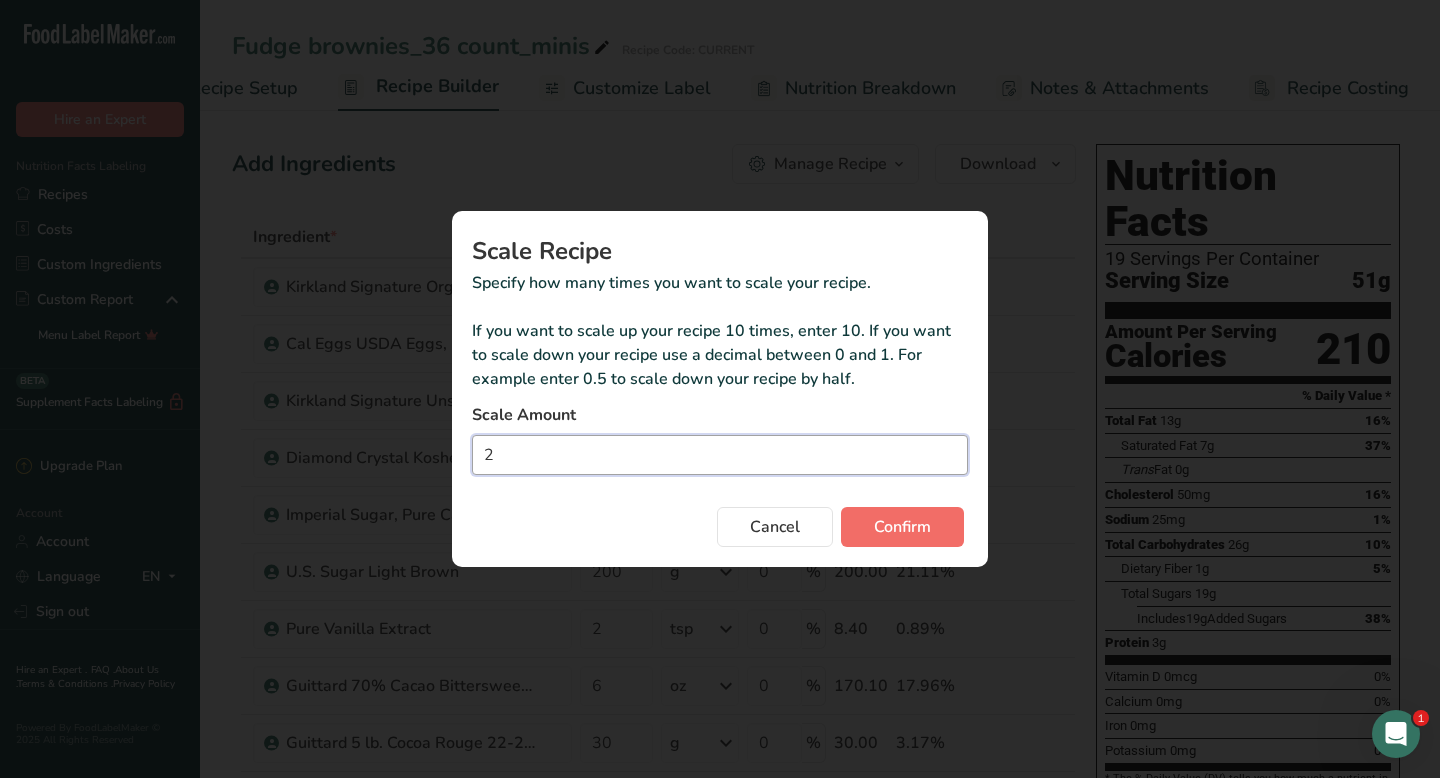 type on "2" 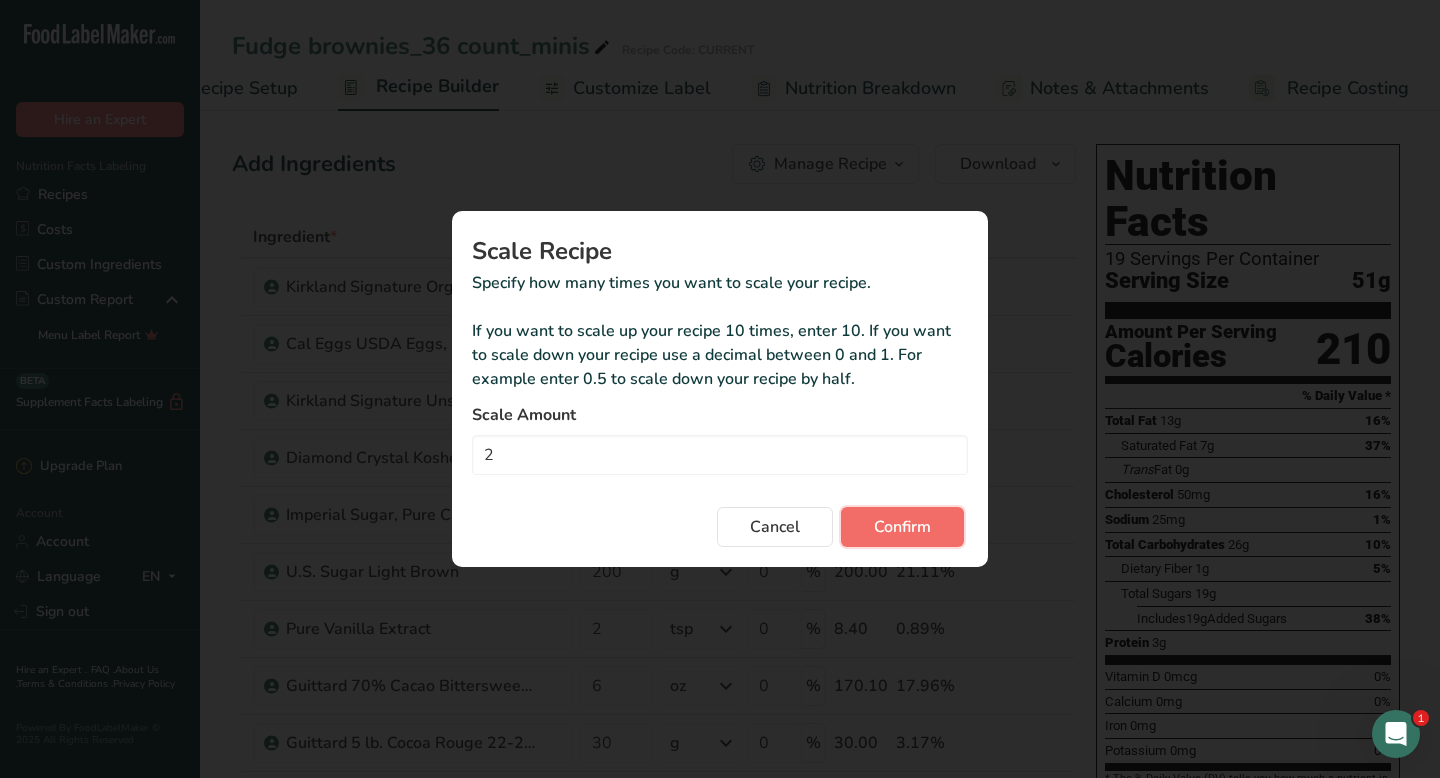 click on "Confirm" at bounding box center [902, 527] 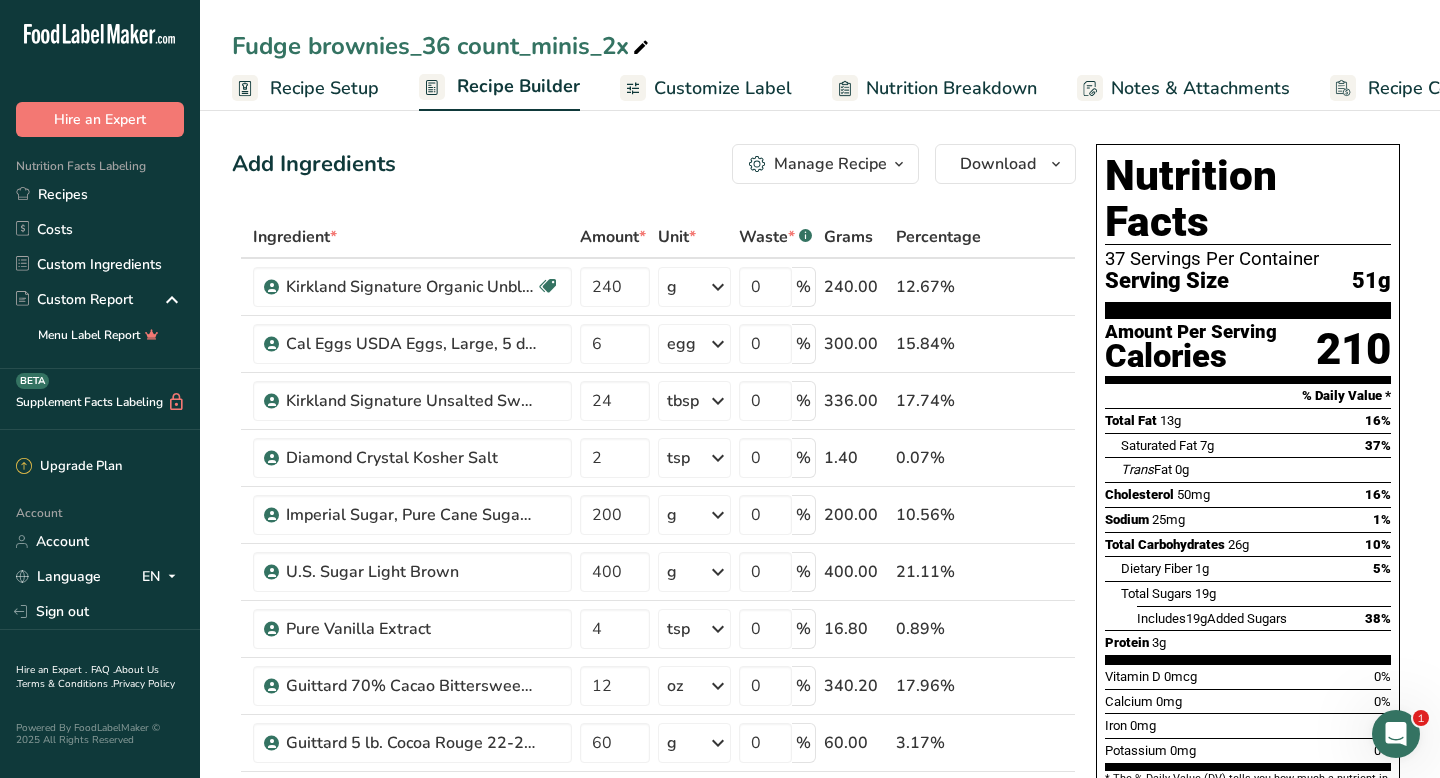 click on "Fudge brownies_36 count_minis_2x" at bounding box center (442, 46) 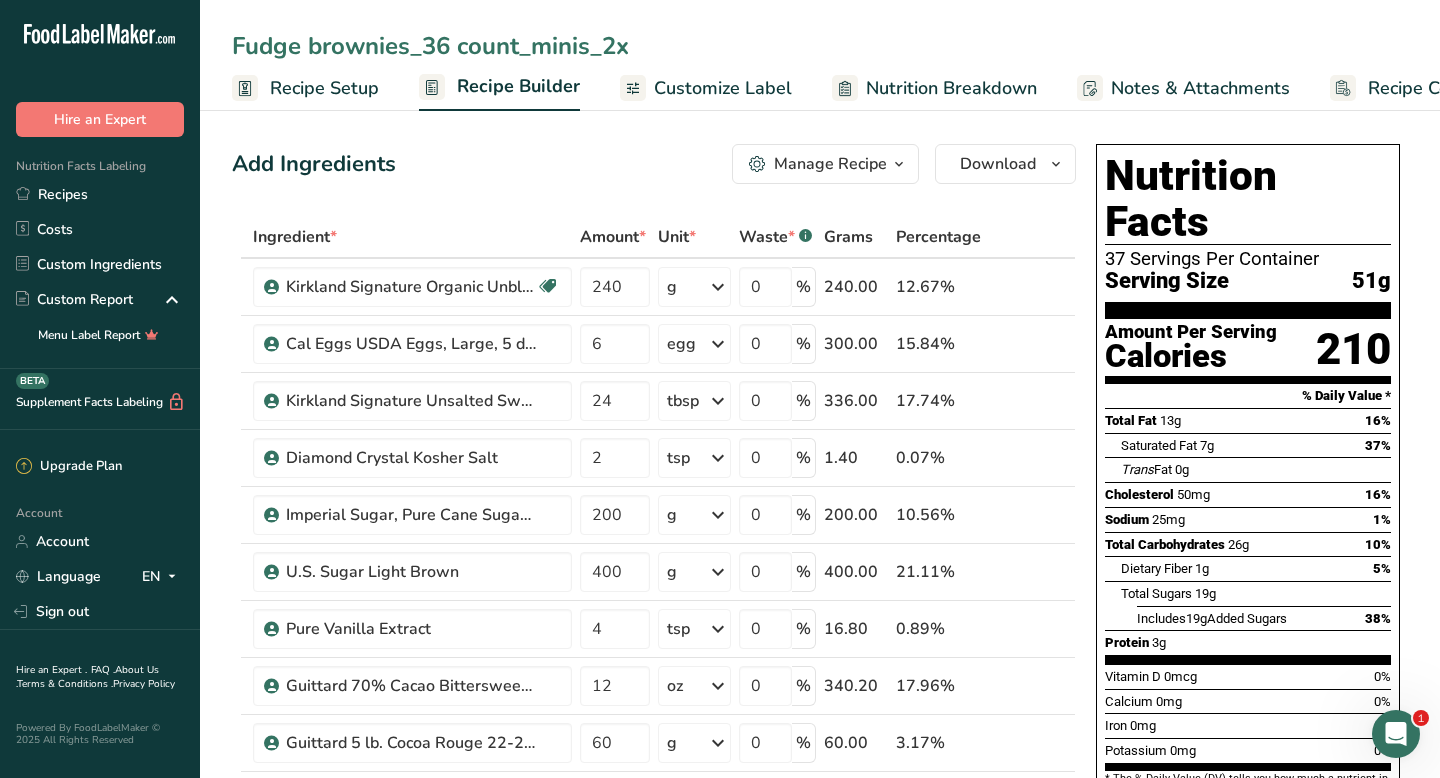 click on "Fudge brownies_36 count_minis_2x" at bounding box center [820, 46] 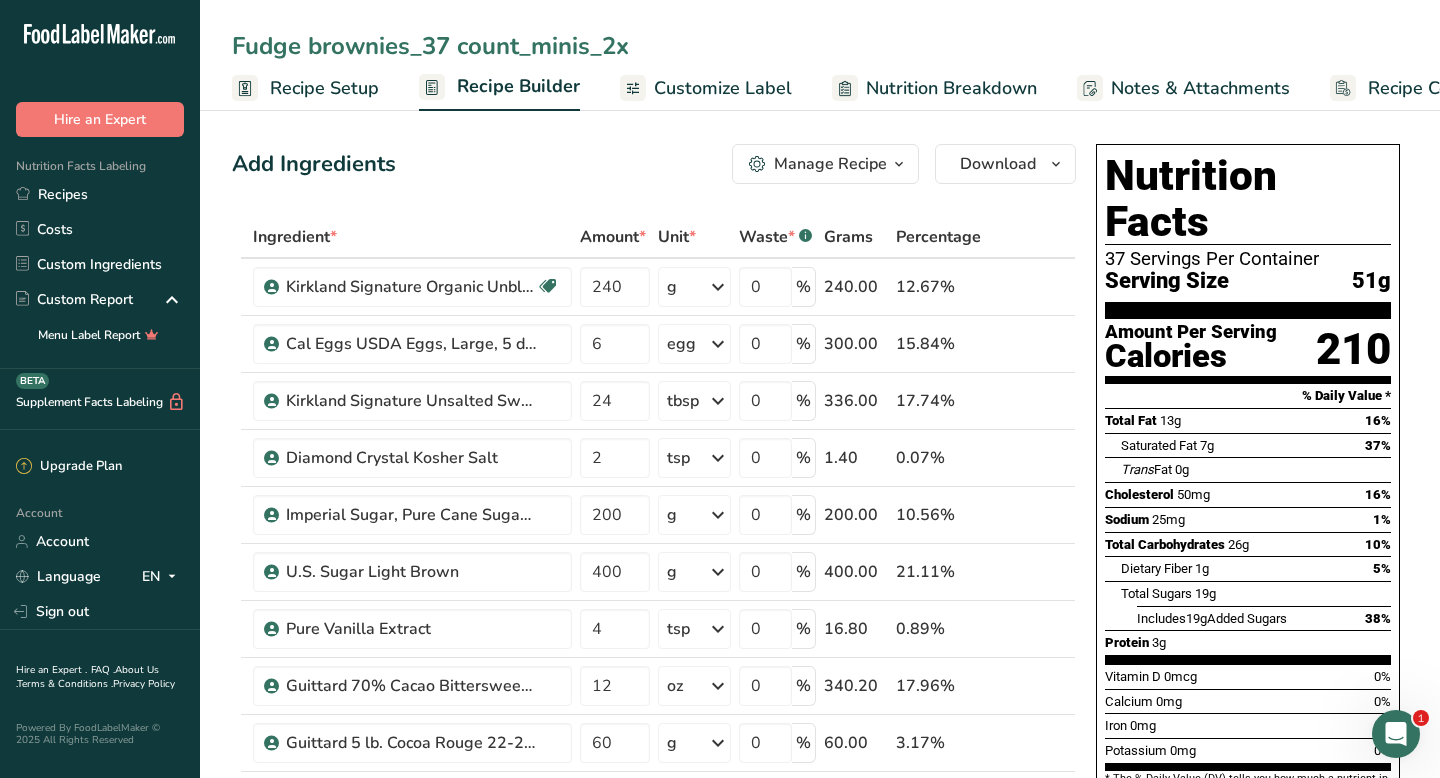drag, startPoint x: 608, startPoint y: 48, endPoint x: 632, endPoint y: 48, distance: 24 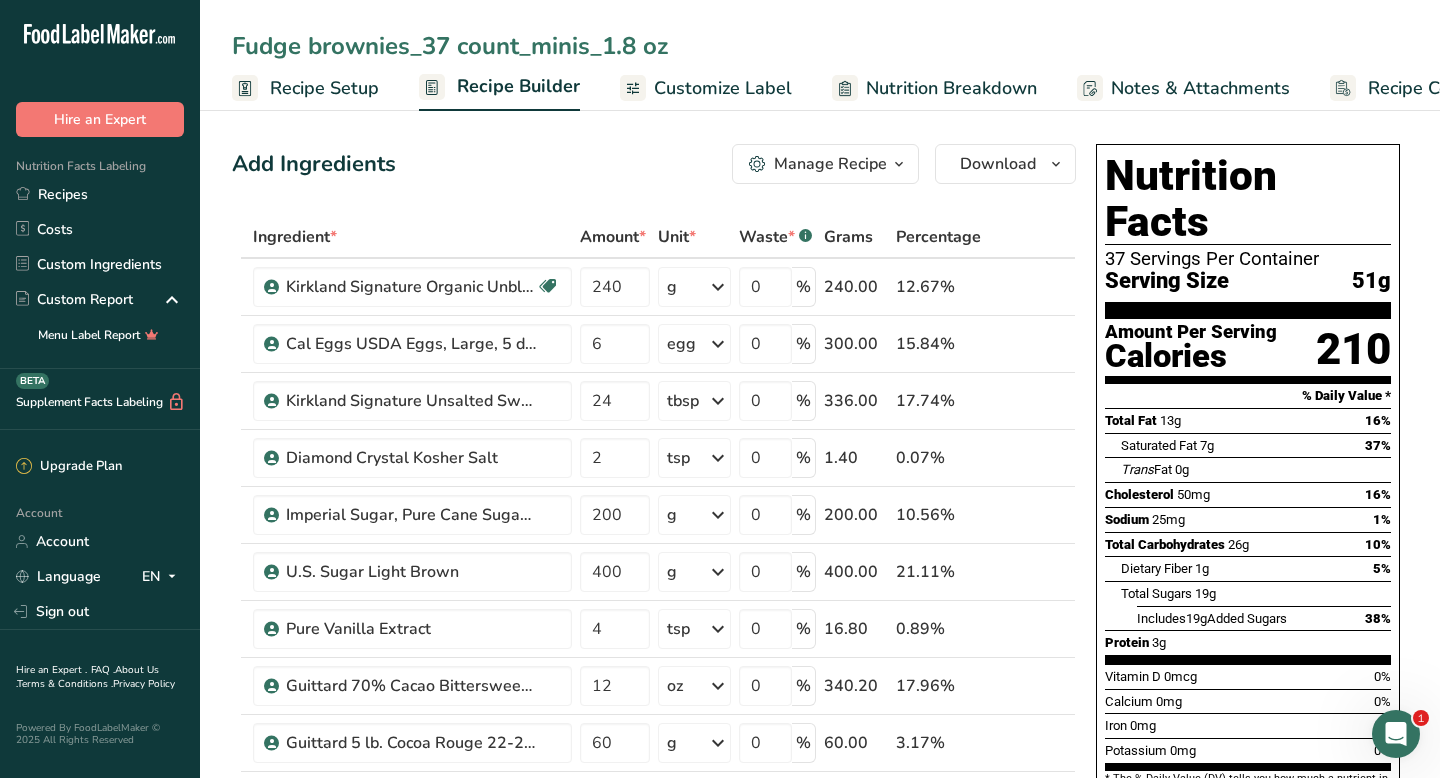 type on "Fudge brownies_37 count_minis_1.8 oz" 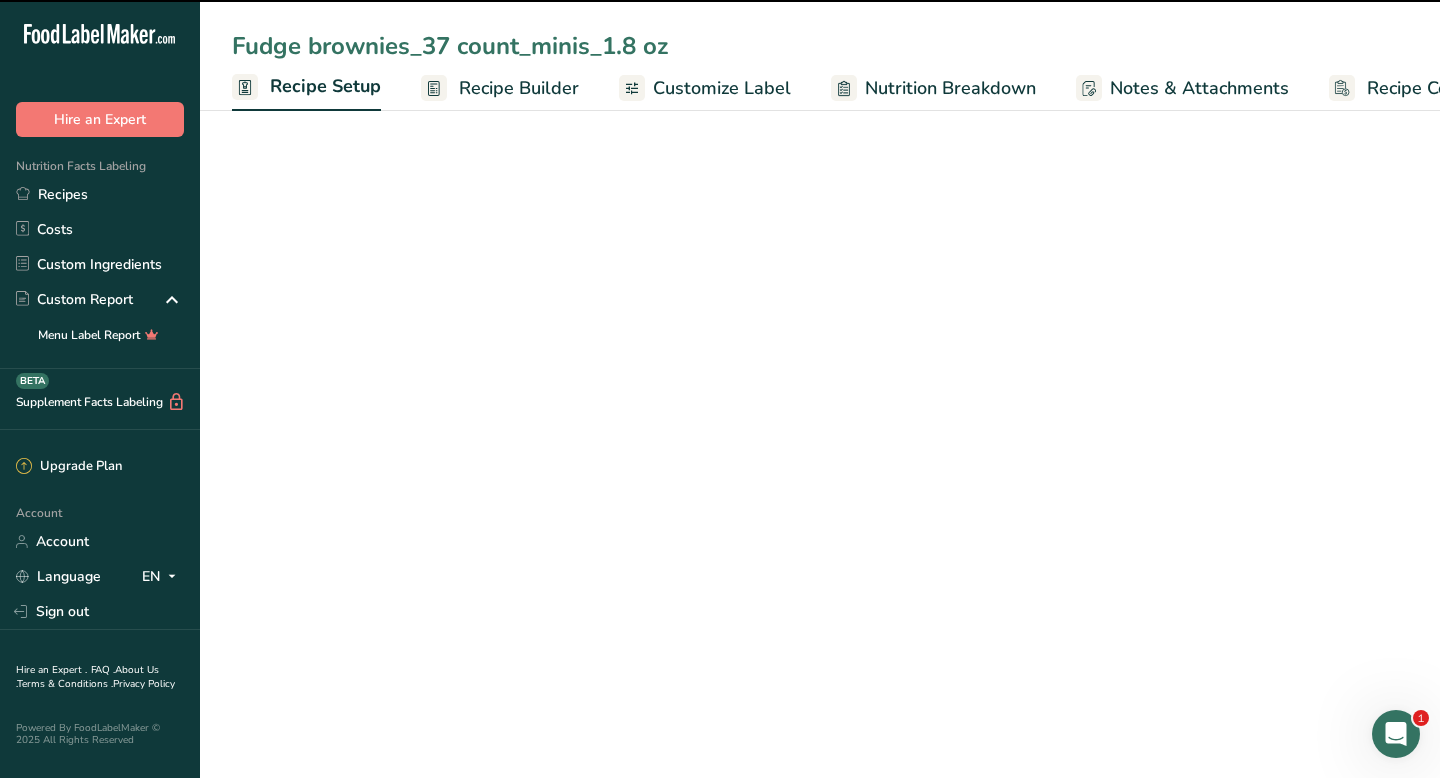 scroll, scrollTop: 0, scrollLeft: 7, axis: horizontal 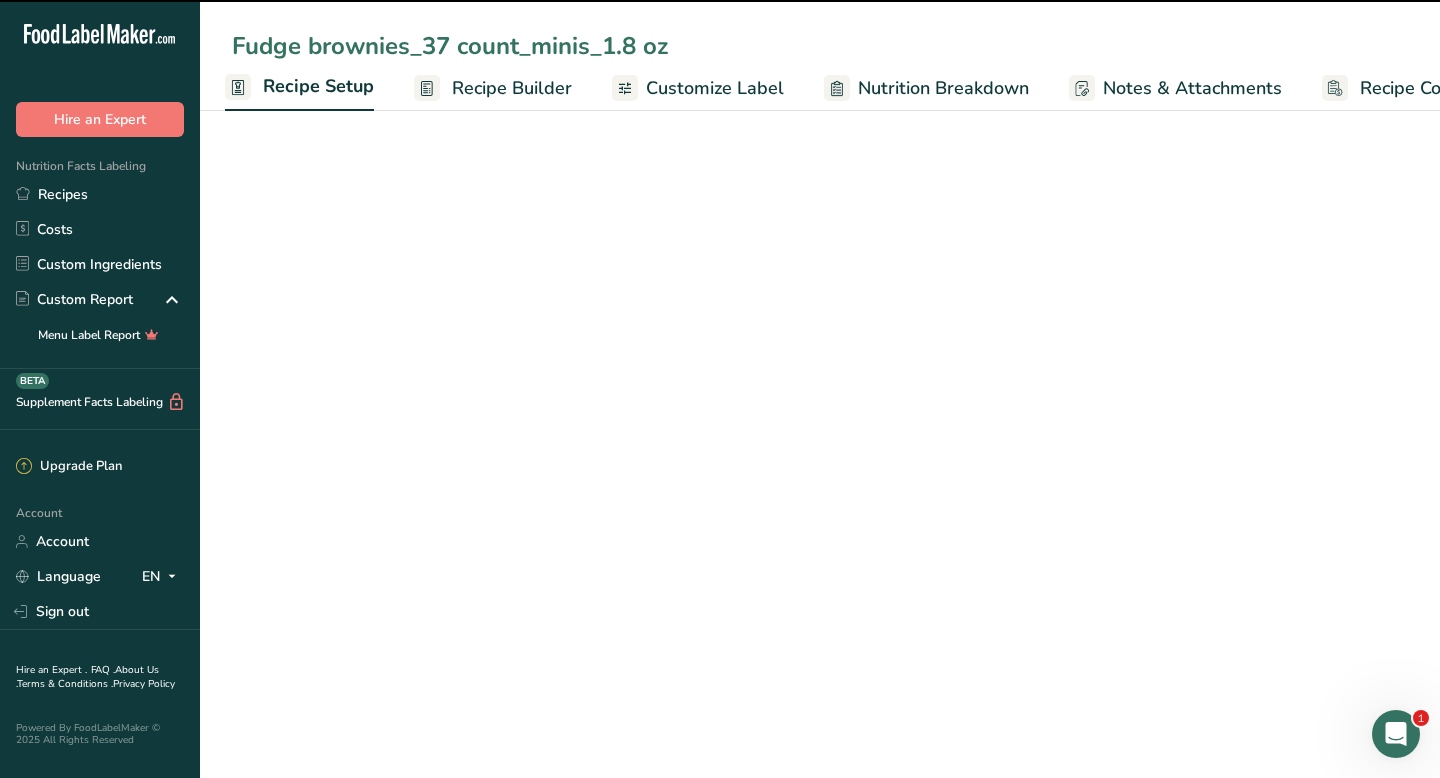 select on "5" 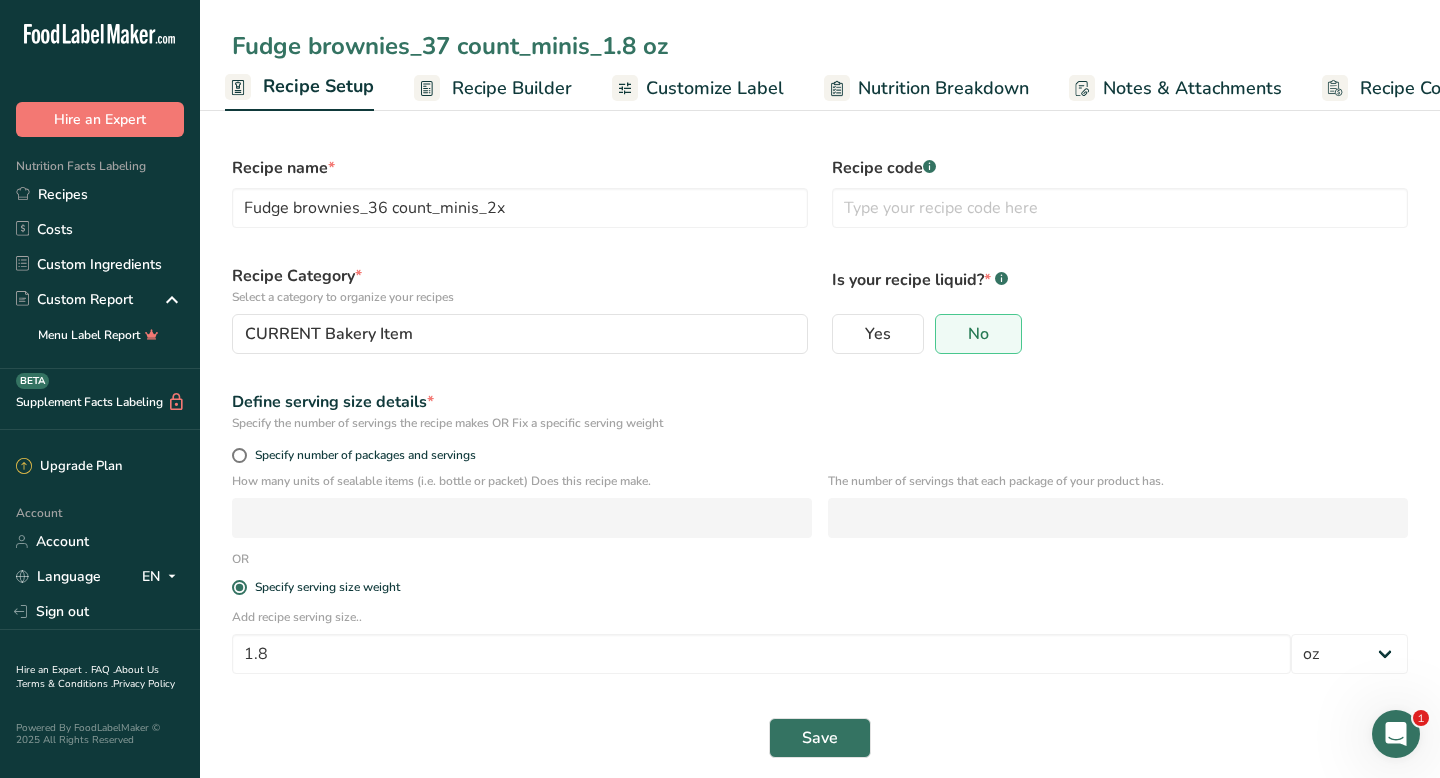 type on "Fudge brownies_37 count_minis_1.8 oz" 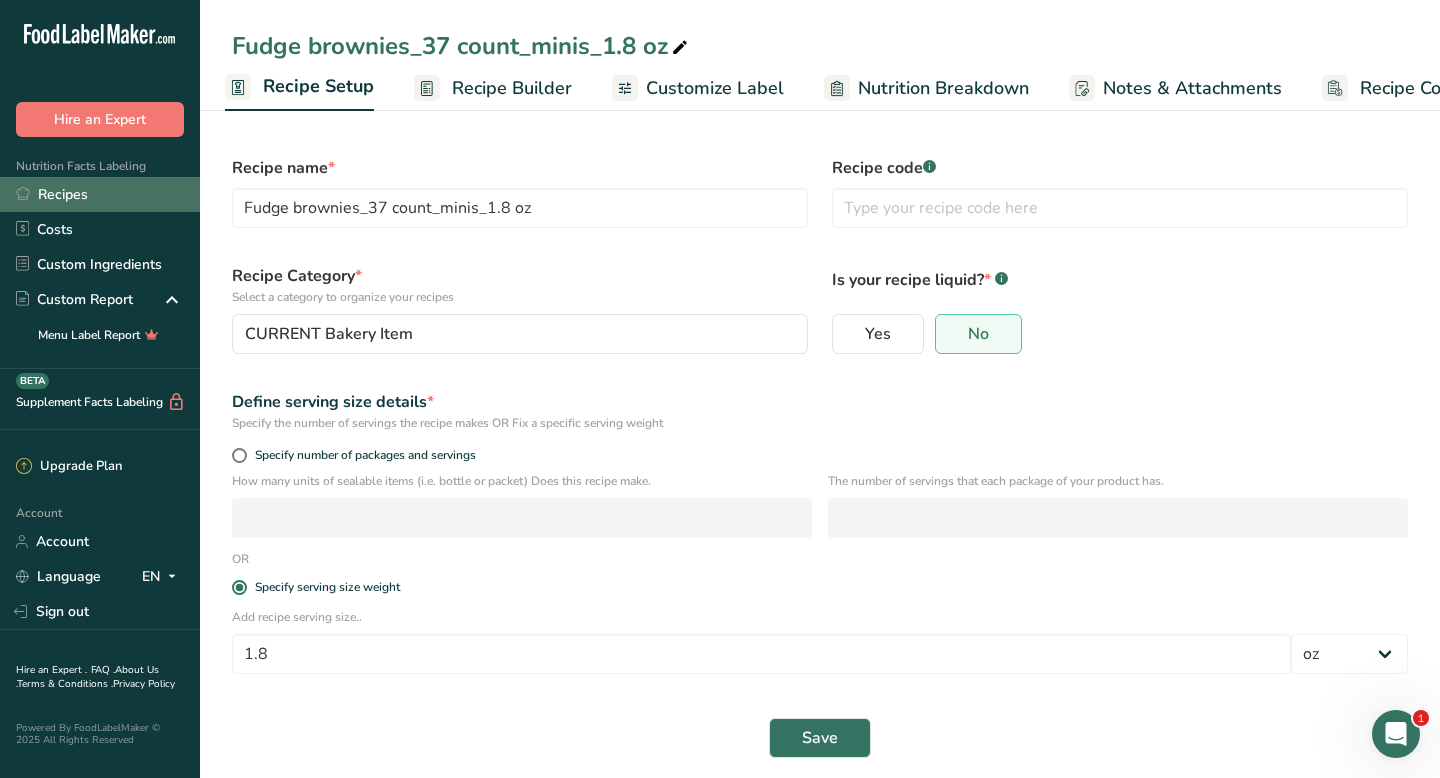 click on "Recipes" at bounding box center (100, 194) 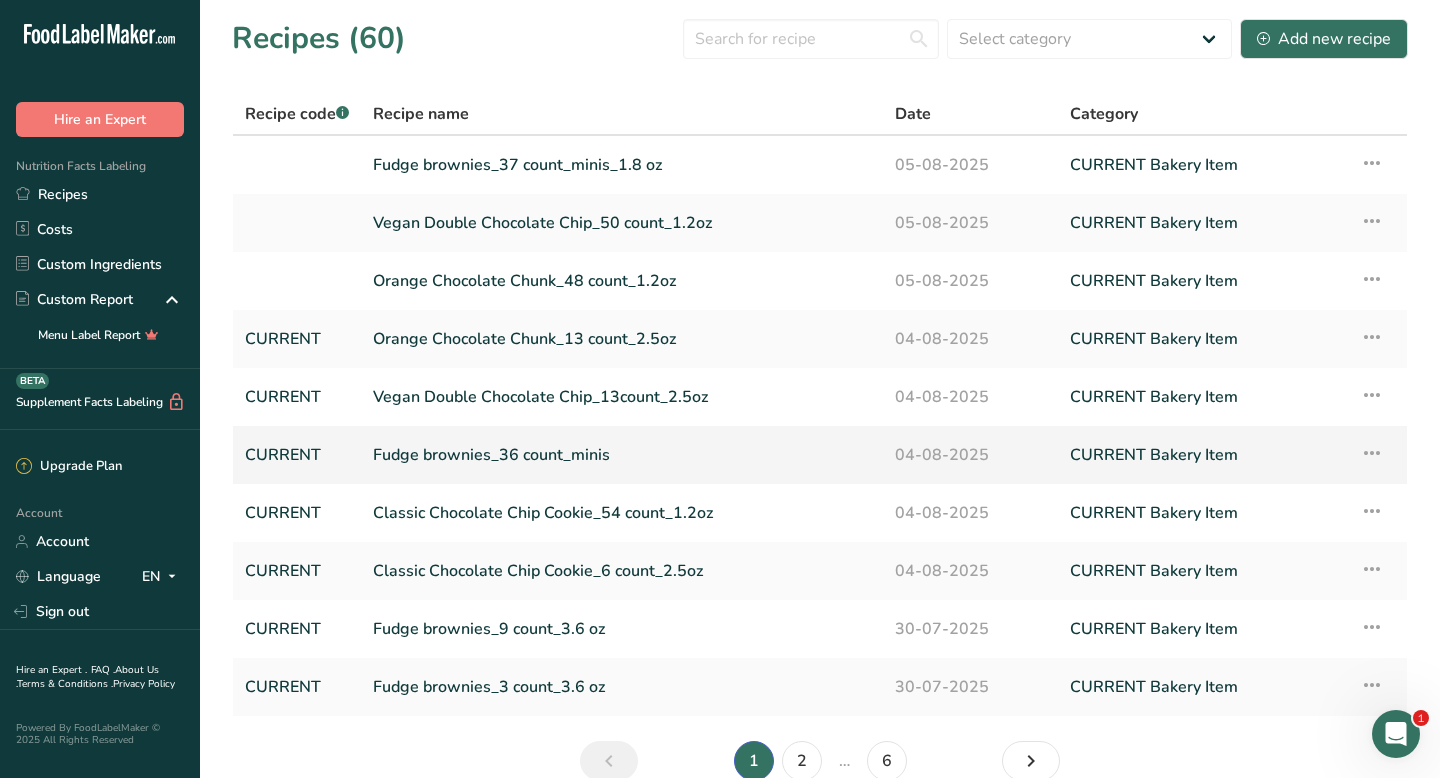 click at bounding box center [1372, 453] 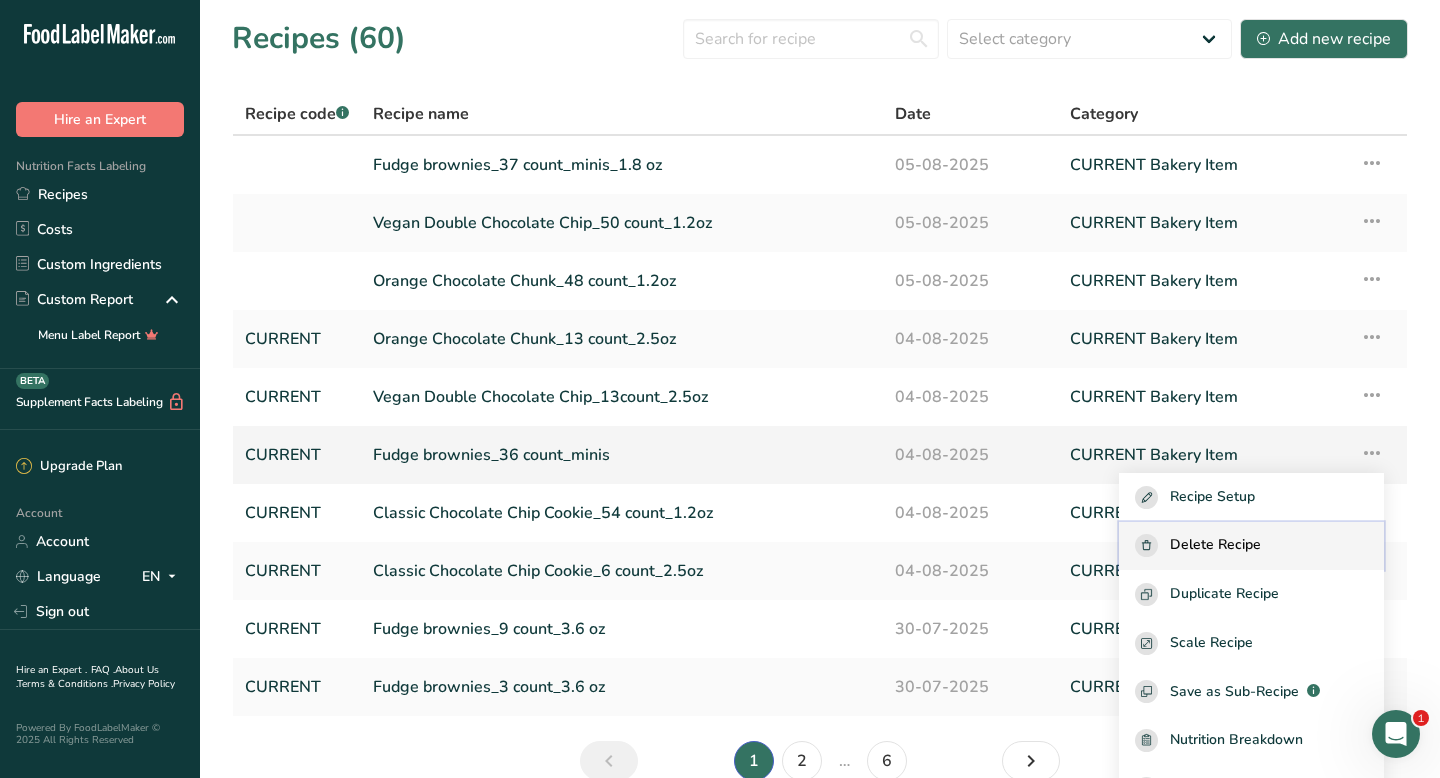 click on "Delete Recipe" at bounding box center (1215, 545) 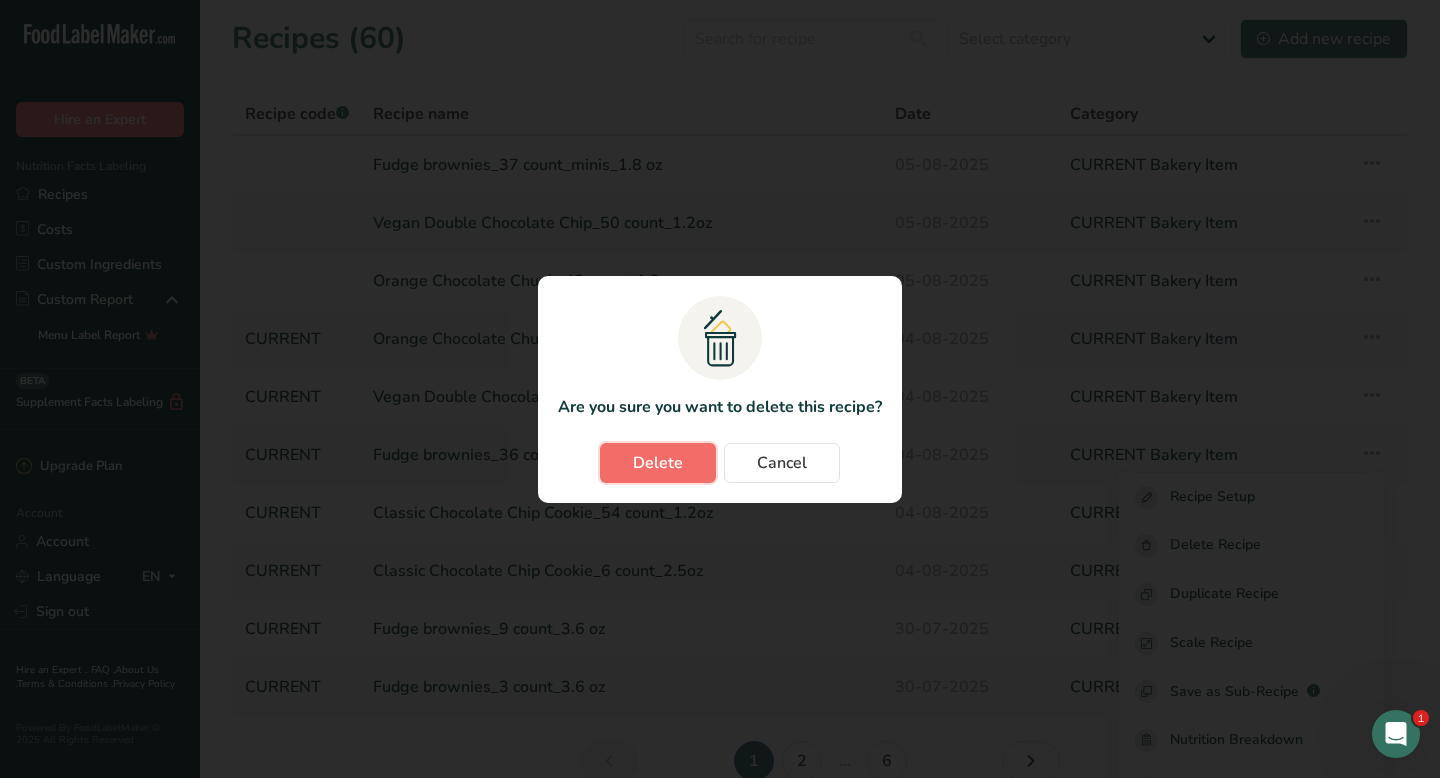 click on "Delete" at bounding box center (658, 463) 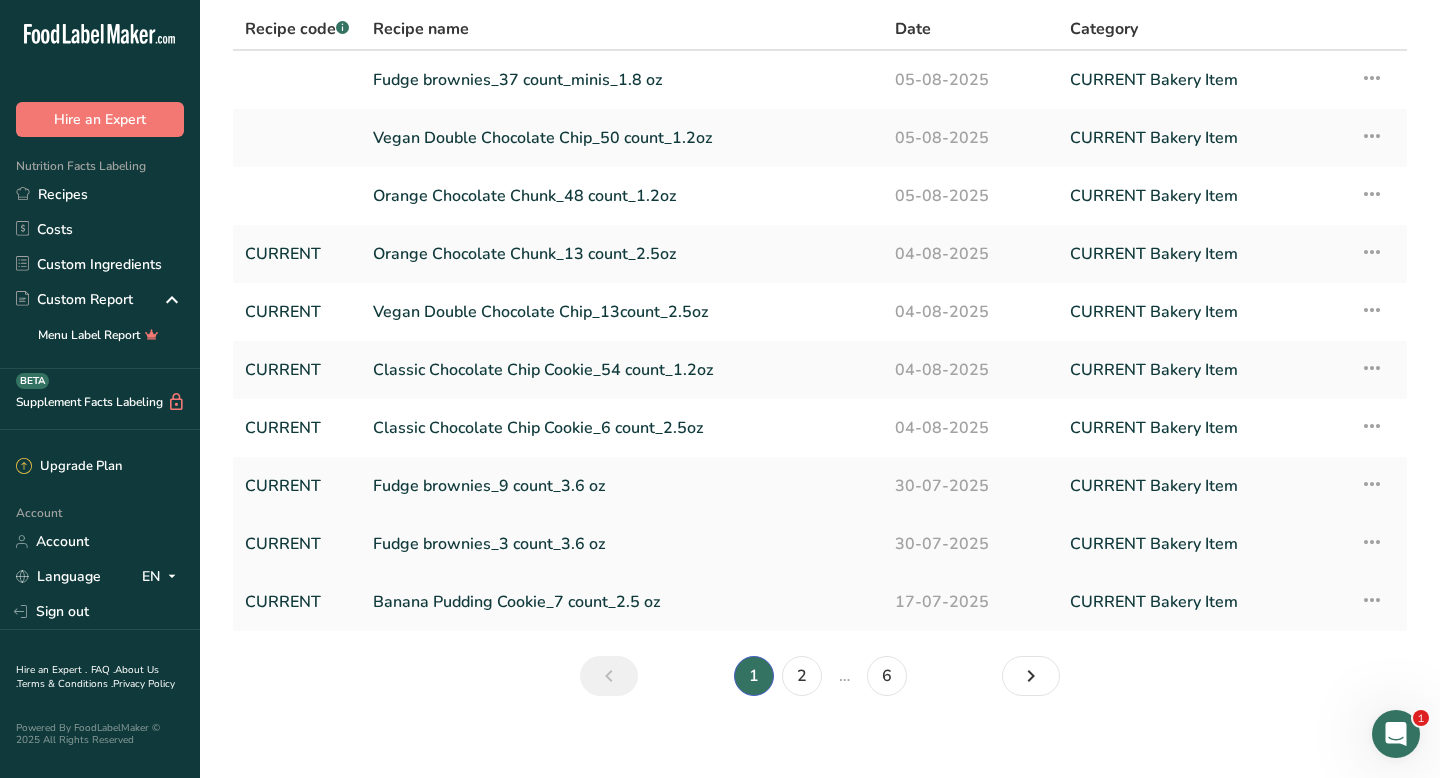 scroll, scrollTop: 99, scrollLeft: 0, axis: vertical 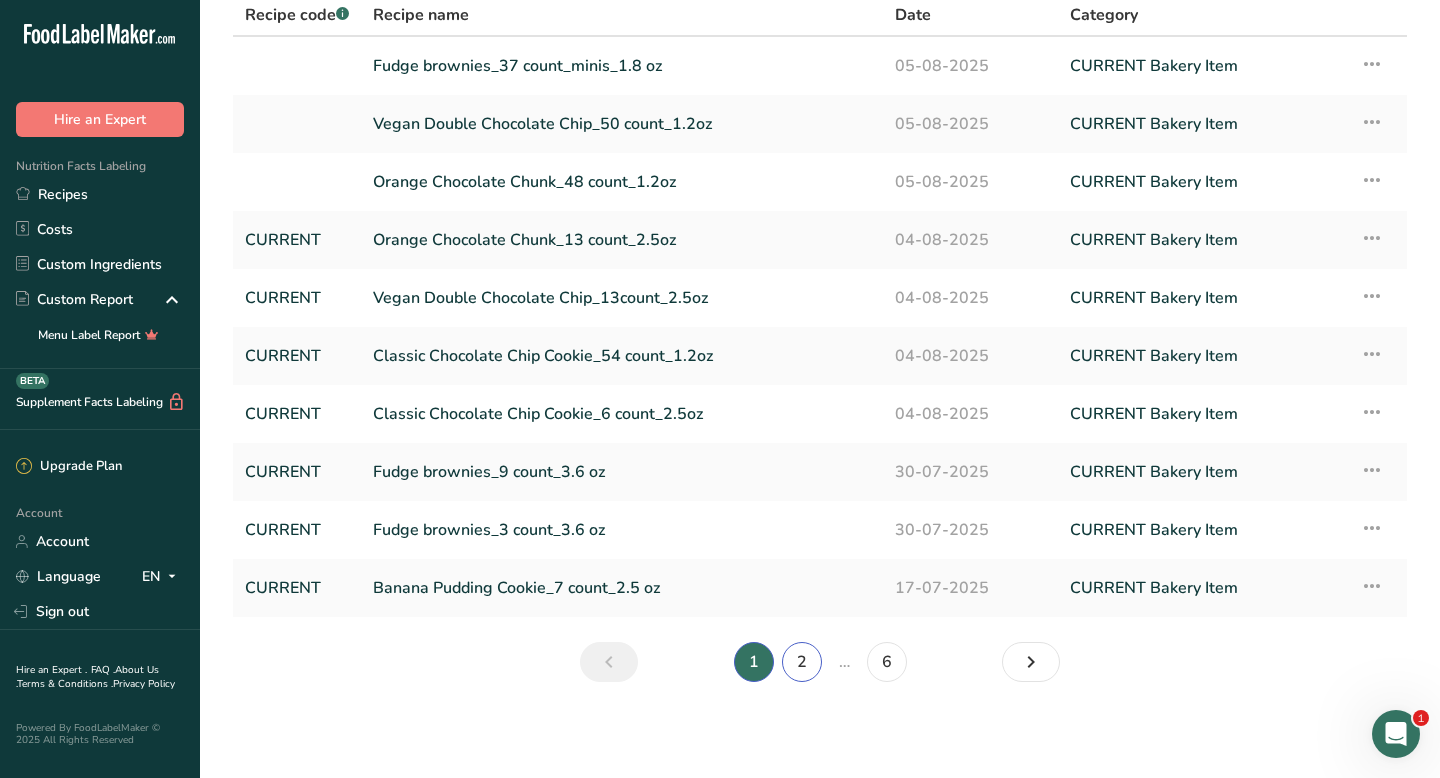 click on "2" at bounding box center [802, 662] 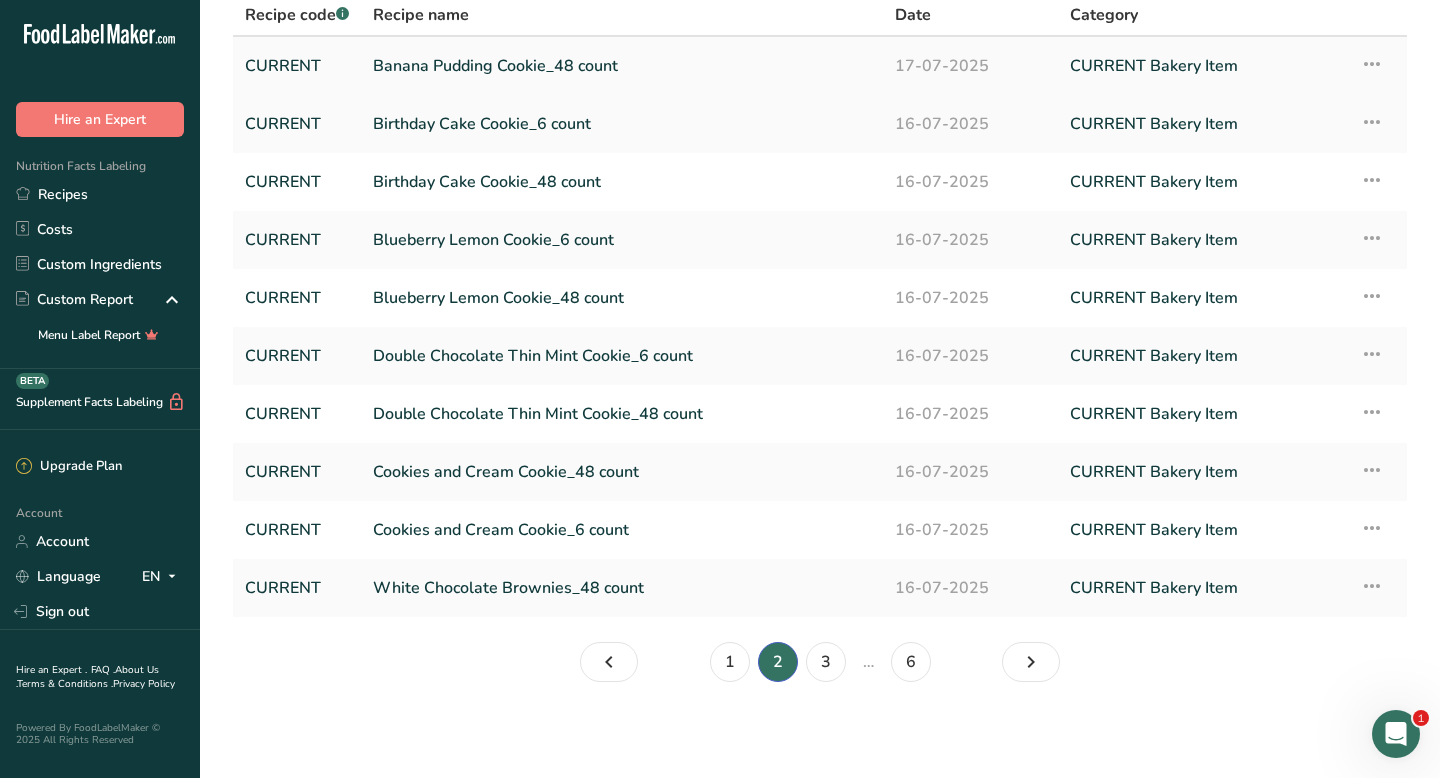 click on "Banana Pudding Cookie_48 count" at bounding box center [622, 66] 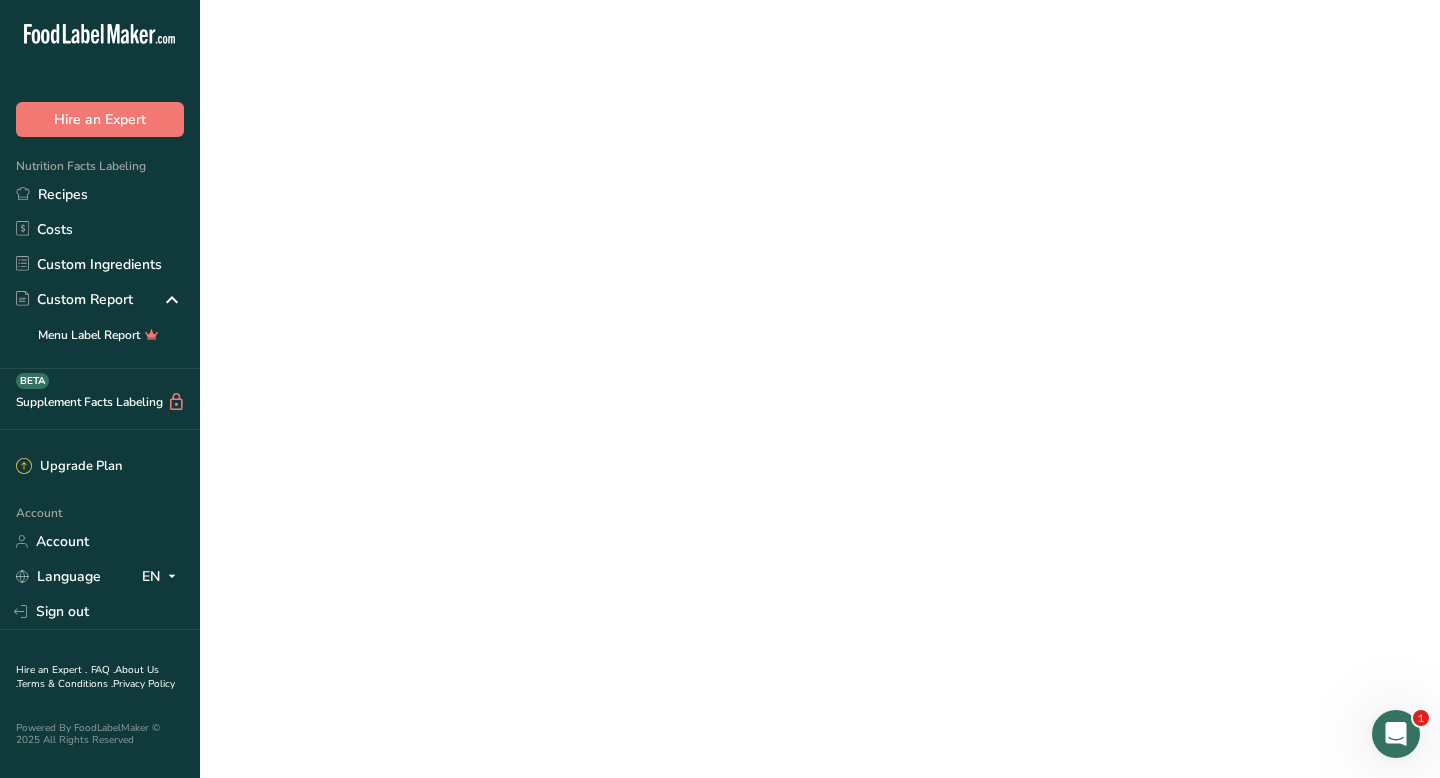 scroll, scrollTop: 0, scrollLeft: 0, axis: both 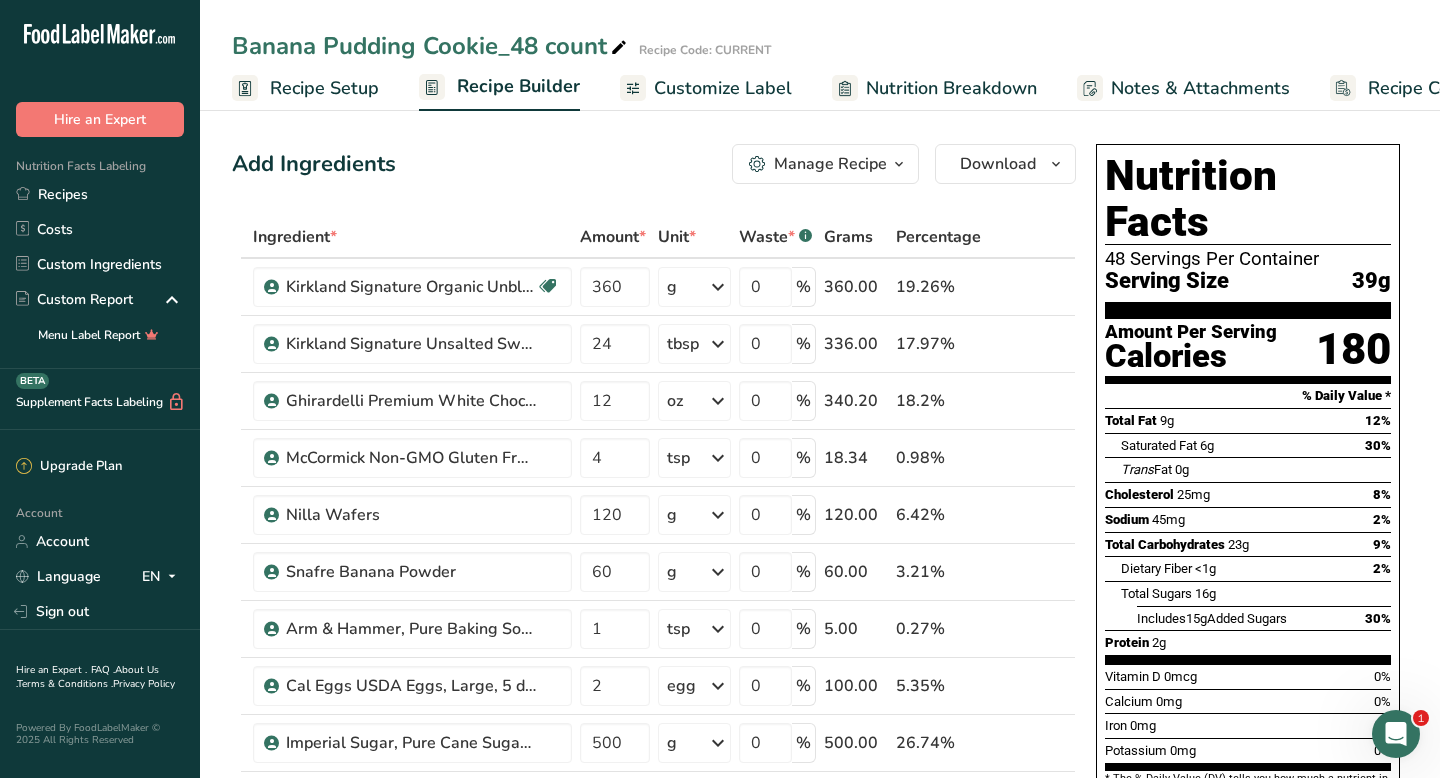 click on "Recipe Setup" at bounding box center [324, 88] 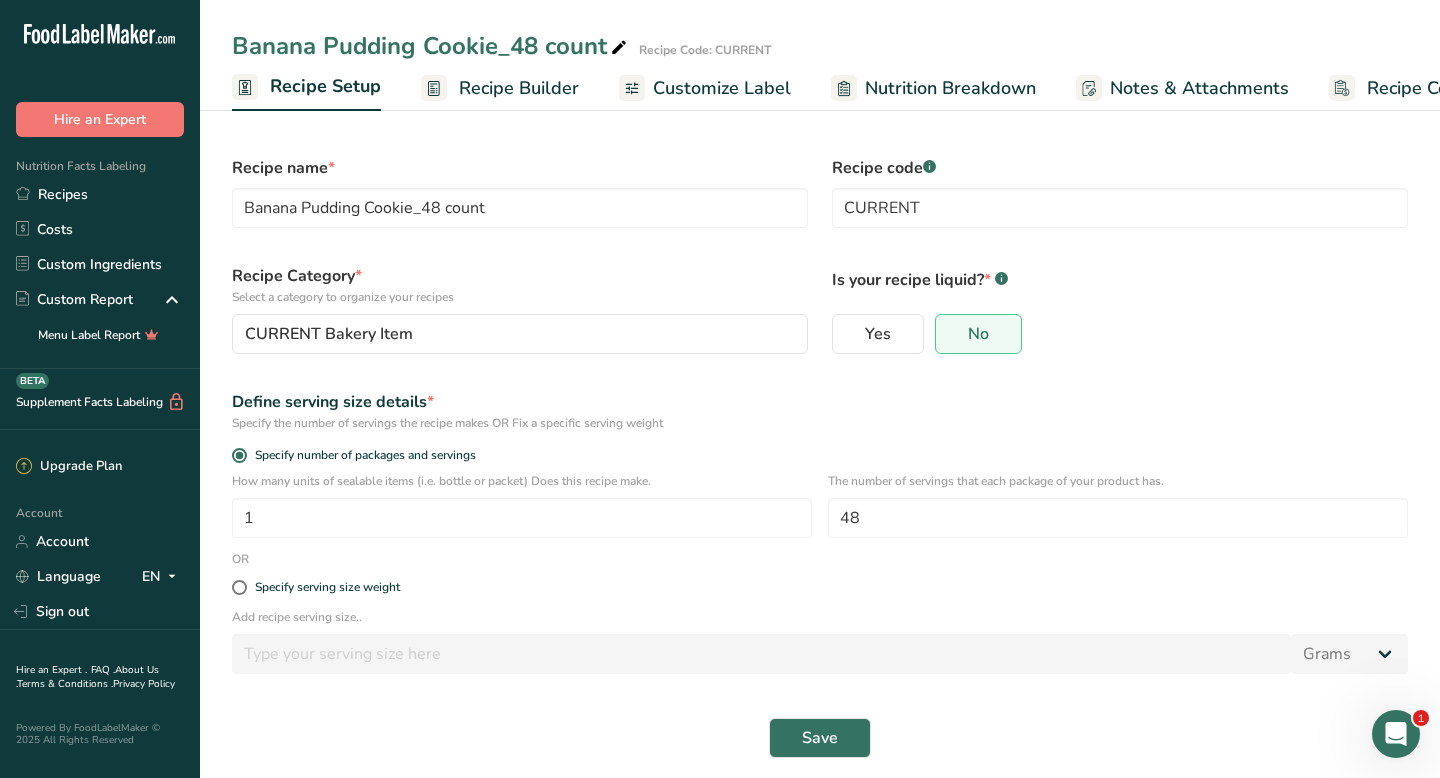 scroll, scrollTop: 0, scrollLeft: 7, axis: horizontal 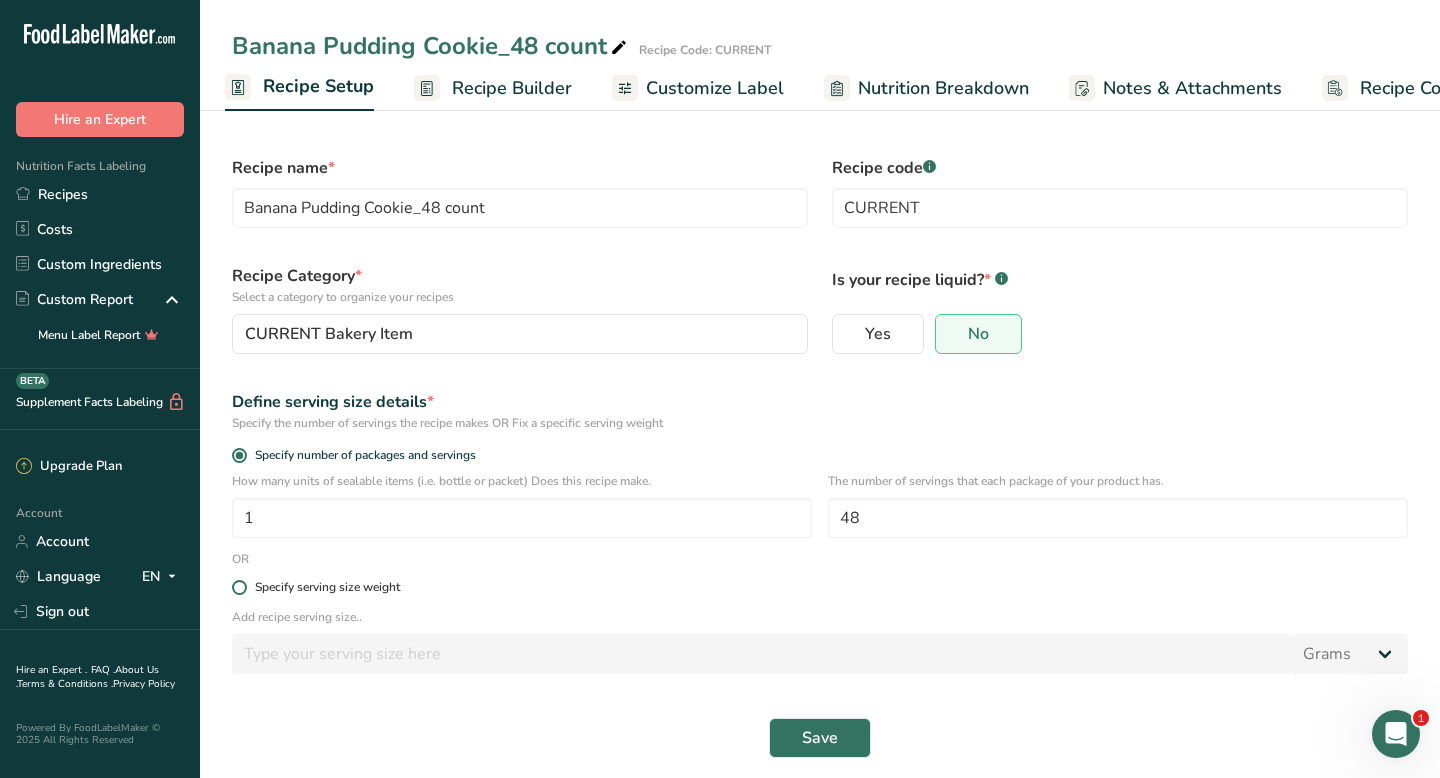 click at bounding box center (239, 587) 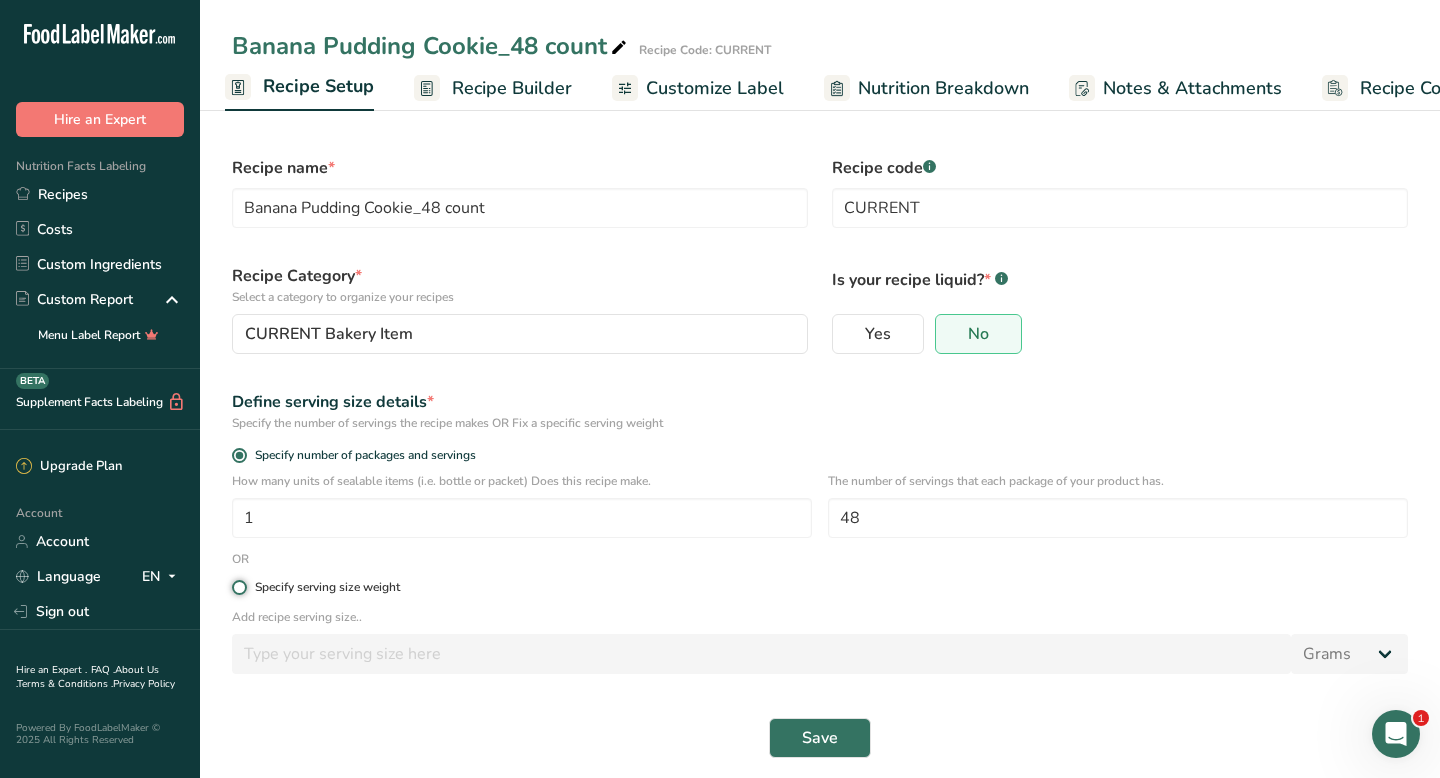 click on "Specify serving size weight" at bounding box center [238, 587] 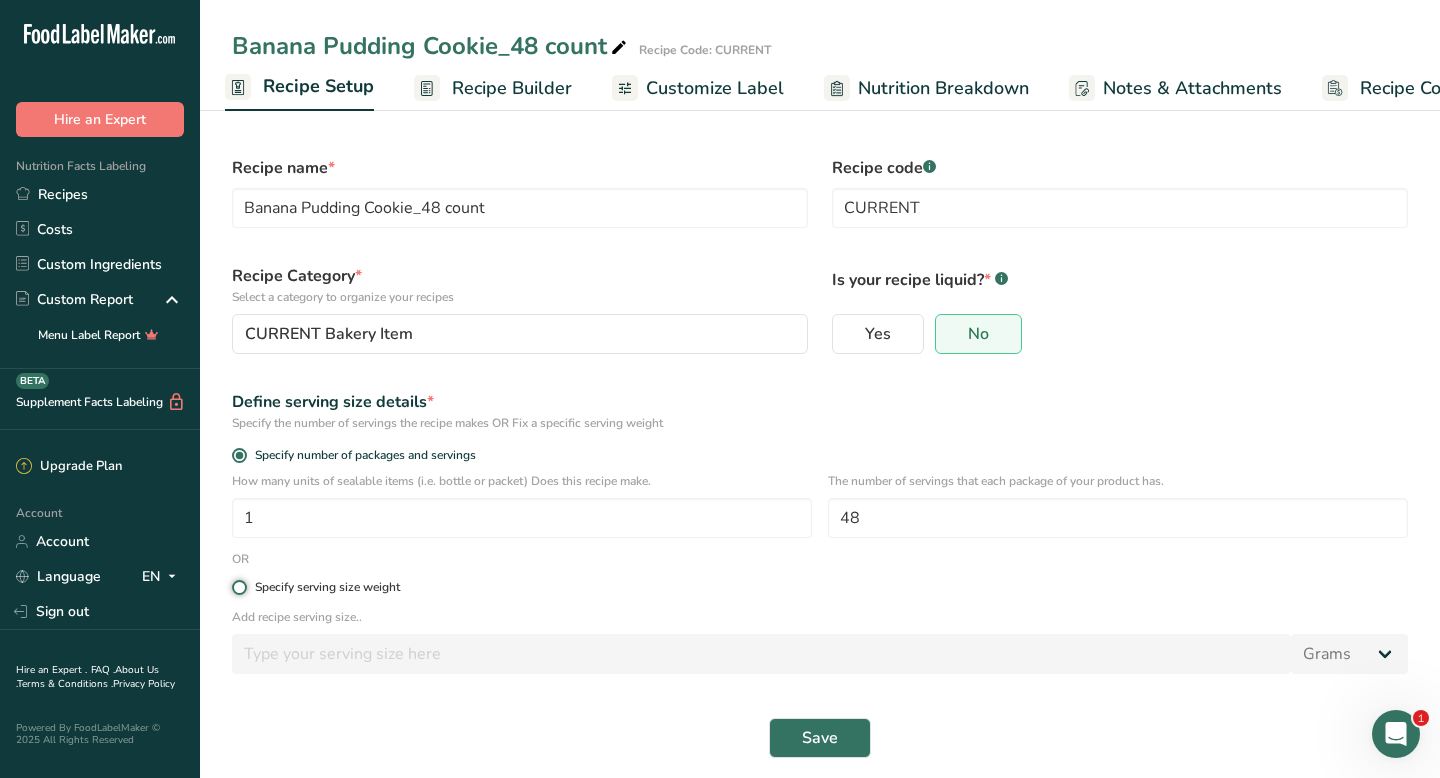 radio on "true" 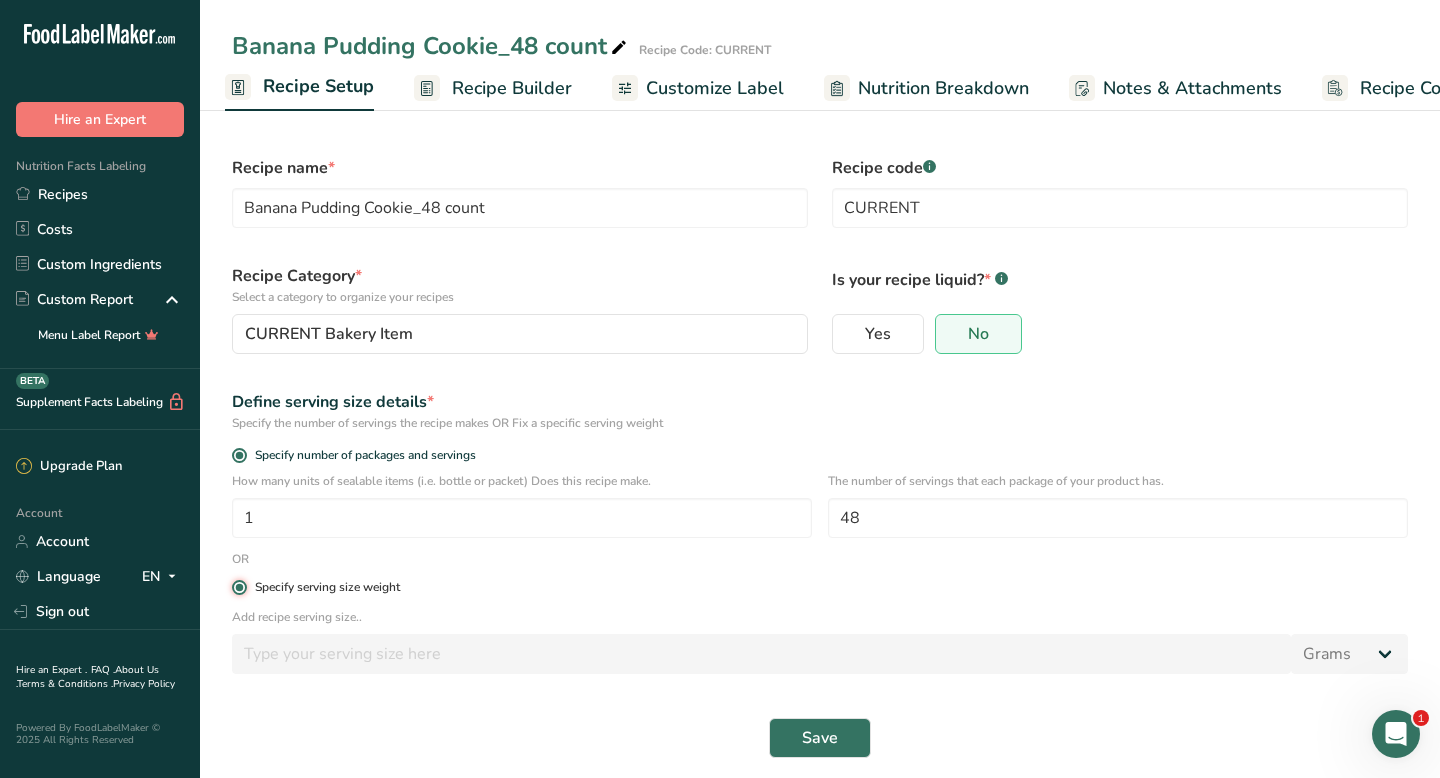 radio on "false" 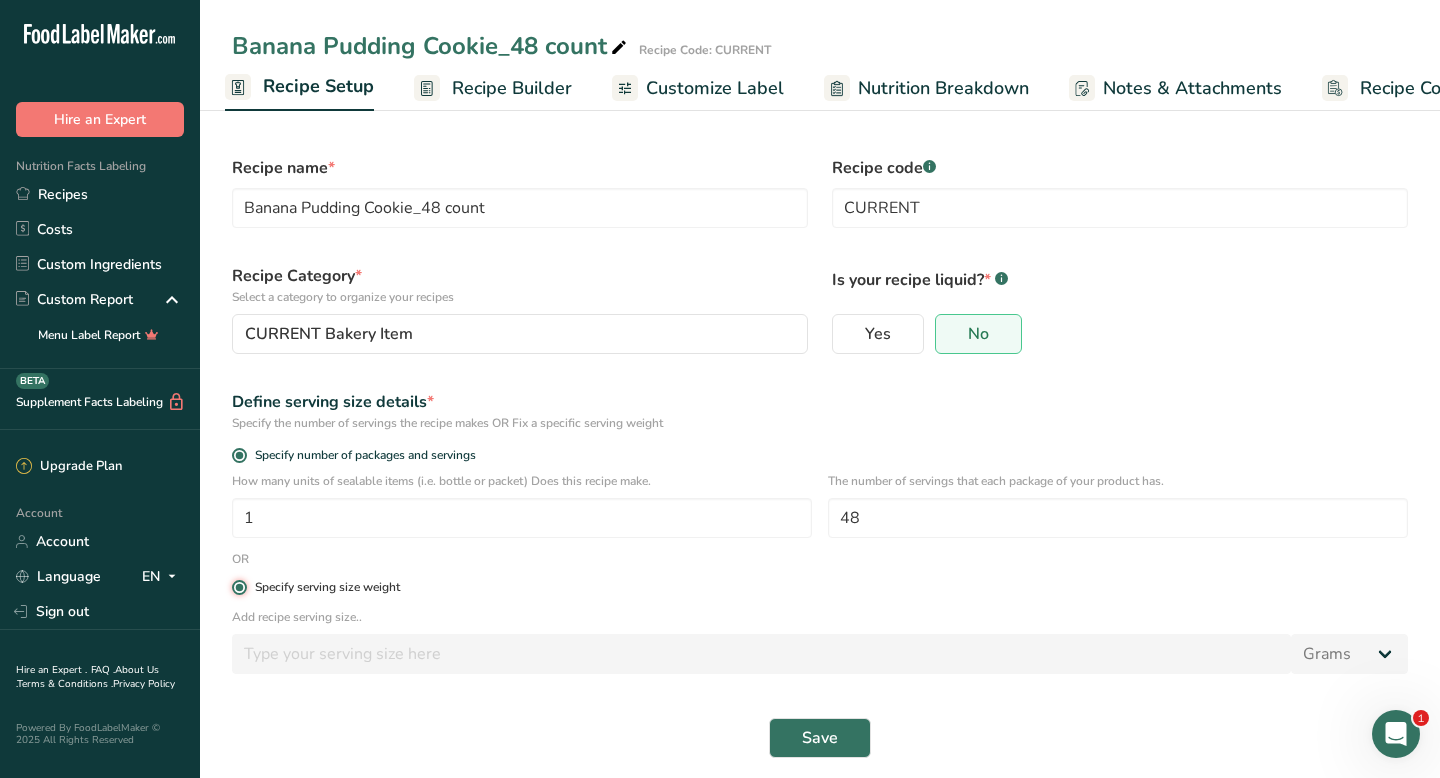type 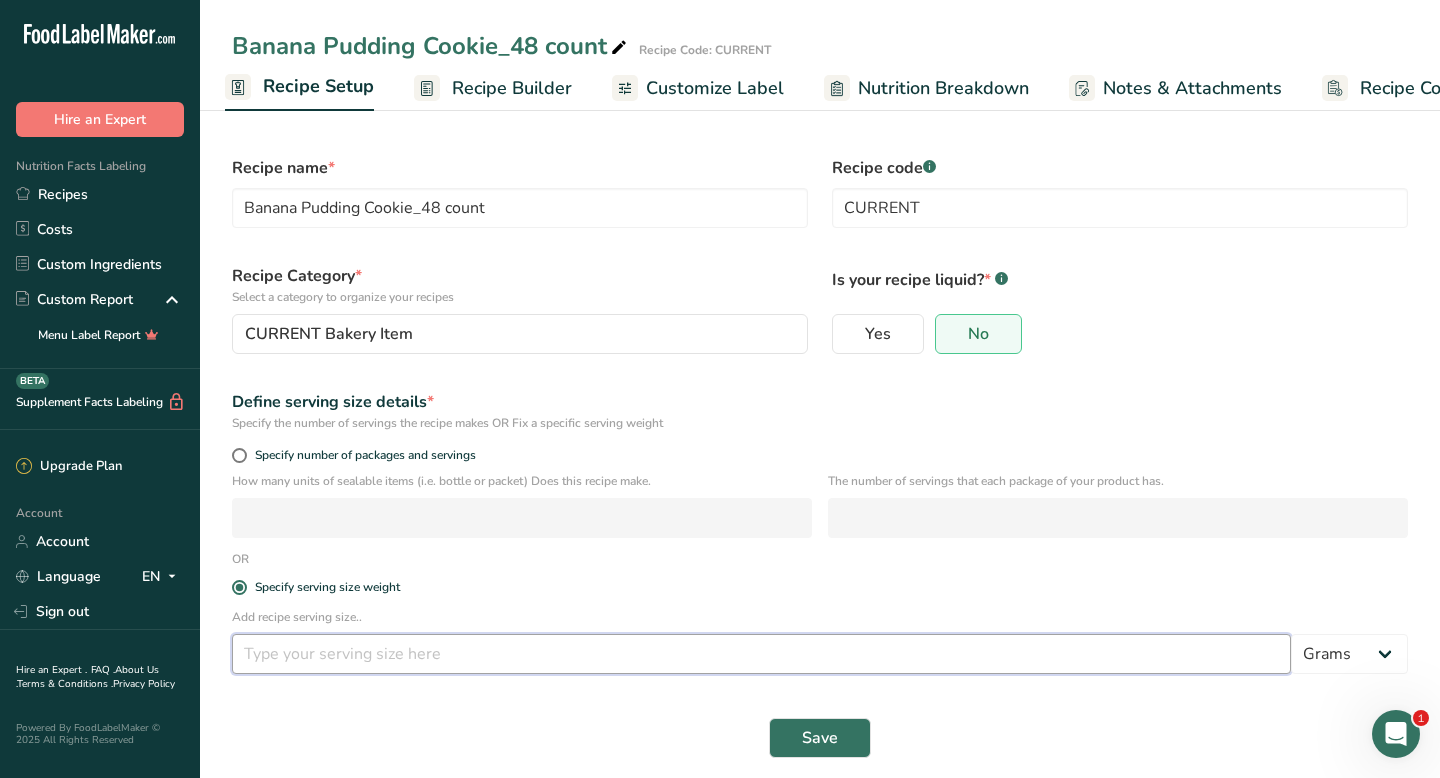 click at bounding box center [761, 654] 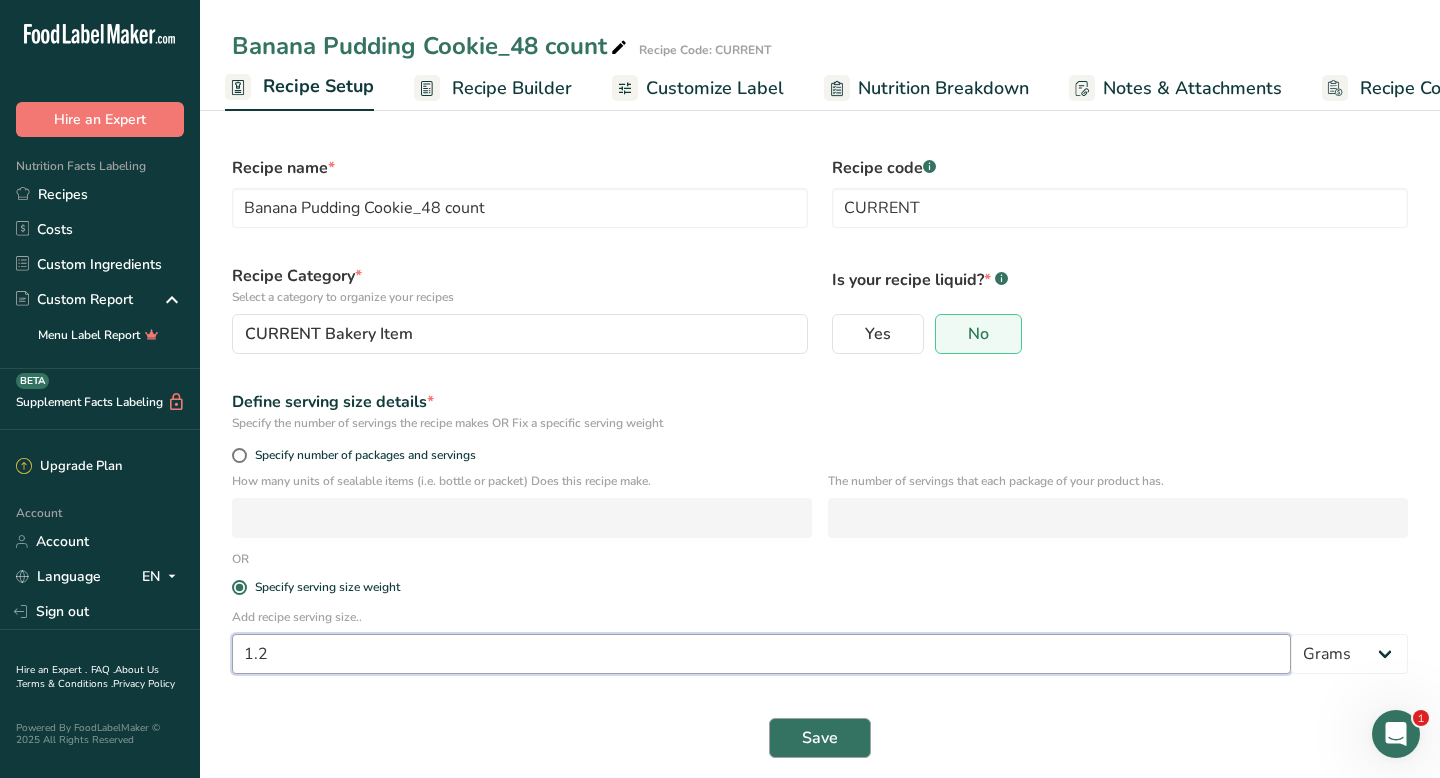 type on "1.2" 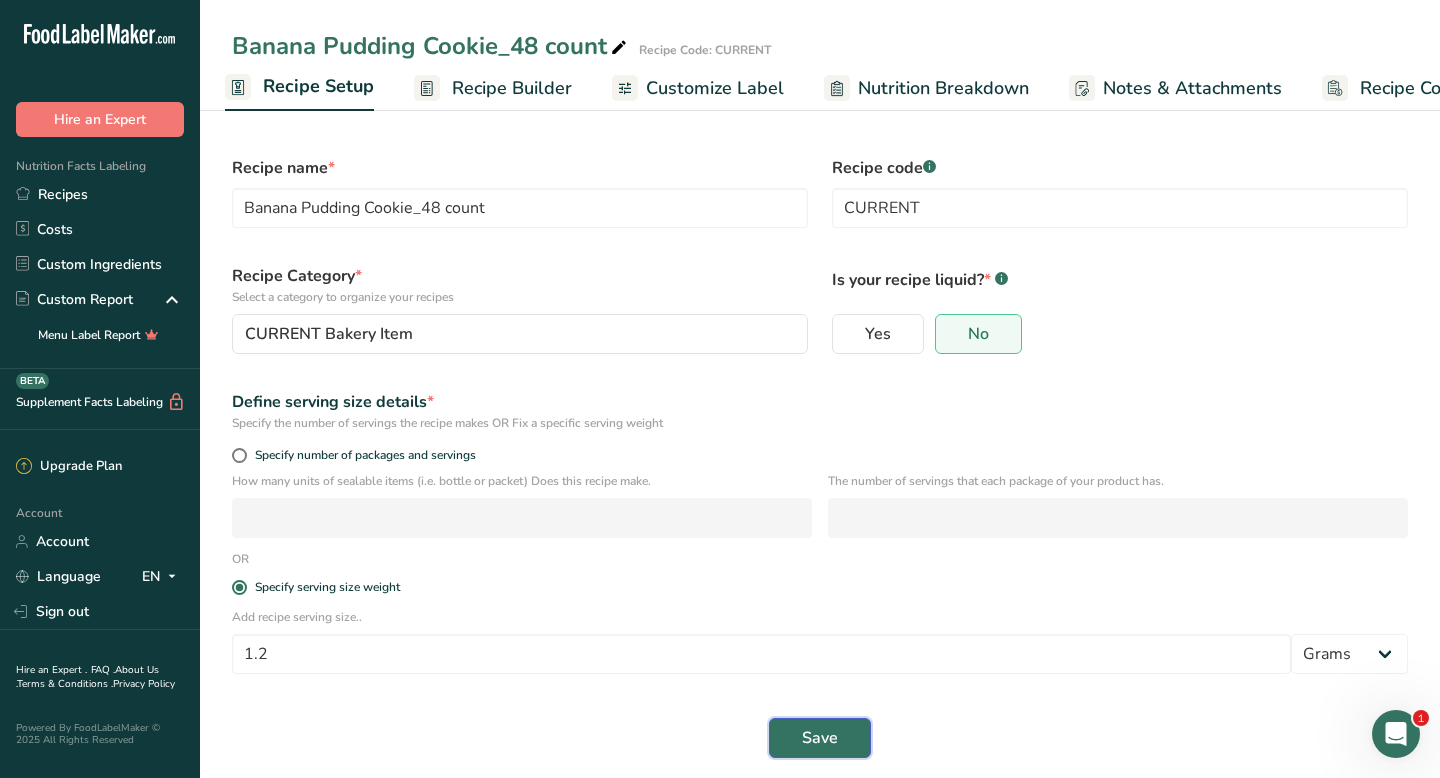 click on "Save" at bounding box center [820, 738] 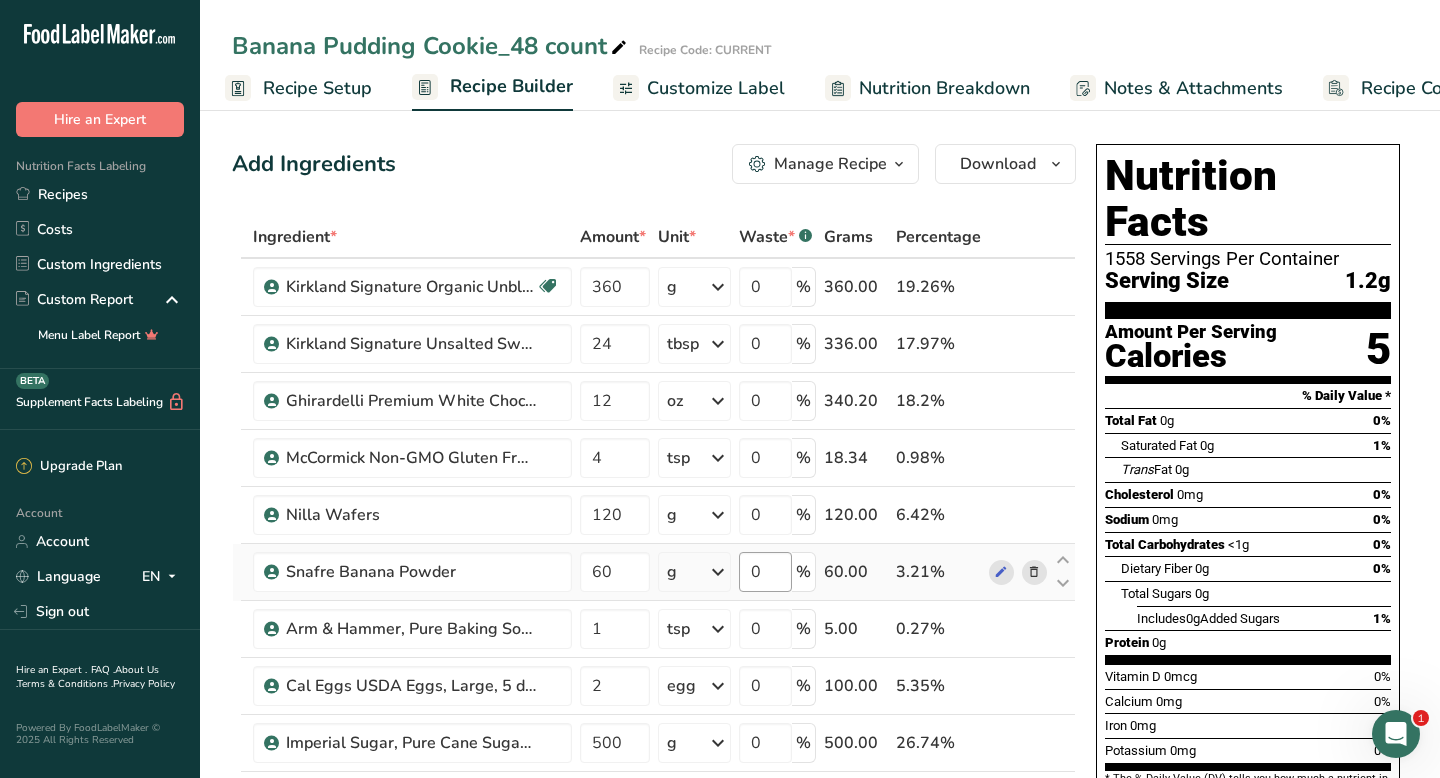 click on "Recipe Setup" at bounding box center (317, 88) 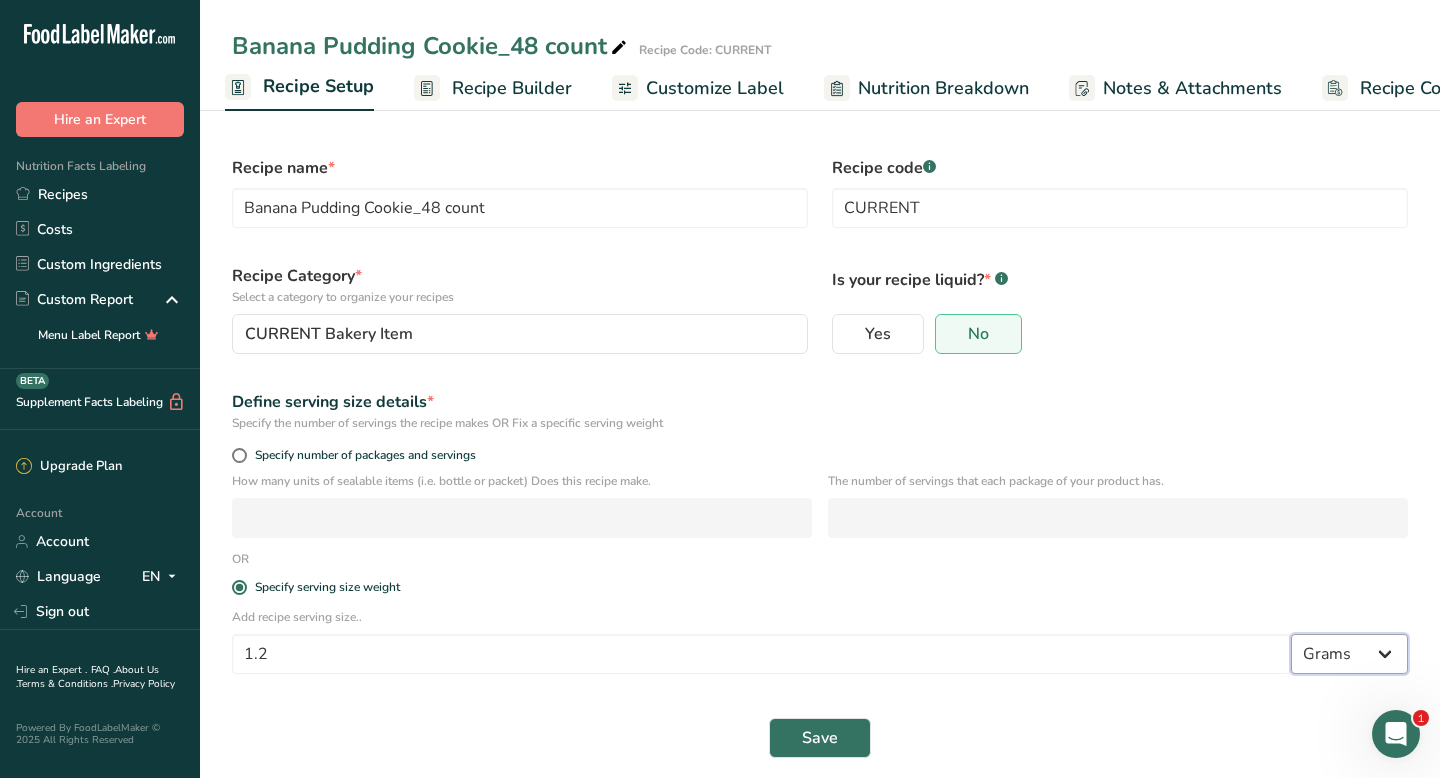 click on "Grams
kg
mg
mcg
lb
oz
l
mL
fl oz
tbsp
tsp
cup
qt
gallon" at bounding box center [1349, 654] 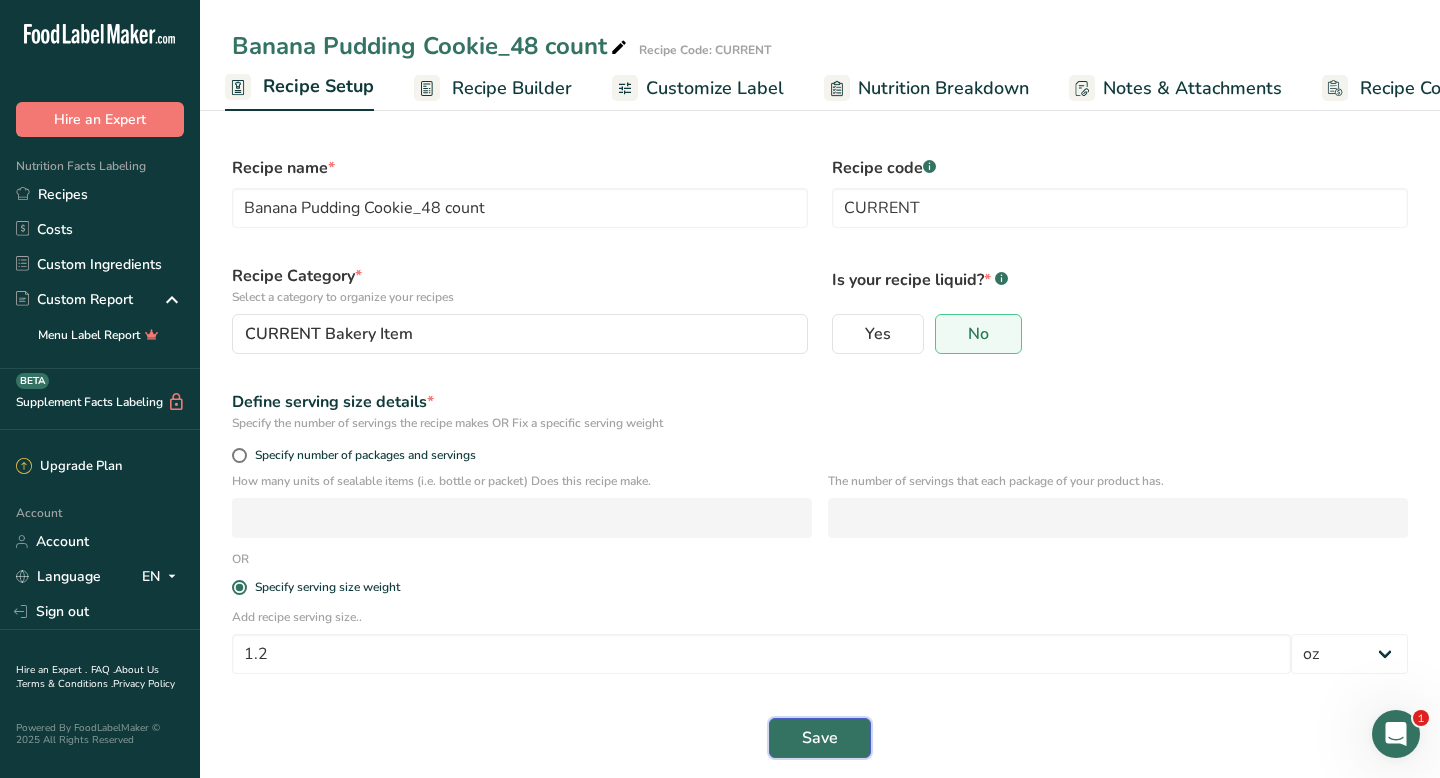 click on "Save" at bounding box center [820, 738] 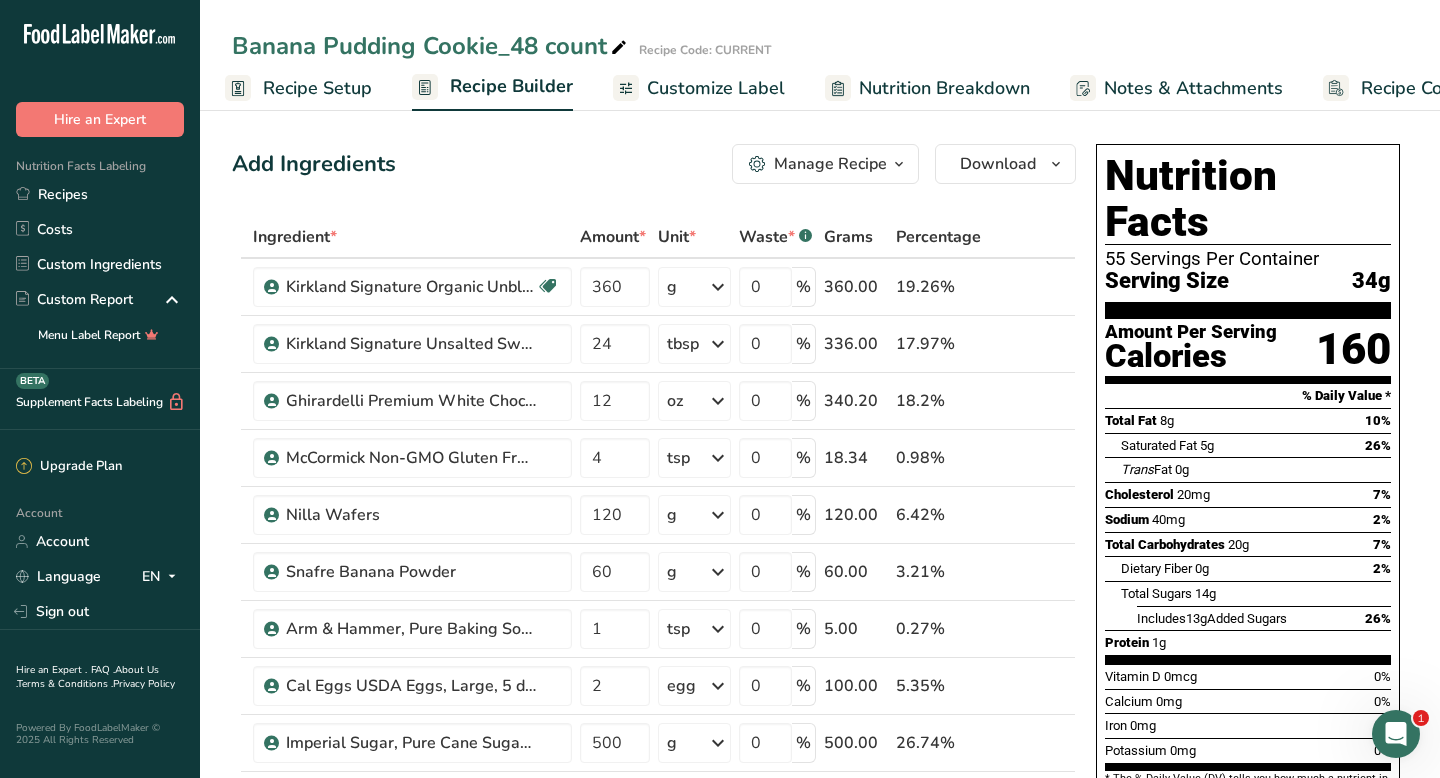 click on "Banana Pudding Cookie_48 count" at bounding box center [431, 46] 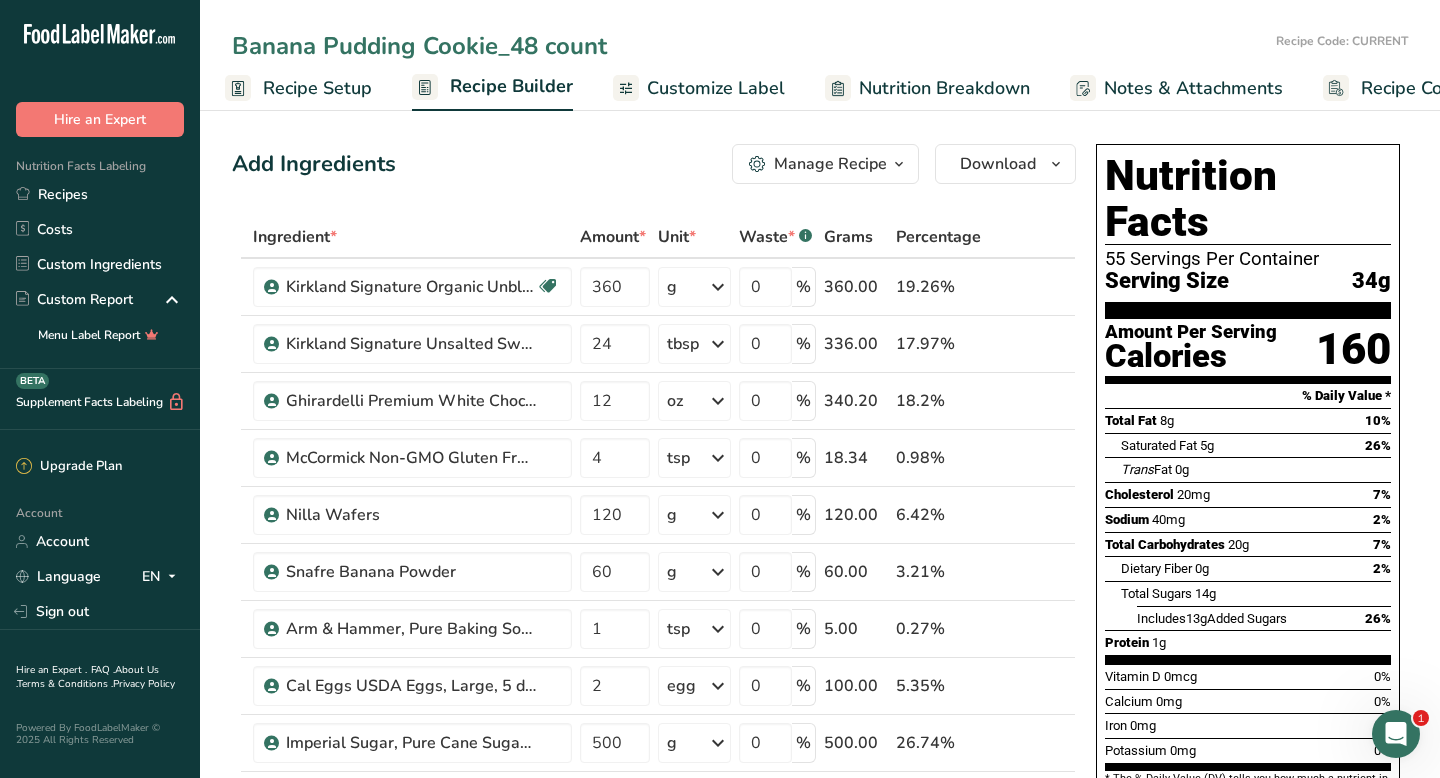 click on "Banana Pudding Cookie_48 count" at bounding box center [750, 46] 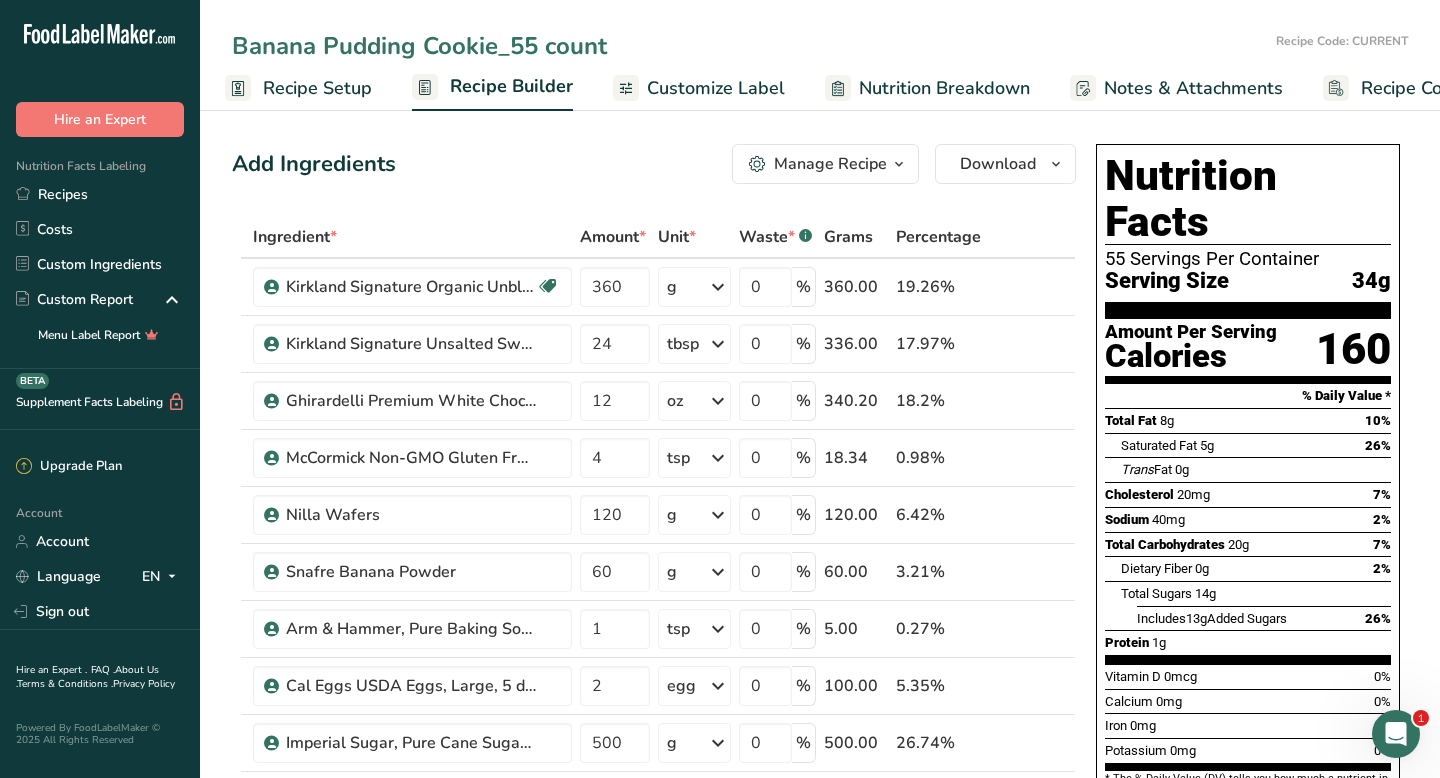 type on "Banana Pudding Cookie_55 count" 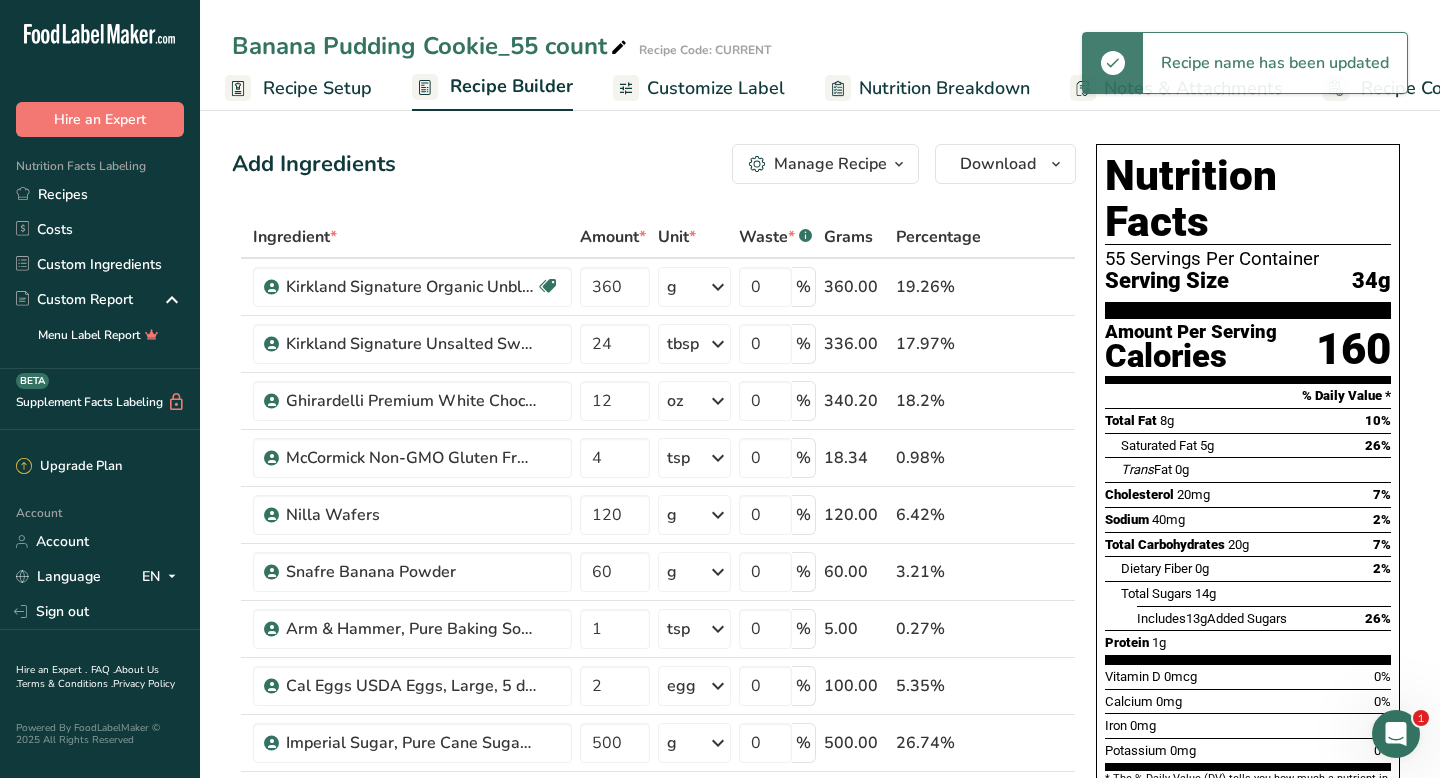 click at bounding box center (619, 48) 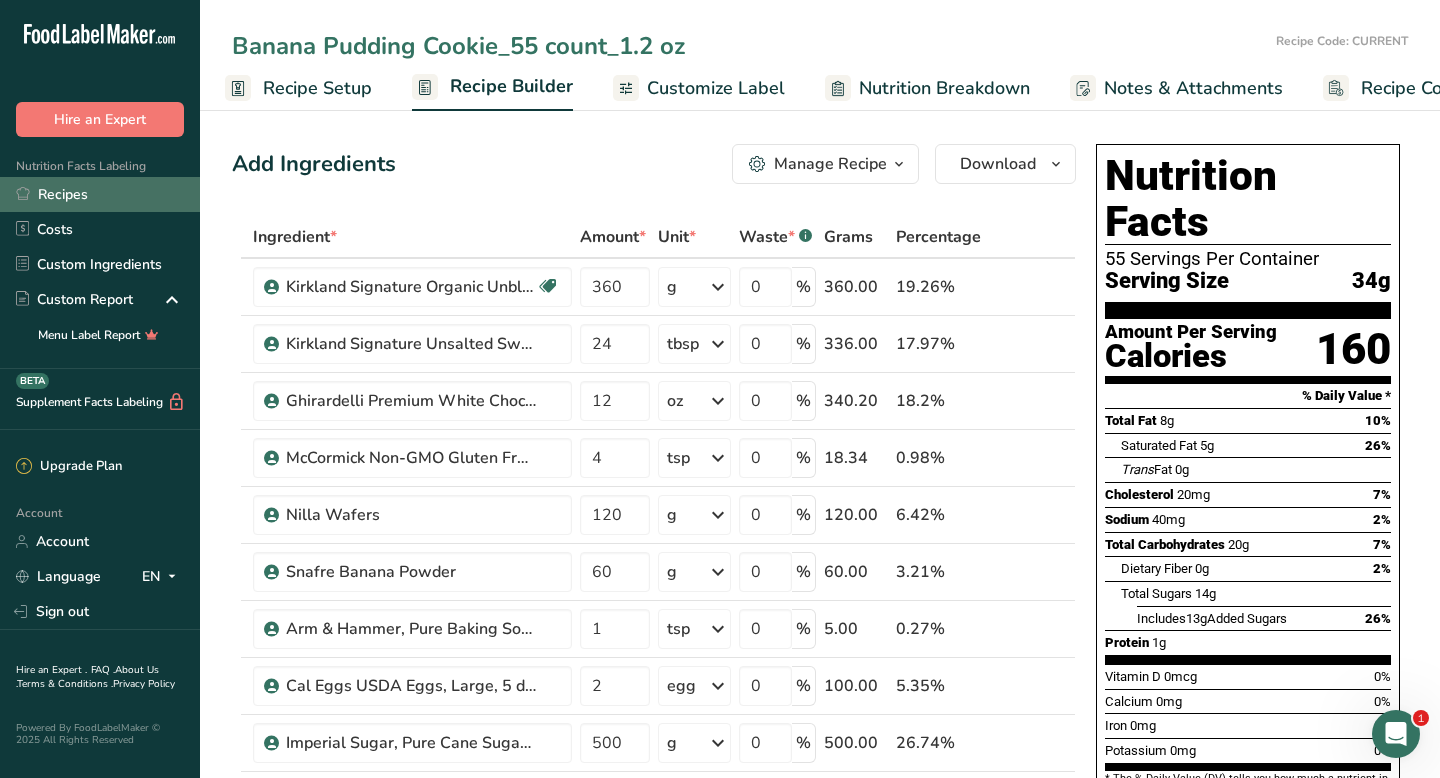 type on "Banana Pudding Cookie_55 count_1.2 oz" 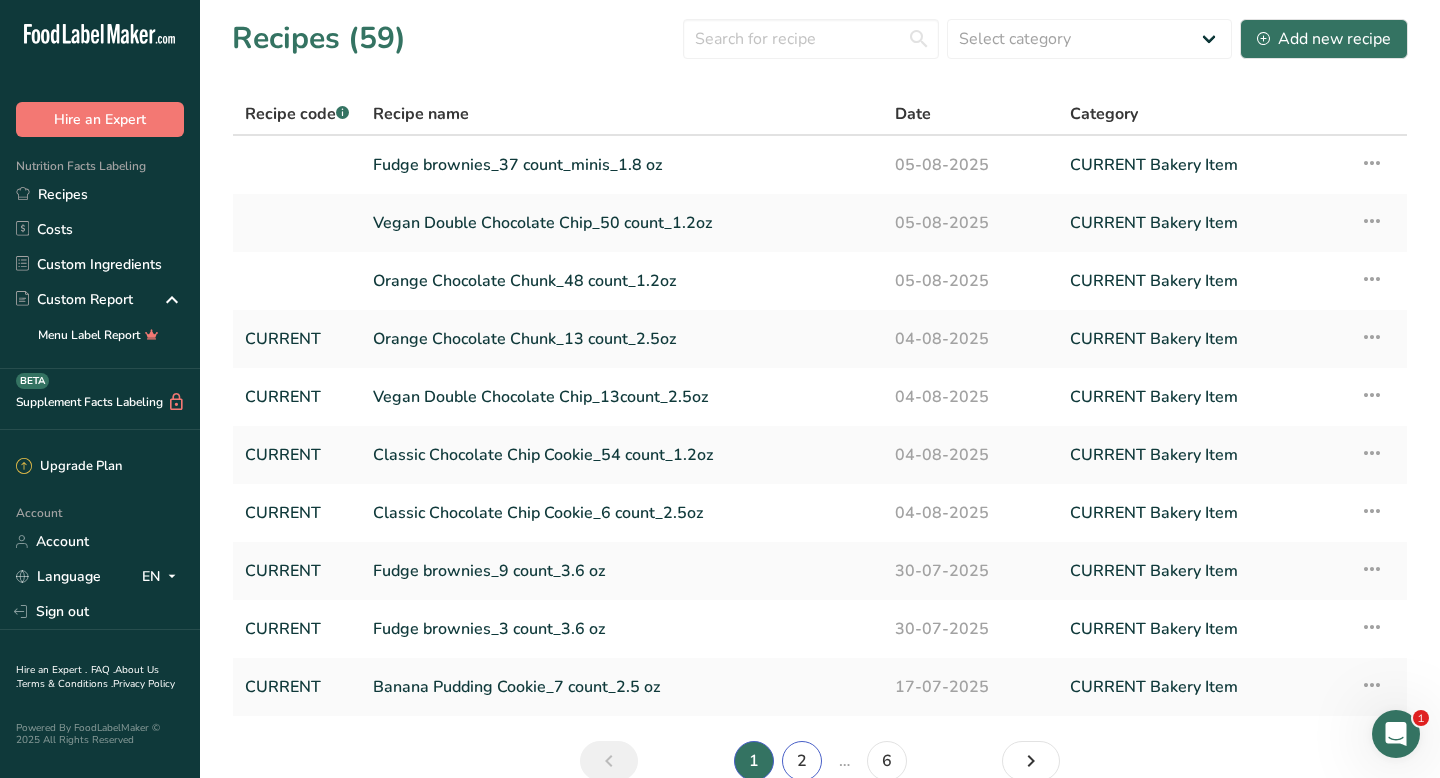 click on "2" at bounding box center [802, 761] 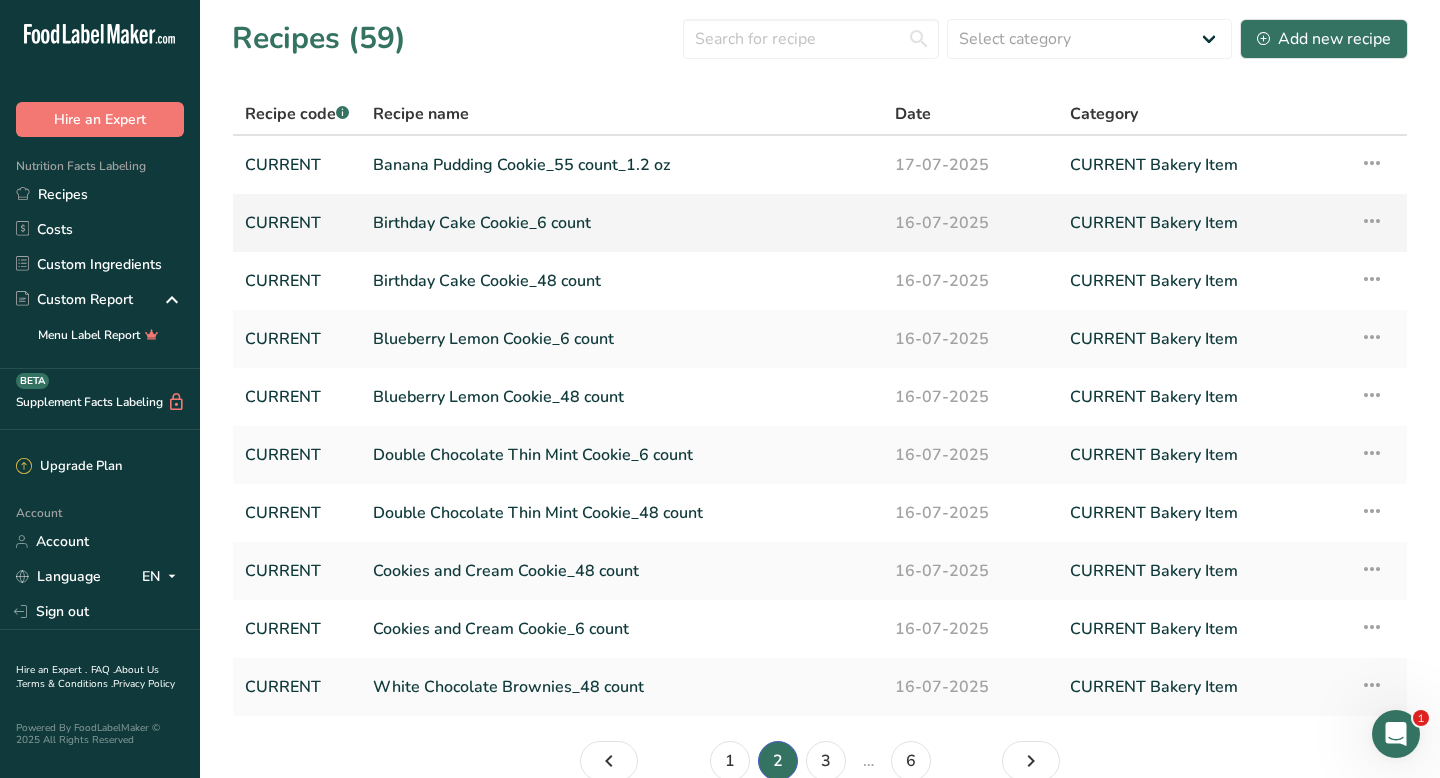 click on "Birthday Cake Cookie_6 count" at bounding box center [622, 223] 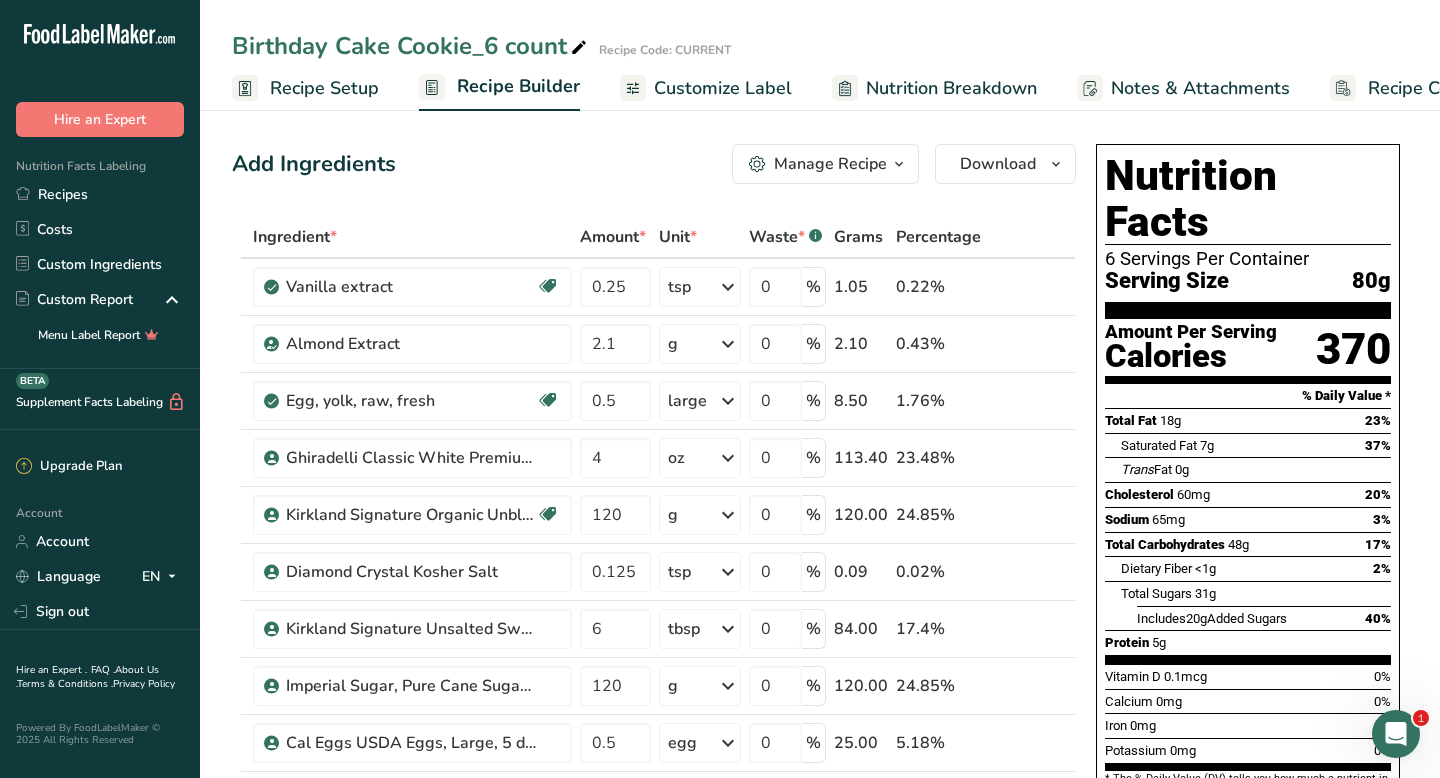 click on "Recipe Setup" at bounding box center [324, 88] 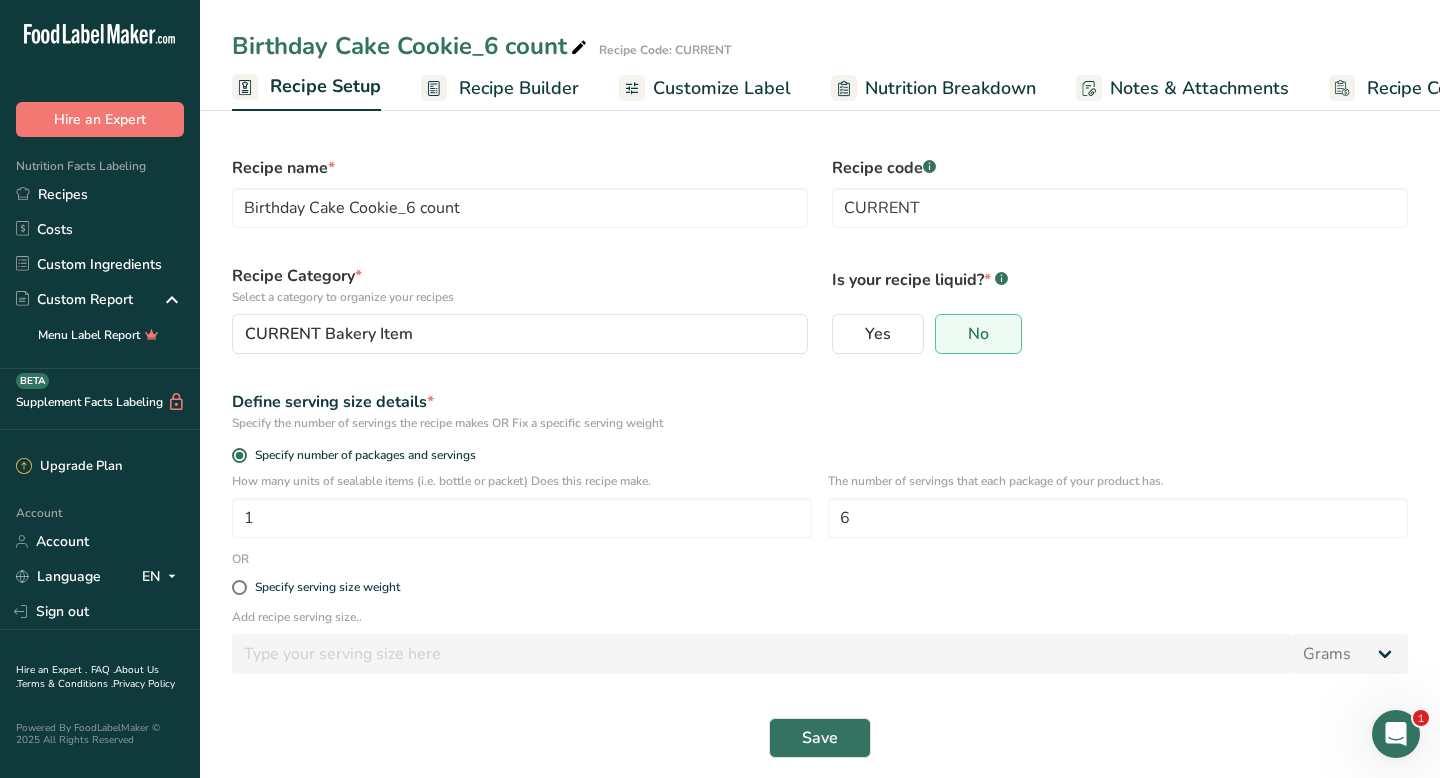 scroll, scrollTop: 0, scrollLeft: 7, axis: horizontal 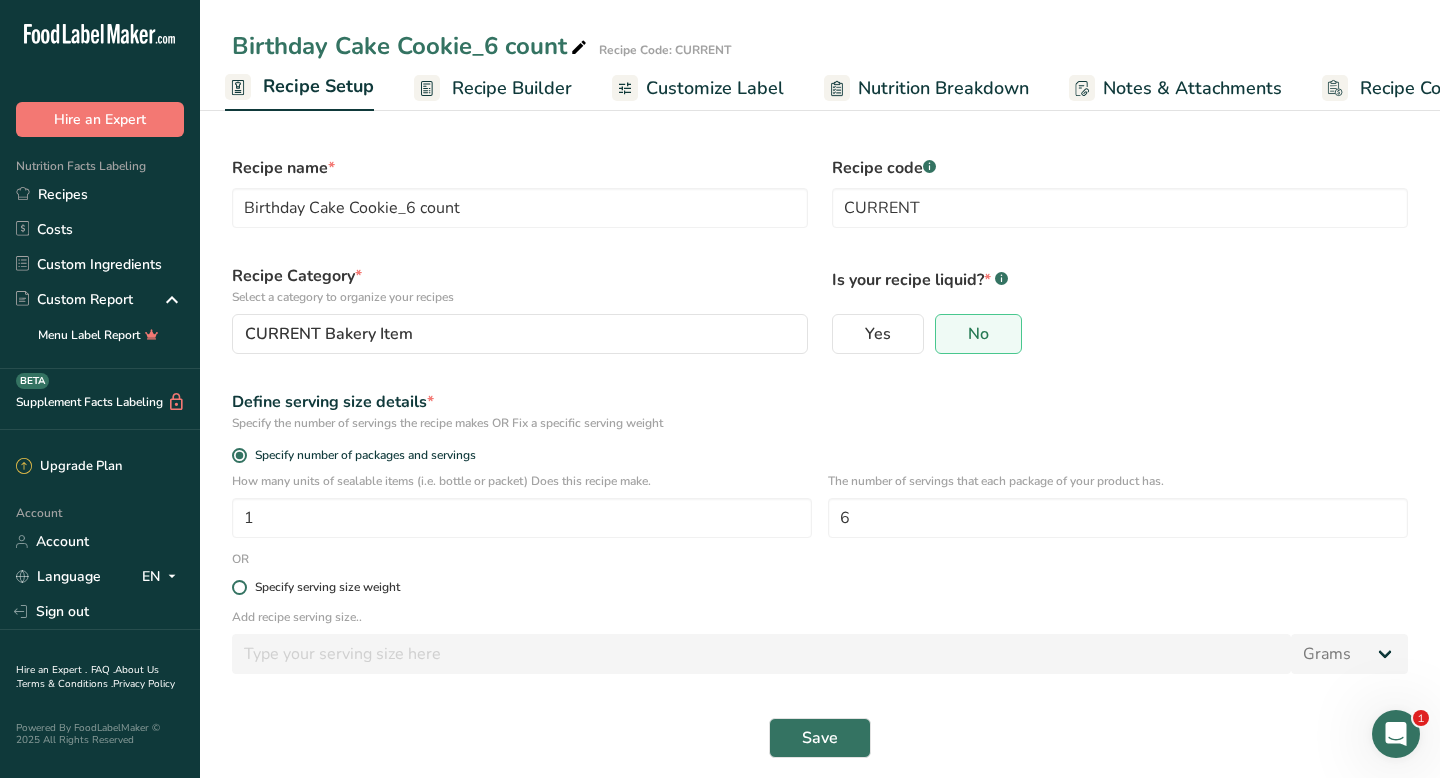 click at bounding box center (239, 587) 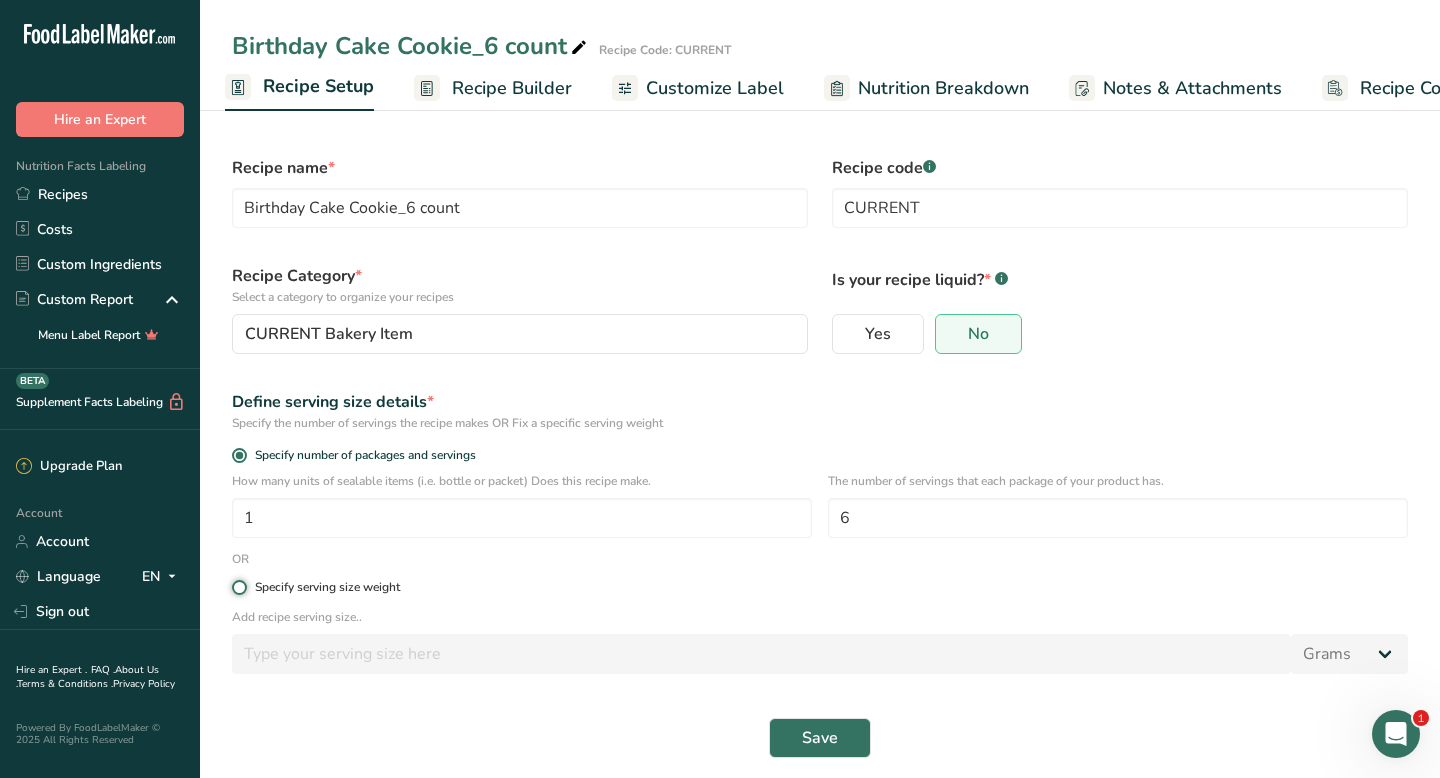 click on "Specify serving size weight" at bounding box center (238, 587) 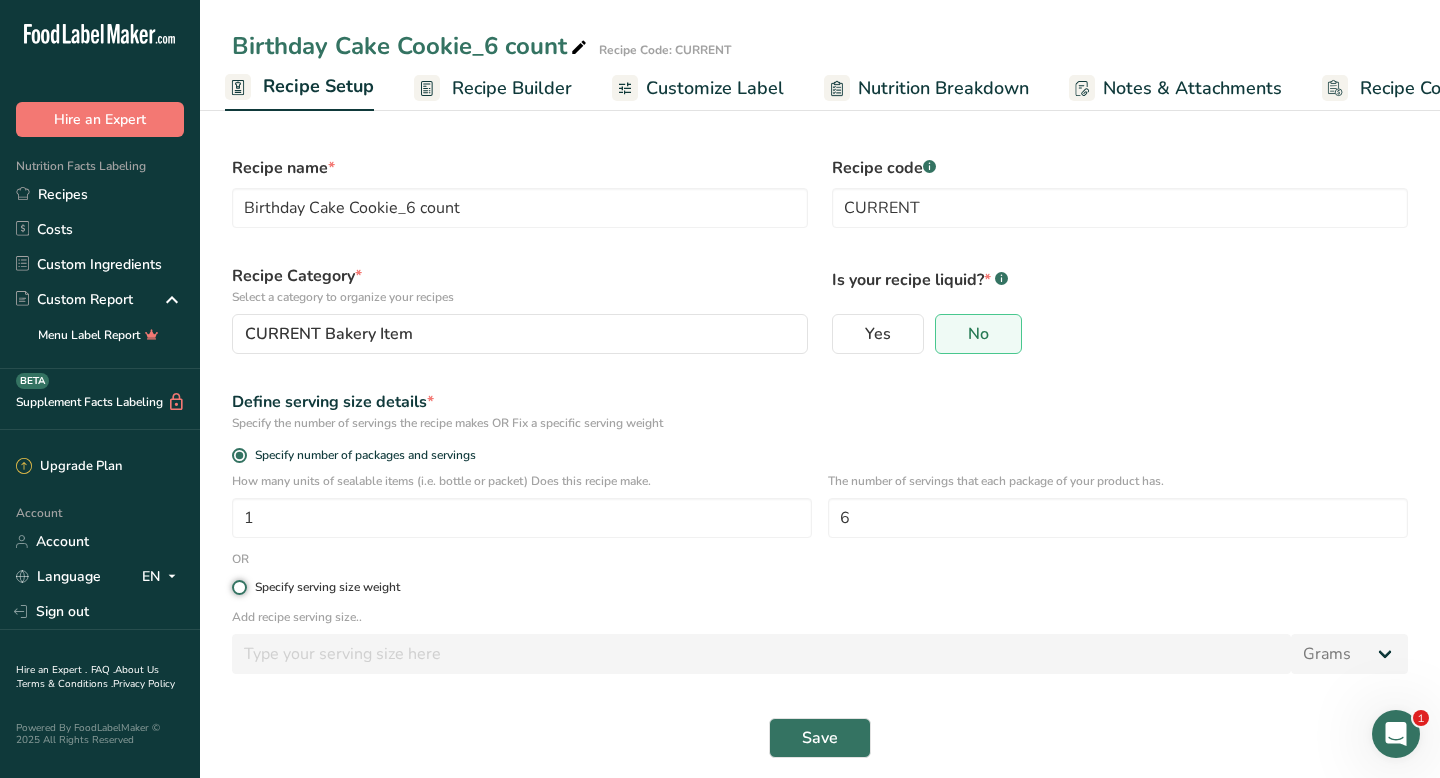 radio on "true" 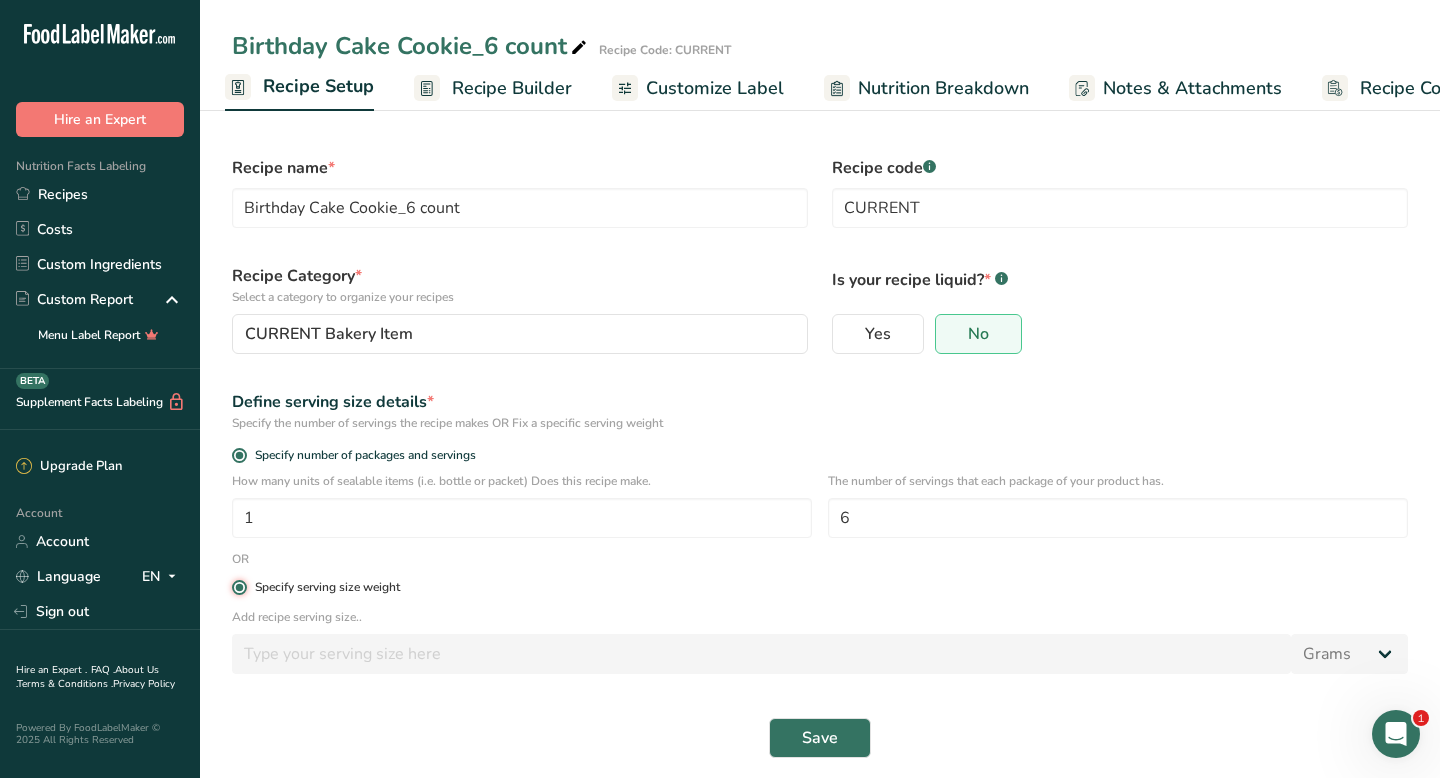 radio on "false" 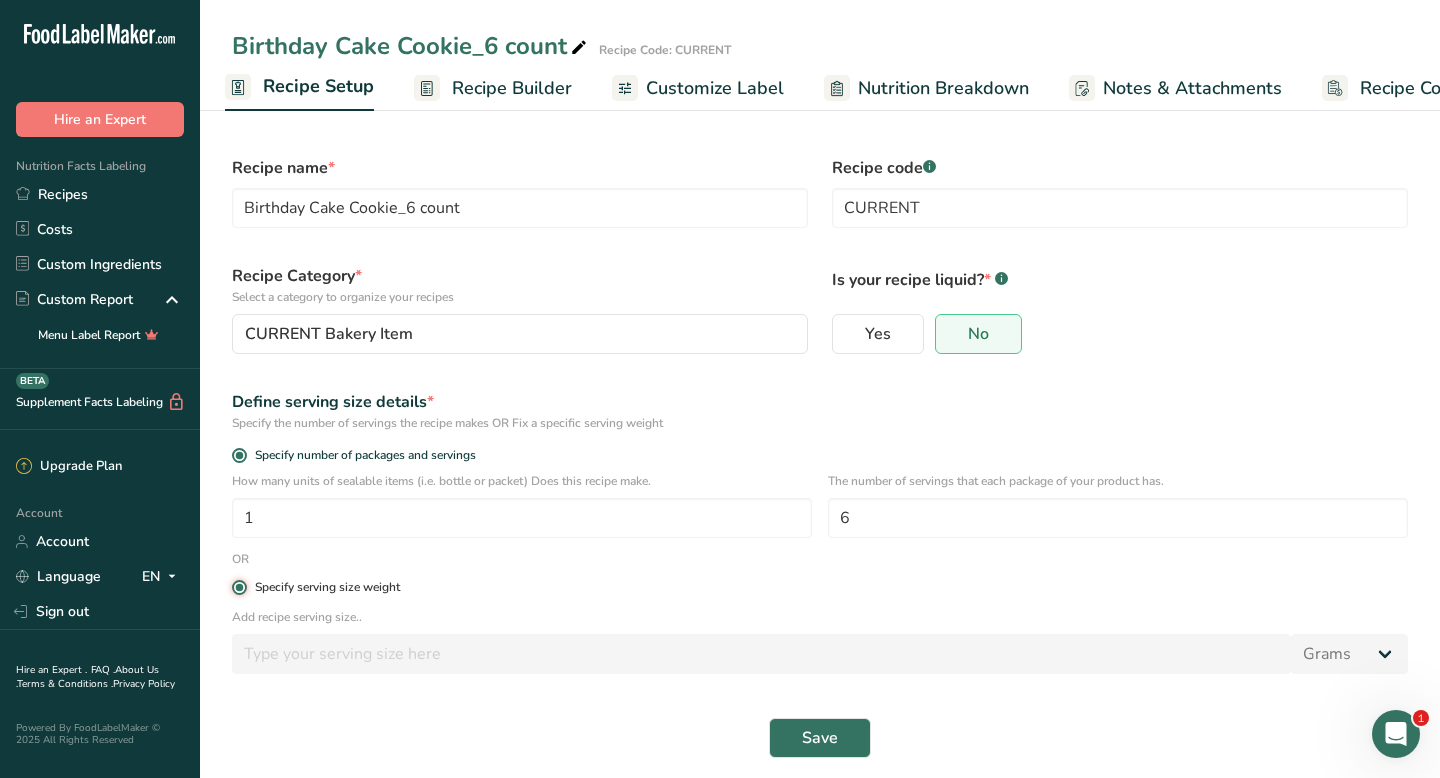 type 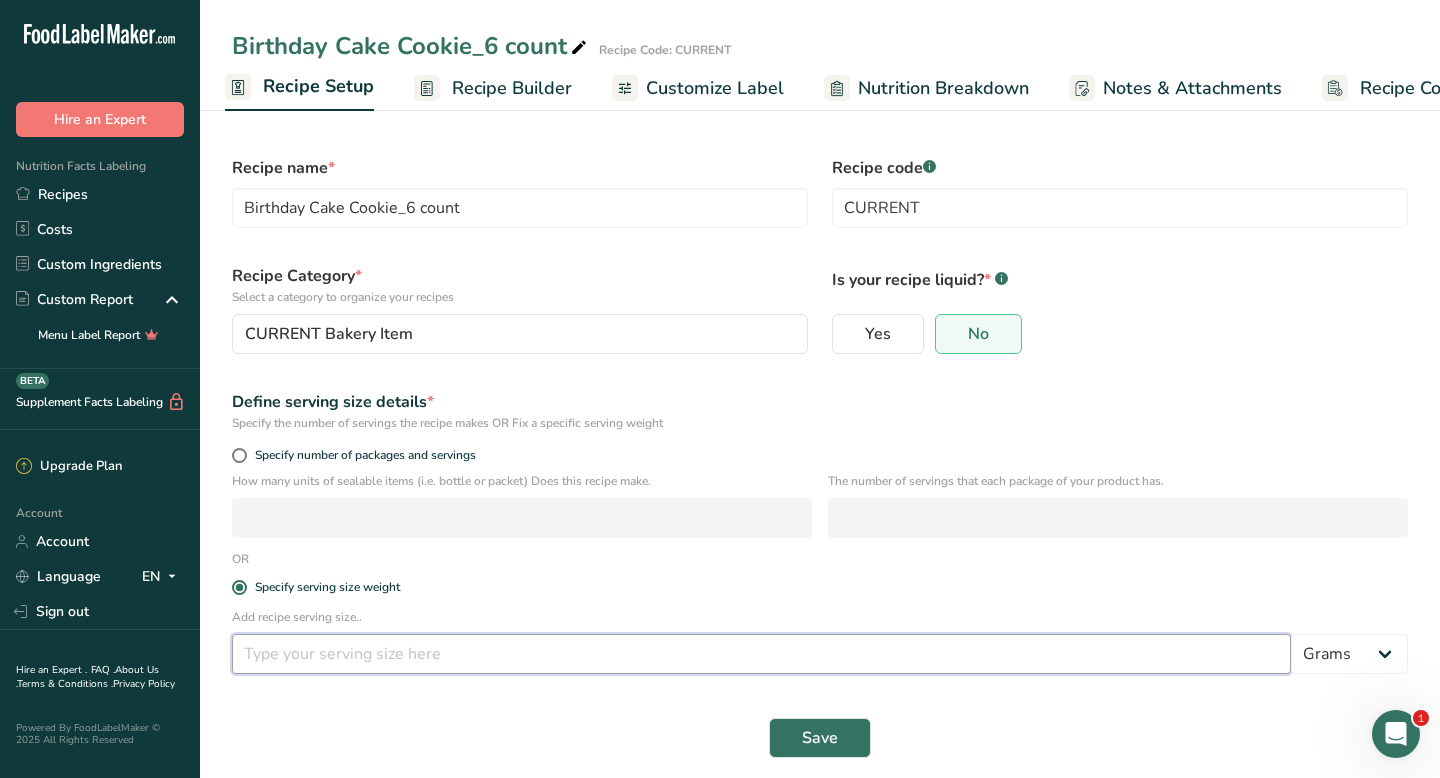 click at bounding box center (761, 654) 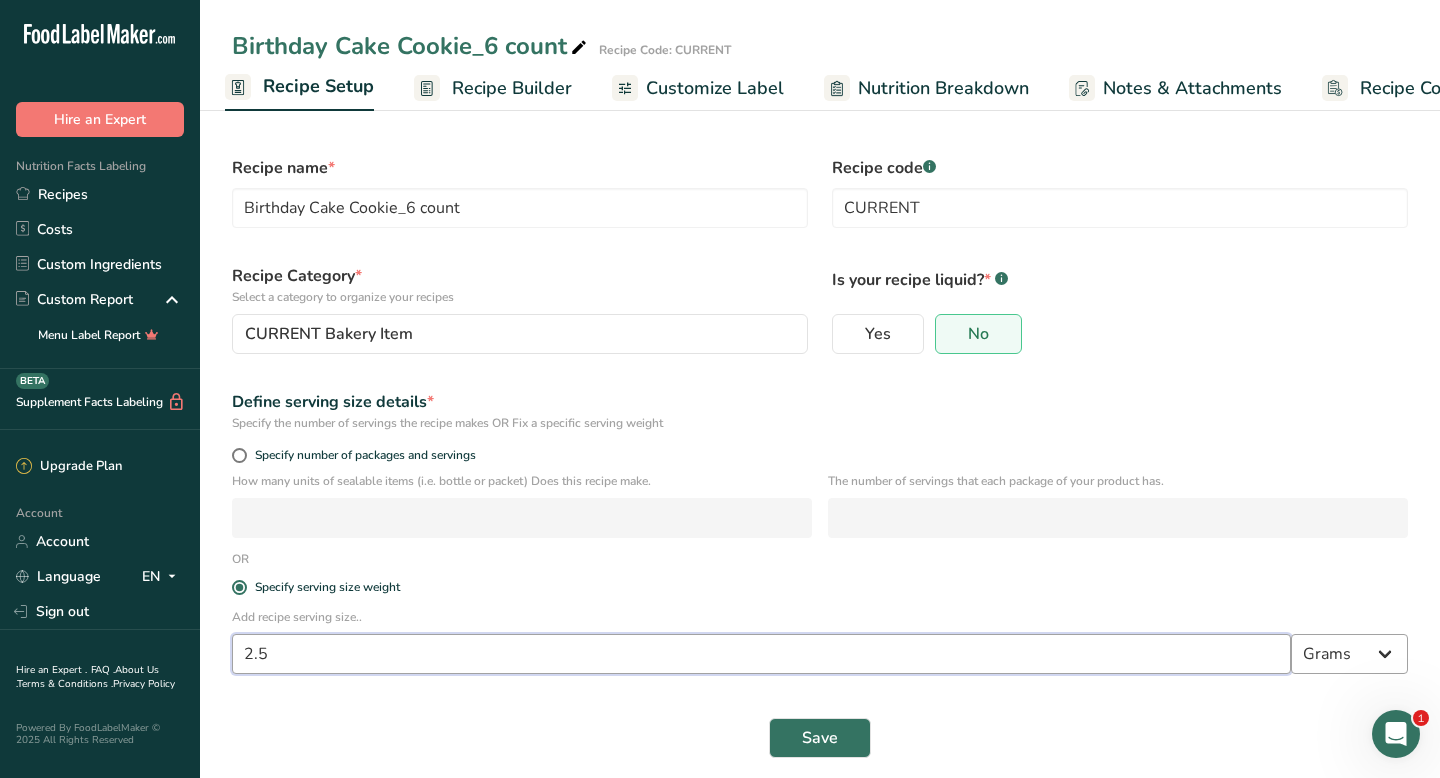 type on "2.5" 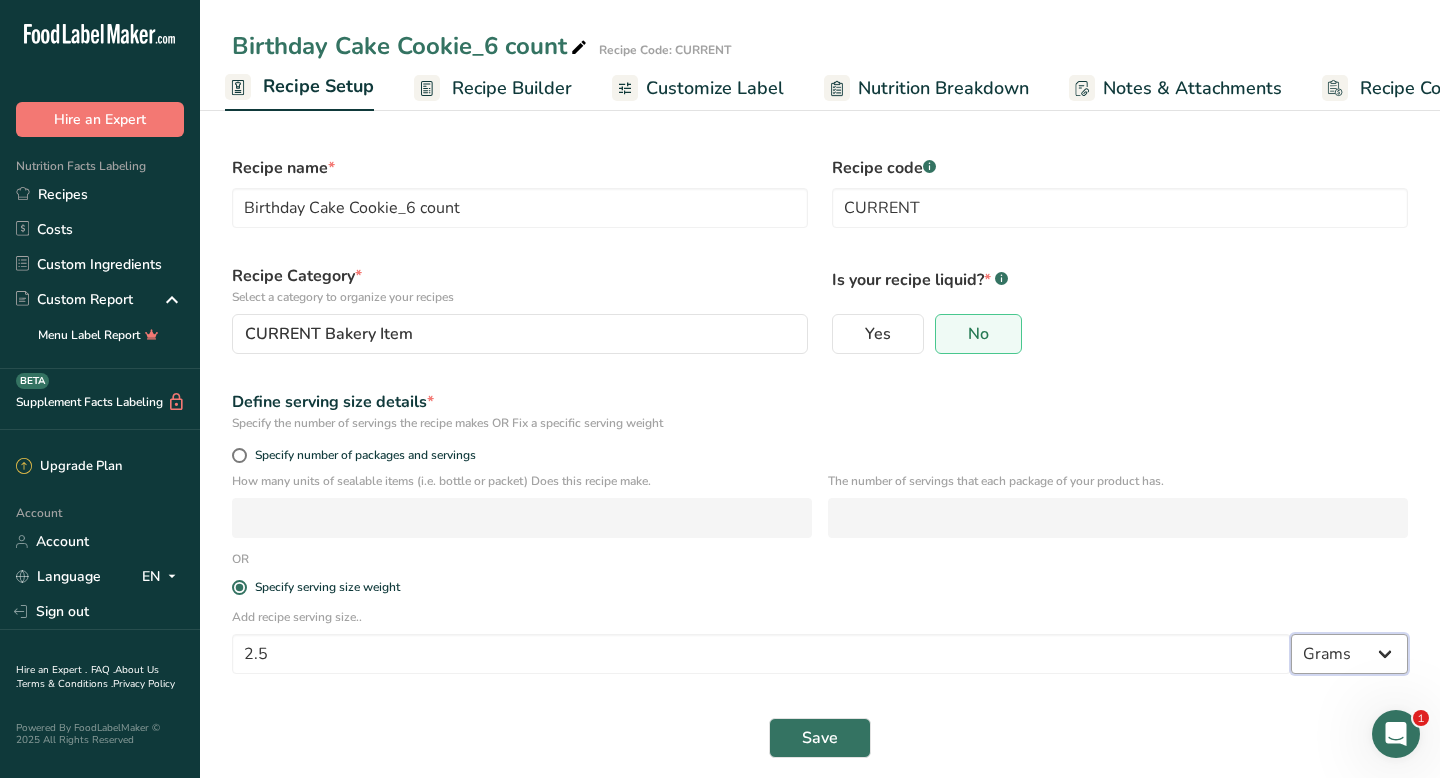click on "Grams
kg
mg
mcg
lb
oz
l
mL
fl oz
tbsp
tsp
cup
qt
gallon" at bounding box center (1349, 654) 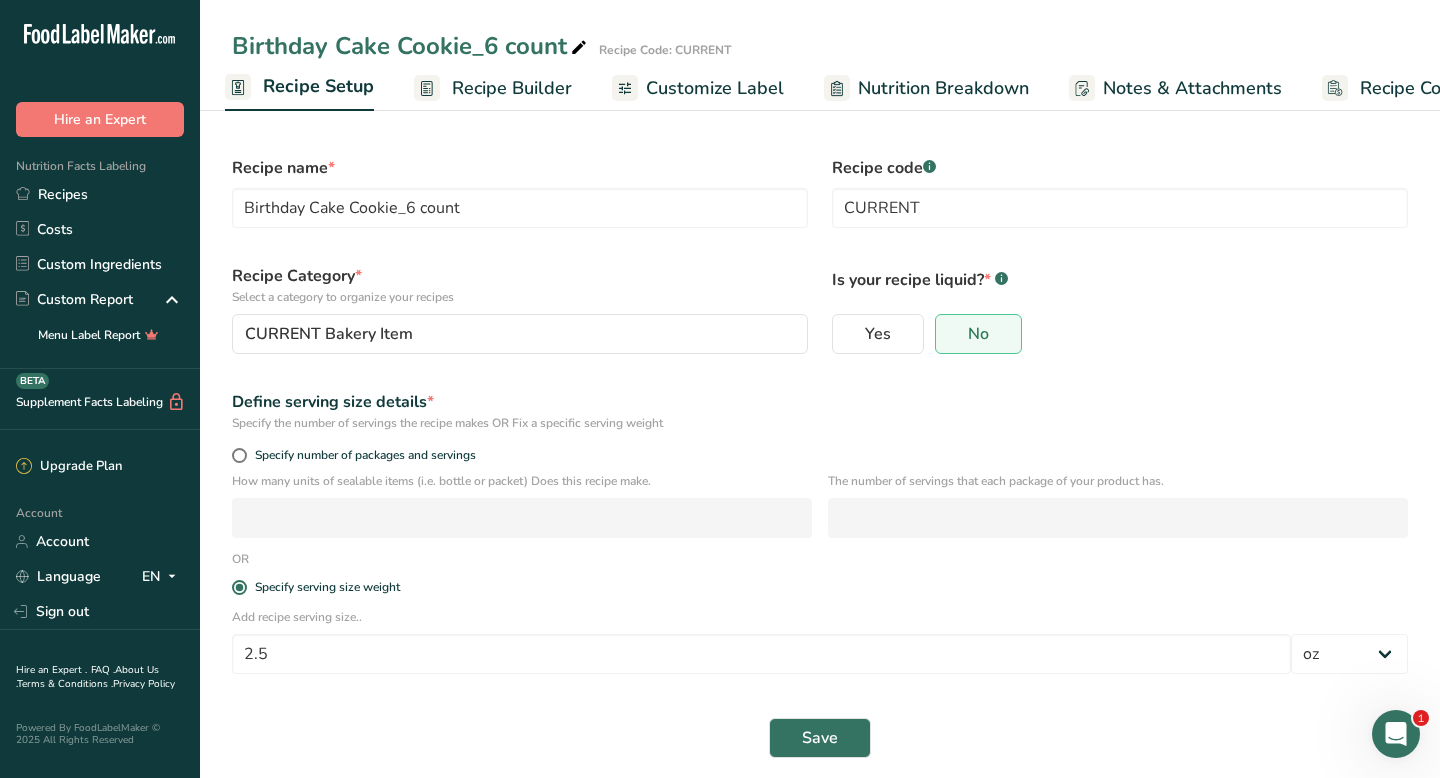 click on "Specify serving size weight" at bounding box center [820, 588] 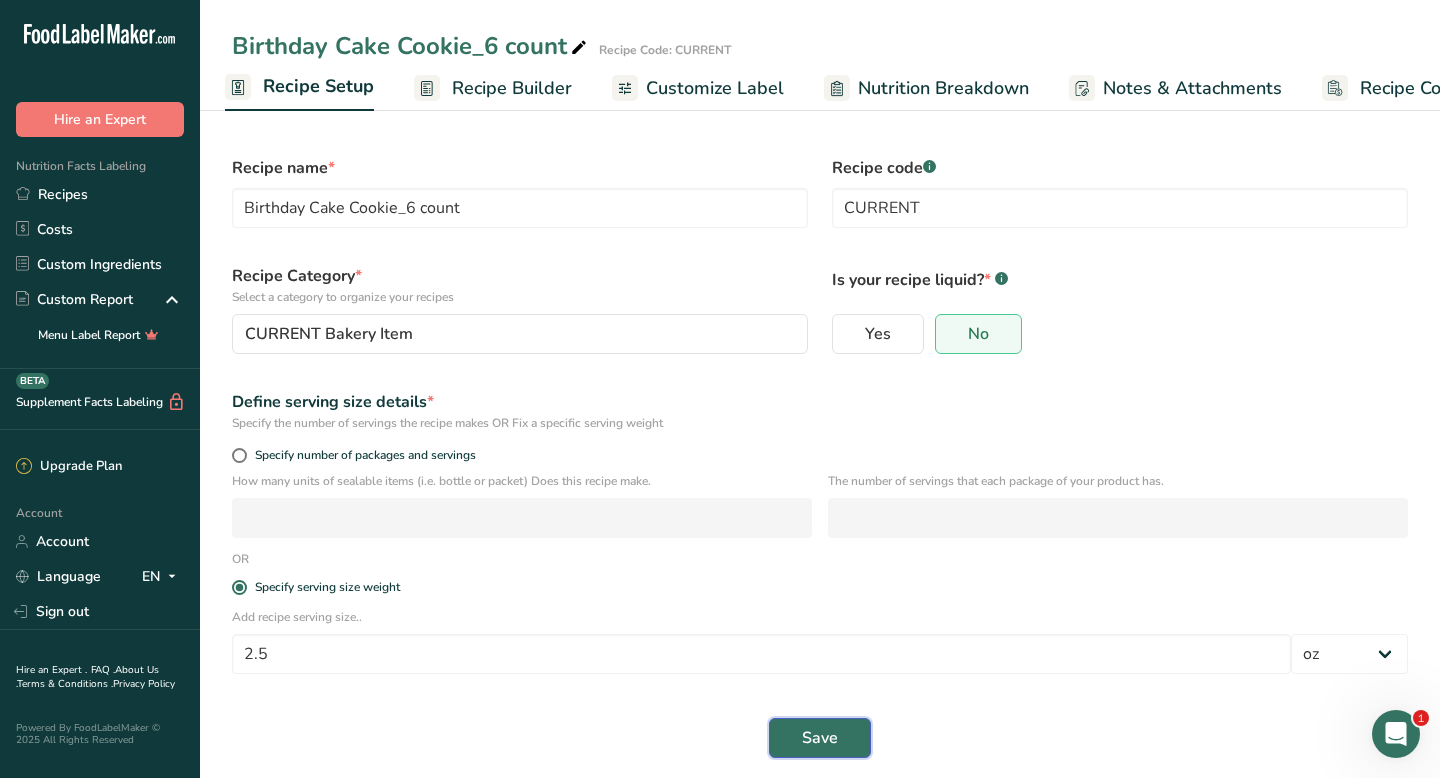 click on "Save" at bounding box center [820, 738] 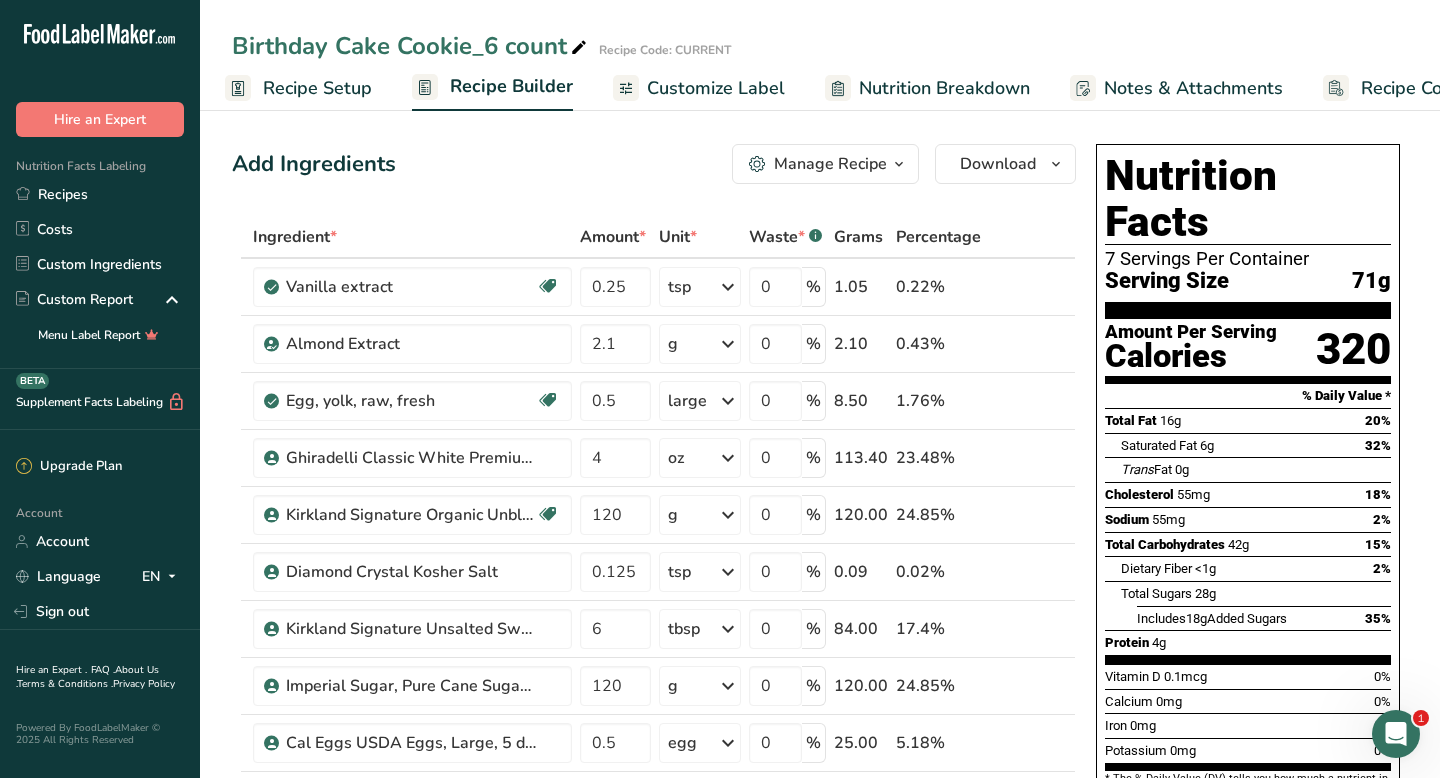 click on "Birthday Cake Cookie_6 count" at bounding box center [411, 46] 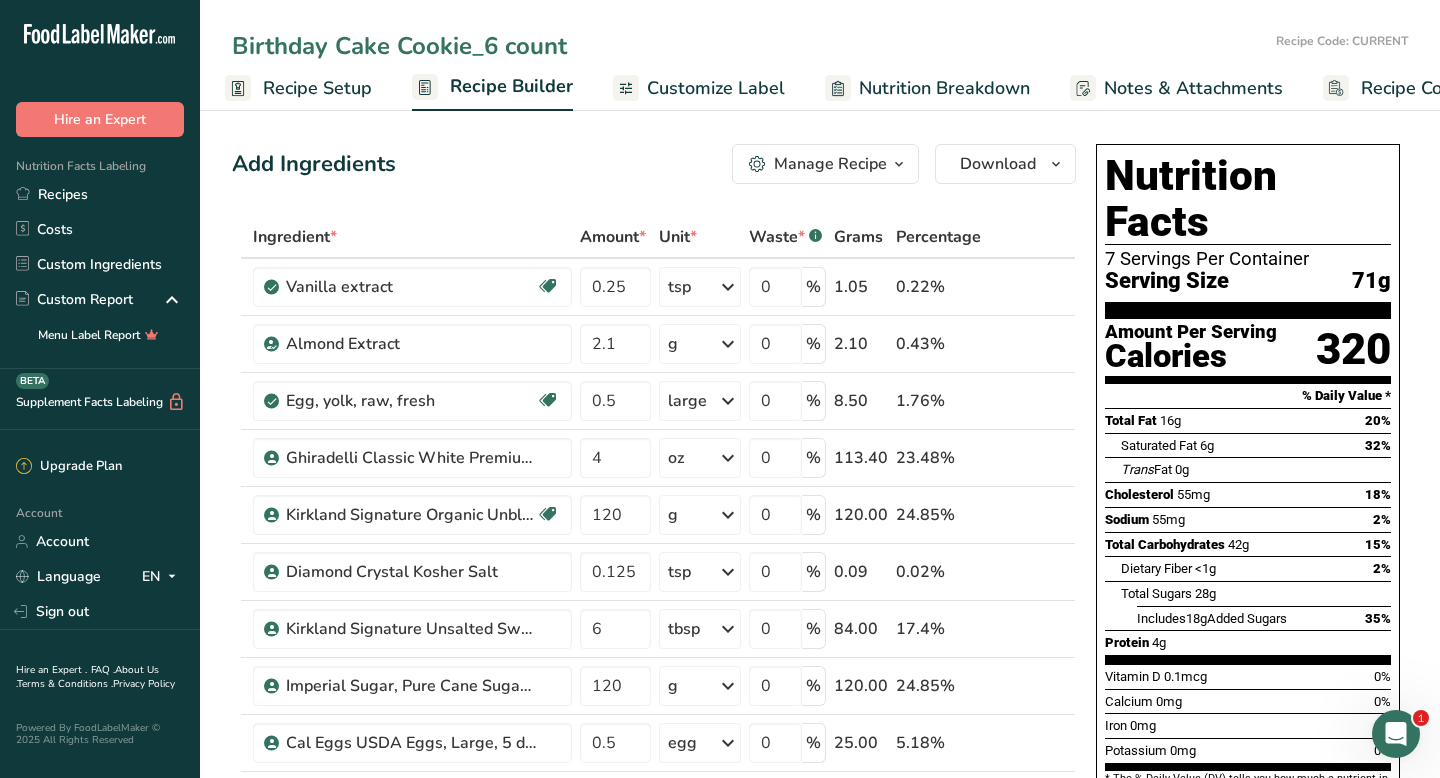 click on "Birthday Cake Cookie_6 count" at bounding box center (750, 46) 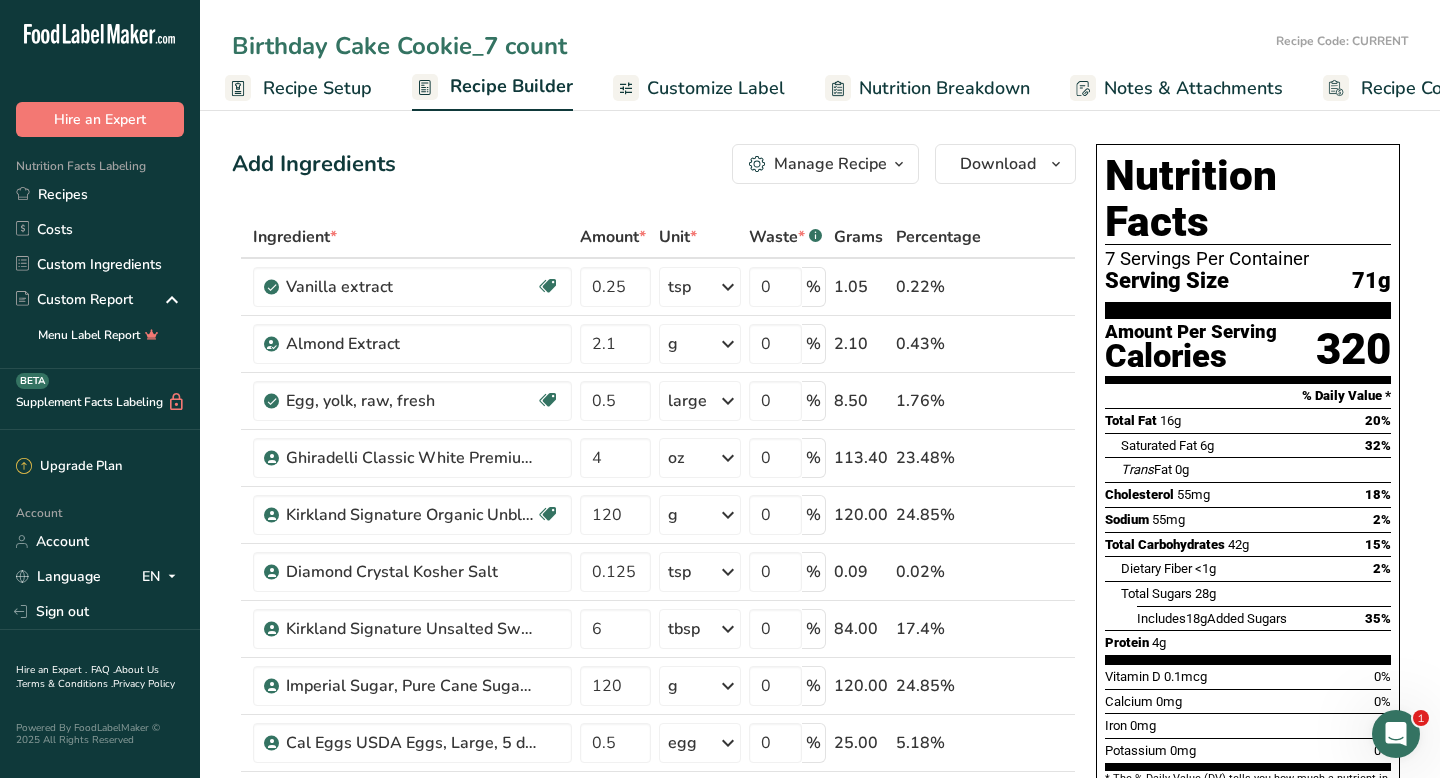 click on "Birthday Cake Cookie_7 count" at bounding box center [750, 46] 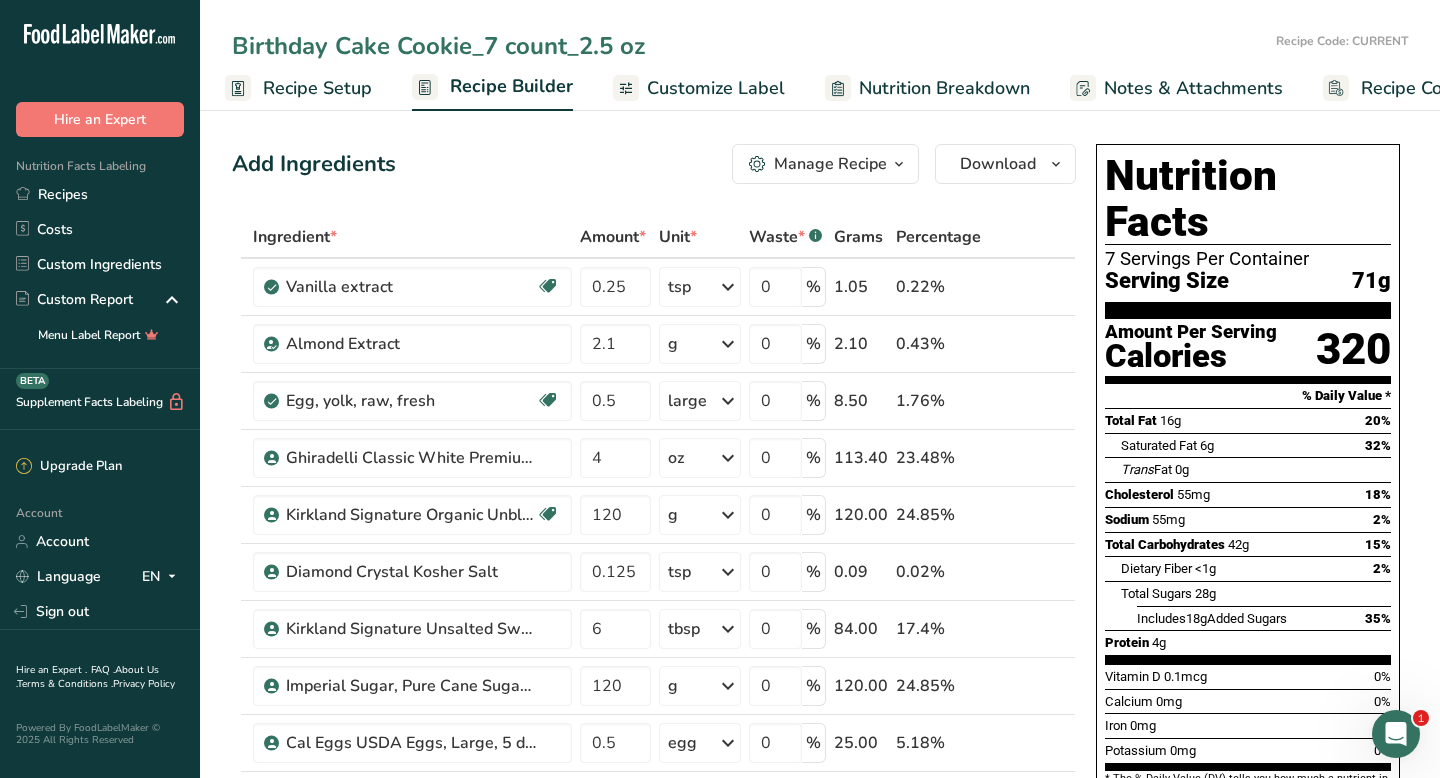 type on "Birthday Cake Cookie_7 count_2.5 oz" 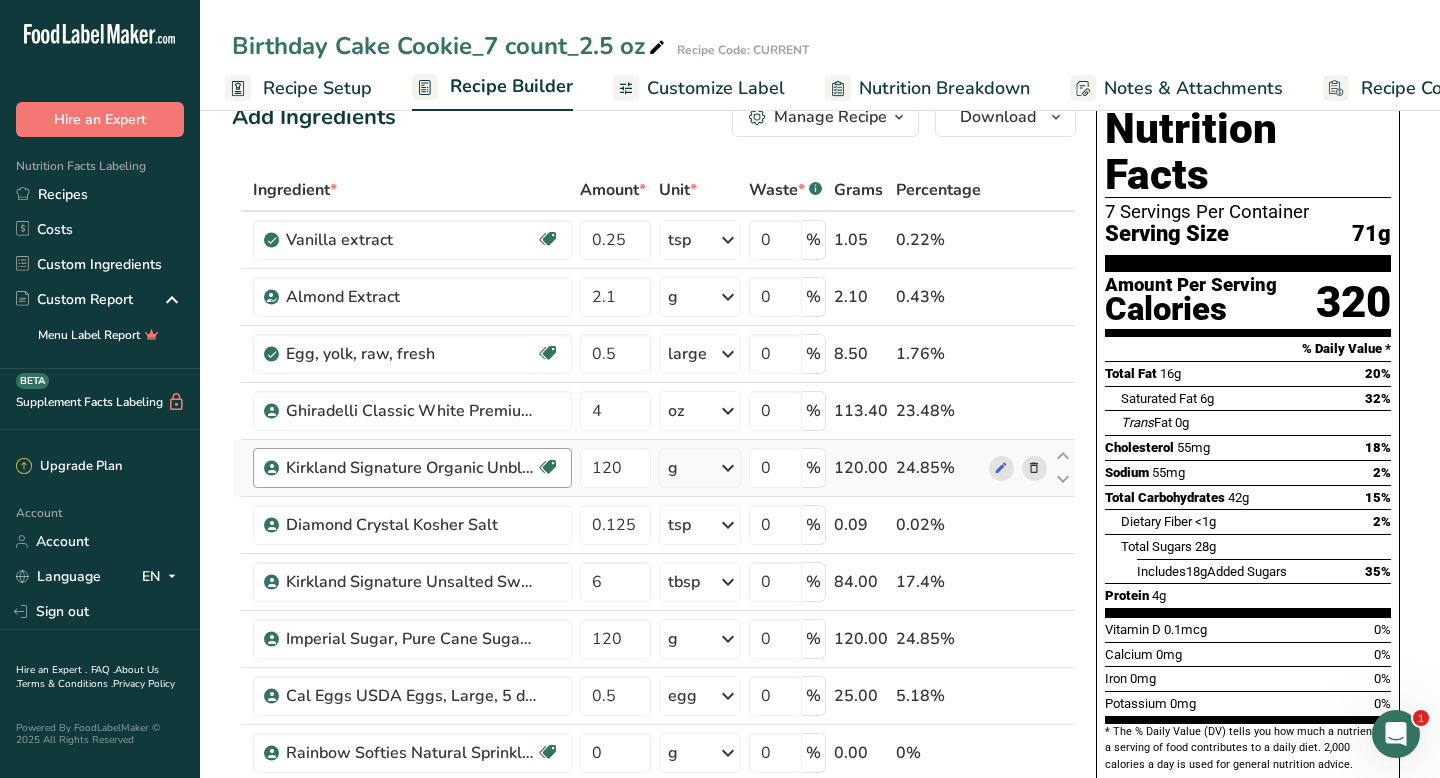 scroll, scrollTop: 0, scrollLeft: 0, axis: both 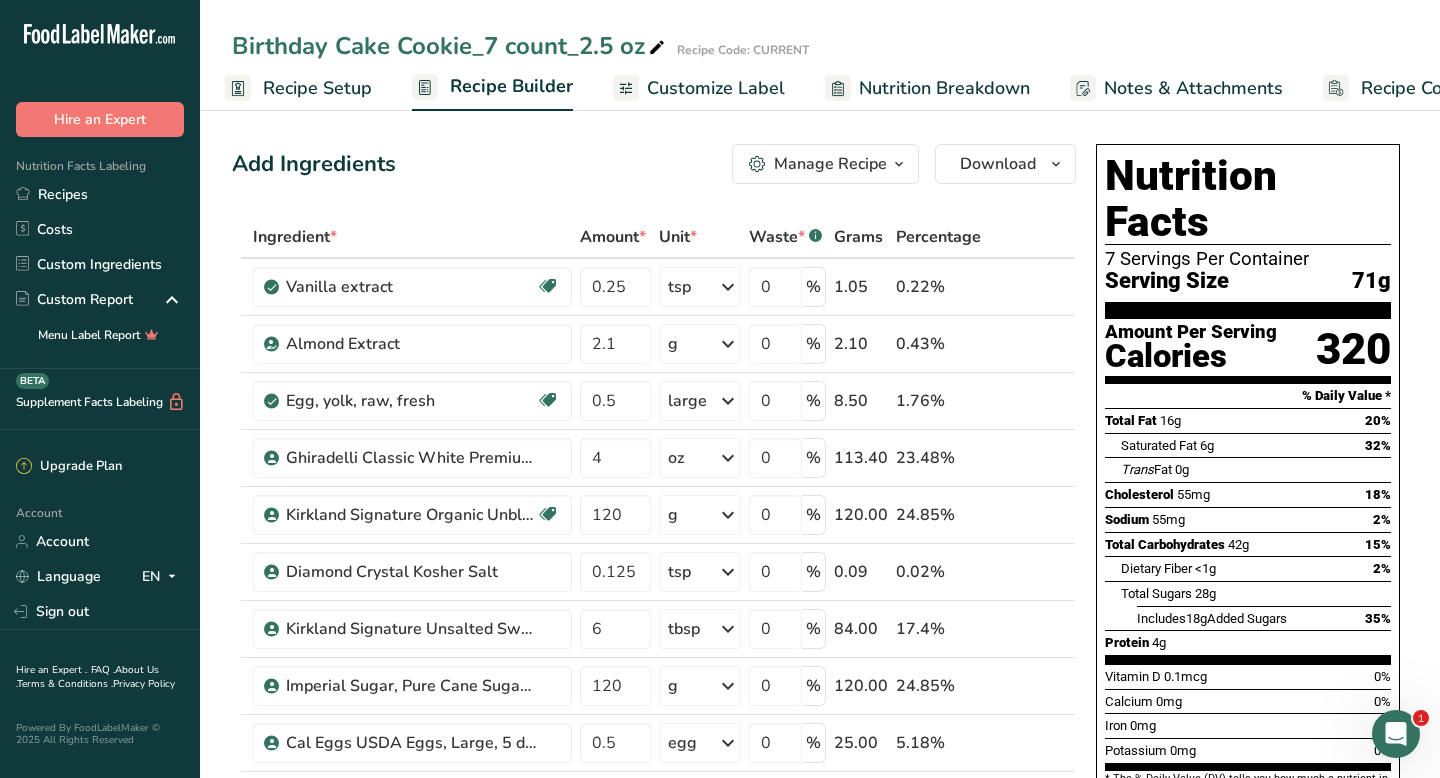 click on "Recipe Setup" at bounding box center (317, 88) 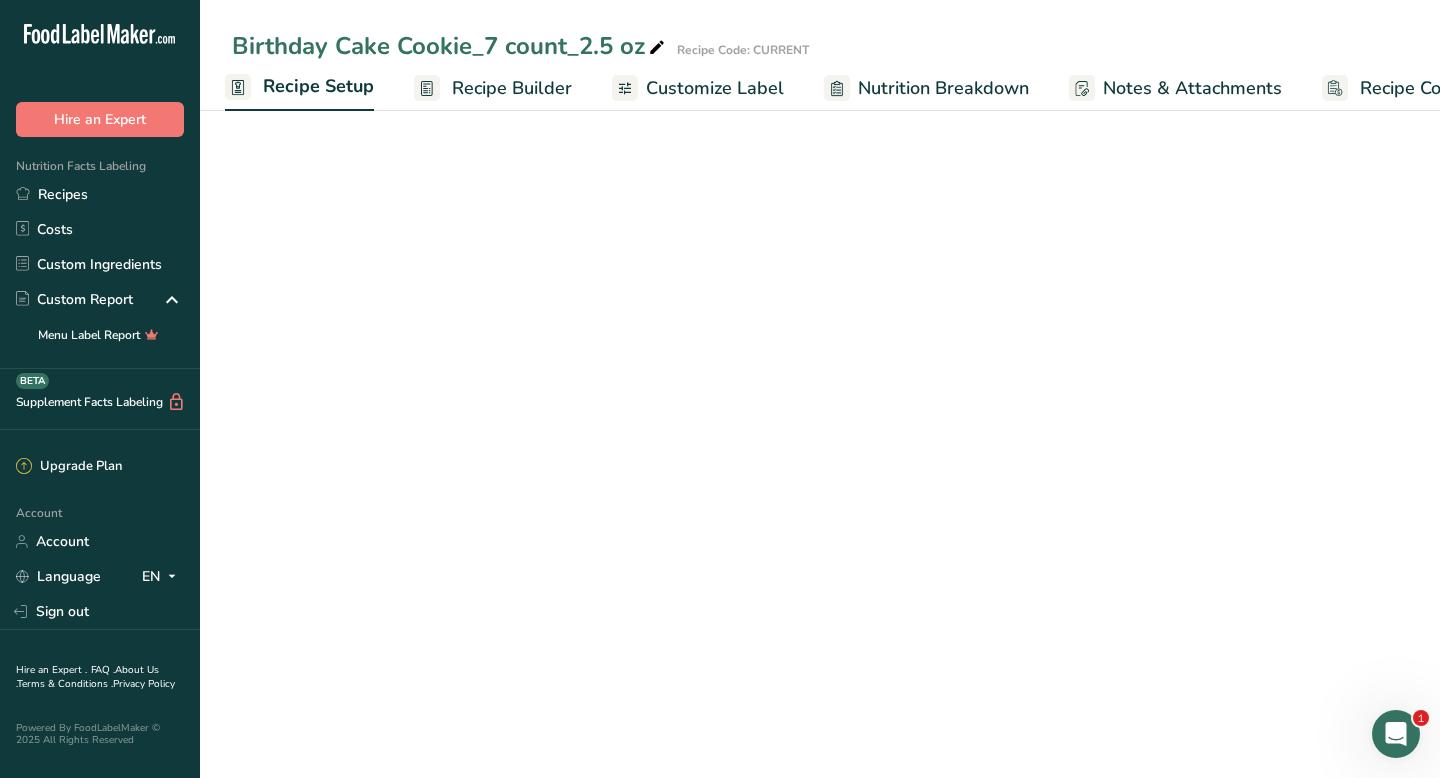select on "5" 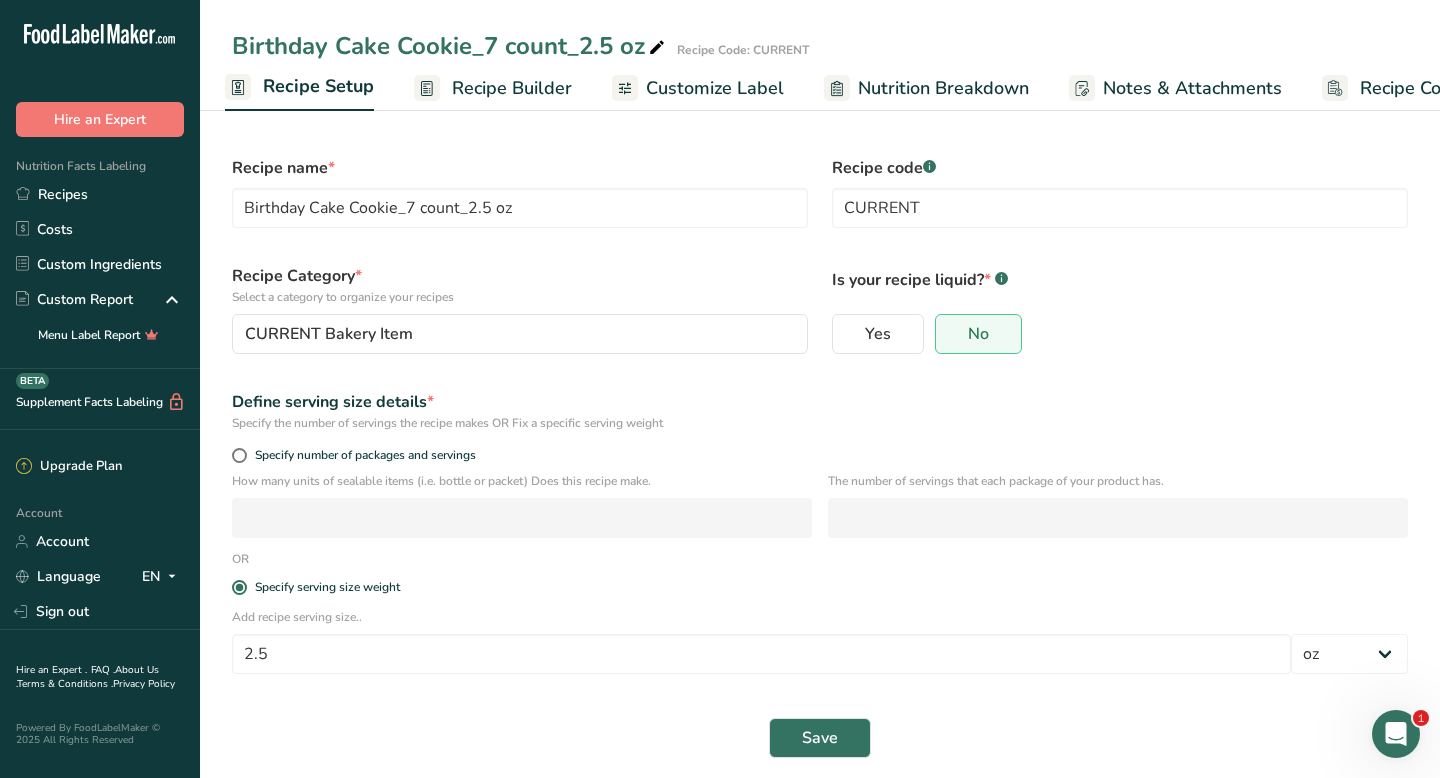 click on "Recipe Setup" at bounding box center (318, 86) 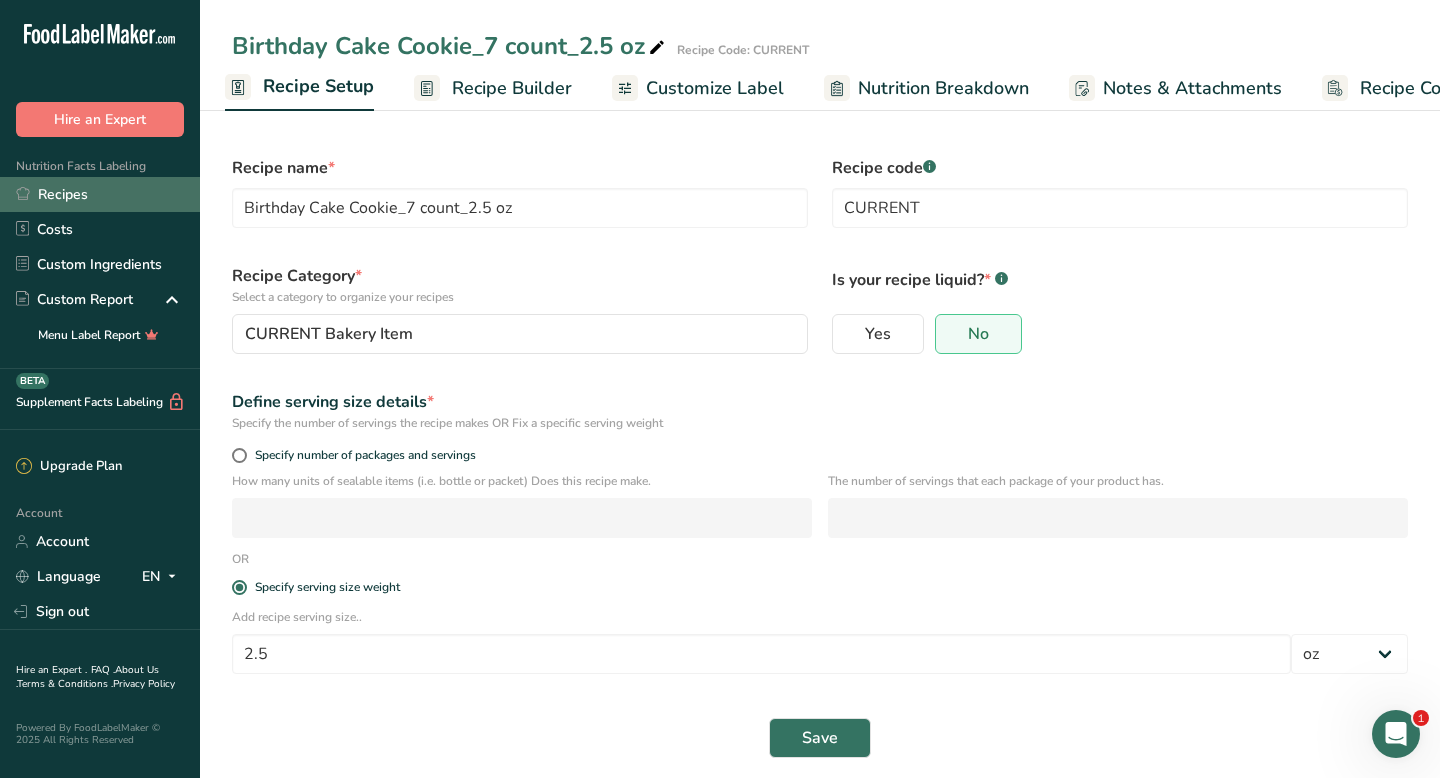 click on "Recipes" at bounding box center [100, 194] 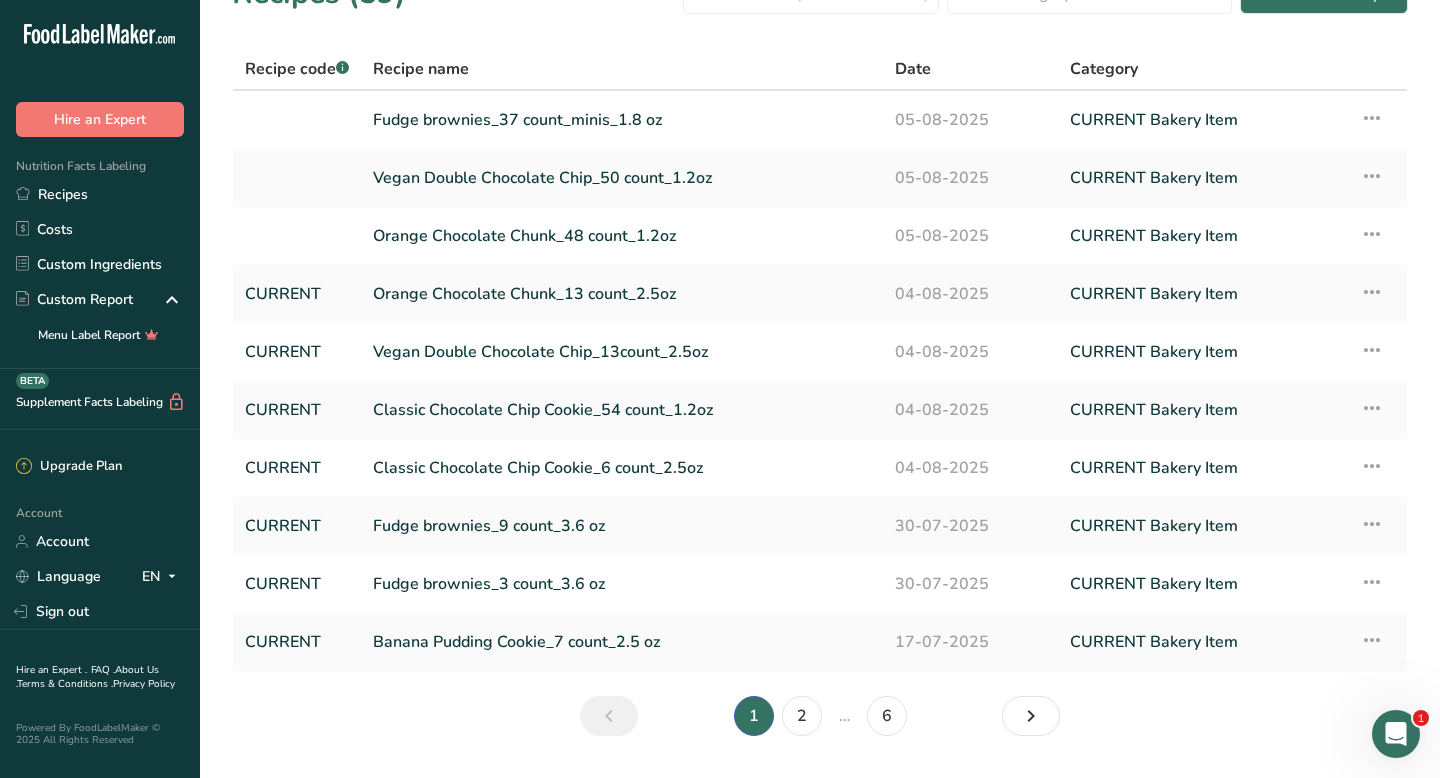 scroll, scrollTop: 99, scrollLeft: 0, axis: vertical 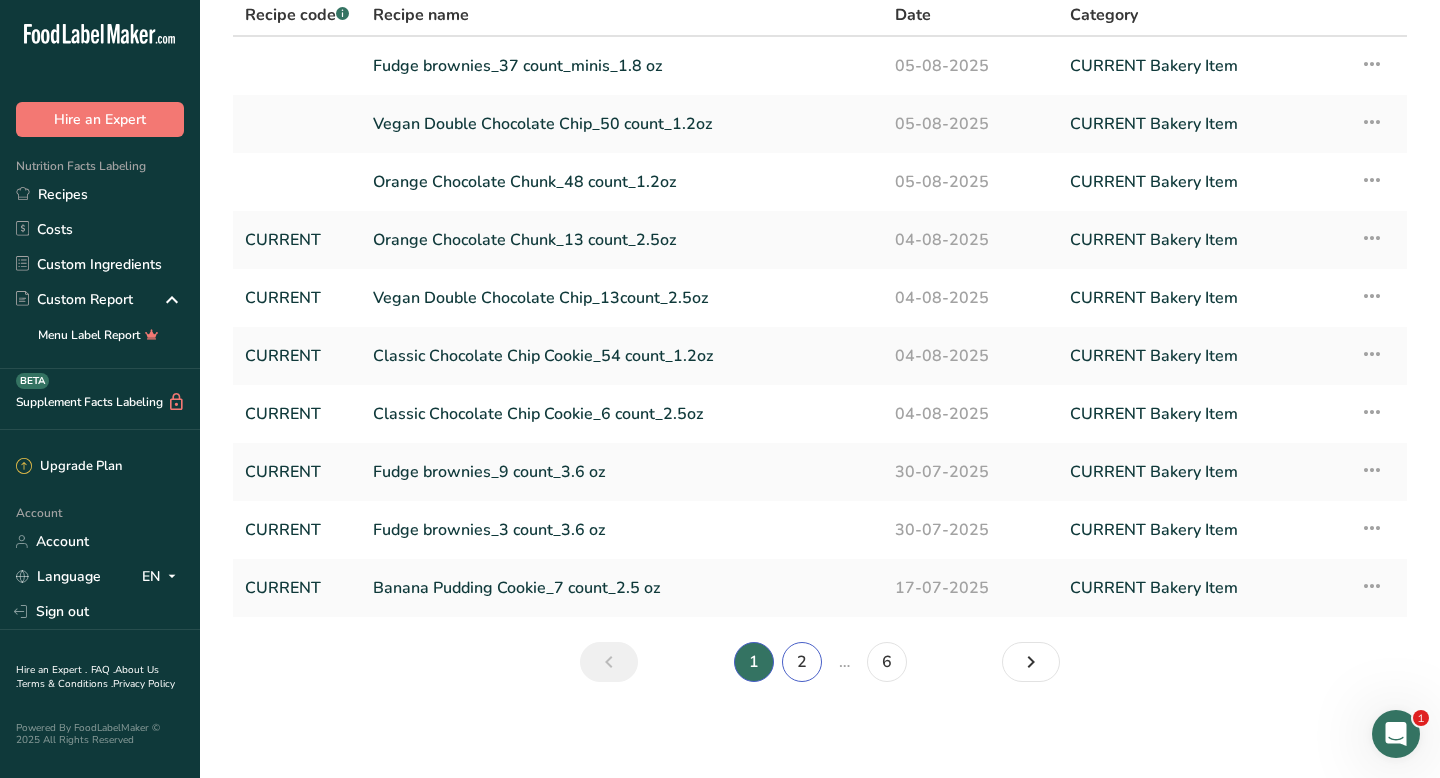 click on "2" at bounding box center (802, 662) 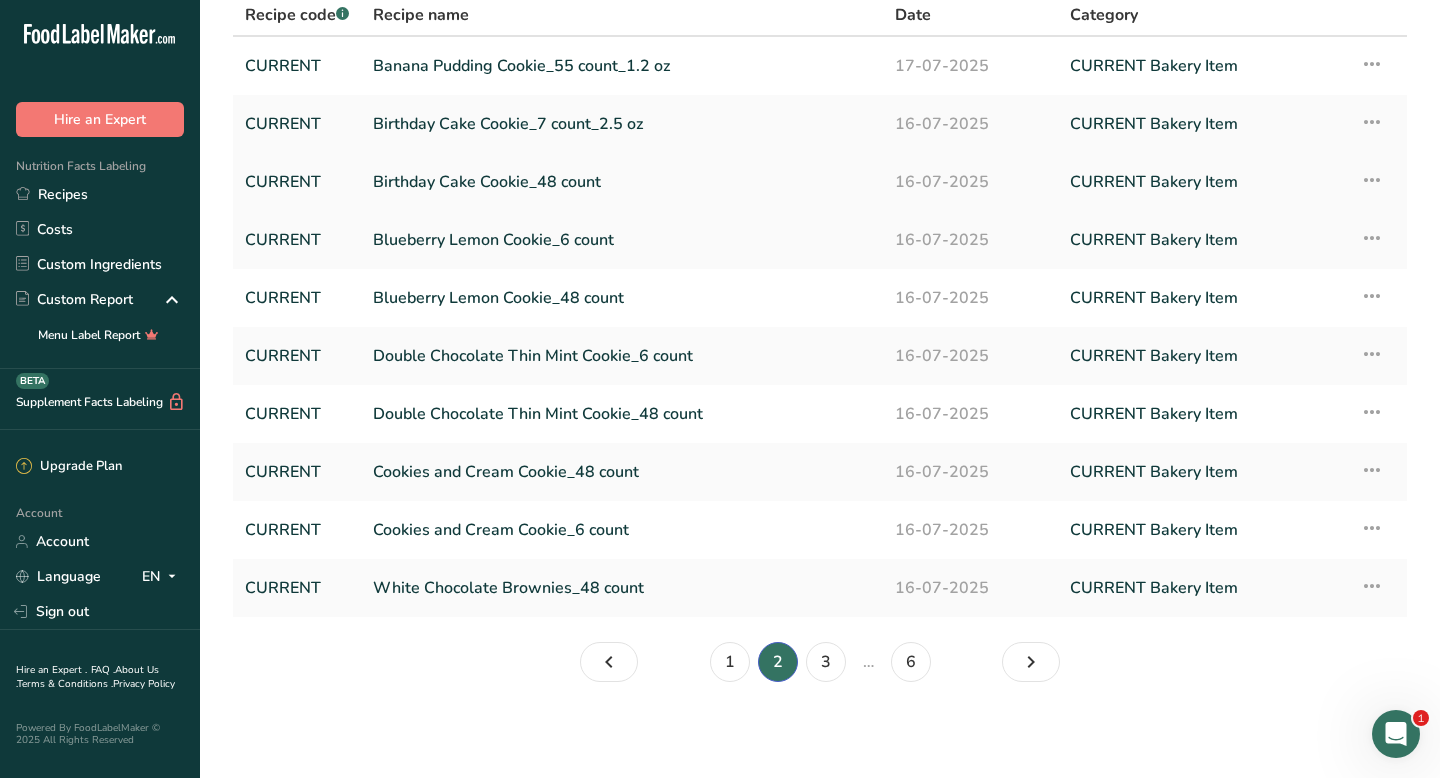 click on "Birthday Cake Cookie_48 count" at bounding box center (622, 182) 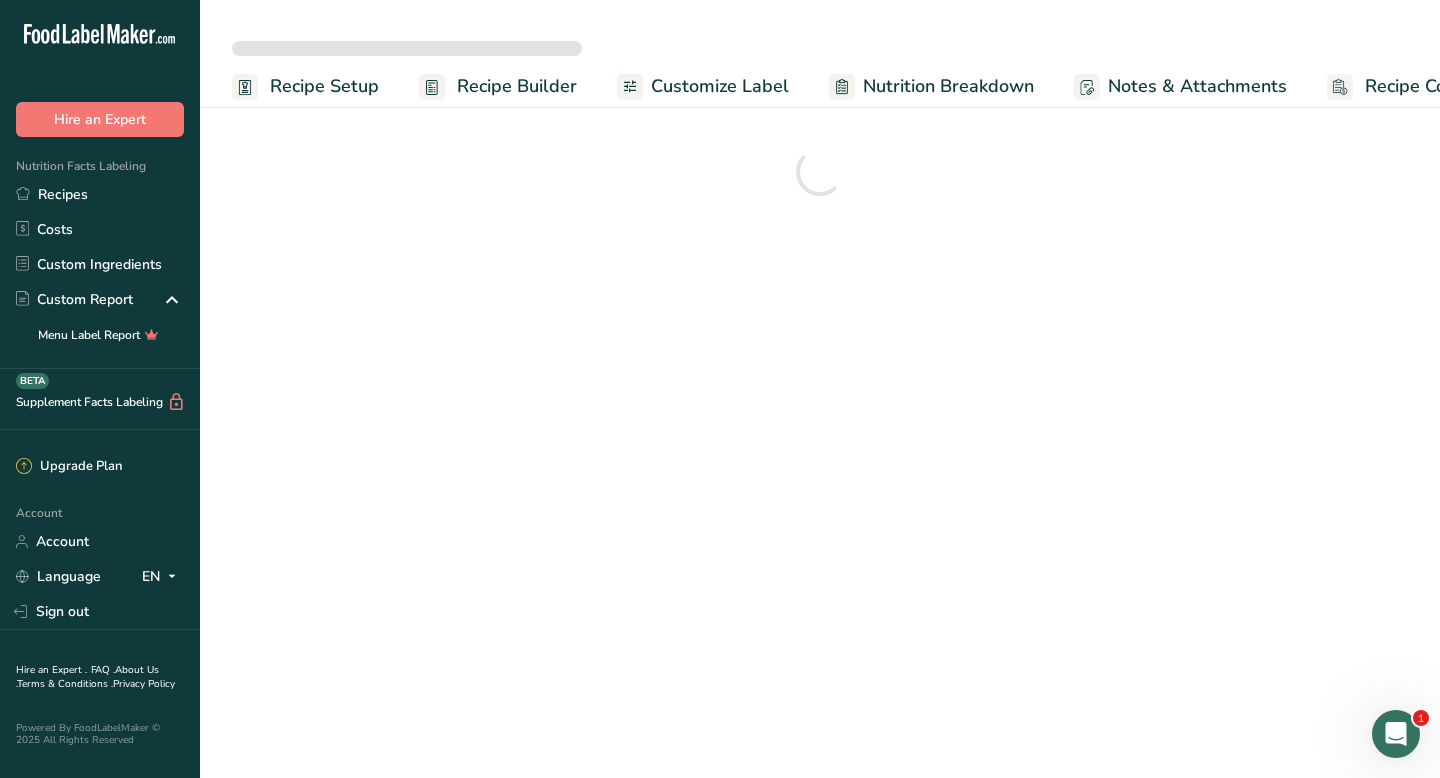 scroll, scrollTop: 0, scrollLeft: 0, axis: both 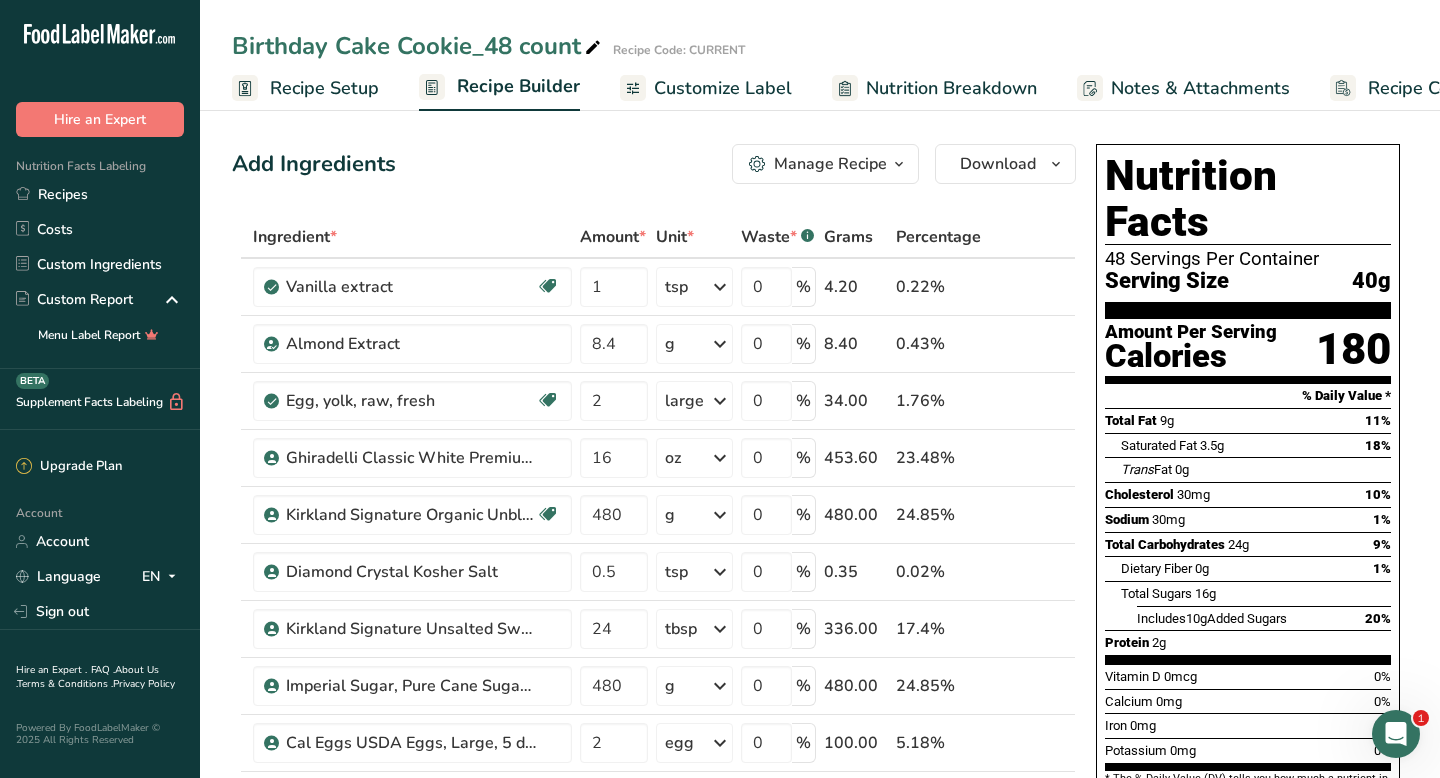 click on "Recipe Setup" at bounding box center [324, 88] 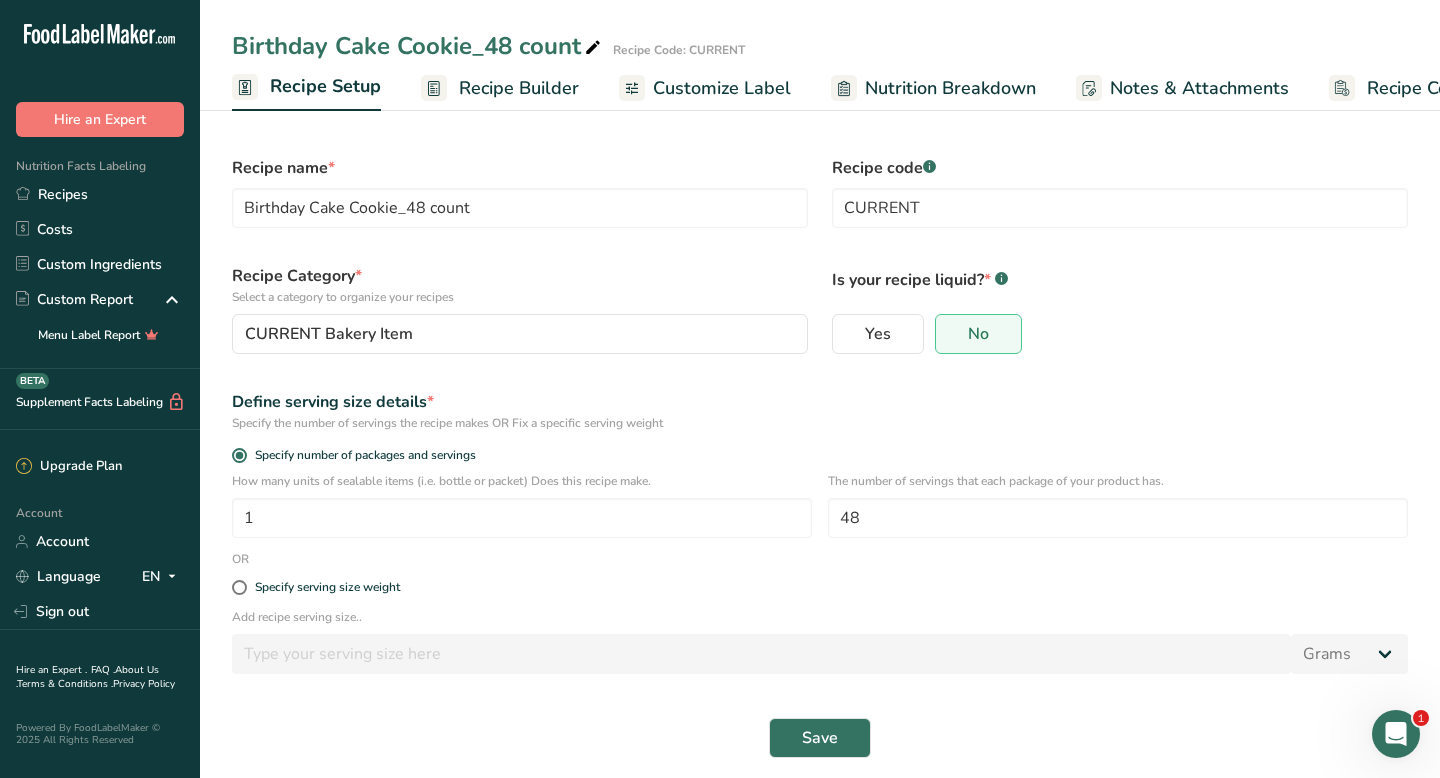 scroll, scrollTop: 0, scrollLeft: 7, axis: horizontal 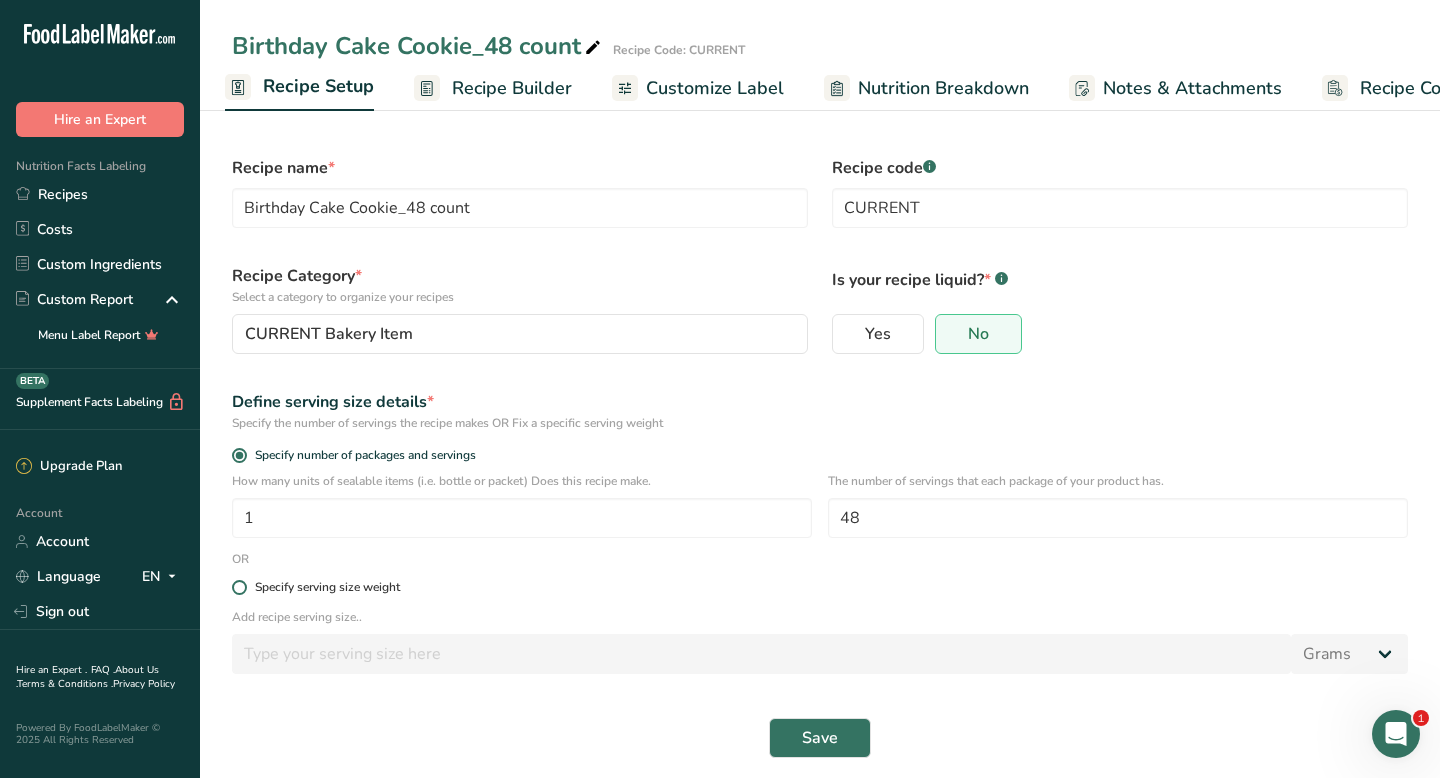 click at bounding box center [239, 587] 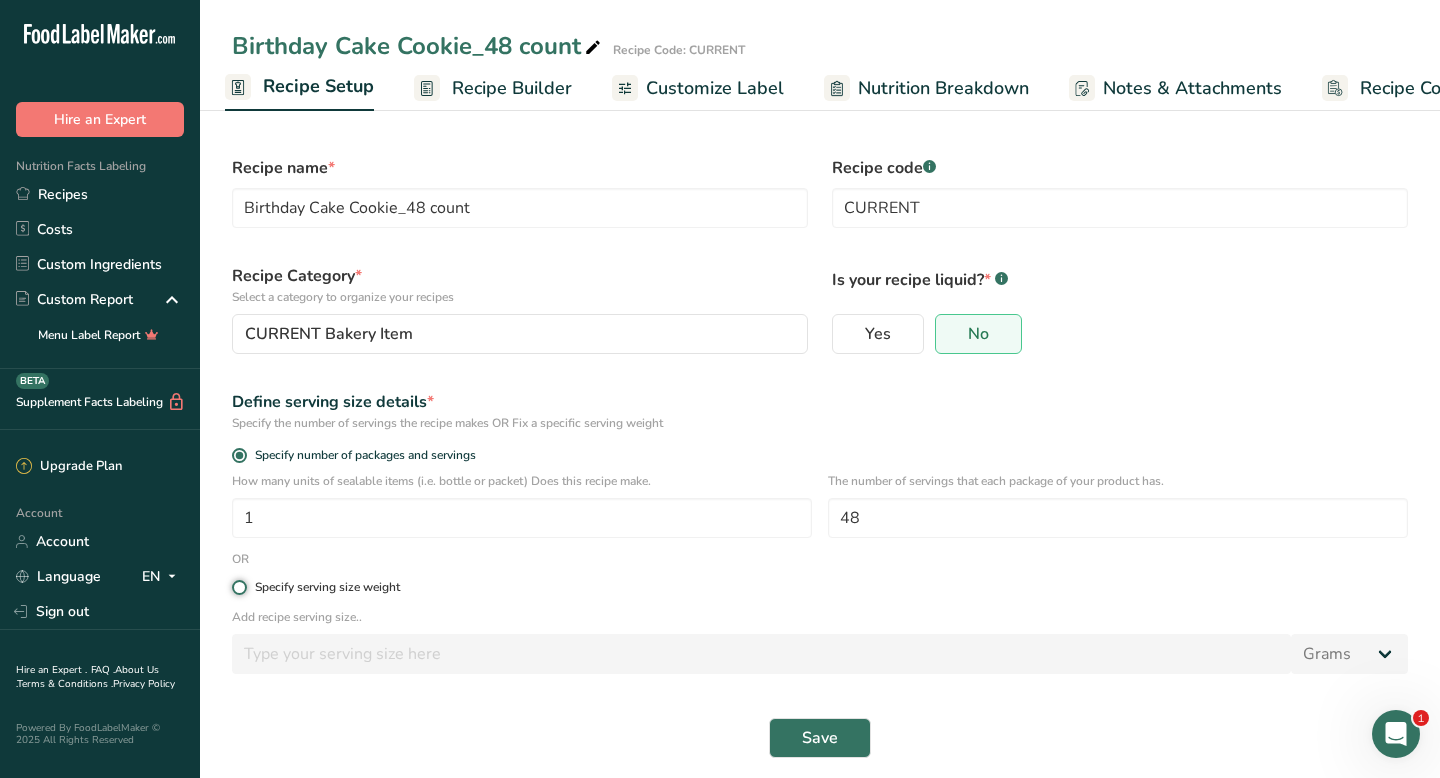 radio on "true" 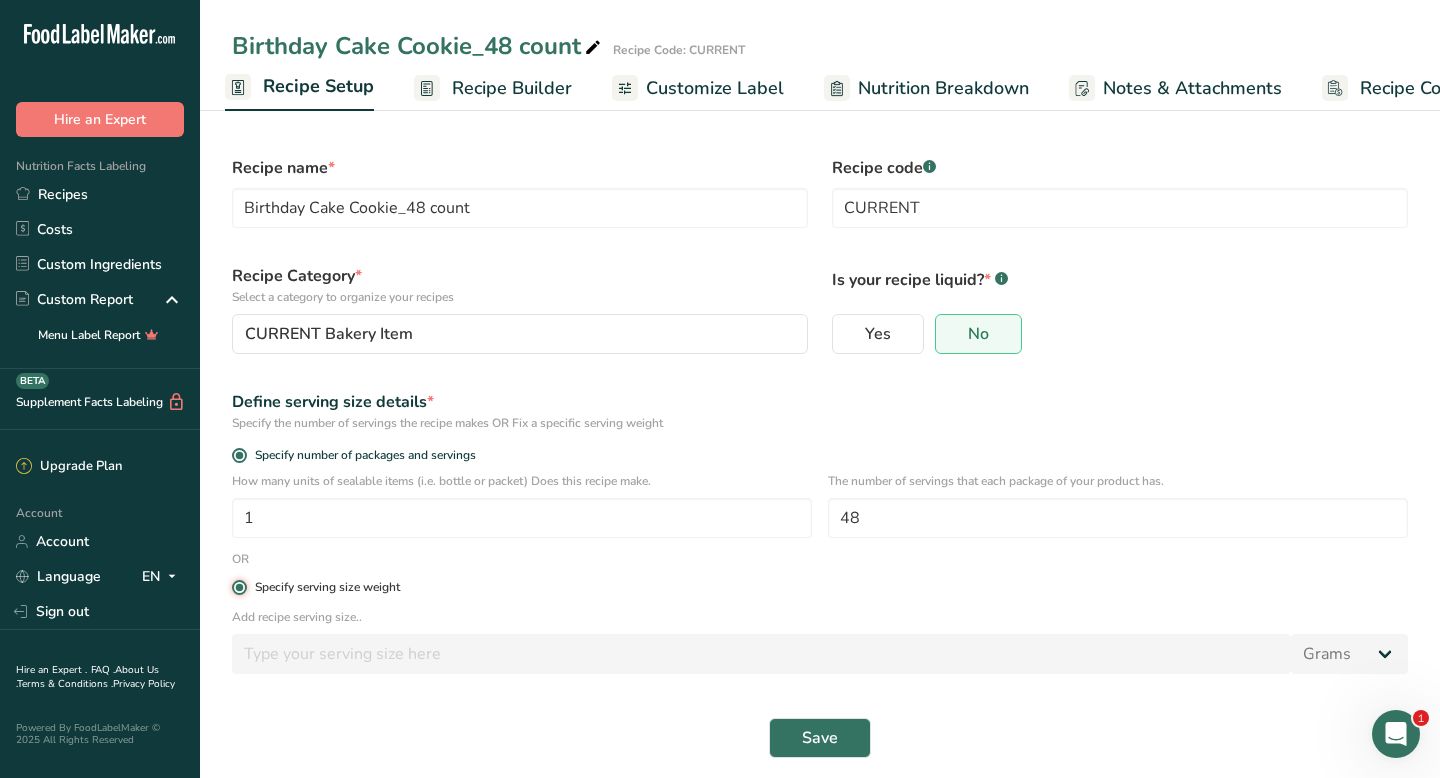 radio on "false" 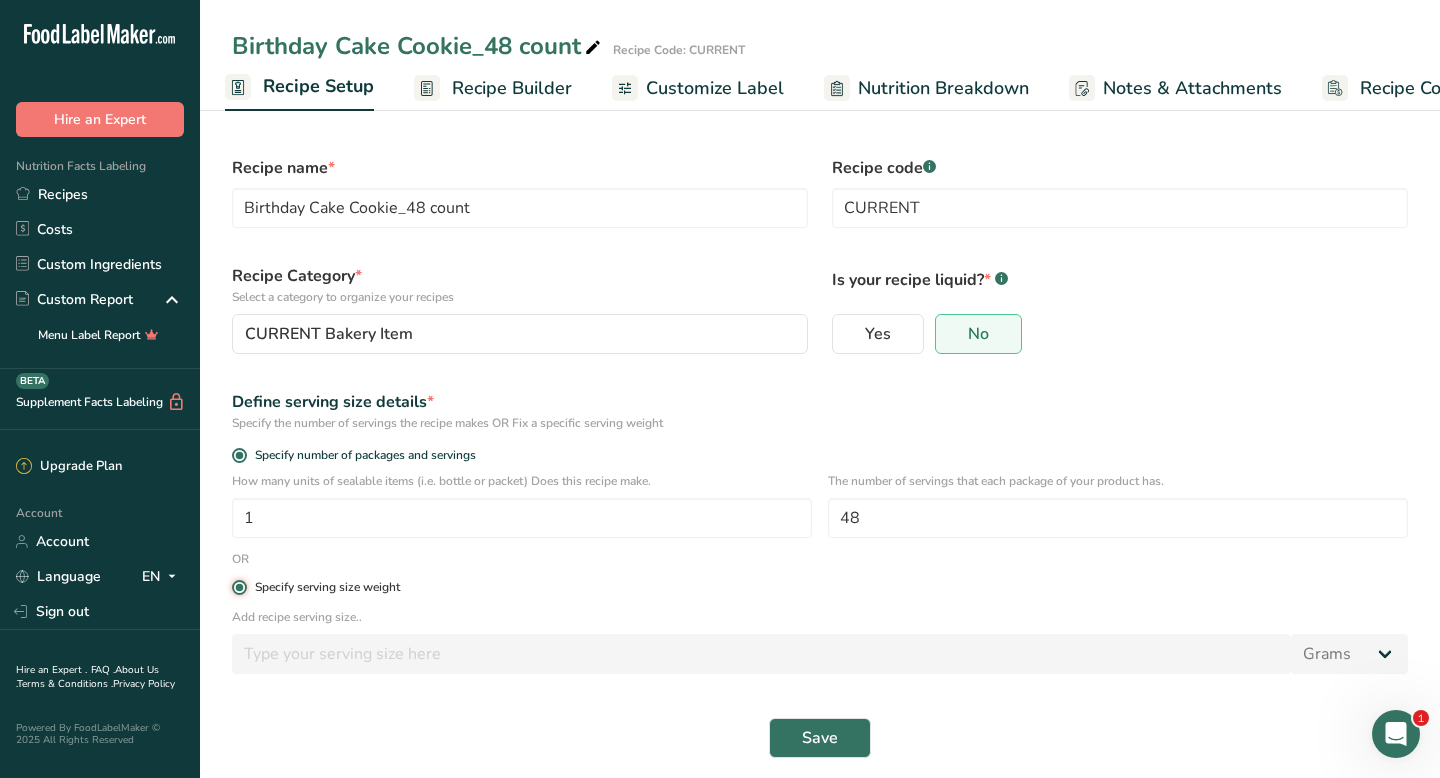 type 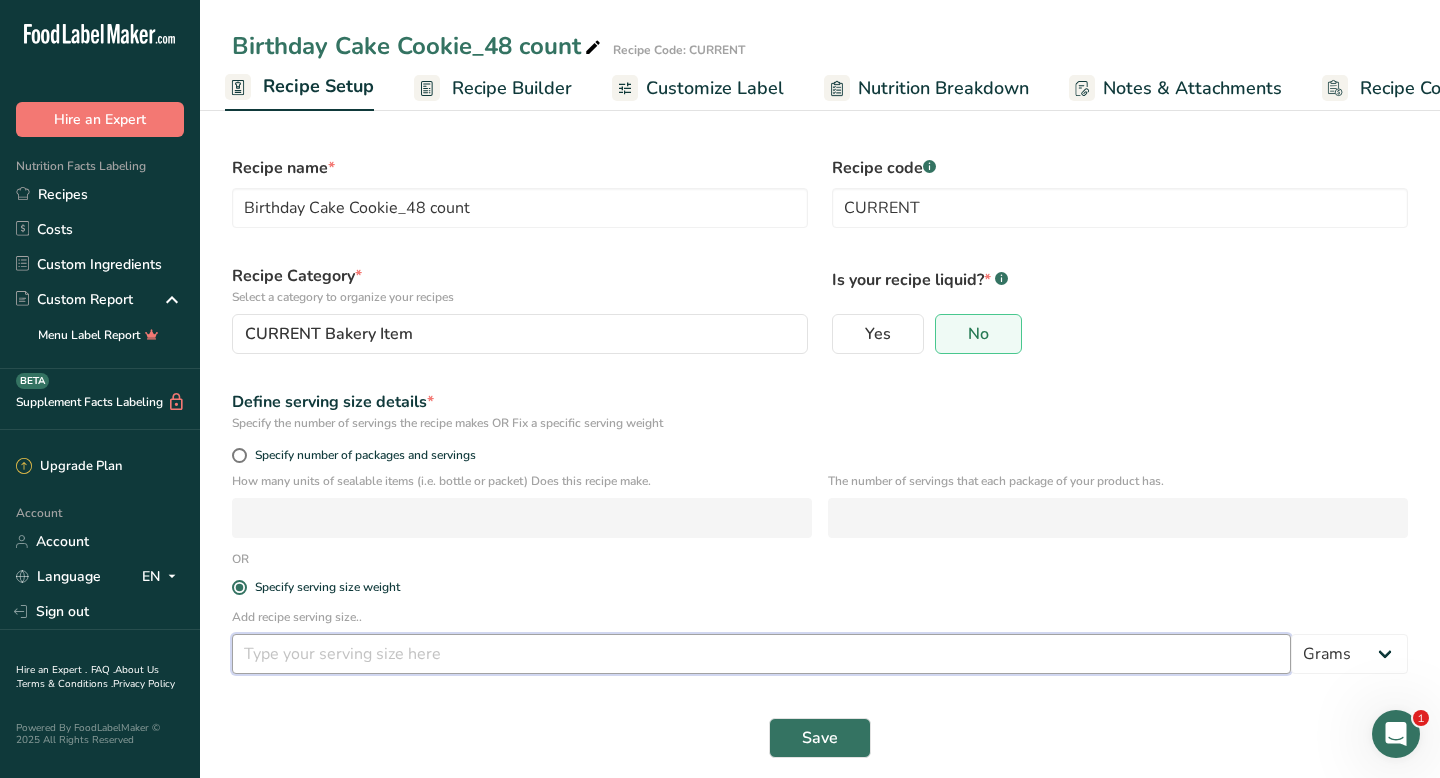 click at bounding box center (761, 654) 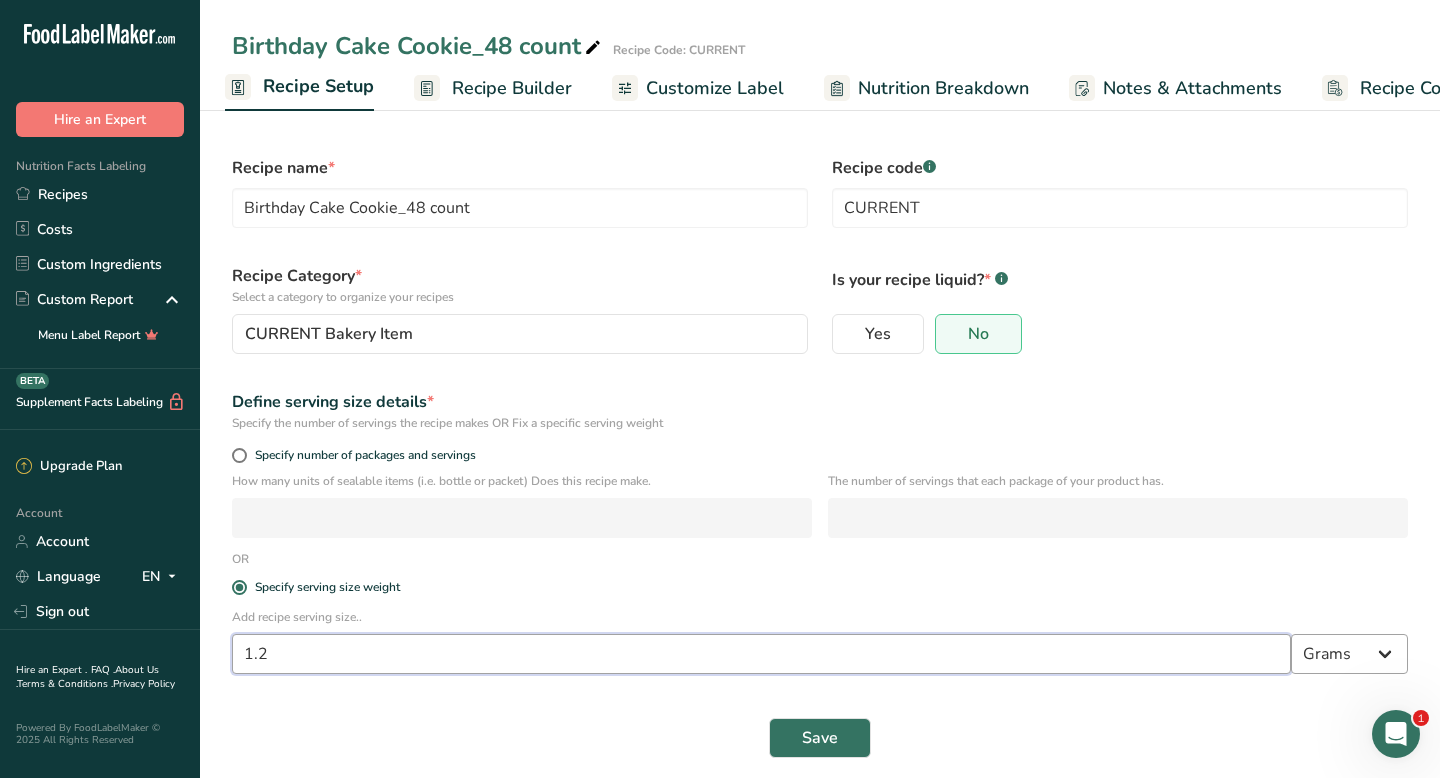 type on "1.2" 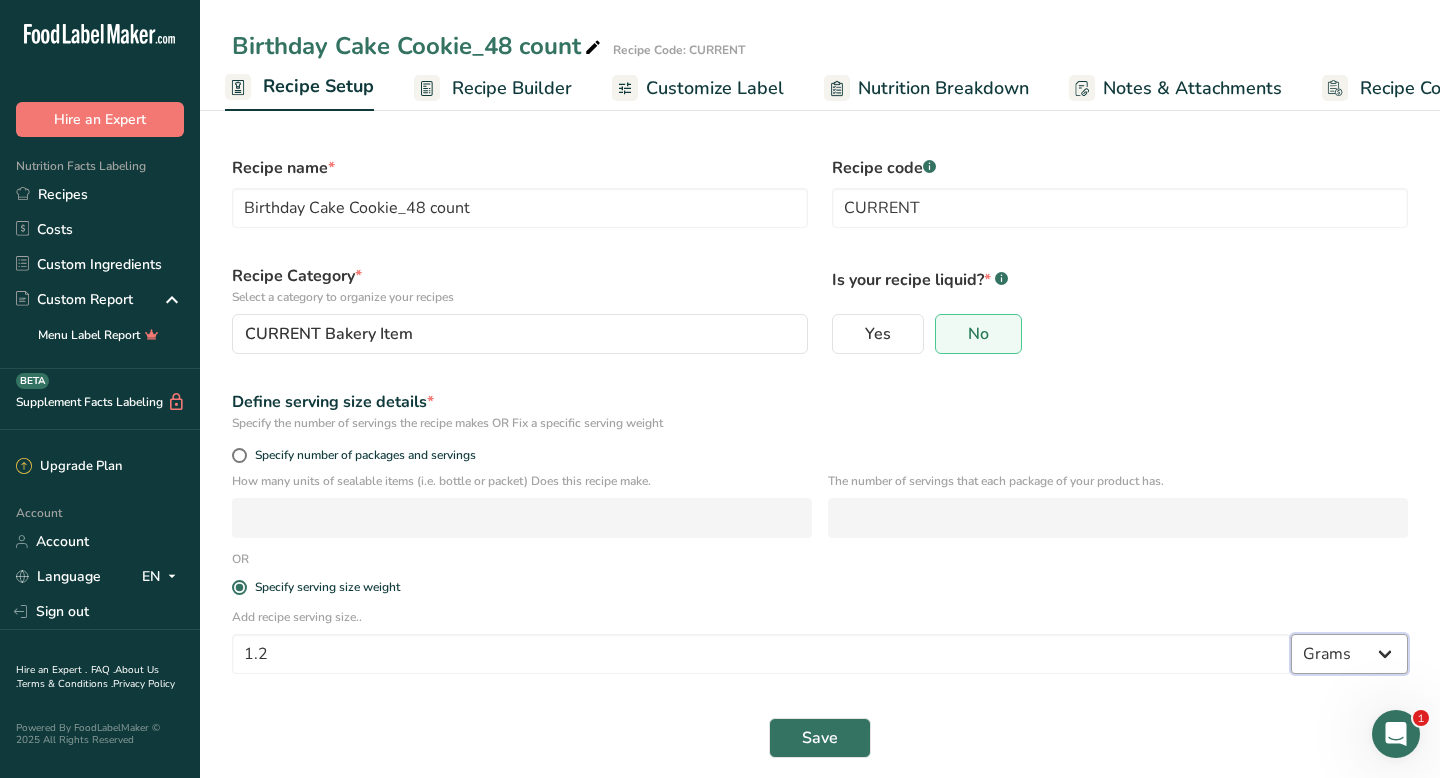 click on "Grams
kg
mg
mcg
lb
oz
l
mL
fl oz
tbsp
tsp
cup
qt
gallon" at bounding box center (1349, 654) 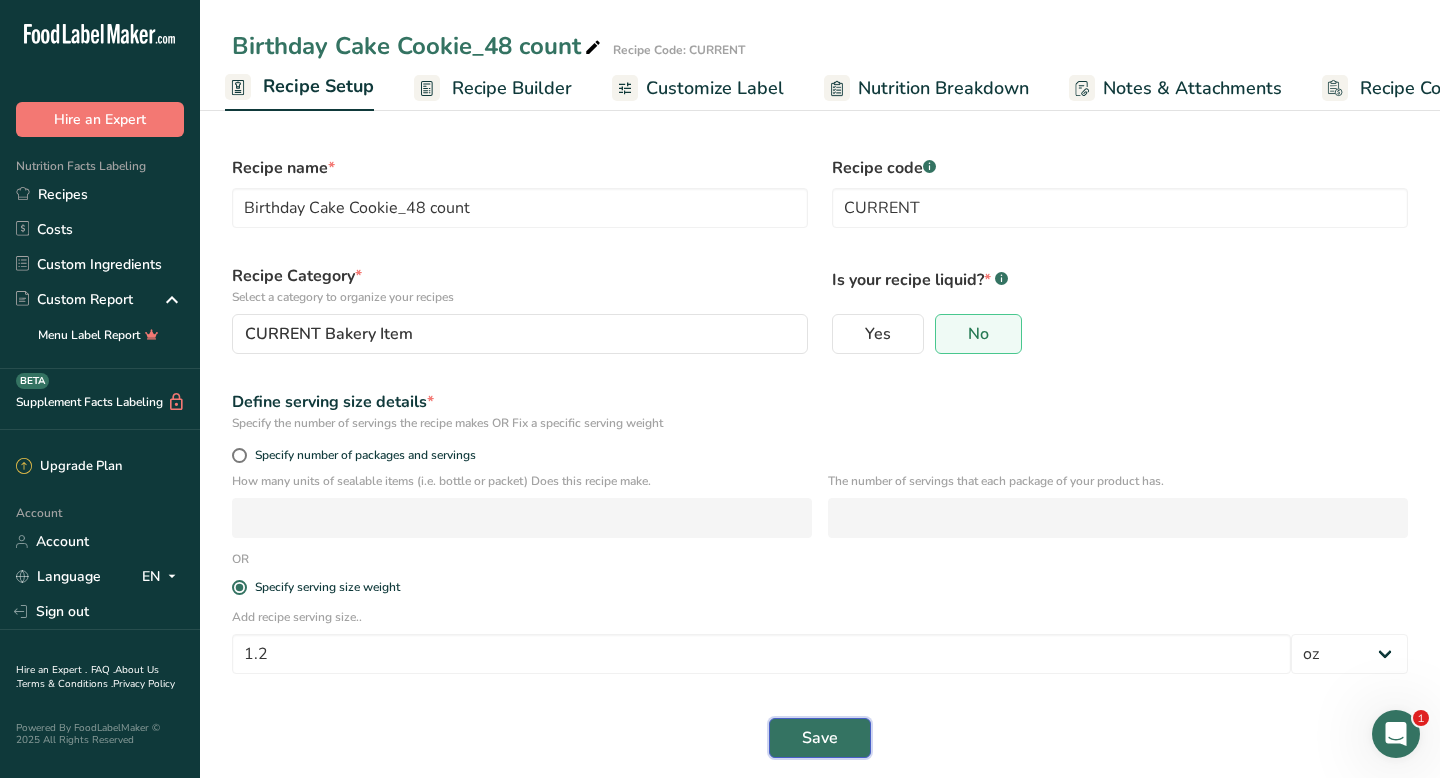 click on "Save" at bounding box center (820, 738) 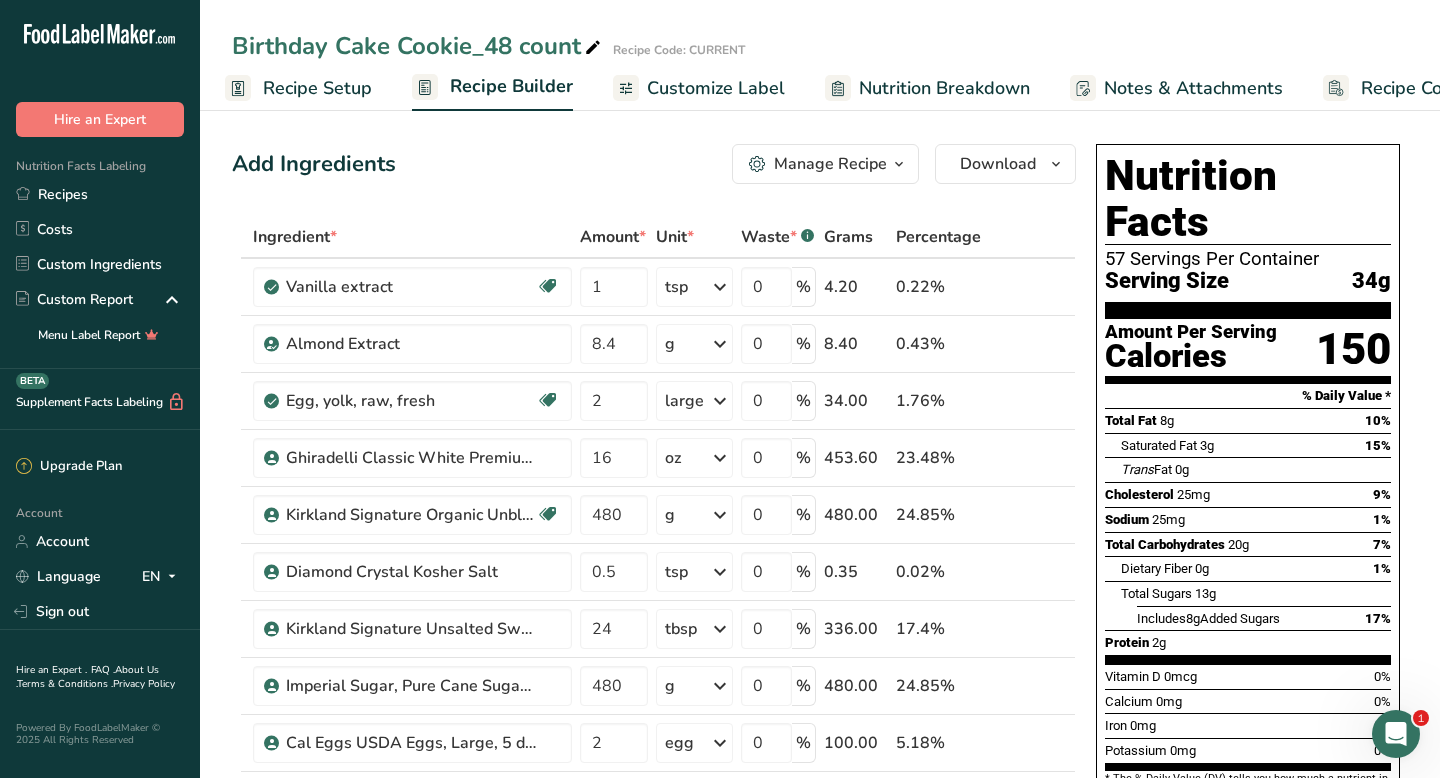 click on "Birthday Cake Cookie_48 count" at bounding box center [418, 46] 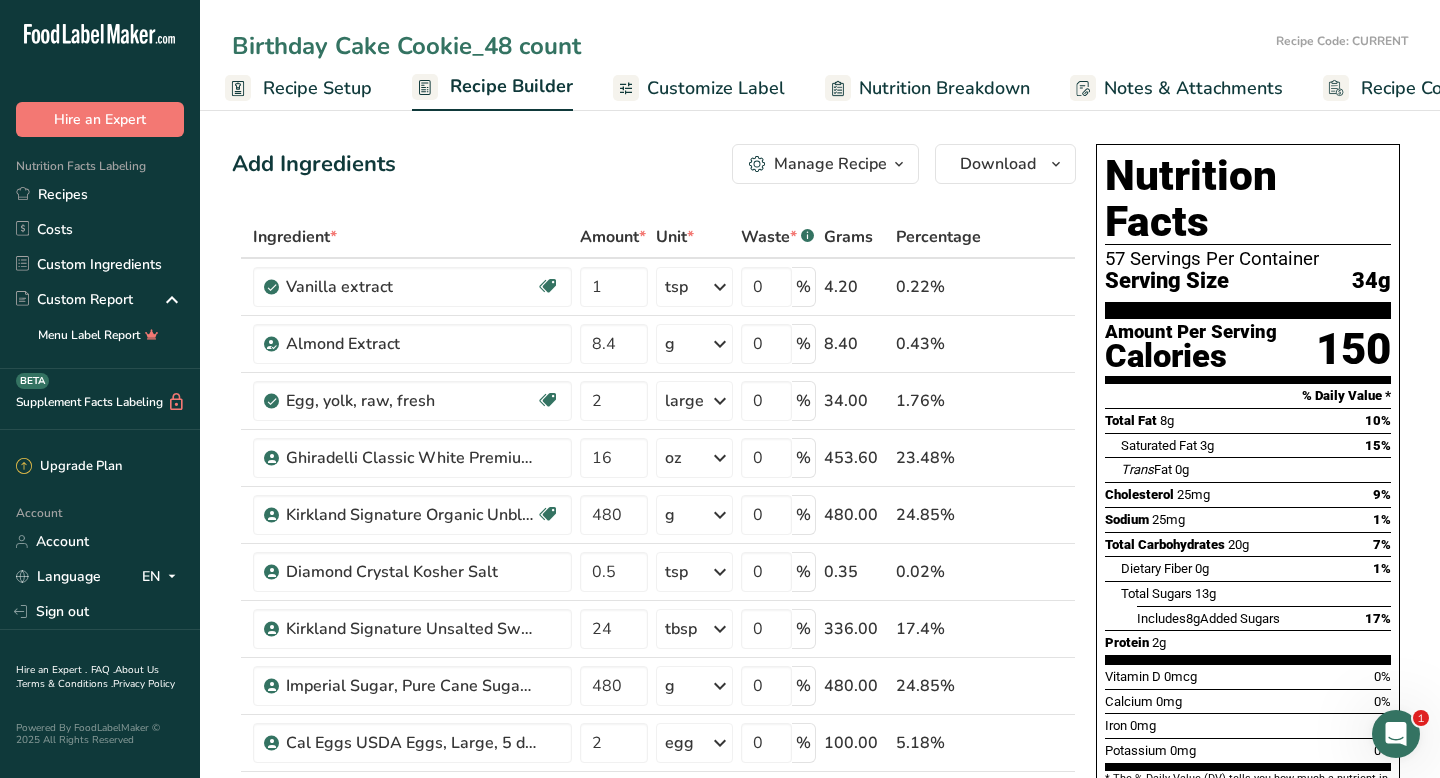 click on "Birthday Cake Cookie_48 count" at bounding box center (750, 46) 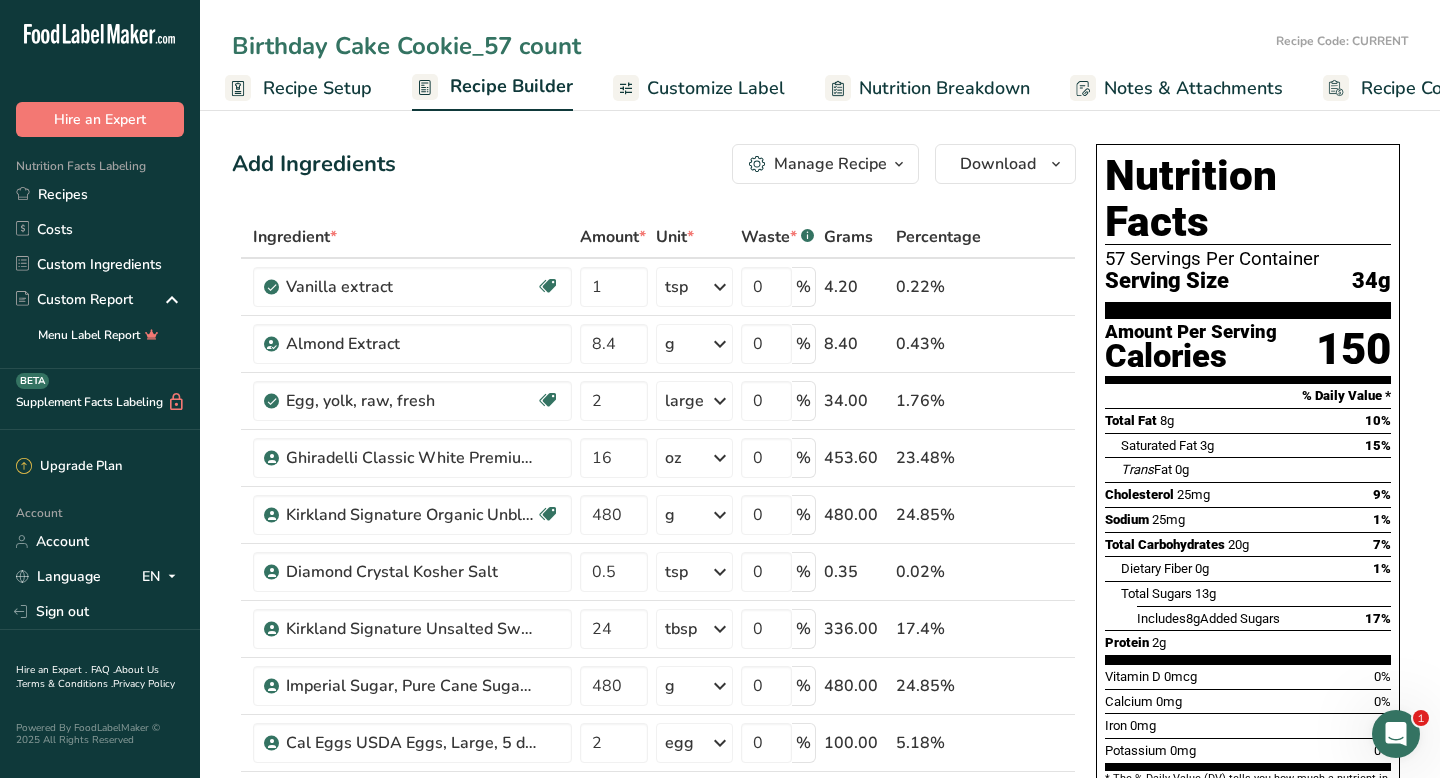 click on "Birthday Cake Cookie_57 count" at bounding box center [750, 46] 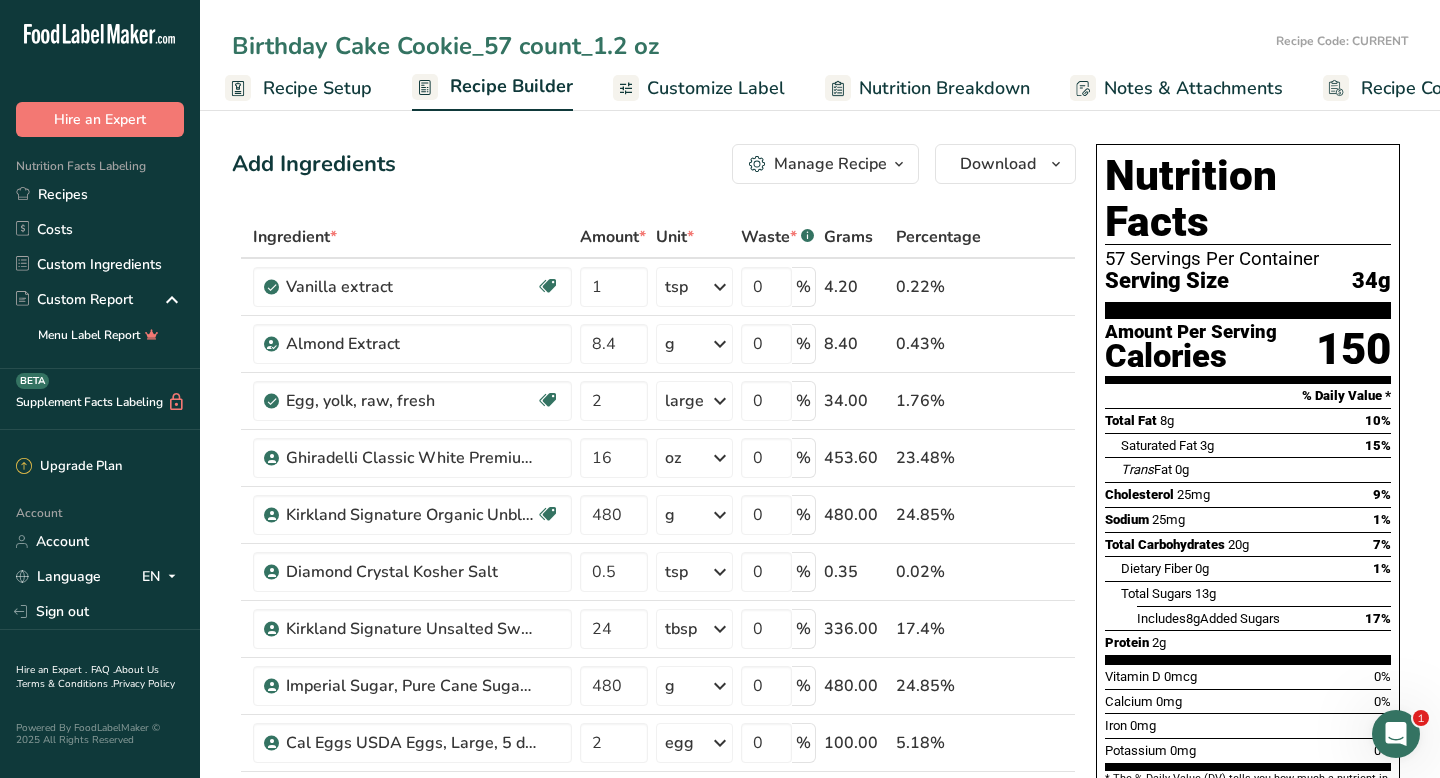 type on "Birthday Cake Cookie_57 count_1.2 oz" 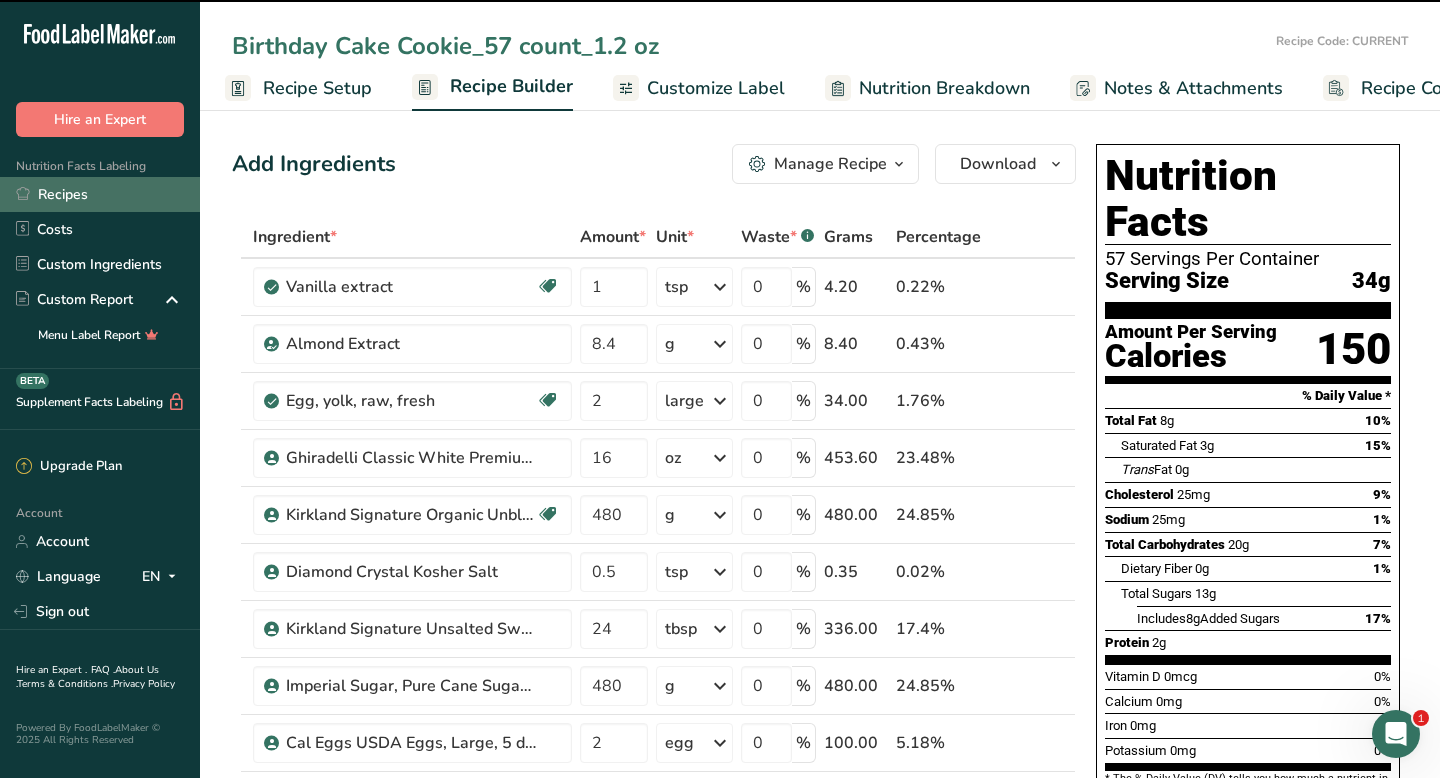 click on "Recipes" at bounding box center (100, 194) 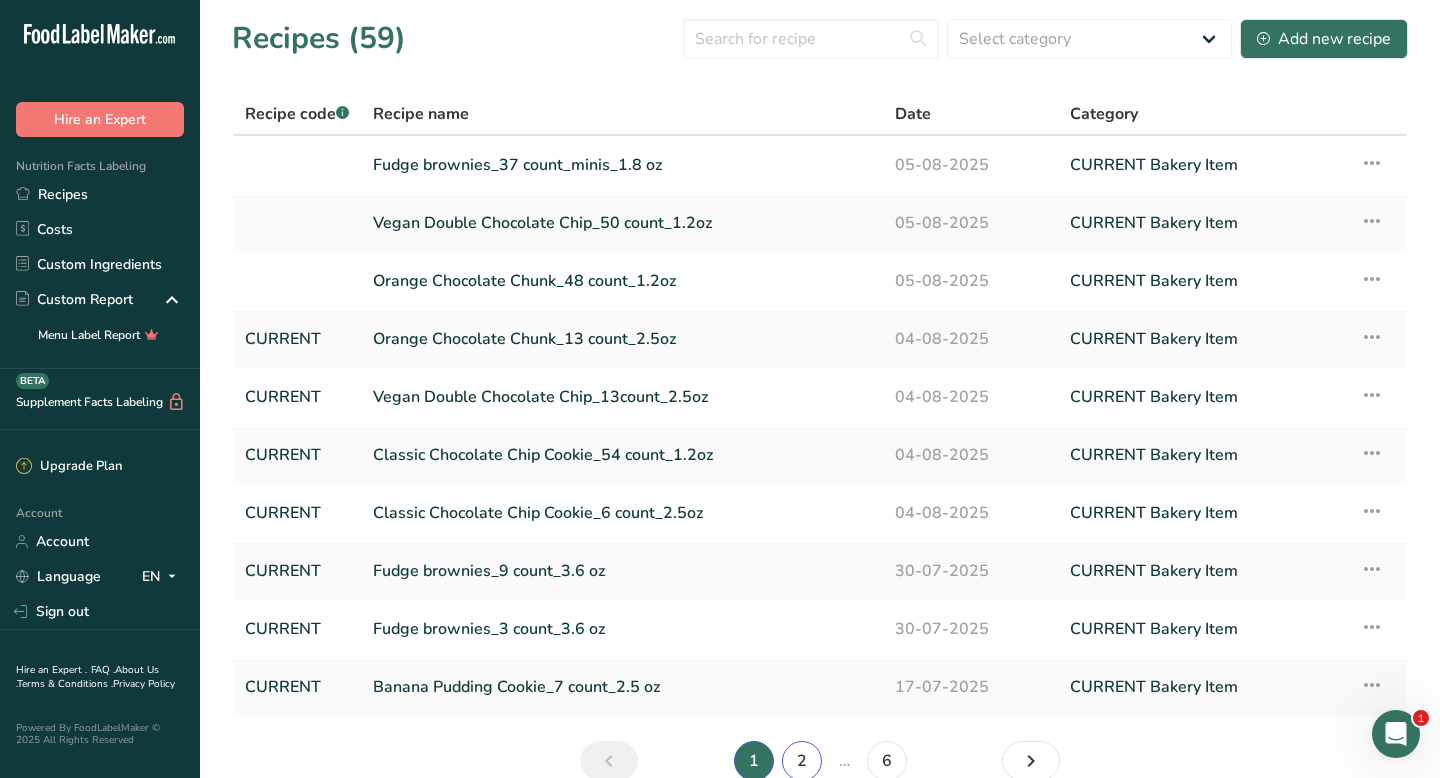 click on "2" at bounding box center [802, 761] 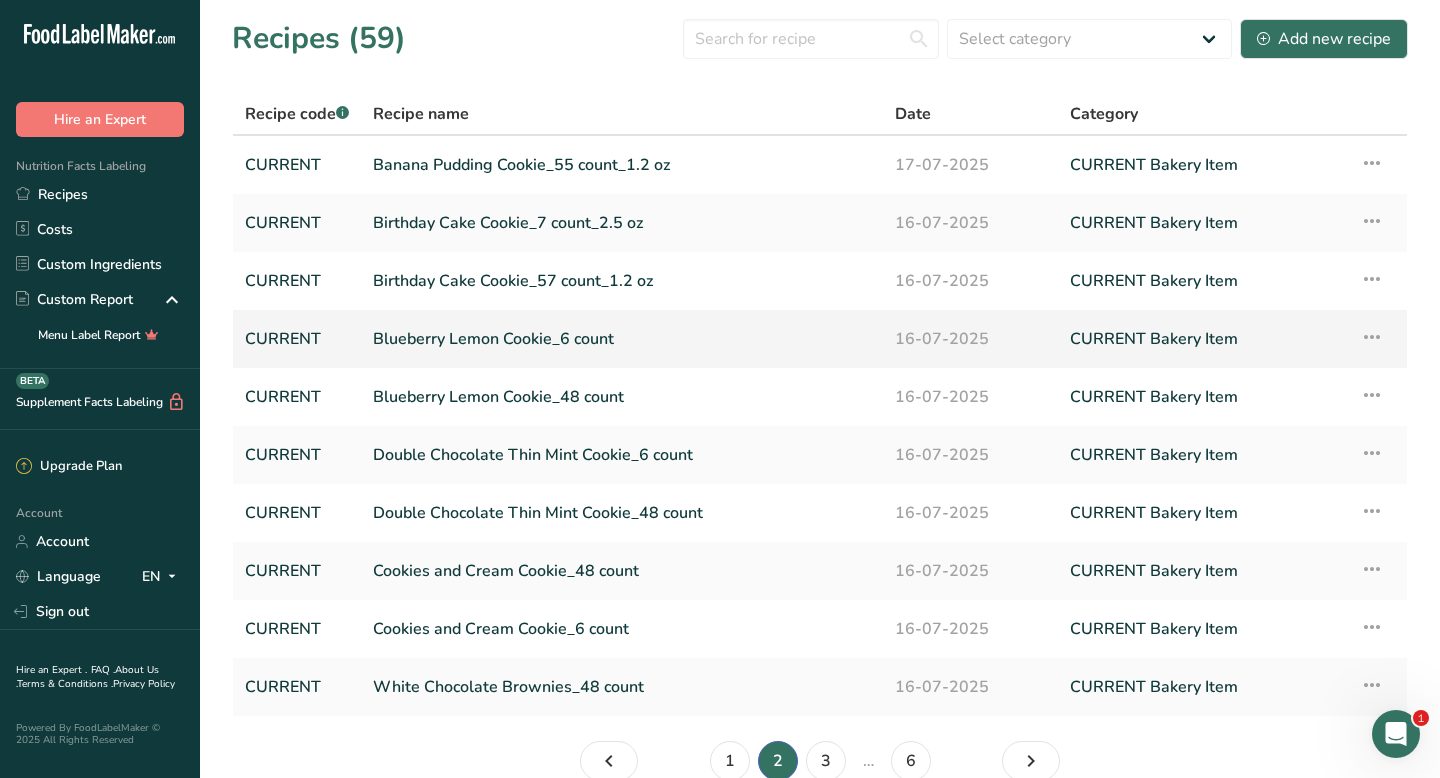 click on "Blueberry Lemon Cookie_6 count" at bounding box center (622, 339) 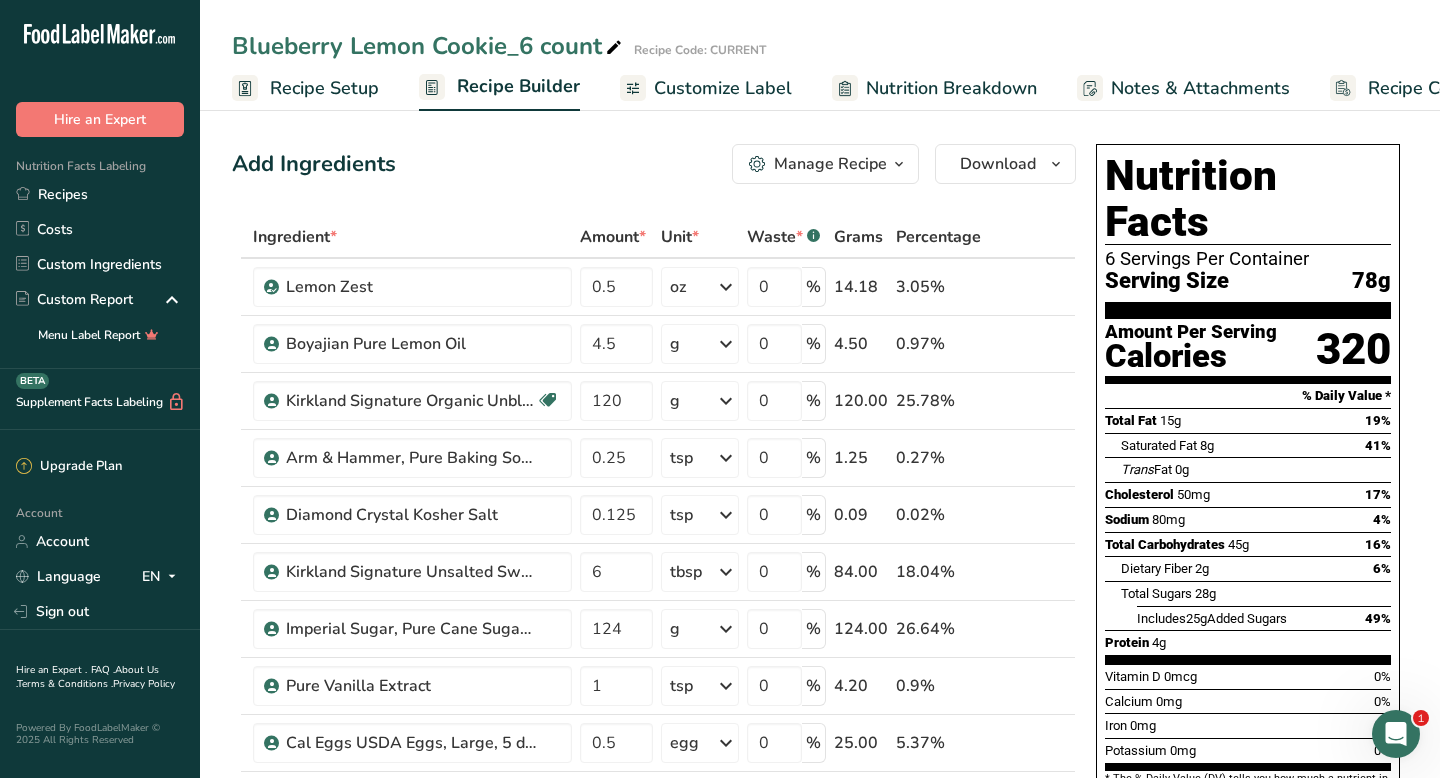 click on "Recipe Setup" at bounding box center [324, 88] 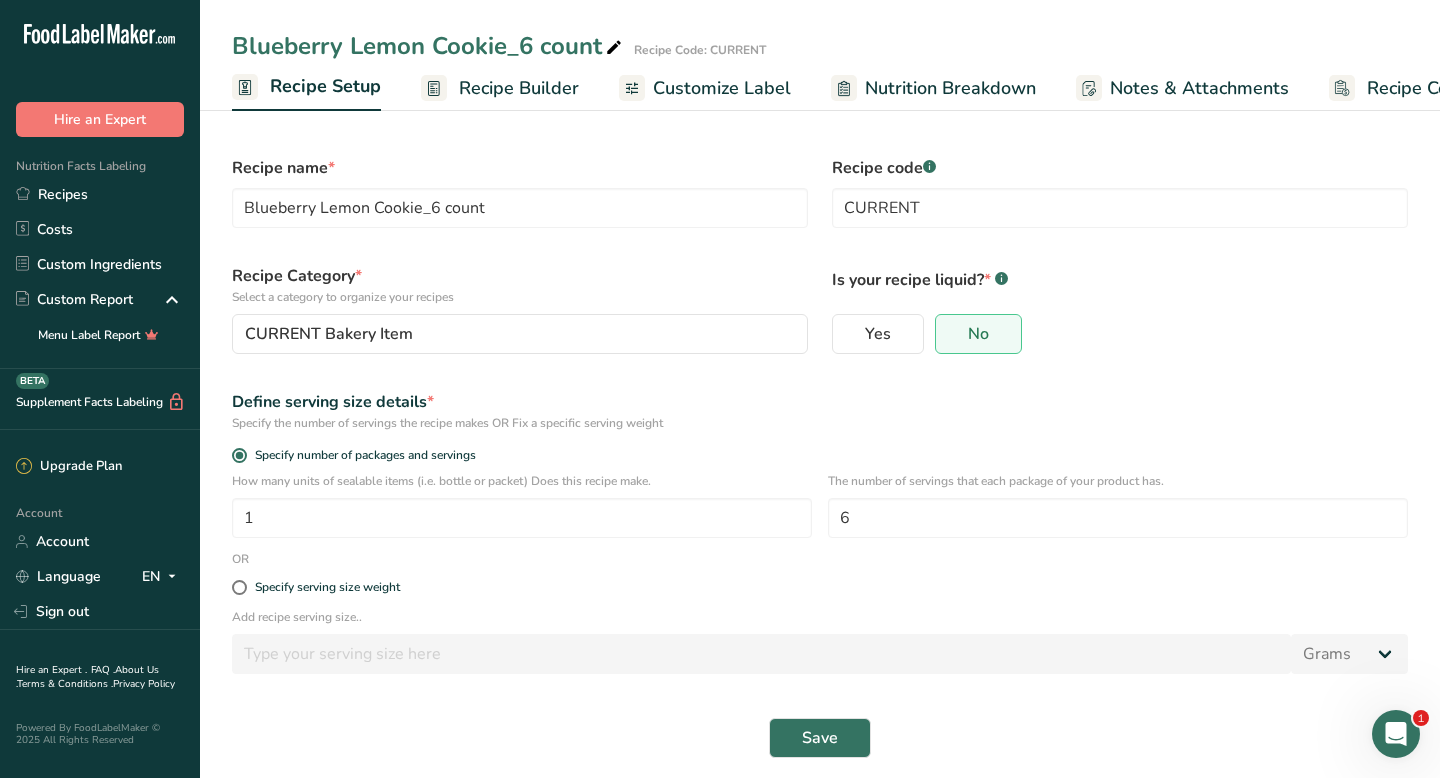 scroll, scrollTop: 0, scrollLeft: 7, axis: horizontal 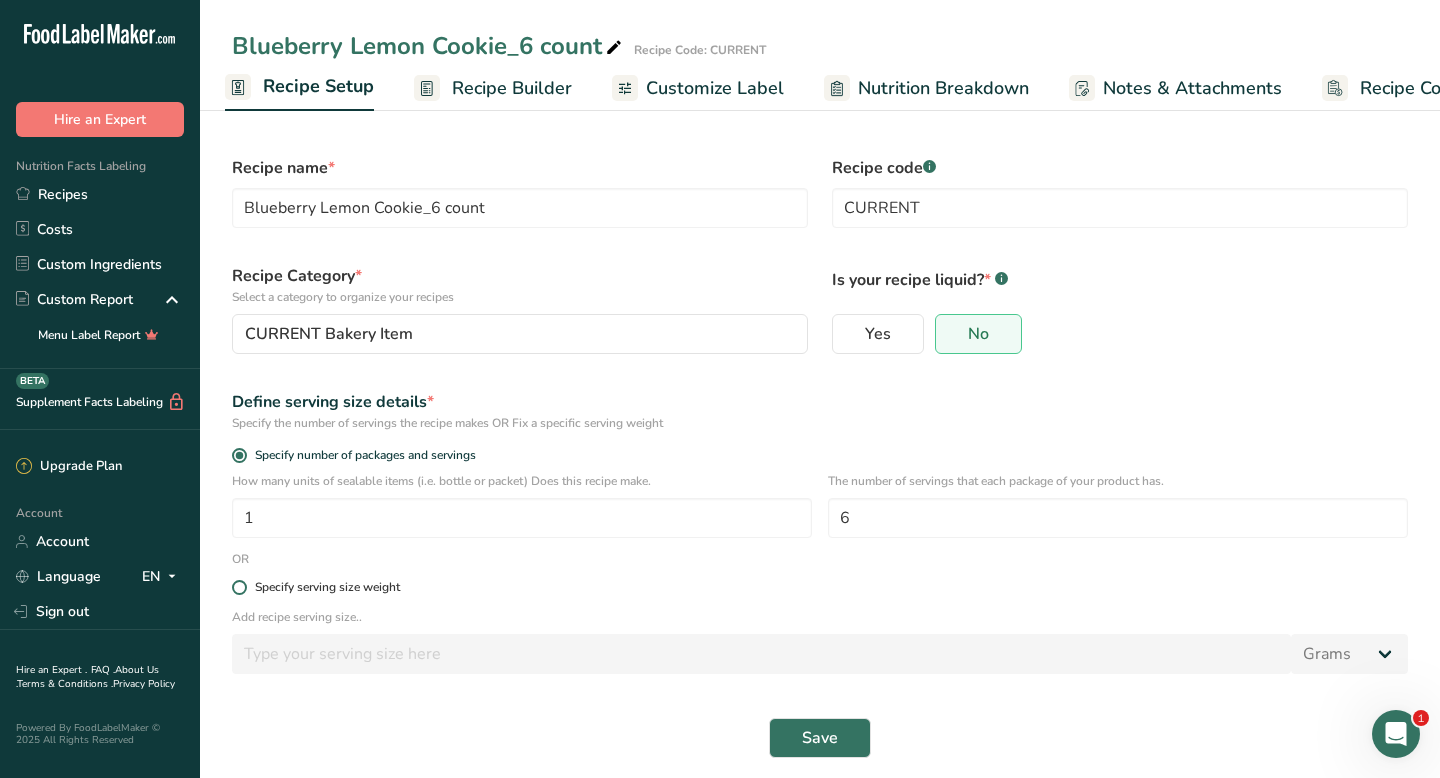 click at bounding box center [239, 587] 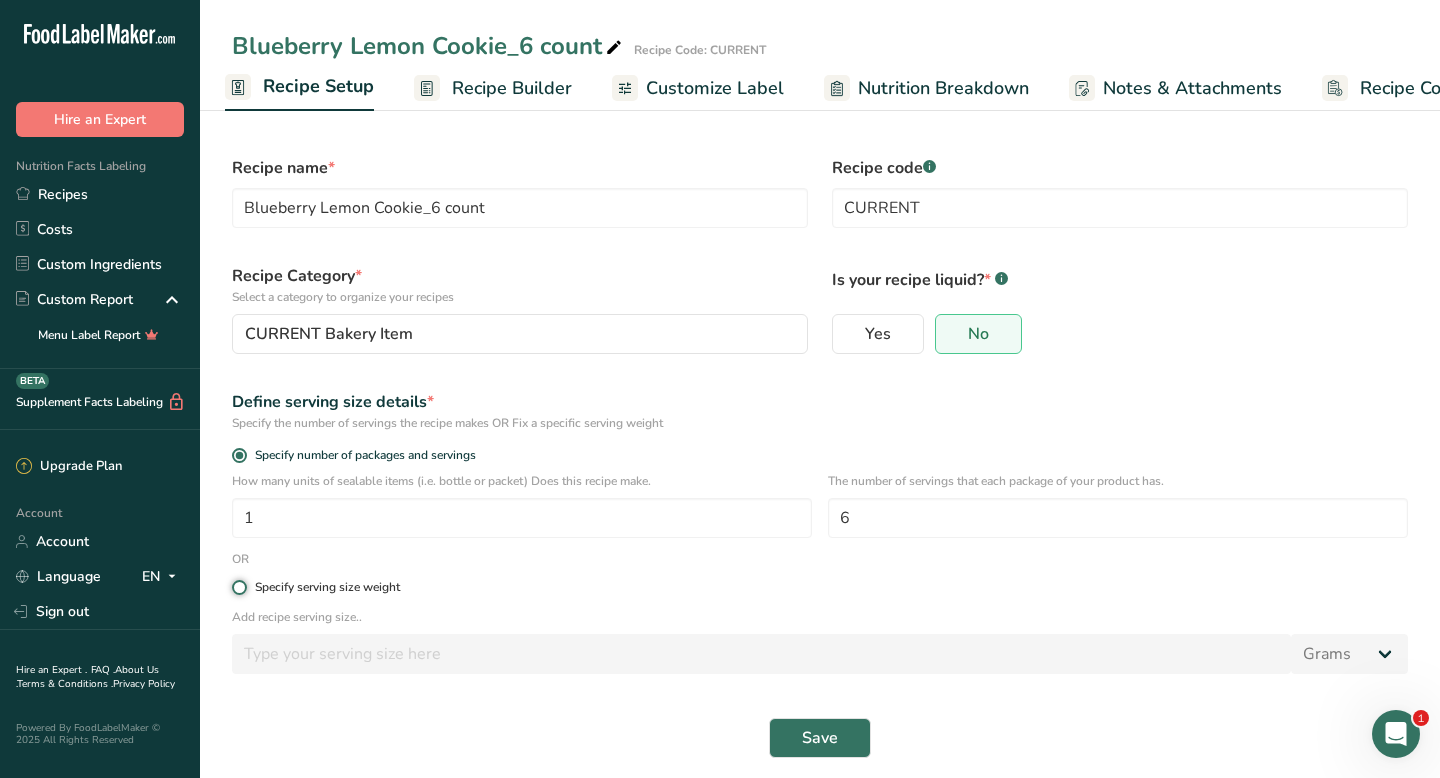 click on "Specify serving size weight" at bounding box center [238, 587] 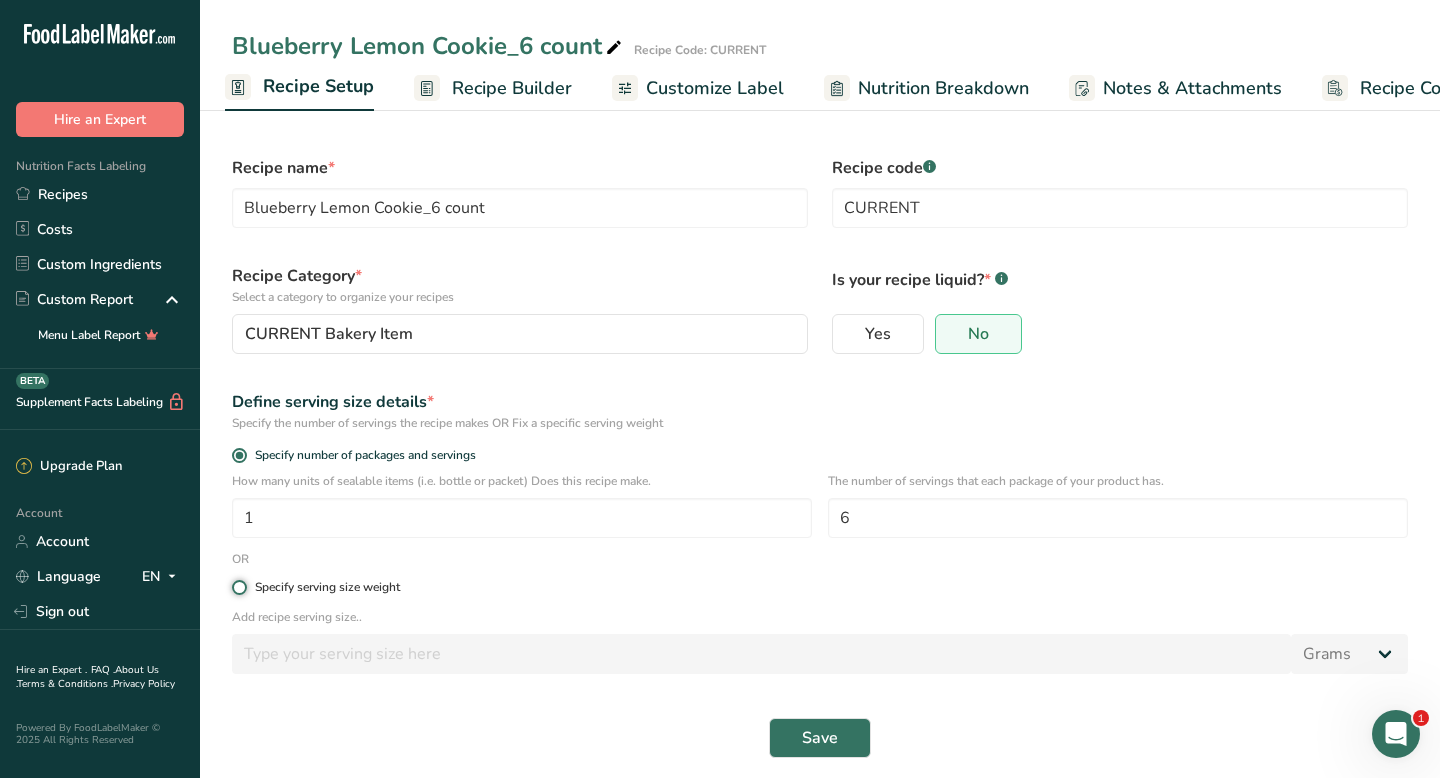 radio on "true" 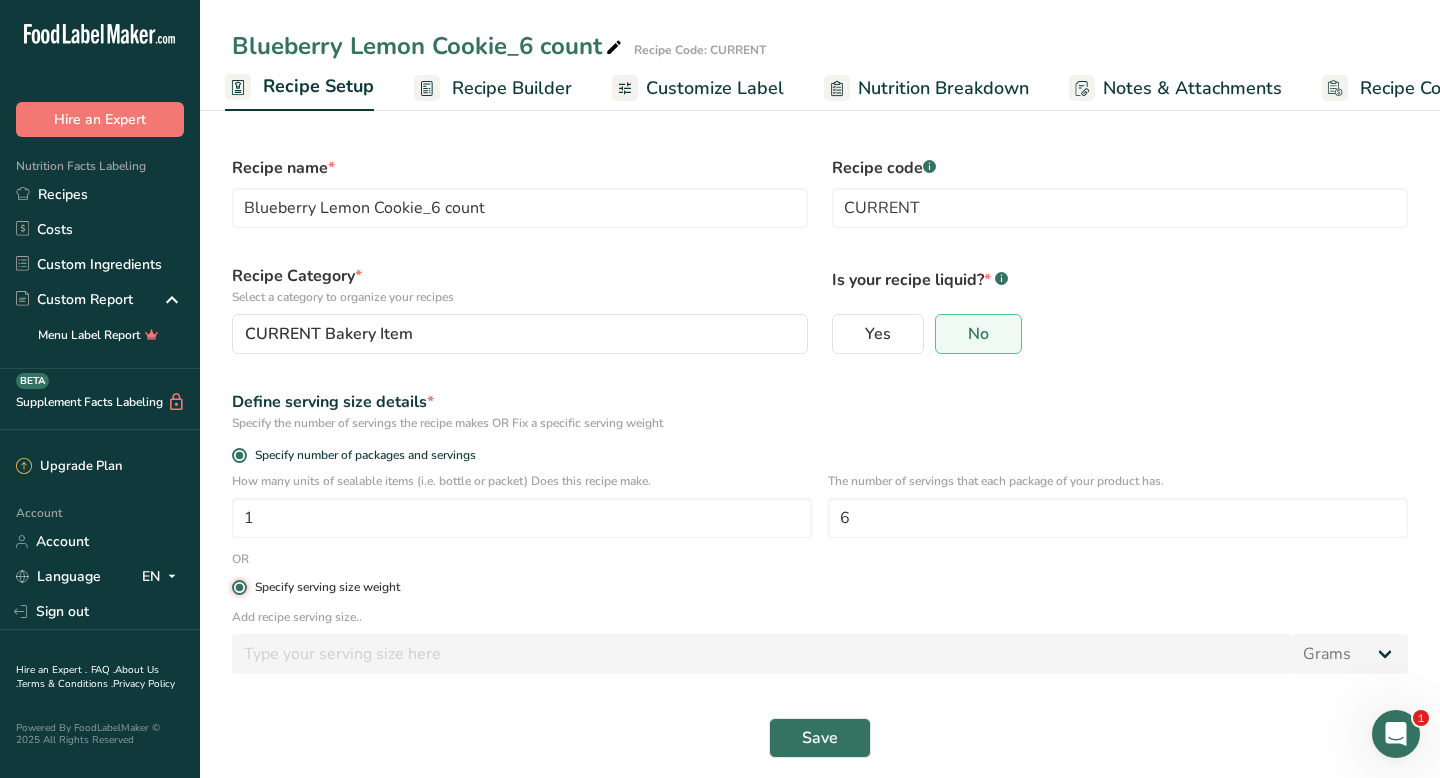 radio on "false" 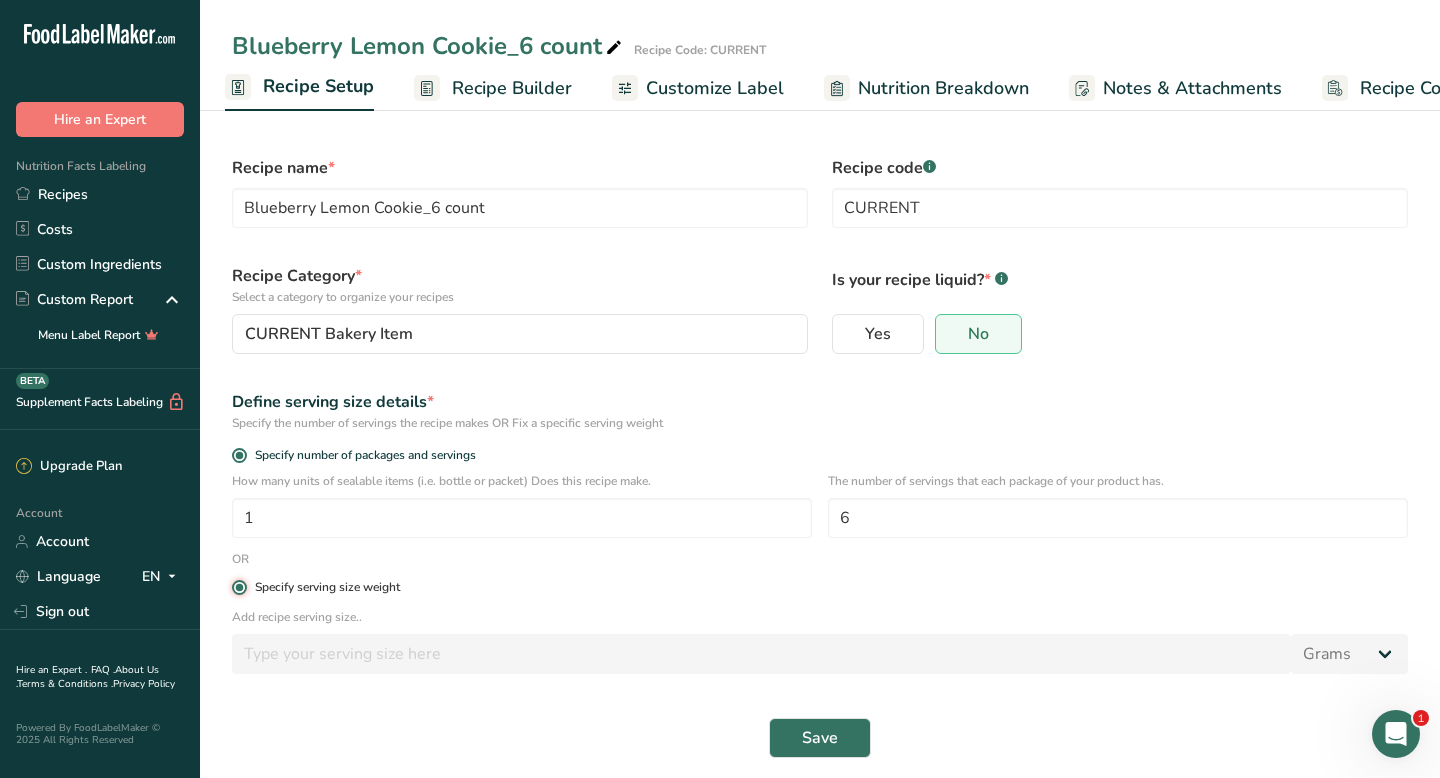 type 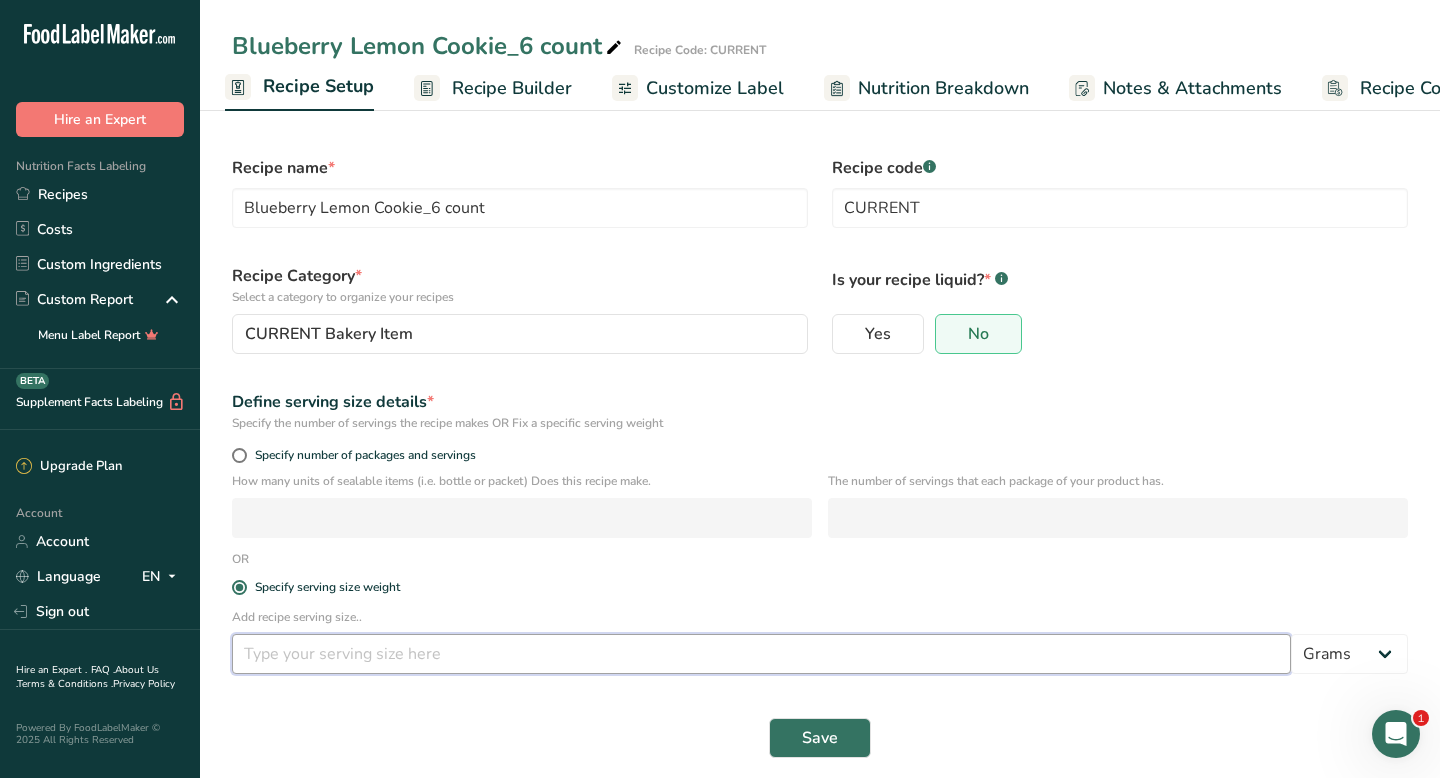 click at bounding box center (761, 654) 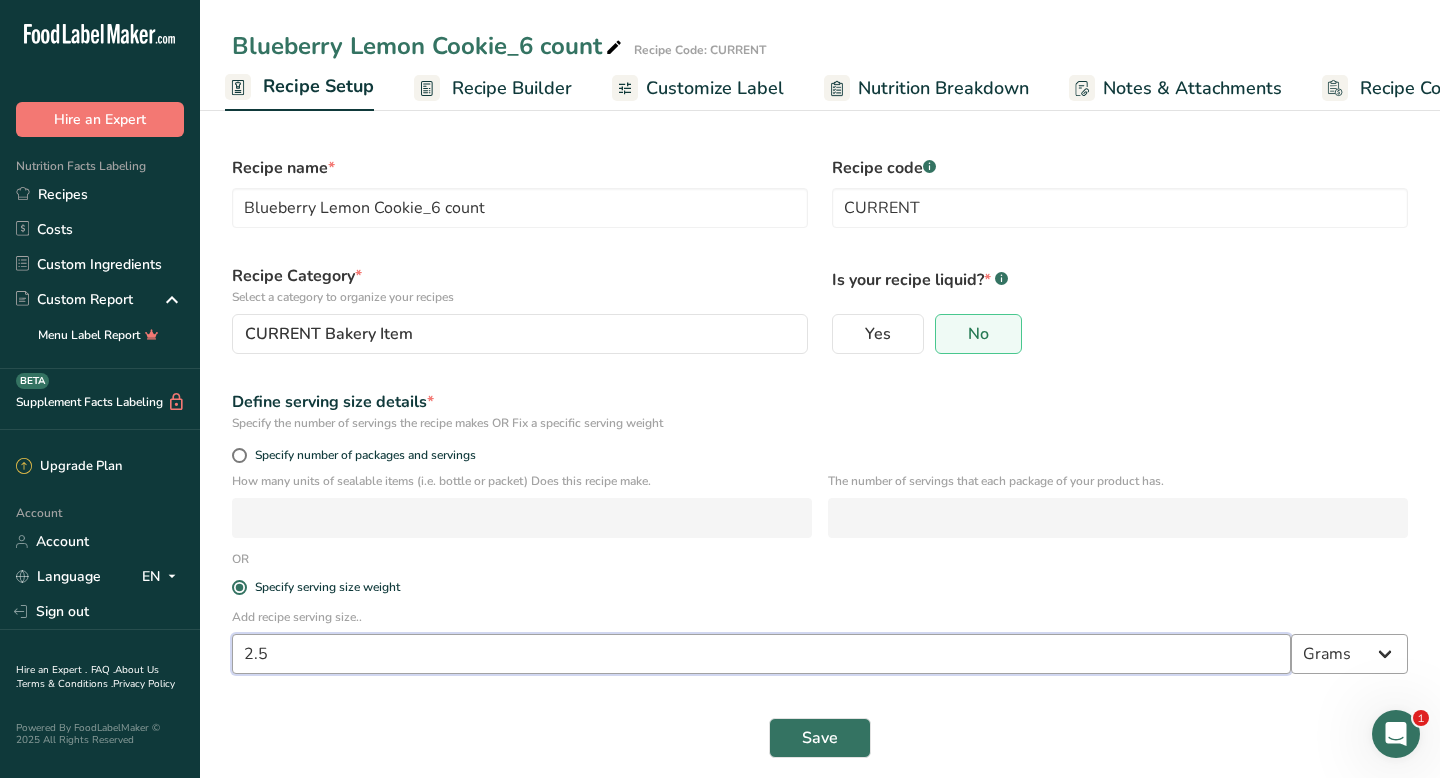 type on "2.5" 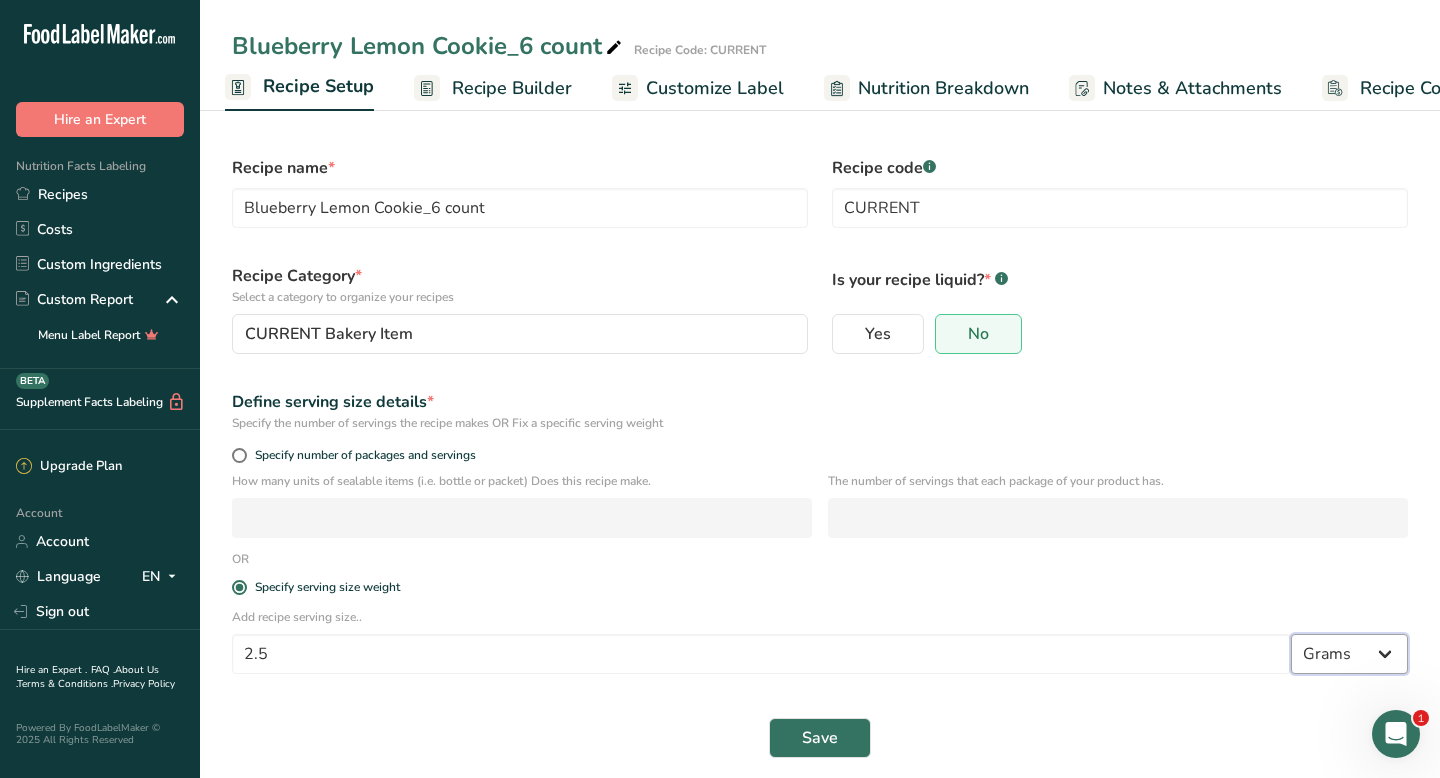 click on "Grams
kg
mg
mcg
lb
oz
l
mL
fl oz
tbsp
tsp
cup
qt
gallon" at bounding box center (1349, 654) 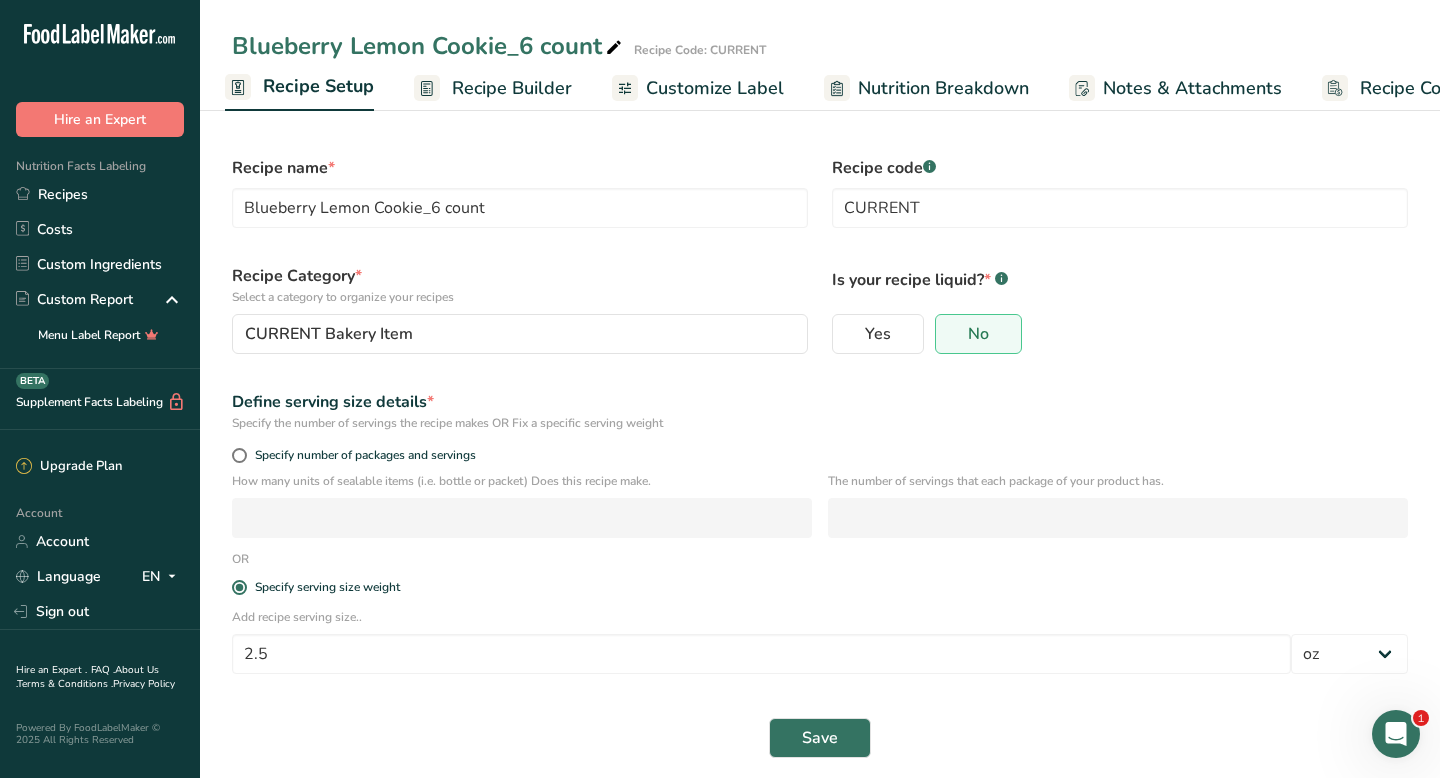 click on "Save" at bounding box center [820, 738] 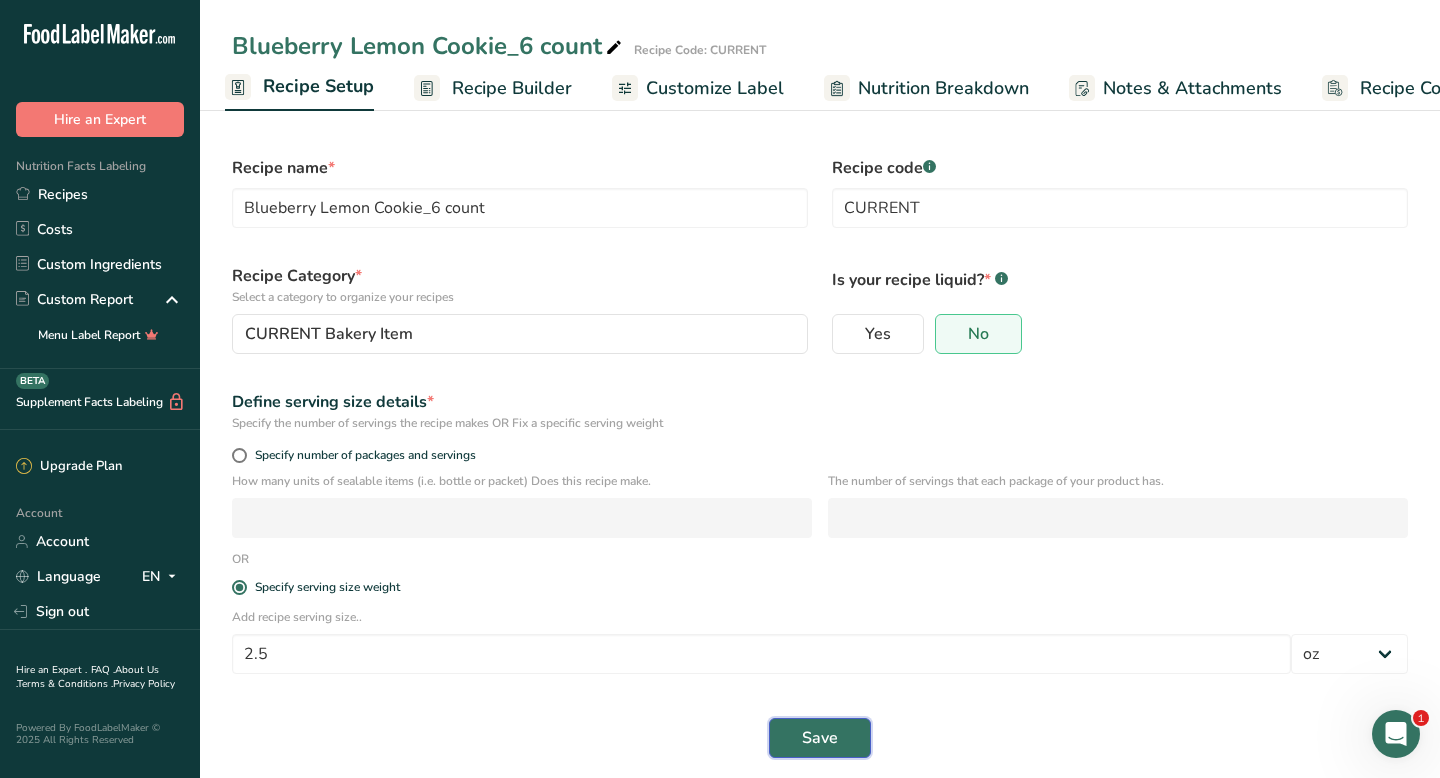click on "Save" at bounding box center [820, 738] 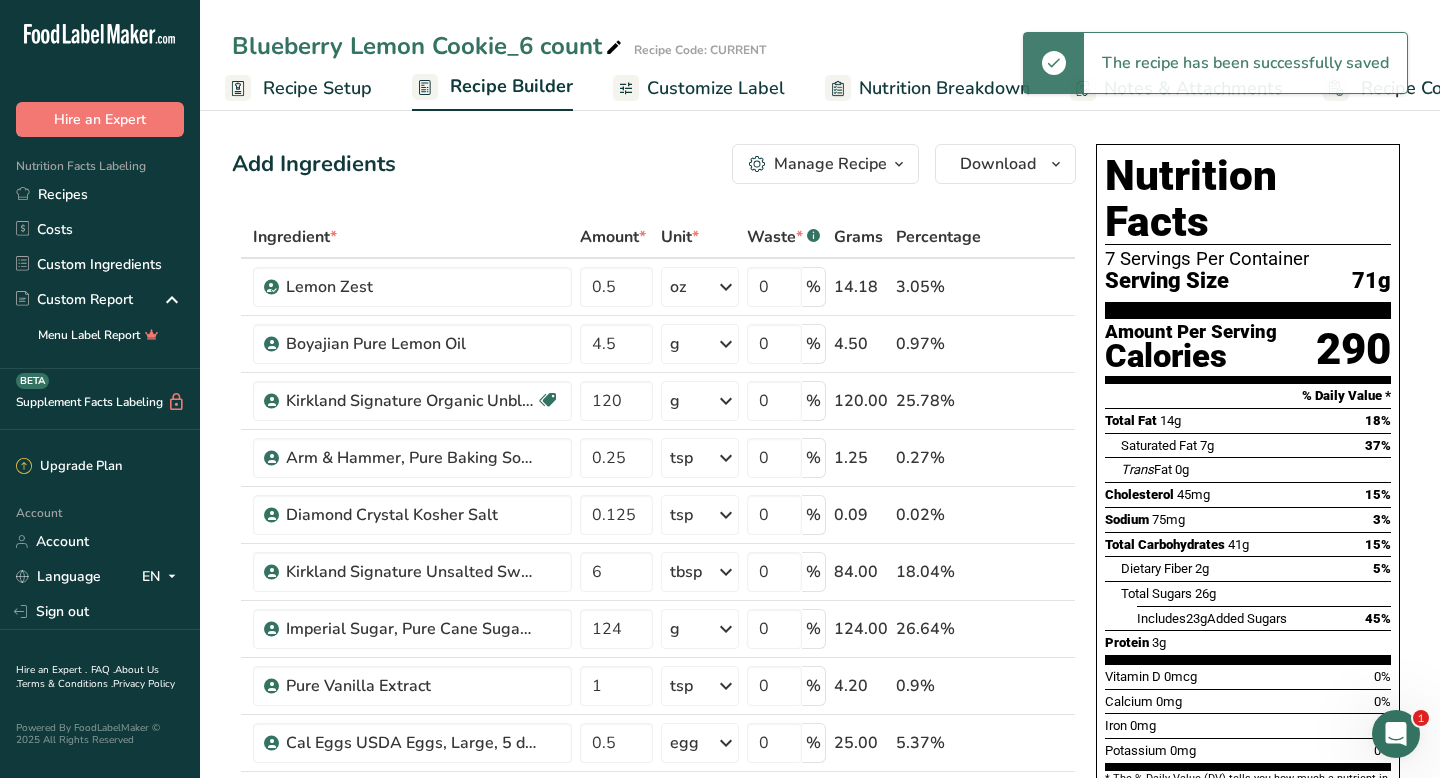 click on "Blueberry Lemon Cookie_6 count" at bounding box center (429, 46) 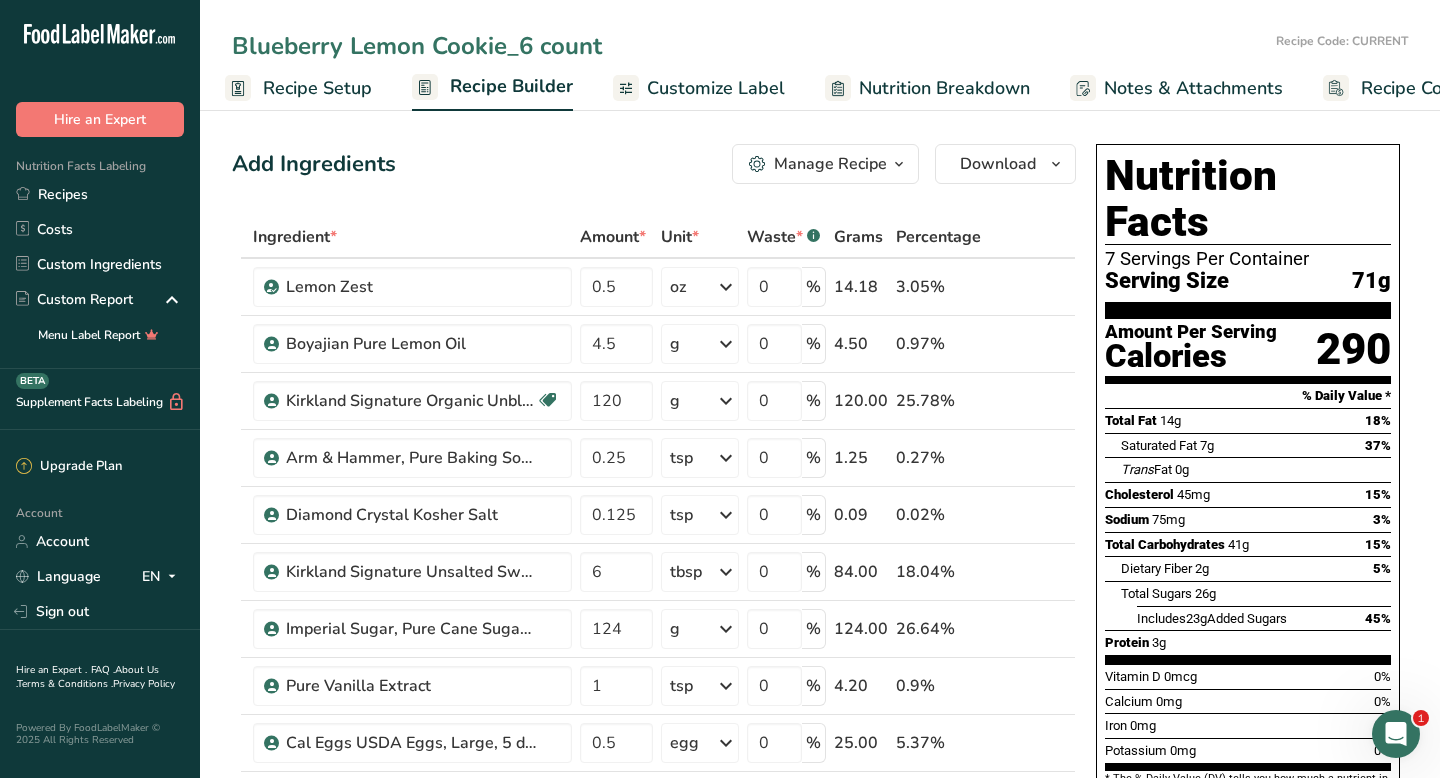 click on "Blueberry Lemon Cookie_6 count" at bounding box center [750, 46] 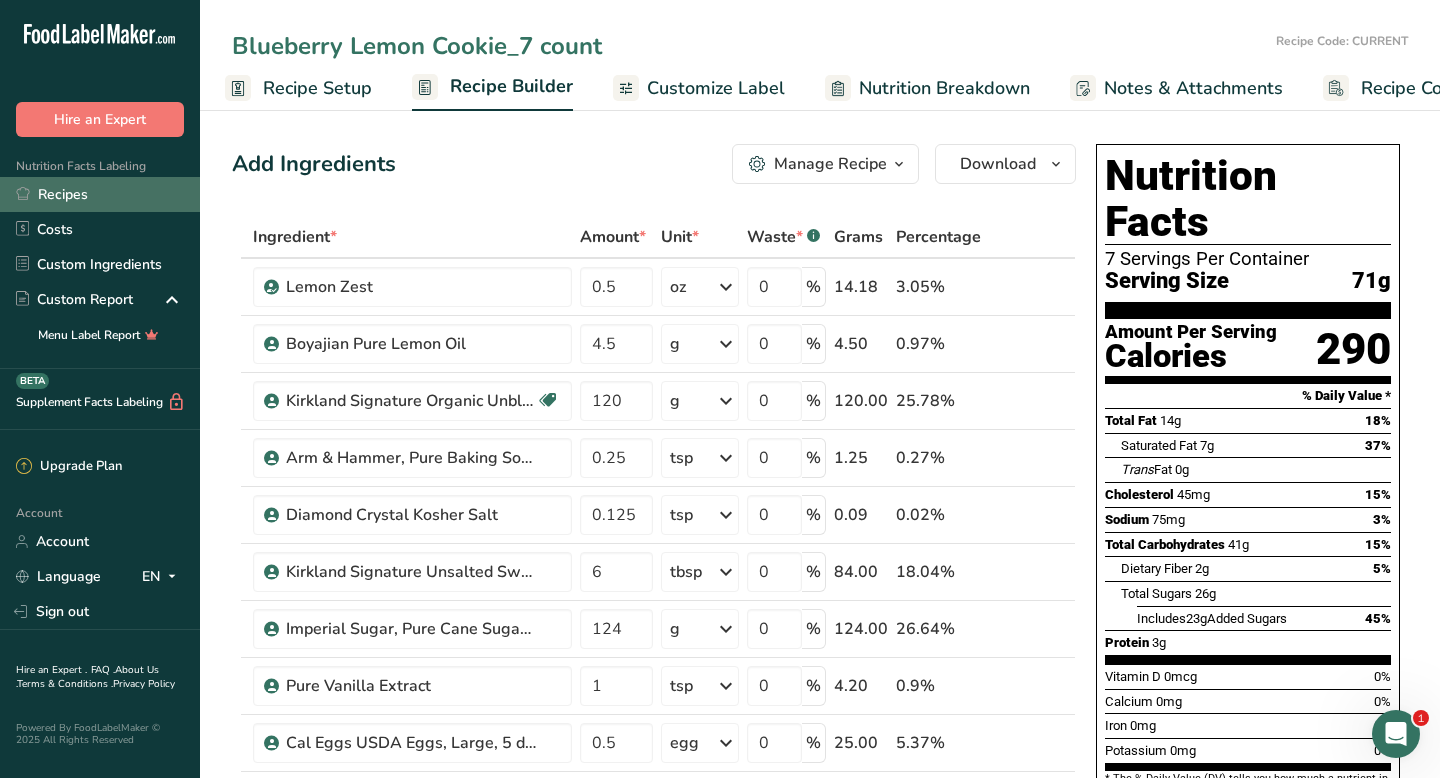 type on "Blueberry Lemon Cookie_7 count" 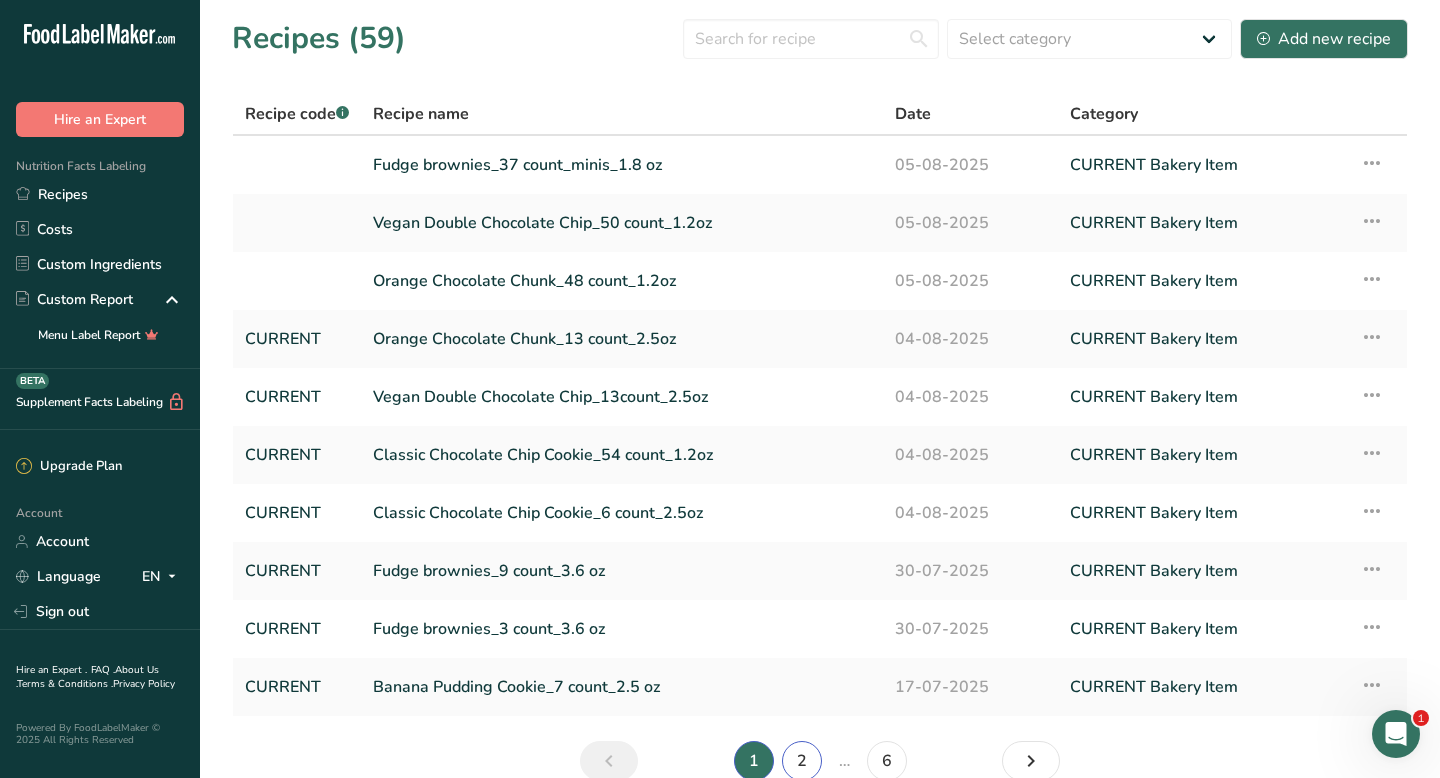 click on "2" at bounding box center [802, 761] 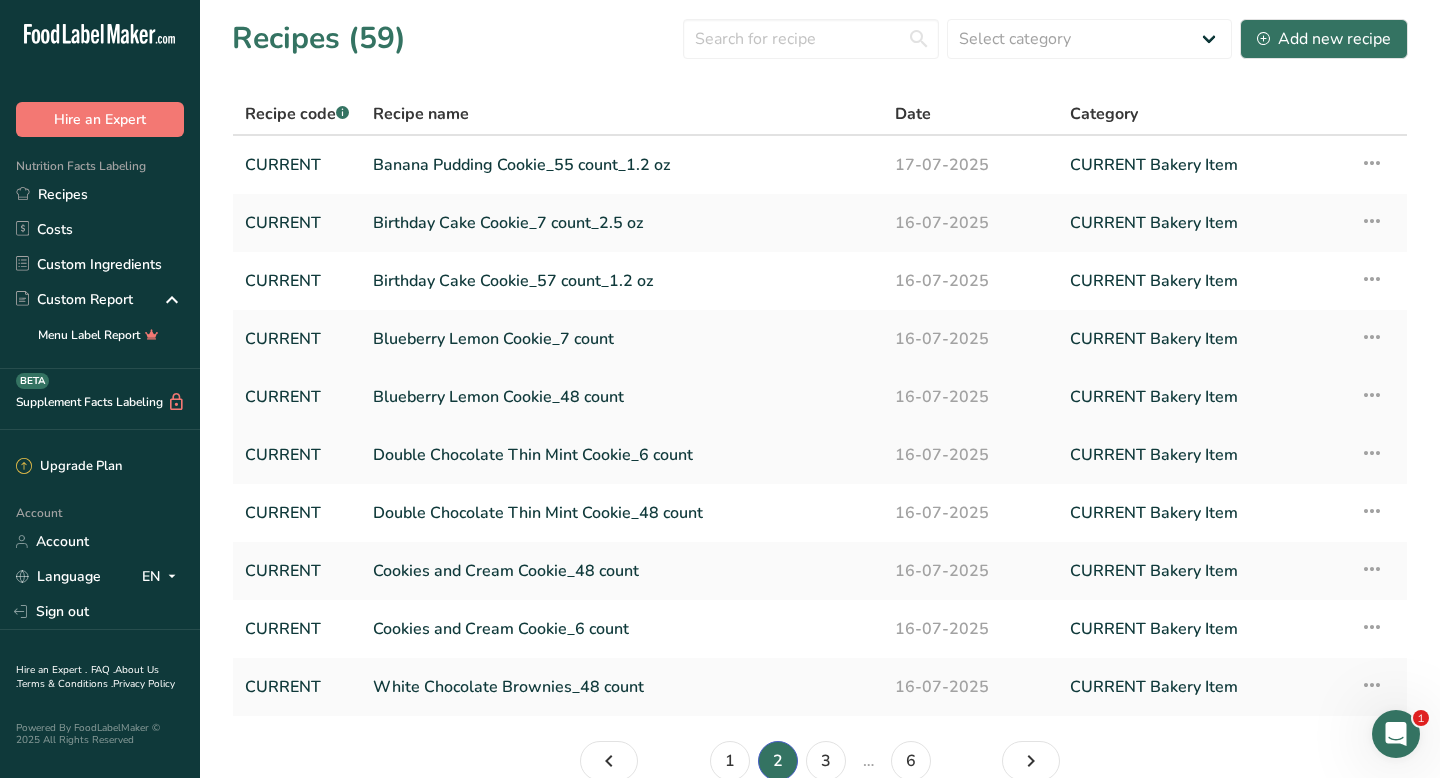 click on "Blueberry Lemon Cookie_48 count" at bounding box center (622, 397) 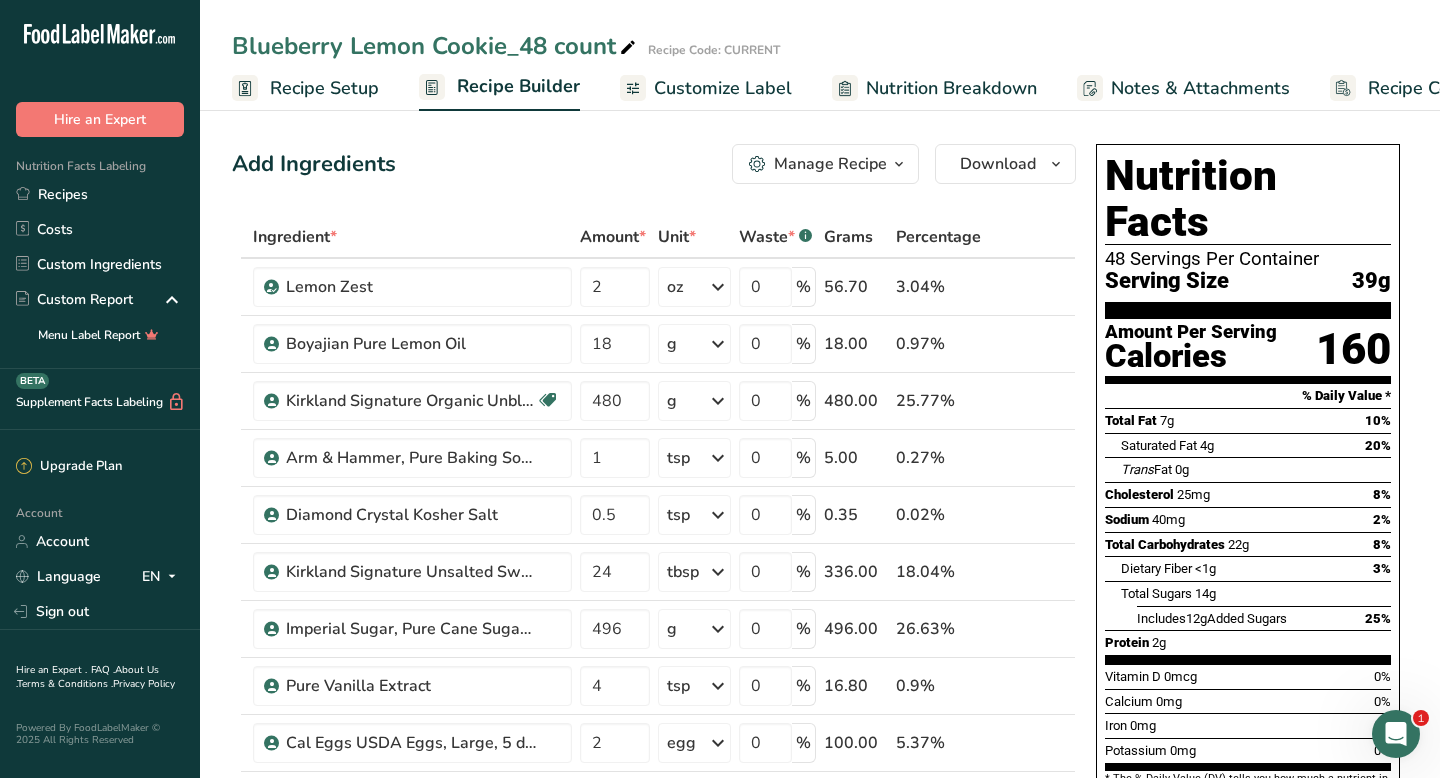 click on "Recipe Setup" at bounding box center (324, 88) 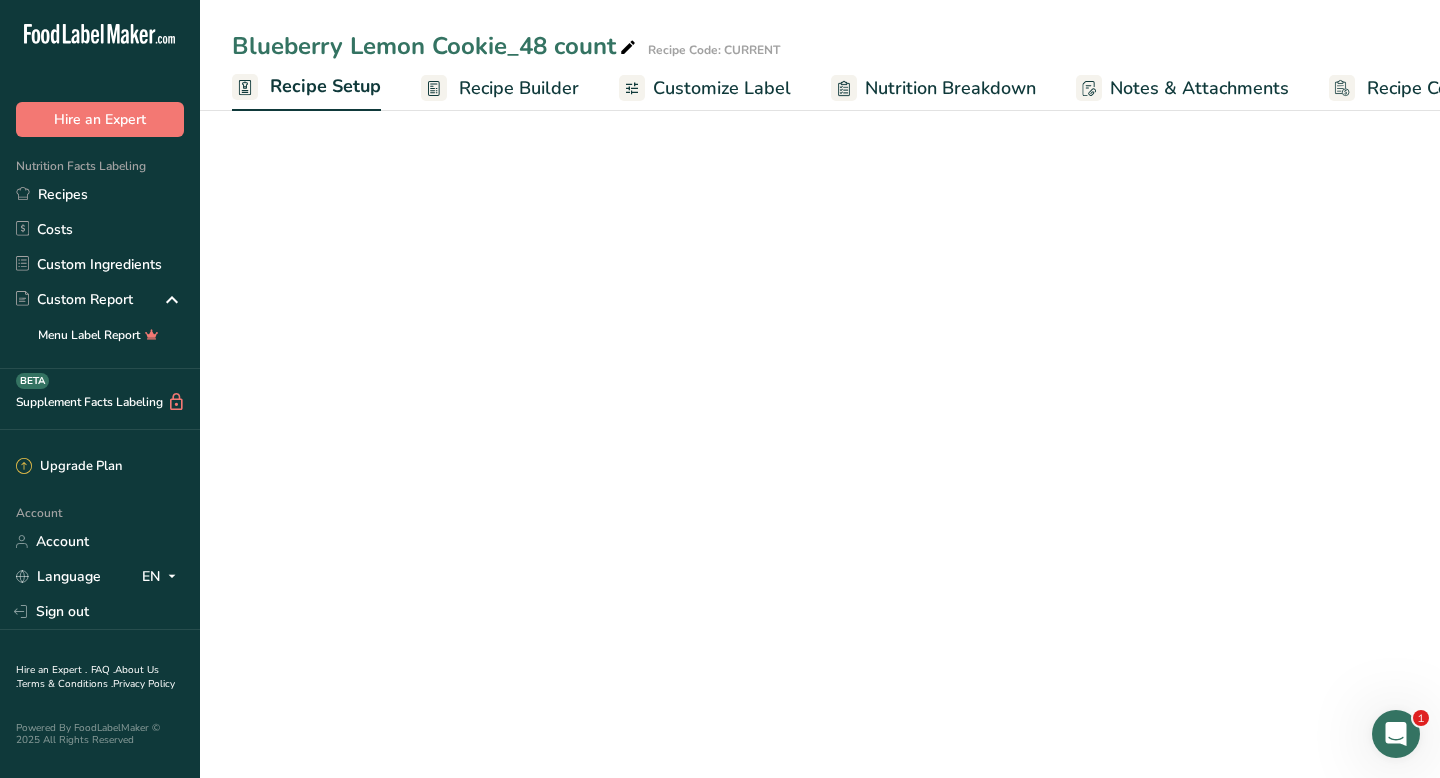 scroll, scrollTop: 0, scrollLeft: 7, axis: horizontal 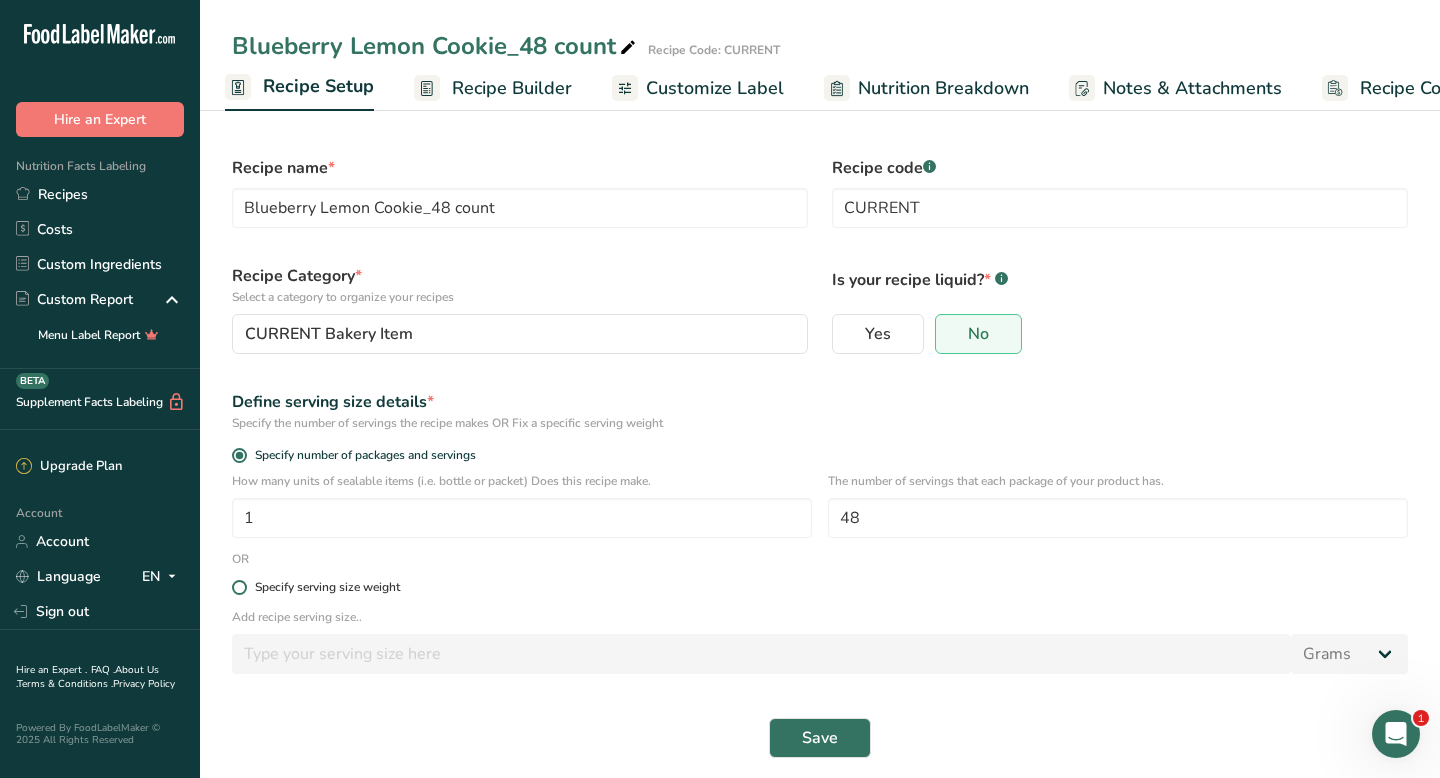 click at bounding box center [239, 587] 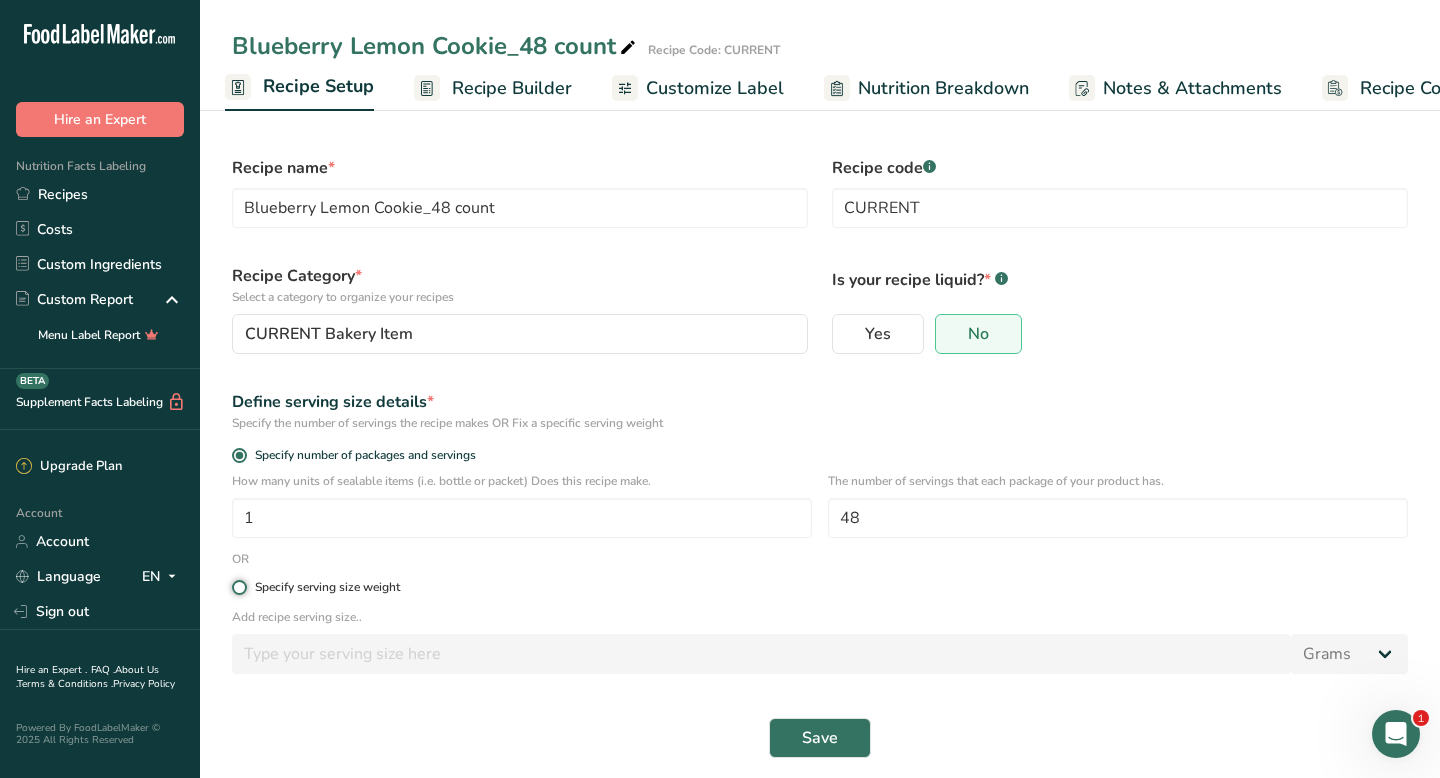 click on "Specify serving size weight" at bounding box center (238, 587) 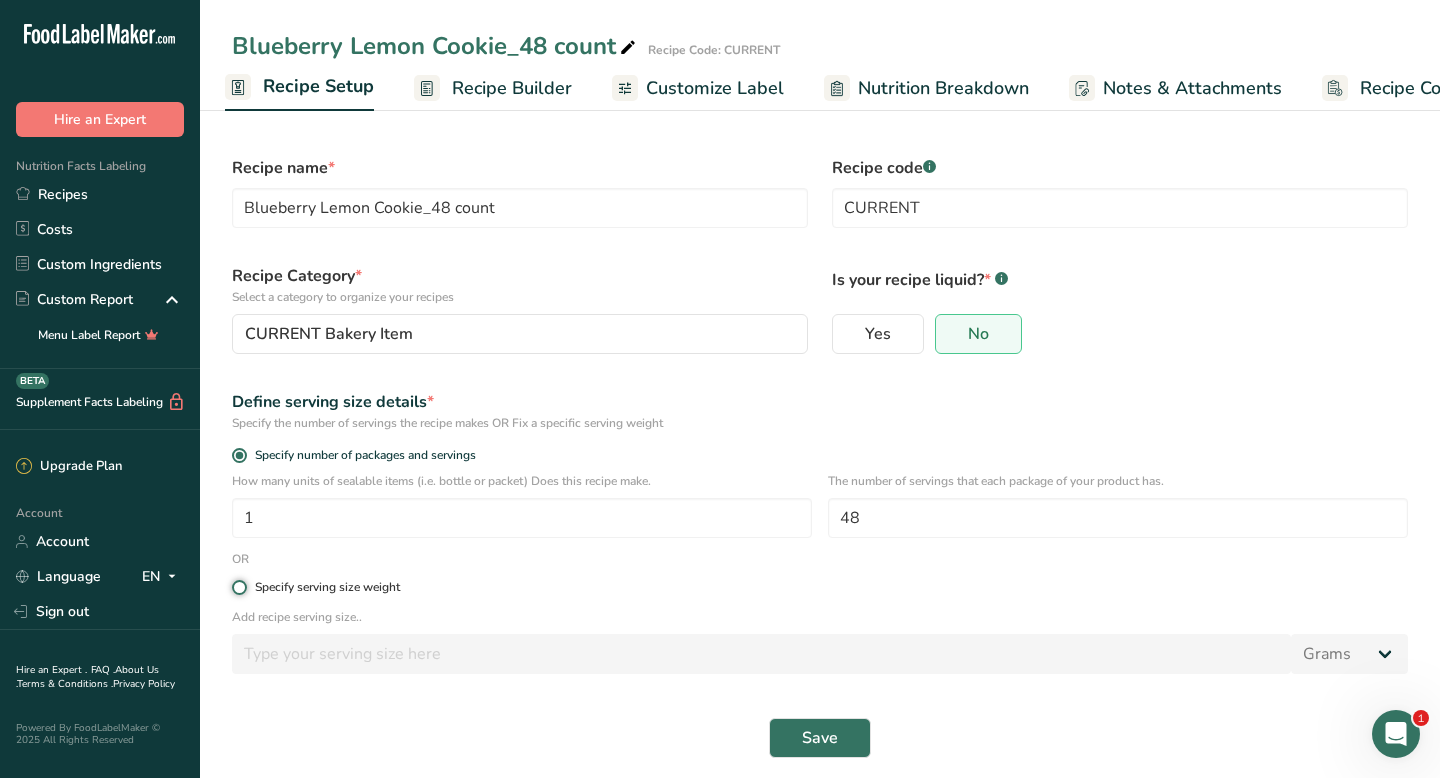 radio on "true" 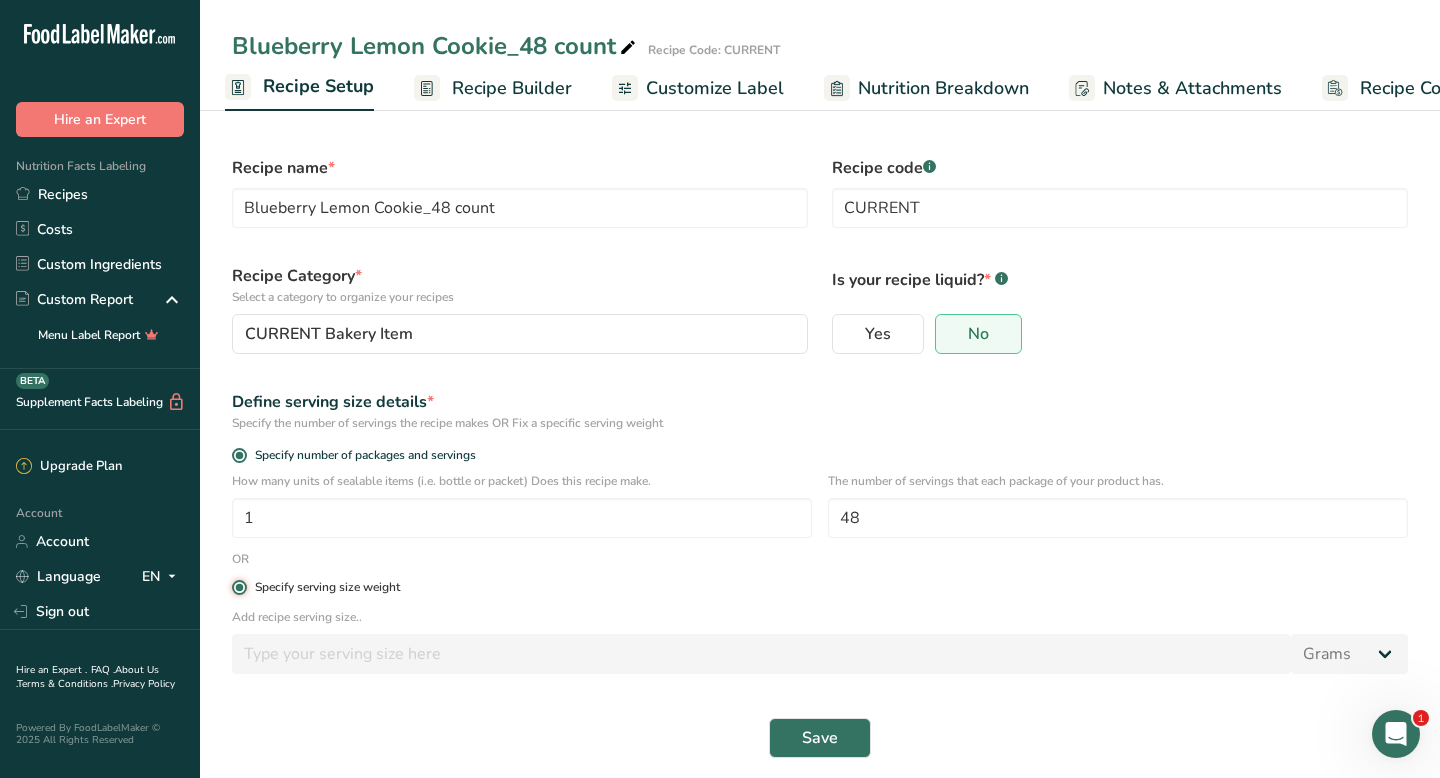 radio on "false" 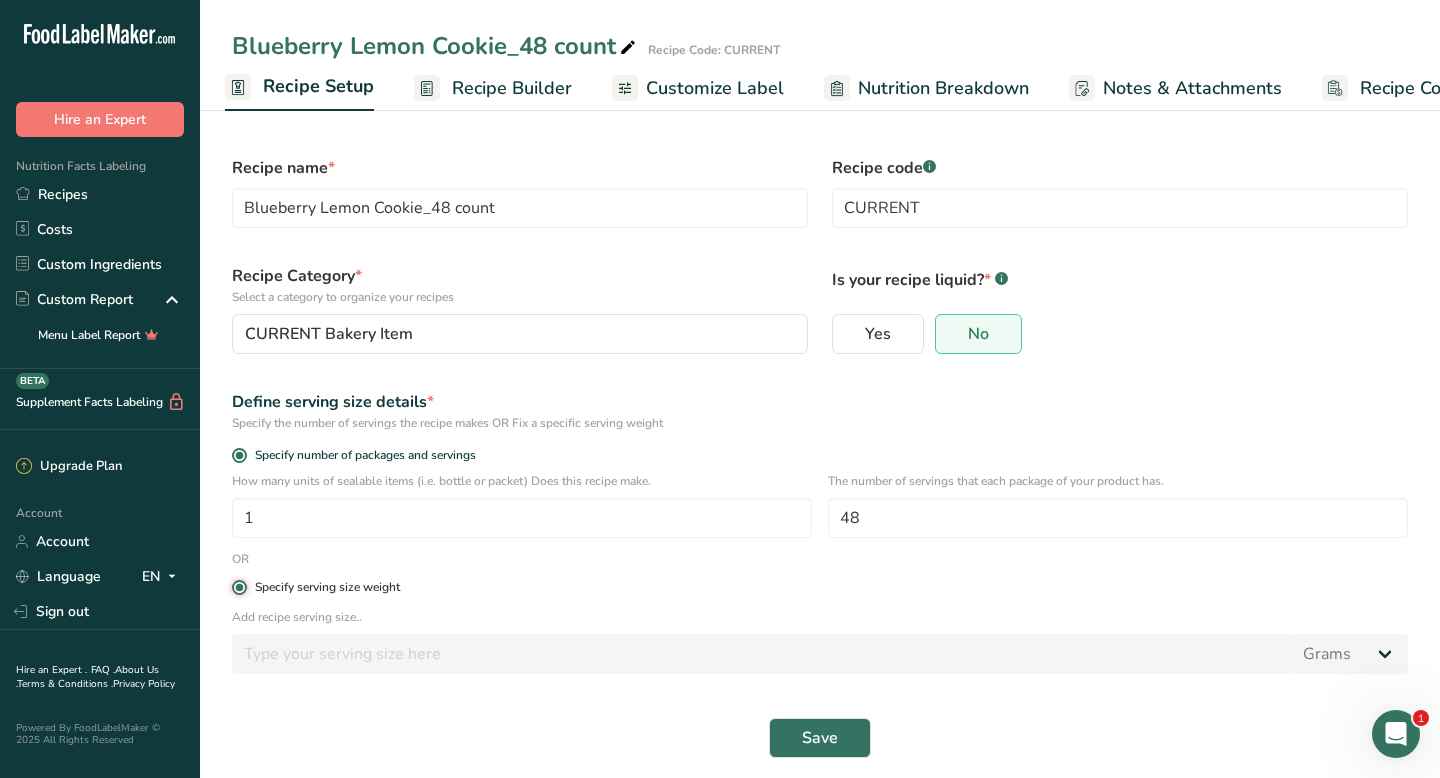 type 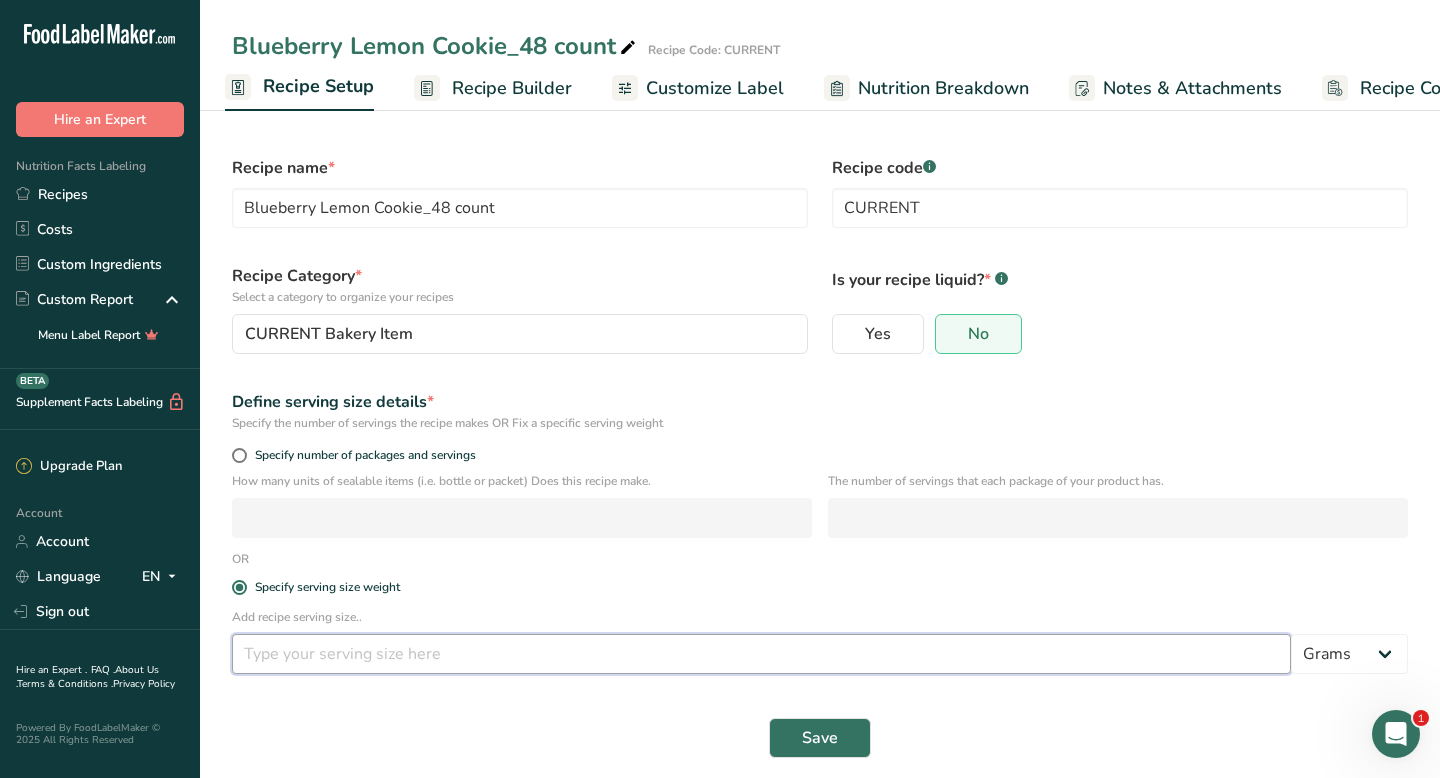 click at bounding box center (761, 654) 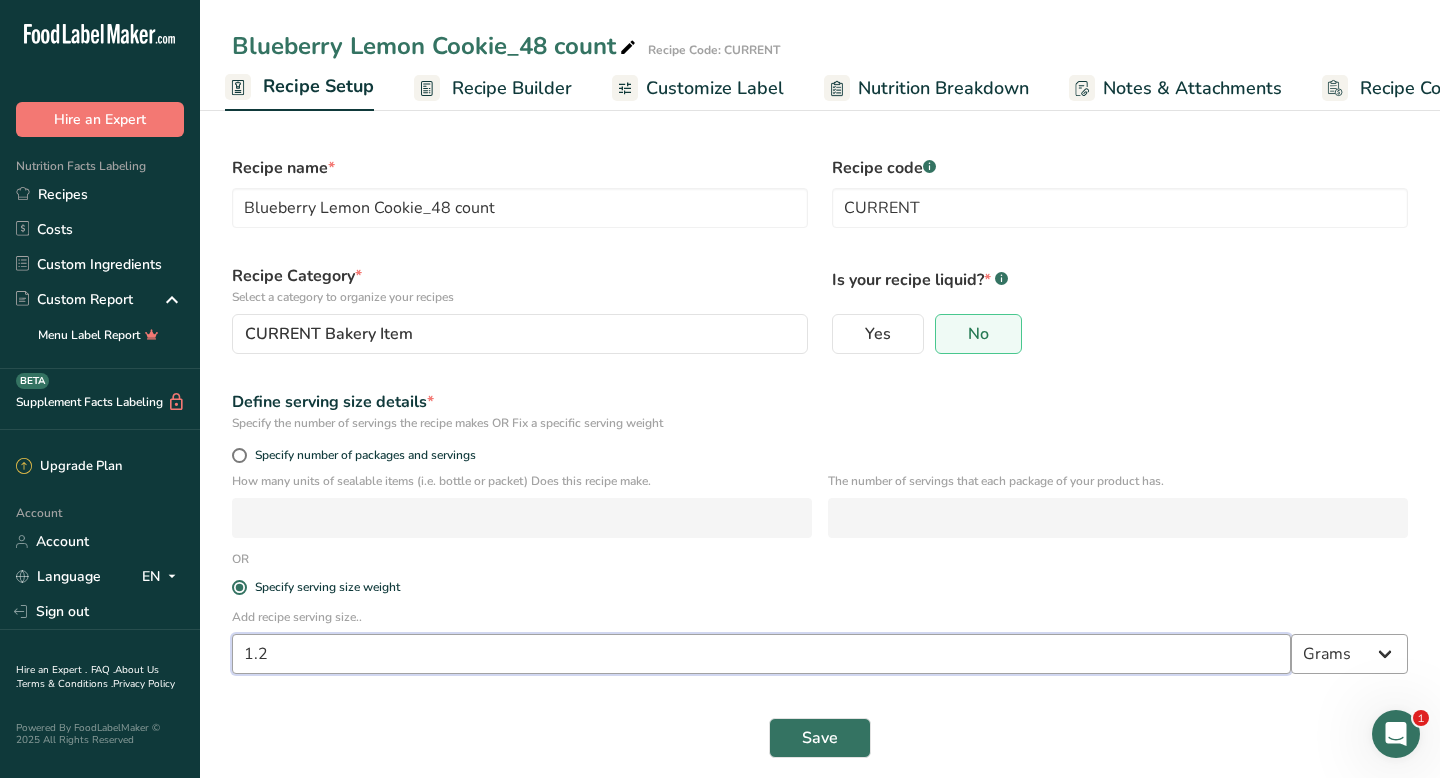 type on "1.2" 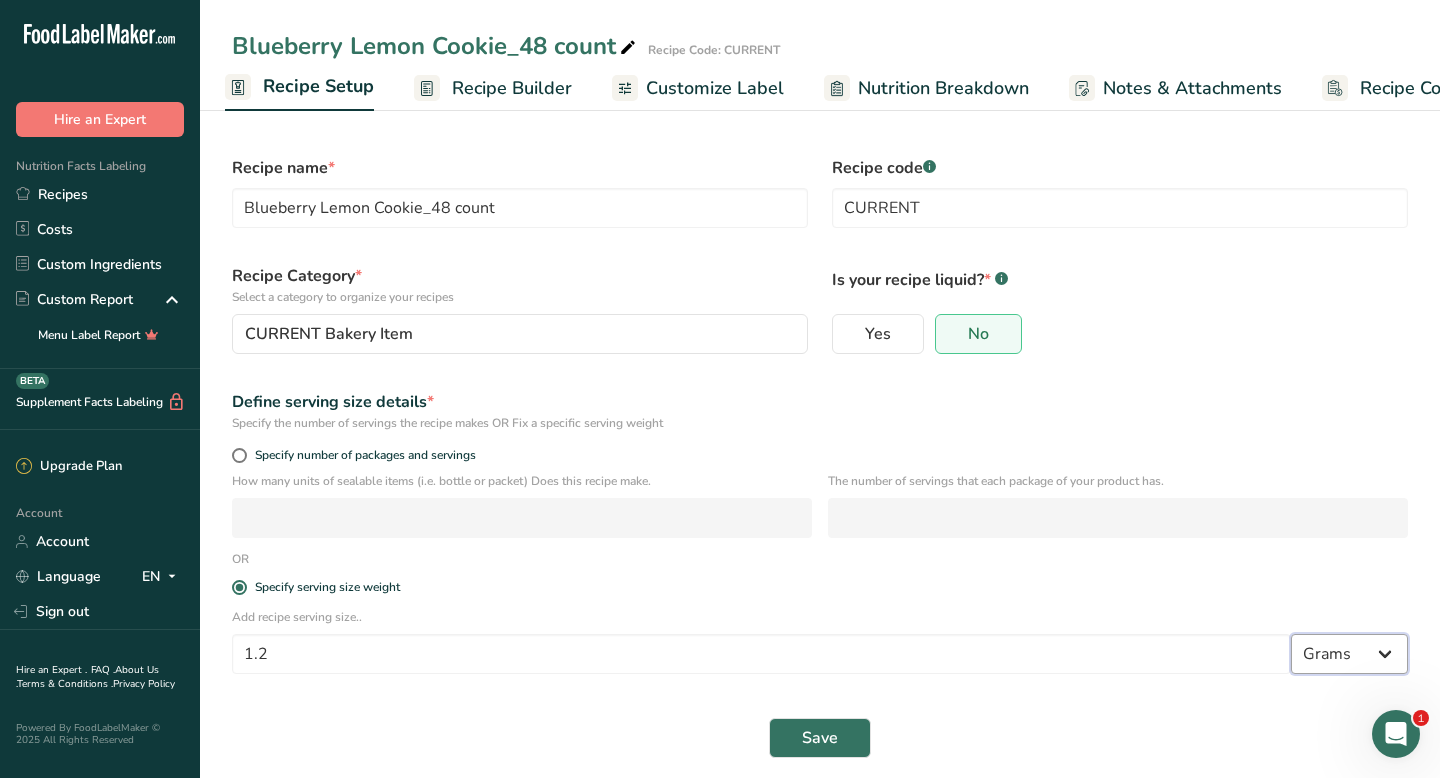 click on "Grams
kg
mg
mcg
lb
oz
l
mL
fl oz
tbsp
tsp
cup
qt
gallon" at bounding box center [1349, 654] 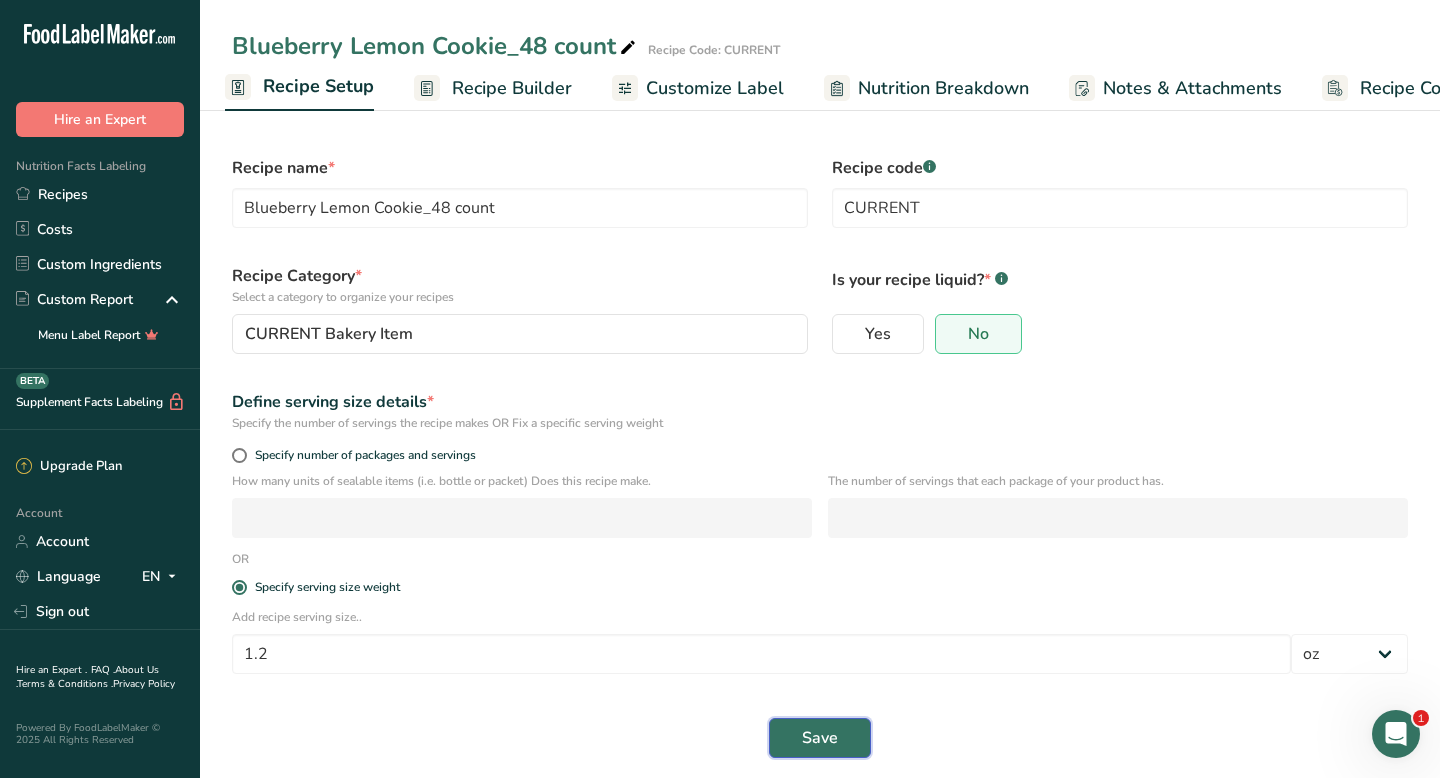 click on "Save" at bounding box center [820, 738] 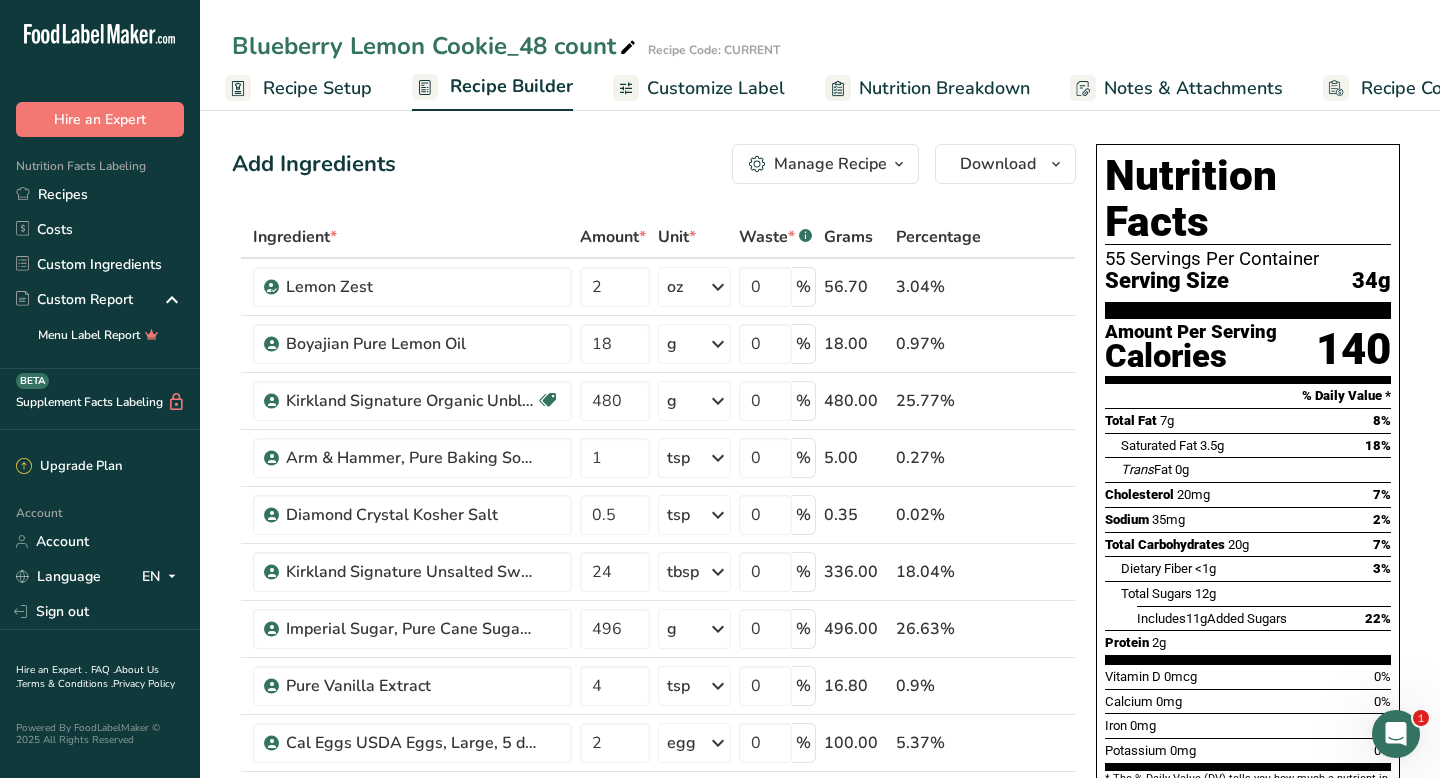 click on "Blueberry Lemon Cookie_48 count" at bounding box center [436, 46] 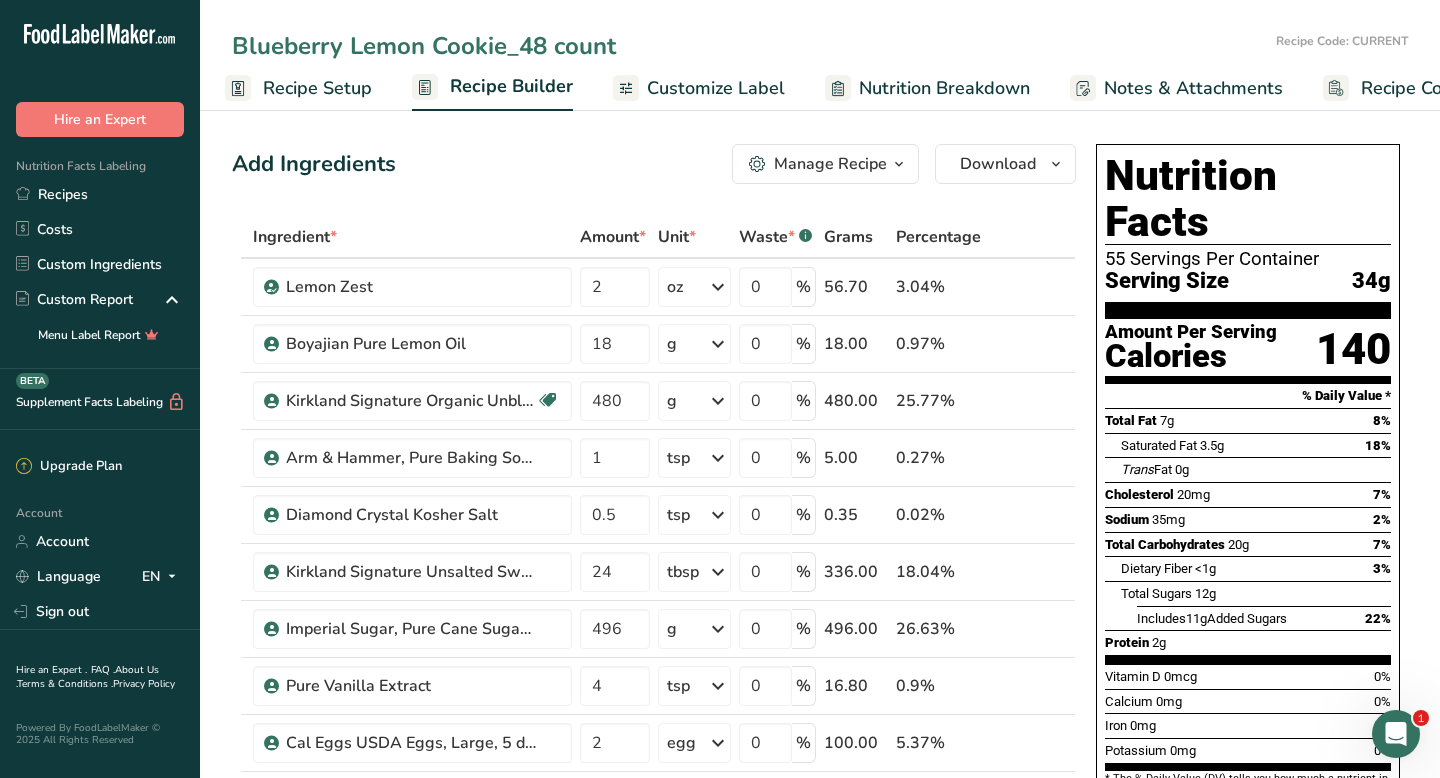 click on "Blueberry Lemon Cookie_48 count" at bounding box center [750, 46] 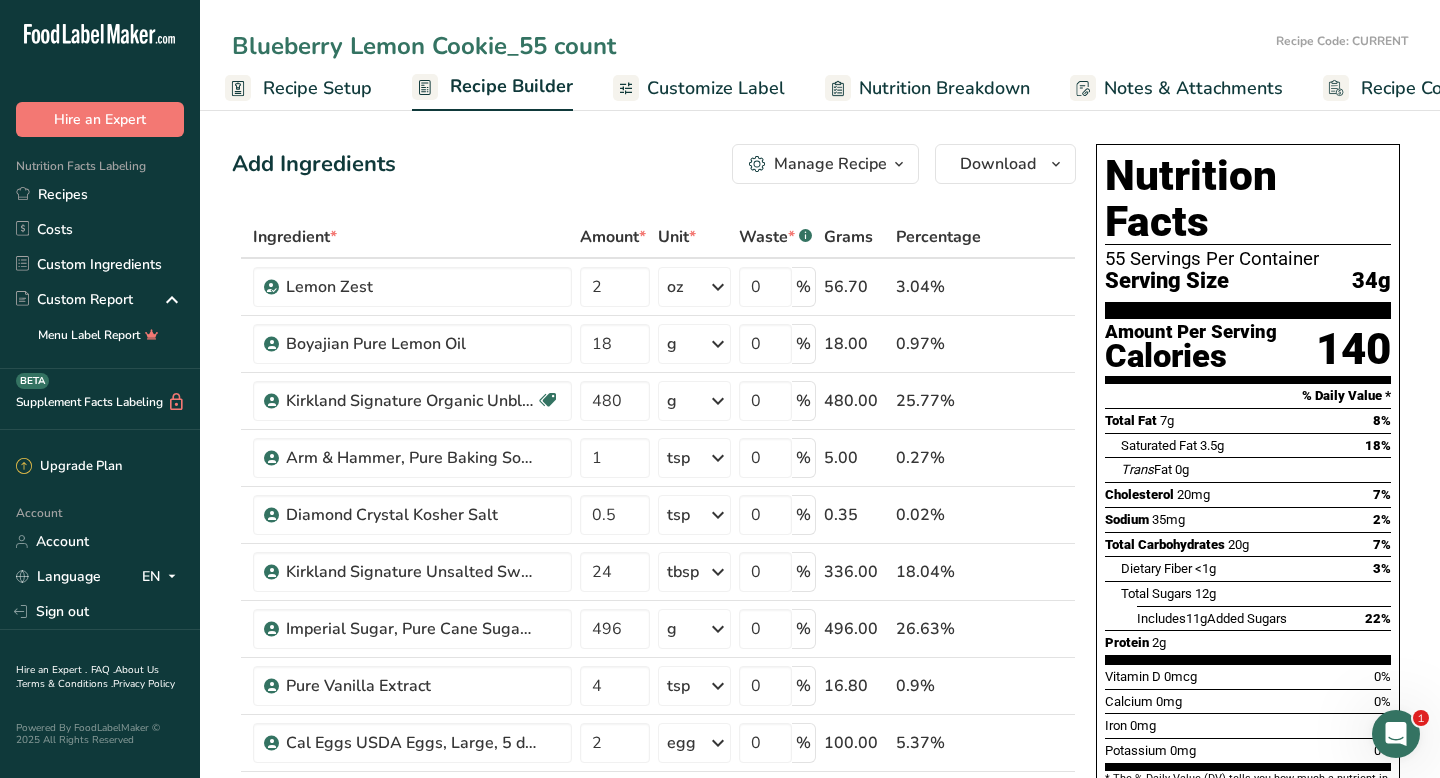 click on "Blueberry Lemon Cookie_55 count" at bounding box center (750, 46) 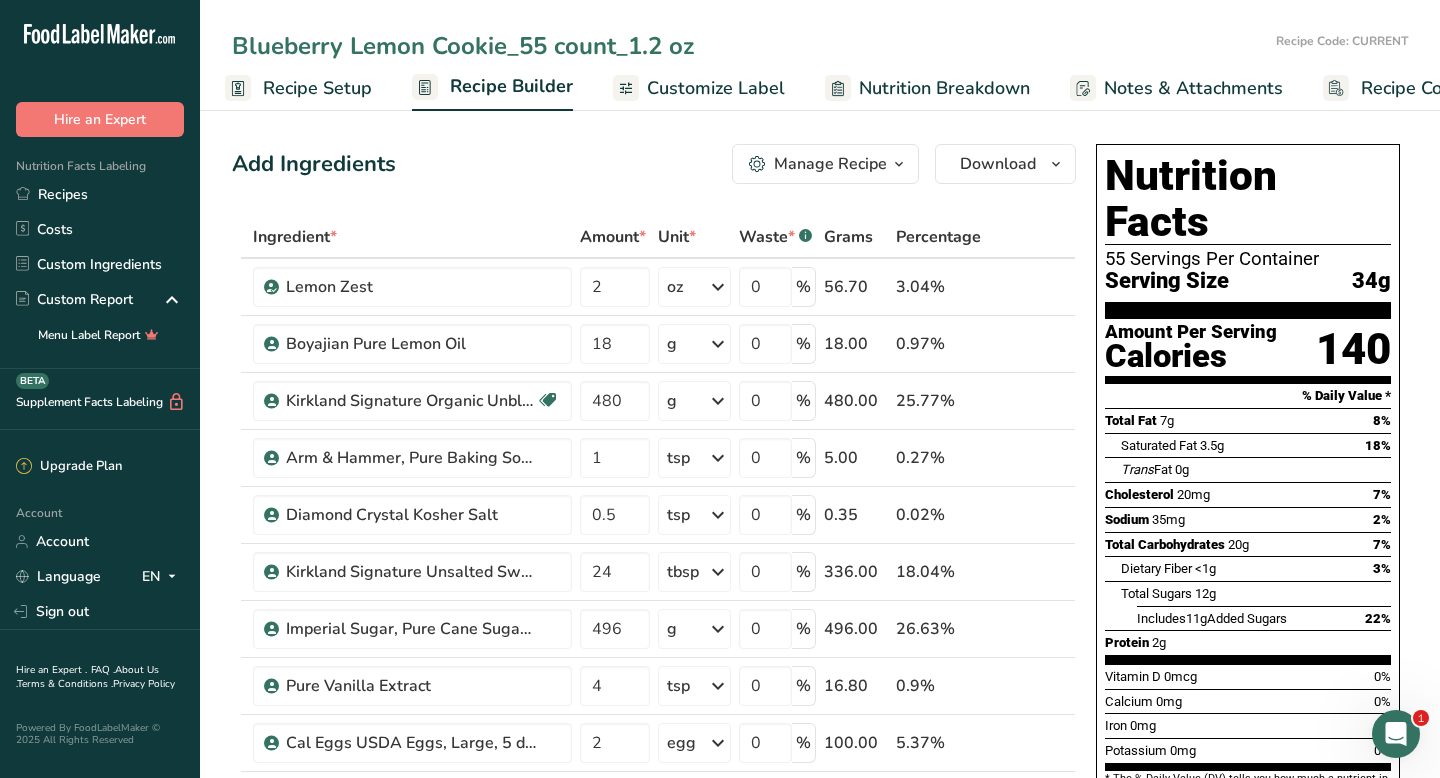 type on "Blueberry Lemon Cookie_55 count_1.2 oz" 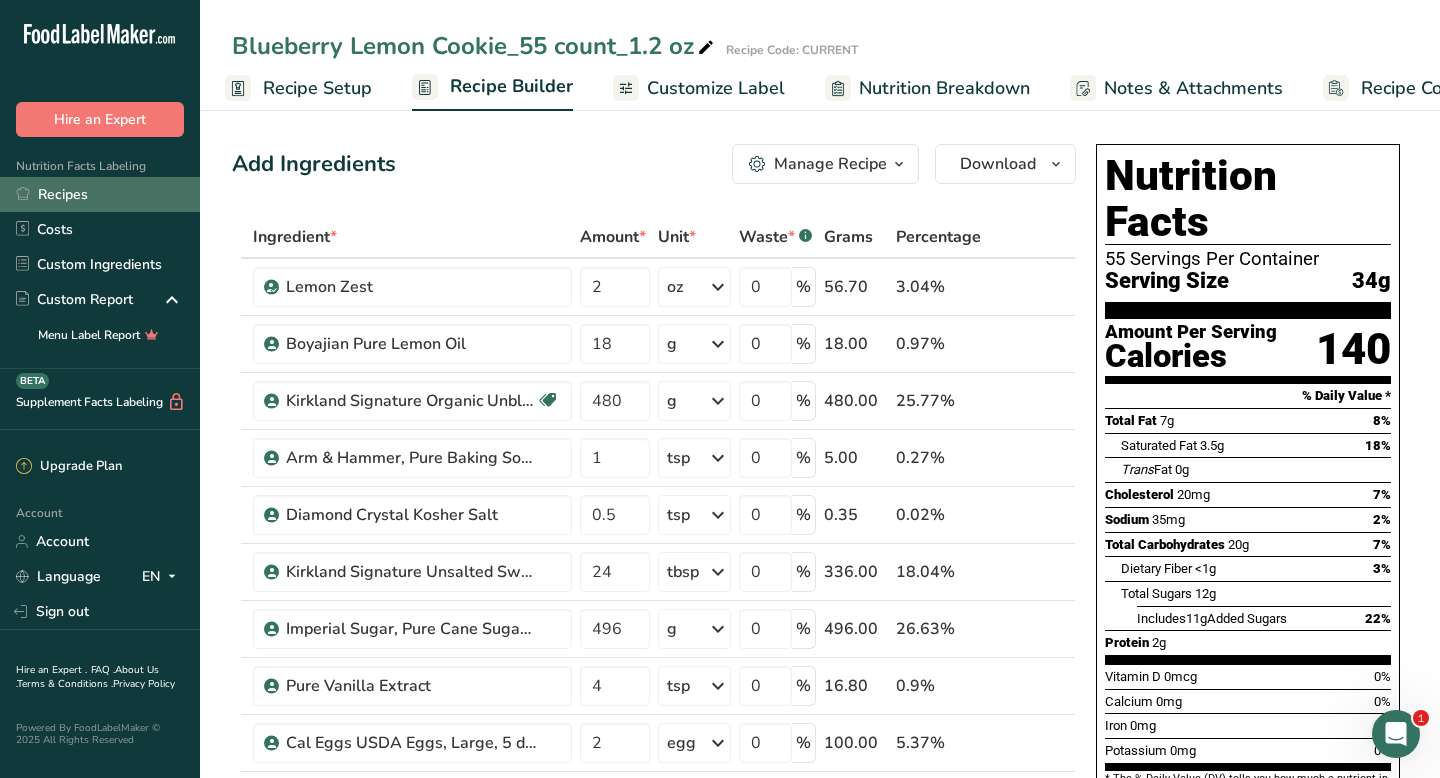 click on "Recipes" at bounding box center [100, 194] 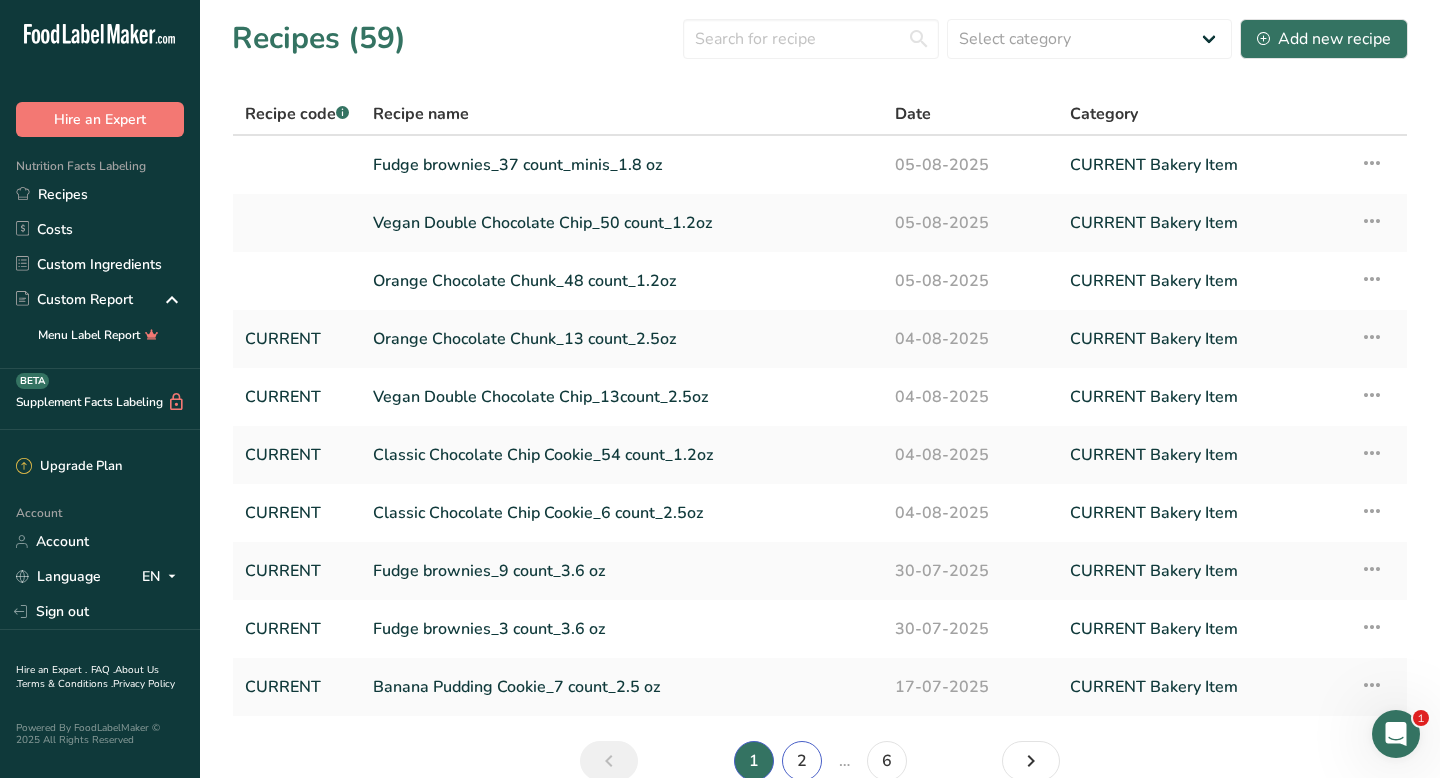 click on "2" at bounding box center (802, 761) 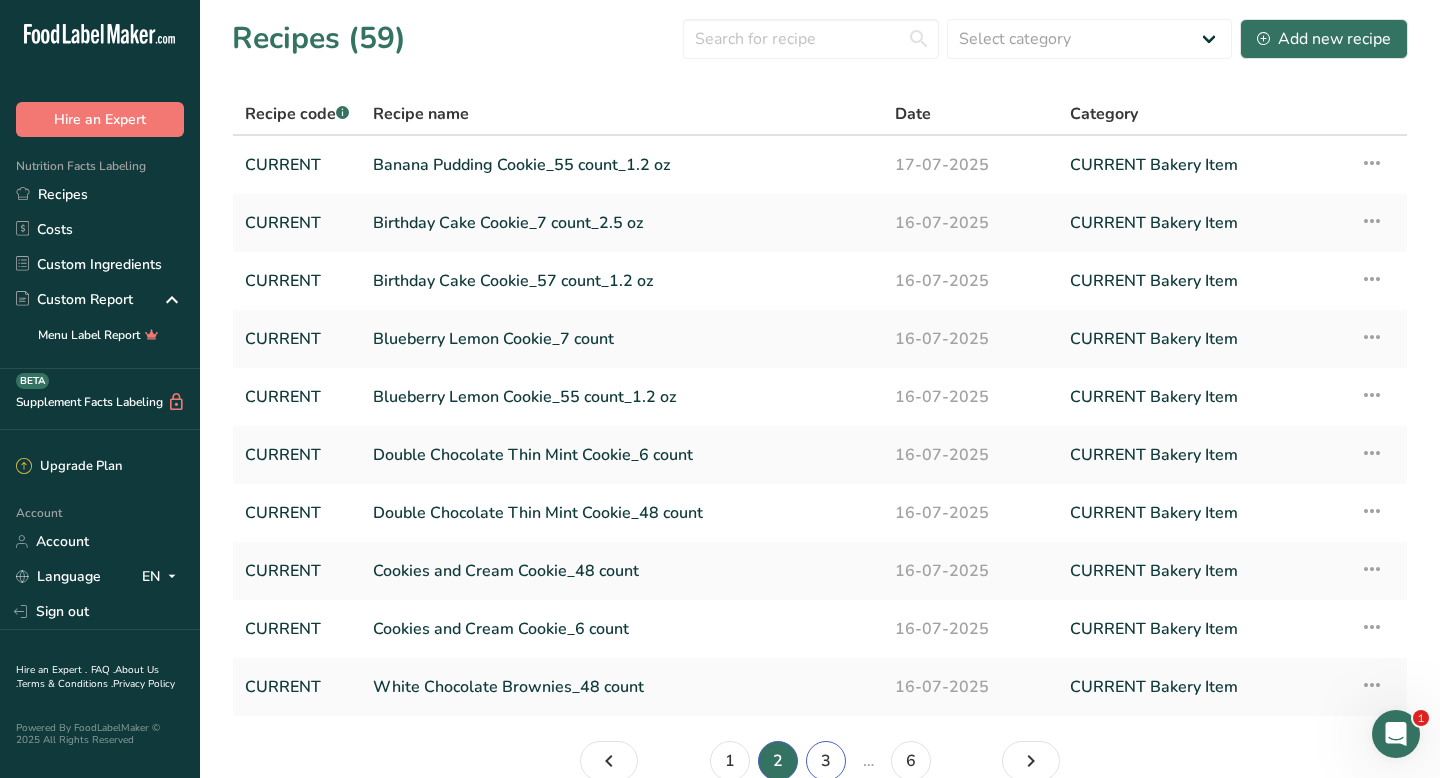 click on "3" at bounding box center (826, 761) 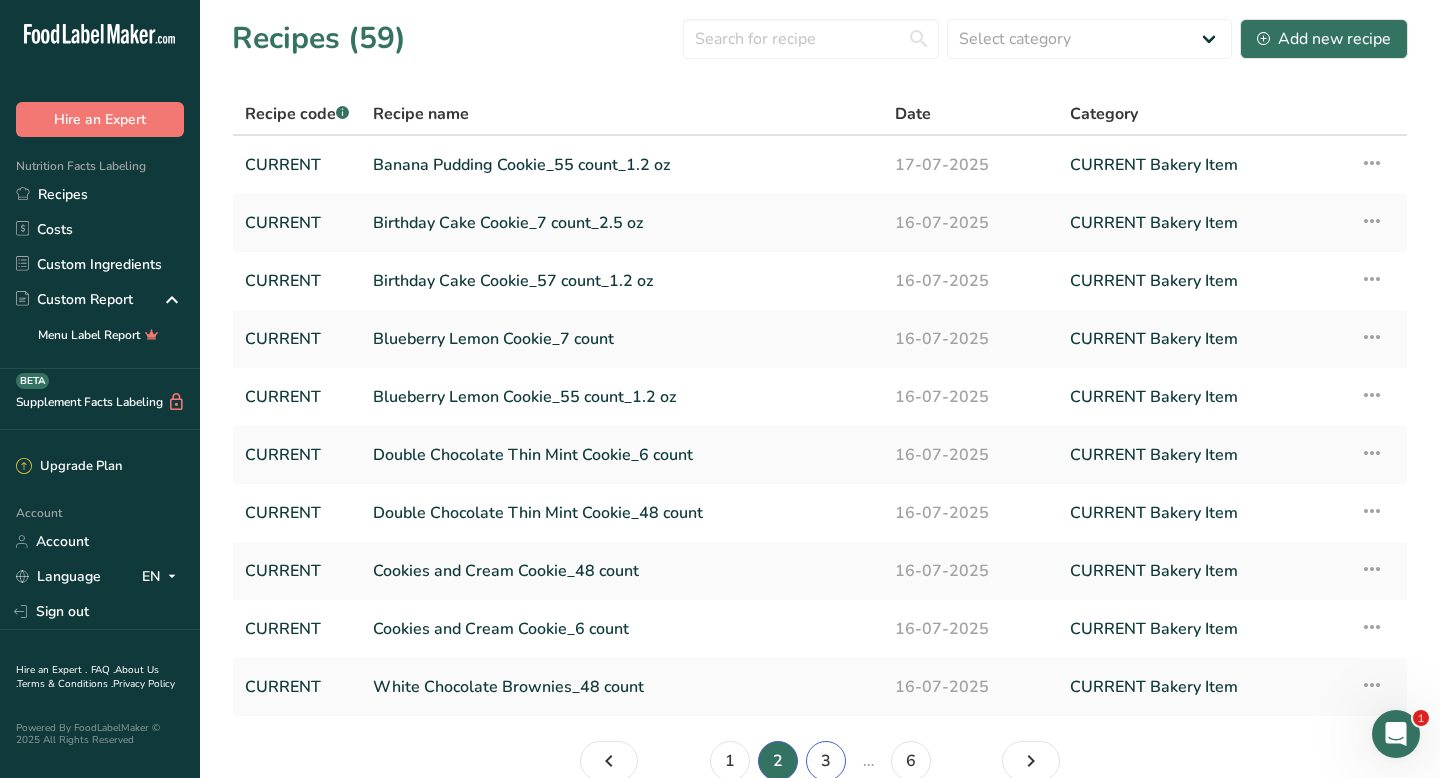 scroll, scrollTop: 3, scrollLeft: 0, axis: vertical 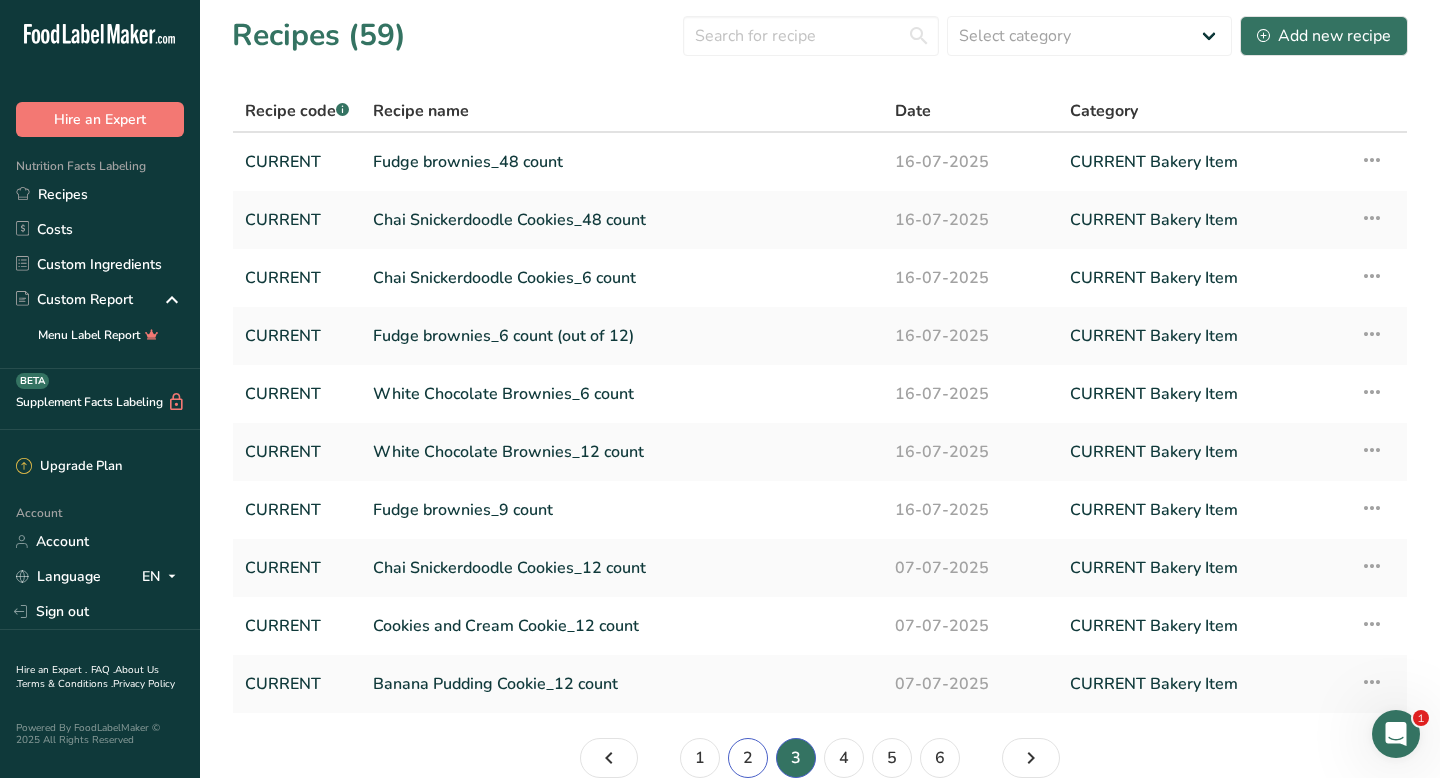 click on "2" at bounding box center [748, 758] 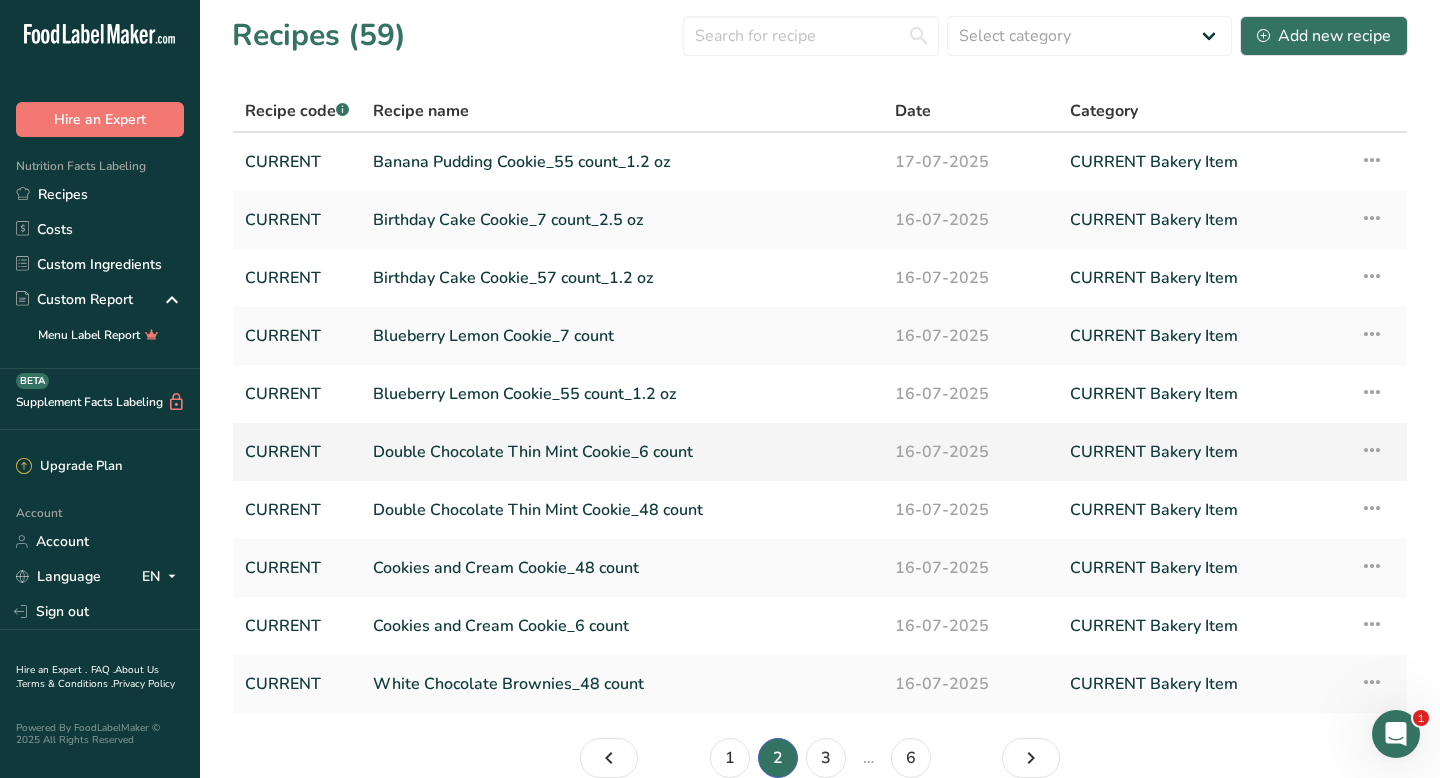 click on "Double Chocolate Thin Mint Cookie_6 count" at bounding box center [622, 452] 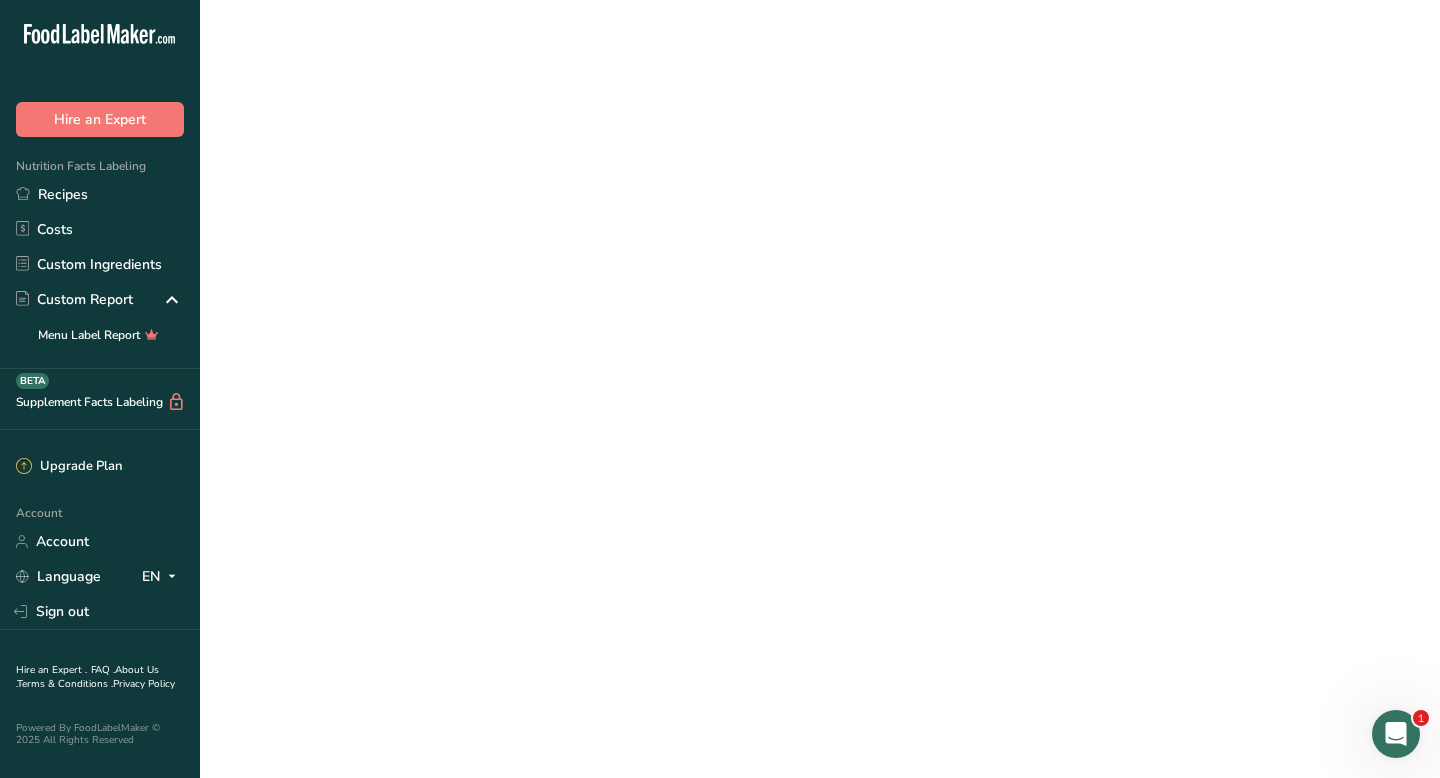 scroll, scrollTop: 0, scrollLeft: 0, axis: both 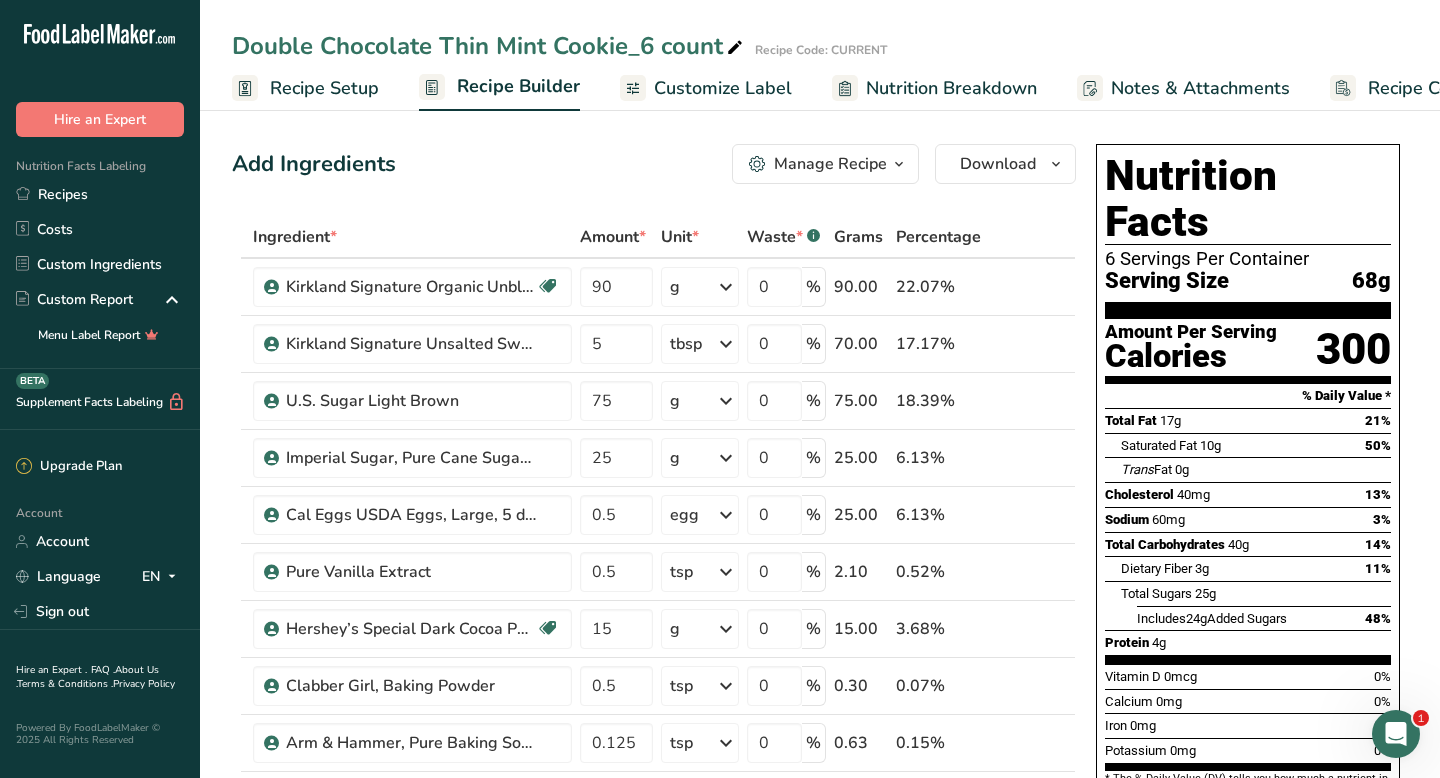 click on "Recipe Setup" at bounding box center (324, 88) 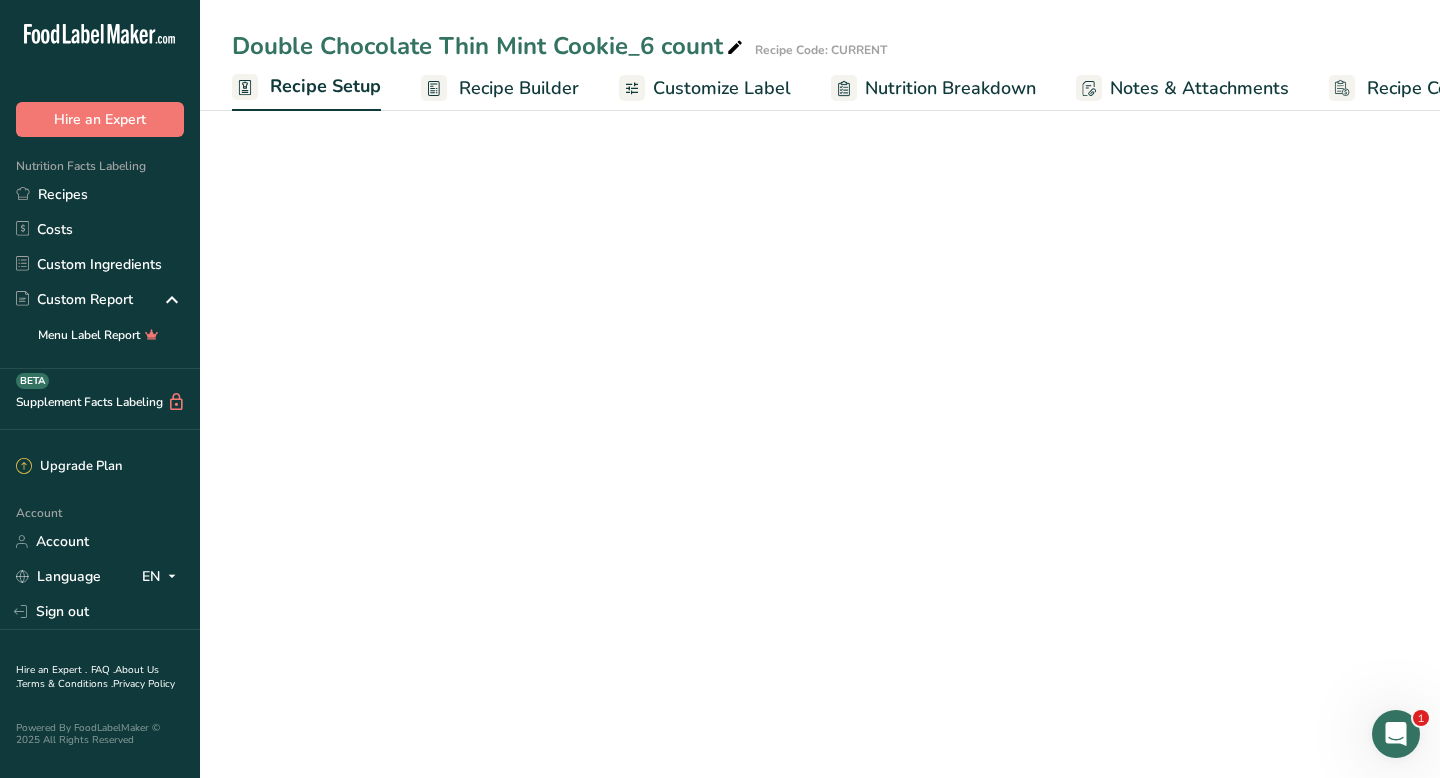 scroll, scrollTop: 0, scrollLeft: 7, axis: horizontal 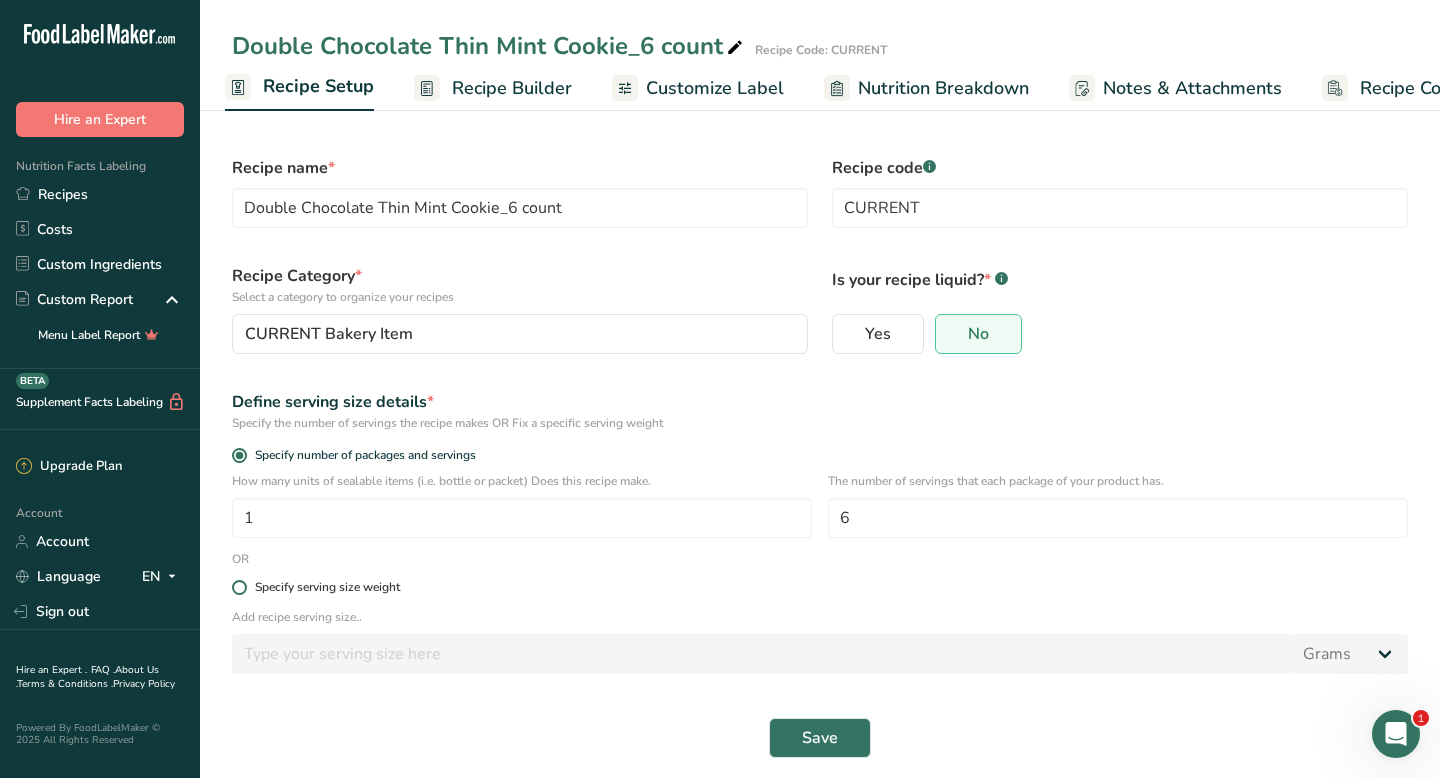 click at bounding box center (239, 587) 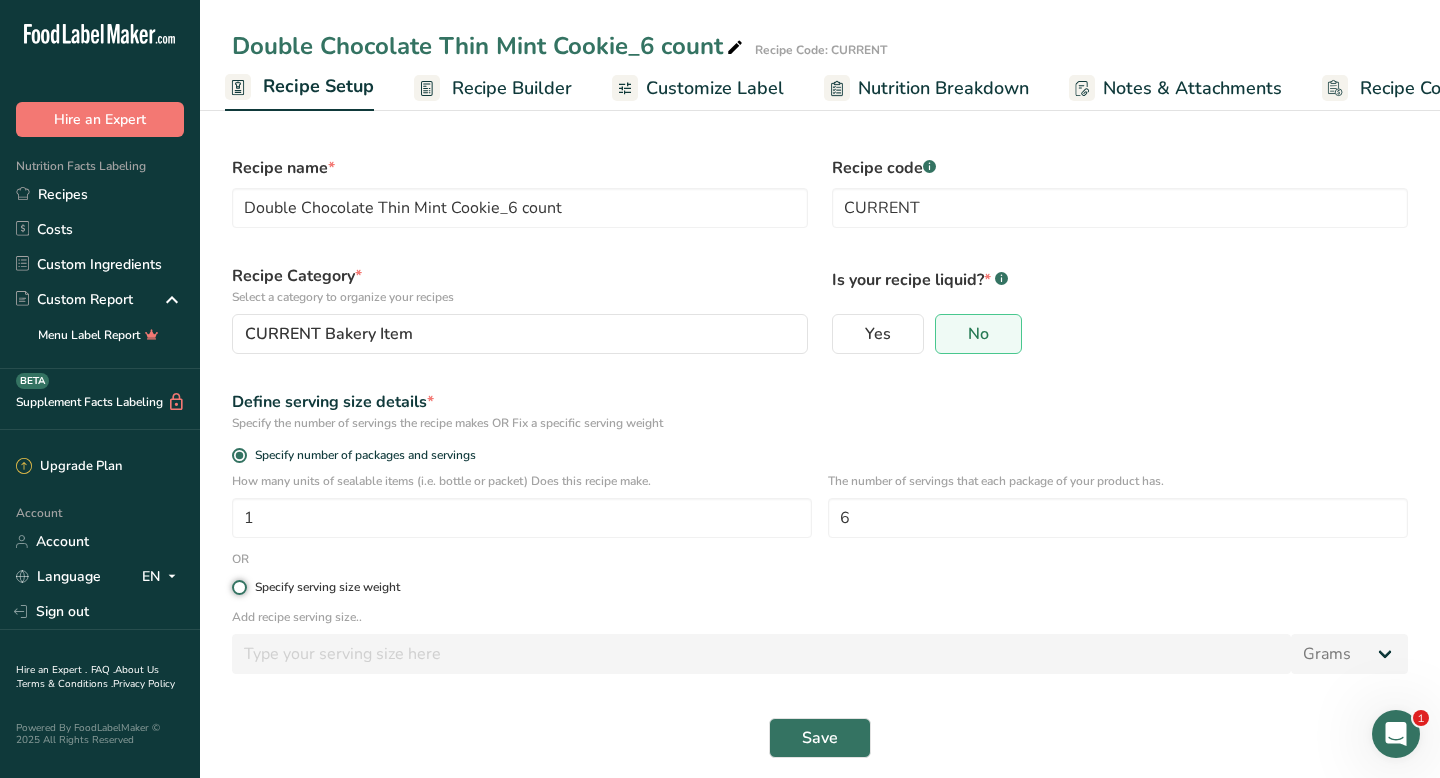 click on "Specify serving size weight" at bounding box center [238, 587] 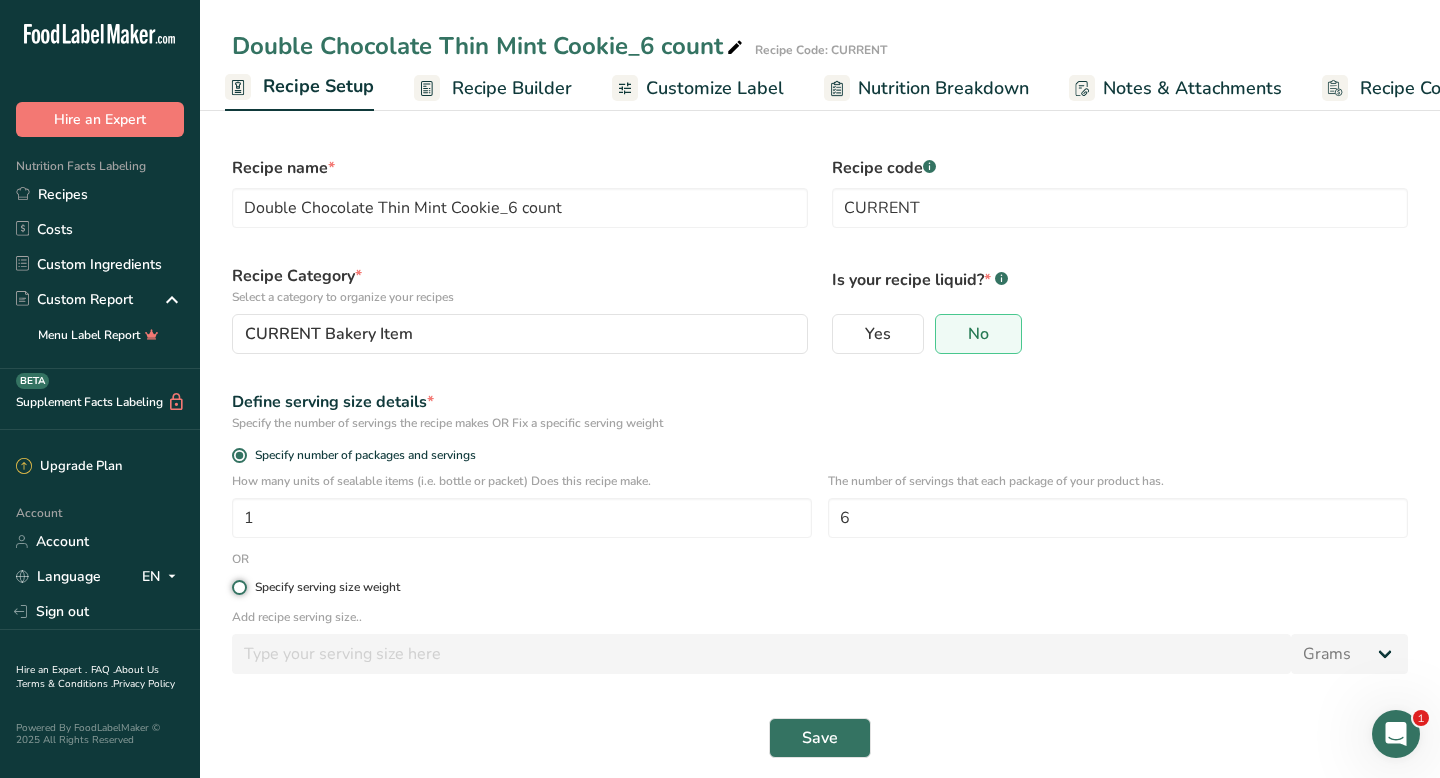 radio on "true" 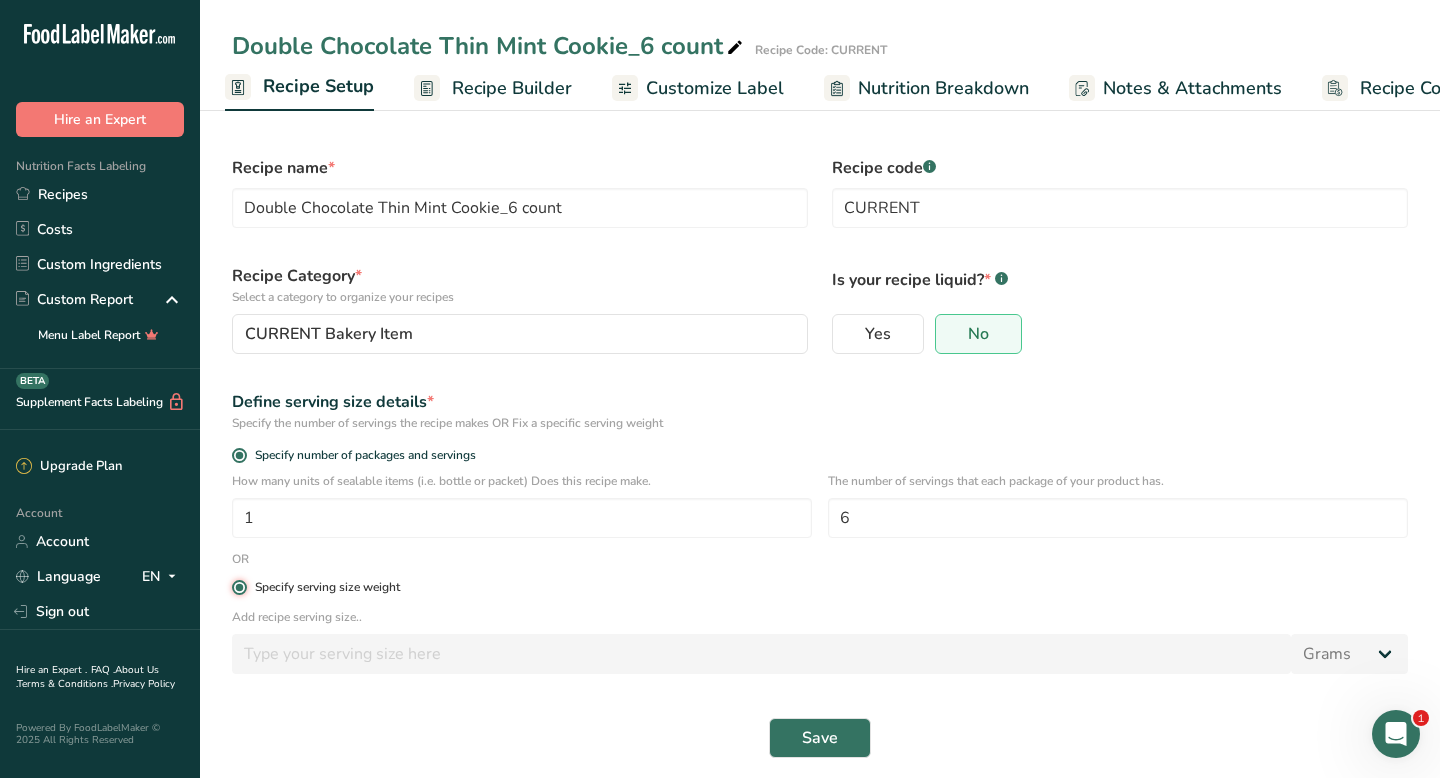 radio on "false" 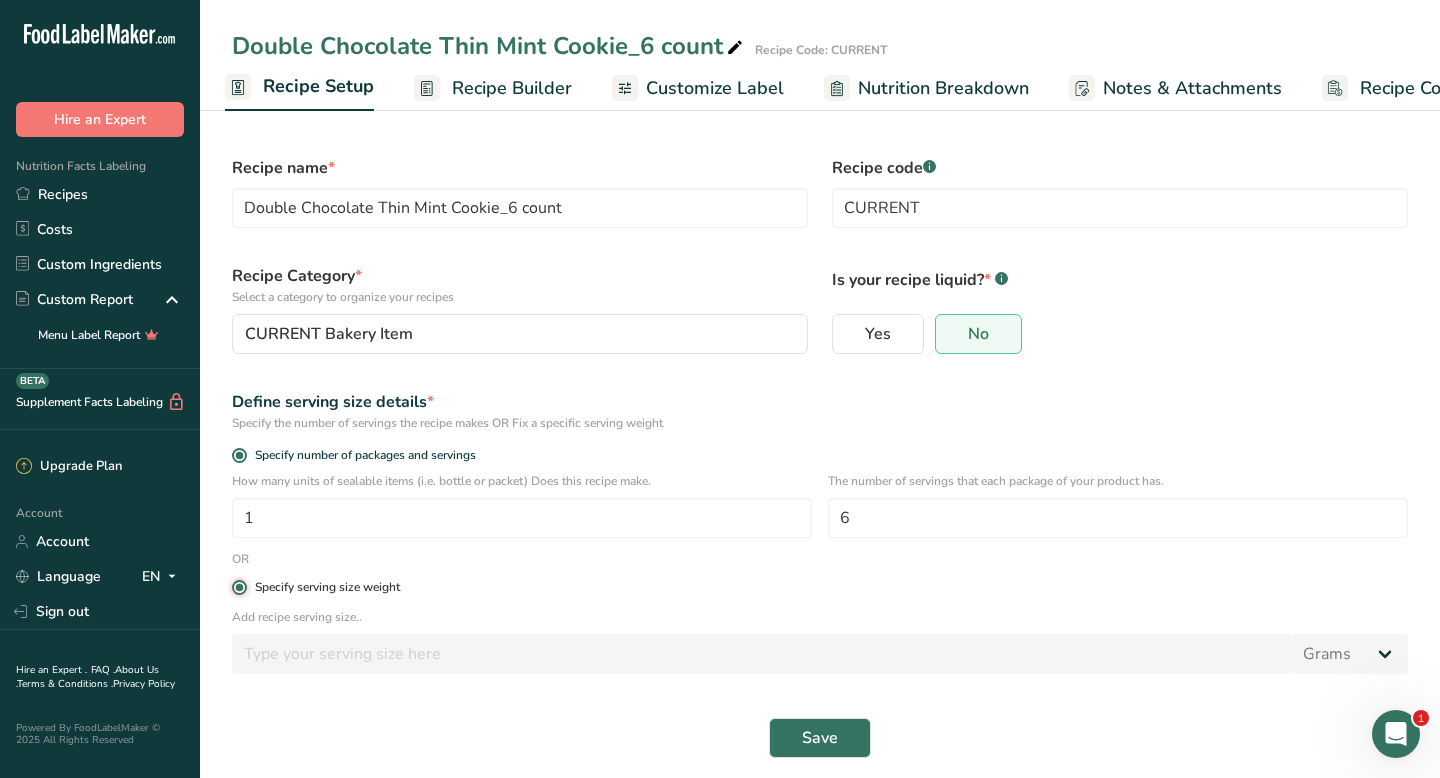 type 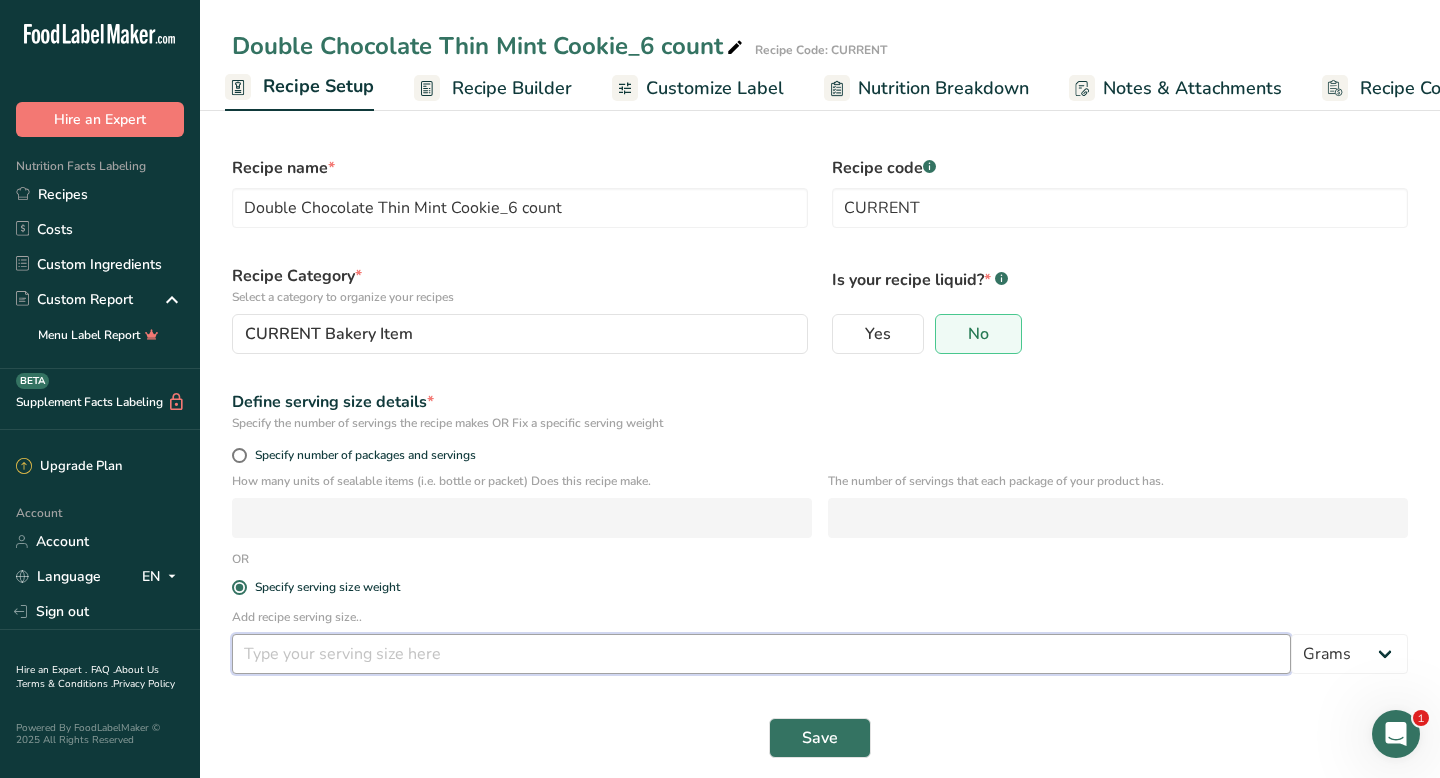 click at bounding box center (761, 654) 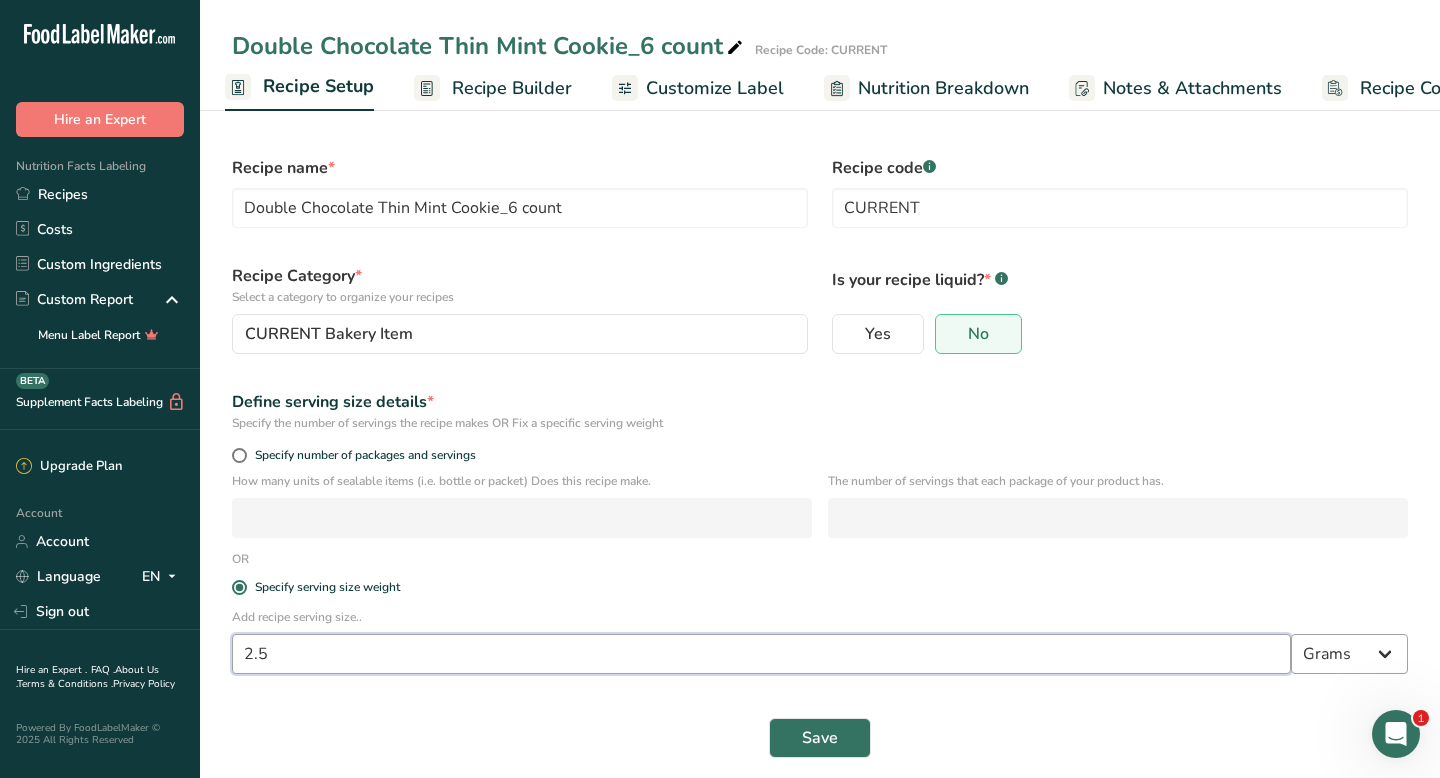 type on "2.5" 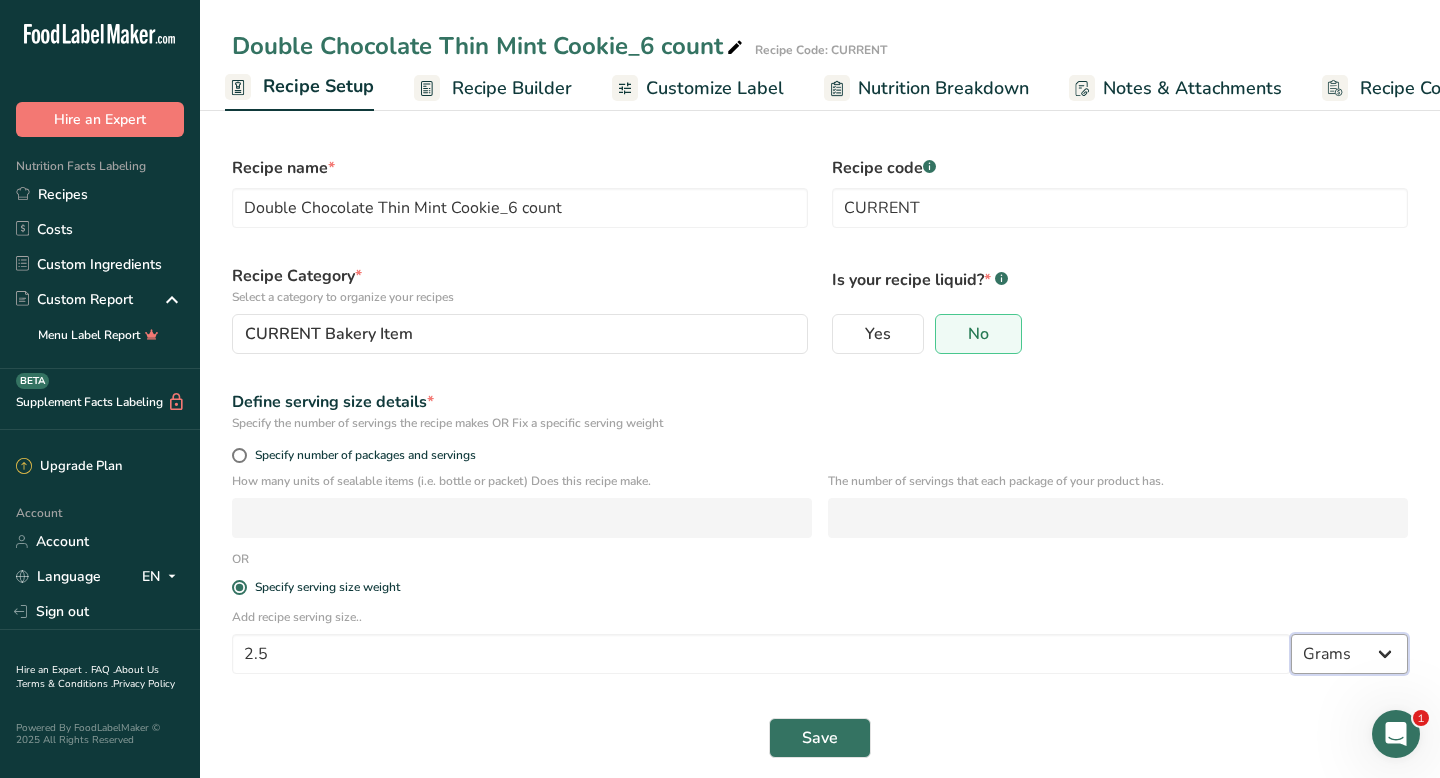 click on "Grams
kg
mg
mcg
lb
oz
l
mL
fl oz
tbsp
tsp
cup
qt
gallon" at bounding box center (1349, 654) 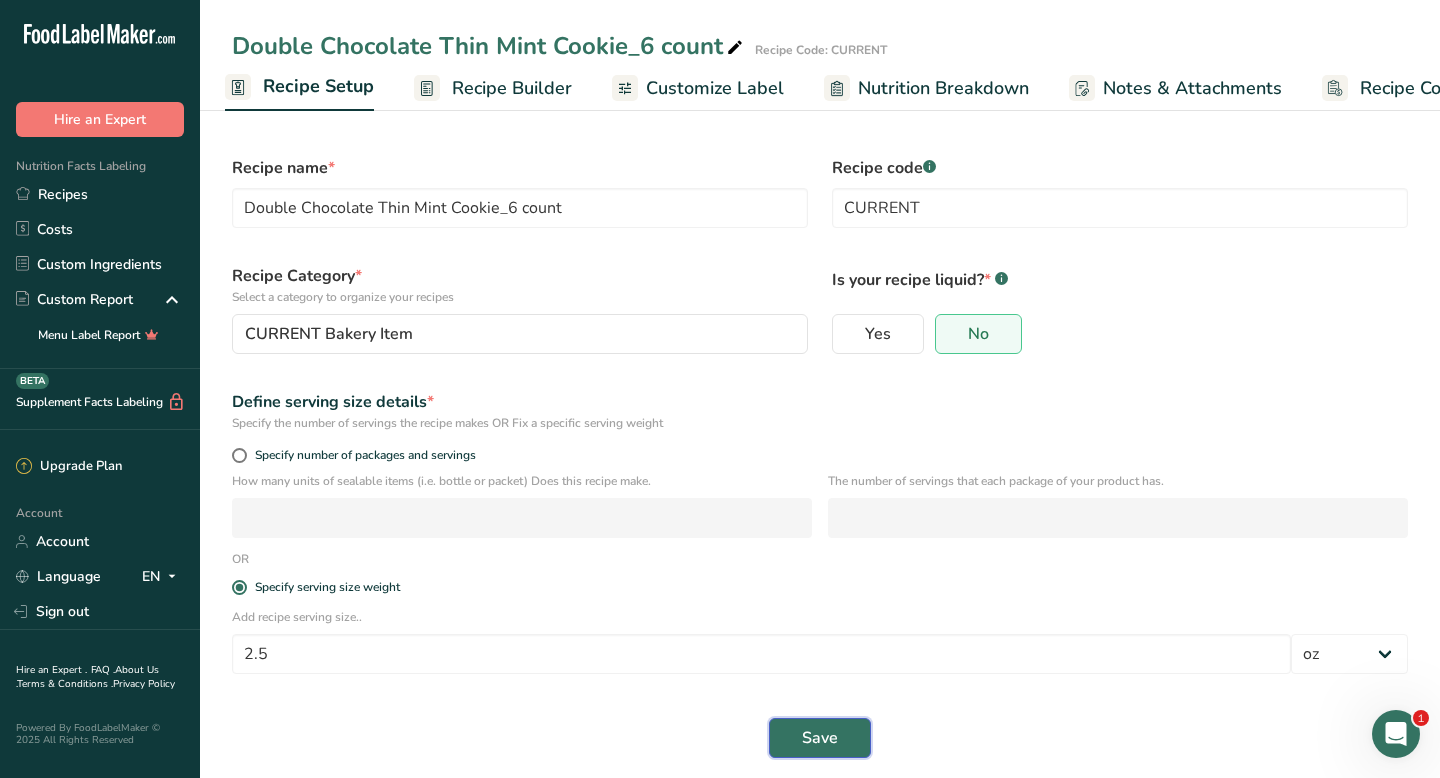 click on "Save" at bounding box center (820, 738) 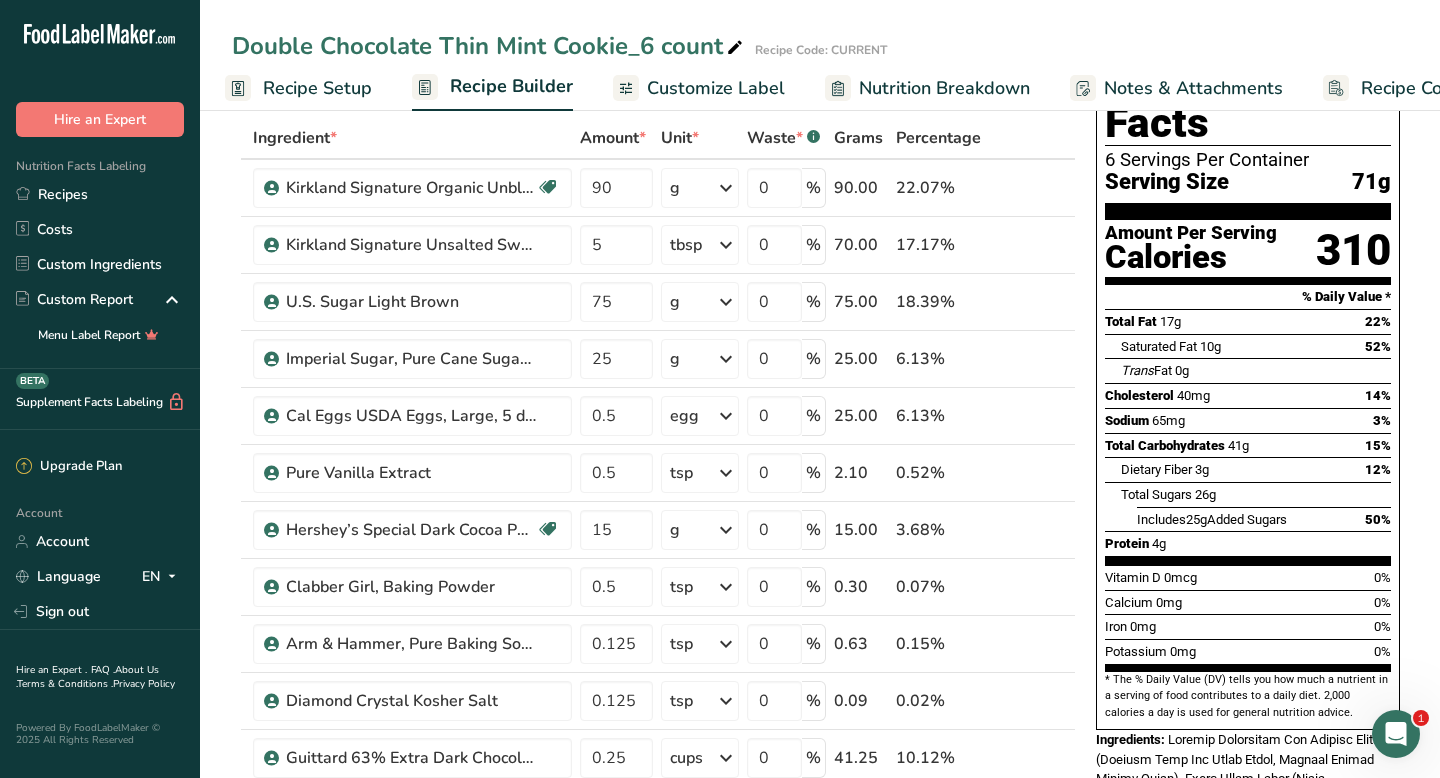 scroll, scrollTop: 103, scrollLeft: 0, axis: vertical 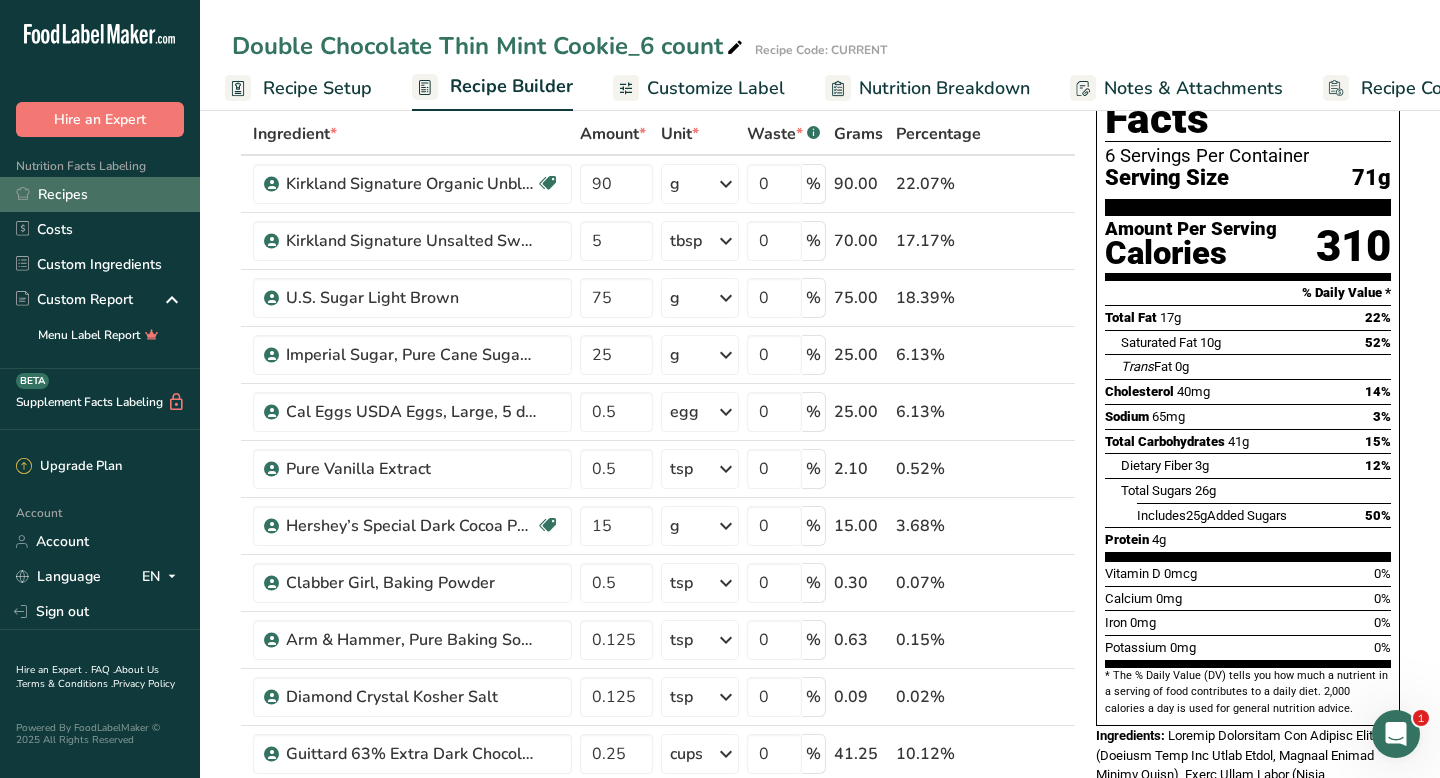 click on "Recipes" at bounding box center (100, 194) 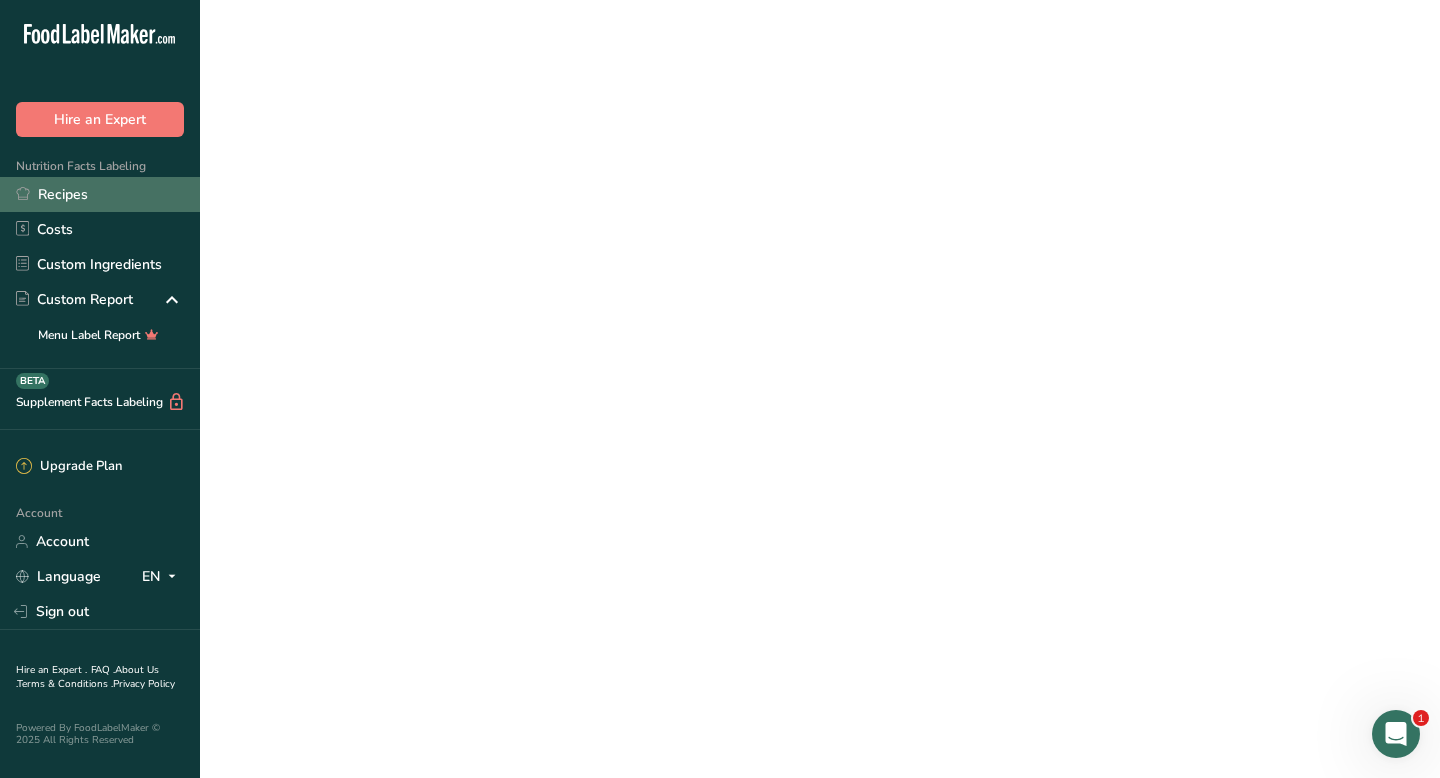 scroll, scrollTop: 0, scrollLeft: 0, axis: both 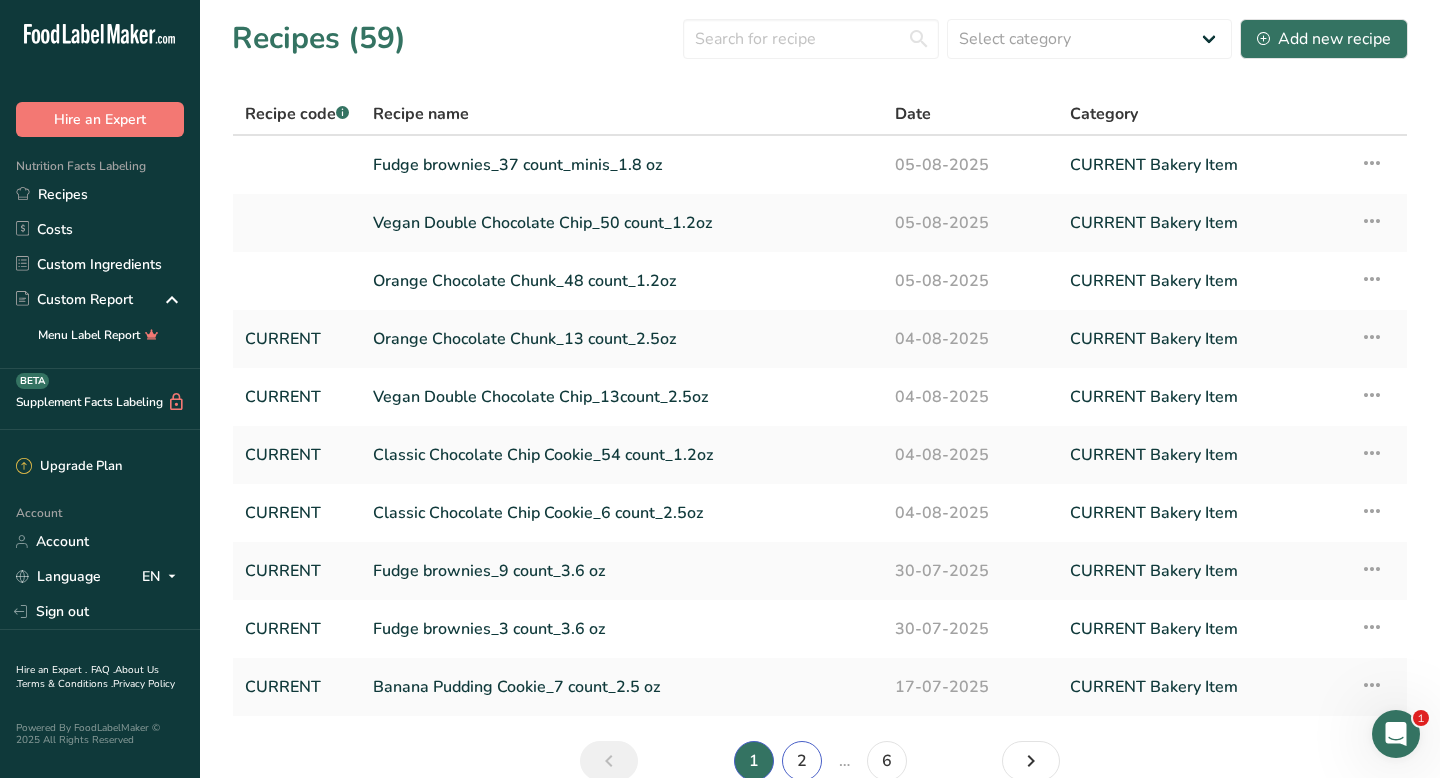 click on "2" at bounding box center (802, 761) 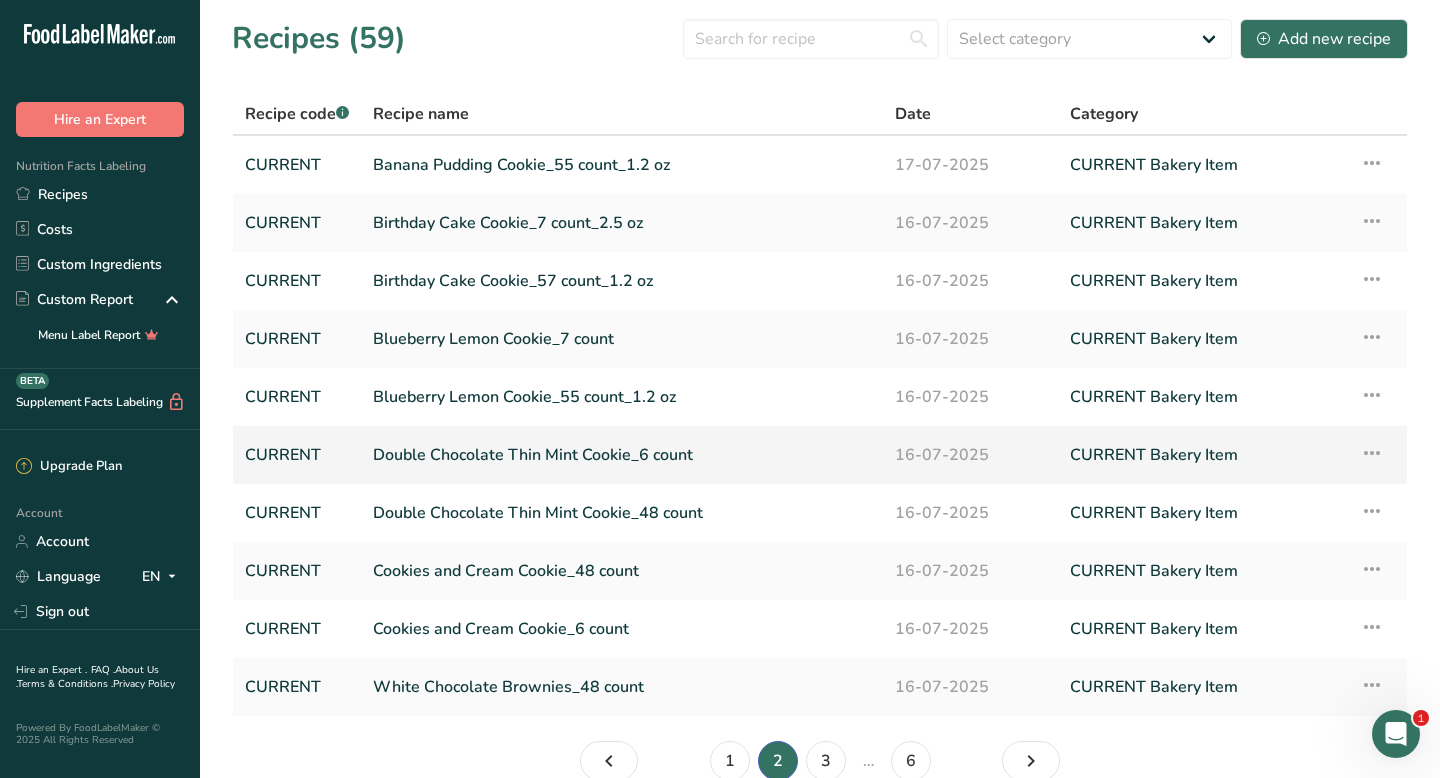 click at bounding box center [1372, 453] 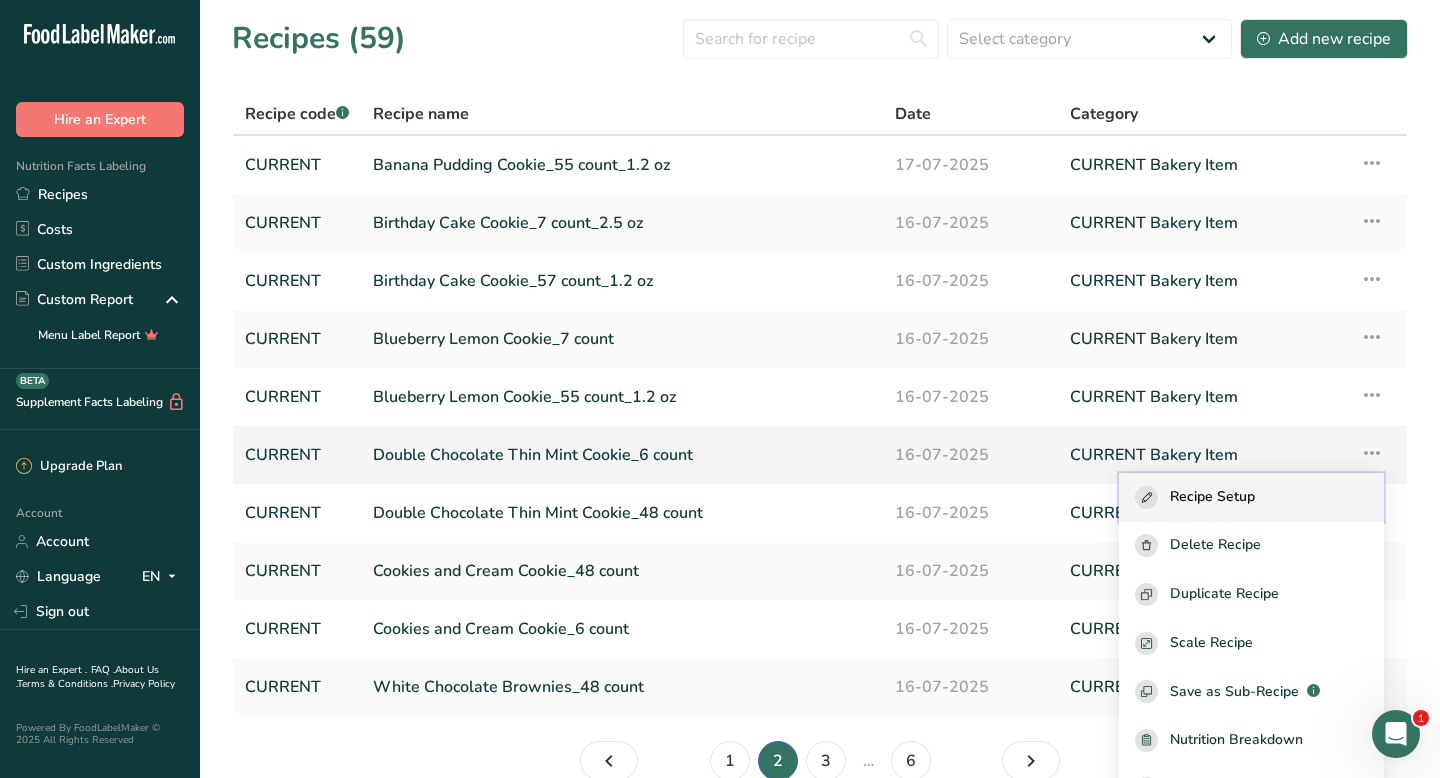 click on "Recipe Setup" at bounding box center (1212, 497) 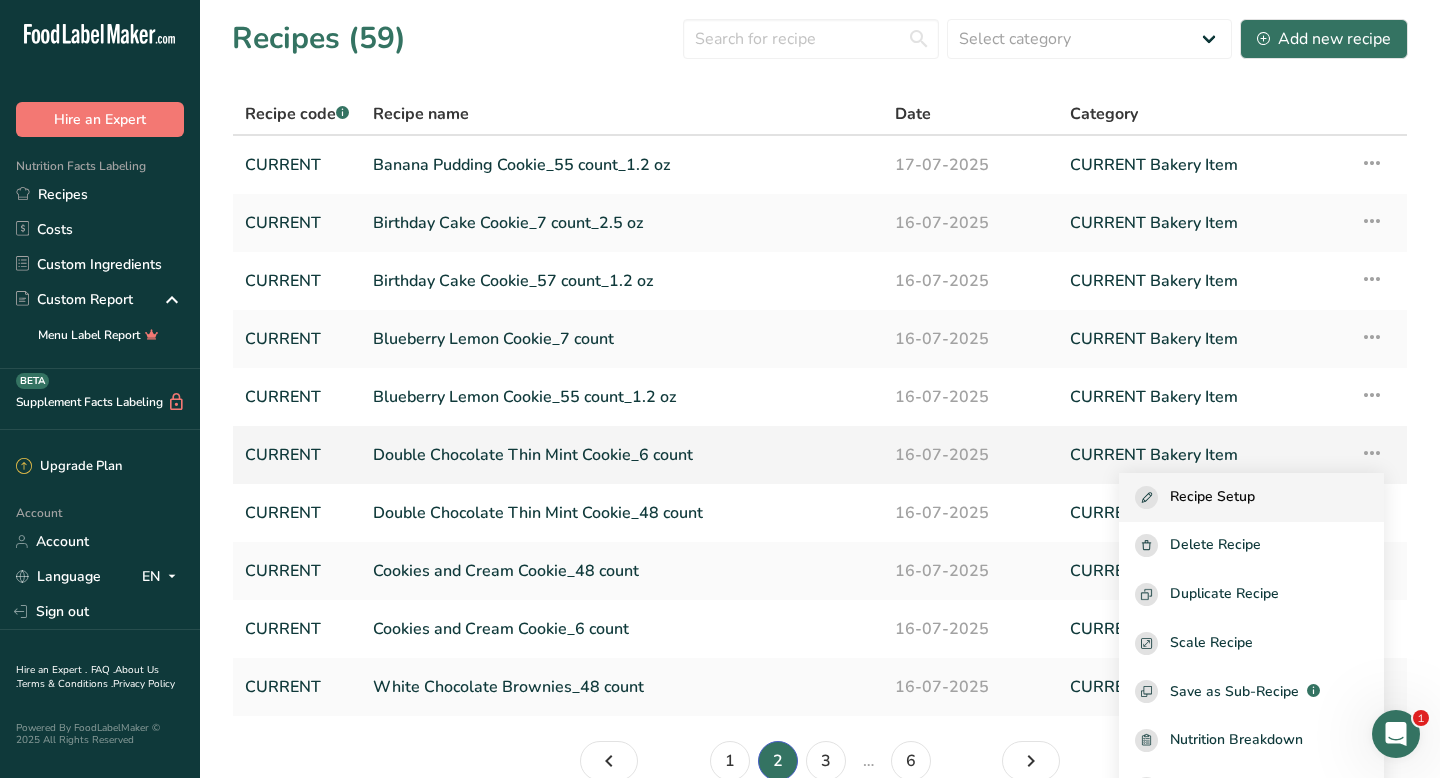select on "5" 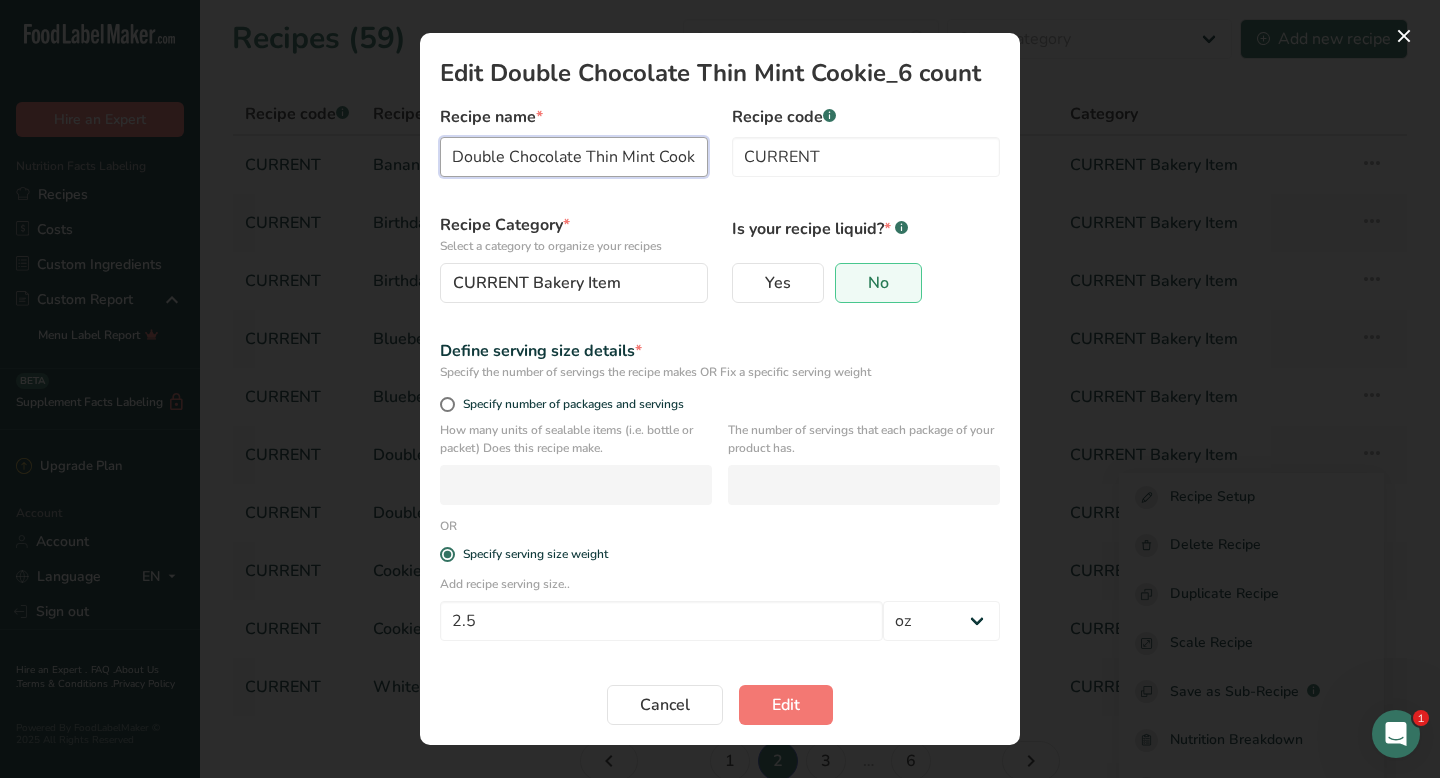 click on "Double Chocolate Thin Mint Cookie_6 count" at bounding box center [574, 157] 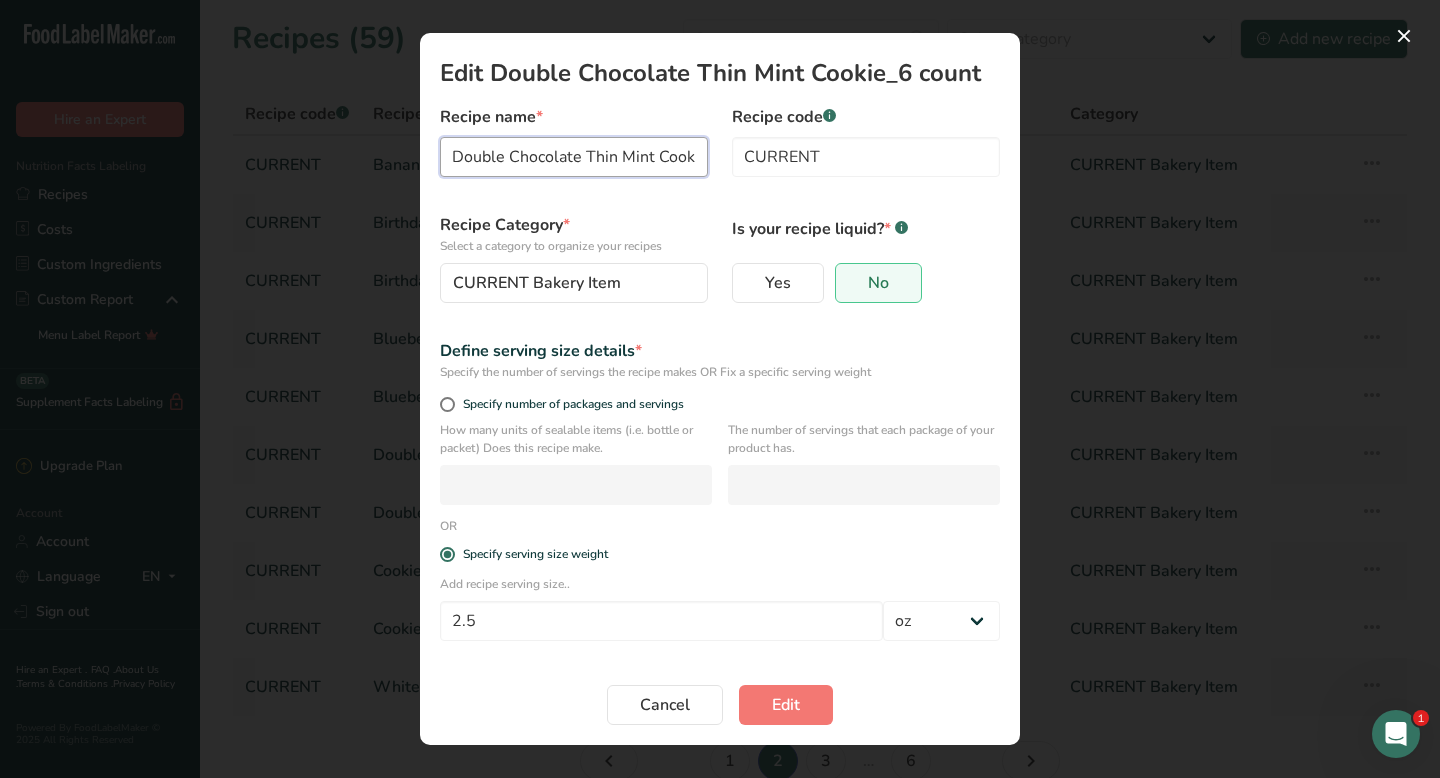 click on "Double Chocolate Thin Mint Cookie_6 count" at bounding box center [574, 157] 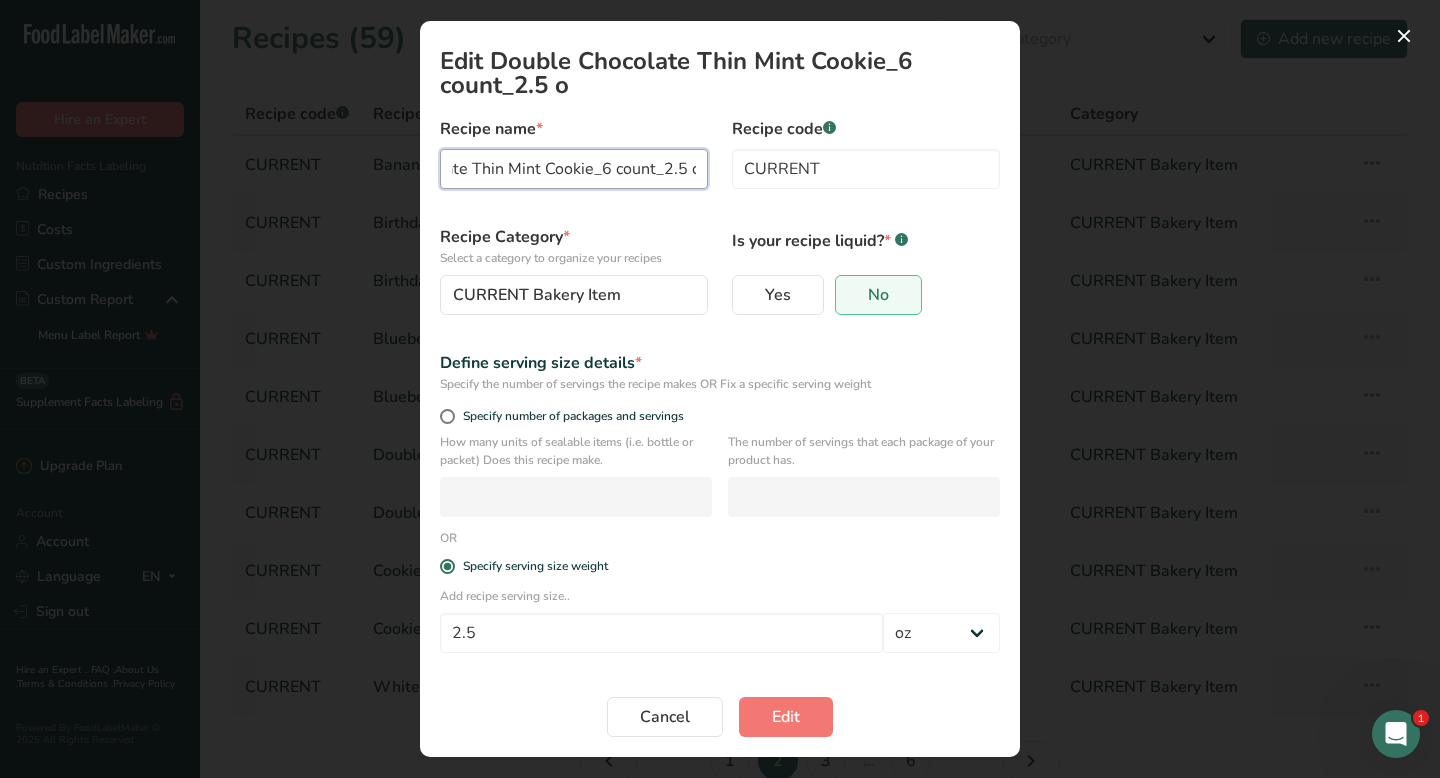 scroll, scrollTop: 0, scrollLeft: 122, axis: horizontal 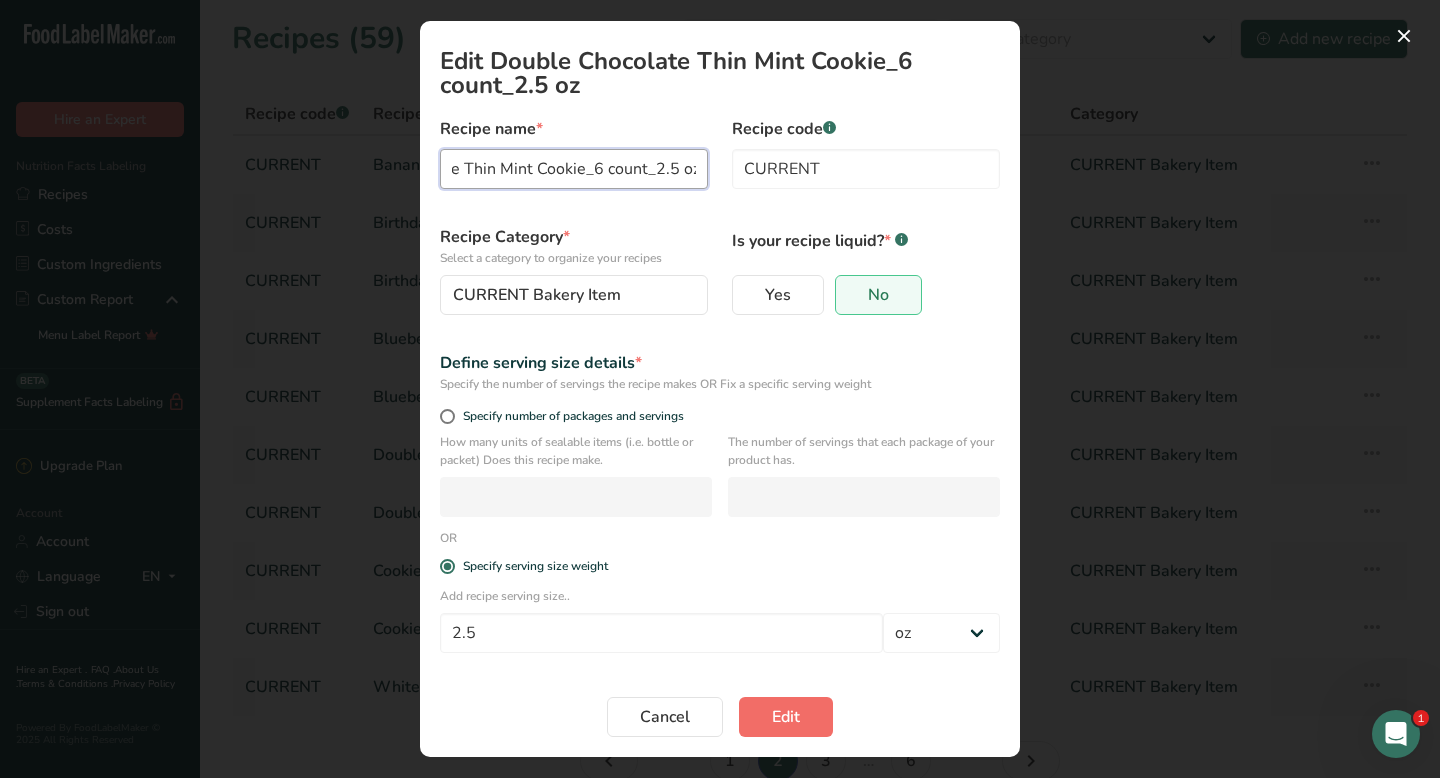 type on "Double Chocolate Thin Mint Cookie_6 count_2.5 oz" 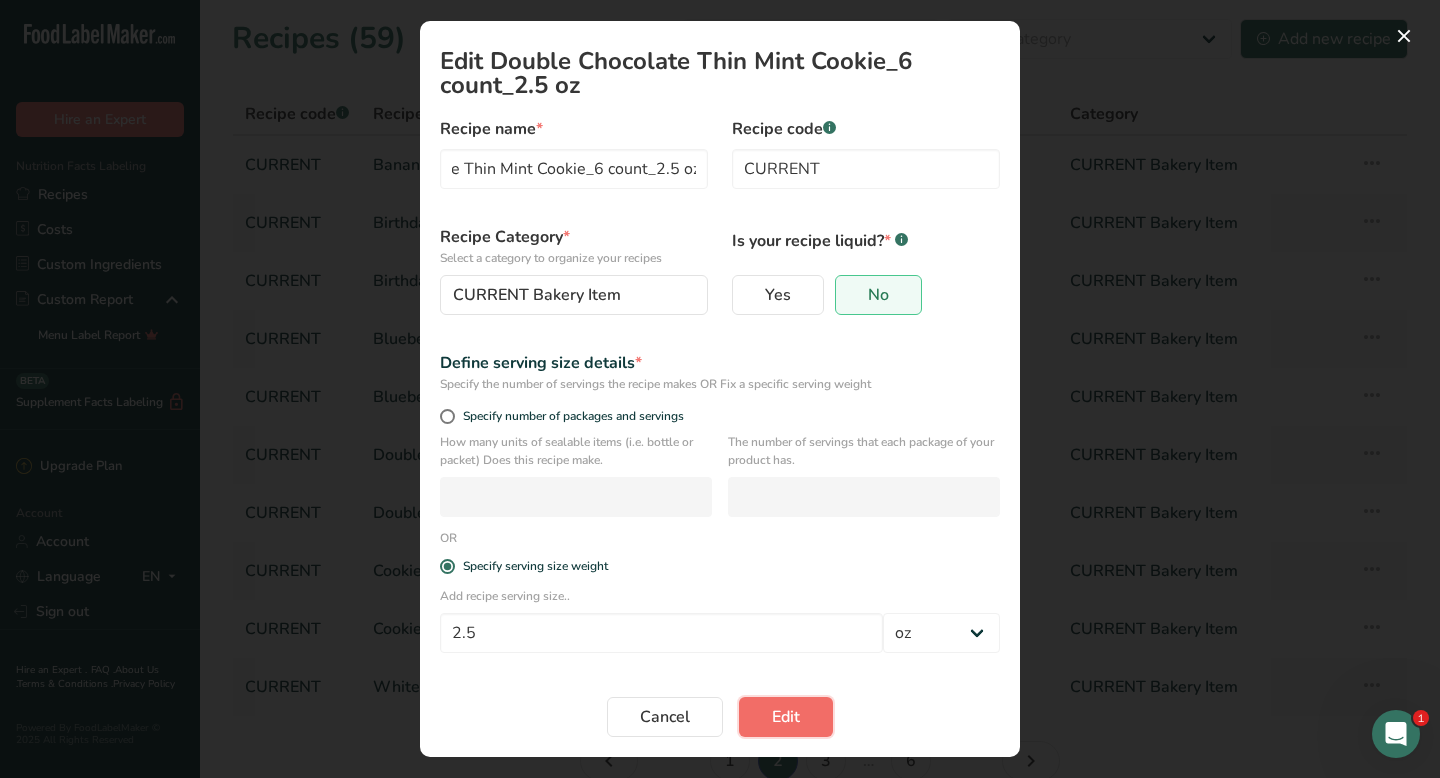 click on "Edit" at bounding box center [786, 717] 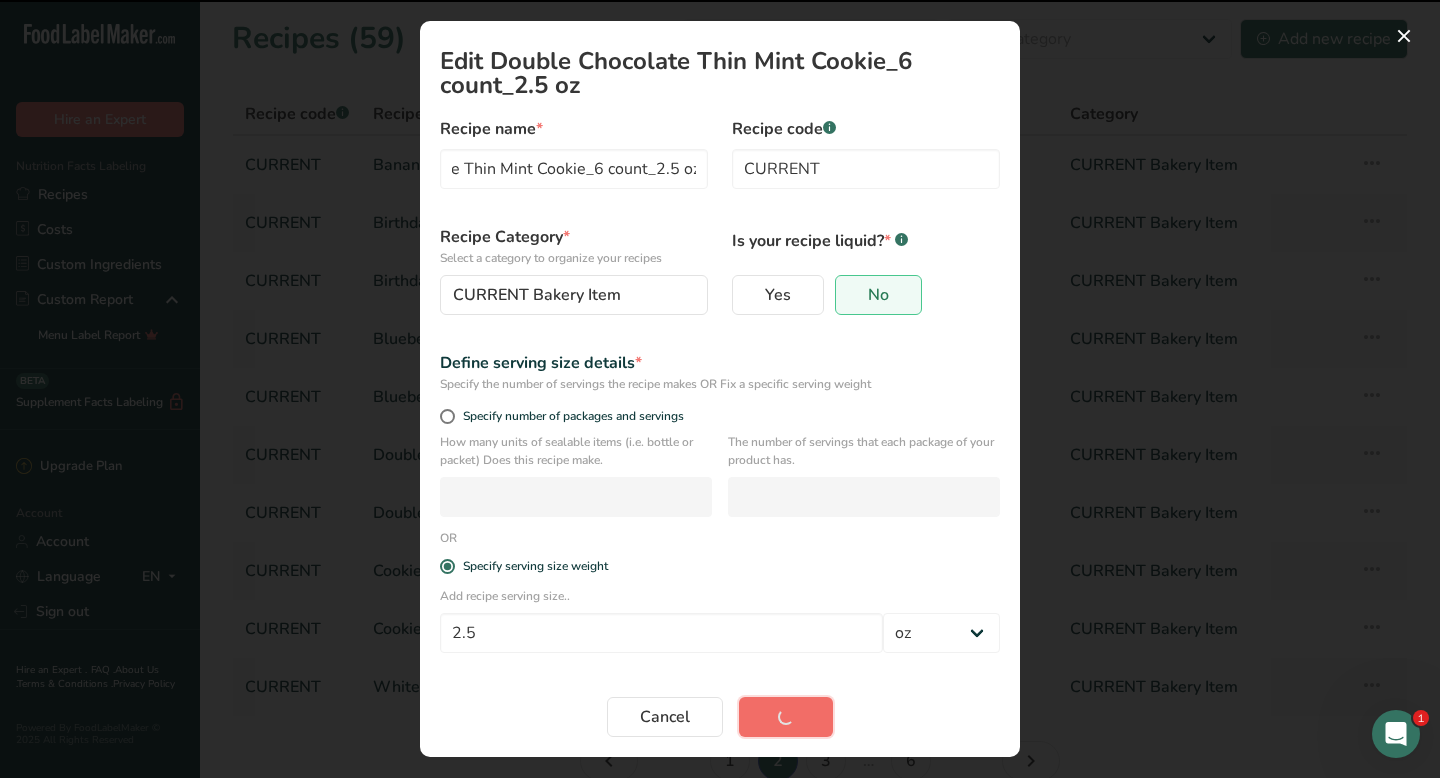 scroll, scrollTop: 0, scrollLeft: 0, axis: both 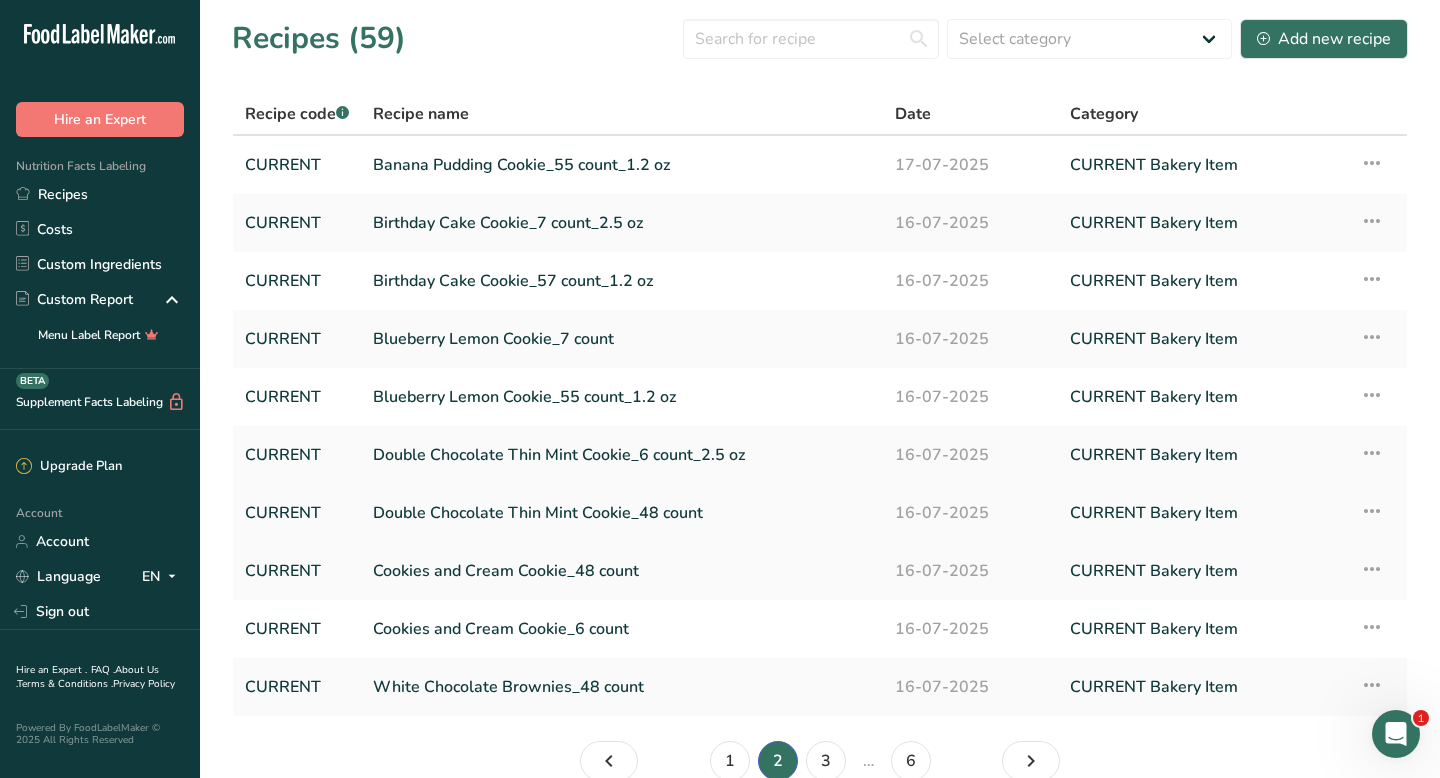 click on "Double Chocolate Thin Mint Cookie_48 count" at bounding box center (622, 513) 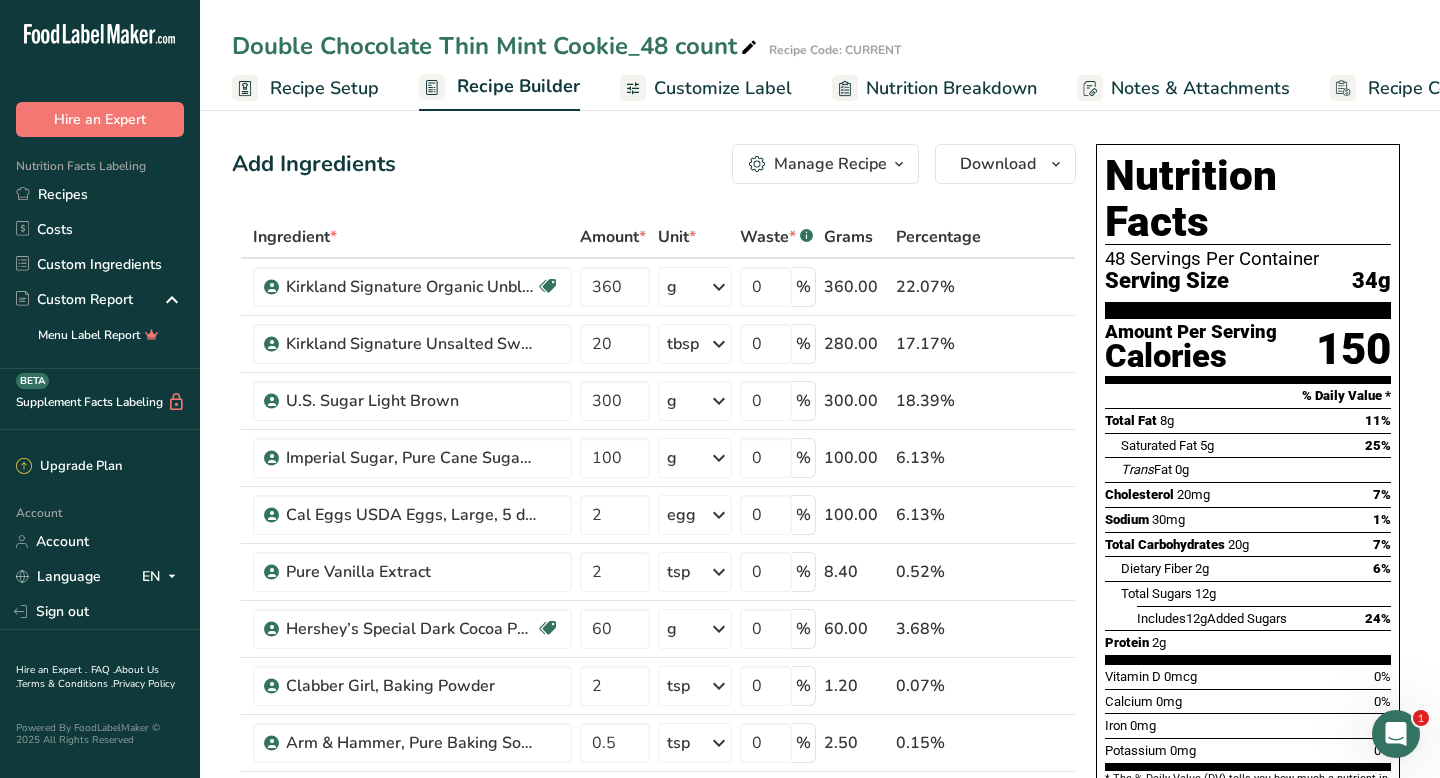 click on "Recipe Setup" at bounding box center [324, 88] 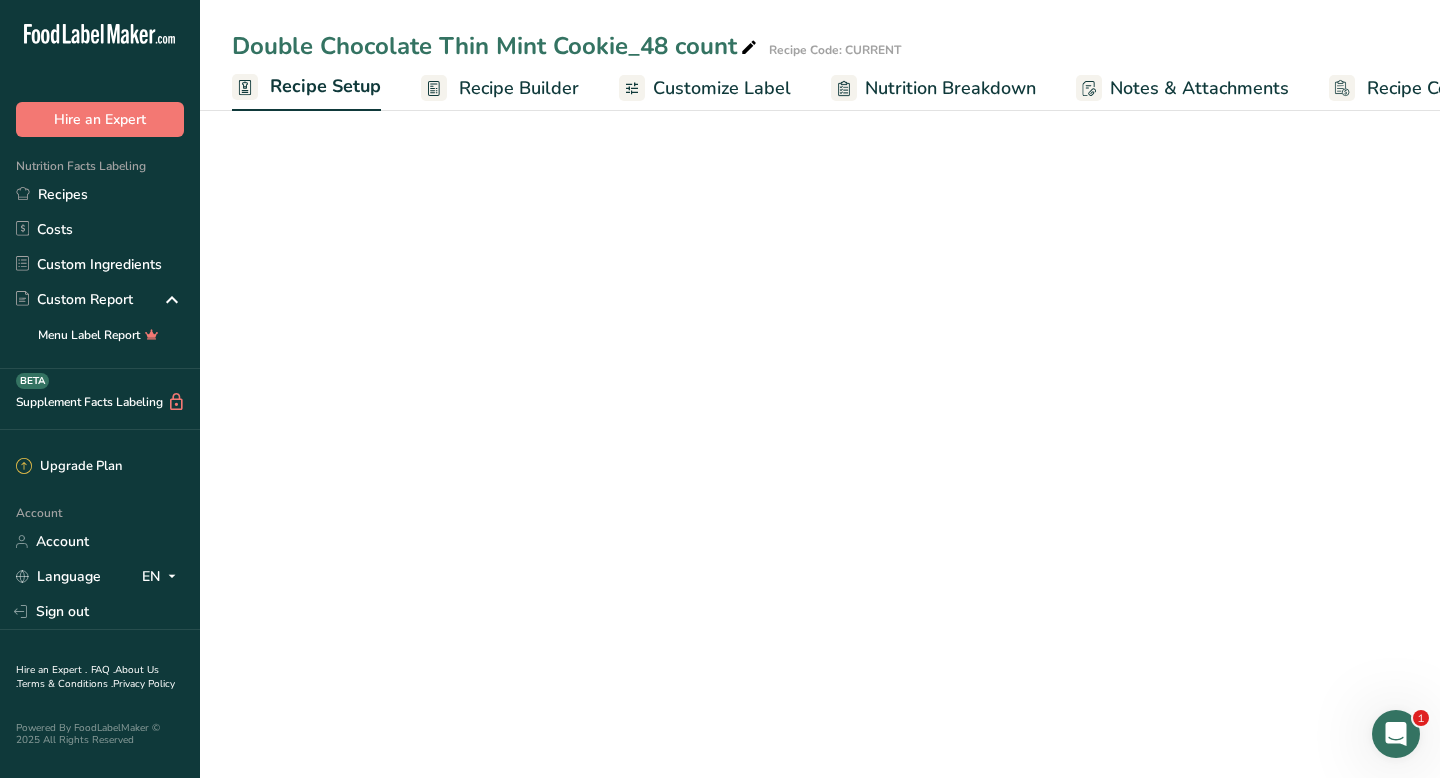 scroll, scrollTop: 0, scrollLeft: 7, axis: horizontal 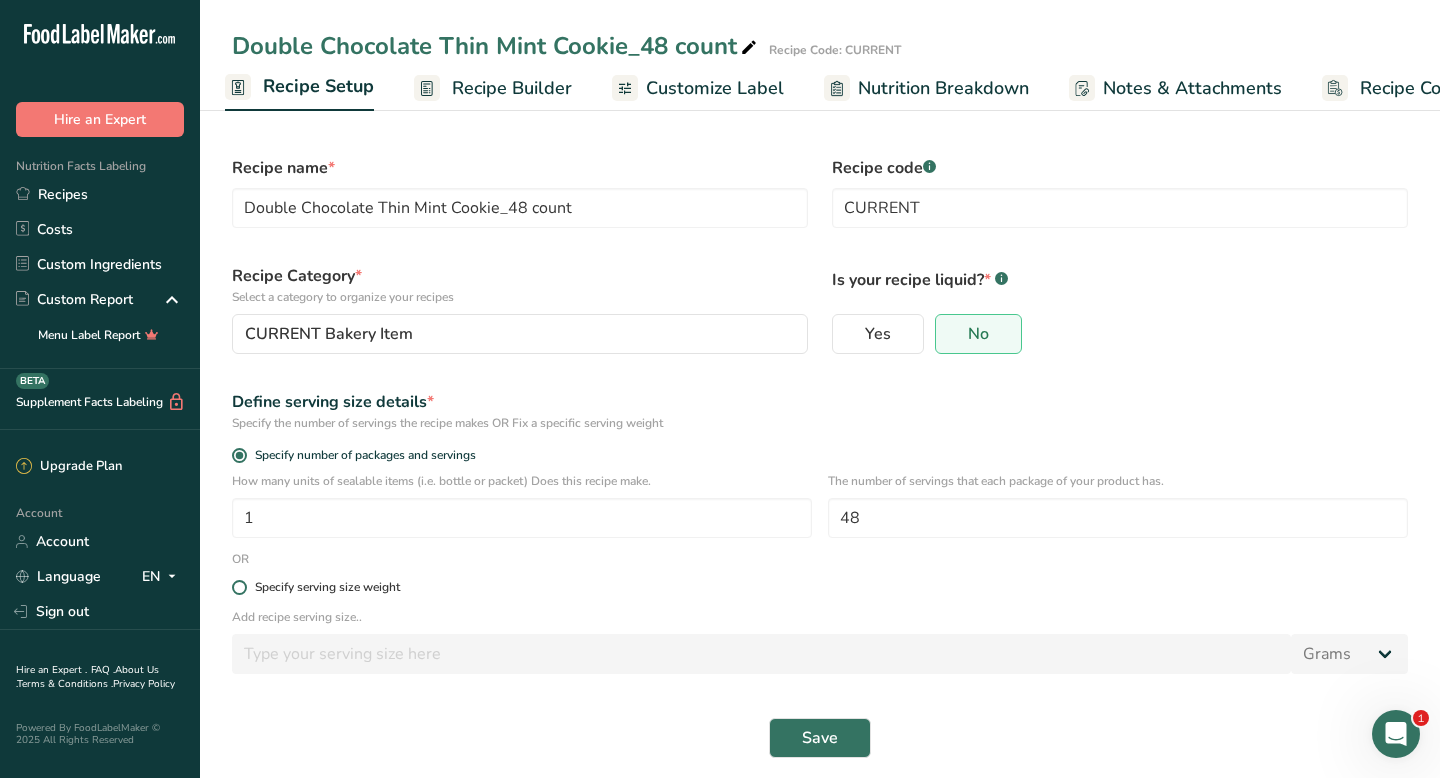 click at bounding box center [239, 587] 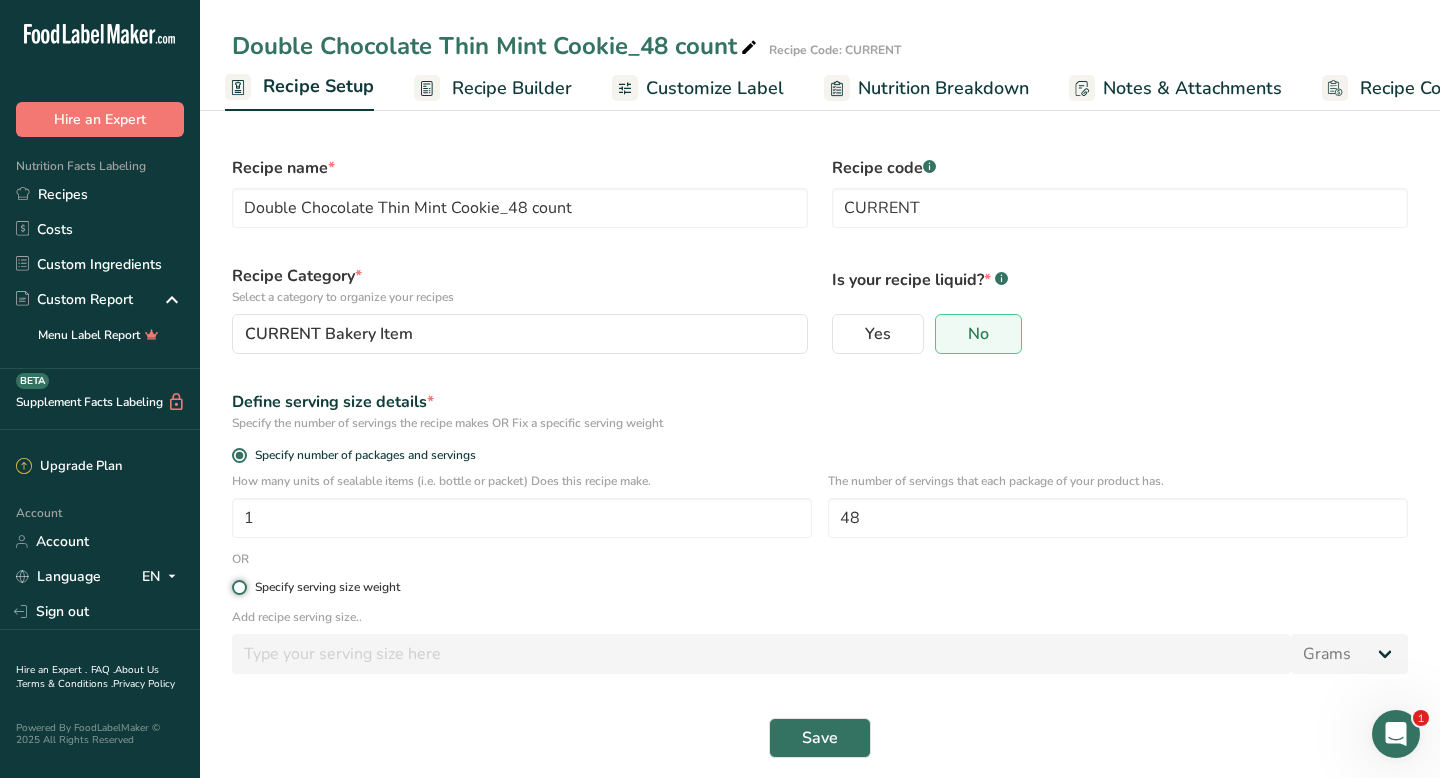 click on "Specify serving size weight" at bounding box center [238, 587] 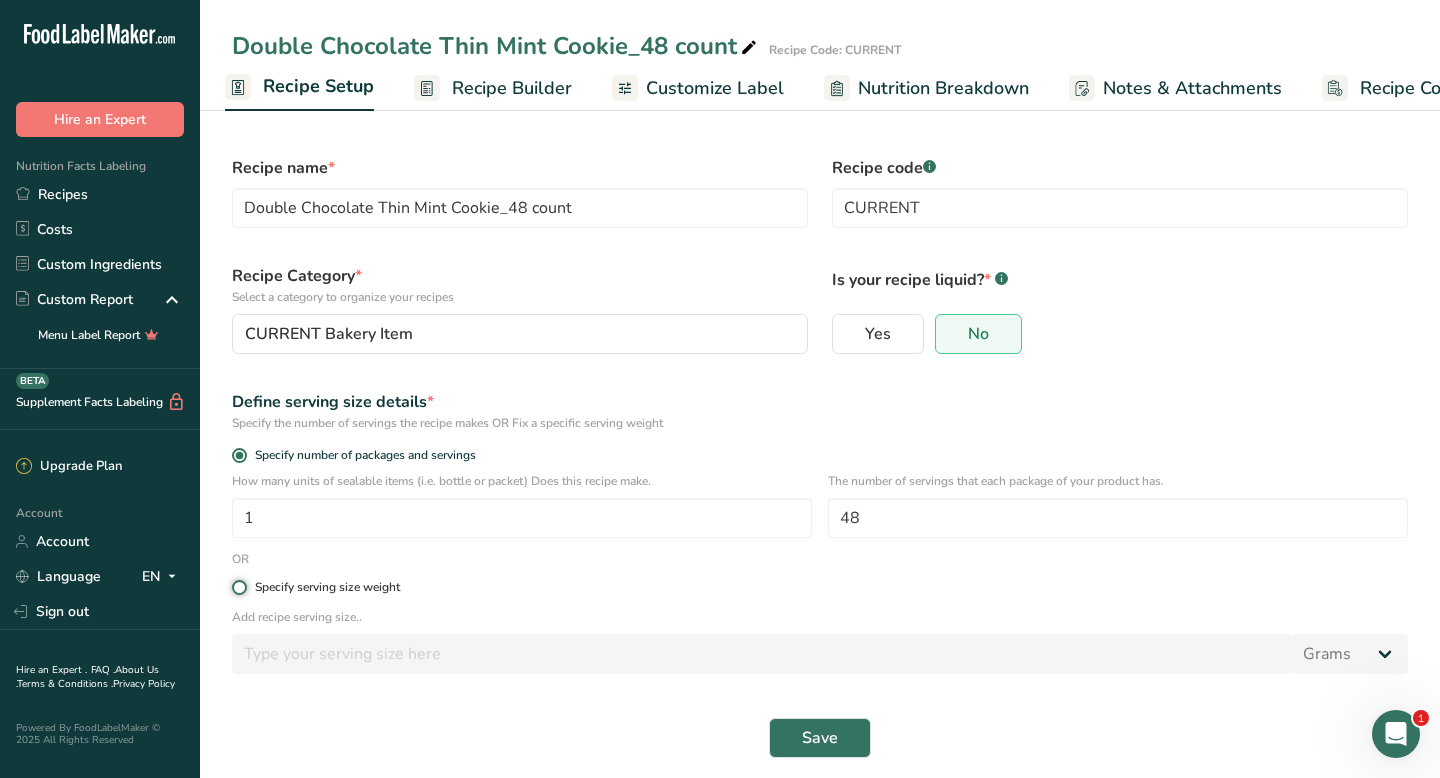 radio on "true" 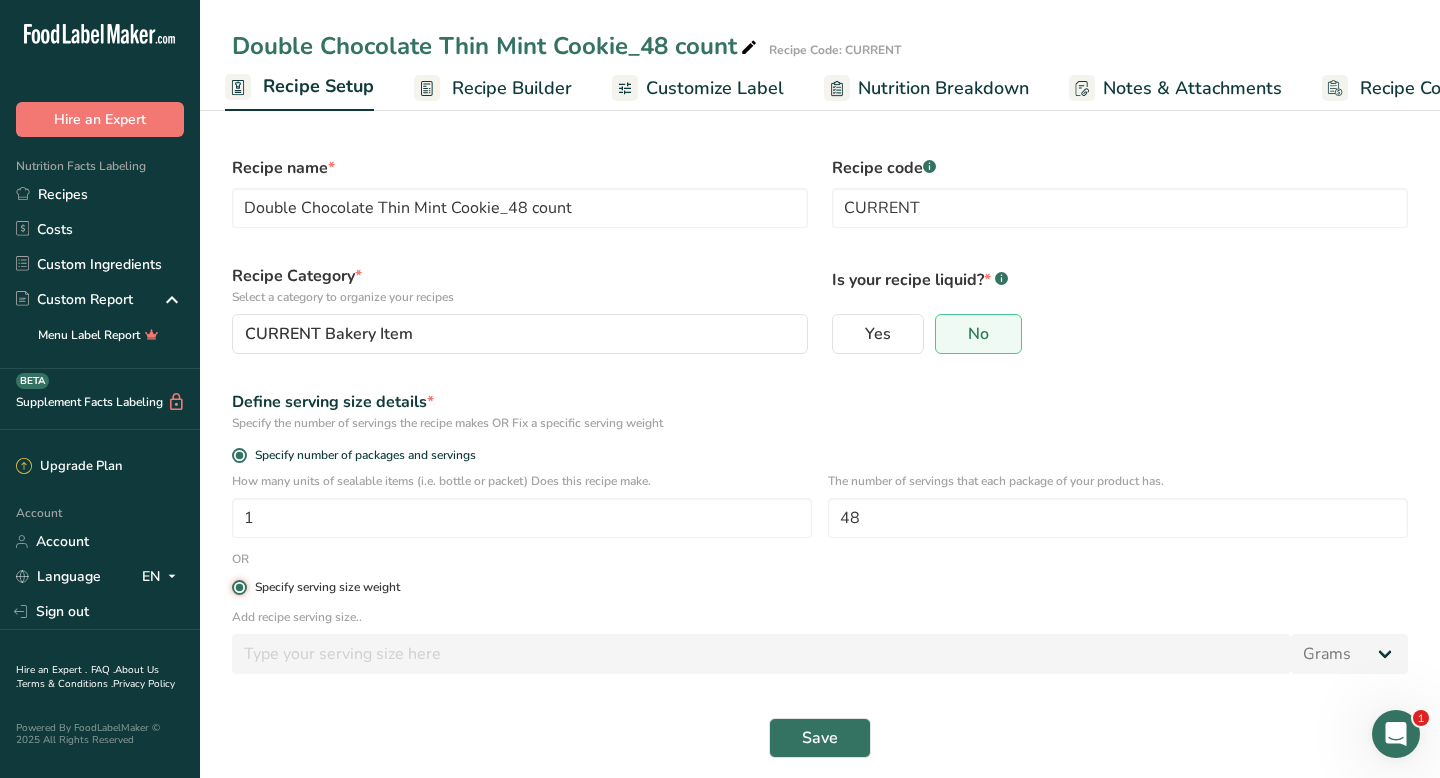 radio on "false" 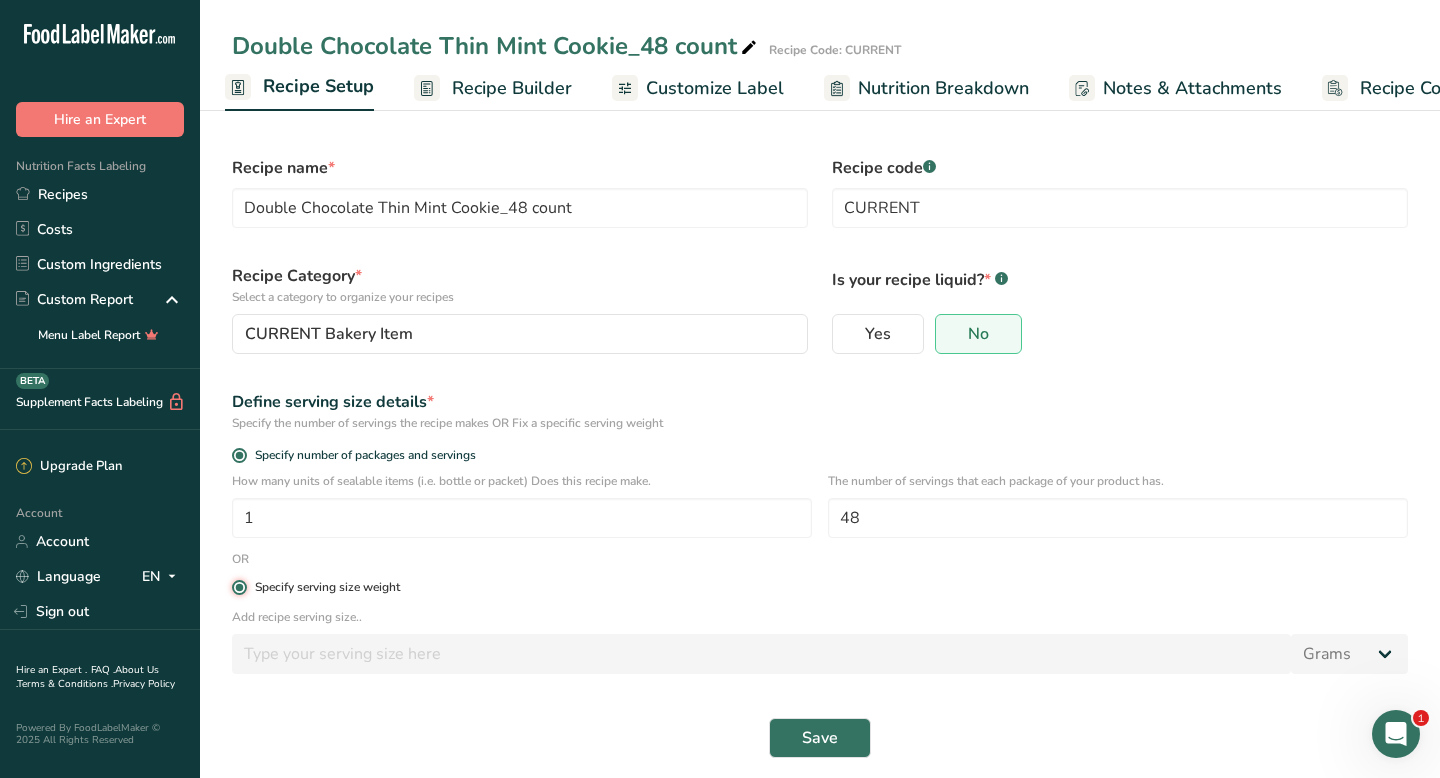 type 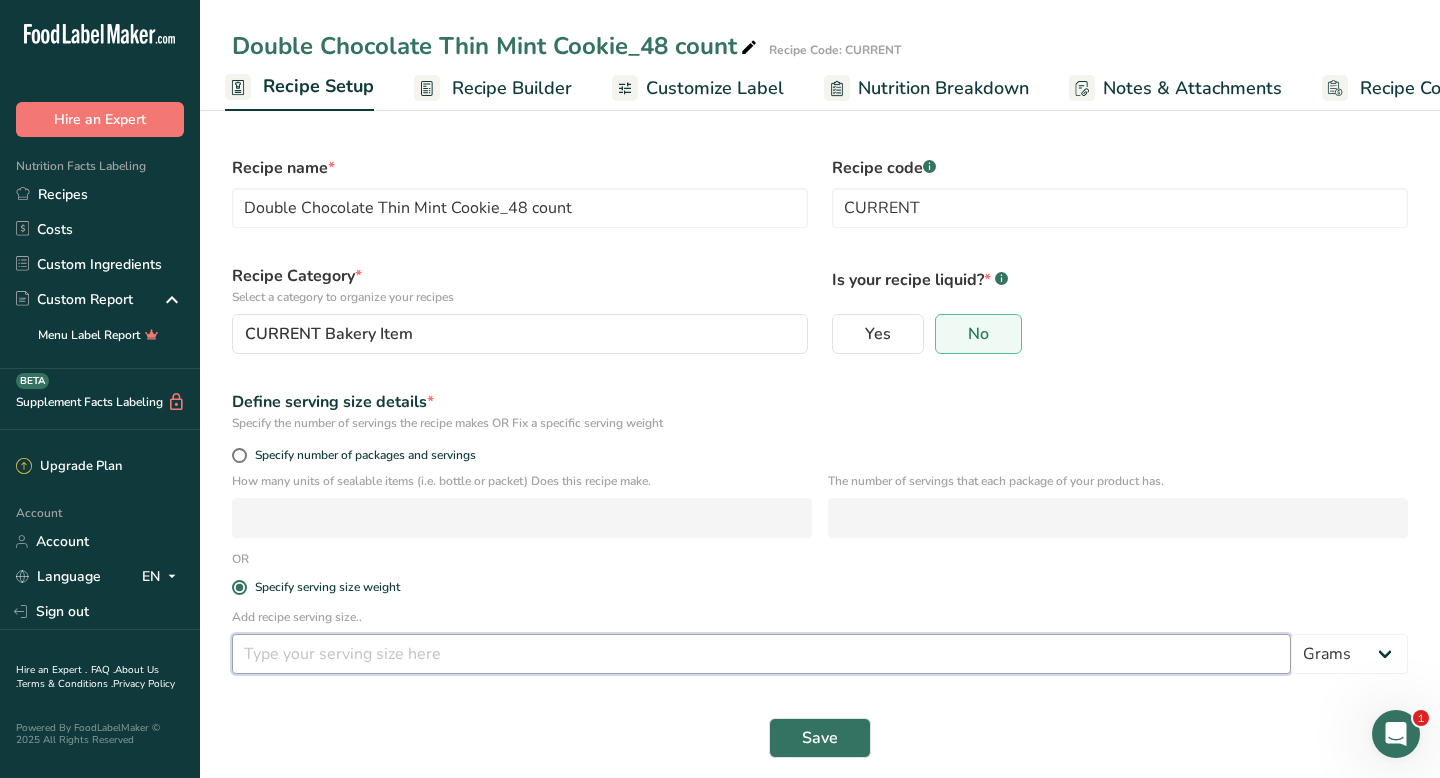 click at bounding box center (761, 654) 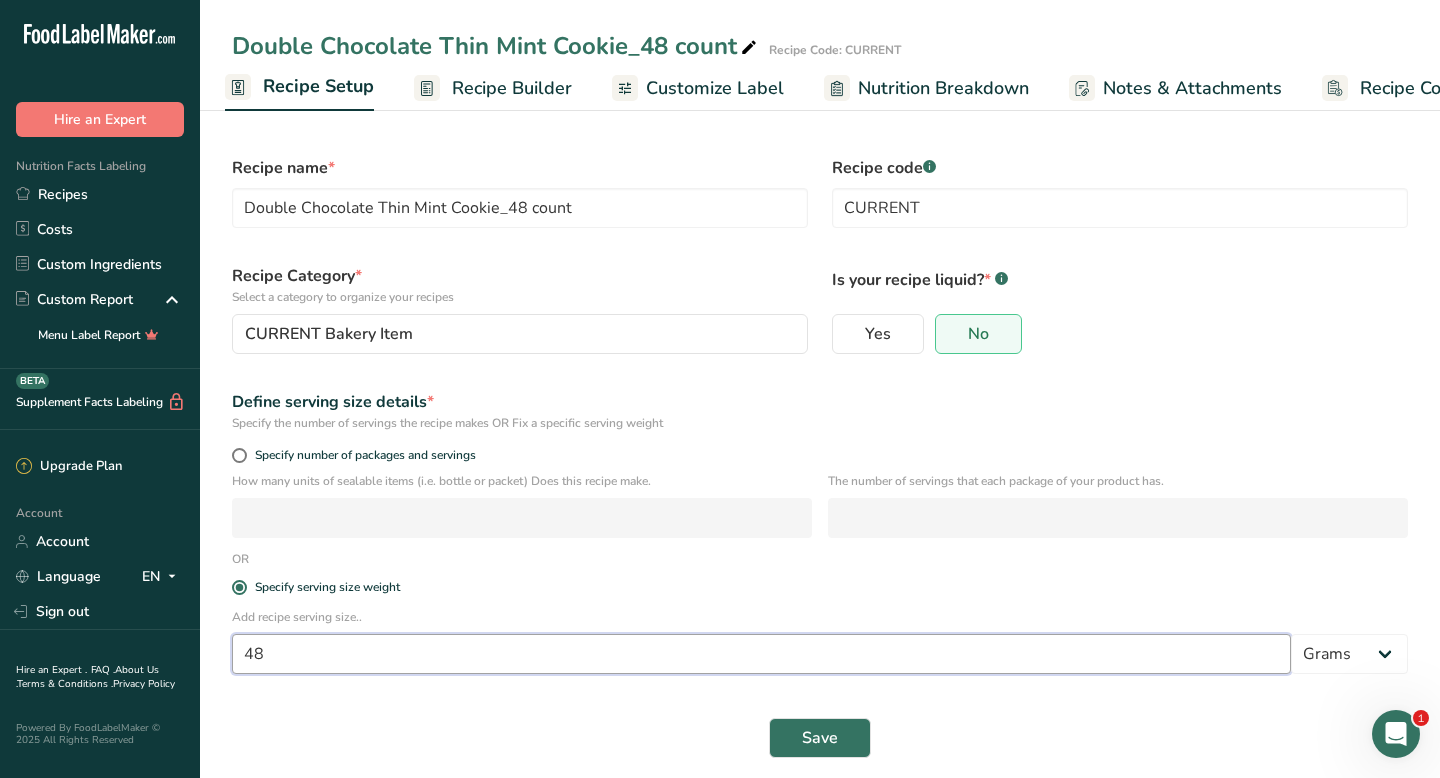 drag, startPoint x: 284, startPoint y: 668, endPoint x: 227, endPoint y: 657, distance: 58.0517 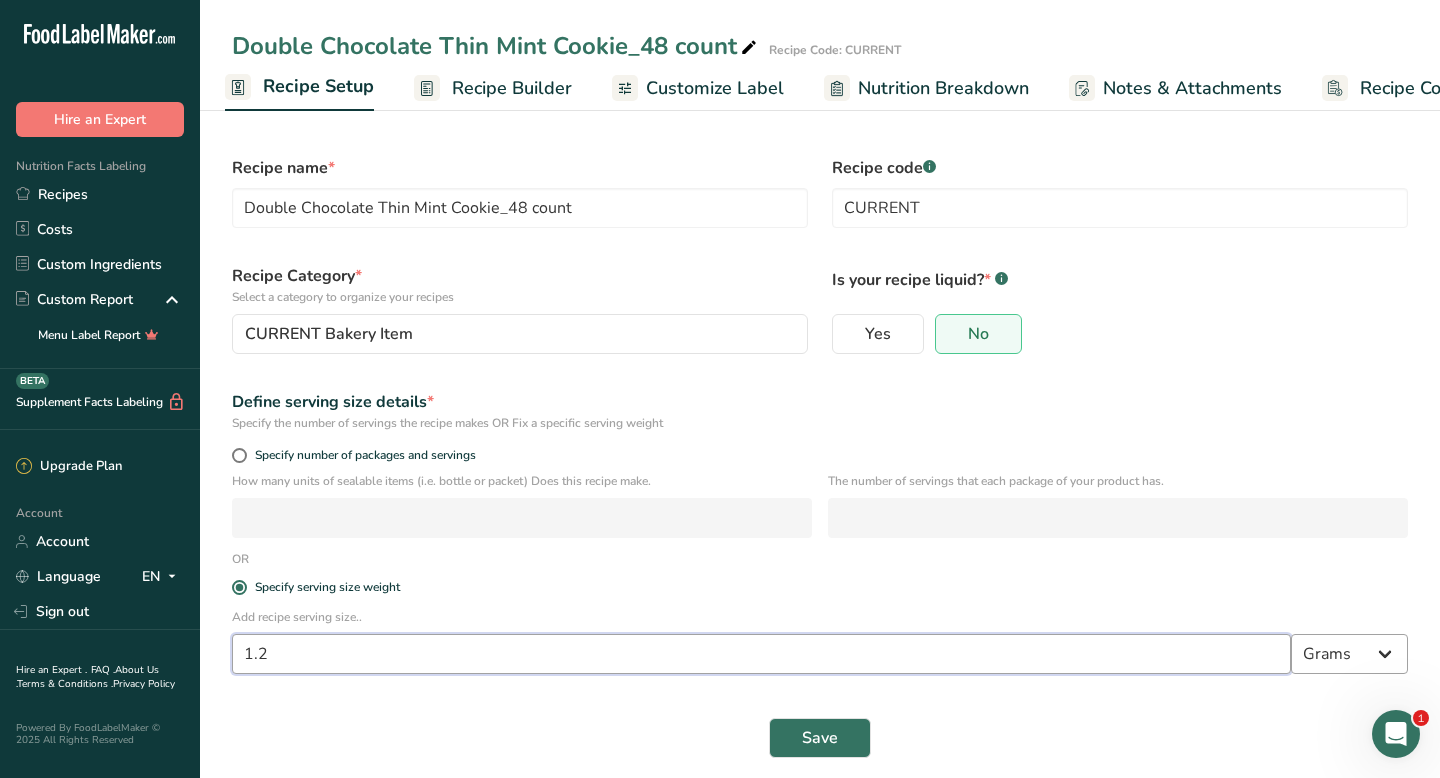 type on "1.2" 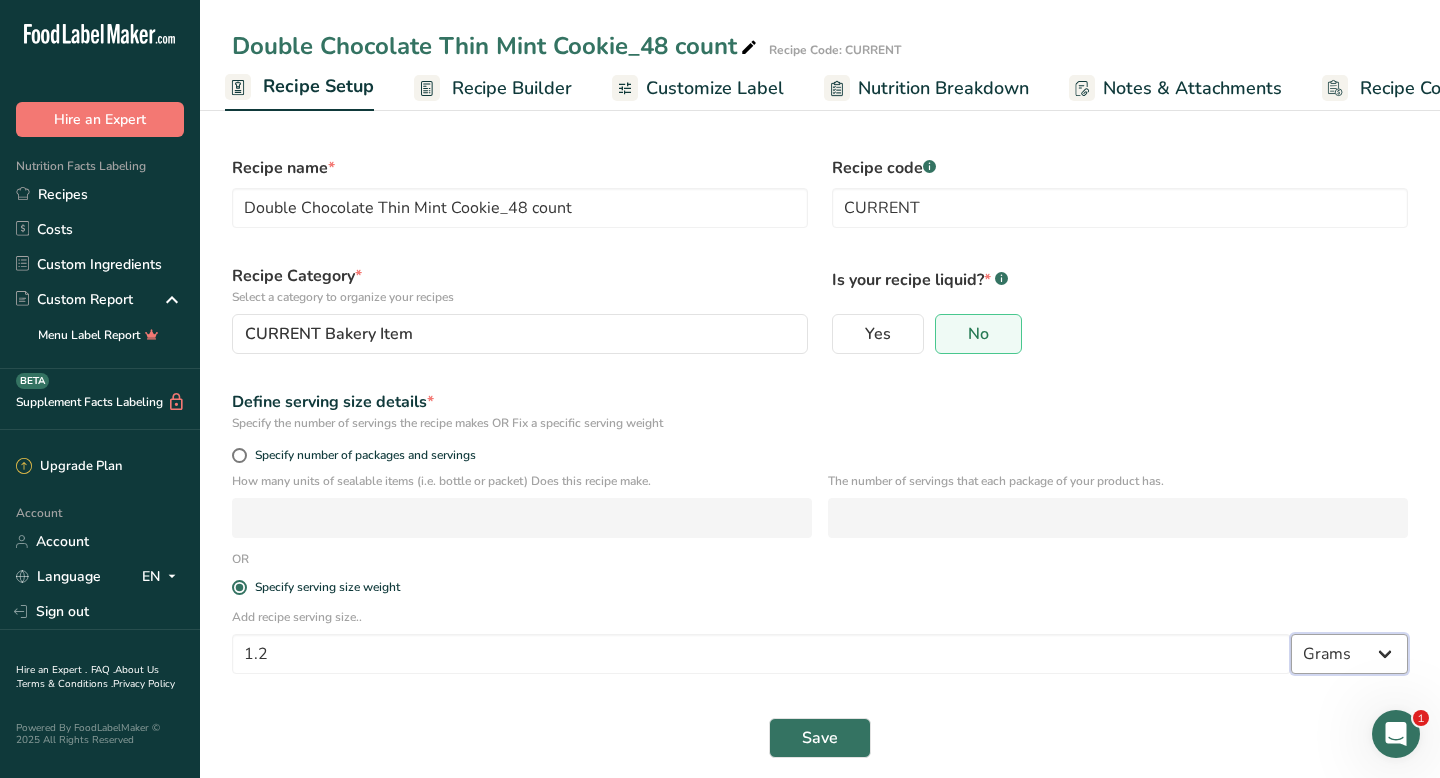 click on "Grams
kg
mg
mcg
lb
oz
l
mL
fl oz
tbsp
tsp
cup
qt
gallon" at bounding box center [1349, 654] 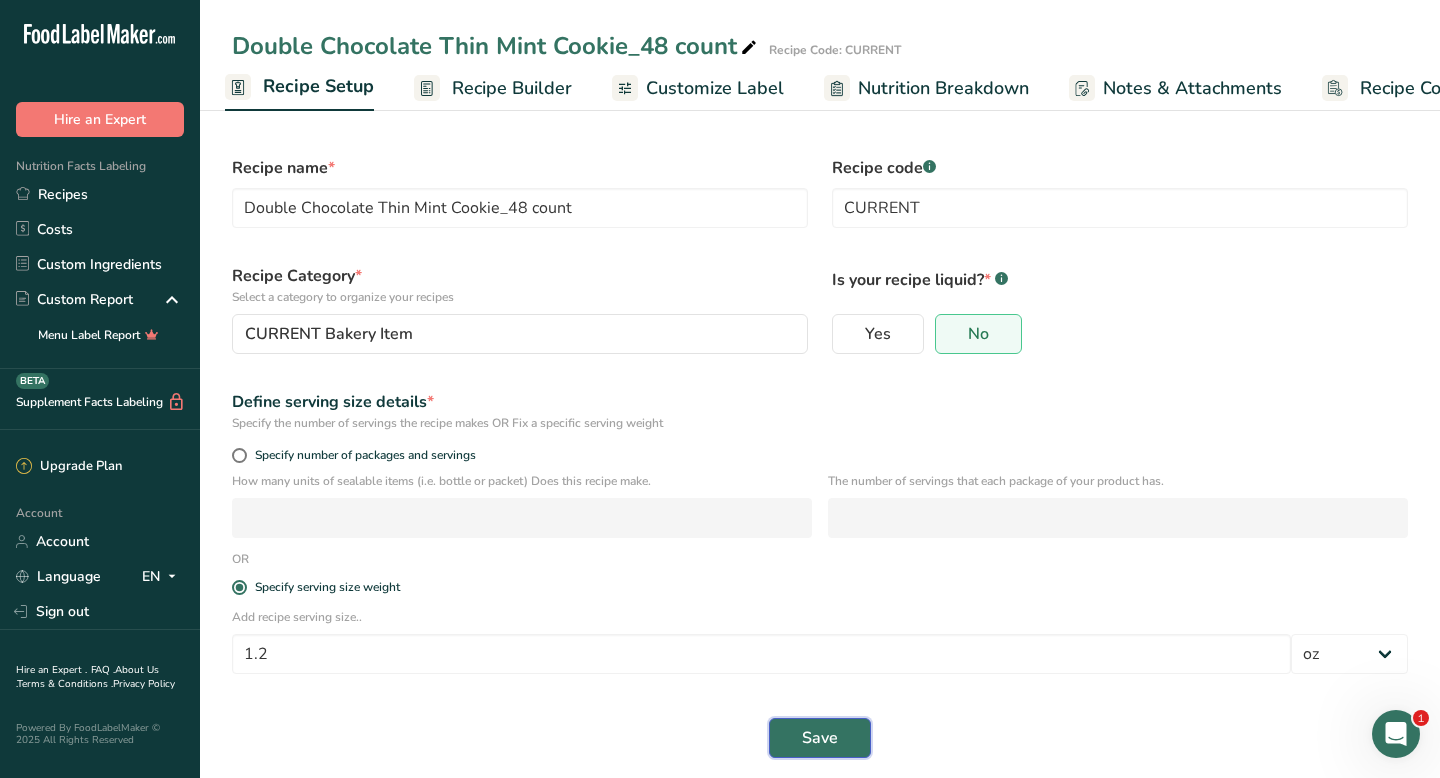 click on "Save" at bounding box center [820, 738] 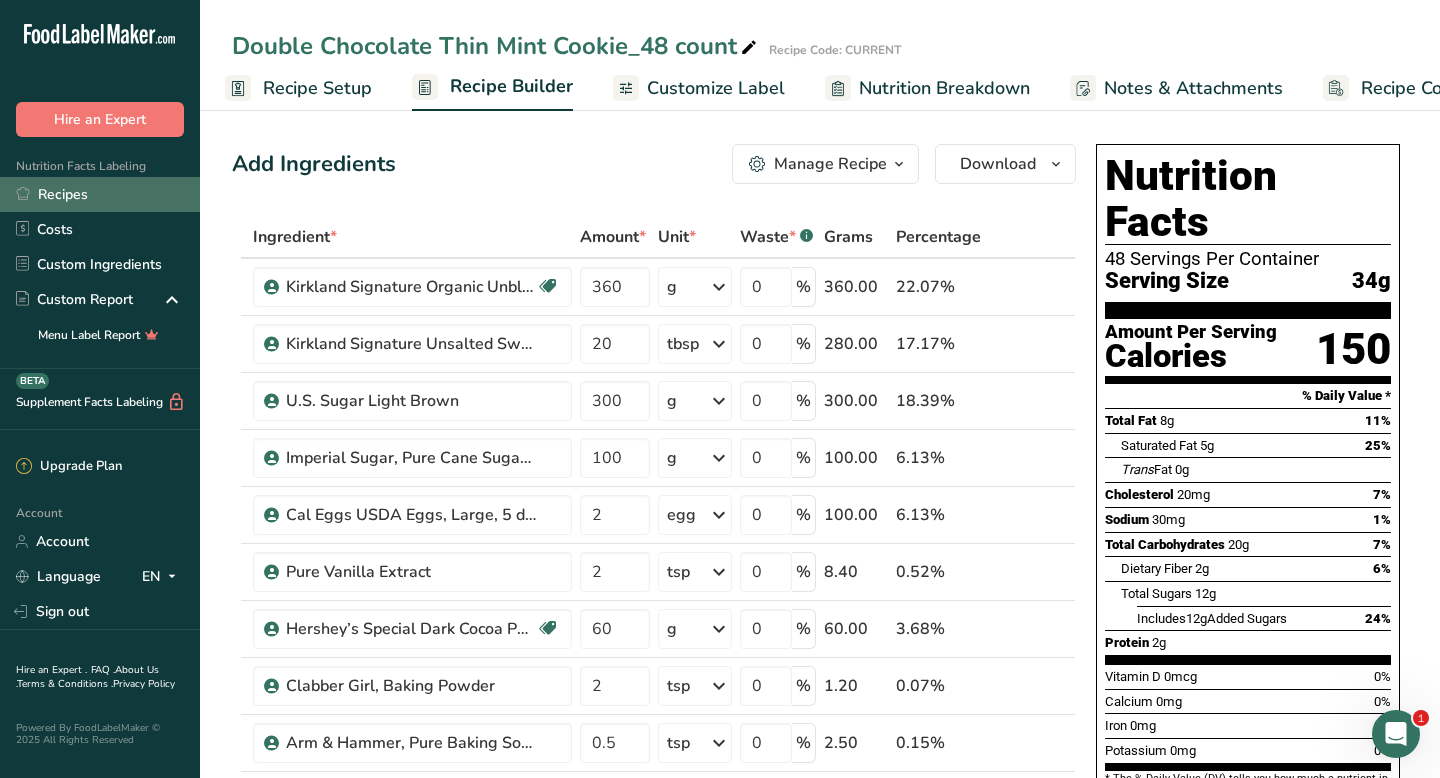 click on "Recipes" at bounding box center [100, 194] 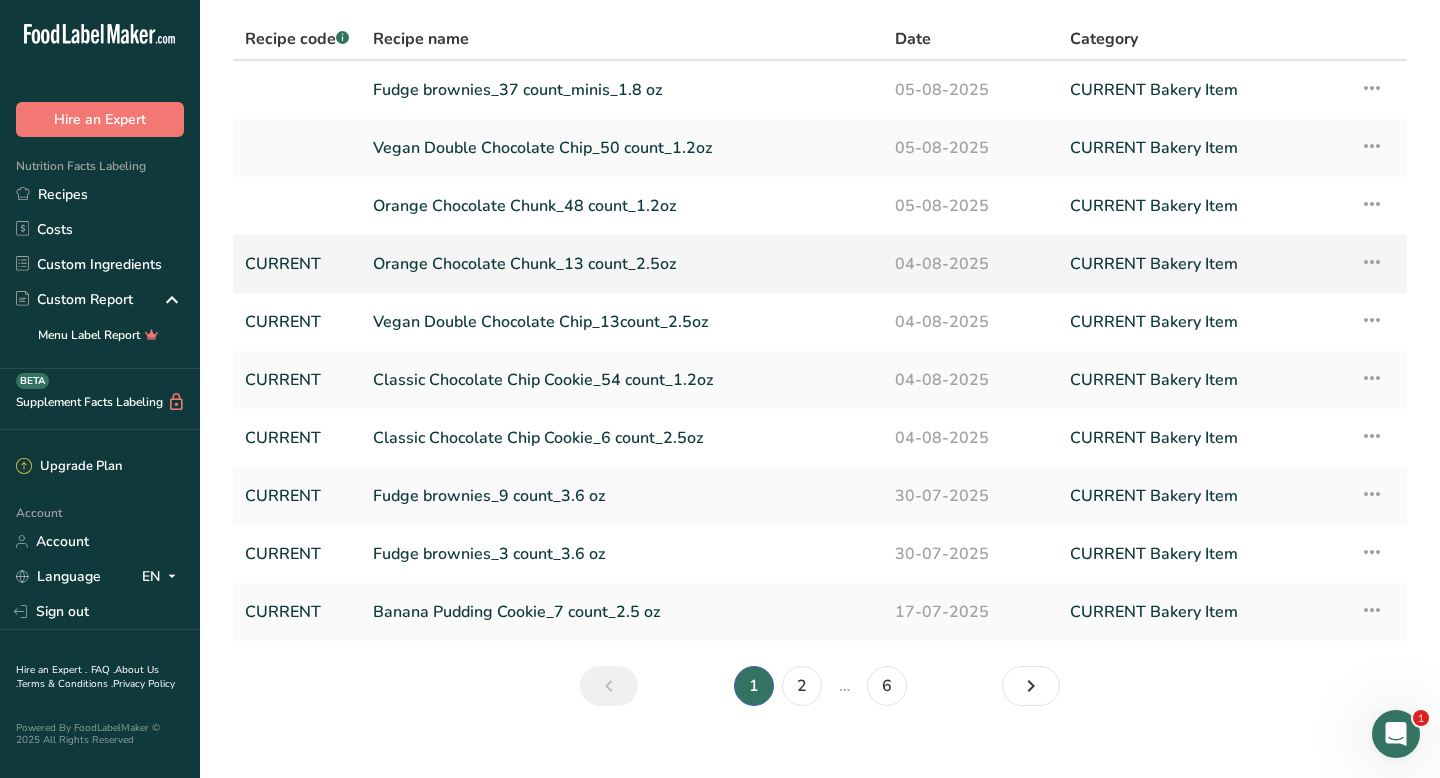scroll, scrollTop: 77, scrollLeft: 0, axis: vertical 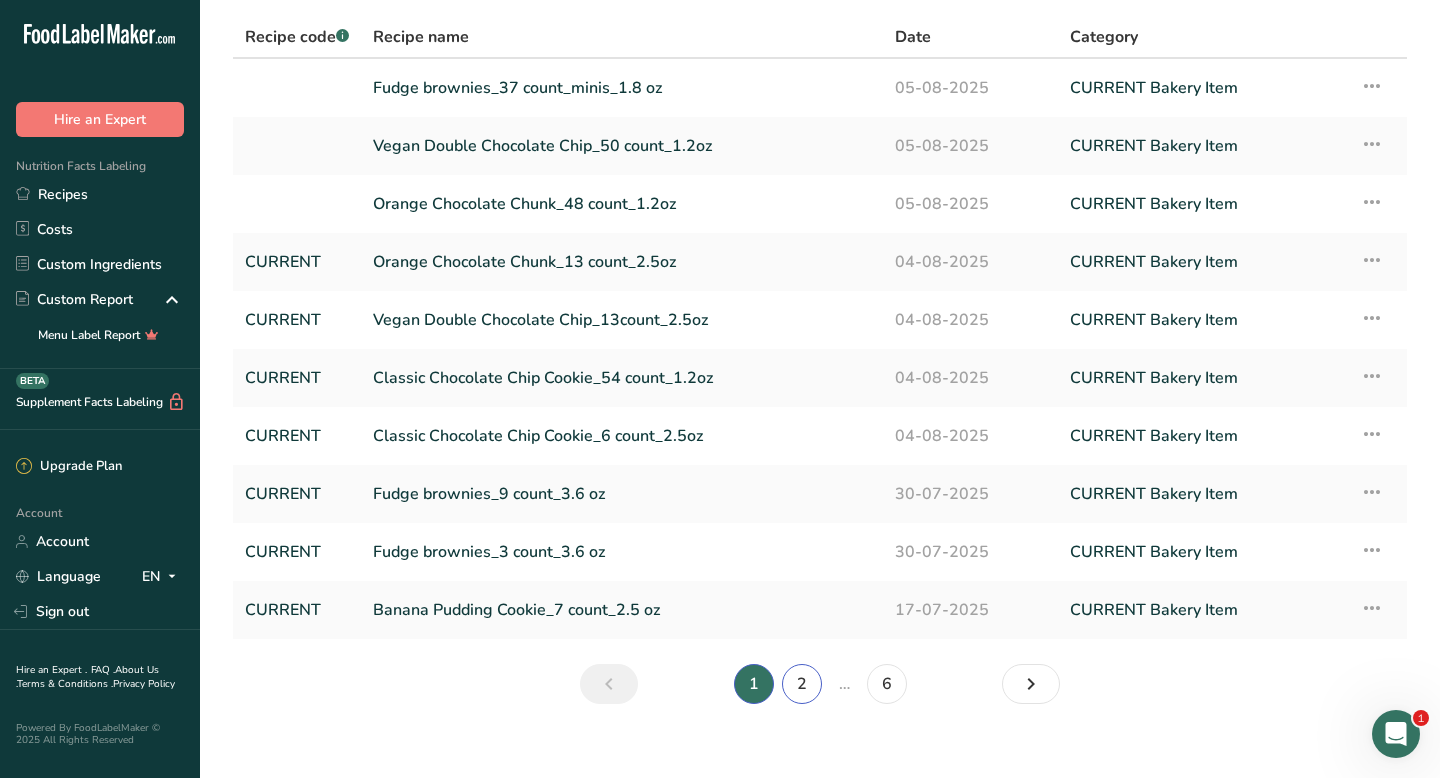 click on "2" at bounding box center (802, 684) 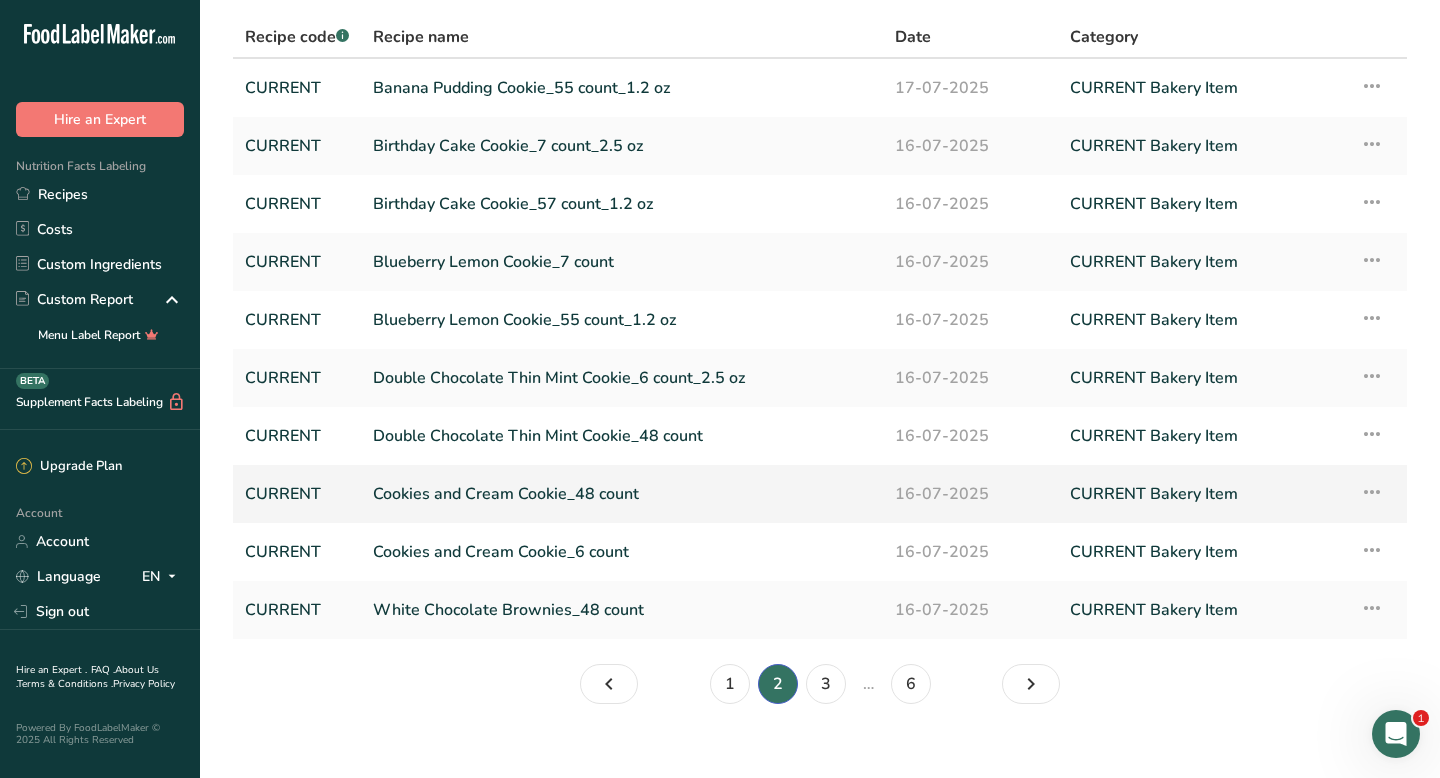 click on "Cookies and Cream Cookie_48 count" at bounding box center (622, 494) 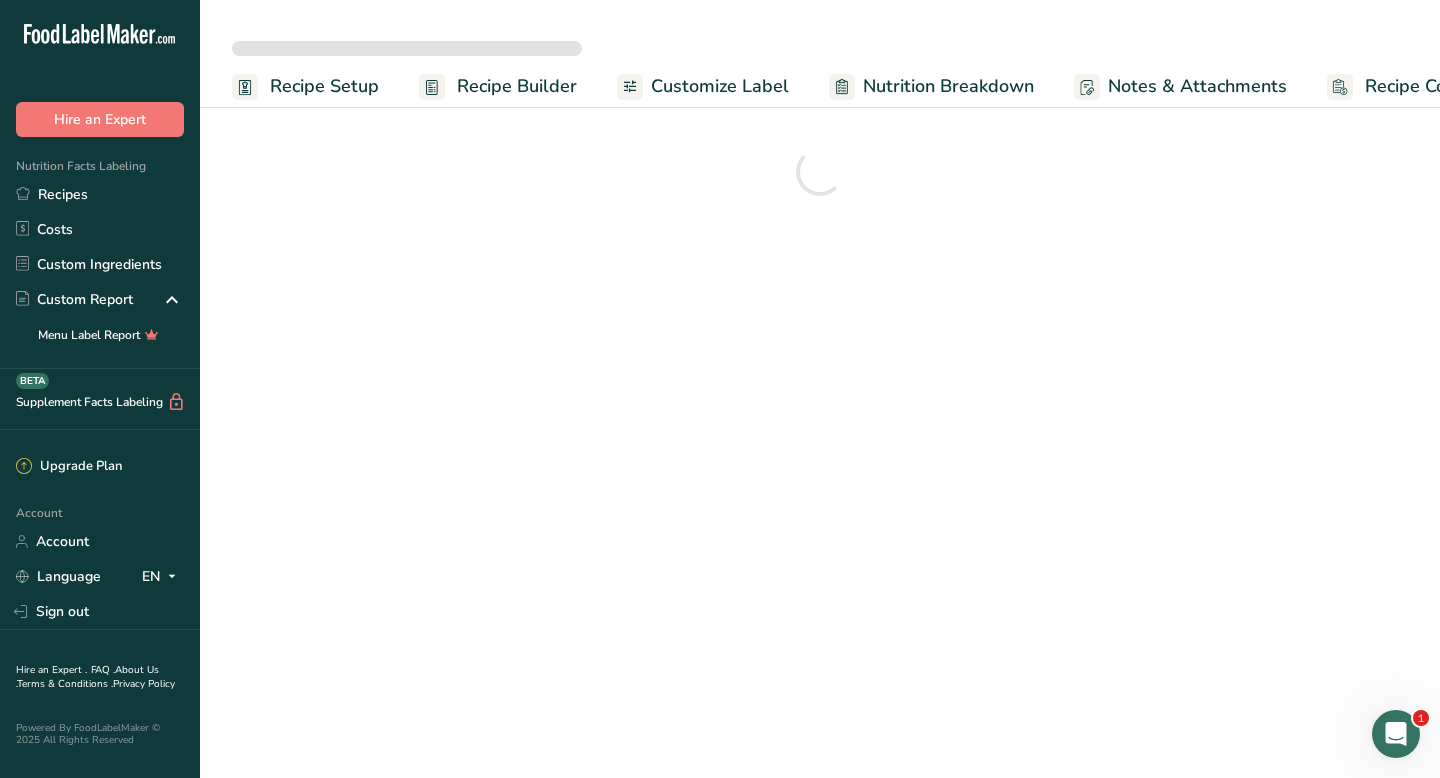 scroll, scrollTop: 0, scrollLeft: 0, axis: both 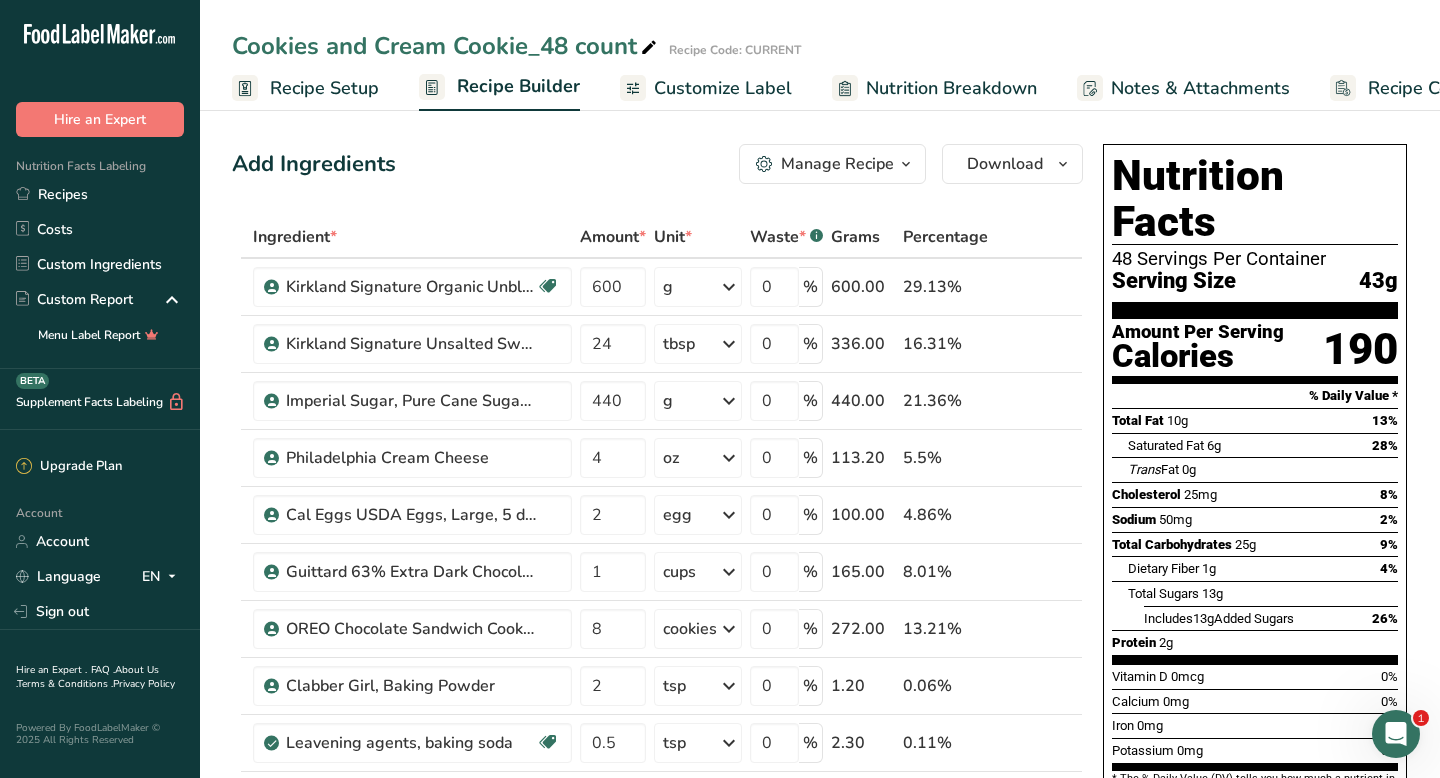 click on "Recipe Setup" at bounding box center (324, 88) 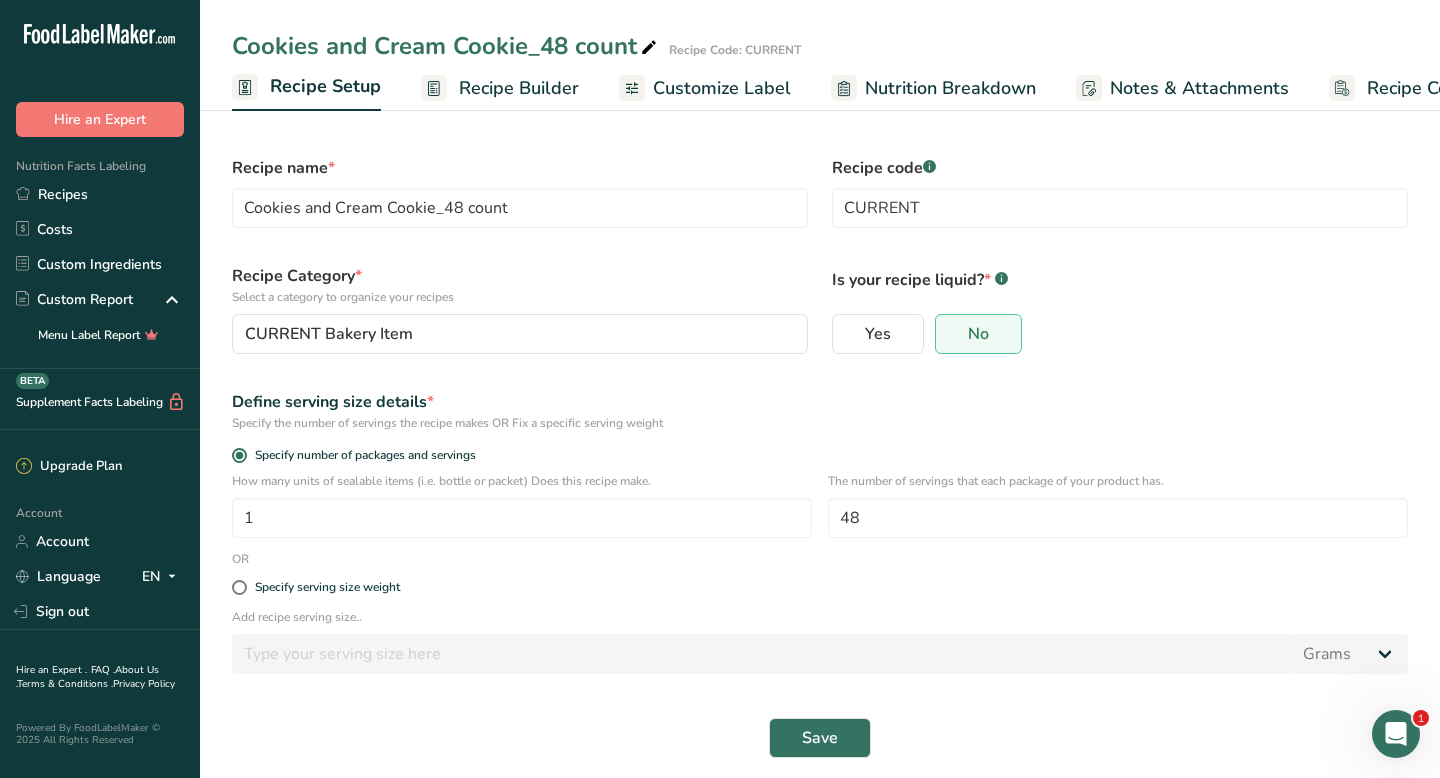 scroll, scrollTop: 0, scrollLeft: 7, axis: horizontal 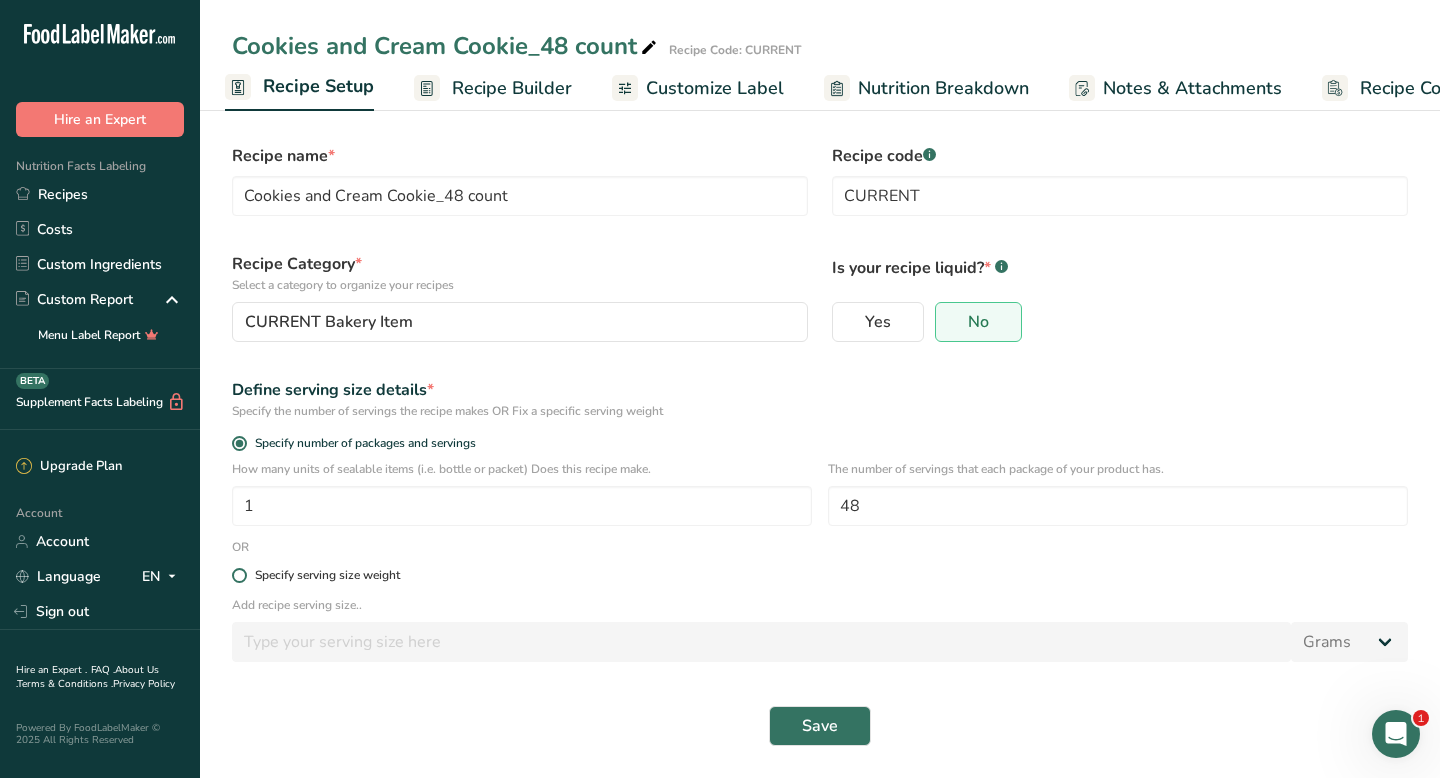 click at bounding box center [239, 575] 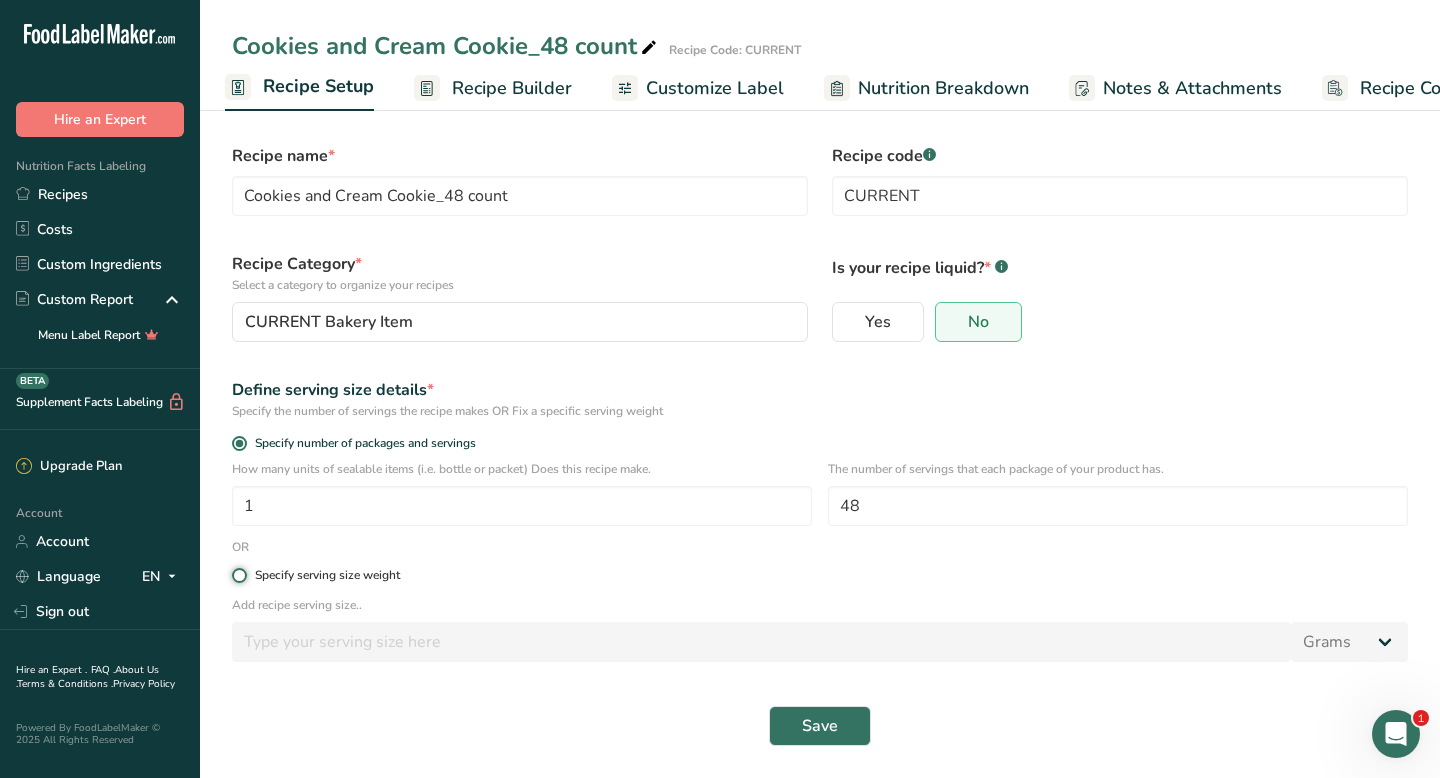 click on "Specify serving size weight" at bounding box center [238, 575] 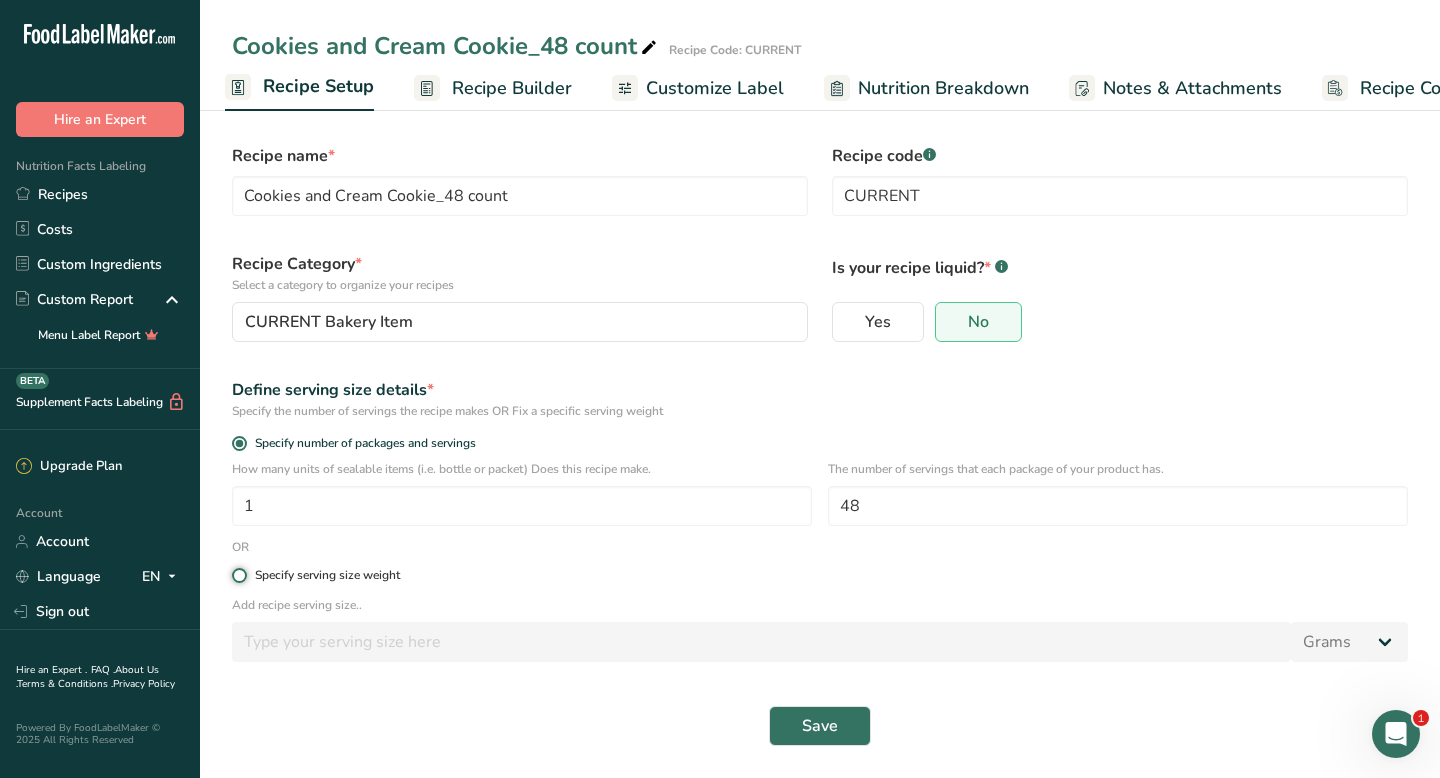 radio on "true" 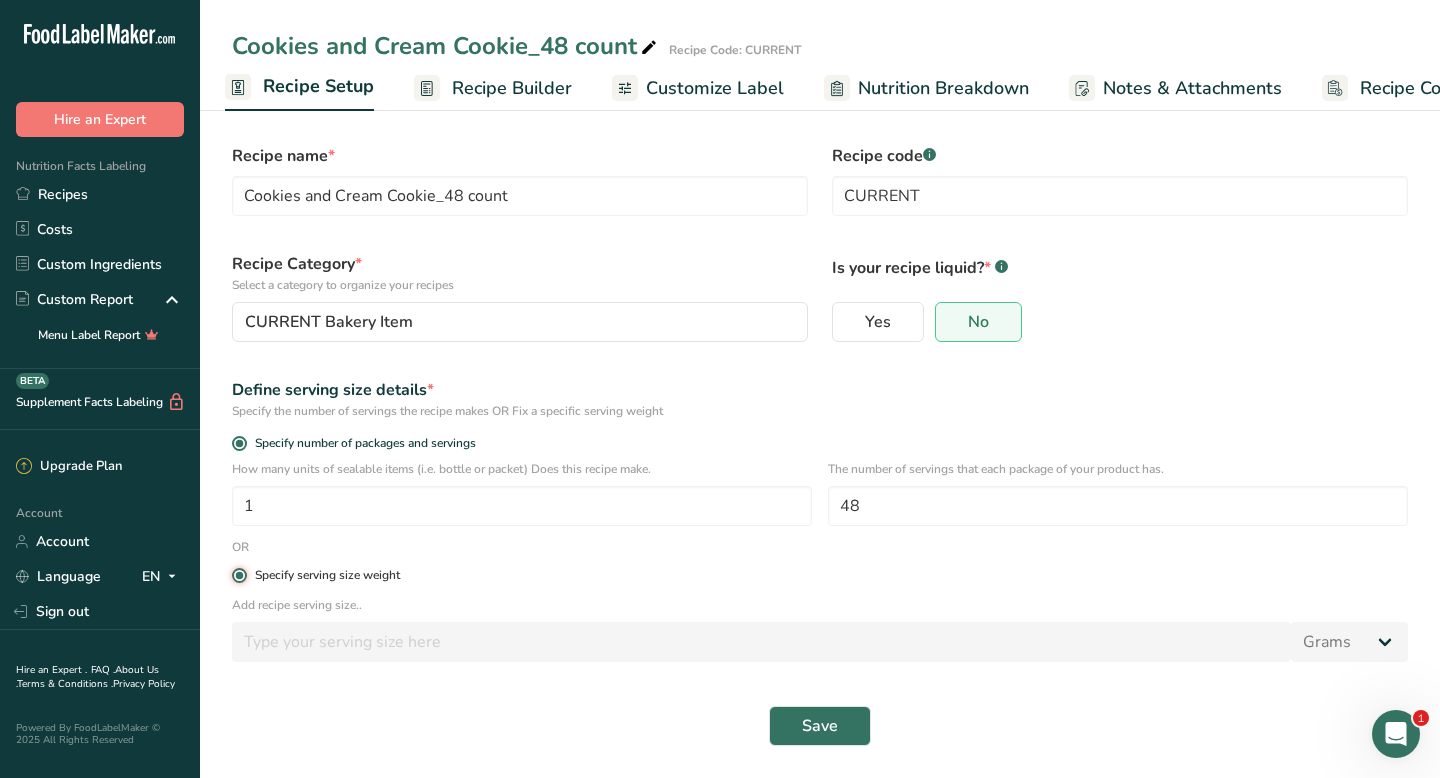 radio on "false" 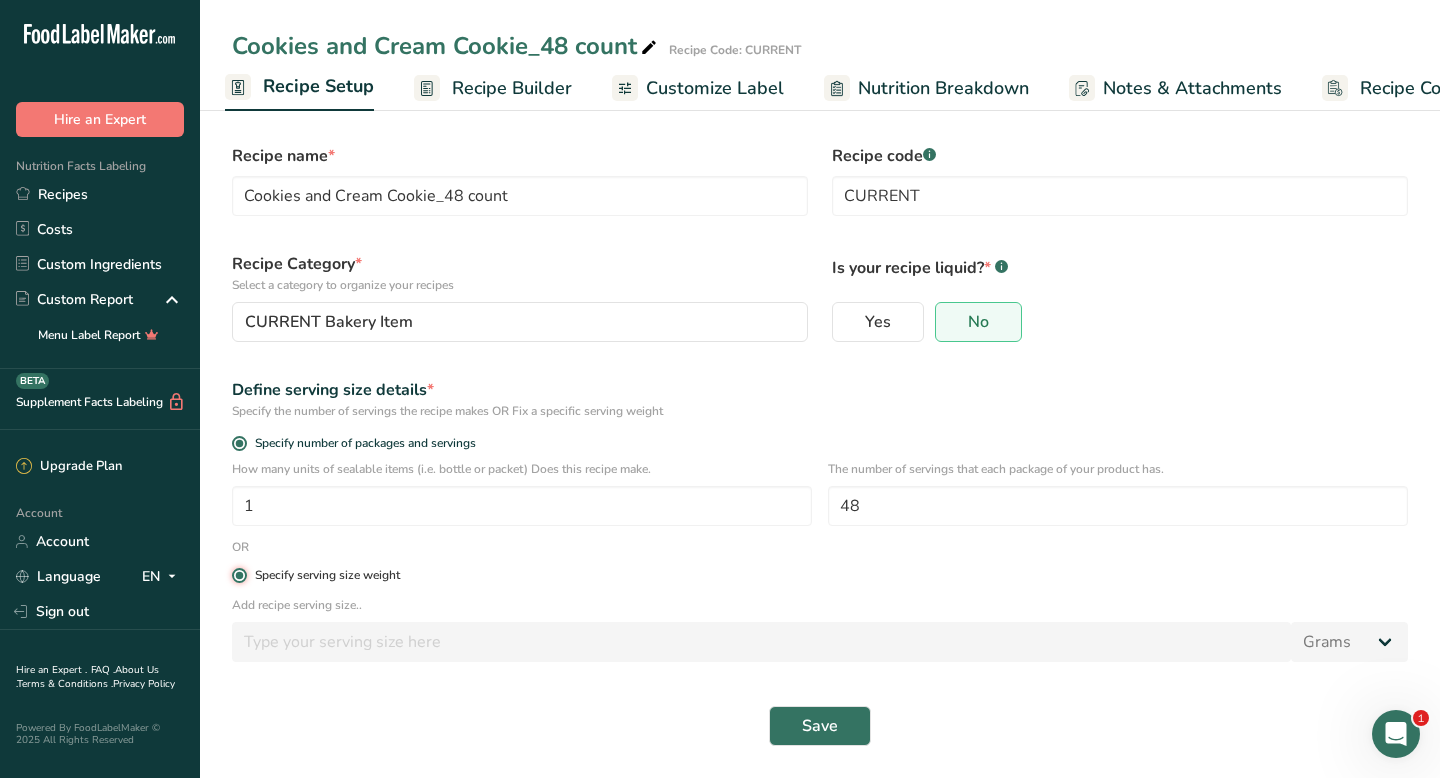 type 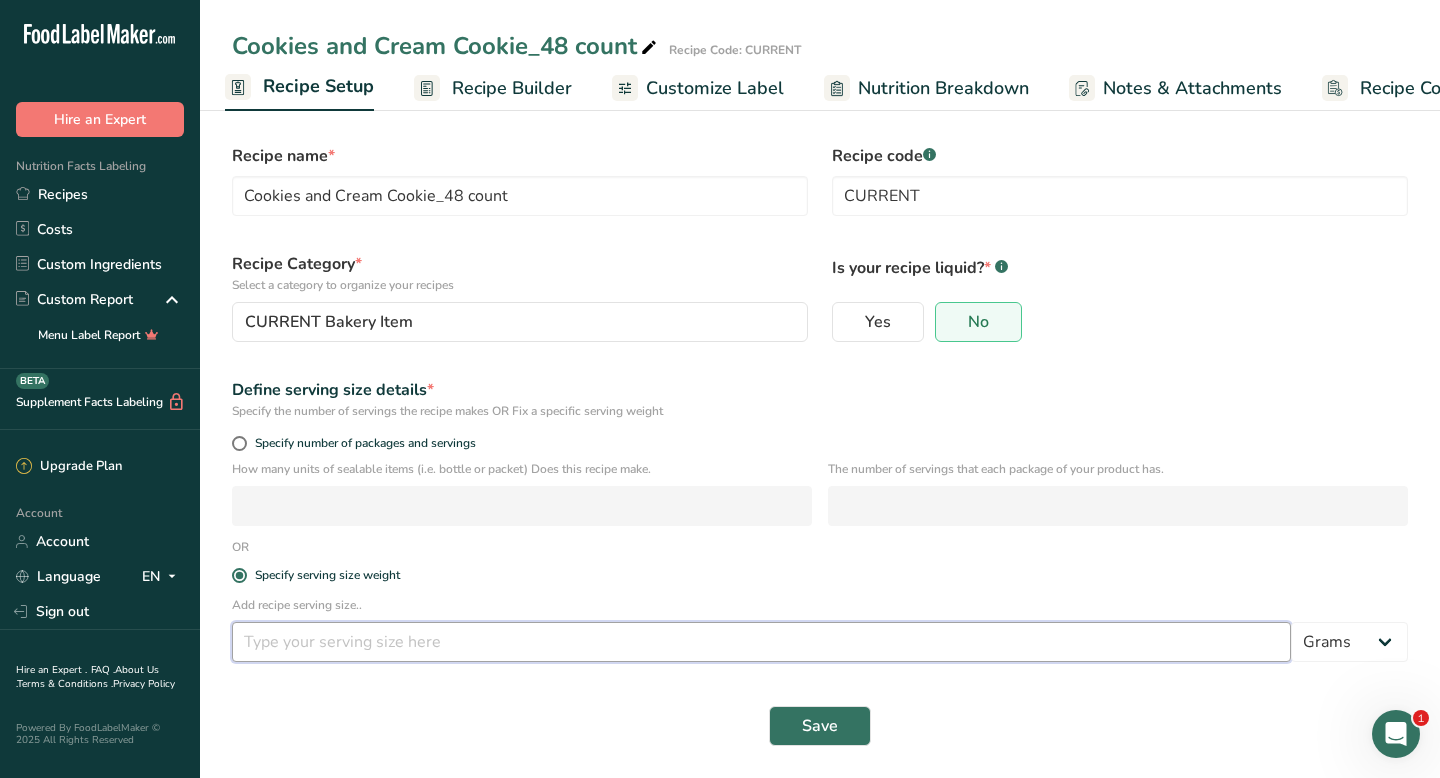 click at bounding box center [761, 642] 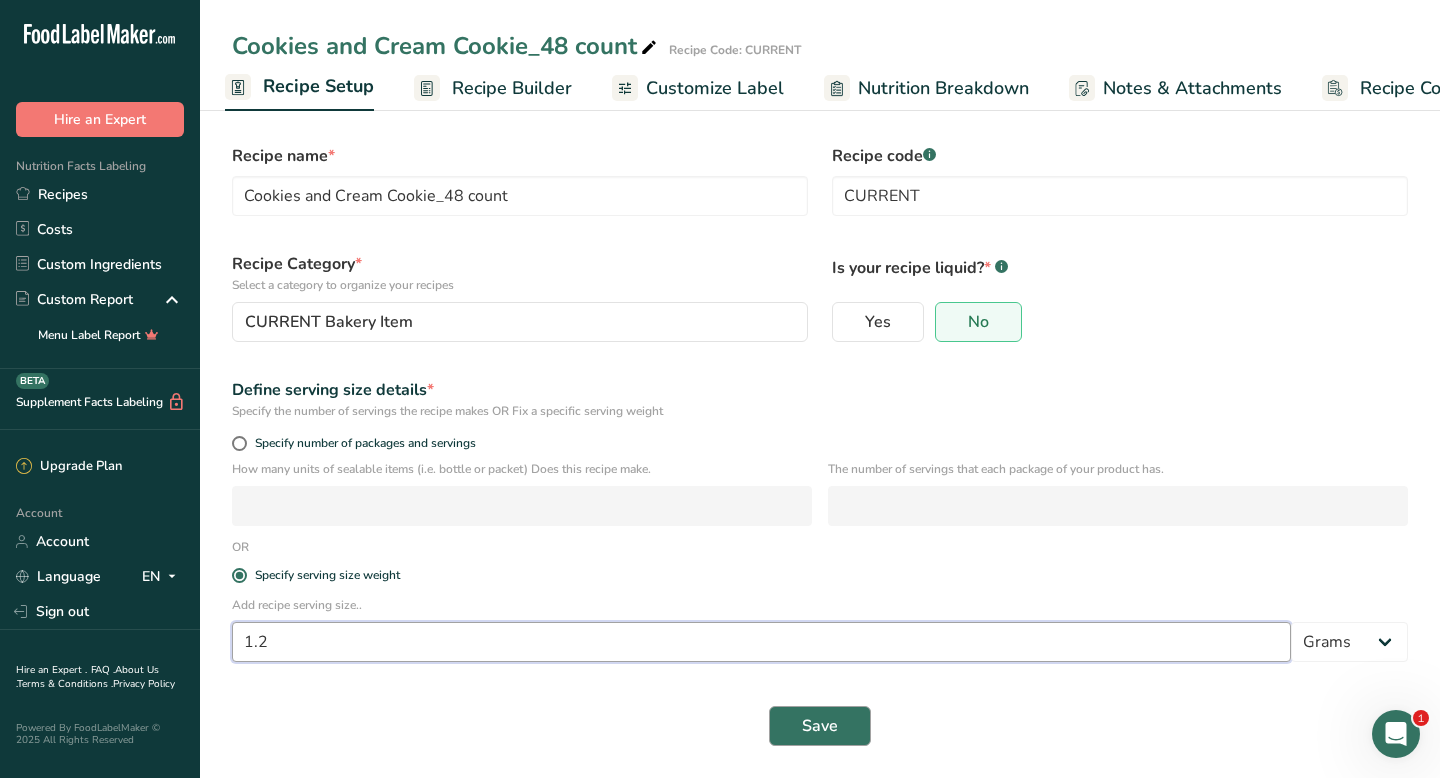 type on "1.2" 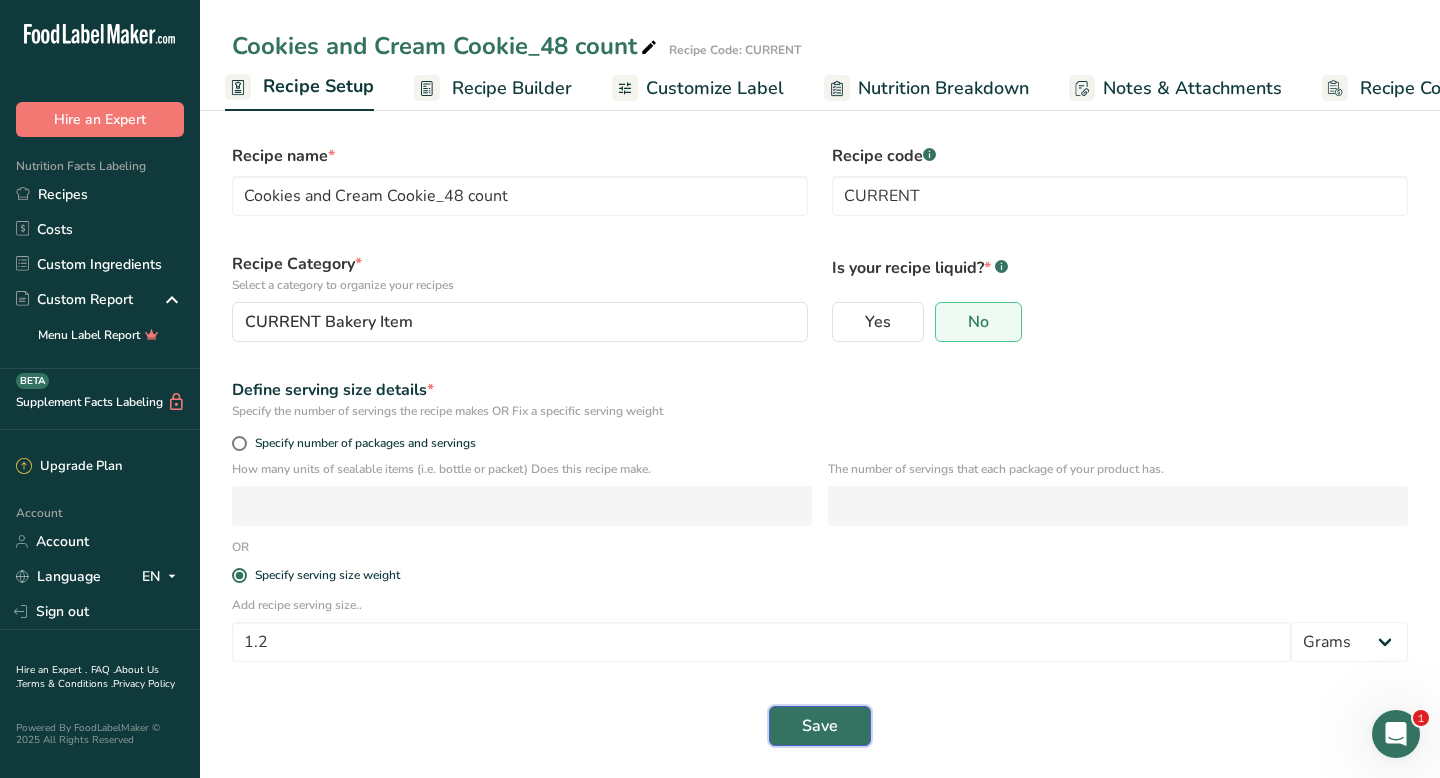 click on "Save" at bounding box center [820, 726] 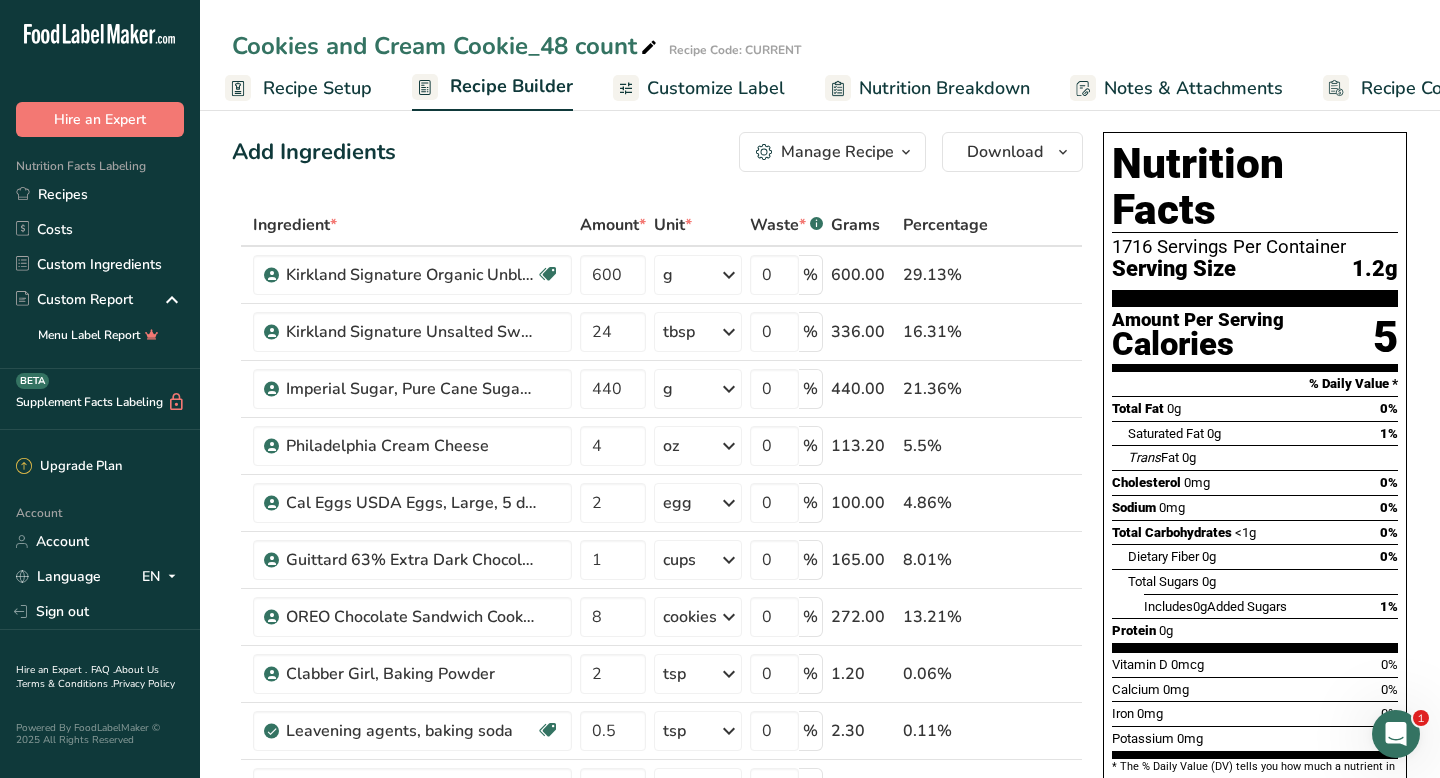 click on "Recipe Setup" at bounding box center [317, 88] 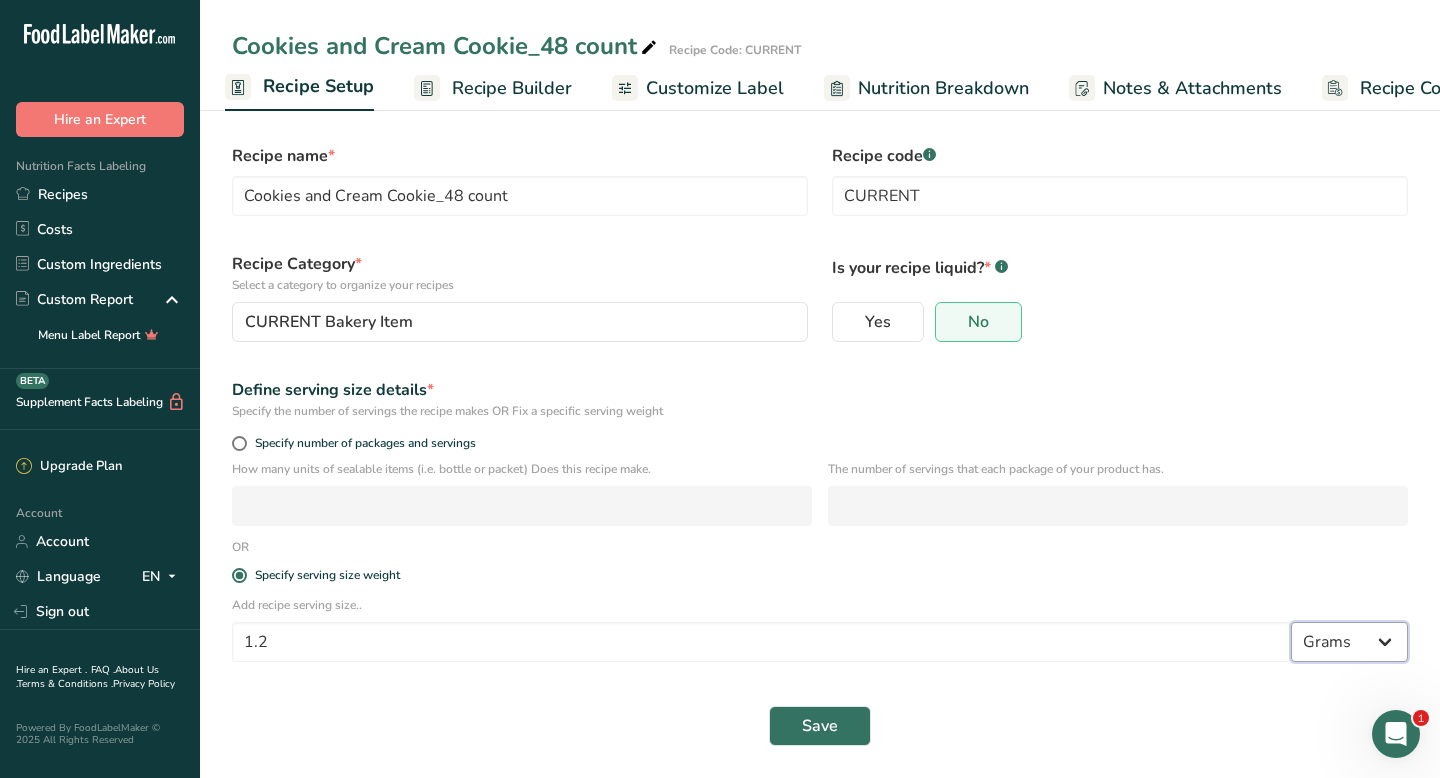 click on "Grams
kg
mg
mcg
lb
oz
l
mL
fl oz
tbsp
tsp
cup
qt
gallon" at bounding box center [1349, 642] 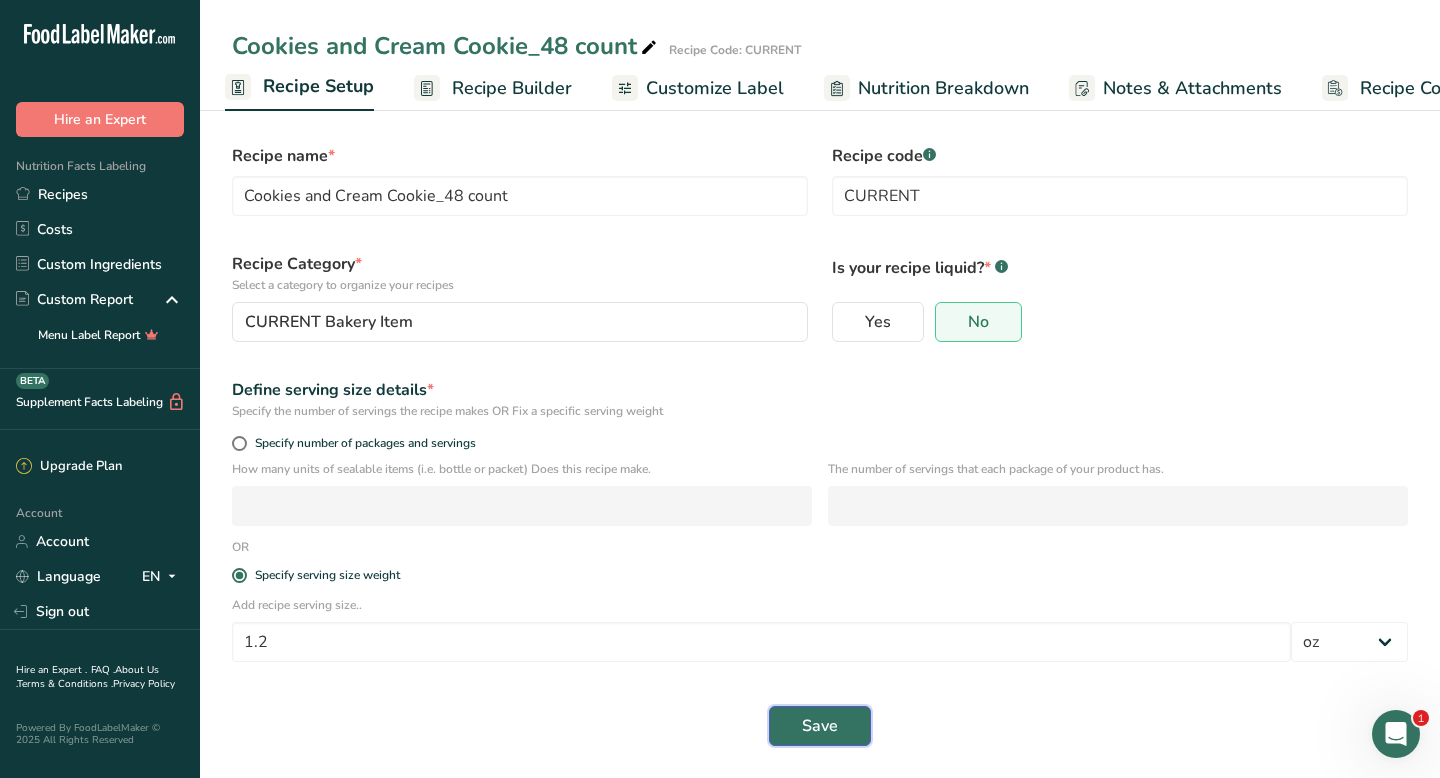click on "Save" at bounding box center (820, 726) 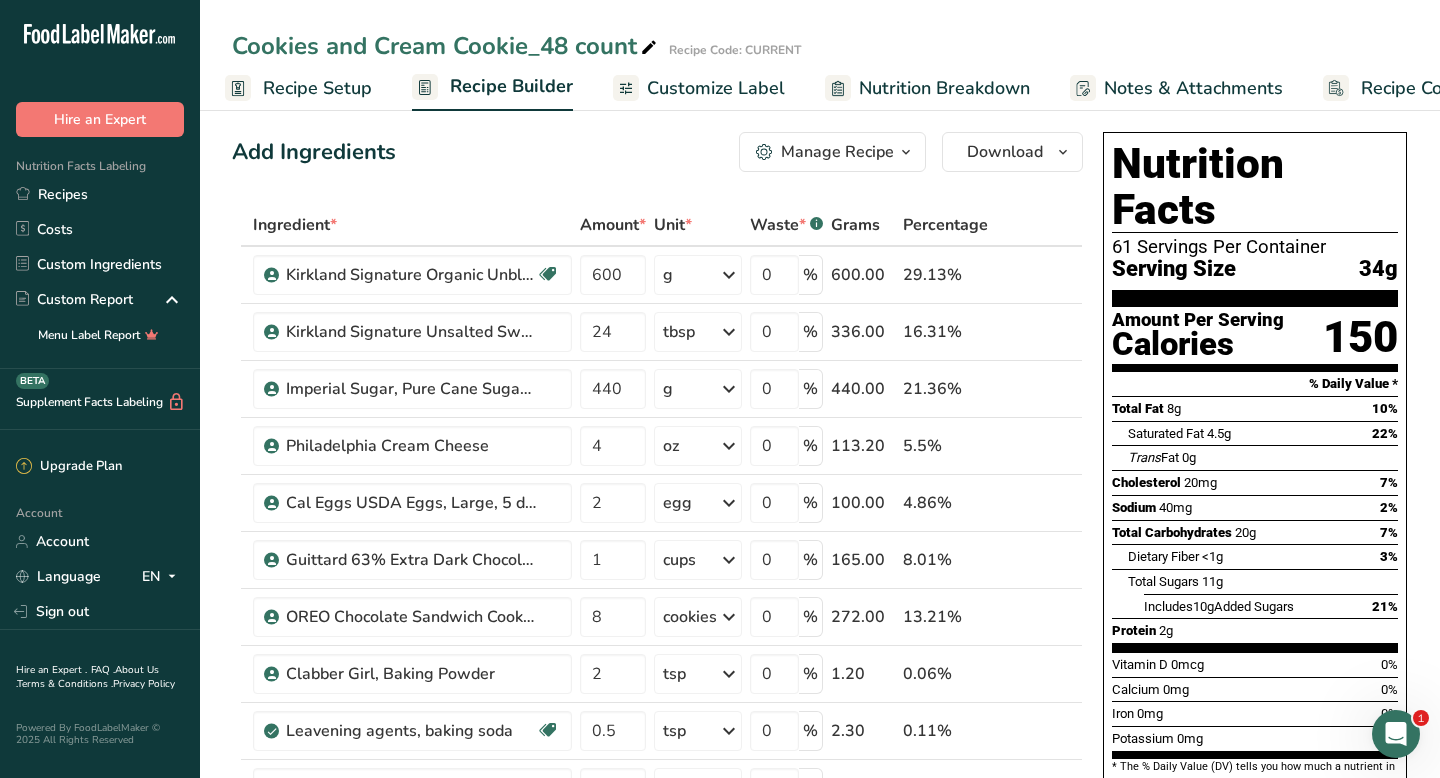 click on "Cookies and Cream Cookie_48 count" at bounding box center [446, 46] 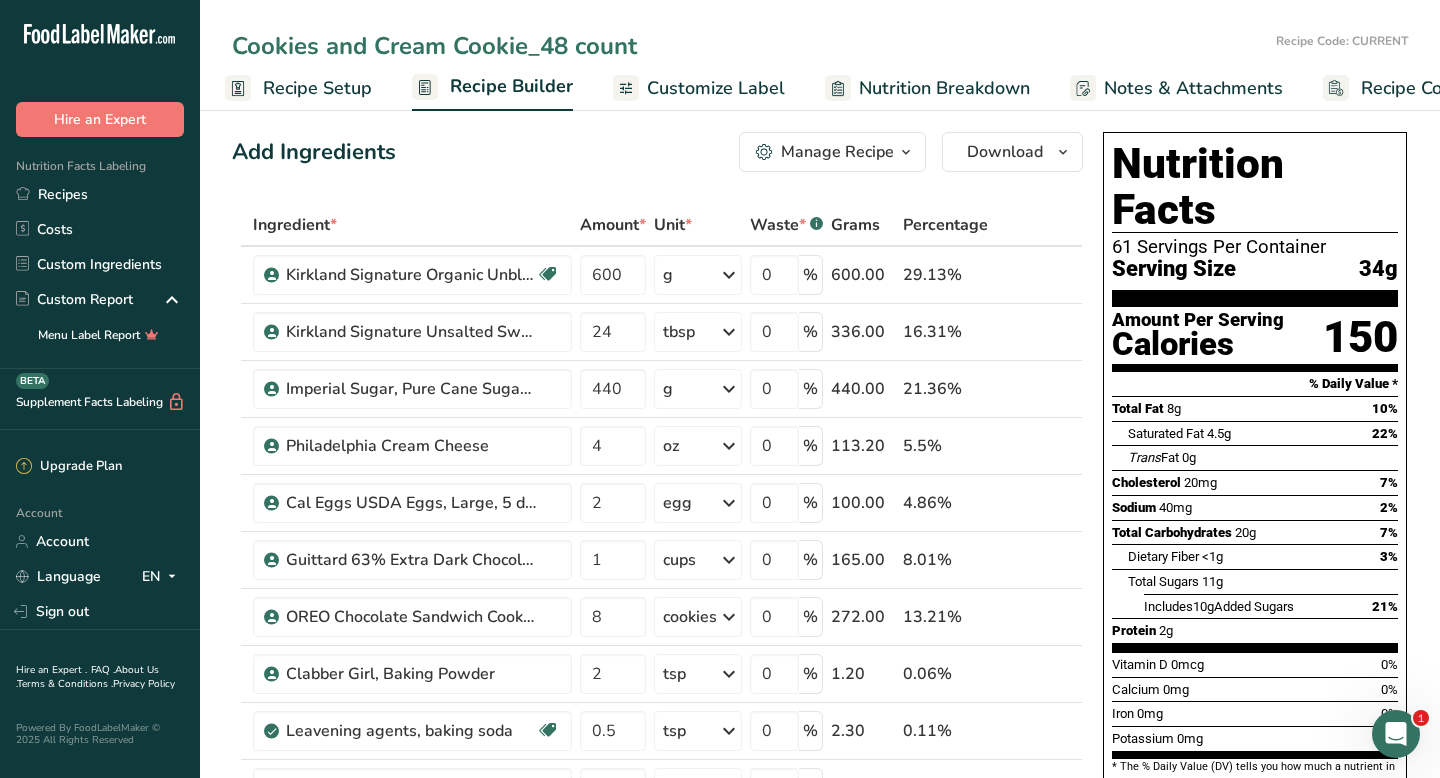 click on "Cookies and Cream Cookie_48 count" at bounding box center [750, 46] 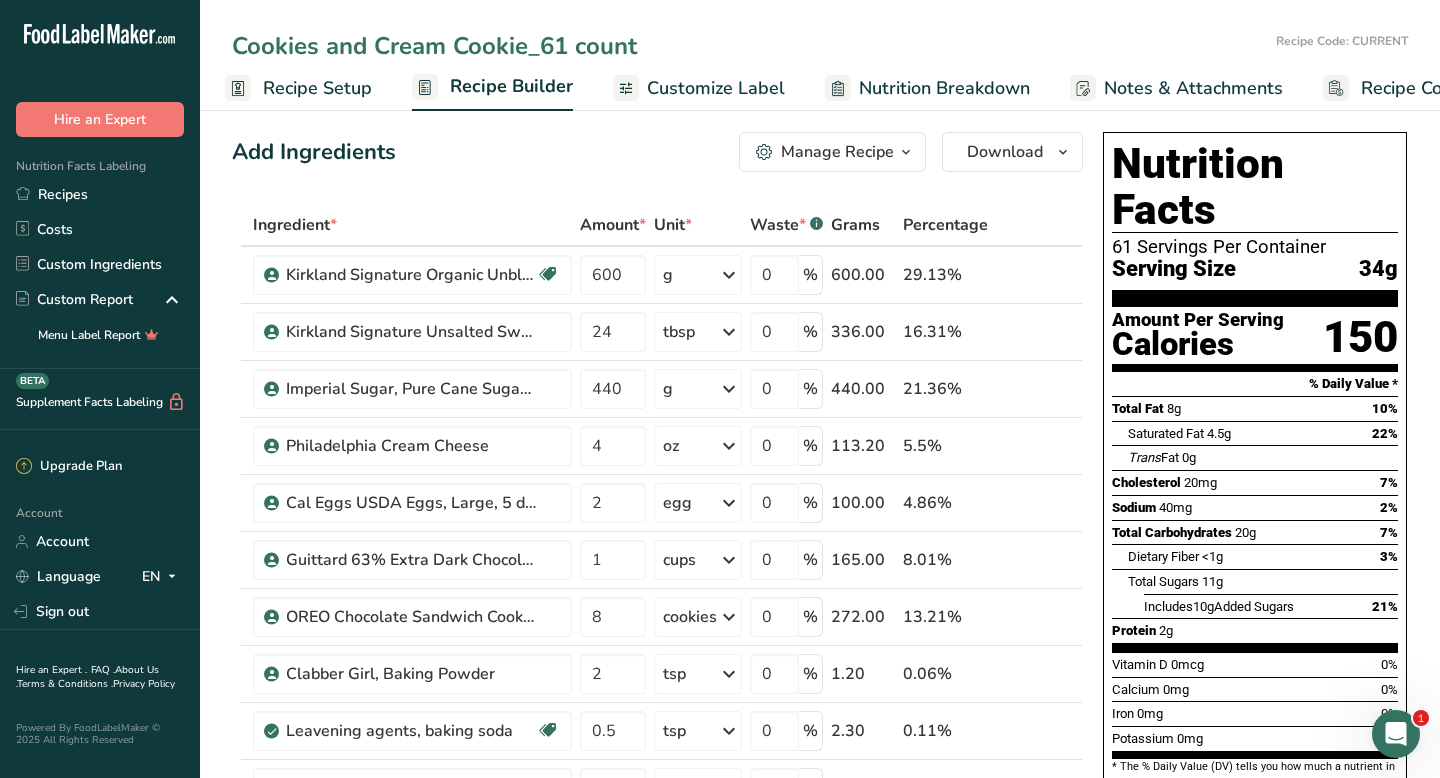 type on "Cookies and Cream Cookie_61 count" 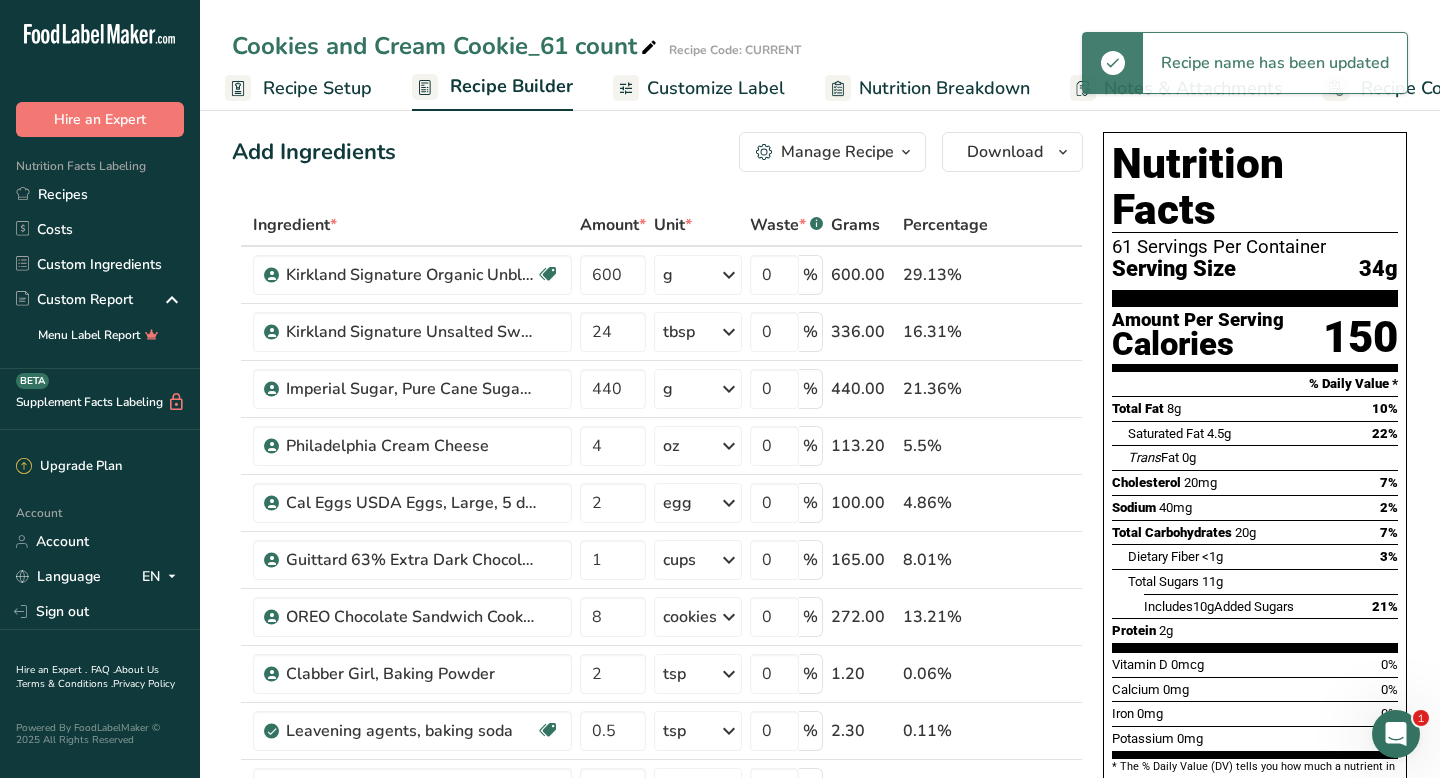 click at bounding box center (649, 48) 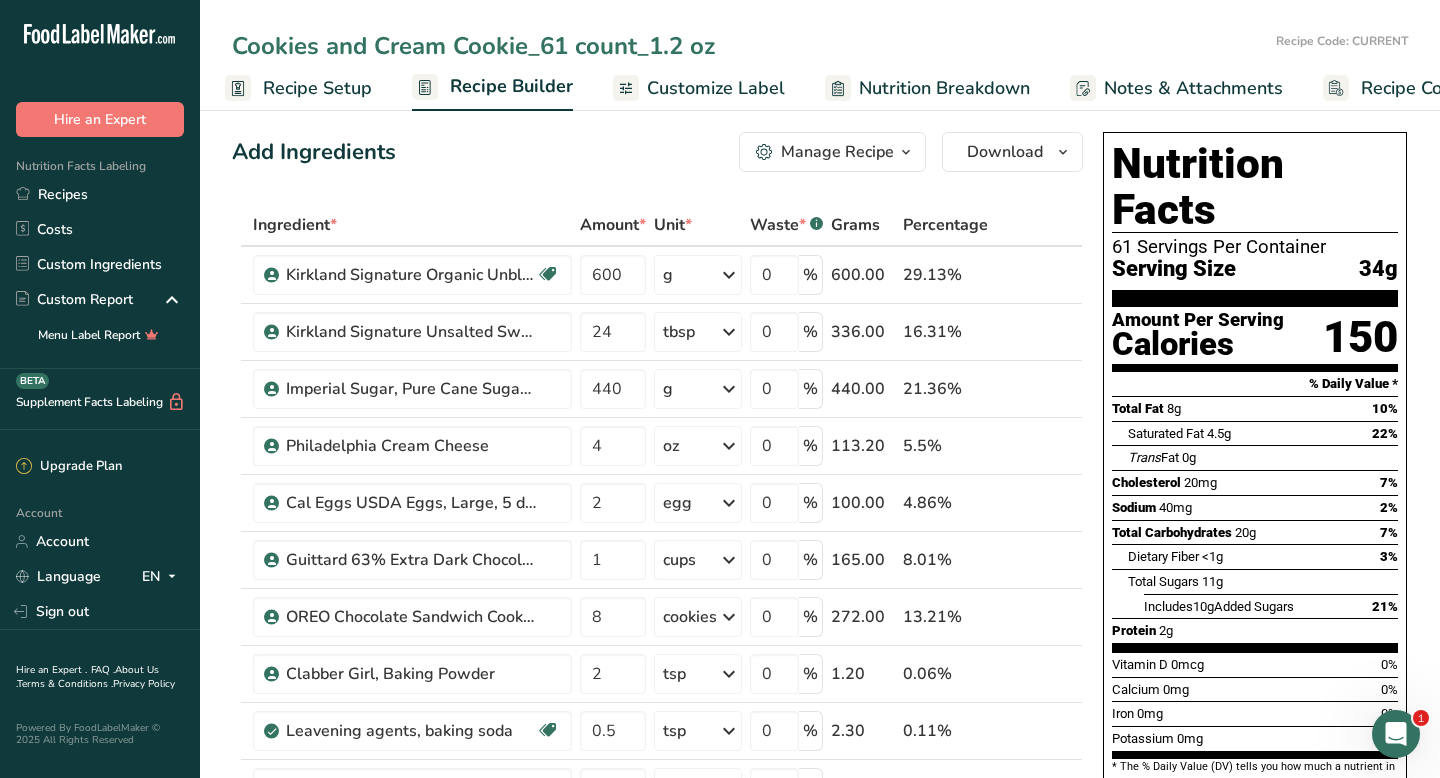 type on "Cookies and Cream Cookie_61 count_1.2 oz" 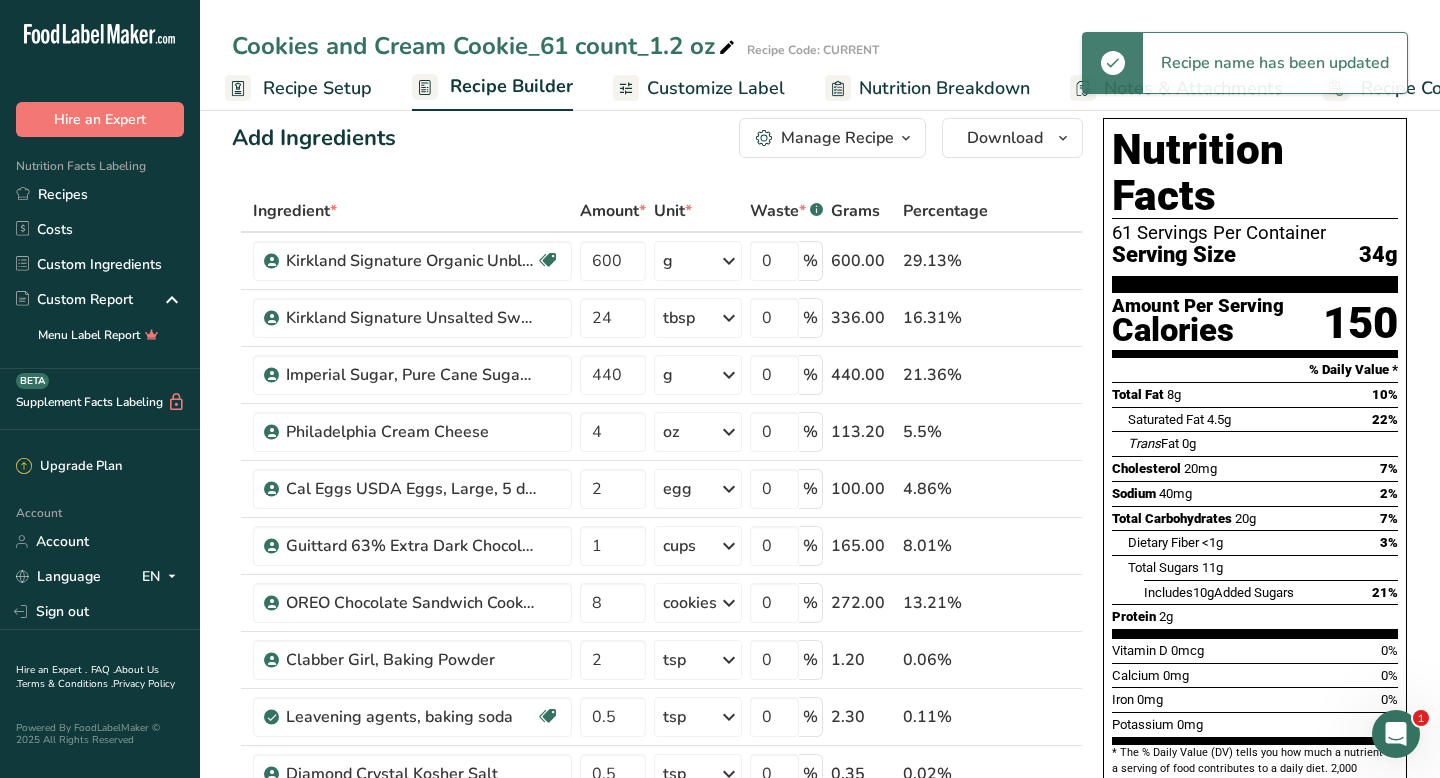 scroll, scrollTop: 0, scrollLeft: 0, axis: both 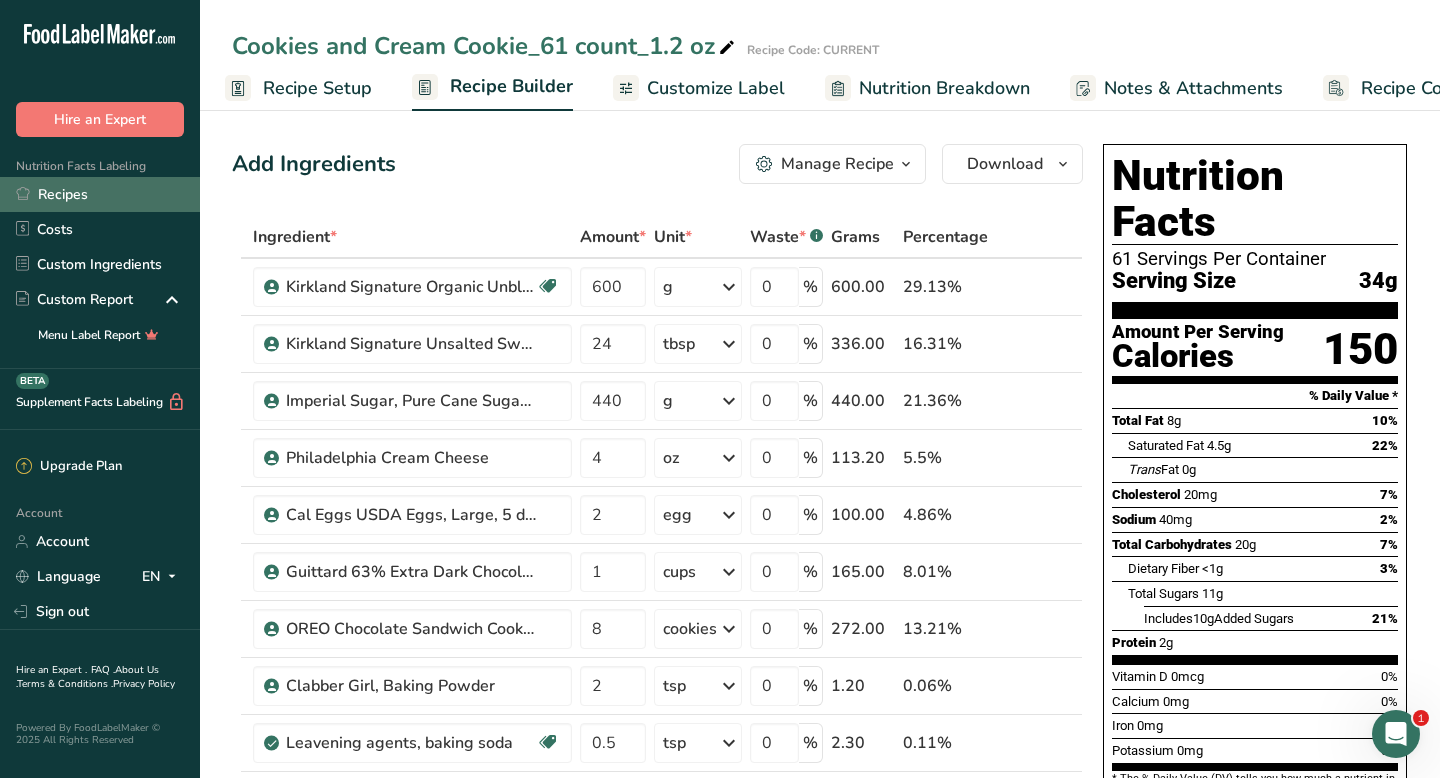 click on "Recipes" at bounding box center (100, 194) 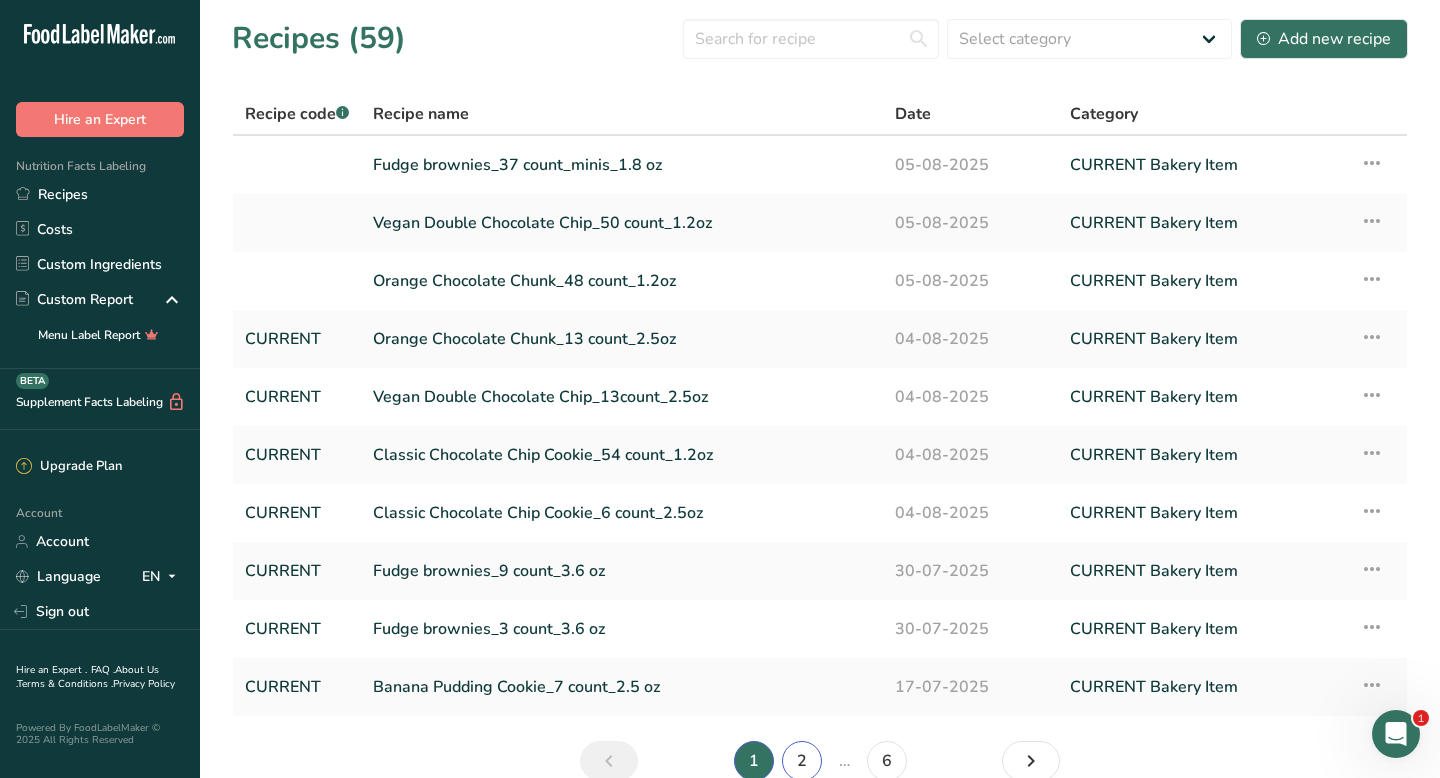 click on "2" at bounding box center [802, 761] 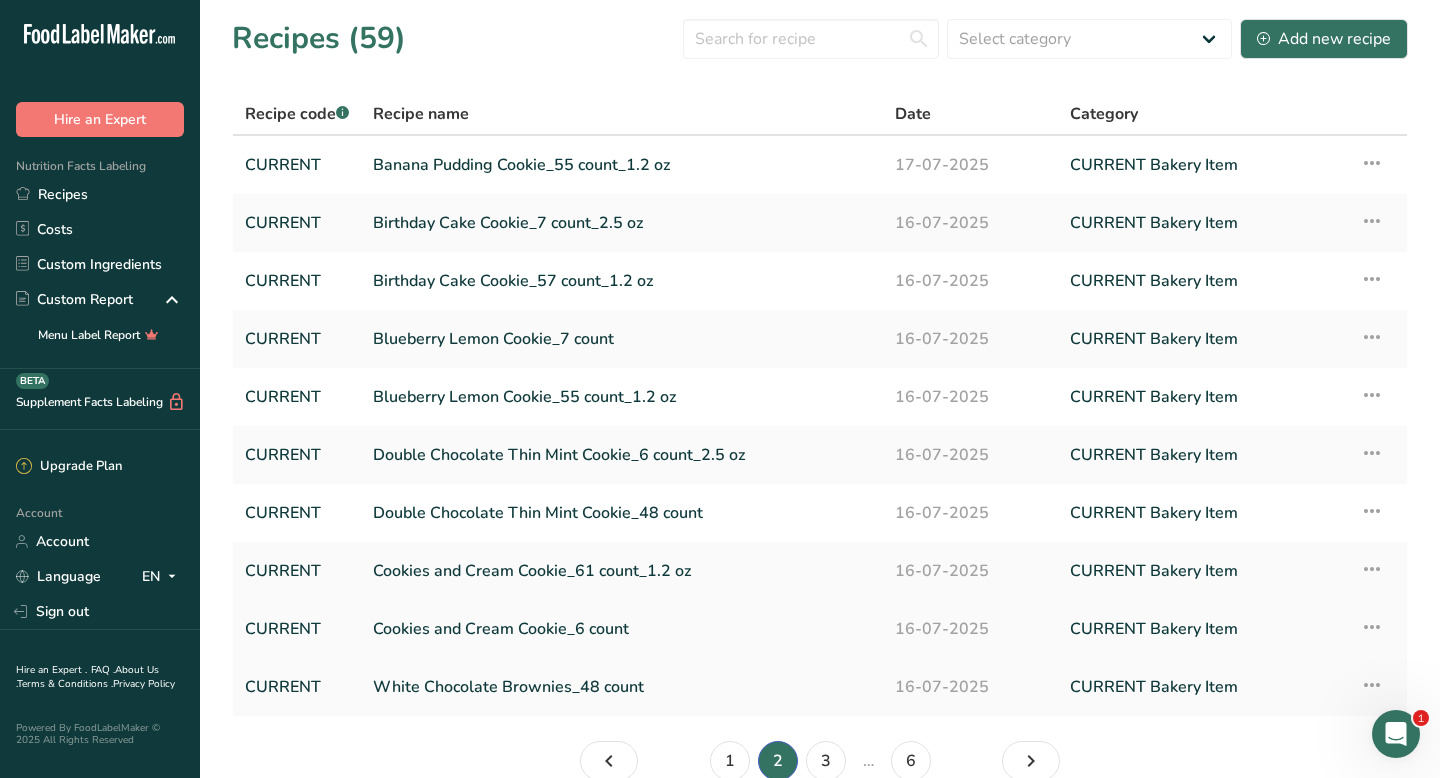 click on "Cookies and Cream Cookie_6 count" at bounding box center (622, 629) 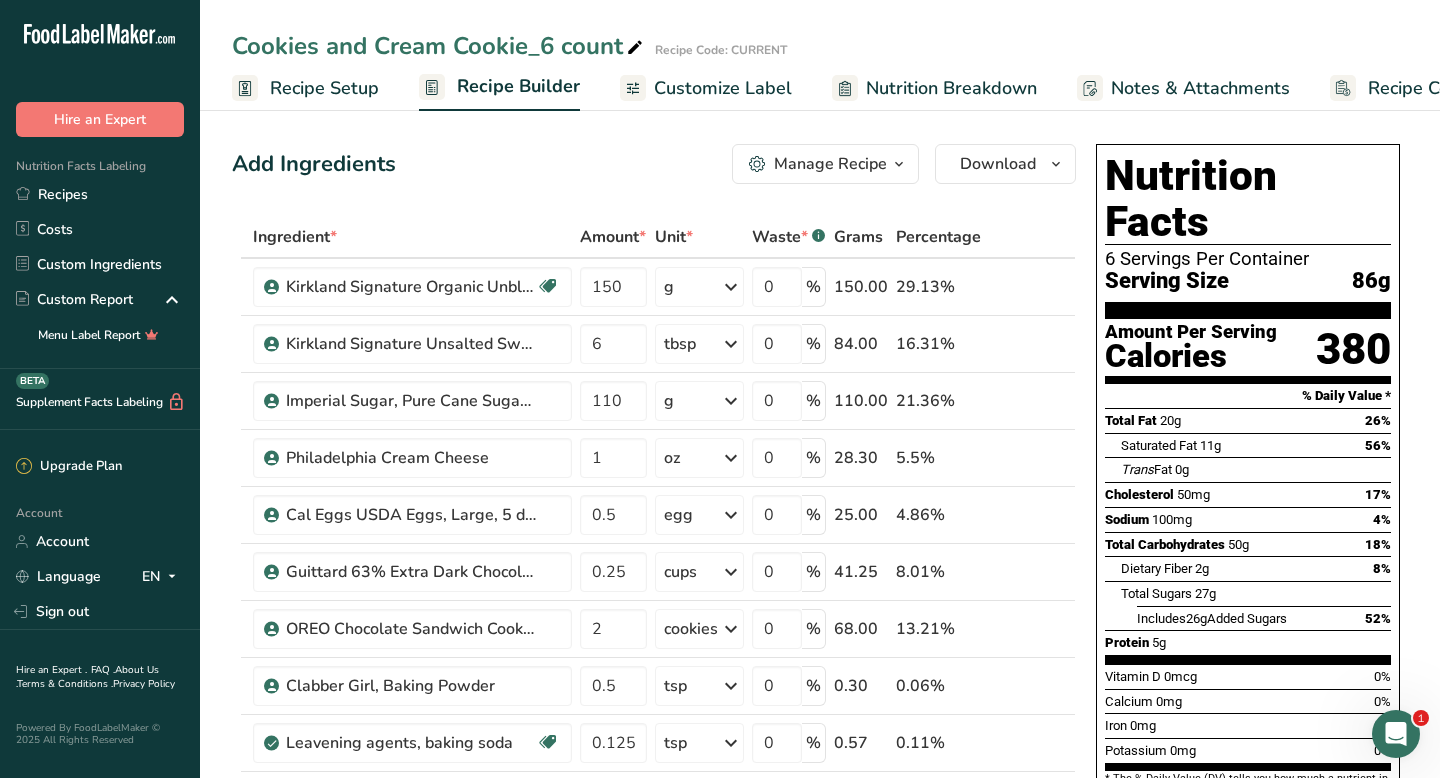 click on "Recipe Setup" at bounding box center [324, 88] 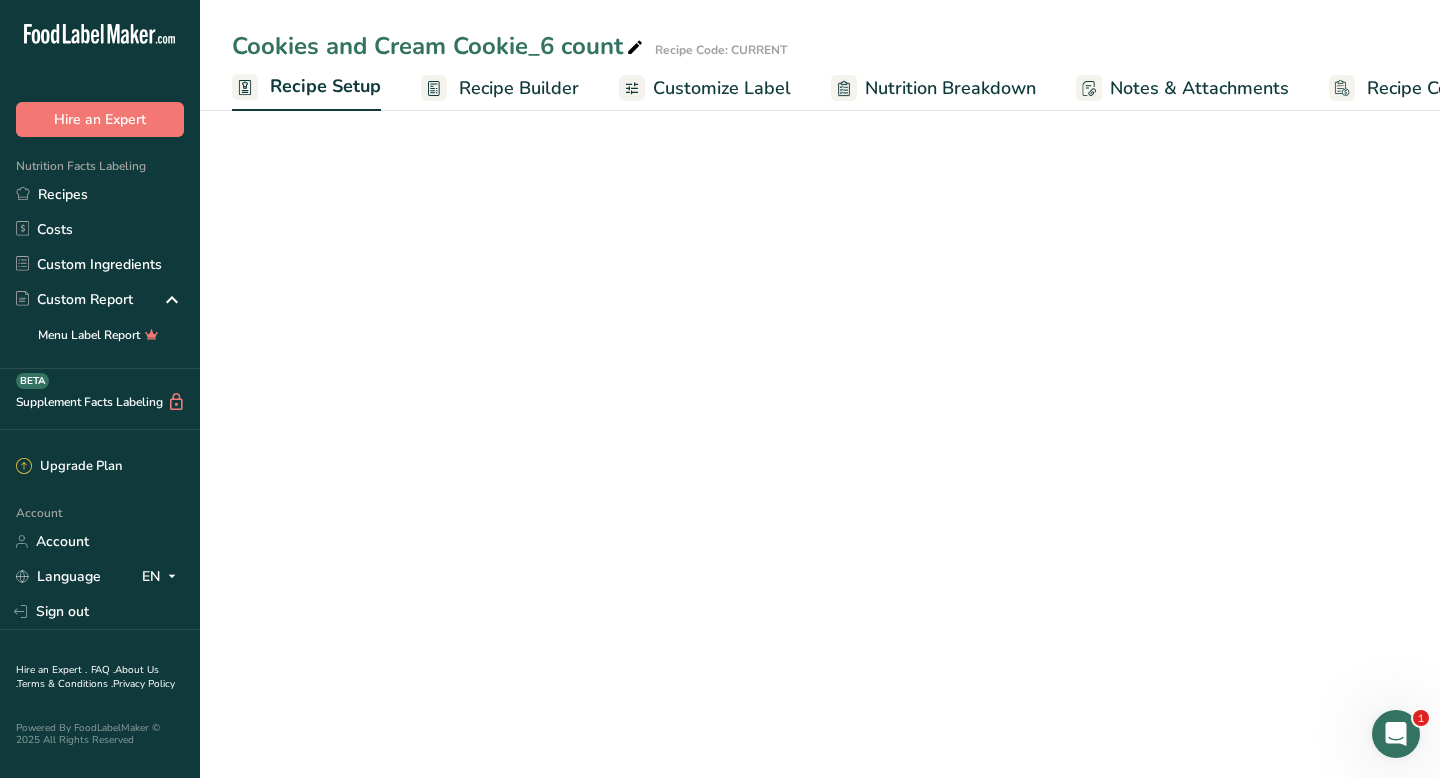 scroll, scrollTop: 0, scrollLeft: 7, axis: horizontal 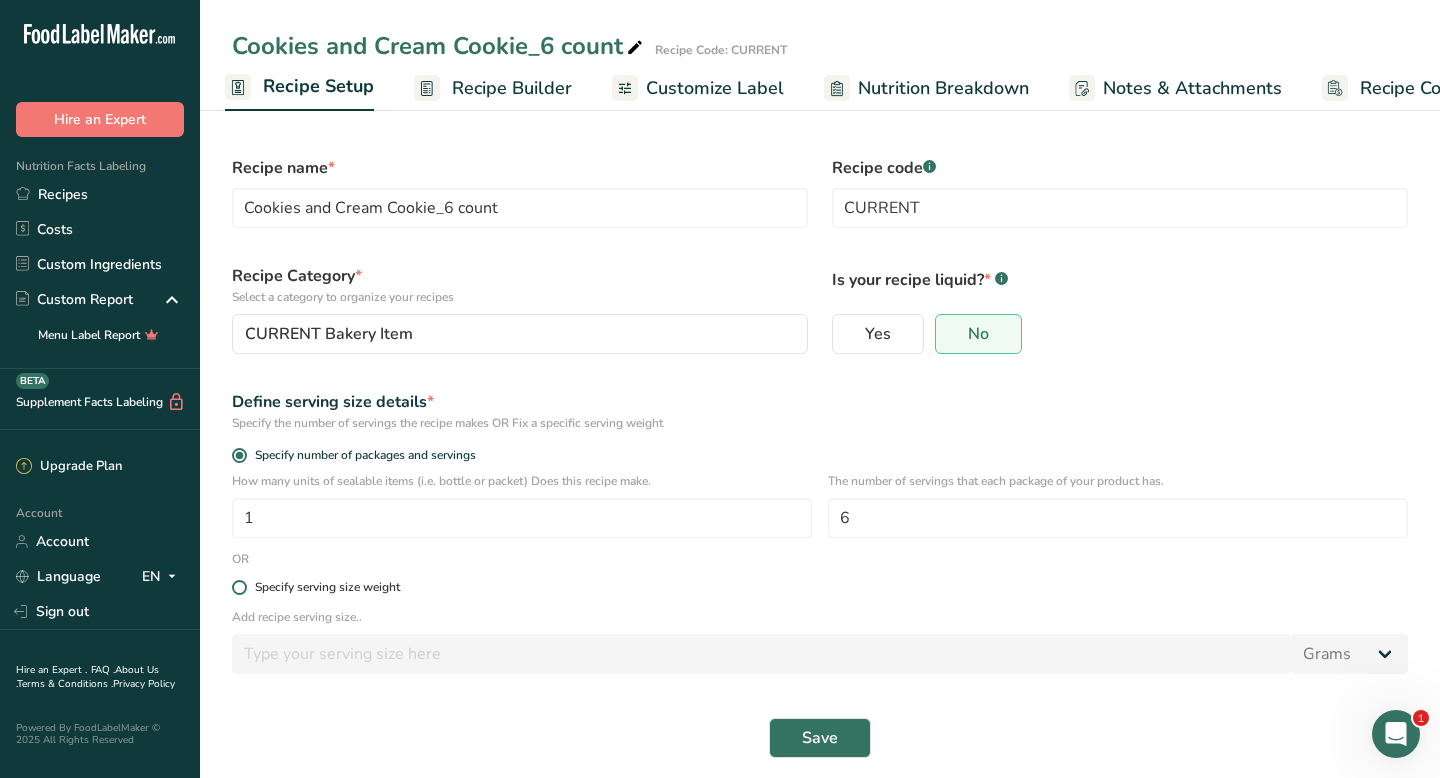 click at bounding box center [239, 587] 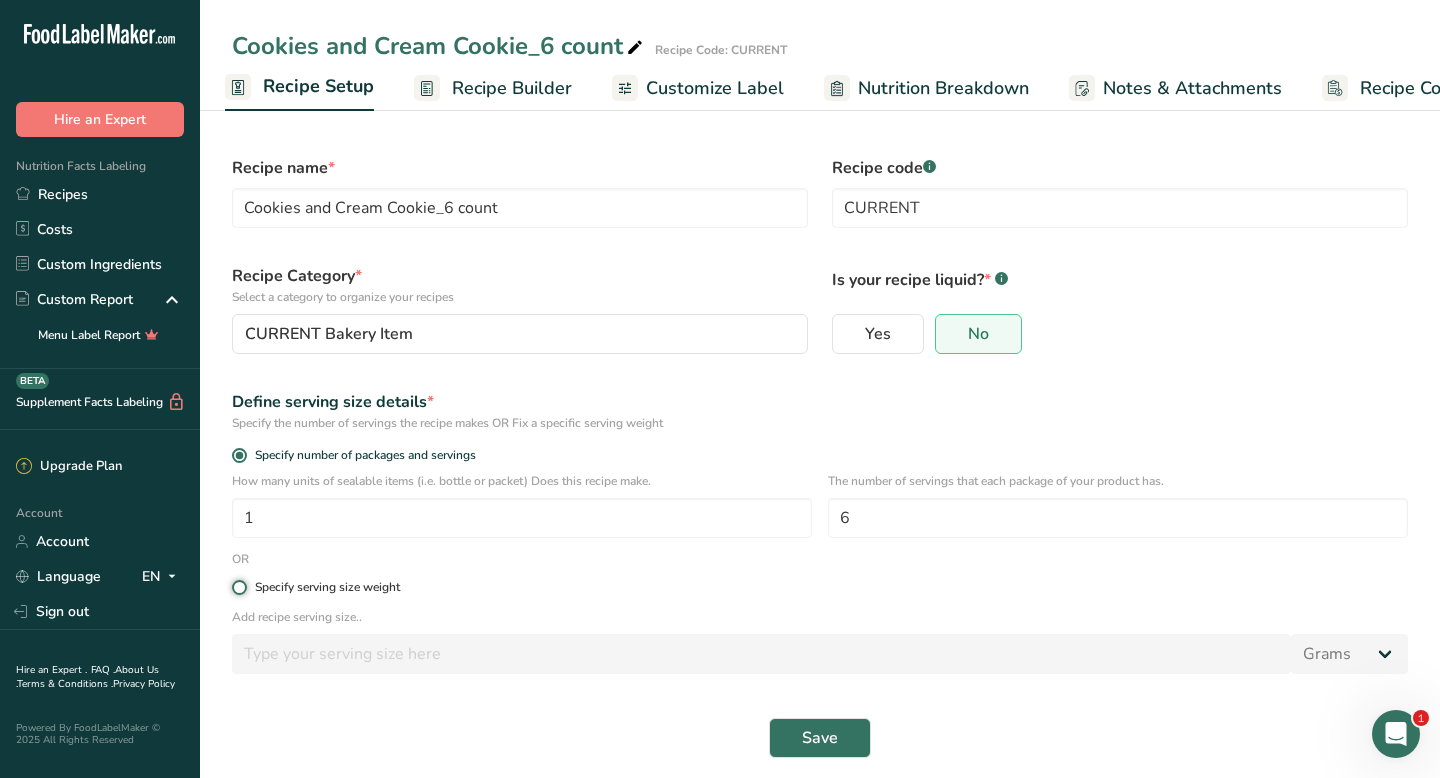 click on "Specify serving size weight" at bounding box center [238, 587] 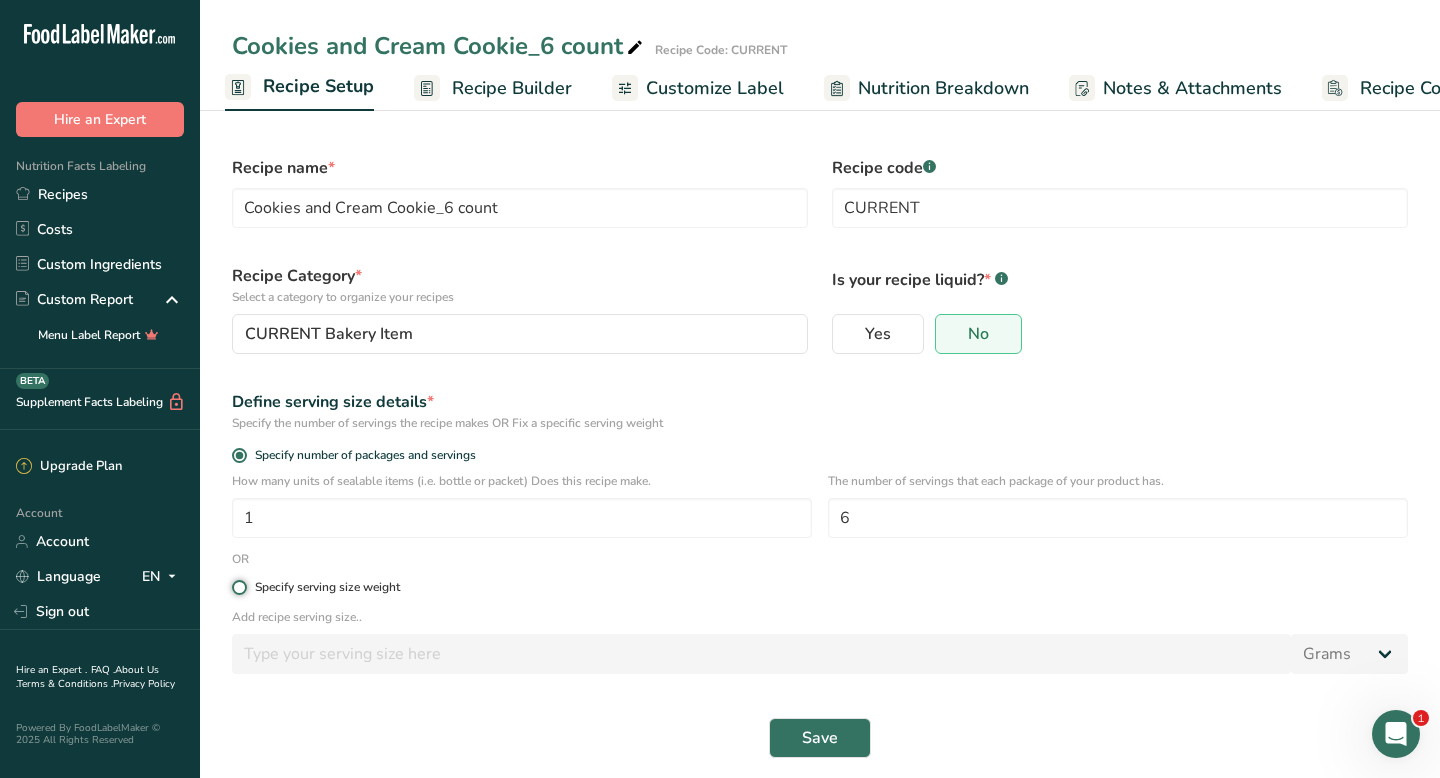 radio on "true" 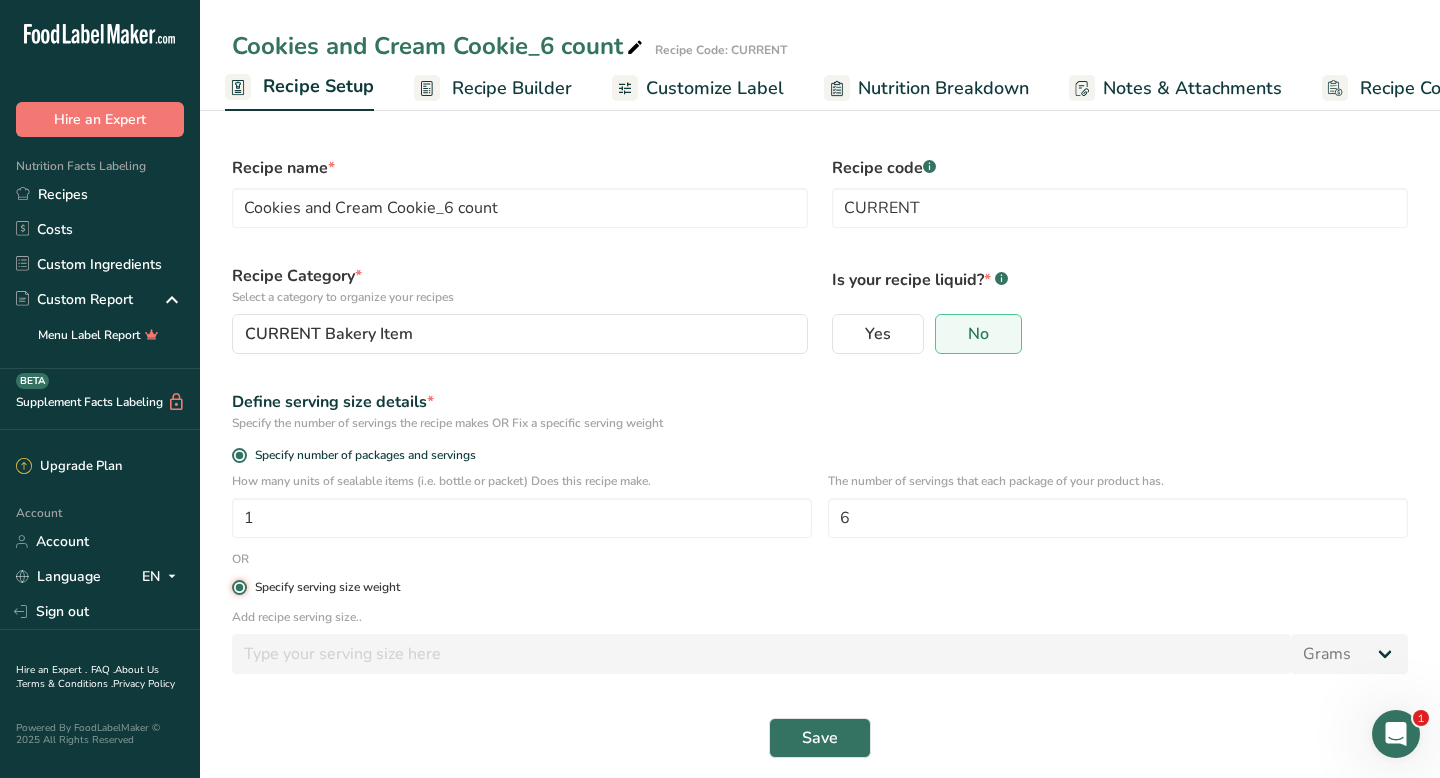 radio on "false" 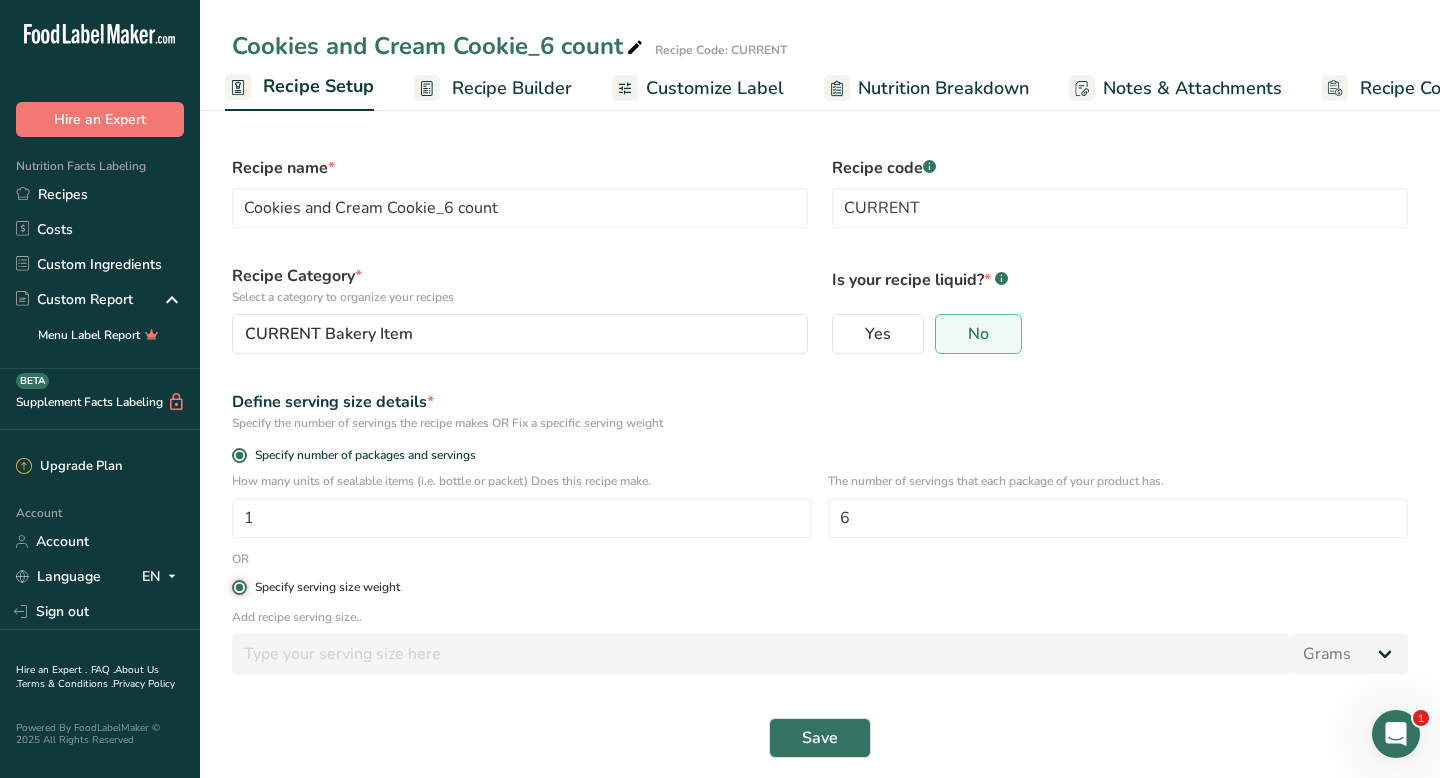 type 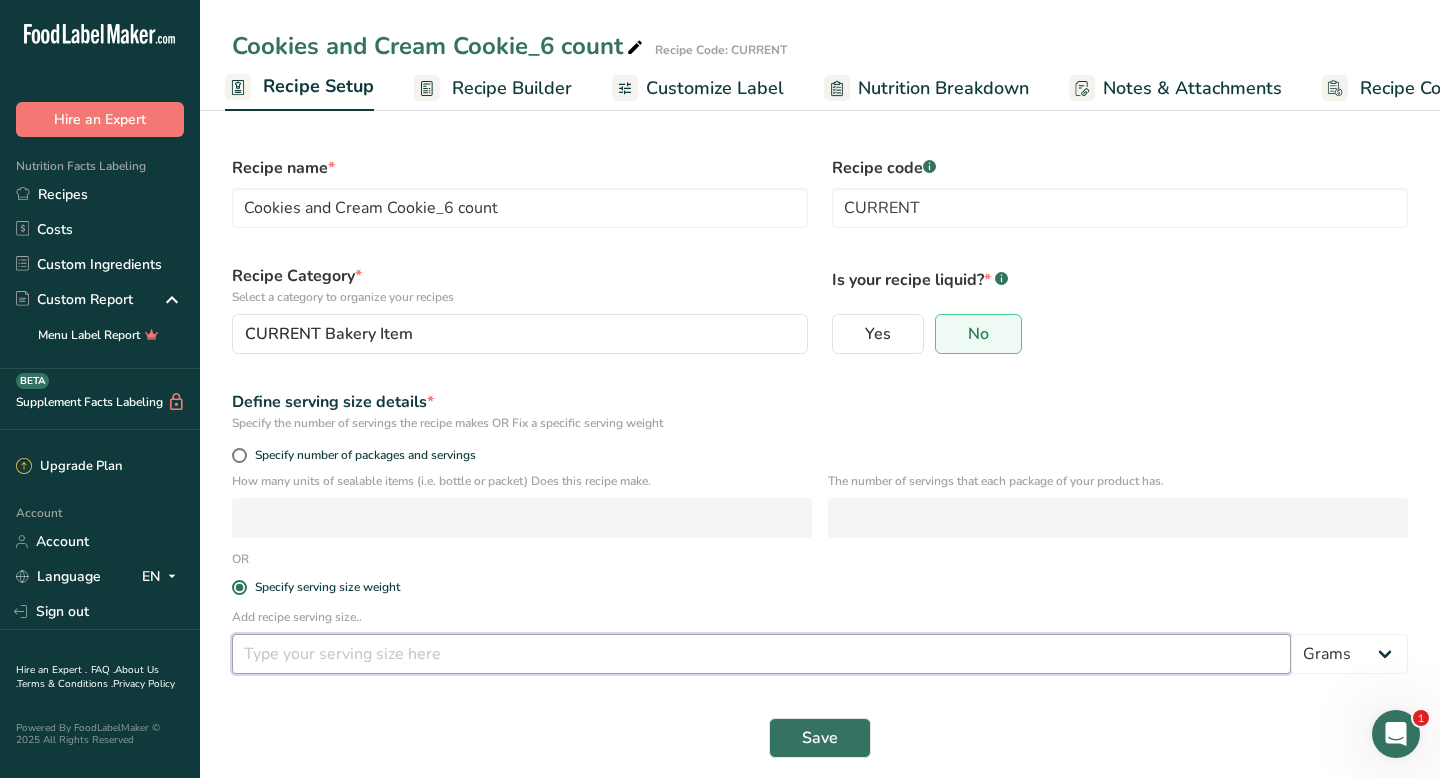 click at bounding box center (761, 654) 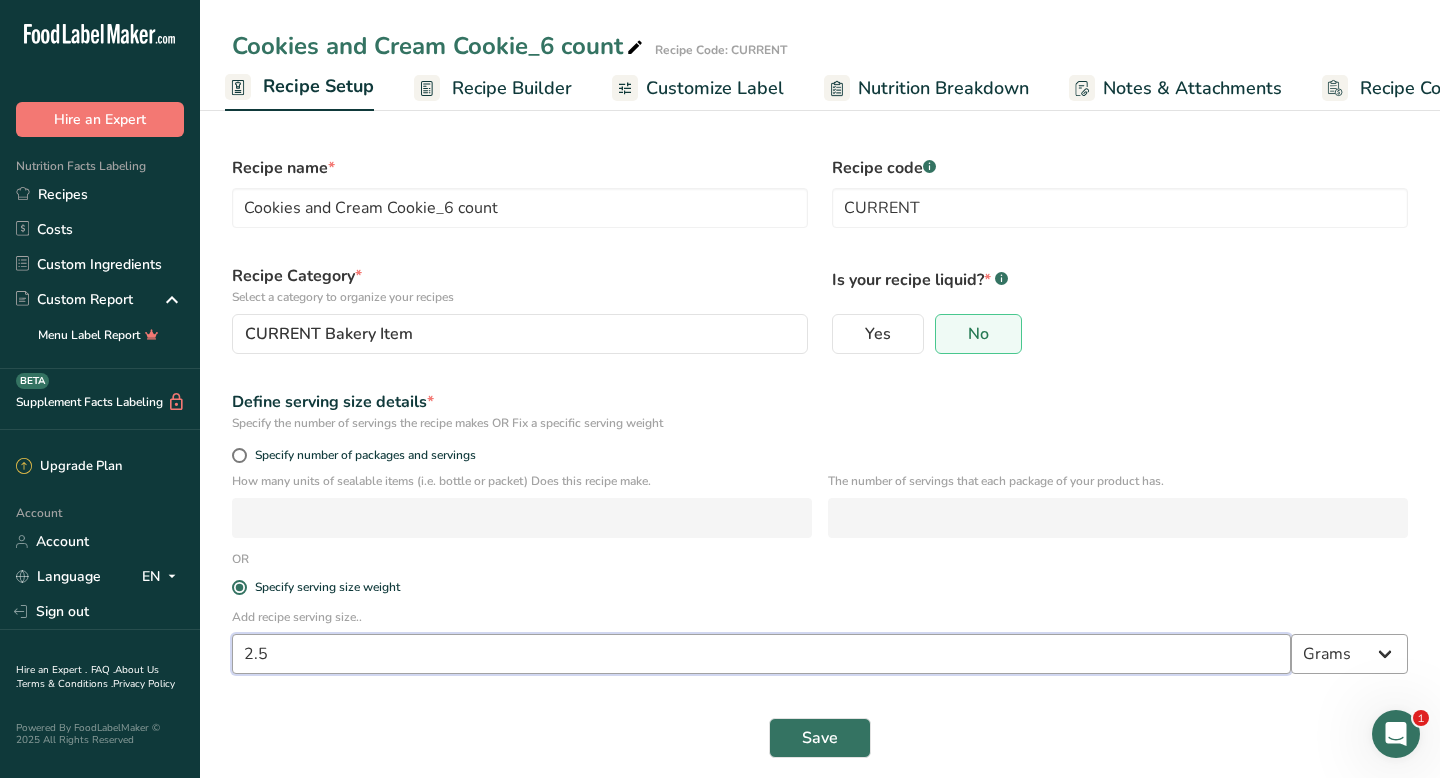 type on "2.5" 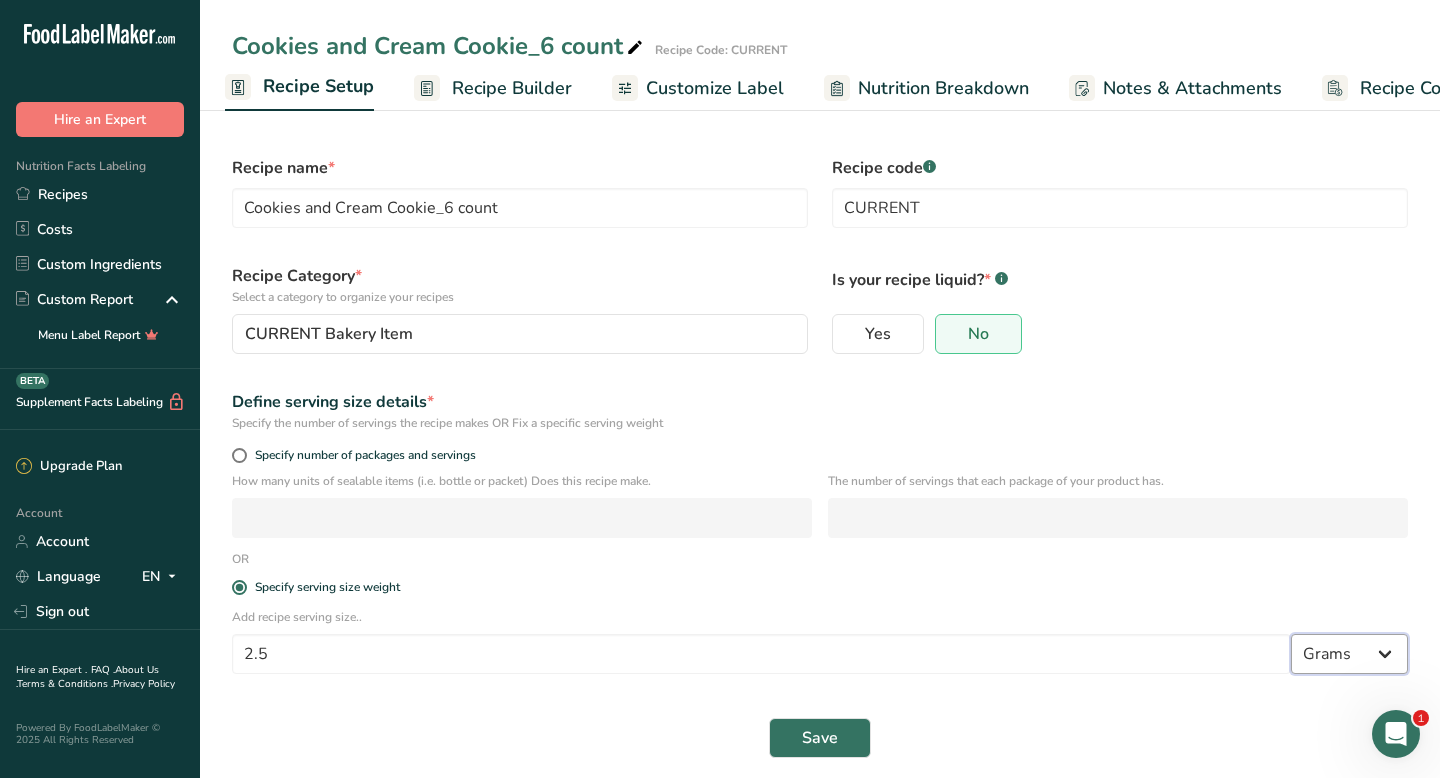 click on "Grams
kg
mg
mcg
lb
oz
l
mL
fl oz
tbsp
tsp
cup
qt
gallon" at bounding box center [1349, 654] 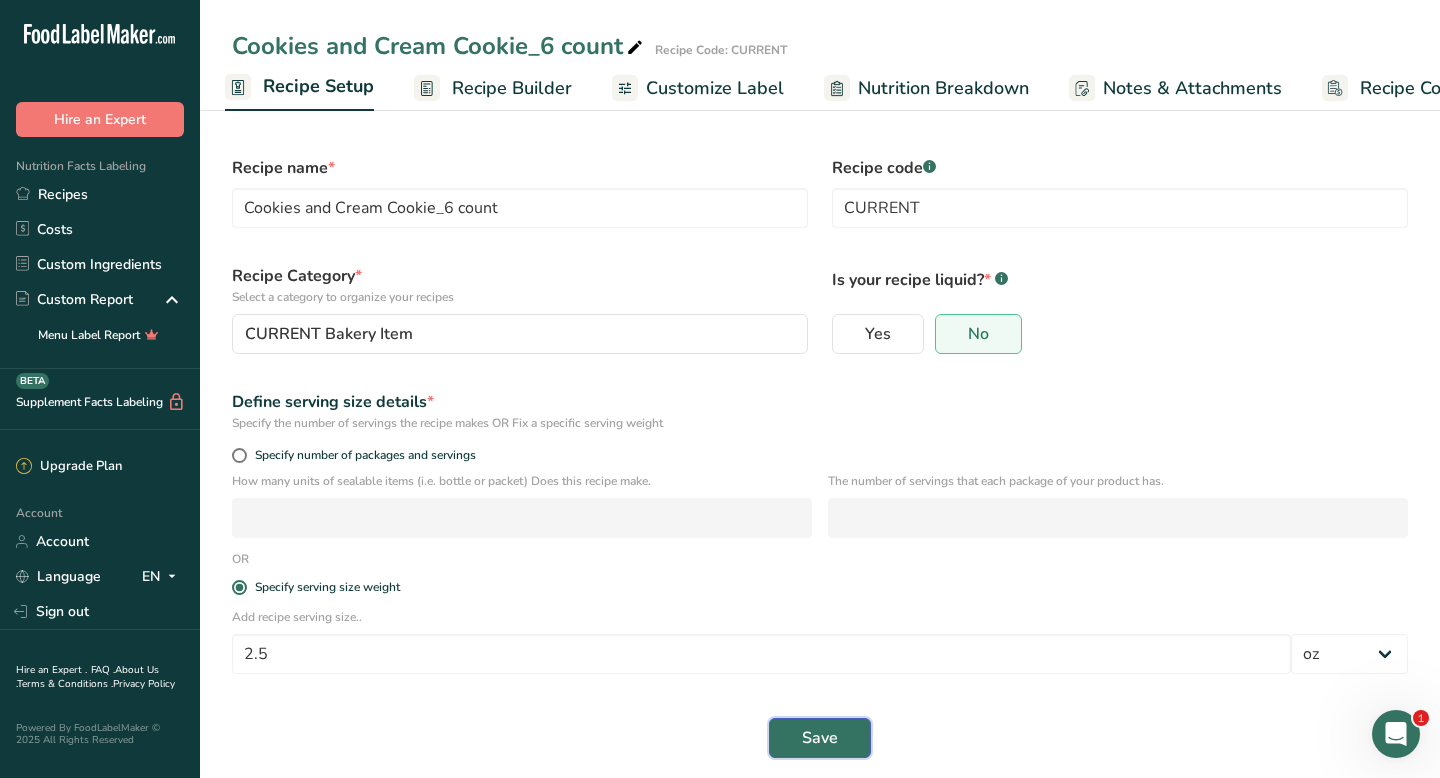click on "Save" at bounding box center (820, 738) 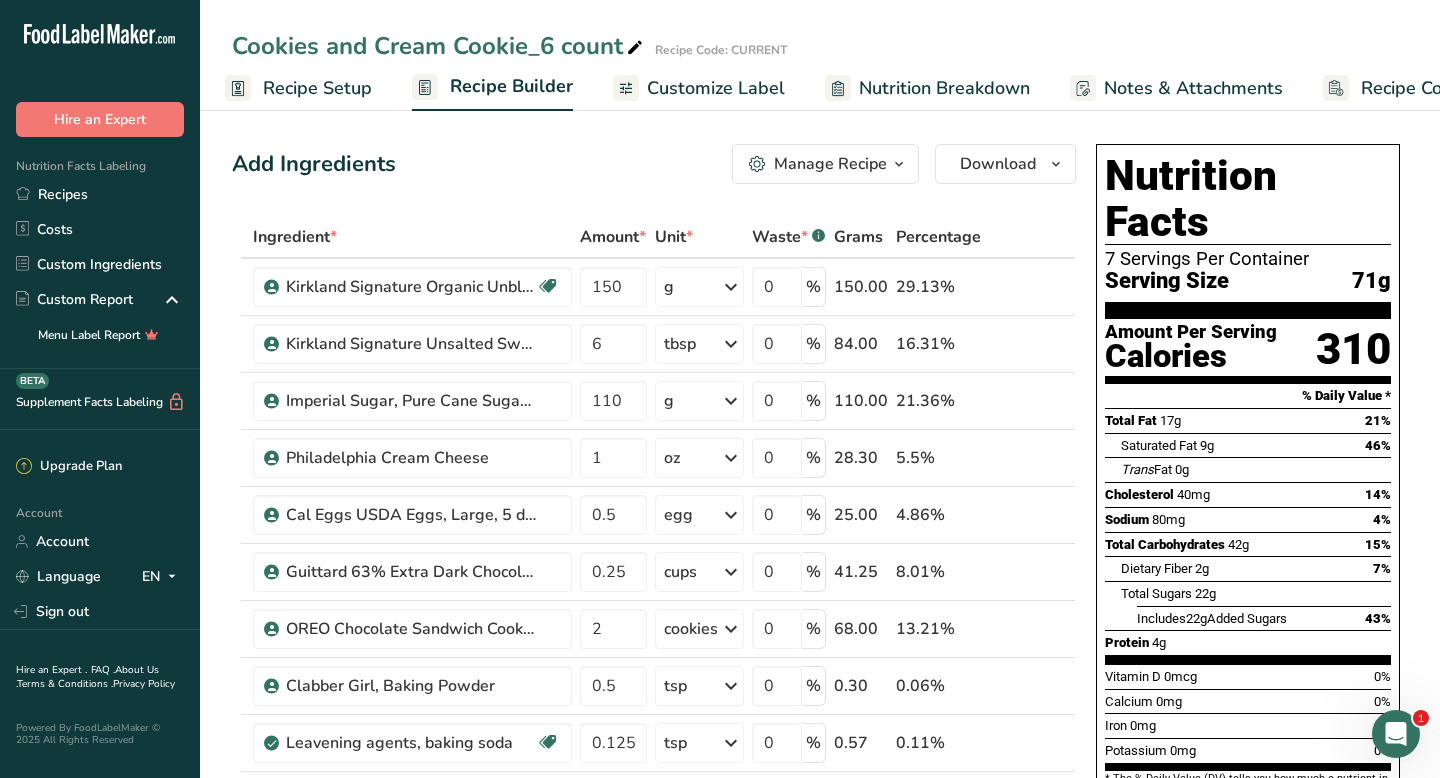 click on "Cookies and Cream Cookie_6 count" at bounding box center (439, 46) 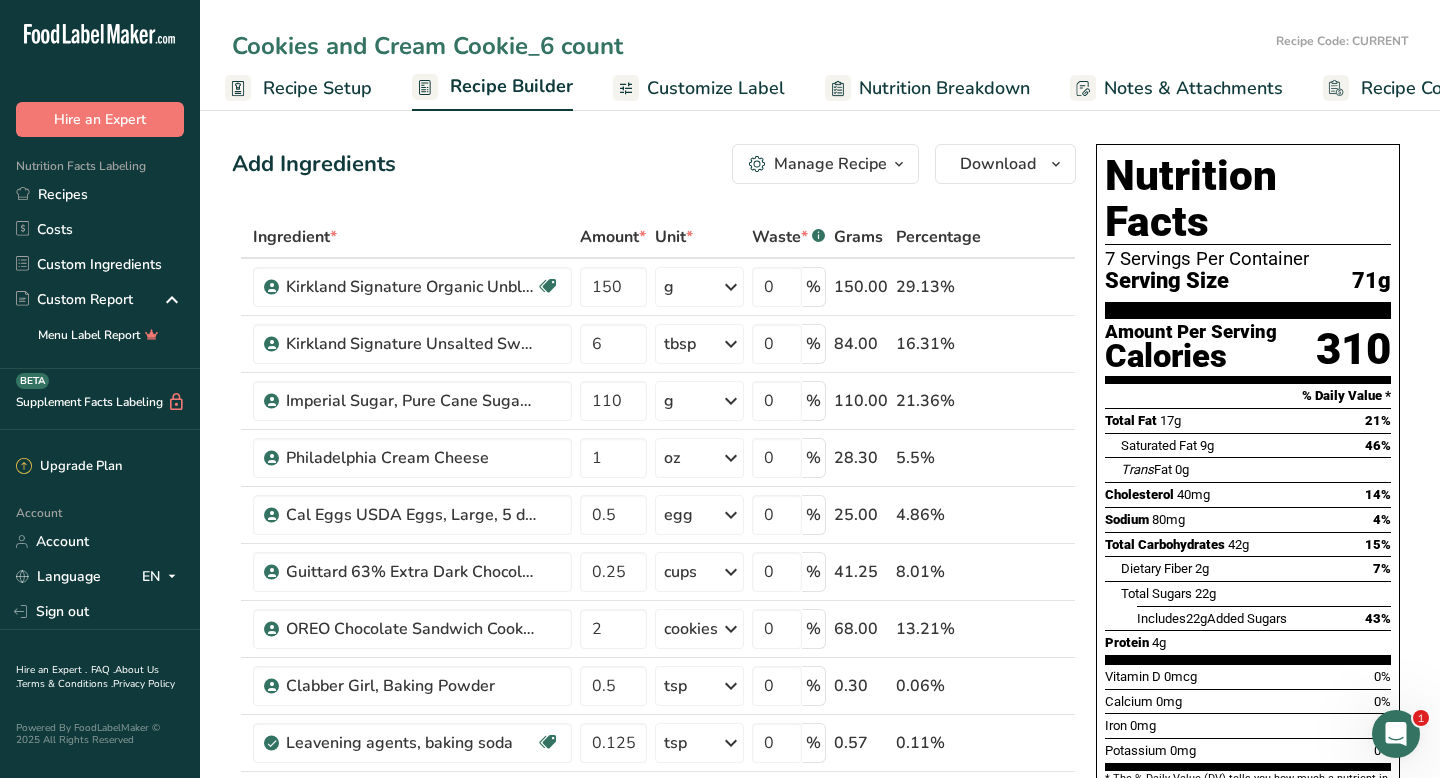 click on "Cookies and Cream Cookie_6 count" at bounding box center [750, 46] 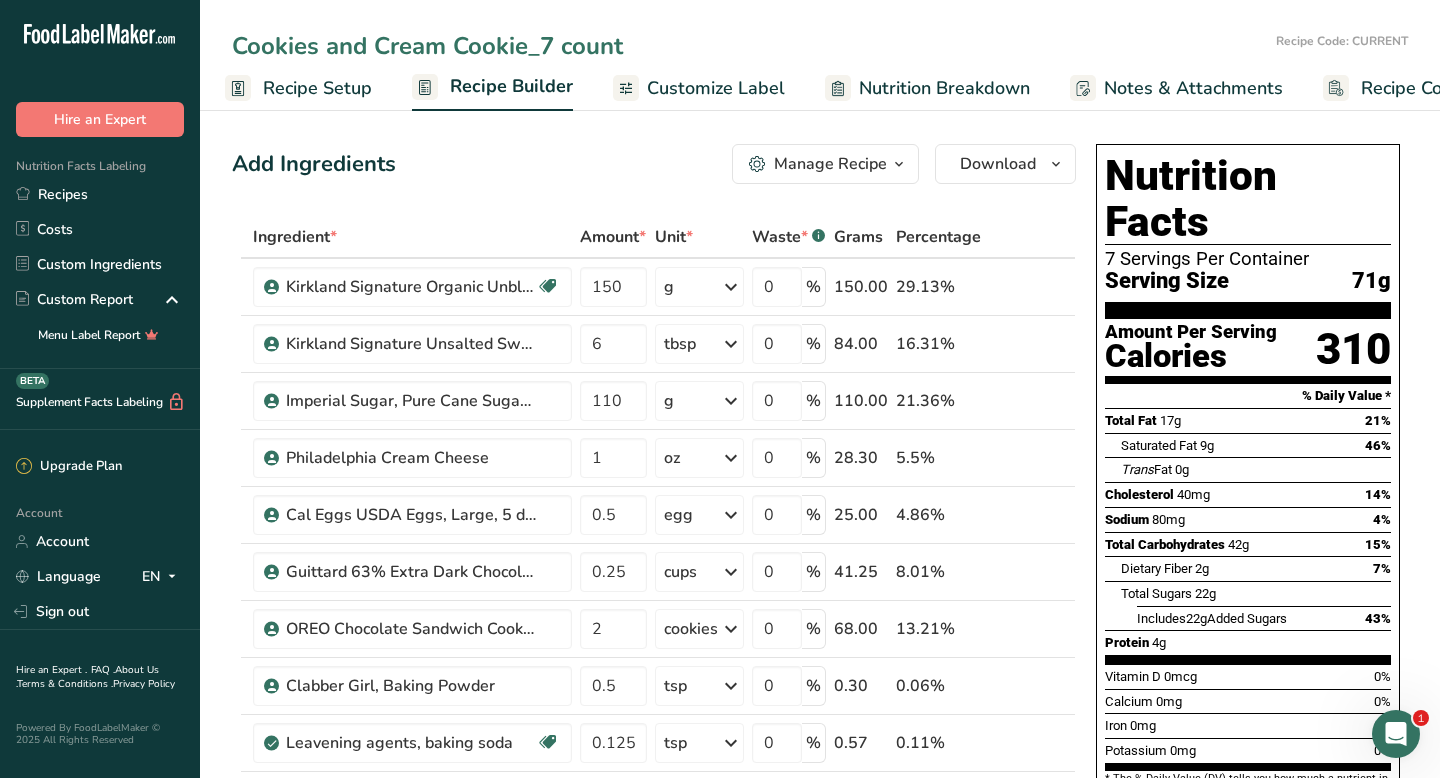 type on "Cookies and Cream Cookie_7 count" 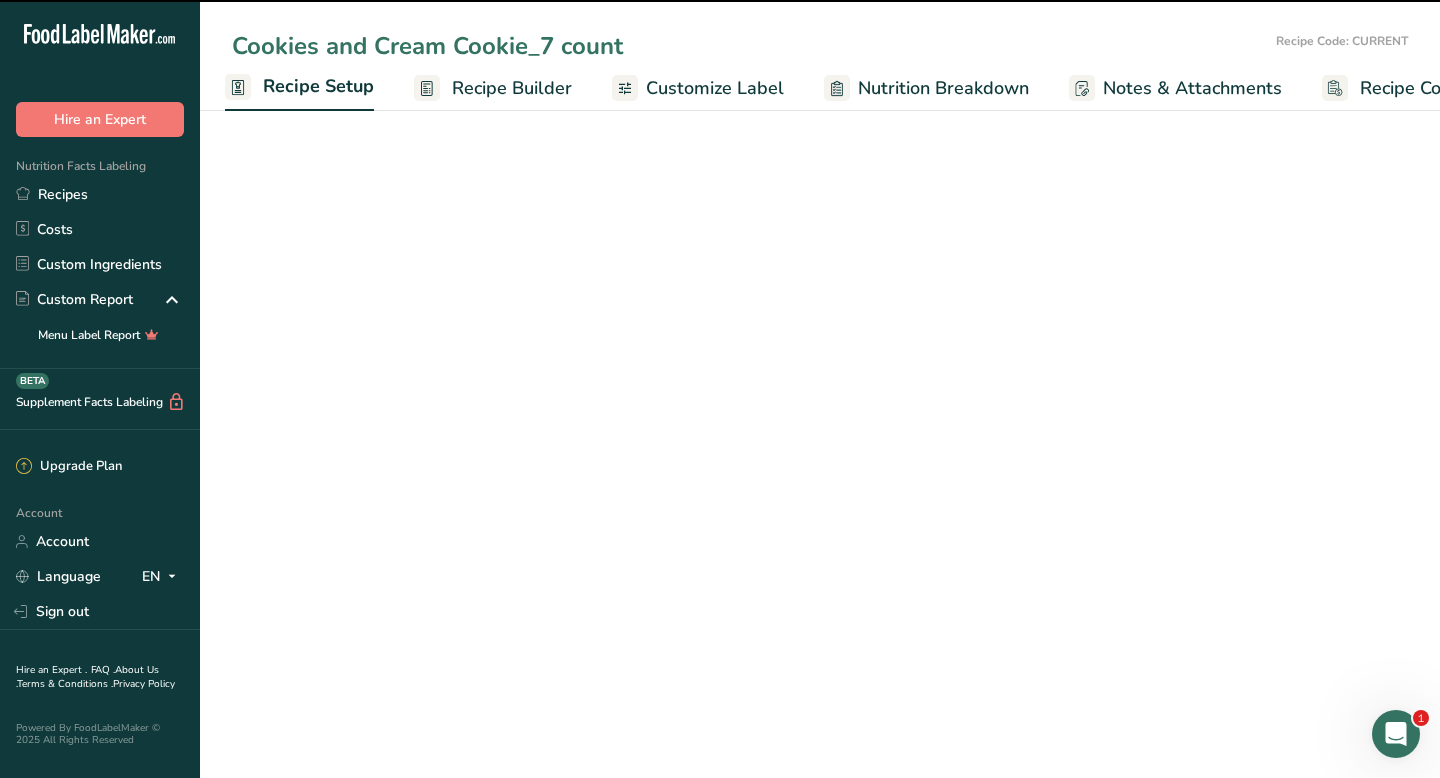 select on "5" 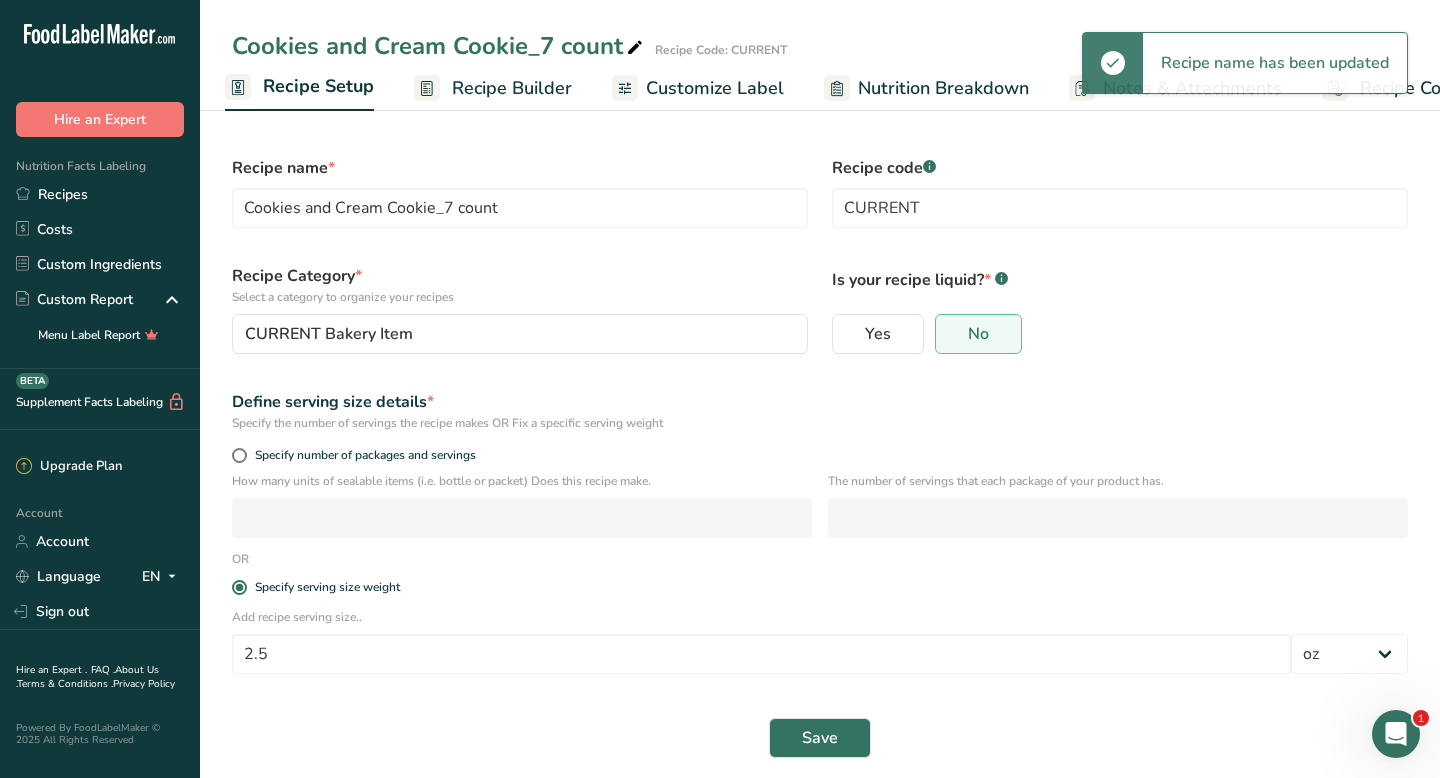 click at bounding box center [635, 48] 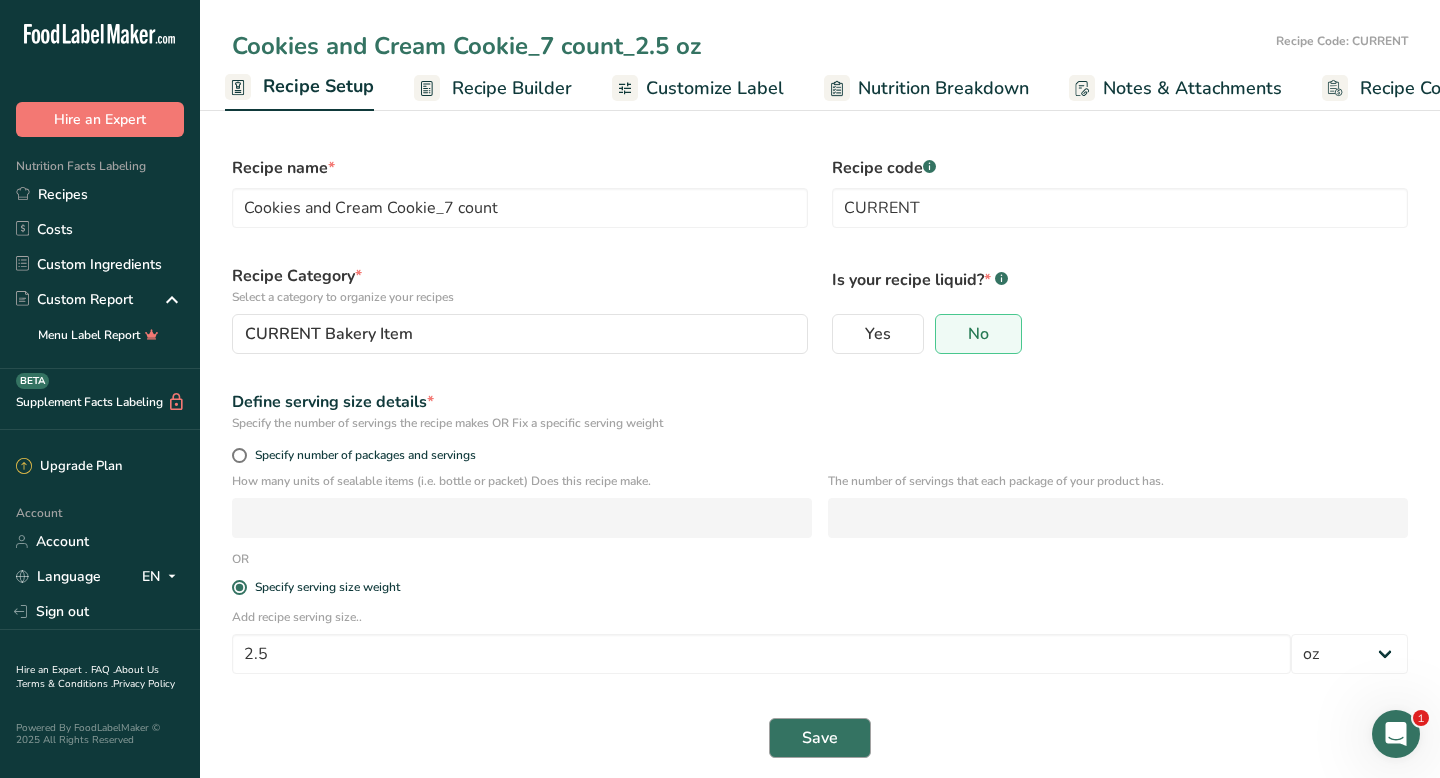 type on "Cookies and Cream Cookie_7 count_2.5 oz" 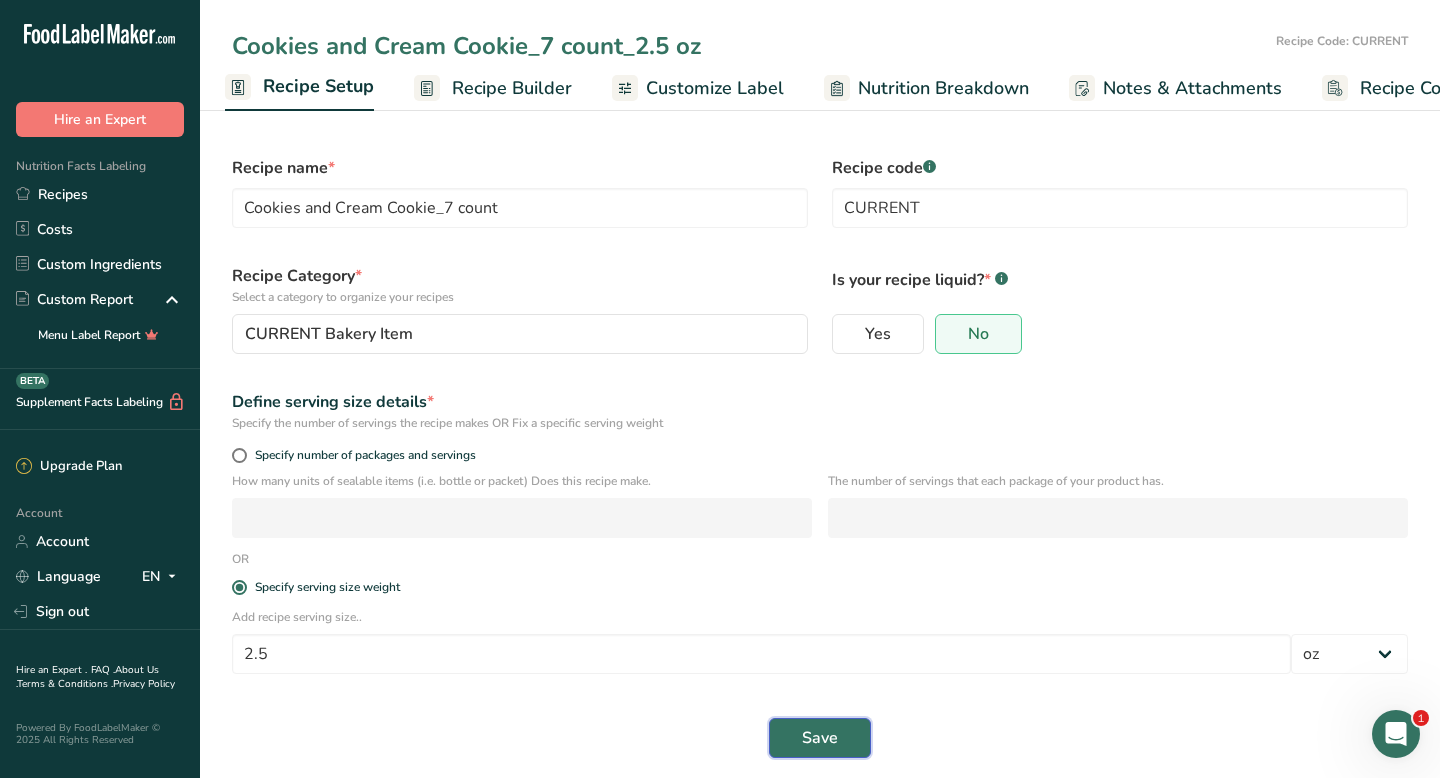 click on "Save" at bounding box center (820, 738) 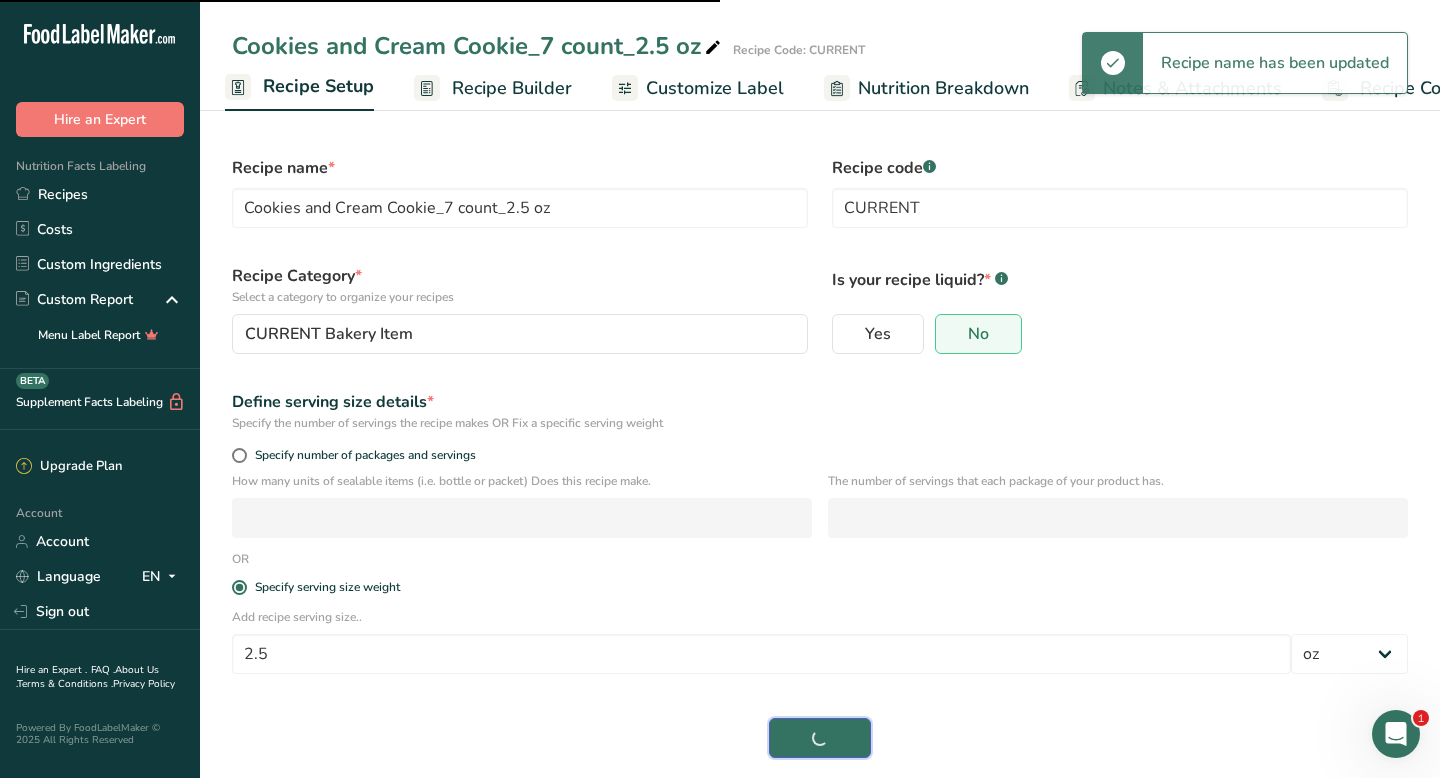 type on "Cookies and Cream Cookie_7 count" 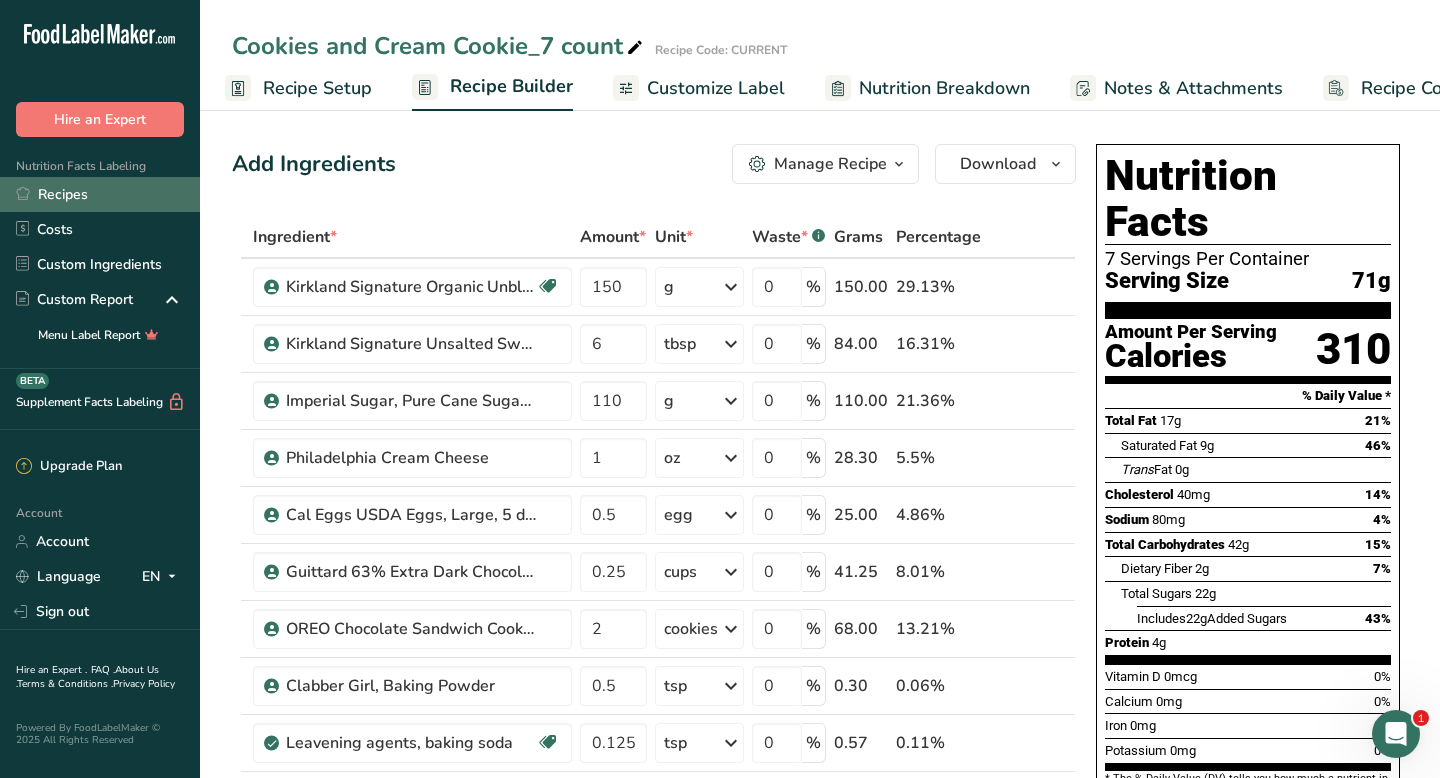 click on "Recipes" at bounding box center (100, 194) 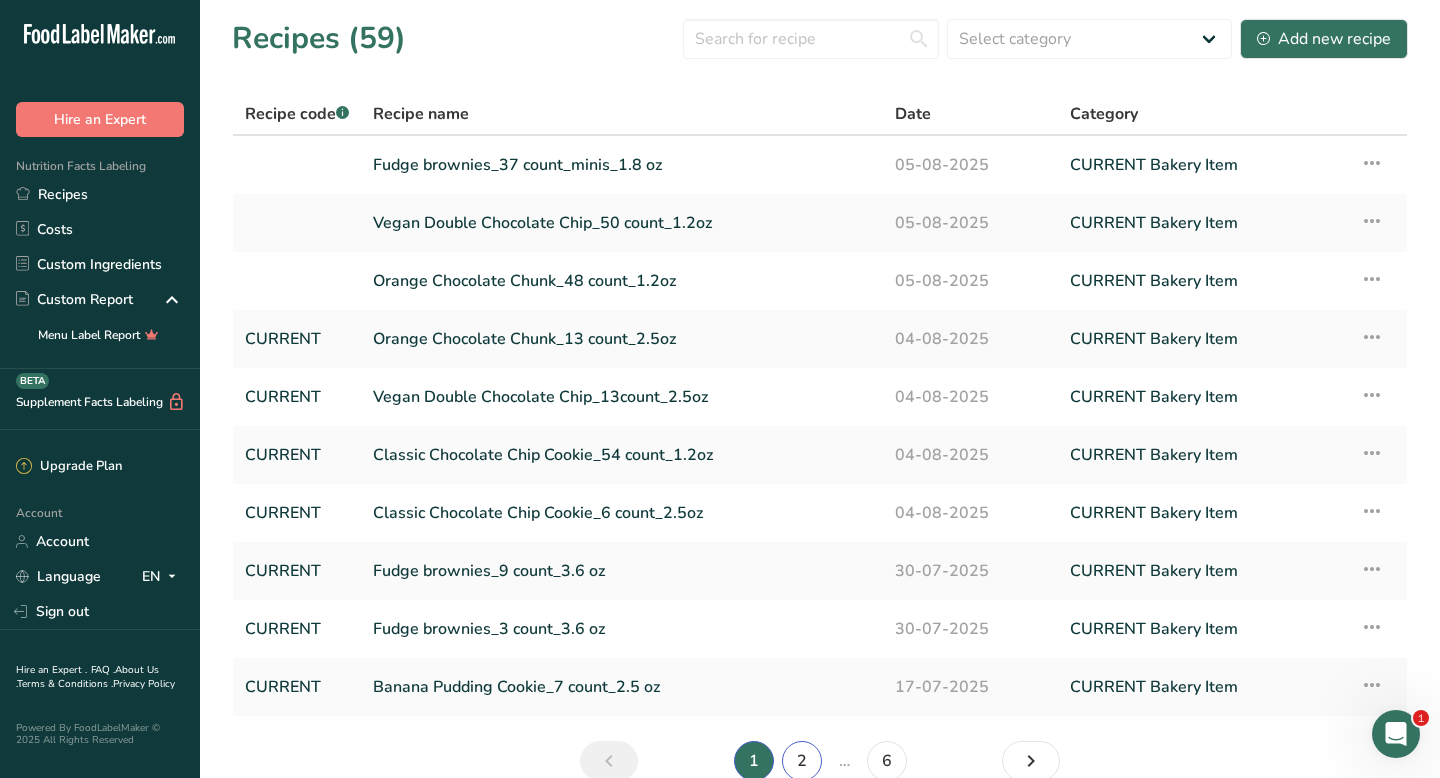 click on "2" at bounding box center (802, 761) 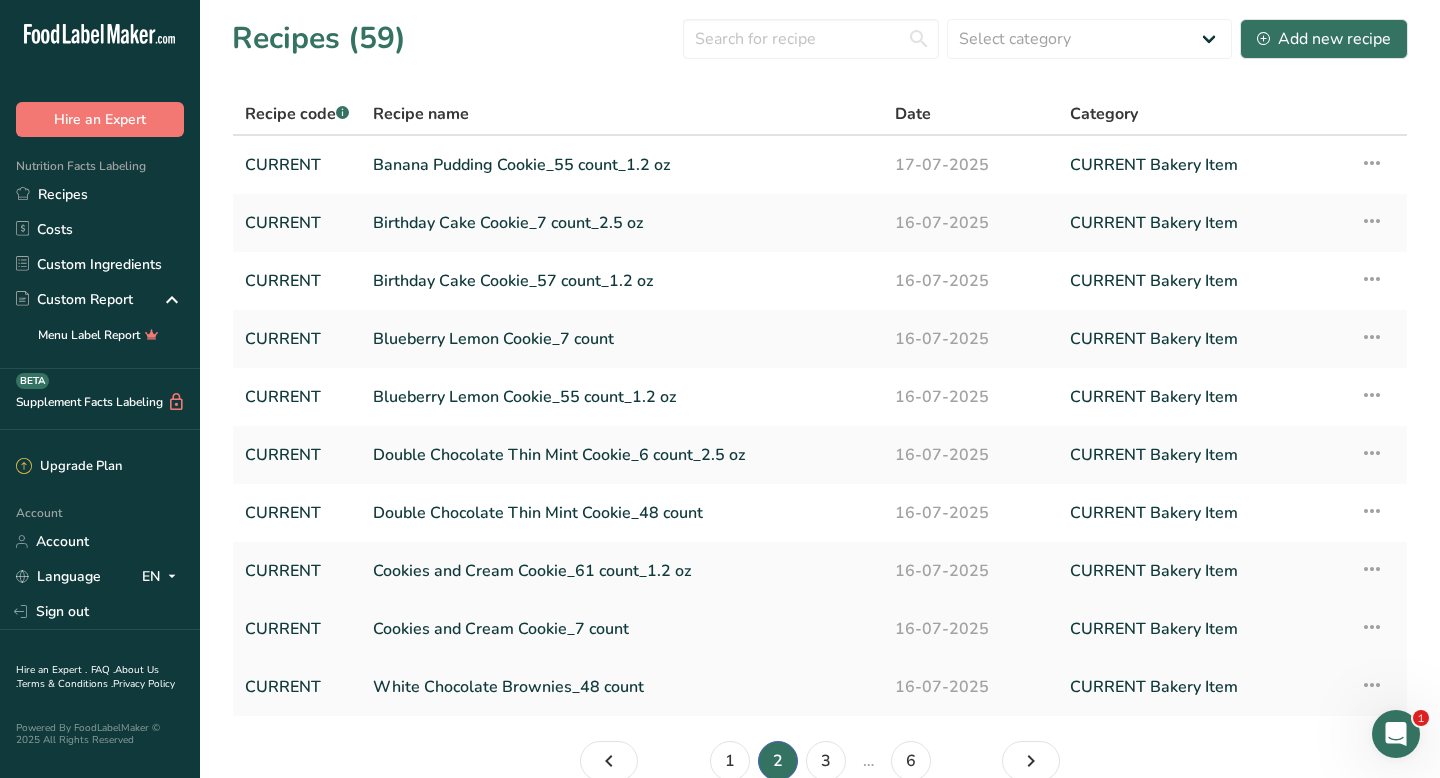 click at bounding box center (1372, 627) 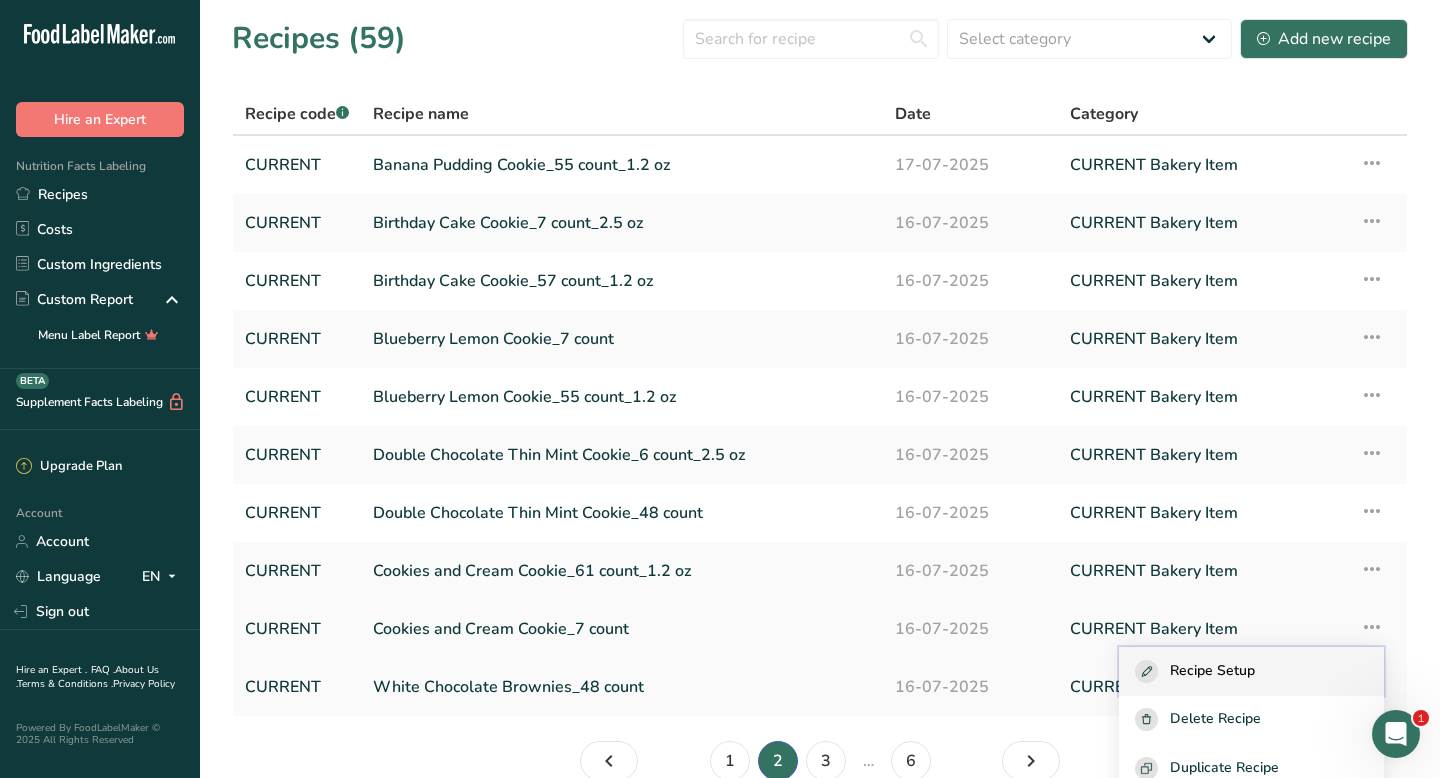 click on "Recipe Setup" at bounding box center [1212, 671] 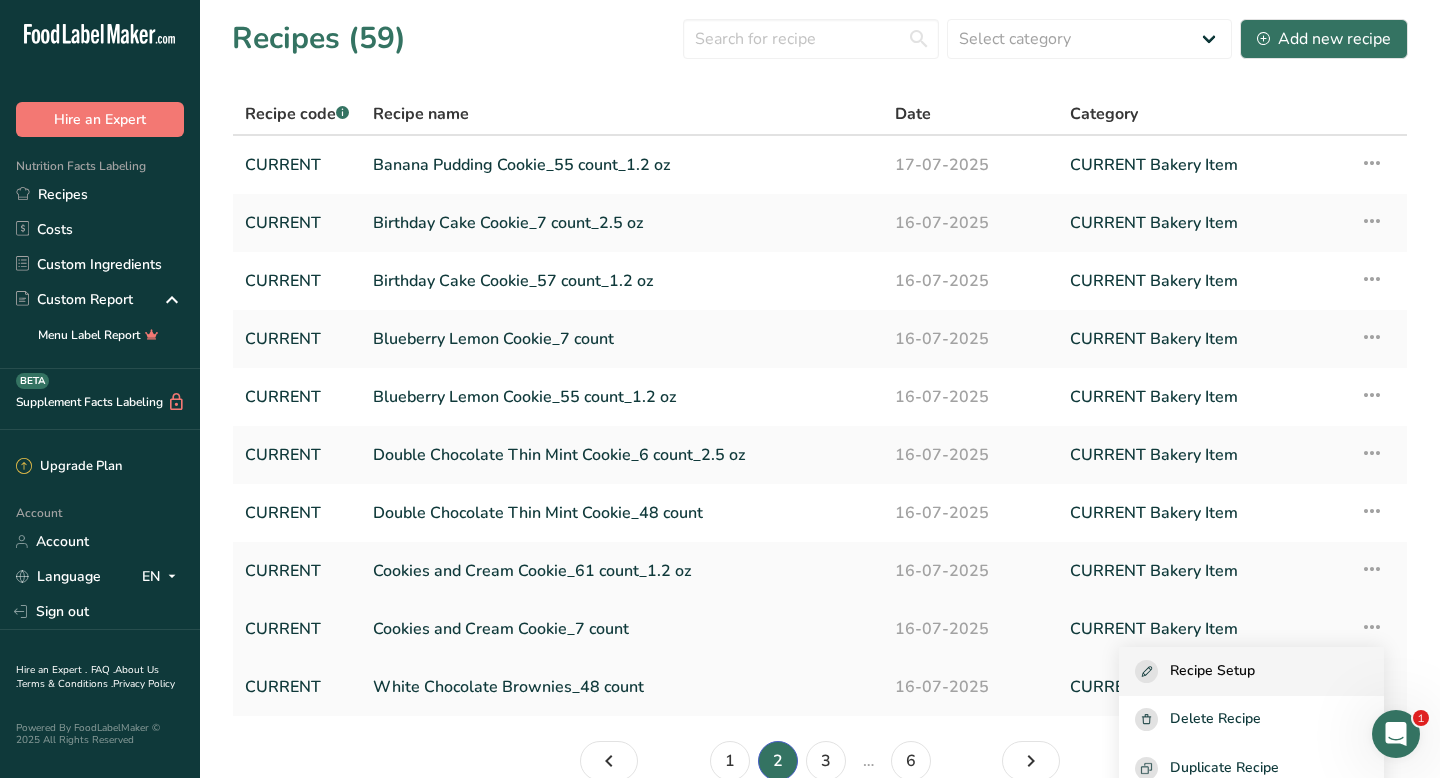 select on "5" 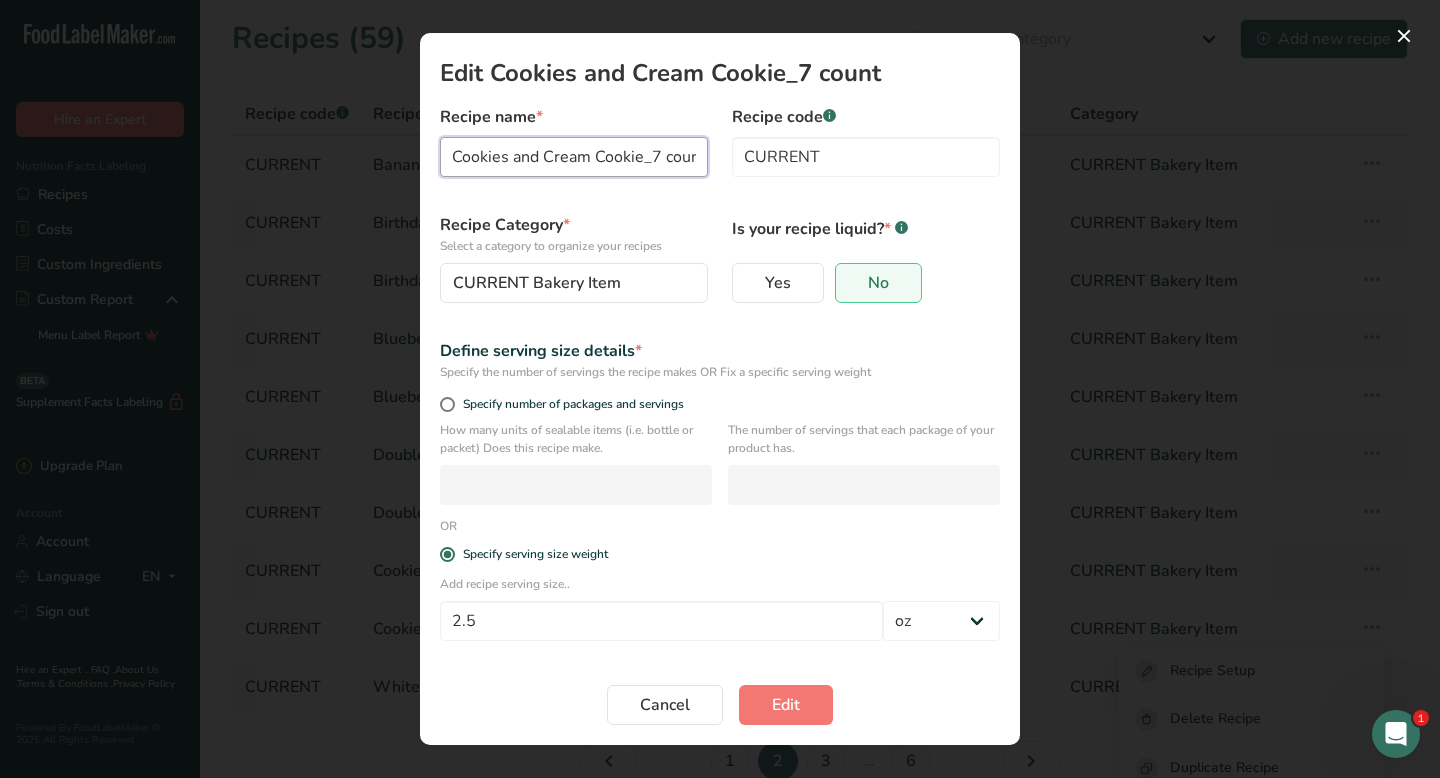 click on "Cookies and Cream Cookie_7 count" at bounding box center [574, 157] 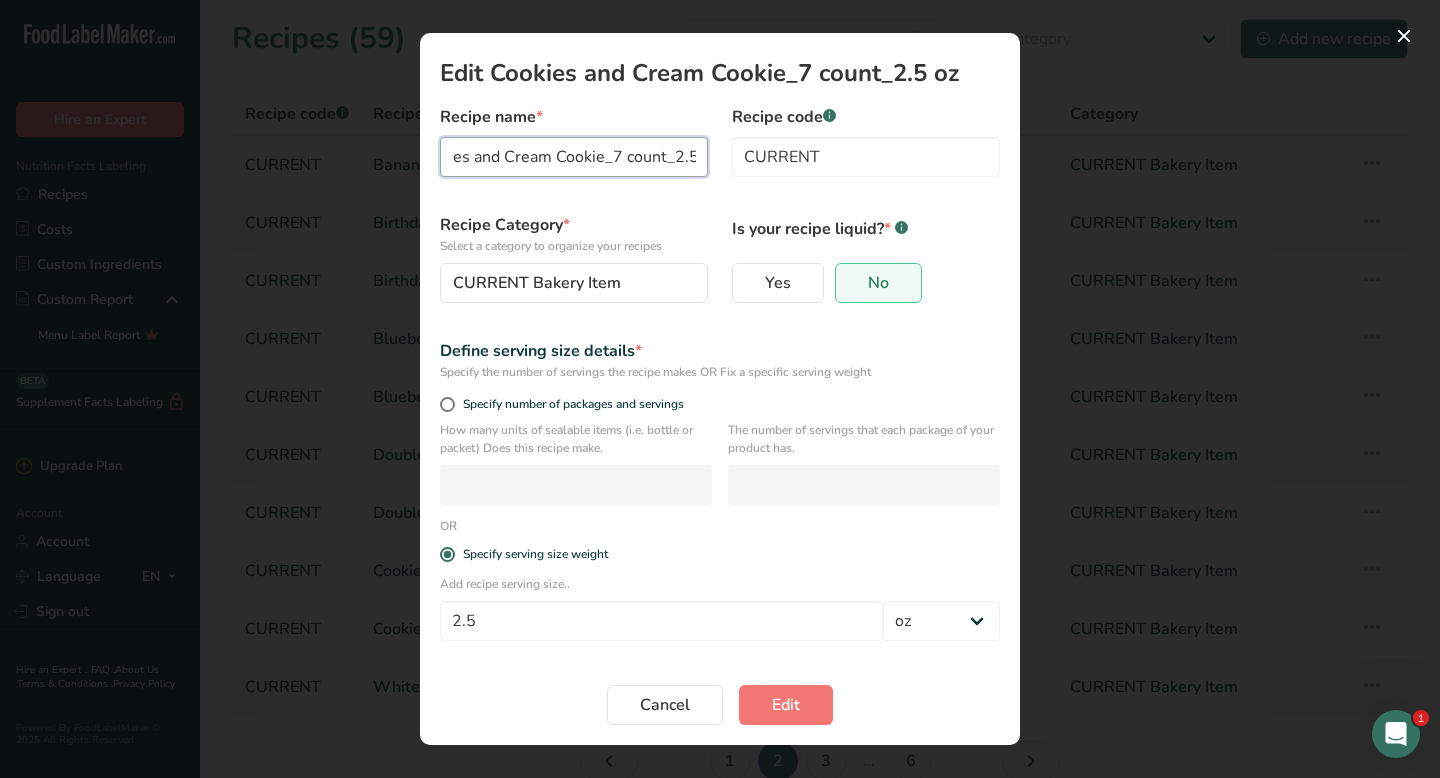 scroll, scrollTop: 0, scrollLeft: 59, axis: horizontal 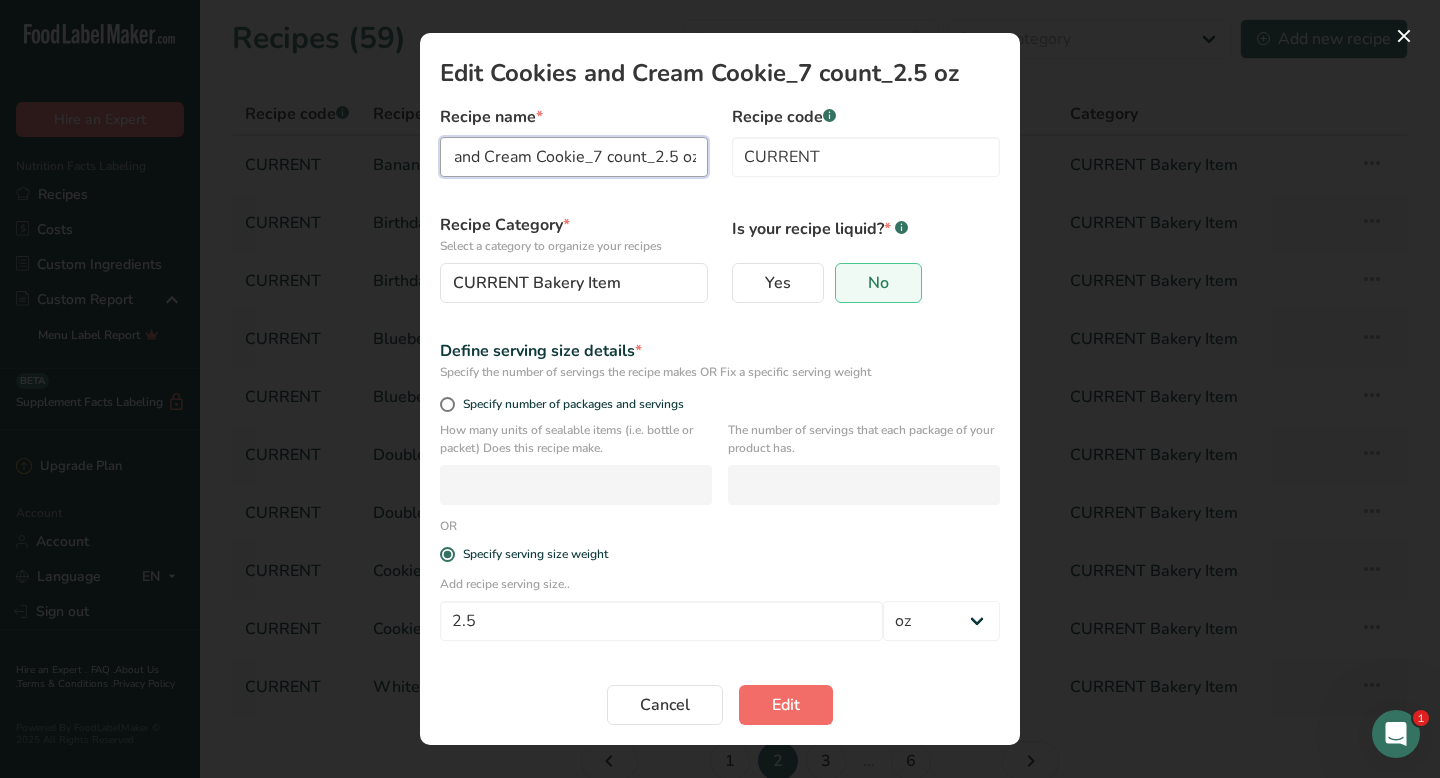 type on "Cookies and Cream Cookie_7 count_2.5 oz" 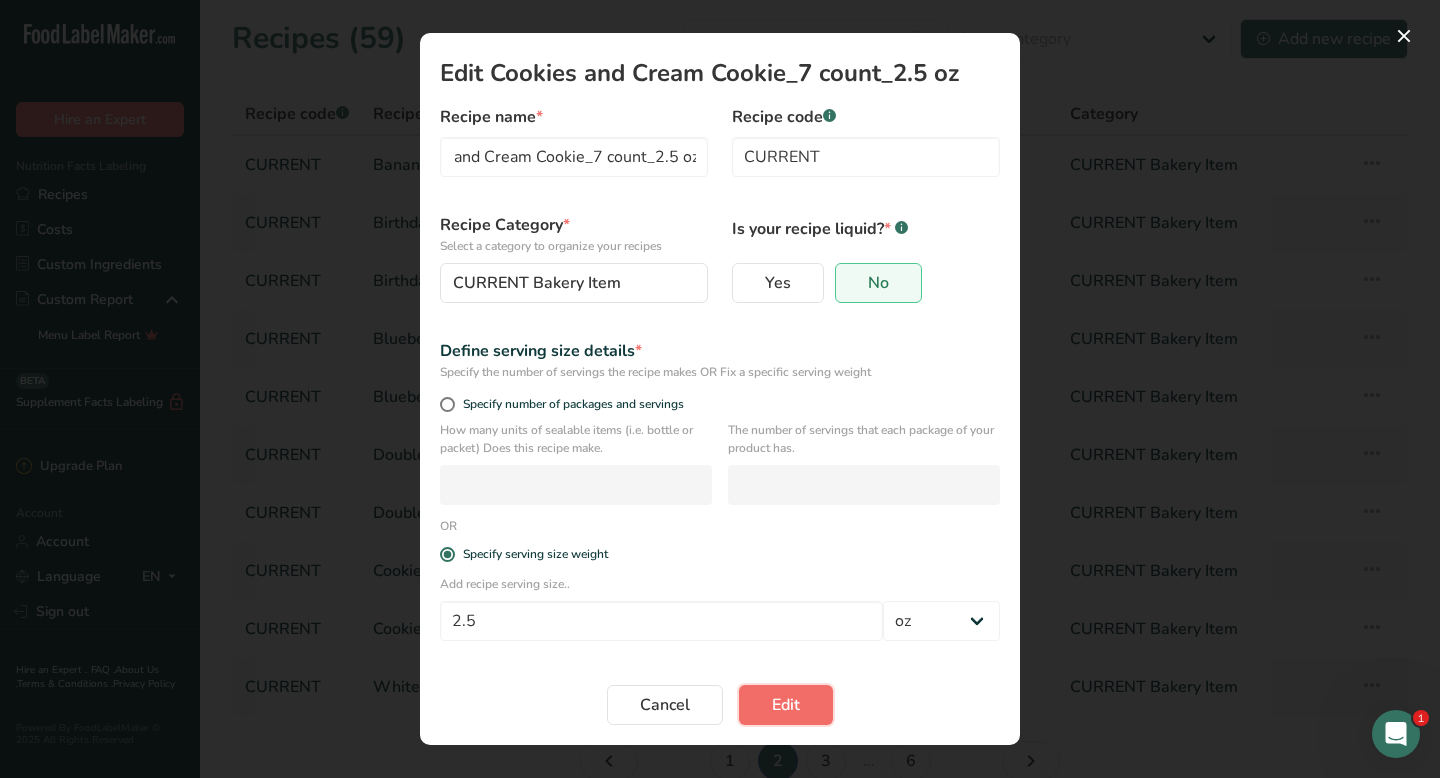 click on "Edit" at bounding box center [786, 705] 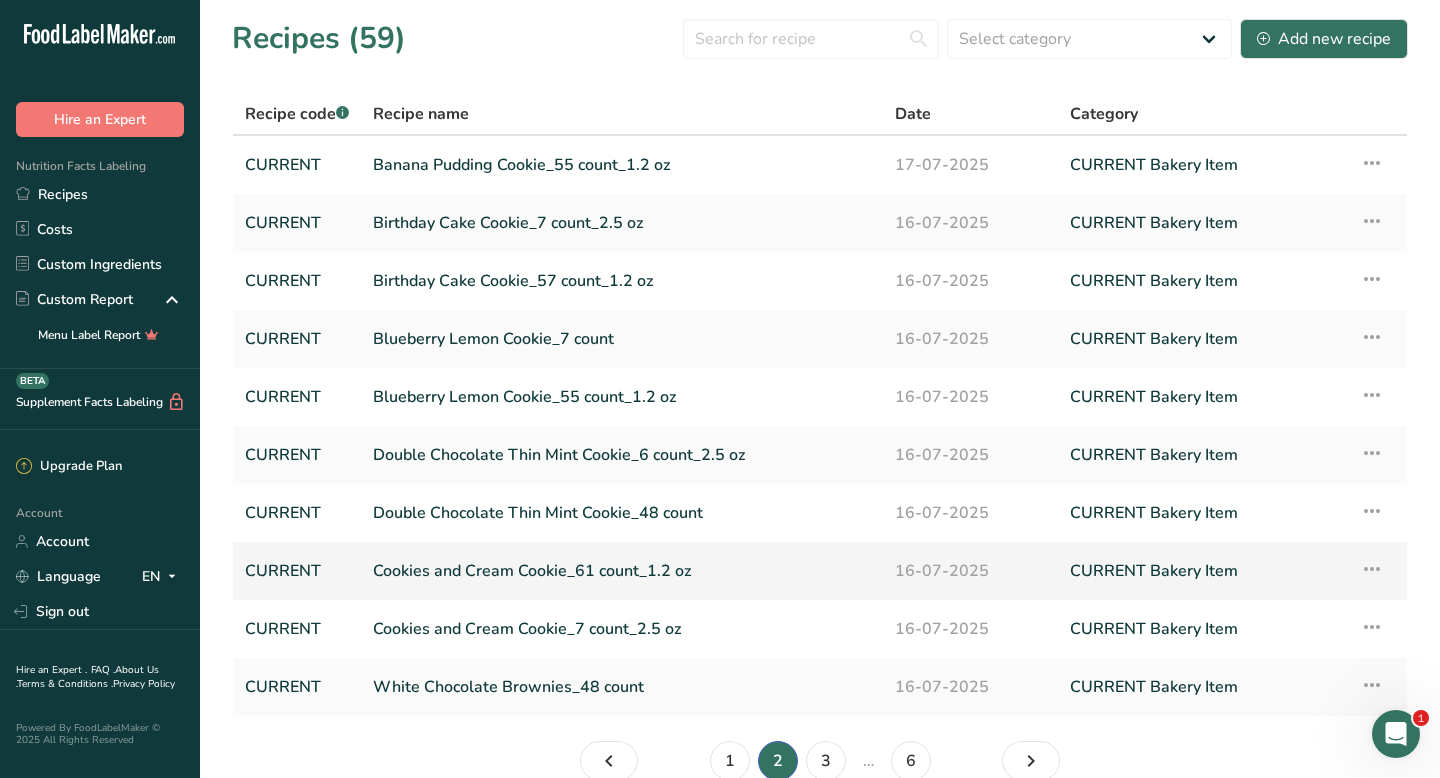 click on "Cookies and Cream Cookie_61 count_1.2 oz" at bounding box center [622, 571] 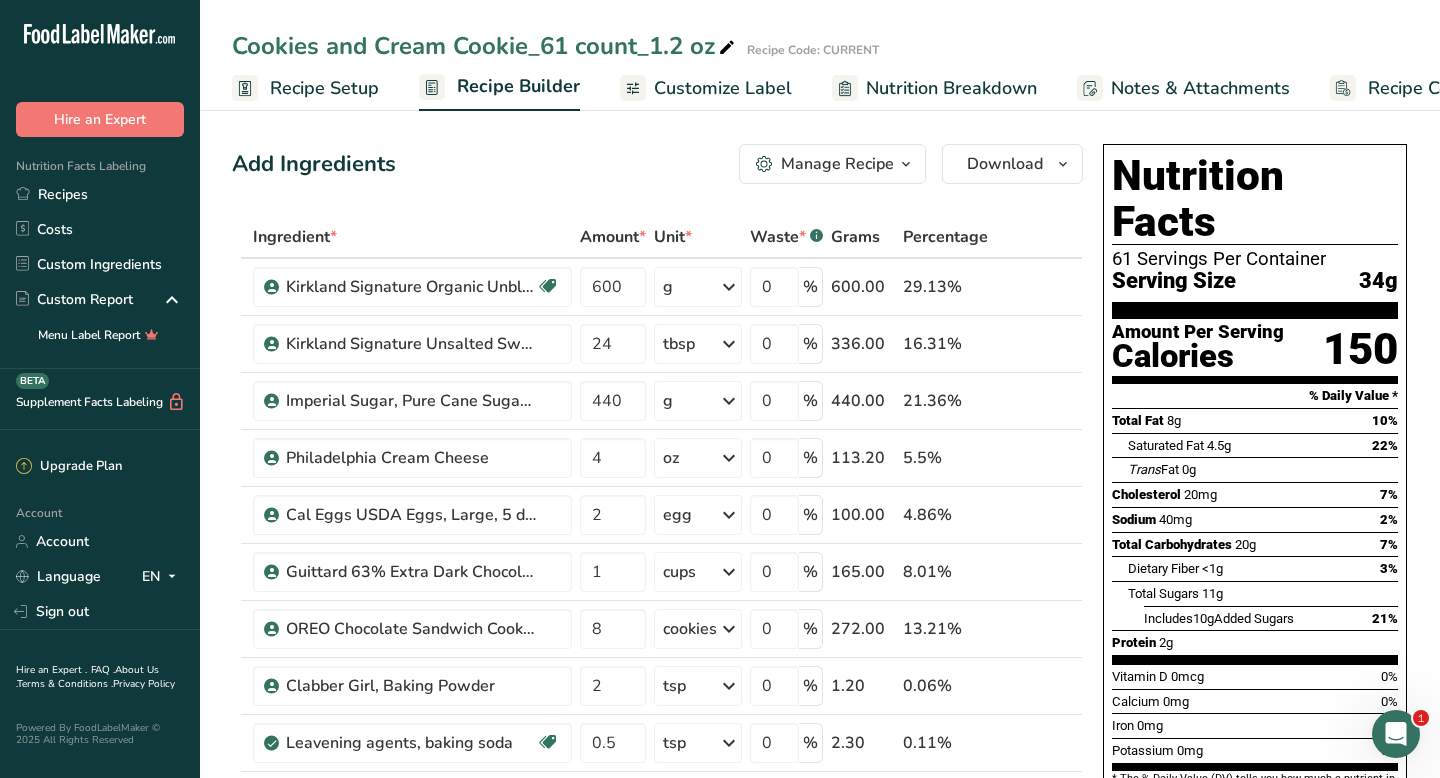 click on "Recipe Setup" at bounding box center [324, 88] 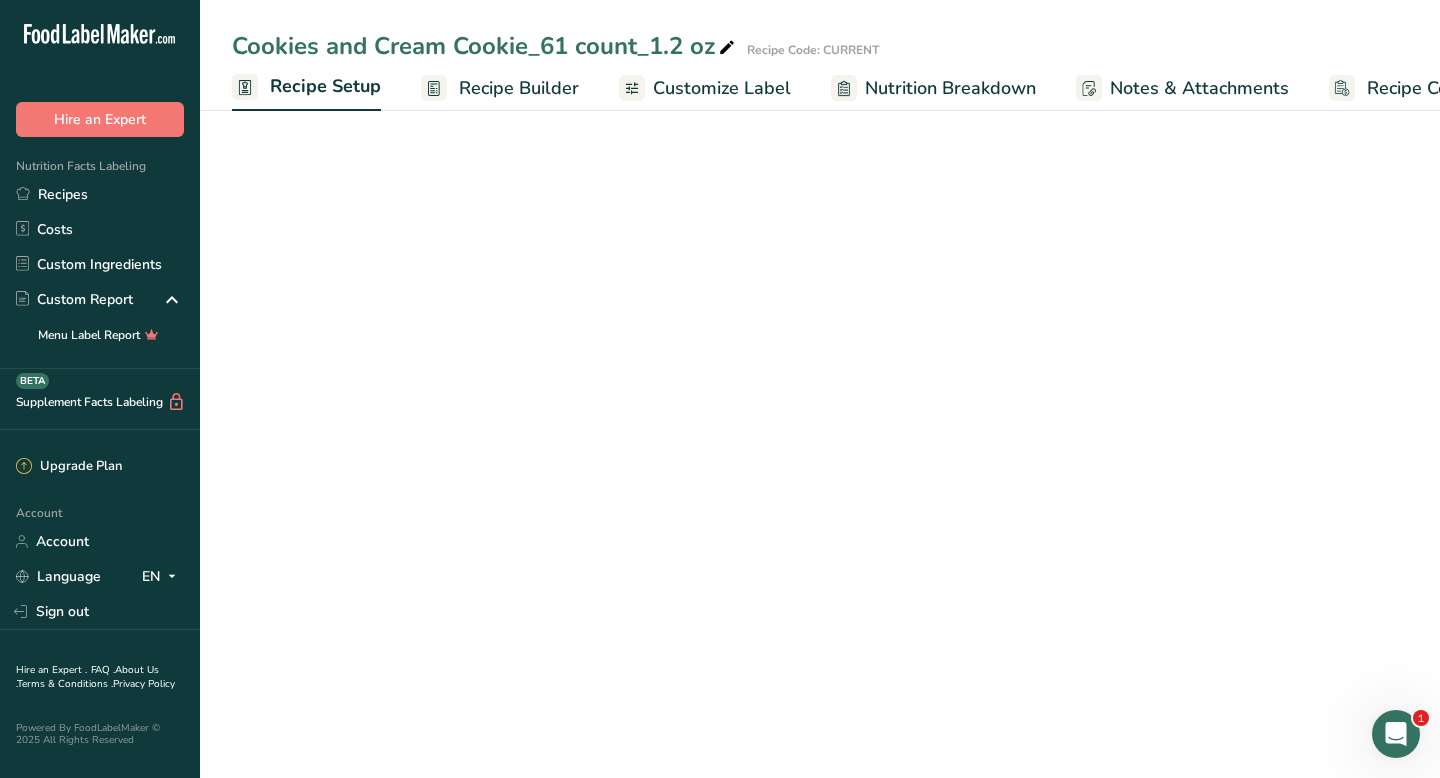 scroll, scrollTop: 0, scrollLeft: 7, axis: horizontal 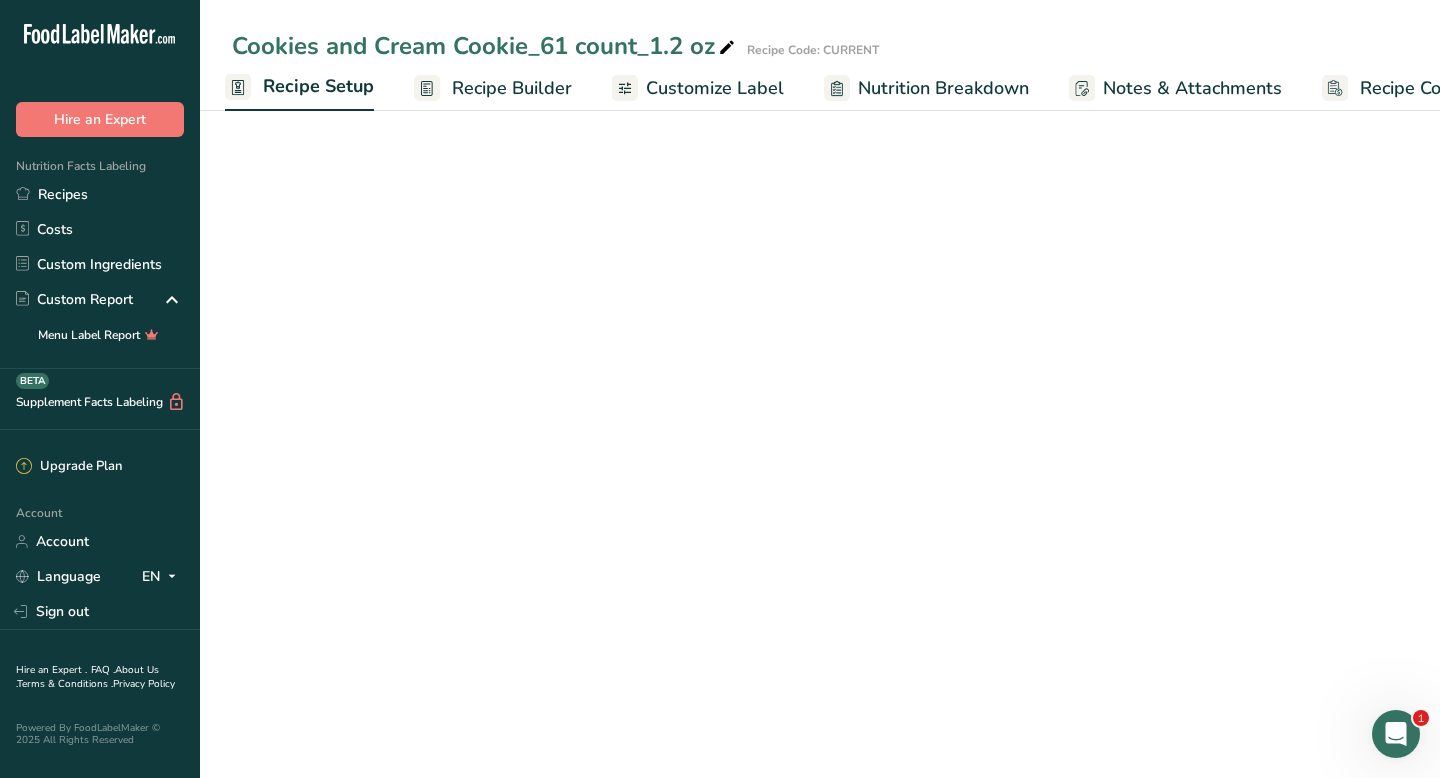 select on "5" 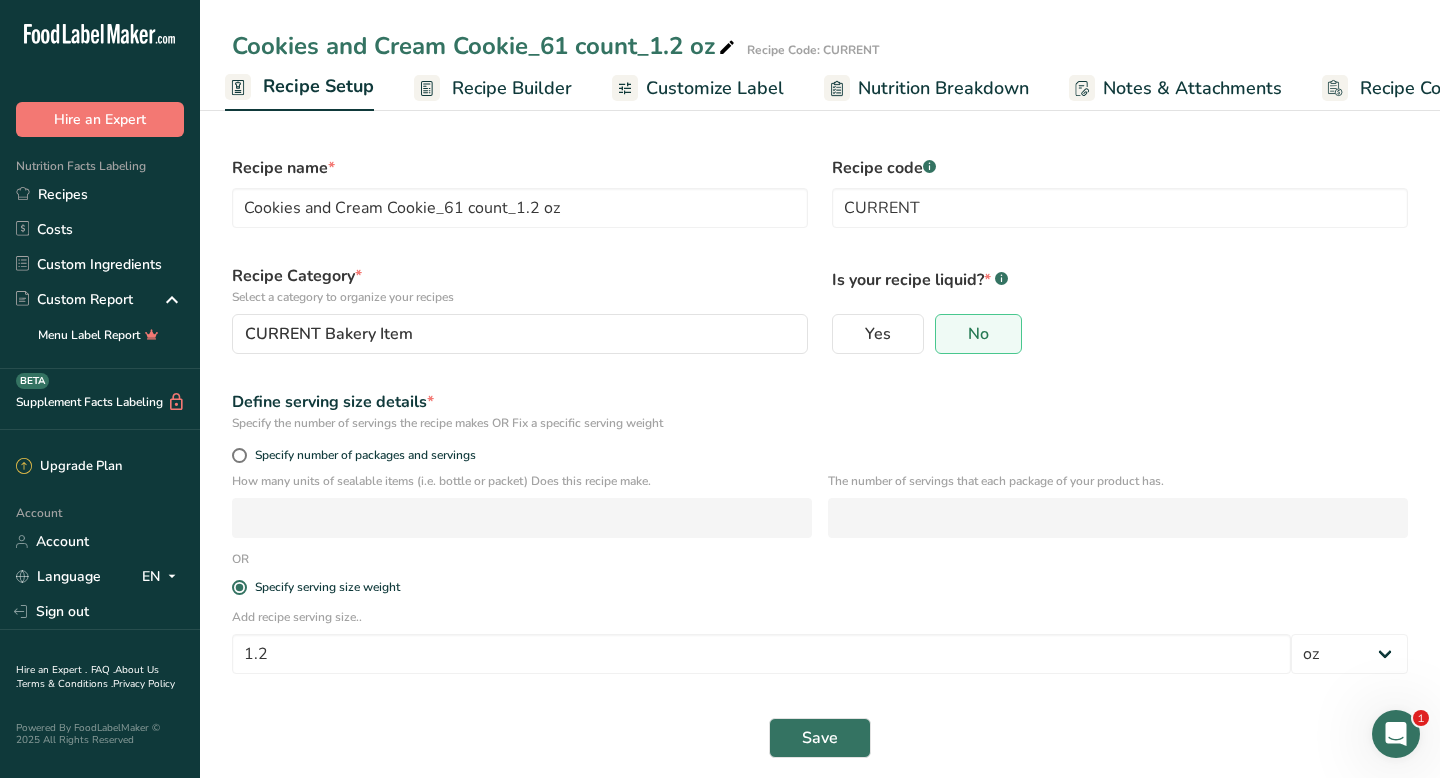 click on "Recipe Builder" at bounding box center (512, 88) 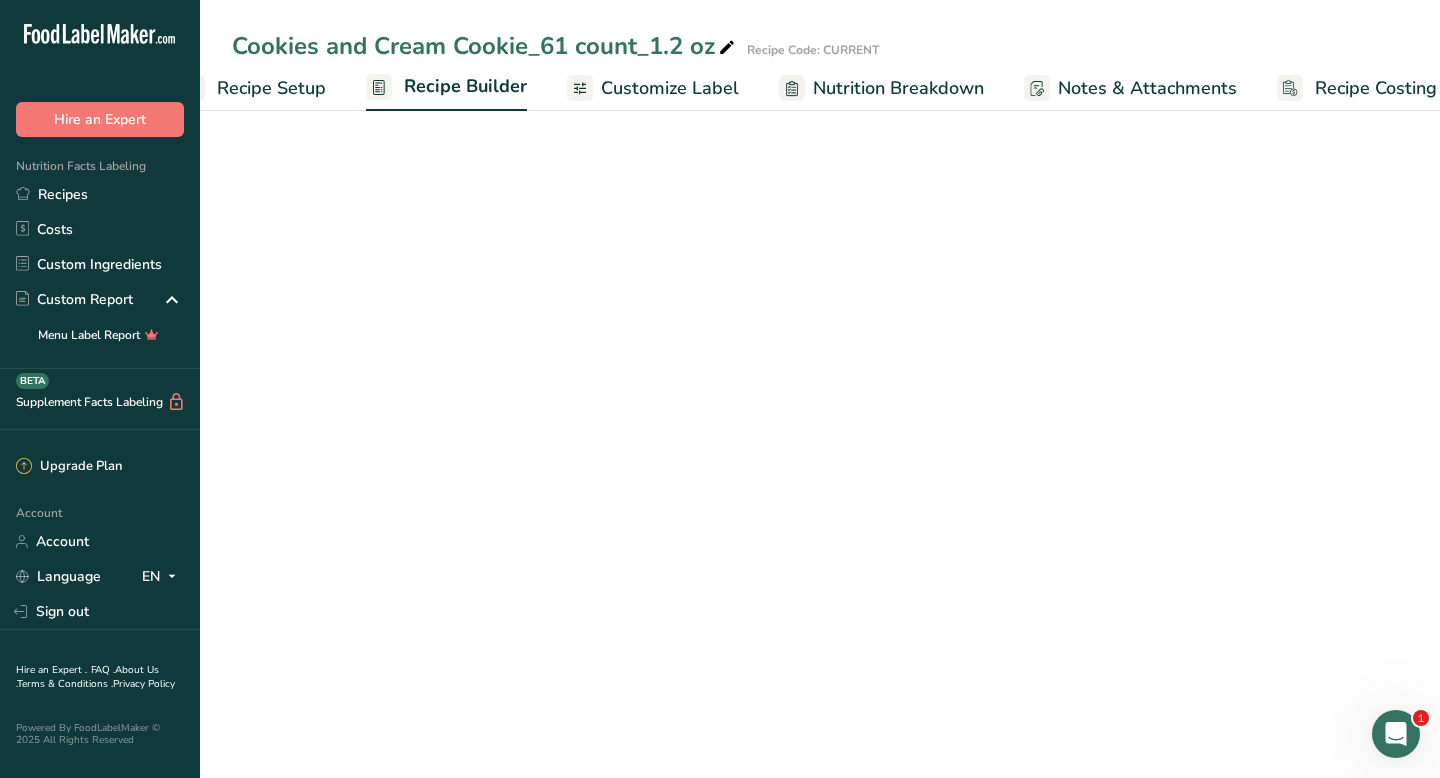 scroll, scrollTop: 0, scrollLeft: 81, axis: horizontal 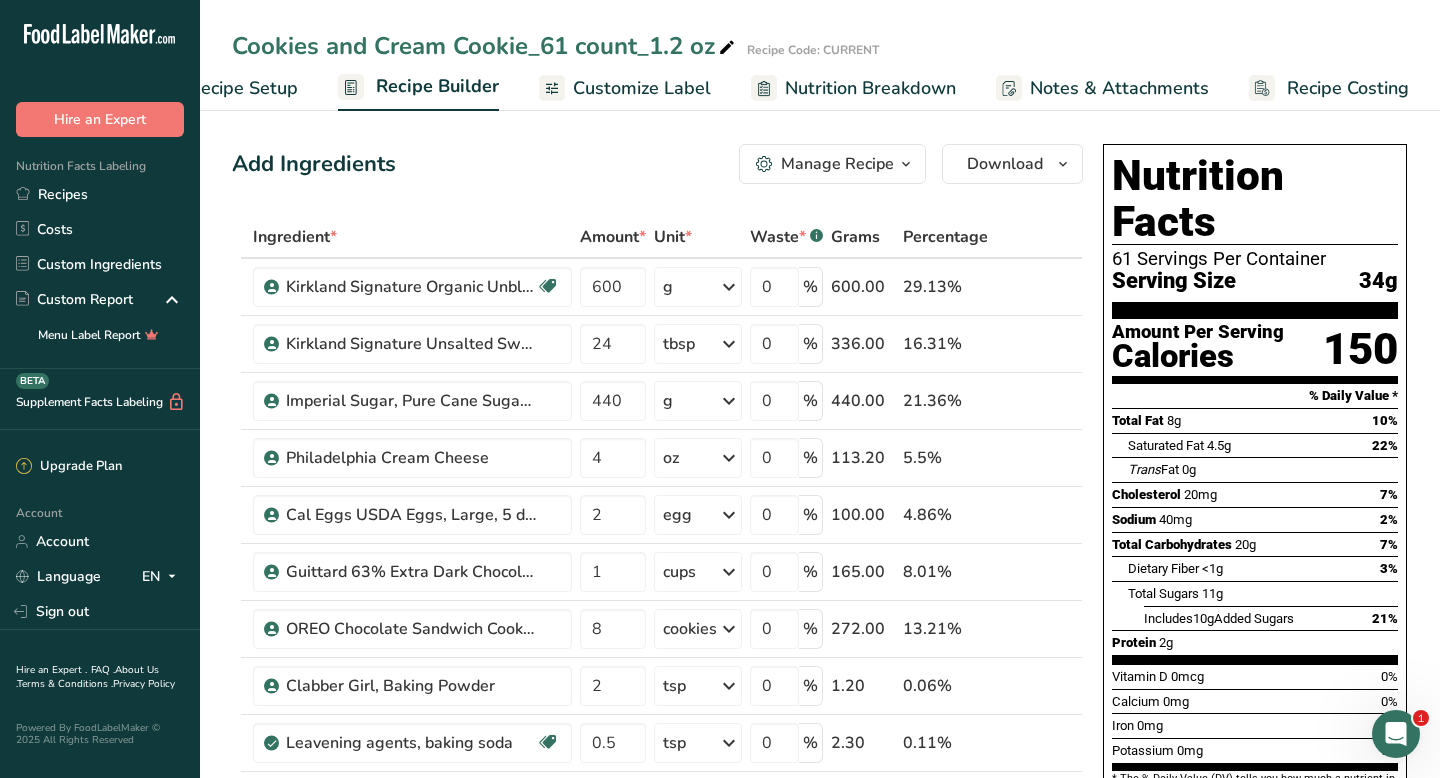 click on "Recipe Setup" at bounding box center [243, 88] 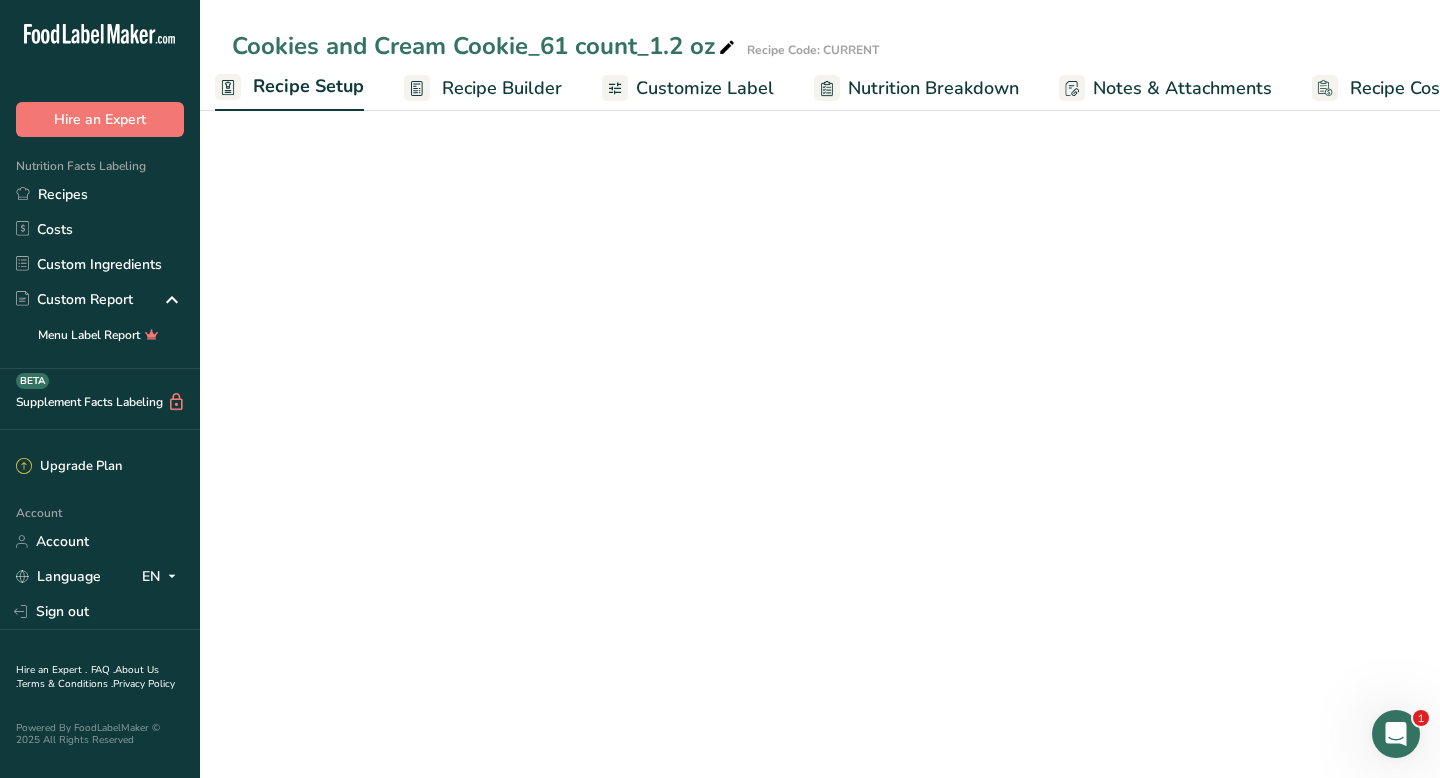 select on "5" 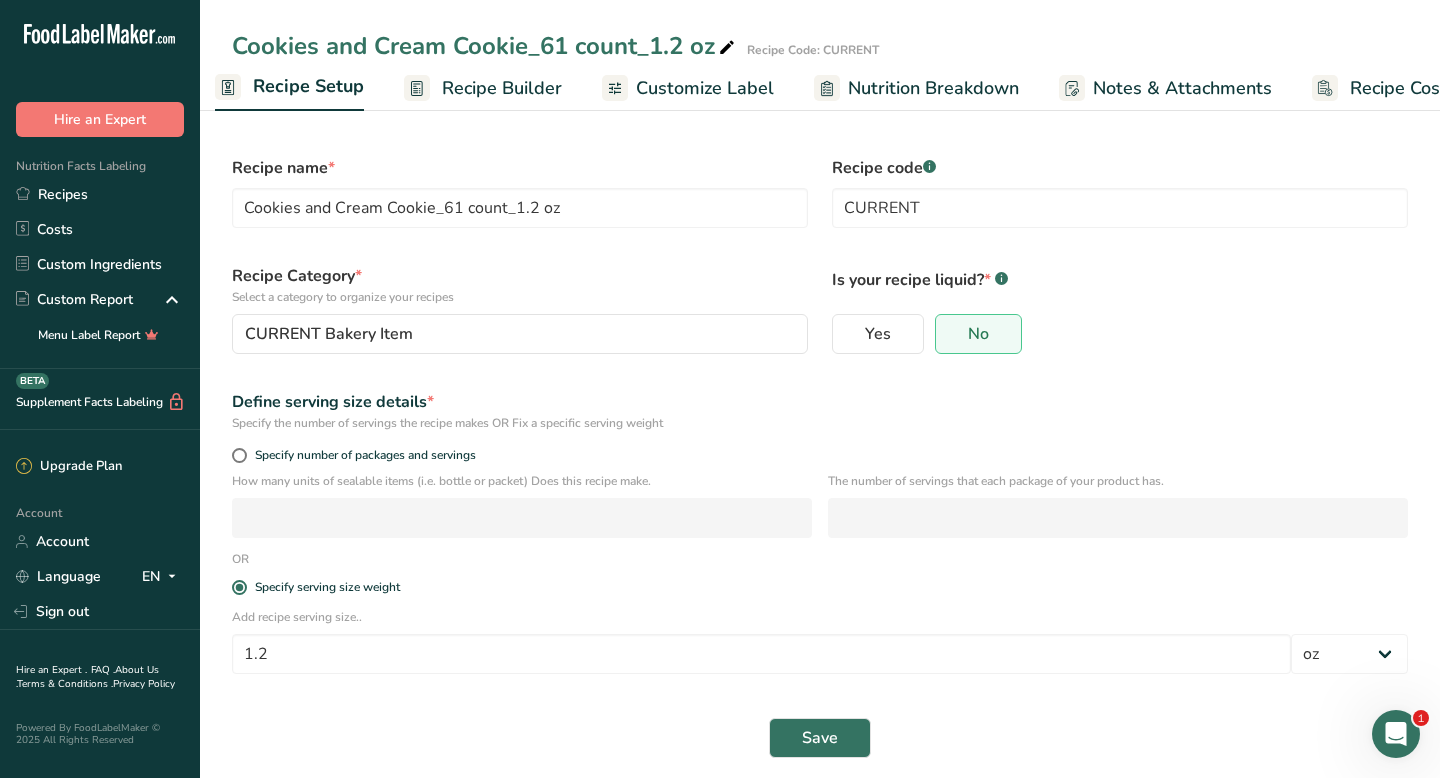 scroll, scrollTop: 0, scrollLeft: 7, axis: horizontal 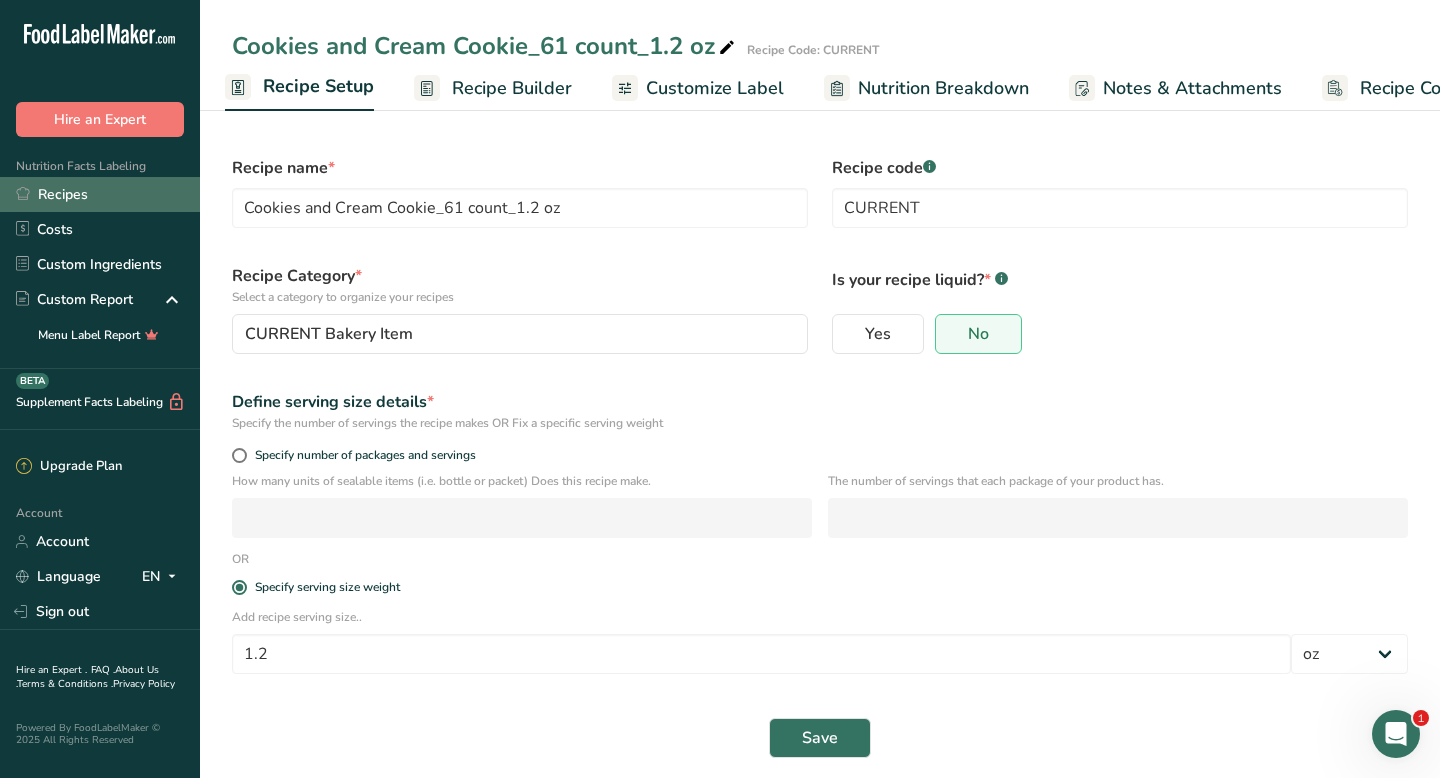 click on "Recipes" at bounding box center (100, 194) 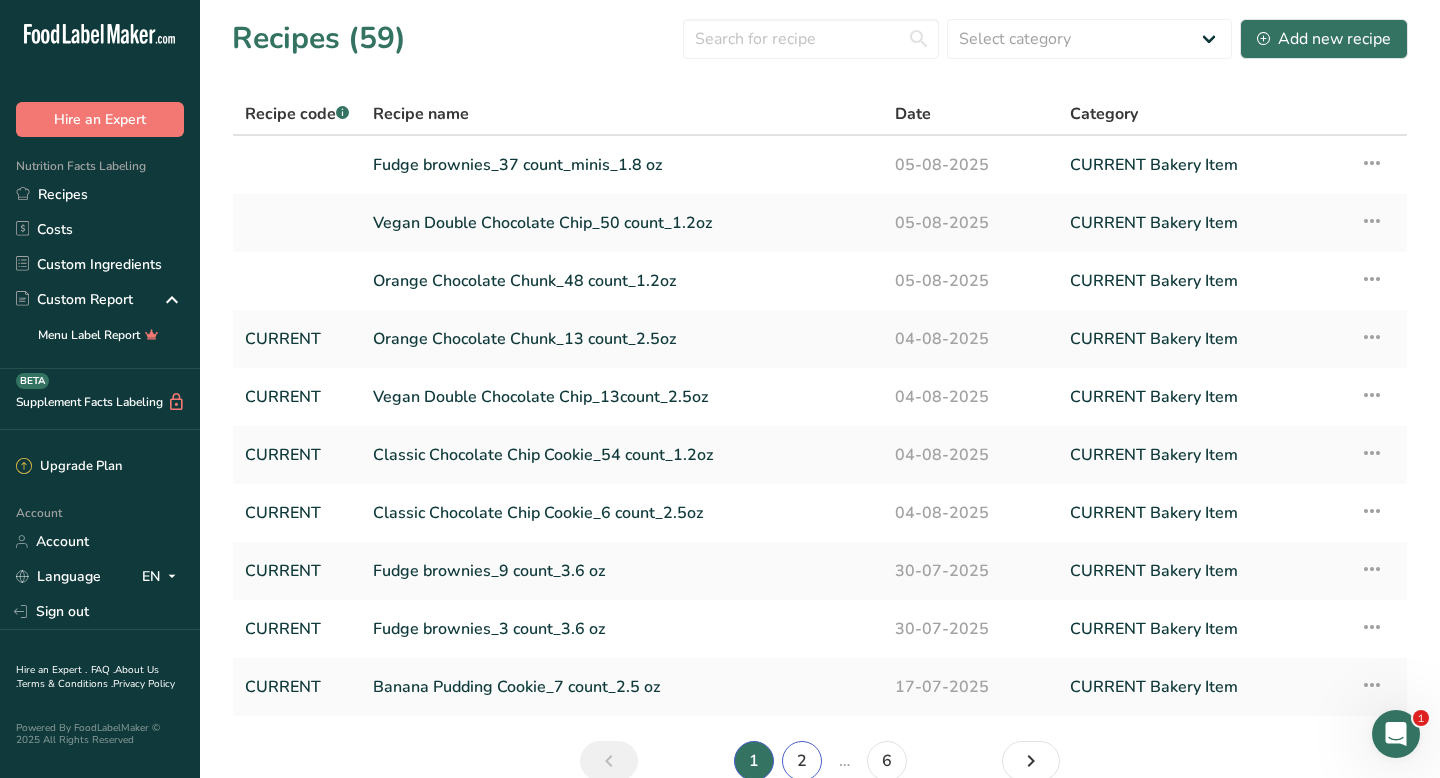 click on "2" at bounding box center (802, 761) 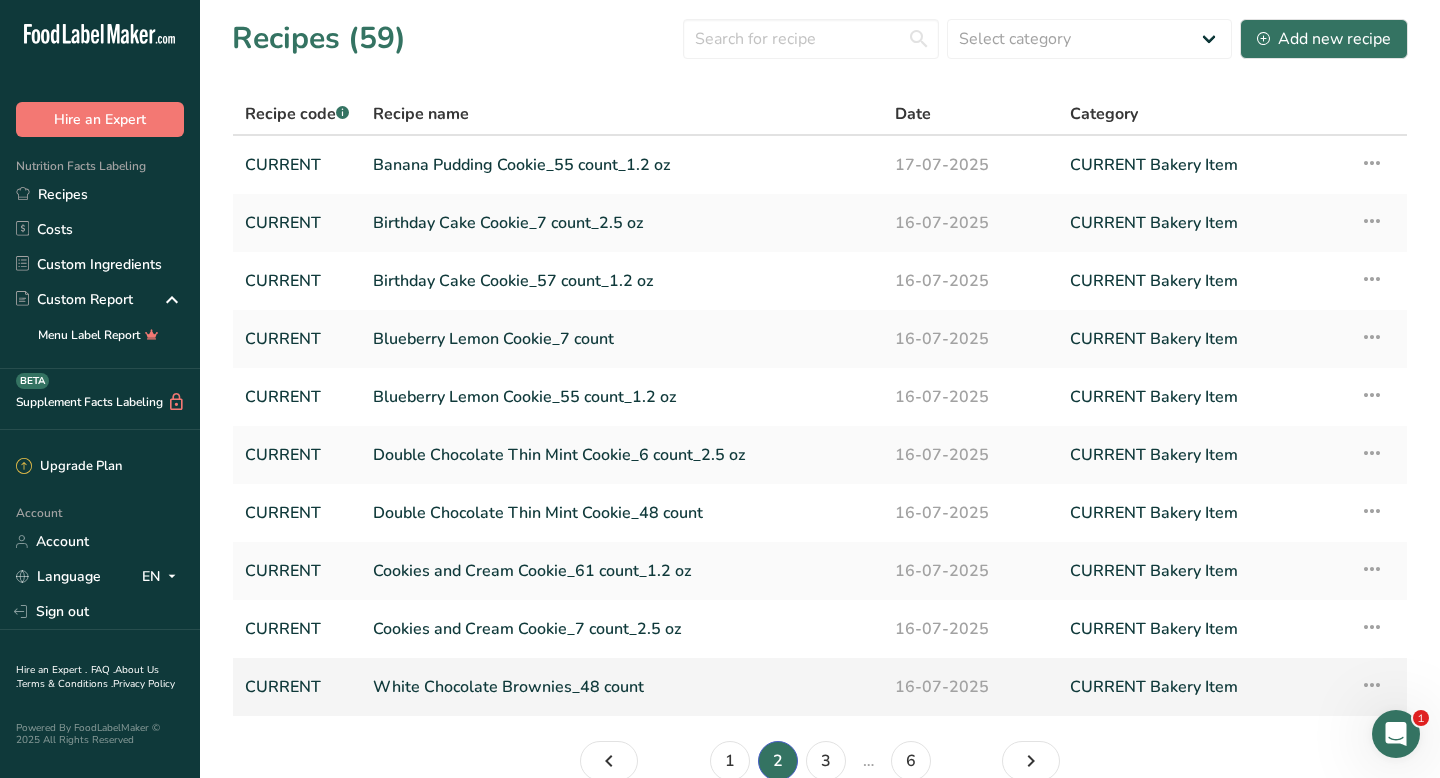 click on "White Chocolate Brownies_48 count" at bounding box center (622, 687) 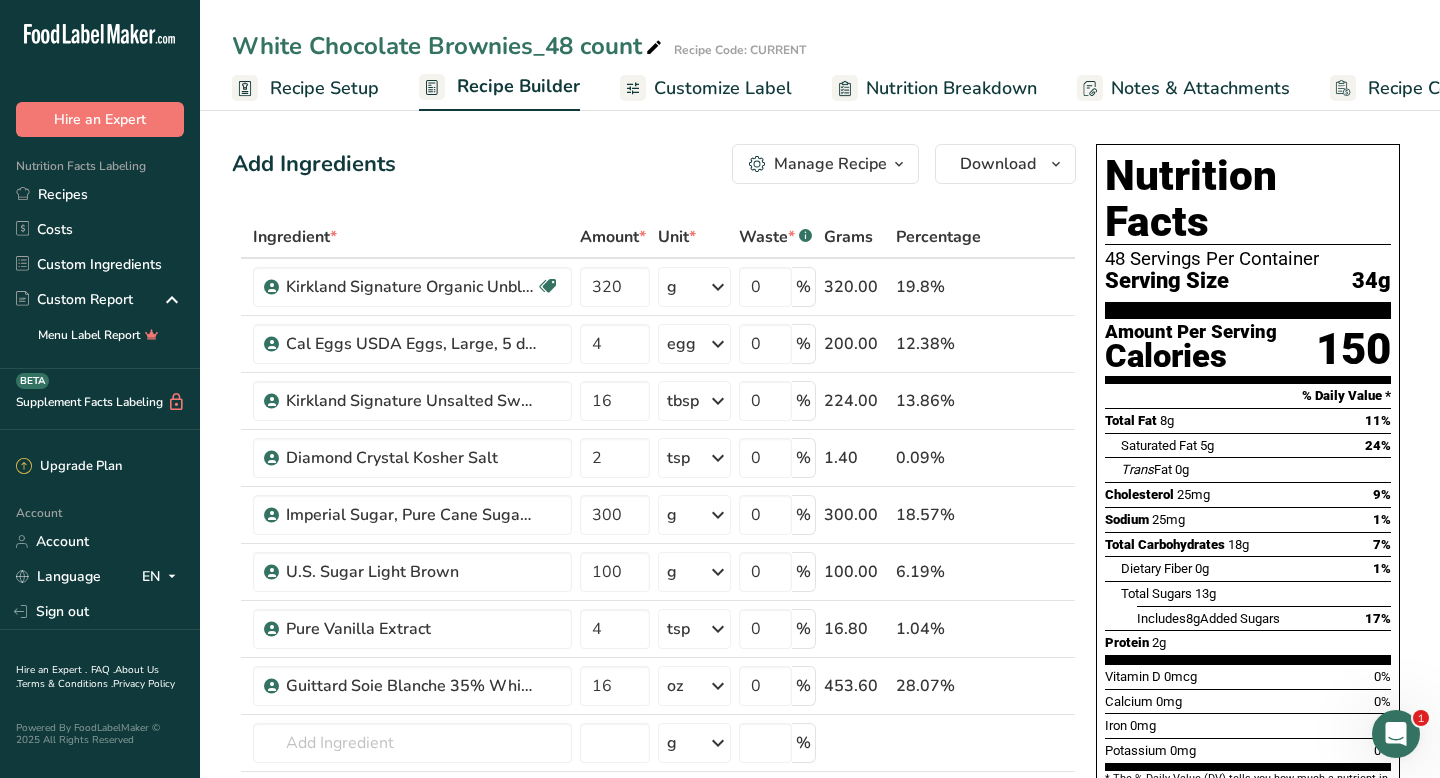 click on "Recipe Setup" at bounding box center (324, 88) 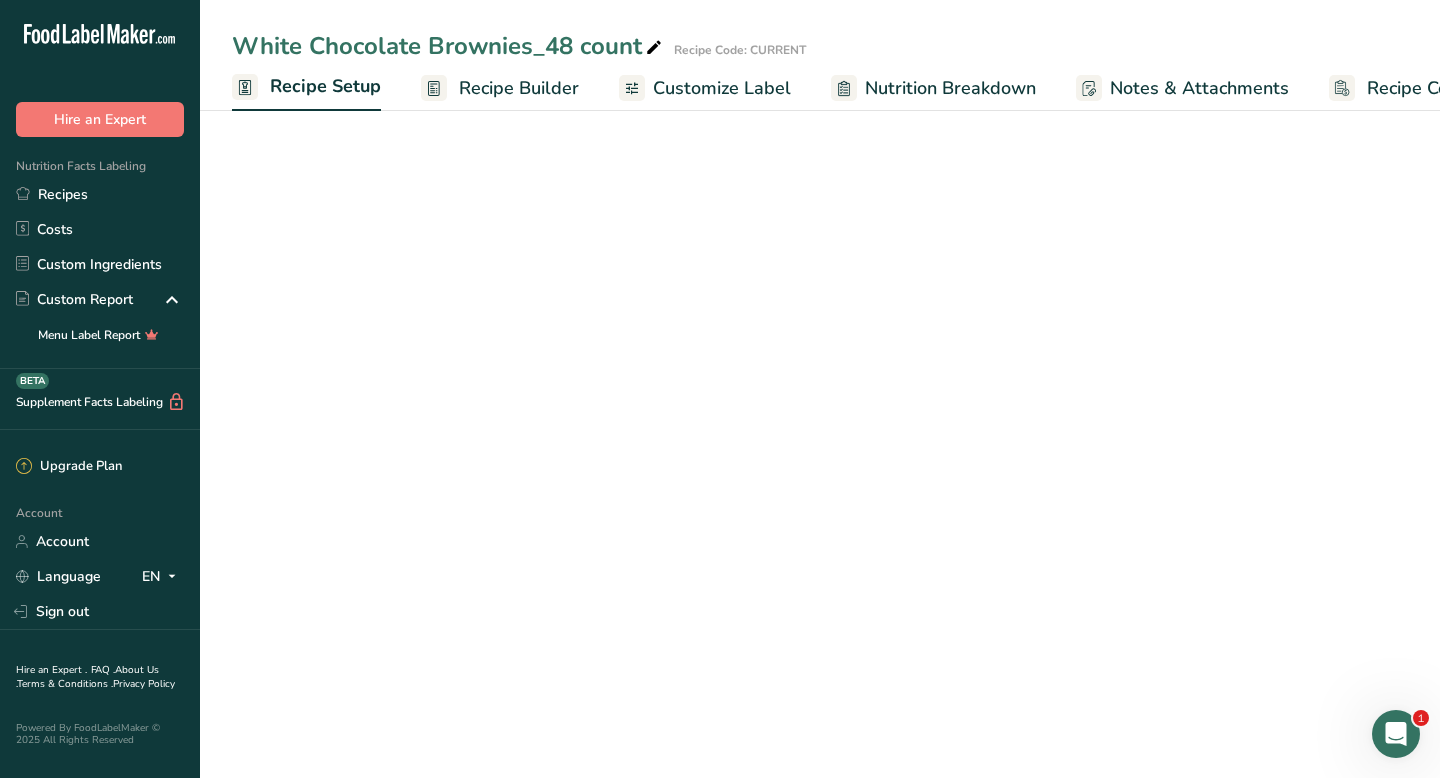 scroll, scrollTop: 0, scrollLeft: 7, axis: horizontal 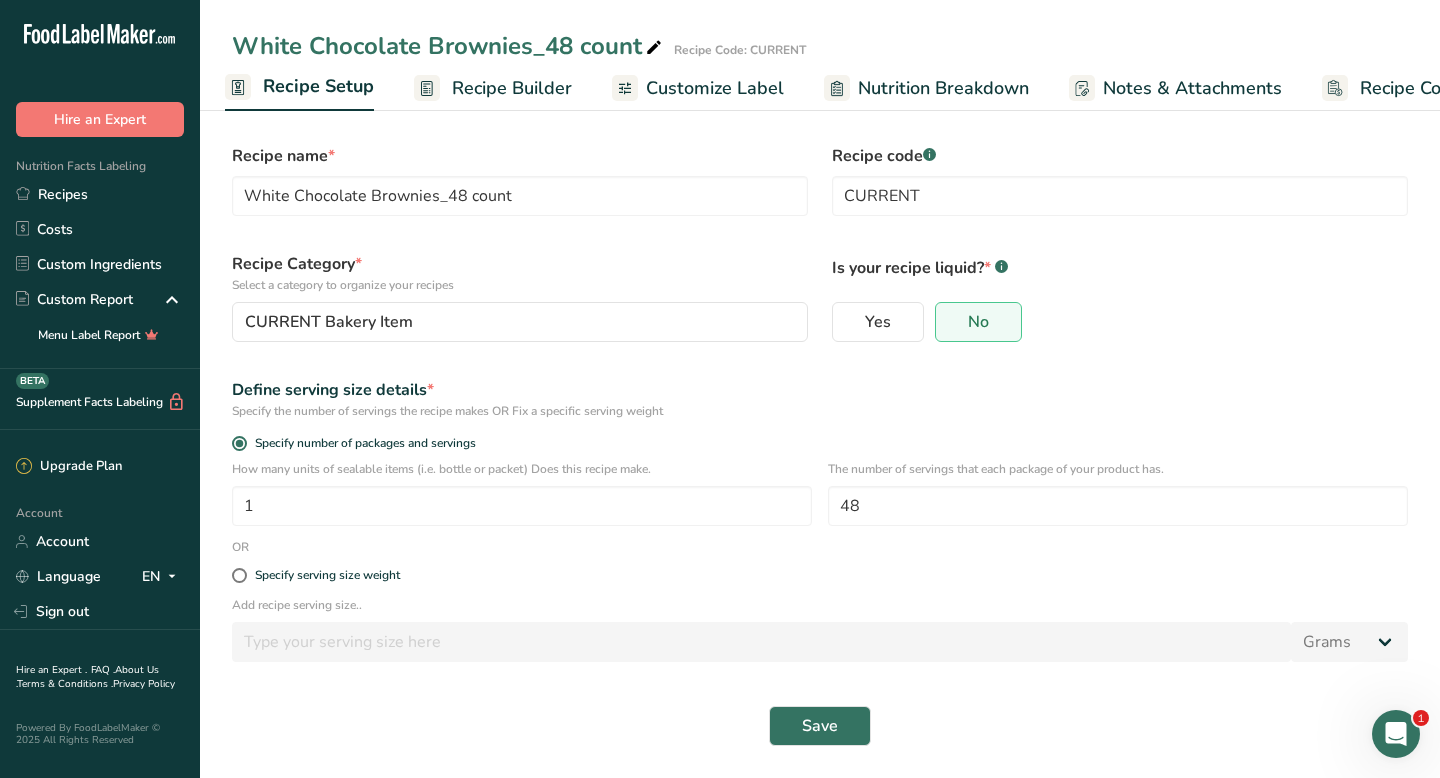 click on "Specify serving size weight" at bounding box center (820, 576) 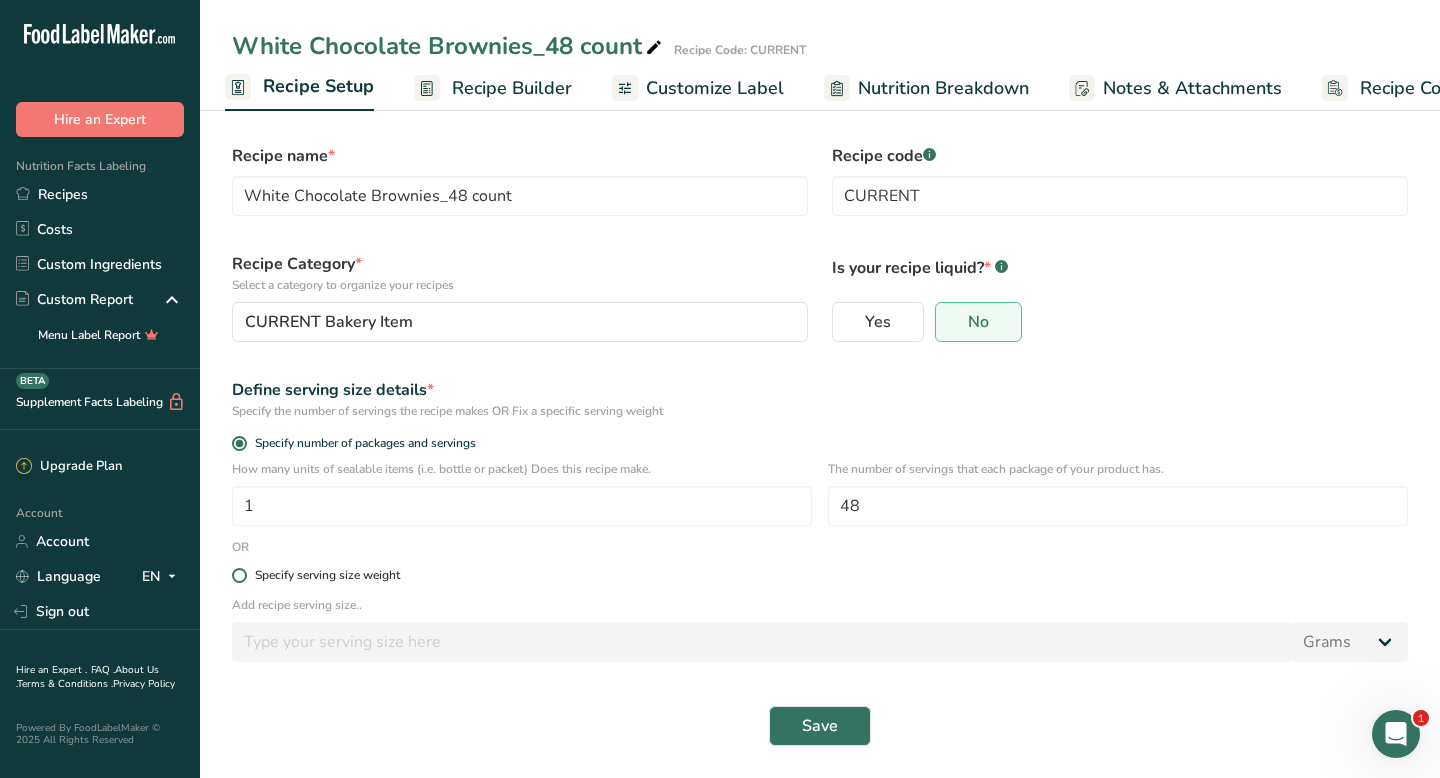 click at bounding box center [239, 575] 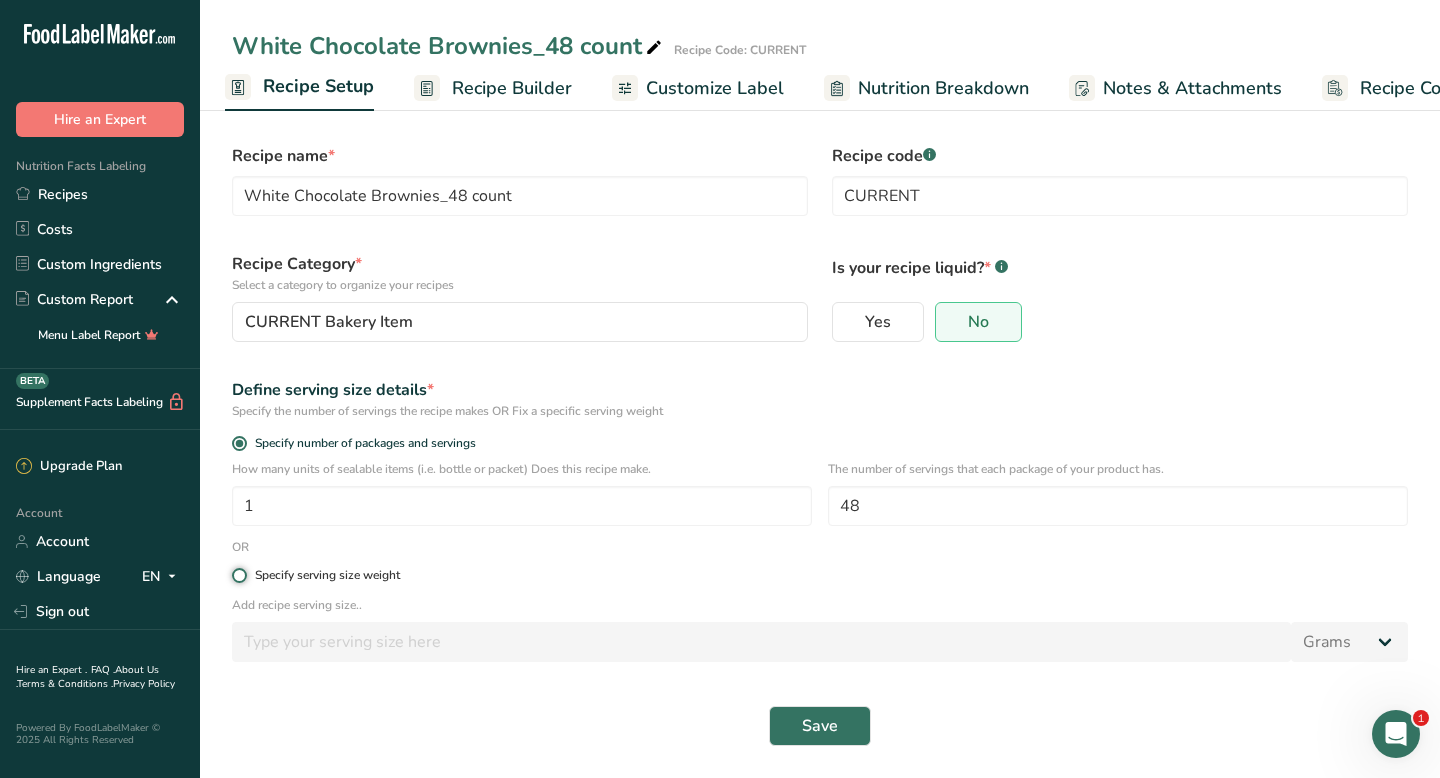 click on "Specify serving size weight" at bounding box center [238, 575] 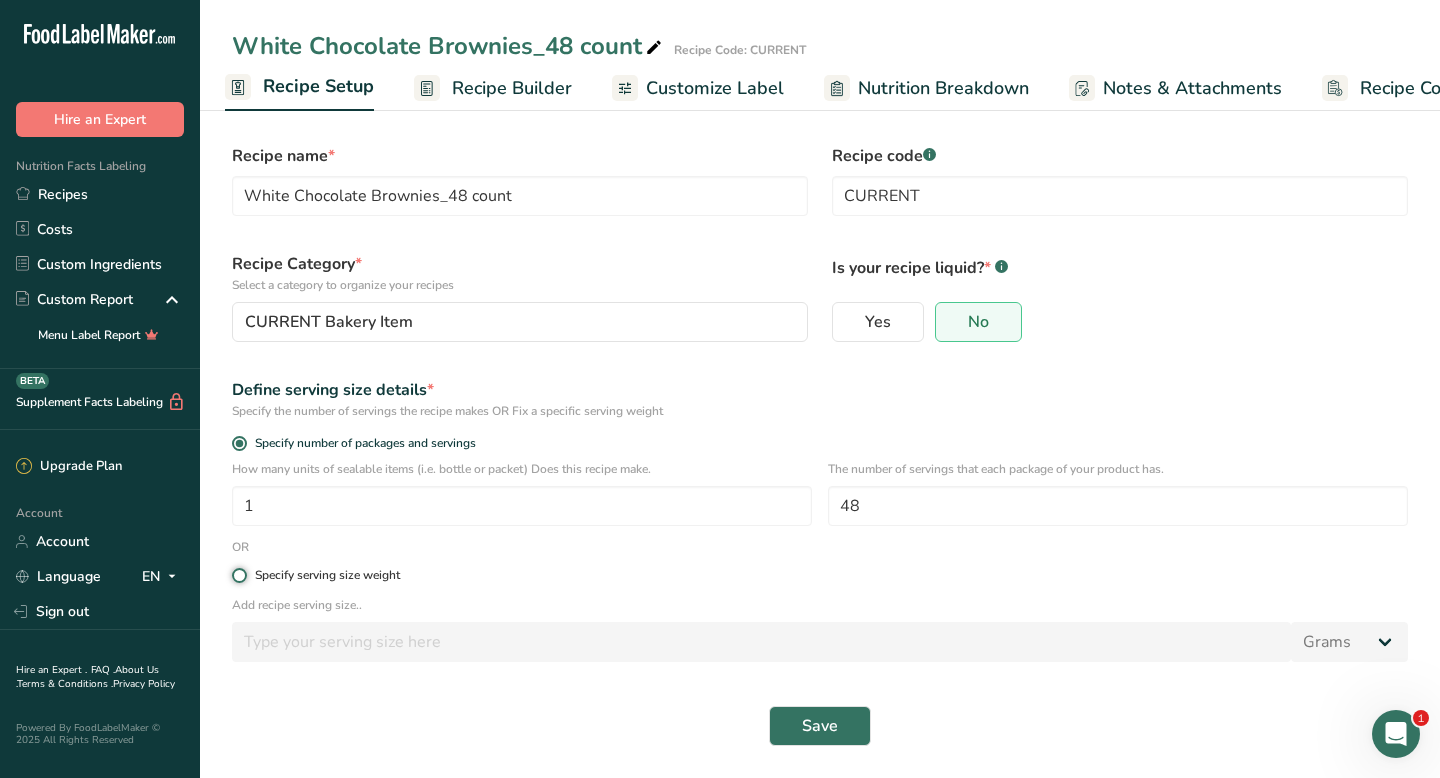 radio on "true" 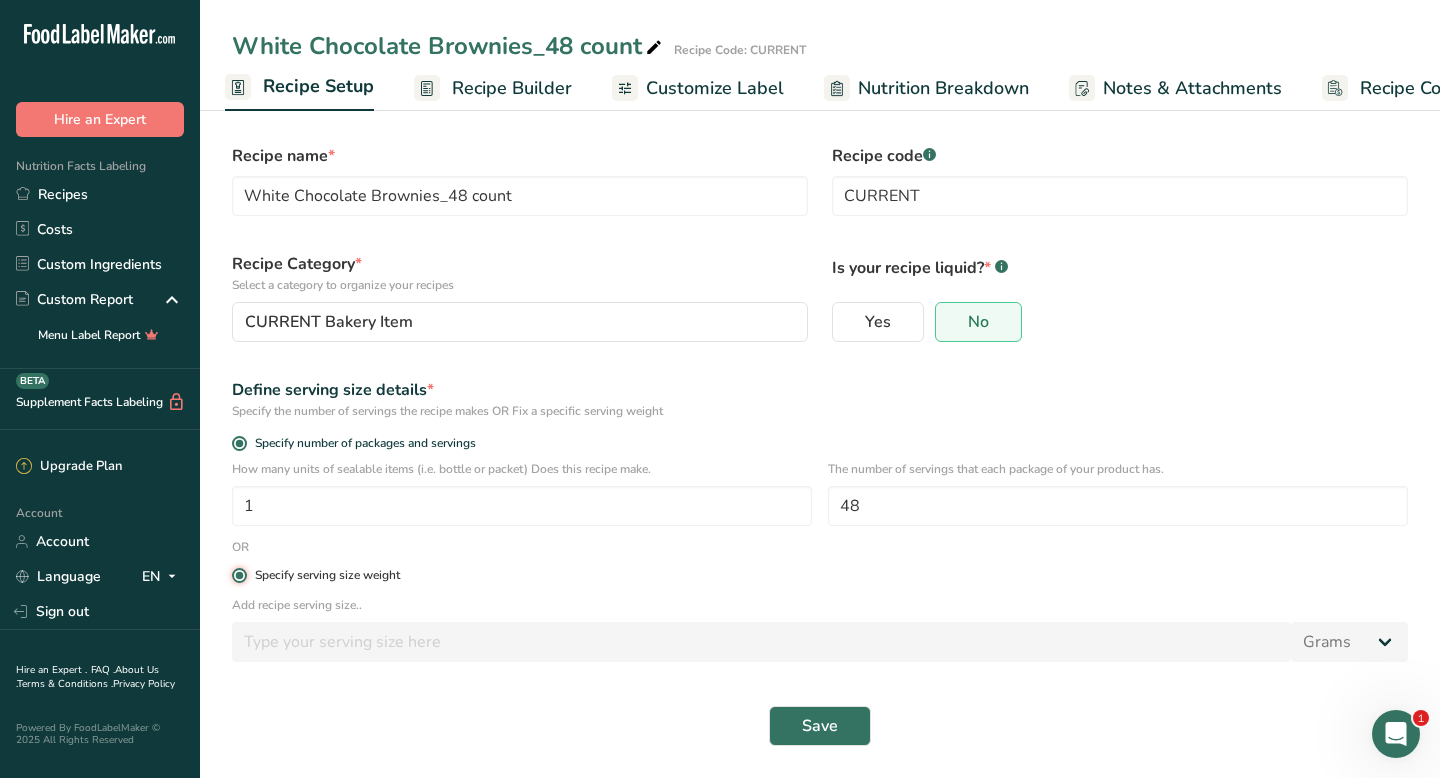 radio on "false" 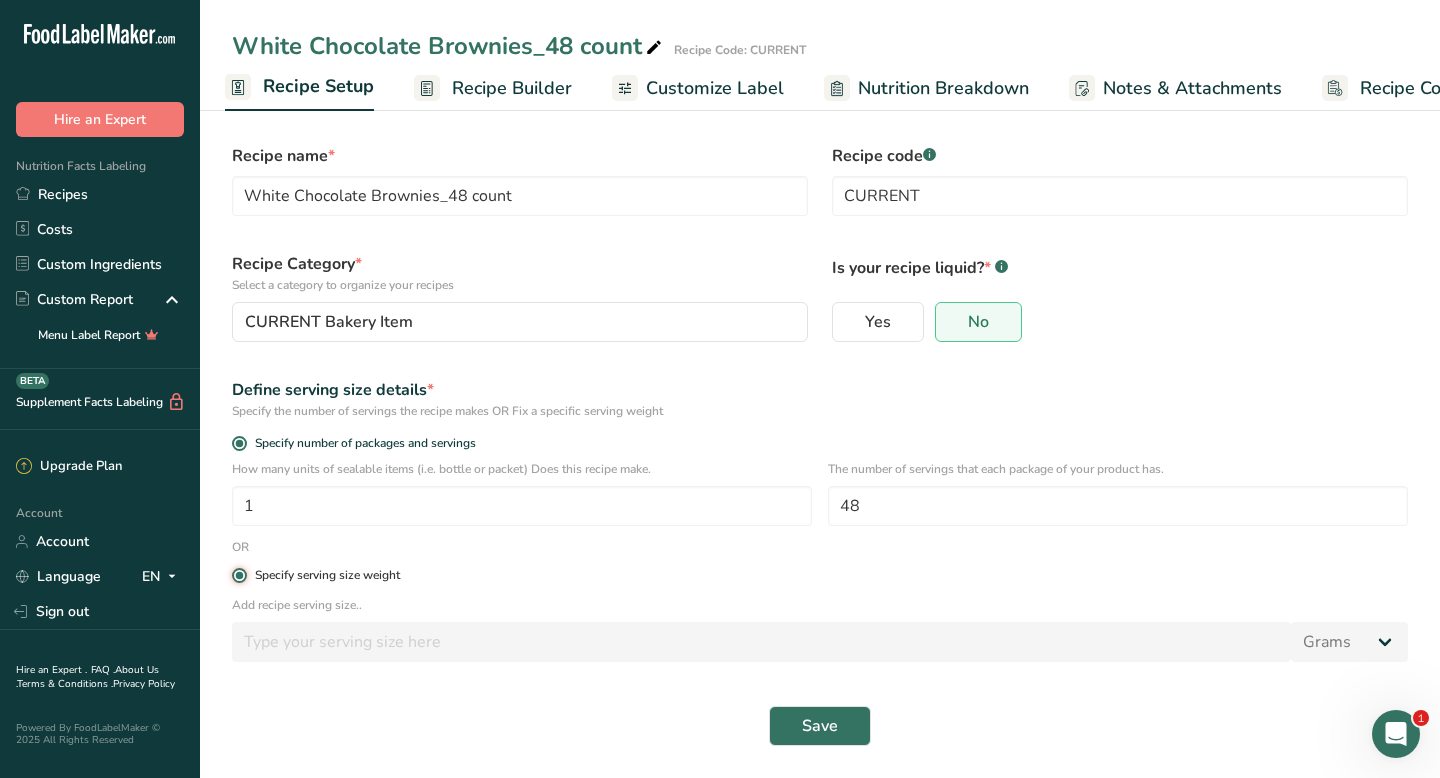 type 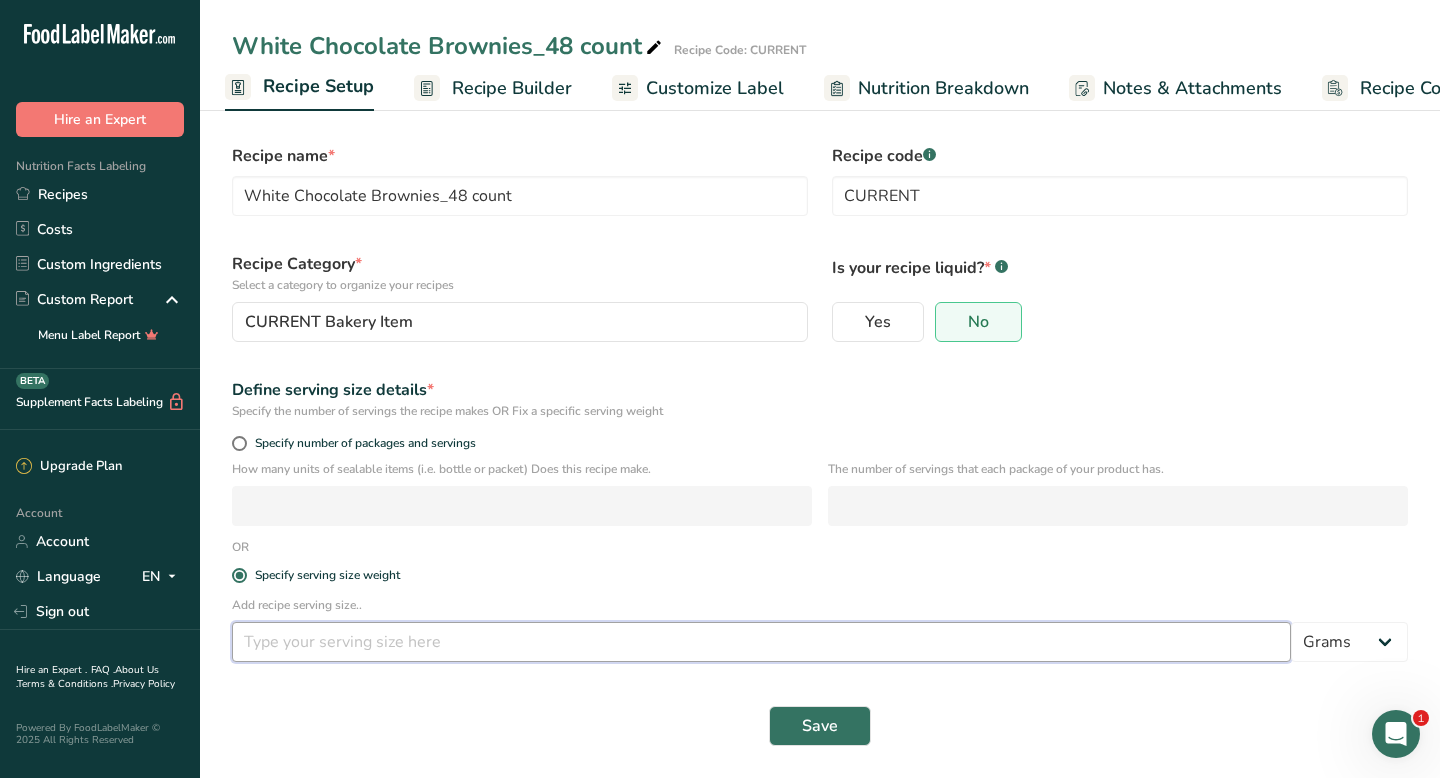 click at bounding box center [761, 642] 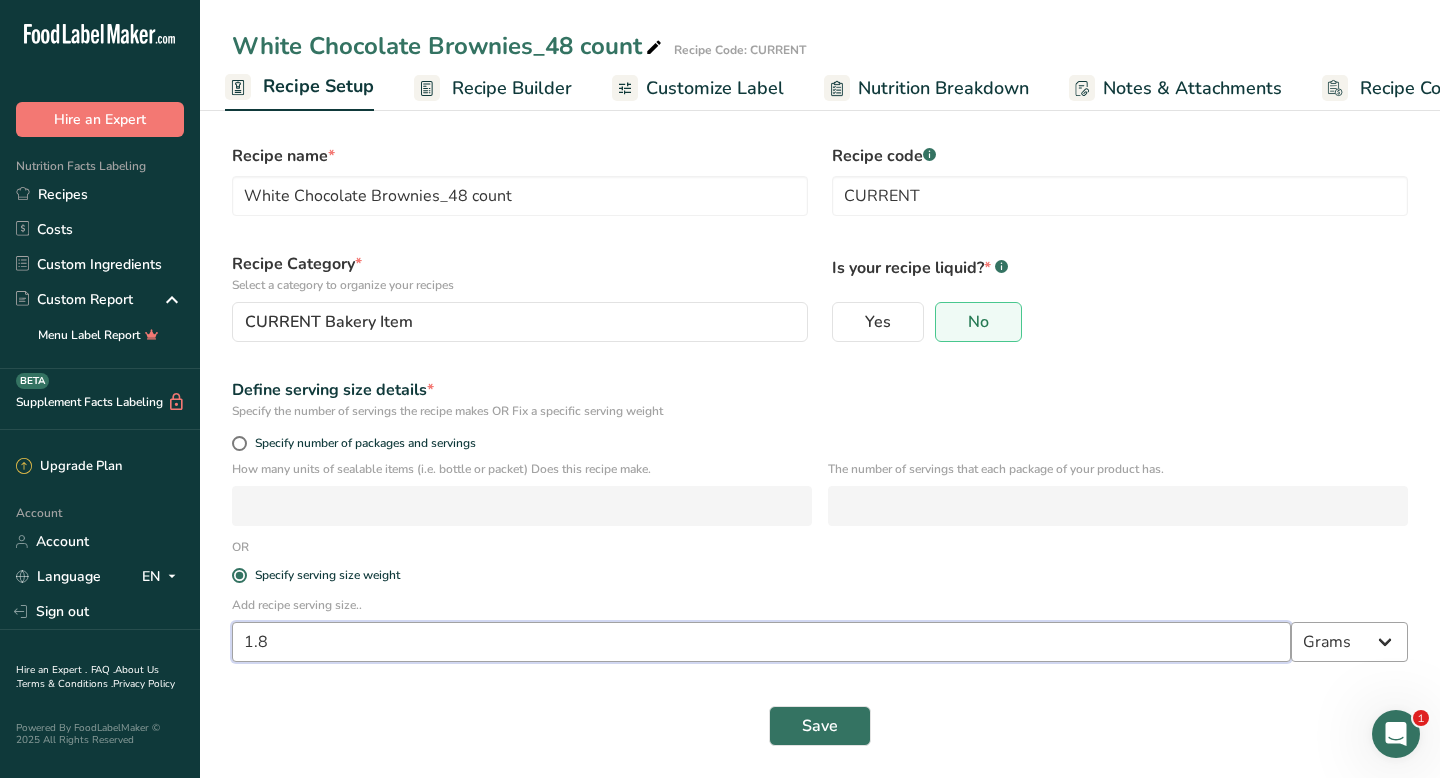 type on "1.8" 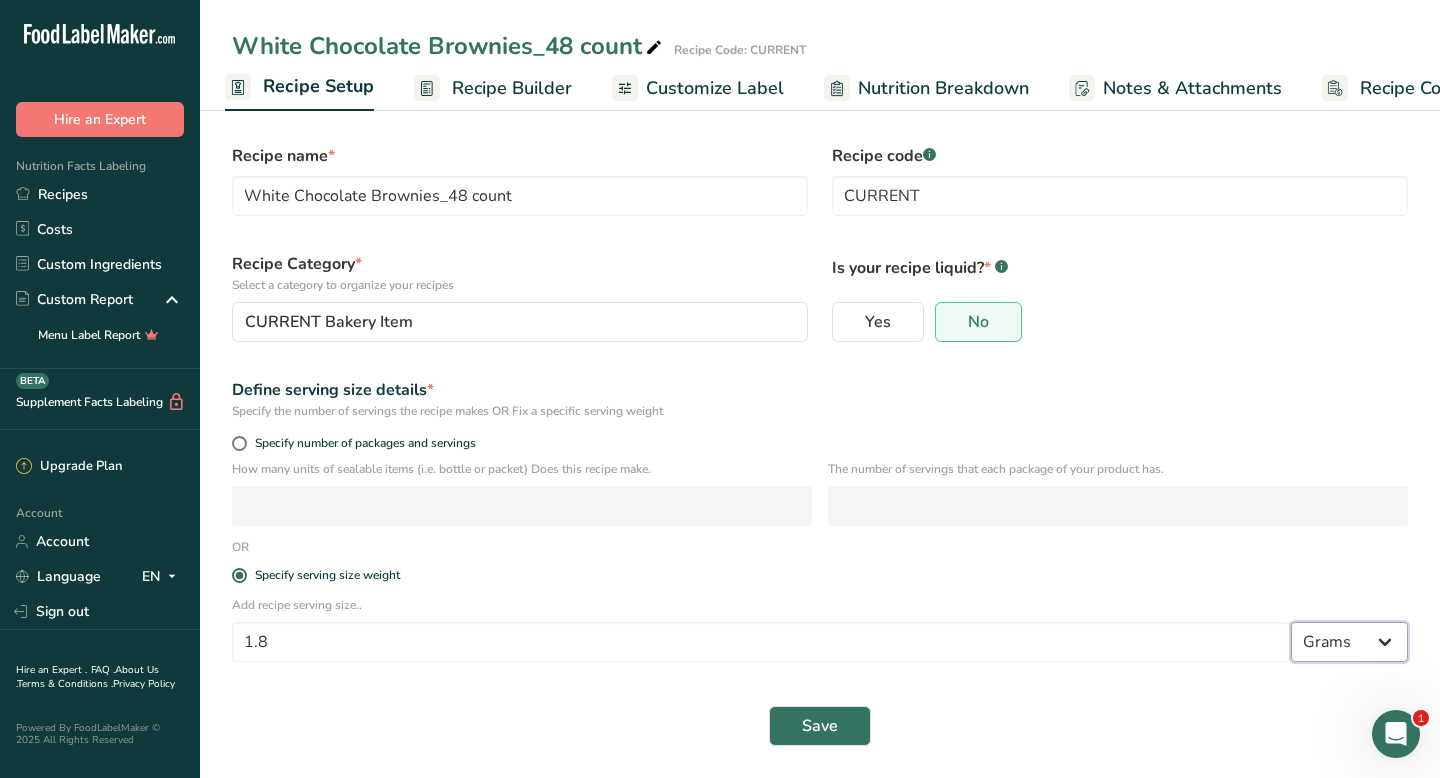 click on "Grams
kg
mg
mcg
lb
oz
l
mL
fl oz
tbsp
tsp
cup
qt
gallon" at bounding box center [1349, 642] 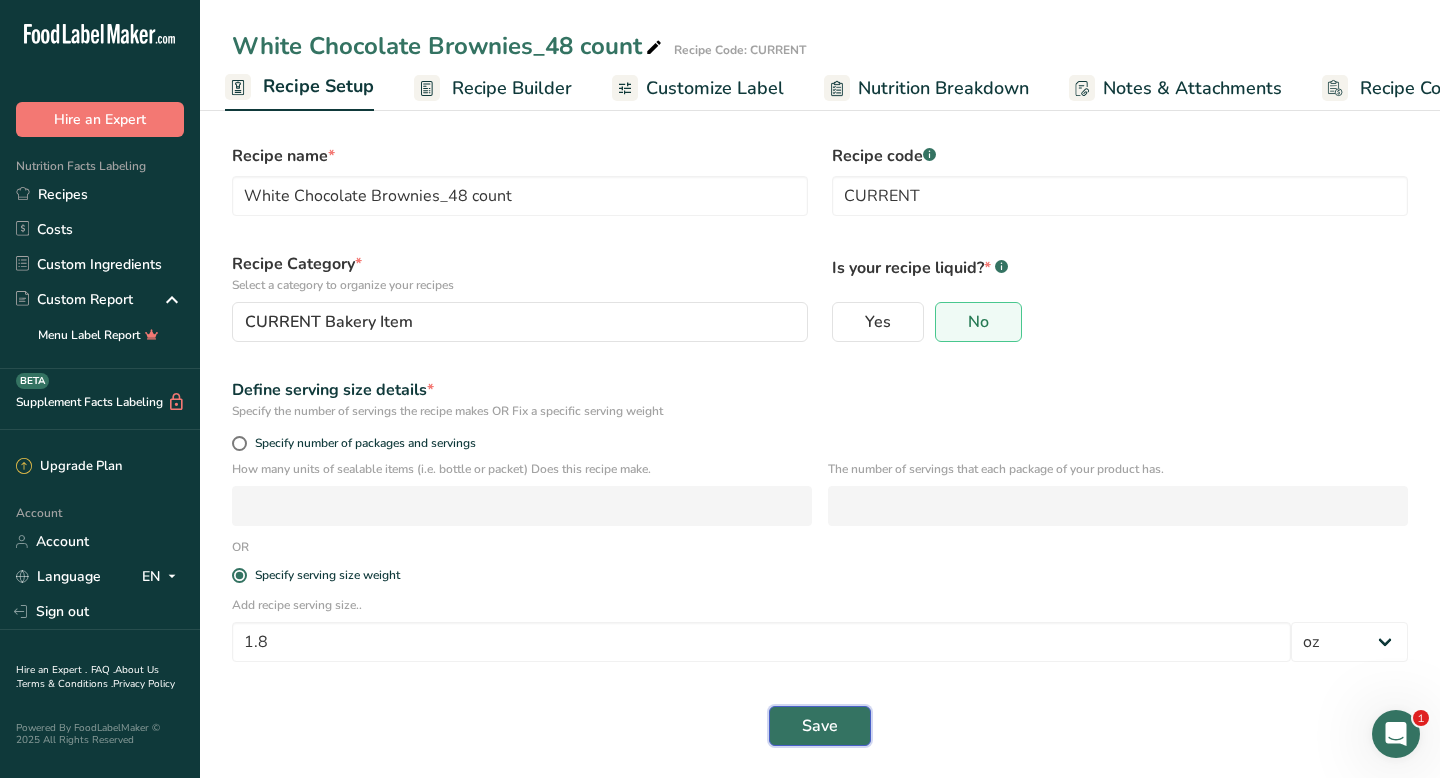 click on "Save" at bounding box center [820, 726] 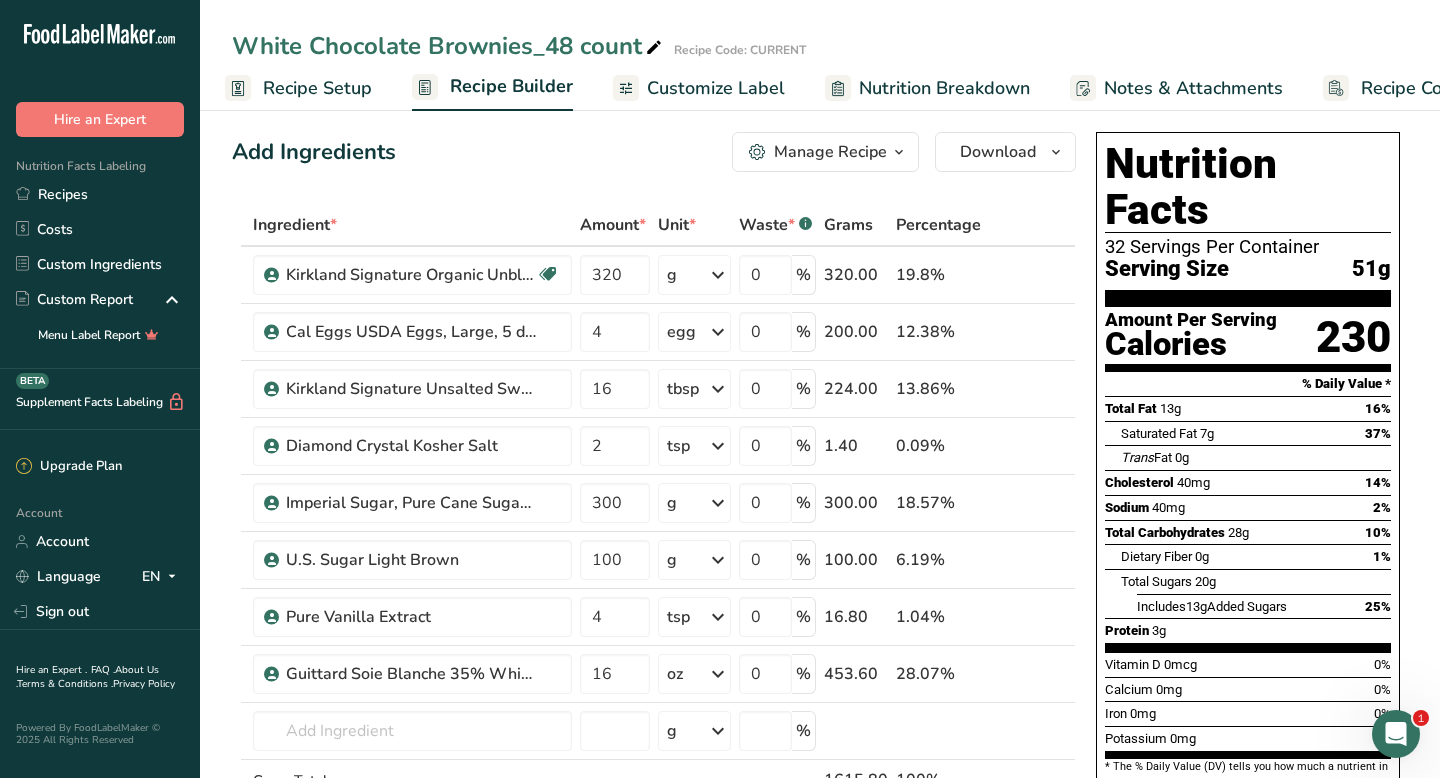 click on "Manage Recipe" at bounding box center (825, 152) 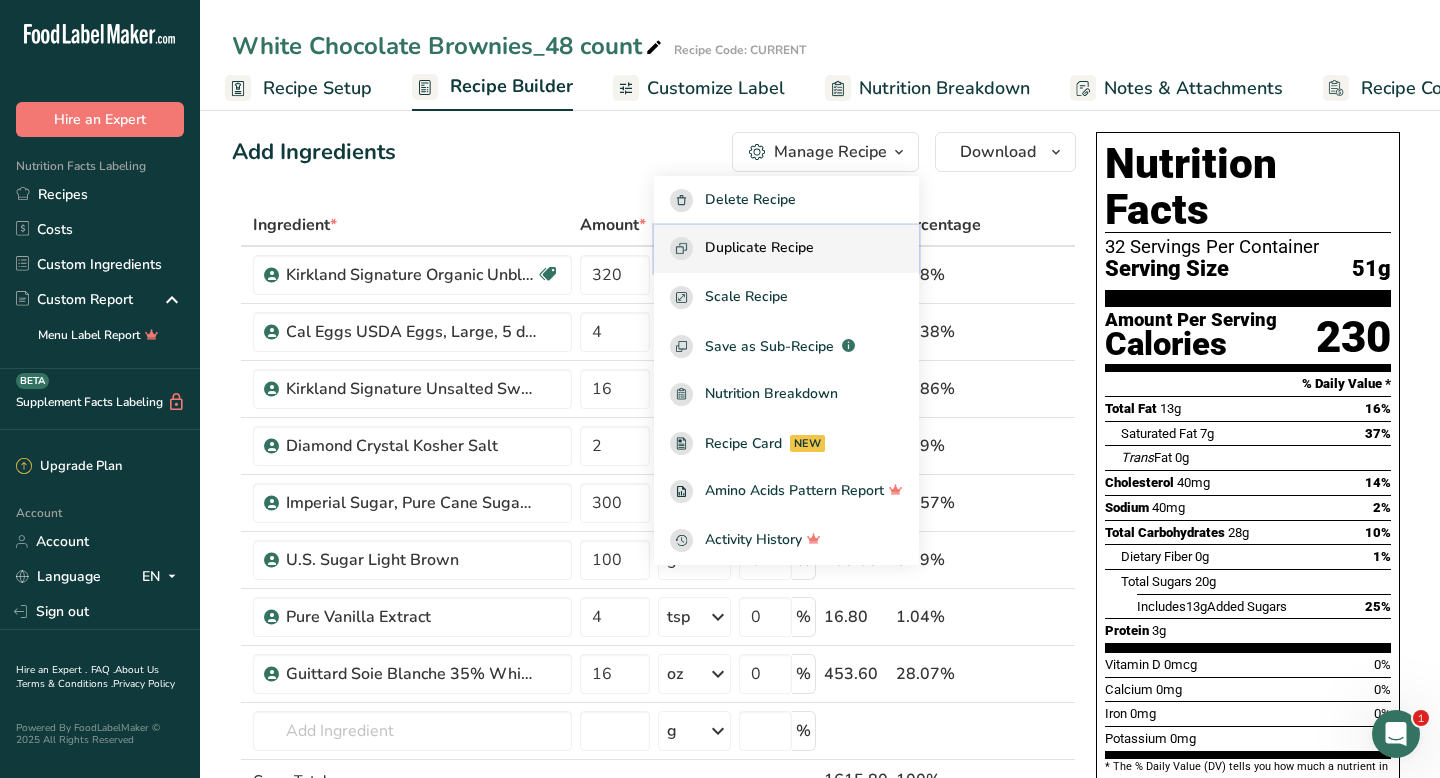 click on "Duplicate Recipe" at bounding box center (759, 248) 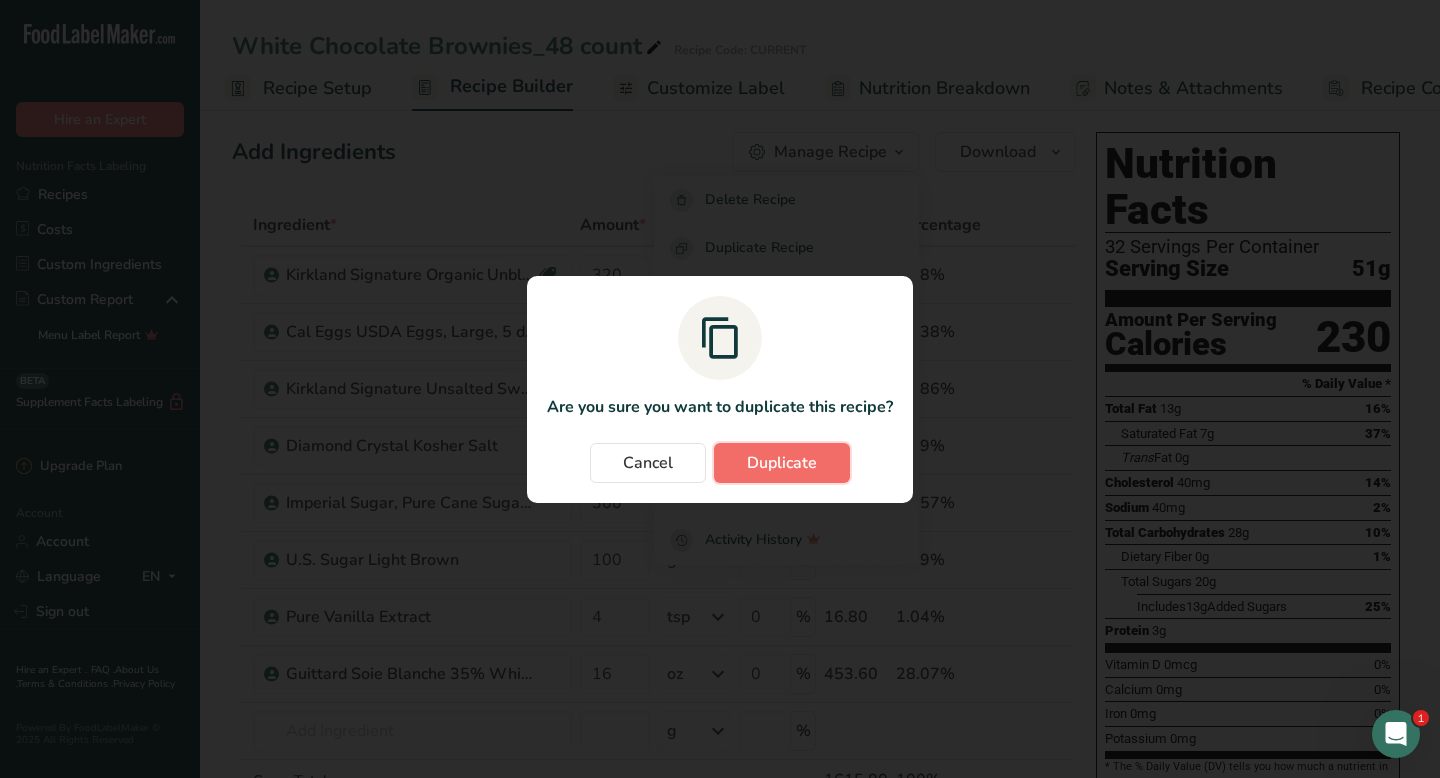 click on "Duplicate" at bounding box center (782, 463) 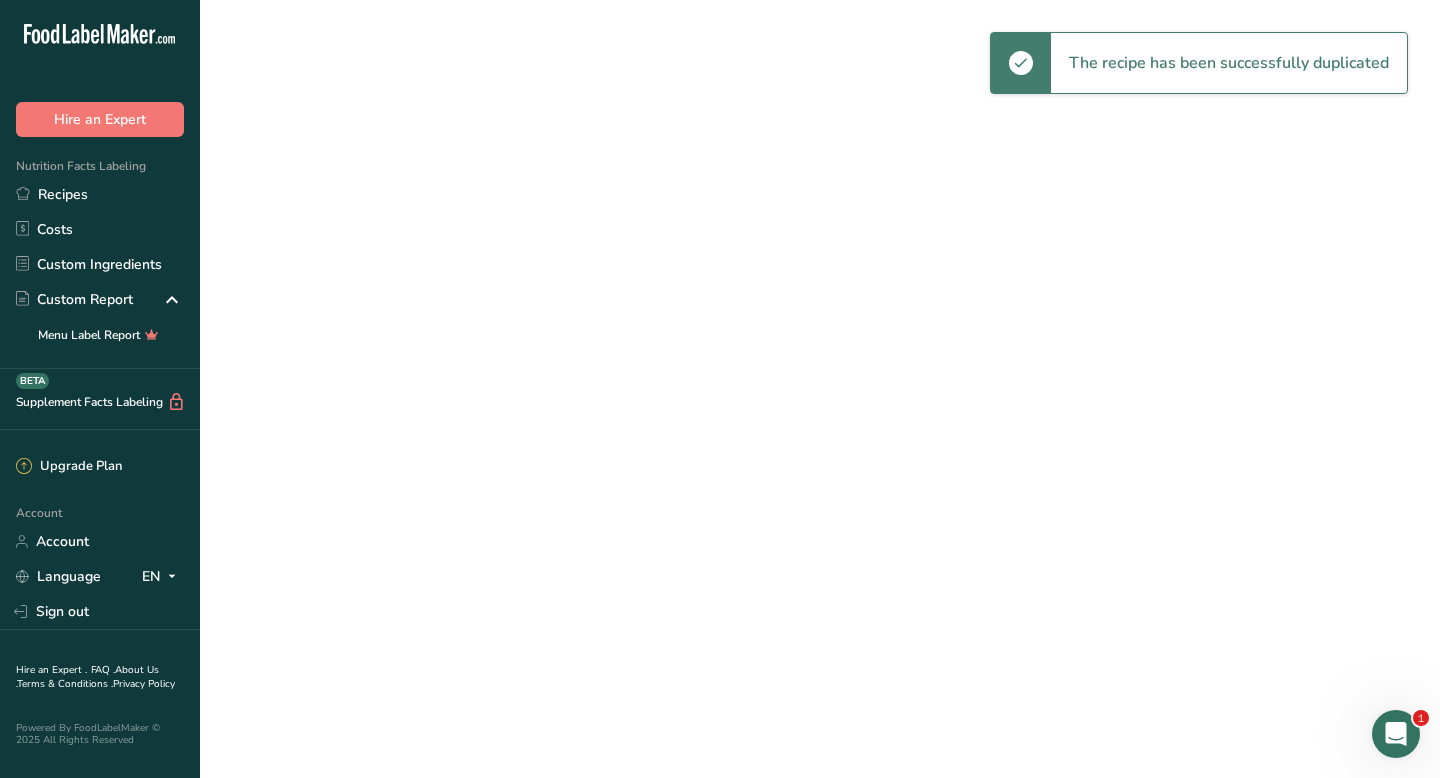 scroll, scrollTop: 0, scrollLeft: 0, axis: both 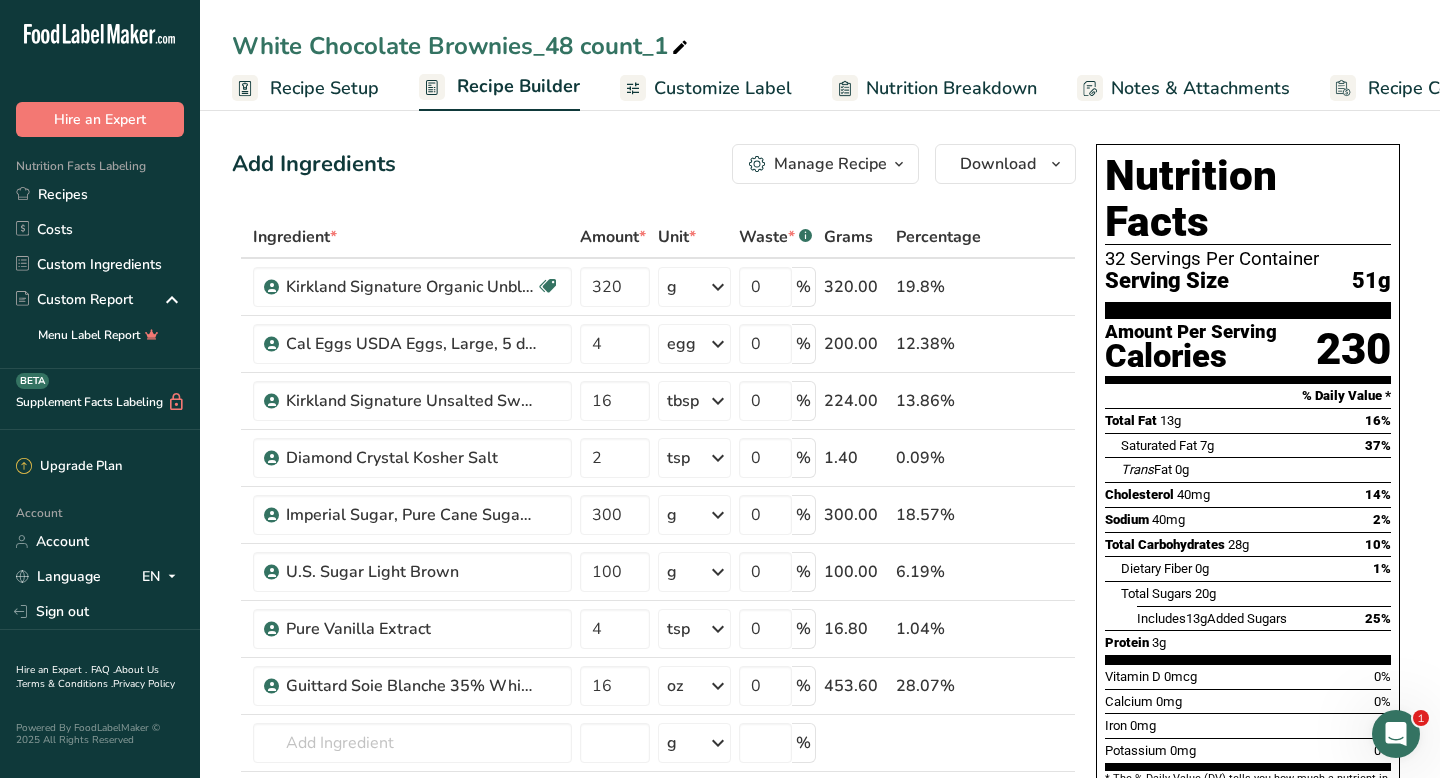 click on "Manage Recipe" at bounding box center [818, 164] 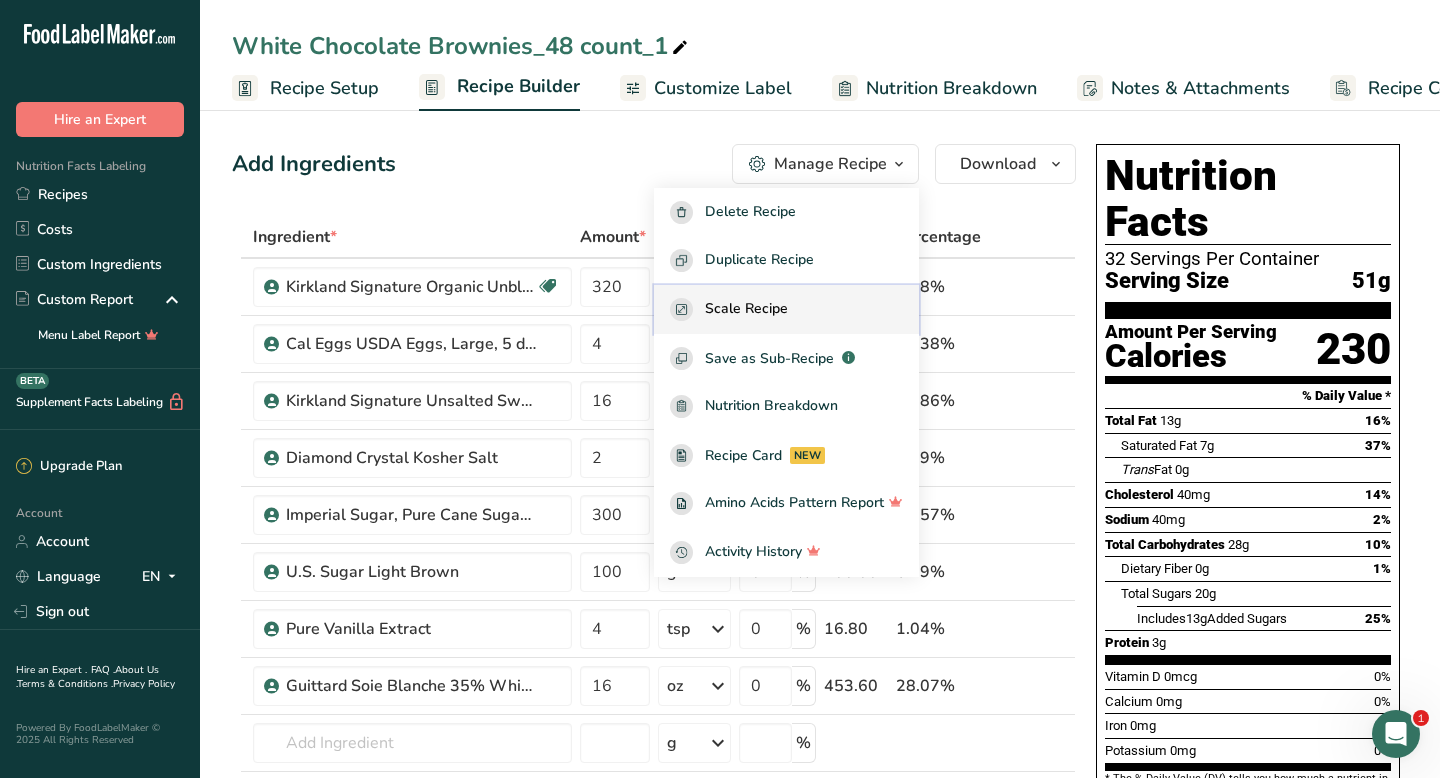 click on "Scale Recipe" at bounding box center [746, 309] 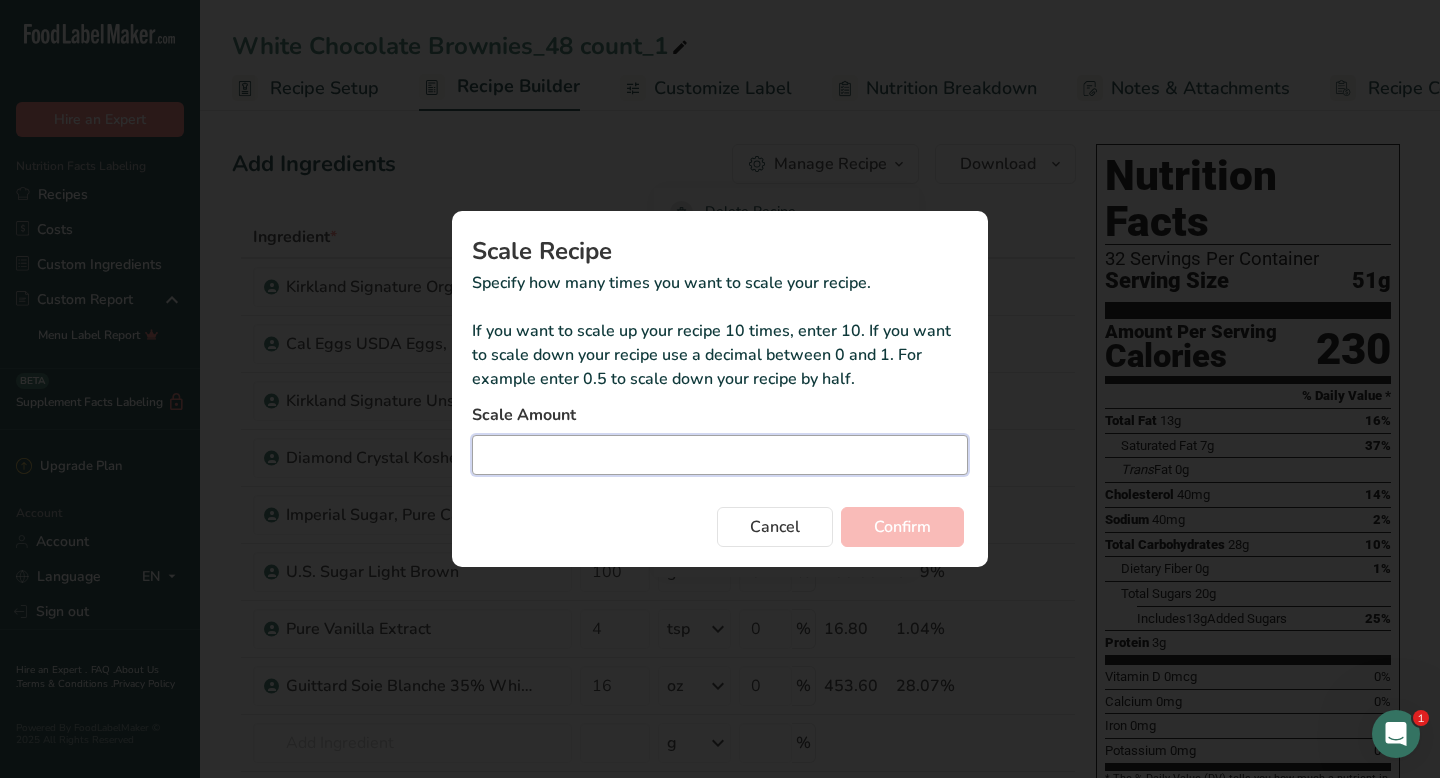click at bounding box center [720, 455] 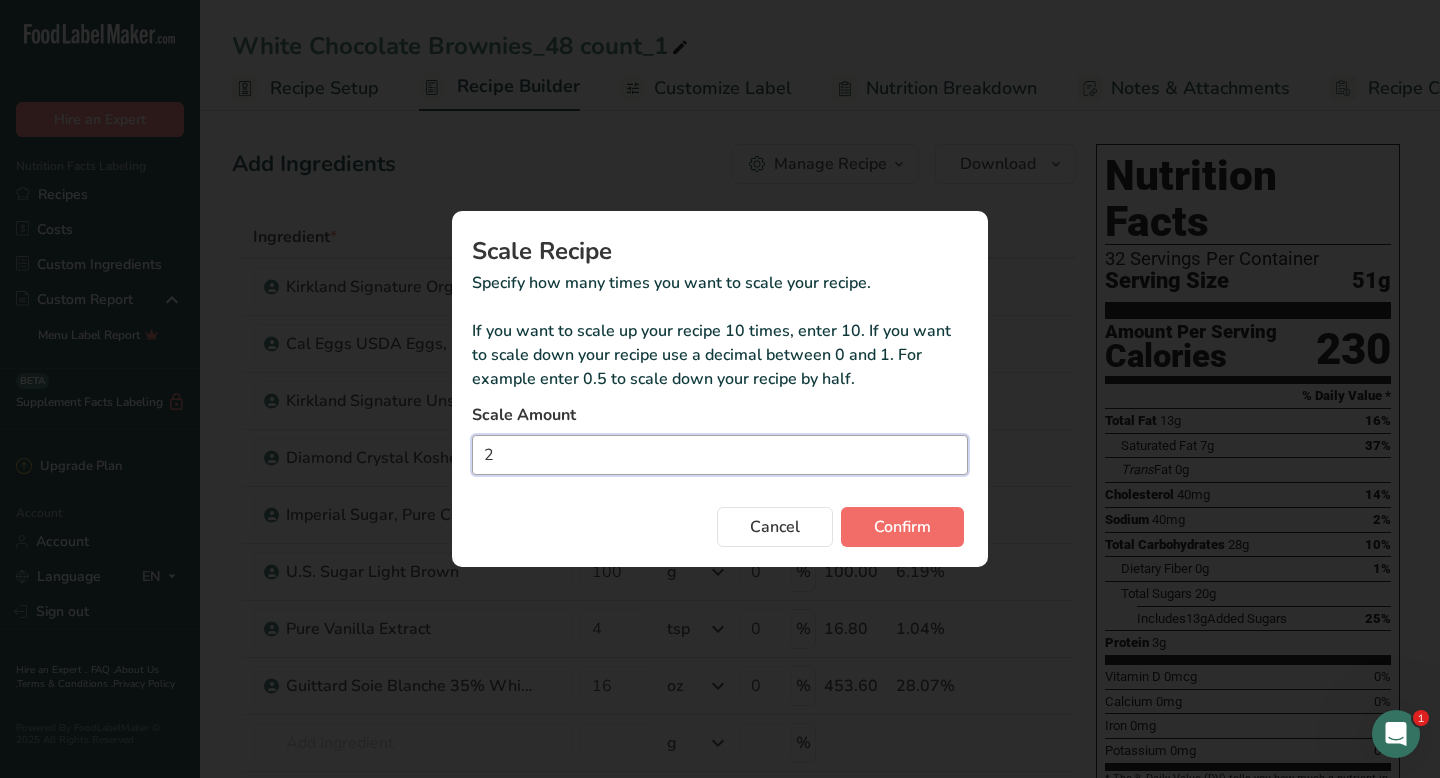 type on "2" 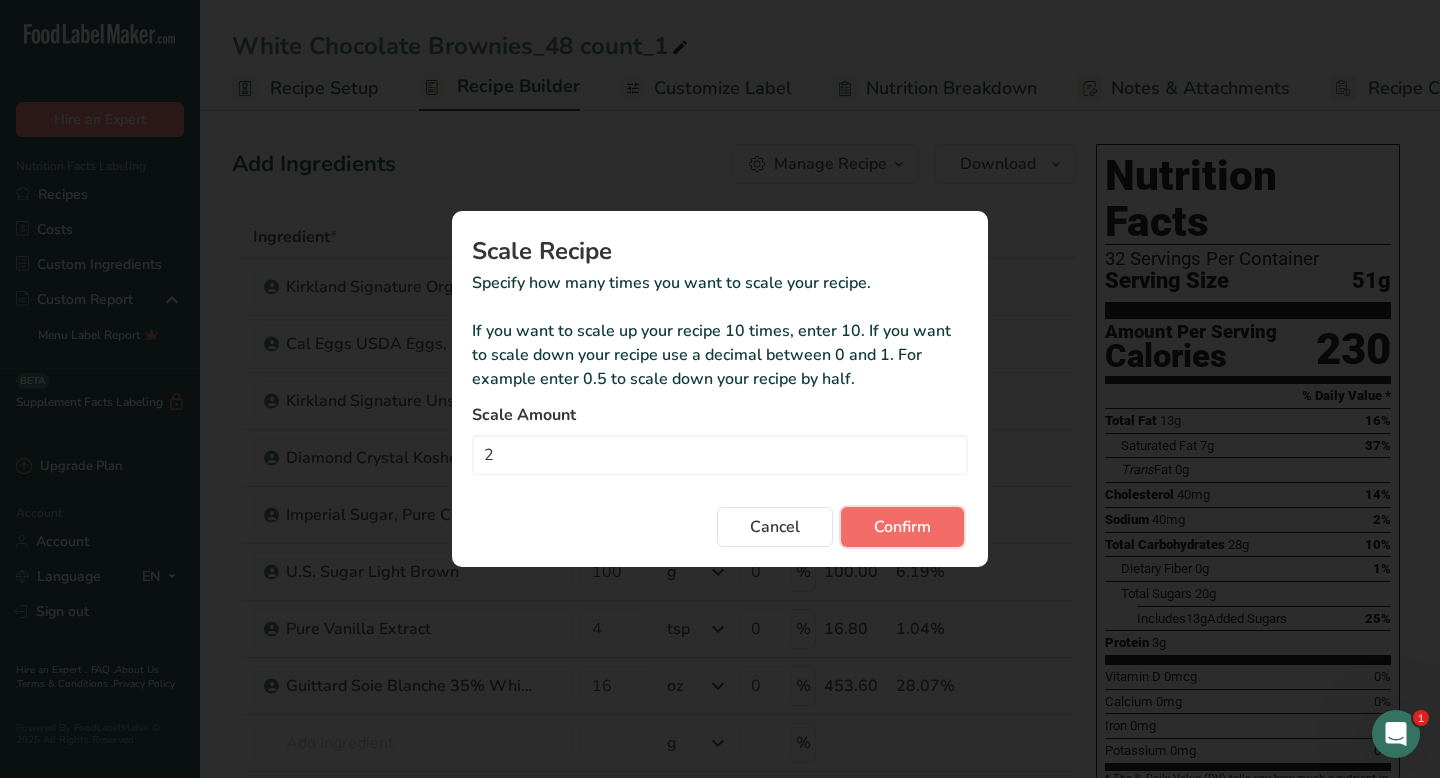 click on "Confirm" at bounding box center (902, 527) 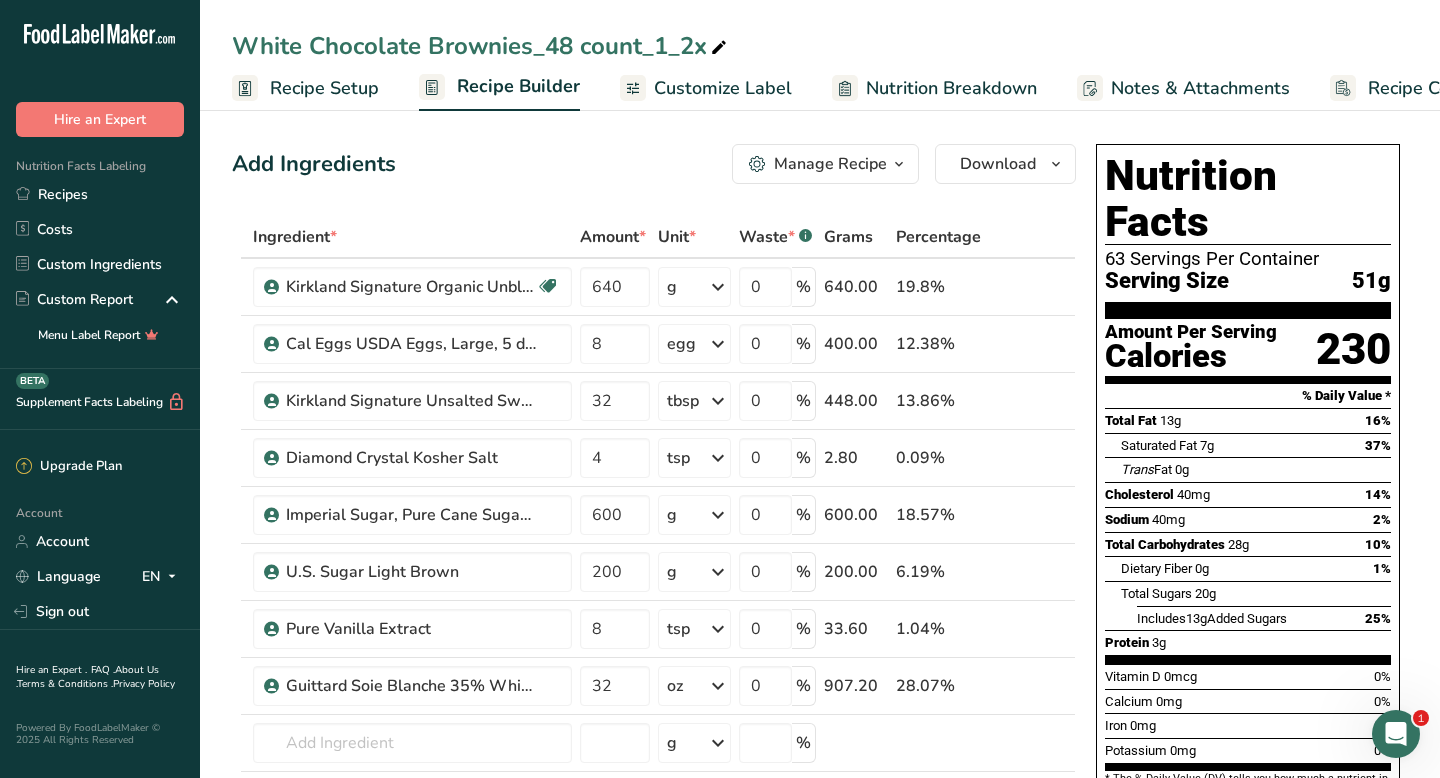 click on "White Chocolate Brownies_48 count_1_2x" at bounding box center (481, 46) 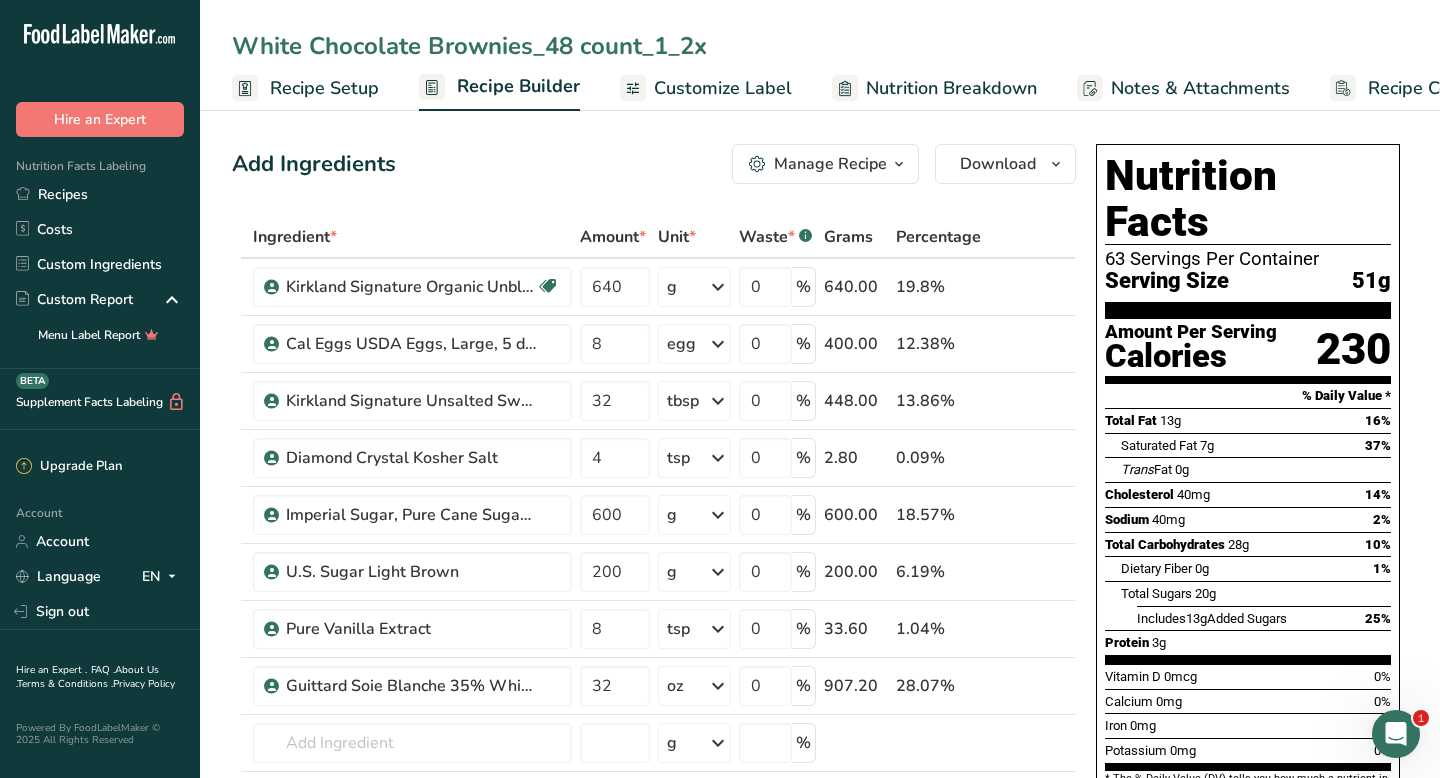 click on "White Chocolate Brownies_48 count_1_2x" at bounding box center [820, 46] 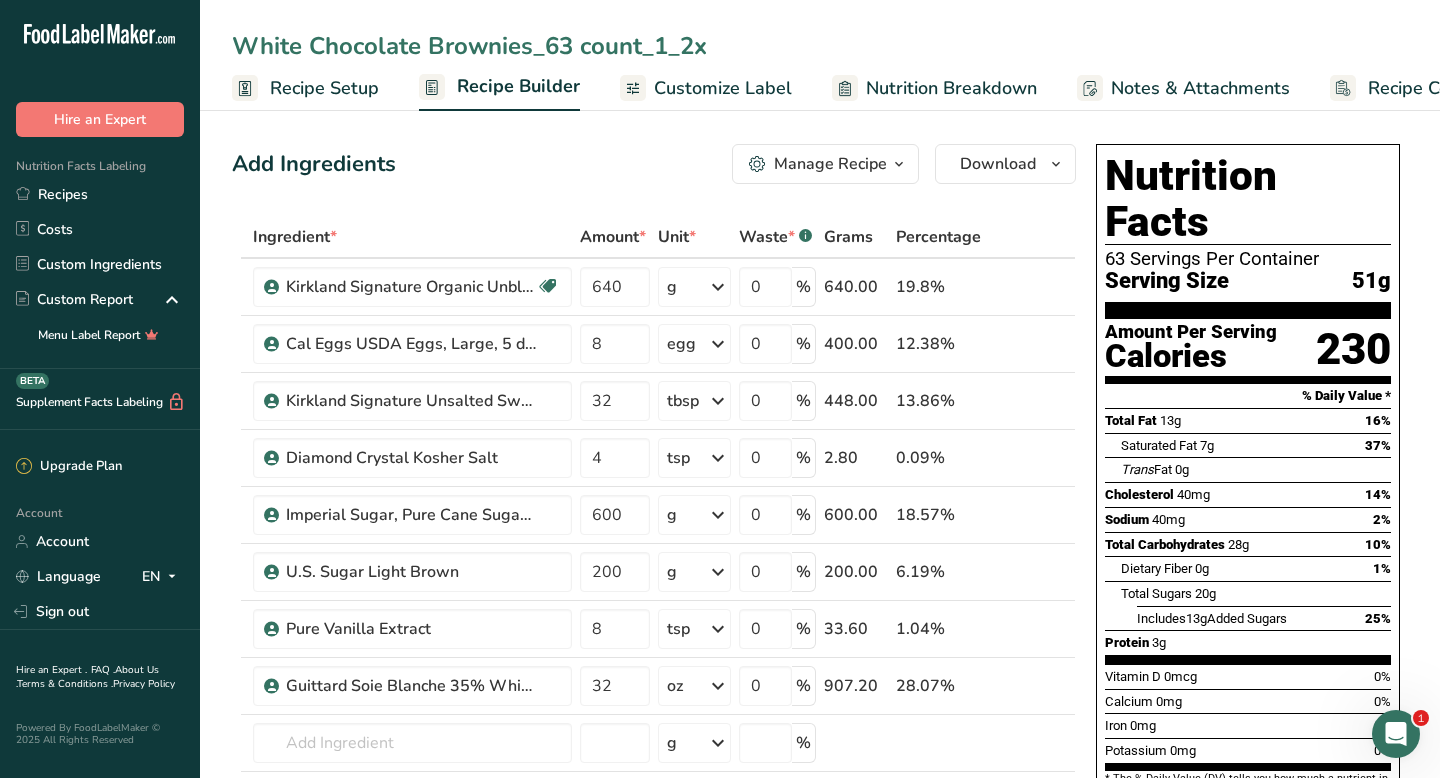click on "White Chocolate Brownies_63 count_1_2x" at bounding box center [820, 46] 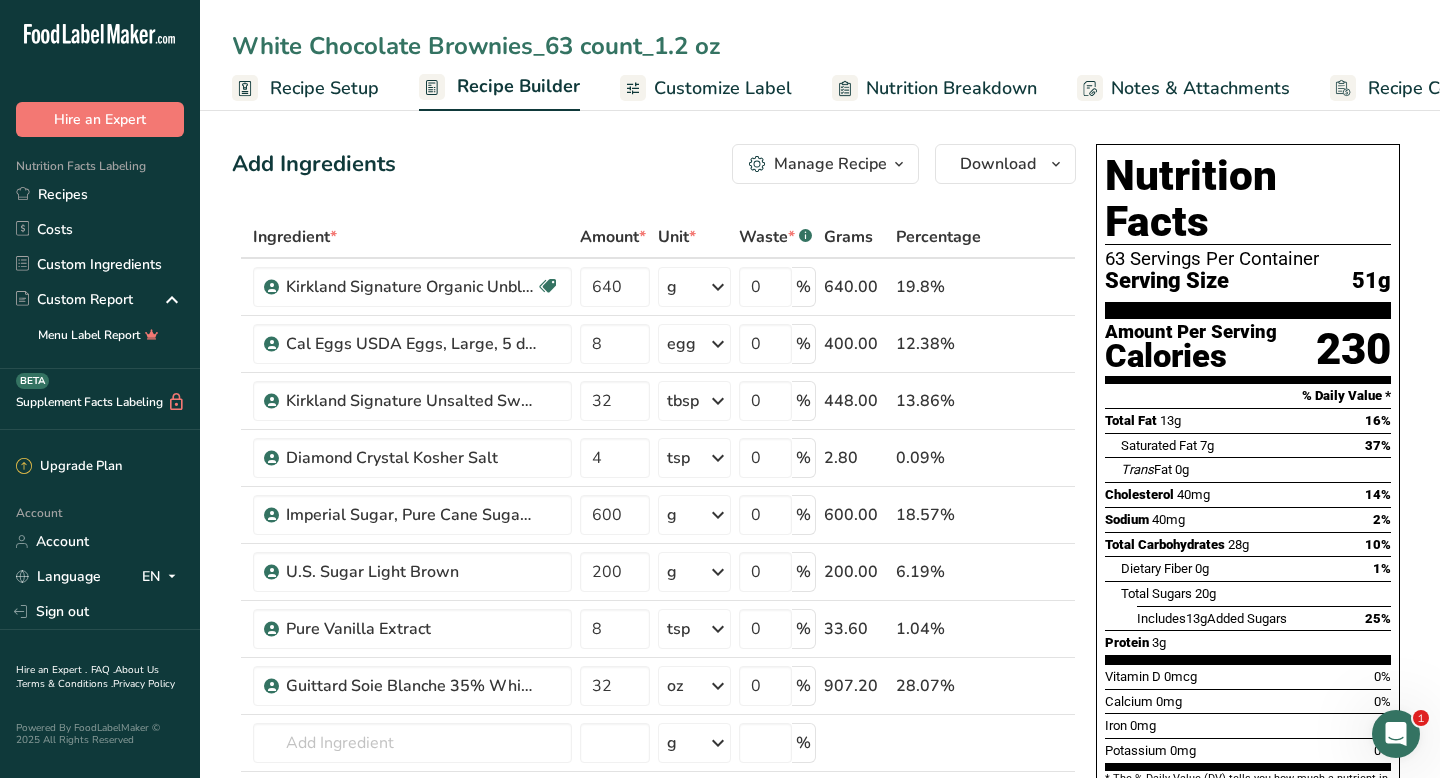 type on "White Chocolate Brownies_63 count_1.2 oz" 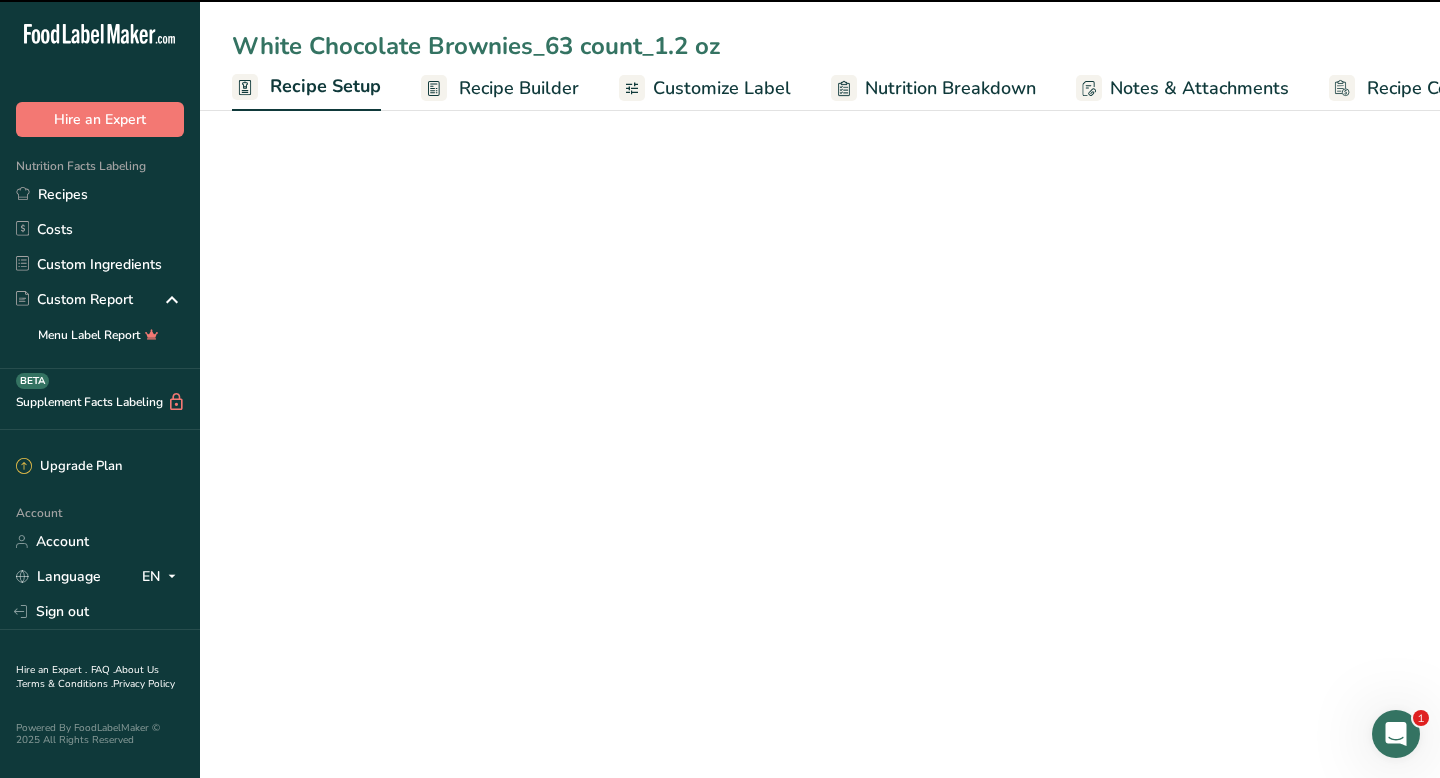 scroll, scrollTop: 0, scrollLeft: 7, axis: horizontal 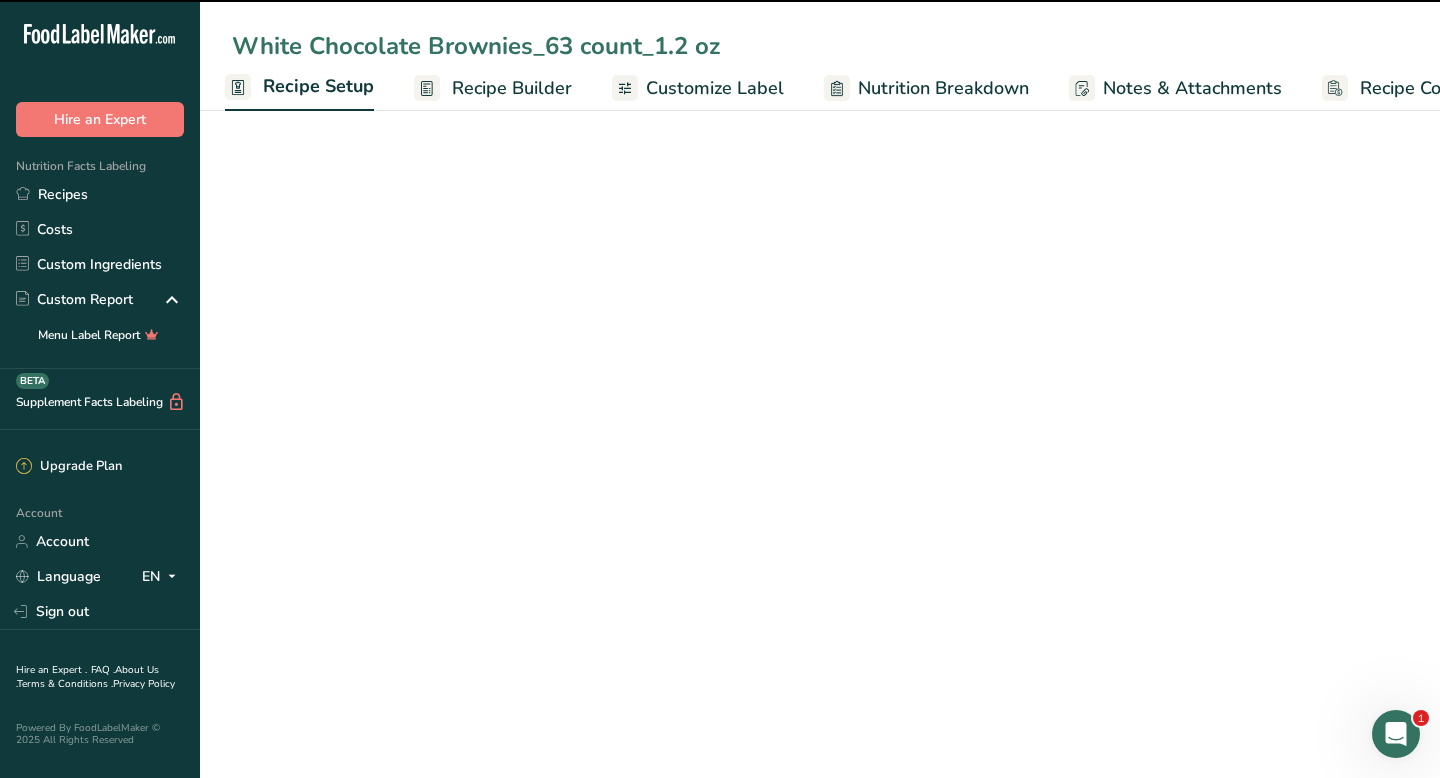 select on "5" 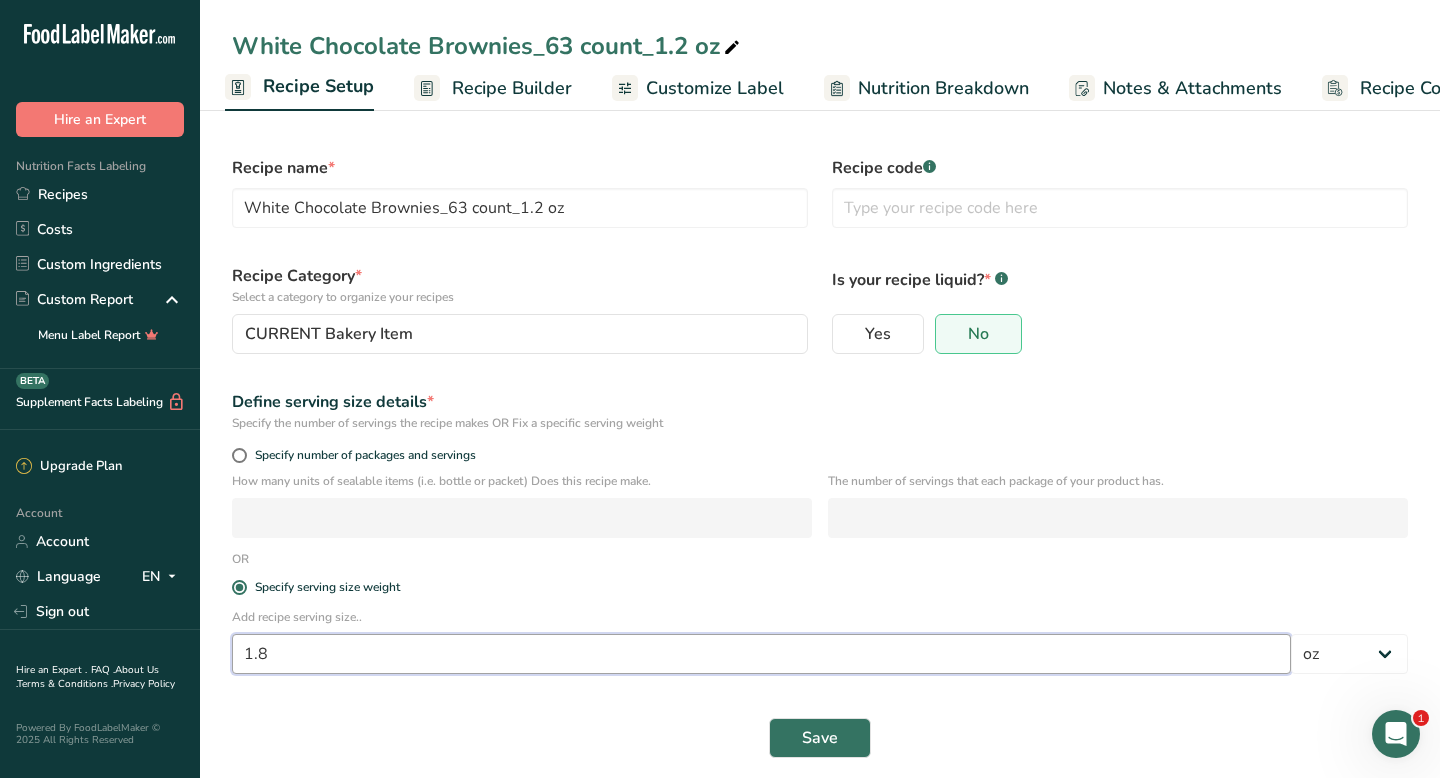 click on "1.8" at bounding box center [761, 654] 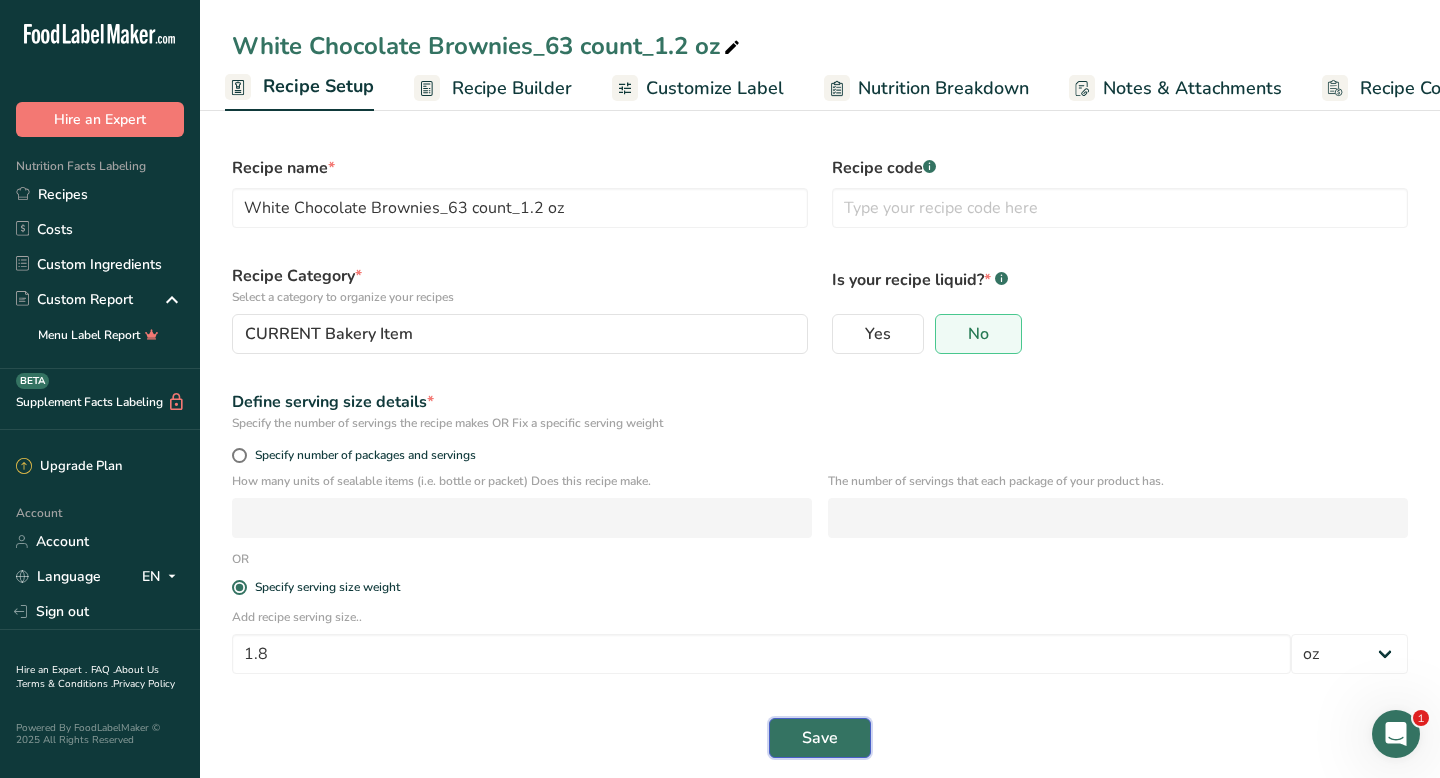 click on "Save" at bounding box center (820, 738) 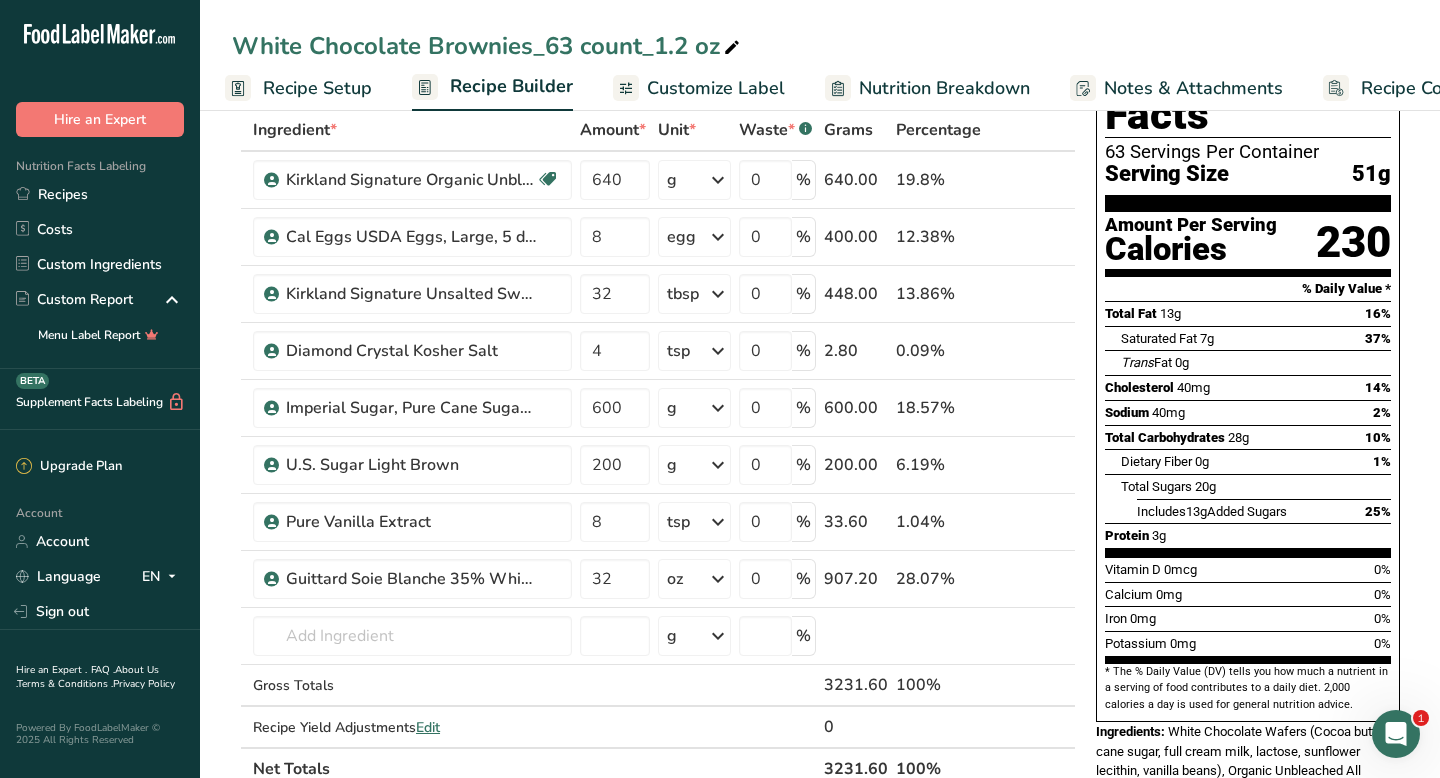 scroll, scrollTop: 0, scrollLeft: 0, axis: both 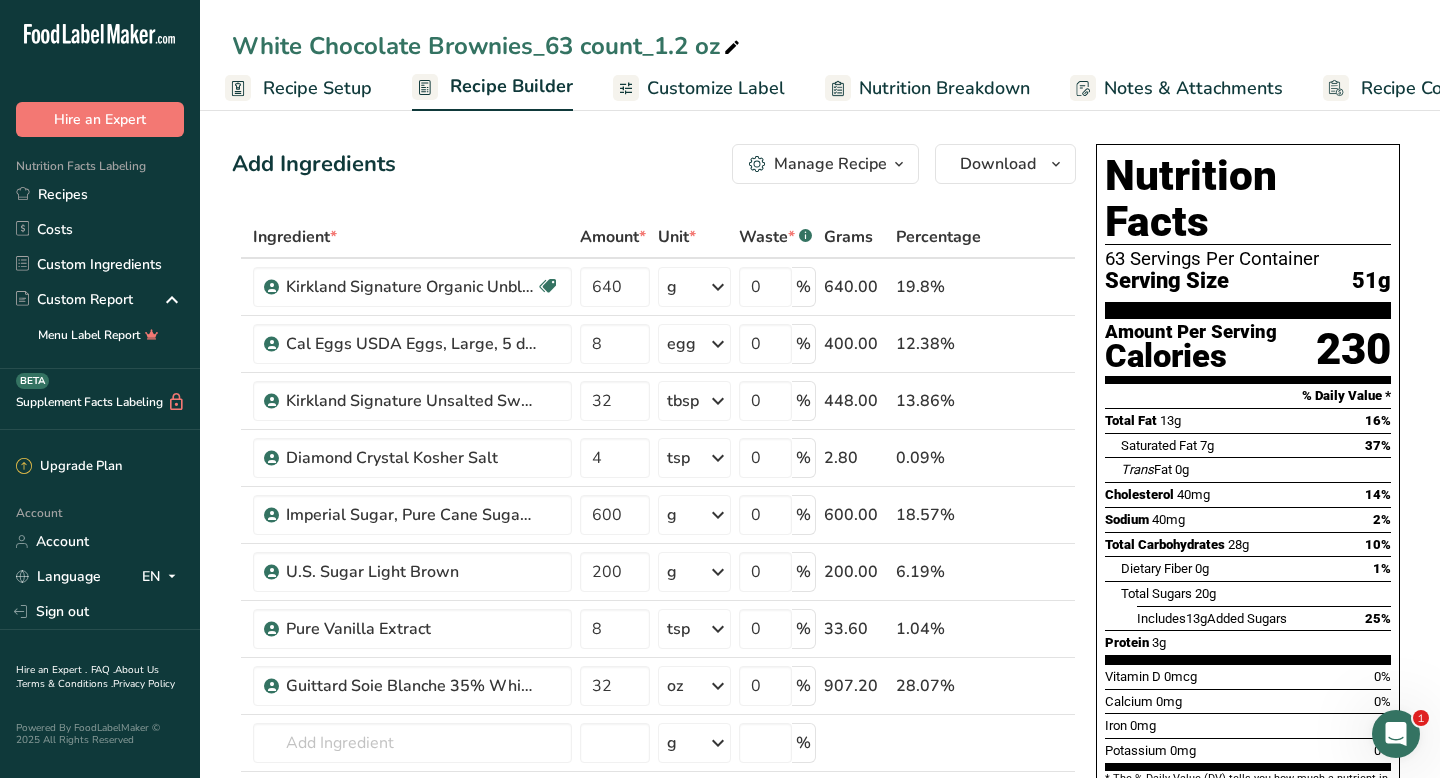 click on "Recipe Setup" at bounding box center [317, 88] 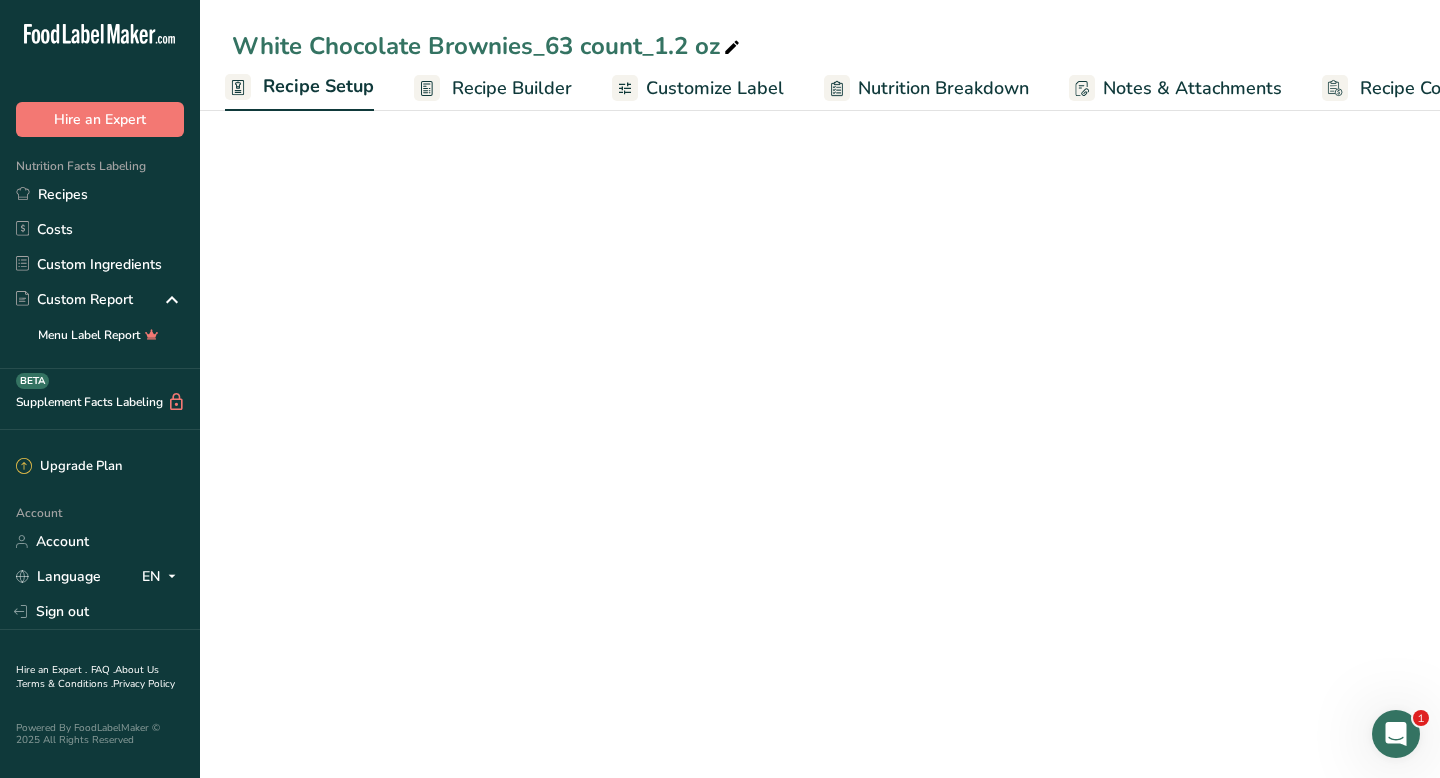 select on "5" 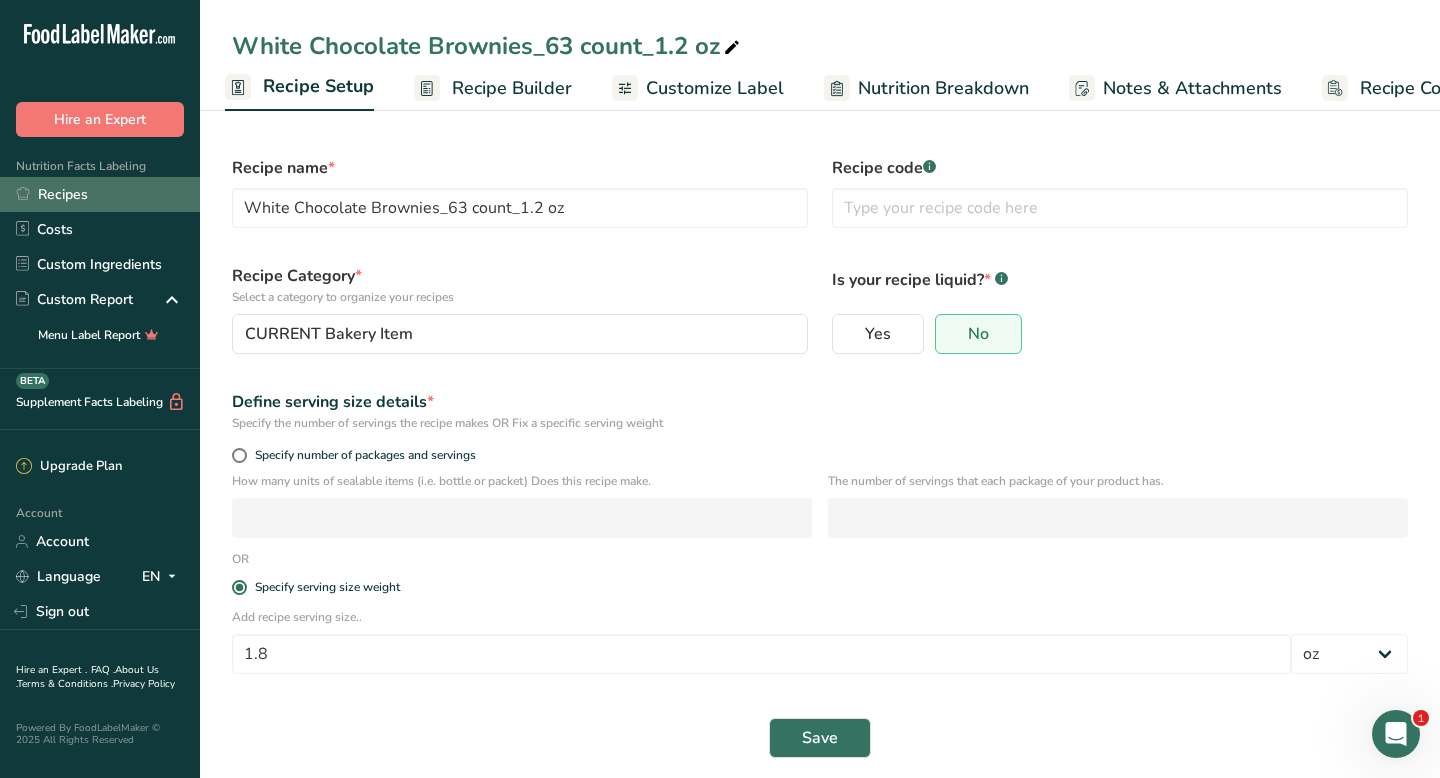 click on "Recipes" at bounding box center [100, 194] 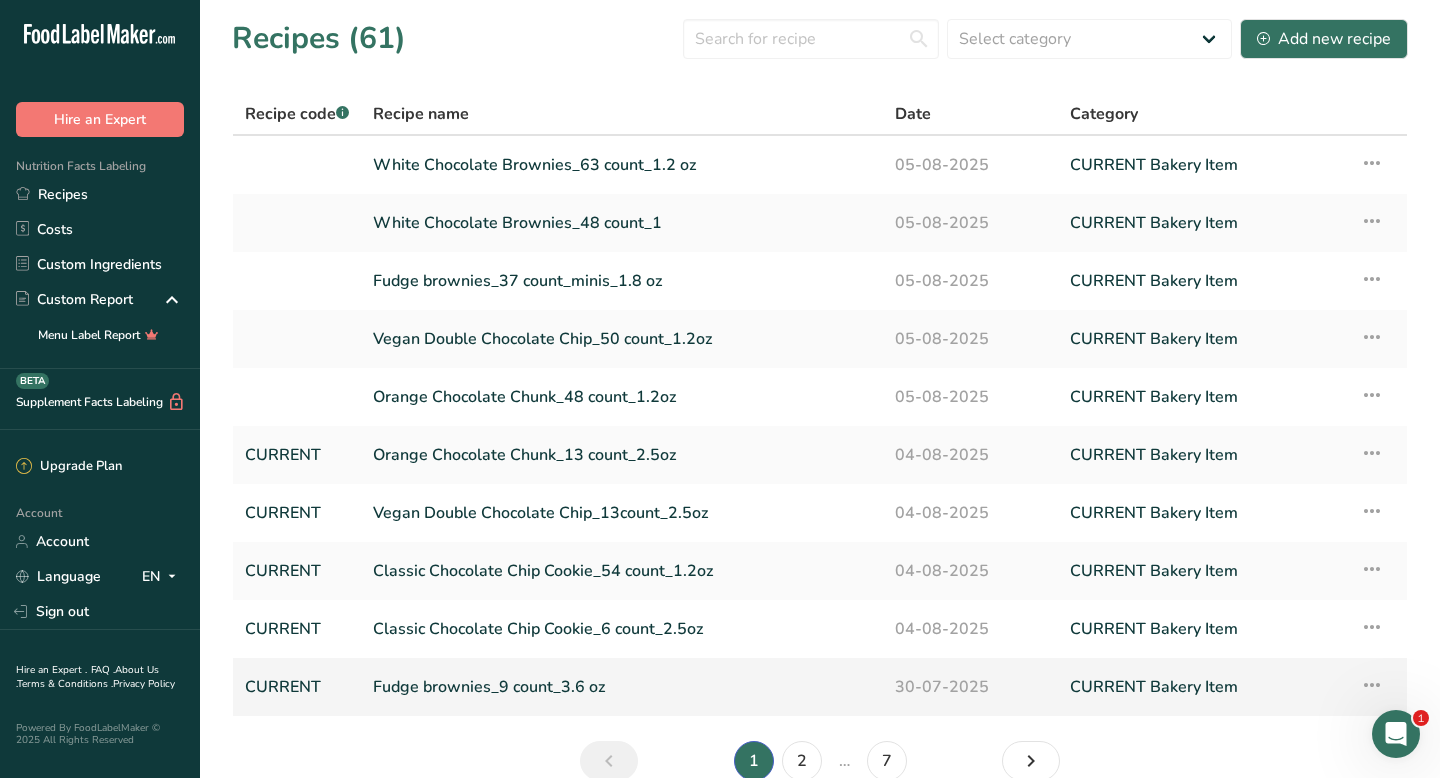scroll, scrollTop: 79, scrollLeft: 0, axis: vertical 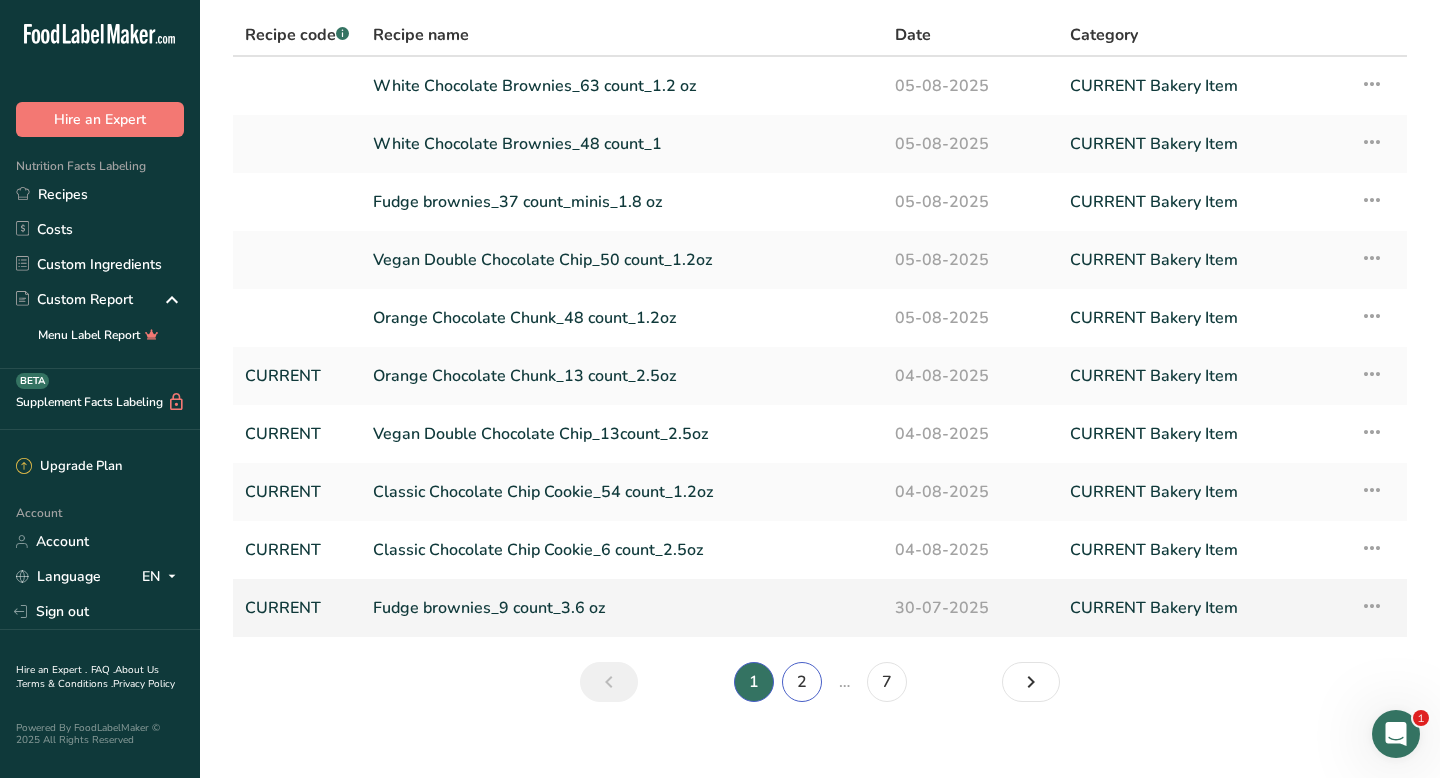 click on "2" at bounding box center (802, 682) 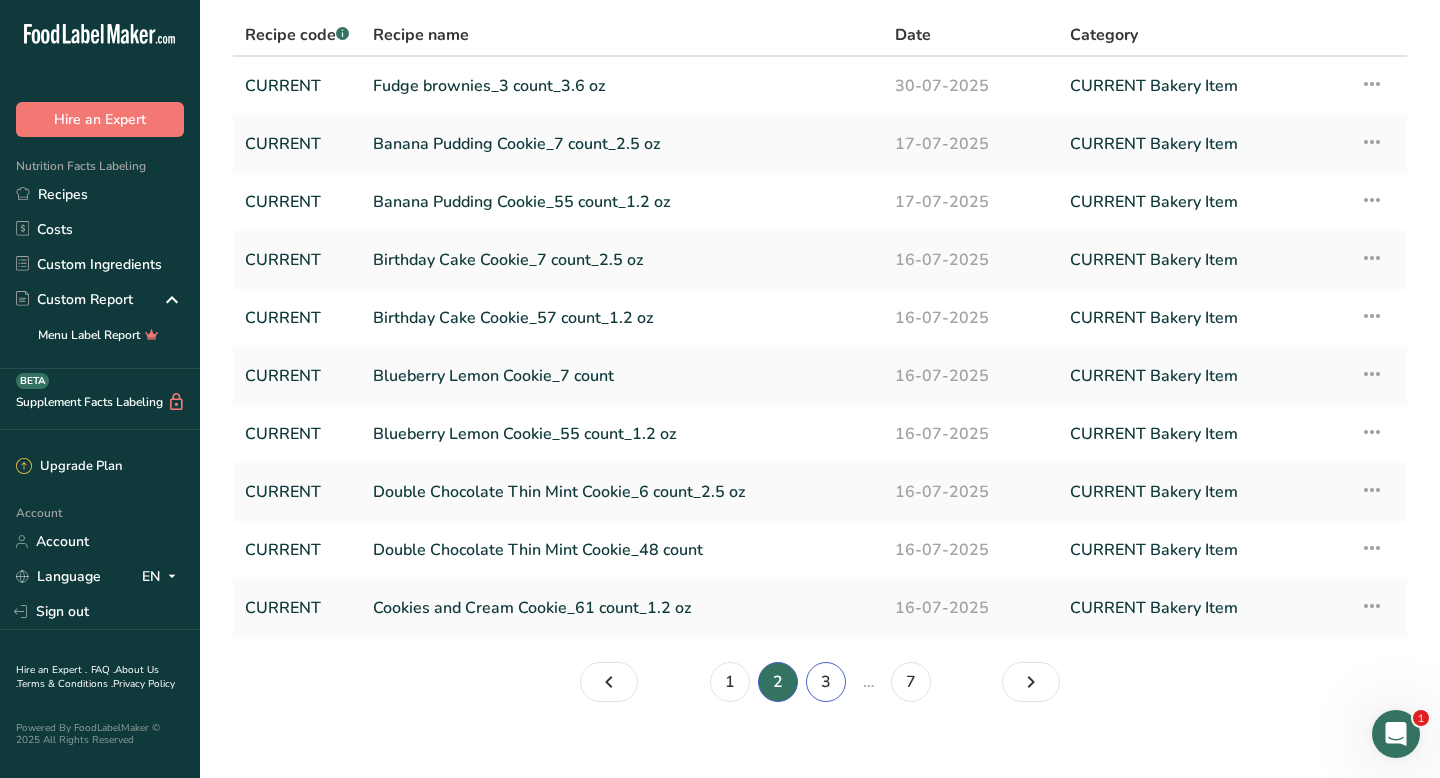 click on "3" at bounding box center (826, 682) 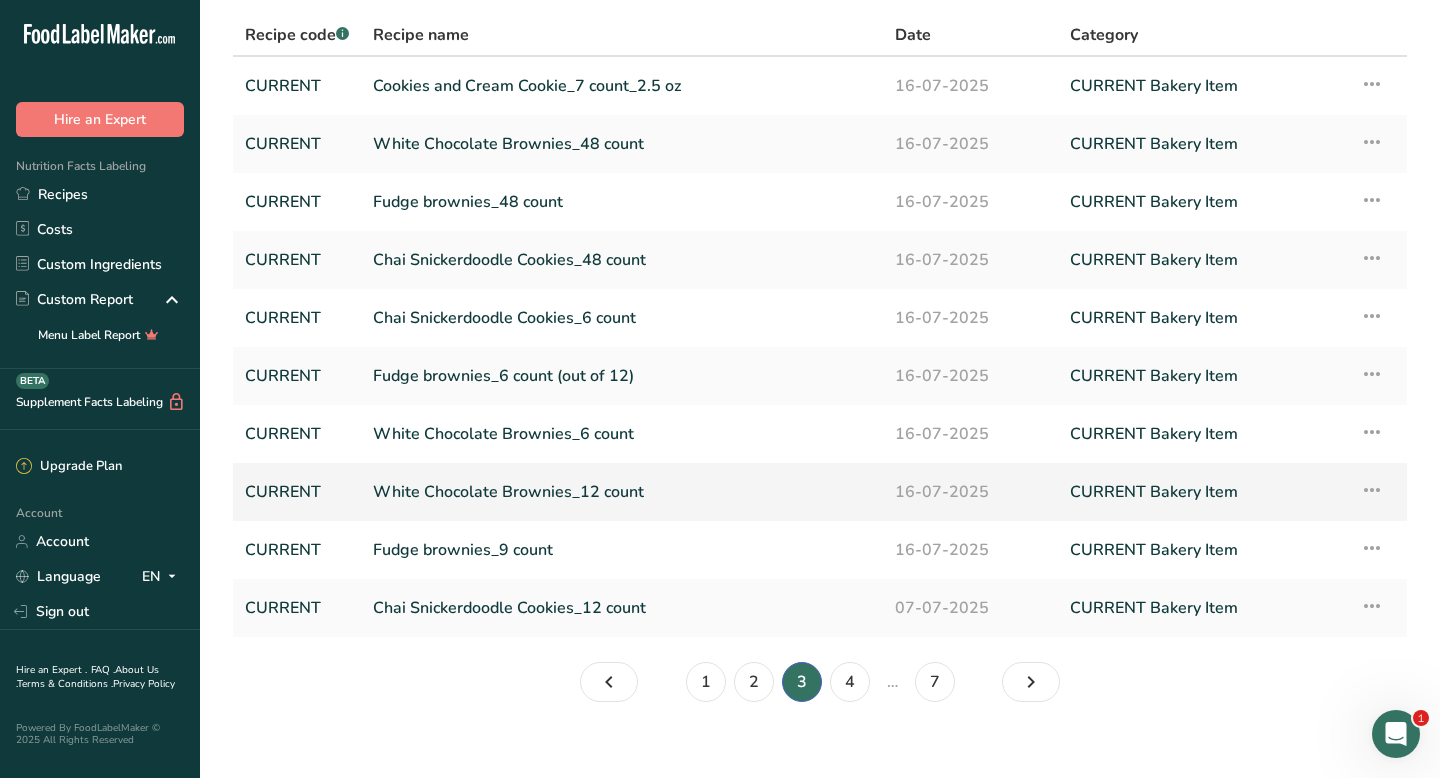 click on "White Chocolate Brownies_12 count" at bounding box center [622, 492] 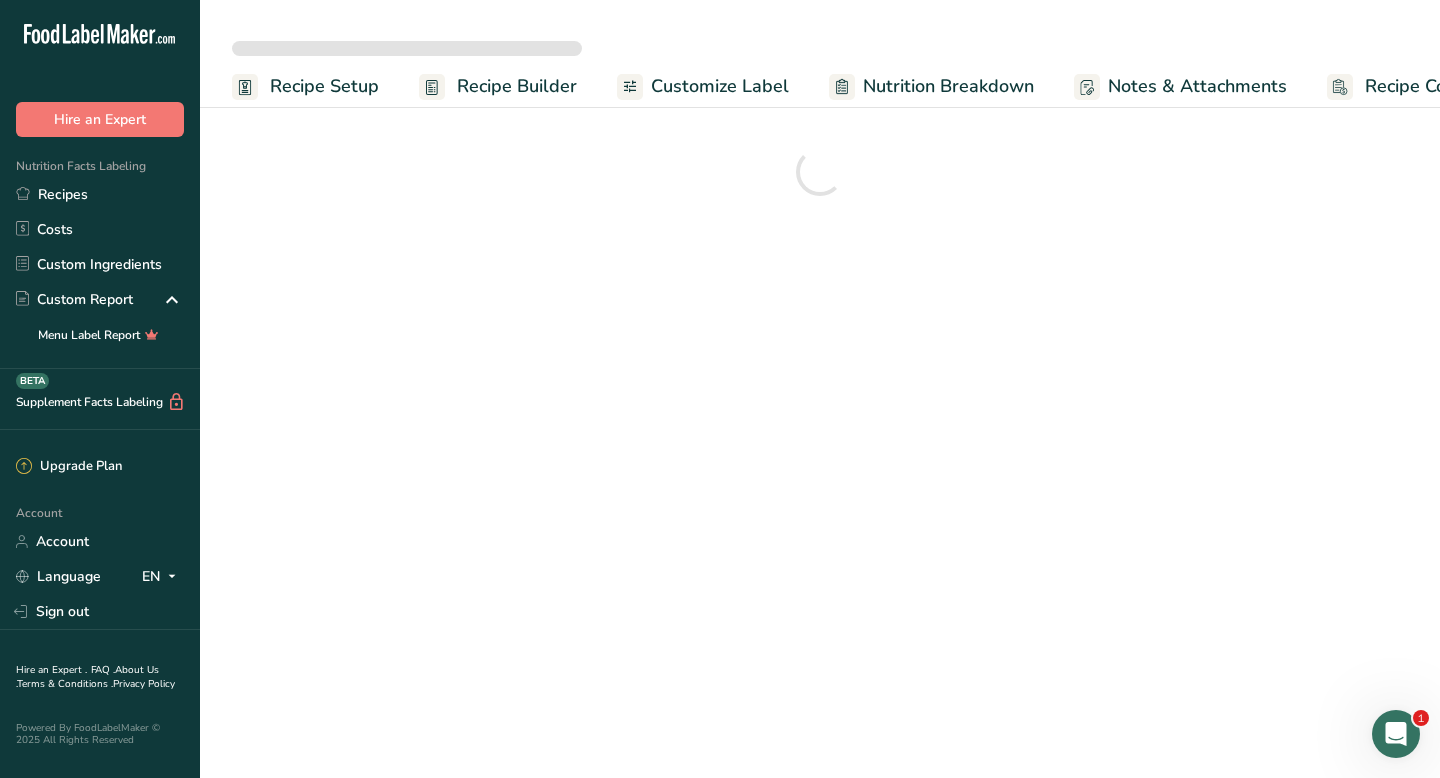 scroll, scrollTop: 0, scrollLeft: 0, axis: both 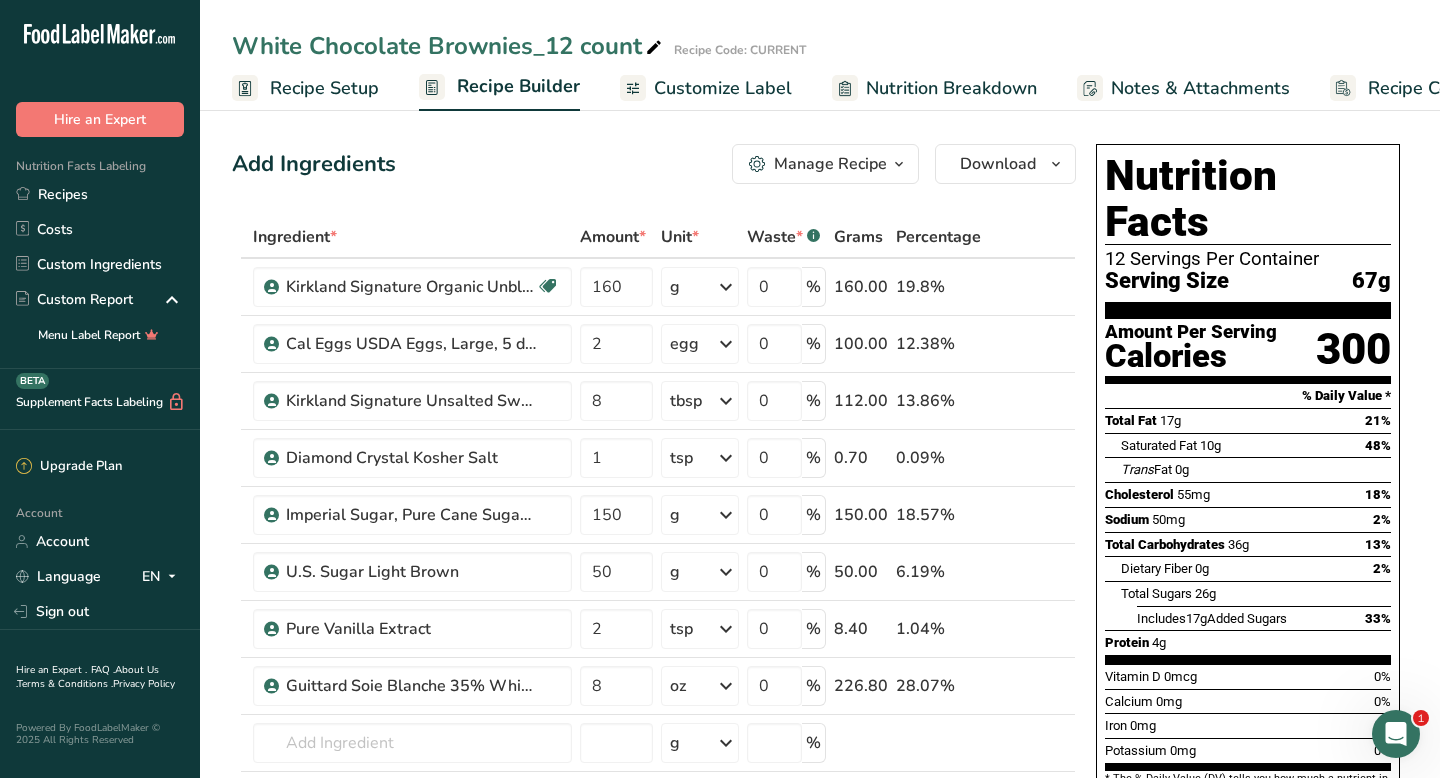 click on "Recipe Setup" at bounding box center (324, 88) 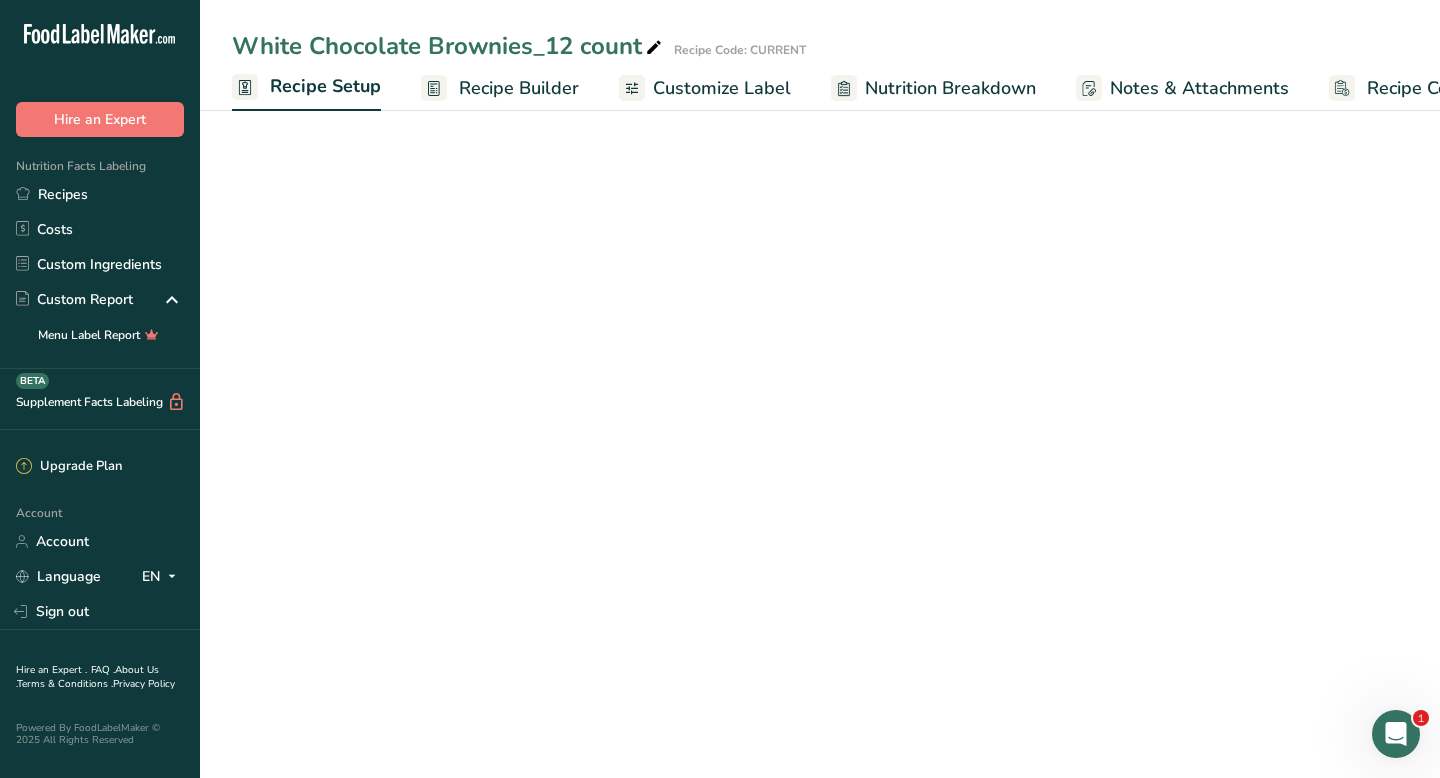 scroll, scrollTop: 0, scrollLeft: 7, axis: horizontal 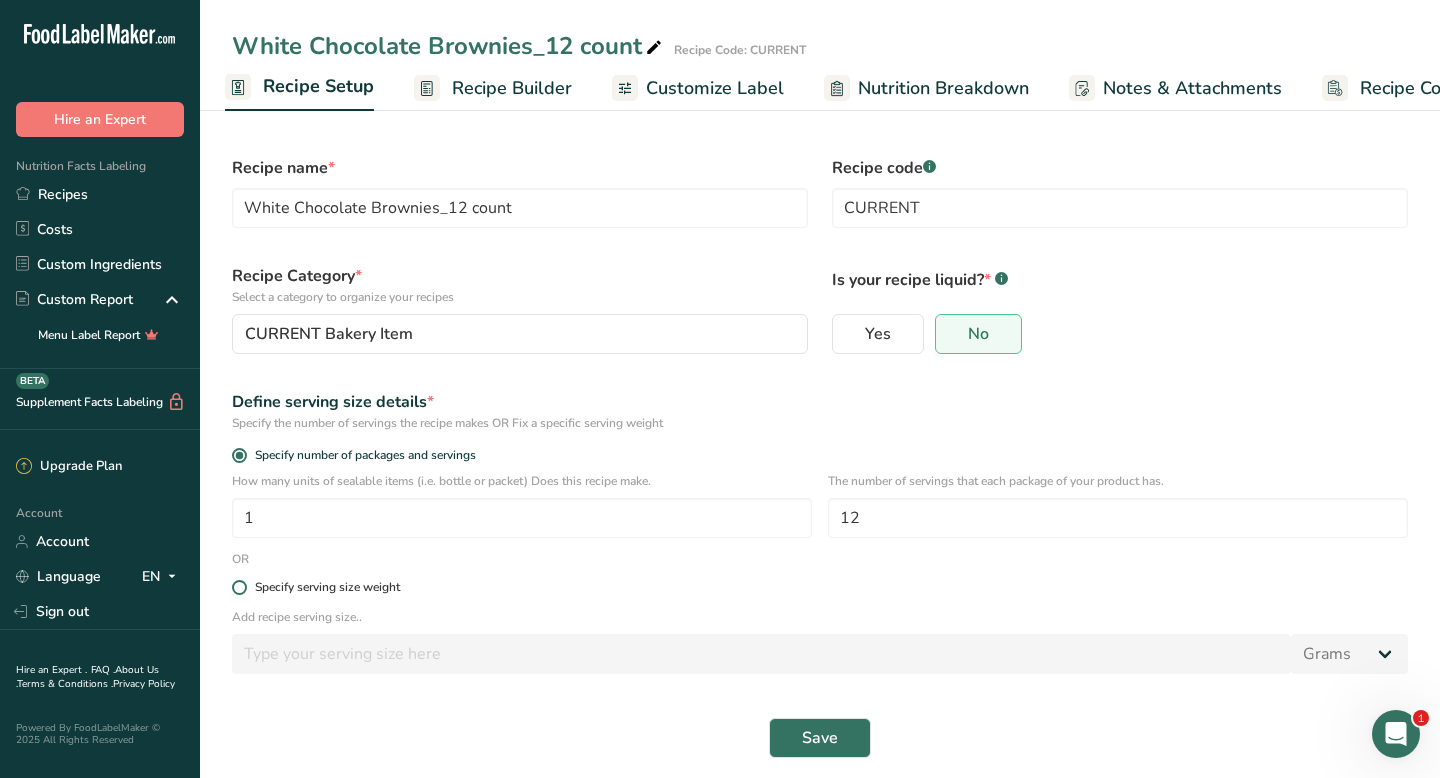 click at bounding box center (239, 587) 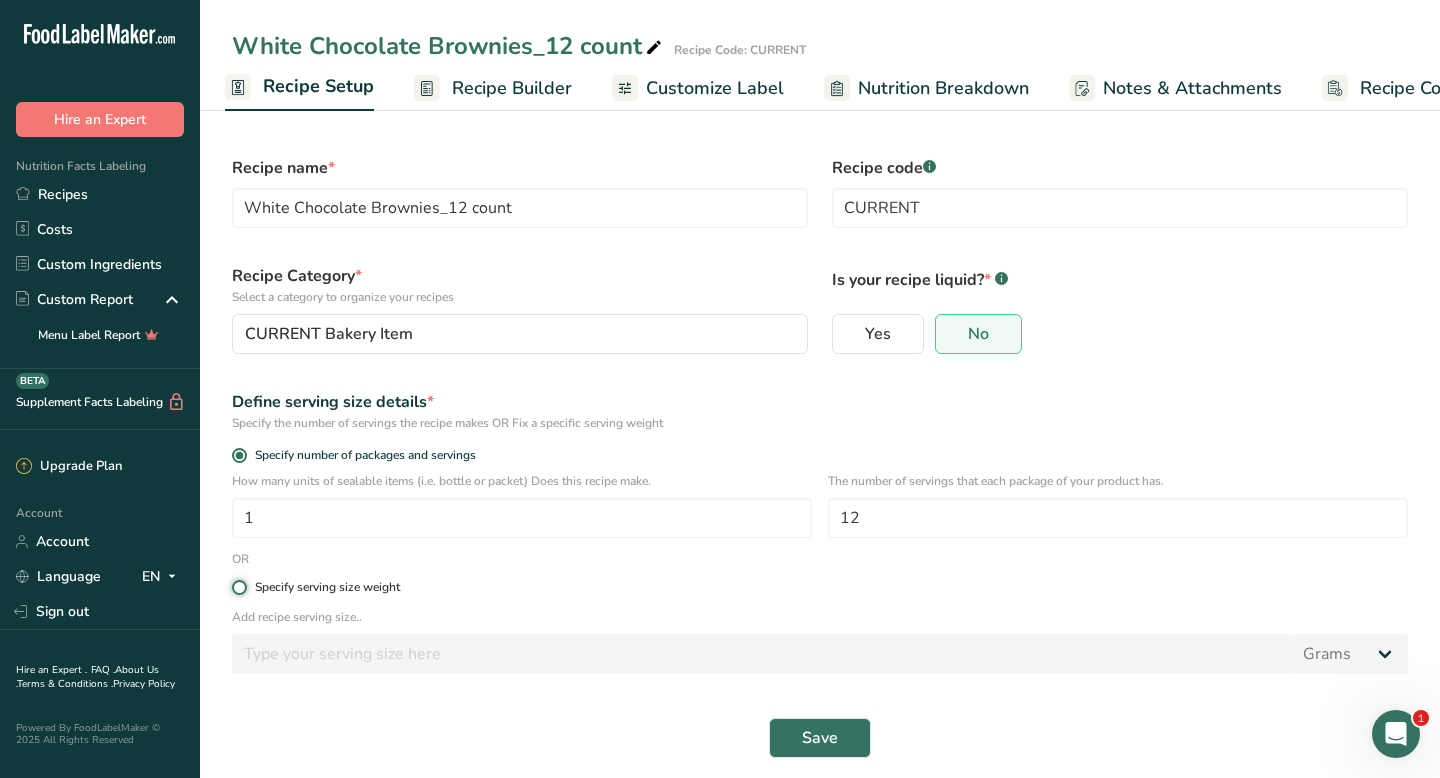 click on "Specify serving size weight" at bounding box center (238, 587) 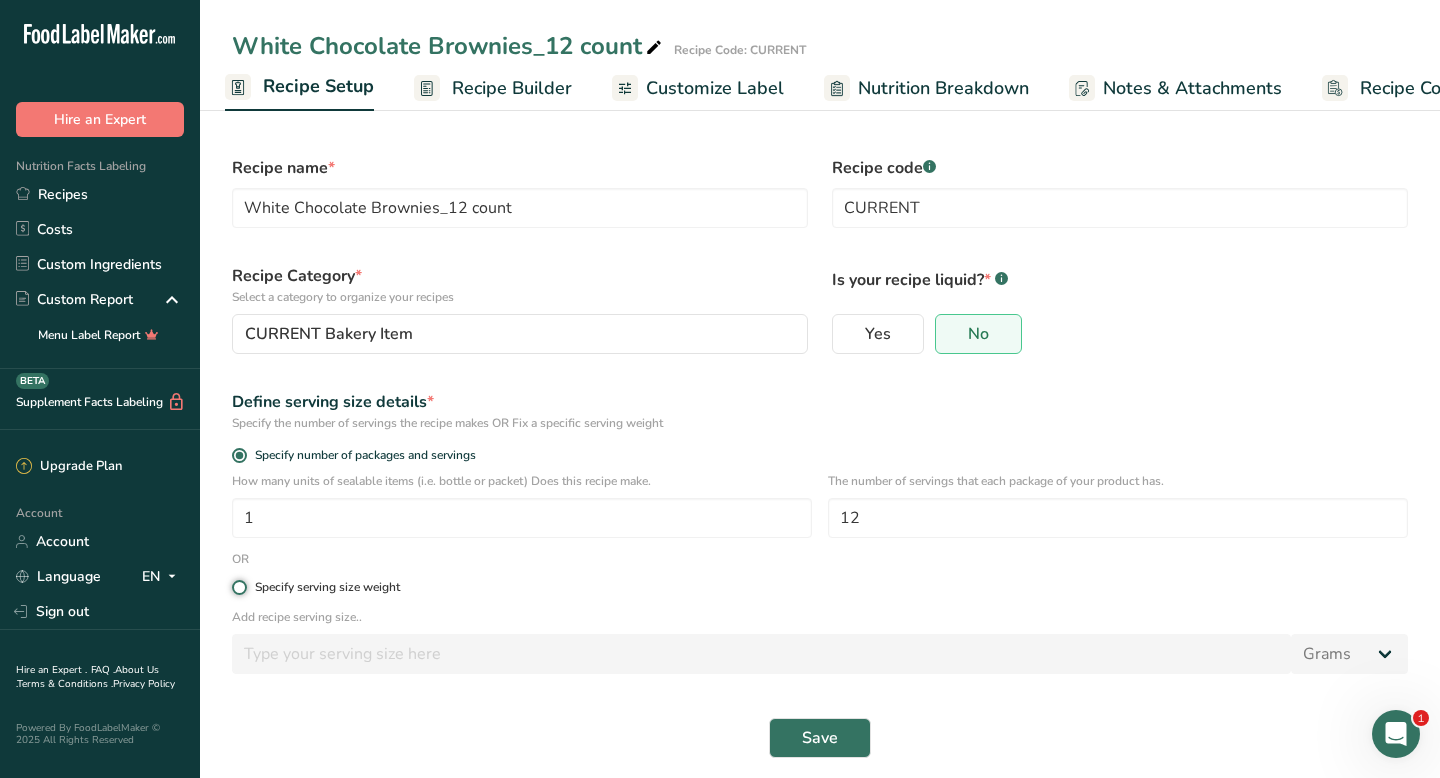 radio on "true" 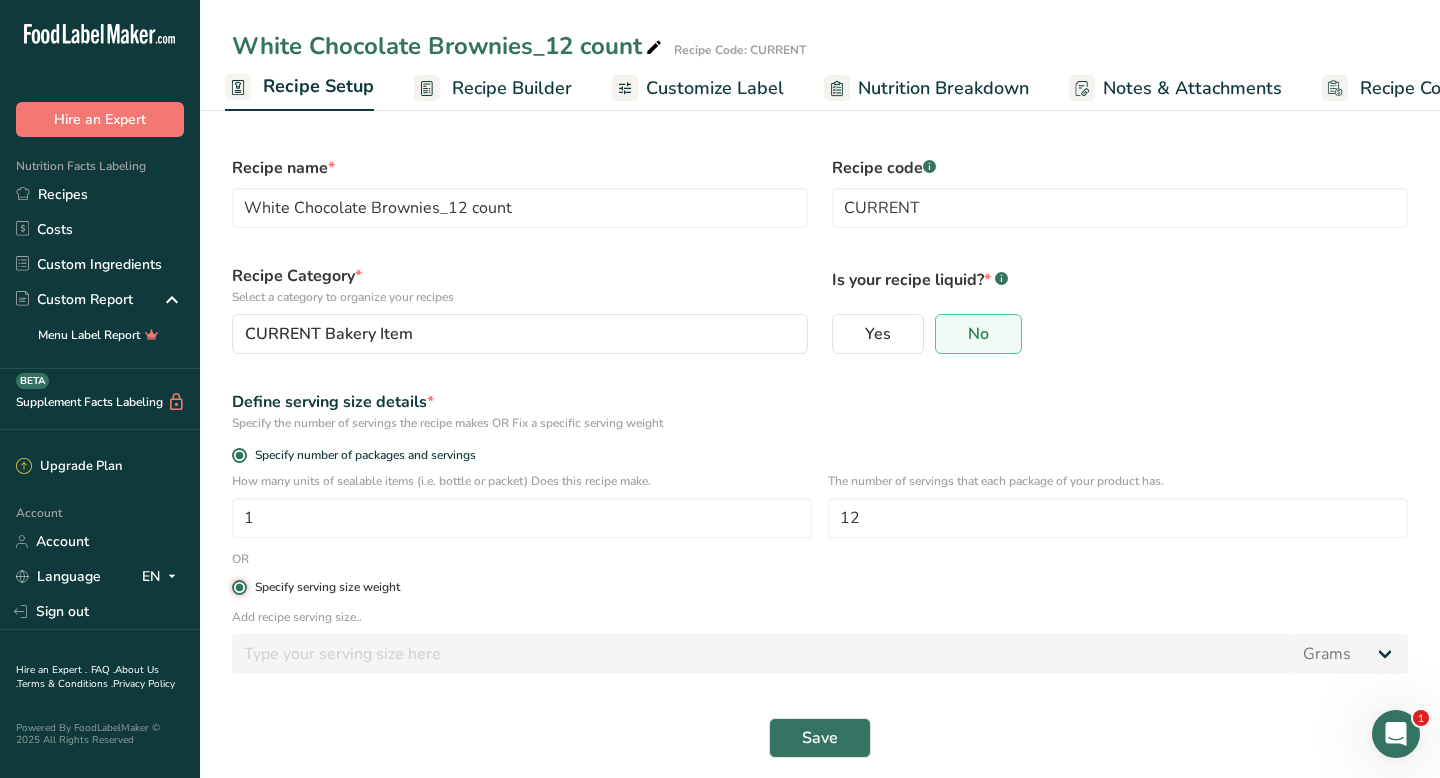 radio on "false" 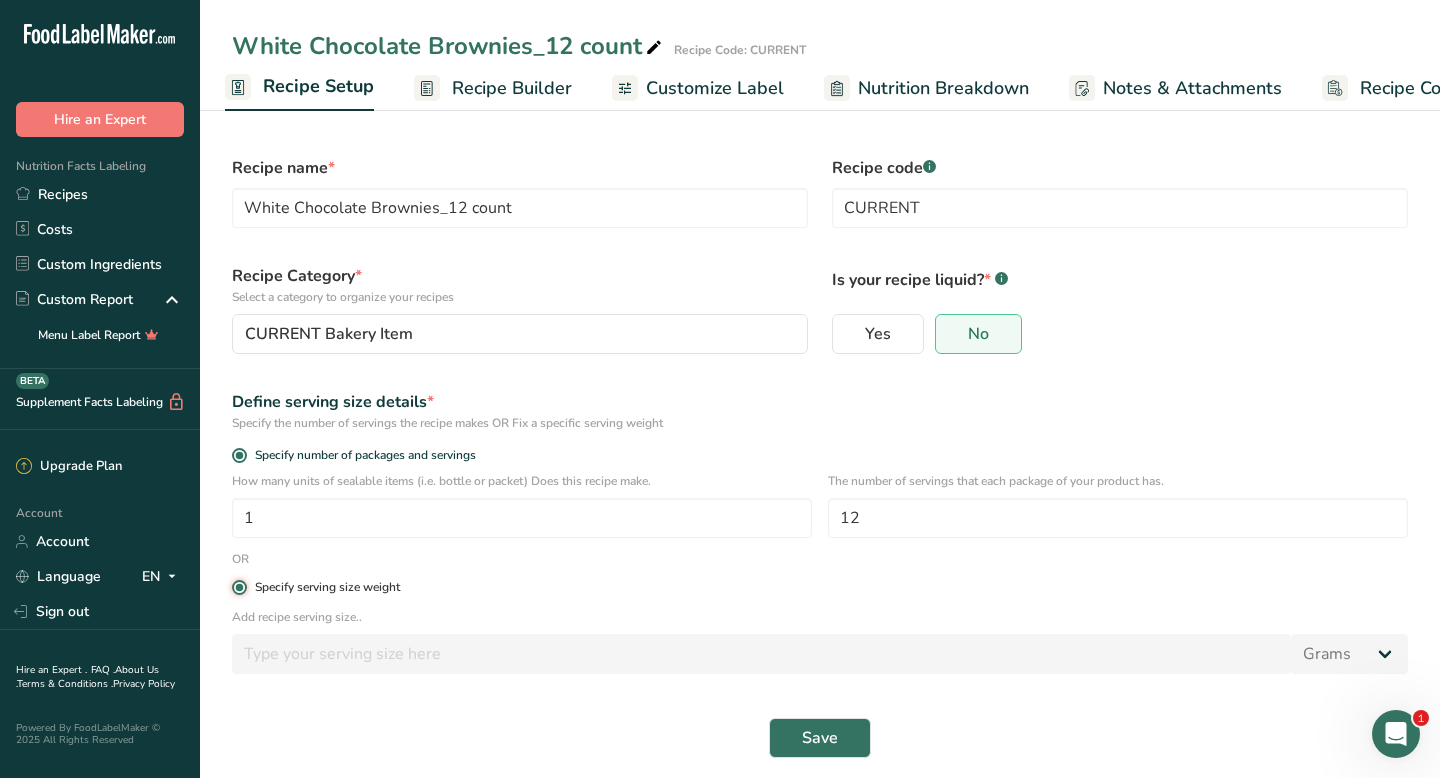 type 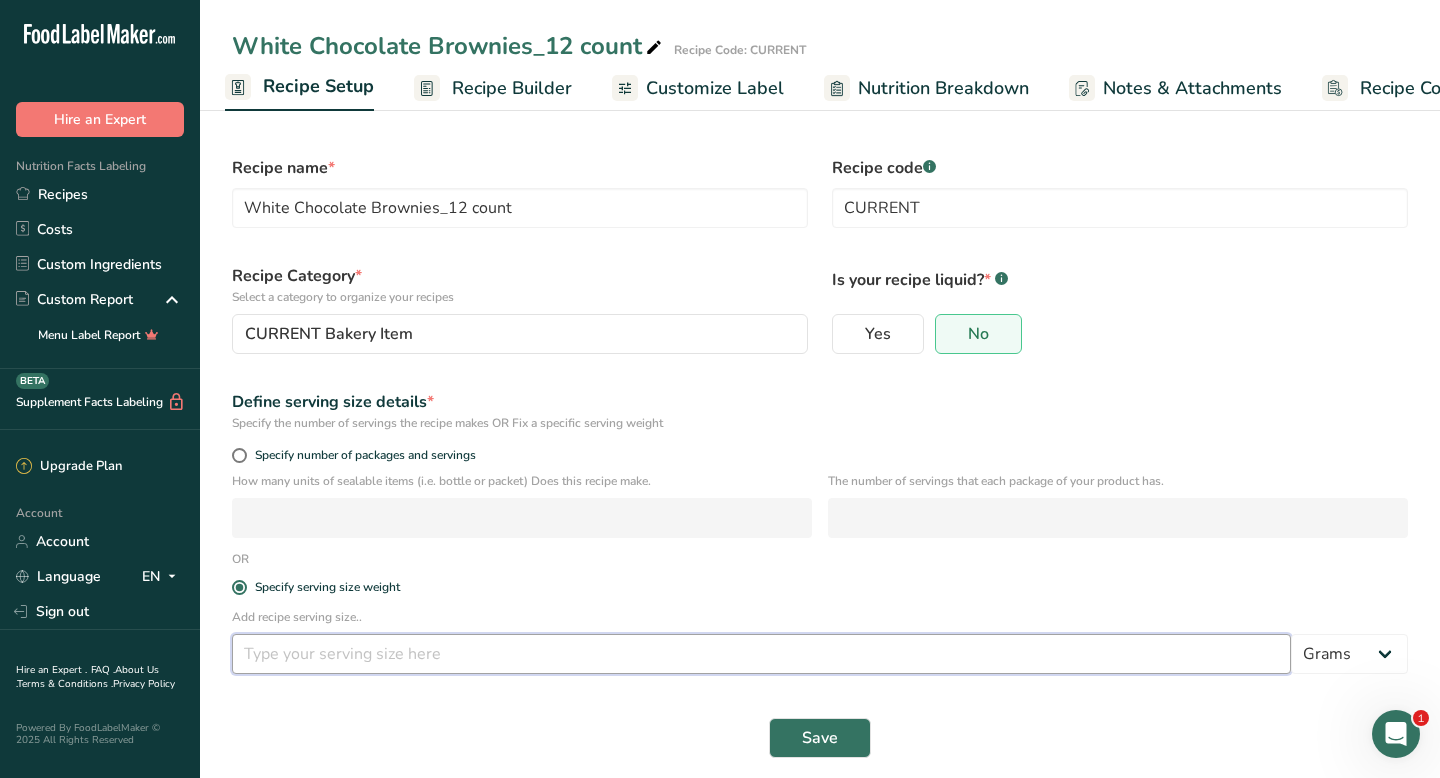 click at bounding box center (761, 654) 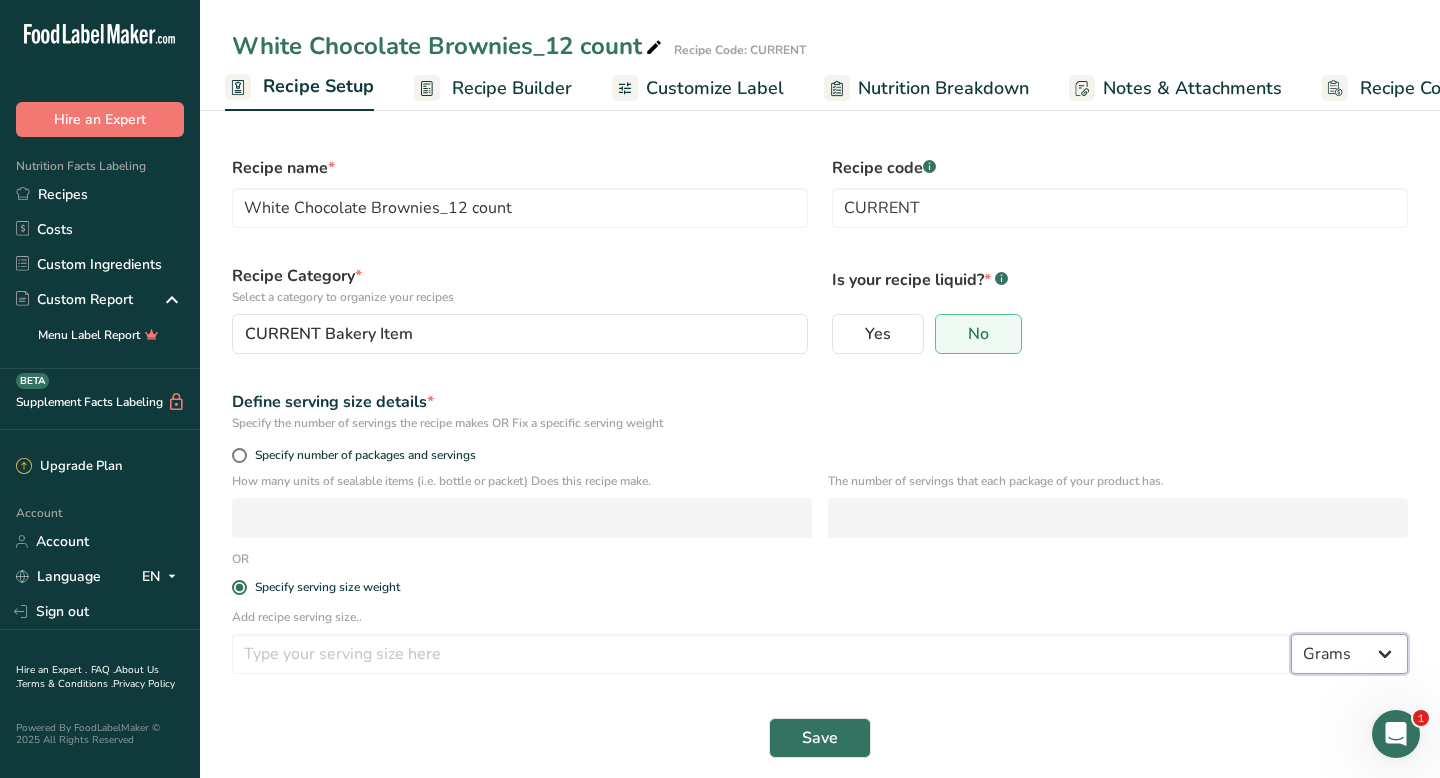 click on "Grams
kg
mg
mcg
lb
oz
l
mL
fl oz
tbsp
tsp
cup
qt
gallon" at bounding box center [1349, 654] 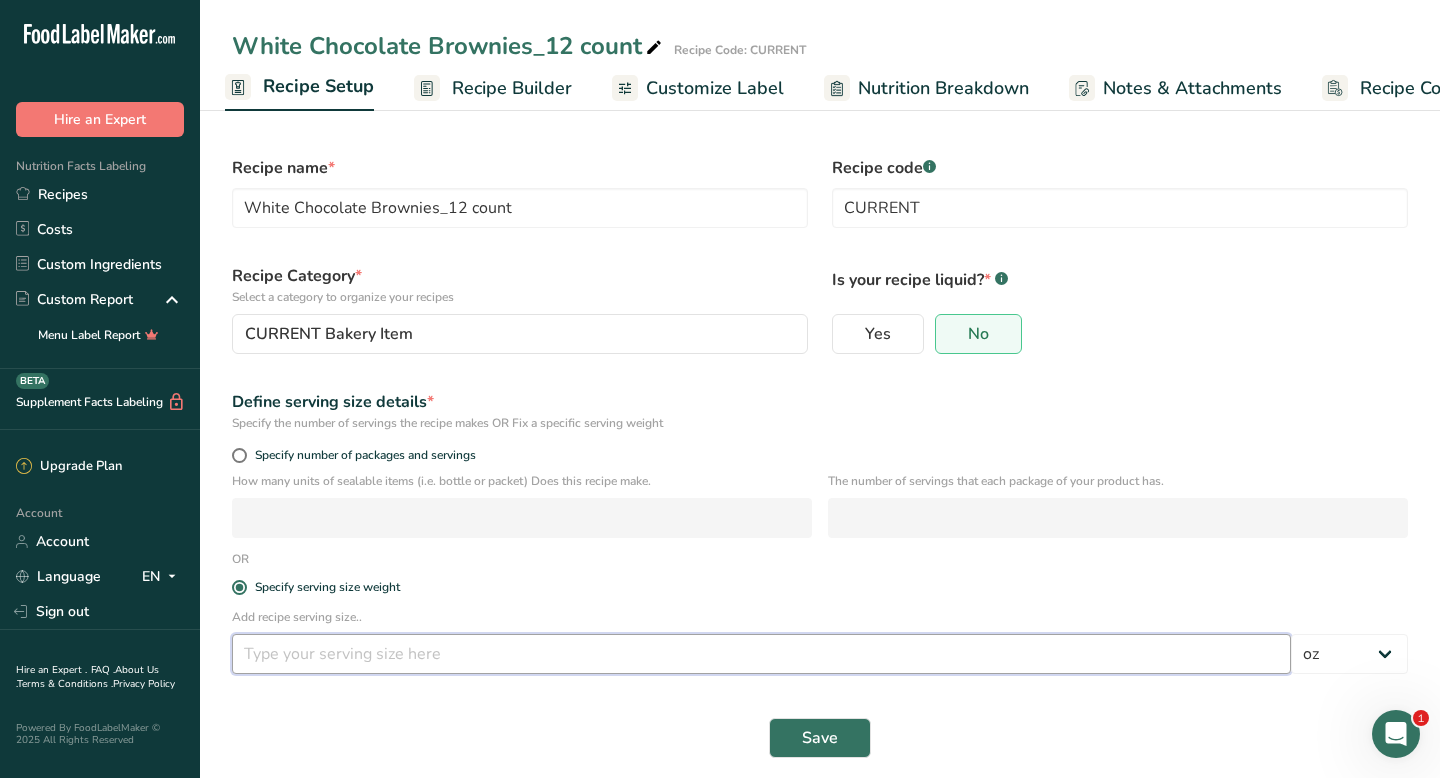 click at bounding box center [761, 654] 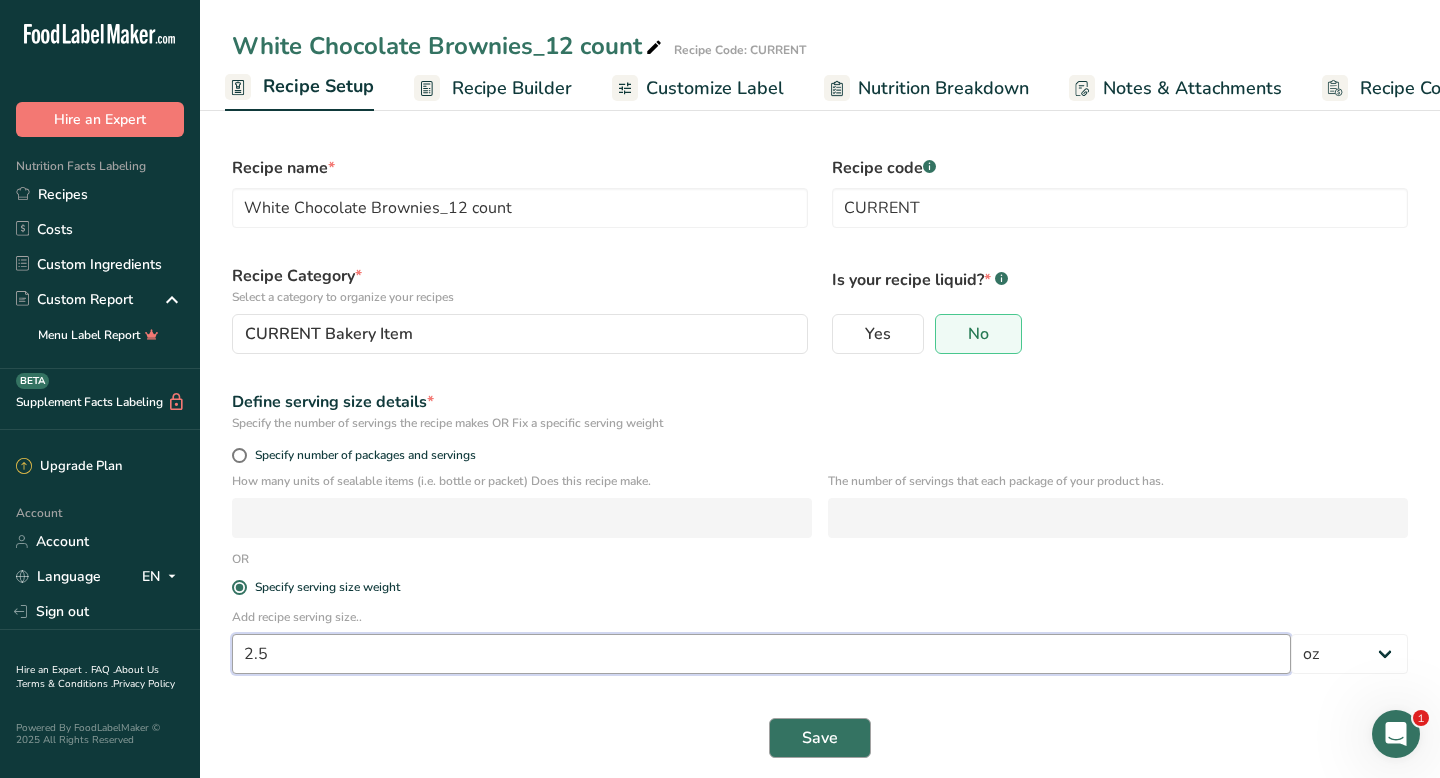 type on "2.5" 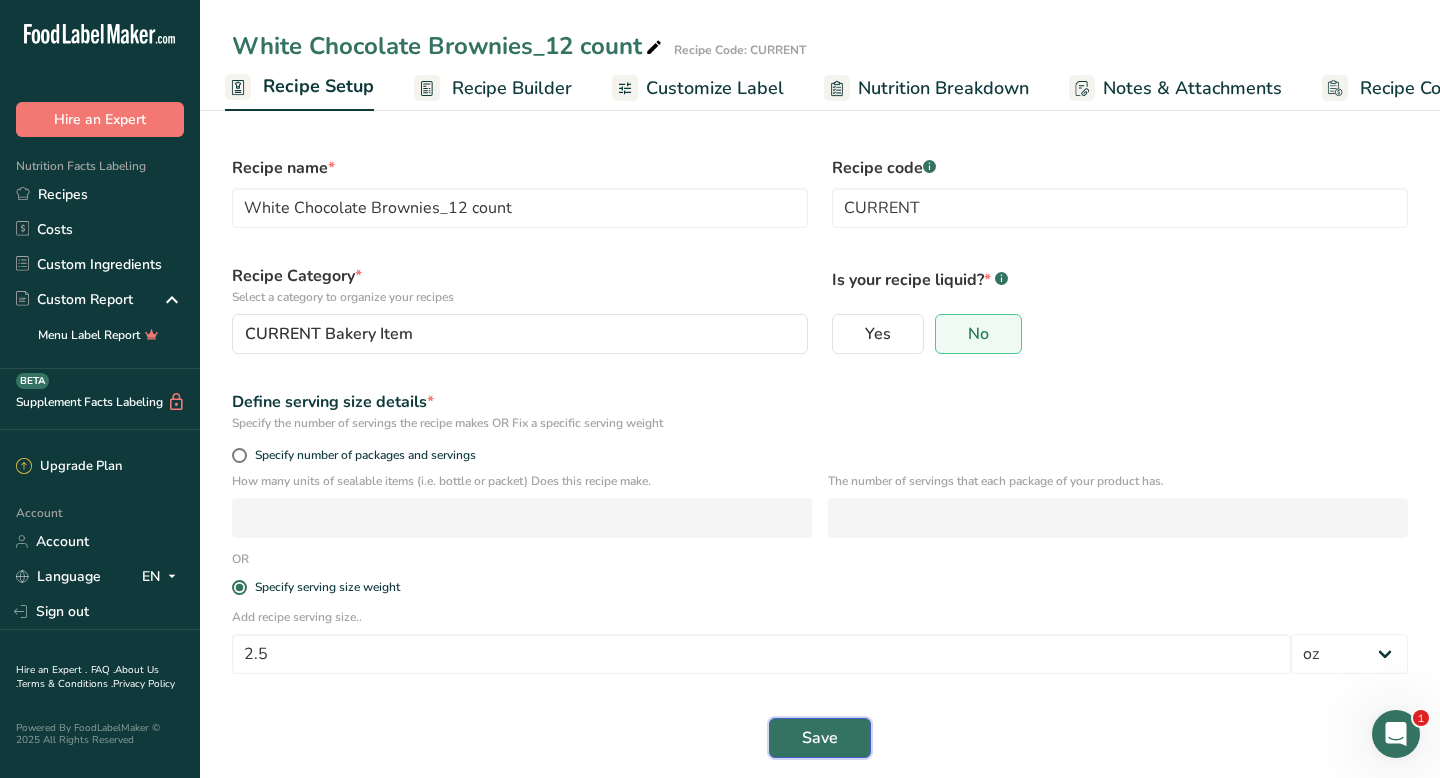 click on "Save" at bounding box center (820, 738) 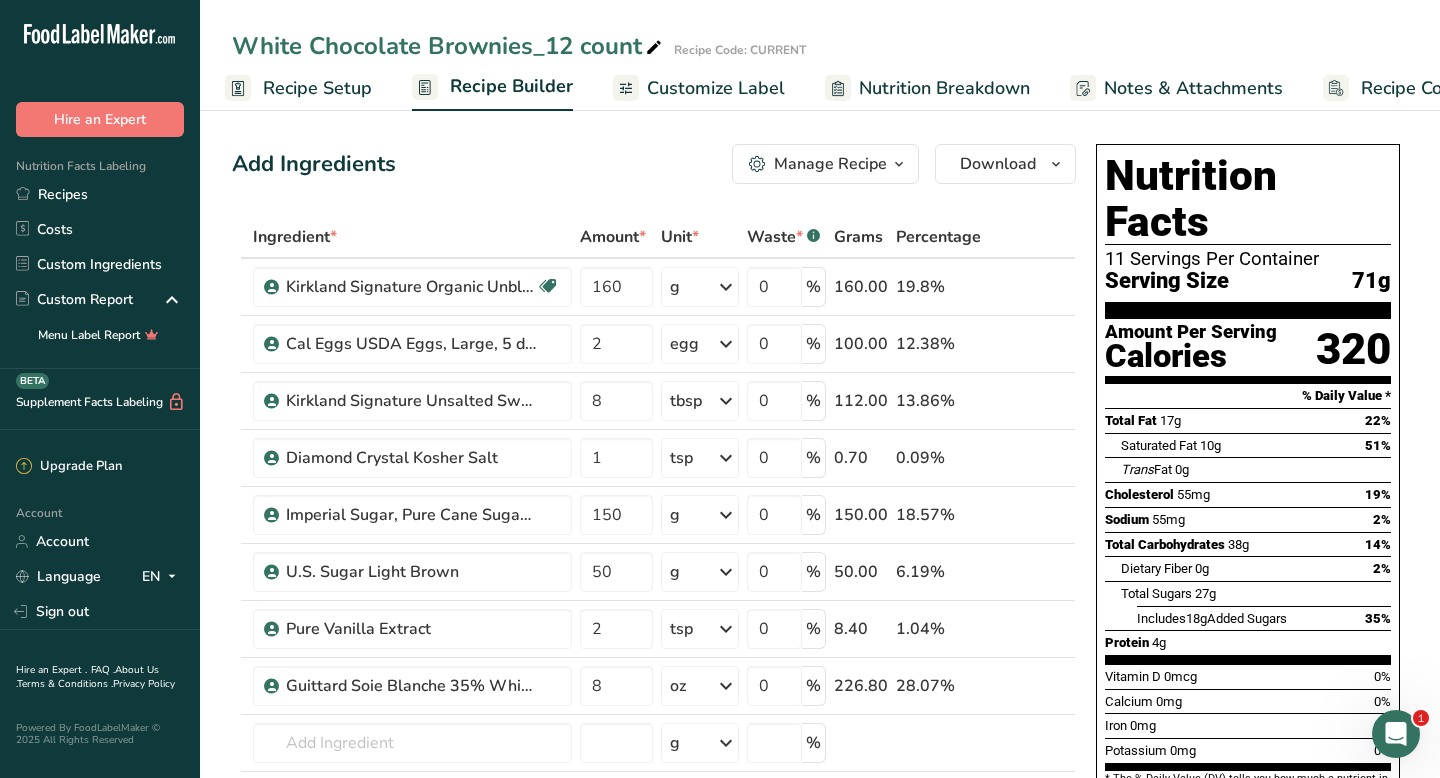 click on "Recipe Setup" at bounding box center (317, 88) 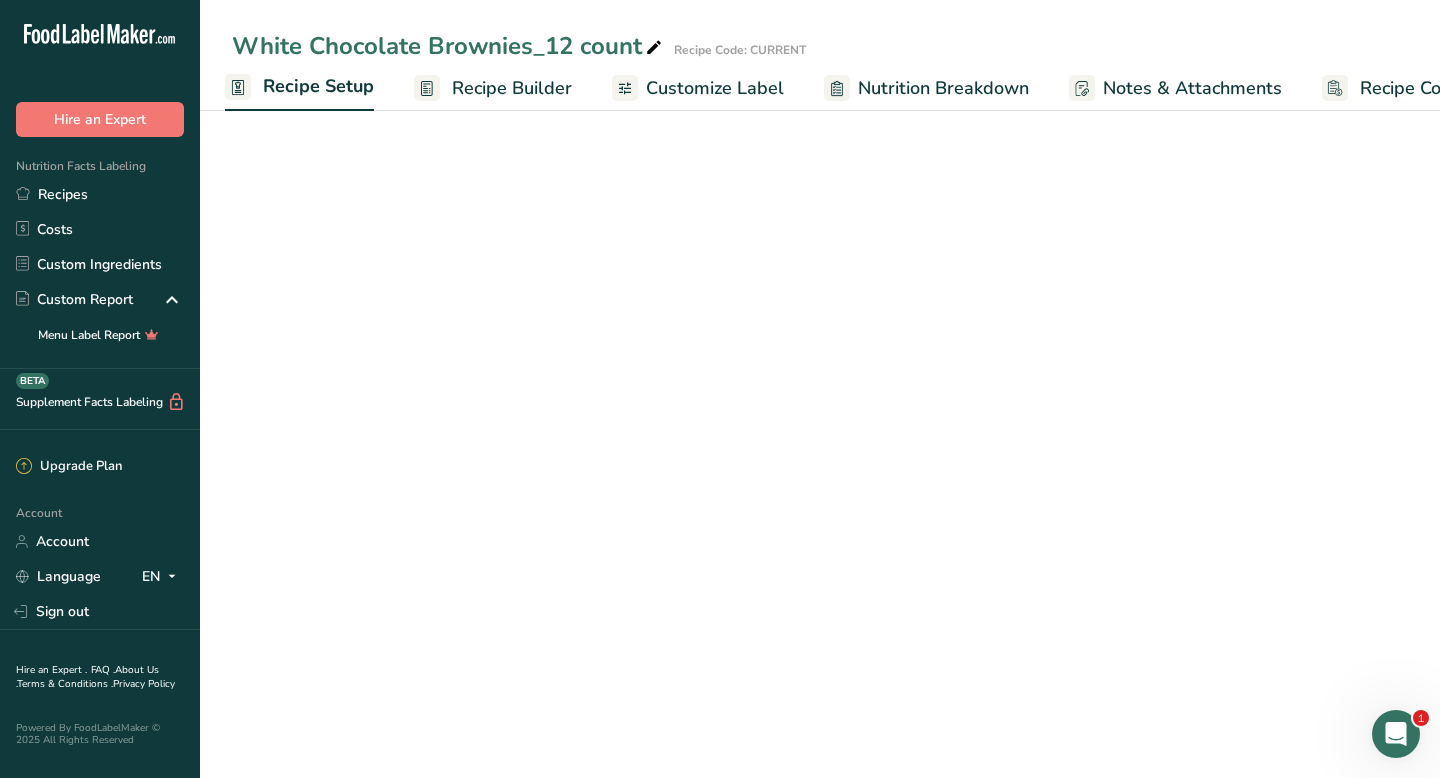 select on "5" 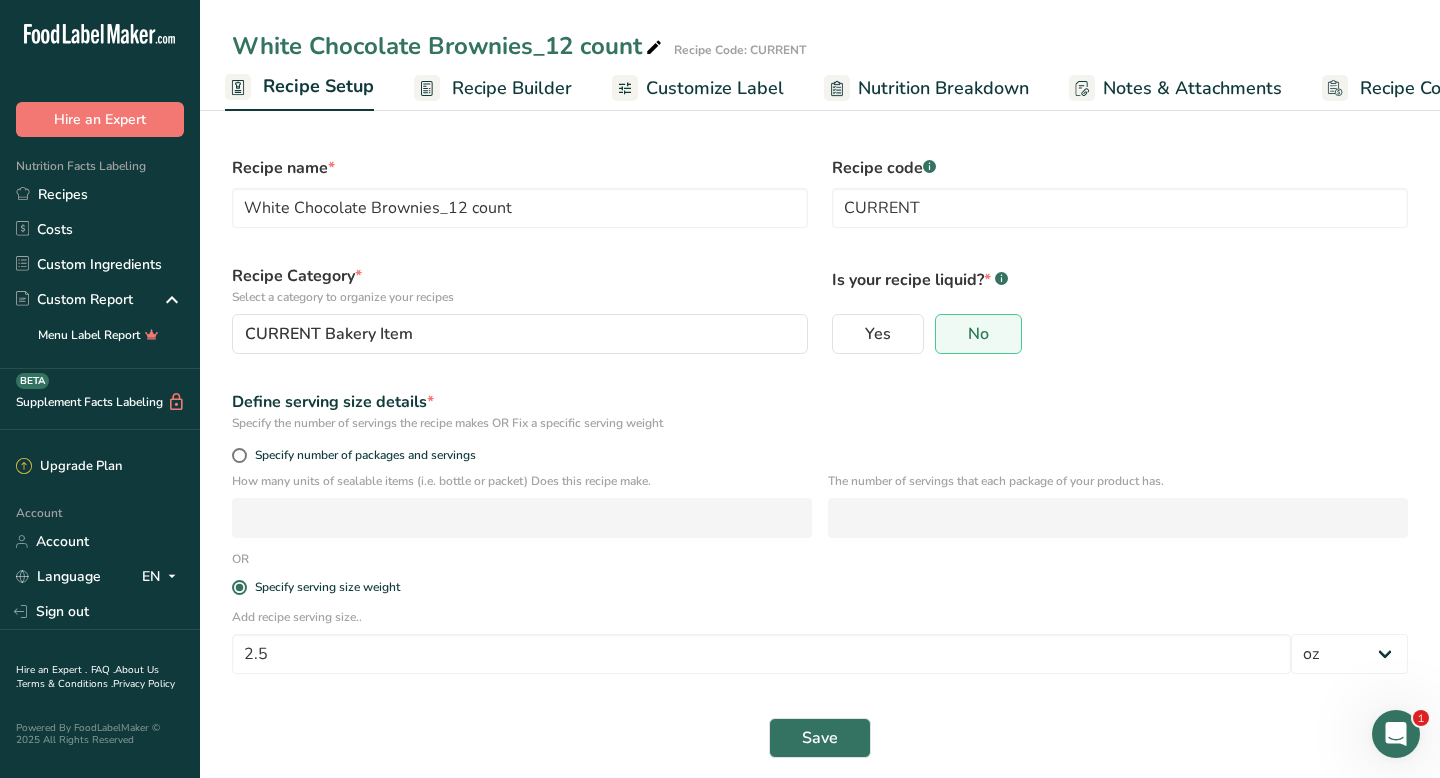 click 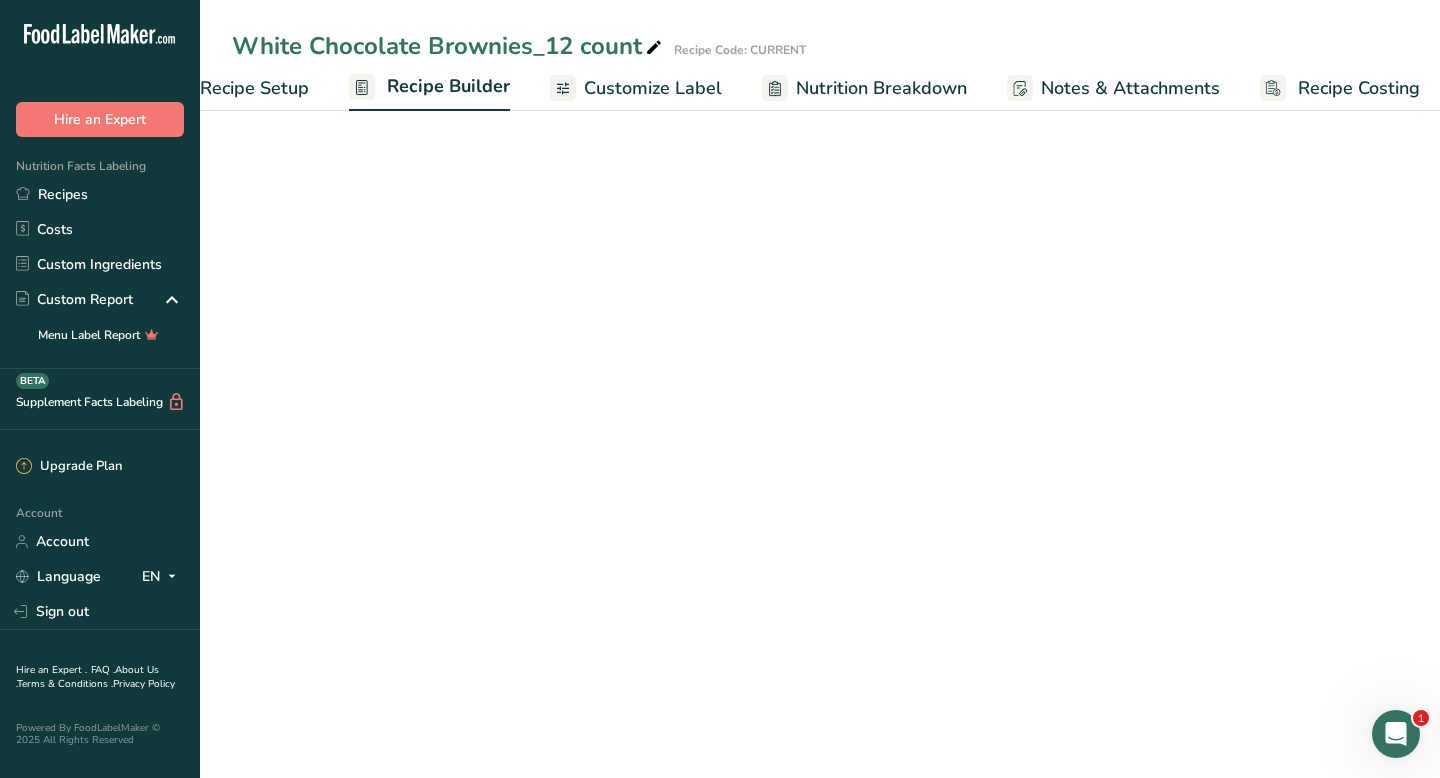 scroll, scrollTop: 0, scrollLeft: 81, axis: horizontal 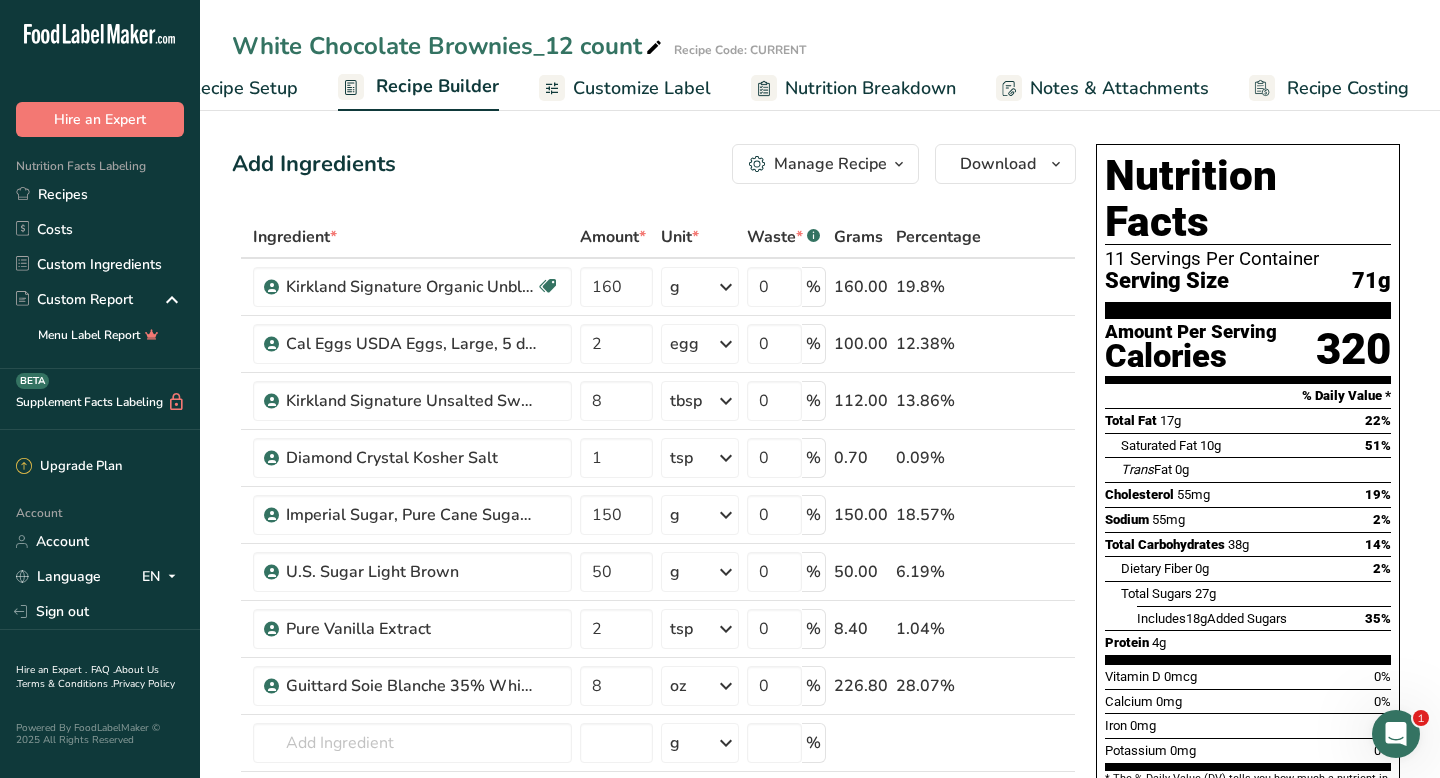 click at bounding box center [899, 164] 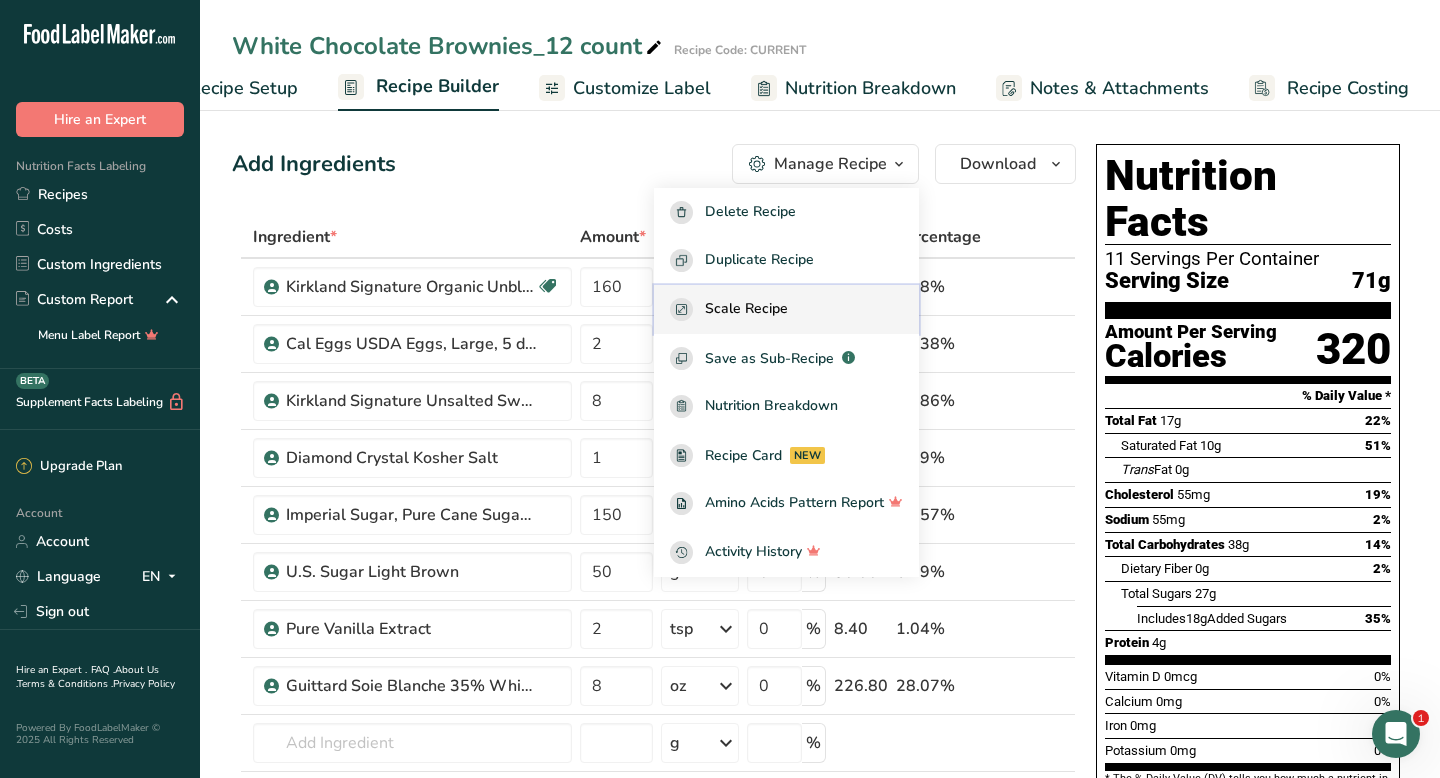 click on "Scale Recipe" at bounding box center (746, 309) 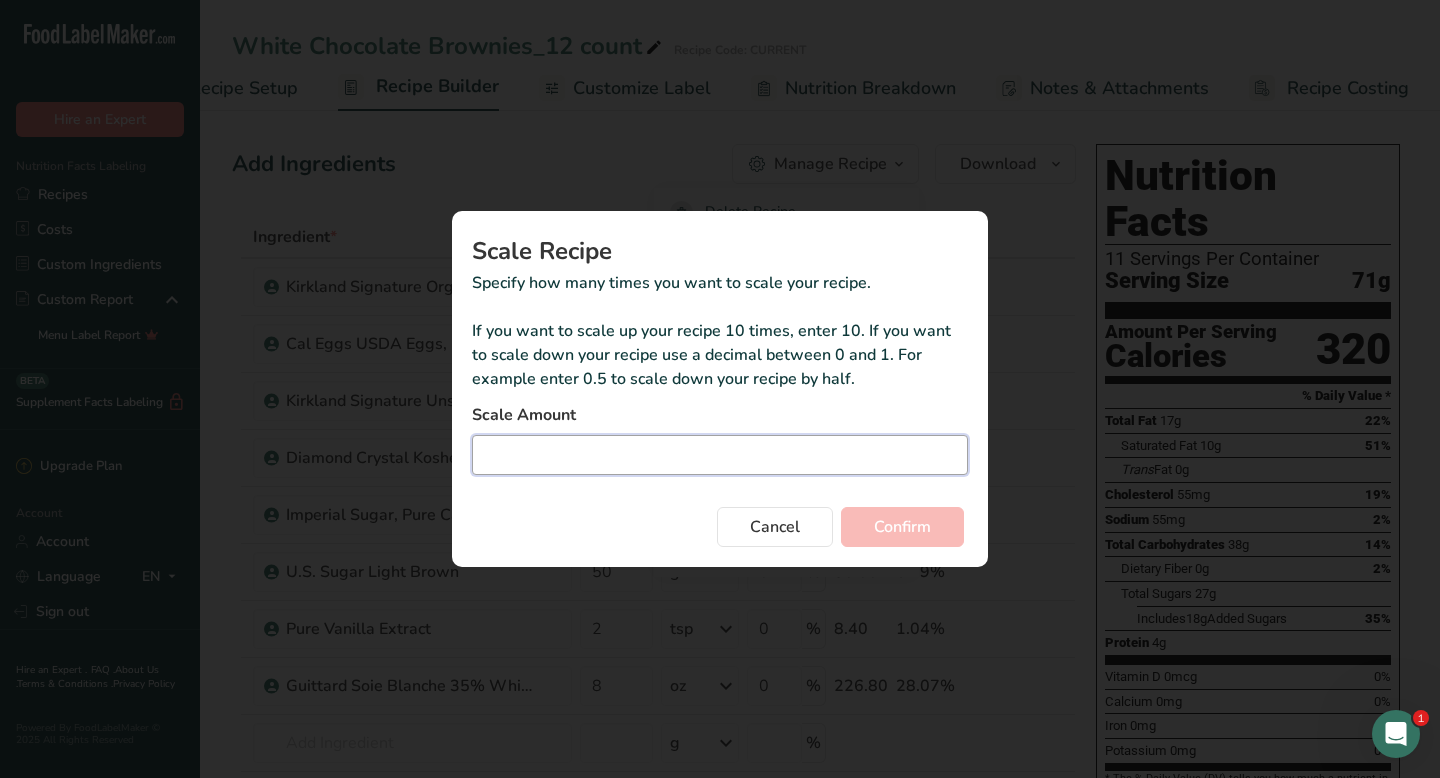 click at bounding box center (720, 455) 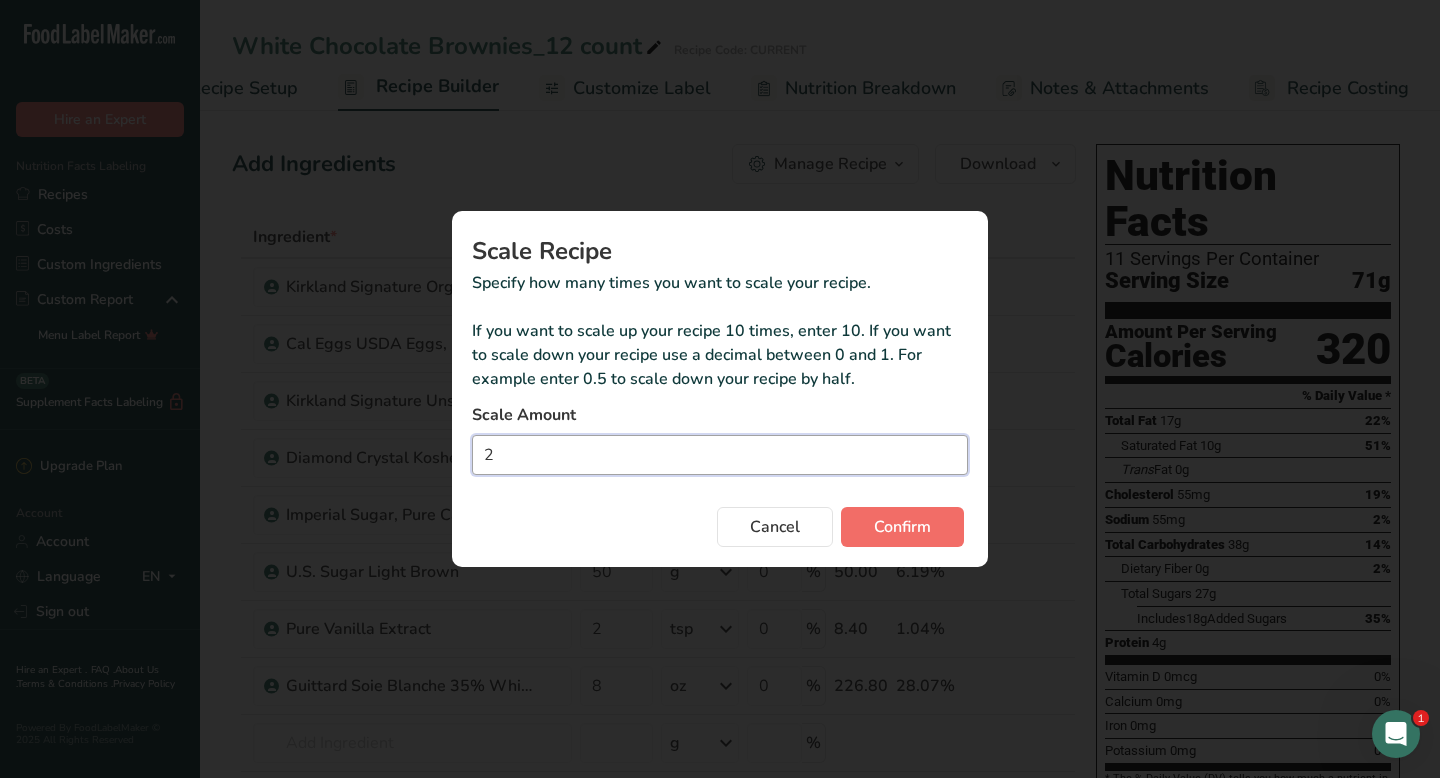 type on "2" 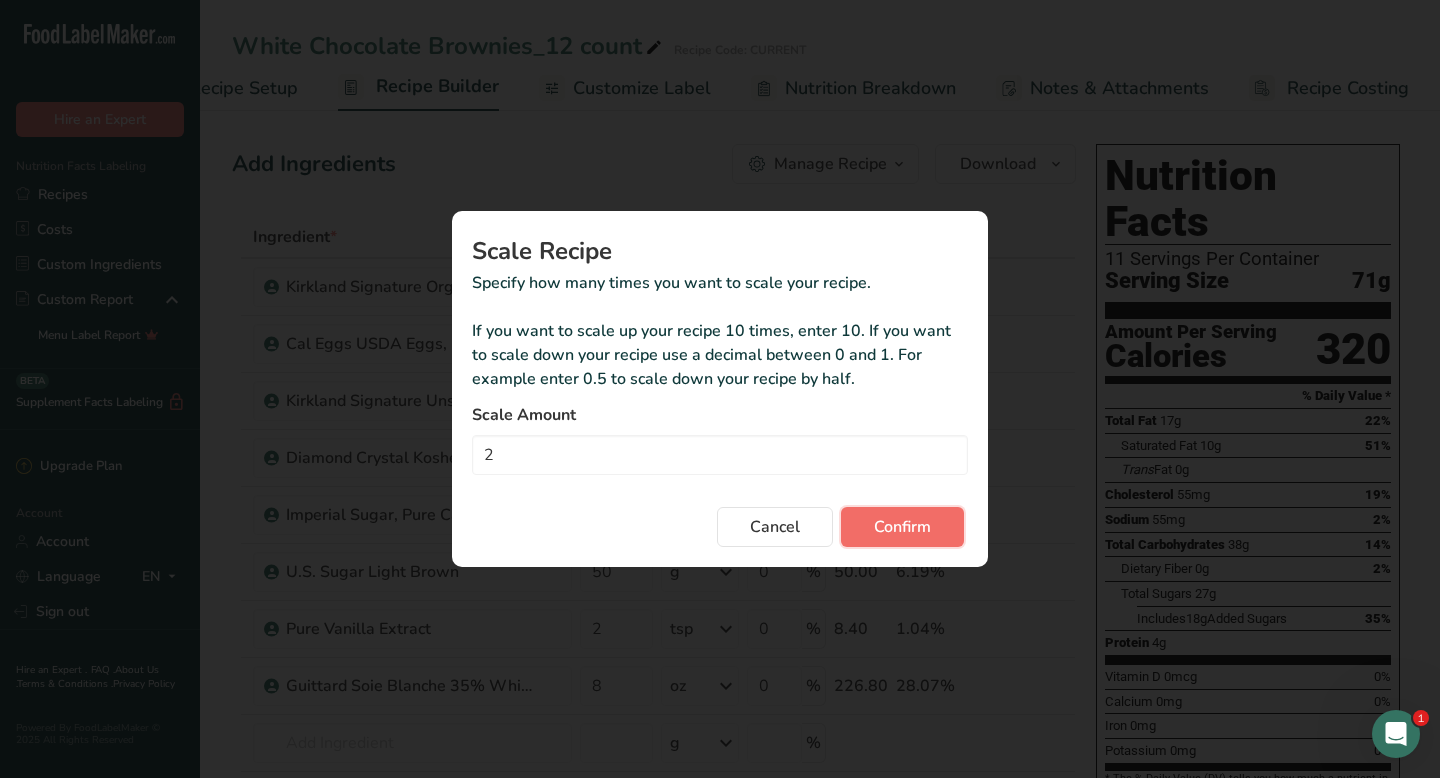 click on "Confirm" at bounding box center (902, 527) 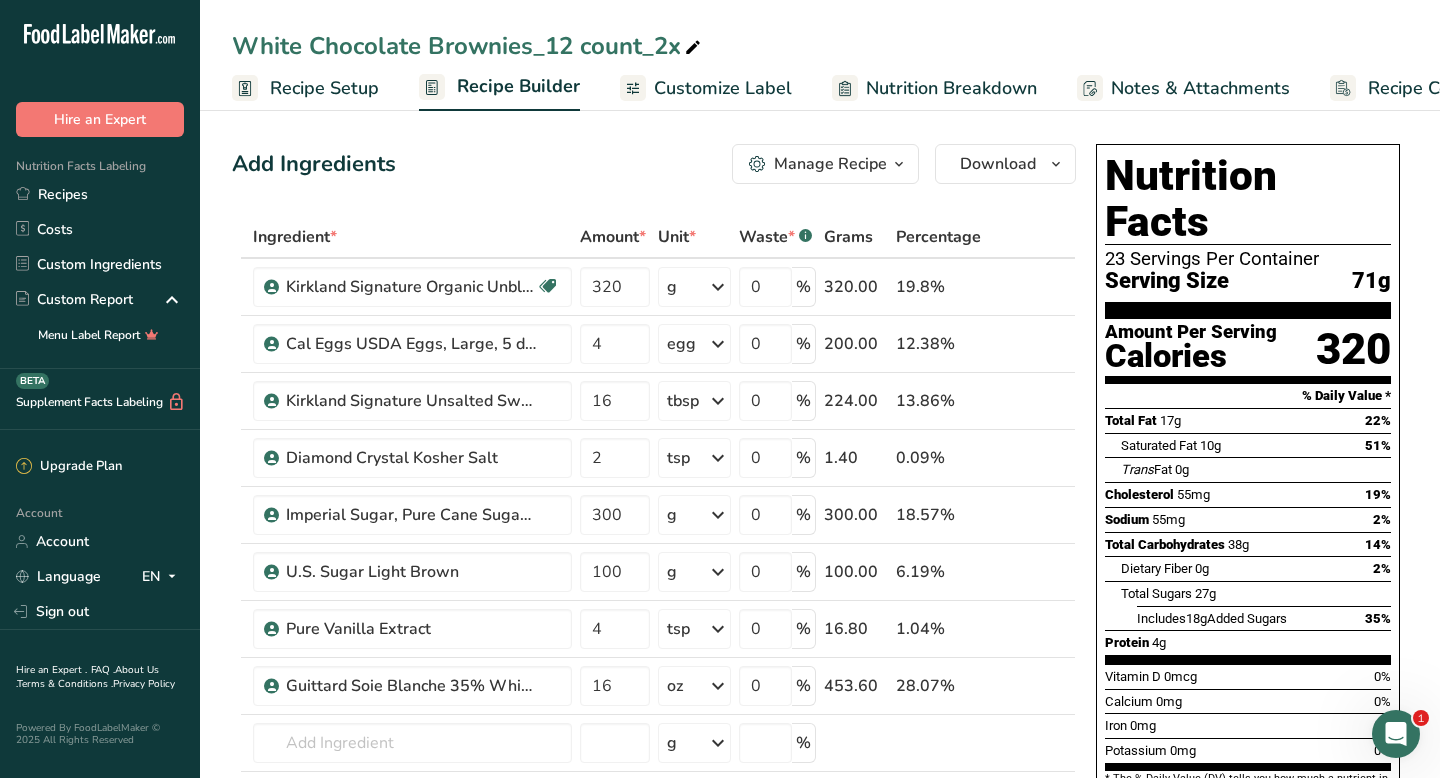 click on "White Chocolate Brownies_12 count_2x" at bounding box center [468, 46] 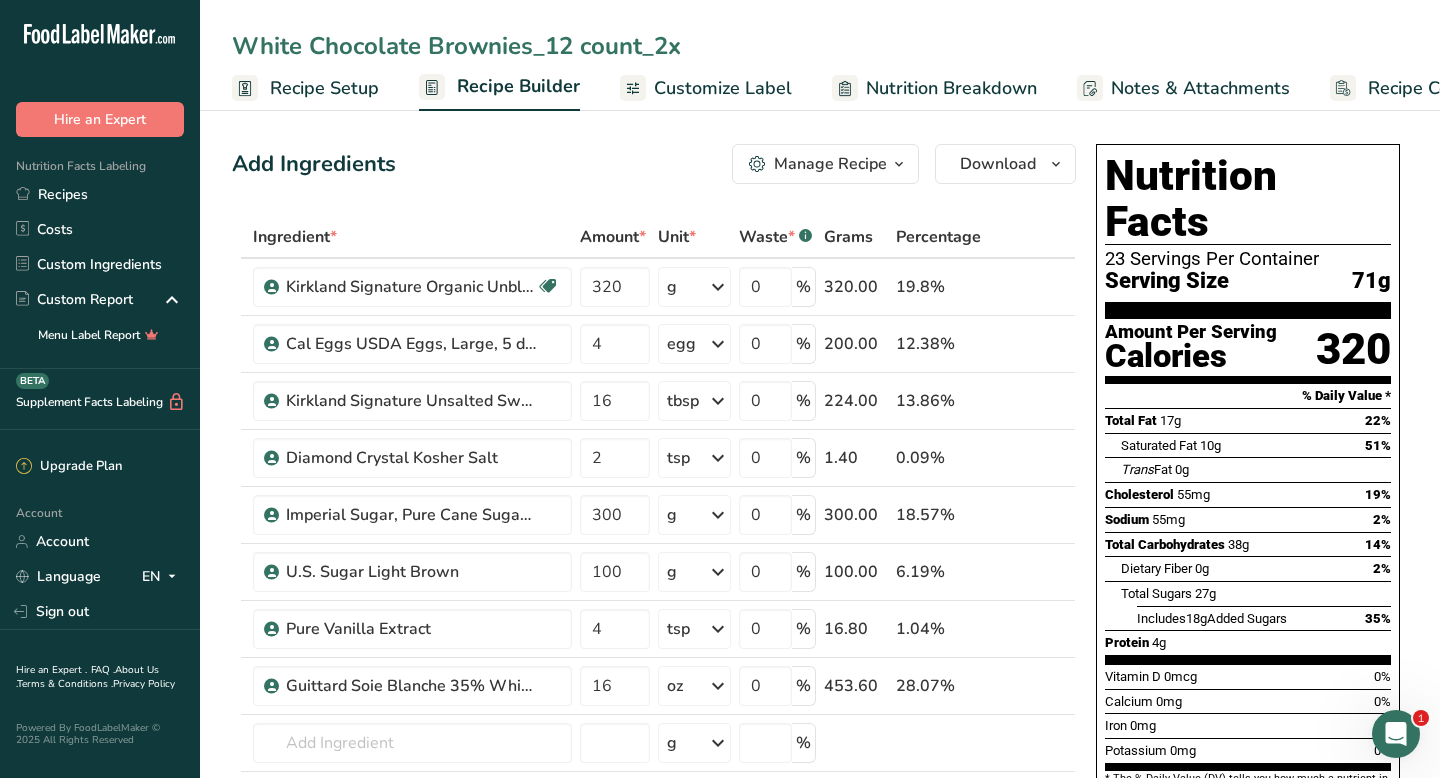 click on "White Chocolate Brownies_12 count_2x" at bounding box center (820, 46) 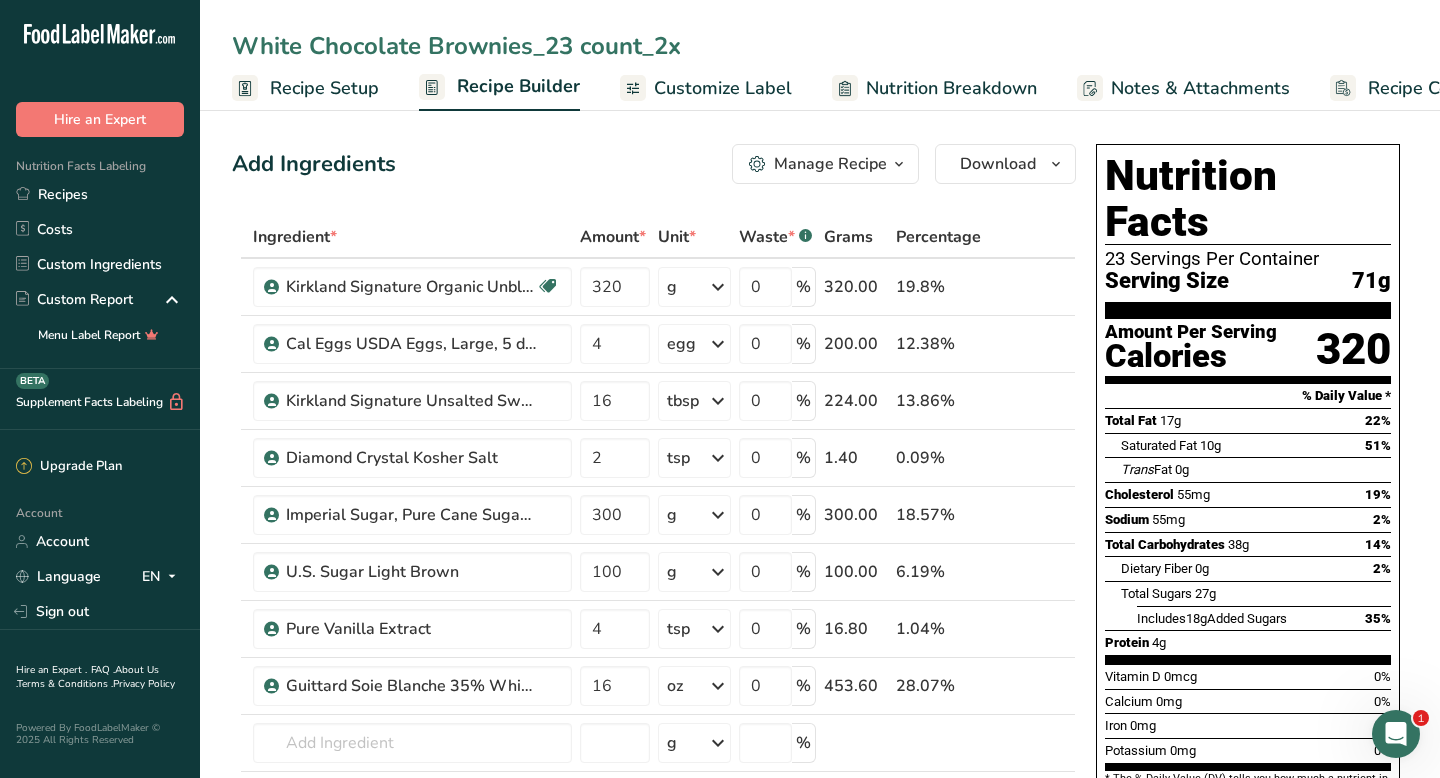 click on "White Chocolate Brownies_23 count_2x" at bounding box center (820, 46) 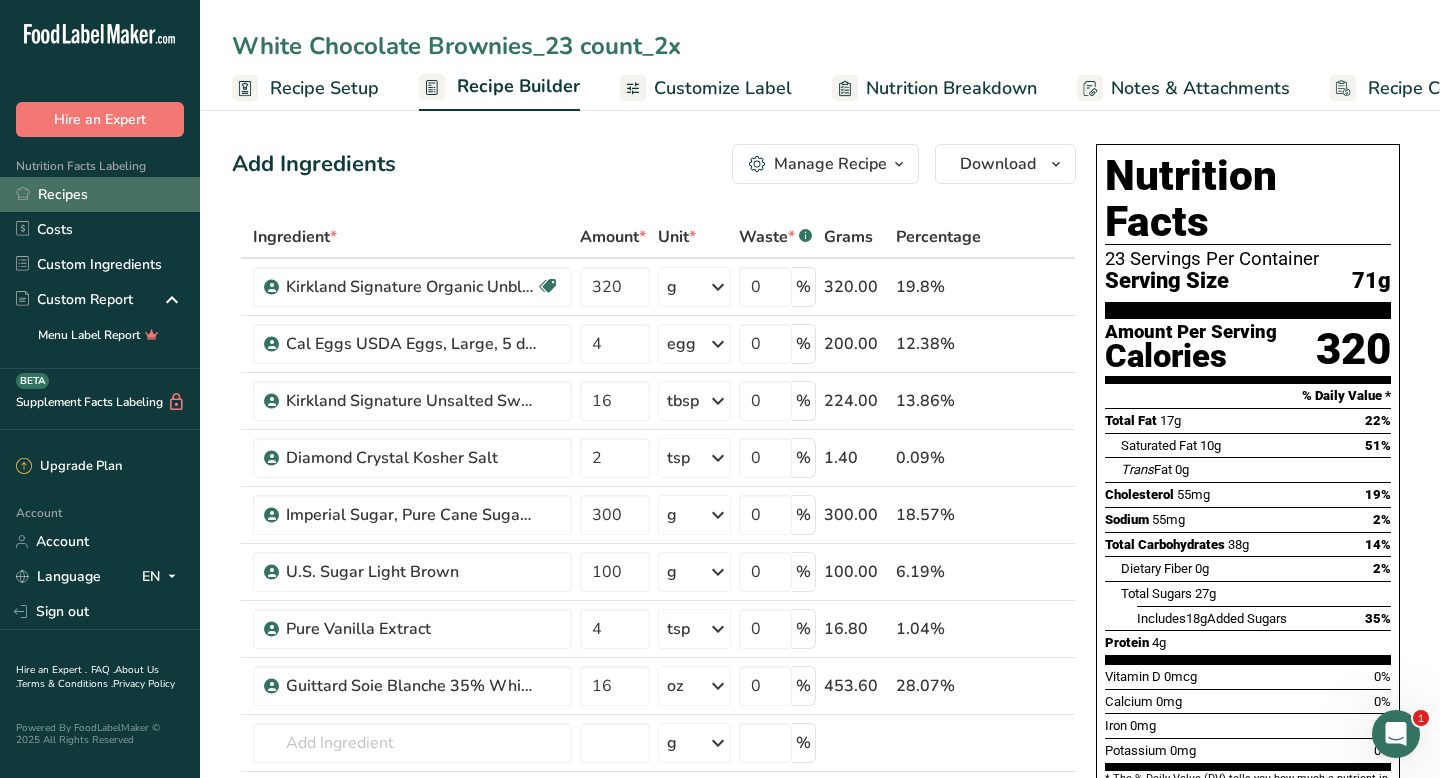 type on "White Chocolate Brownies_23 count_2x" 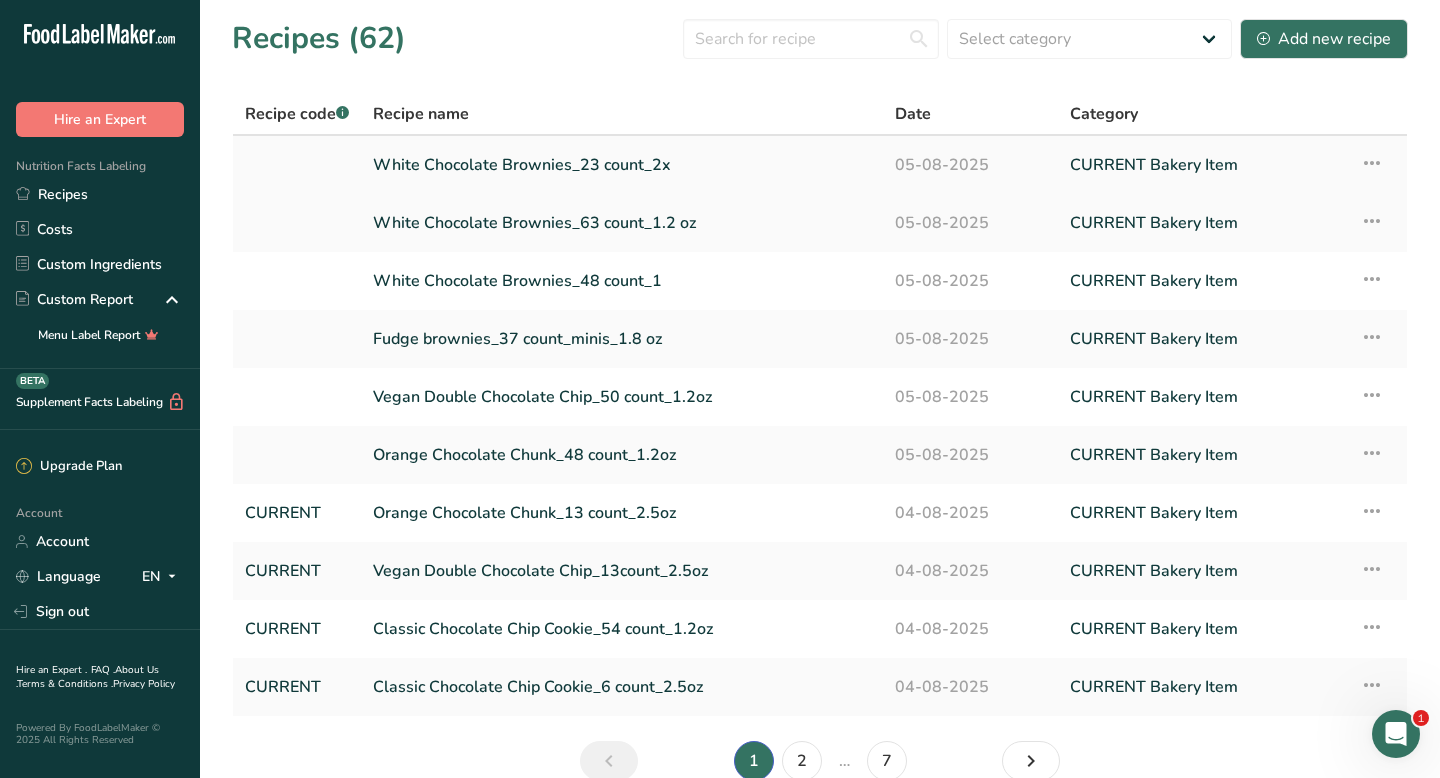 click at bounding box center [1372, 163] 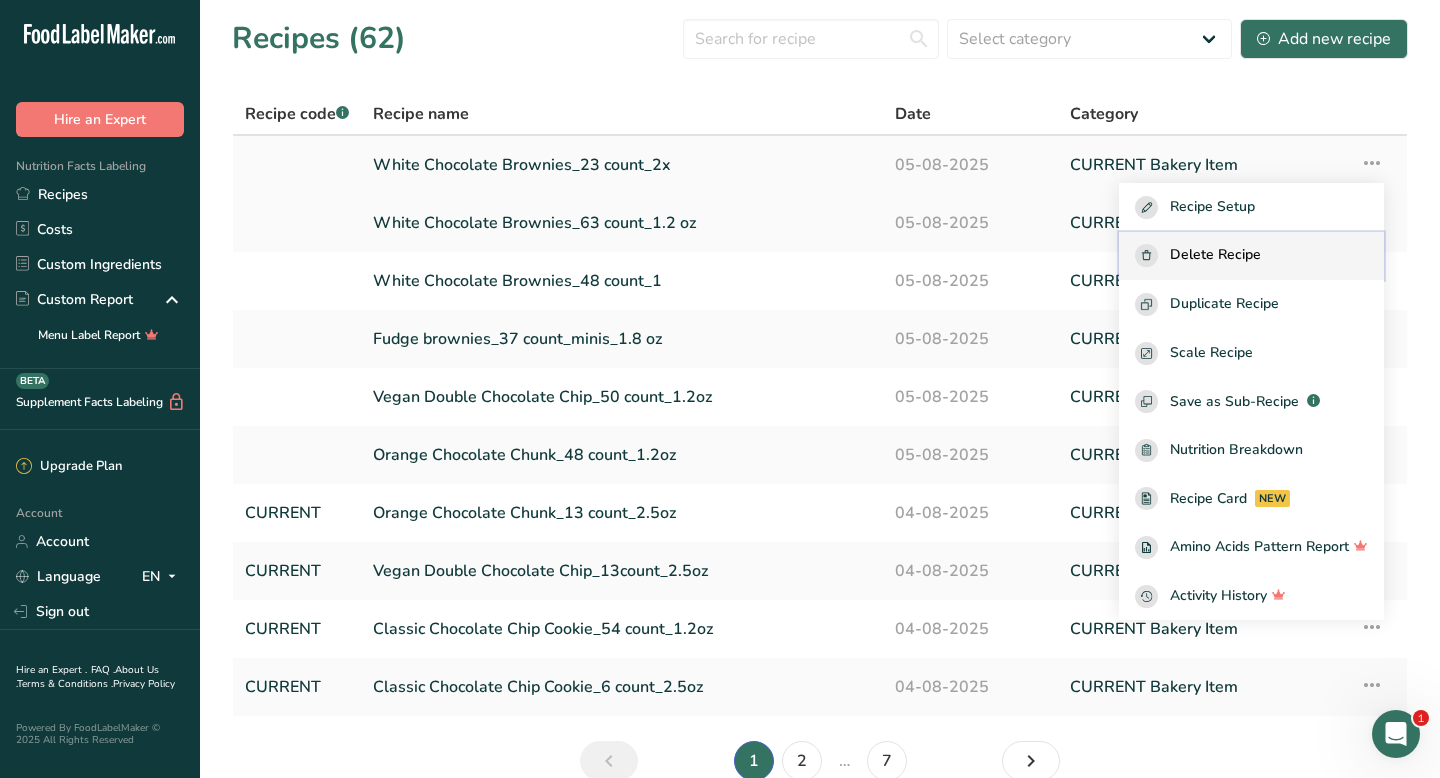 click on "Delete Recipe" at bounding box center (1215, 255) 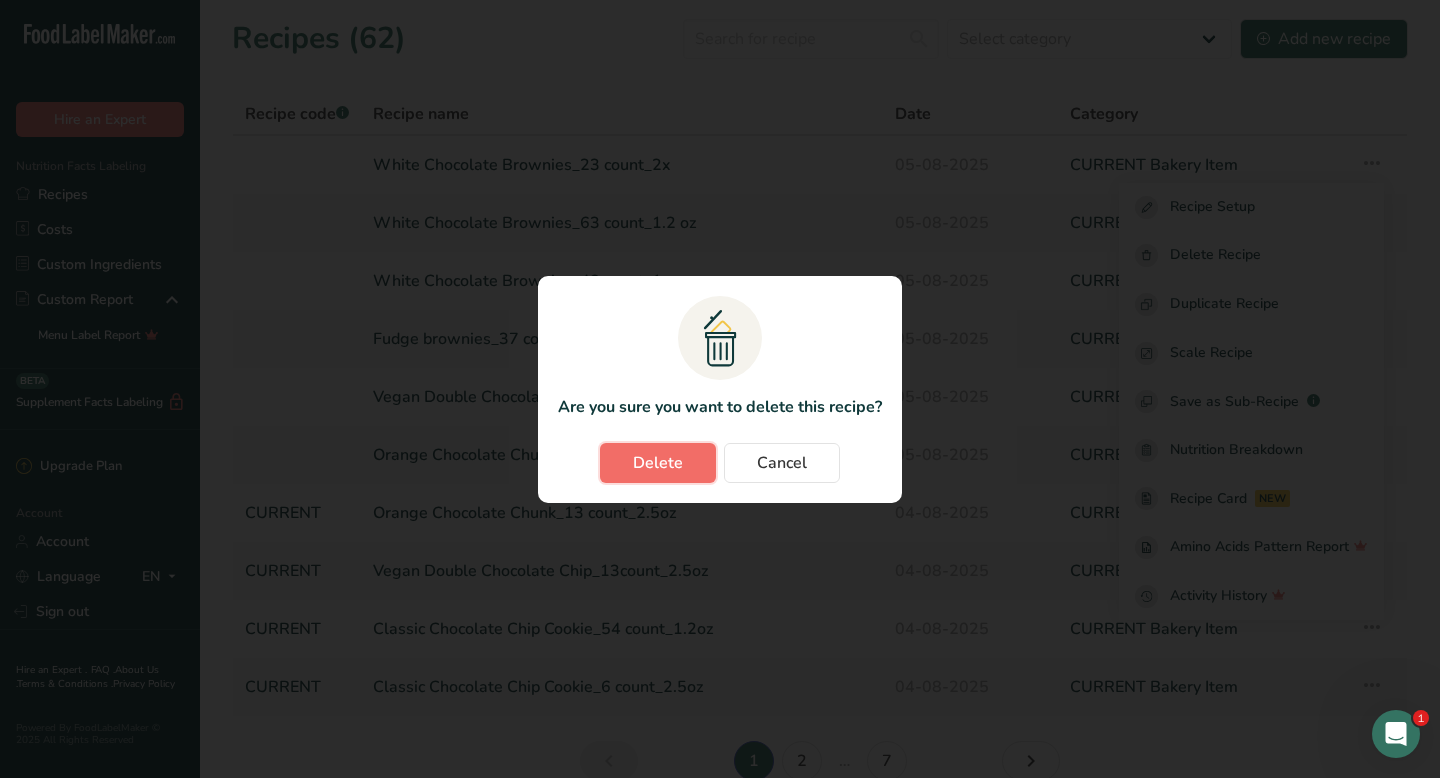 click on "Delete" at bounding box center [658, 463] 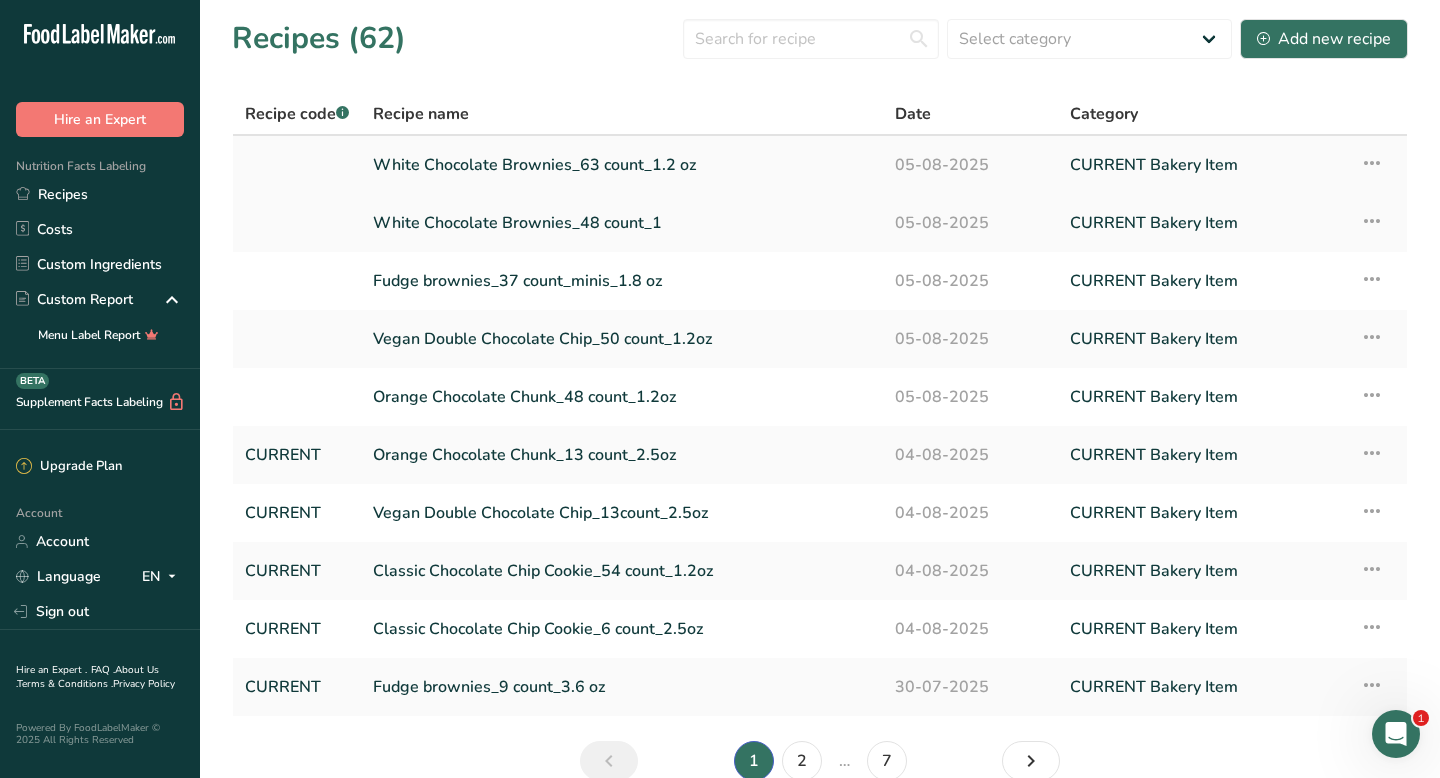 click at bounding box center [1372, 163] 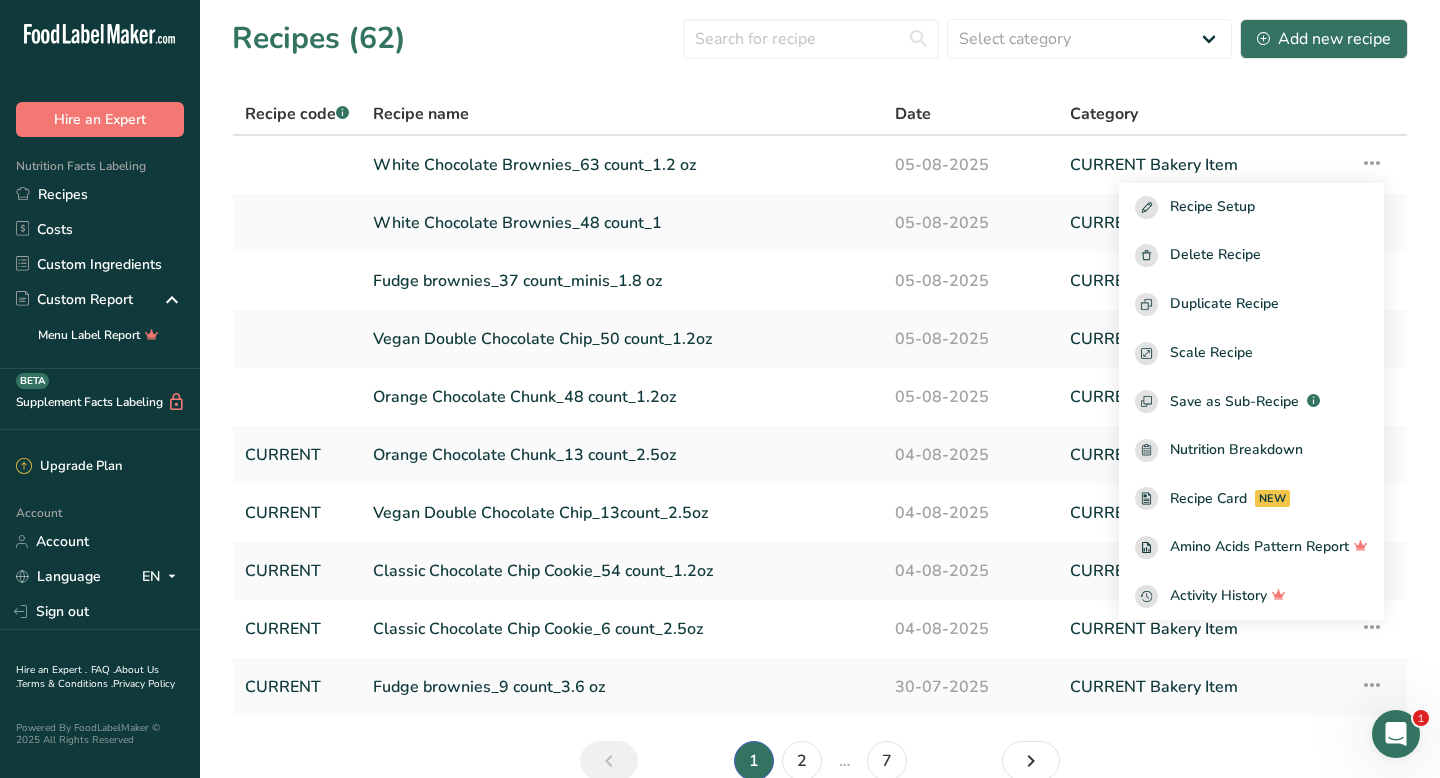 click on "Recipes (62)
Select category
All
Baked Goods
Beverages
Confectionery
Cooked Meals, Salads, & Sauces
CURRENT Bakery Item
Dairy
Snacks
Add new recipe
Recipe code
.a-a{fill:#347362;}.b-a{fill:#fff;}          Recipe name   Date   Category
White Chocolate Brownies_63 count_1.2 oz
05-08-2025
CURRENT Bakery Item
Recipe Setup       Delete Recipe           Duplicate Recipe             Scale Recipe             Save as Sub-Recipe   .a-a{fill:#347362;}.b-a{fill:#fff;}                               Nutrition Breakdown                 Recipe Card
NEW
Amino Acids Pattern Report" at bounding box center (820, 406) 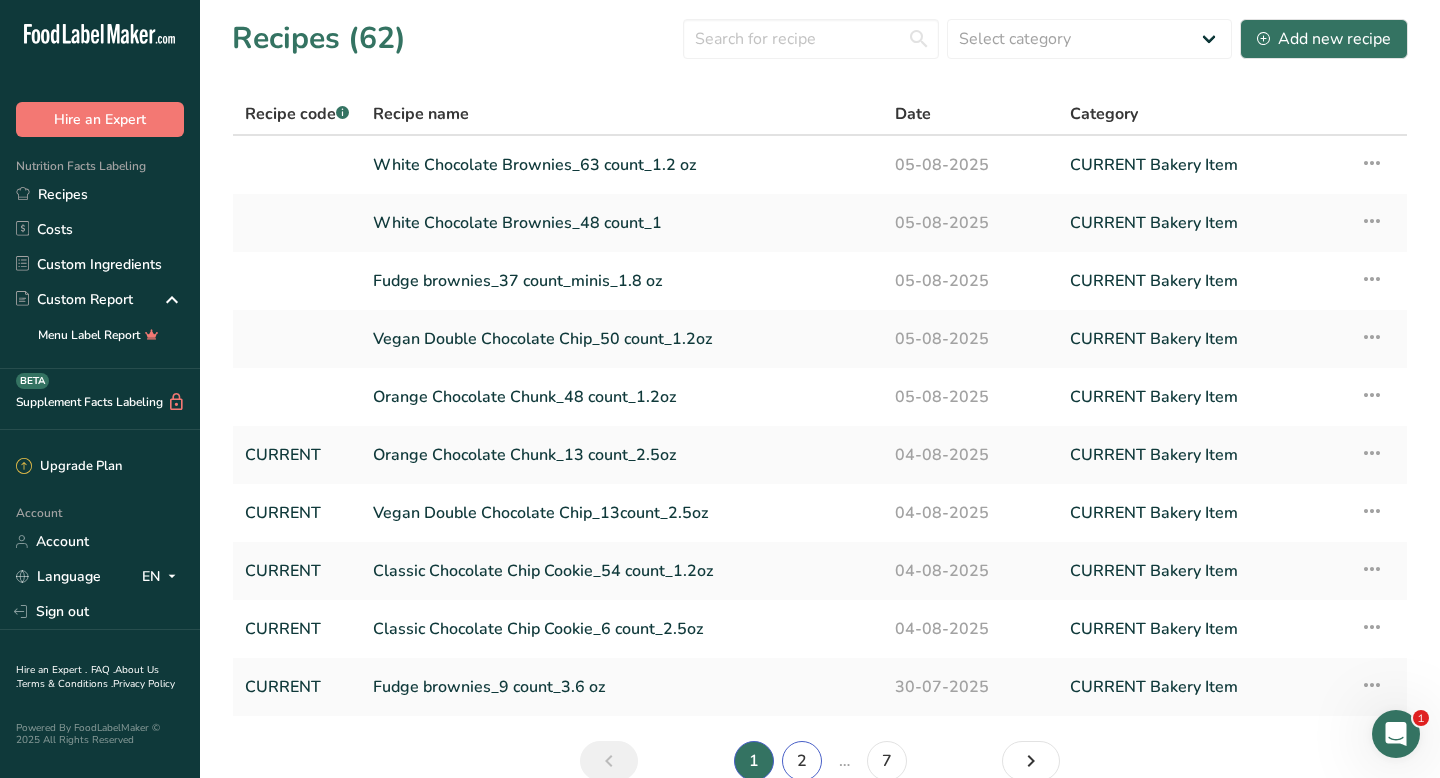 click on "2" at bounding box center (802, 761) 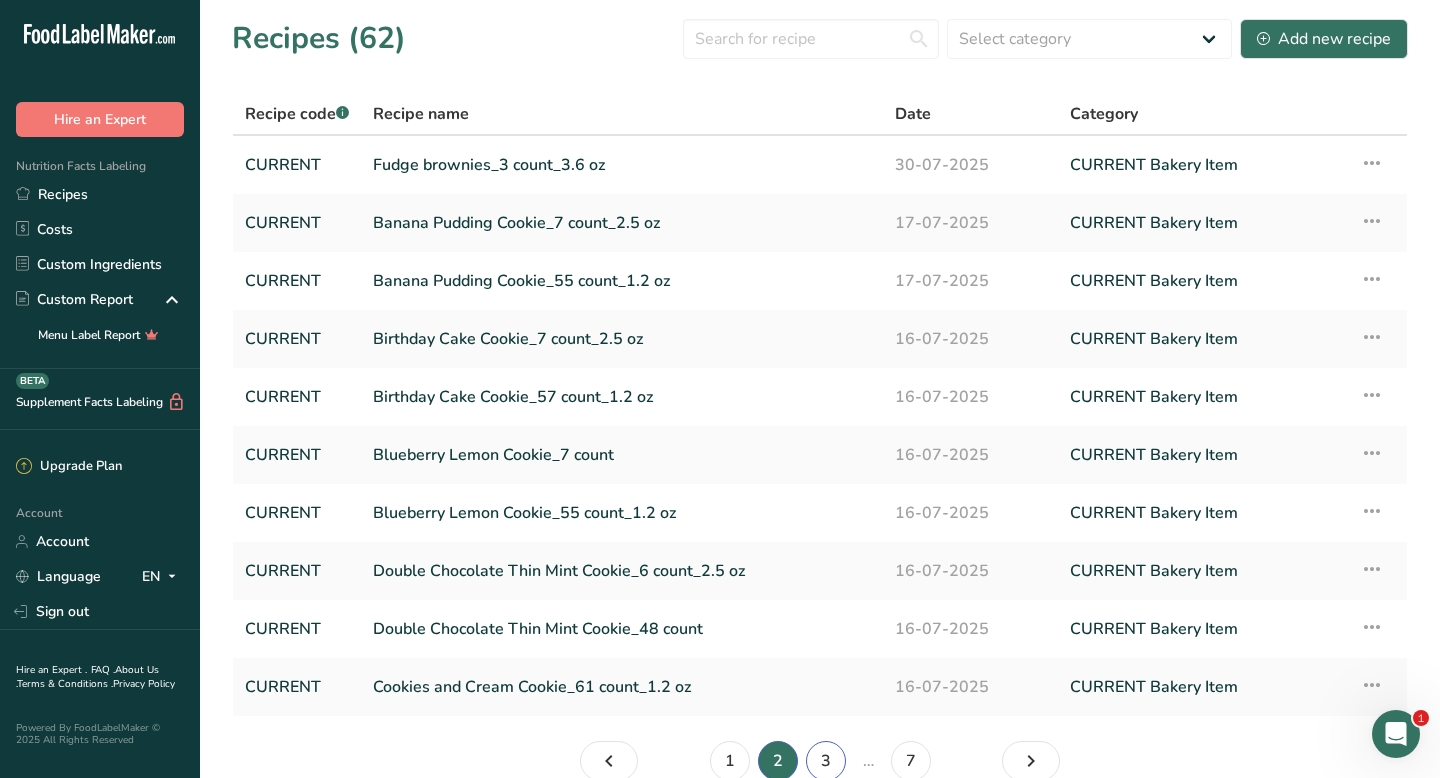 click on "3" at bounding box center (826, 761) 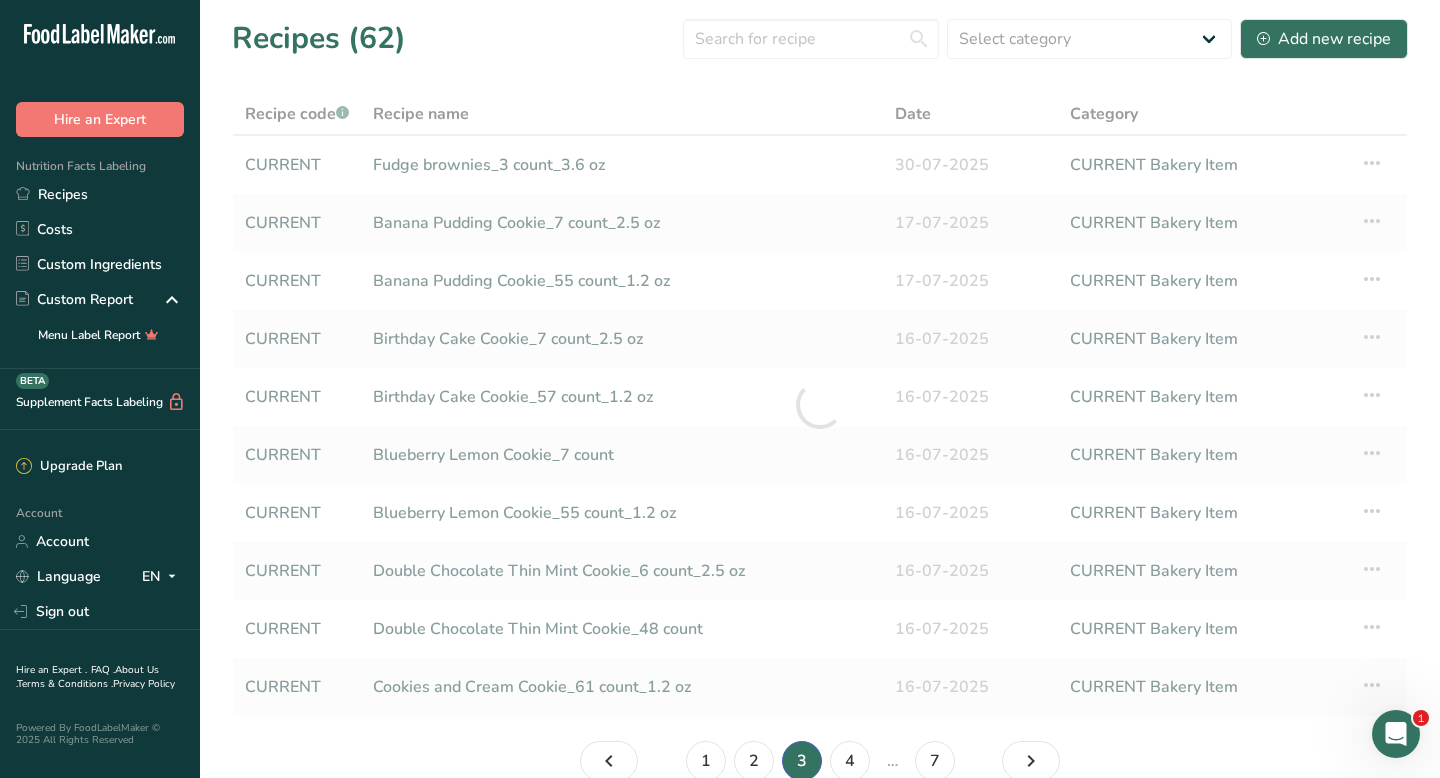 scroll, scrollTop: 3, scrollLeft: 0, axis: vertical 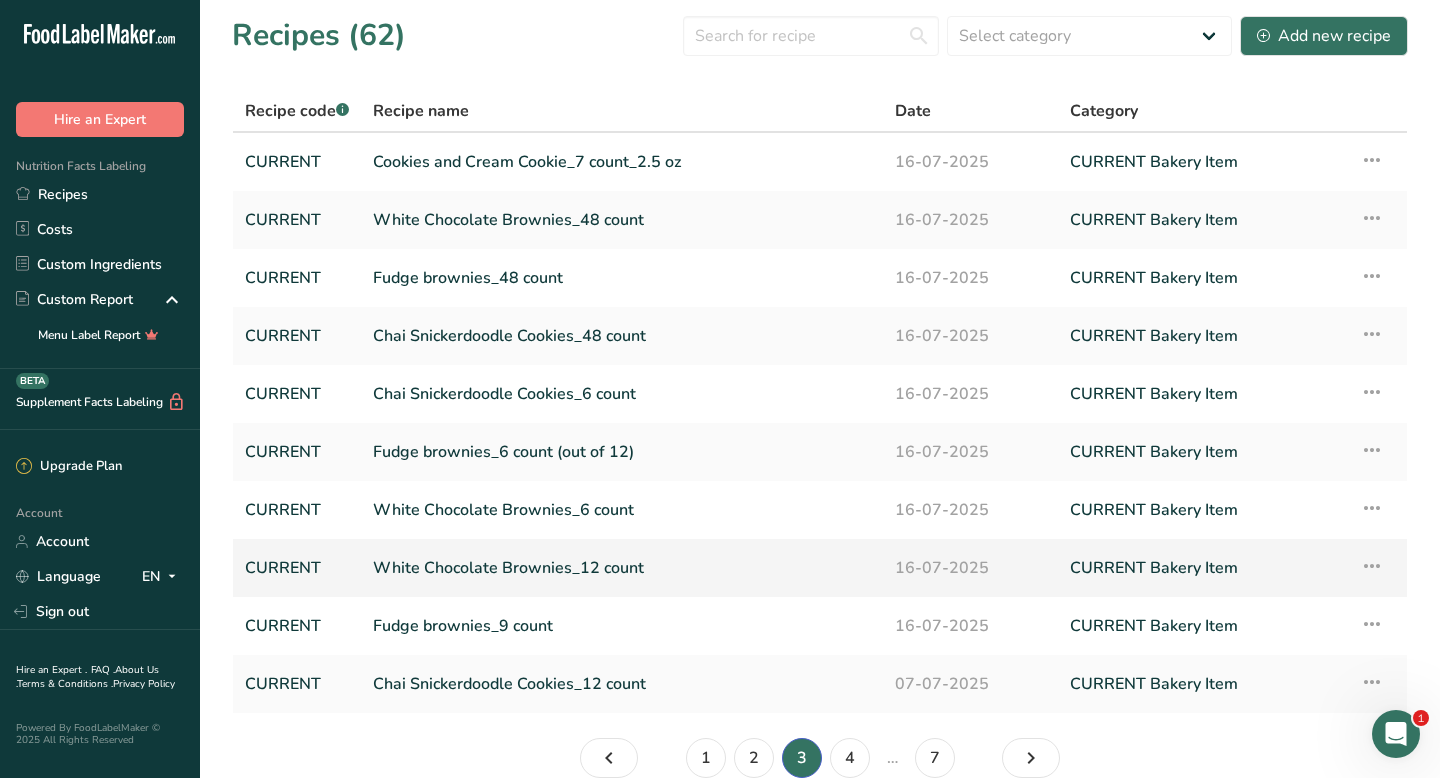 click at bounding box center [1372, 566] 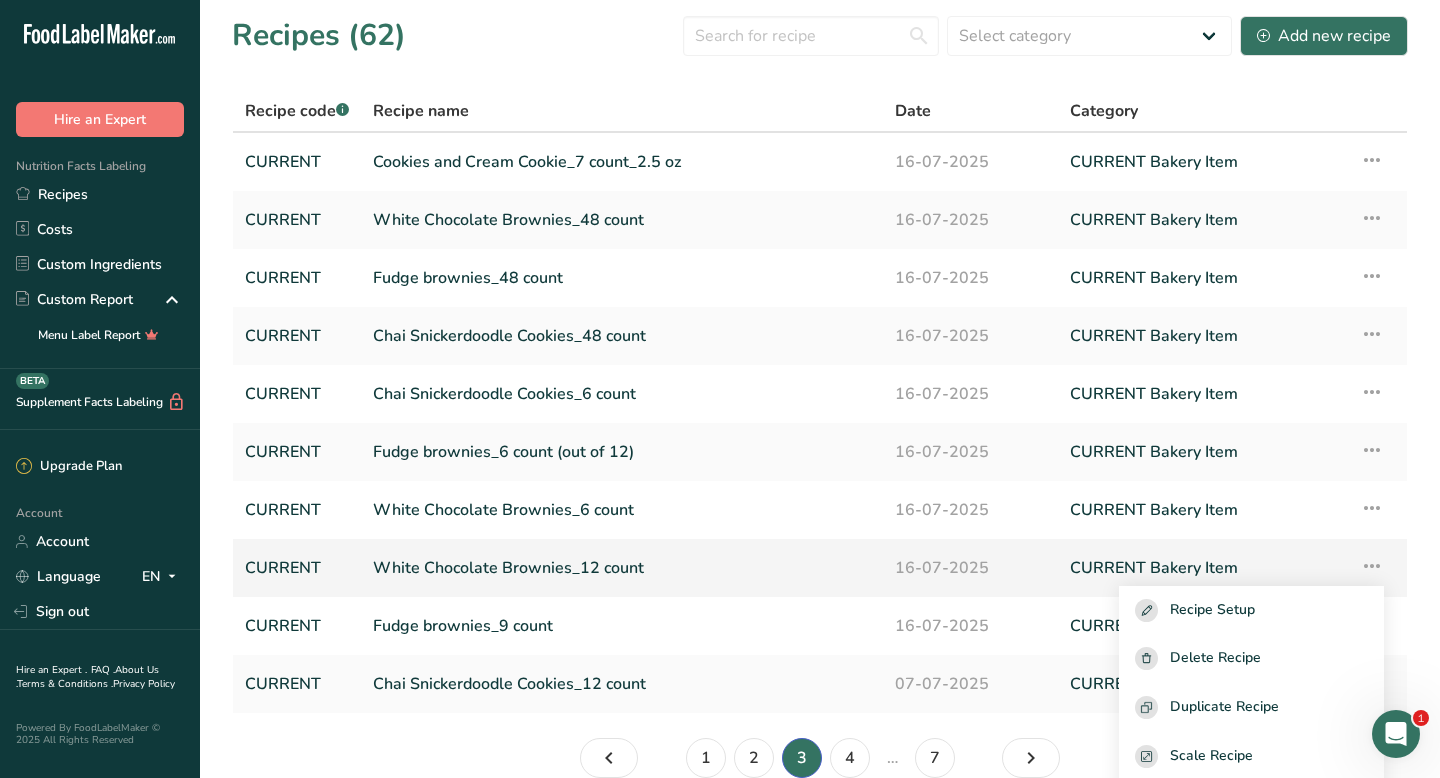 click on "White Chocolate Brownies_12 count" at bounding box center [622, 568] 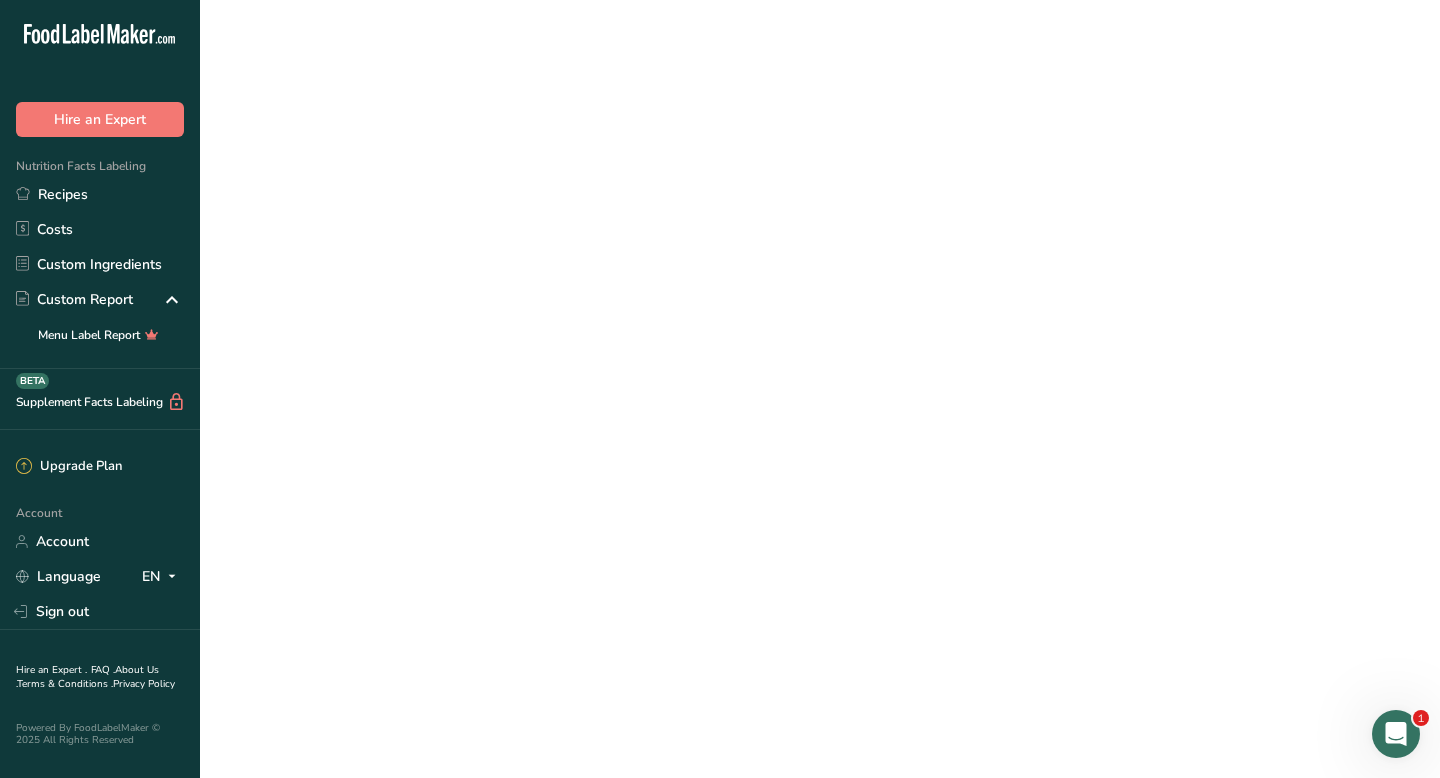 scroll, scrollTop: 0, scrollLeft: 0, axis: both 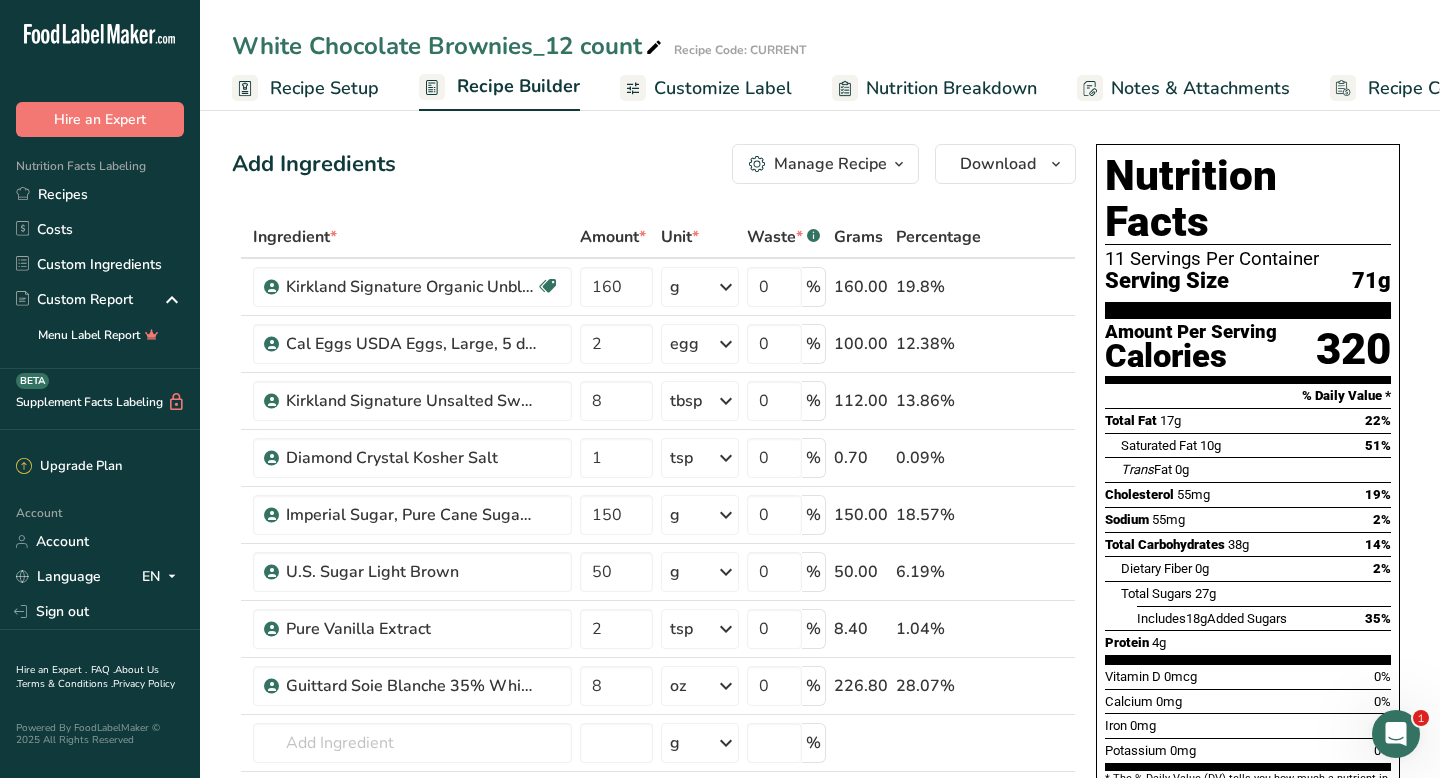 click on "Recipe Setup" at bounding box center (324, 88) 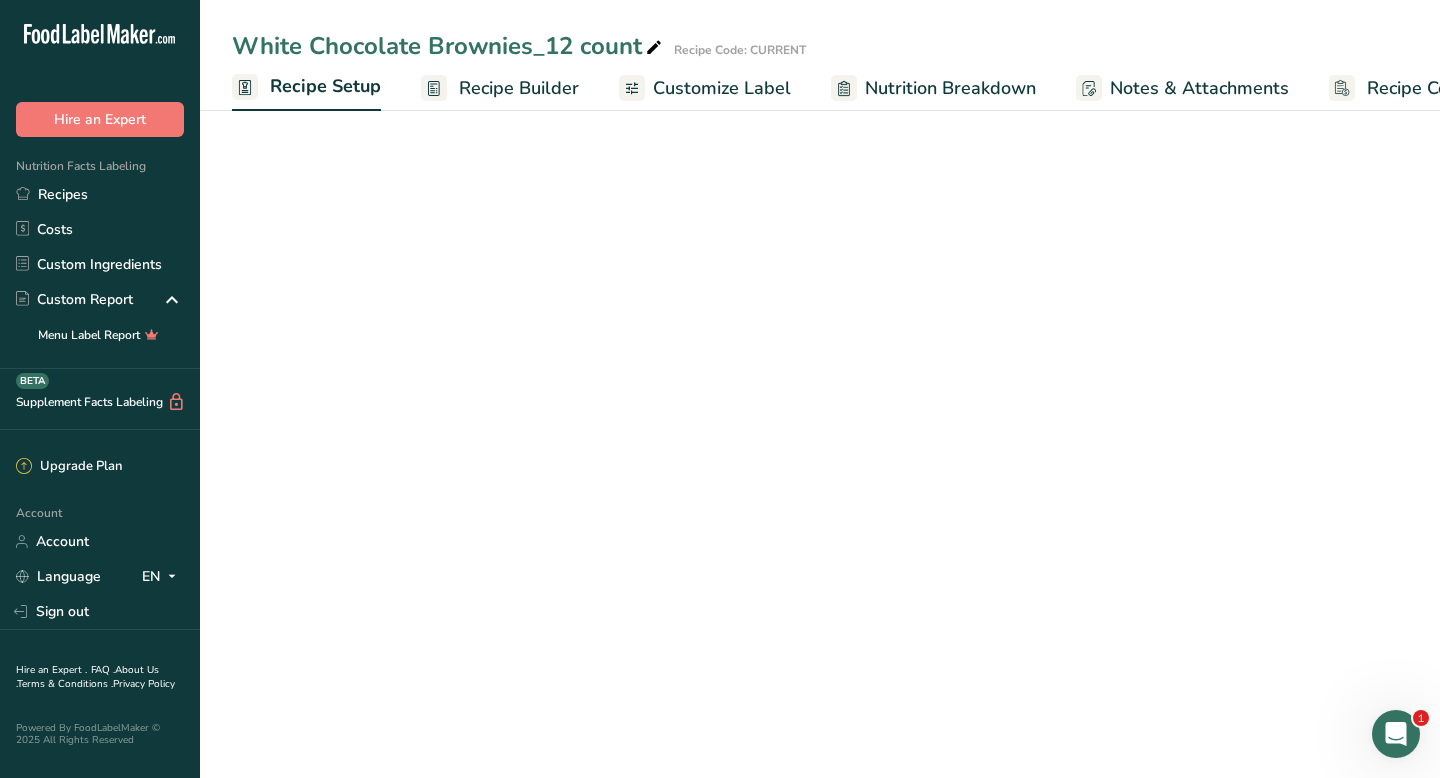 scroll, scrollTop: 0, scrollLeft: 7, axis: horizontal 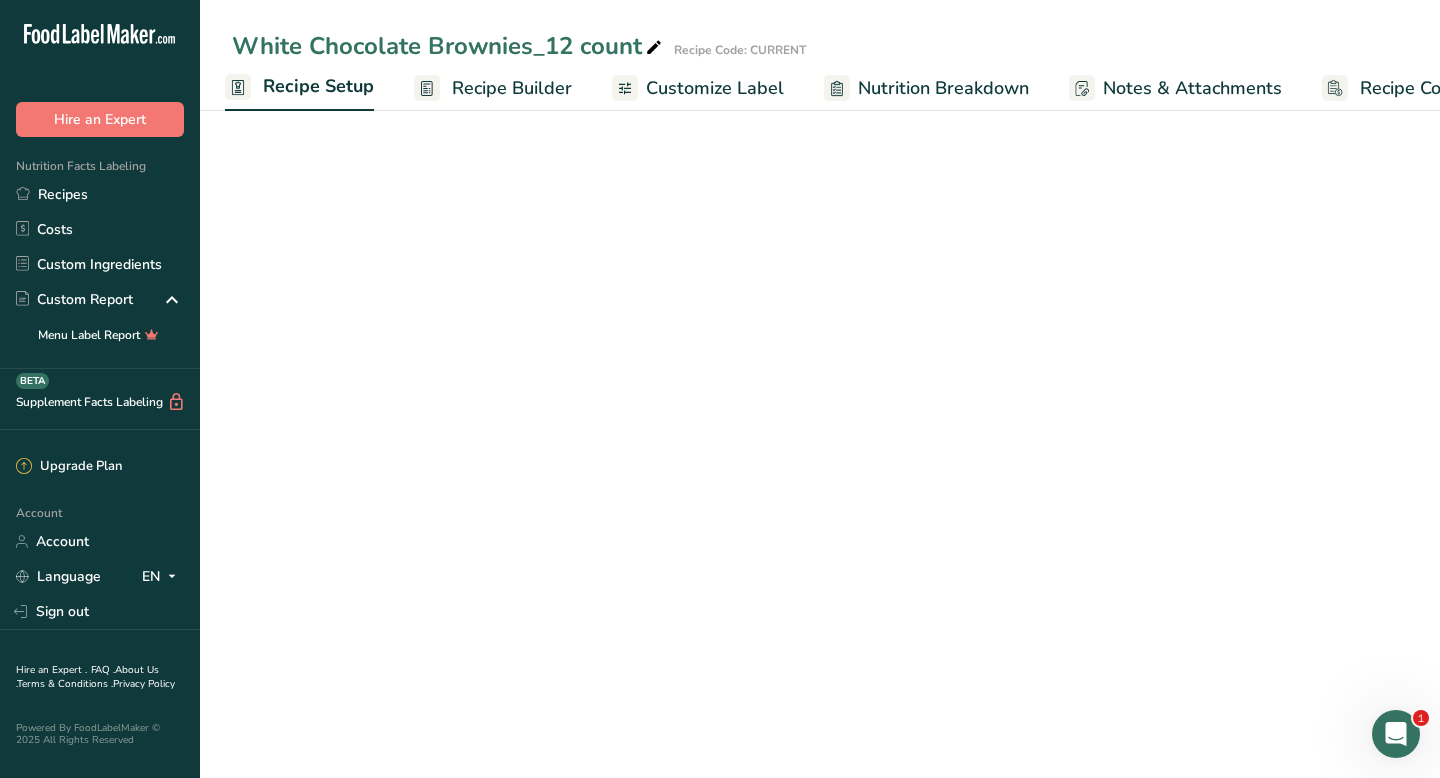 select on "5" 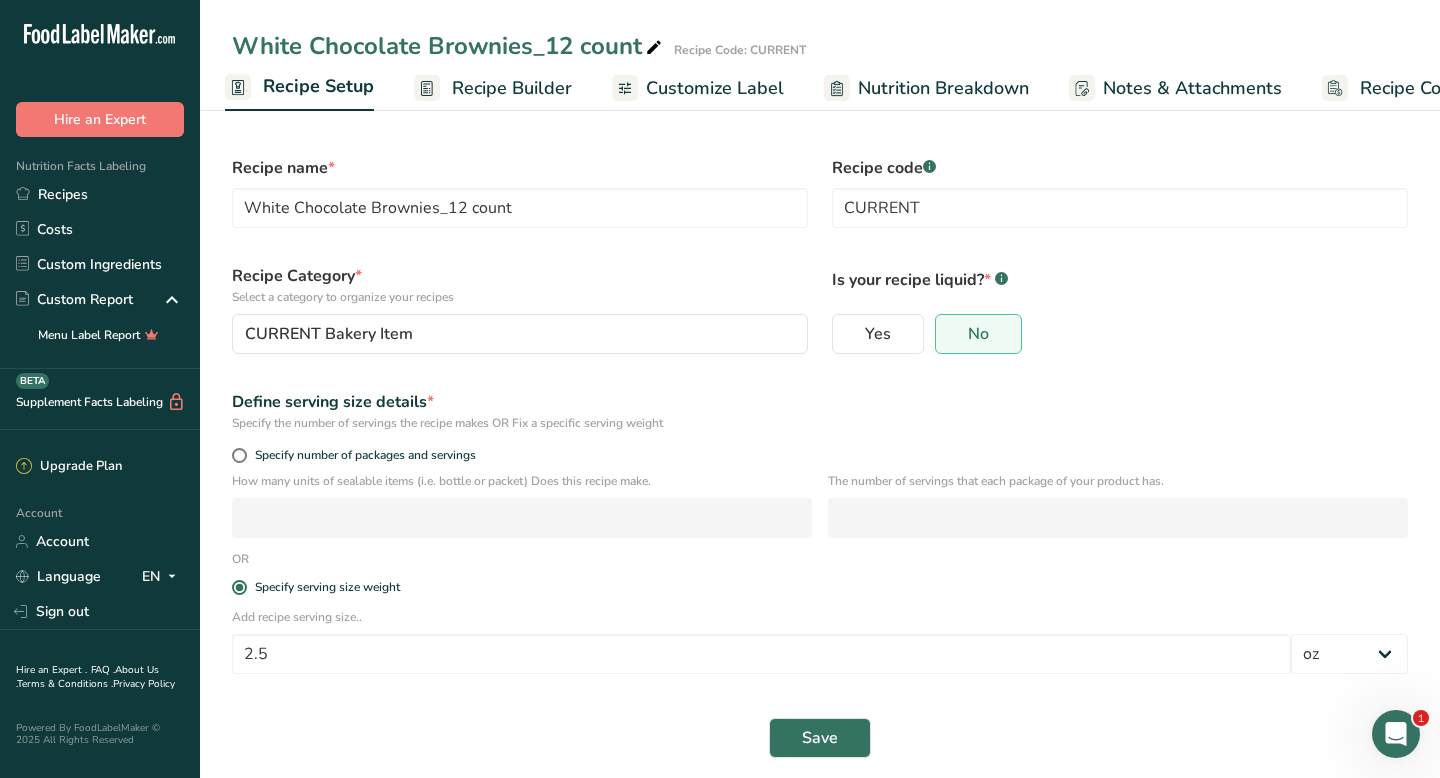click on "Recipe Builder" at bounding box center [512, 88] 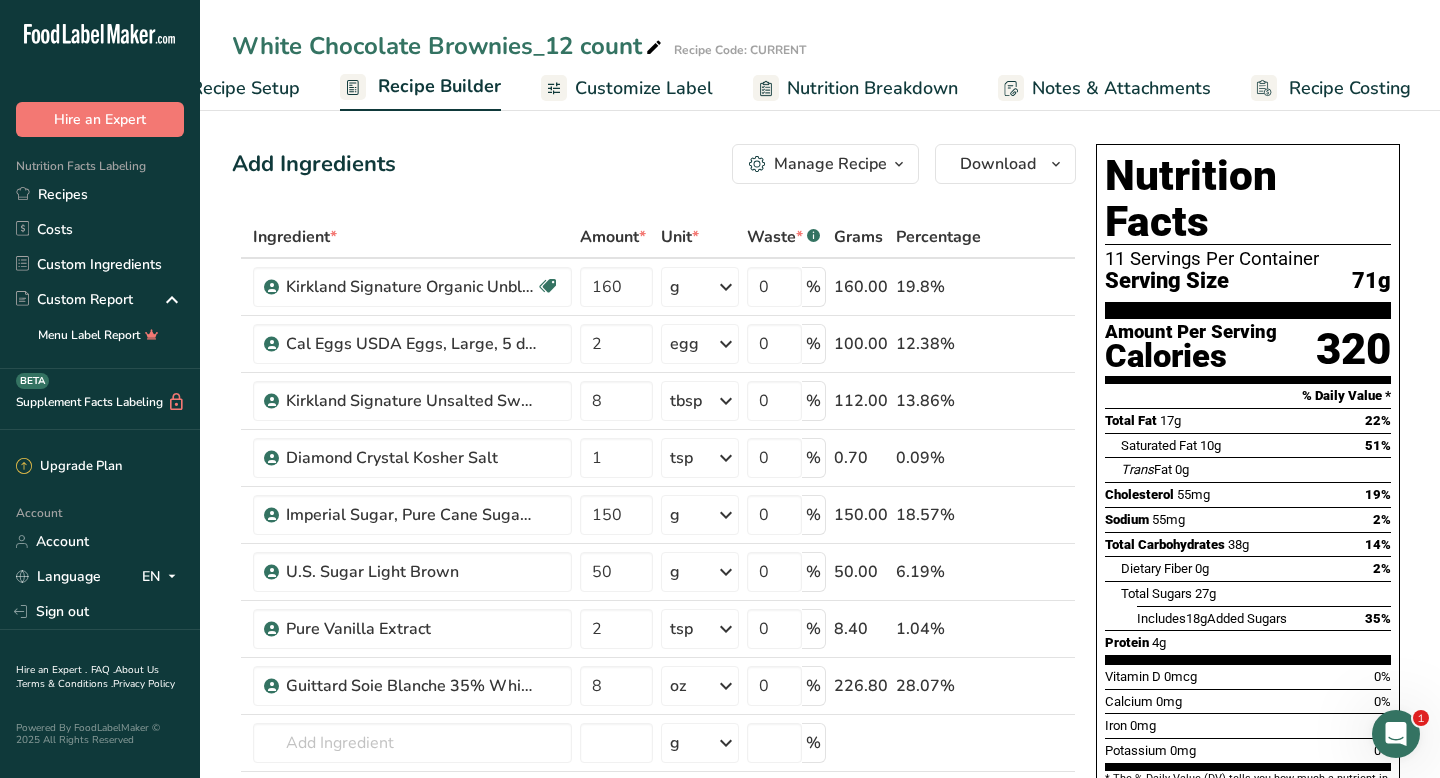 scroll, scrollTop: 0, scrollLeft: 81, axis: horizontal 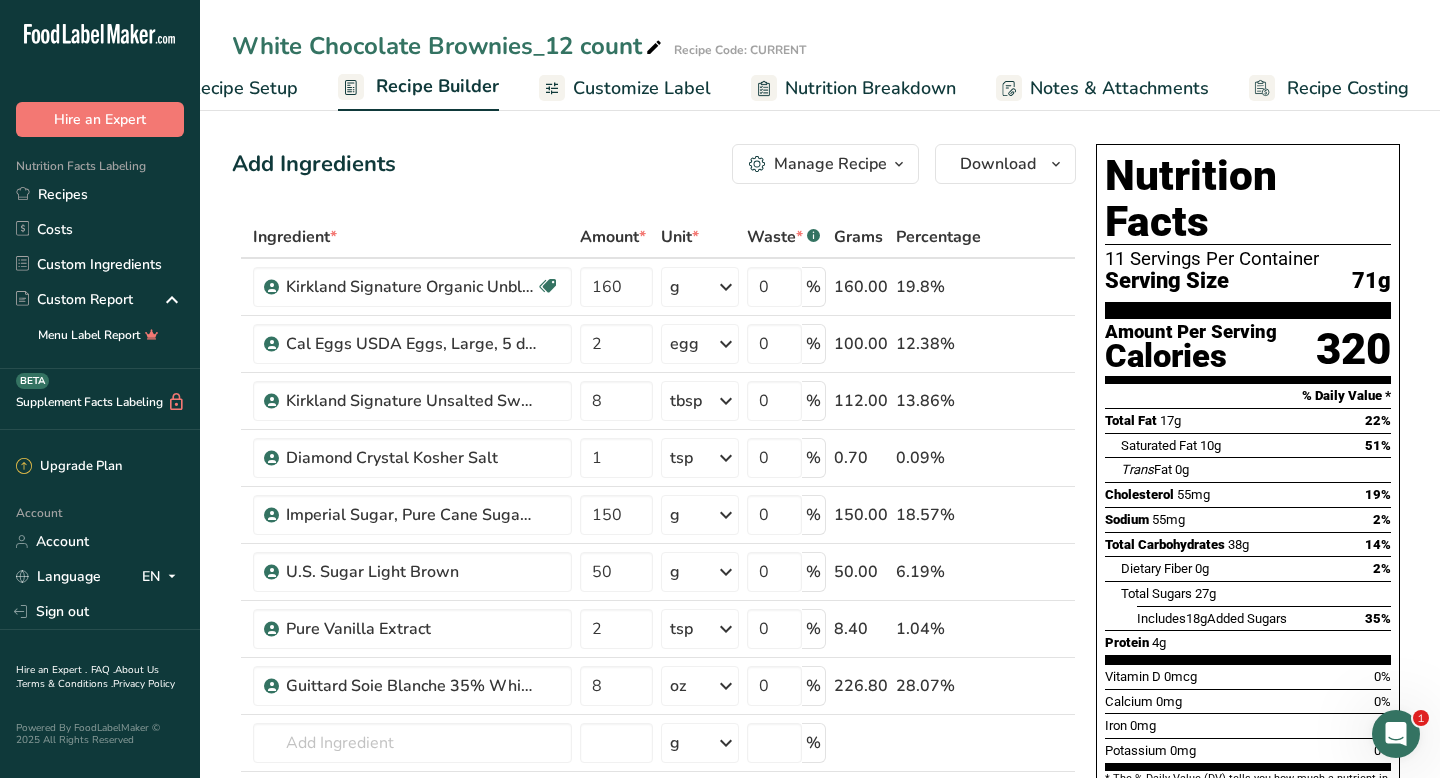 click on "White Chocolate Brownies_12 count" at bounding box center [449, 46] 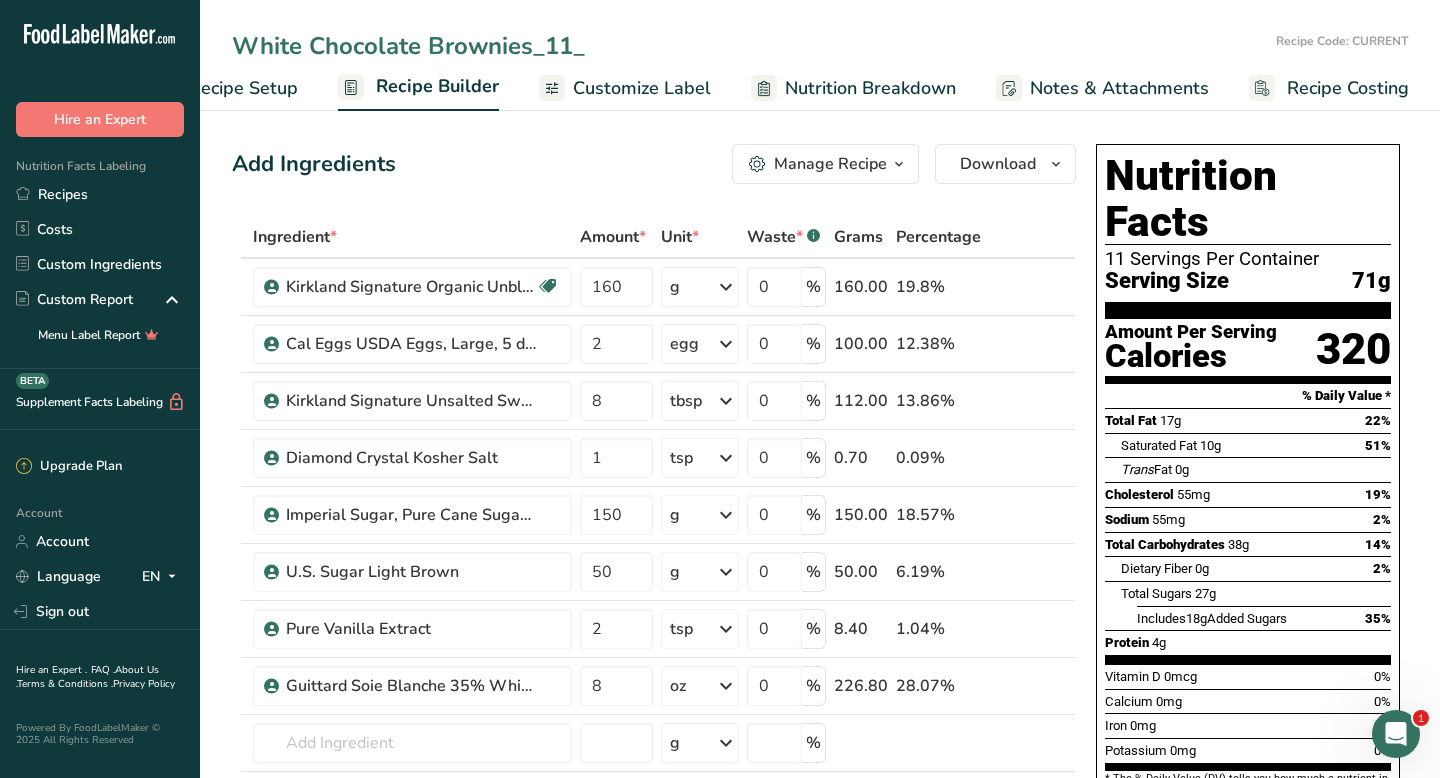 type on "White Chocolate Brownies_11_" 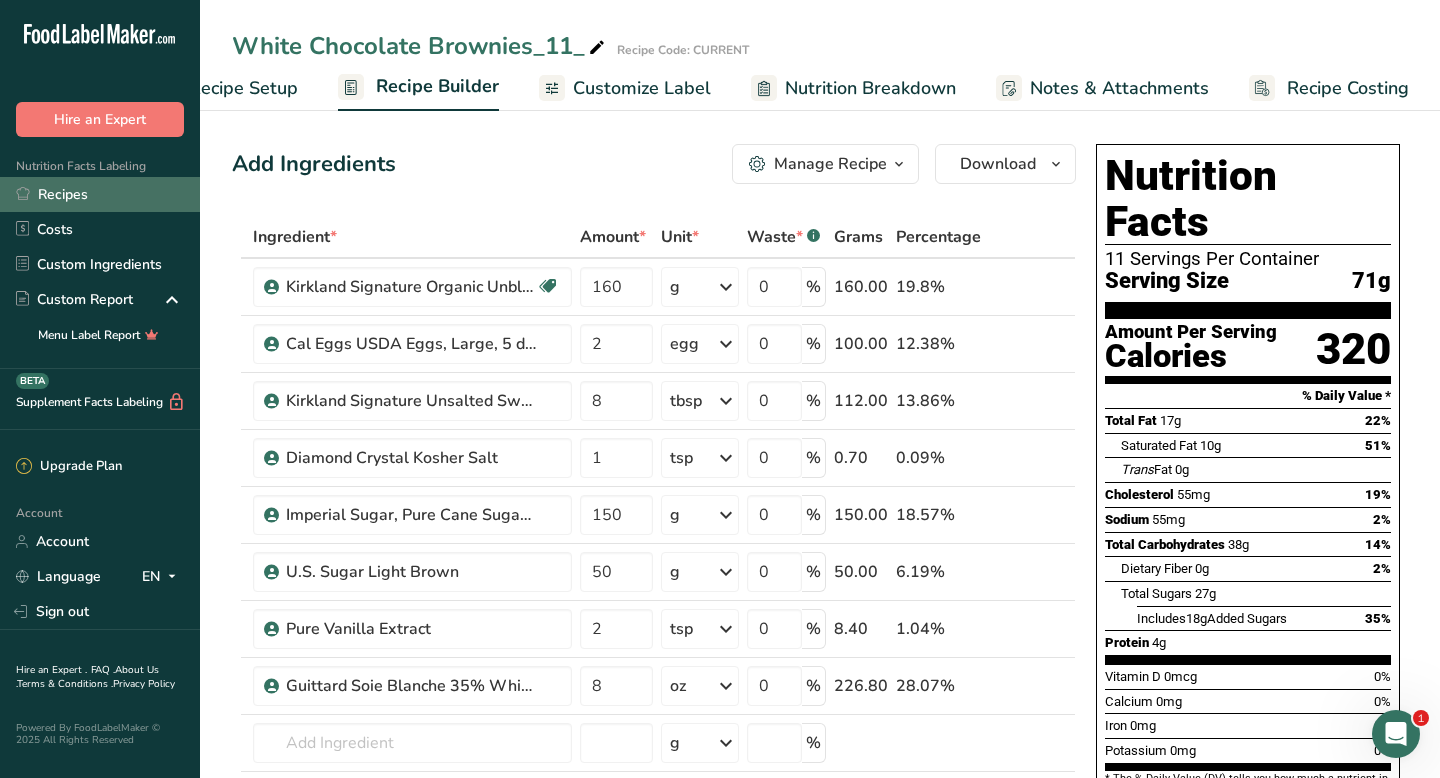 click on "Recipes" at bounding box center (100, 194) 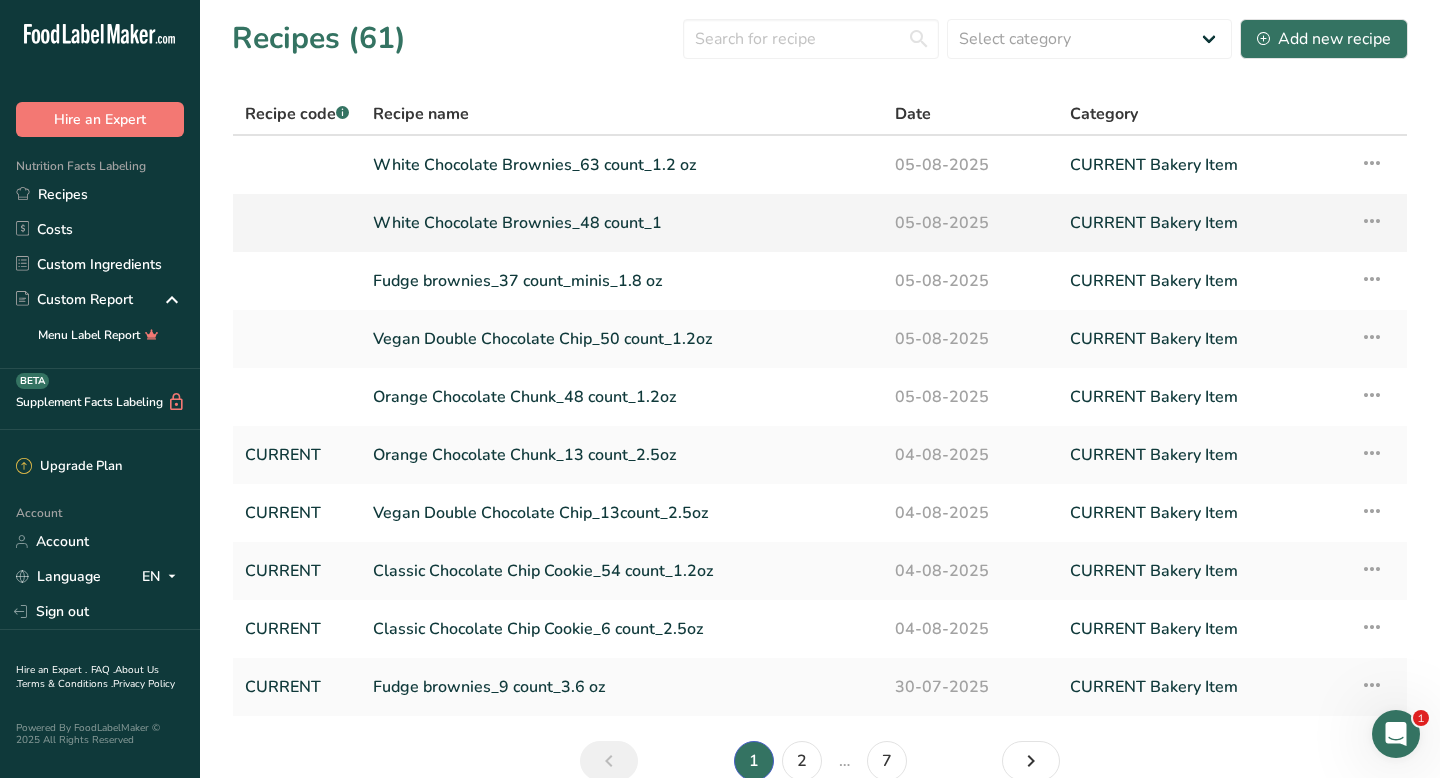 click at bounding box center [1372, 221] 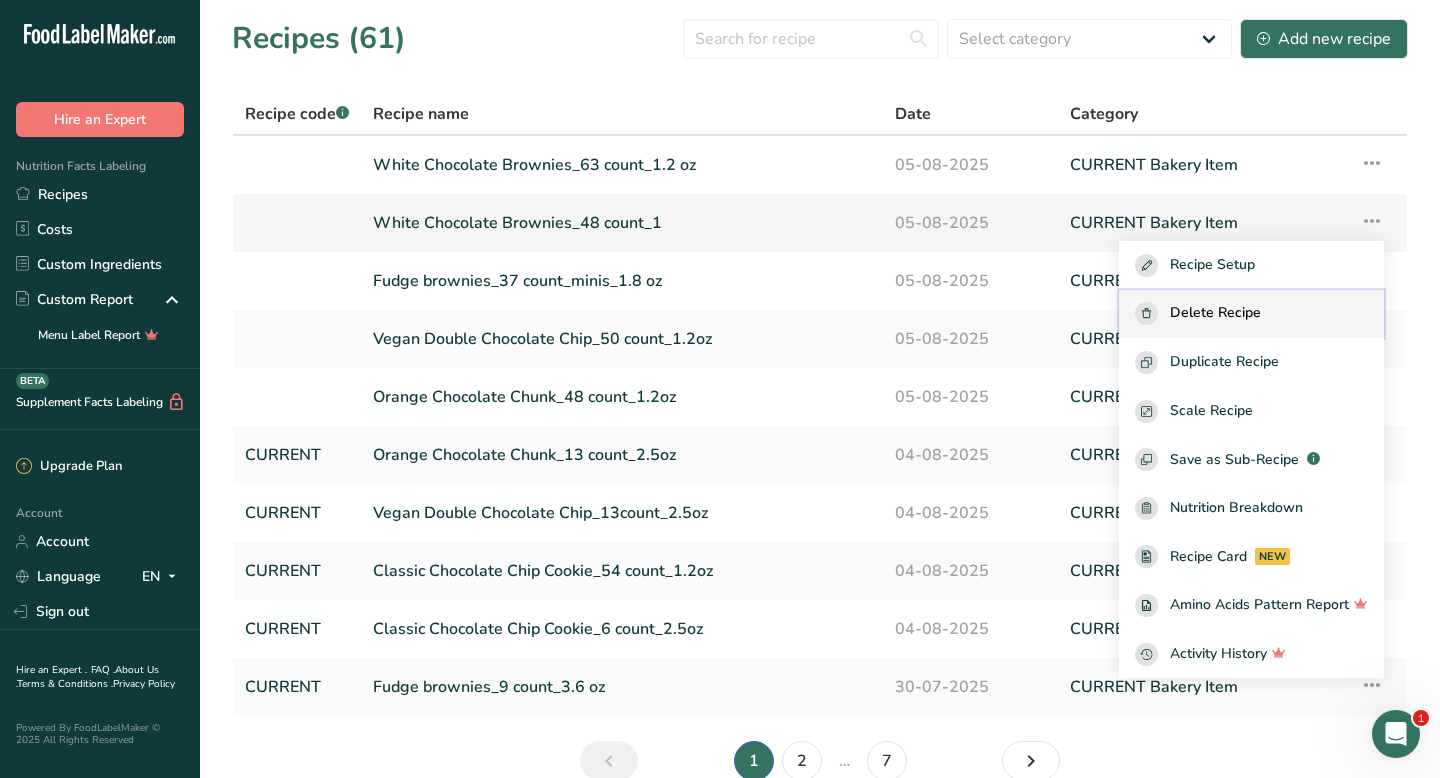 click on "Delete Recipe" at bounding box center [1215, 313] 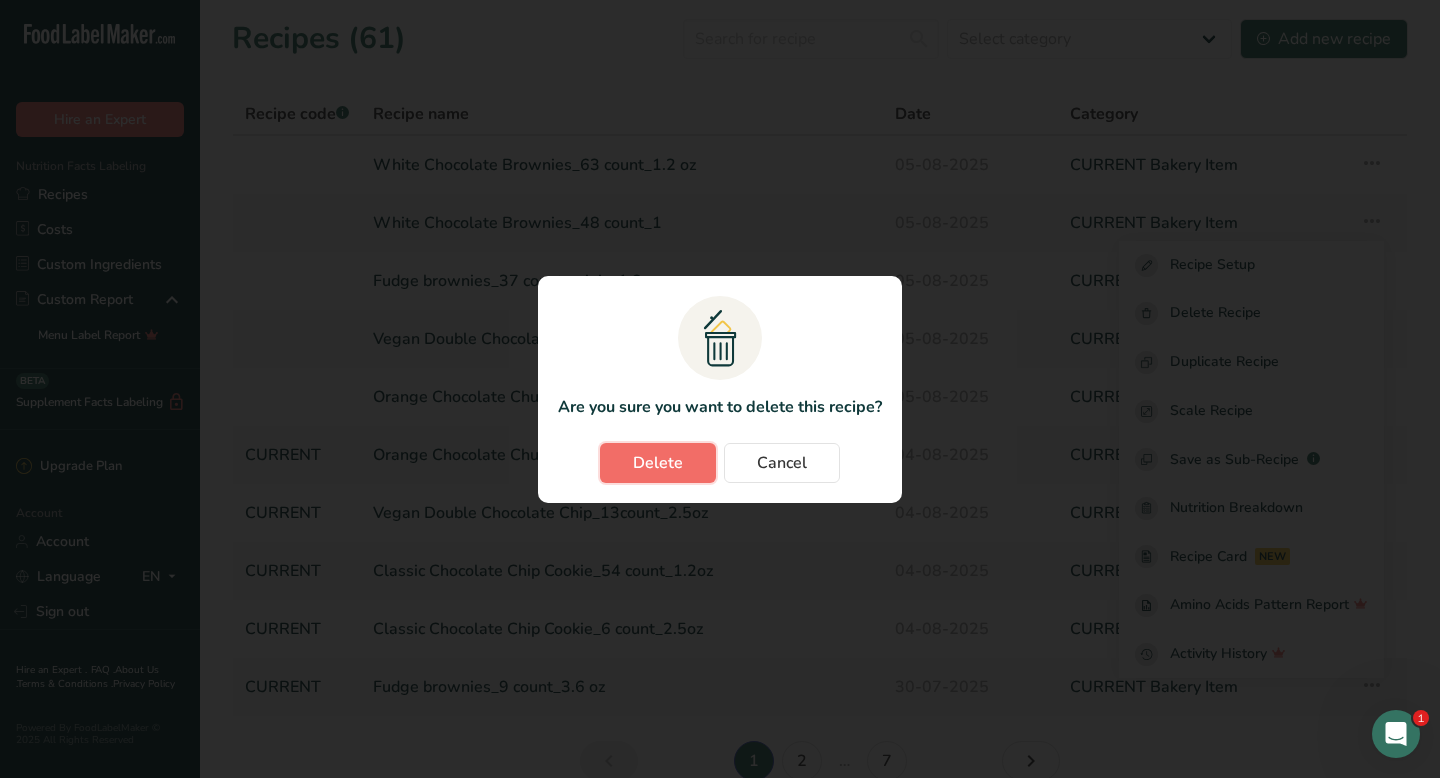 click on "Delete" at bounding box center [658, 463] 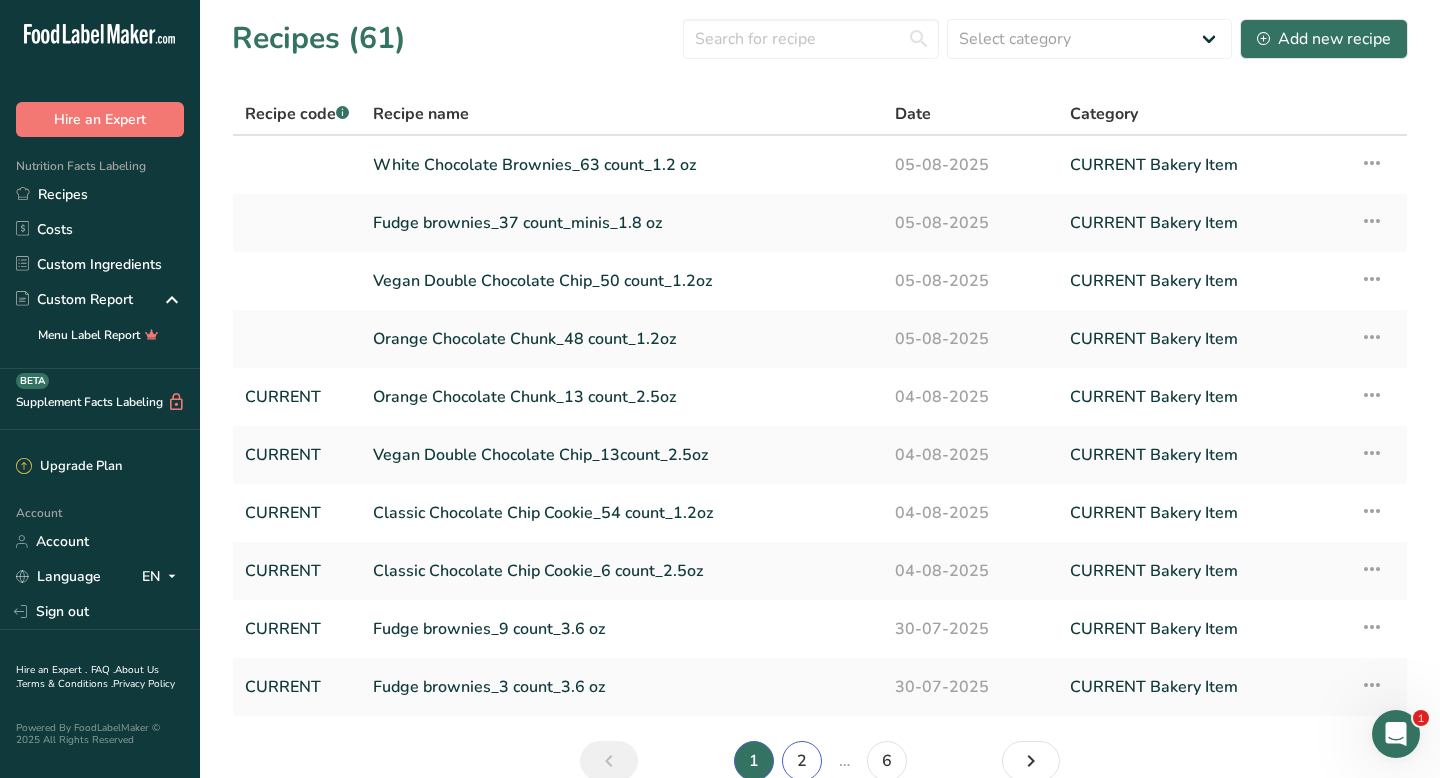 click on "2" at bounding box center (802, 761) 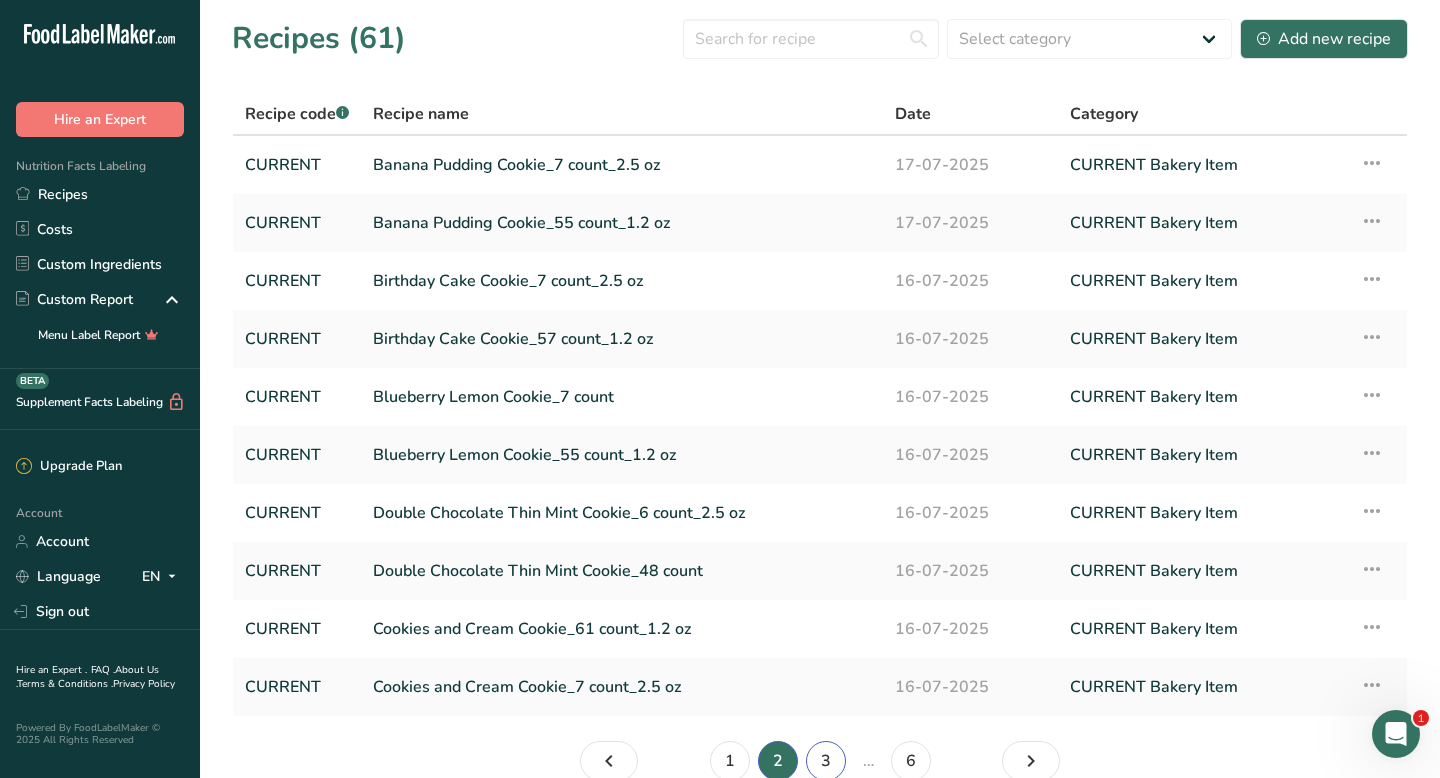 click on "3" at bounding box center (826, 761) 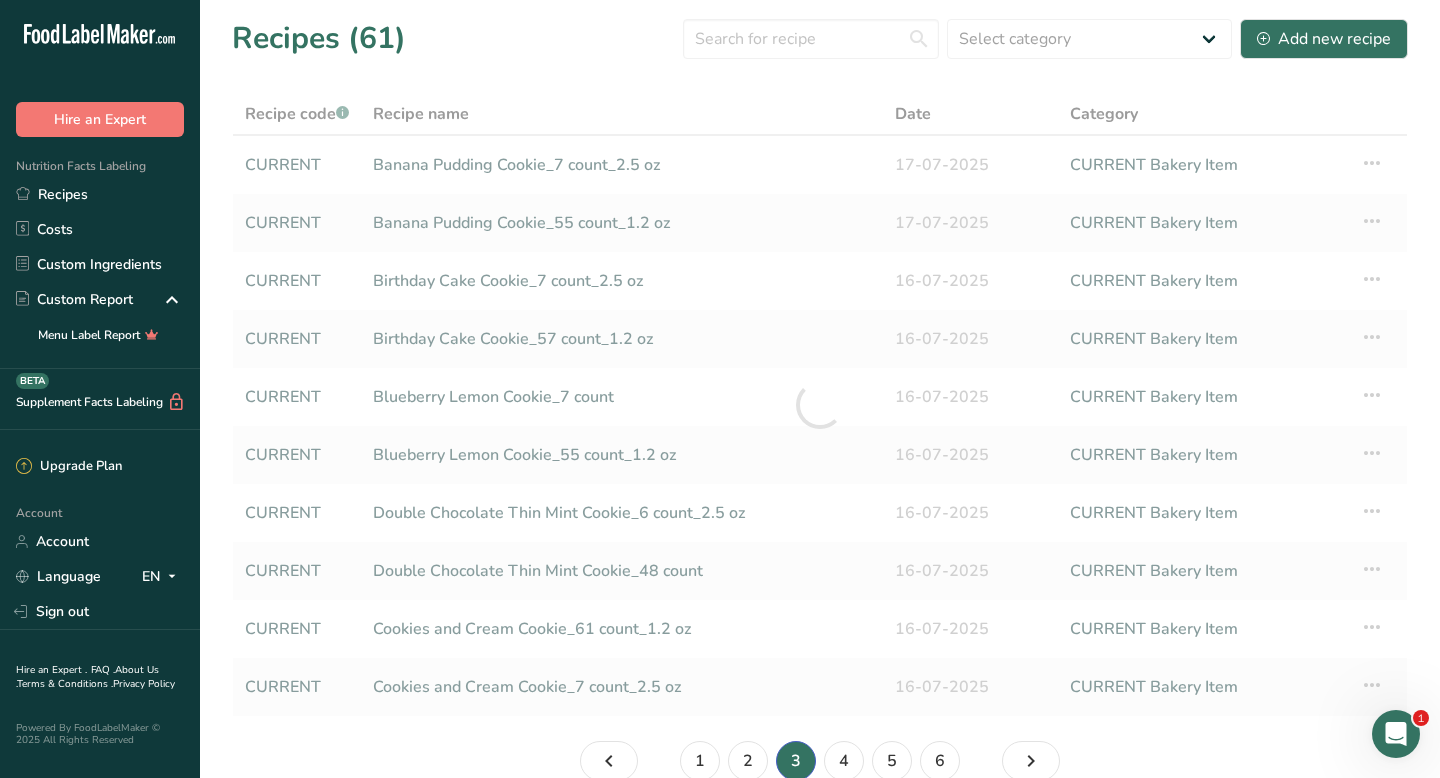 scroll, scrollTop: 3, scrollLeft: 0, axis: vertical 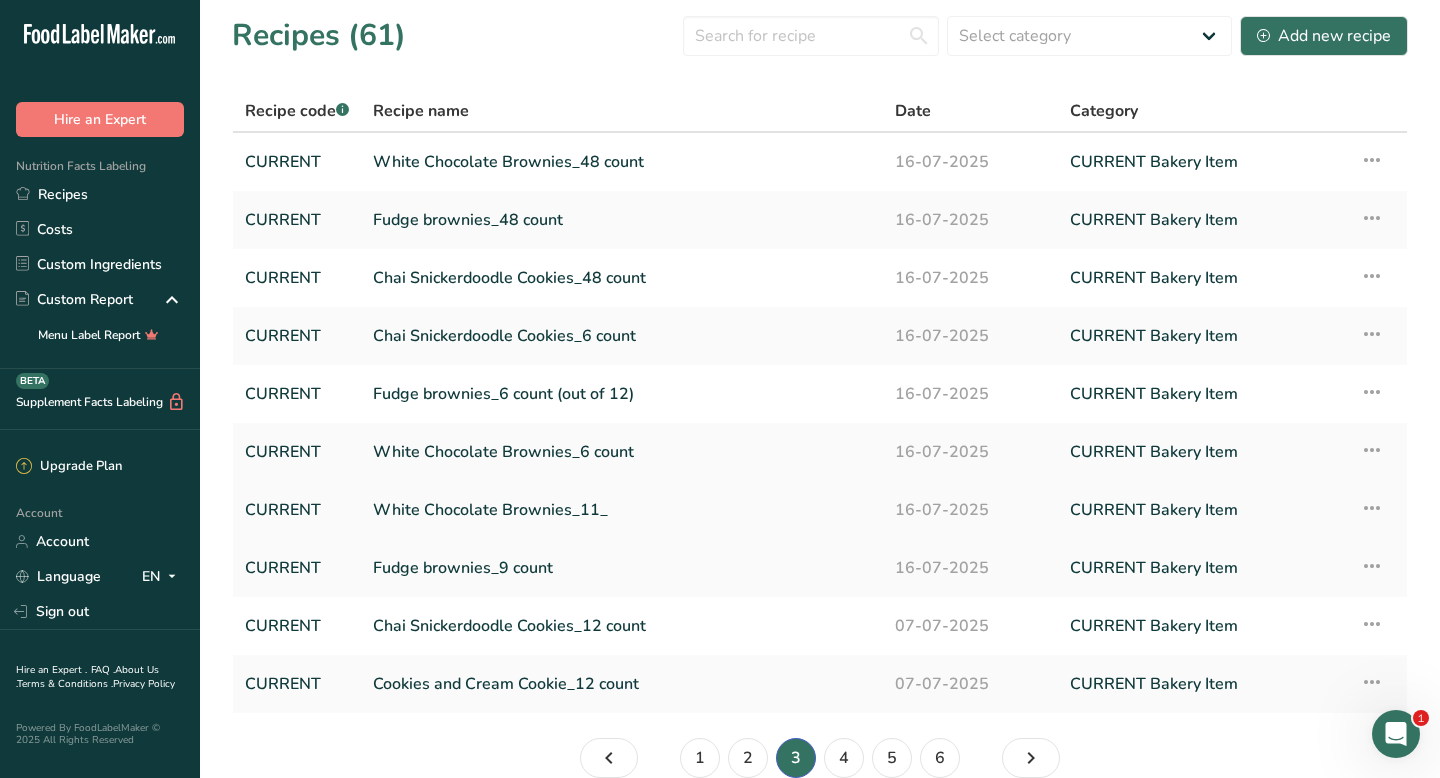 click at bounding box center [1372, 508] 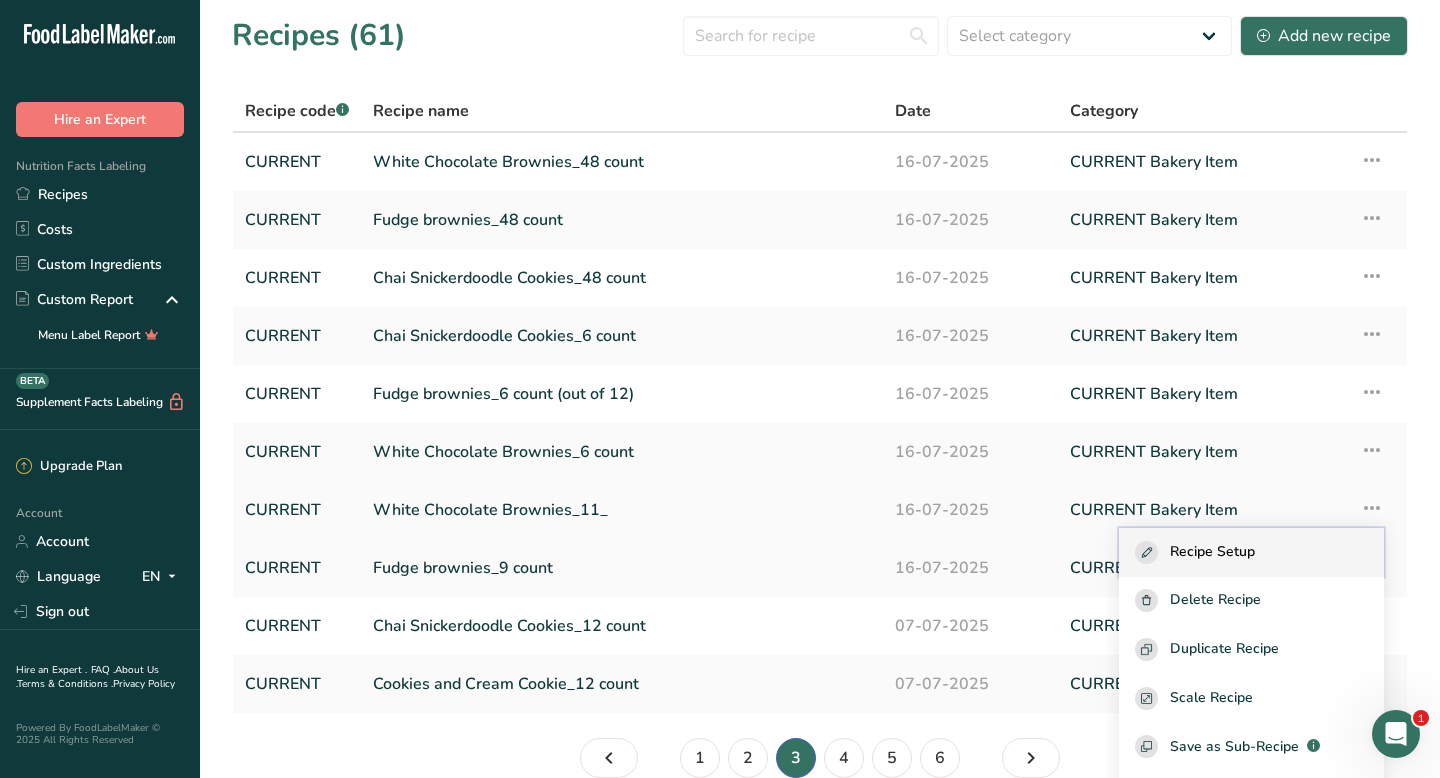 click on "Recipe Setup" at bounding box center (1251, 552) 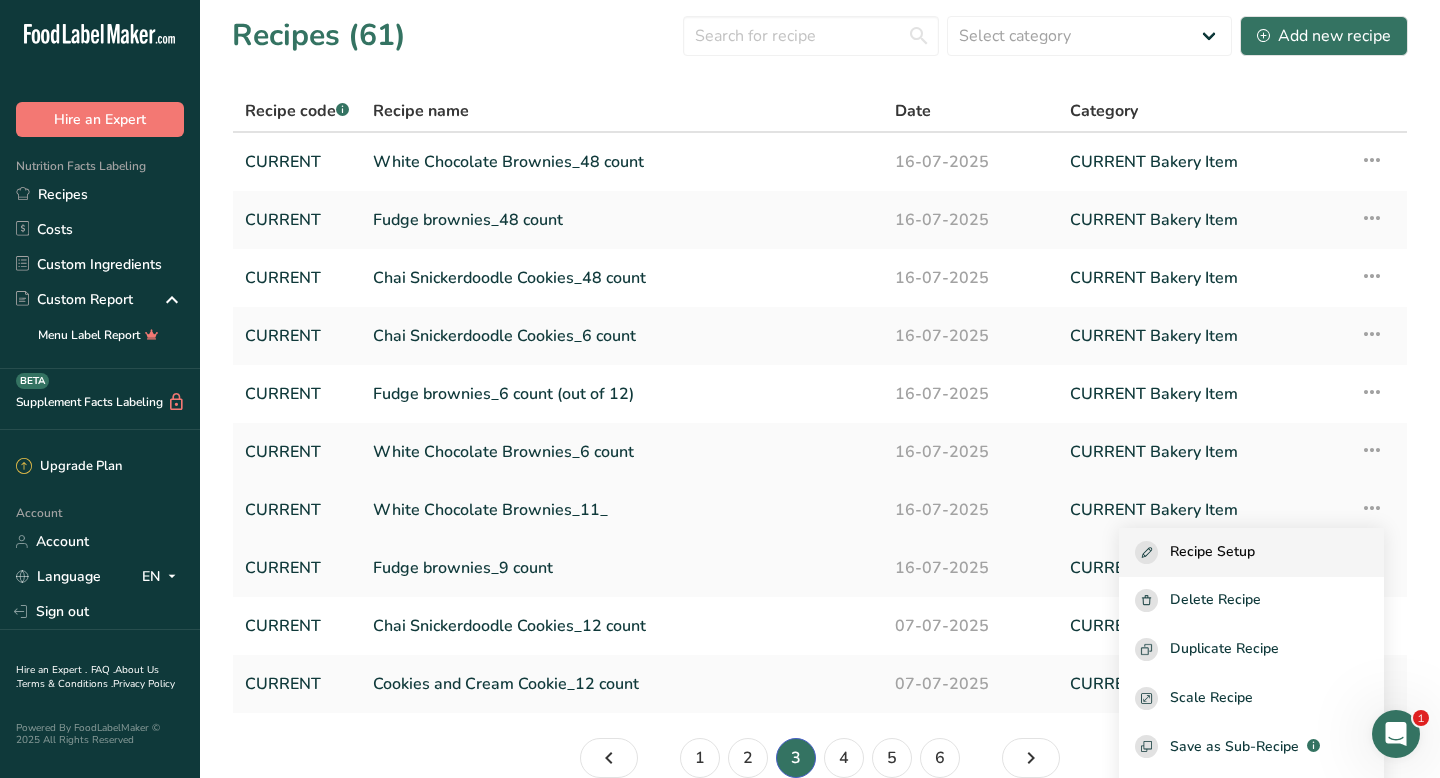 select on "5" 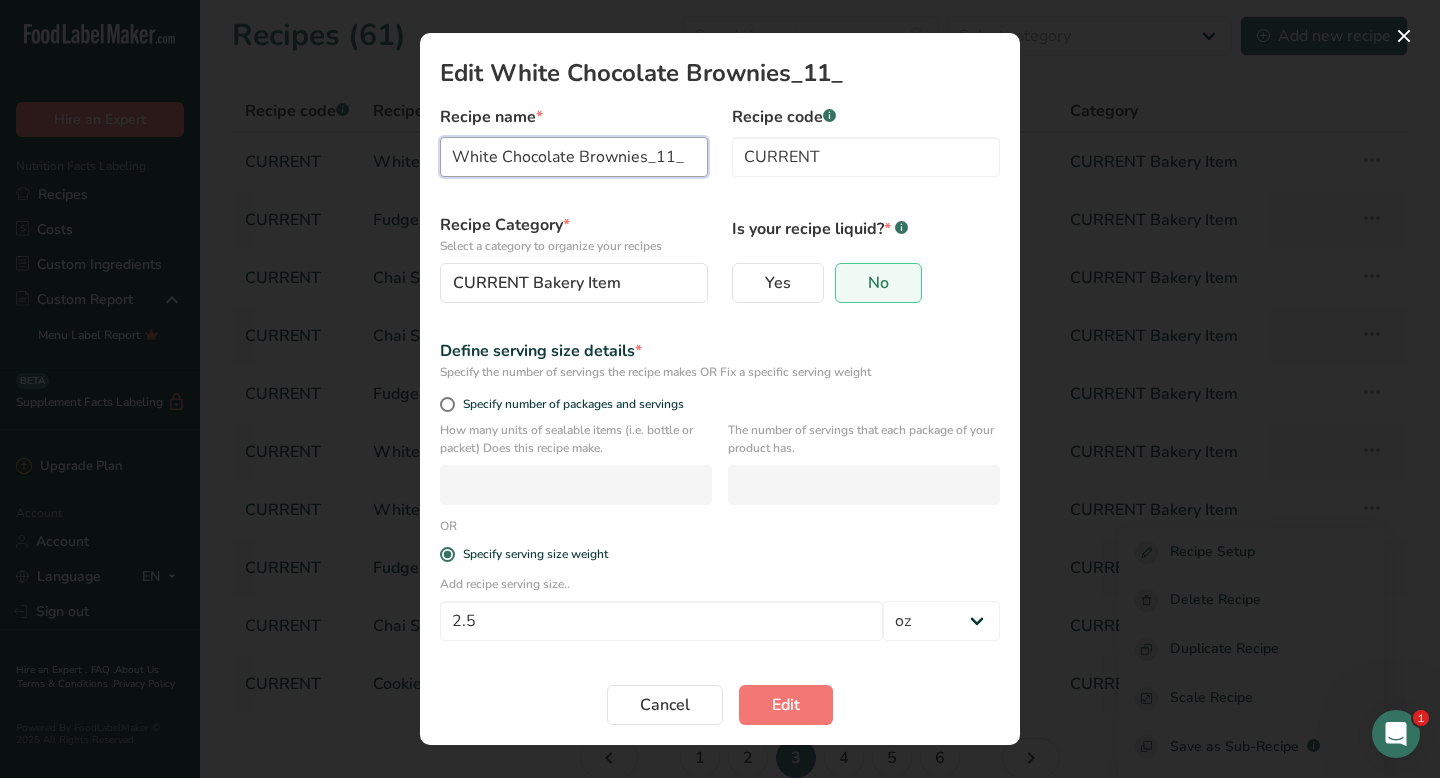 click on "White Chocolate Brownies_11_" at bounding box center [574, 157] 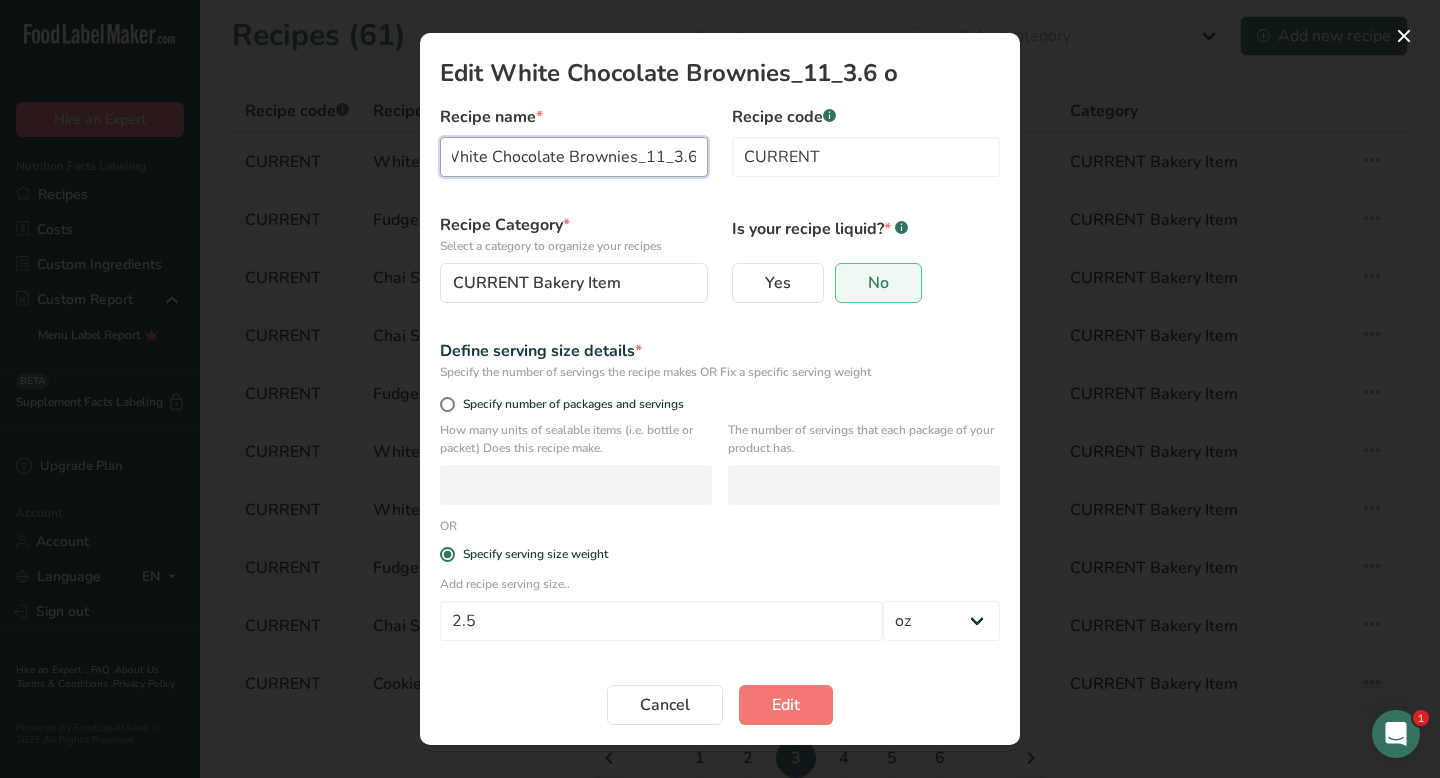 scroll, scrollTop: 0, scrollLeft: 27, axis: horizontal 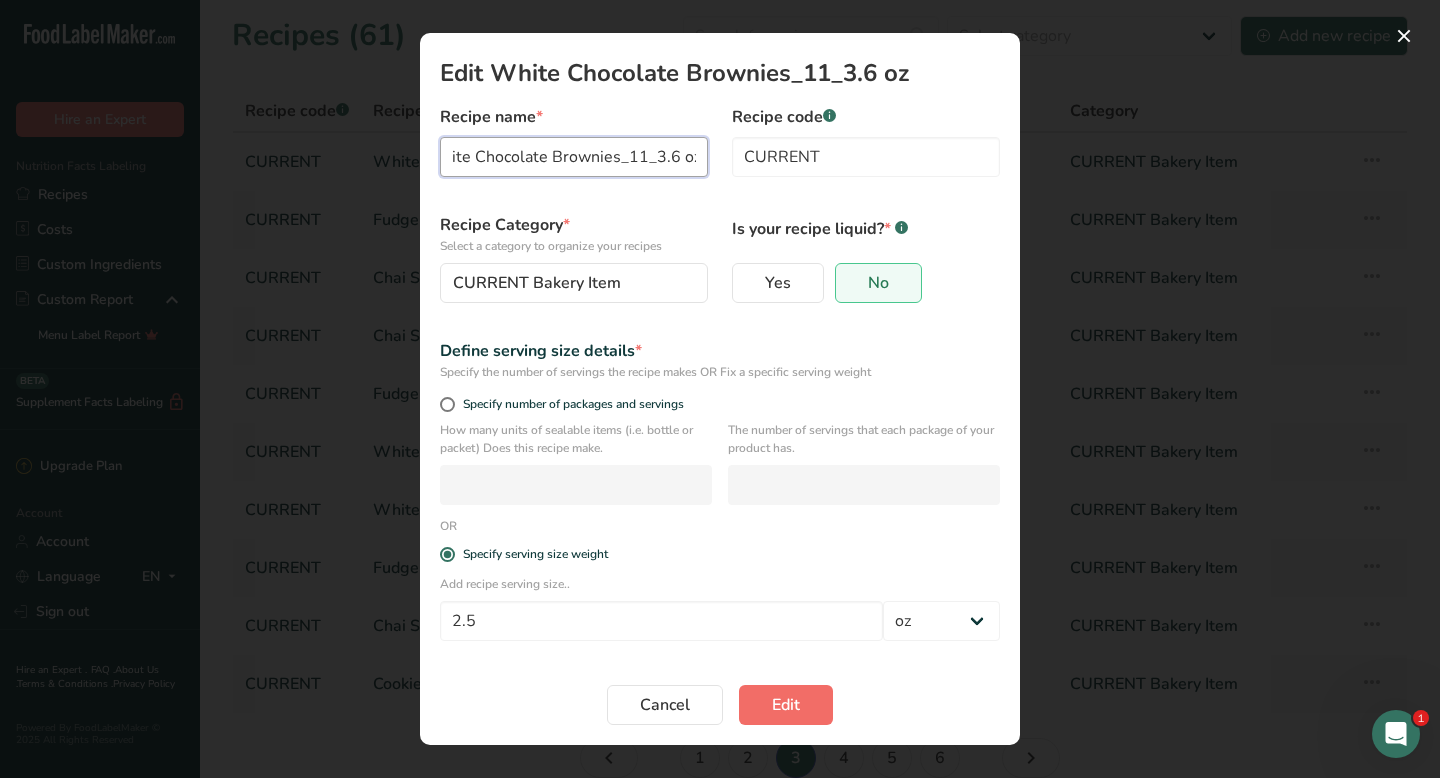 type on "White Chocolate Brownies_11_3.6 oz" 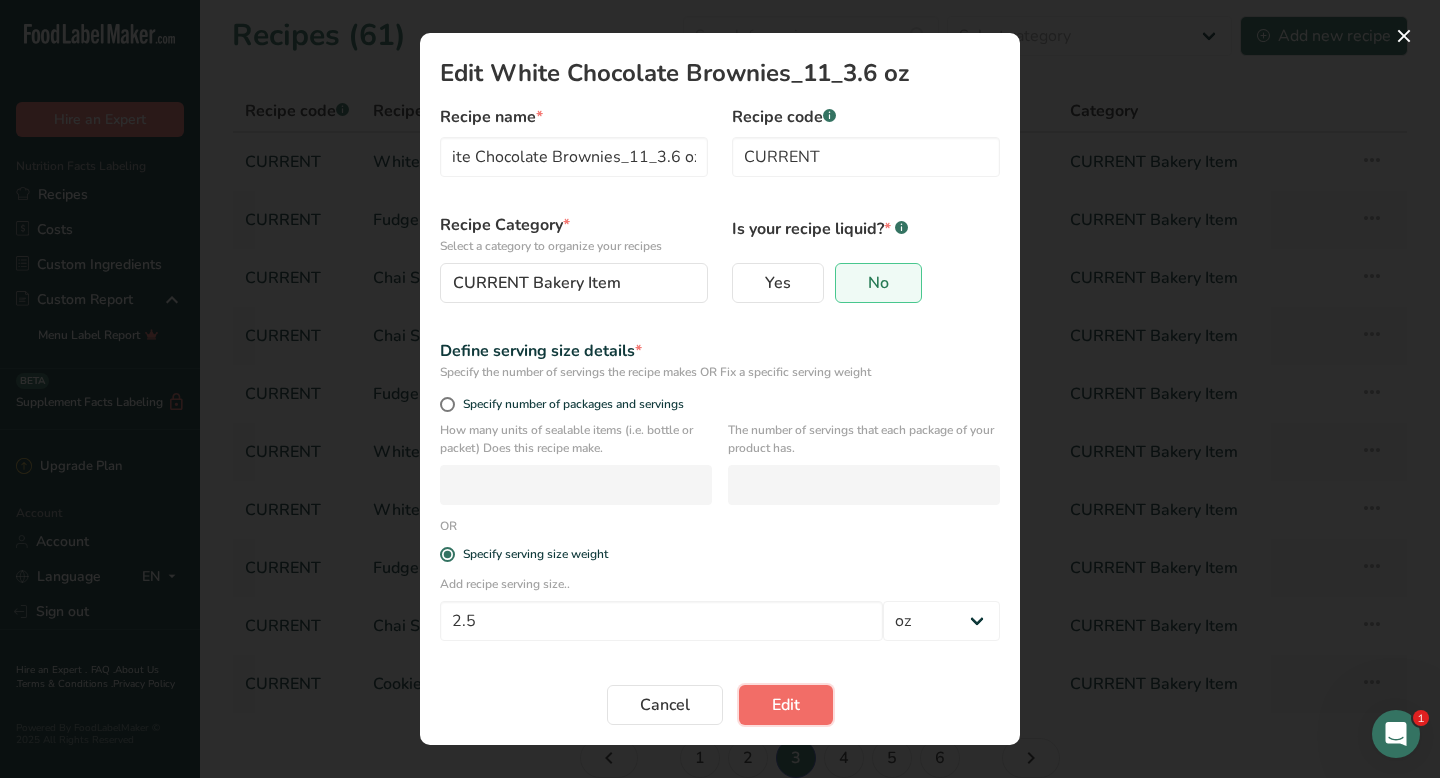 click on "Edit" at bounding box center [786, 705] 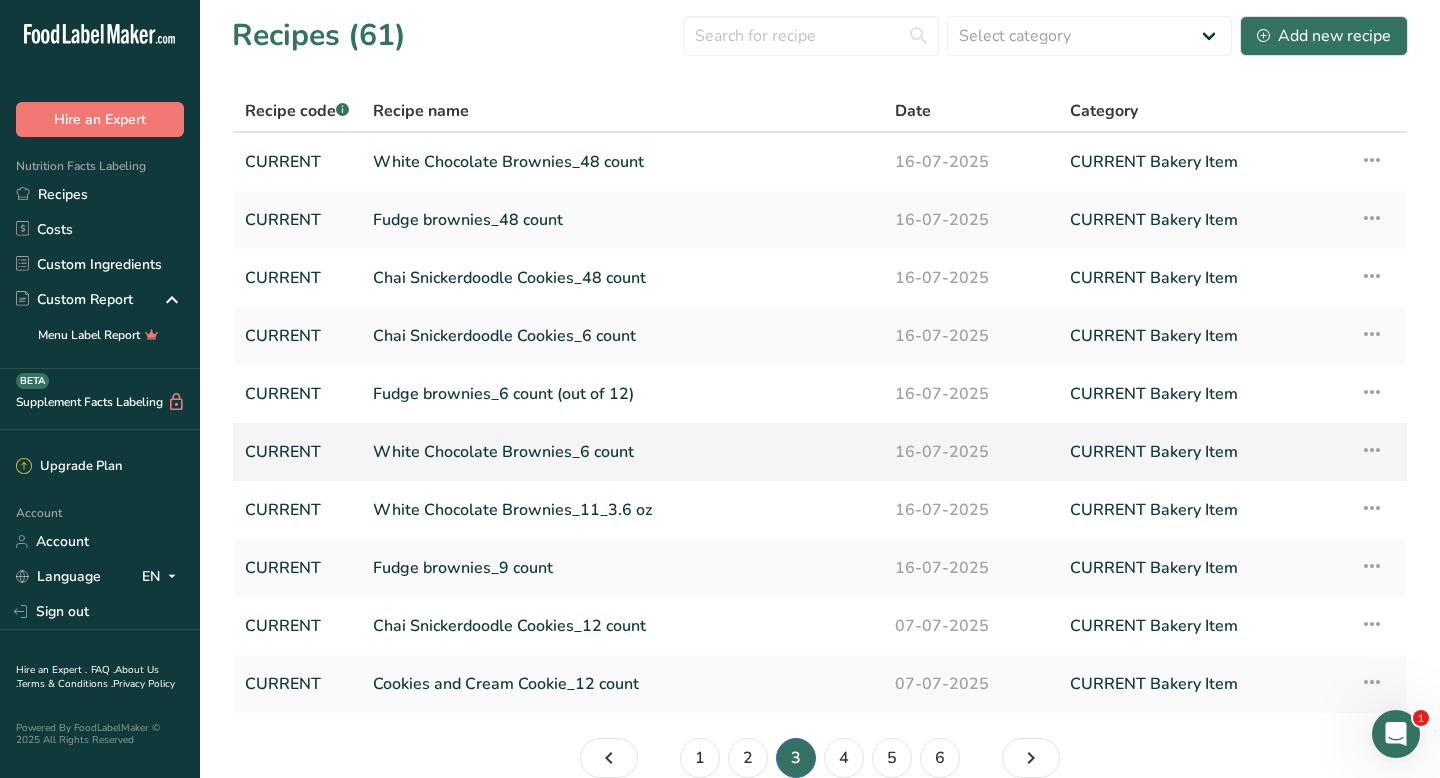 click at bounding box center [1372, 450] 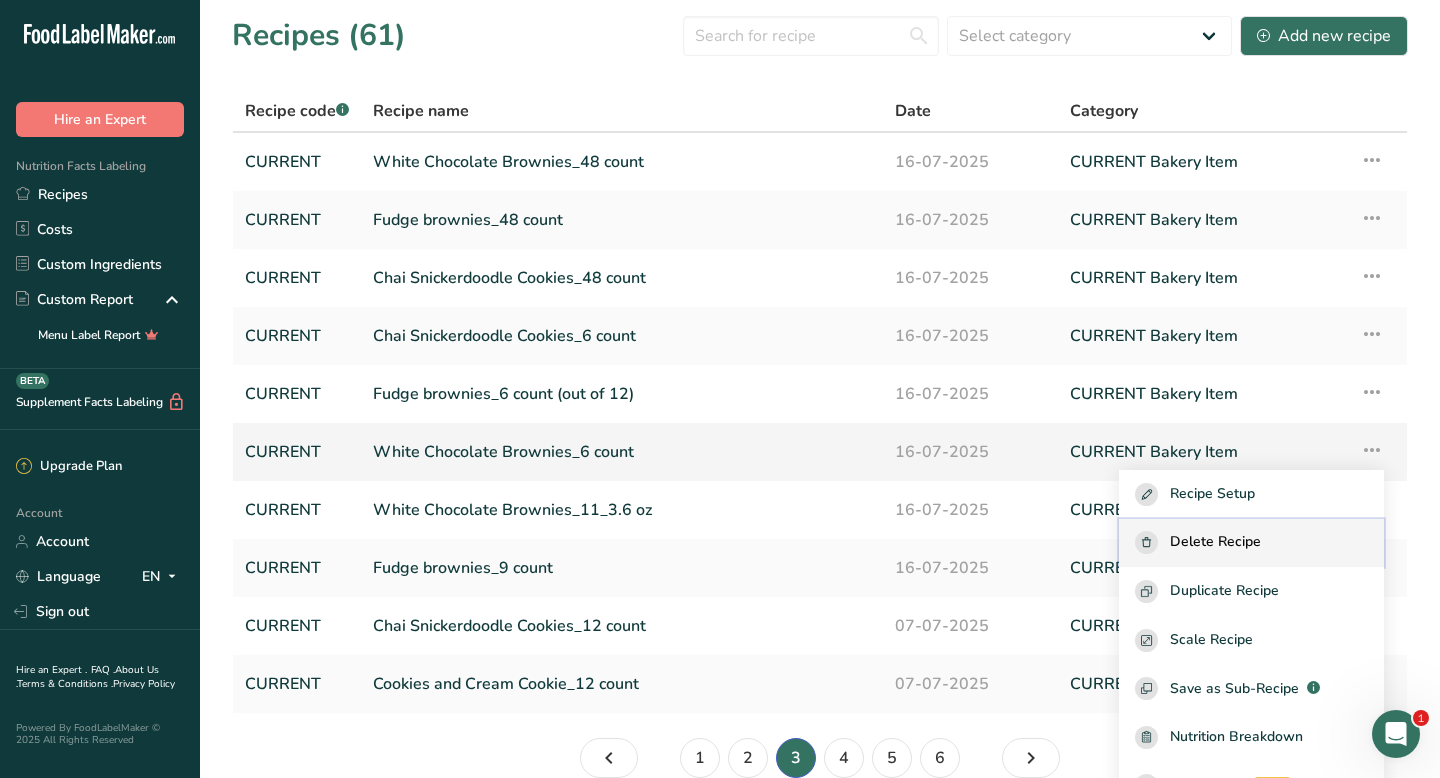 click on "Delete Recipe" at bounding box center (1215, 542) 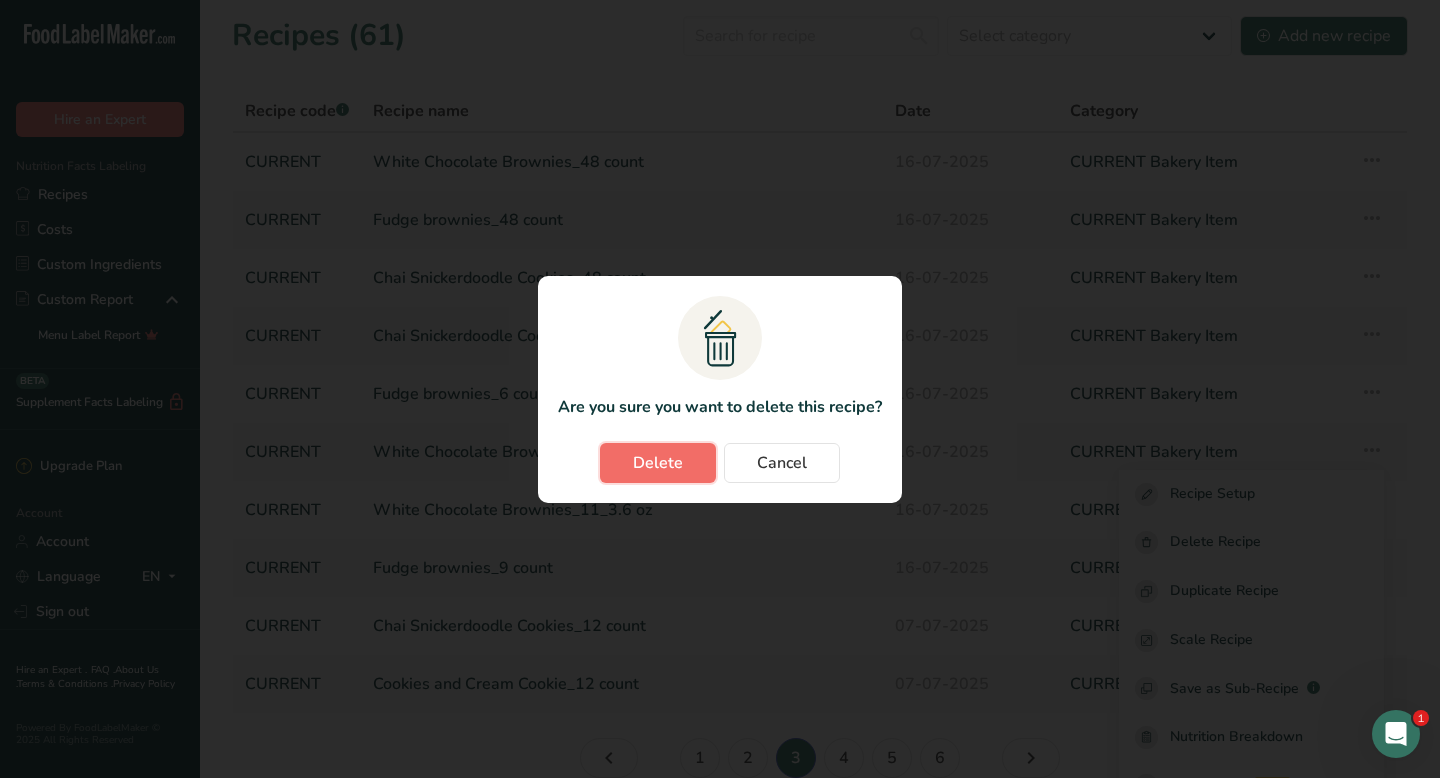 click on "Delete" at bounding box center [658, 463] 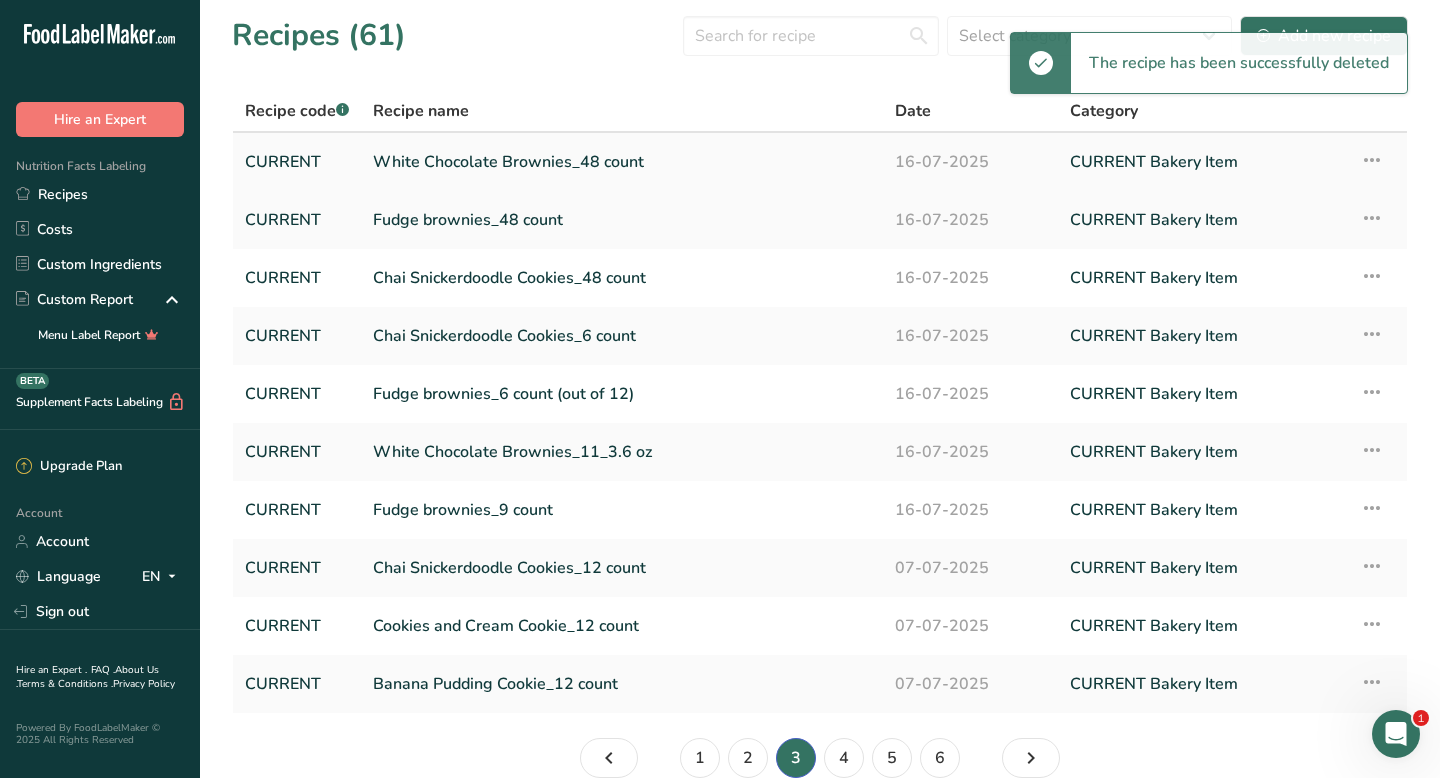 click at bounding box center [1372, 160] 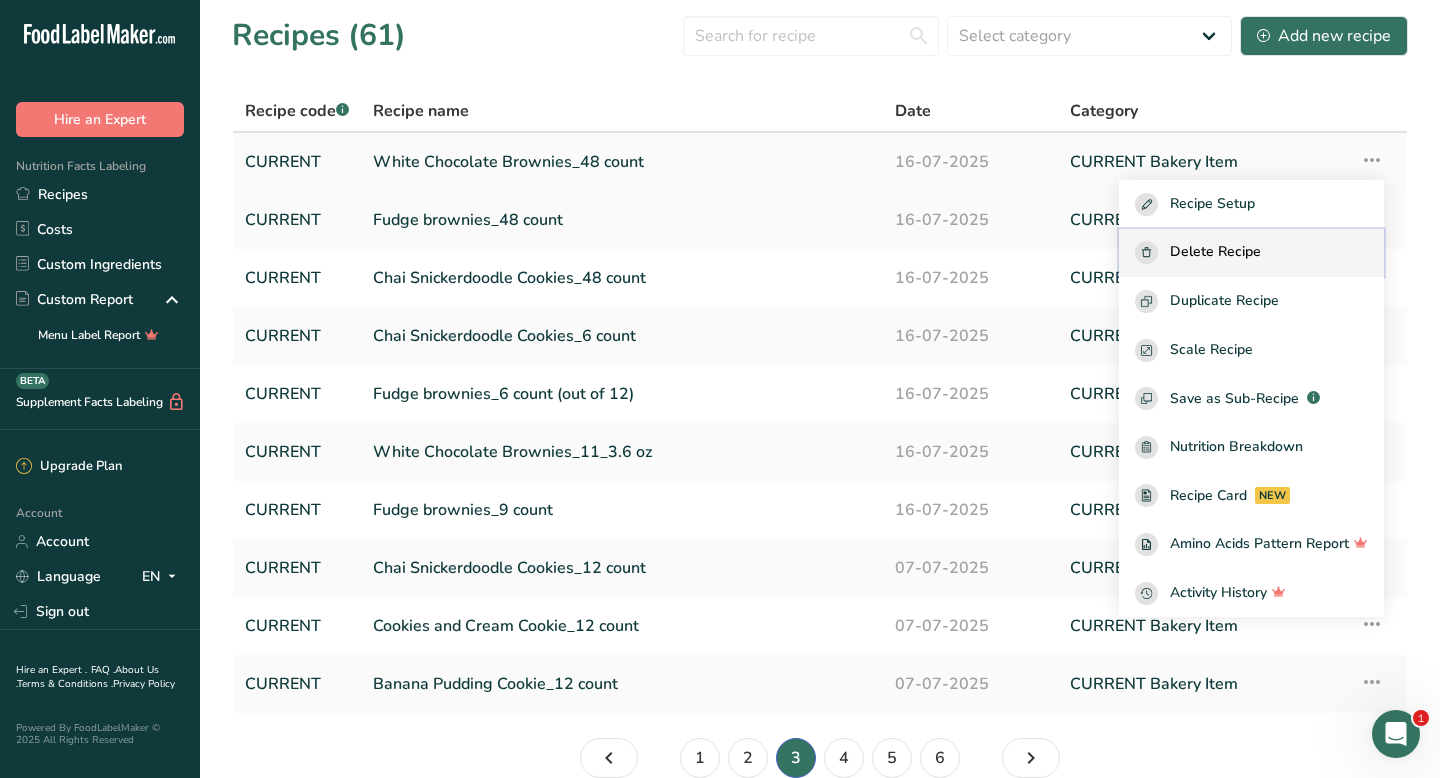click on "Delete Recipe" at bounding box center [1251, 252] 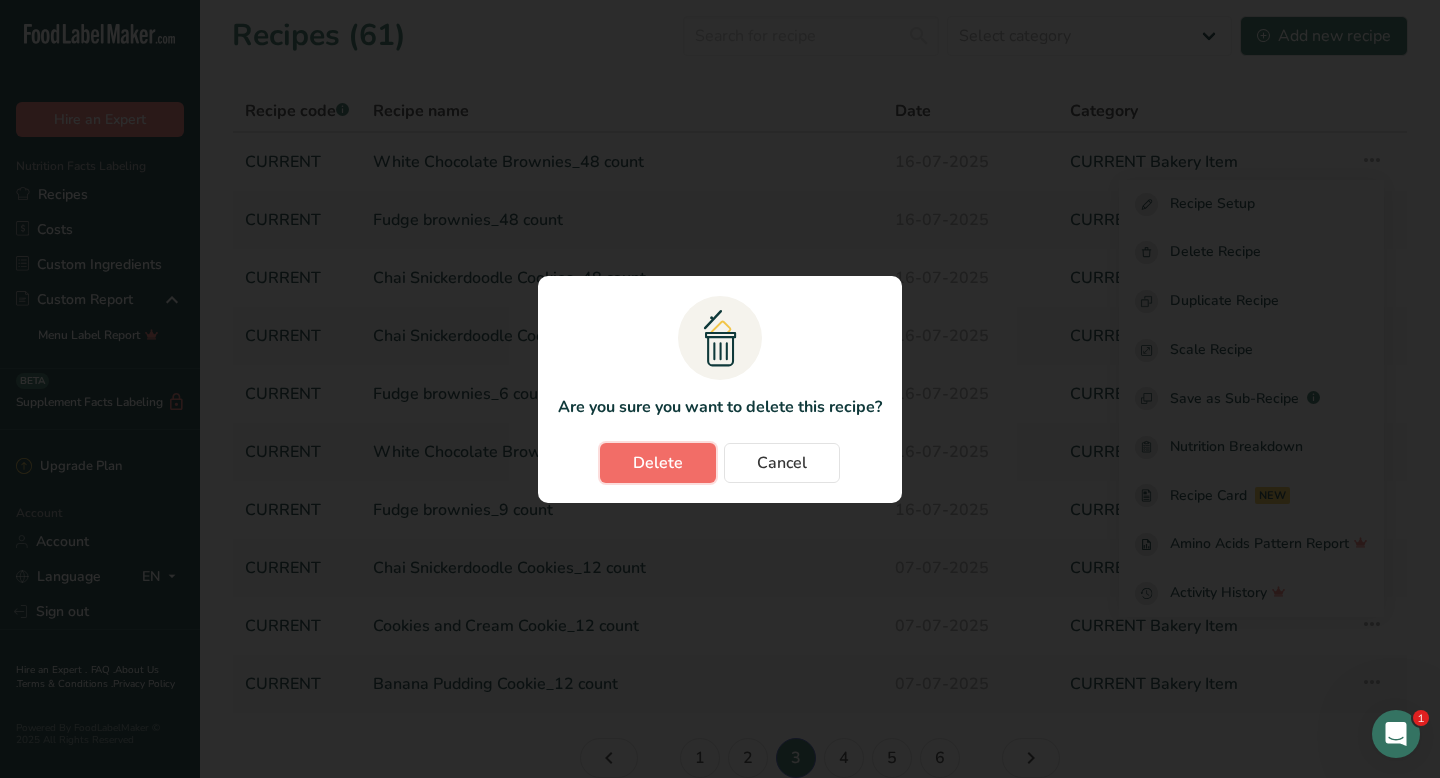 click on "Delete" at bounding box center [658, 463] 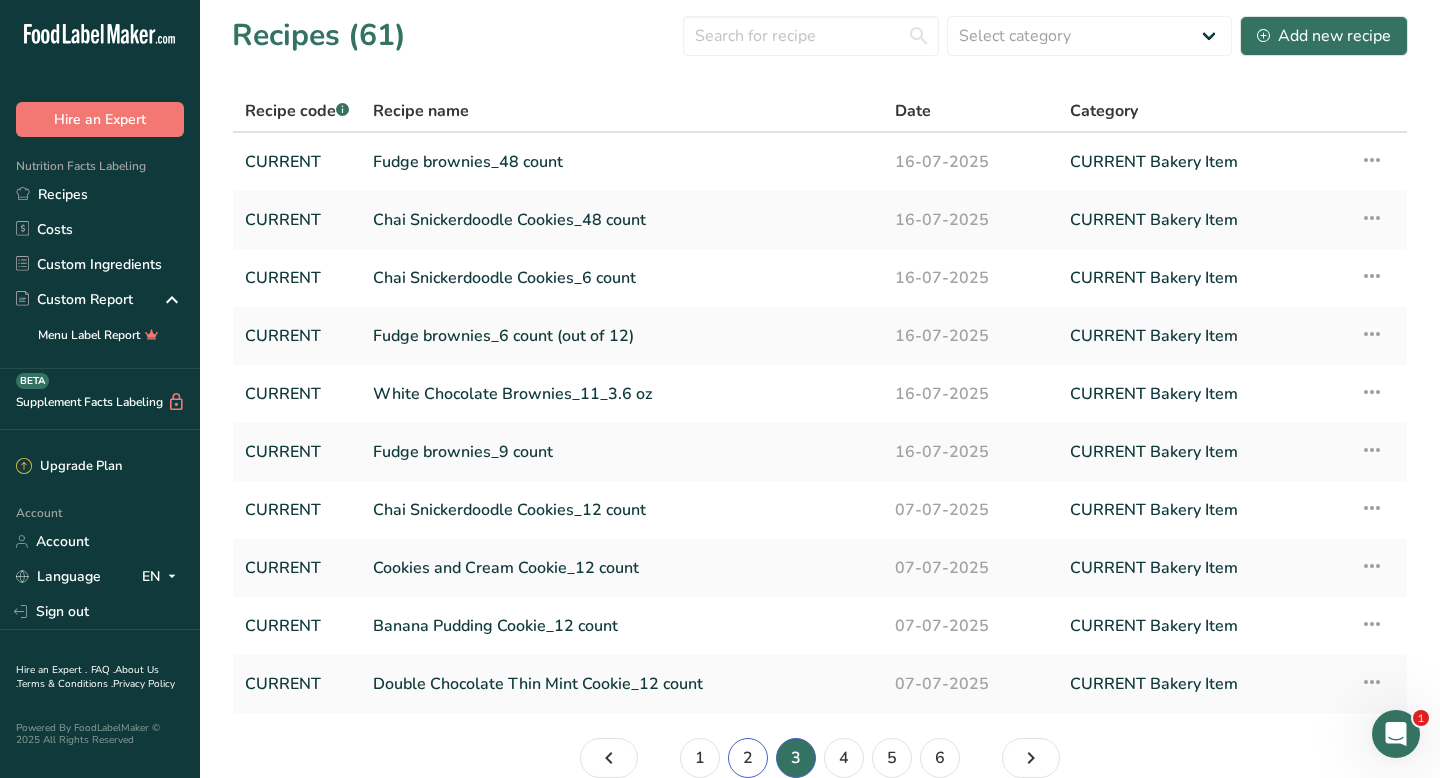 click on "2" at bounding box center (748, 758) 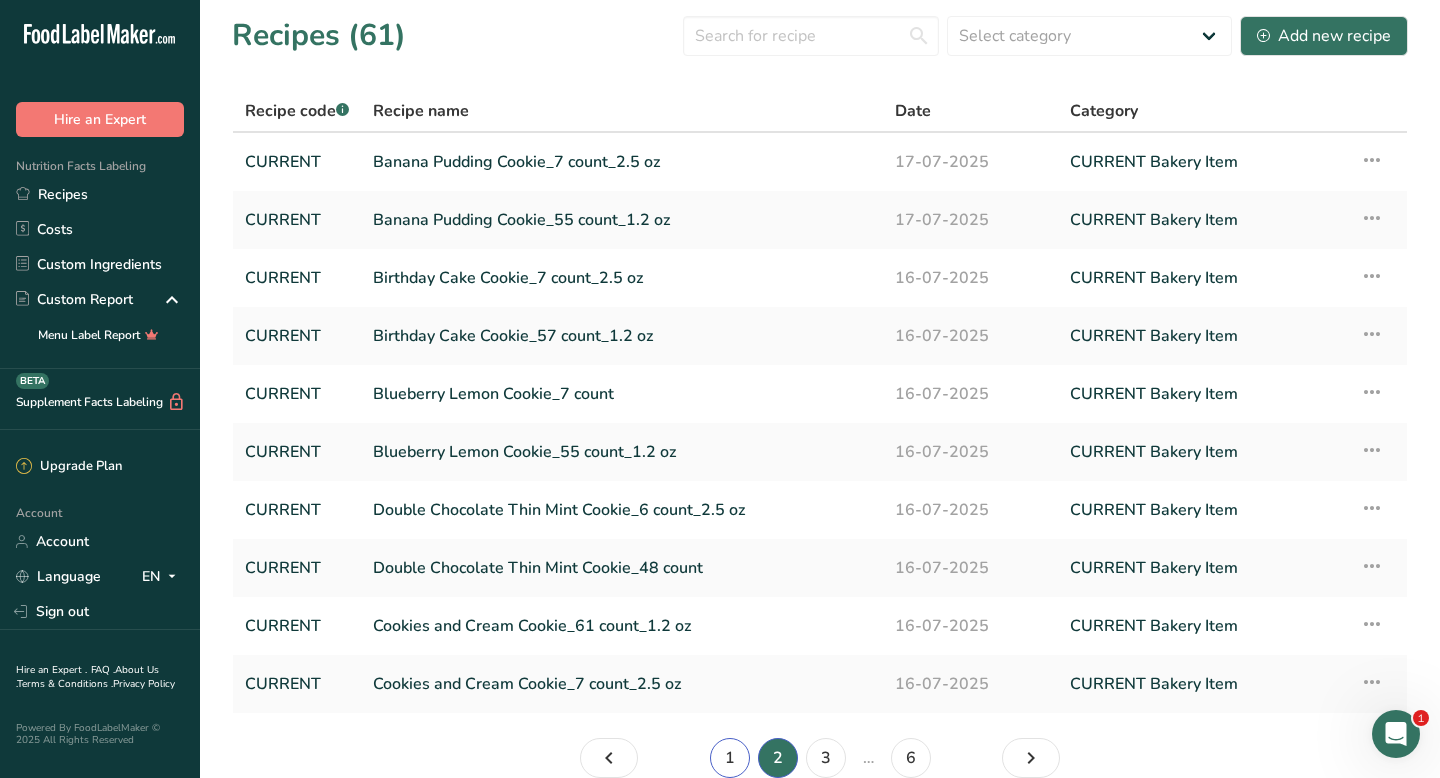 click on "1" at bounding box center [730, 758] 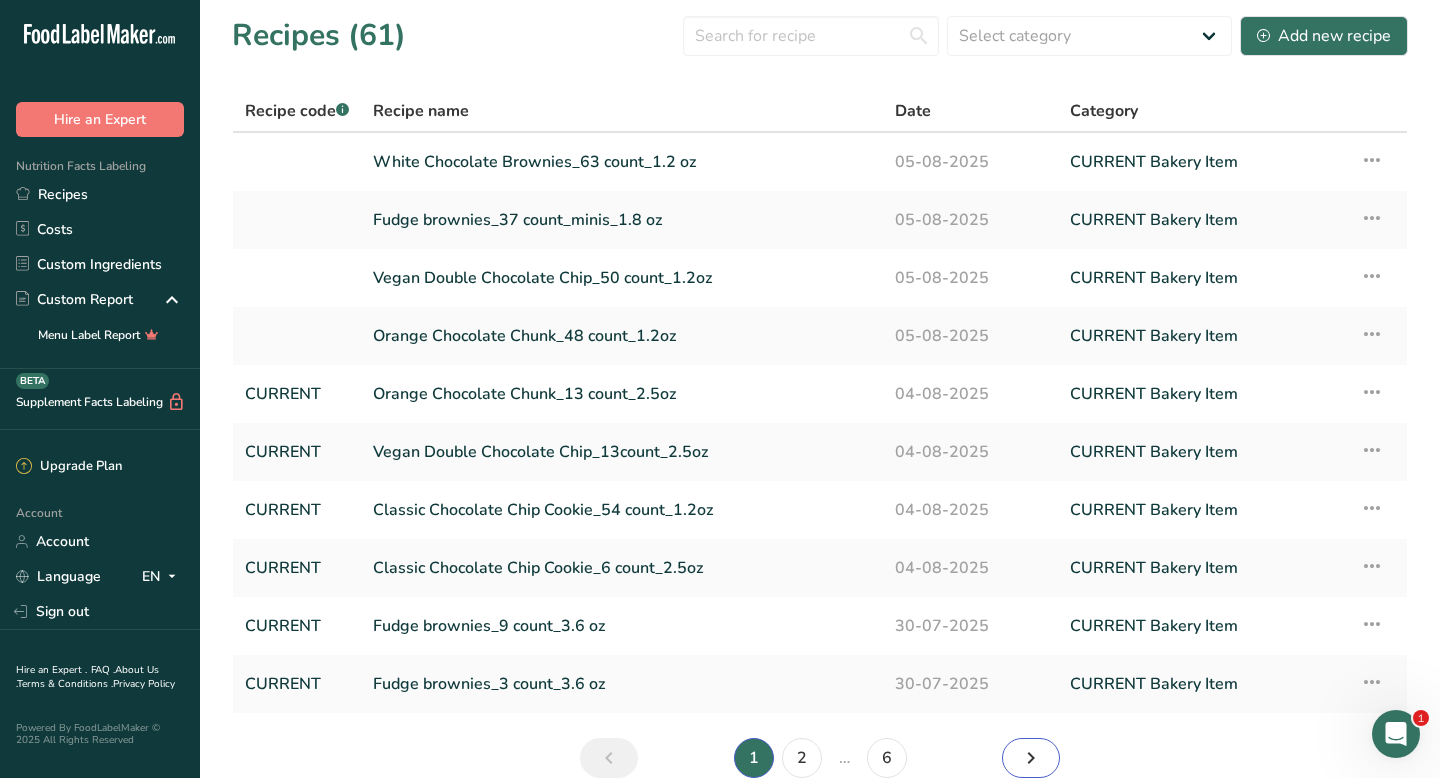 click at bounding box center (1031, 758) 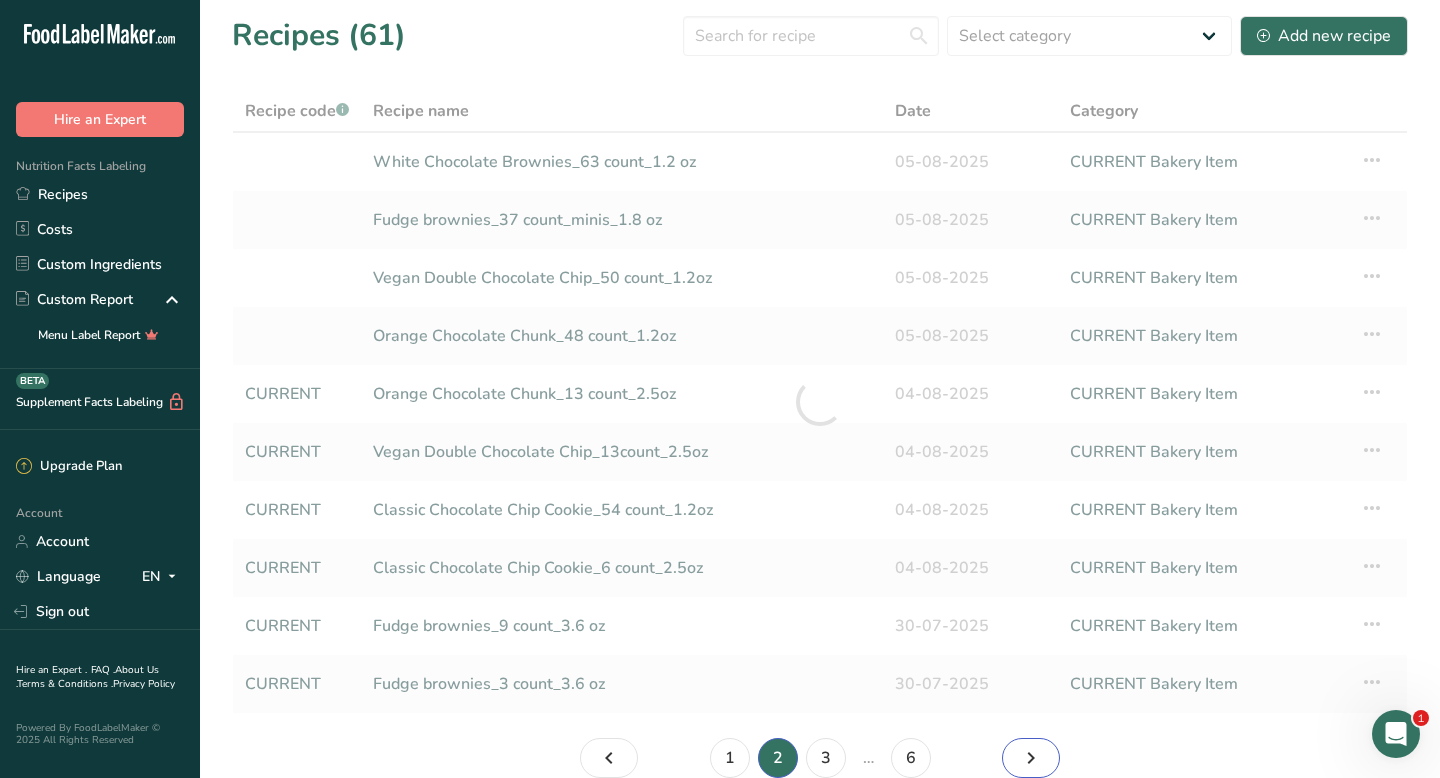 click at bounding box center [1031, 758] 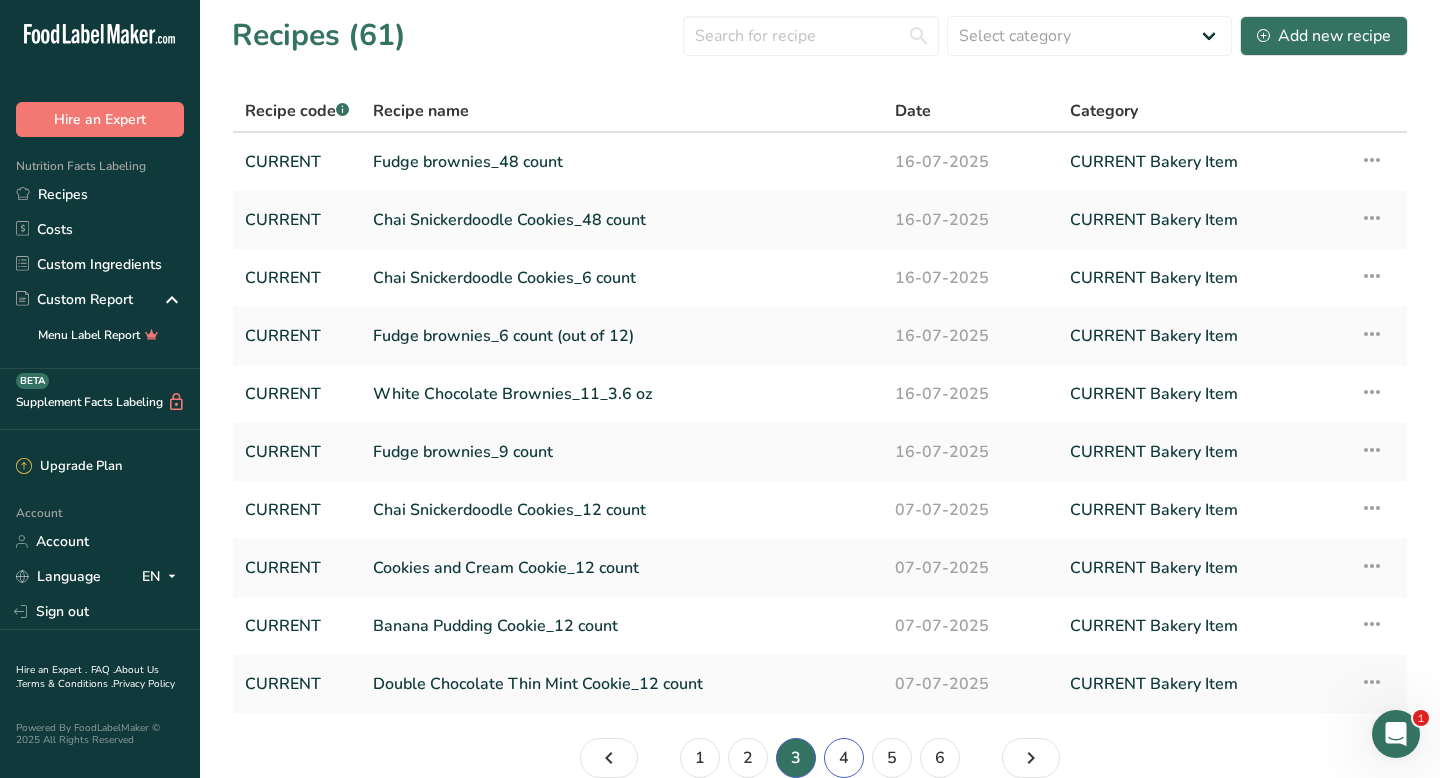 click on "4" at bounding box center (844, 758) 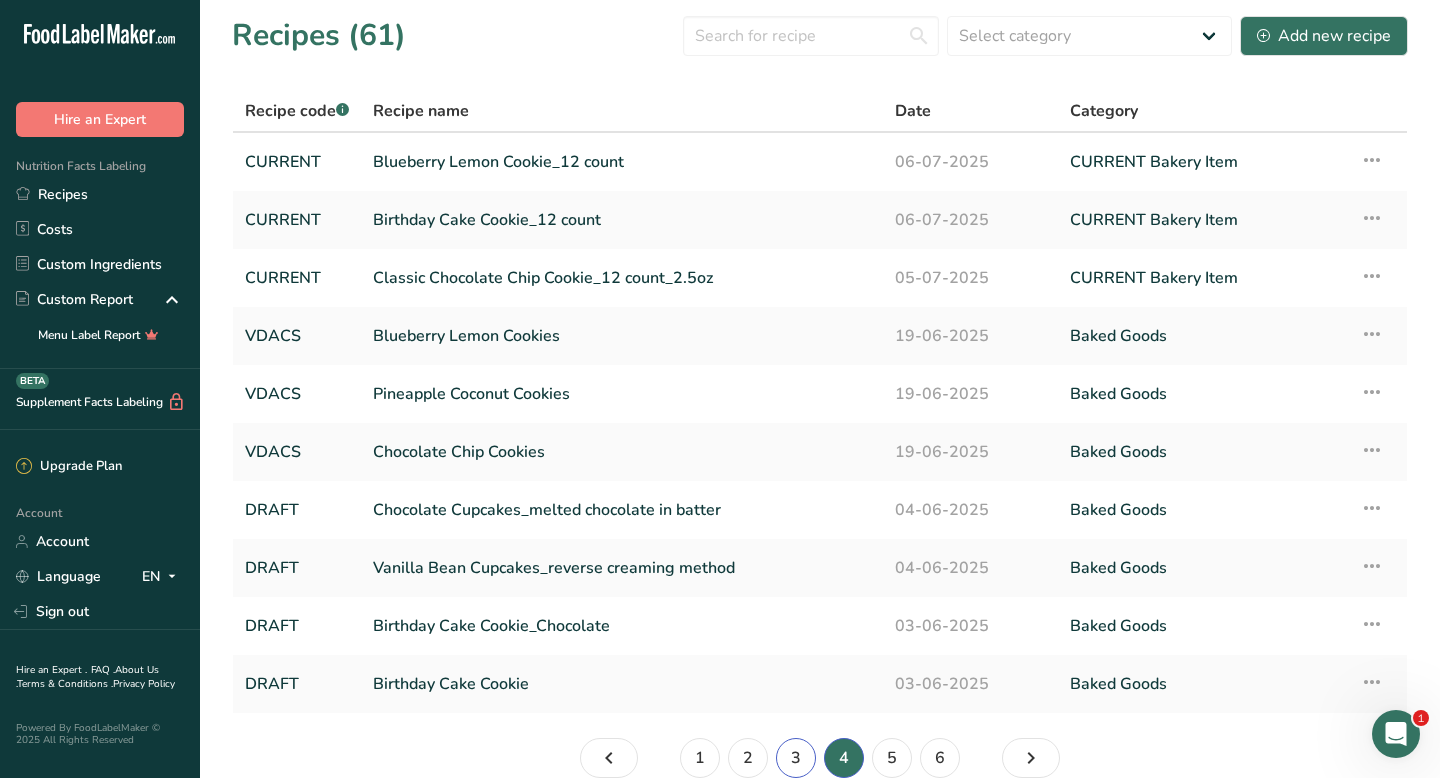 click on "3" at bounding box center (796, 758) 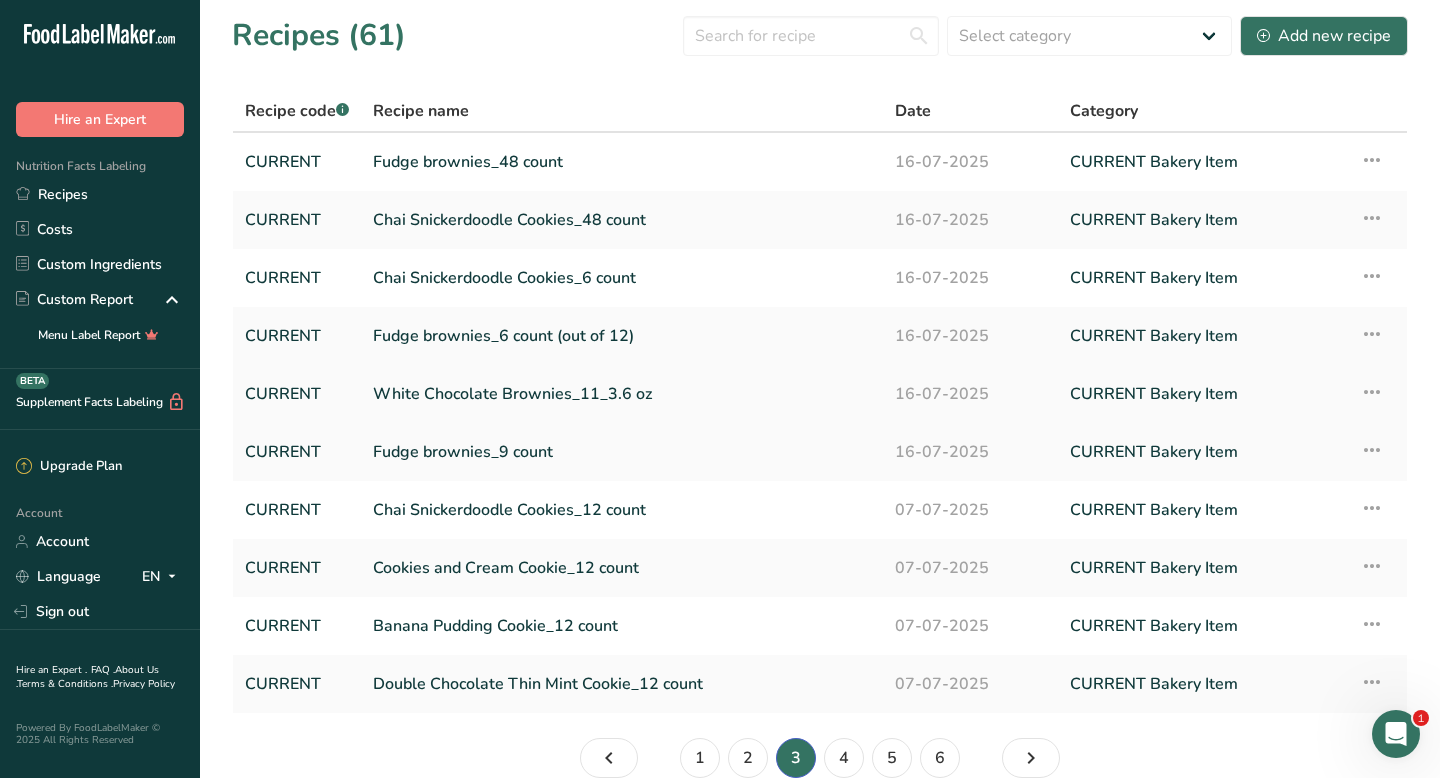 click on "White Chocolate Brownies_11_3.6 oz" at bounding box center (622, 394) 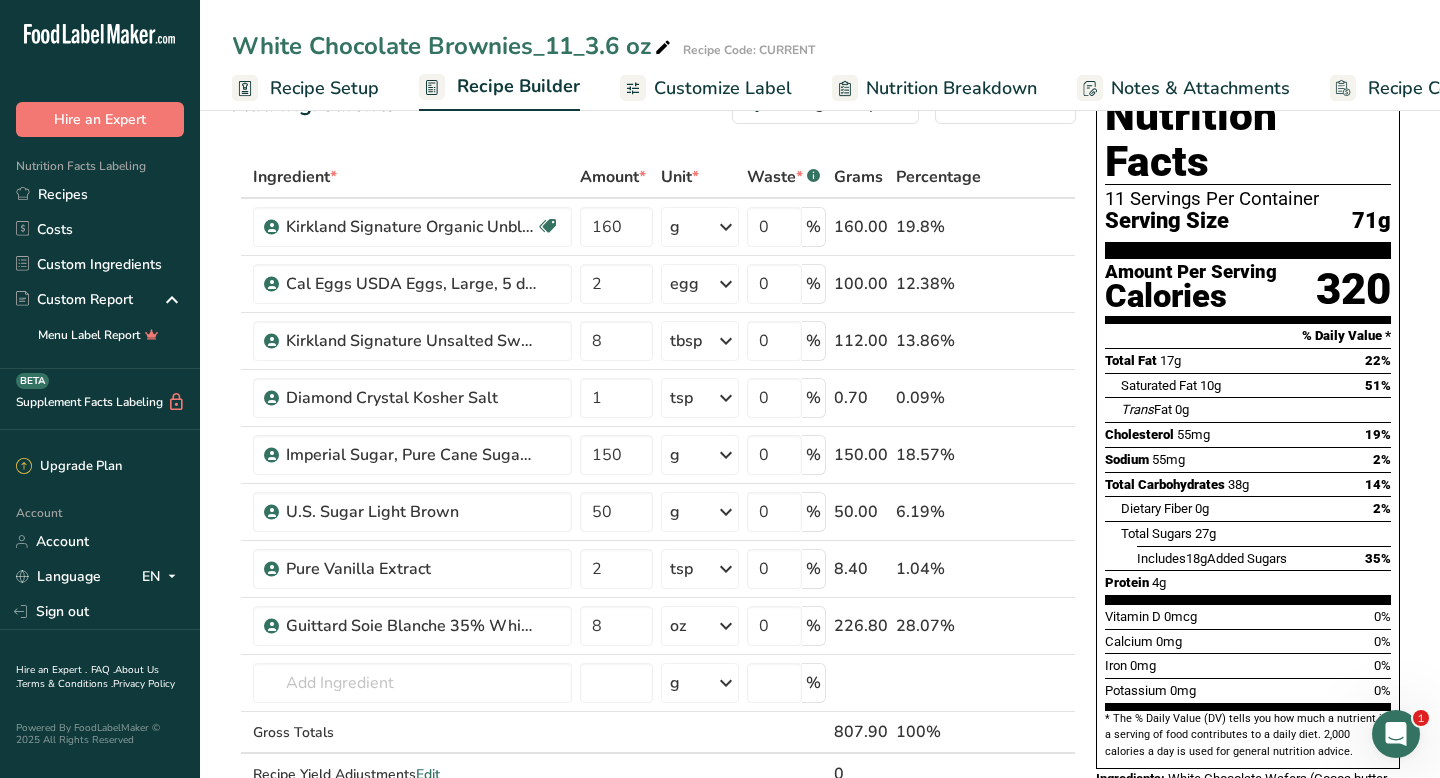 scroll, scrollTop: 0, scrollLeft: 0, axis: both 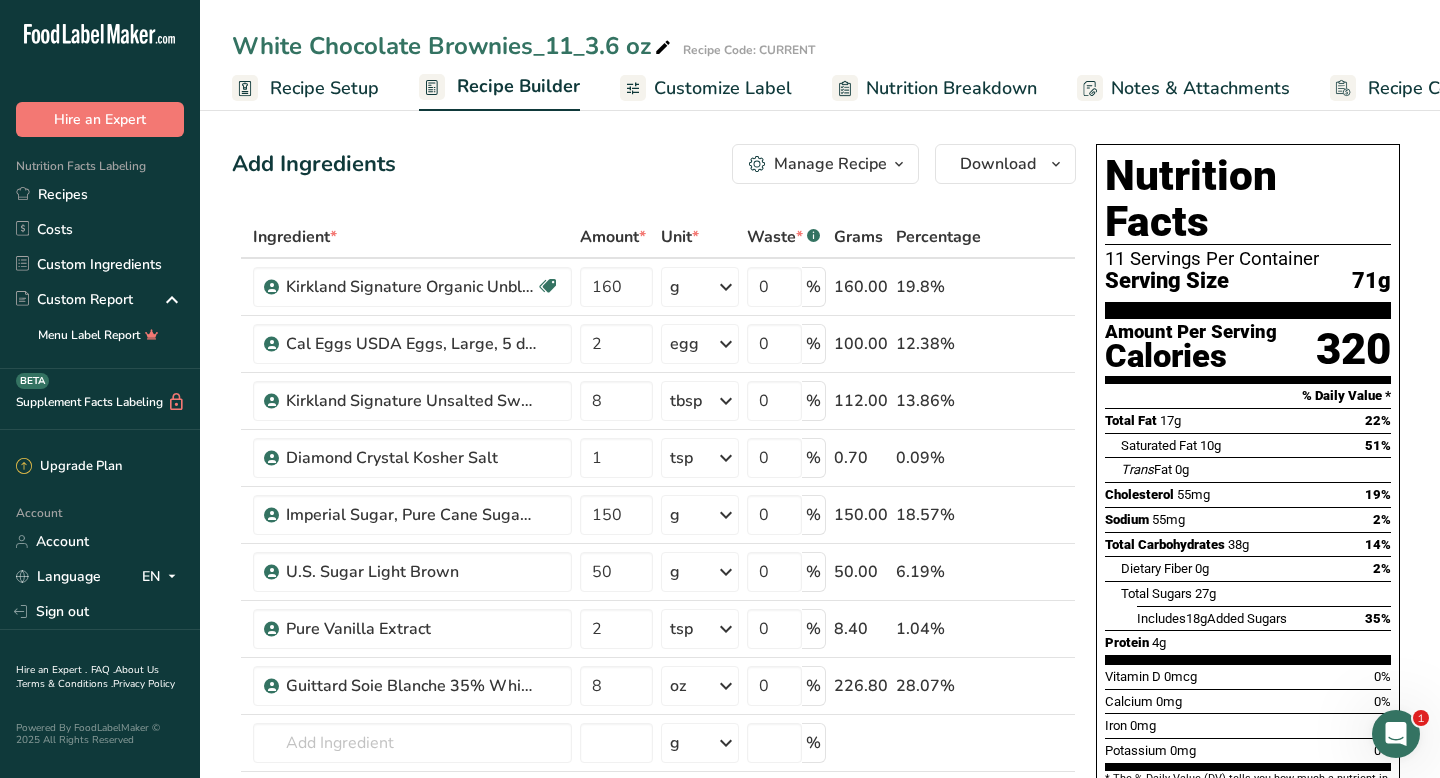 click on "Recipe Setup" at bounding box center [324, 88] 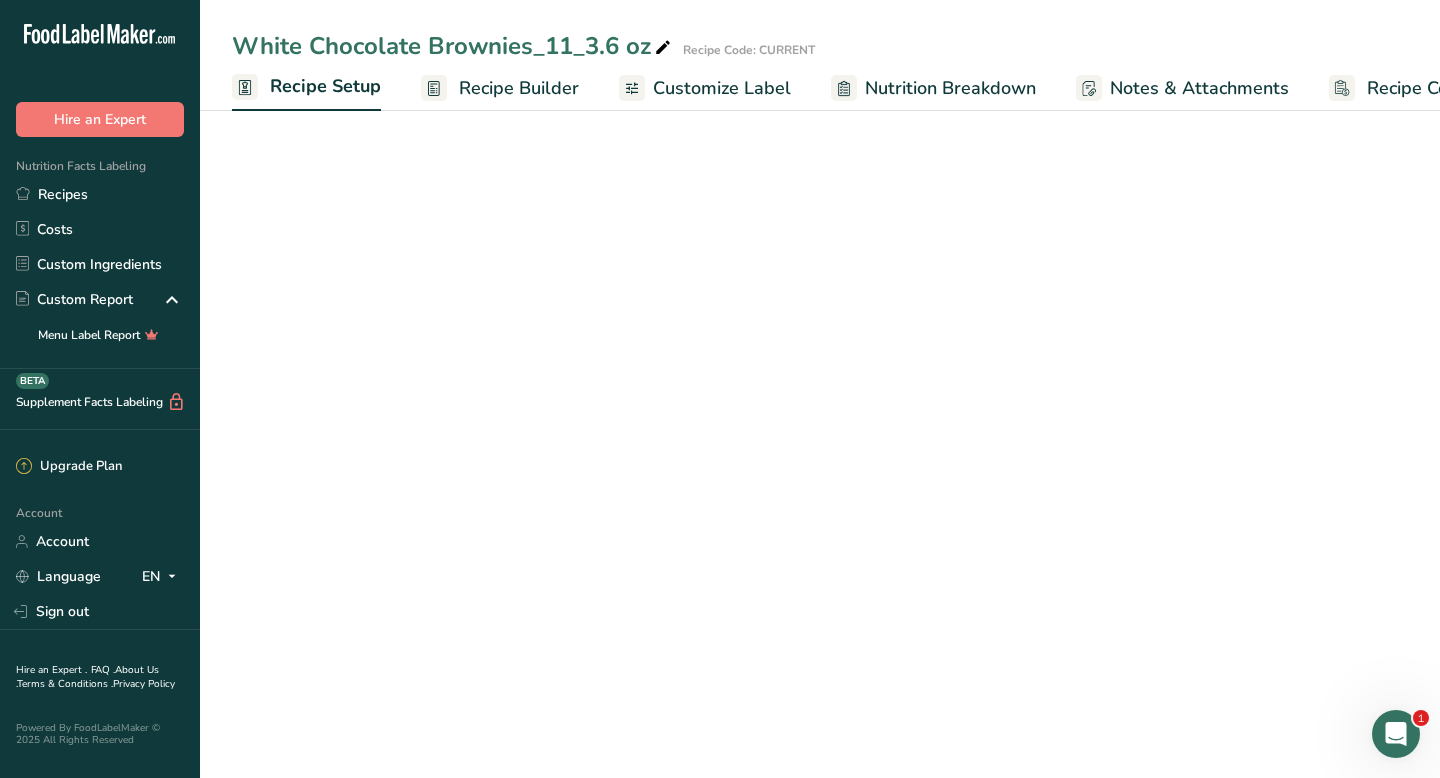 select on "5" 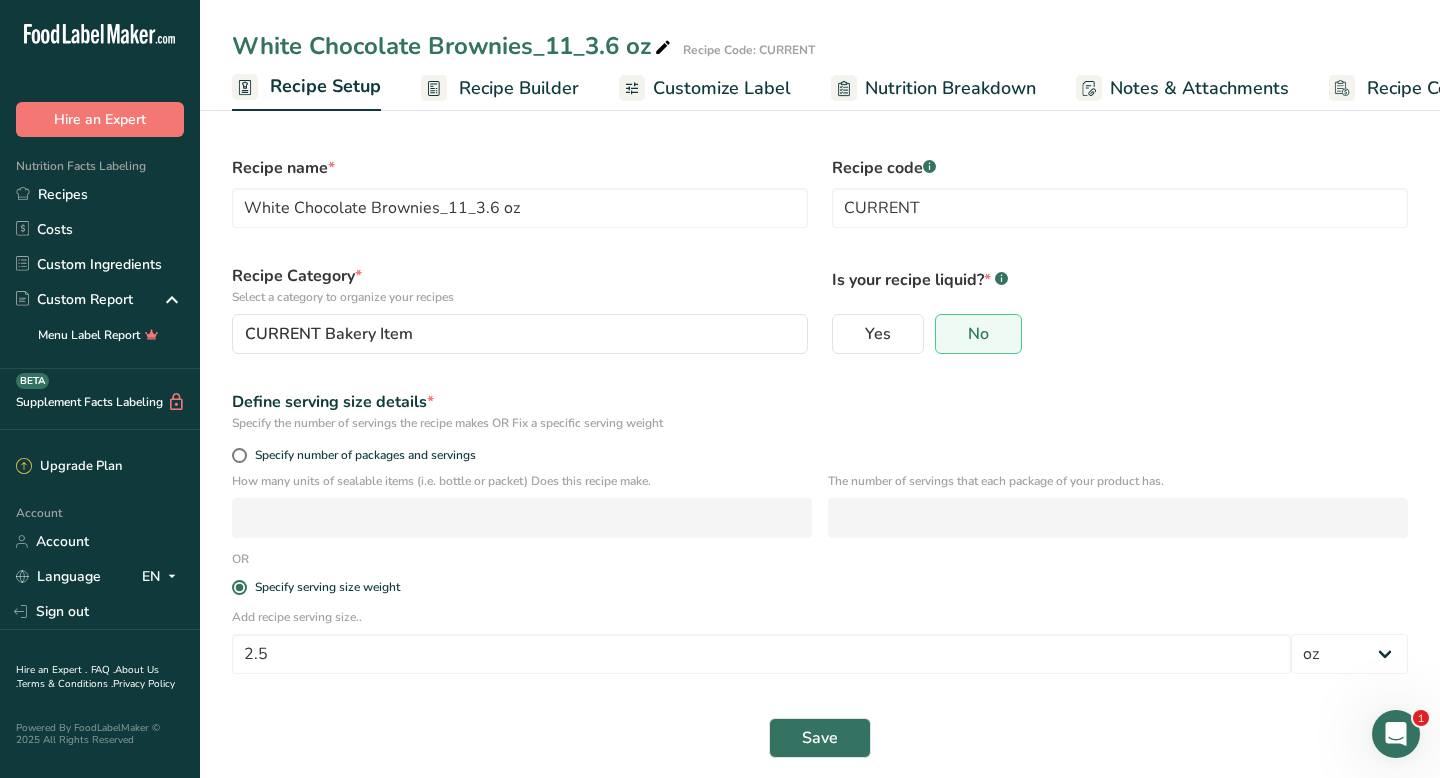 scroll, scrollTop: 0, scrollLeft: 7, axis: horizontal 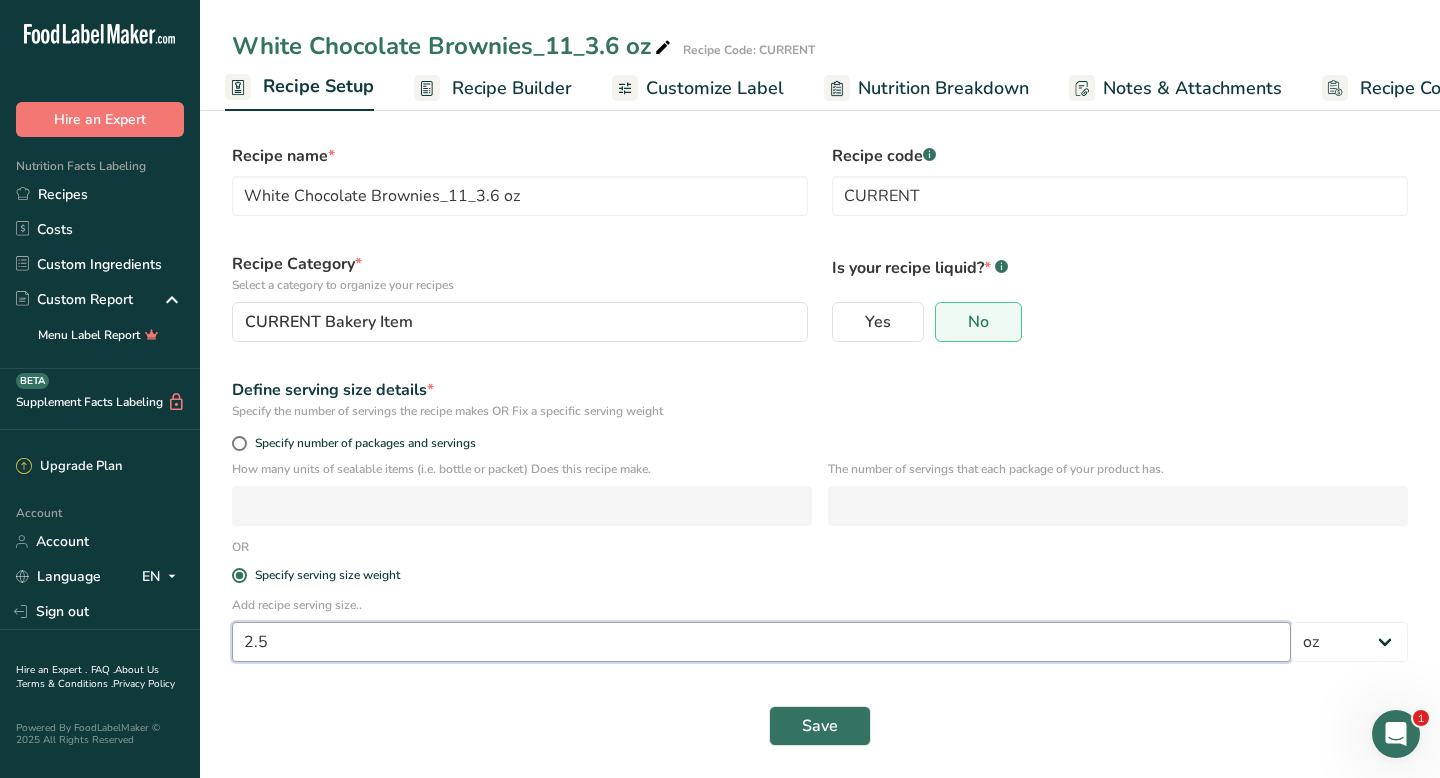 click on "2.5" at bounding box center [761, 642] 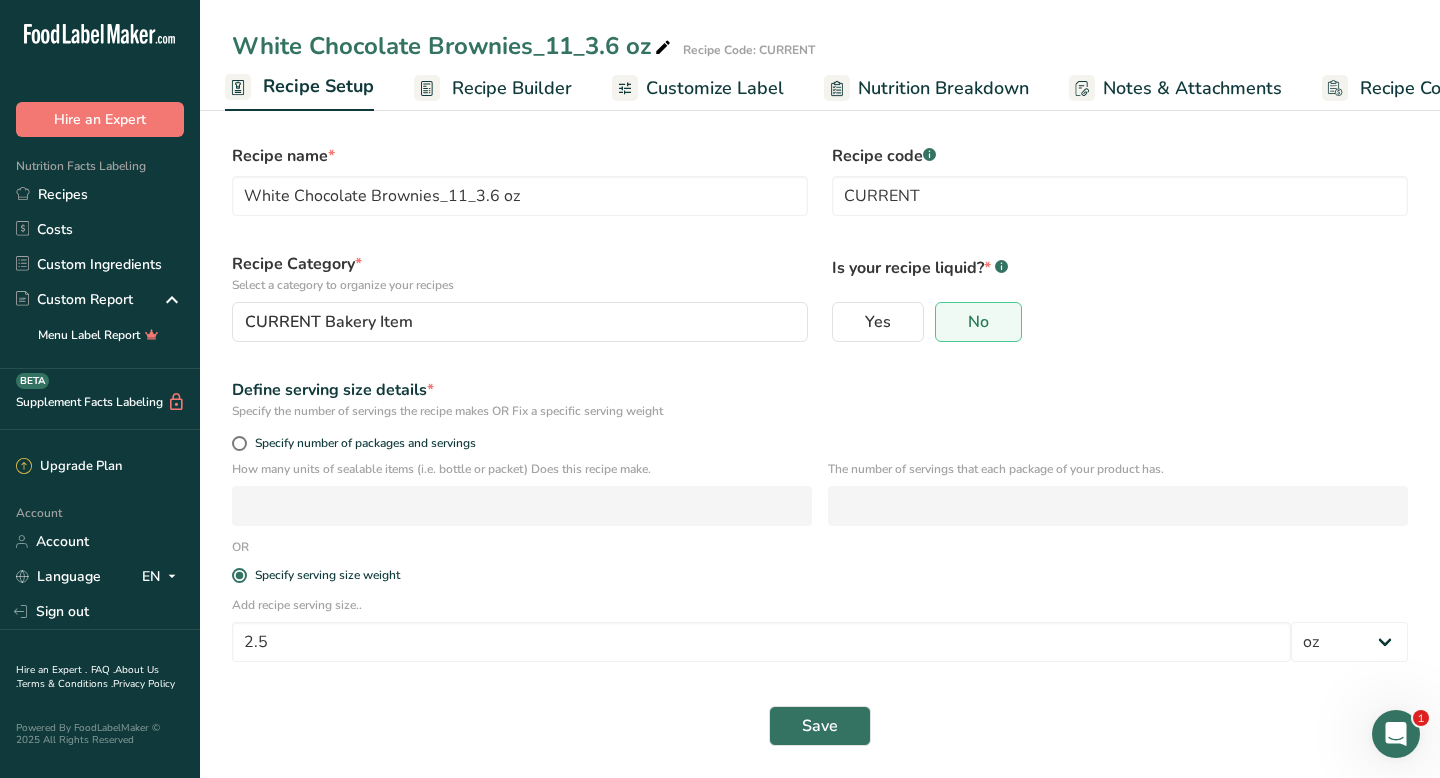 click on "Save" at bounding box center (820, 726) 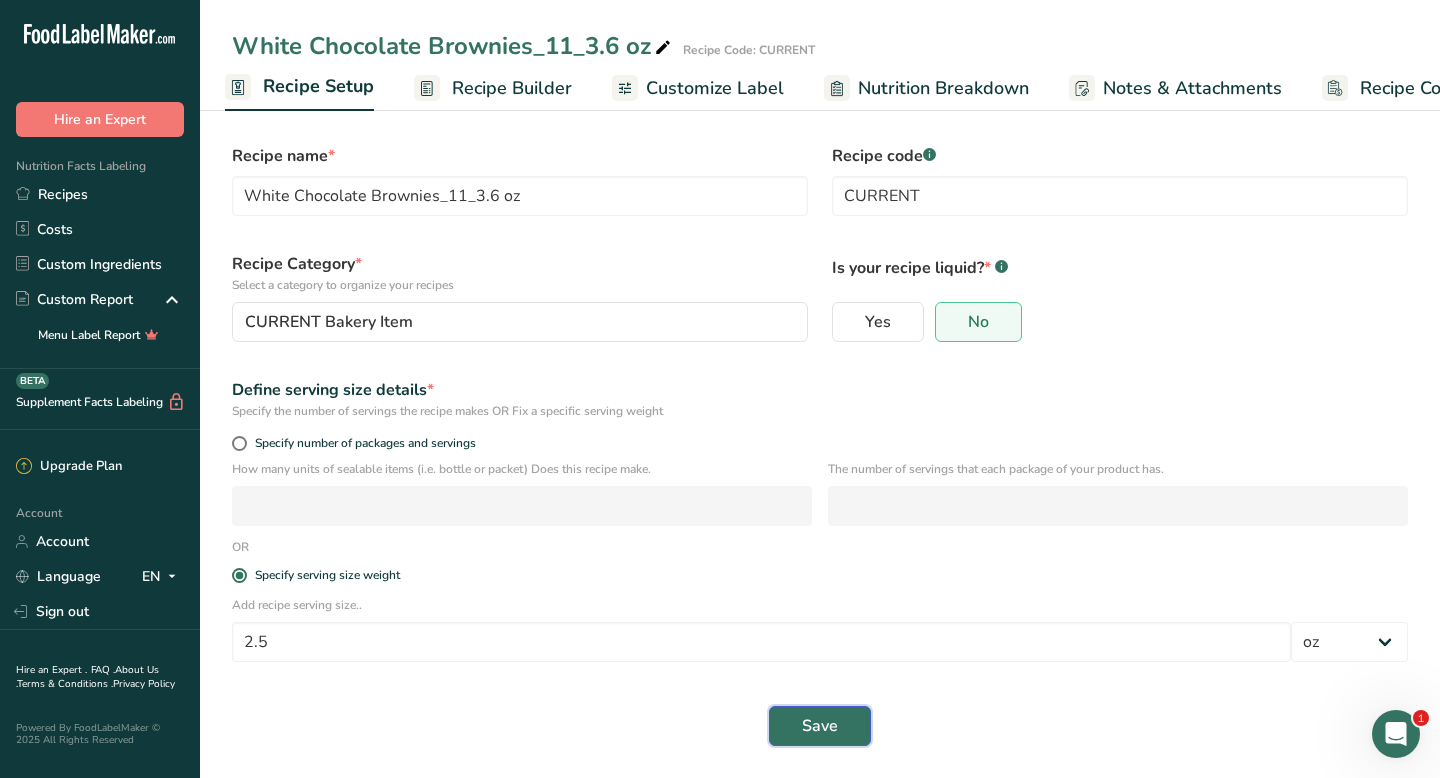 click on "Save" at bounding box center (820, 726) 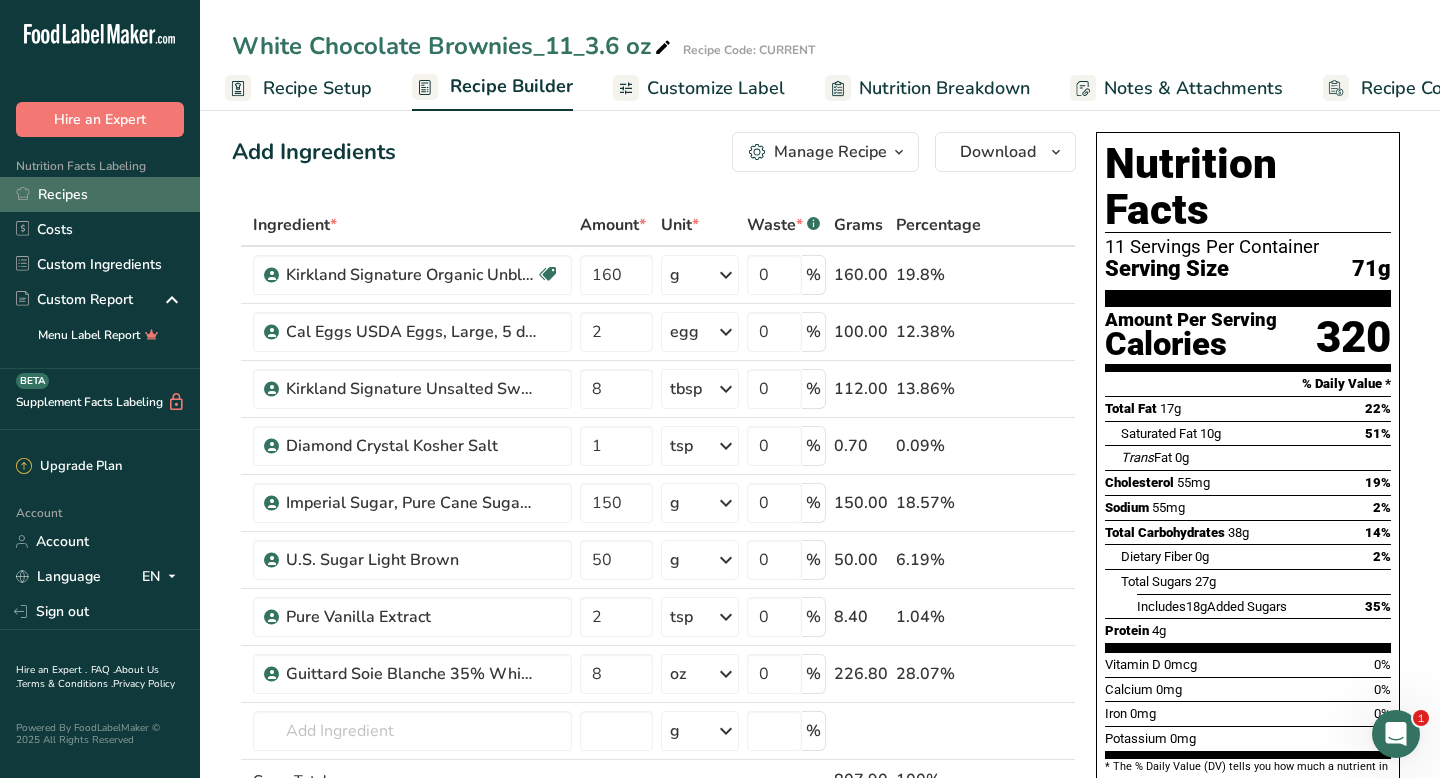 click on "Recipes" at bounding box center [100, 194] 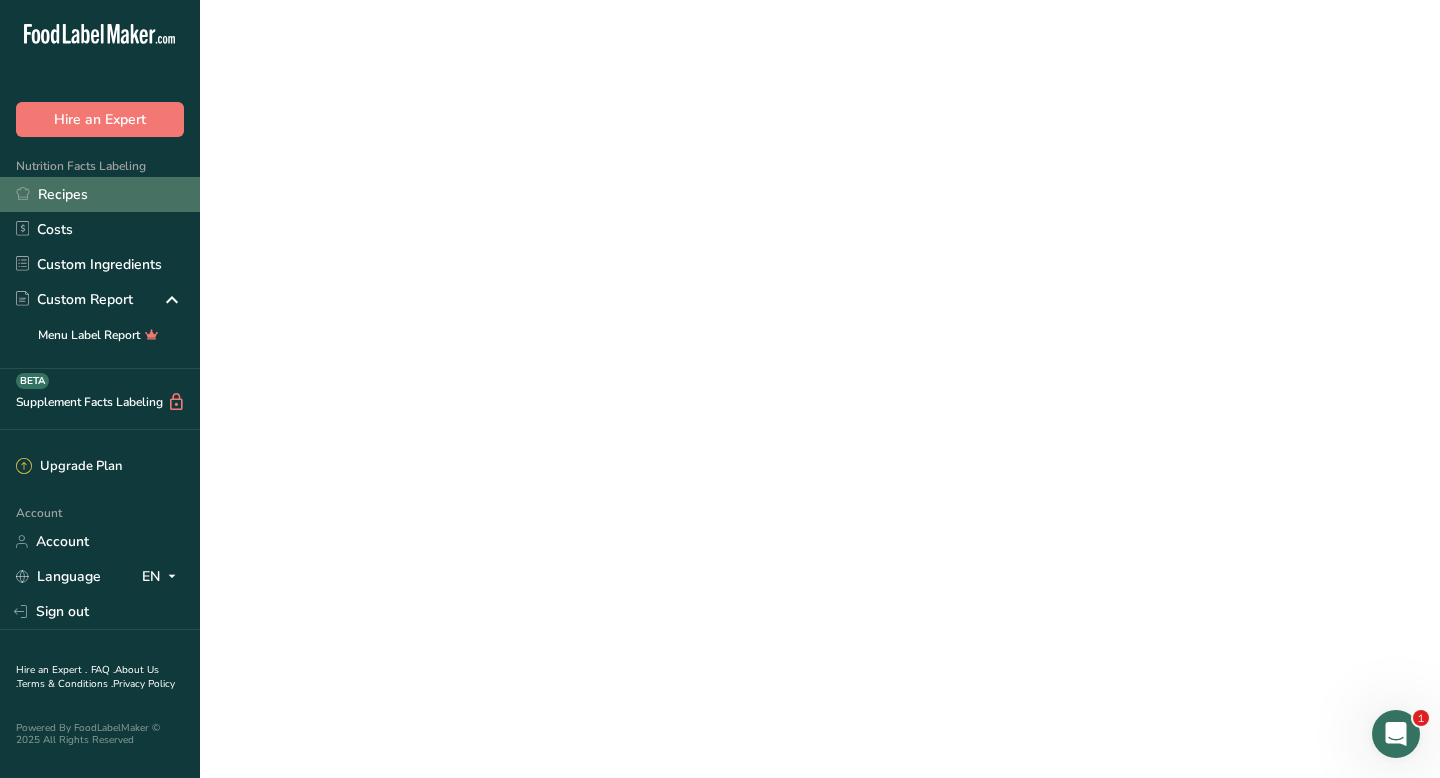scroll, scrollTop: 0, scrollLeft: 0, axis: both 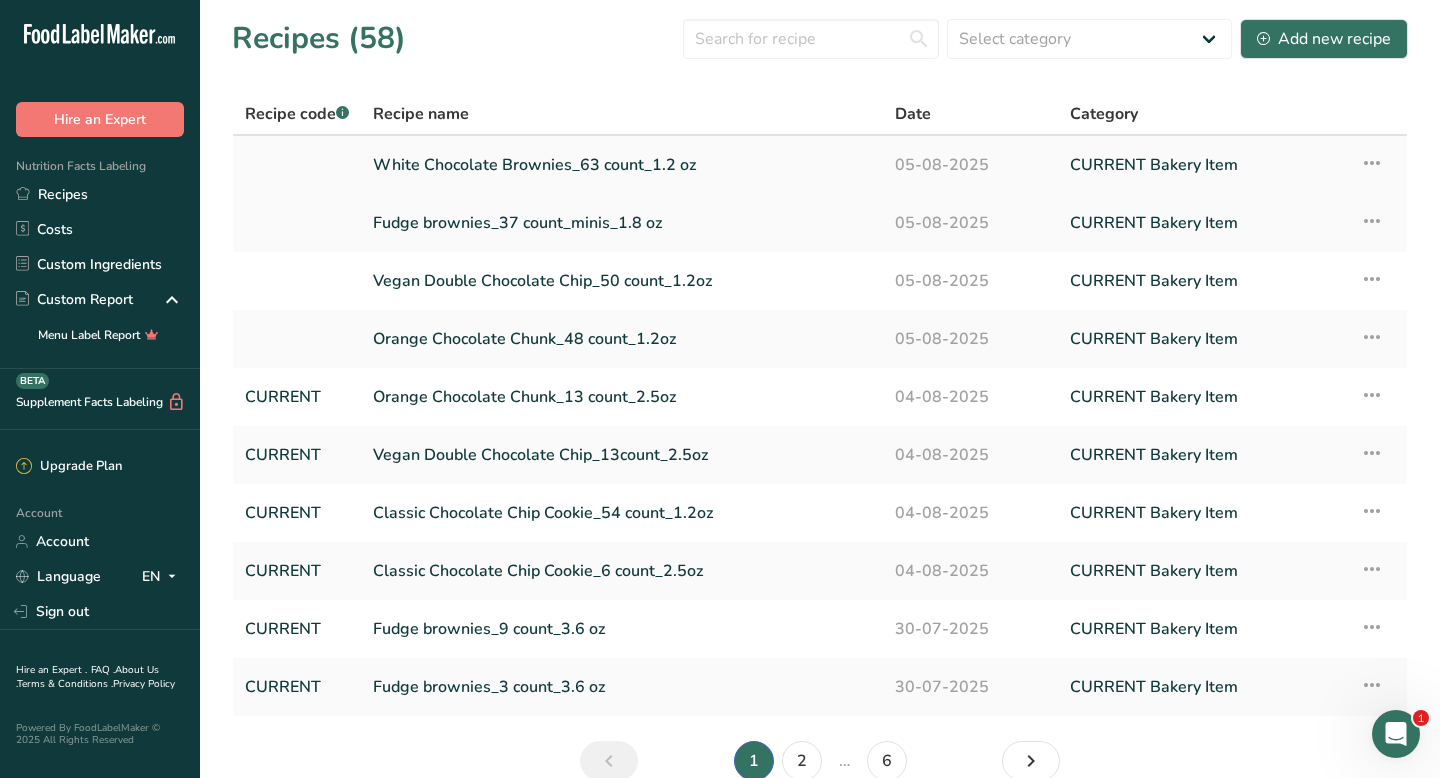 click on "White Chocolate Brownies_63 count_1.2 oz" at bounding box center [622, 165] 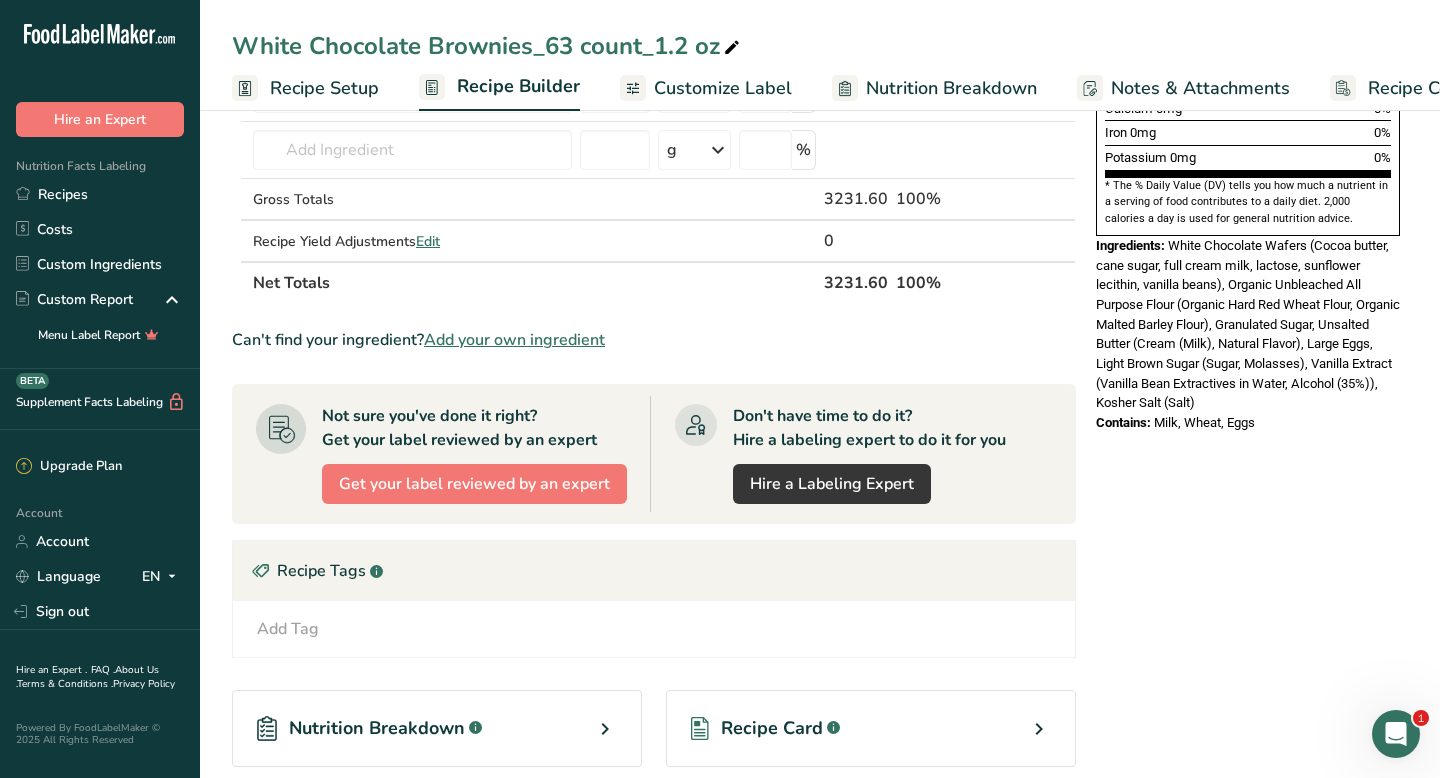 scroll, scrollTop: 0, scrollLeft: 0, axis: both 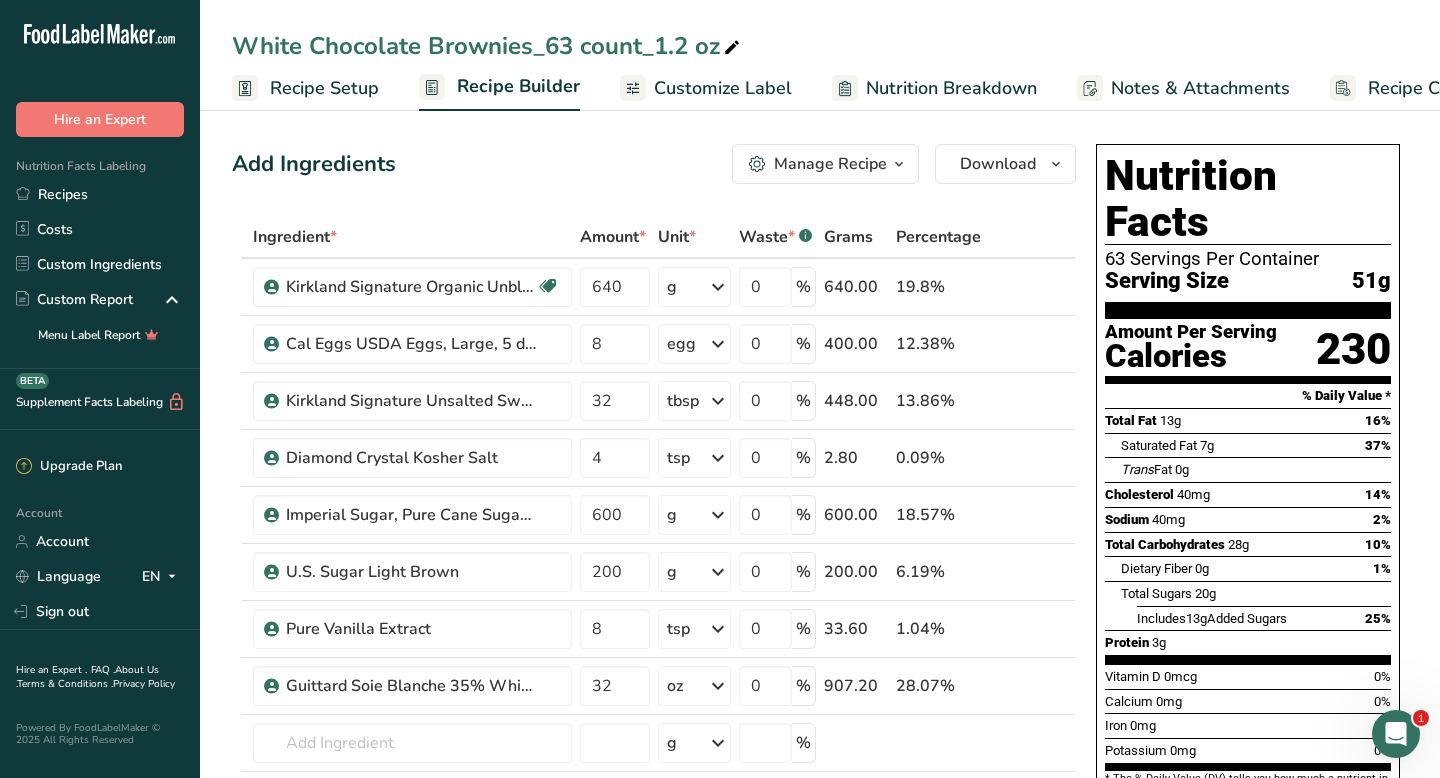 click on "Recipe Setup" at bounding box center [324, 88] 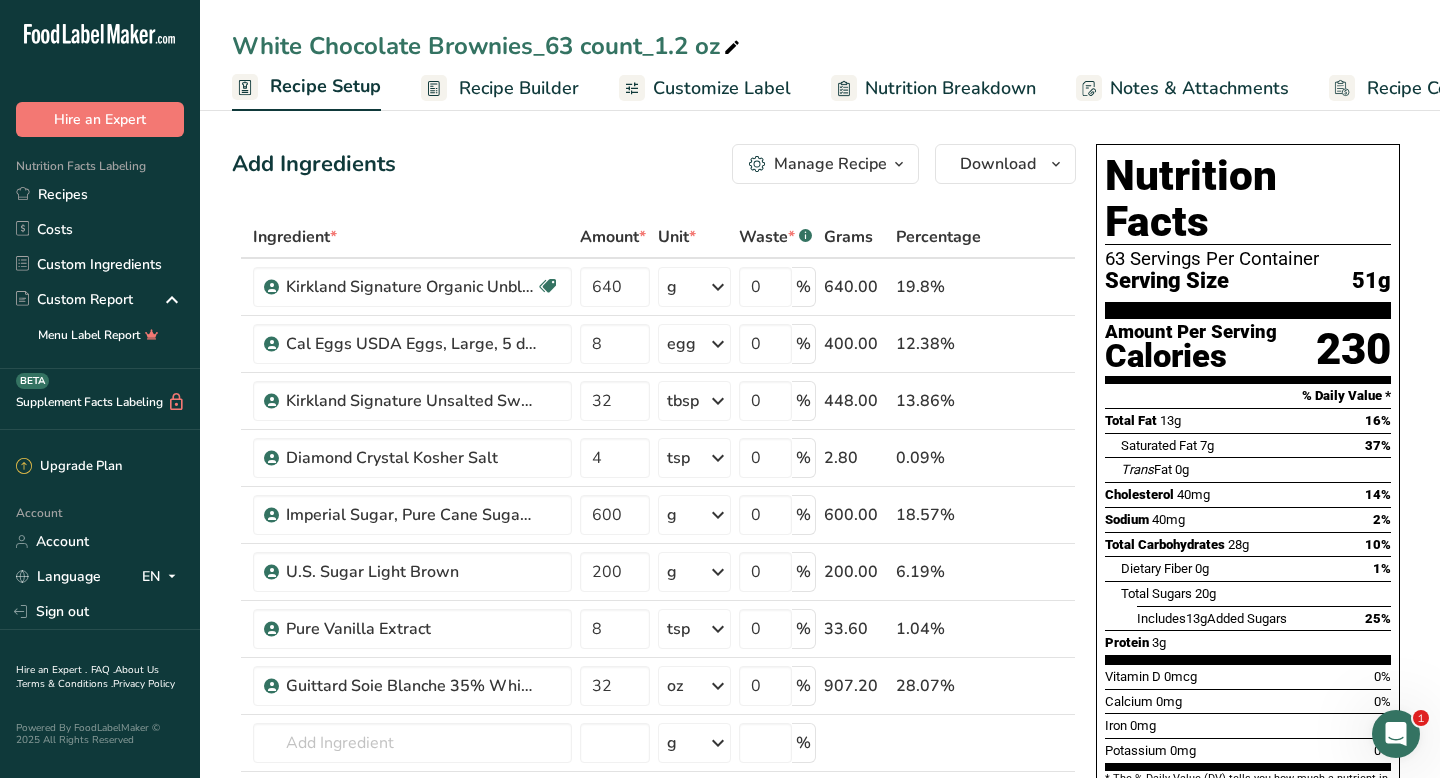 select on "5" 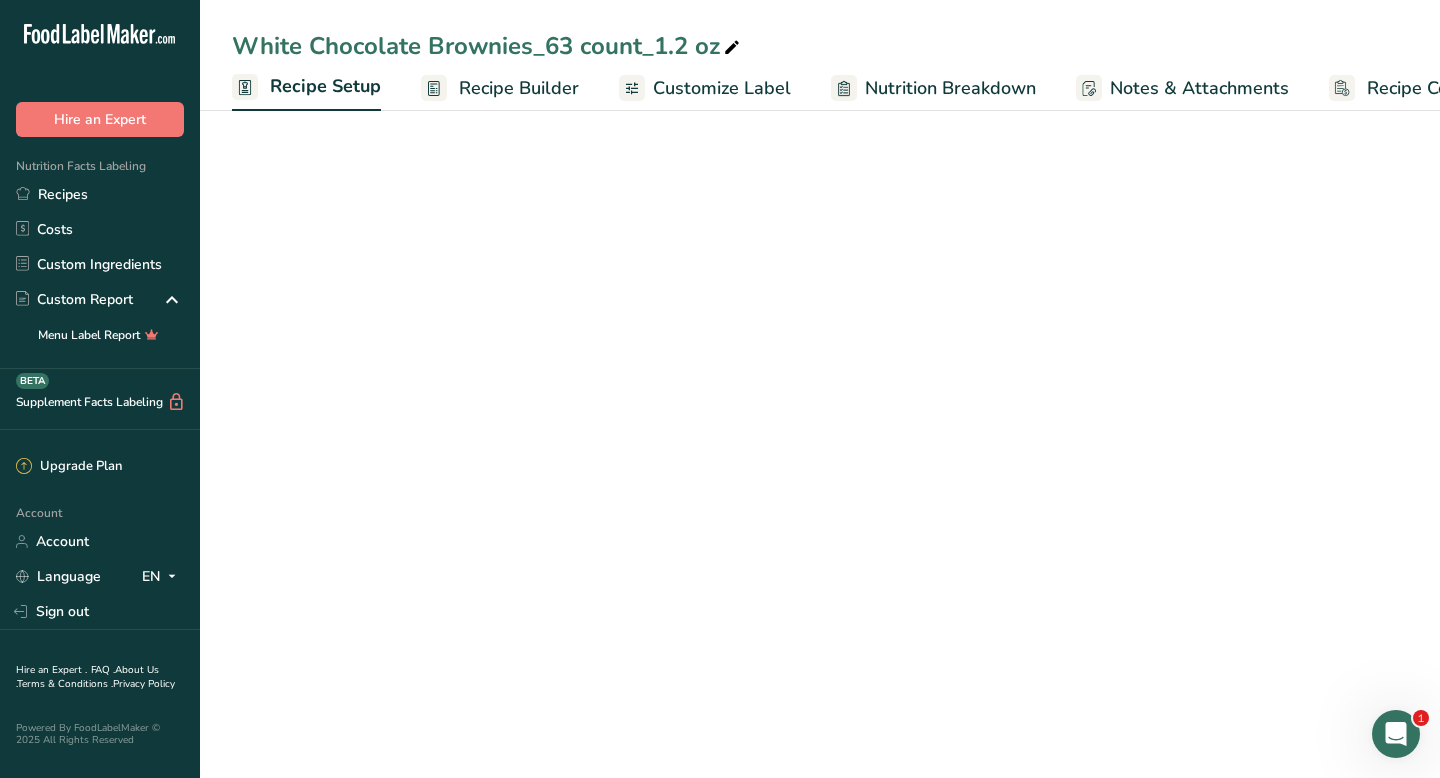 scroll, scrollTop: 0, scrollLeft: 7, axis: horizontal 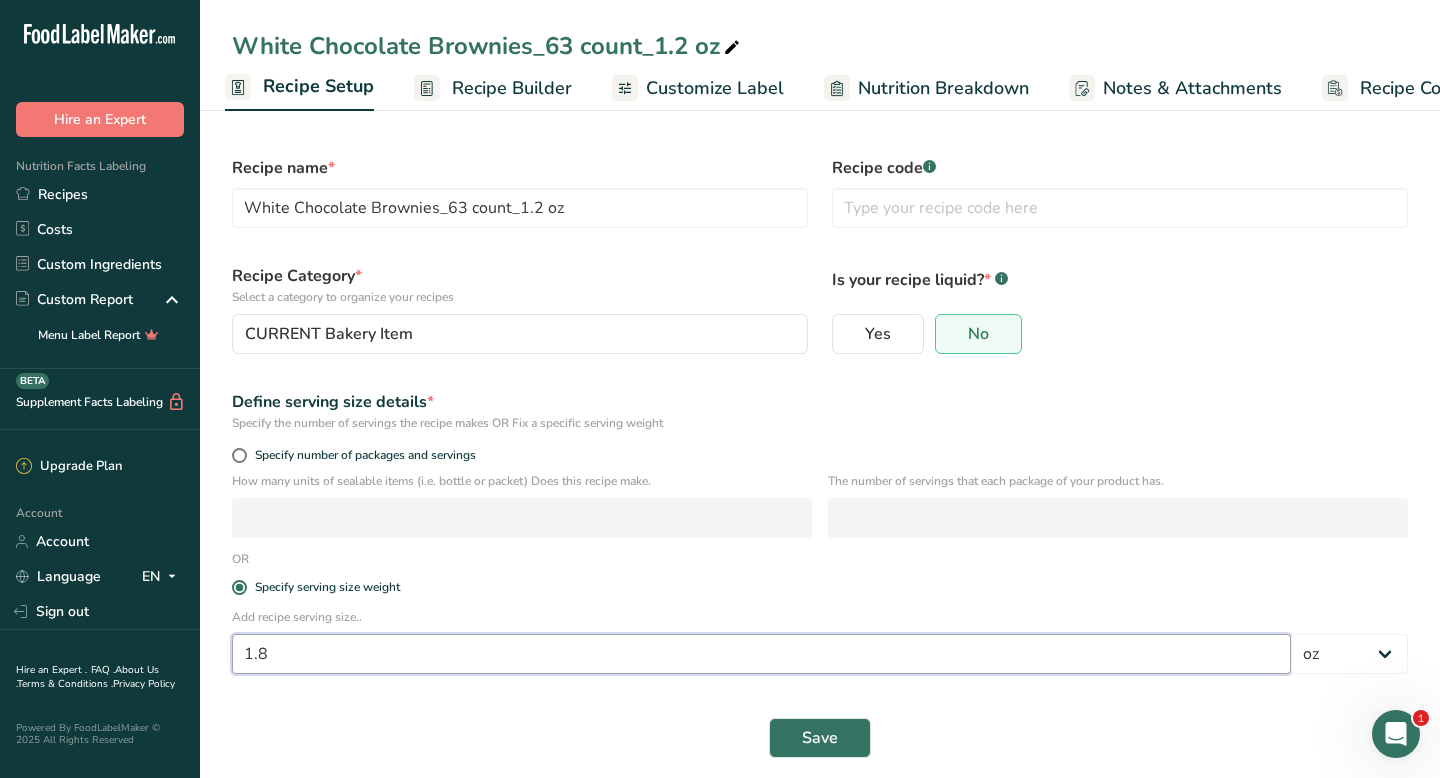 click on "1.8" at bounding box center (761, 654) 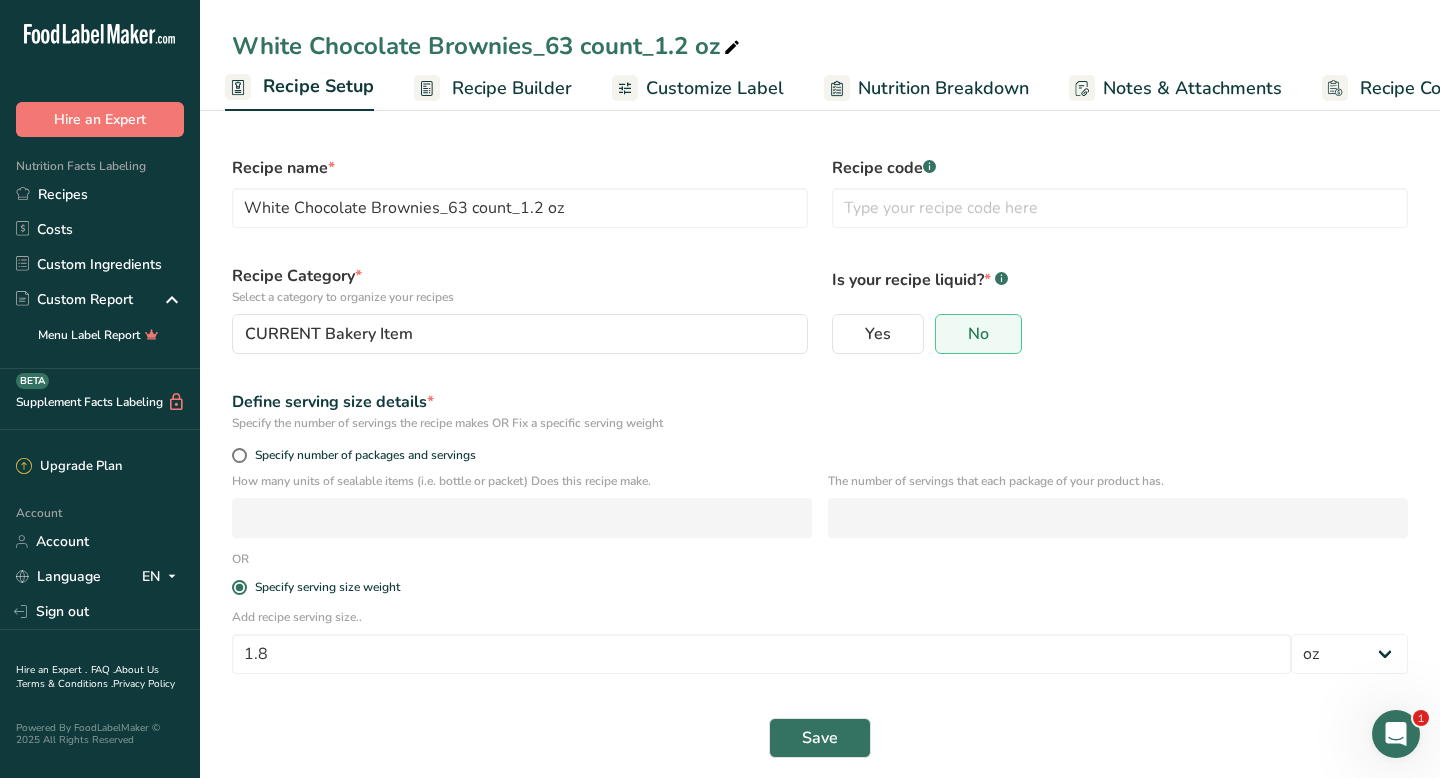 click on "White Chocolate Brownies_63 count_1.2 oz" at bounding box center [488, 46] 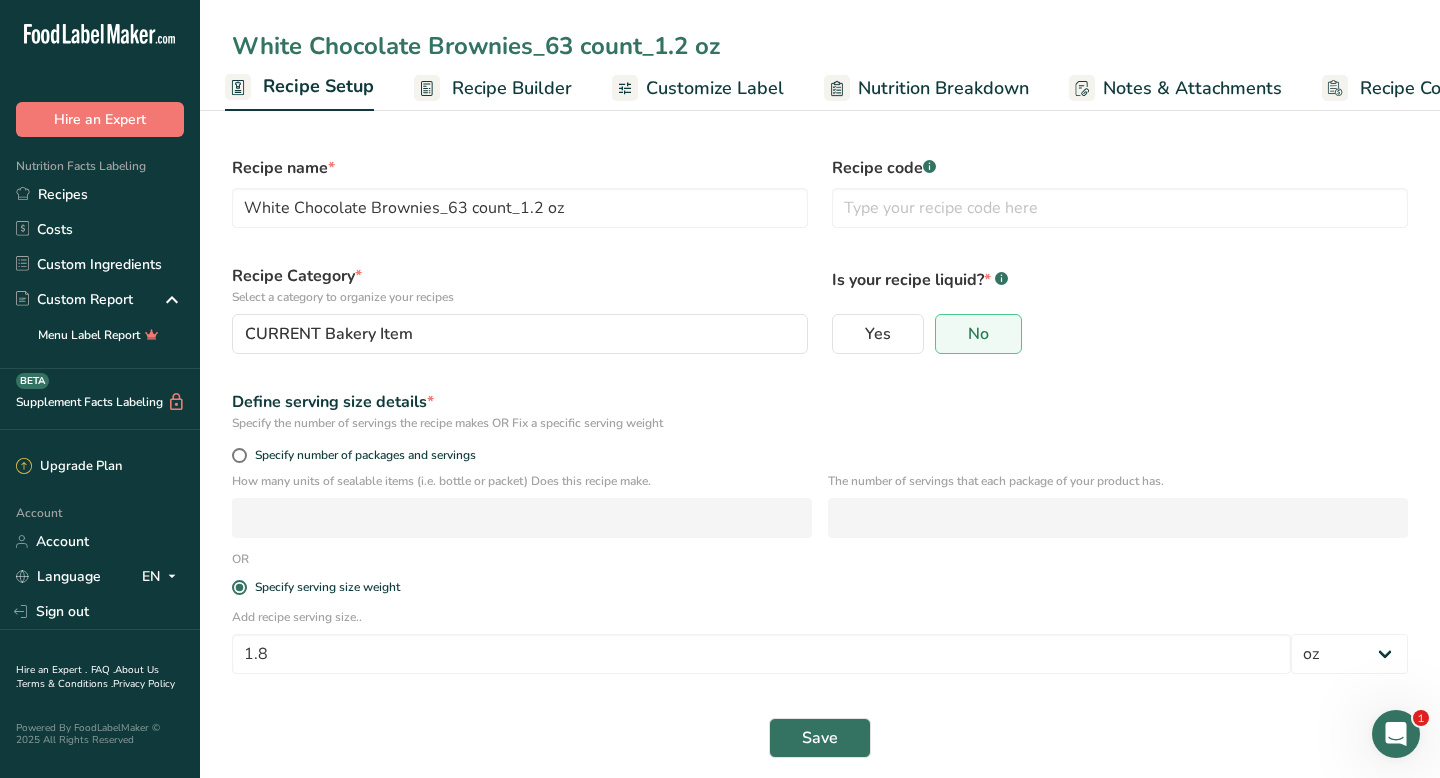 click on "White Chocolate Brownies_63 count_1.2 oz" at bounding box center (820, 46) 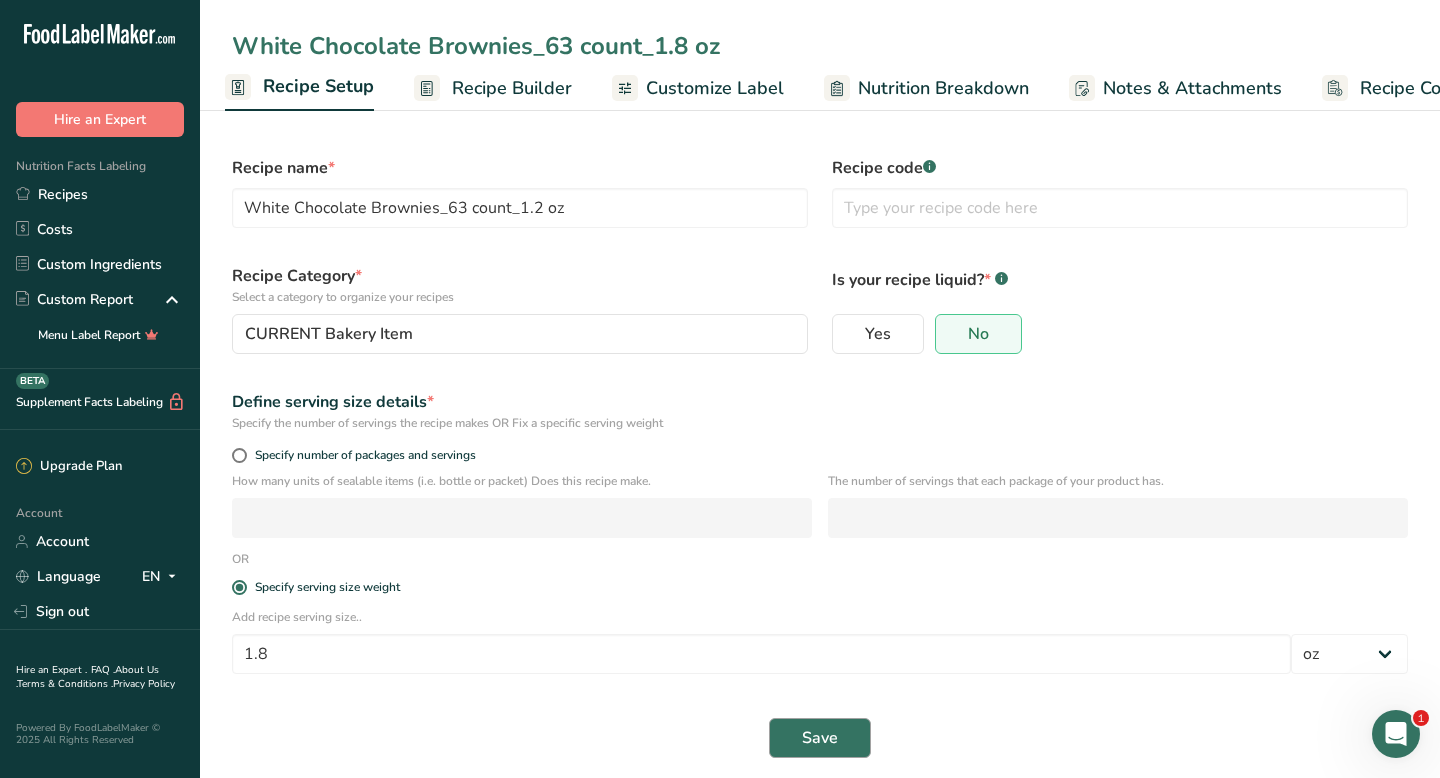 type on "White Chocolate Brownies_63 count_1.8 oz" 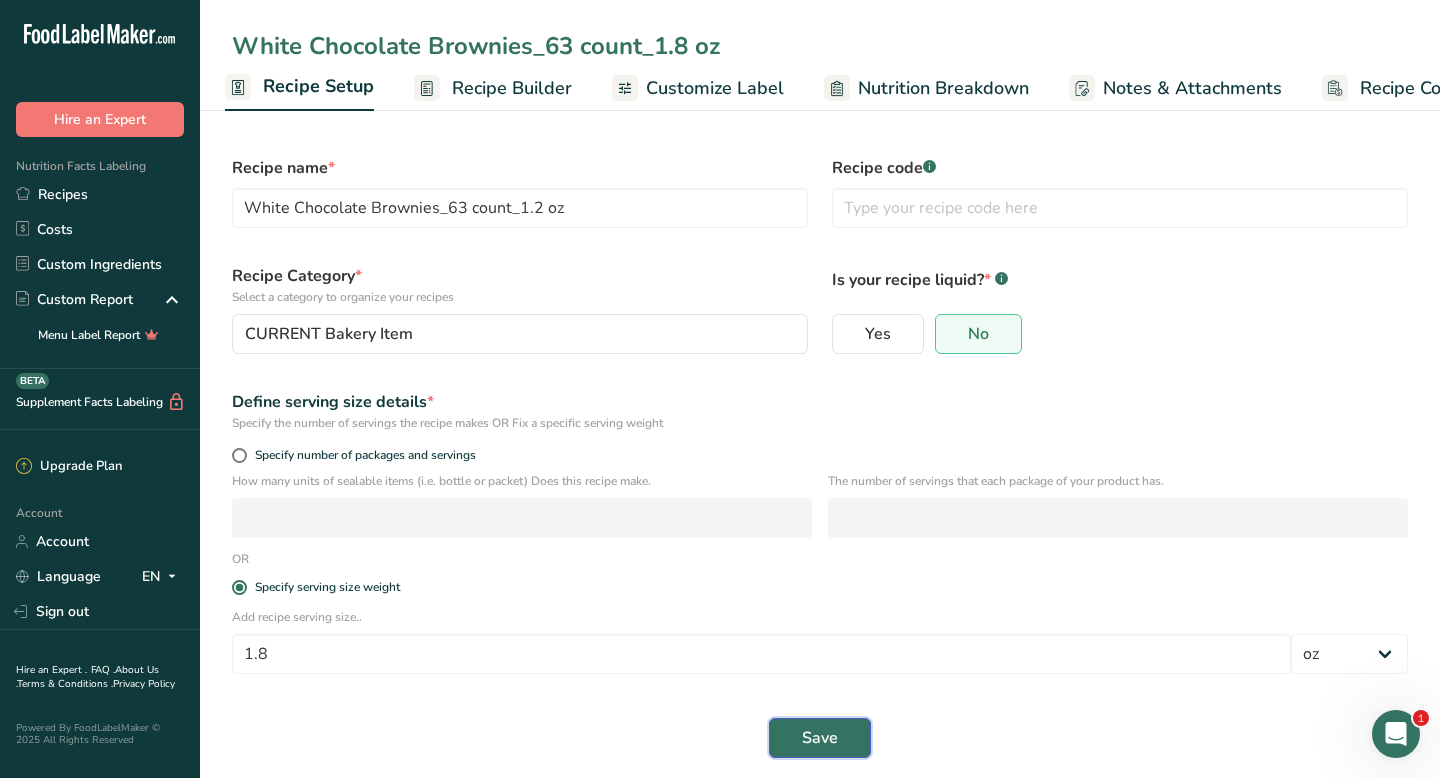 click on "Save" at bounding box center [820, 738] 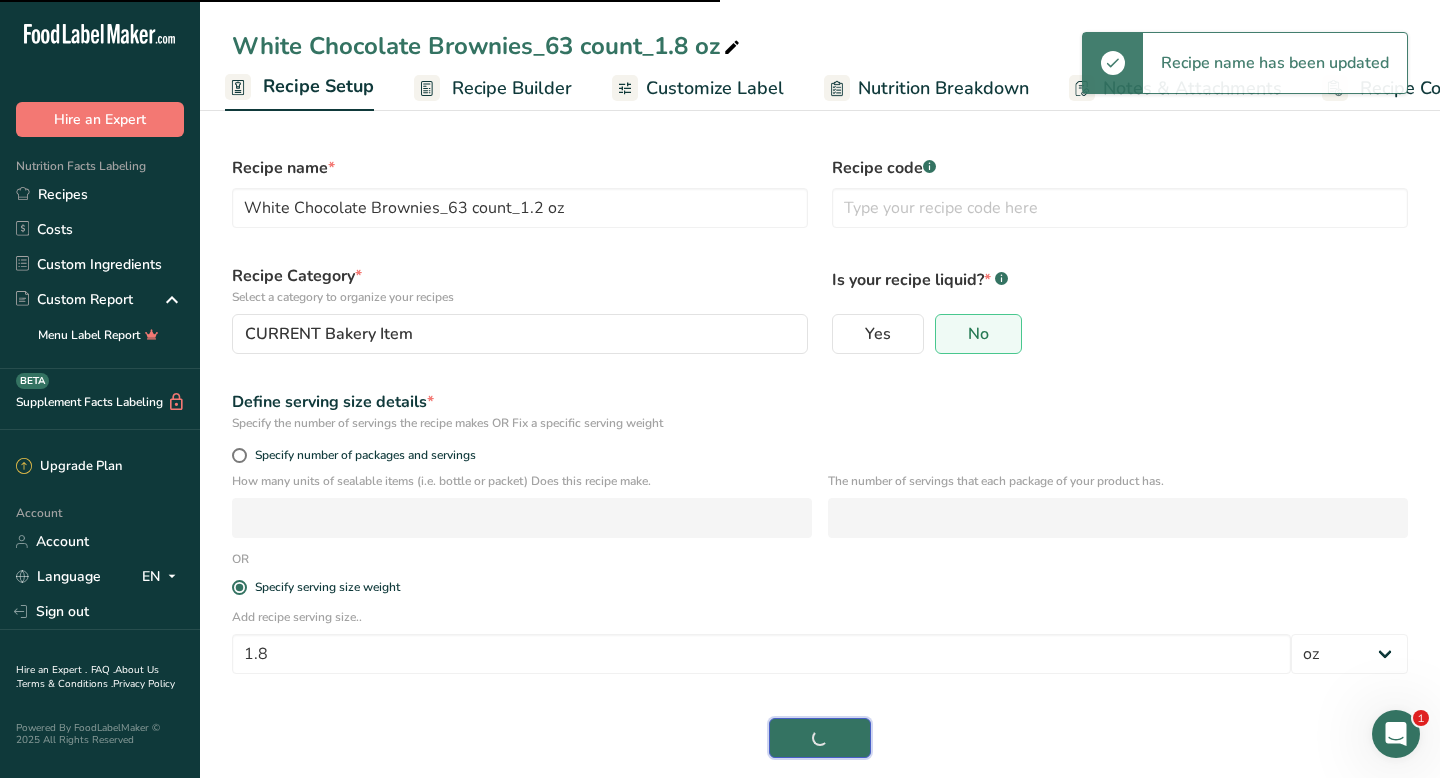 type on "White Chocolate Brownies_63 count_1.2 oz" 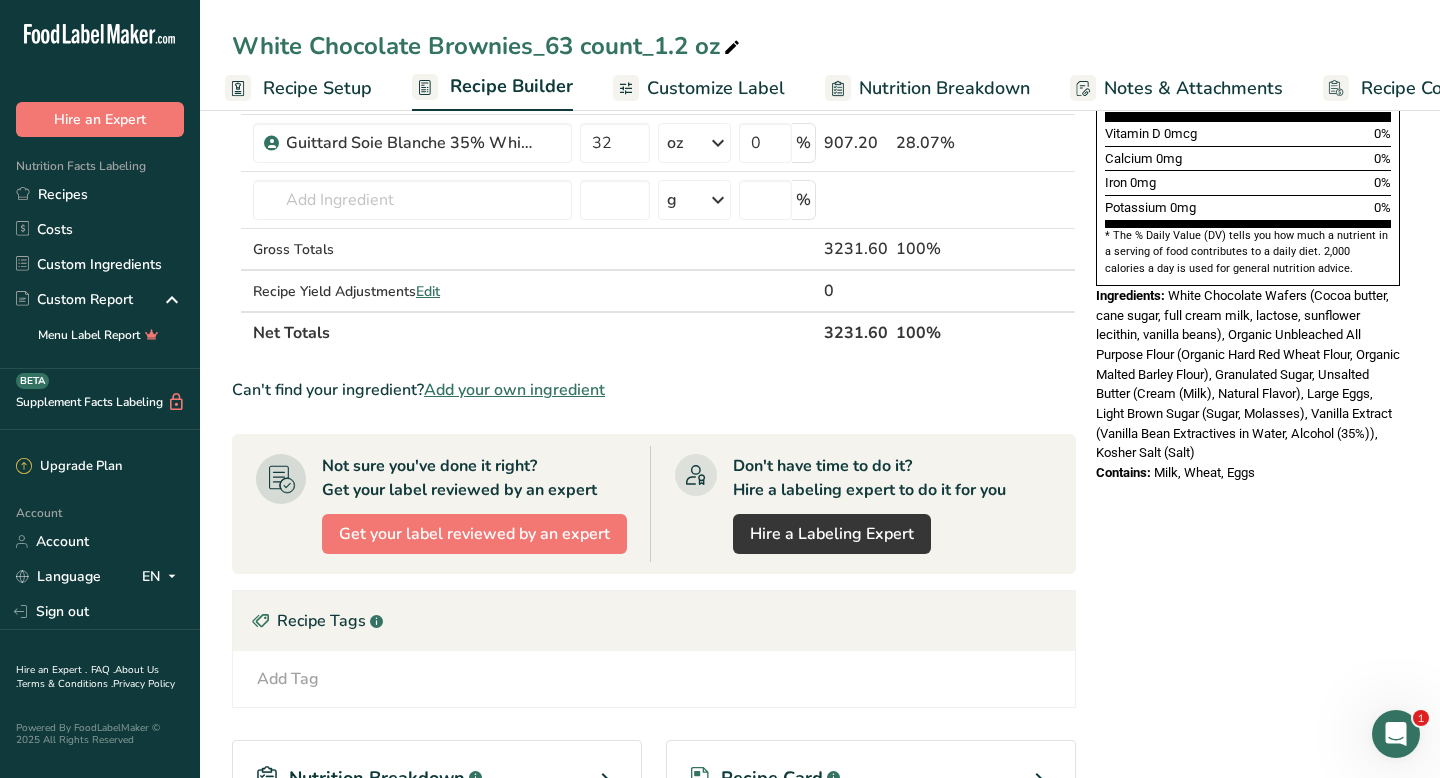 scroll, scrollTop: 0, scrollLeft: 0, axis: both 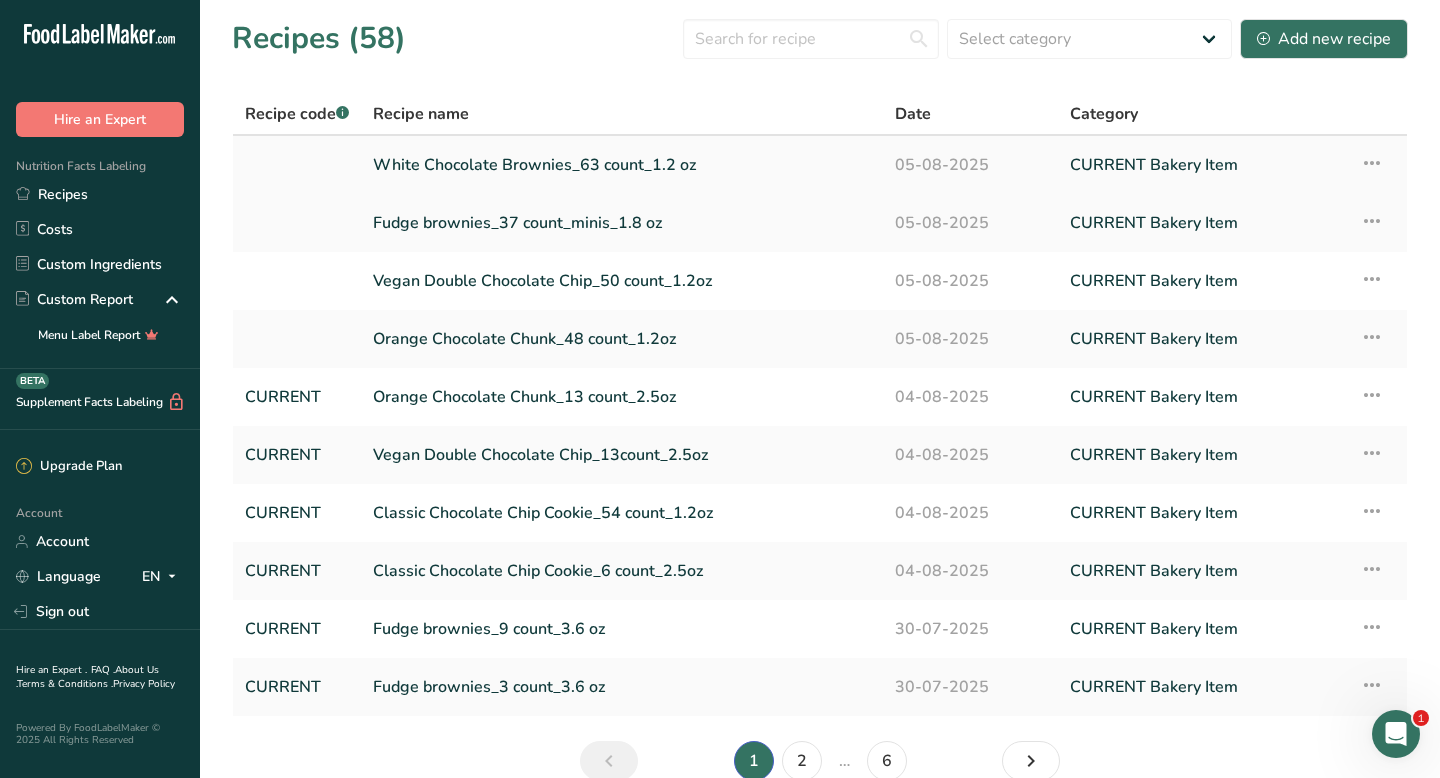 click at bounding box center (1372, 163) 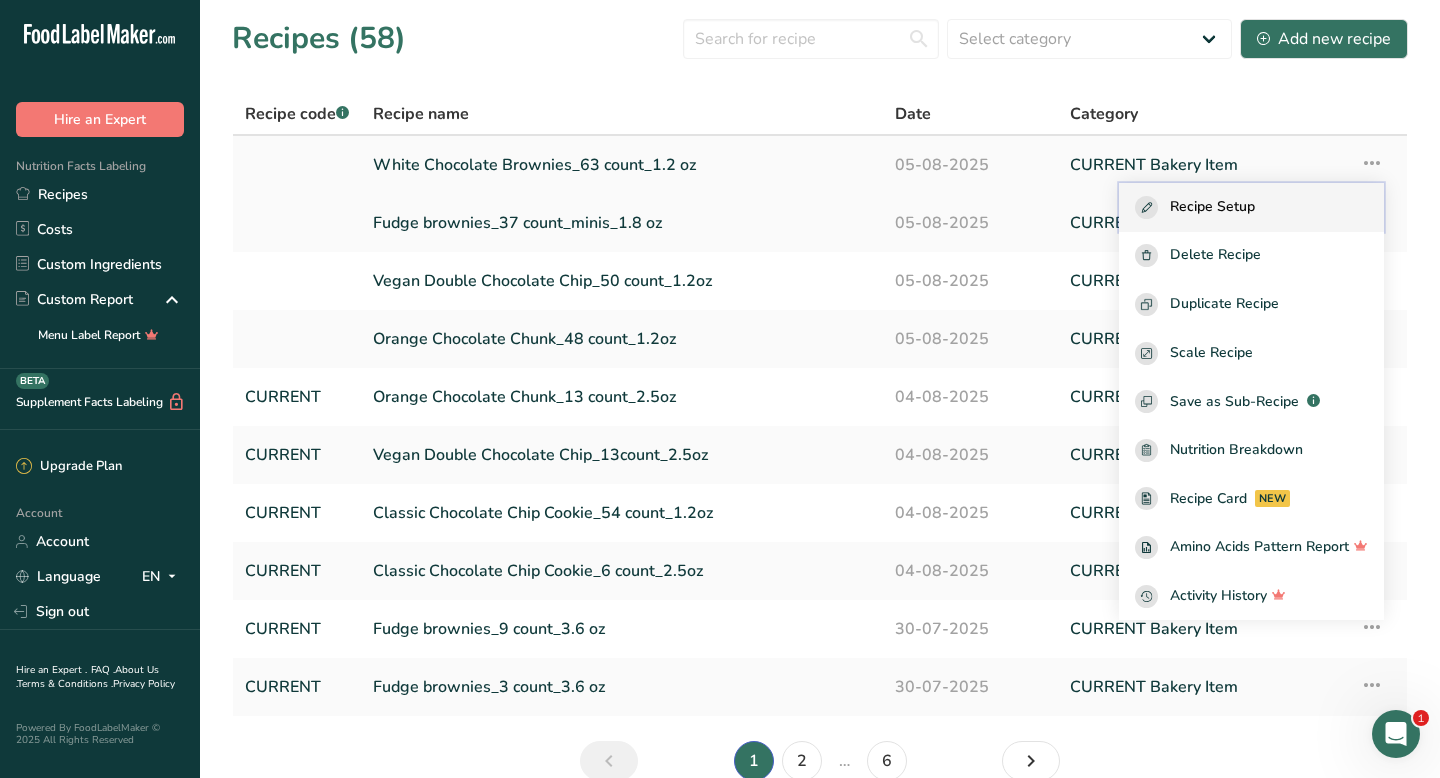 click on "Recipe Setup" at bounding box center [1212, 207] 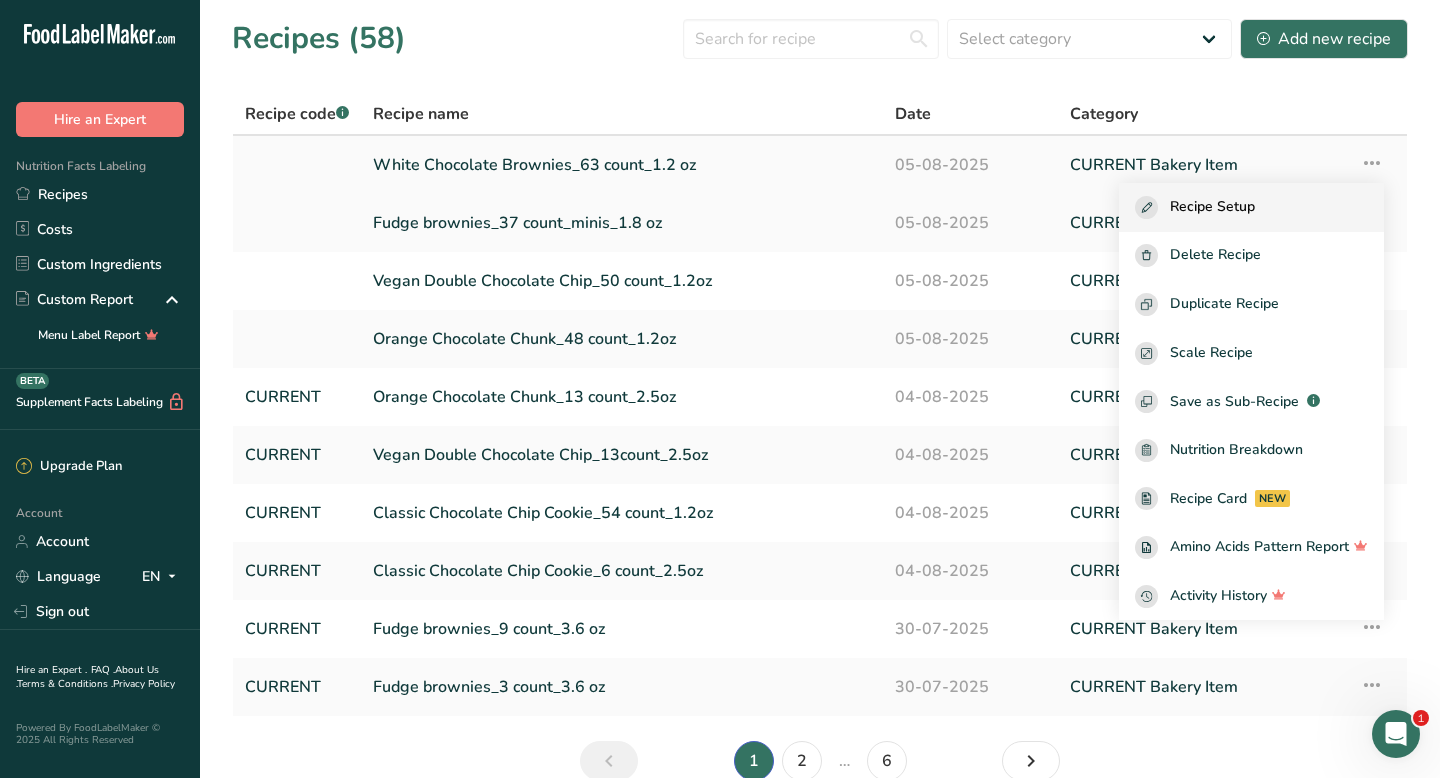 select on "5" 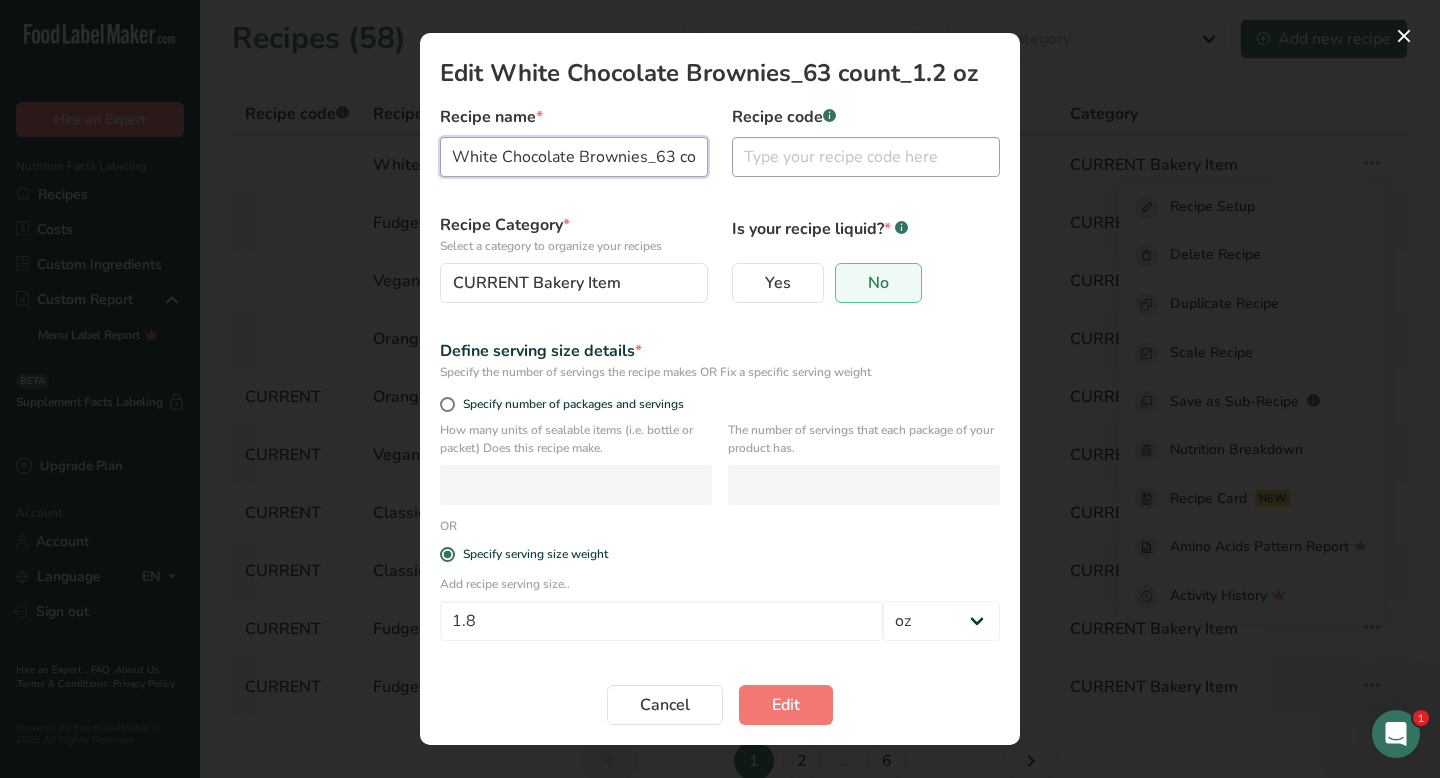scroll, scrollTop: 0, scrollLeft: 71, axis: horizontal 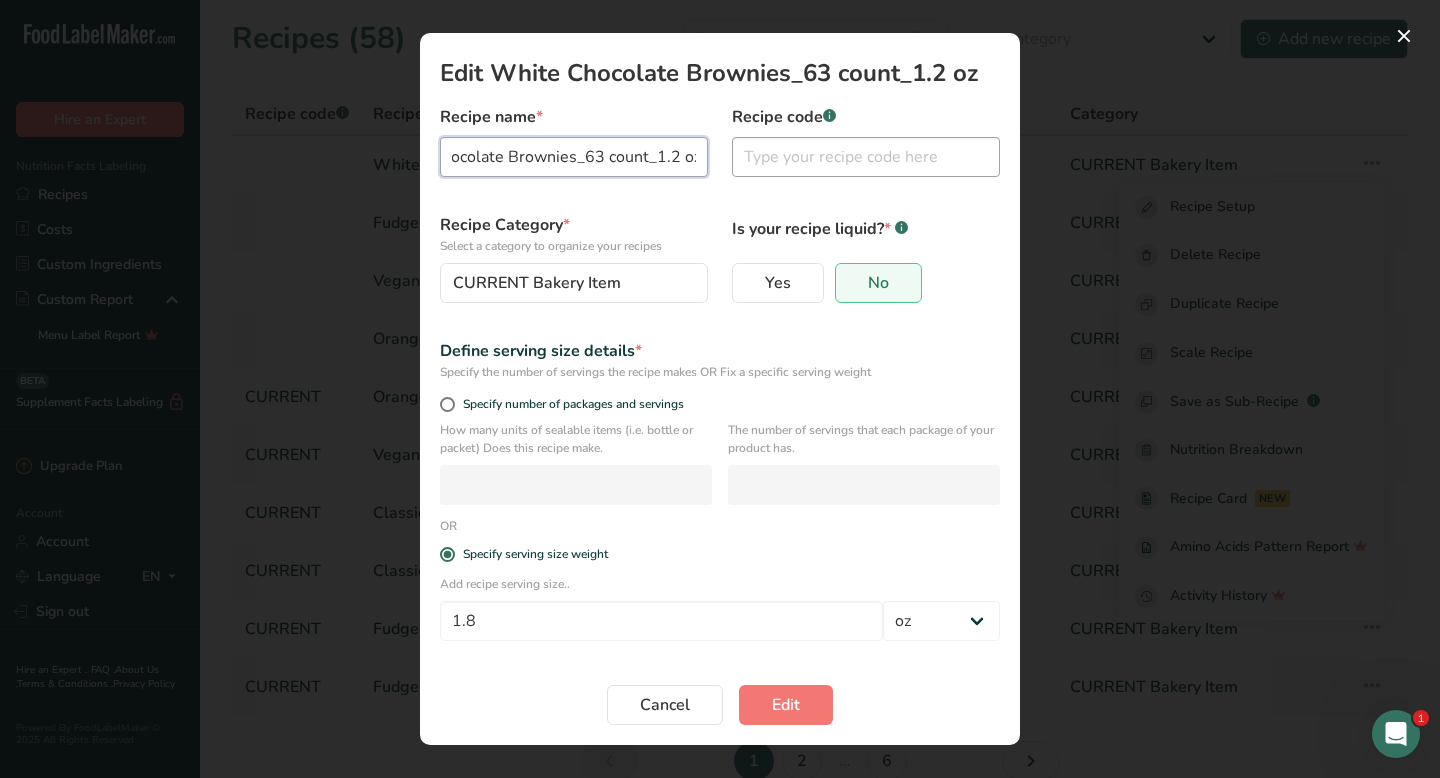 drag, startPoint x: 660, startPoint y: 160, endPoint x: 796, endPoint y: 159, distance: 136.00368 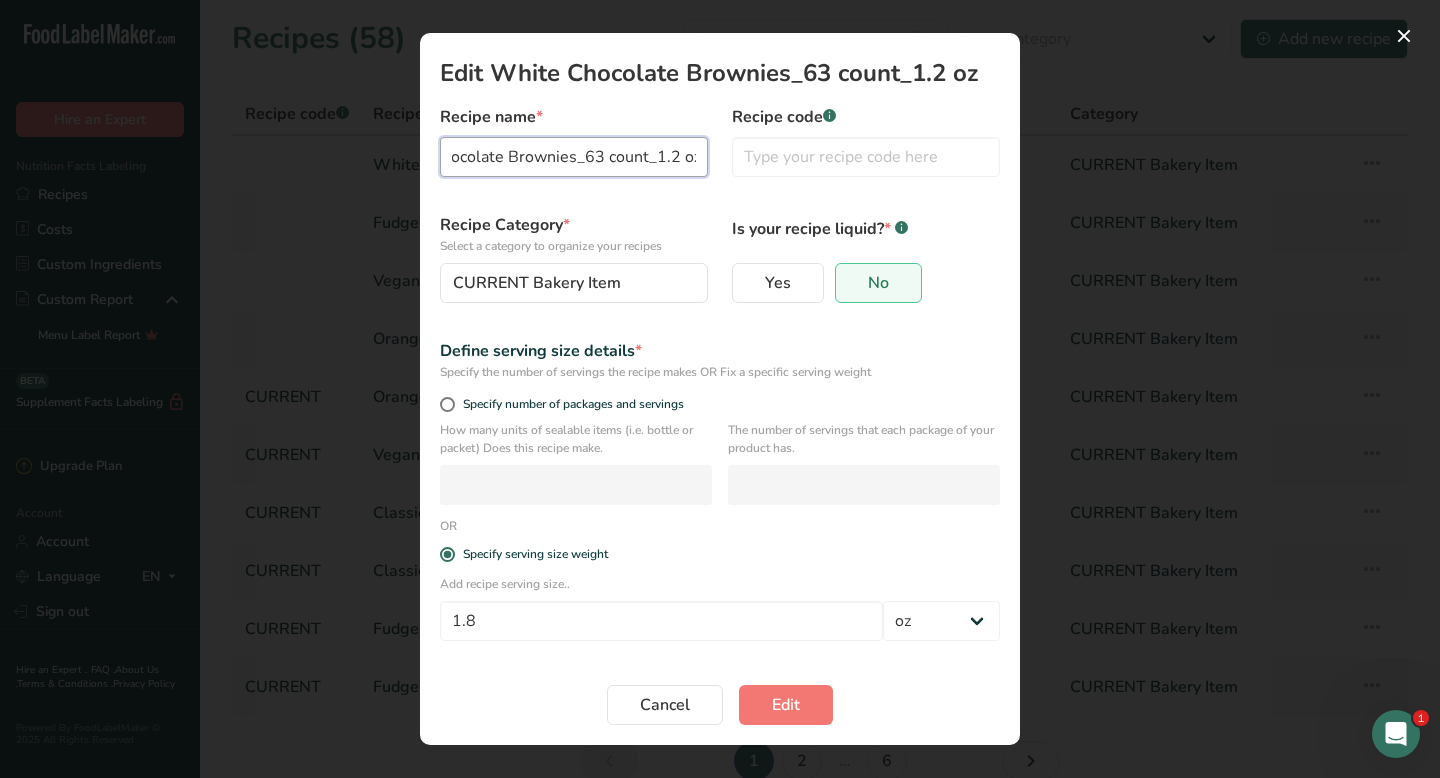 click on "White Chocolate Brownies_63 count_1.2 oz" at bounding box center (574, 157) 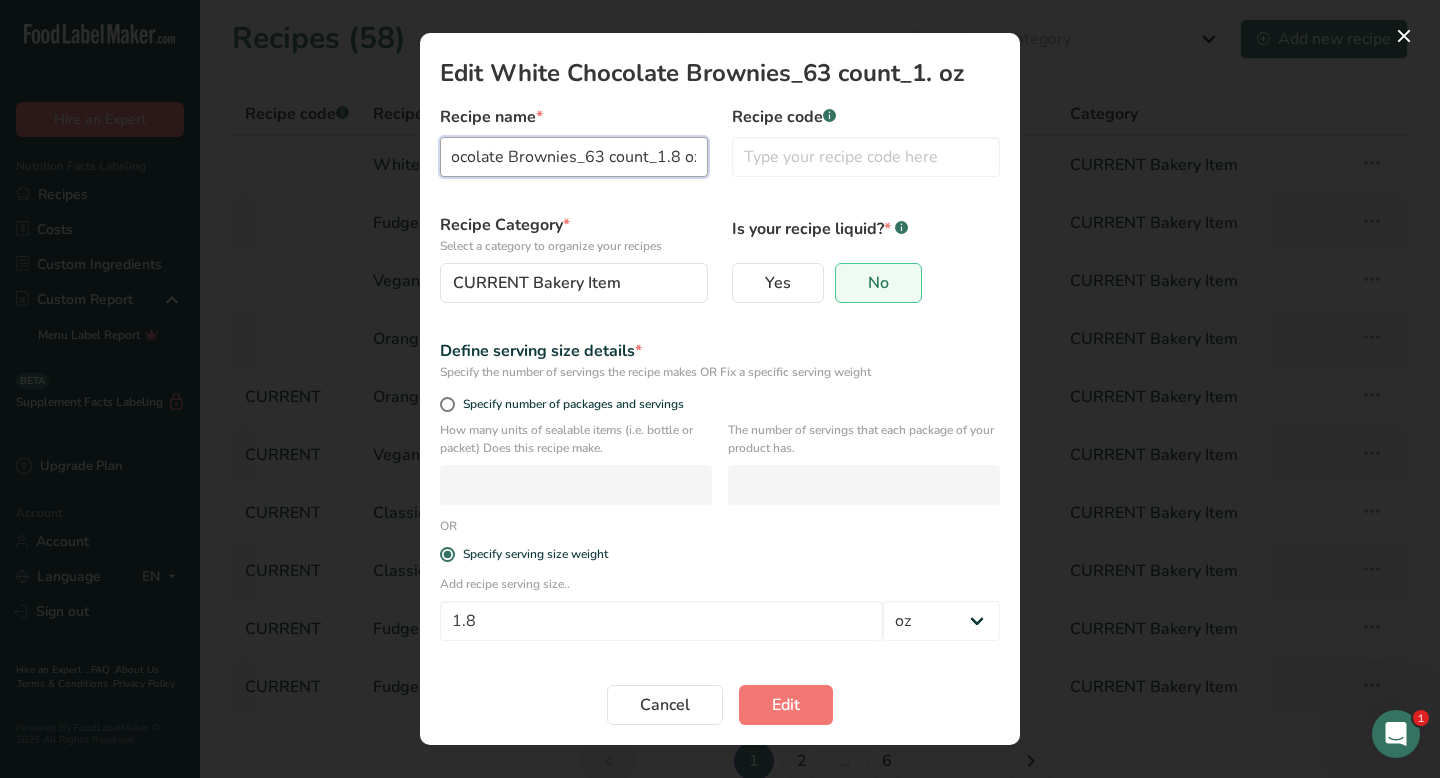 scroll, scrollTop: 0, scrollLeft: 62, axis: horizontal 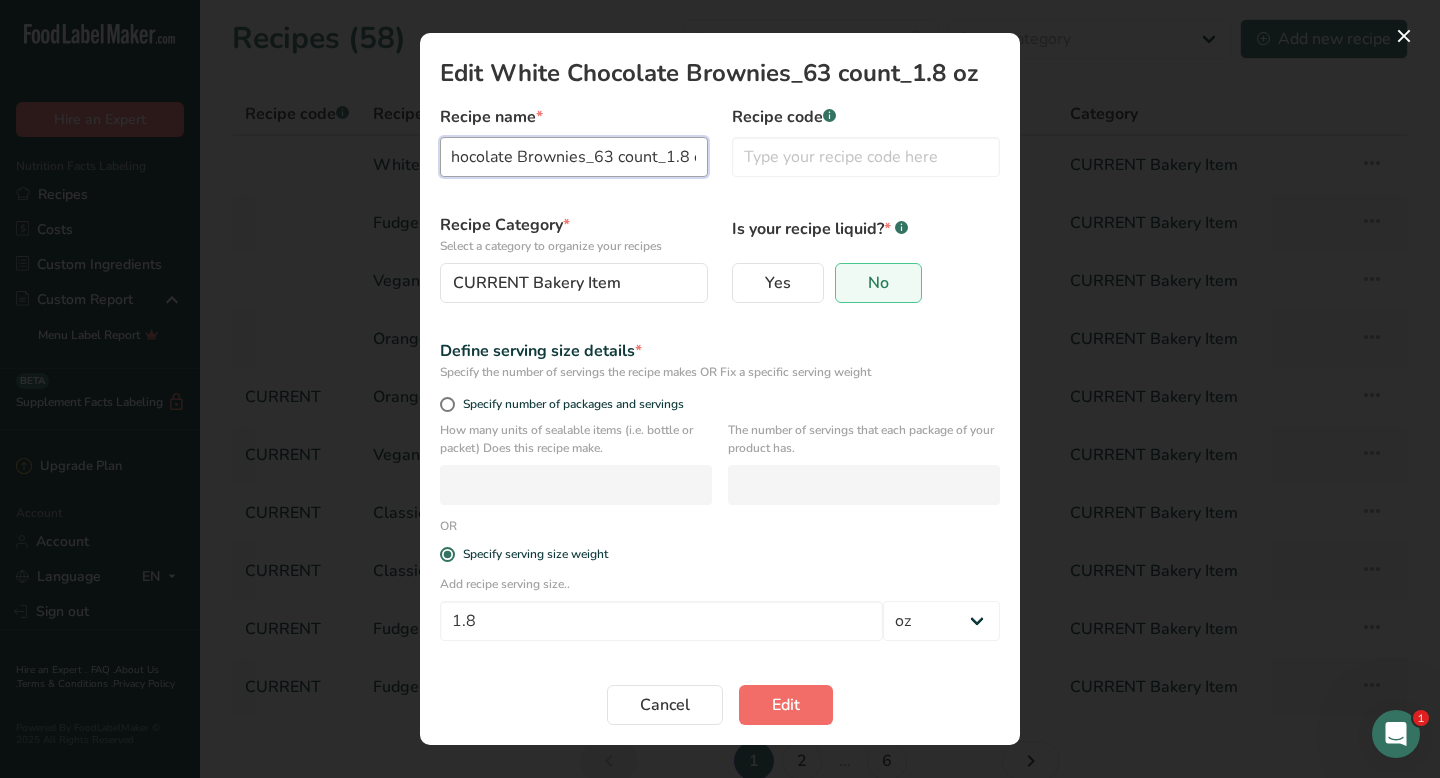 type on "White Chocolate Brownies_63 count_1.8 oz" 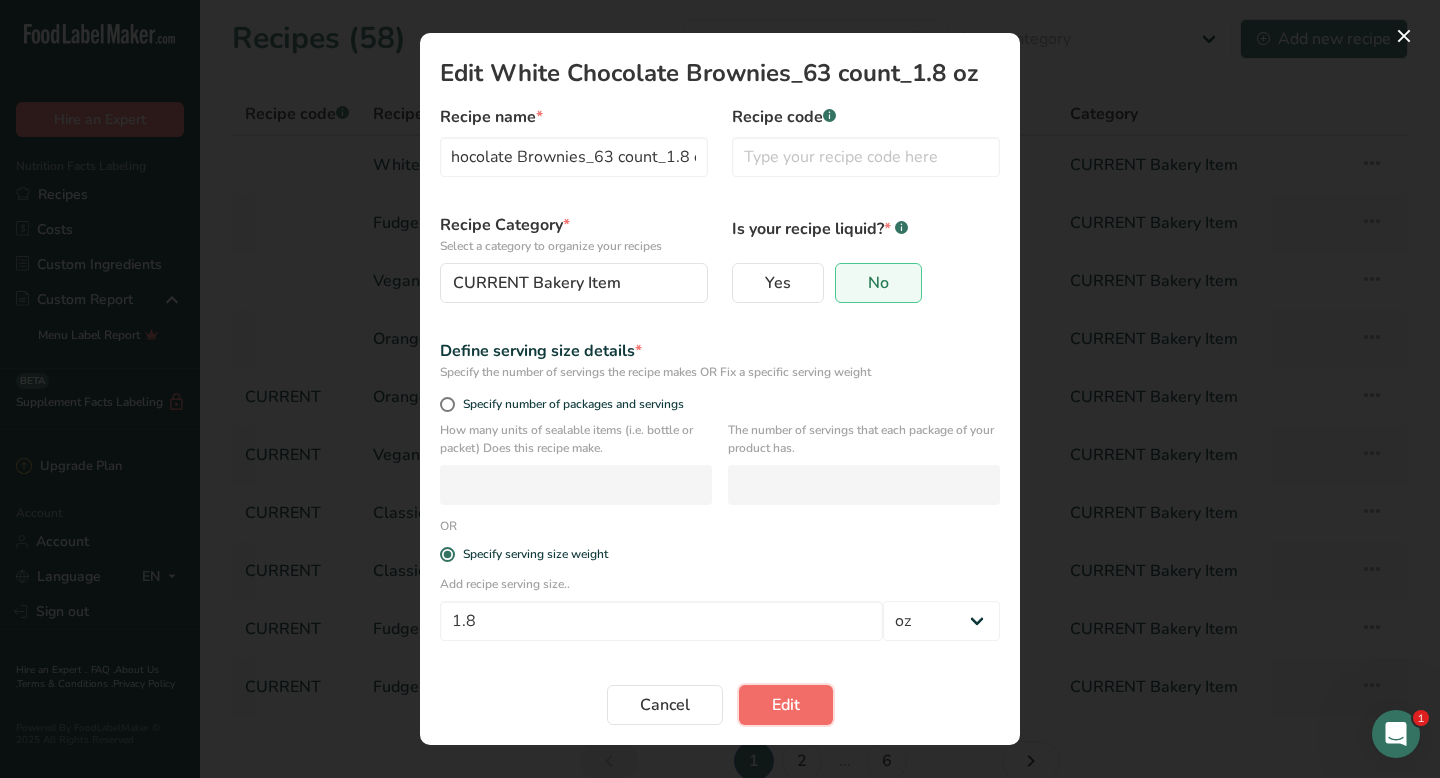 click on "Edit" at bounding box center [786, 705] 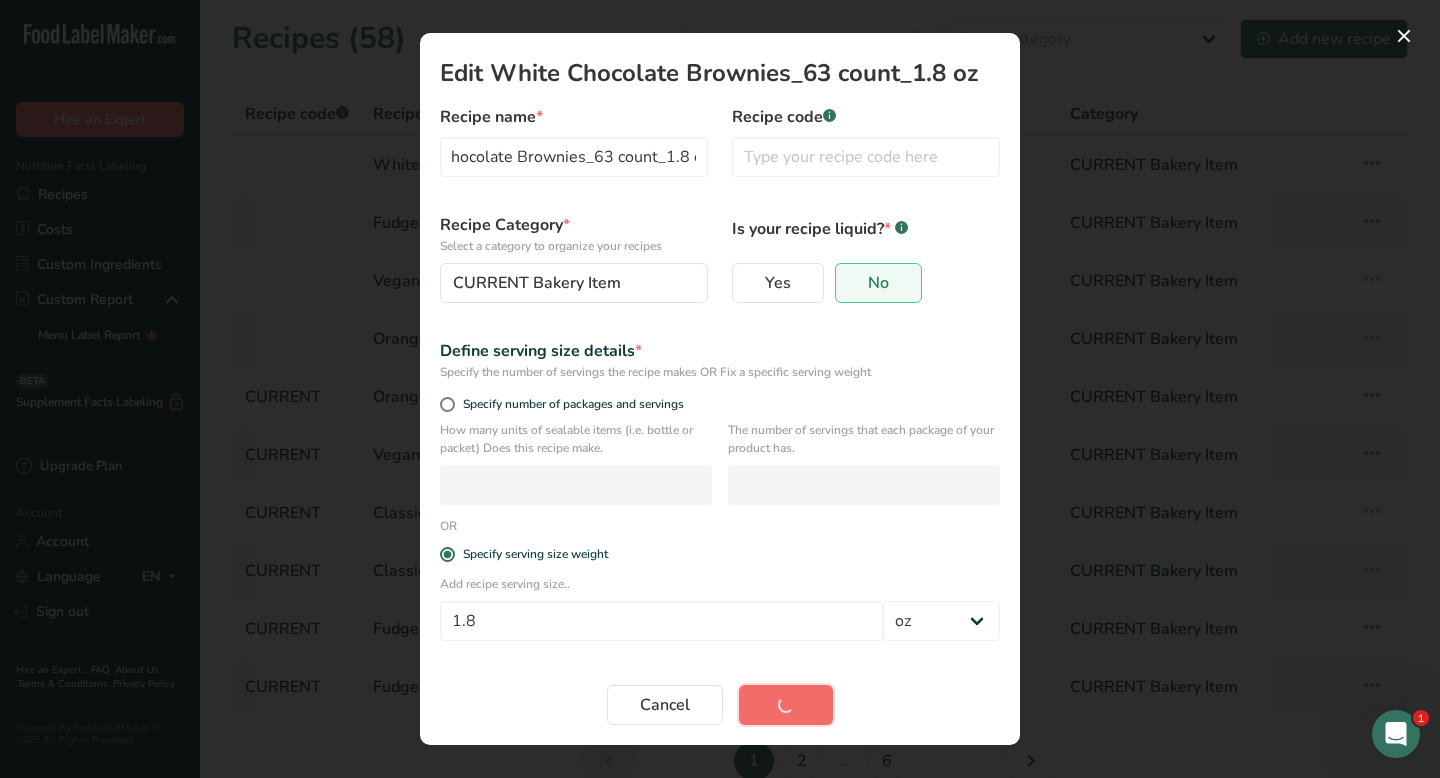 scroll, scrollTop: 0, scrollLeft: 0, axis: both 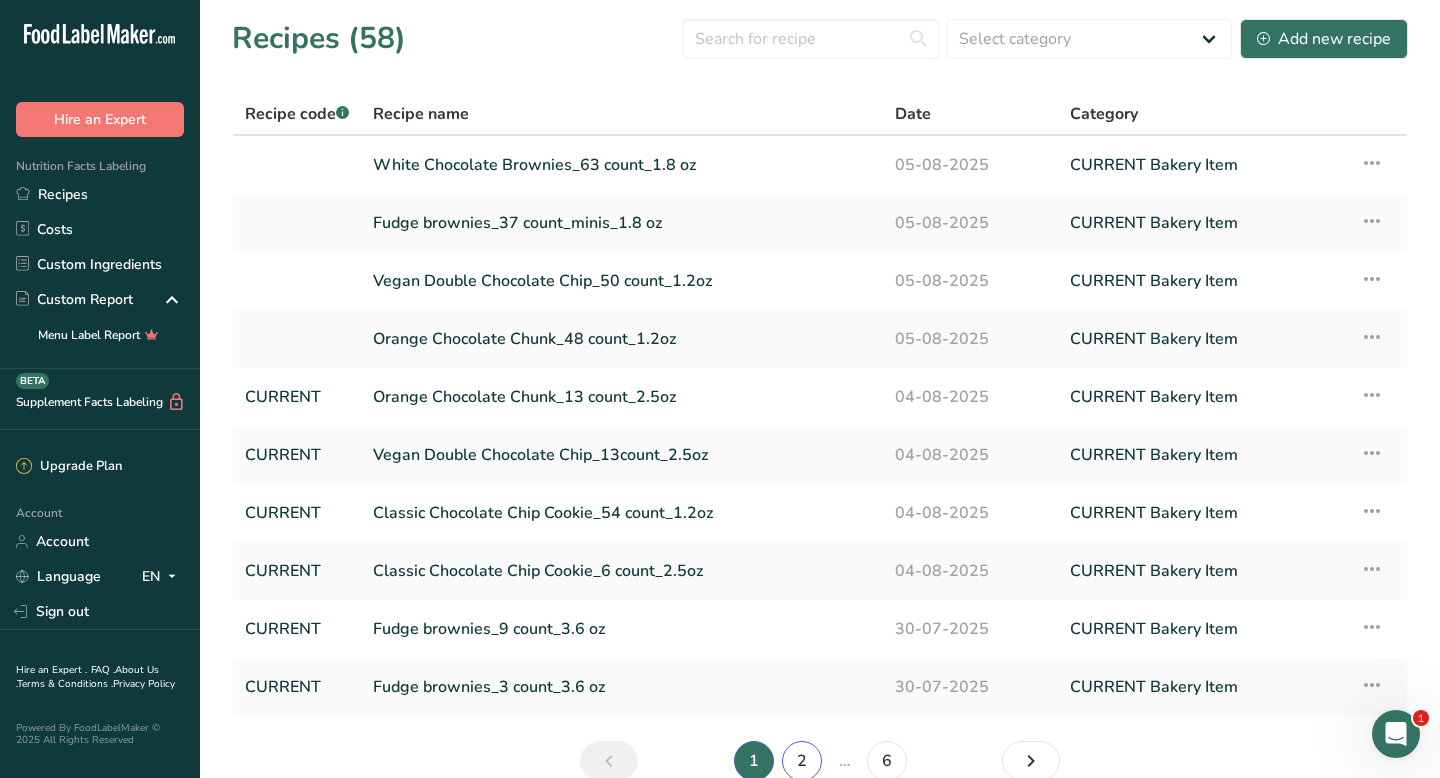 click on "2" at bounding box center [802, 761] 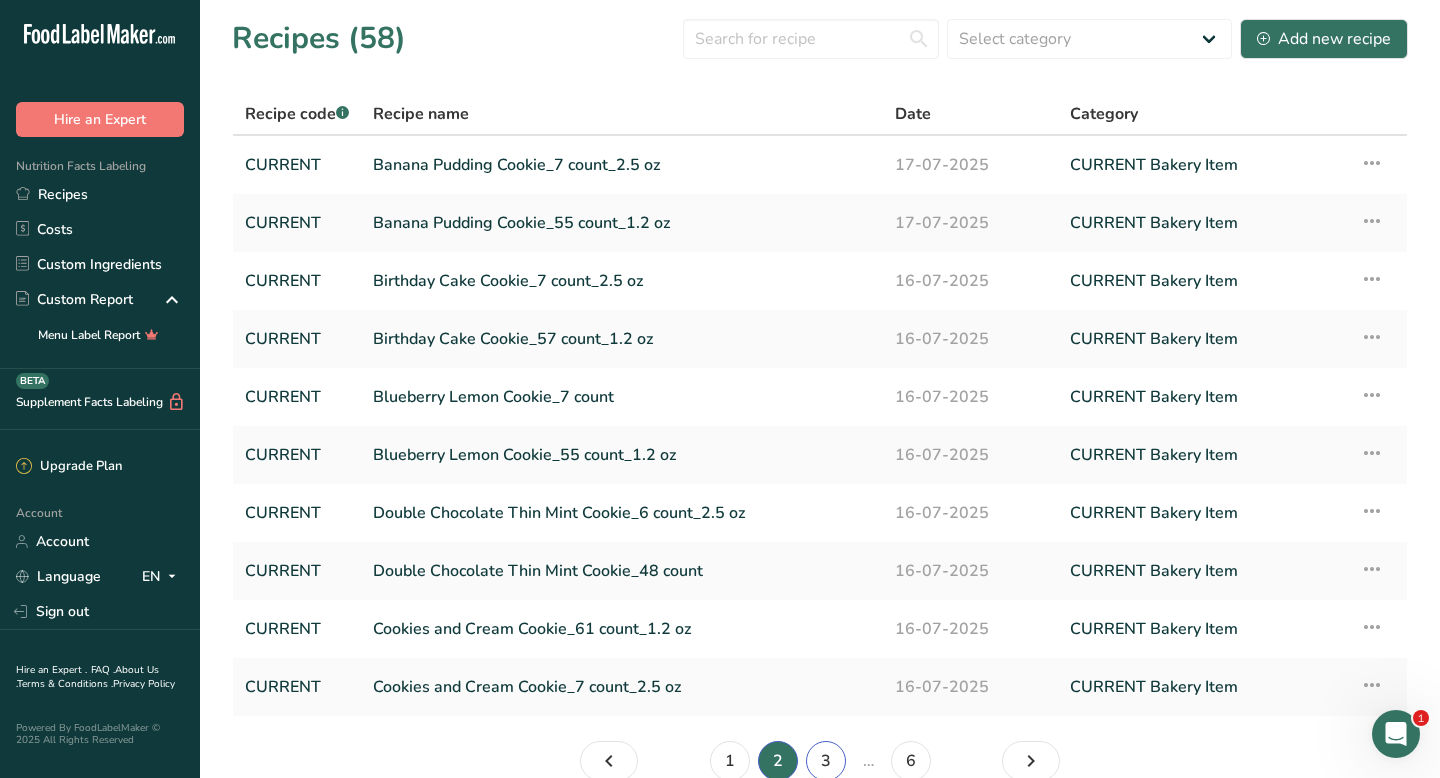 click on "3" at bounding box center (826, 761) 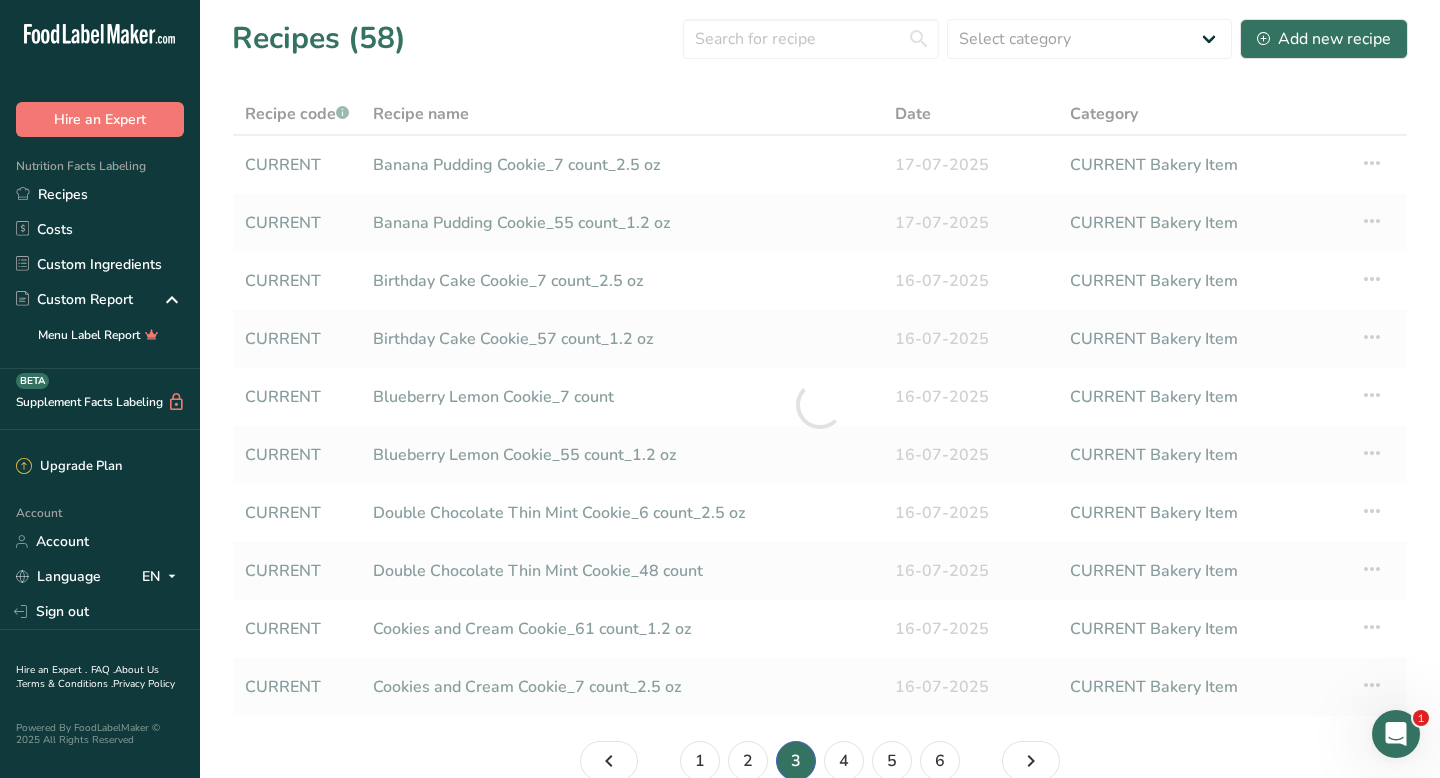 scroll, scrollTop: 3, scrollLeft: 0, axis: vertical 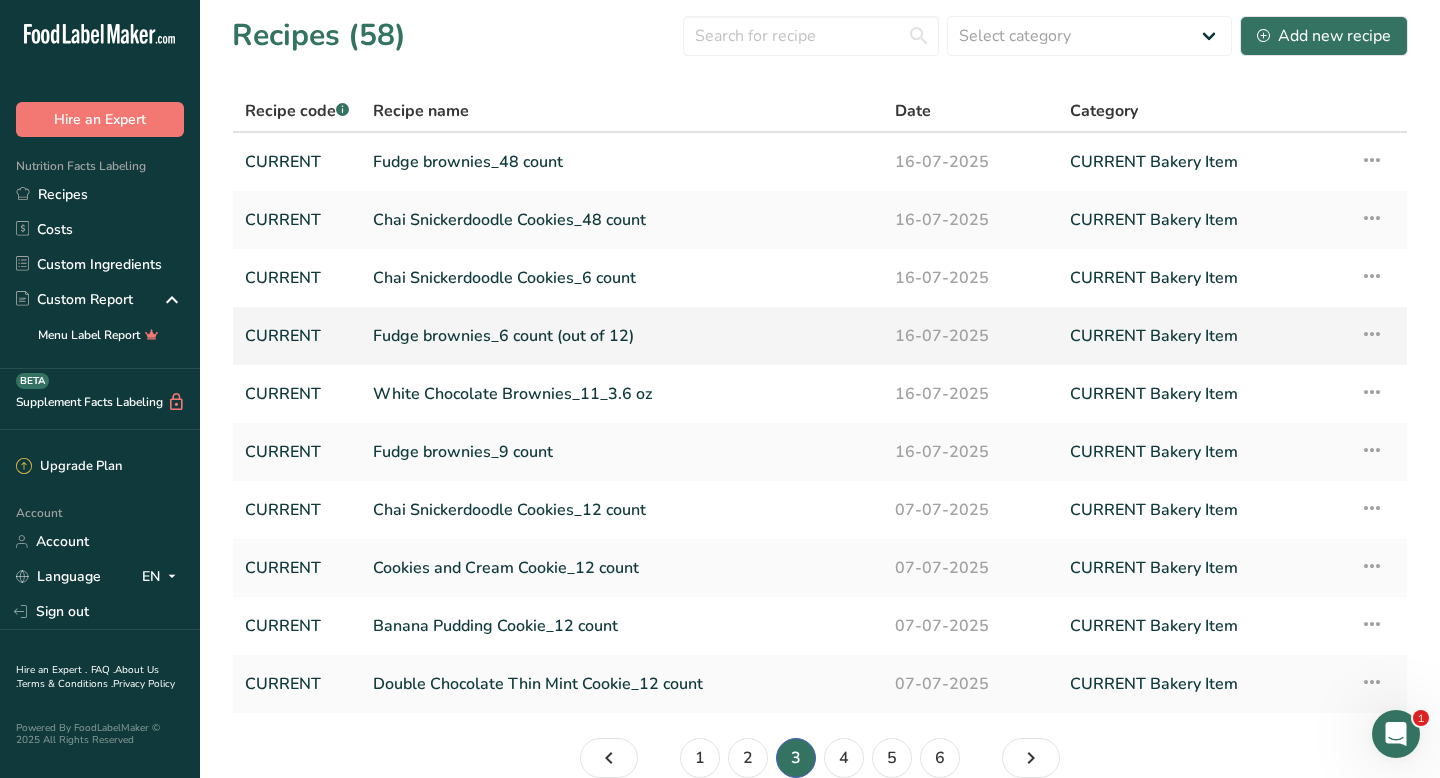 click at bounding box center [1372, 334] 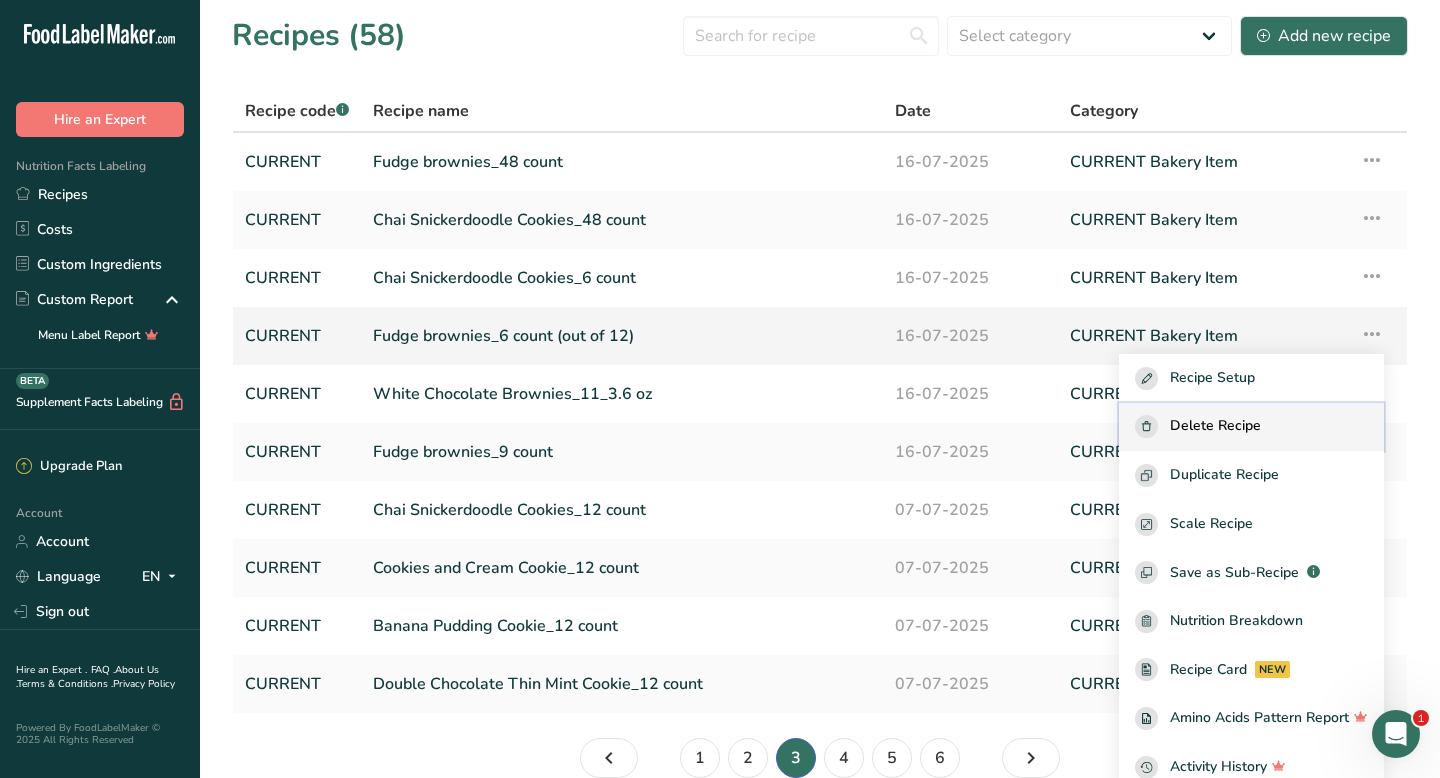 click on "Delete Recipe" at bounding box center [1215, 426] 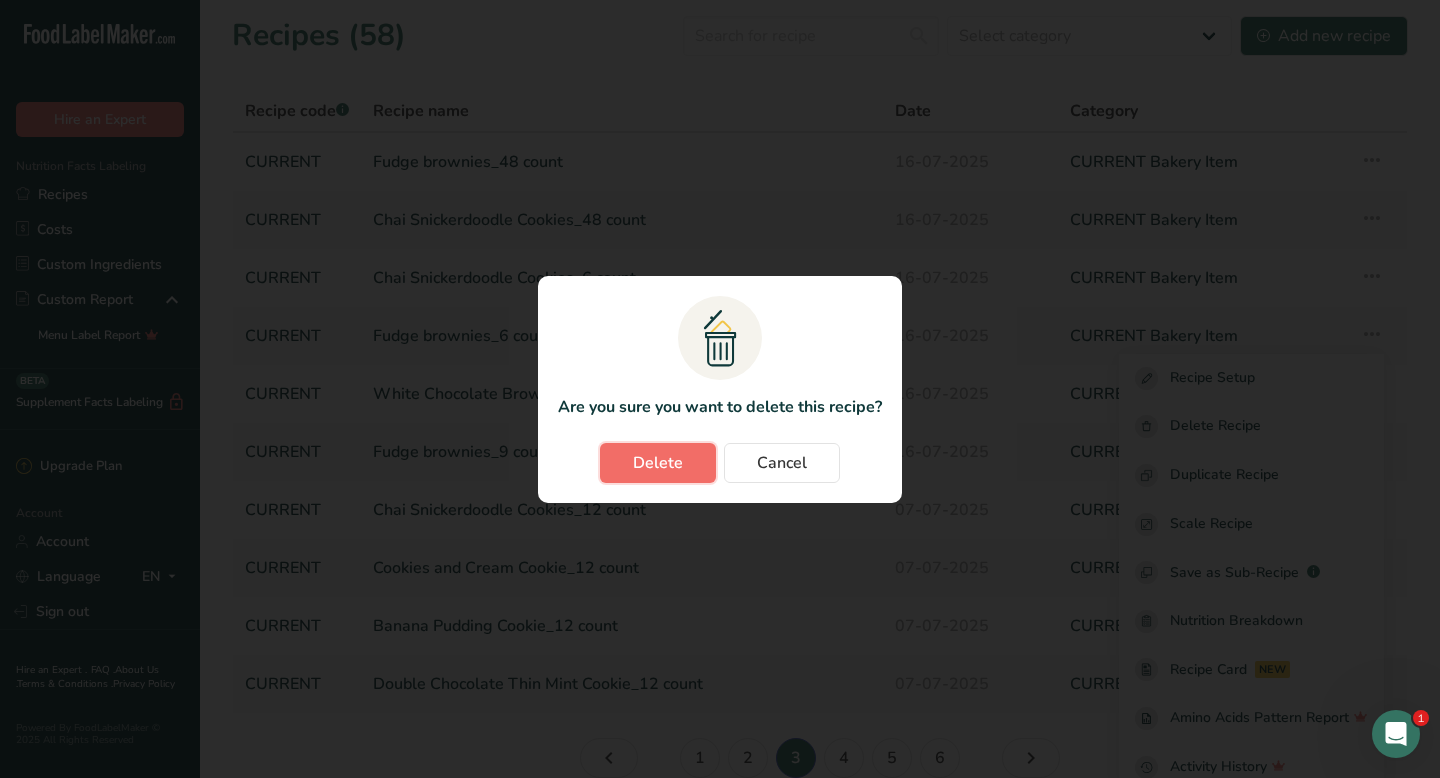 click on "Delete" at bounding box center [658, 463] 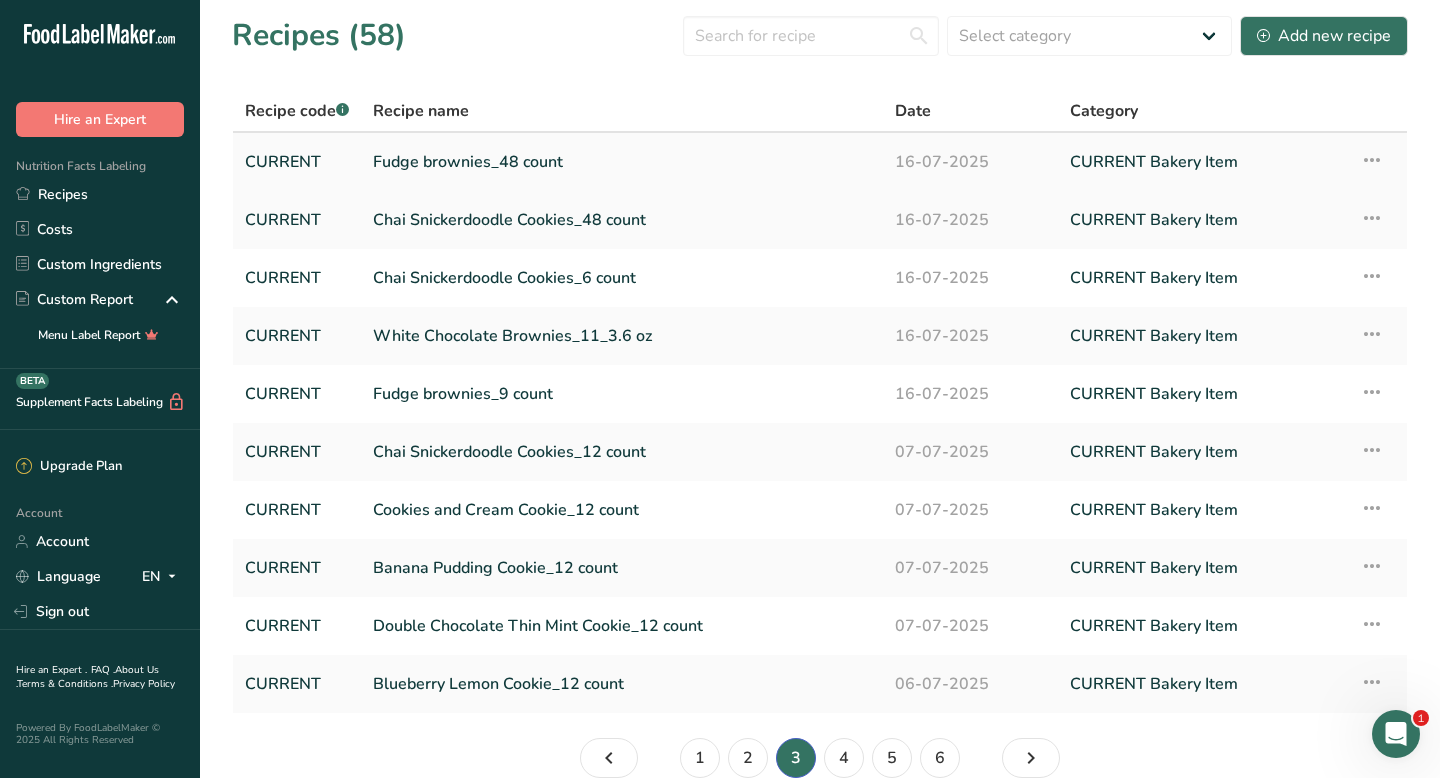 click on "Fudge brownies_48 count" at bounding box center [622, 162] 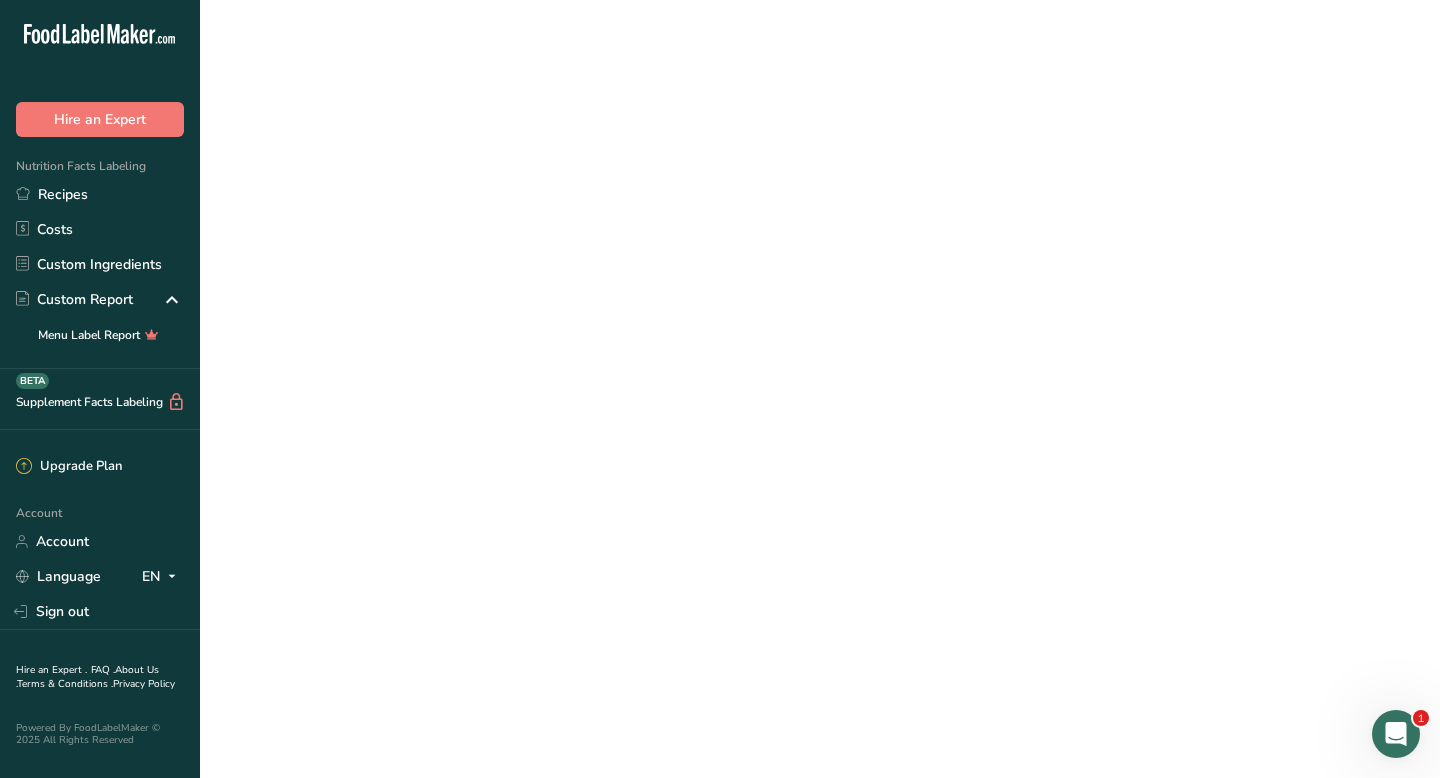 scroll, scrollTop: 0, scrollLeft: 0, axis: both 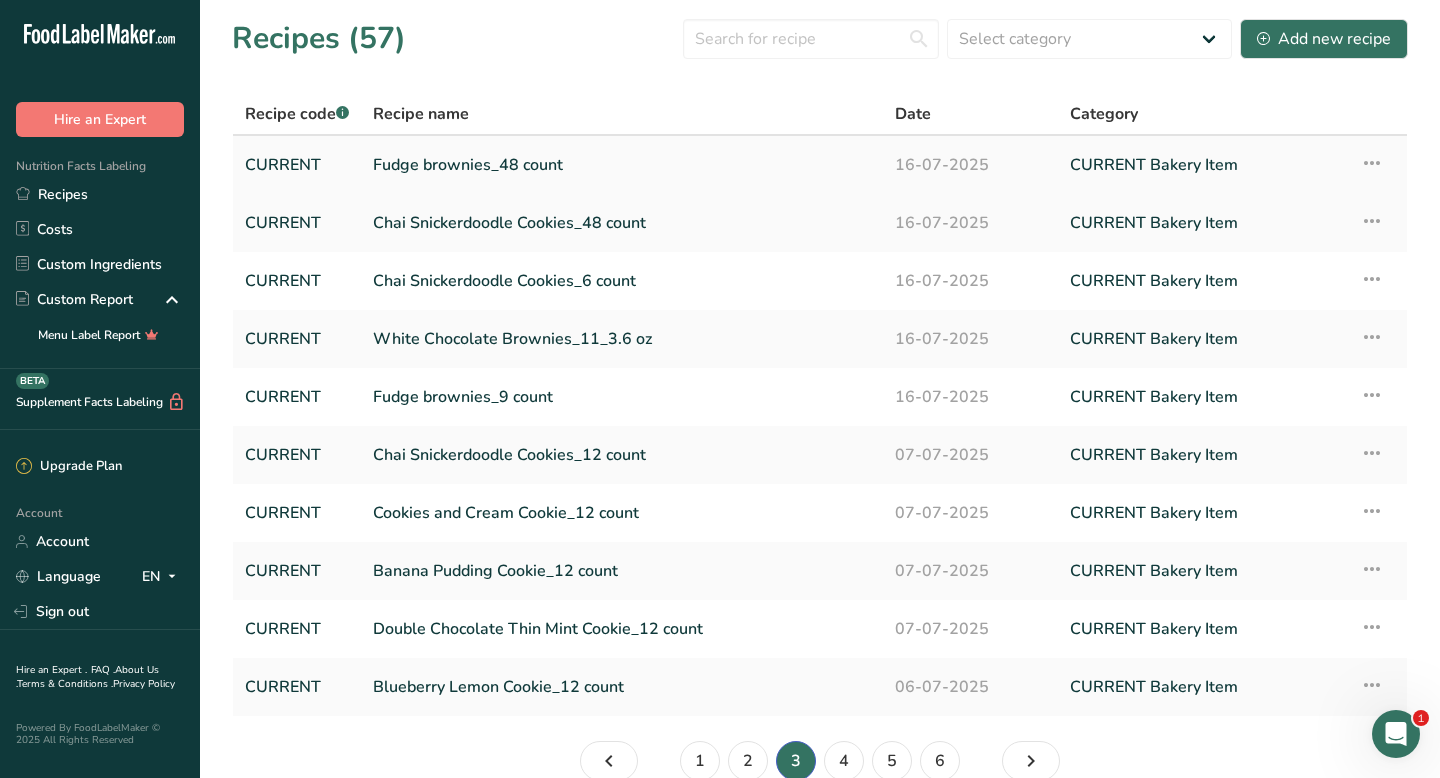 click at bounding box center (1372, 163) 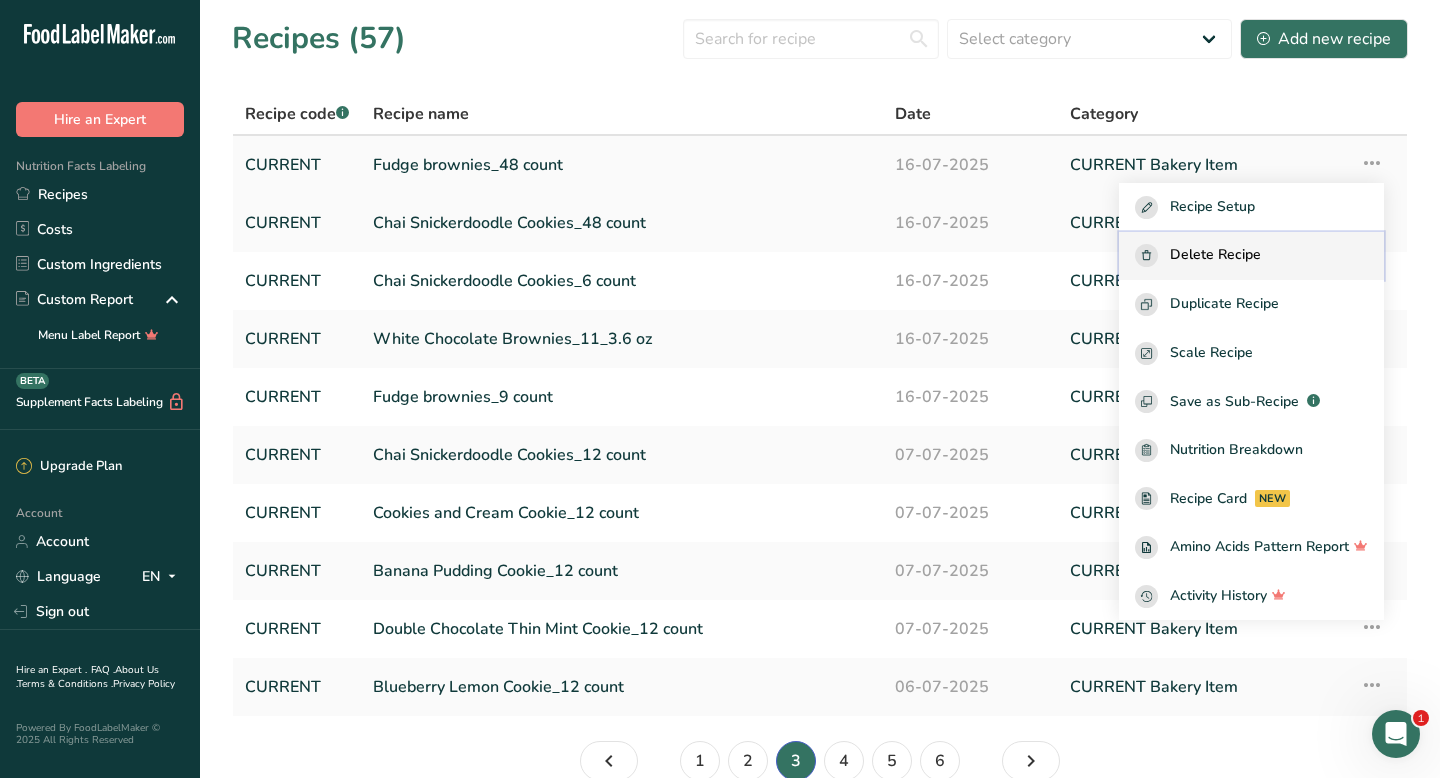 click on "Delete Recipe" at bounding box center [1251, 255] 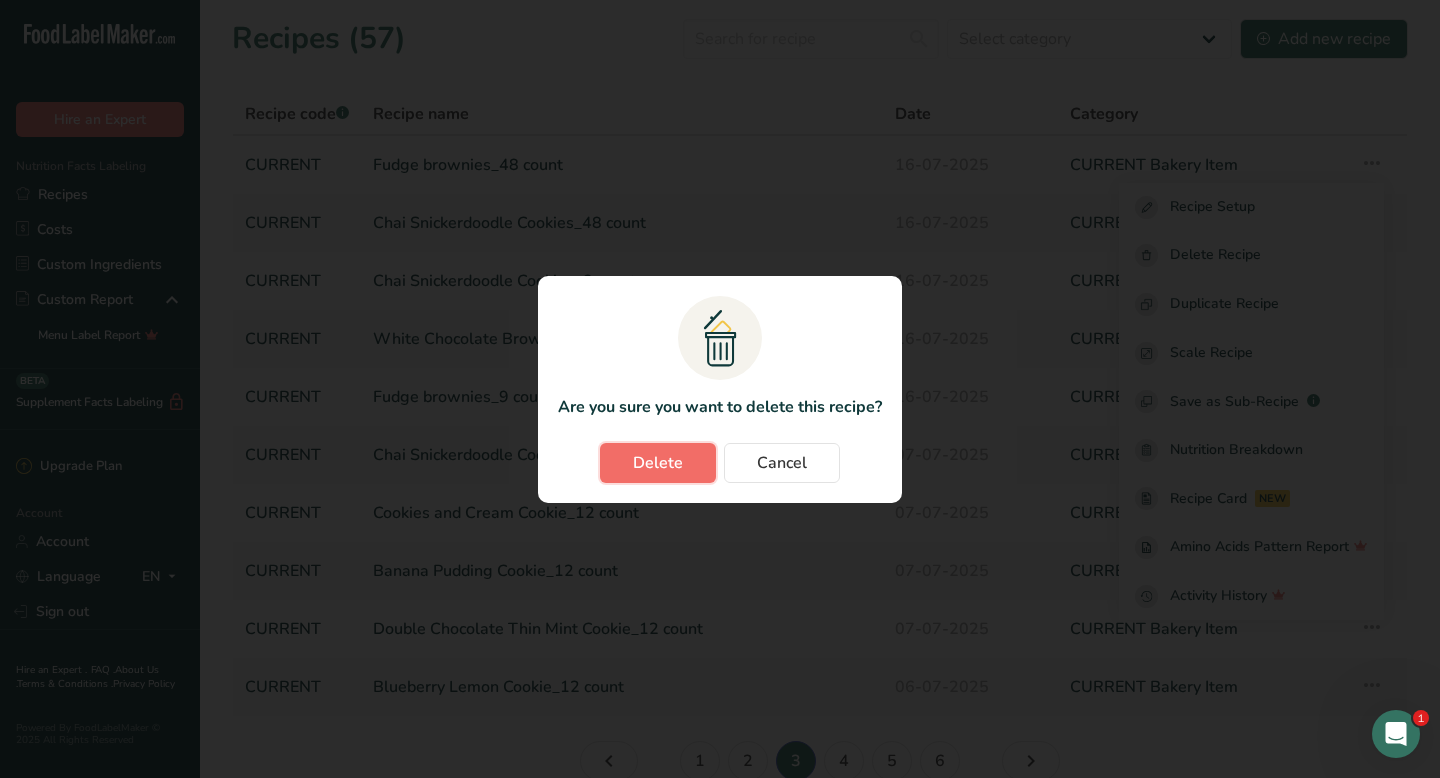 click on "Delete" at bounding box center (658, 463) 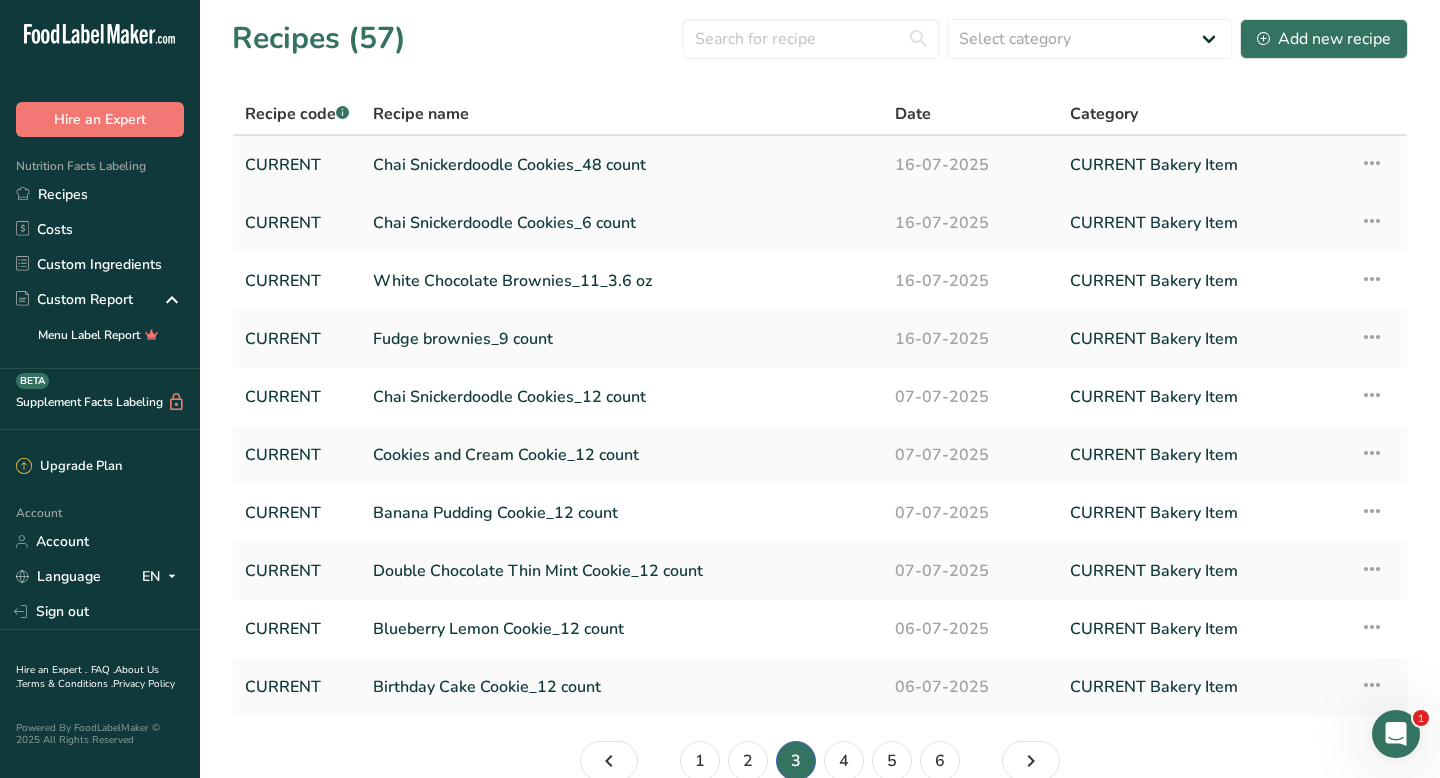 click at bounding box center (1372, 163) 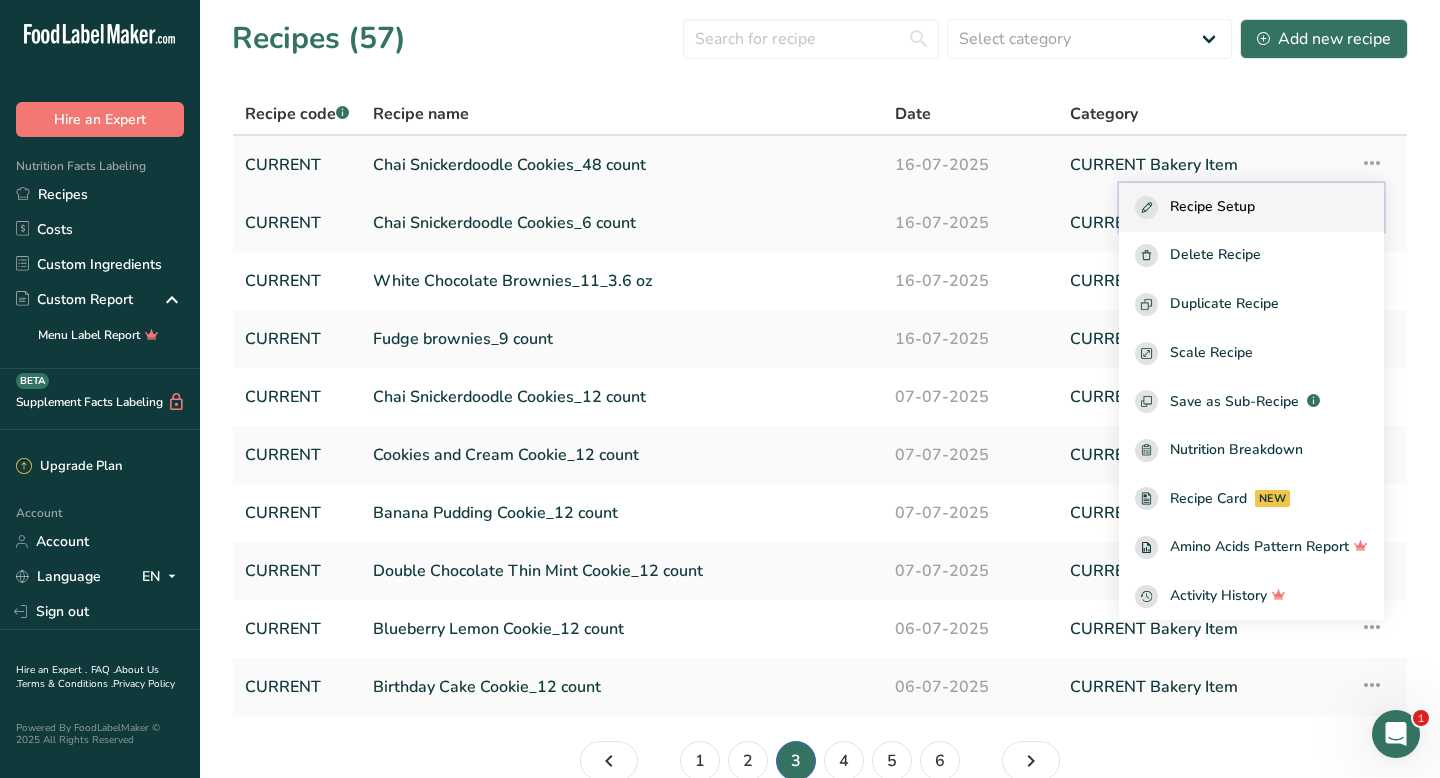 click on "Recipe Setup" at bounding box center [1212, 207] 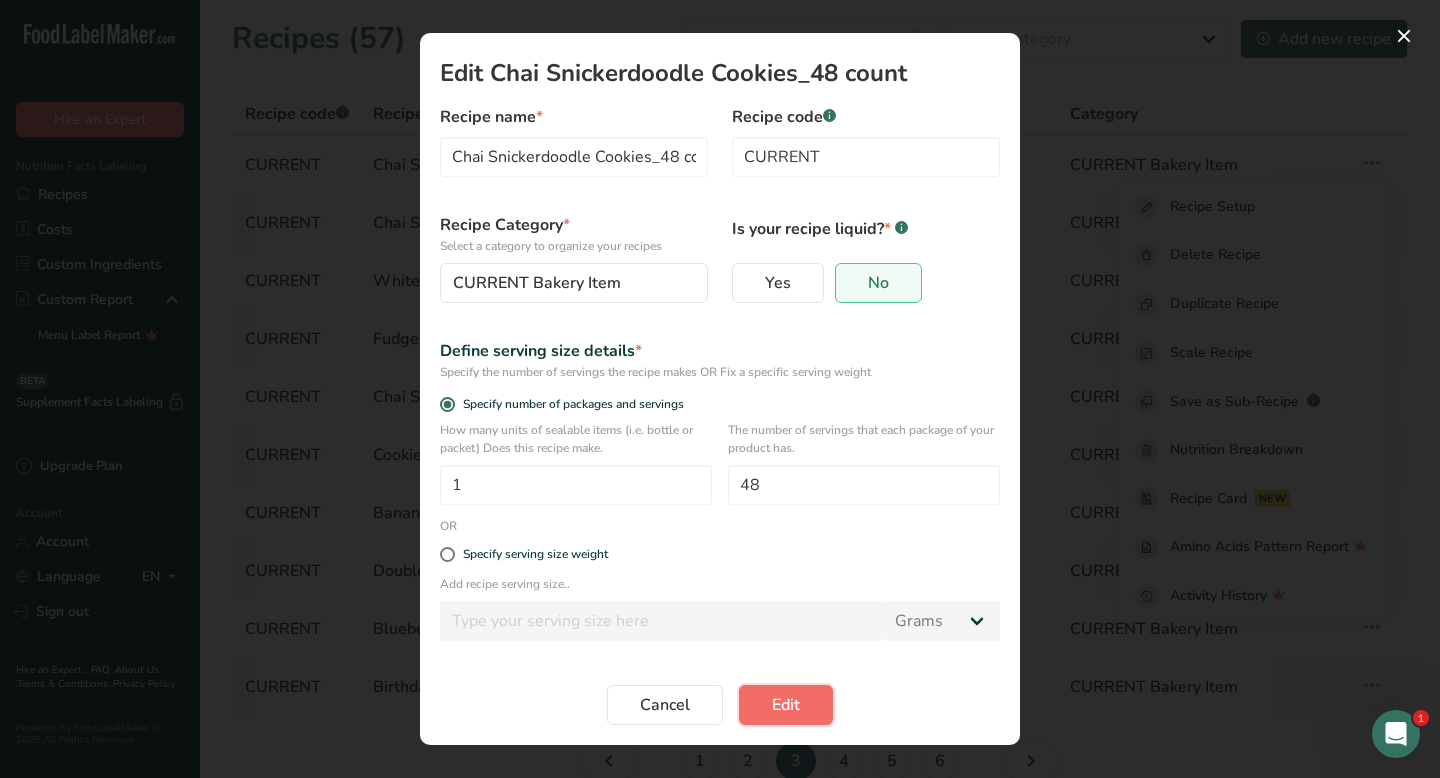 click on "Edit" at bounding box center [786, 705] 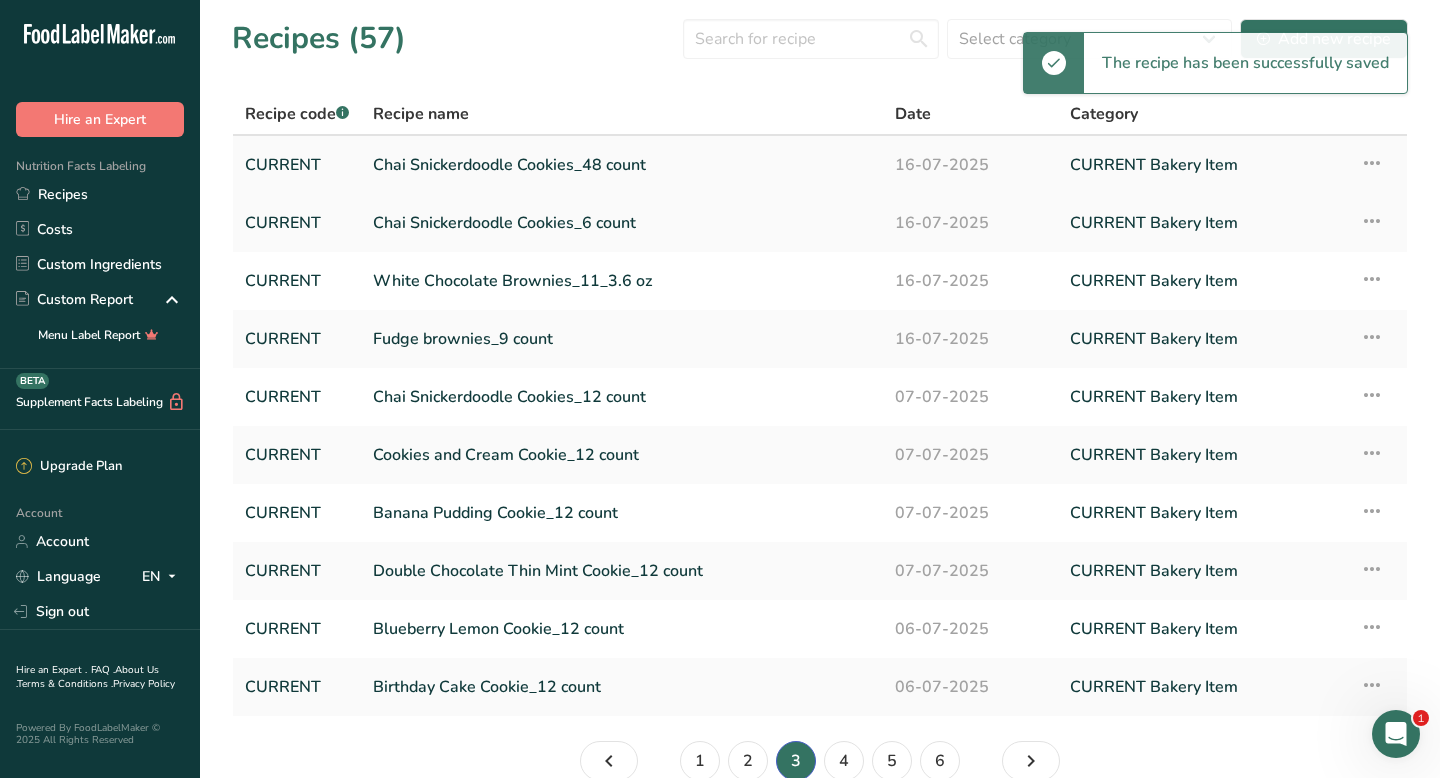 click at bounding box center [1372, 163] 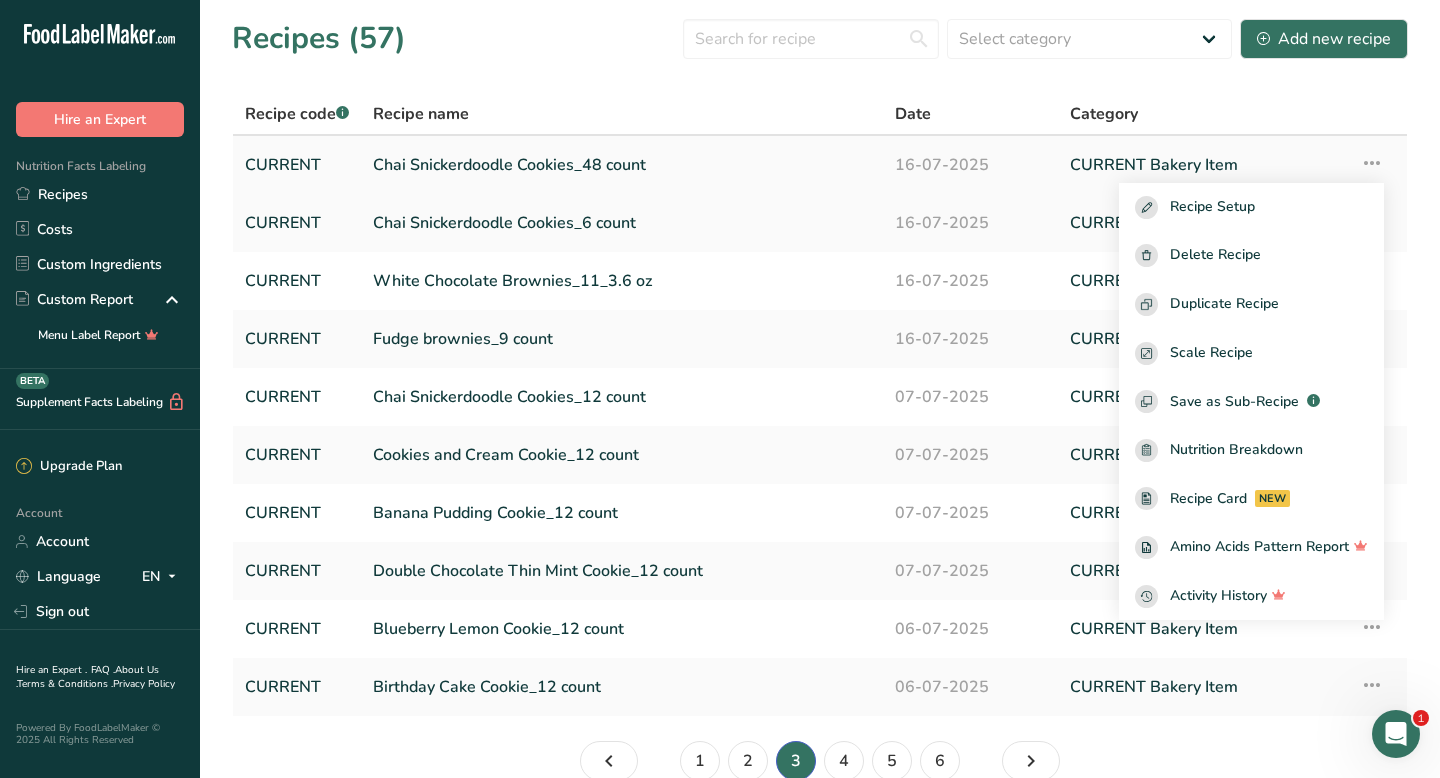 click on "Chai Snickerdoodle Cookies_48 count" at bounding box center [622, 165] 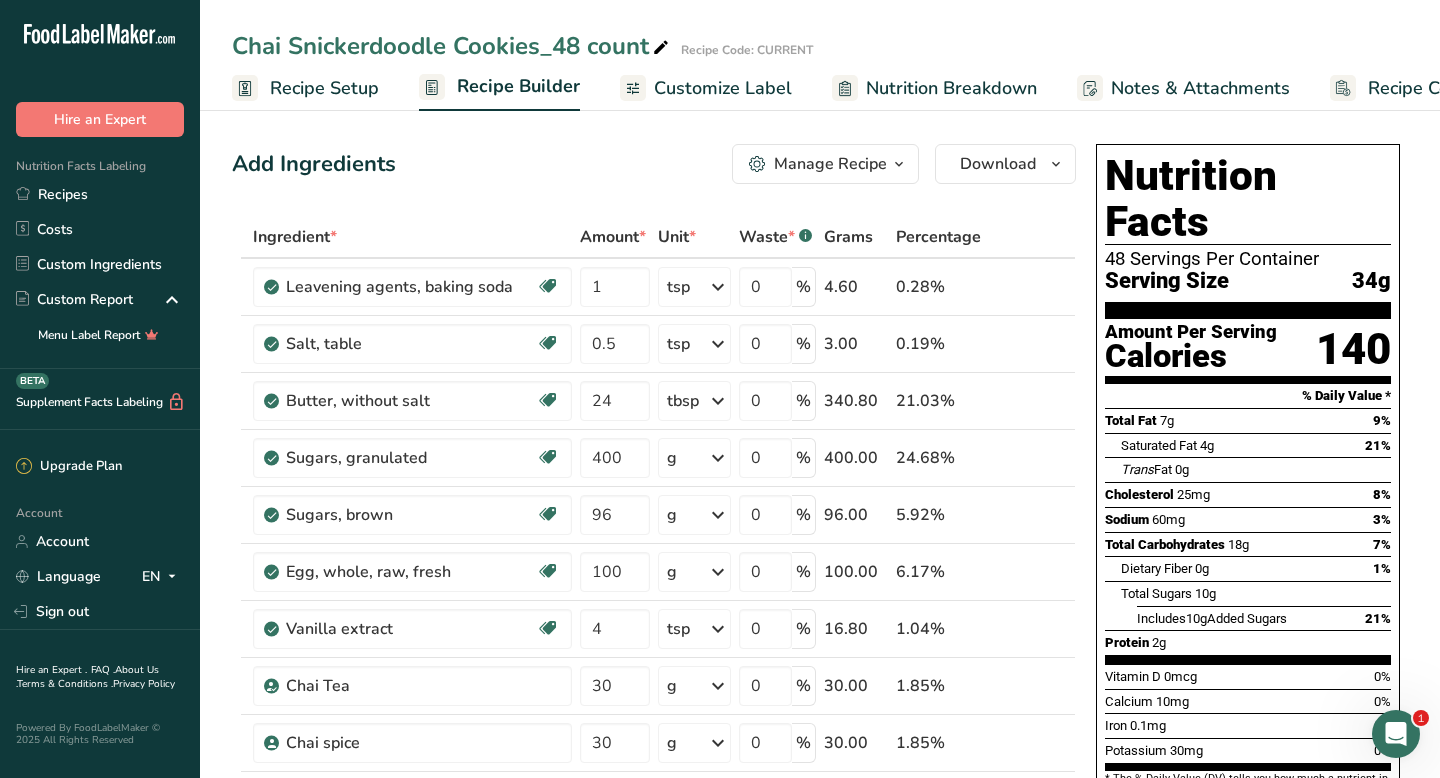 click on "Recipe Setup" at bounding box center [324, 88] 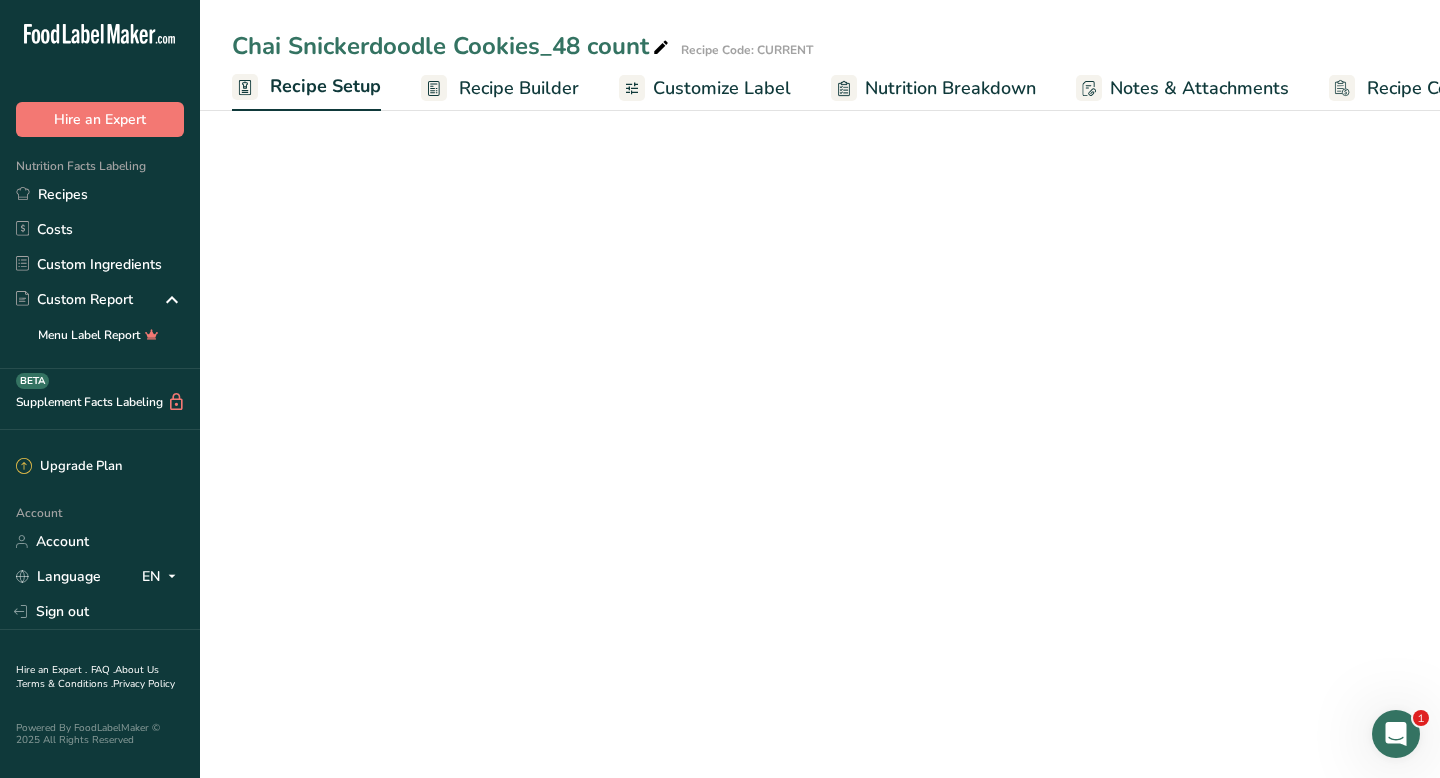 scroll, scrollTop: 0, scrollLeft: 7, axis: horizontal 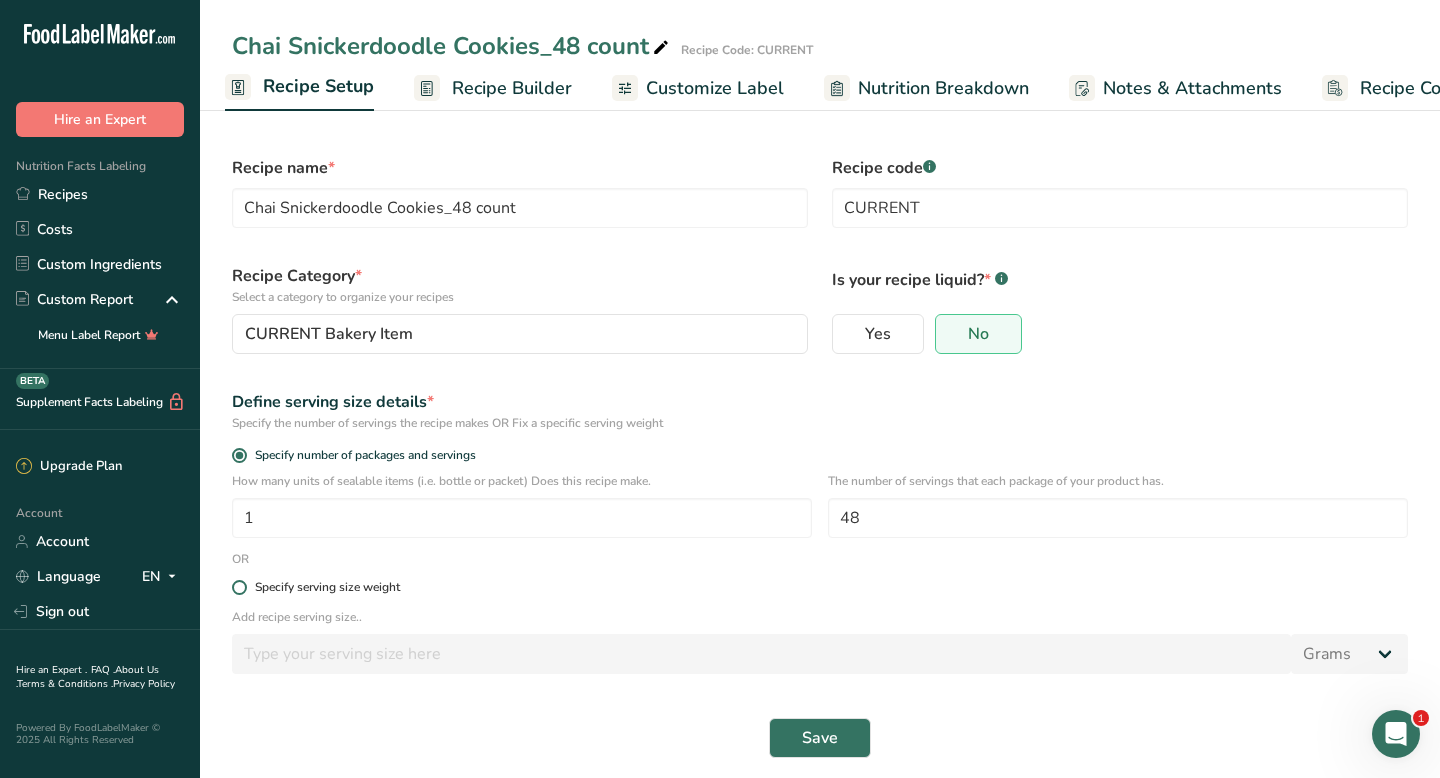 click at bounding box center (239, 587) 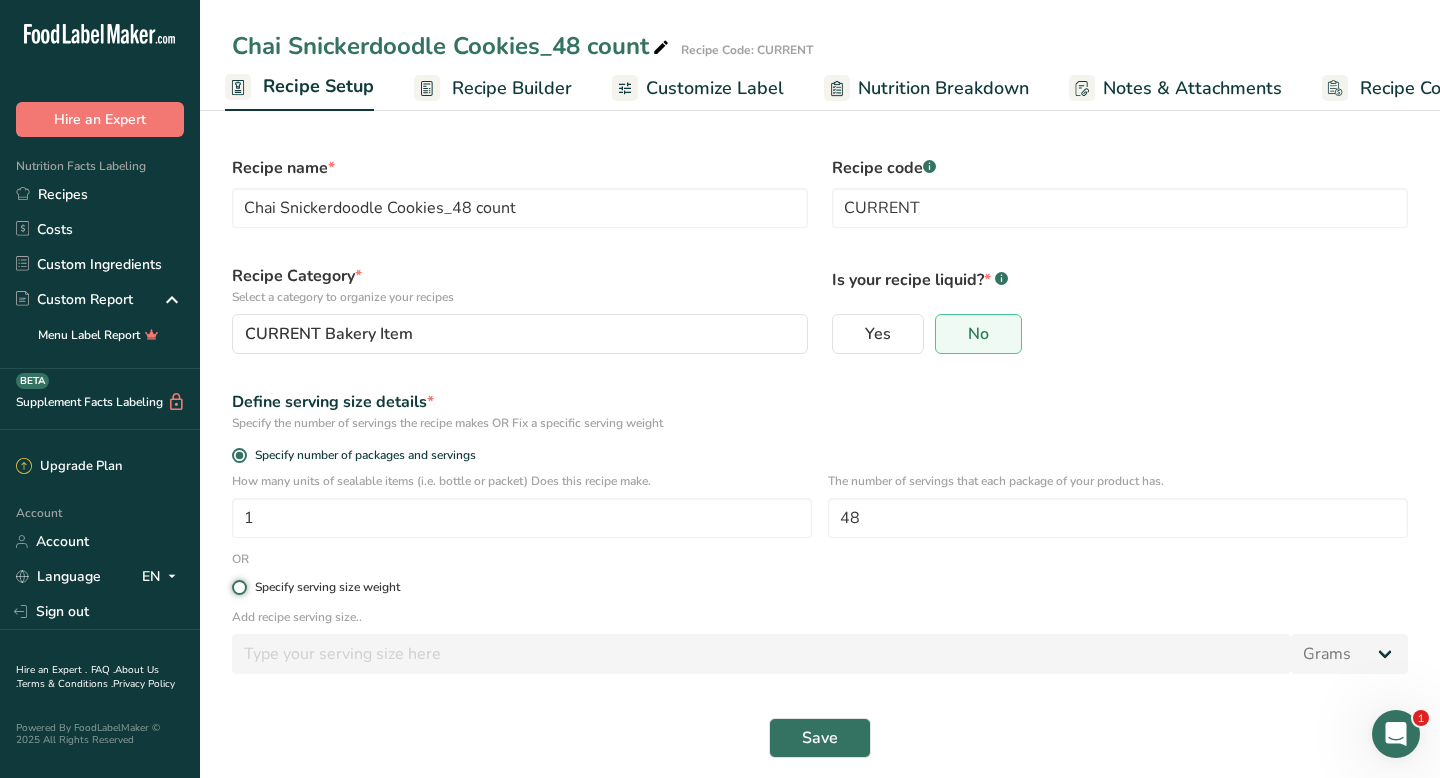 click on "Specify serving size weight" at bounding box center [238, 587] 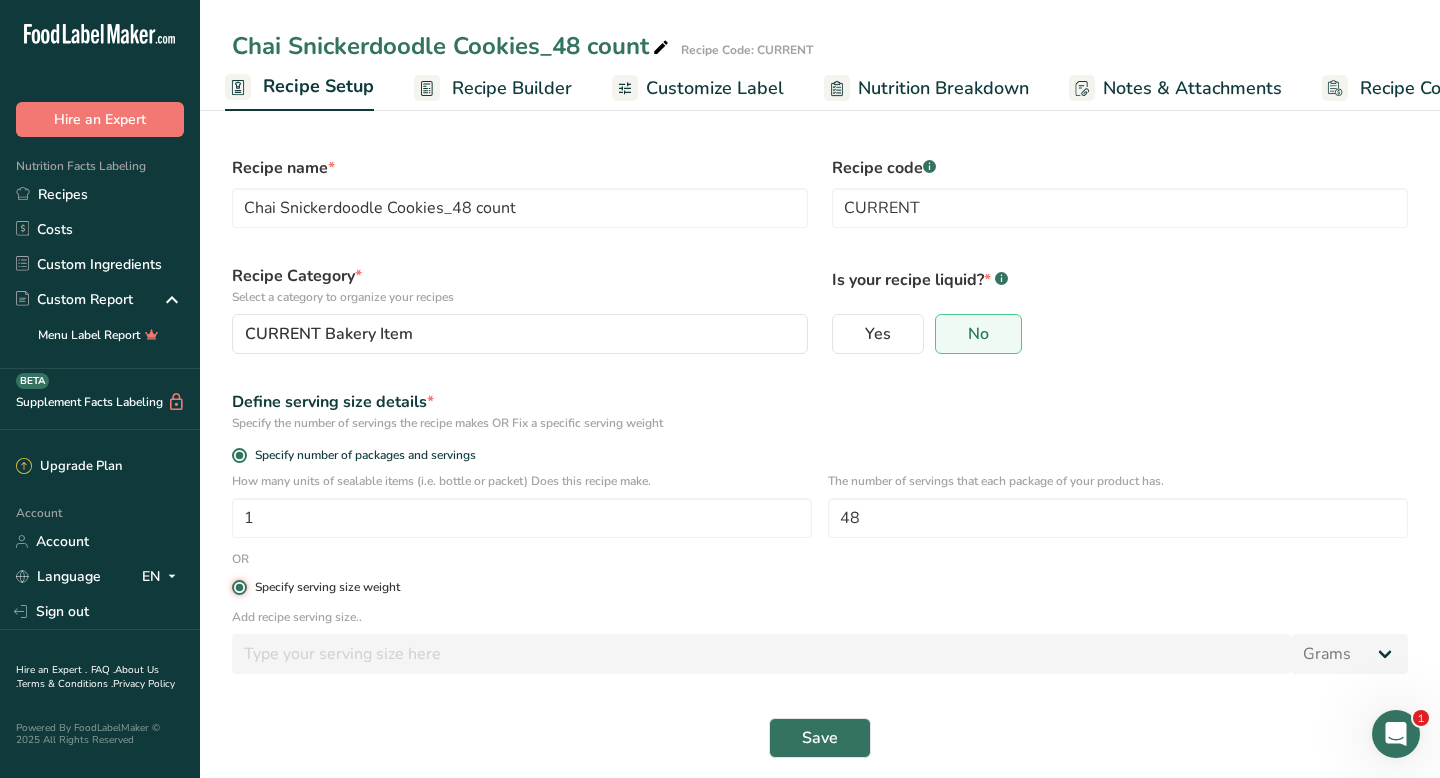 radio on "false" 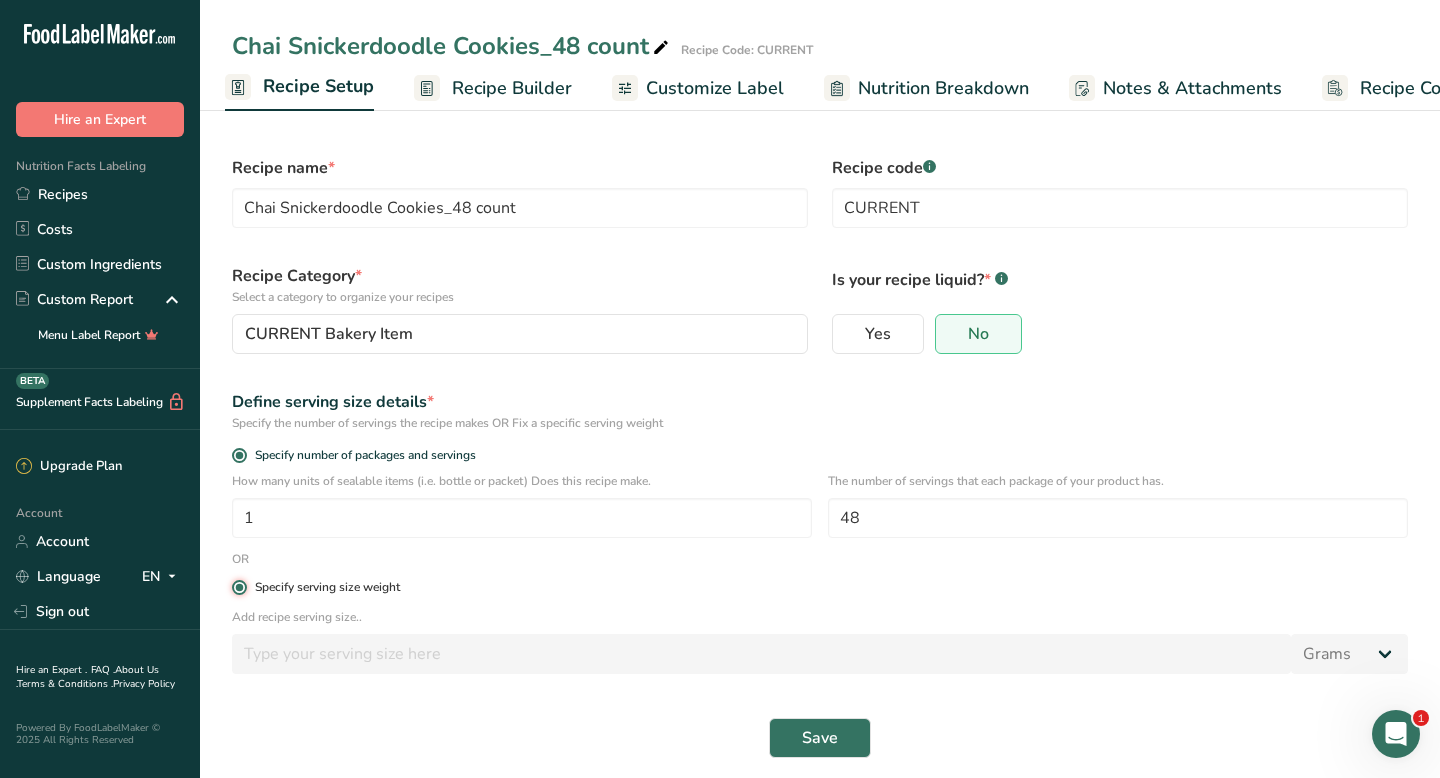 type 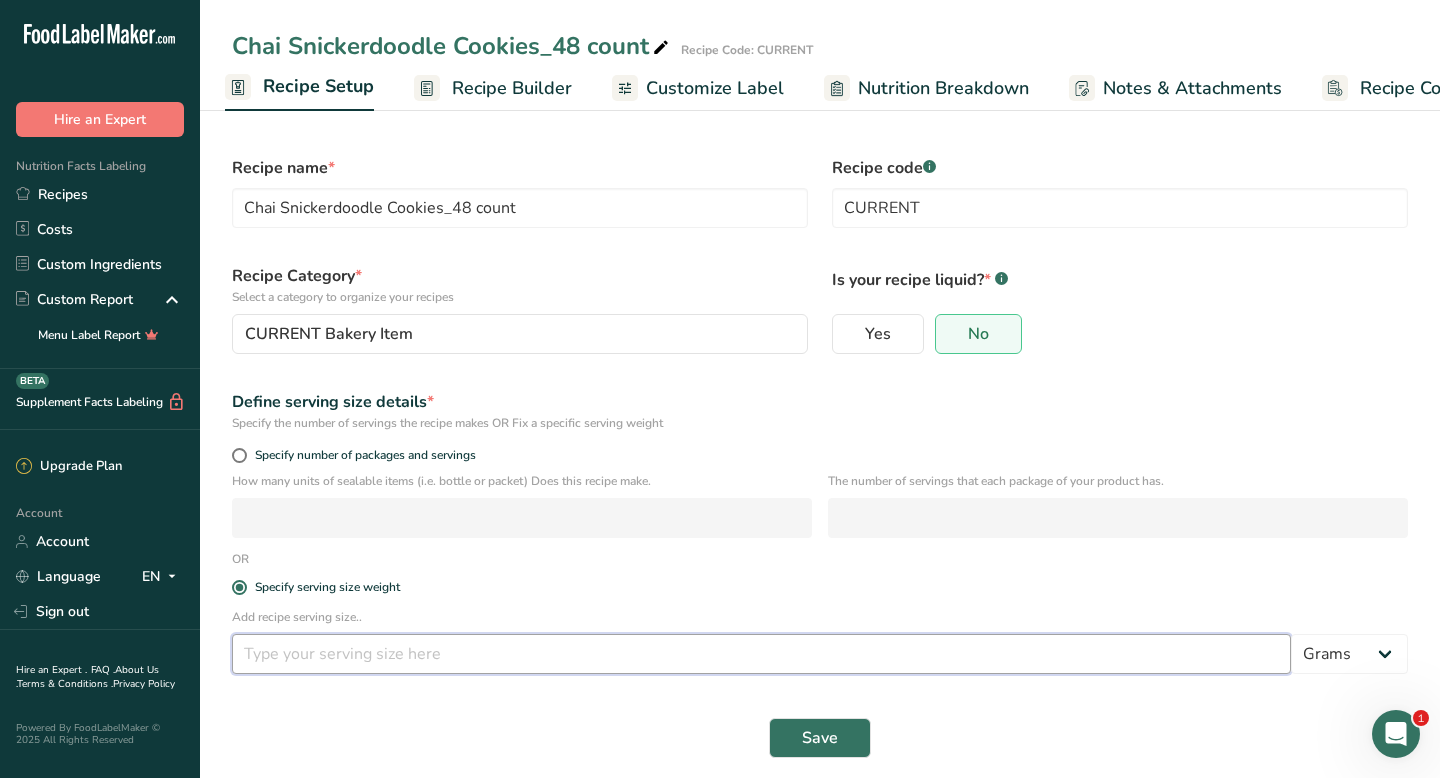 click at bounding box center (761, 654) 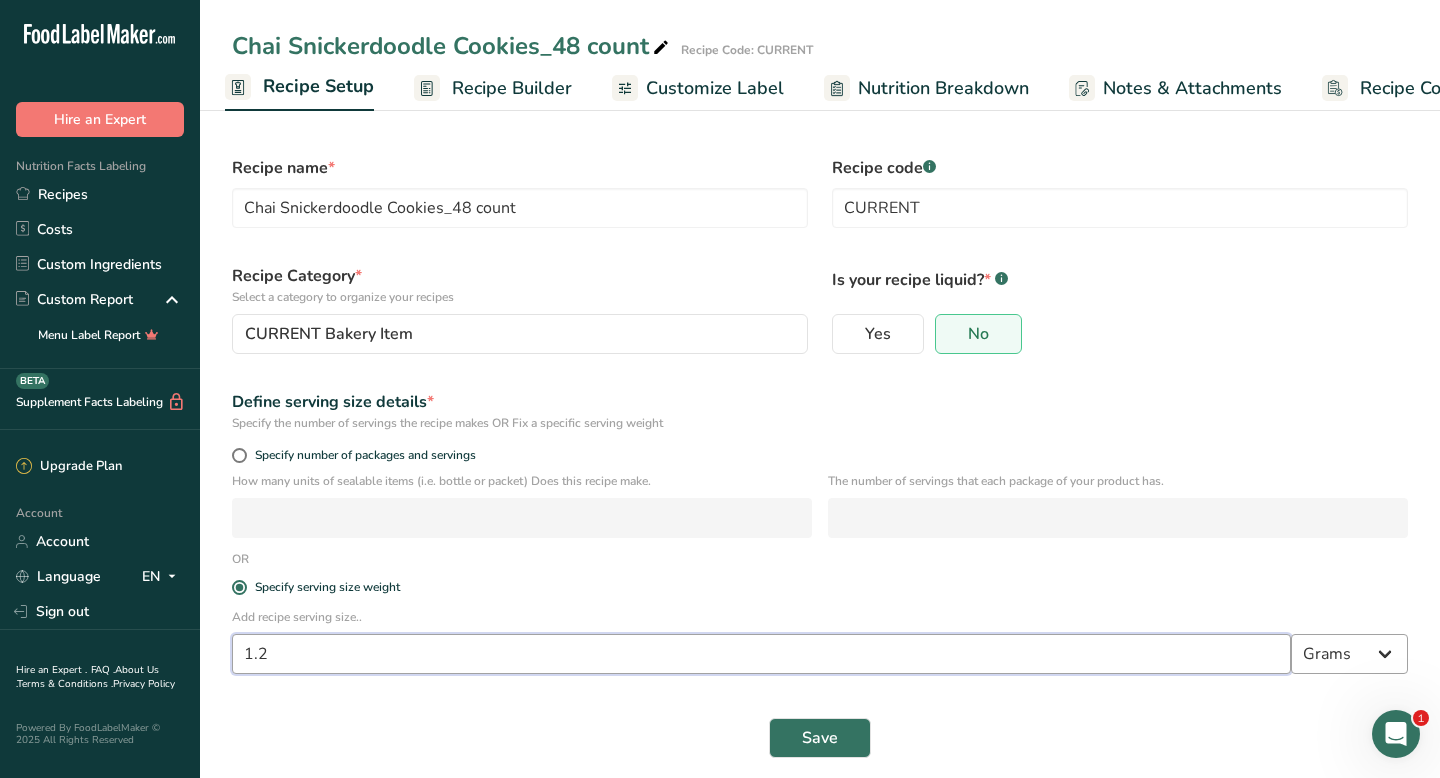 type on "1.2" 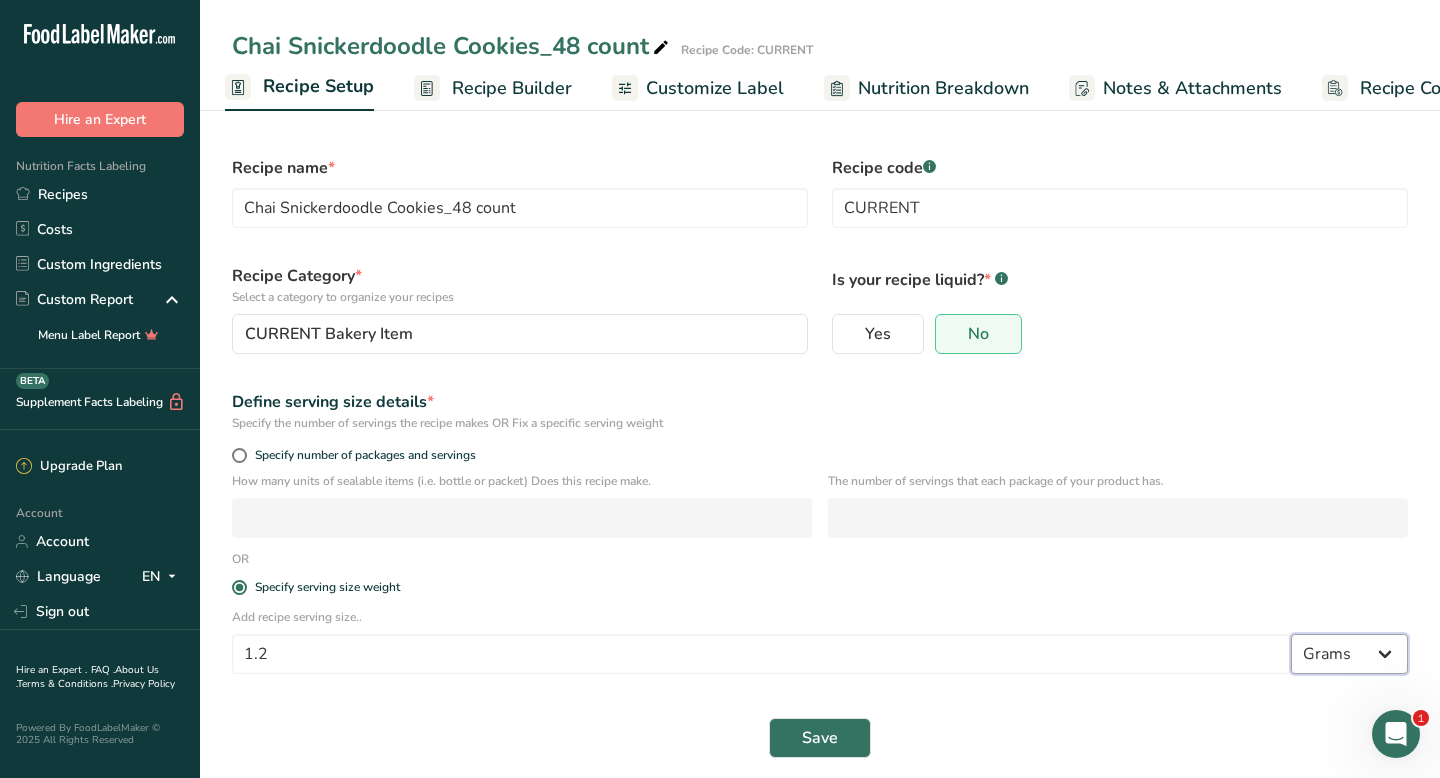click on "Grams
kg
mg
mcg
lb
oz
l
mL
fl oz
tbsp
tsp
cup
qt
gallon" at bounding box center [1349, 654] 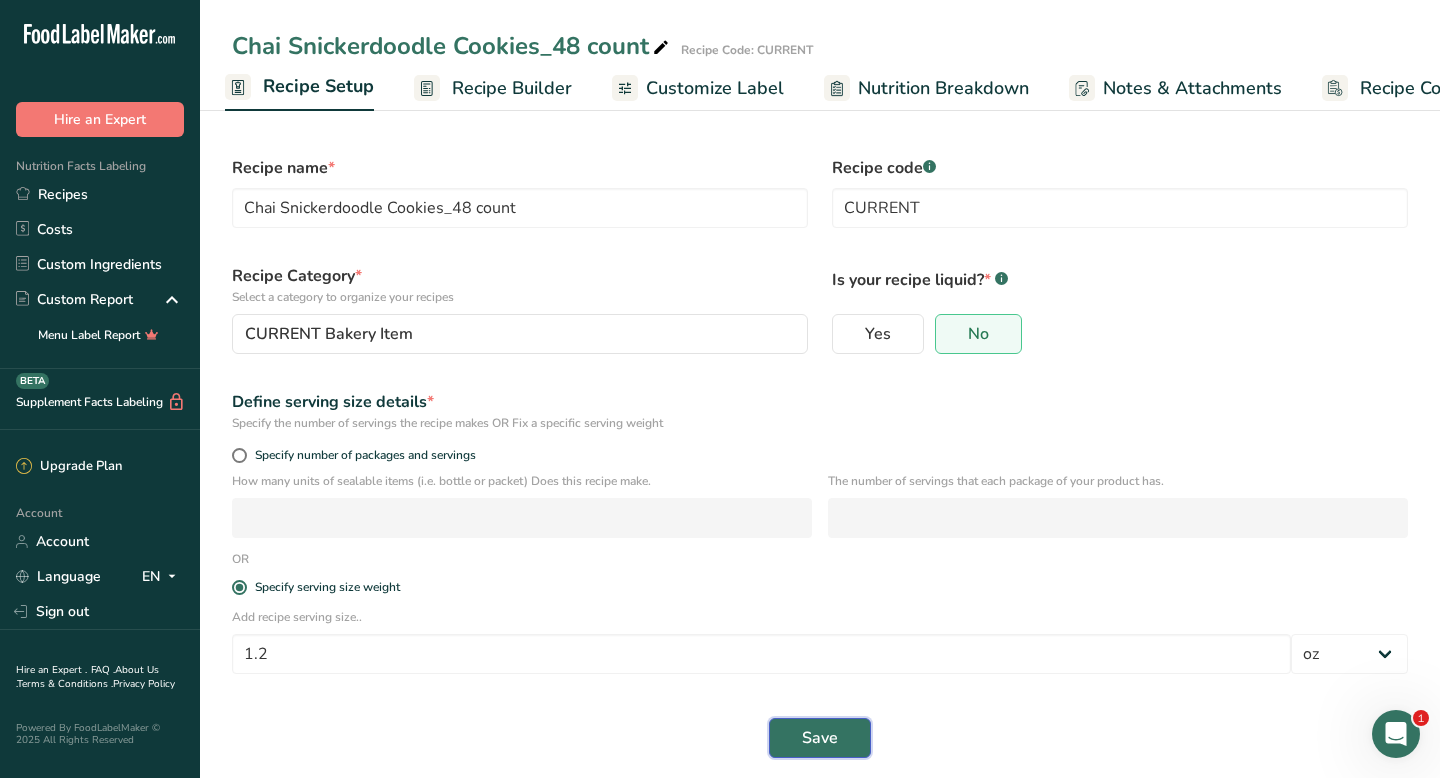 click on "Save" at bounding box center [820, 738] 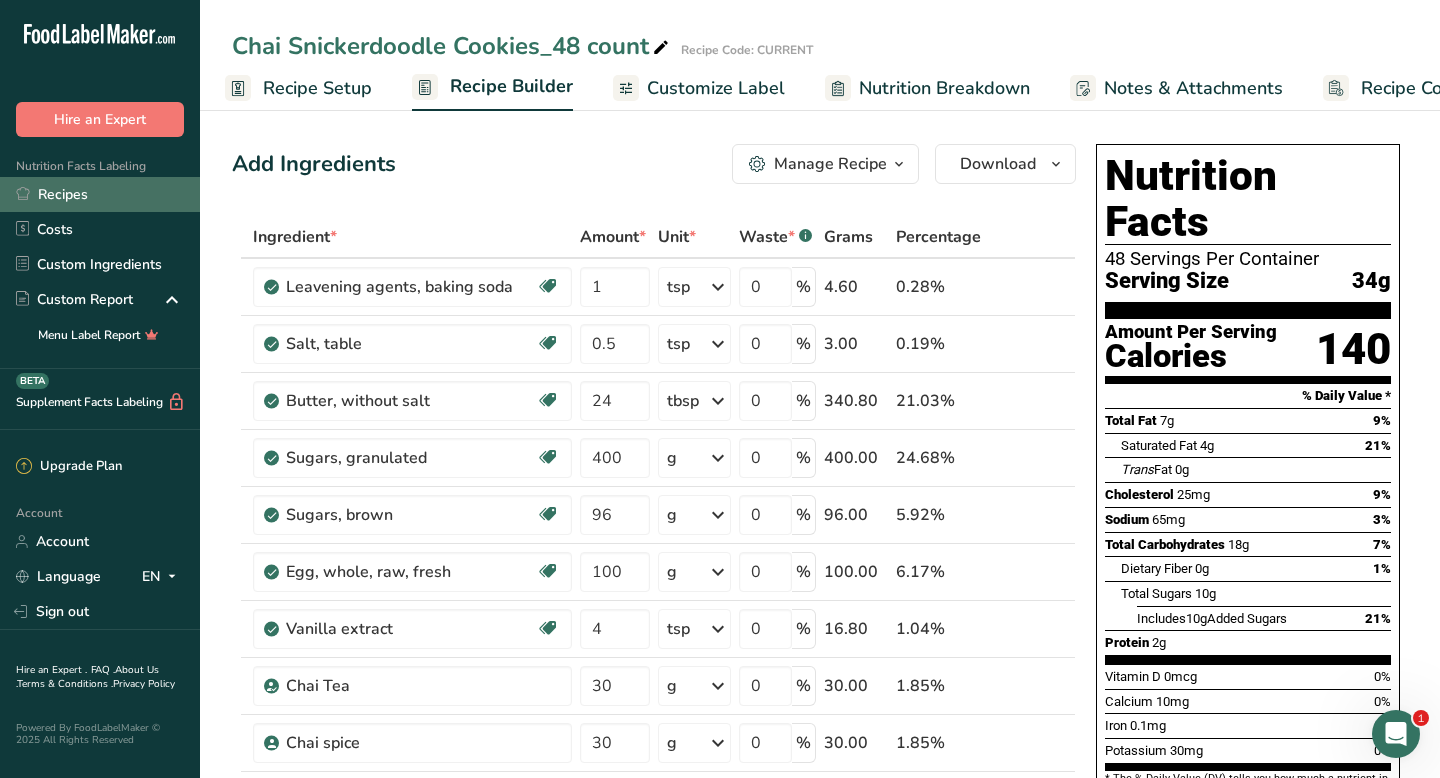 click on "Recipes" at bounding box center [100, 194] 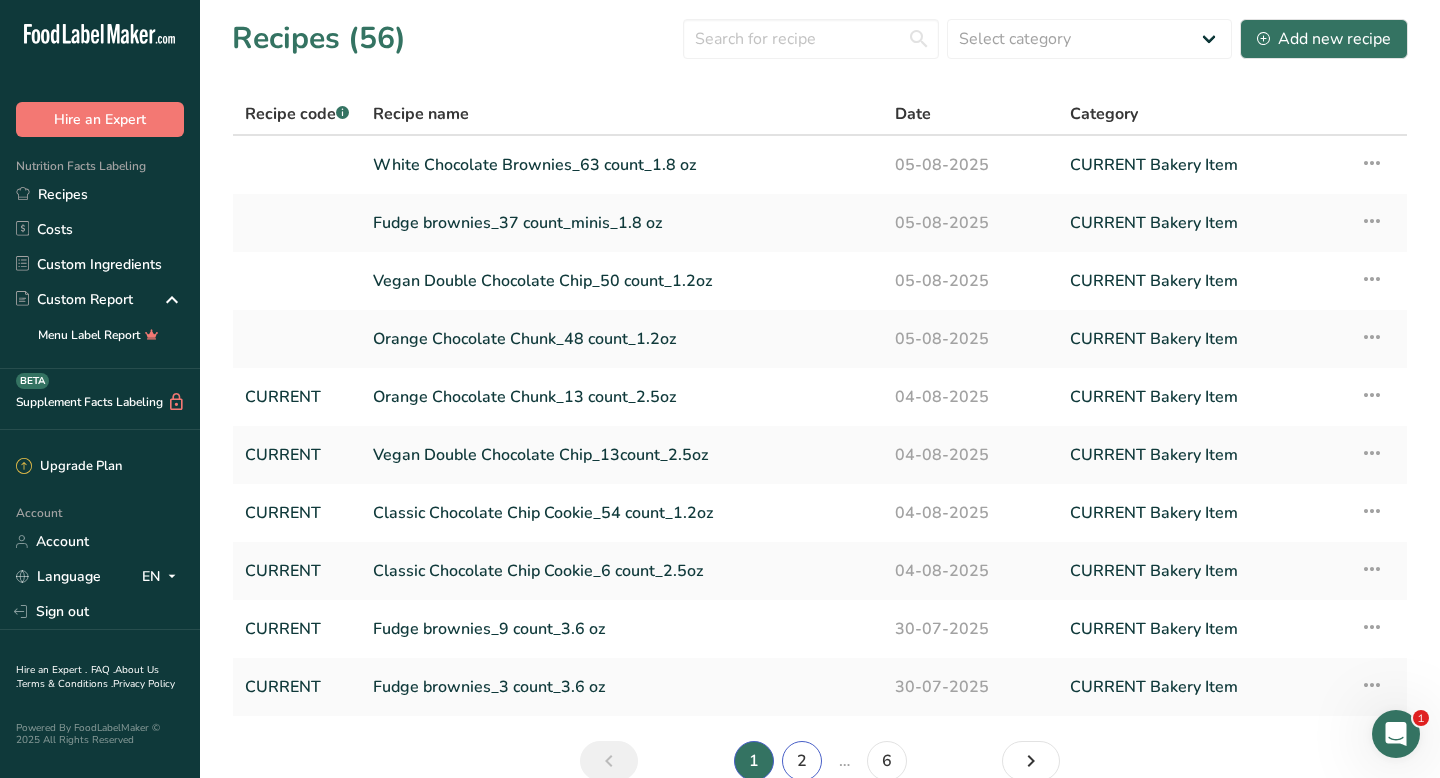 click on "2" at bounding box center (802, 761) 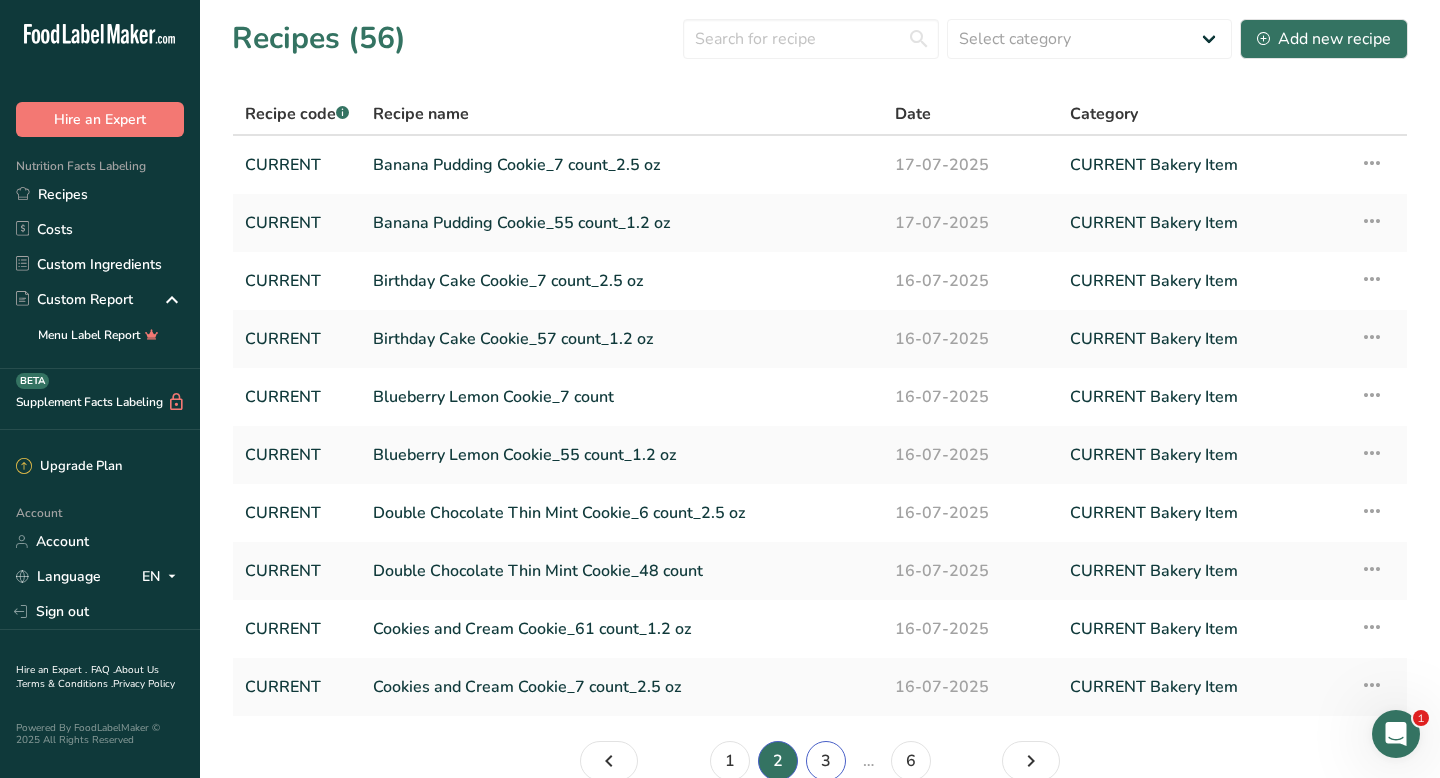 click on "3" at bounding box center (826, 761) 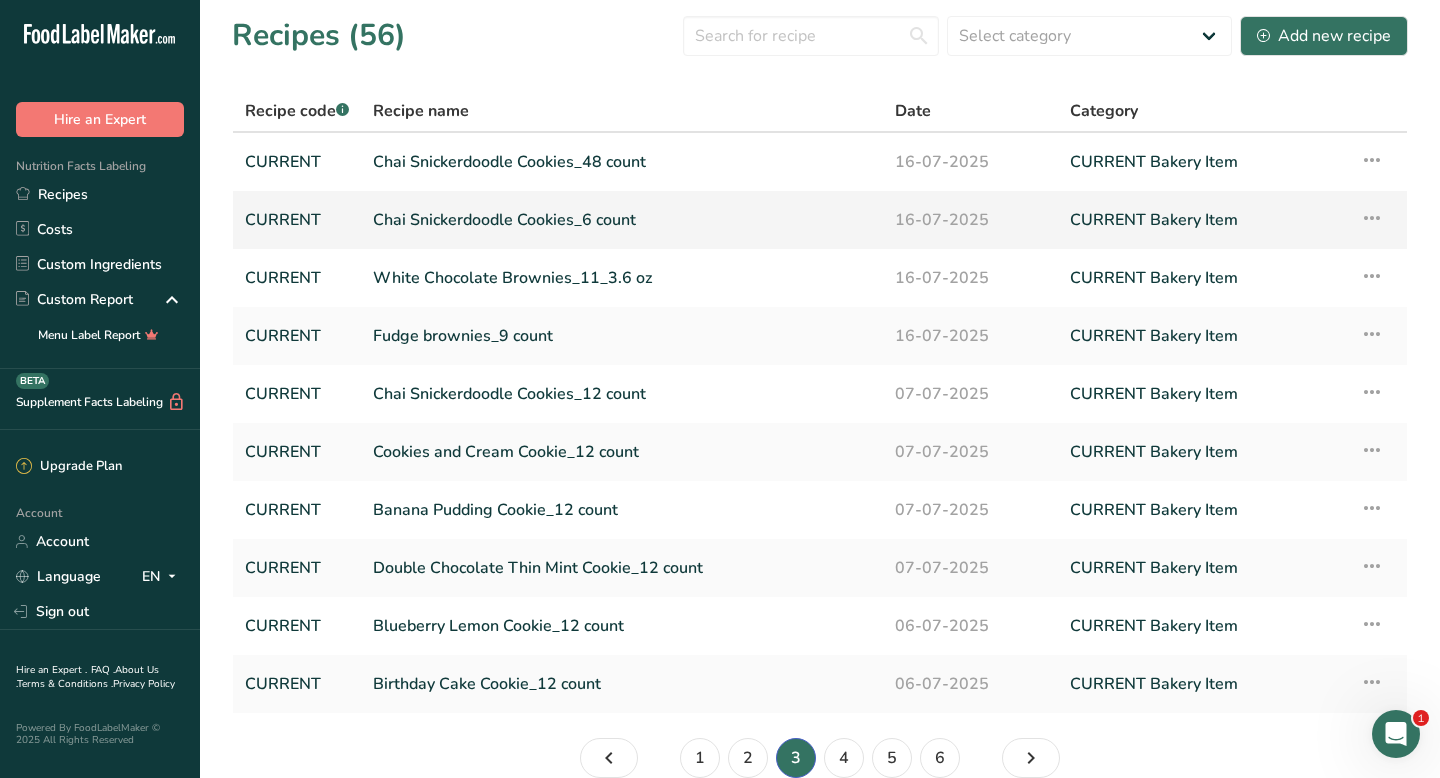 click on "Chai Snickerdoodle Cookies_6 count" at bounding box center [622, 220] 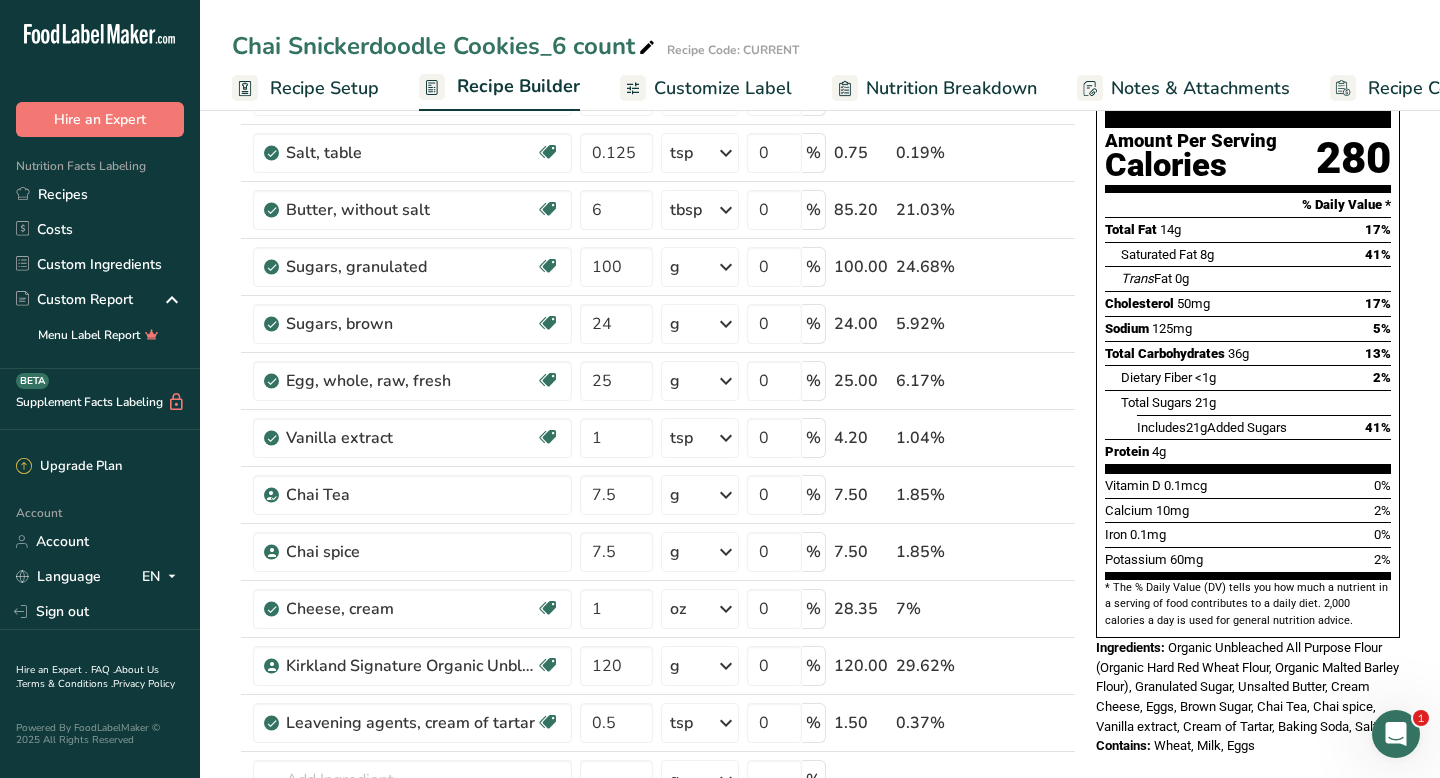 scroll, scrollTop: 0, scrollLeft: 0, axis: both 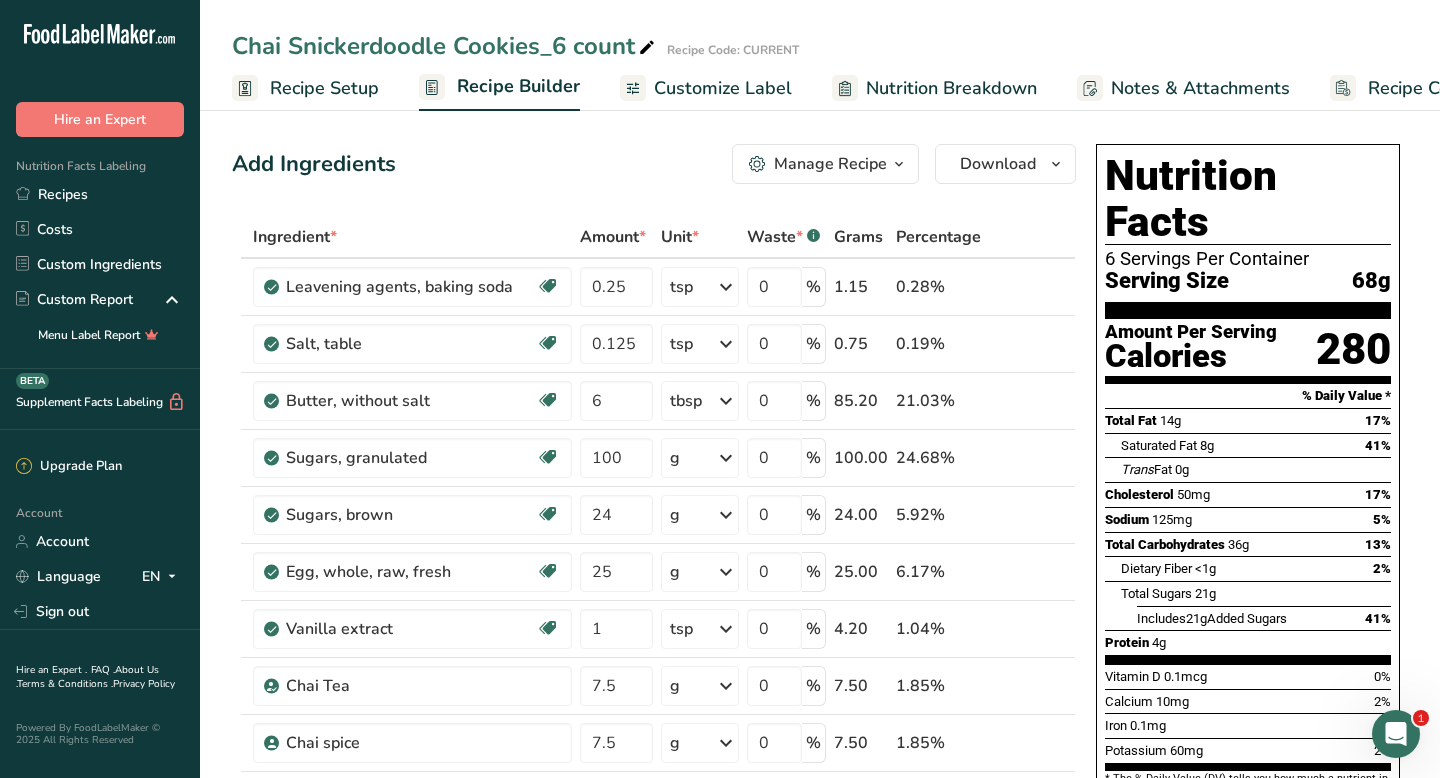 click on "Recipe Setup" at bounding box center (324, 88) 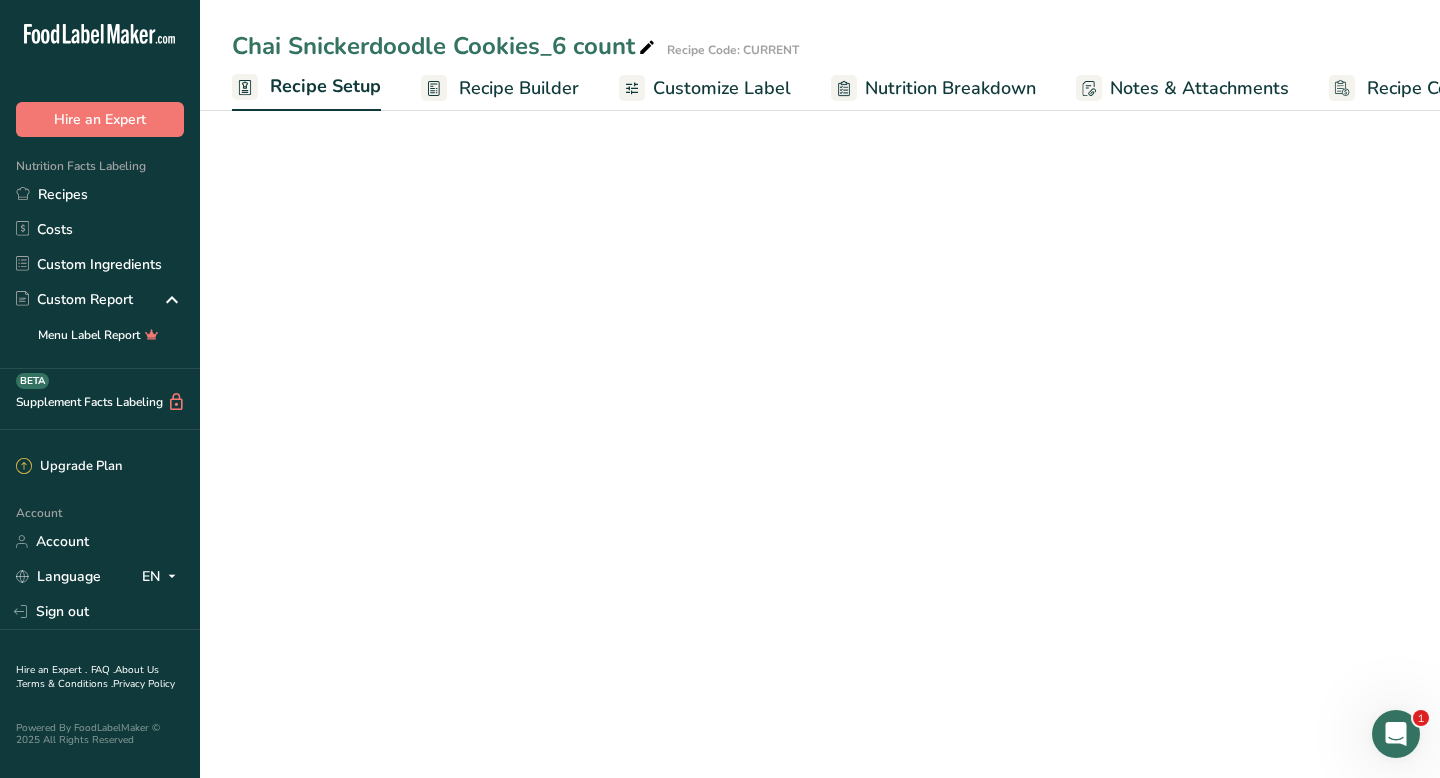 scroll, scrollTop: 0, scrollLeft: 7, axis: horizontal 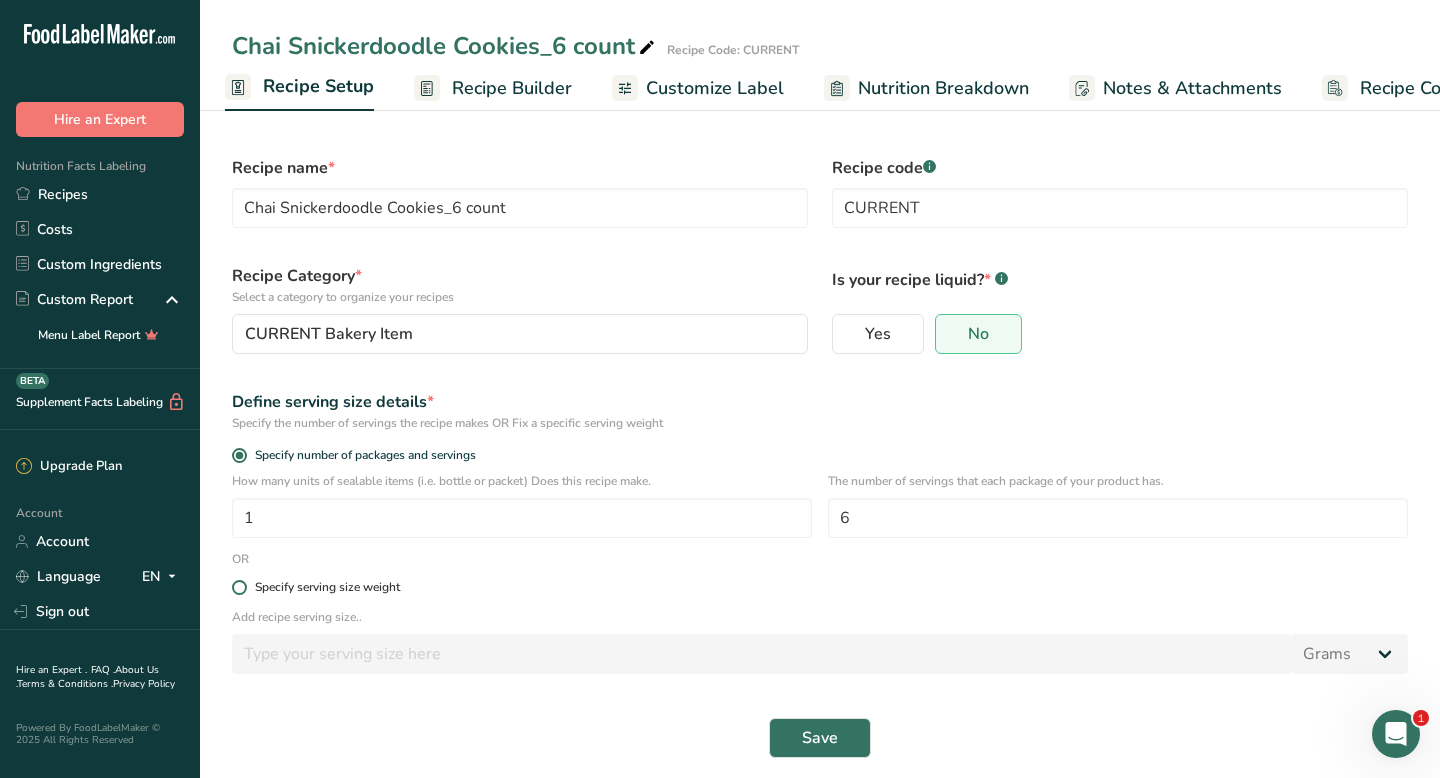 click at bounding box center (239, 587) 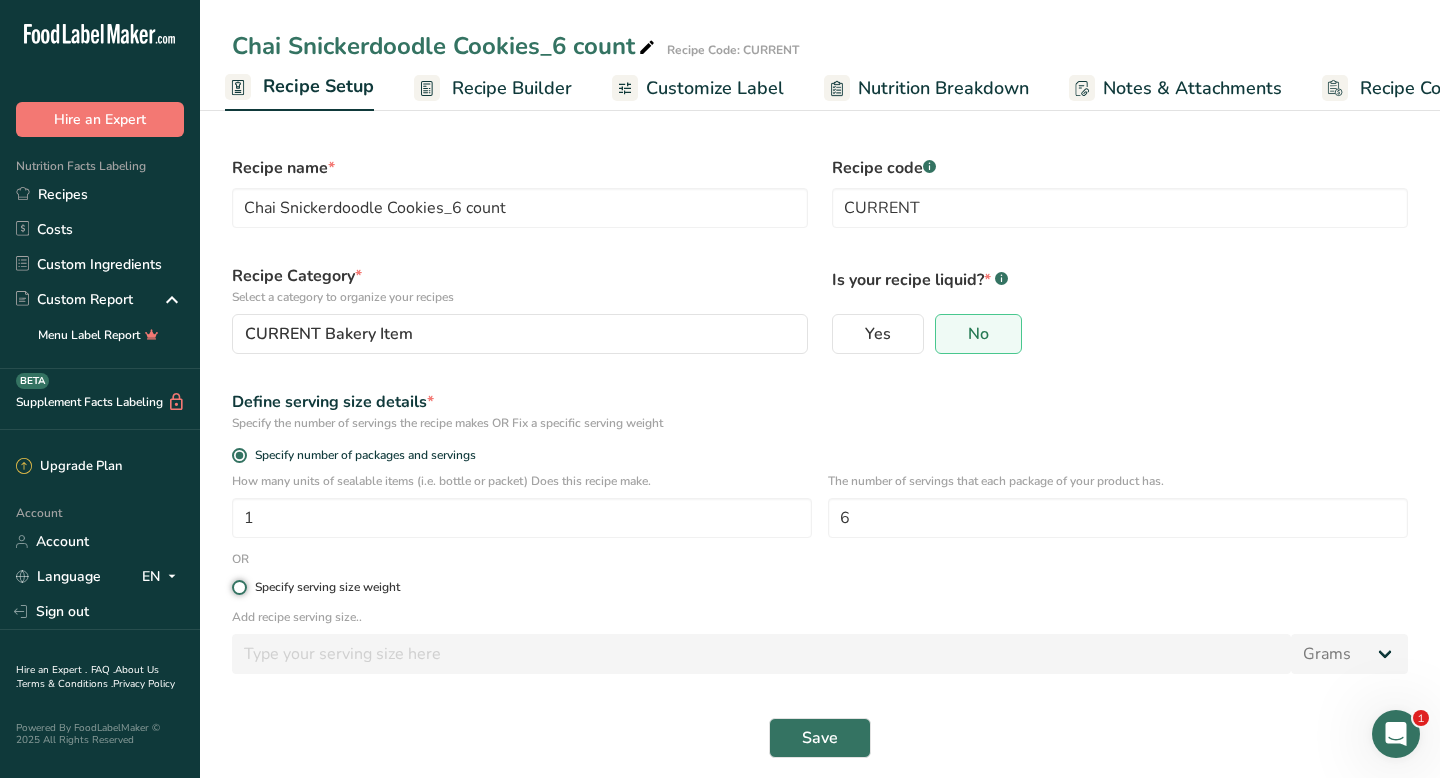 click on "Specify serving size weight" at bounding box center (238, 587) 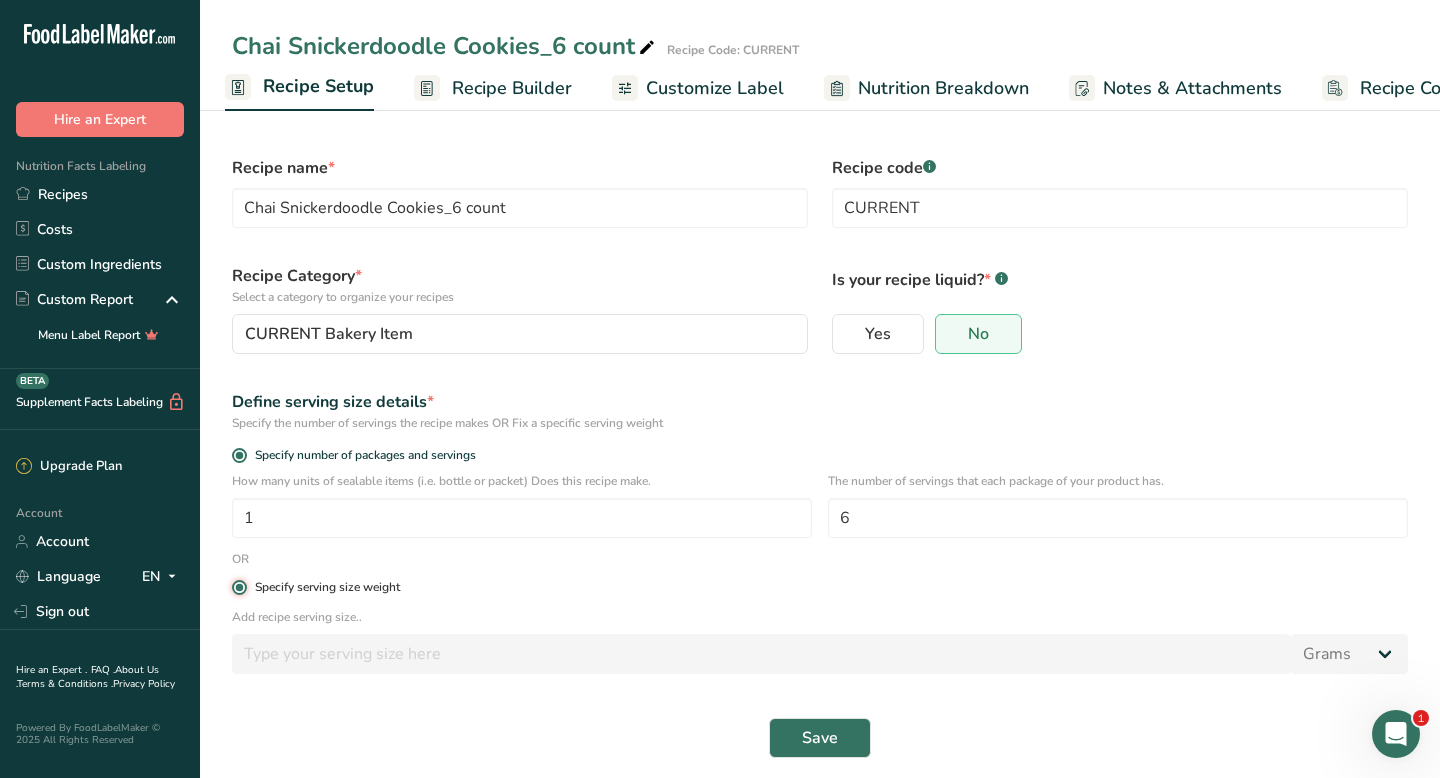 radio on "false" 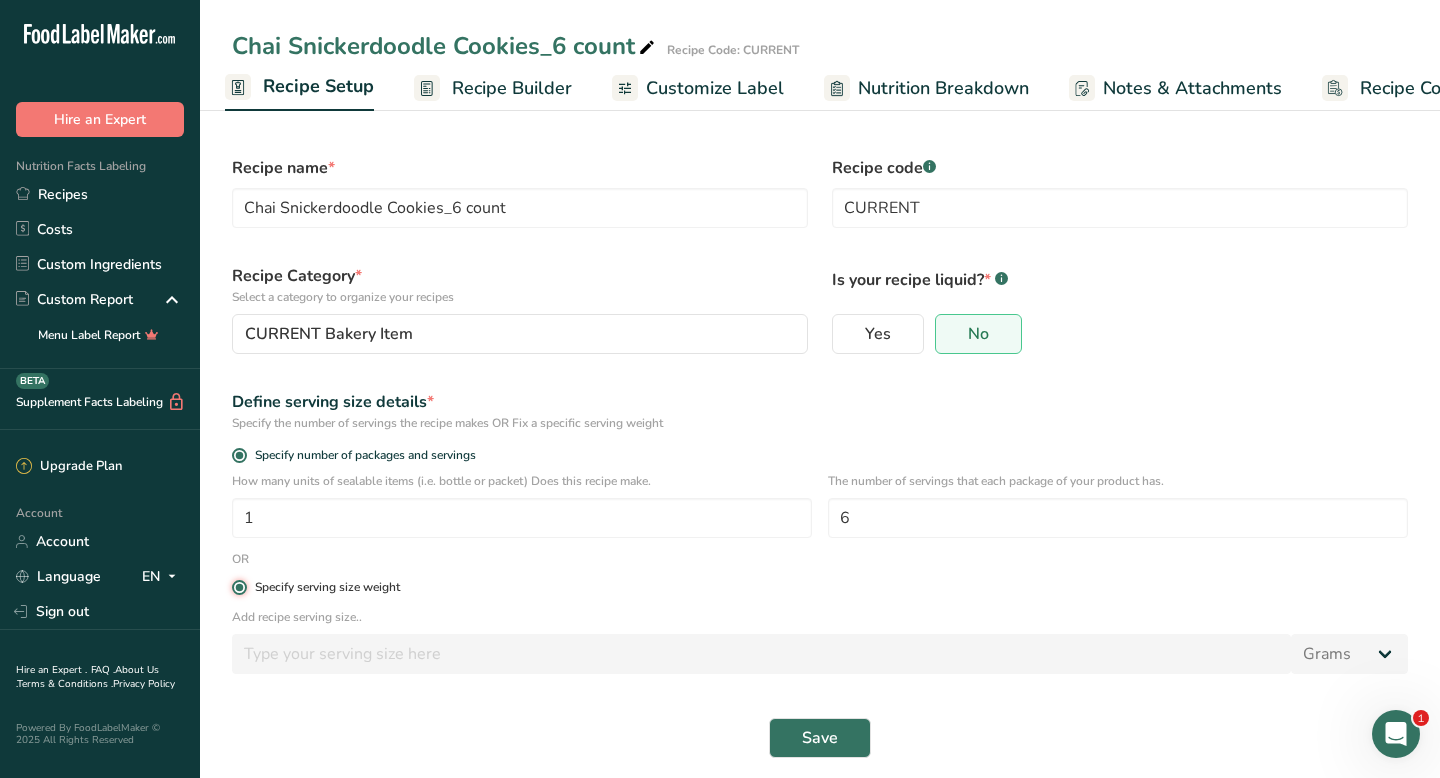 type 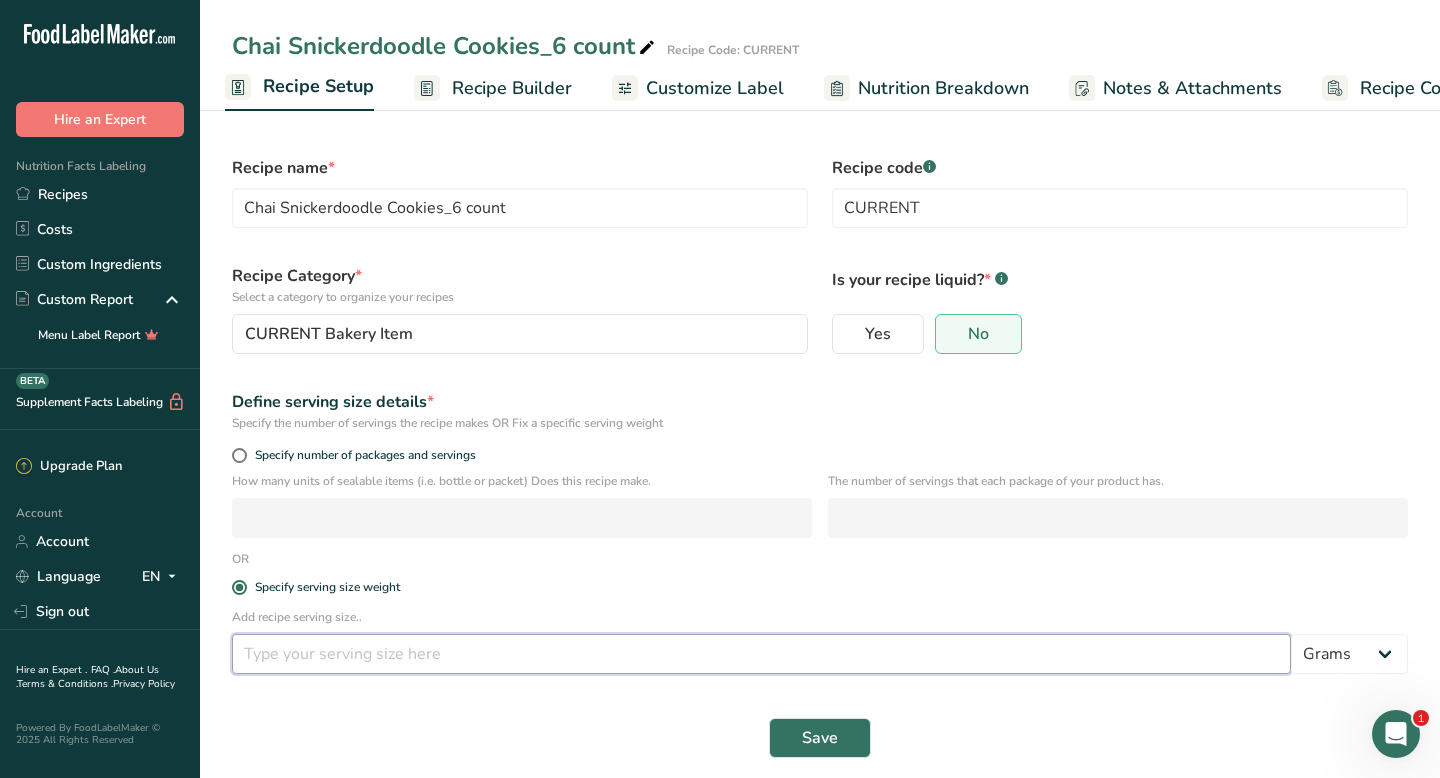 click at bounding box center [761, 654] 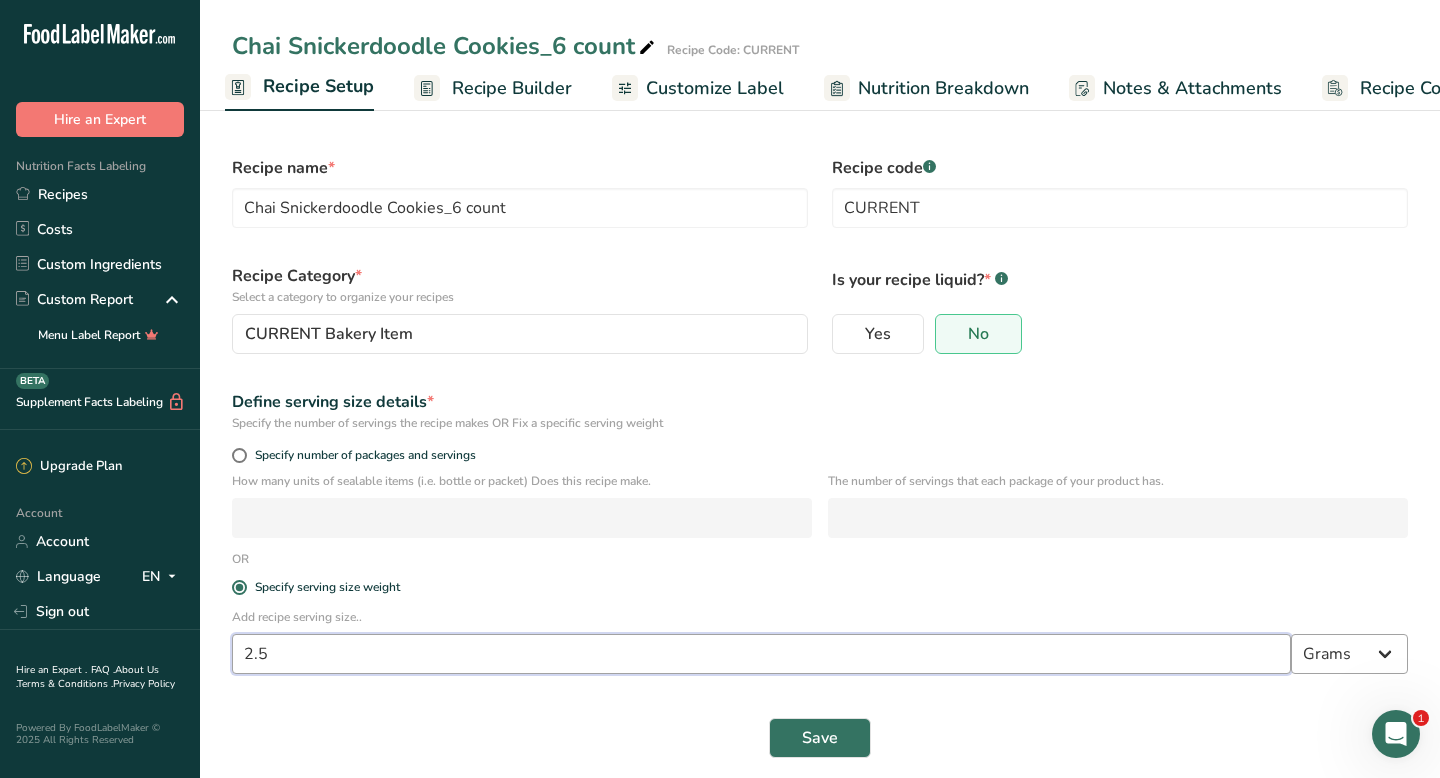 type on "2.5" 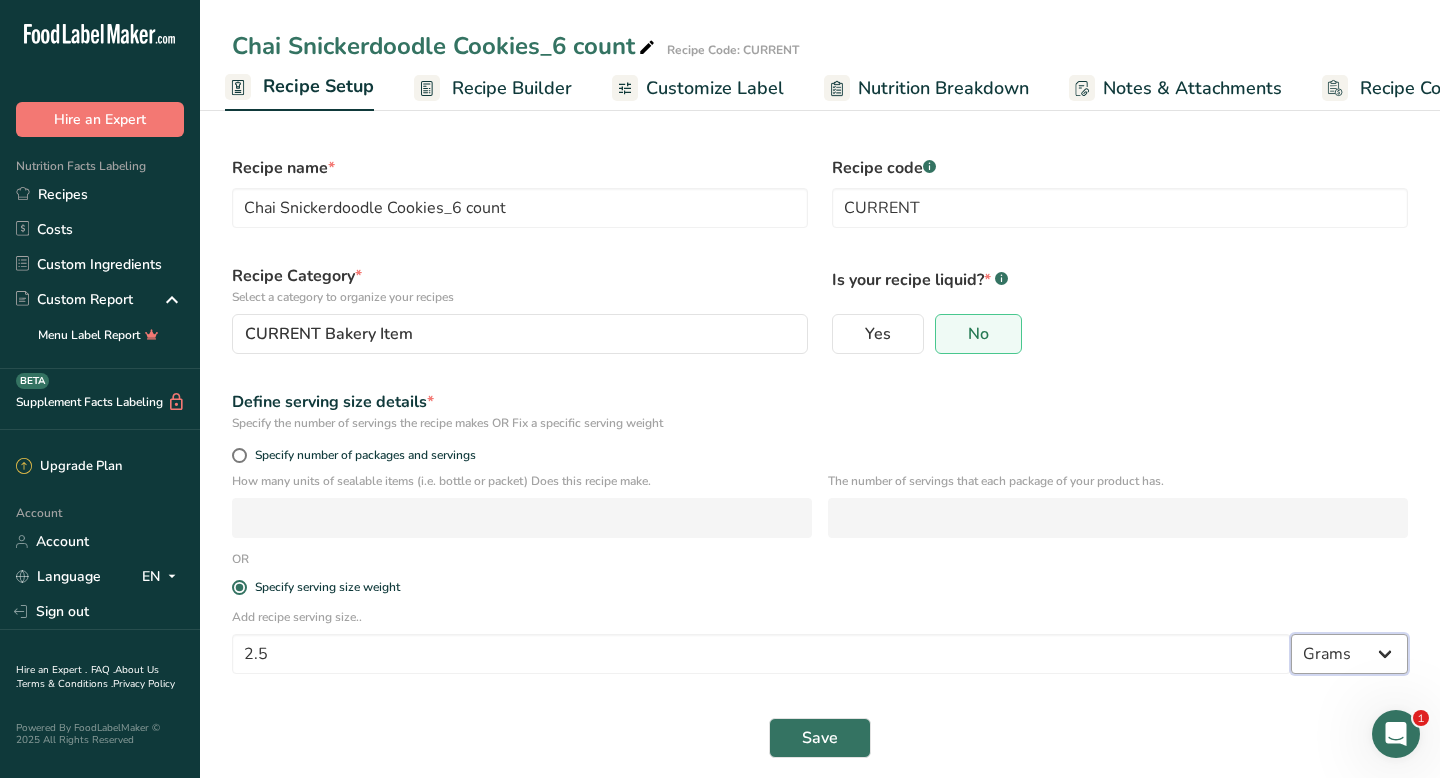 click on "Grams
kg
mg
mcg
lb
oz
l
mL
fl oz
tbsp
tsp
cup
qt
gallon" at bounding box center (1349, 654) 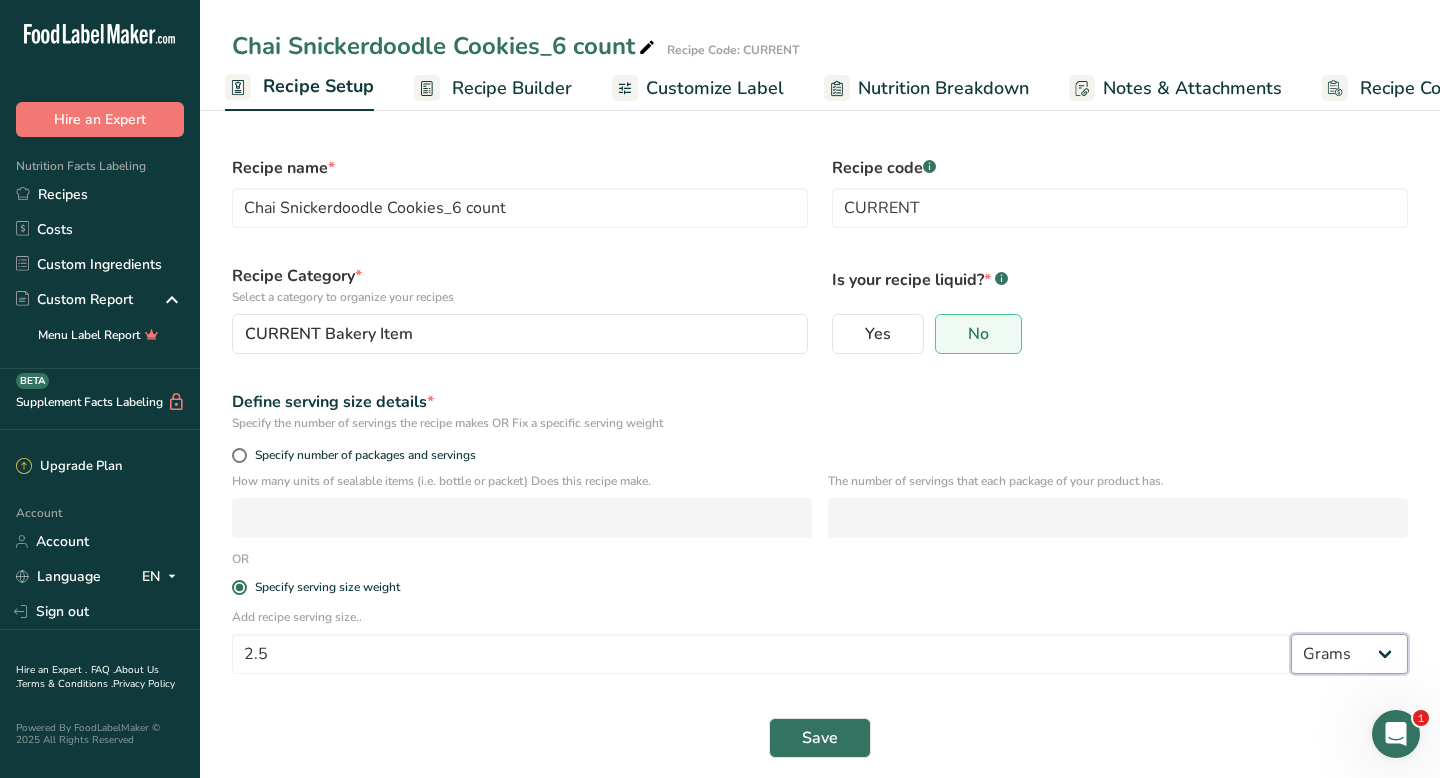 select on "5" 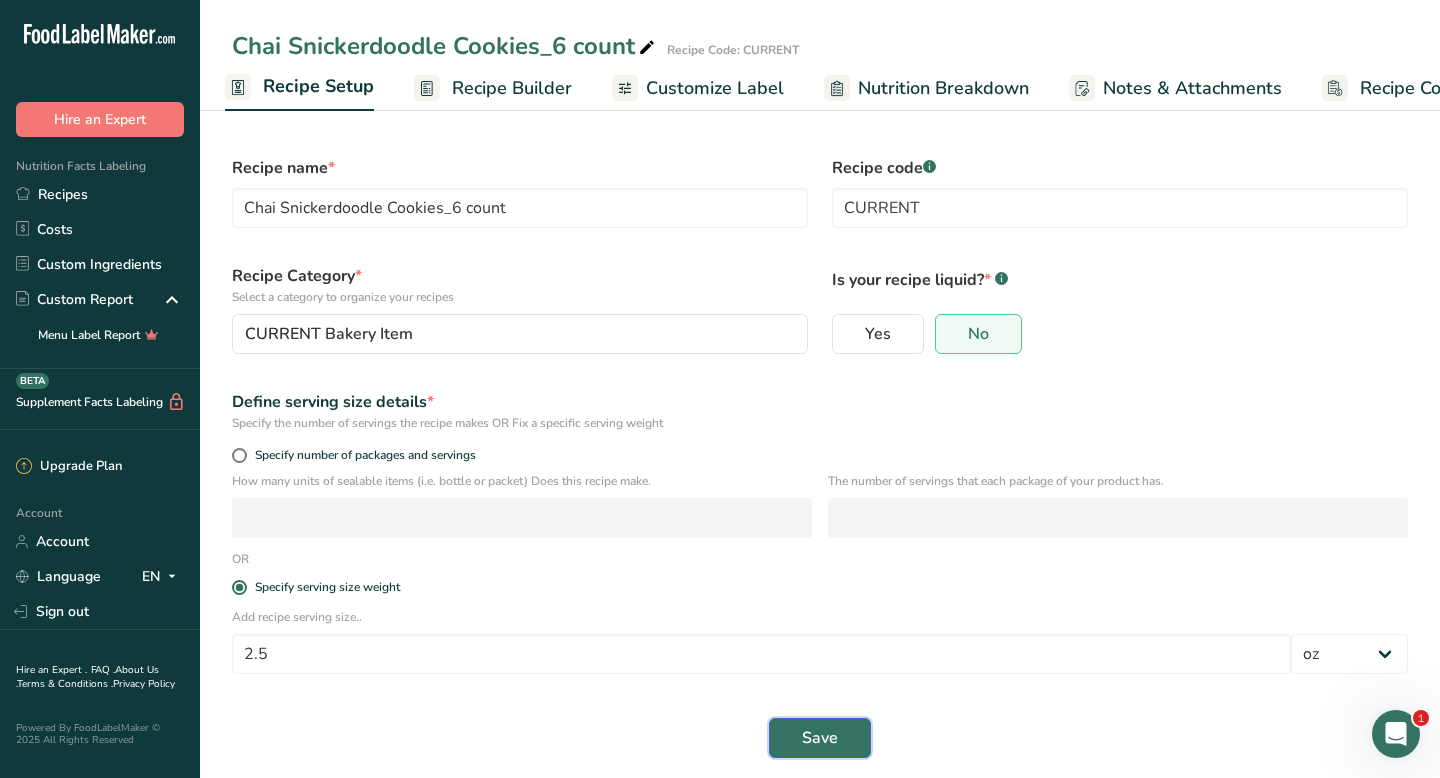 click on "Save" at bounding box center (820, 738) 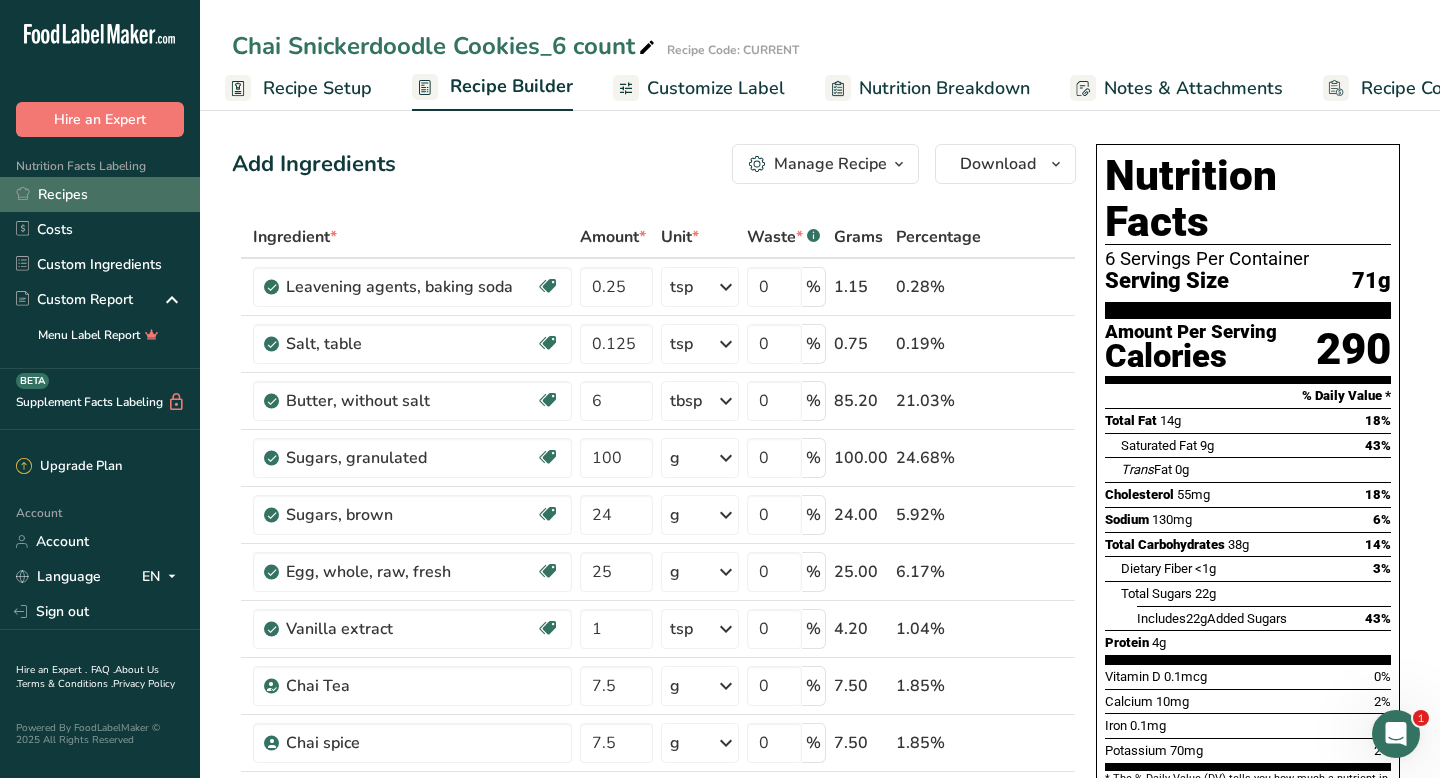 click on "Recipes" at bounding box center (100, 194) 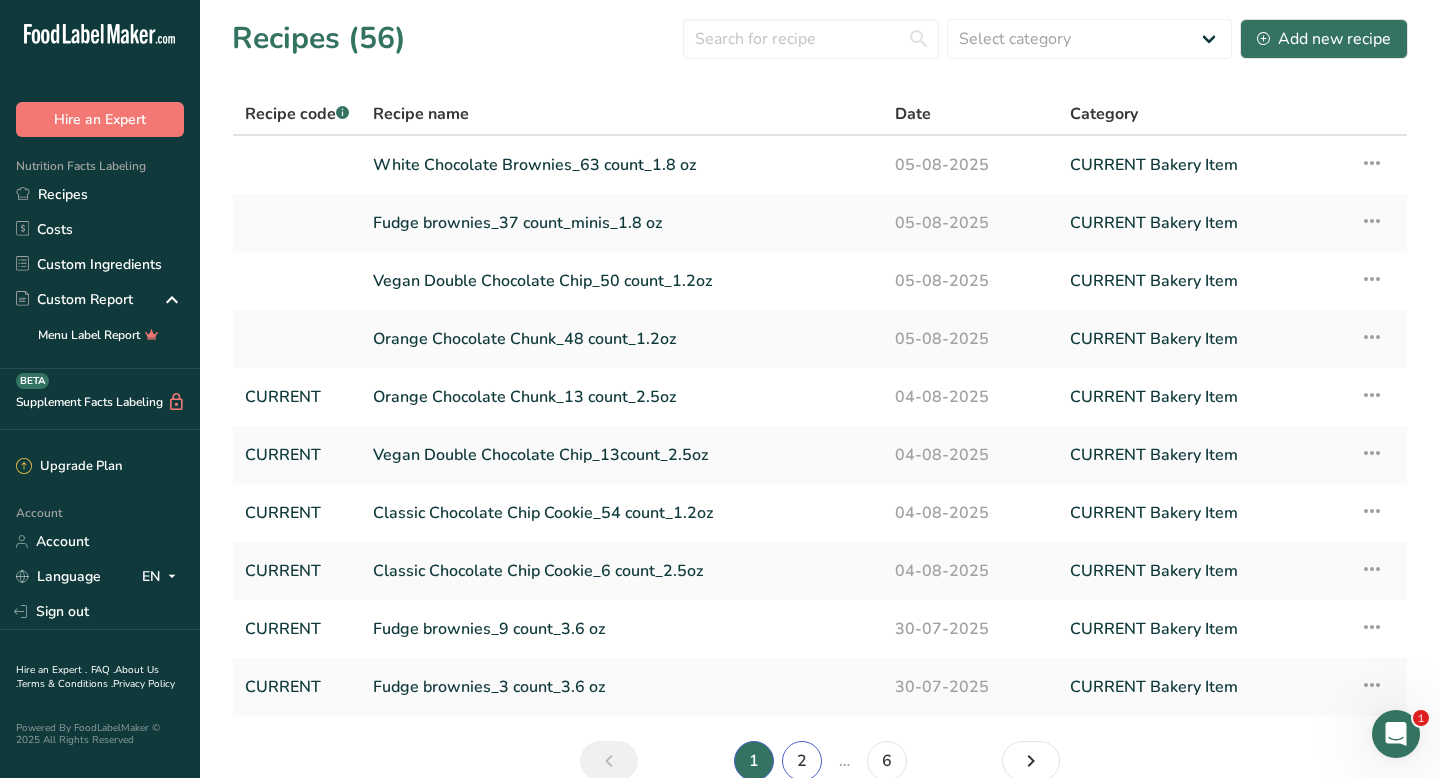 click on "2" at bounding box center (802, 761) 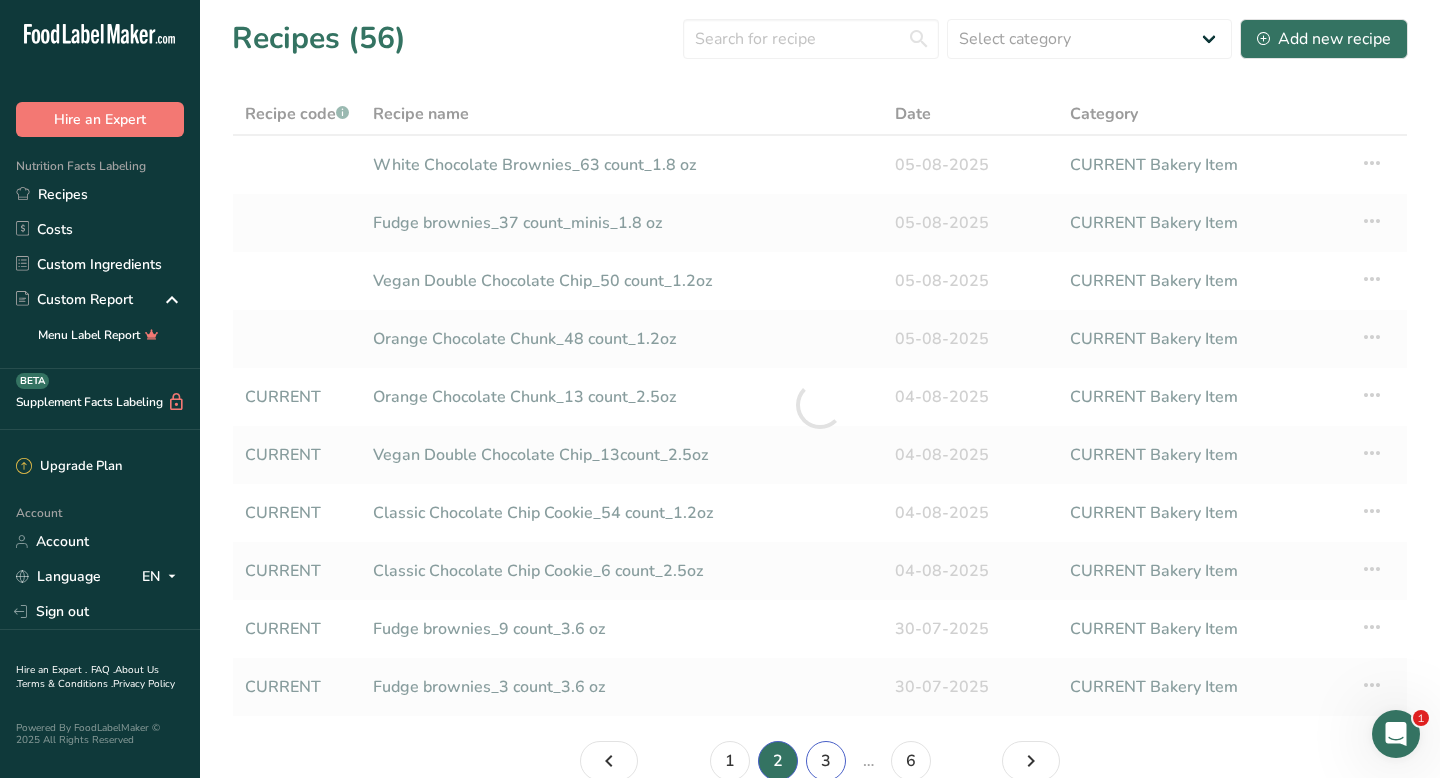 click on "3" at bounding box center (826, 761) 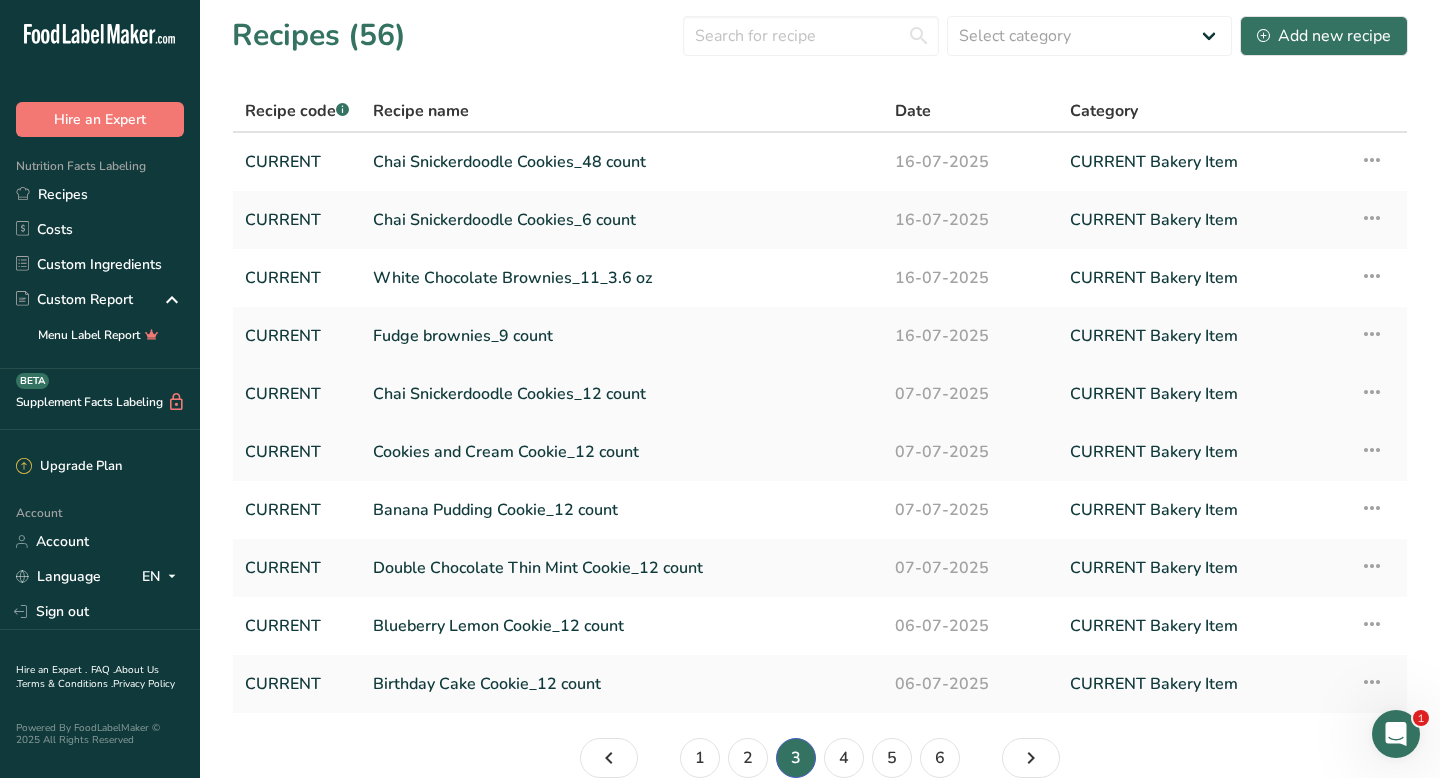 click on "Chai Snickerdoodle Cookies_12 count" at bounding box center [622, 394] 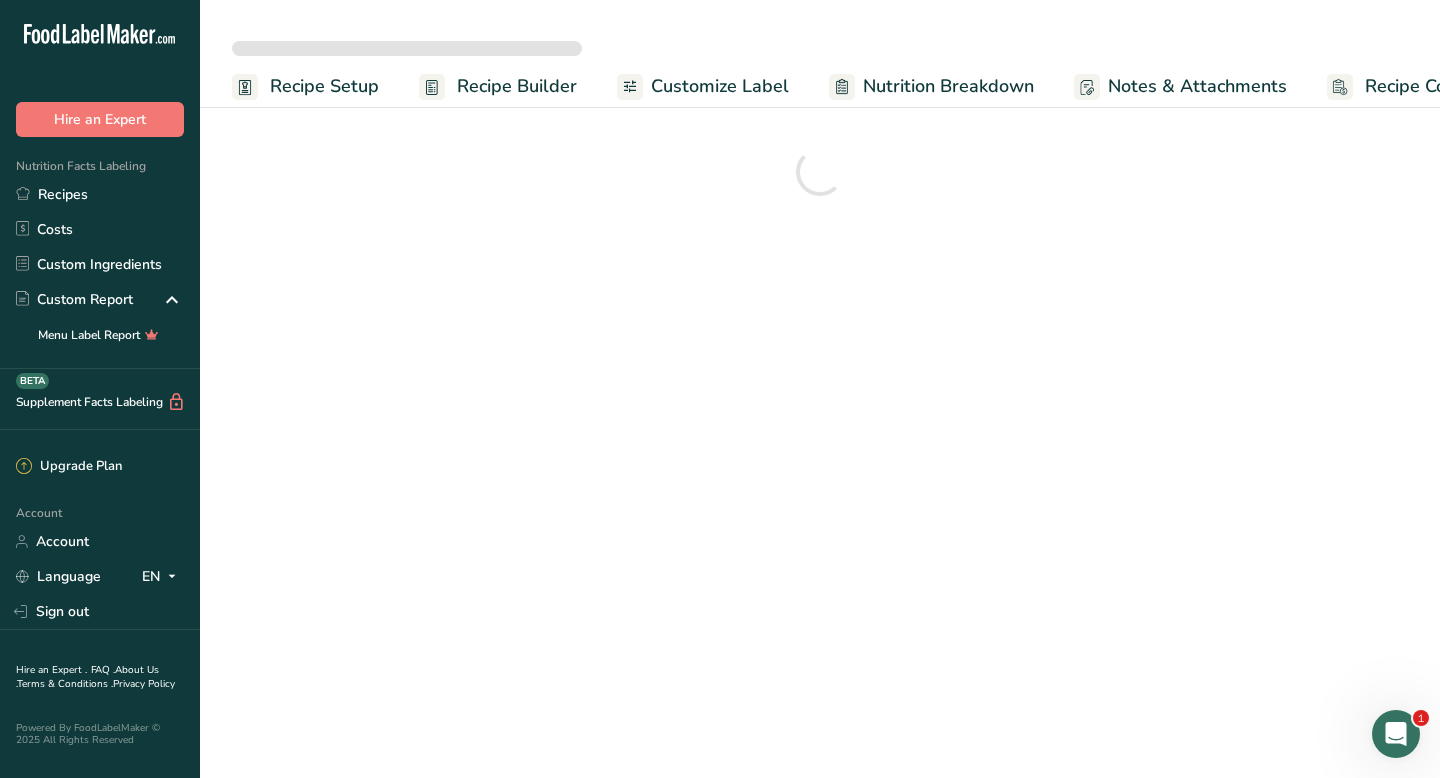 scroll, scrollTop: 0, scrollLeft: 0, axis: both 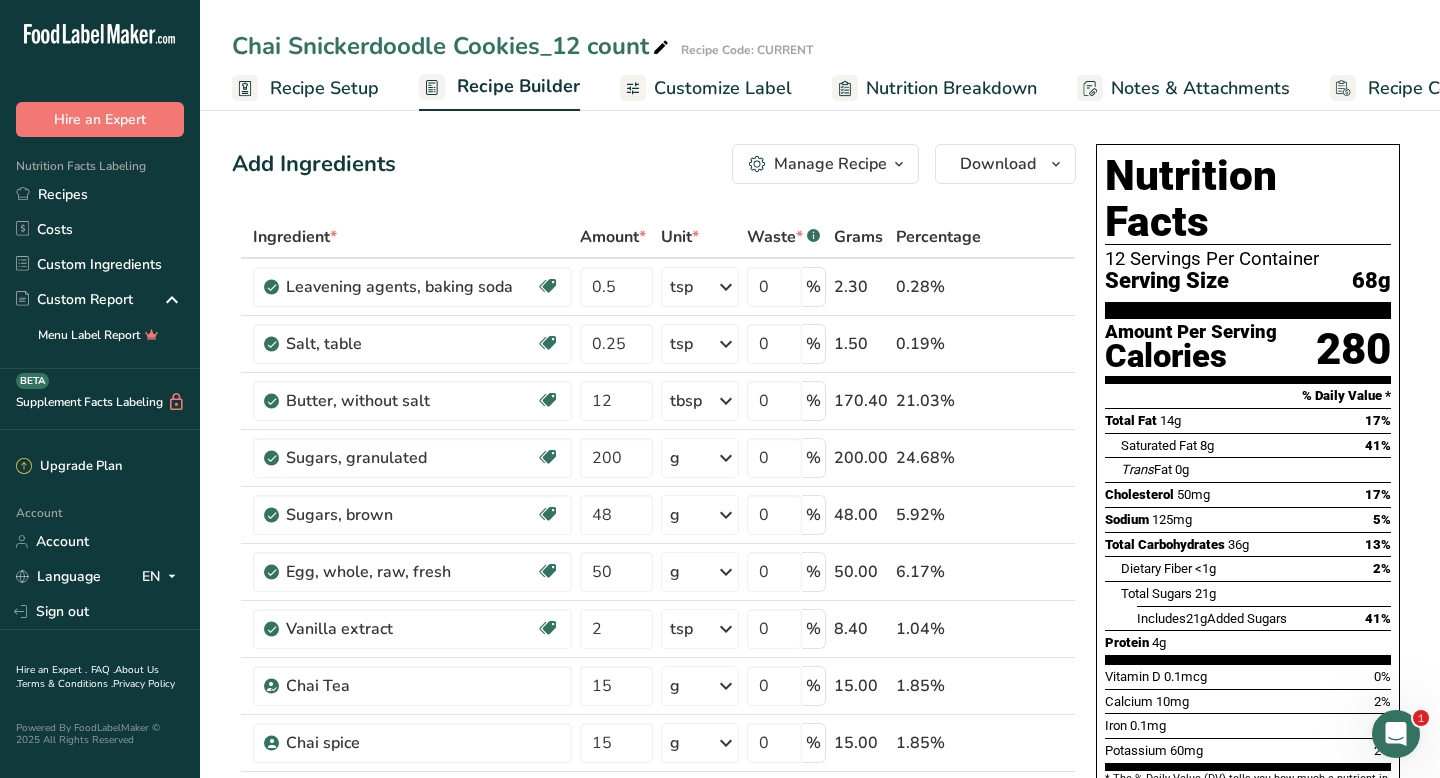 click on "Recipe Setup" at bounding box center [324, 88] 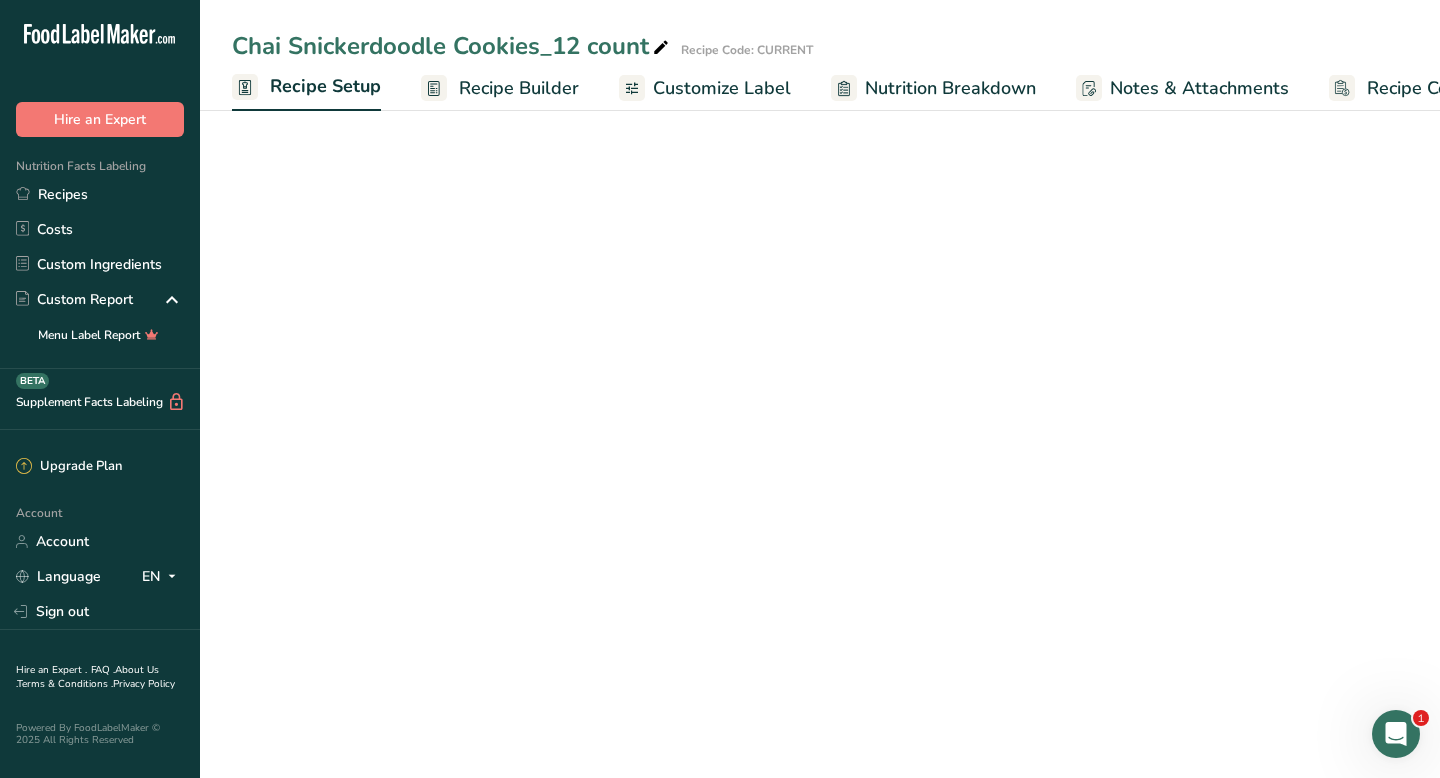 scroll, scrollTop: 0, scrollLeft: 7, axis: horizontal 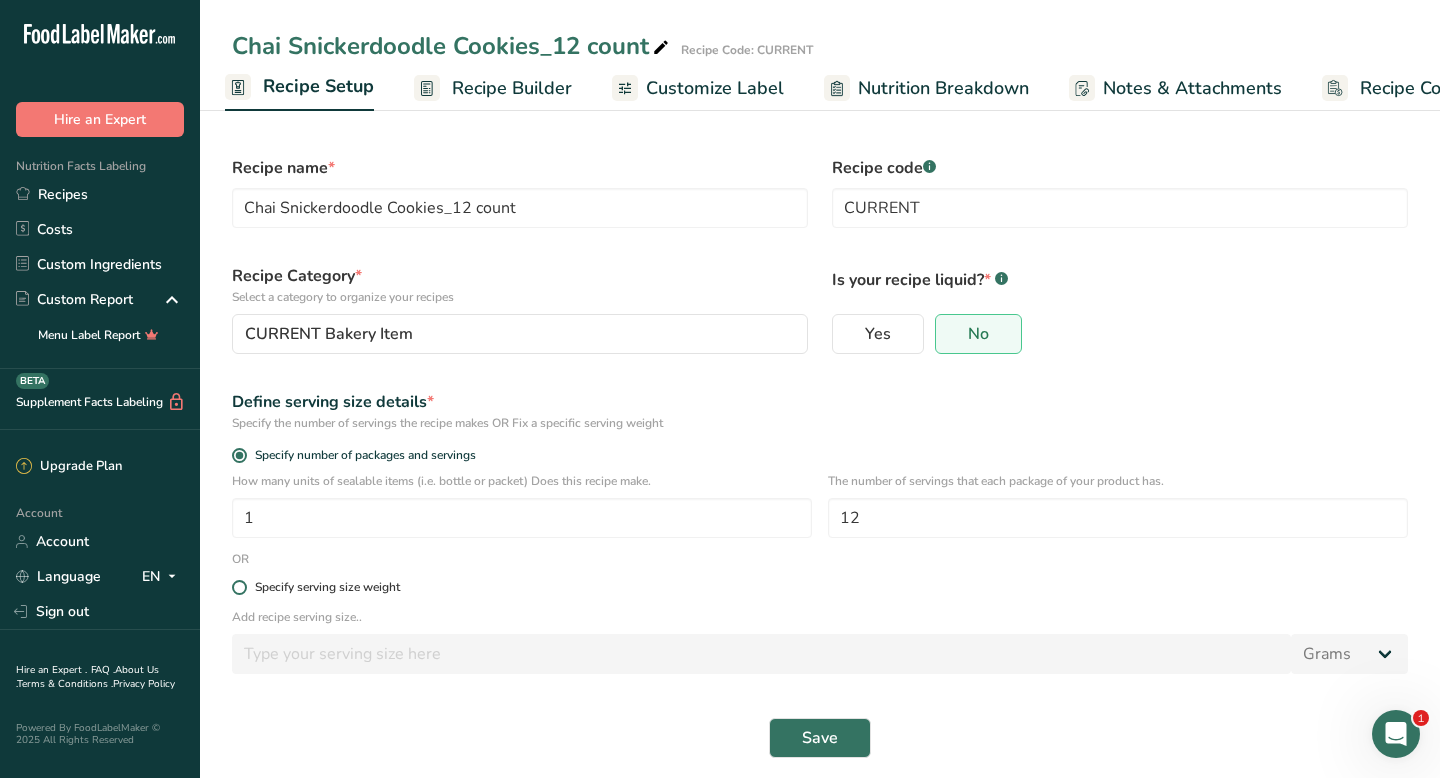 click at bounding box center (239, 587) 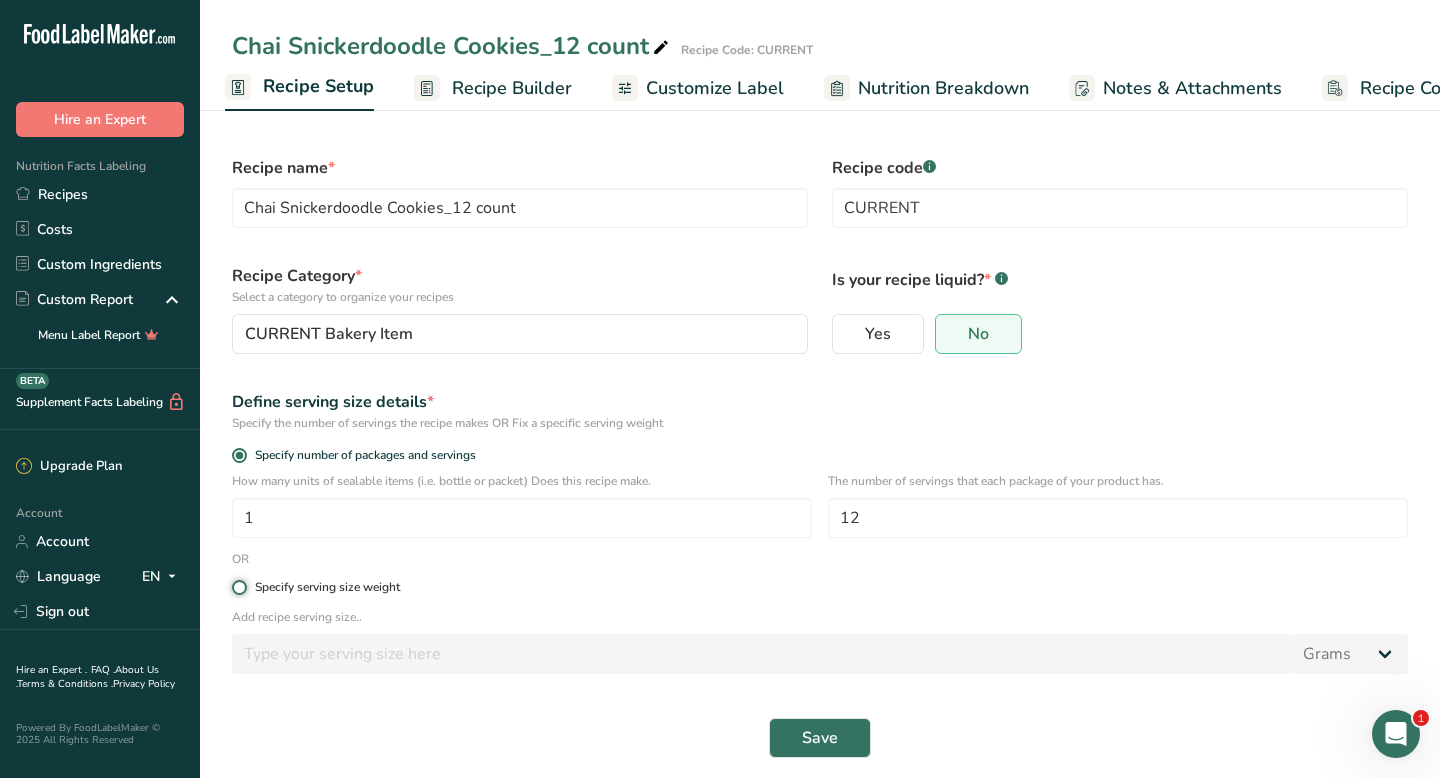 click on "Specify serving size weight" at bounding box center (238, 587) 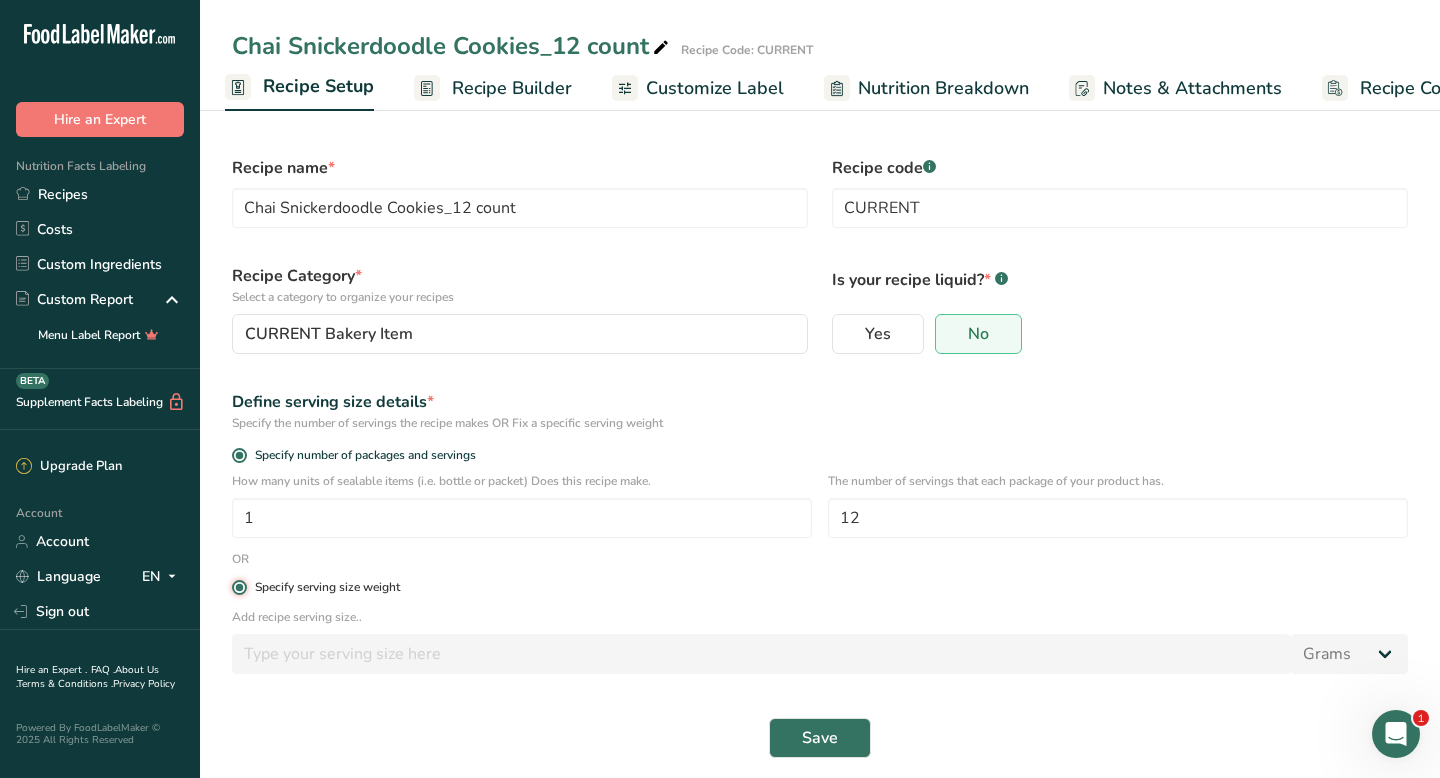 radio on "false" 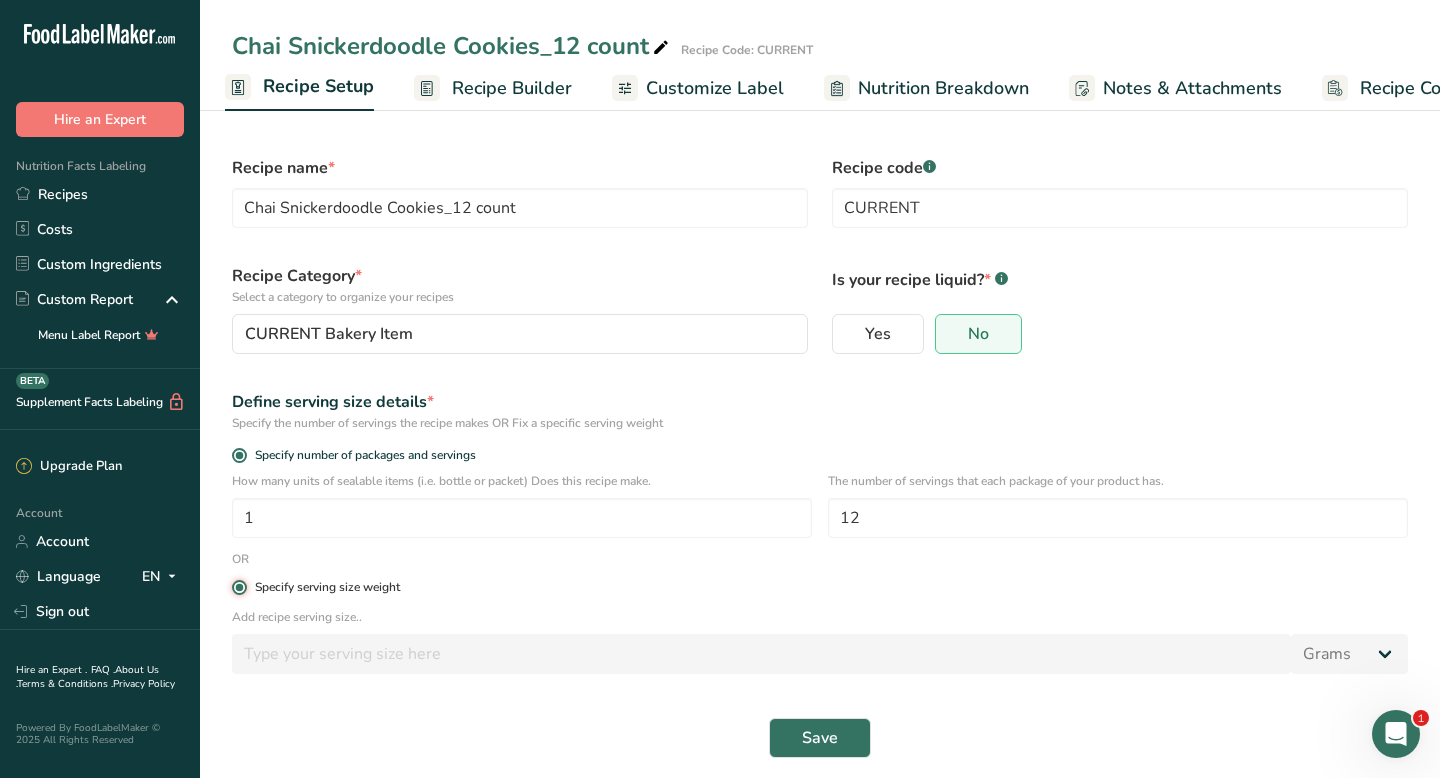 type 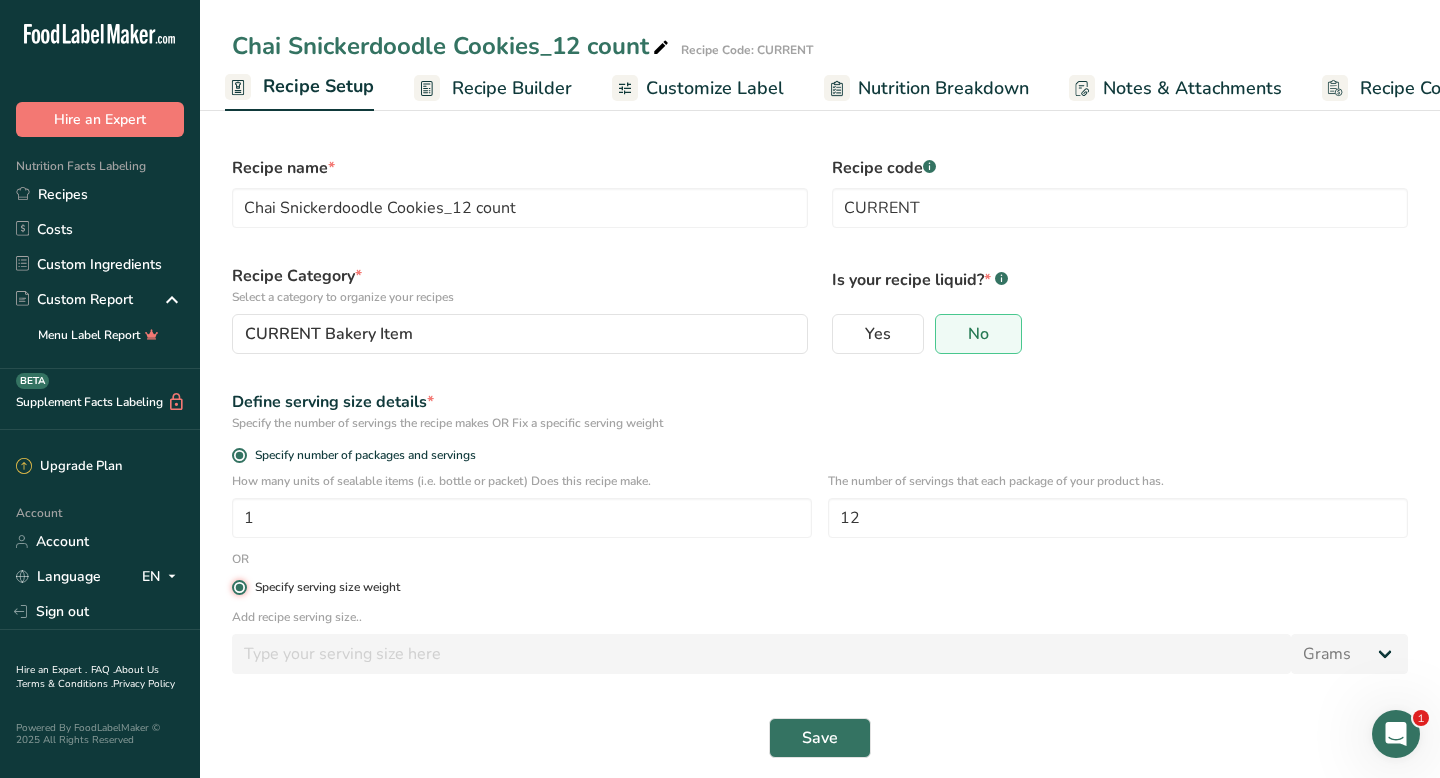 type 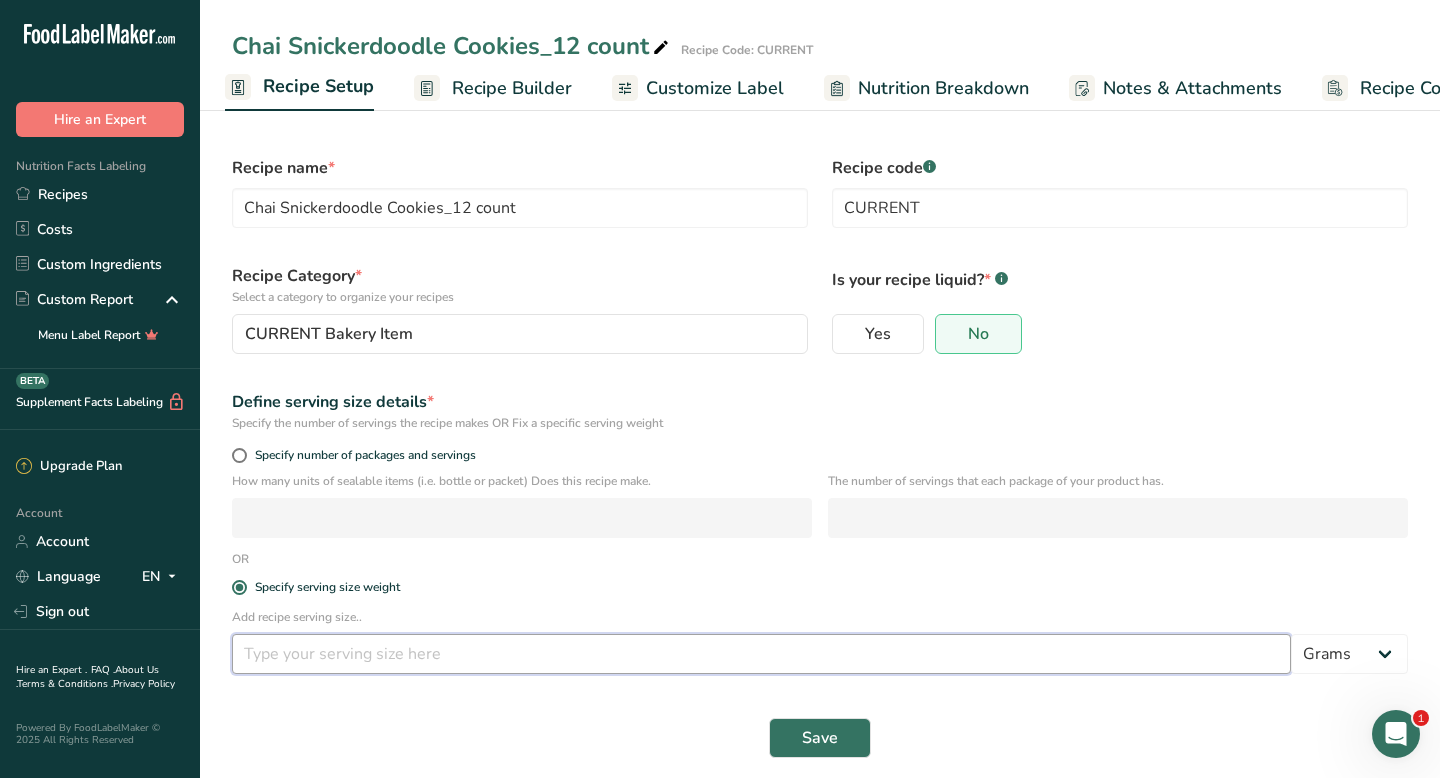 click at bounding box center (761, 654) 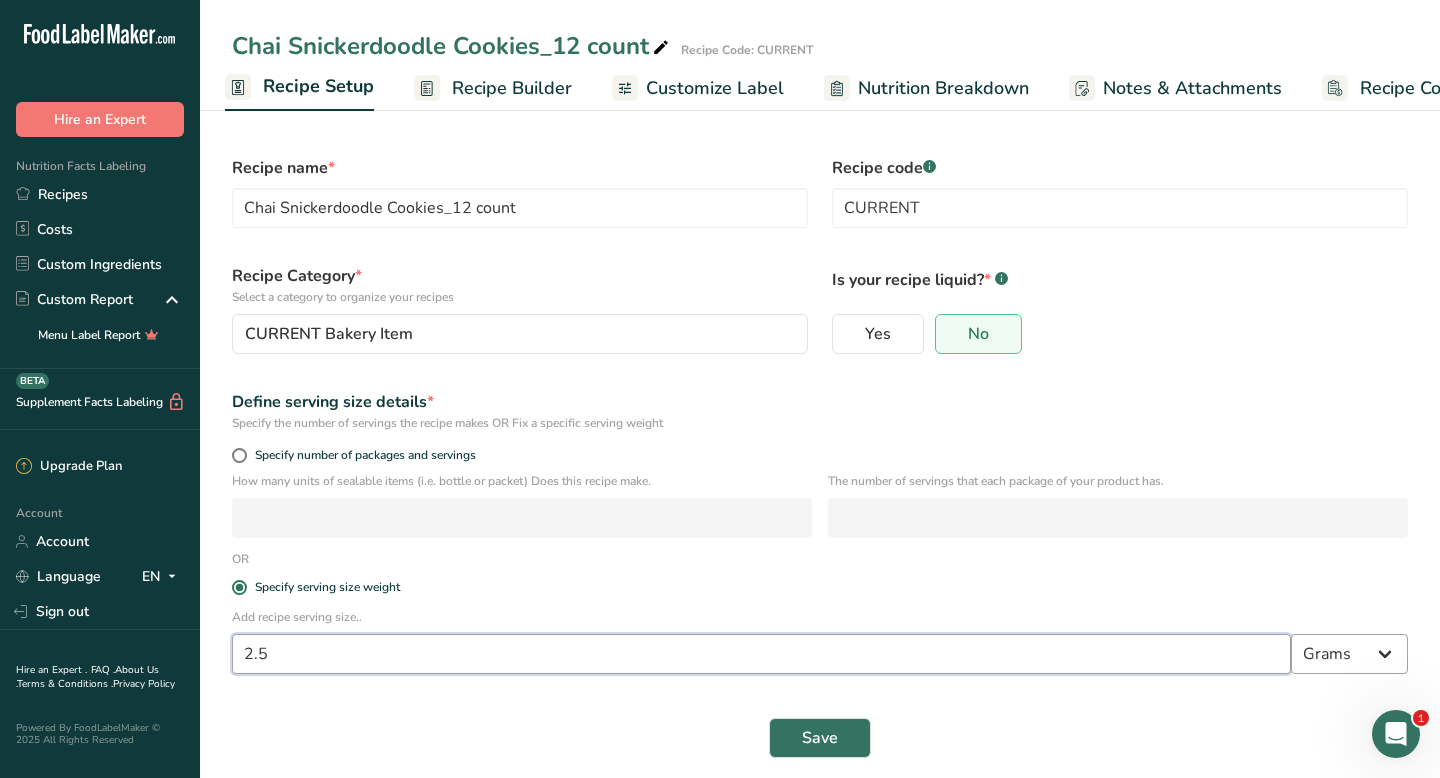 type on "2.5" 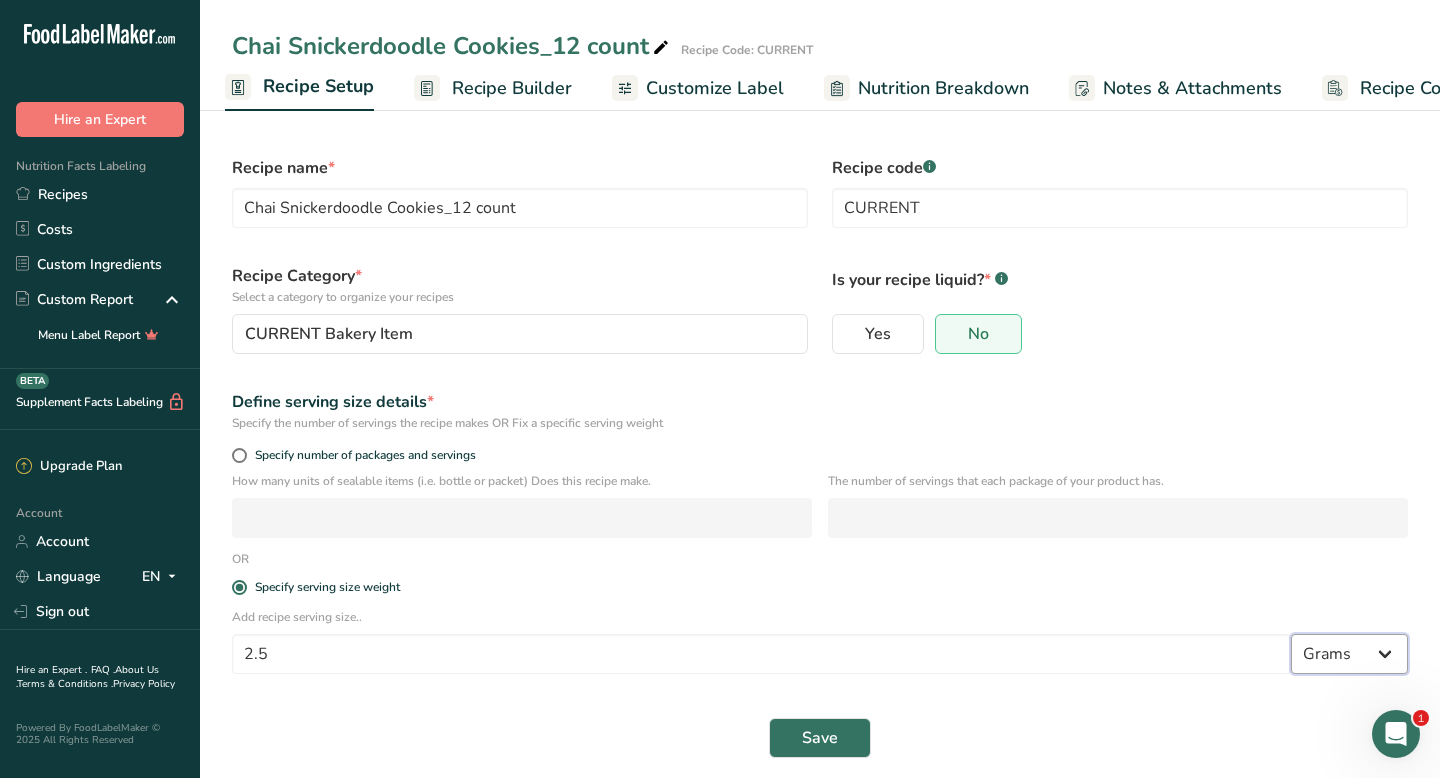 click on "Grams
kg
mg
mcg
lb
oz
l
mL
fl oz
tbsp
tsp
cup
qt
gallon" at bounding box center [1349, 654] 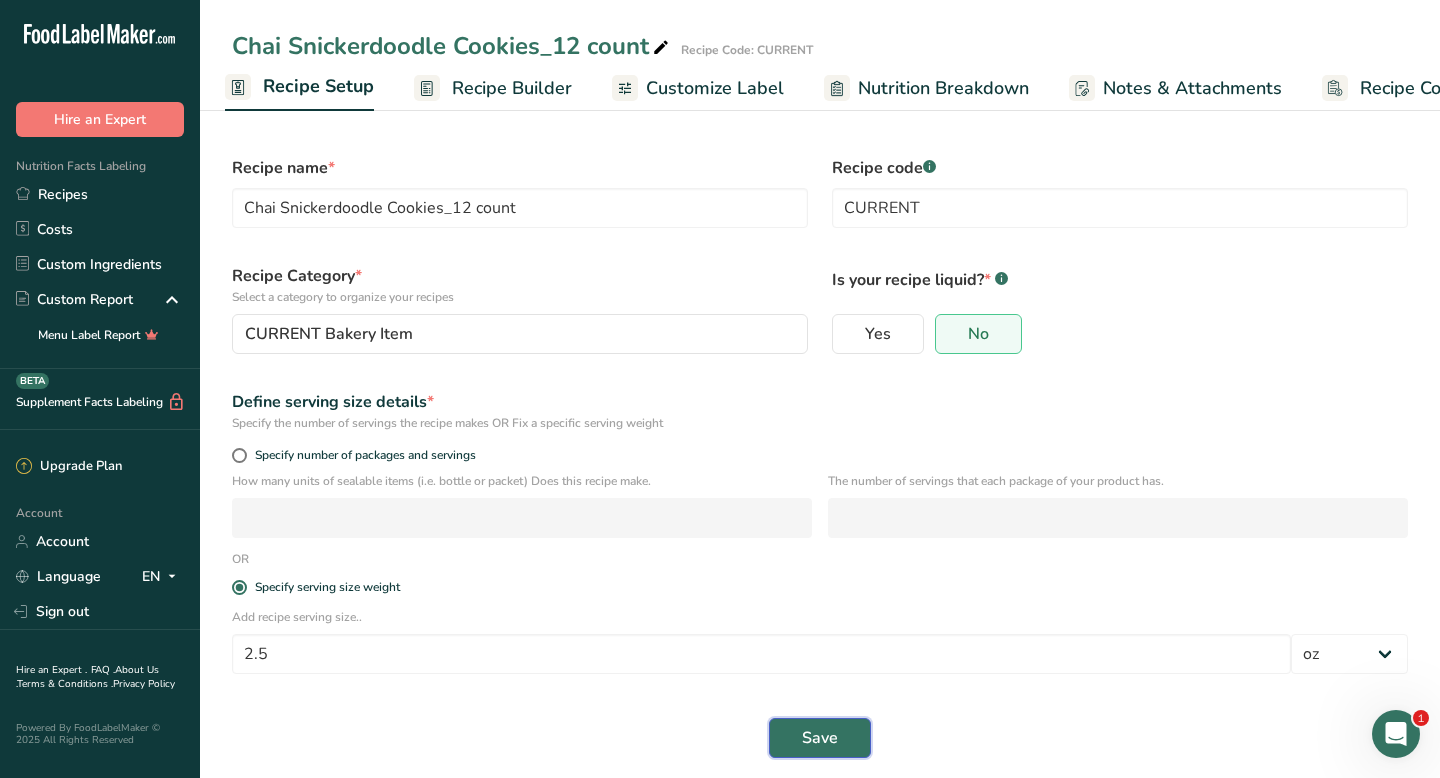 click on "Save" at bounding box center [820, 738] 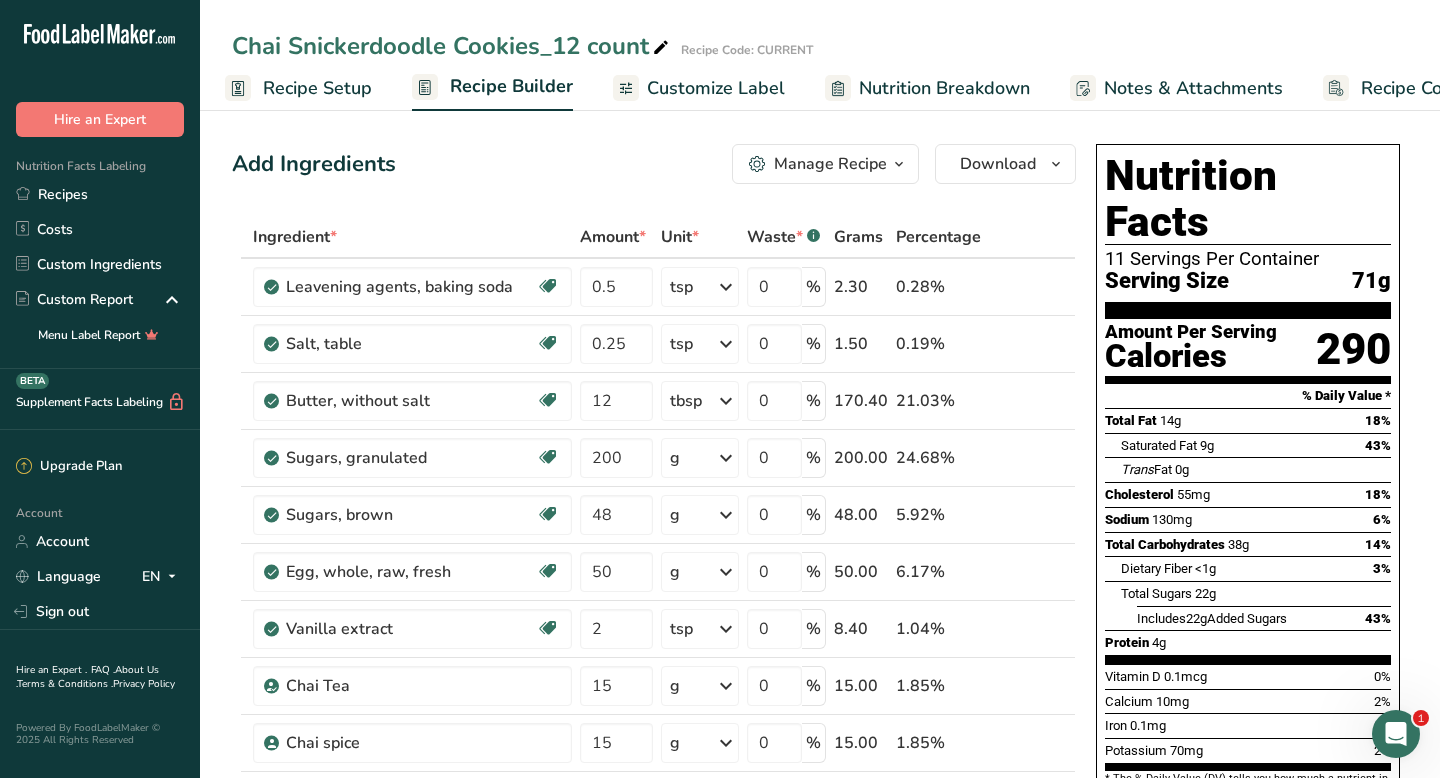 click on "Chai Snickerdoodle Cookies_12 count" at bounding box center (452, 46) 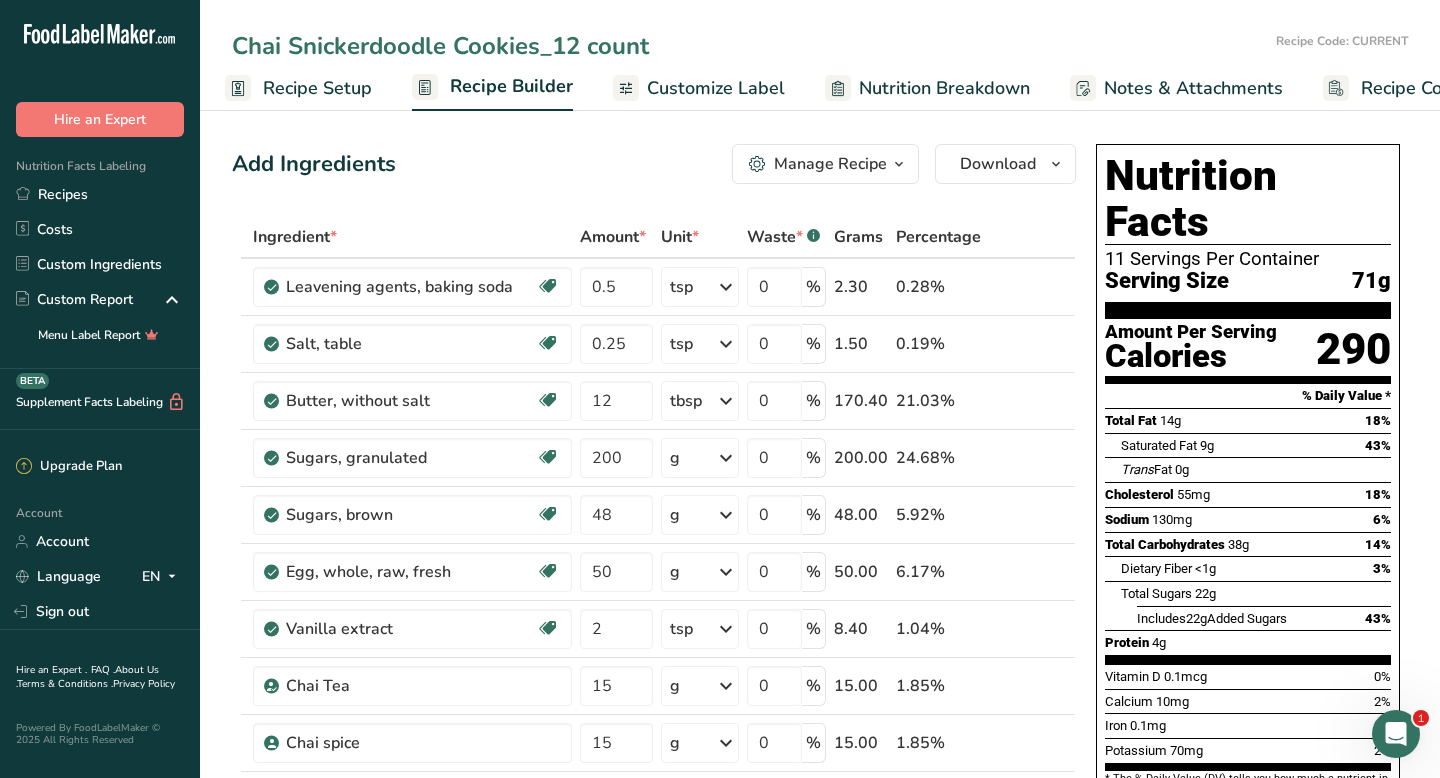 click on "Chai Snickerdoodle Cookies_12 count" at bounding box center (750, 46) 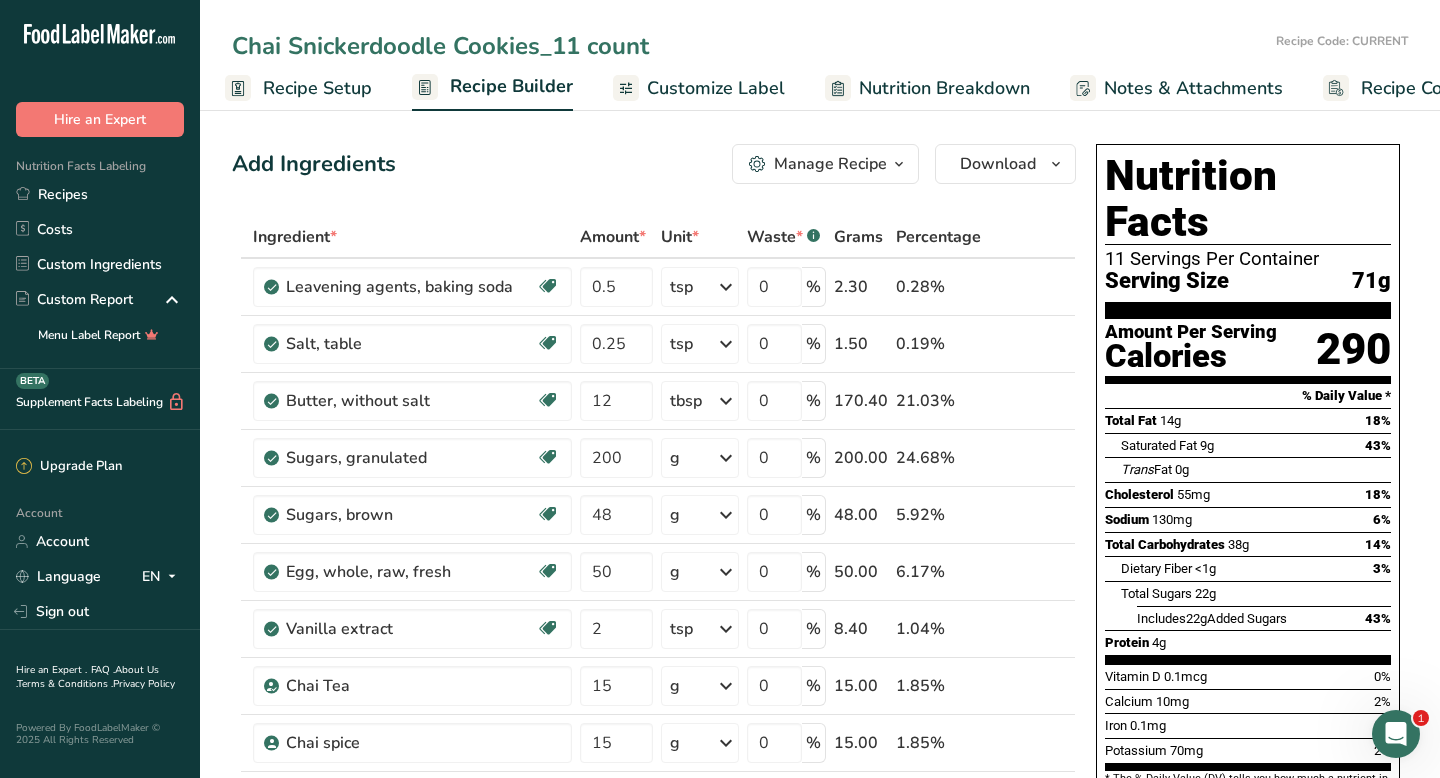 click on "Chai Snickerdoodle Cookies_11 count" at bounding box center (750, 46) 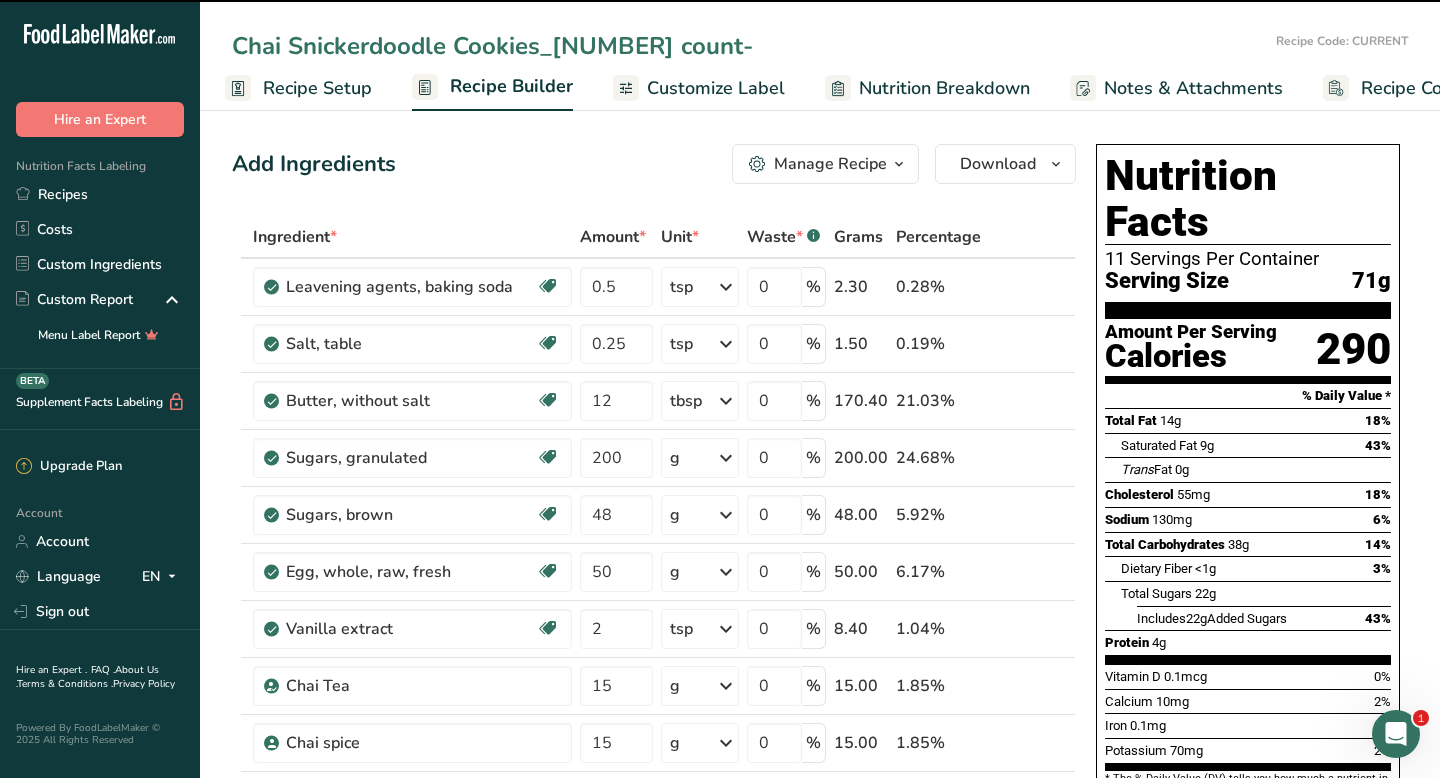 type on "Chai Snickerdoodle Cookies_11 count-2" 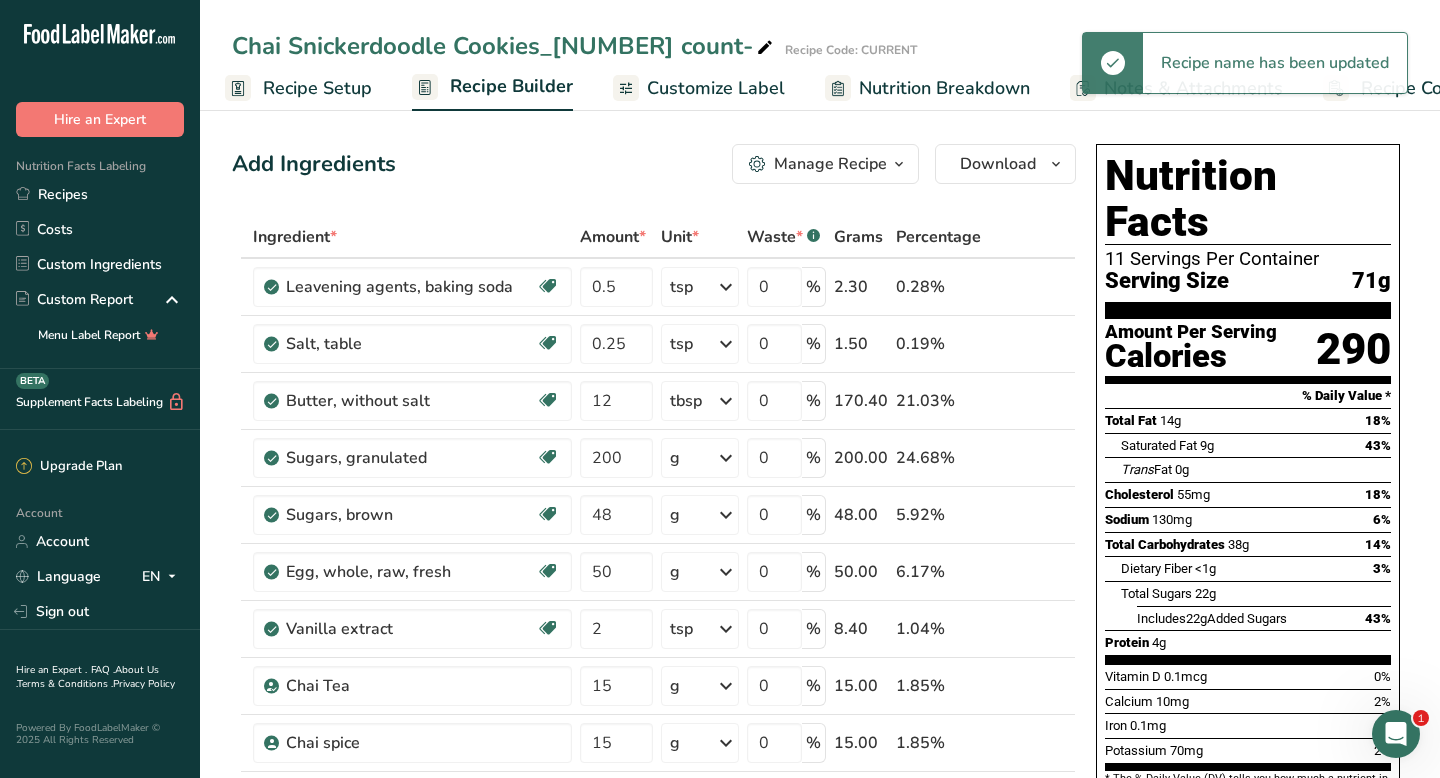click on "Chai Snickerdoodle Cookies_[NUMBER] count-" at bounding box center (504, 46) 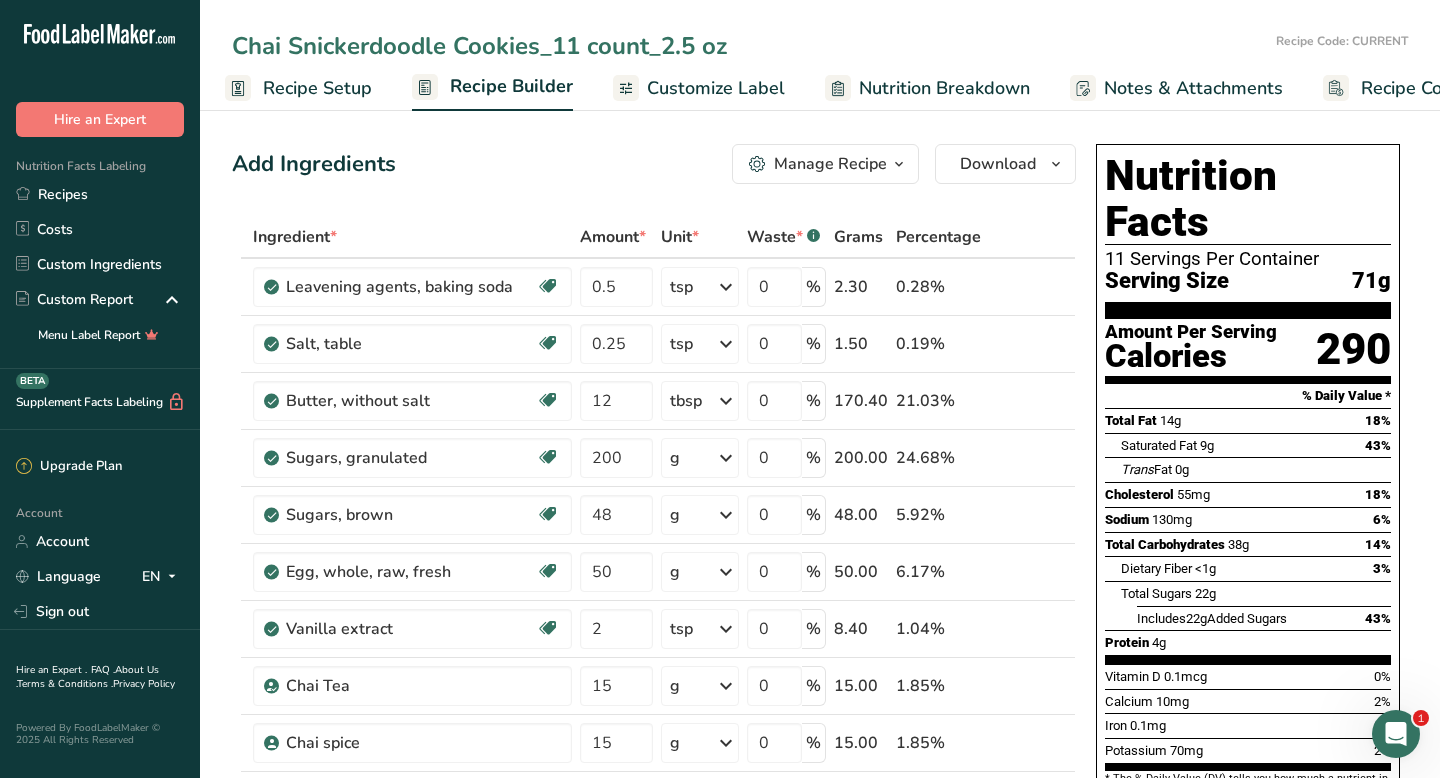 type on "Chai Snickerdoodle Cookies_11 count_2.5 oz" 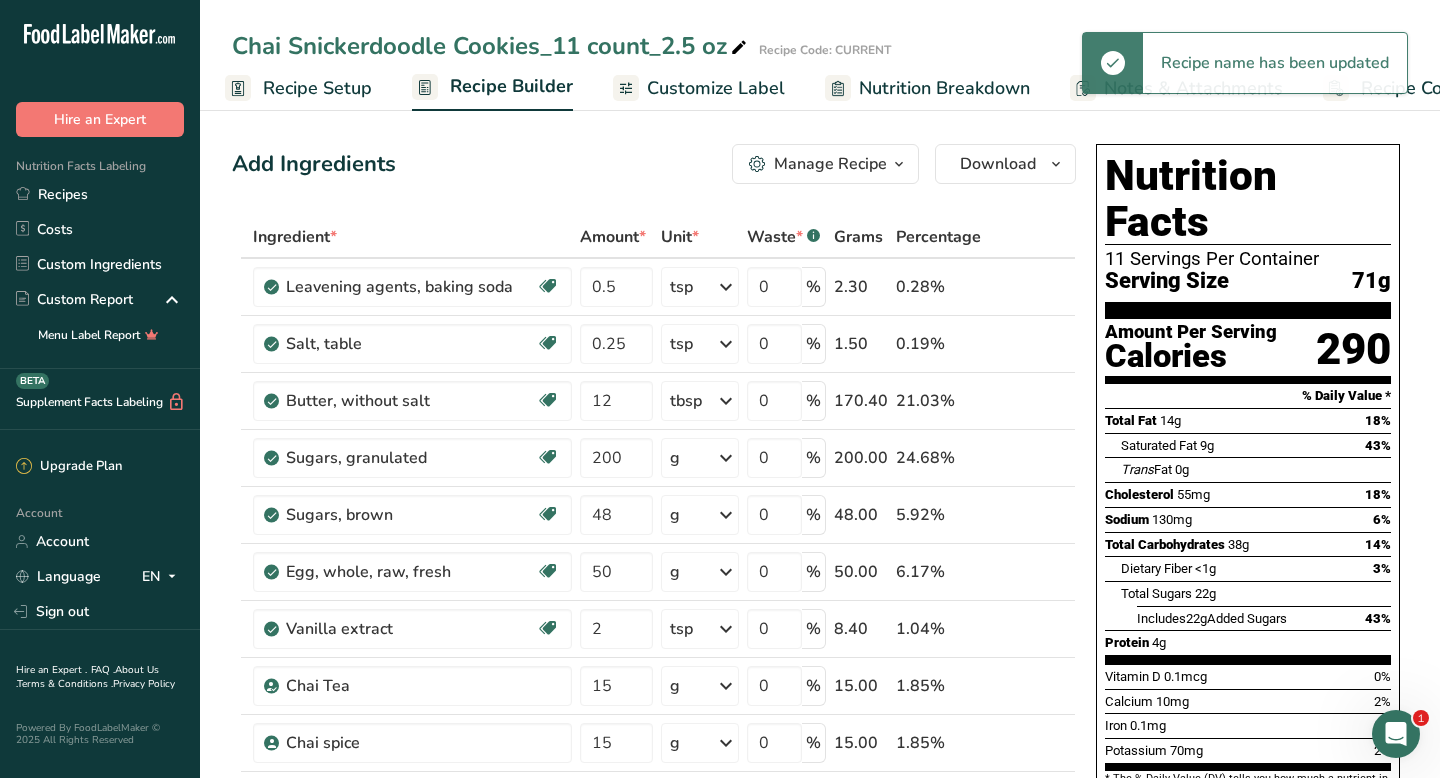 click on "Recipe Setup" at bounding box center [317, 88] 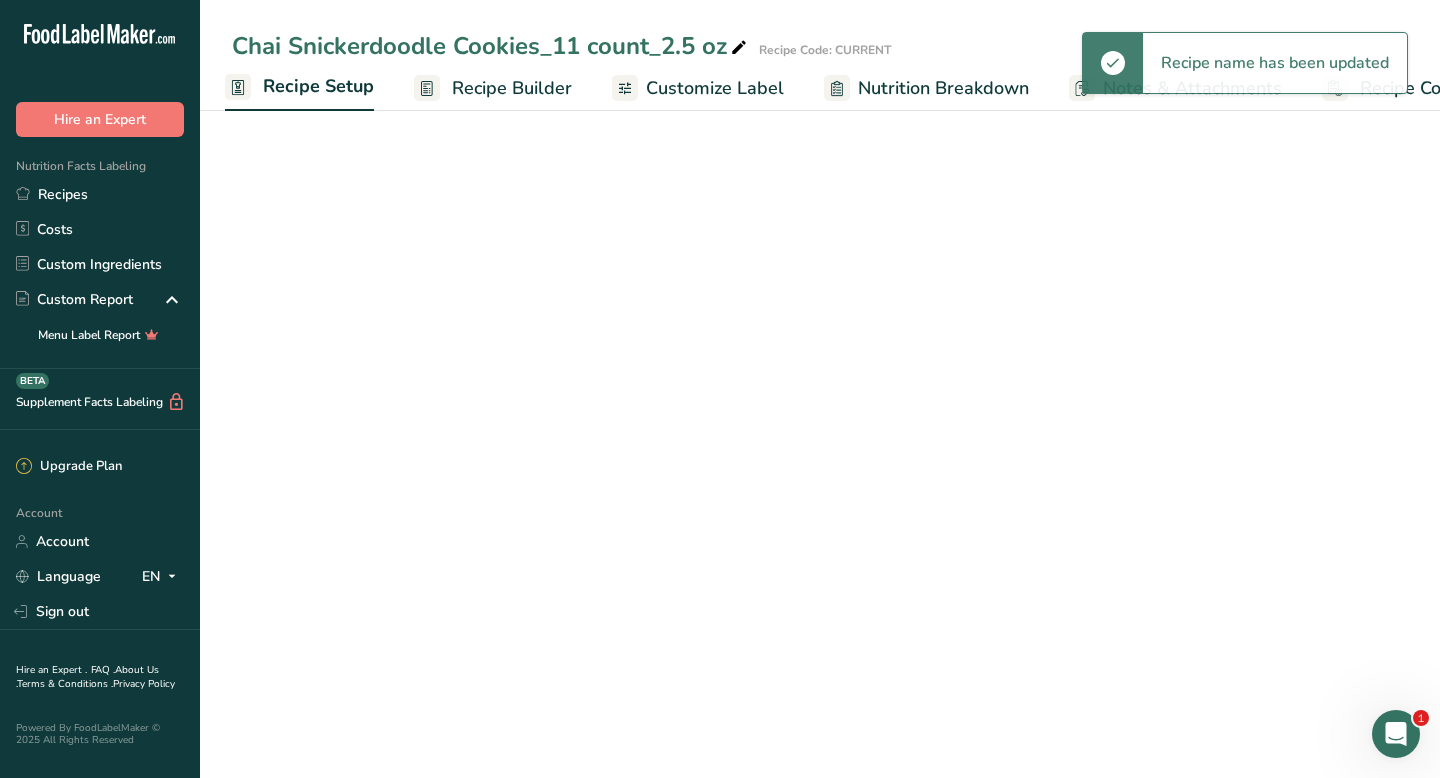 select on "5" 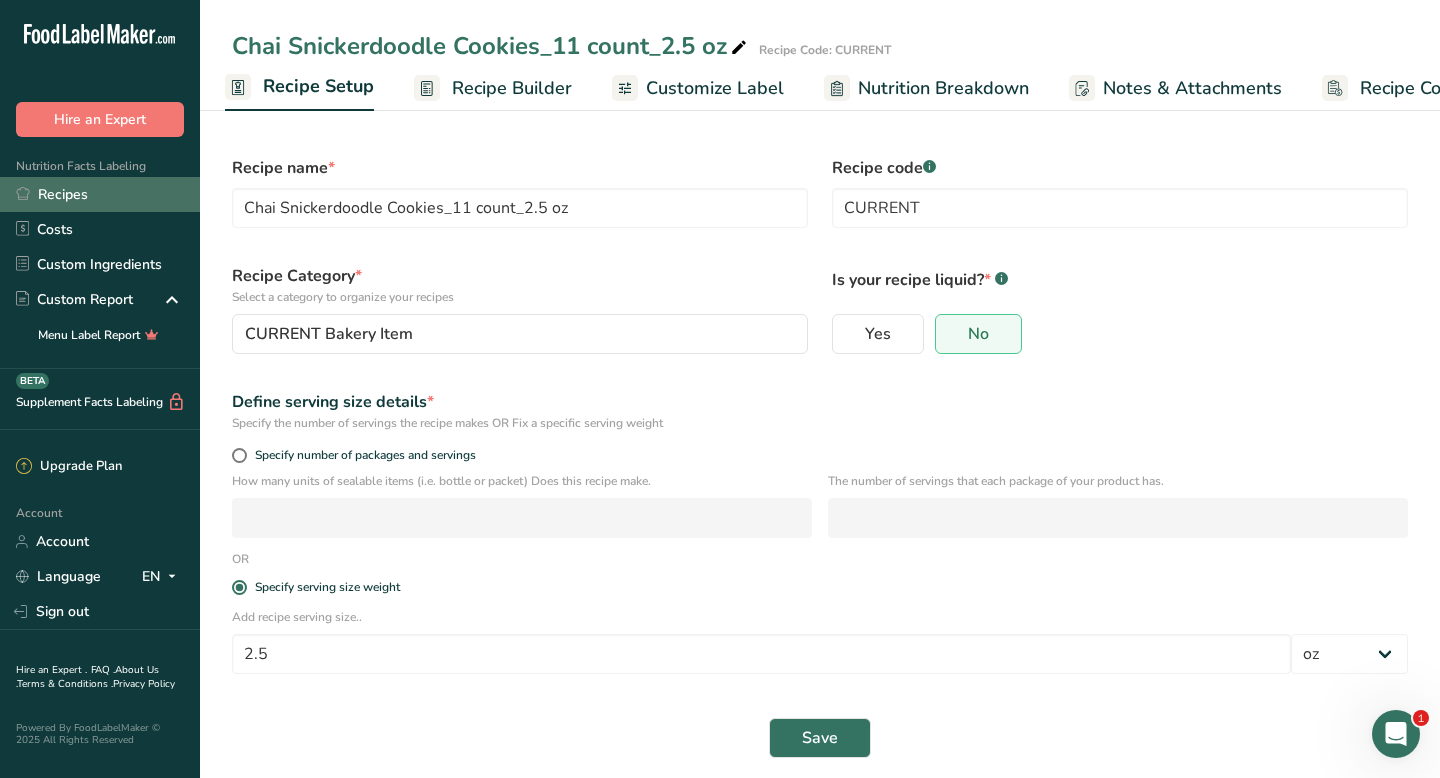 click on "Recipes" at bounding box center (100, 194) 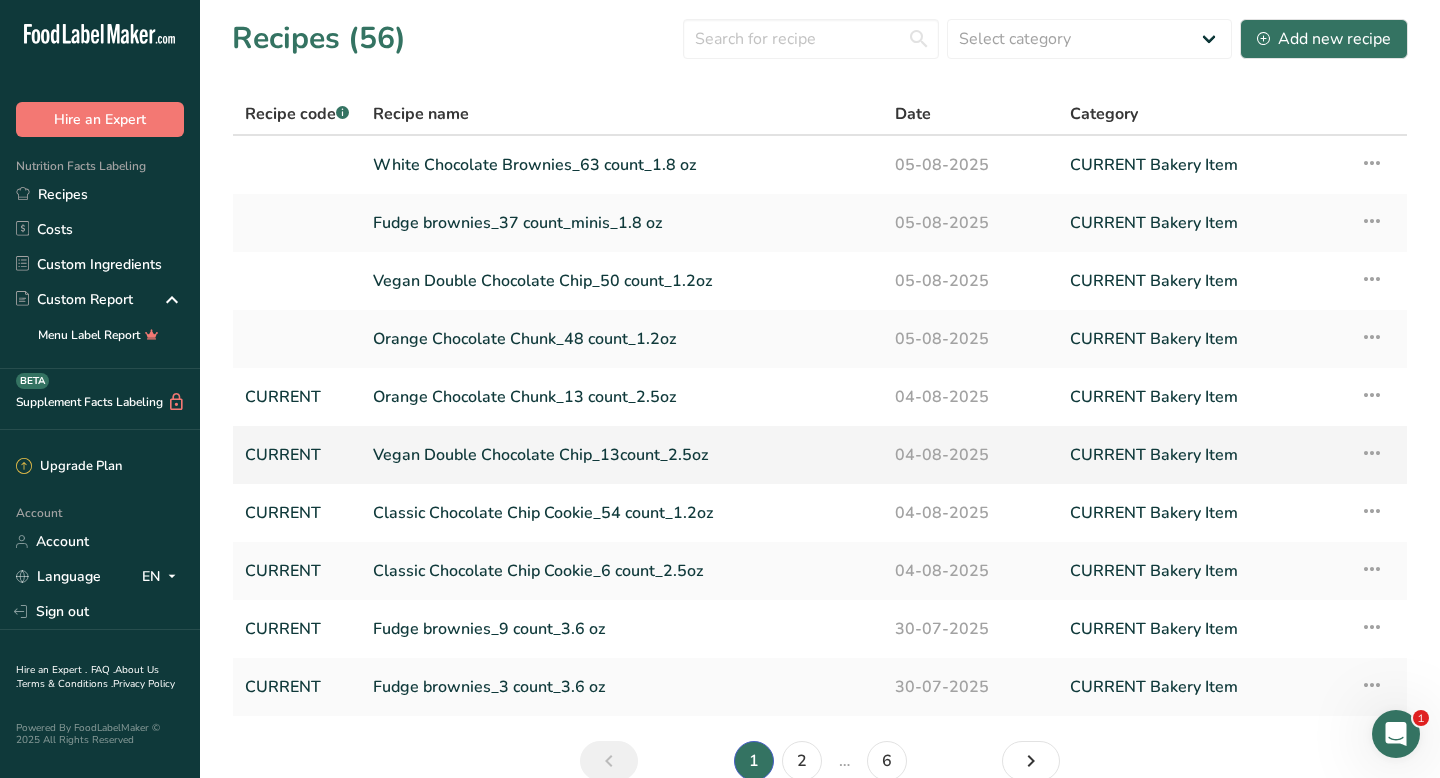scroll, scrollTop: 81, scrollLeft: 0, axis: vertical 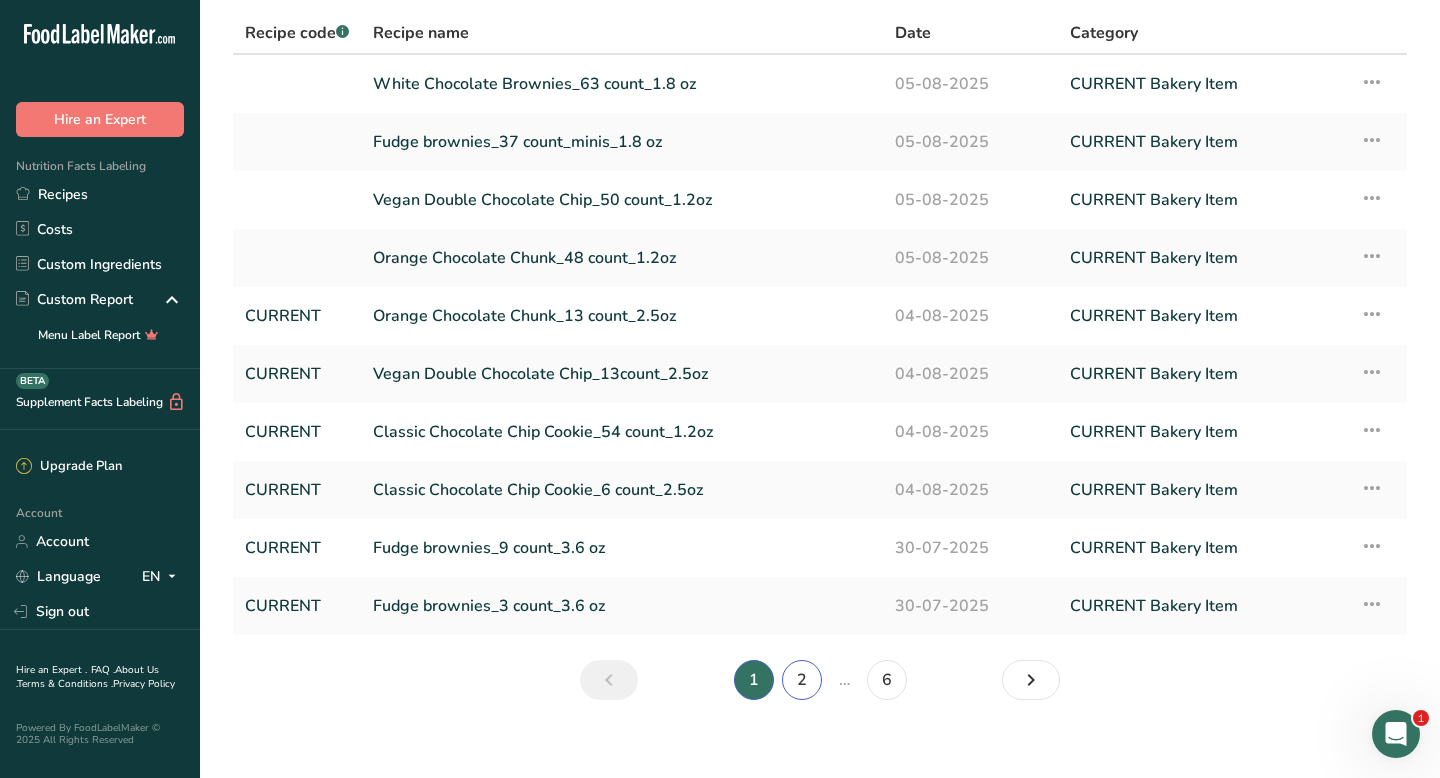 click on "2" at bounding box center (802, 680) 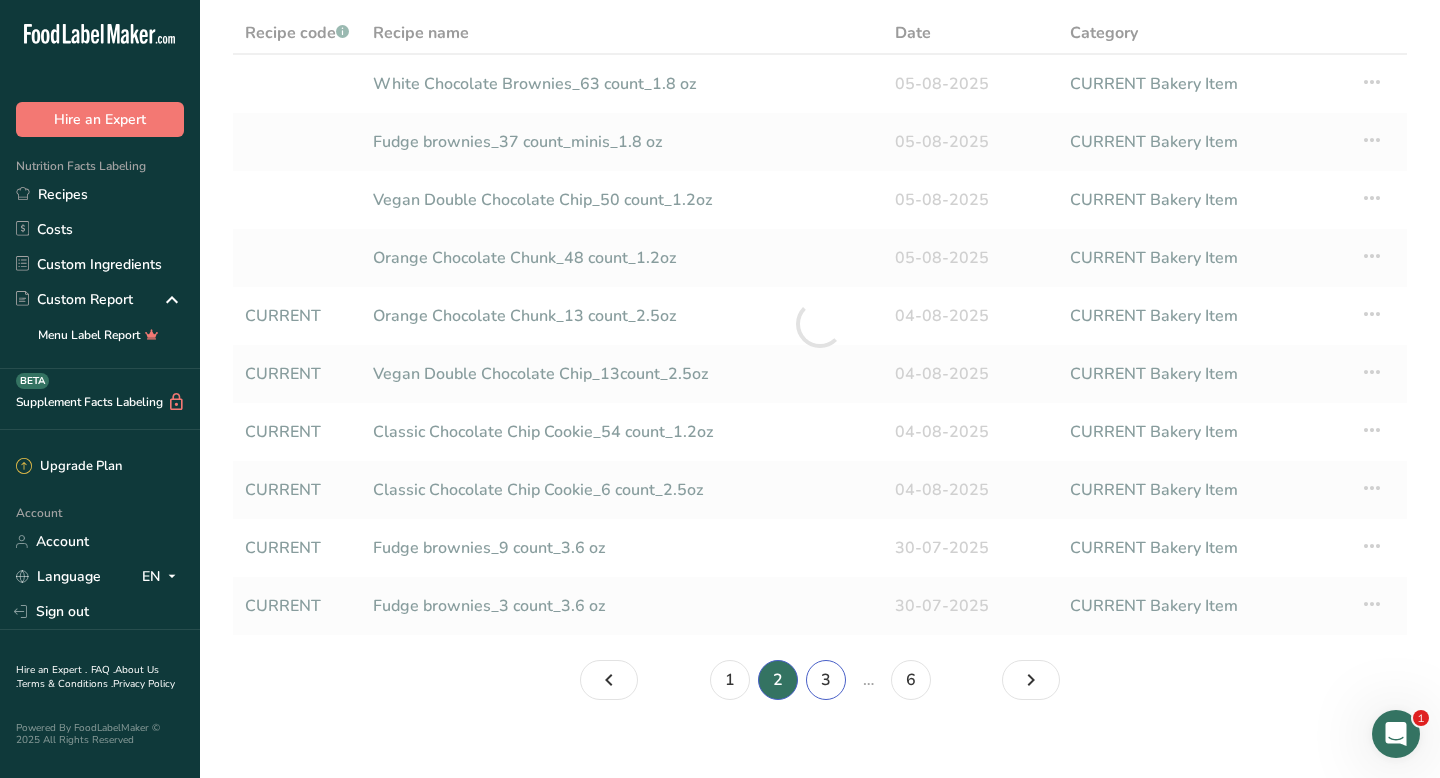 click on "3" at bounding box center (826, 680) 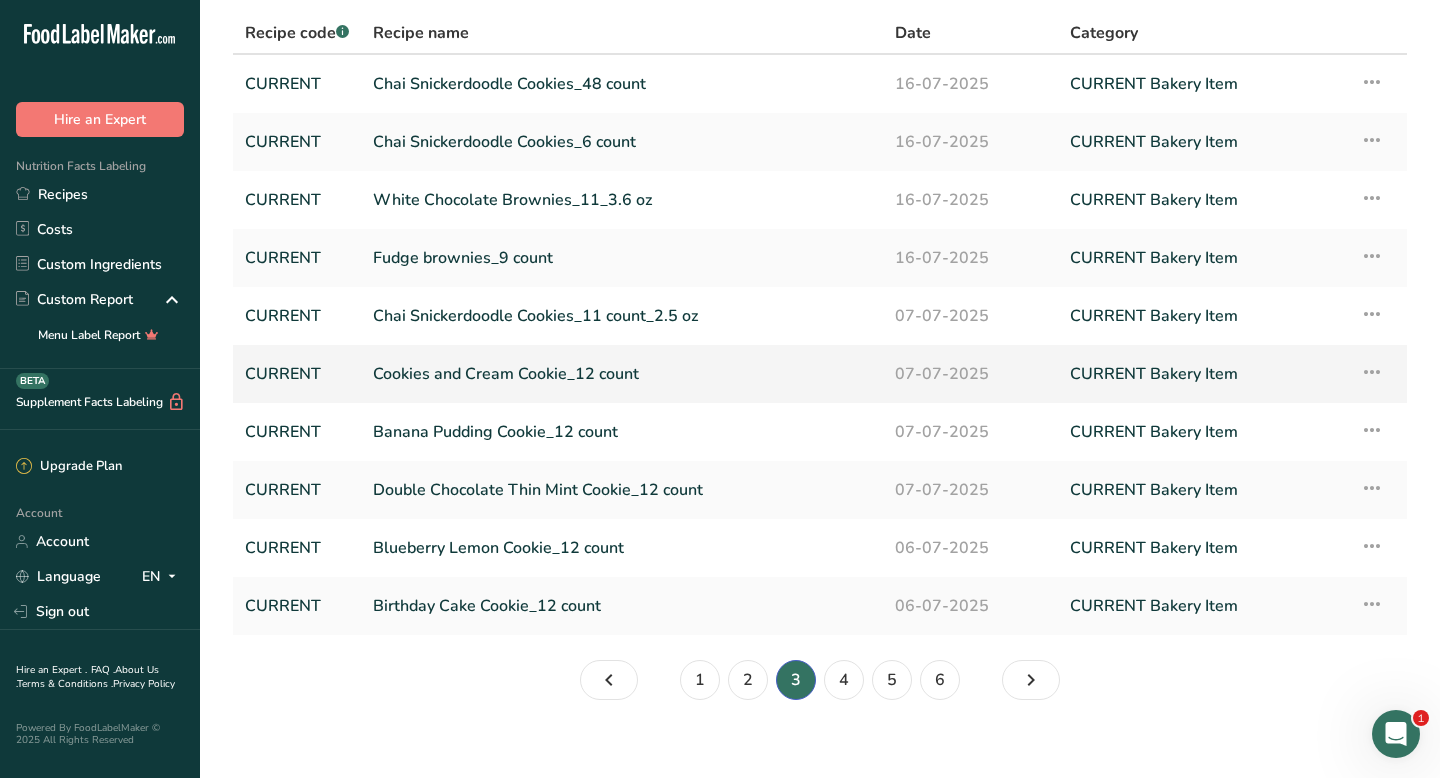 click on "Cookies and Cream Cookie_12 count" at bounding box center [622, 374] 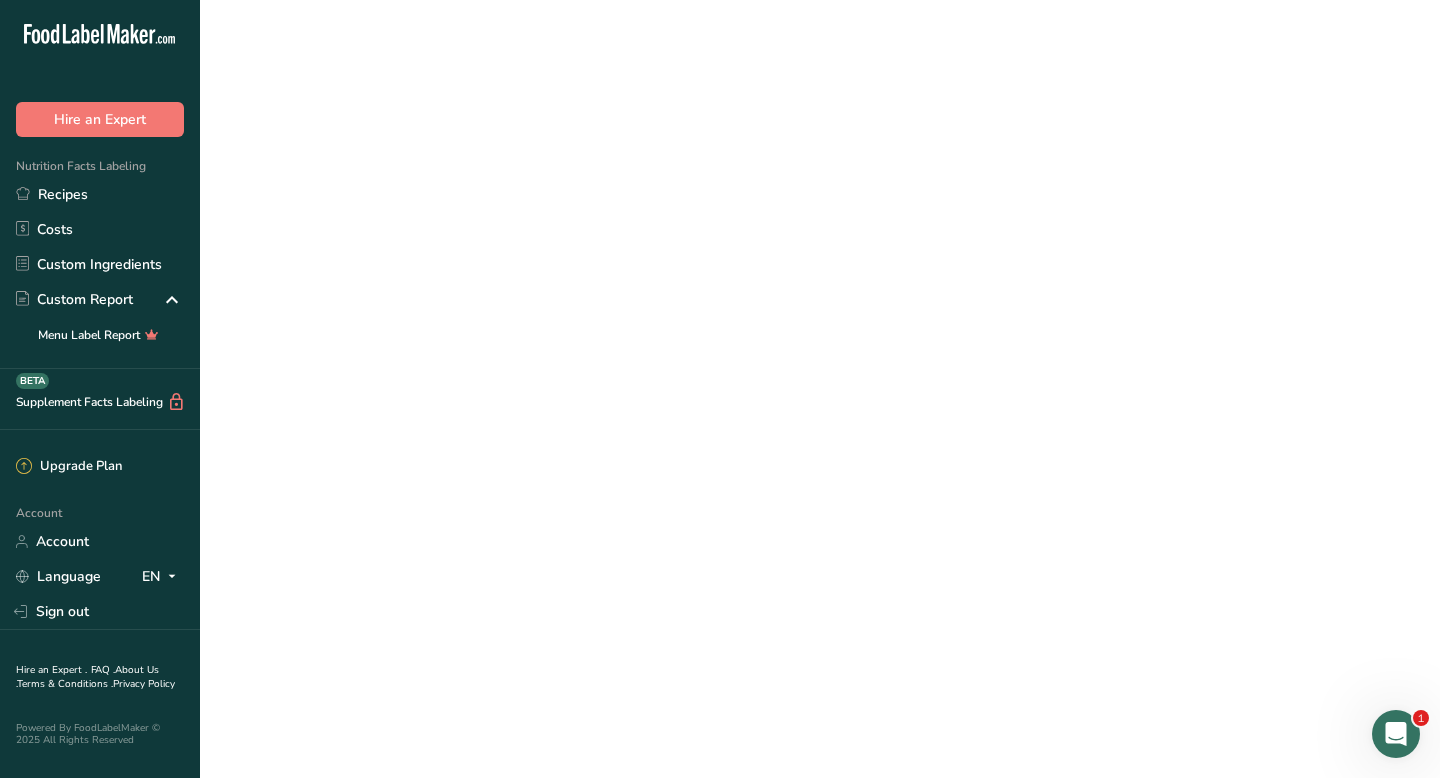 scroll, scrollTop: 0, scrollLeft: 0, axis: both 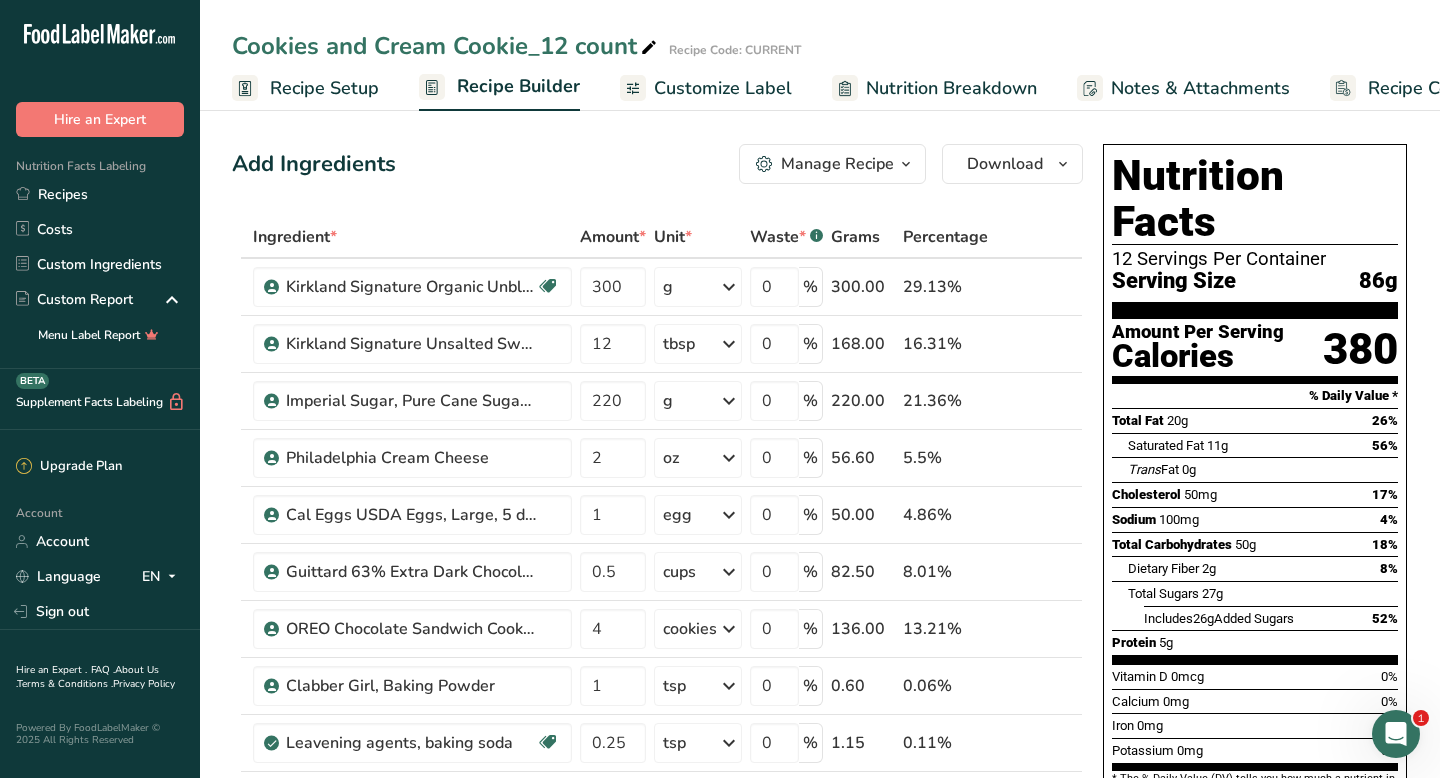 click on "Recipe Setup" at bounding box center [324, 88] 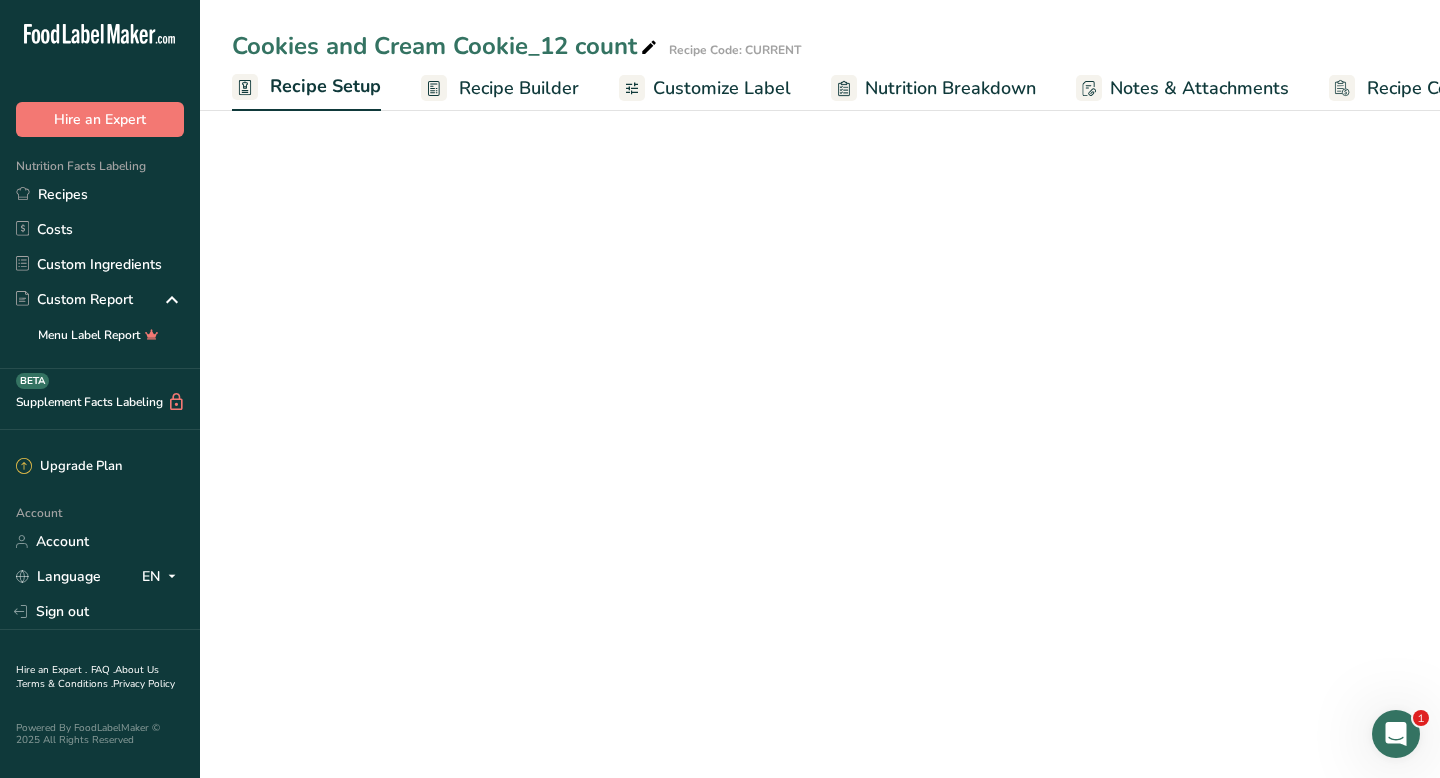 scroll, scrollTop: 0, scrollLeft: 7, axis: horizontal 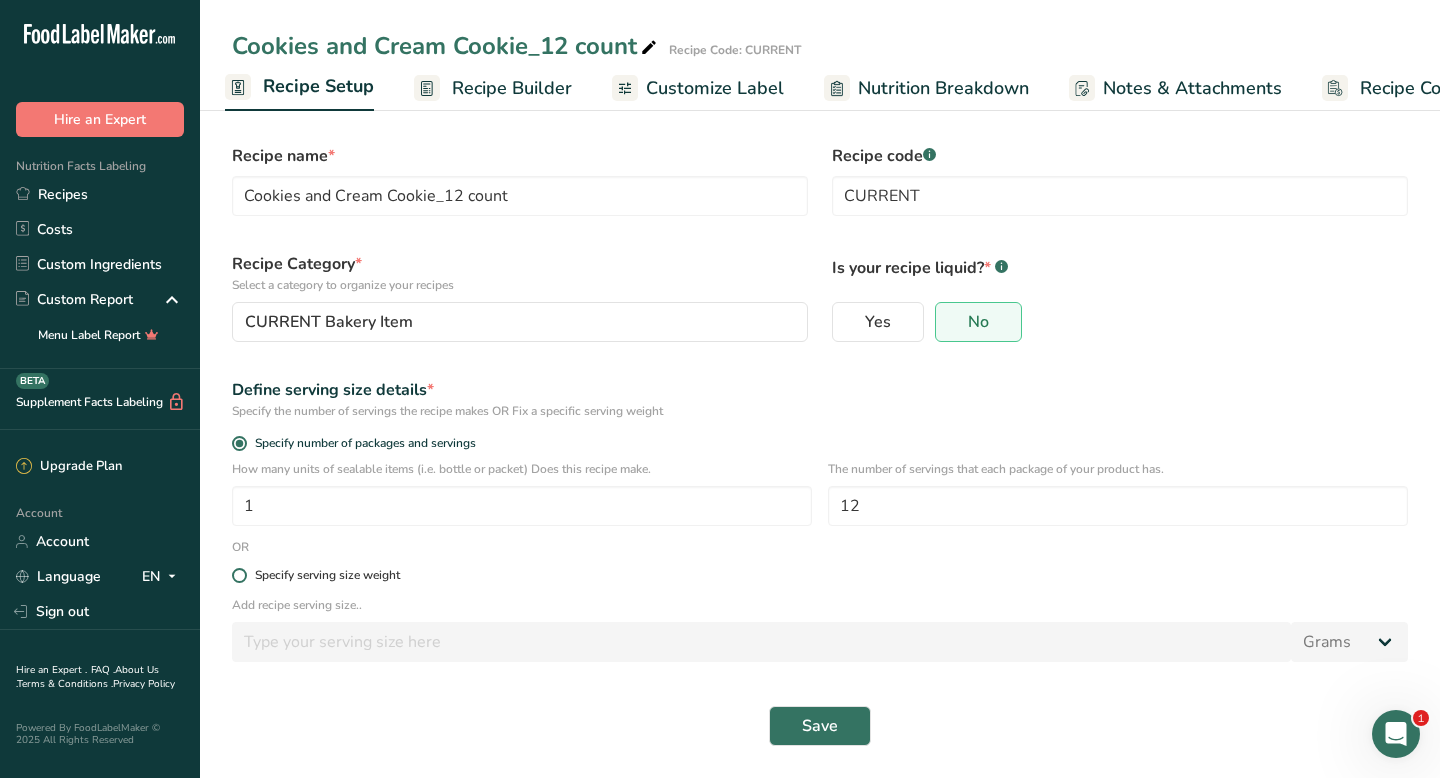 click at bounding box center [239, 575] 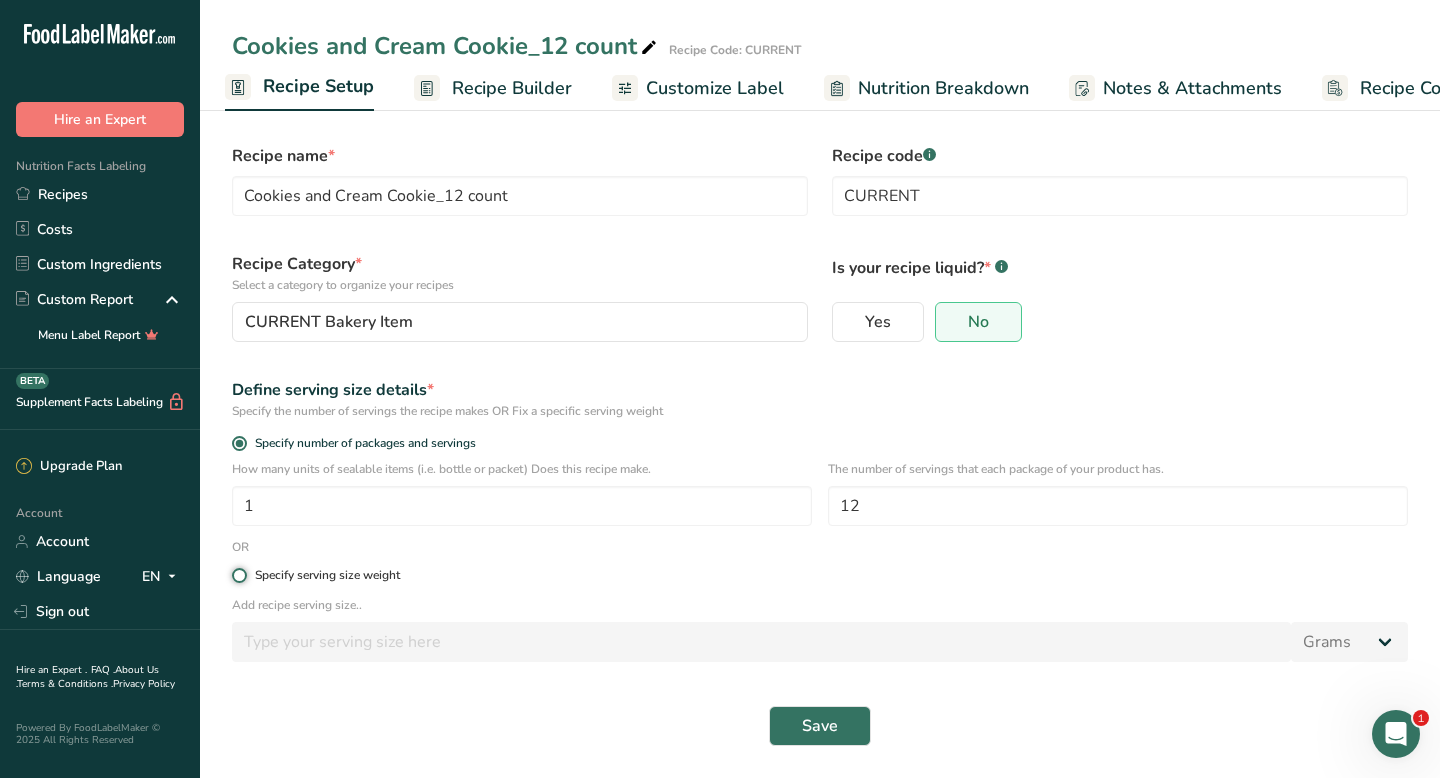 click on "Specify serving size weight" at bounding box center [238, 575] 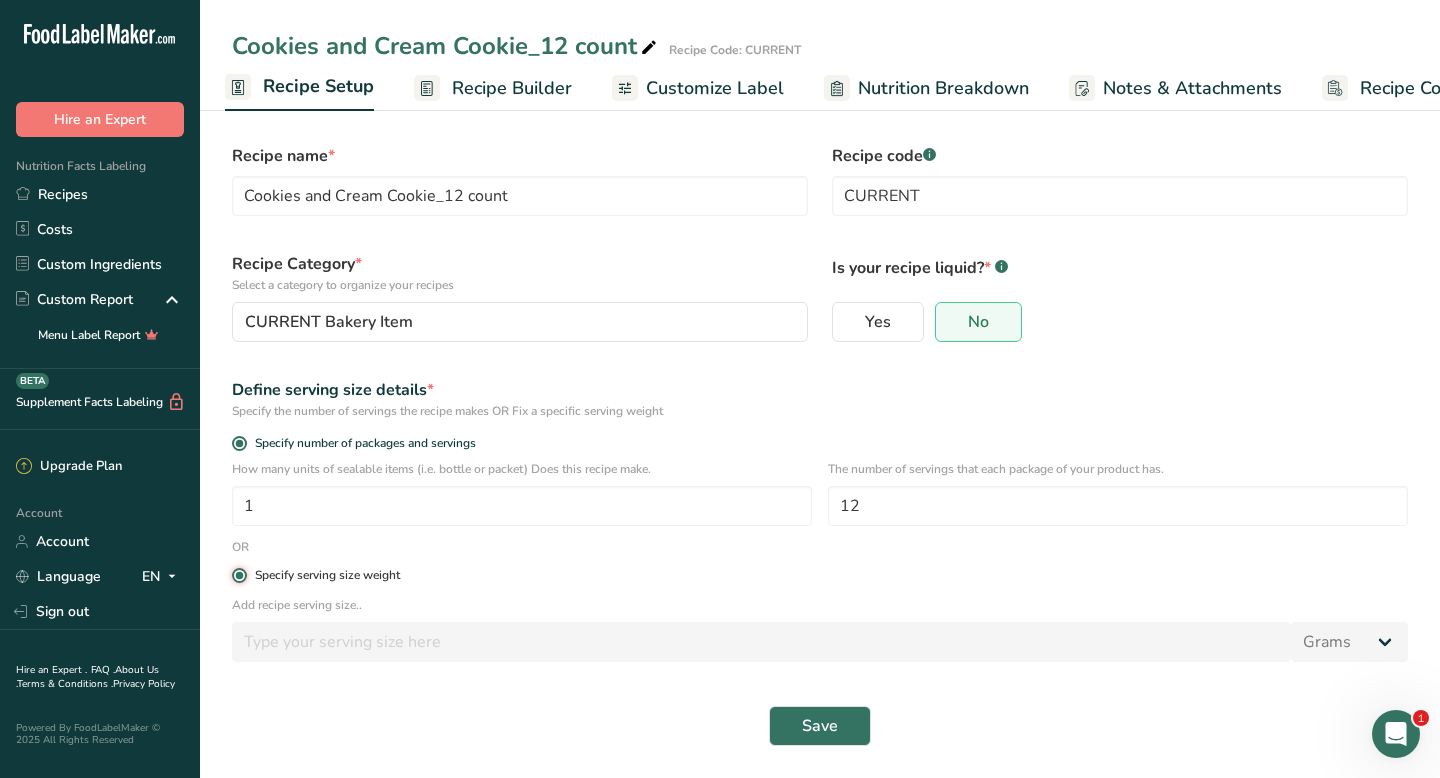 radio on "false" 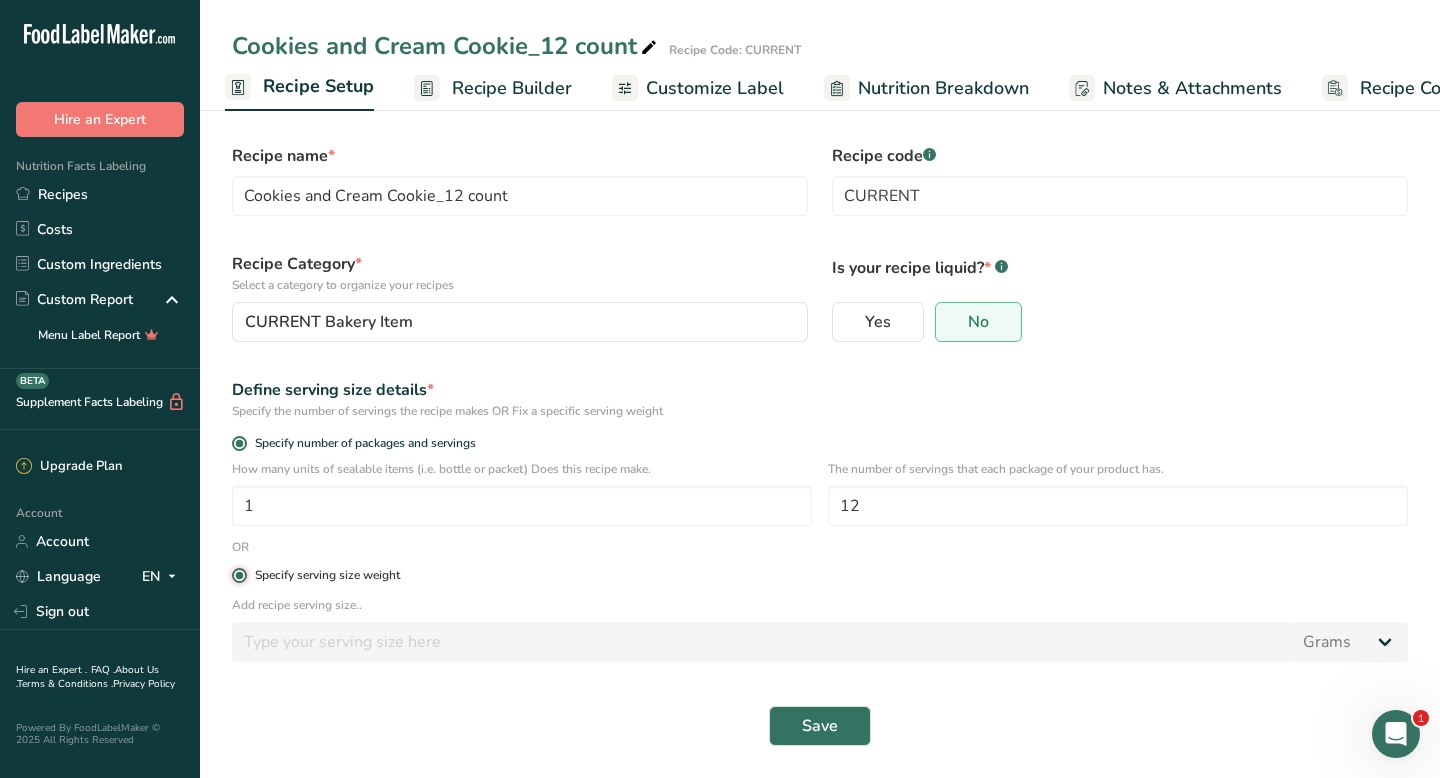 type 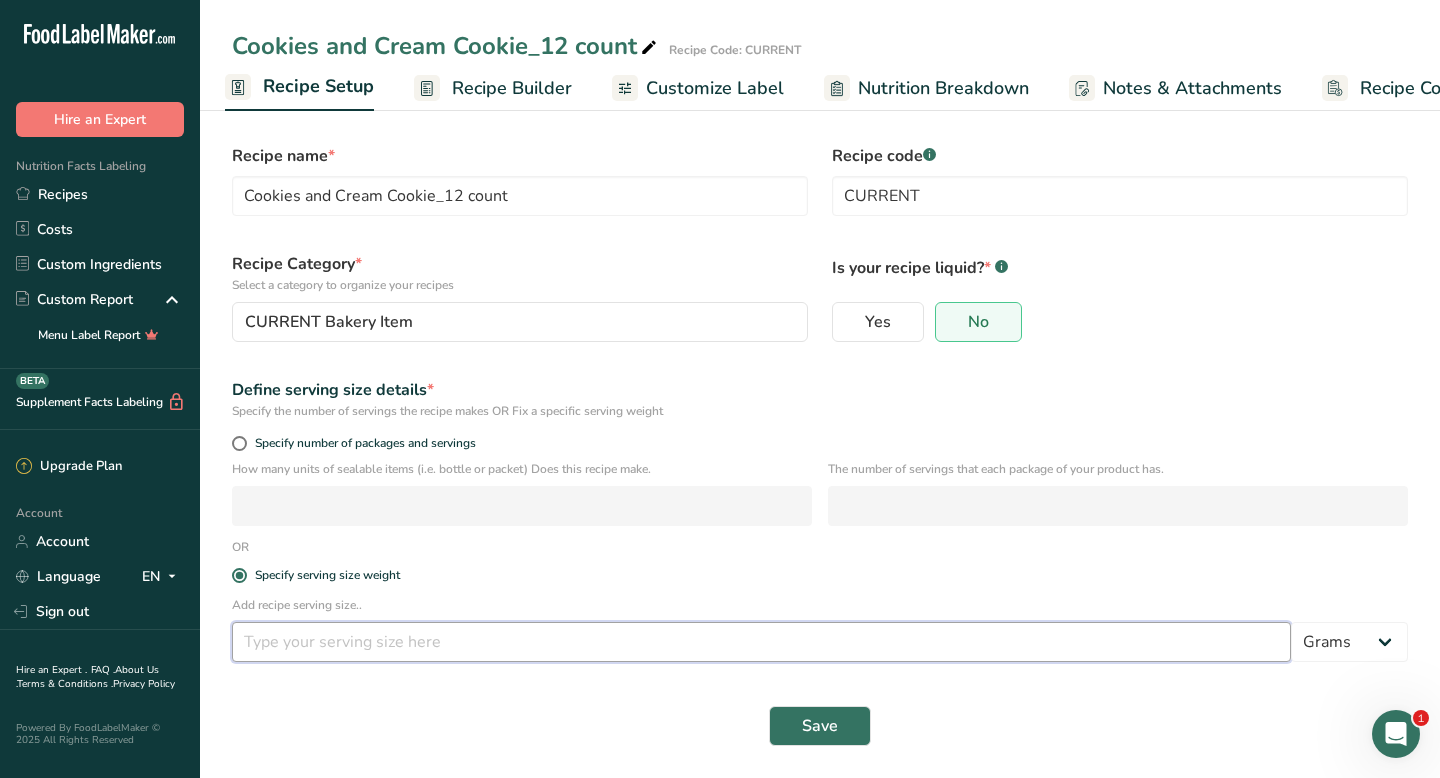 click at bounding box center [761, 642] 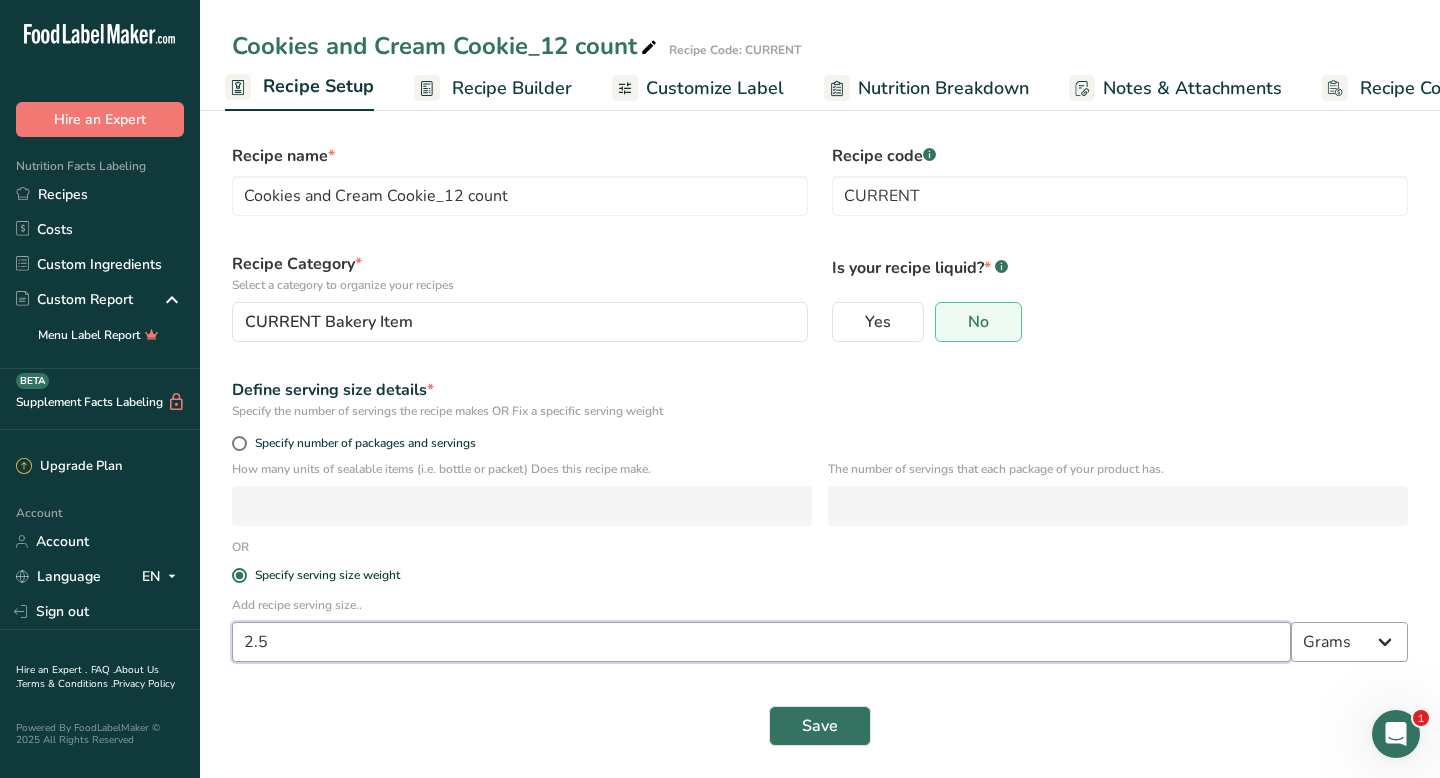 type on "2.5" 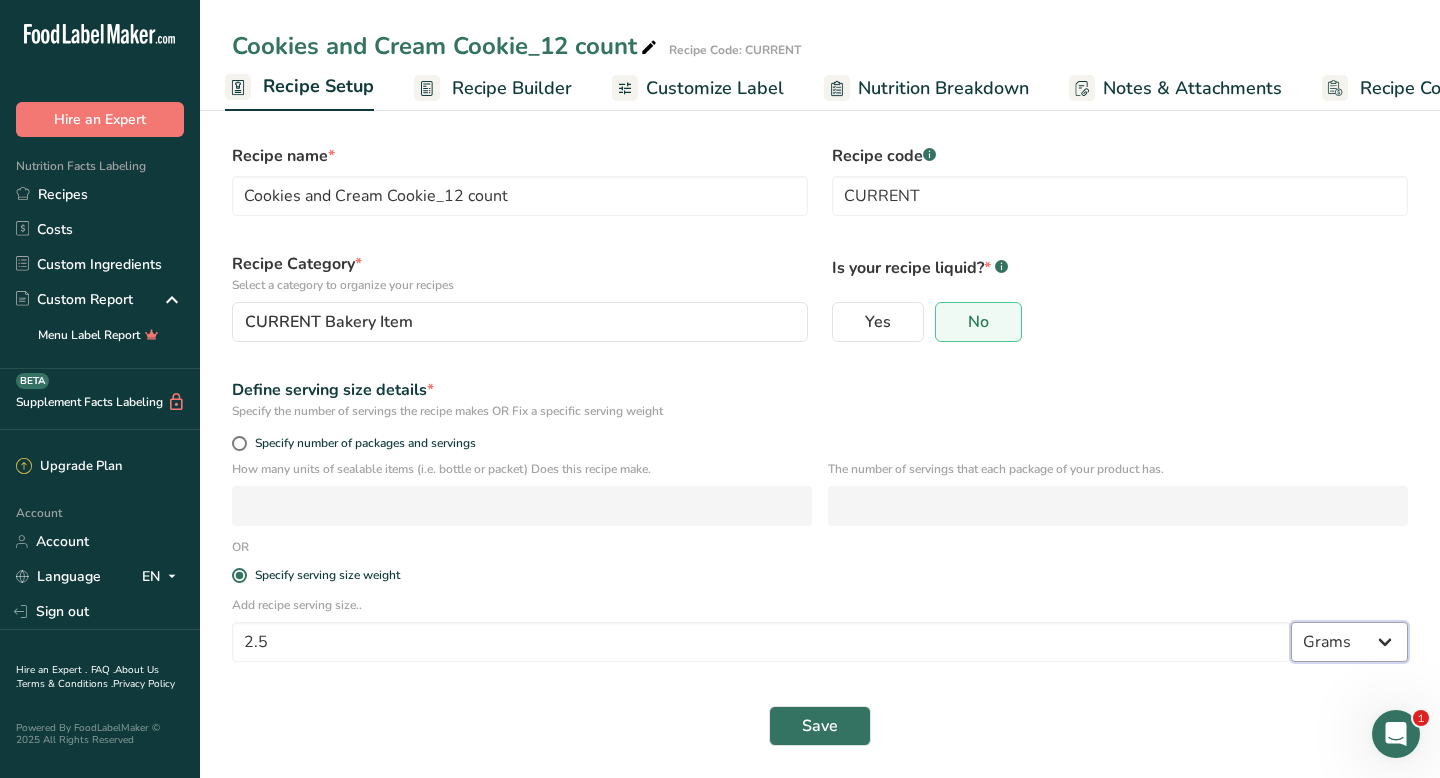 click on "Grams
kg
mg
mcg
lb
oz
l
mL
fl oz
tbsp
tsp
cup
qt
gallon" at bounding box center (1349, 642) 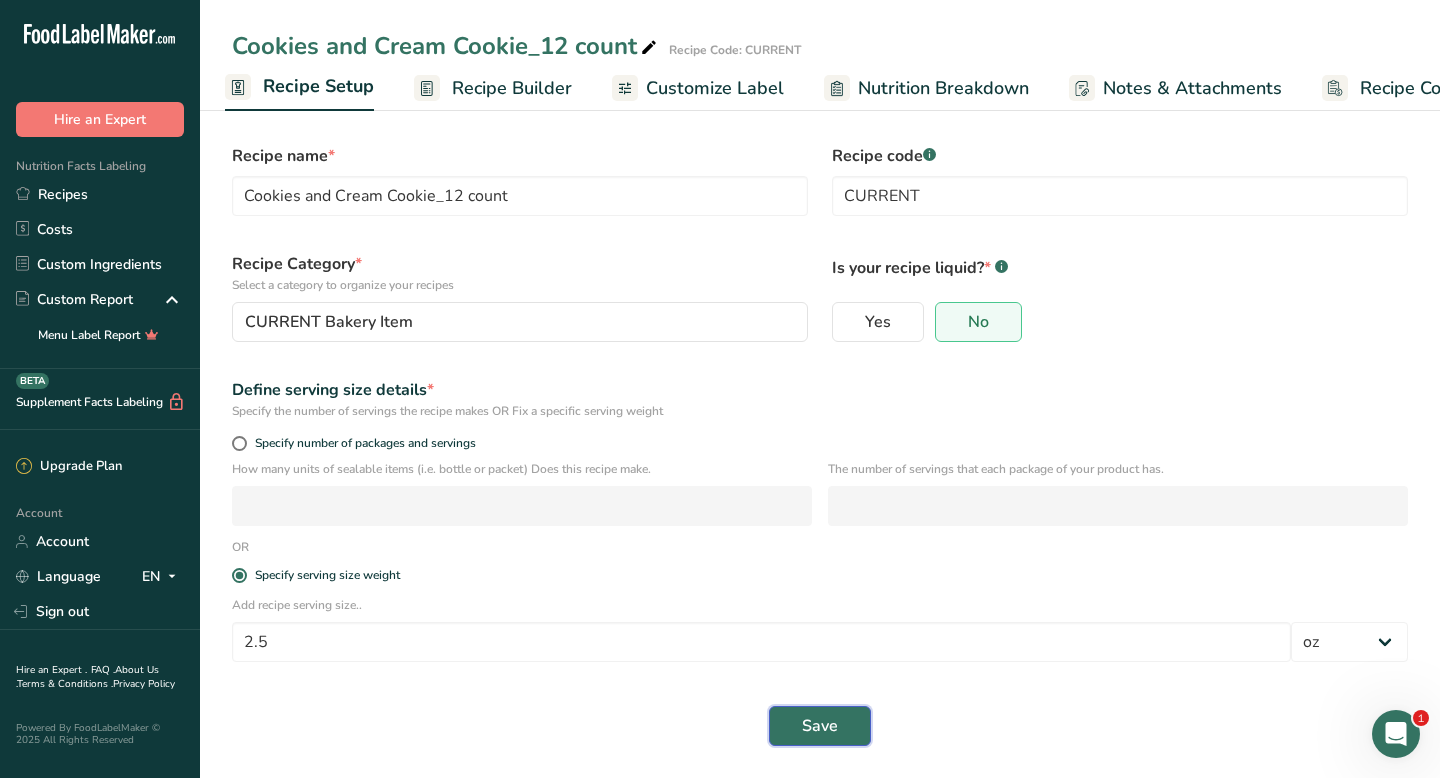 click on "Save" at bounding box center (820, 726) 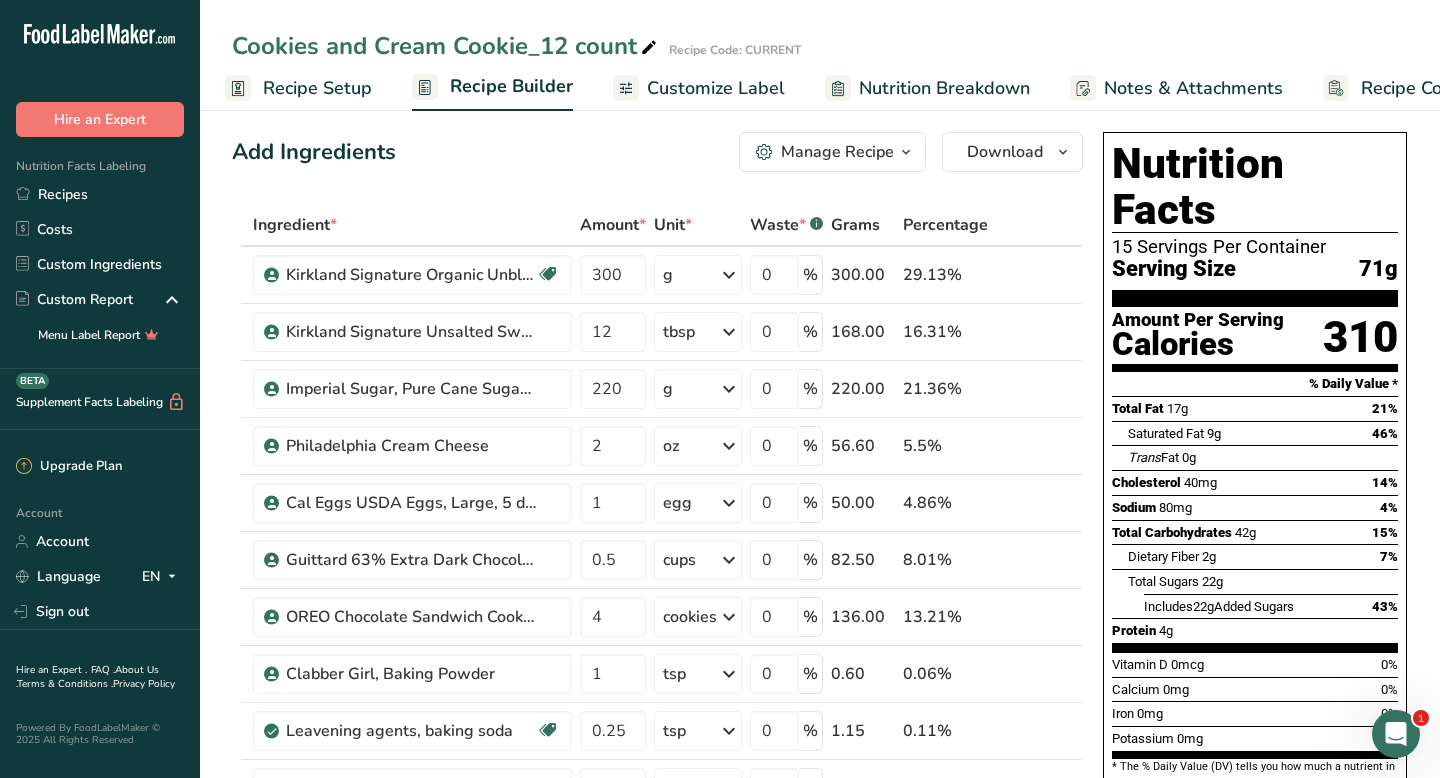 click on "Cookies and Cream Cookie_12 count" at bounding box center [446, 46] 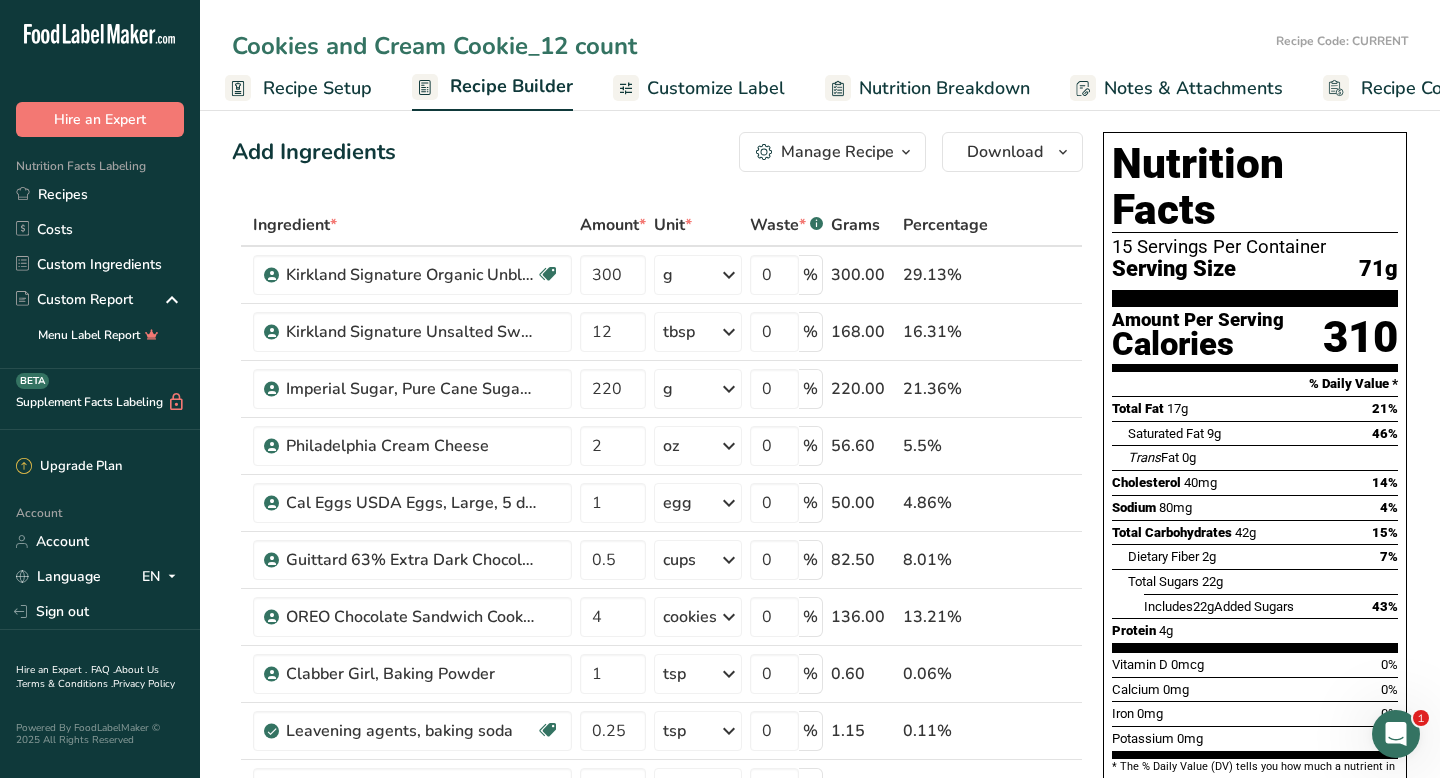click on "Cookies and Cream Cookie_12 count" at bounding box center (750, 46) 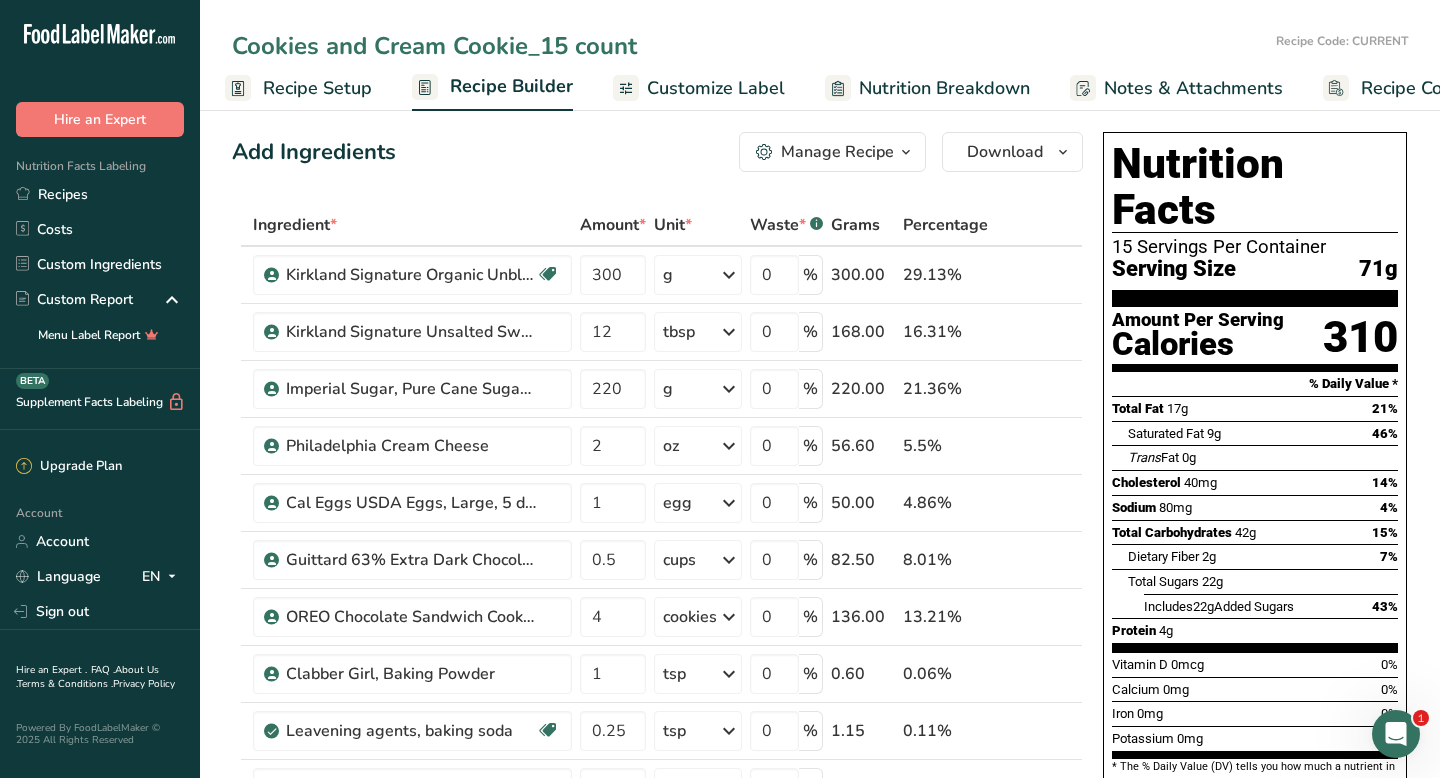 click on "Cookies and Cream Cookie_15 count" at bounding box center [750, 46] 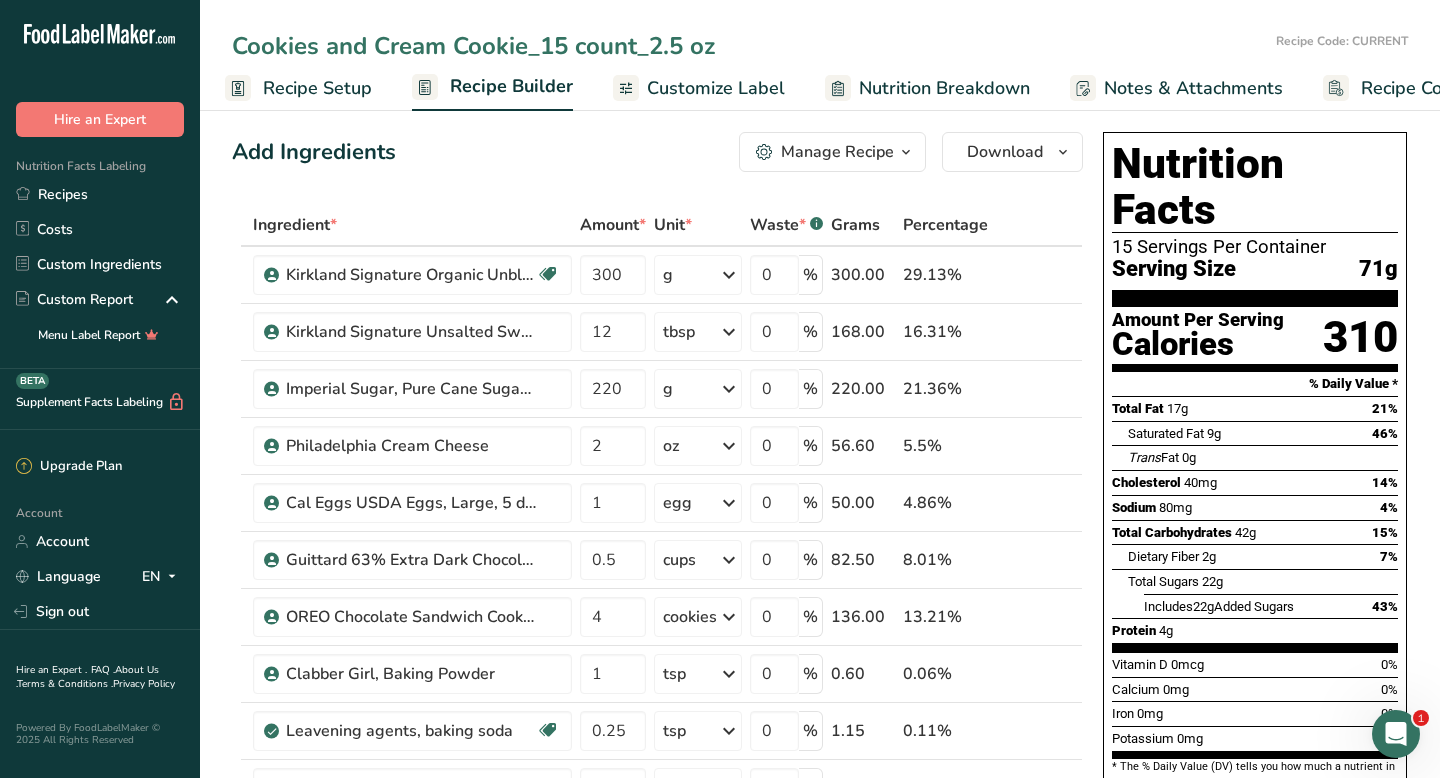 type on "Cookies and Cream Cookie_15 count_2.5 oz" 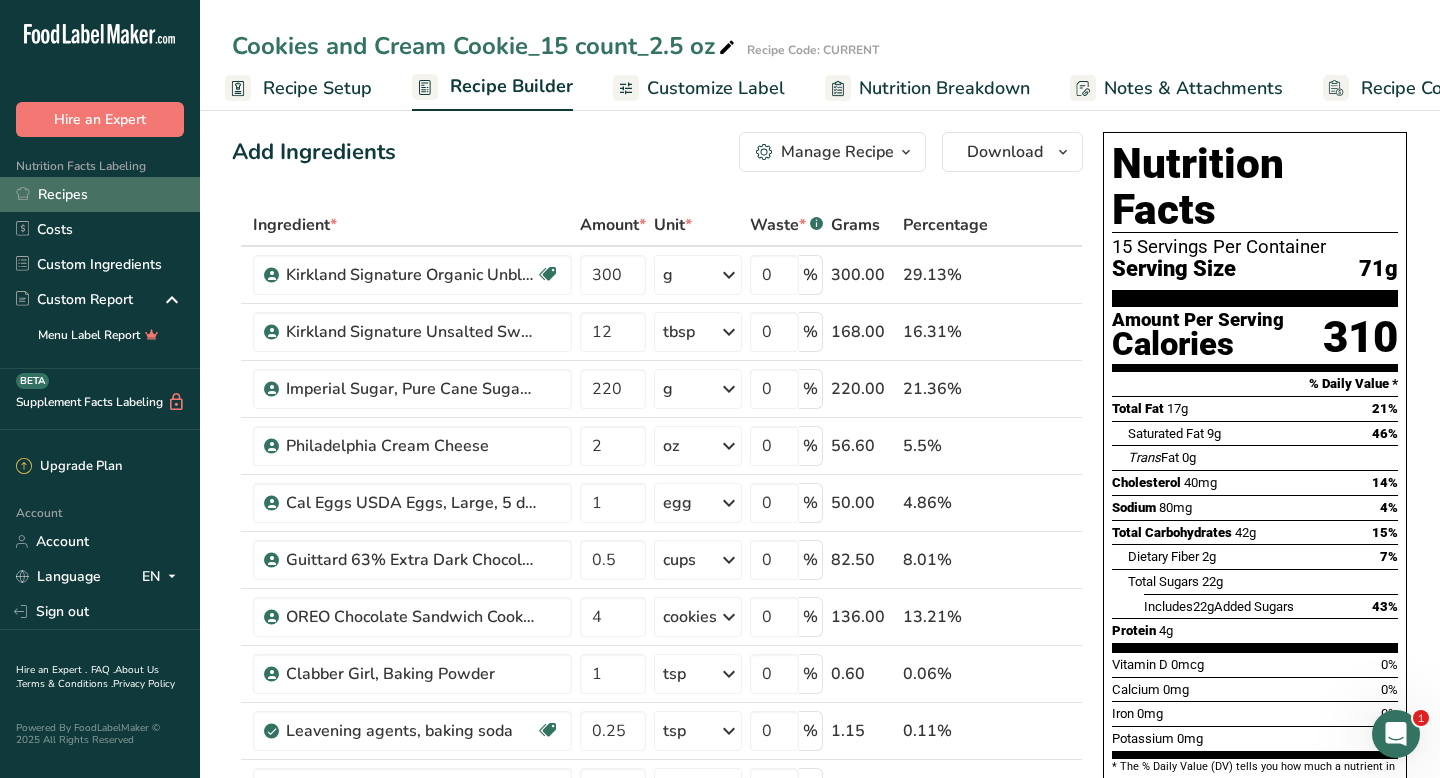 click on "Recipes" at bounding box center (100, 194) 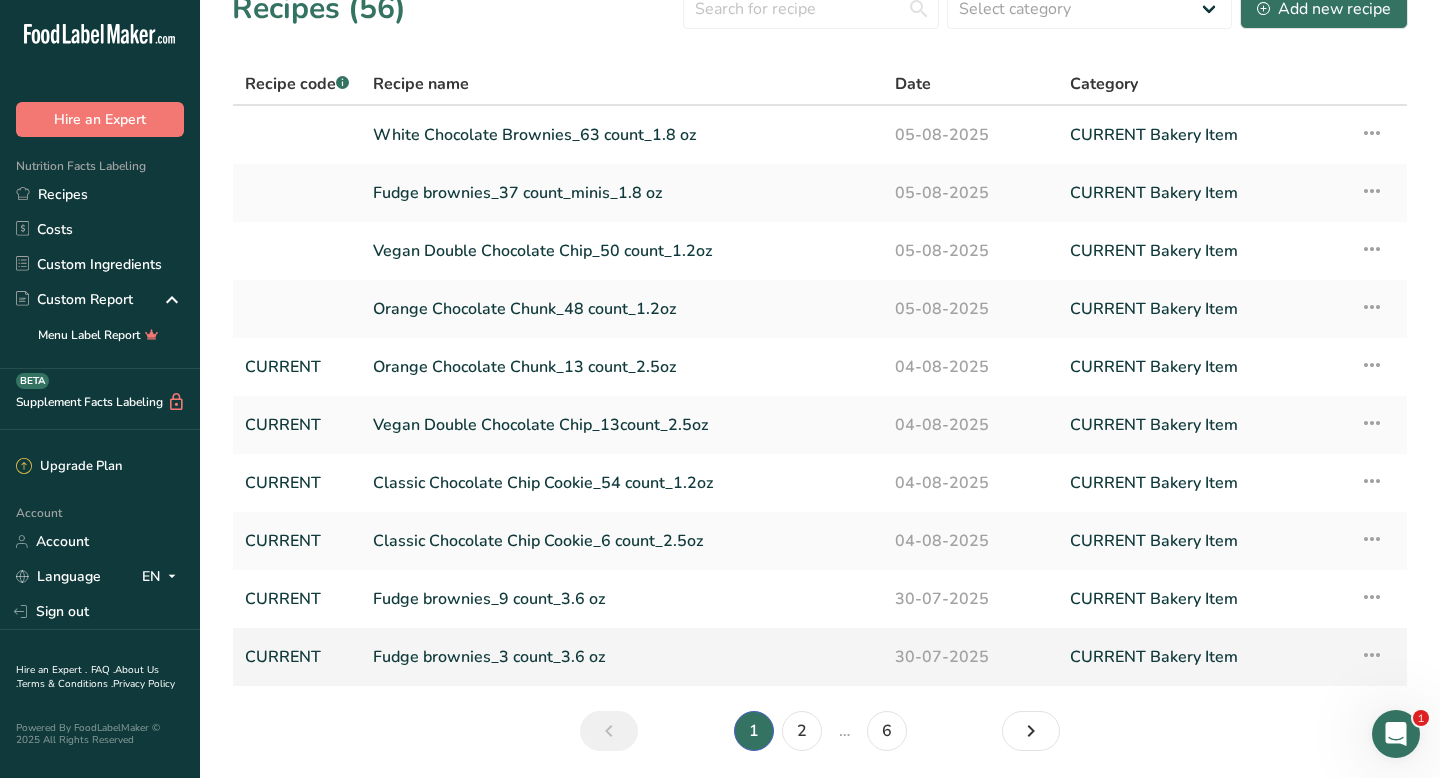 scroll, scrollTop: 47, scrollLeft: 0, axis: vertical 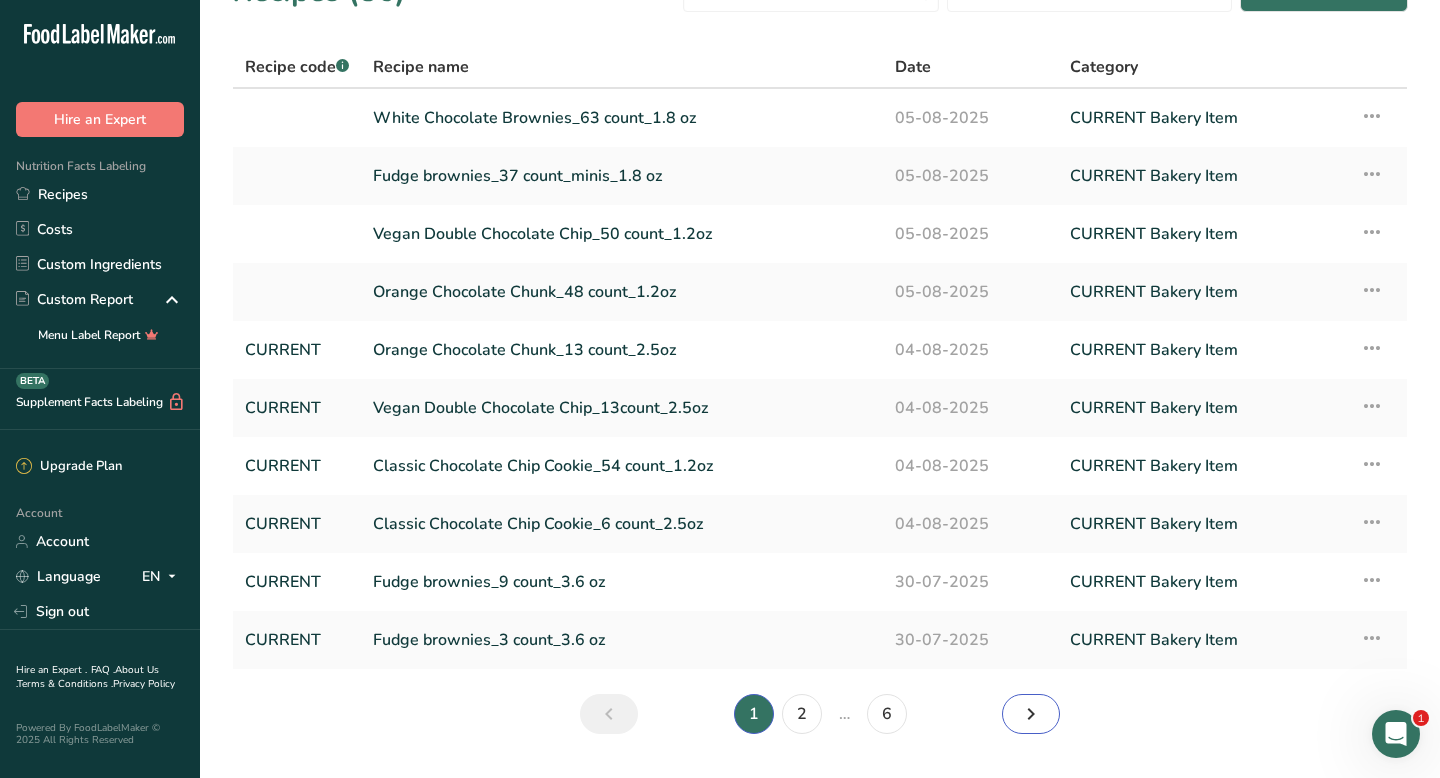 click at bounding box center (1031, 714) 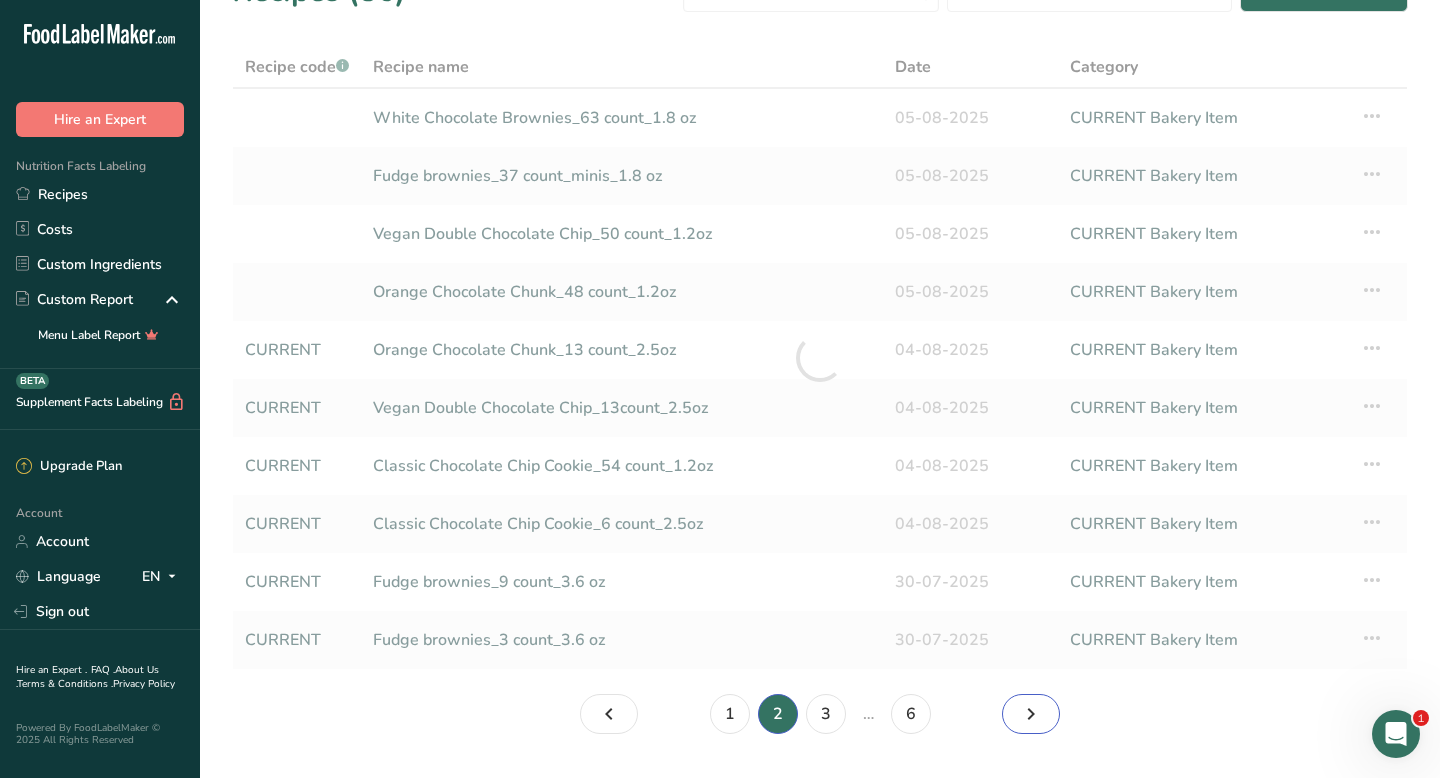 click at bounding box center [1031, 714] 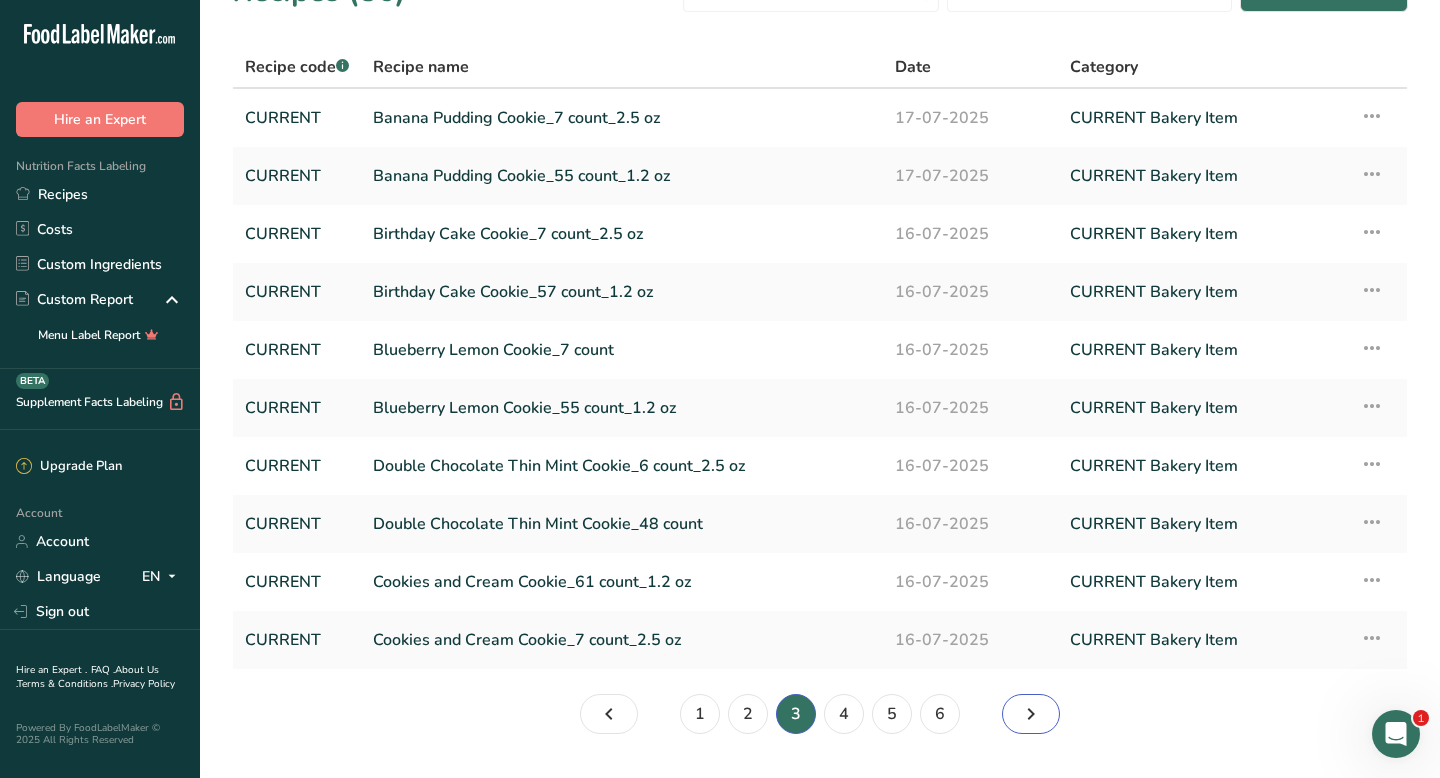 click at bounding box center (1031, 714) 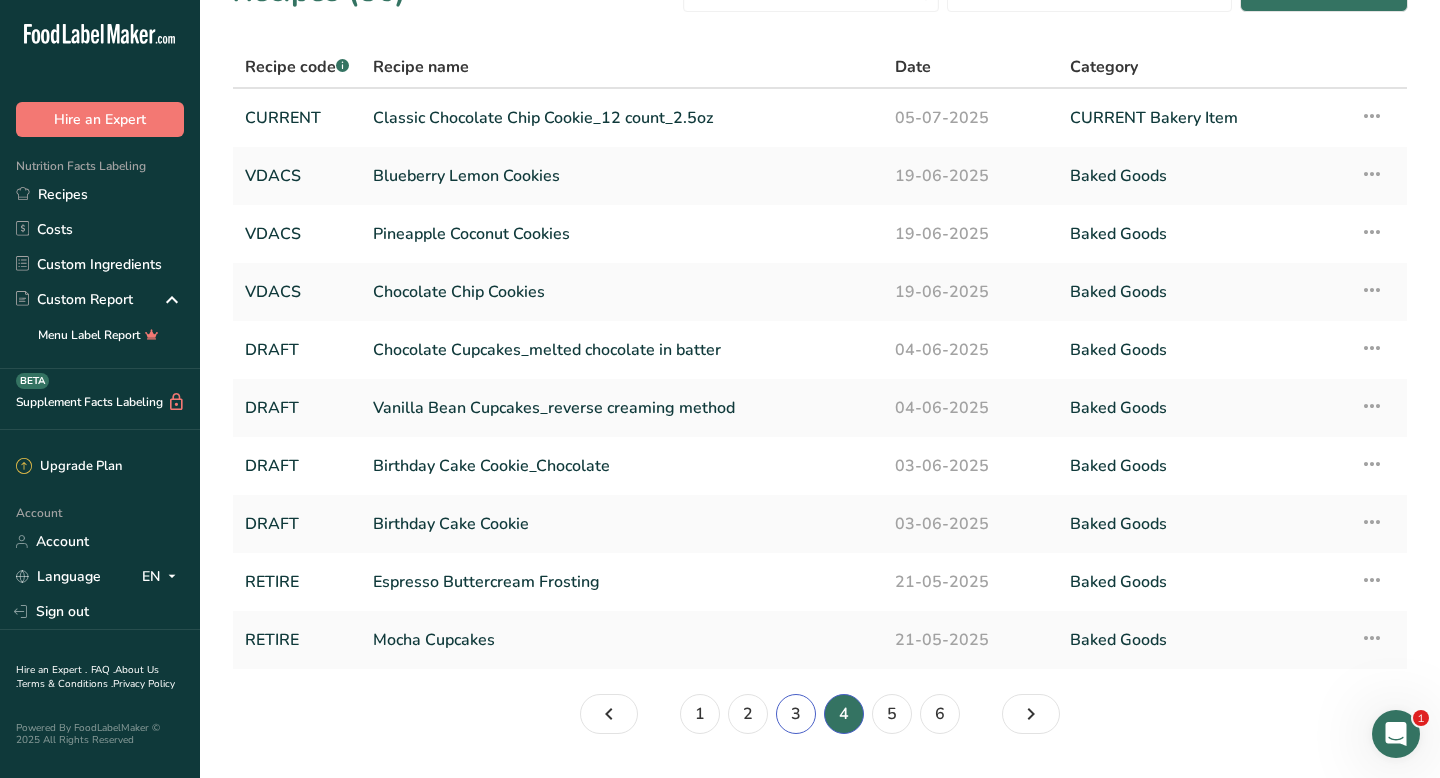 click on "3" at bounding box center (796, 714) 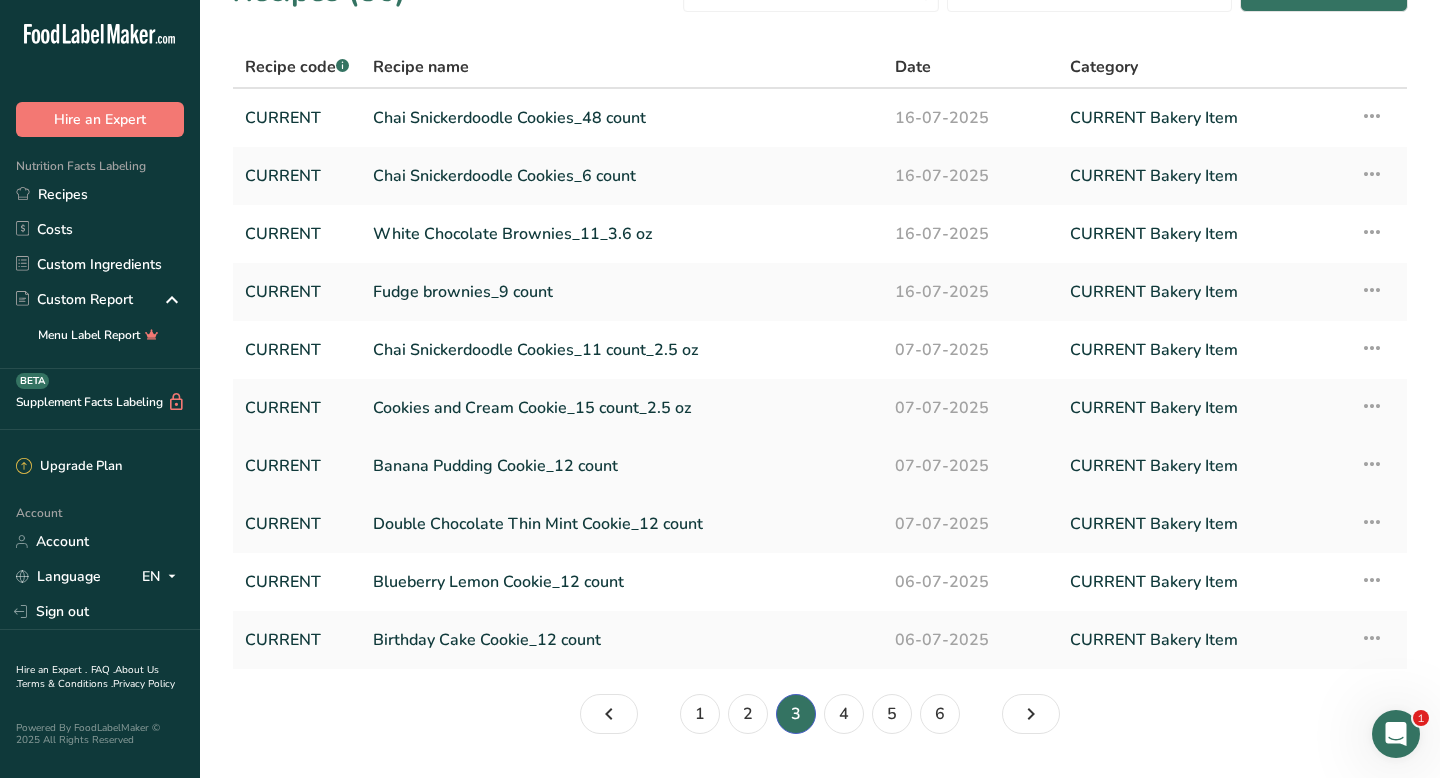 click on "Banana Pudding Cookie_12 count" at bounding box center [622, 466] 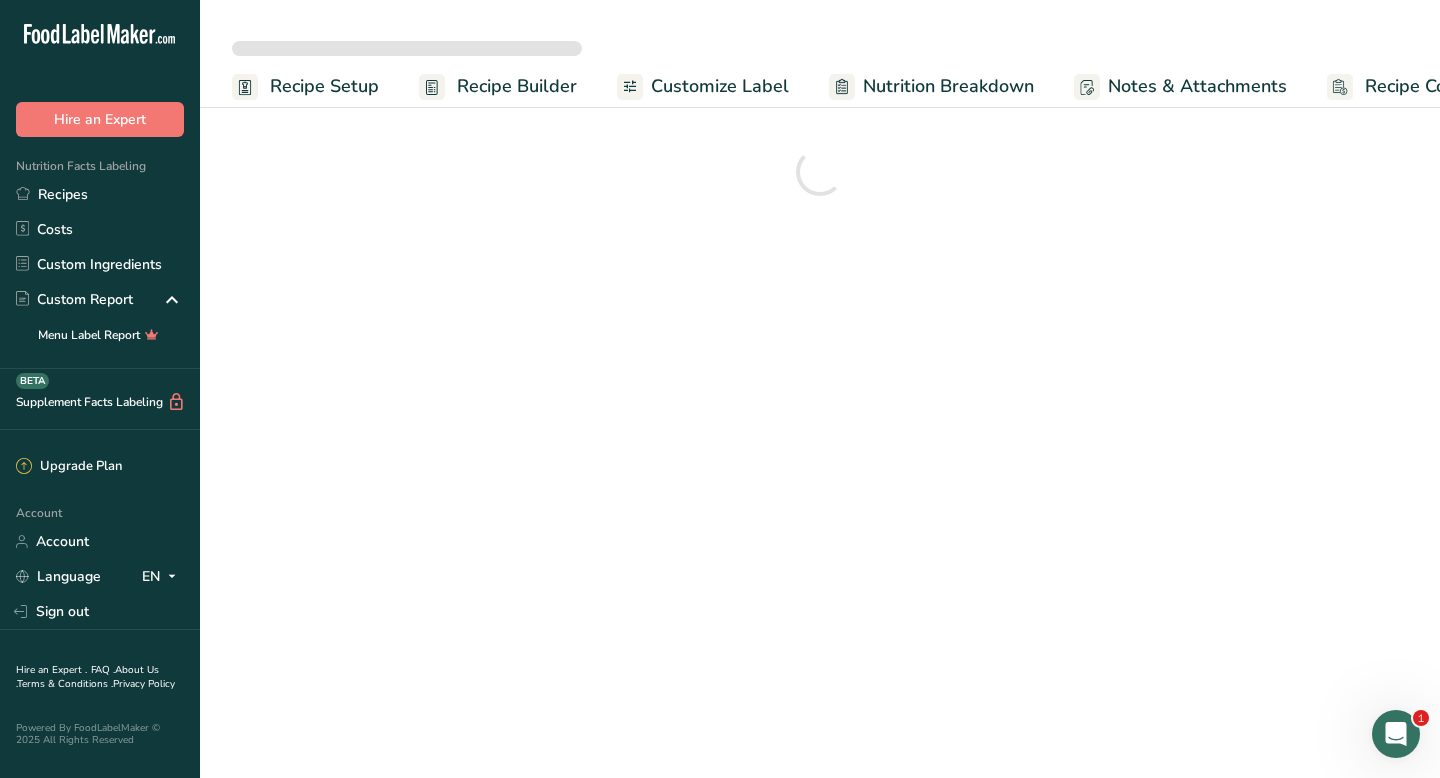 scroll, scrollTop: 0, scrollLeft: 0, axis: both 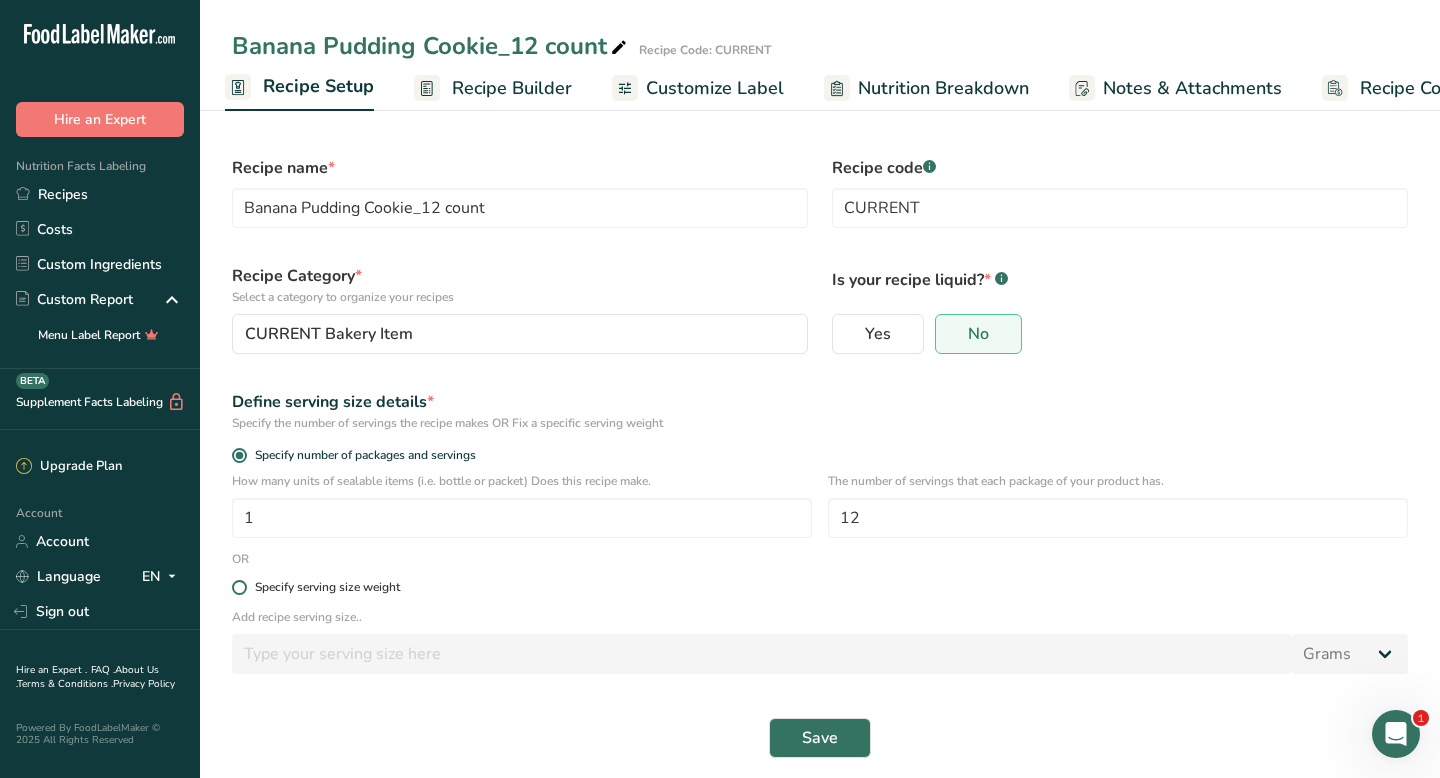 click on "Specify serving size weight" at bounding box center [323, 587] 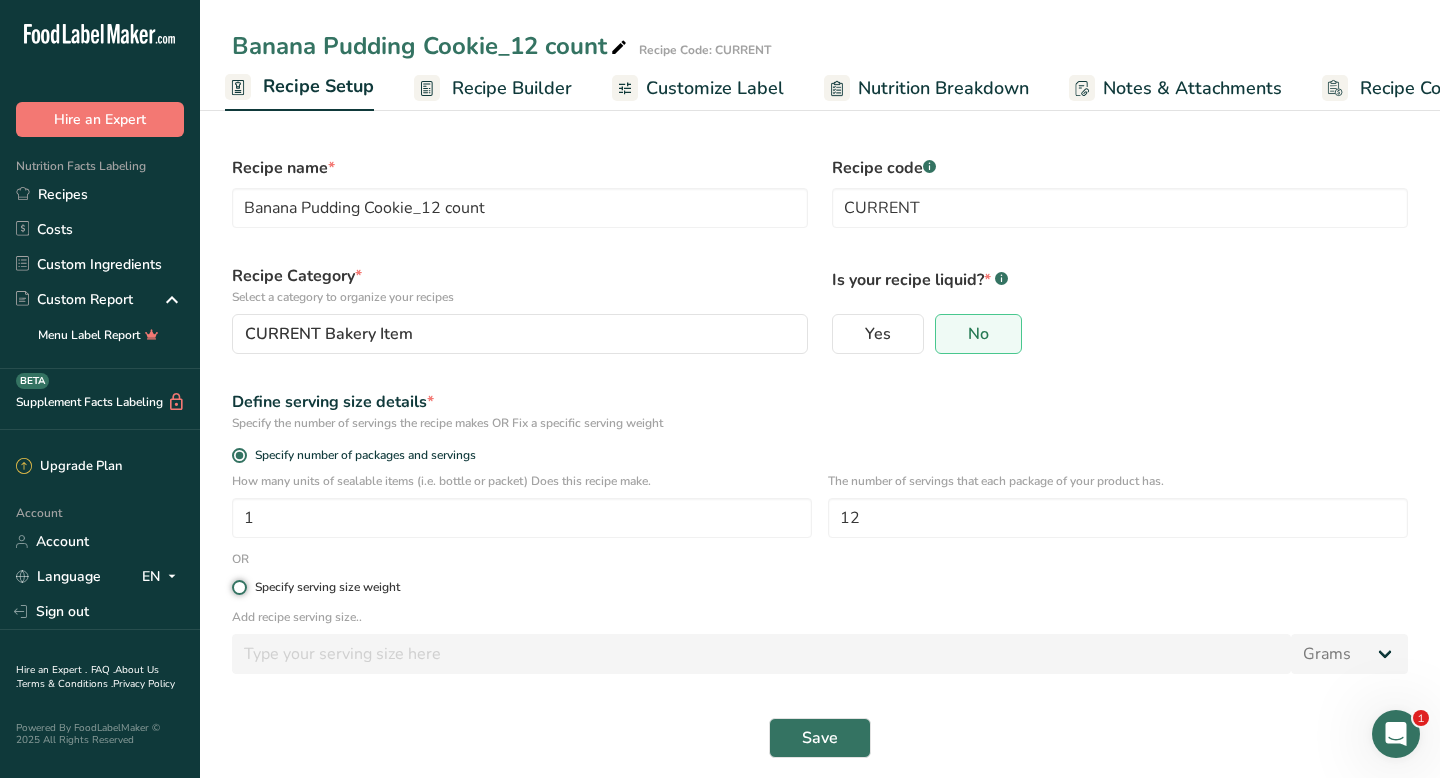 click on "Specify serving size weight" at bounding box center [238, 587] 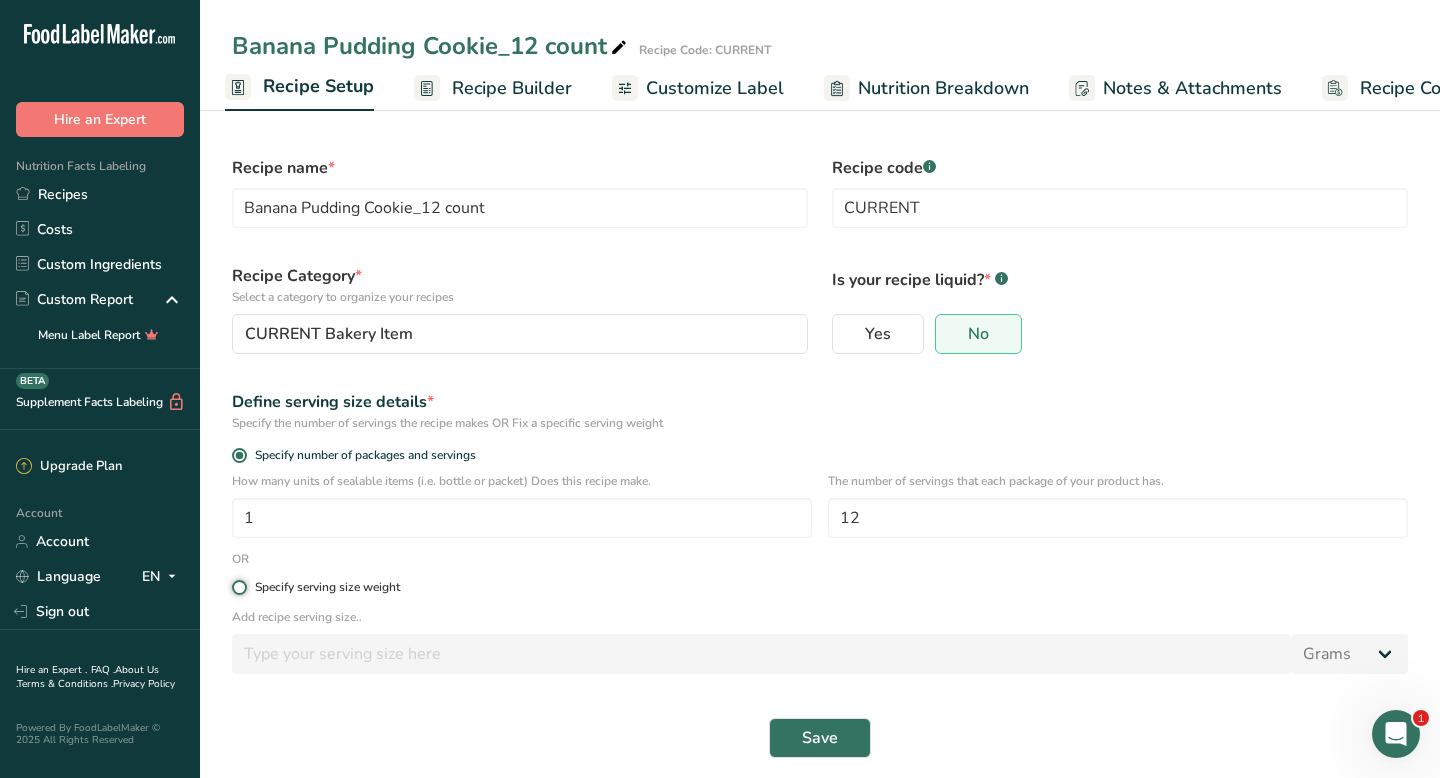 radio on "true" 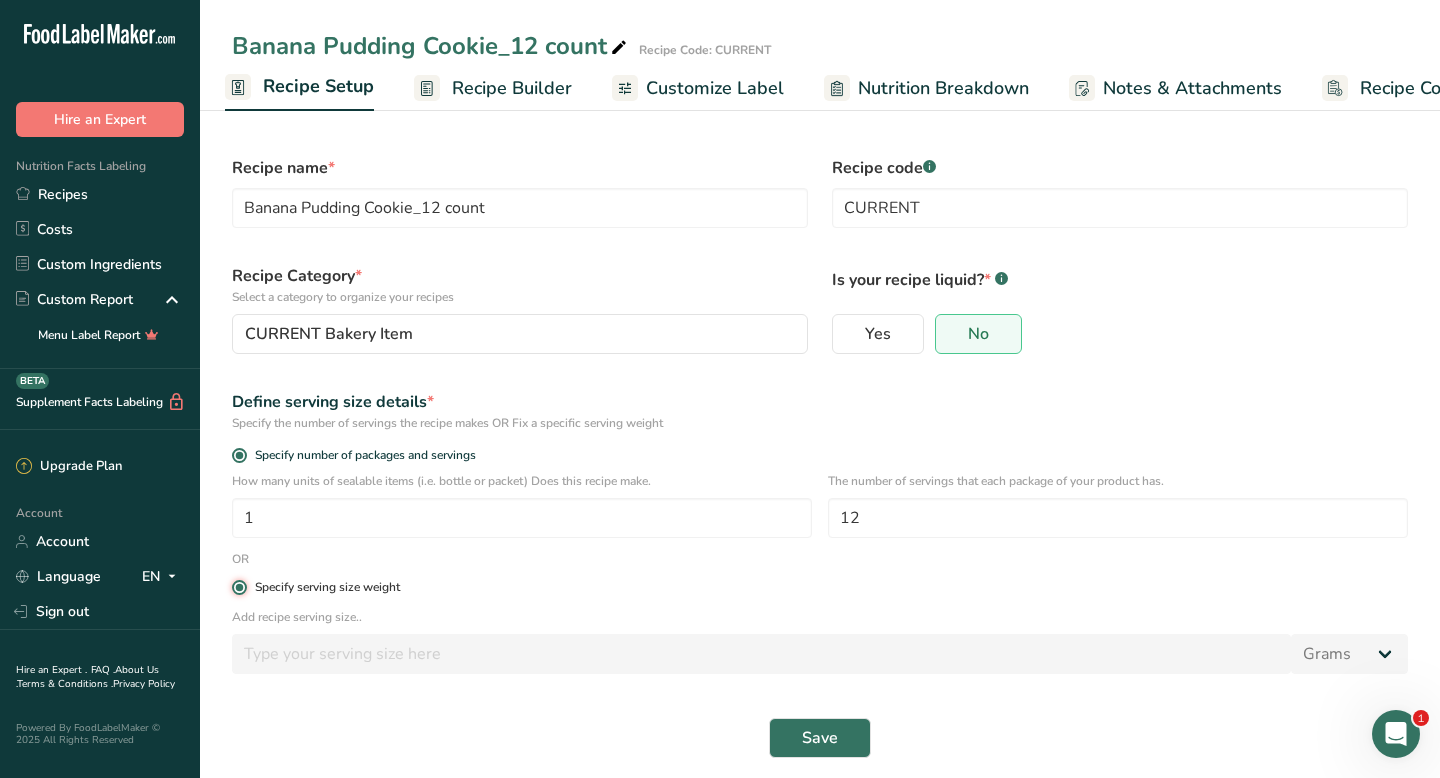 radio on "false" 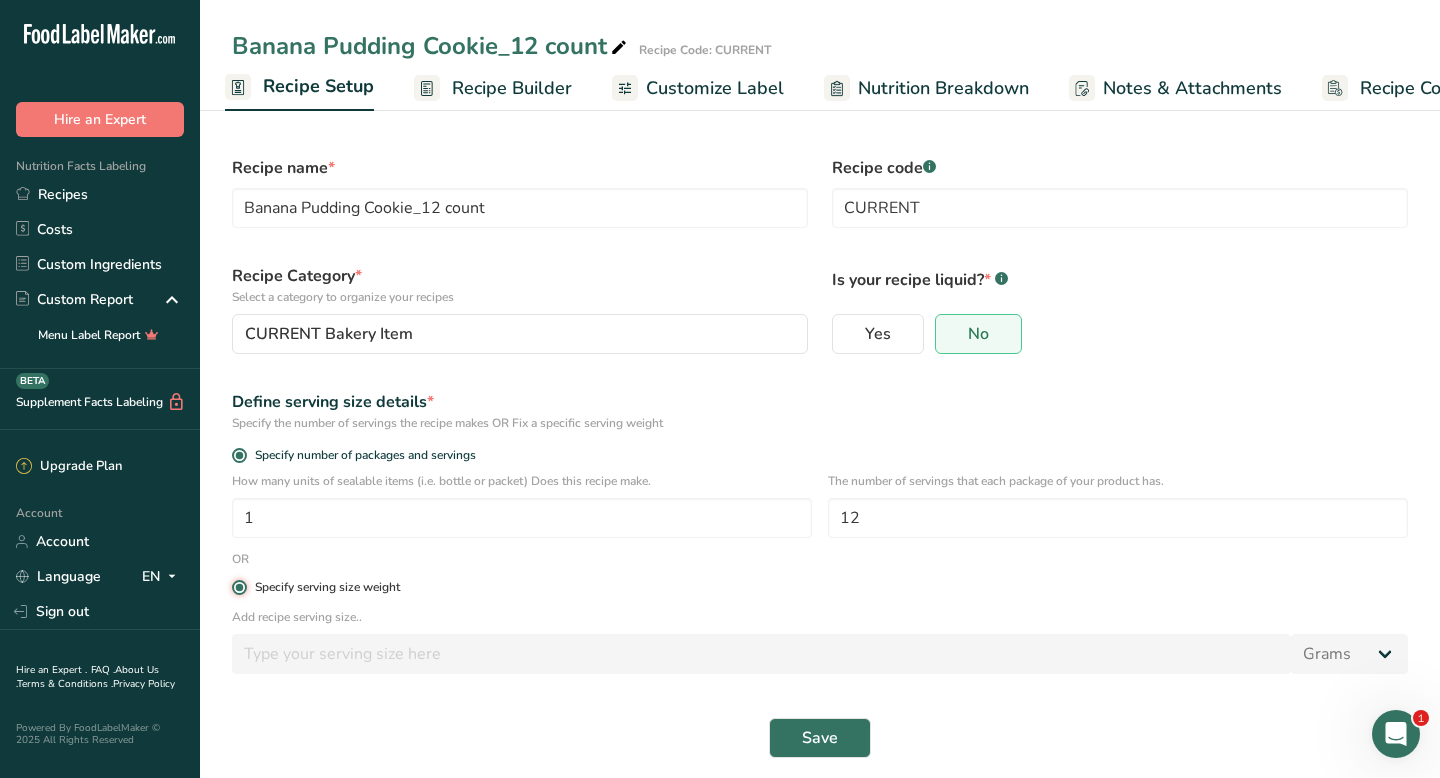 type 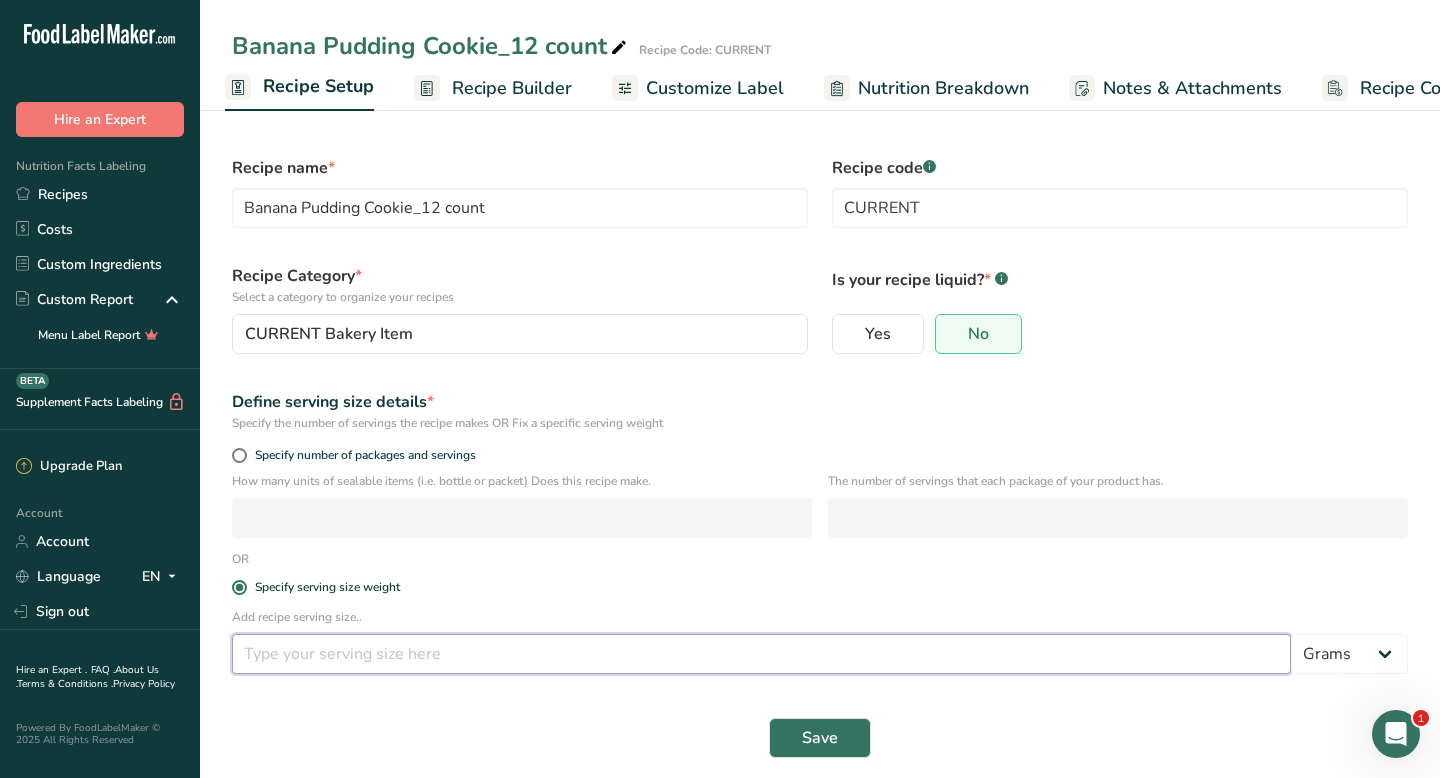 click at bounding box center [761, 654] 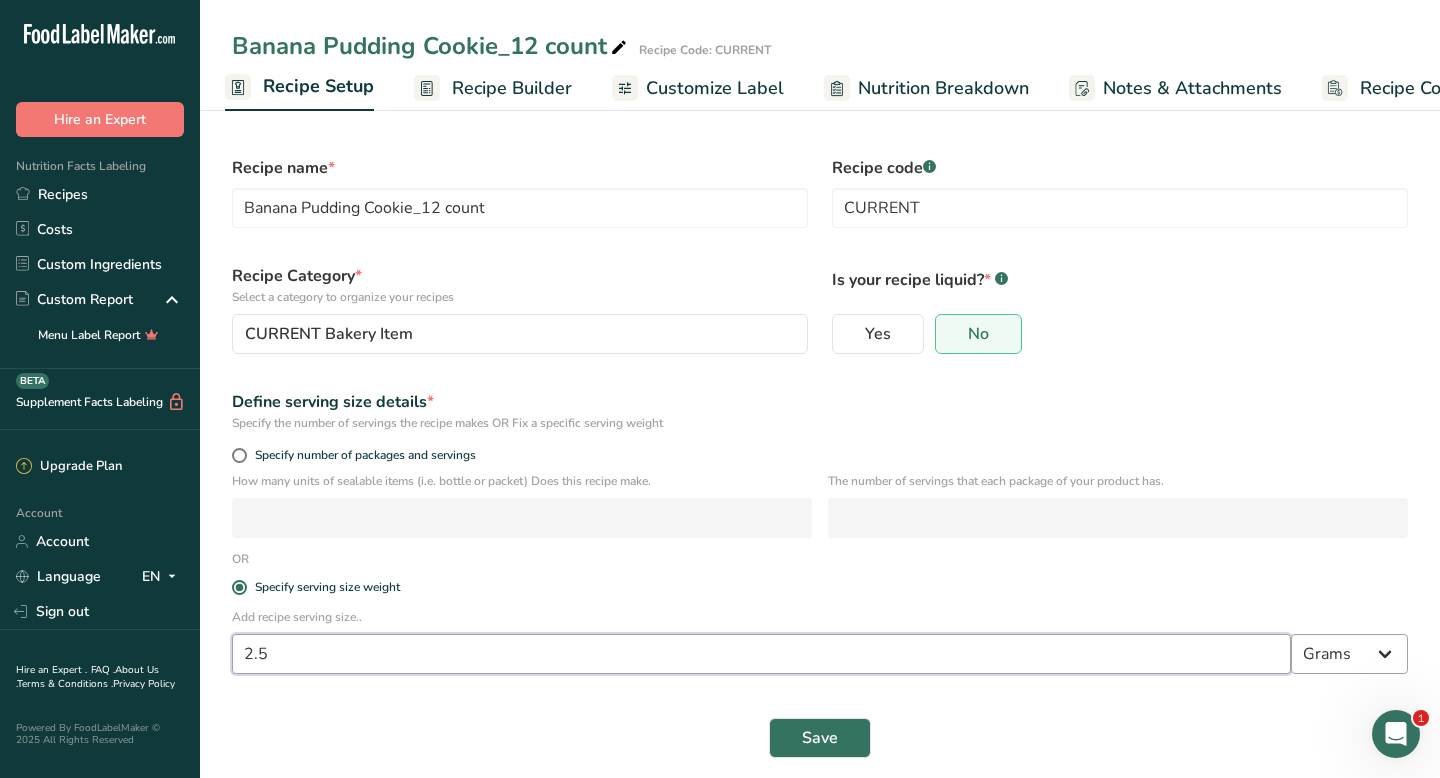 type on "2.5" 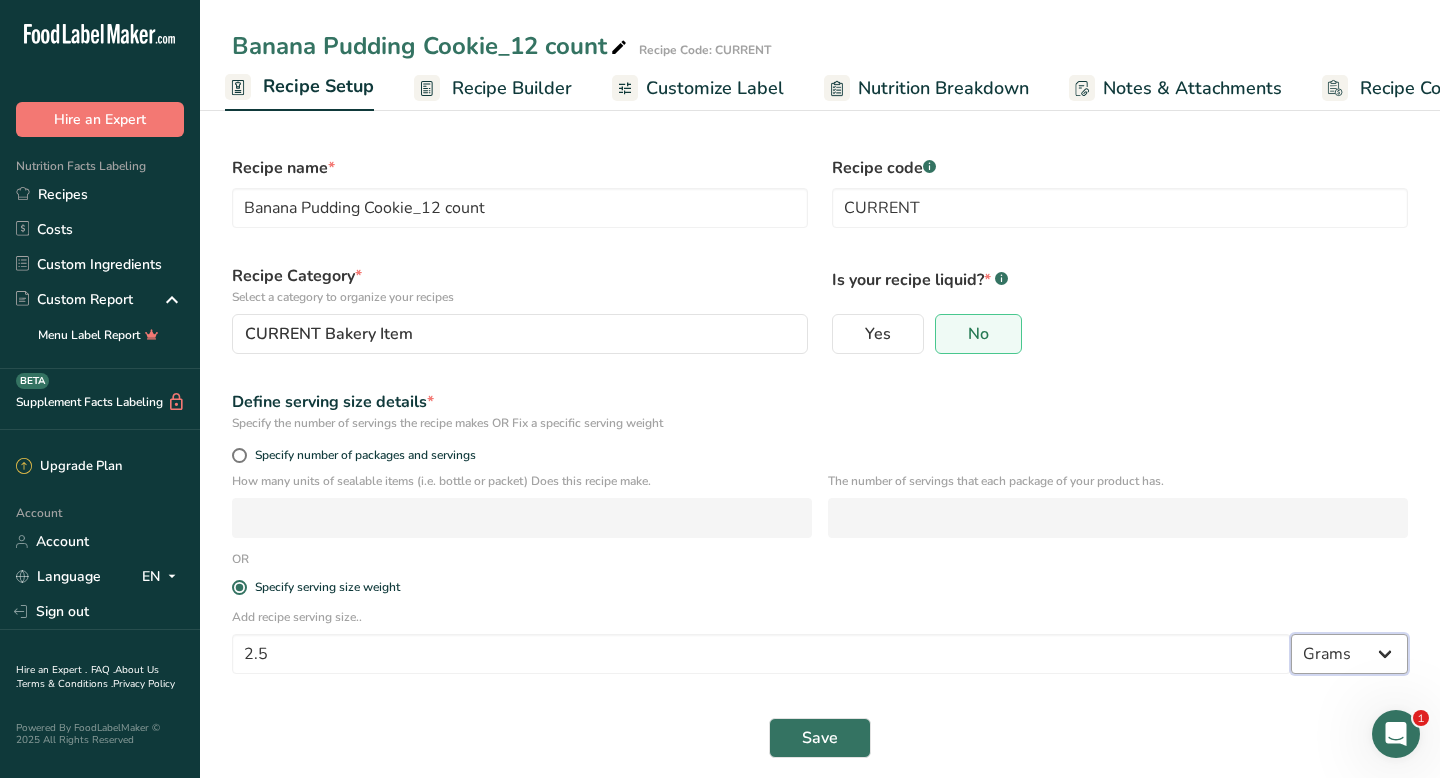 click on "Grams
kg
mg
mcg
lb
oz
l
mL
fl oz
tbsp
tsp
cup
qt
gallon" at bounding box center [1349, 654] 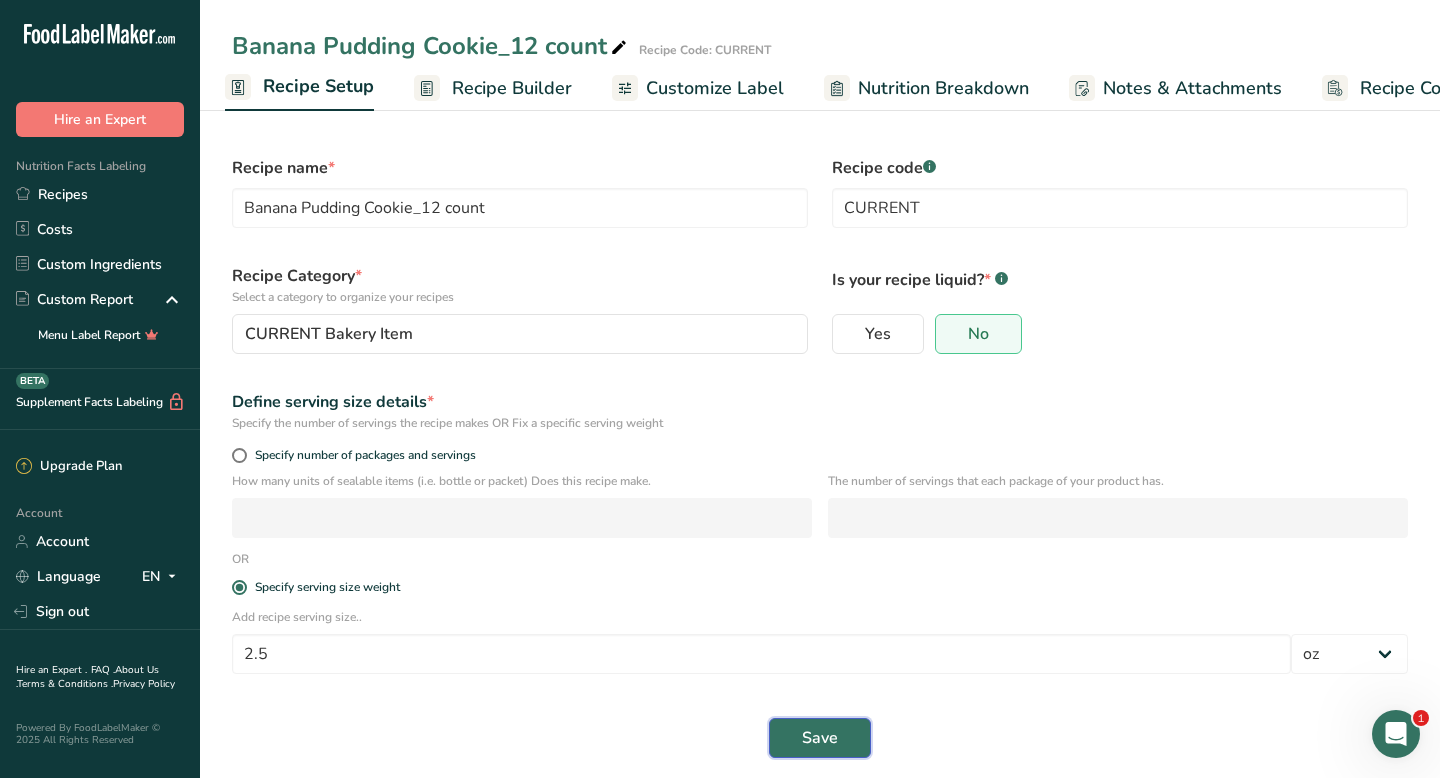 click on "Save" at bounding box center (820, 738) 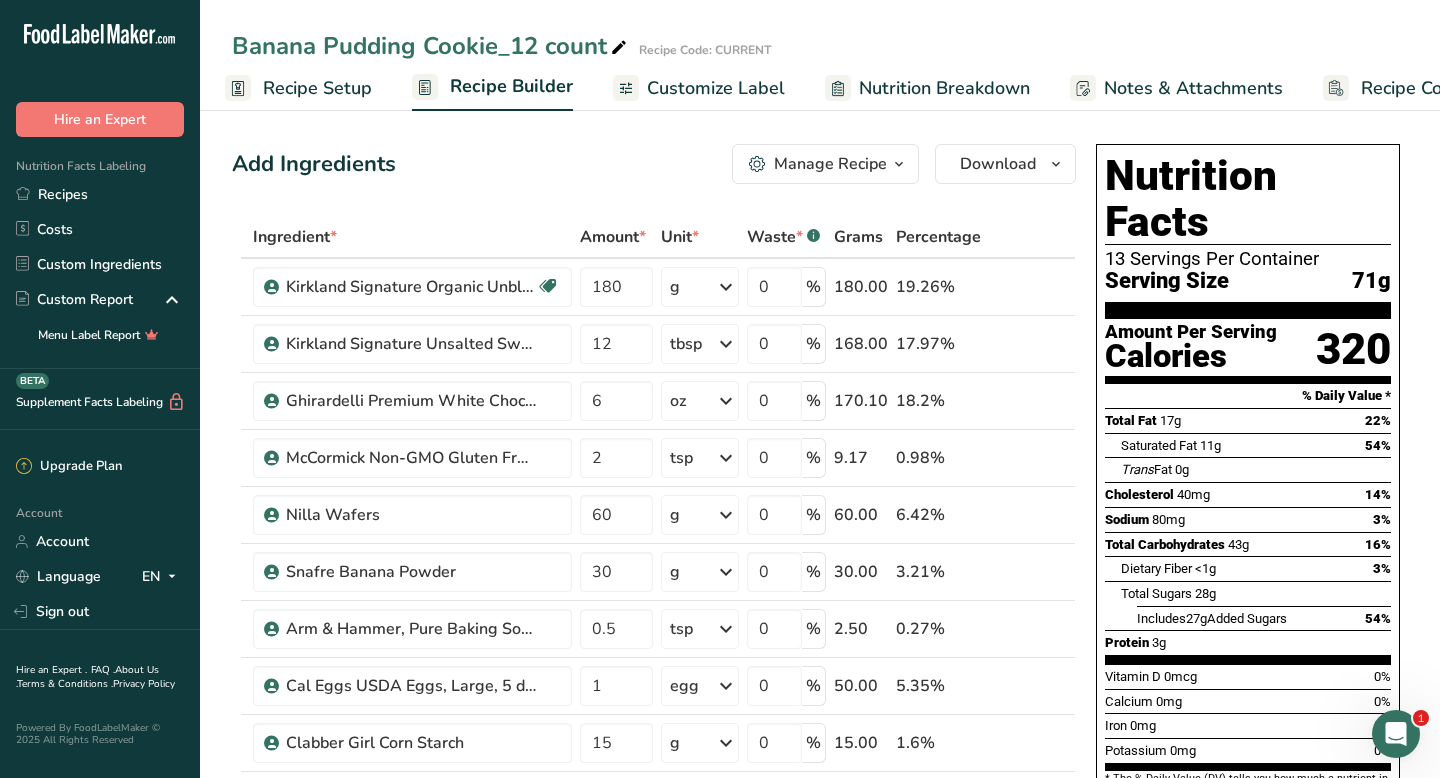 click on "Banana Pudding Cookie_12 count" at bounding box center (431, 46) 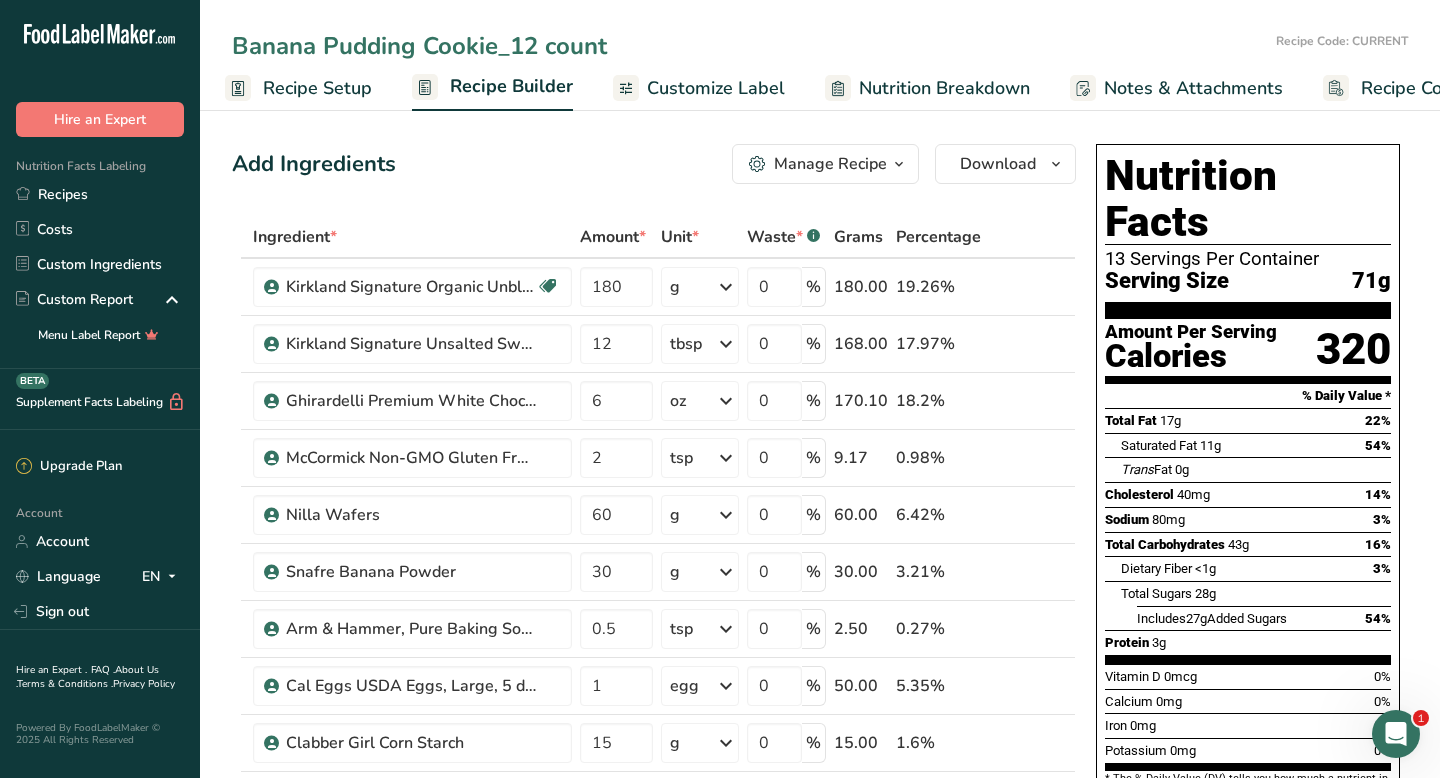 click on "Banana Pudding Cookie_12 count" at bounding box center [750, 46] 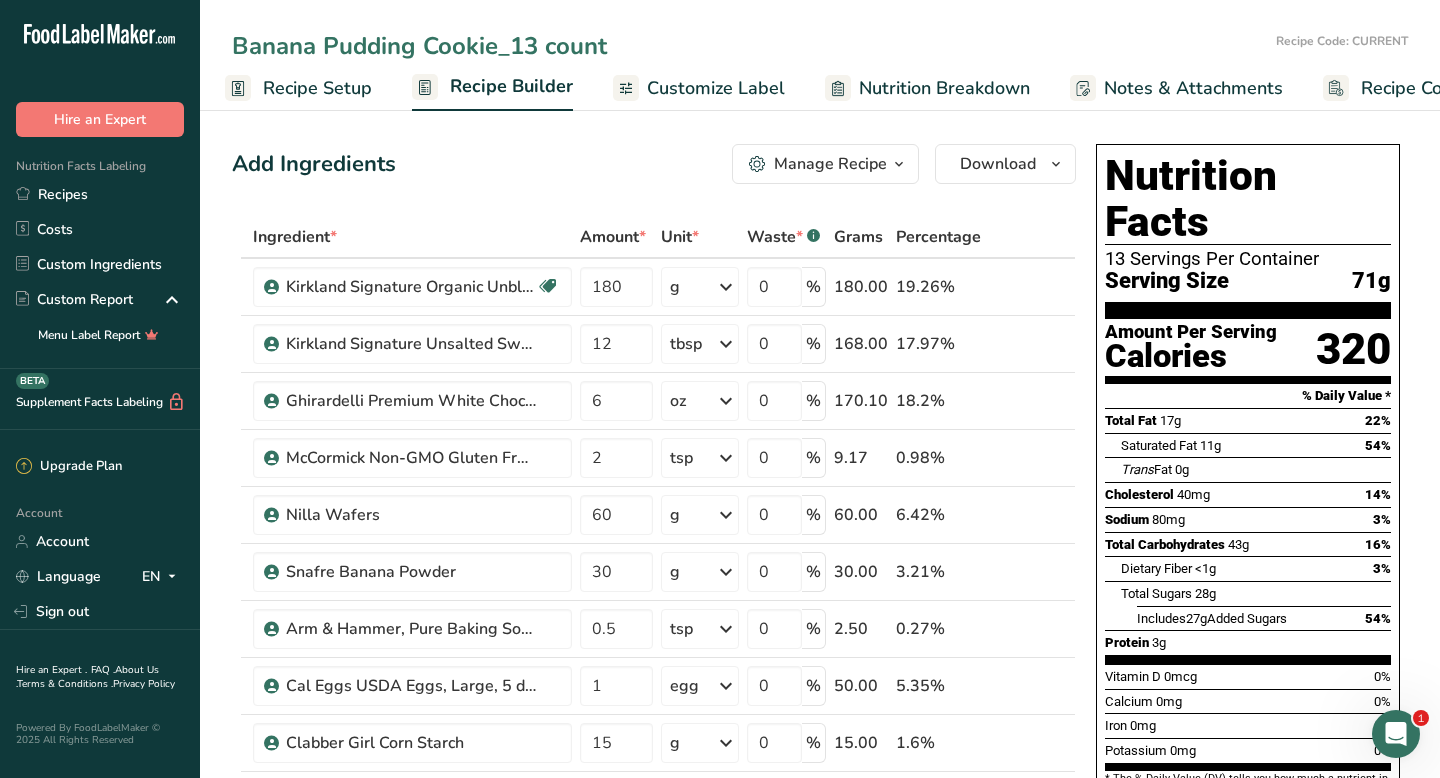 click on "Banana Pudding Cookie_13 count" at bounding box center [750, 46] 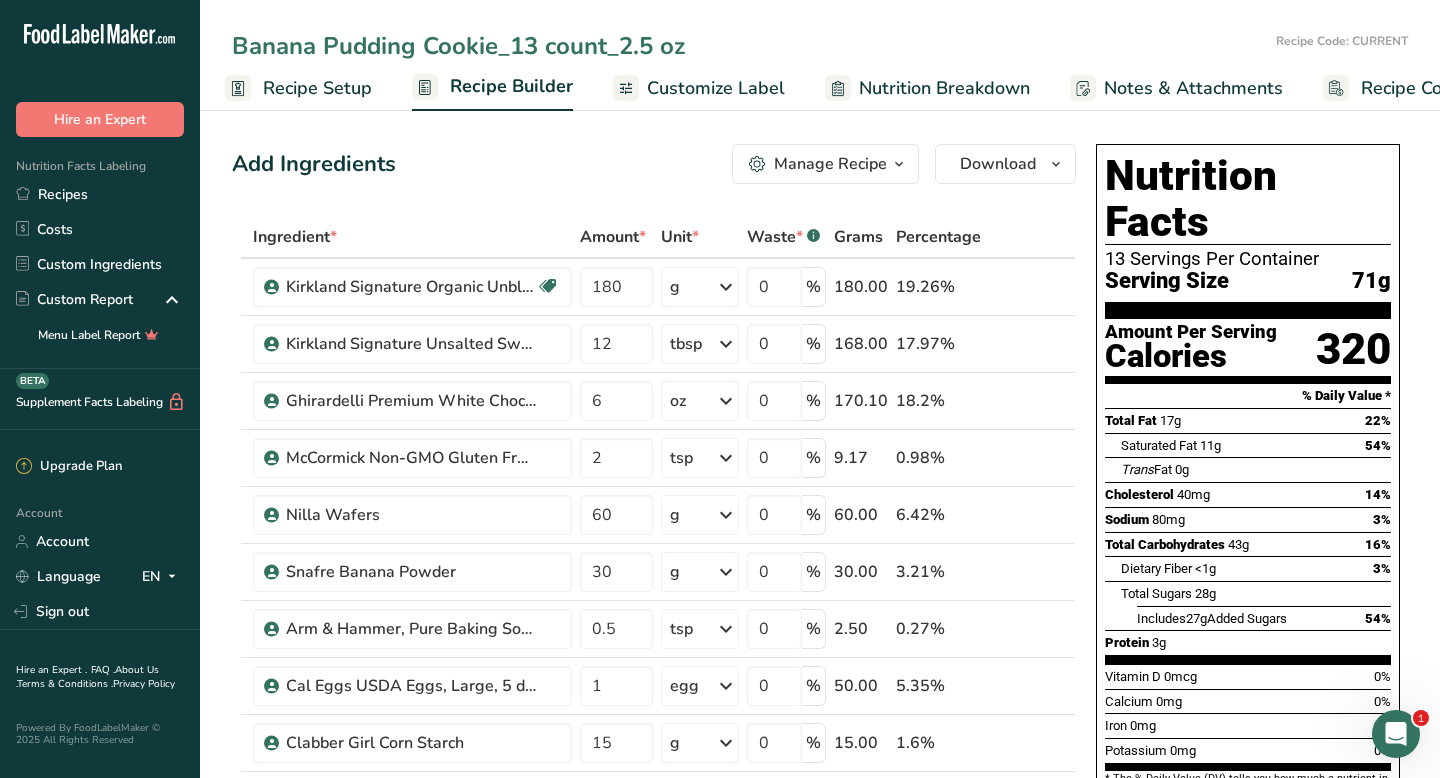 type on "Banana Pudding Cookie_13 count_2.5 oz" 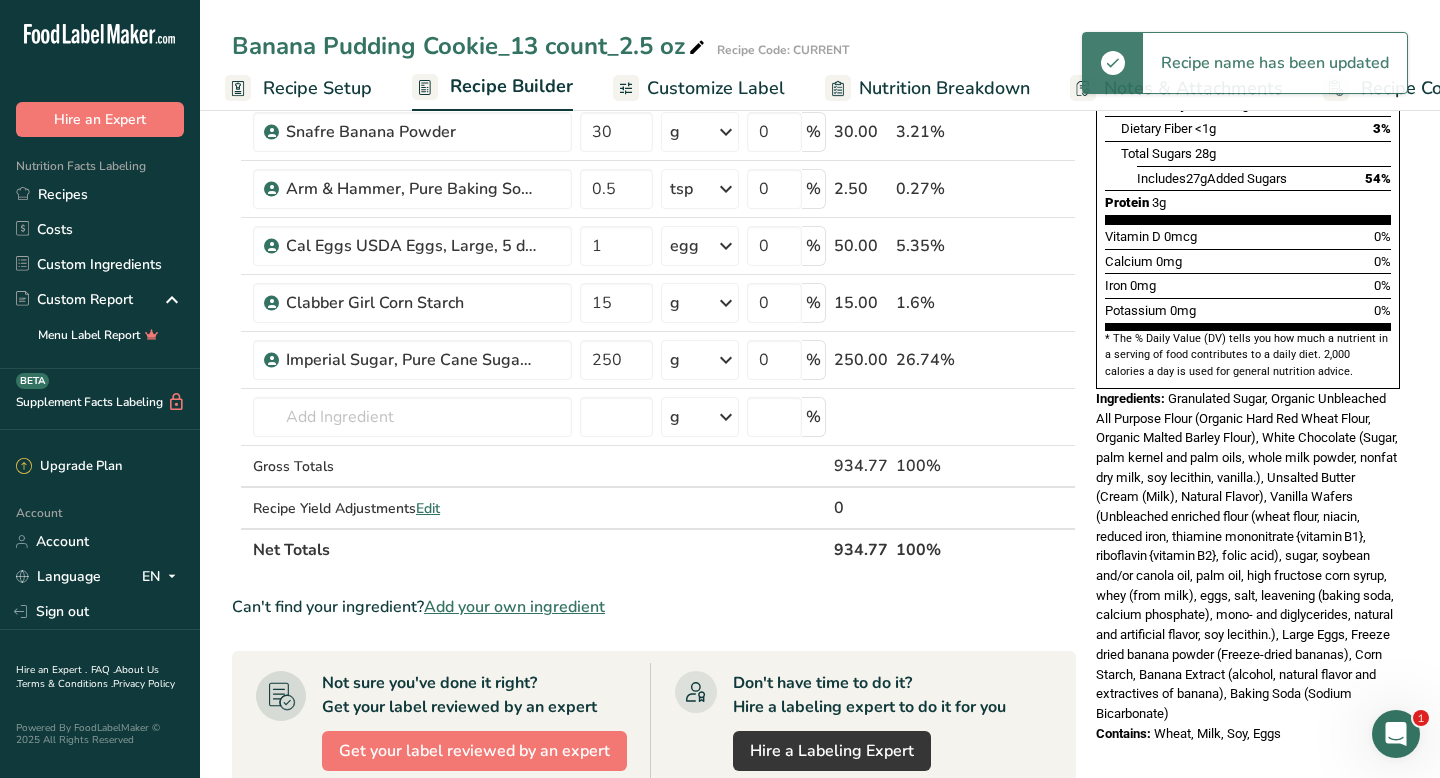 scroll, scrollTop: 0, scrollLeft: 0, axis: both 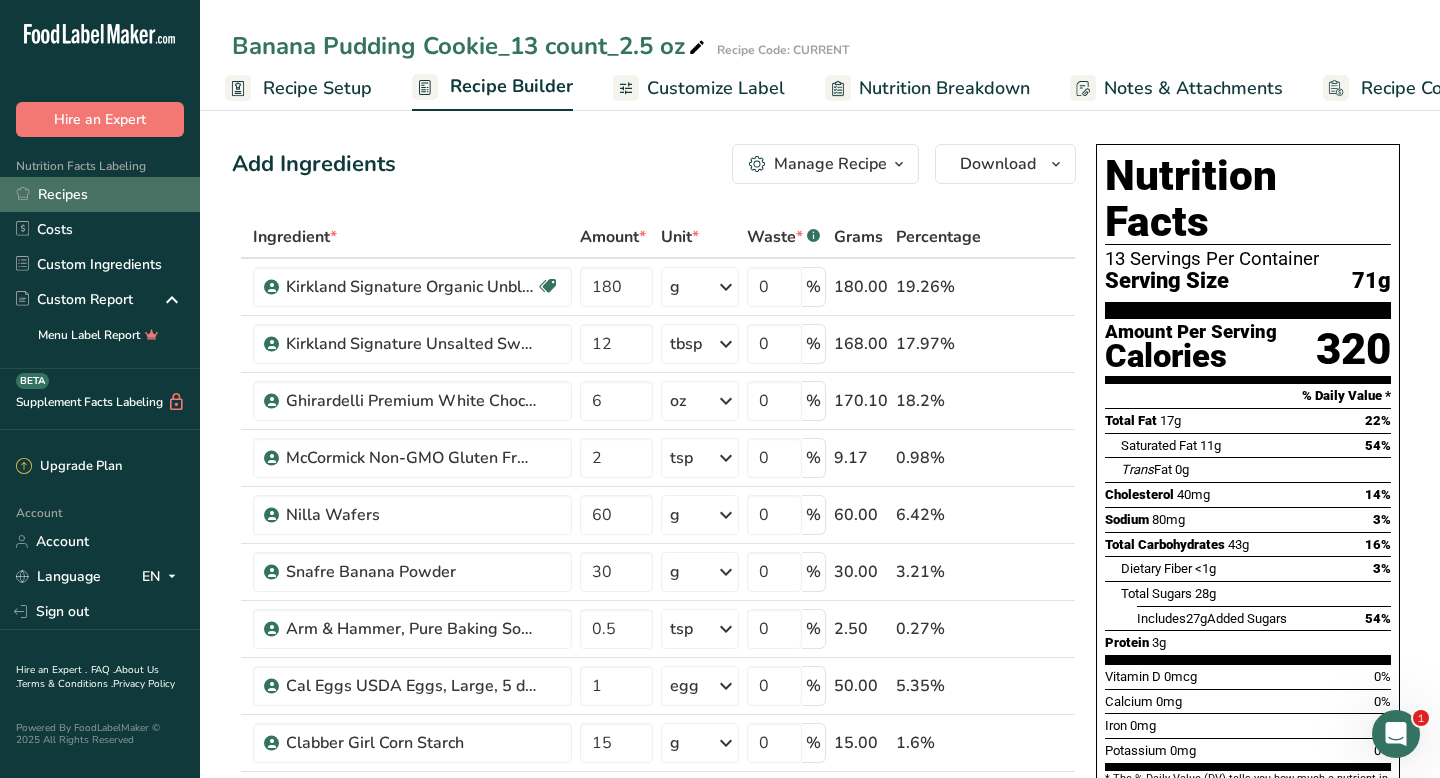 click on "Recipes" at bounding box center (100, 194) 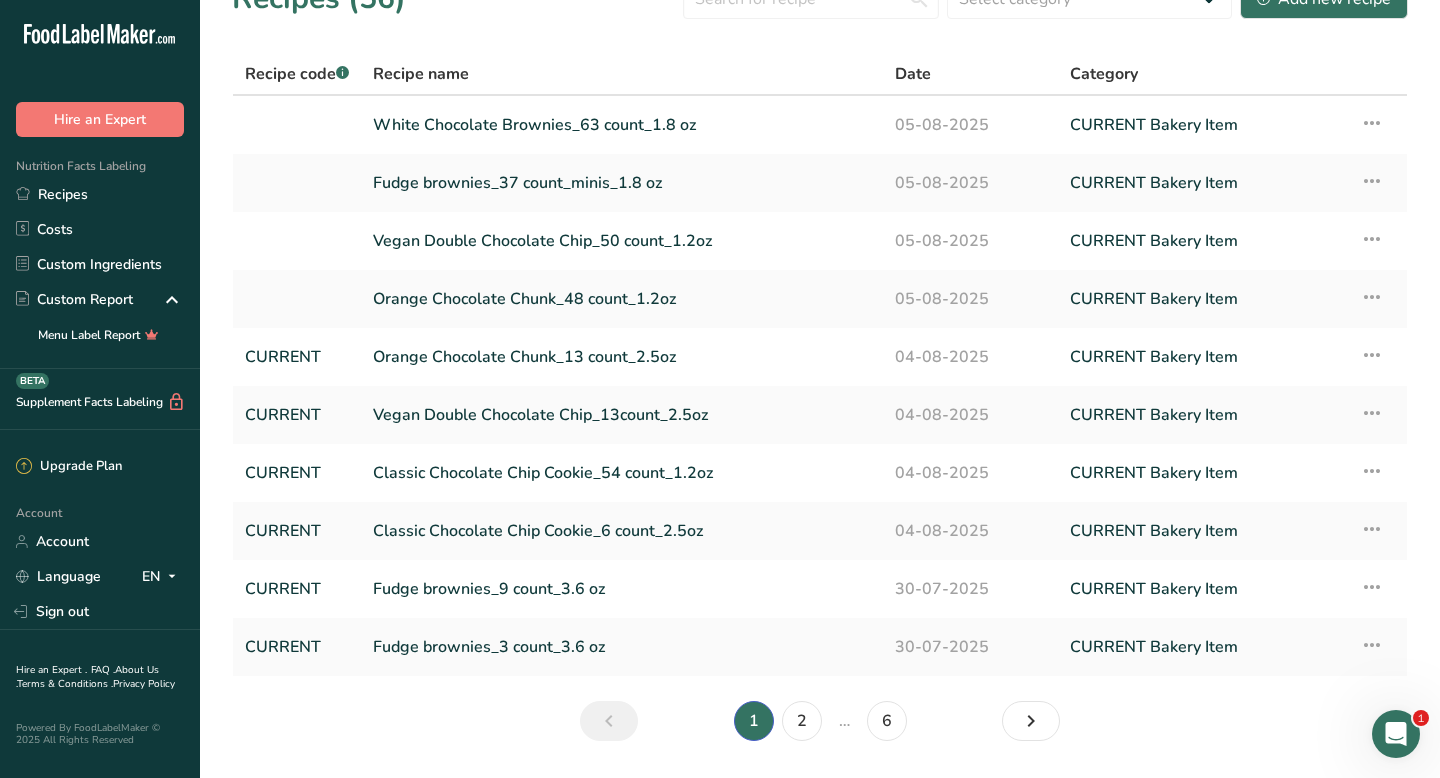scroll, scrollTop: 99, scrollLeft: 0, axis: vertical 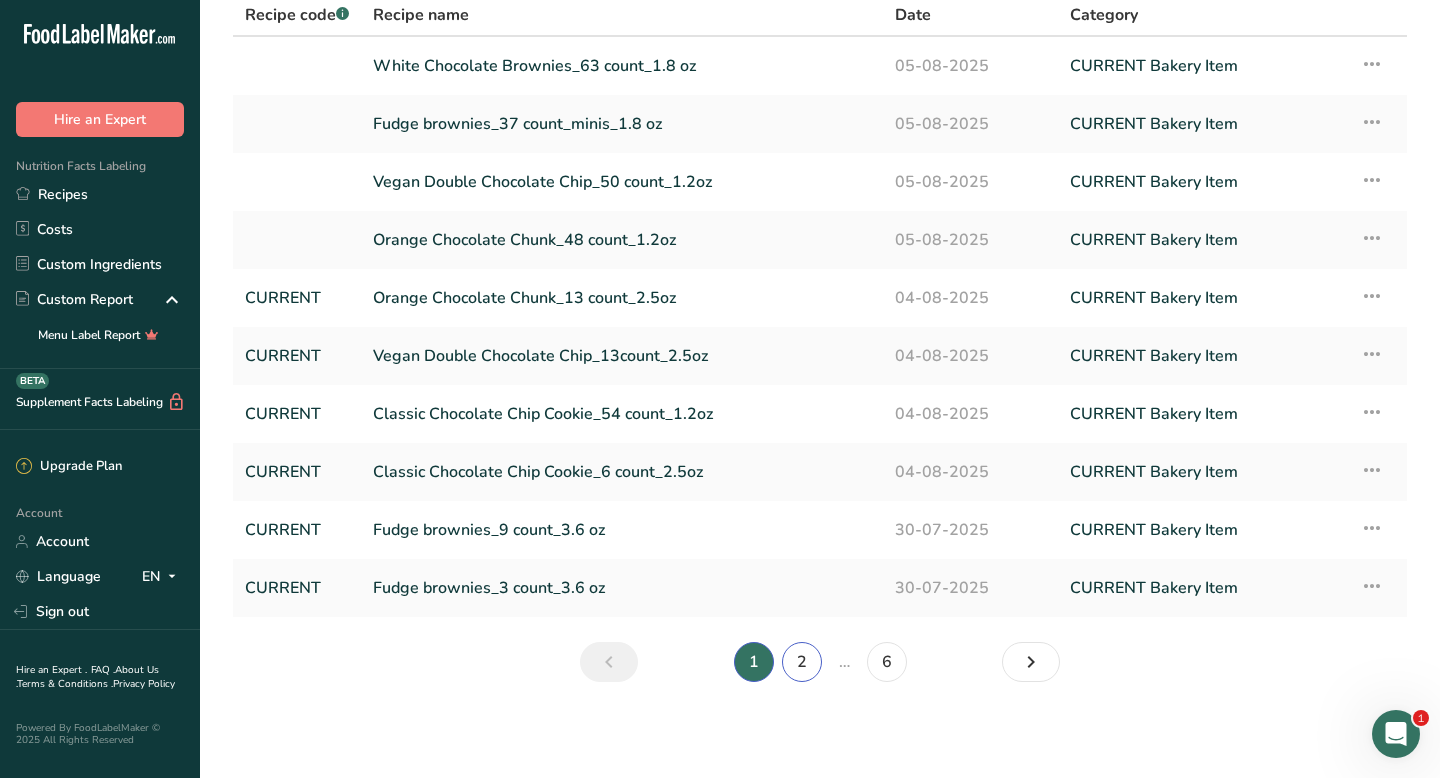 click on "2" at bounding box center (802, 662) 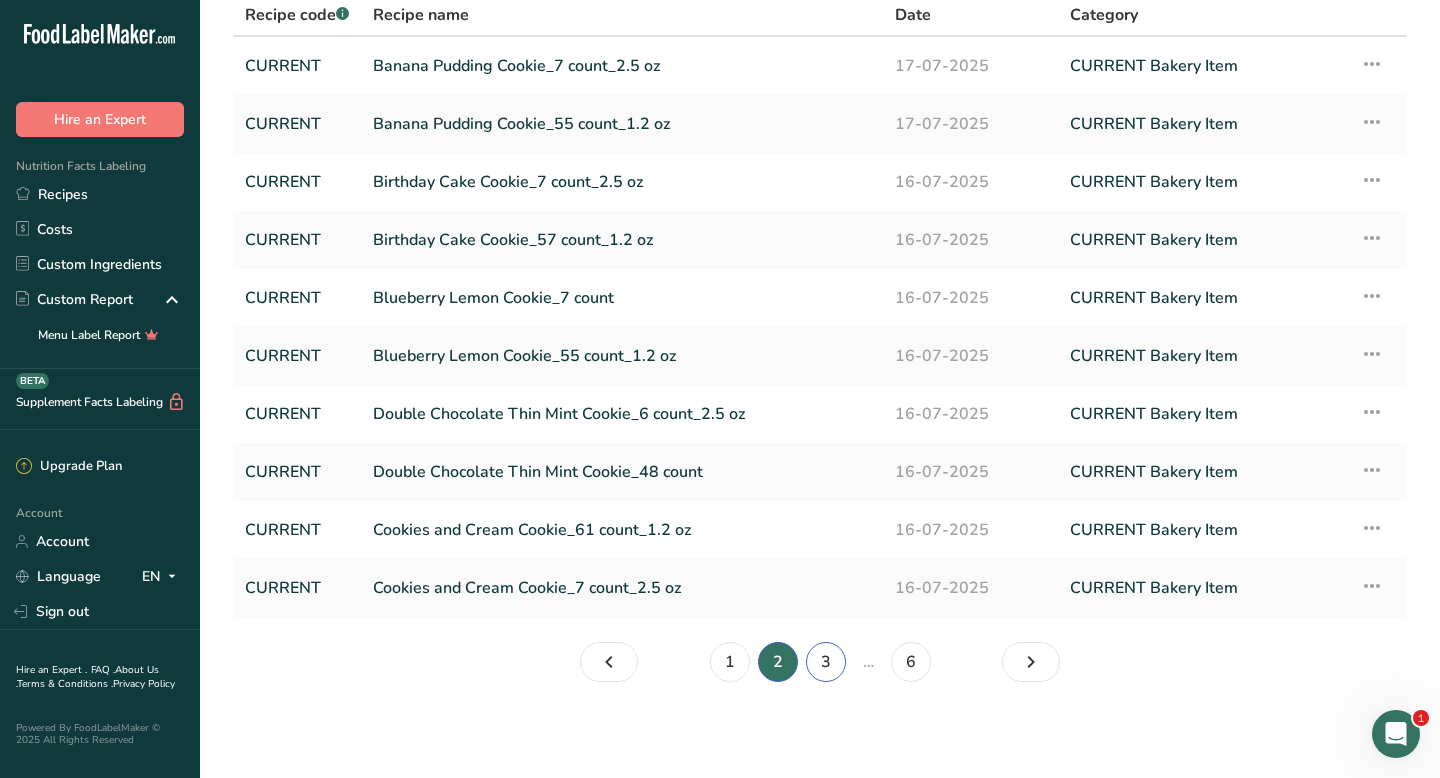 click on "3" at bounding box center (826, 662) 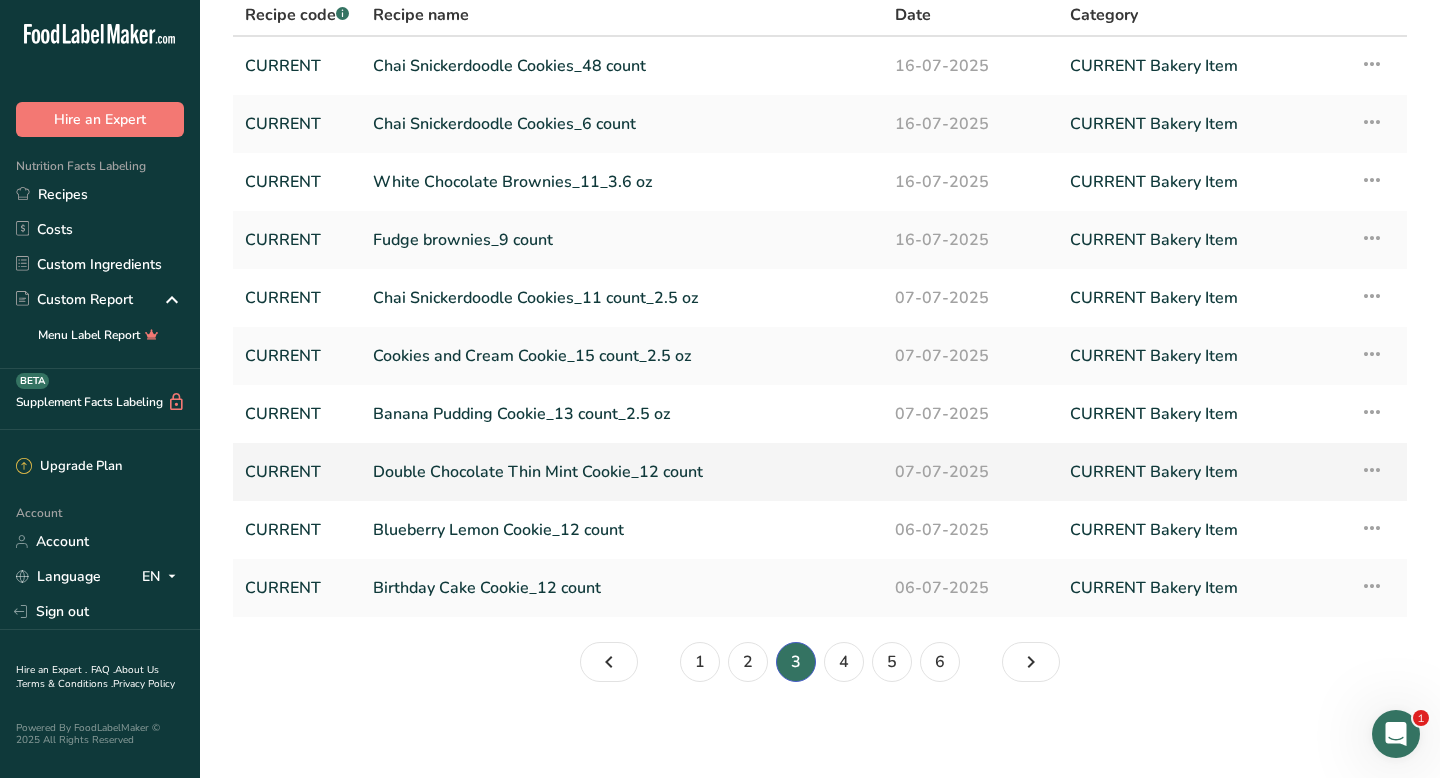 click on "Double Chocolate Thin Mint Cookie_12 count" at bounding box center (622, 472) 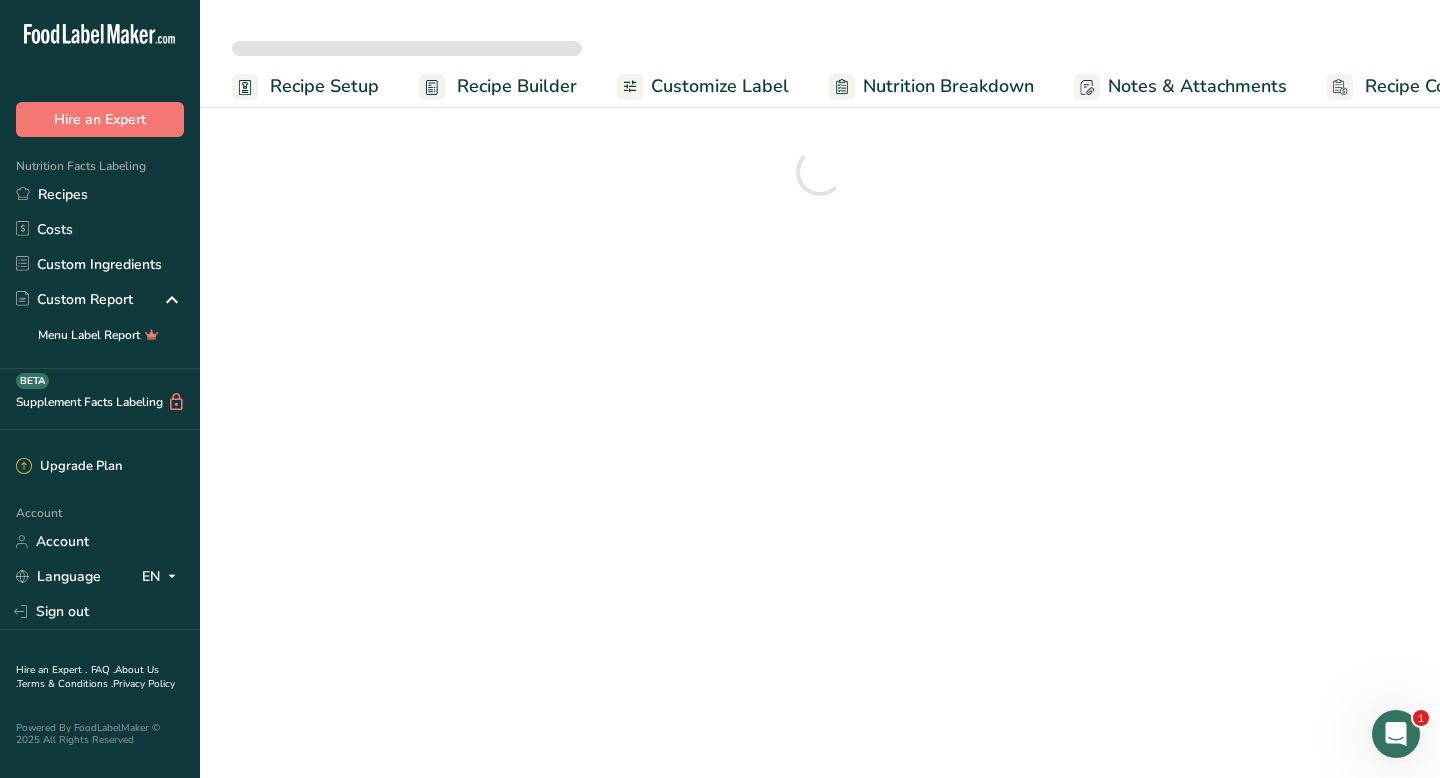 scroll, scrollTop: 0, scrollLeft: 0, axis: both 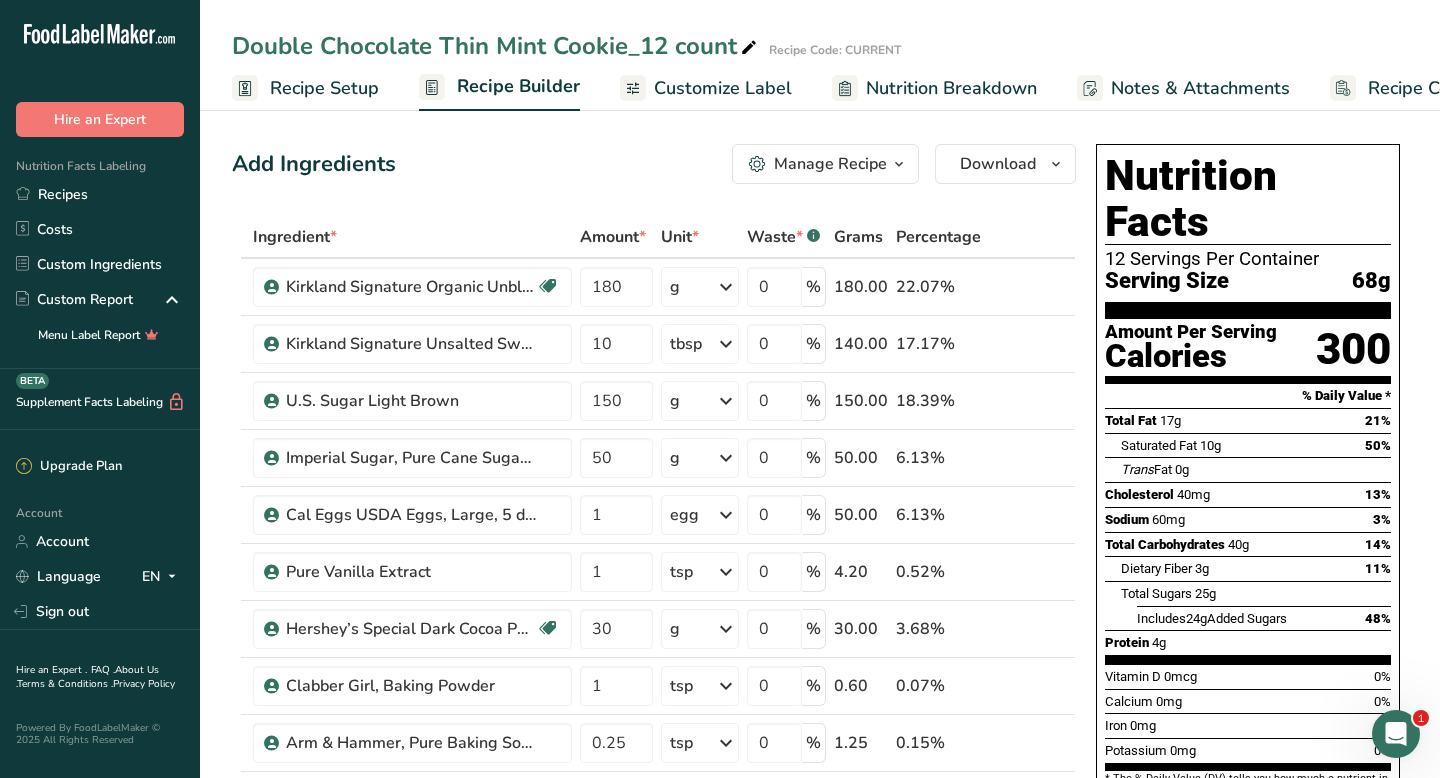 click on "Add Ingredients
Manage Recipe         Delete Recipe           Duplicate Recipe             Scale Recipe             Save as Sub-Recipe   .a-a{fill:#347362;}.b-a{fill:#fff;}                               Nutrition Breakdown                 Recipe Card
NEW
Amino Acids Pattern Report             Activity History
Download
Choose your preferred label style
Standard FDA label
Standard FDA label
The most common format for nutrition facts labels in compliance with the FDA's typeface, style and requirements
Tabular FDA label
A label format compliant with the FDA regulations presented in a tabular (horizontal) display.
Linear FDA label
A simple linear display for small sized packages.
Simplified FDA label" at bounding box center (660, 977) 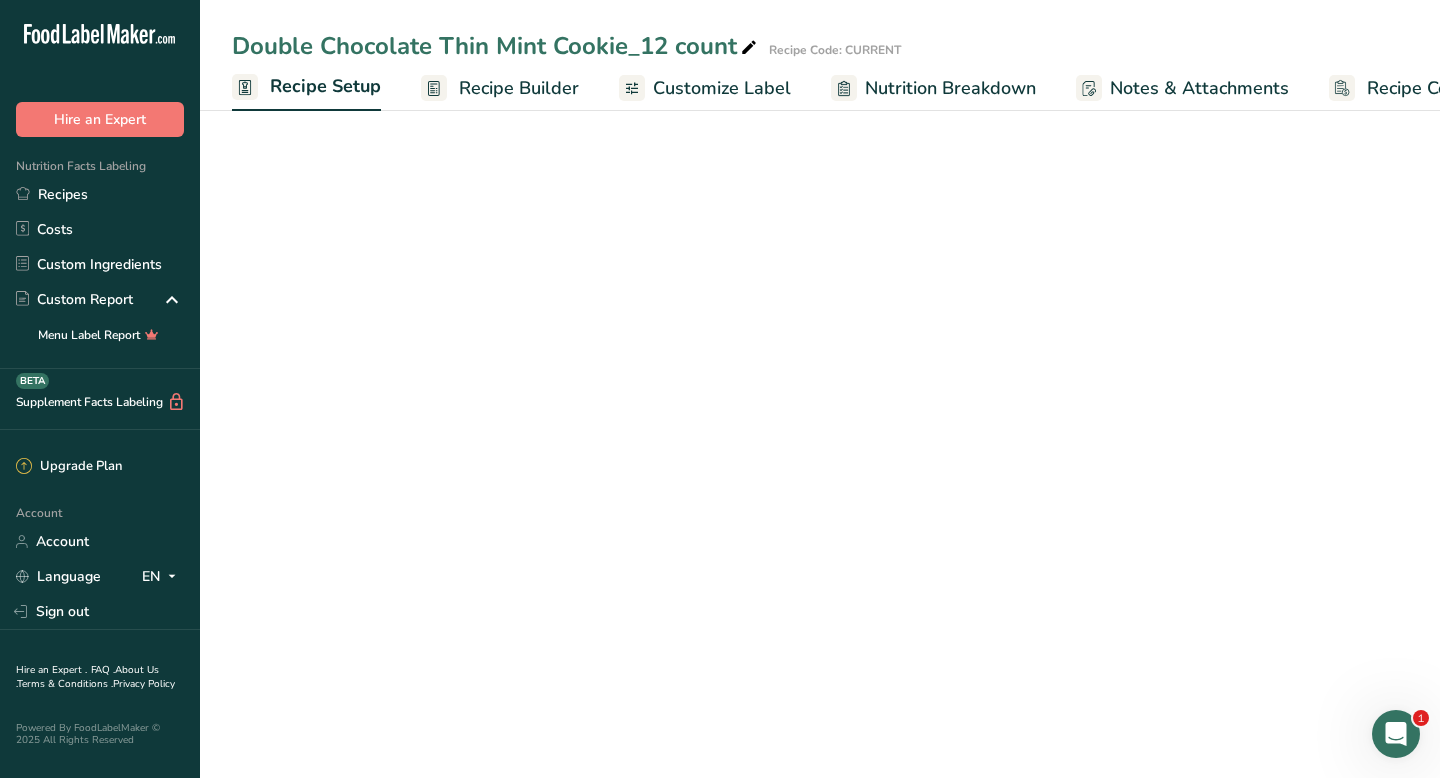 scroll, scrollTop: 0, scrollLeft: 7, axis: horizontal 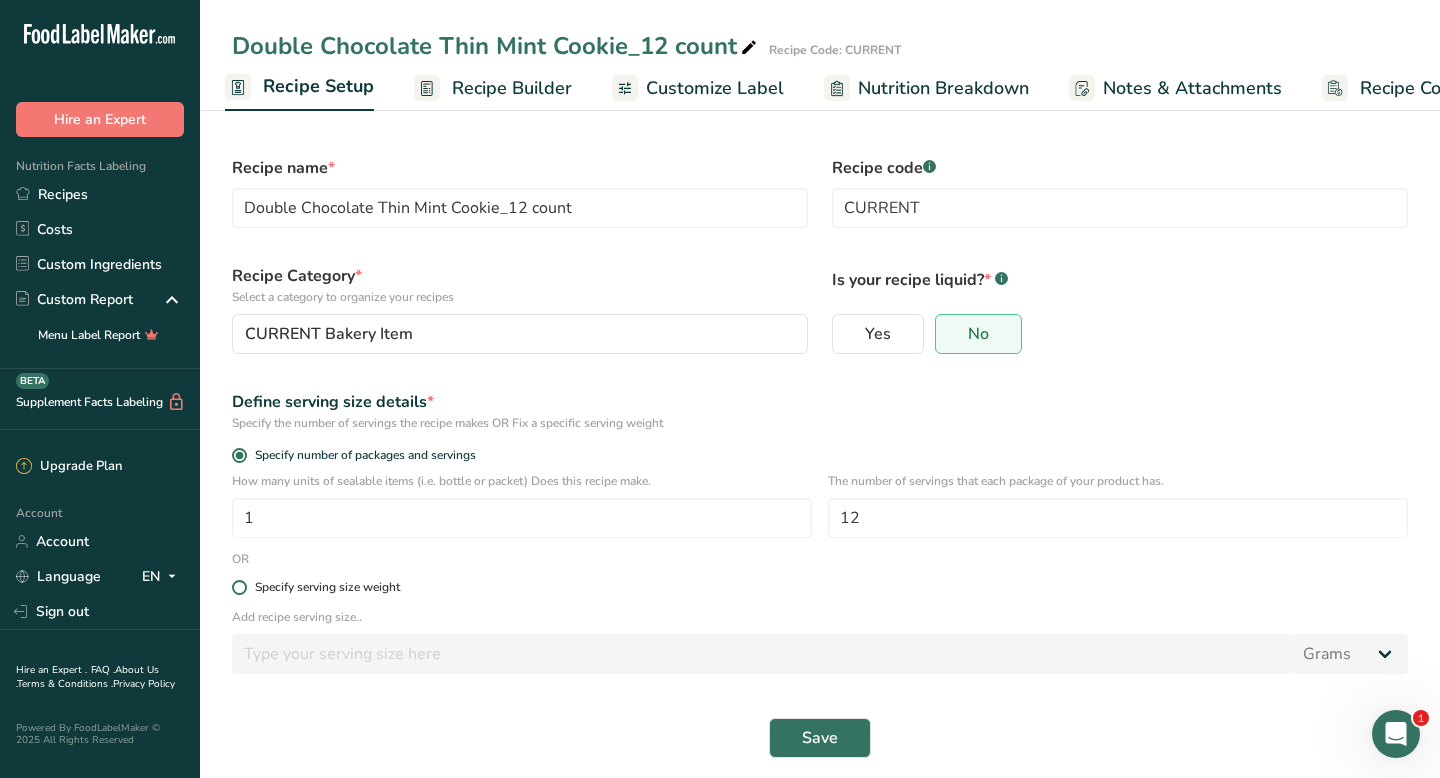click at bounding box center [239, 587] 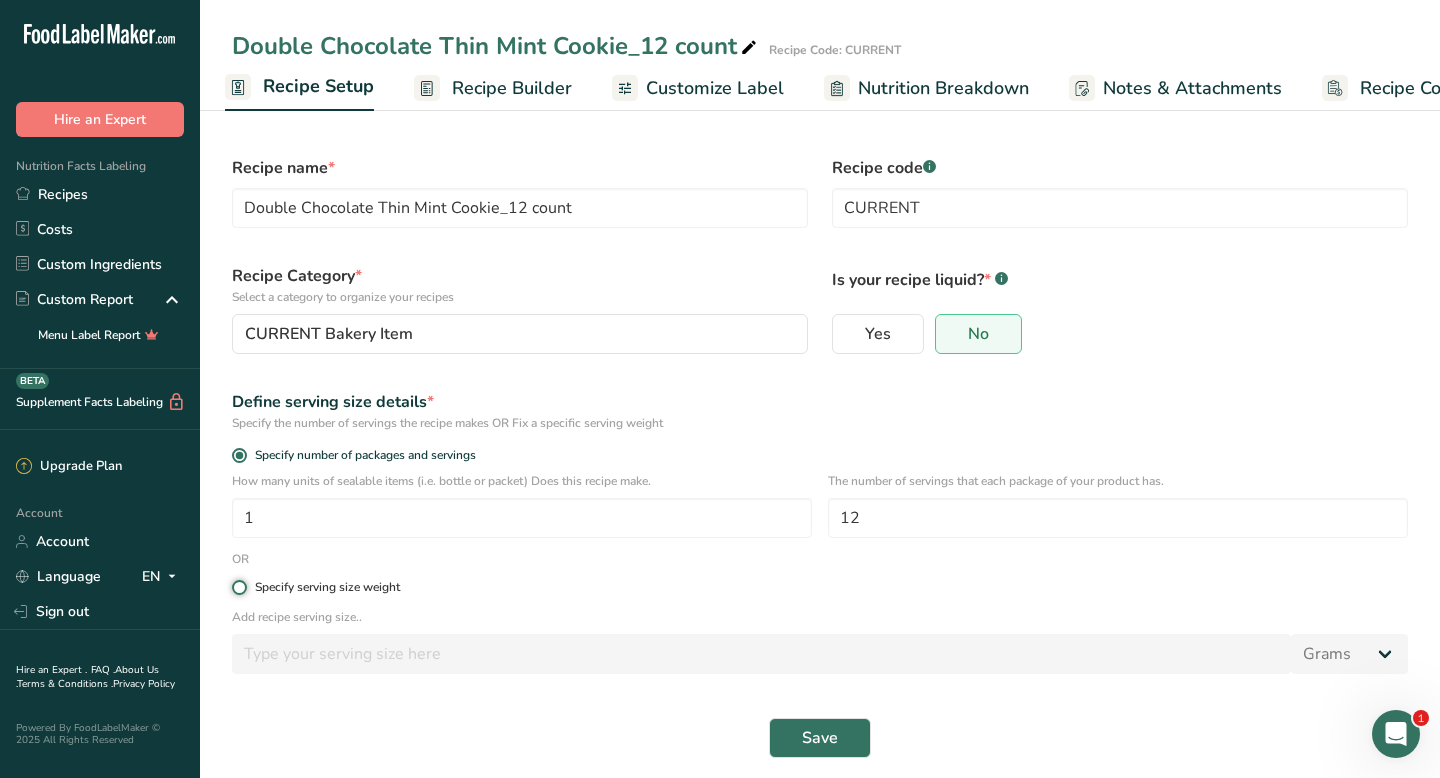 click on "Specify serving size weight" at bounding box center [238, 587] 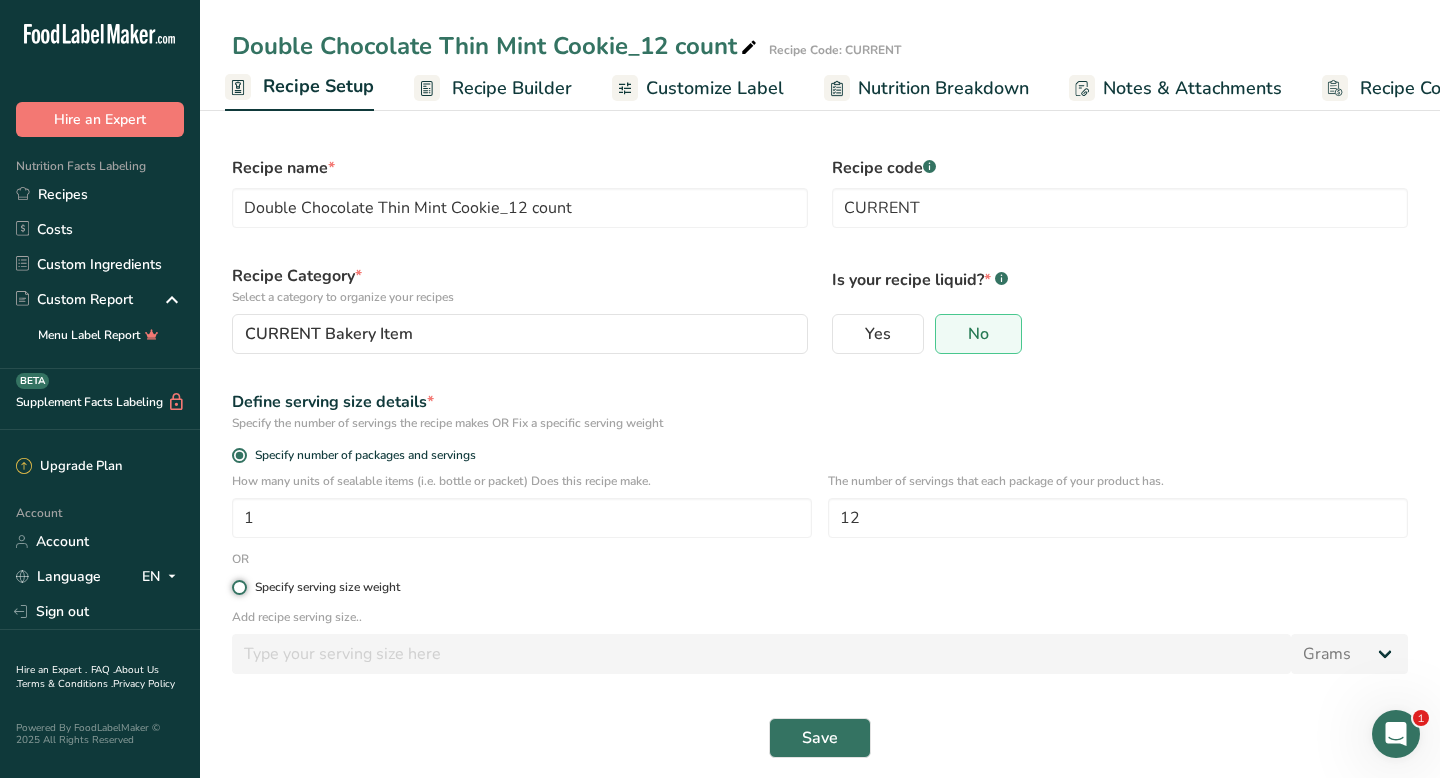 radio on "true" 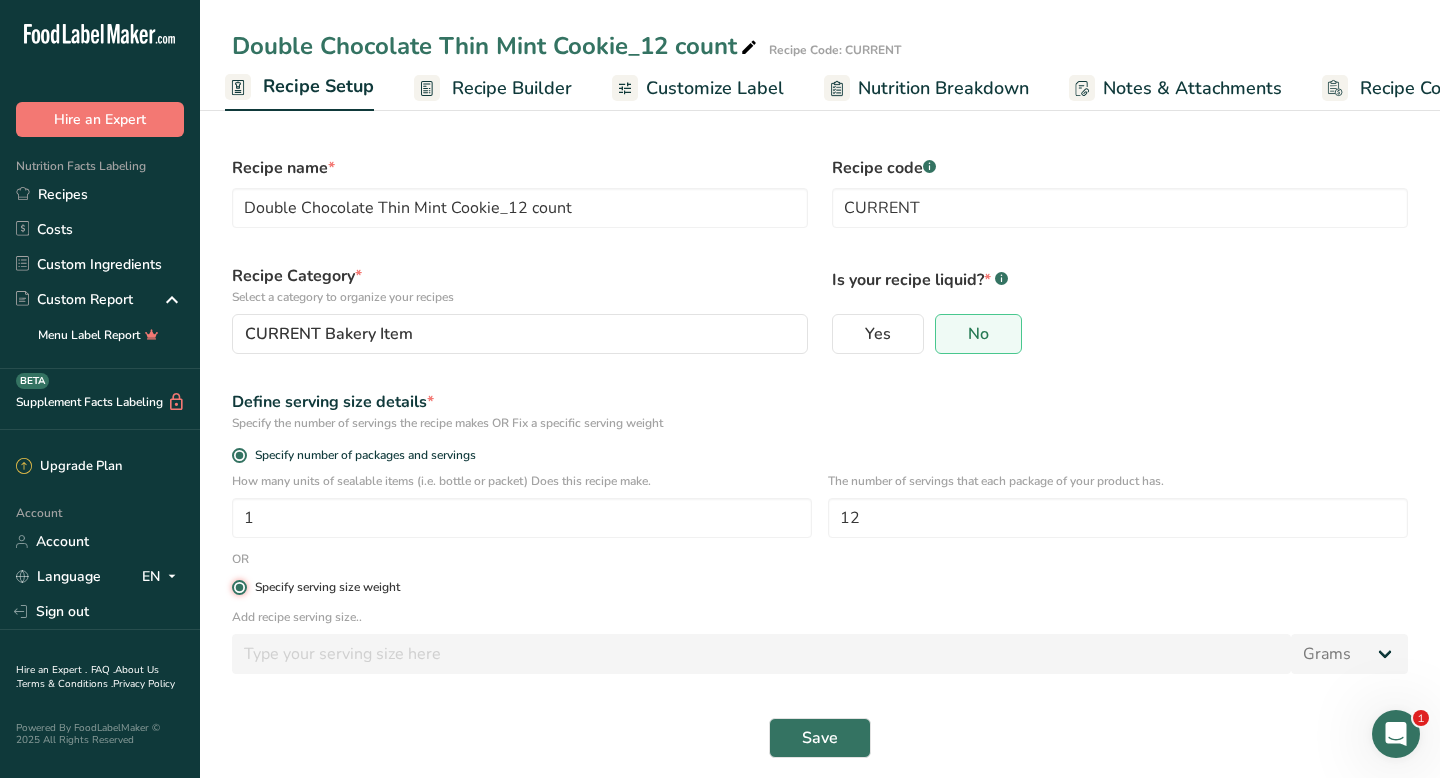 radio on "false" 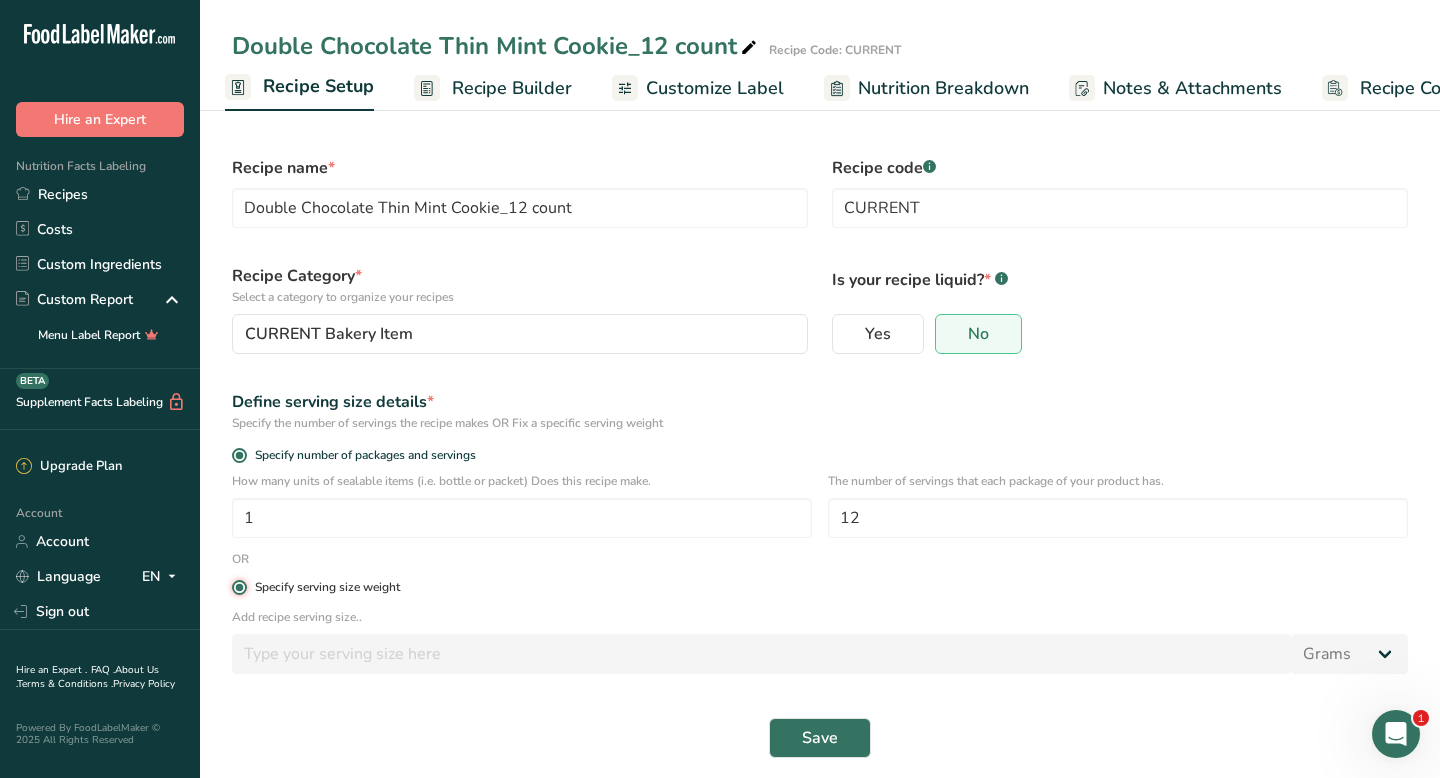 type 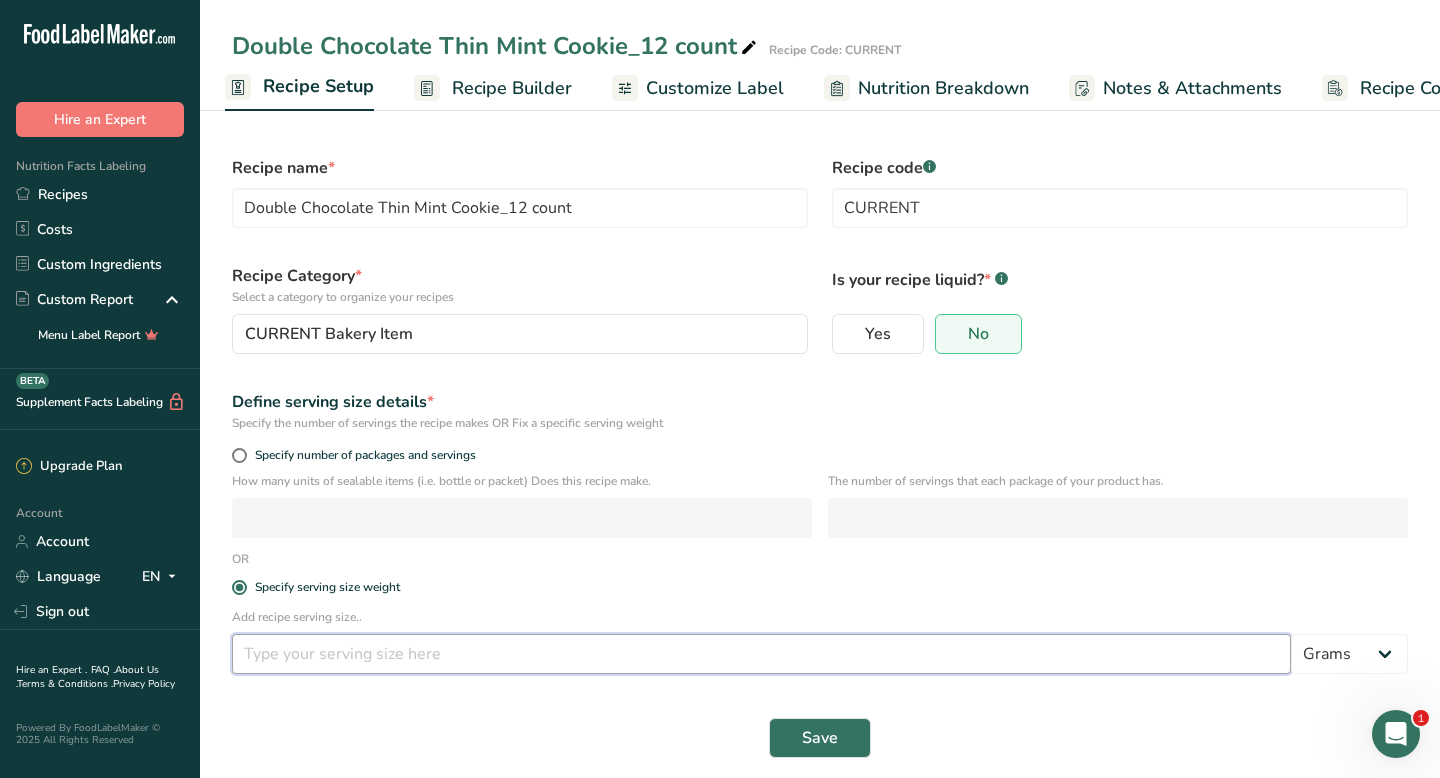 click at bounding box center (761, 654) 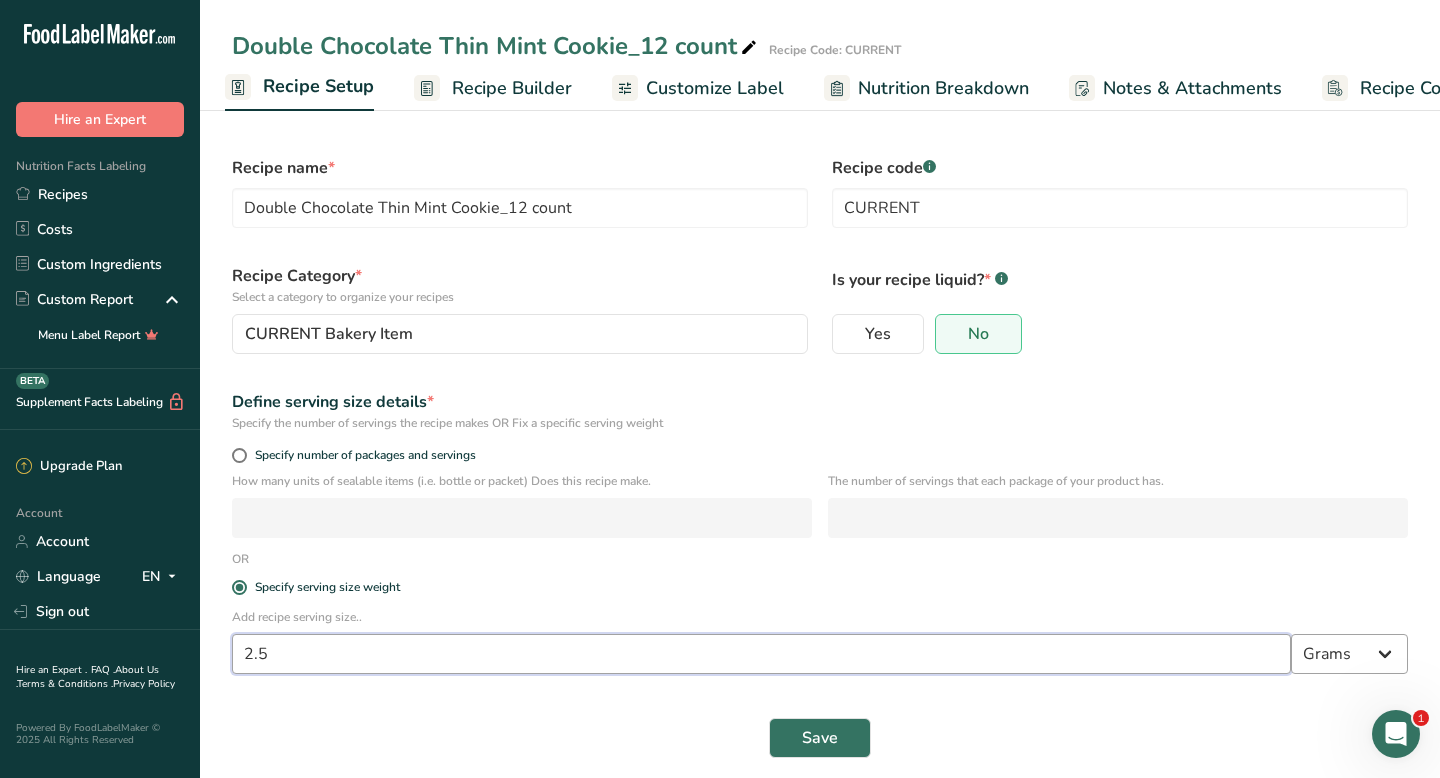 type on "2.5" 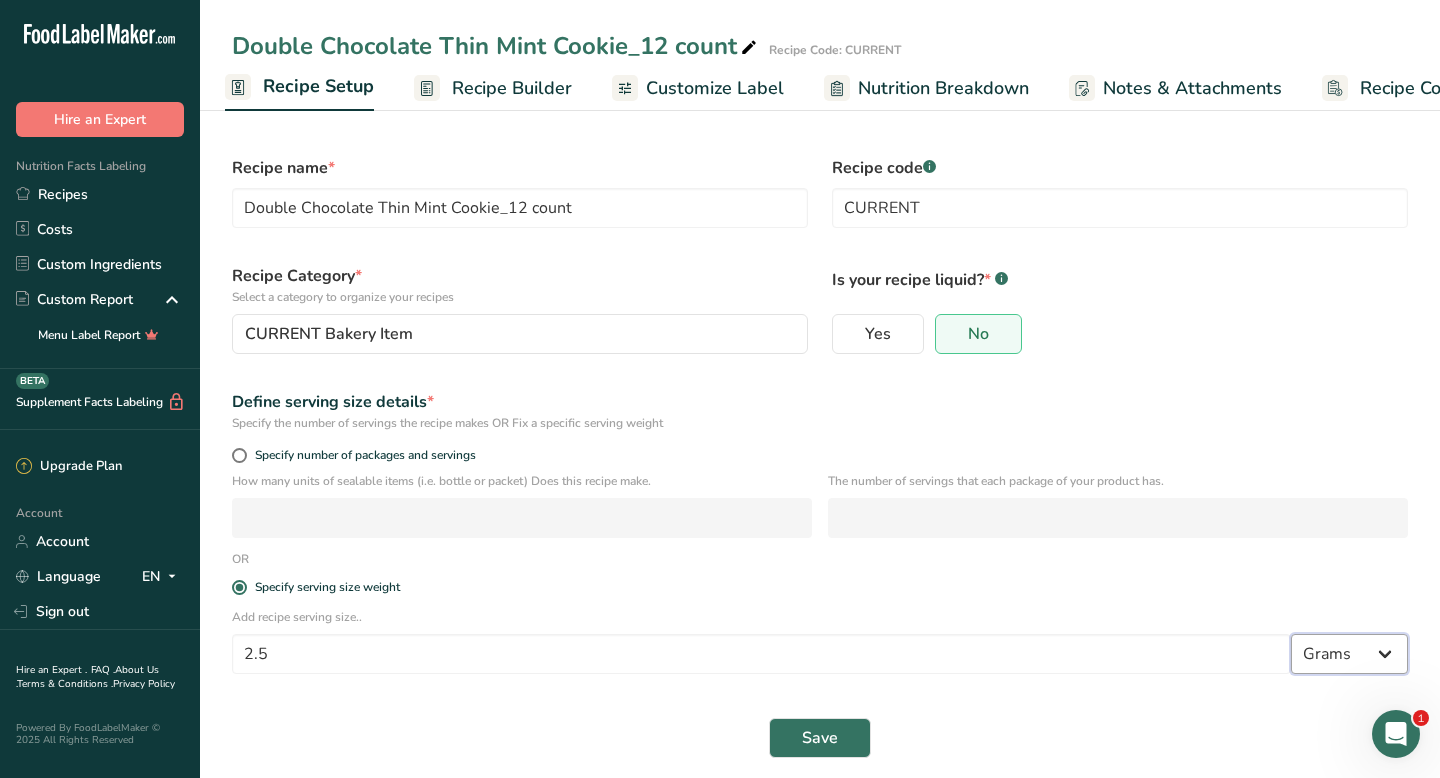 click on "Grams
kg
mg
mcg
lb
oz
l
mL
fl oz
tbsp
tsp
cup
qt
gallon" at bounding box center [1349, 654] 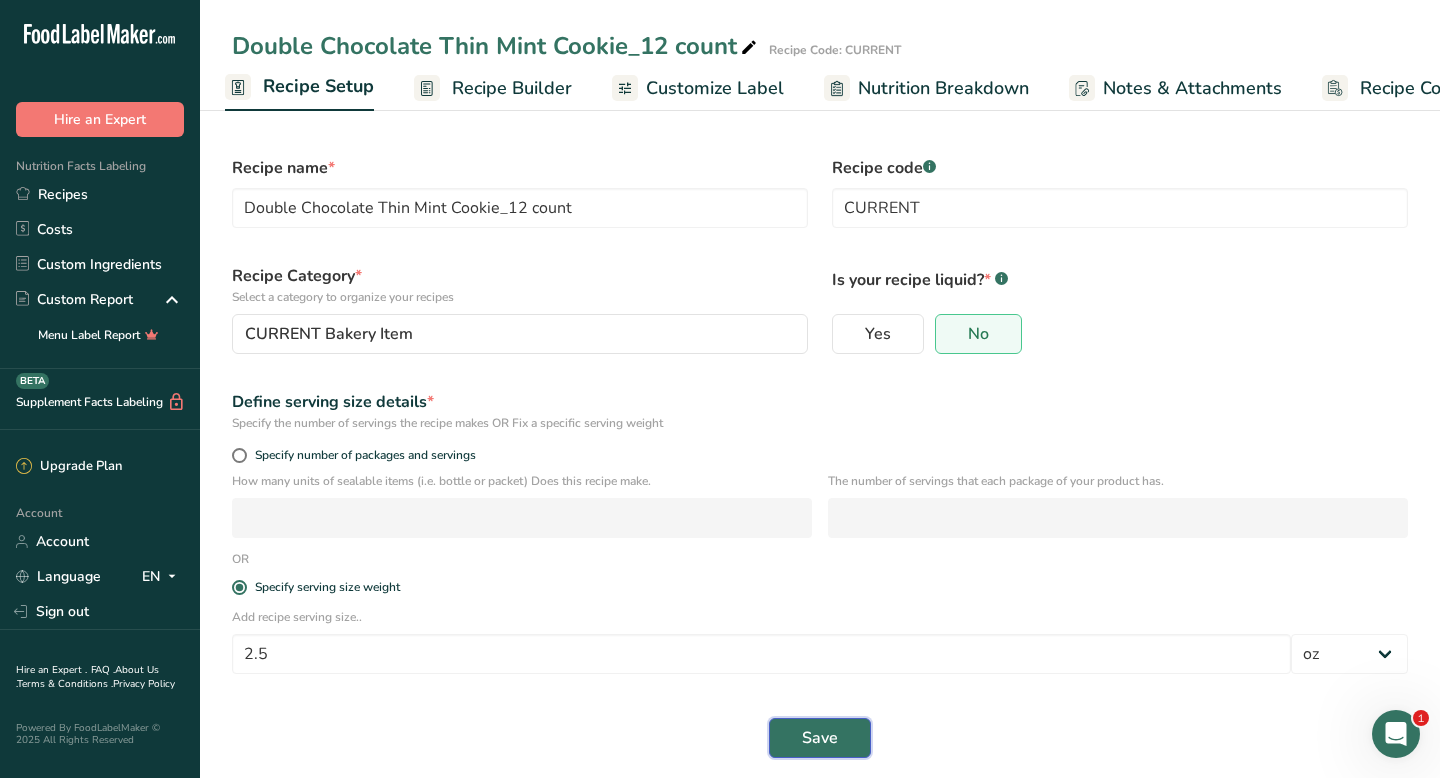 click on "Save" at bounding box center [820, 738] 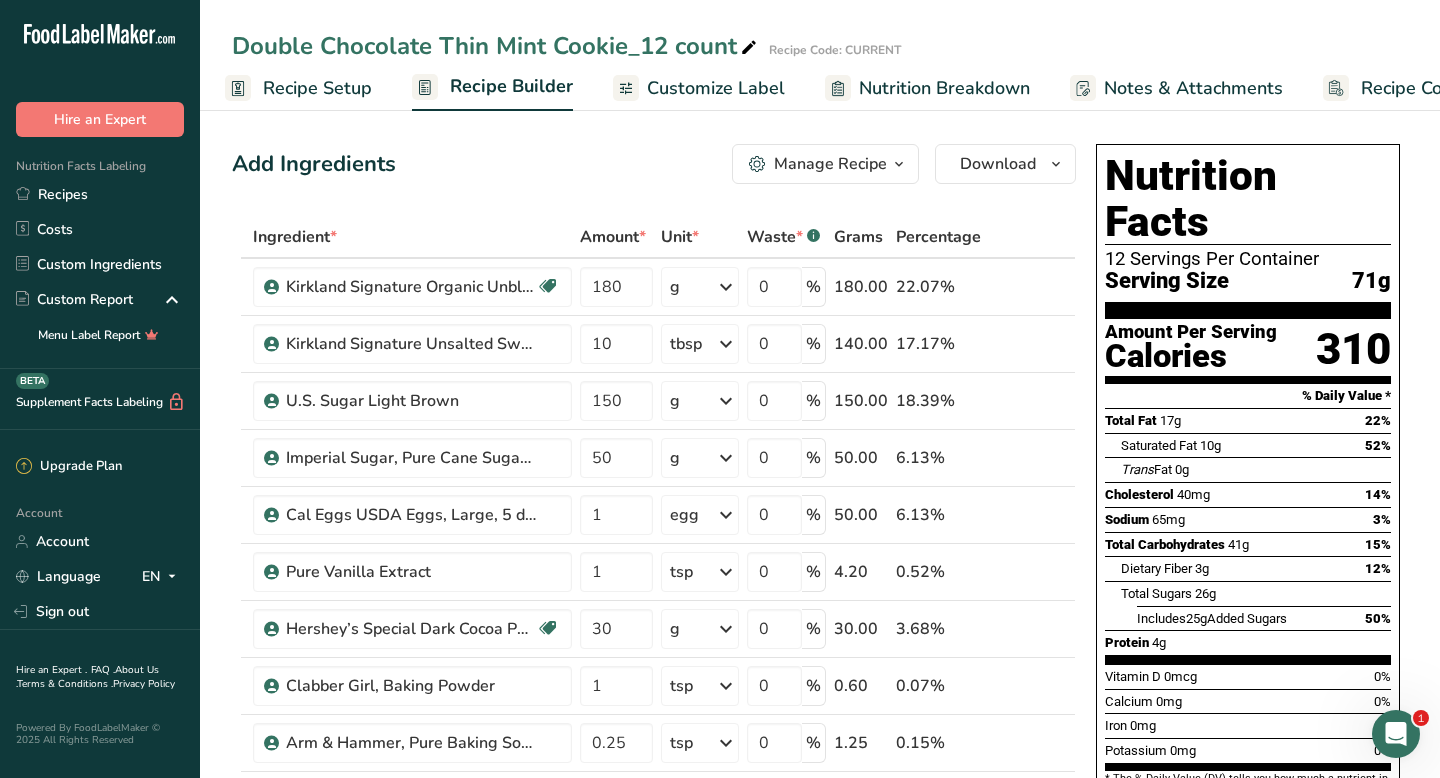 click at bounding box center (749, 48) 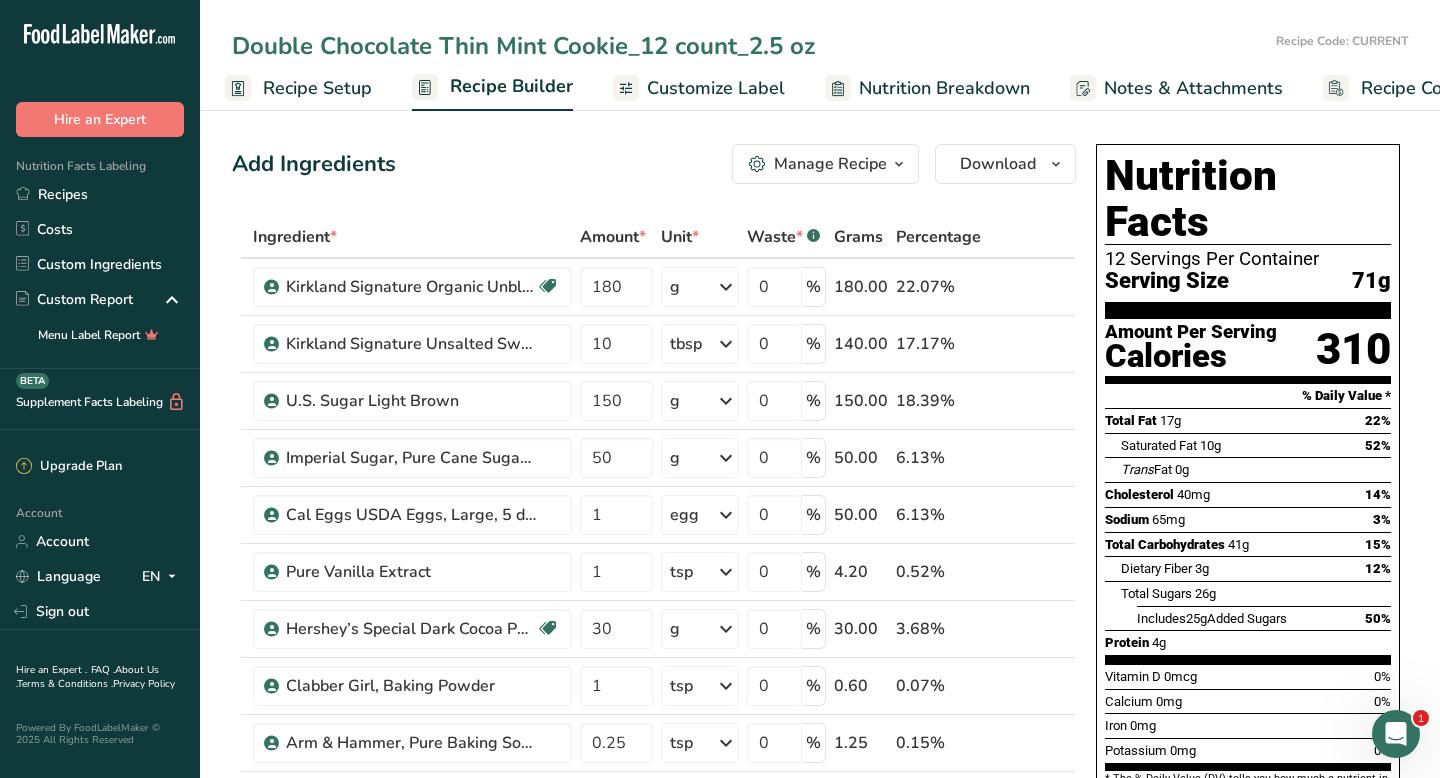 type on "Double Chocolate Thin Mint Cookie_12 count_2.5 oz" 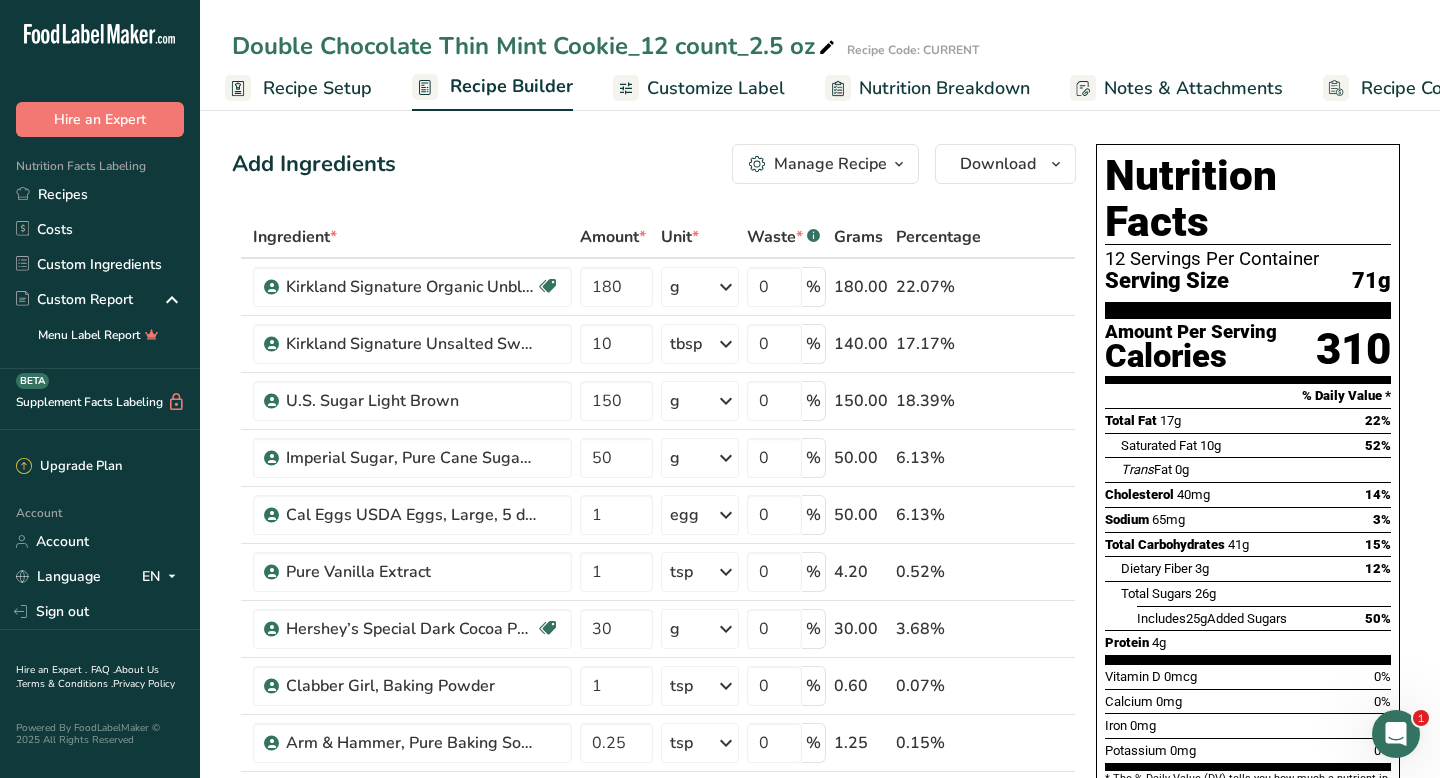 click 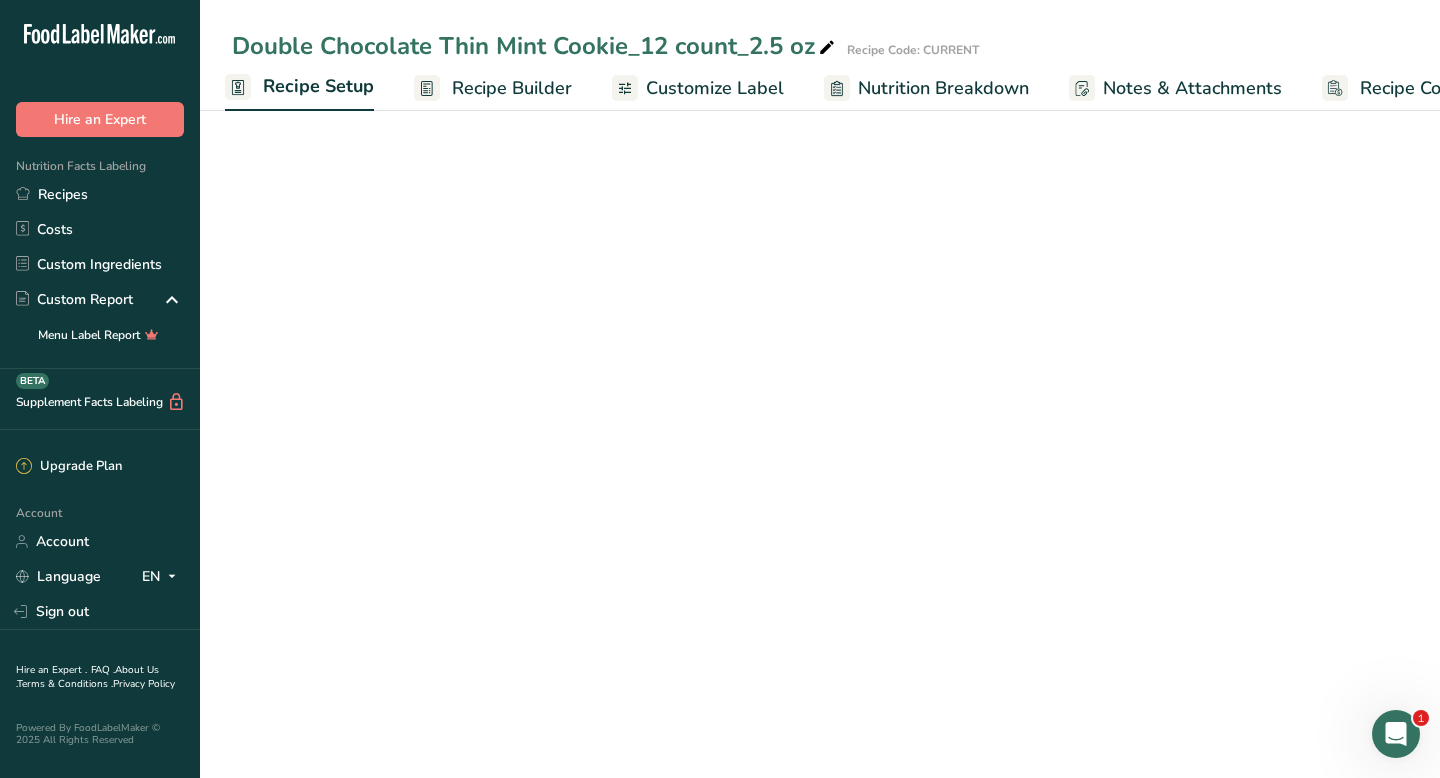 select on "5" 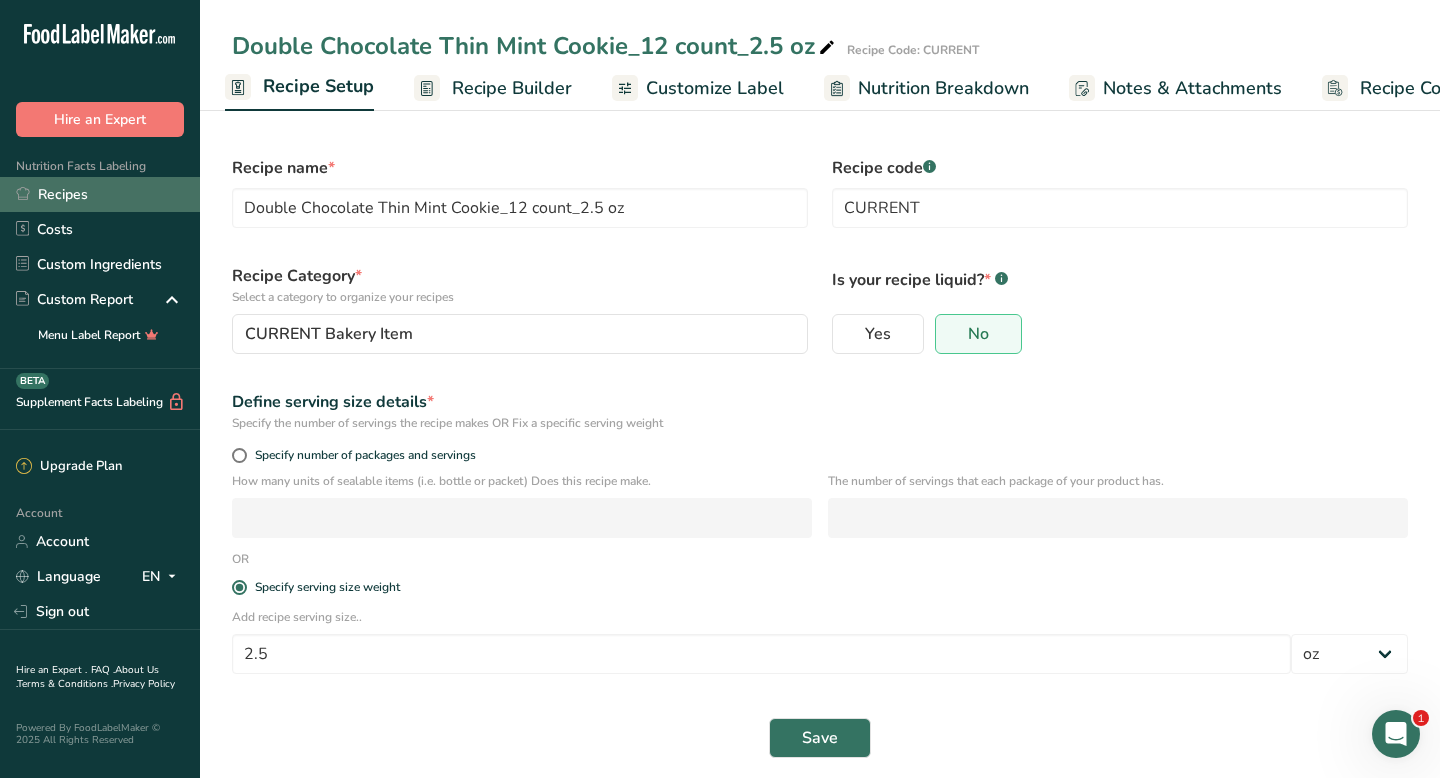 click on "Recipes" at bounding box center [100, 194] 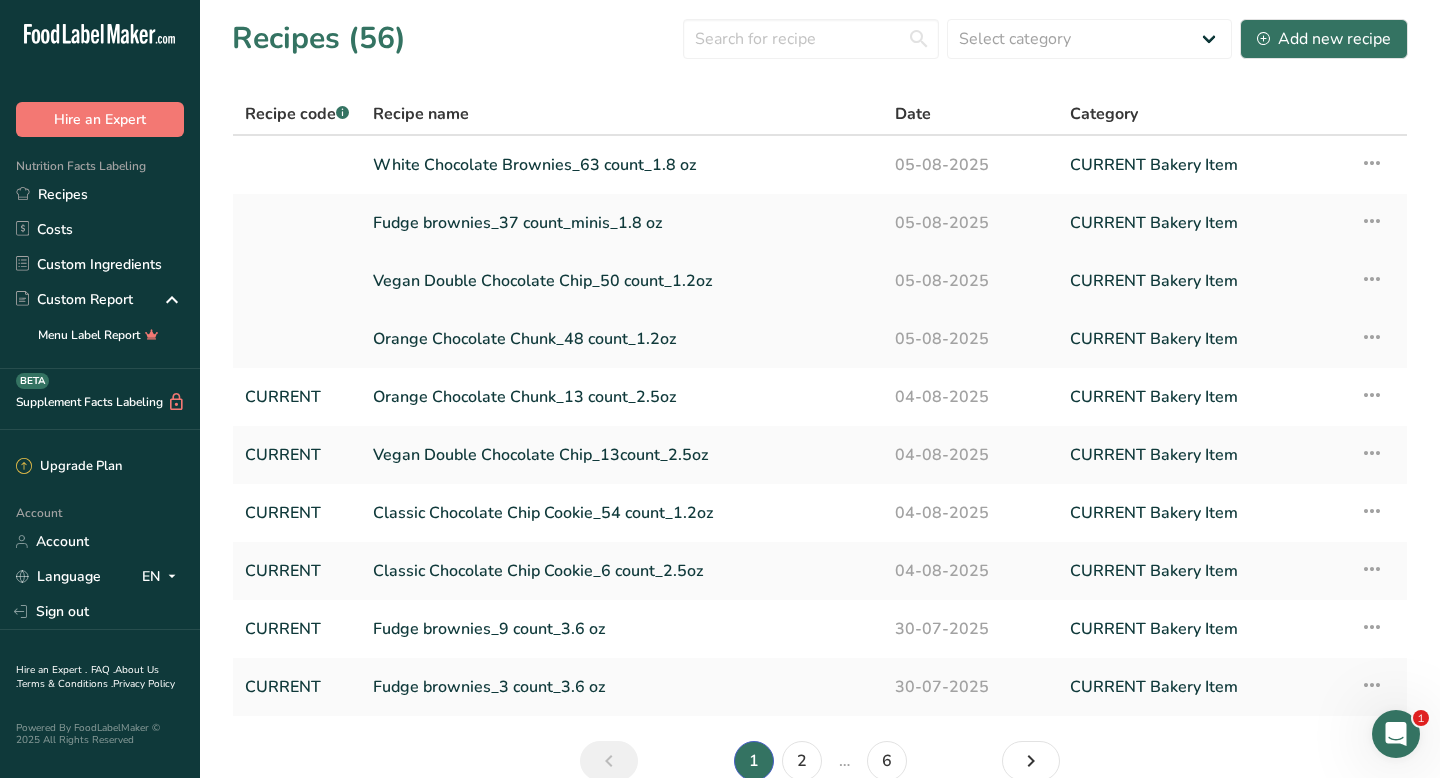 scroll, scrollTop: 99, scrollLeft: 0, axis: vertical 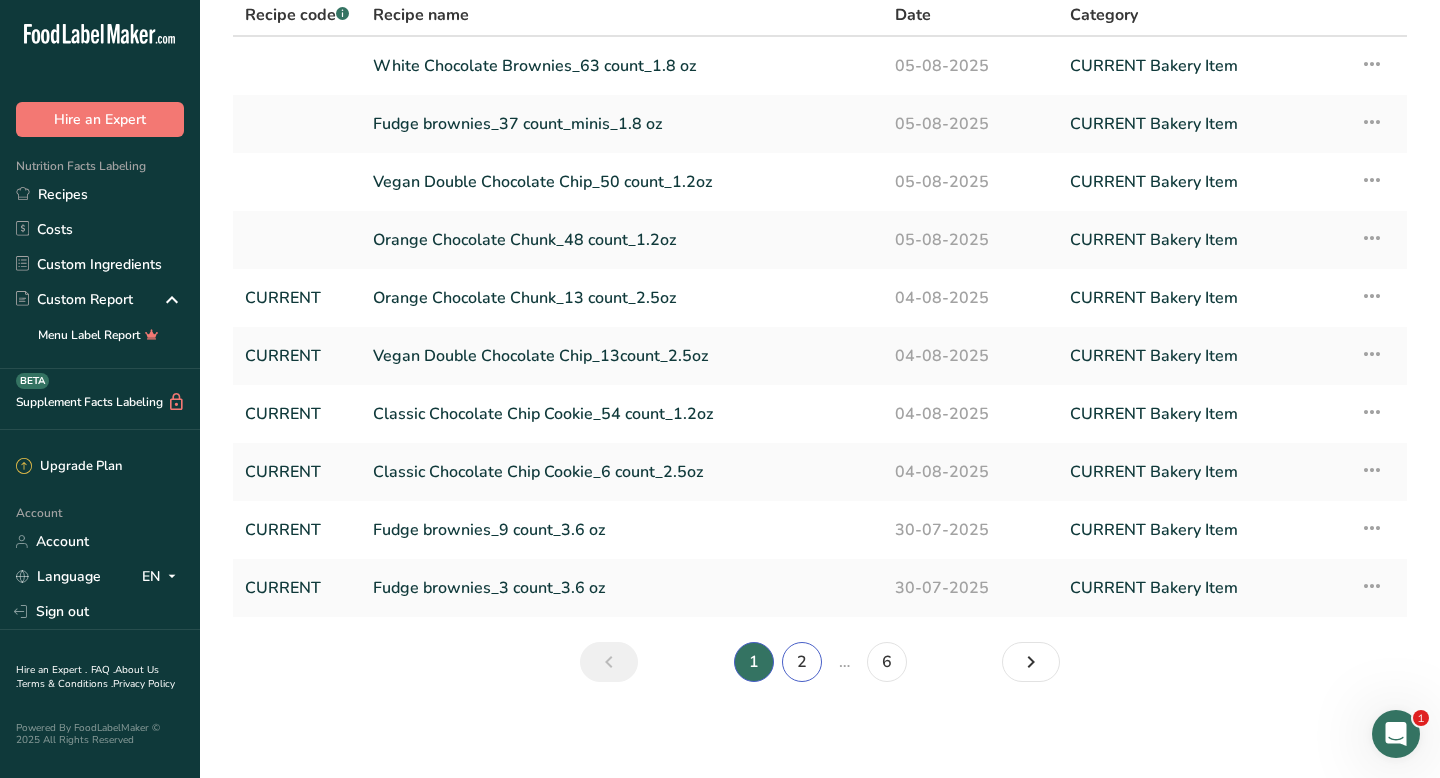 click on "2" at bounding box center [802, 662] 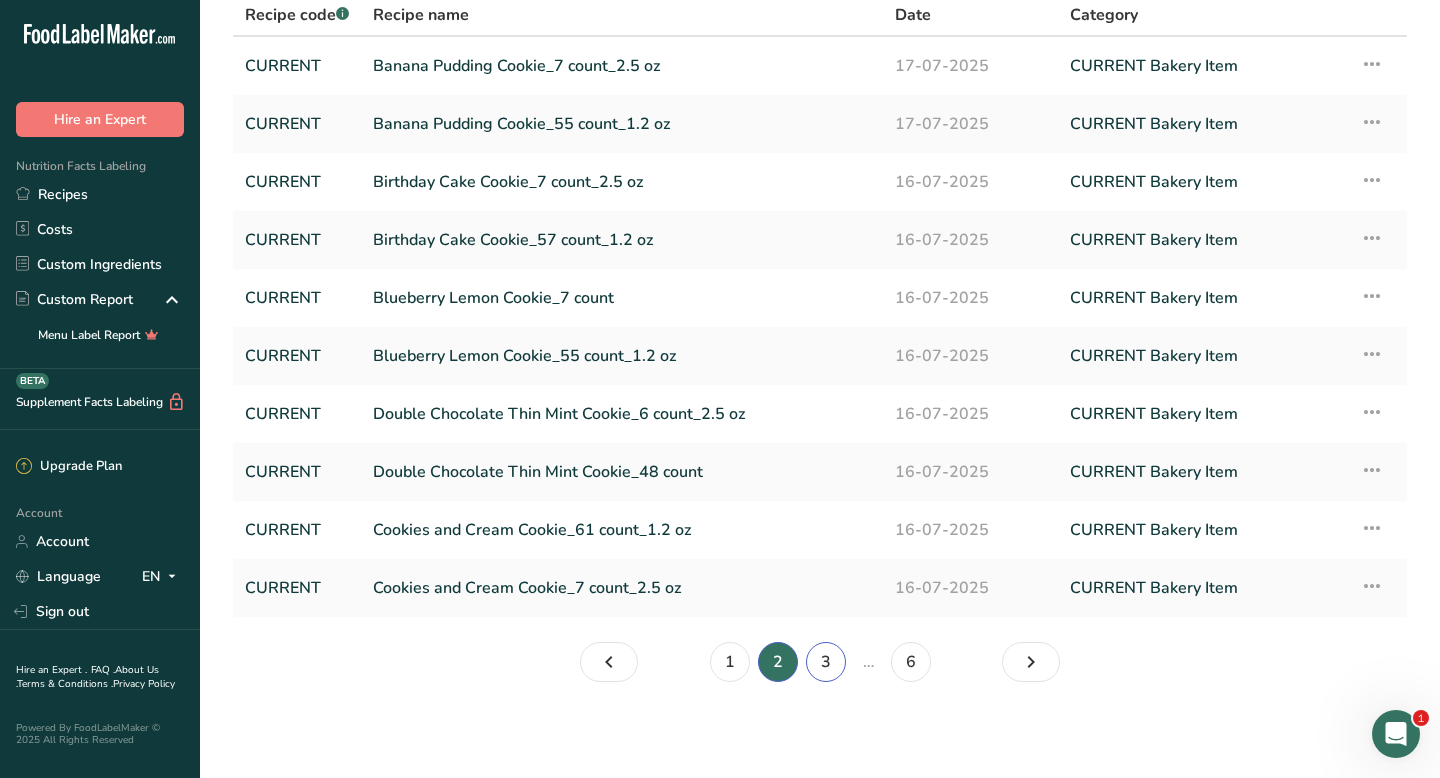 click on "3" at bounding box center (826, 662) 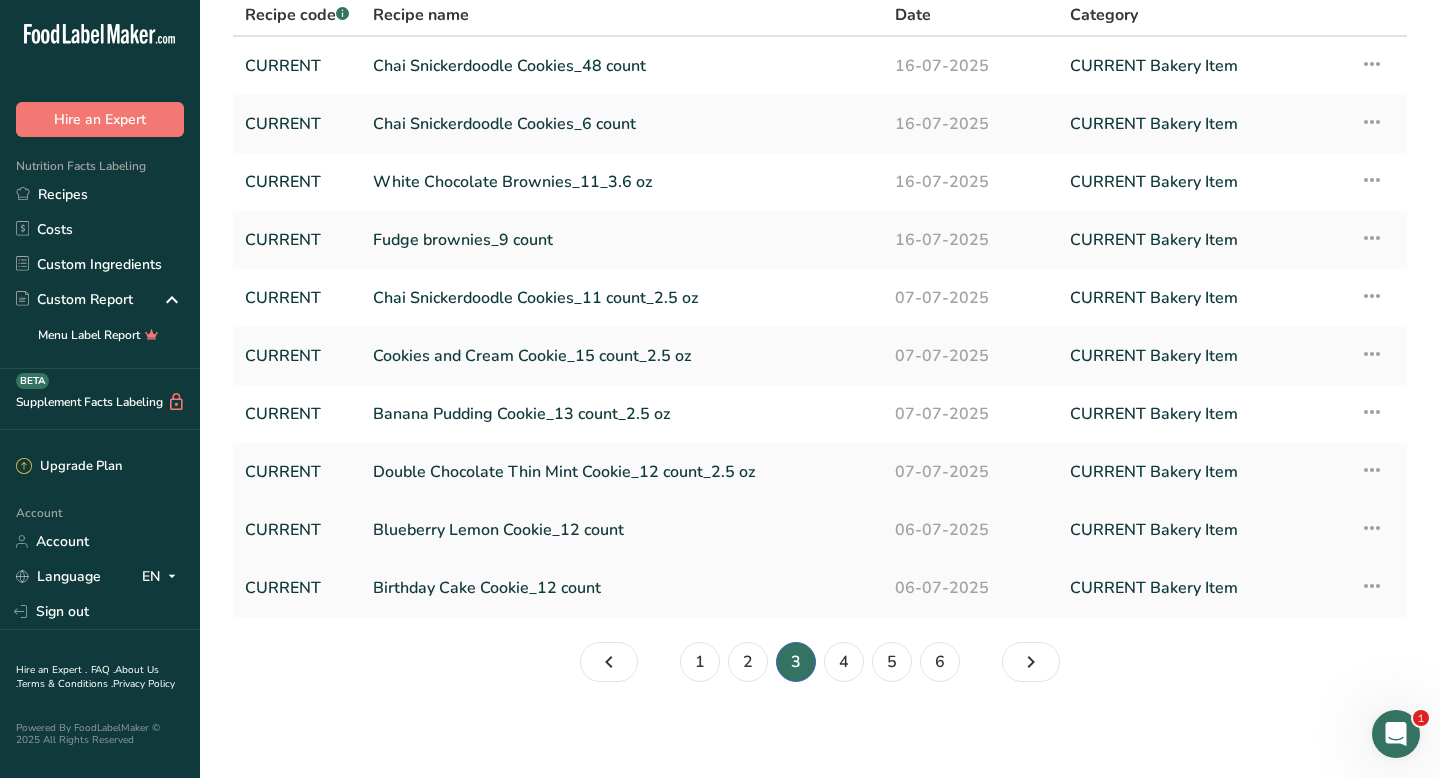 click on "Blueberry Lemon Cookie_12 count" at bounding box center [622, 530] 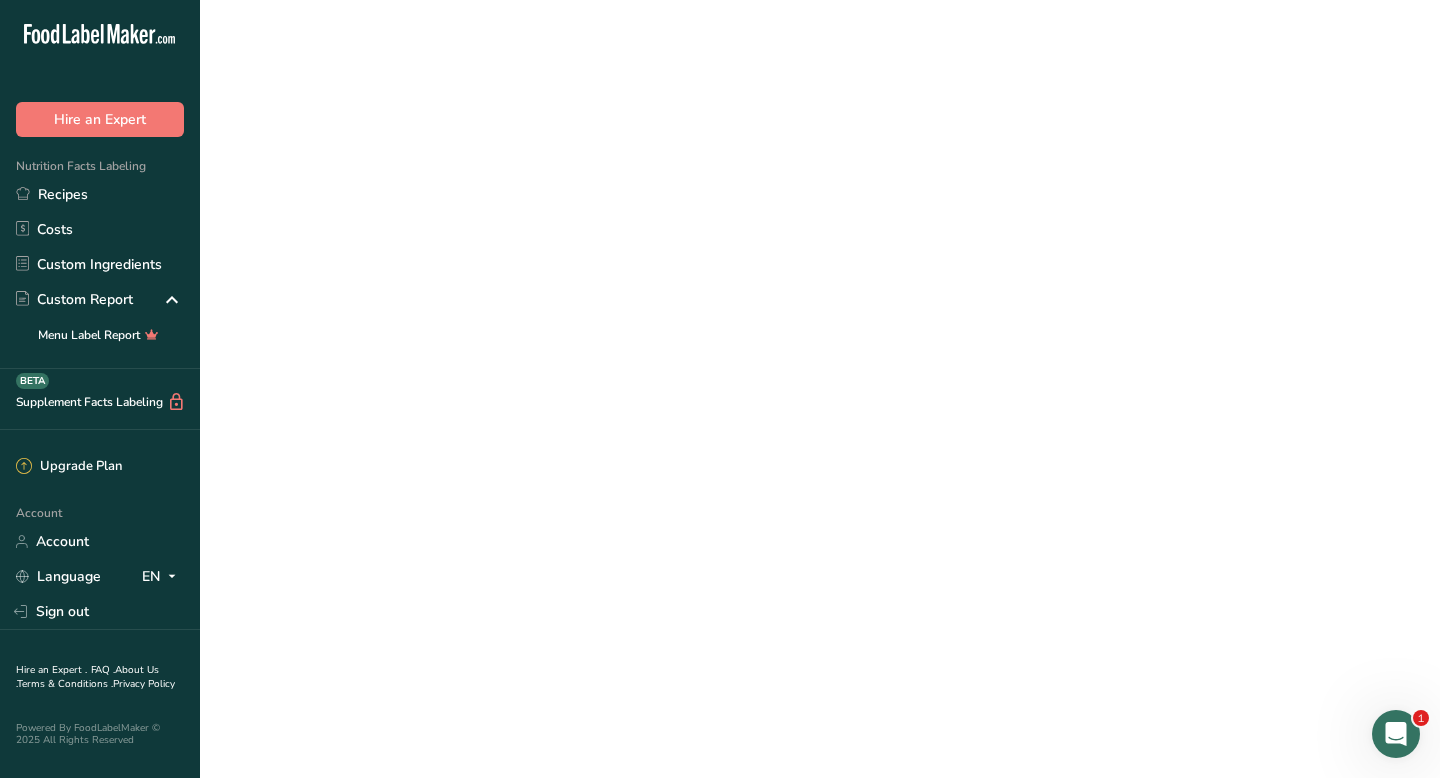 scroll, scrollTop: 0, scrollLeft: 0, axis: both 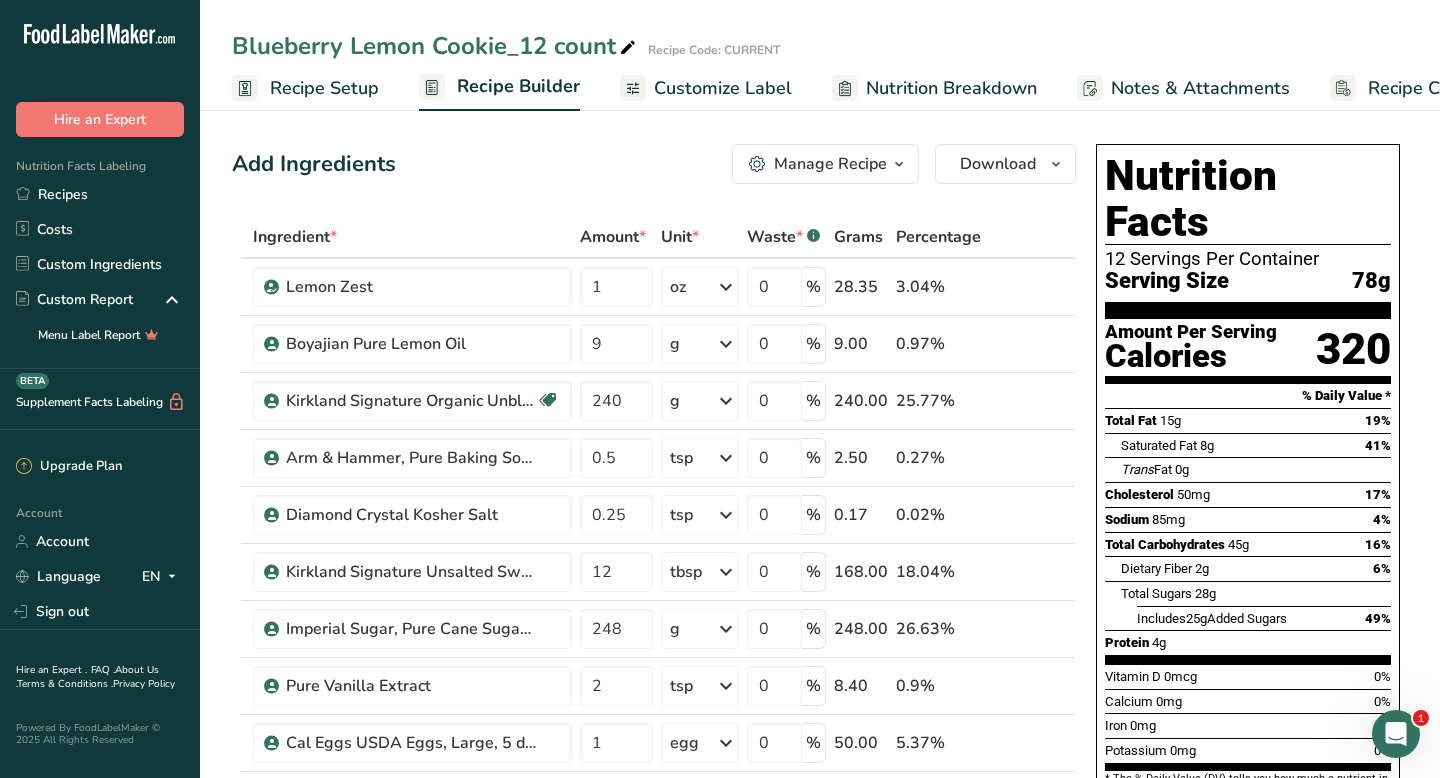 click on "Recipe Setup" at bounding box center (324, 88) 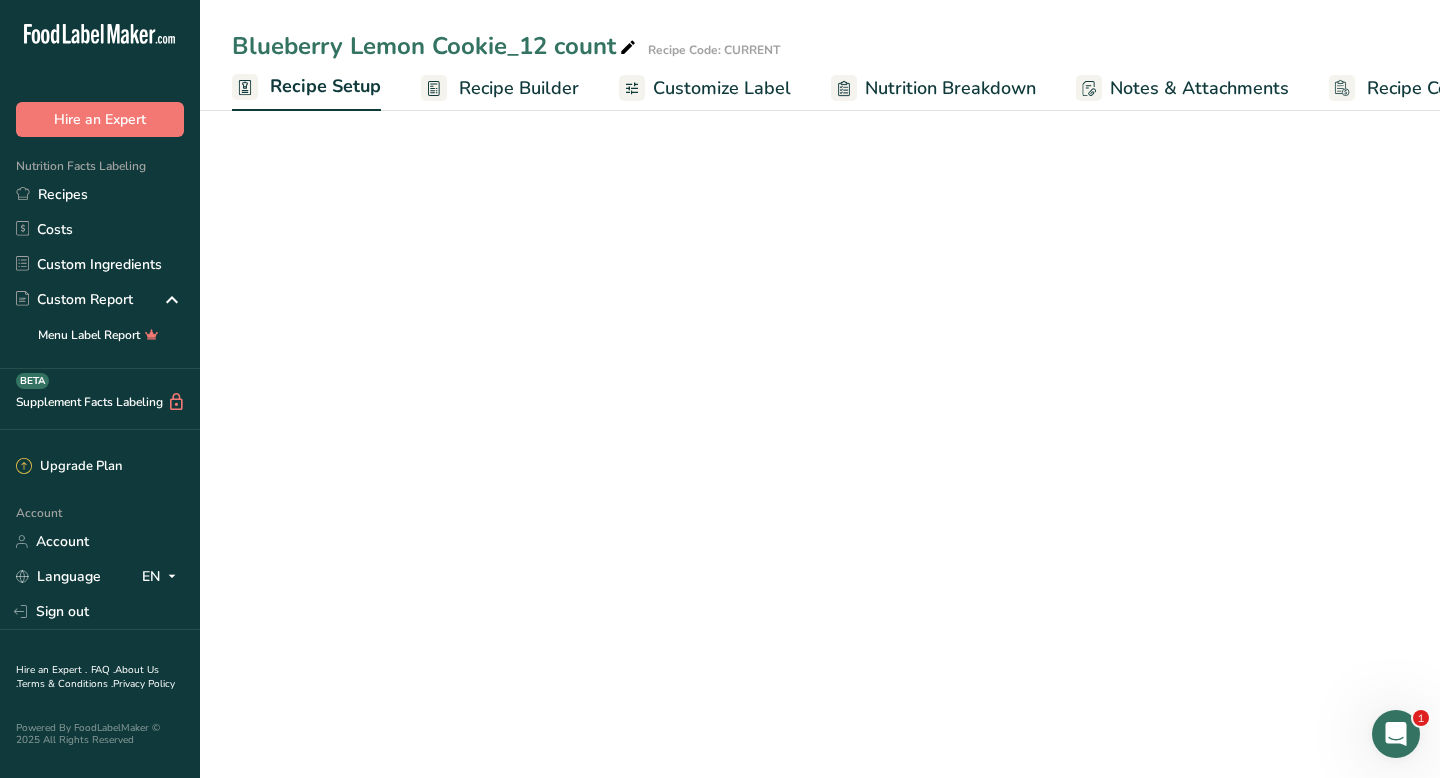 scroll, scrollTop: 0, scrollLeft: 7, axis: horizontal 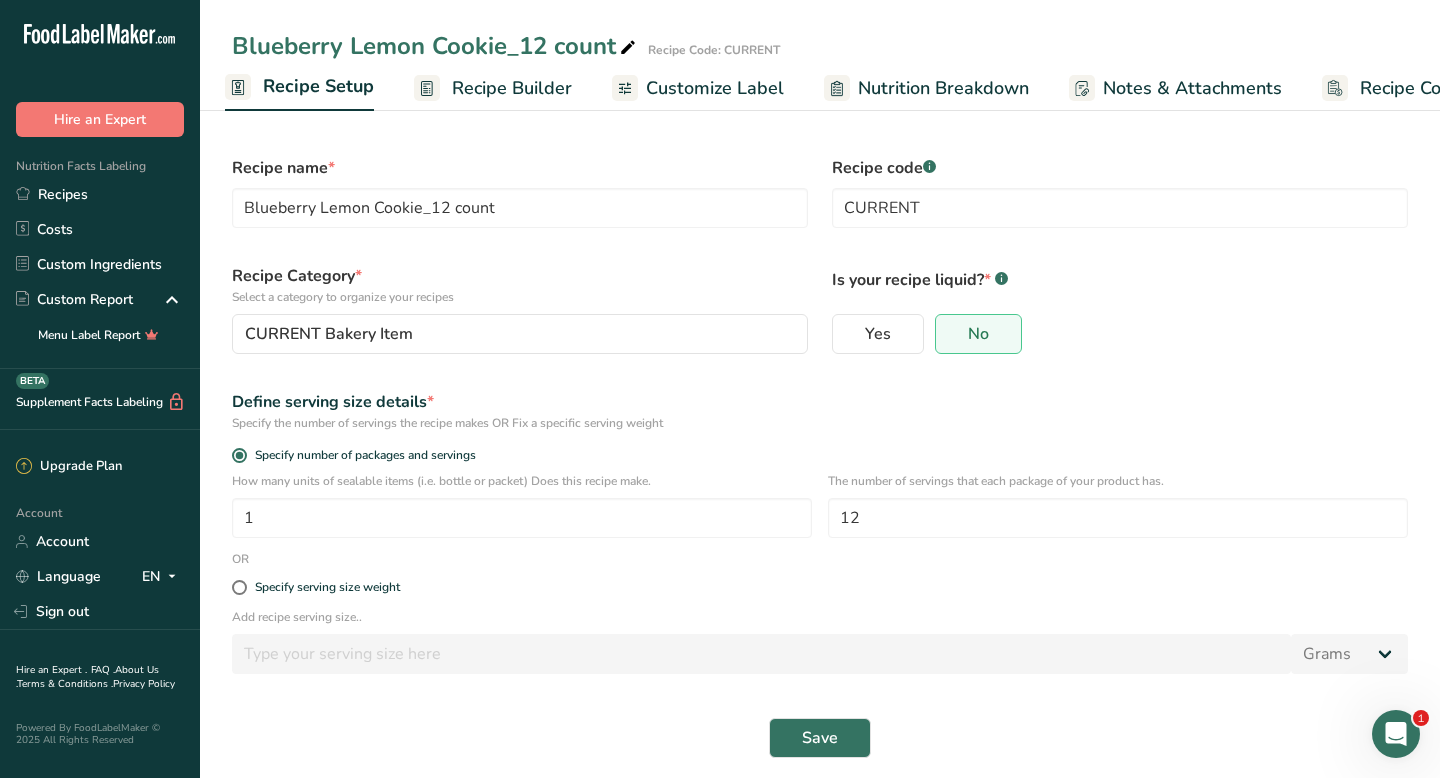 click on "Specify serving size weight" at bounding box center (820, 588) 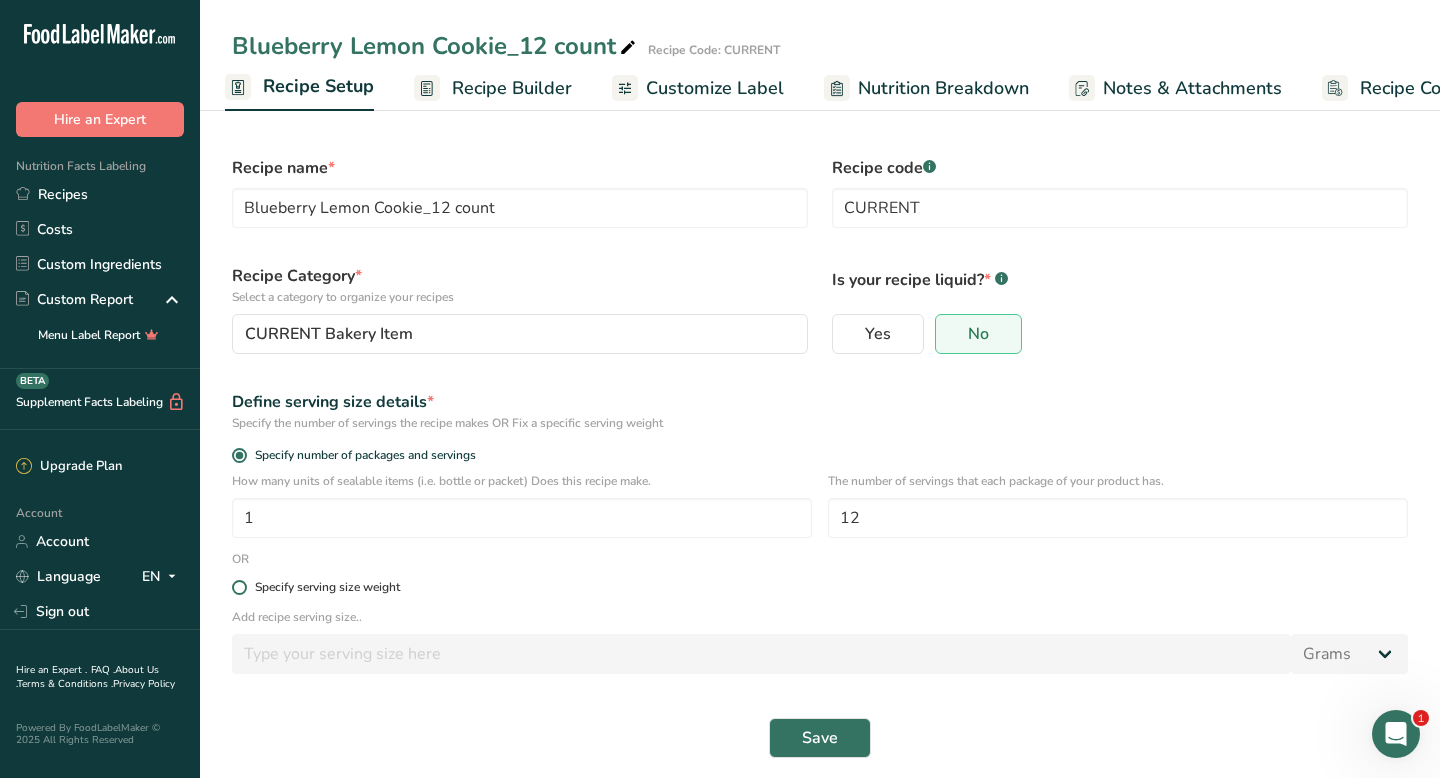 click at bounding box center [239, 587] 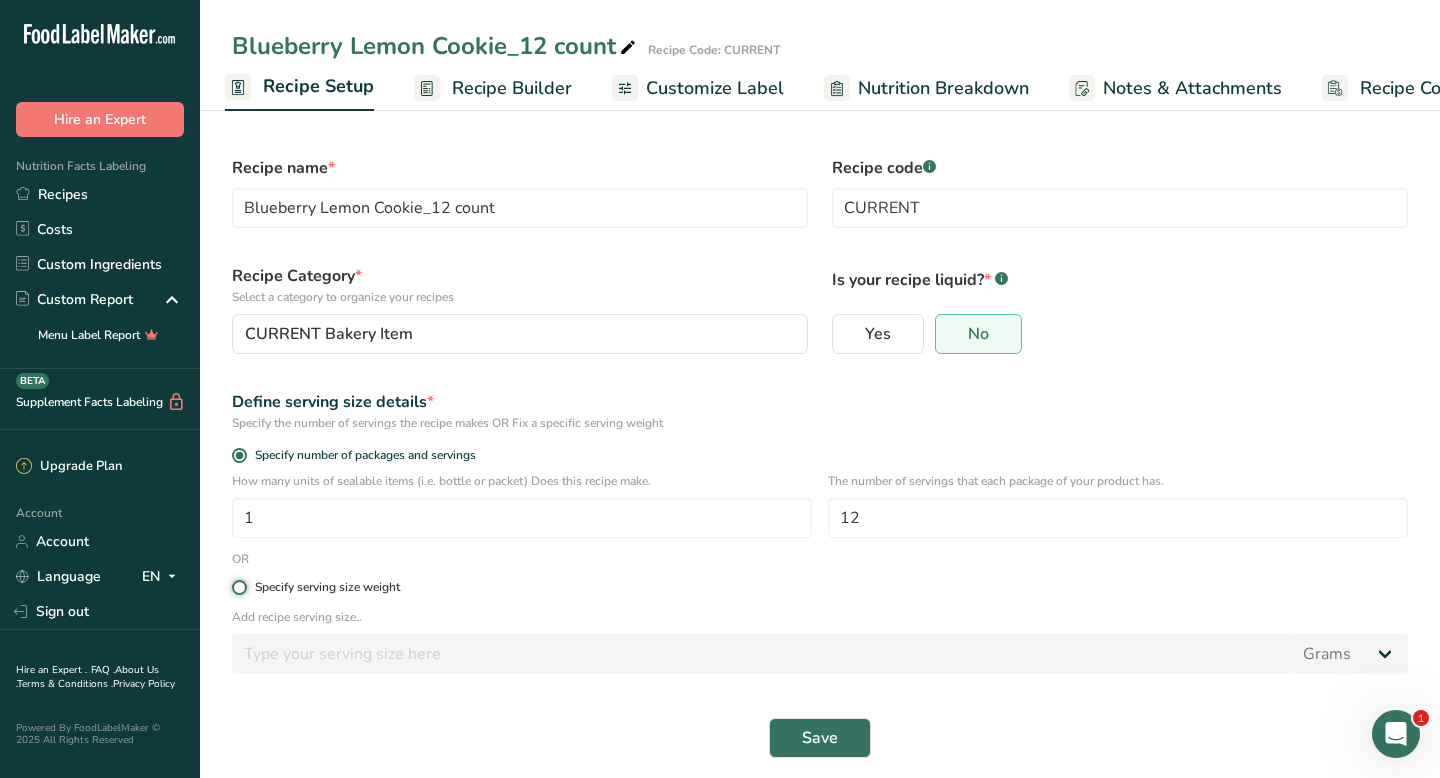 click on "Specify serving size weight" at bounding box center (238, 587) 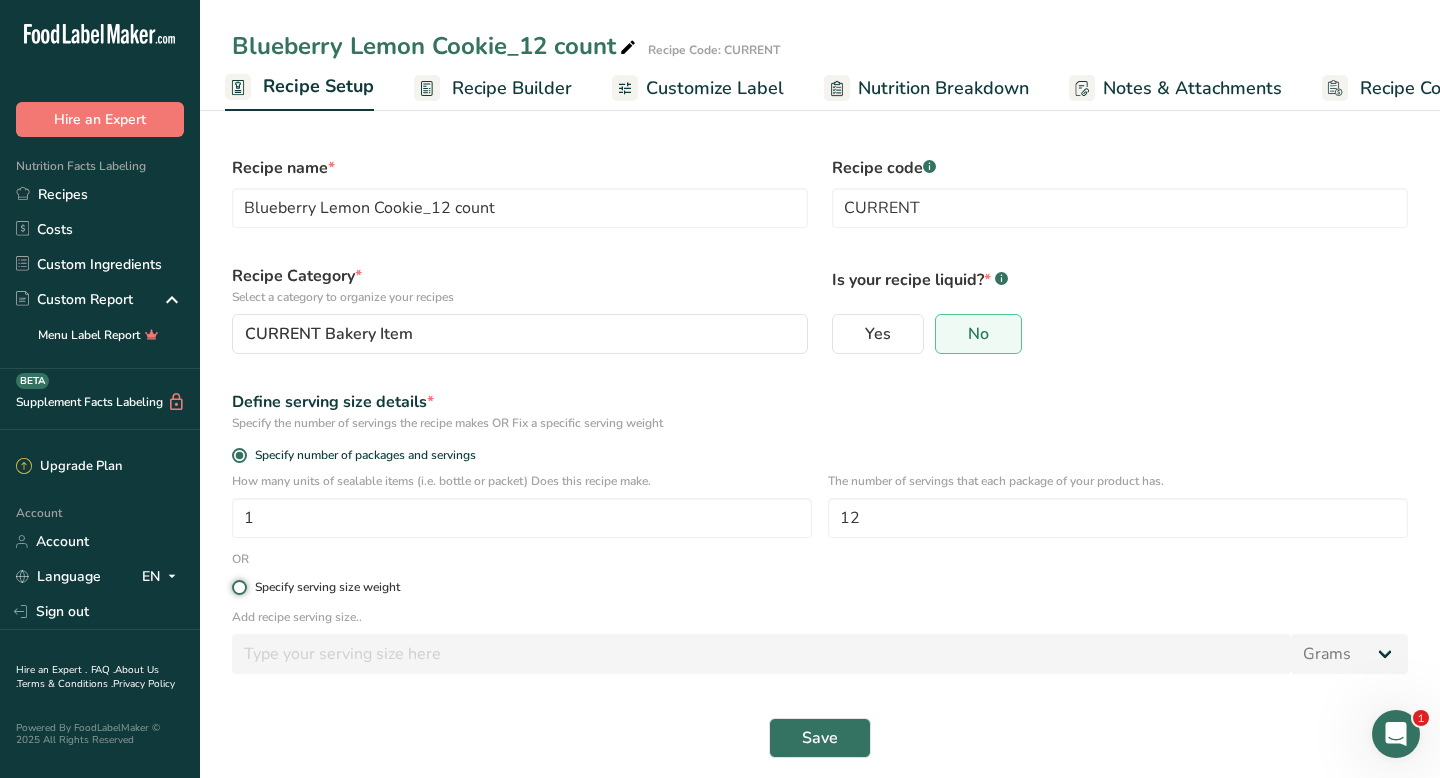 radio on "true" 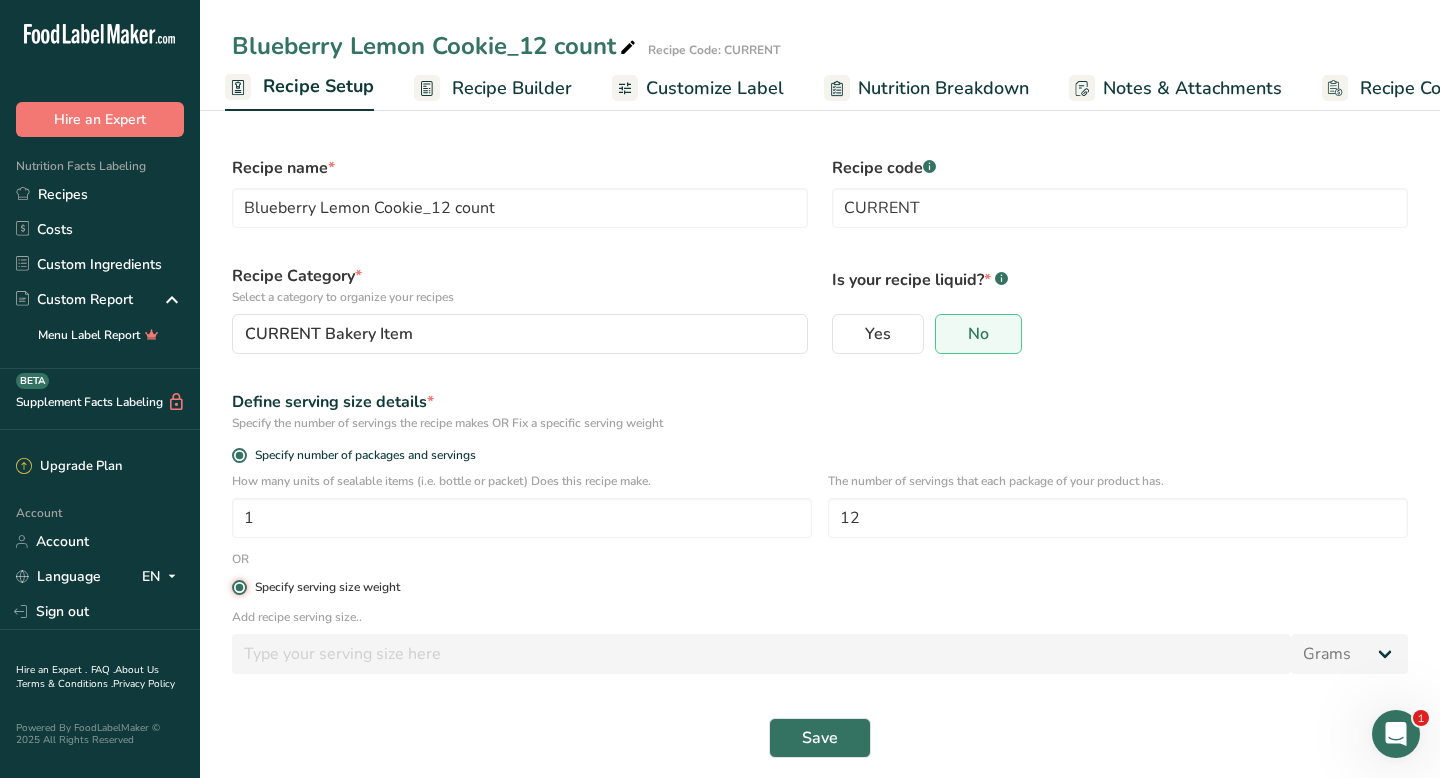 radio on "false" 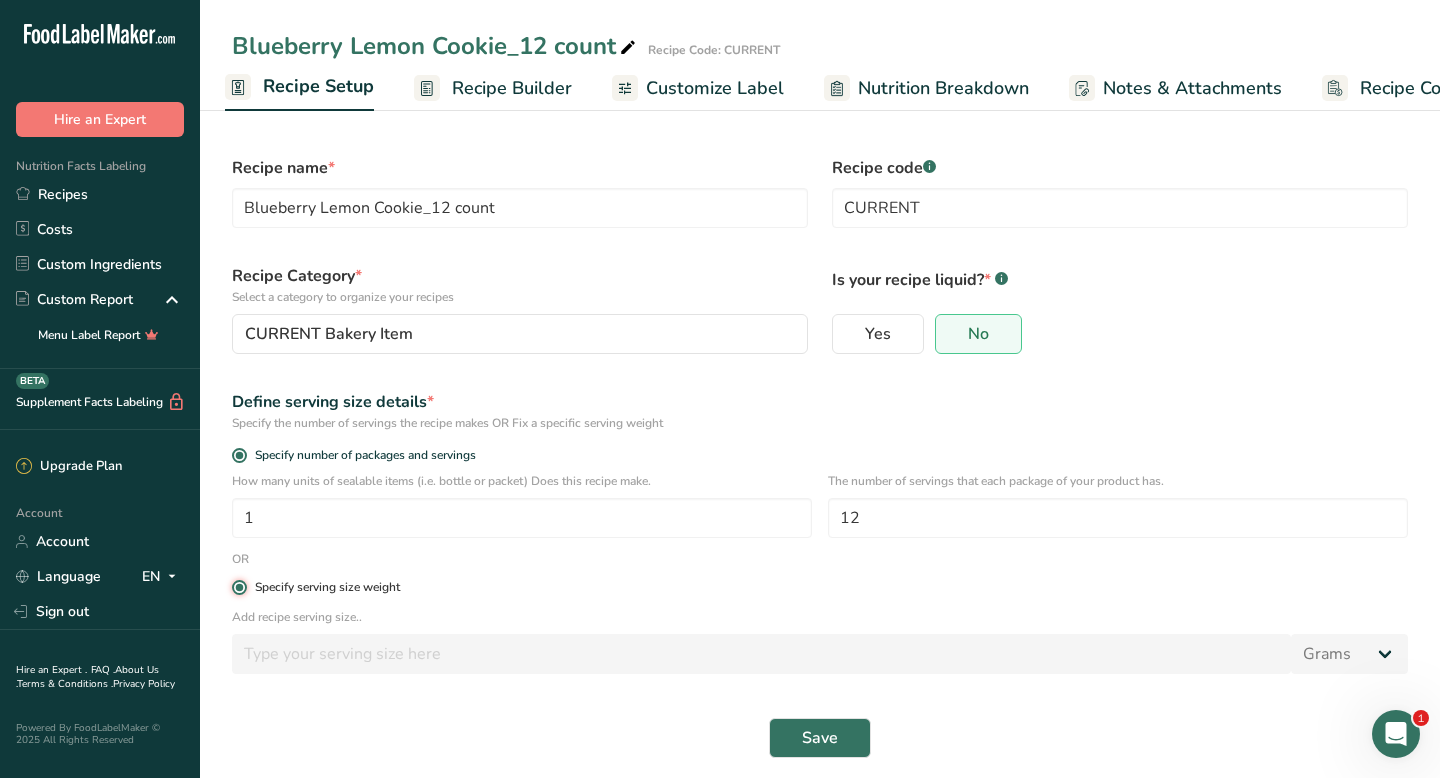 type 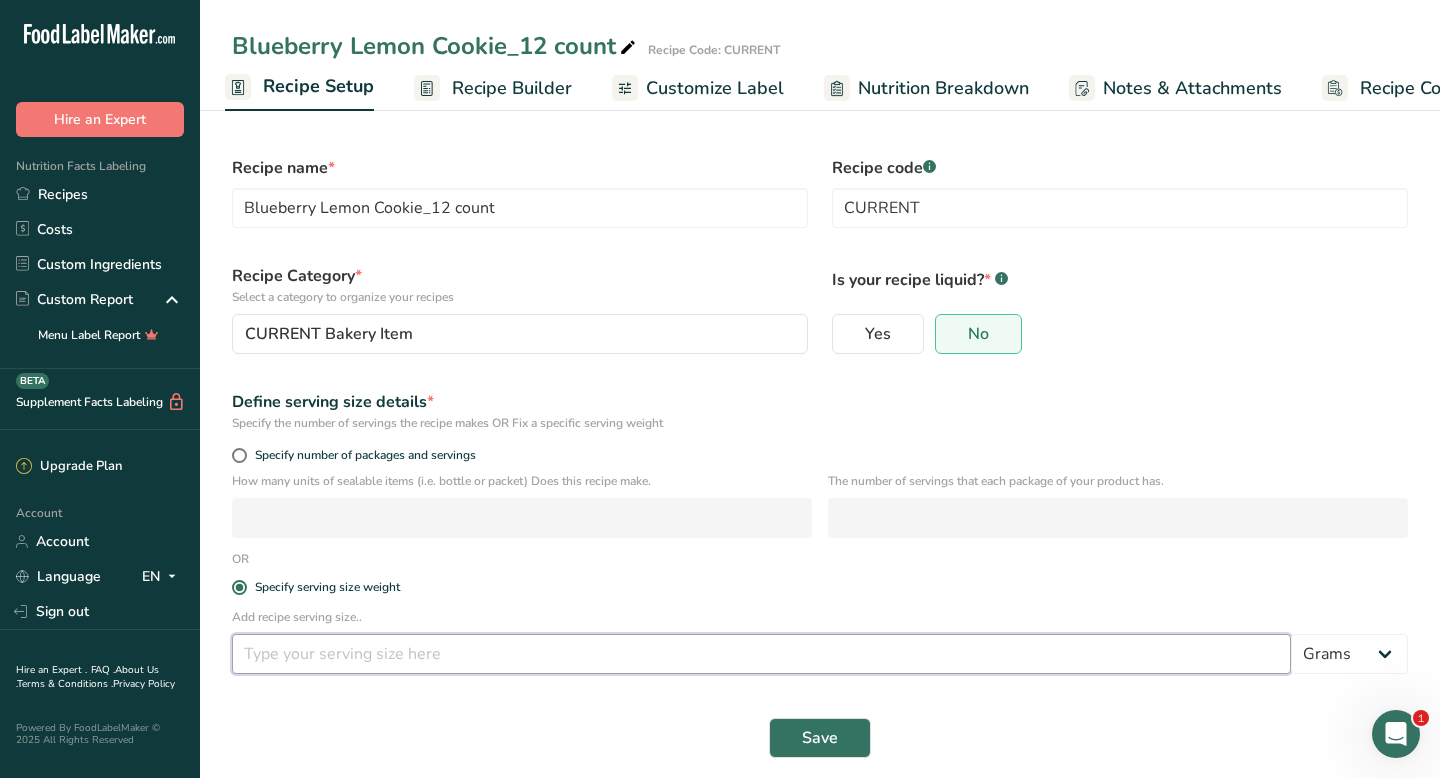 click at bounding box center (761, 654) 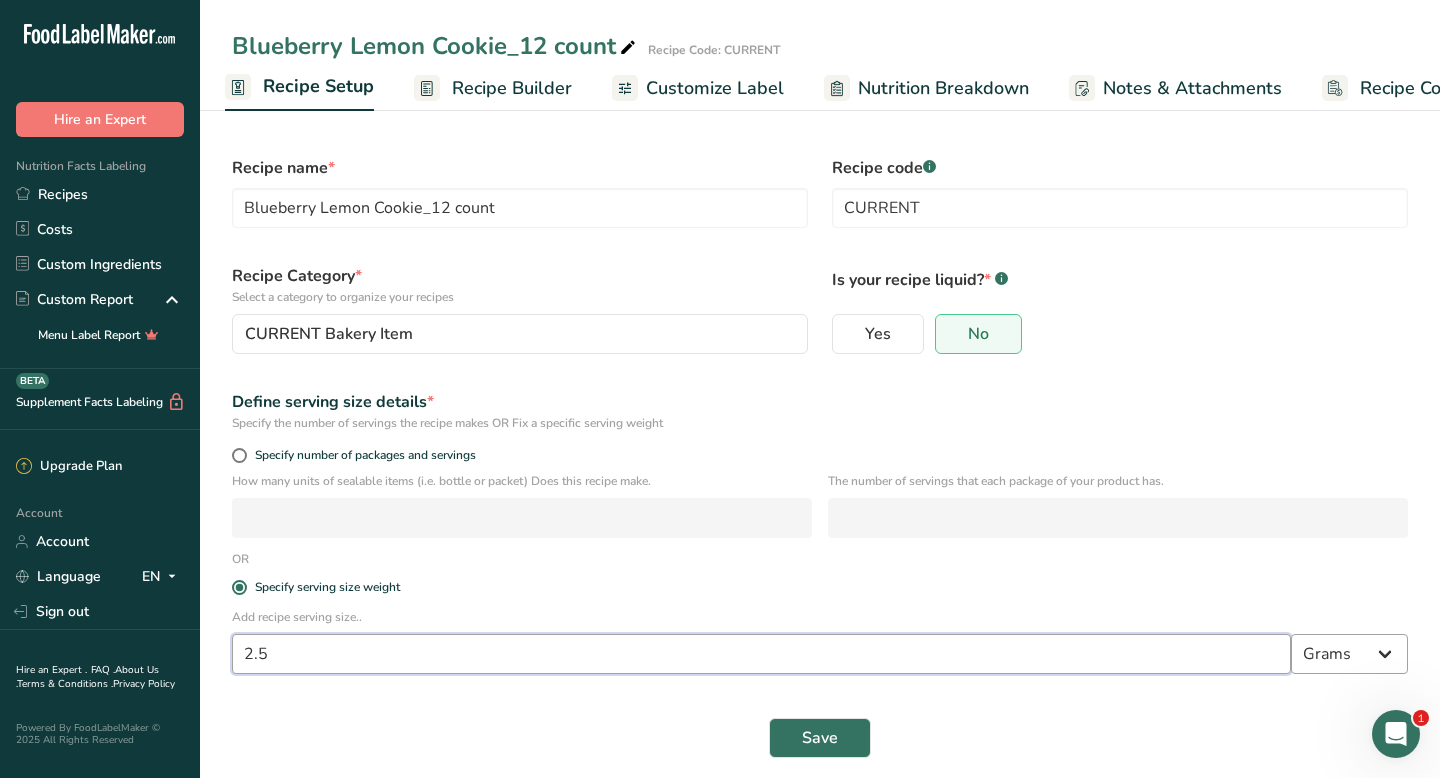 type on "2.5" 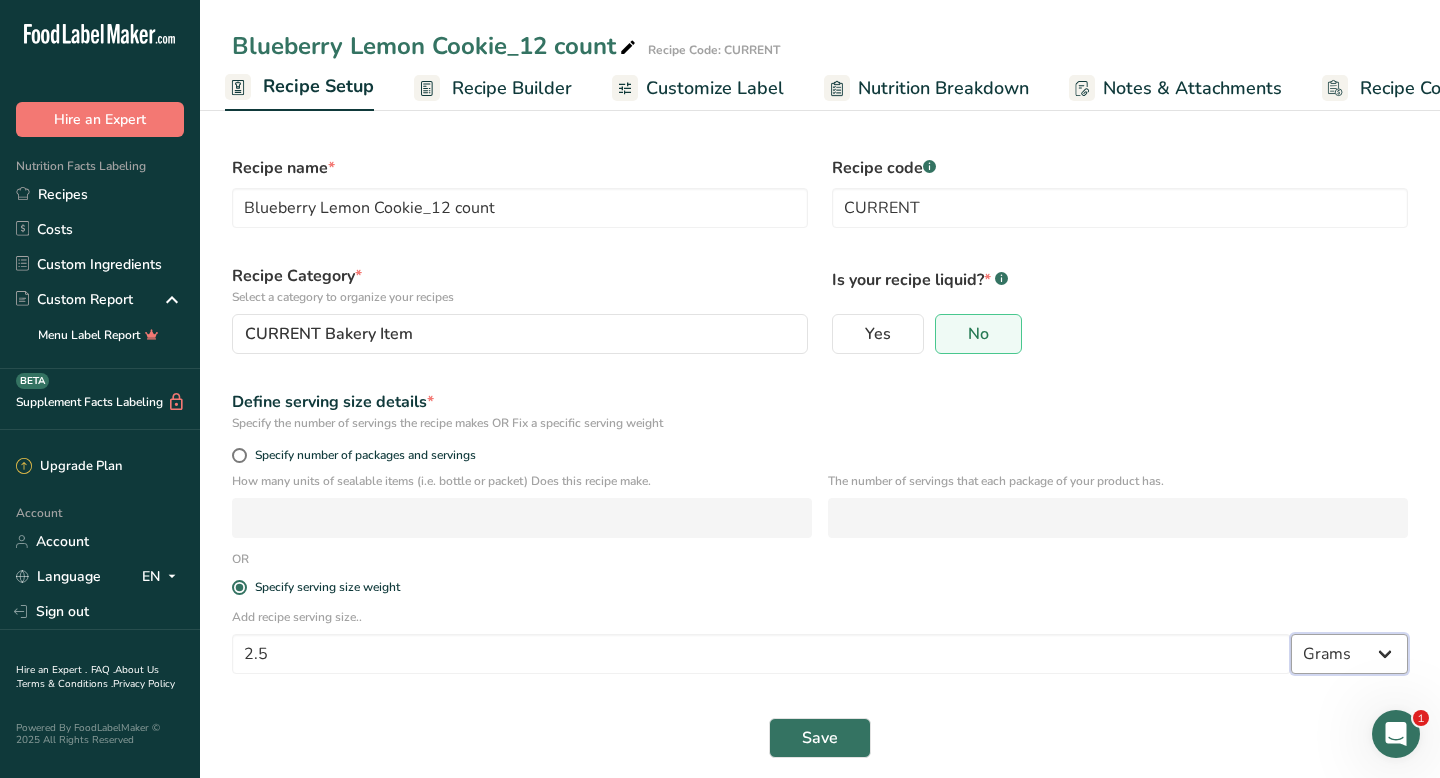 click on "Grams
kg
mg
mcg
lb
oz
l
mL
fl oz
tbsp
tsp
cup
qt
gallon" at bounding box center [1349, 654] 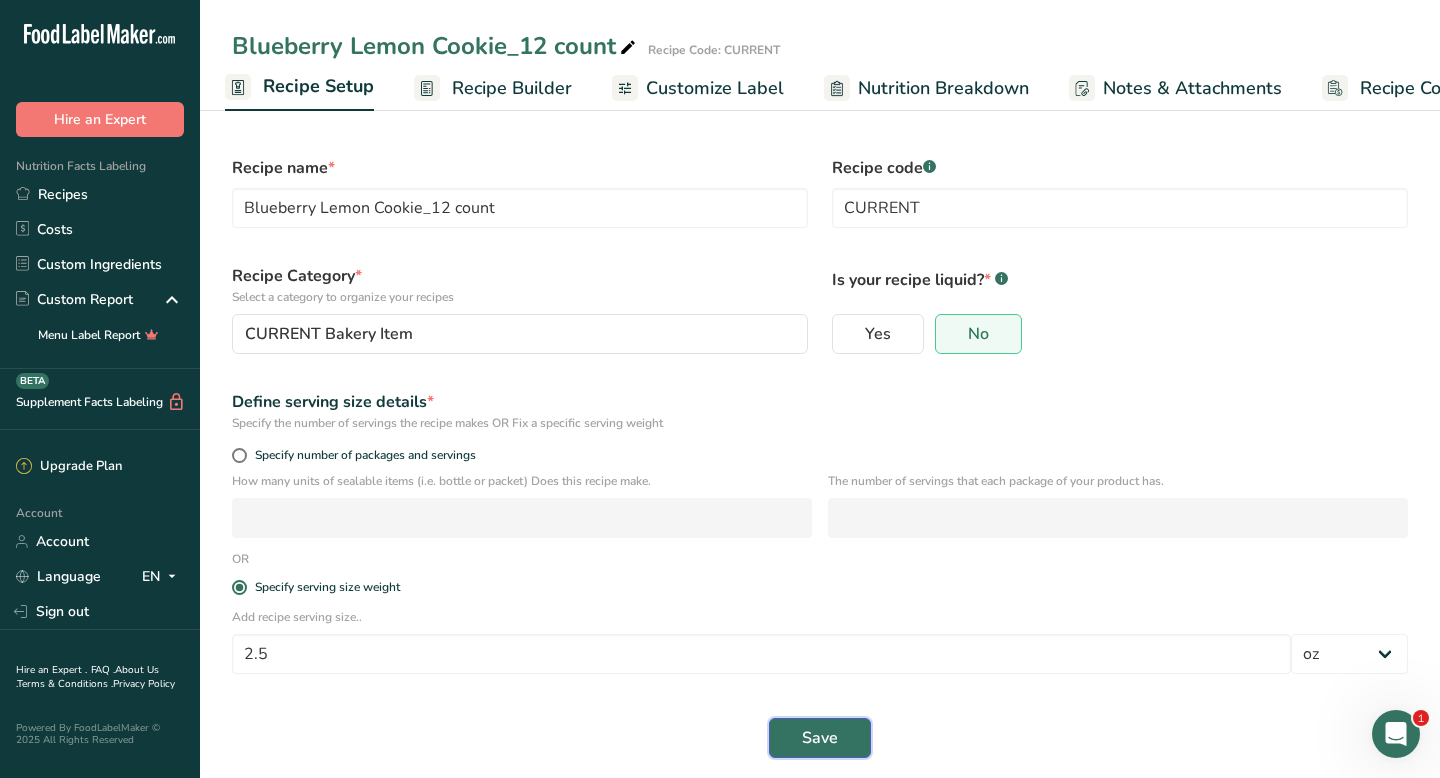 click on "Save" at bounding box center [820, 738] 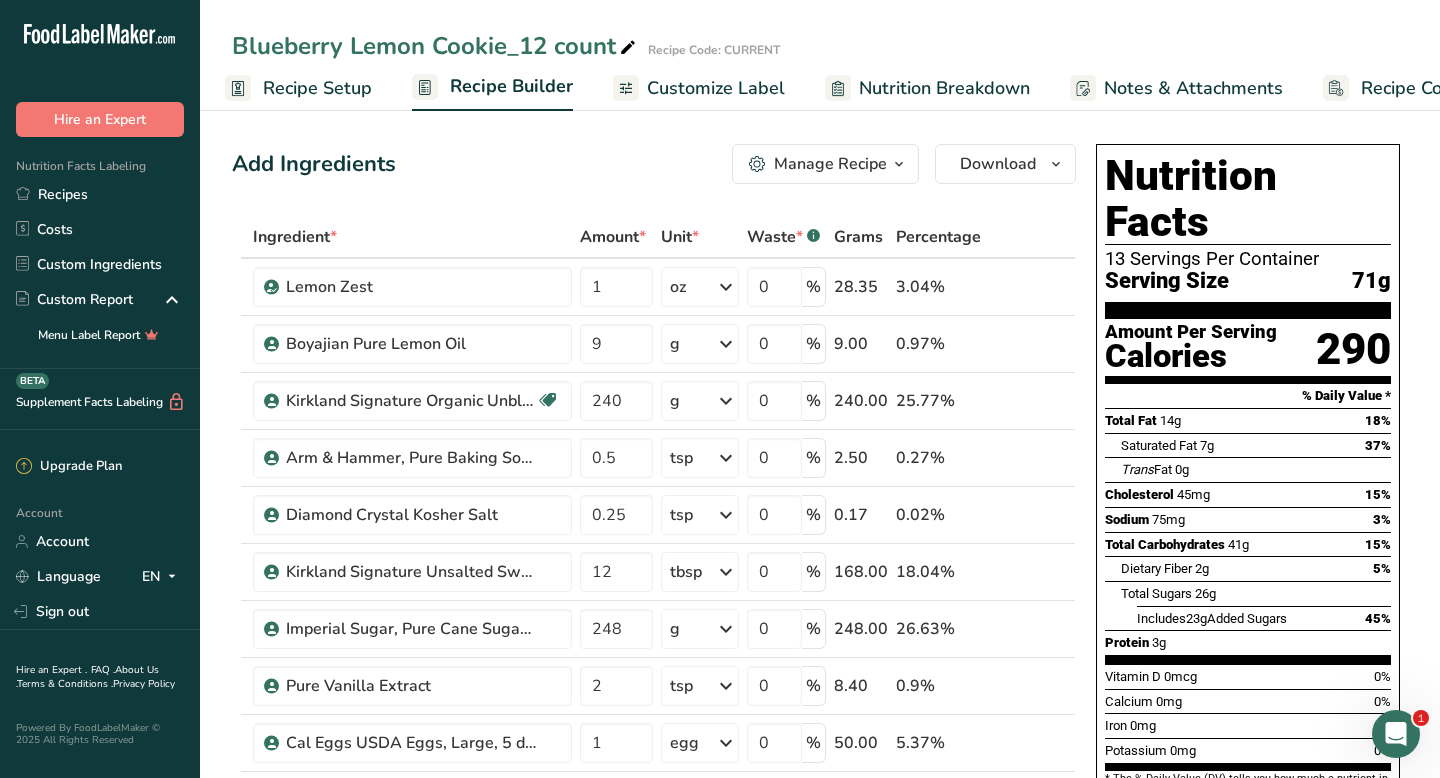 click on "Blueberry Lemon Cookie_12 count" at bounding box center [436, 46] 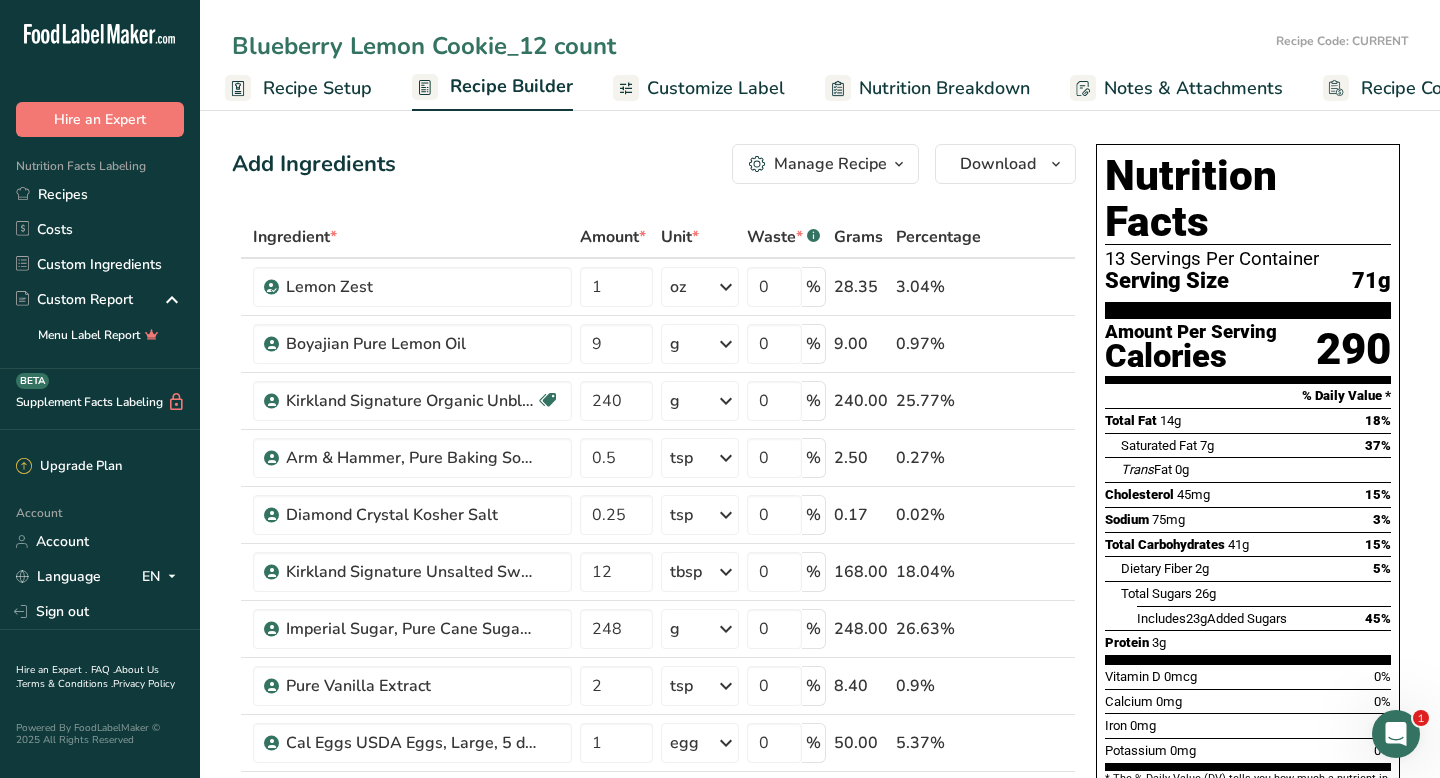 click on "Blueberry Lemon Cookie_12 count" at bounding box center [750, 46] 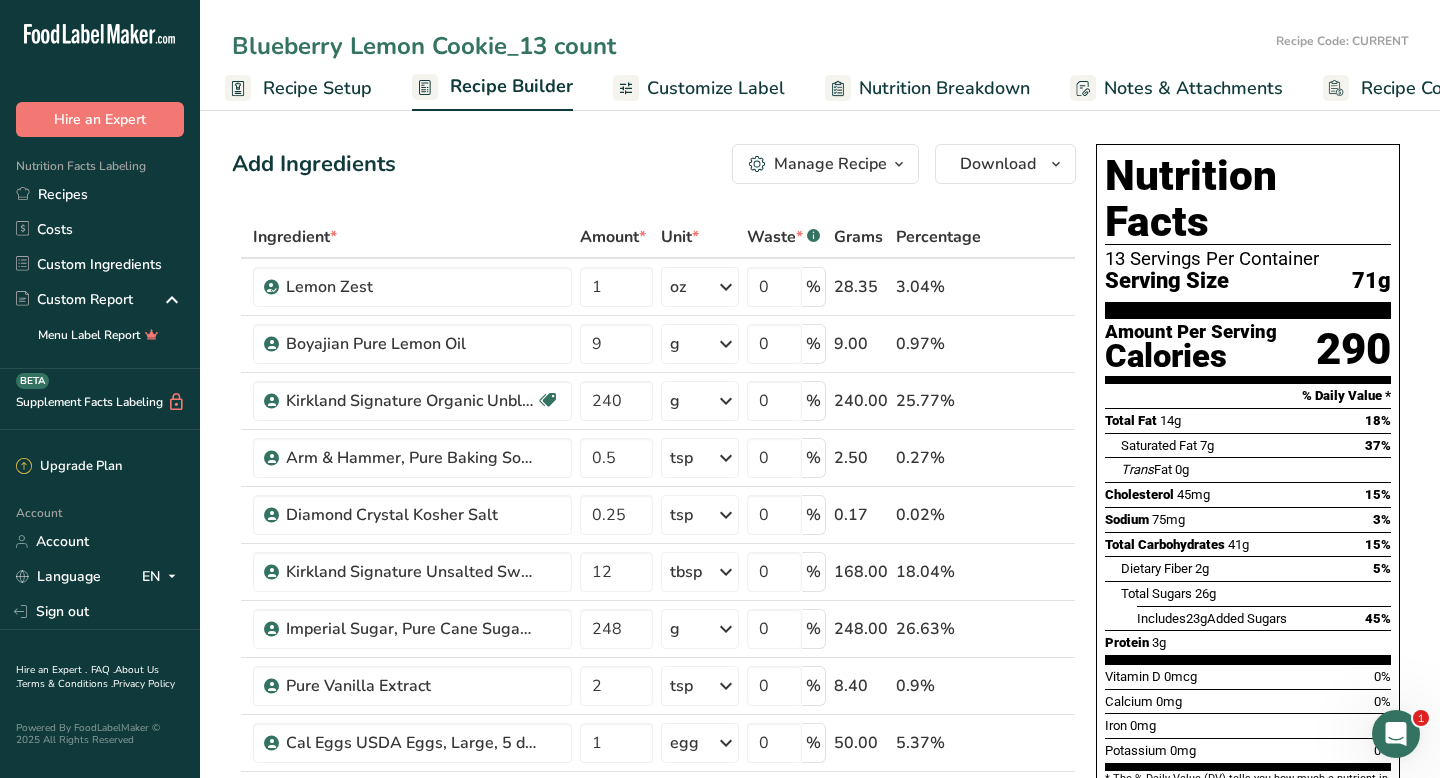 click on "Blueberry Lemon Cookie_13 count" at bounding box center (750, 46) 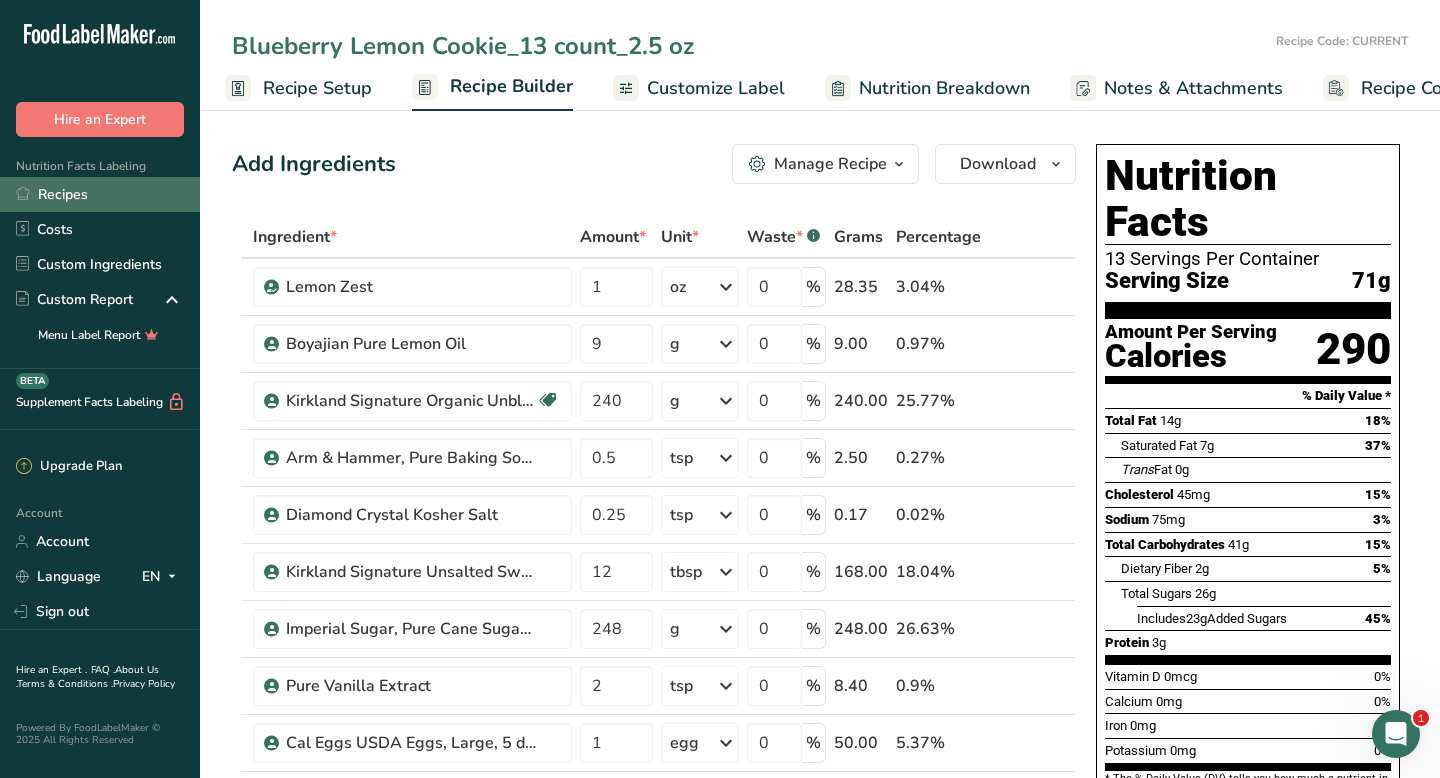 type on "Blueberry Lemon Cookie_13 count_2.5 oz" 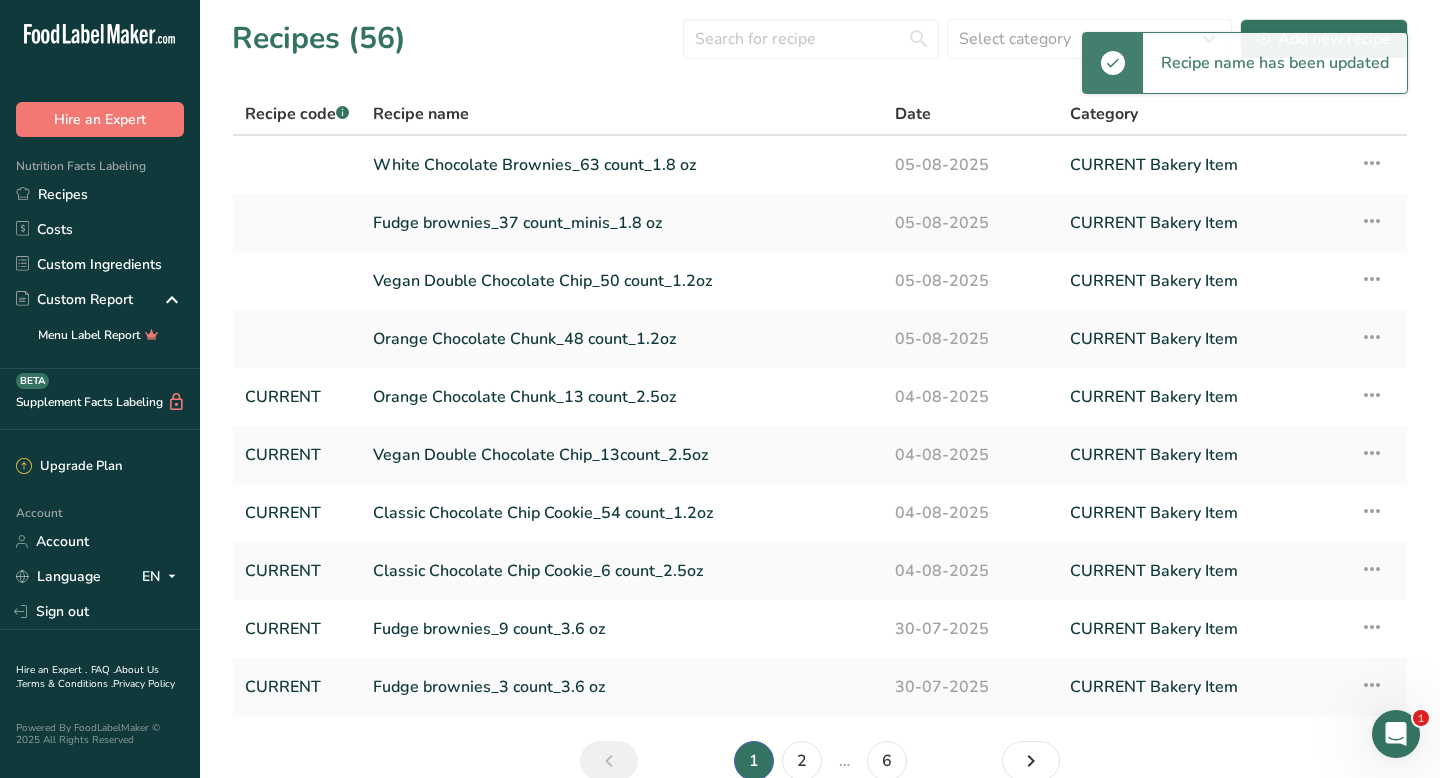 scroll, scrollTop: 99, scrollLeft: 0, axis: vertical 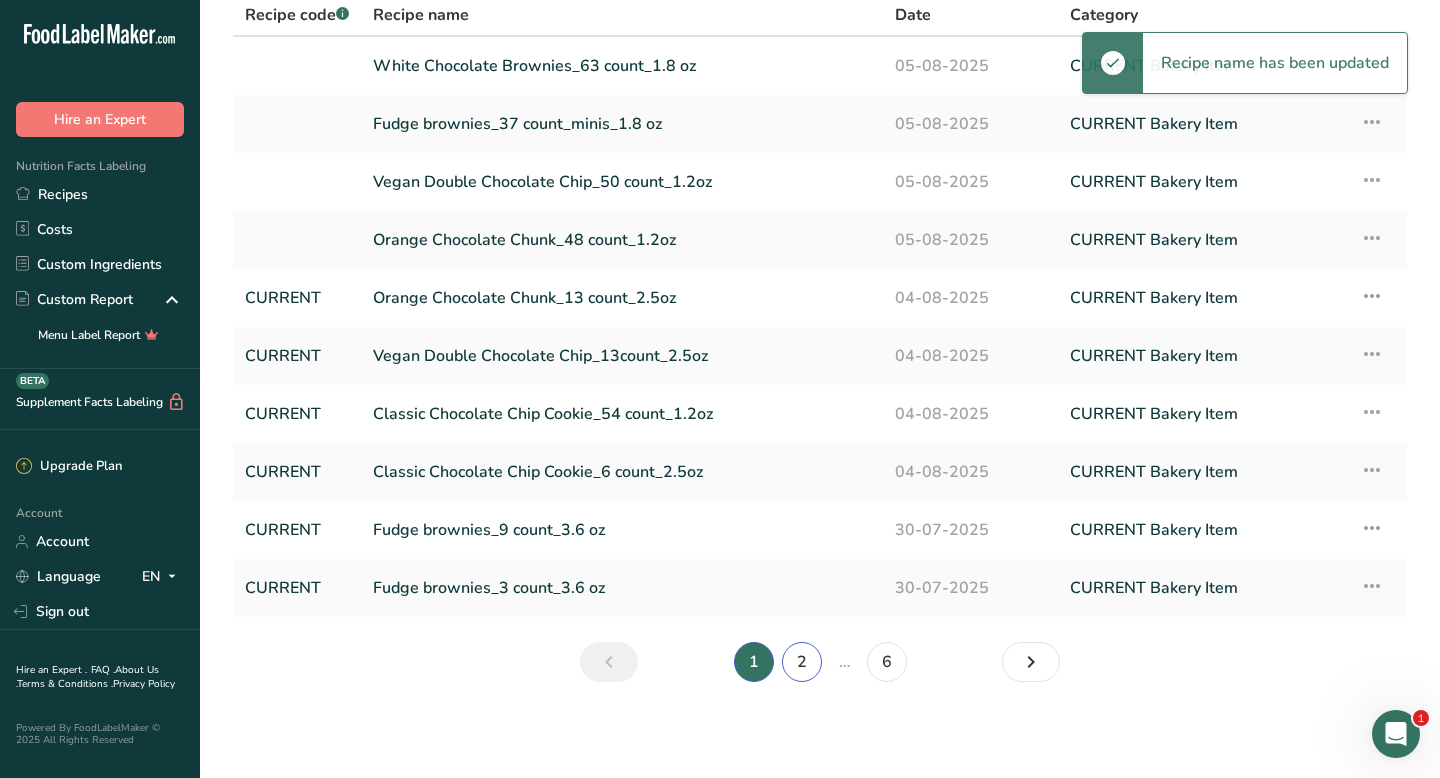 click on "2" at bounding box center (802, 662) 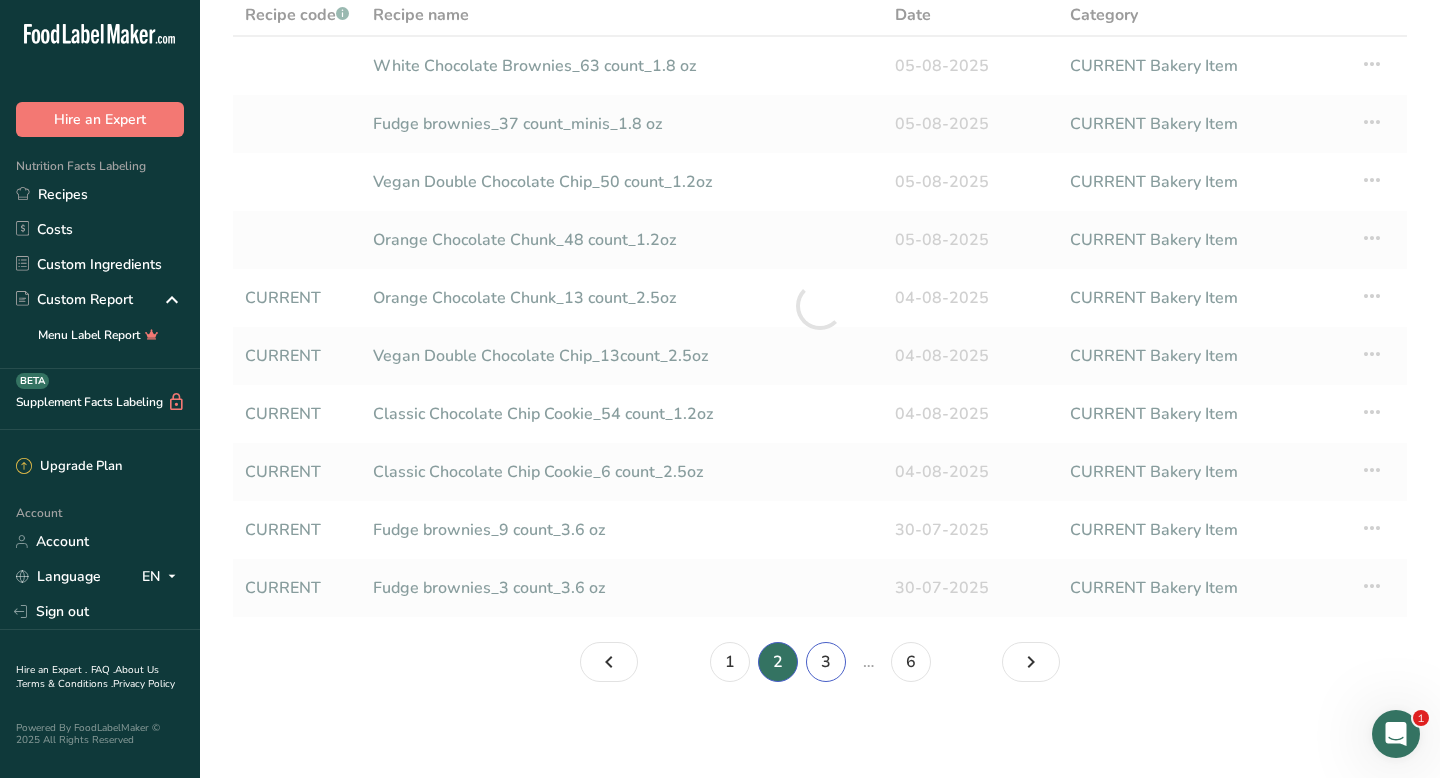 click on "3" at bounding box center [826, 662] 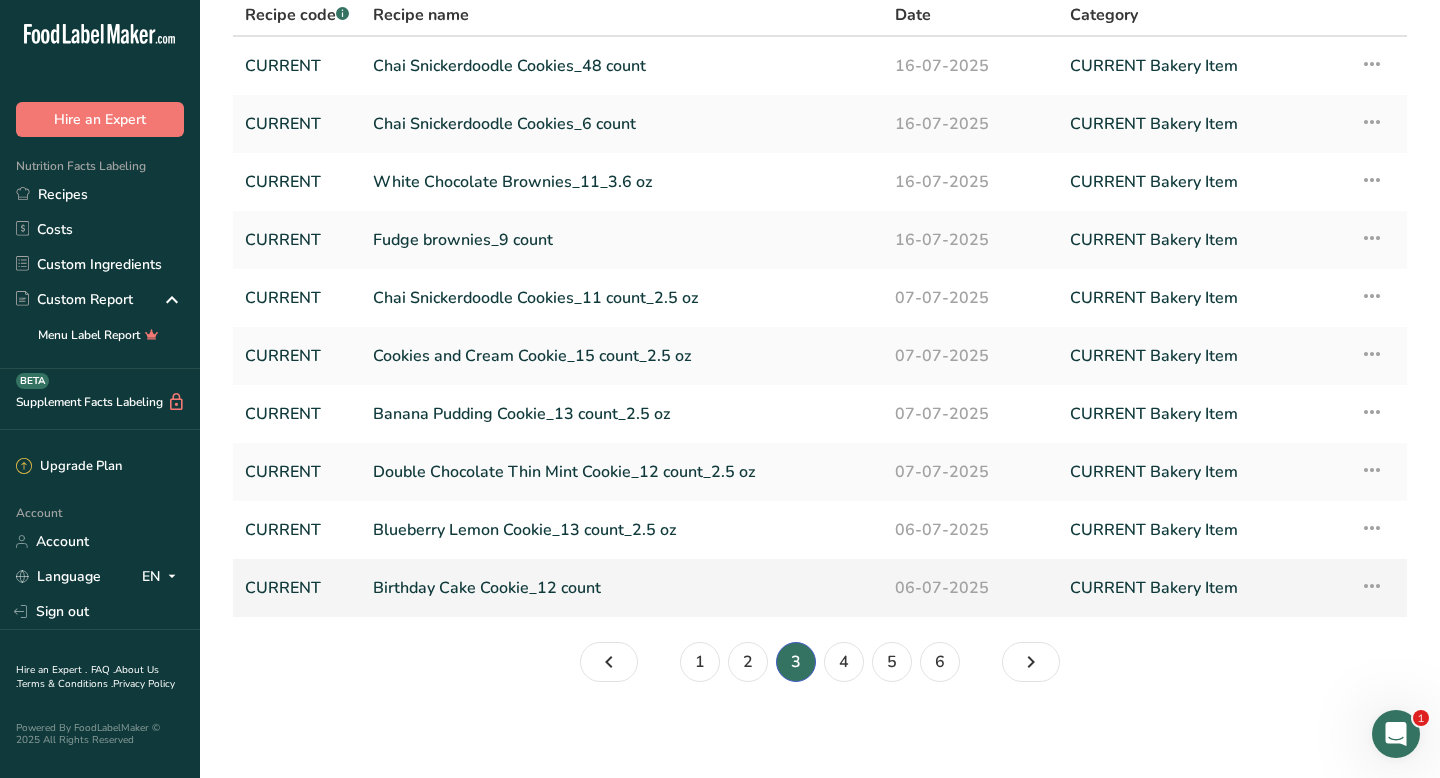 click on "Birthday Cake Cookie_12 count" at bounding box center (622, 588) 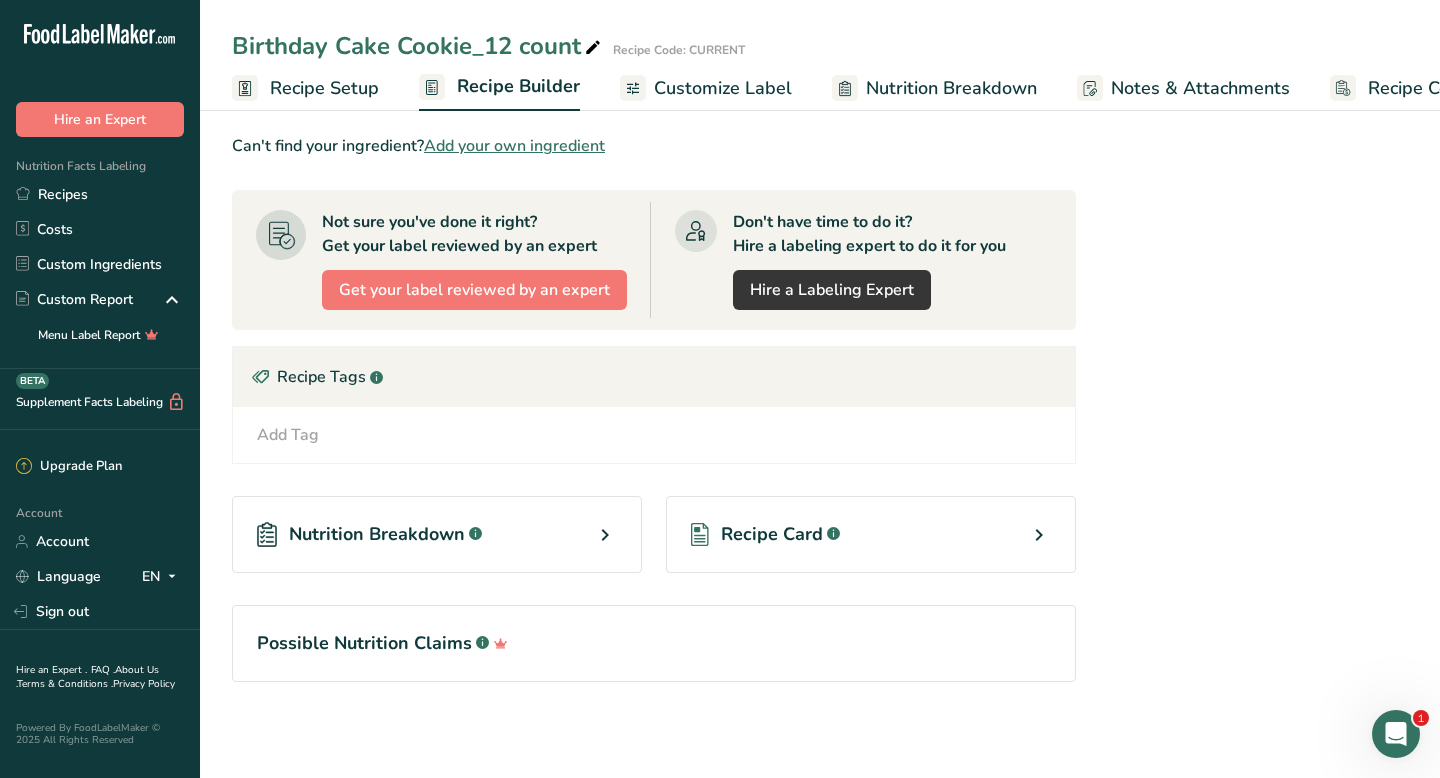 scroll, scrollTop: 0, scrollLeft: 0, axis: both 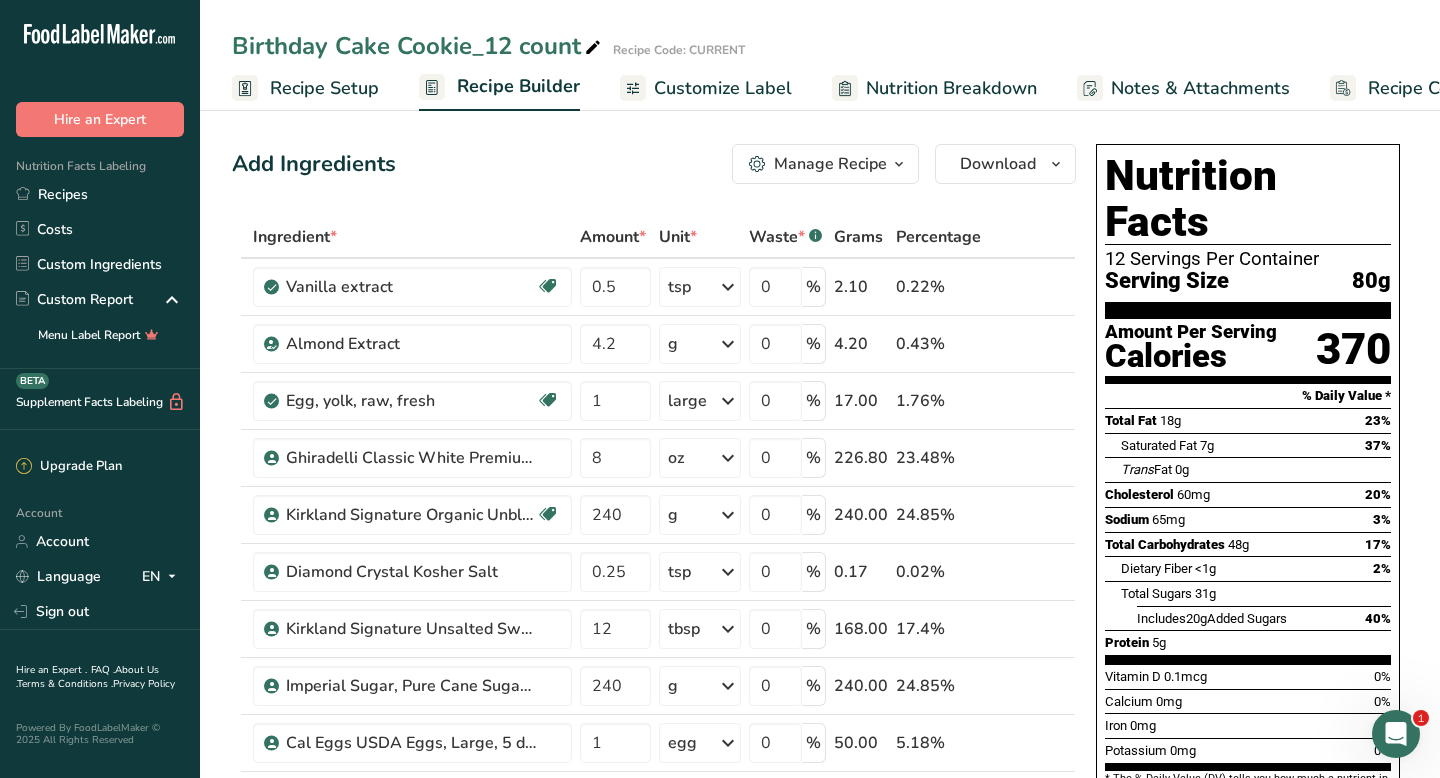 click on "Recipe Setup" at bounding box center [324, 88] 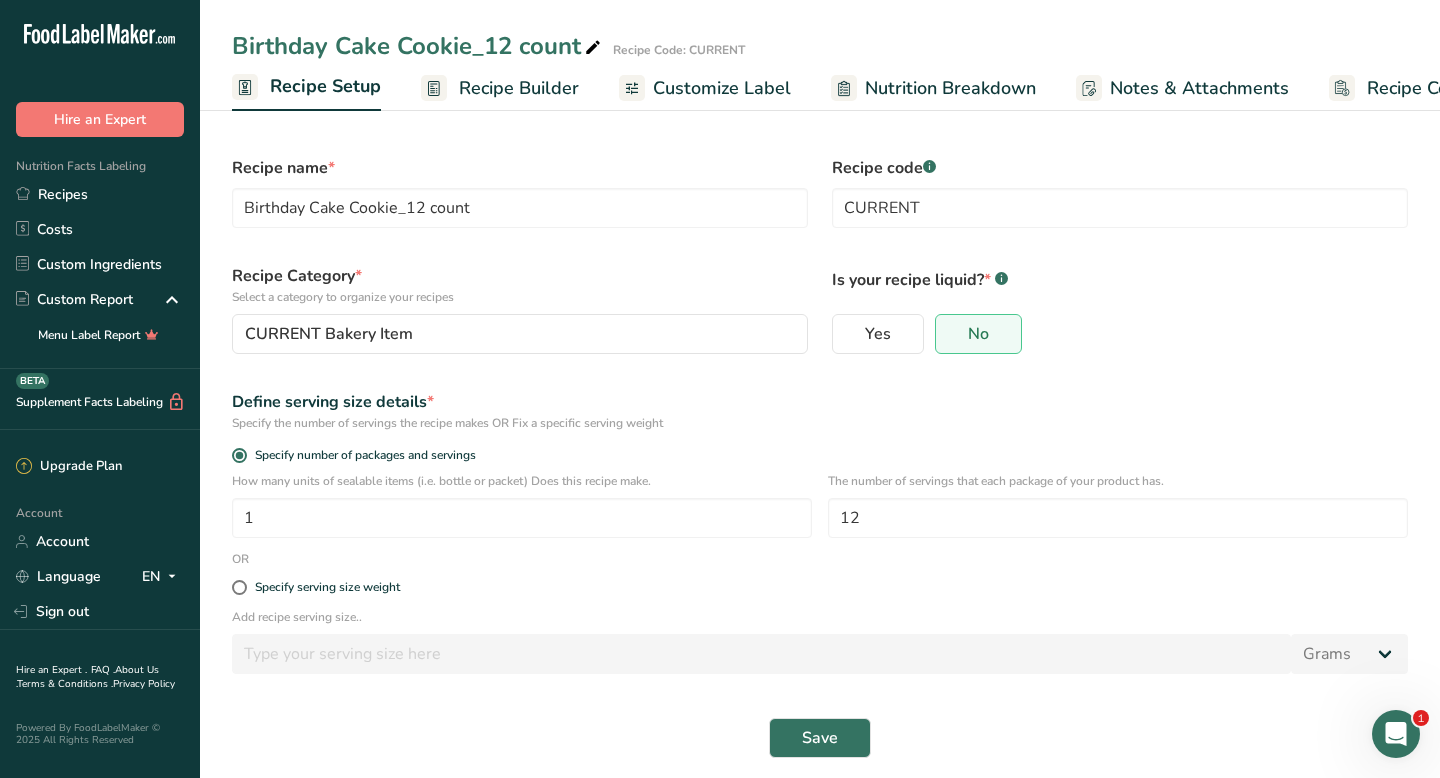 scroll, scrollTop: 0, scrollLeft: 7, axis: horizontal 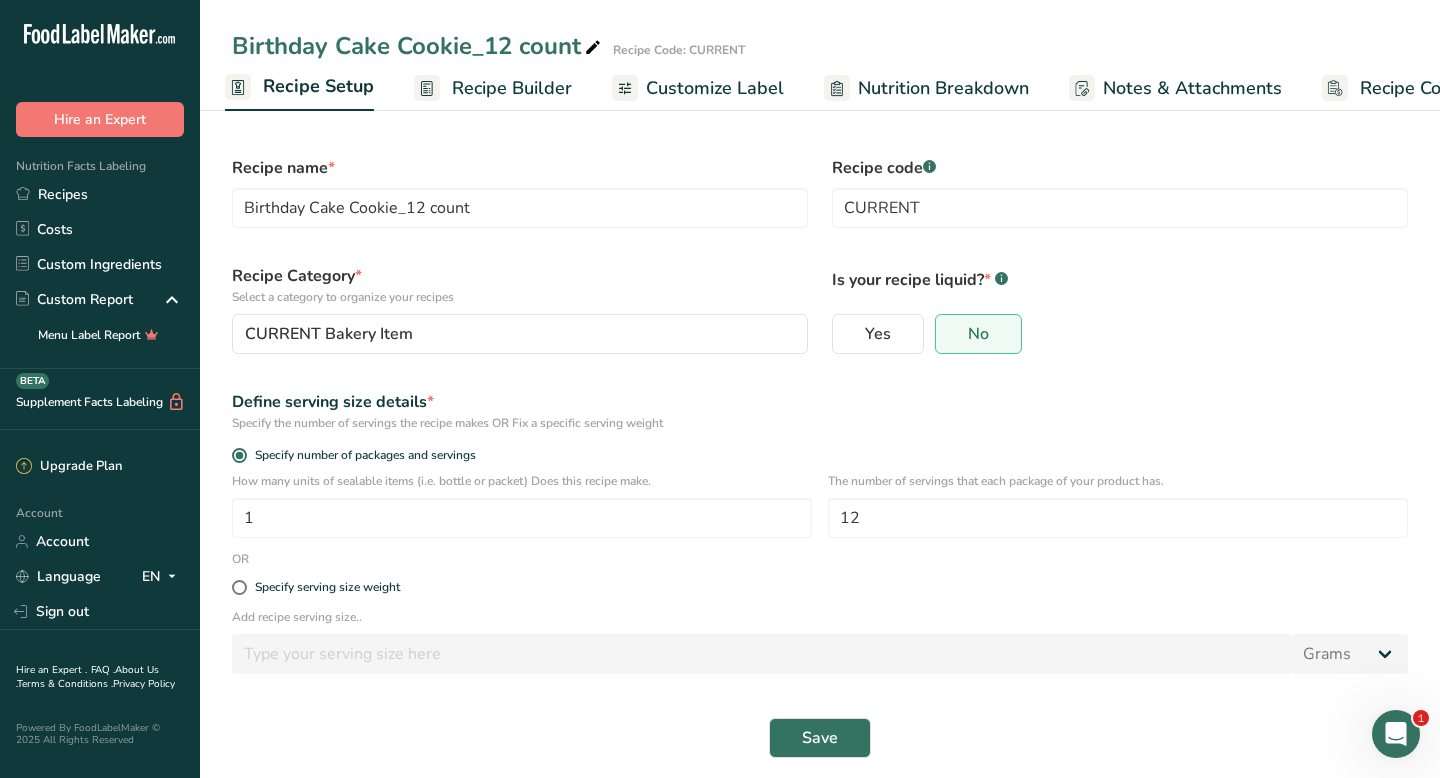 click on "Specify serving size weight" at bounding box center (820, 588) 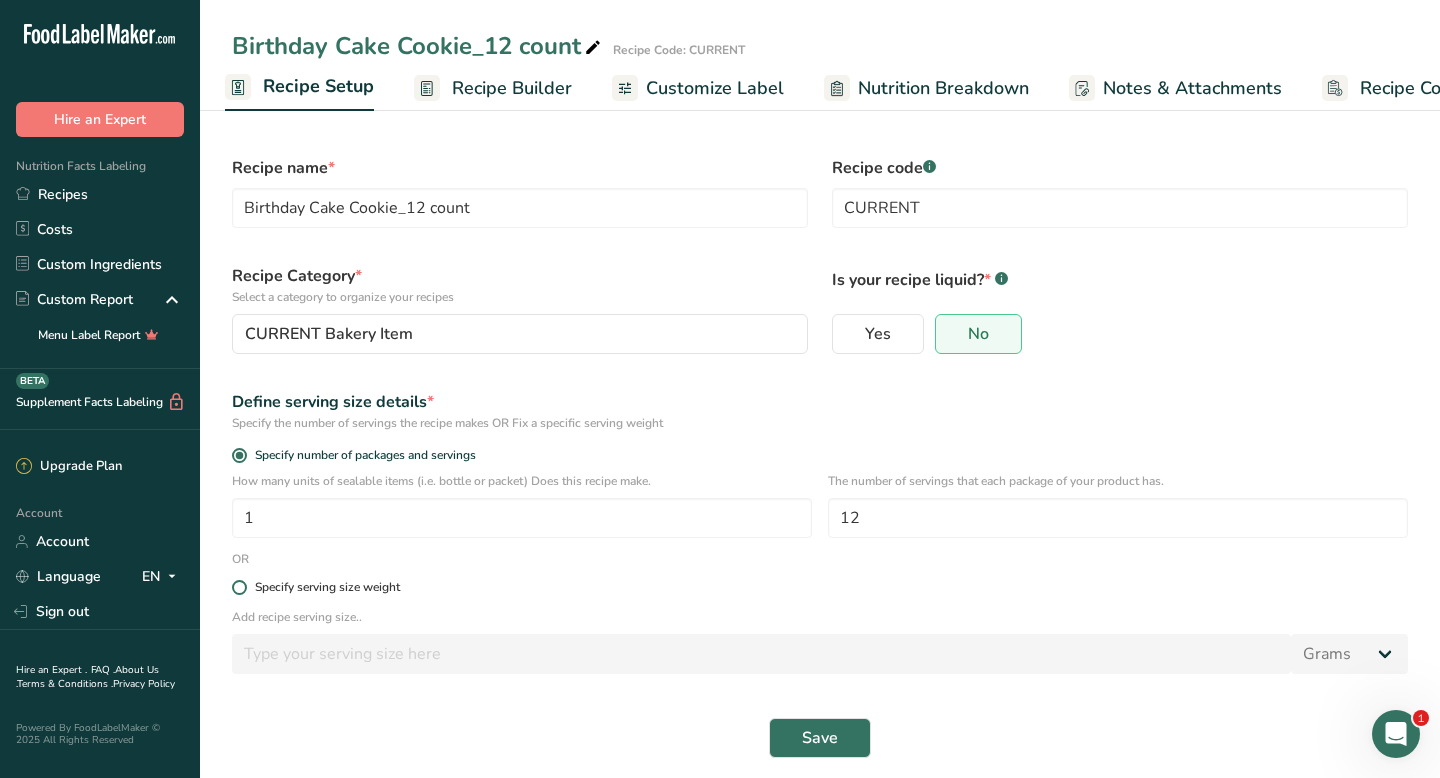 click at bounding box center (239, 587) 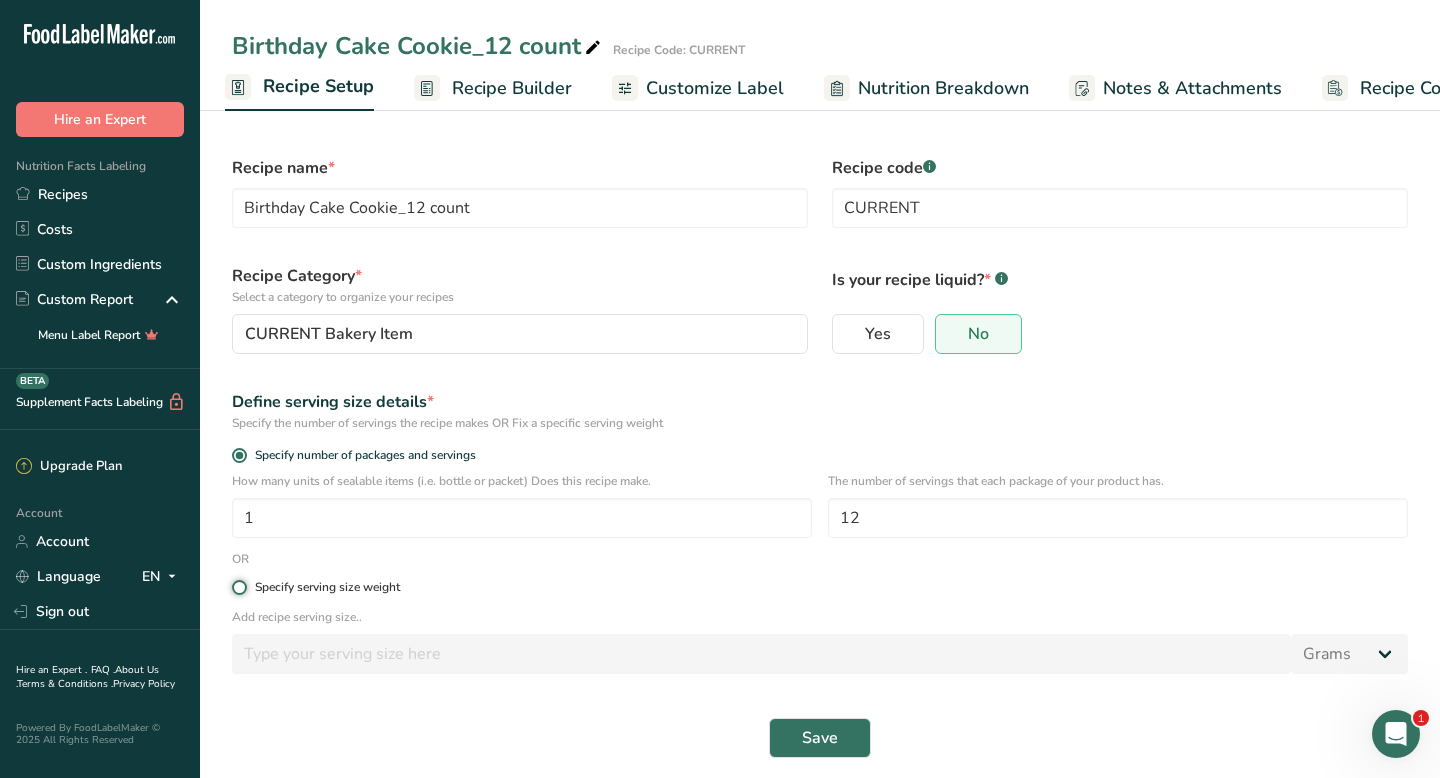 click on "Specify serving size weight" at bounding box center [238, 587] 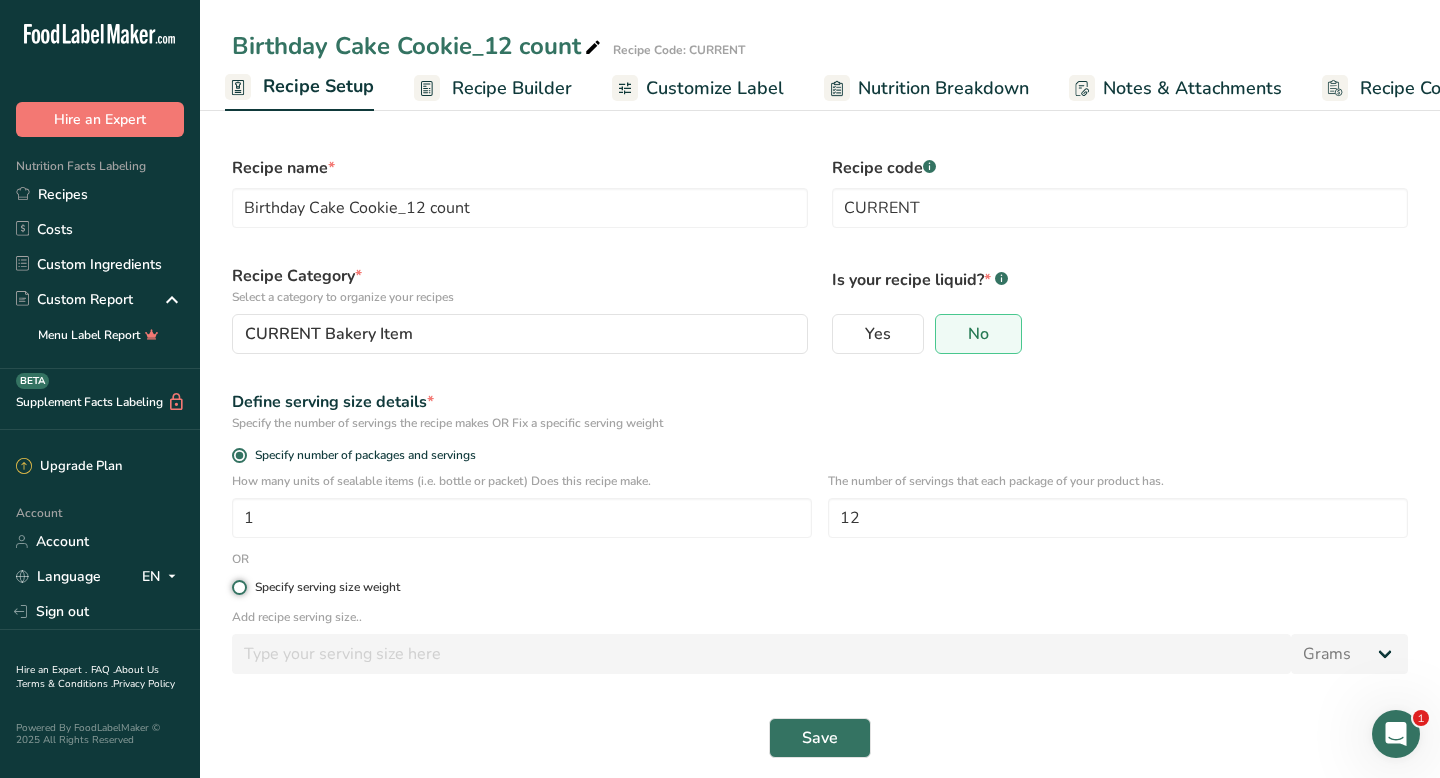 radio on "true" 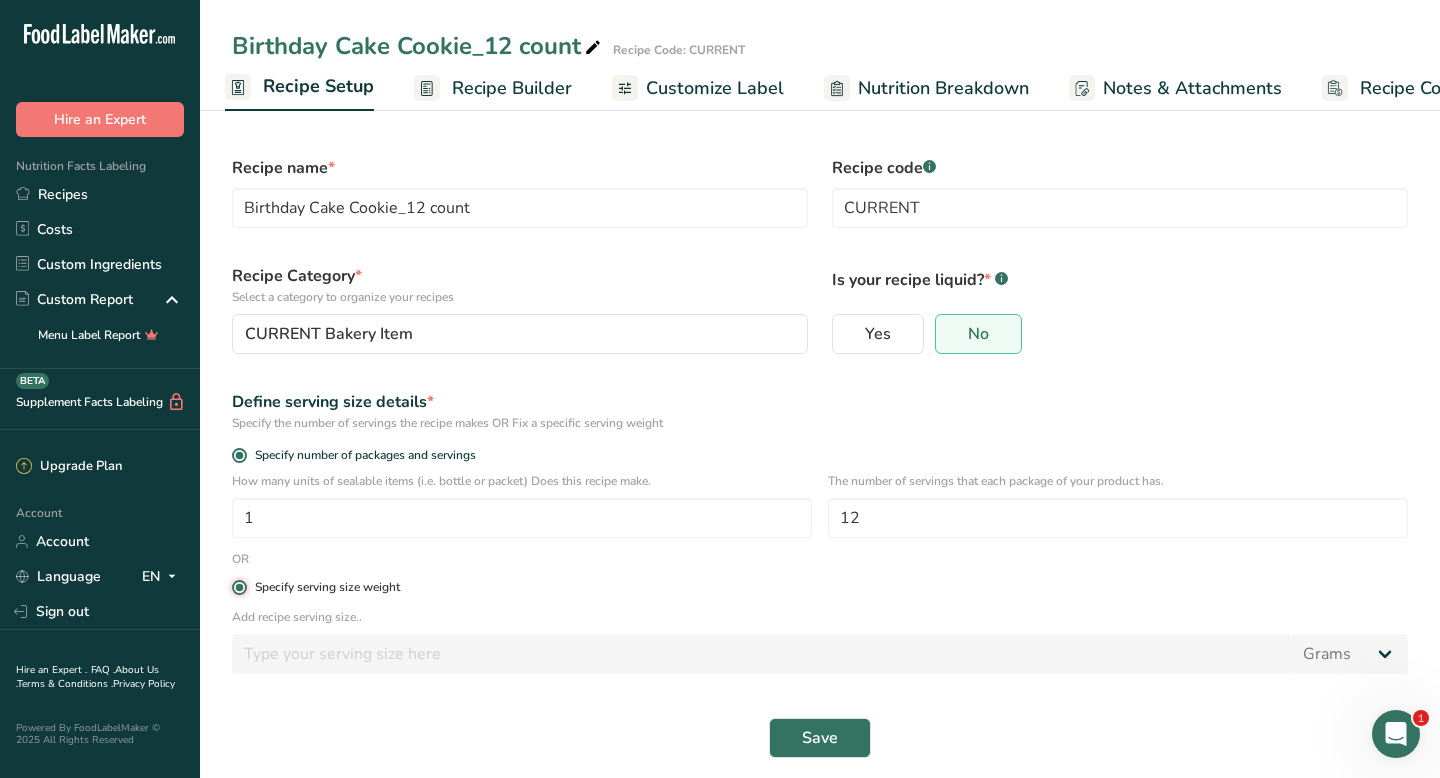 radio on "false" 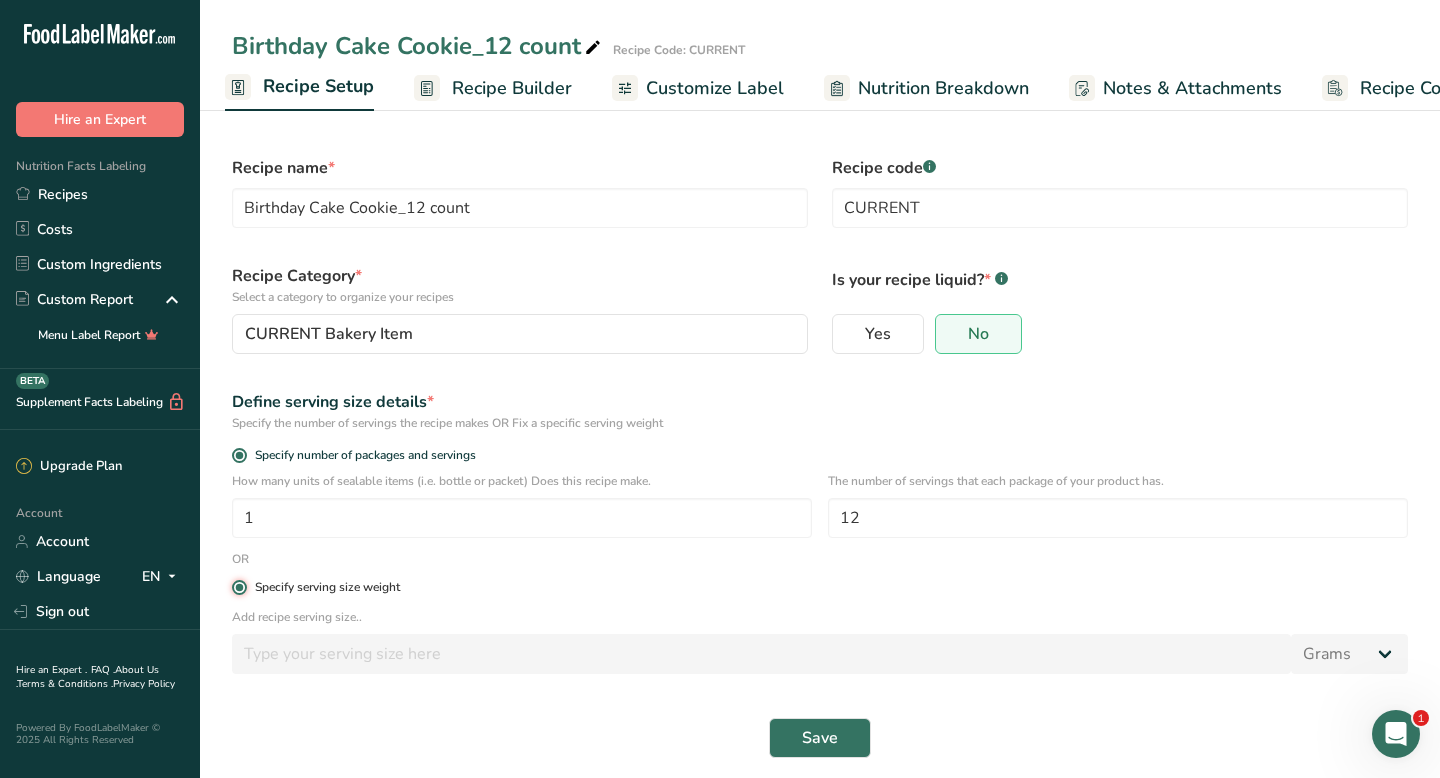 type 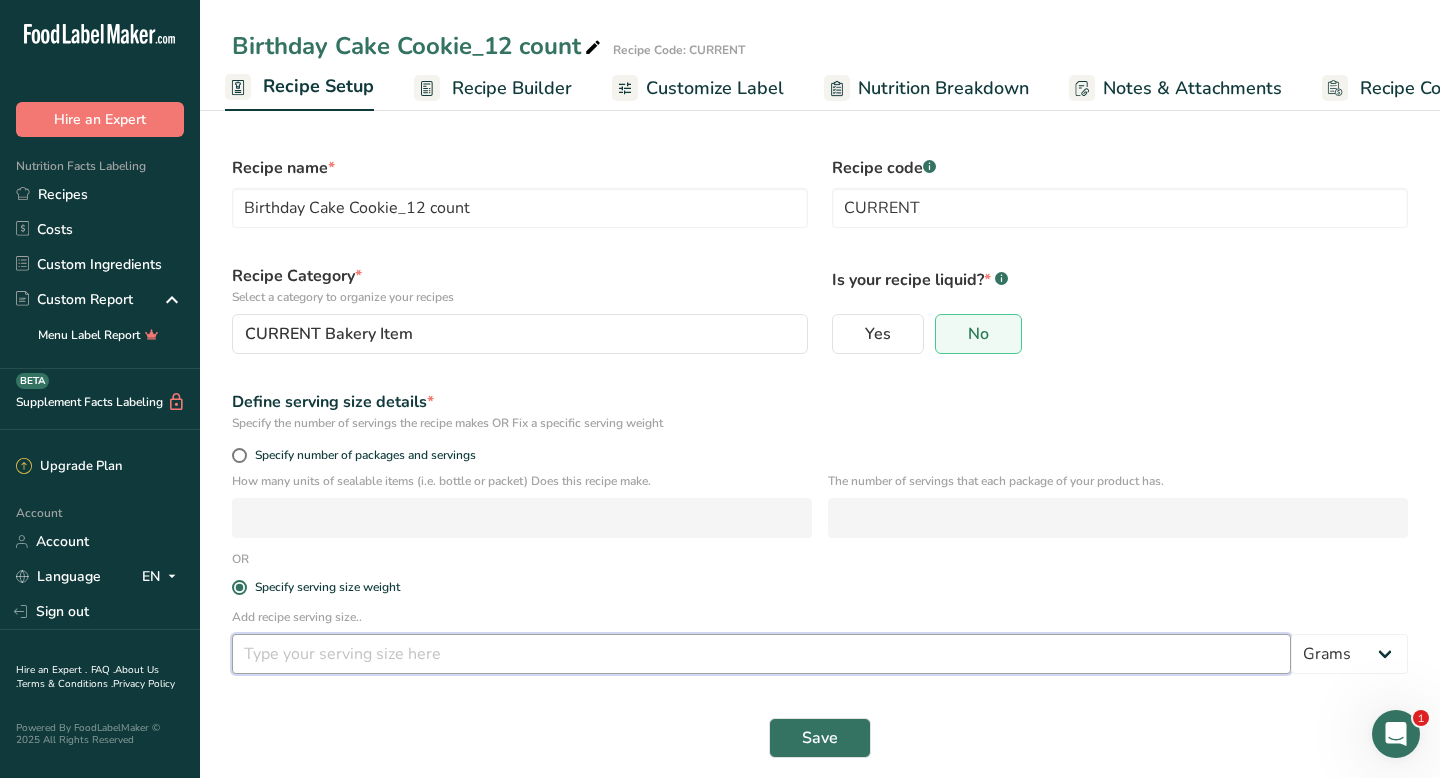 click at bounding box center (761, 654) 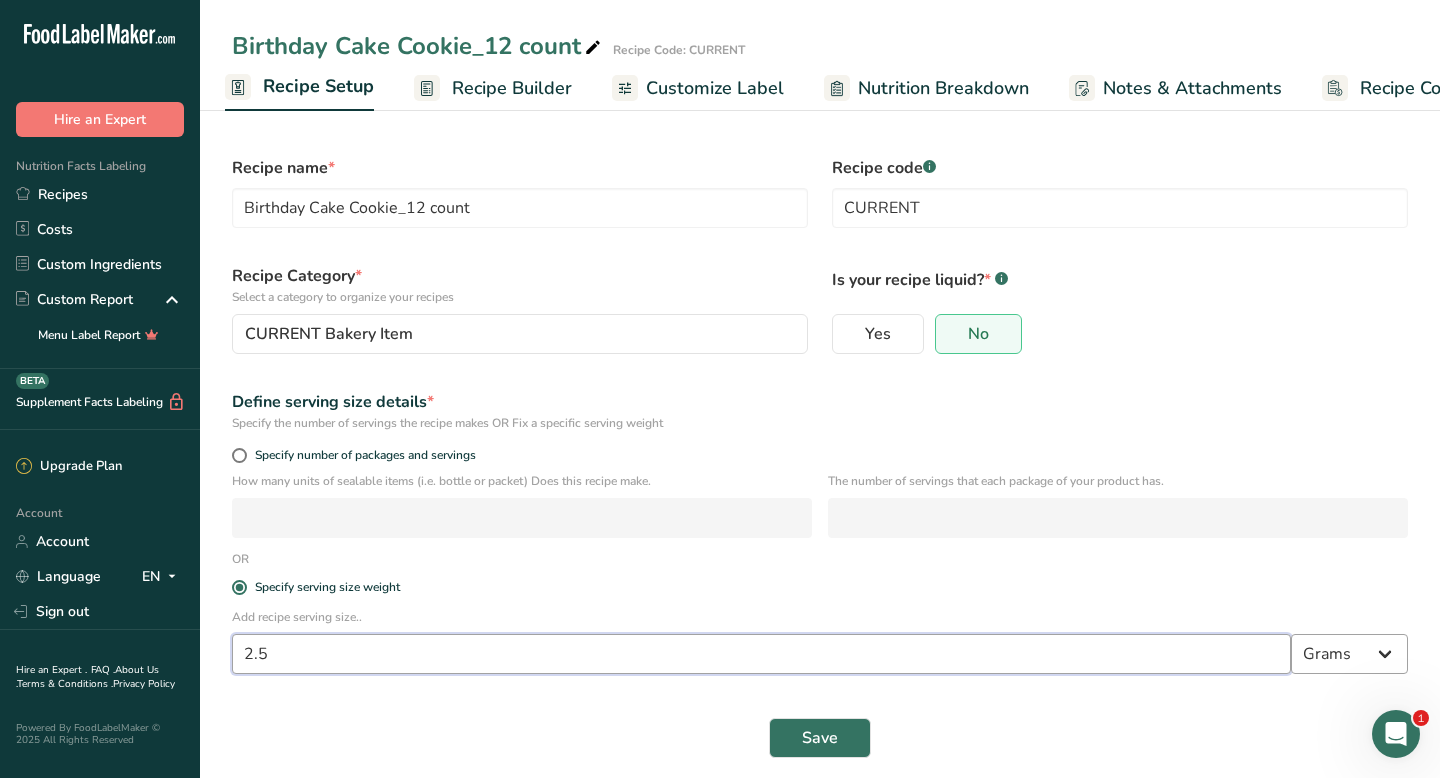 type on "2.5" 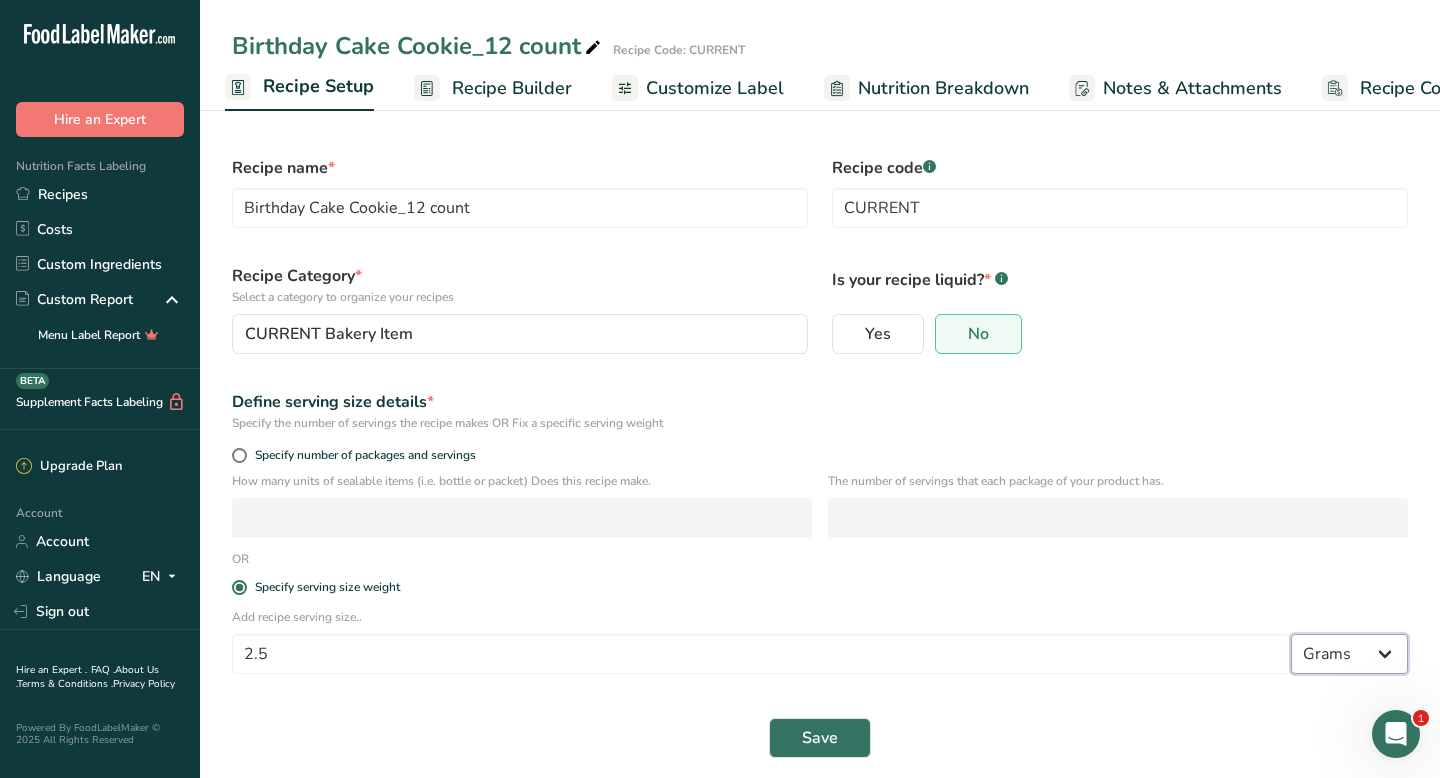 click on "Grams
kg
mg
mcg
lb
oz
l
mL
fl oz
tbsp
tsp
cup
qt
gallon" at bounding box center [1349, 654] 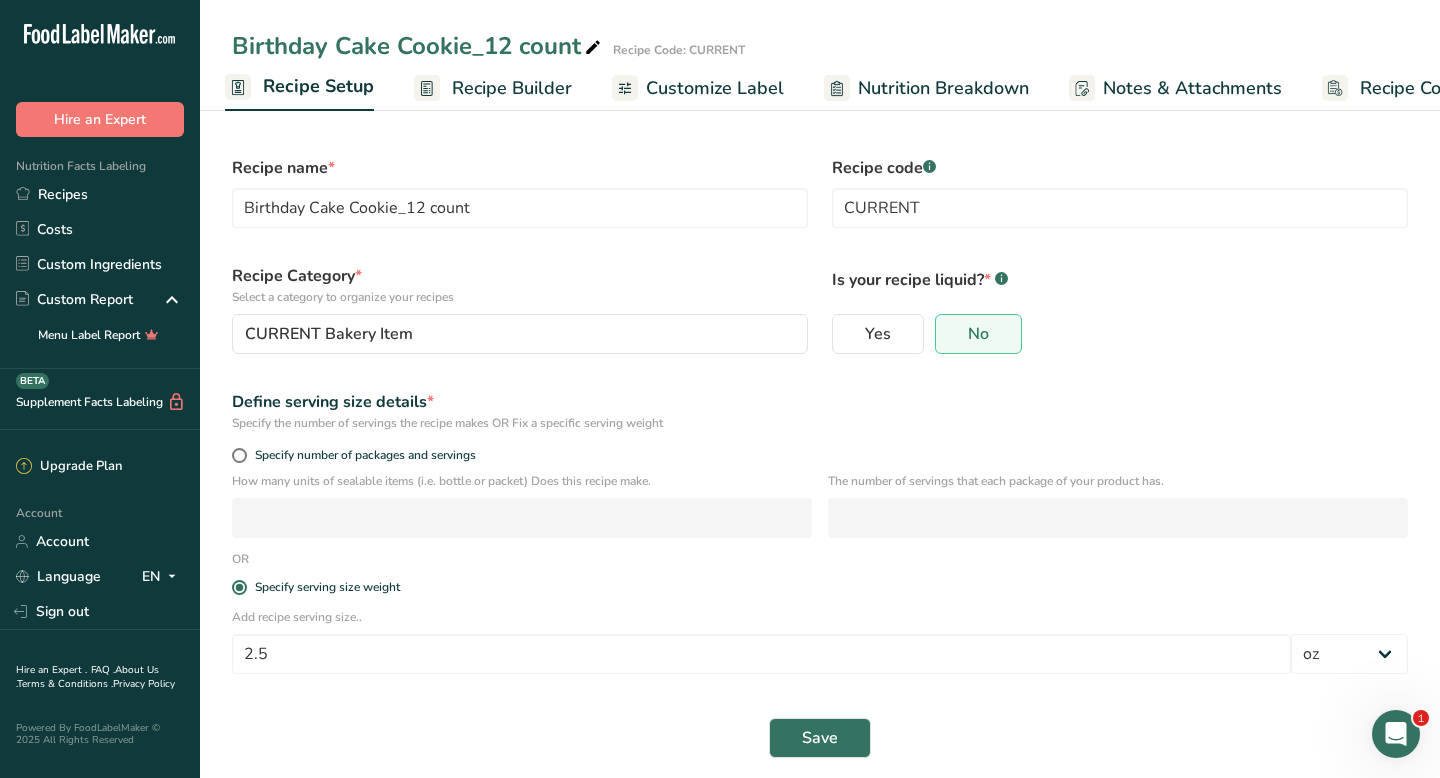 click on "Recipe Builder" at bounding box center [512, 88] 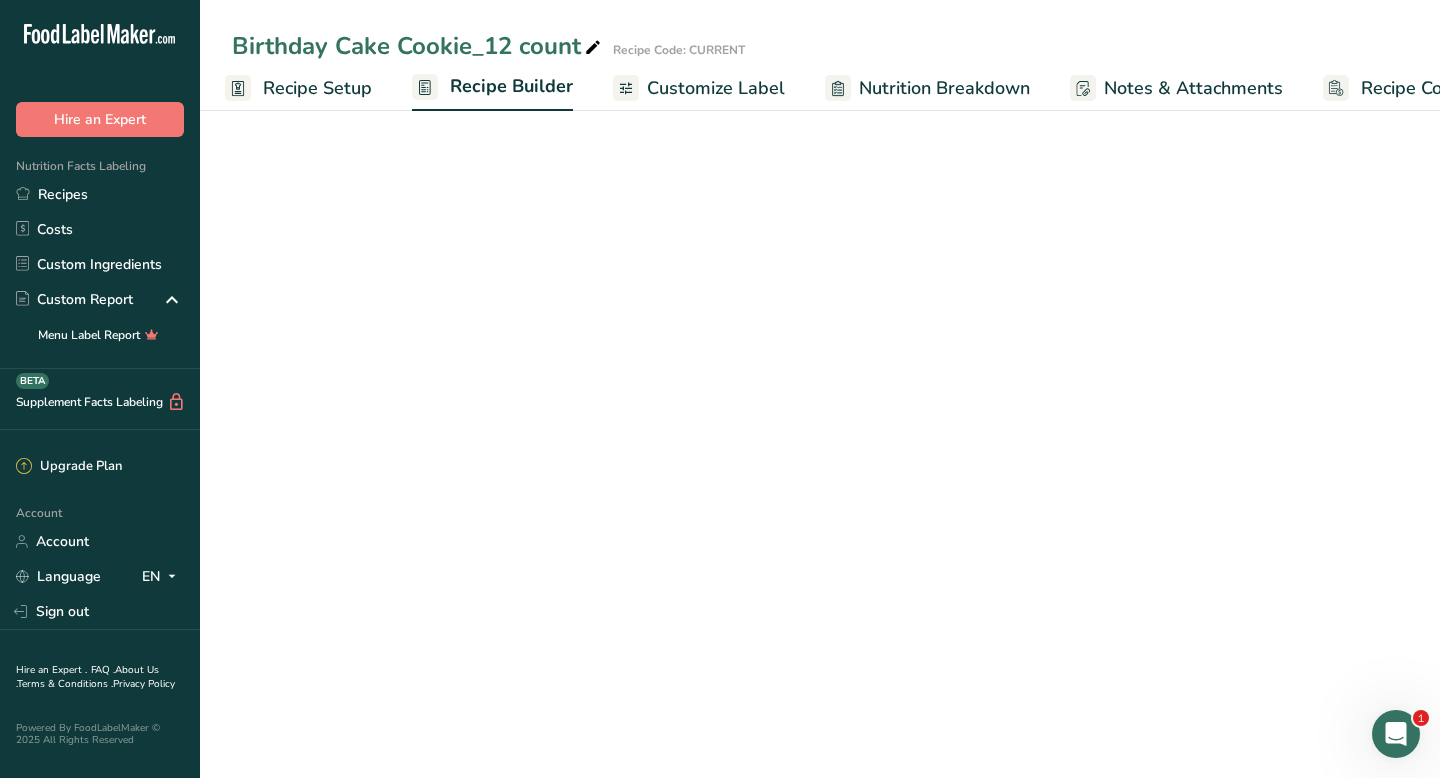 scroll, scrollTop: 0, scrollLeft: 81, axis: horizontal 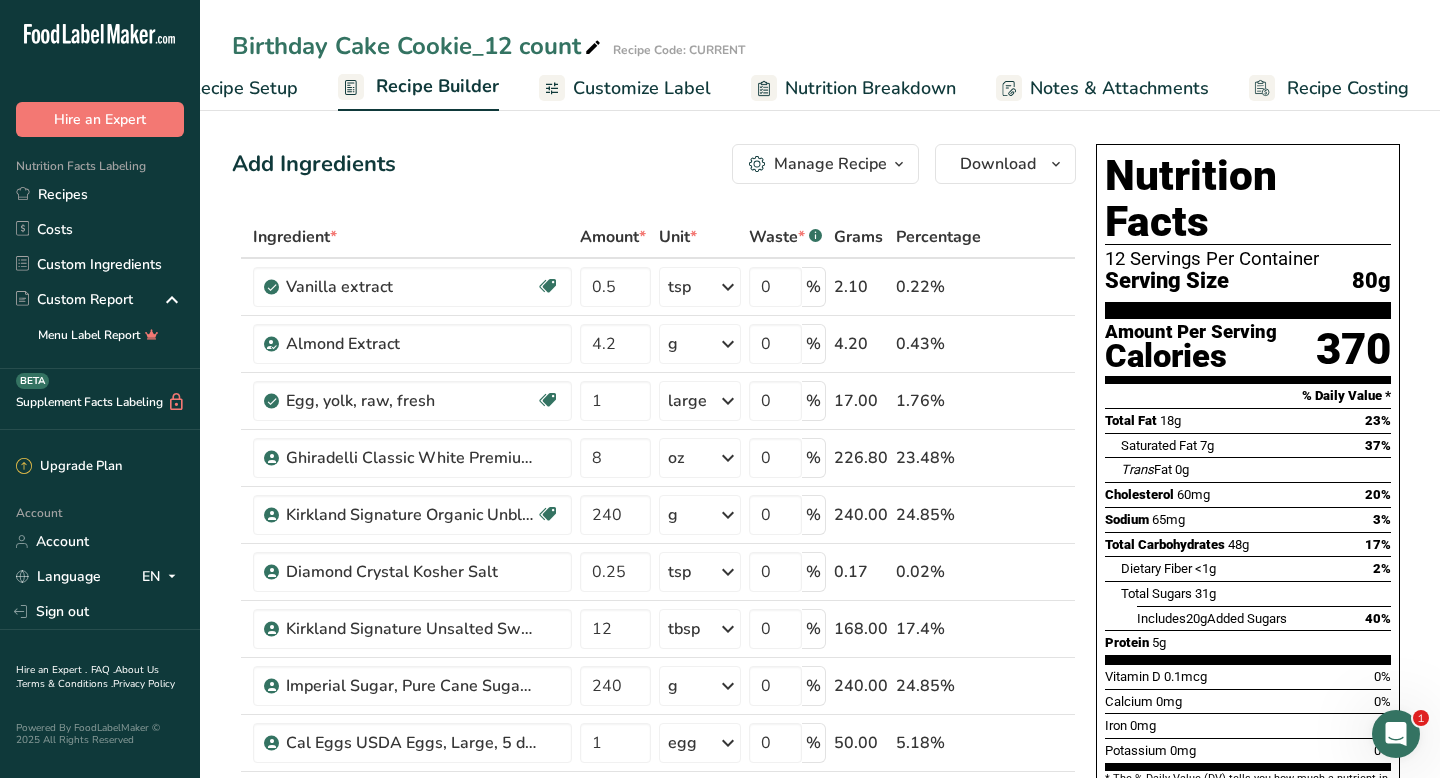 click on "Birthday Cake Cookie_12 count" at bounding box center [418, 46] 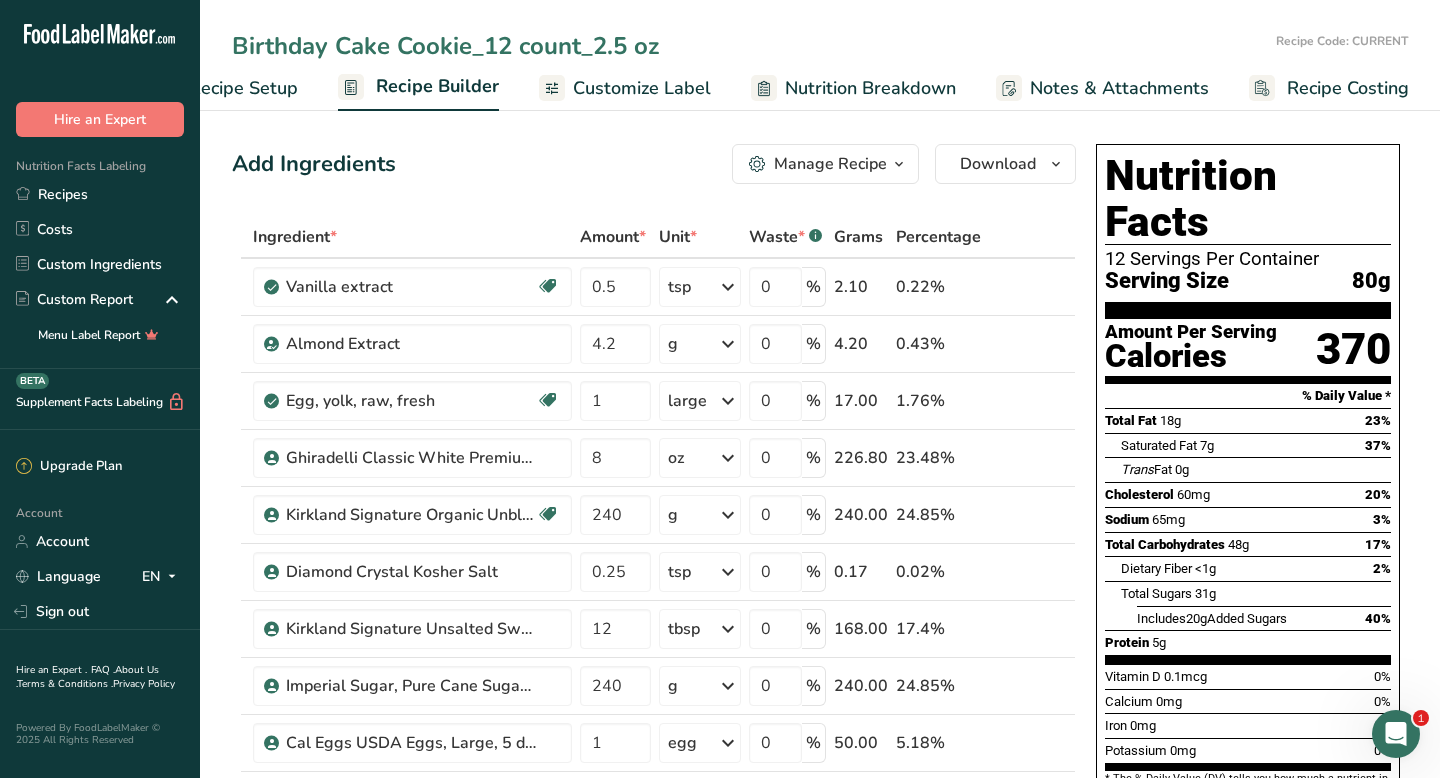 type on "Birthday Cake Cookie_12 count_2.5 oz" 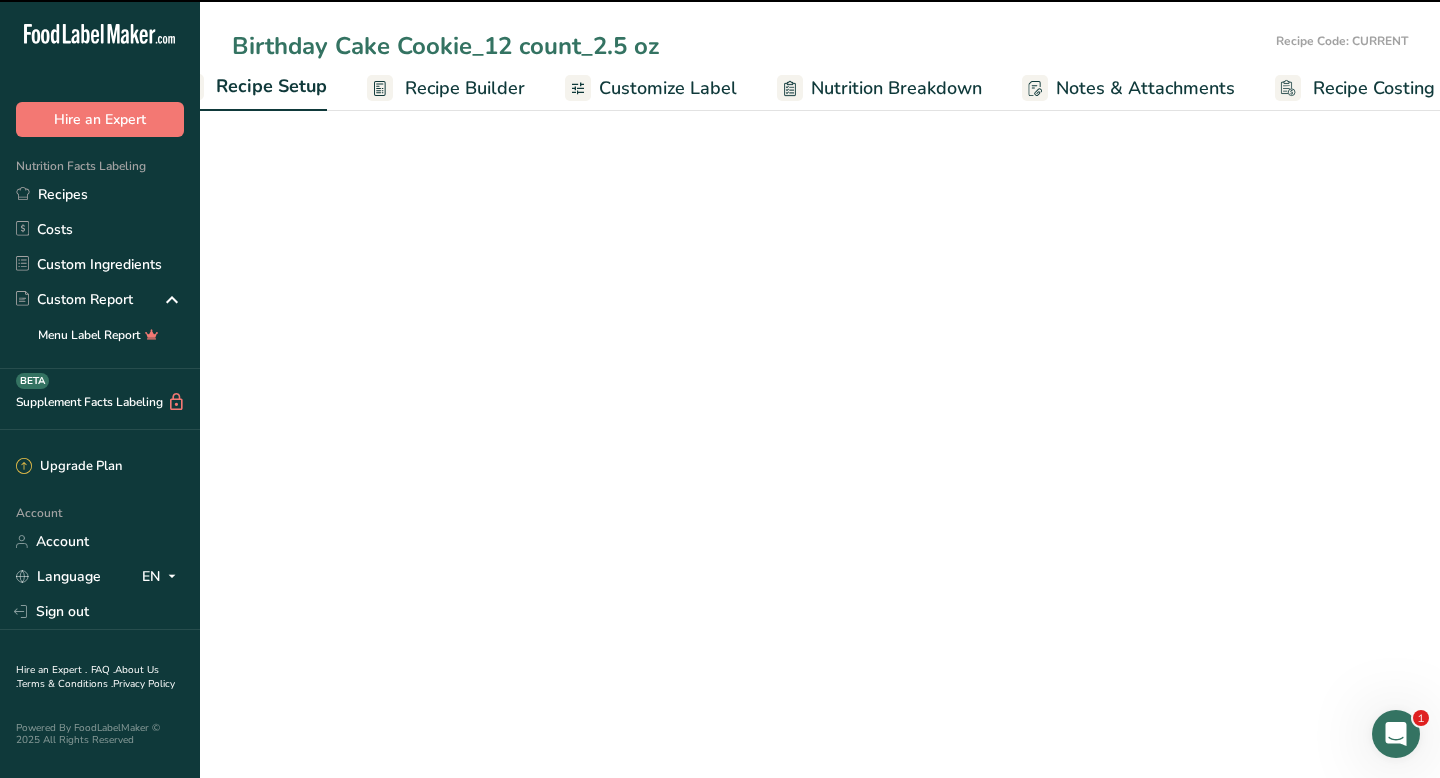 scroll, scrollTop: 0, scrollLeft: 7, axis: horizontal 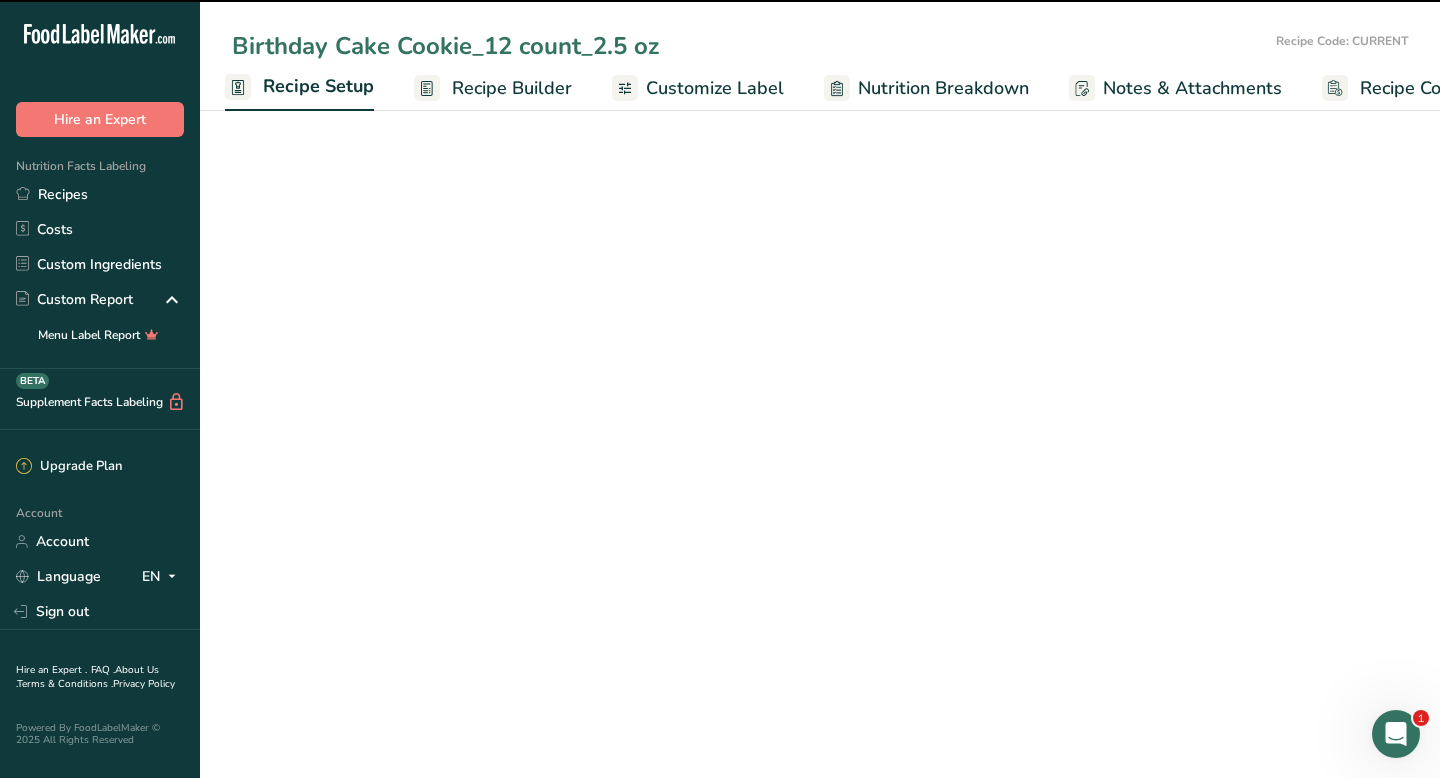 type on "Birthday Cake Cookie_12 count_2.5 oz" 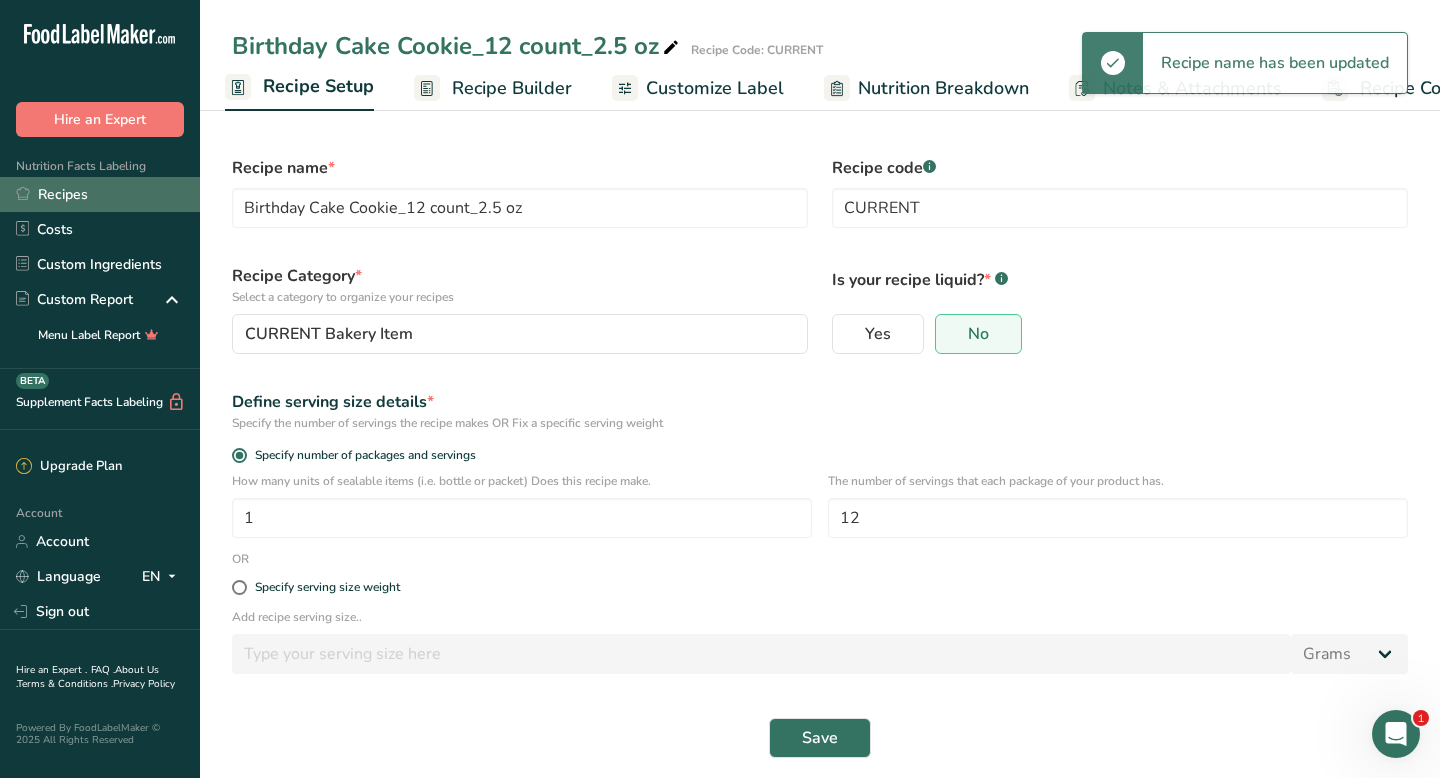 click on "Recipes" at bounding box center [100, 194] 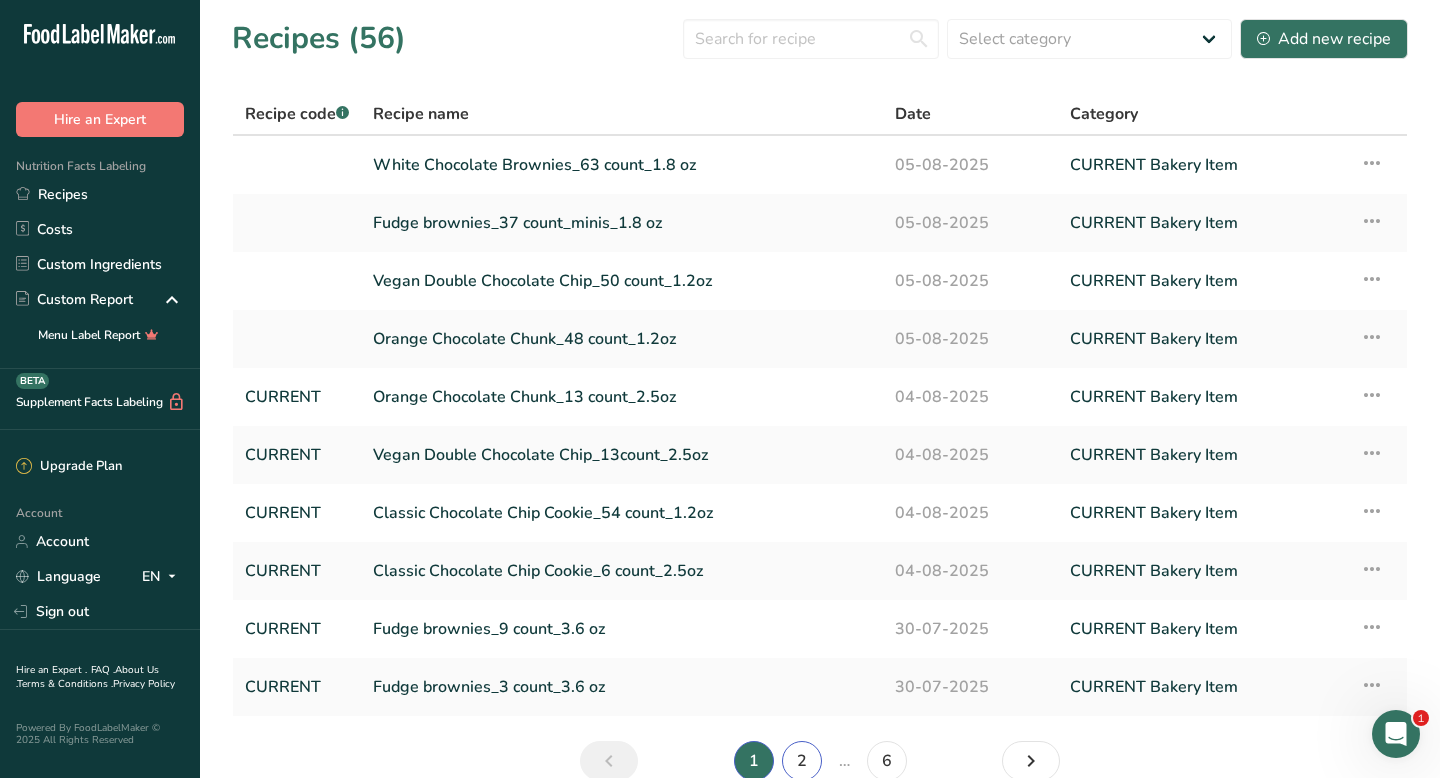 click on "2" at bounding box center [802, 761] 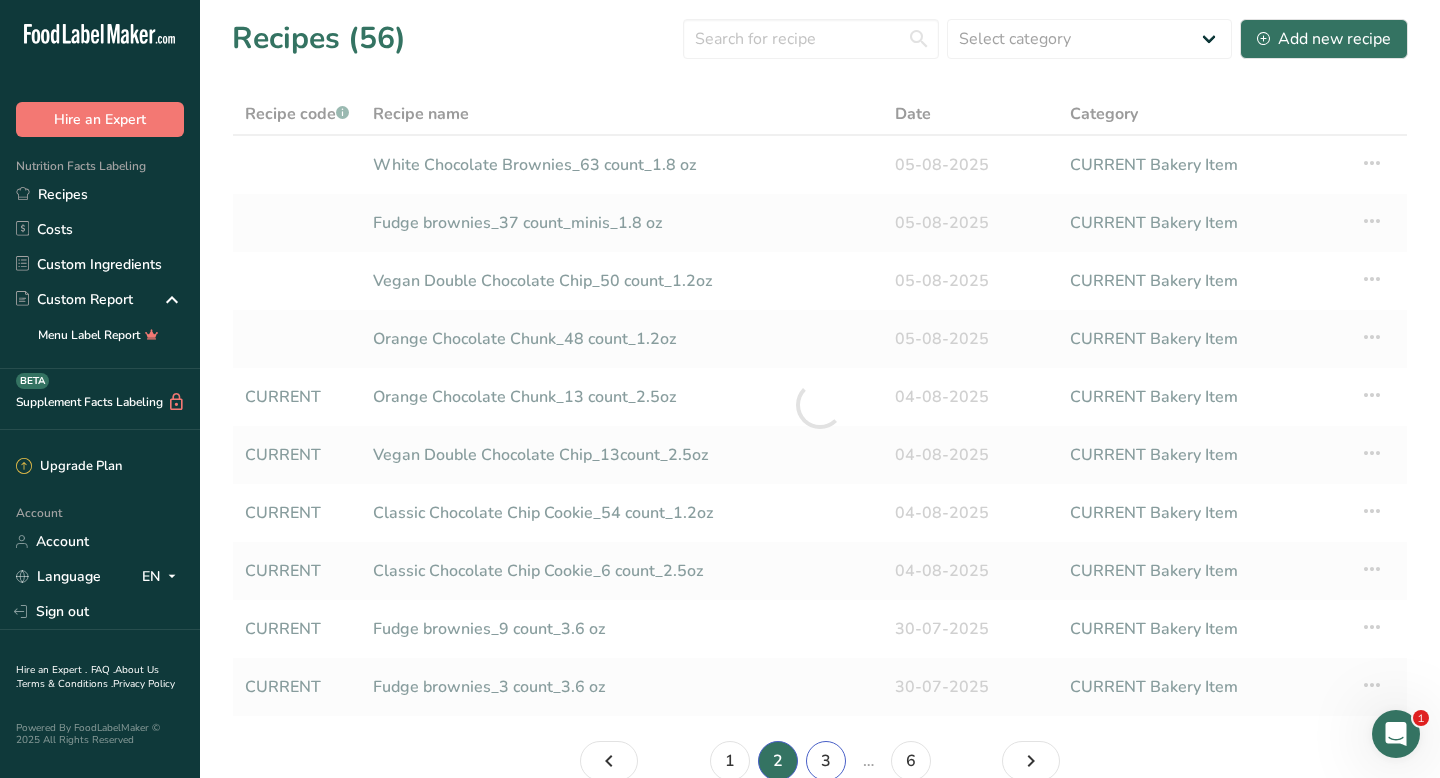 click on "3" at bounding box center (826, 761) 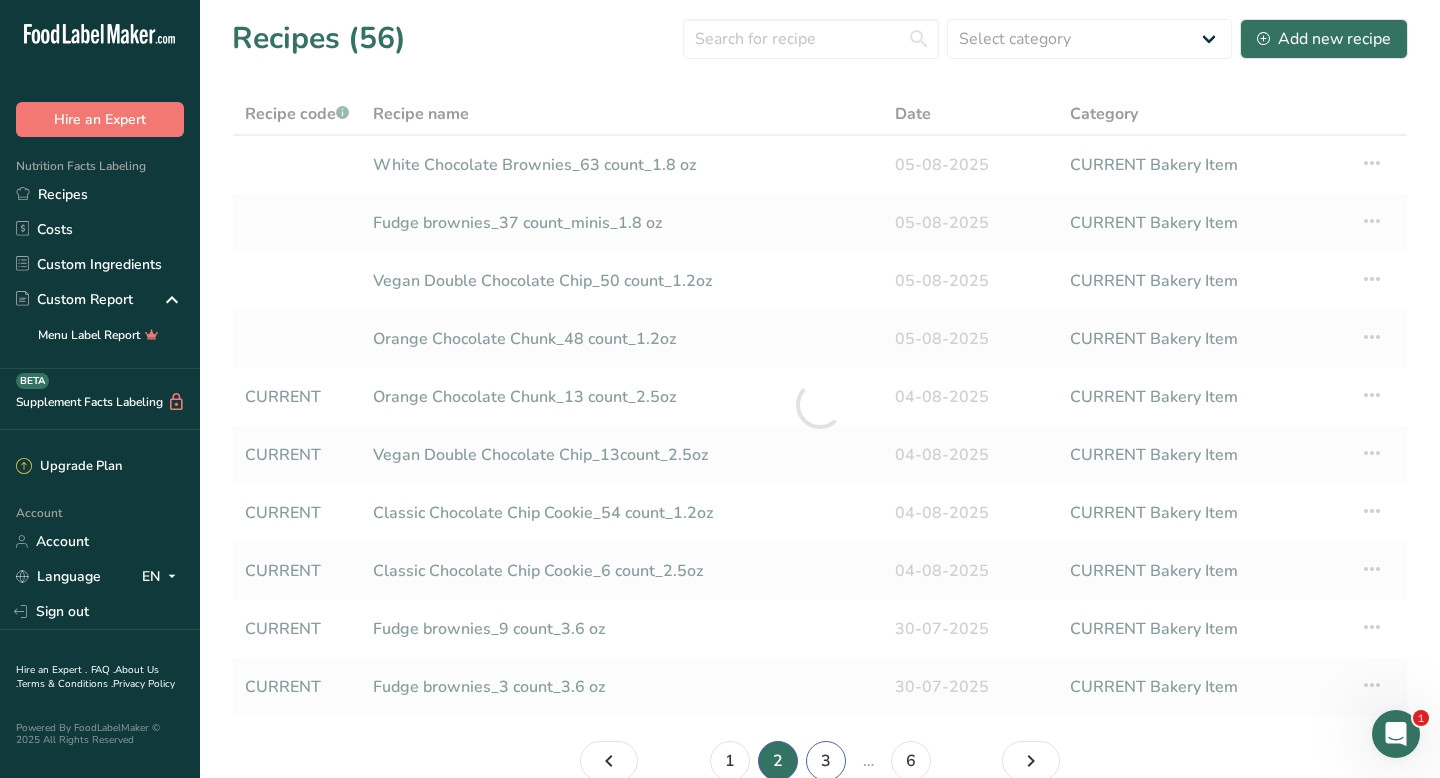 scroll, scrollTop: 3, scrollLeft: 0, axis: vertical 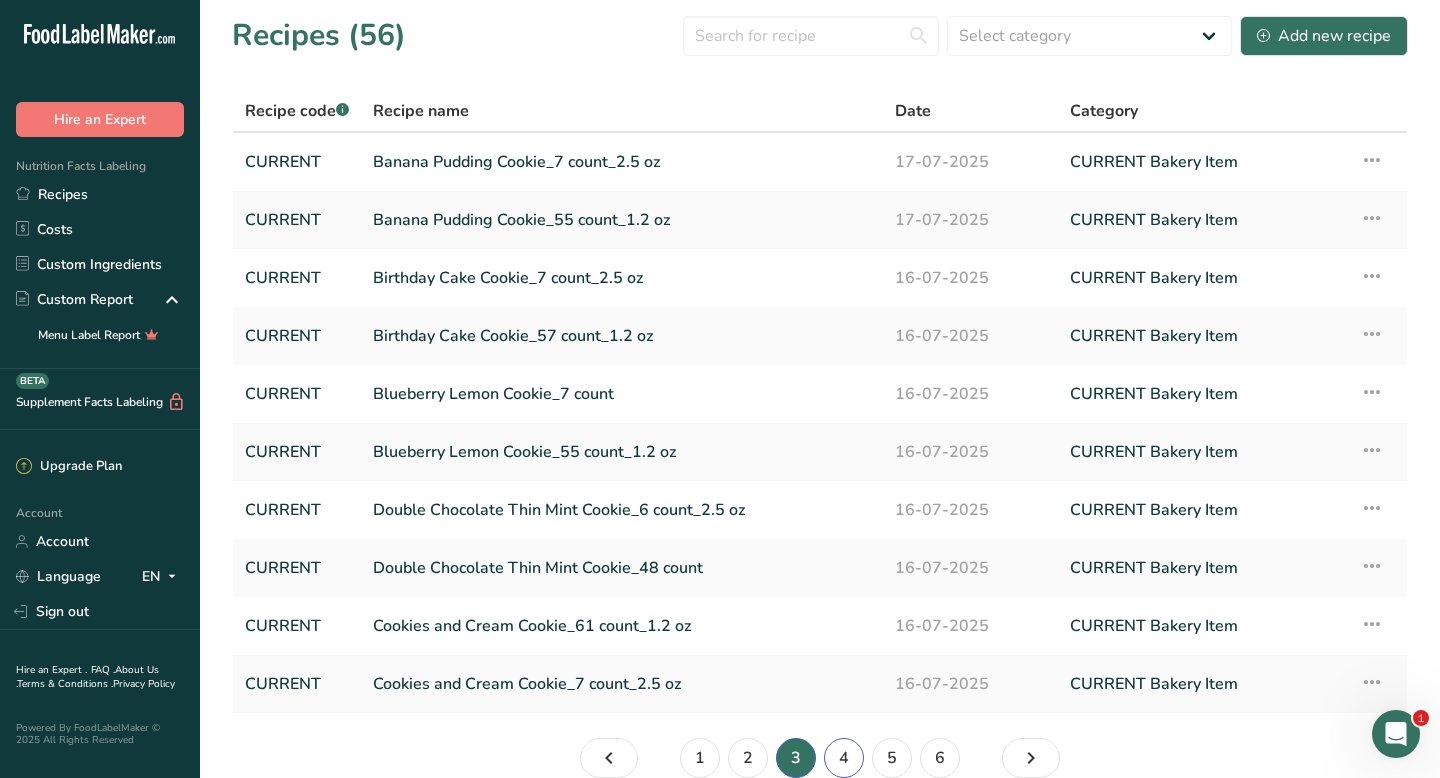 click on "4" at bounding box center [844, 758] 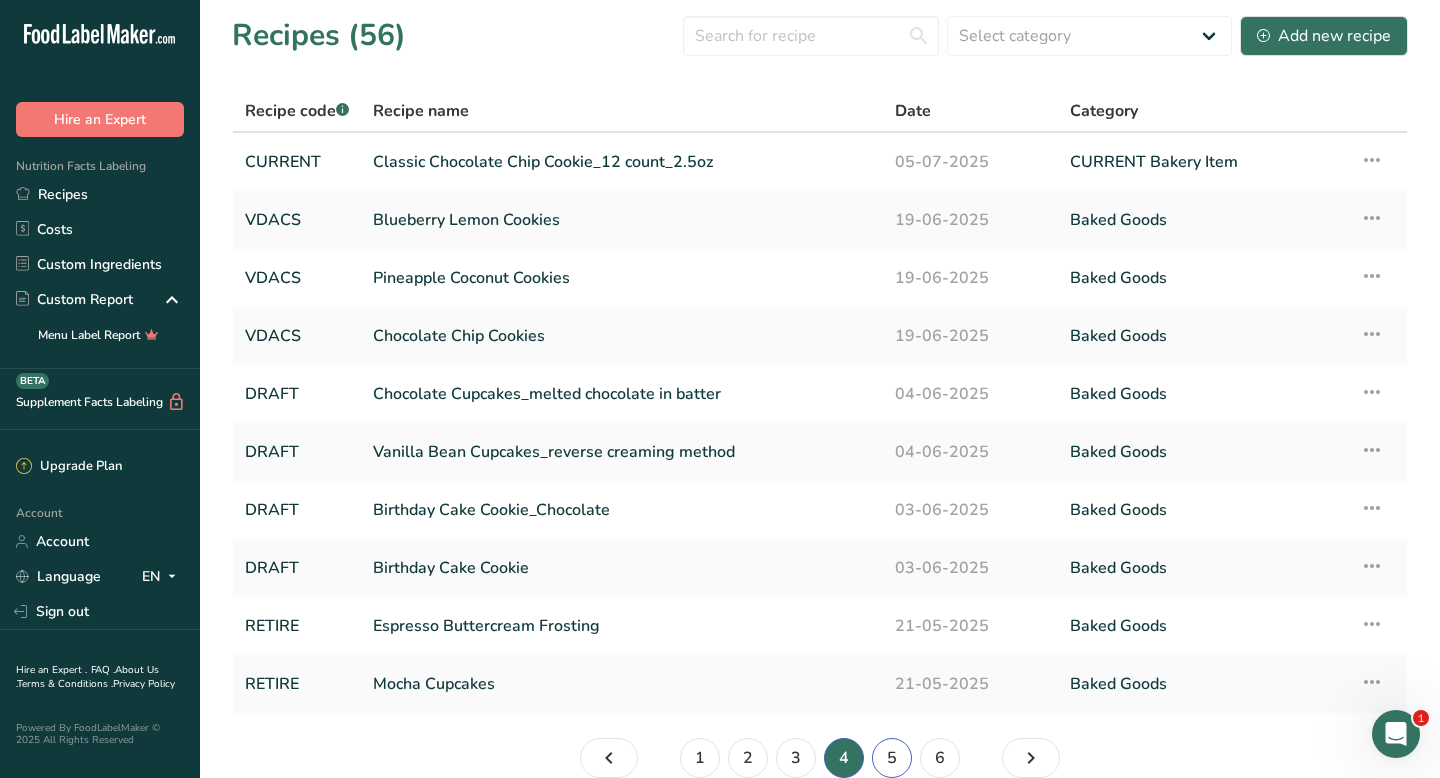 click on "5" at bounding box center [892, 758] 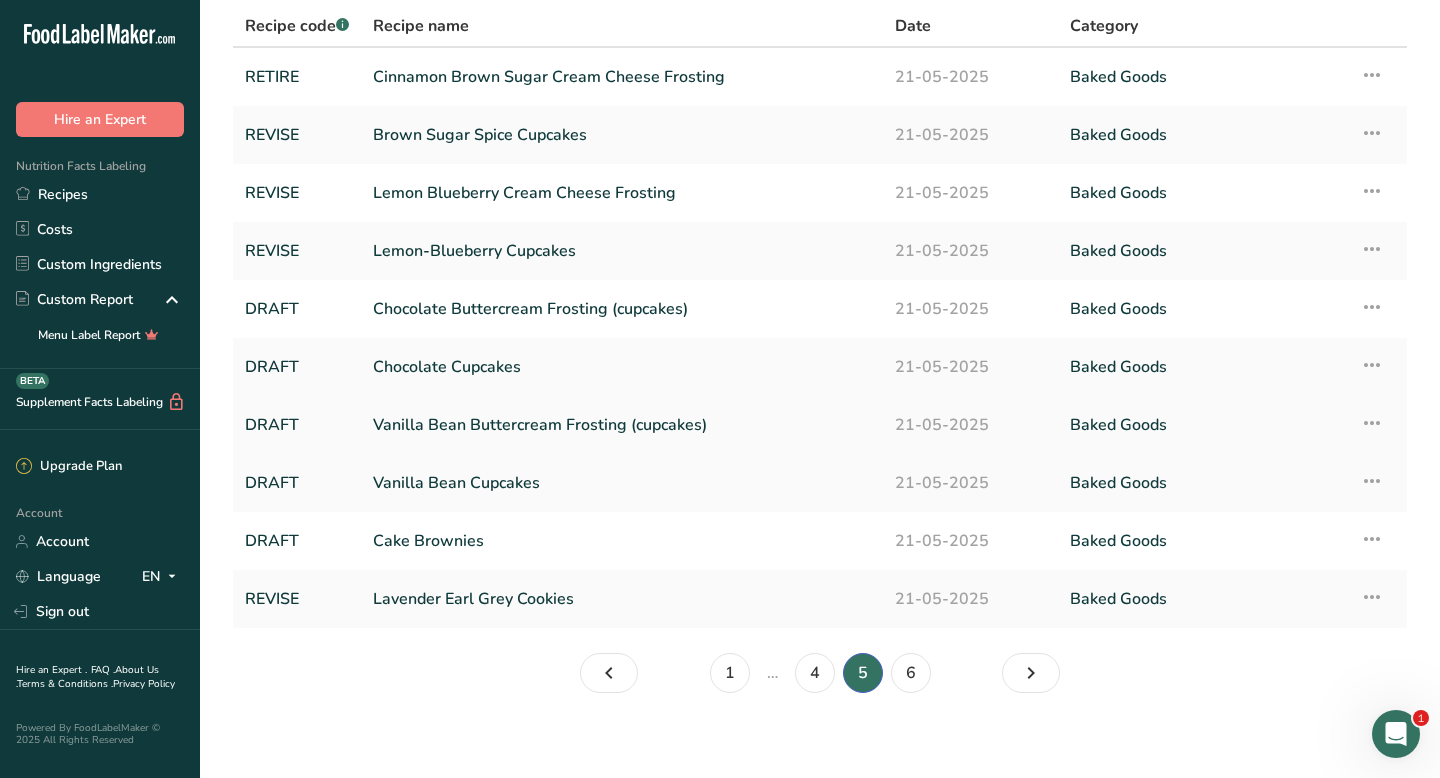 scroll, scrollTop: 99, scrollLeft: 0, axis: vertical 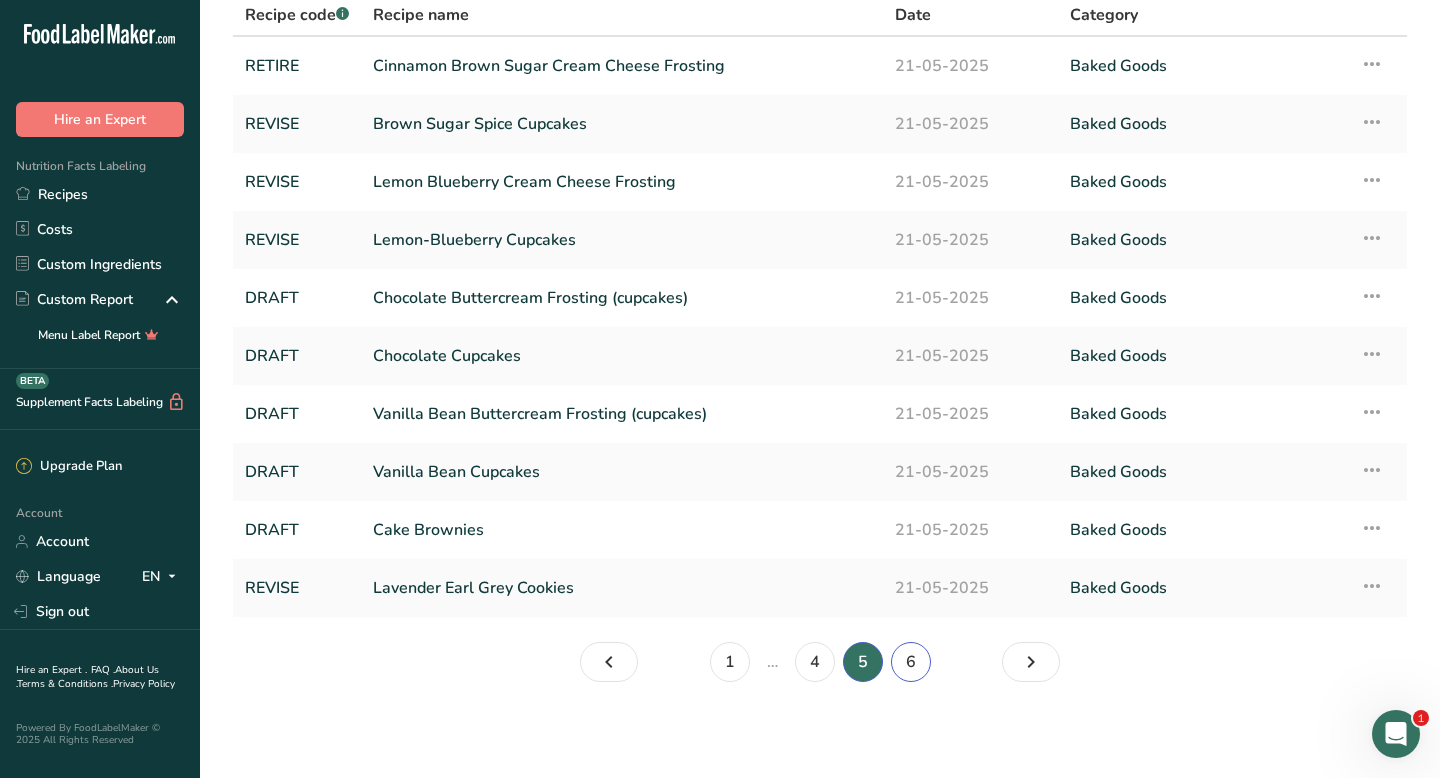 click on "6" at bounding box center [911, 662] 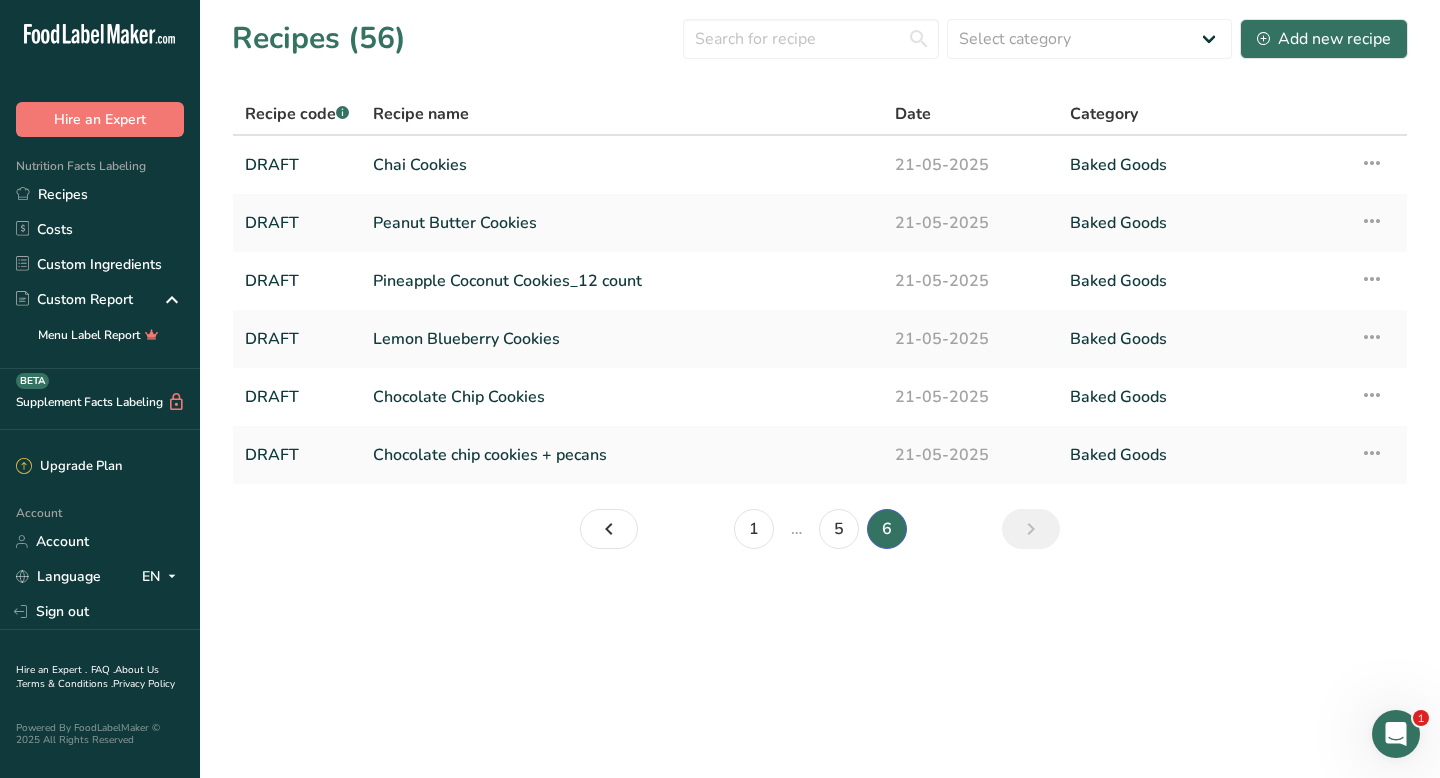 scroll, scrollTop: 0, scrollLeft: 0, axis: both 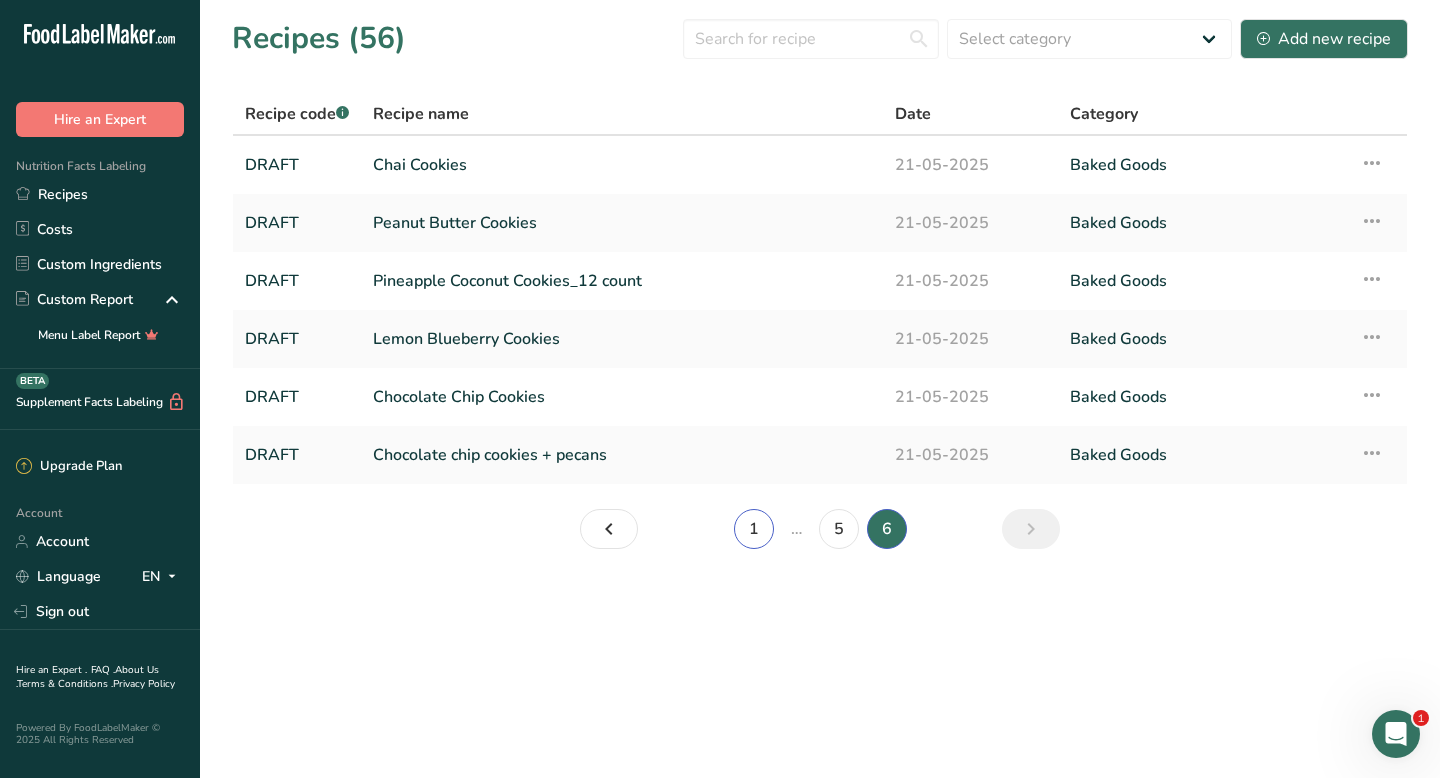 click on "1" at bounding box center (754, 529) 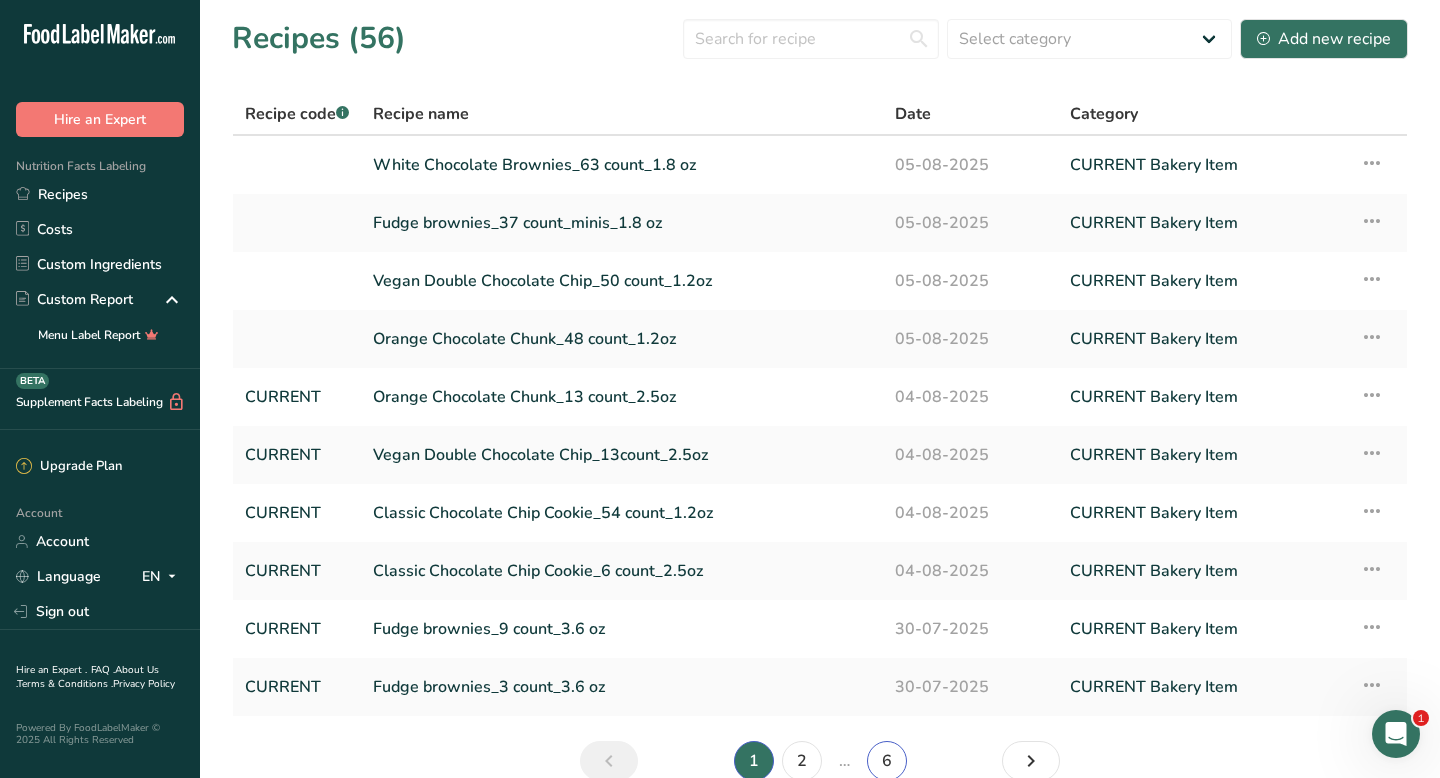 scroll, scrollTop: 99, scrollLeft: 0, axis: vertical 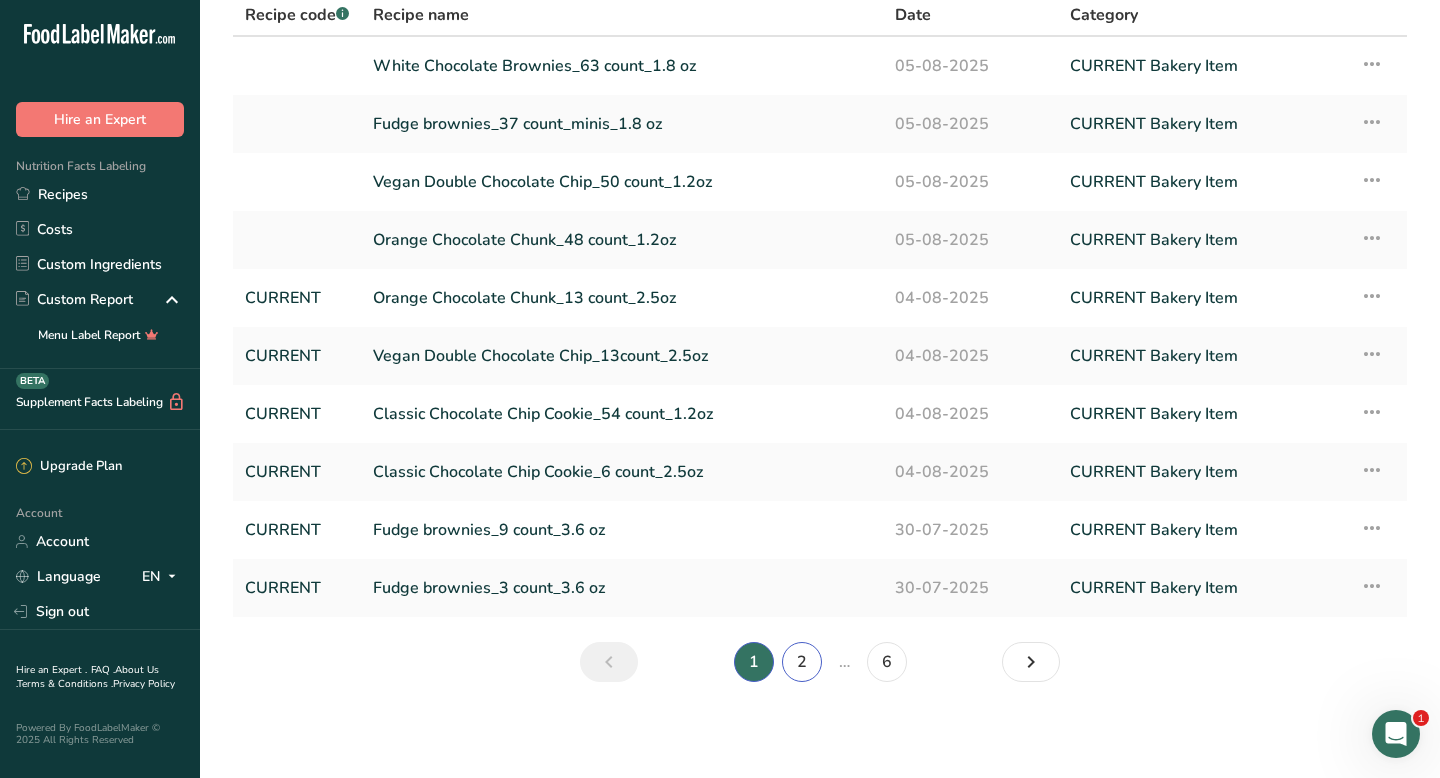 click on "2" at bounding box center [802, 662] 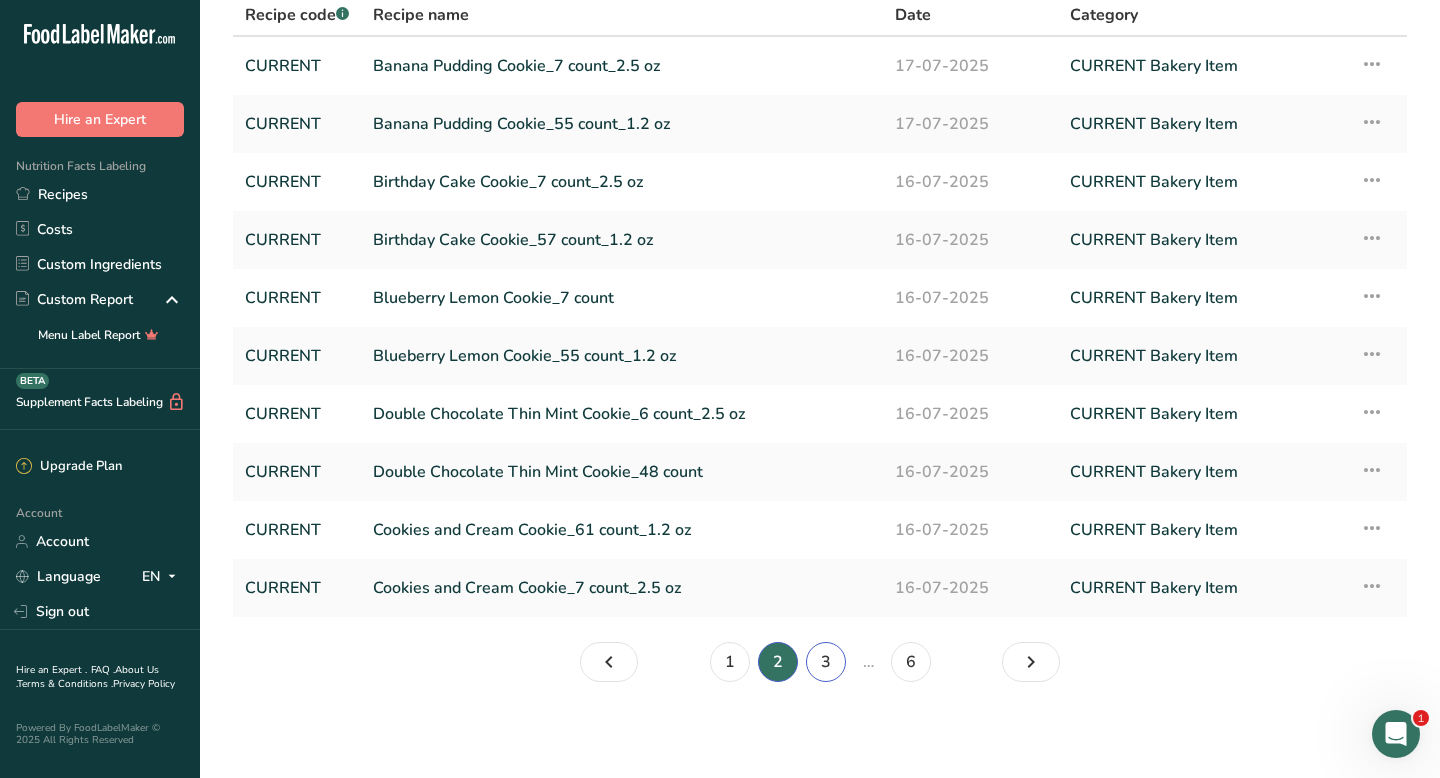 click on "3" at bounding box center [826, 662] 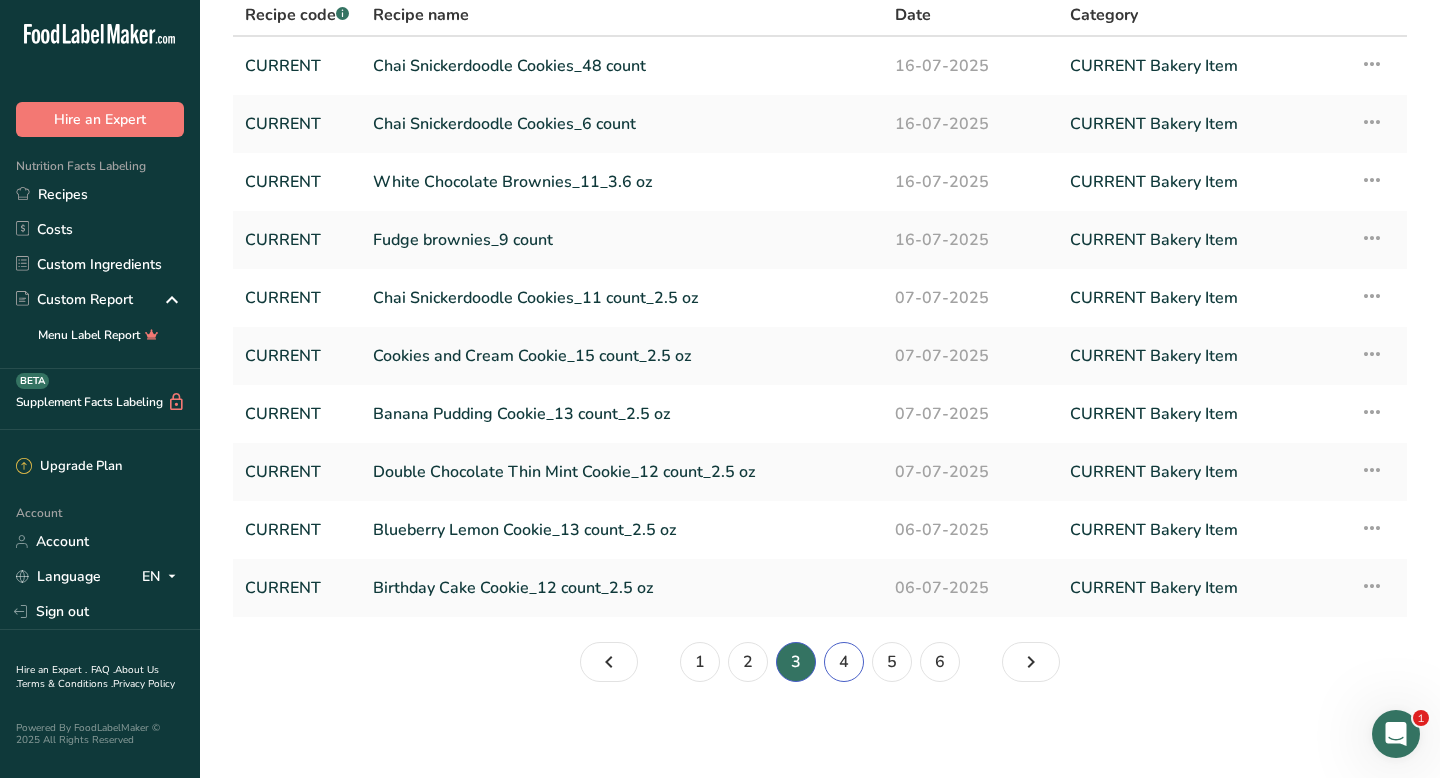 click on "4" at bounding box center (844, 662) 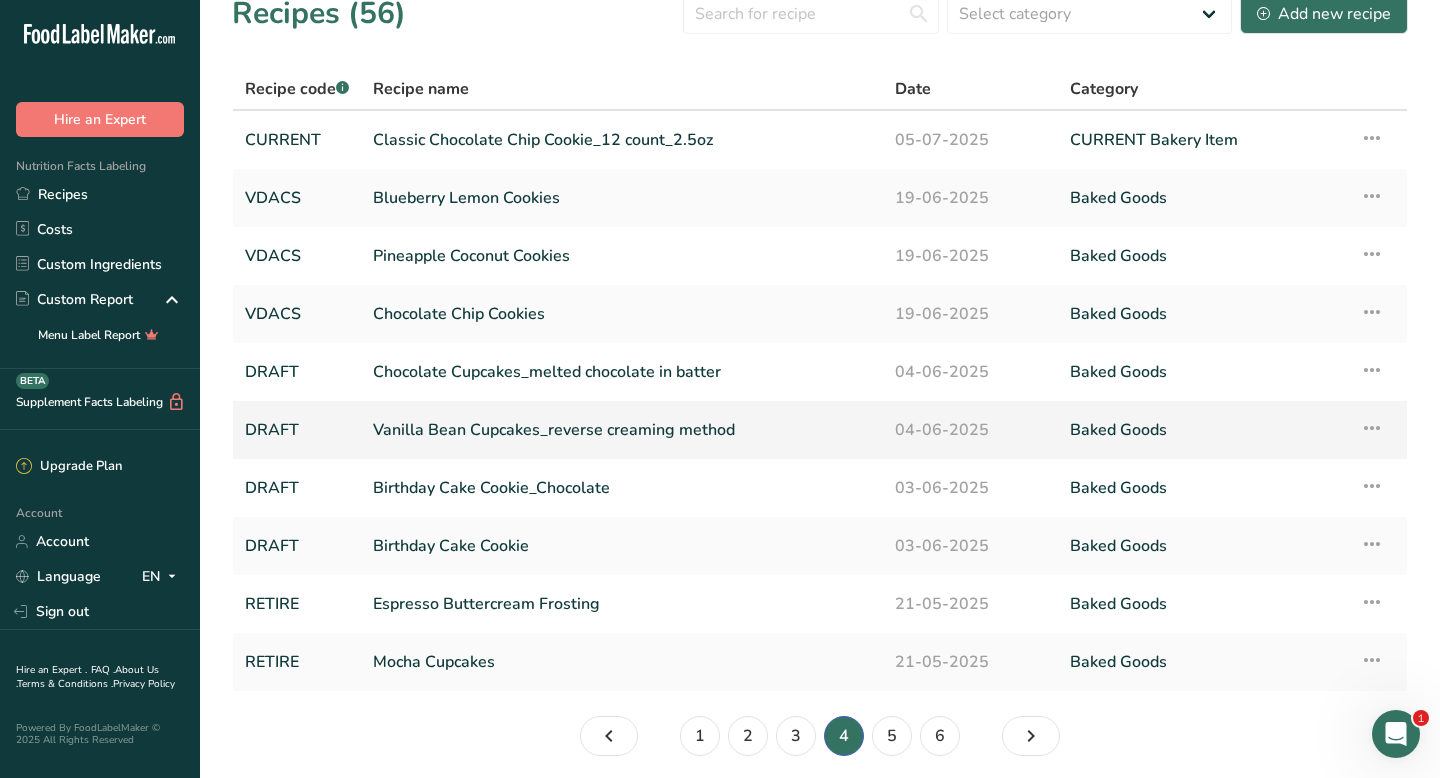 scroll, scrollTop: 0, scrollLeft: 0, axis: both 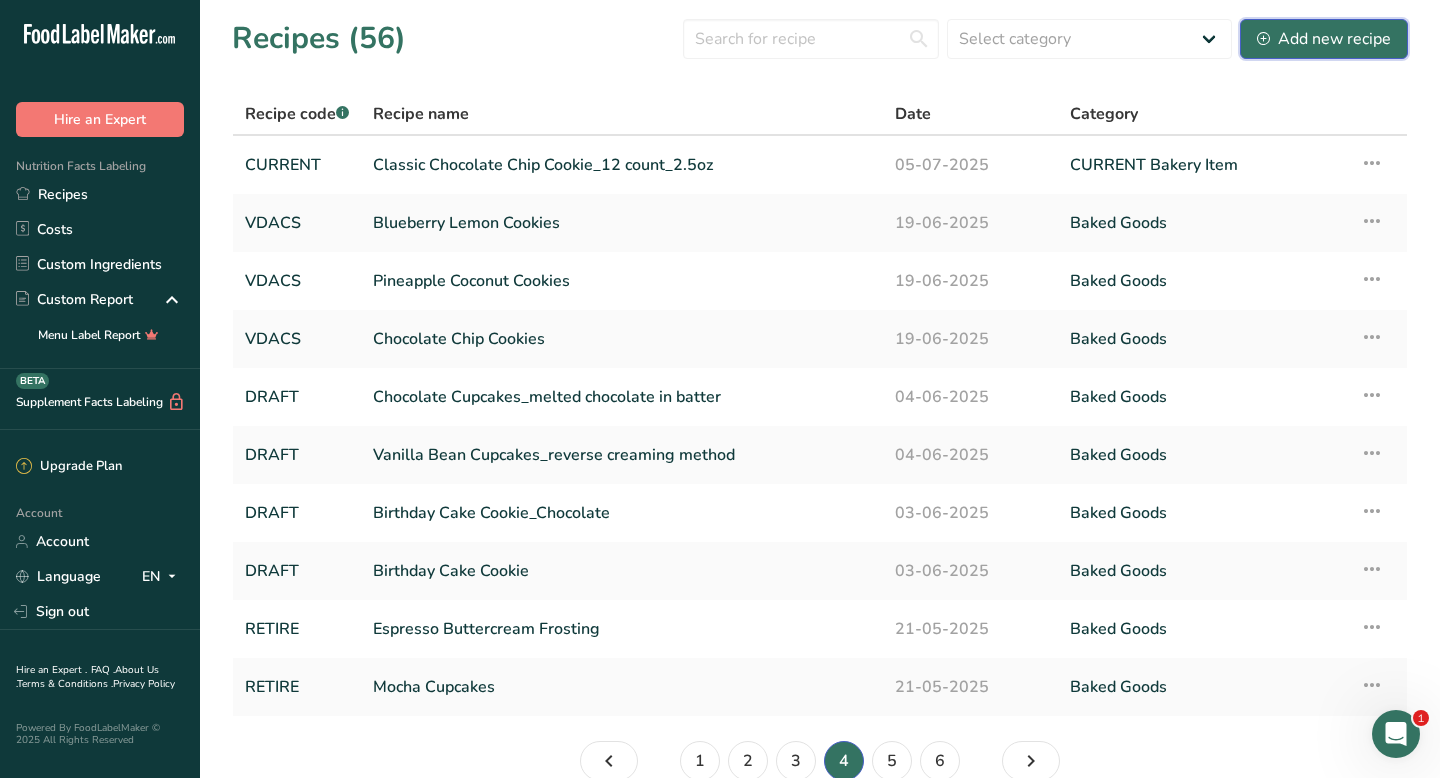 click on "Add new recipe" at bounding box center [1324, 39] 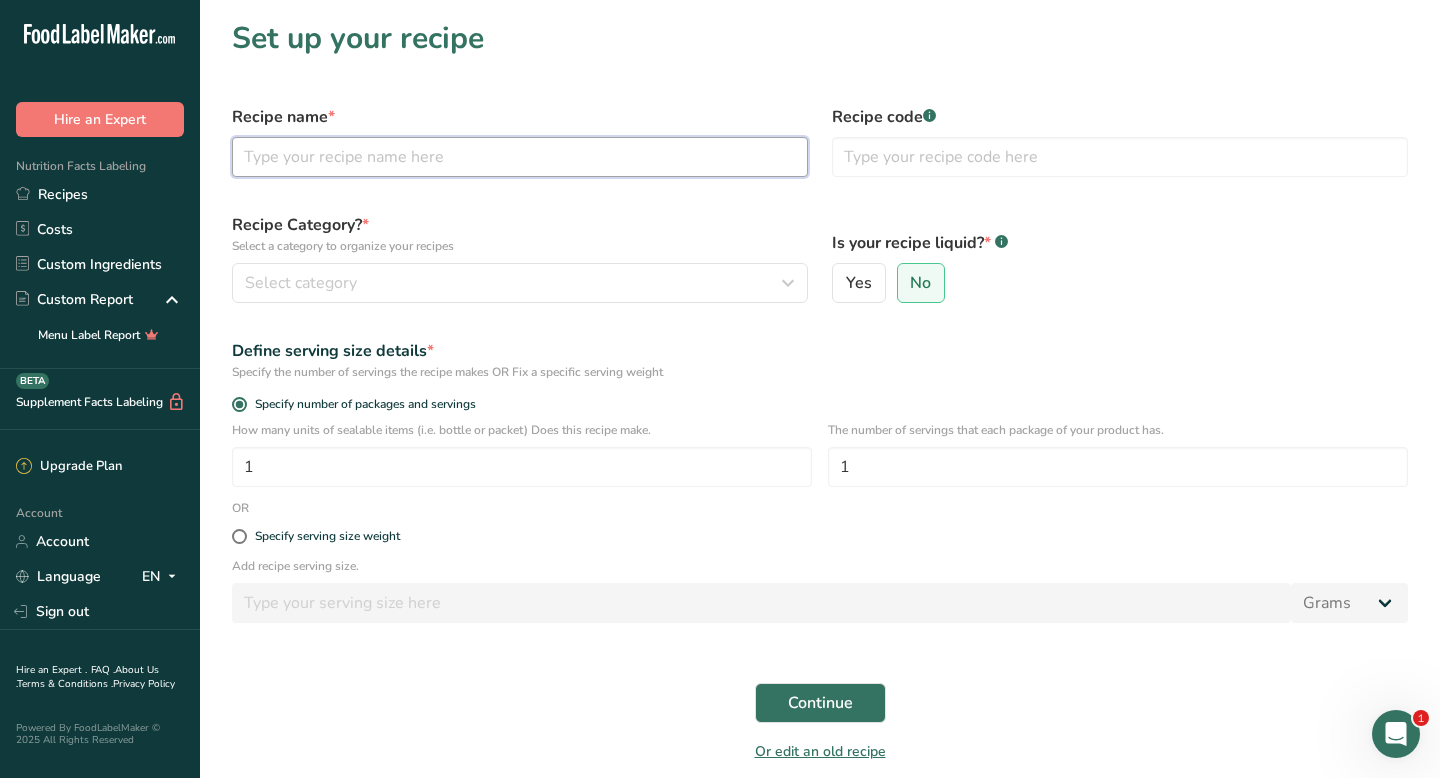 click at bounding box center [520, 157] 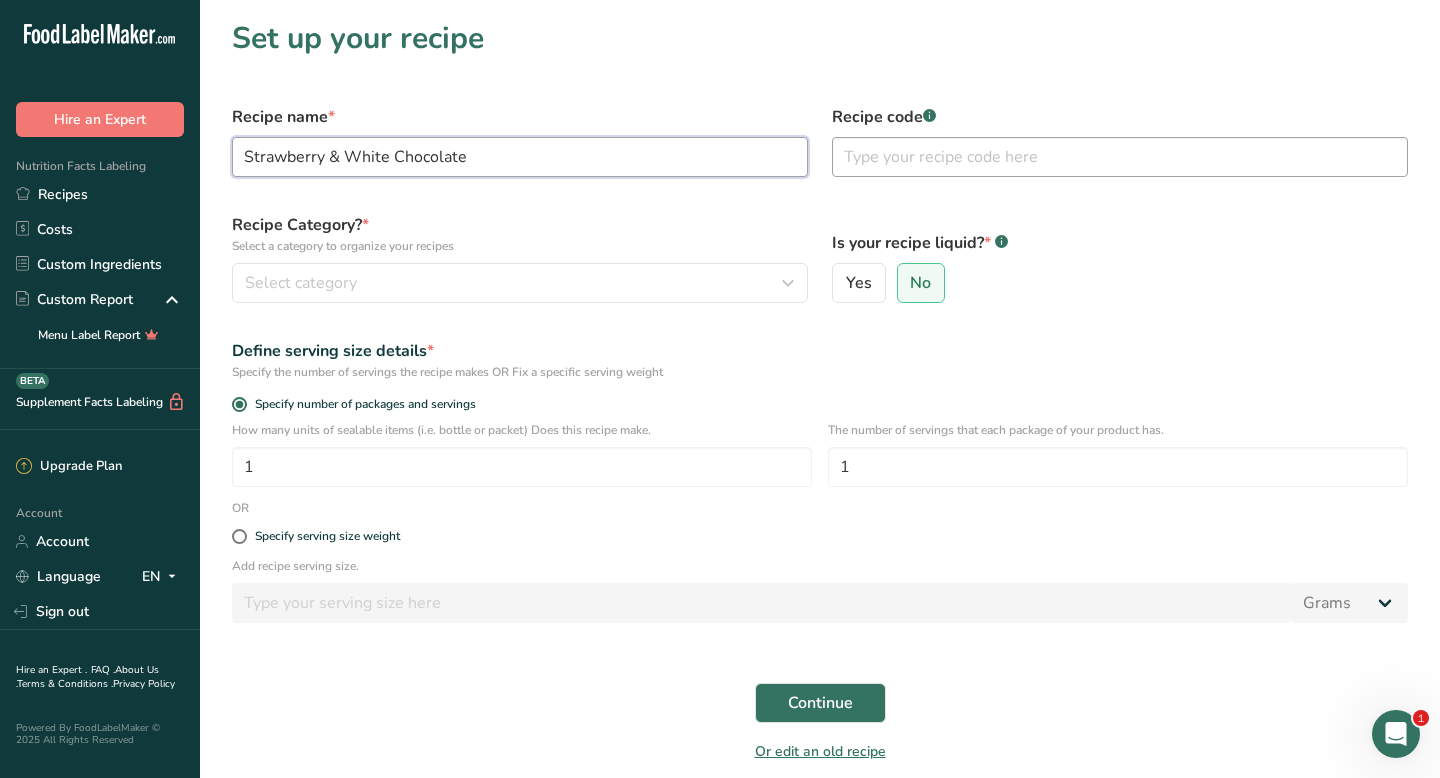 type on "Strawberry & White Chocolate" 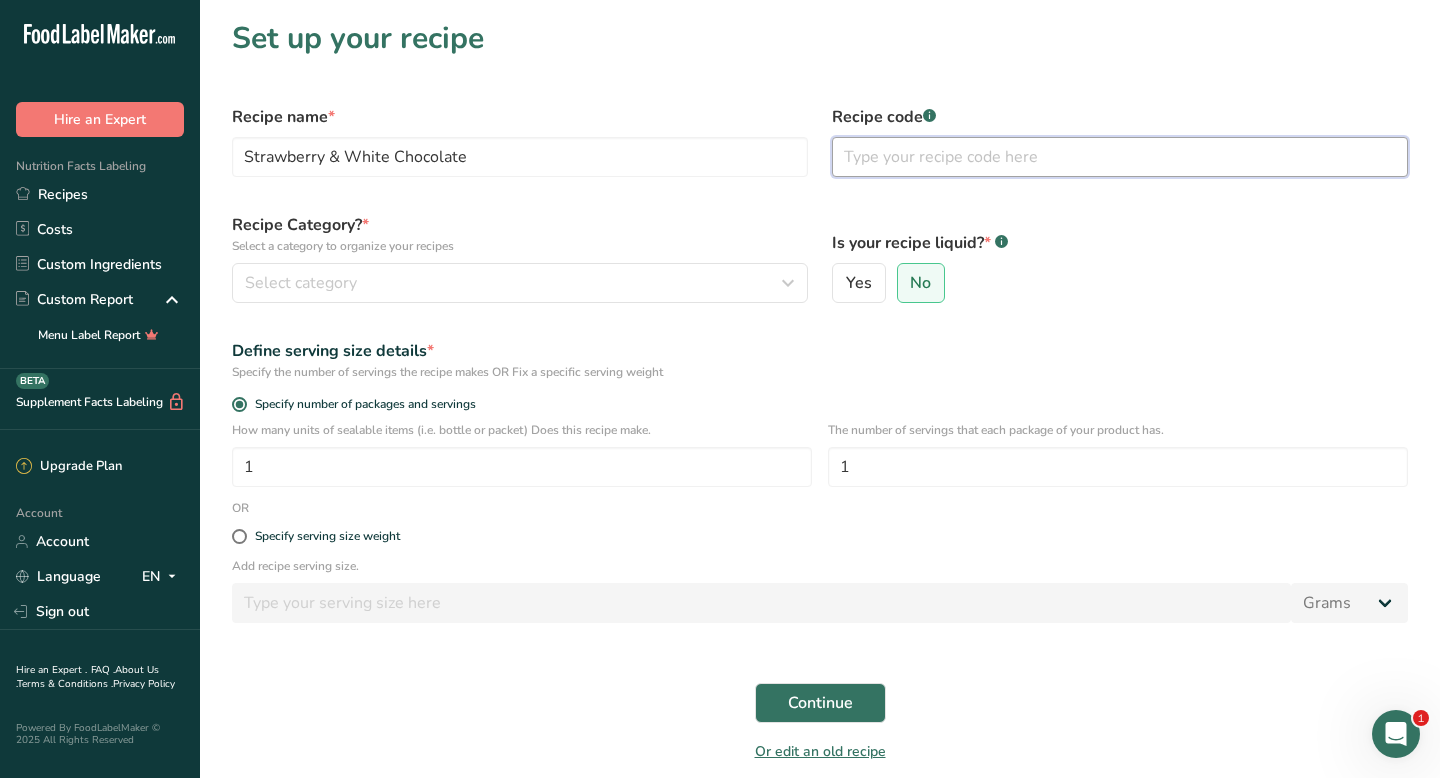 click at bounding box center [1120, 157] 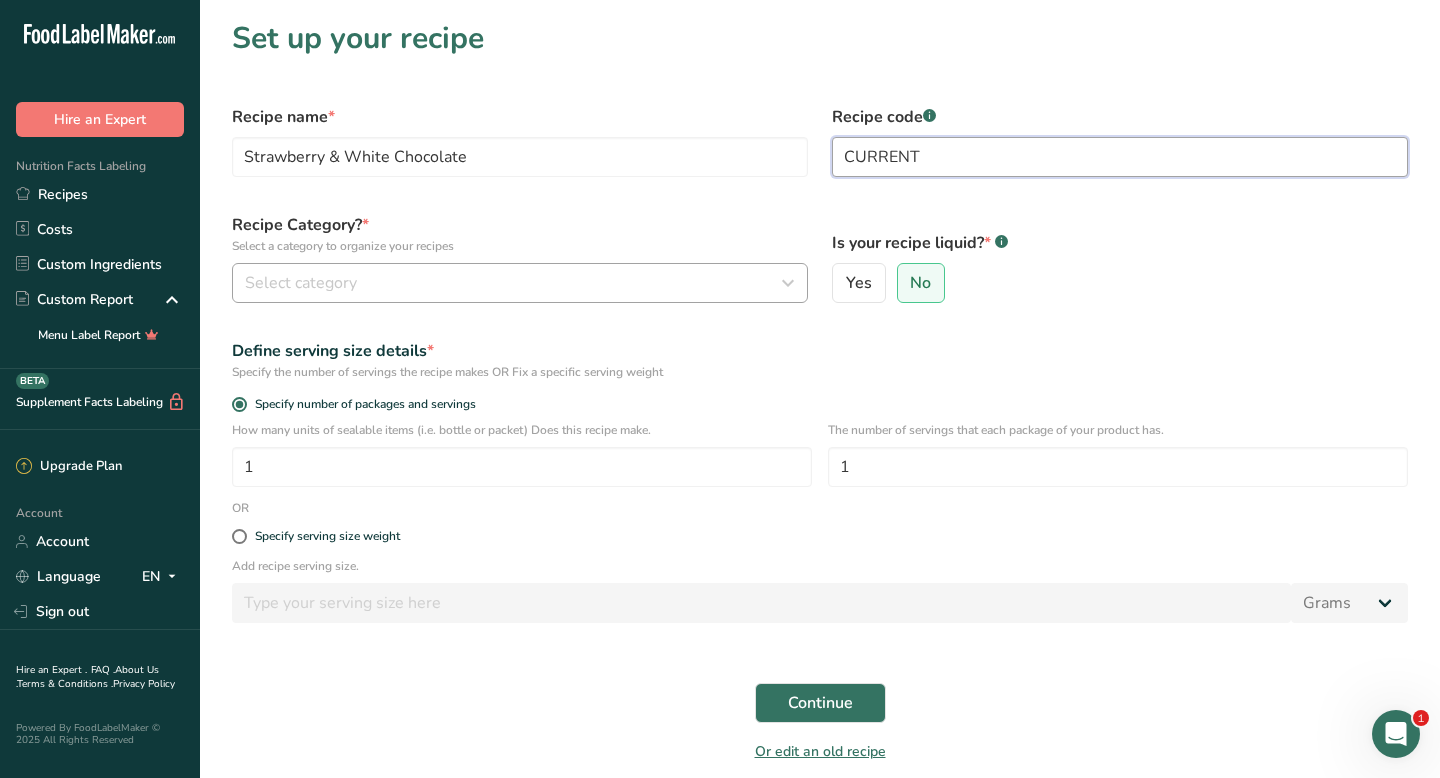 type on "CURRENT" 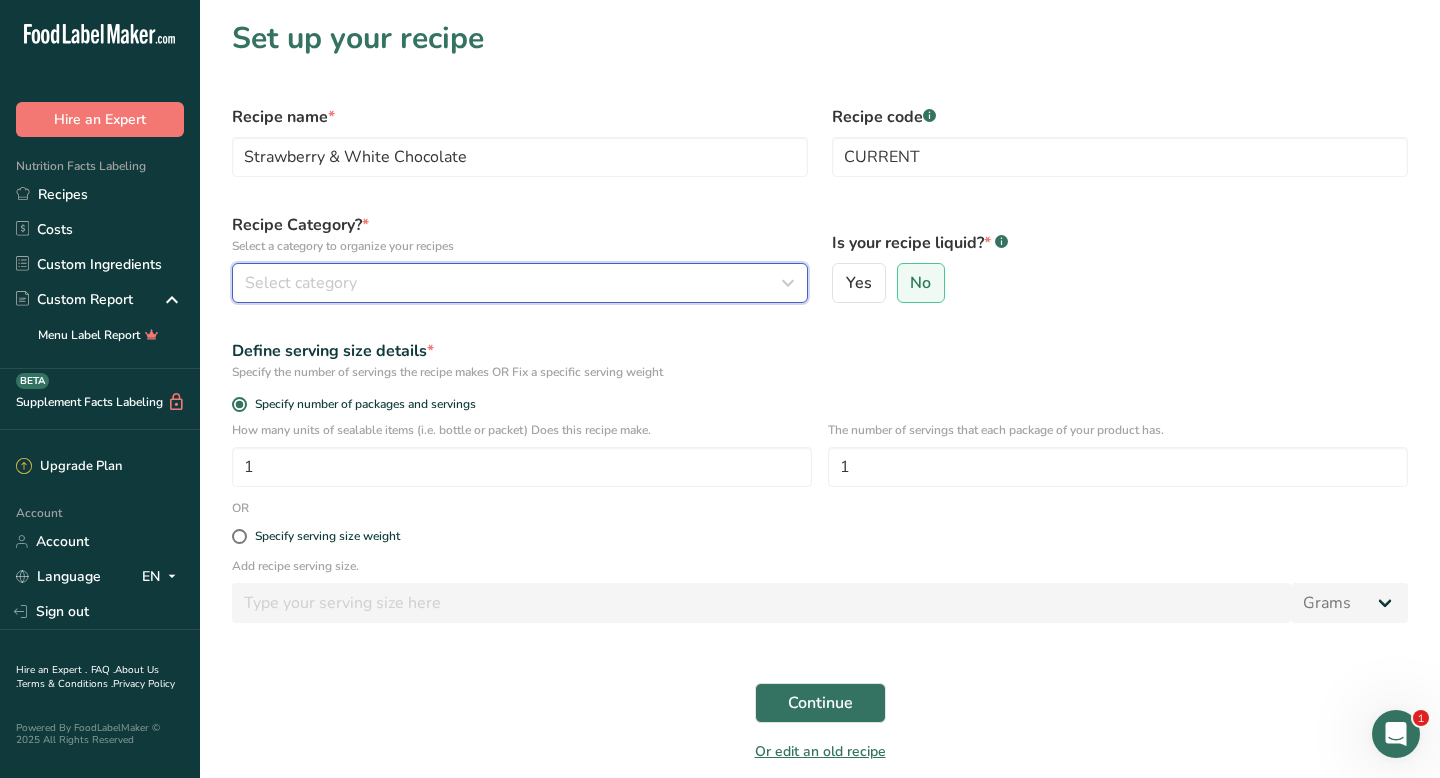 click on "Select category" at bounding box center [514, 283] 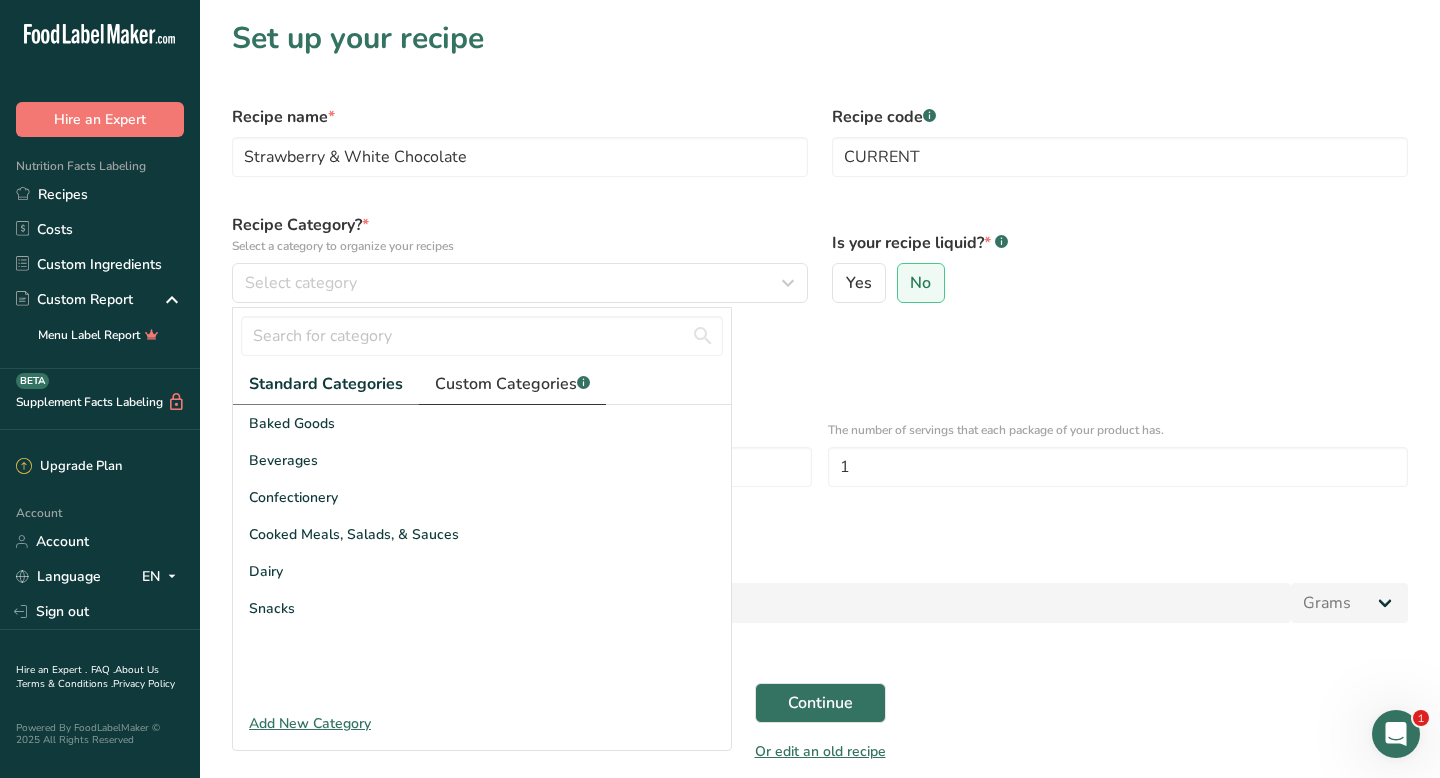 click on "Custom Categories
.a-a{fill:#347362;}.b-a{fill:#fff;}" at bounding box center [512, 384] 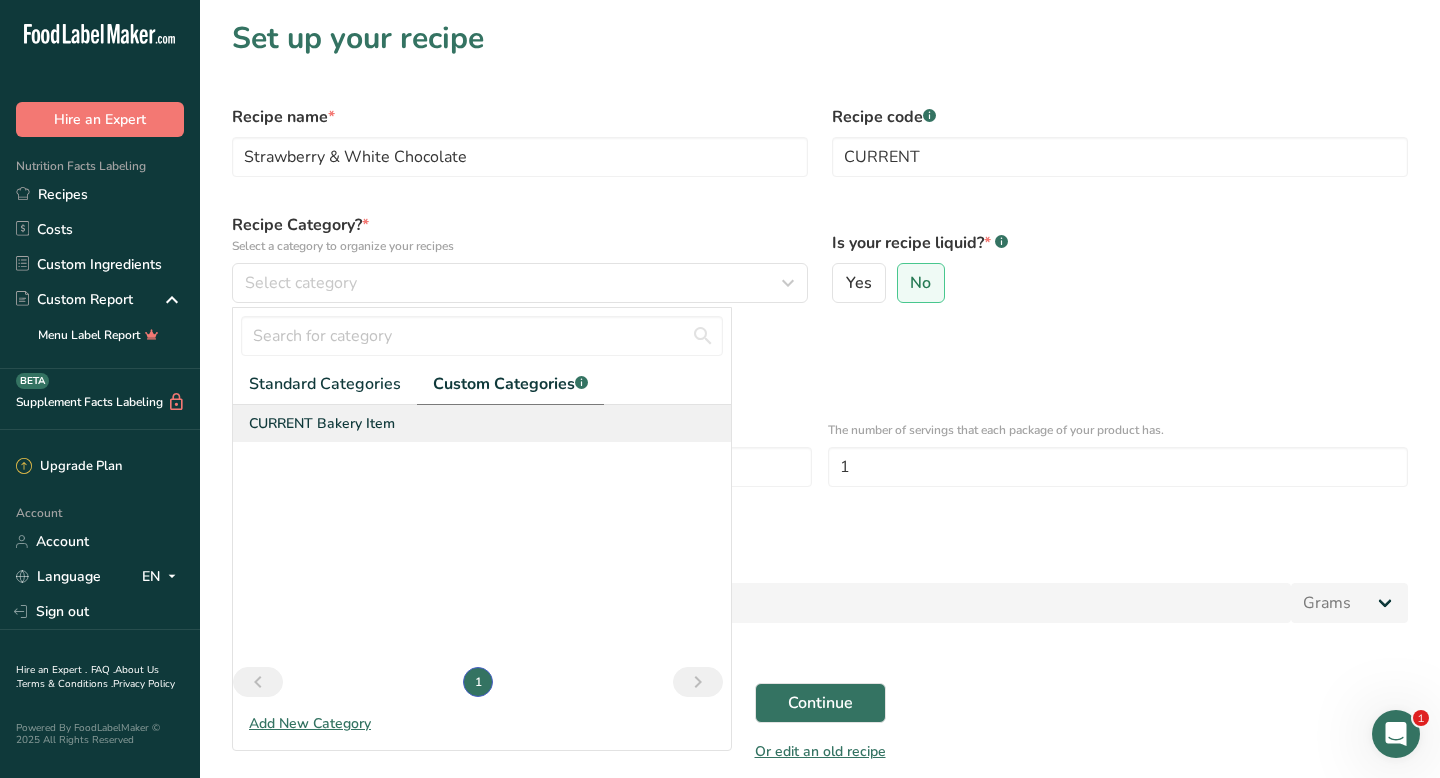 click on "CURRENT Bakery Item" at bounding box center (322, 423) 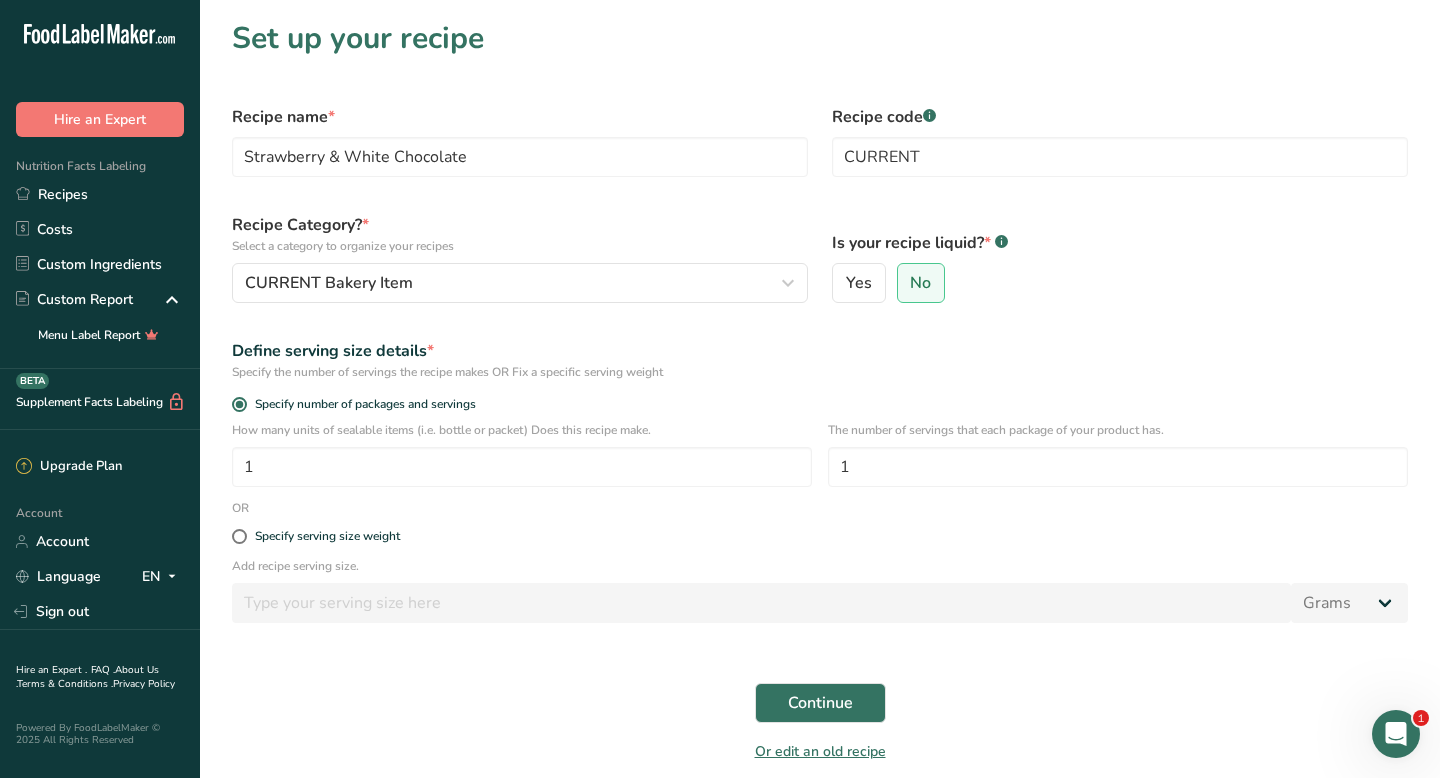 click on "Specify serving size weight" at bounding box center (820, 537) 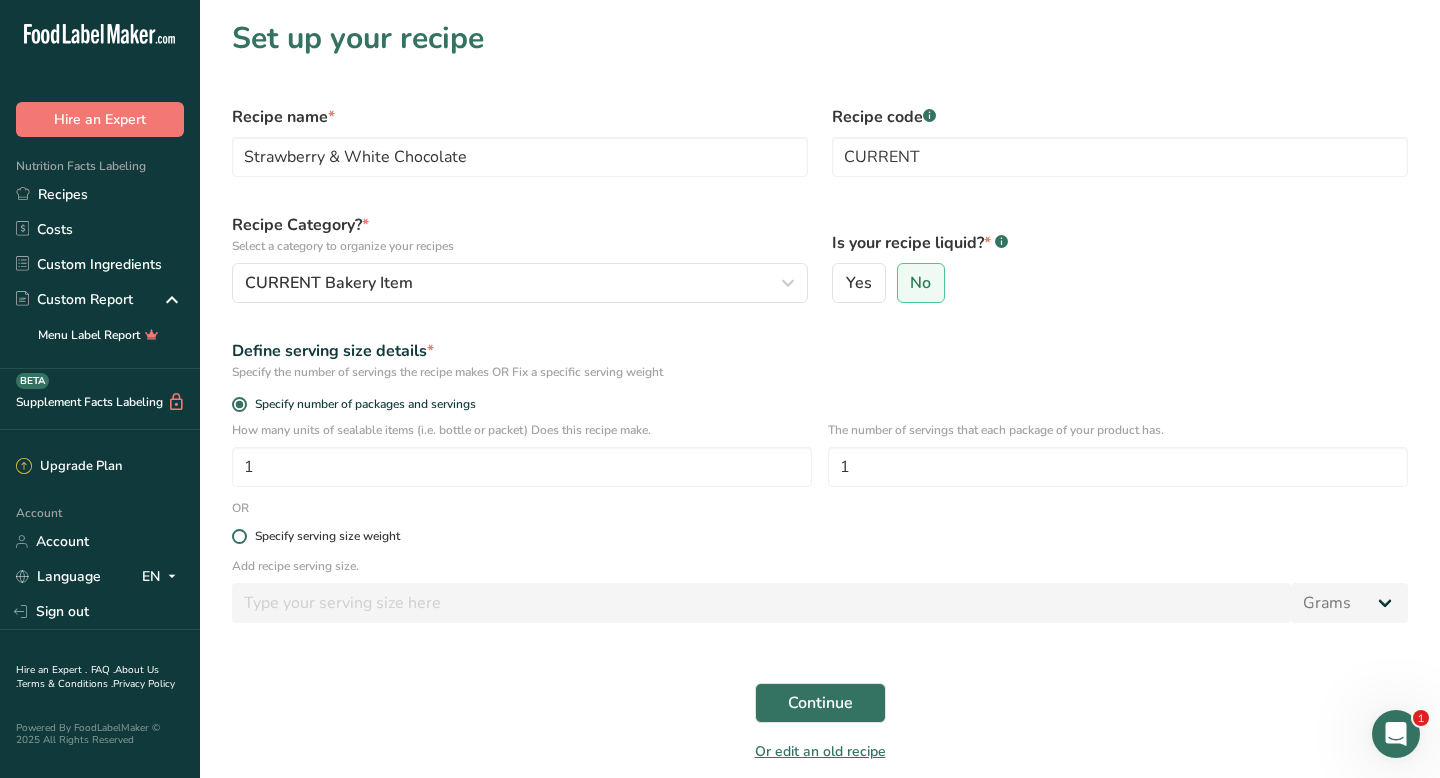 click at bounding box center (239, 536) 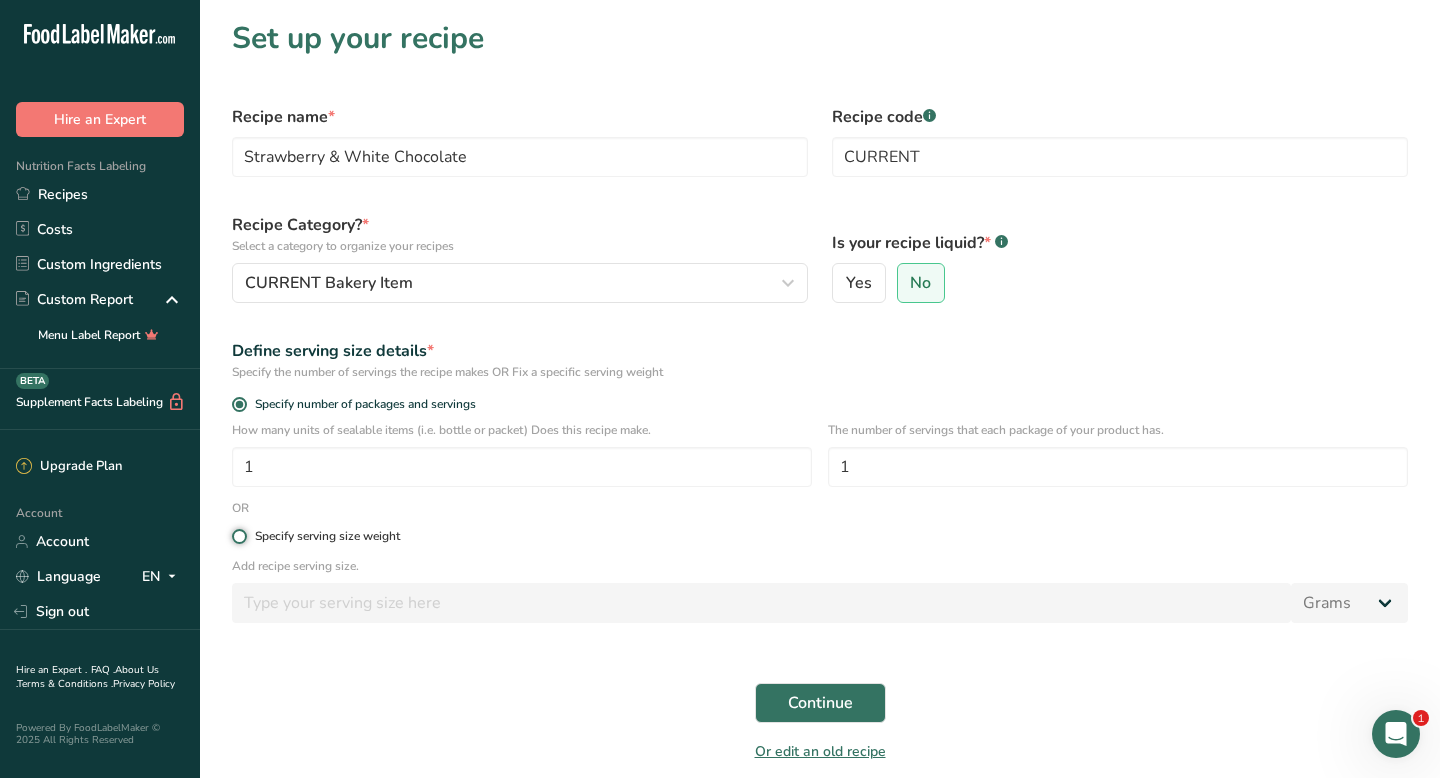 click on "Specify serving size weight" at bounding box center [238, 536] 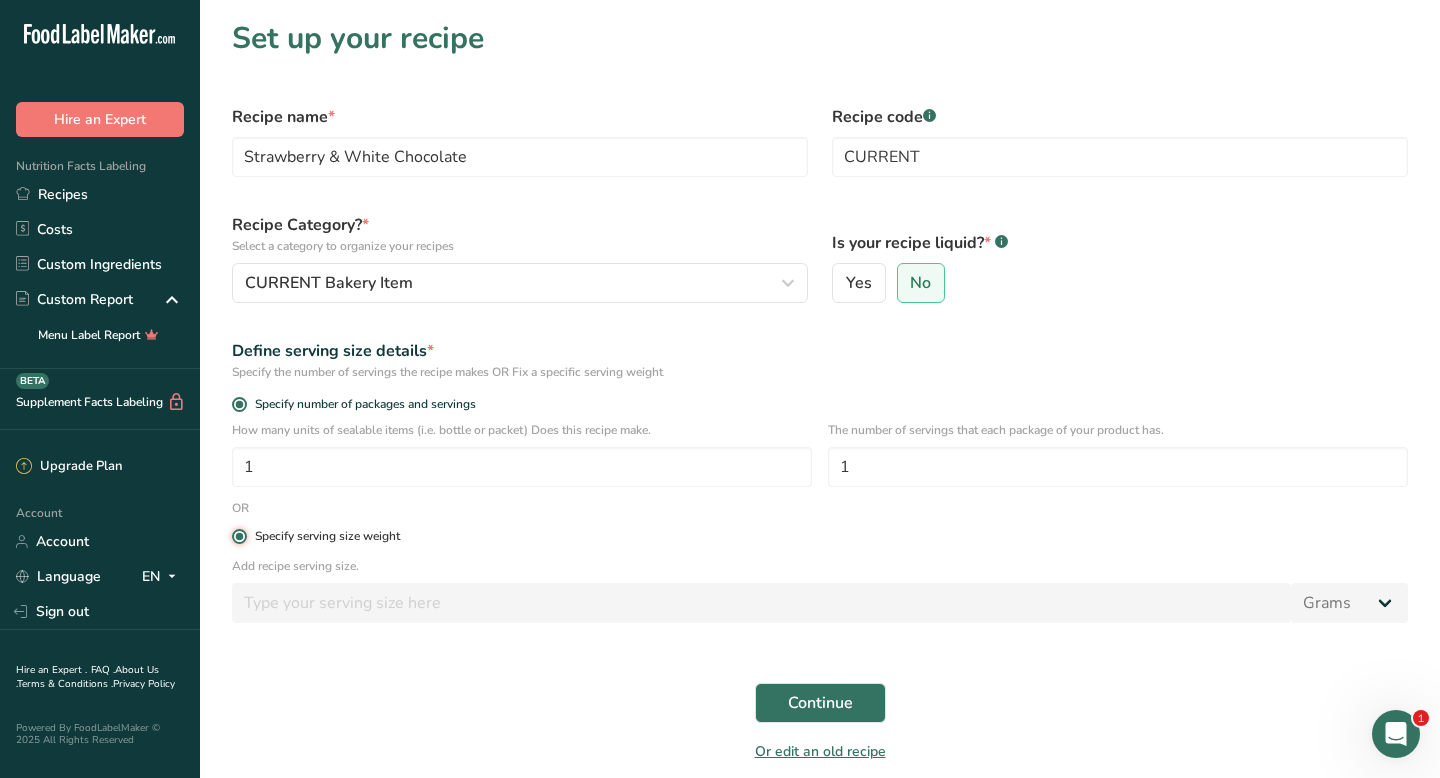 radio on "false" 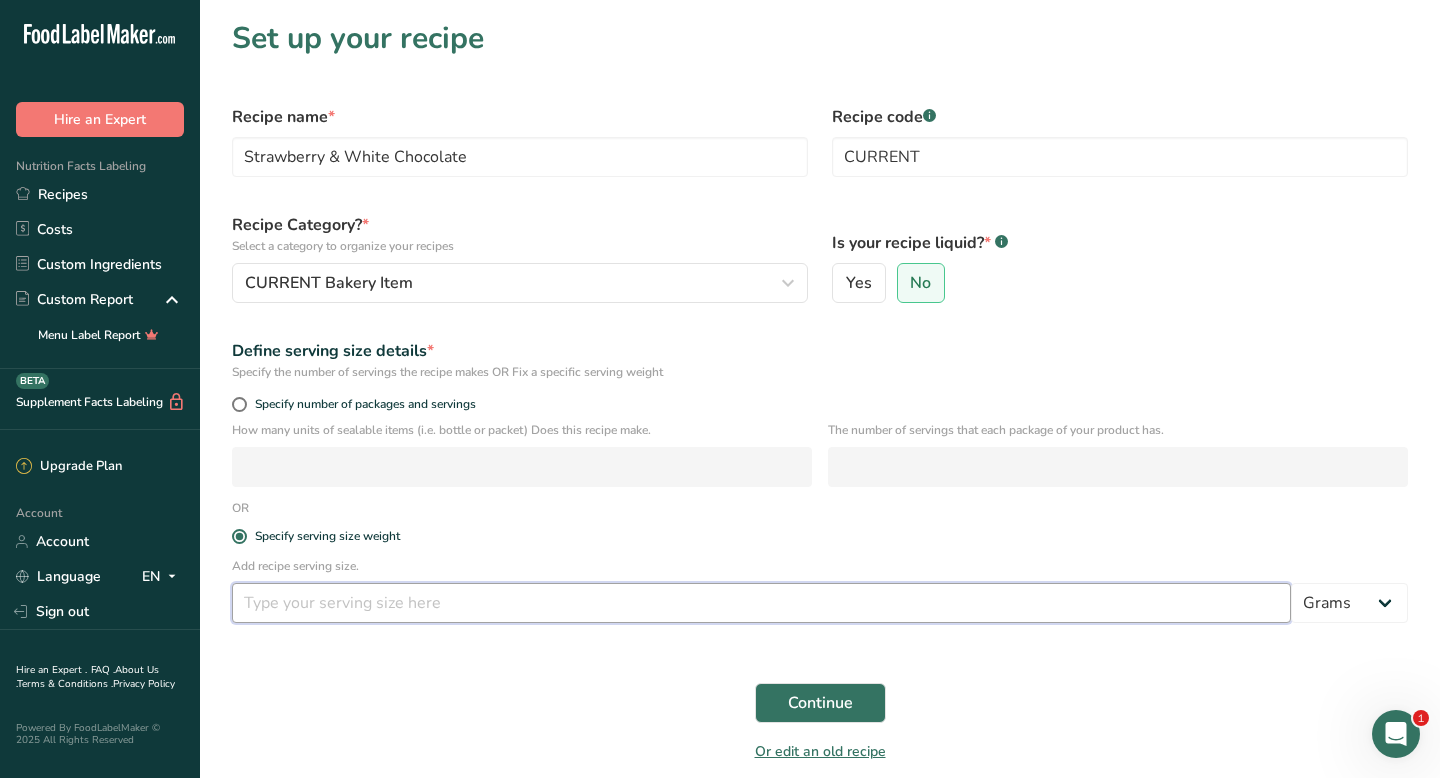 click at bounding box center [761, 603] 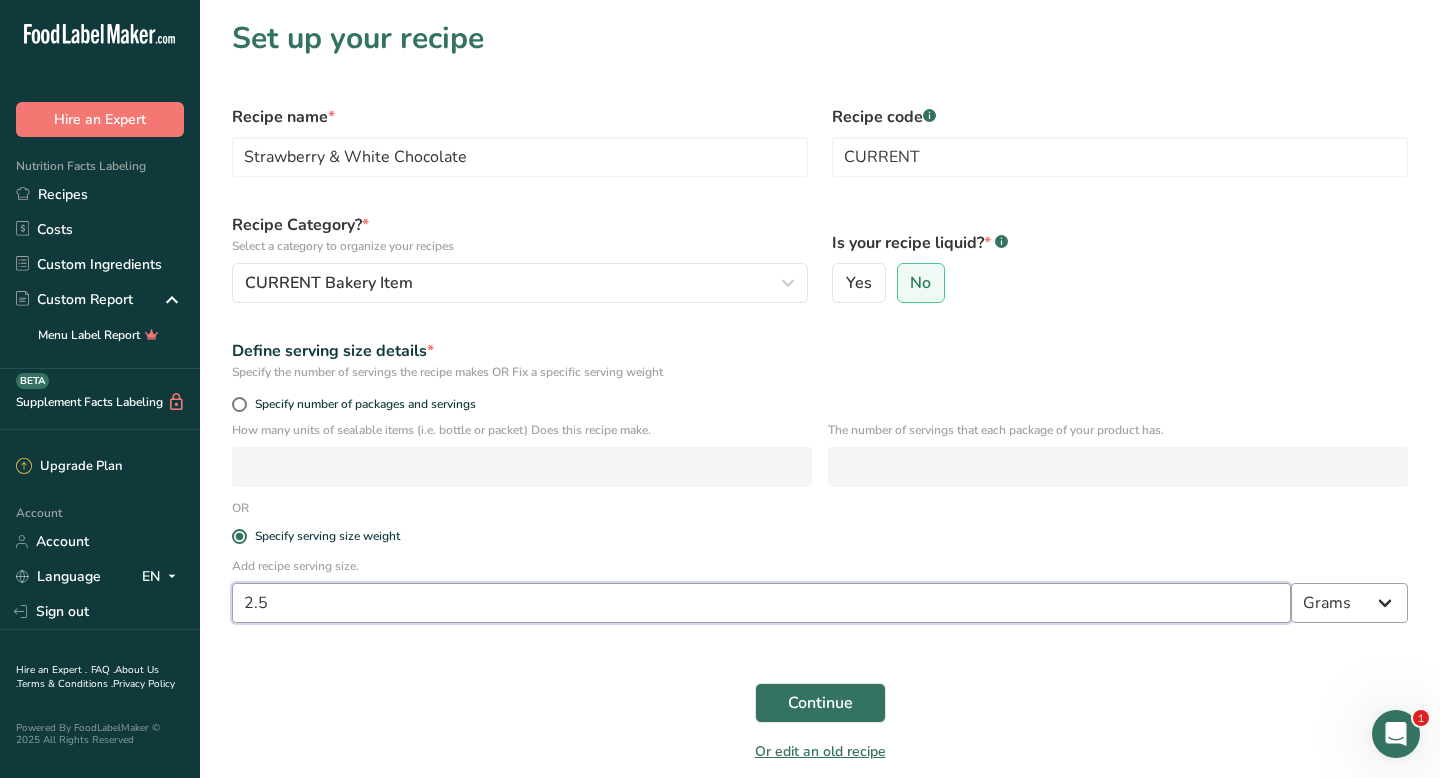 type on "2.5" 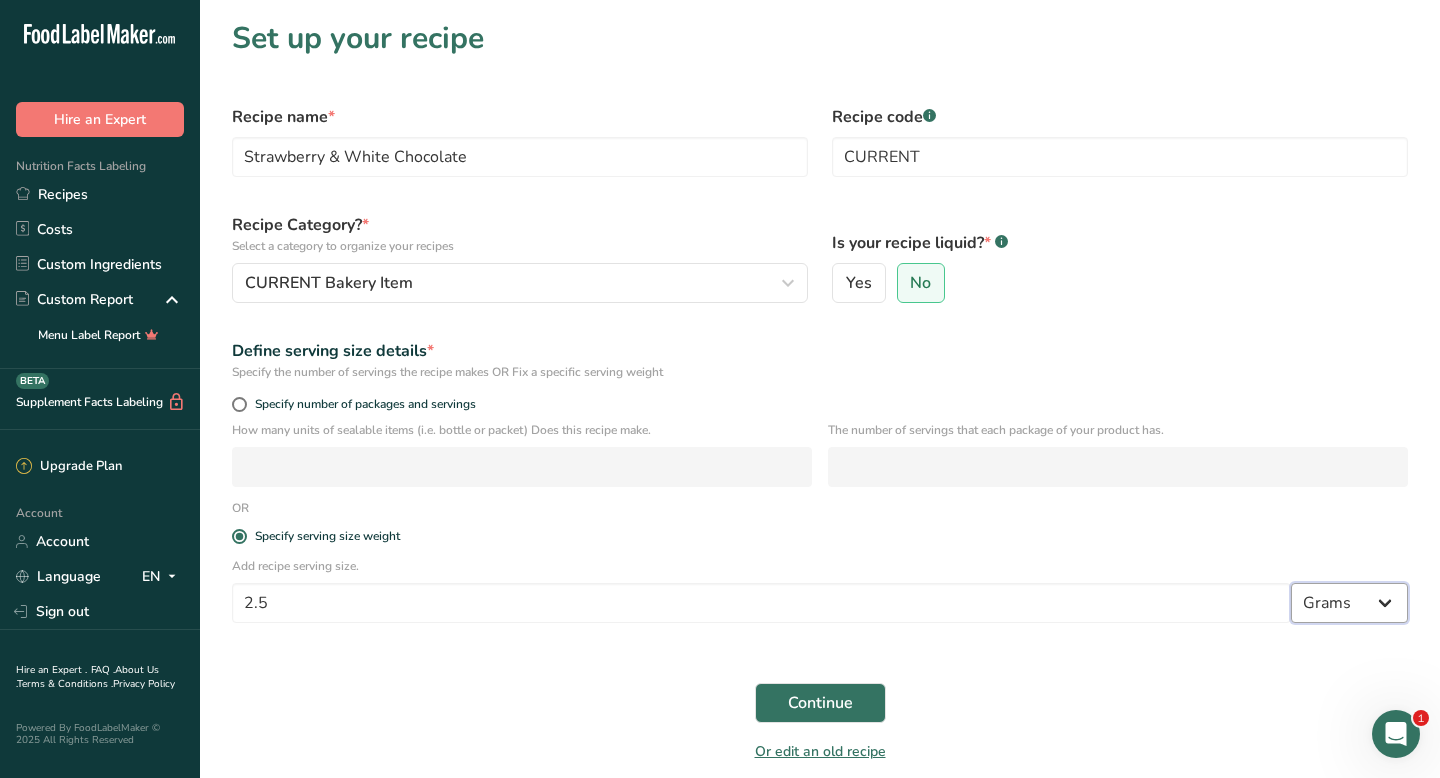 click on "Grams
kg
mg
mcg
lb
oz
l
mL
fl oz
tbsp
tsp
cup
qt
gallon" at bounding box center (1349, 603) 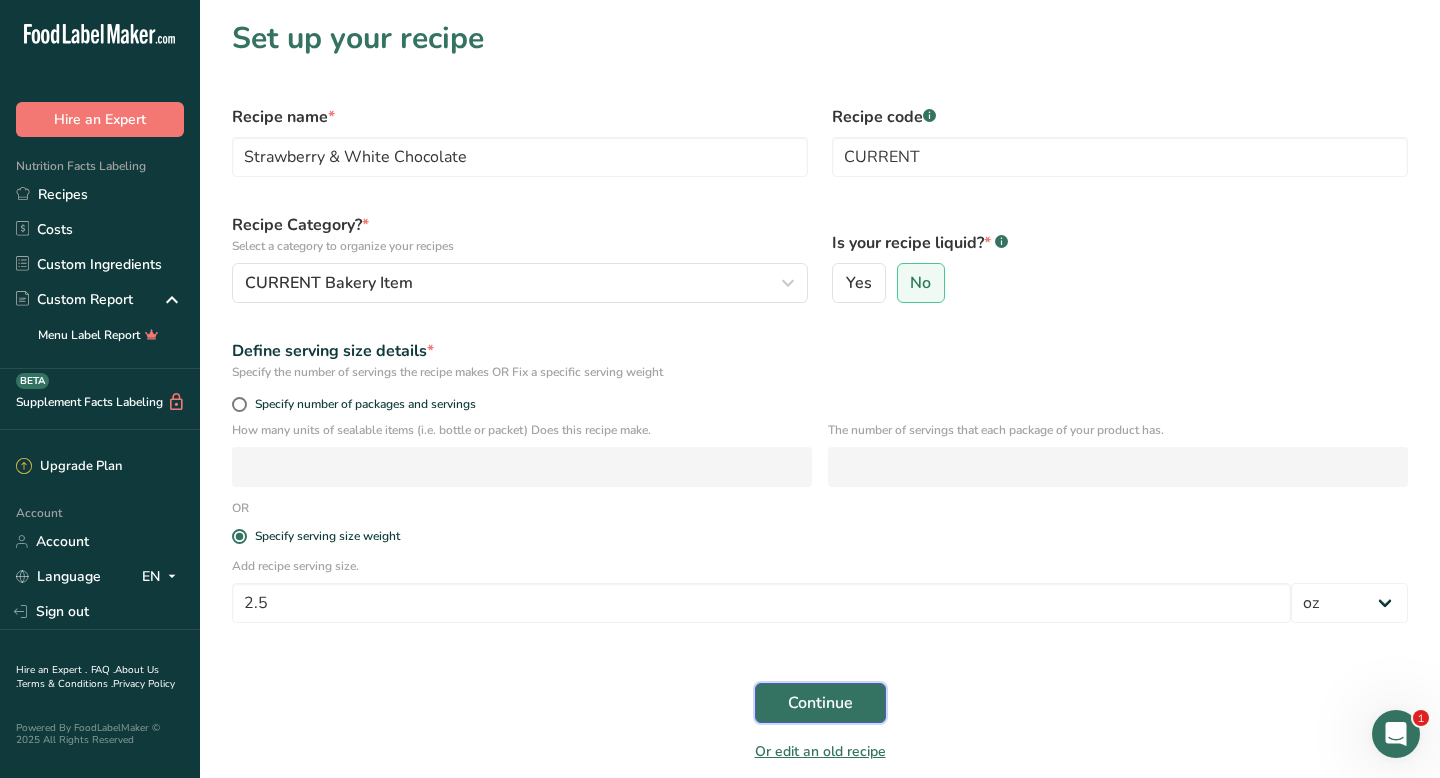 click on "Continue" at bounding box center [820, 703] 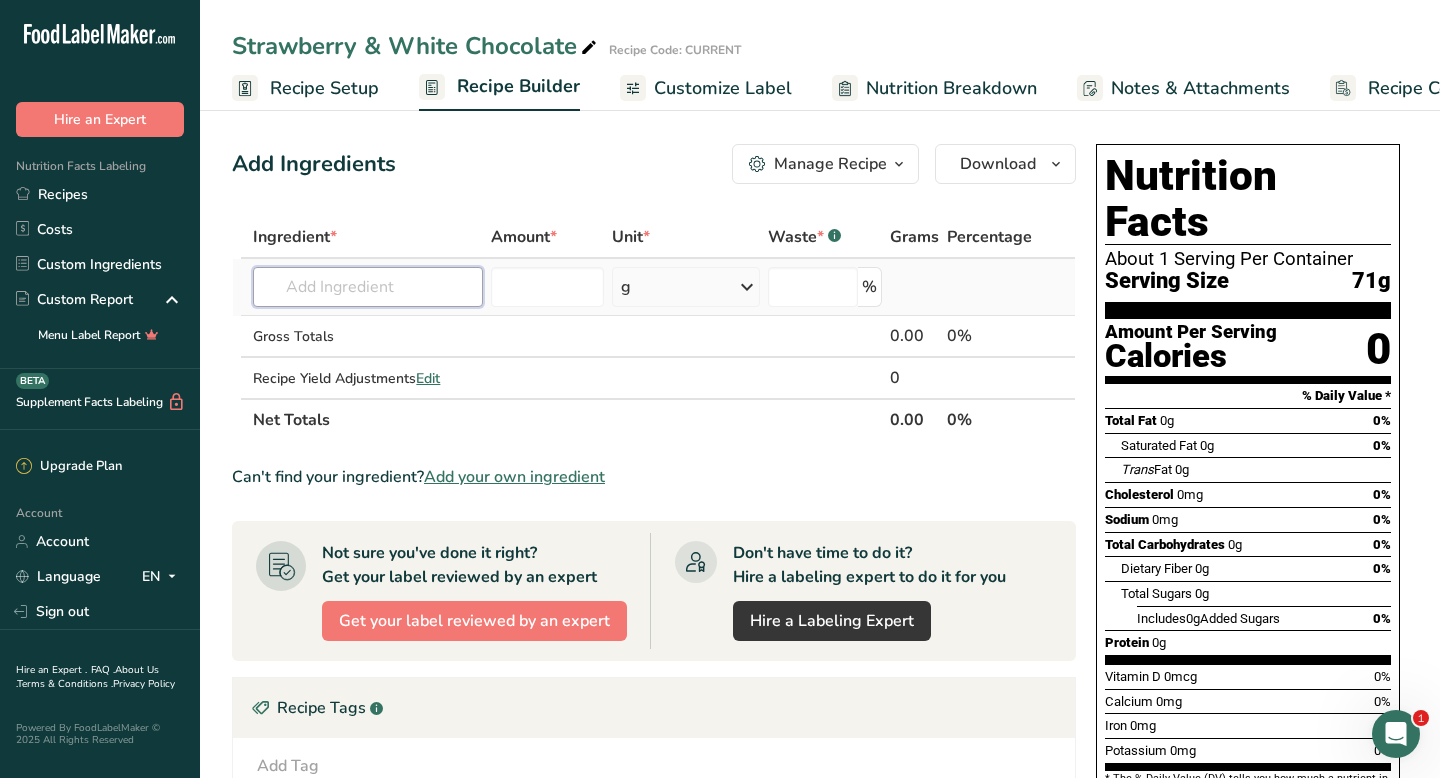 click at bounding box center [368, 287] 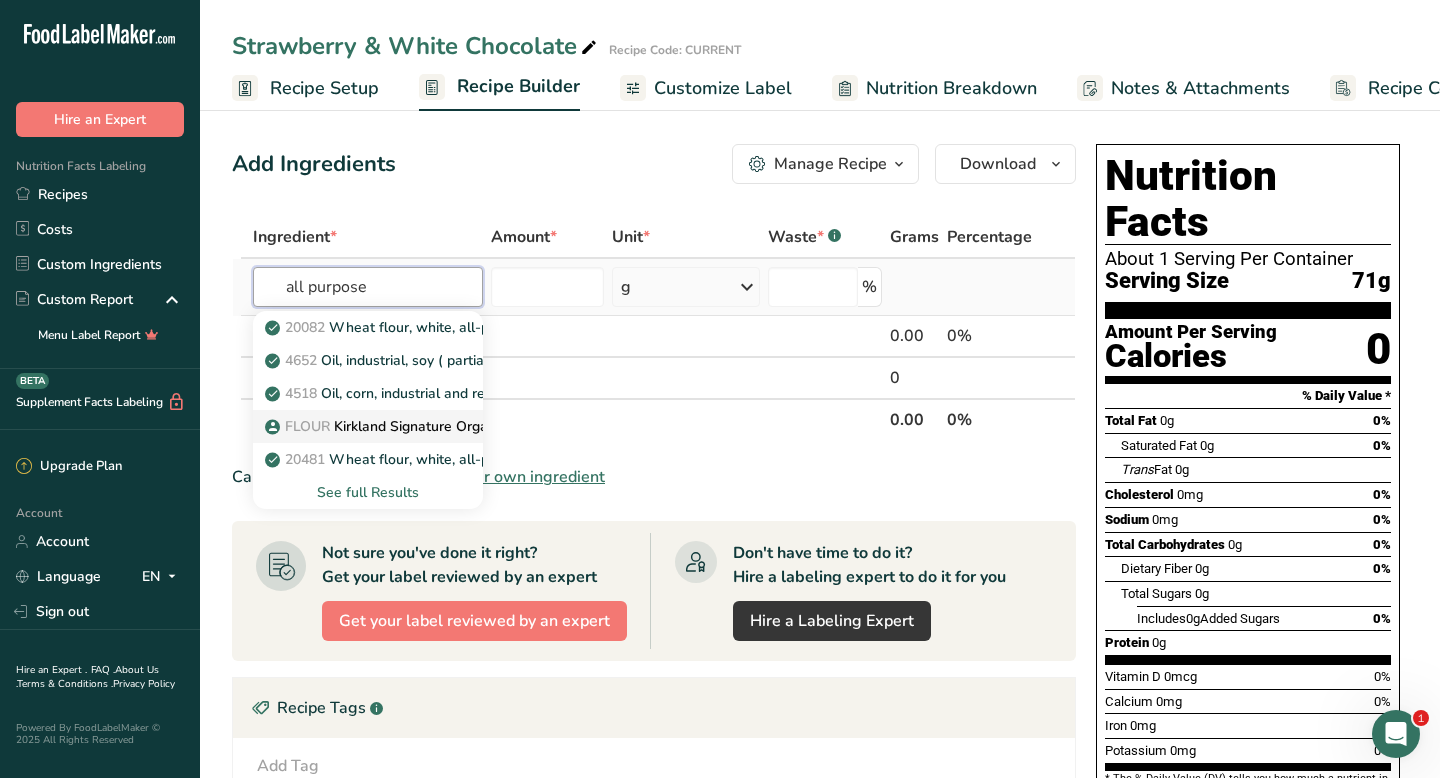 type on "all purpose" 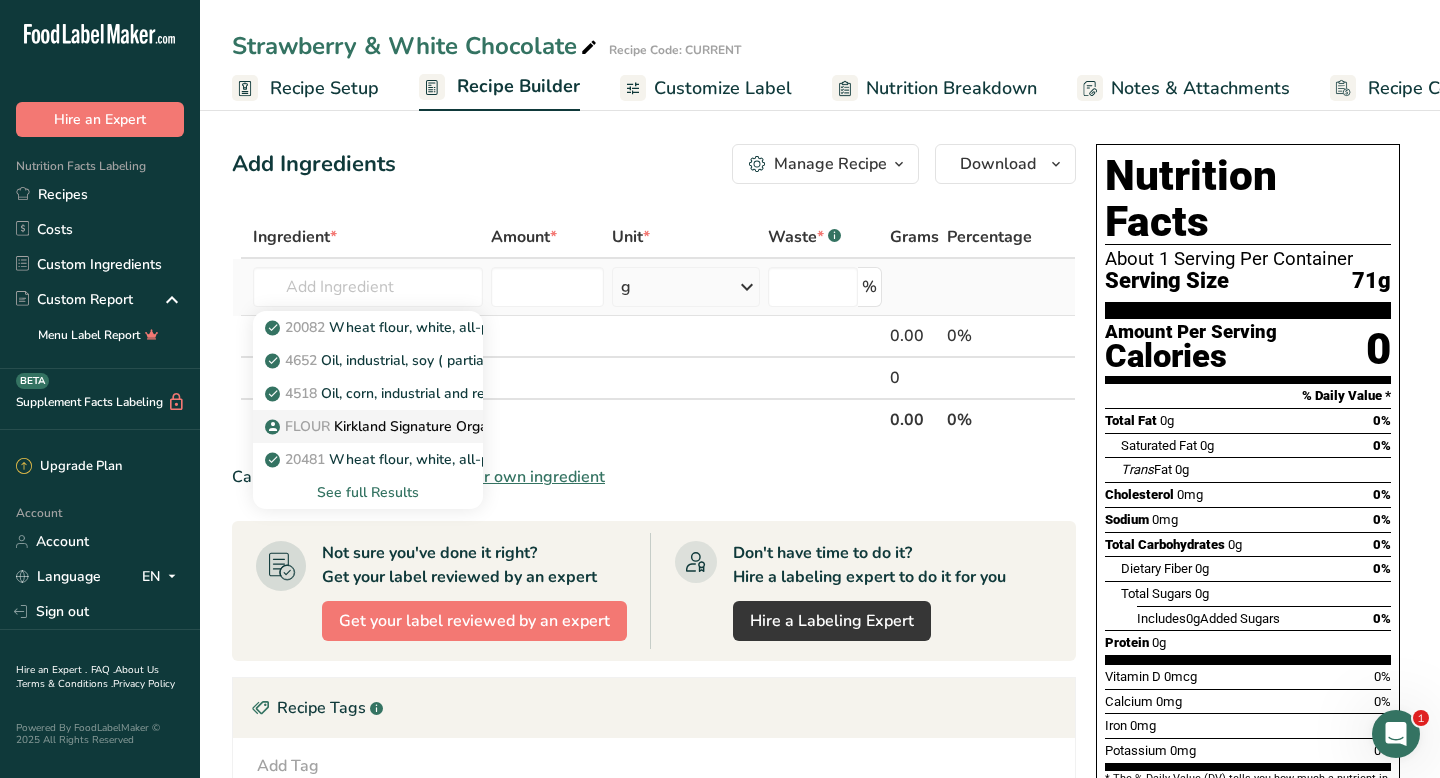 click on "FLOUR
Kirkland Signature Organic Unbleached All Purpose Flour" at bounding box center [486, 426] 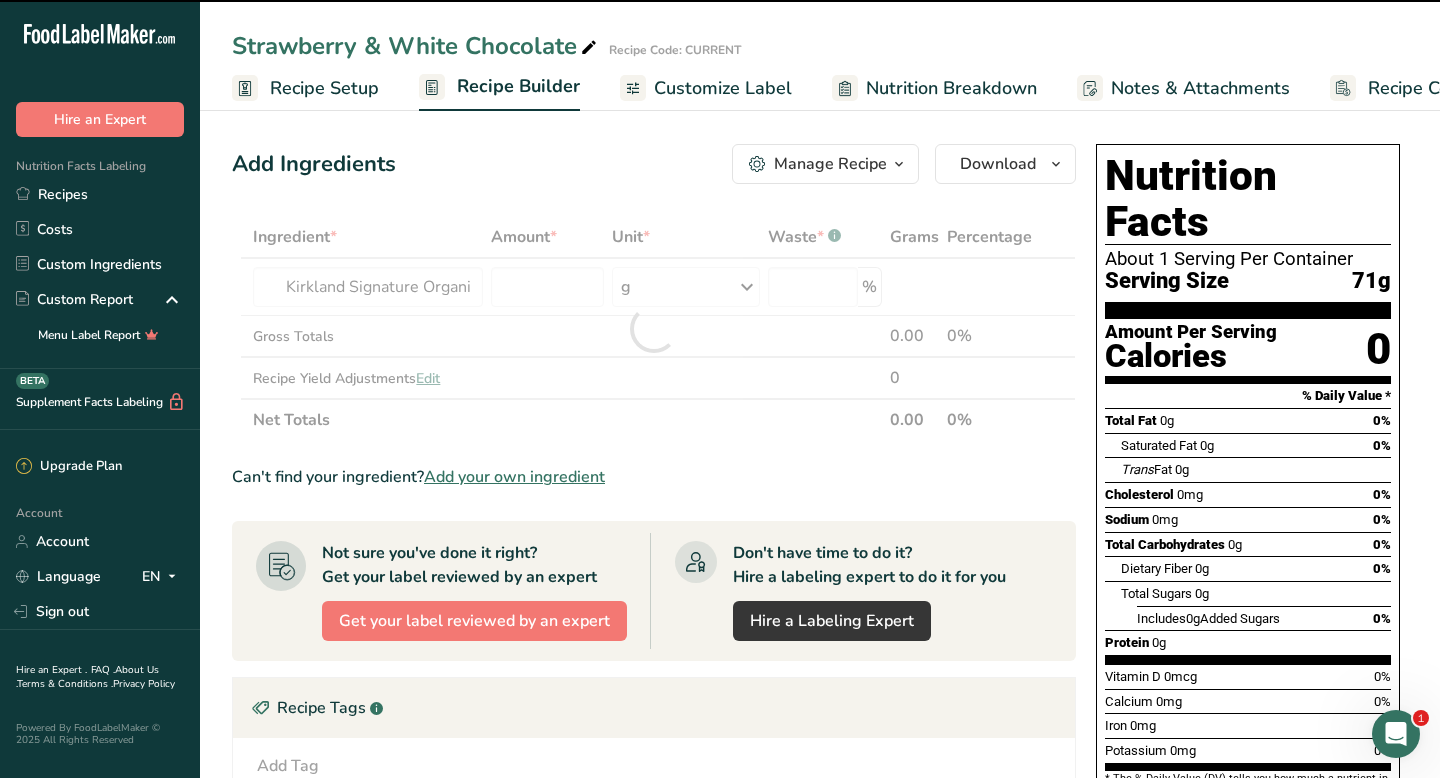 type on "0" 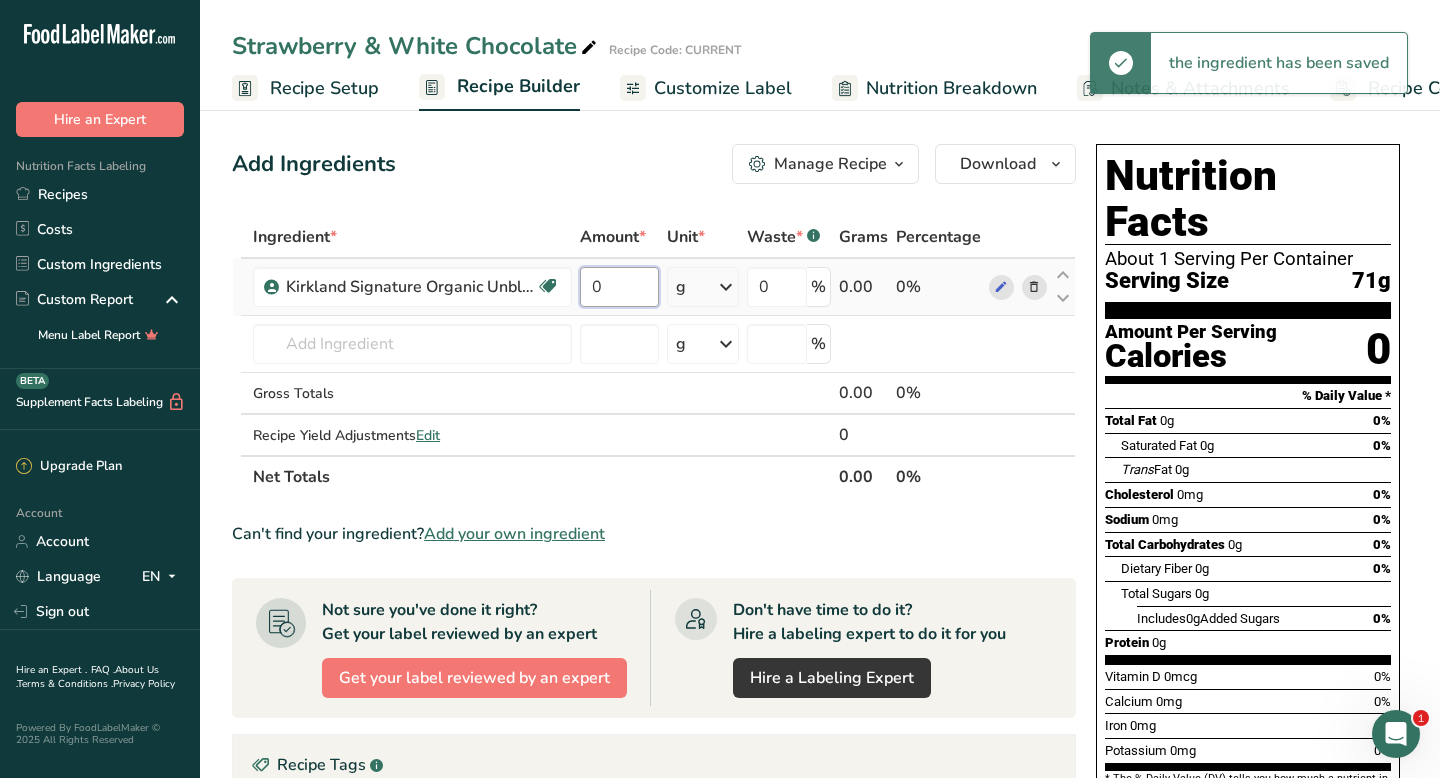click on "0" at bounding box center [619, 287] 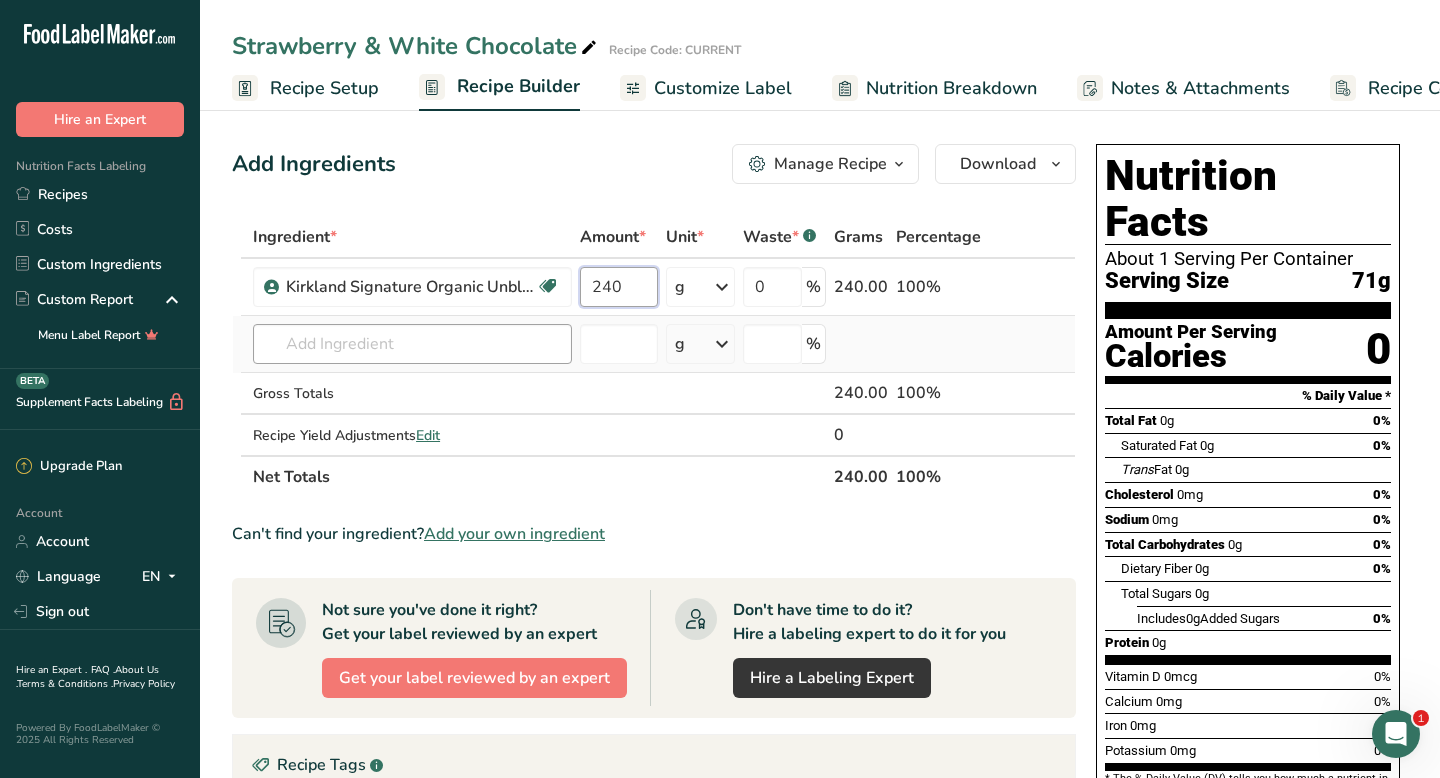 type on "240" 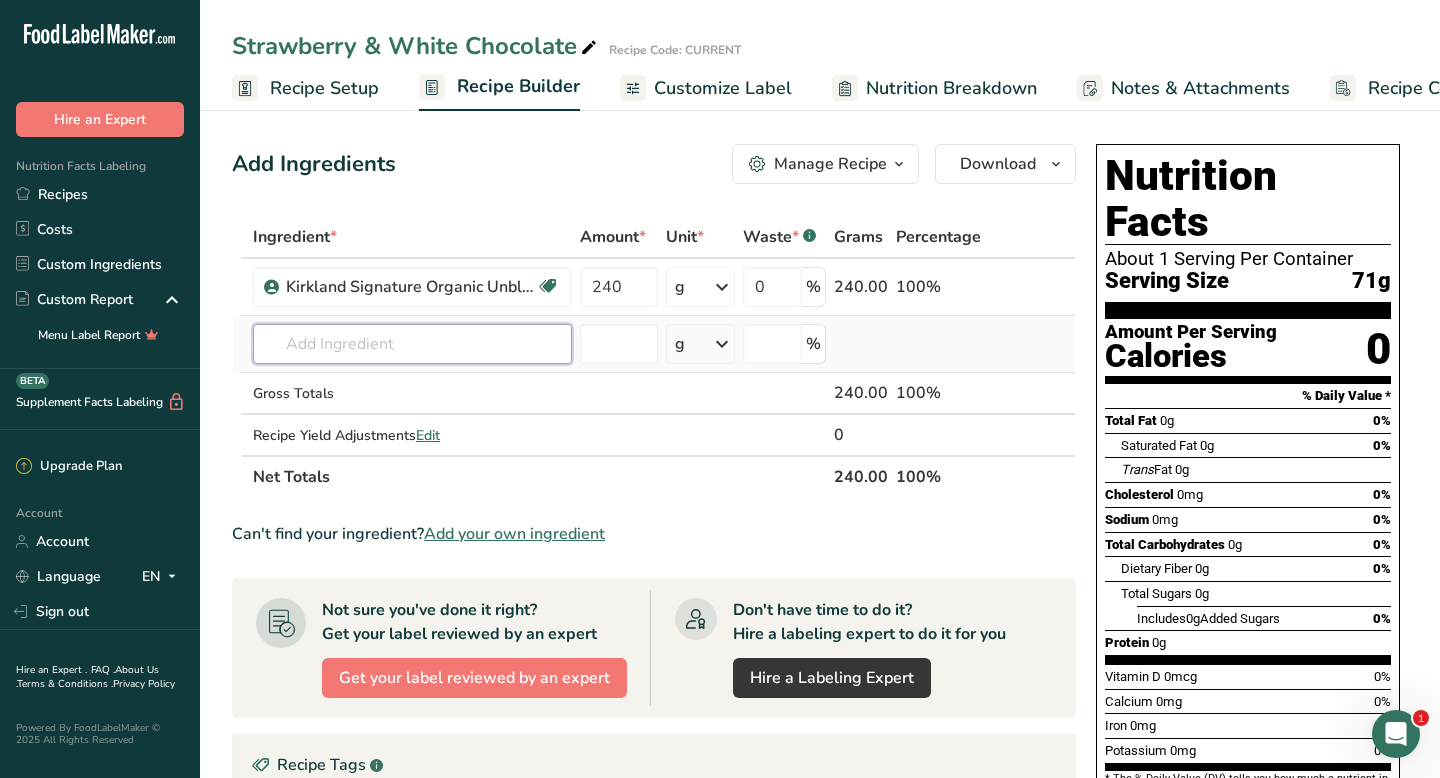 click on "Ingredient *
Amount *
Unit *
Waste *   .a-a{fill:#347362;}.b-a{fill:#fff;}          Grams
Percentage
Kirkland Signature Organic Unbleached All Purpose Flour
Organic
240
g
Portions
0.25 cups
0.5 cups
1 cup
Weight Units
g
kg
mg
See more
Volume Units
l
mL
fl oz
See more
0
%
240.00
100%
20082
Wheat flour, white, all-purpose, self-rising, enriched
4652
Oil, industrial, soy ( partially hydrogenated), all purpose
g" at bounding box center [654, 357] 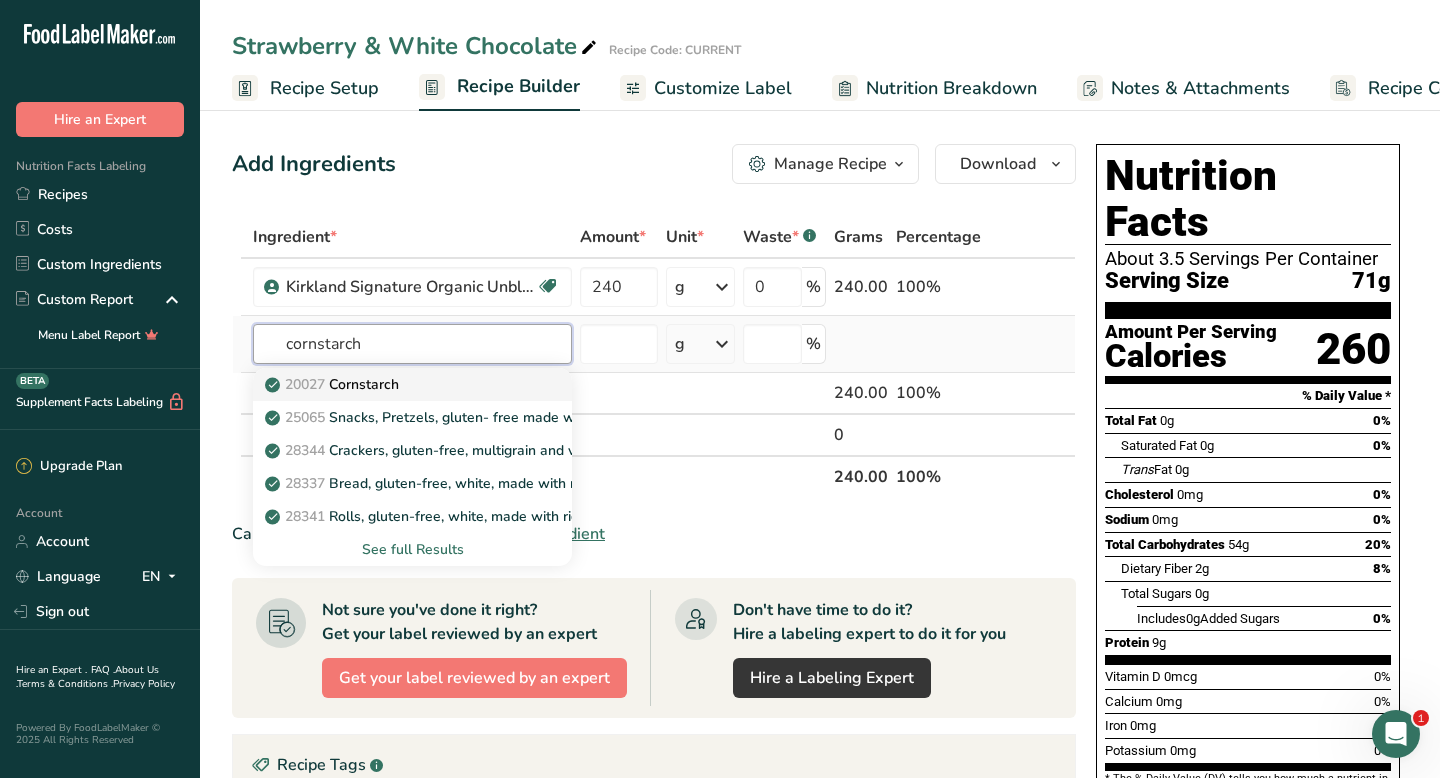 type on "cornstarch" 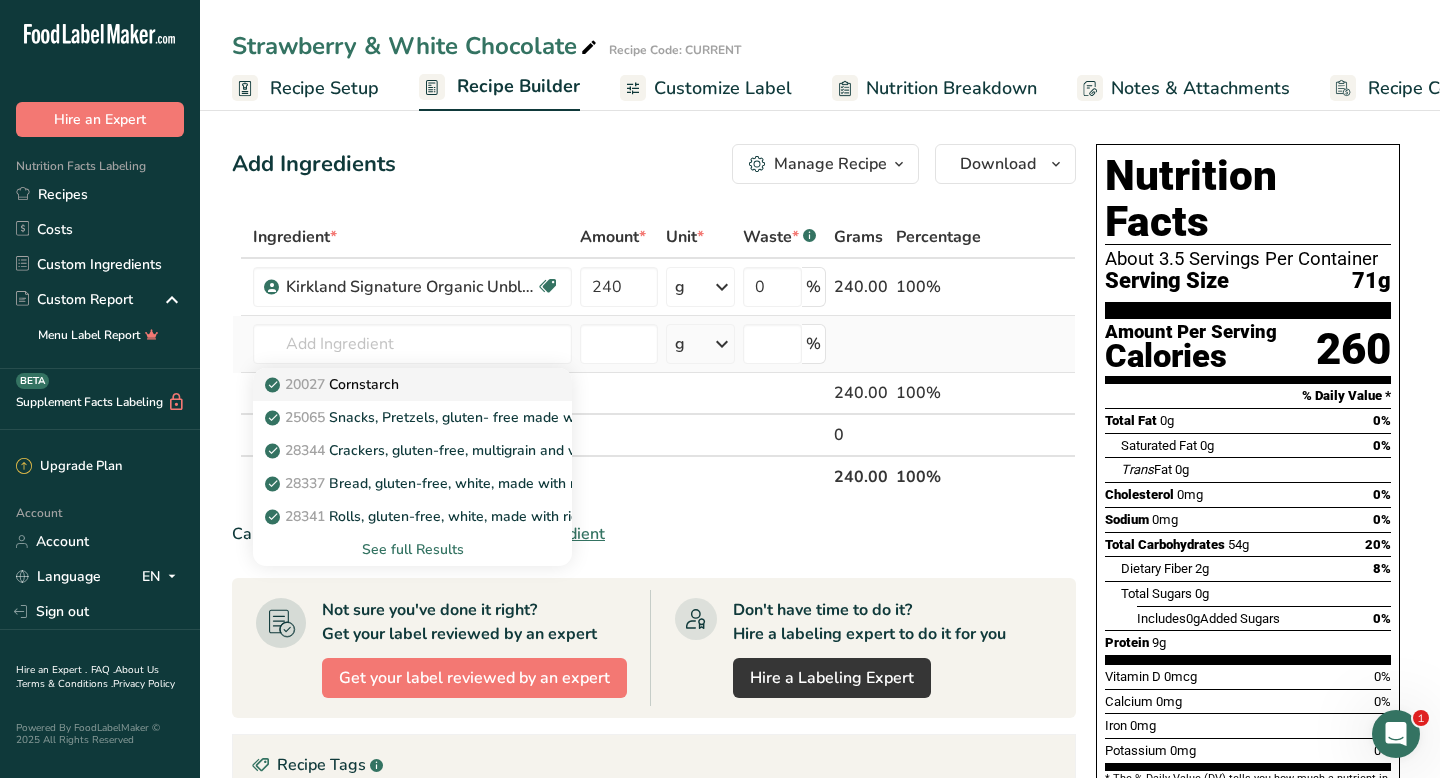 click on "20027
Cornstarch" at bounding box center (396, 384) 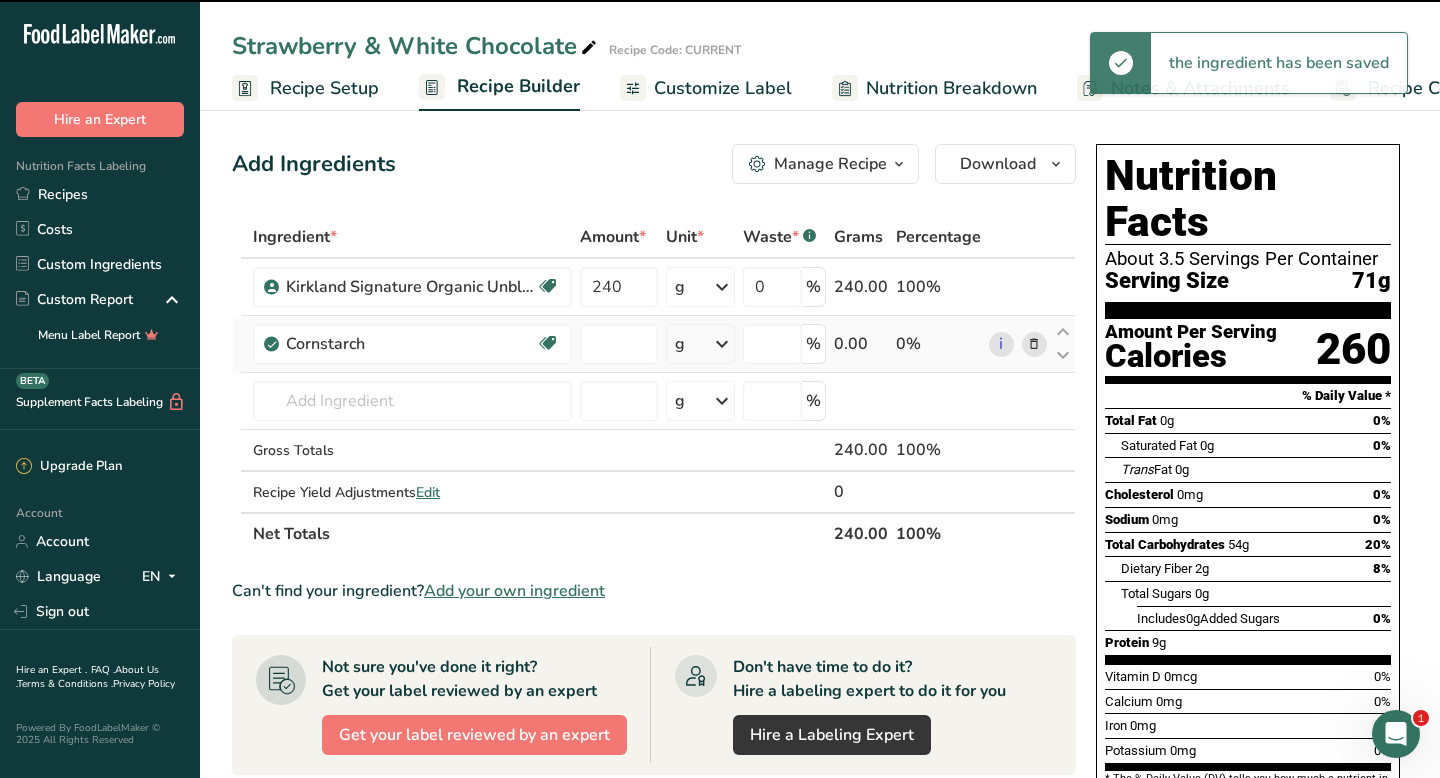 type on "0" 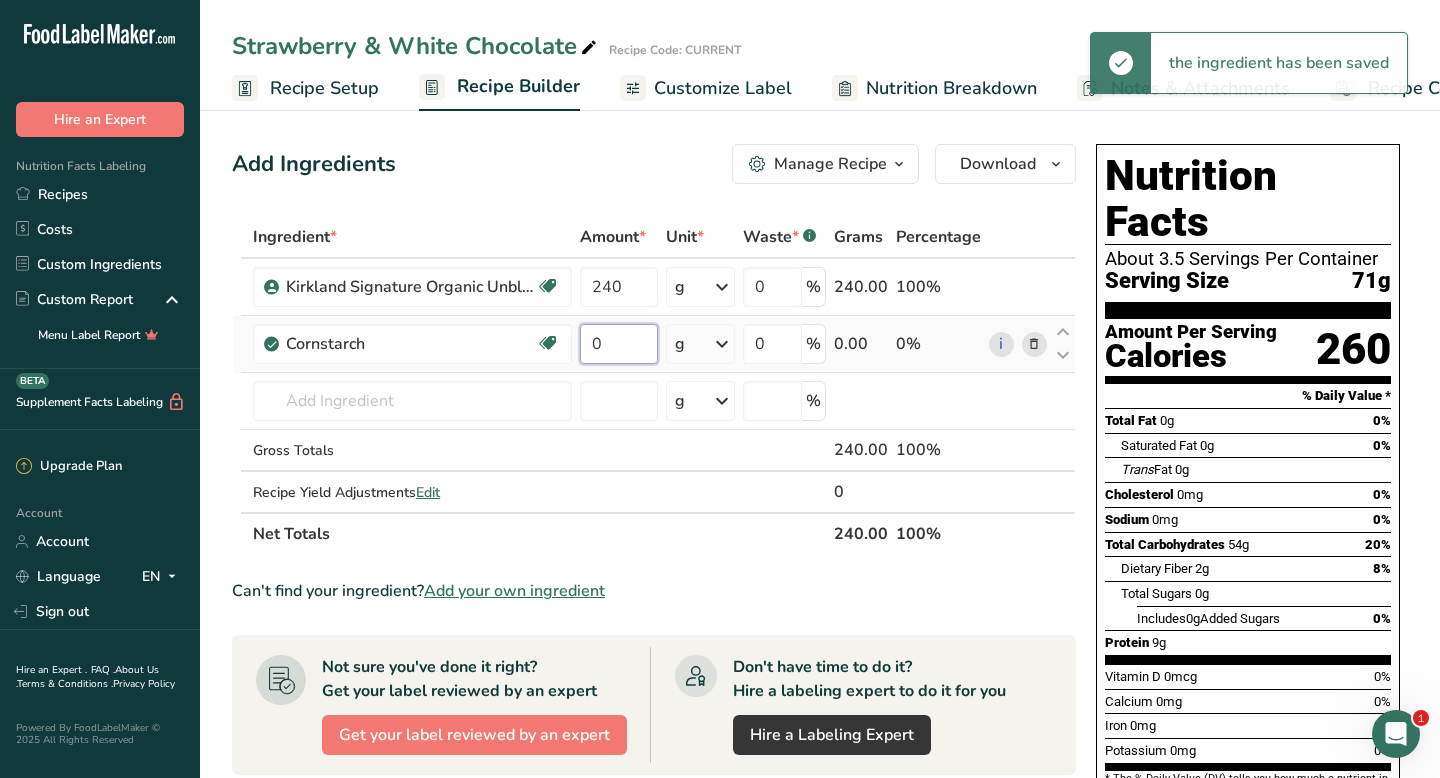 click on "0" at bounding box center (618, 344) 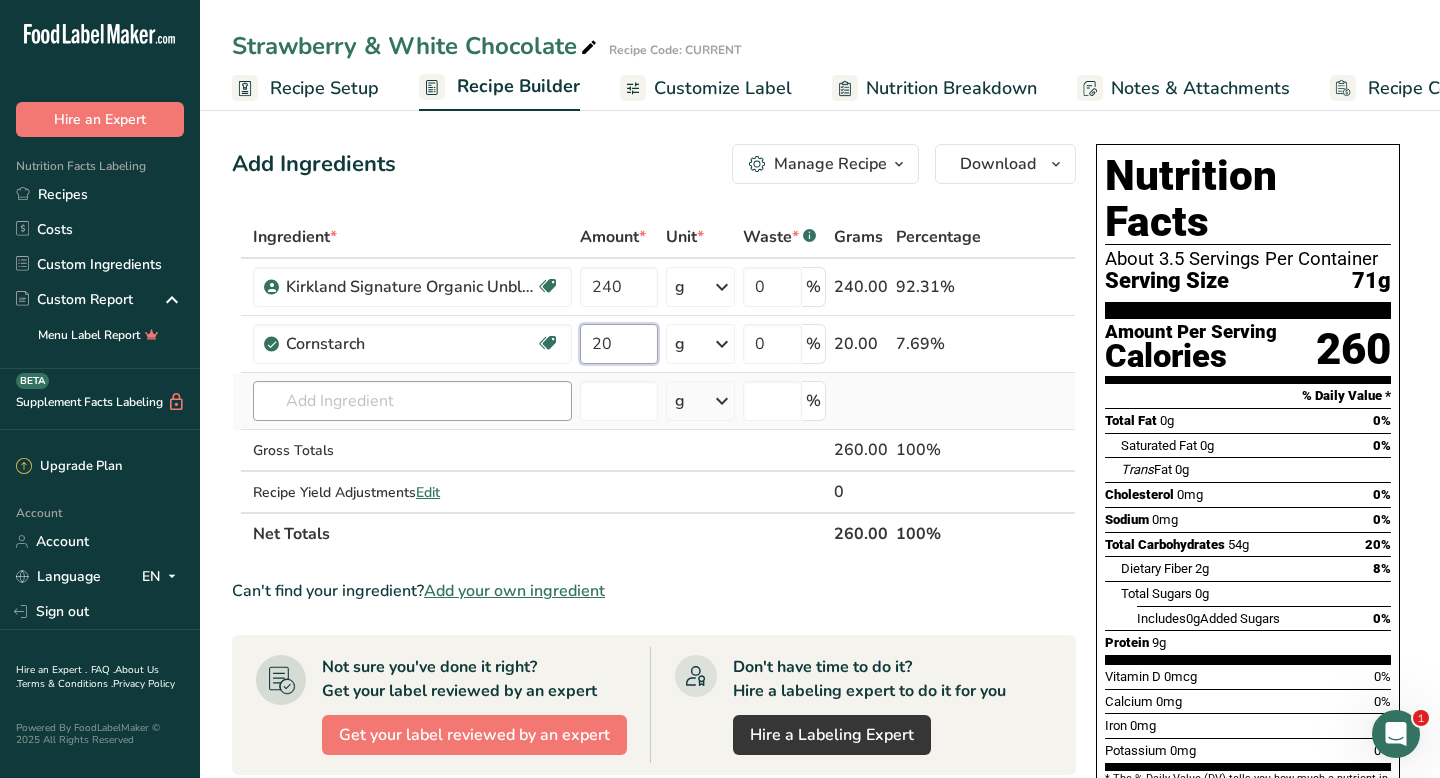 type on "20" 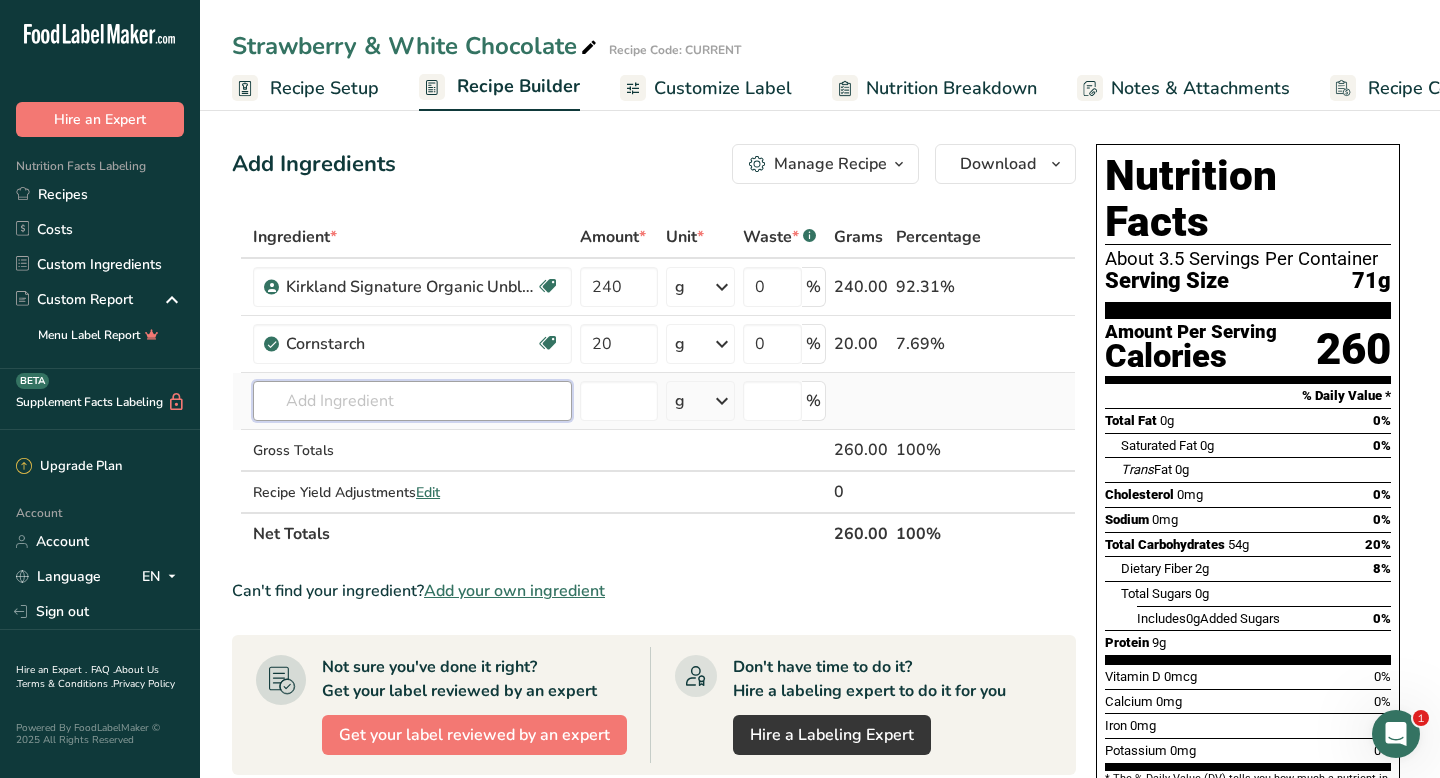 click on "Ingredient *
Amount *
Unit *
Waste *   .a-a{fill:#347362;}.b-a{fill:#fff;}          Grams
Percentage
Kirkland Signature Organic Unbleached All Purpose Flour
Organic
240
g
Portions
0.25 cups
0.5 cups
1 cup
Weight Units
g
kg
mg
See more
Volume Units
l
mL
fl oz
See more
0
%
240.00
92.31%
Cornstarch
Dairy free
Gluten free
Vegan
Vegetarian
Soy free
20
g
Portions
1 cup
Weight Units
g
kg" at bounding box center (654, 385) 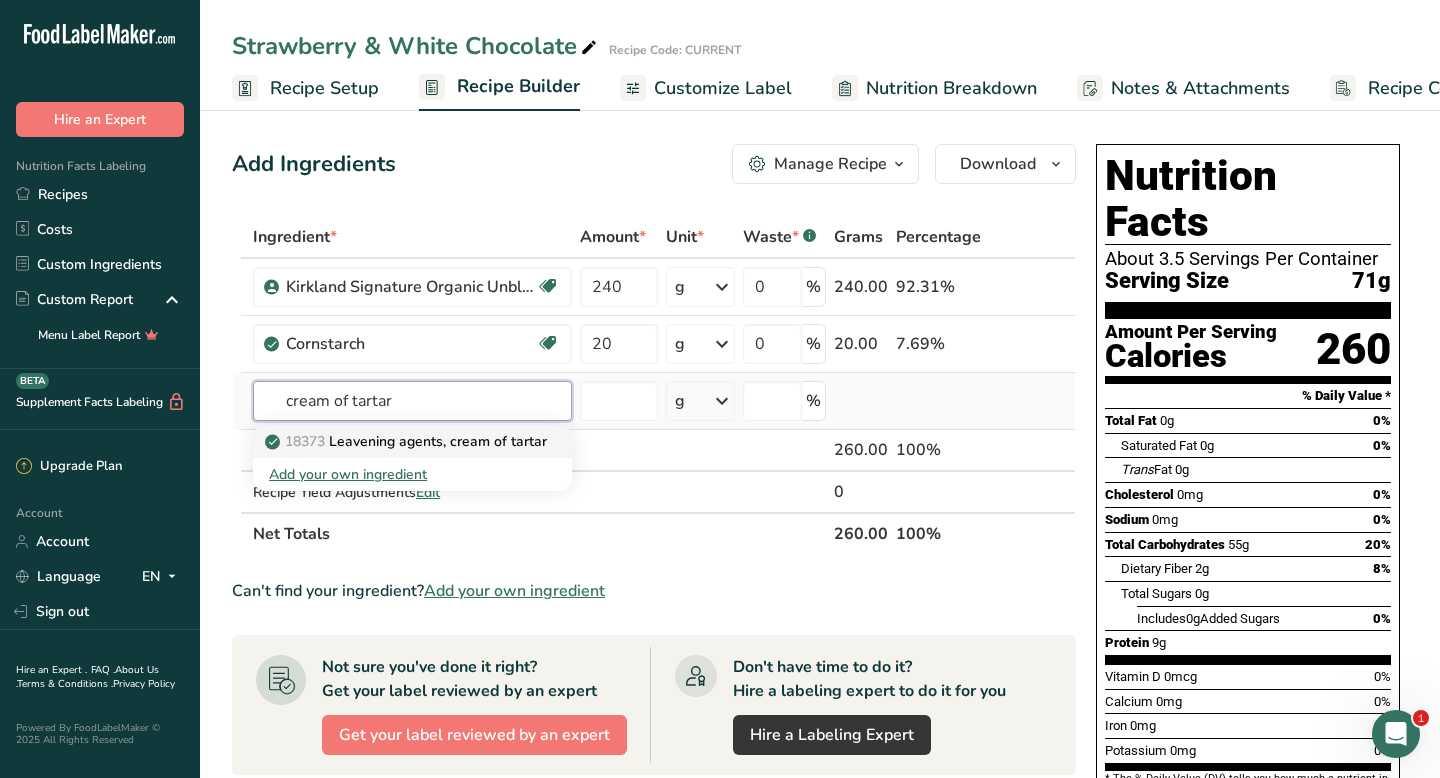 type on "cream of tartar" 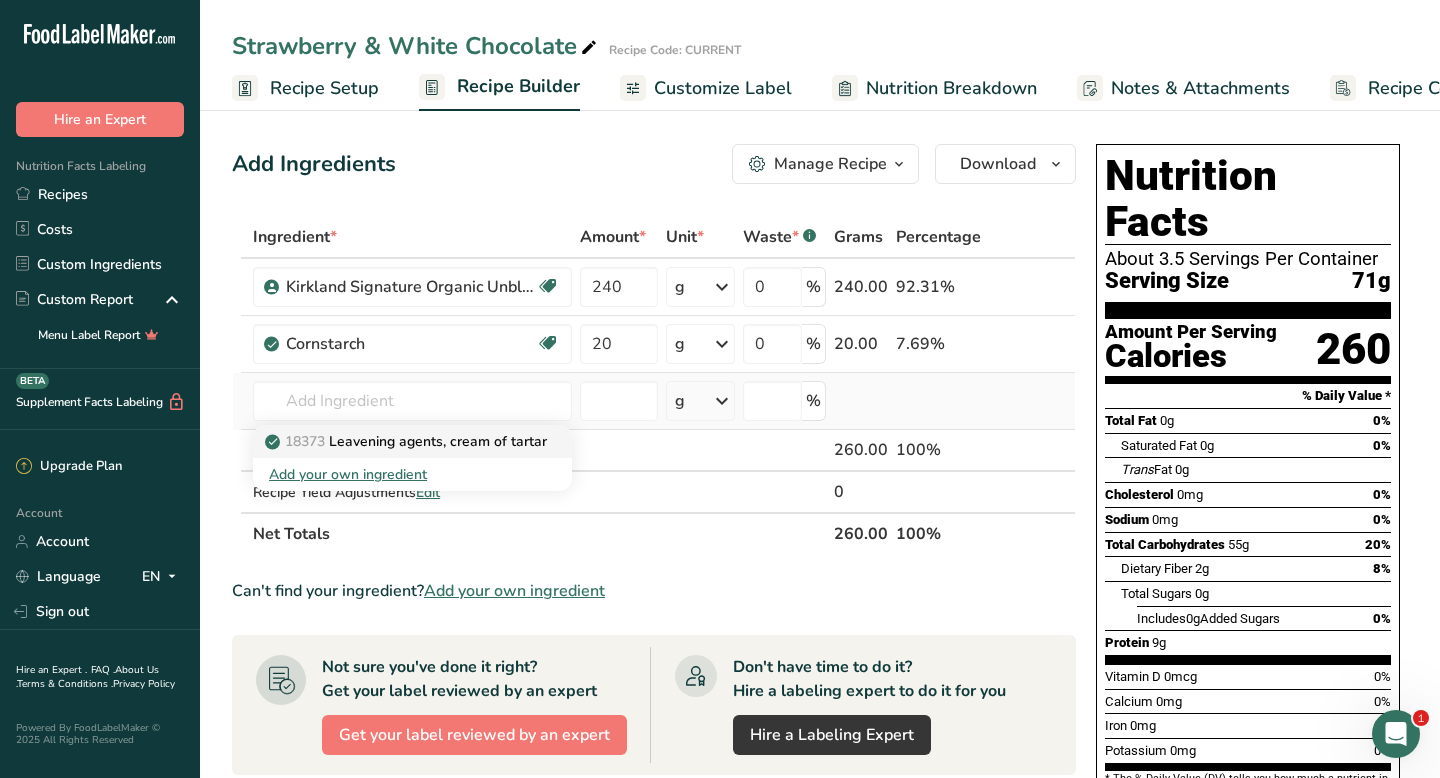 click on "18373
Leavening agents, cream of tartar" at bounding box center [408, 441] 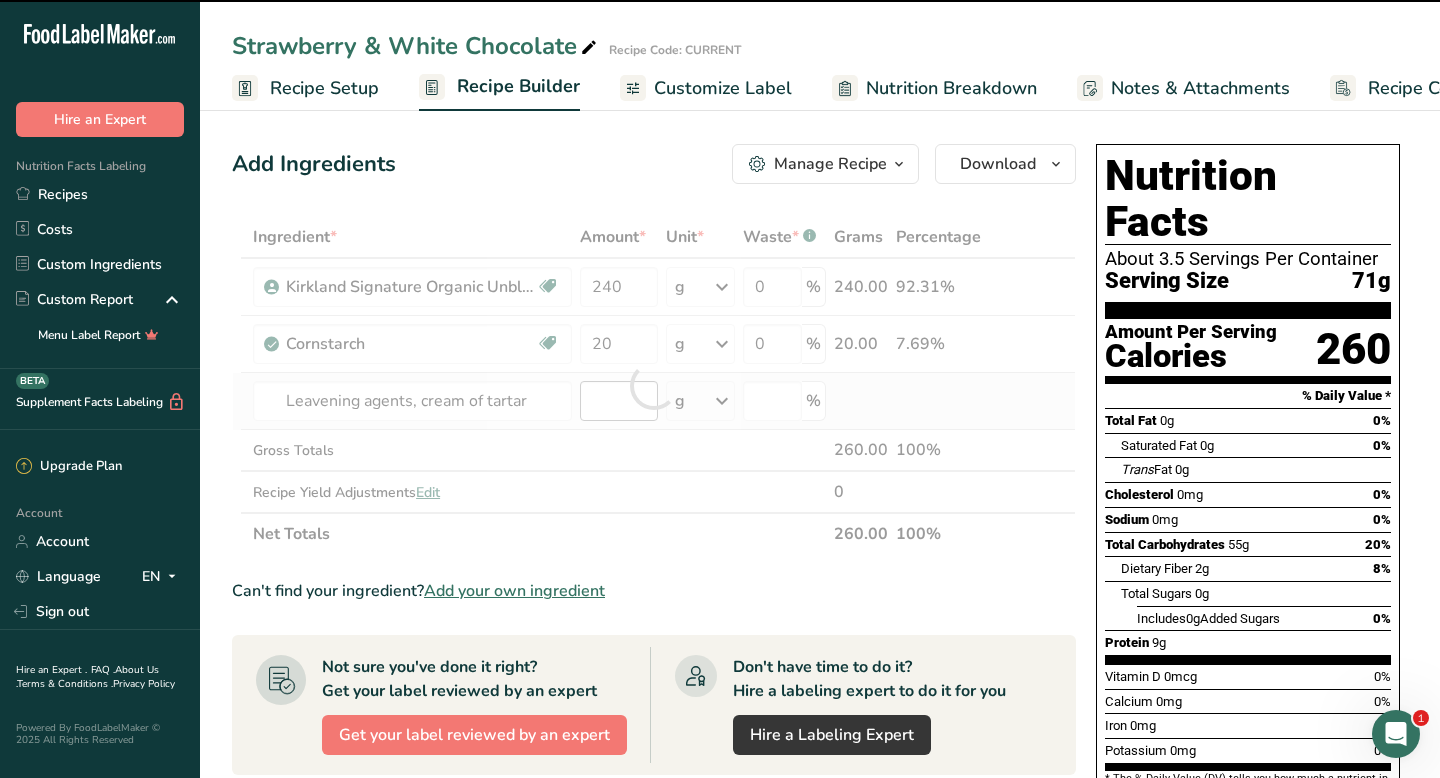 type on "0" 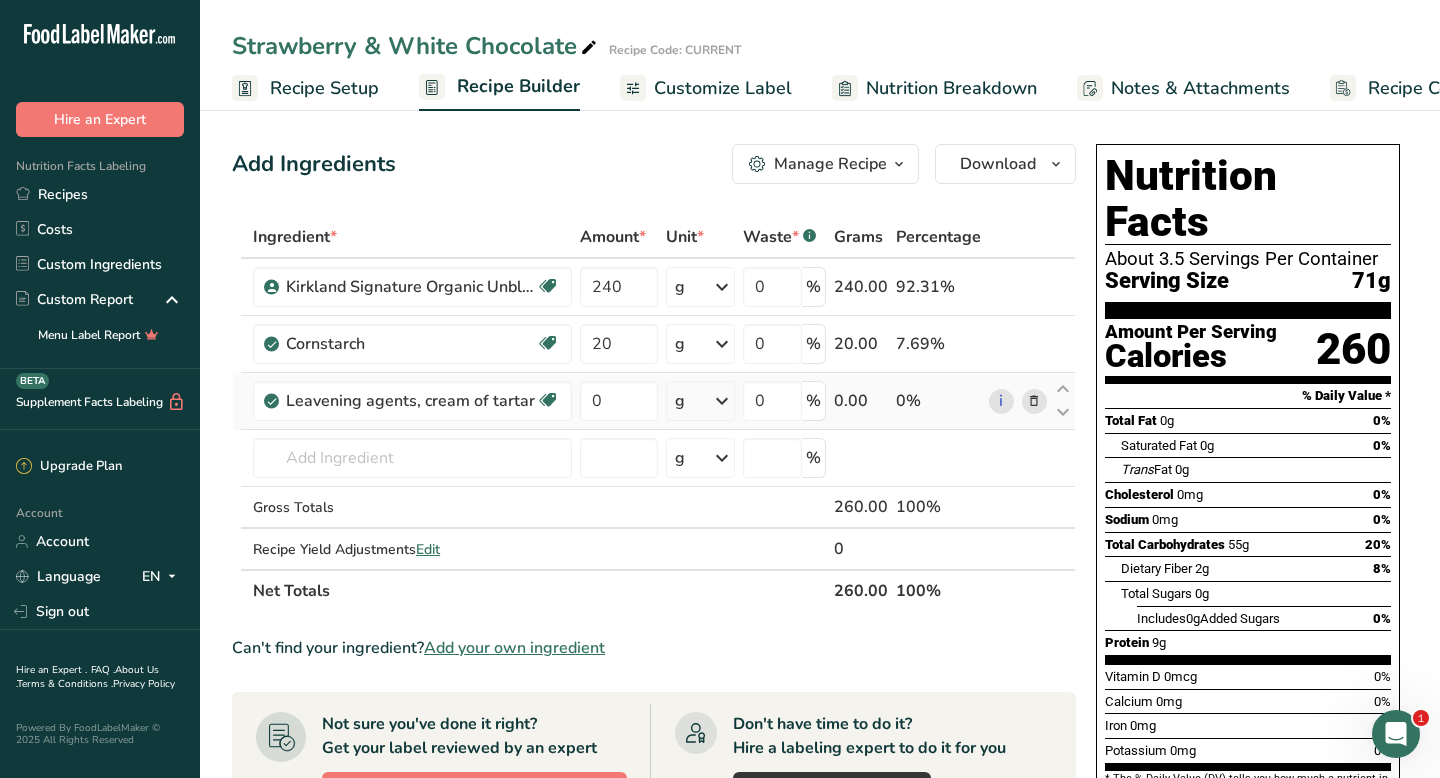 click at bounding box center (722, 401) 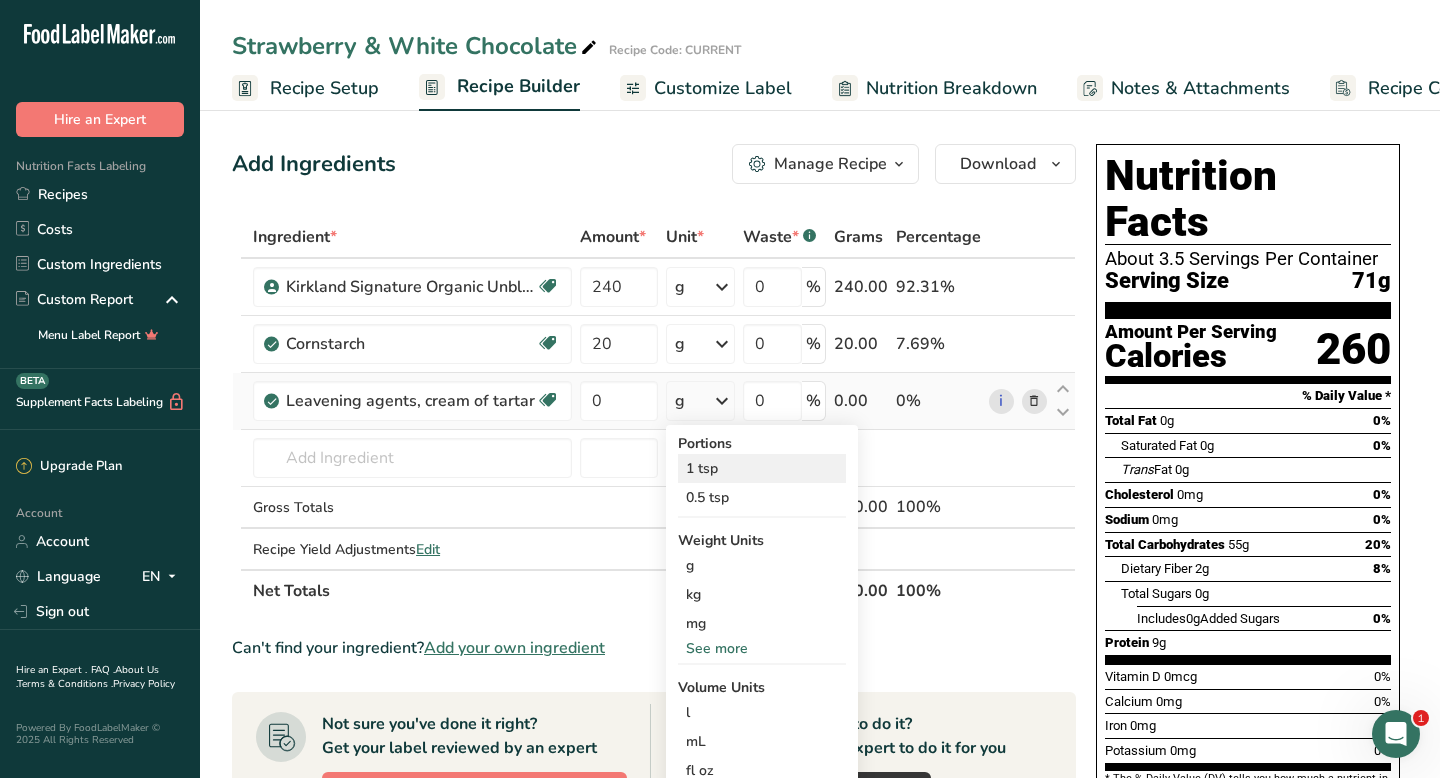 click on "1 tsp" at bounding box center [762, 468] 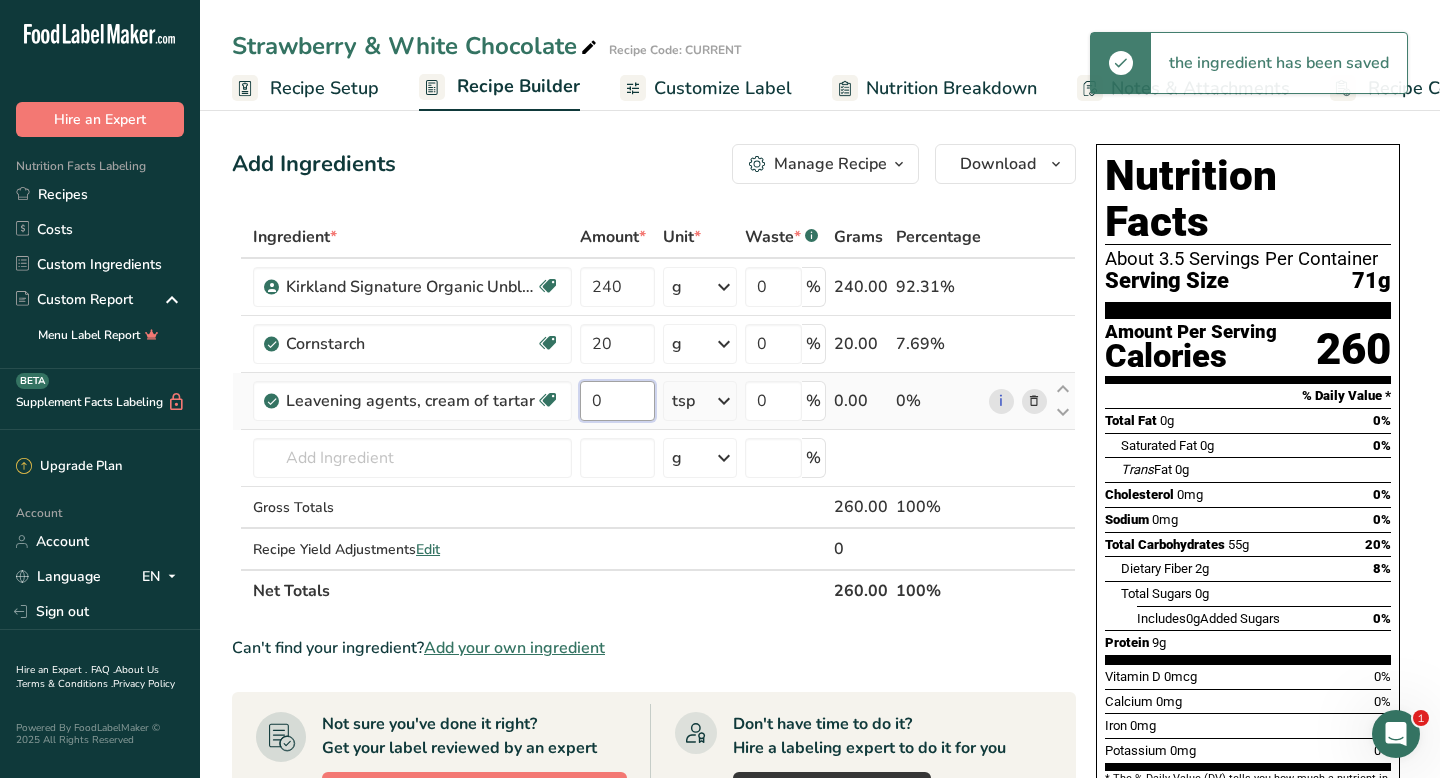 click on "0" at bounding box center [617, 401] 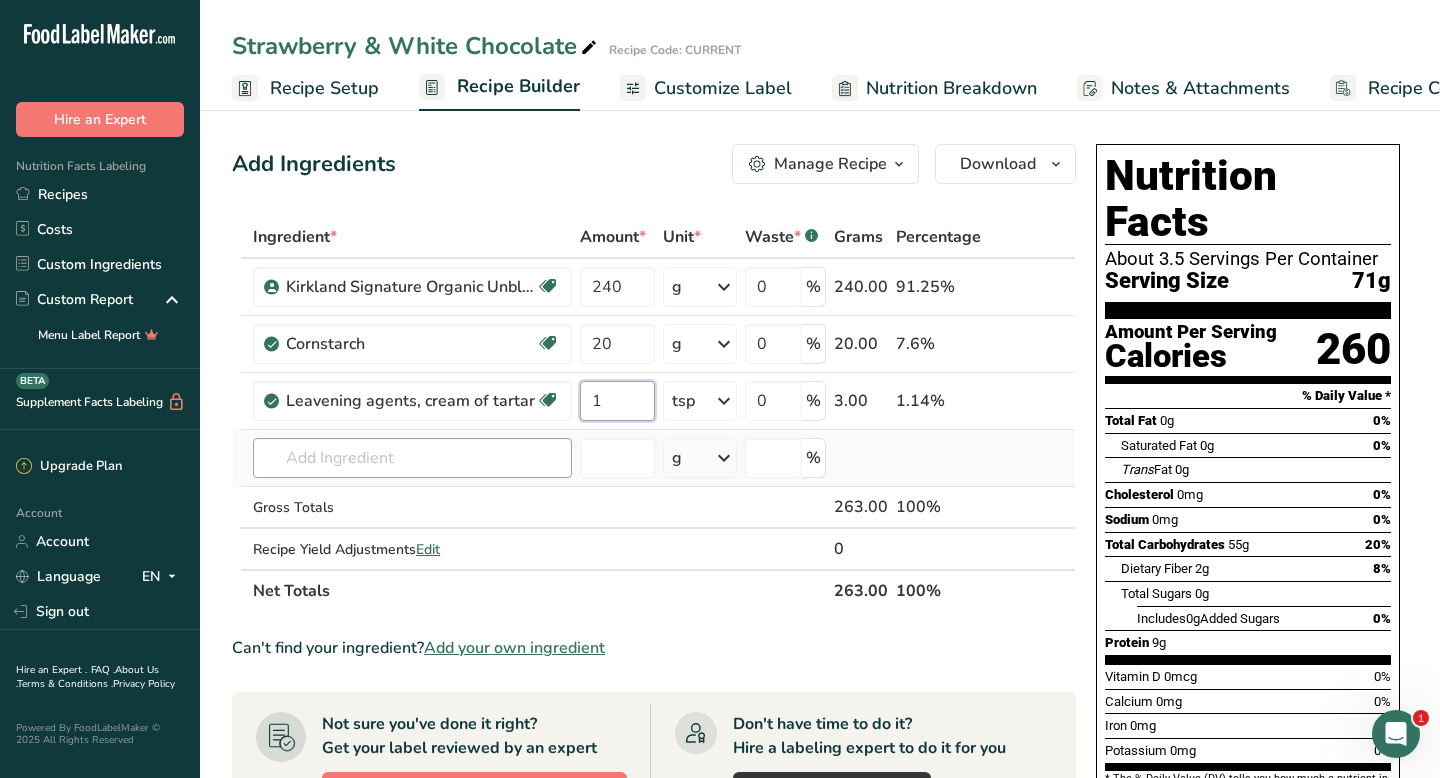 type on "1" 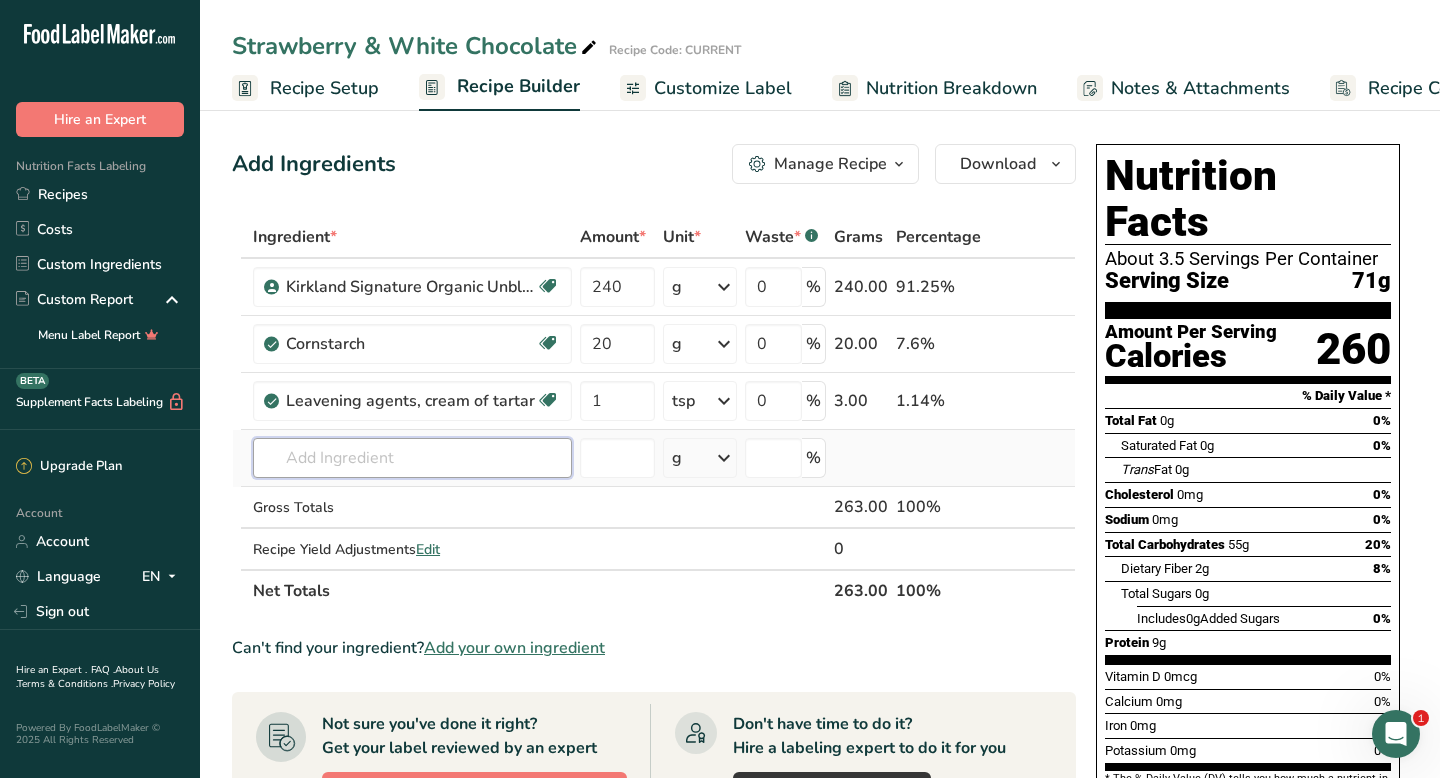 click on "Ingredient *
Amount *
Unit *
Waste *   .a-a{fill:#347362;}.b-a{fill:#fff;}          Grams
Percentage
Kirkland Signature Organic Unbleached All Purpose Flour
Organic
240
g
Portions
0.25 cups
0.5 cups
1 cup
Weight Units
g
kg
mg
See more
Volume Units
l
mL
fl oz
See more
0
%
240.00
91.25%
Cornstarch
Dairy free
Gluten free
Vegan
Vegetarian
Soy free
20
g
Portions
1 cup
Weight Units
g
kg" at bounding box center [654, 414] 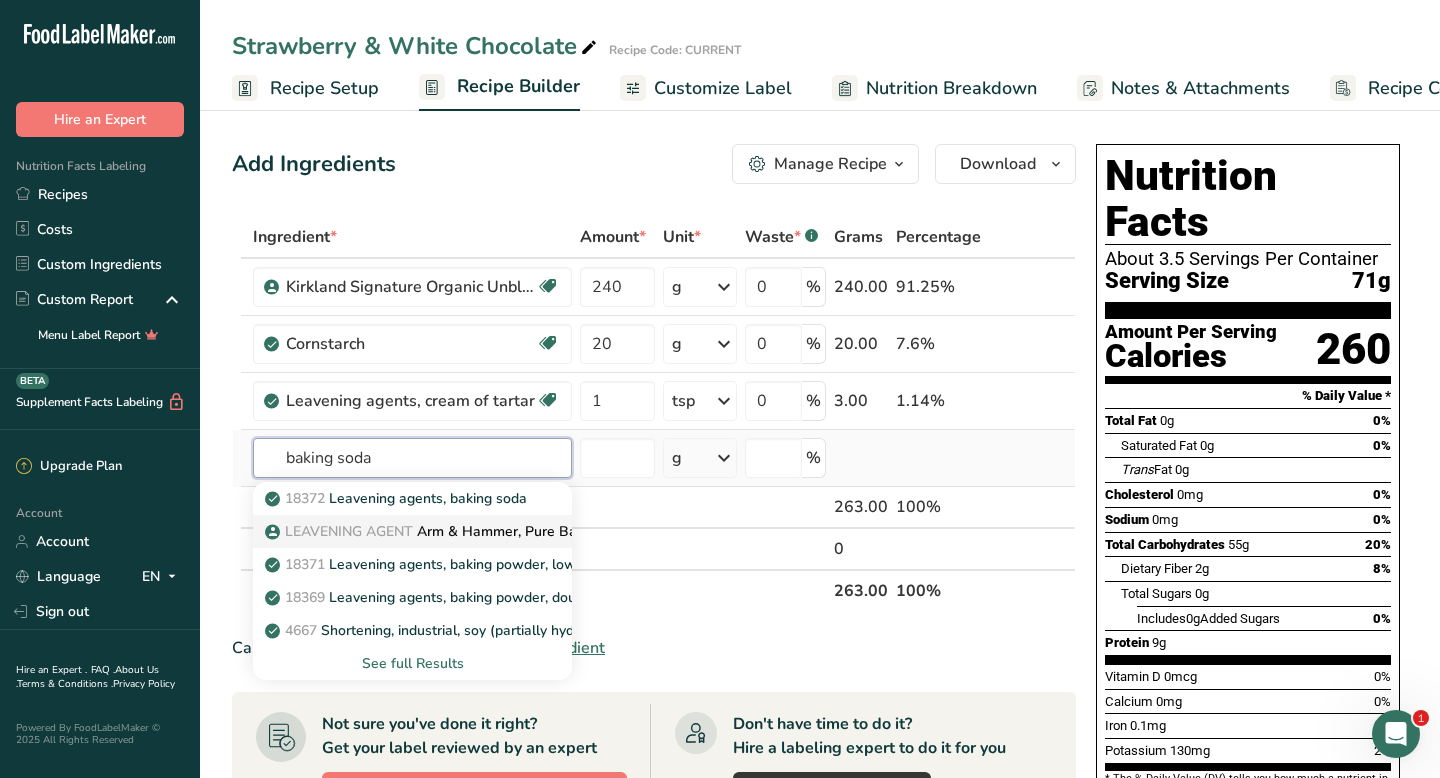 type on "baking soda" 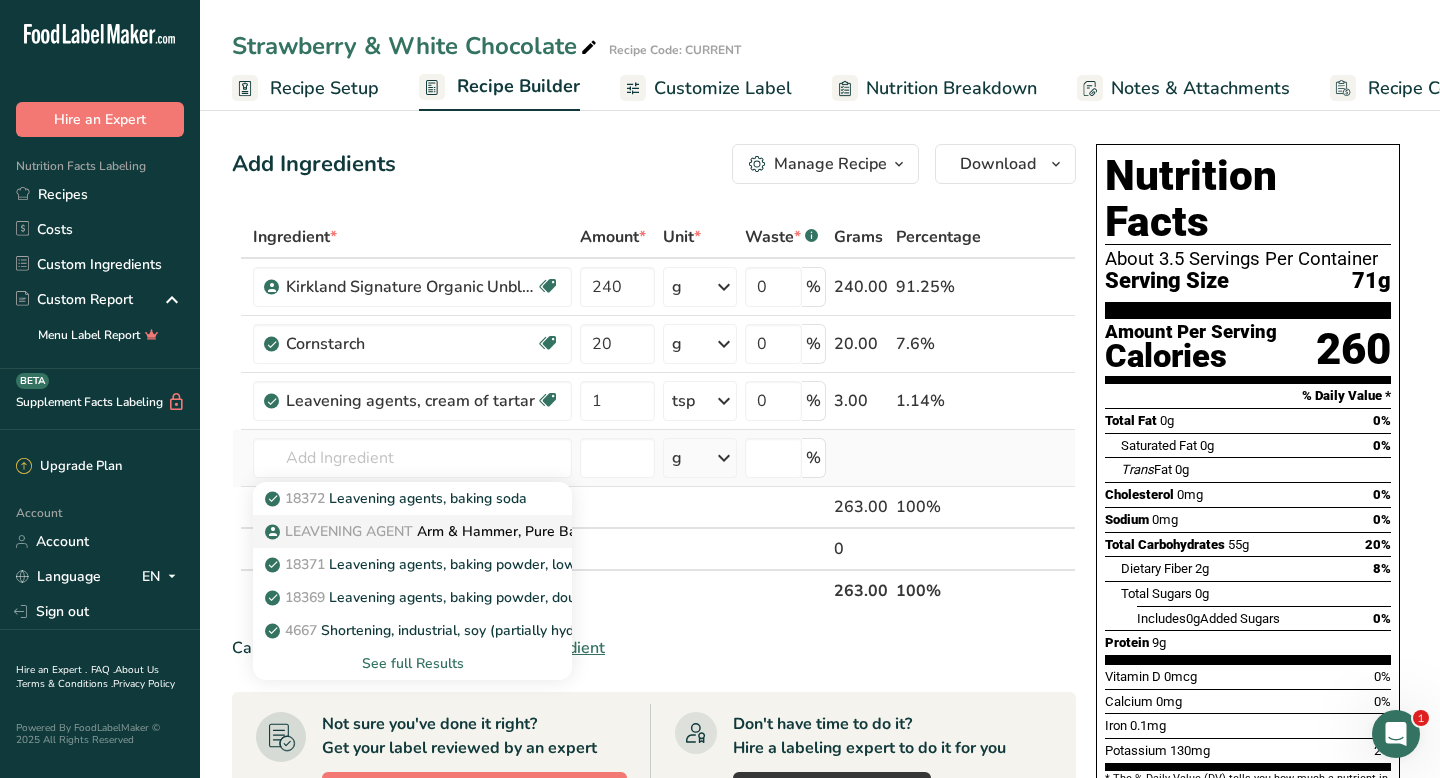 click on "LEAVENING AGENT" at bounding box center [349, 531] 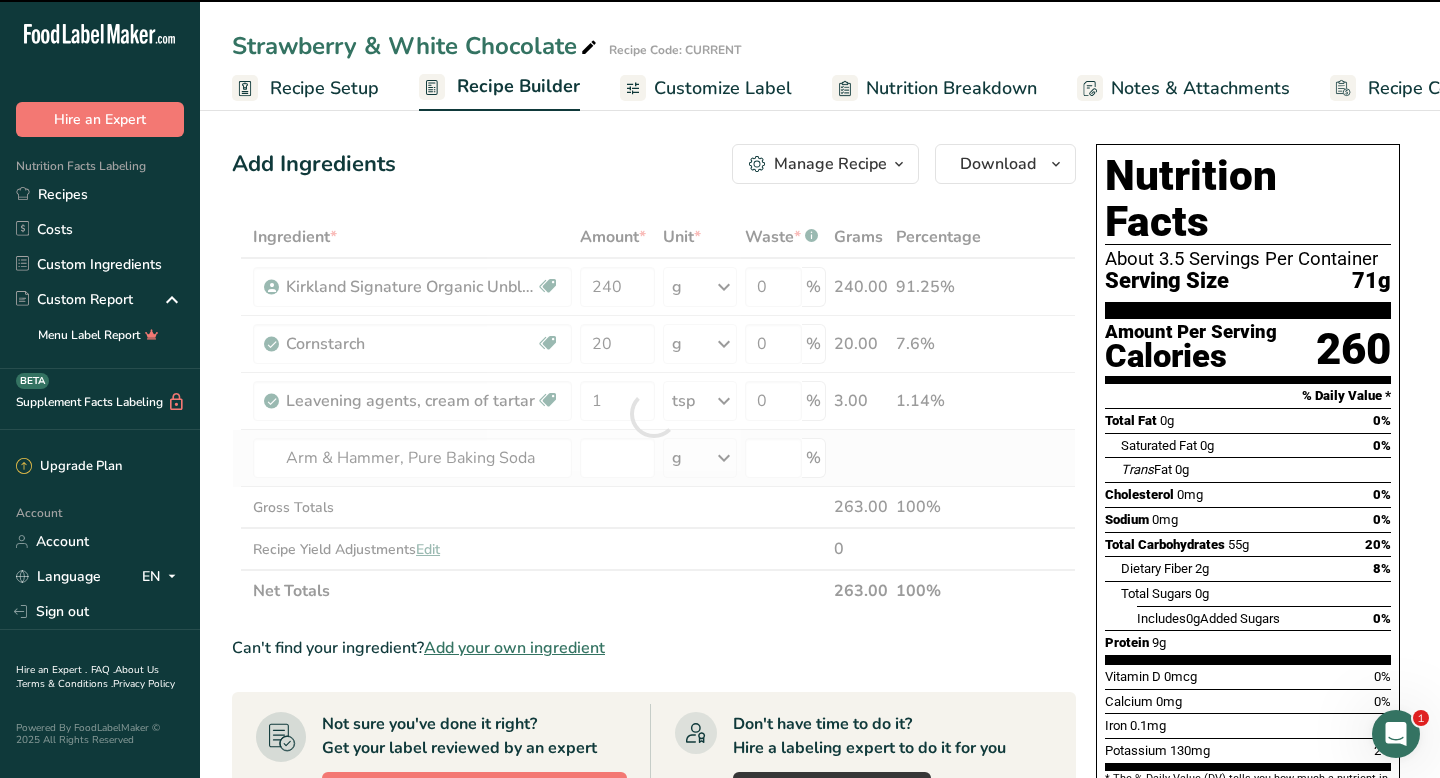 type on "0" 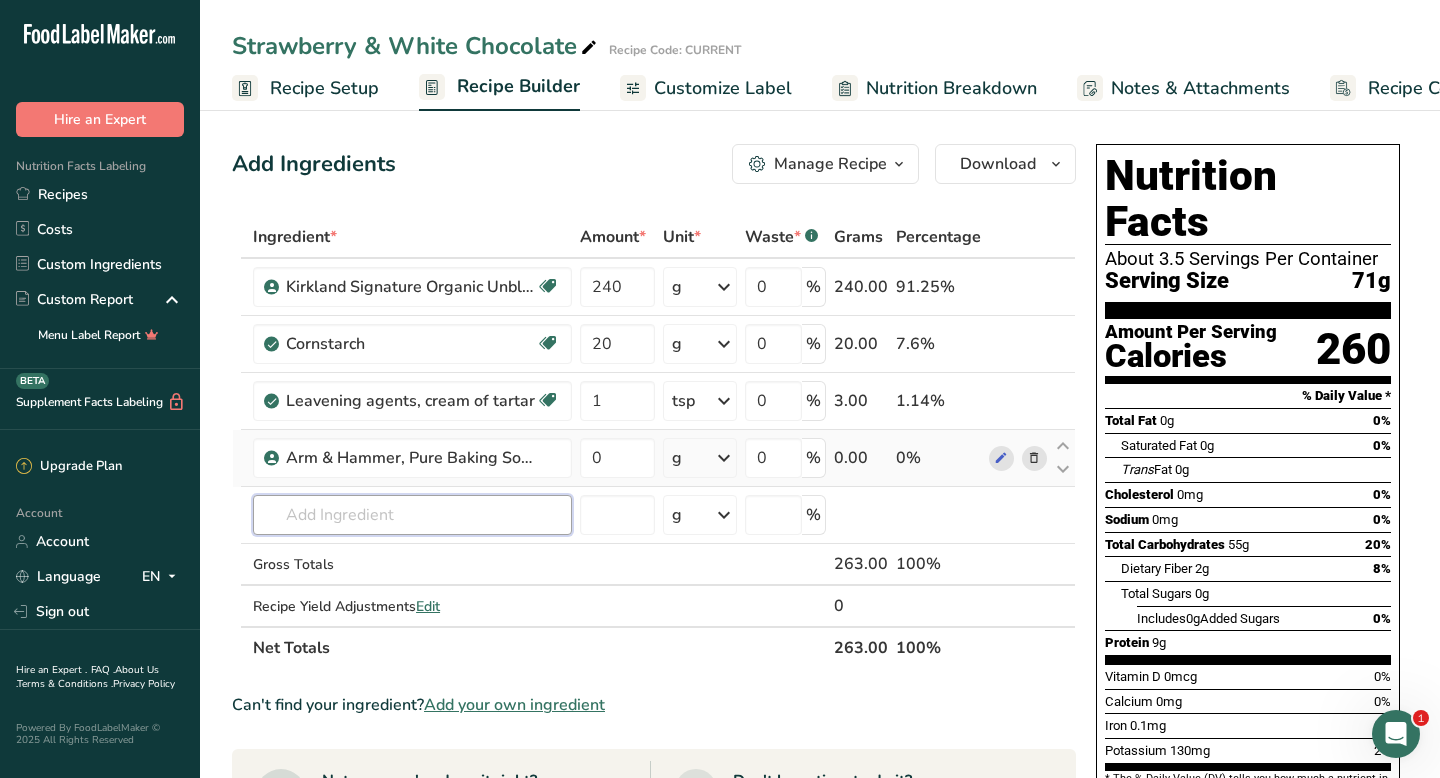 click at bounding box center [412, 515] 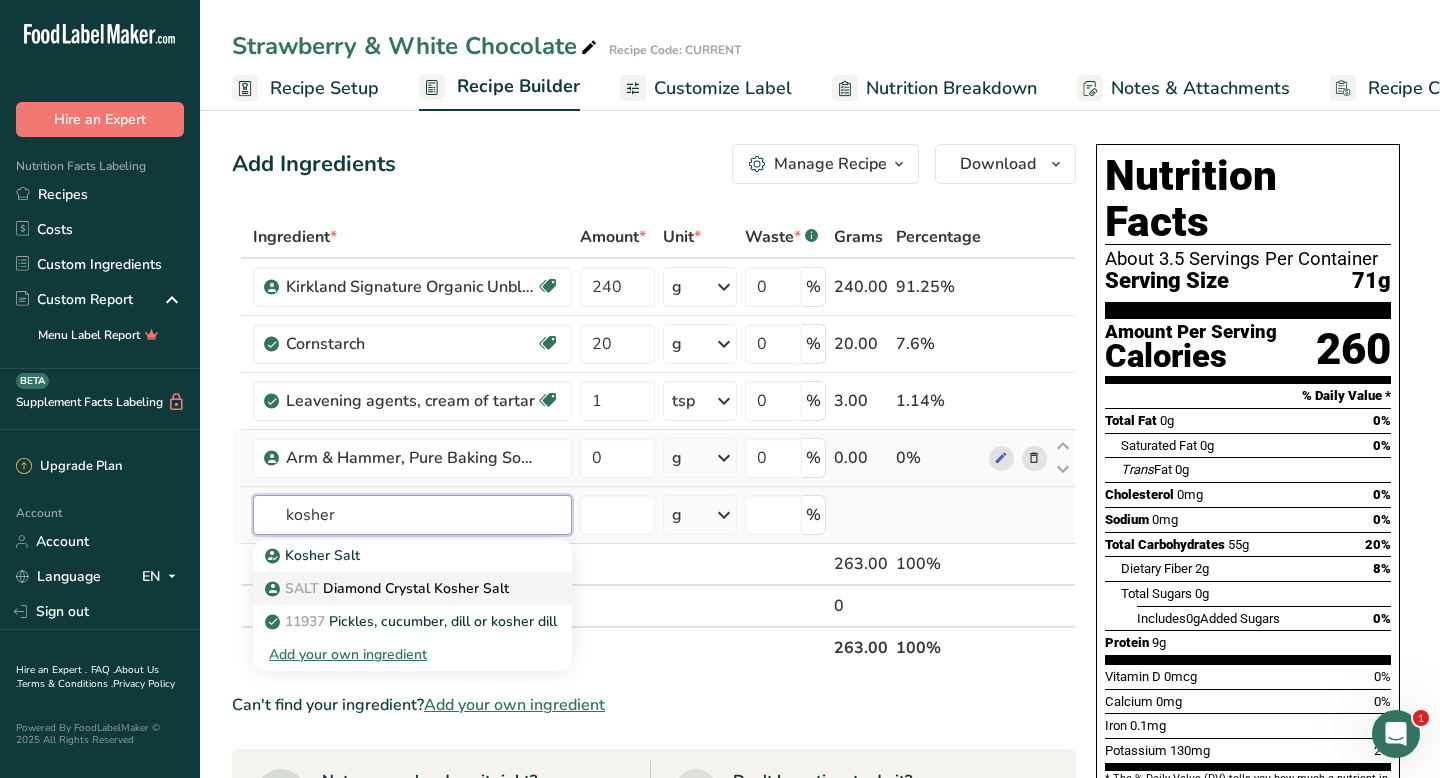 type on "kosher" 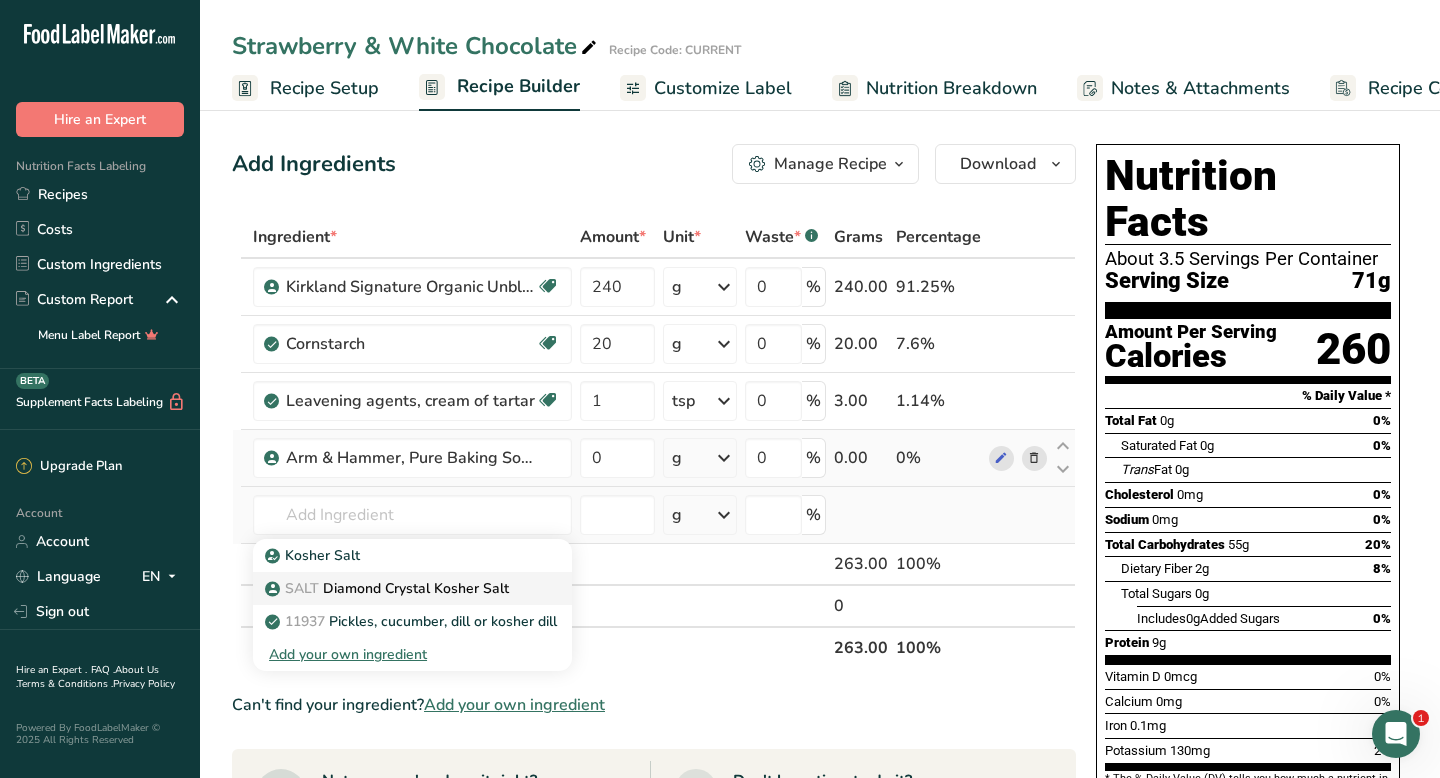 click on "SALT
Diamond Crystal Kosher Salt" at bounding box center (389, 588) 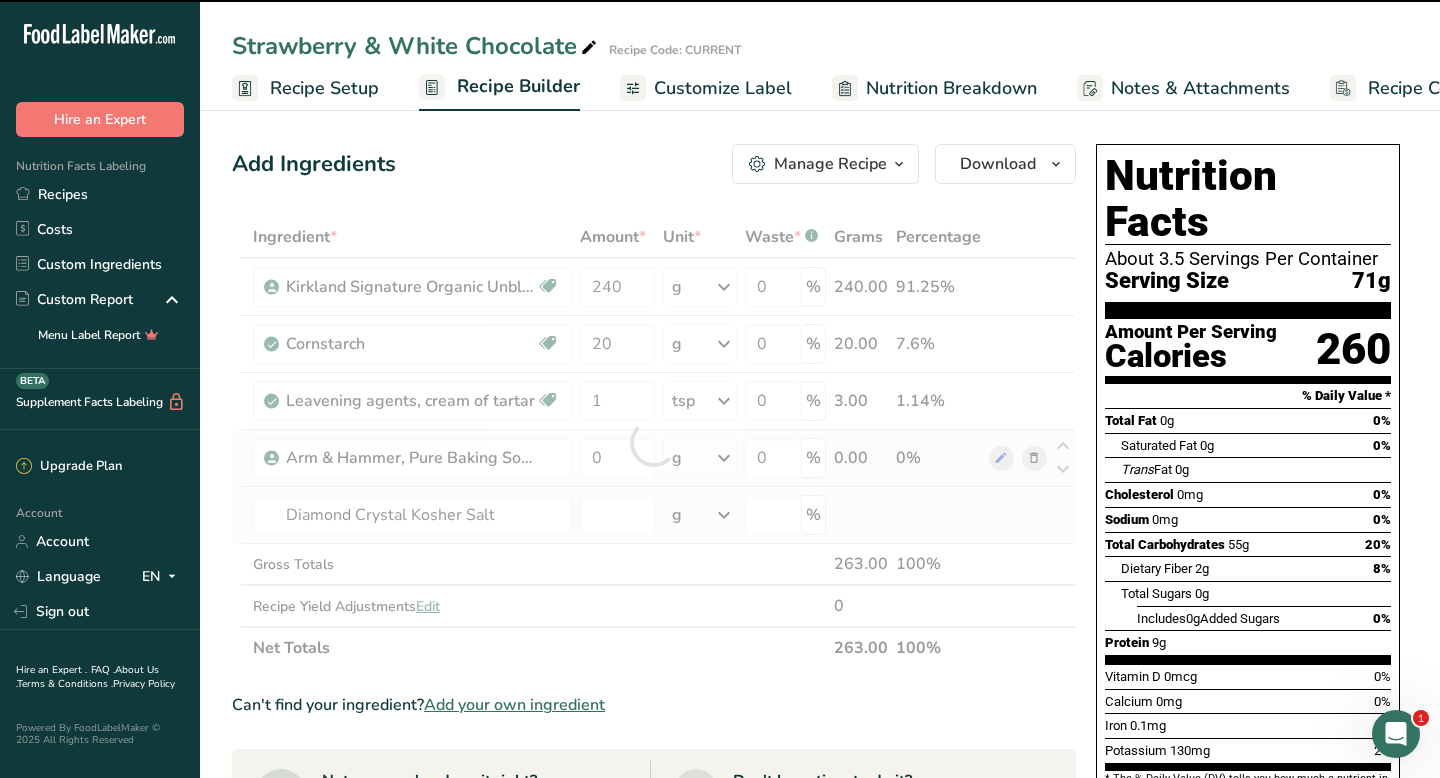 type on "0" 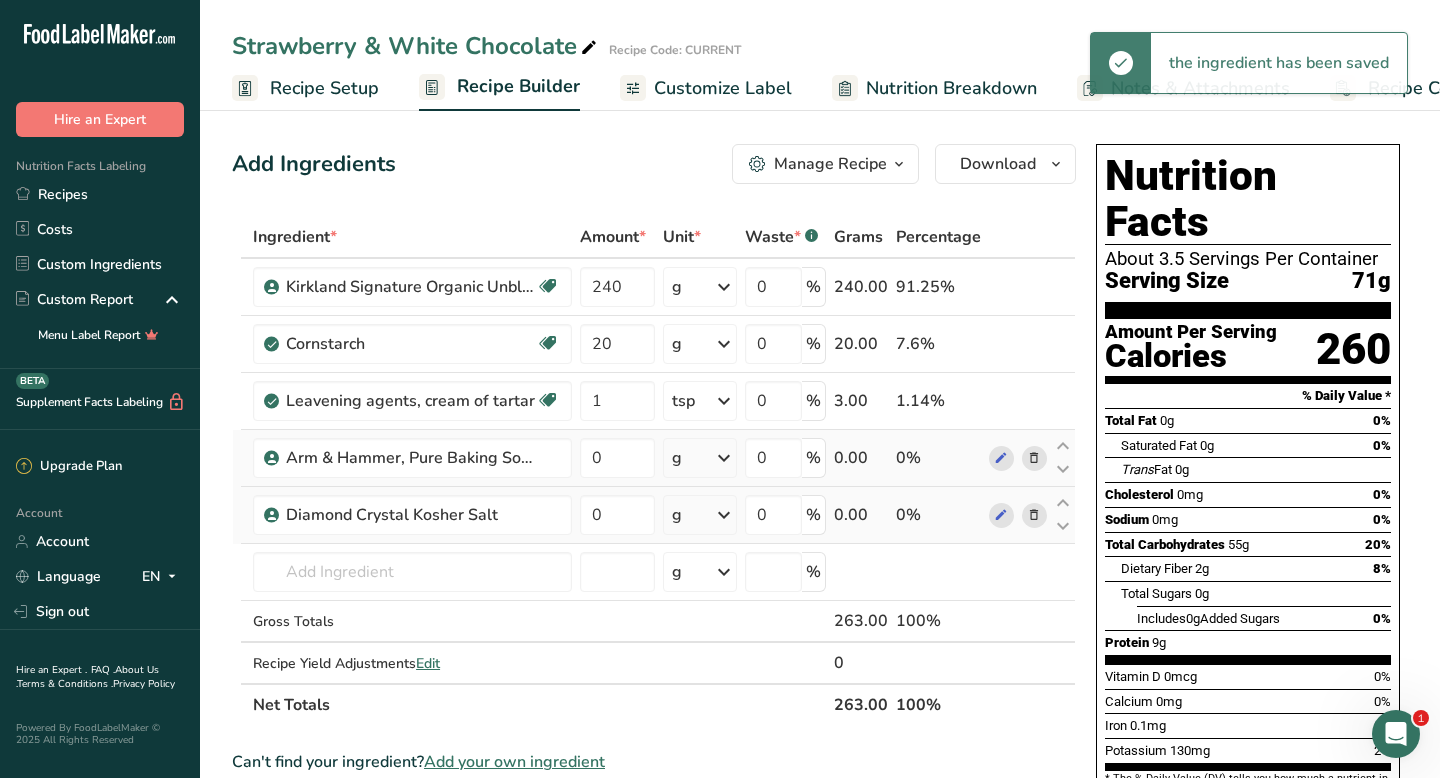 click on "g" at bounding box center (677, 515) 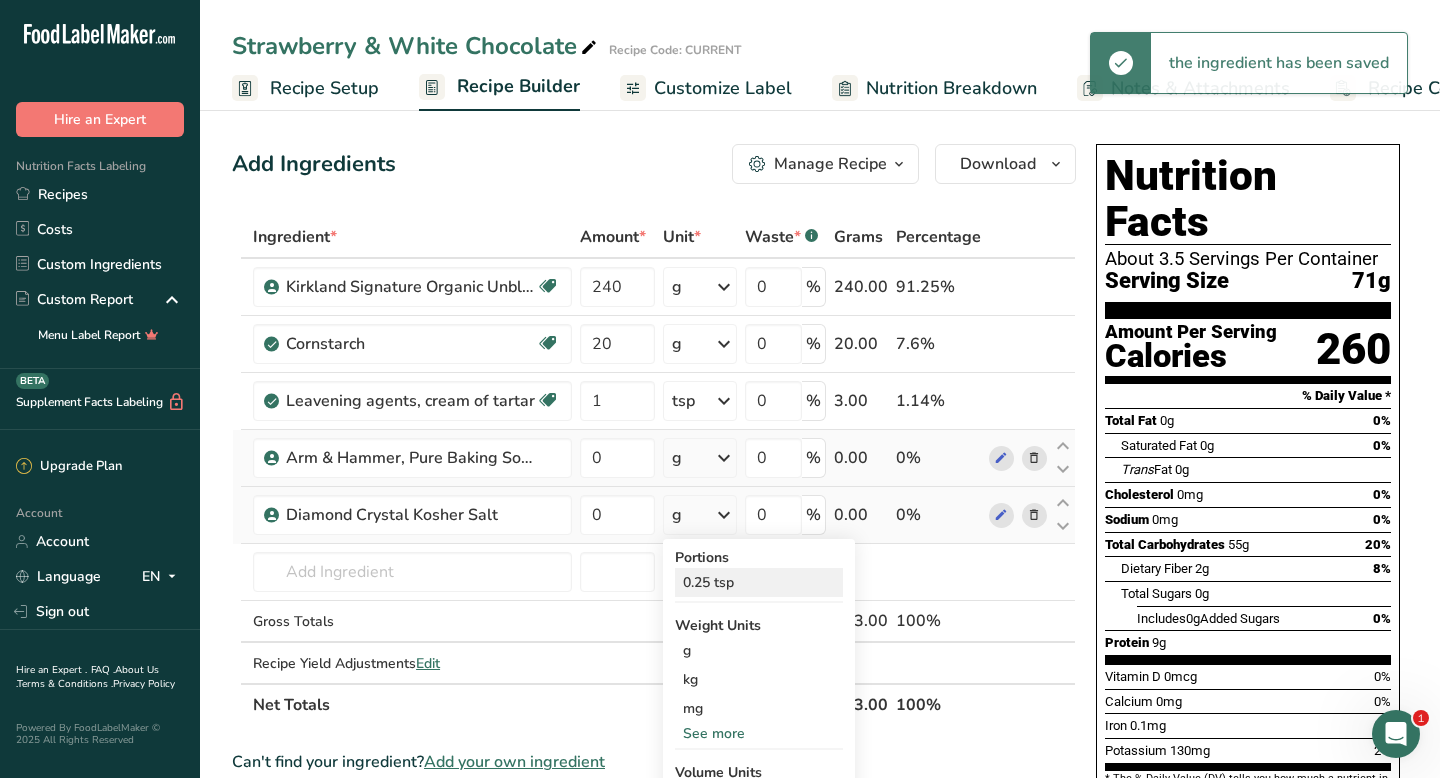 click on "0.25 tsp" at bounding box center (759, 582) 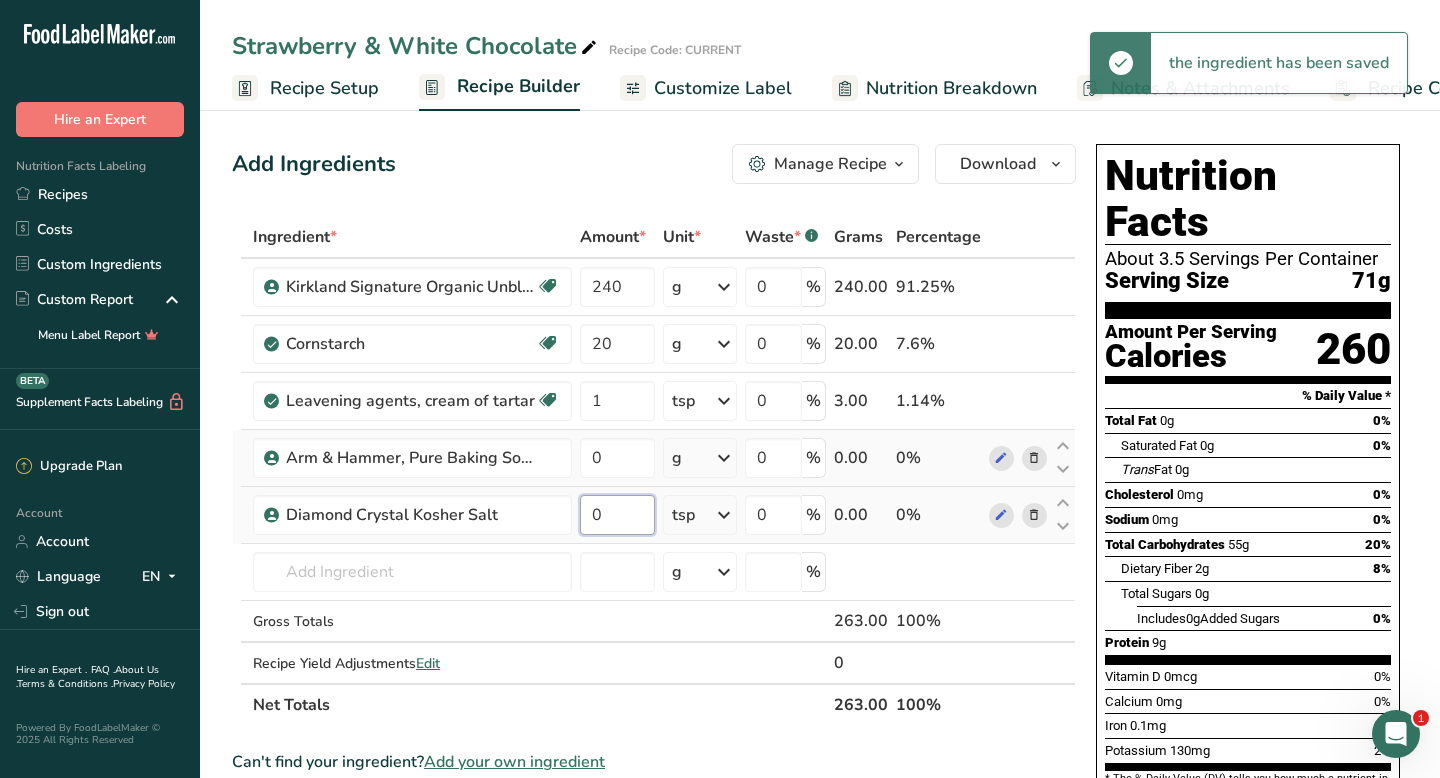 click on "0" at bounding box center (617, 515) 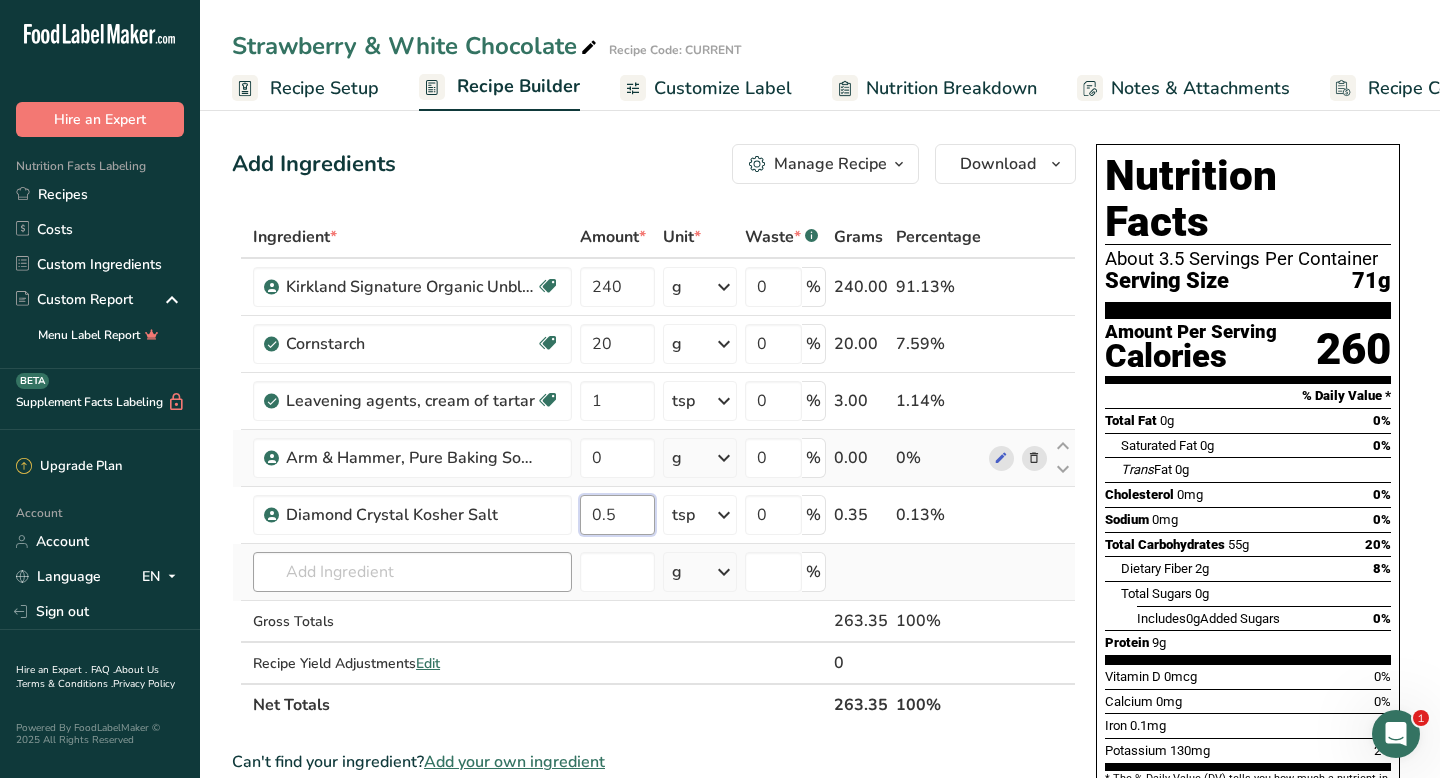 type on "0.5" 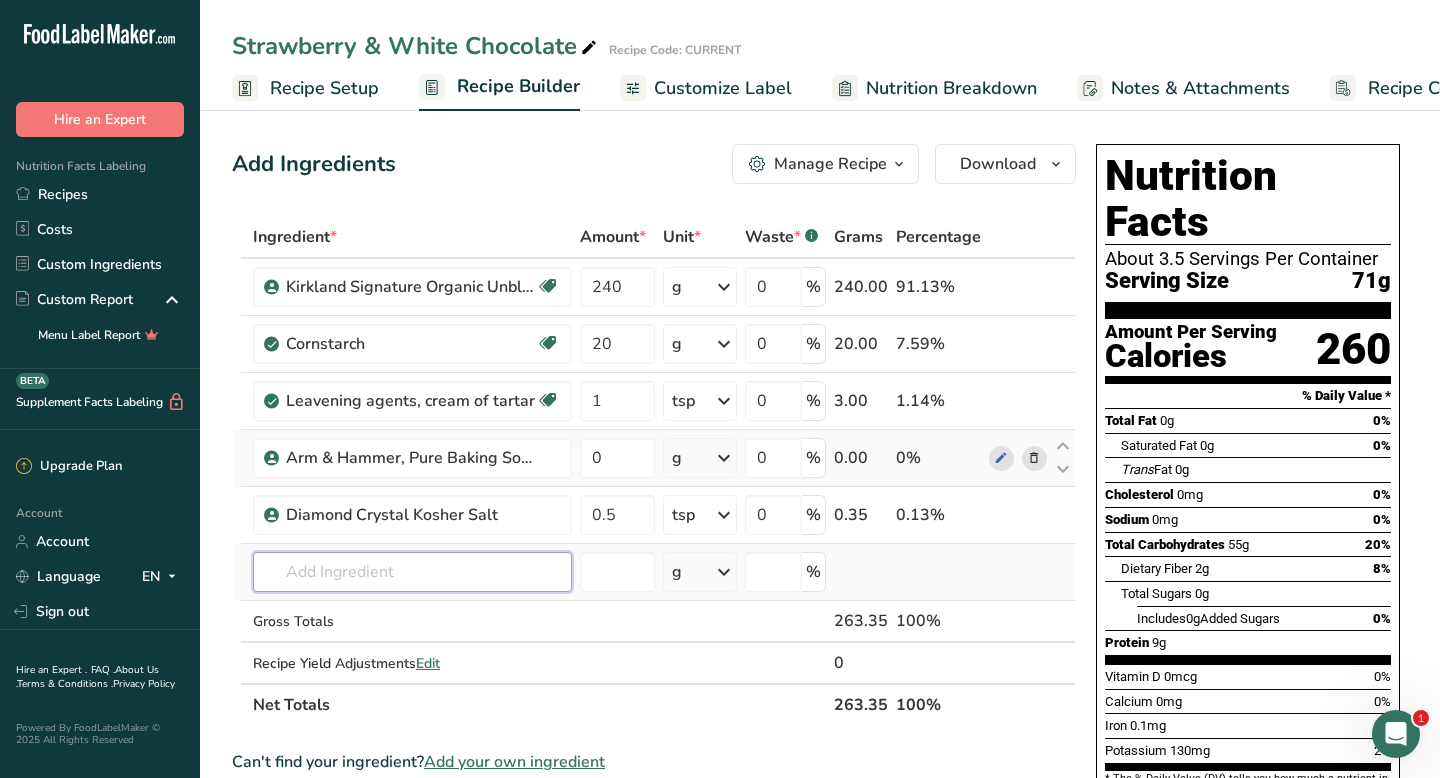 click on "Ingredient *
Amount *
Unit *
Waste *   .a-a{fill:#347362;}.b-a{fill:#fff;}          Grams
Percentage
Kirkland Signature Organic Unbleached All Purpose Flour
Organic
[NUMBER]
g
Portions
0.25 cups
0.5 cups
1 cup
Weight Units
g
kg
mg
See more
Volume Units
l
mL
fl oz
See more
0
%
[NUMBER]
91.13%
Cornstarch
Dairy free
Gluten free
Vegan
Vegetarian
Soy free
[NUMBER]
g
Portions
1 cup
Weight Units
g
kg" at bounding box center (654, 471) 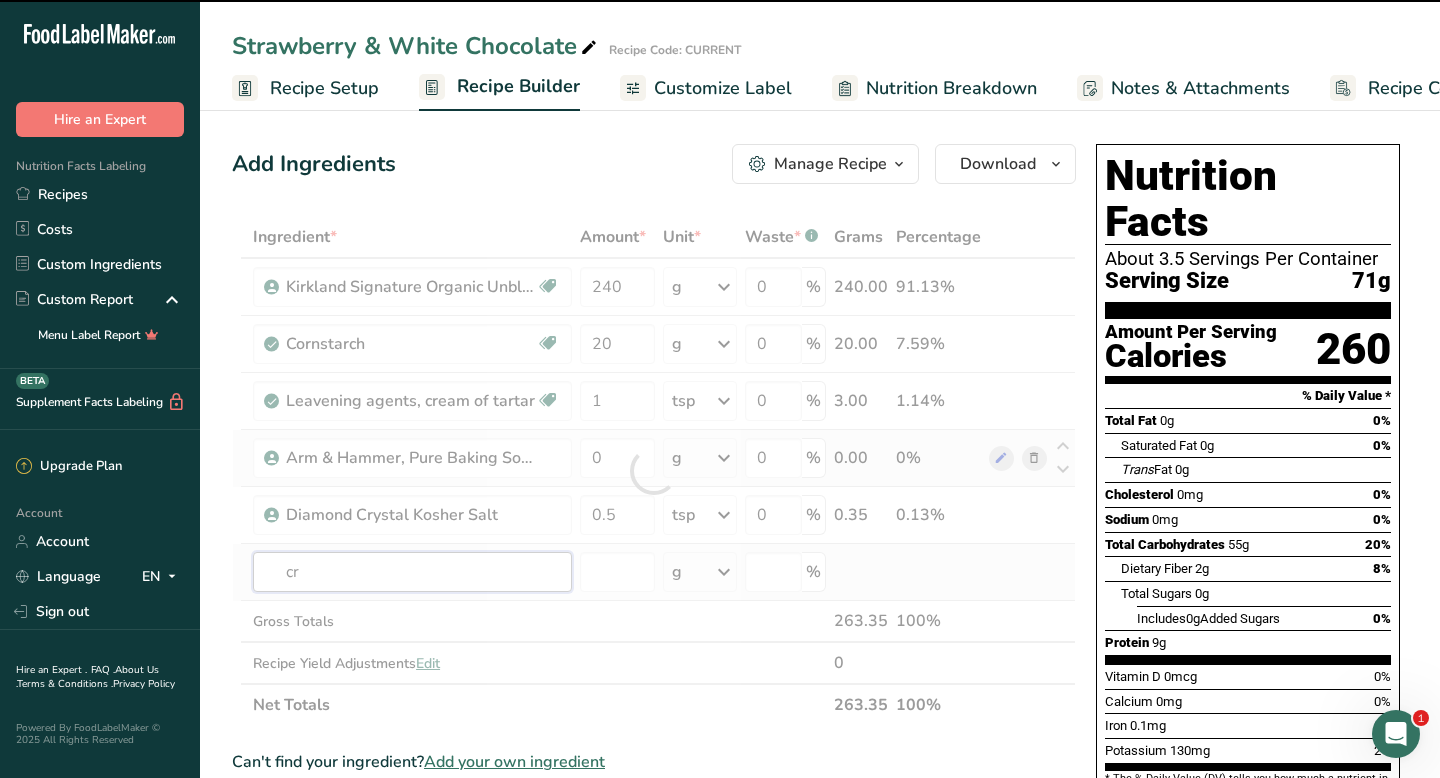 click on "cr" at bounding box center (412, 572) 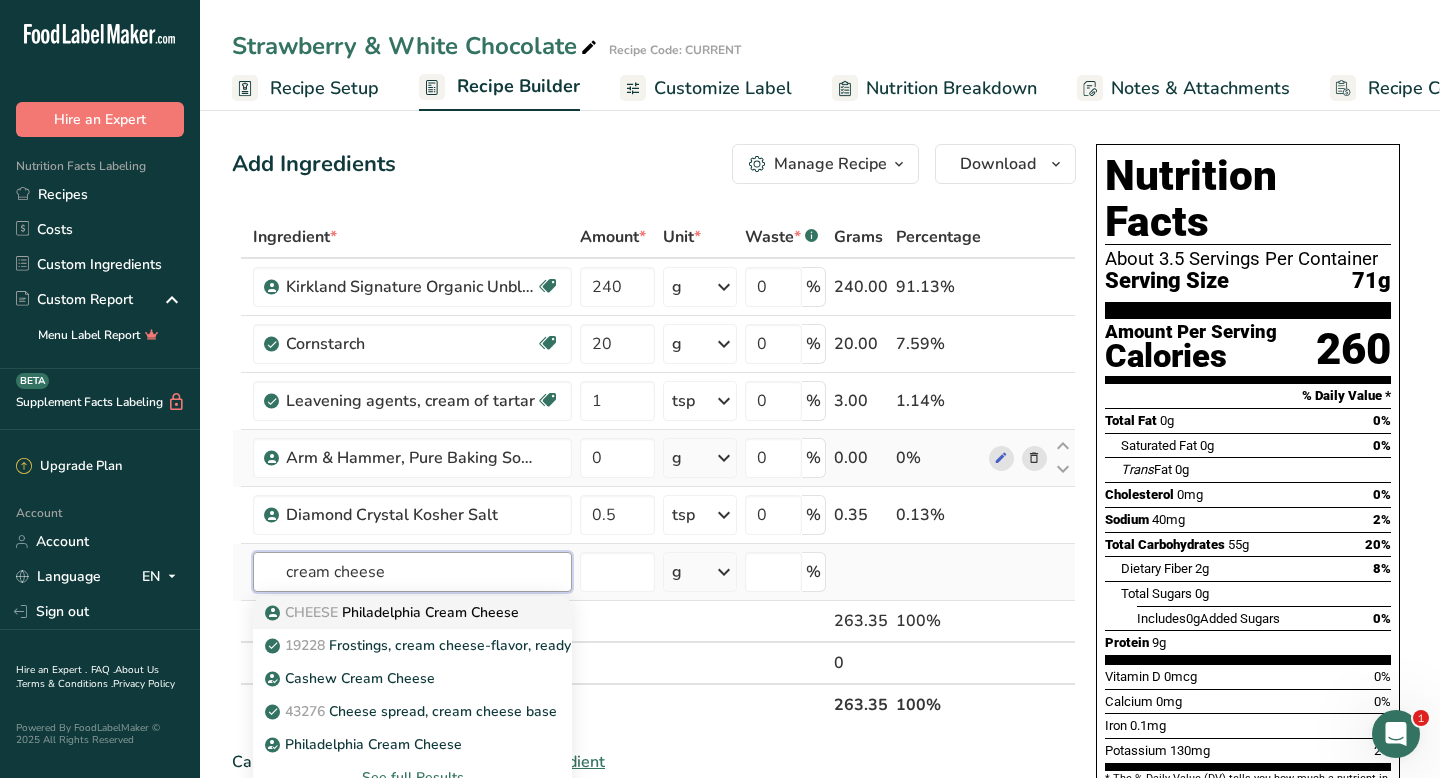 type on "cream cheese" 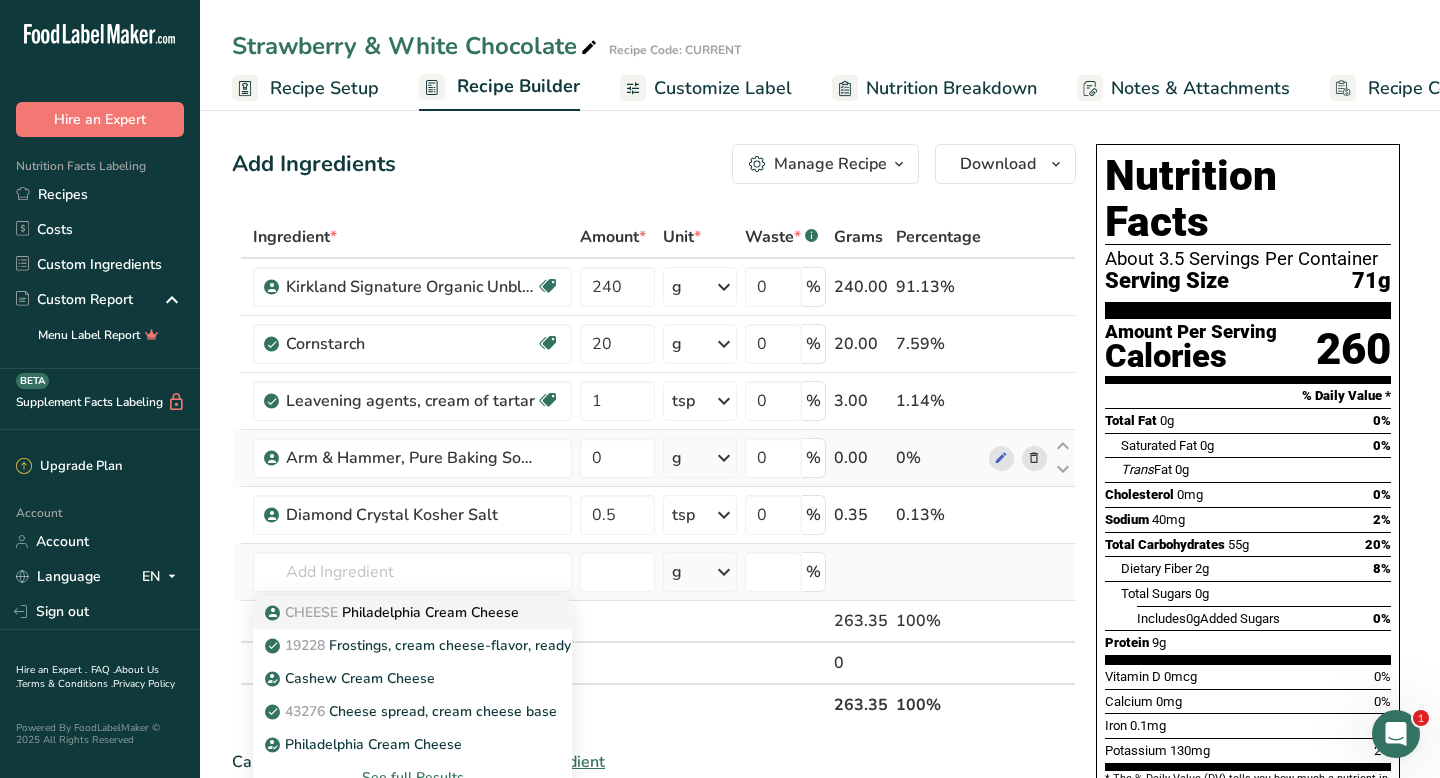 click on "CHEESE
Philadelphia Cream Cheese" at bounding box center (394, 612) 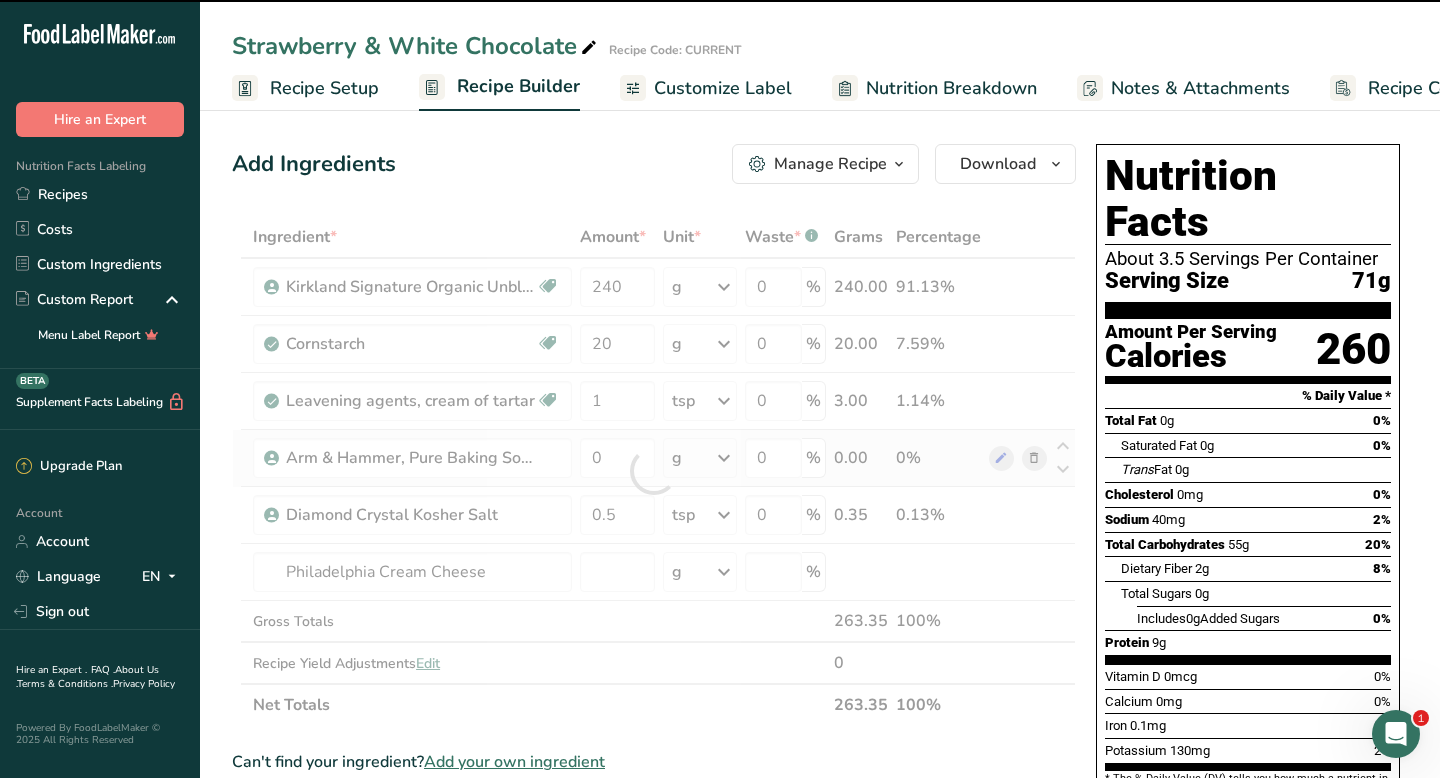 type on "0" 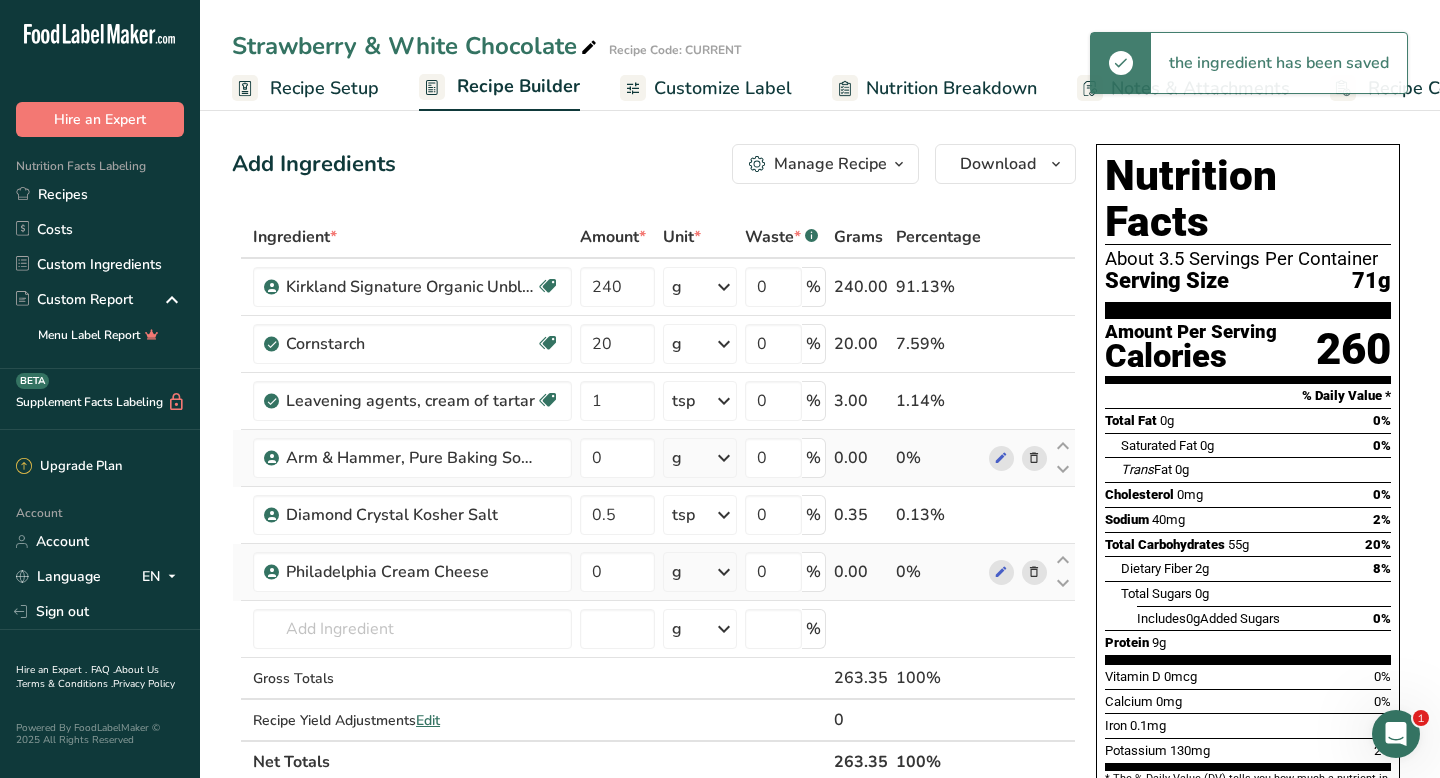 click at bounding box center [724, 572] 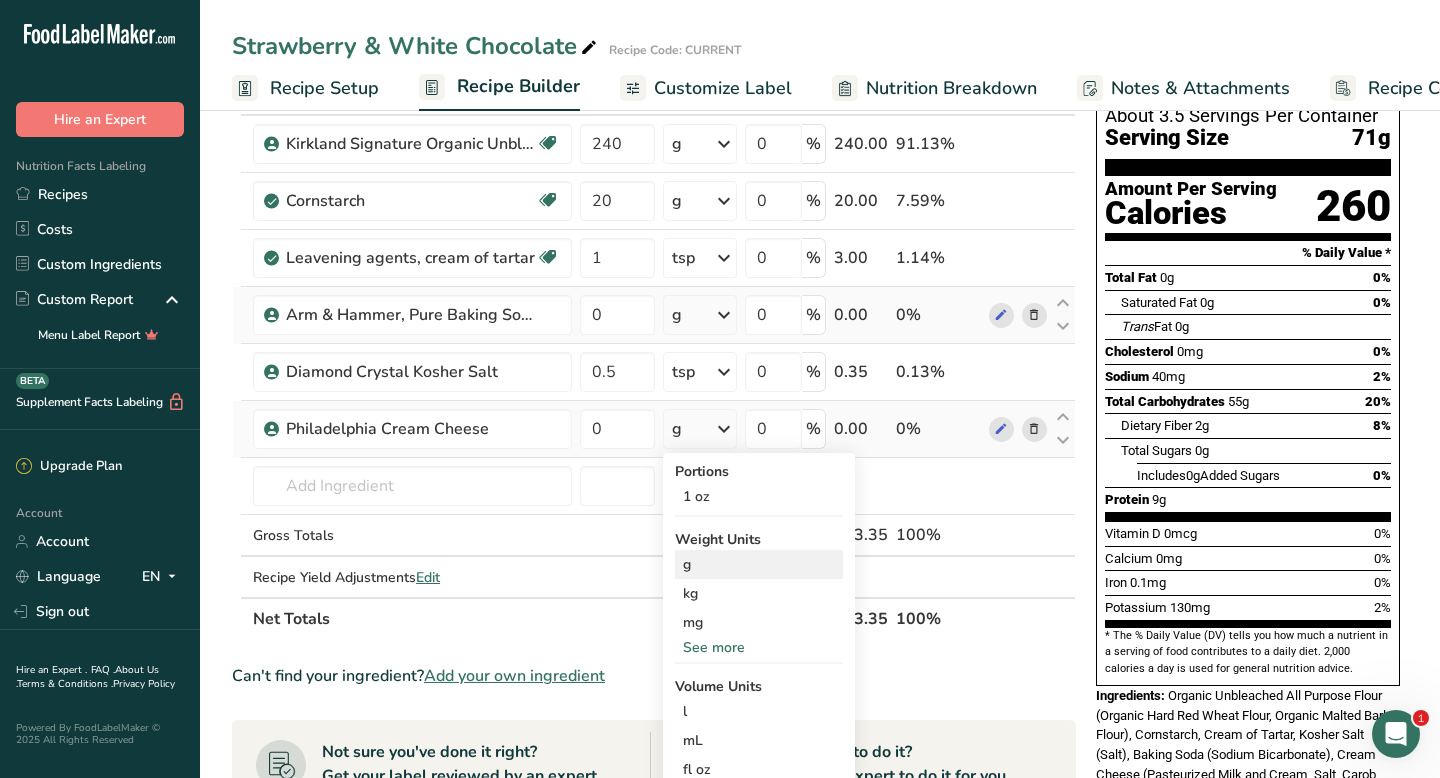 scroll, scrollTop: 145, scrollLeft: 0, axis: vertical 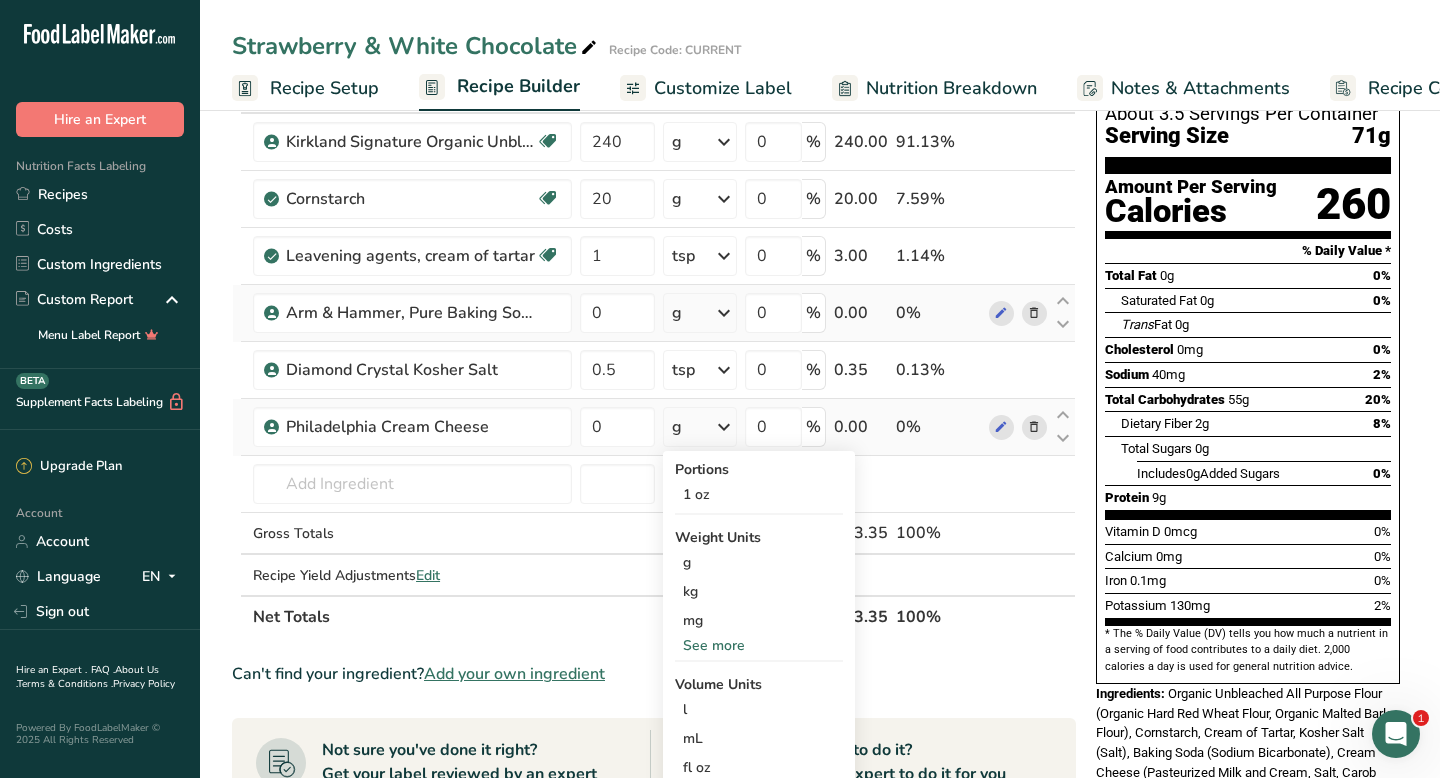 click on "See more" at bounding box center (759, 645) 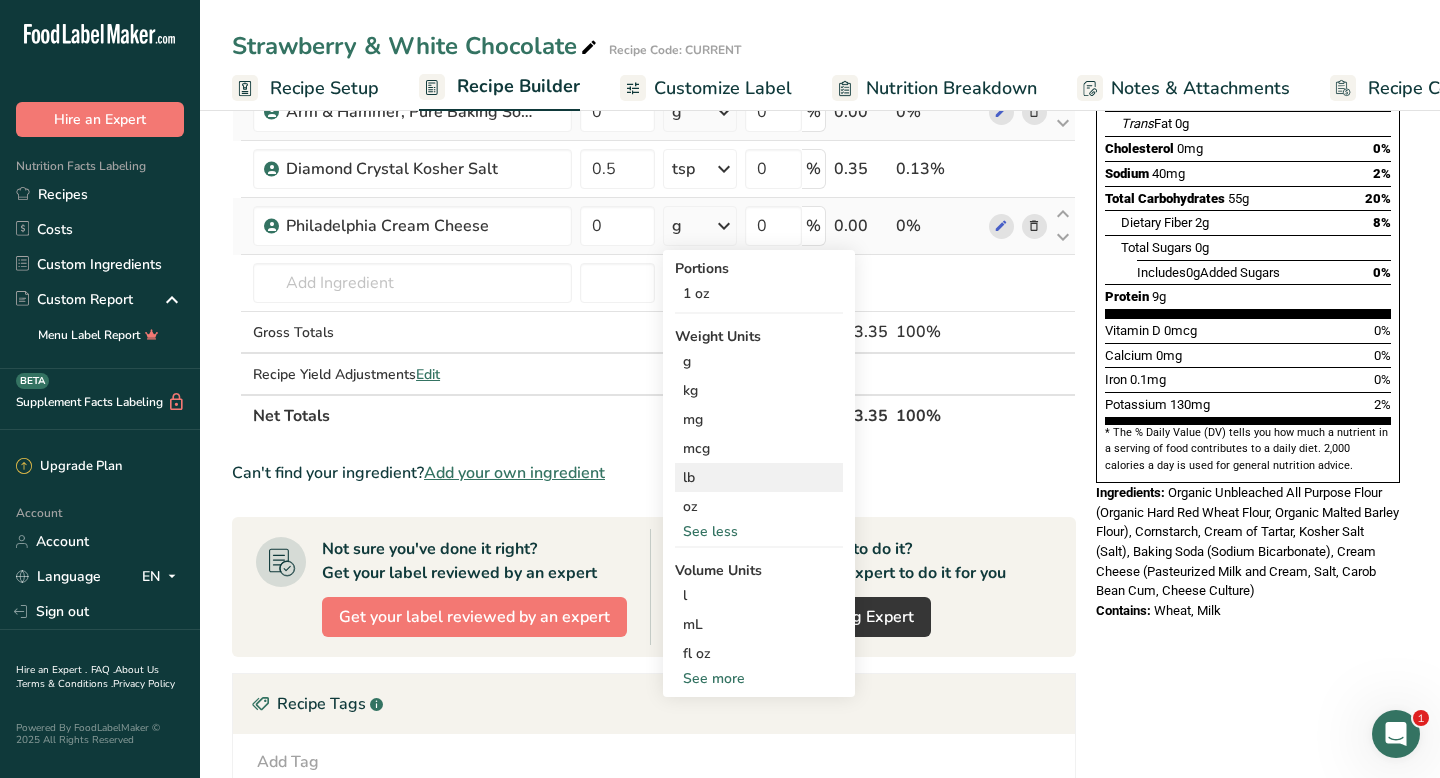 scroll, scrollTop: 348, scrollLeft: 0, axis: vertical 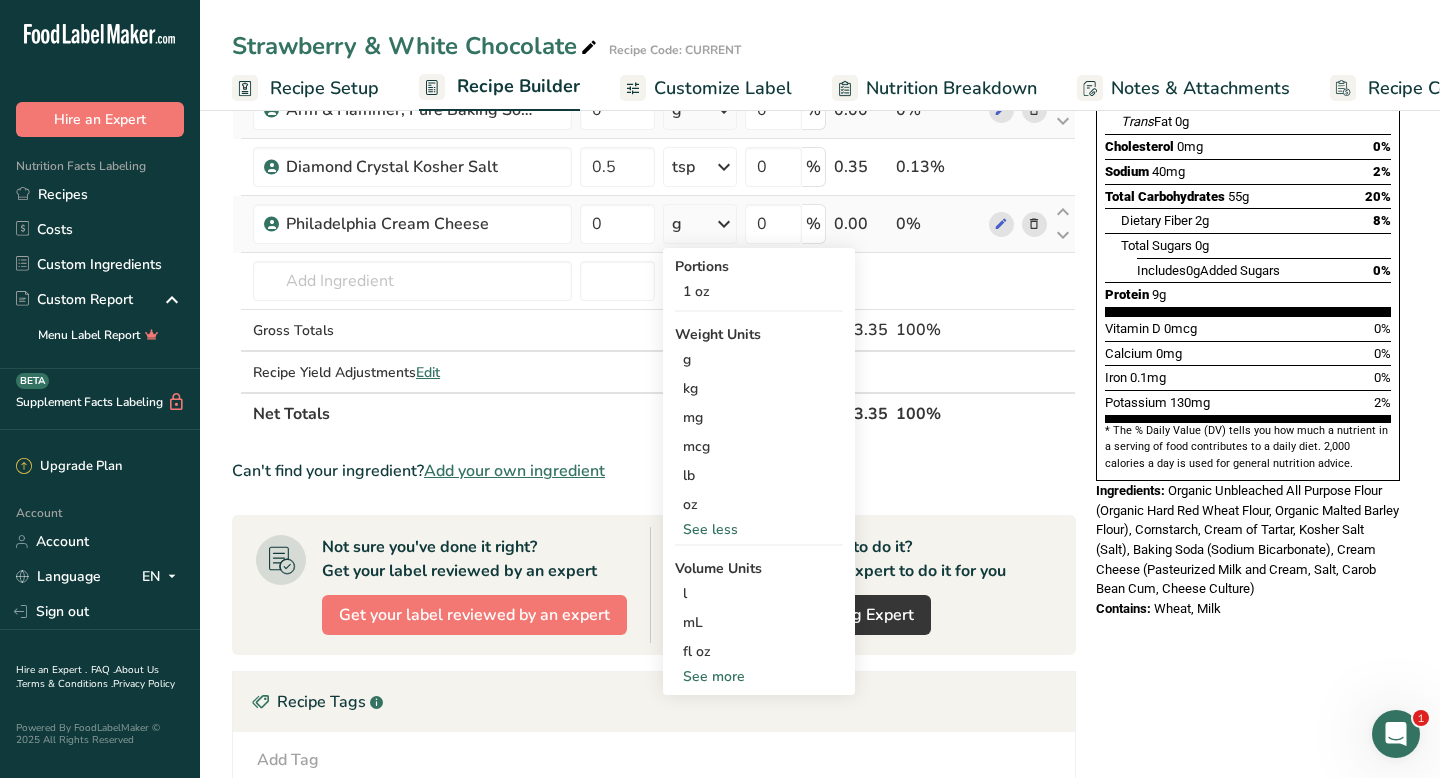 click on "See more" at bounding box center [759, 676] 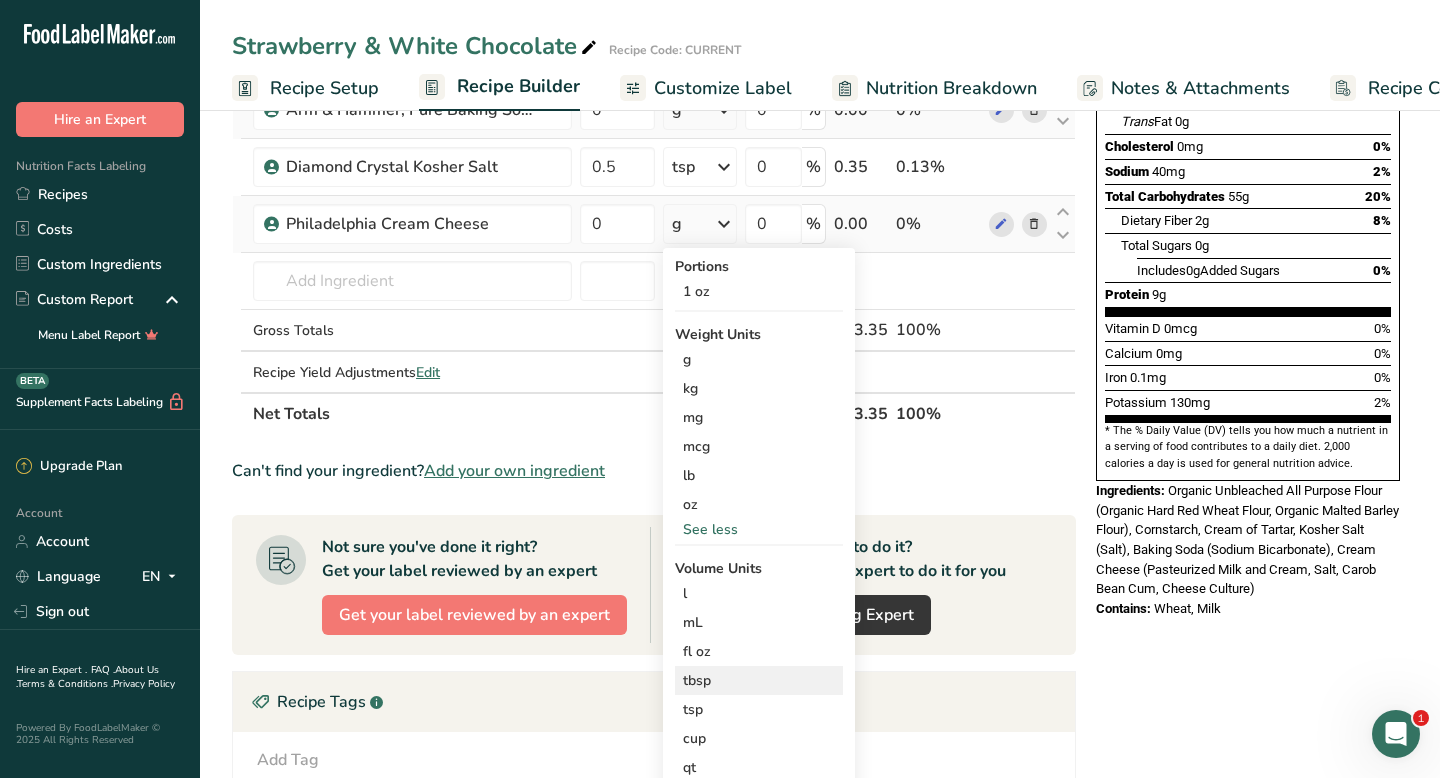 click on "tbsp" at bounding box center [759, 680] 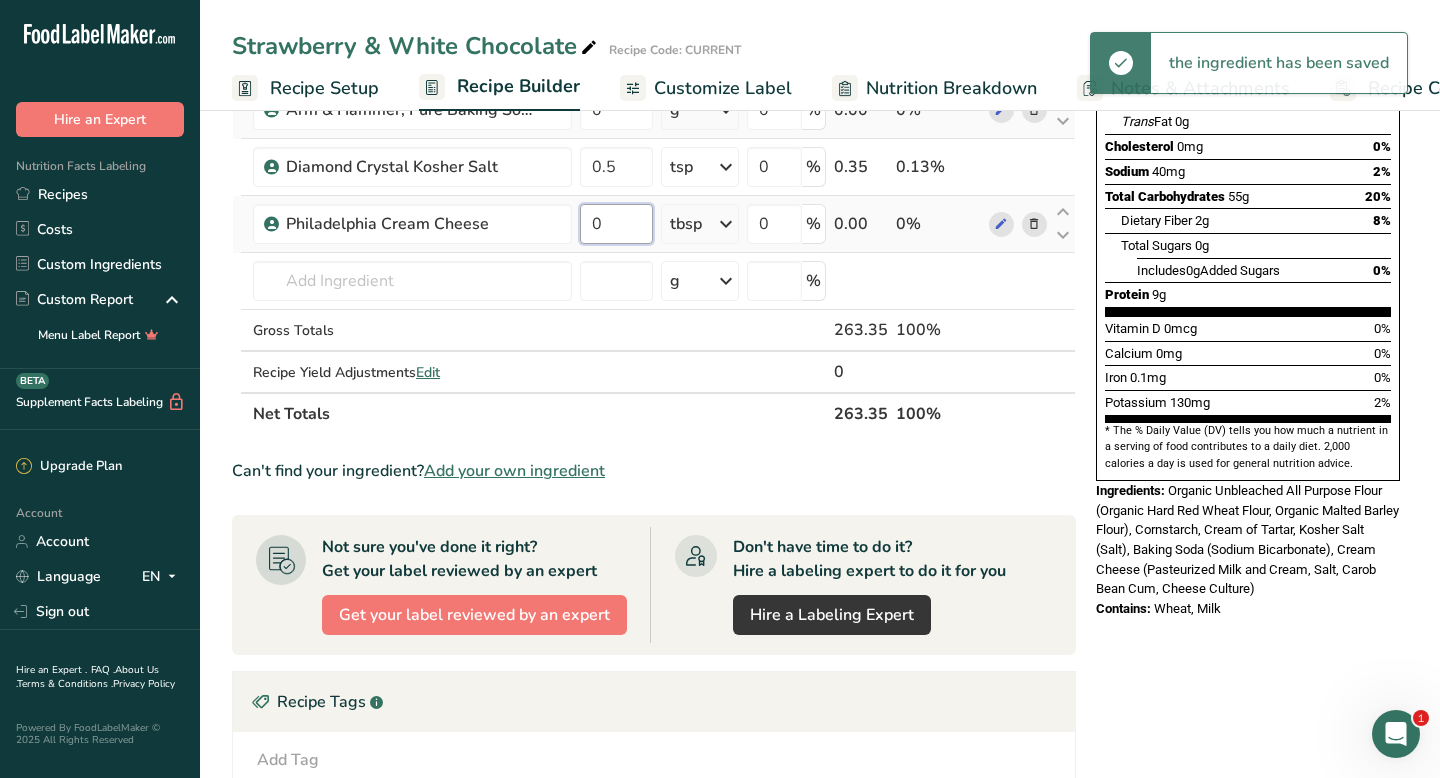 click on "0" at bounding box center (616, 224) 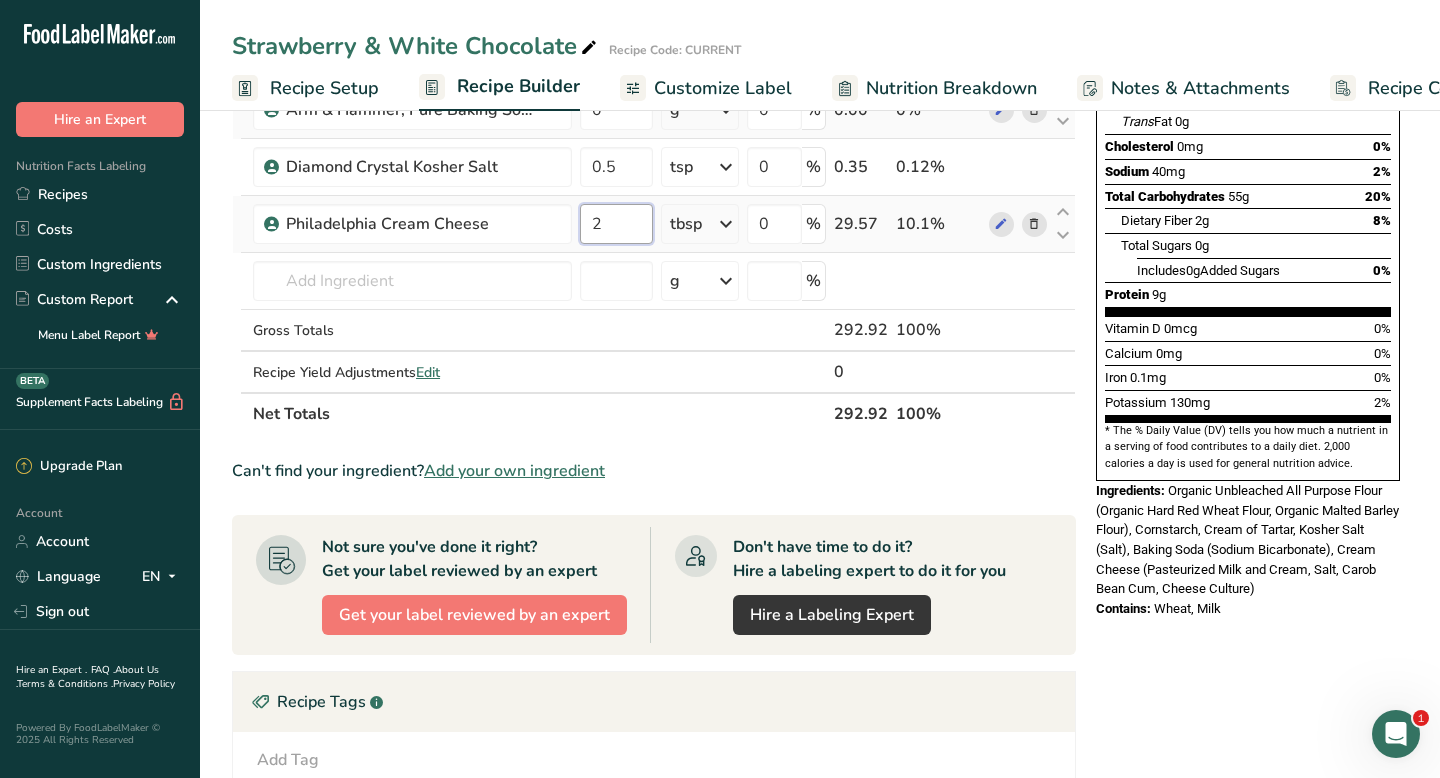 type on "2" 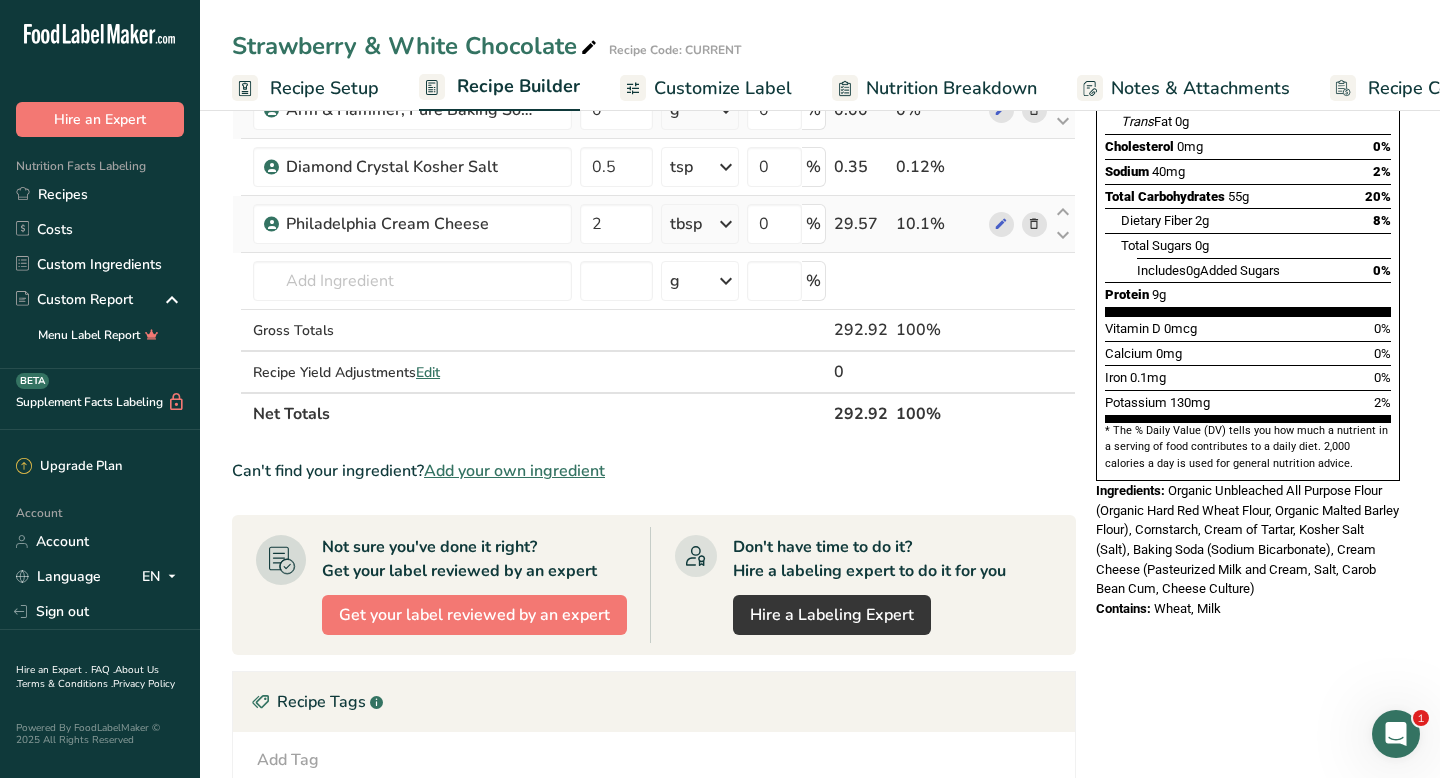 click on "Ingredient *
Amount *
Unit *
Waste *   .a-a{fill:#347362;}.b-a{fill:#fff;}          Grams
Percentage
Kirkland Signature Organic Unbleached All Purpose Flour
Organic
[NUMBER]
g
Portions
0.25 cups
0.5 cups
1 cup
Weight Units
g
kg
mg
See more
Volume Units
l
mL
fl oz
See more
0
%
[NUMBER]
81.93%
Cornstarch
Dairy free
Gluten free
Vegan
Vegetarian
Soy free
[NUMBER]
g
Portions
1 cup
Weight Units
g
kg" at bounding box center [654, 151] 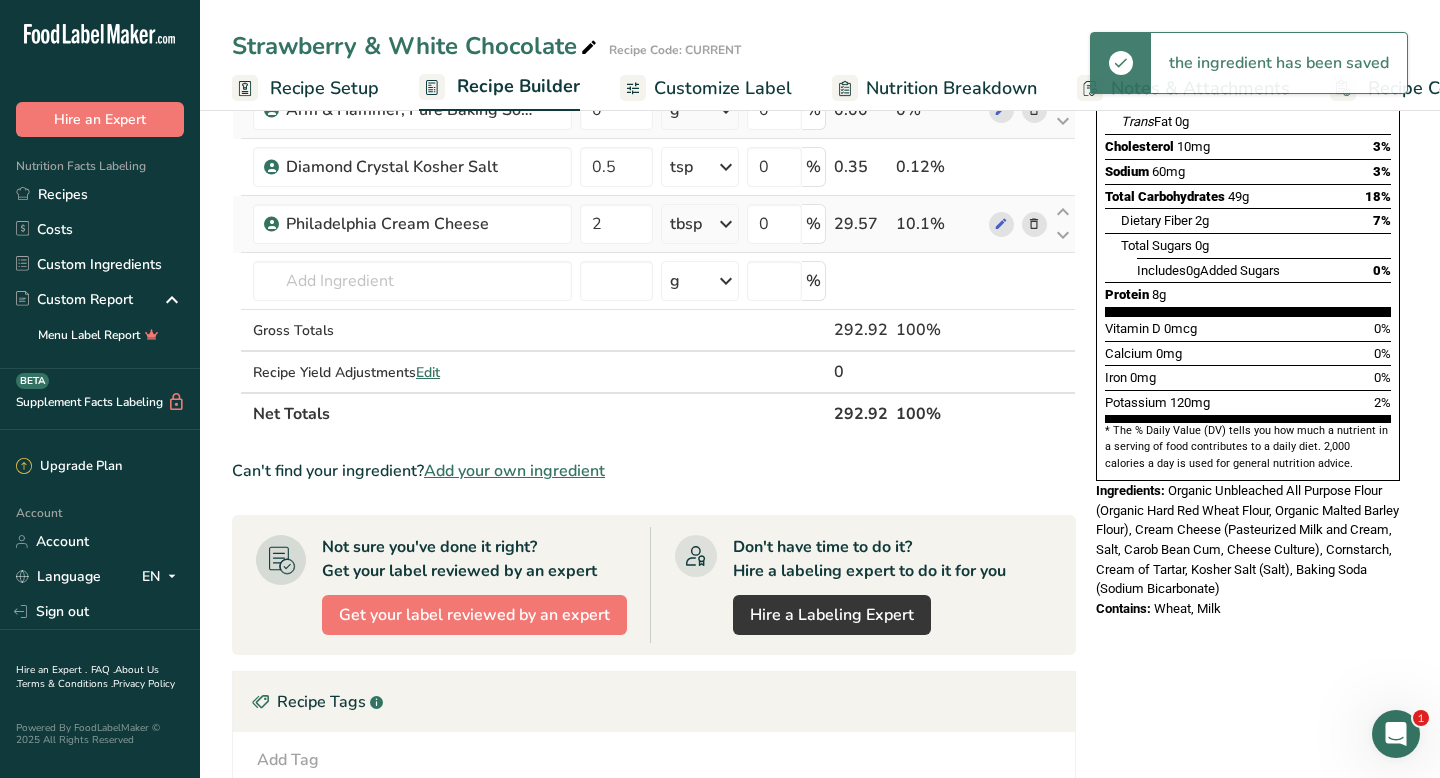 click at bounding box center [726, 224] 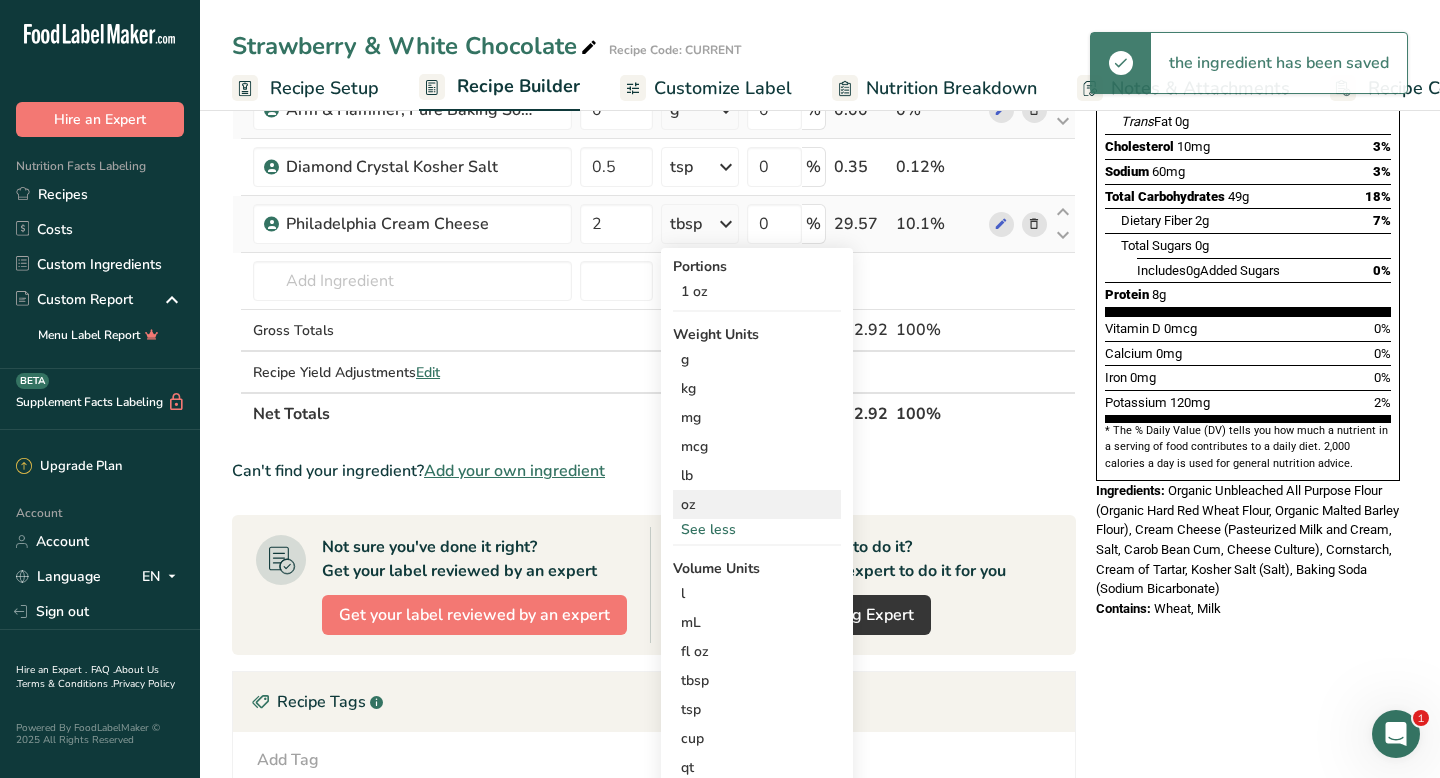 click on "oz" at bounding box center (757, 504) 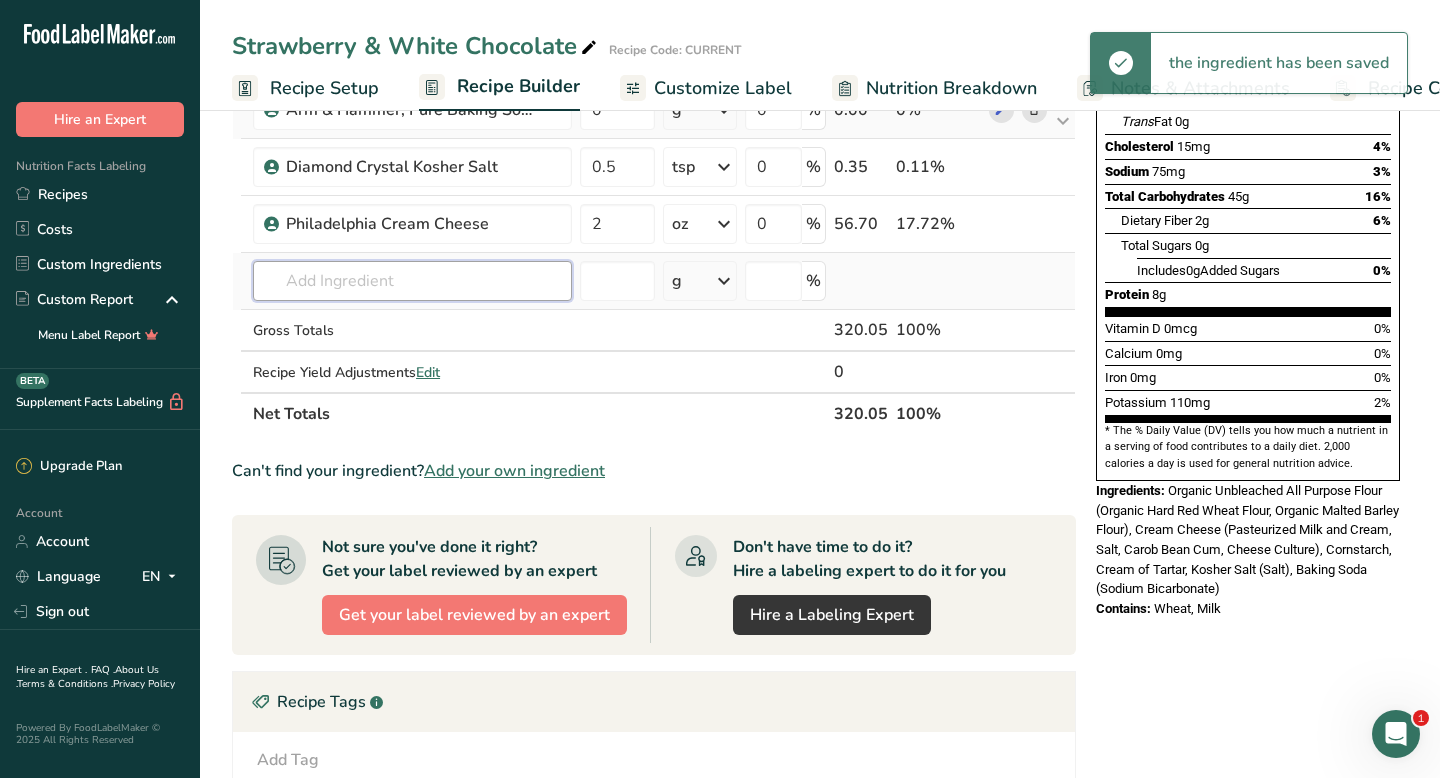 click at bounding box center [412, 281] 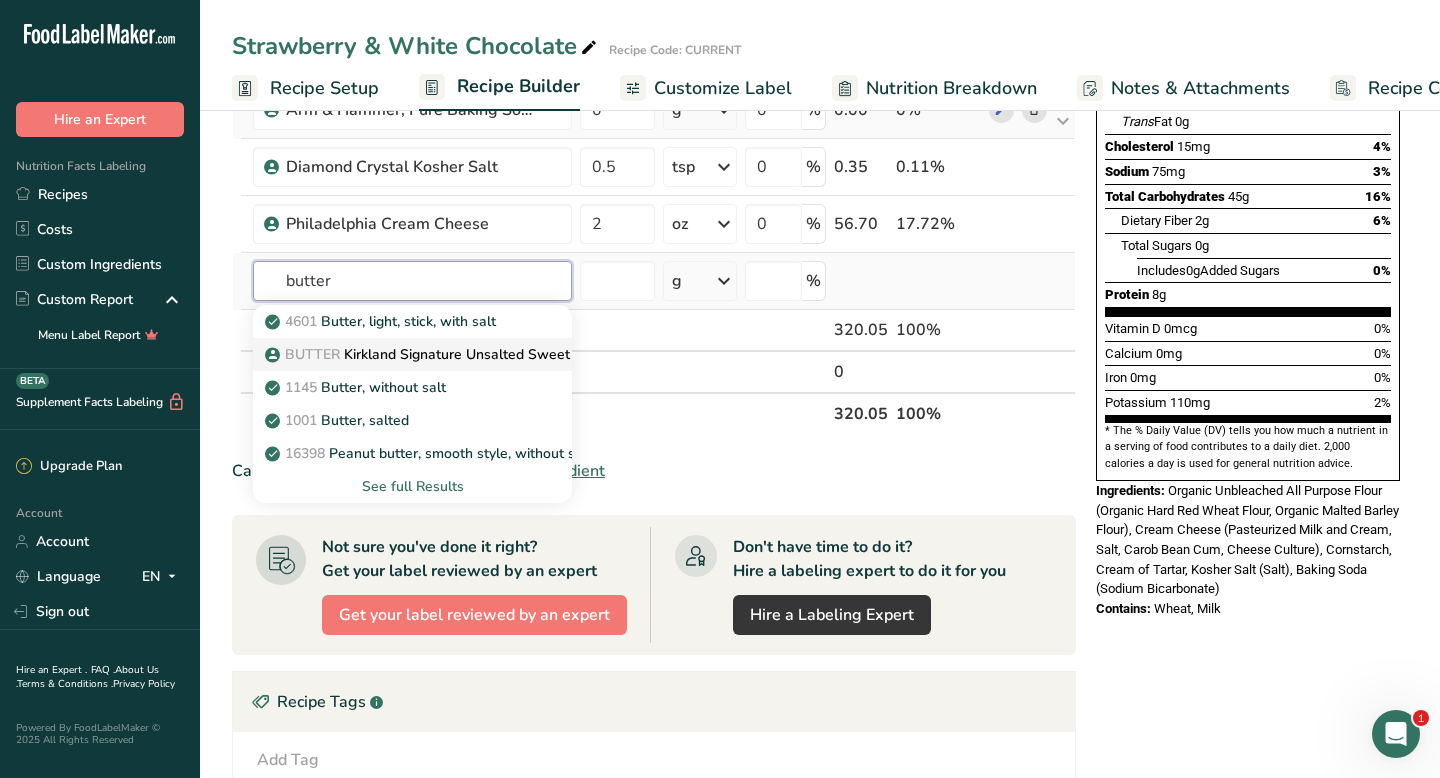 type on "butter" 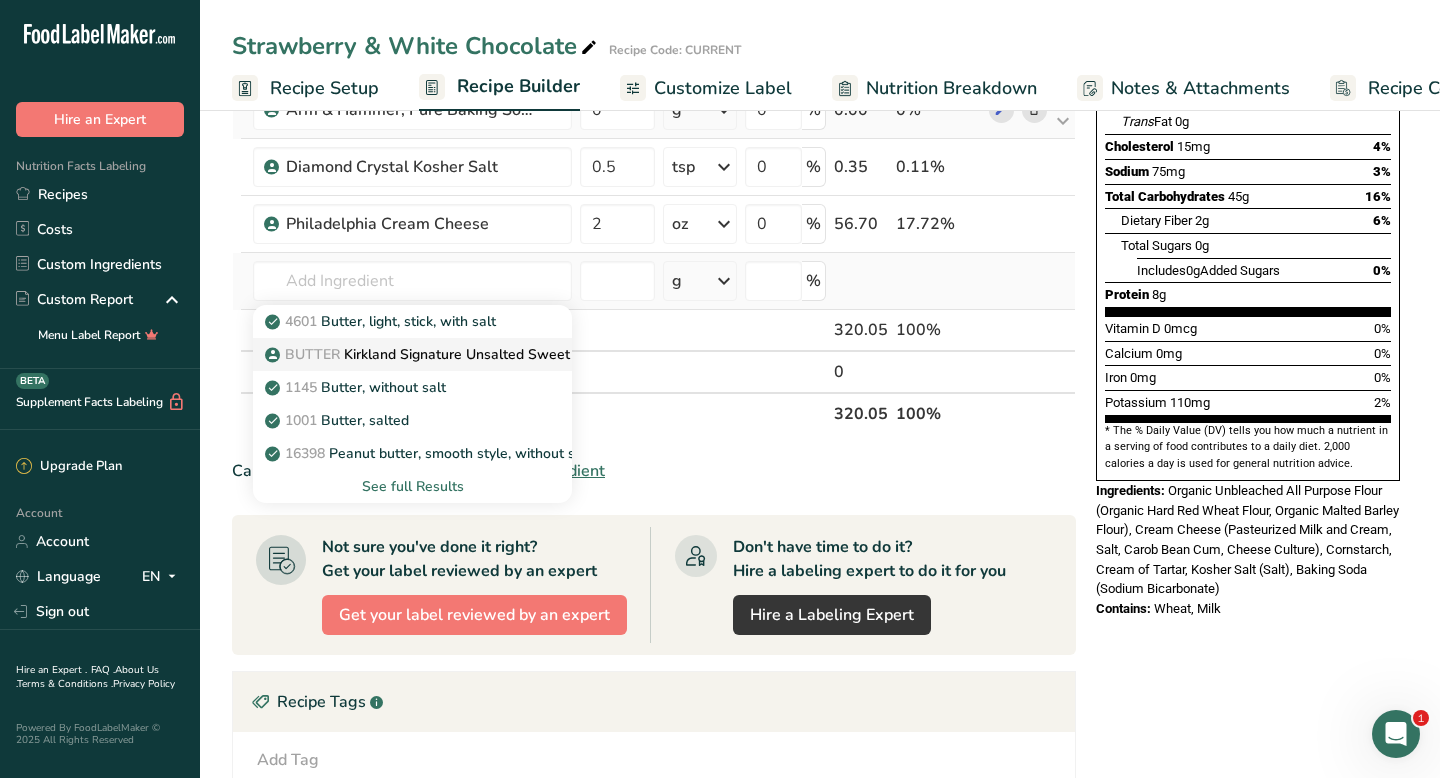 click on "BUTTER
Kirkland Signature Unsalted Sweet Cream Butter" at bounding box center [465, 354] 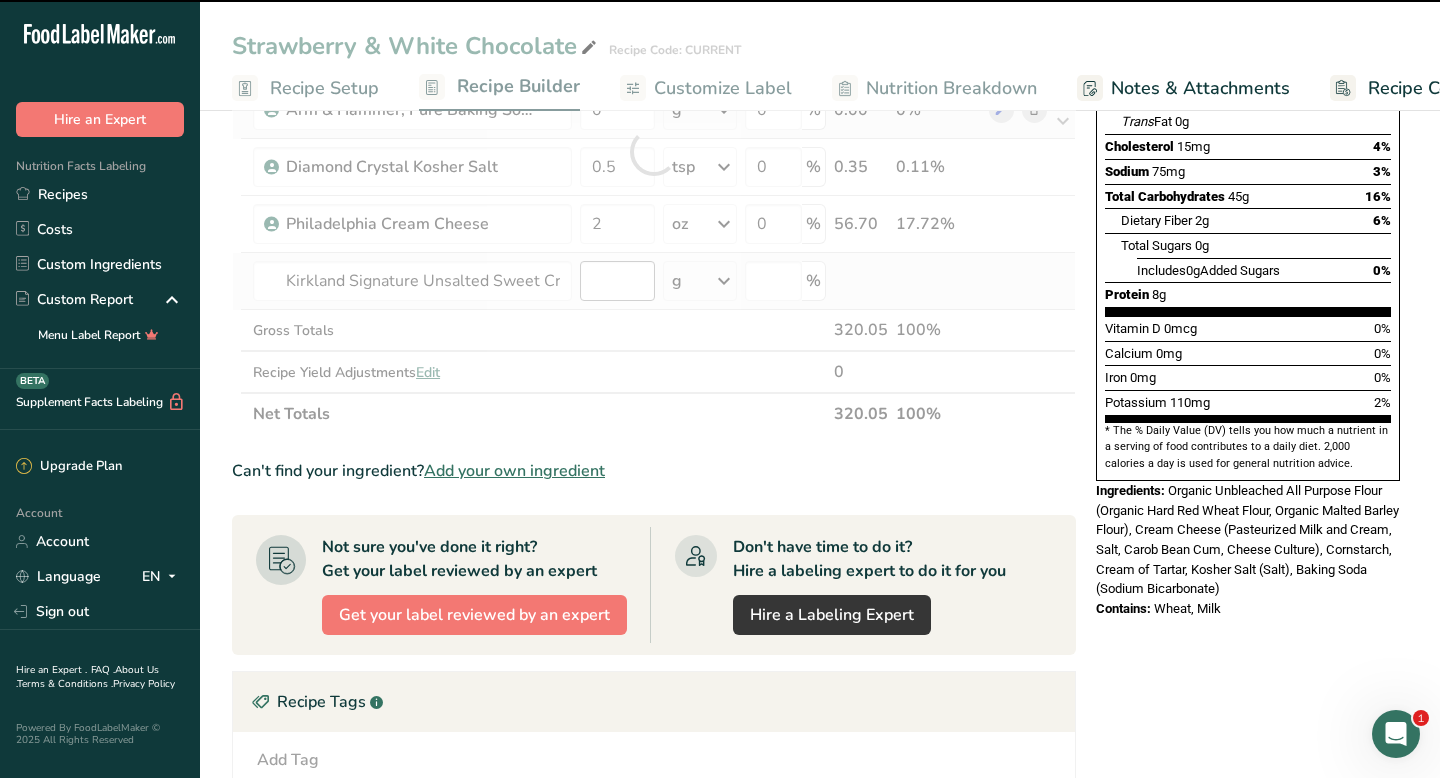 type on "0" 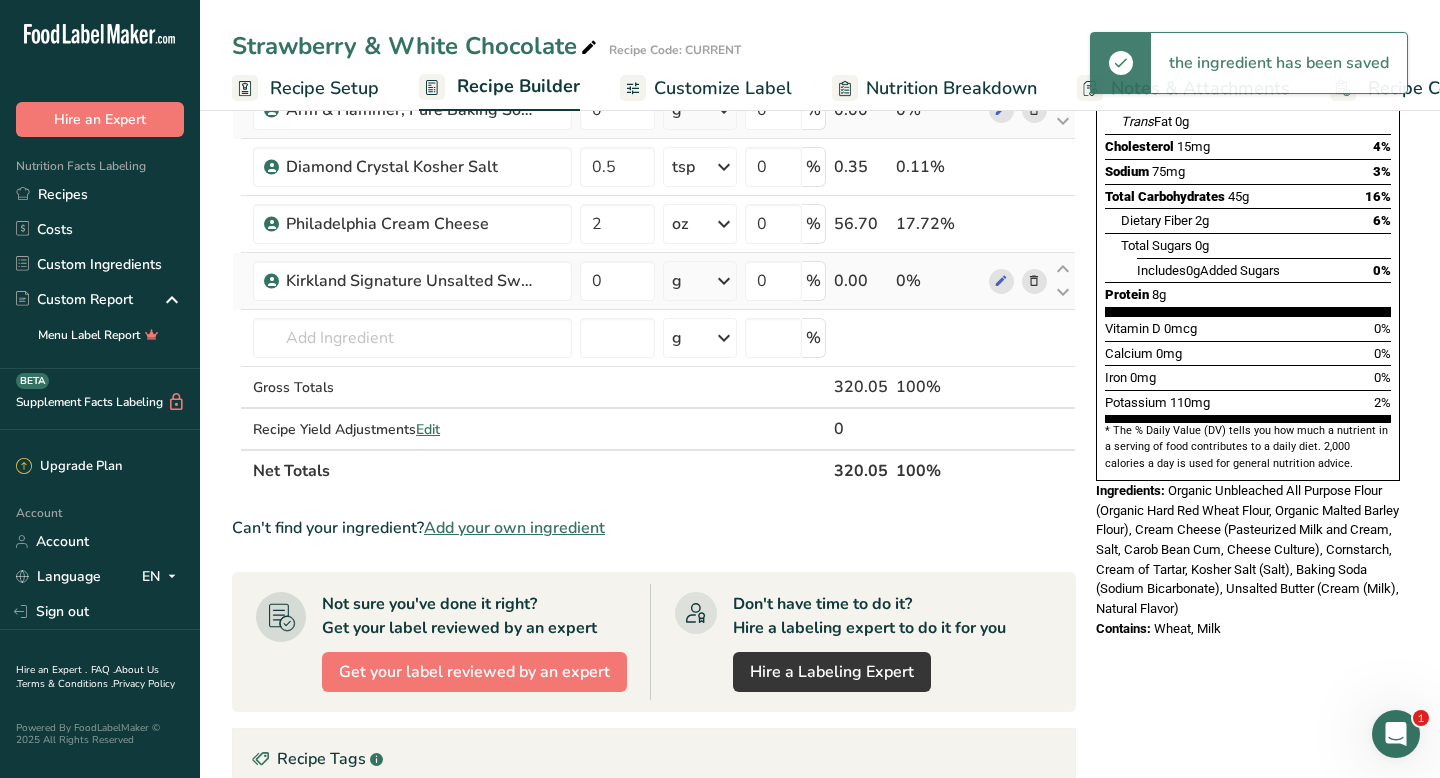 click on "g" at bounding box center (700, 281) 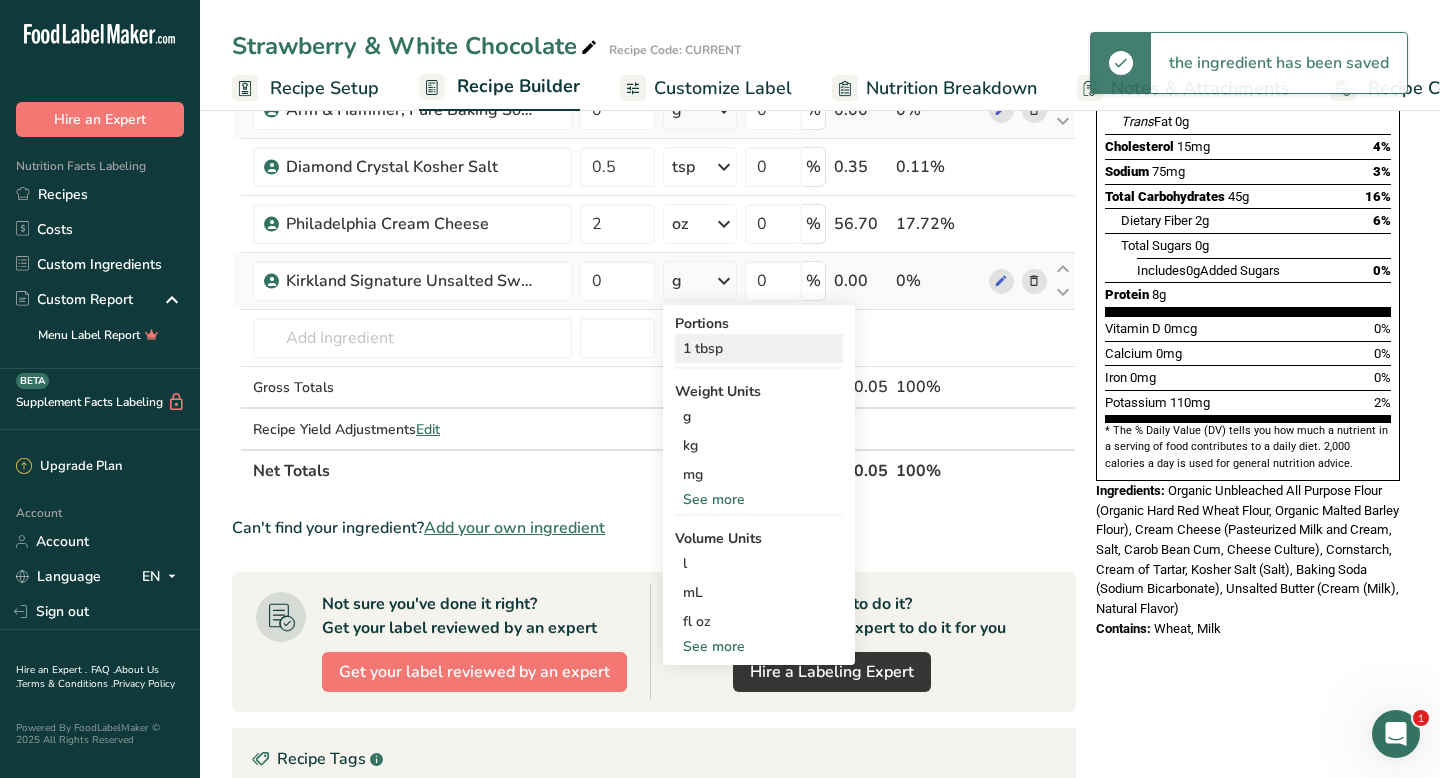click on "1 tbsp" at bounding box center [759, 348] 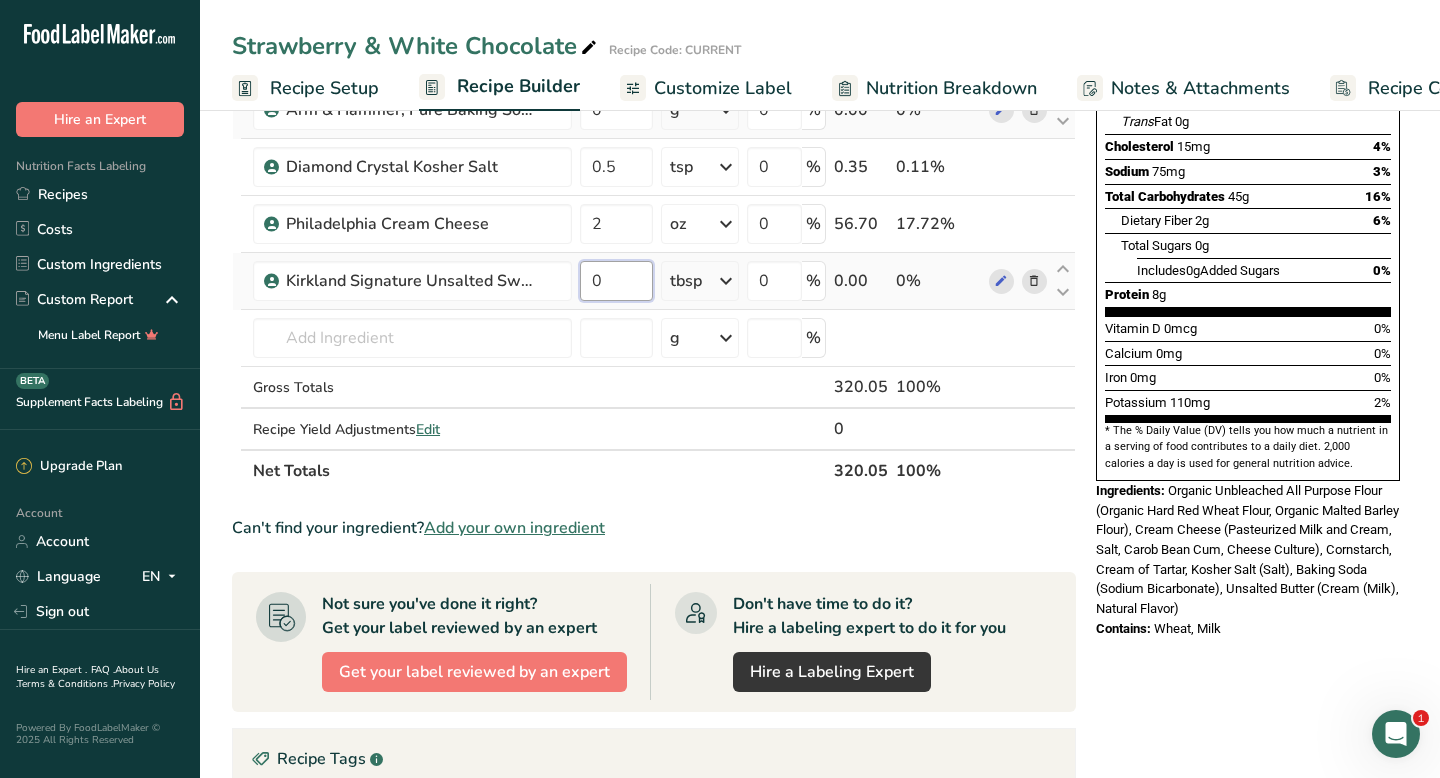 click on "0" at bounding box center (616, 281) 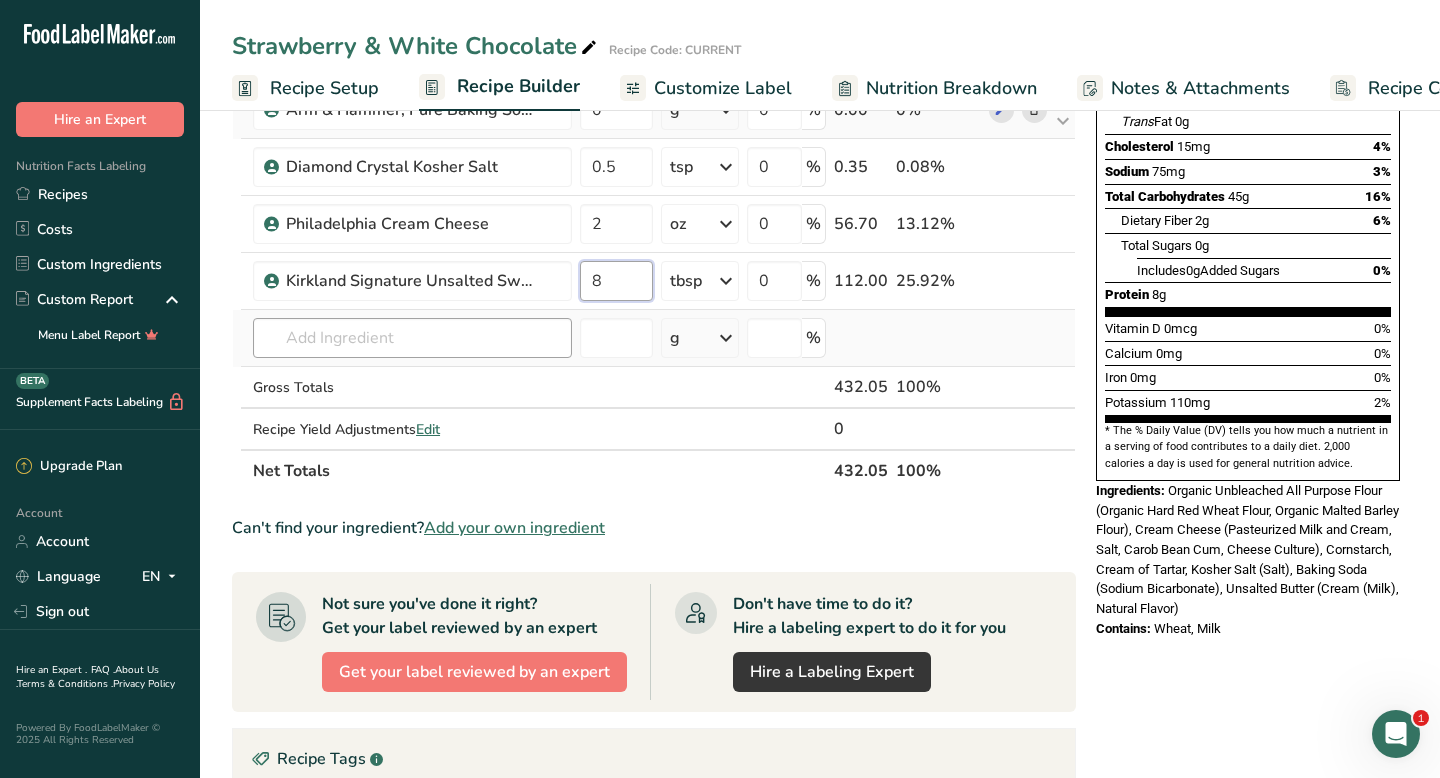 type on "8" 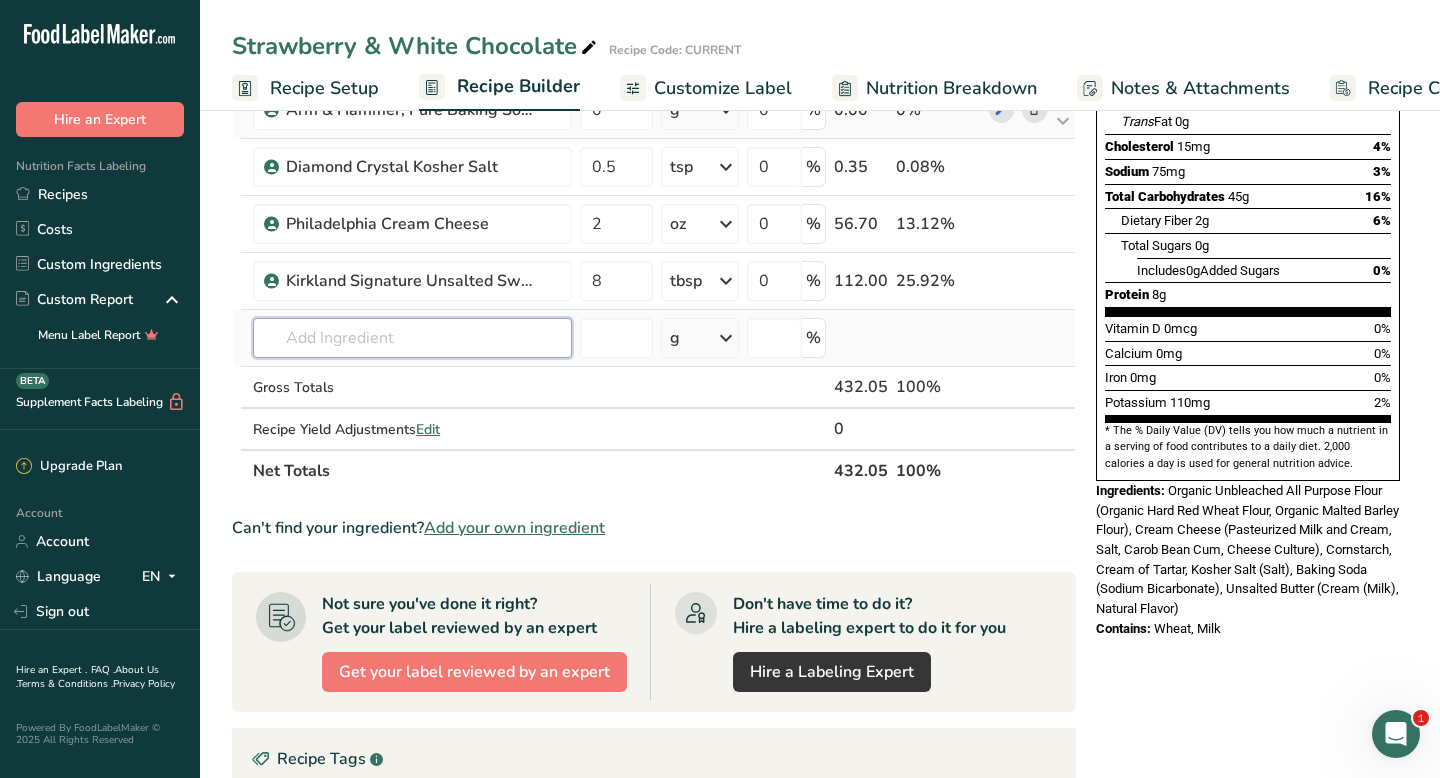 click on "Ingredient *
Amount *
Unit *
Waste *   .a-a{fill:#347362;}.b-a{fill:#fff;}          Grams
Percentage
Kirkland Signature Organic Unbleached All Purpose Flour
Organic
240
g
Portions
0.25 cups
0.5 cups
1 cup
Weight Units
g
kg
mg
See more
Volume Units
l
mL
fl oz
See more
0
%
240.00
55.55%
Cornstarch
Dairy free
Gluten free
Vegan
Vegetarian
Soy free
20
g
Portions
1 cup
Weight Units
g
kg" at bounding box center [654, 180] 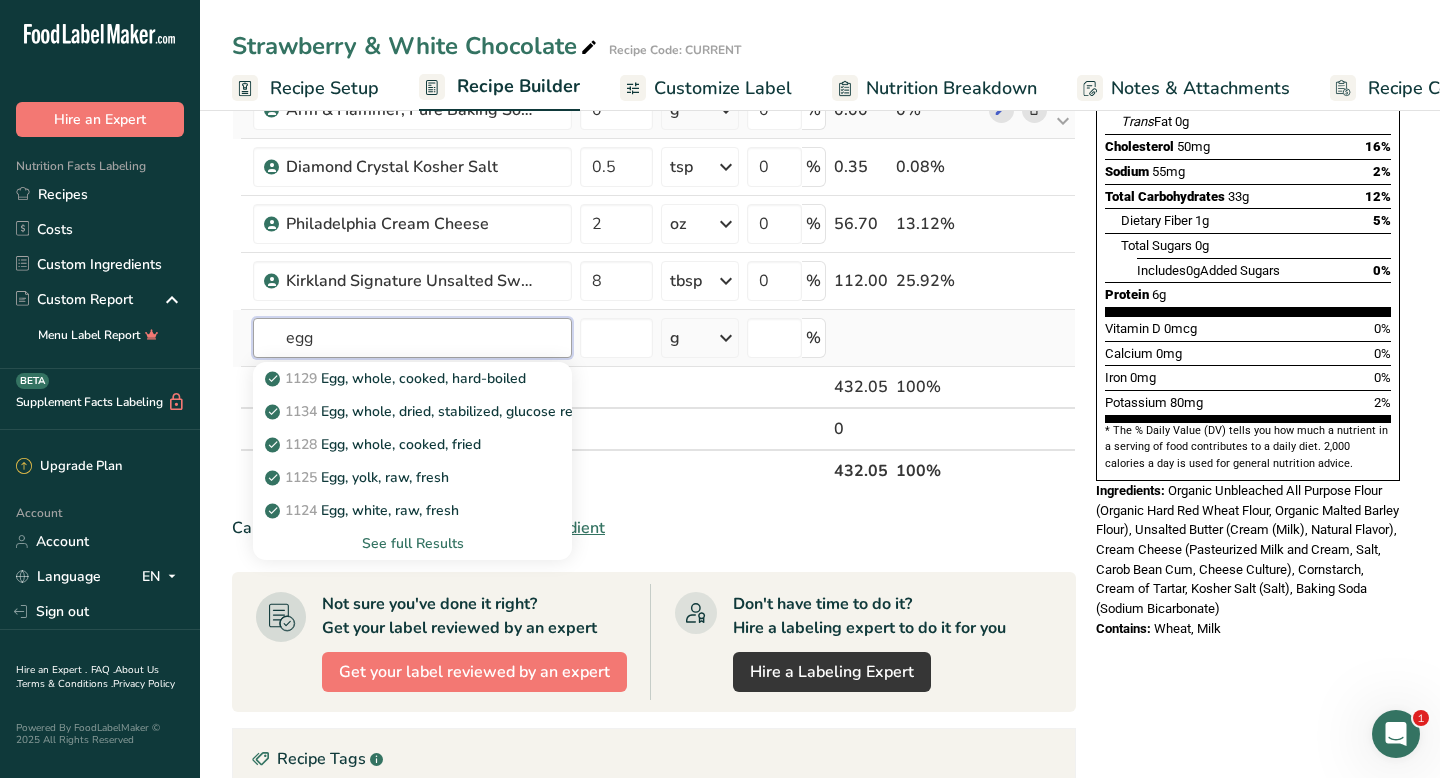 drag, startPoint x: 407, startPoint y: 337, endPoint x: 261, endPoint y: 337, distance: 146 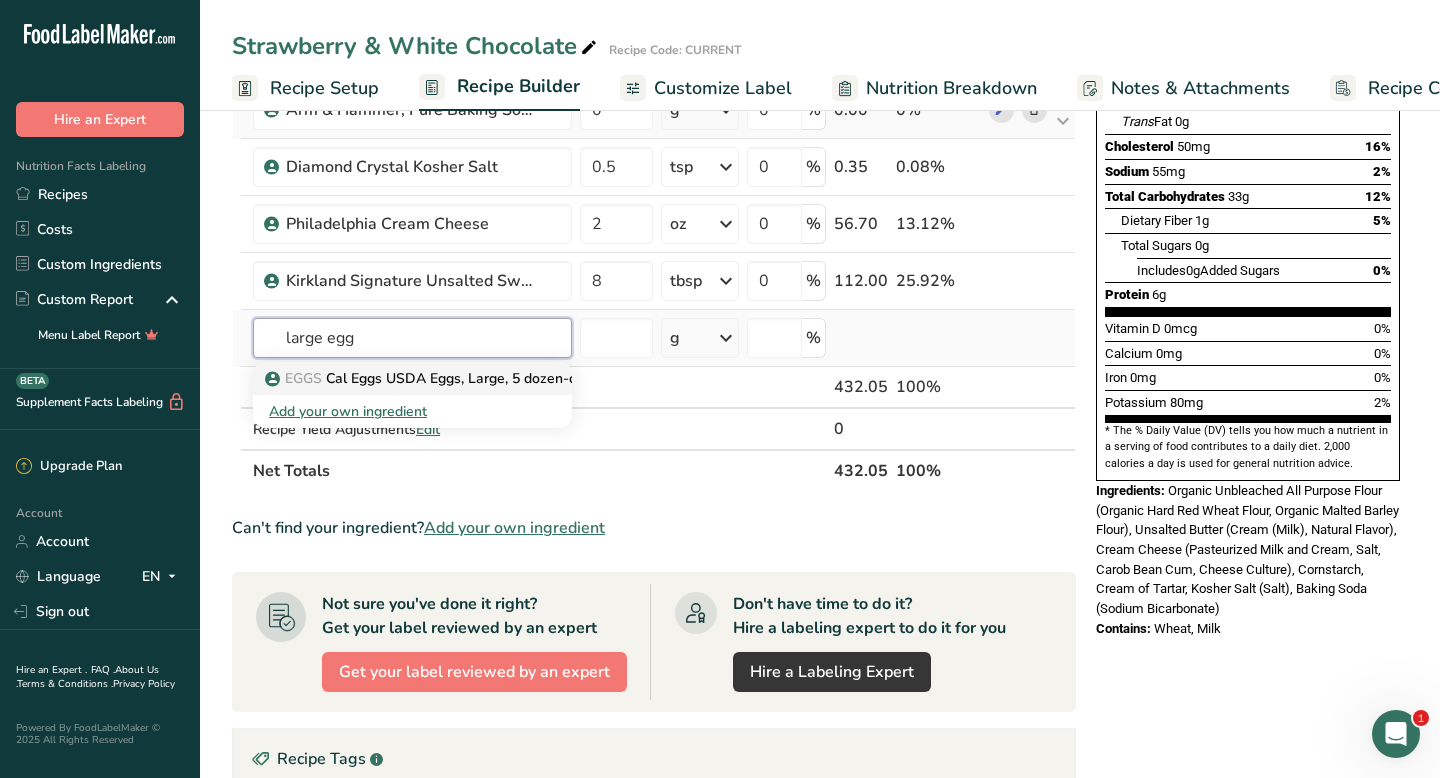 type on "large egg" 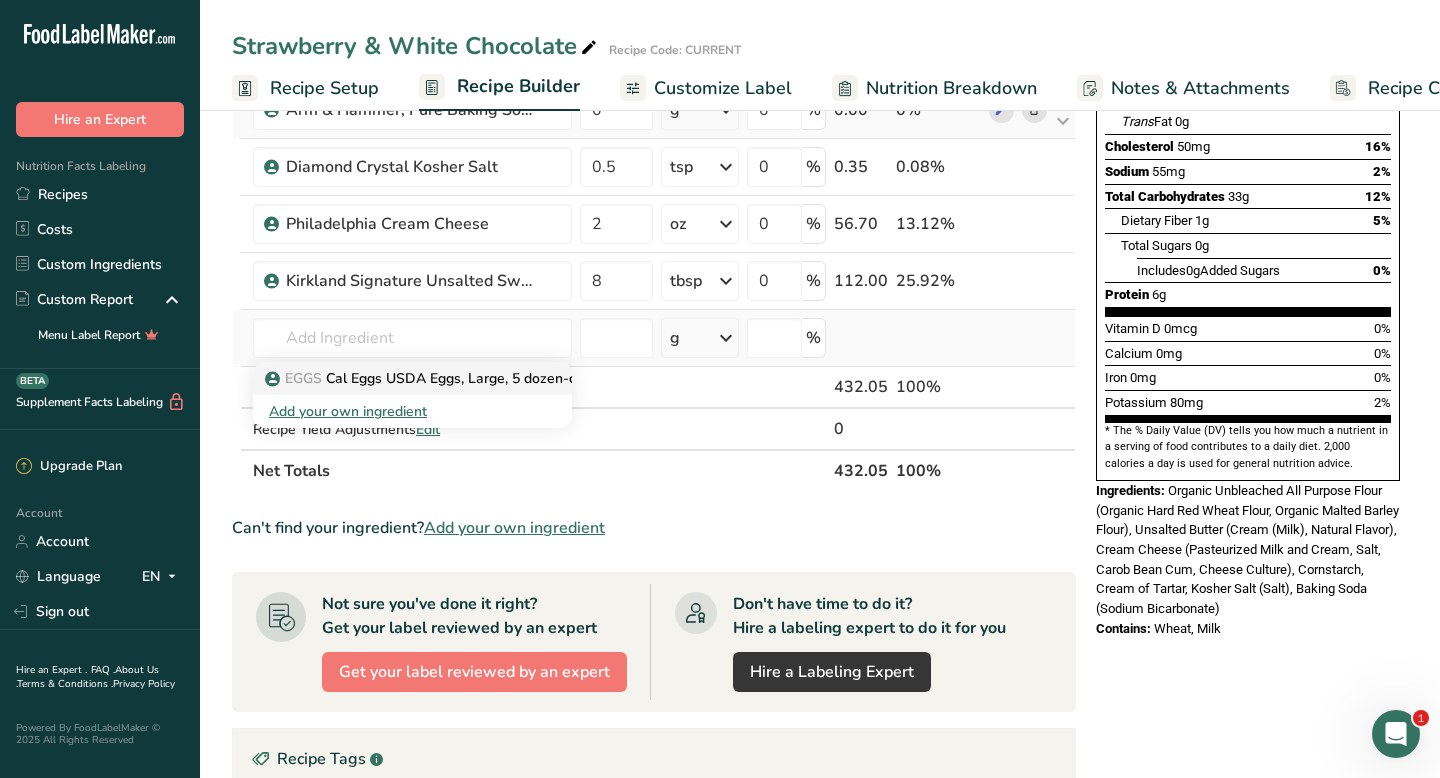 click on "EGGS" at bounding box center [303, 378] 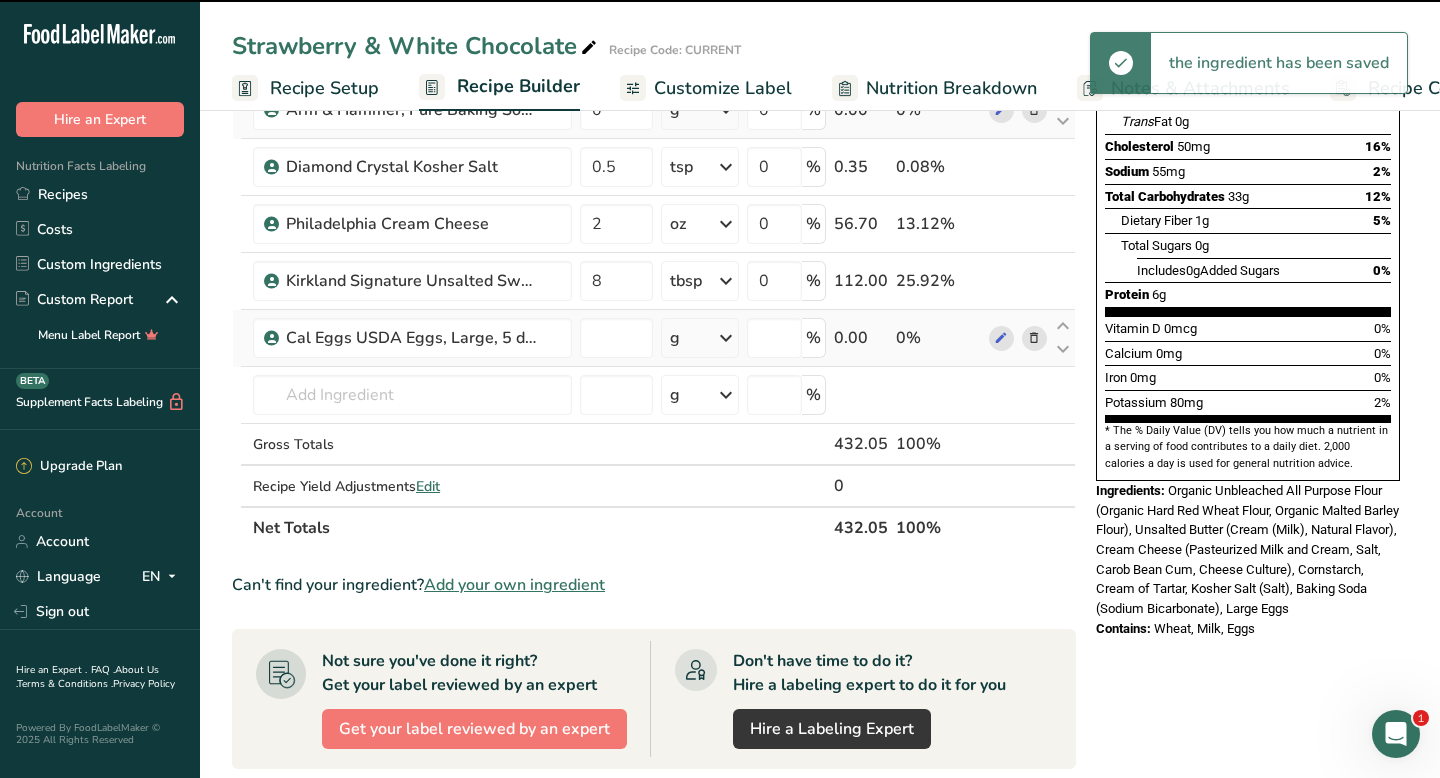type on "0" 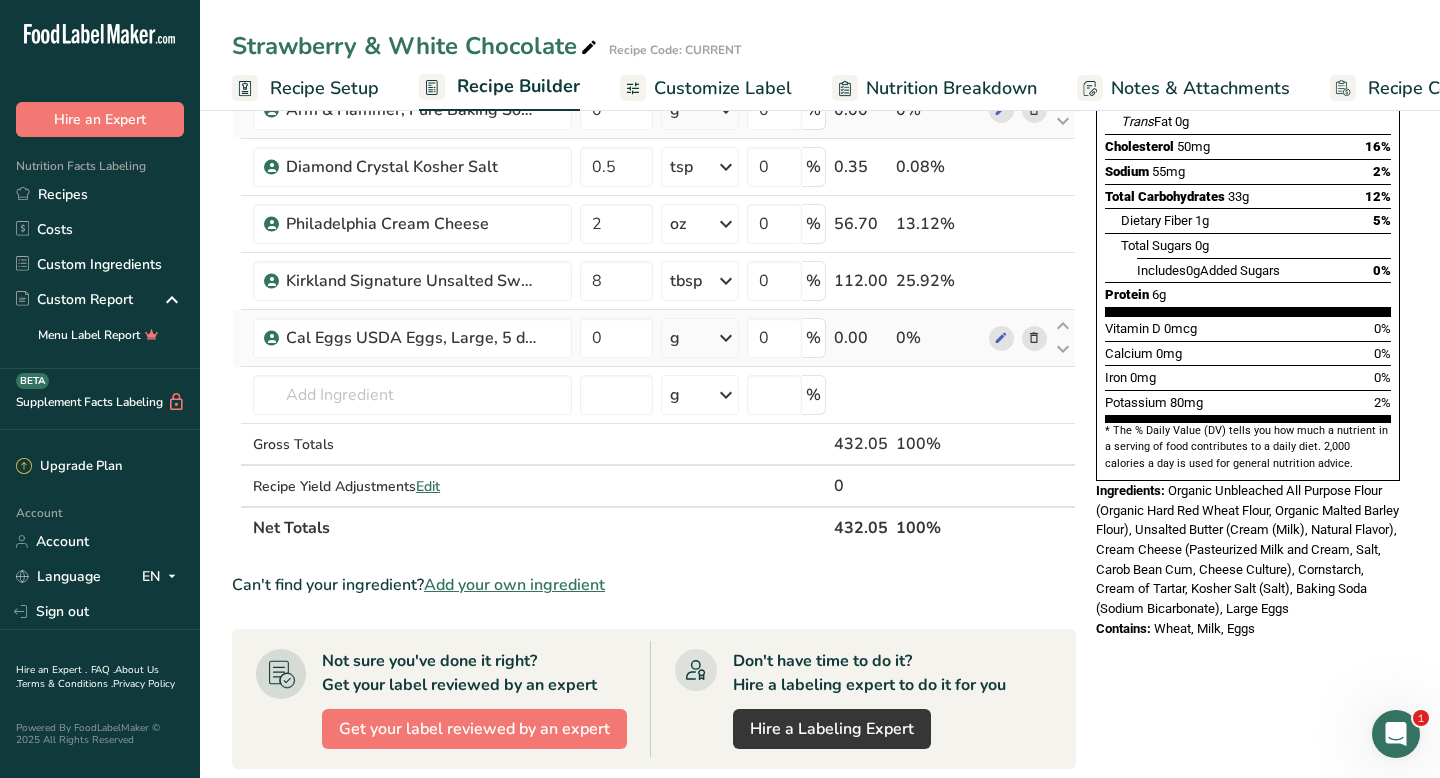 click at bounding box center [726, 338] 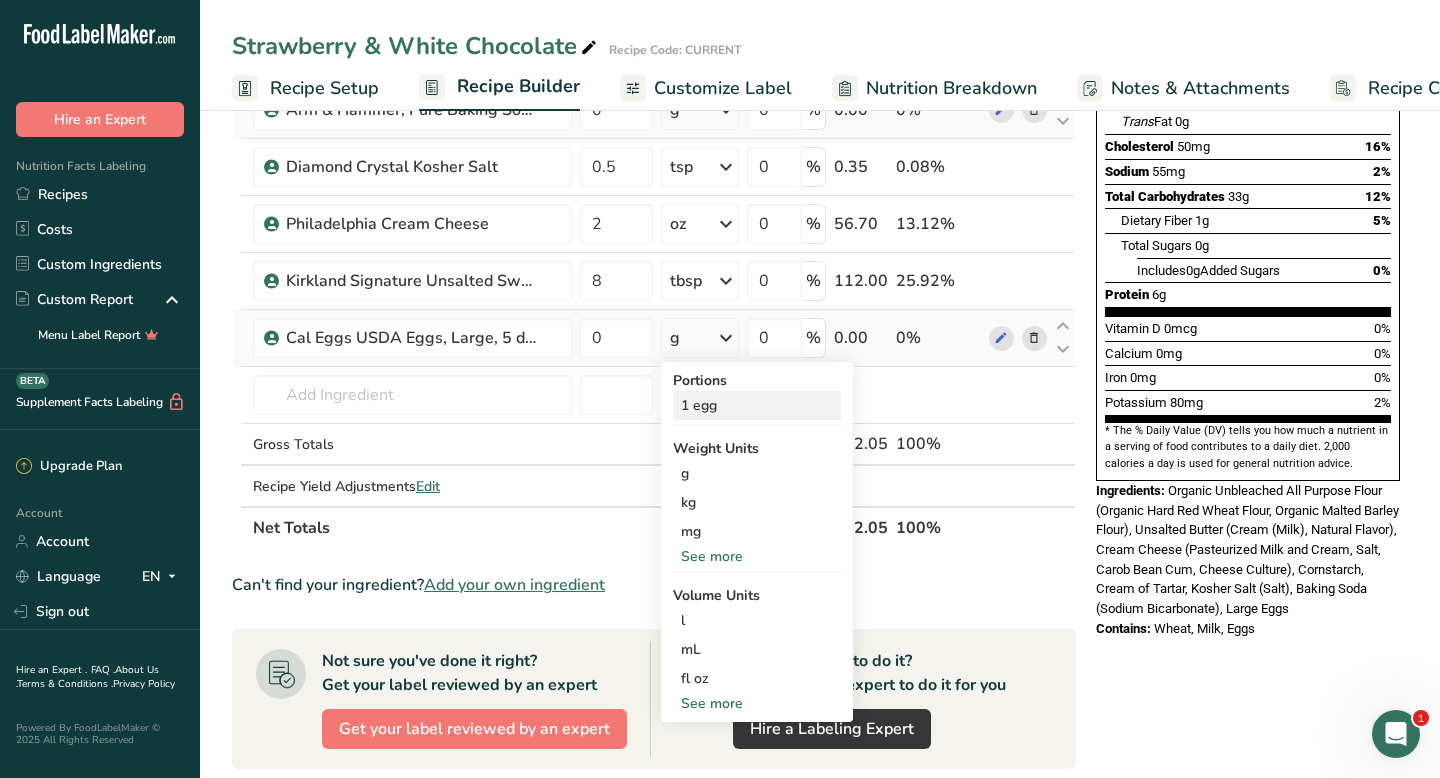 click on "1 egg" at bounding box center (757, 405) 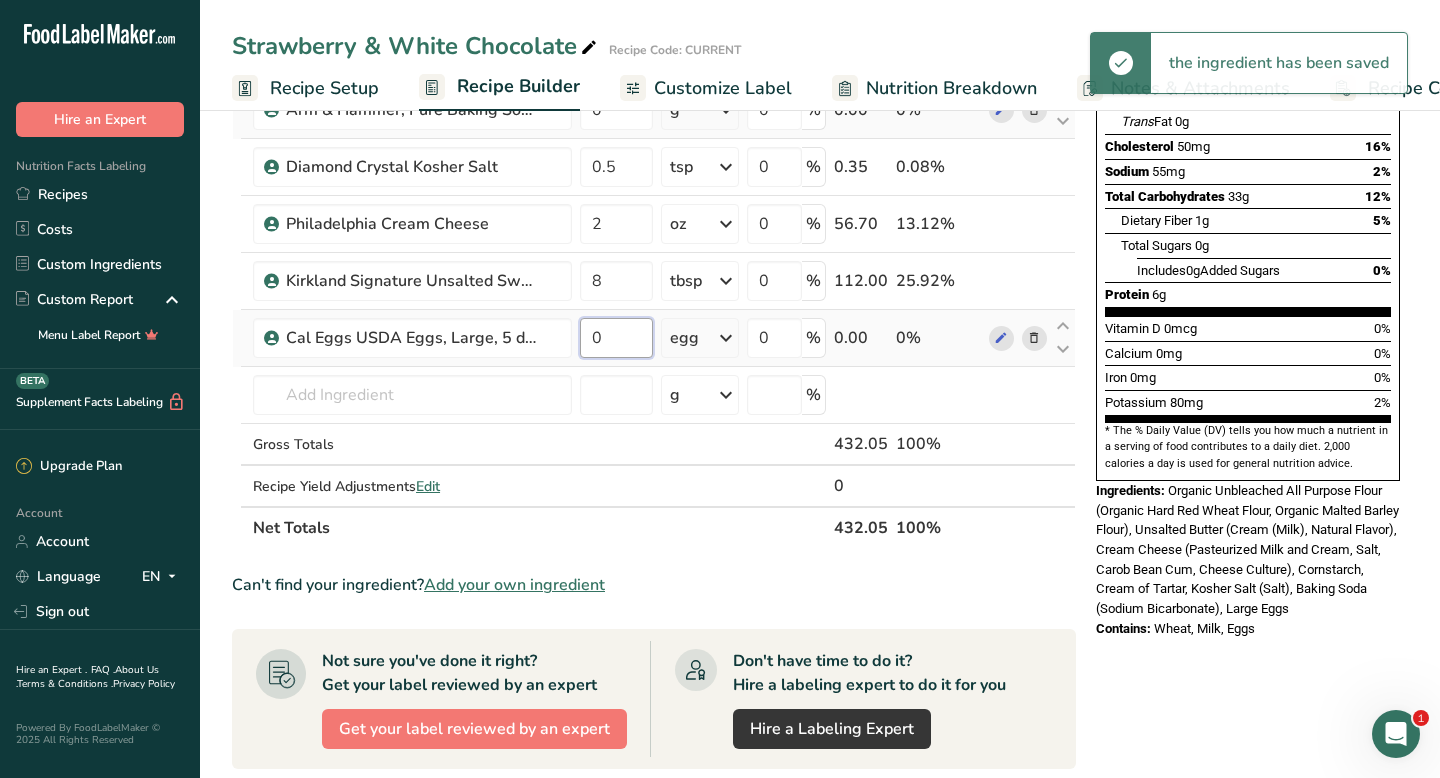 drag, startPoint x: 604, startPoint y: 337, endPoint x: 585, endPoint y: 337, distance: 19 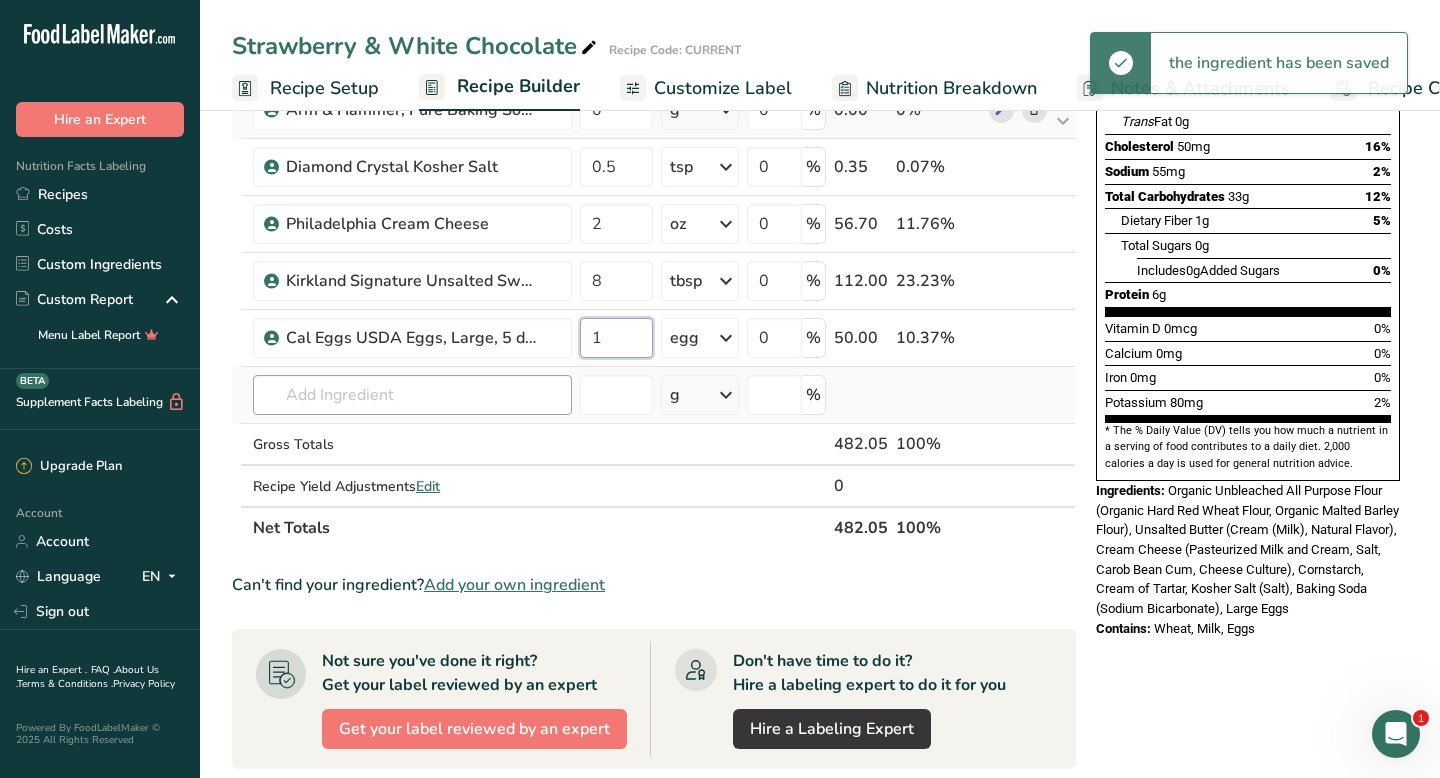 type on "1" 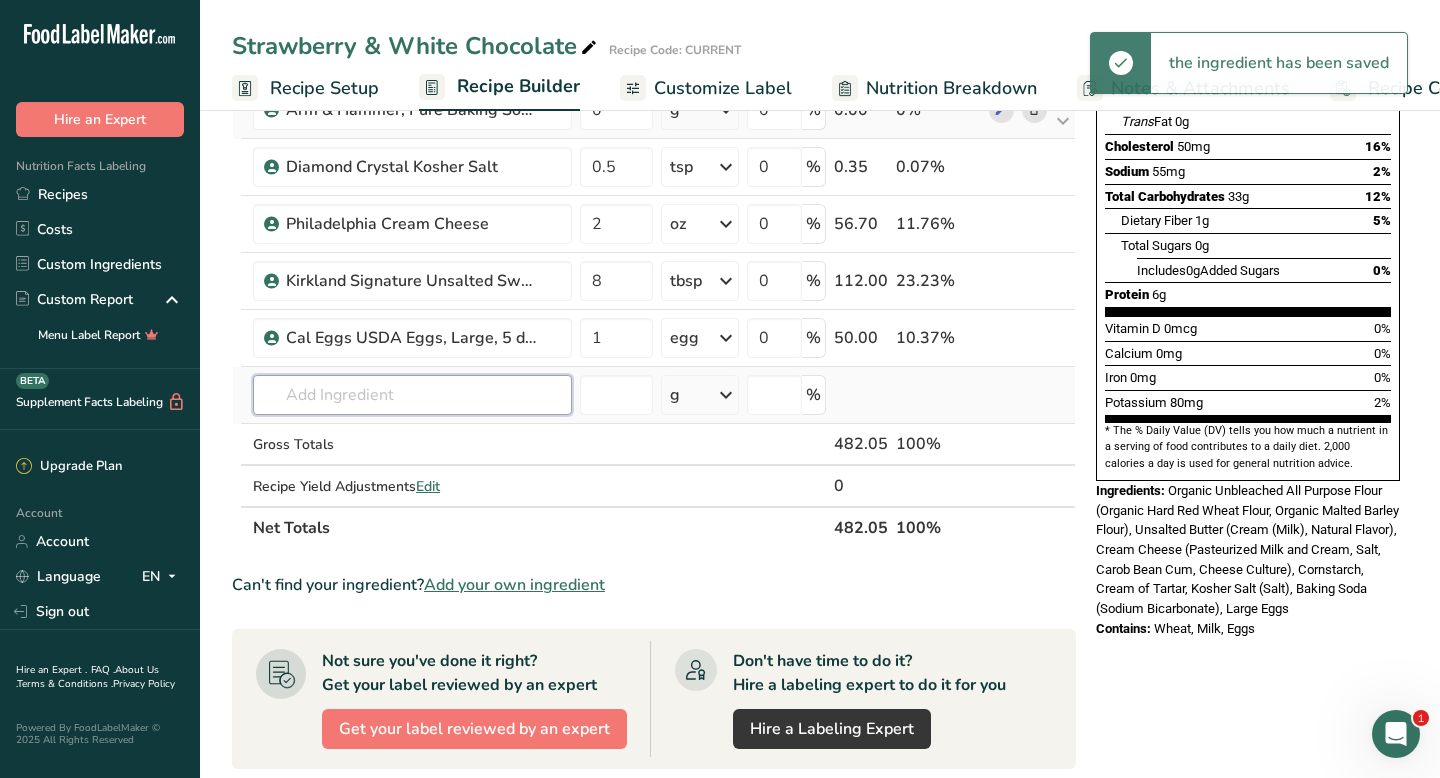 click on "Ingredient *
Amount *
Unit *
Waste *   .a-a{fill:#347362;}.b-a{fill:#fff;}          Grams
Percentage
Kirkland Signature Organic Unbleached All Purpose Flour
Organic
240
g
Portions
0.25 cups
0.5 cups
1 cup
Weight Units
g
kg
mg
See more
Volume Units
l
mL
fl oz
See more
0
%
240.00
49.79%
Cornstarch
Dairy free
Gluten free
Vegan
Vegetarian
Soy free
20
g
Portions
1 cup
Weight Units
g
kg" at bounding box center [654, 208] 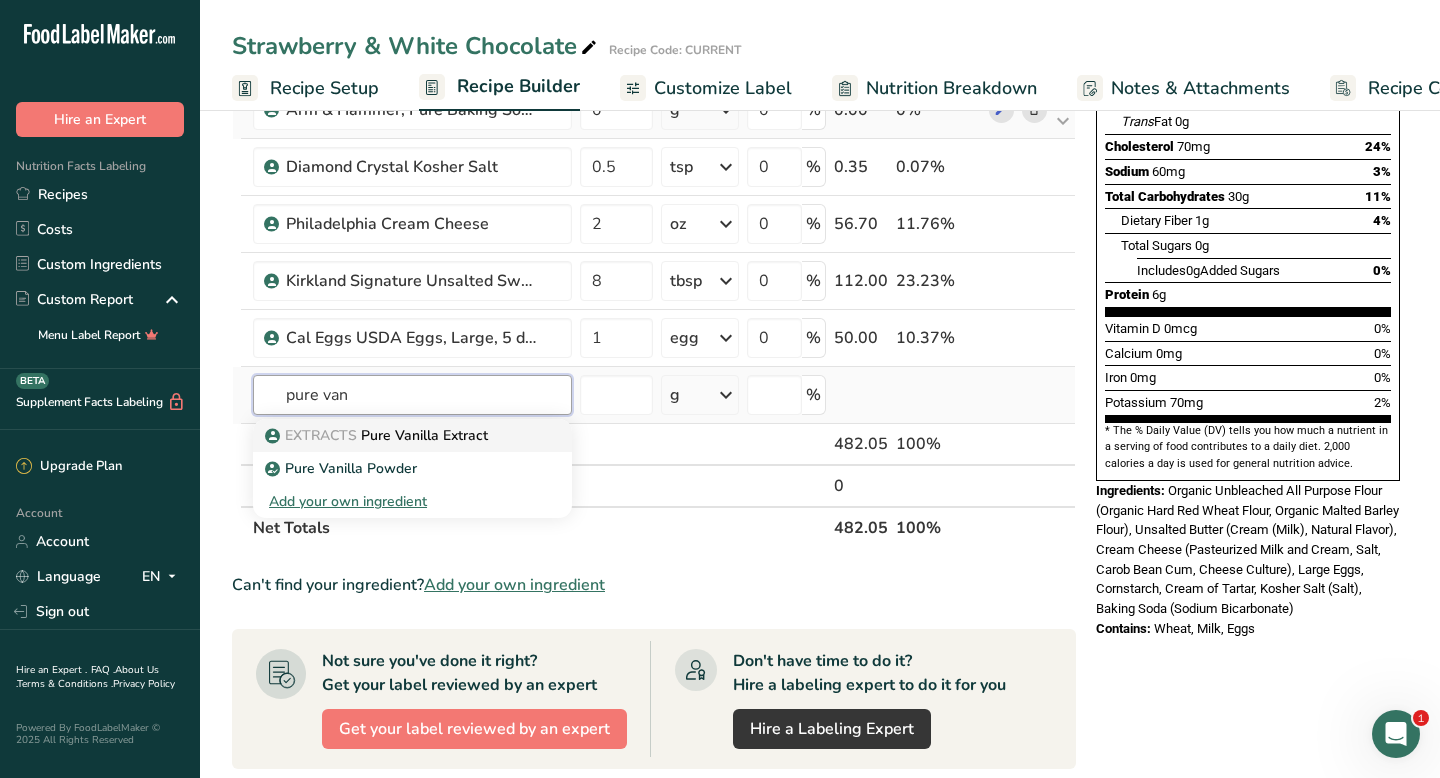 type on "pure van" 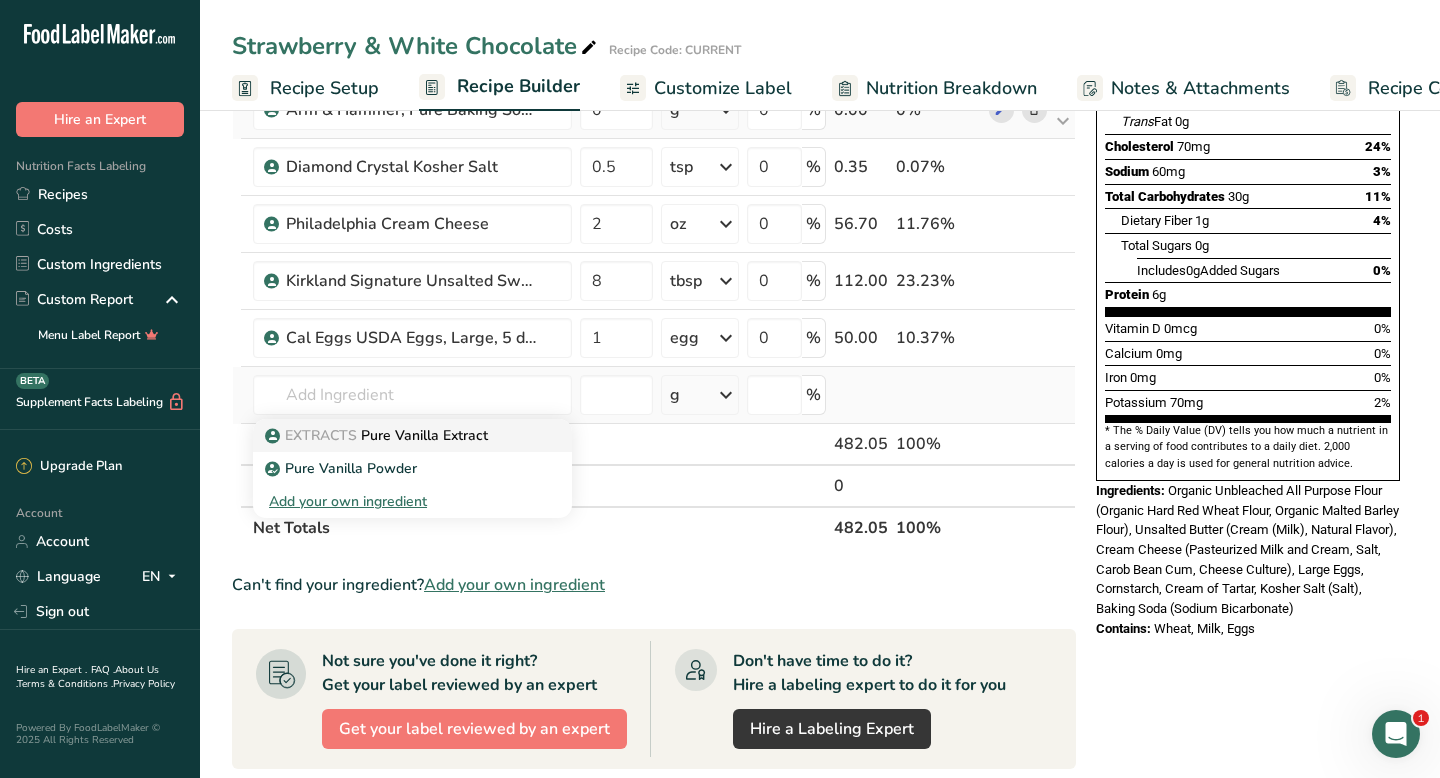 click on "EXTRACTS
Pure Vanilla Extract" at bounding box center [378, 435] 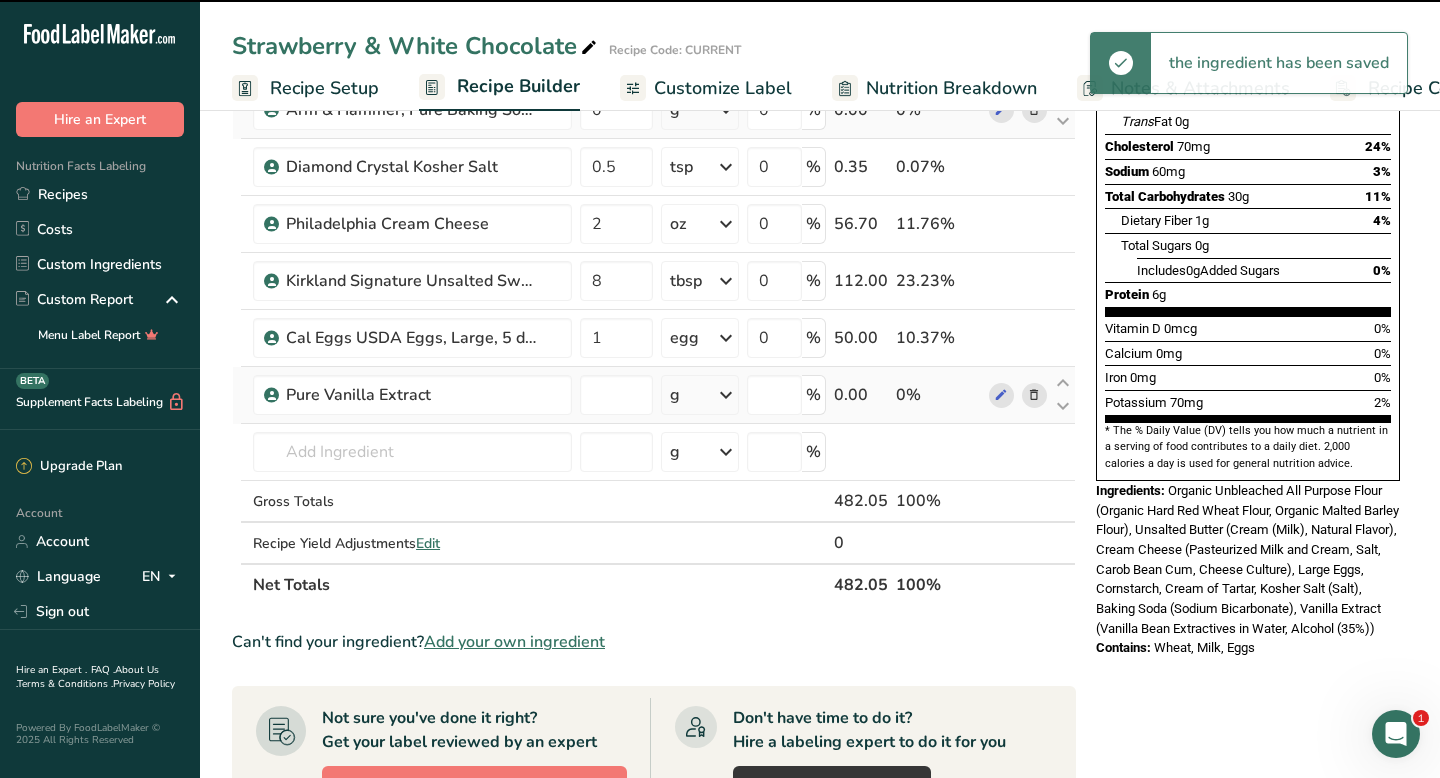 type on "0" 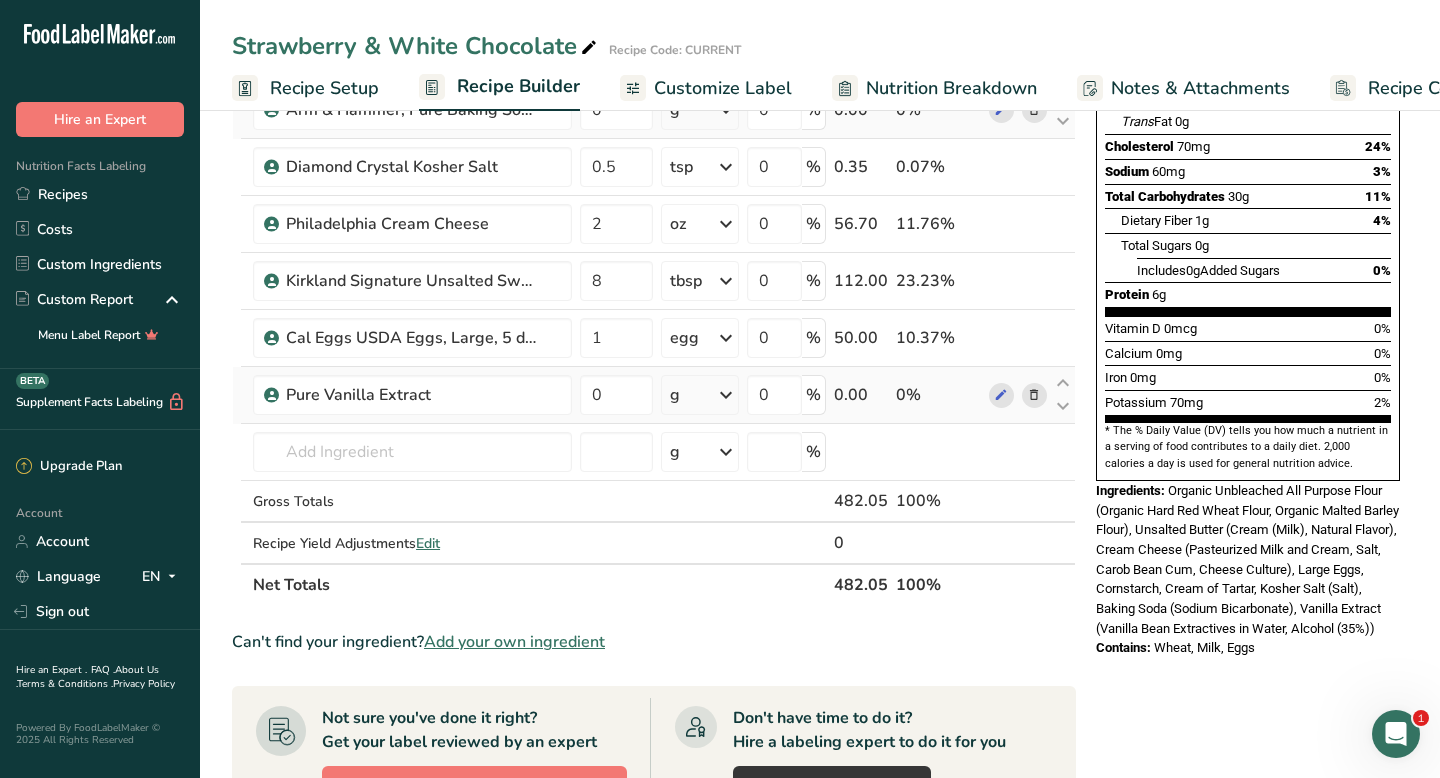 click on "g" at bounding box center (700, 395) 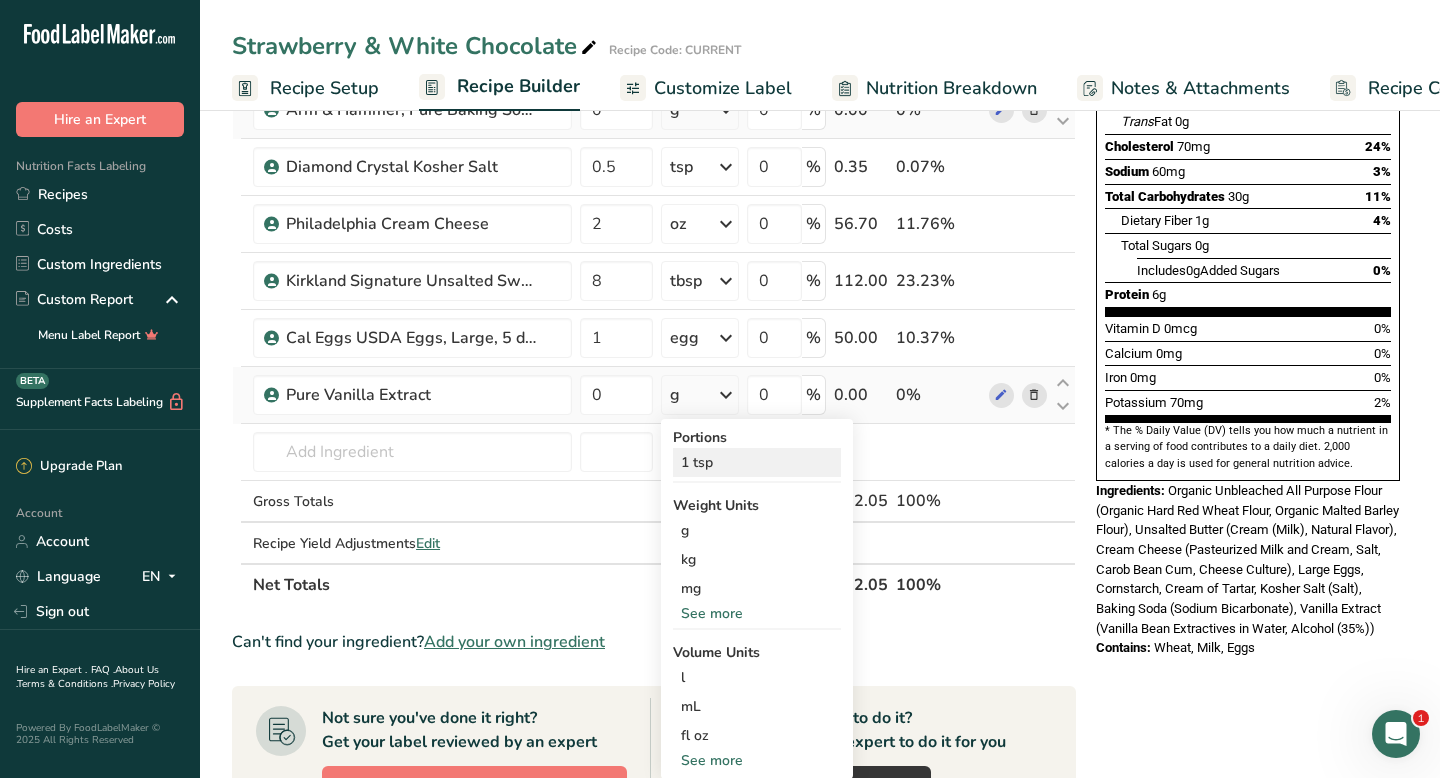 click on "1 tsp" at bounding box center (757, 462) 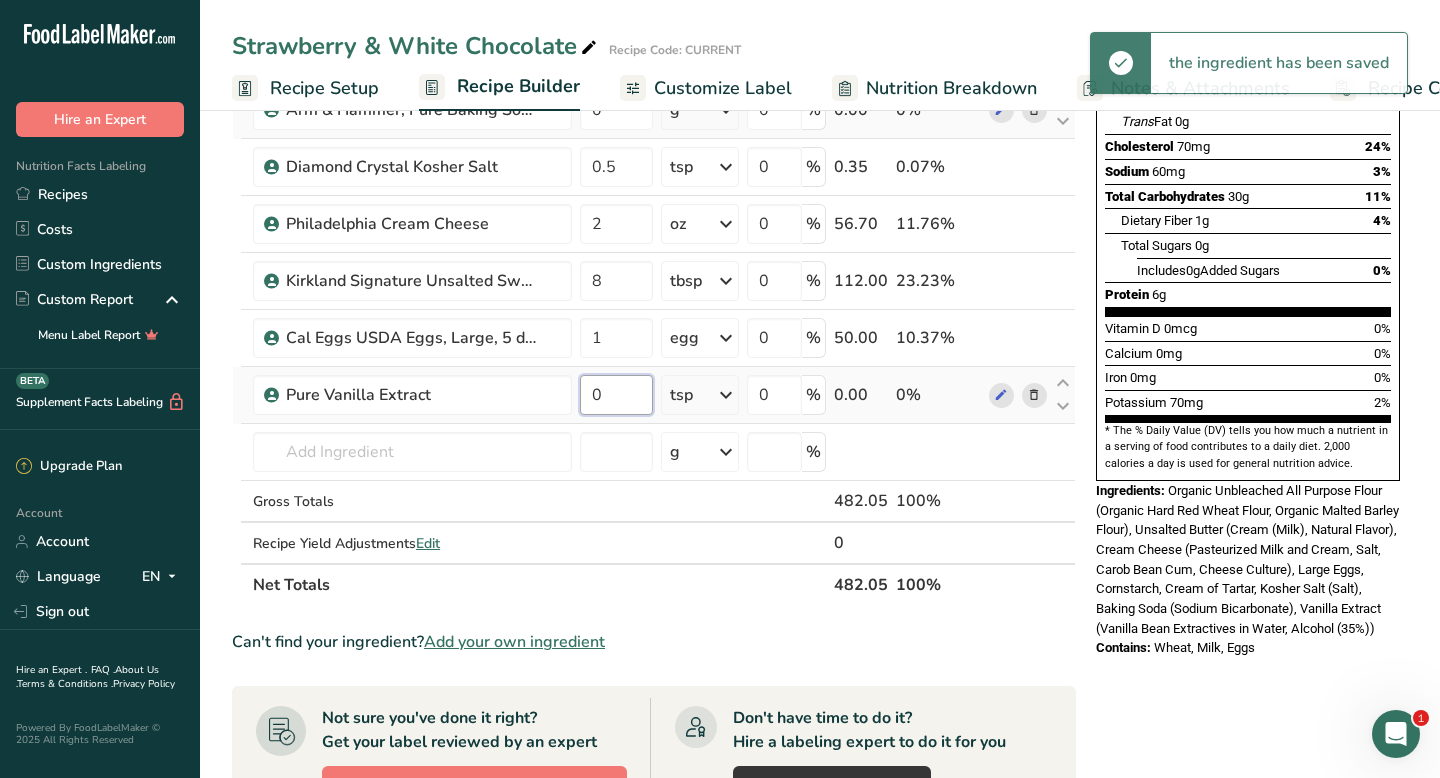 click on "0" at bounding box center [616, 395] 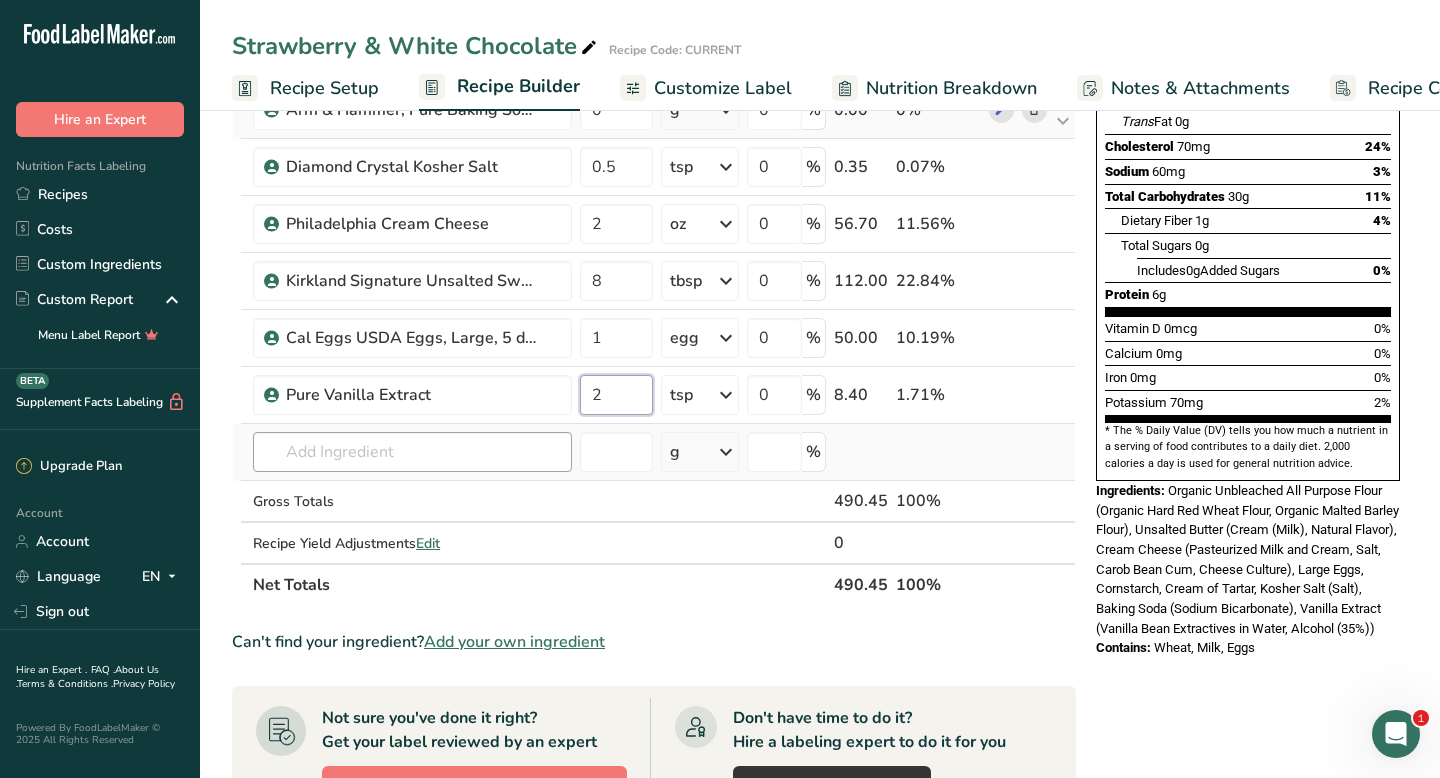 type on "2" 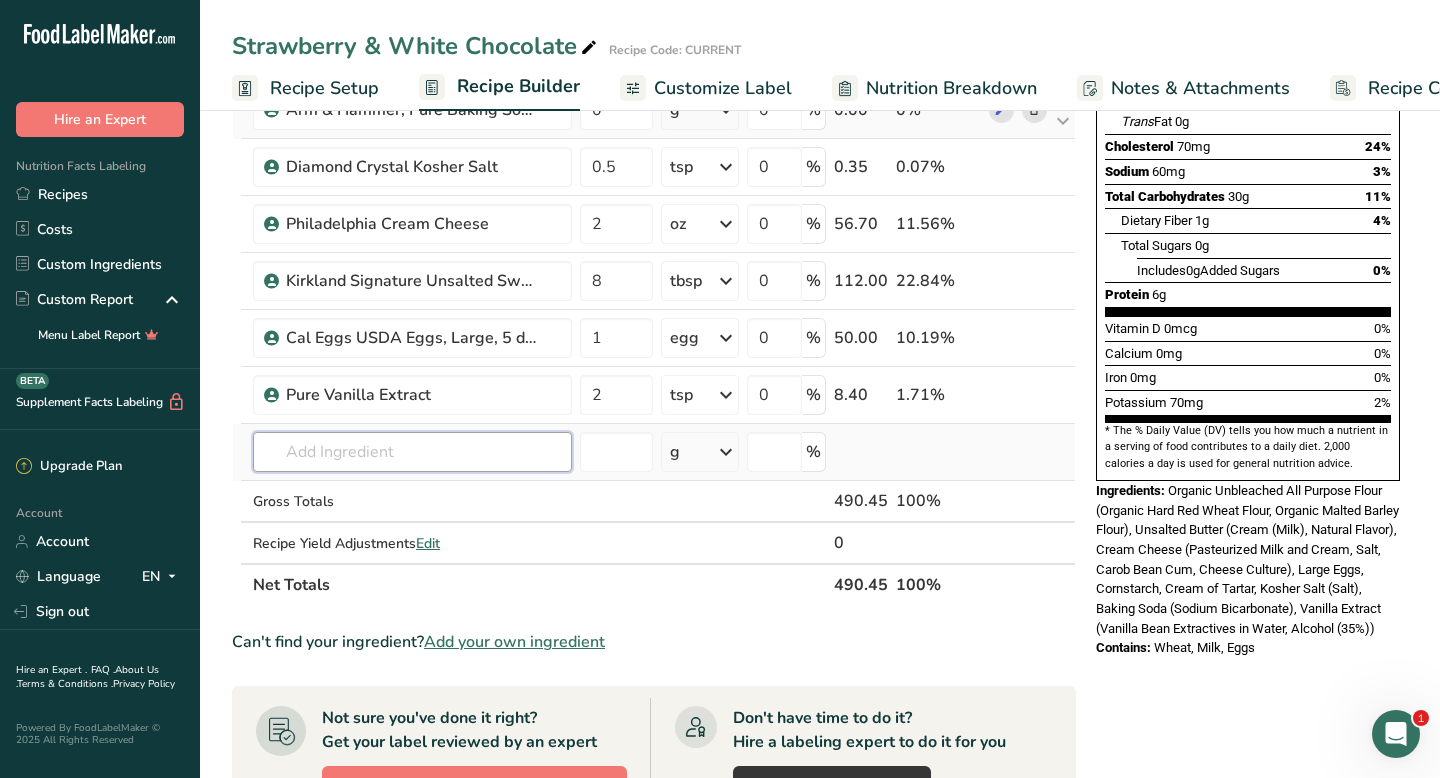 click on "Ingredient *
Amount *
Unit *
Waste *   .a-a{fill:#347362;}.b-a{fill:#fff;}          Grams
Percentage
Kirkland Signature Organic Unbleached All Purpose Flour
Organic
240
g
Portions
0.25 cups
0.5 cups
1 cup
Weight Units
g
kg
mg
See more
Volume Units
l
mL
fl oz
See more
0
%
240.00
48.93%
Cornstarch
Dairy free
Gluten free
Vegan
Vegetarian
Soy free
20
g
Portions
1 cup
Weight Units
g
kg" at bounding box center [654, 237] 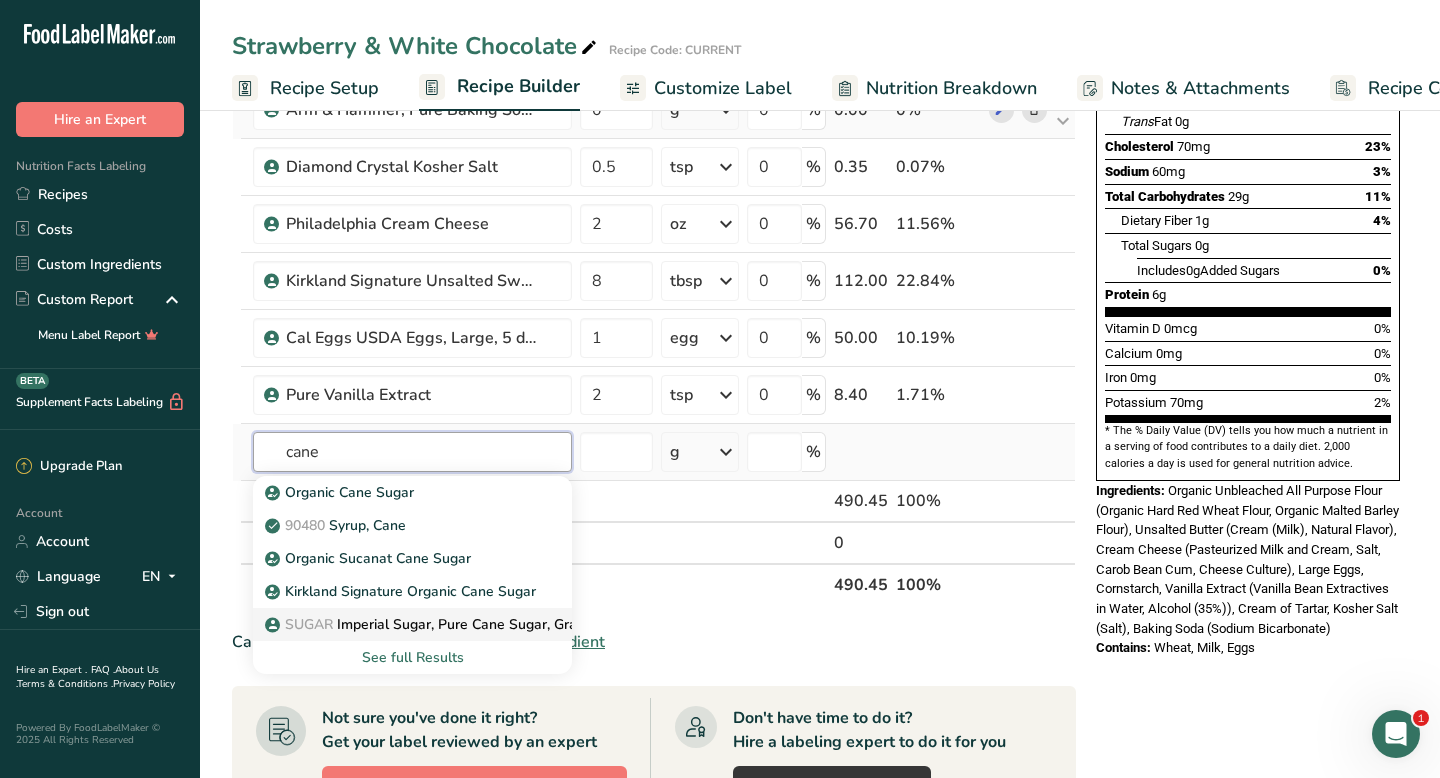 type on "cane" 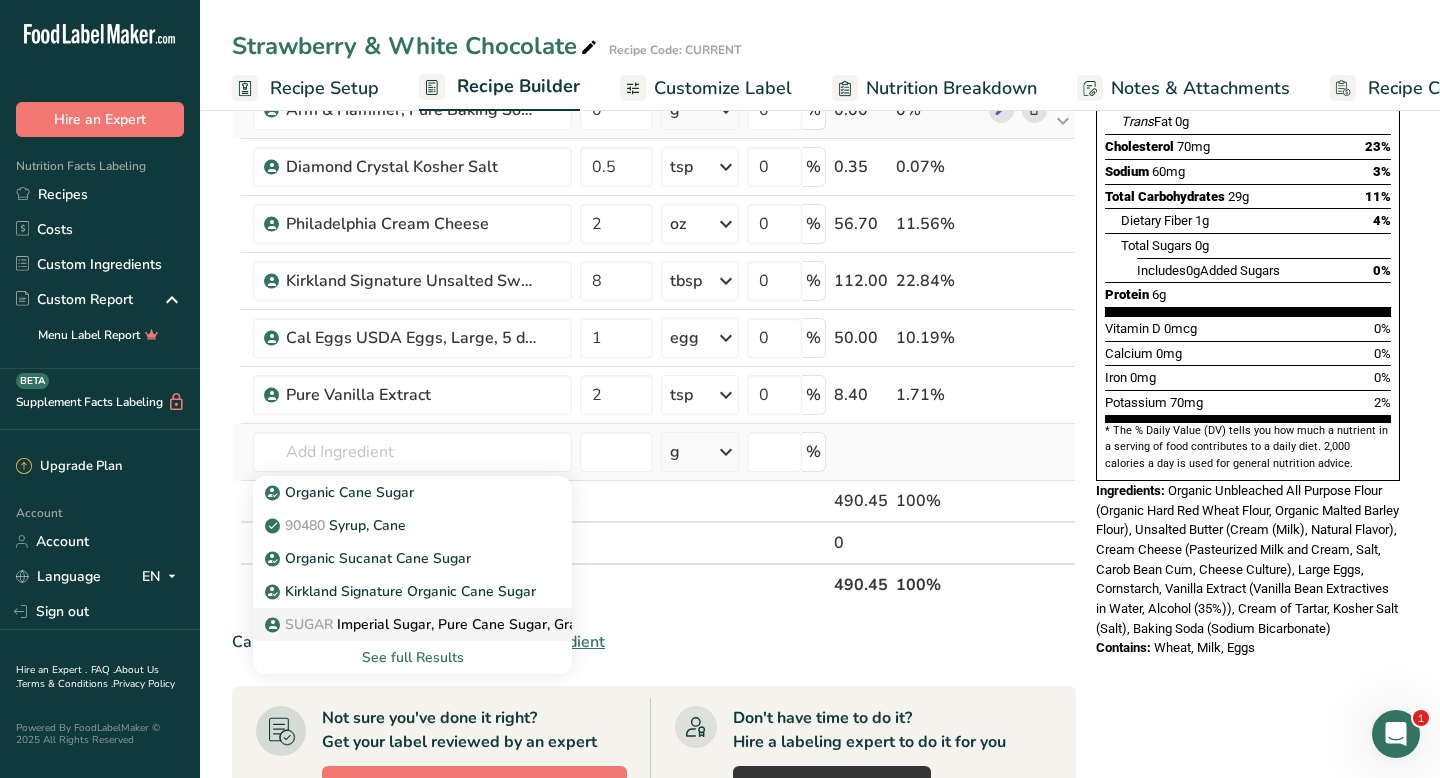 click on "SUGAR
Imperial Sugar, Pure Cane Sugar, Granulated" at bounding box center [447, 624] 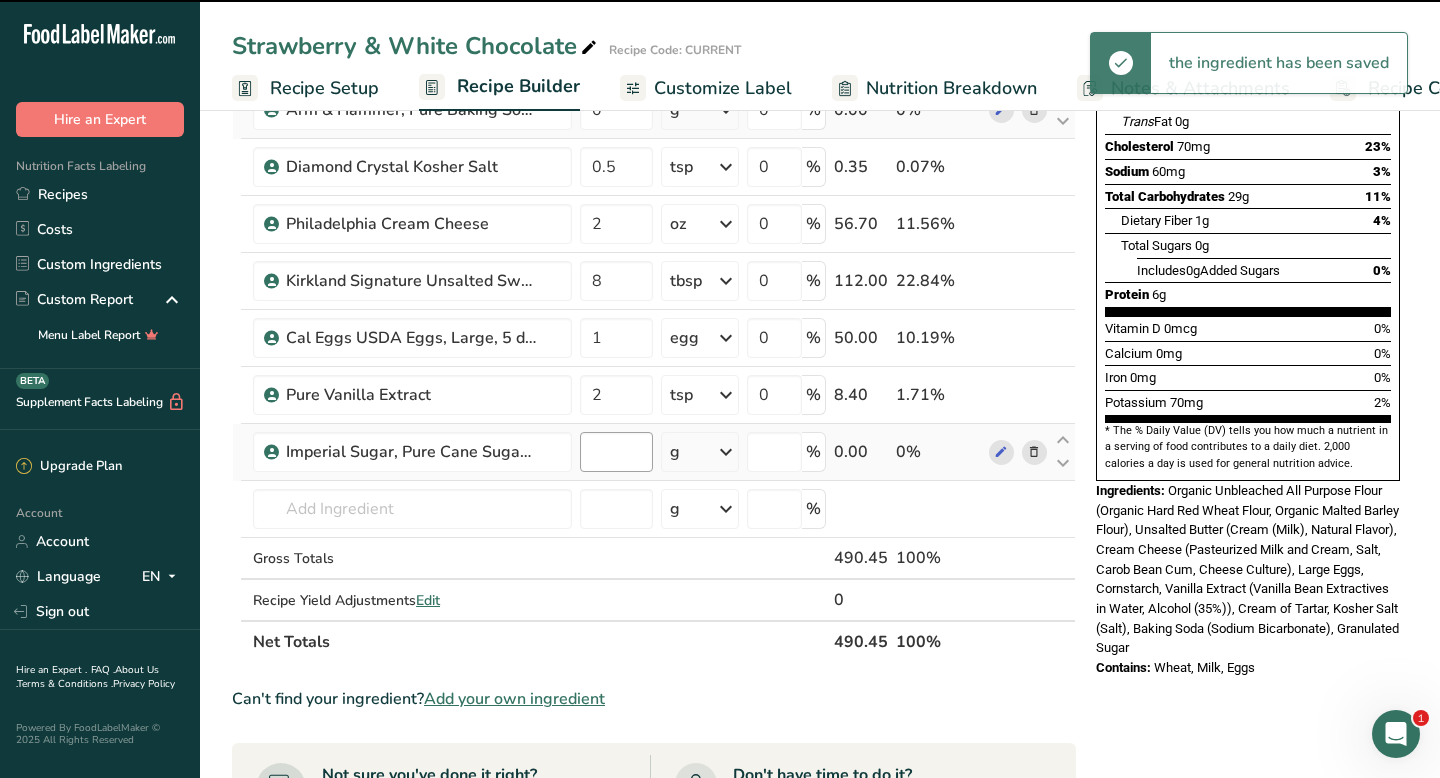 type on "0" 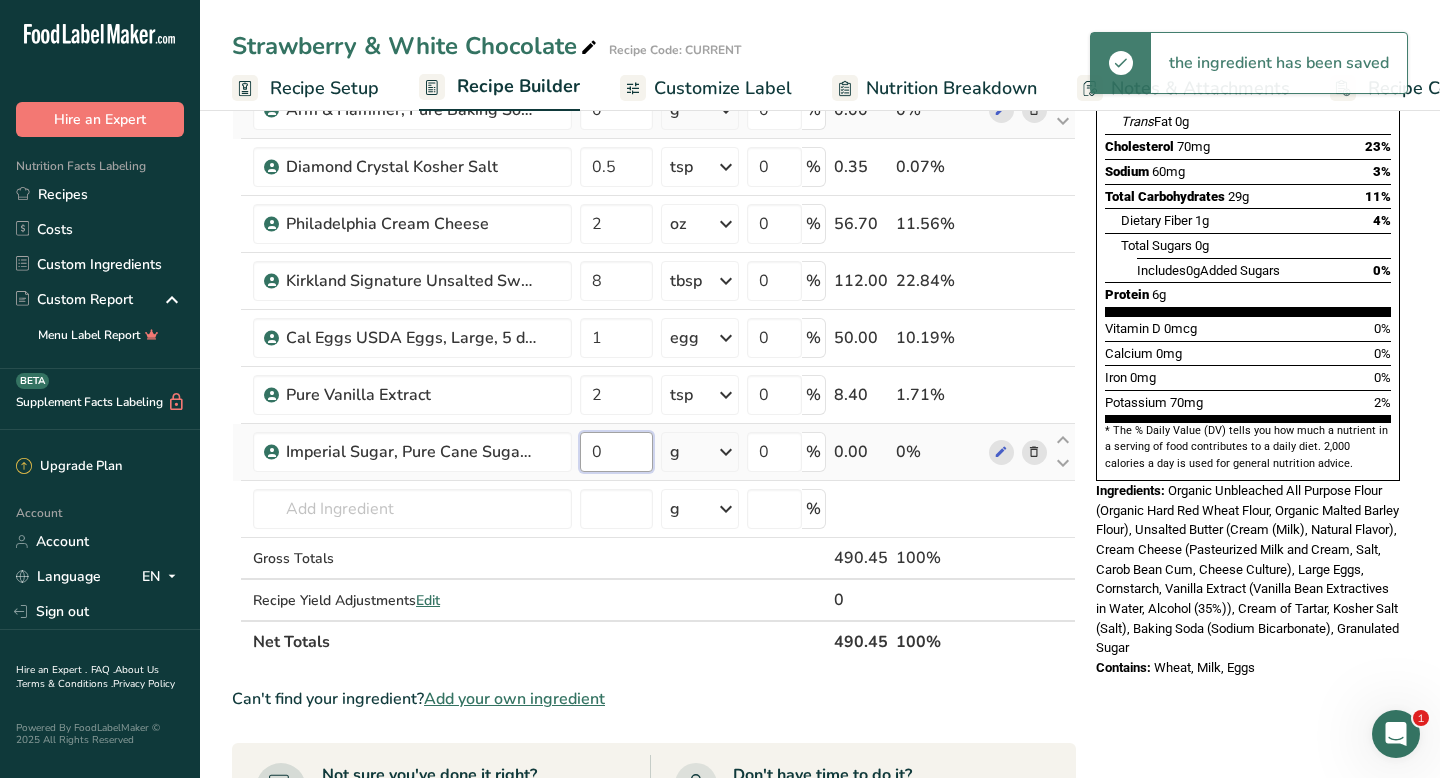 click on "0" at bounding box center (616, 452) 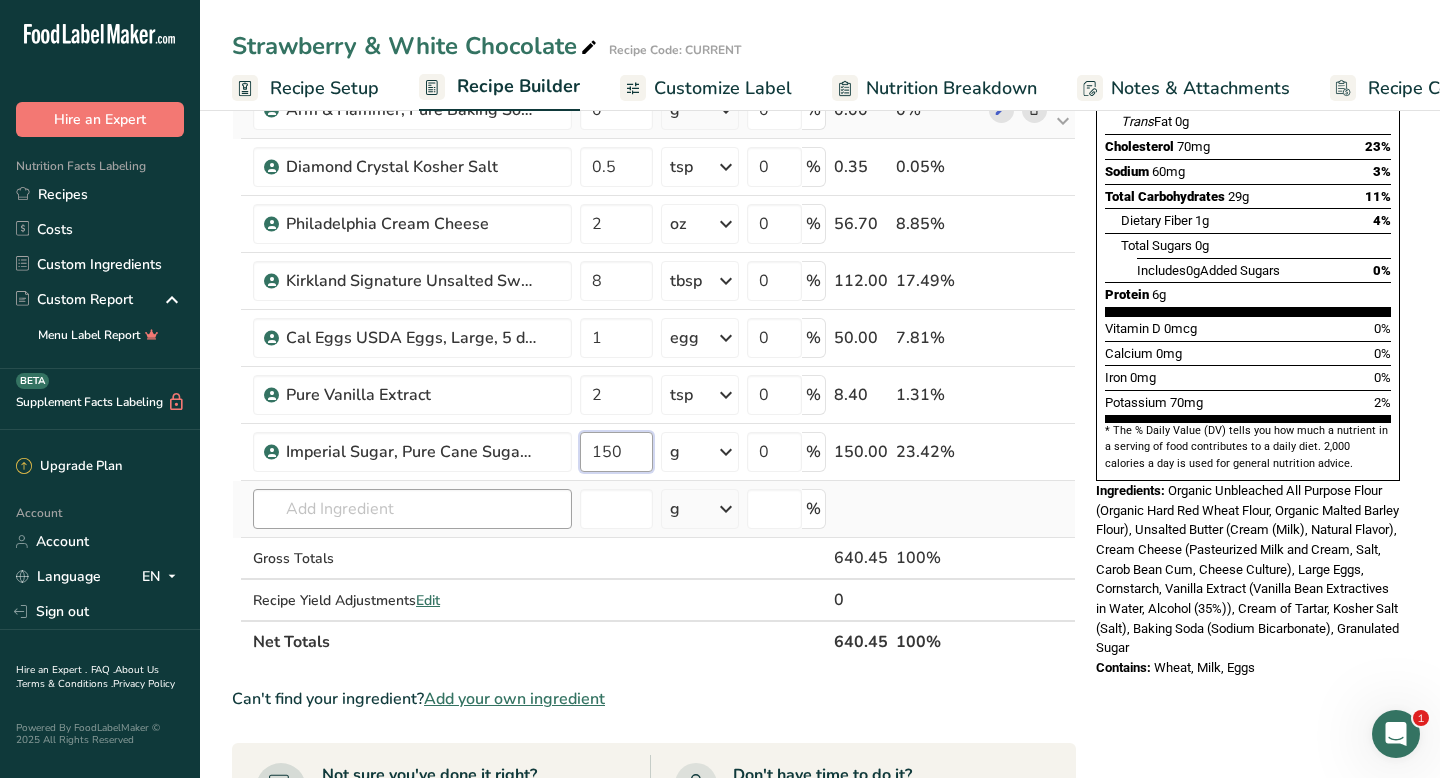 type on "150" 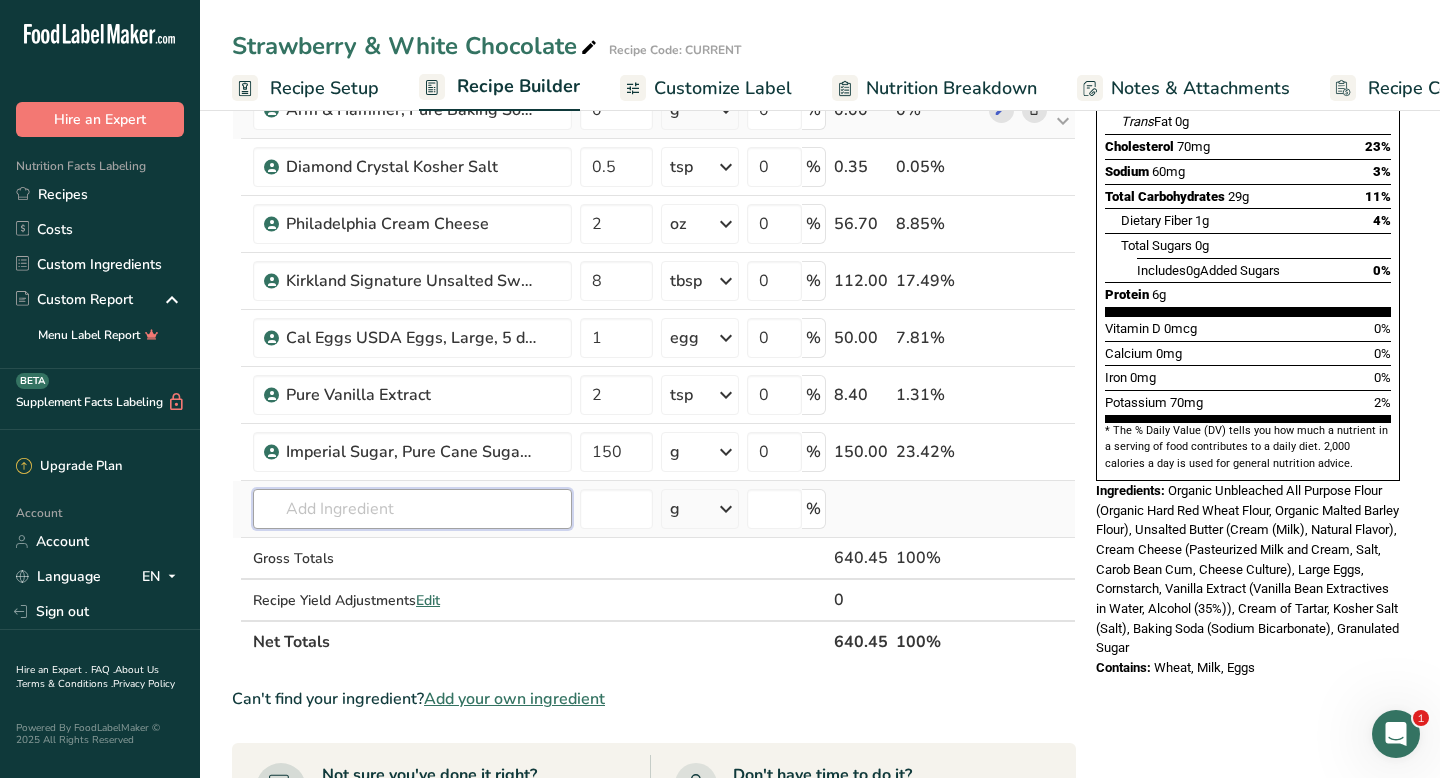 click on "Ingredient *
Amount *
Unit *
Waste *   .a-a{fill:#347362;}.b-a{fill:#fff;}          Grams
Percentage
Kirkland Signature Organic Unbleached All Purpose Flour
Organic
[NUMBER]
g
Portions
0.25 cups
0.5 cups
1 cup
Weight Units
g
kg
mg
See more
Volume Units
l
mL
fl oz
See more
0
%
[NUMBER]
37.47%
Cornstarch
Dairy free
Gluten free
Vegan
Vegetarian
Soy free
[NUMBER]
g
Portions
1 cup
Weight Units
g
kg" at bounding box center (654, 265) 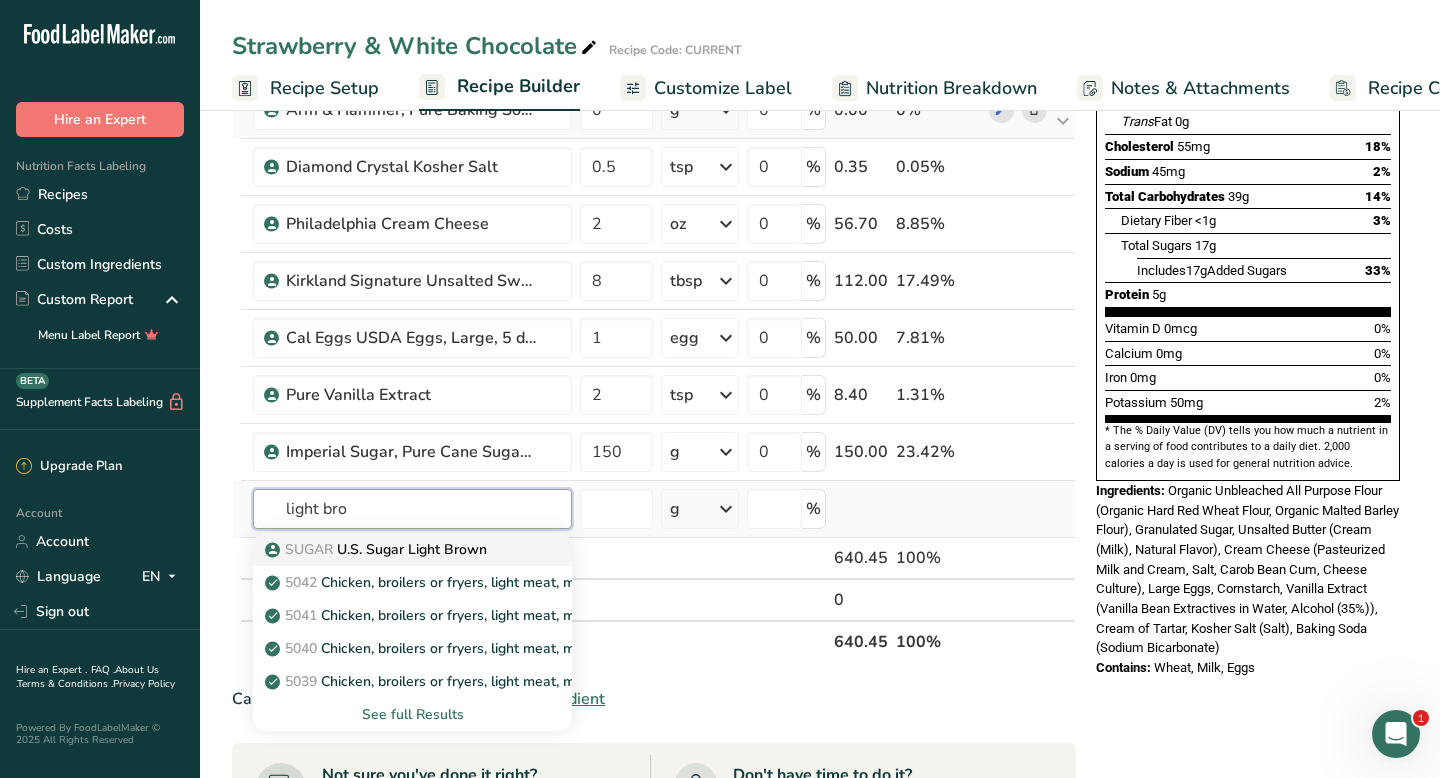 type on "light bro" 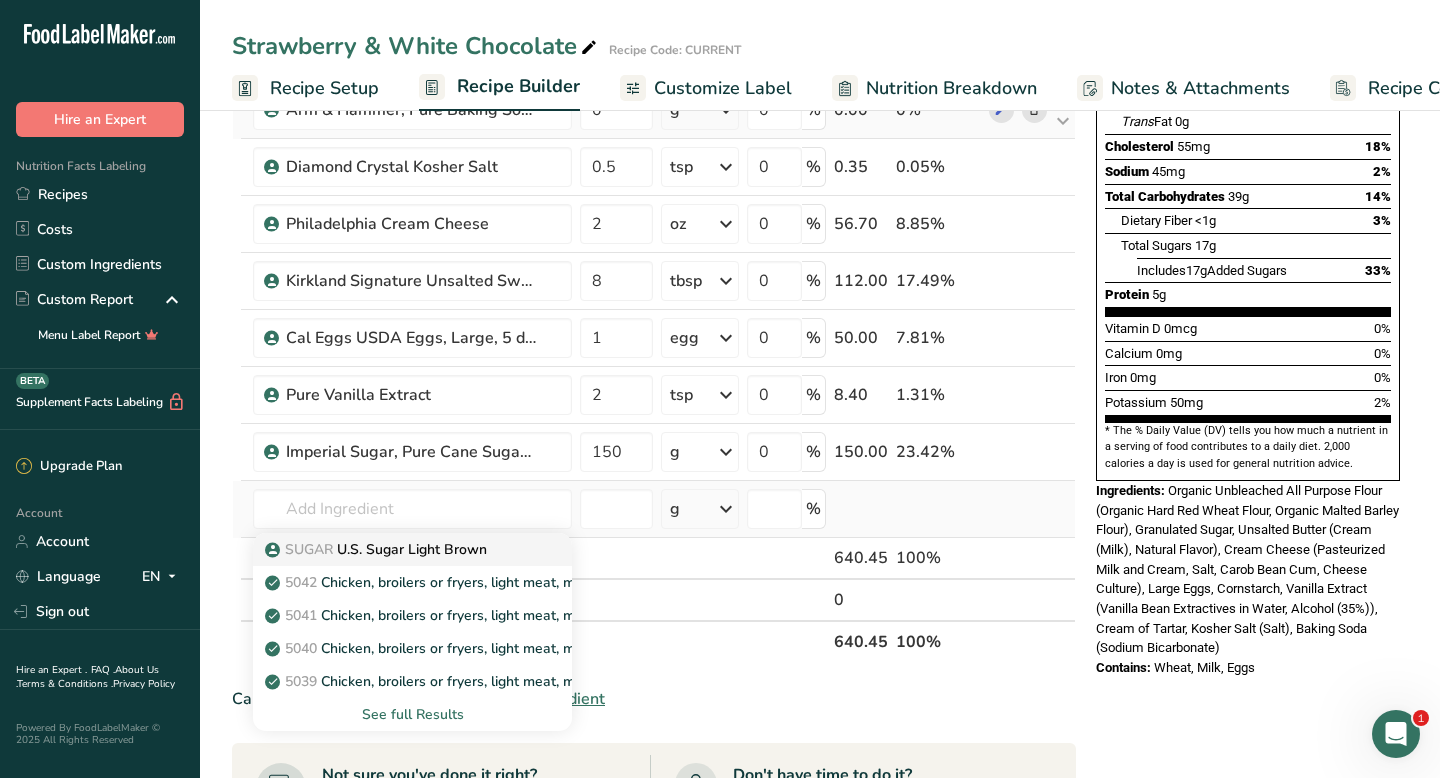 click on "SUGAR
U.S. Sugar Light Brown" at bounding box center (378, 549) 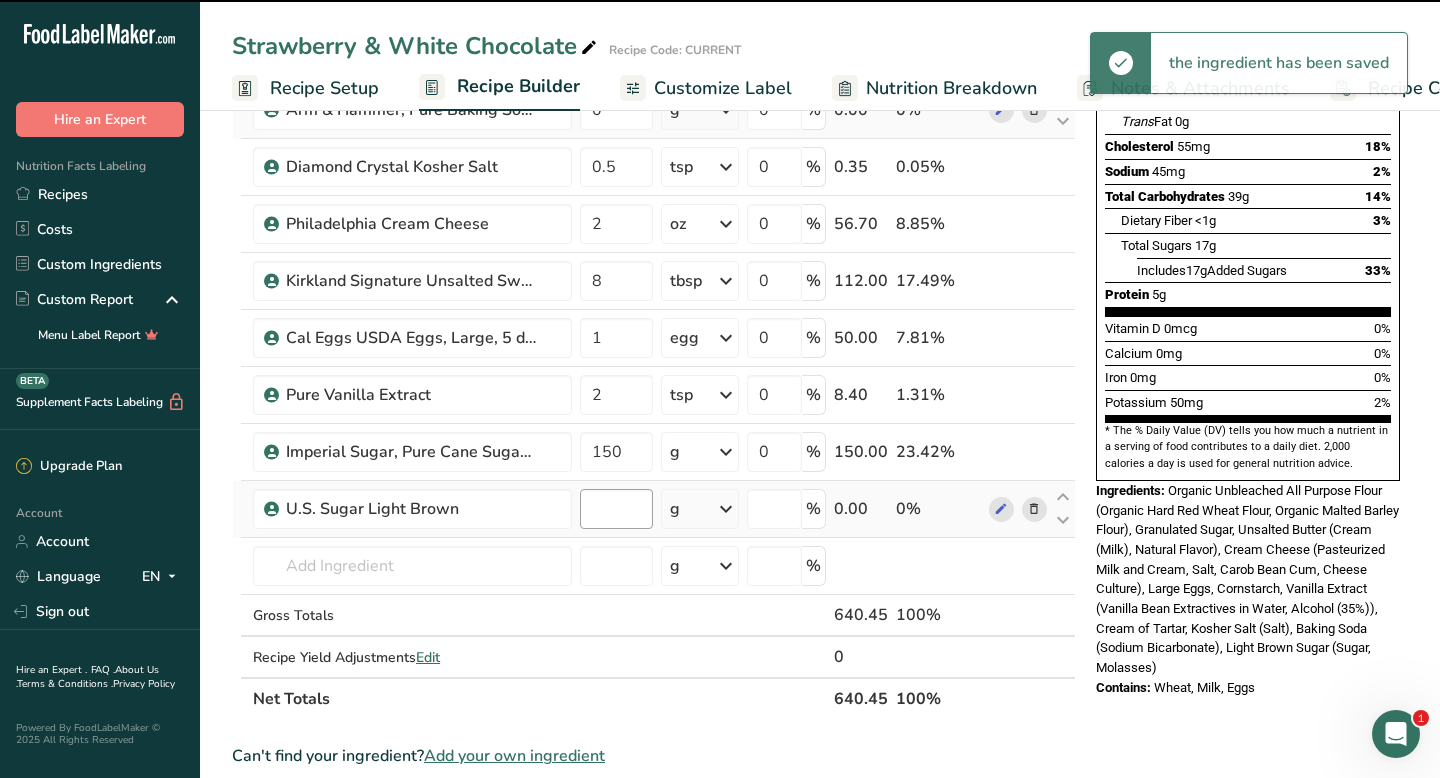 type on "0" 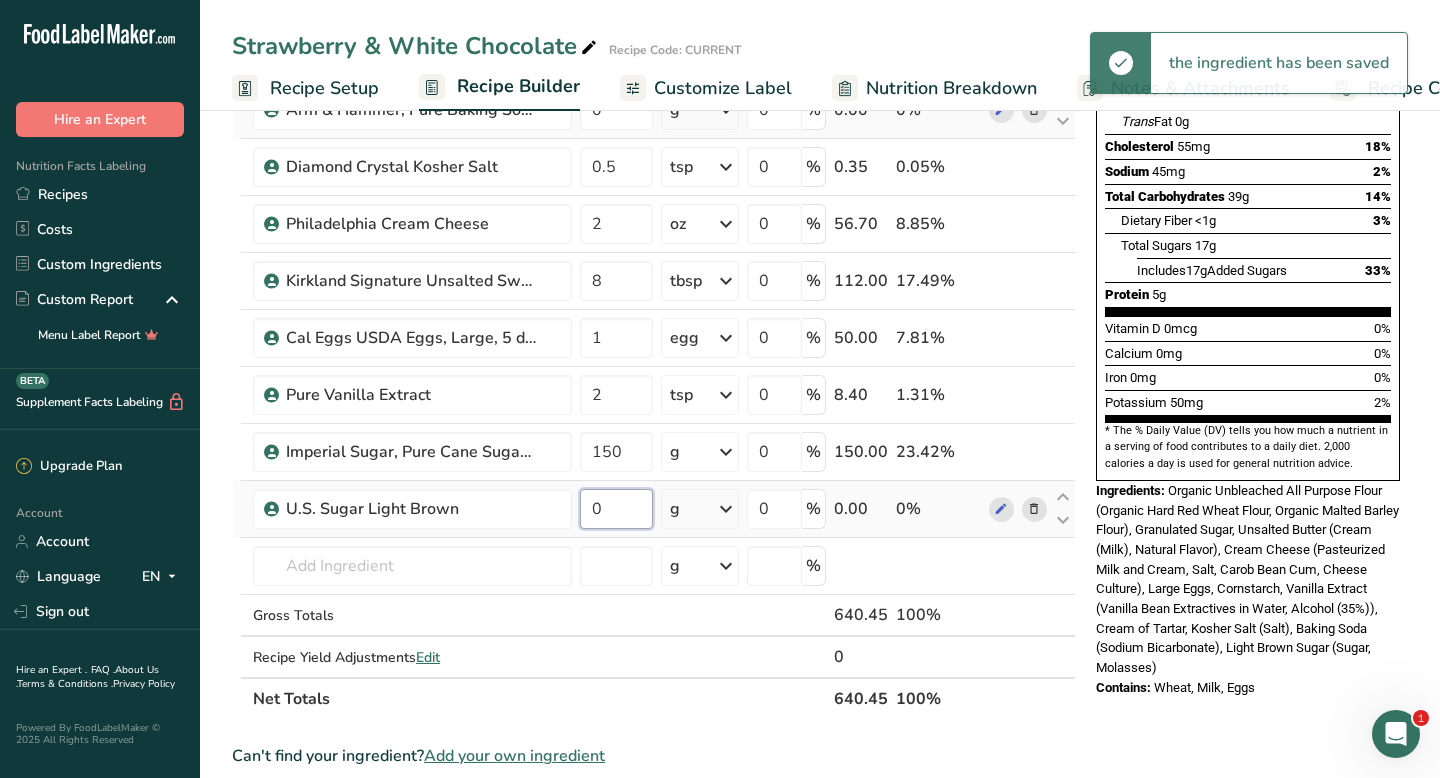 click on "0" at bounding box center (616, 509) 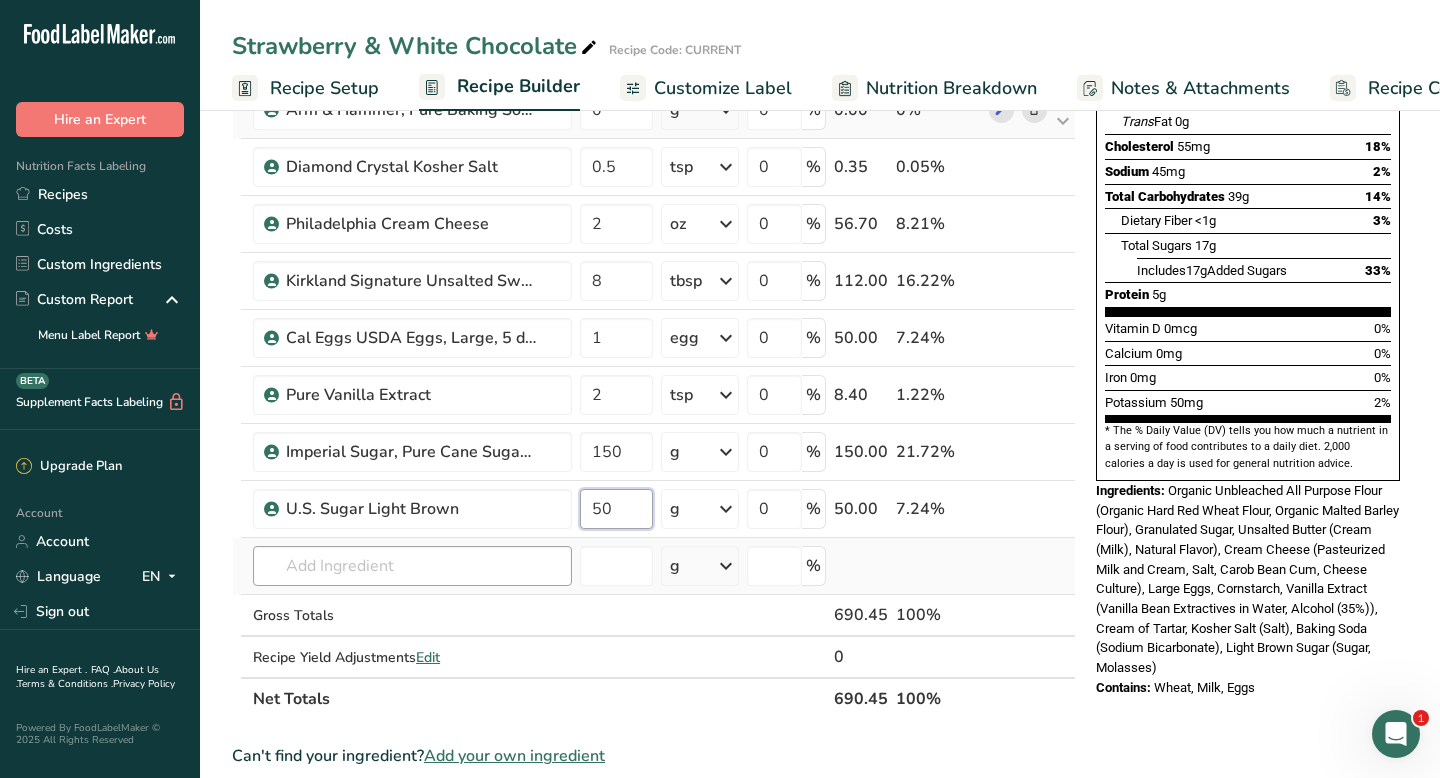 type on "50" 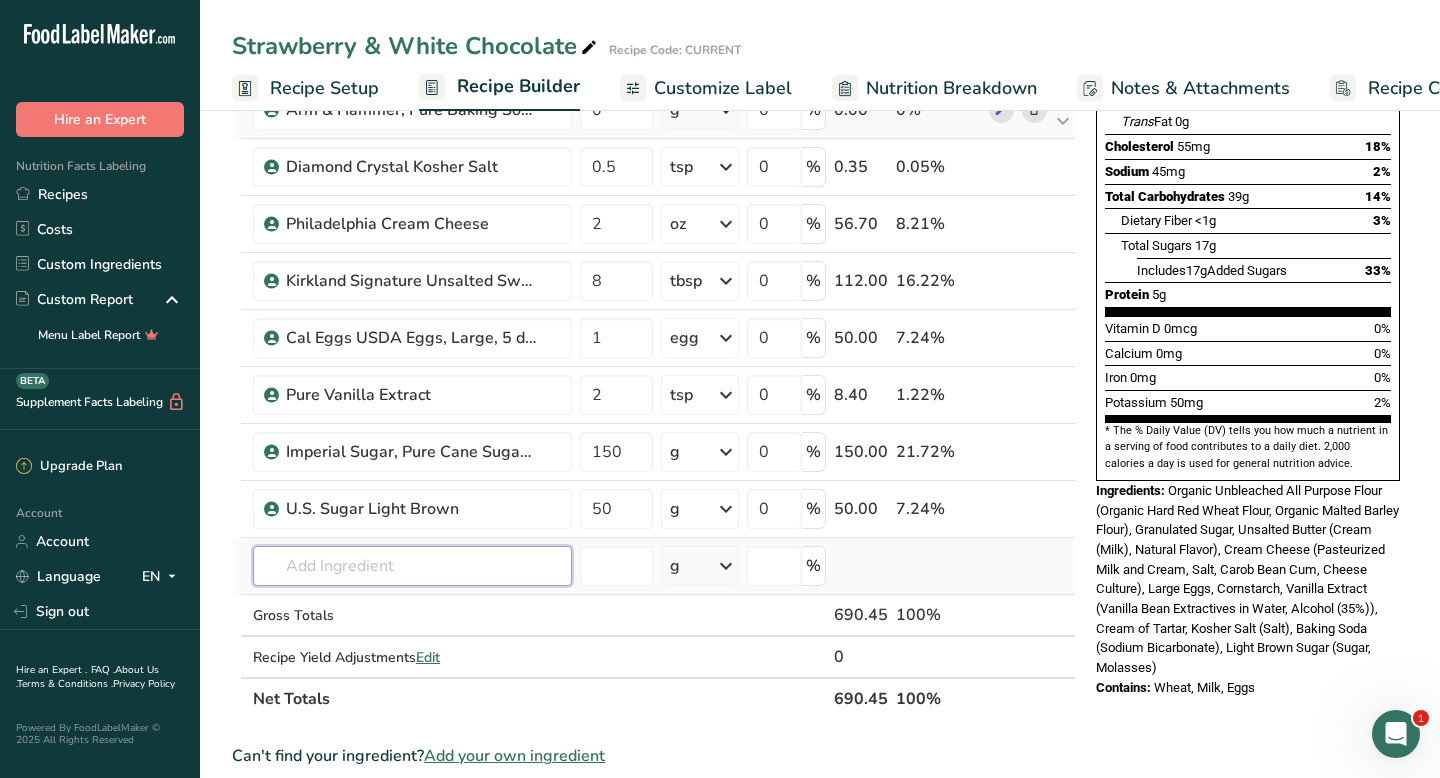click on "Ingredient *
Amount *
Unit *
Waste *   .a-a{fill:#347362;}.b-a{fill:#fff;}          Grams
Percentage
Kirkland Signature Organic Unbleached All Purpose Flour
Organic
240
g
Portions
0.25 cups
0.5 cups
1 cup
Weight Units
g
kg
mg
See more
Volume Units
l
mL
fl oz
See more
0
%
240.00
34.76%
Cornstarch
Dairy free
Gluten free
Vegan
Vegetarian
Soy free
20
g
Portions
1 cup
Weight Units
g
kg" at bounding box center (654, 294) 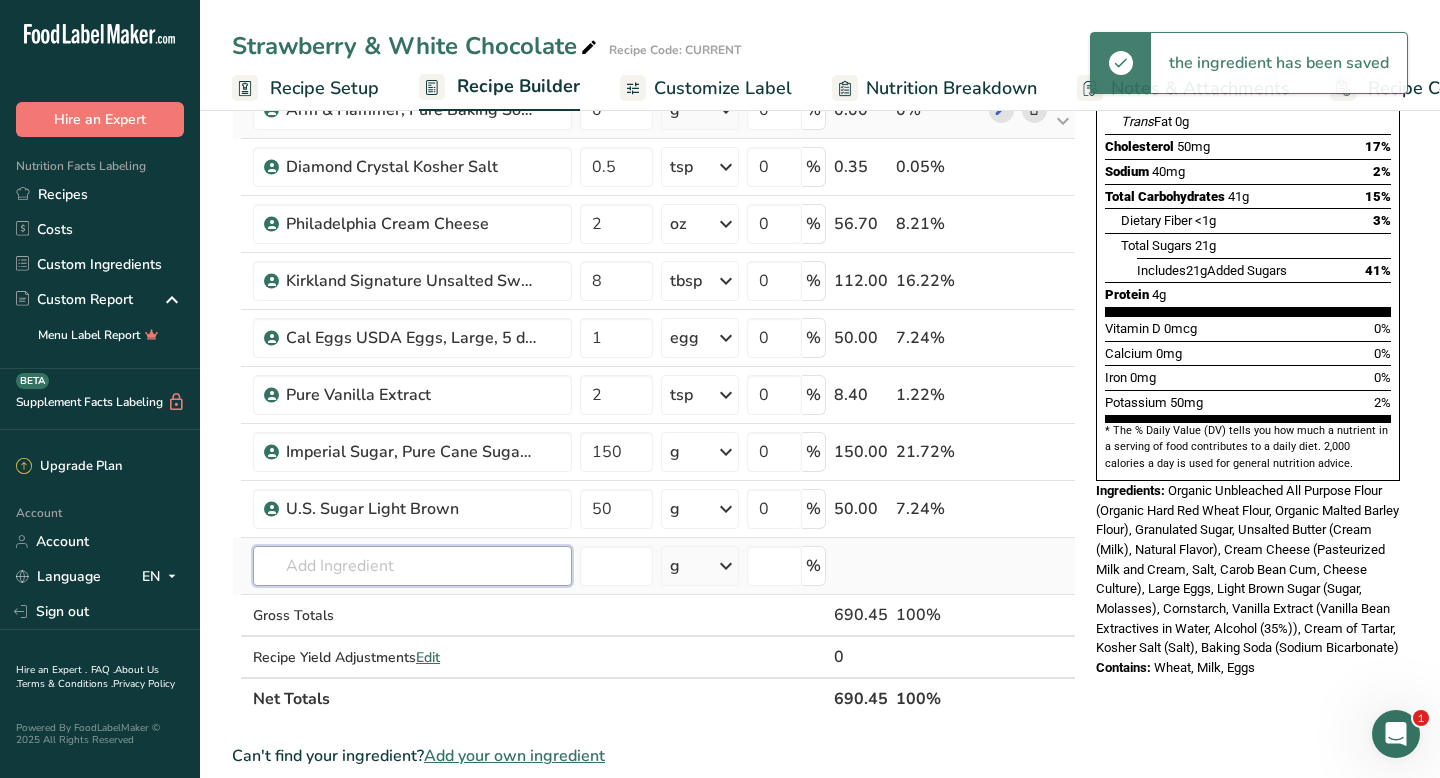 click at bounding box center (412, 566) 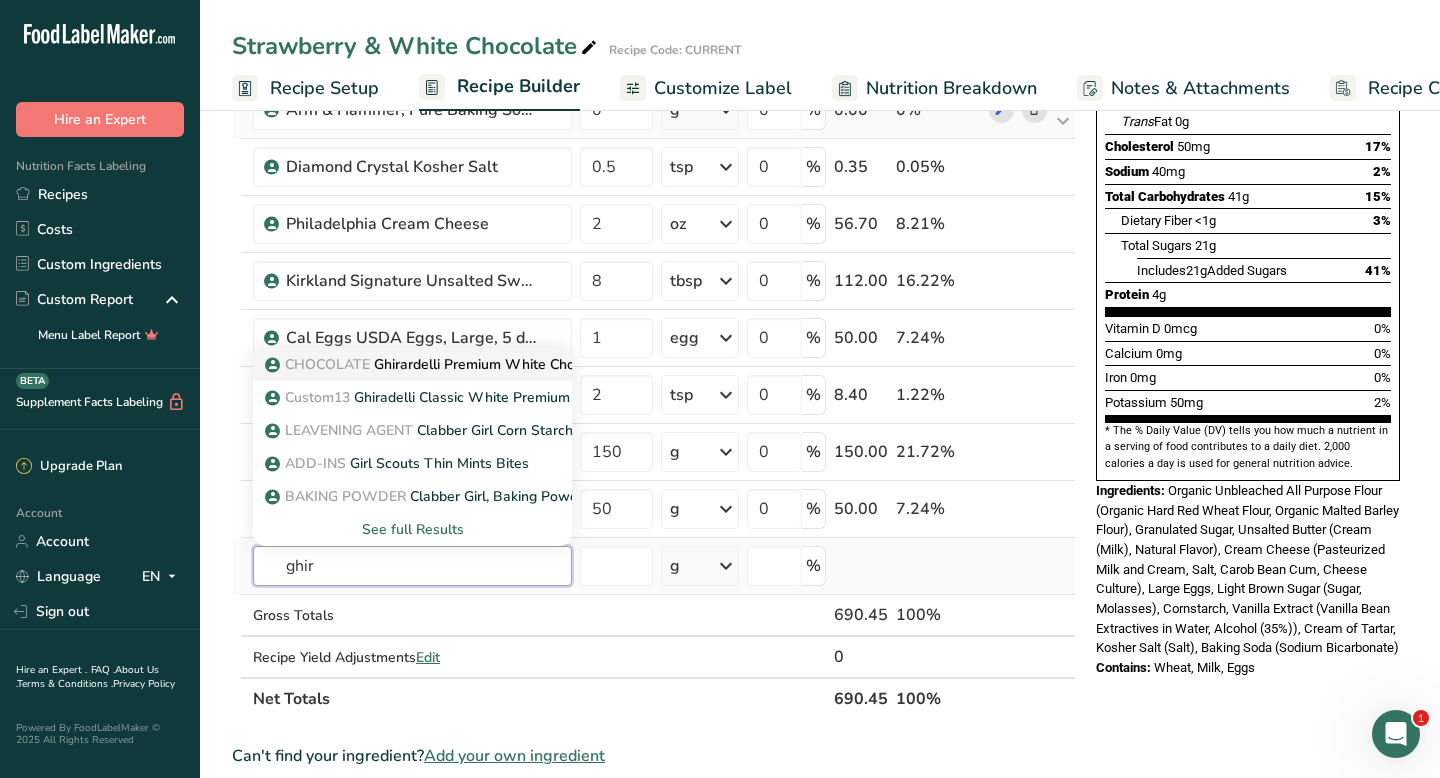 type on "ghir" 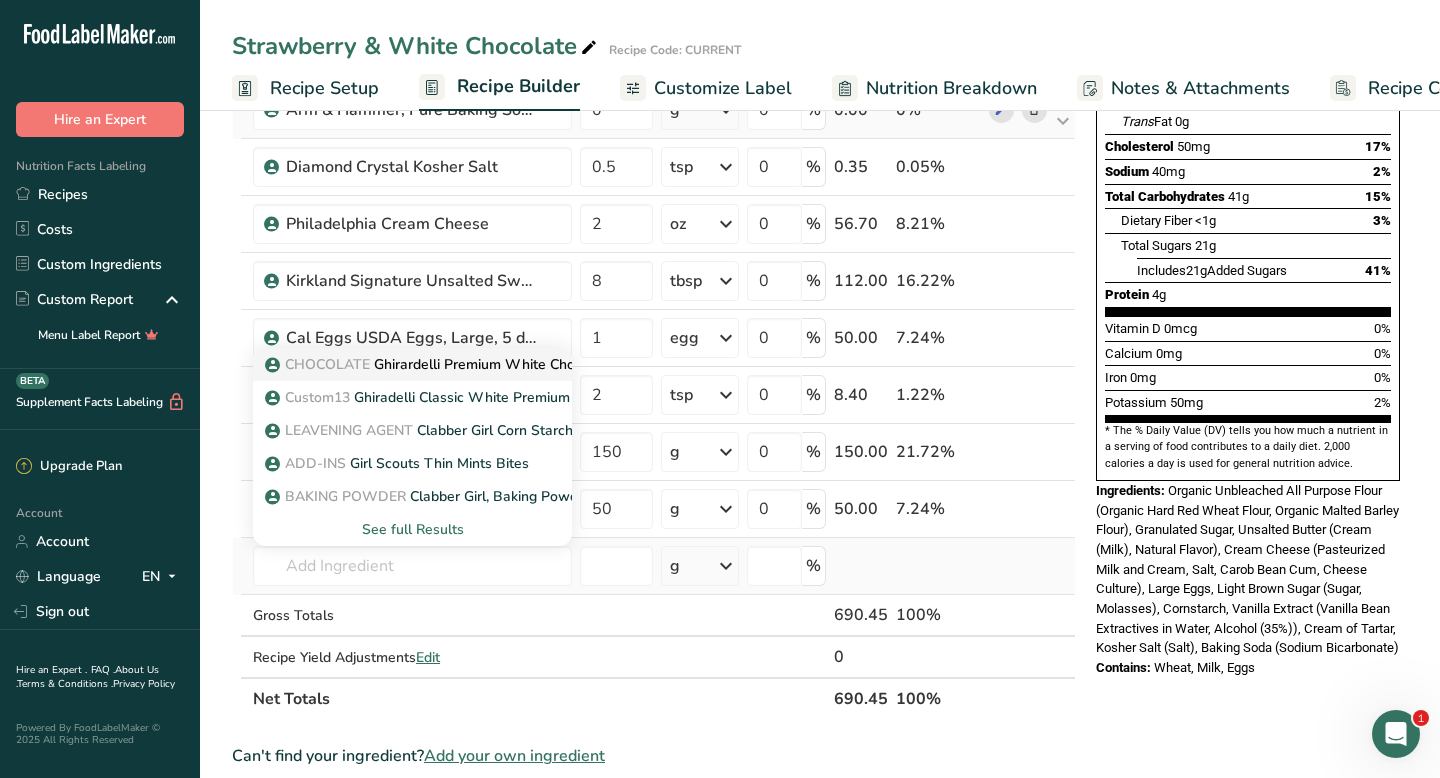 click on "CHOCOLATE
Ghirardelli Premium White Chocolate Baking Bar" at bounding box center (479, 364) 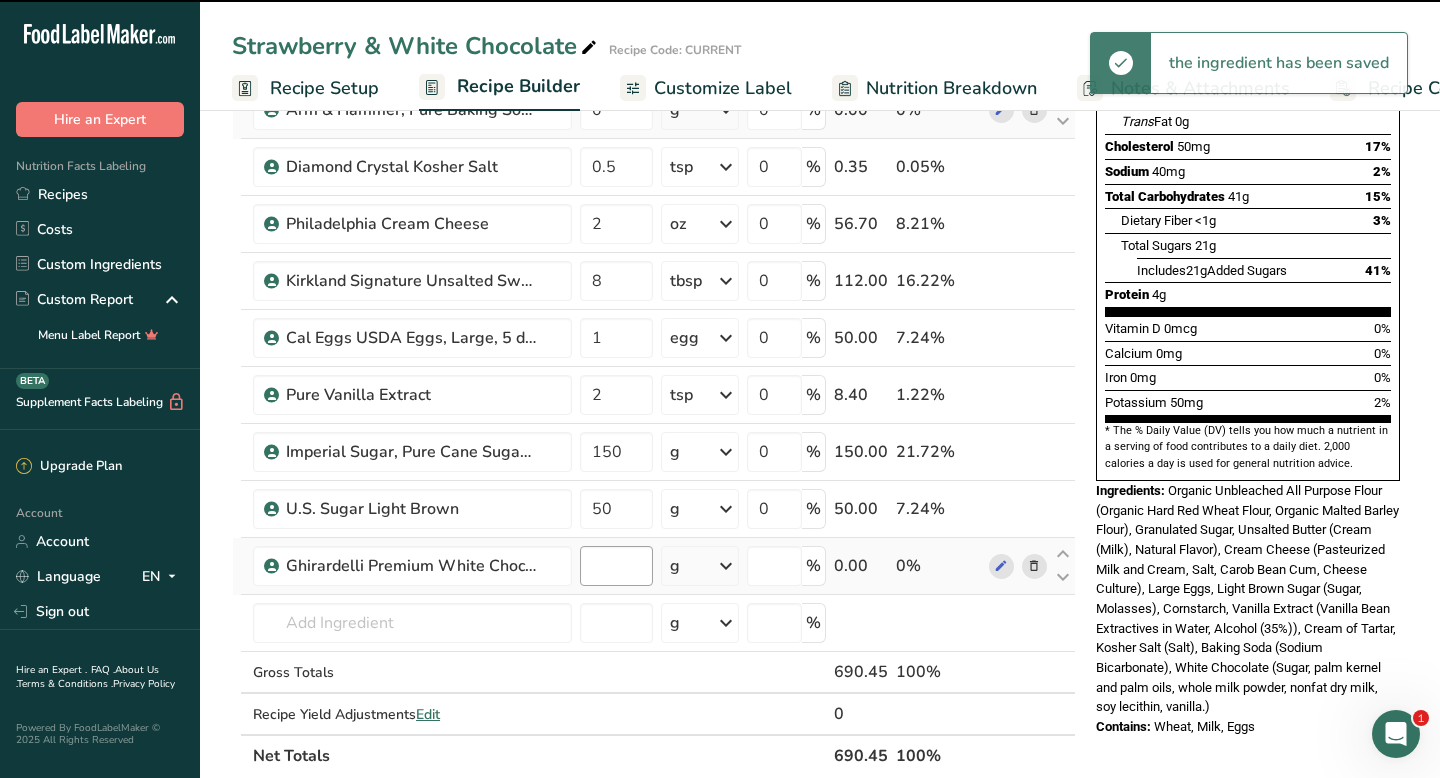 type on "0" 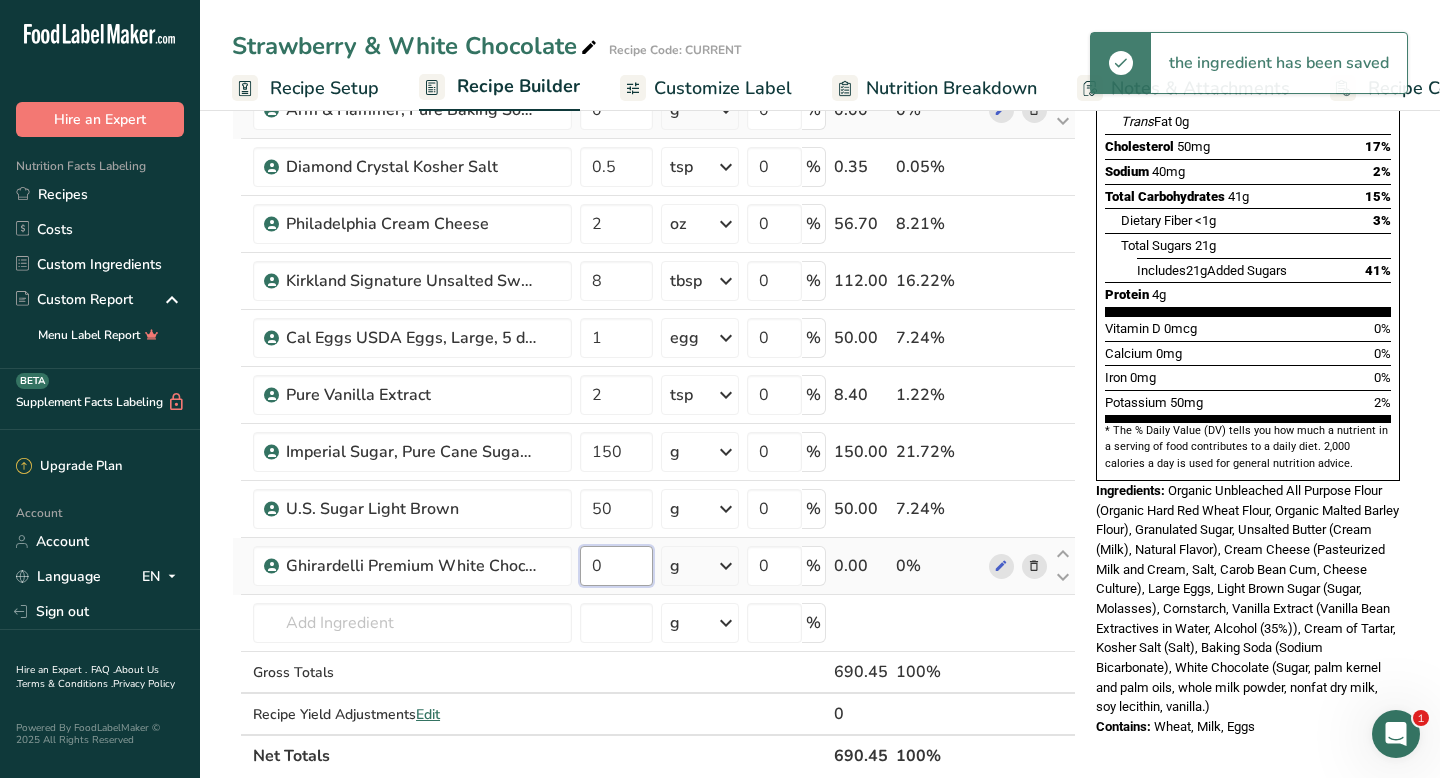 click on "0" at bounding box center (616, 566) 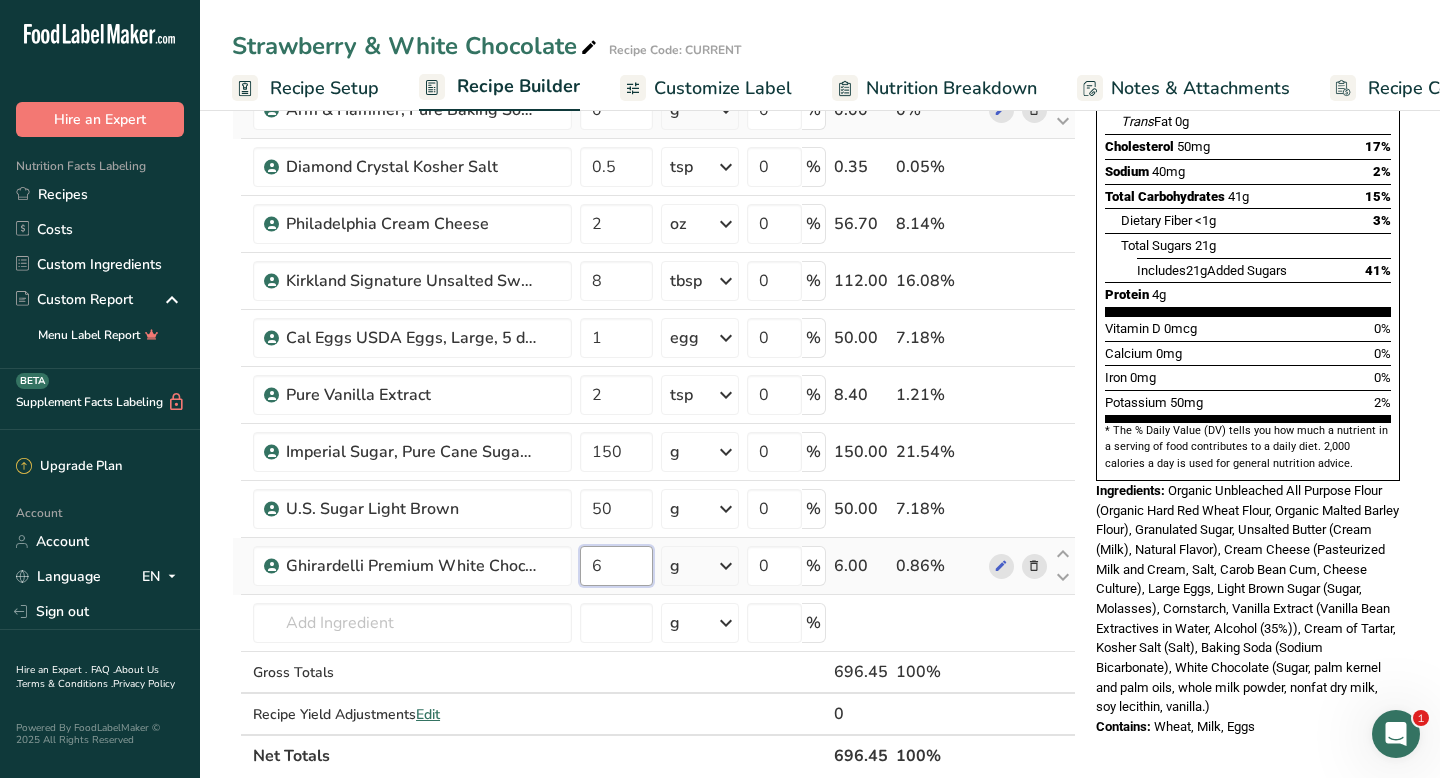 type on "6" 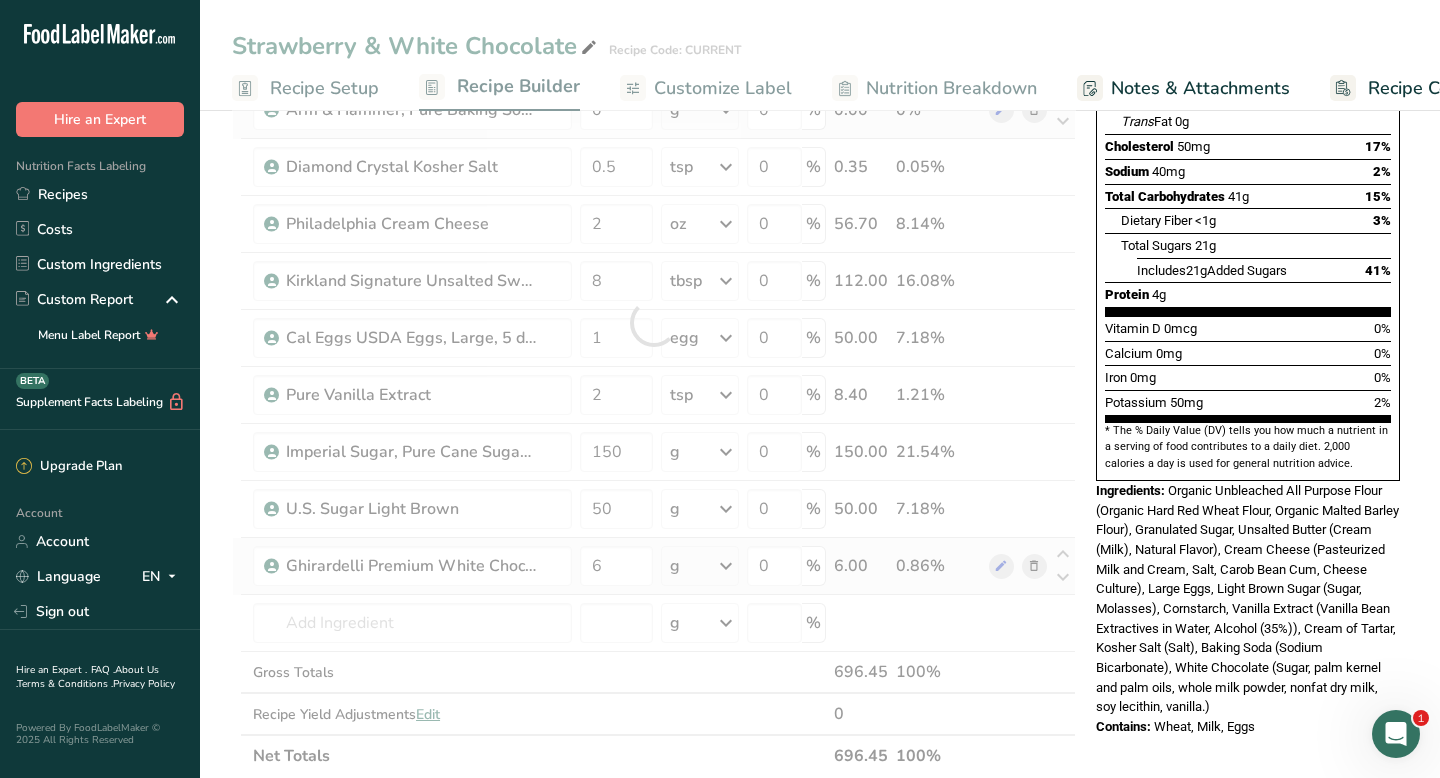 click on "Ingredient *
Amount *
Unit *
Waste *   .a-a{fill:#347362;}.b-a{fill:#fff;}          Grams
Percentage
Kirkland Signature Organic Unbleached All Purpose Flour
Organic
240
g
Portions
0.25 cups
0.5 cups
1 cup
Weight Units
g
kg
mg
See more
Volume Units
l
mL
fl oz
See more
0
%
240.00
34.46%
Cornstarch
Dairy free
Gluten free
Vegan
Vegetarian
Soy free
20
g
Portions
1 cup
Weight Units
g
kg" at bounding box center (654, 322) 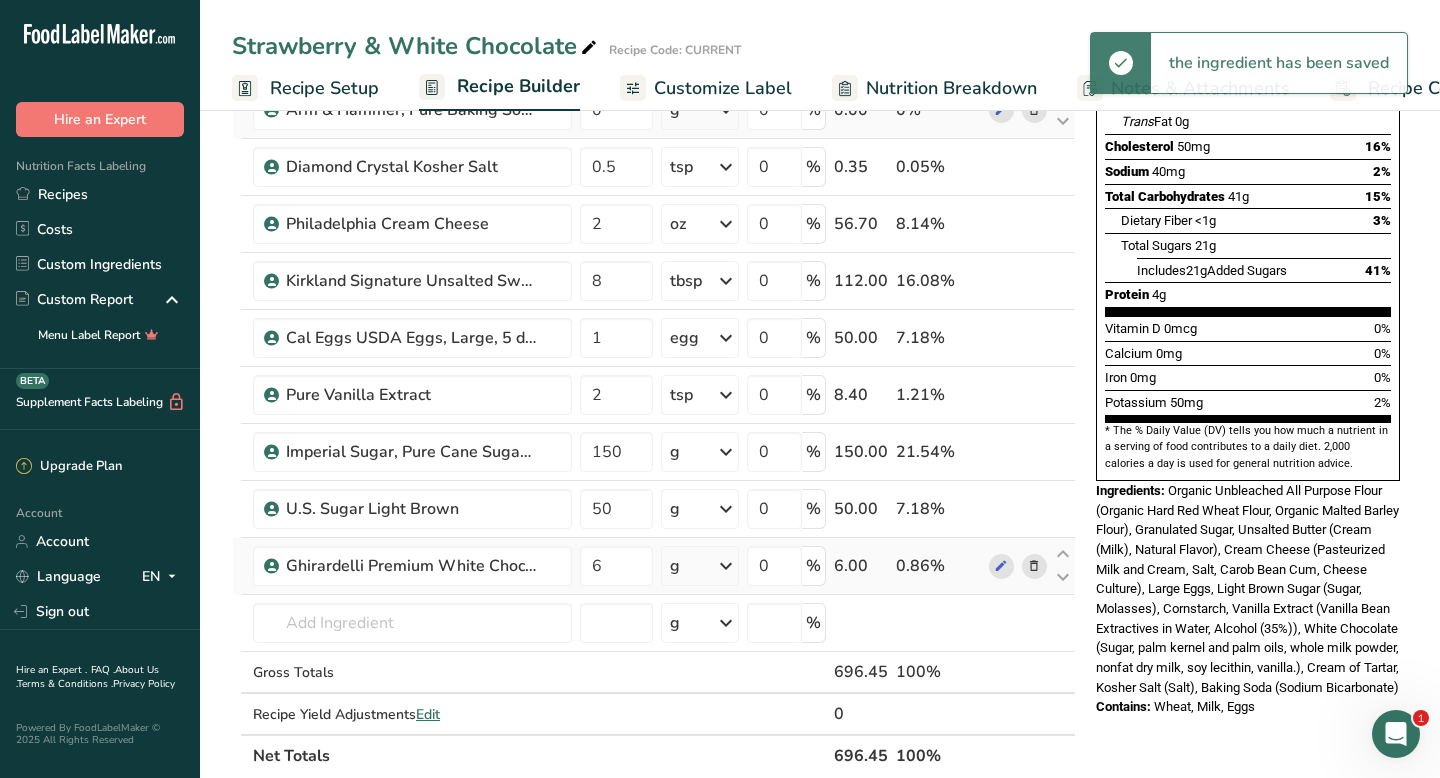click at bounding box center [726, 566] 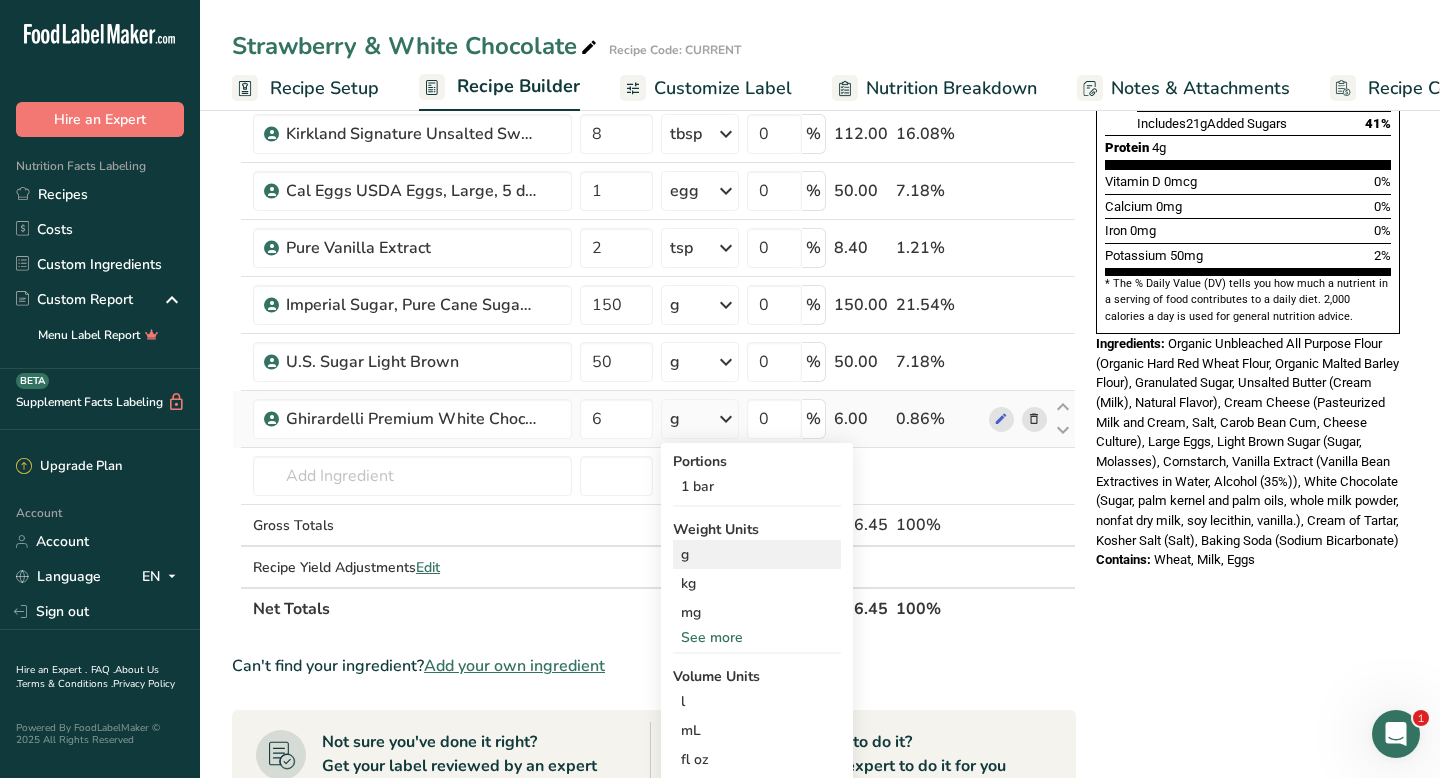 scroll, scrollTop: 554, scrollLeft: 0, axis: vertical 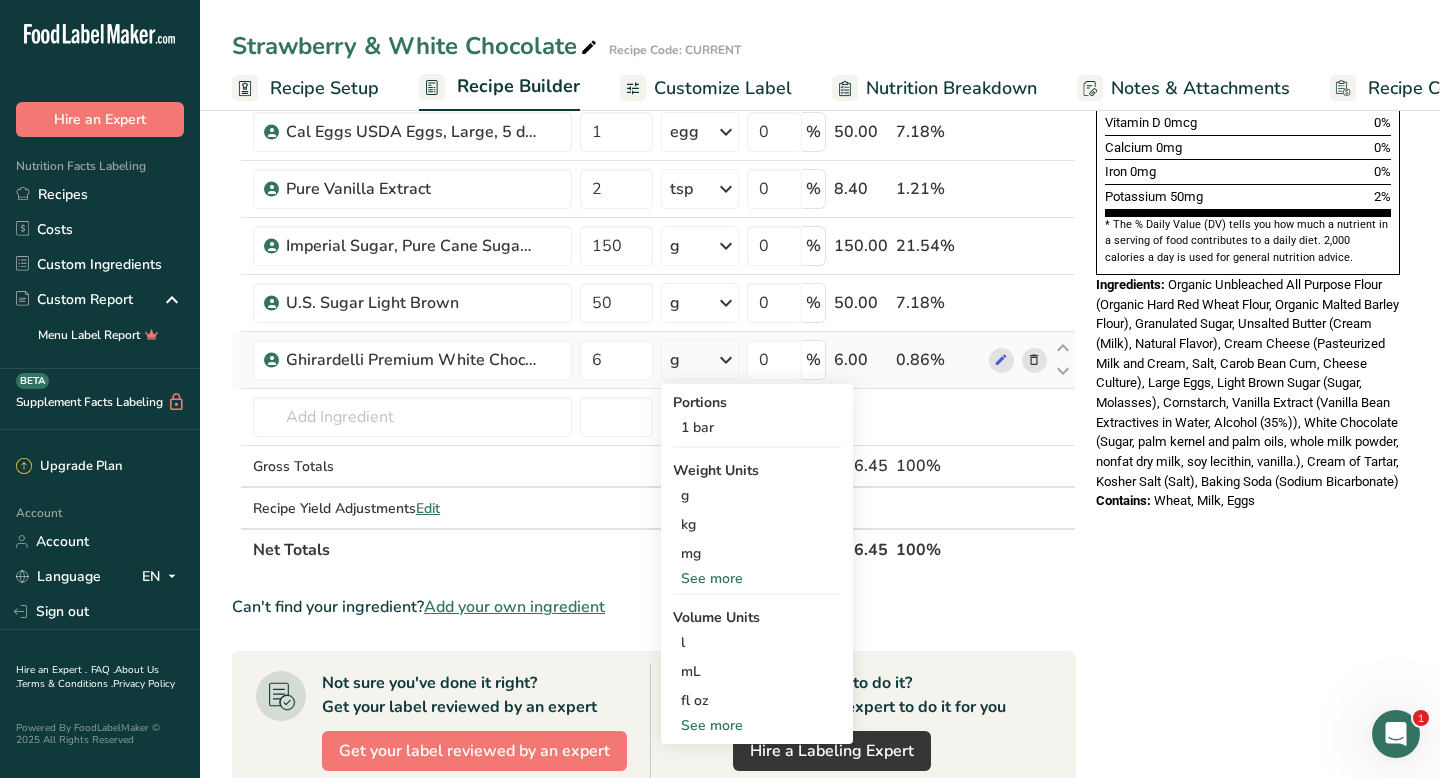 click on "See more" at bounding box center [757, 578] 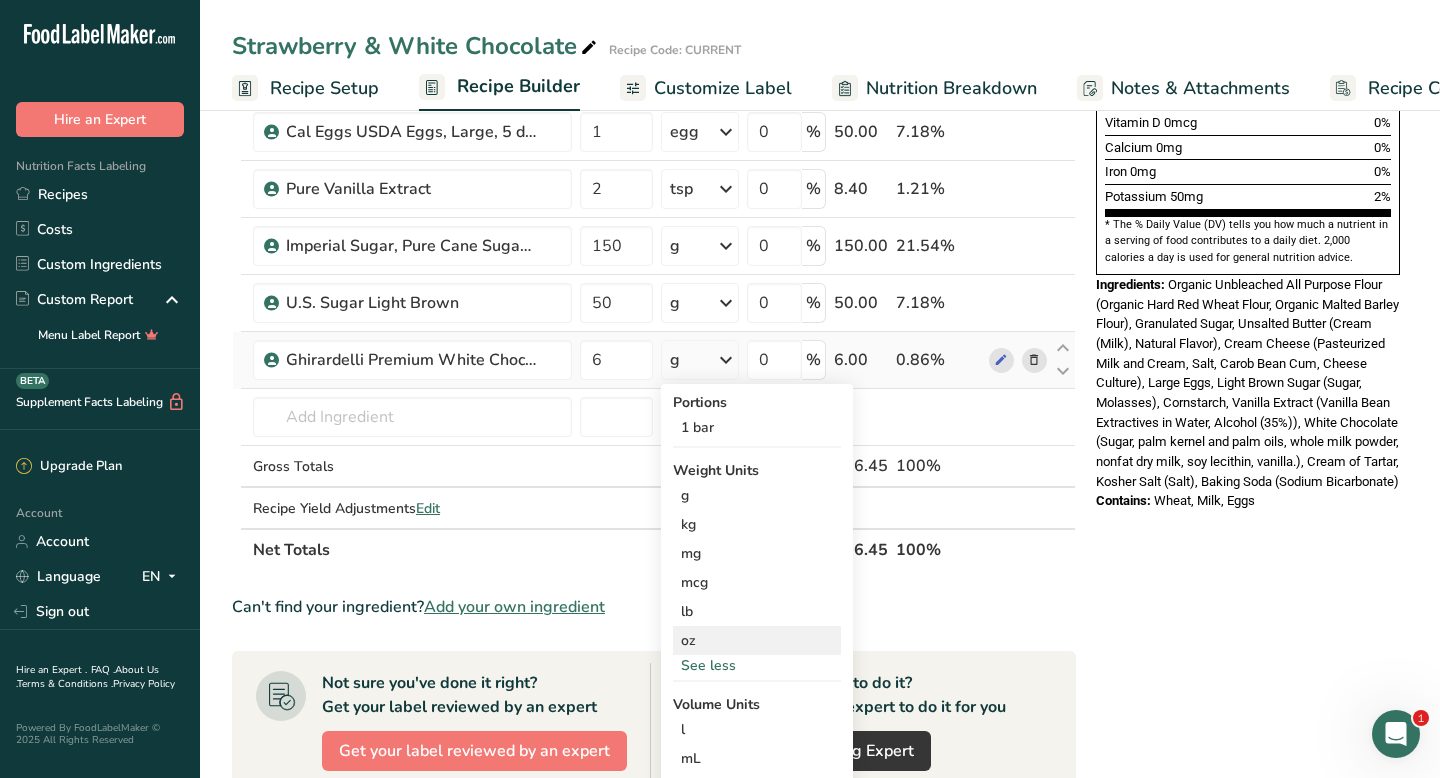 click on "oz" at bounding box center [757, 640] 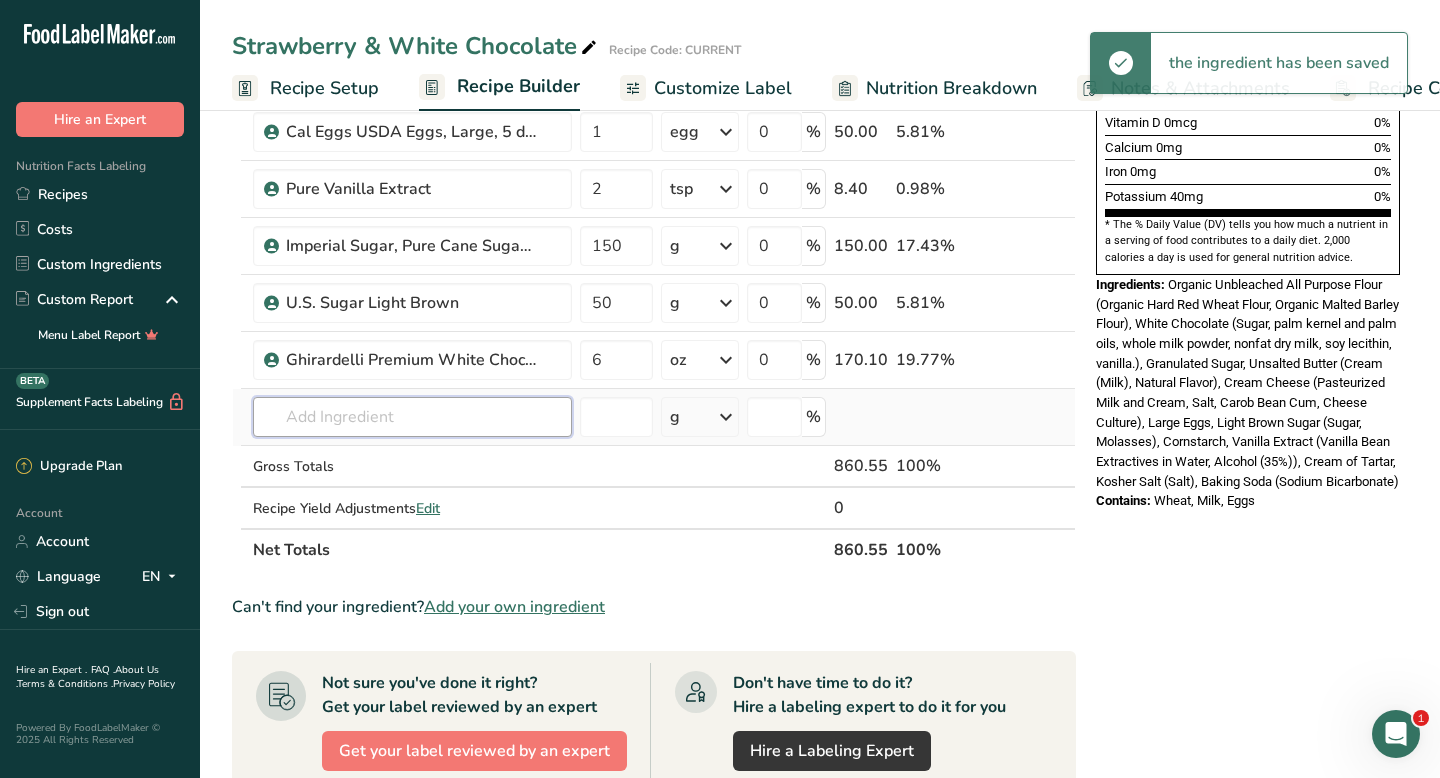 click at bounding box center (412, 417) 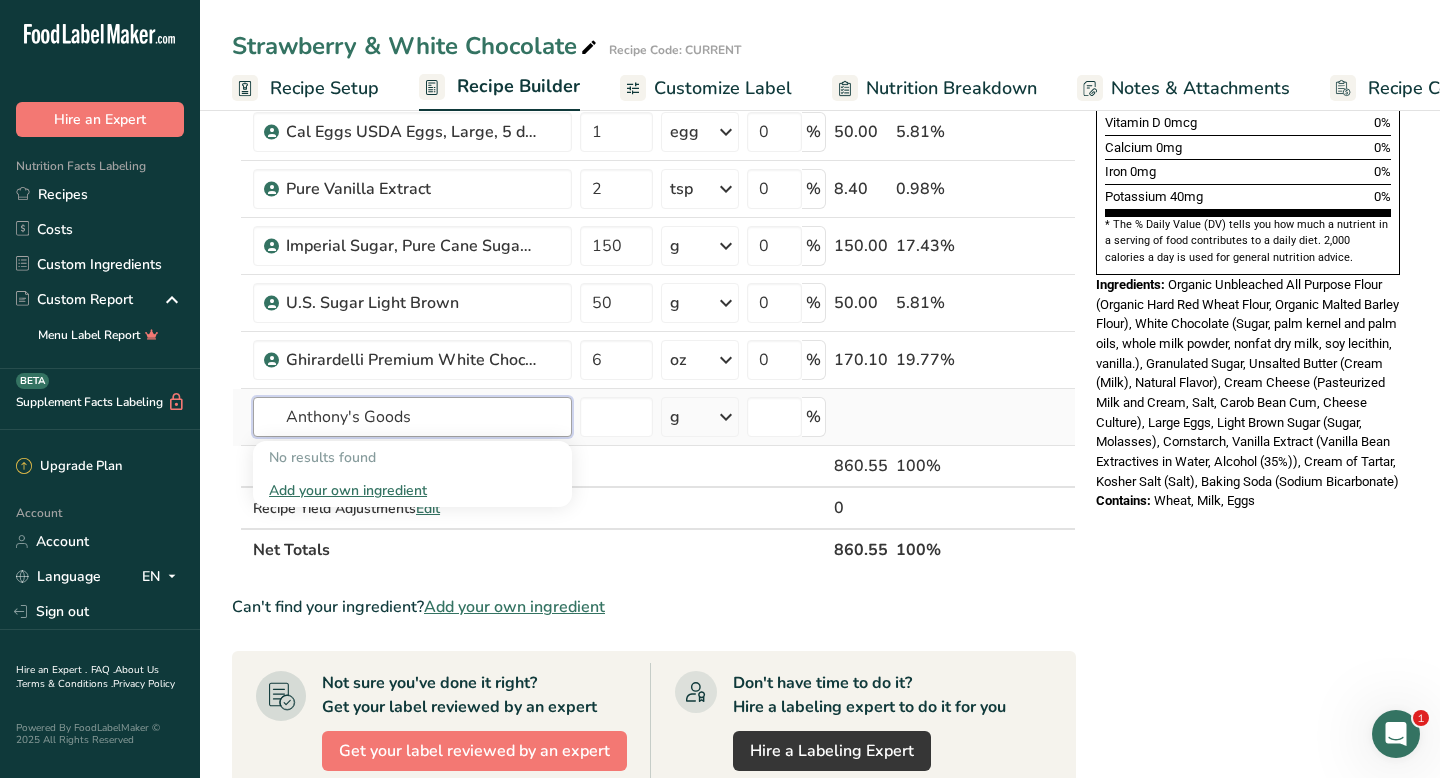 type on "Anthony's Goods" 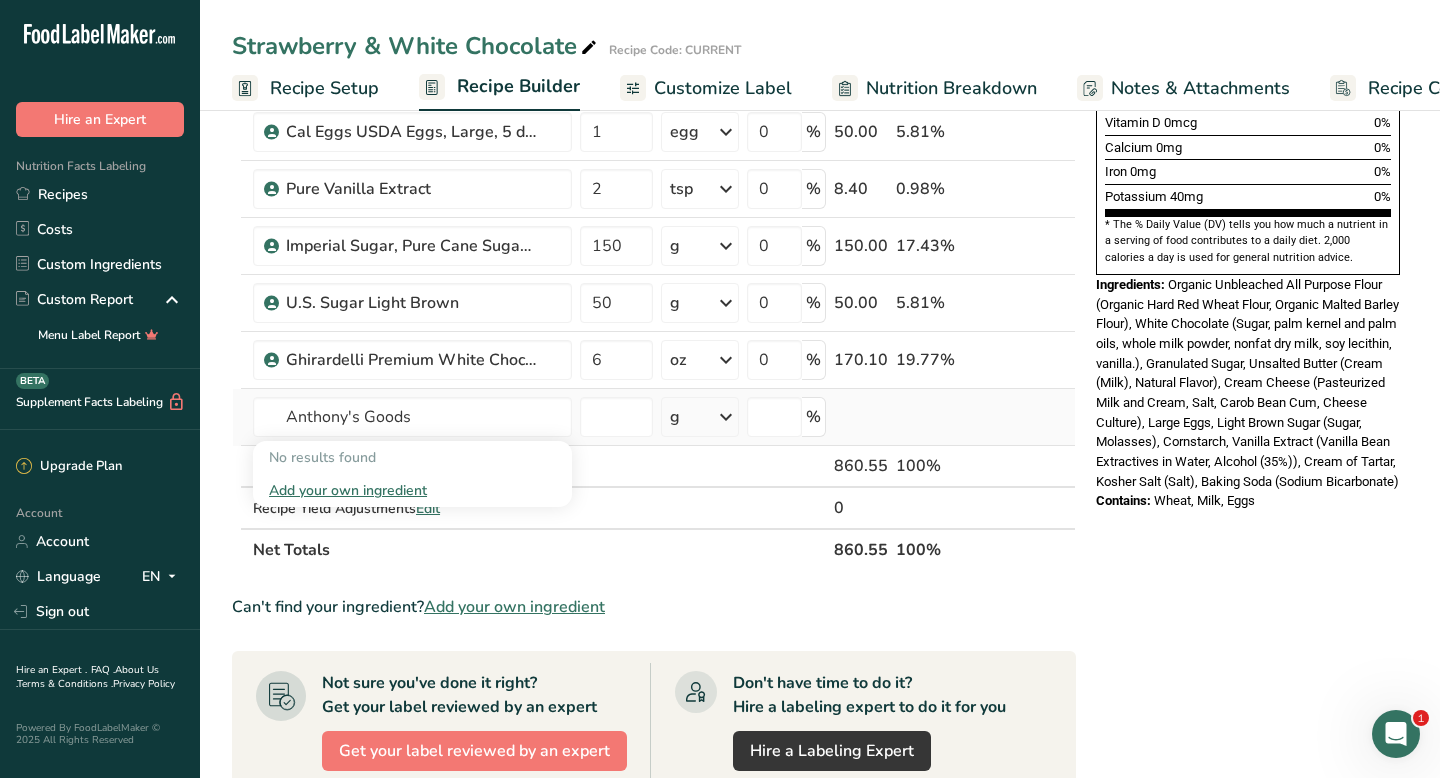 type 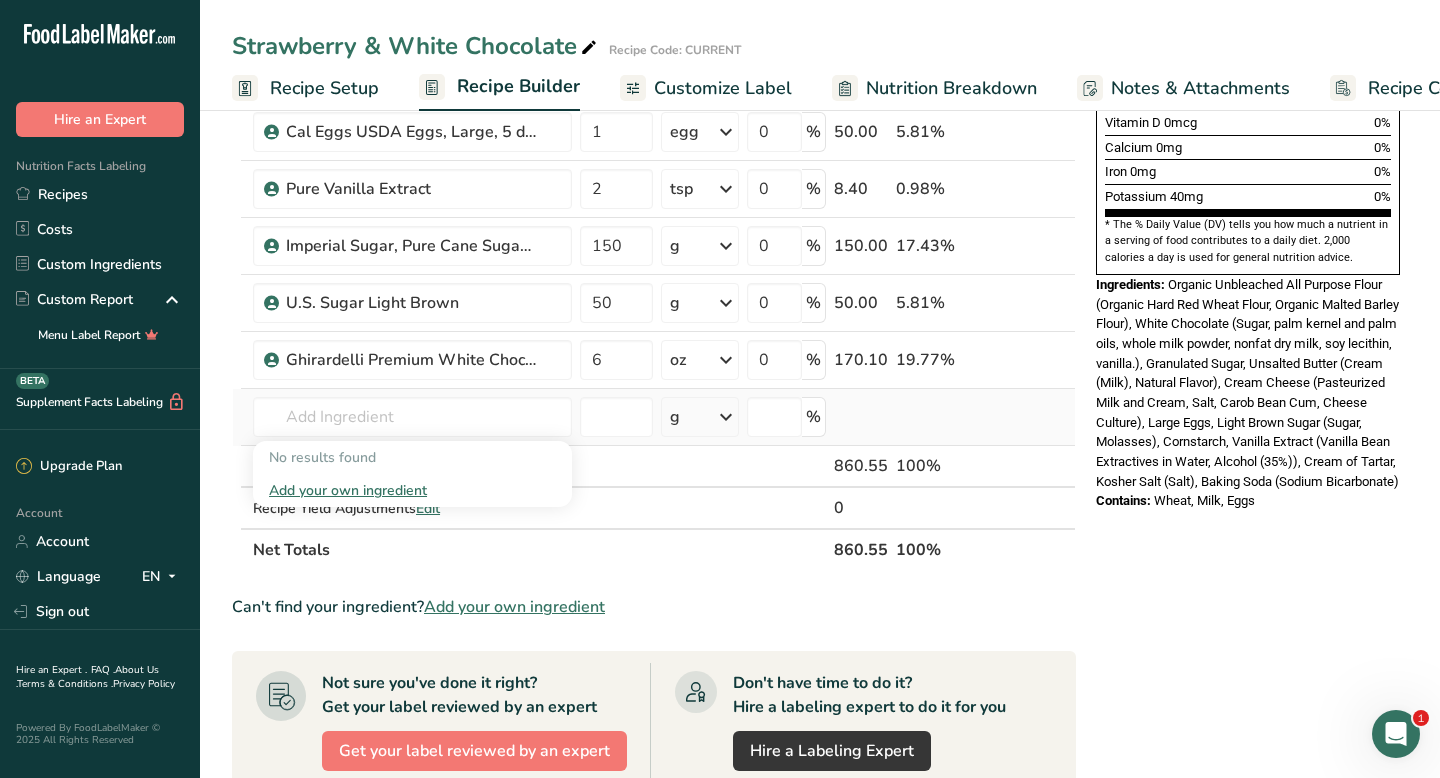 click on "Add your own ingredient" at bounding box center (412, 490) 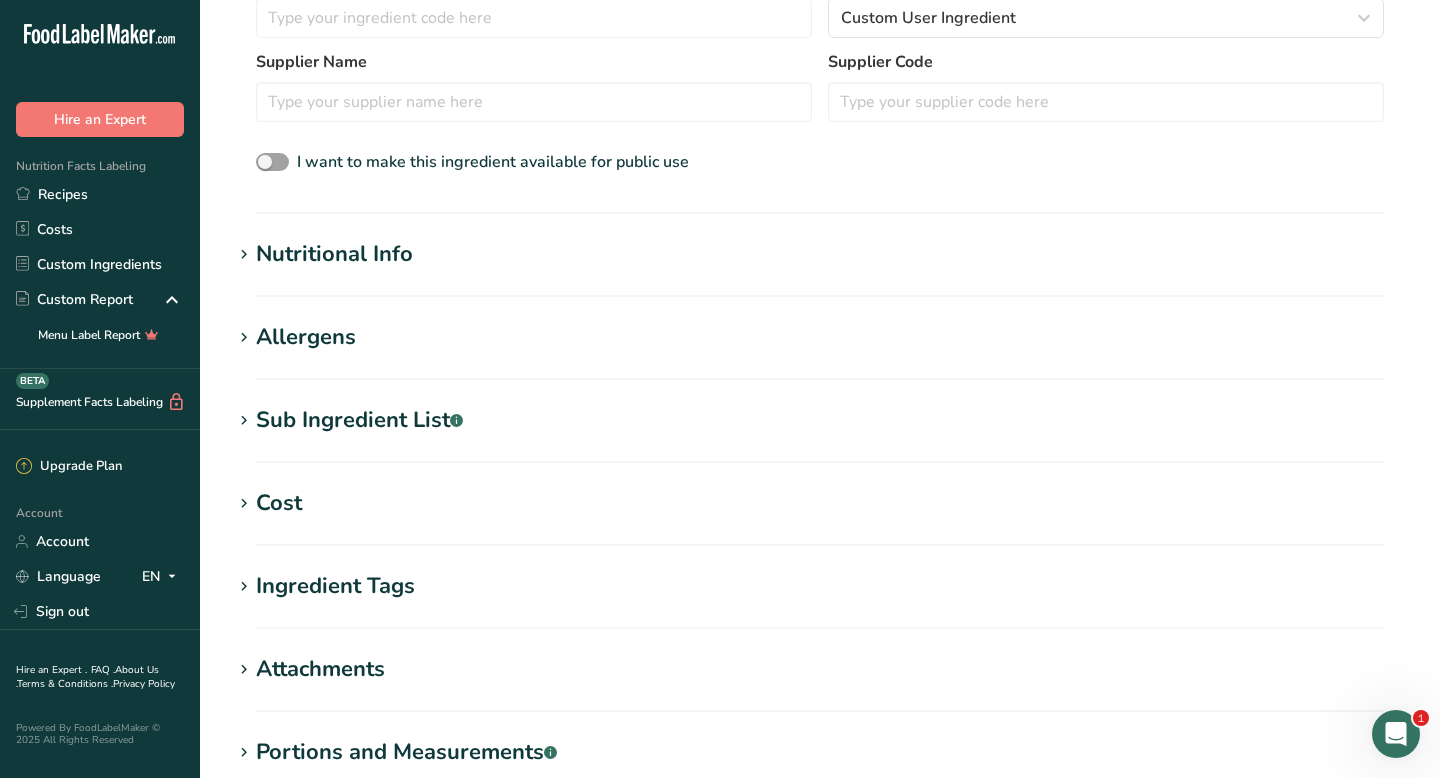 scroll, scrollTop: 0, scrollLeft: 0, axis: both 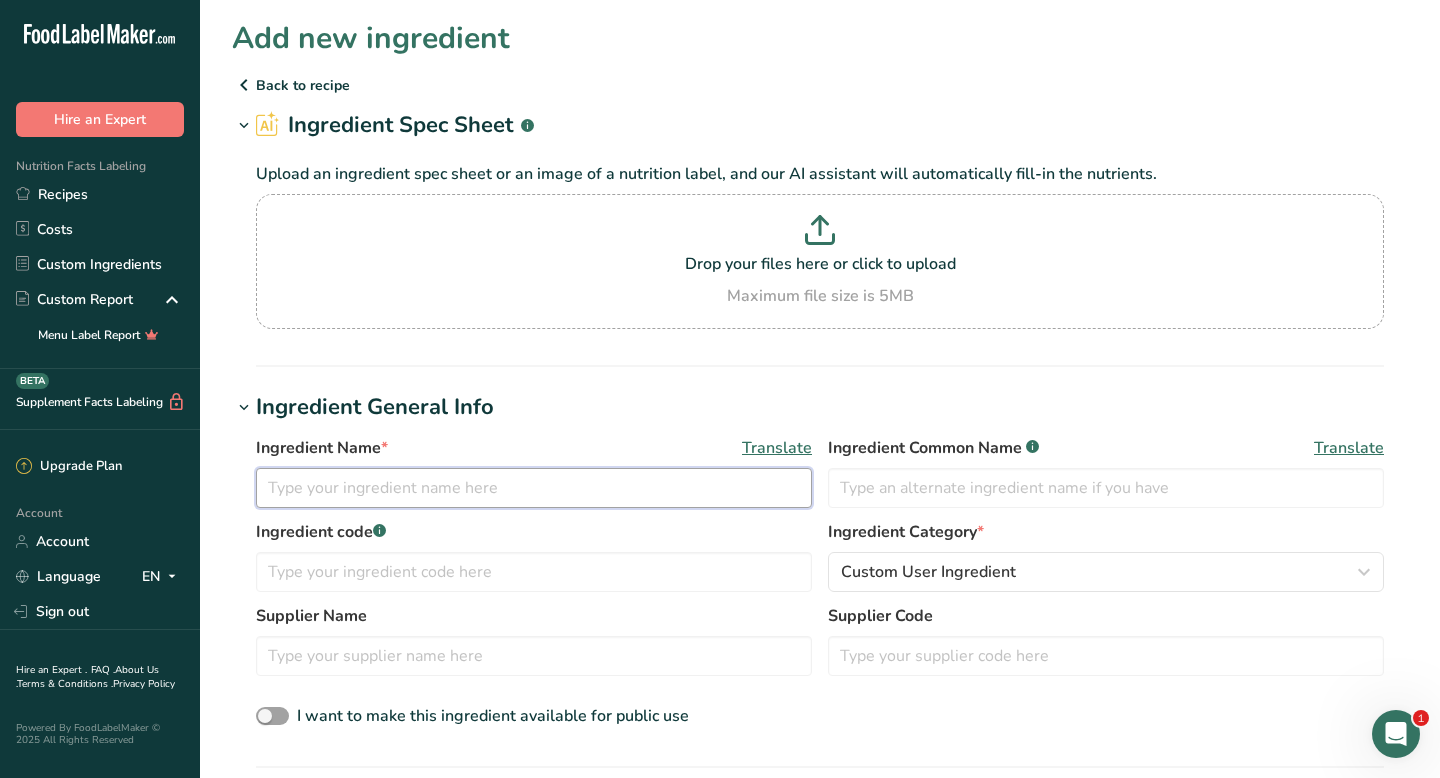 click at bounding box center (534, 488) 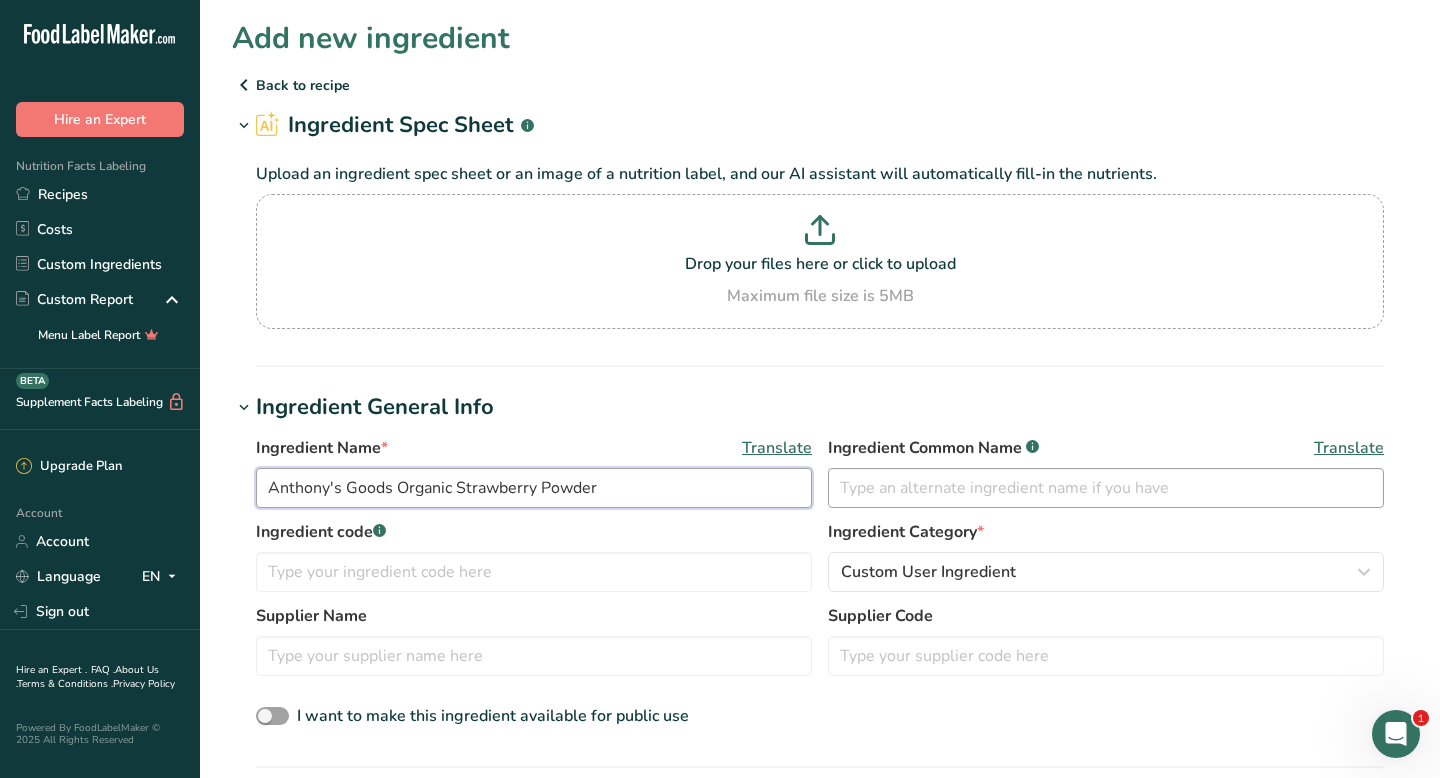 type on "Anthony's Goods Organic Strawberry Powder" 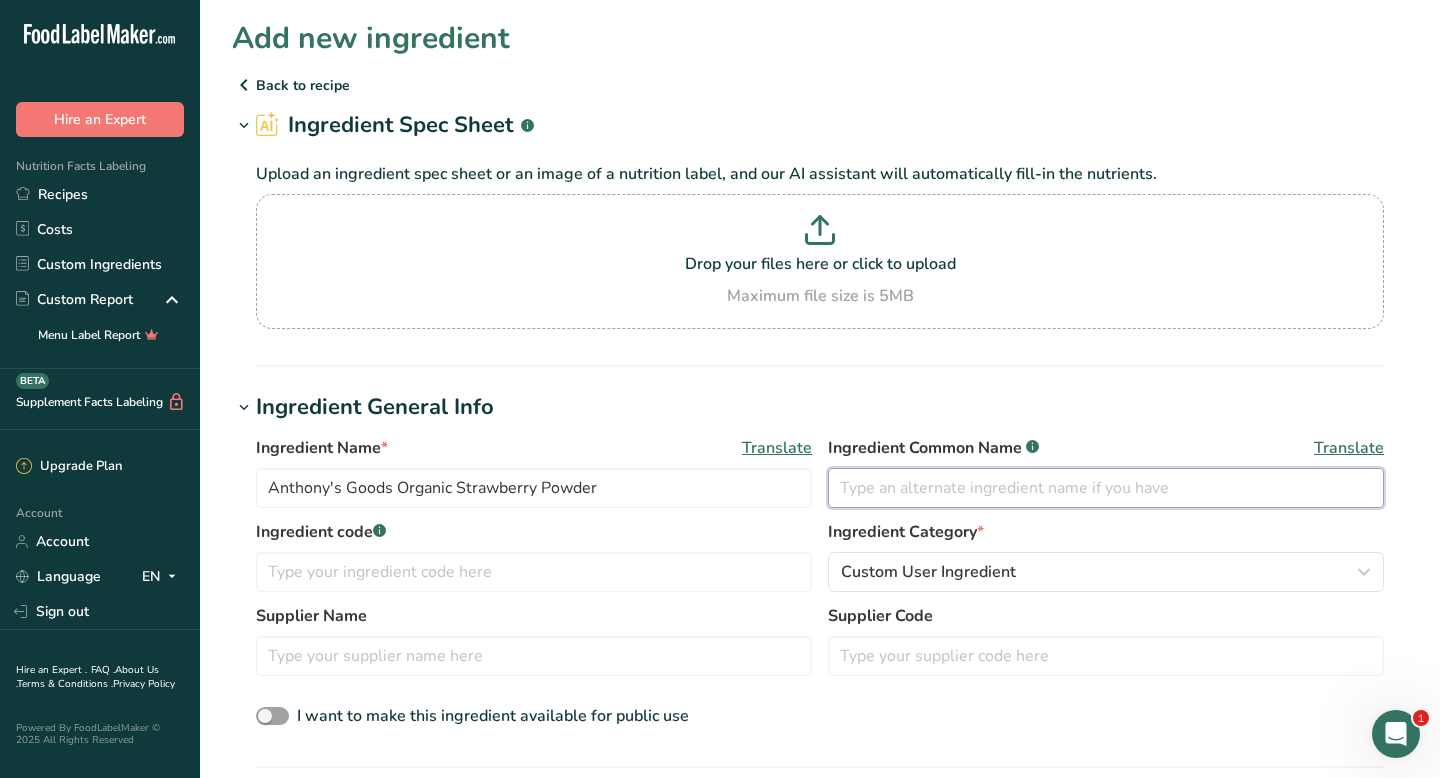 click at bounding box center (1106, 488) 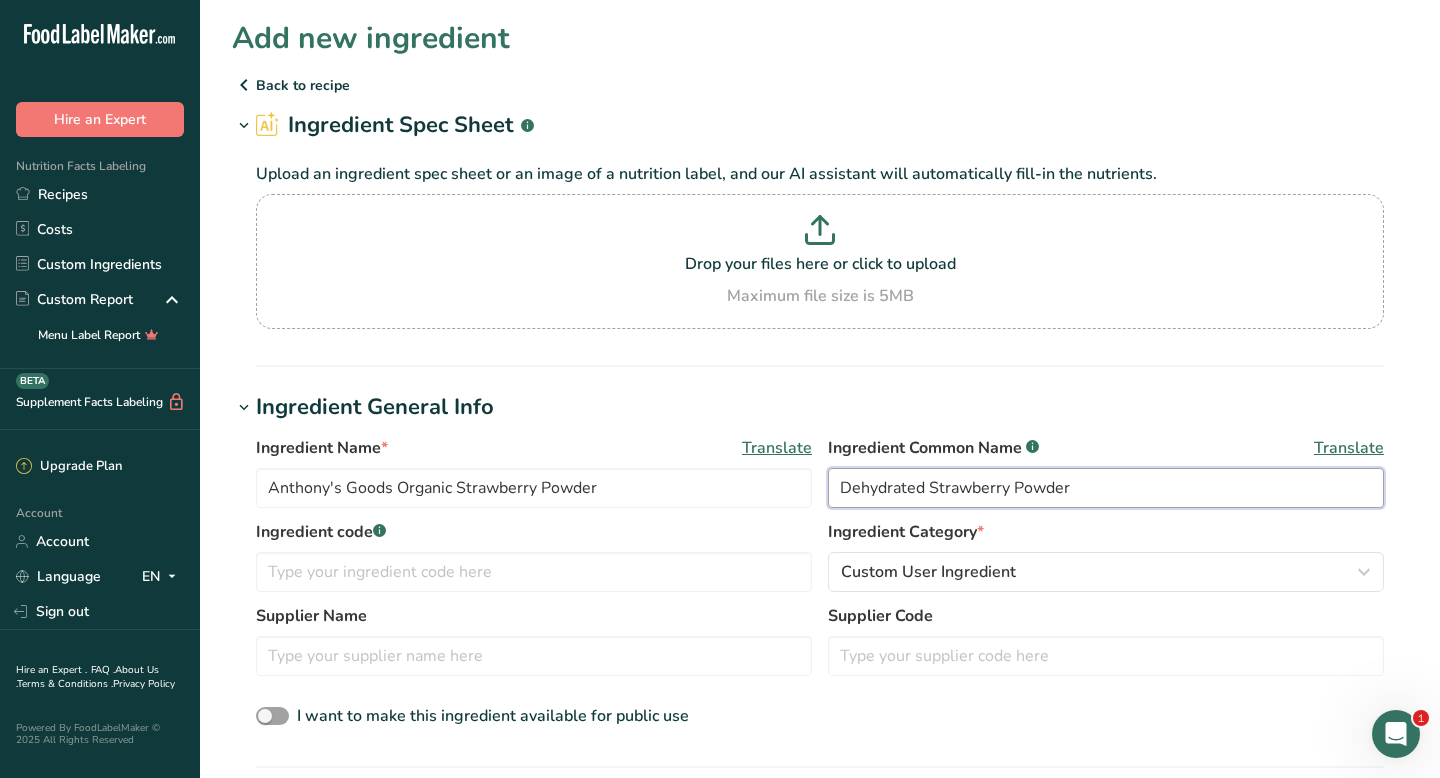 click on "Dehydrated Strawberry Powder" at bounding box center (1106, 488) 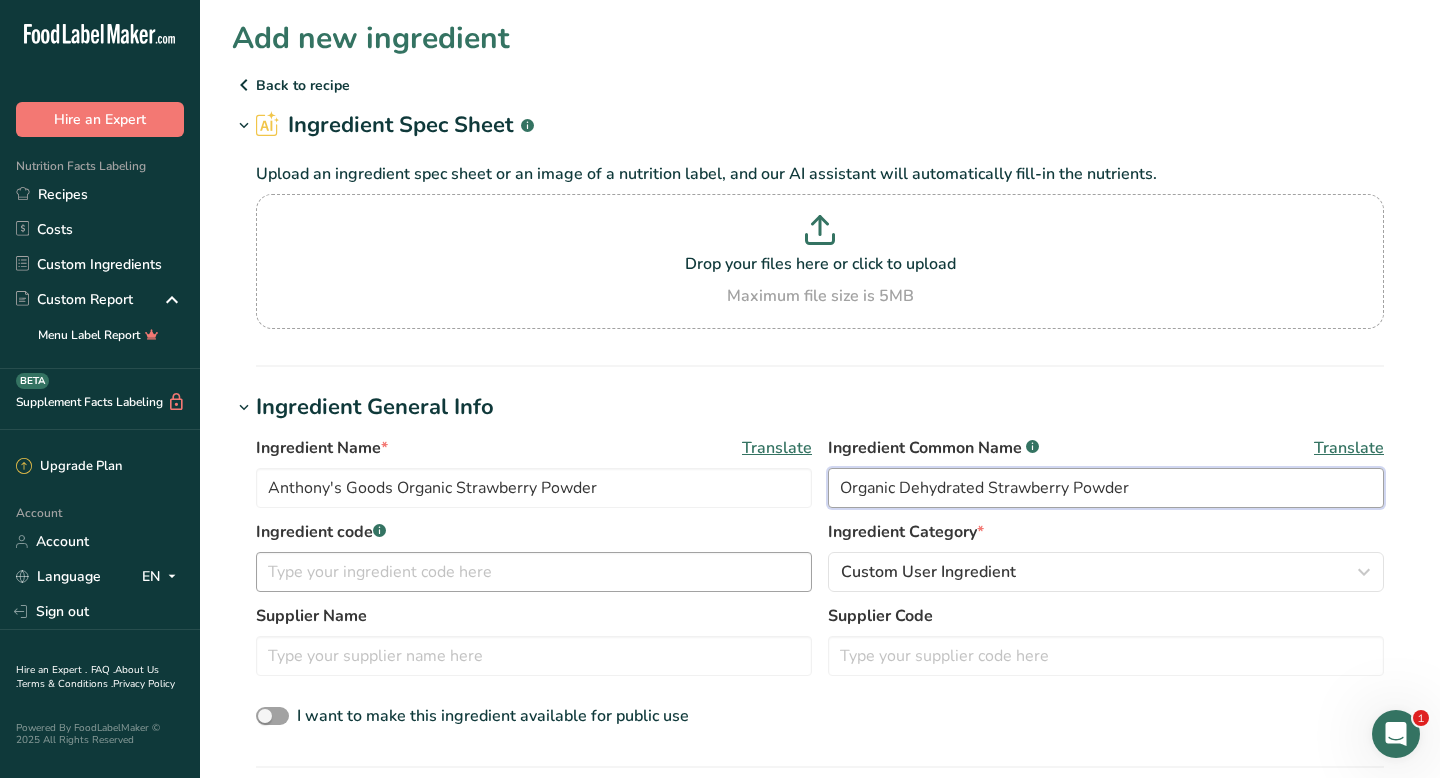 type on "Organic Dehydrated Strawberry Powder" 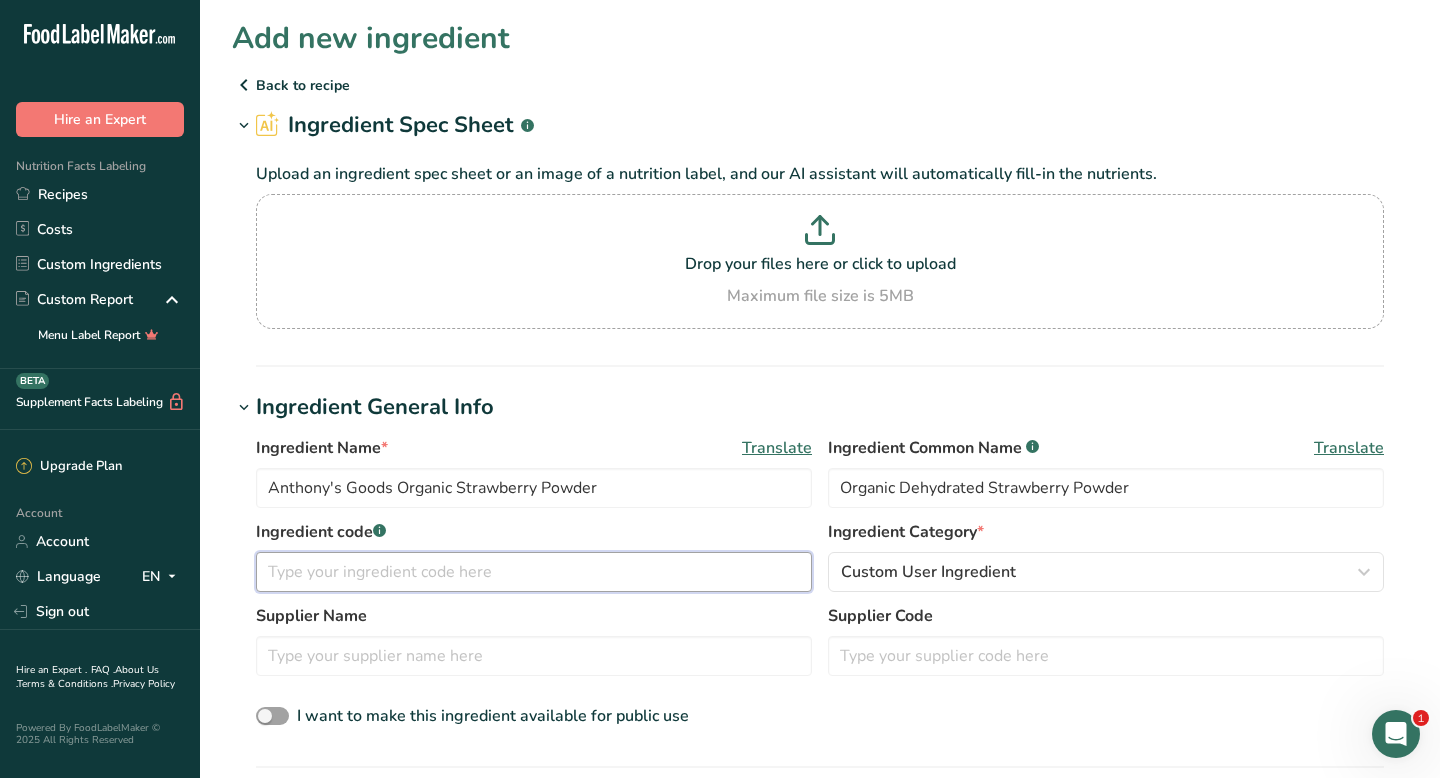 click at bounding box center [534, 572] 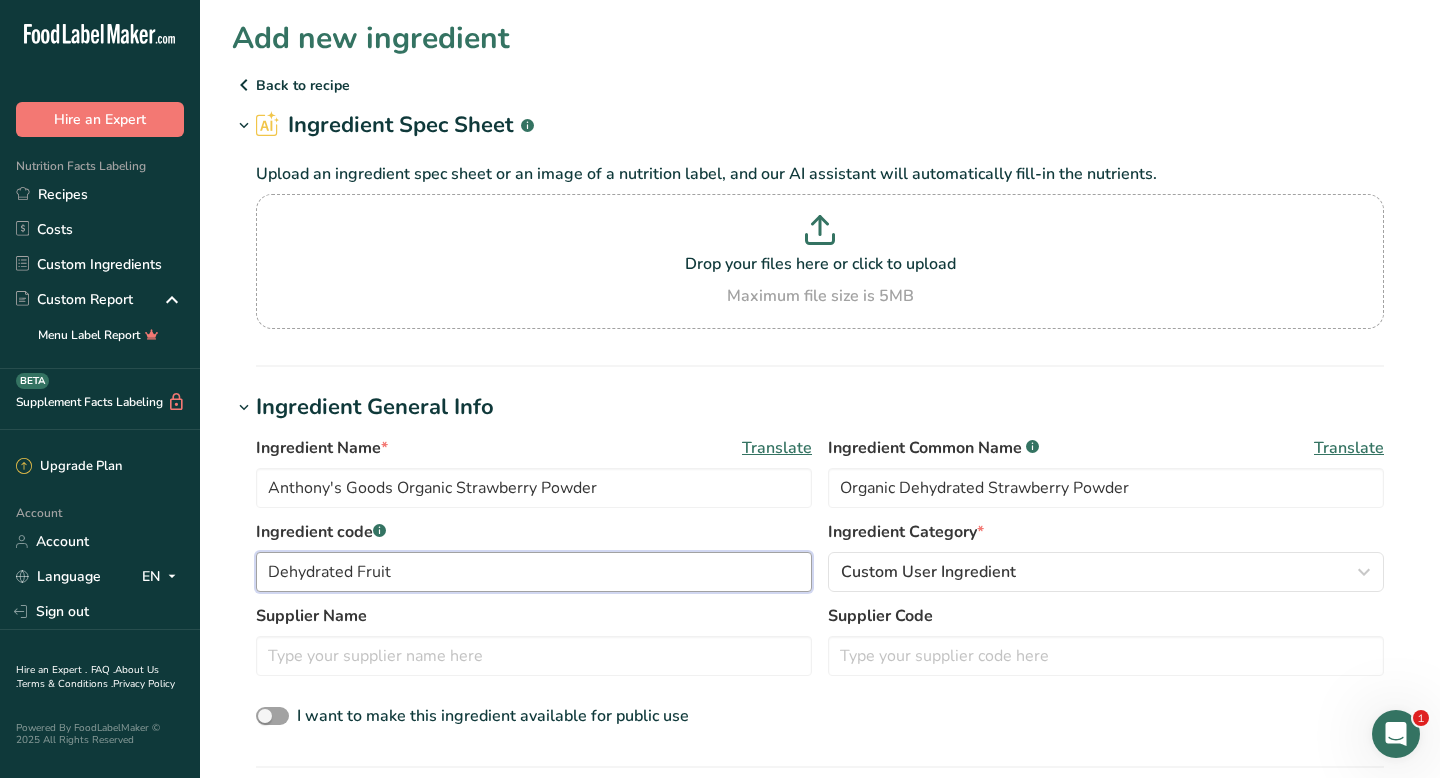 type on "Dehydrated Fruit" 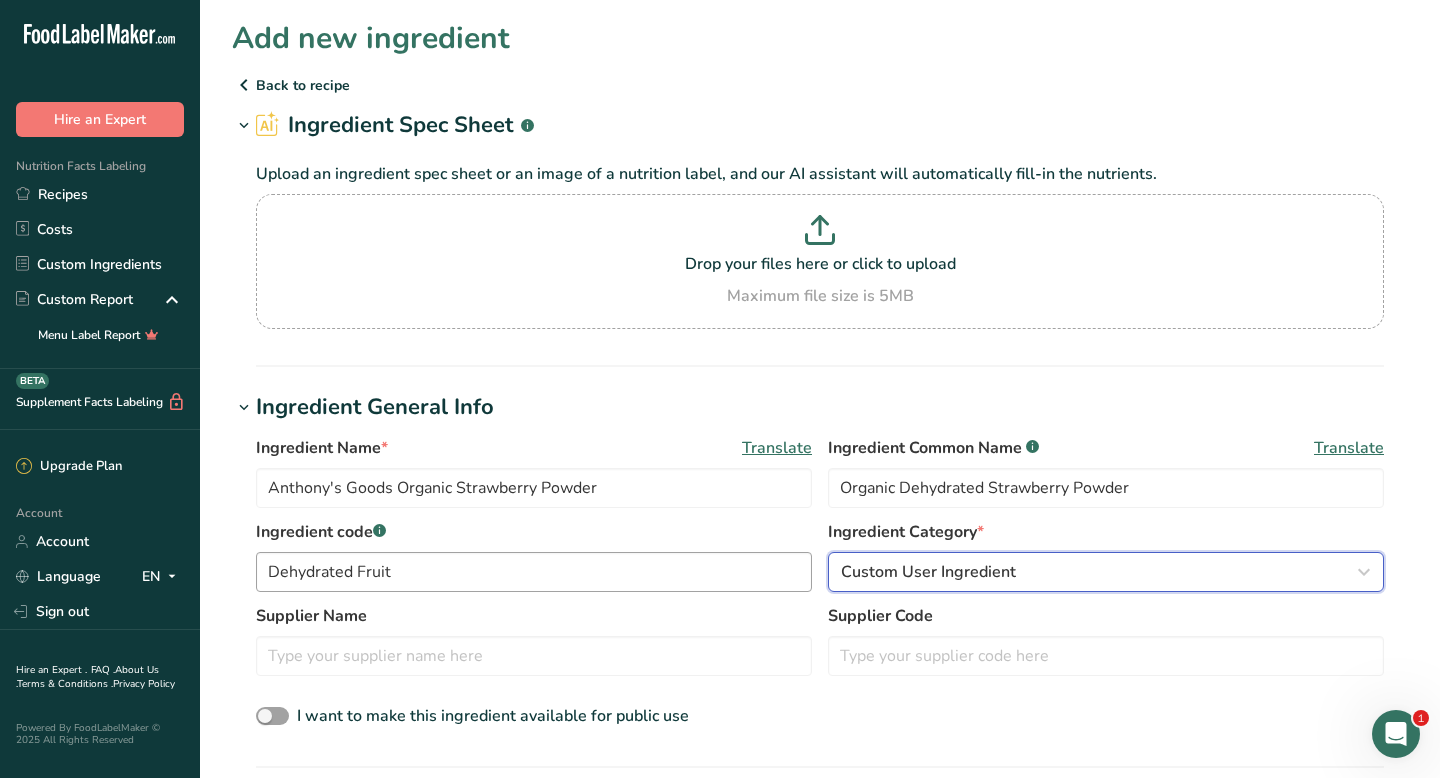 type 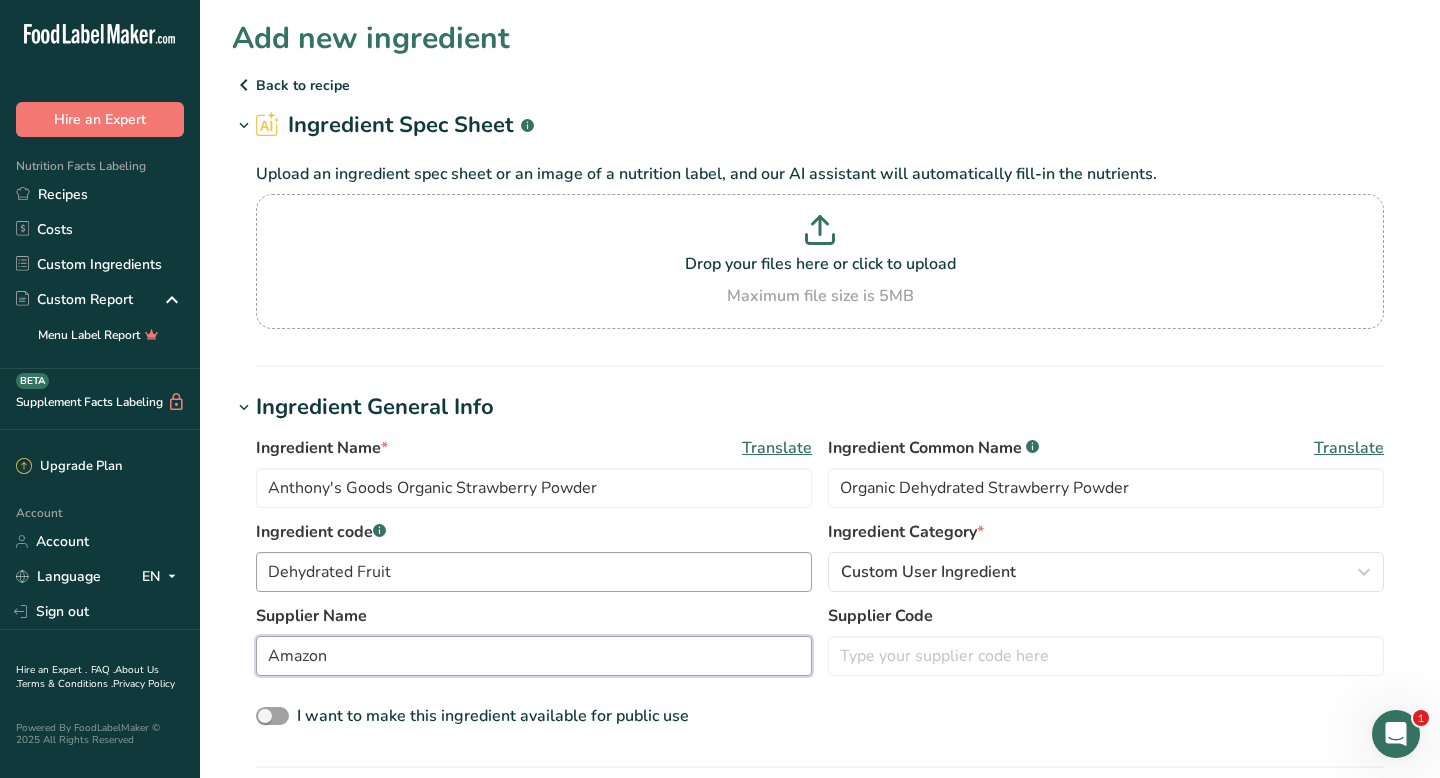type on "Amazon" 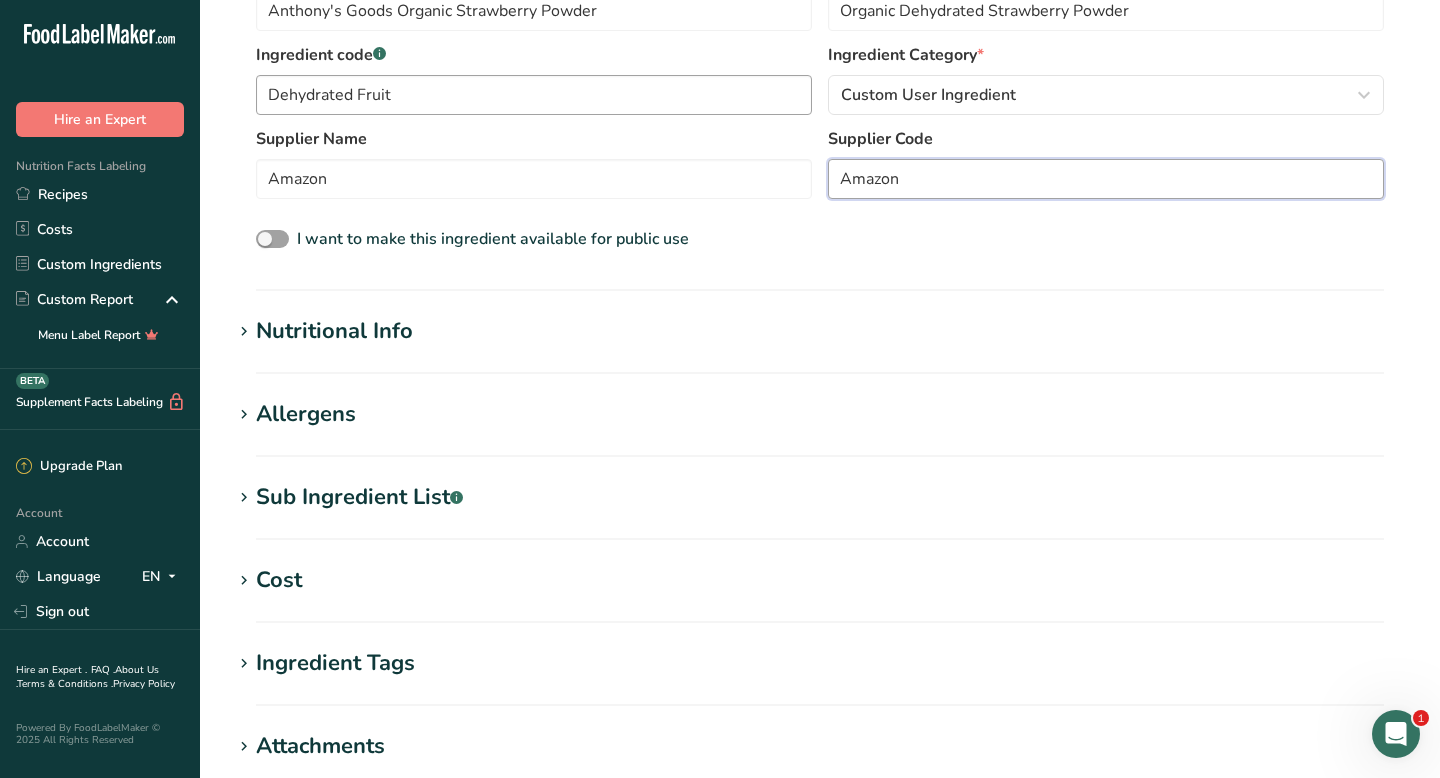 scroll, scrollTop: 489, scrollLeft: 0, axis: vertical 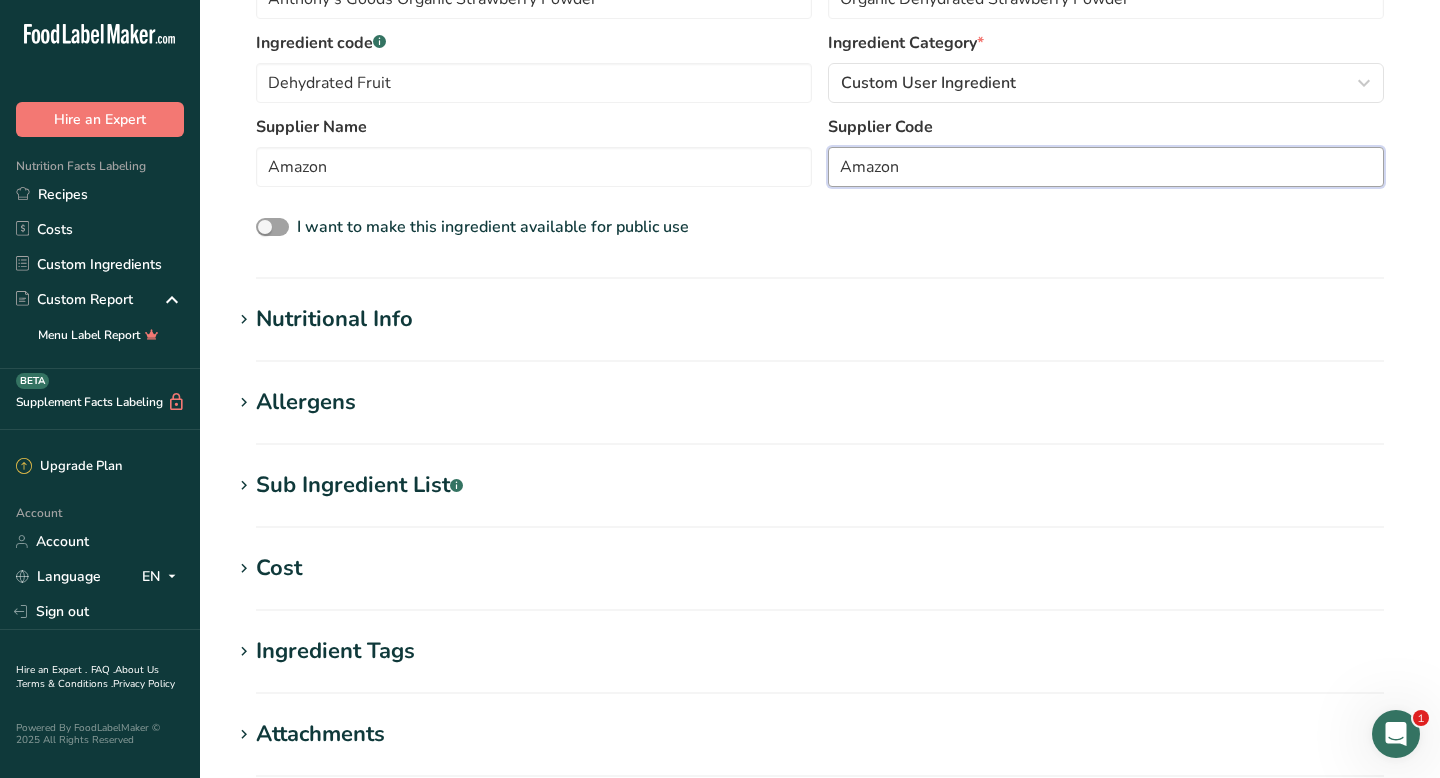 type on "Amazon" 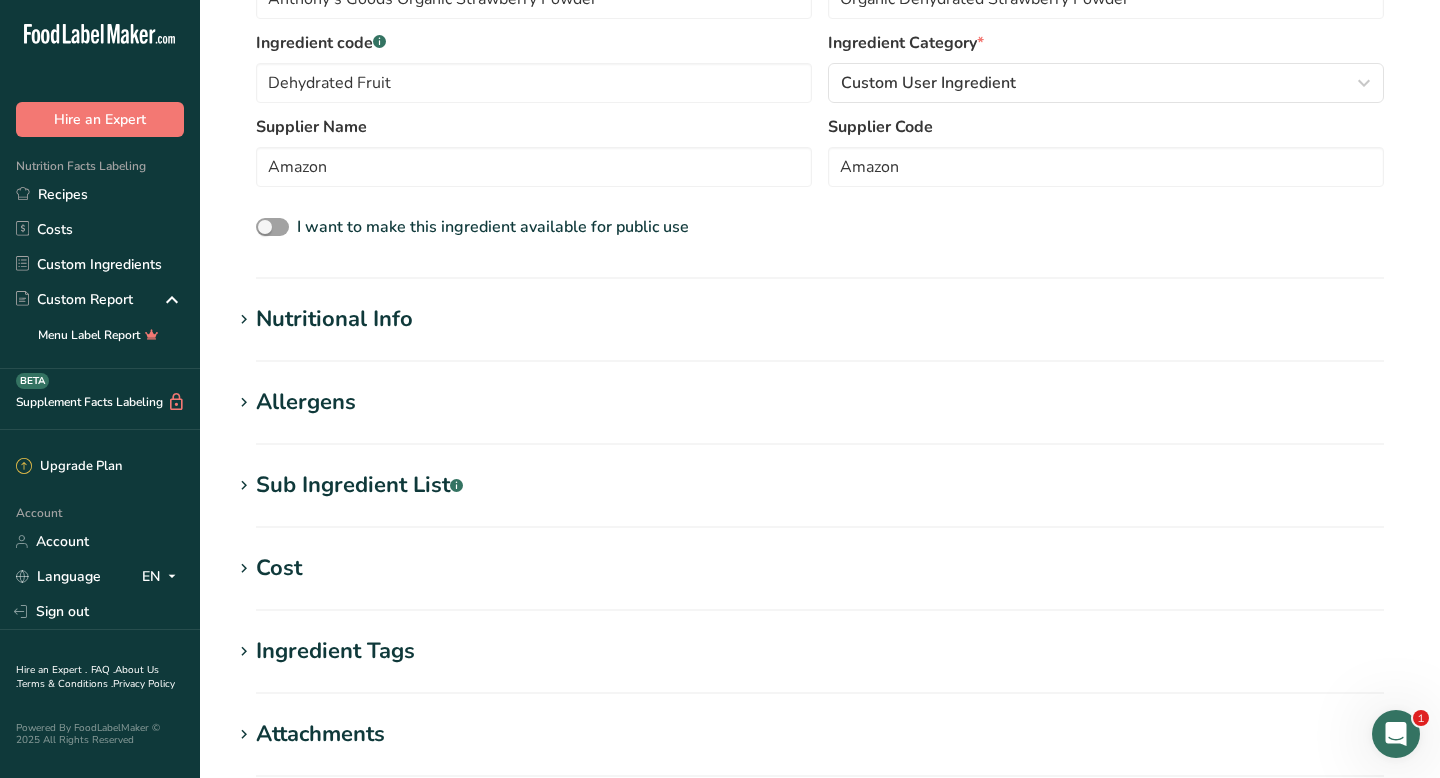 click on "Nutritional Info" at bounding box center (334, 319) 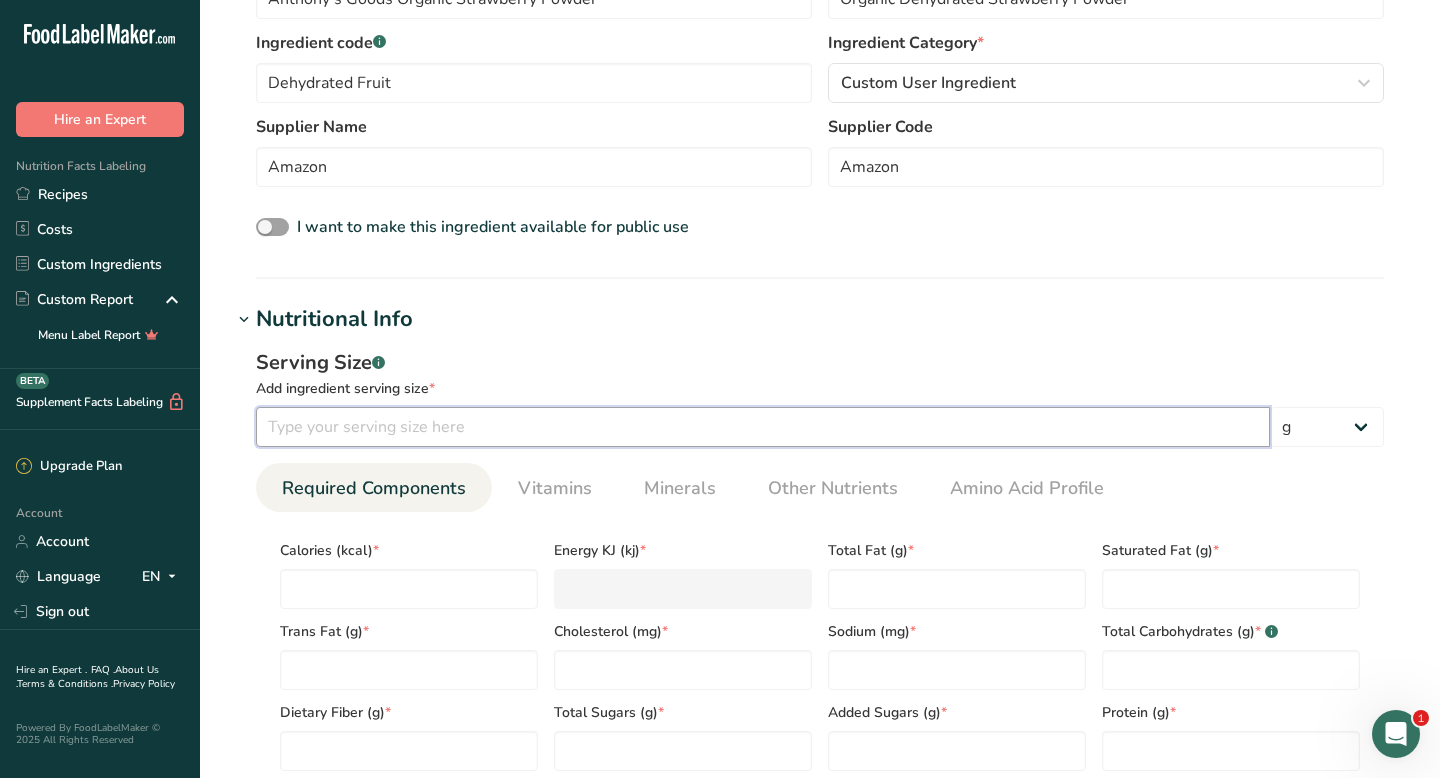 click at bounding box center (763, 427) 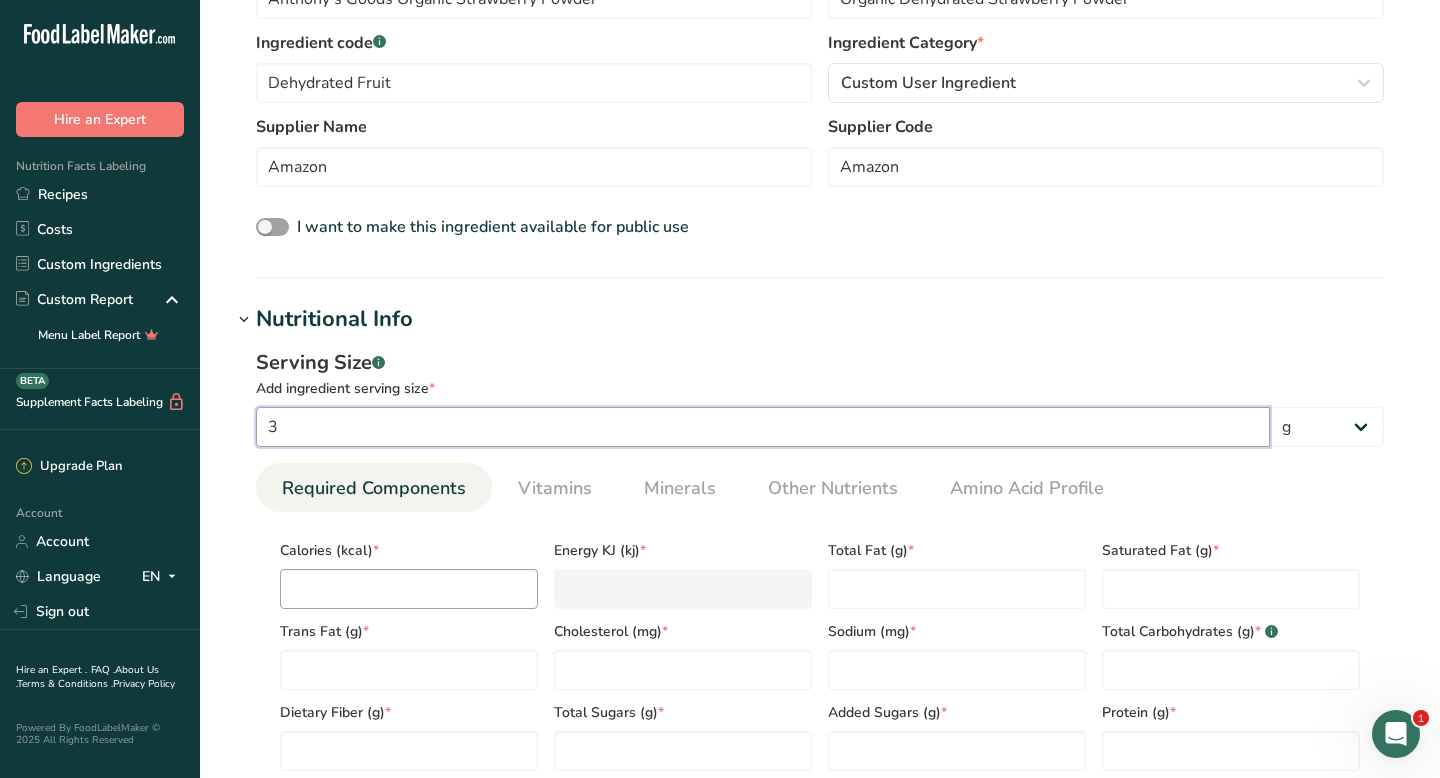 type on "3" 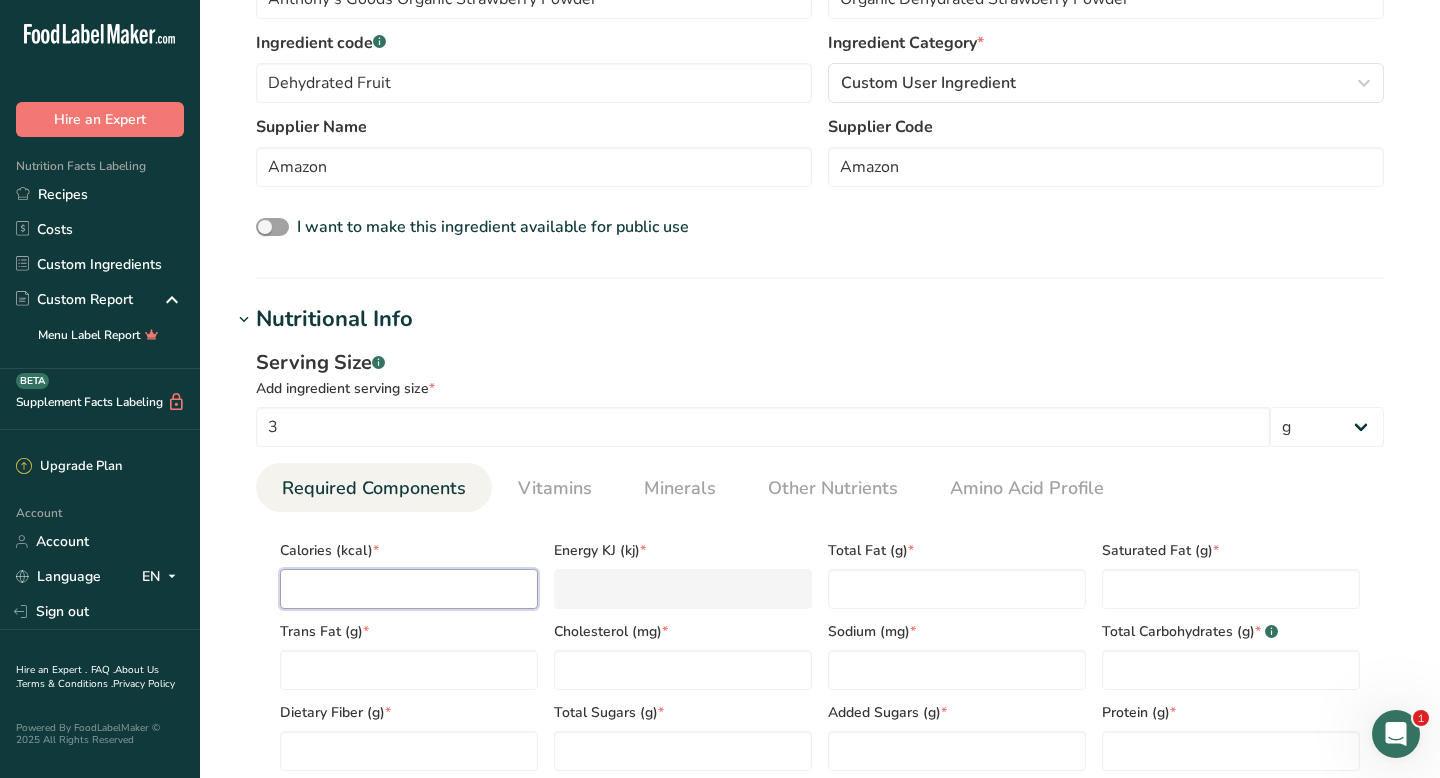 click at bounding box center (409, 589) 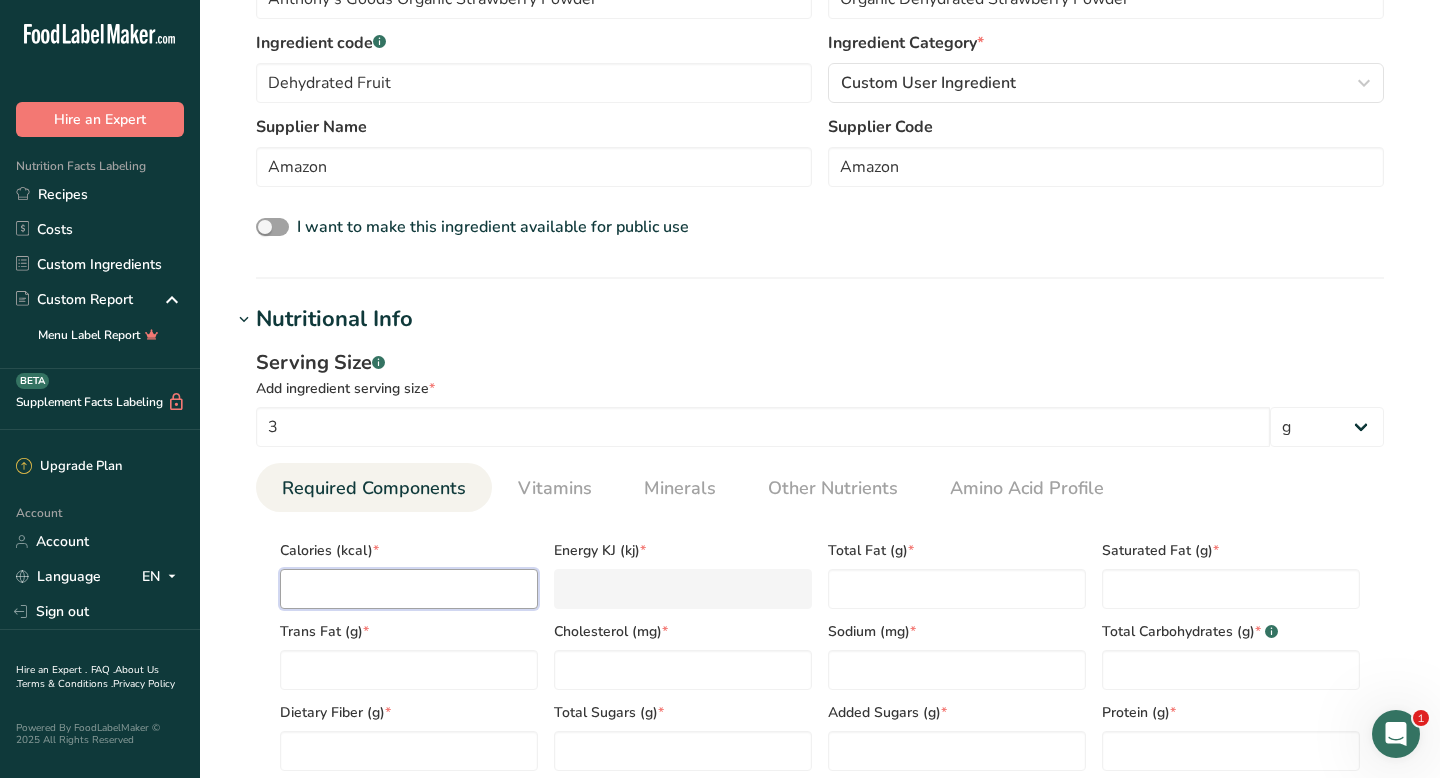type on "1" 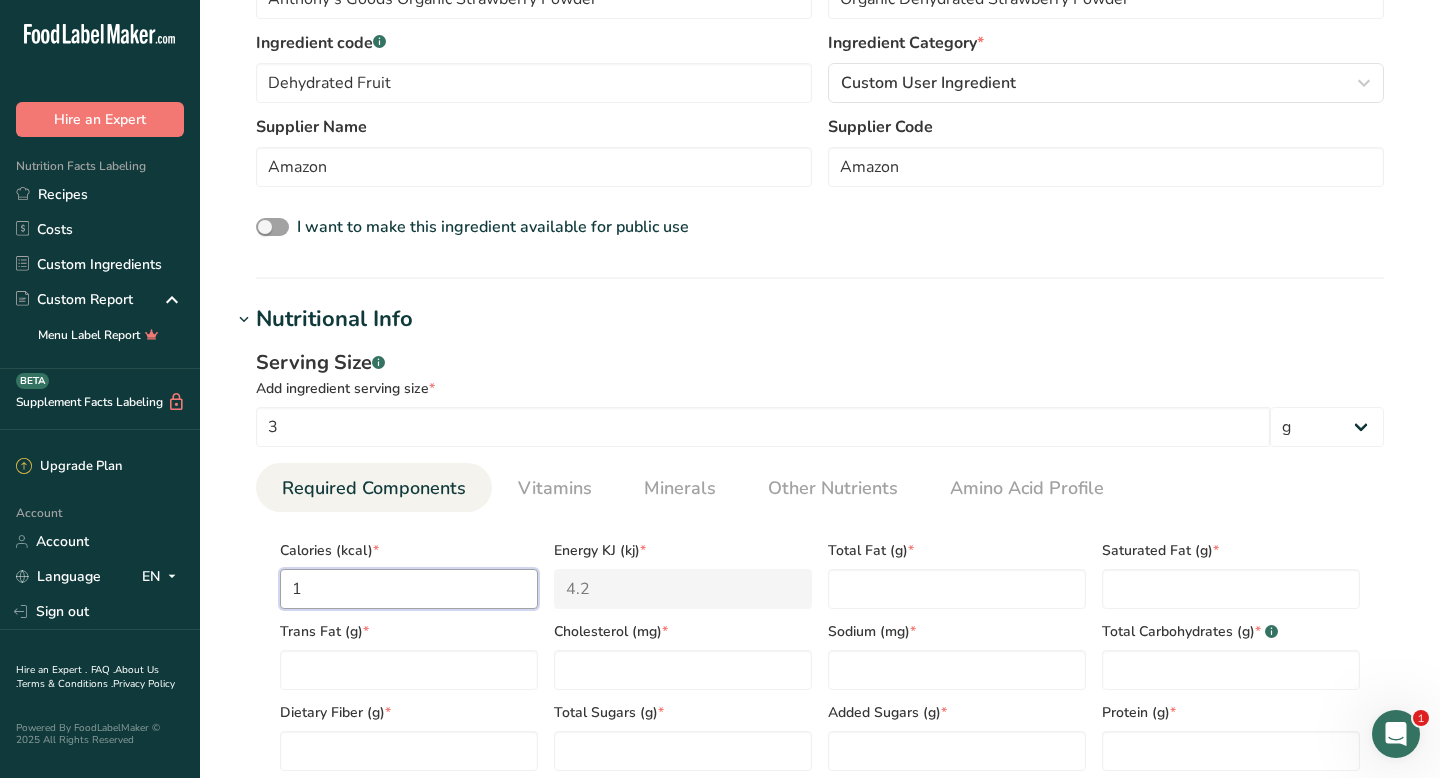 type on "10" 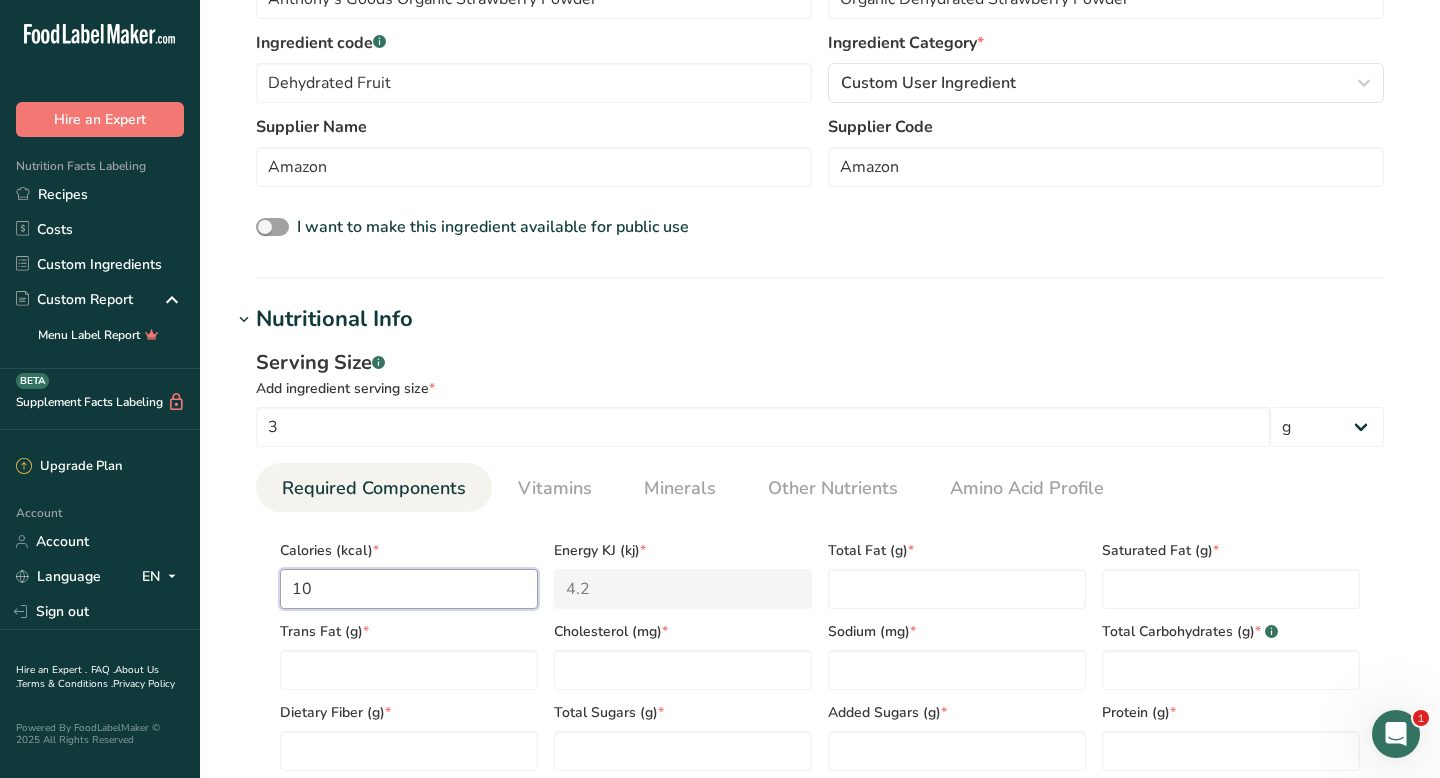 type on "41.8" 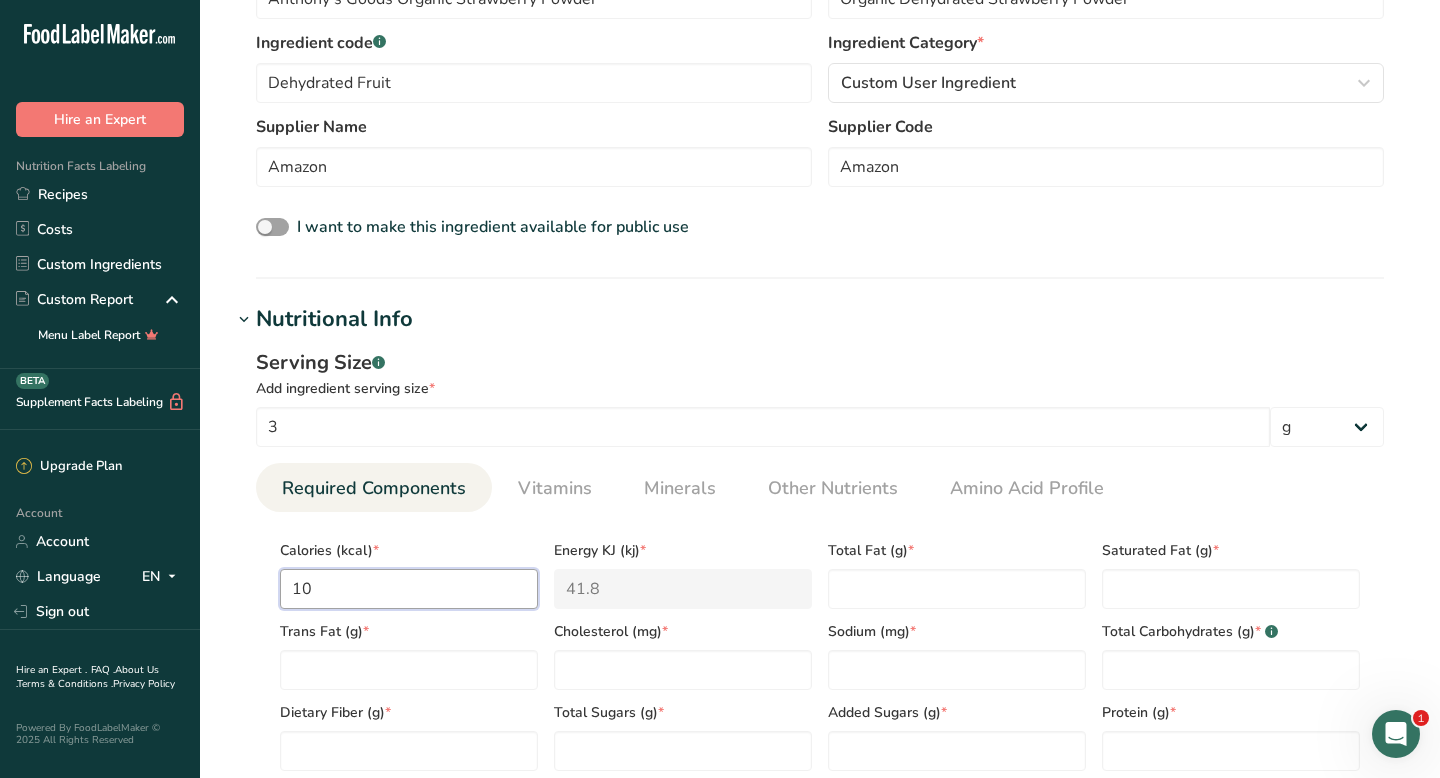 type on "10" 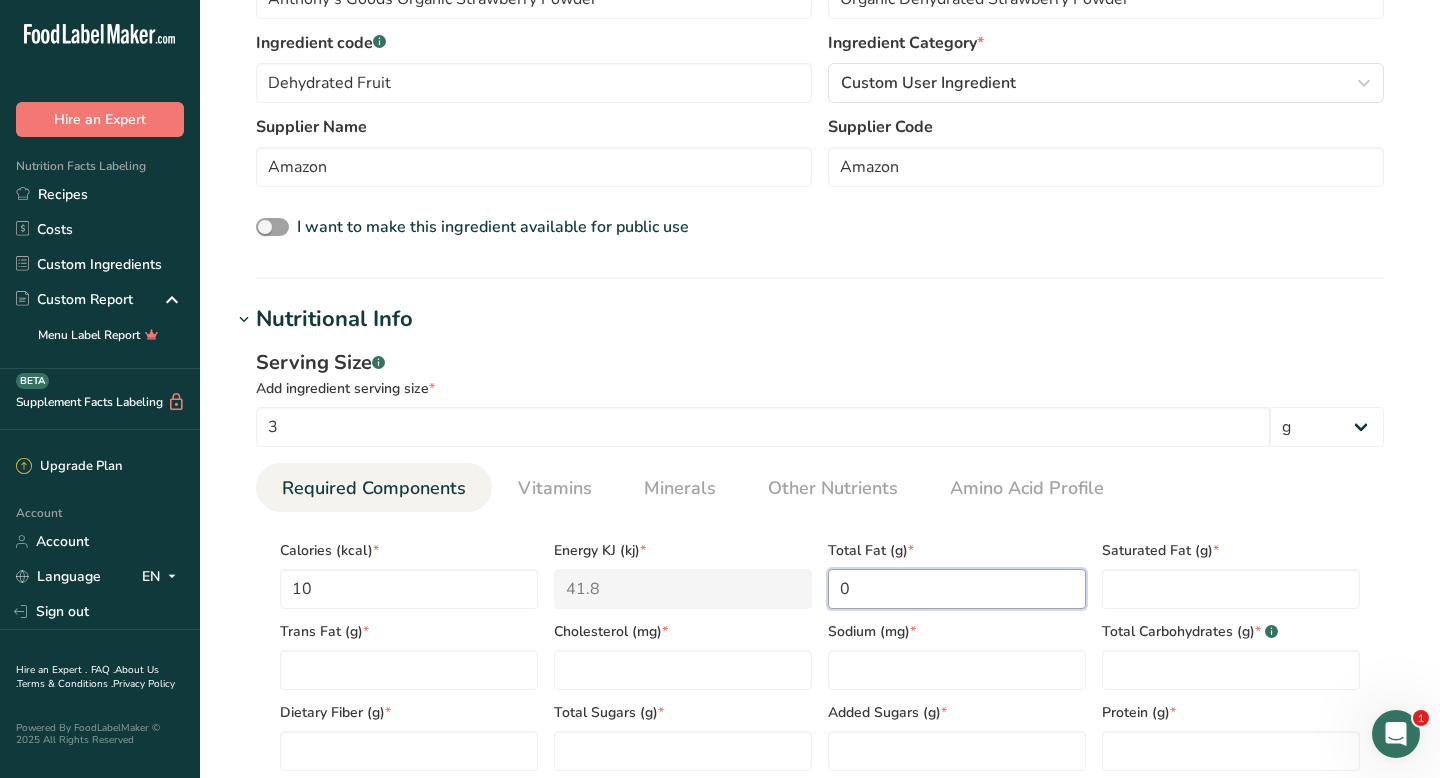 type on "0" 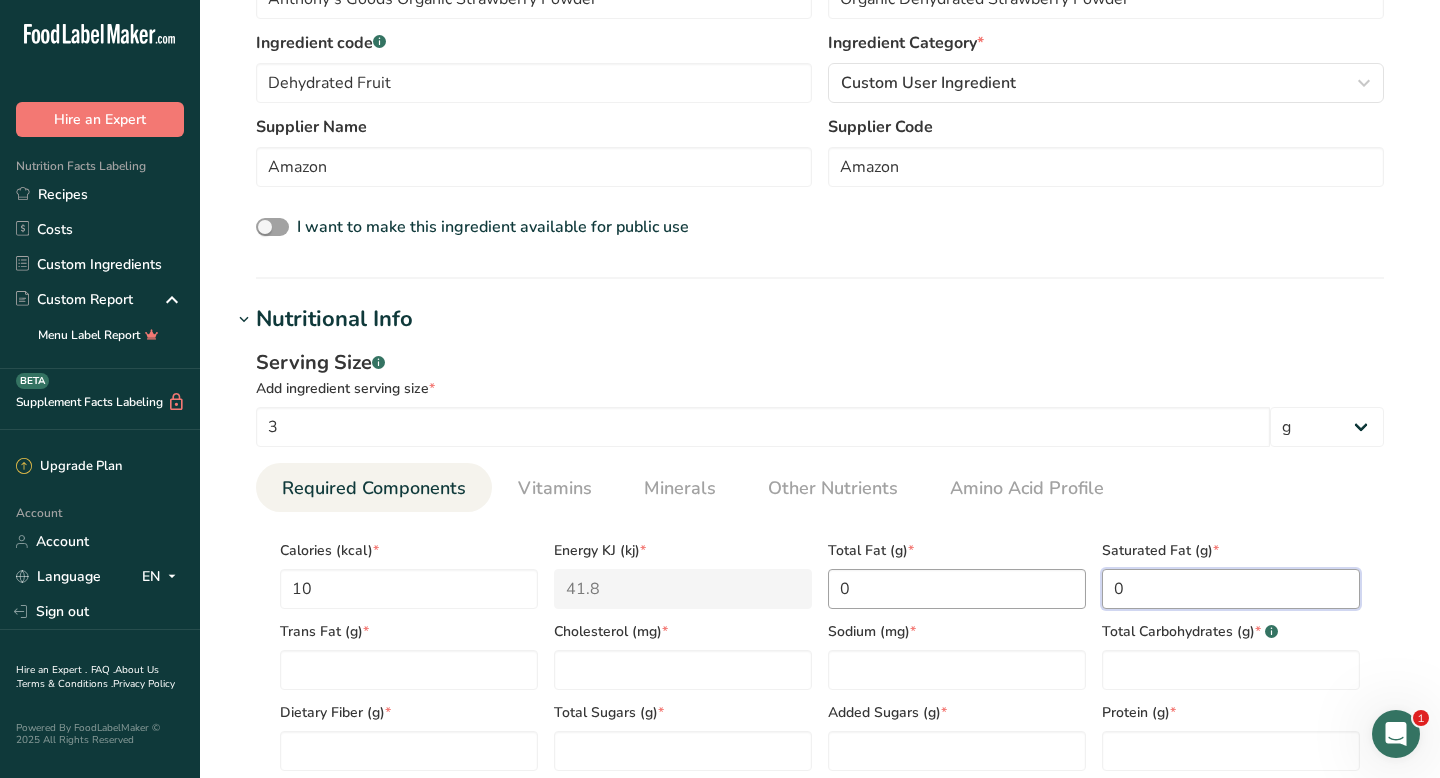type on "0" 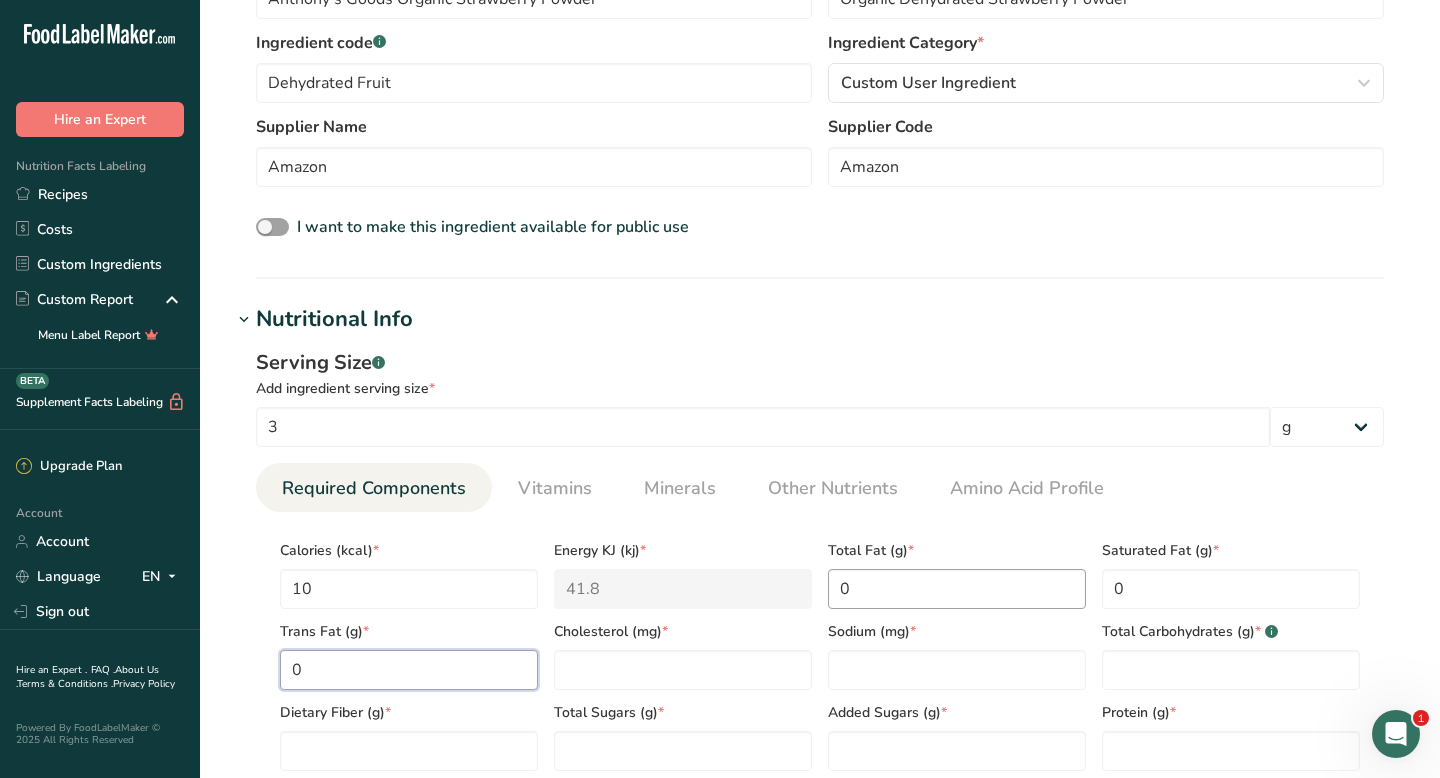 type on "0" 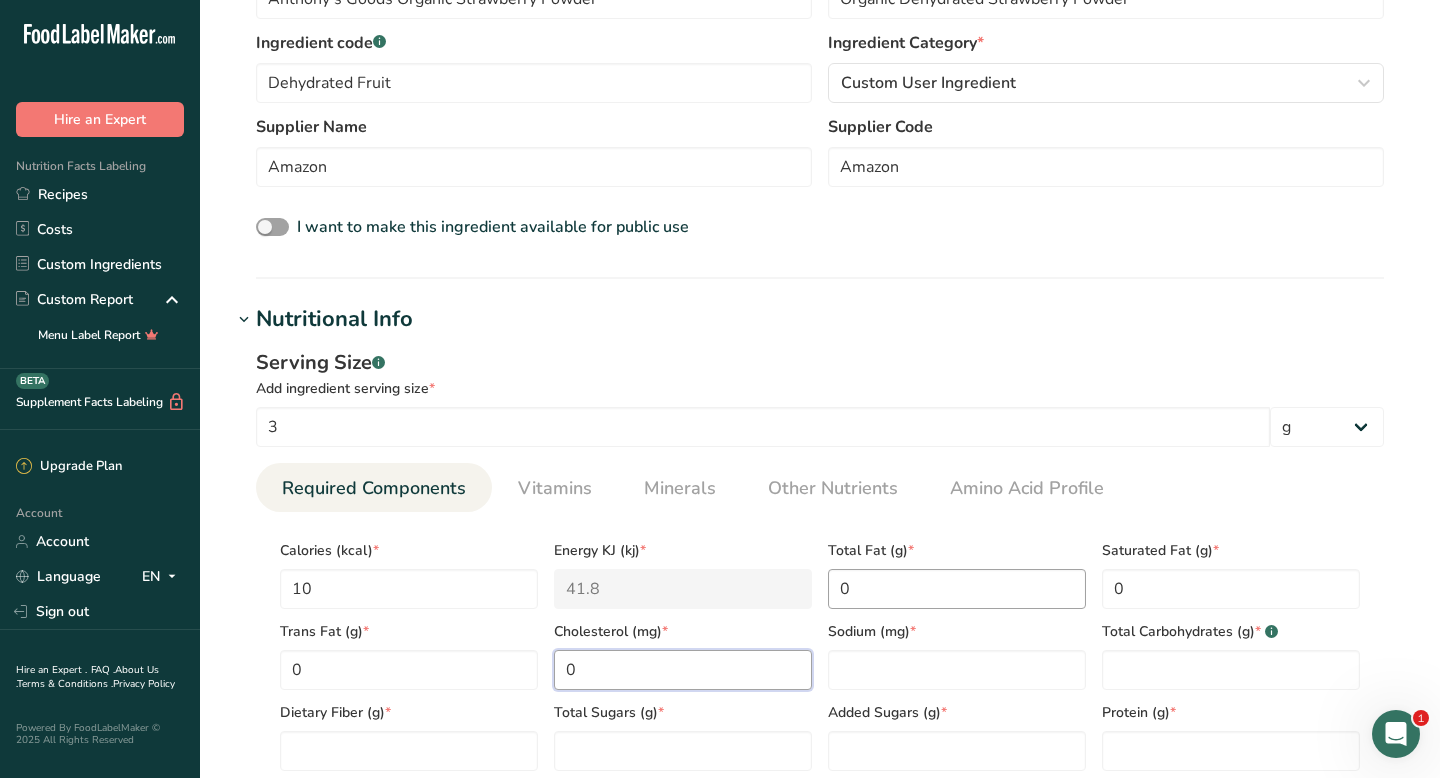 type on "0" 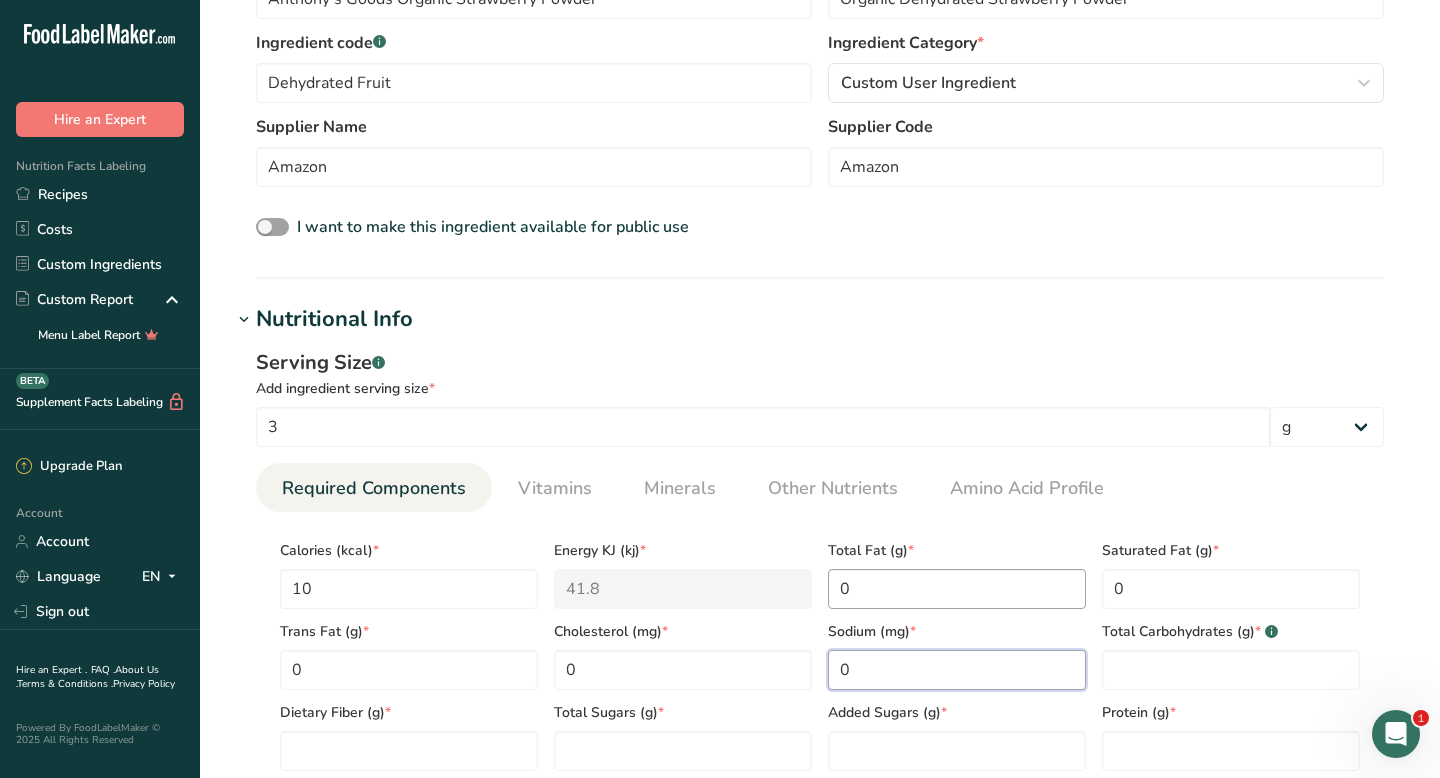 type on "0" 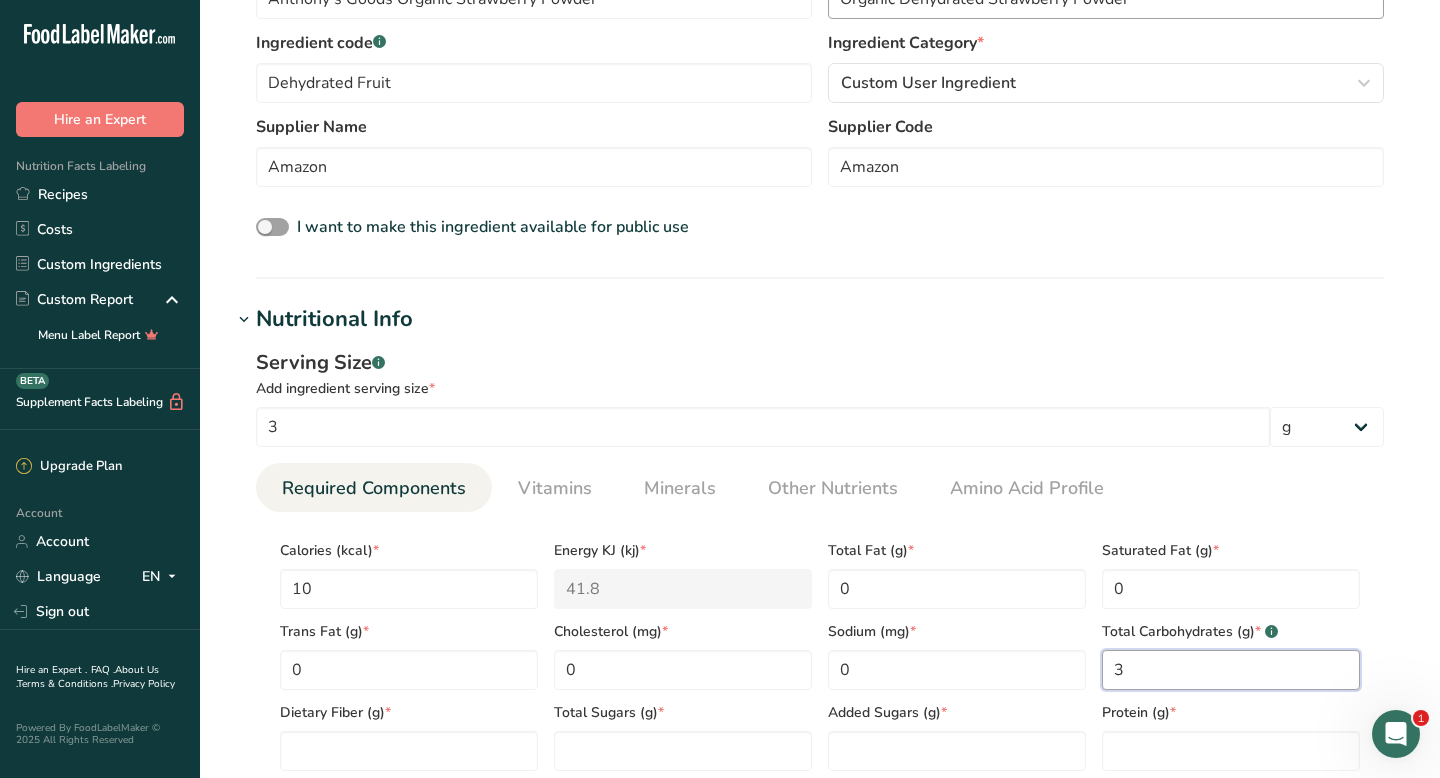 type on "3" 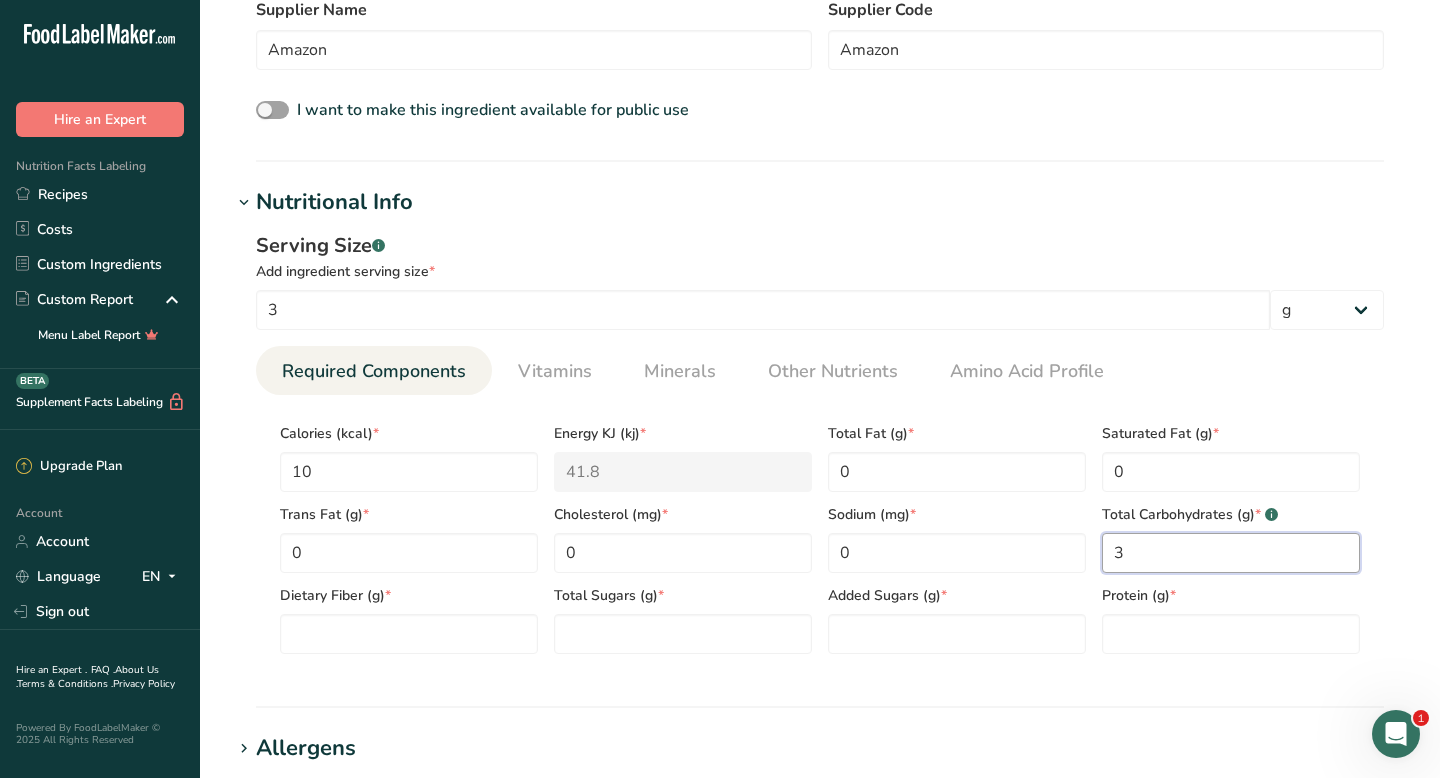 scroll, scrollTop: 618, scrollLeft: 0, axis: vertical 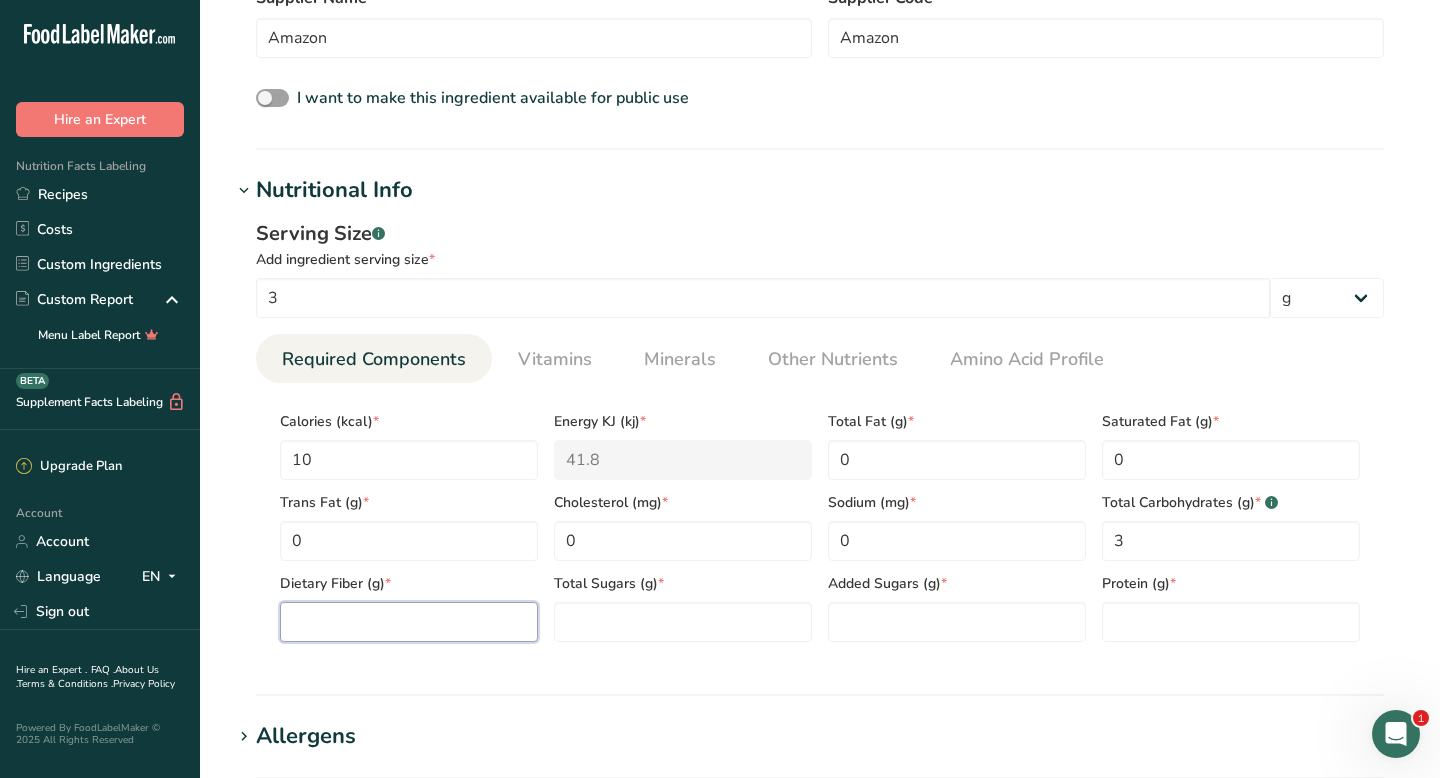 click at bounding box center (409, 622) 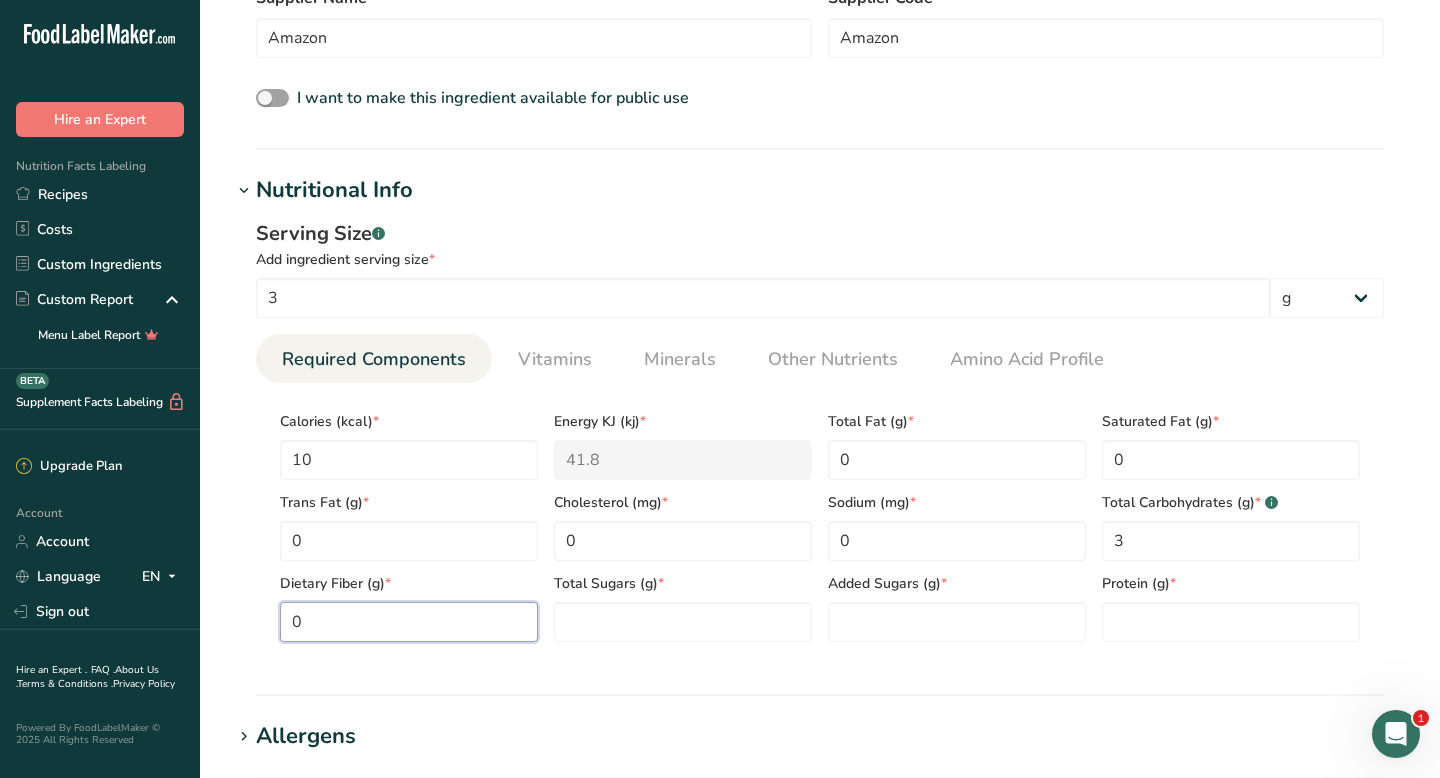 type on "0" 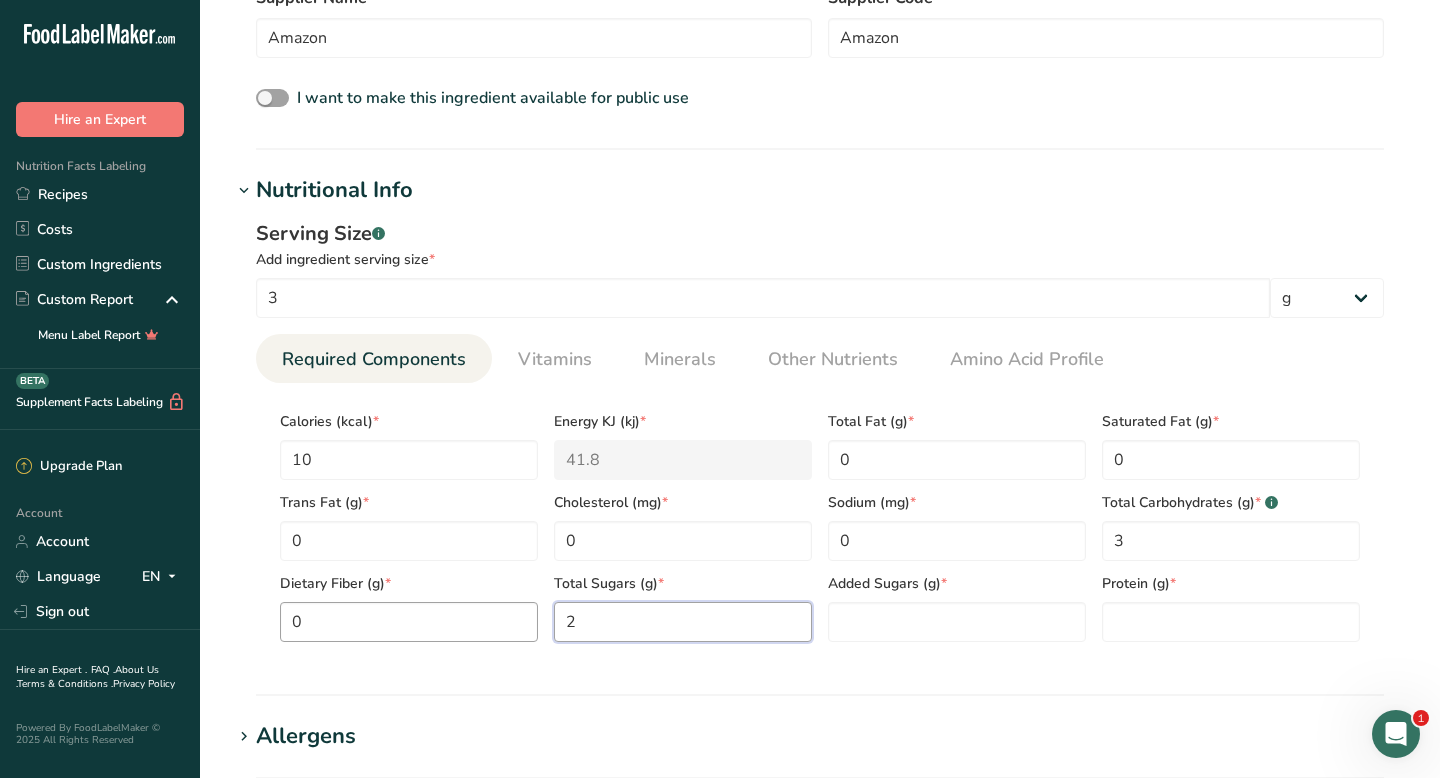 type on "2" 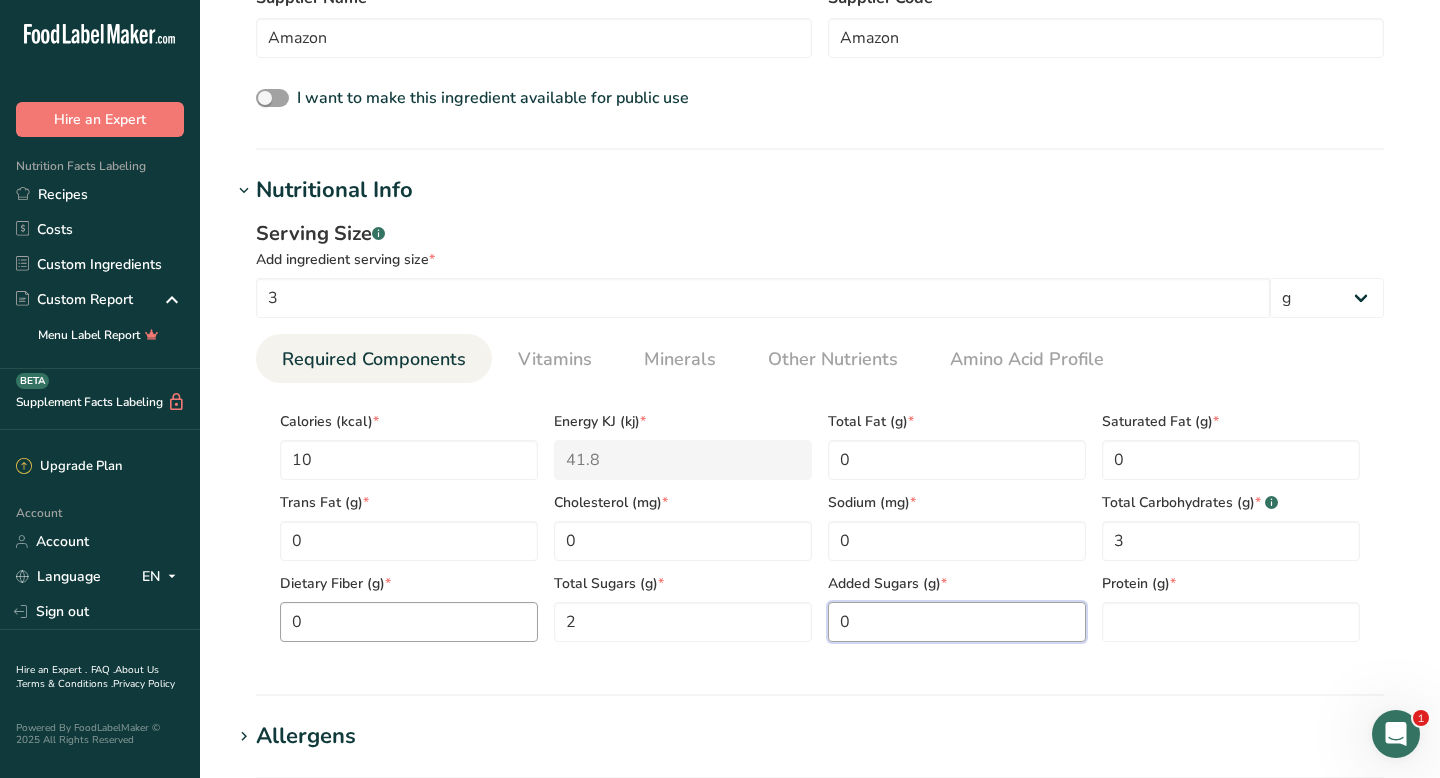 type on "0" 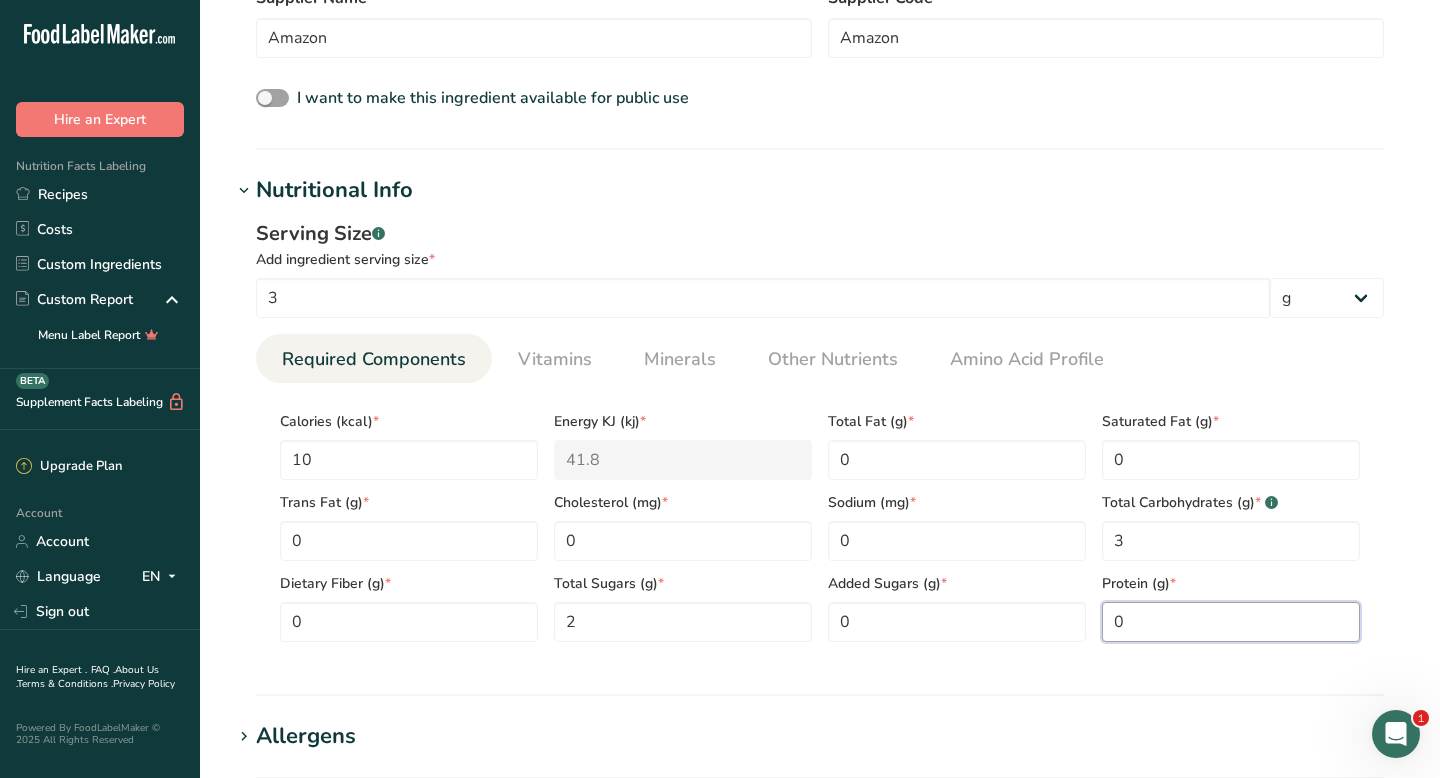 type on "0" 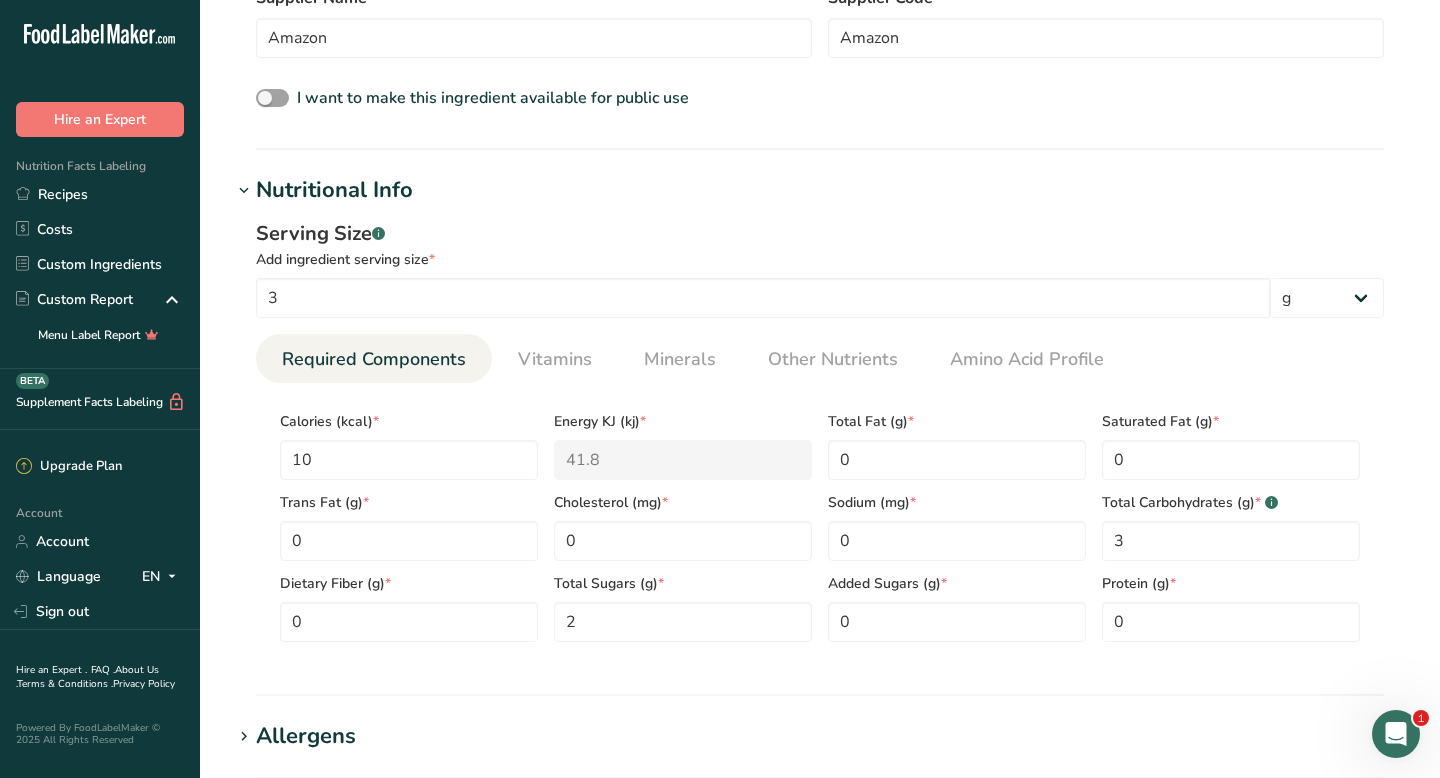 click on "Calories
(kcal) *     10
Energy KJ
(kj) *     41.8
Total Fat
(g) *     0
Saturated Fat
(g) *     0
Trans Fat
(g) *     0
Cholesterol
(mg) *     0
Sodium
(mg) *     0
Total Carbohydrates
(g) *   .a-a{fill:#347362;}.b-a{fill:#fff;}           3
Dietary Fiber
(g) *     0
Total Sugars
(g) *     2
Added Sugars
(g) *     0
Protein
(g) *     0
Vitamin D
(mcg)
Vitamin A, RAE
(mcg)
Vitamin C
(mg)
Vitamin E
(mg)" at bounding box center [820, 520] 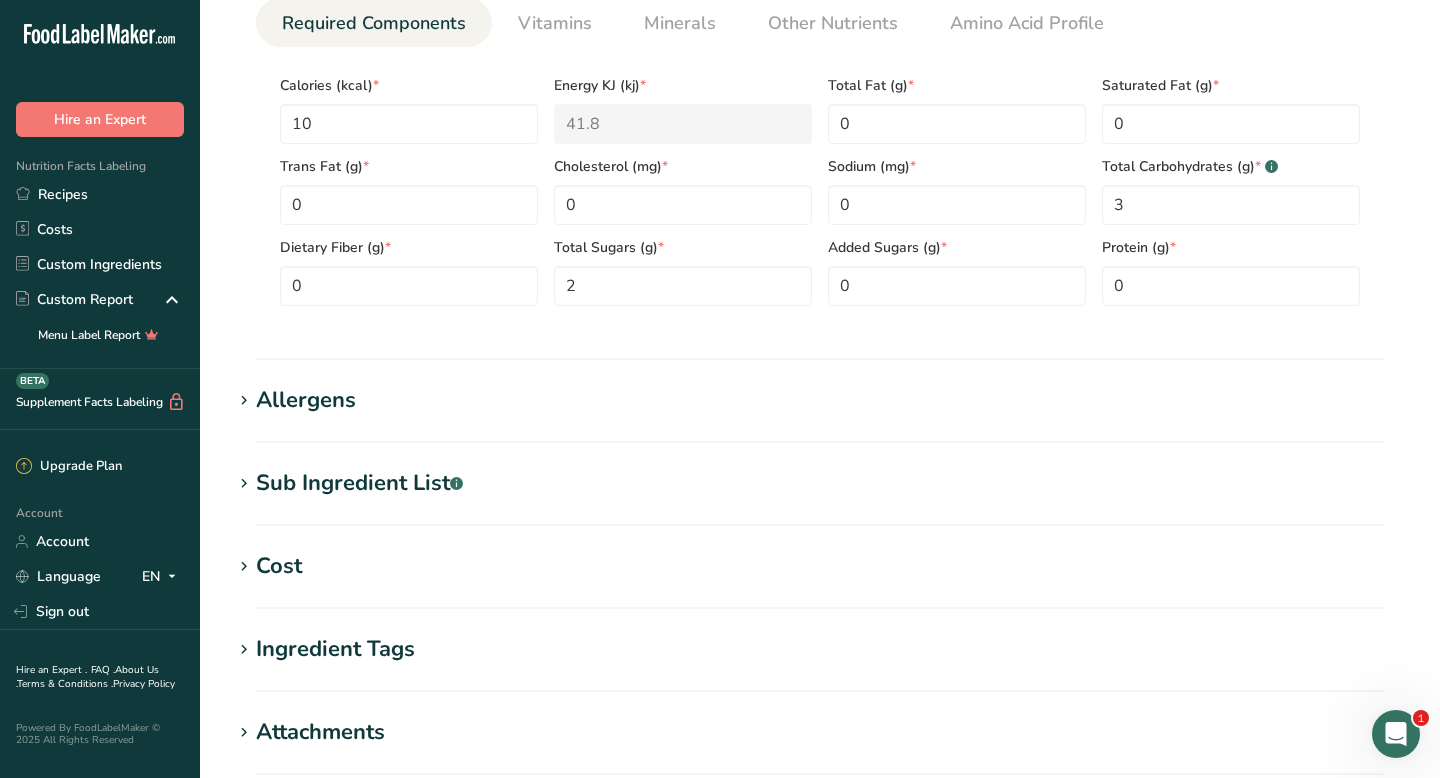 scroll, scrollTop: 955, scrollLeft: 0, axis: vertical 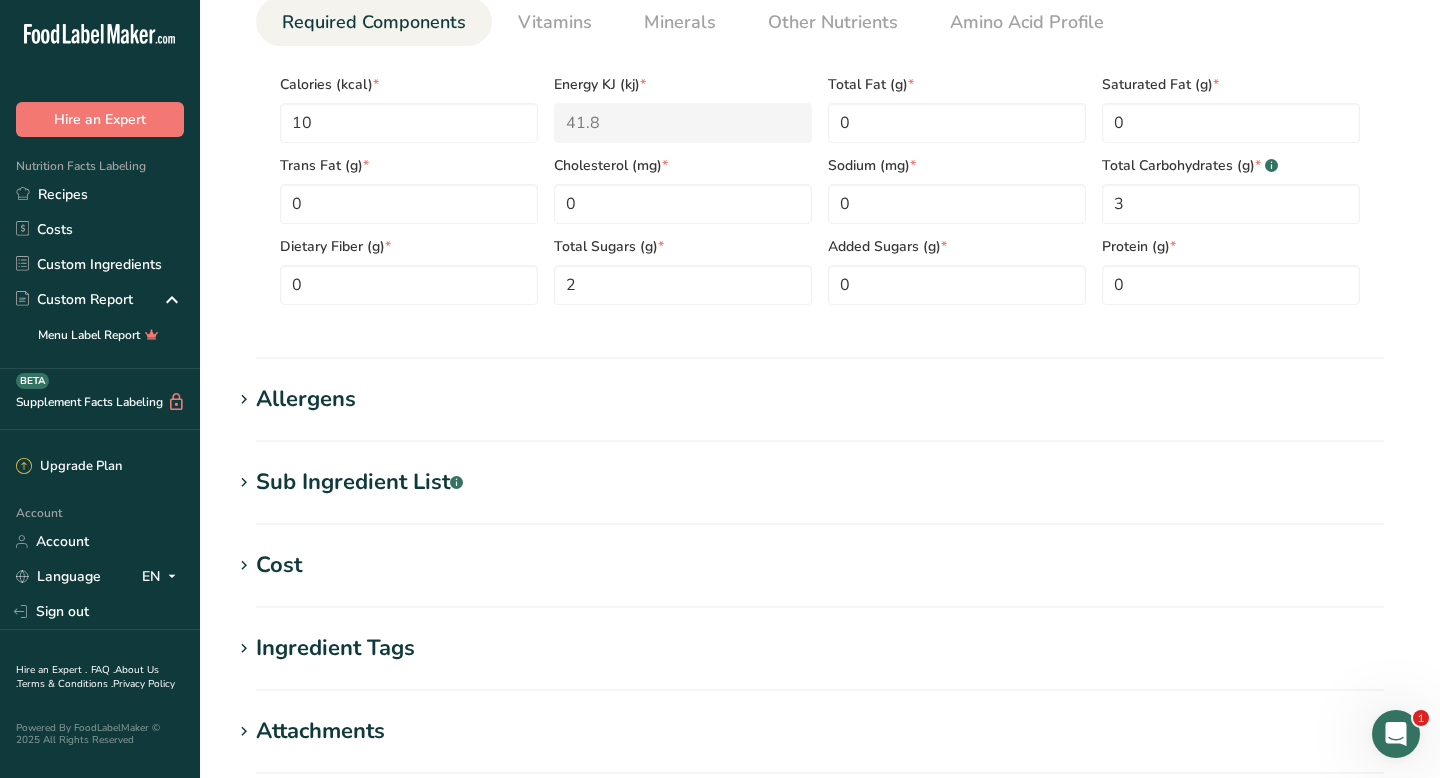 click on "Sub Ingredient List
.a-a{fill:#347362;}.b-a{fill:#fff;}" at bounding box center [359, 482] 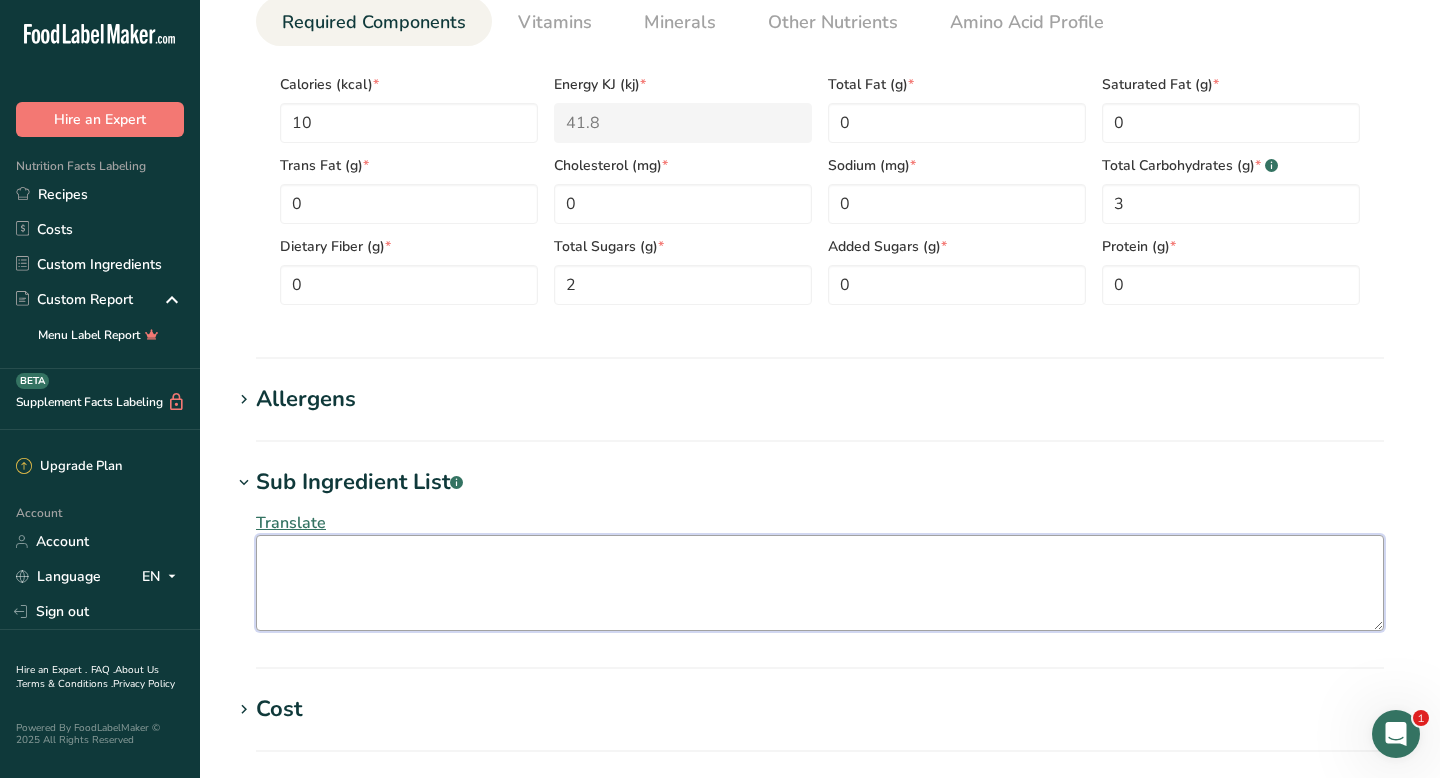 click at bounding box center (820, 583) 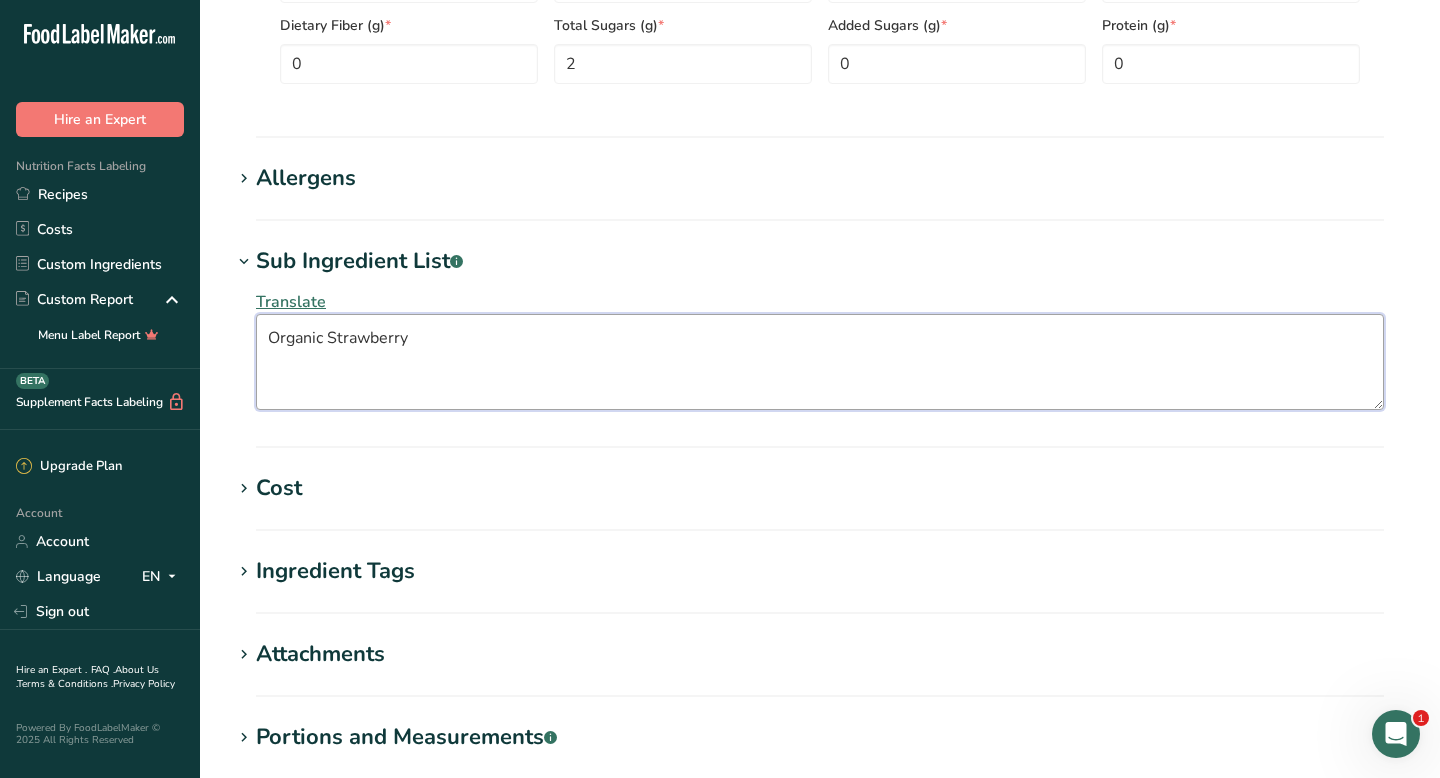 scroll, scrollTop: 1177, scrollLeft: 0, axis: vertical 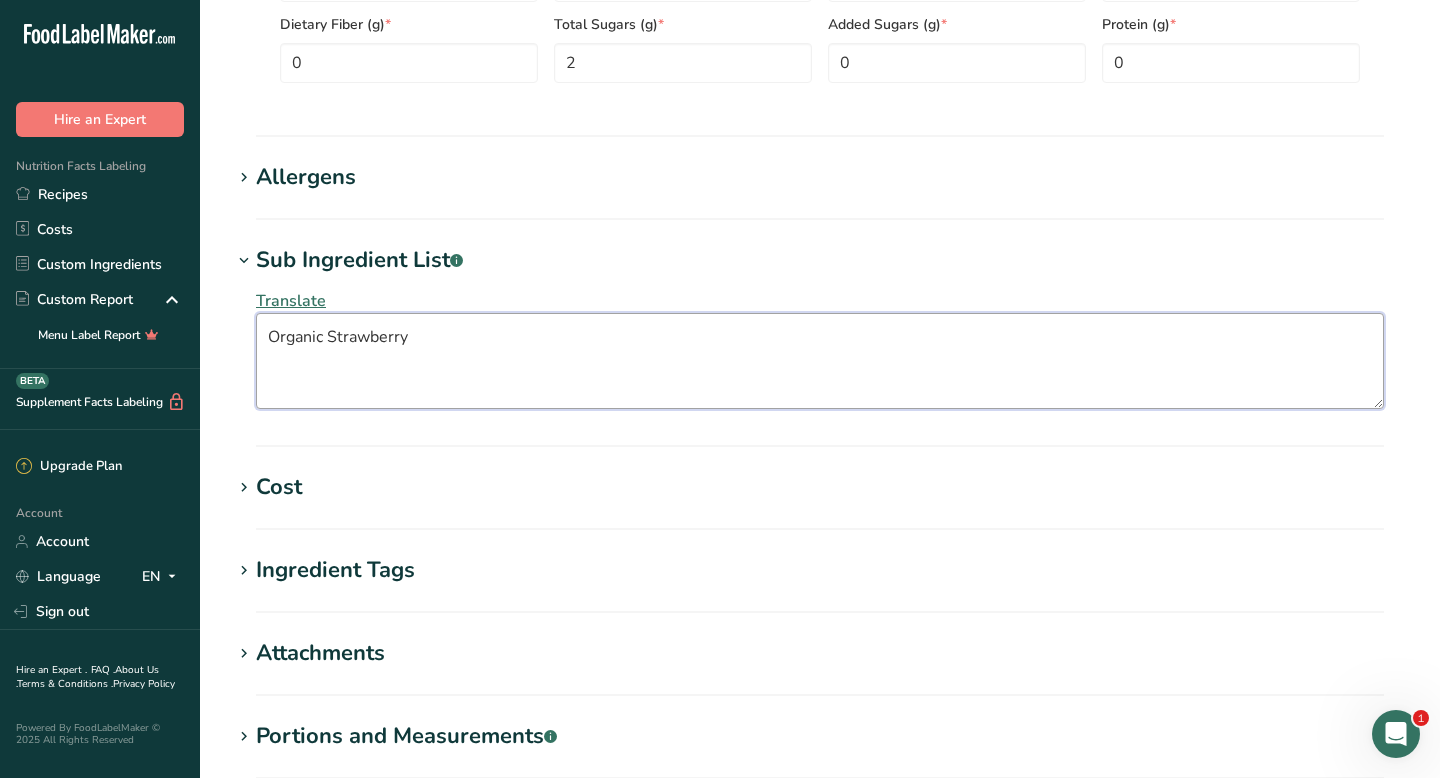 type on "Organic Strawberry" 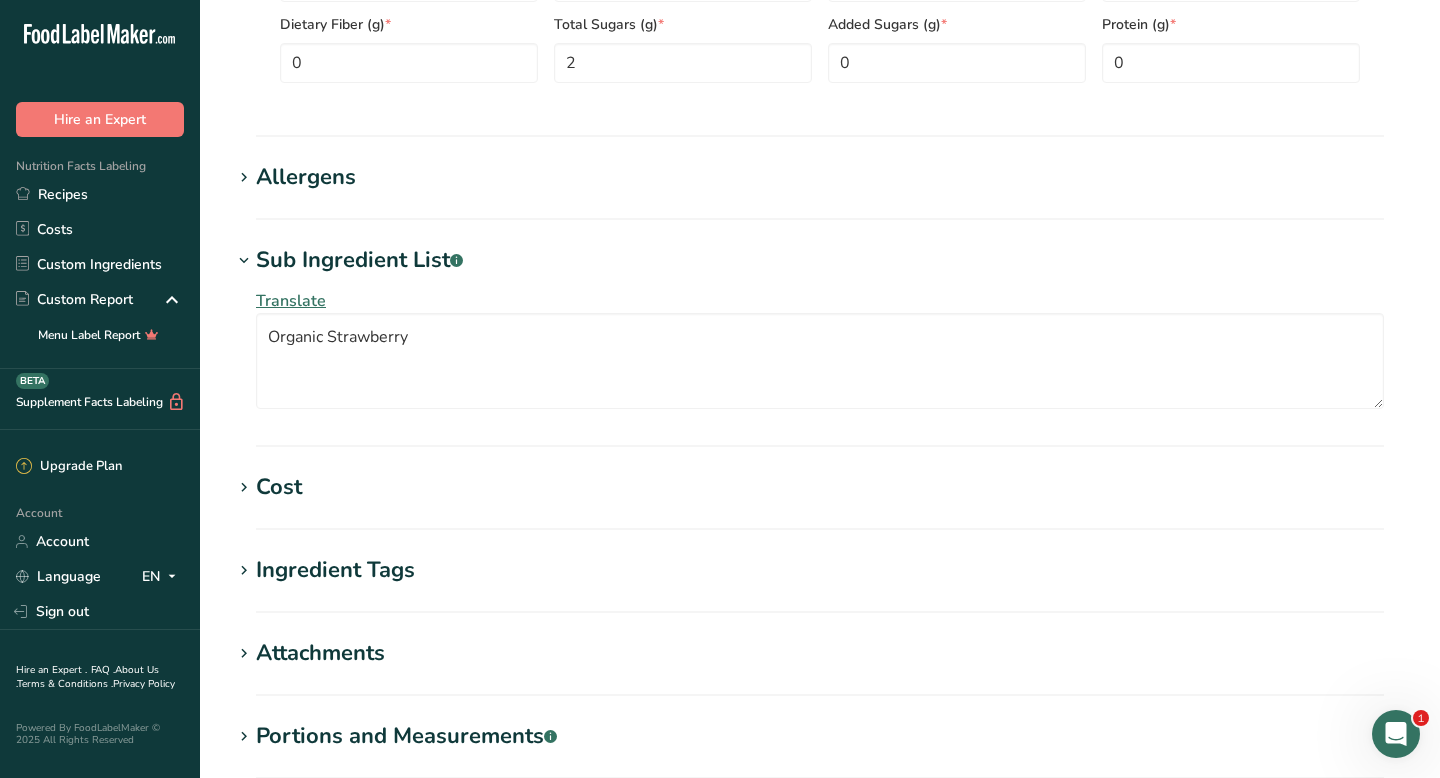 click on "Cost" at bounding box center [279, 487] 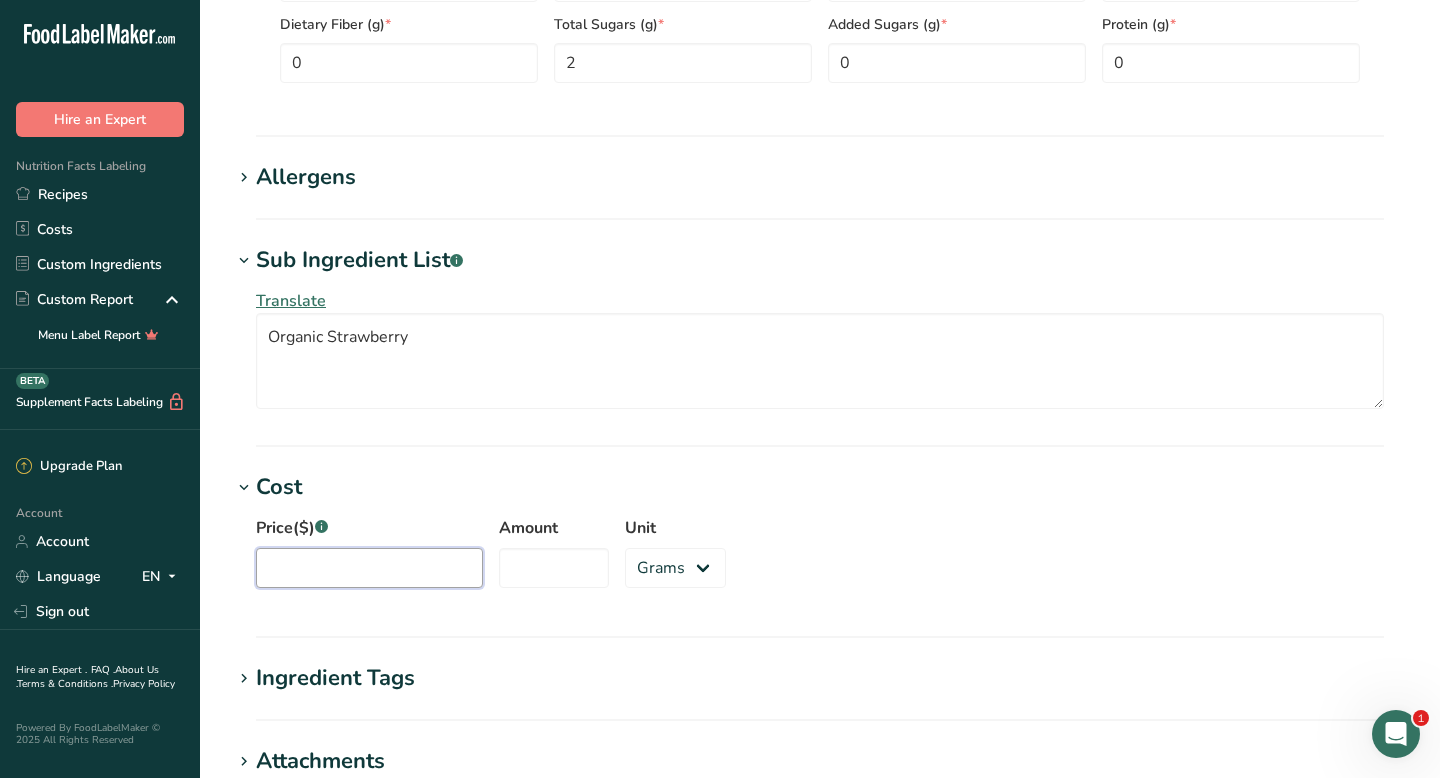 click on "Price($)
.a-a{fill:#347362;}.b-a{fill:#fff;}" at bounding box center (369, 568) 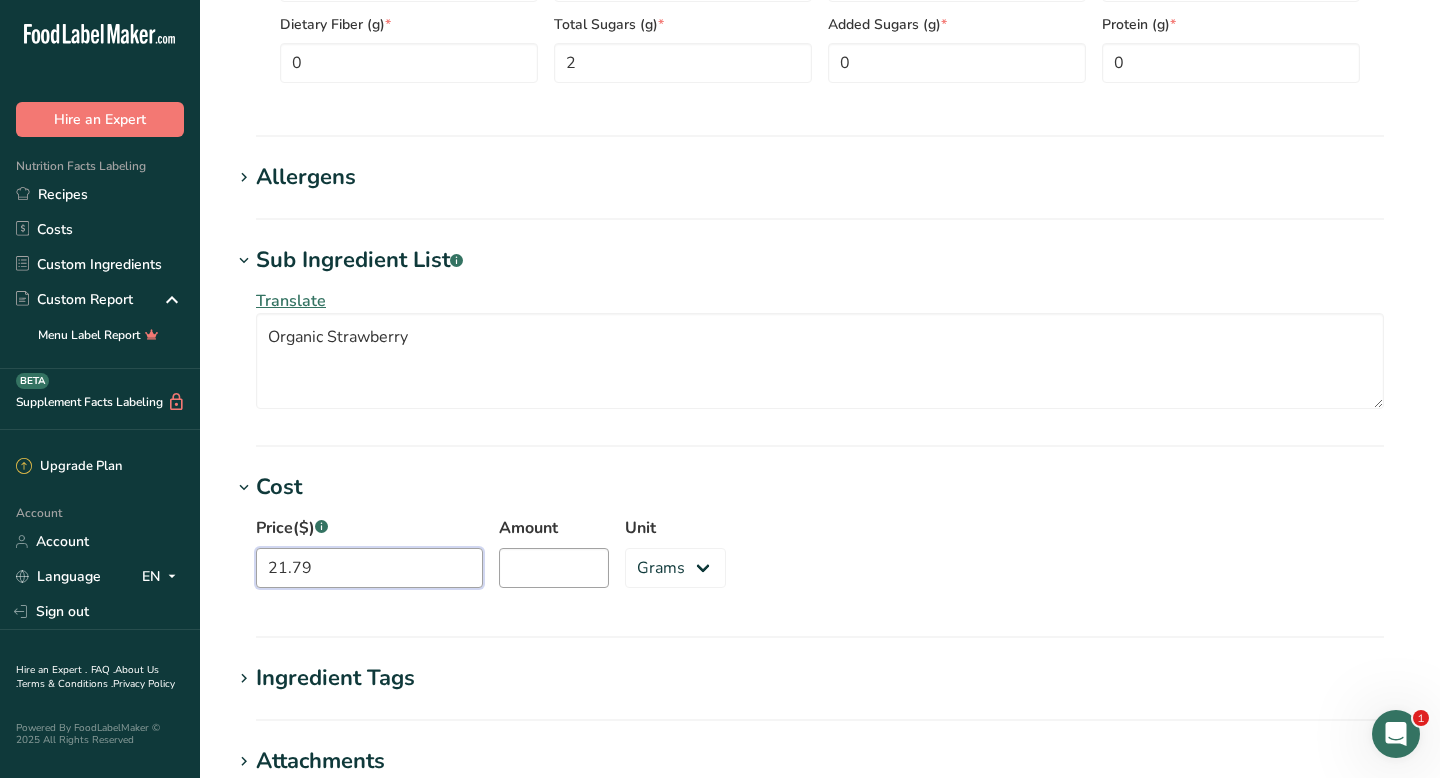 type on "21.79" 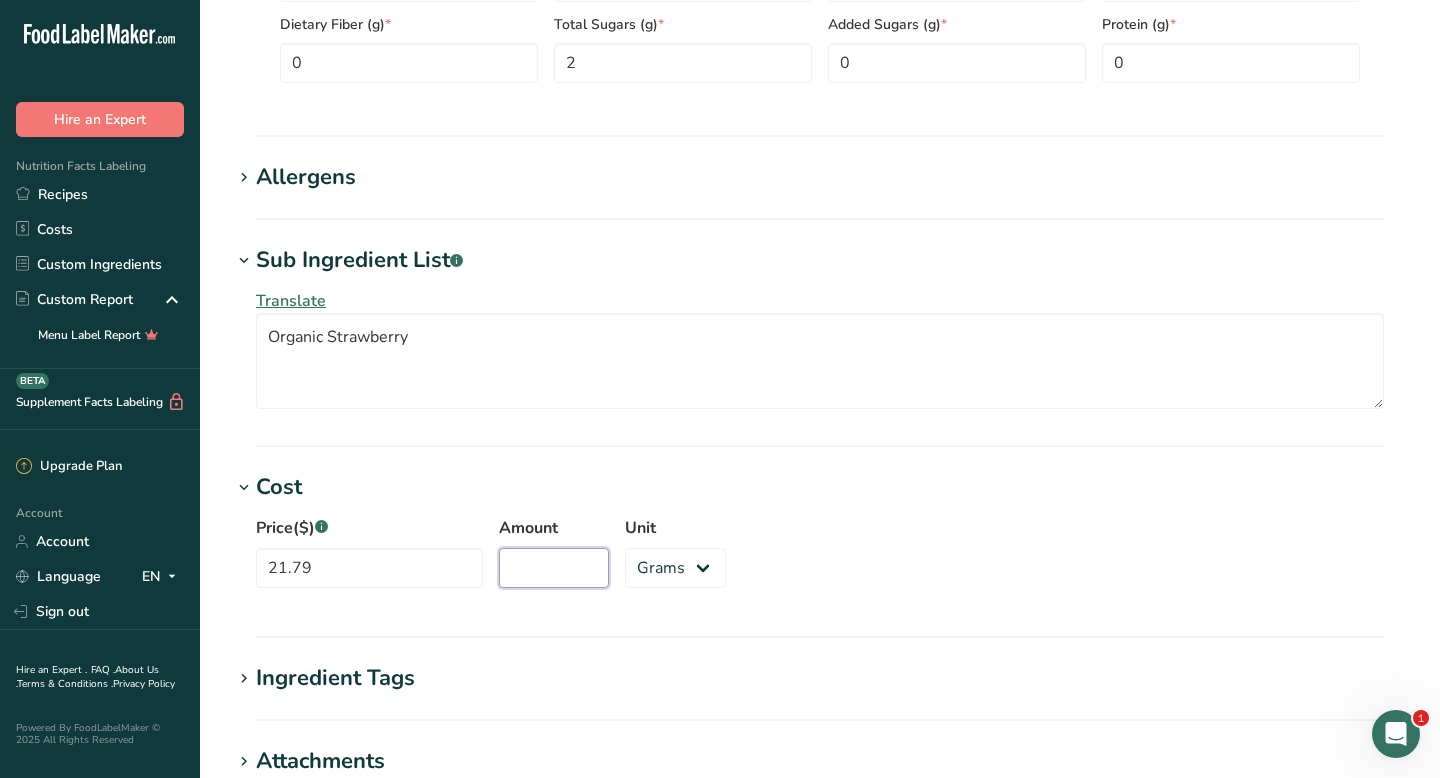 click on "Amount" at bounding box center (554, 568) 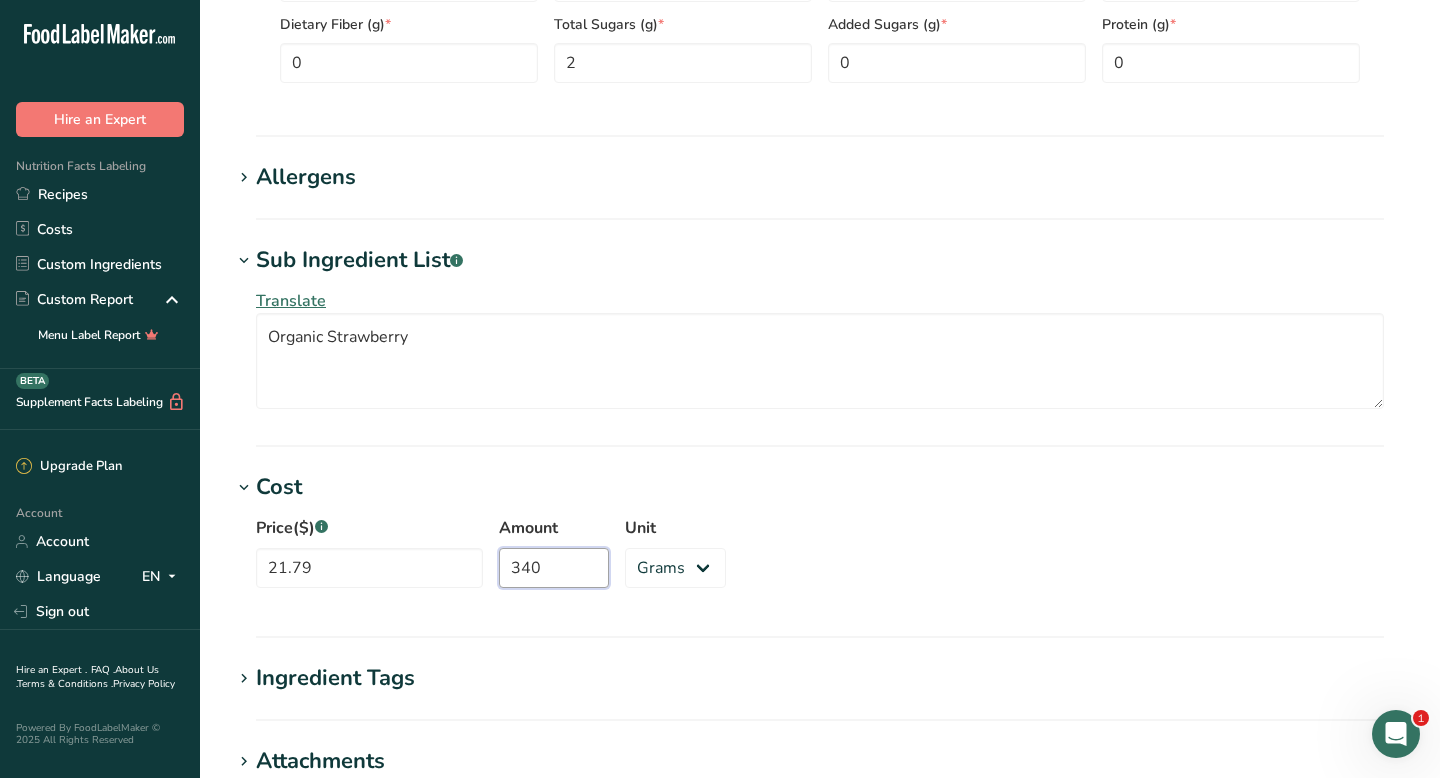 type on "340" 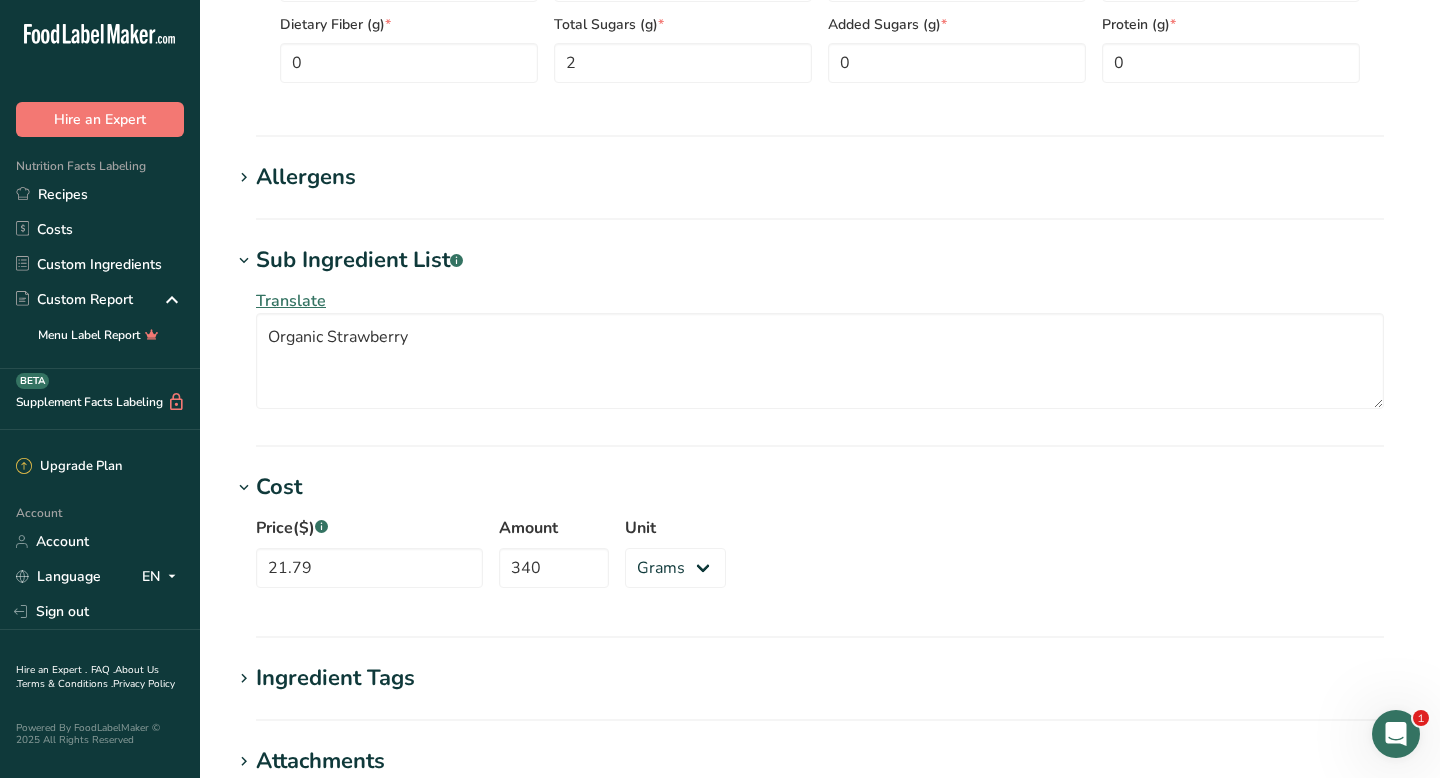 click on "Price($)
.a-a{fill:#347362;}.b-a{fill:#fff;}           21.79   Amount 340   Unit
Grams
kg
mg
mcg
lb
oz" at bounding box center [820, 558] 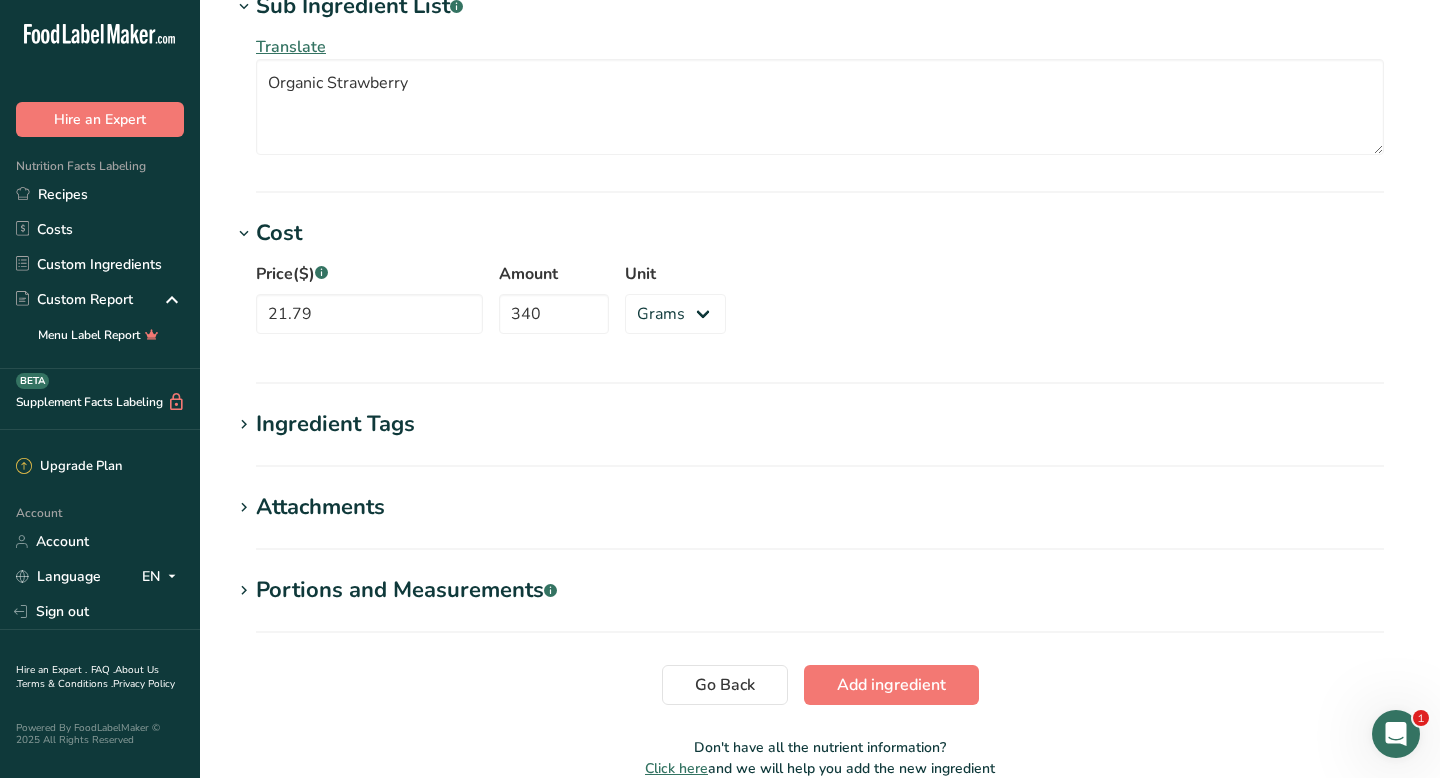 scroll, scrollTop: 1456, scrollLeft: 0, axis: vertical 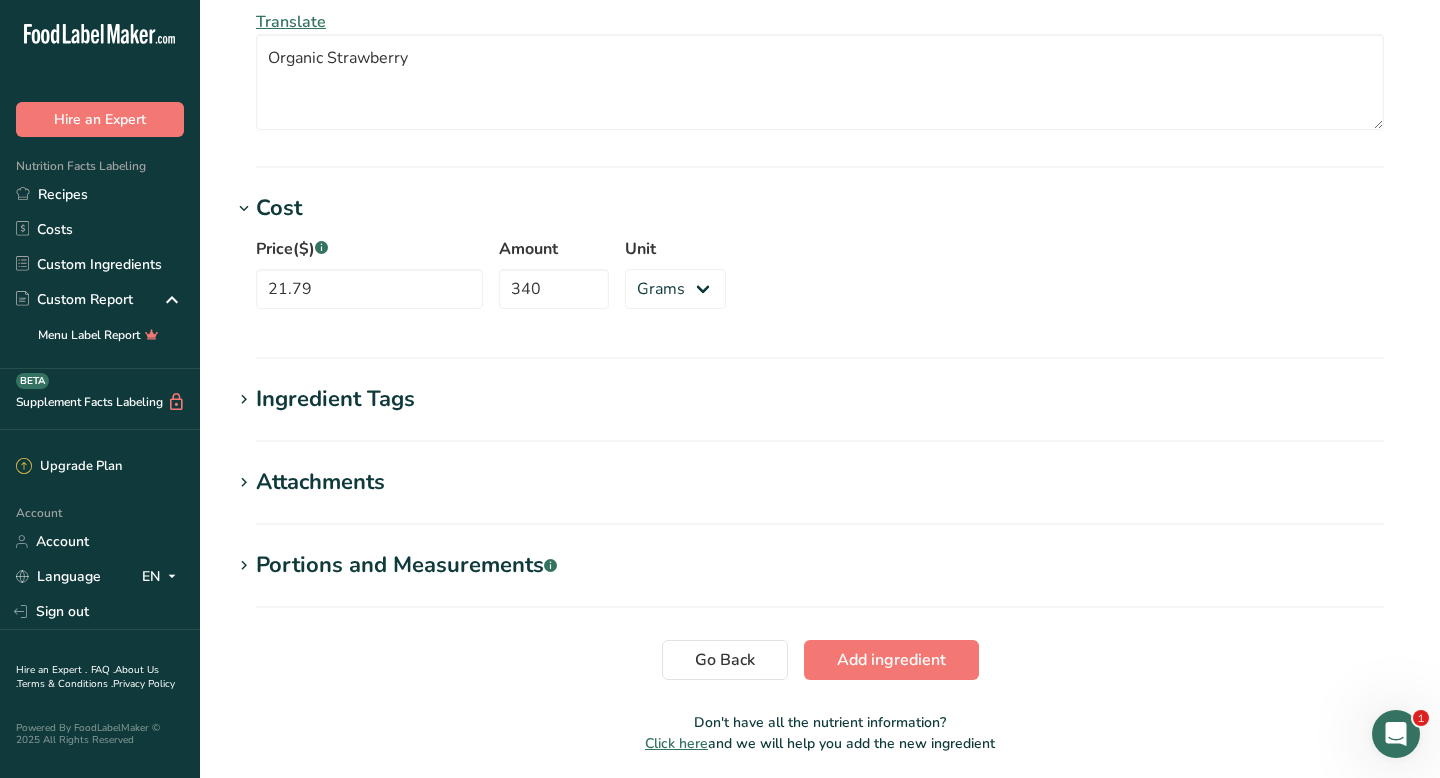 click on "Portions and Measurements
.a-a{fill:#347362;}.b-a{fill:#fff;}" at bounding box center [406, 565] 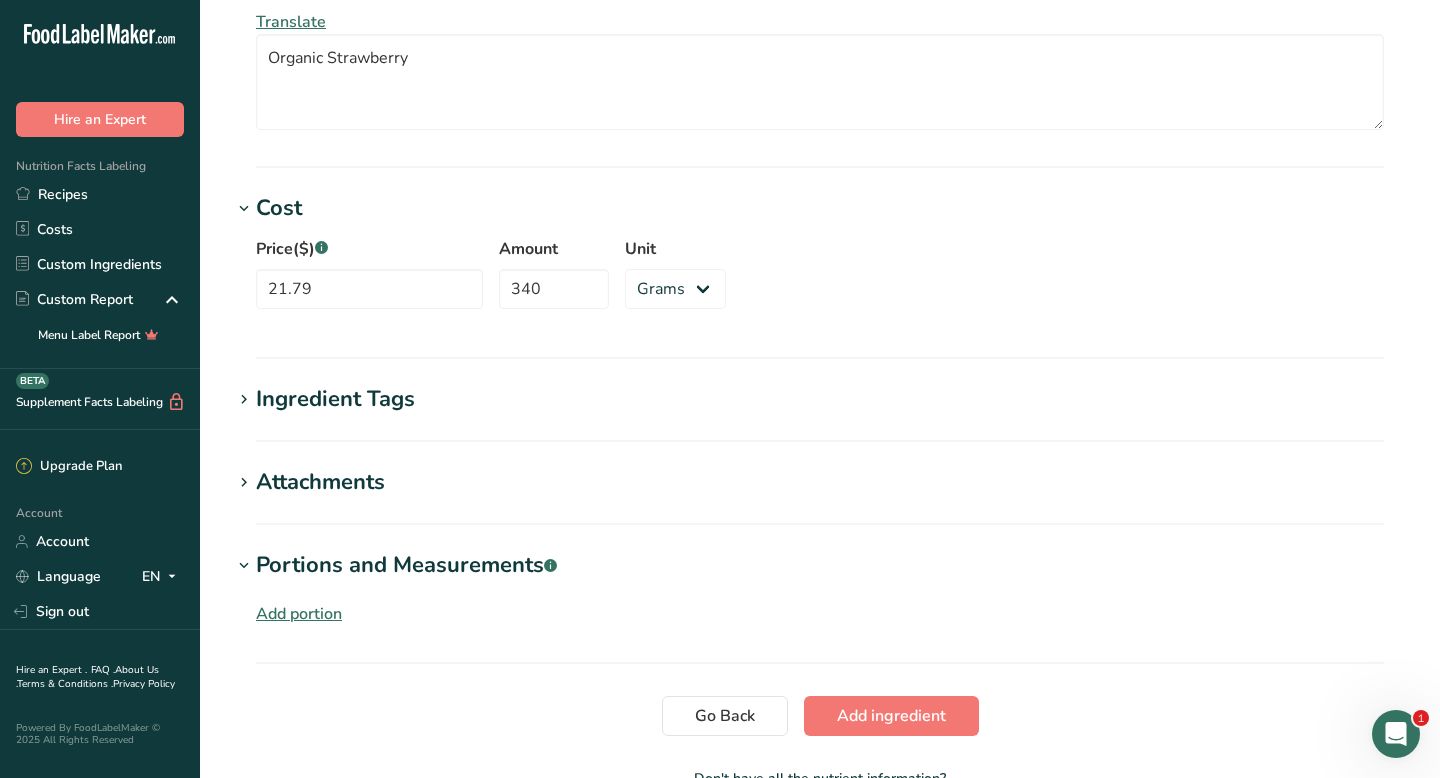 click on "Add portion" at bounding box center (299, 614) 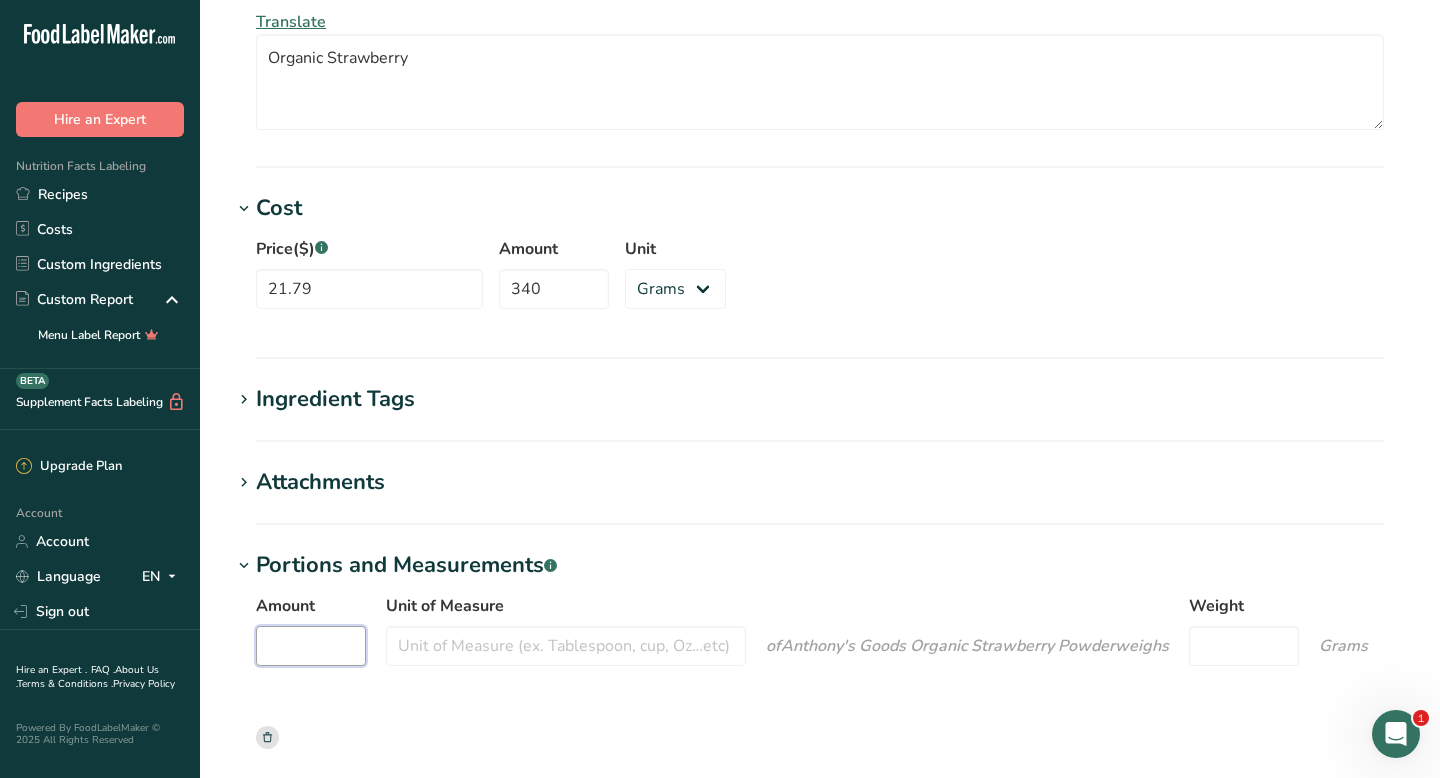 click on "Amount" at bounding box center [311, 646] 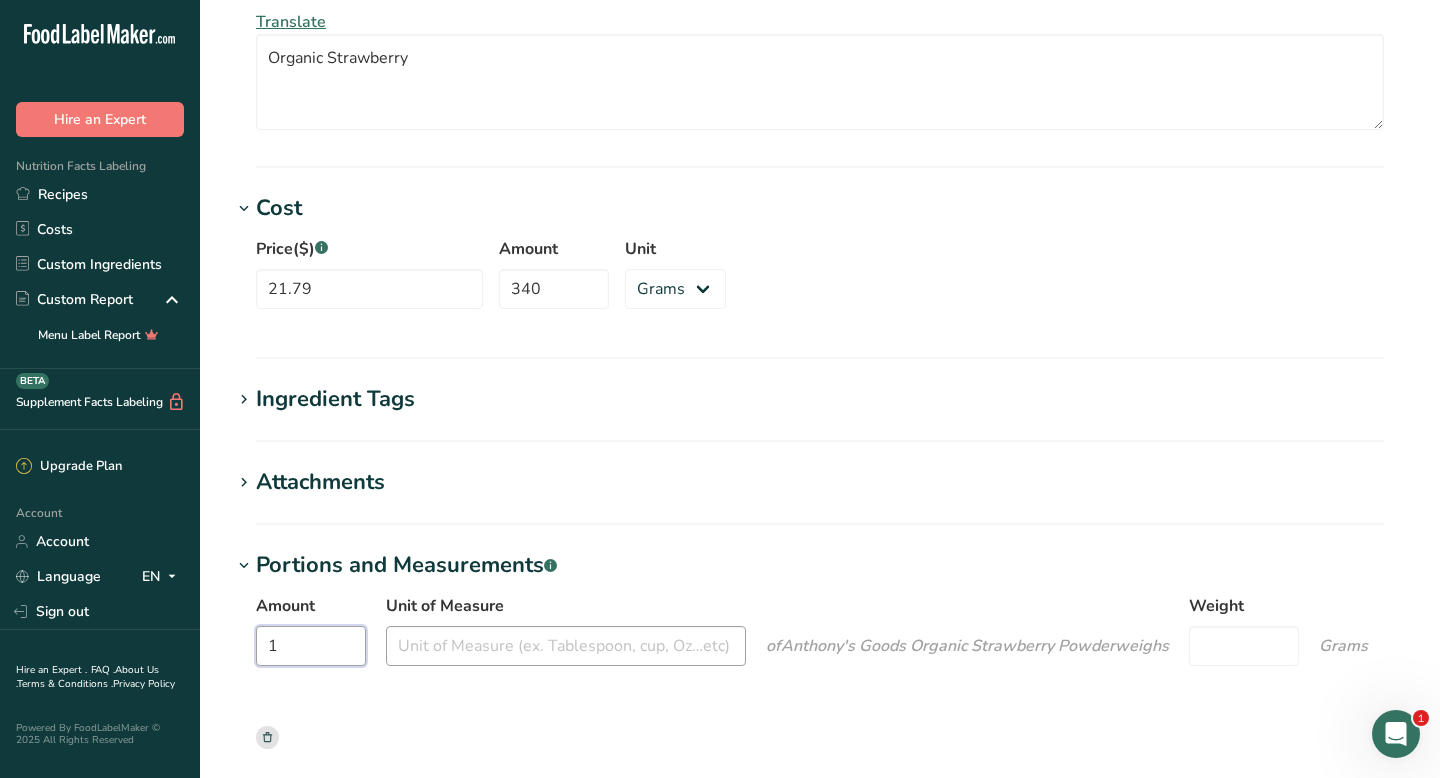 type on "1" 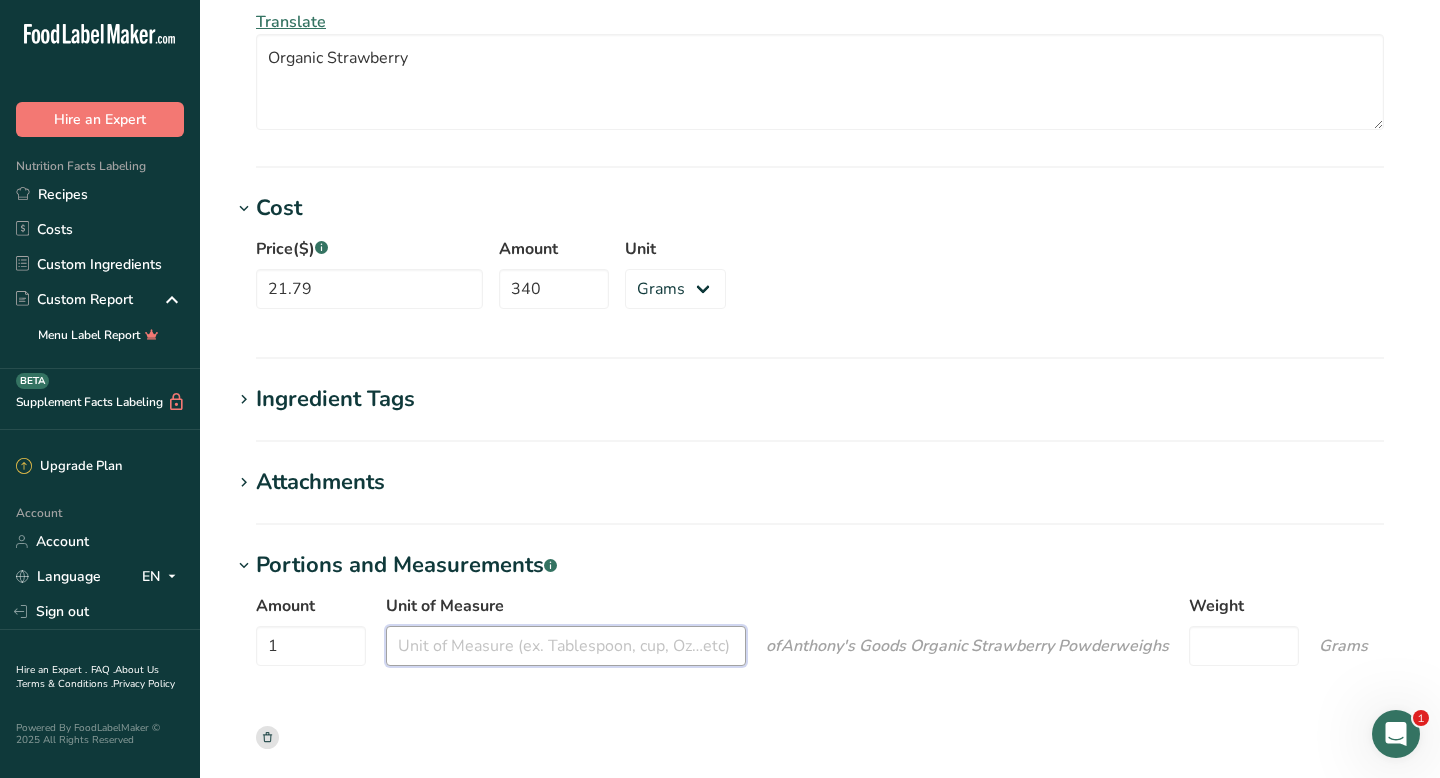 click on "Unit of Measure" at bounding box center (566, 646) 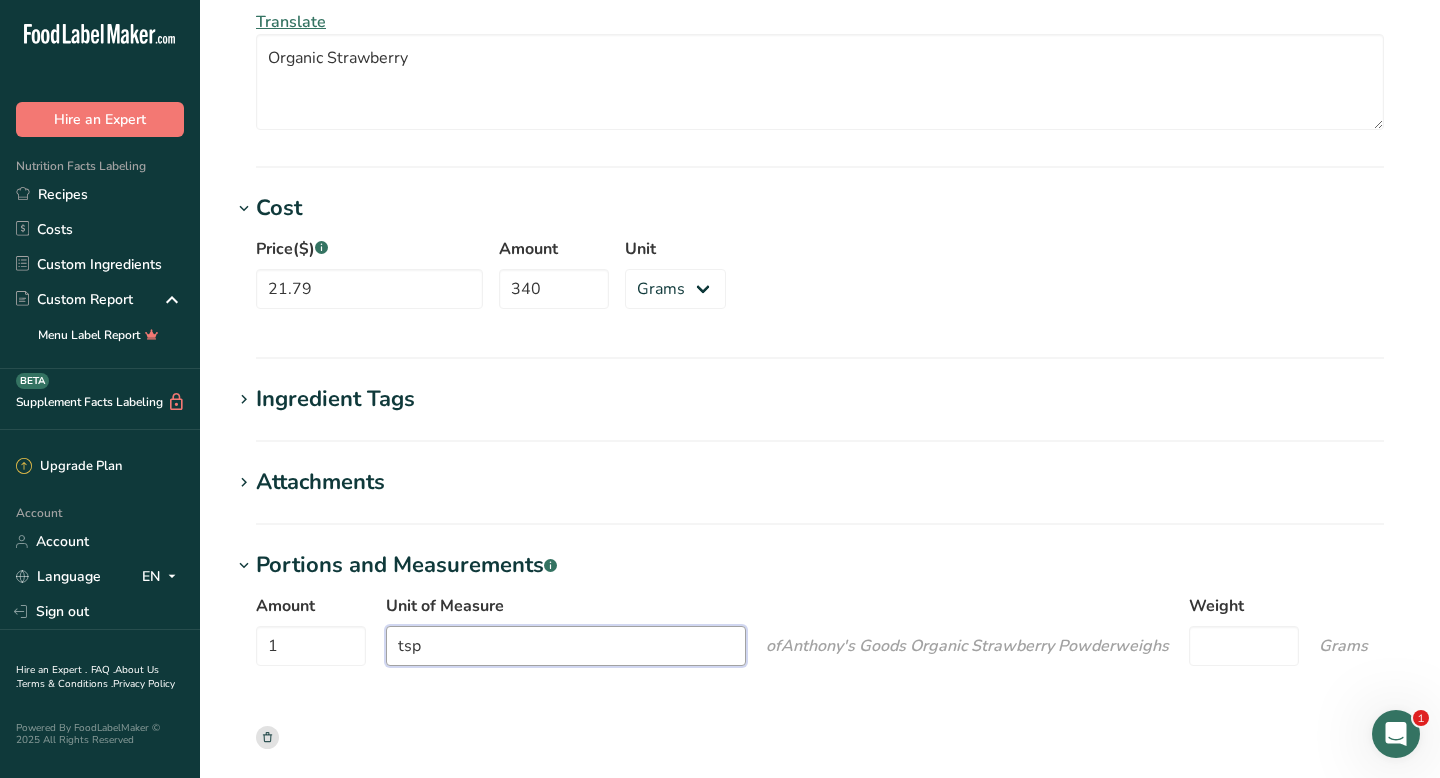 type on "tsp" 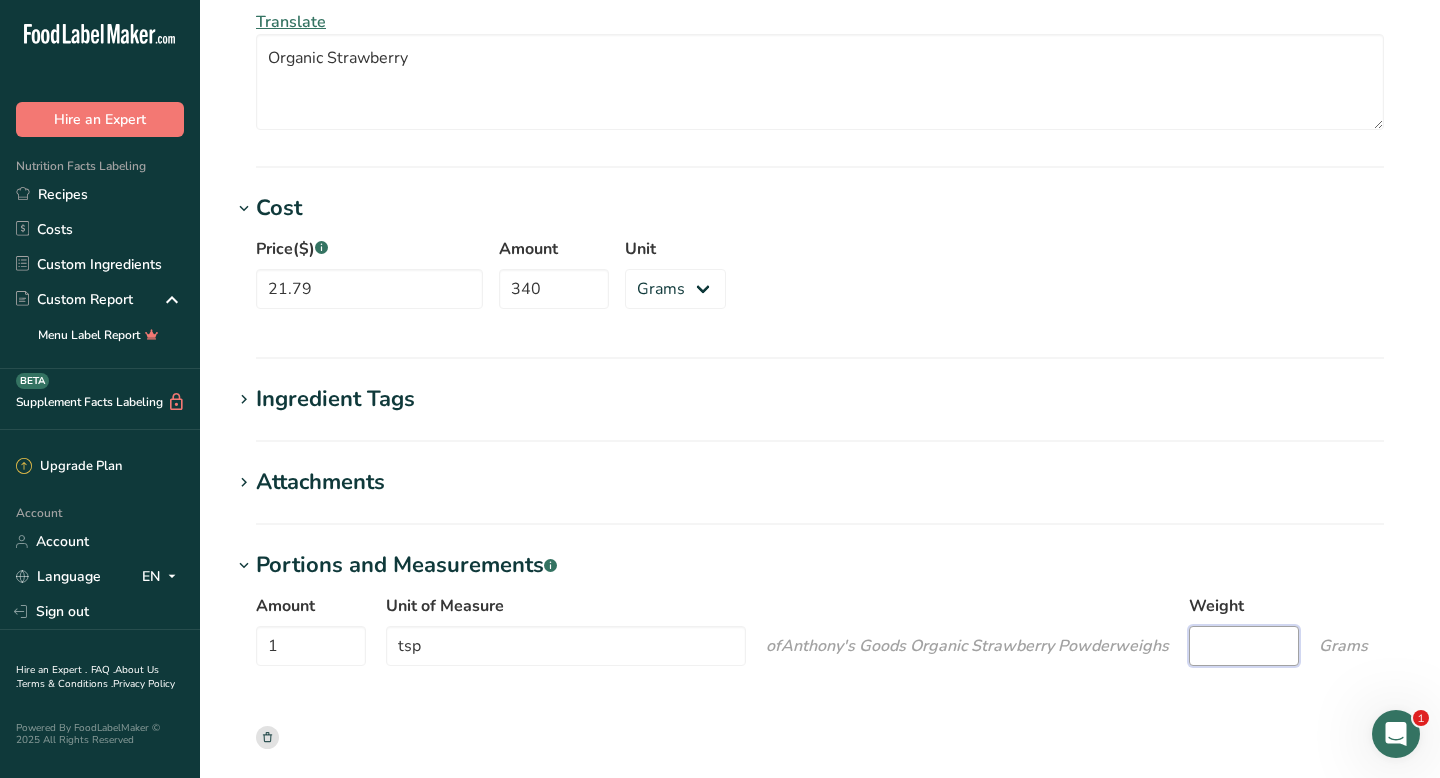 click on "Weight" at bounding box center [1244, 646] 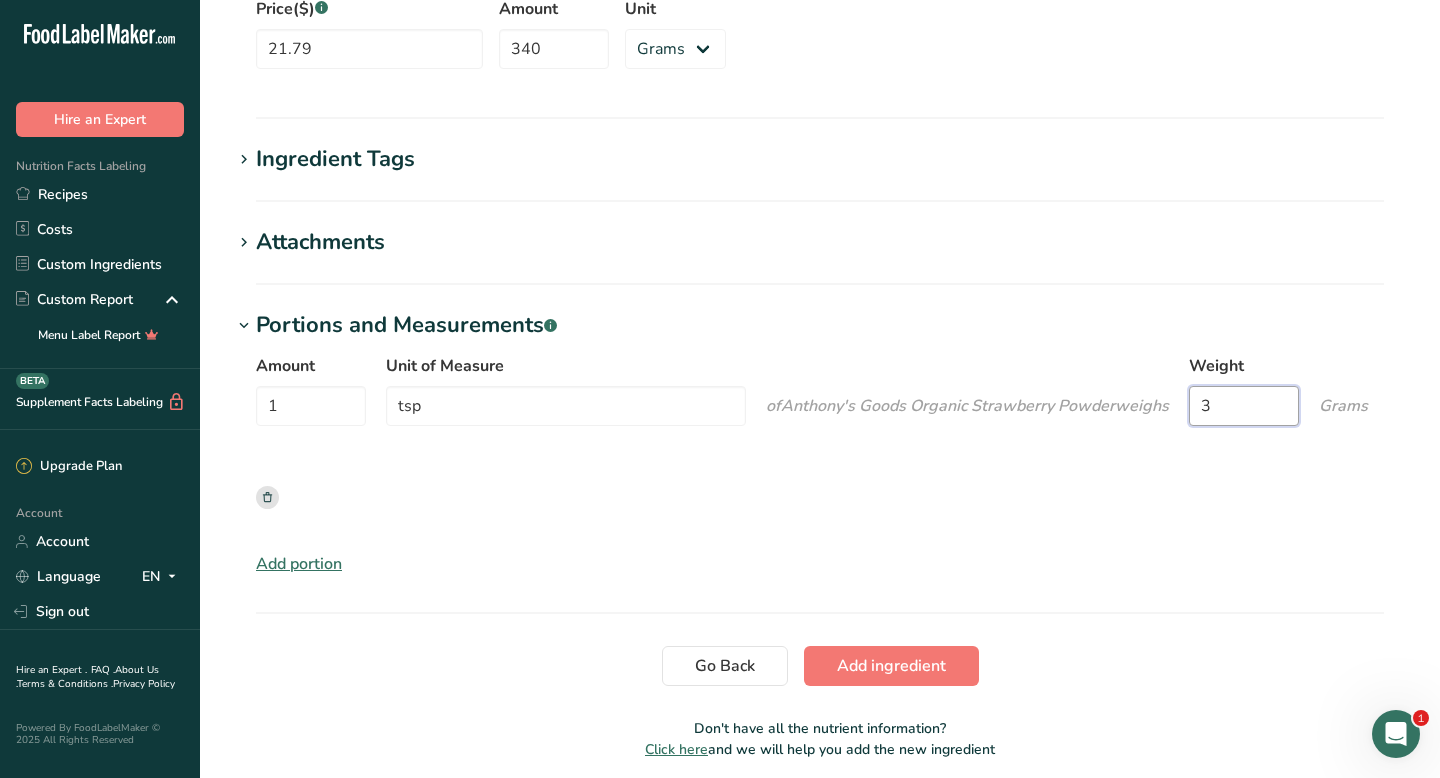 scroll, scrollTop: 1774, scrollLeft: 0, axis: vertical 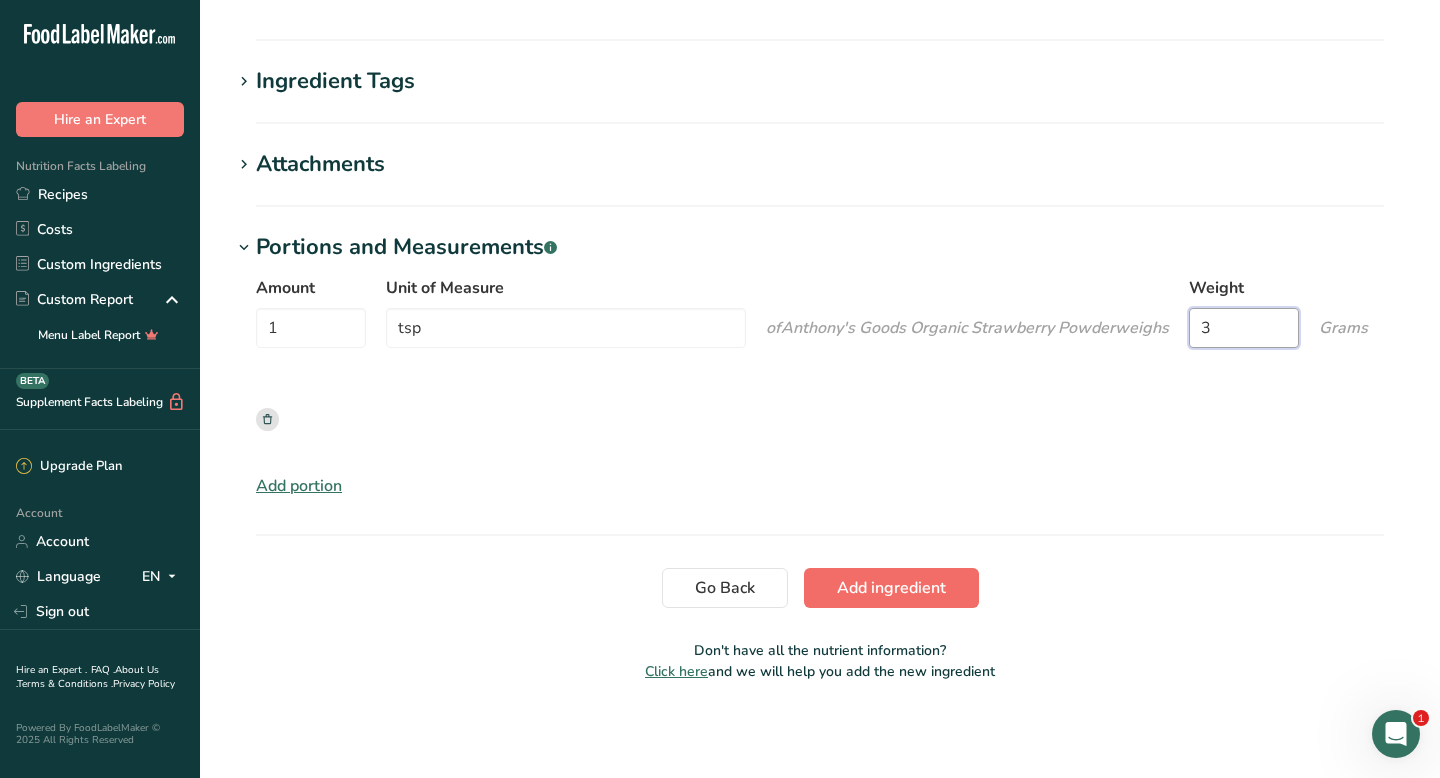 type on "3" 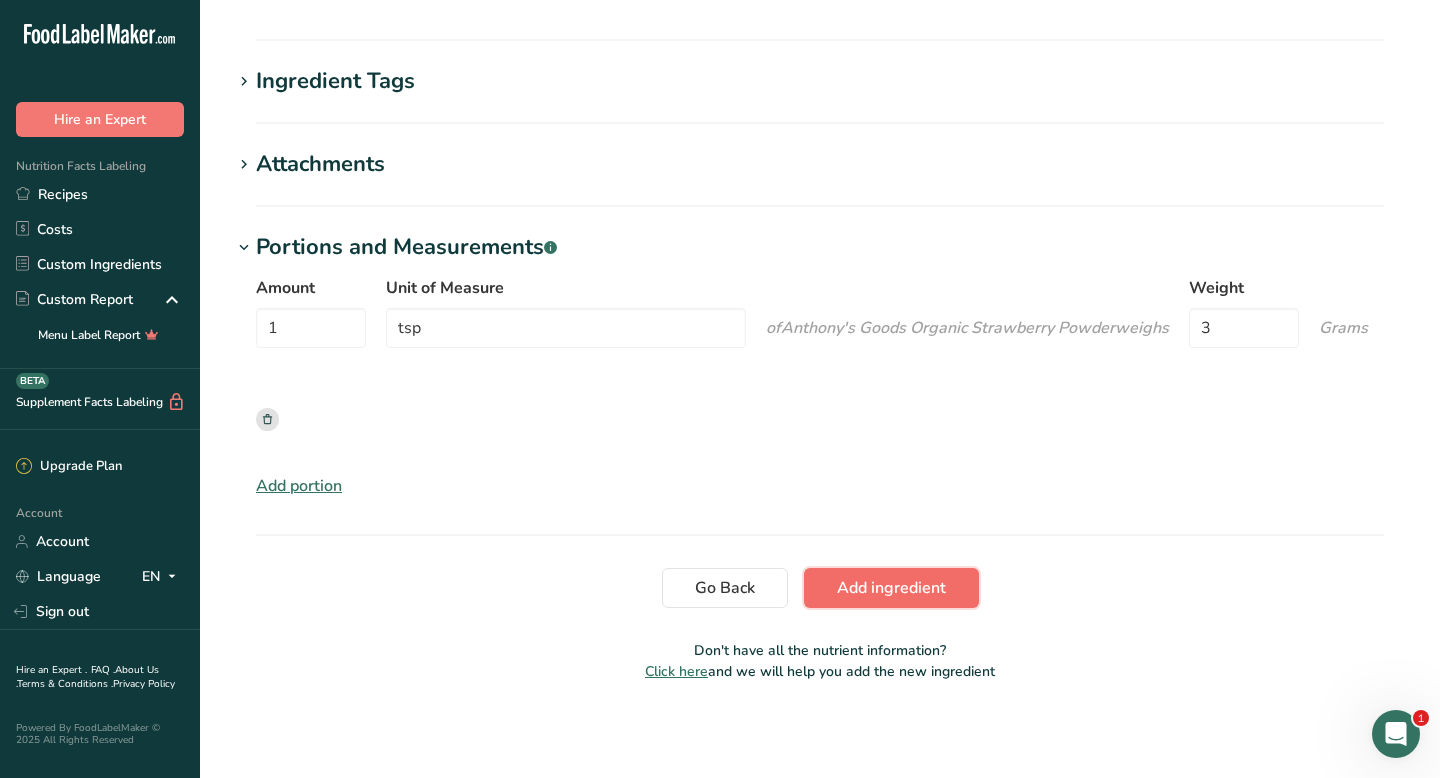 click on "Add ingredient" at bounding box center (891, 588) 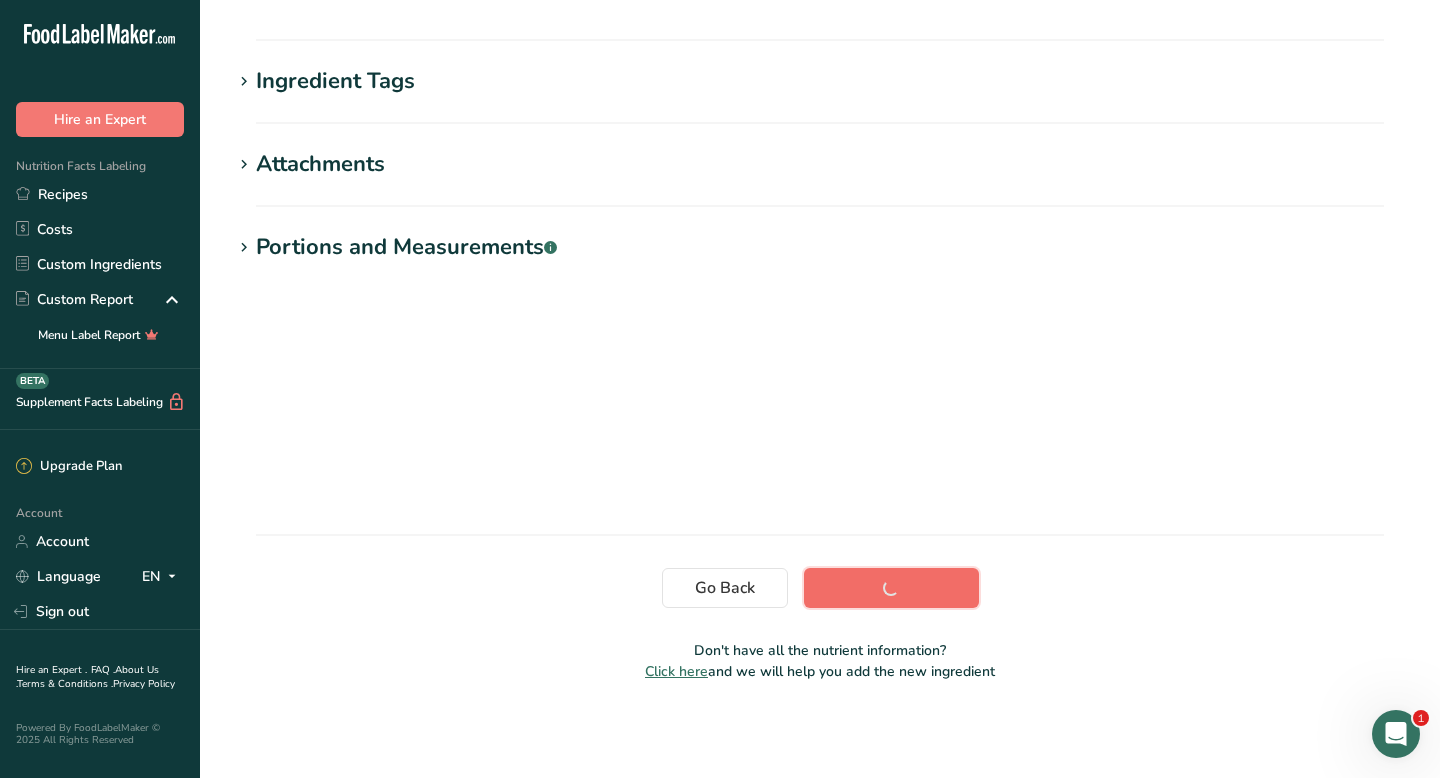 scroll, scrollTop: 296, scrollLeft: 0, axis: vertical 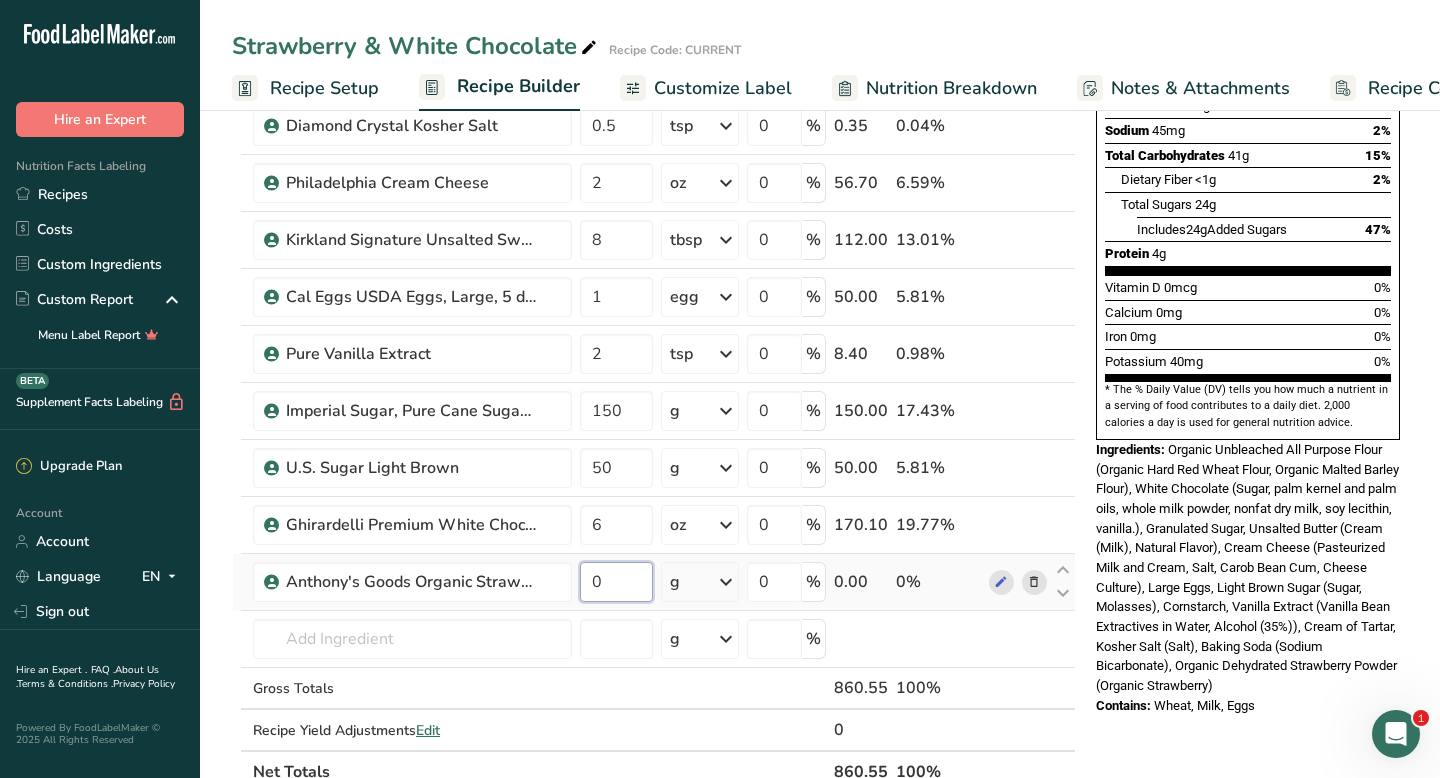 click on "0" at bounding box center (616, 582) 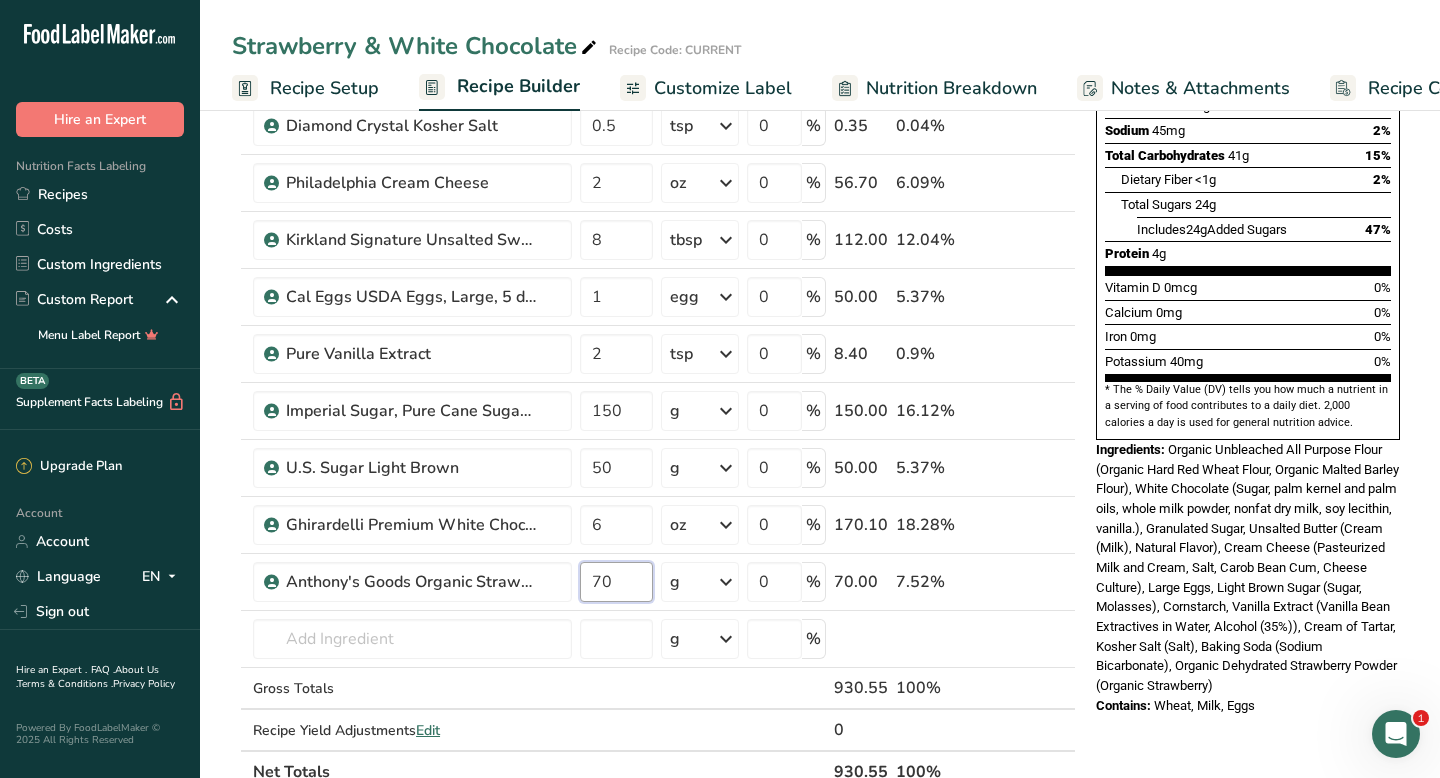 type on "70" 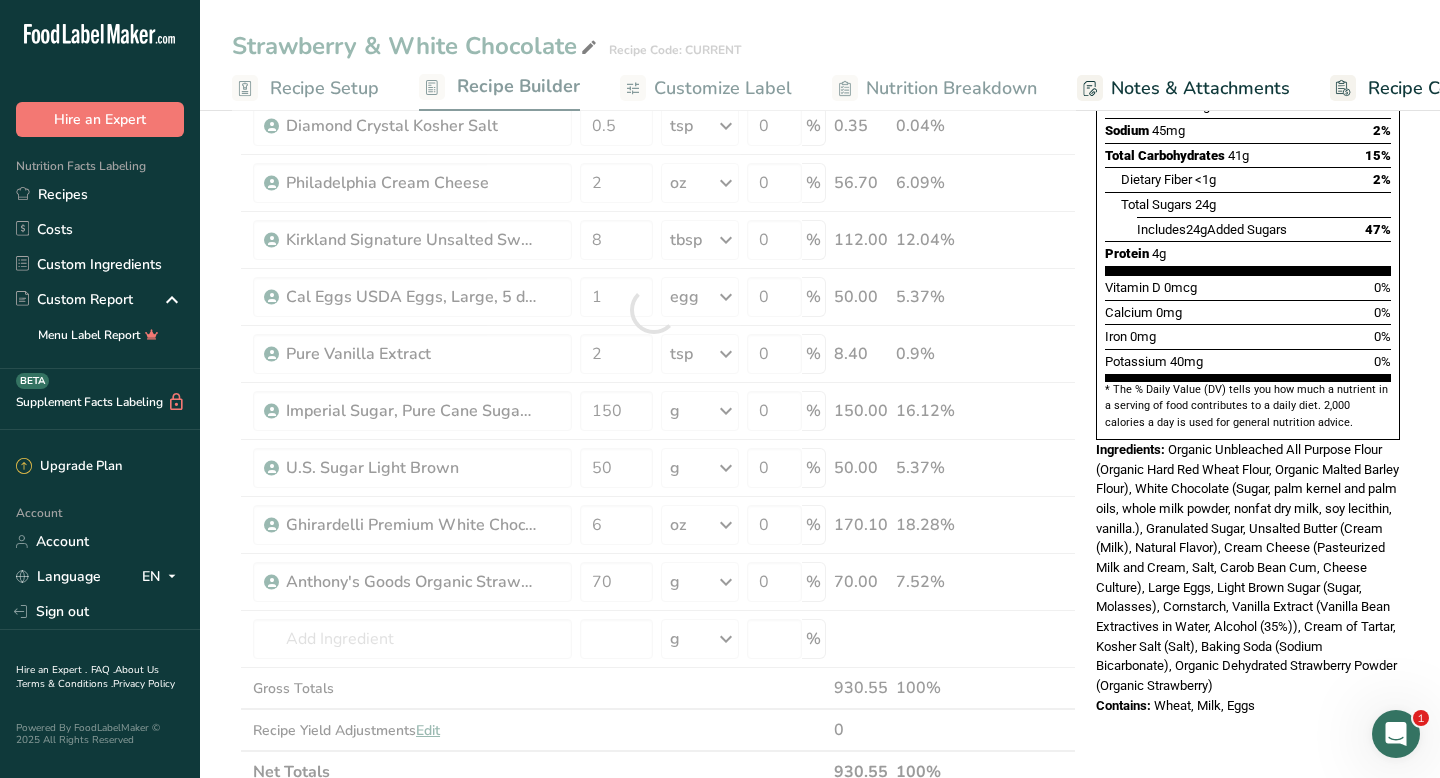 click on "Nutrition Facts
12 Servings Per Container
Serving Size
71g
Amount Per Serving
Calories
310
% Daily Value *
Total Fat
15g
19%
Saturated Fat
10g
51%
Trans  Fat
0g
Cholesterol
40mg
14%
Sodium
45mg
2%
Total Carbohydrates
41g
15%
Dietary Fiber
<1g
2%" at bounding box center (1248, 588) 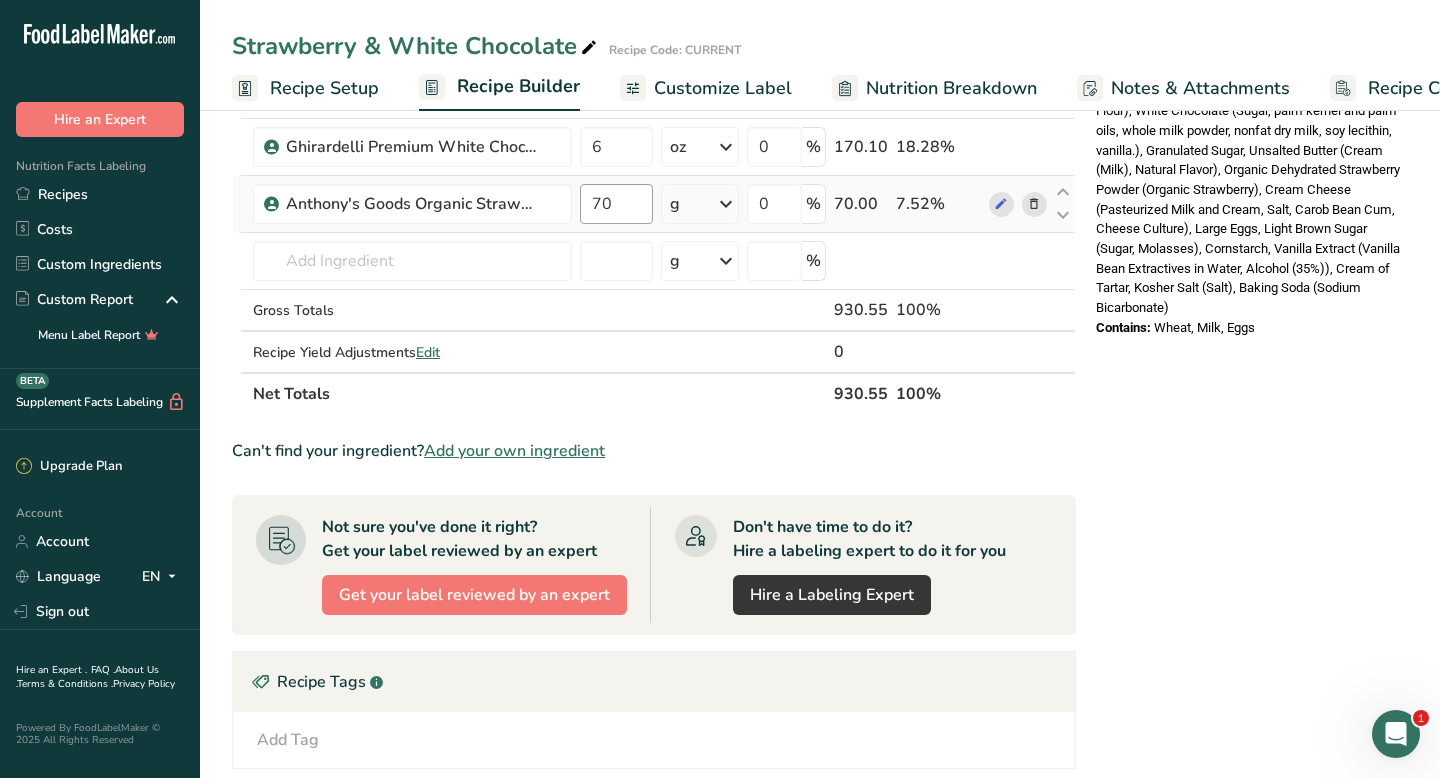scroll, scrollTop: 0, scrollLeft: 0, axis: both 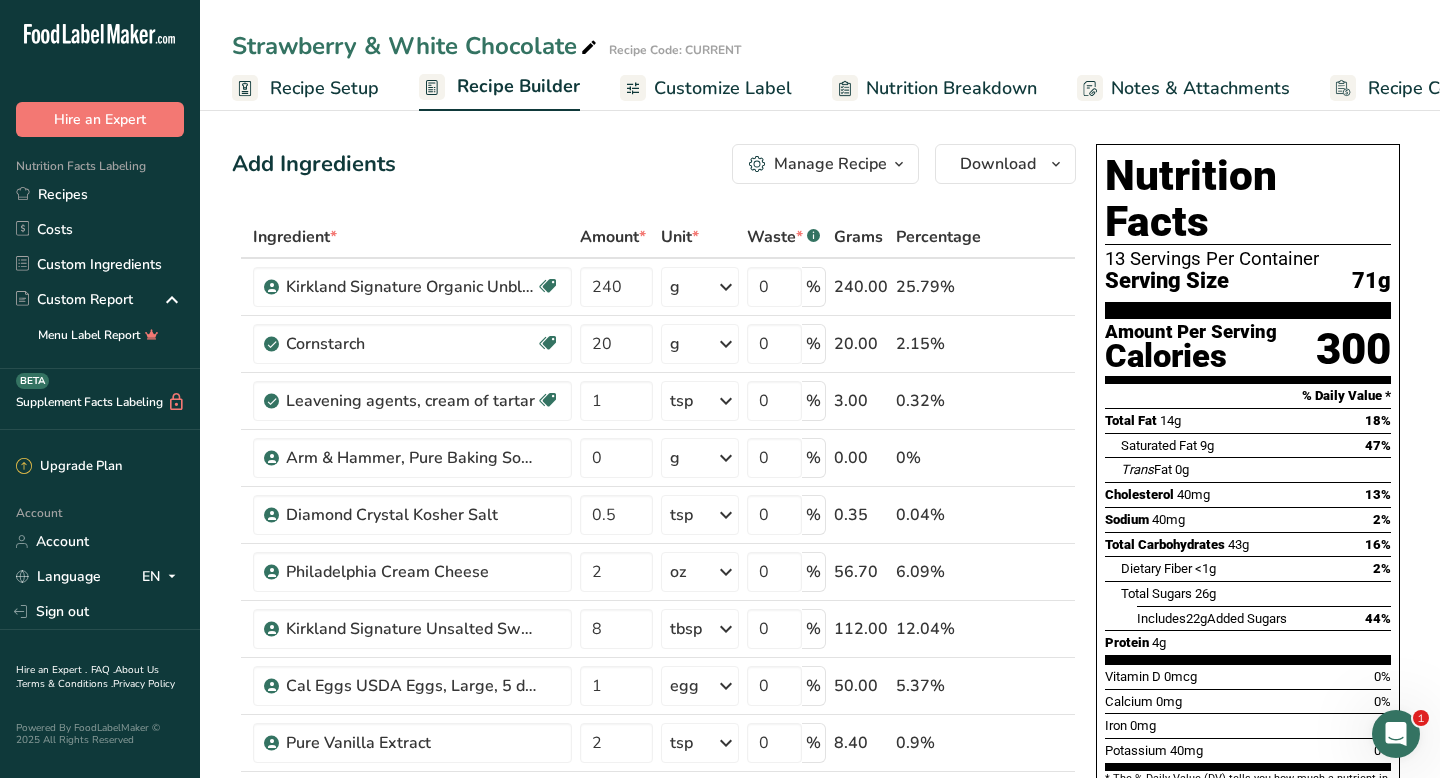 click on "Strawberry & White Chocolate" at bounding box center [416, 46] 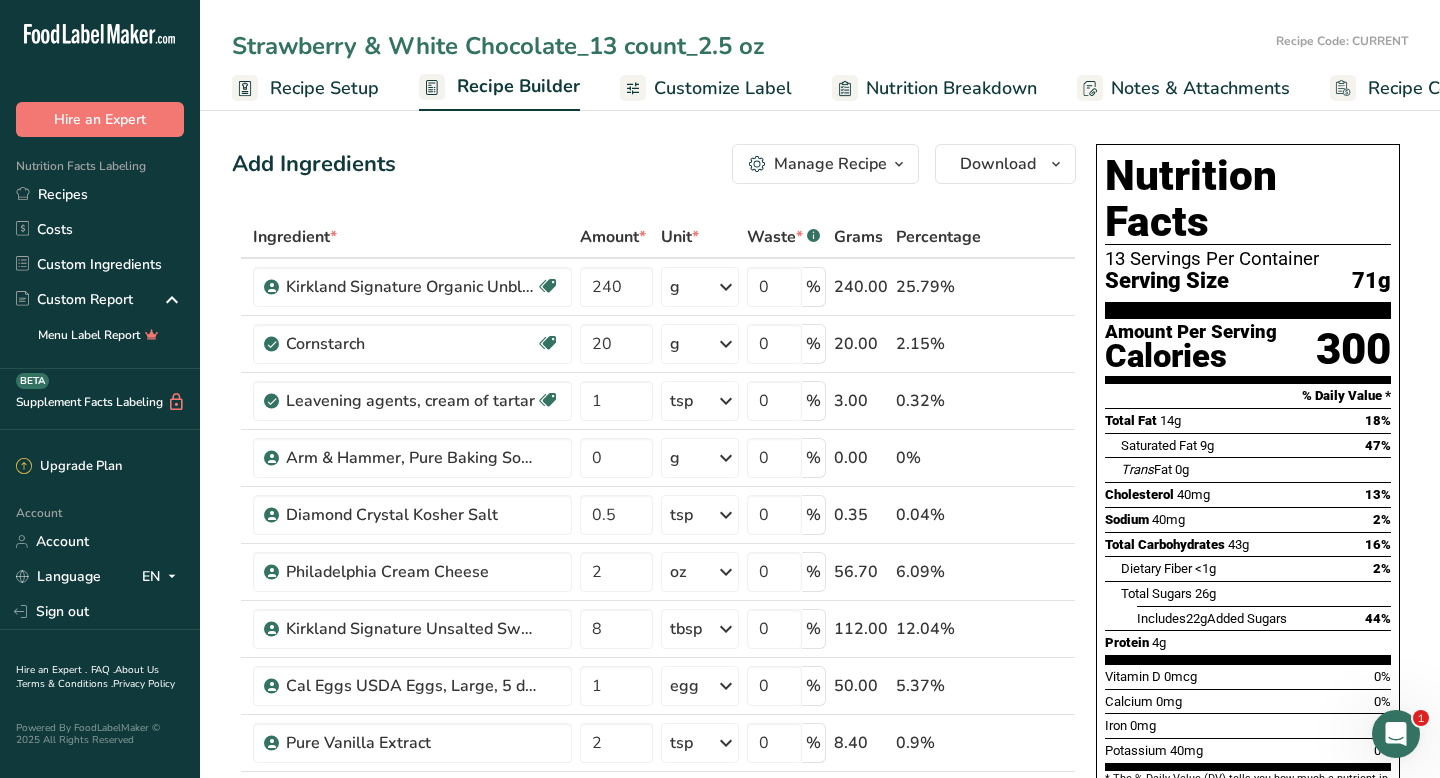 type on "Strawberry & White Chocolate_13 count_2.5 oz" 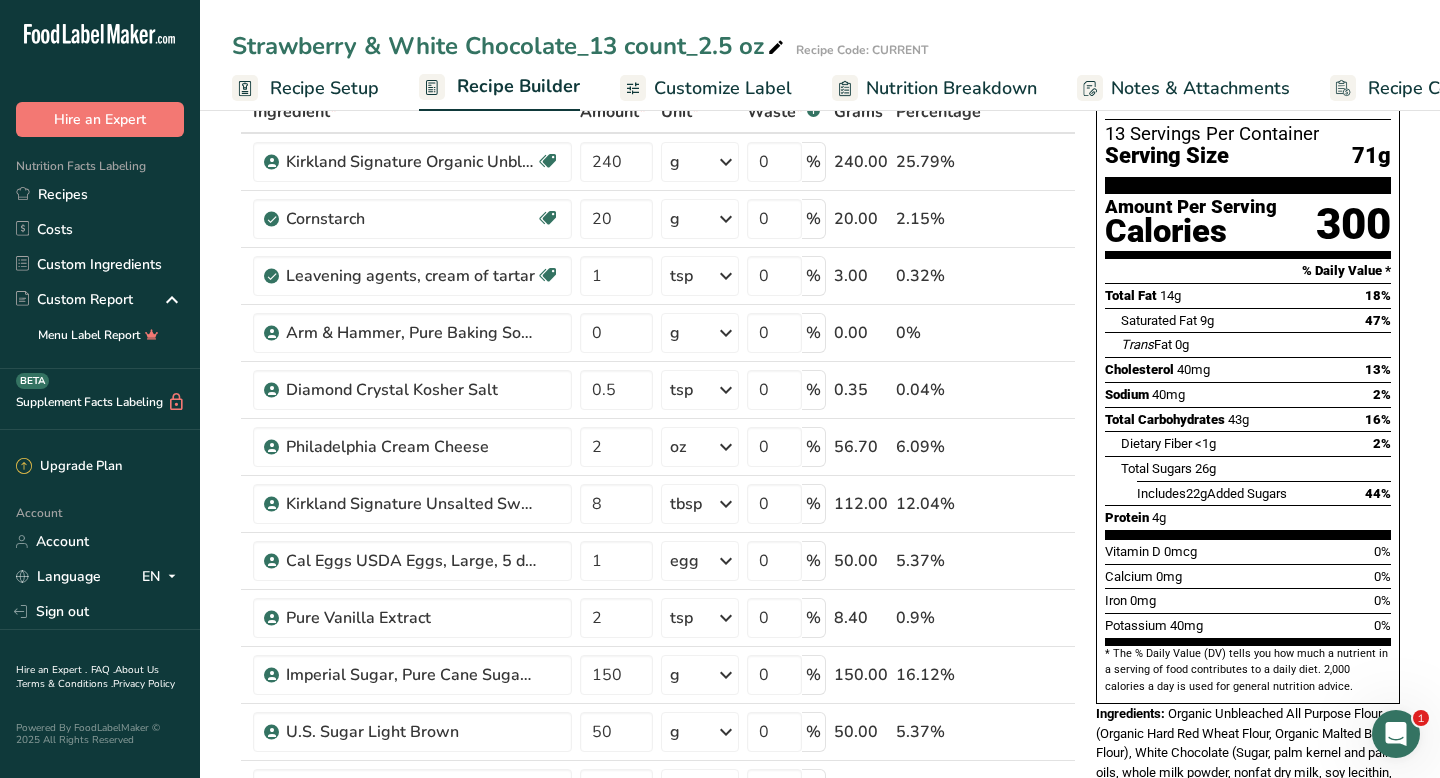 scroll, scrollTop: 0, scrollLeft: 0, axis: both 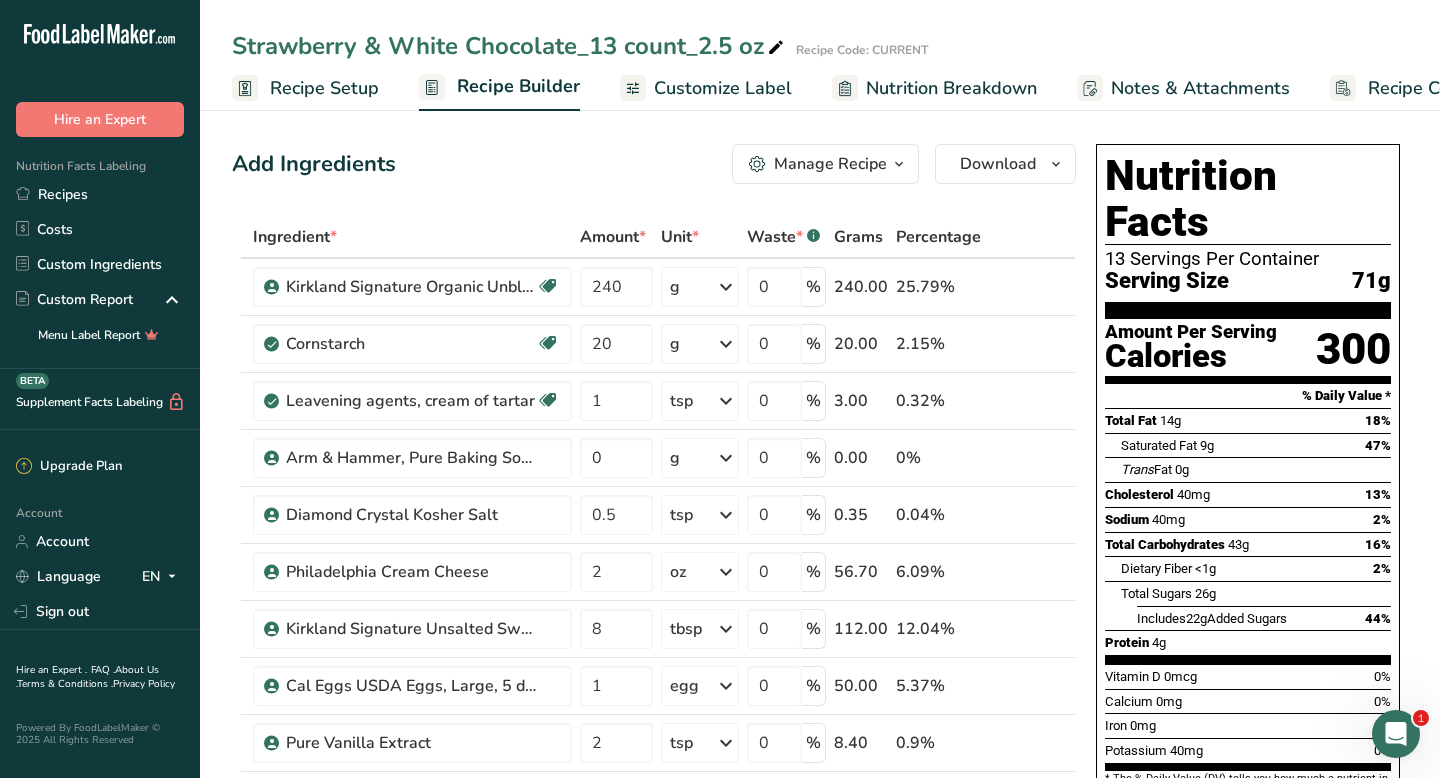 click at bounding box center [899, 164] 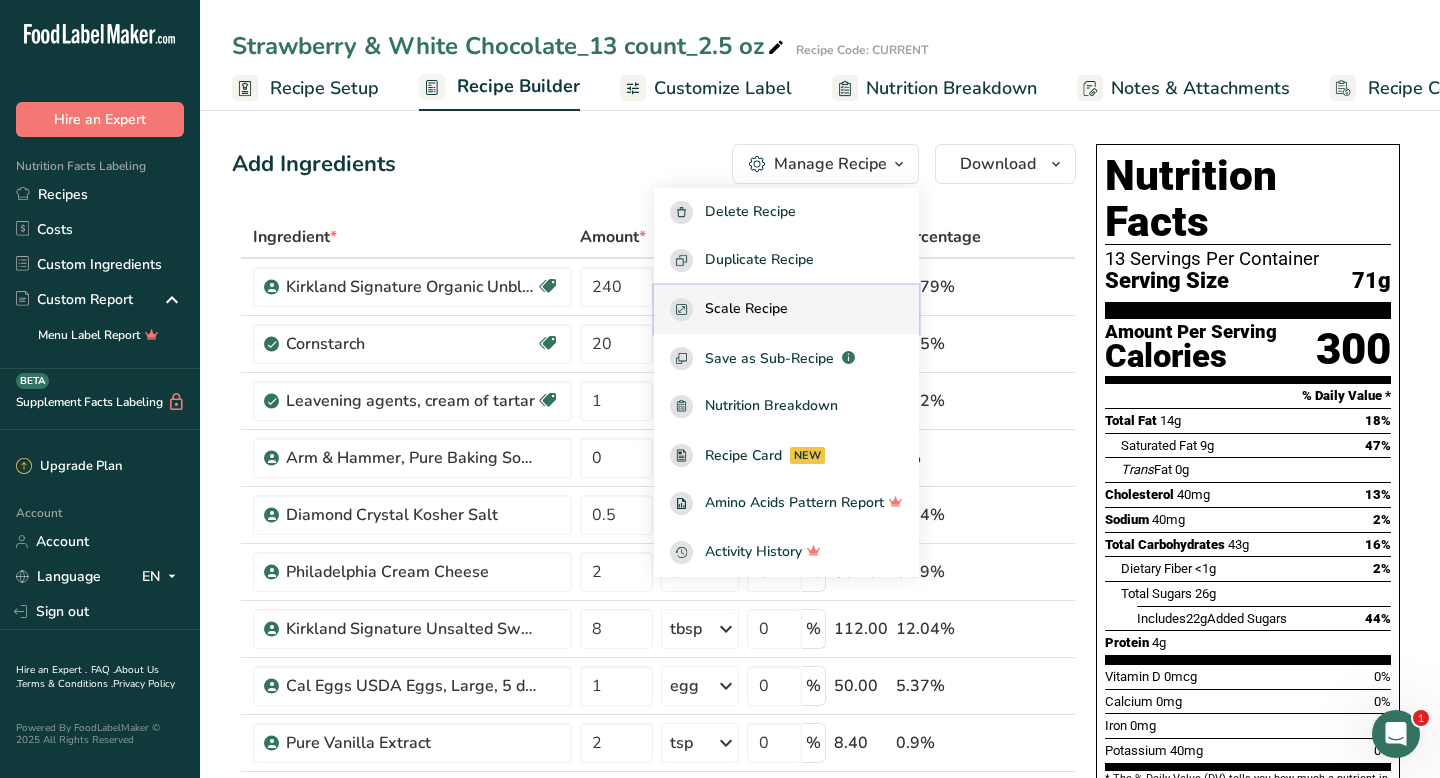 click on "Scale Recipe" at bounding box center [746, 309] 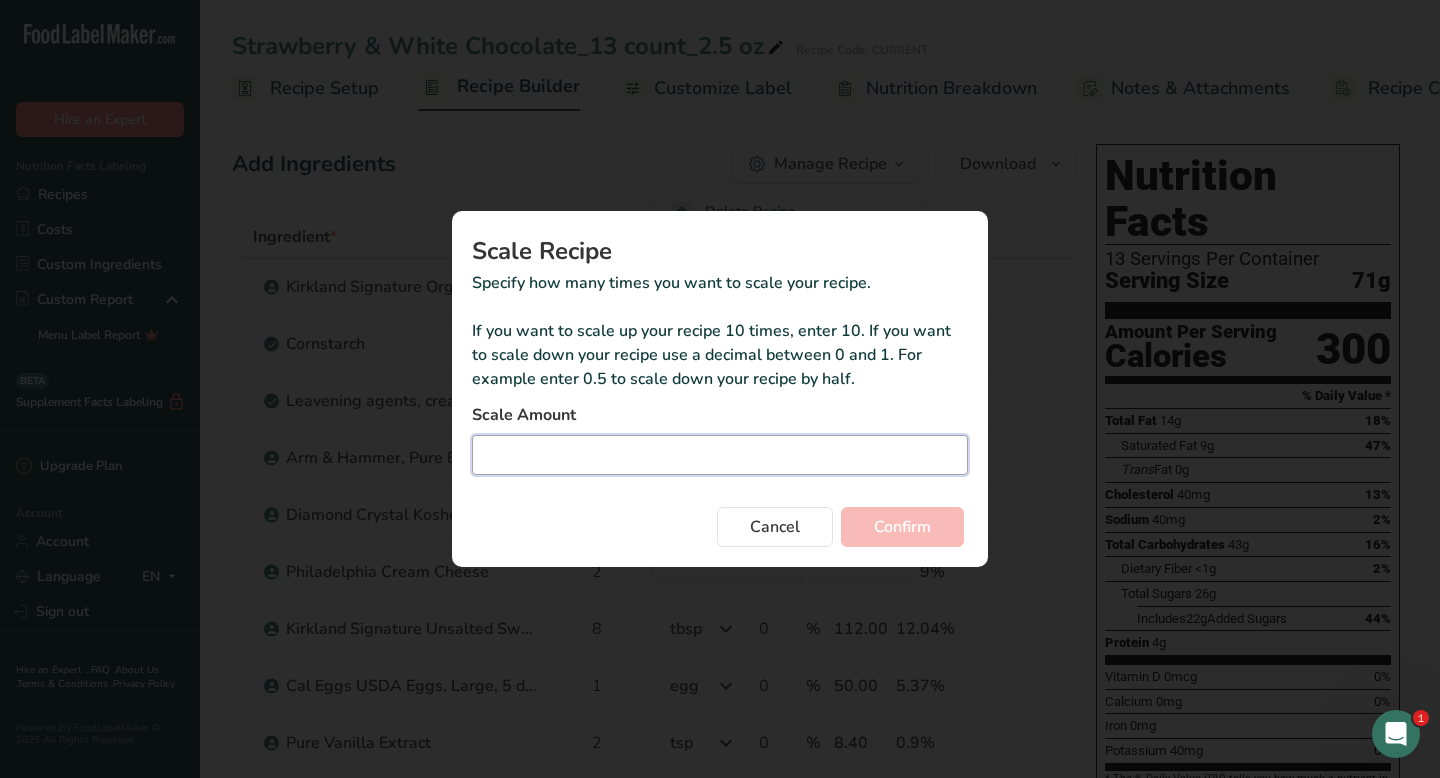 click at bounding box center (720, 455) 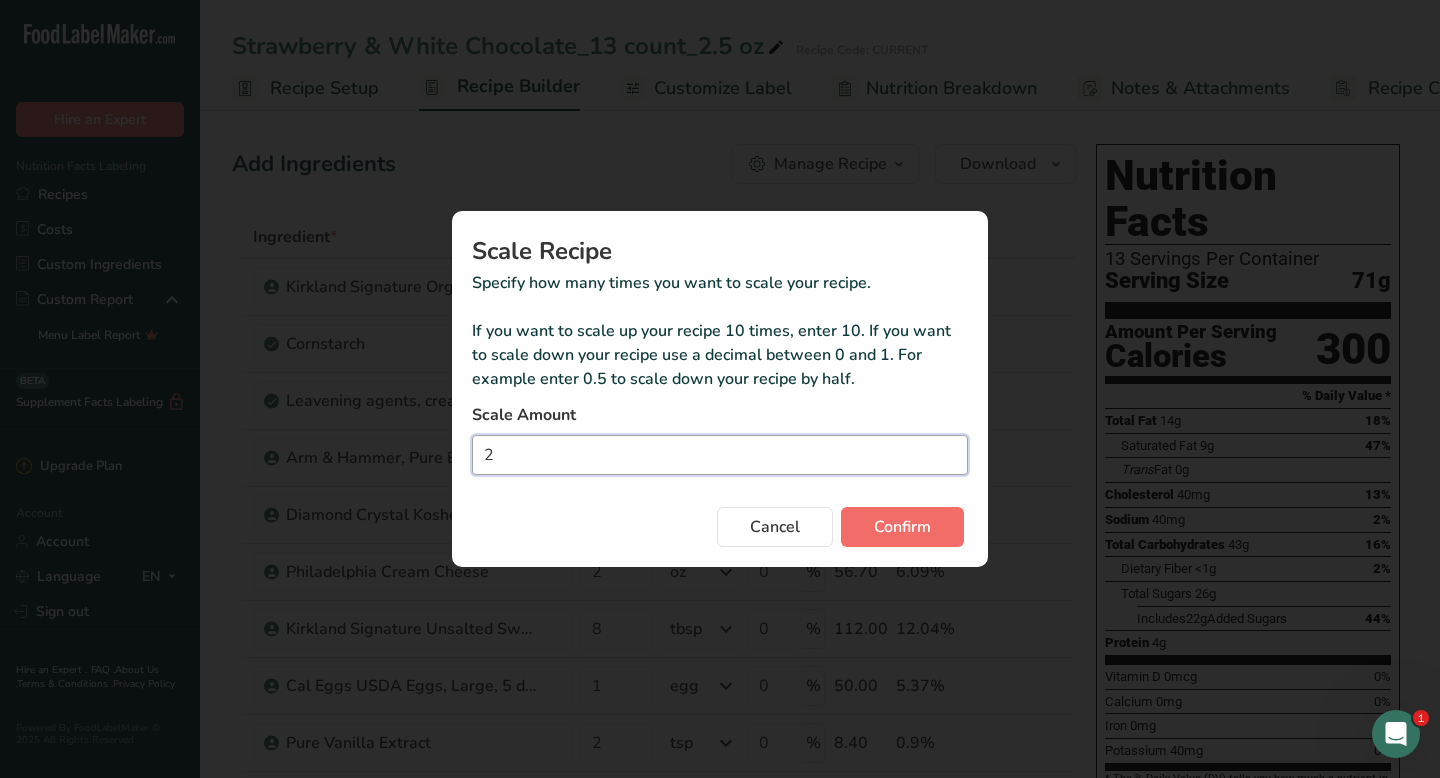 type on "2" 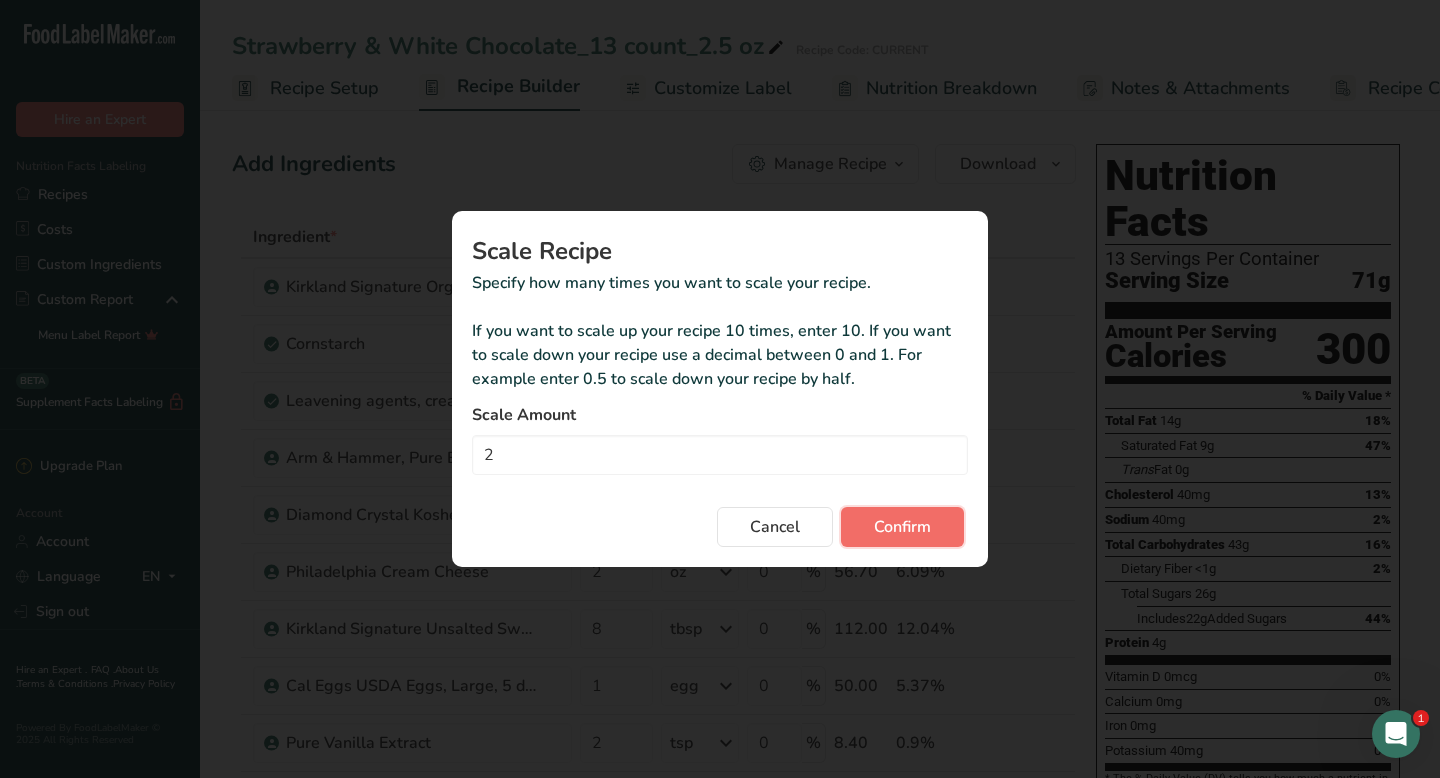 click on "Confirm" at bounding box center [902, 527] 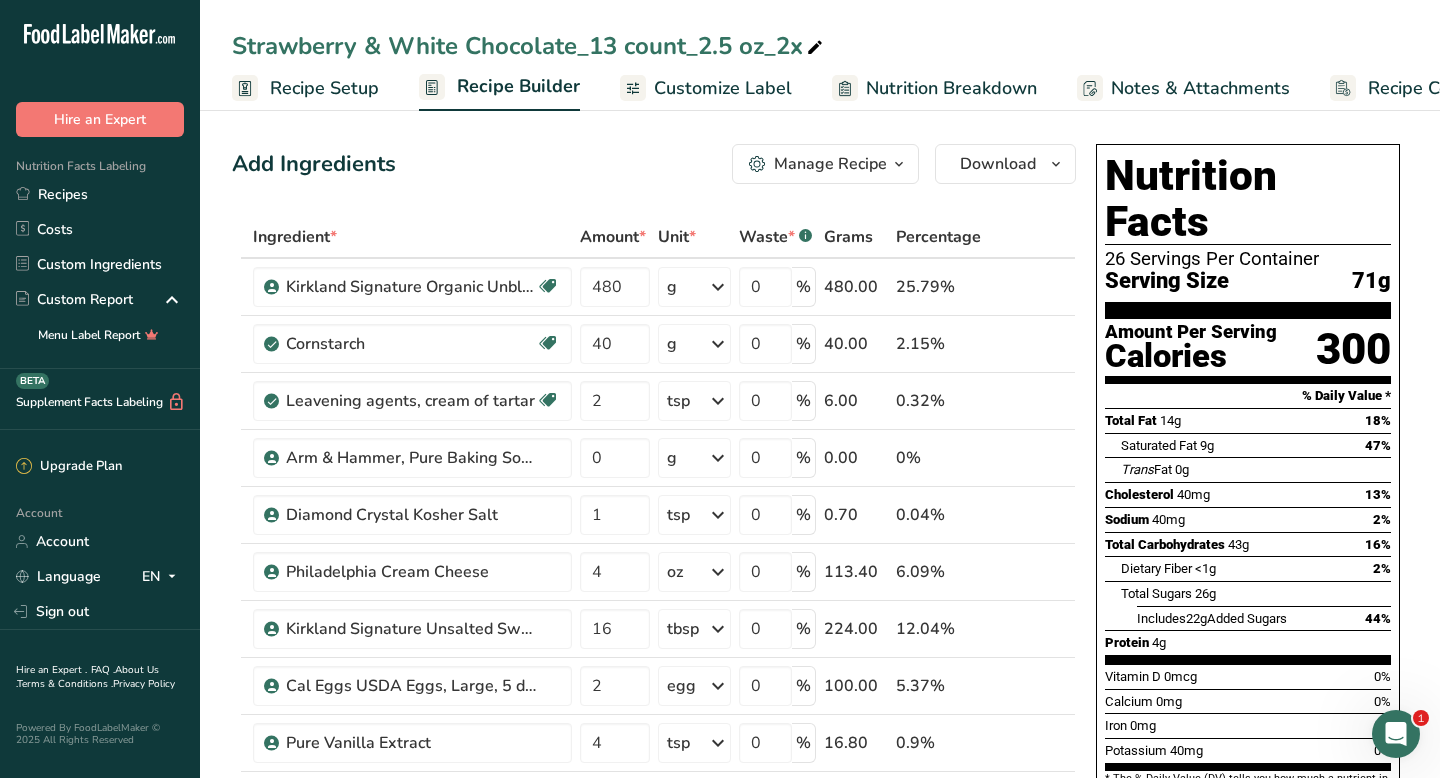 click on "Strawberry & White Chocolate_13 count_2.5 oz_2x" at bounding box center [529, 46] 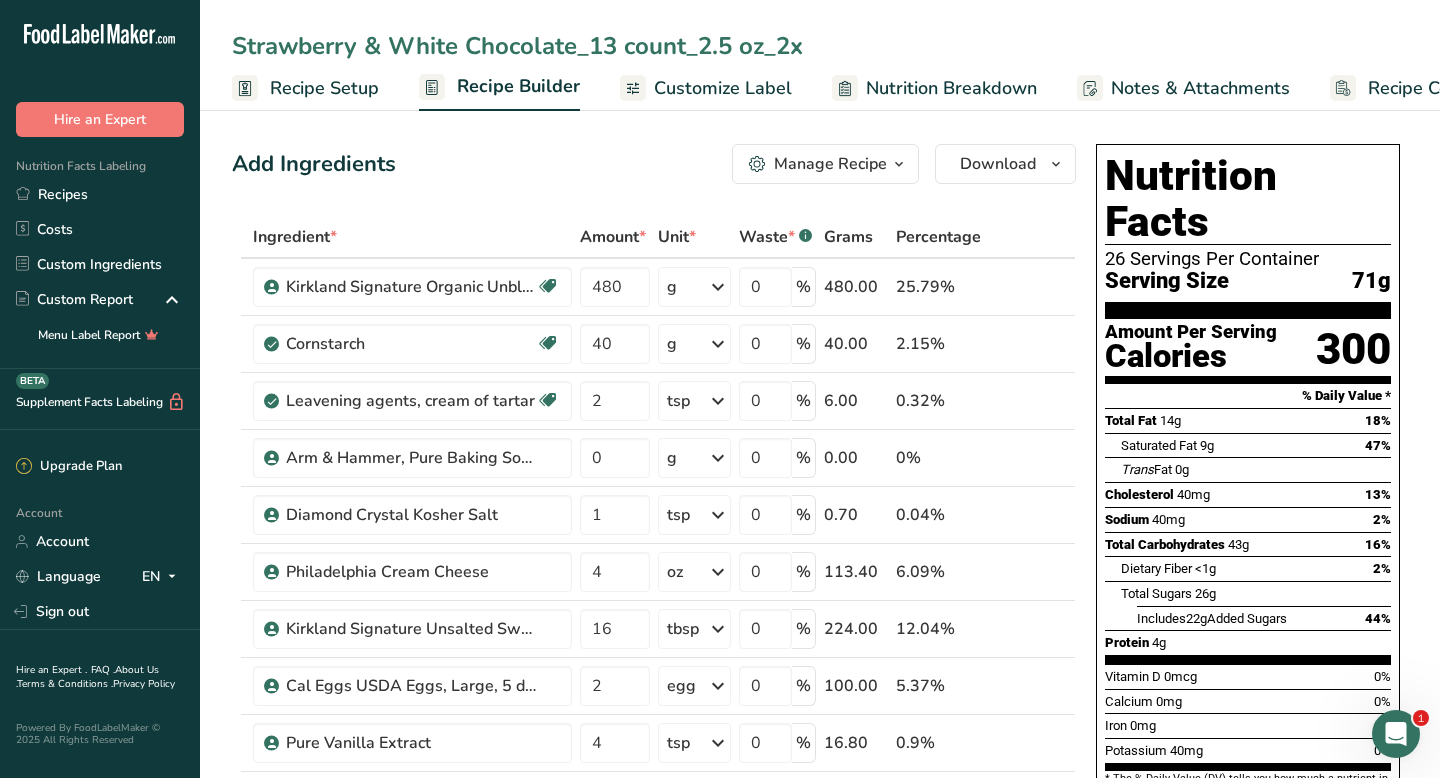 click on "Strawberry & White Chocolate_13 count_2.5 oz_2x" at bounding box center [820, 46] 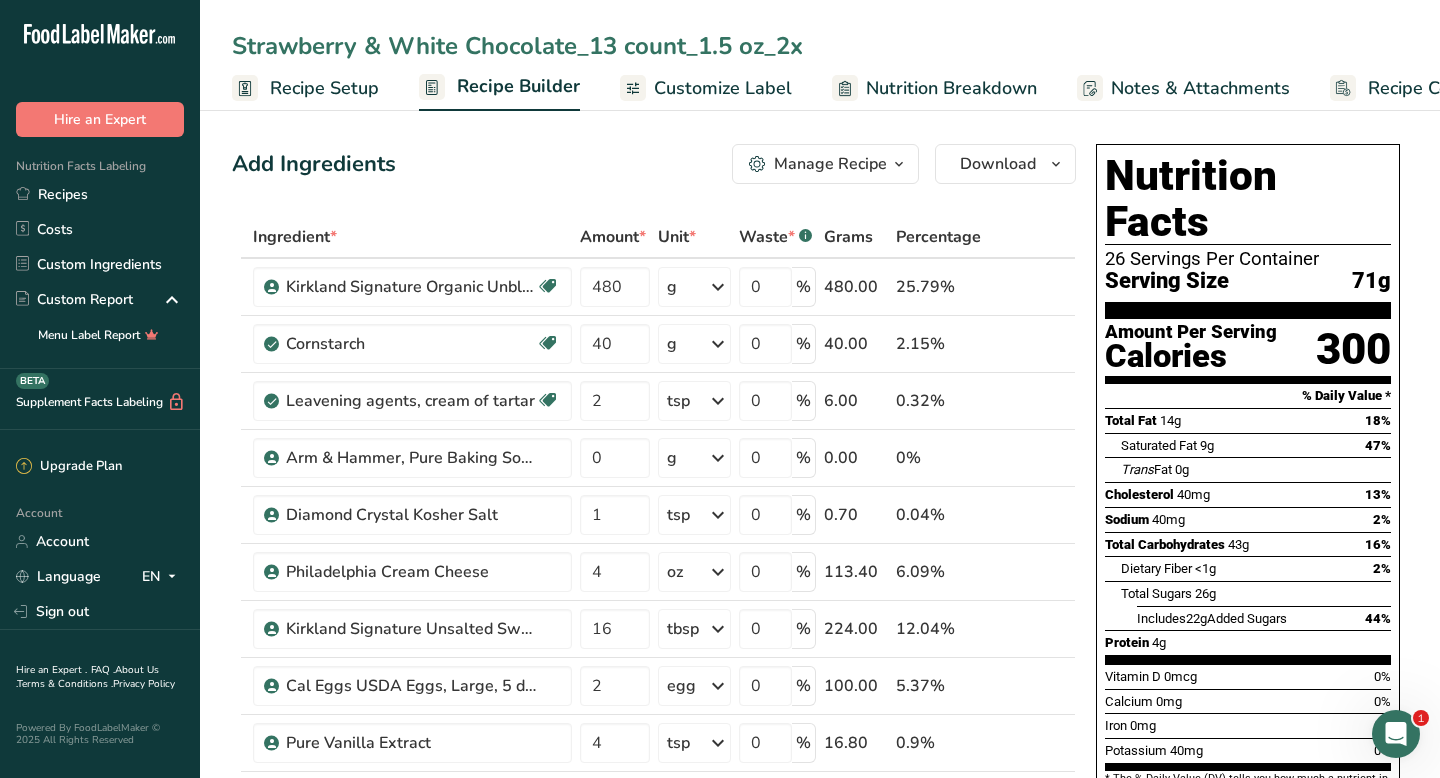 click on "Strawberry & White Chocolate_13 count_1.5 oz_2x" at bounding box center (820, 46) 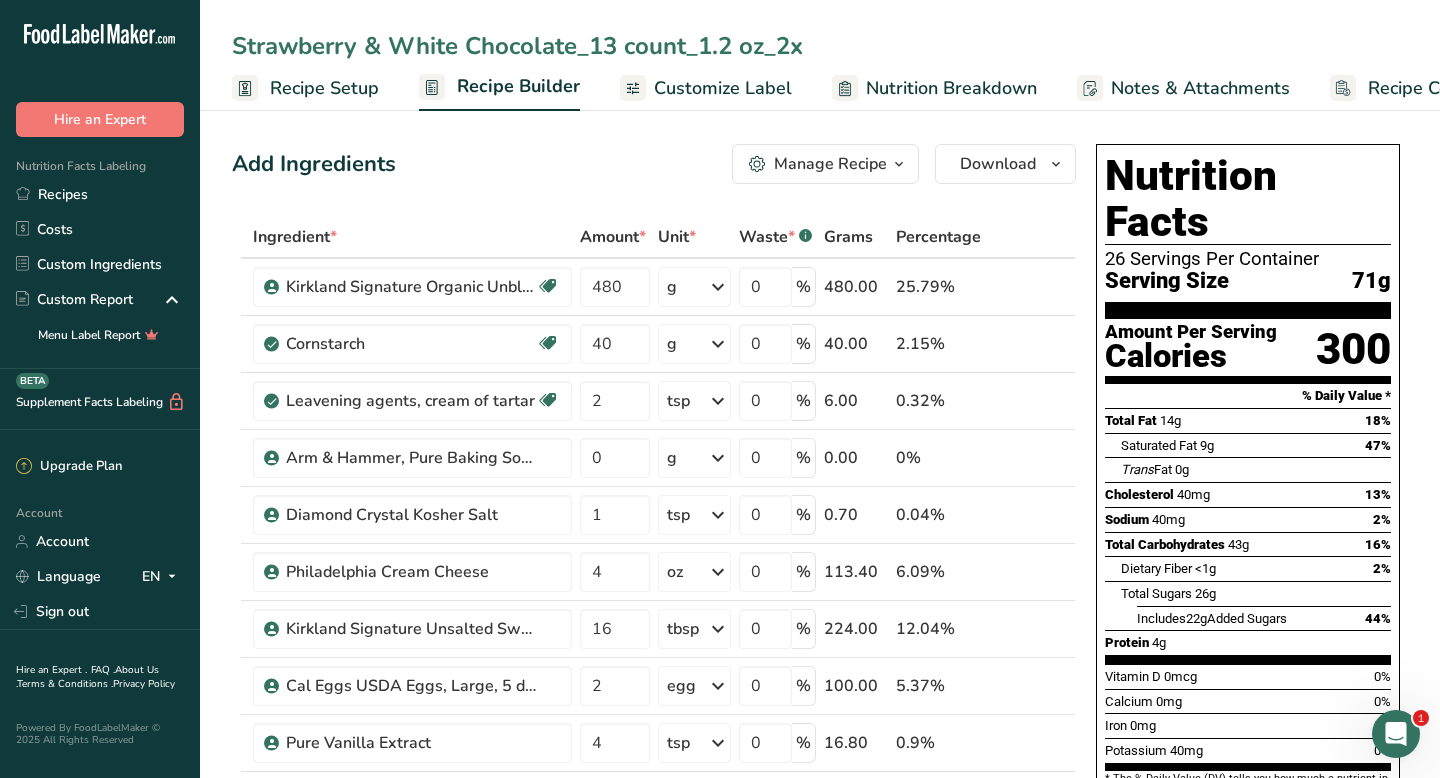 drag, startPoint x: 744, startPoint y: 48, endPoint x: 820, endPoint y: 48, distance: 76 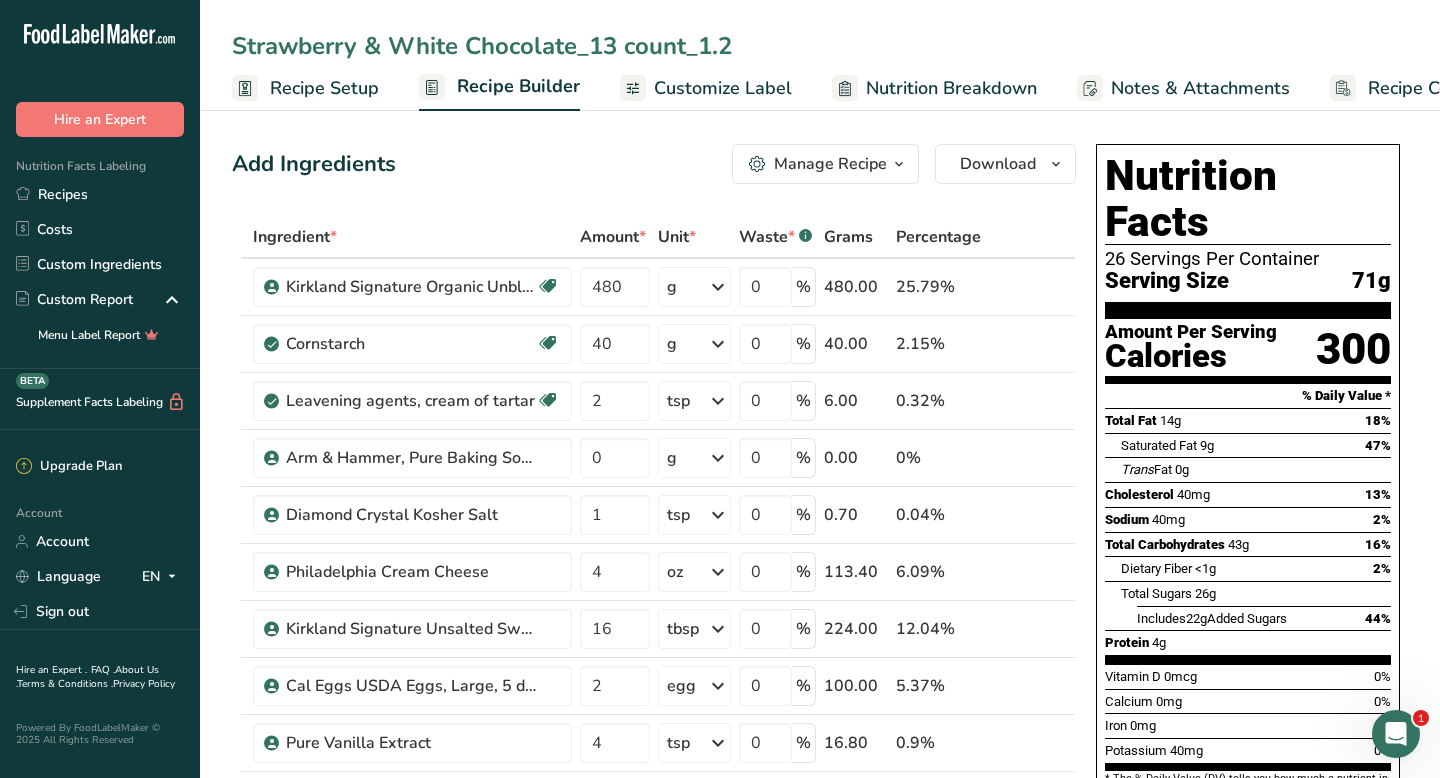type on "Strawberry & White Chocolate_13 count_1.2" 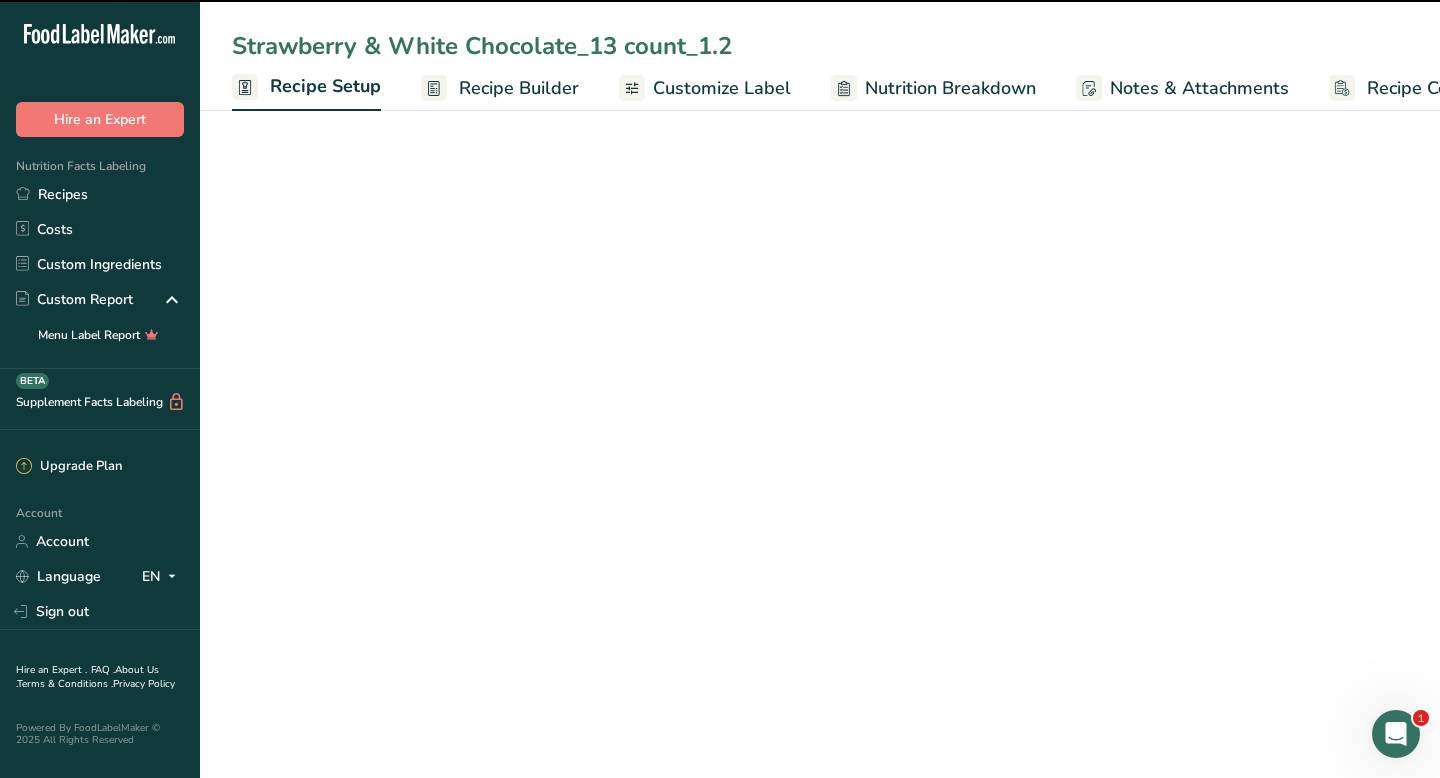 scroll, scrollTop: 0, scrollLeft: 7, axis: horizontal 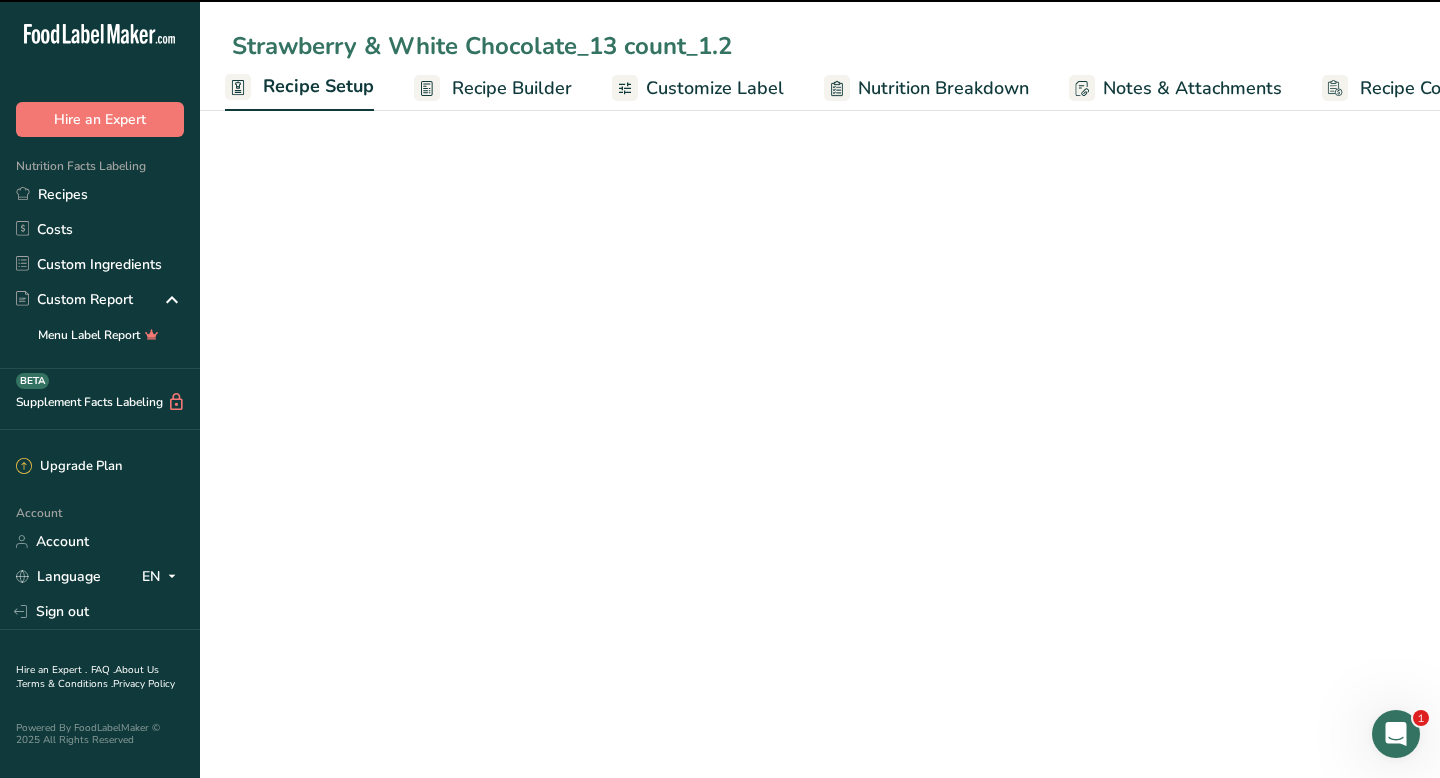 select on "5" 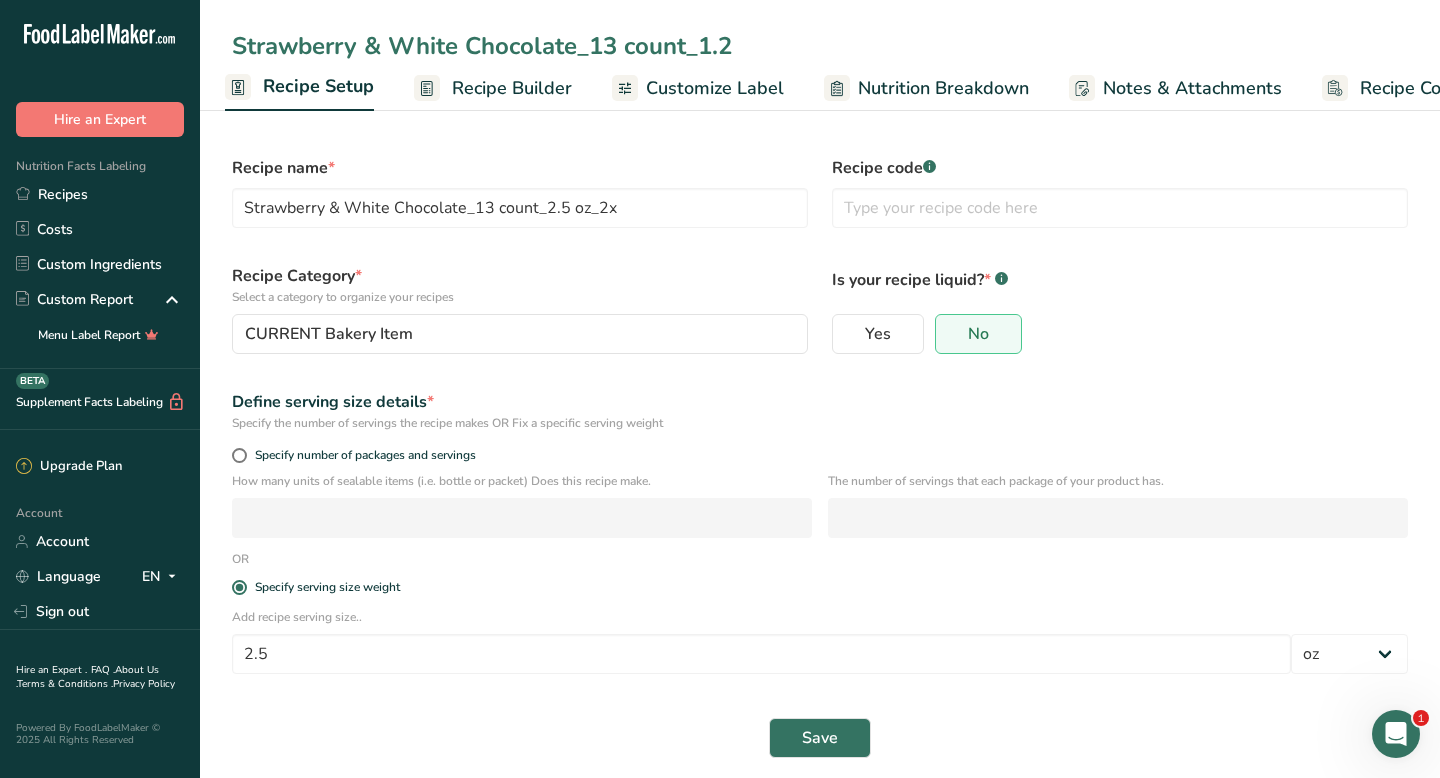 type on "Strawberry & White Chocolate_13 count_1.2" 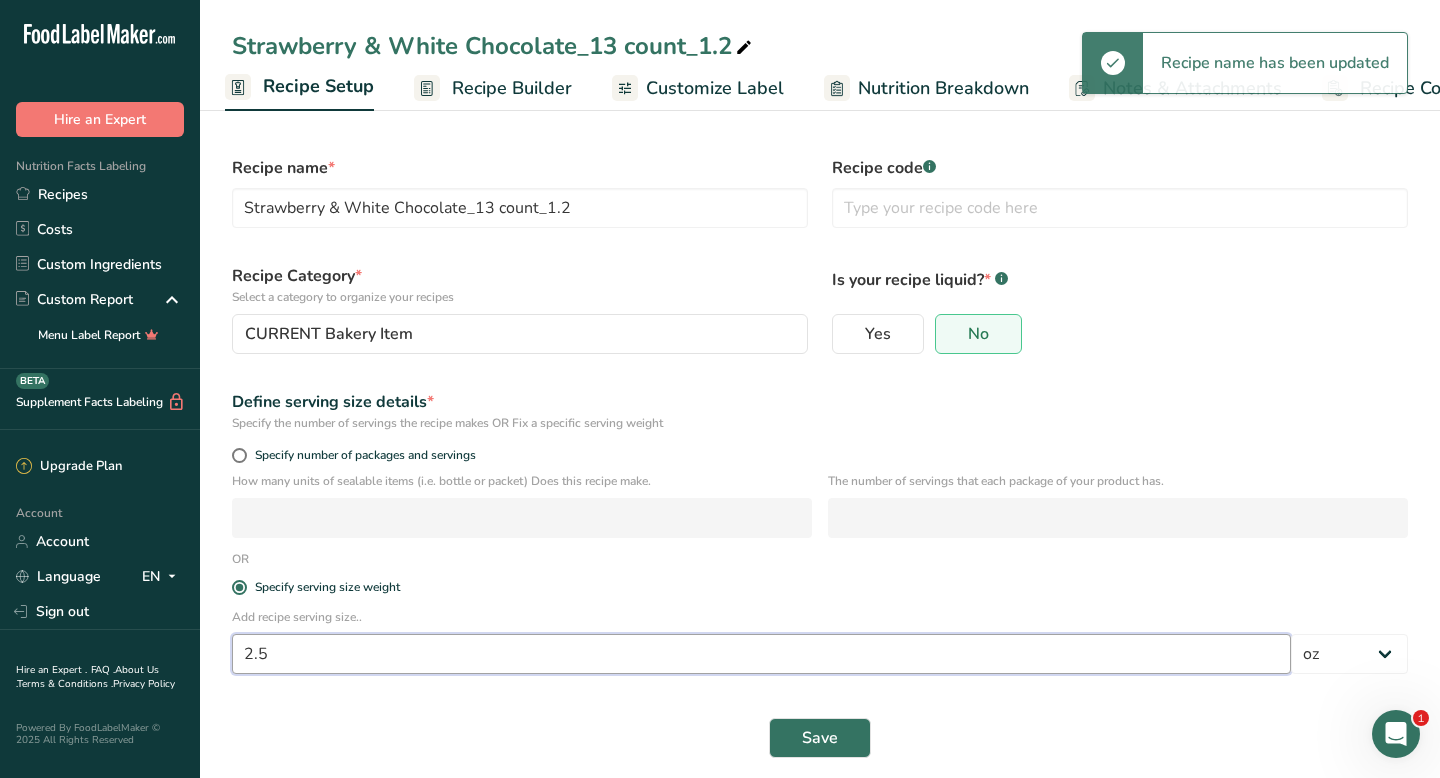 drag, startPoint x: 291, startPoint y: 652, endPoint x: 236, endPoint y: 652, distance: 55 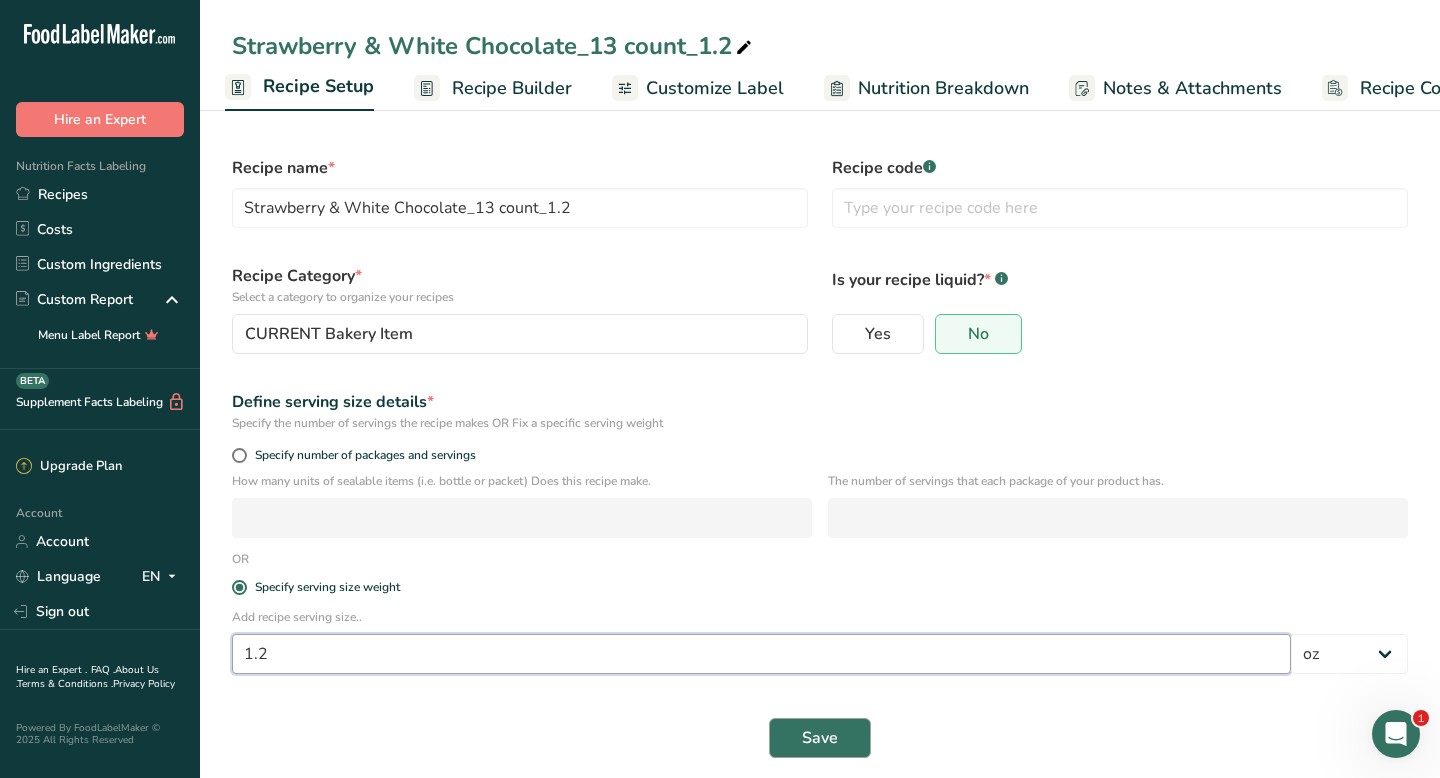 type on "1.2" 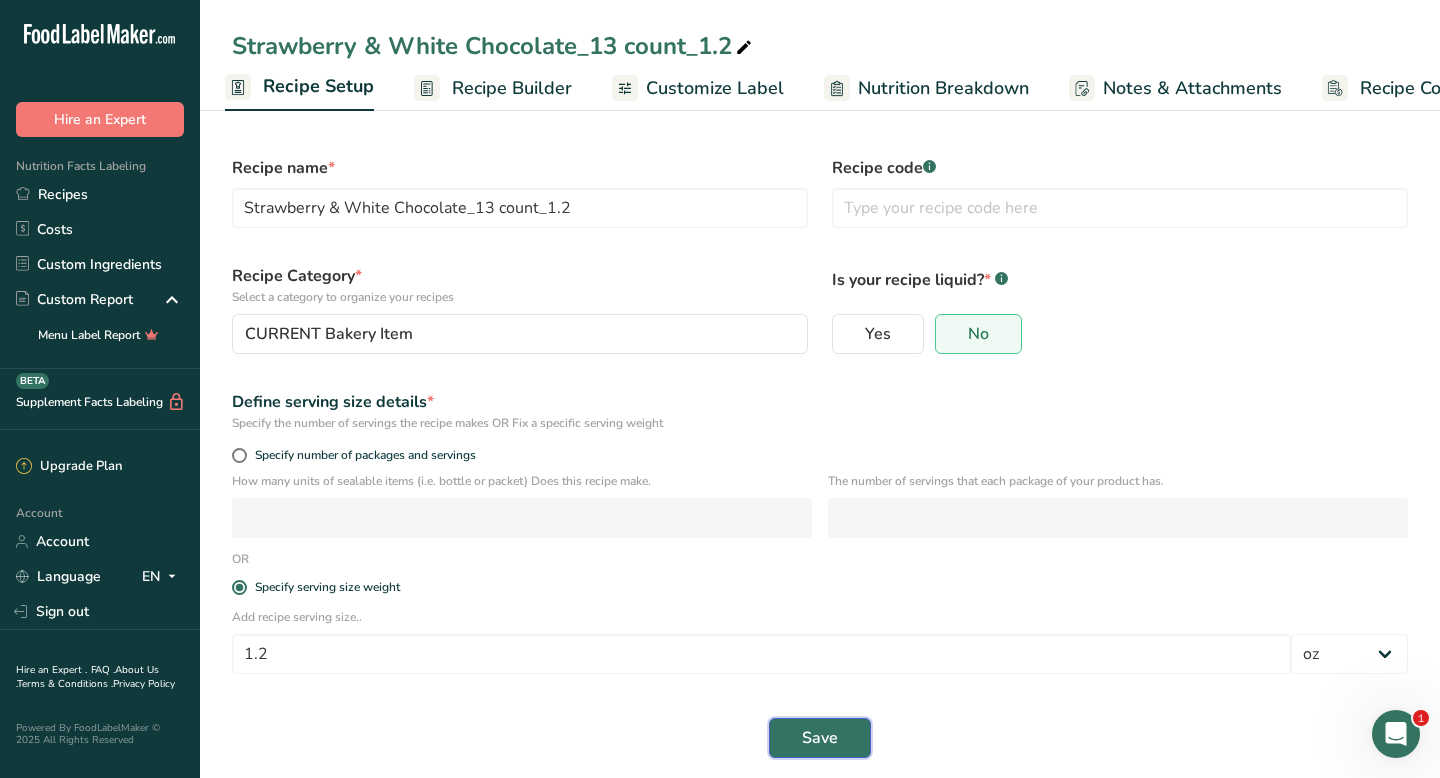 click on "Save" at bounding box center (820, 738) 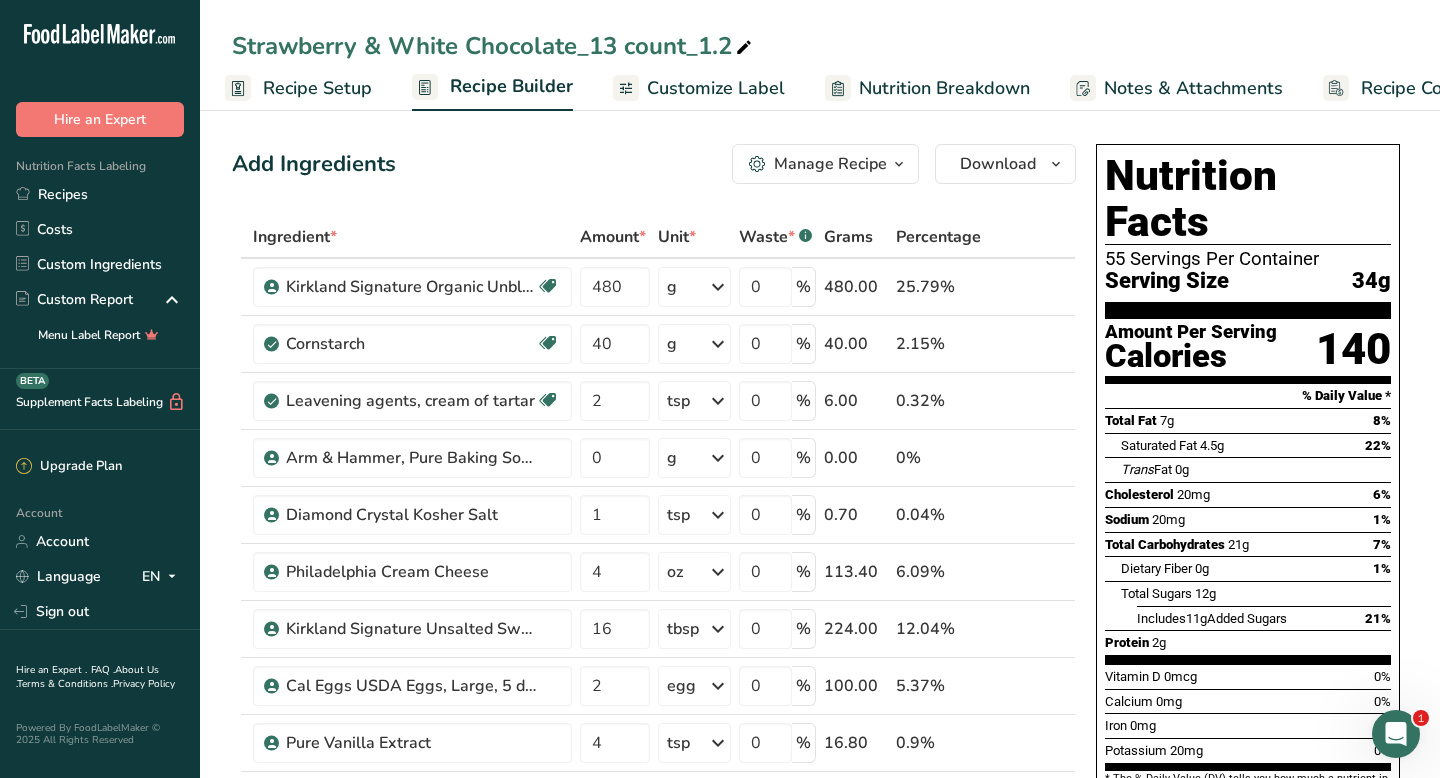 drag, startPoint x: 595, startPoint y: 43, endPoint x: 615, endPoint y: 43, distance: 20 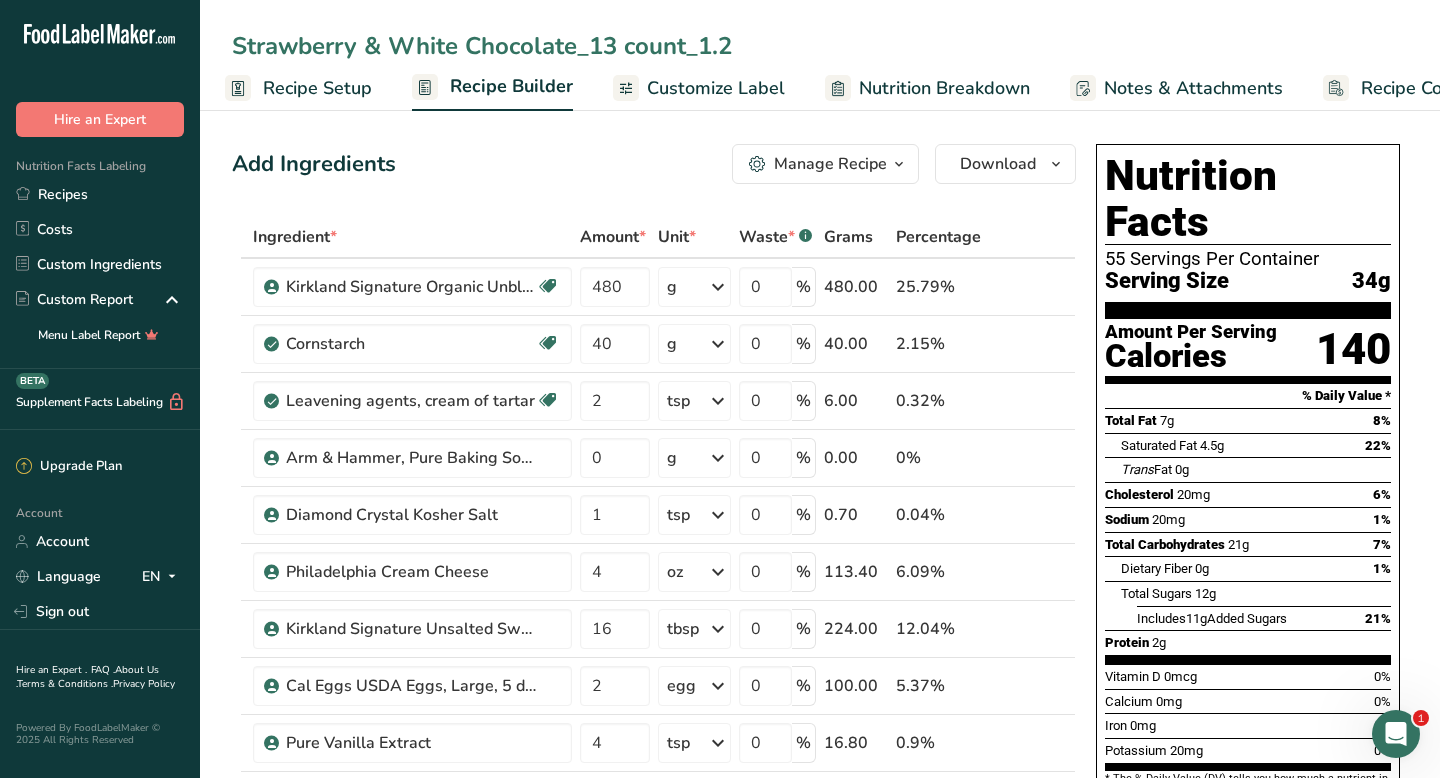drag, startPoint x: 595, startPoint y: 44, endPoint x: 612, endPoint y: 46, distance: 17.117243 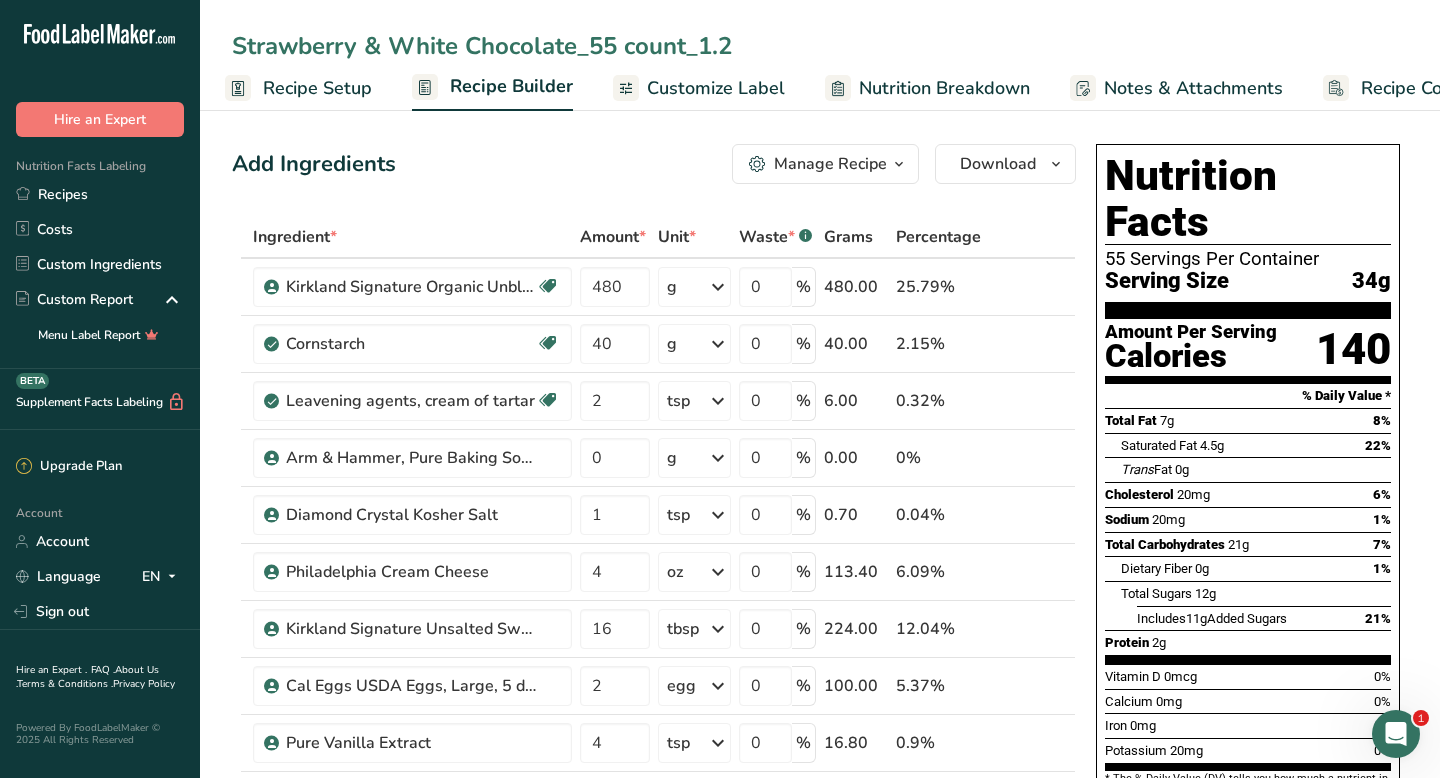 type on "Strawberry & White Chocolate_55 count_1.2" 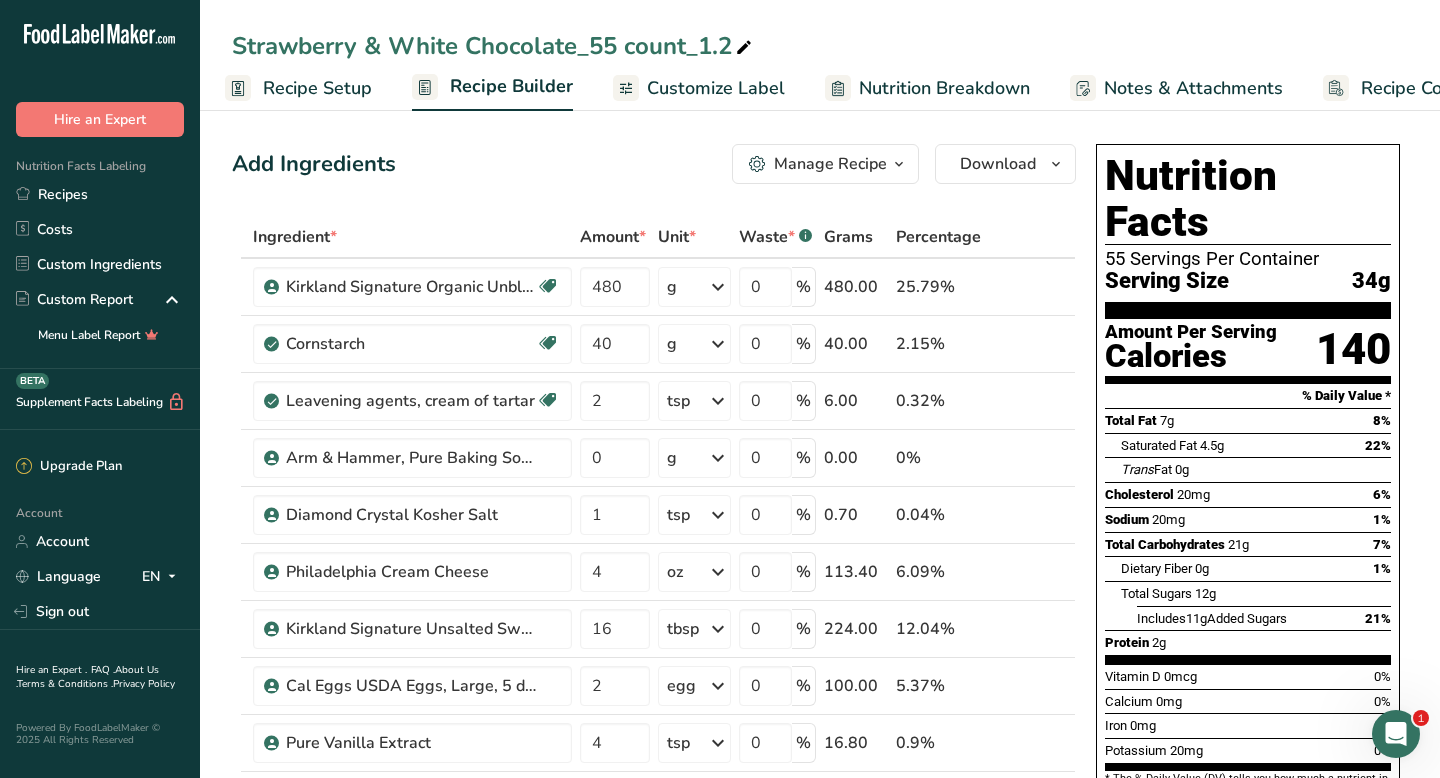 click on "Recipe Setup" at bounding box center (317, 88) 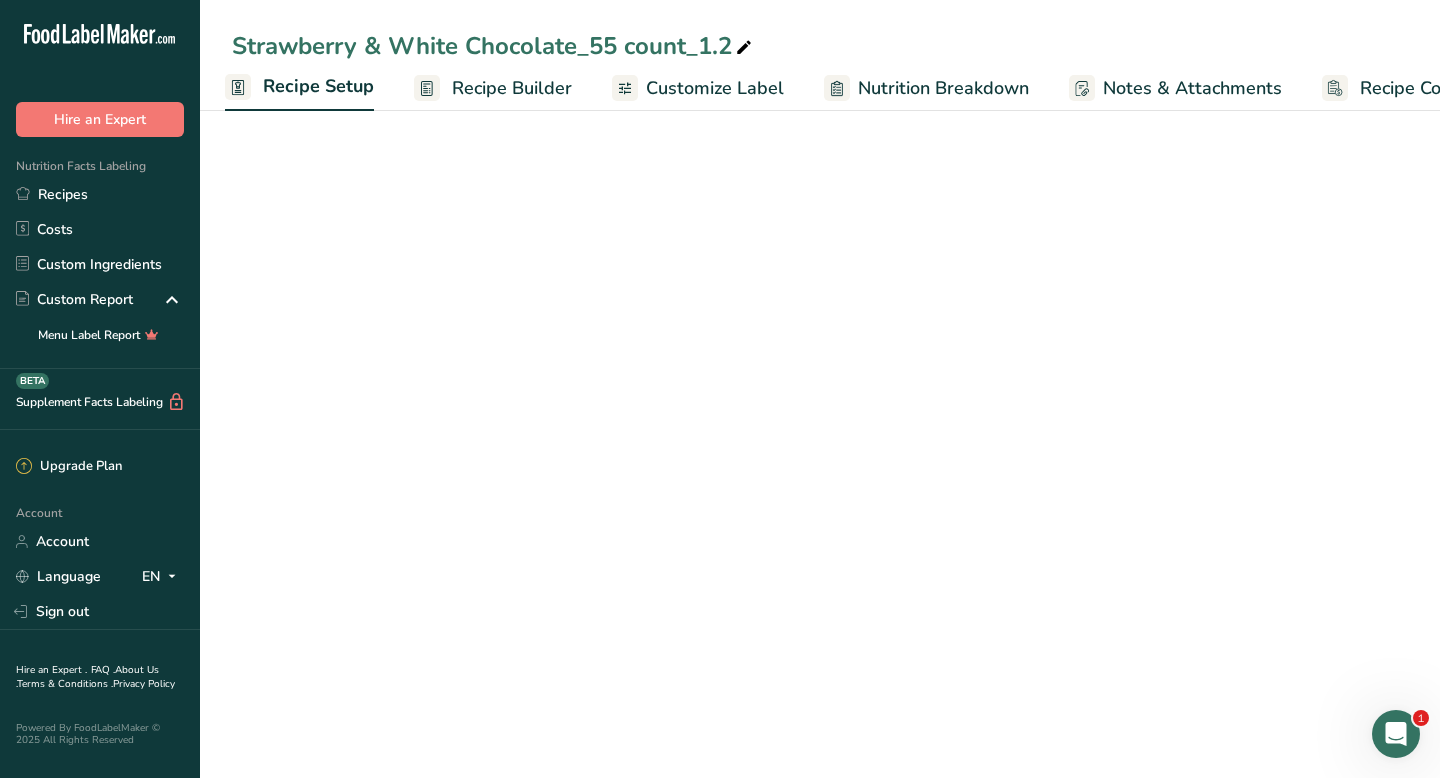 select on "5" 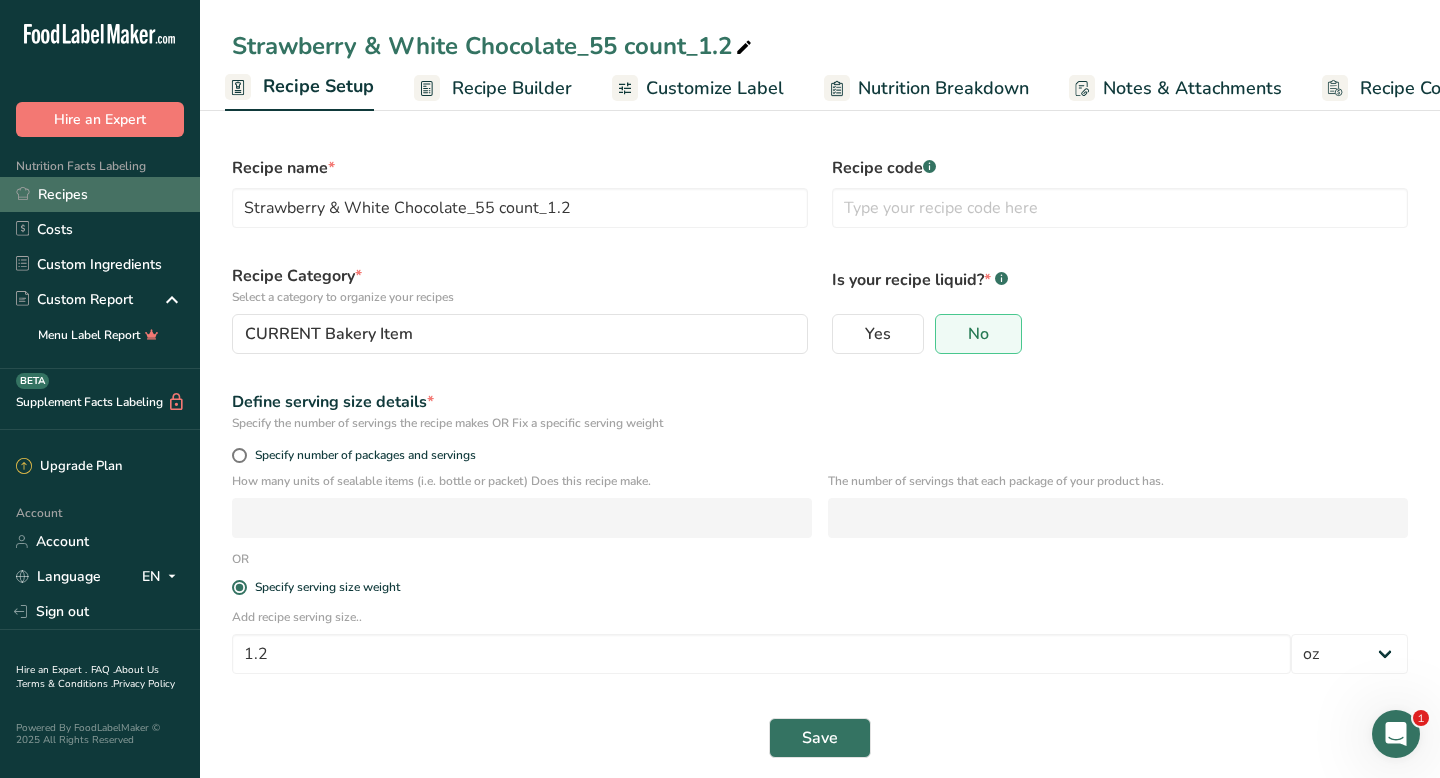 click on "Recipes" at bounding box center (100, 194) 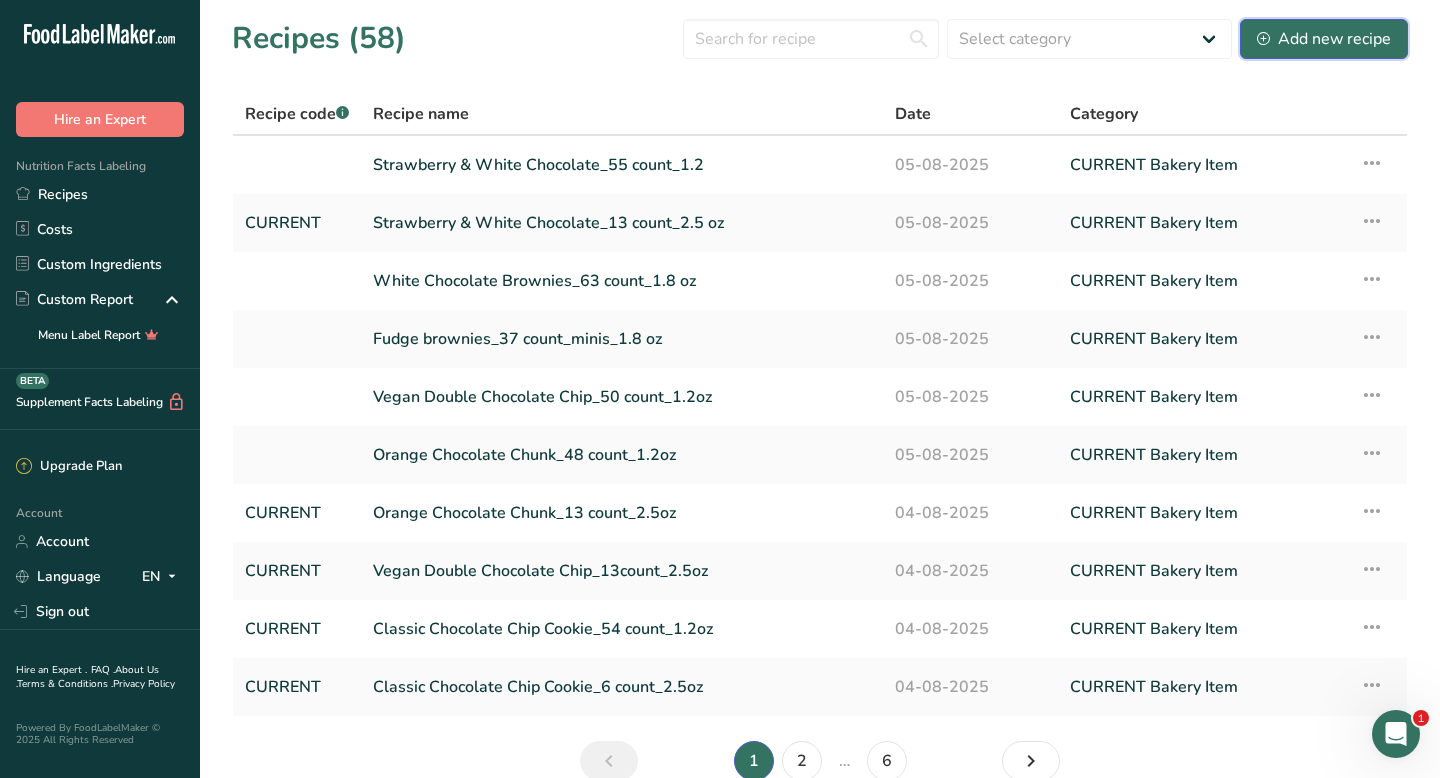 click on "Add new recipe" at bounding box center (1324, 39) 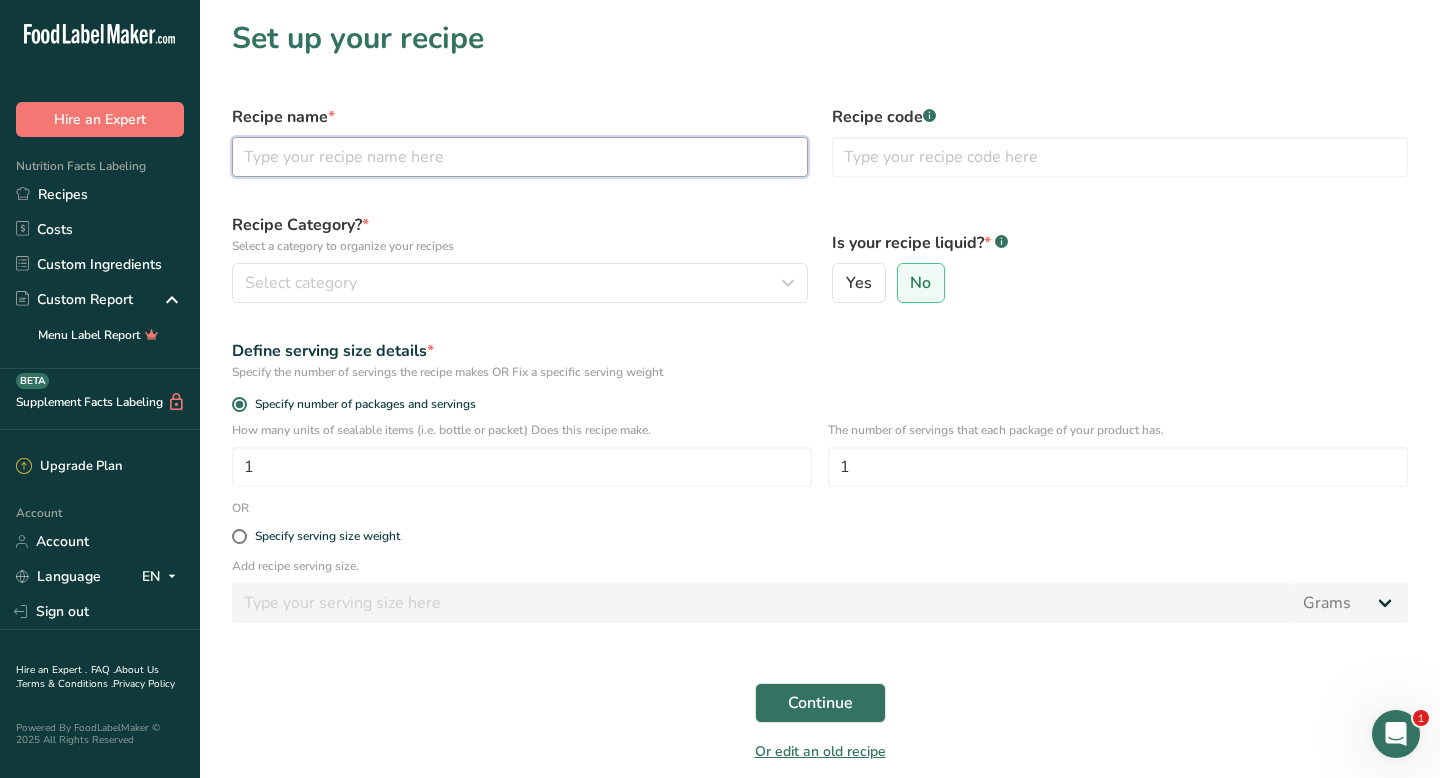 click at bounding box center [520, 157] 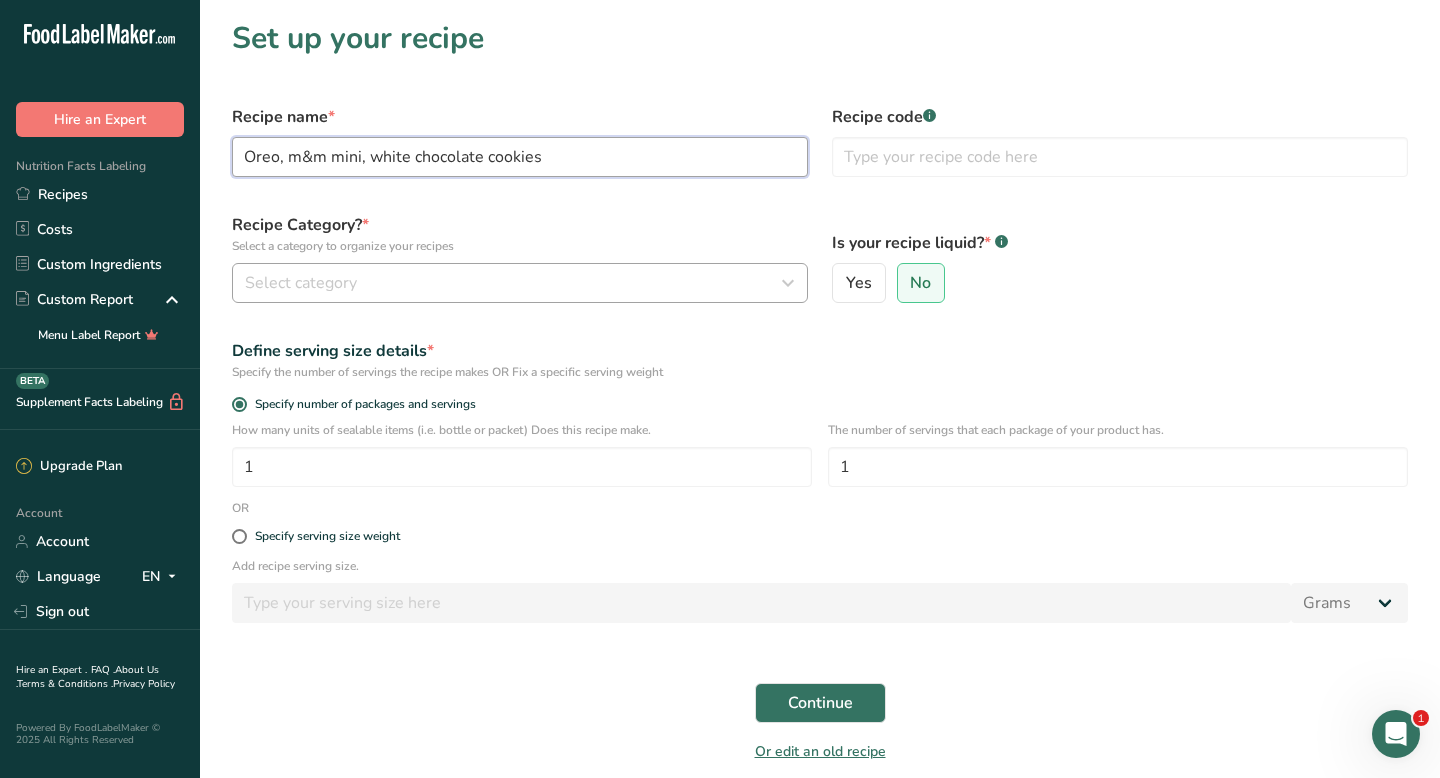 type on "Oreo, m&m mini, white chocolate cookies" 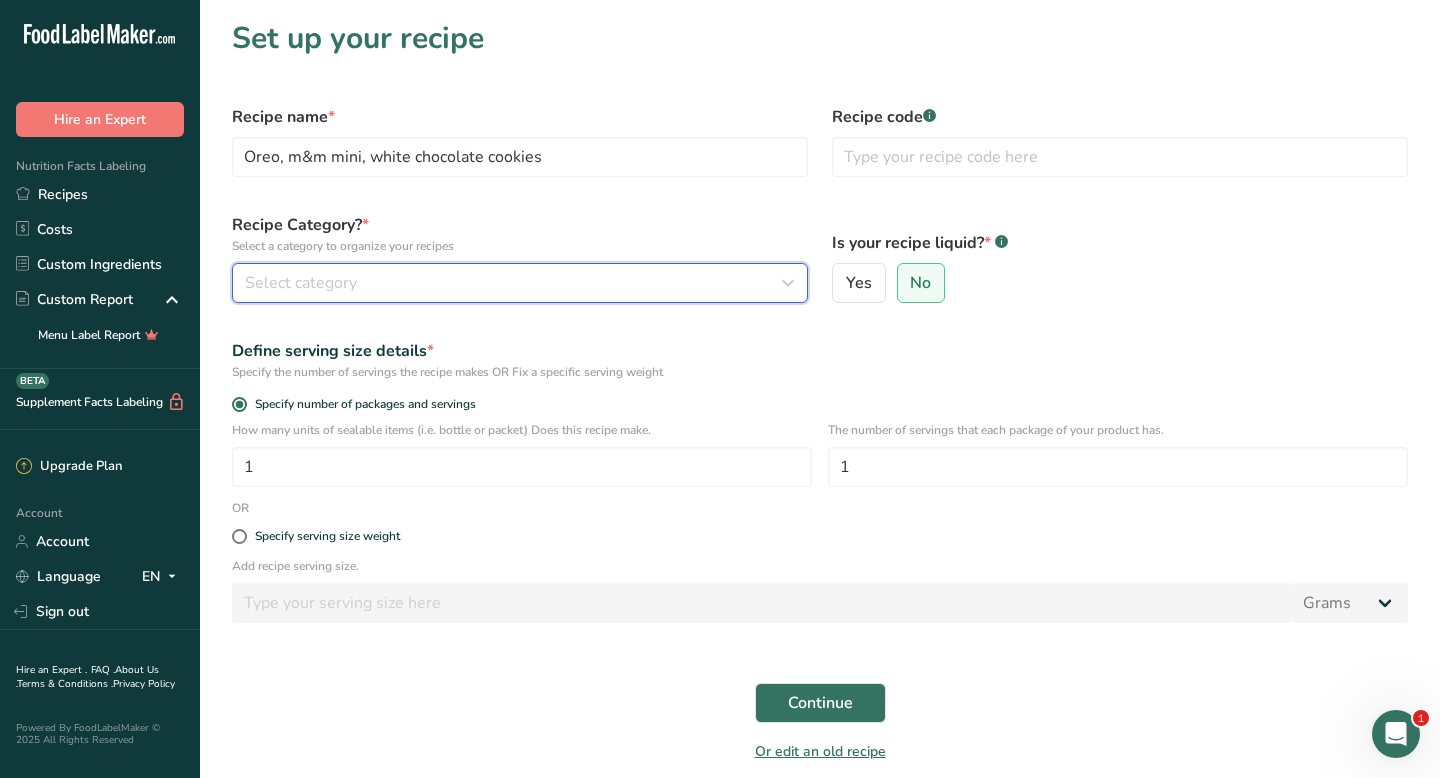 click on "Select category" at bounding box center [514, 283] 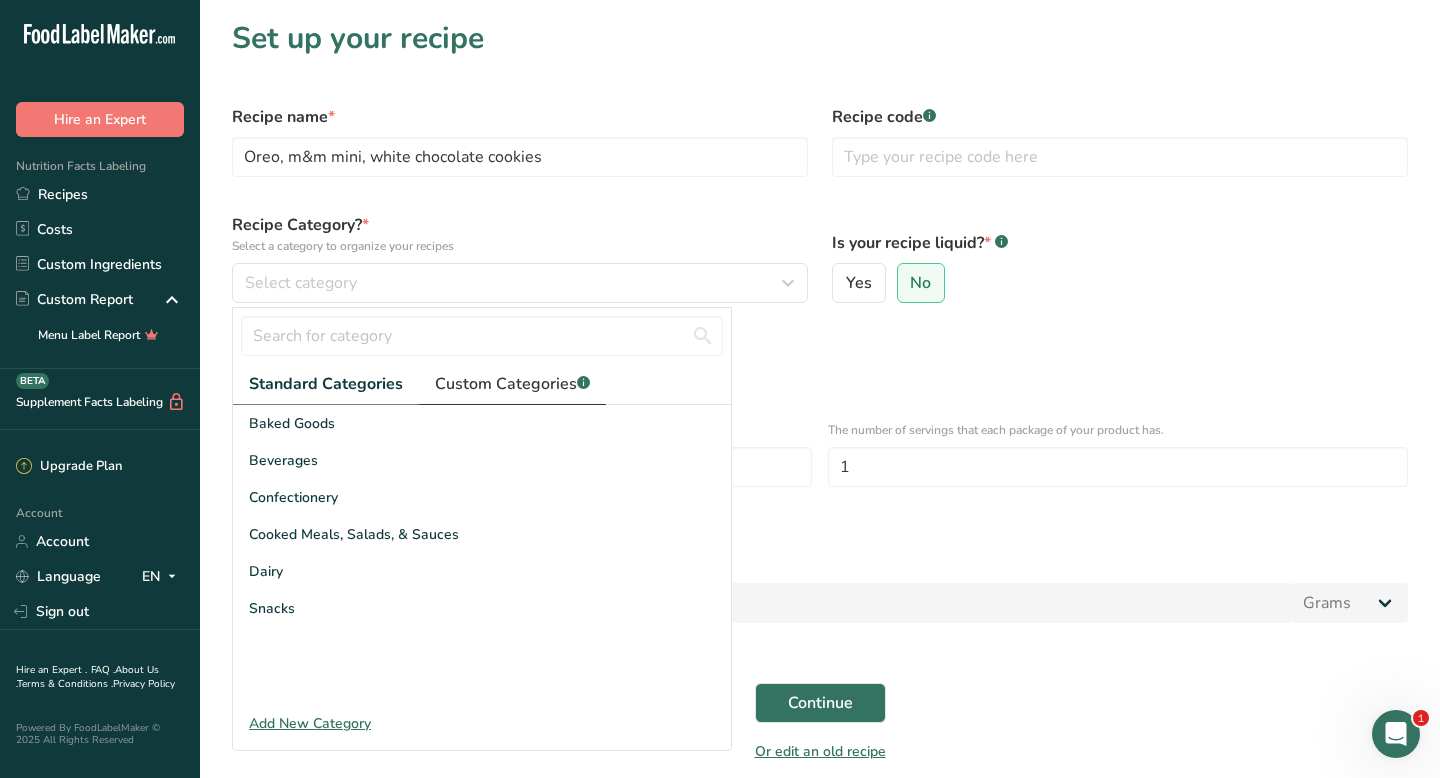 click on "Custom Categories
.a-a{fill:#347362;}.b-a{fill:#fff;}" at bounding box center (512, 384) 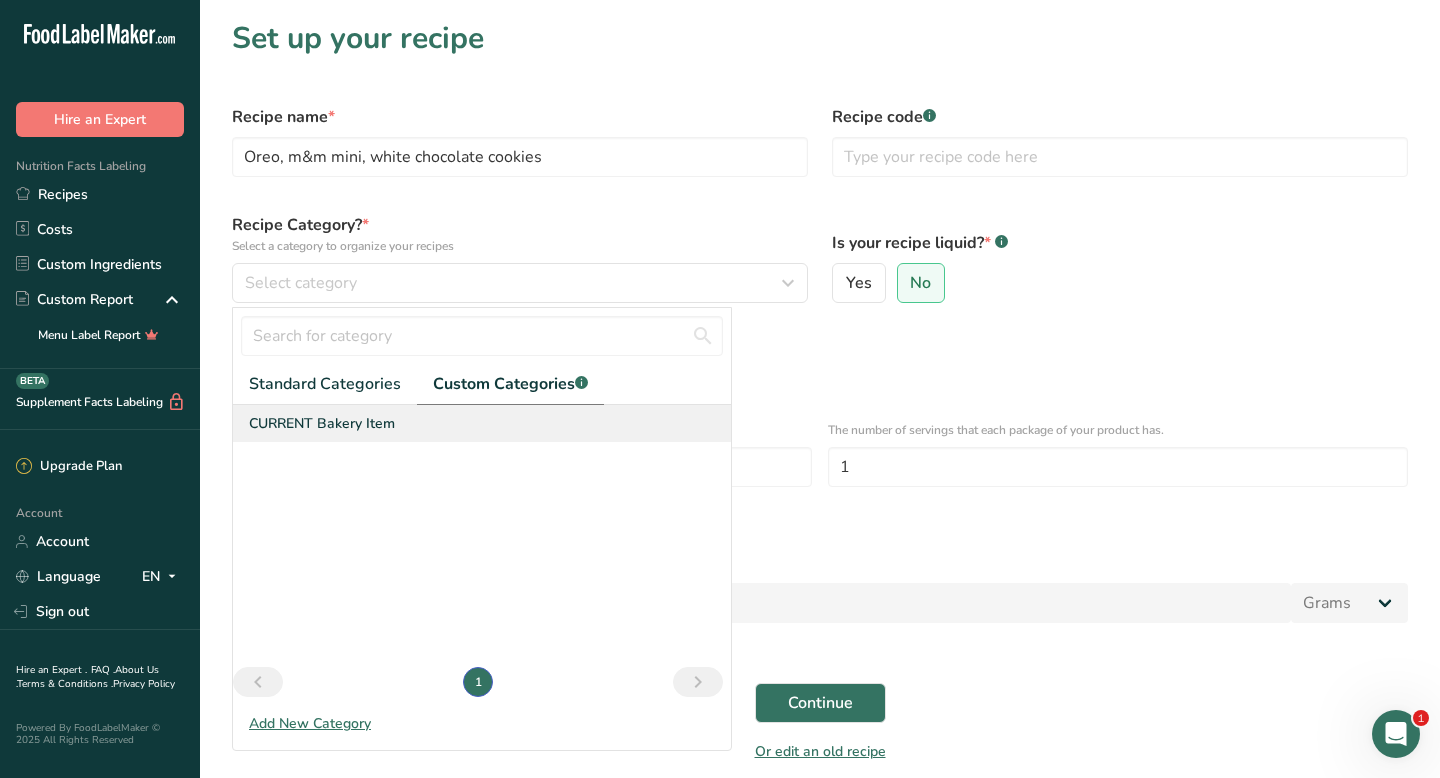 click on "CURRENT Bakery Item" at bounding box center (322, 423) 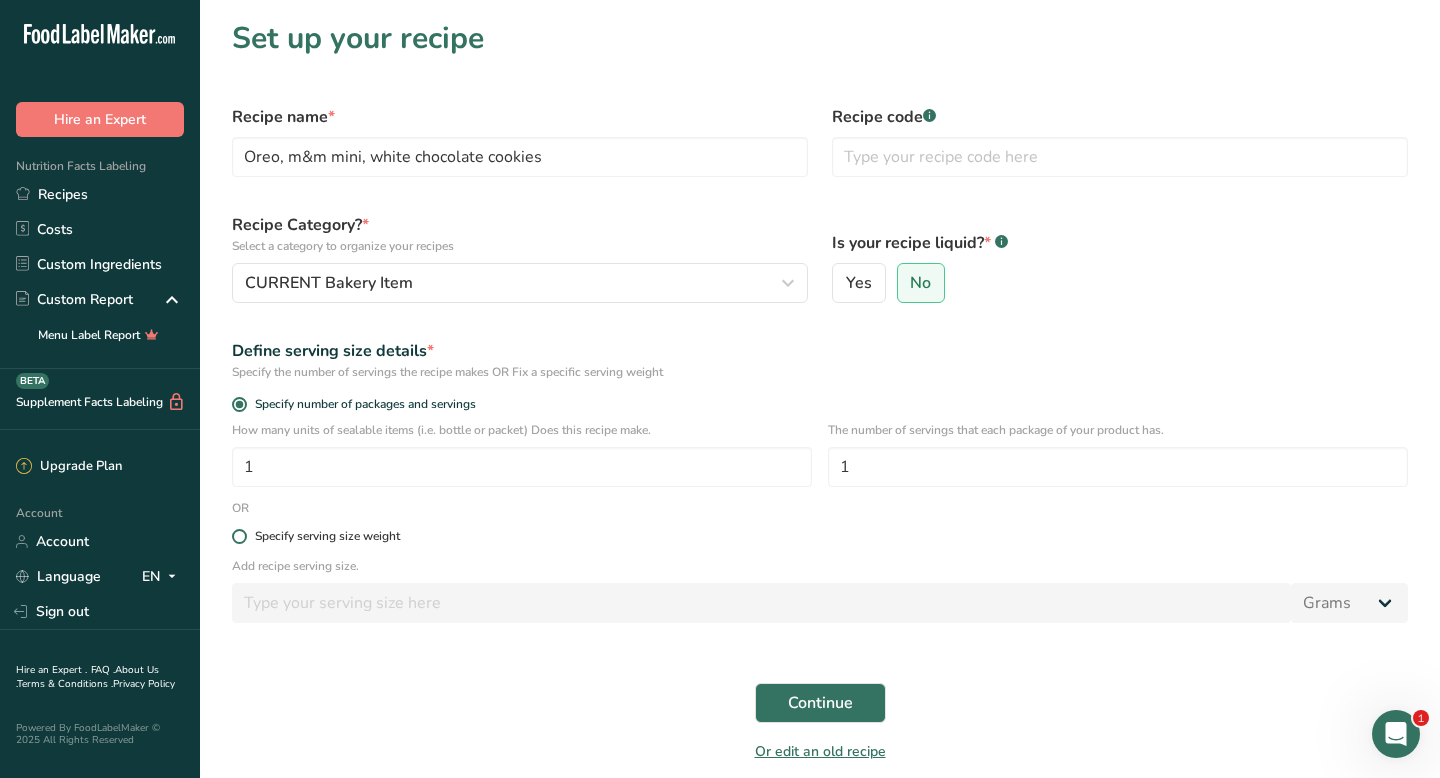click on "Specify serving size weight" at bounding box center [323, 536] 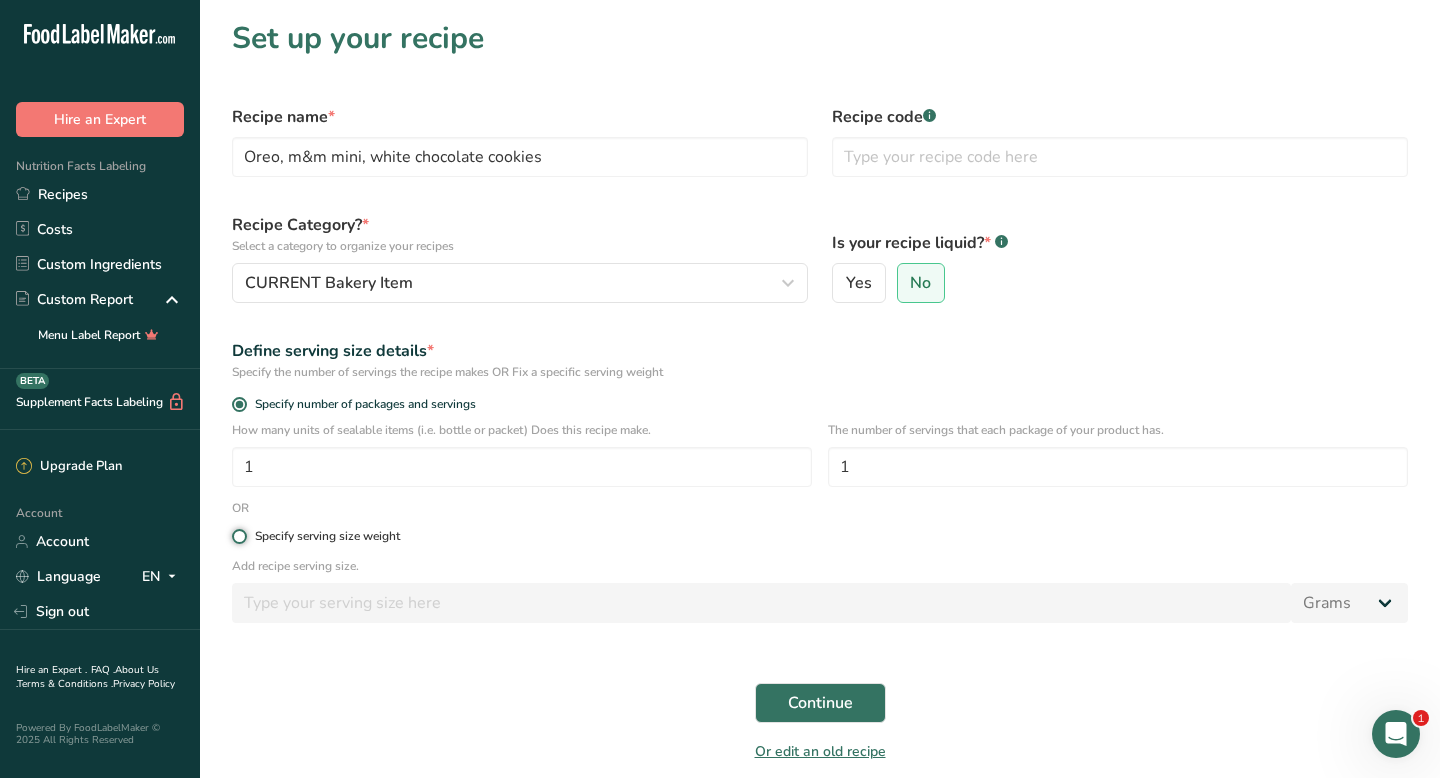 click on "Specify serving size weight" at bounding box center [238, 536] 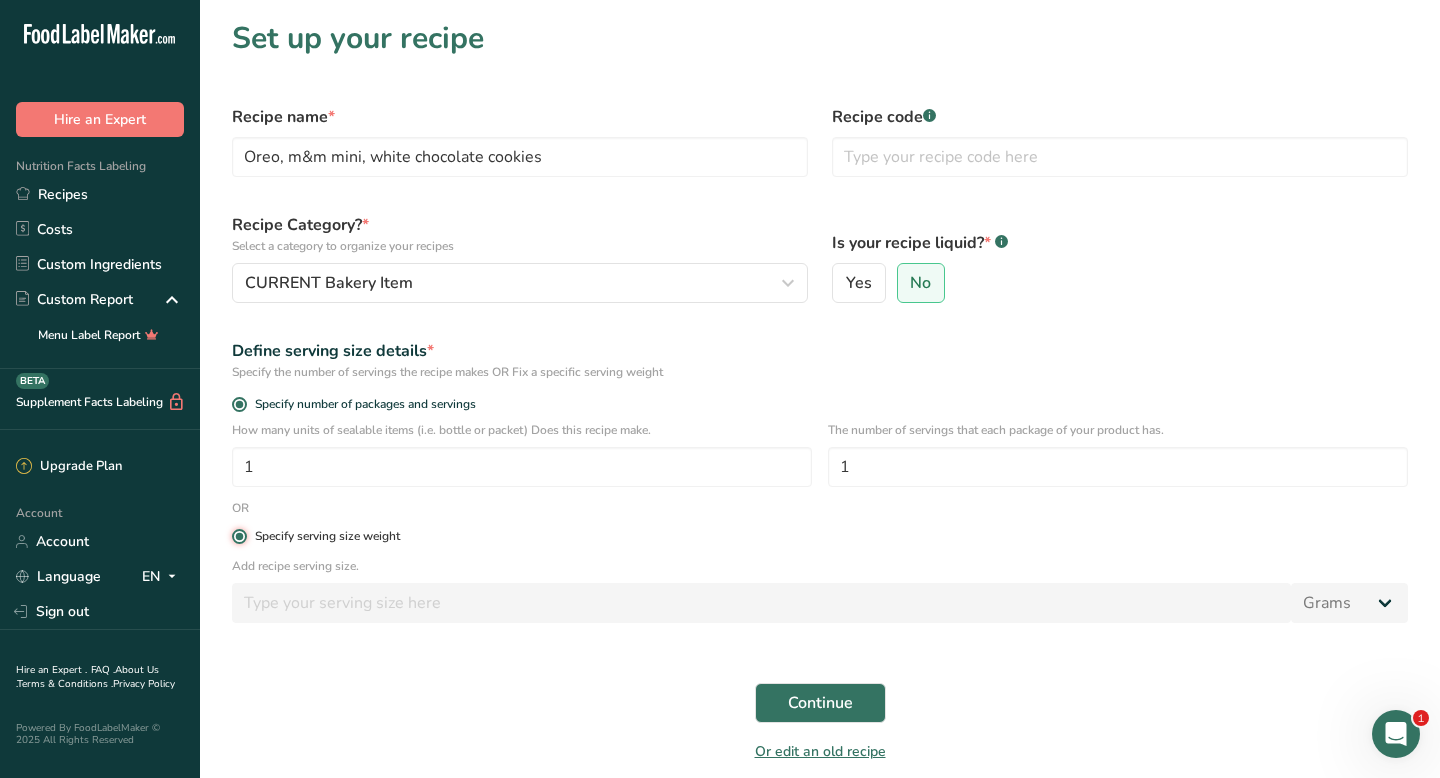 radio on "false" 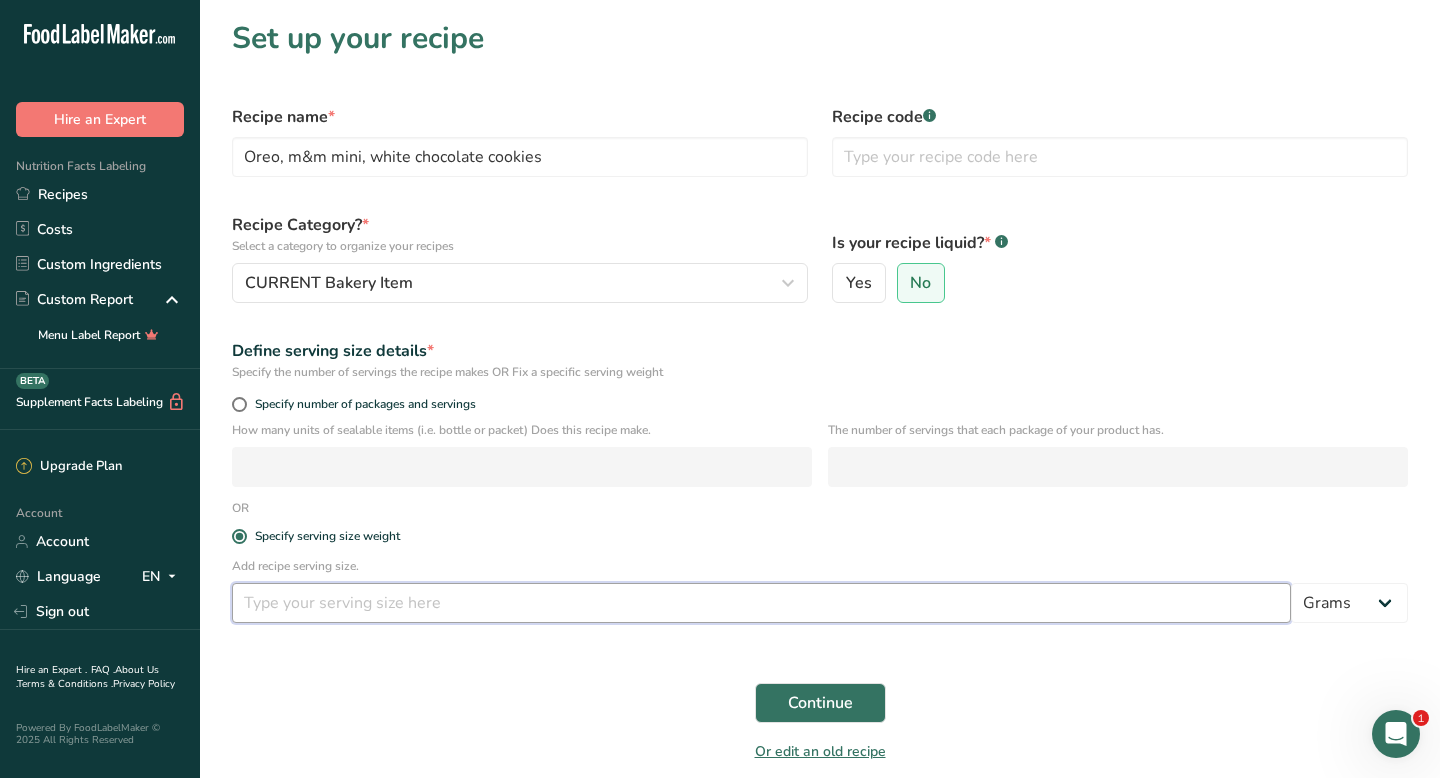 click at bounding box center (761, 603) 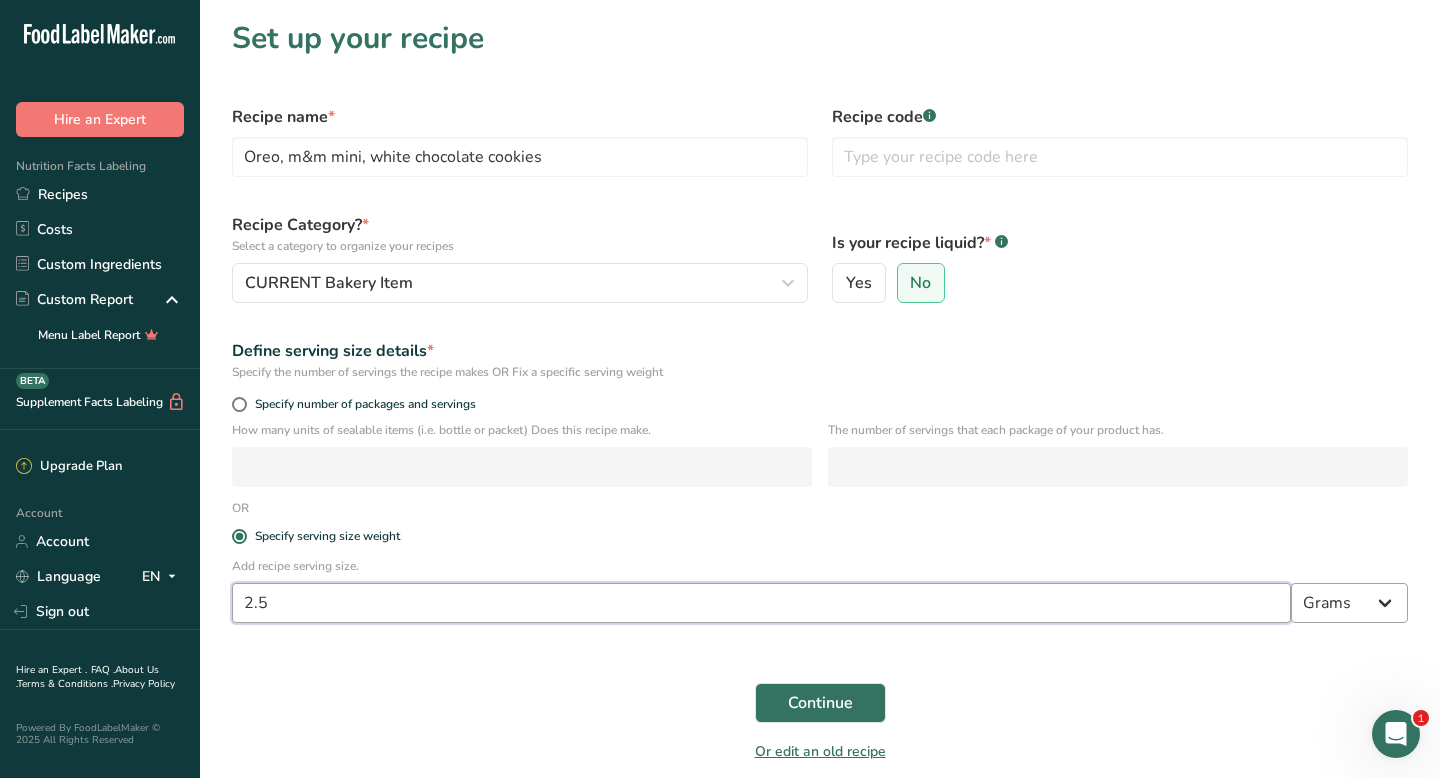 type on "2.5" 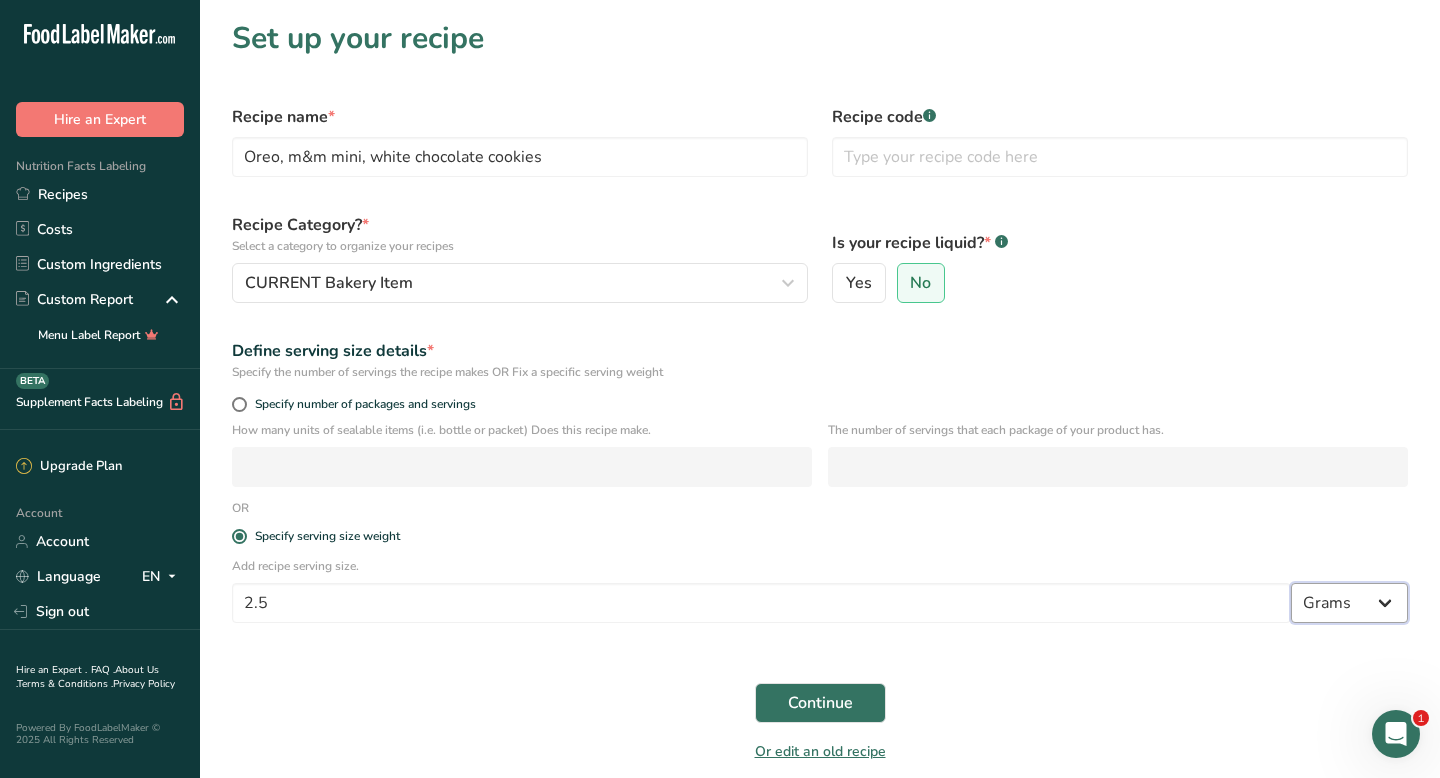 click on "Grams
kg
mg
mcg
lb
oz
l
mL
fl oz
tbsp
tsp
cup
qt
gallon" at bounding box center [1349, 603] 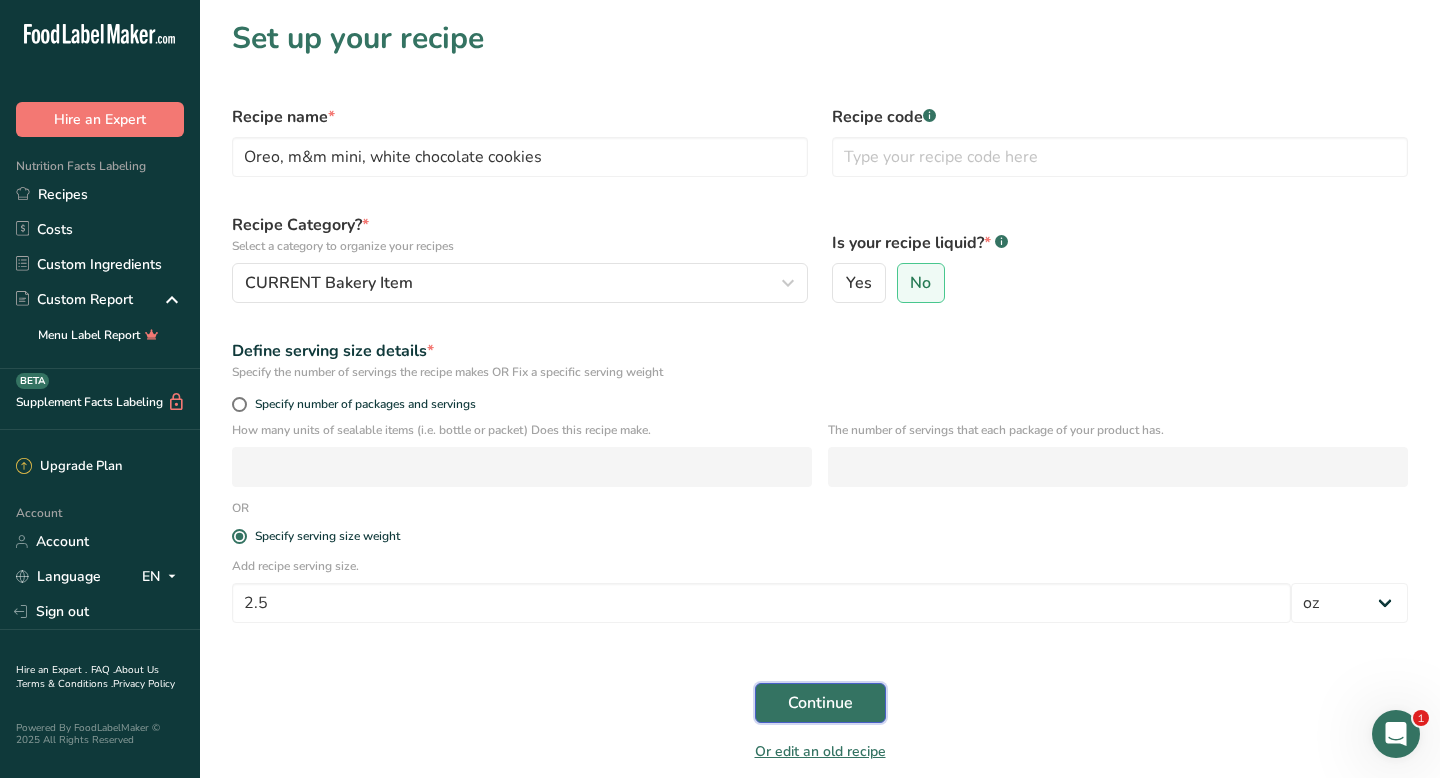 click on "Continue" at bounding box center [820, 703] 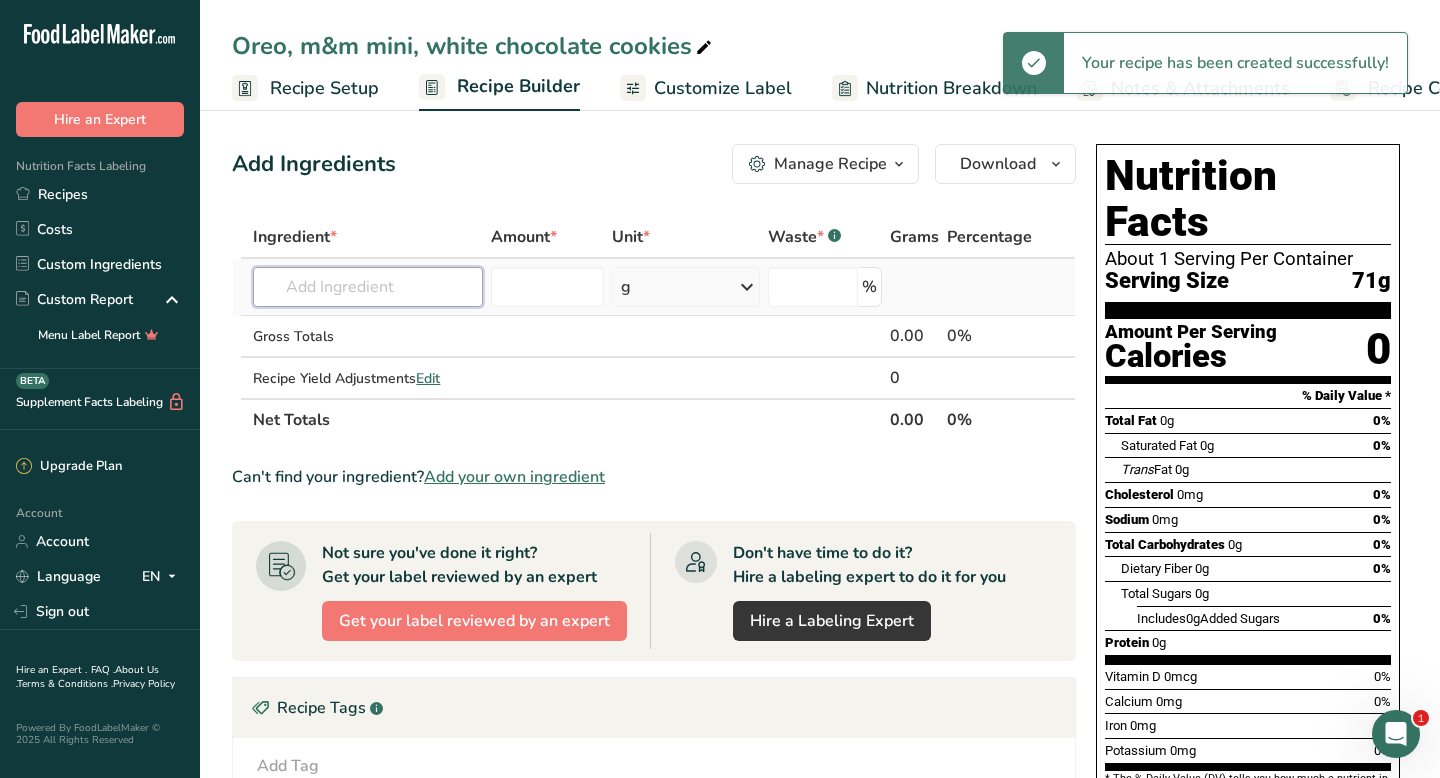 click at bounding box center (368, 287) 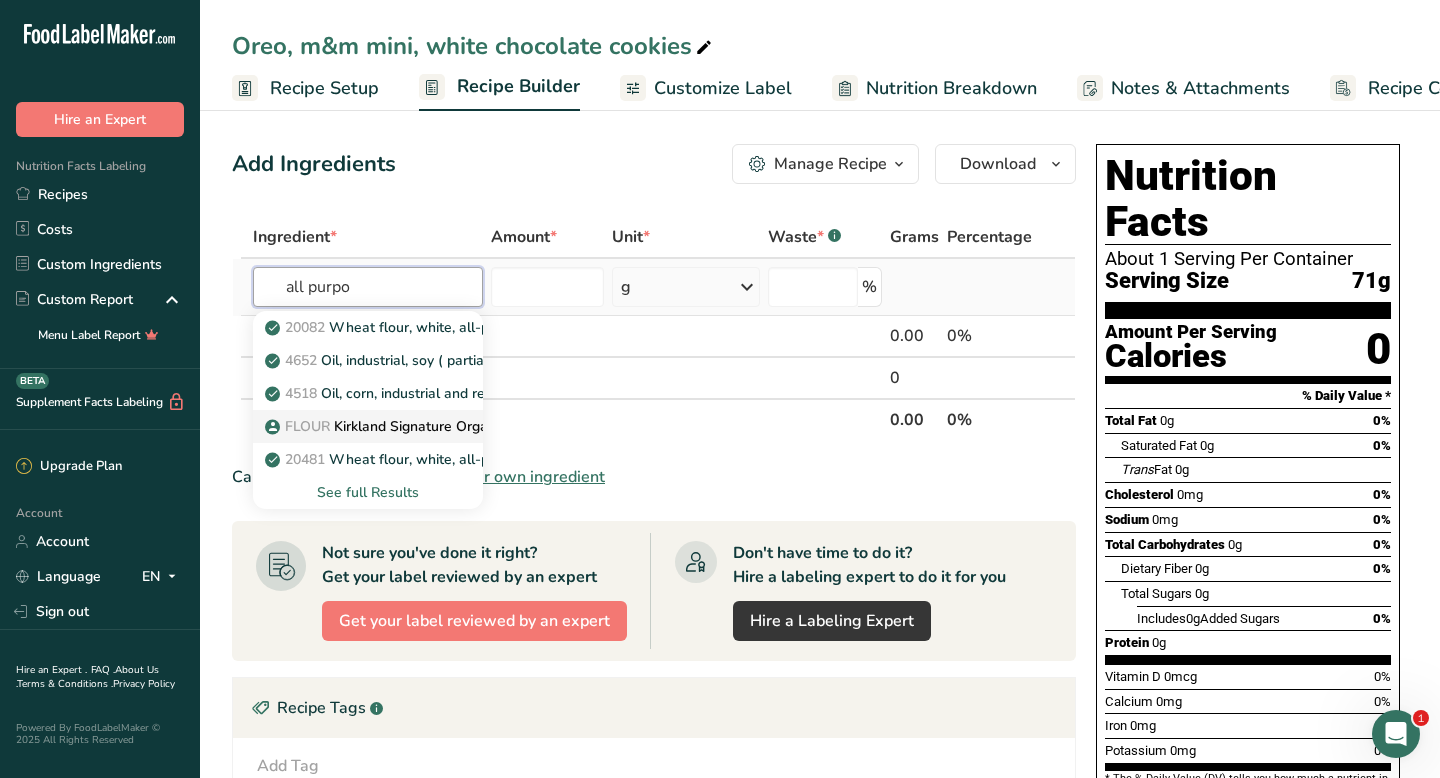 type on "all purpo" 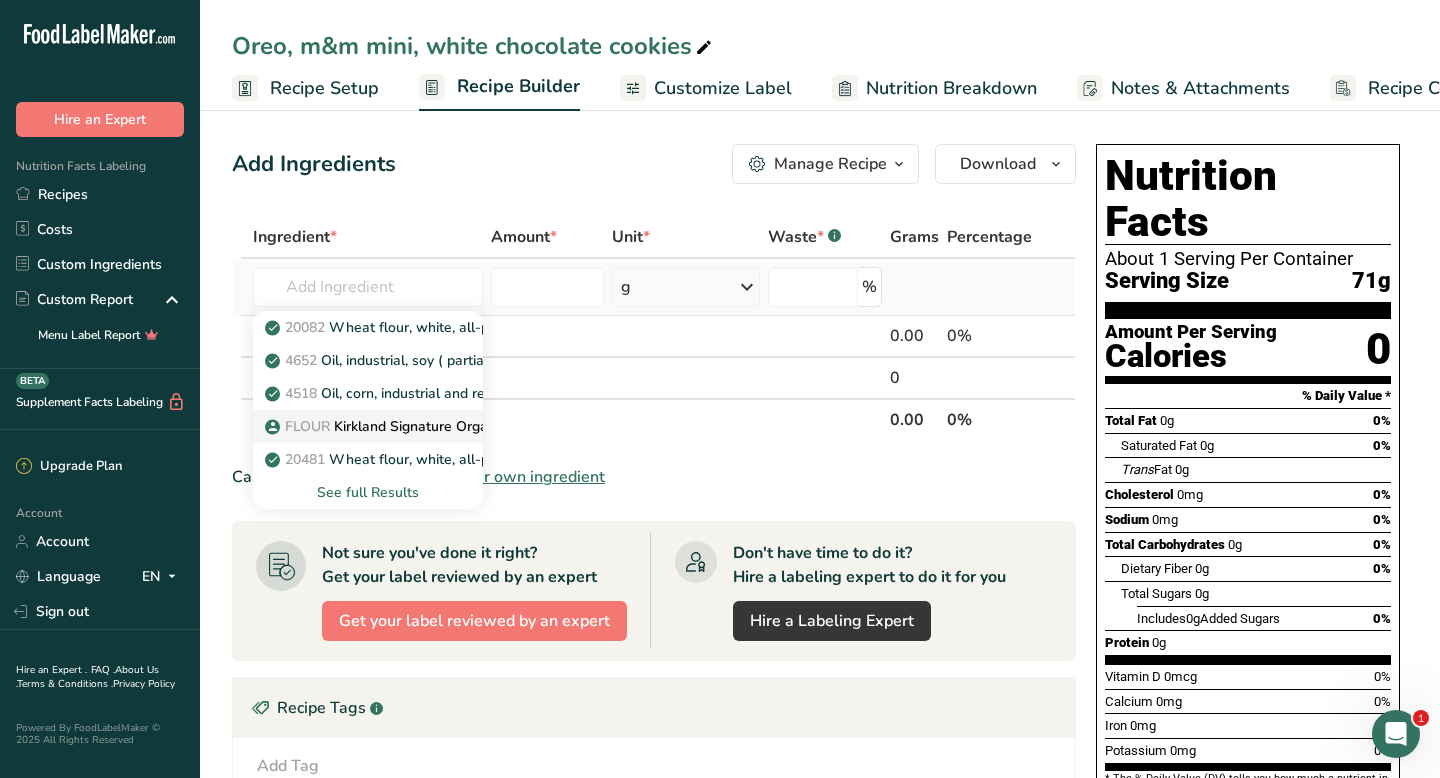 click on "FLOUR" at bounding box center (307, 426) 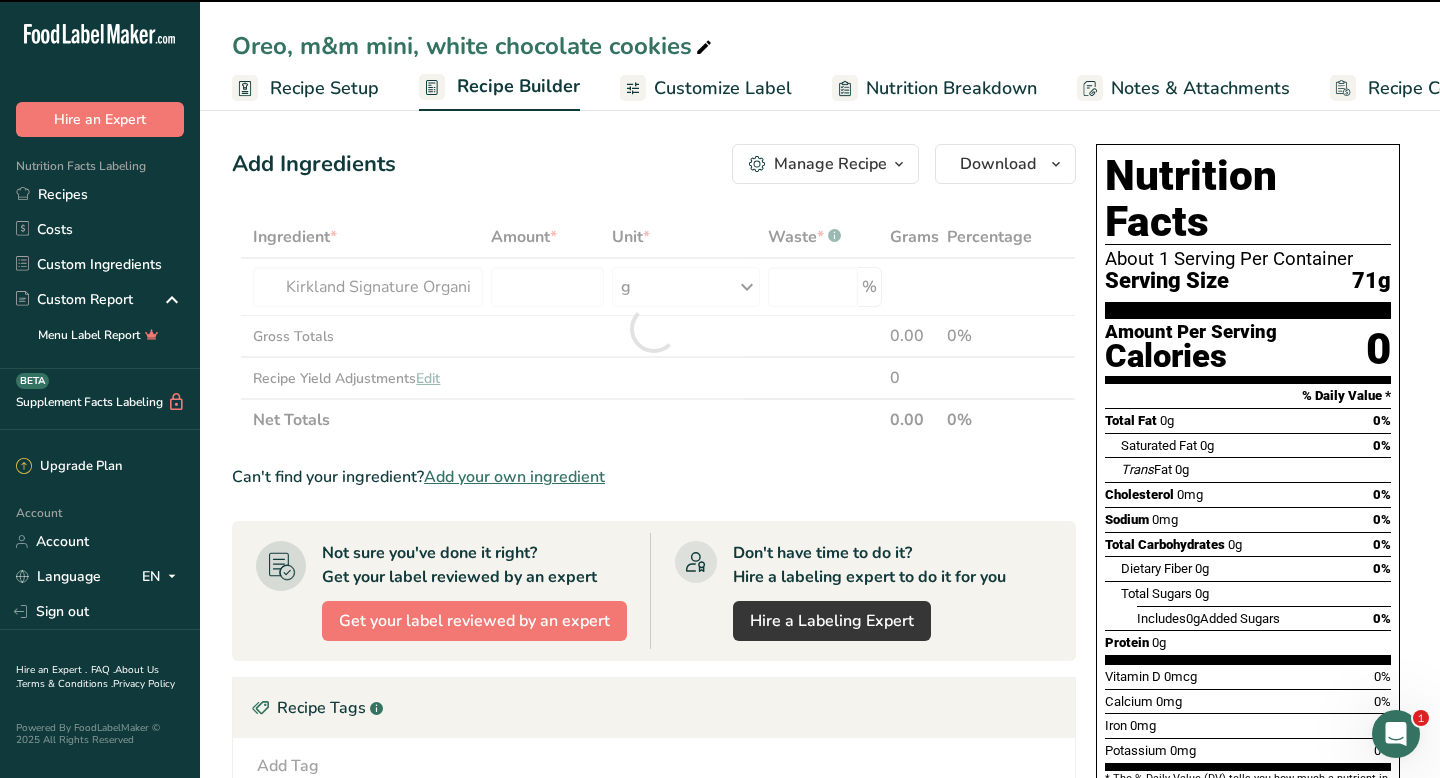 type on "0" 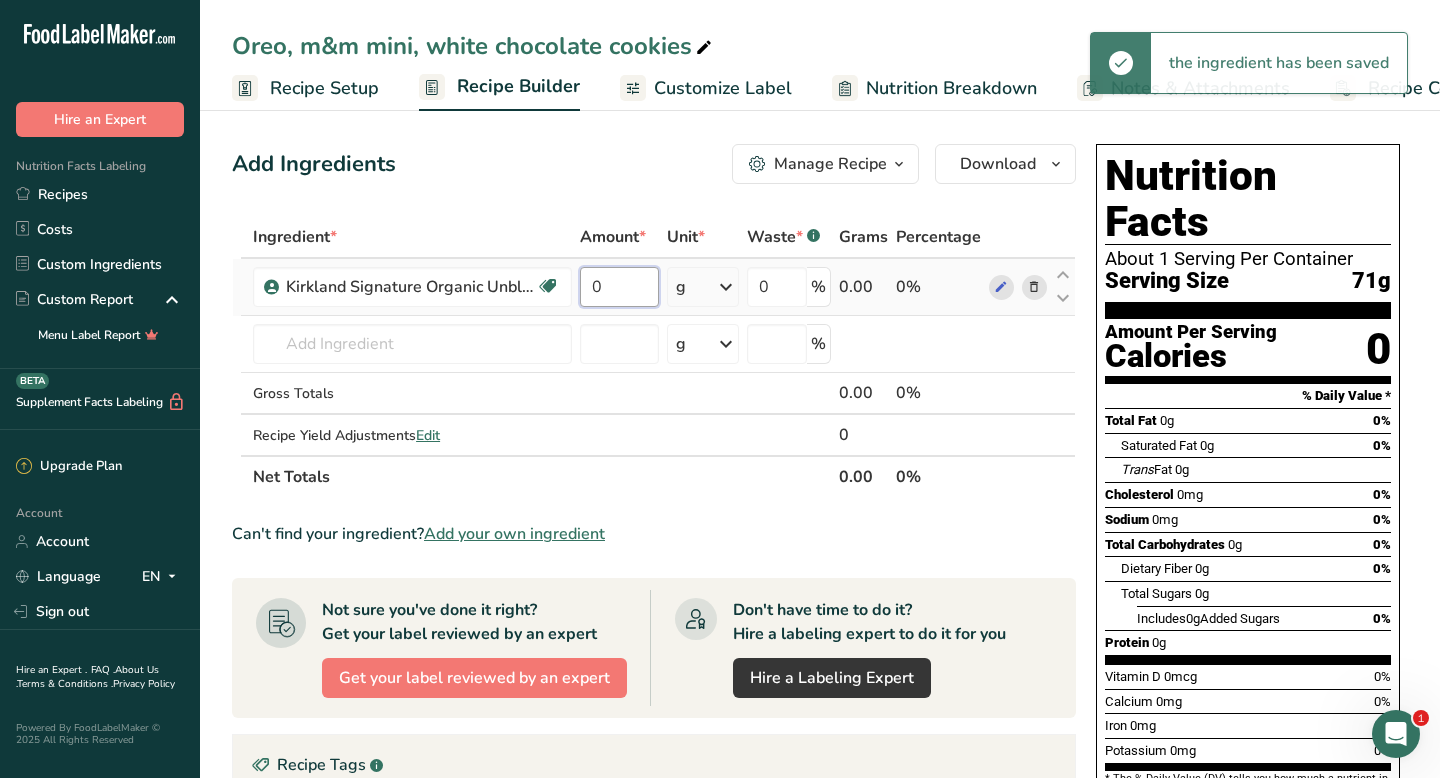 drag, startPoint x: 602, startPoint y: 280, endPoint x: 591, endPoint y: 280, distance: 11 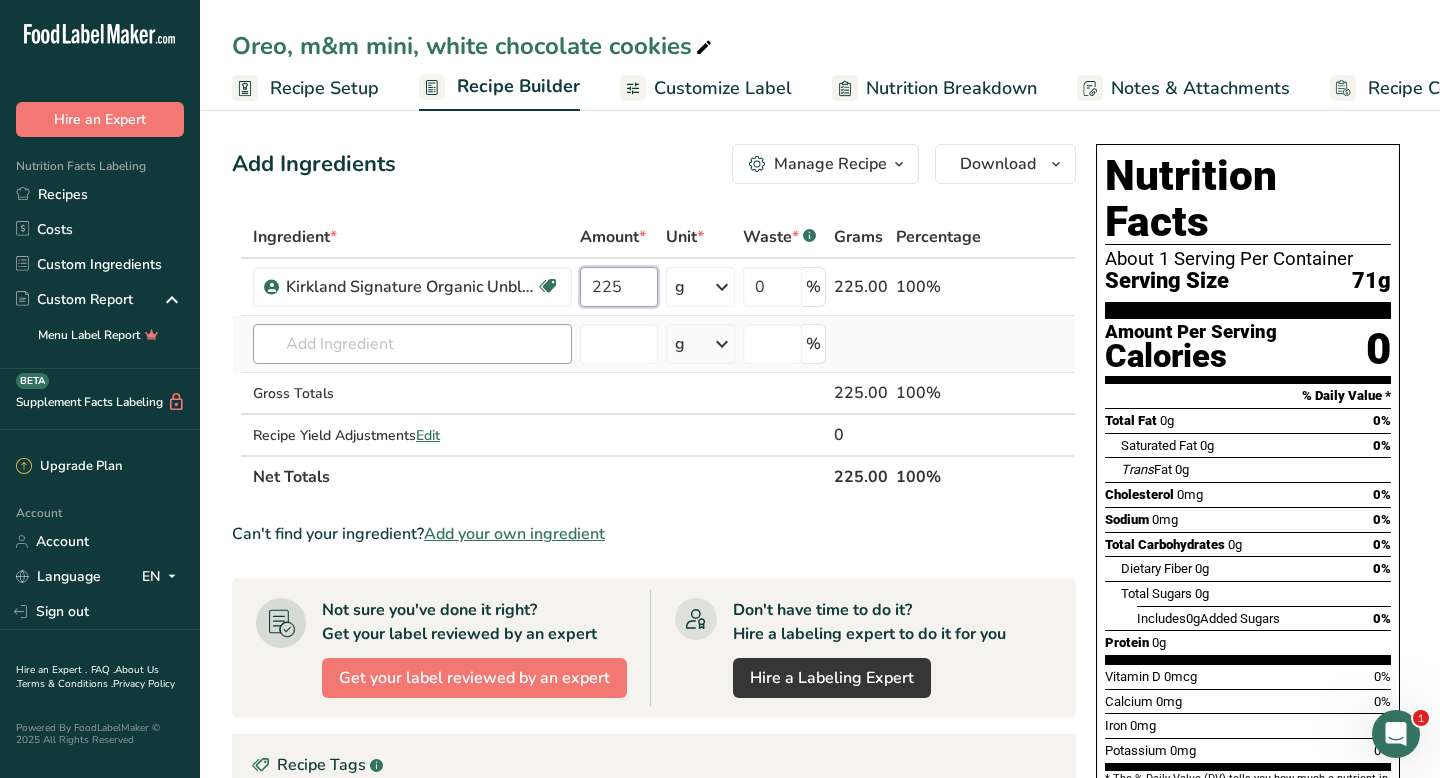 type on "225" 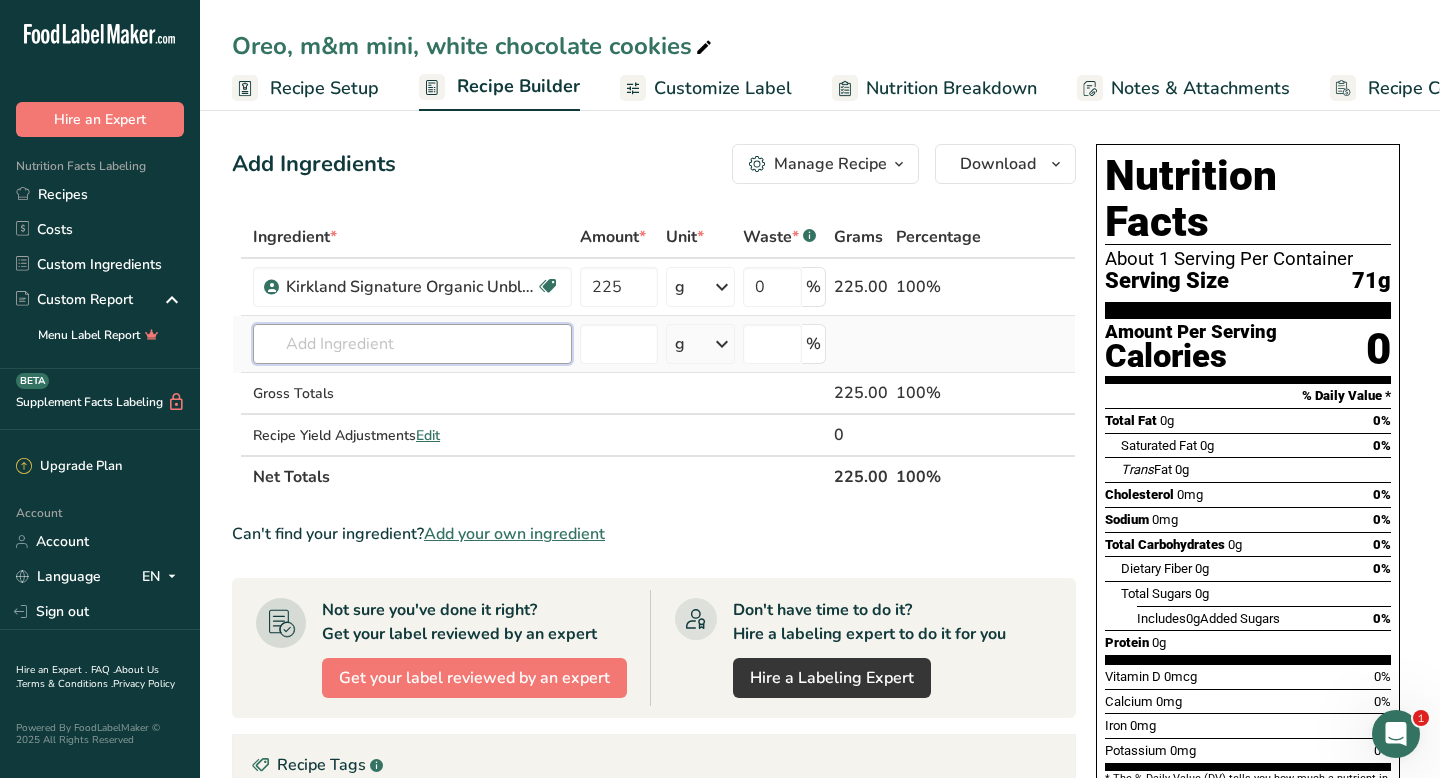 click on "Ingredient *
Amount *
Unit *
Waste *   .a-a{fill:#347362;}.b-a{fill:#fff;}          Grams
Percentage
Kirkland Signature Organic Unbleached All Purpose Flour
Organic
225
g
Portions
0.25 cups
0.5 cups
1 cup
Weight Units
g
kg
mg
See more
Volume Units
l
mL
fl oz
See more
0
%
225.00
100%
20082
Wheat flour, white, all-purpose, self-rising, enriched
4652
Oil, industrial, soy ( partially hydrogenated), all purpose
g" at bounding box center [654, 357] 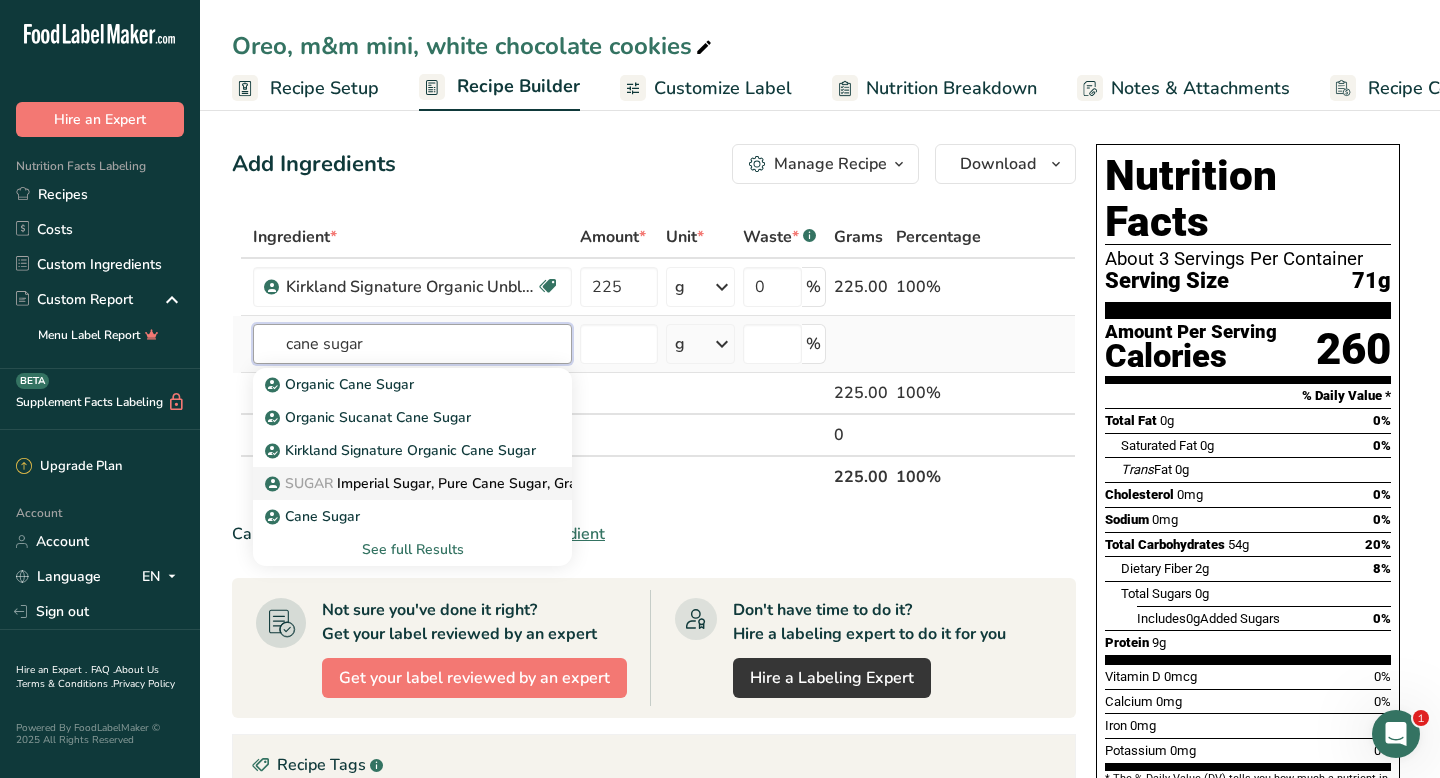 type on "cane sugar" 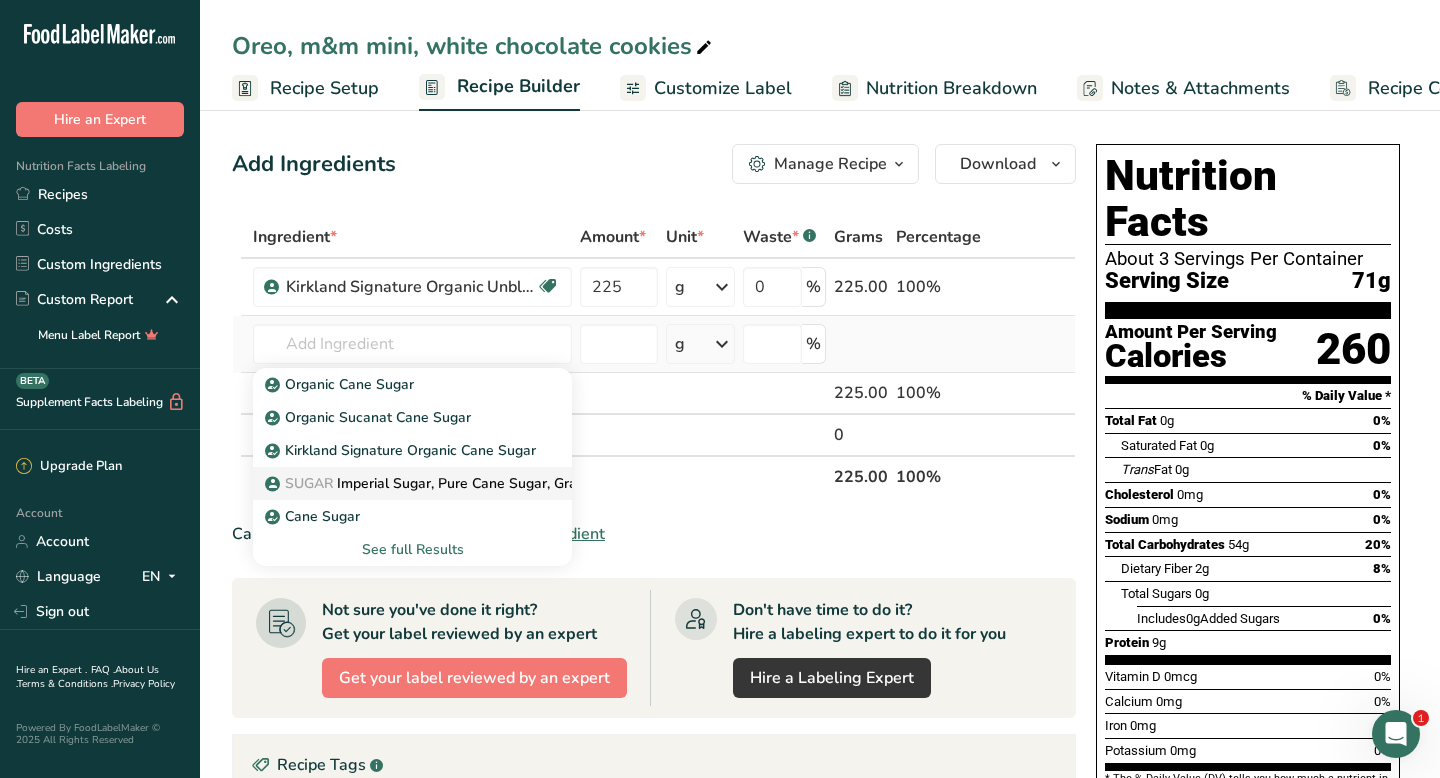 click on "SUGAR" at bounding box center [309, 483] 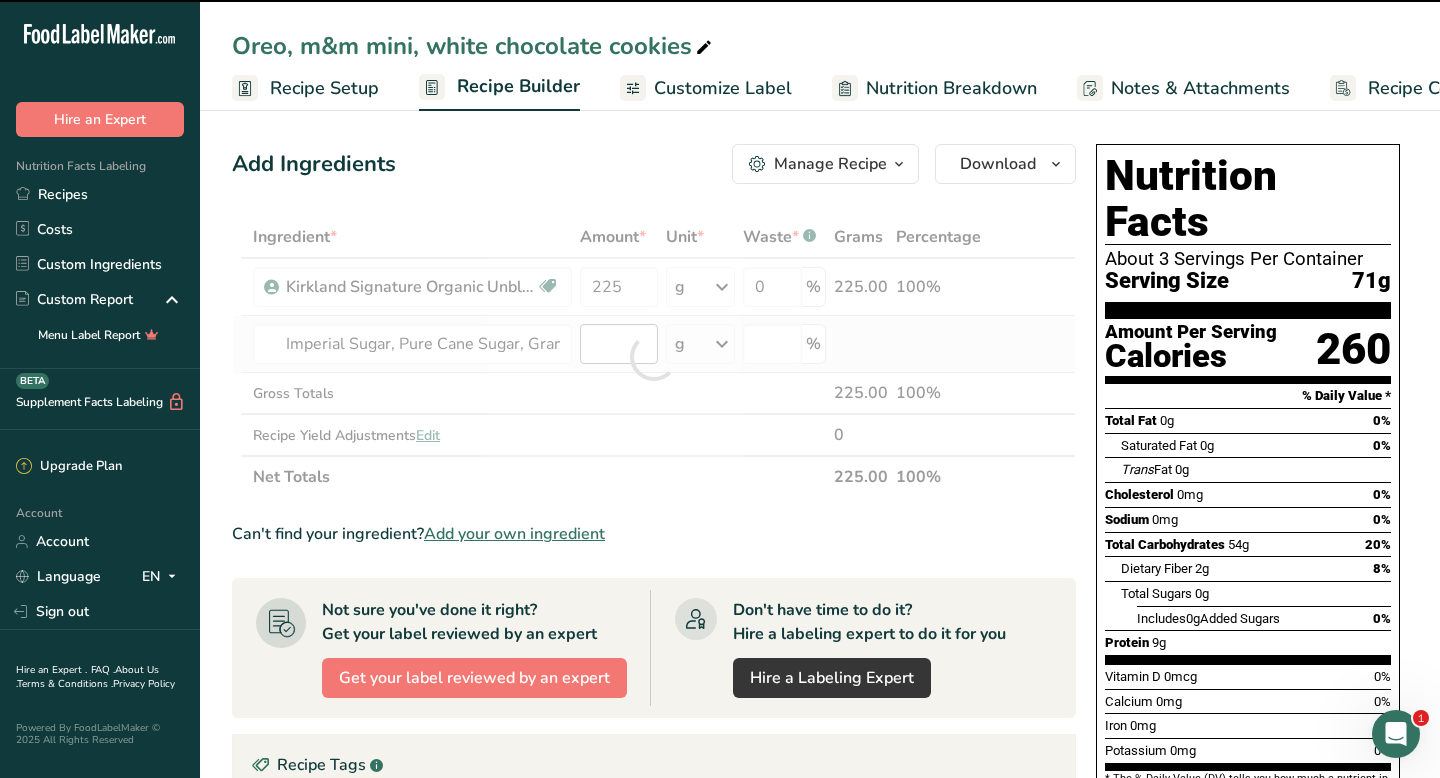 type on "0" 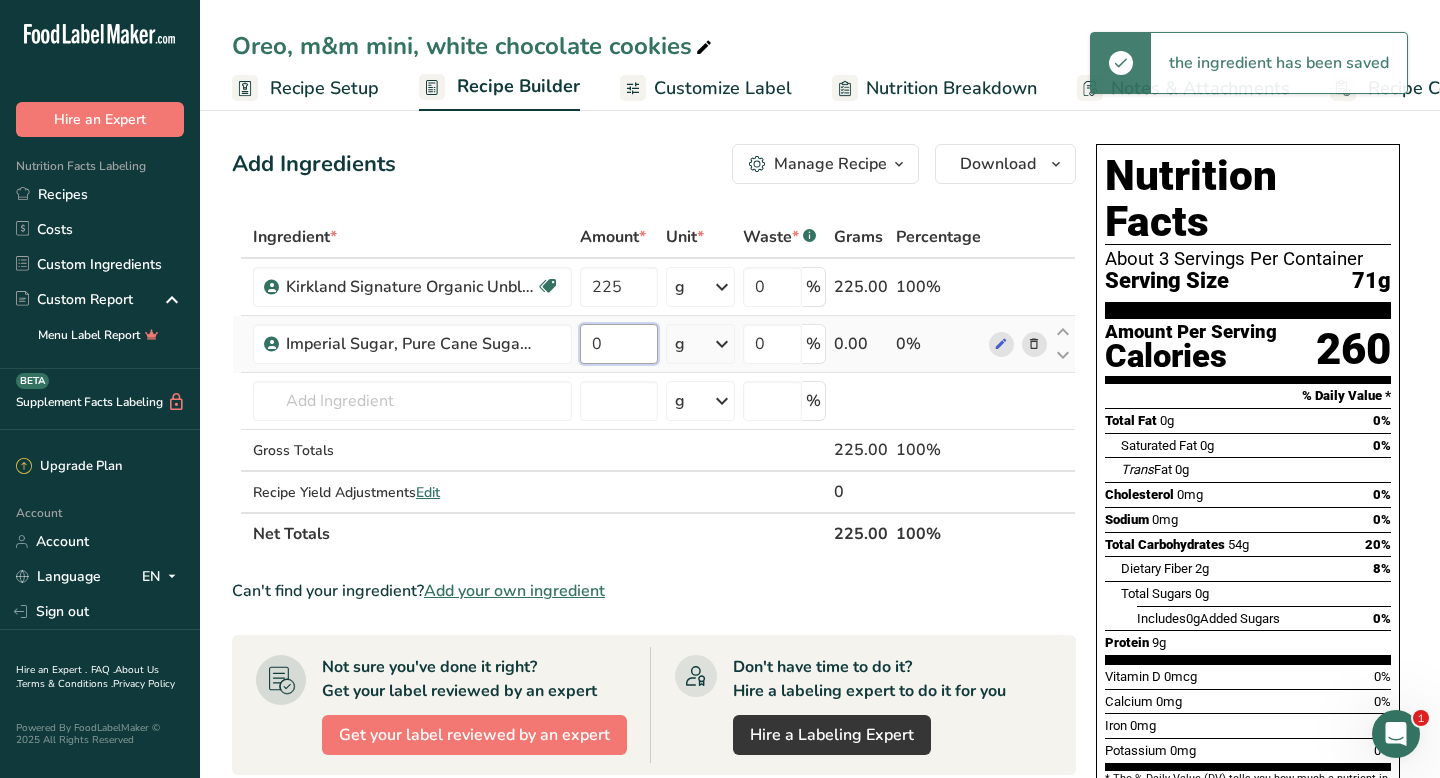 click on "0" at bounding box center (618, 344) 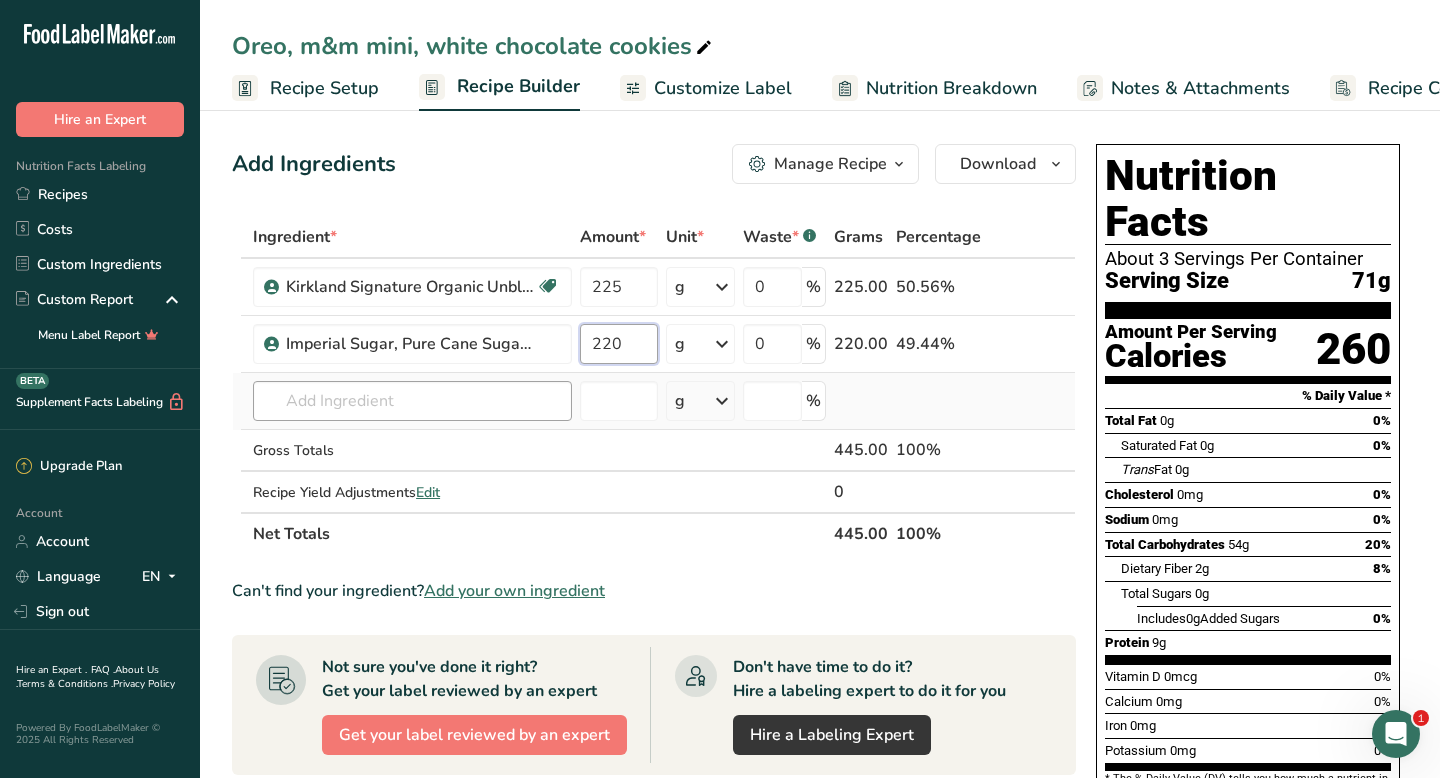 type on "220" 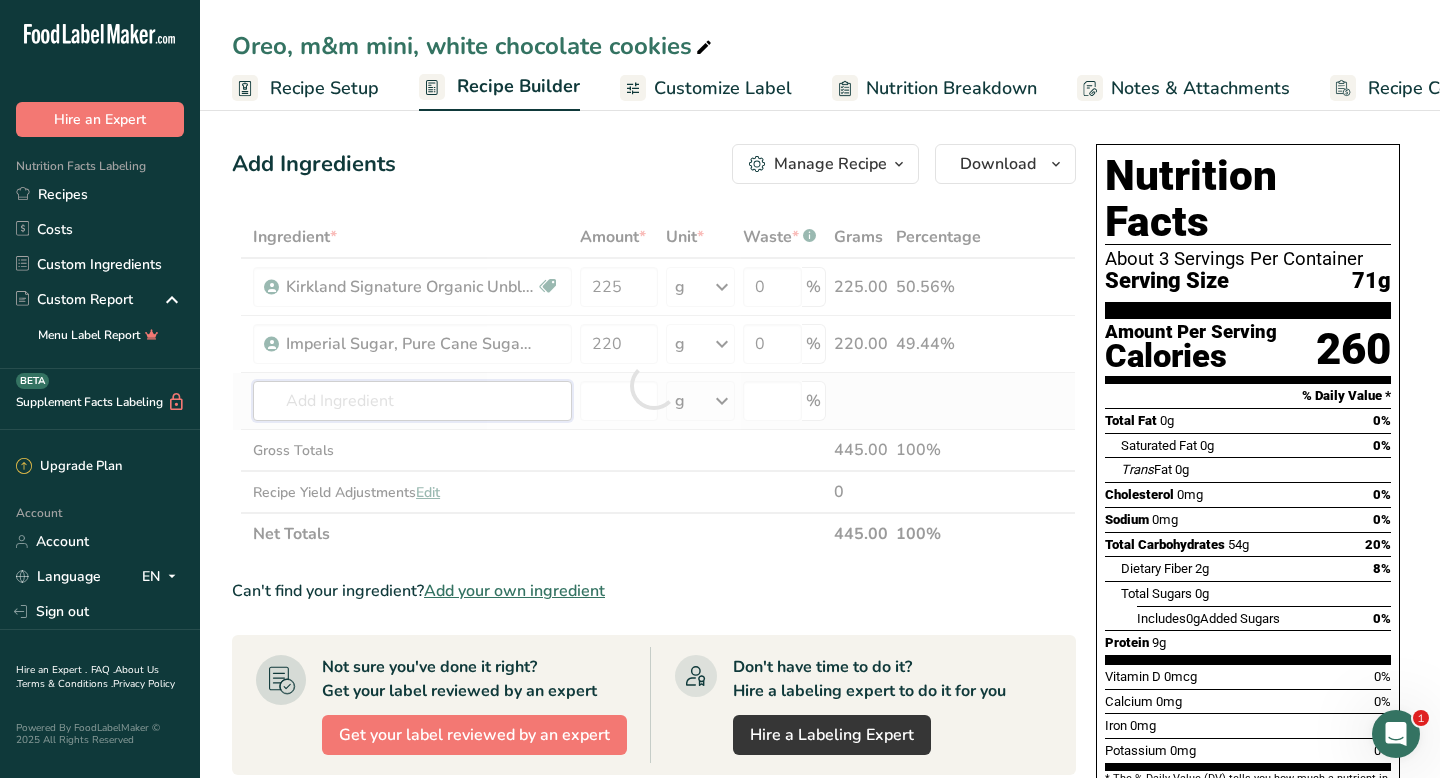 click on "Ingredient *
Amount *
Unit *
Waste *   .a-a{fill:#347362;}.b-a{fill:#fff;}          Grams
Percentage
Kirkland Signature Organic Unbleached All Purpose Flour
Organic
225
g
Portions
0.25 cups
0.5 cups
1 cup
Weight Units
g
kg
mg
See more
Volume Units
l
mL
fl oz
See more
0
%
225.00
50.56%
Imperial Sugar, Pure Cane Sugar, Granulated
220
g
Portions
1 tsp
Weight Units
g
kg
mg
See more
Volume Units
l
mL" at bounding box center [654, 385] 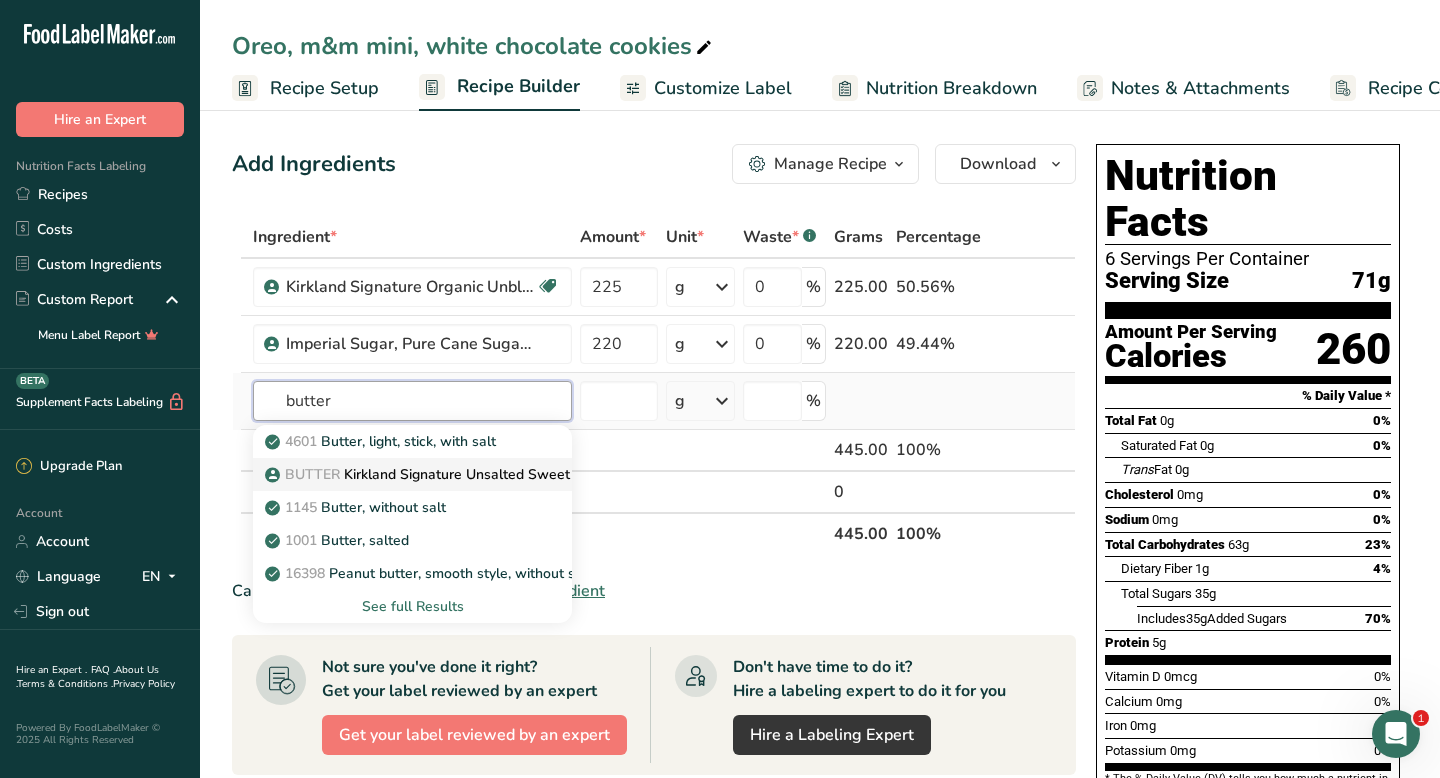 type on "butter" 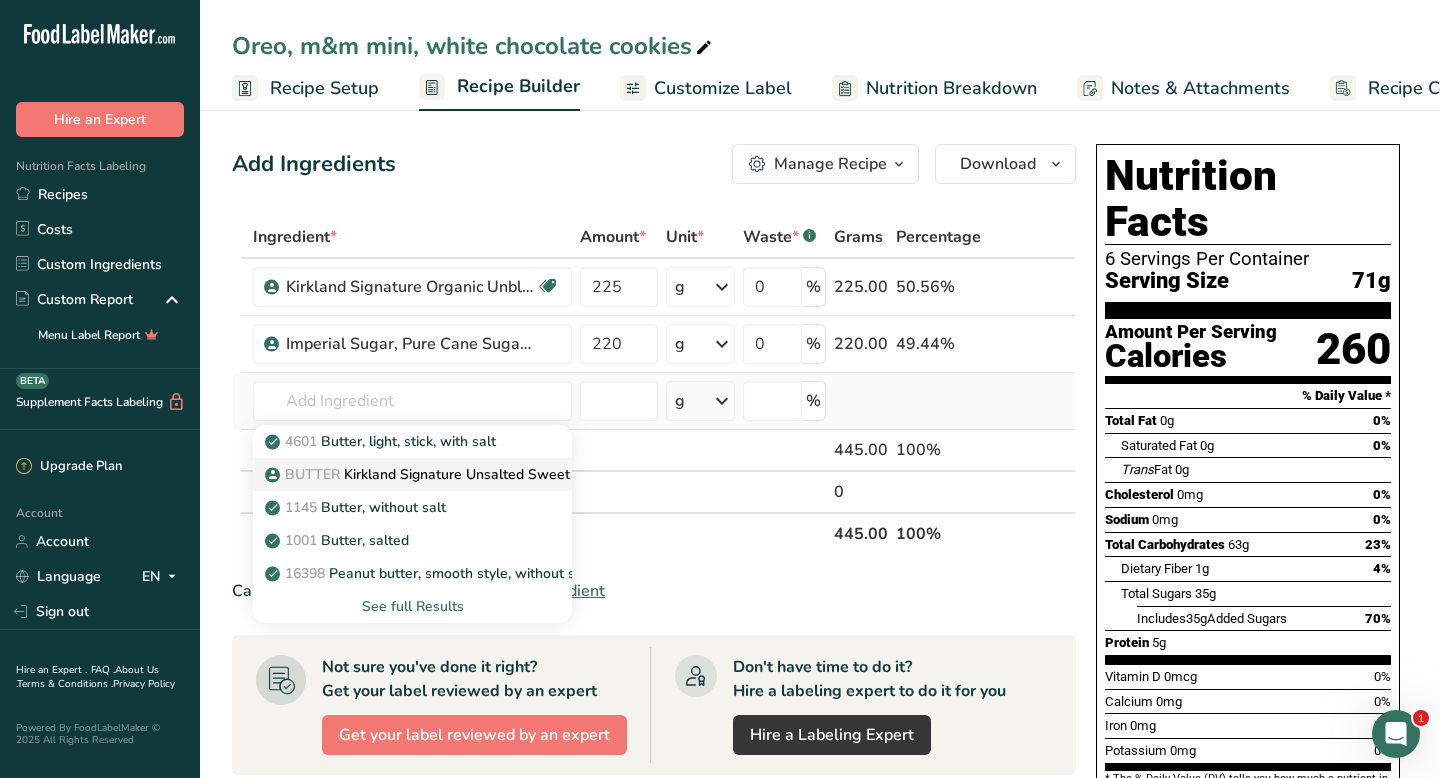 click on "BUTTER
Kirkland Signature Unsalted Sweet Cream Butter" at bounding box center (412, 474) 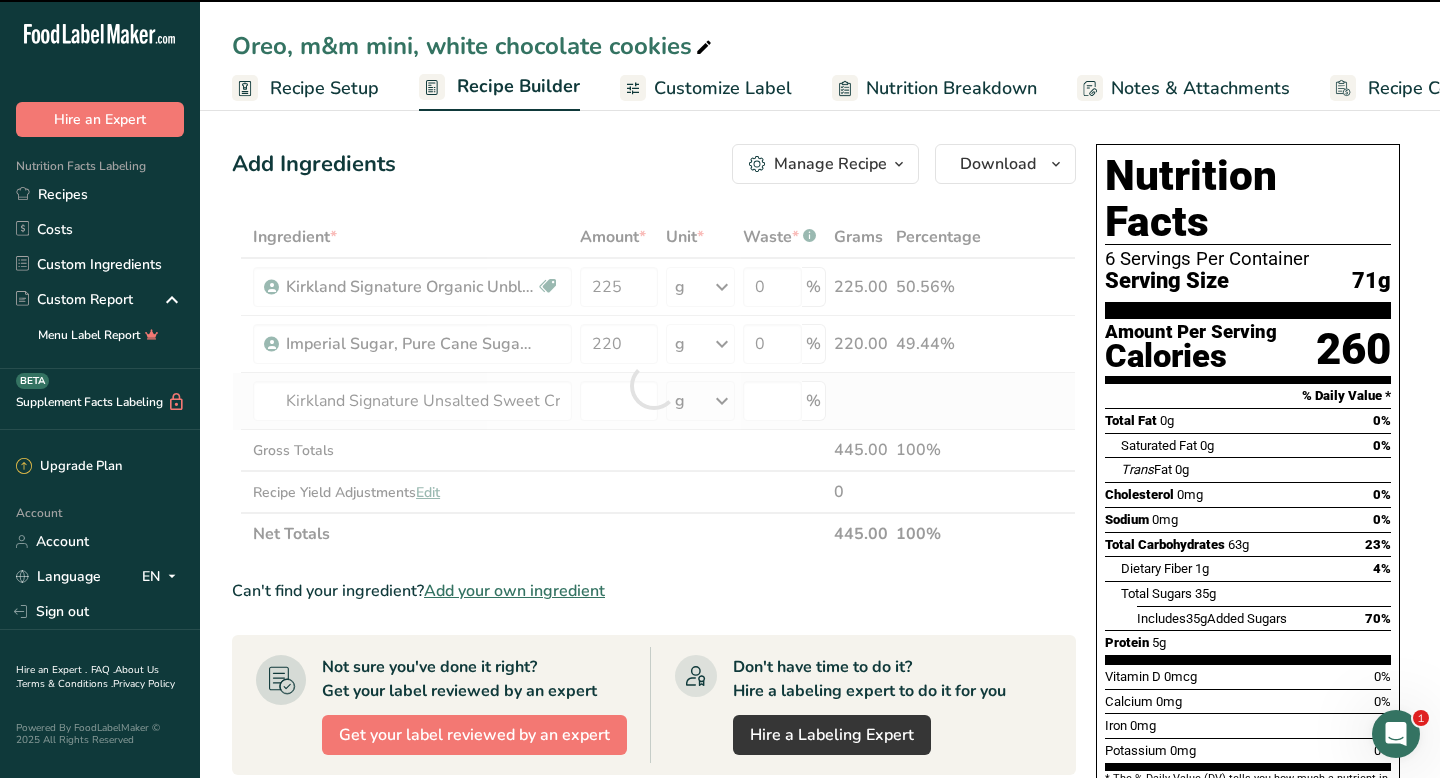 type on "0" 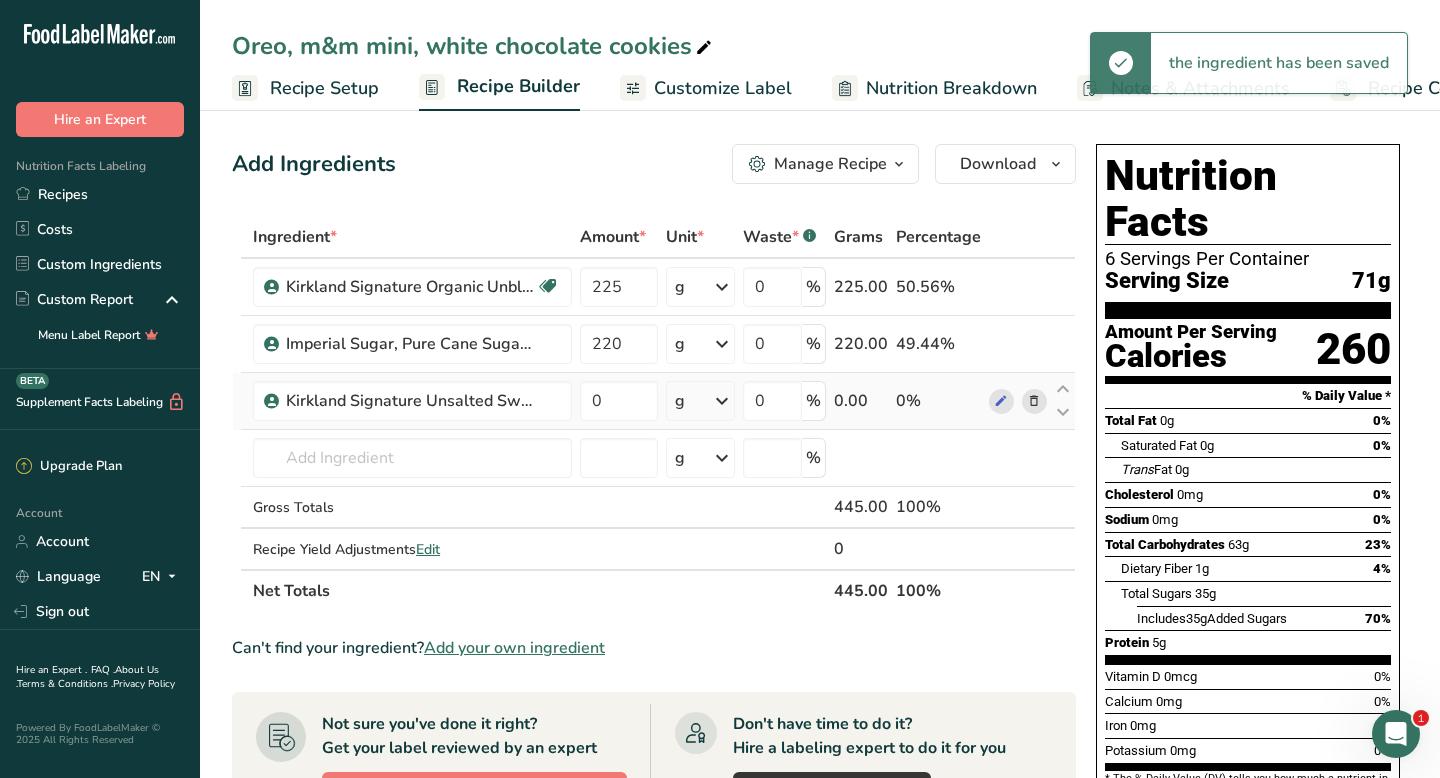 click at bounding box center (722, 401) 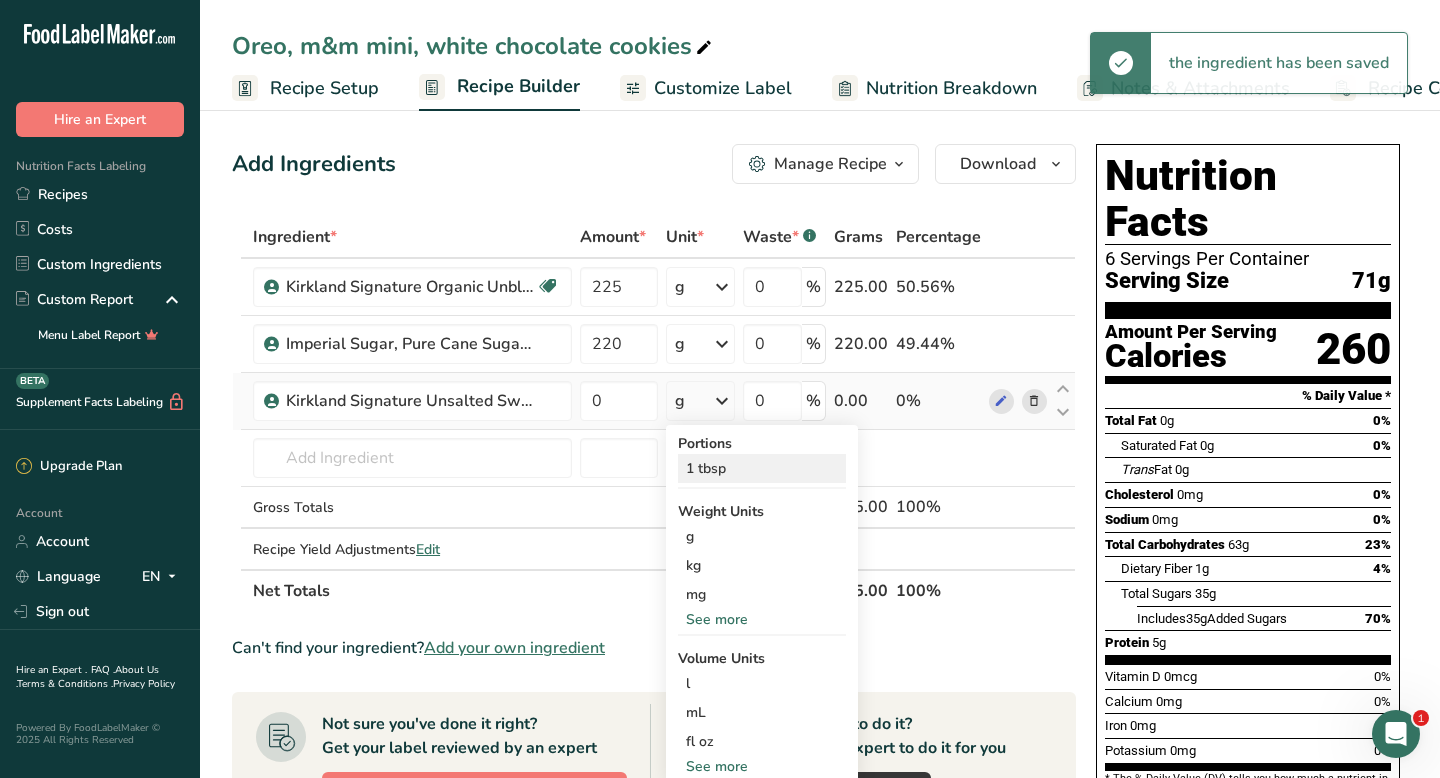 click on "1 tbsp" at bounding box center (762, 468) 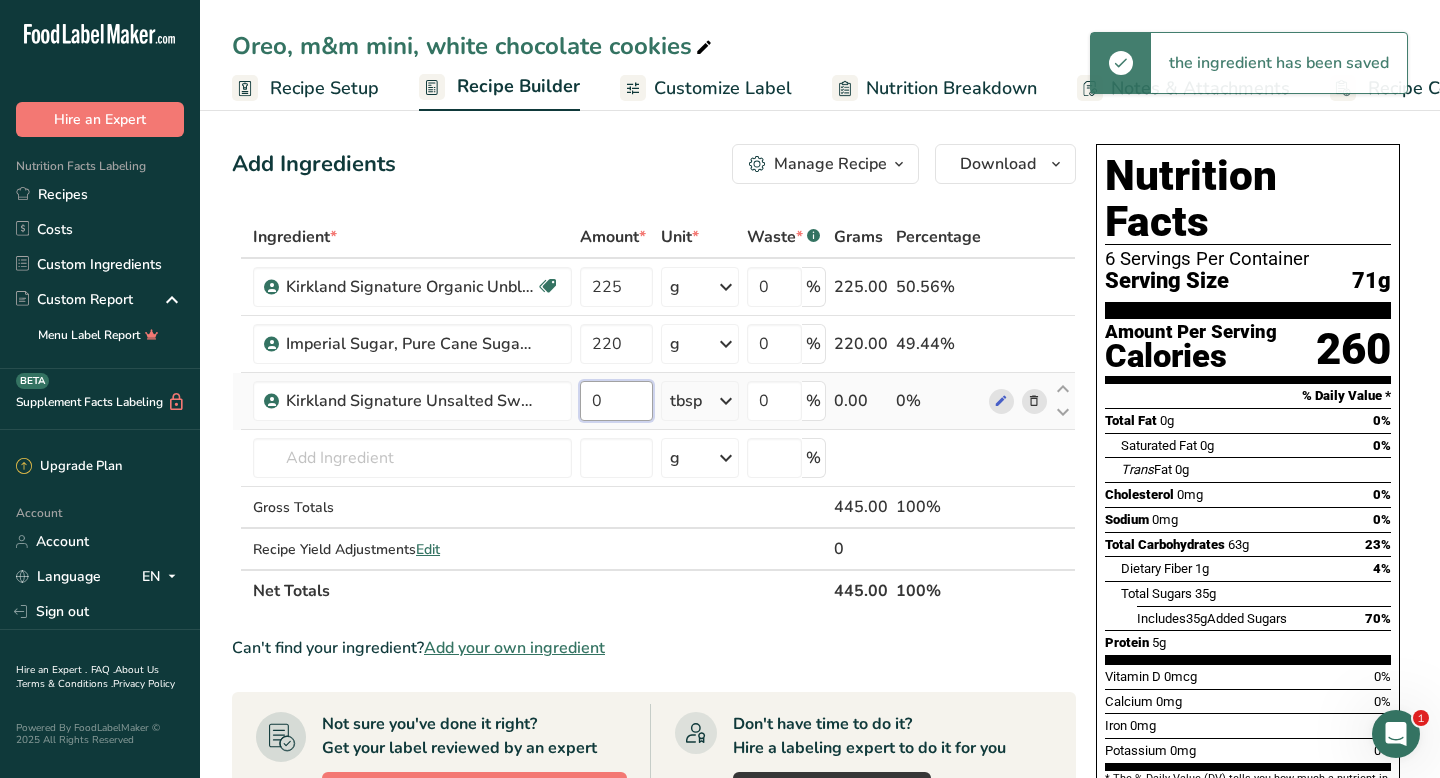 drag, startPoint x: 597, startPoint y: 403, endPoint x: 585, endPoint y: 398, distance: 13 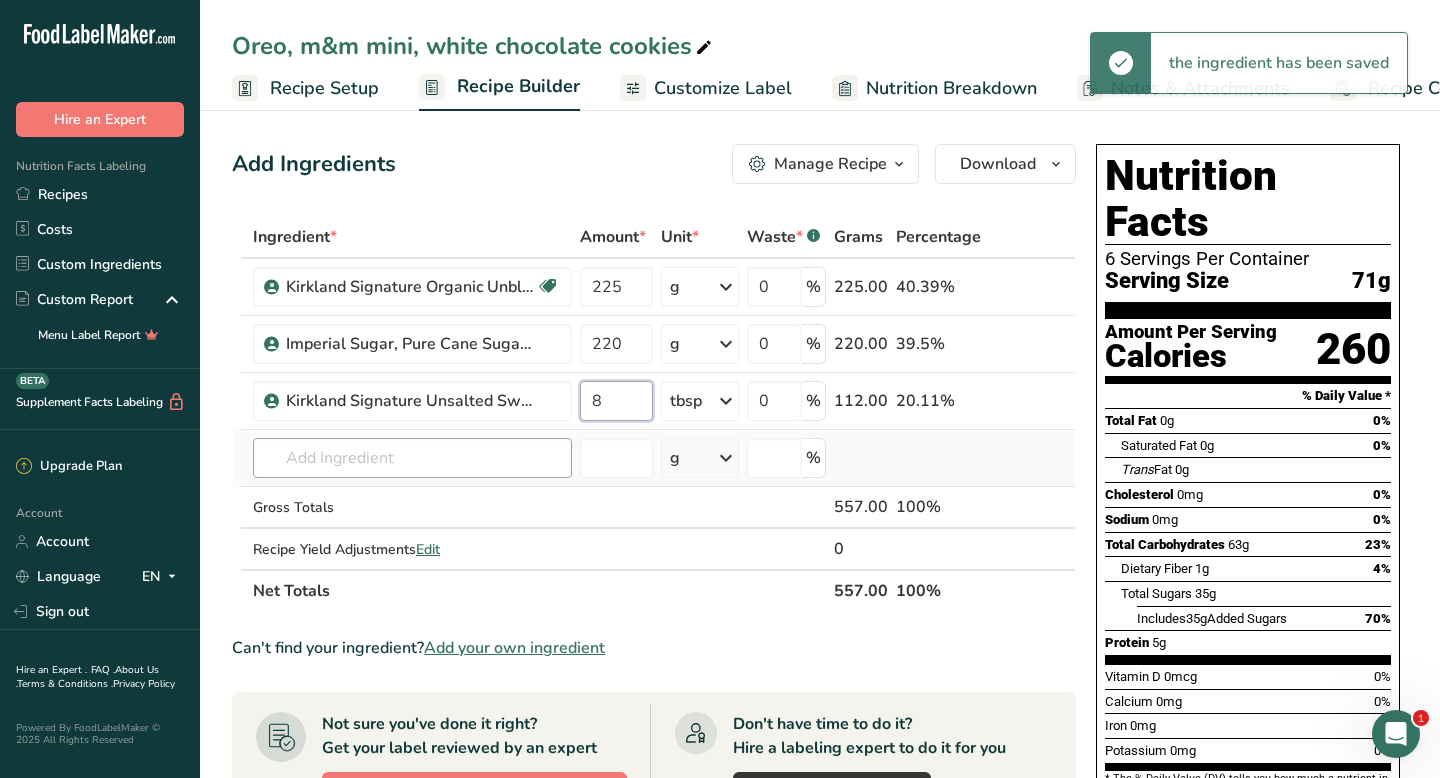 type on "8" 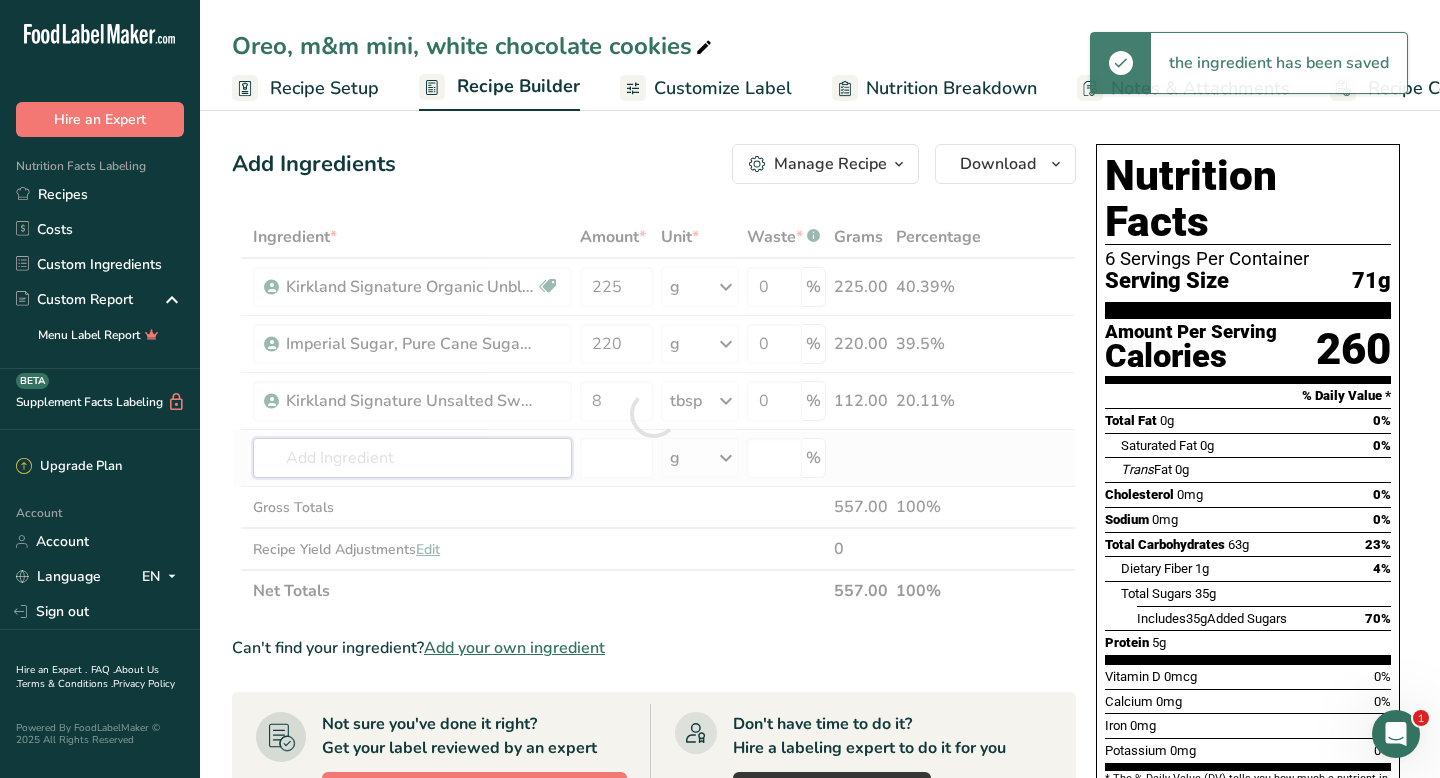 click on "Ingredient *
Amount *
Unit *
Waste *   .a-a{fill:#347362;}.b-a{fill:#fff;}          Grams
Percentage
Kirkland Signature Organic Unbleached All Purpose Flour
Organic
[NUMBER]
g
Portions
0.25 cups
0.5 cups
1 cup
Weight Units
g
kg
mg
See more
Volume Units
l
mL
fl oz
See more
0
%
[NUMBER]
40.39%
Imperial Sugar, Pure Cane Sugar, Granulated
[NUMBER]
g
Portions
1 tsp
Weight Units
g
kg
mg
See more
Volume Units
l
mL" at bounding box center (654, 414) 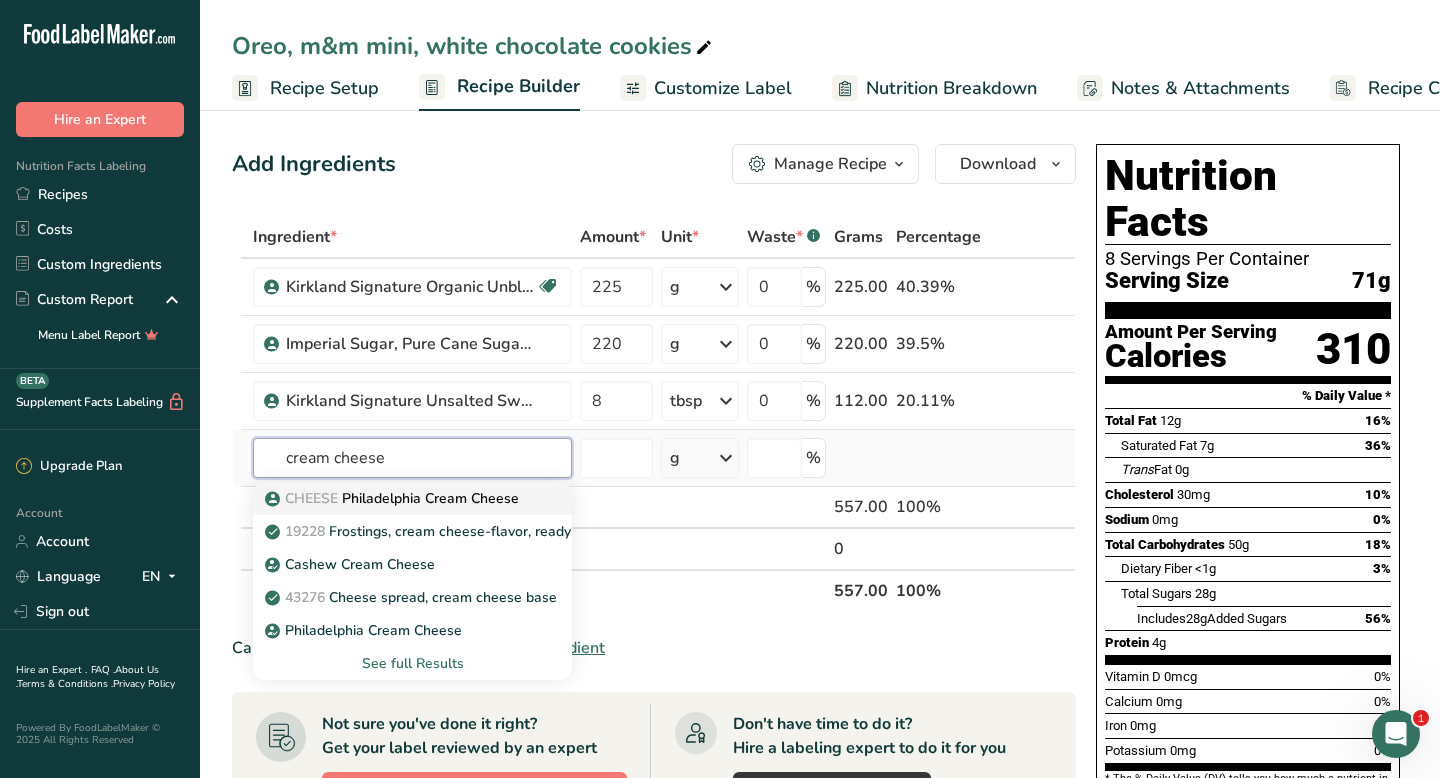 type on "cream cheese" 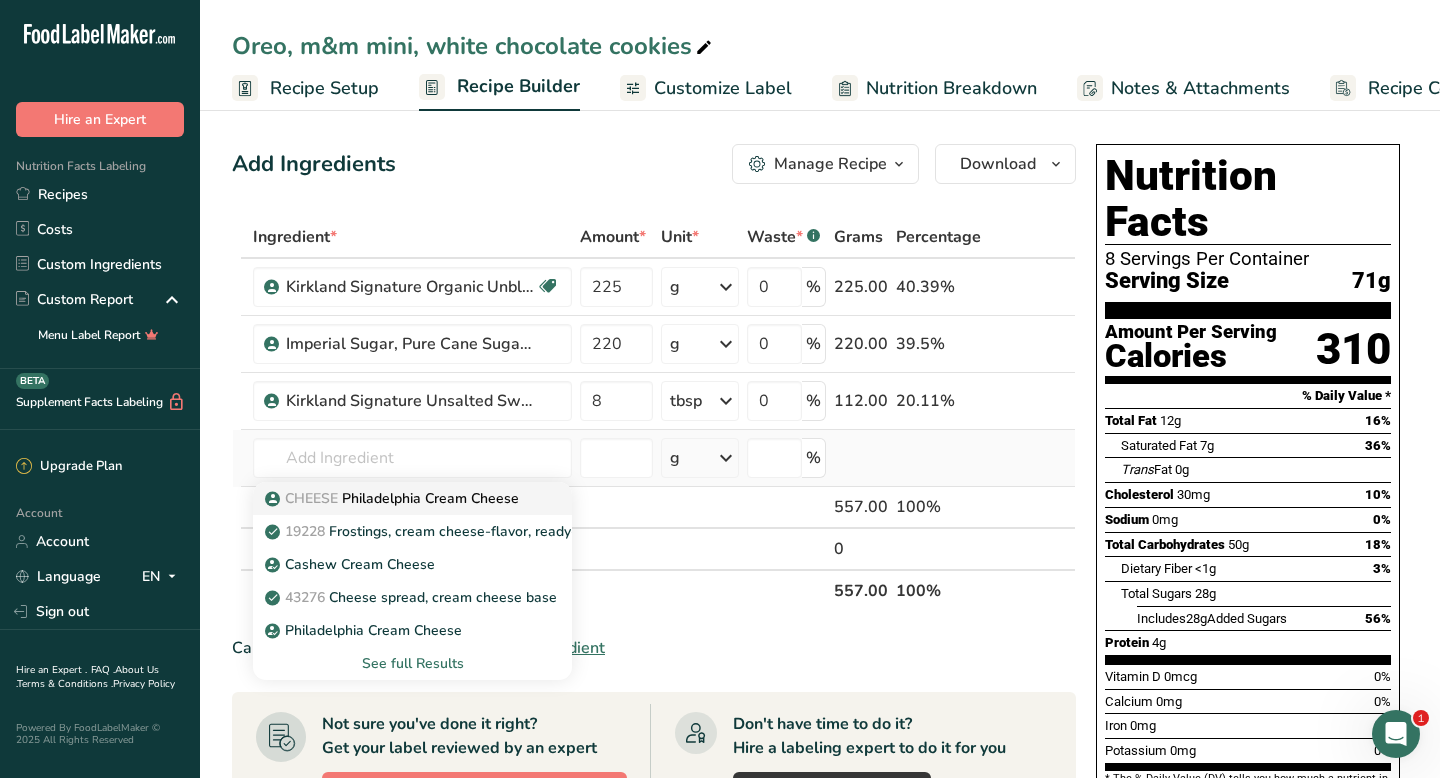 click on "CHEESE
Philadelphia Cream Cheese" at bounding box center (394, 498) 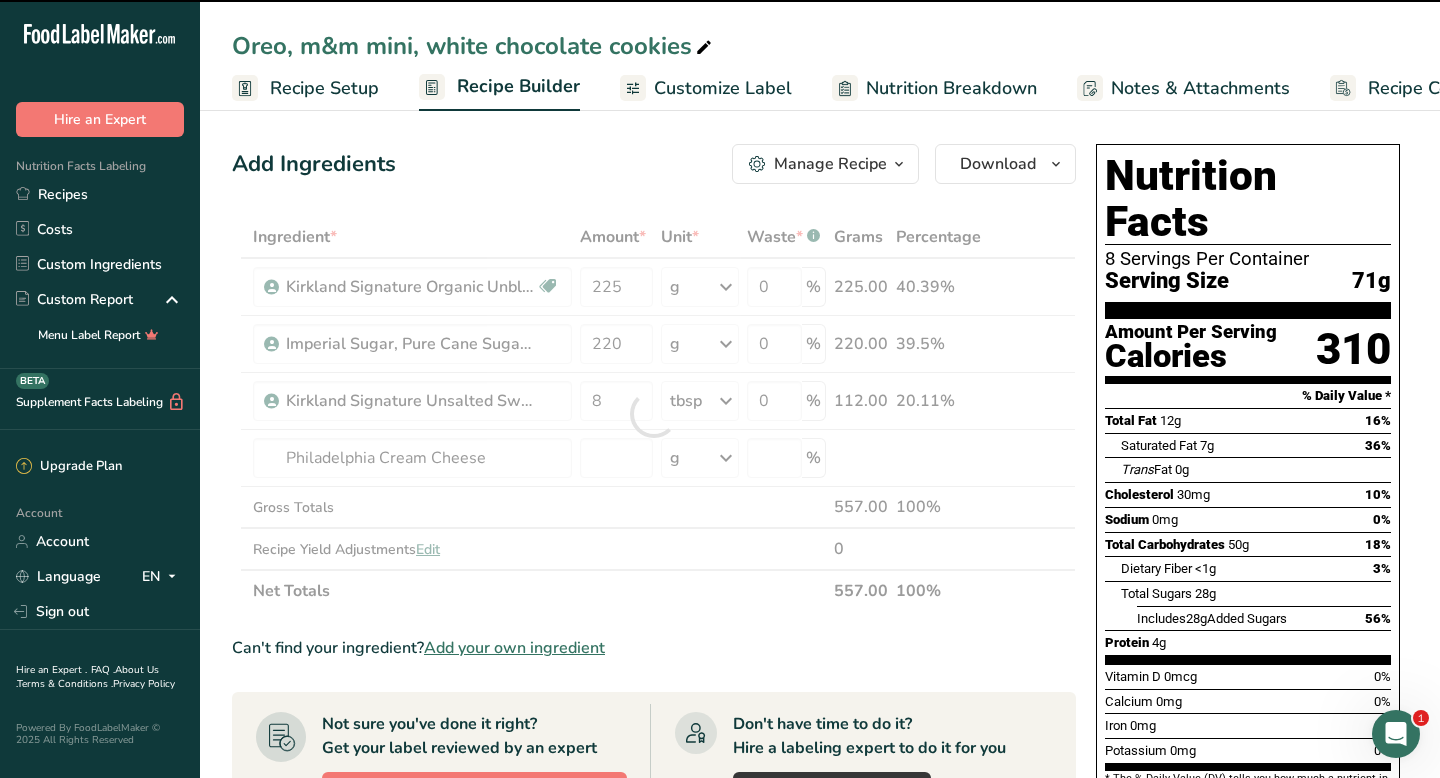 type on "0" 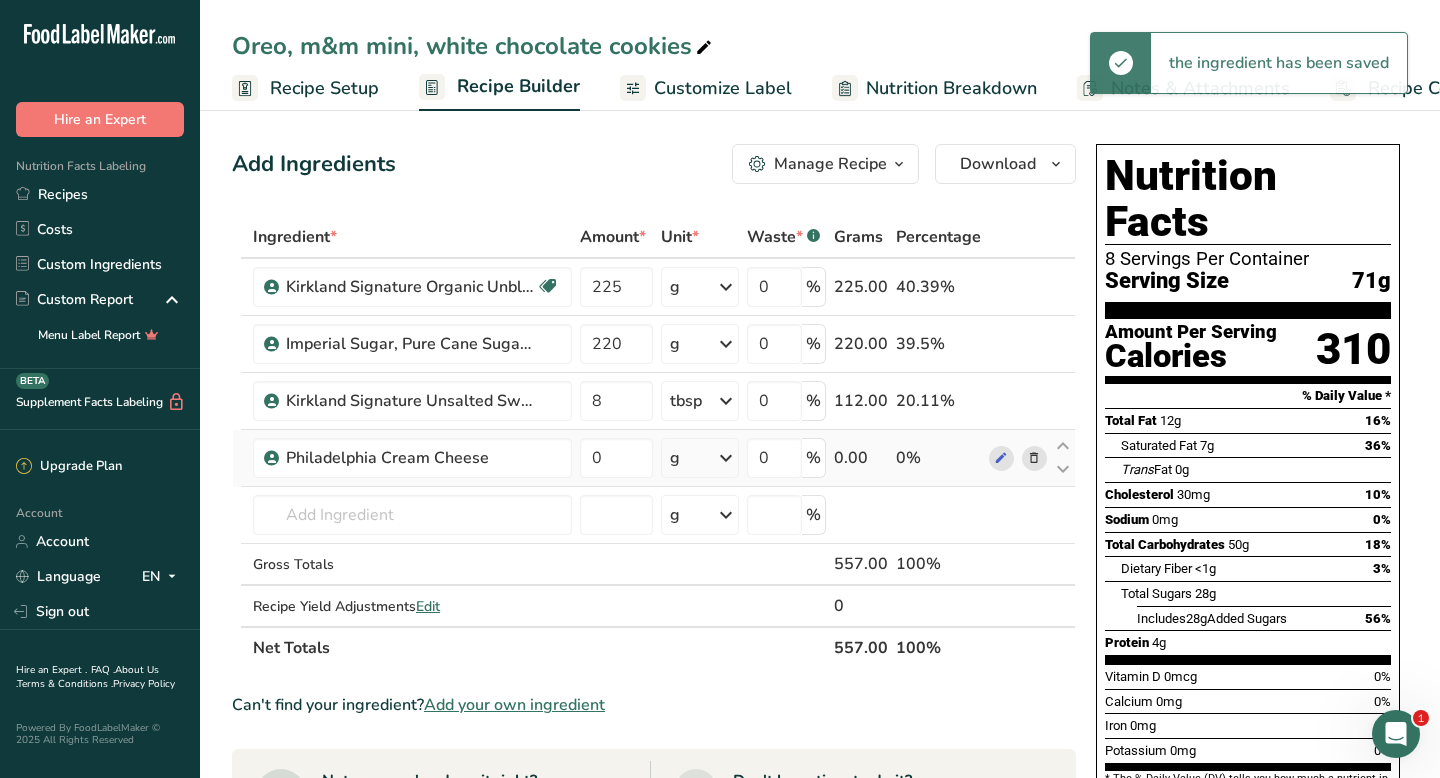 click on "g" at bounding box center (700, 458) 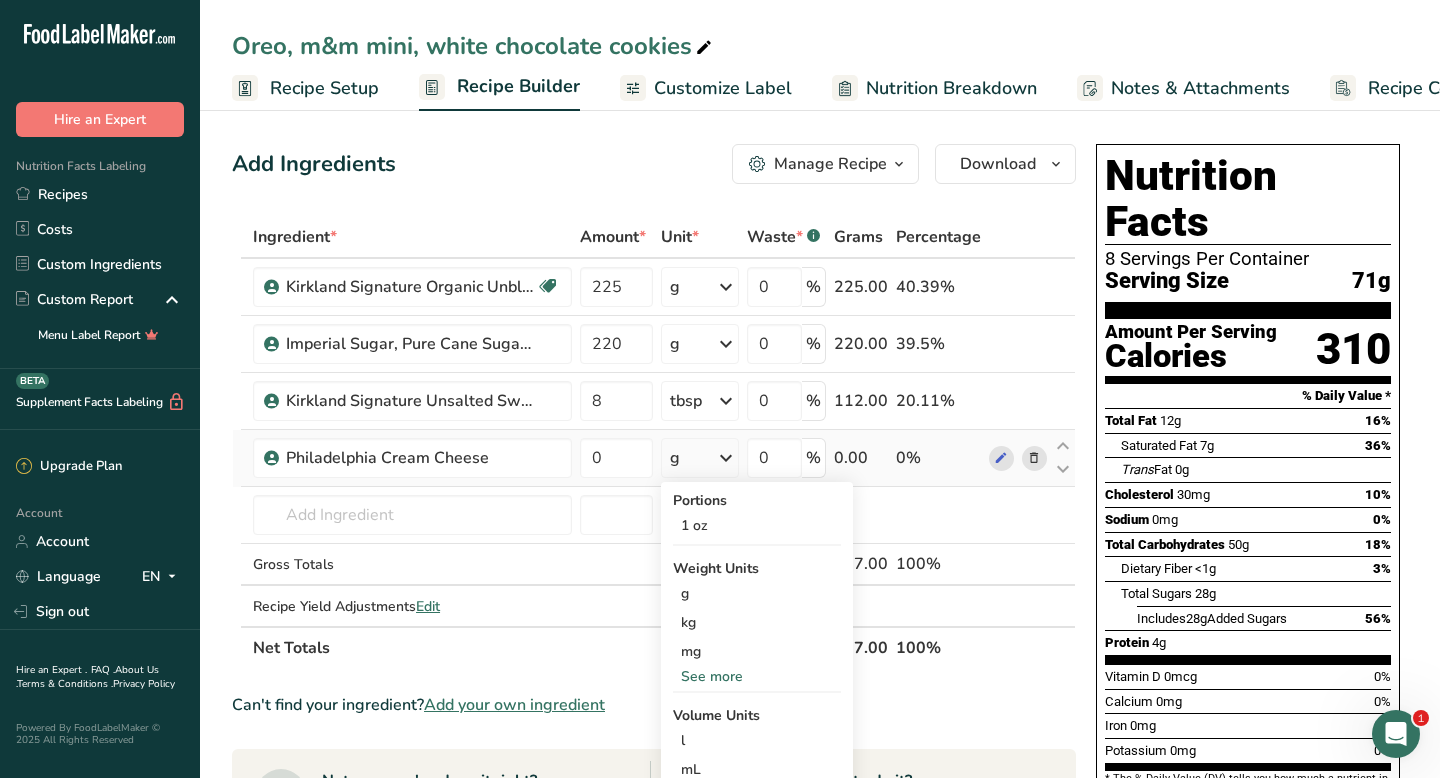 click on "See more" at bounding box center (757, 676) 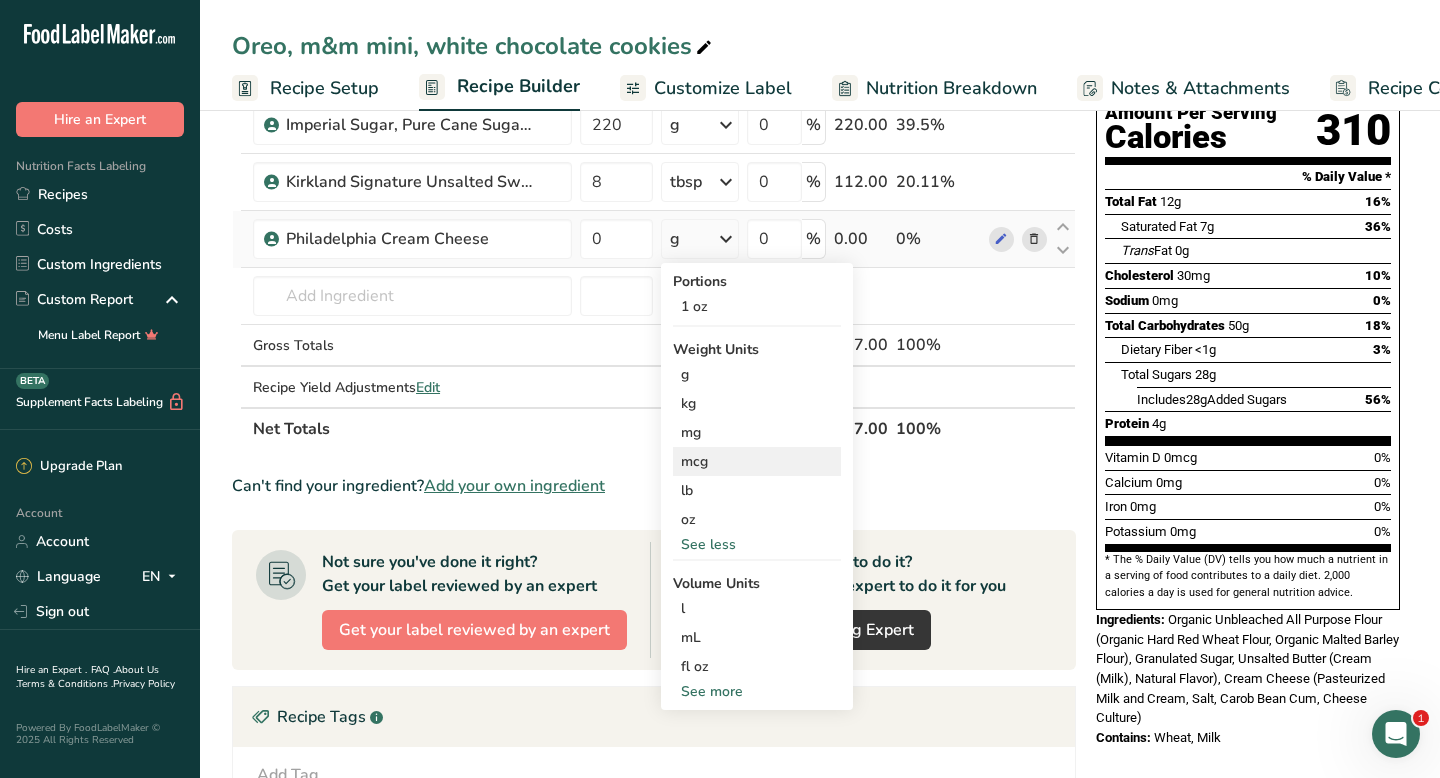 scroll, scrollTop: 234, scrollLeft: 0, axis: vertical 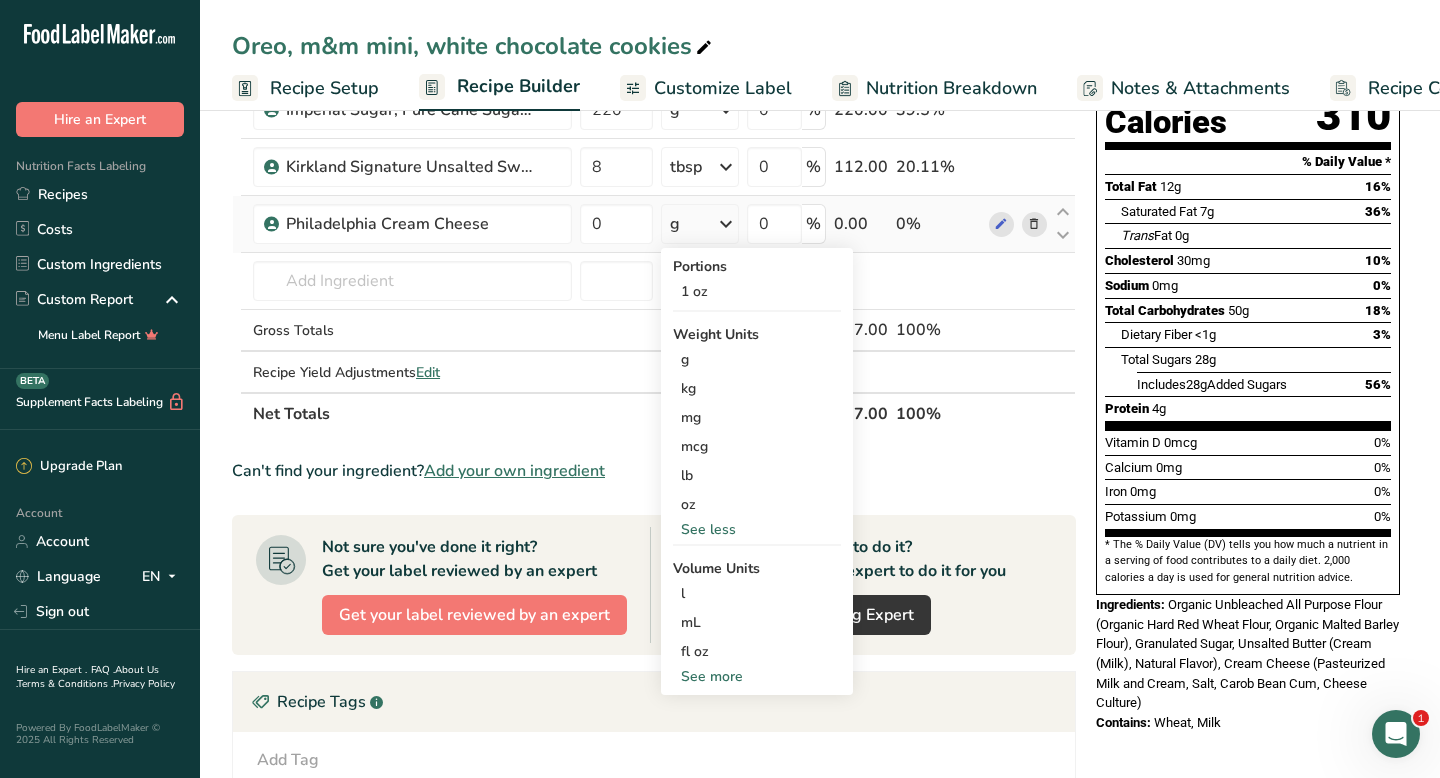 click on "See more" at bounding box center [757, 676] 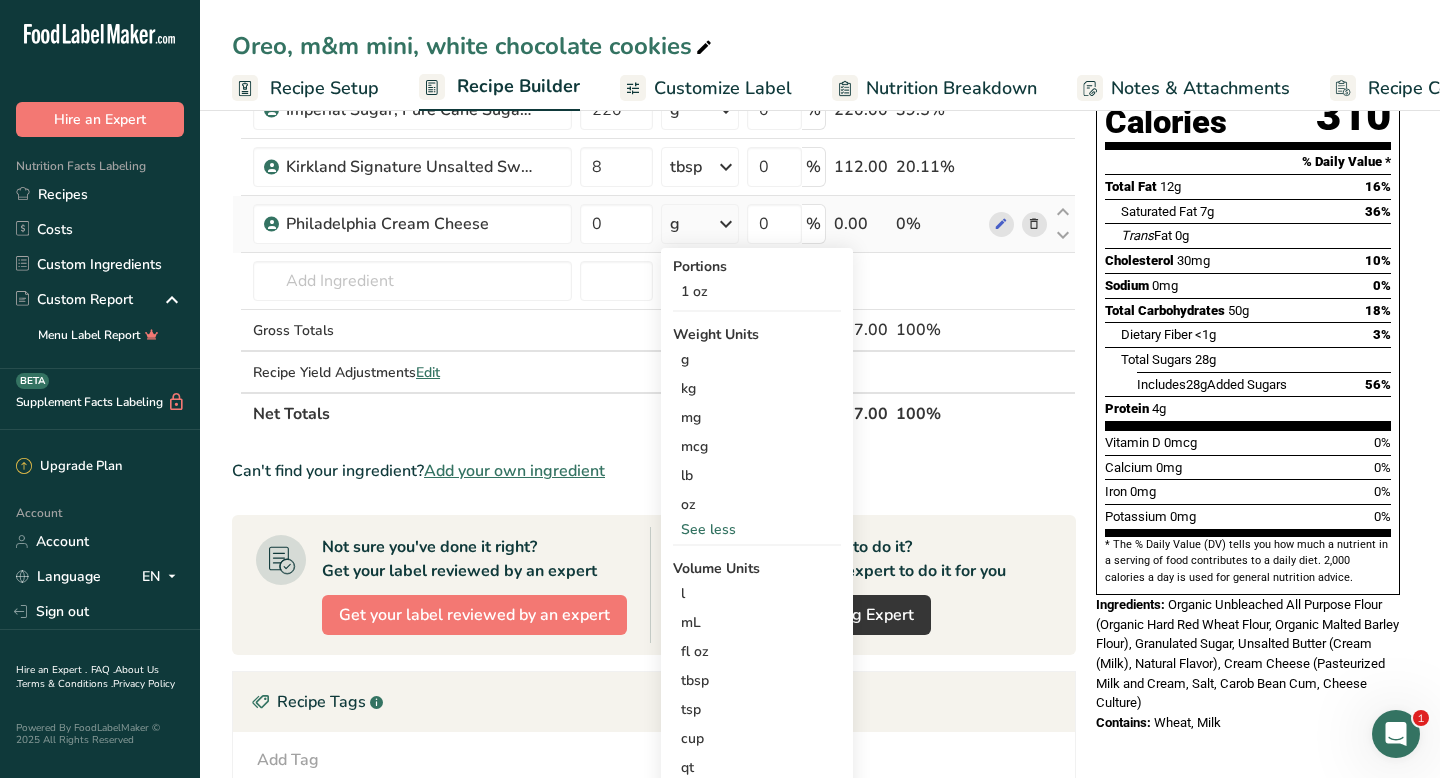 click on "tbsp" at bounding box center [757, 680] 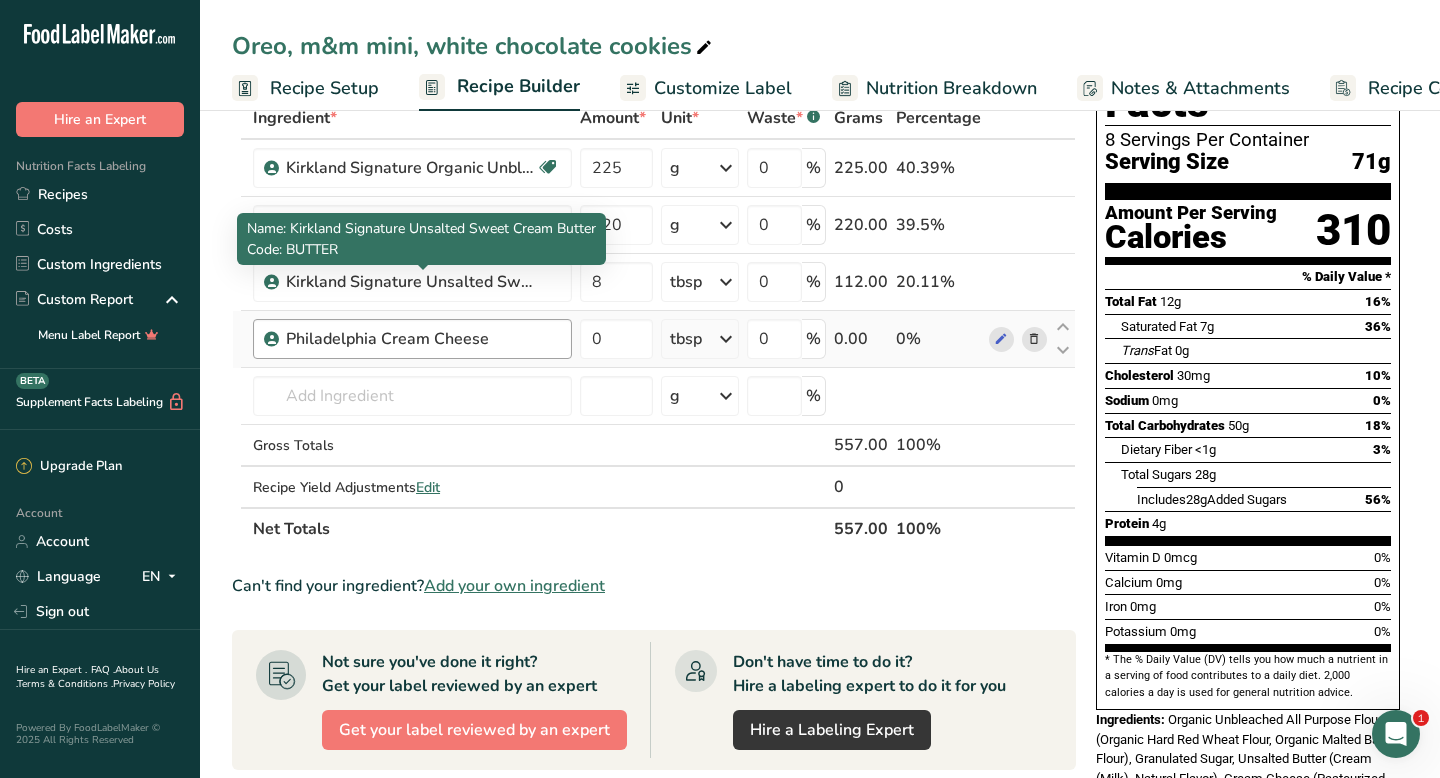 scroll, scrollTop: 92, scrollLeft: 0, axis: vertical 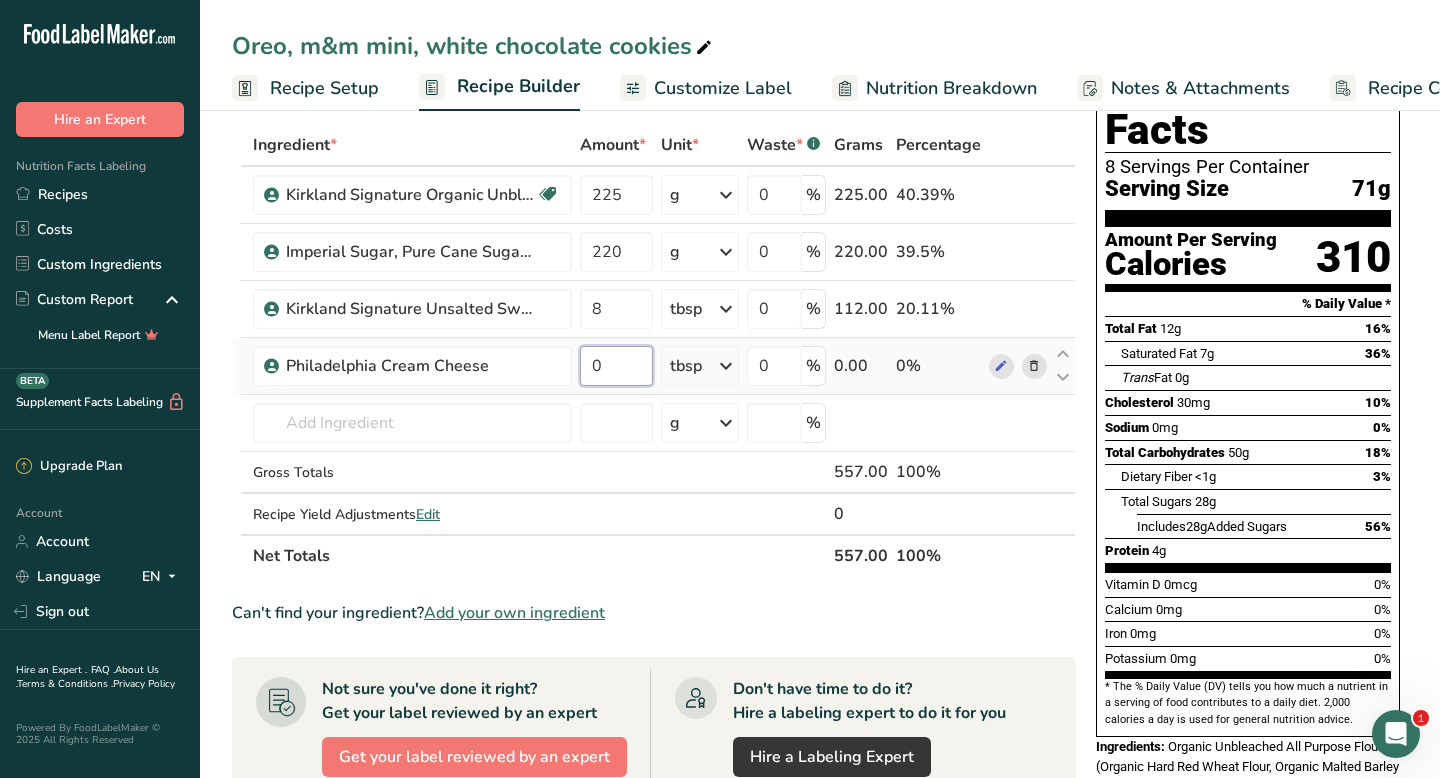 click on "0" at bounding box center (616, 366) 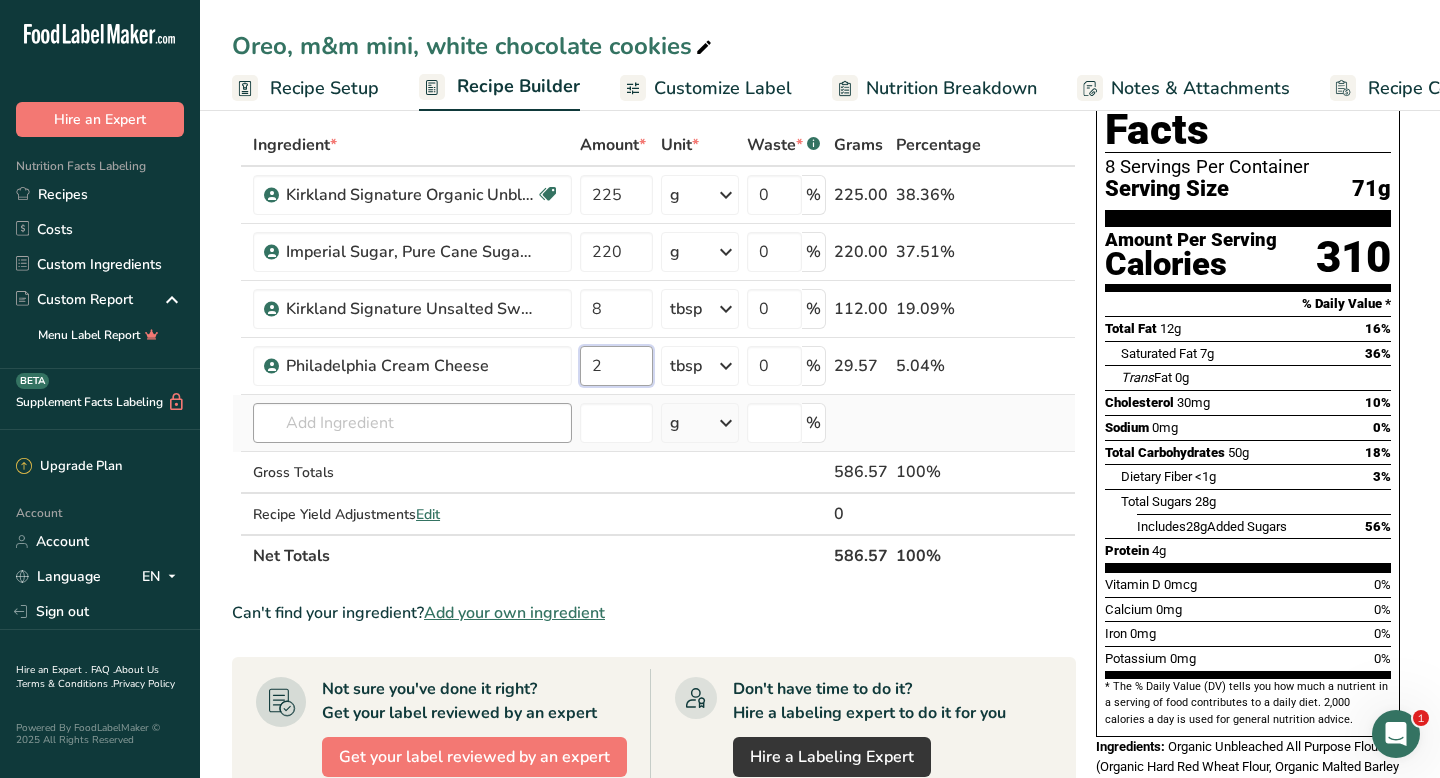 type on "2" 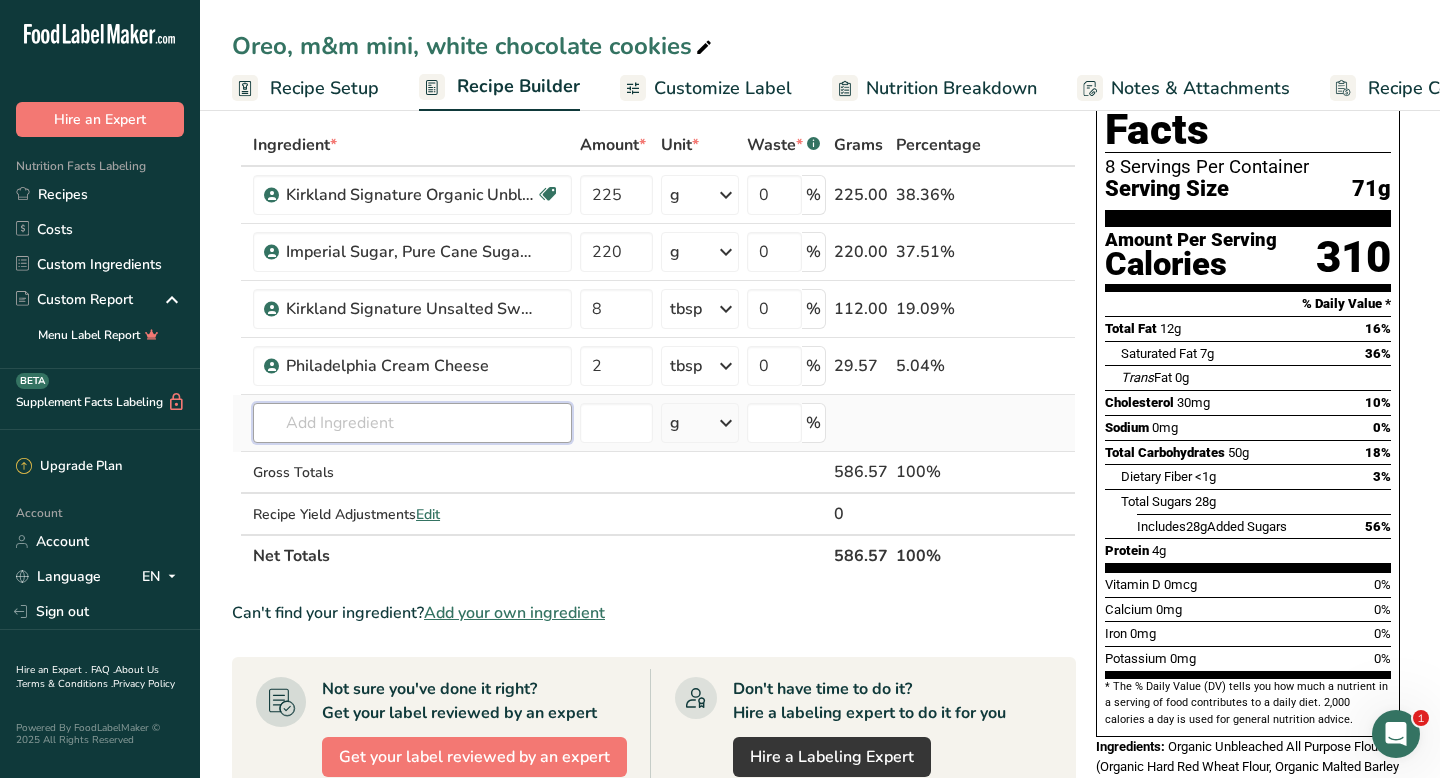 click on "Ingredient *
Amount *
Unit *
Waste *   .a-a{fill:#347362;}.b-a{fill:#fff;}          Grams
Percentage
Kirkland Signature Organic Unbleached All Purpose Flour
Organic
225
g
Portions
0.25 cups
0.5 cups
1 cup
Weight Units
g
kg
mg
See more
Volume Units
l
mL
fl oz
See more
0
%
225.00
38.36%
Imperial Sugar, Pure Cane Sugar, Granulated
220
g
Portions
1 tsp
Weight Units
g
kg
mg
See more
Volume Units
l
mL" at bounding box center (654, 350) 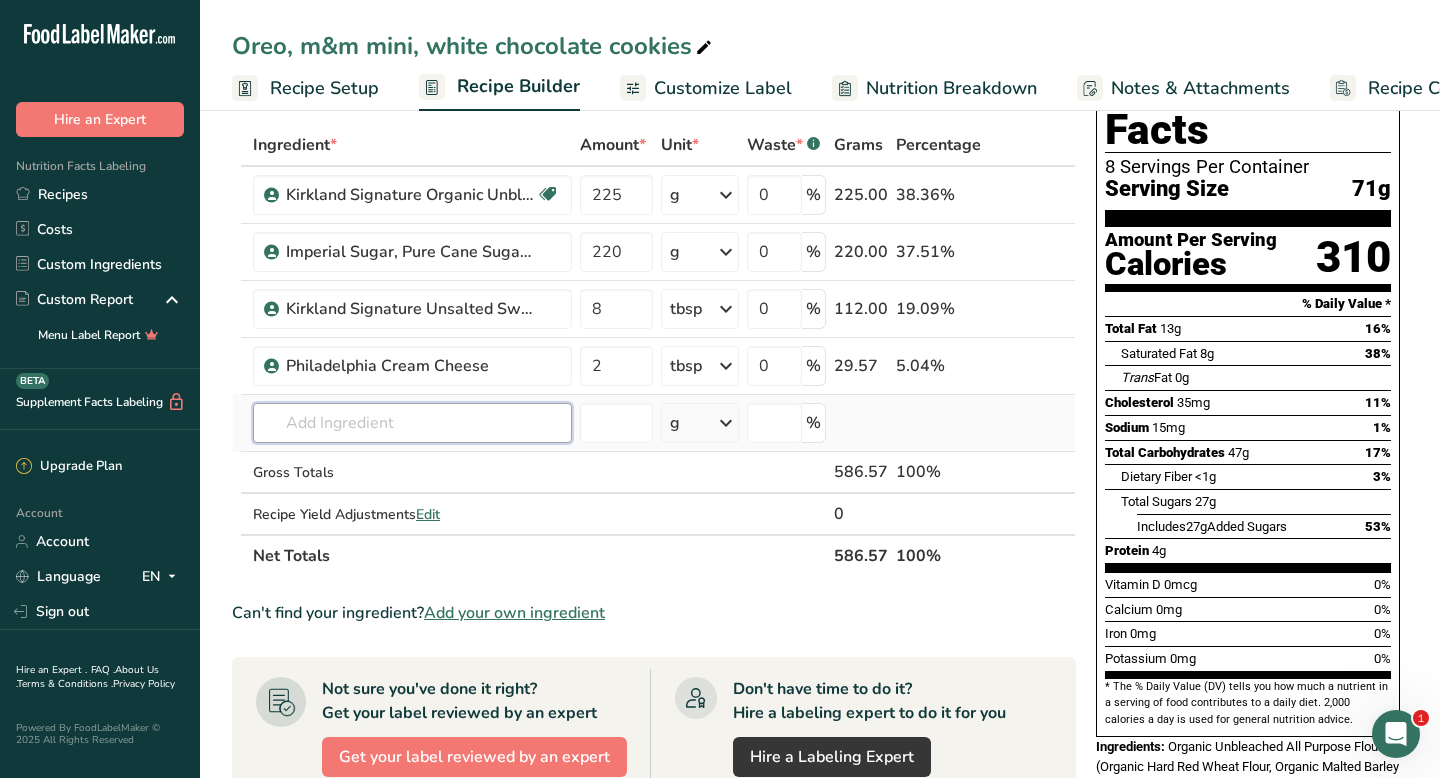 type on "e" 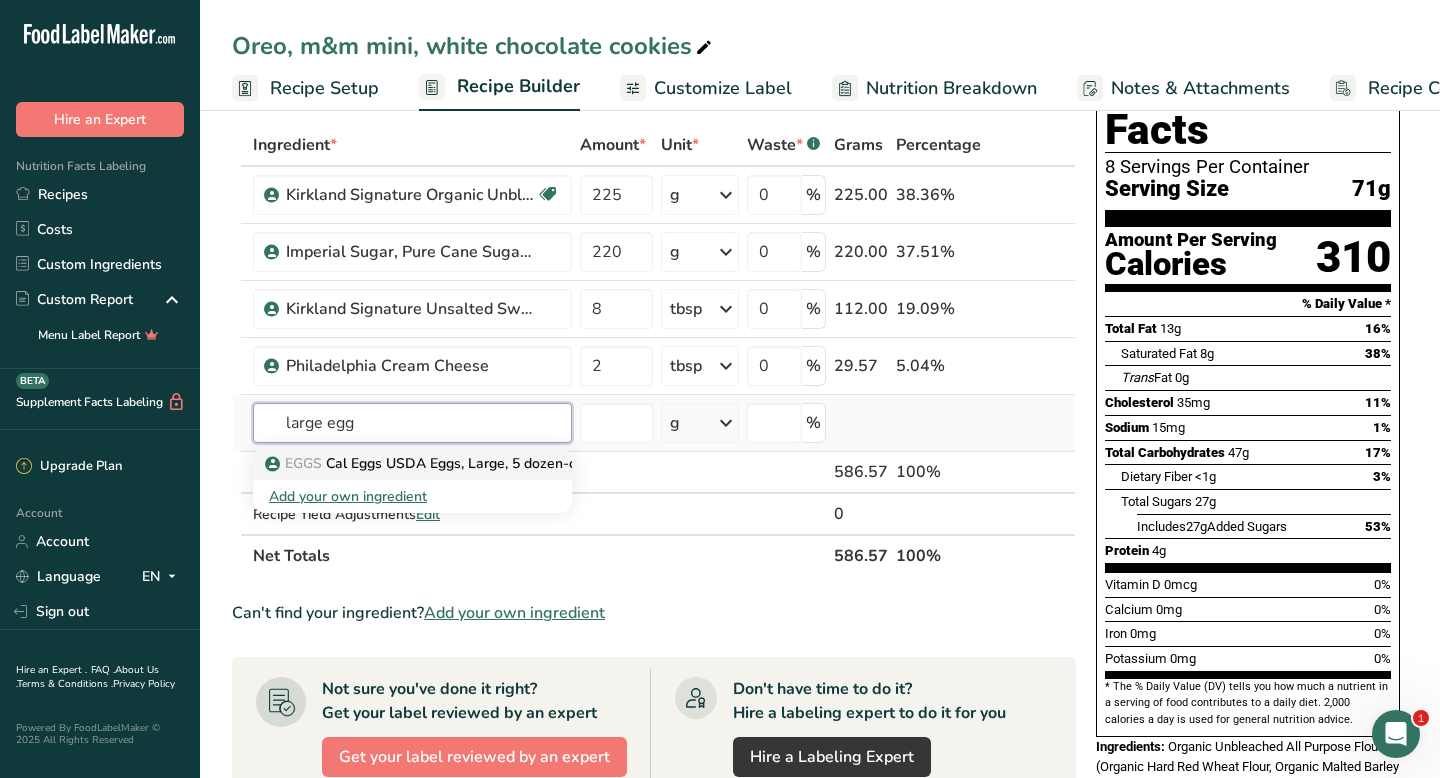 type on "large egg" 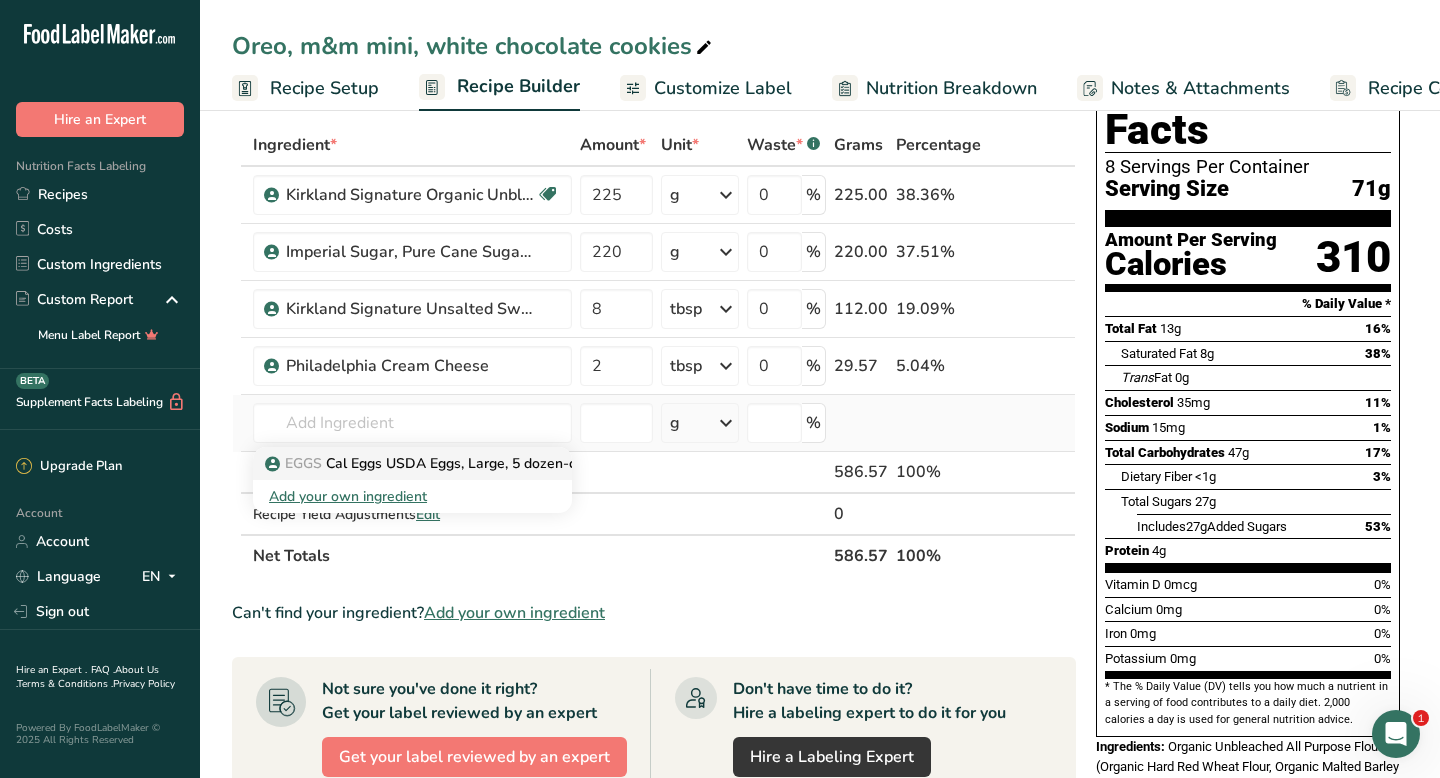 click on "EGGS
Cal Eggs USDA Eggs, Large, 5 dozen-count" at bounding box center (437, 463) 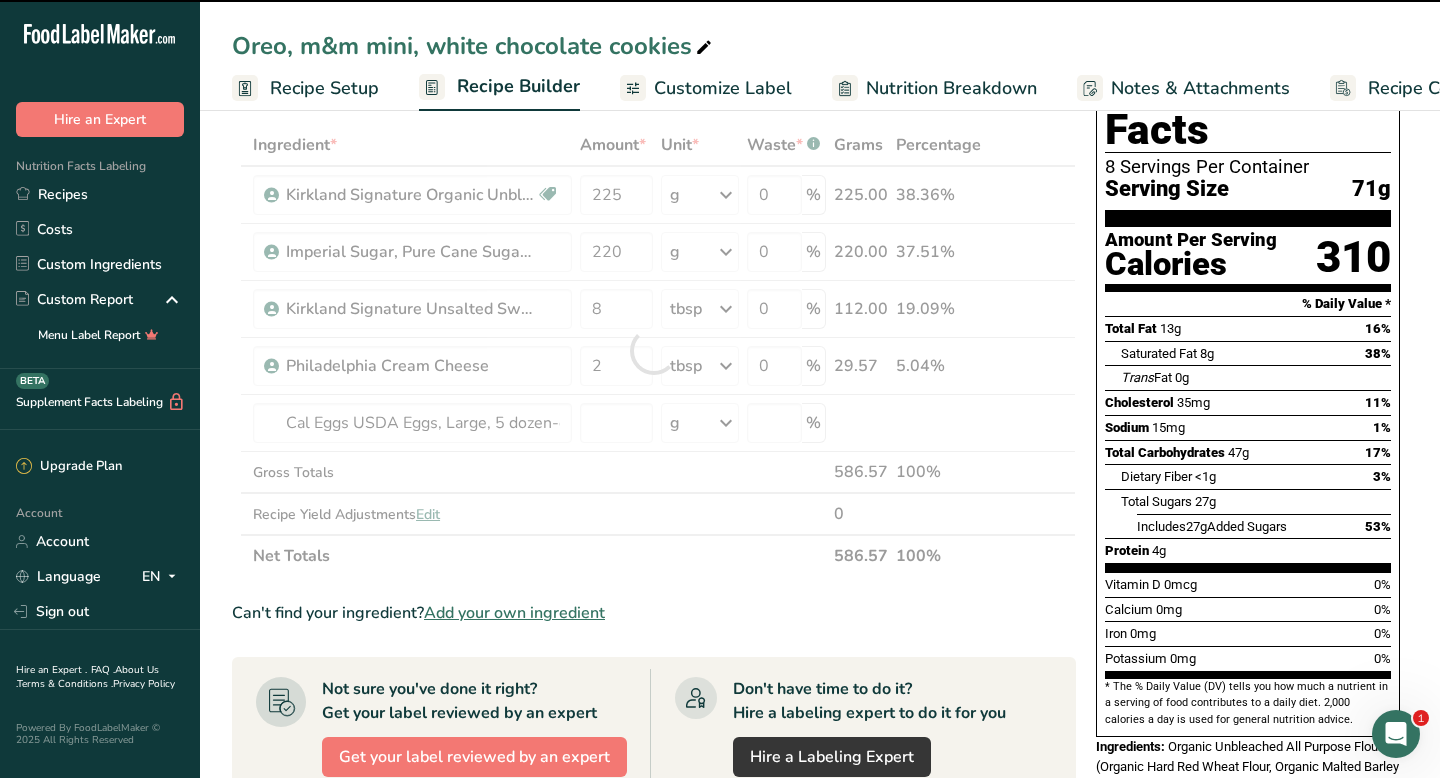 type on "0" 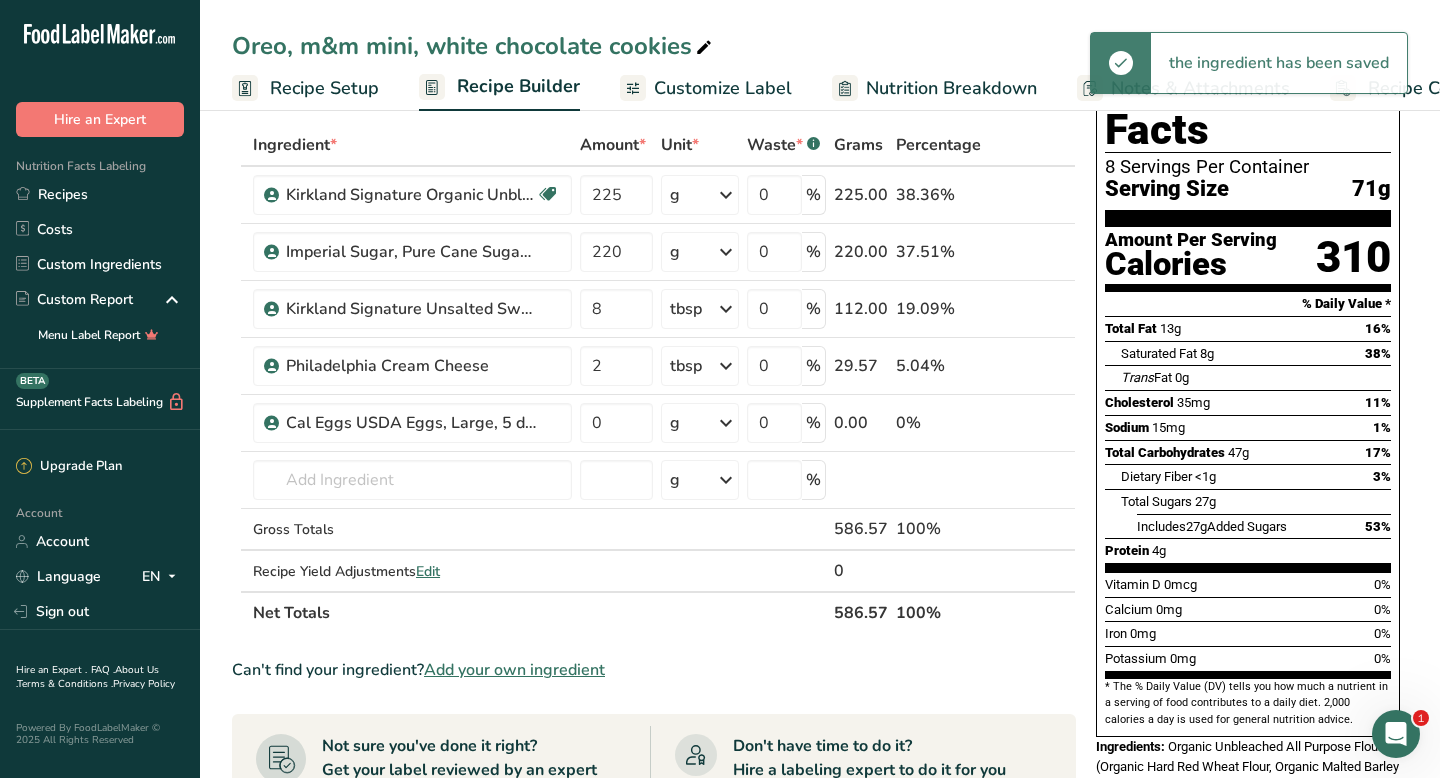 click on "g" at bounding box center (700, 423) 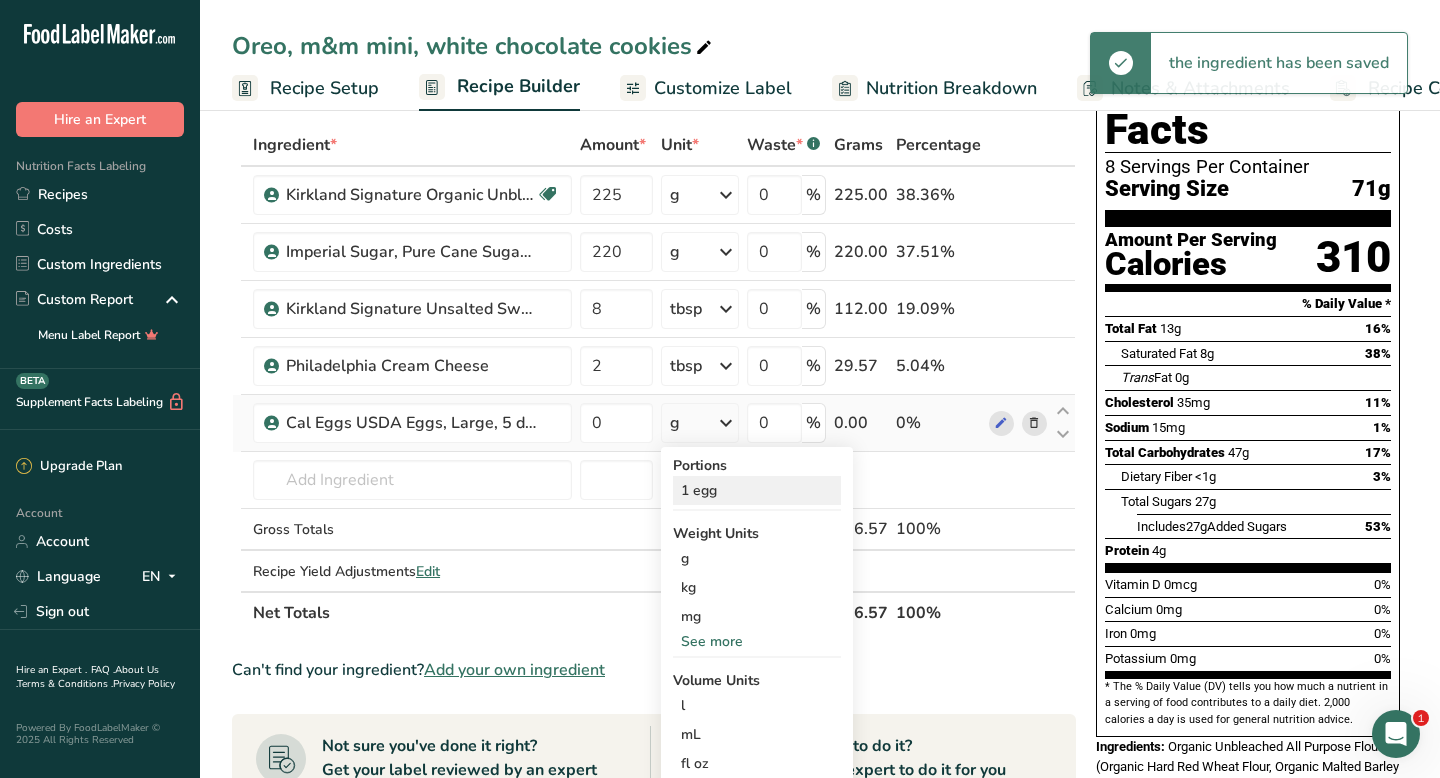 click on "1 egg" at bounding box center (757, 490) 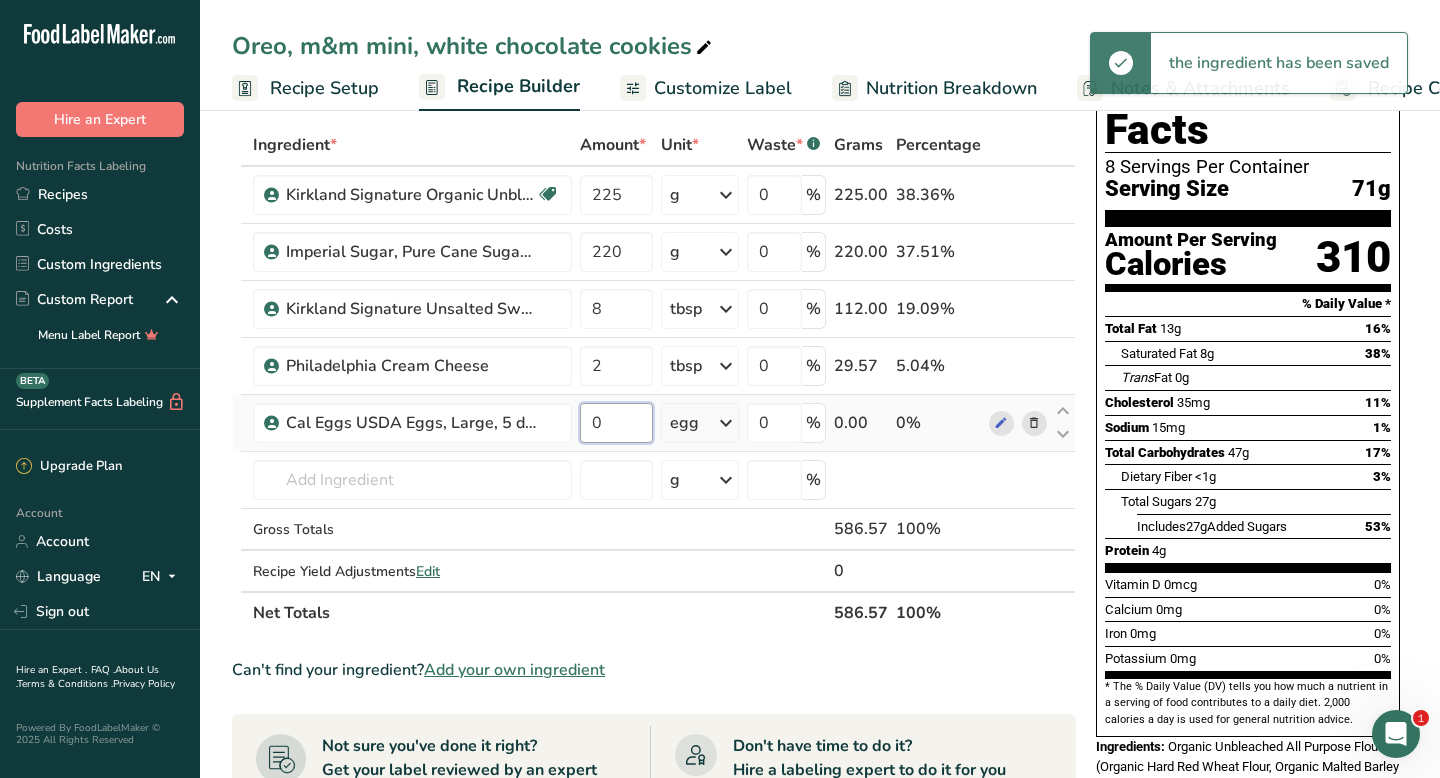 click on "0" at bounding box center (616, 423) 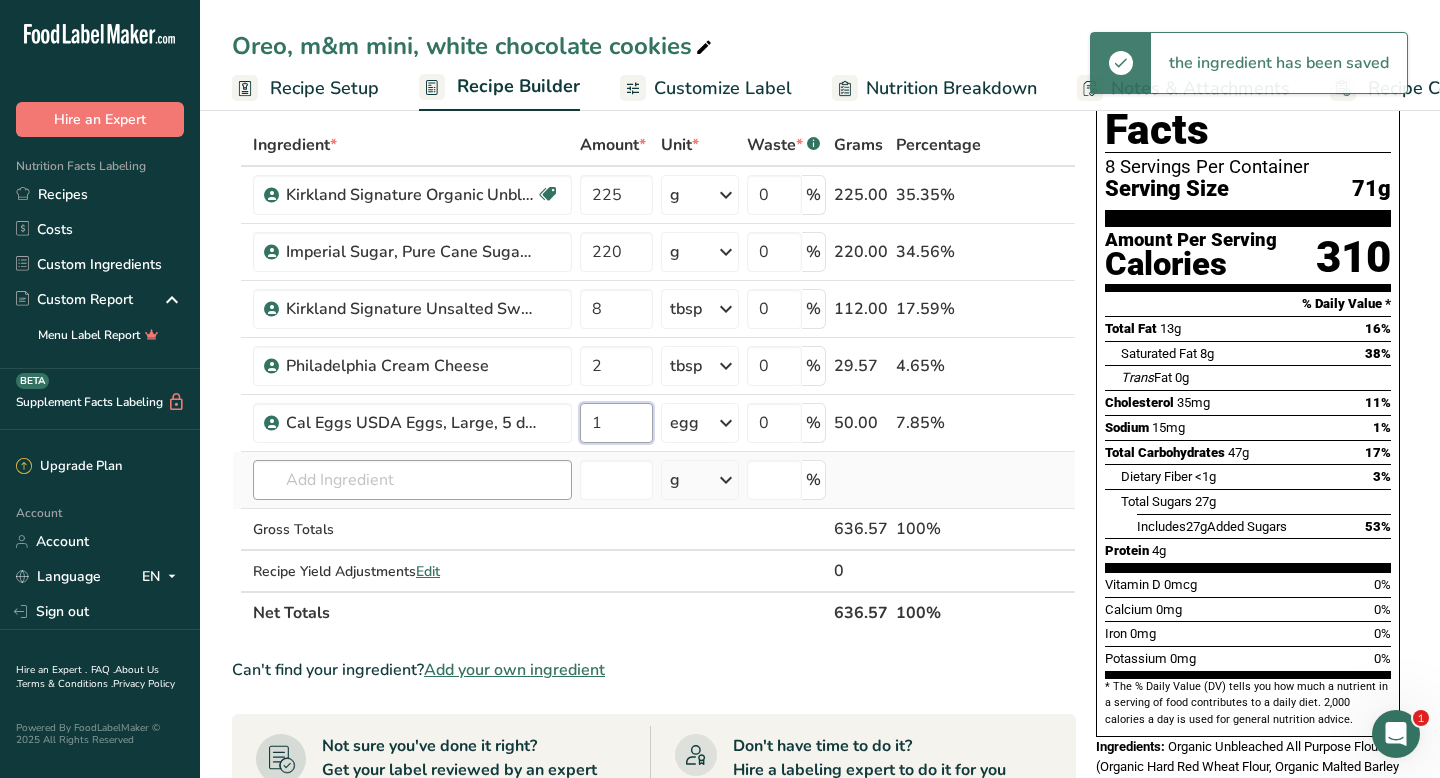 type on "1" 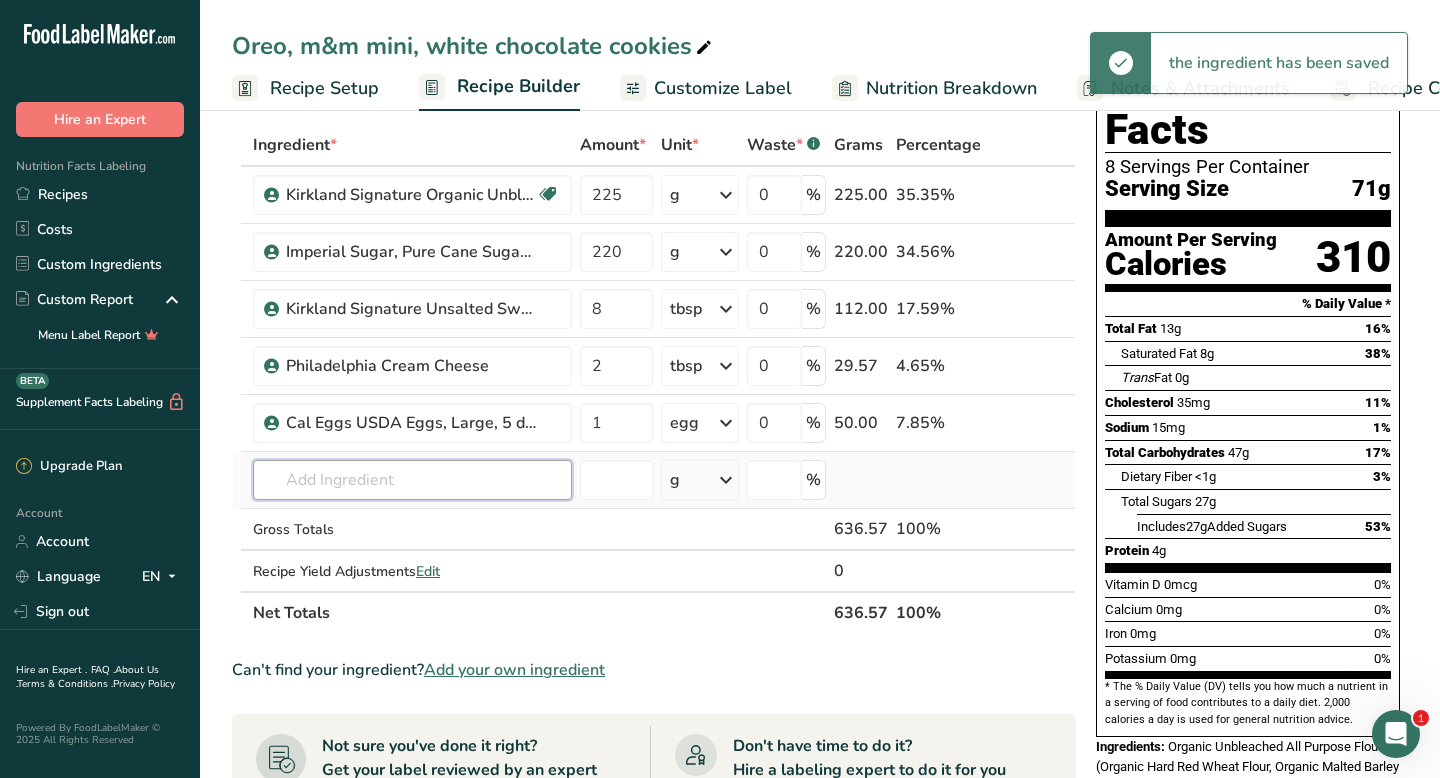 click on "Ingredient *
Amount *
Unit *
Waste *   .a-a{fill:#347362;}.b-a{fill:#fff;}          Grams
Percentage
Kirkland Signature Organic Unbleached All Purpose Flour
Organic
225
g
Portions
0.25 cups
0.5 cups
1 cup
Weight Units
g
kg
mg
See more
Volume Units
l
mL
fl oz
See more
0
%
225.00
35.35%
Imperial Sugar, Pure Cane Sugar, Granulated
220
g
Portions
1 tsp
Weight Units
g
kg
mg
See more
Volume Units
l
mL" at bounding box center (654, 379) 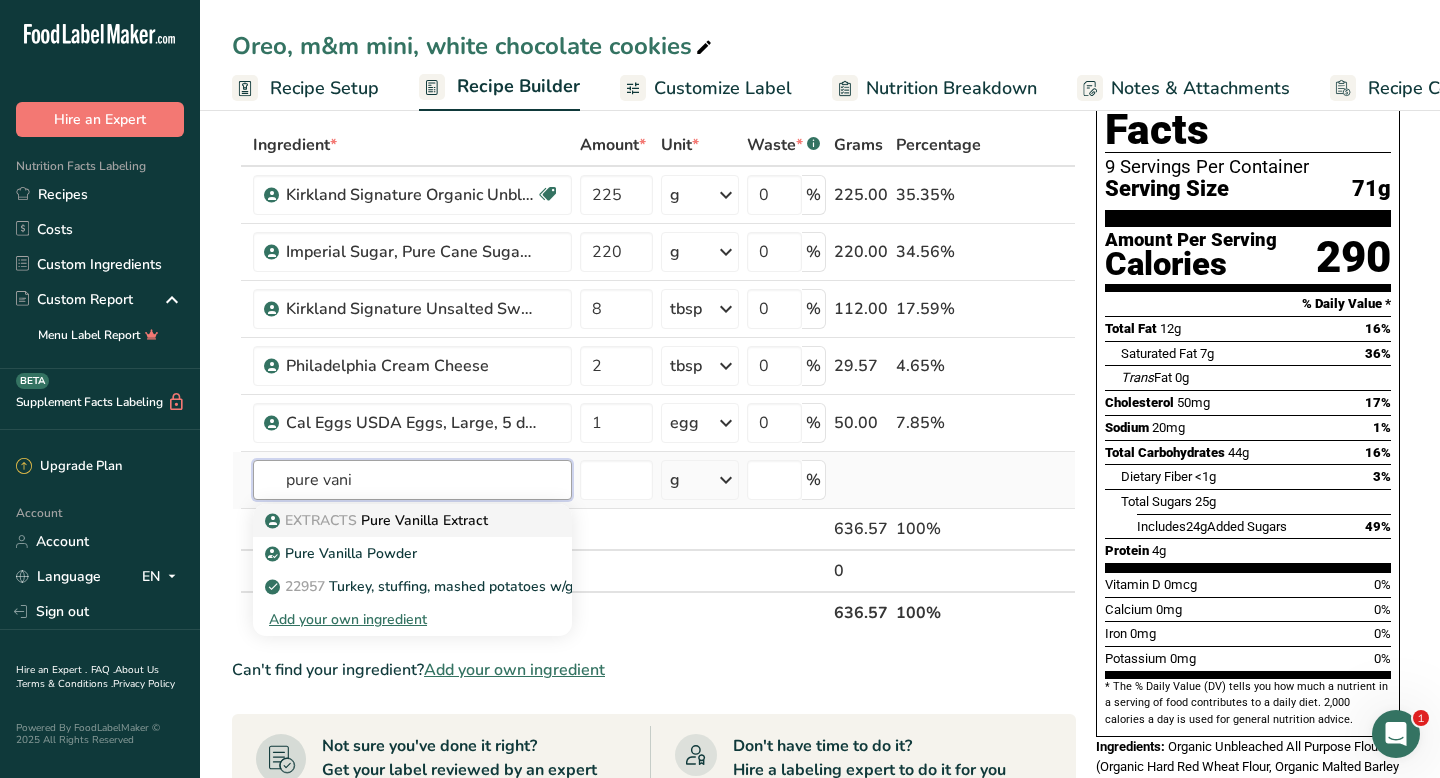 type 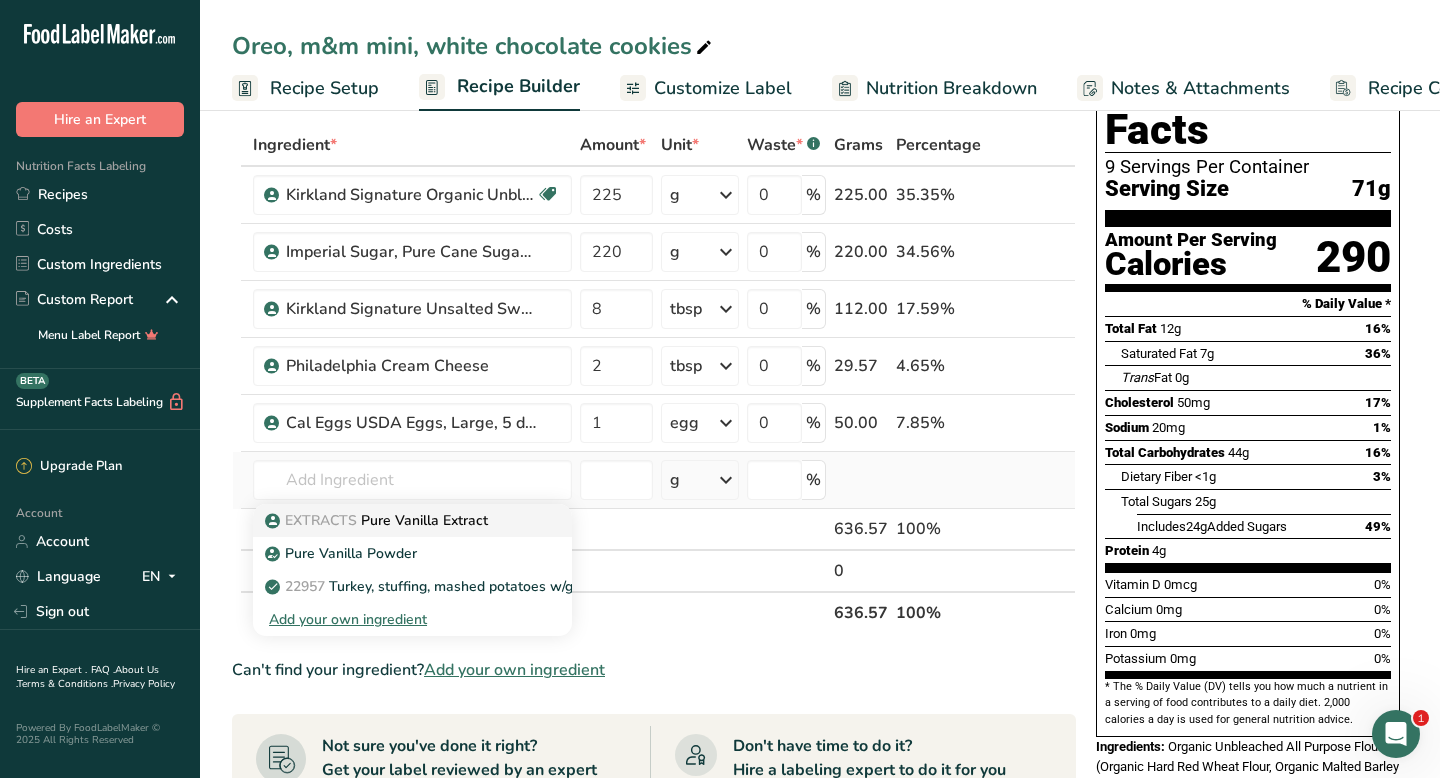 click on "EXTRACTS
Pure Vanilla Extract" at bounding box center (378, 520) 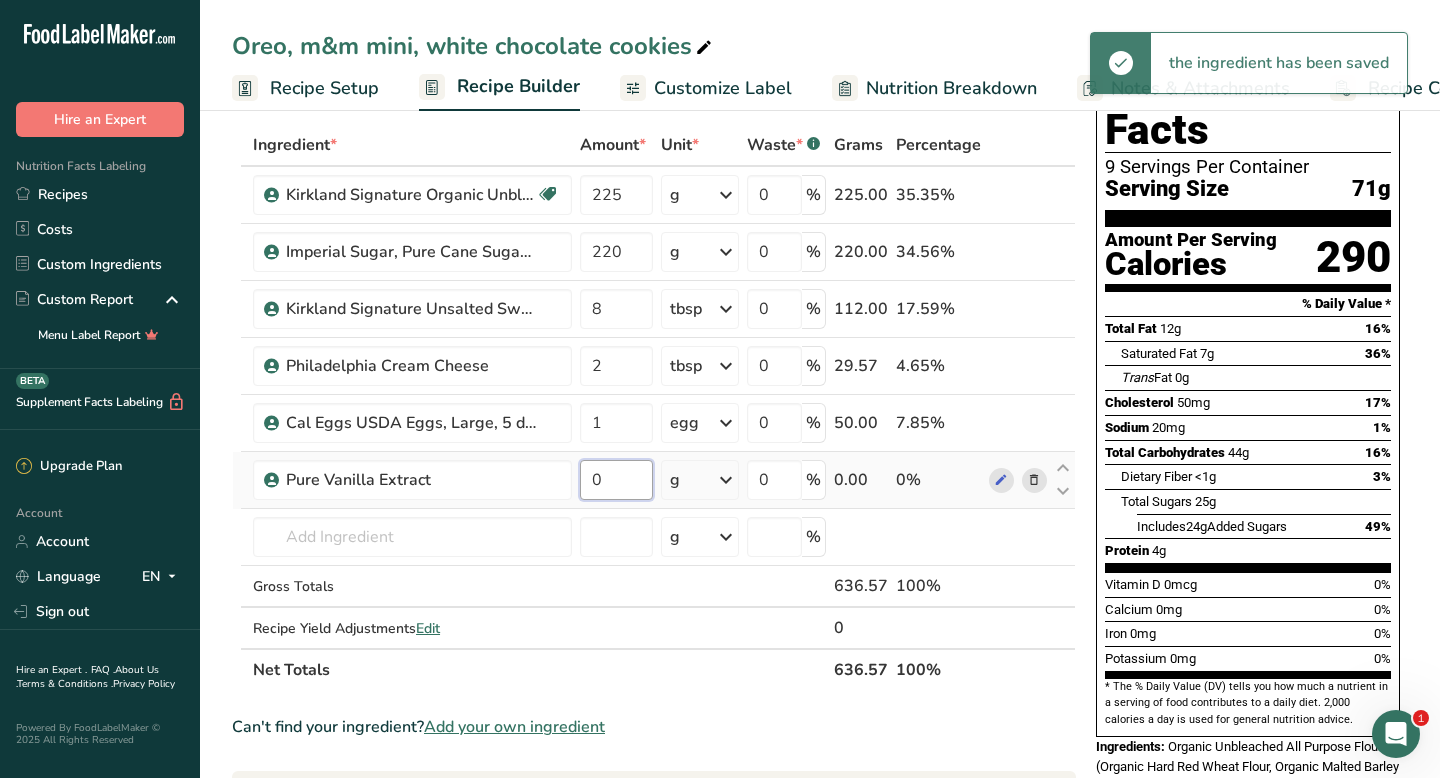click on "0" at bounding box center (616, 480) 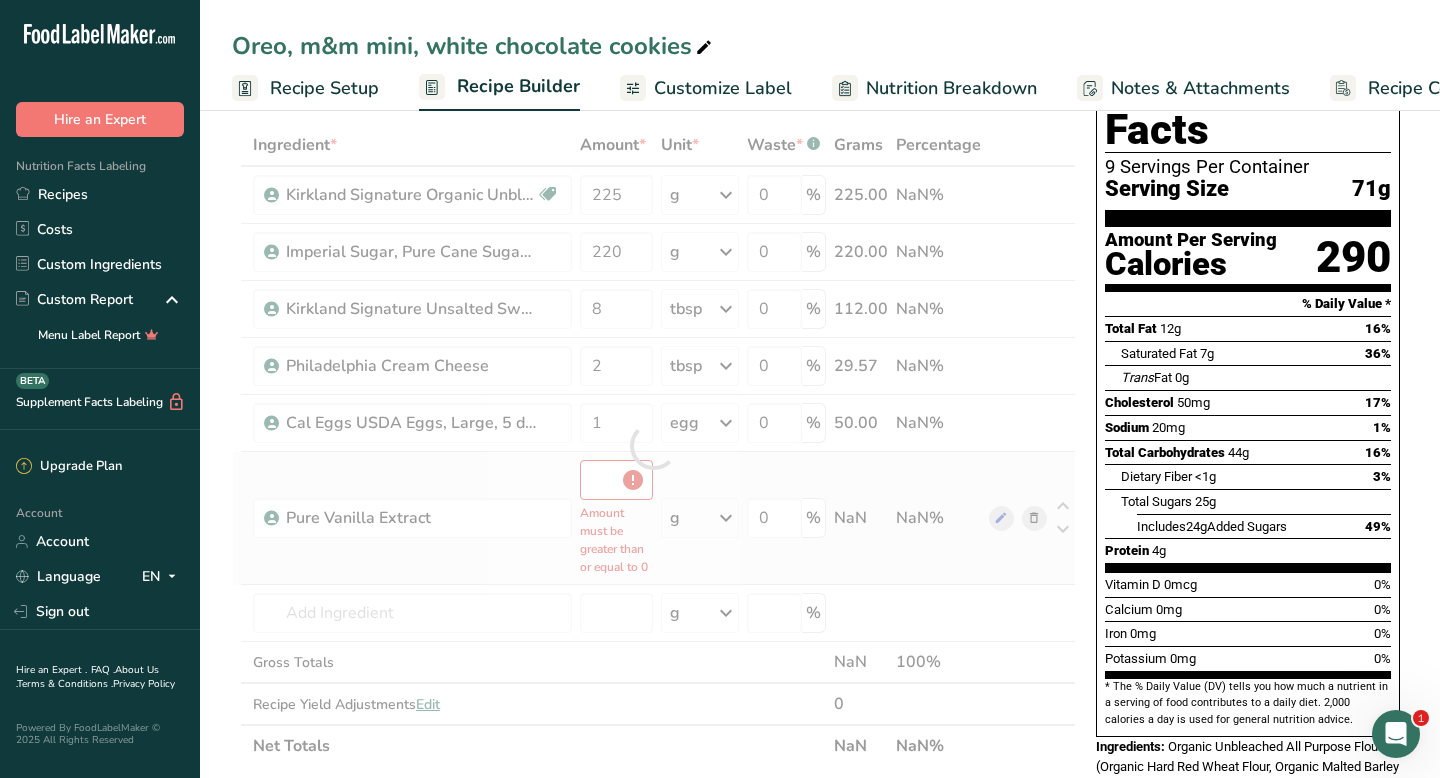 click on "Ingredient *
Amount *
Unit *
Waste *   .a-a{fill:#347362;}.b-a{fill:#fff;}          Grams
Percentage
Kirkland Signature Organic Unbleached All Purpose Flour
Organic
225
g
Portions
0.25 cups
0.5 cups
1 cup
Weight Units
g
kg
mg
See more
Volume Units
l
mL
fl oz
See more
0
%
225.00
NaN%
Imperial Sugar, Pure Cane Sugar, Granulated
220
g
Portions
1 tsp
Weight Units
g
kg
mg
See more
Volume Units
l
mL" at bounding box center (654, 445) 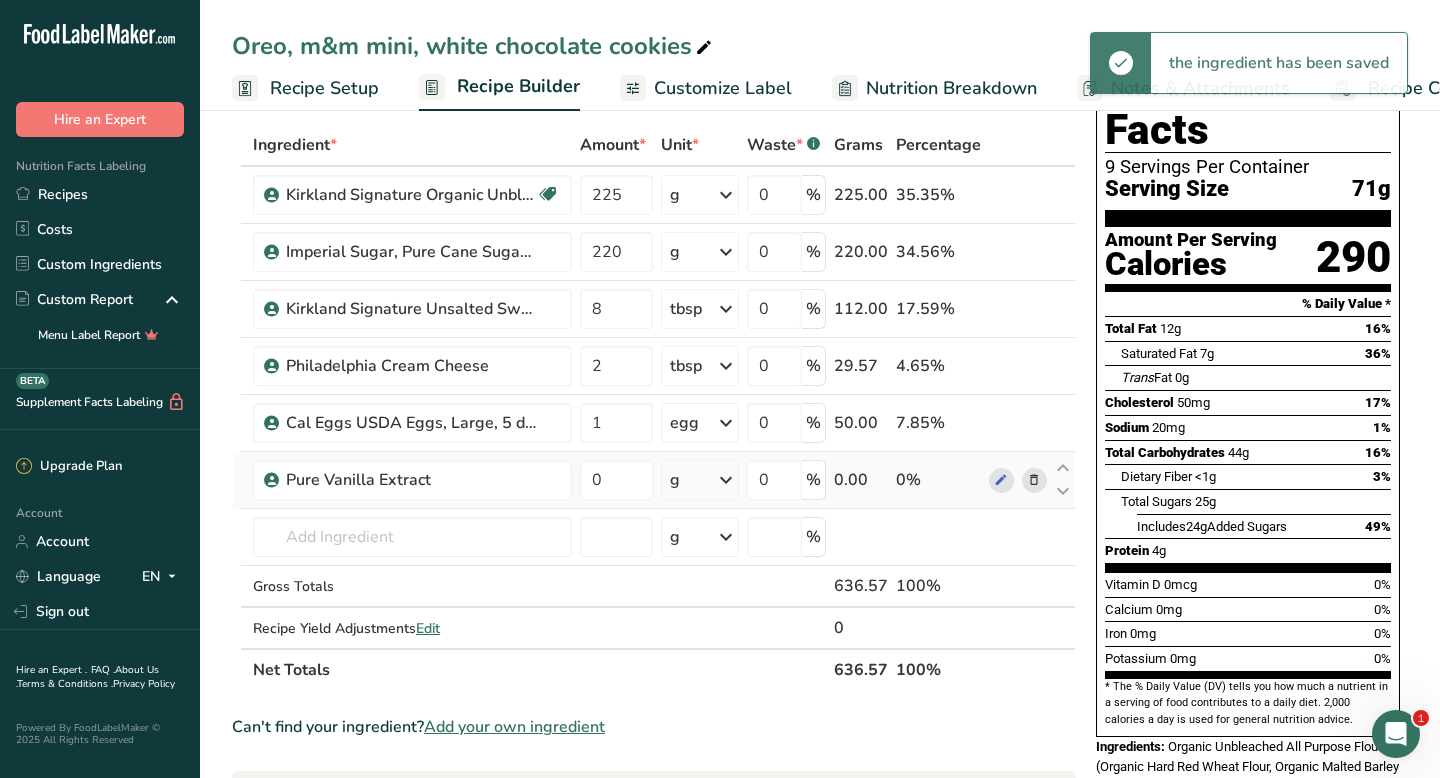 click on "g" at bounding box center [700, 480] 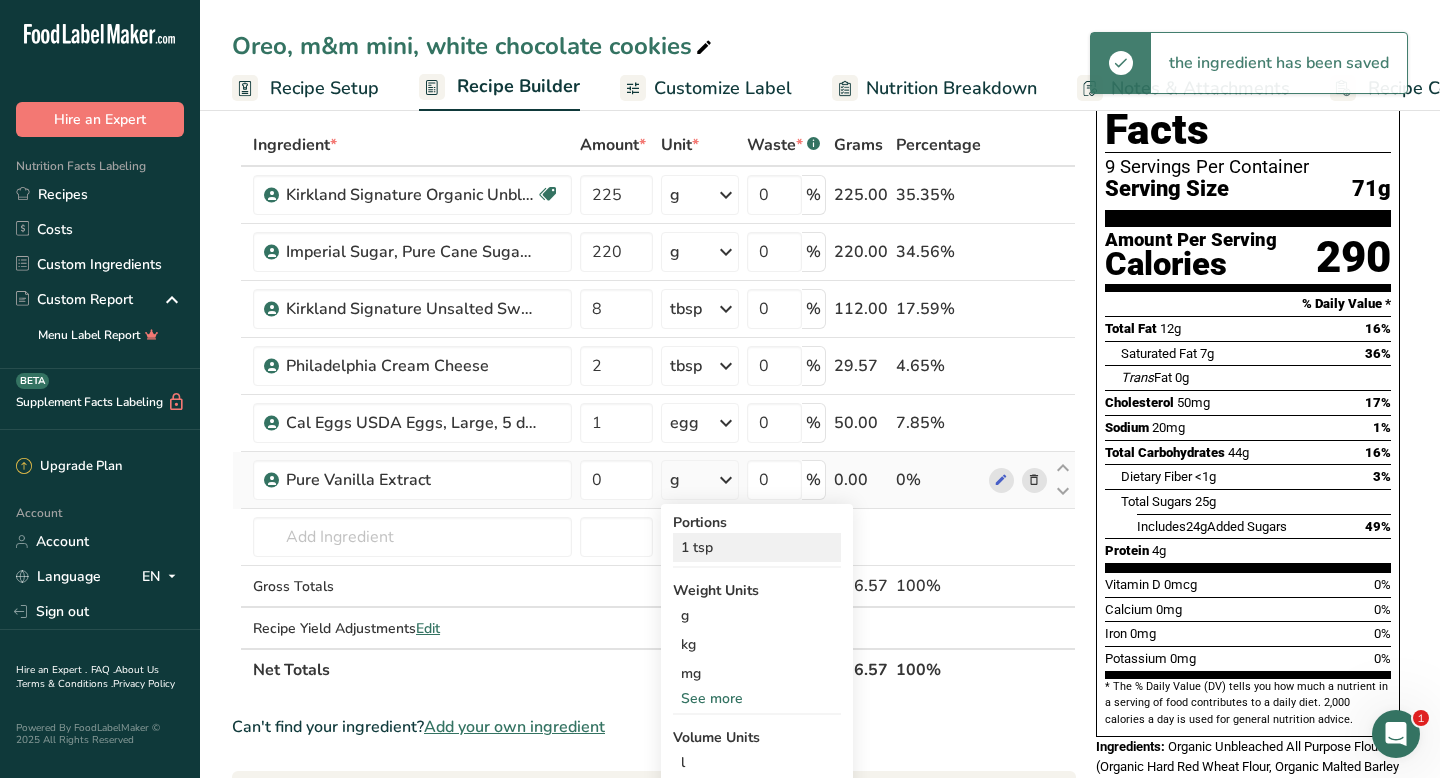 click on "1 tsp" at bounding box center [757, 547] 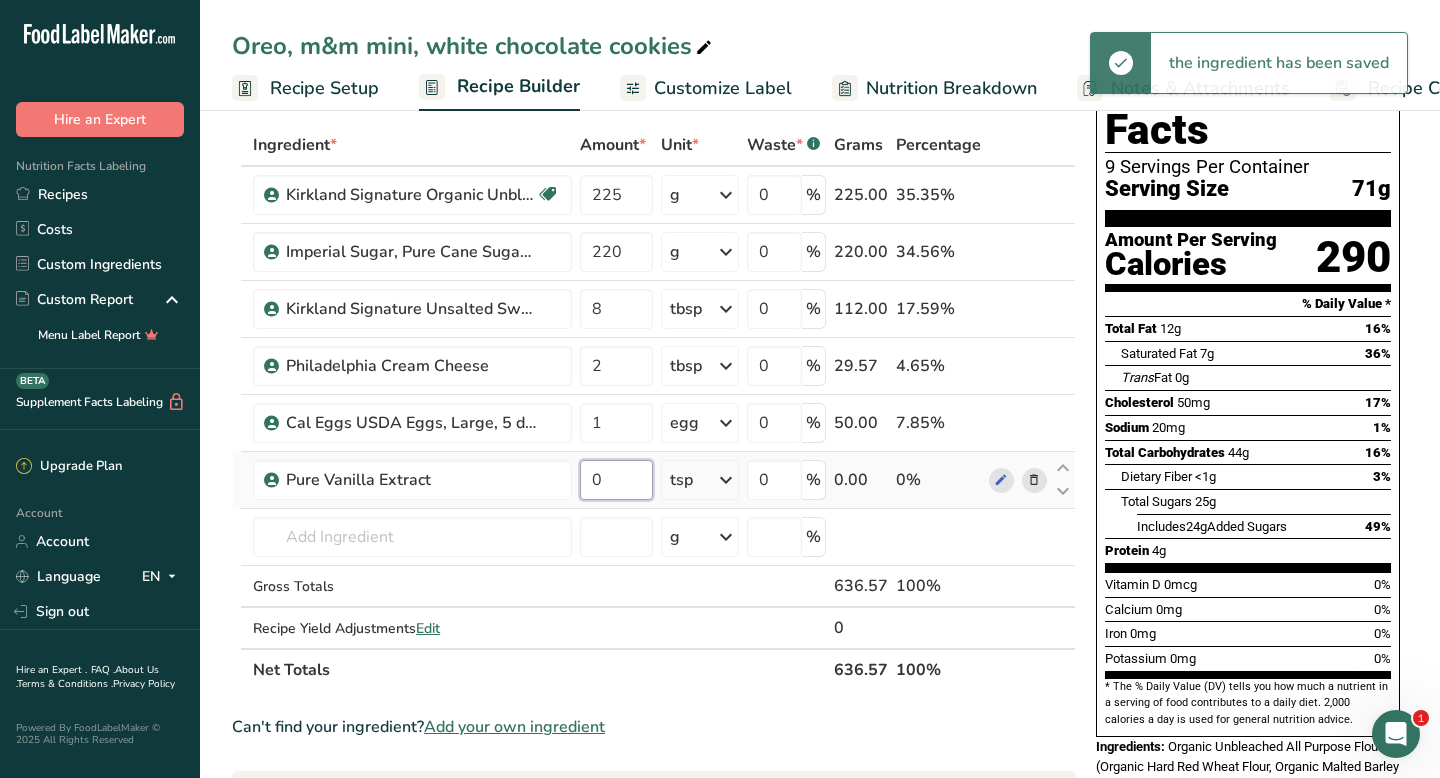 drag, startPoint x: 602, startPoint y: 482, endPoint x: 587, endPoint y: 481, distance: 15.033297 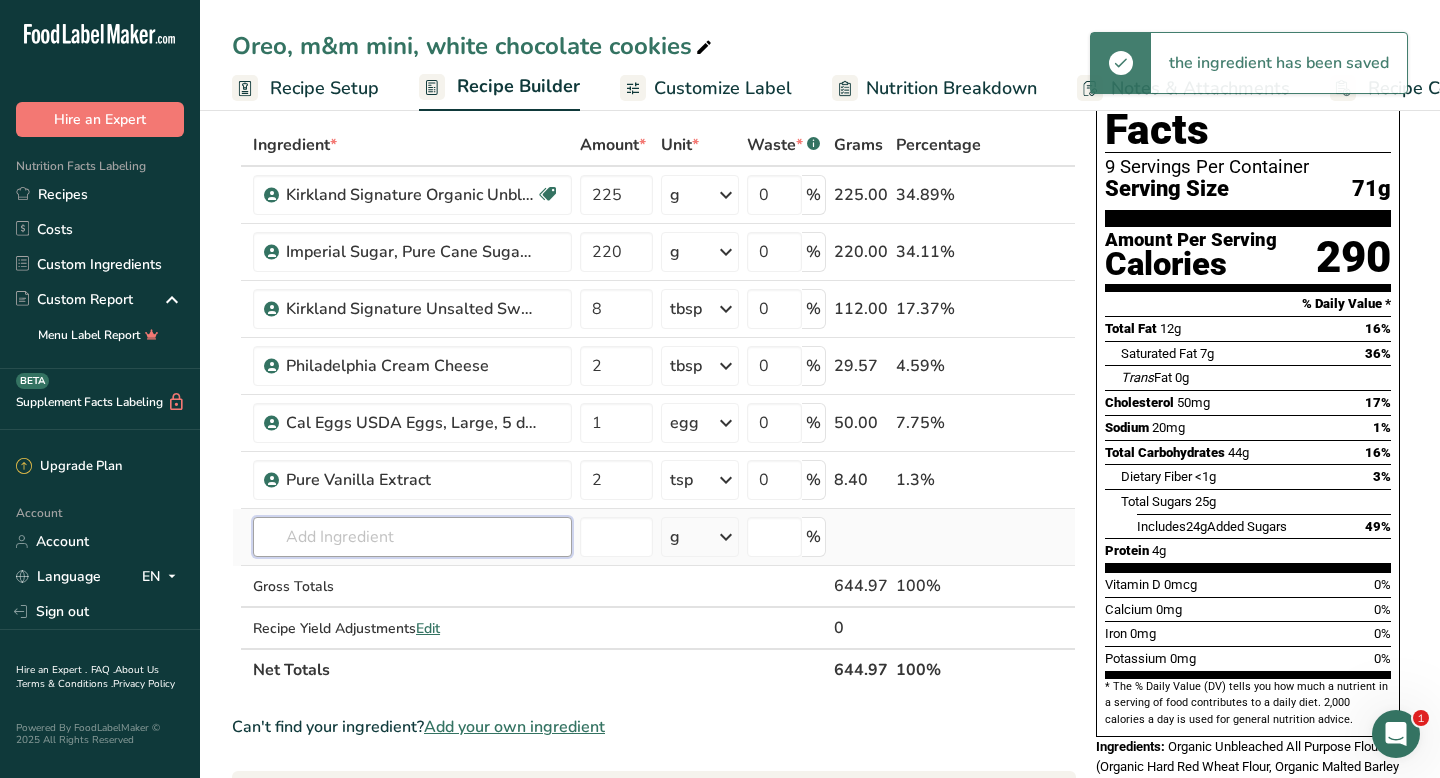 click on "Ingredient *
Amount *
Unit *
Waste *   .a-a{fill:#347362;}.b-a{fill:#fff;}          Grams
Percentage
Kirkland Signature Organic Unbleached All Purpose Flour
Organic
[NUMBER]
g
Portions
0.25 cups
0.5 cups
1 cup
Weight Units
g
kg
mg
See more
Volume Units
l
mL
fl oz
See more
0
%
[NUMBER]
34.89%
Imperial Sugar, Pure Cane Sugar, Granulated
[NUMBER]
g
Portions
1 tsp
Weight Units
g
kg
mg
See more
Volume Units
l
mL" at bounding box center (654, 407) 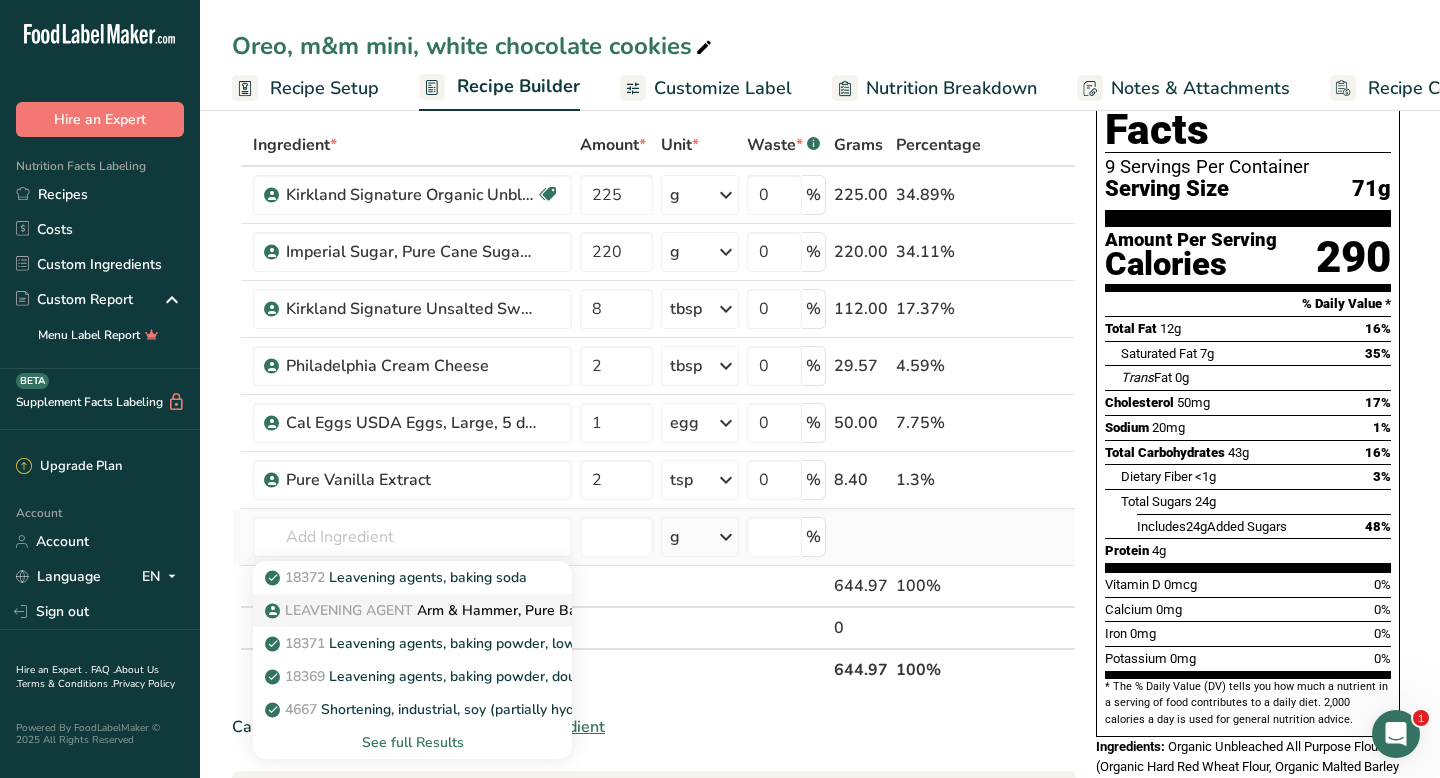 click on "LEAVENING AGENT
Arm & Hammer, Pure Baking Soda" at bounding box center [454, 610] 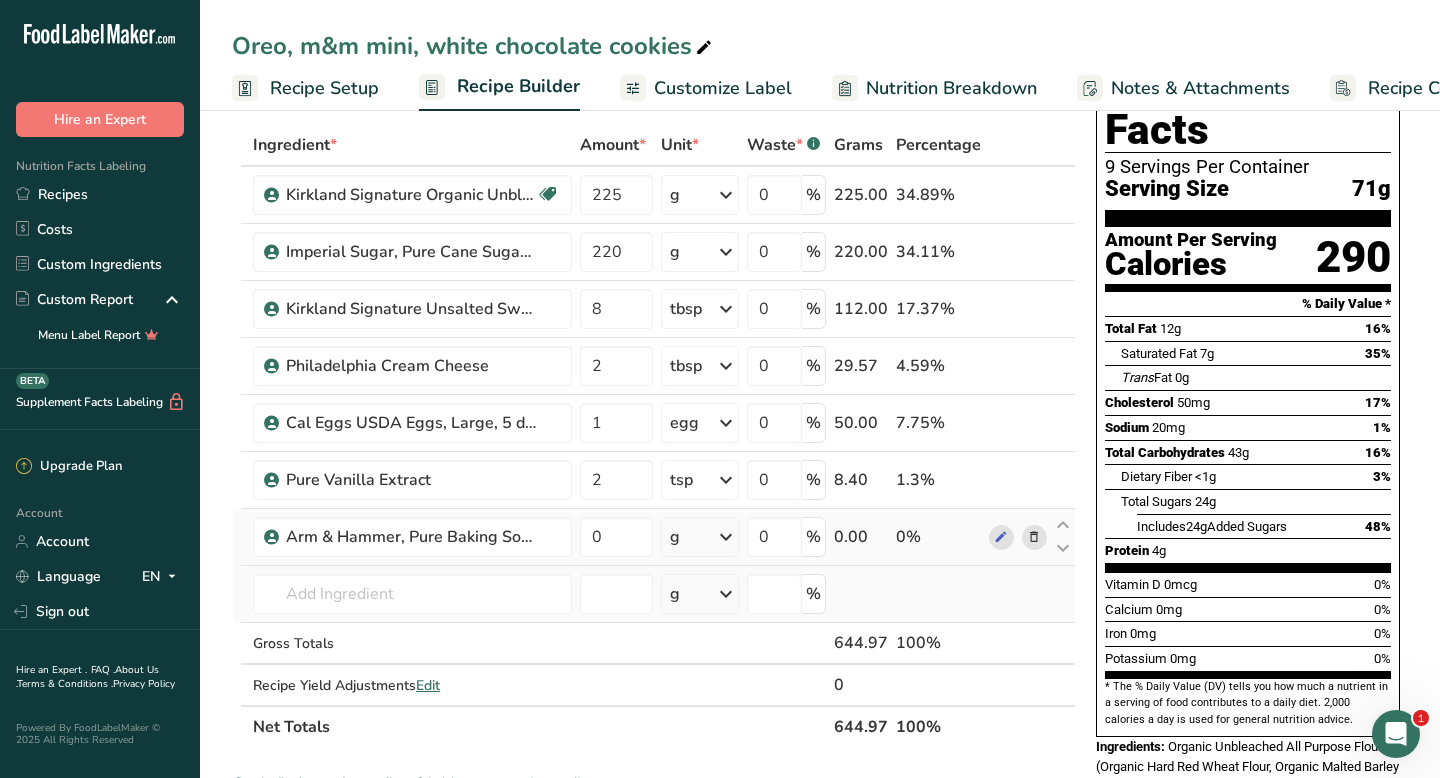 click on "g" at bounding box center (700, 594) 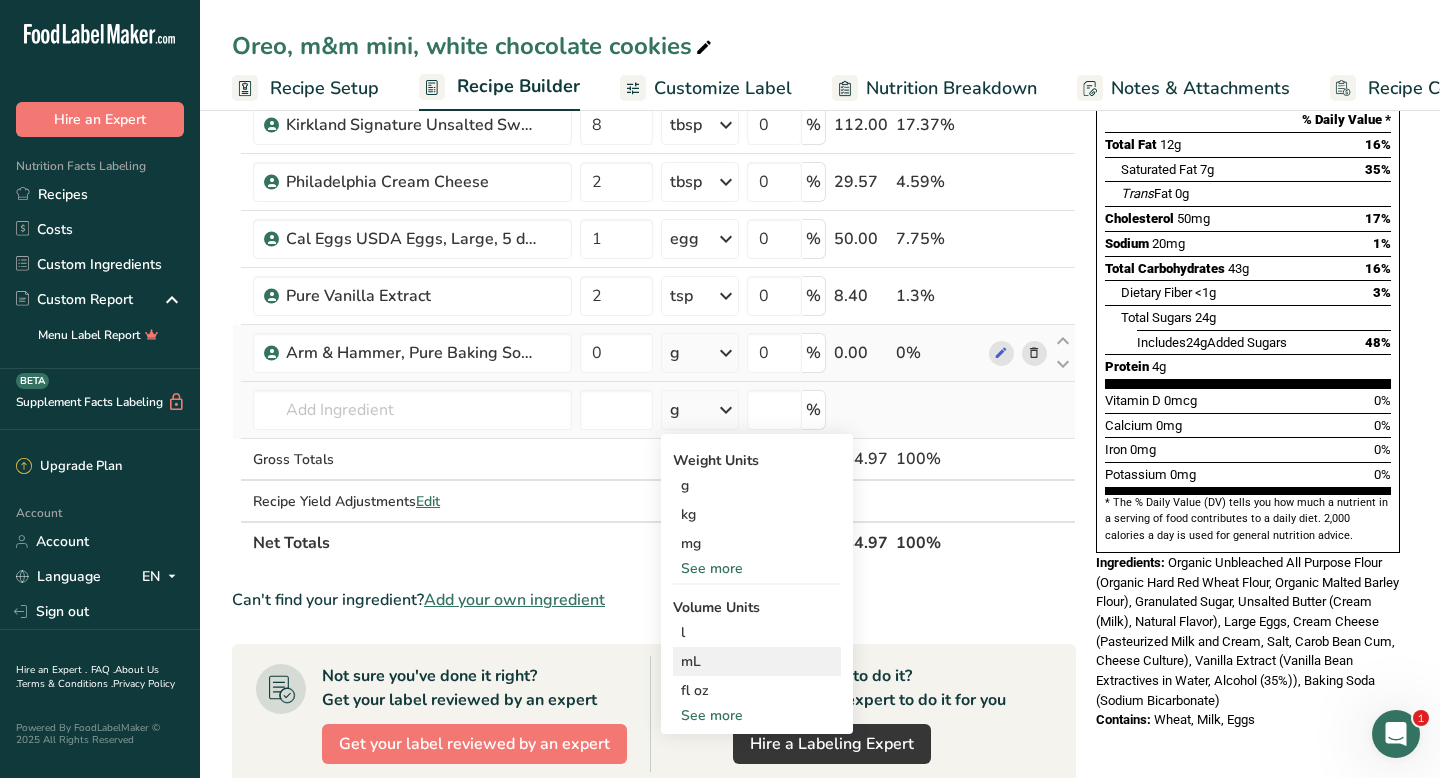 scroll, scrollTop: 283, scrollLeft: 0, axis: vertical 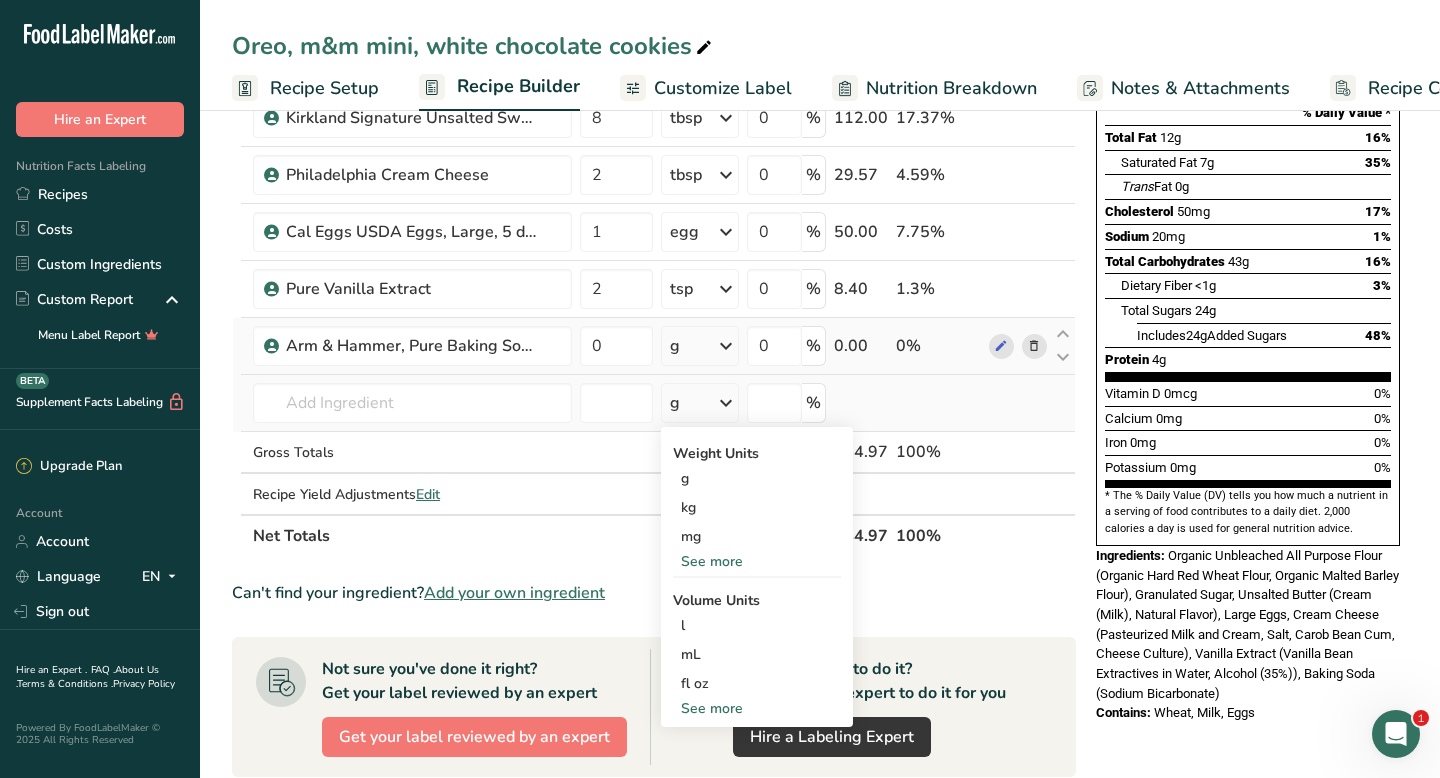 click on "See more" at bounding box center (757, 561) 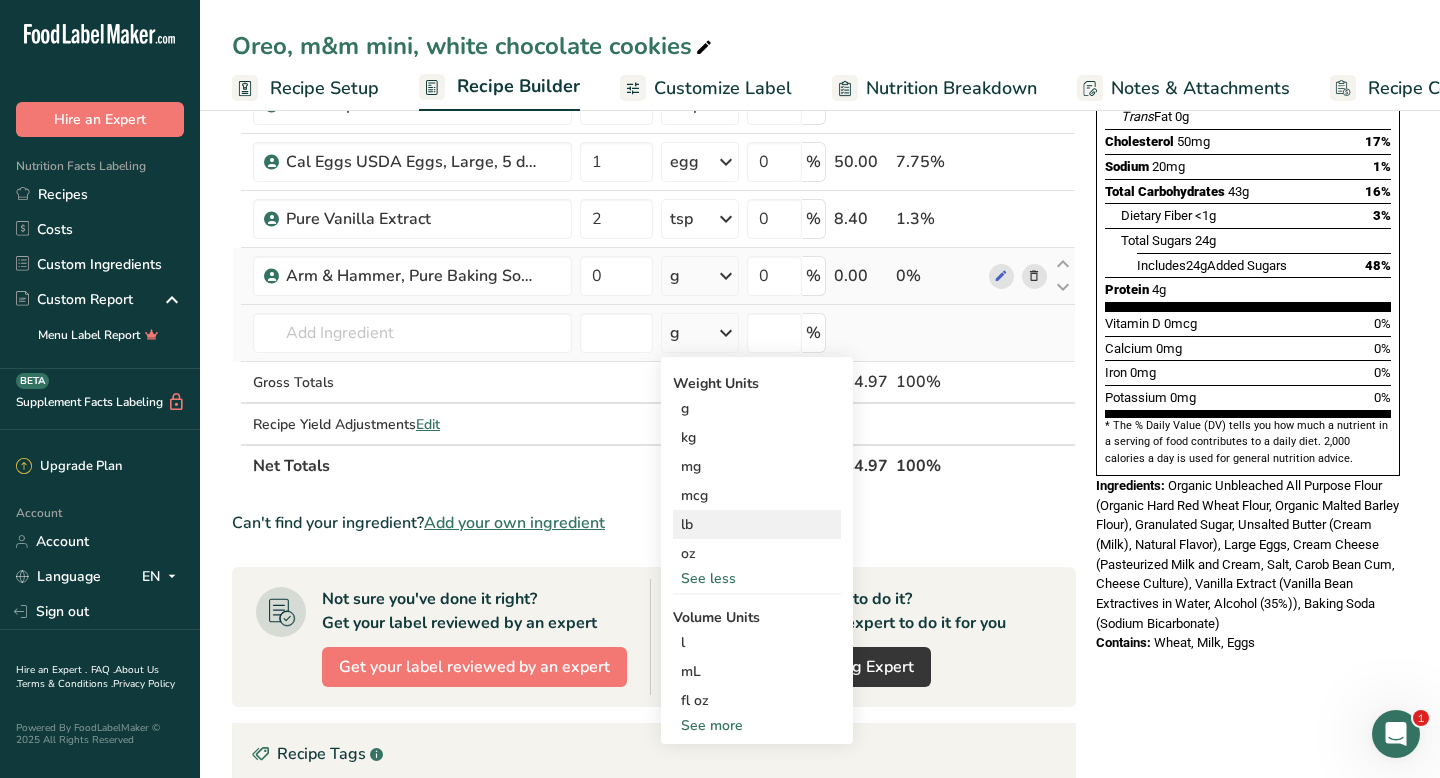 scroll, scrollTop: 360, scrollLeft: 0, axis: vertical 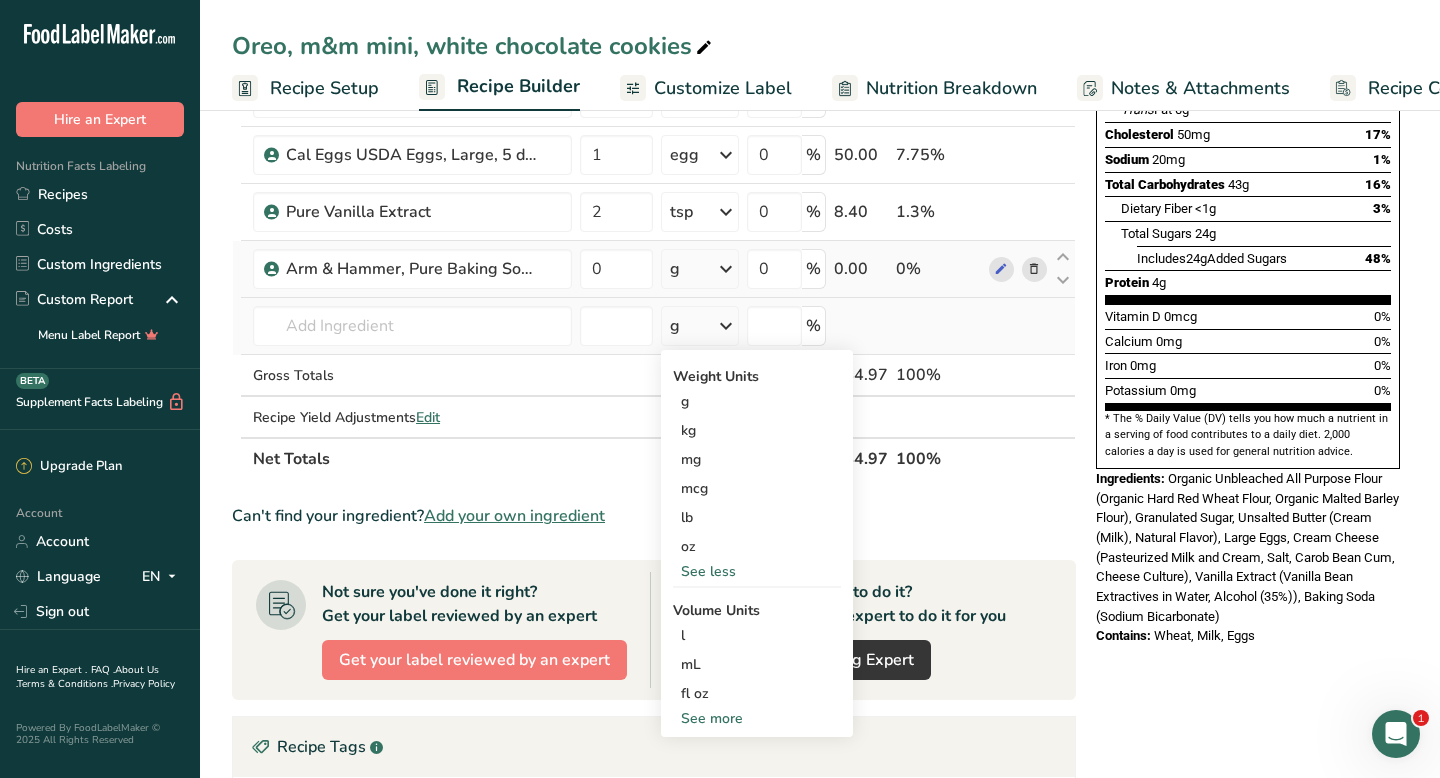 click on "See more" at bounding box center [757, 718] 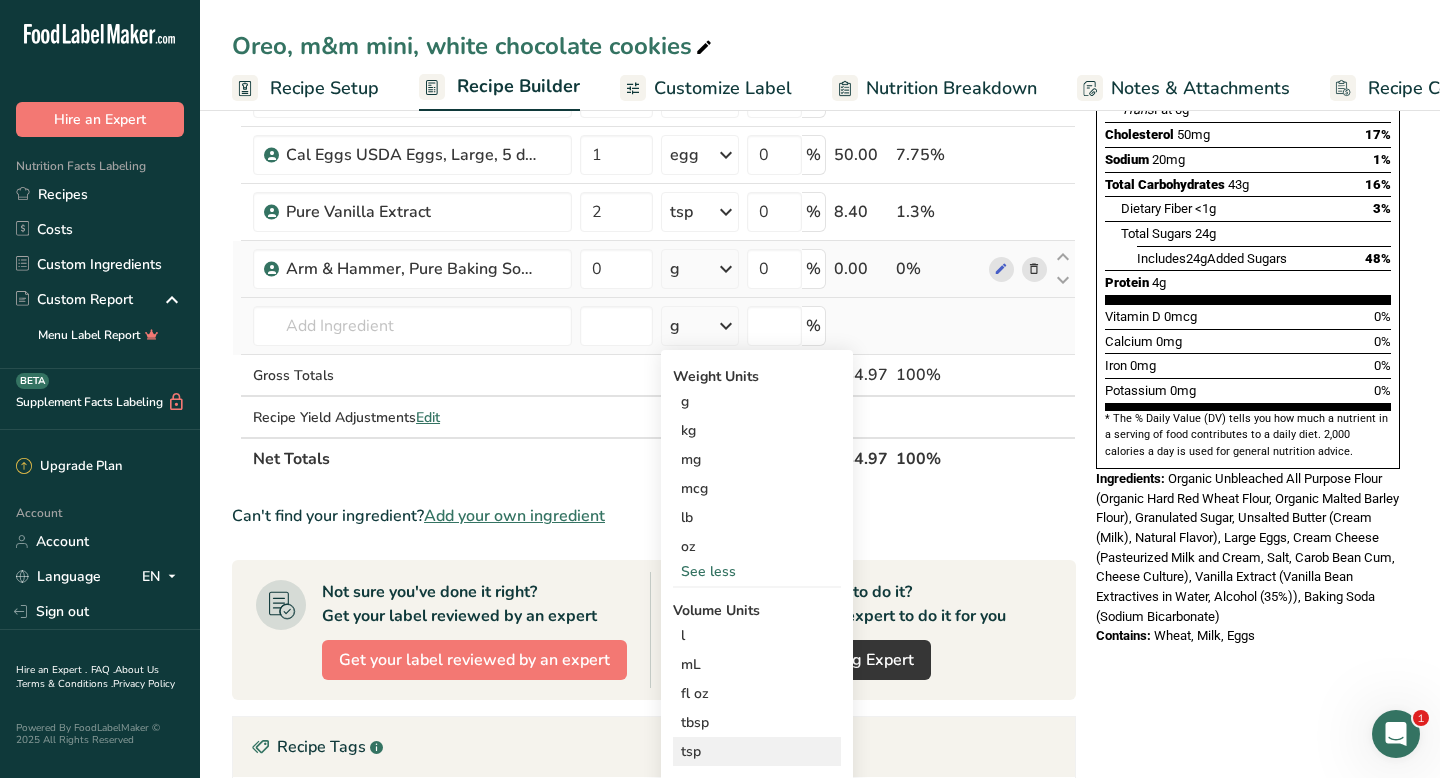 click on "tsp" at bounding box center (757, 751) 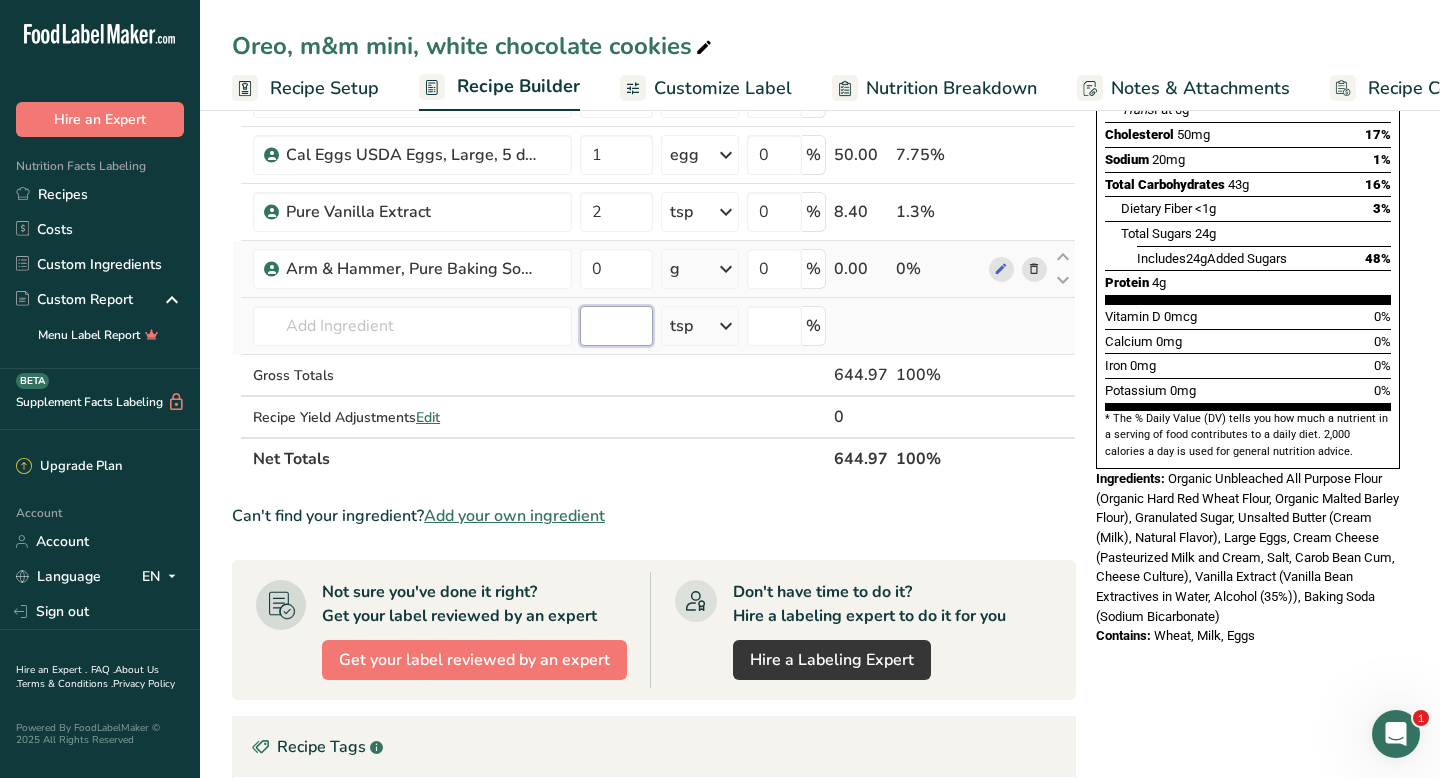 click at bounding box center [616, 326] 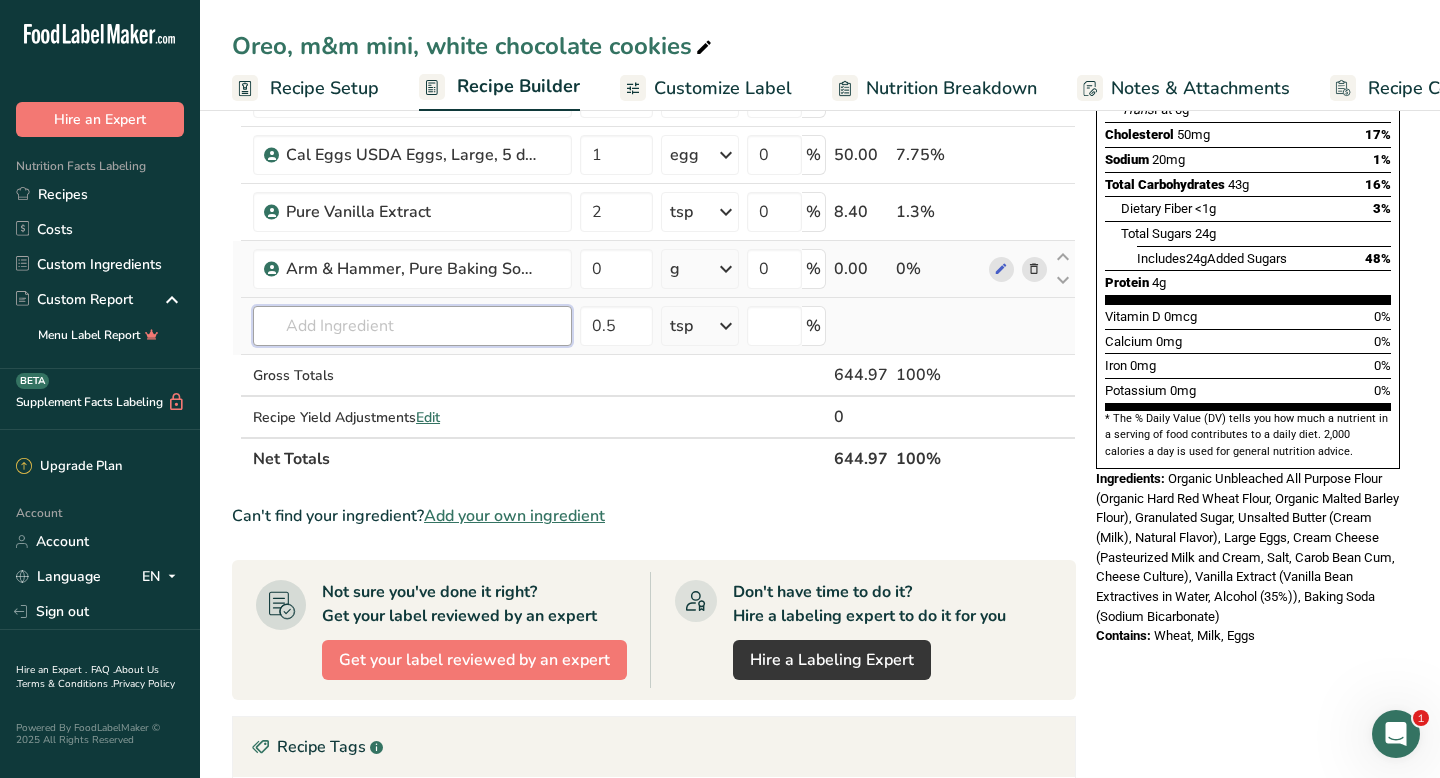 click at bounding box center (412, 326) 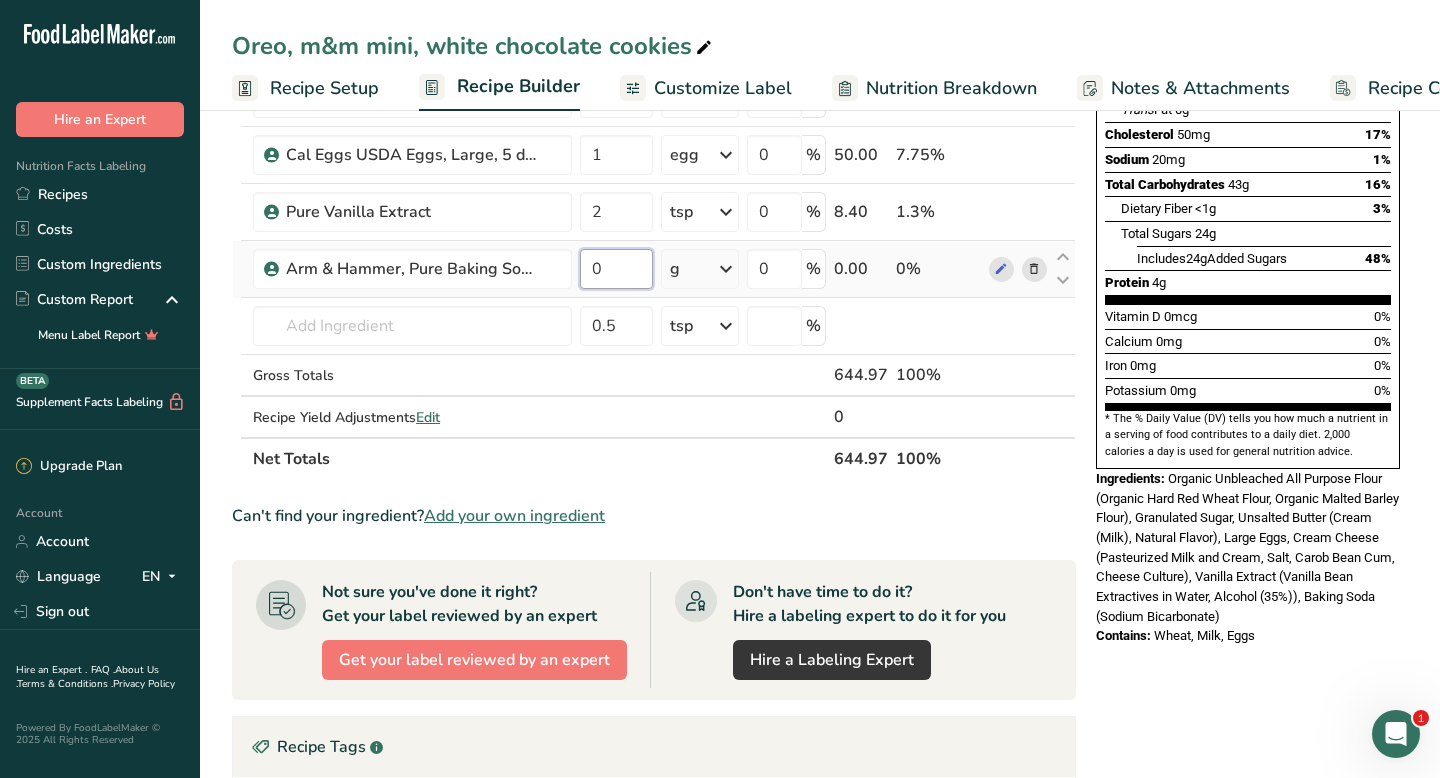 drag, startPoint x: 612, startPoint y: 261, endPoint x: 584, endPoint y: 261, distance: 28 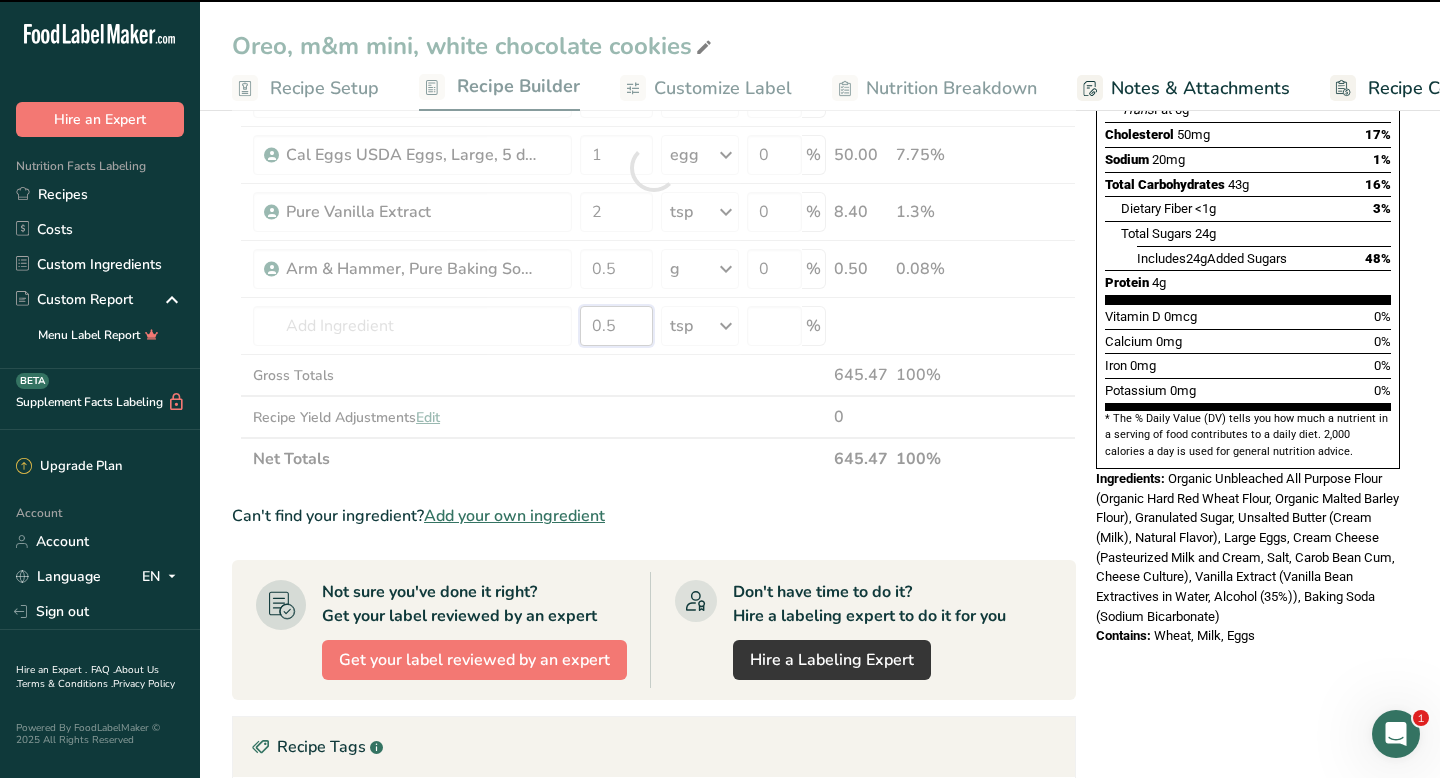 drag, startPoint x: 621, startPoint y: 327, endPoint x: 585, endPoint y: 327, distance: 36 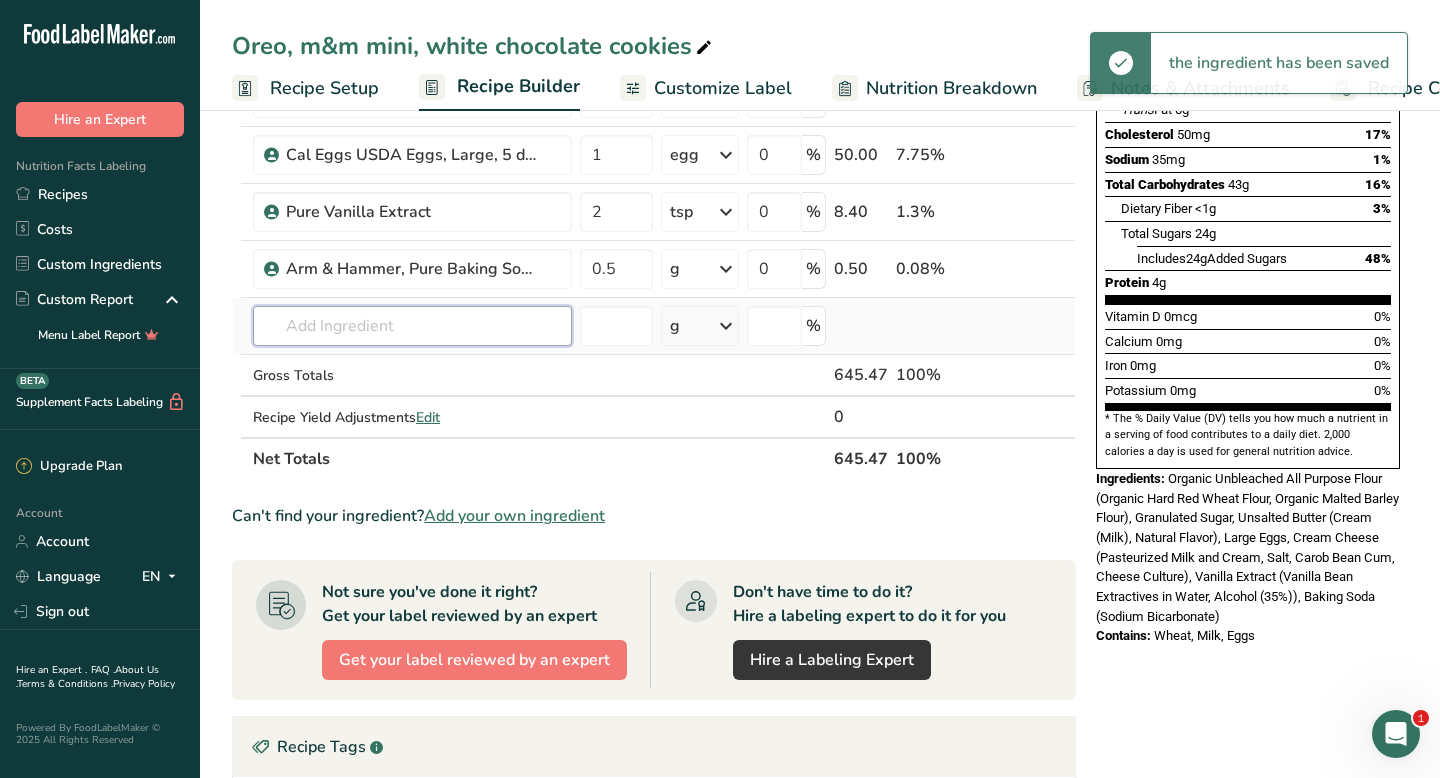 click at bounding box center (412, 326) 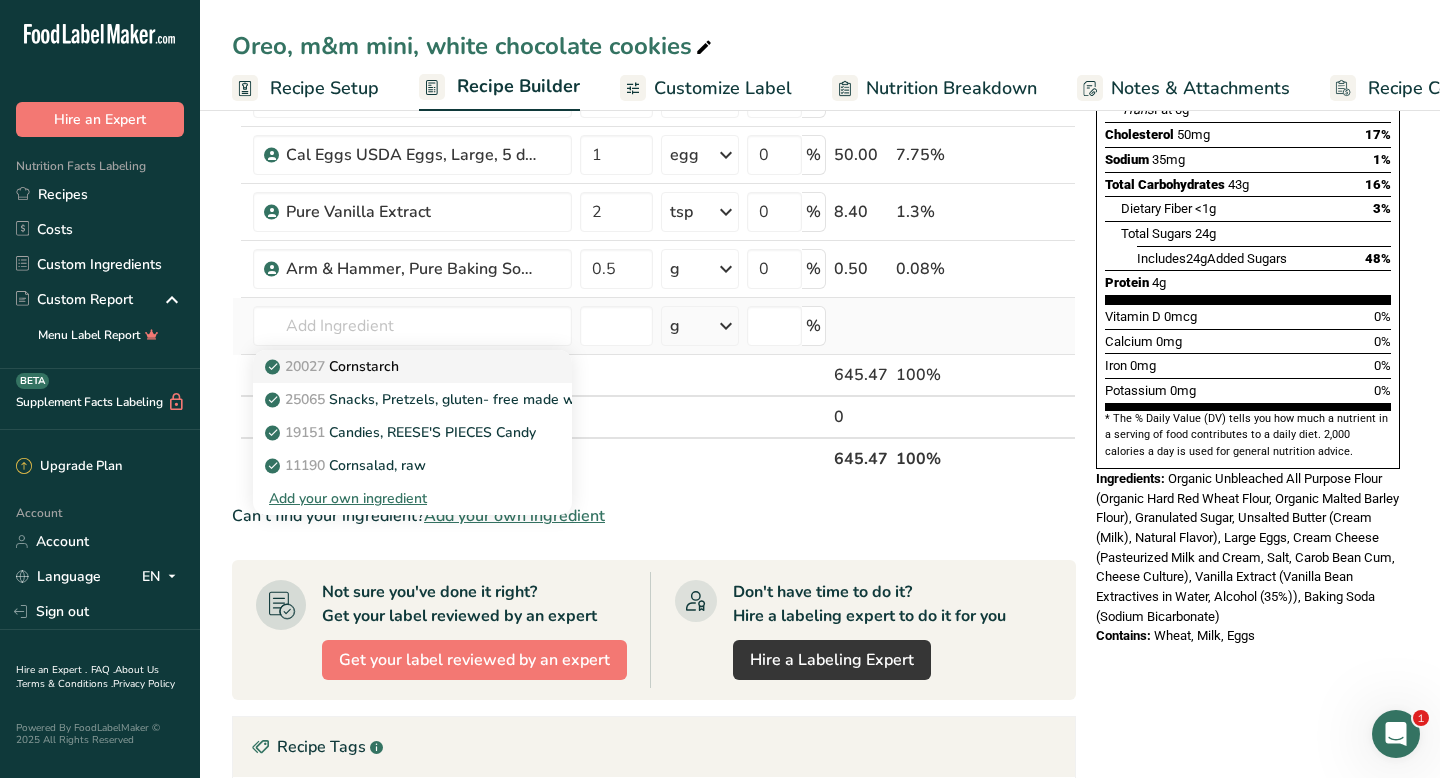 click on "20027
Cornstarch" at bounding box center [396, 366] 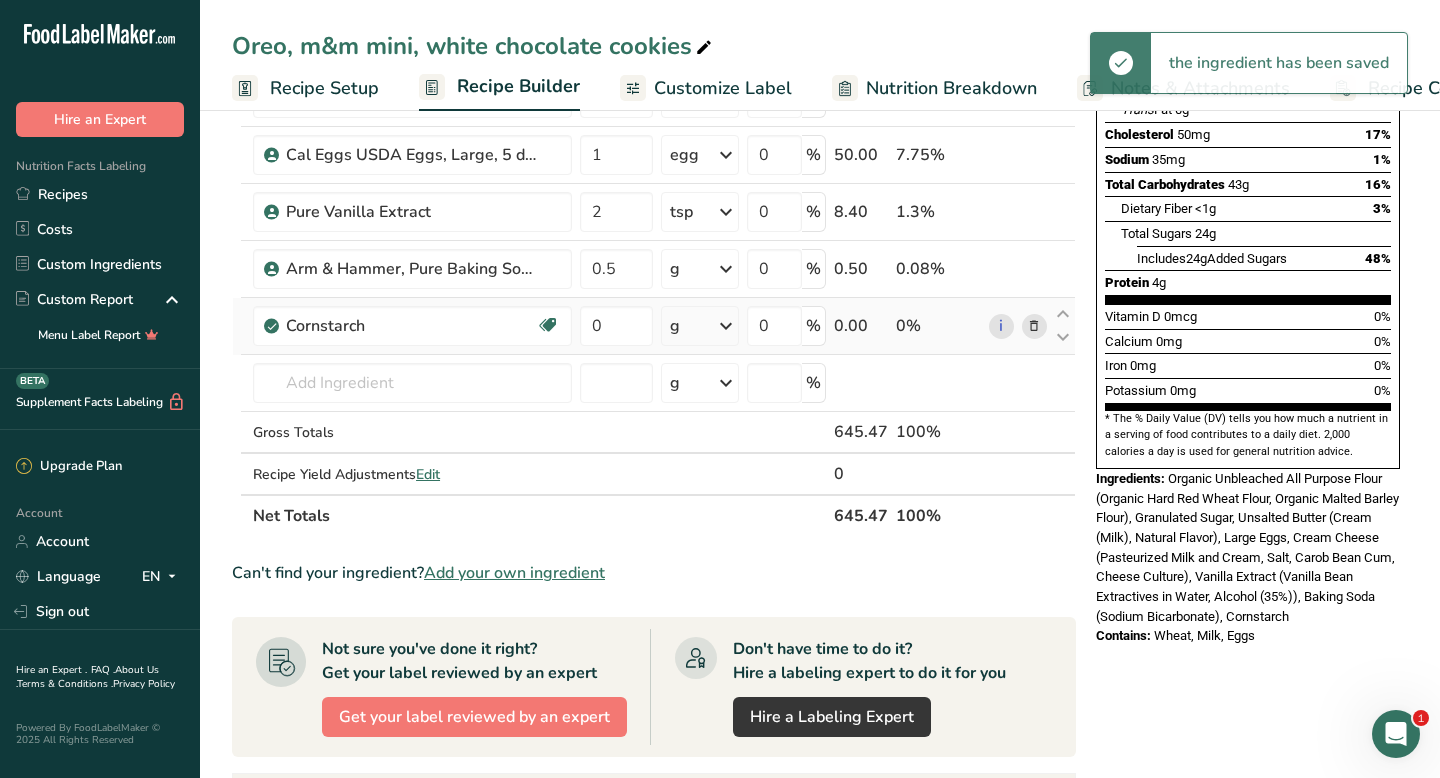 click on "g" at bounding box center (700, 326) 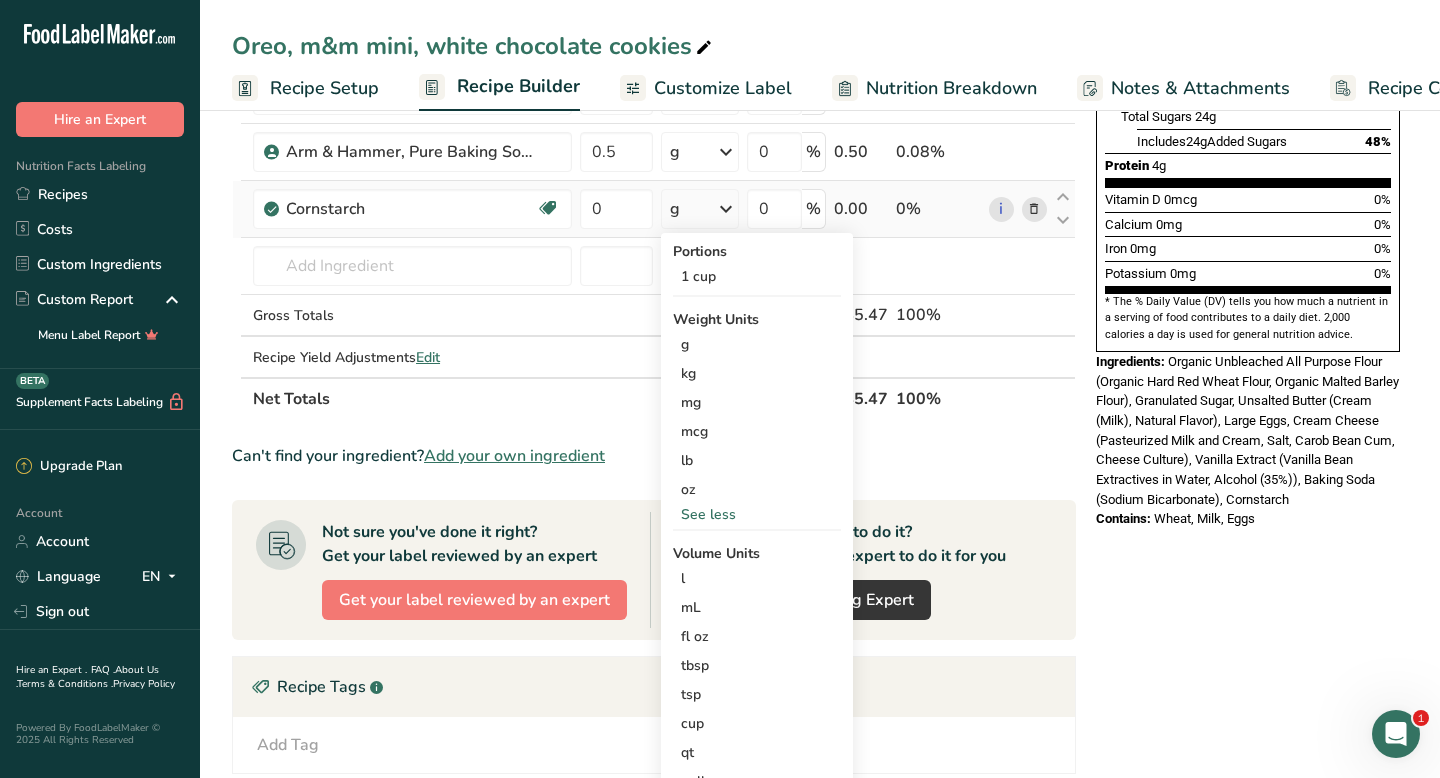 scroll, scrollTop: 482, scrollLeft: 0, axis: vertical 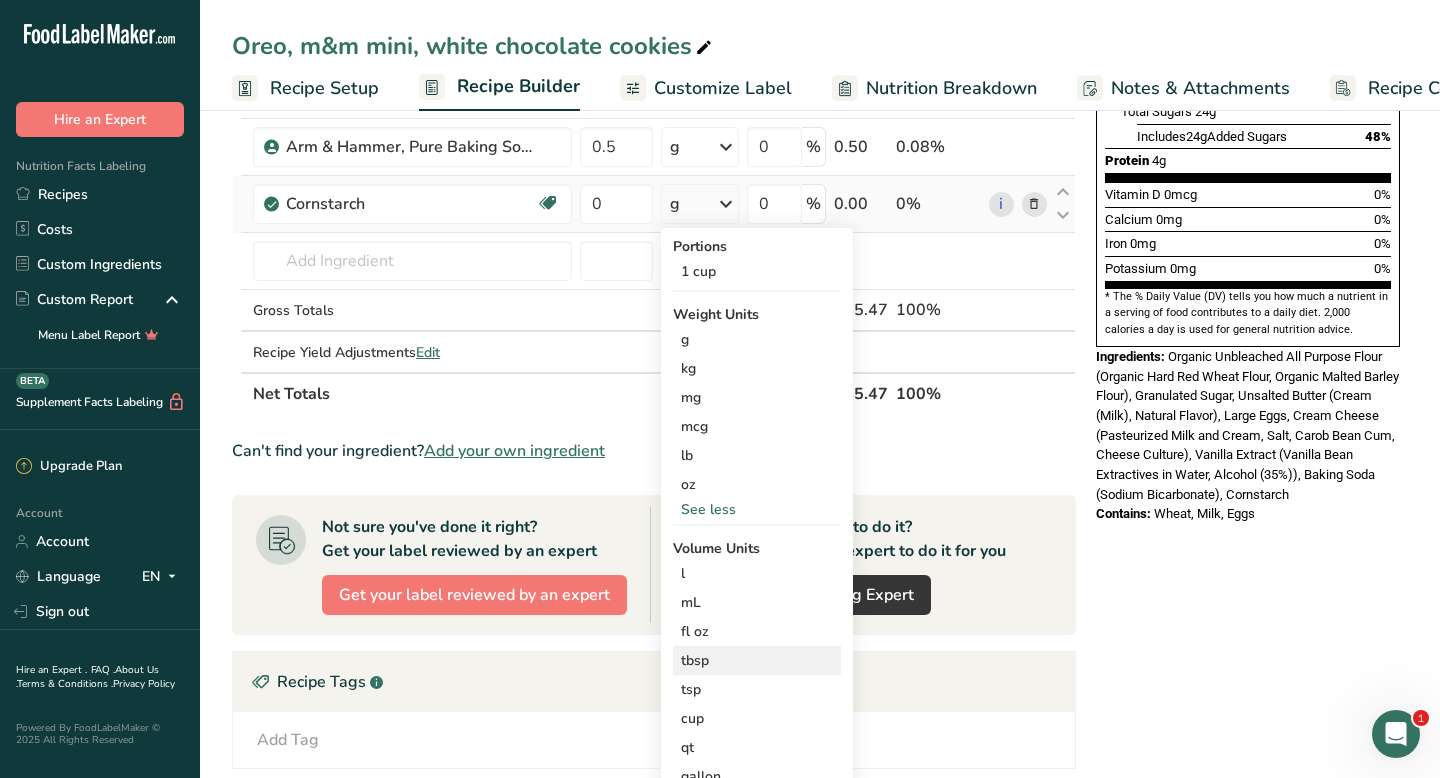 click on "tbsp" at bounding box center (757, 660) 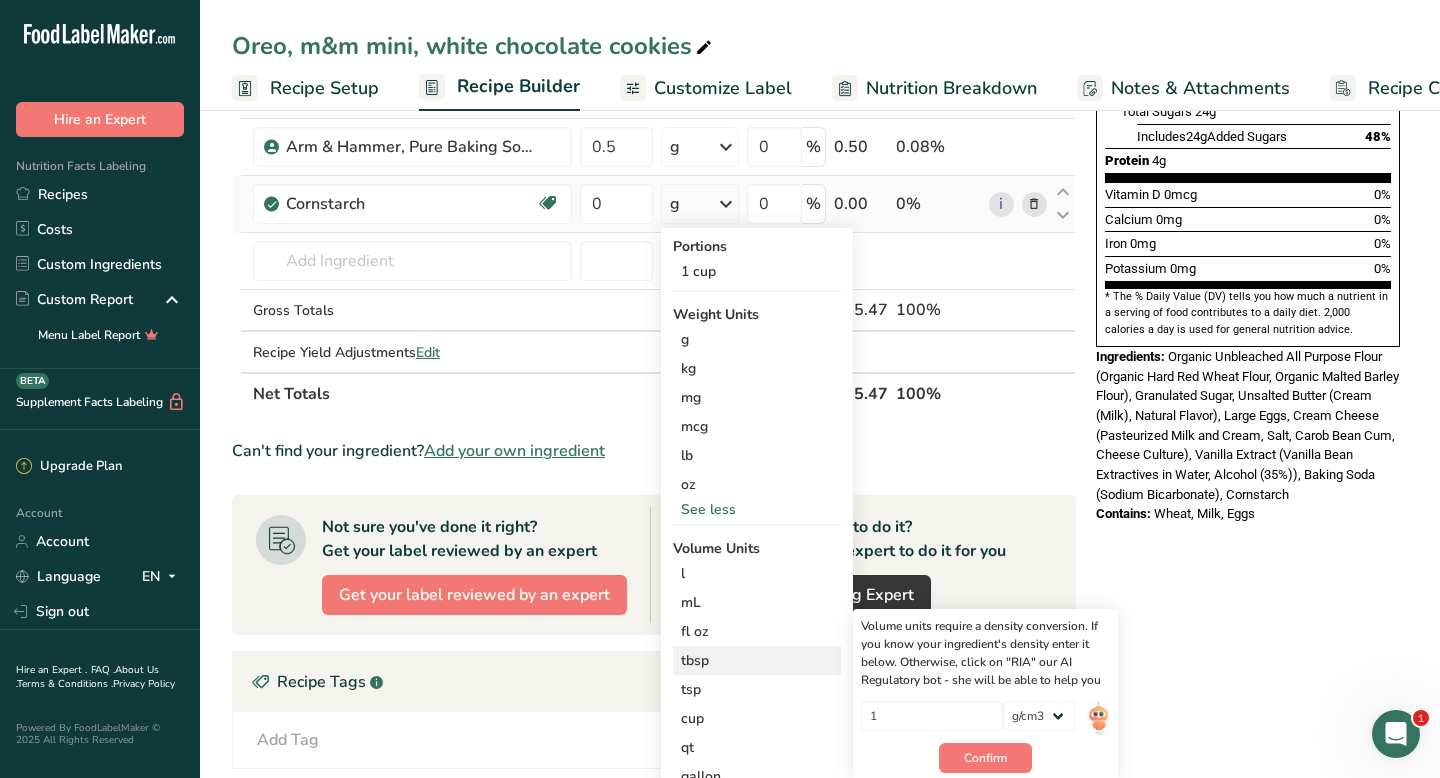 click on "tbsp" at bounding box center (757, 660) 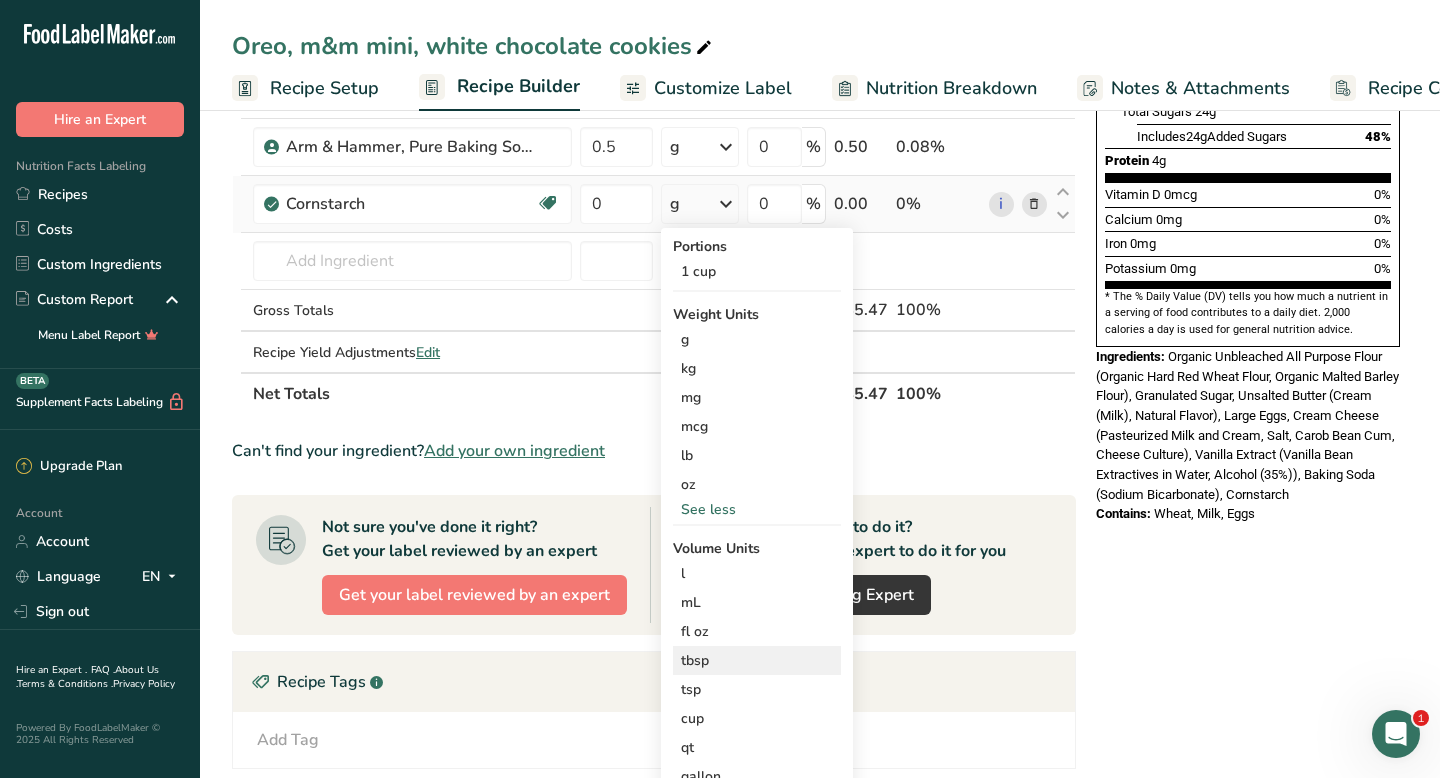 click on "tbsp" at bounding box center [757, 660] 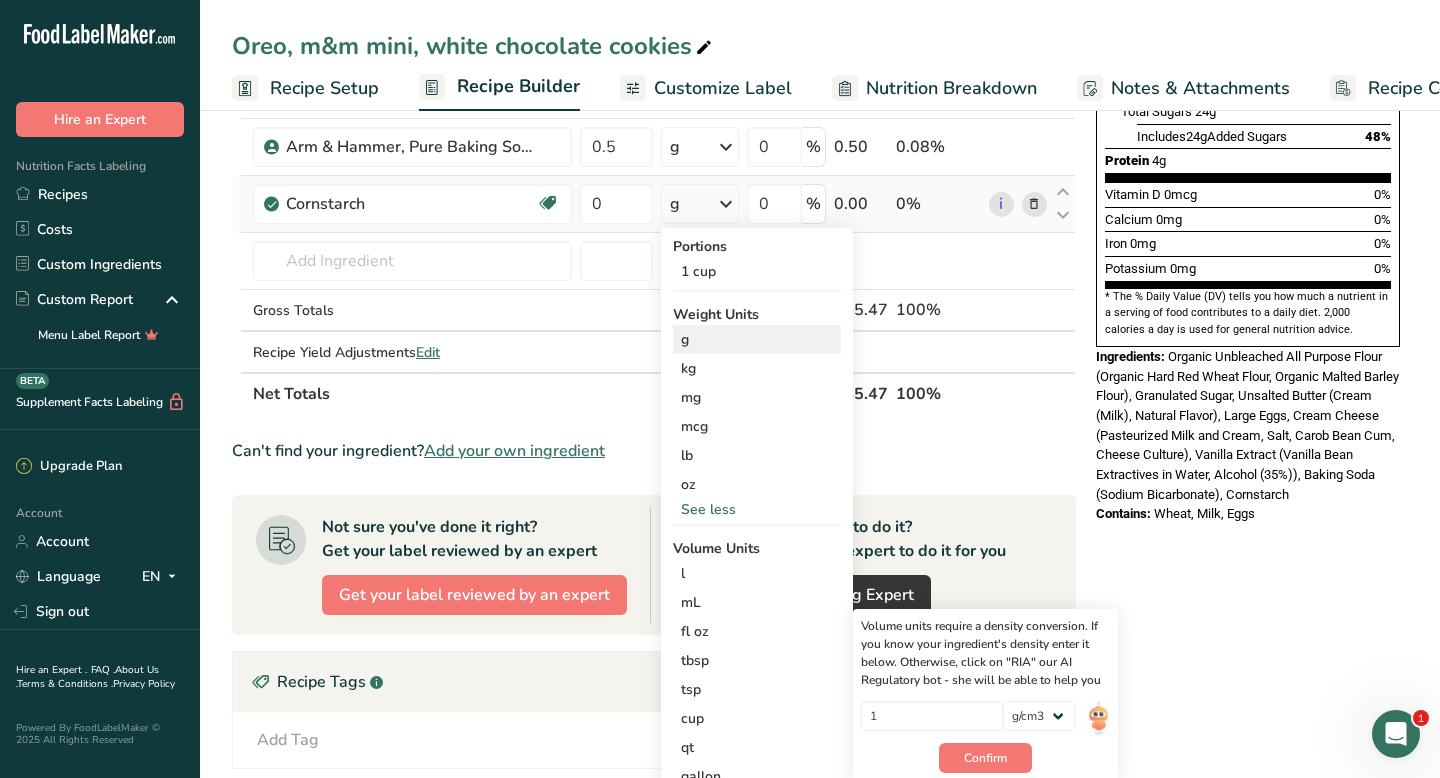 click on "g" at bounding box center [757, 339] 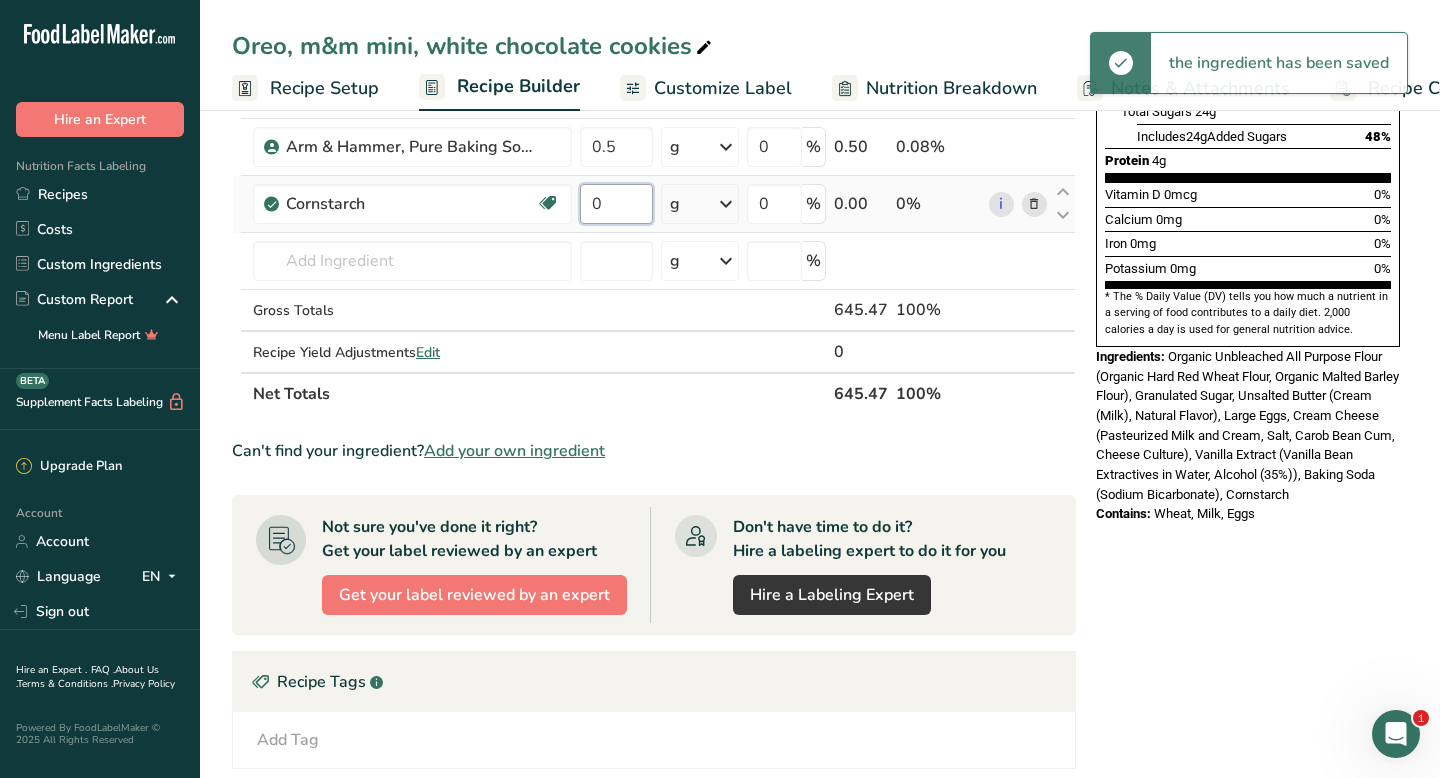 drag, startPoint x: 607, startPoint y: 204, endPoint x: 593, endPoint y: 202, distance: 14.142136 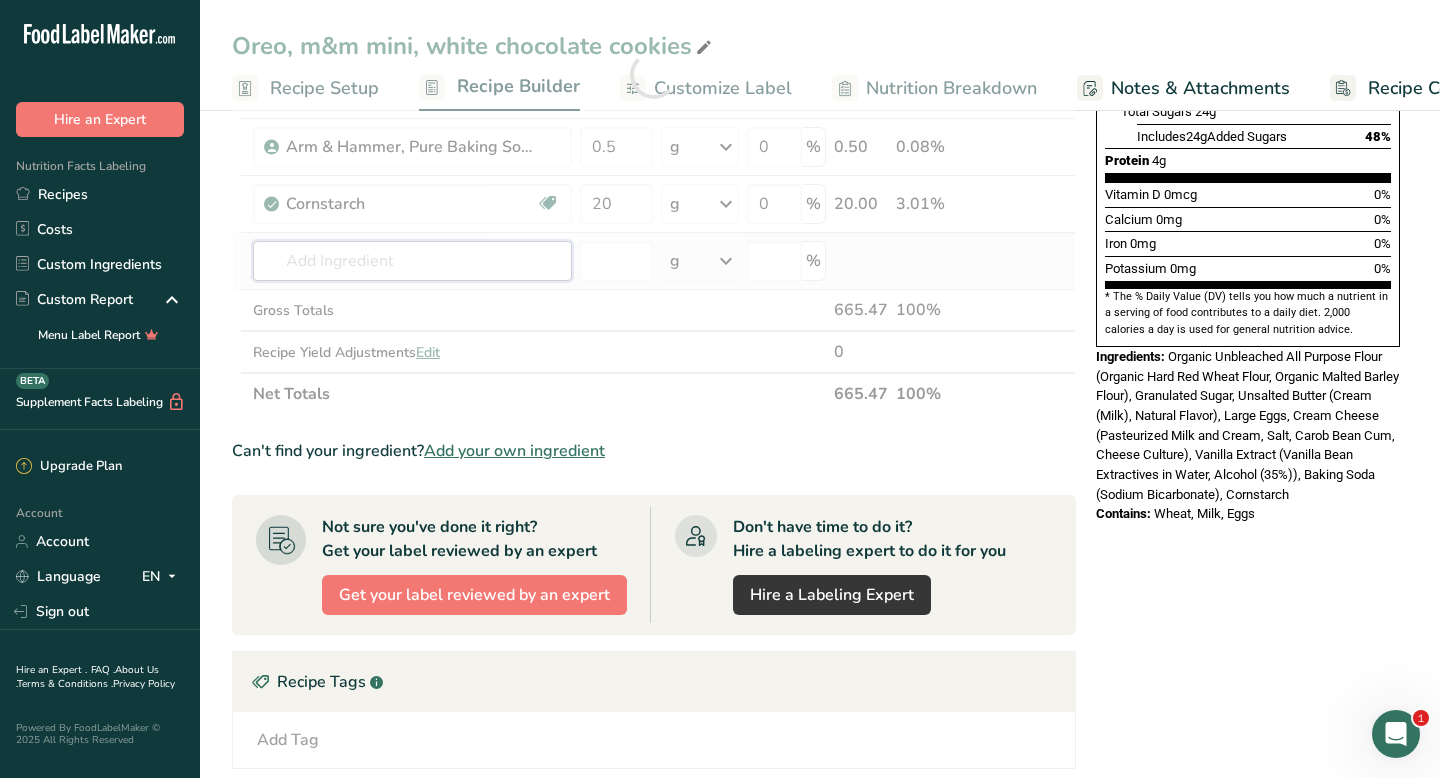 click on "Ingredient *
Amount *
Unit *
Waste *   .a-a{fill:#347362;}.b-a{fill:#fff;}          Grams
Percentage
Kirkland Signature Organic Unbleached All Purpose Flour
Organic
225
g
Portions
0.25 cups
0.5 cups
1 cup
Weight Units
g
kg
mg
See more
Volume Units
l
mL
fl oz
See more
0
%
225.00
33.81%
Imperial Sugar, Pure Cane Sugar, Granulated
220
g
Portions
1 tsp
Weight Units
g
kg
mg
See more
Volume Units
l
mL" at bounding box center (654, 74) 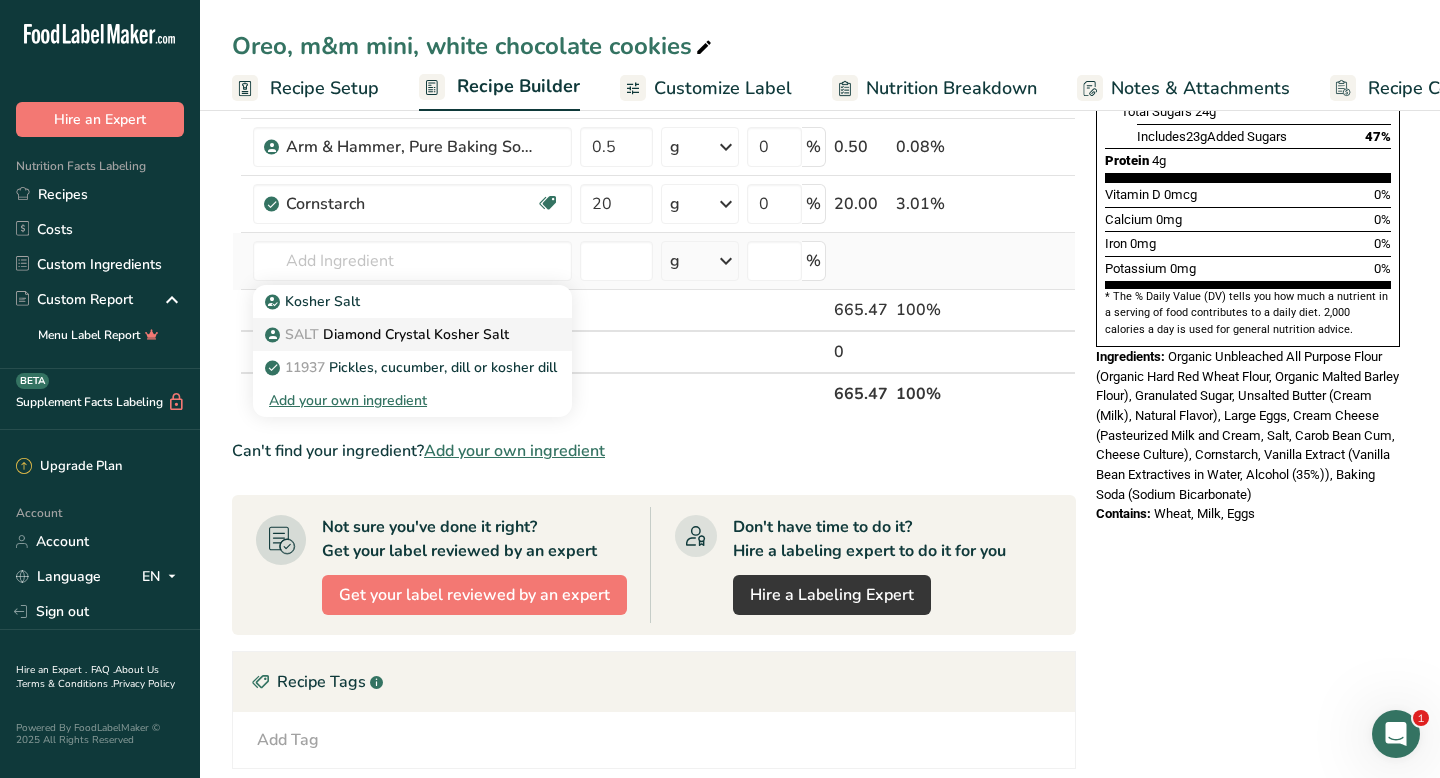 click on "SALT
Diamond Crystal Kosher Salt" at bounding box center (389, 334) 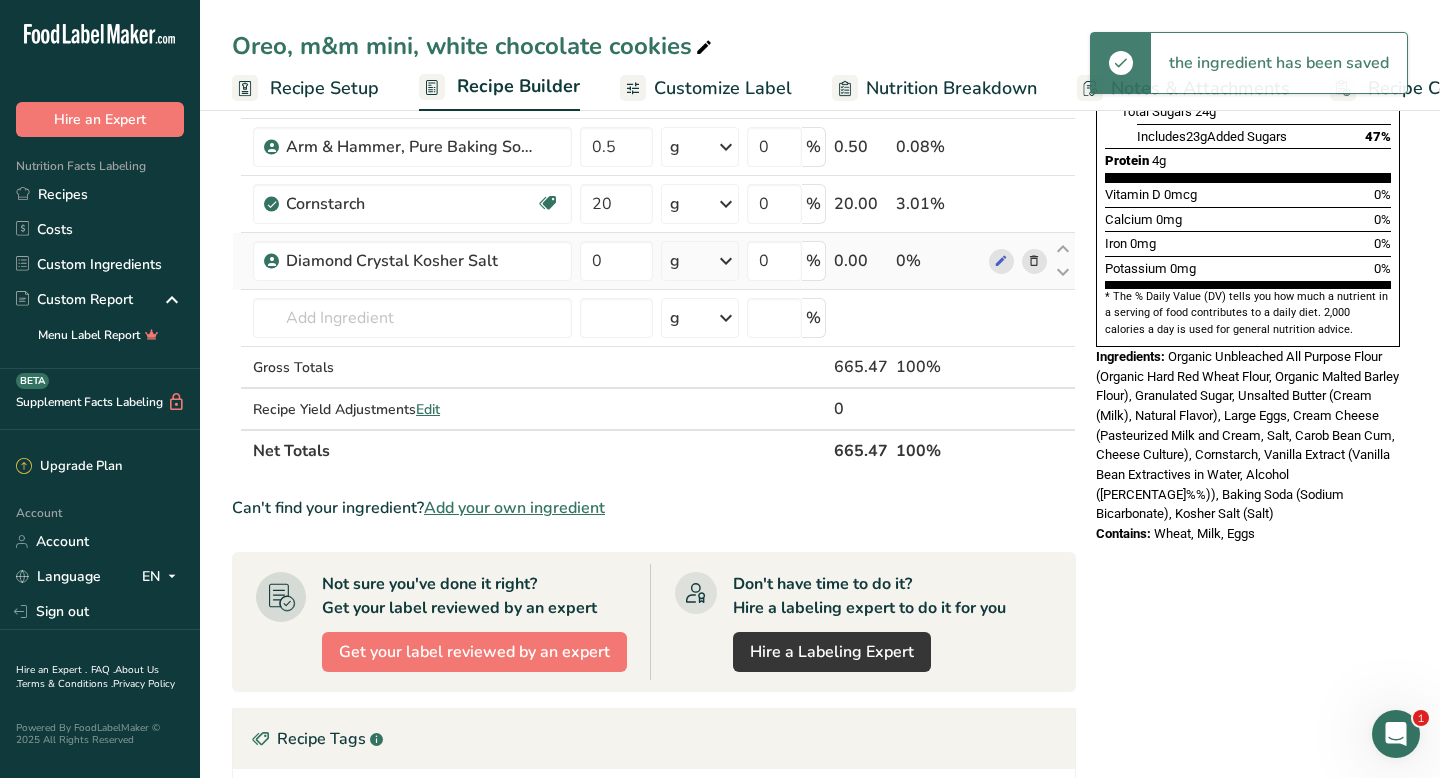 click on "g" at bounding box center (700, 261) 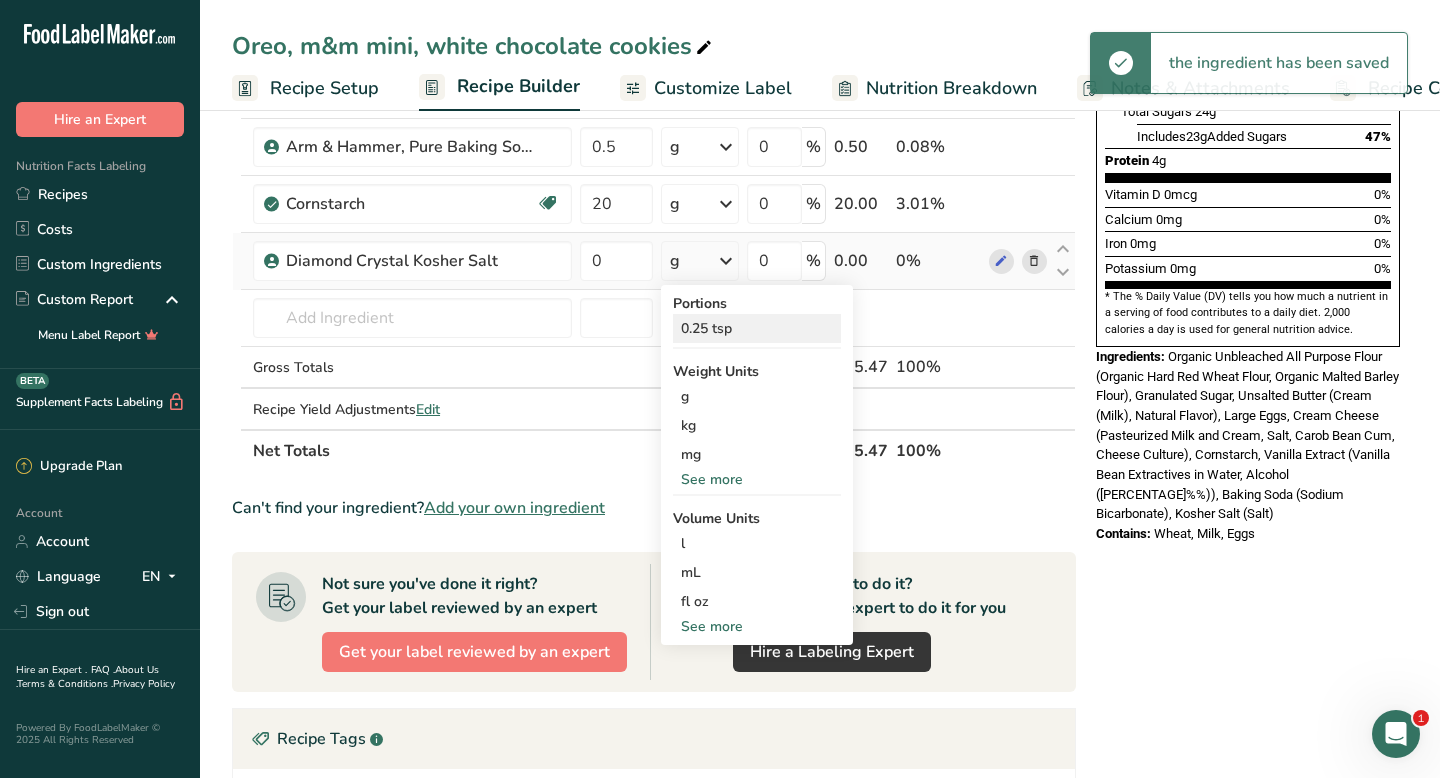 click on "0.25 tsp" at bounding box center (757, 328) 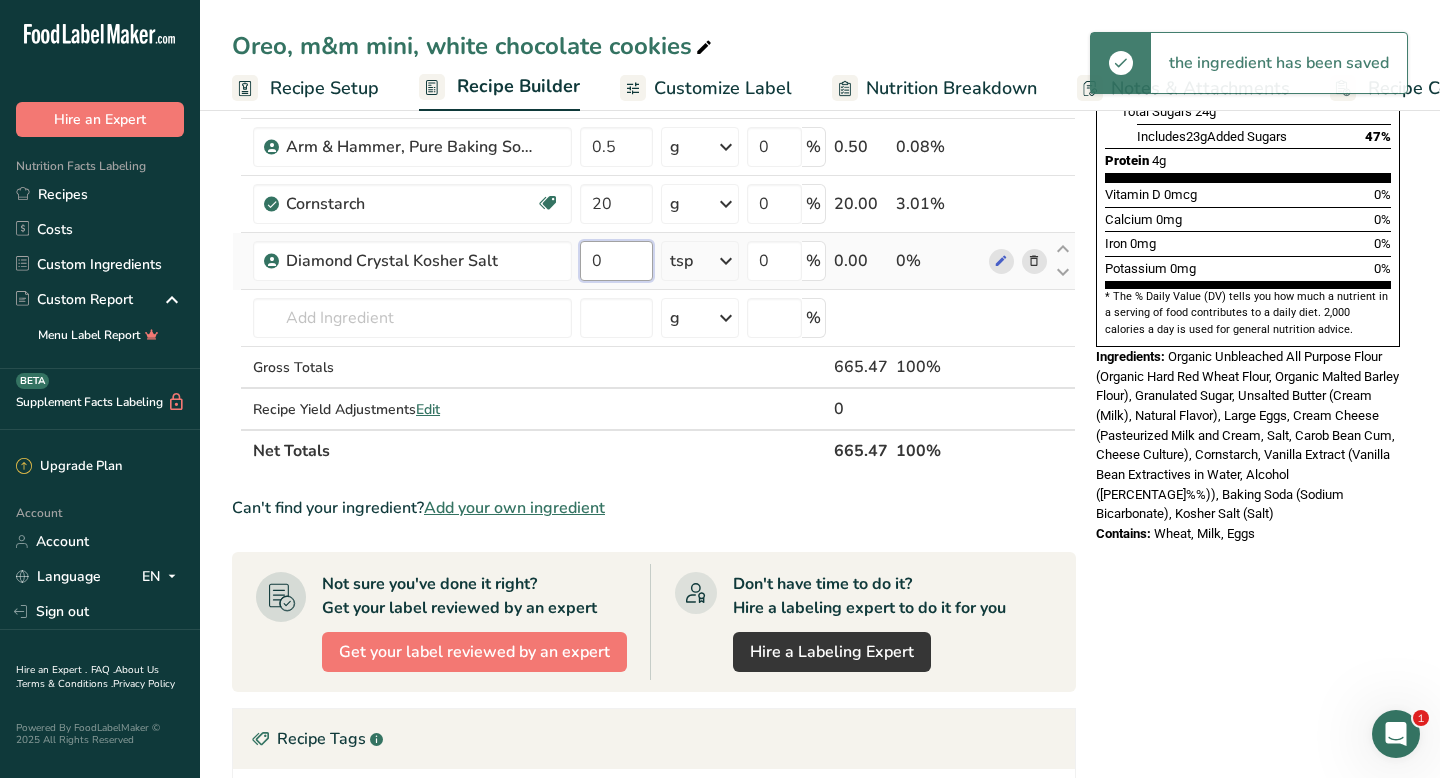 click on "0" at bounding box center (616, 261) 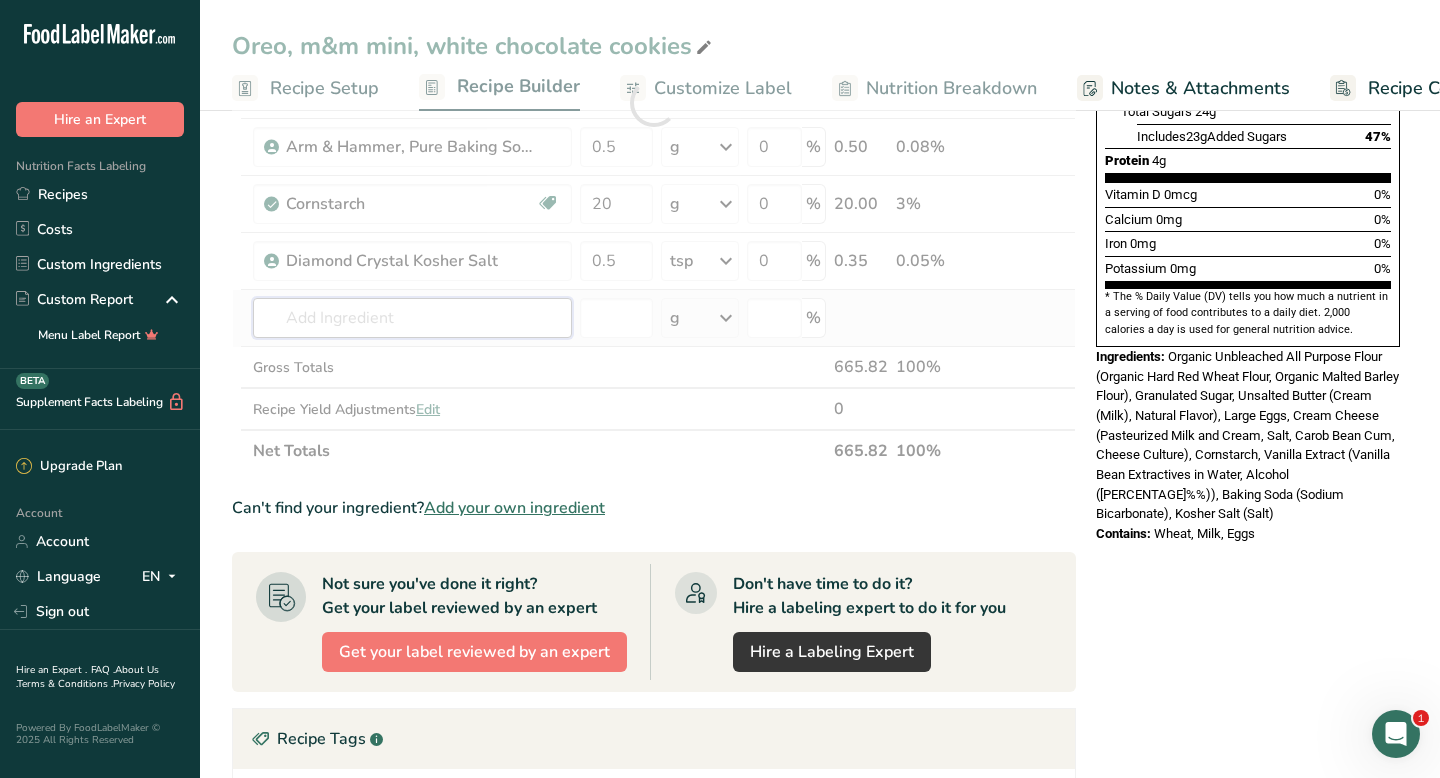 click on "Ingredient *
Amount *
Unit *
Waste *   .a-a{fill:#347362;}.b-a{fill:#fff;}          Grams
Percentage
Kirkland Signature Organic Unbleached All Purpose Flour
Organic
225
g
Portions
0.25 cups
0.5 cups
1 cup
Weight Units
g
kg
mg
See more
Volume Units
l
mL
fl oz
See more
0
%
225.00
33.79%
Imperial Sugar, Pure Cane Sugar, Granulated
220
g
Portions
1 tsp
Weight Units
g
kg
mg
See more
Volume Units
l
mL" at bounding box center [654, 103] 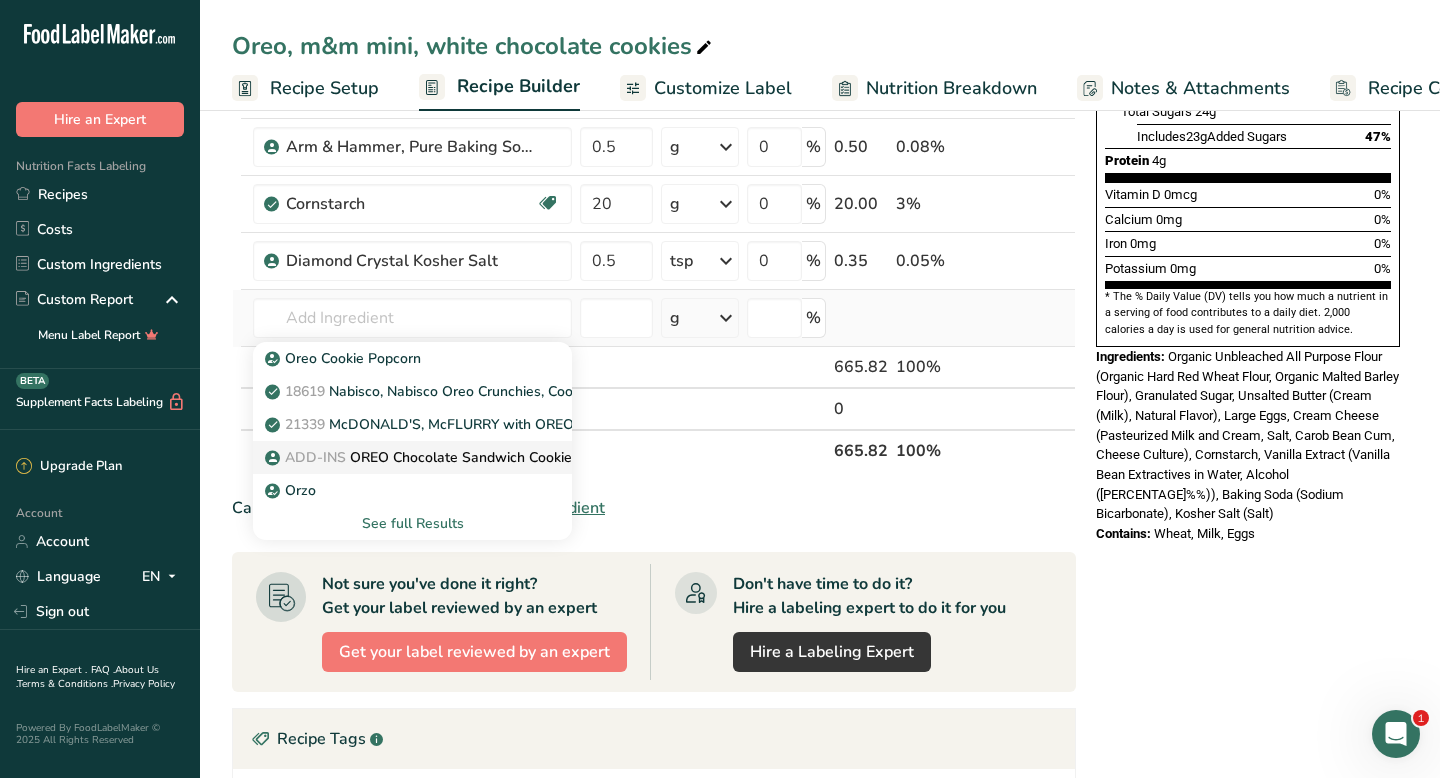 click on "ADD-INS" at bounding box center (315, 457) 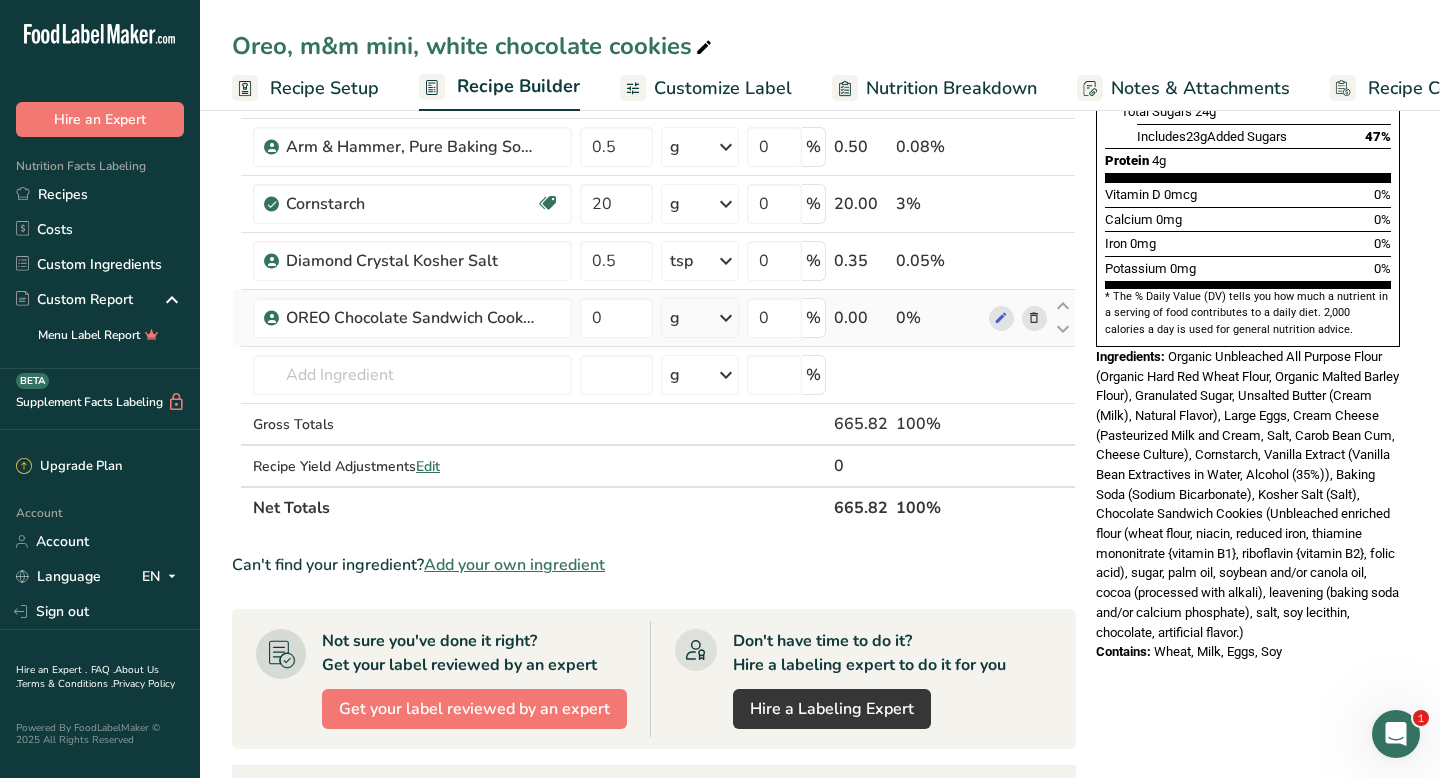 click on "g" at bounding box center (700, 318) 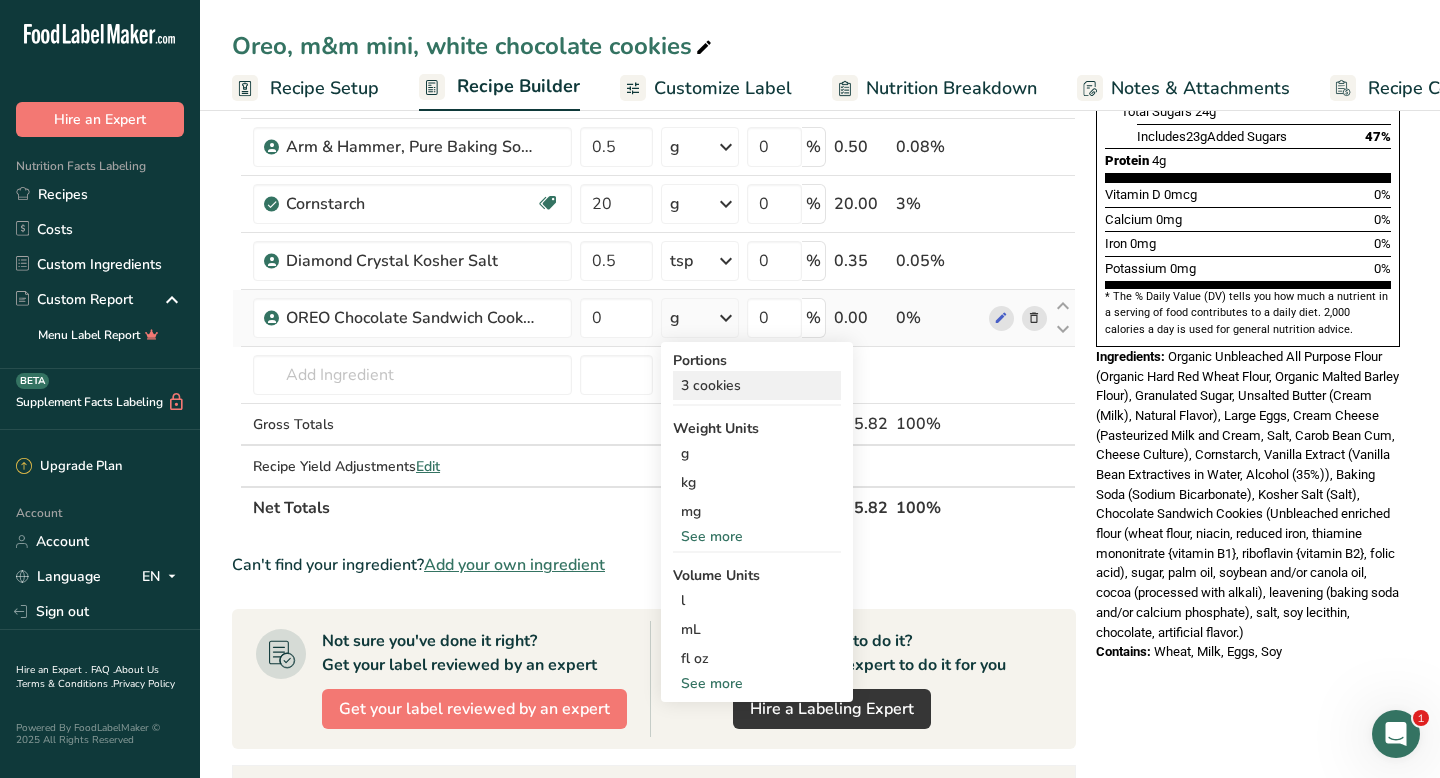 click on "3 cookies" at bounding box center [757, 385] 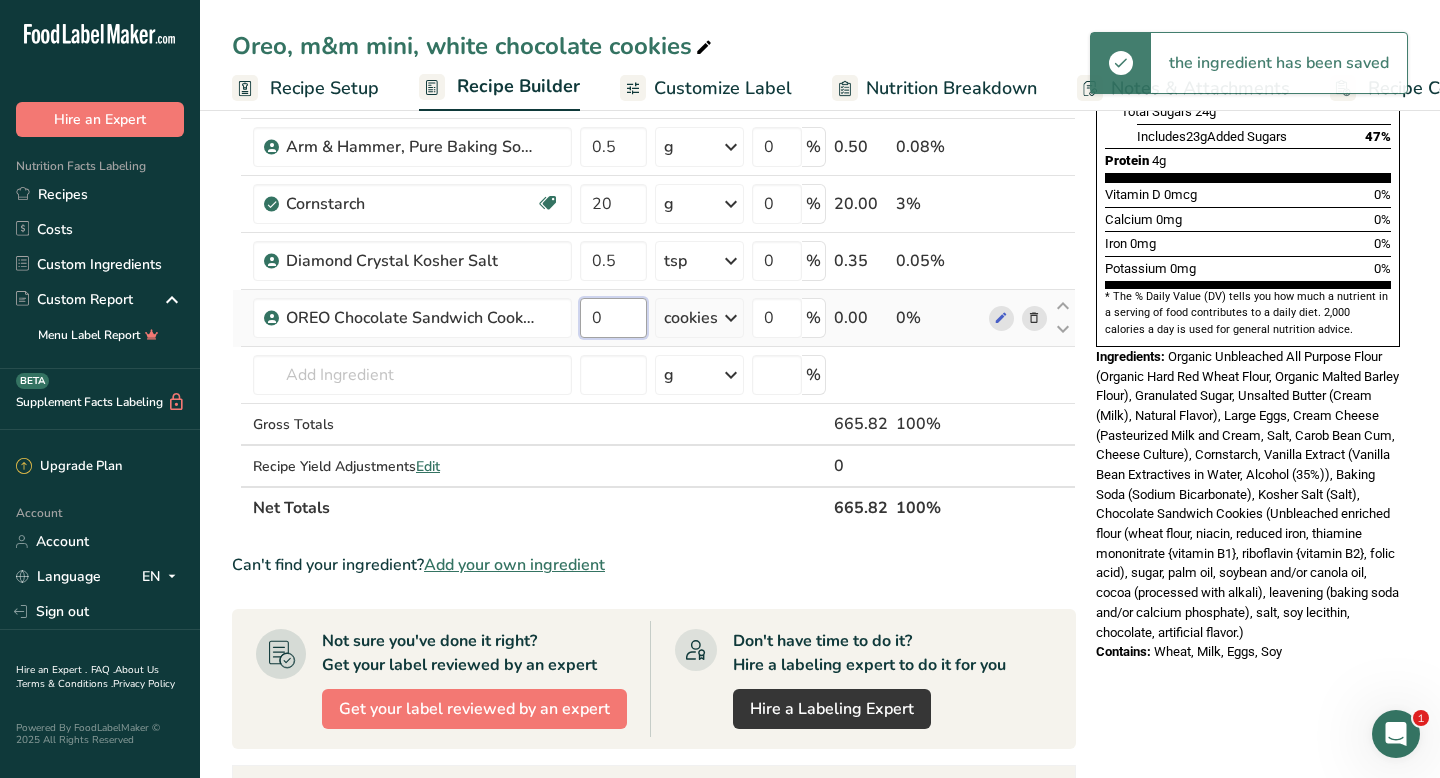 drag, startPoint x: 607, startPoint y: 317, endPoint x: 588, endPoint y: 317, distance: 19 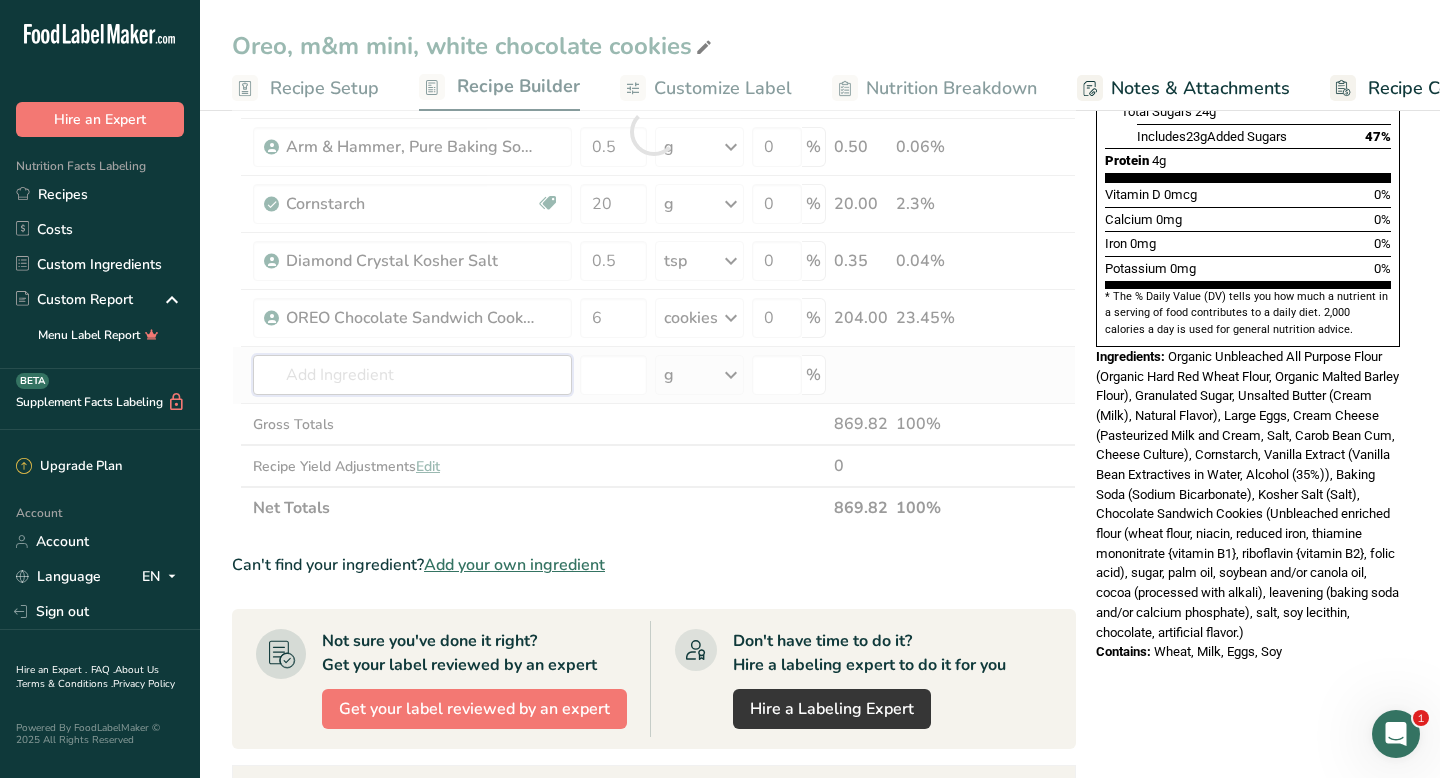 click on "Ingredient *
Amount *
Unit *
Waste *   .a-a{fill:#347362;}.b-a{fill:#fff;}          Grams
Percentage
Kirkland Signature Organic Unbleached All Purpose Flour
Organic
225
g
Portions
0.25 cups
0.5 cups
1 cup
Weight Units
g
kg
mg
See more
Volume Units
l
mL
fl oz
See more
0
%
225.00
25.87%
Imperial Sugar, Pure Cane Sugar, Granulated
220
g
Portions
1 tsp
Weight Units
g
kg
mg
See more
Volume Units
l
mL" at bounding box center (654, 131) 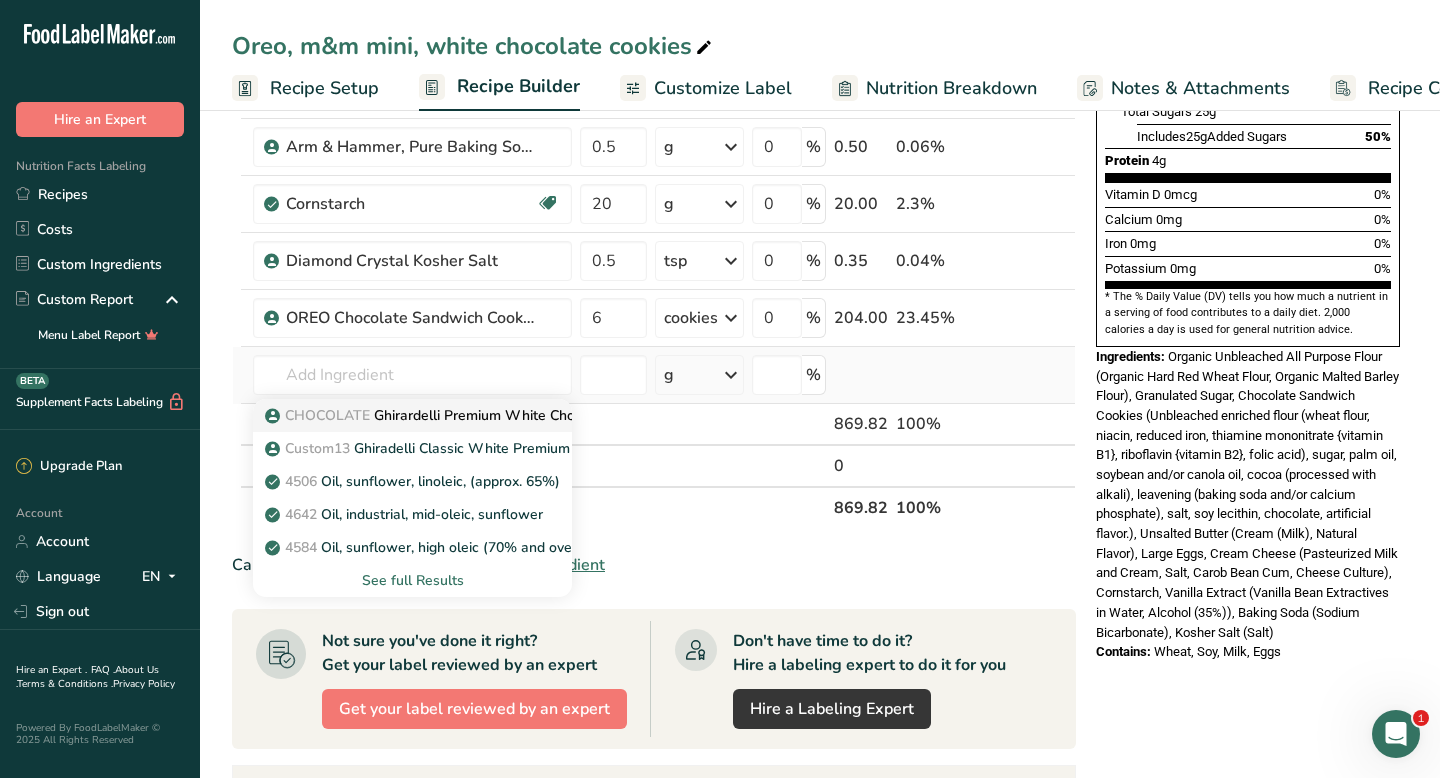 click on "CHOCOLATE
Ghirardelli Premium White Chocolate Baking Bar" at bounding box center [479, 415] 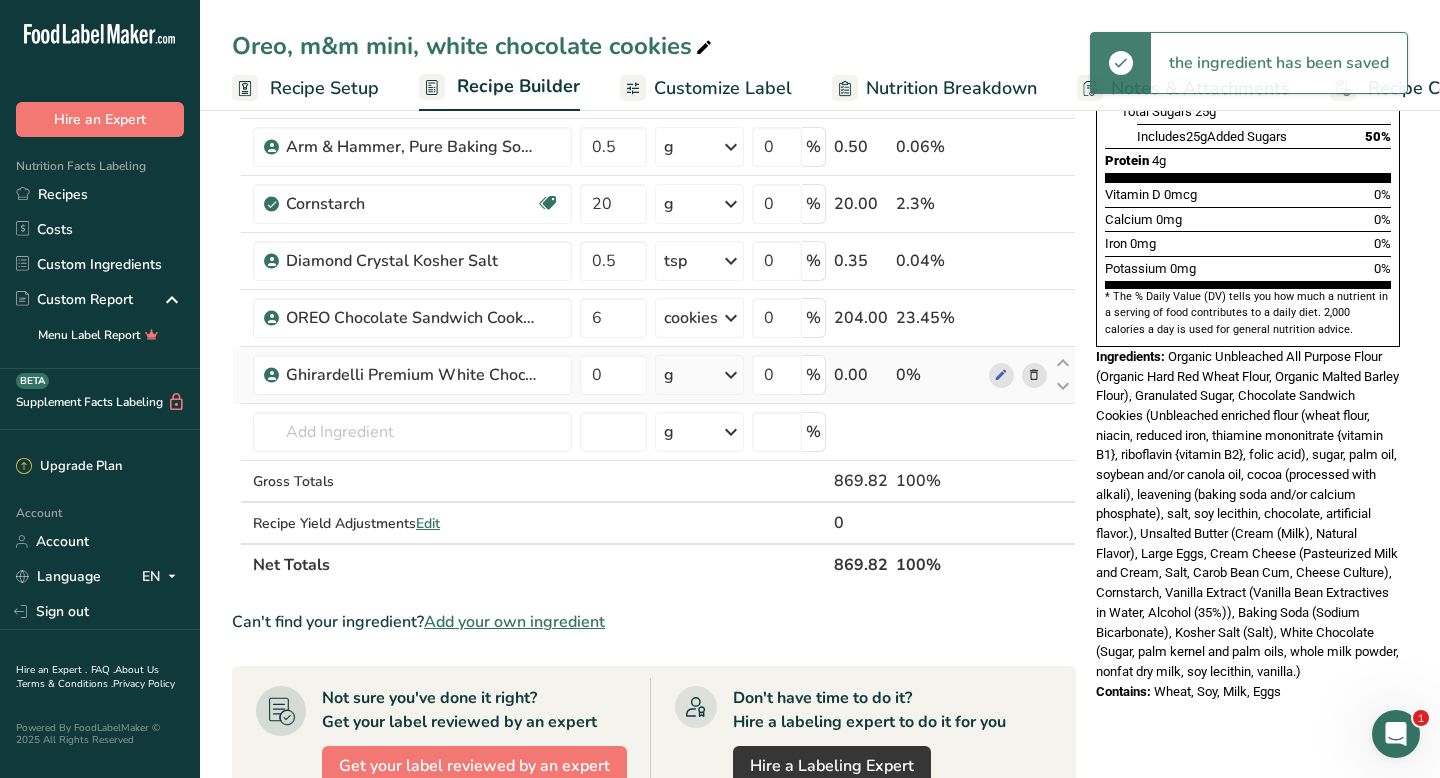 click on "g" at bounding box center (699, 375) 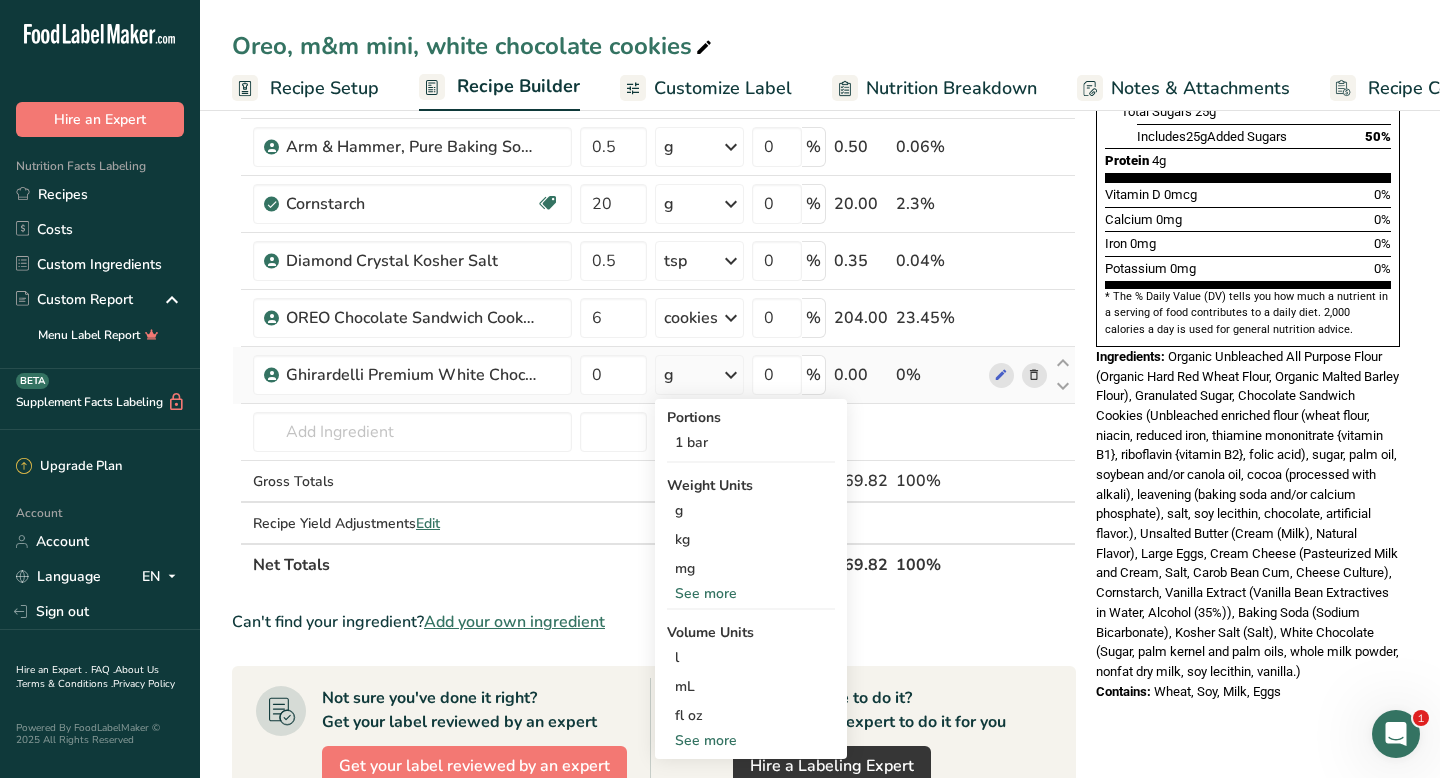 click on "See more" at bounding box center [751, 593] 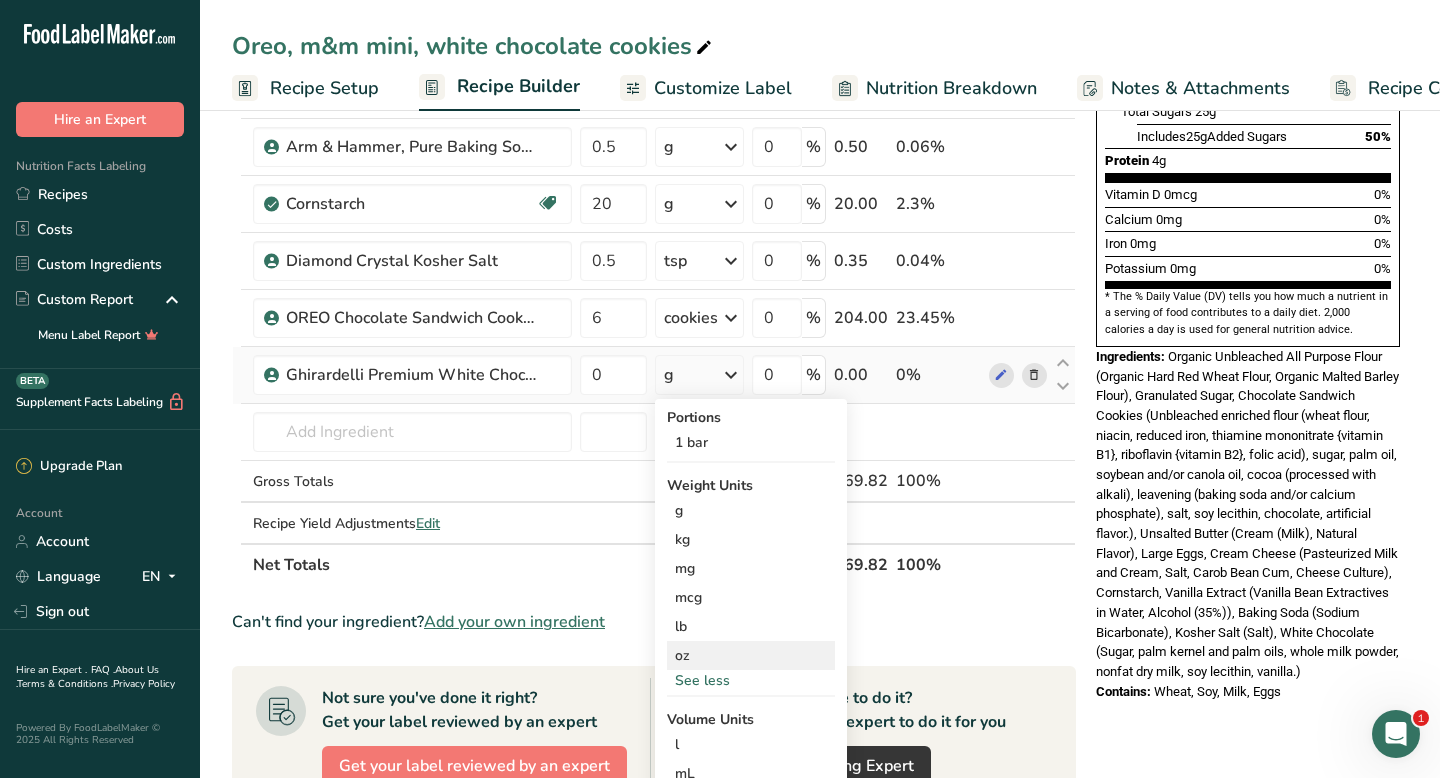 click on "oz" at bounding box center (751, 655) 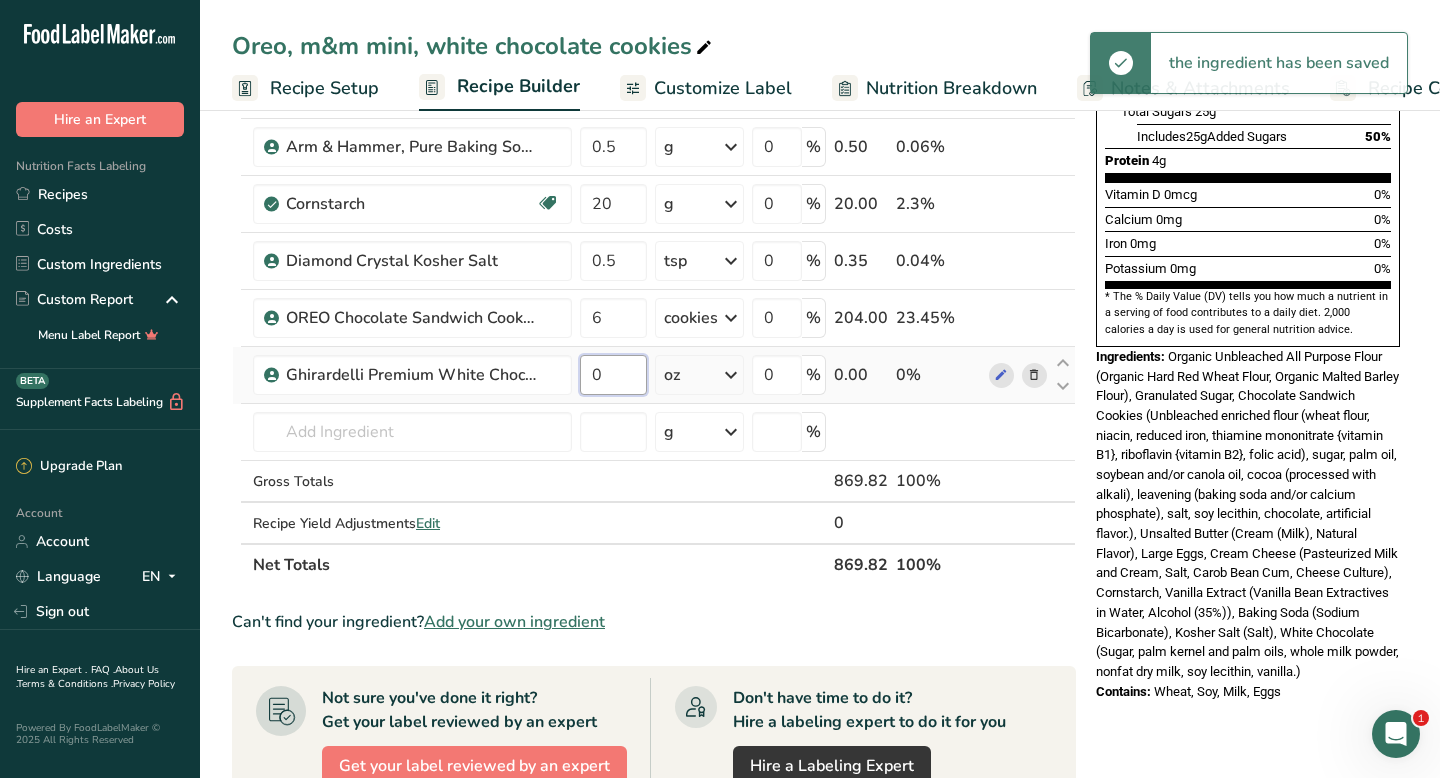 drag, startPoint x: 610, startPoint y: 377, endPoint x: 598, endPoint y: 377, distance: 12 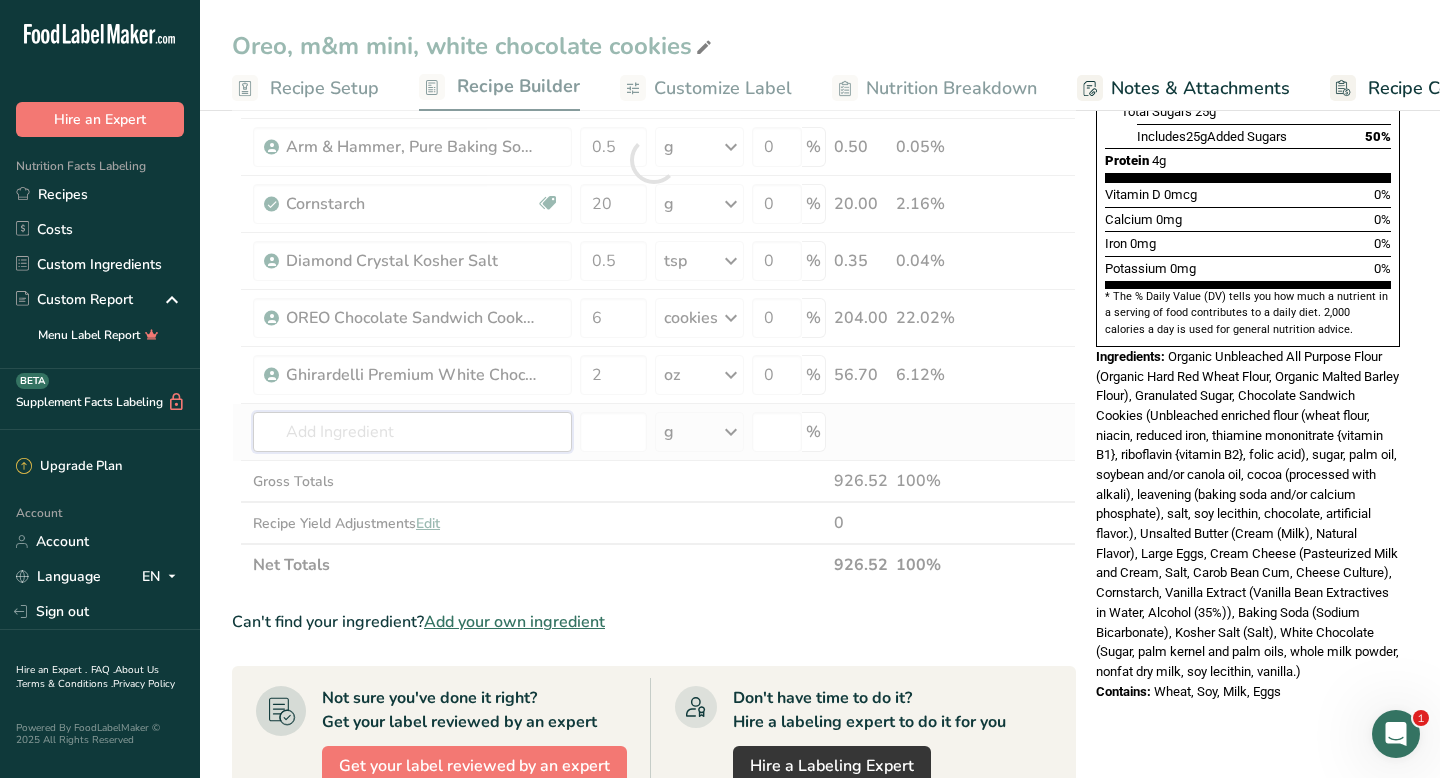 click on "Ingredient *
Amount *
Unit *
Waste *   .a-a{fill:#347362;}.b-a{fill:#fff;}          Grams
Percentage
Kirkland Signature Organic Unbleached All Purpose Flour
Organic
[NUMBER]
g
Portions
0.25 cups
0.5 cups
1 cup
Weight Units
g
kg
mg
See more
Volume Units
l
mL
fl oz
See more
0
%
[NUMBER]
24.28%
Imperial Sugar, Pure Cane Sugar, Granulated
[NUMBER]
g
Portions
1 tsp
Weight Units
g
kg
mg
See more
Volume Units
l
mL" at bounding box center [654, 160] 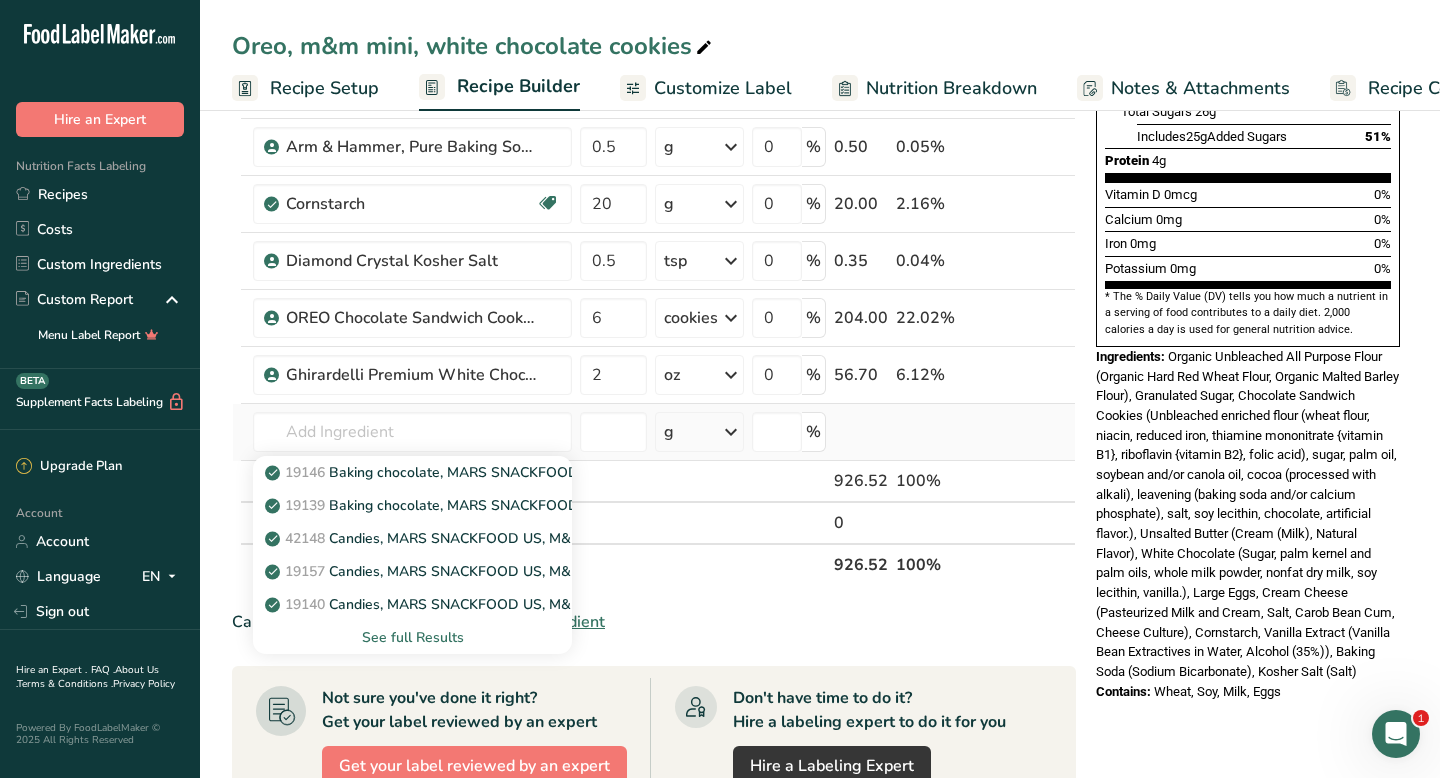 click on "See full Results" at bounding box center (412, 637) 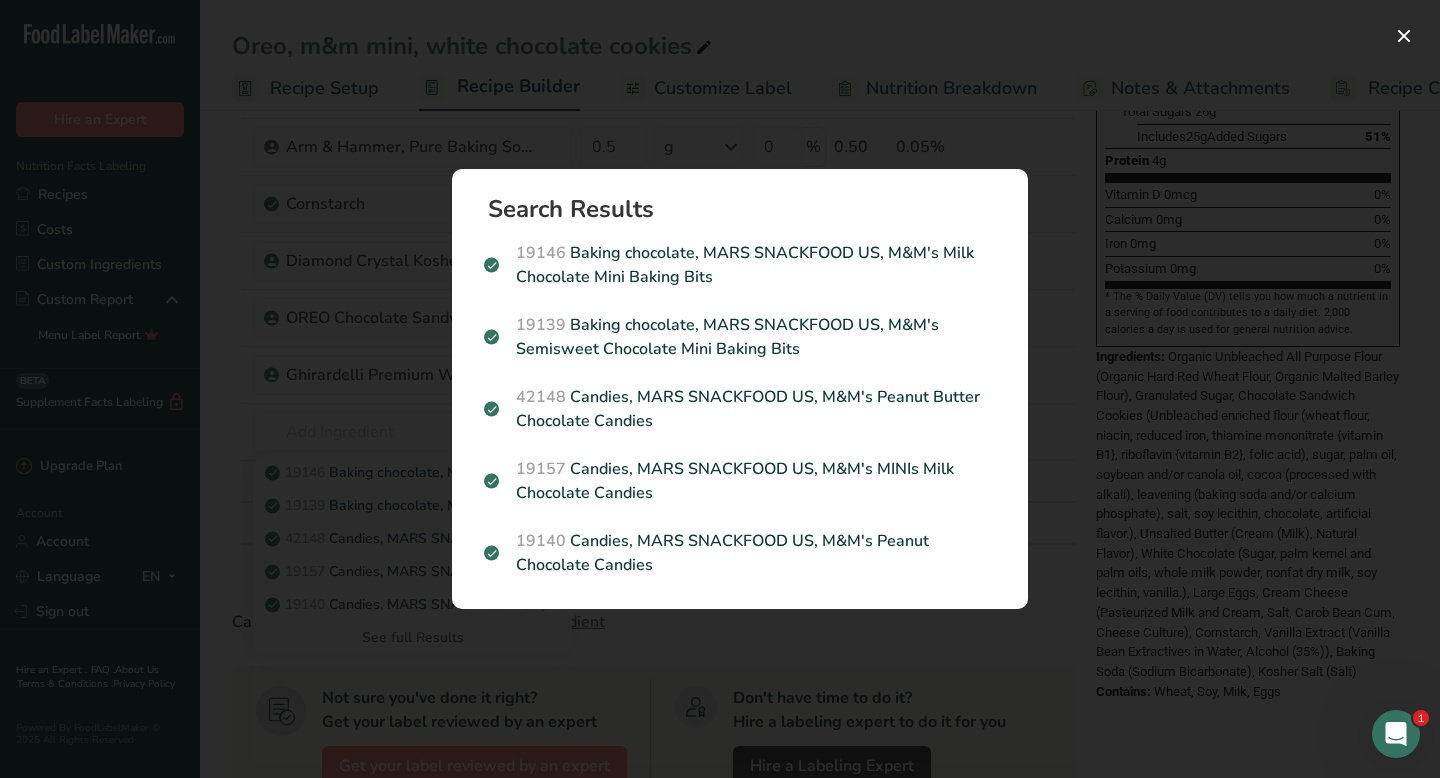 click at bounding box center [720, 389] 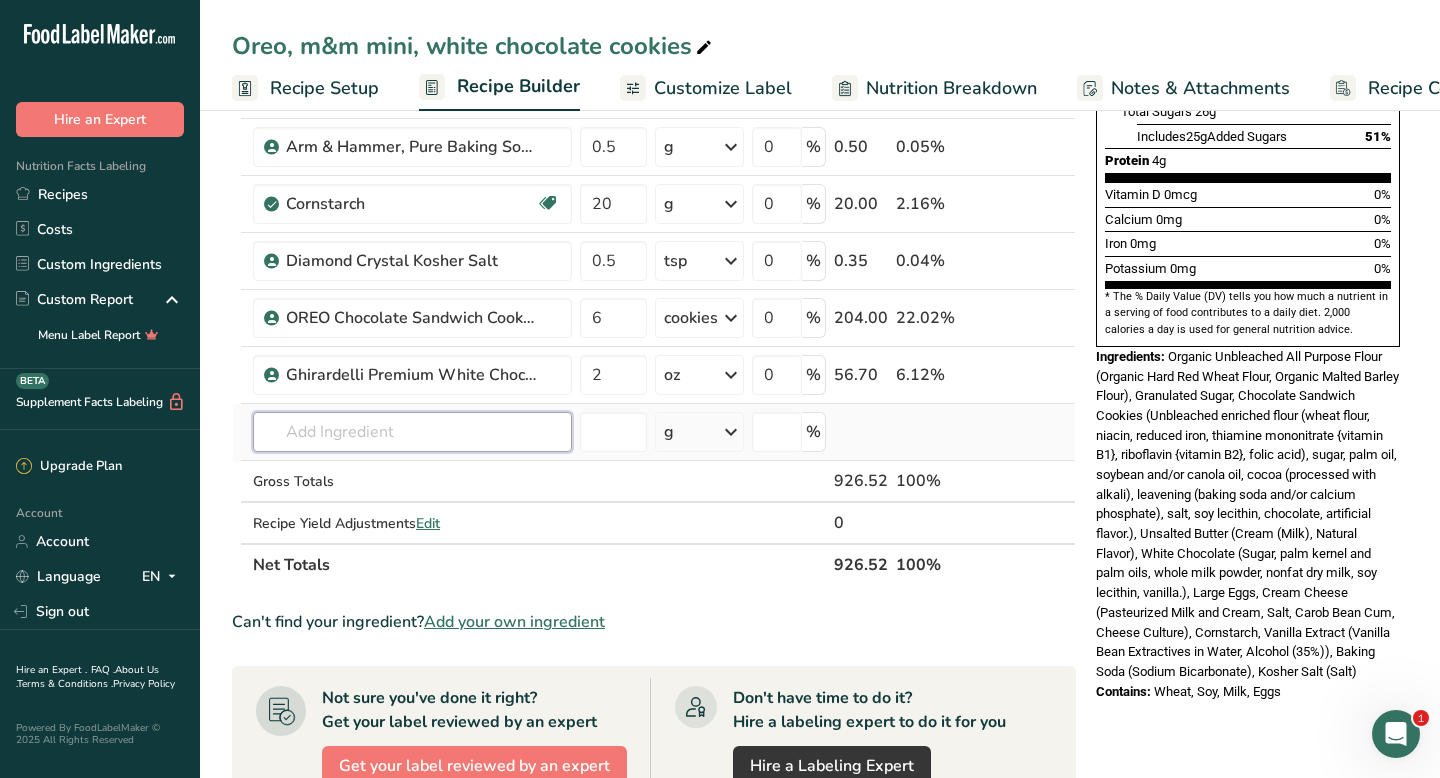 click at bounding box center [412, 432] 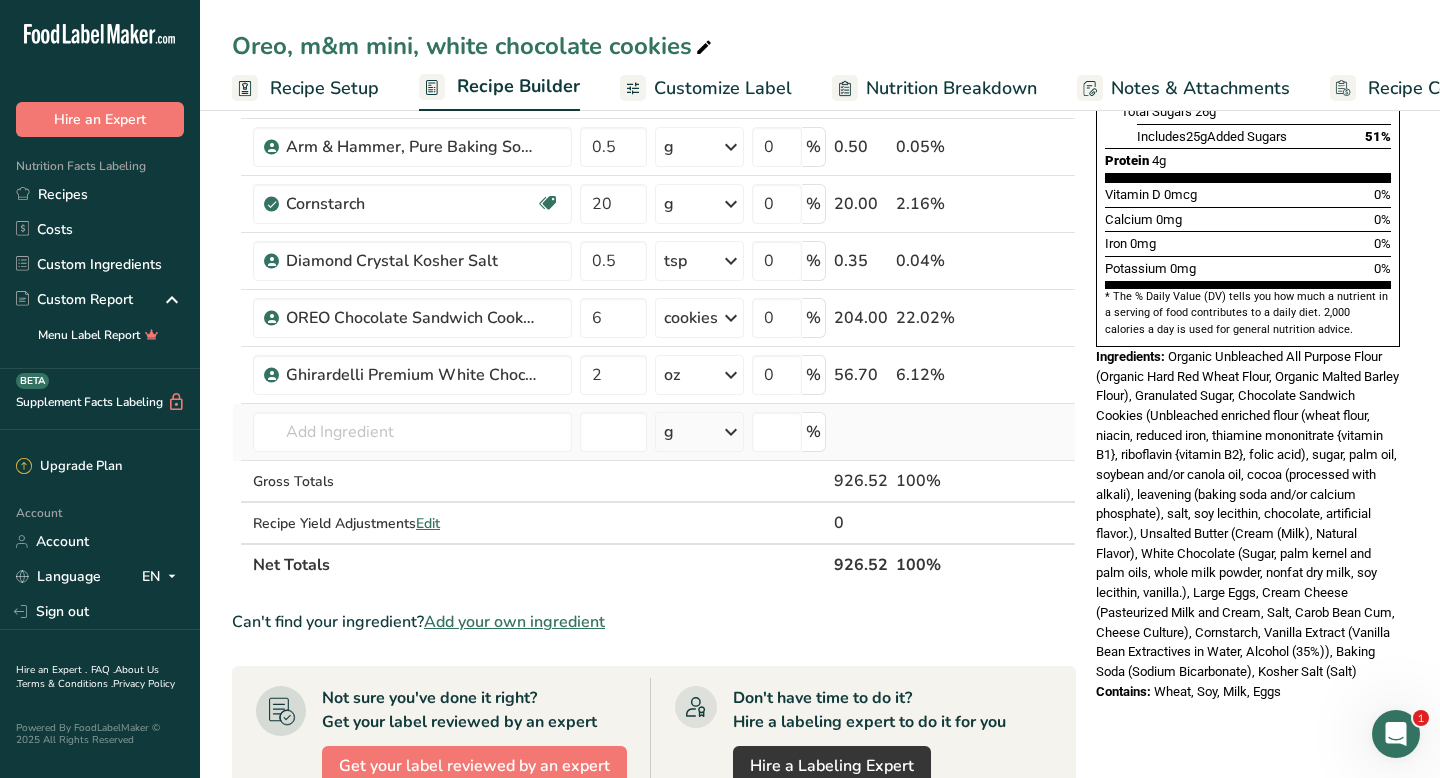 click at bounding box center (237, 432) 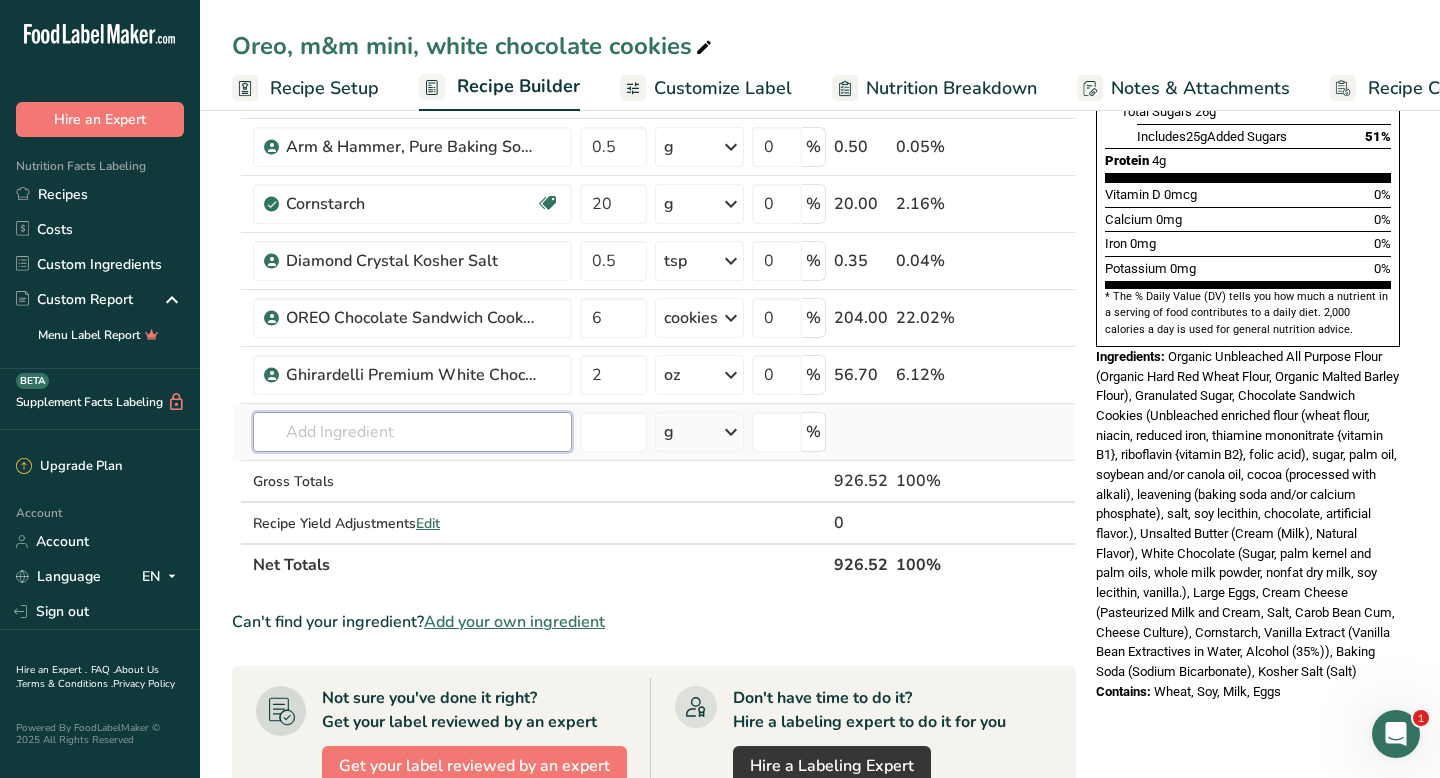 click at bounding box center (412, 432) 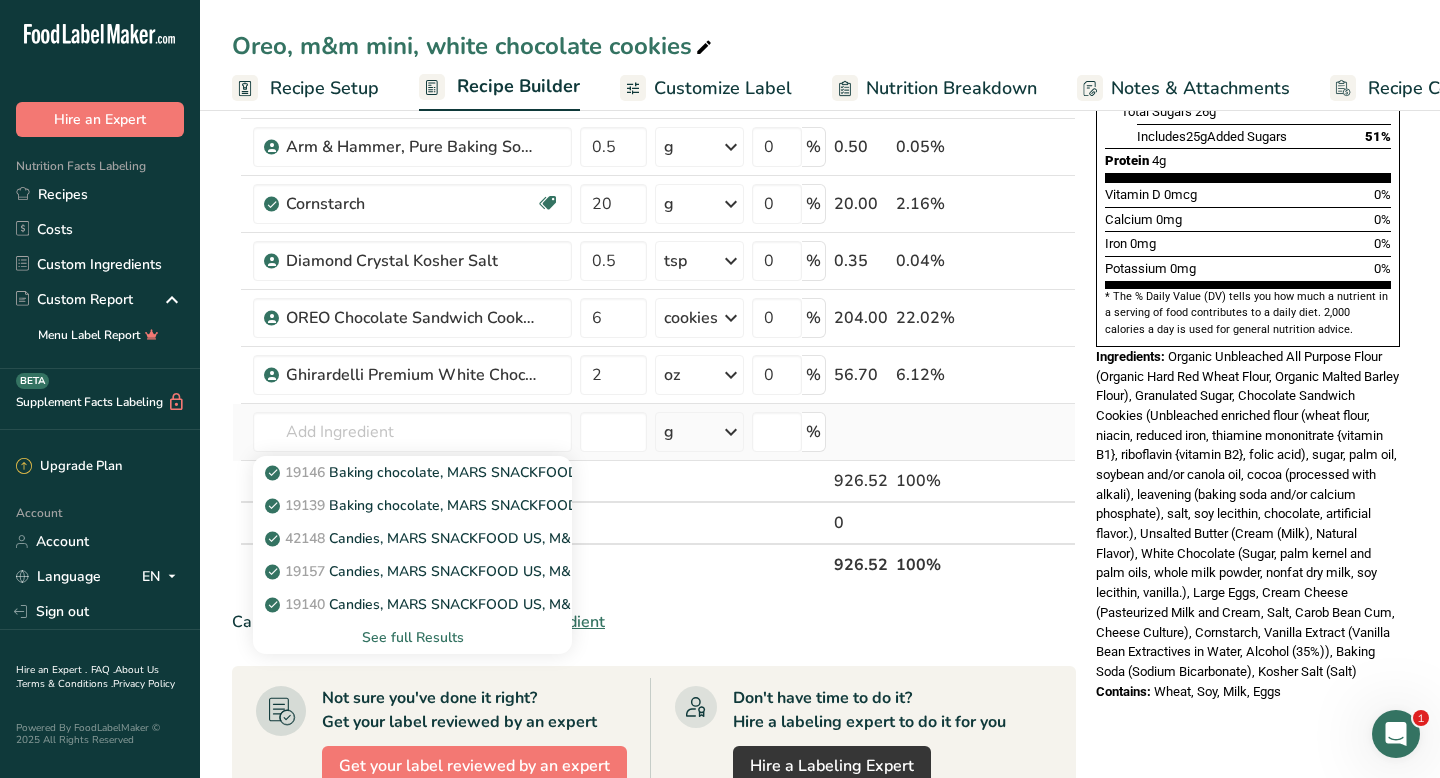 click on "See full Results" at bounding box center (412, 637) 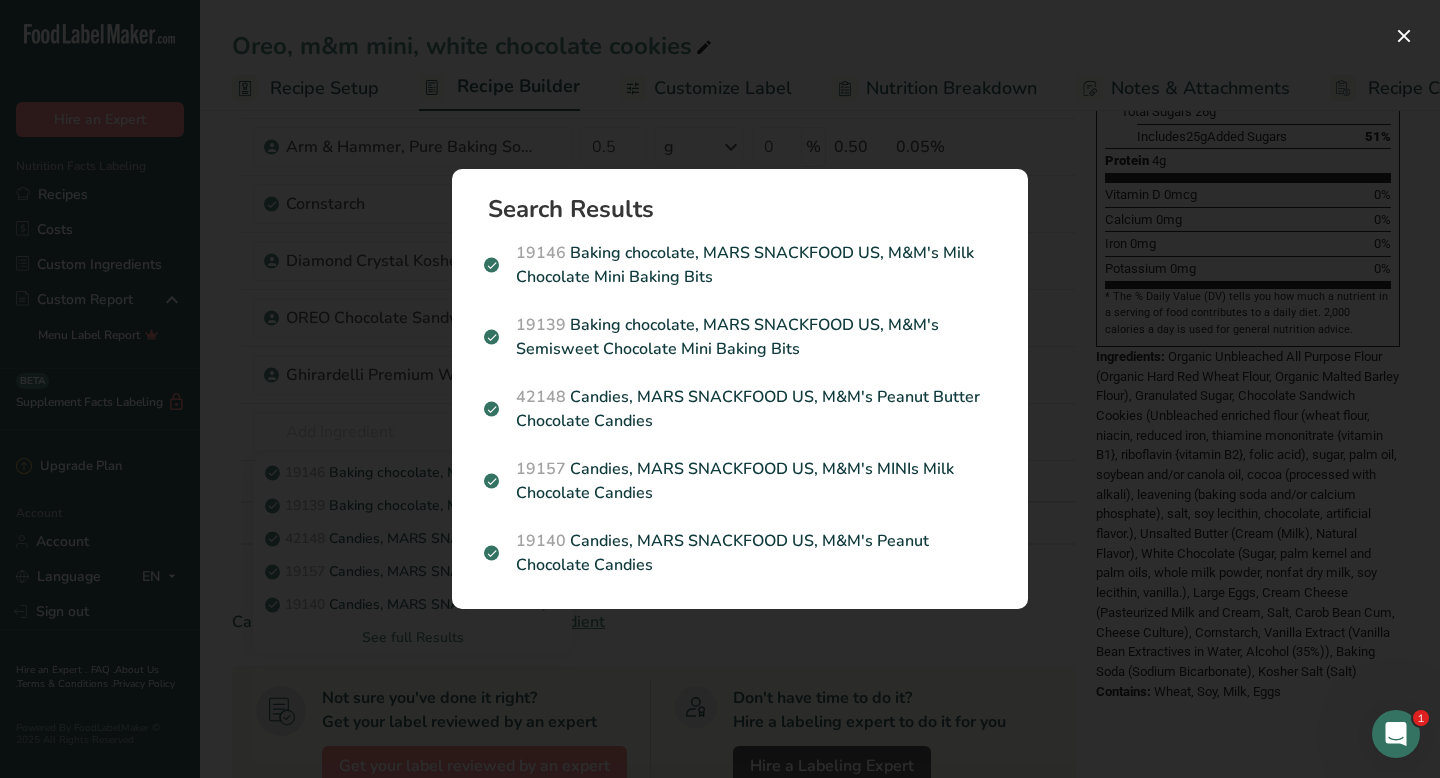 click at bounding box center (720, 389) 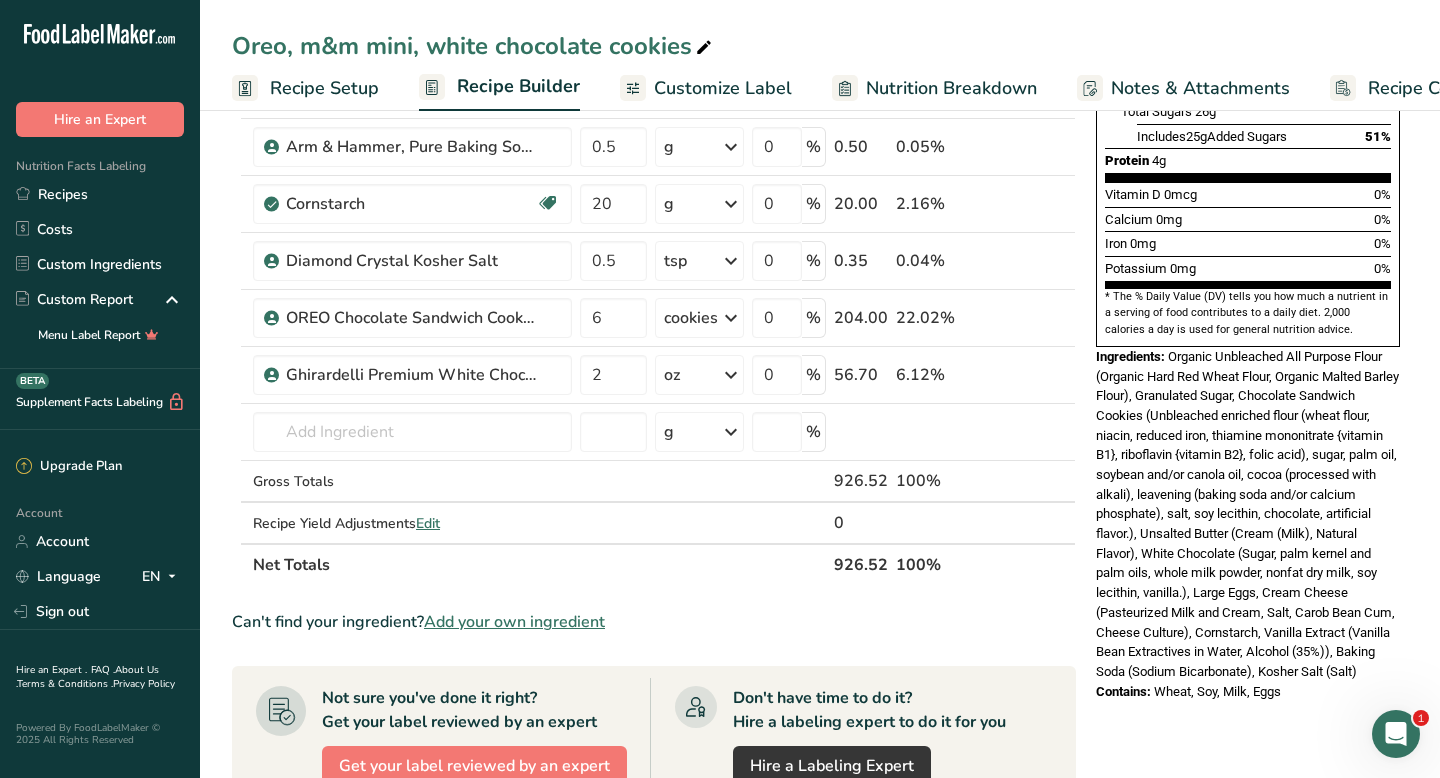 click on "Add Ingredients
Manage Recipe         Delete Recipe           Duplicate Recipe             Scale Recipe             Save as Sub-Recipe   .a-a{fill:#347362;}.b-a{fill:#fff;}                               Nutrition Breakdown                 Recipe Card
NEW
Amino Acids Pattern Report             Activity History
Download
Choose your preferred label style
Standard FDA label
Standard FDA label
The most common format for nutrition facts labels in compliance with the FDA's typeface, style and requirements
Tabular FDA label
A label format compliant with the FDA regulations presented in a tabular (horizontal) display.
Linear FDA label
A simple linear display for small sized packages.
Simplified FDA label" at bounding box center (820, 438) 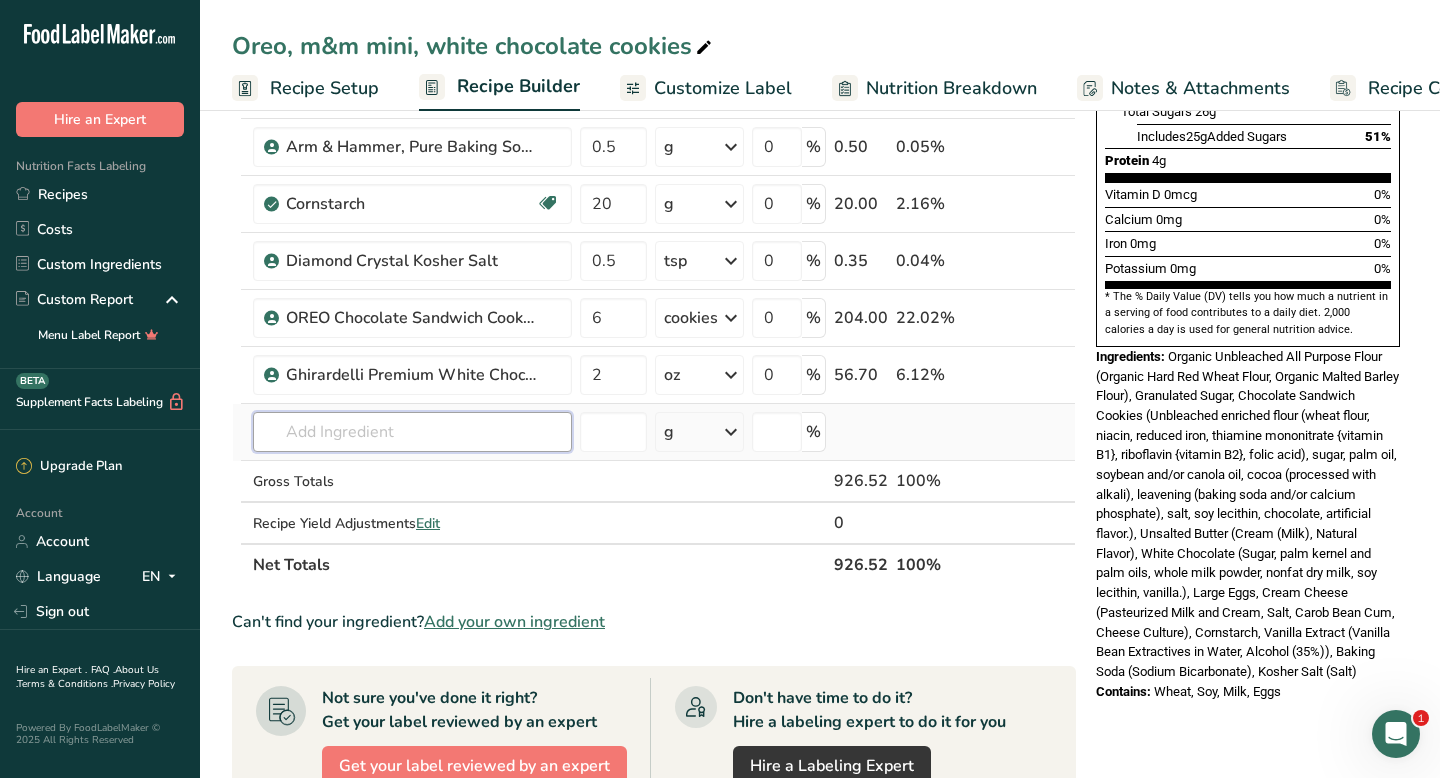 click at bounding box center (412, 432) 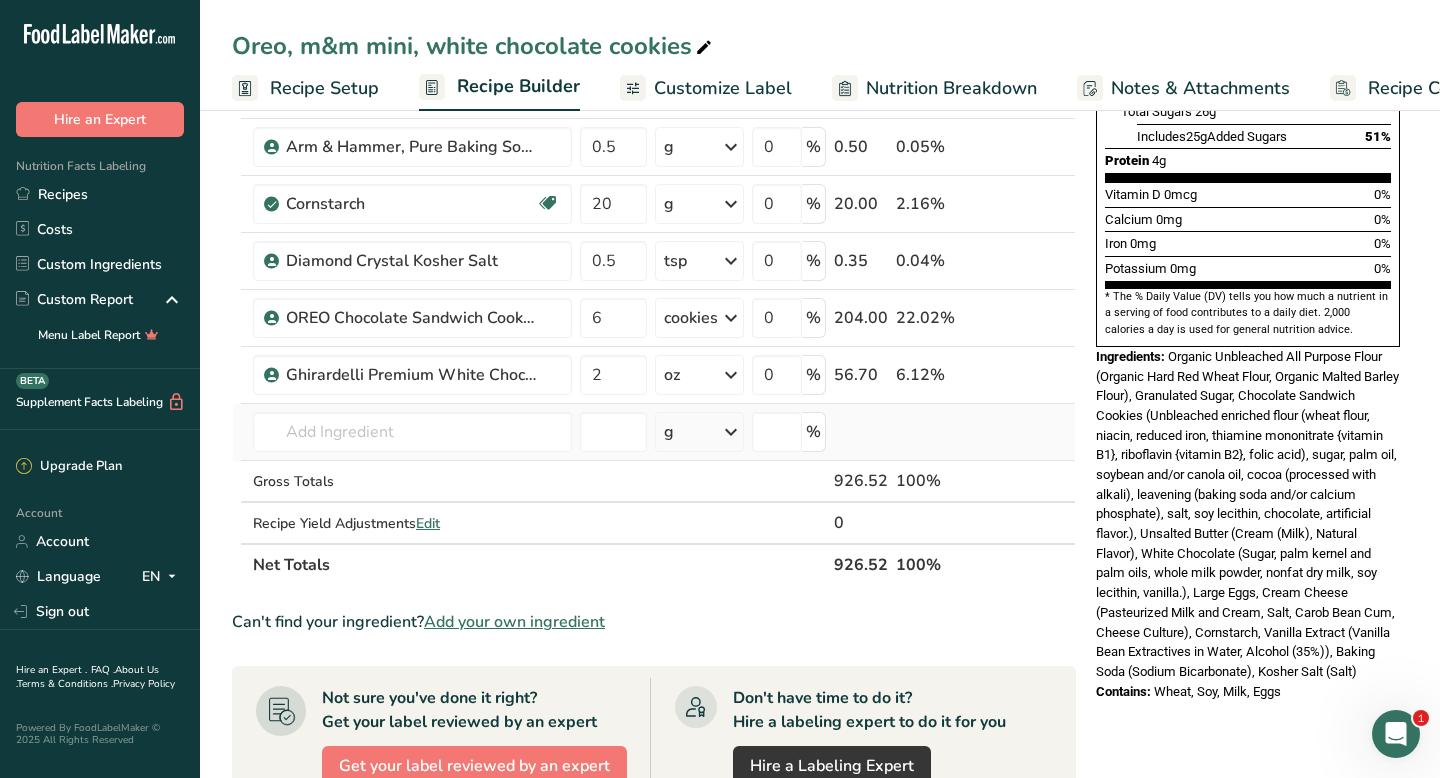 click at bounding box center [1018, 432] 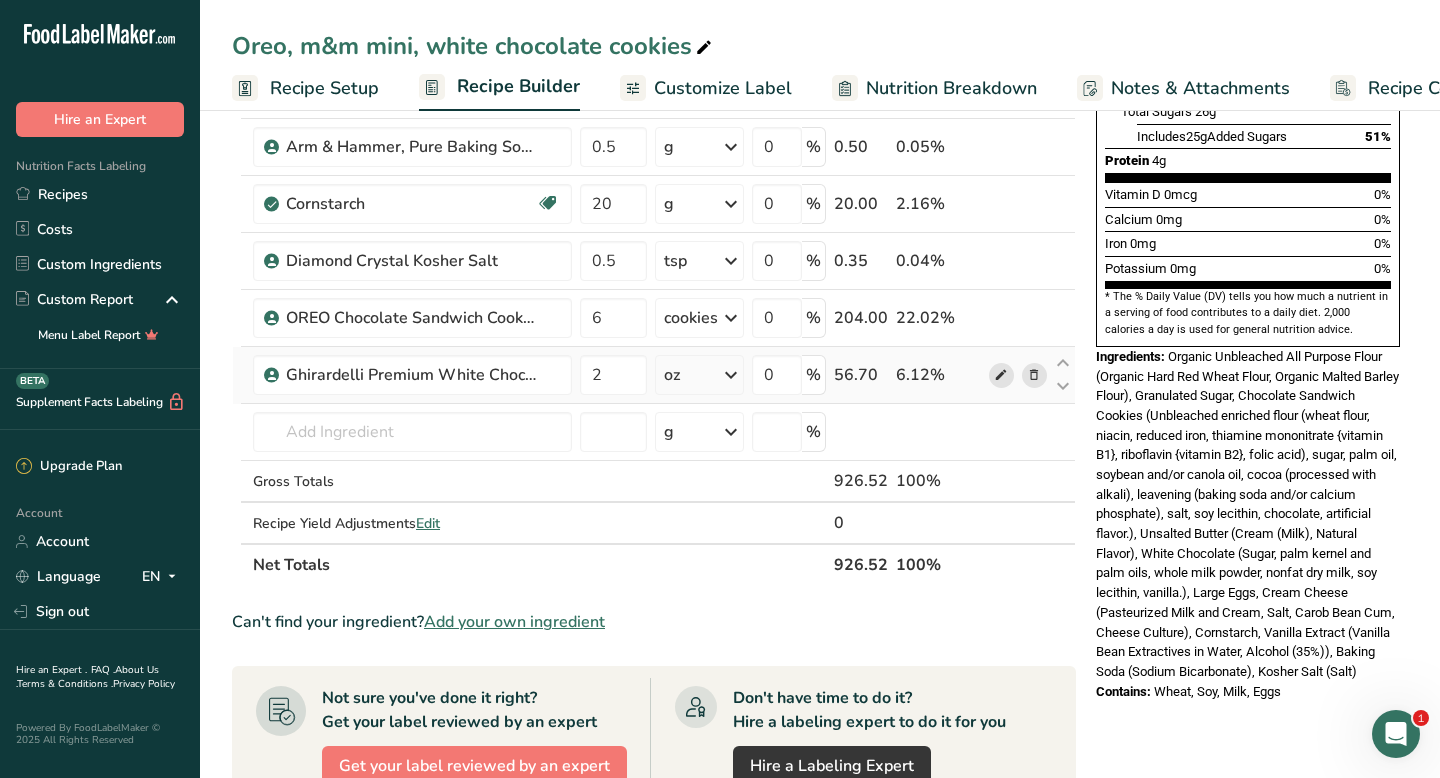 click at bounding box center (1001, 375) 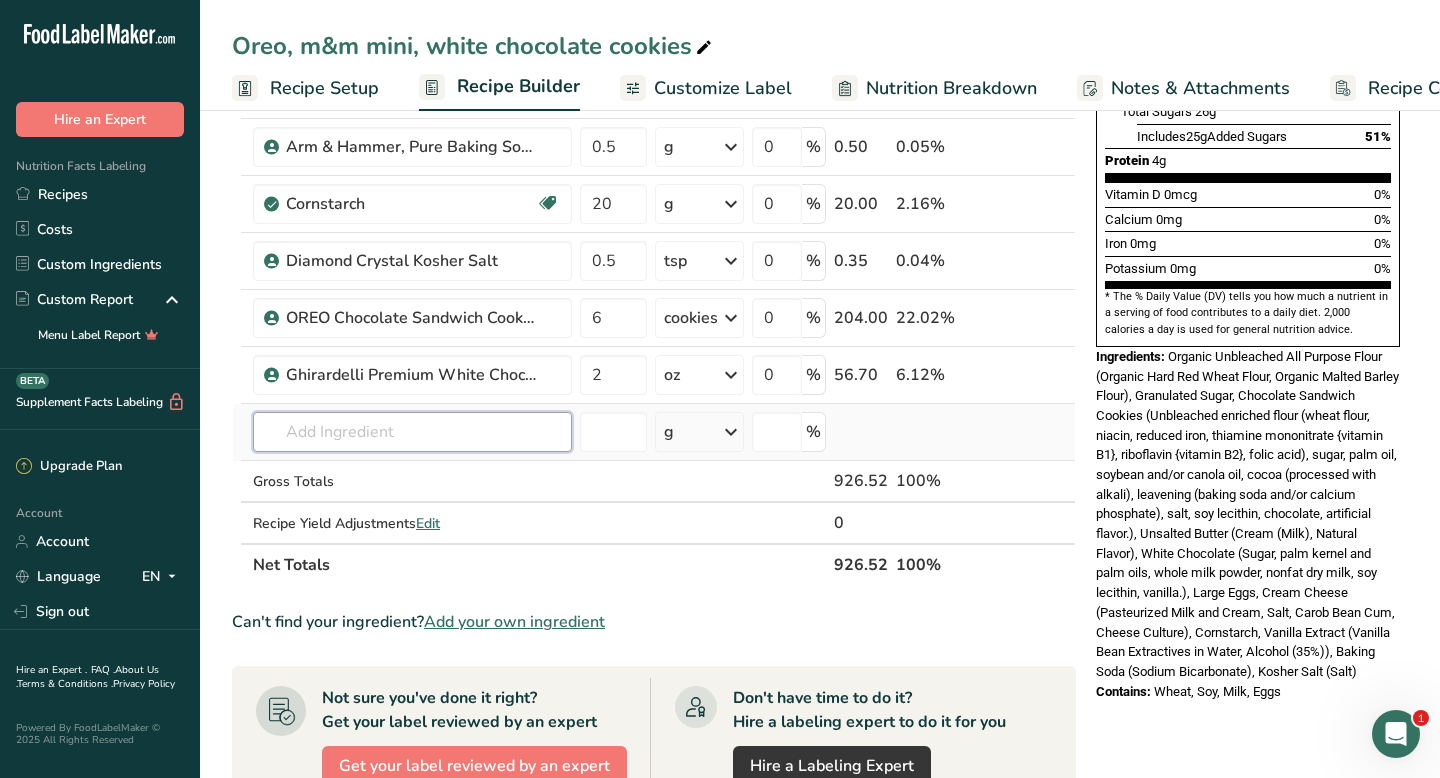 click at bounding box center (412, 432) 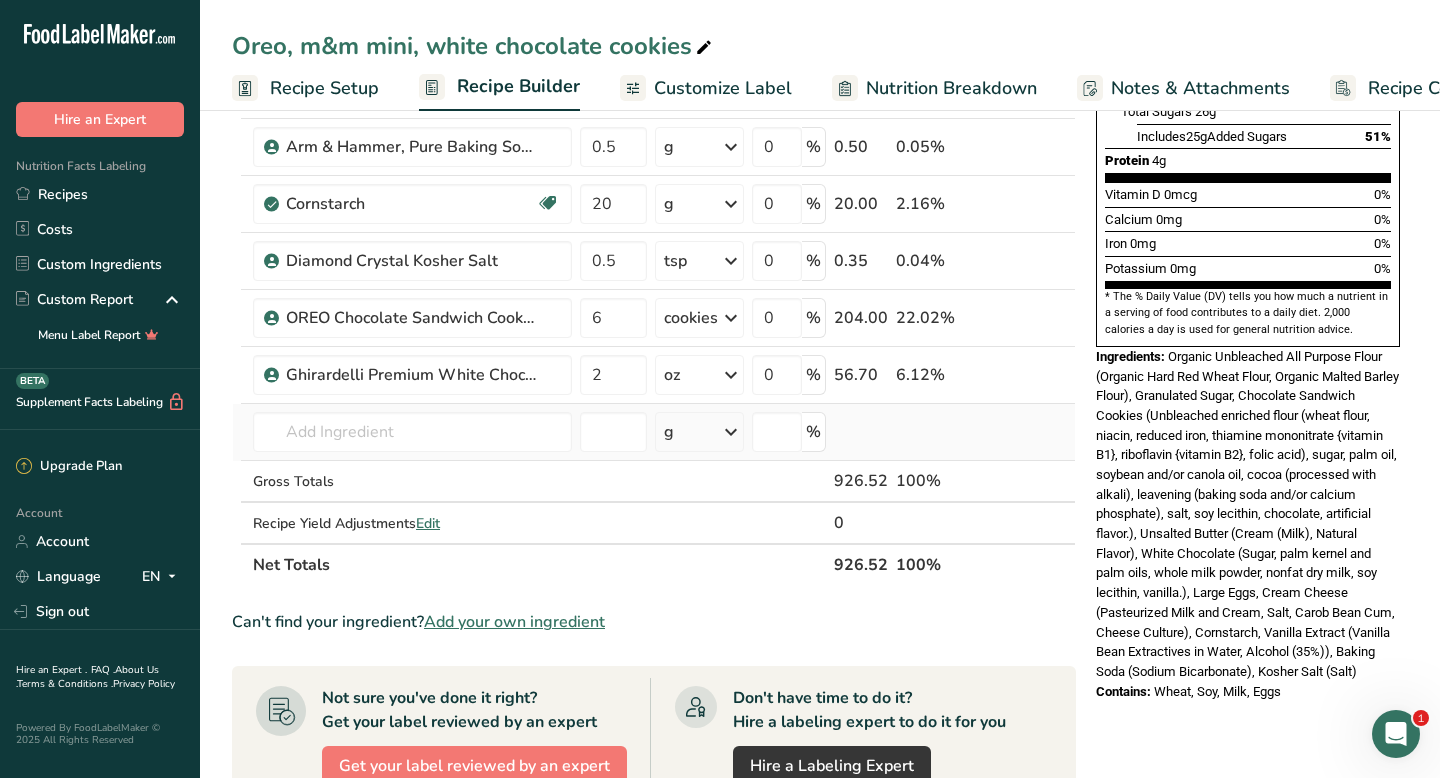 click on "Almond flour
1211
Milk, whole, 3.25% milkfat, without added vitamin A and vitamin D
23601
Beef, tenderloin, steak, separable lean only, trimmed to 1/8" fat, all grades, raw
13000
Beef, grass-fed, strip steaks, lean only, raw
13498
Beef, ground, 70% lean meat / 30% fat, raw
See full Results" at bounding box center (412, 432) 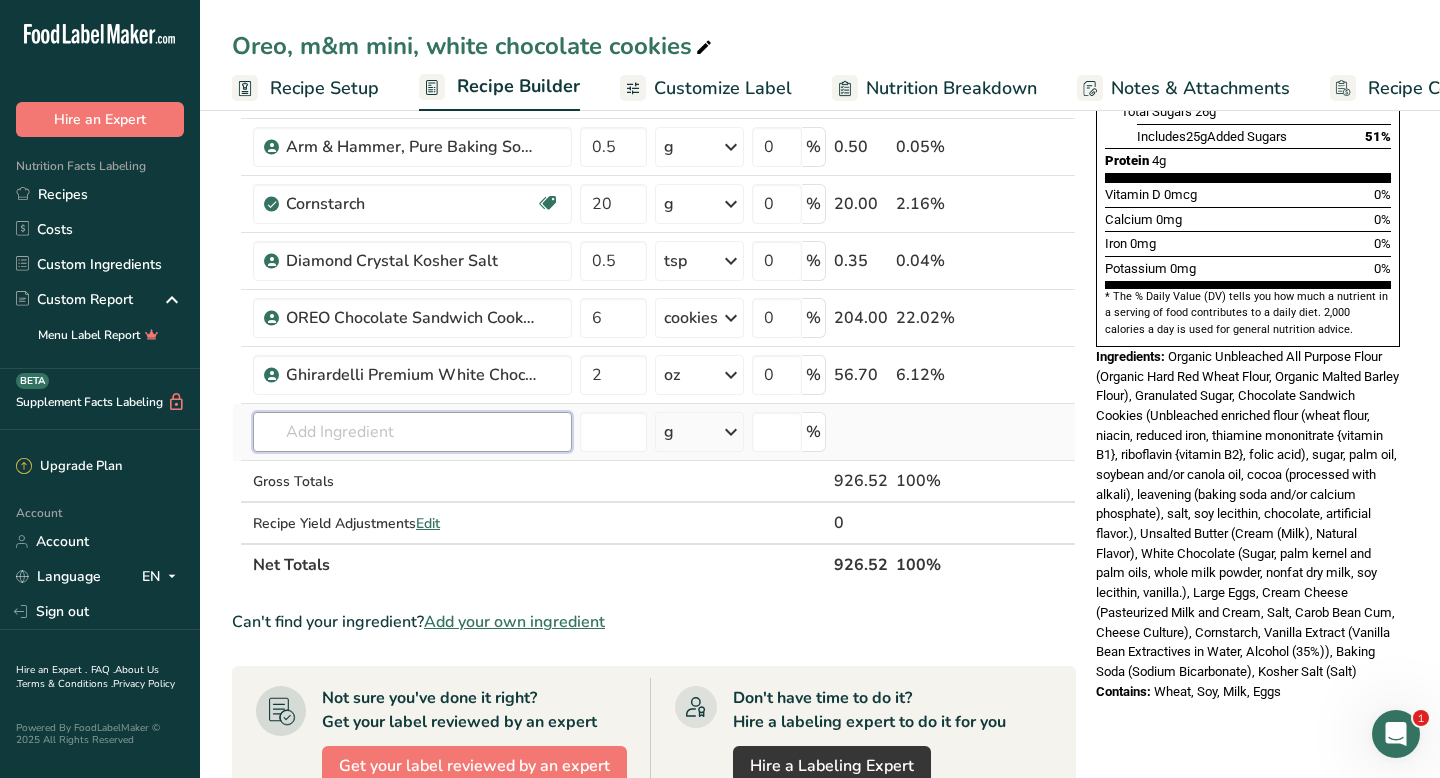 click at bounding box center [412, 432] 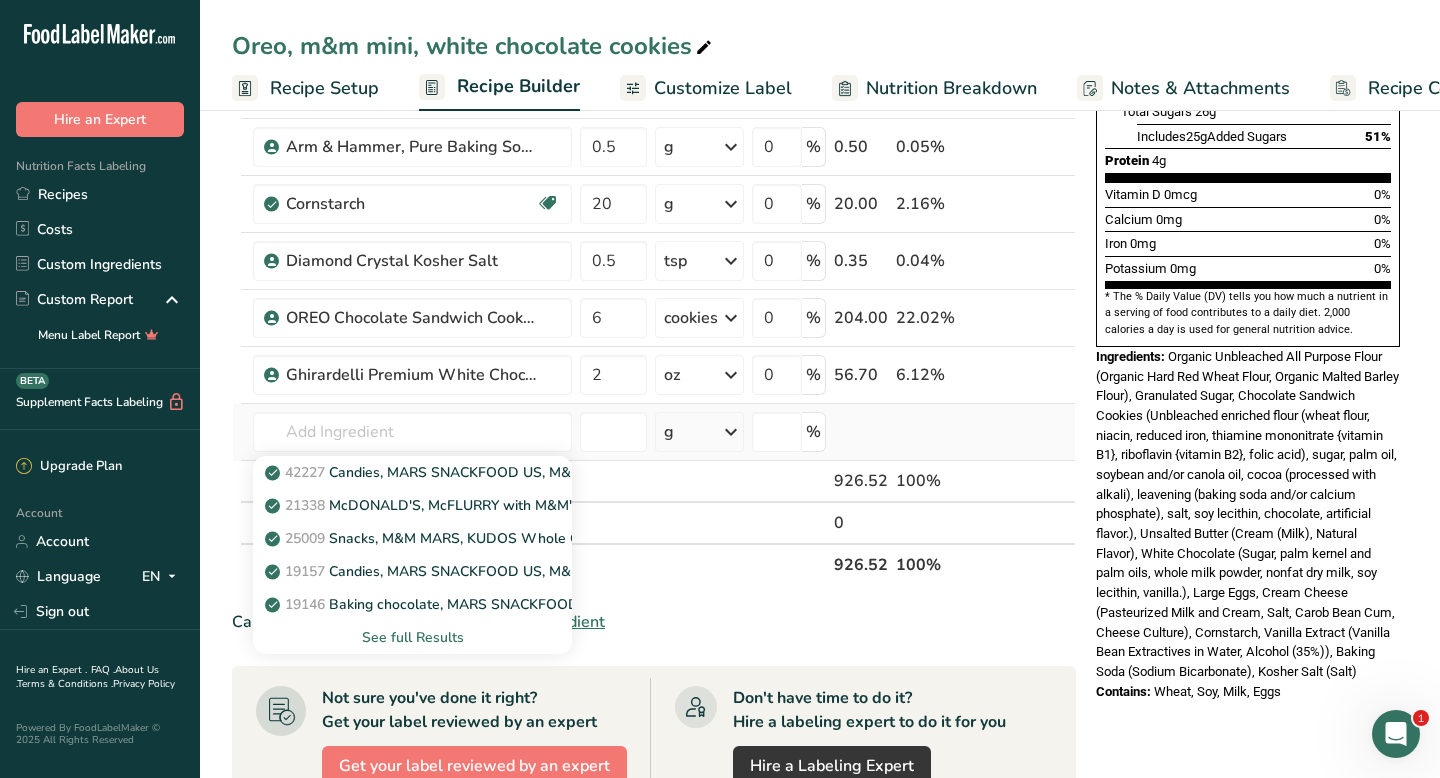 click on "See full Results" at bounding box center [412, 637] 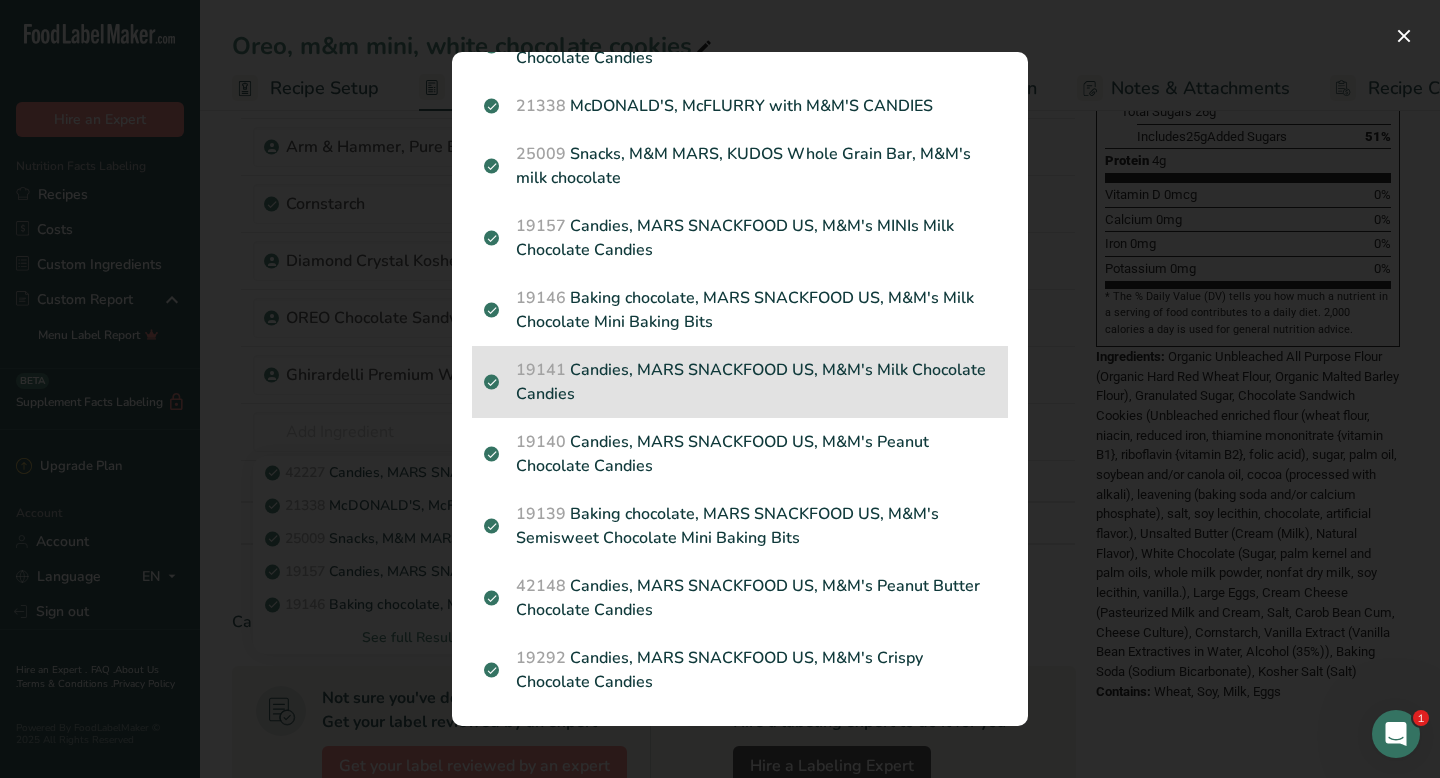 scroll, scrollTop: 0, scrollLeft: 0, axis: both 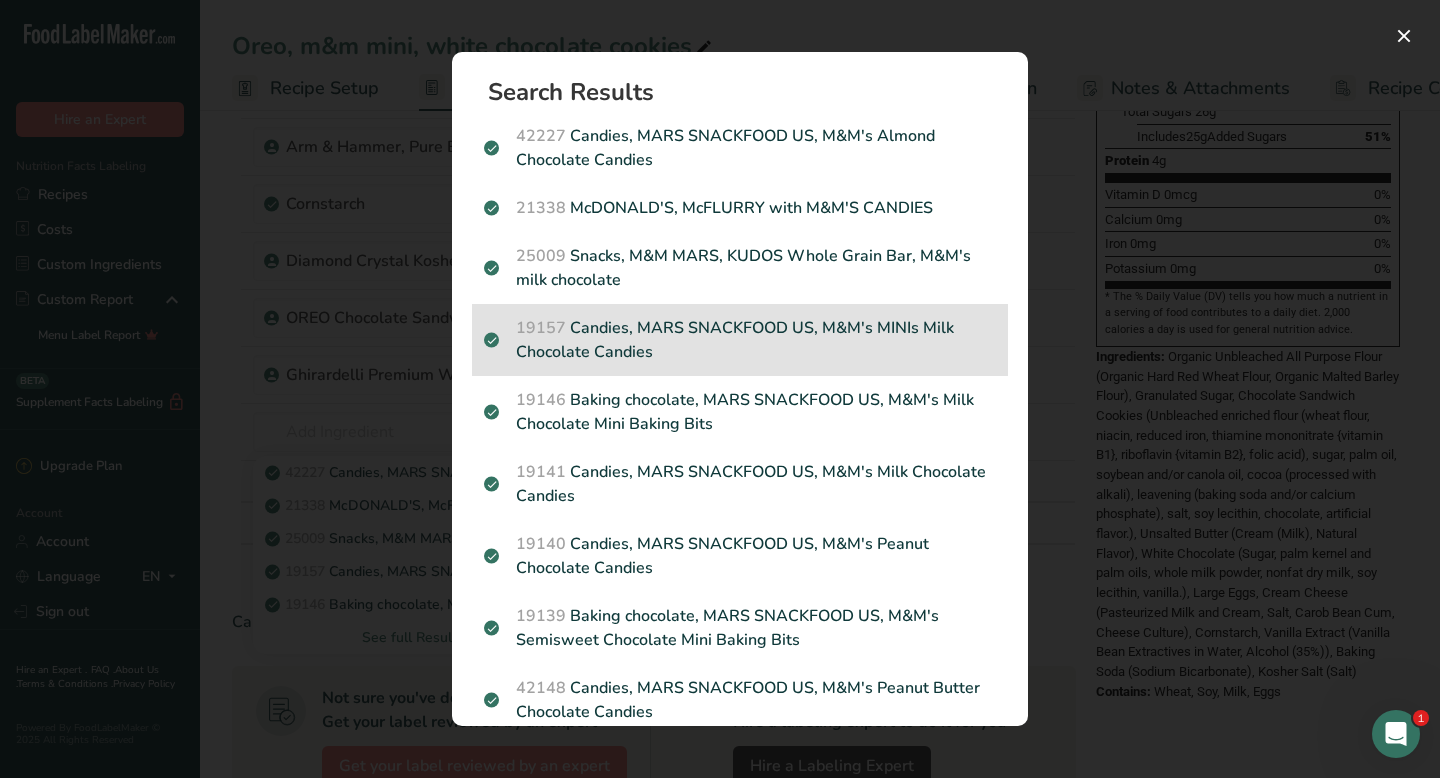 click on "[NUMBER]
Candies, MARS SNACKFOOD US, M&M's MINIs Milk Chocolate Candies" at bounding box center [740, 340] 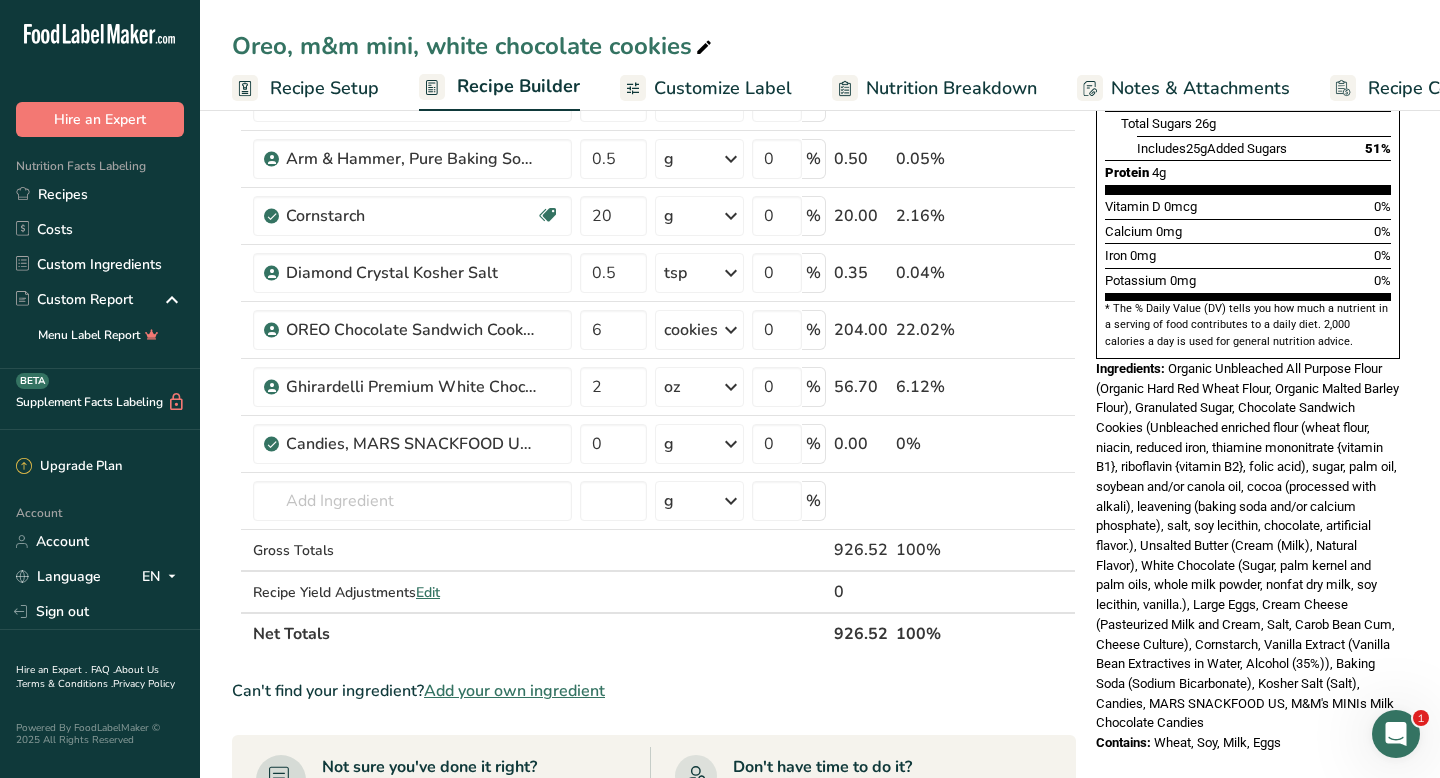 scroll, scrollTop: 468, scrollLeft: 0, axis: vertical 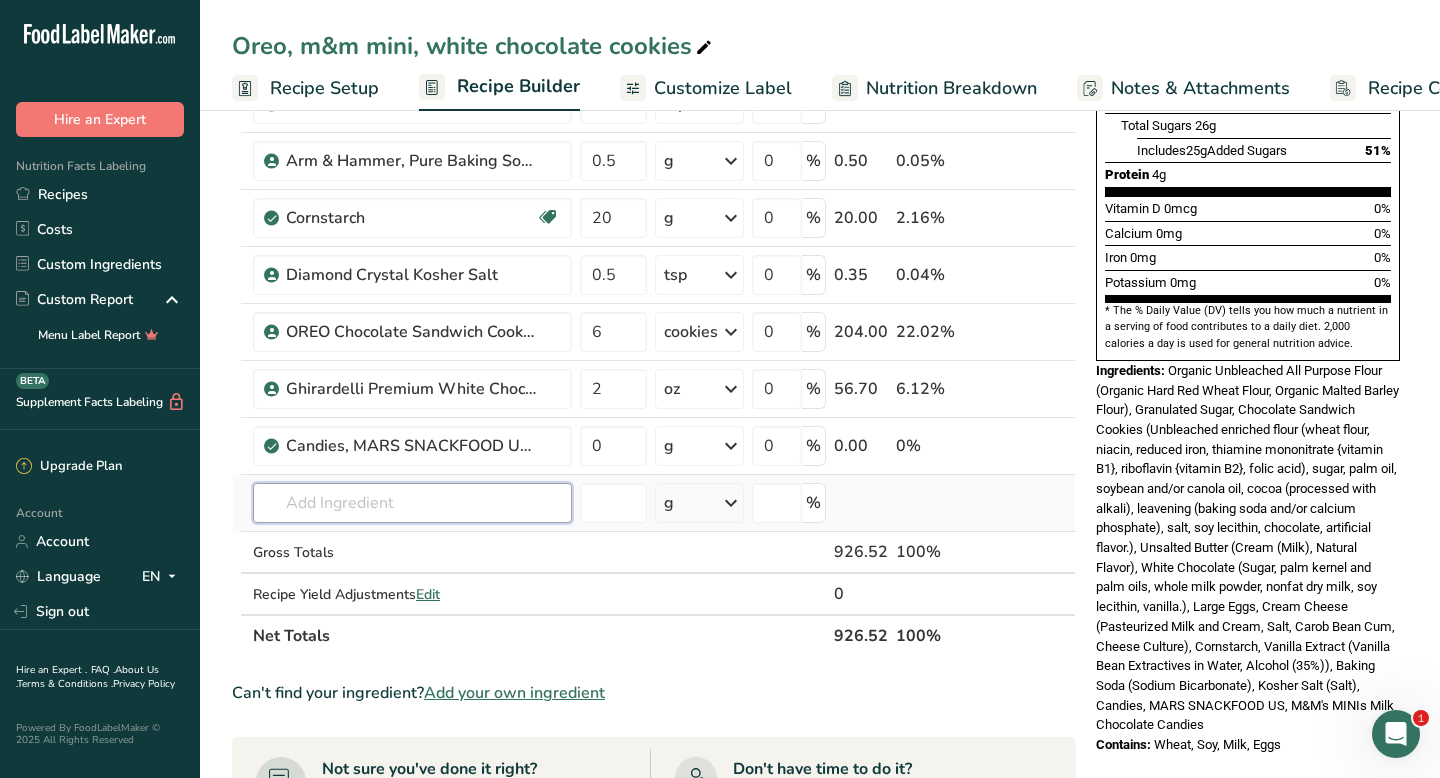 click at bounding box center [412, 503] 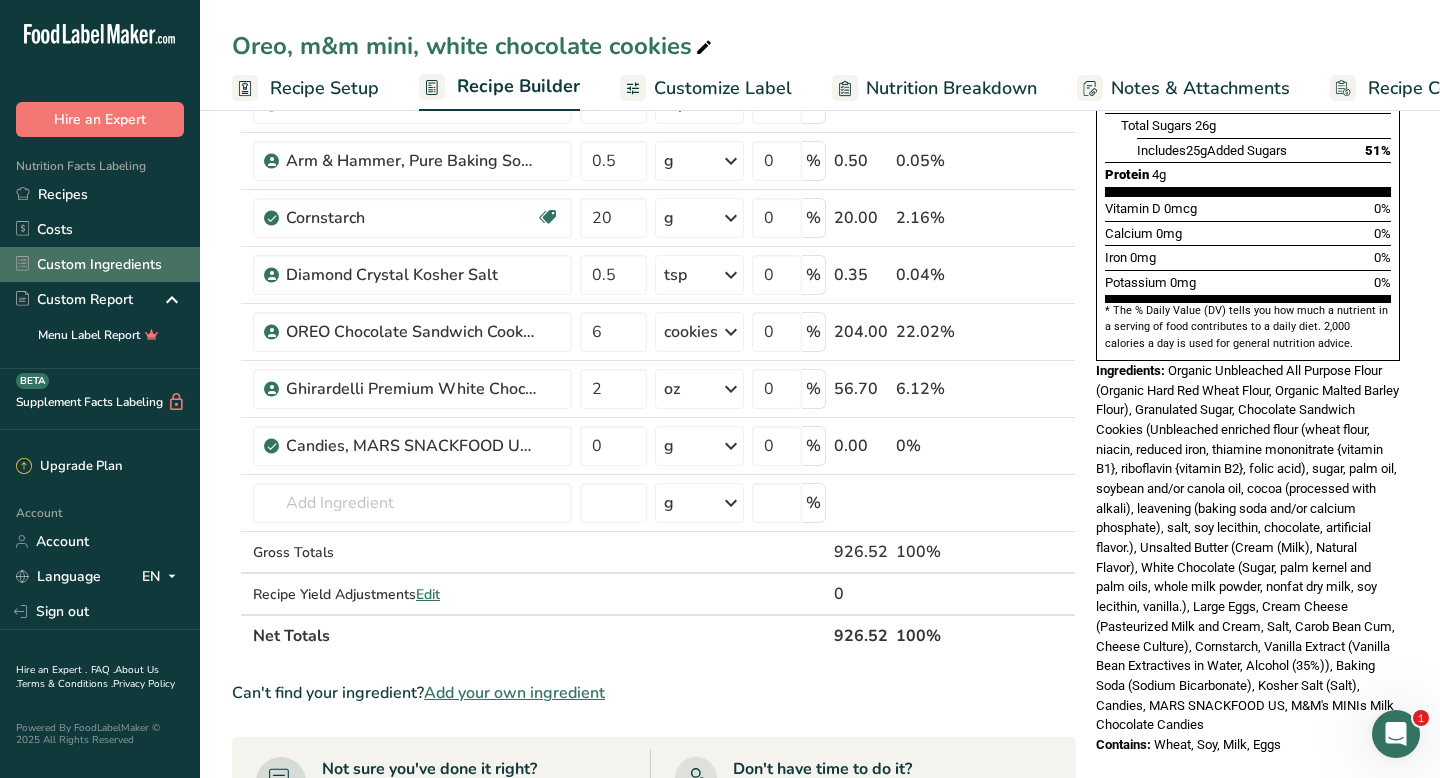 click on "Custom Ingredients" at bounding box center [100, 264] 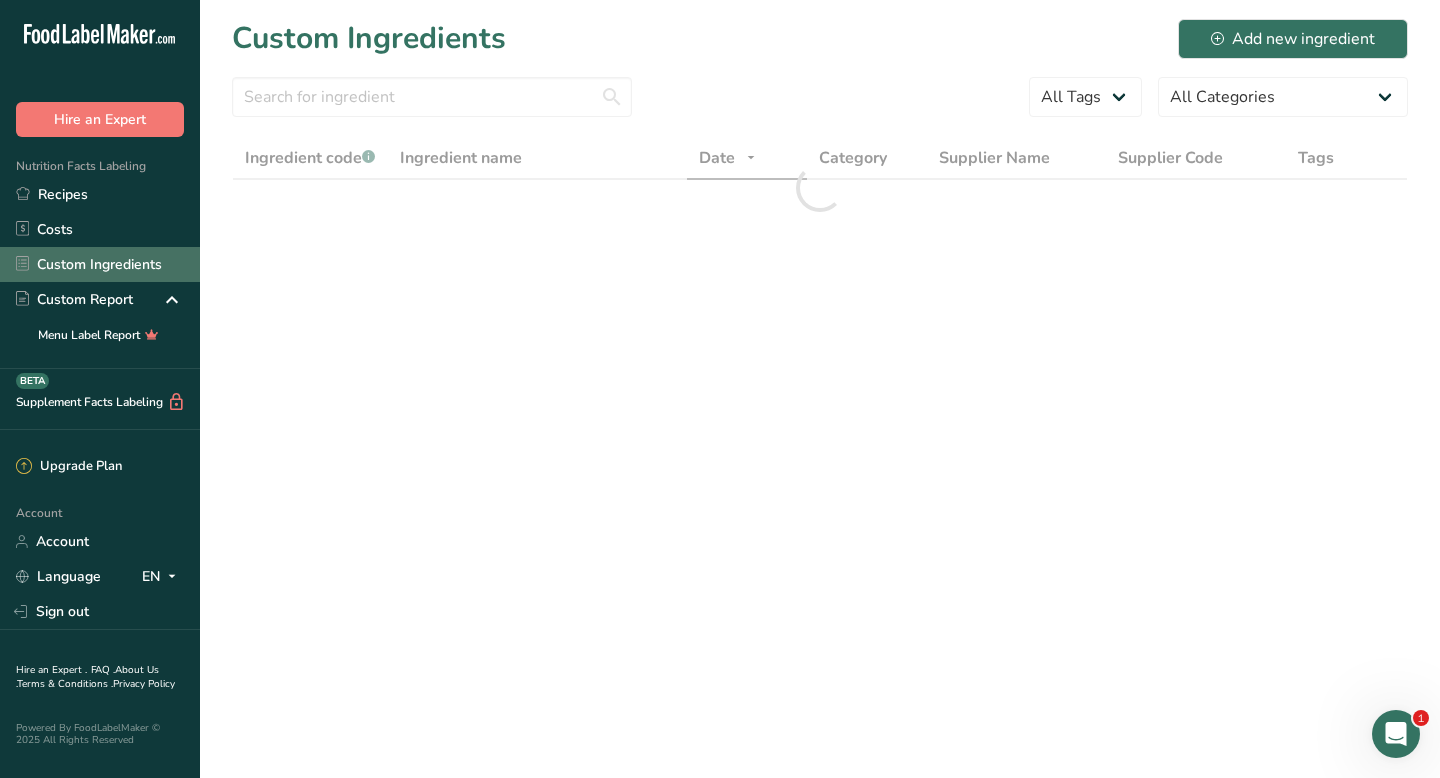 scroll, scrollTop: 0, scrollLeft: 0, axis: both 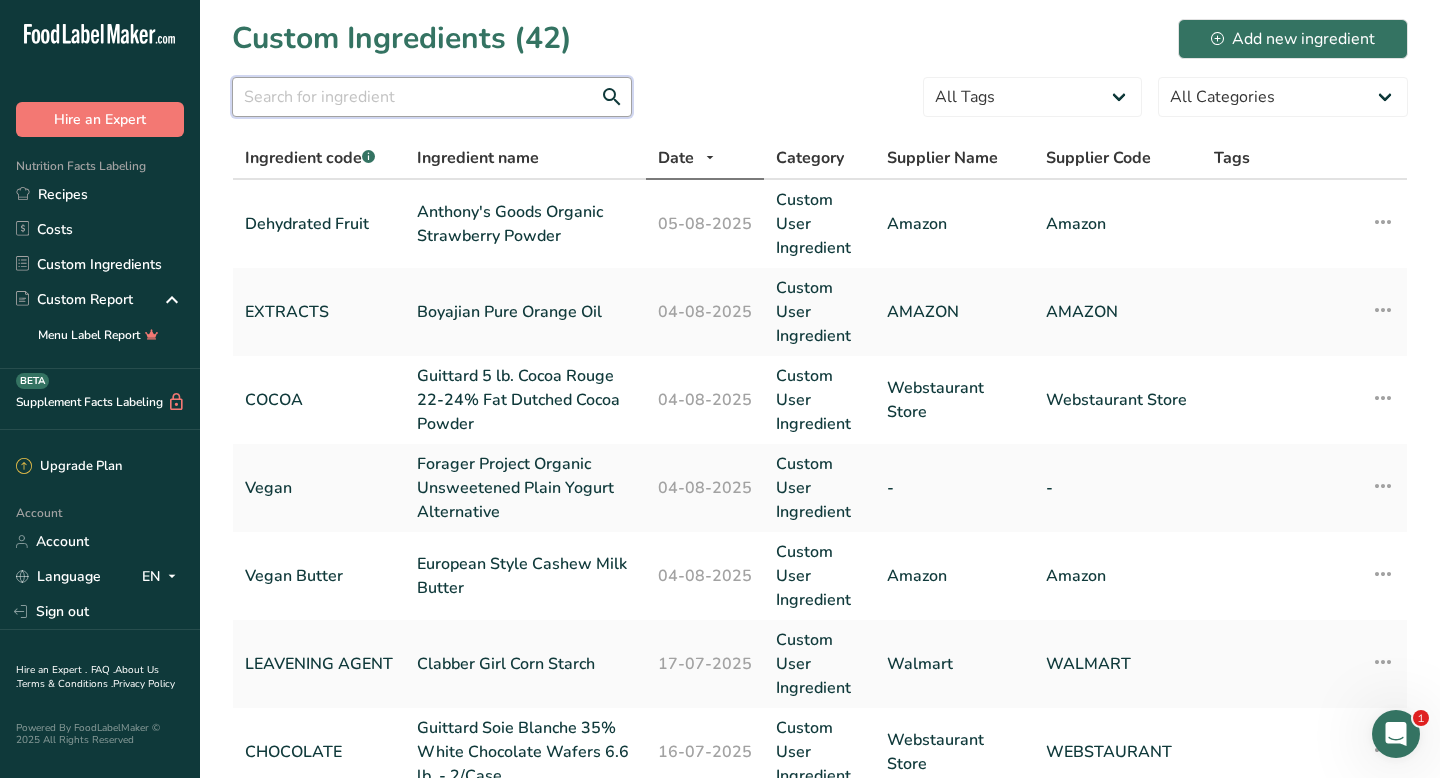 click at bounding box center (432, 97) 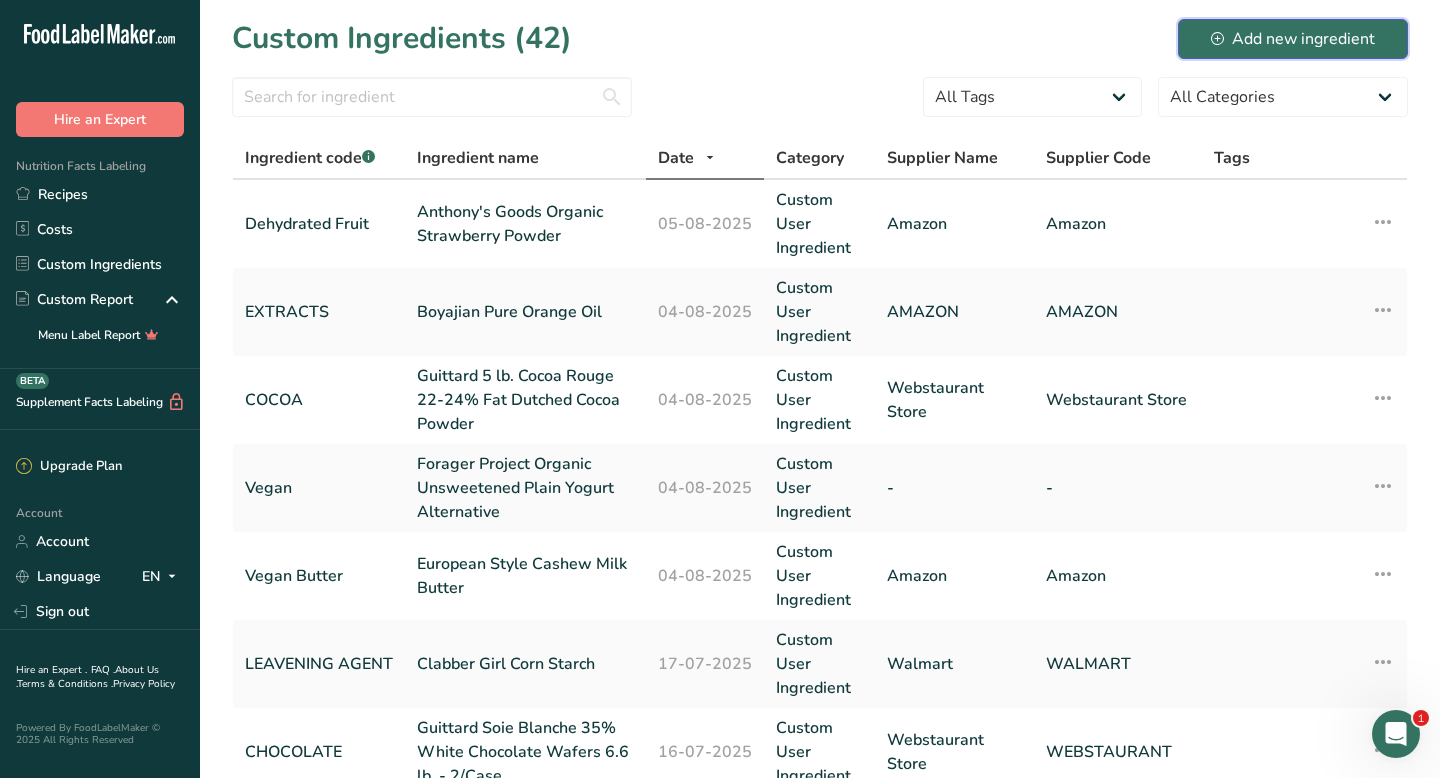 click on "Add new ingredient" at bounding box center [1293, 39] 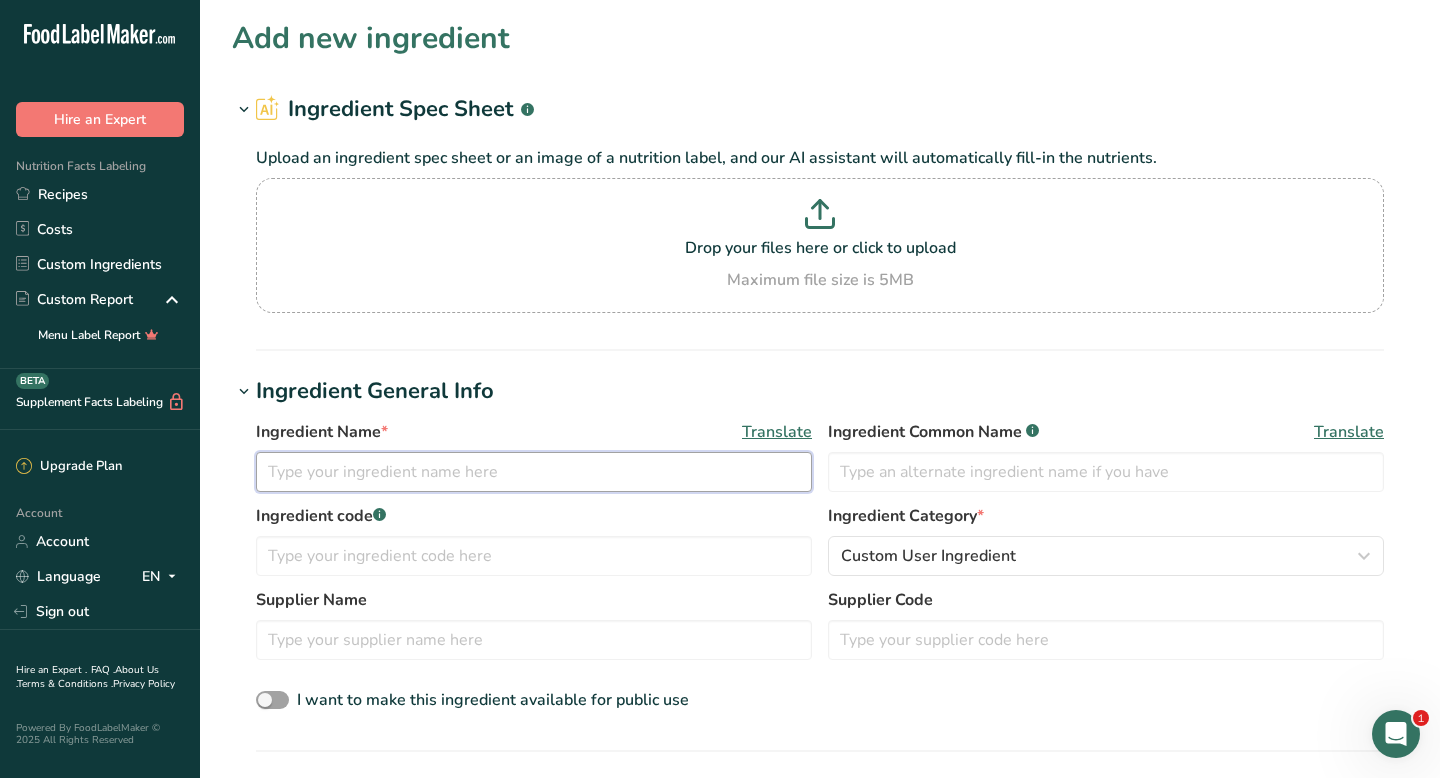 click at bounding box center [534, 472] 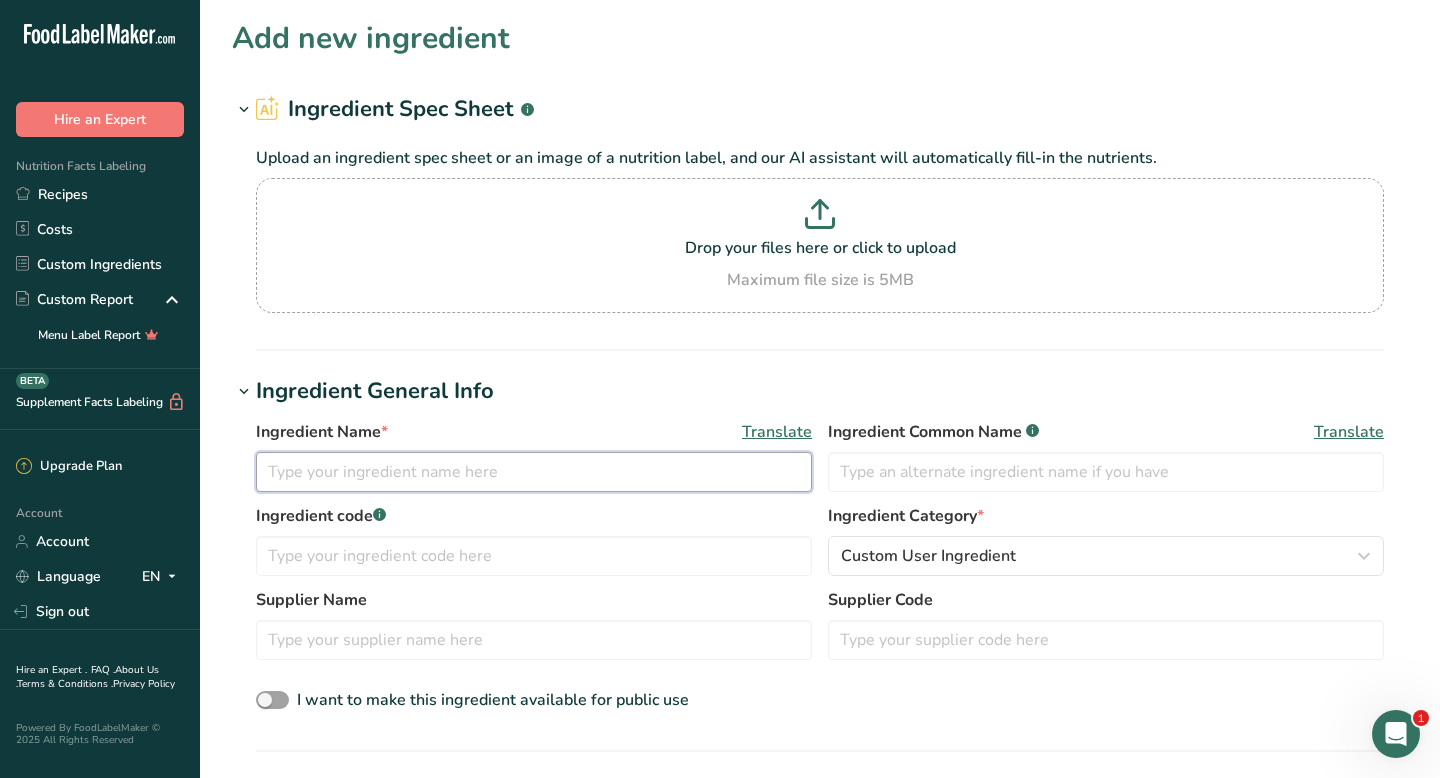 paste on "M&M's Milk Chocolate Candies Minis M&M's Milk Chocolate Candies Minis" 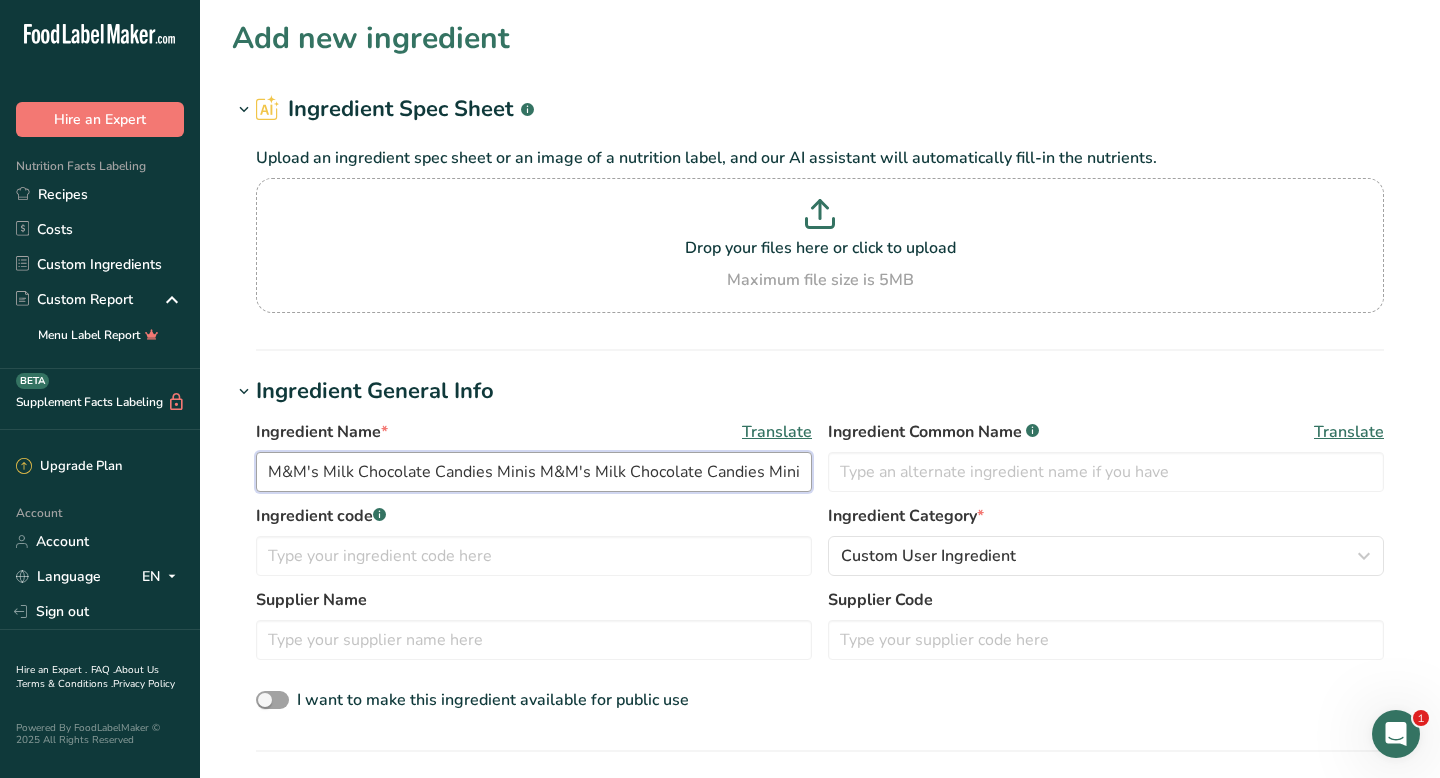 scroll, scrollTop: 0, scrollLeft: 3, axis: horizontal 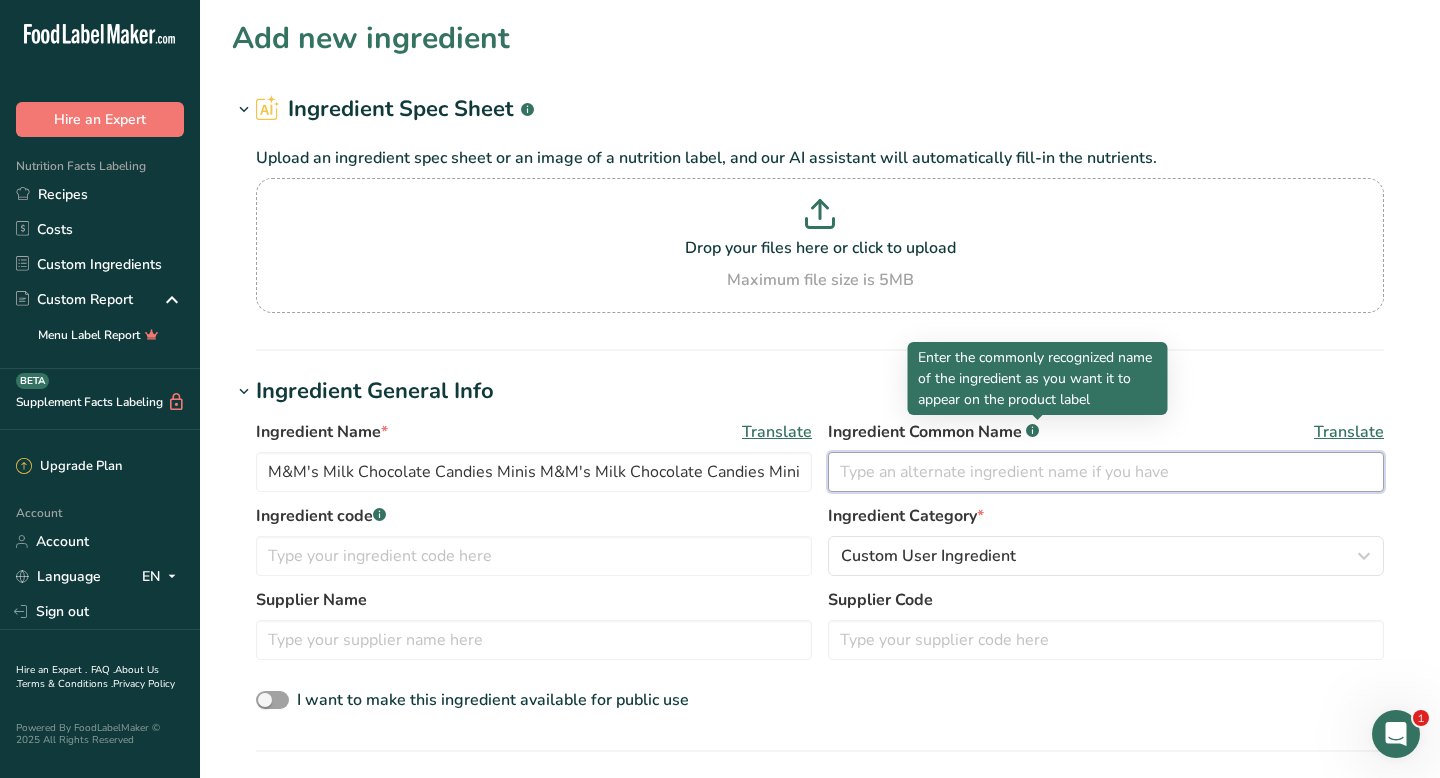 click at bounding box center (1106, 472) 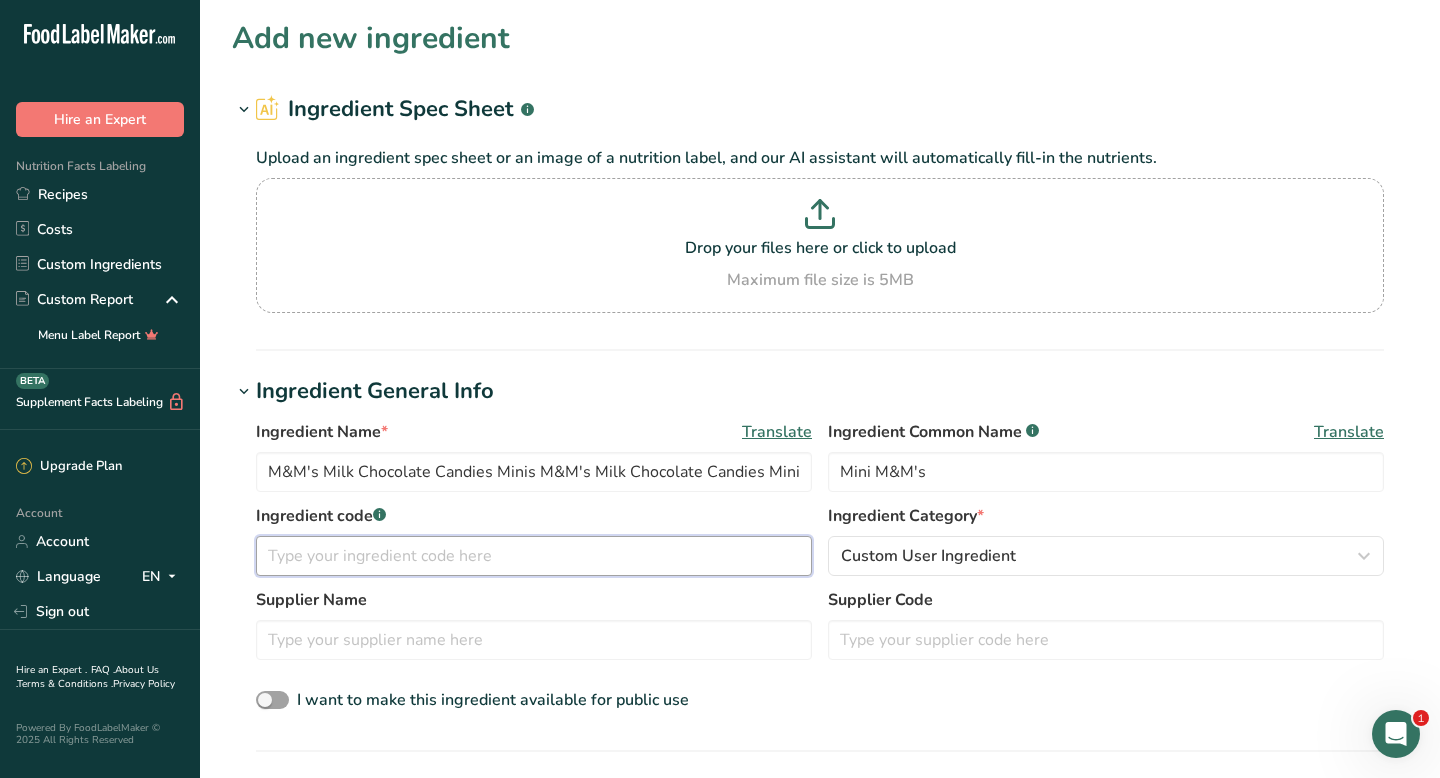 click at bounding box center [534, 556] 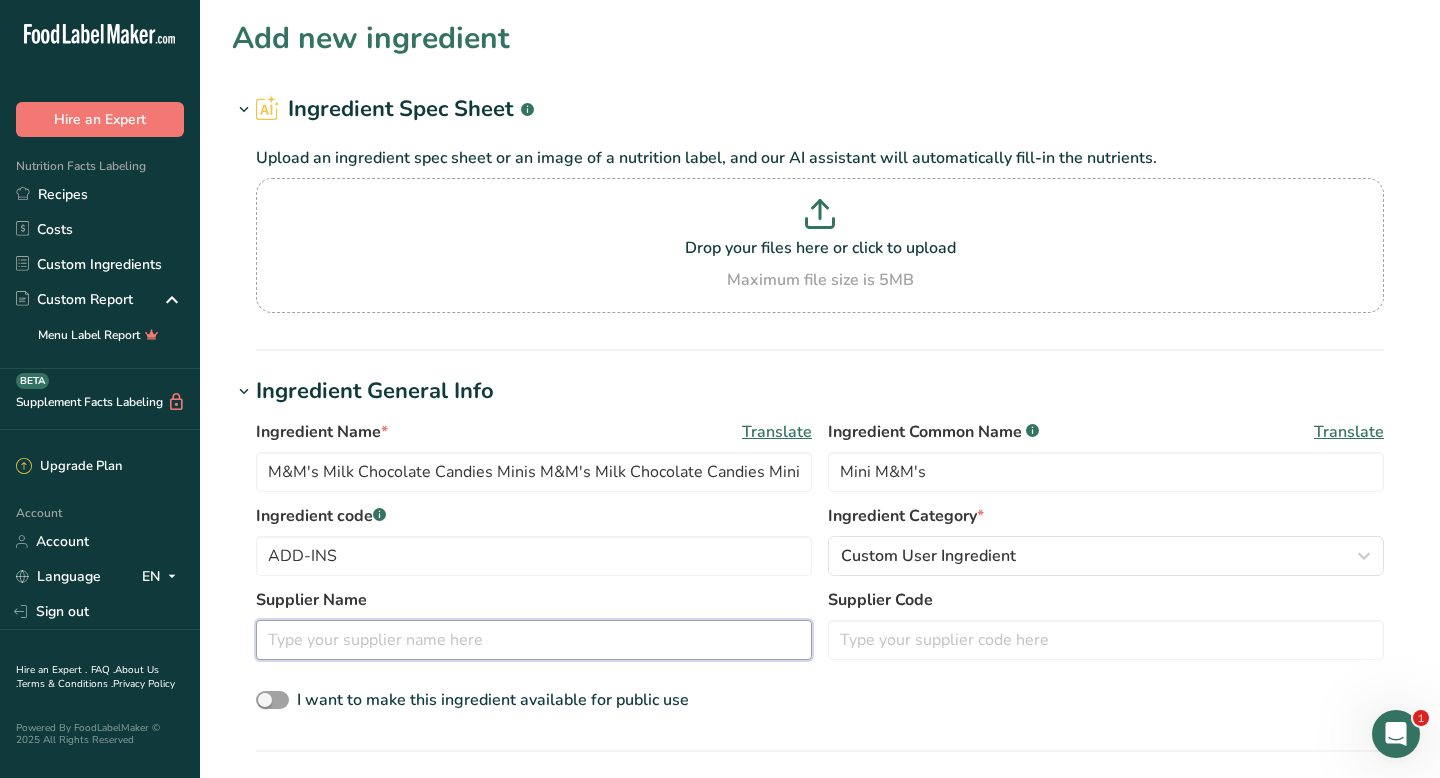 click at bounding box center [534, 640] 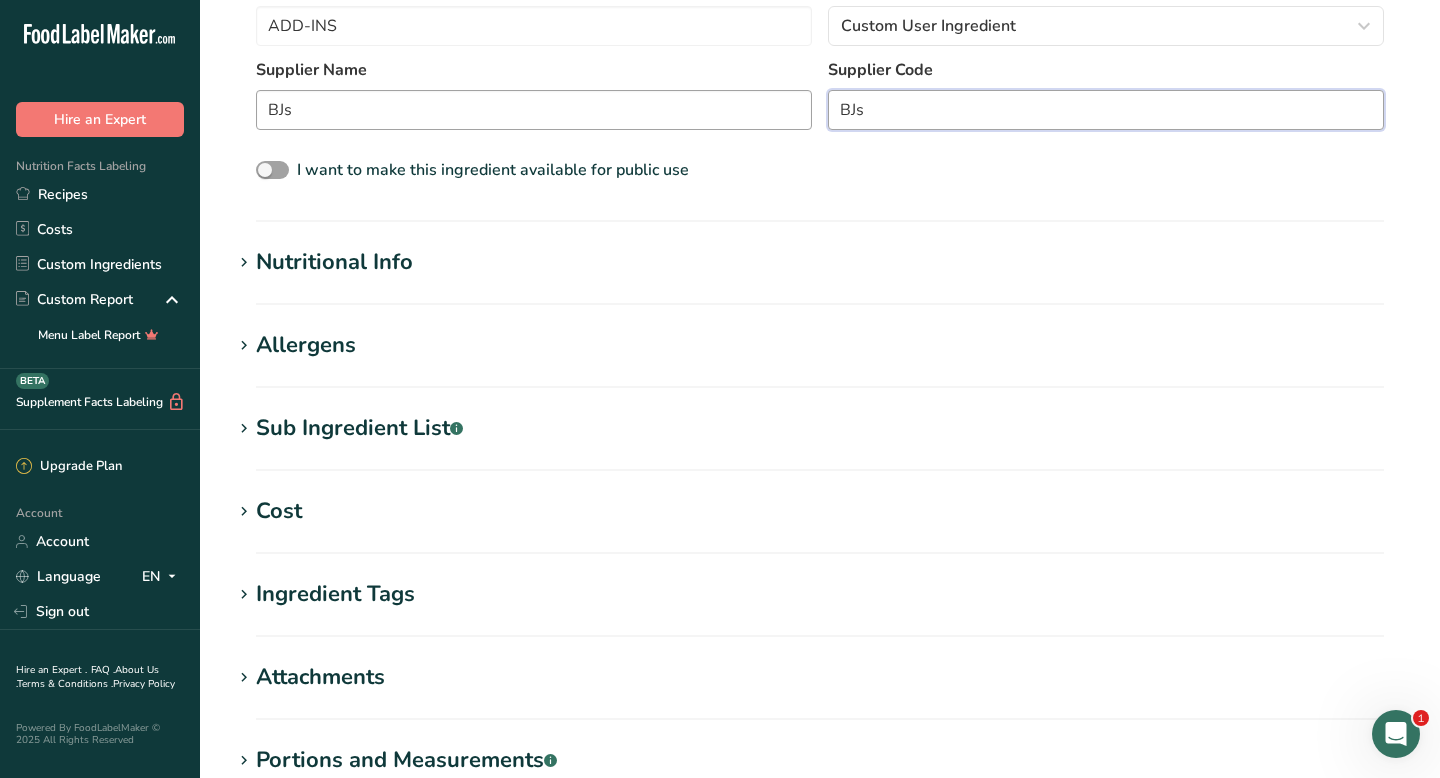scroll, scrollTop: 564, scrollLeft: 0, axis: vertical 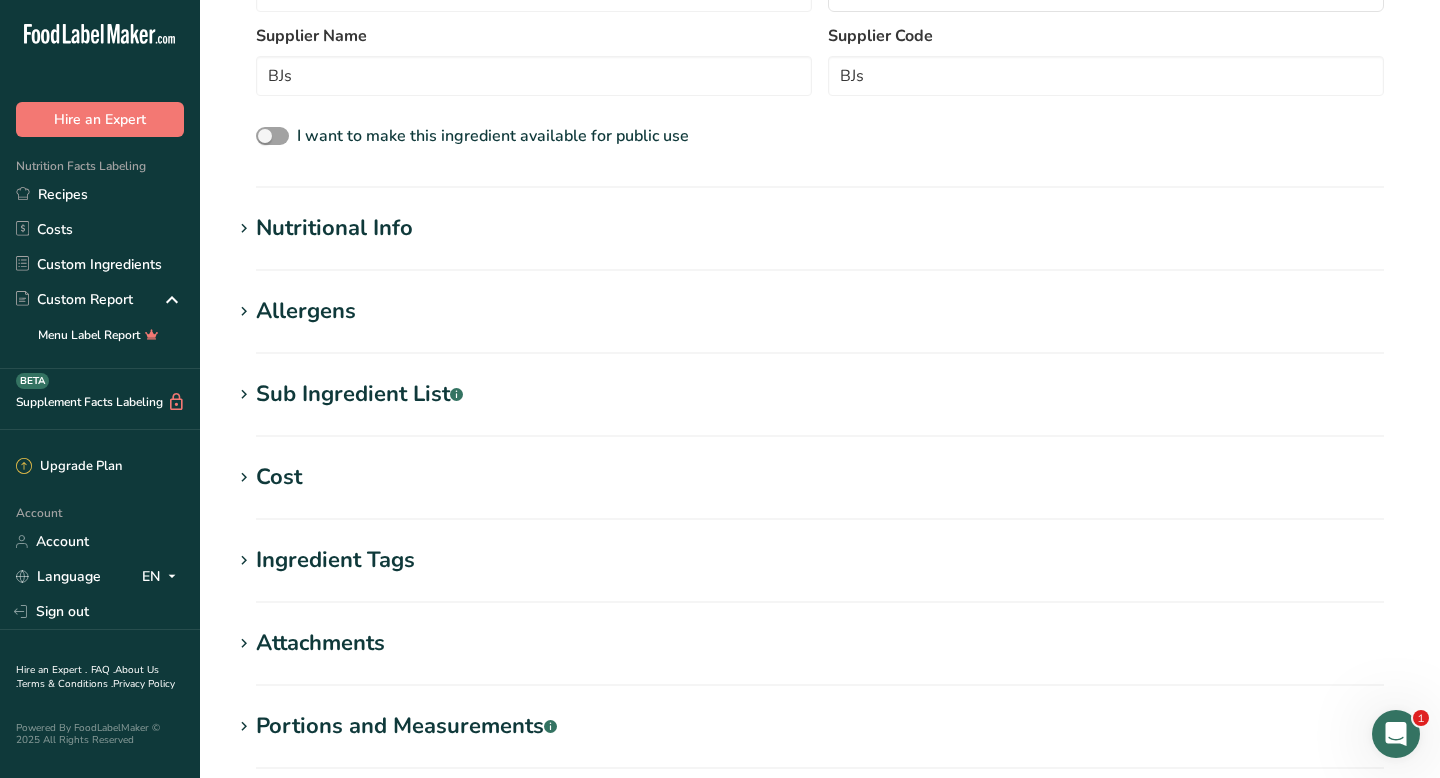 click on "Nutritional Info" at bounding box center (334, 228) 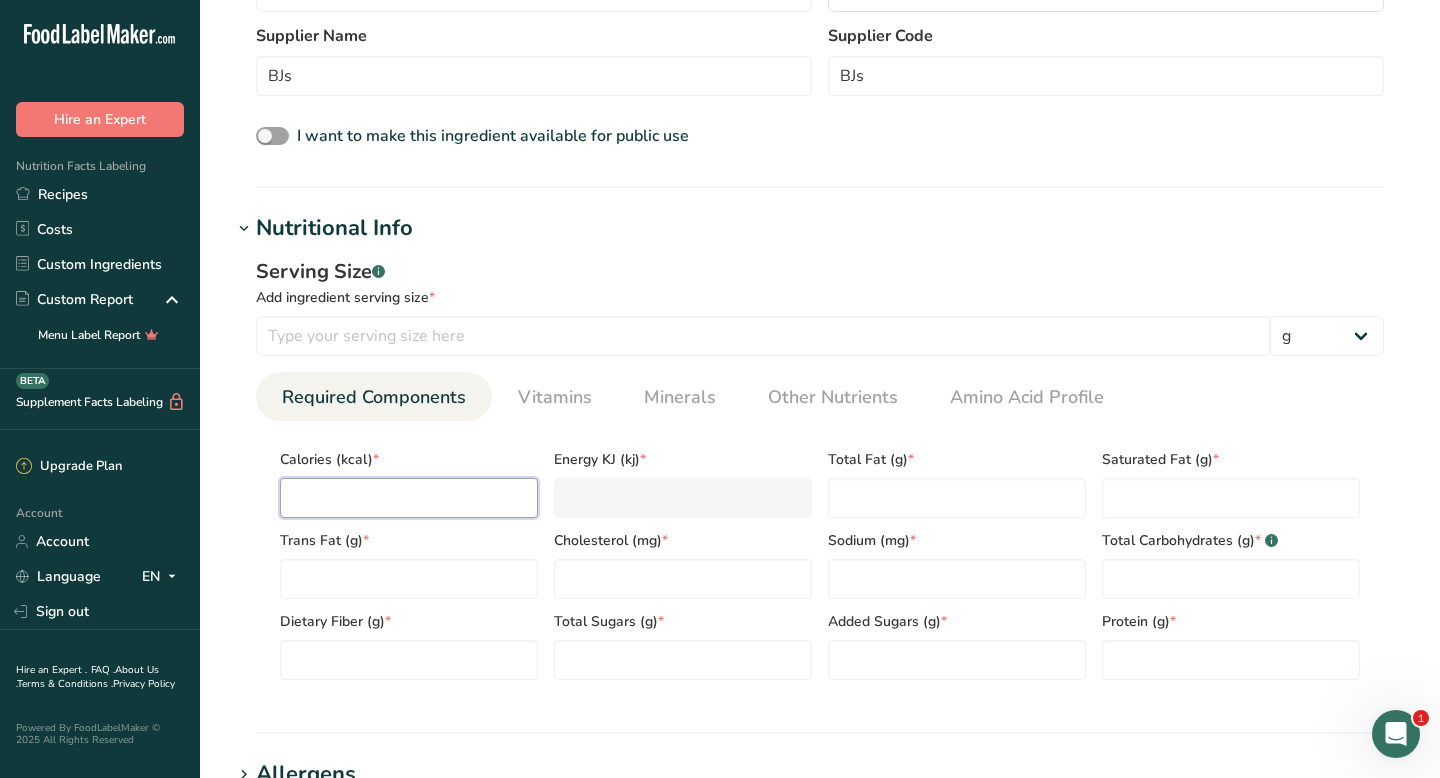 click at bounding box center (409, 498) 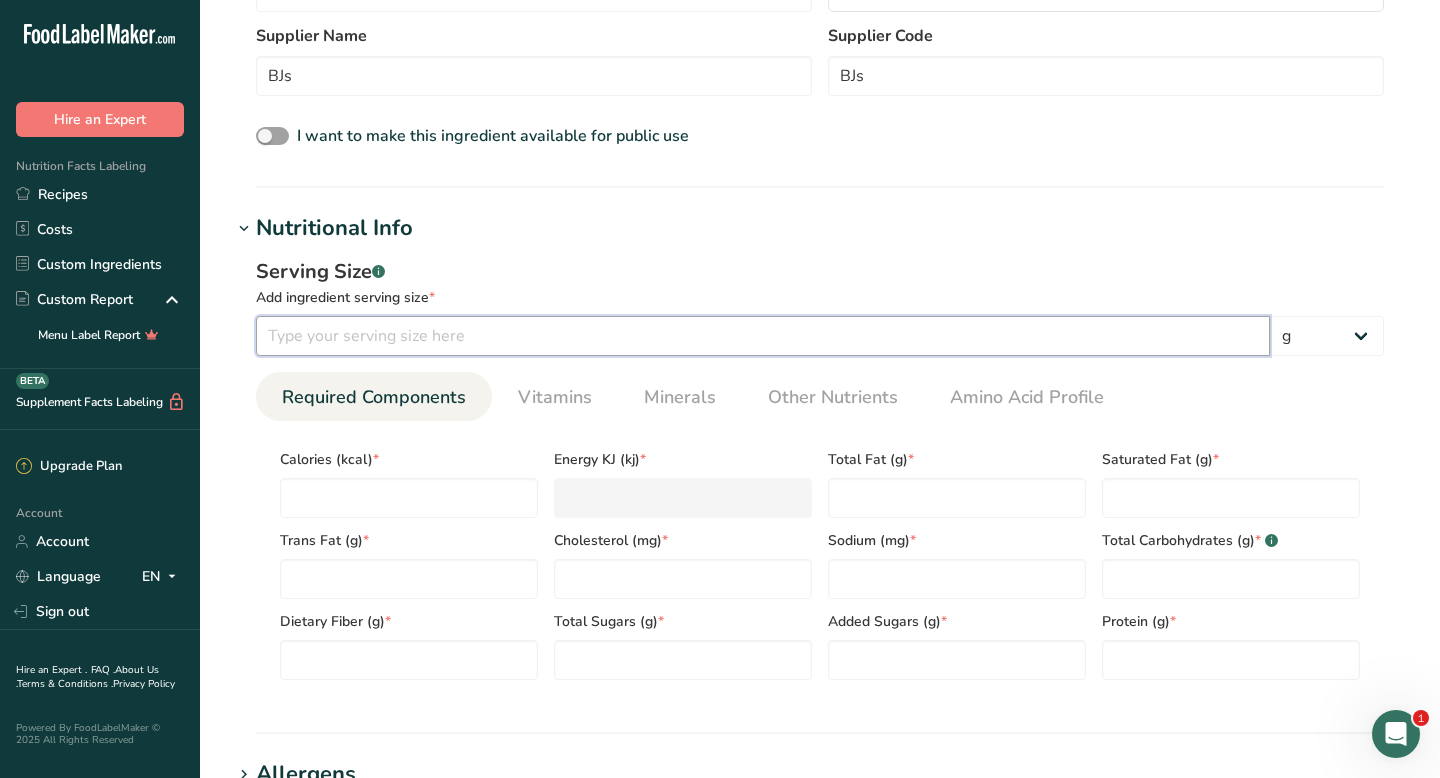 click at bounding box center [763, 336] 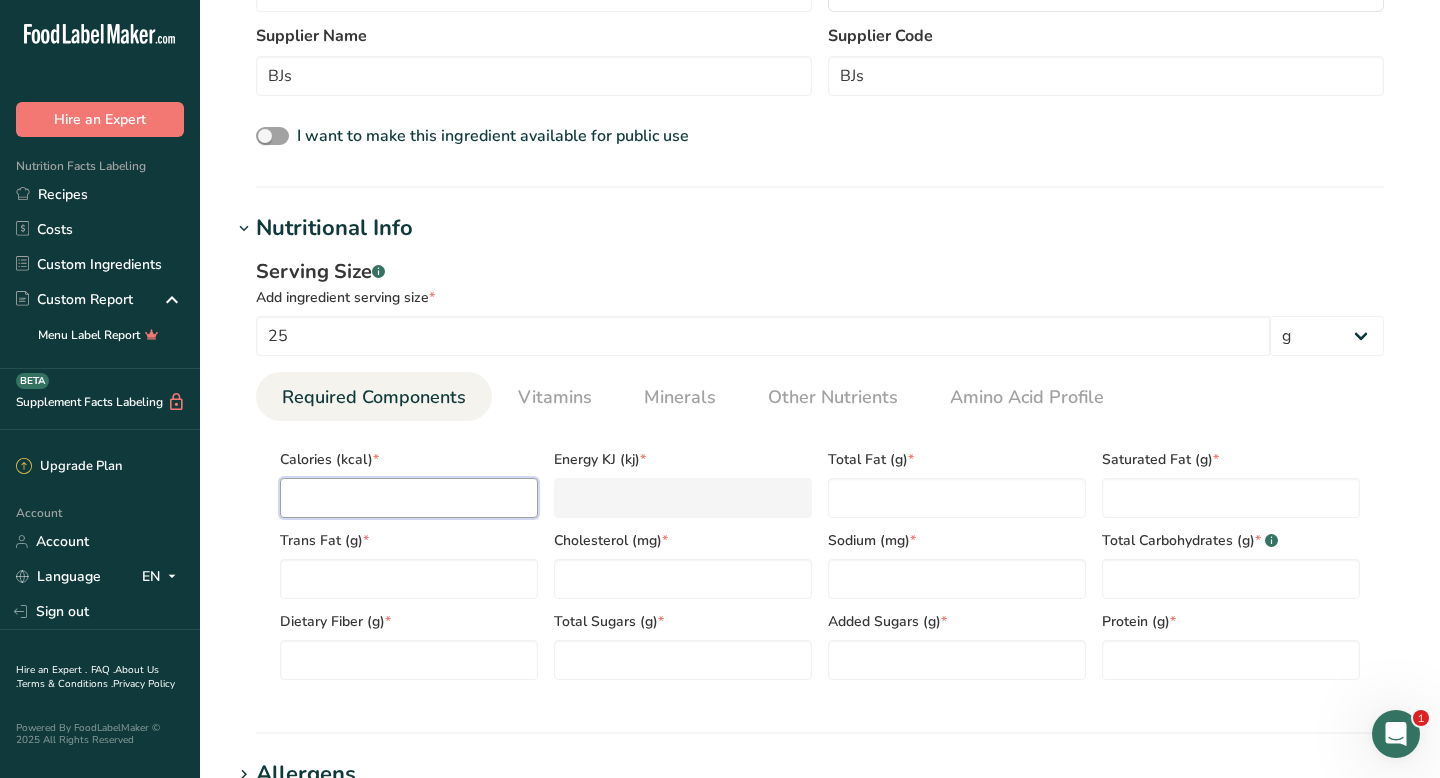 click at bounding box center (409, 498) 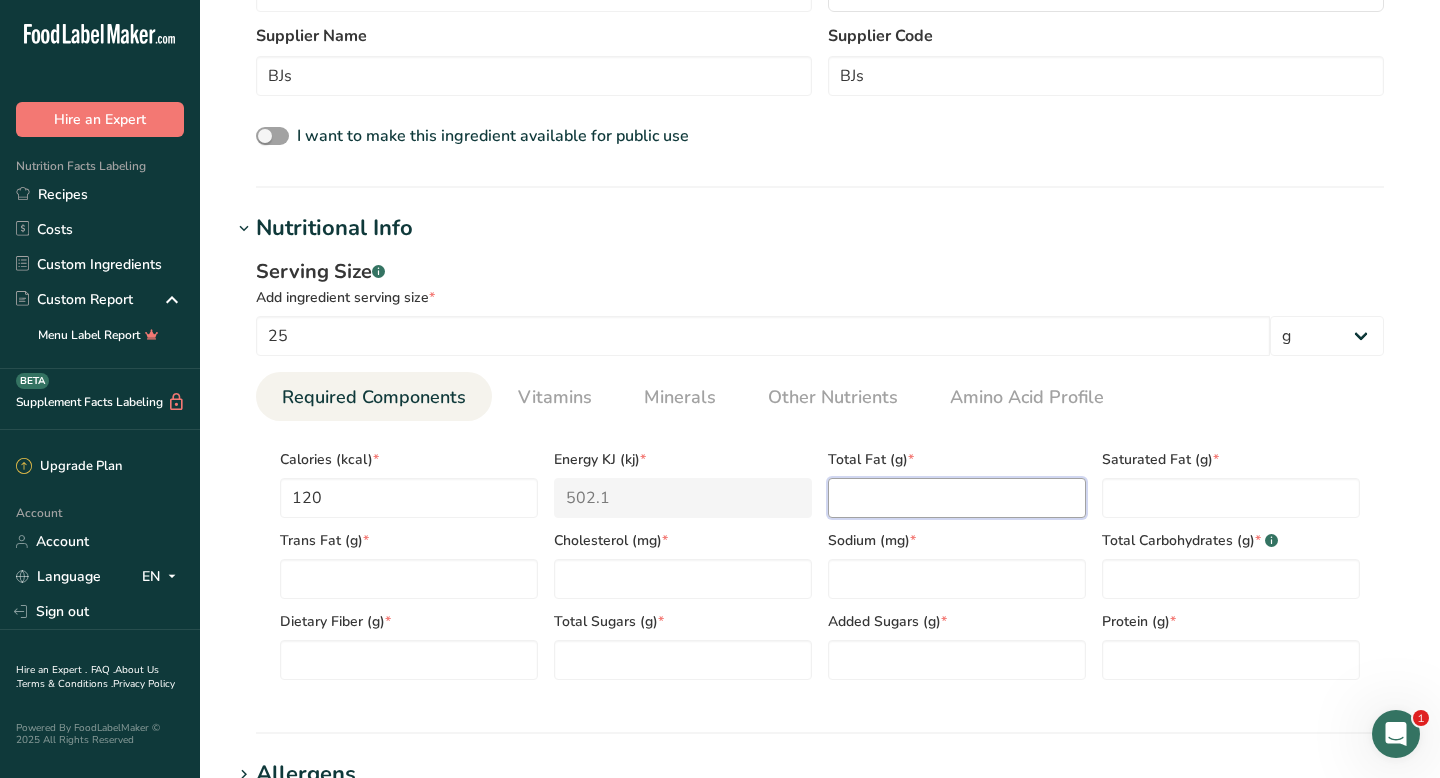 click at bounding box center [957, 498] 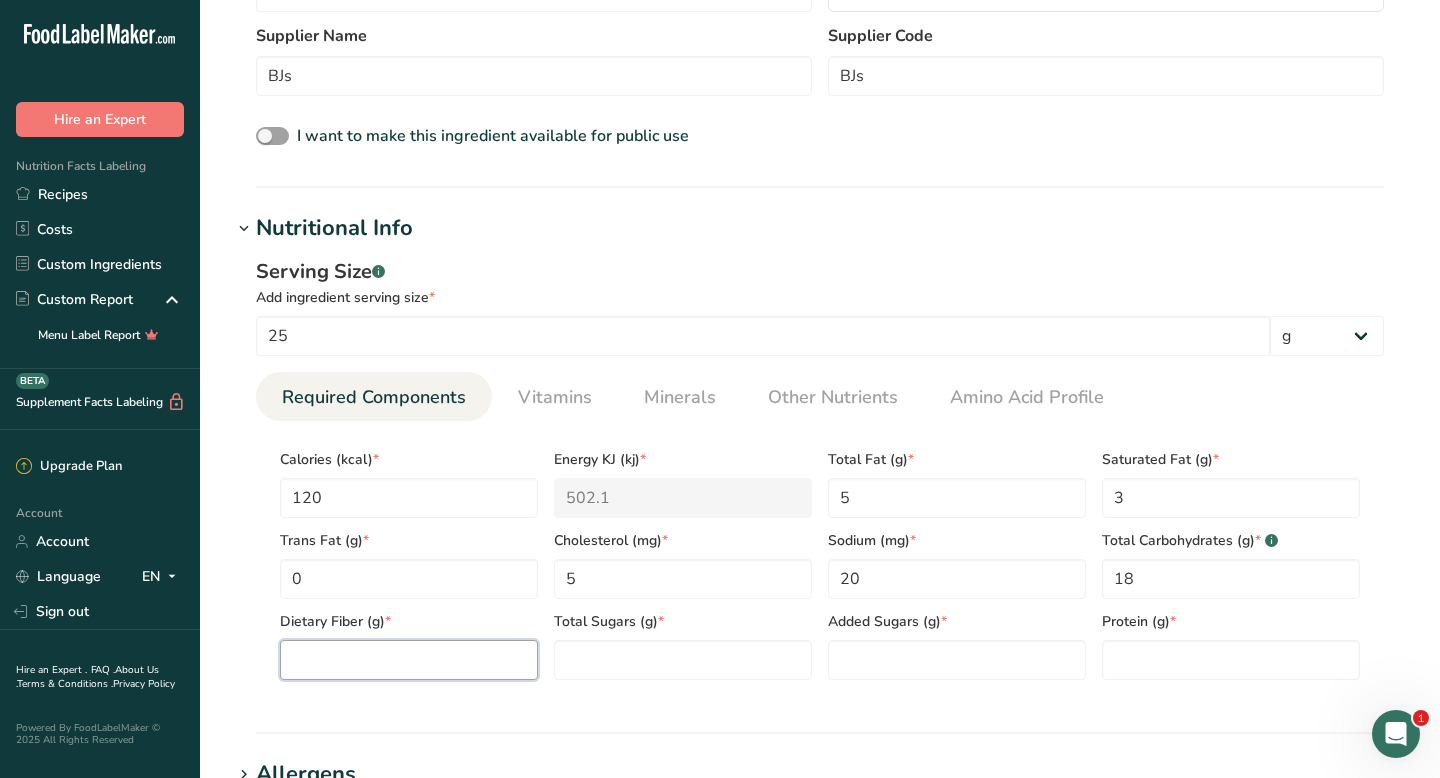 click at bounding box center [409, 660] 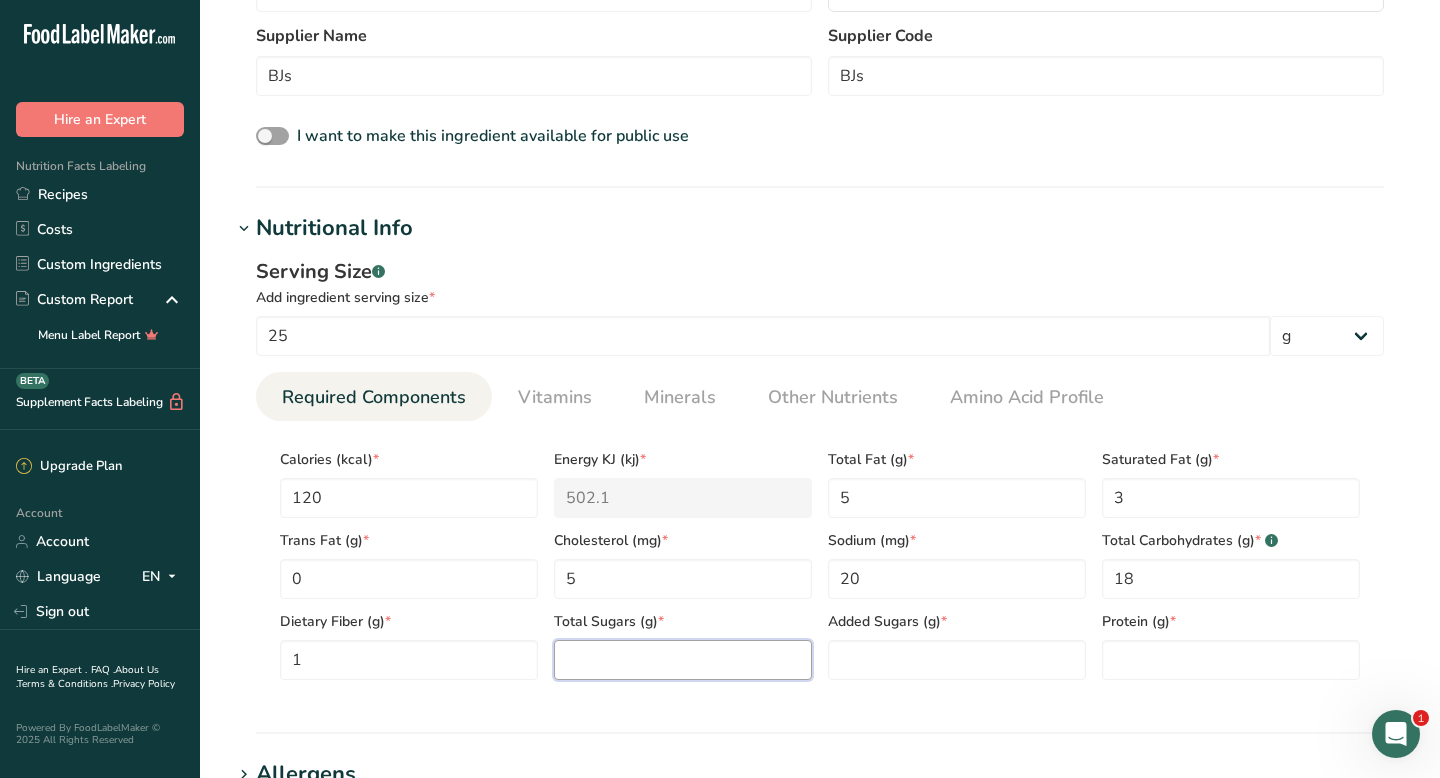 click at bounding box center [683, 660] 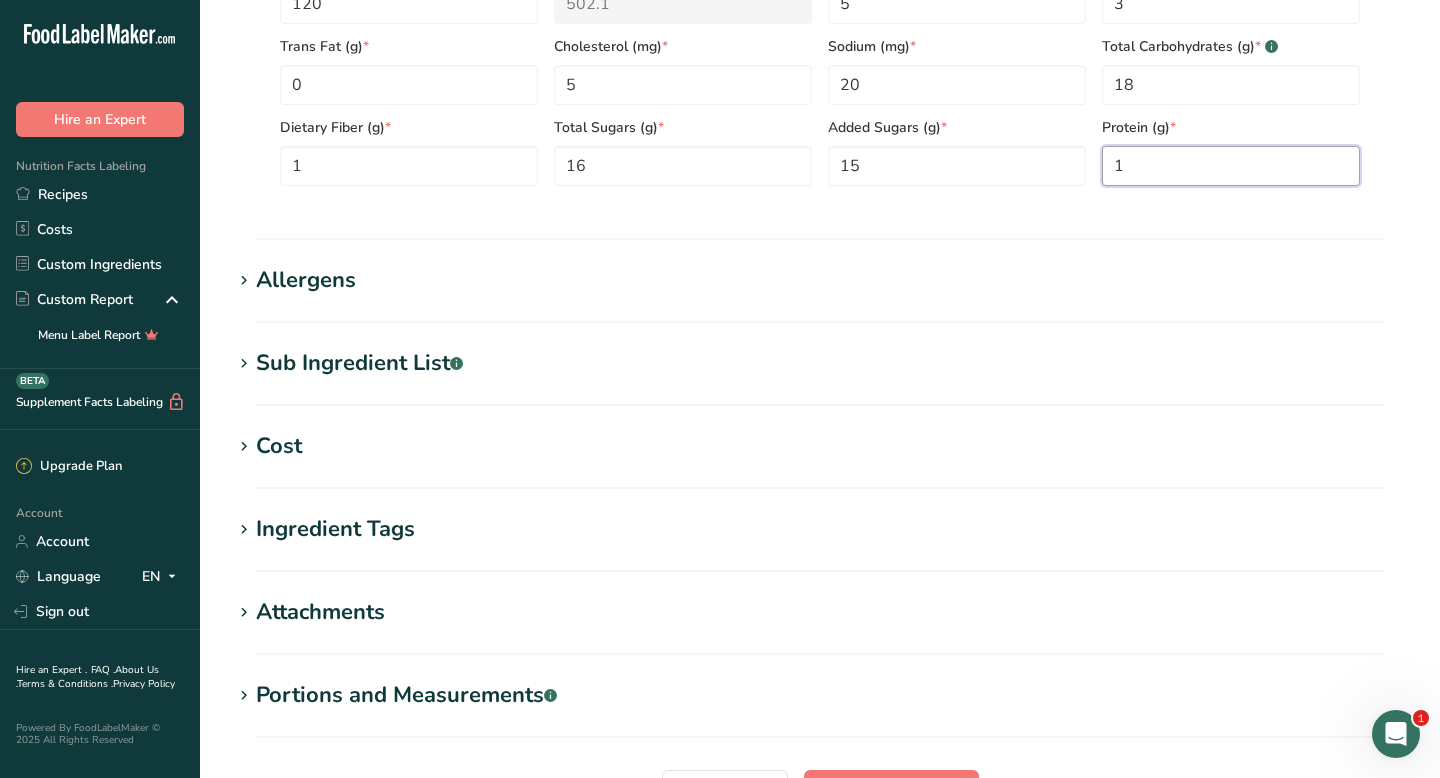 scroll, scrollTop: 1070, scrollLeft: 0, axis: vertical 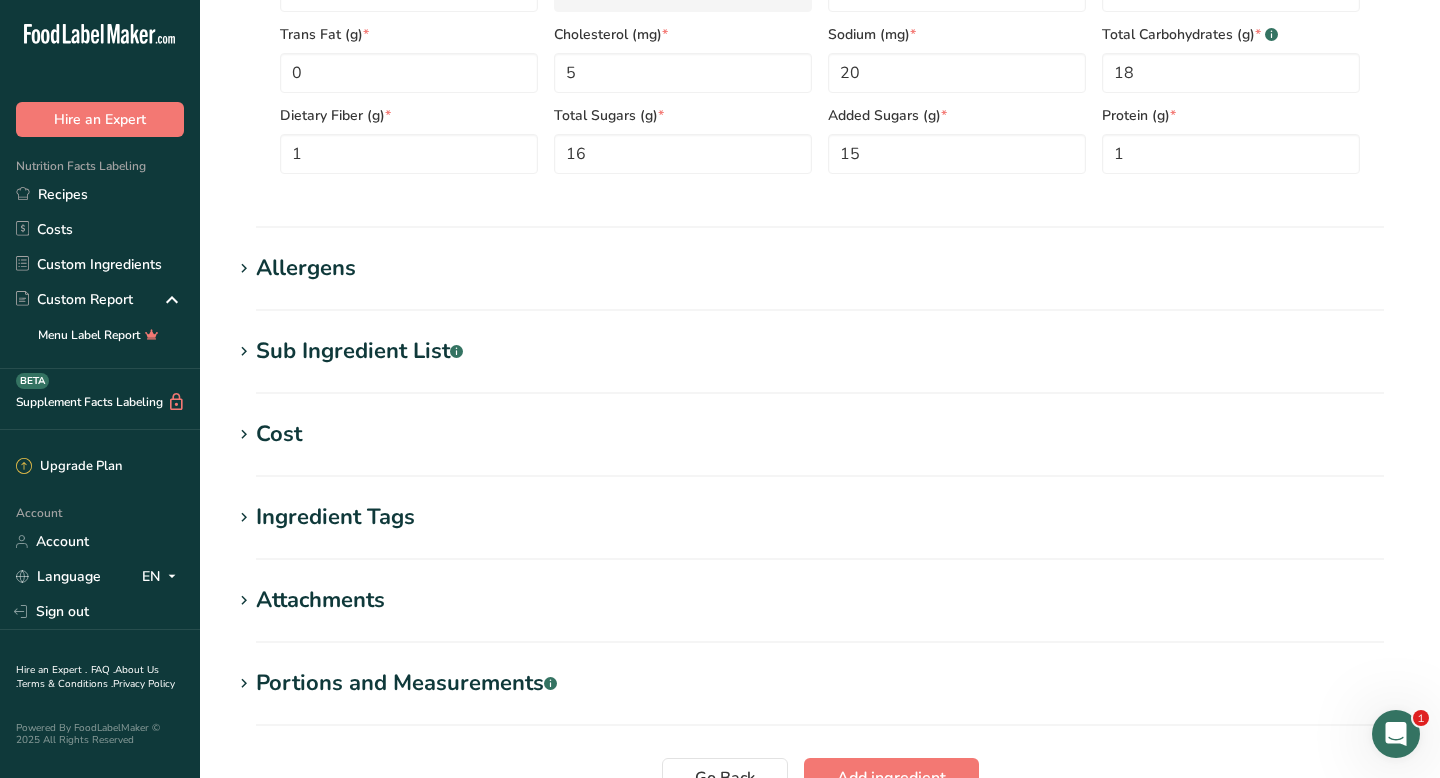 click on "Cost" at bounding box center (279, 434) 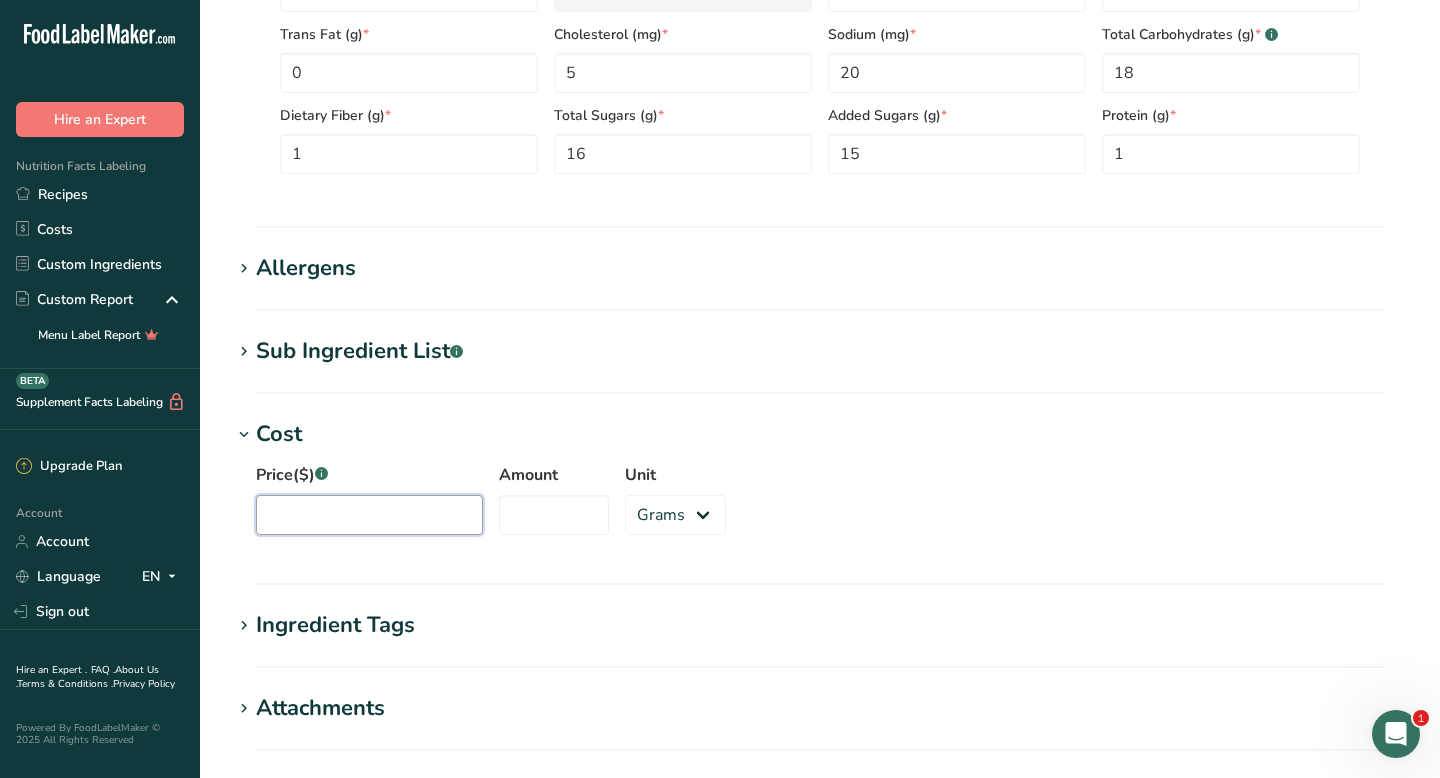 click on "Price($)
.a-a{fill:#347362;}.b-a{fill:#fff;}" at bounding box center [369, 515] 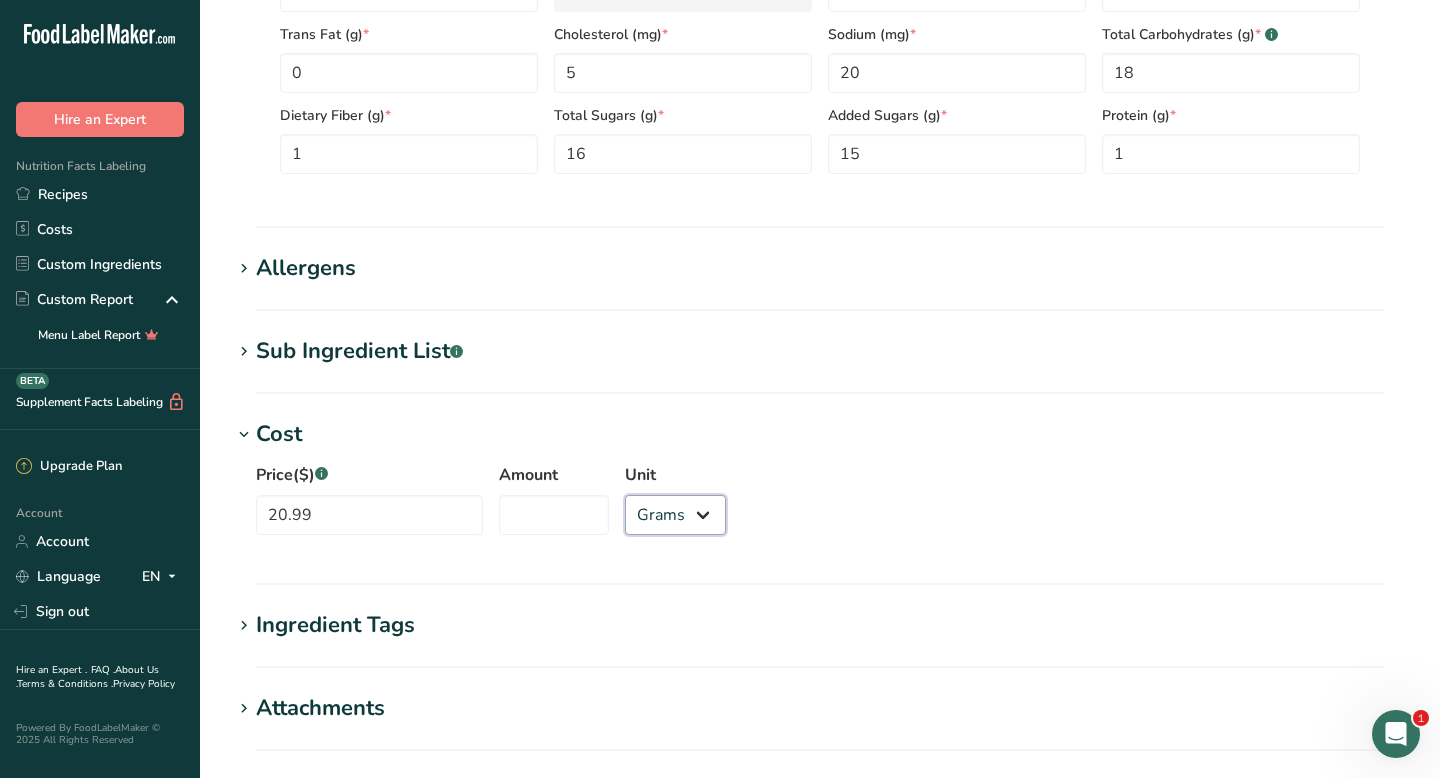 click on "Grams
kg
mg
mcg
lb
oz" at bounding box center [675, 515] 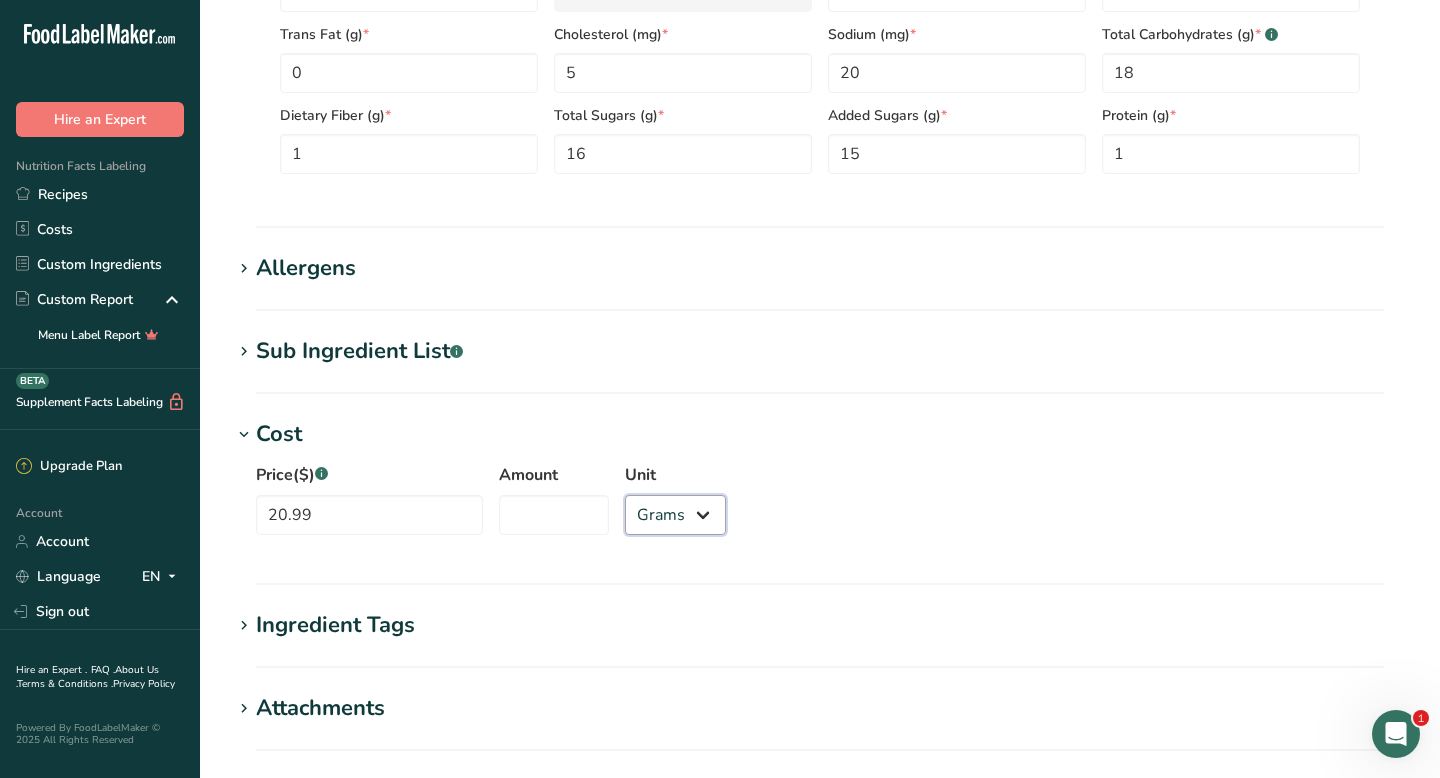 click on "Grams
kg
mg
mcg
lb
oz" at bounding box center [675, 515] 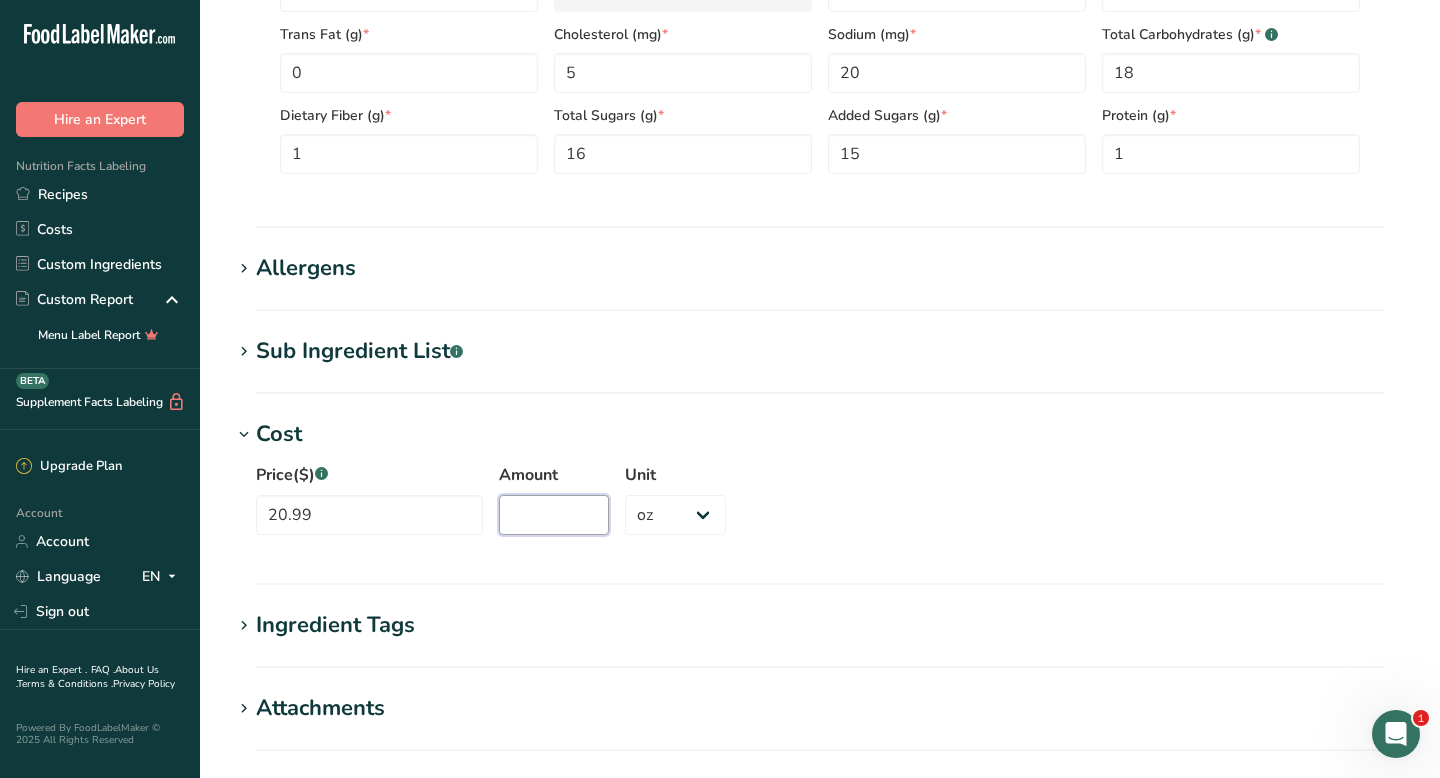 click on "Amount" at bounding box center (554, 515) 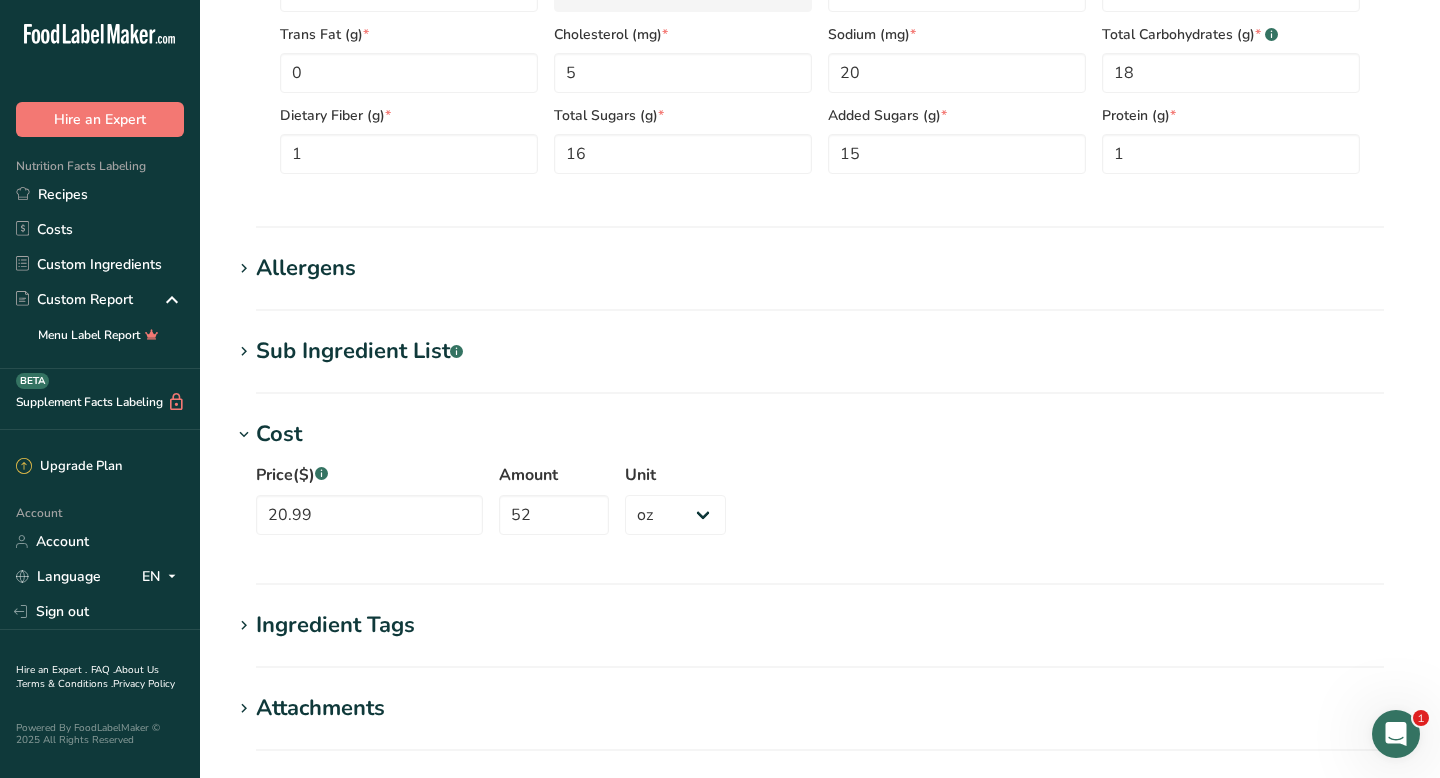 click on "Price($)
.a-a{fill:#347362;}.b-a{fill:#fff;}           20.99   Amount 52   Unit
Grams
kg
mg
mcg
lb
oz" at bounding box center [820, 505] 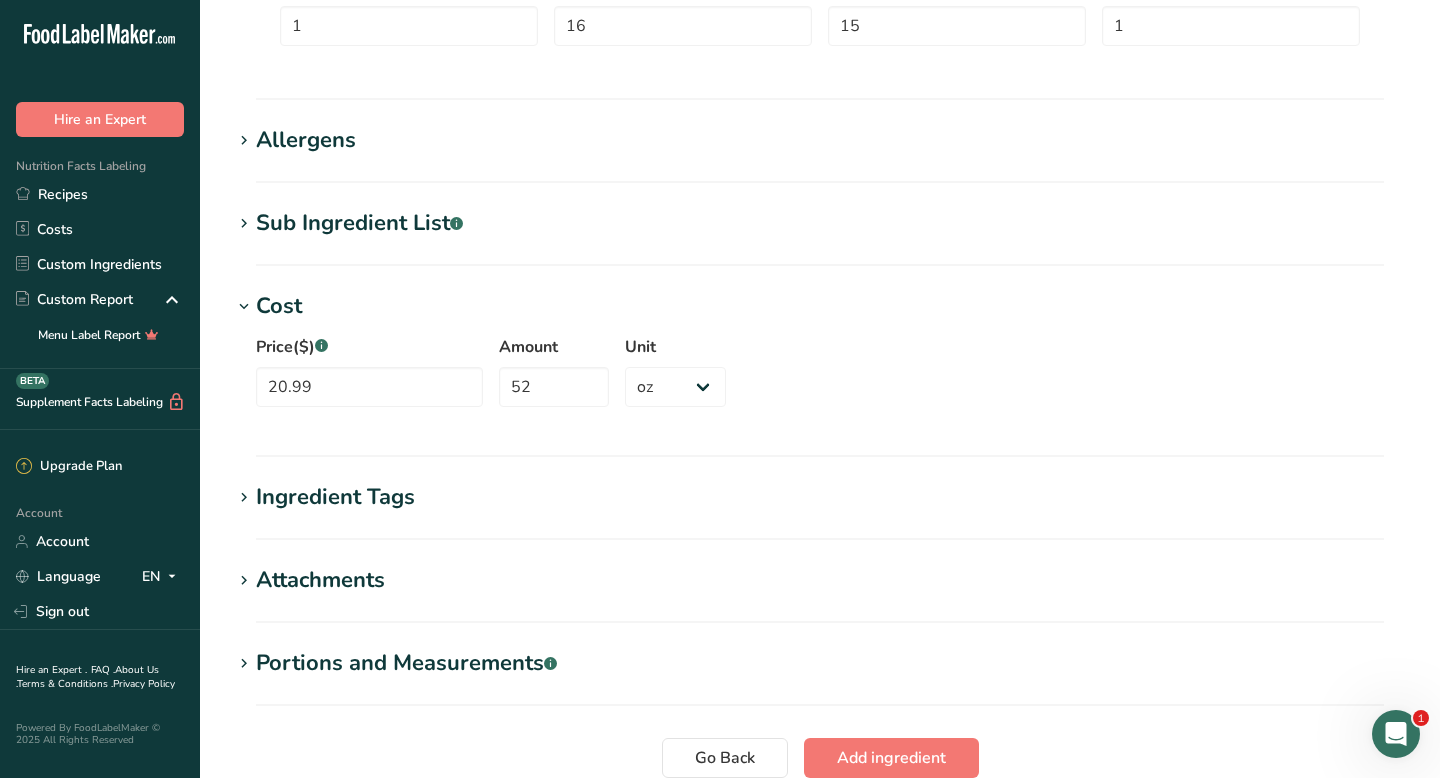 scroll, scrollTop: 1368, scrollLeft: 0, axis: vertical 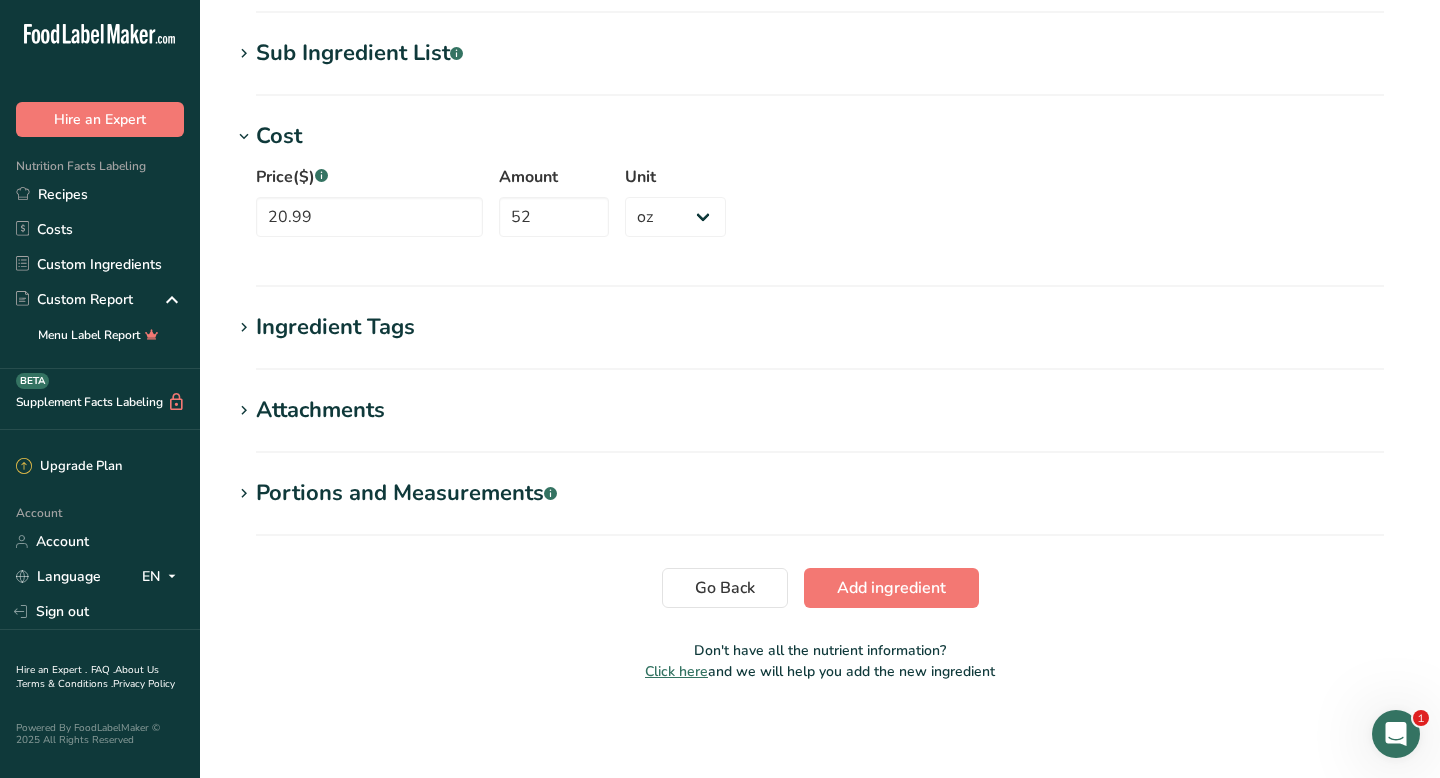 click on "Portions and Measurements
.a-a{fill:#347362;}.b-a{fill:#fff;}" at bounding box center [406, 493] 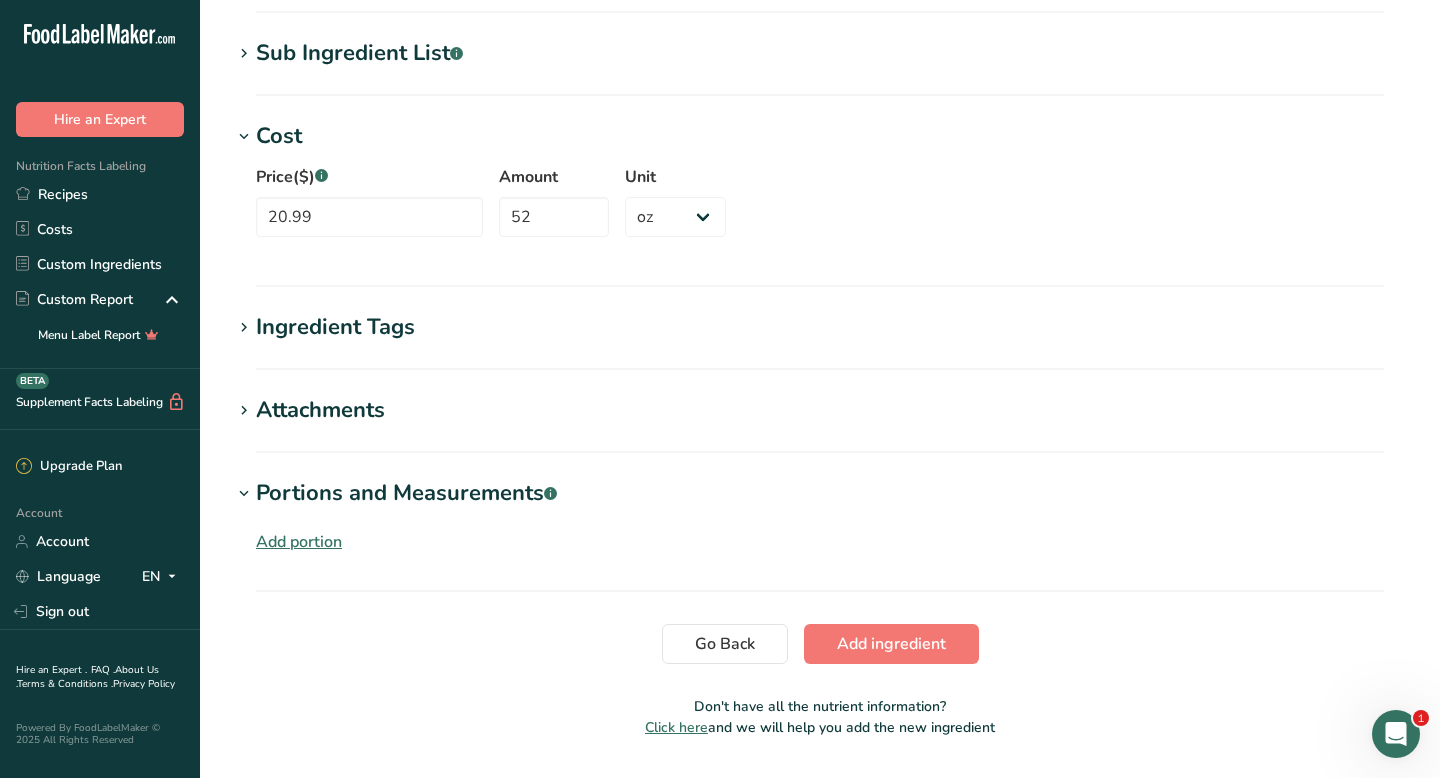 click on "Add portion" at bounding box center (299, 542) 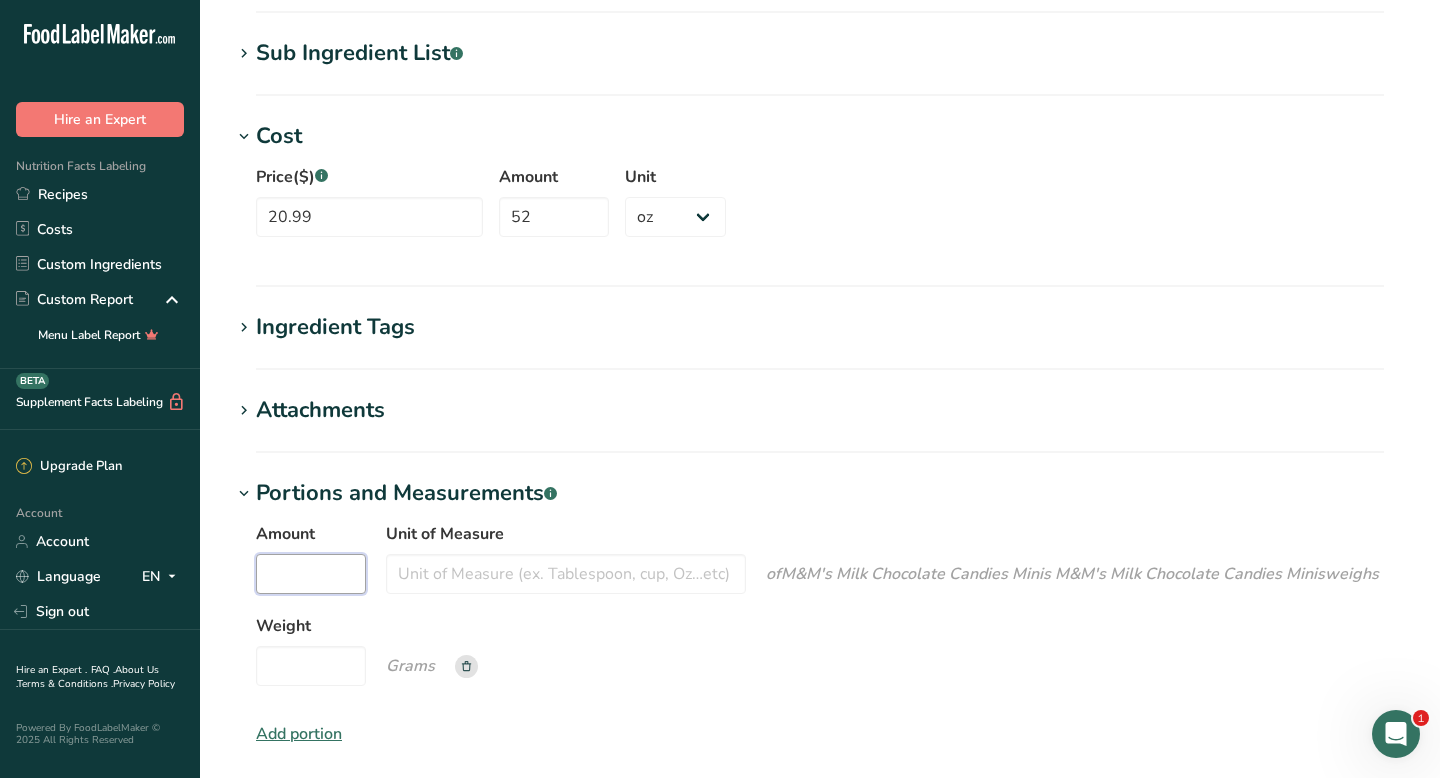 click on "Amount" at bounding box center (311, 574) 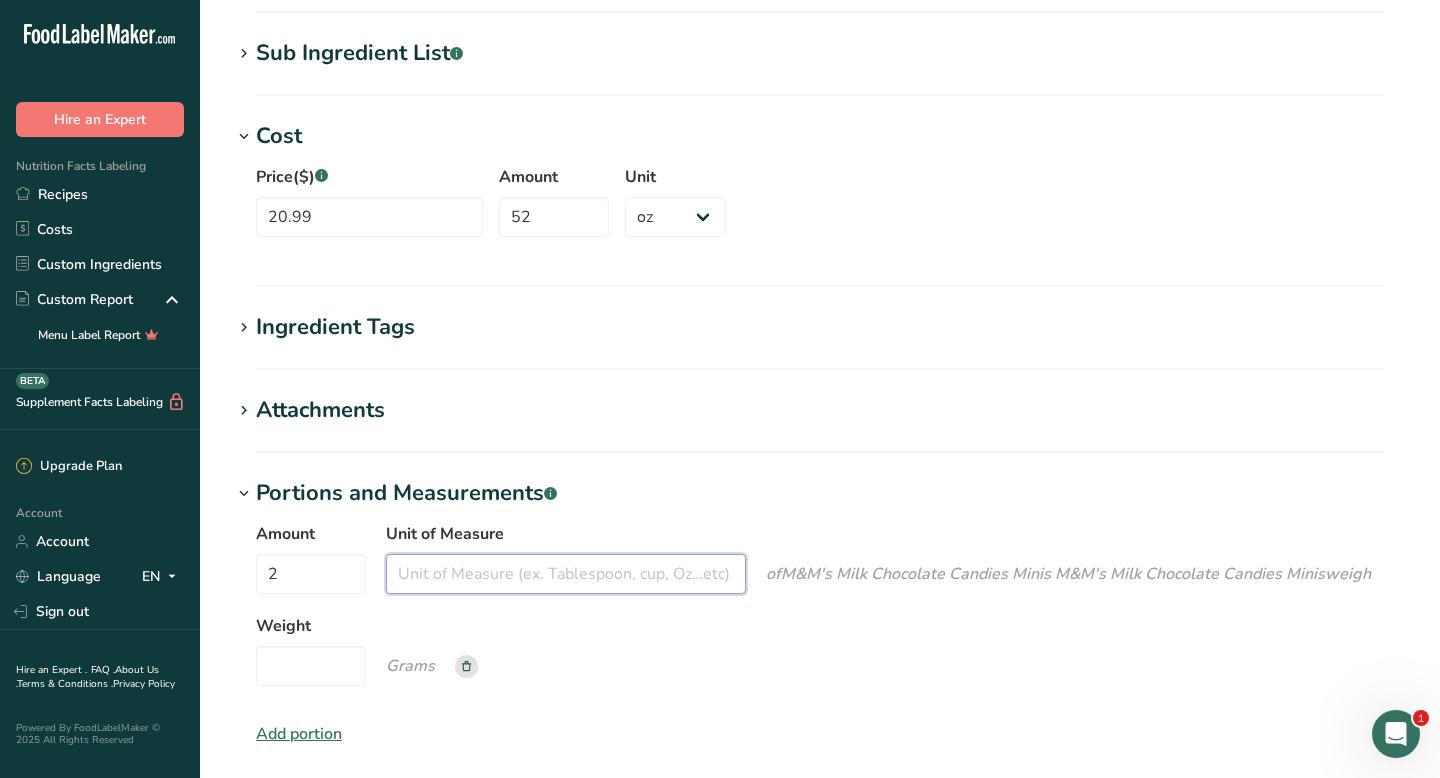 click on "Unit of Measure" at bounding box center [566, 574] 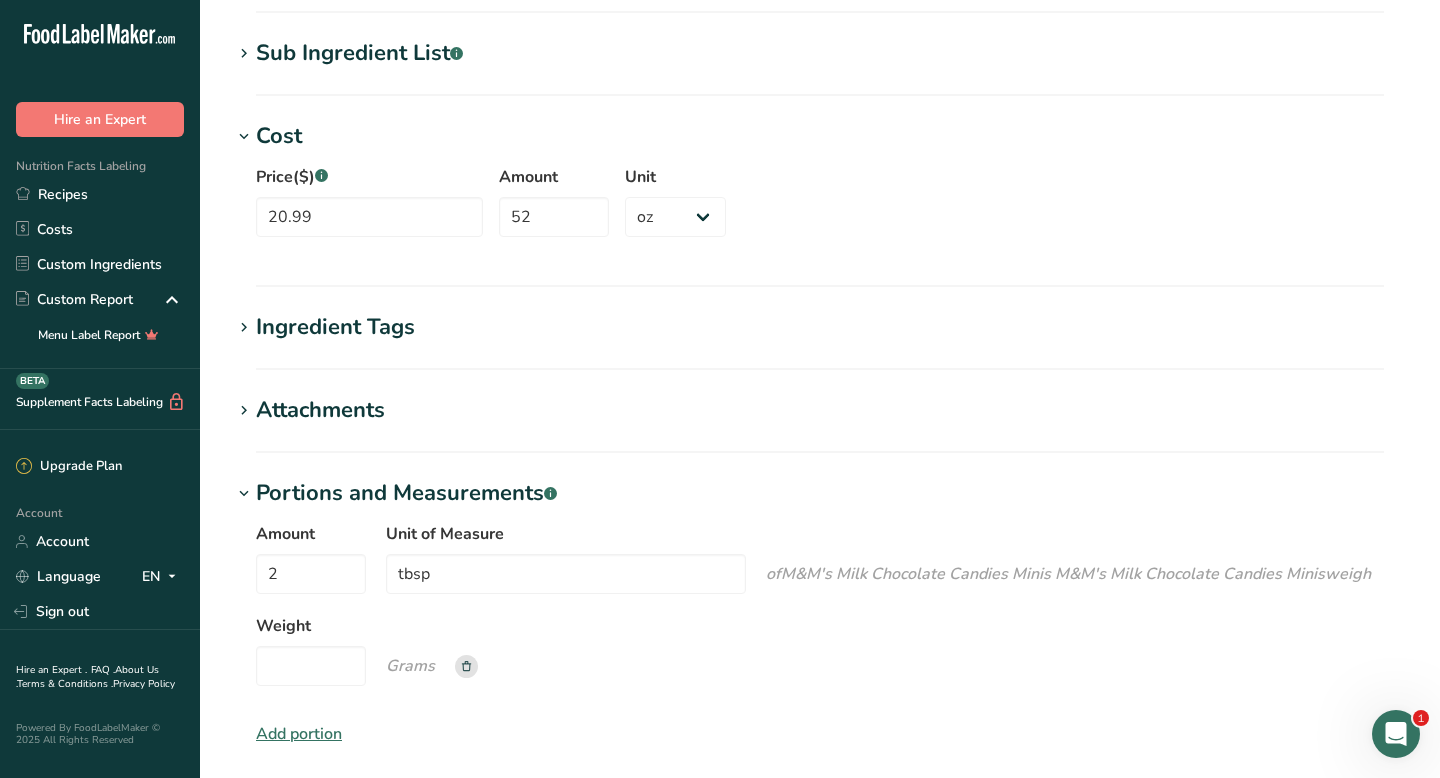 click on "Amount 2
Unit of Measure
tbsp    of
M&M's Milk Chocolate Candies Minis M&M's Milk Chocolate Candies Minis
weigh   Weight   Grams" at bounding box center (820, 610) 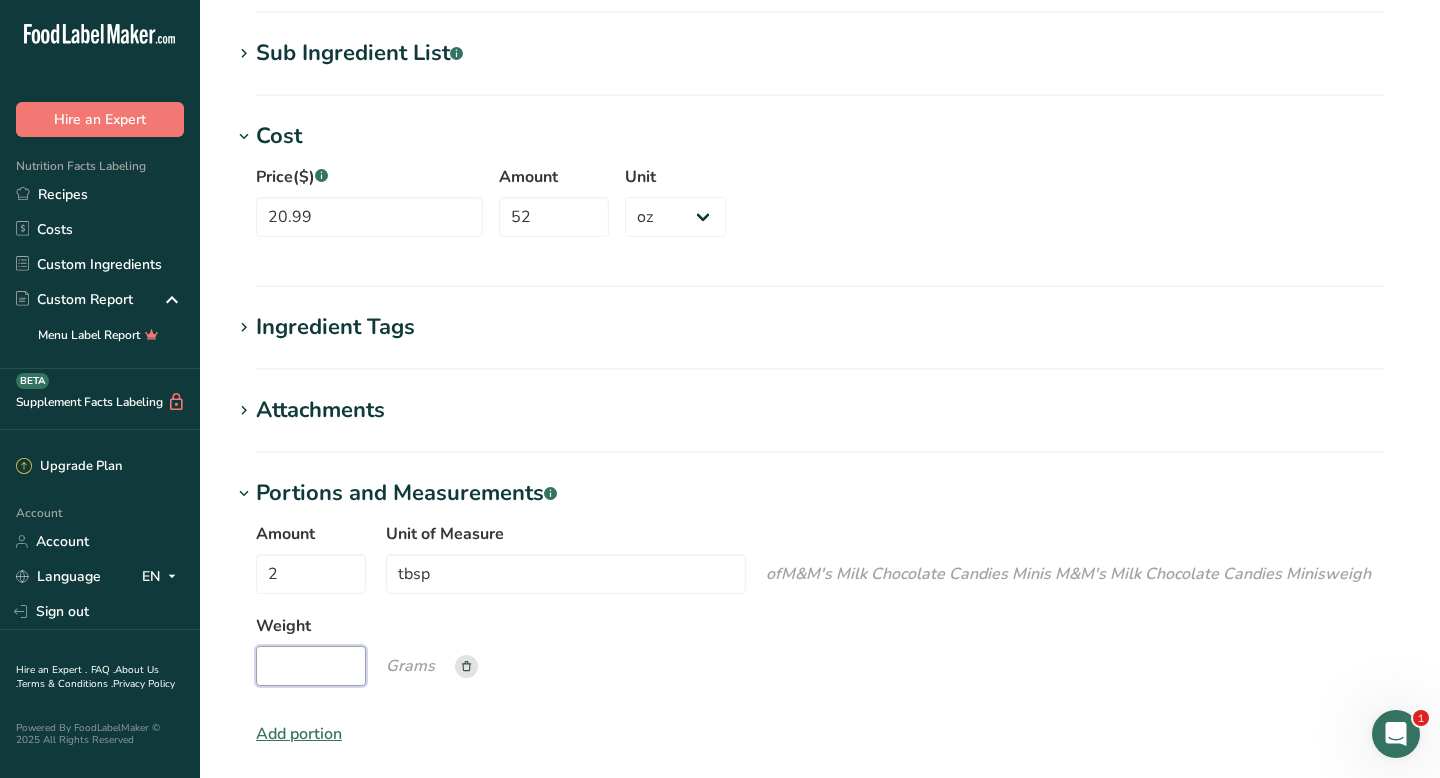 click on "Weight" at bounding box center [311, 666] 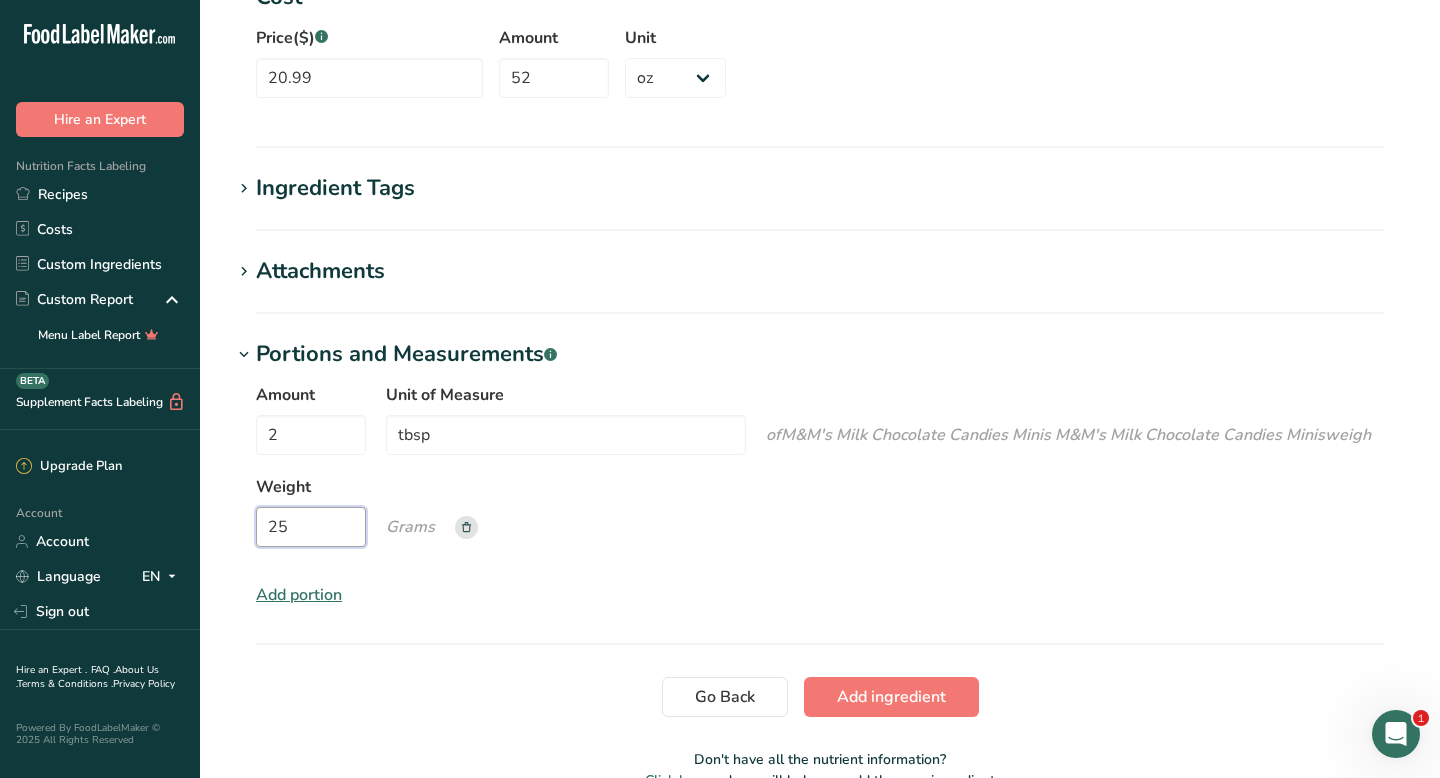scroll, scrollTop: 1590, scrollLeft: 0, axis: vertical 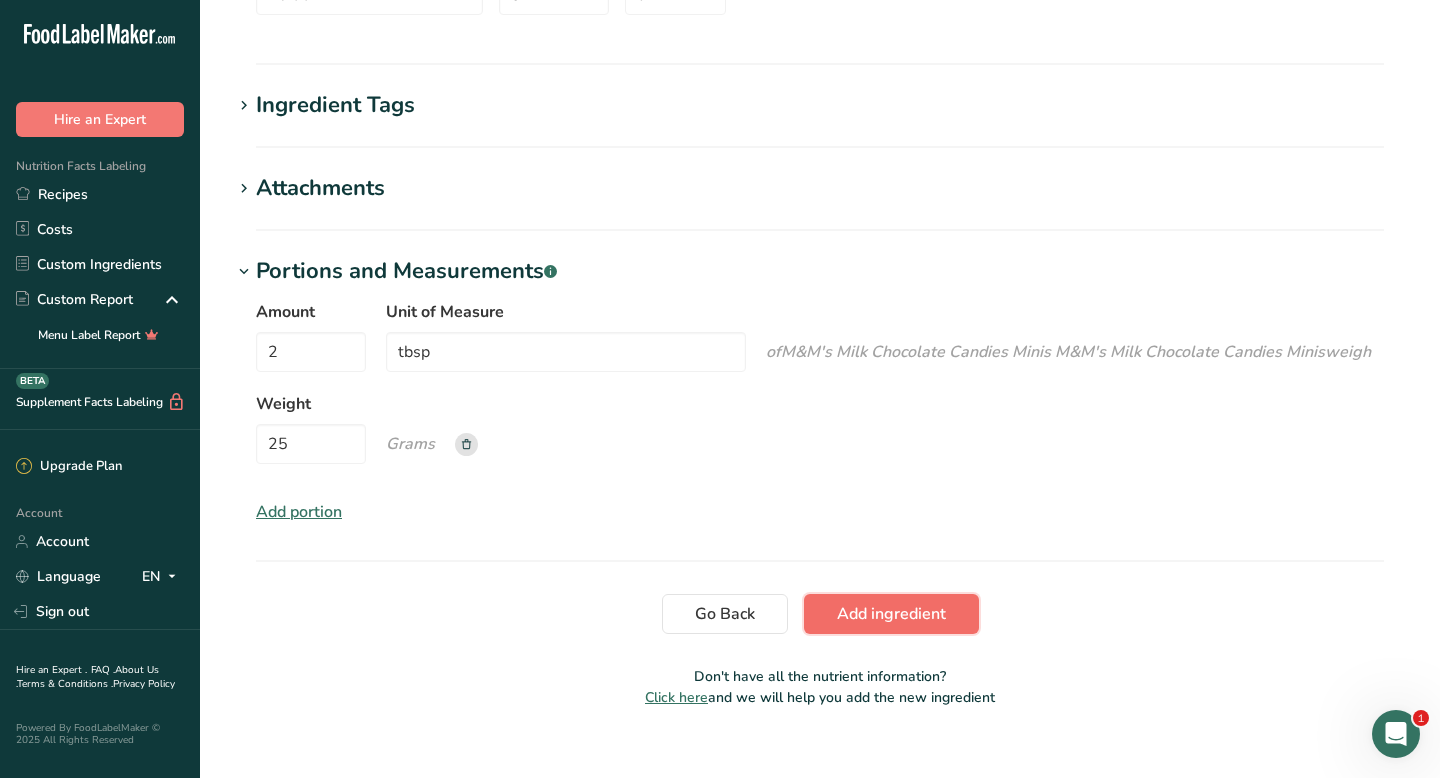 click on "Add ingredient" at bounding box center (891, 614) 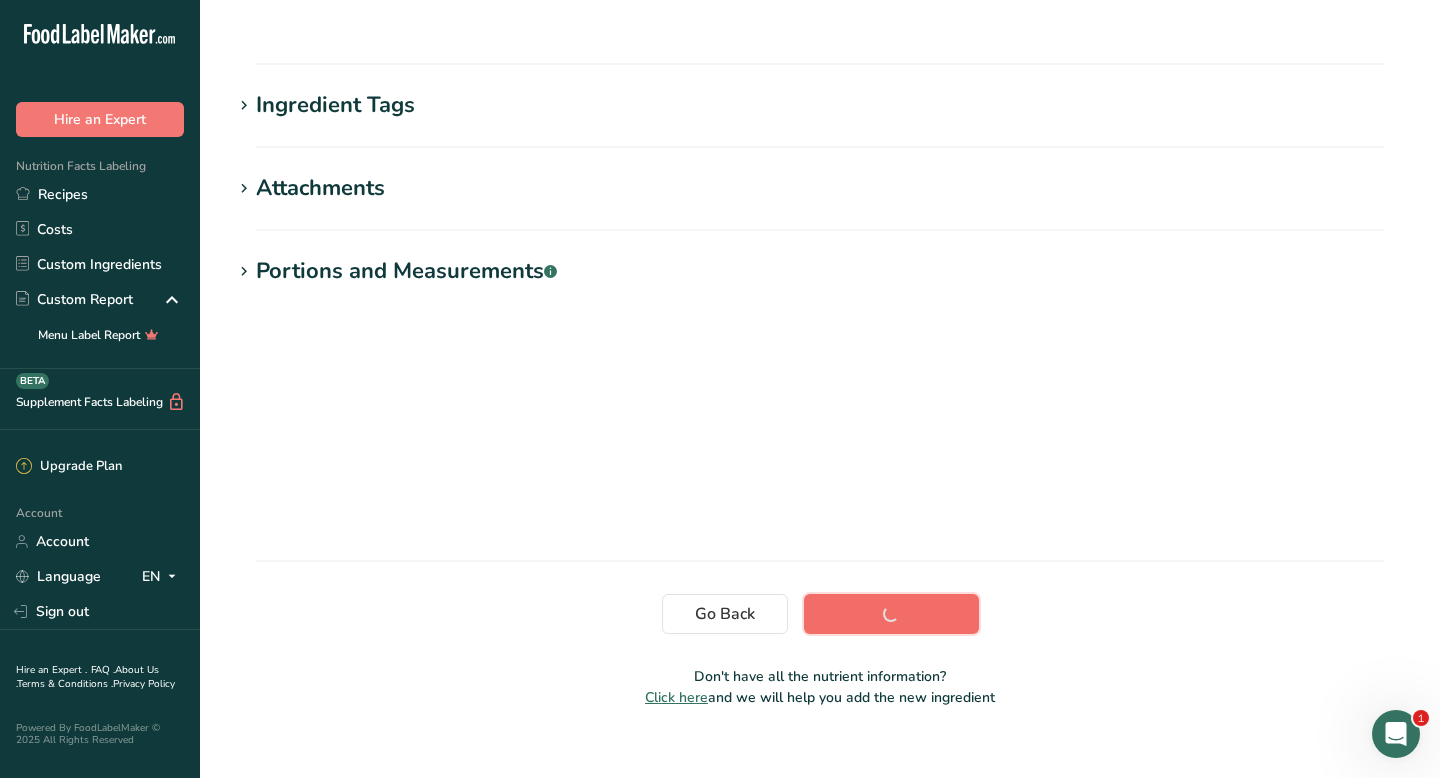scroll, scrollTop: 280, scrollLeft: 0, axis: vertical 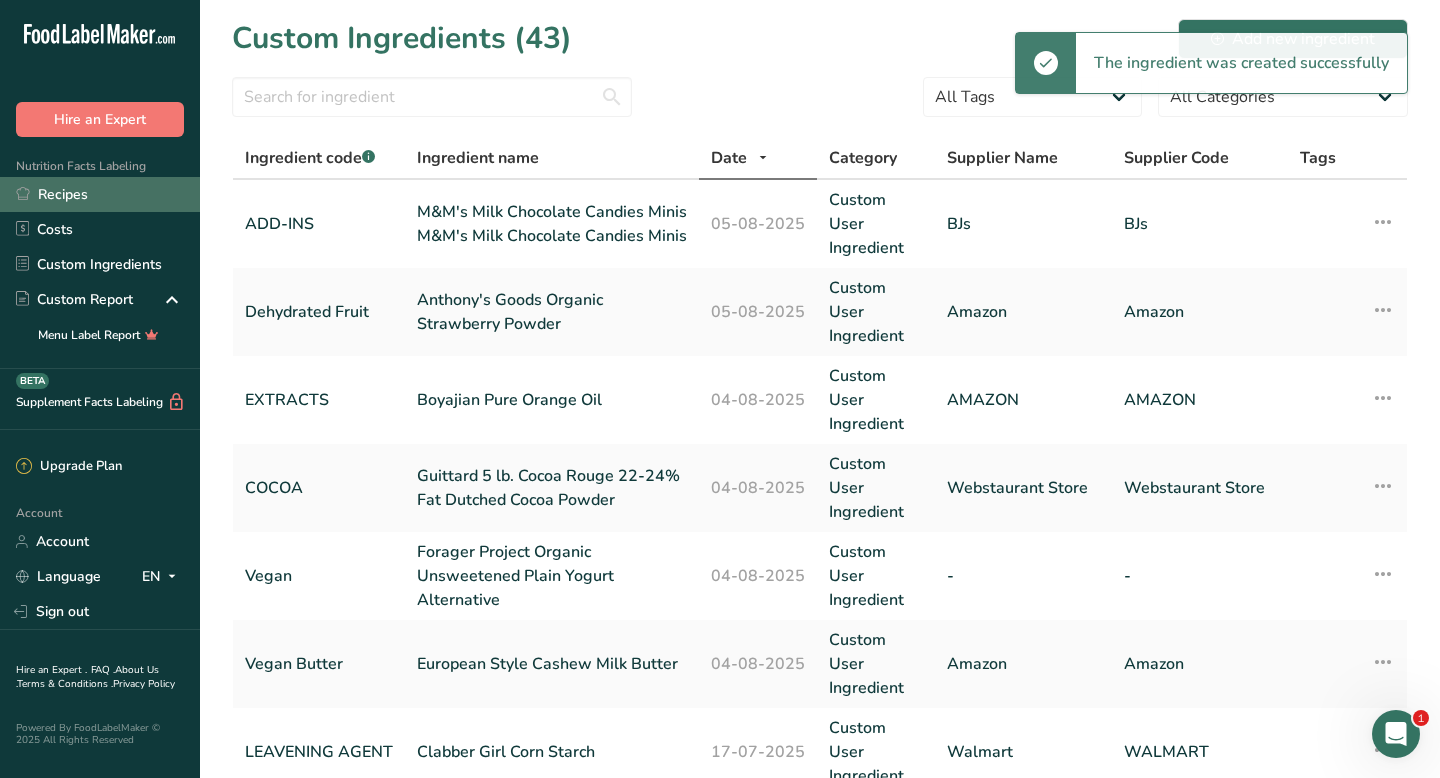 click on "Recipes" at bounding box center (100, 194) 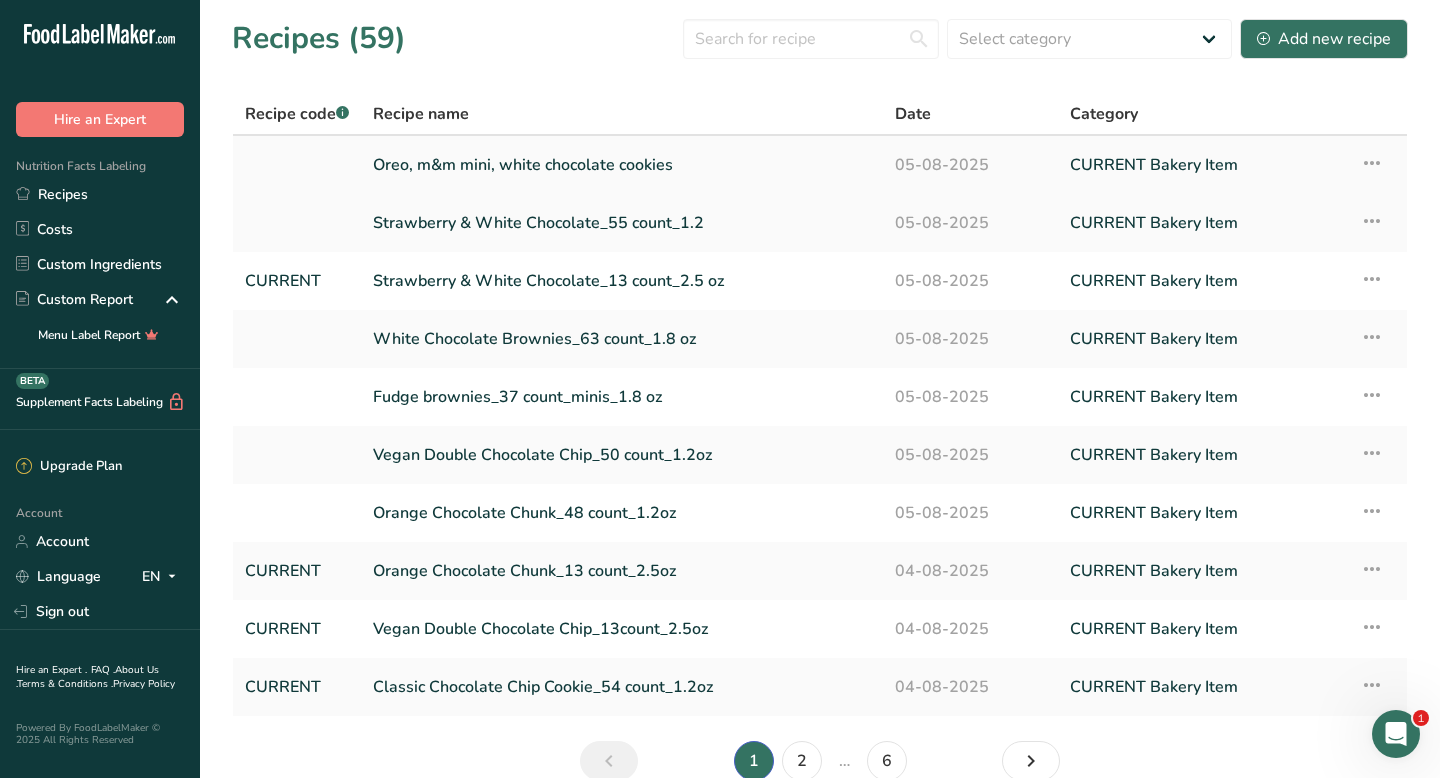 click on "Oreo, m&m mini, white chocolate cookies" at bounding box center (622, 165) 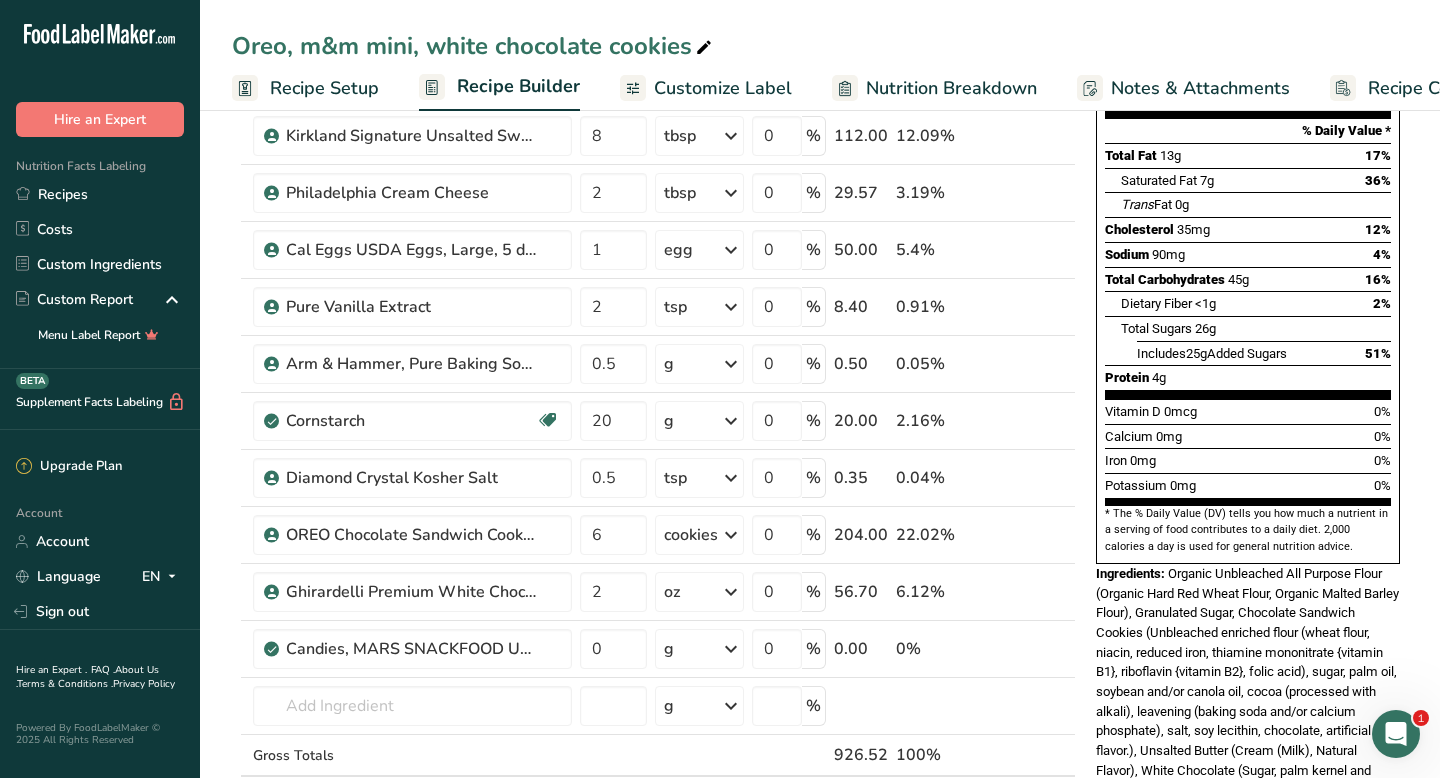 scroll, scrollTop: 410, scrollLeft: 0, axis: vertical 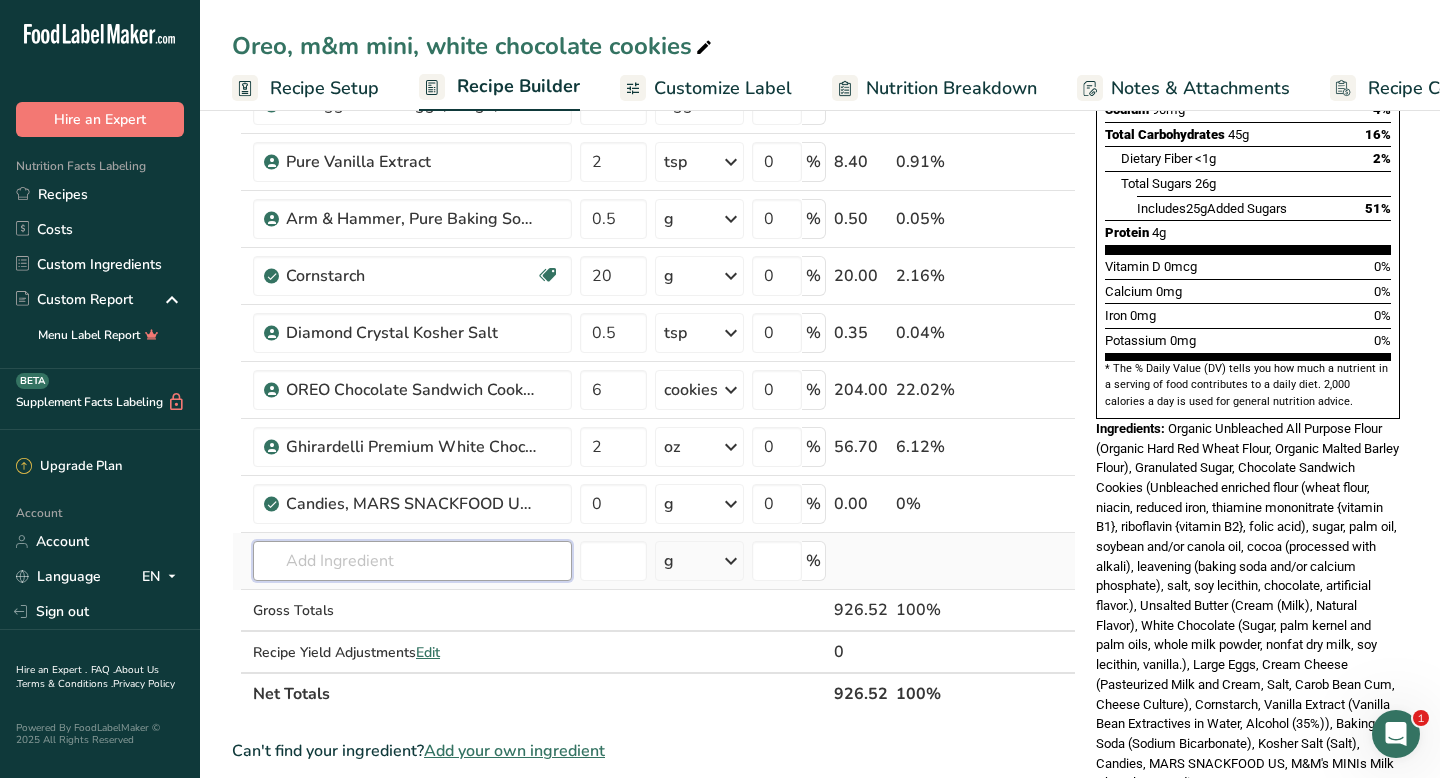click at bounding box center [412, 561] 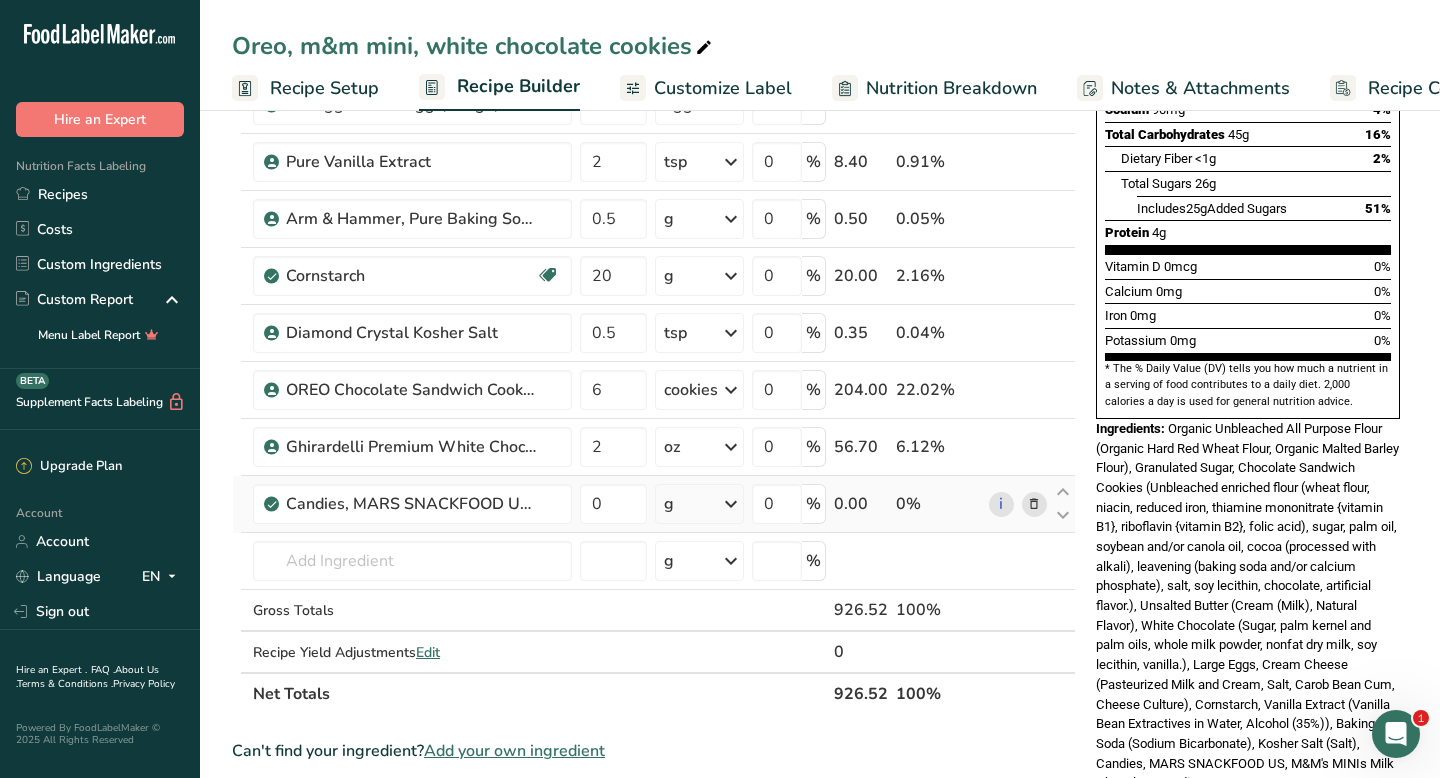 click at bounding box center (1034, 504) 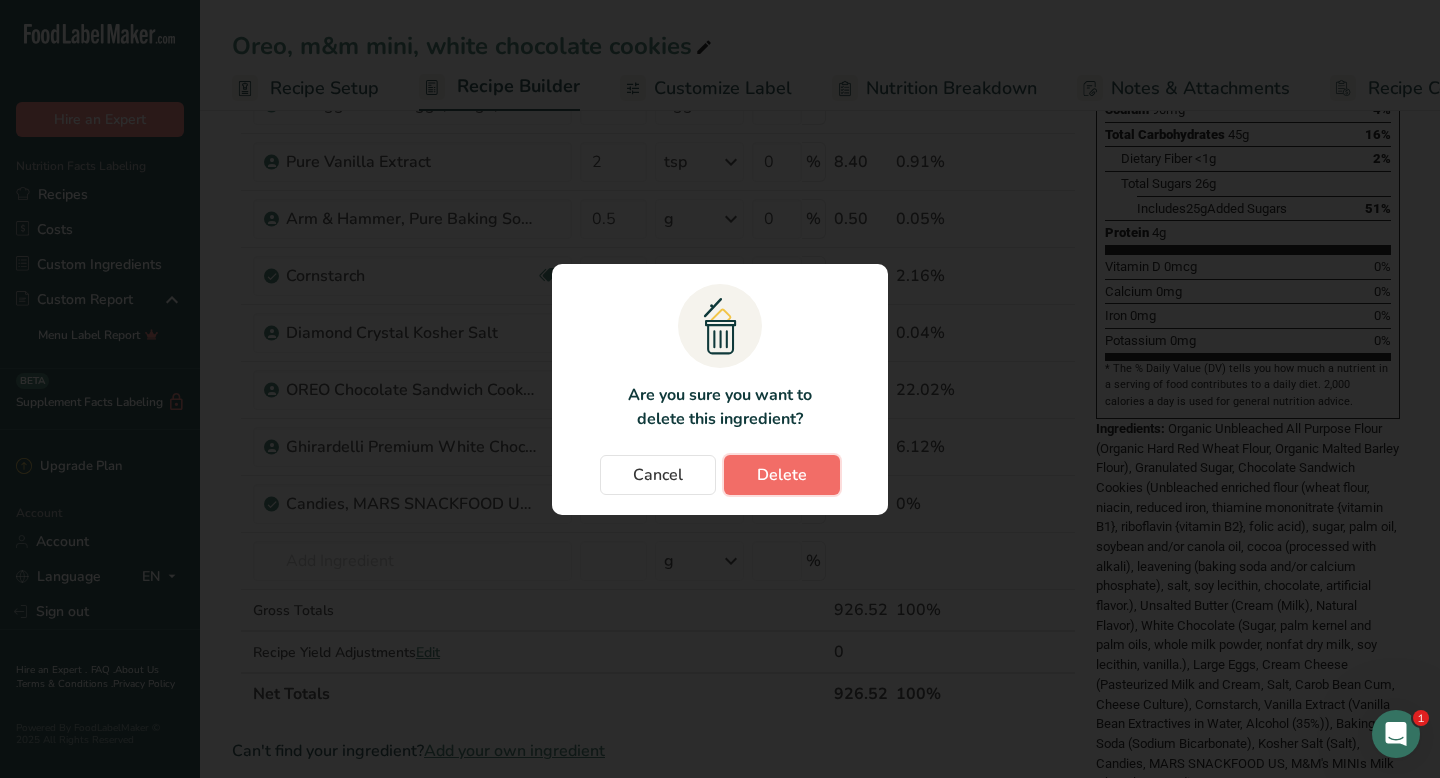 click on "Delete" at bounding box center (782, 475) 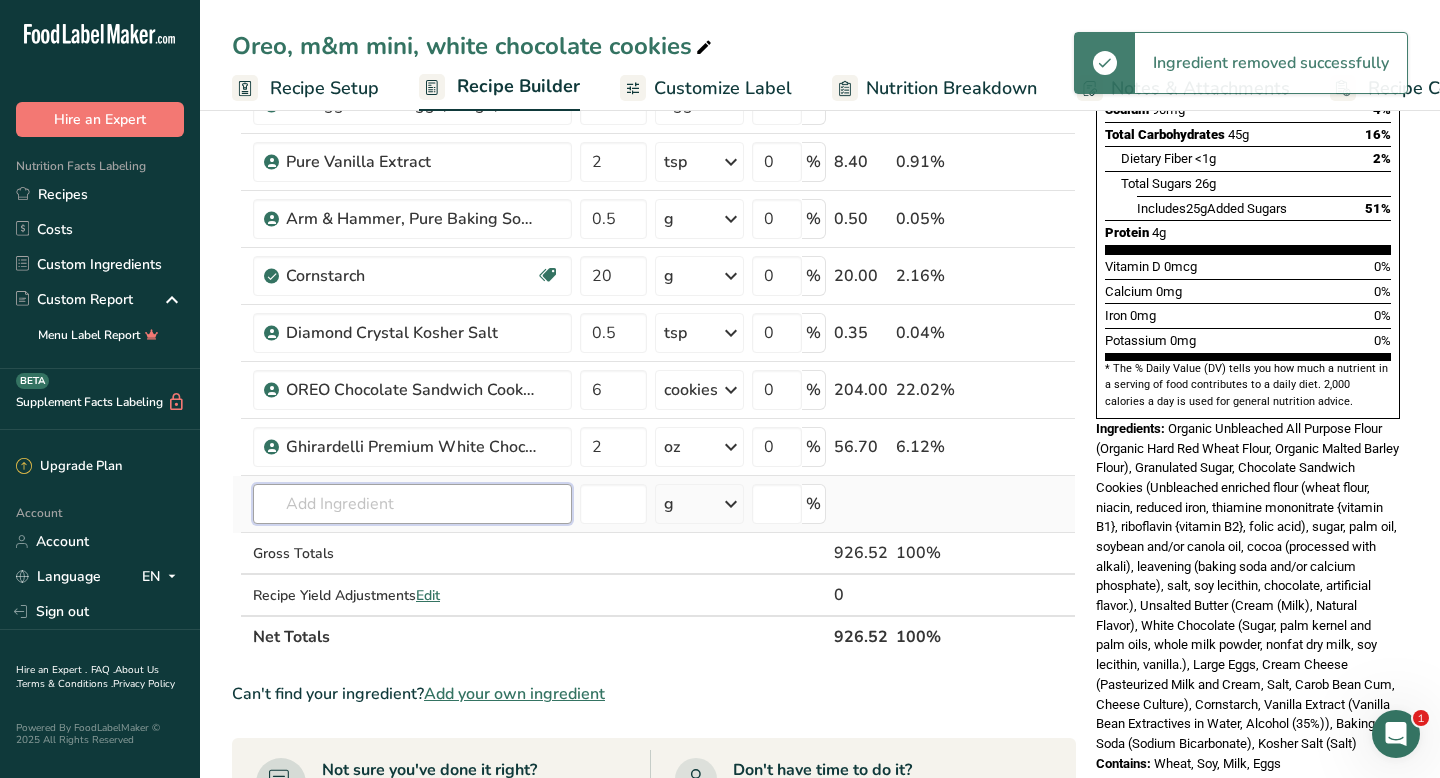 click at bounding box center [412, 504] 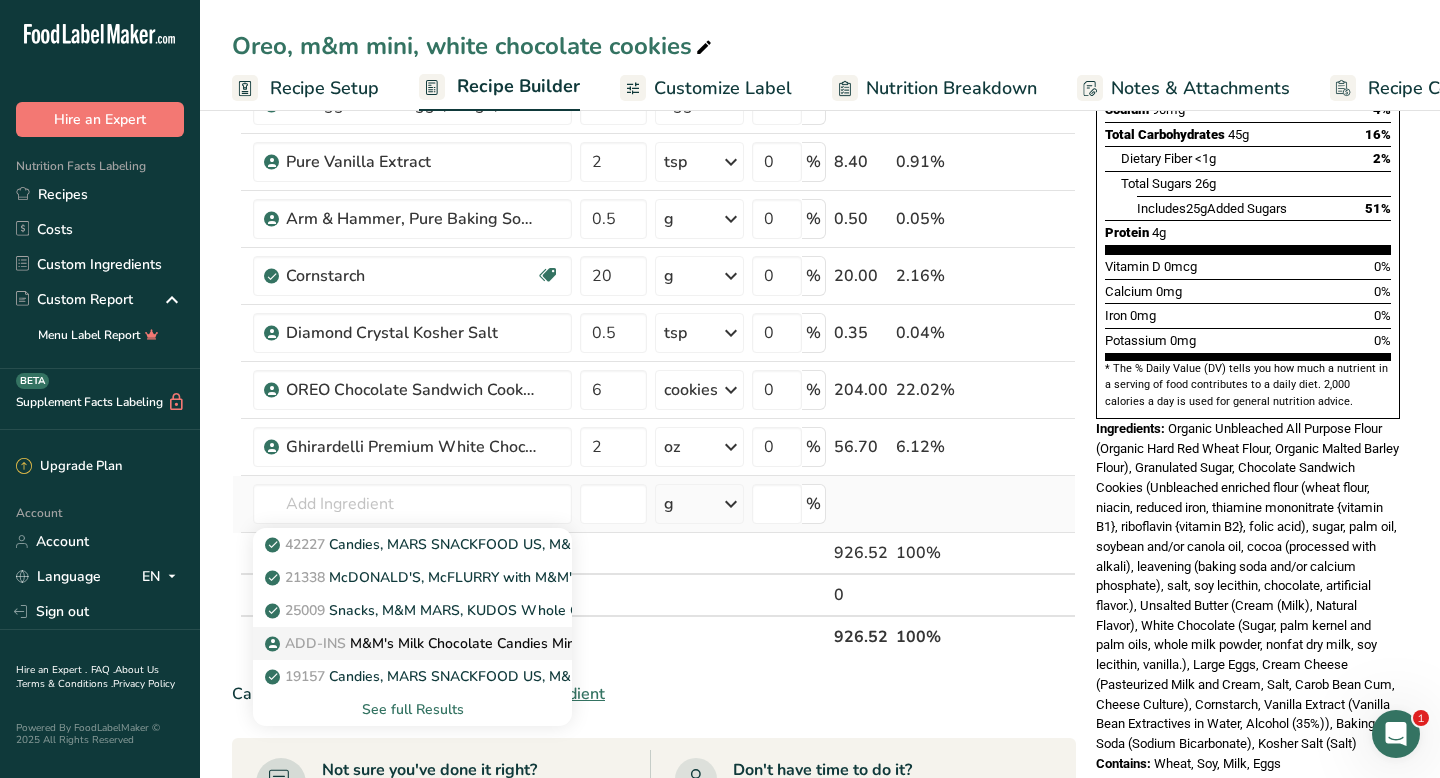 click on "ADD-INS
M&M's Milk Chocolate Candies Minis M&M's Milk Chocolate Candies Minis" at bounding box center [412, 643] 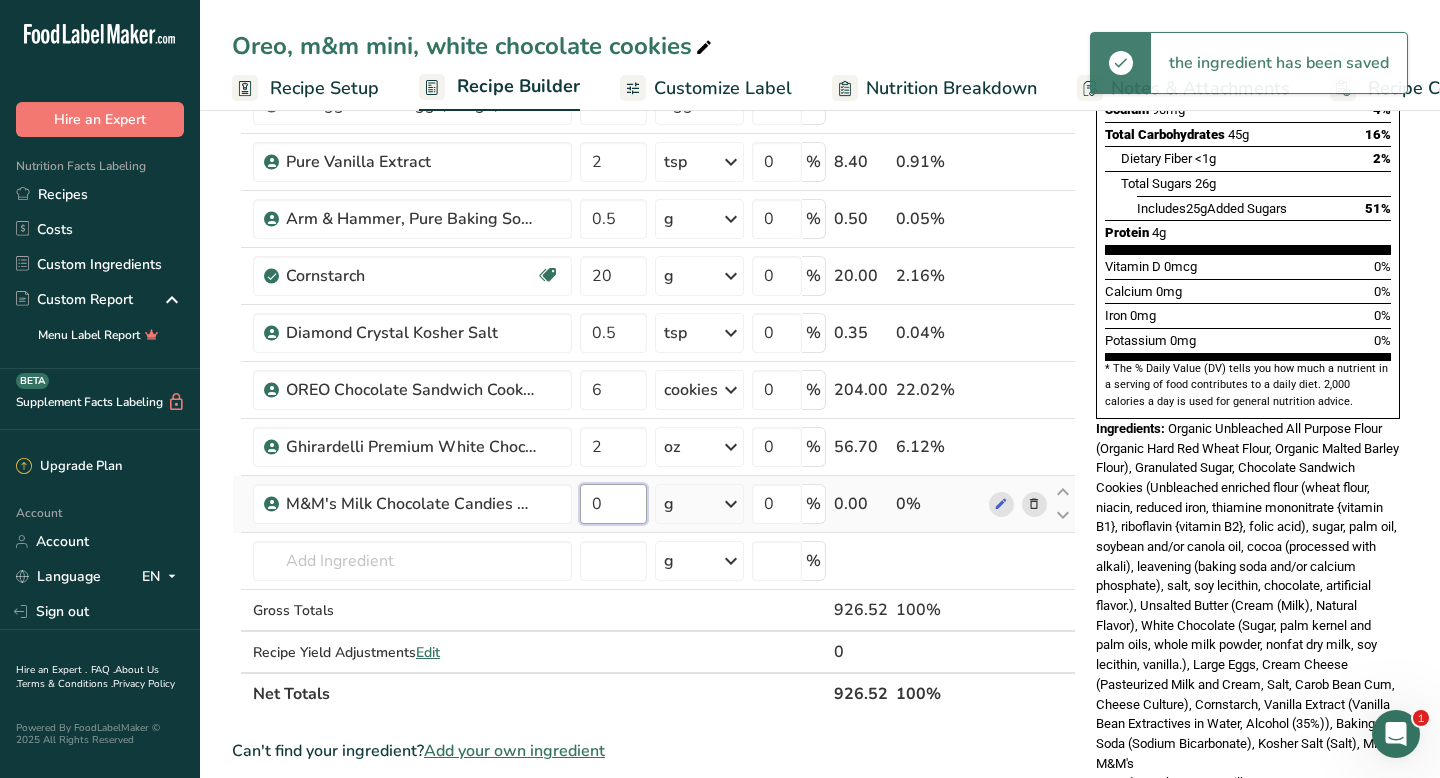 click on "0" at bounding box center (613, 504) 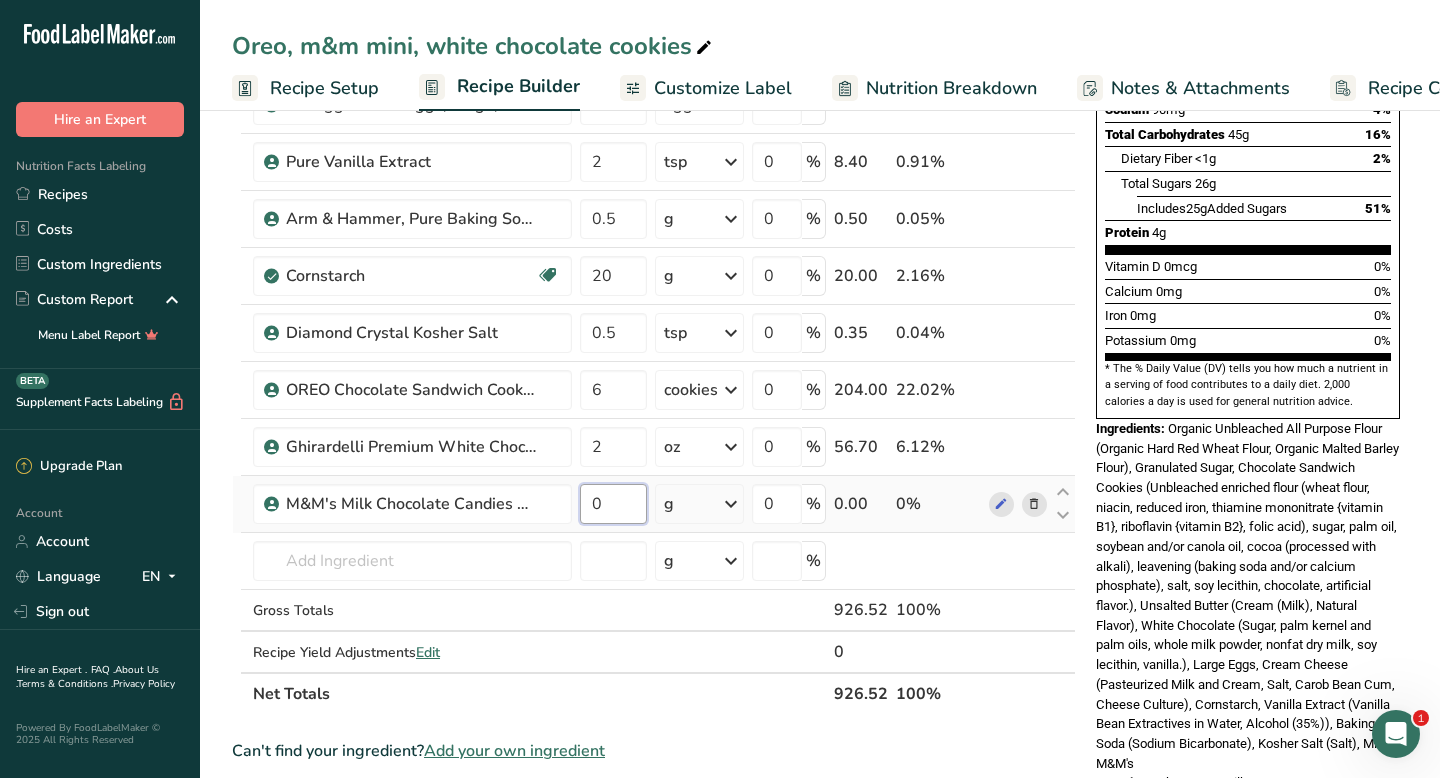 drag, startPoint x: 613, startPoint y: 506, endPoint x: 591, endPoint y: 504, distance: 22.090721 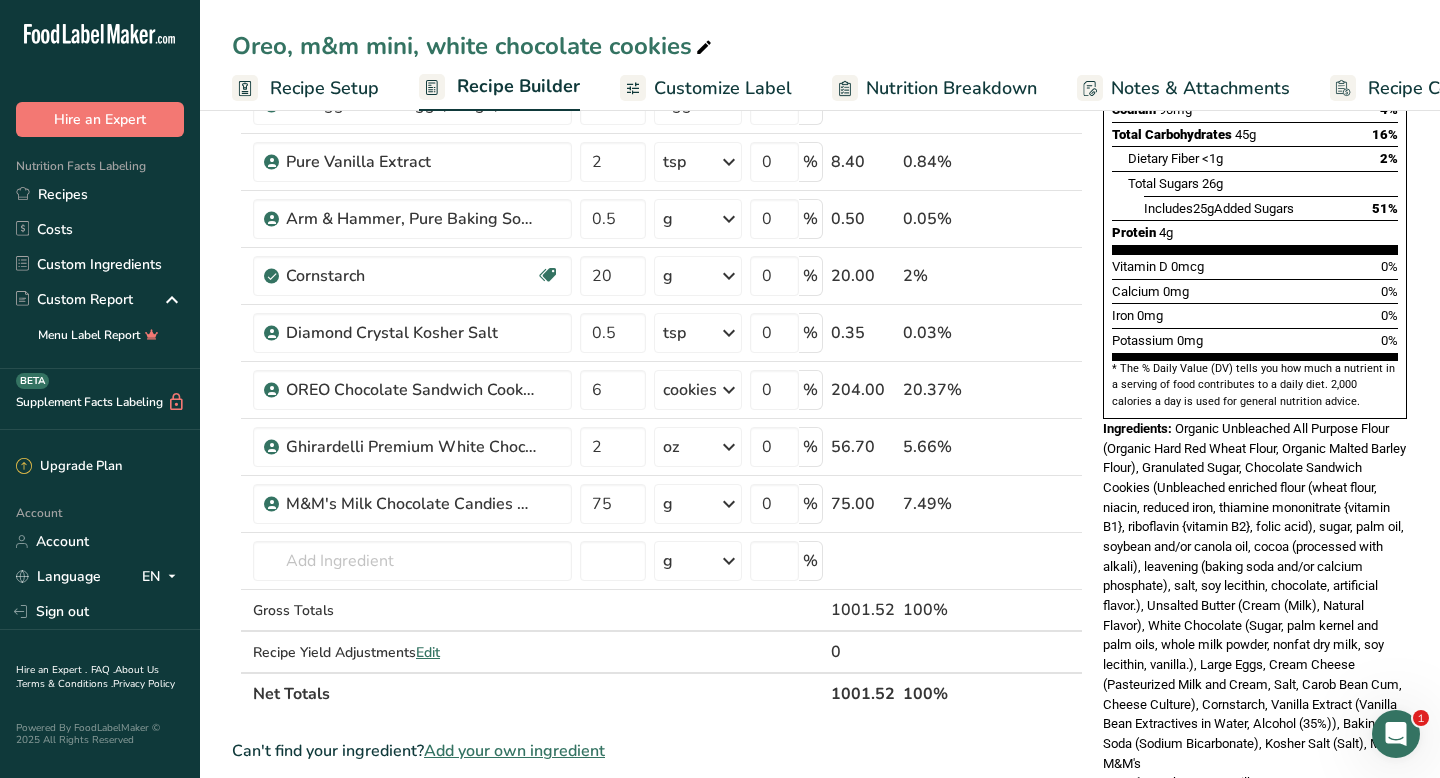 click on "Add Ingredients
Manage Recipe         Delete Recipe           Duplicate Recipe             Scale Recipe             Save as Sub-Recipe   .a-a{fill:#347362;}.b-a{fill:#fff;}                               Nutrition Breakdown                 Recipe Card
NEW
Amino Acids Pattern Report             Activity History
Download
Choose your preferred label style
Standard FDA label
Standard FDA label
The most common format for nutrition facts labels in compliance with the FDA's typeface, style and requirements
Tabular FDA label
A label format compliant with the FDA regulations presented in a tabular (horizontal) display.
Linear FDA label
A simple linear display for small sized packages.
Simplified FDA label" at bounding box center (820, 538) 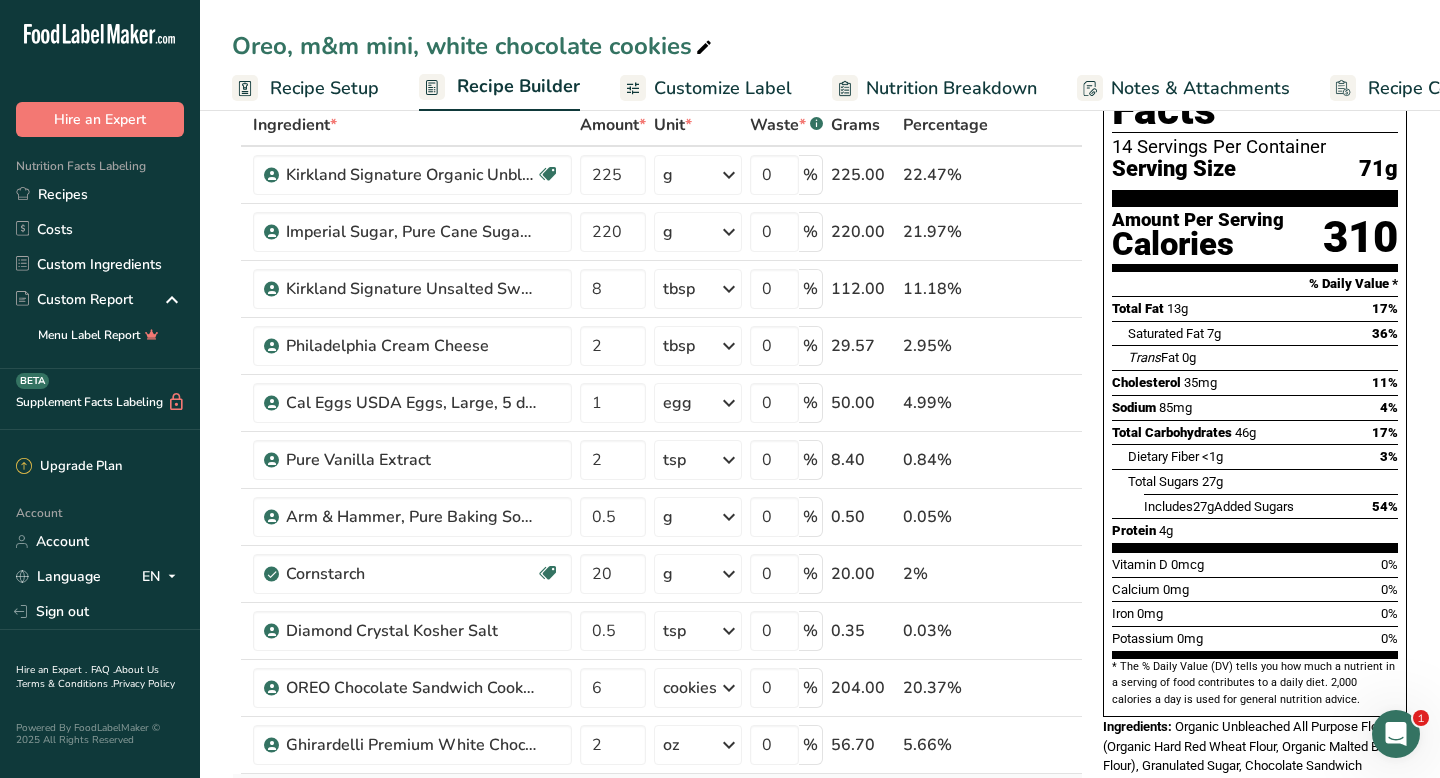 scroll, scrollTop: 0, scrollLeft: 0, axis: both 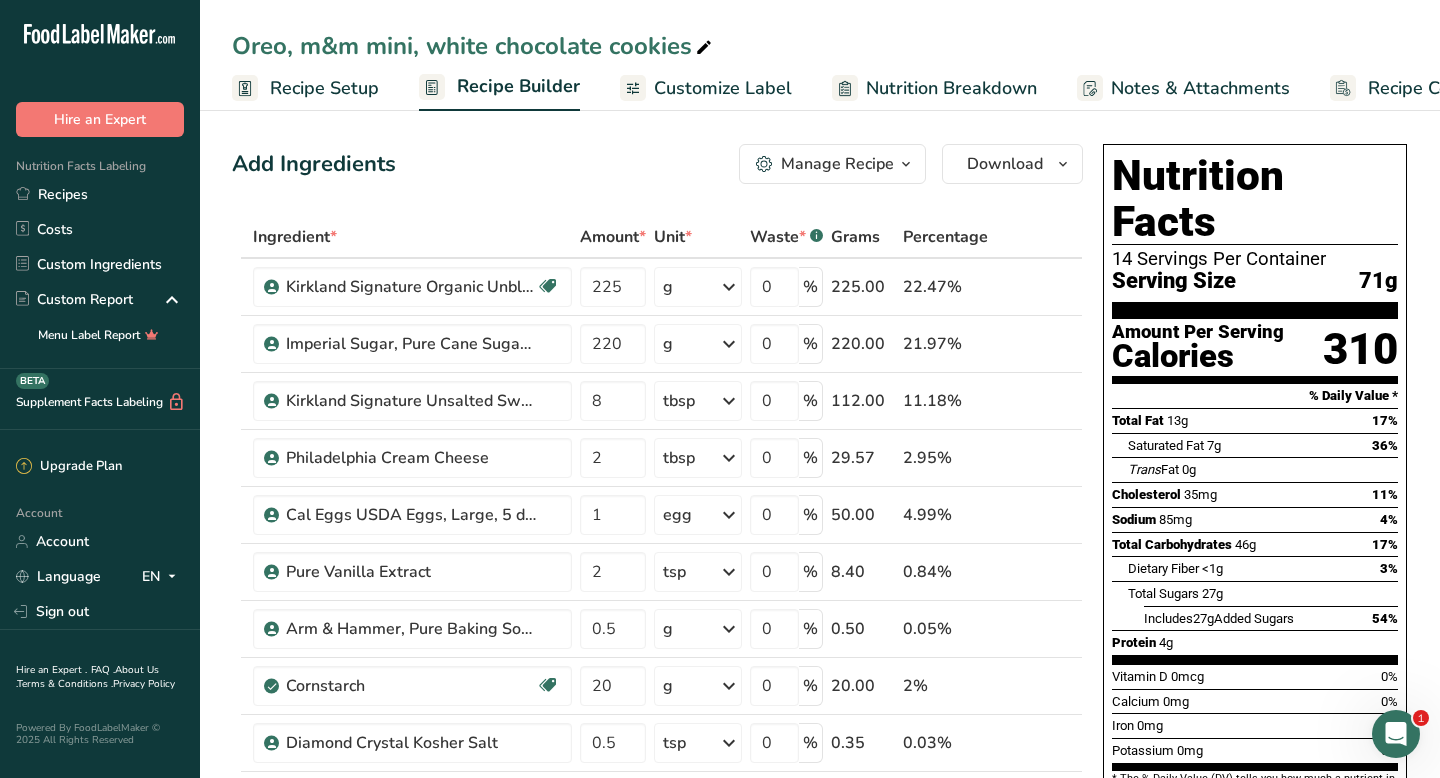 click at bounding box center [704, 48] 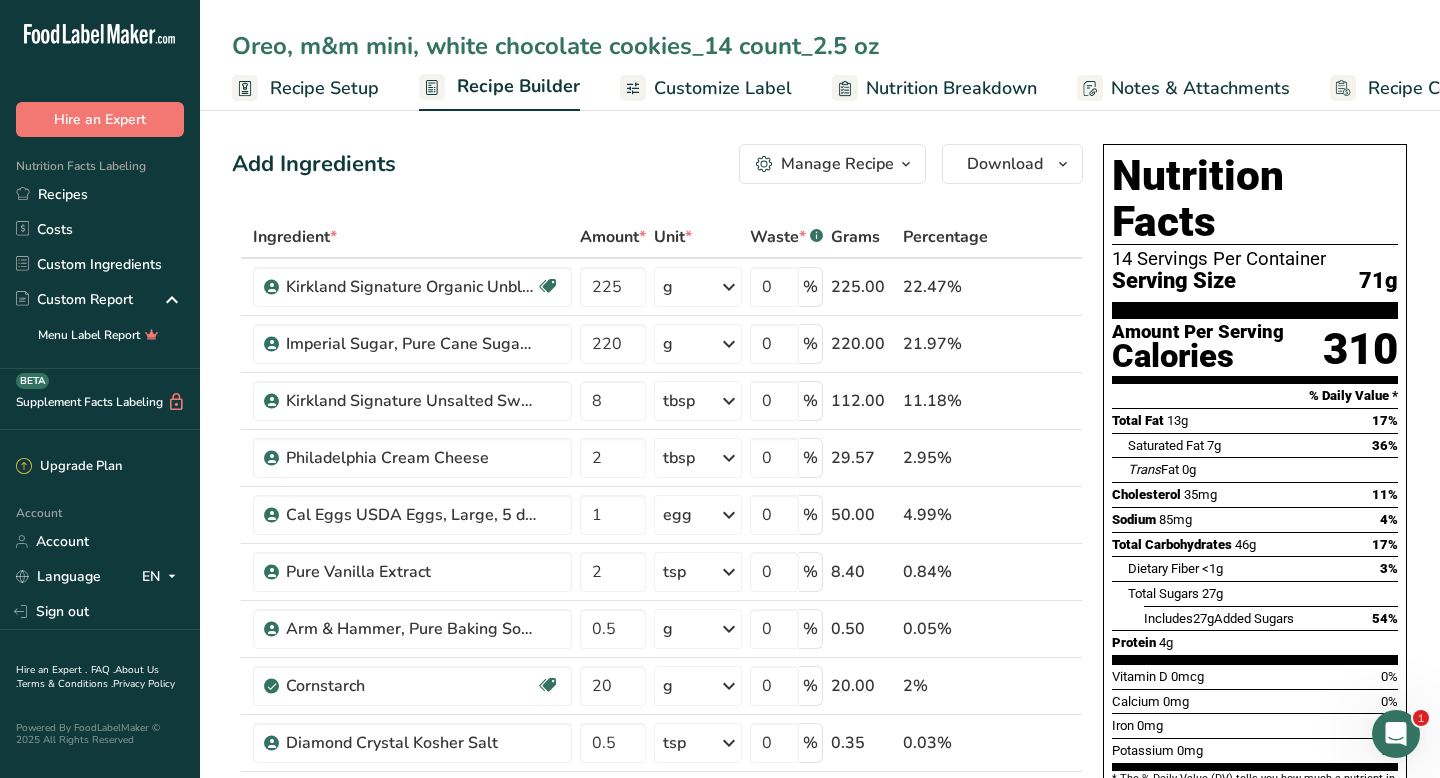 click on "Add Ingredients
Manage Recipe         Delete Recipe           Duplicate Recipe             Scale Recipe             Save as Sub-Recipe   .a-a{fill:#347362;}.b-a{fill:#fff;}                               Nutrition Breakdown                 Recipe Card
NEW
Amino Acids Pattern Report             Activity History
Download
Choose your preferred label style
Standard FDA label
Standard FDA label
The most common format for nutrition facts labels in compliance with the FDA's typeface, style and requirements
Tabular FDA label
A label format compliant with the FDA regulations presented in a tabular (horizontal) display.
Linear FDA label
A simple linear display for small sized packages.
Simplified FDA label" at bounding box center [663, 948] 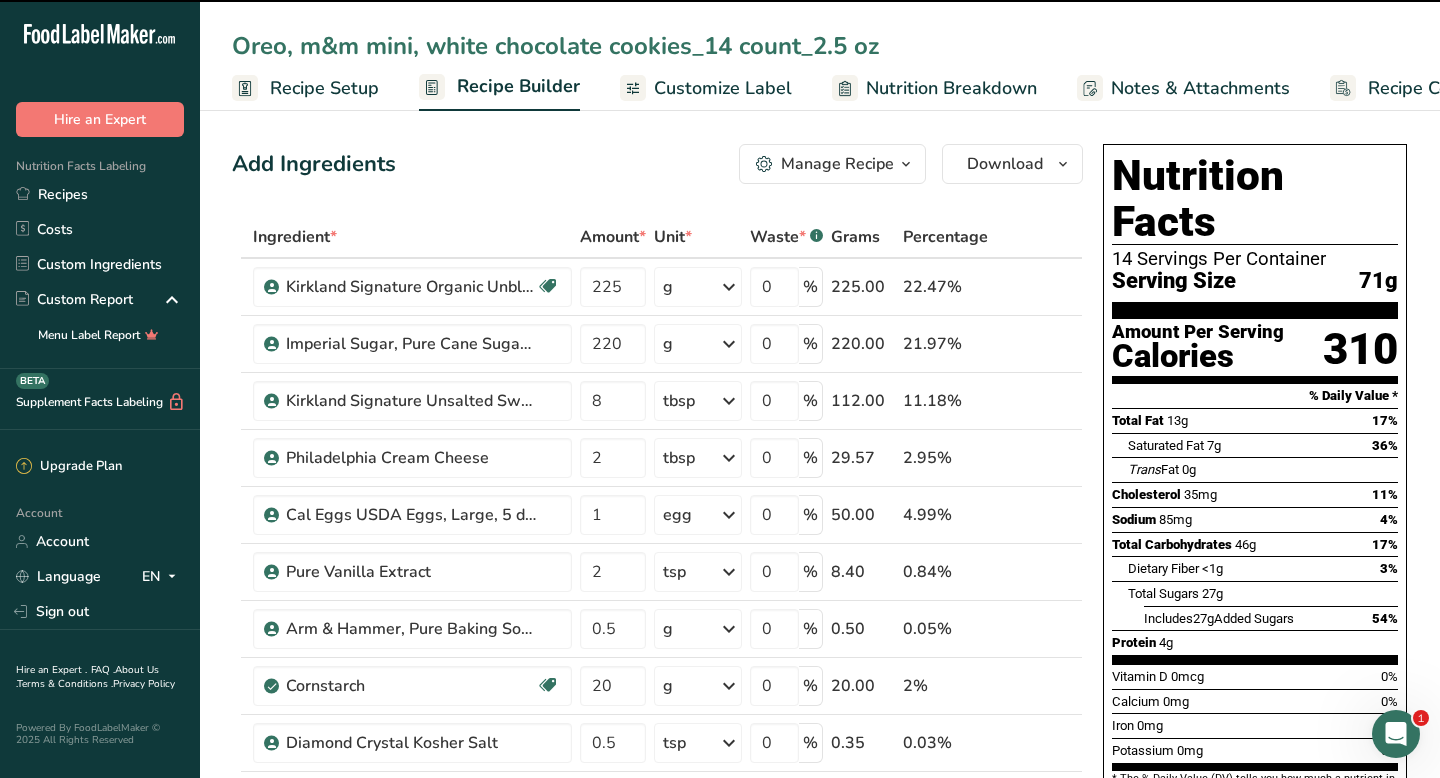 click on "Manage Recipe" at bounding box center [837, 164] 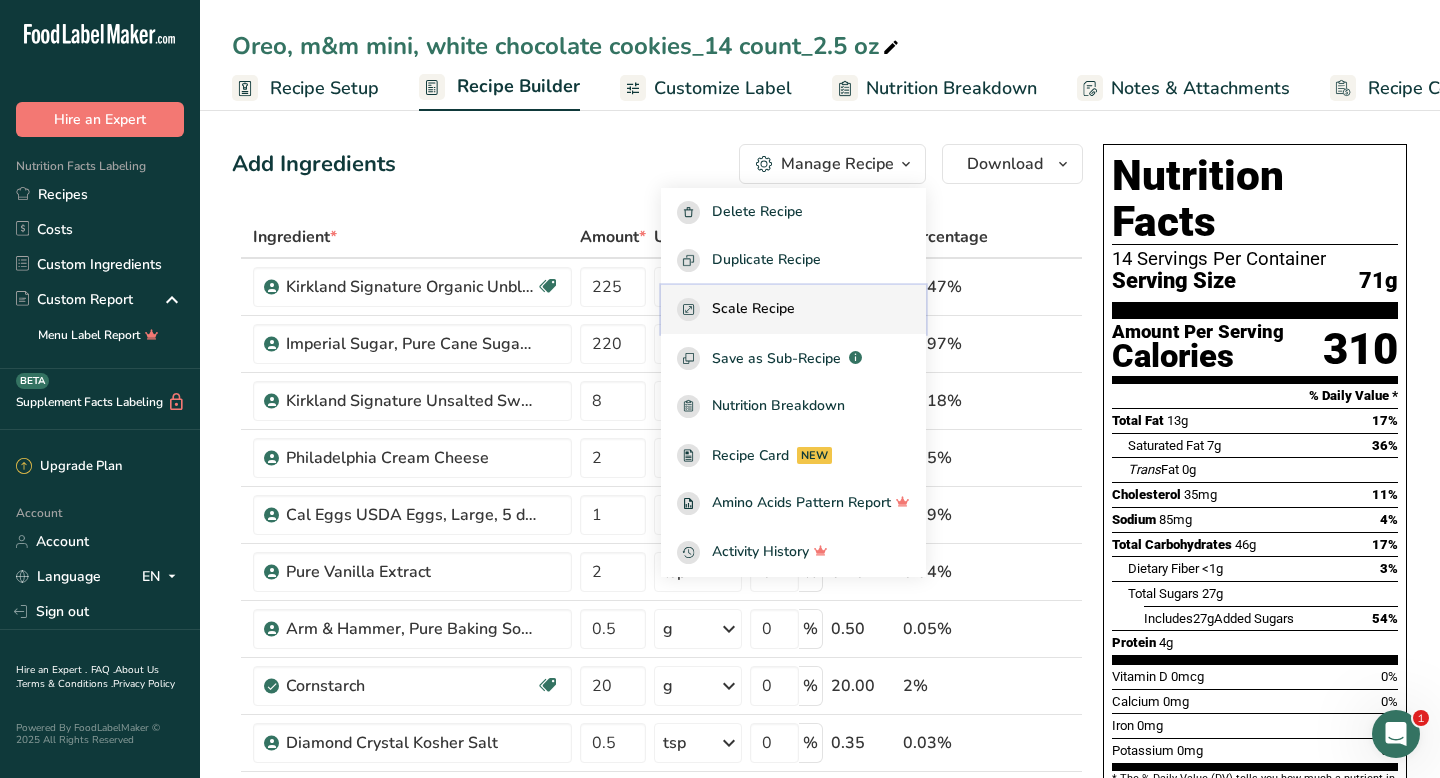 click on "Scale Recipe" at bounding box center (753, 309) 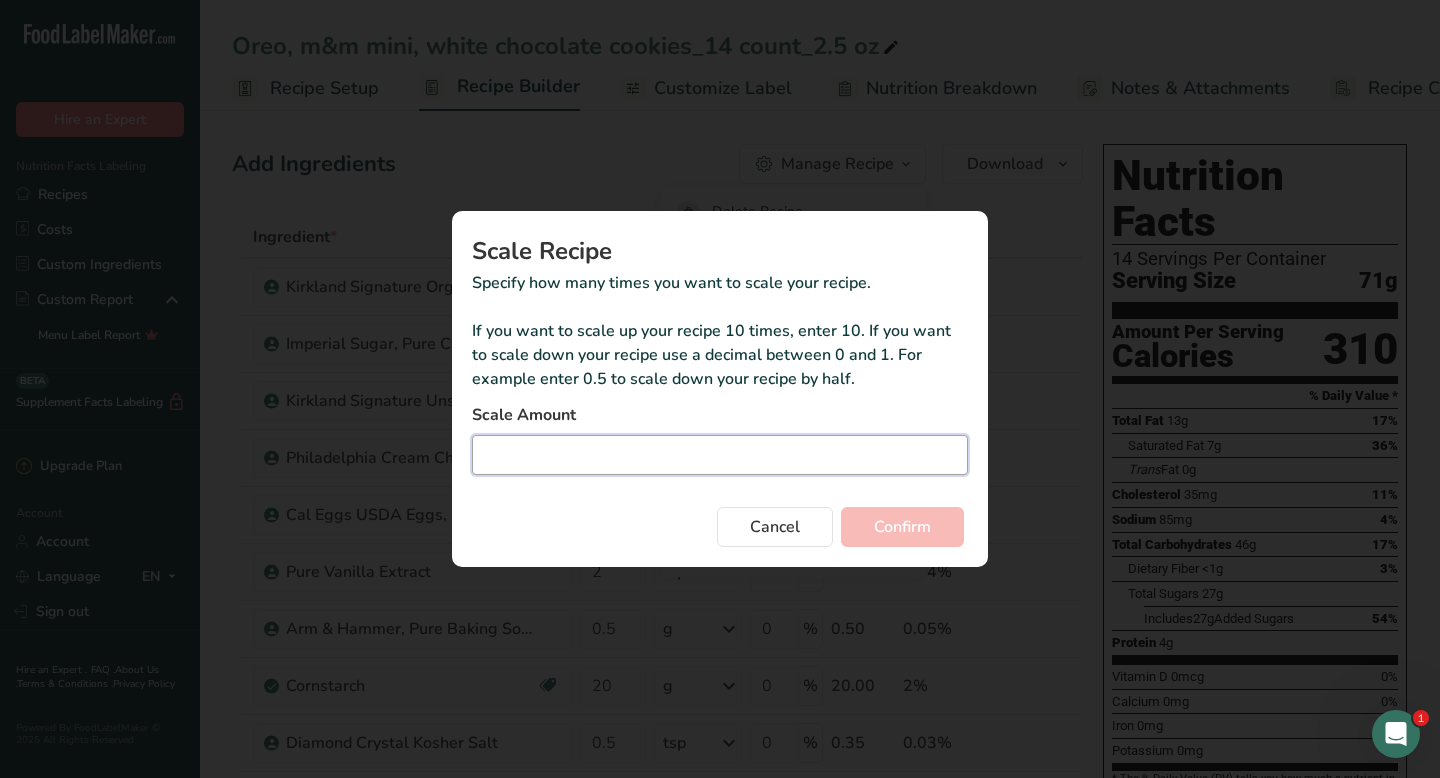 click at bounding box center [720, 455] 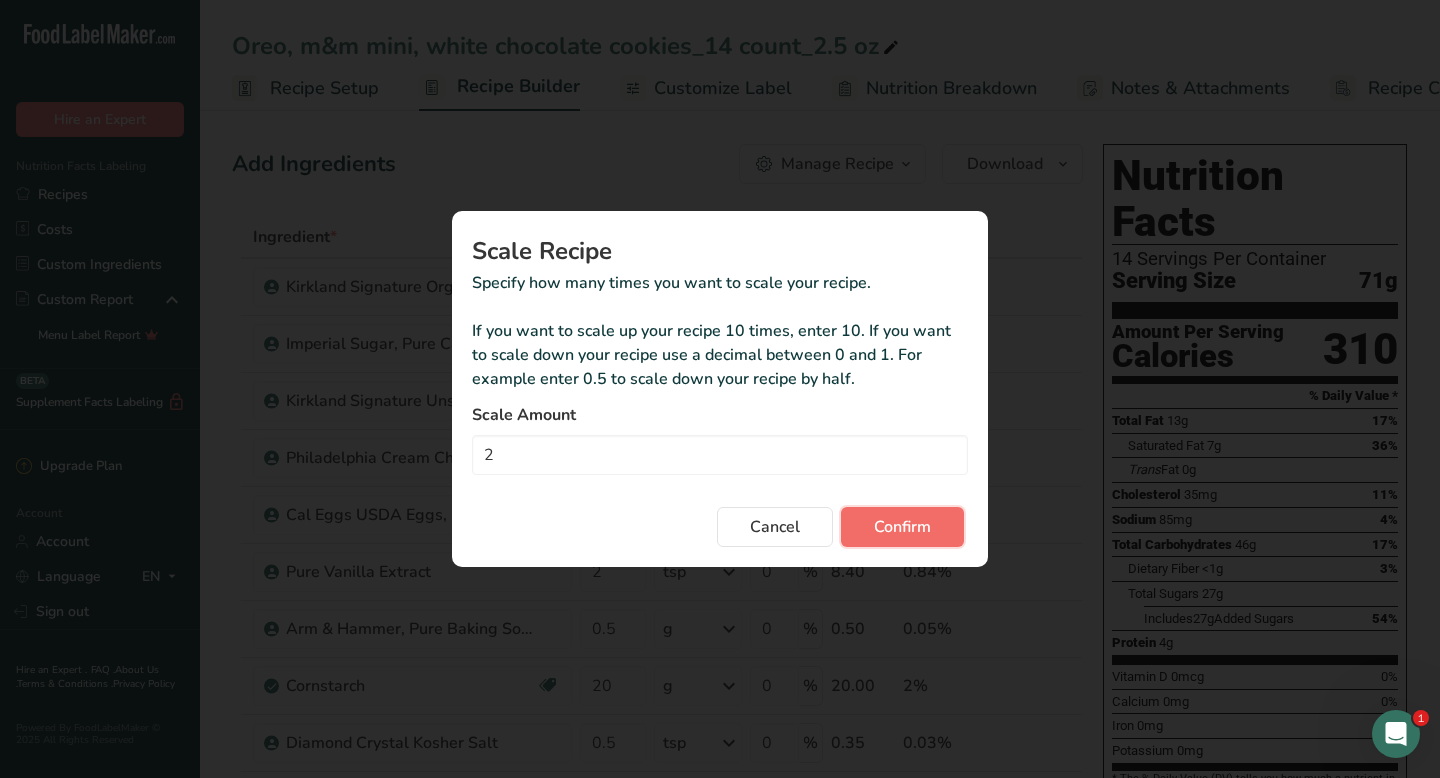 click on "Confirm" at bounding box center (902, 527) 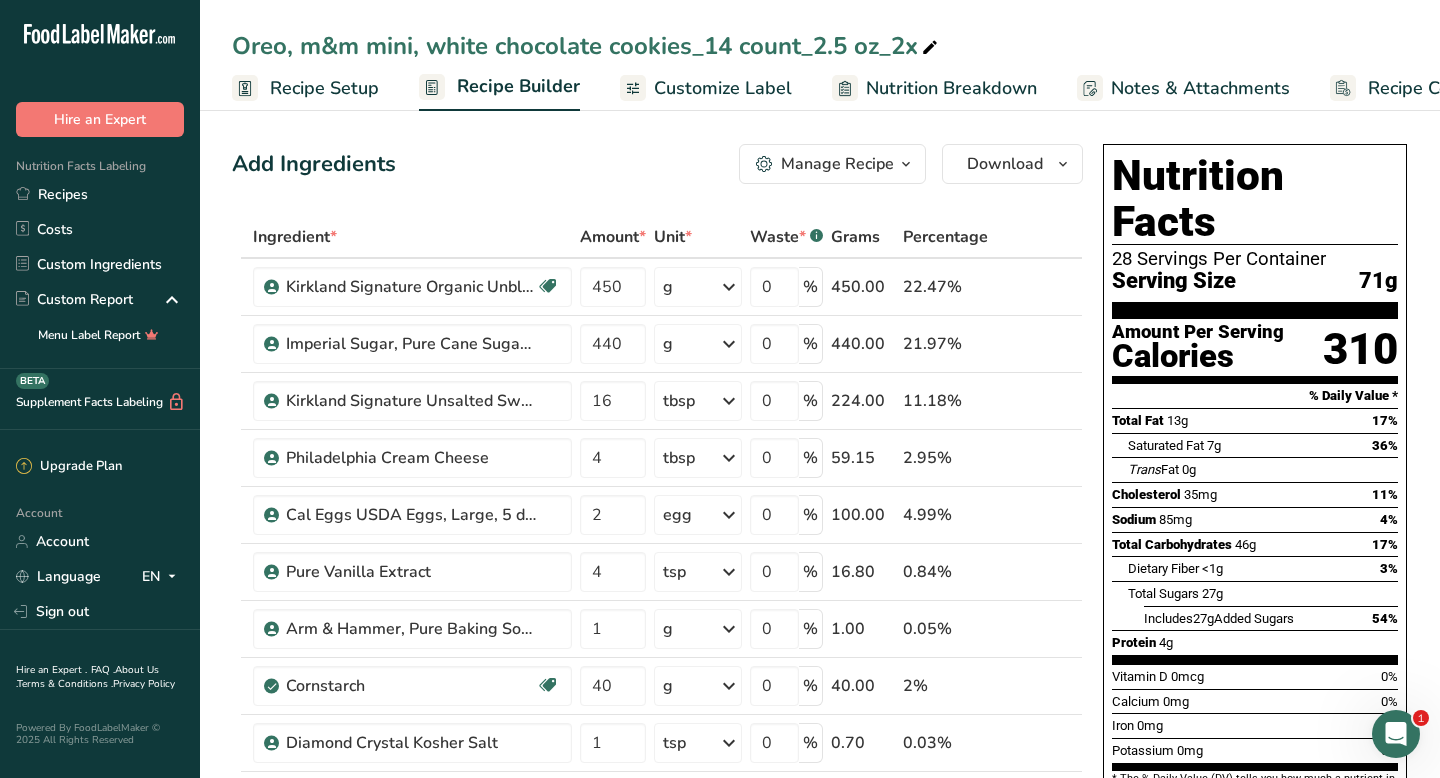 click on "Recipe Setup" at bounding box center (324, 88) 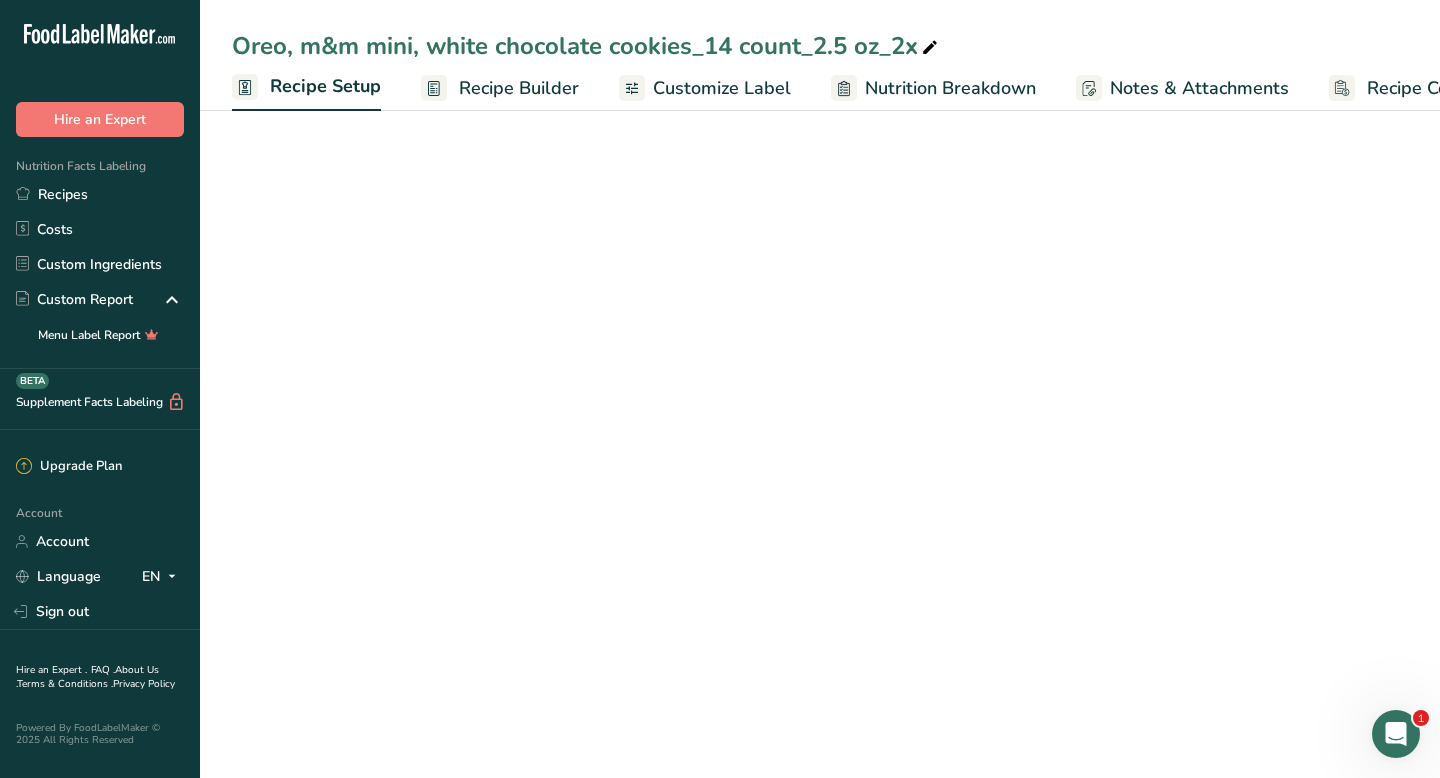 scroll, scrollTop: 0, scrollLeft: 7, axis: horizontal 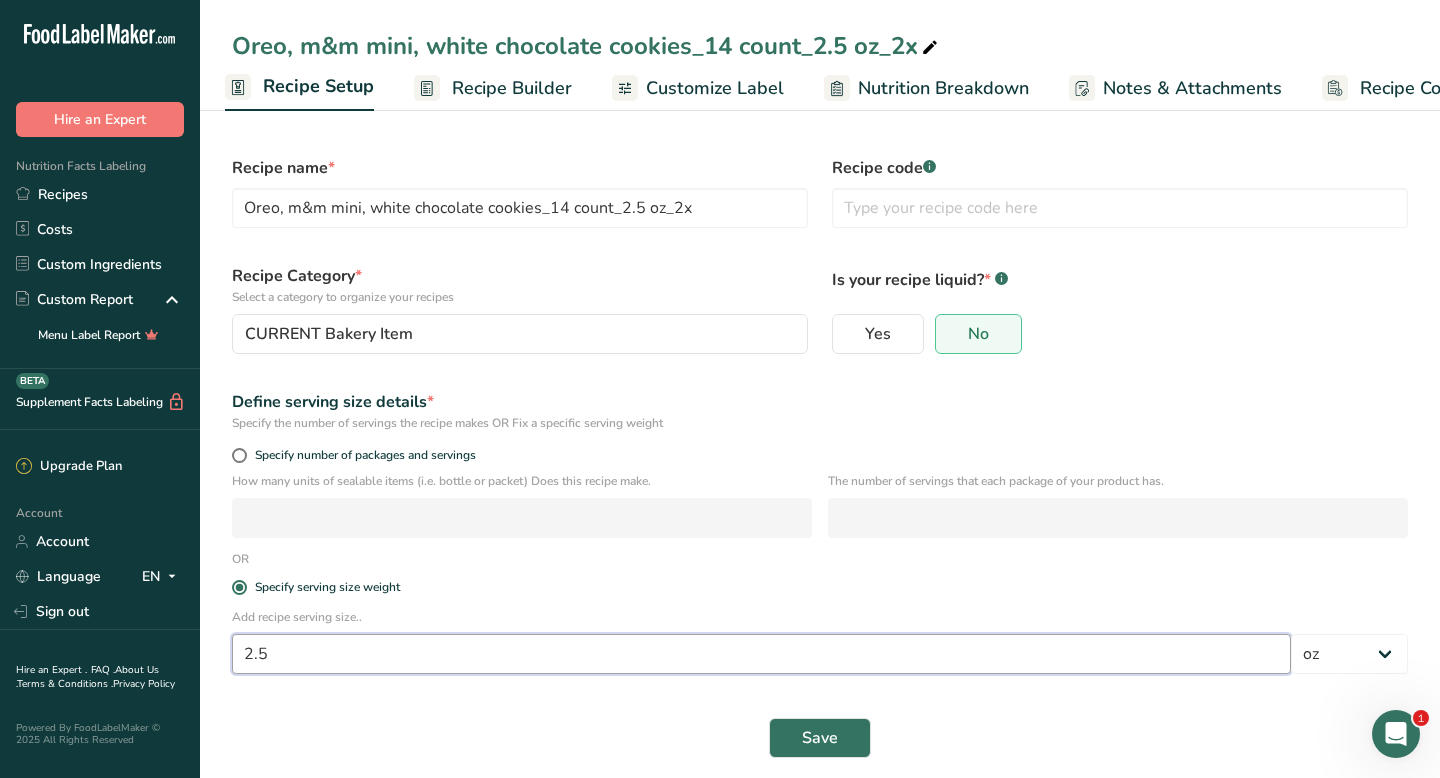 drag, startPoint x: 241, startPoint y: 668, endPoint x: 214, endPoint y: 643, distance: 36.796738 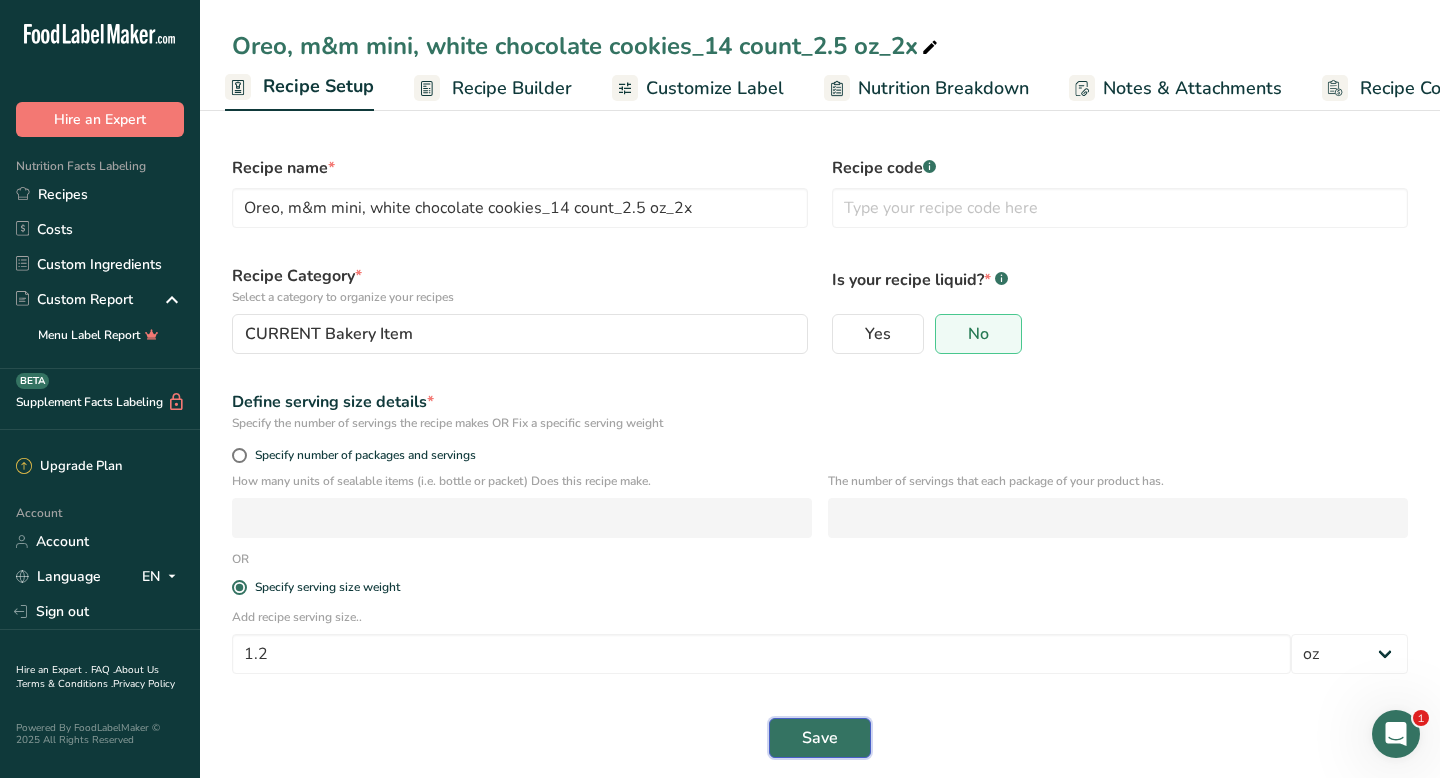 click on "Save" at bounding box center (820, 738) 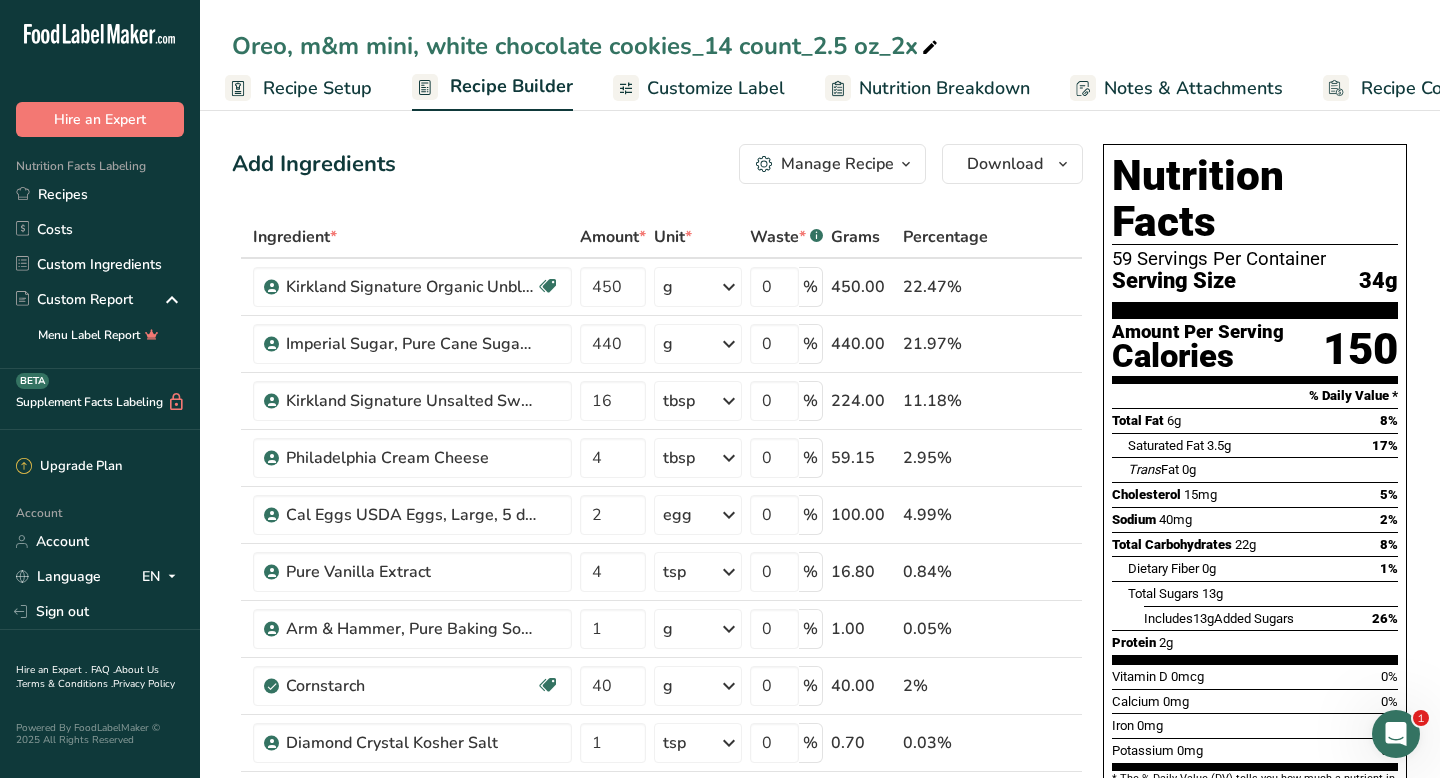 click on "Oreo, m&m mini, white chocolate cookies_14 count_2.5 oz_2x" at bounding box center (587, 46) 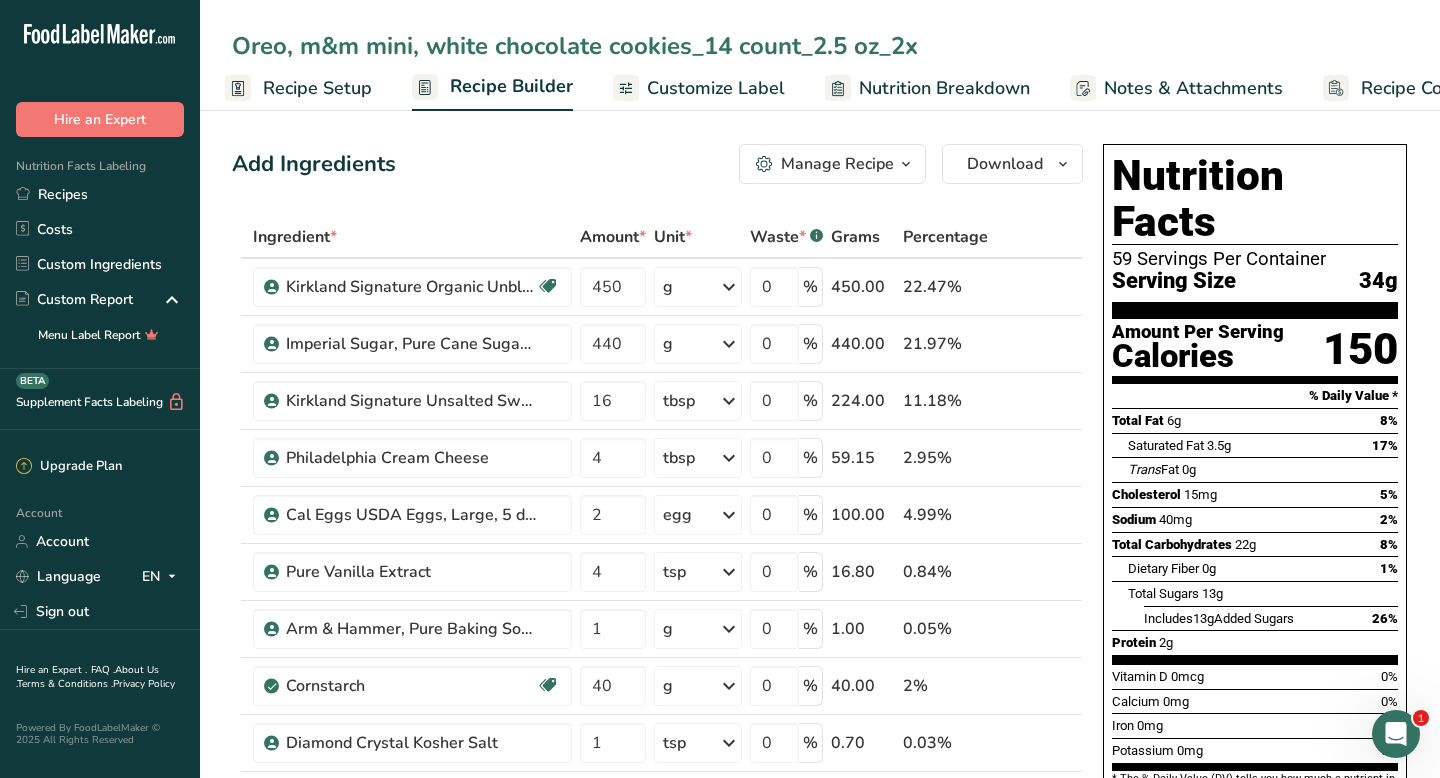 click on "Oreo, m&m mini, white chocolate cookies_14 count_2.5 oz_2x" at bounding box center [820, 46] 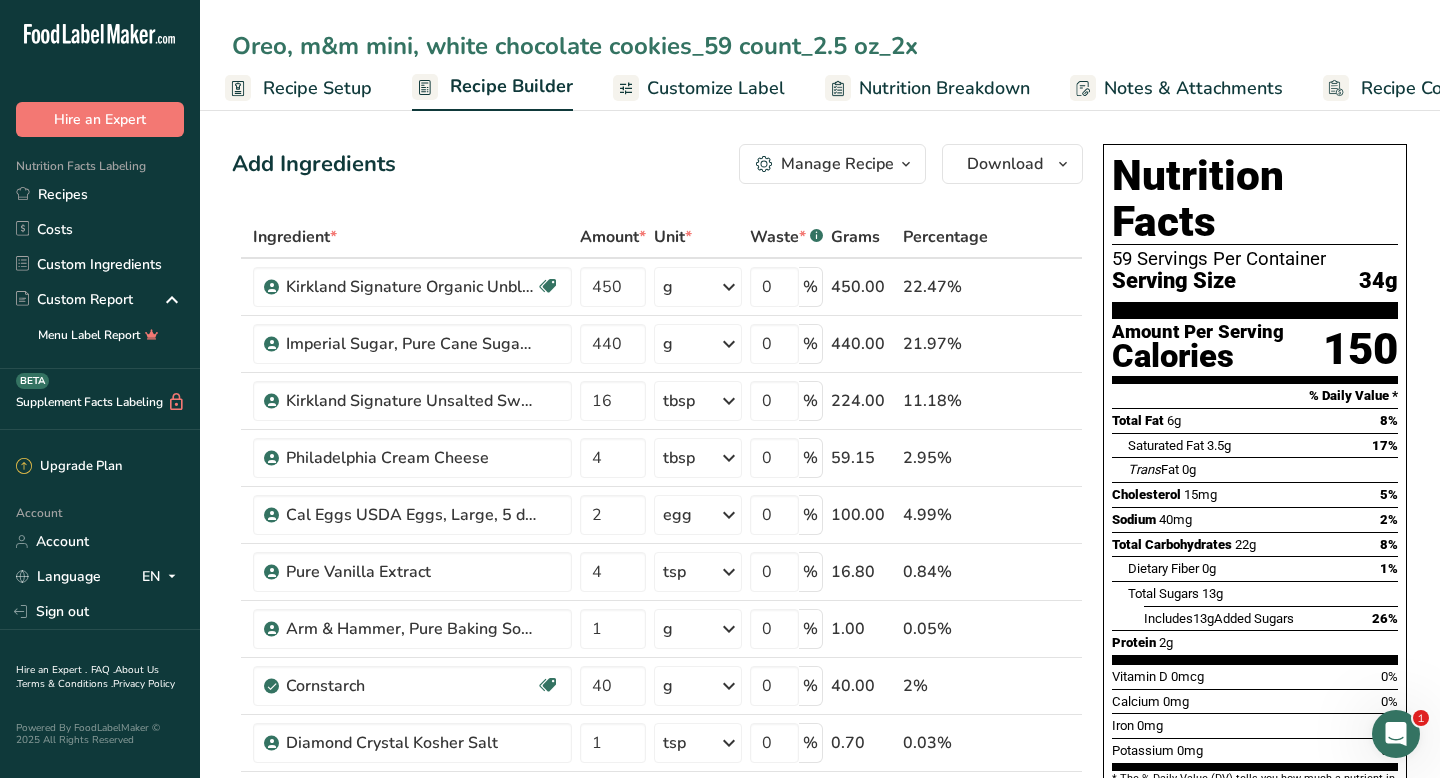 click on "Oreo, m&m mini, white chocolate cookies_59 count_2.5 oz_2x" at bounding box center (820, 46) 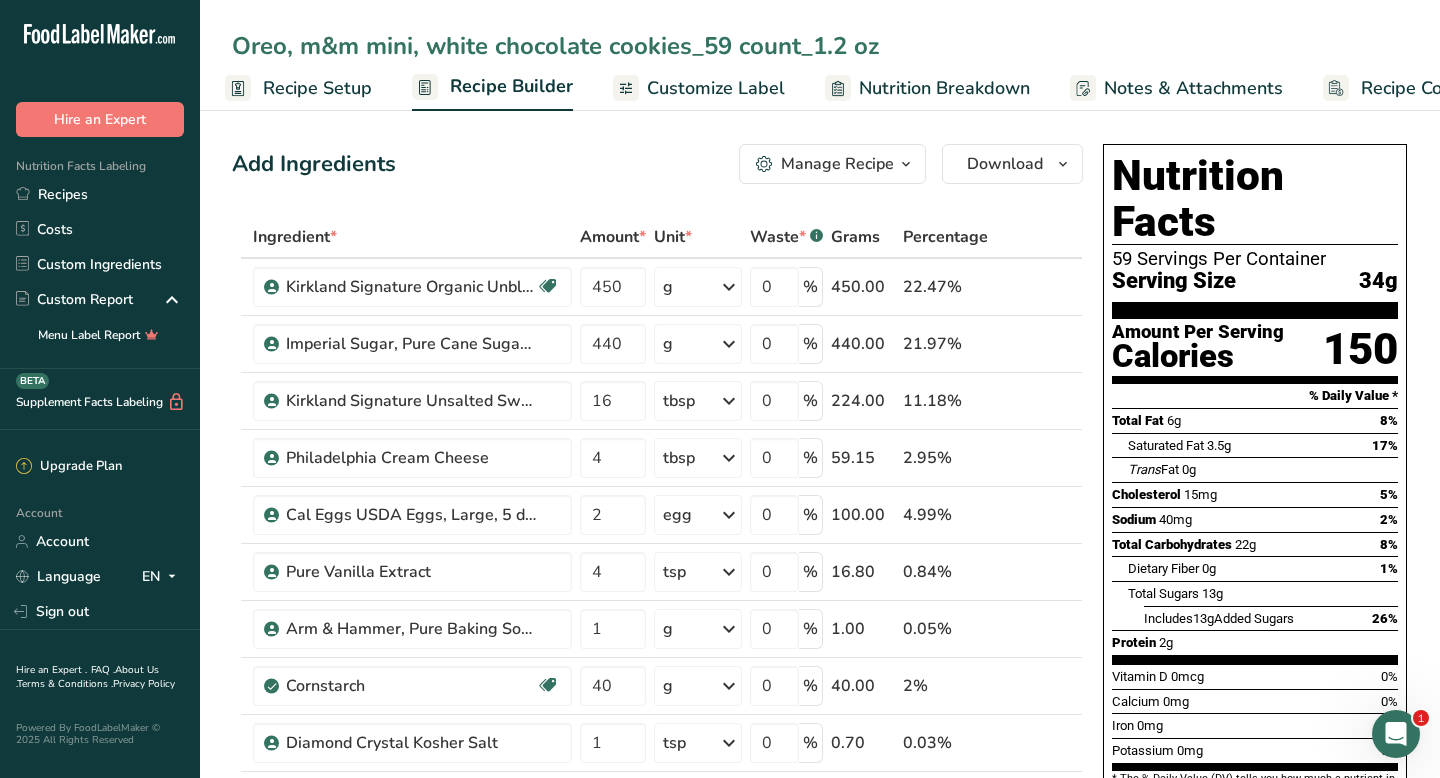 click on "Oreo, m&m mini, white chocolate cookies_59 count_1.2 oz" at bounding box center [820, 46] 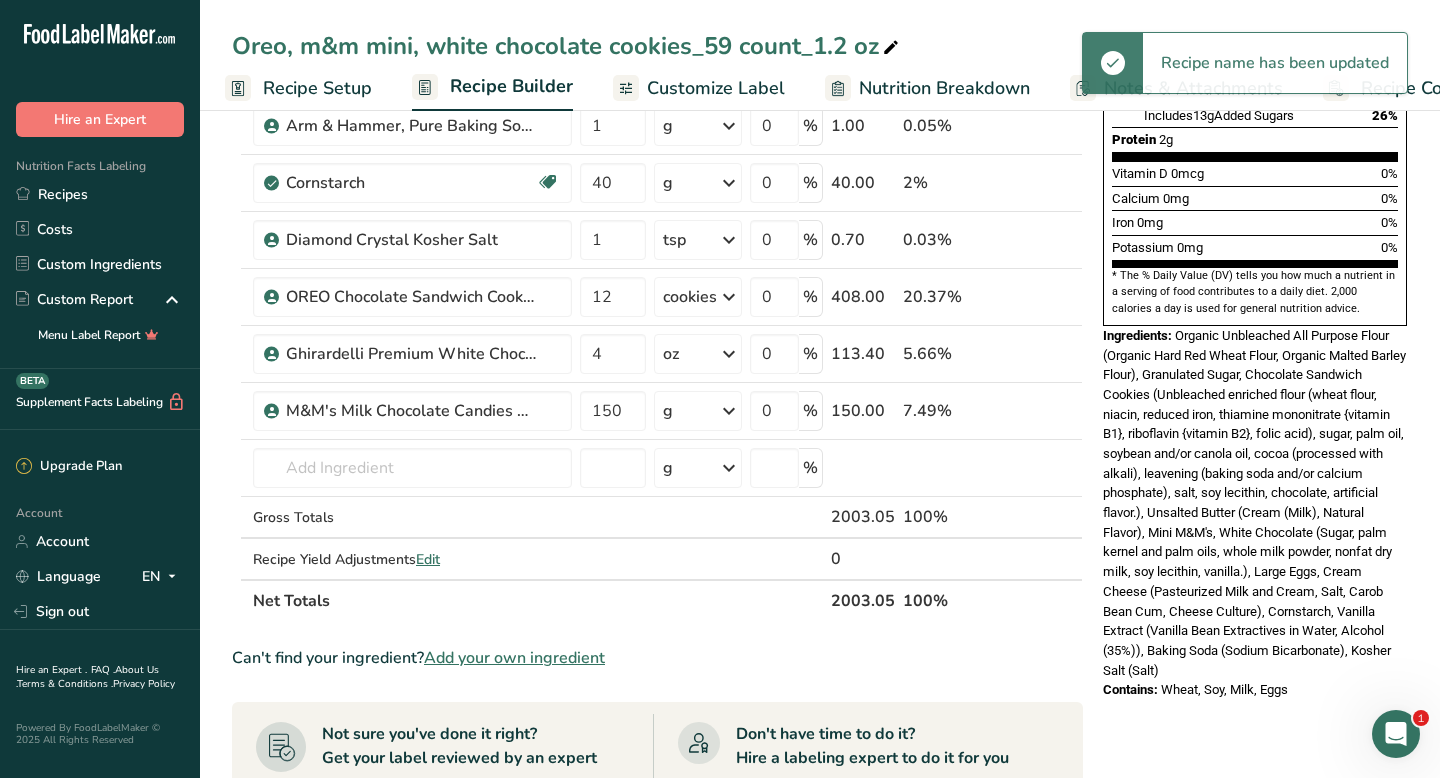 scroll, scrollTop: 0, scrollLeft: 0, axis: both 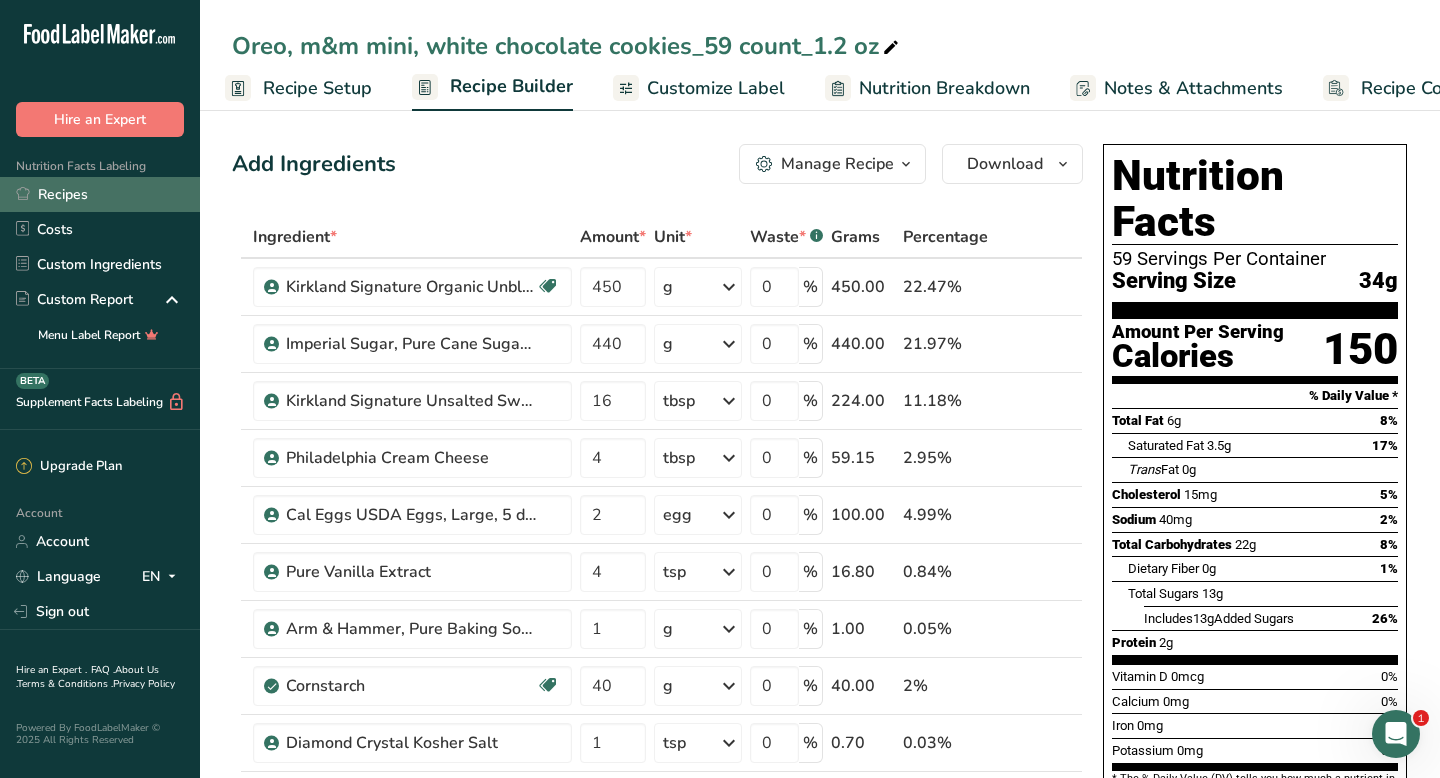 click on "Recipes" at bounding box center (100, 194) 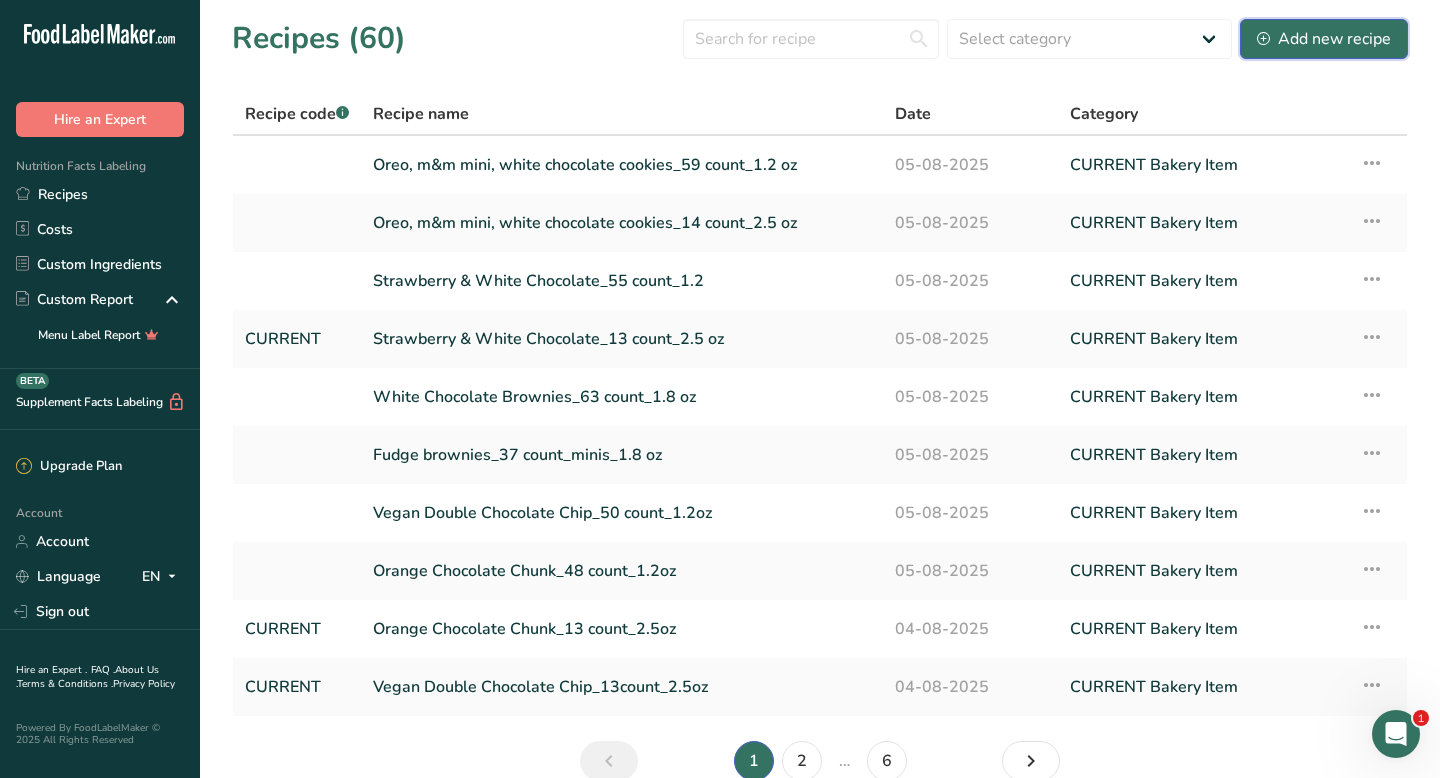 click on "Add new recipe" at bounding box center [1324, 39] 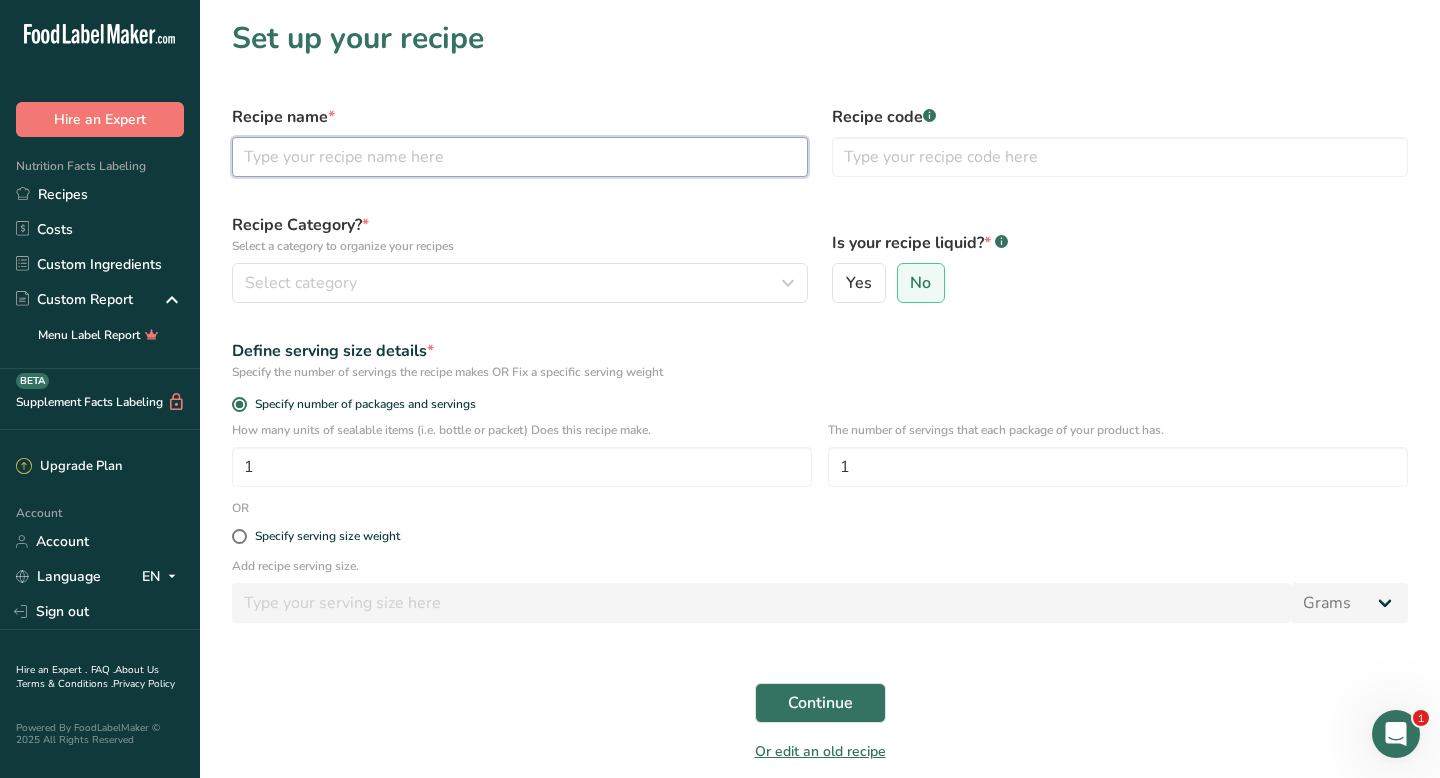 click at bounding box center (520, 157) 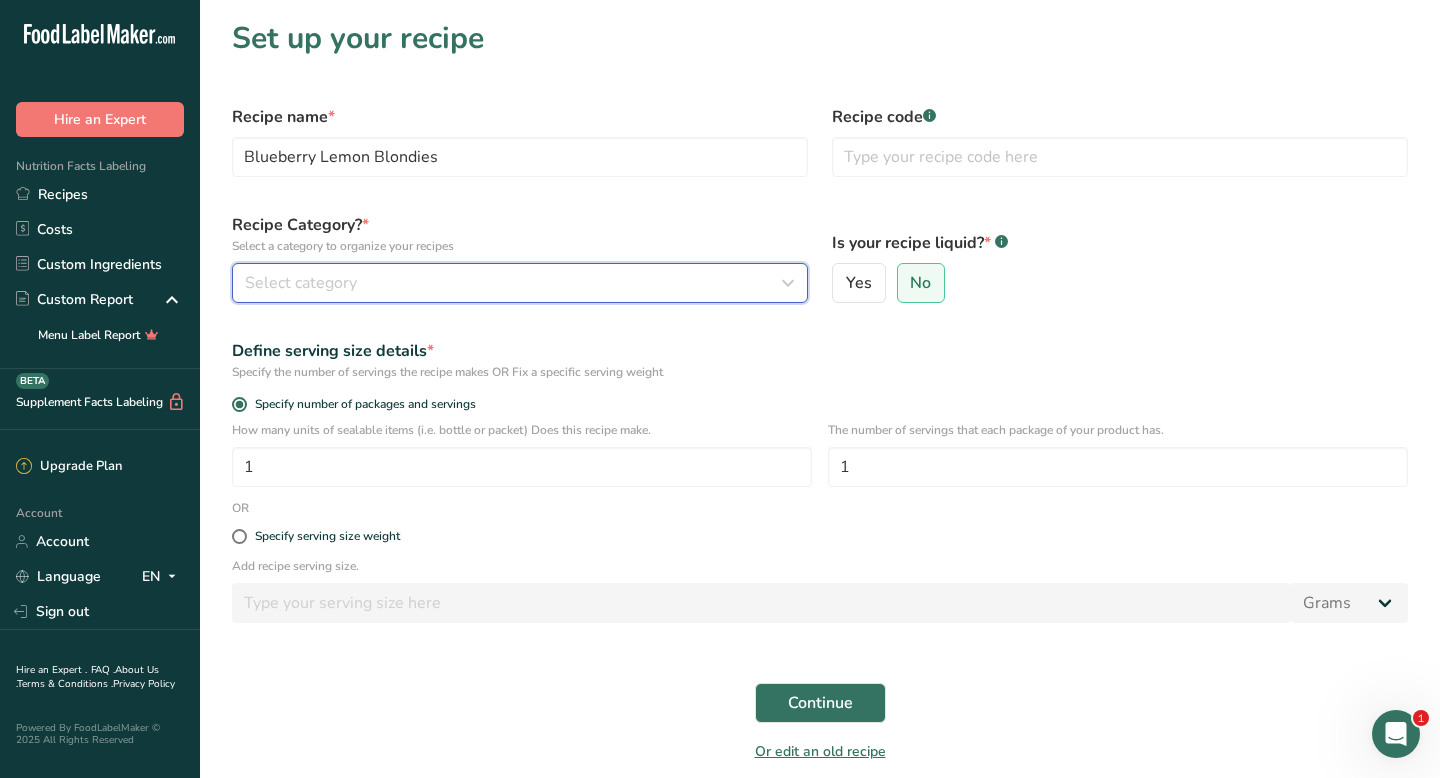 click on "Select category" at bounding box center [301, 283] 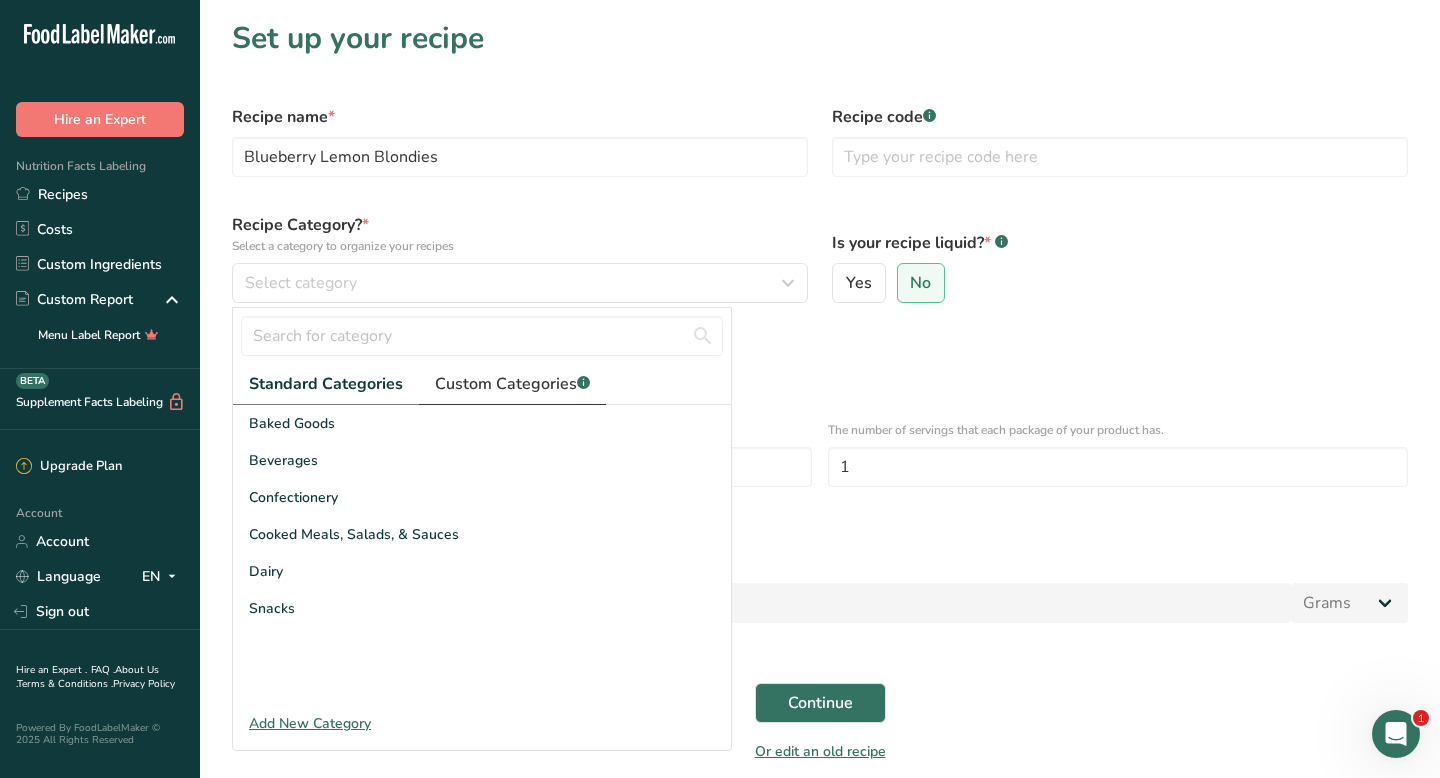 click on "Custom Categories
.a-a{fill:#347362;}.b-a{fill:#fff;}" at bounding box center (512, 384) 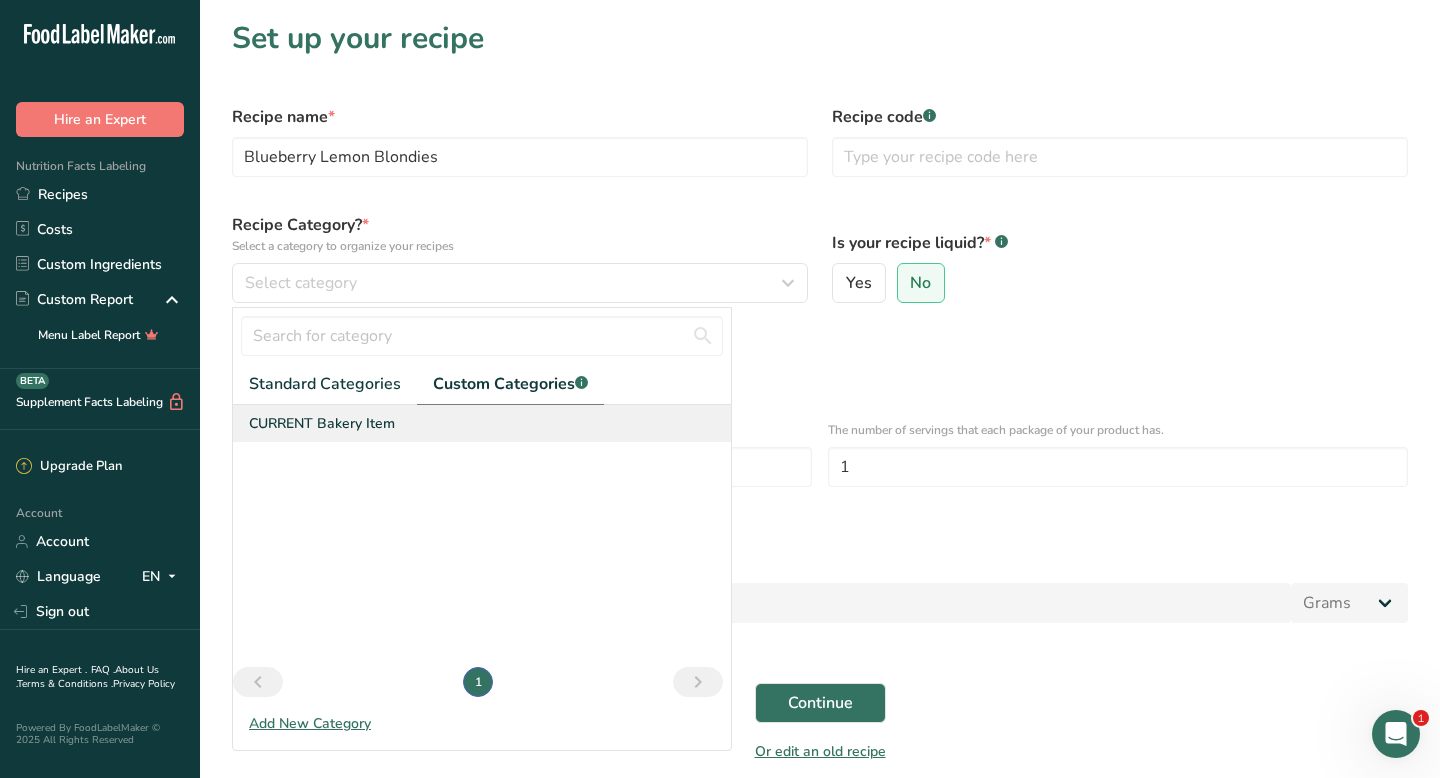 click on "CURRENT Bakery Item" at bounding box center [322, 423] 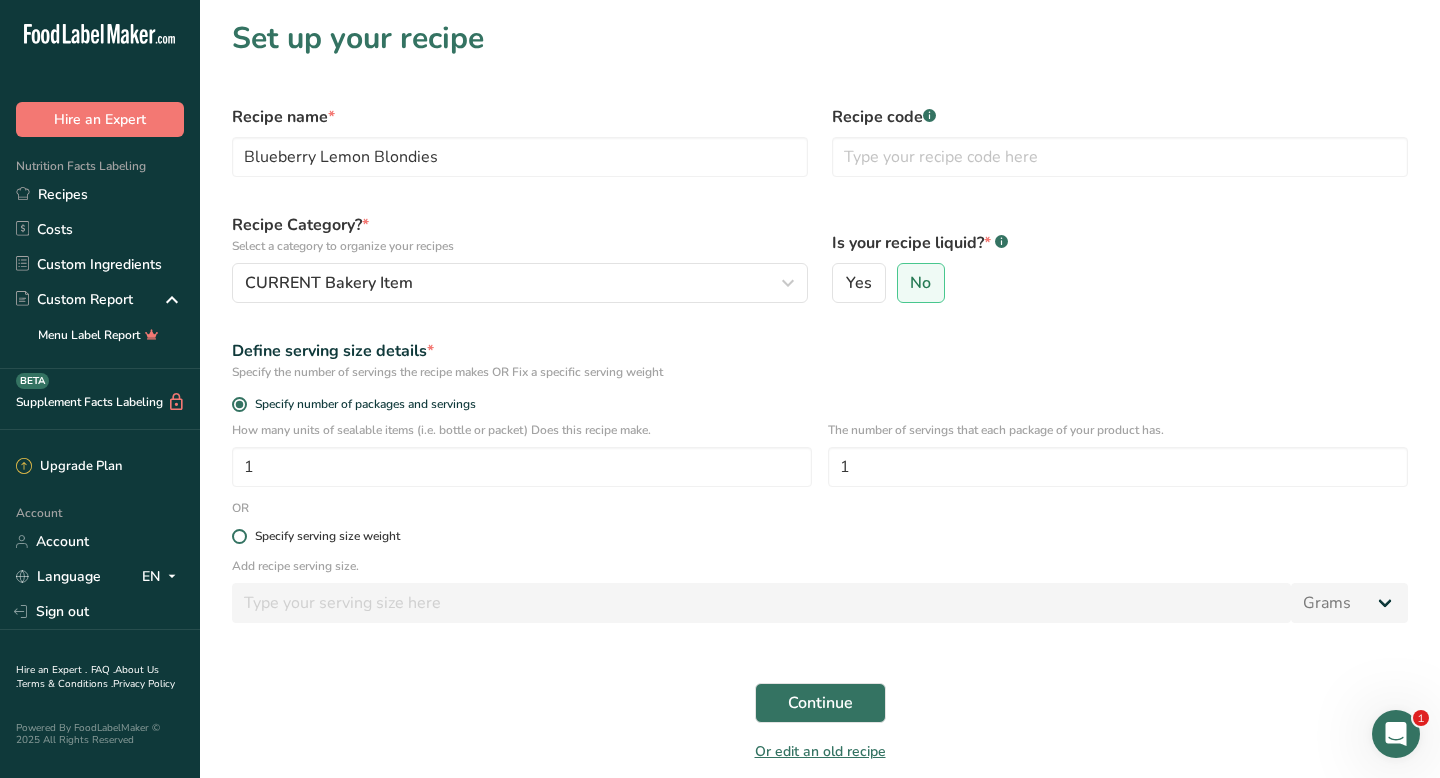 click at bounding box center [239, 536] 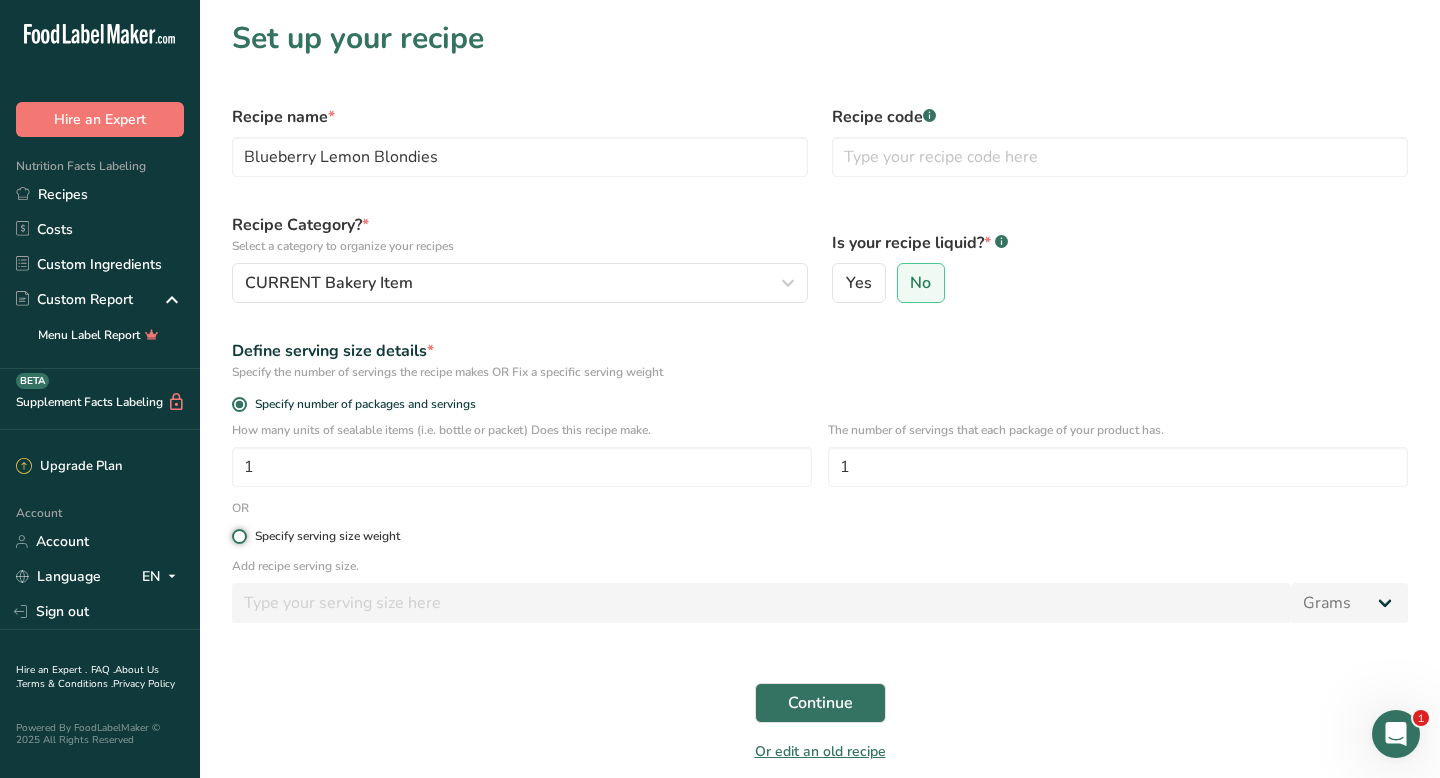 click on "Specify serving size weight" at bounding box center [238, 536] 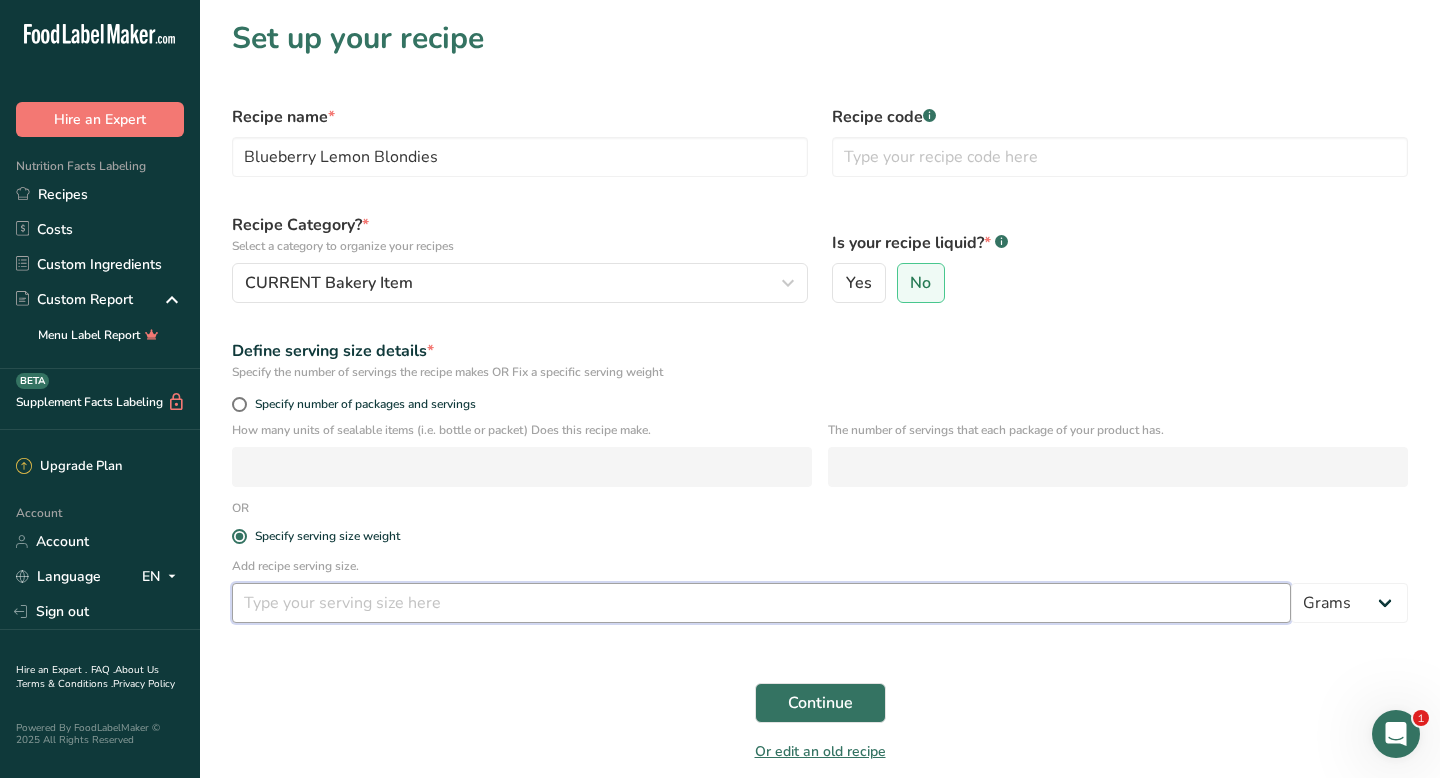 click at bounding box center [761, 603] 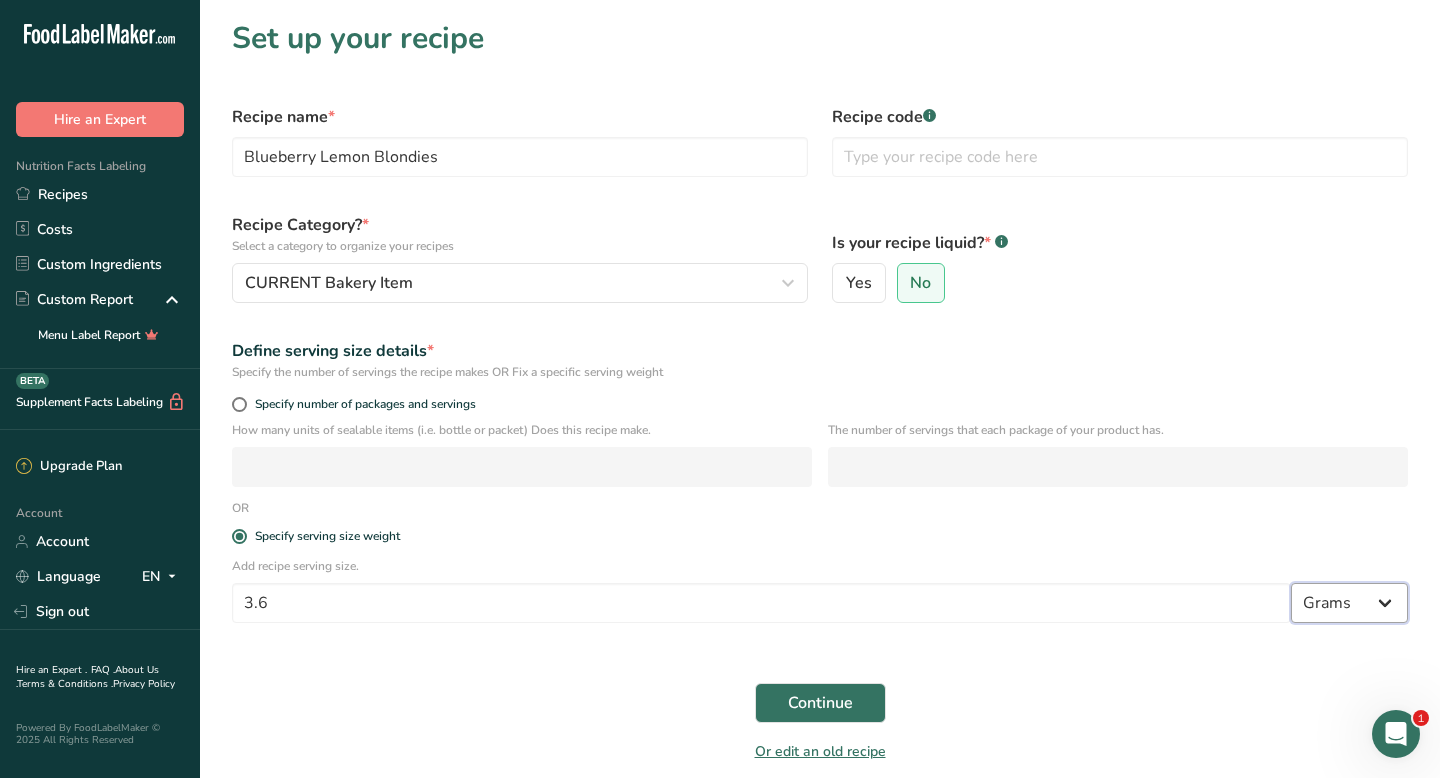 click on "Grams
kg
mg
mcg
lb
oz
l
mL
fl oz
tbsp
tsp
cup
qt
gallon" at bounding box center [1349, 603] 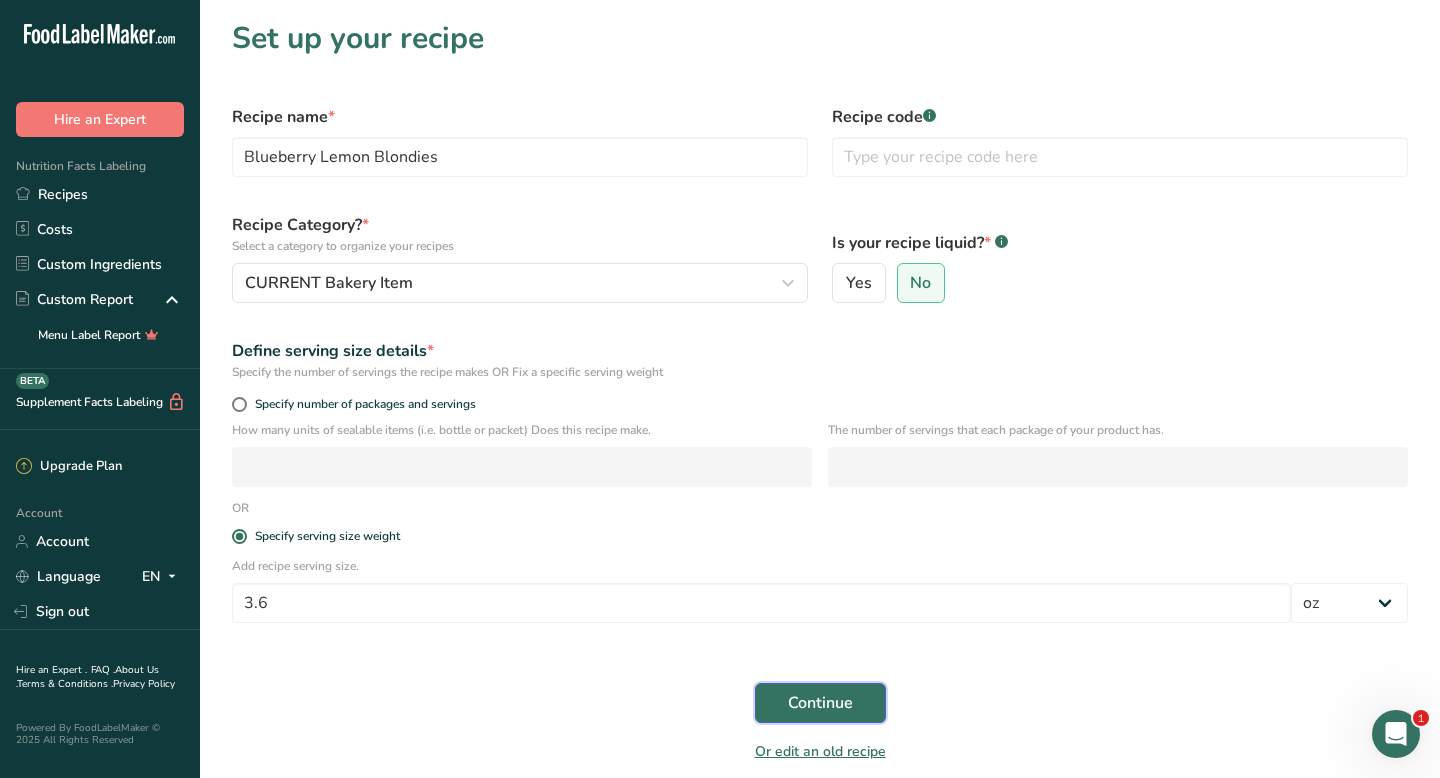 click on "Continue" at bounding box center (820, 703) 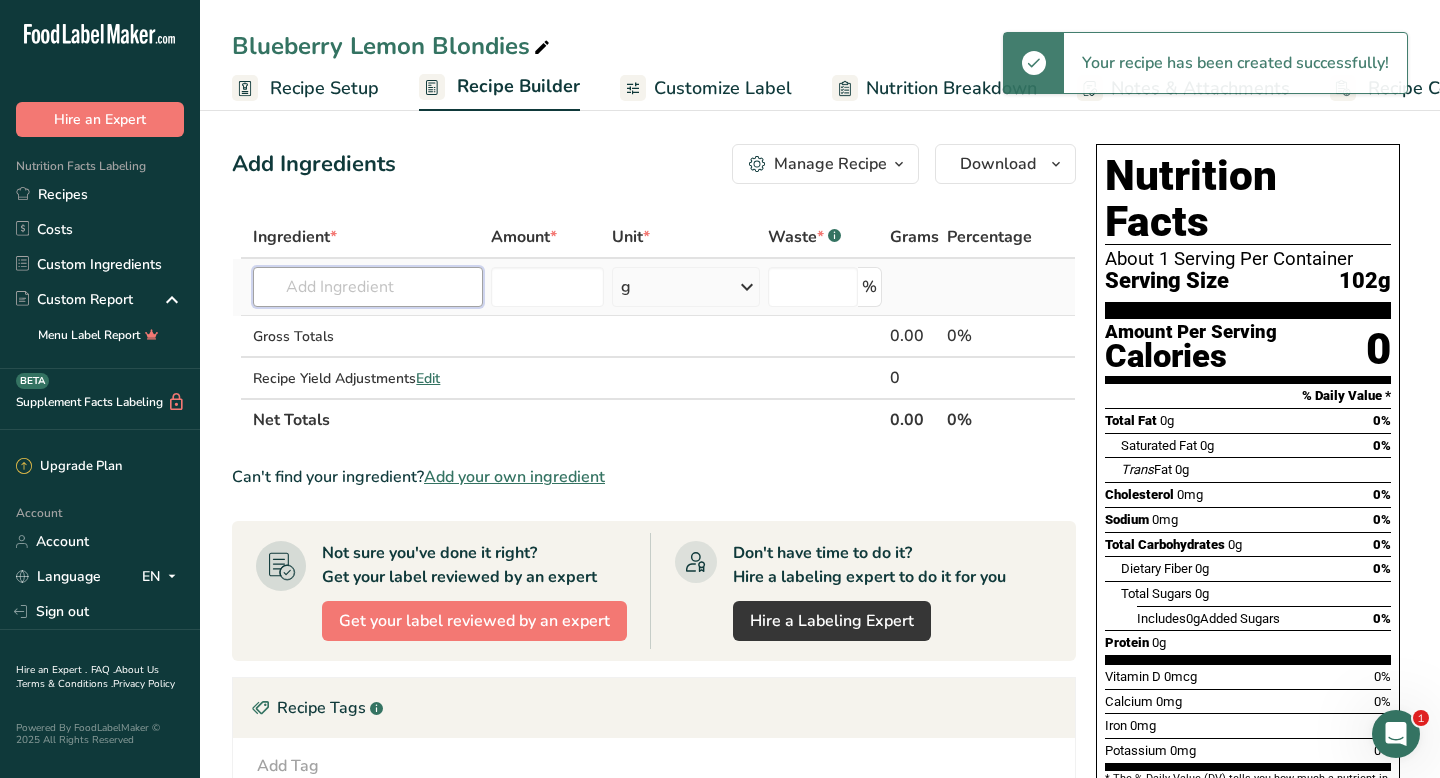 click at bounding box center [368, 287] 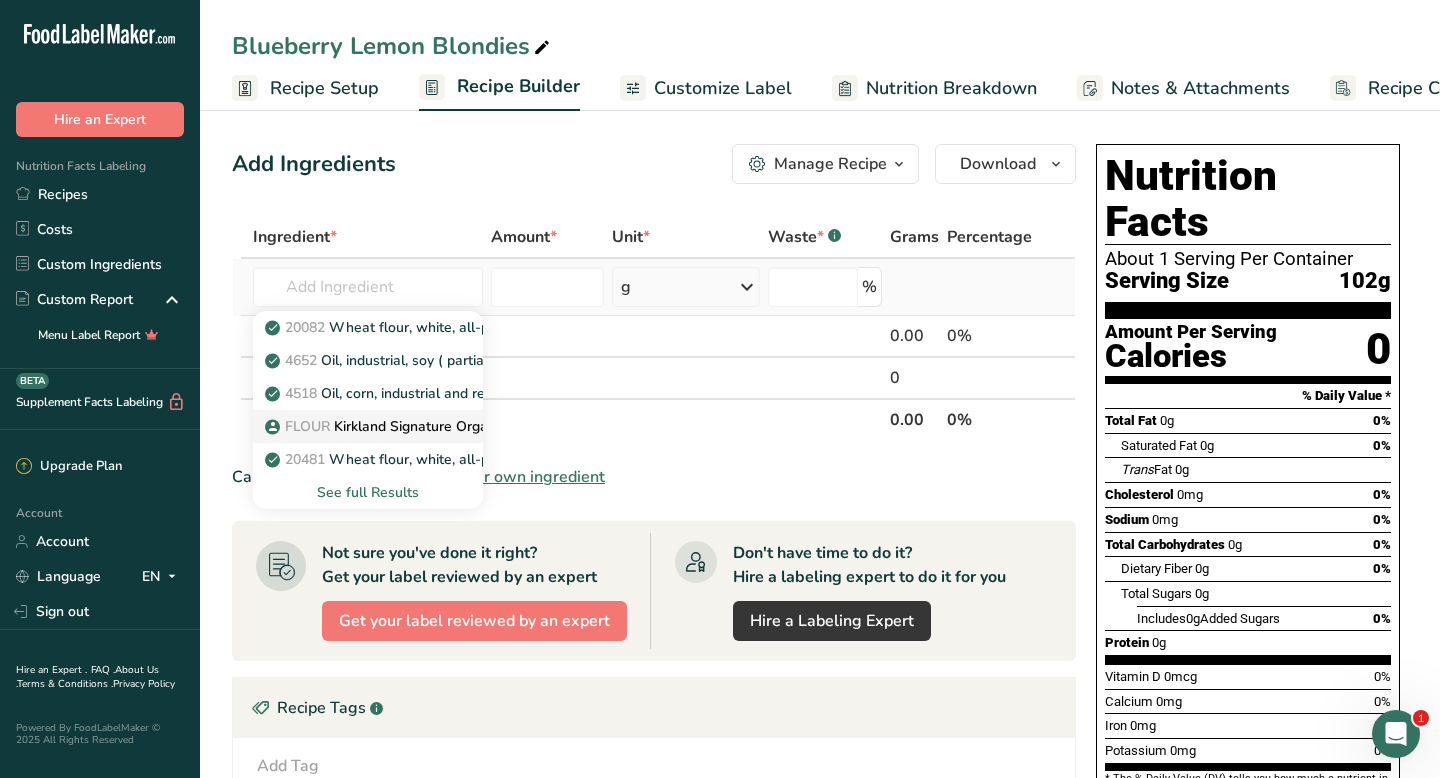 click on "FLOUR" at bounding box center [307, 426] 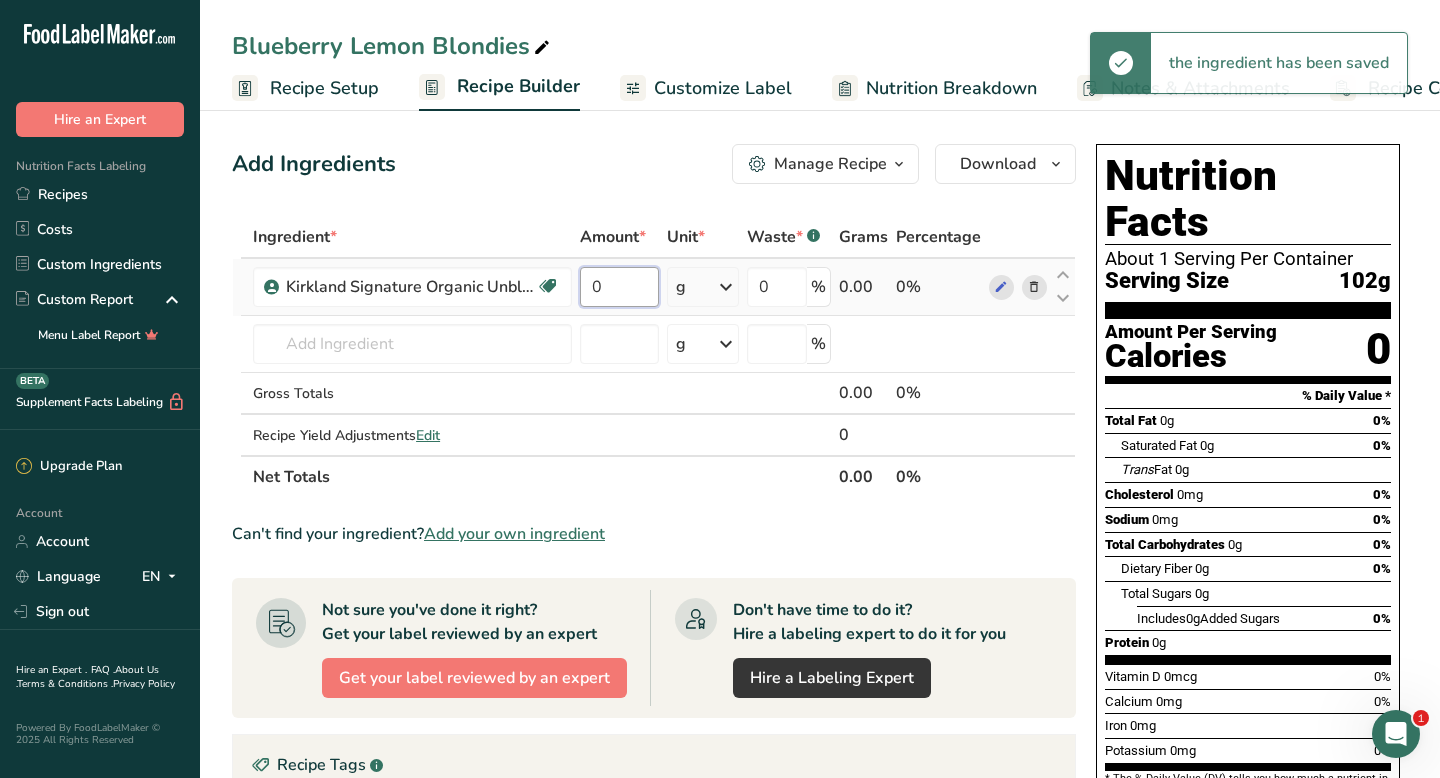 click on "0" at bounding box center (619, 287) 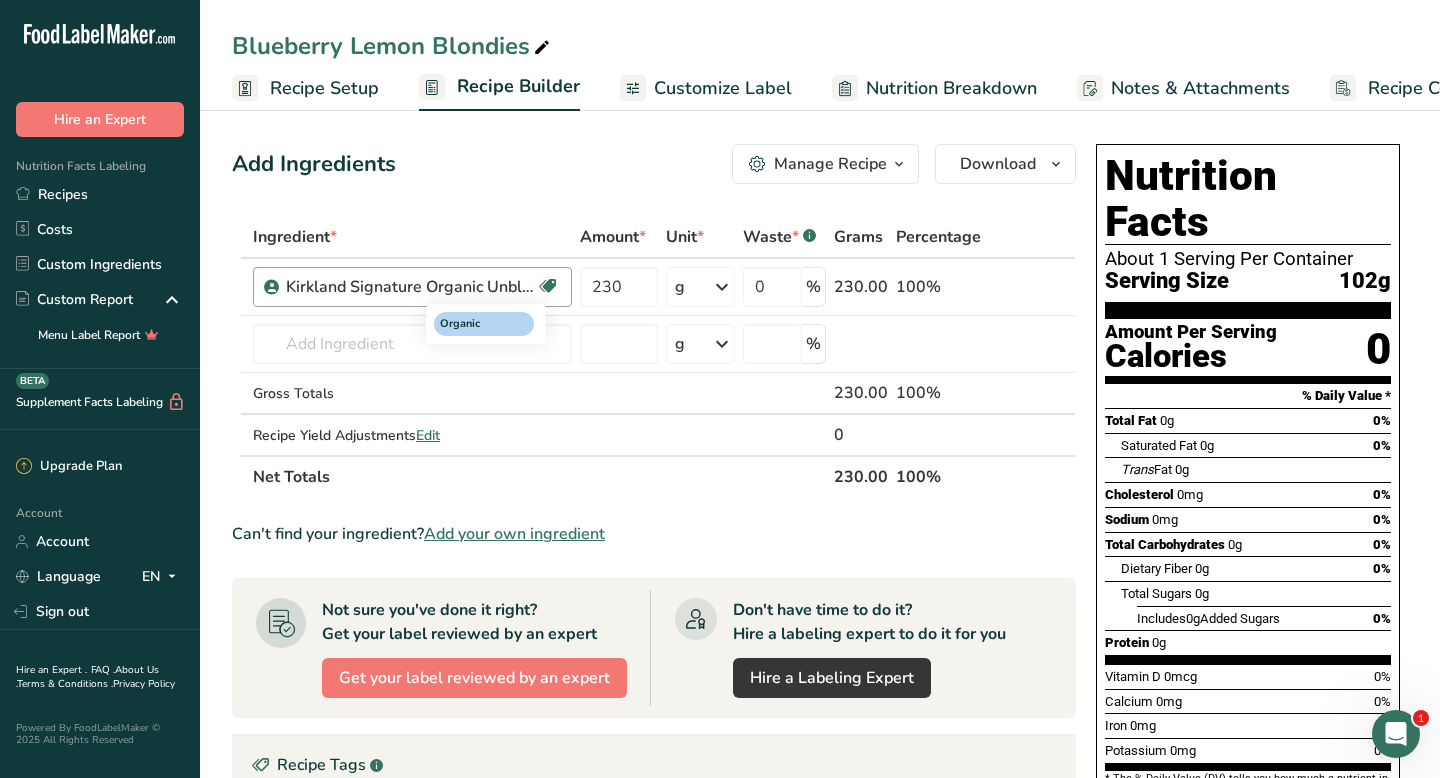 click on "Ingredient *
Amount *
Unit *
Waste *   .a-a{fill:#347362;}.b-a{fill:#fff;}          Grams
Percentage
Kirkland Signature Organic Unbleached All Purpose Flour
Organic
230
g
Portions
0.25 cups
0.5 cups
1 cup
Weight Units
g
kg
mg
See more
Volume Units
l
mL
fl oz
See more
0
%
230.00
100%
20082
Wheat flour, white, all-purpose, self-rising, enriched
4652
Oil, industrial, soy ( partially hydrogenated), all purpose
g" at bounding box center [654, 357] 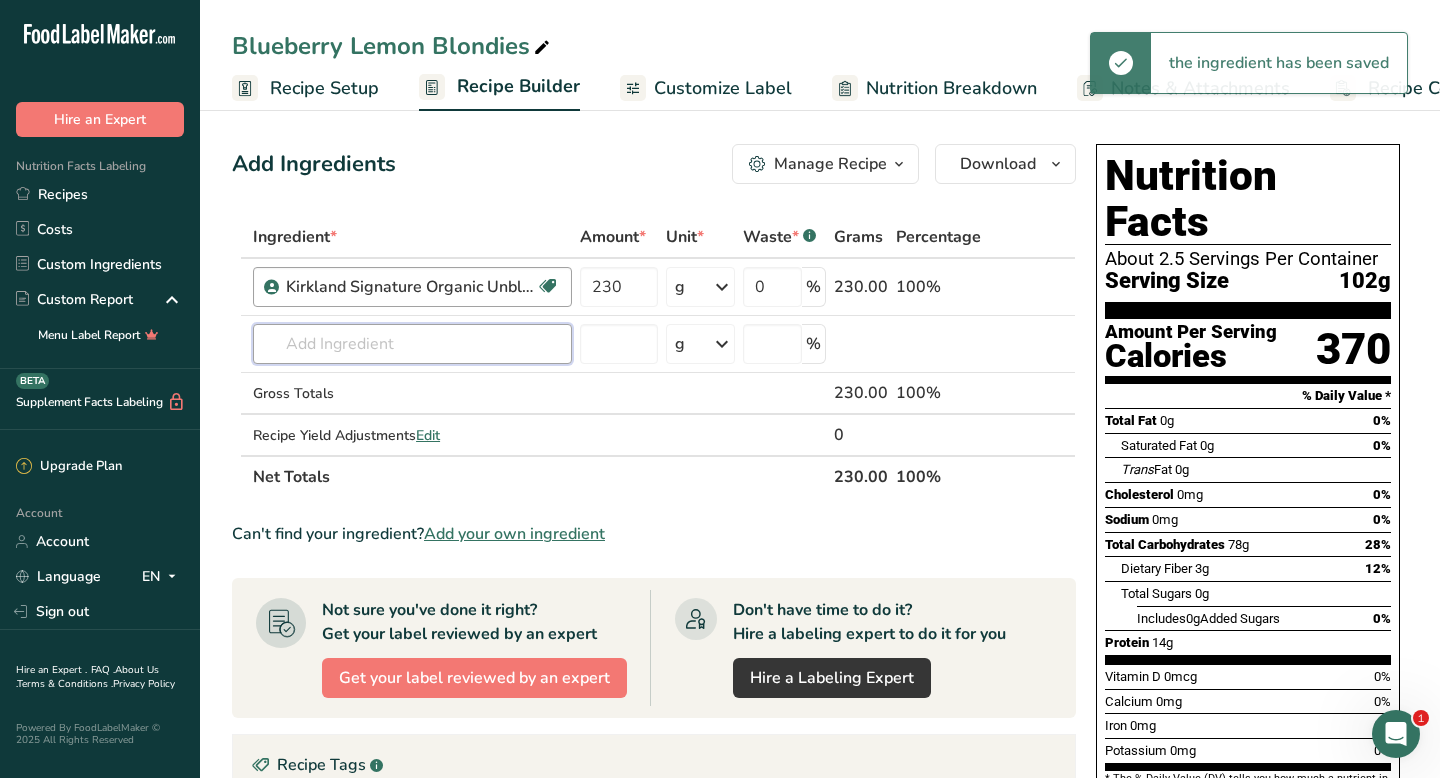 click at bounding box center [412, 344] 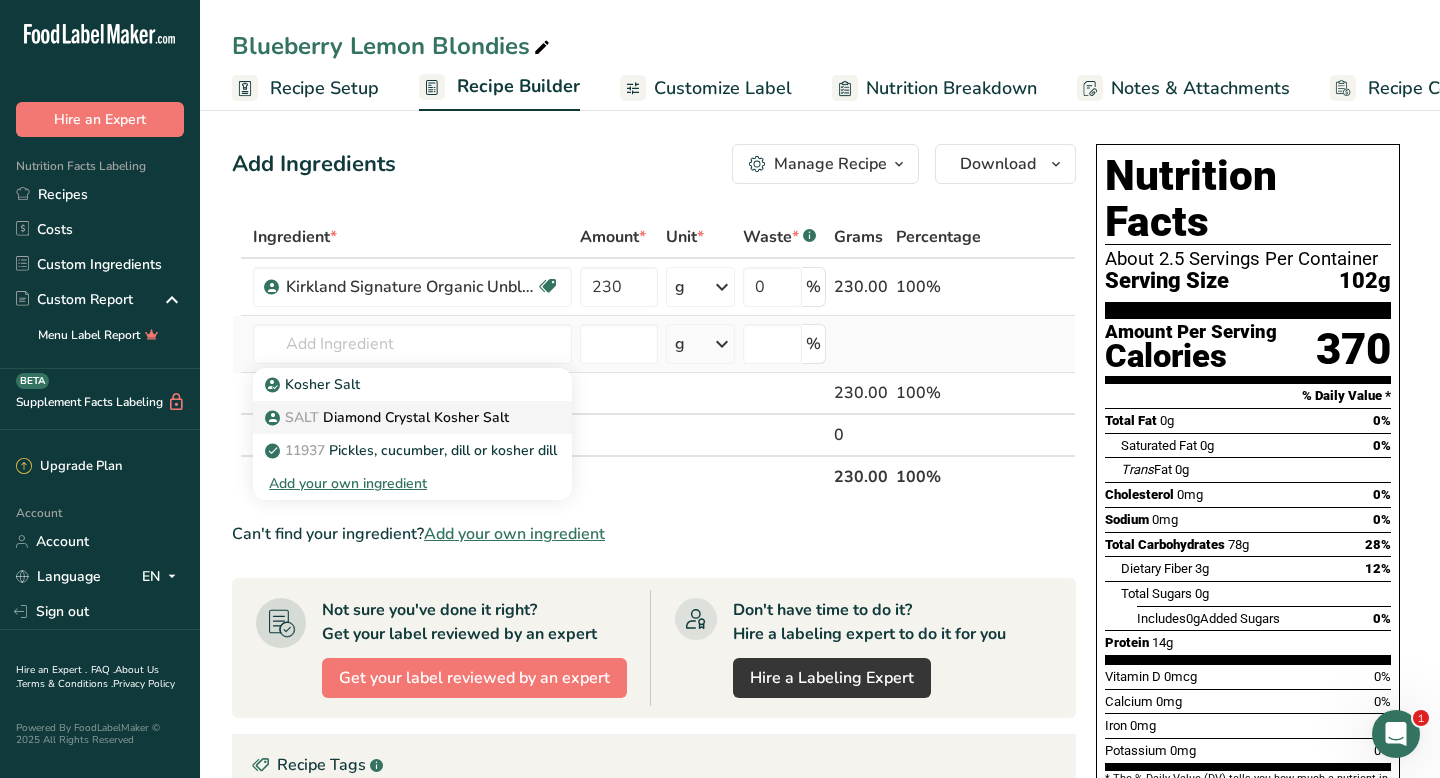 click on "SALT
Diamond Crystal Kosher Salt" at bounding box center [389, 417] 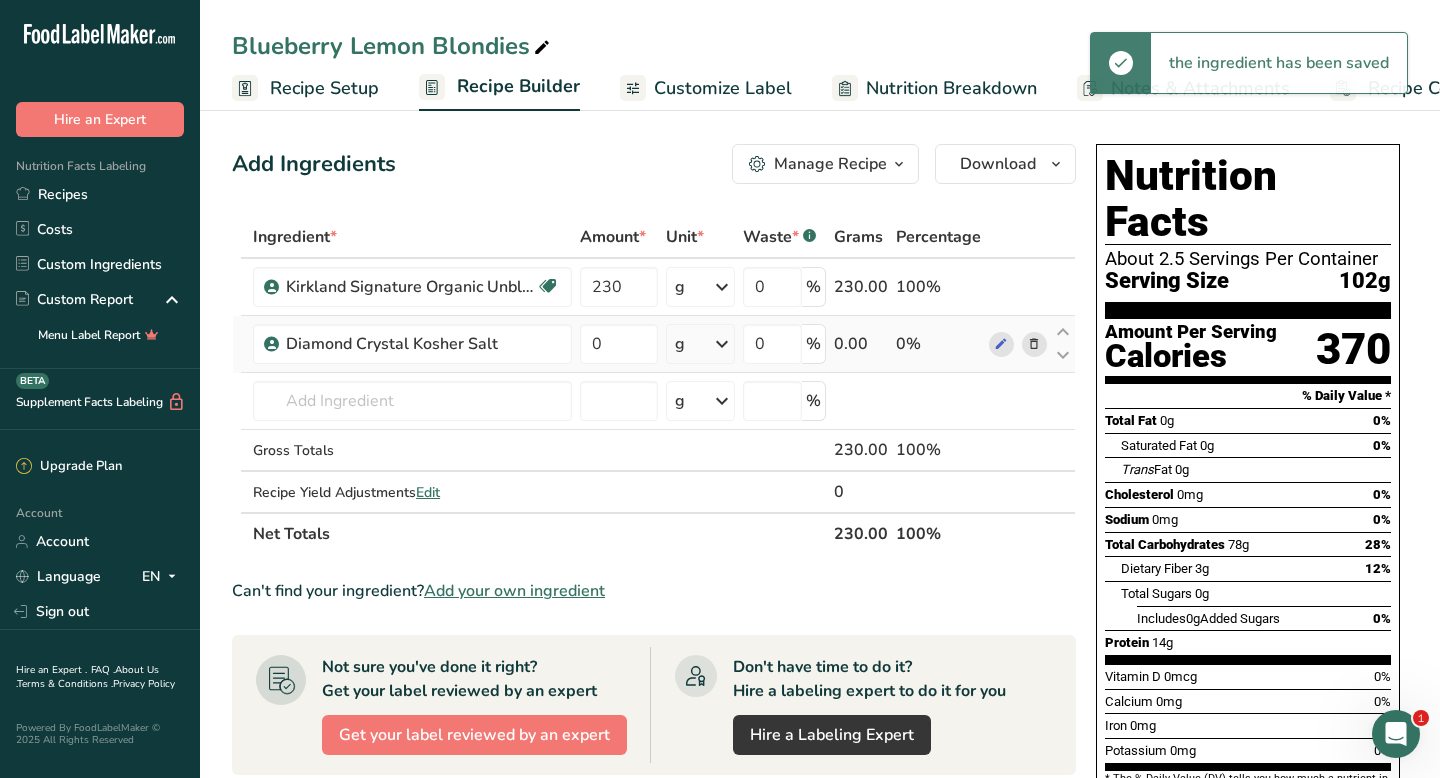 click on "g" at bounding box center (680, 344) 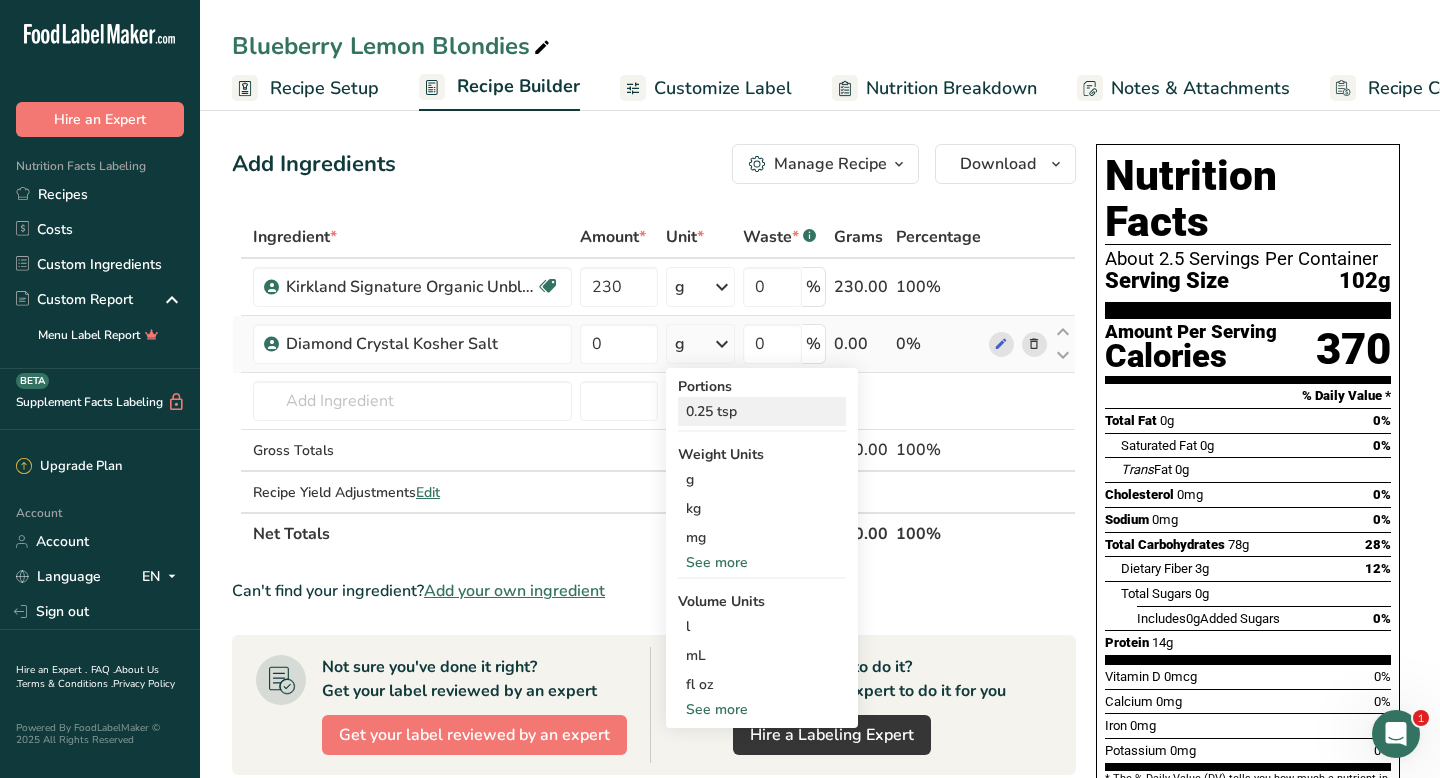 click on "0.25 tsp" at bounding box center [762, 411] 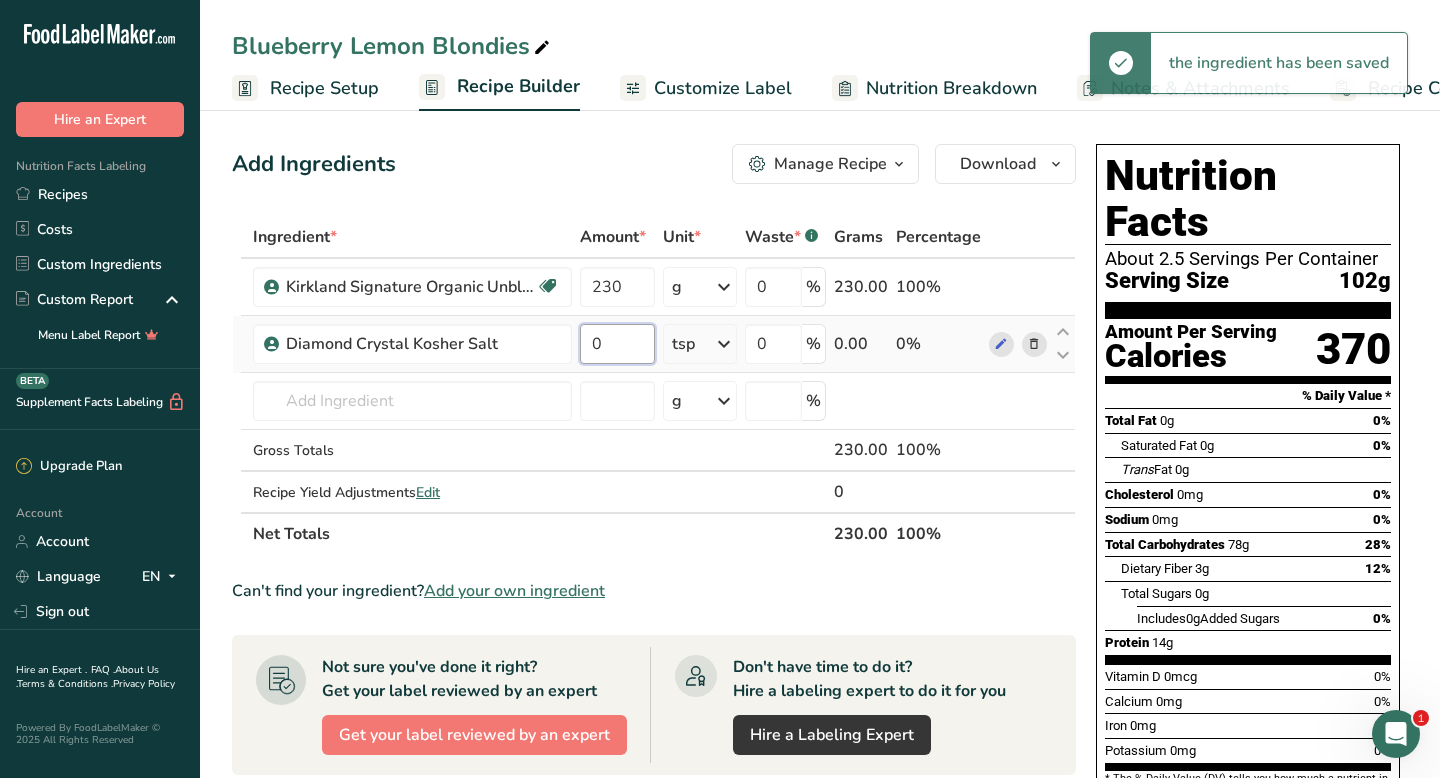 click on "0" at bounding box center (617, 344) 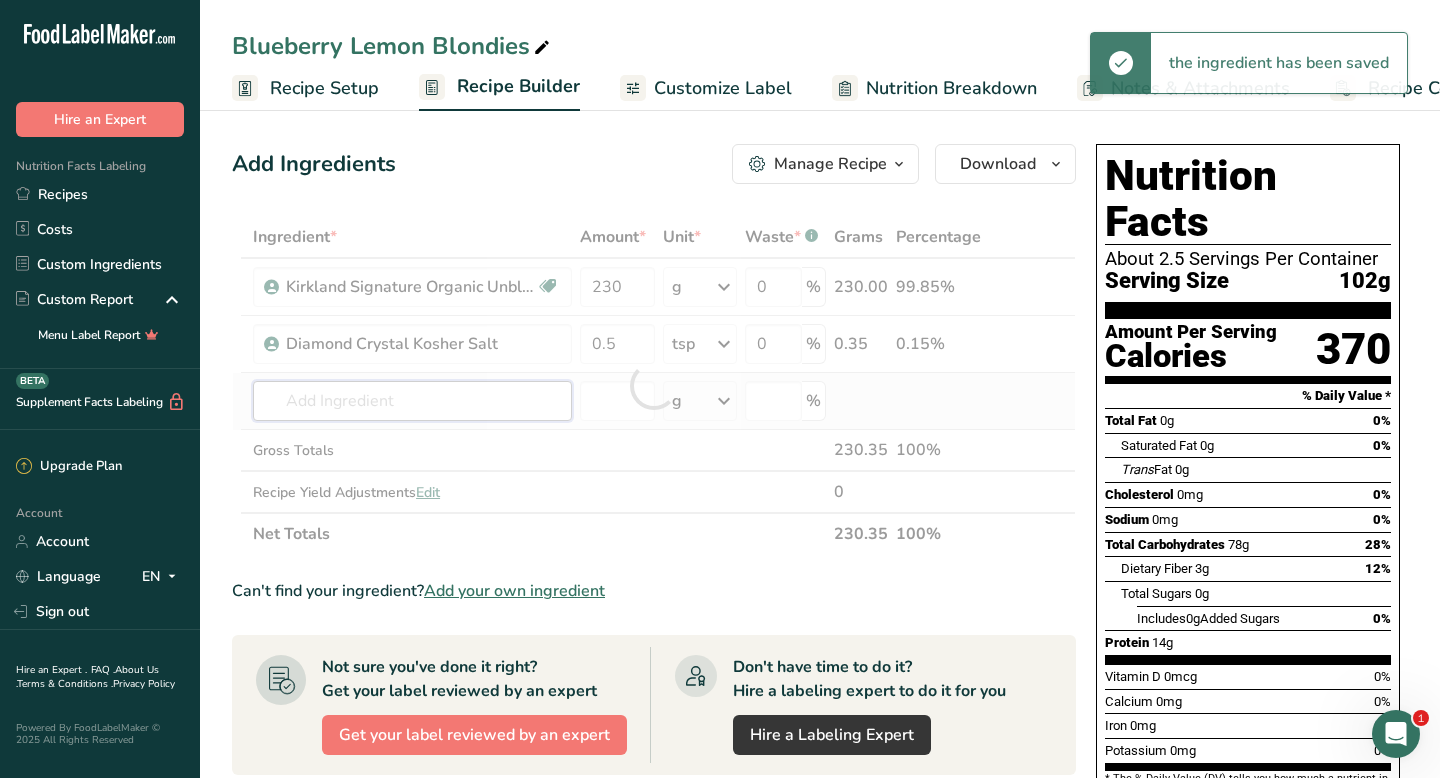 click on "Ingredient *
Amount *
Unit *
Waste *   .a-a{fill:#347362;}.b-a{fill:#fff;}          Grams
Percentage
Kirkland Signature Organic Unbleached All Purpose Flour
Organic
230
g
Portions
0.25 cups
0.5 cups
1 cup
Weight Units
g
kg
mg
See more
Volume Units
l
mL
fl oz
See more
0
%
230.00
99.85%
Diamond Crystal Kosher Salt
0.5
tsp
Portions
0.25 tsp
Weight Units
g
kg
mg
See more
Volume Units
l
mL
0" at bounding box center (654, 385) 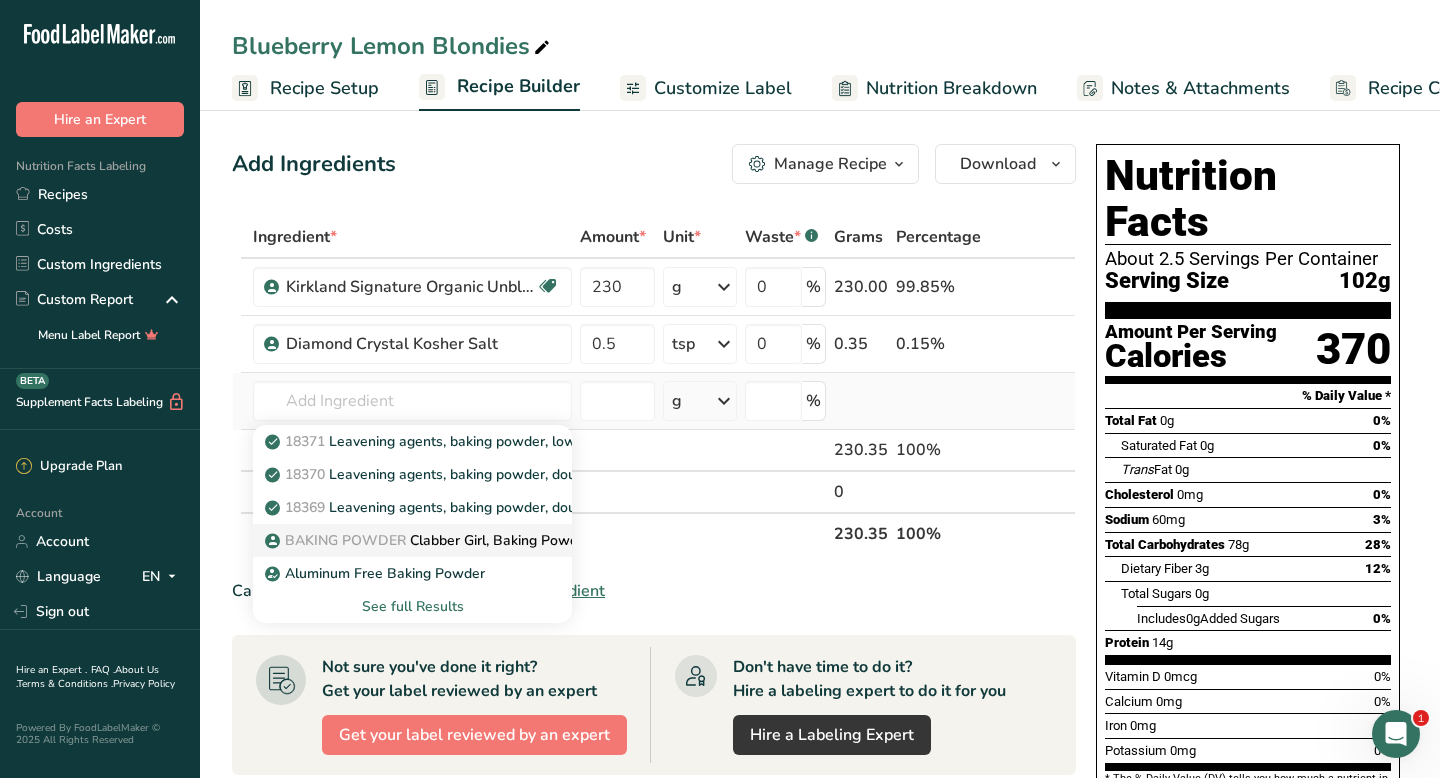 click on "BAKING POWDER" at bounding box center (345, 540) 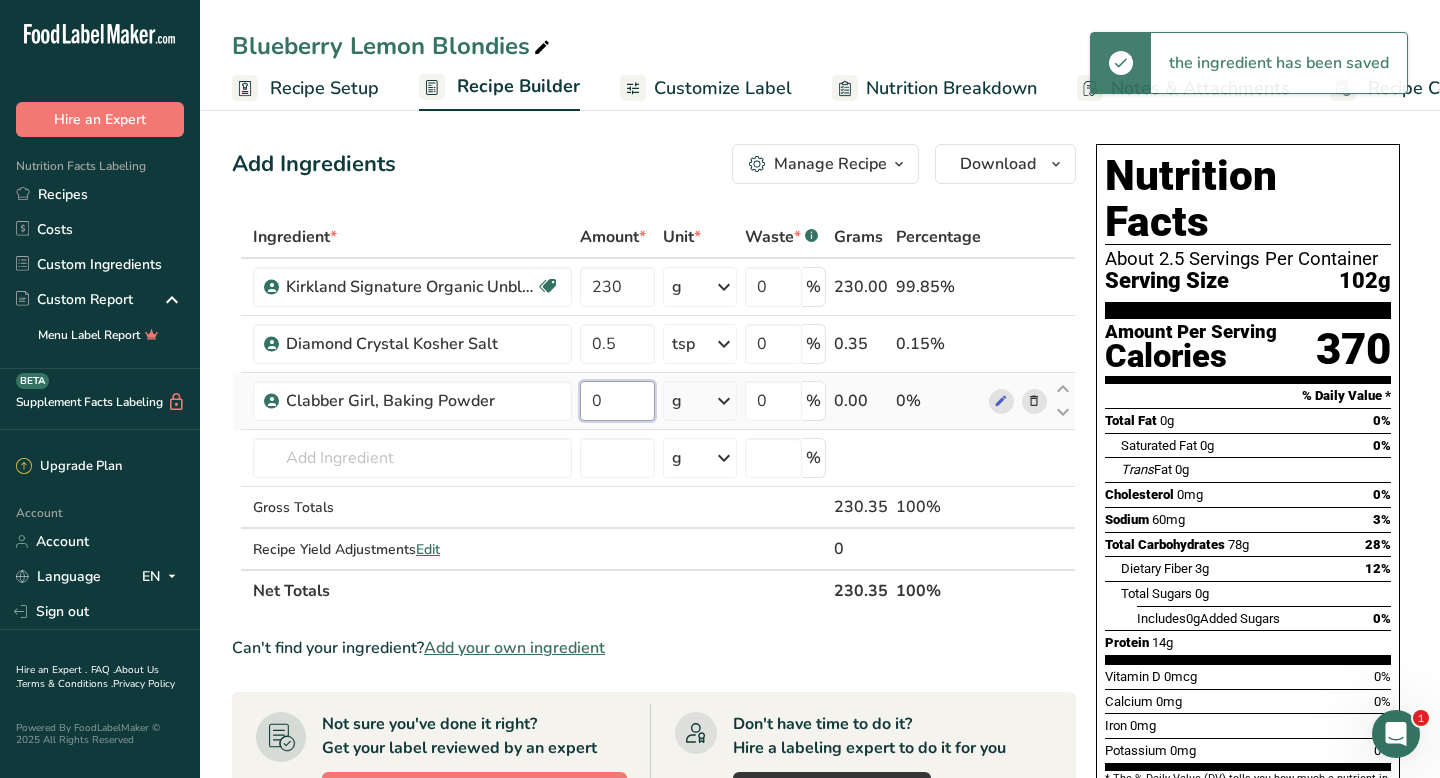 click on "0" at bounding box center (617, 401) 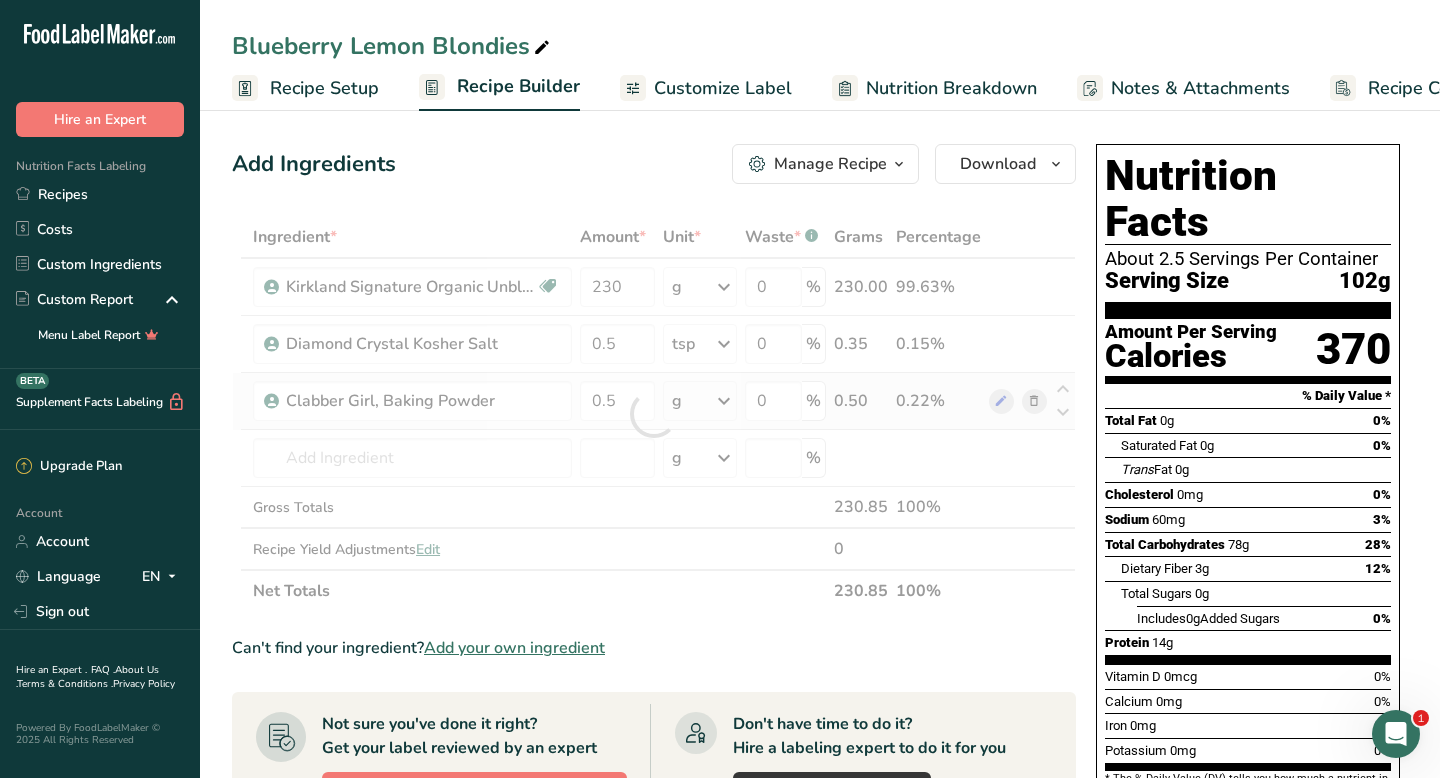 click on "Ingredient *
Amount *
Unit *
Waste *   .a-a{fill:#347362;}.b-a{fill:#fff;}          Grams
Percentage
Kirkland Signature Organic Unbleached All Purpose Flour
Organic
[NUMBER]
g
Portions
0.25 cups
0.5 cups
1 cup
Weight Units
g
kg
mg
See more
Volume Units
l
mL
fl oz
See more
0
%
[NUMBER]
99.63%
Diamond Crystal Kosher Salt
0.5
tsp
Portions
0.25 tsp
Weight Units
g
kg
mg
See more
Volume Units
l
mL
0" at bounding box center (654, 414) 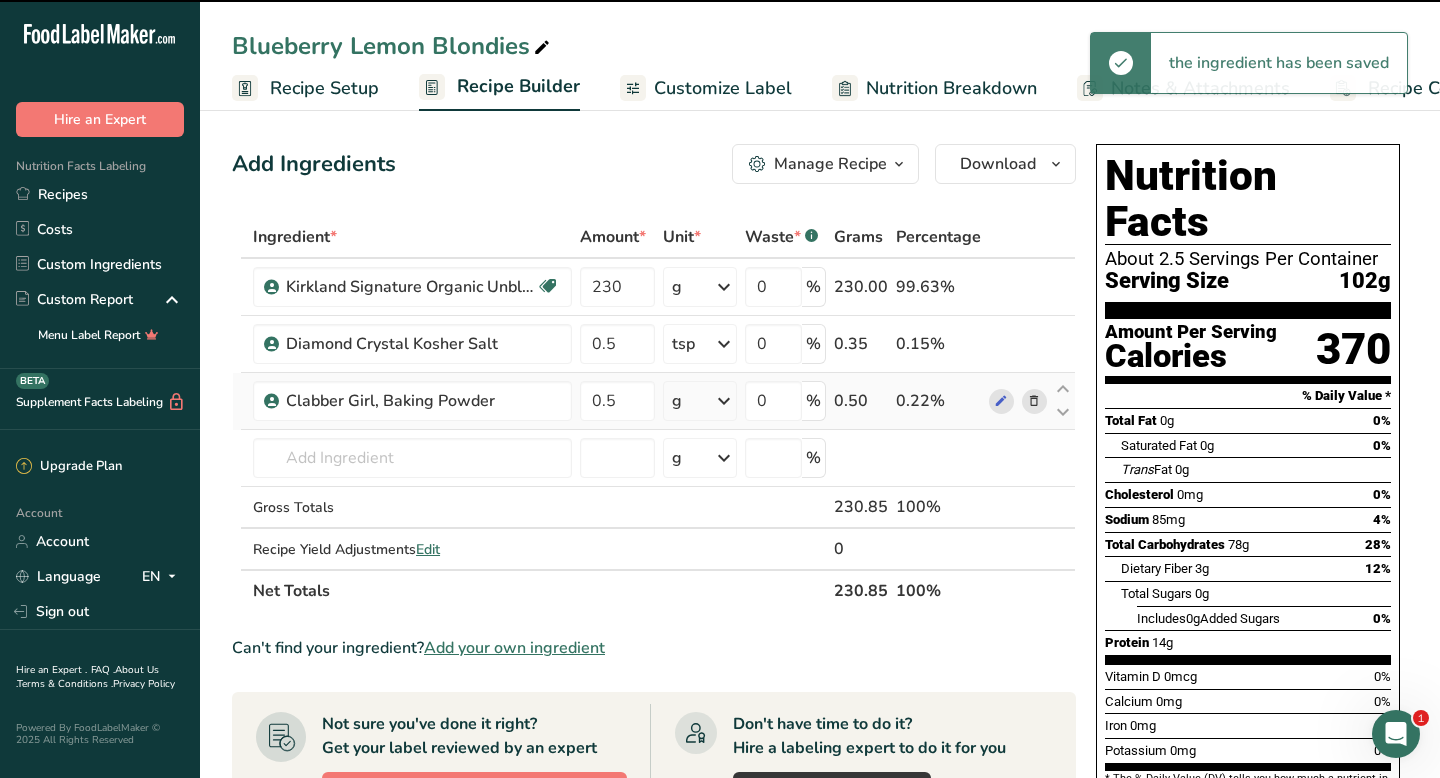 click on "g" at bounding box center [700, 401] 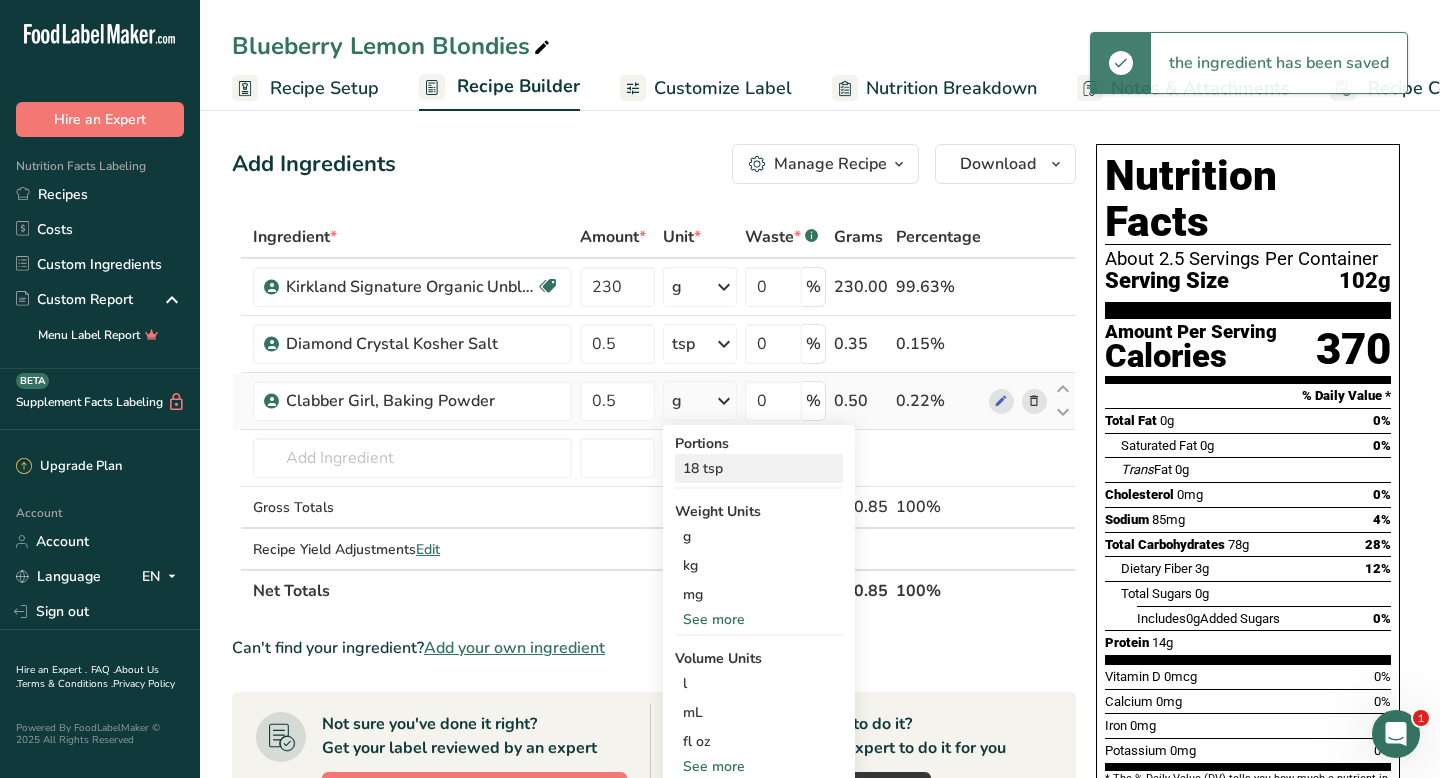 click on "18 tsp" at bounding box center (759, 468) 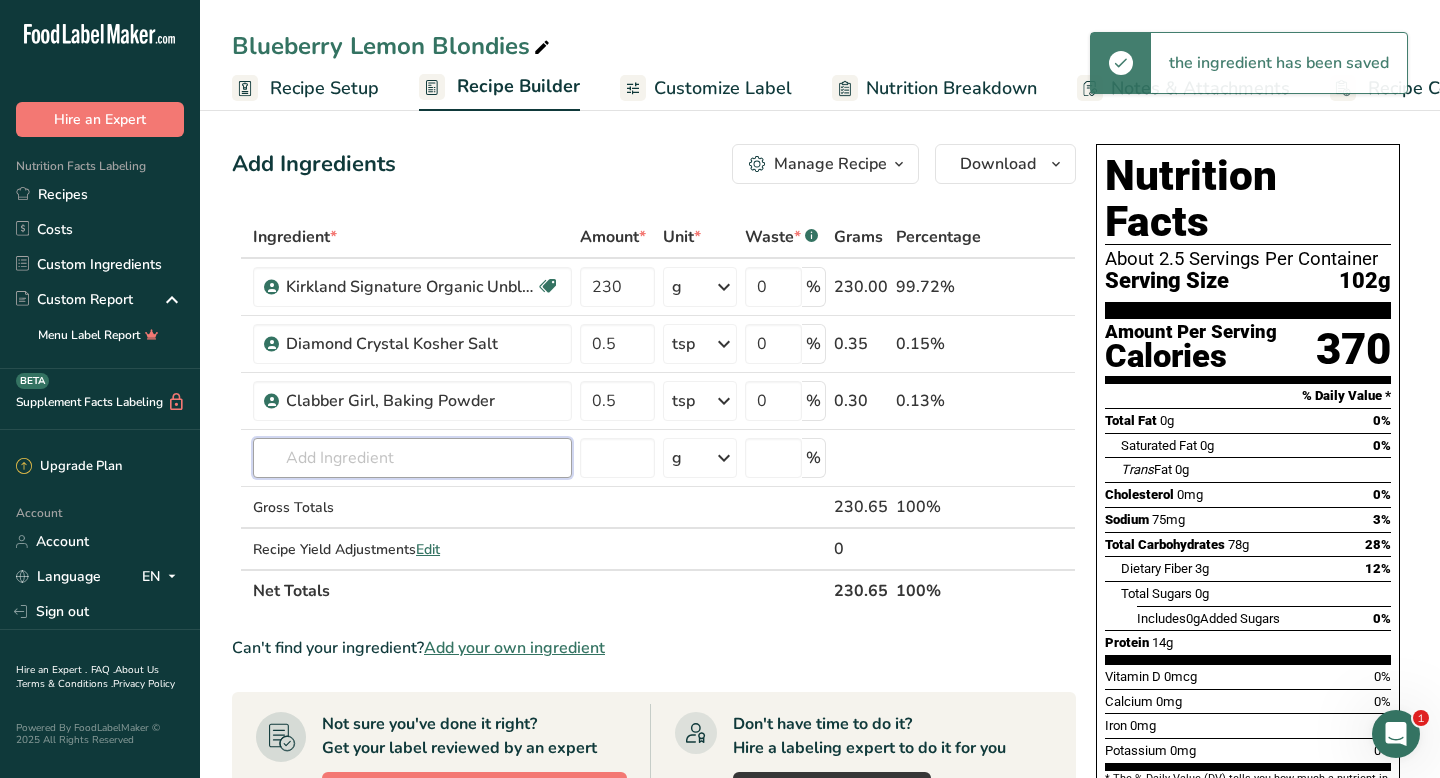 click at bounding box center (412, 458) 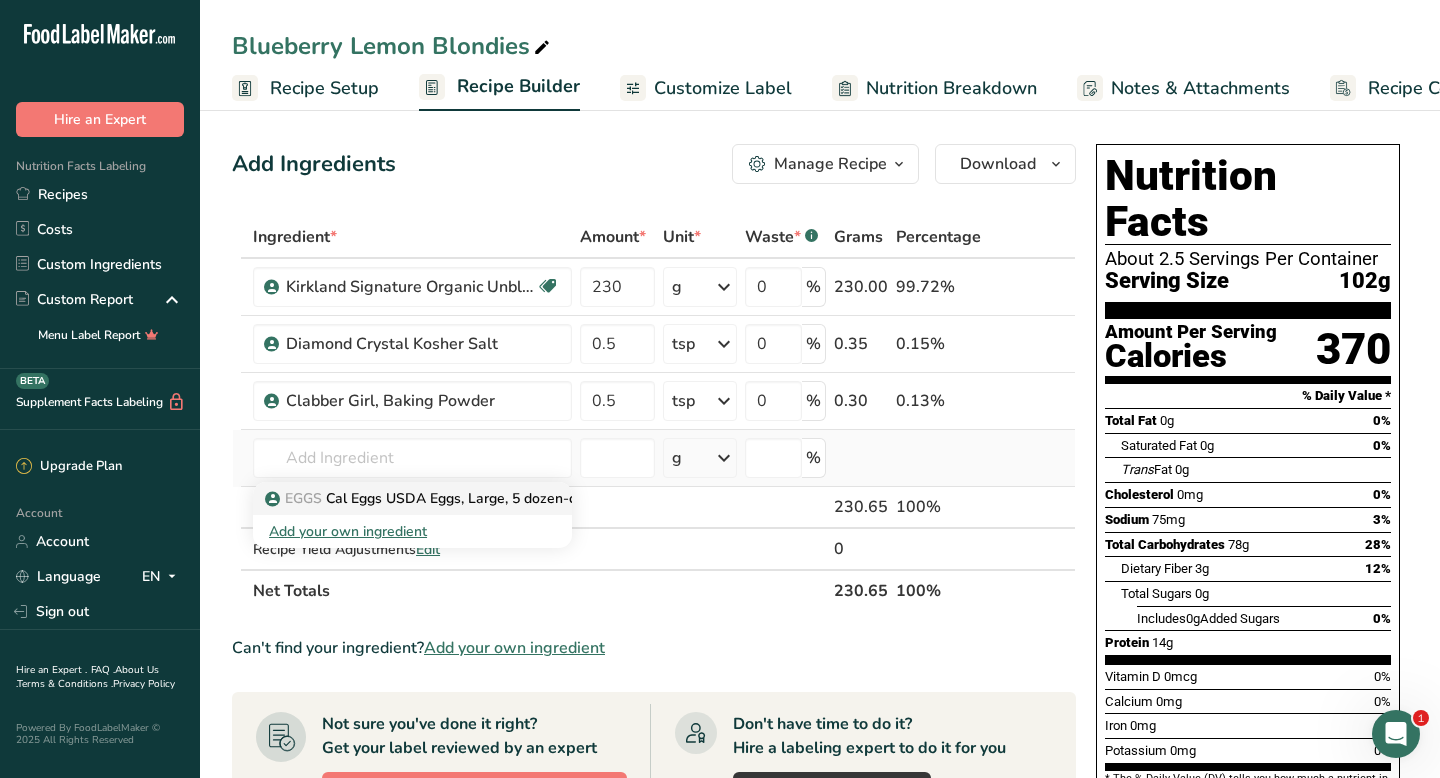 click on "EGGS
Cal Eggs USDA Eggs, Large, 5 dozen-count" at bounding box center (437, 498) 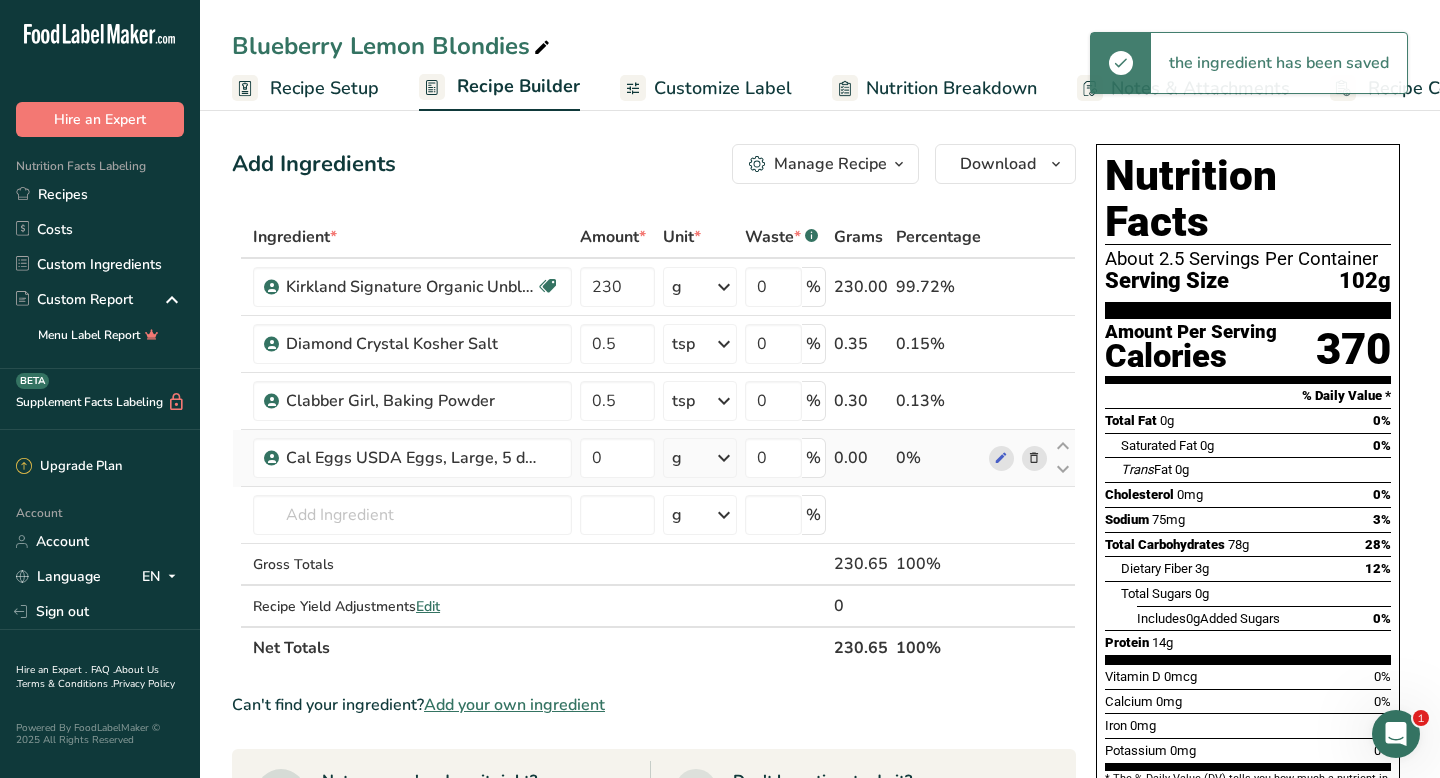 click on "g" at bounding box center [700, 458] 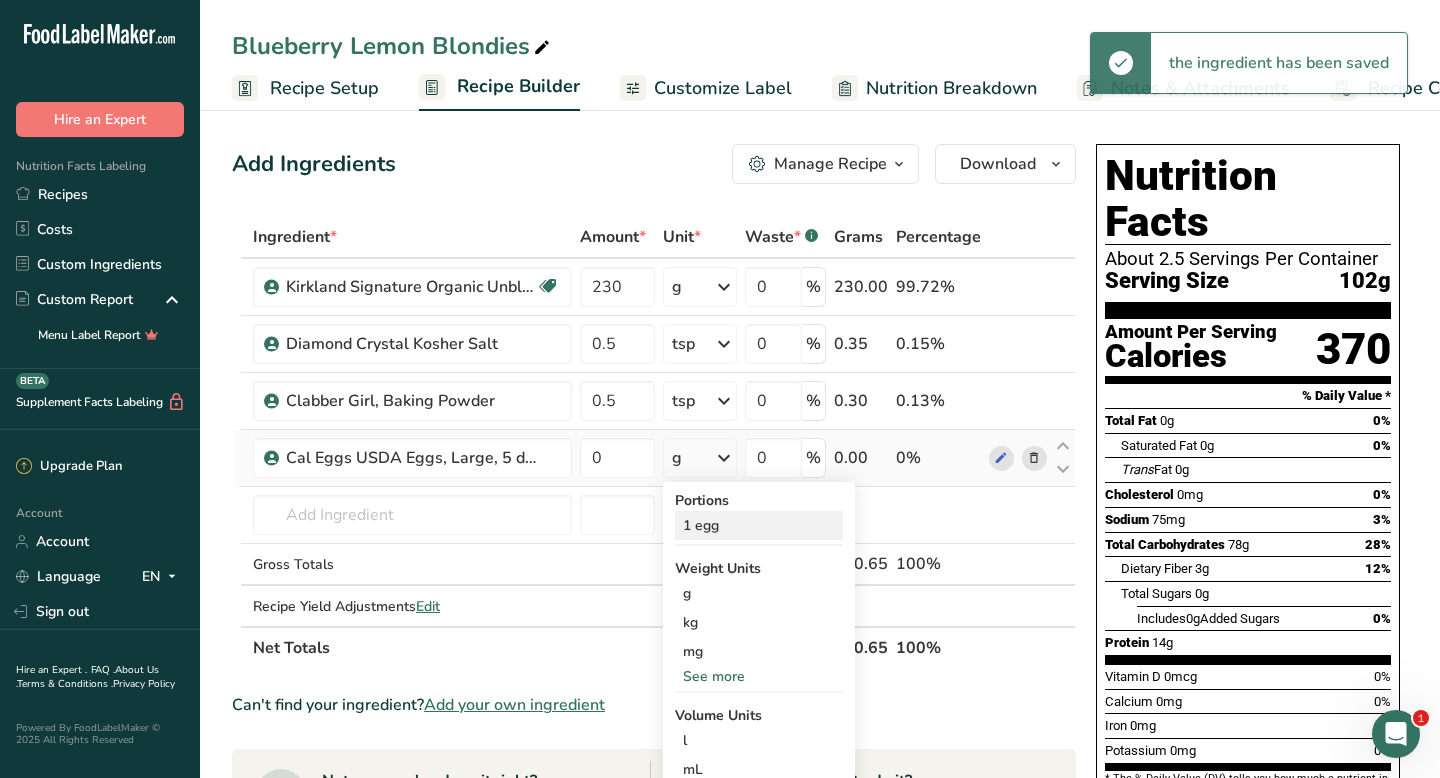 click on "1 egg" at bounding box center [759, 525] 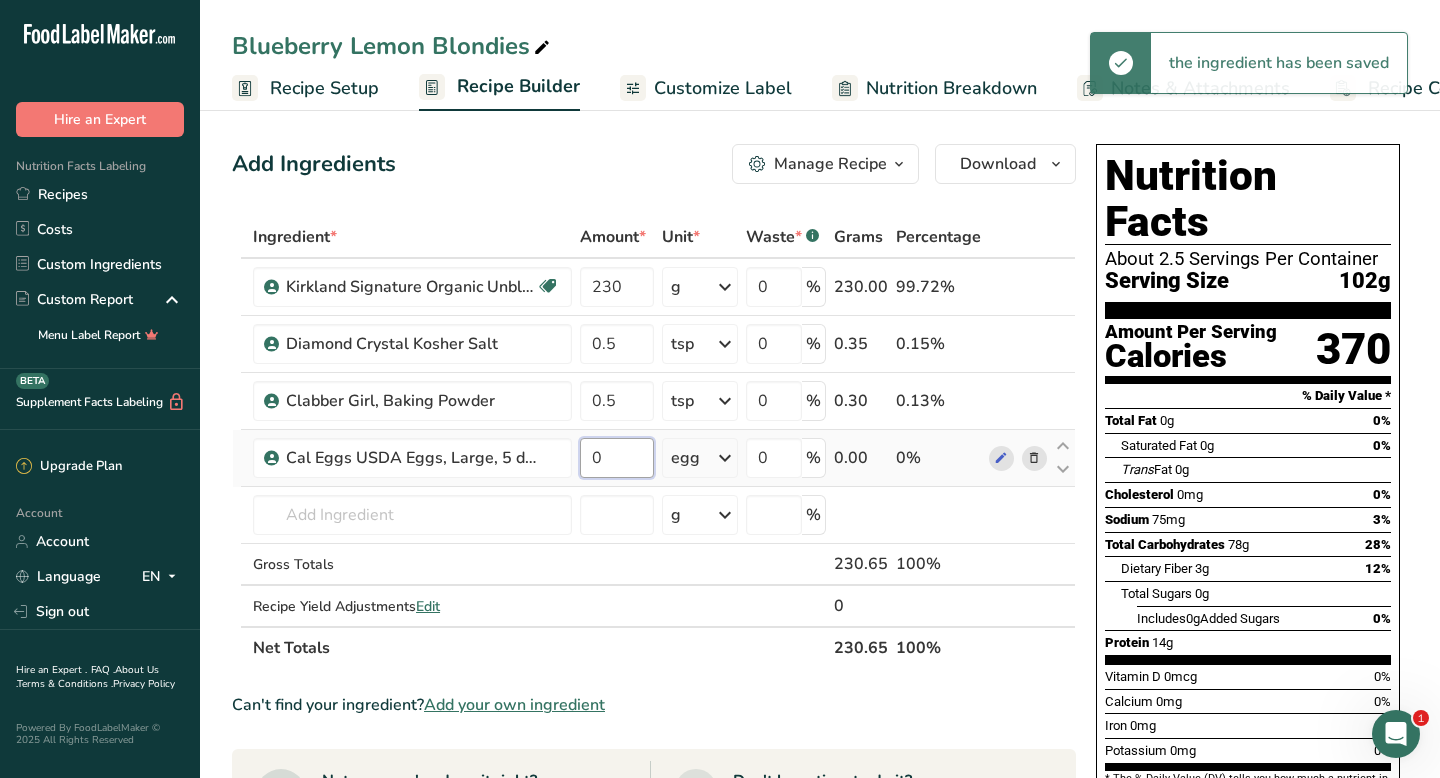 drag, startPoint x: 588, startPoint y: 455, endPoint x: 602, endPoint y: 455, distance: 14 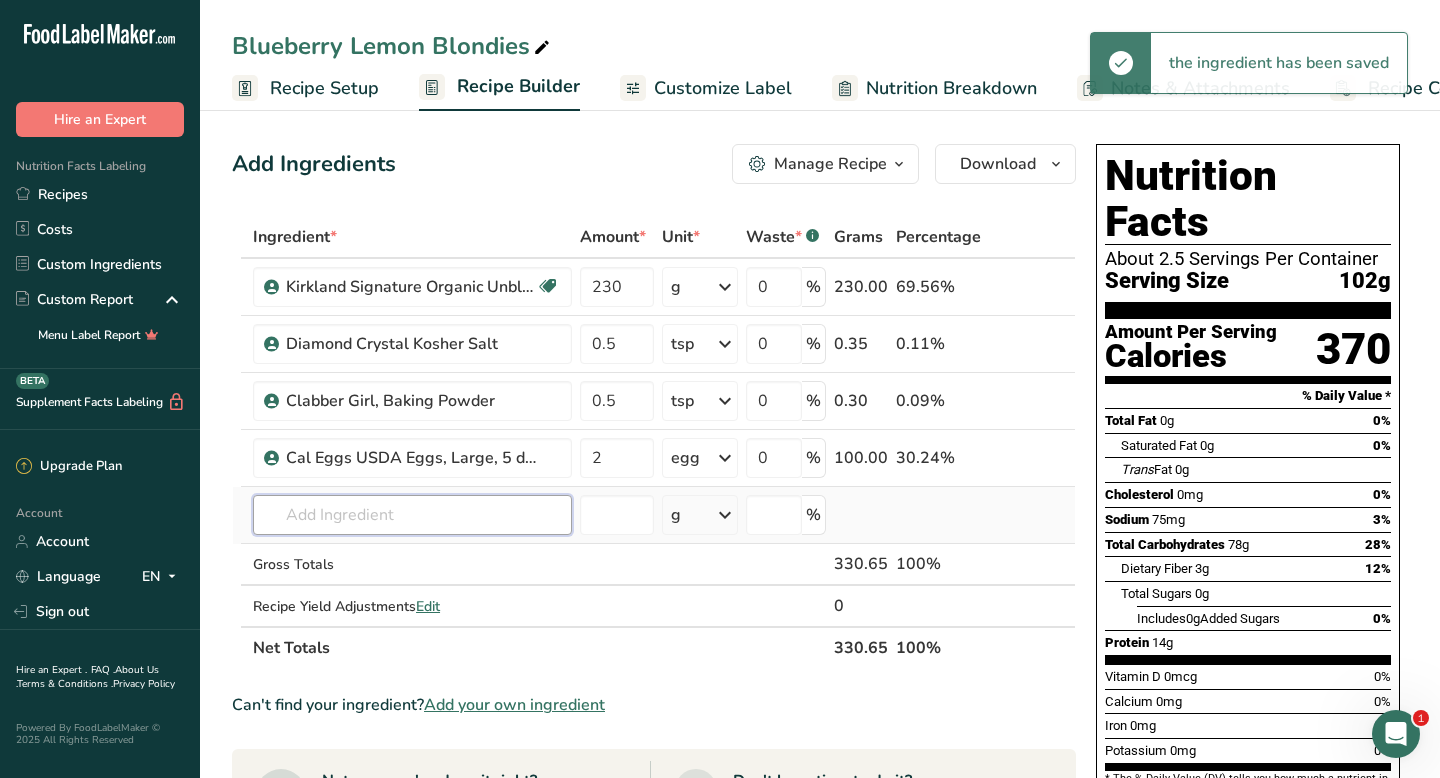 click on "Ingredient *
Amount *
Unit *
Waste *   .a-a{fill:#347362;}.b-a{fill:#fff;}          Grams
Percentage
Kirkland Signature Organic Unbleached All Purpose Flour
Organic
[NUMBER]
g
Portions
0.25 cups
0.5 cups
1 cup
Weight Units
g
kg
mg
See more
Volume Units
l
mL
fl oz
See more
0
%
[NUMBER]
69.56%
Diamond Crystal Kosher Salt
0.5
tsp
Portions
0.25 tsp
Weight Units
g
kg
mg
See more
Volume Units
l
mL
0" at bounding box center (654, 442) 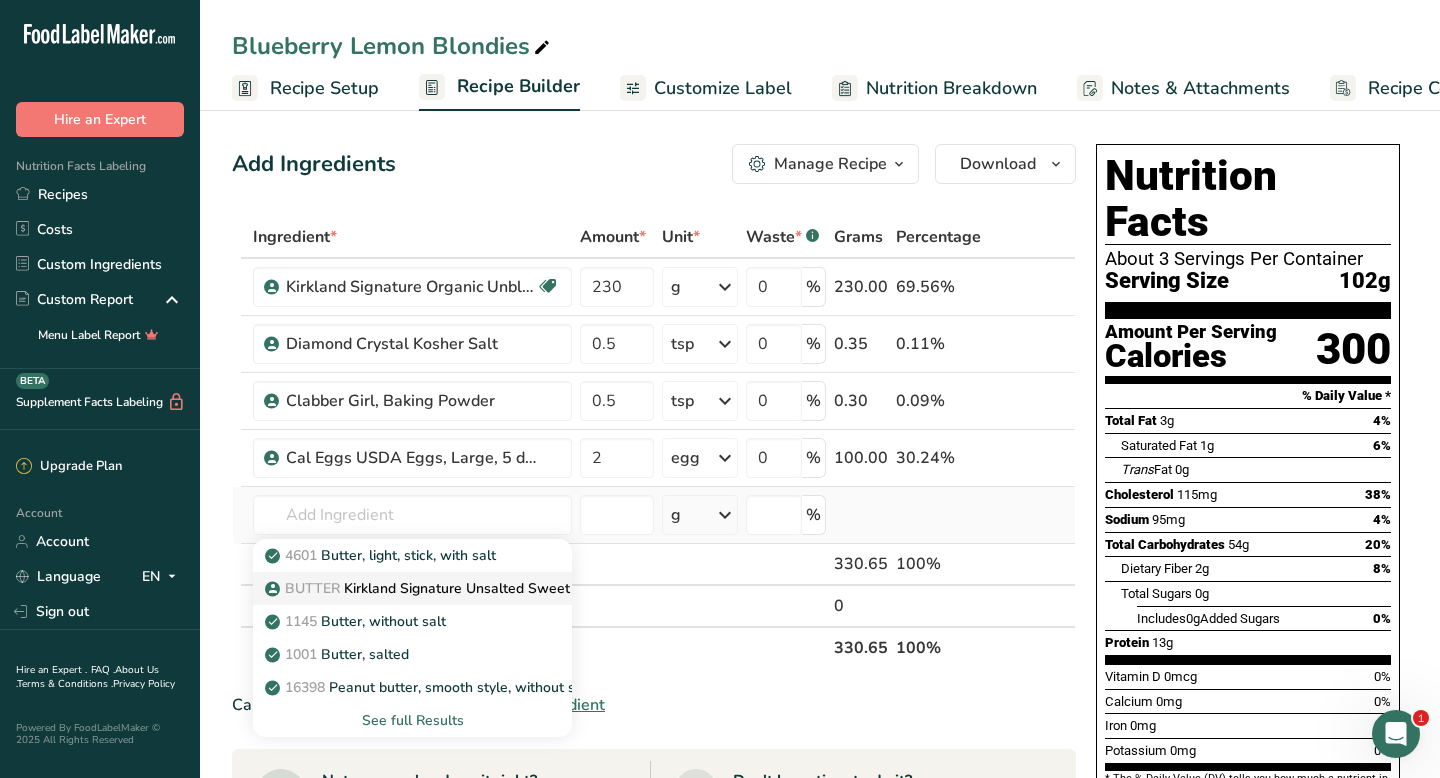 click on "BUTTER
Kirkland Signature Unsalted Sweet Cream Butter" at bounding box center [465, 588] 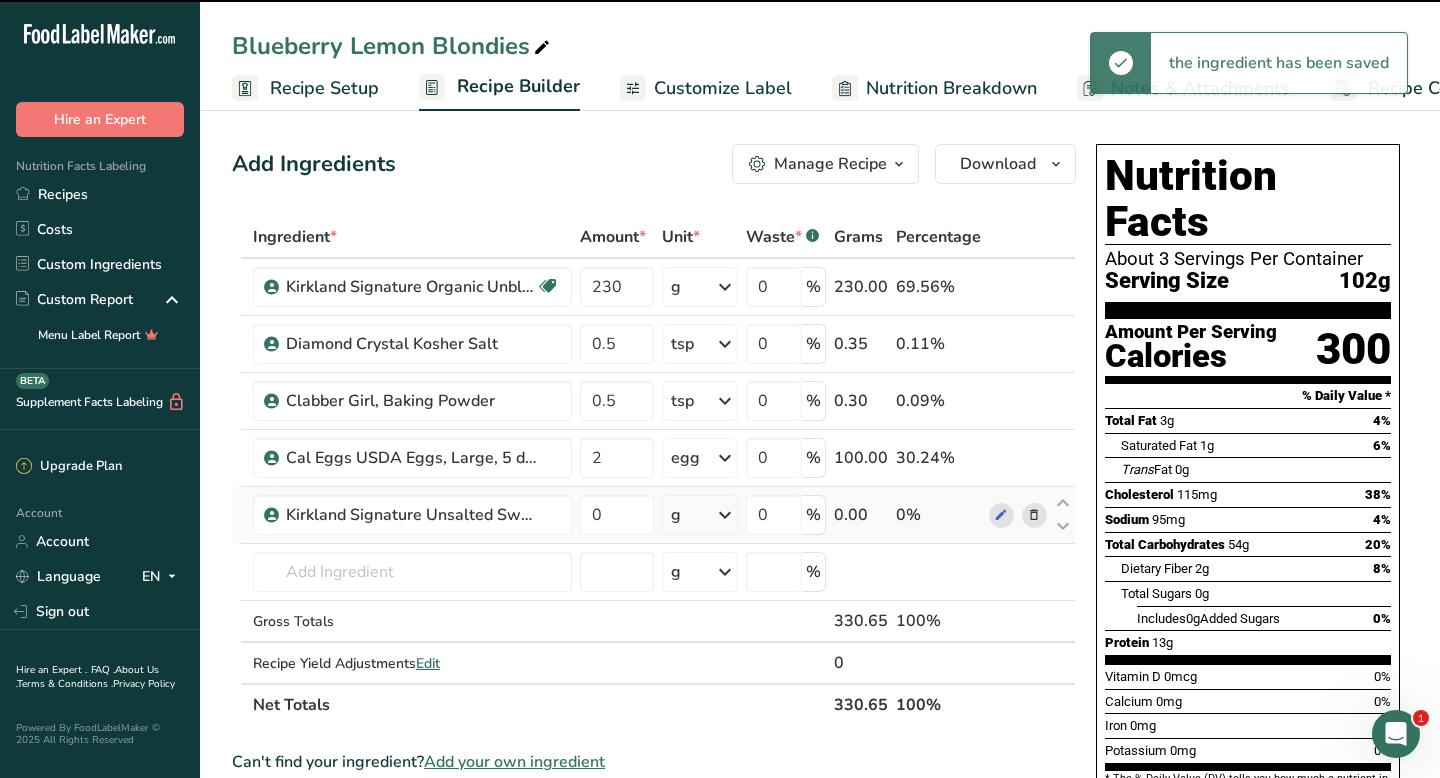 click on "g" at bounding box center [700, 515] 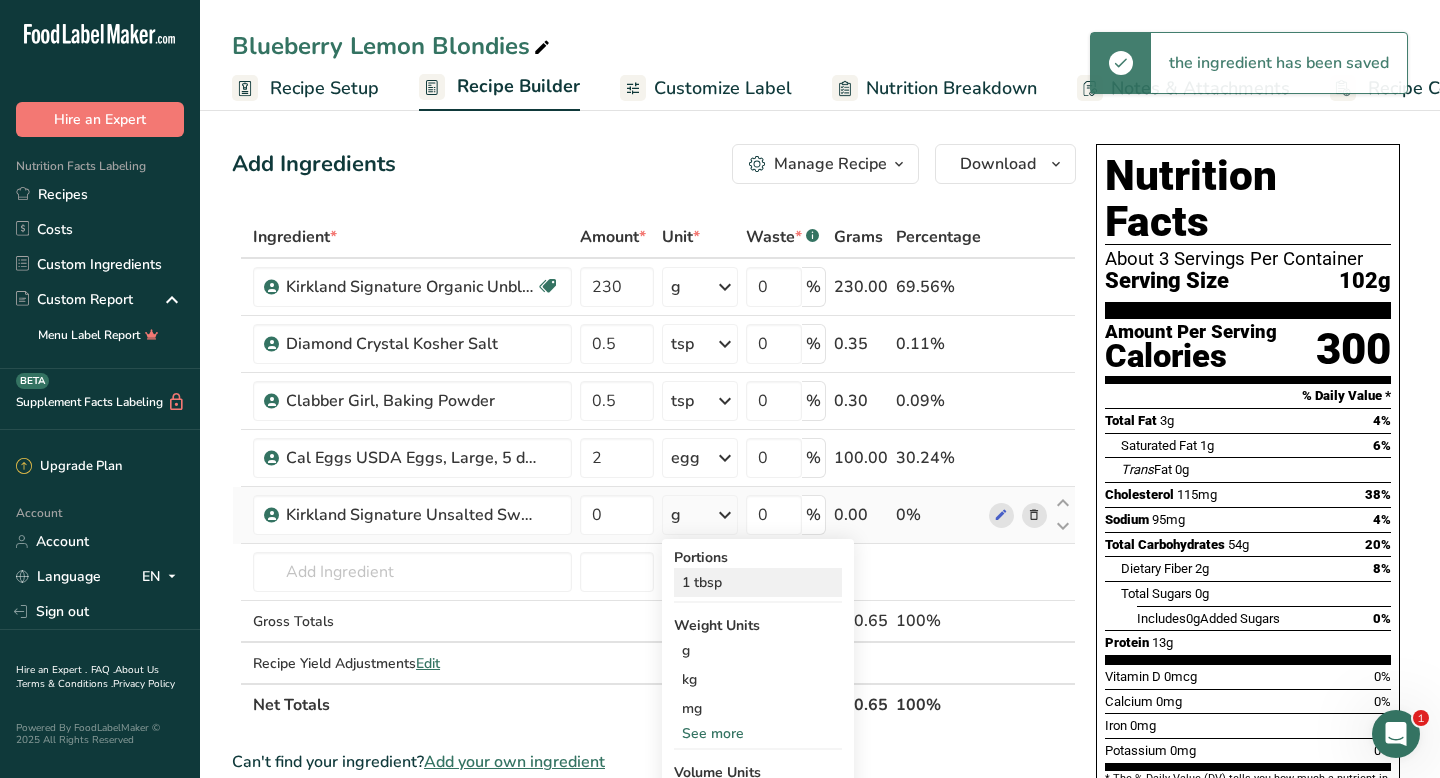 click on "1 tbsp" at bounding box center [758, 582] 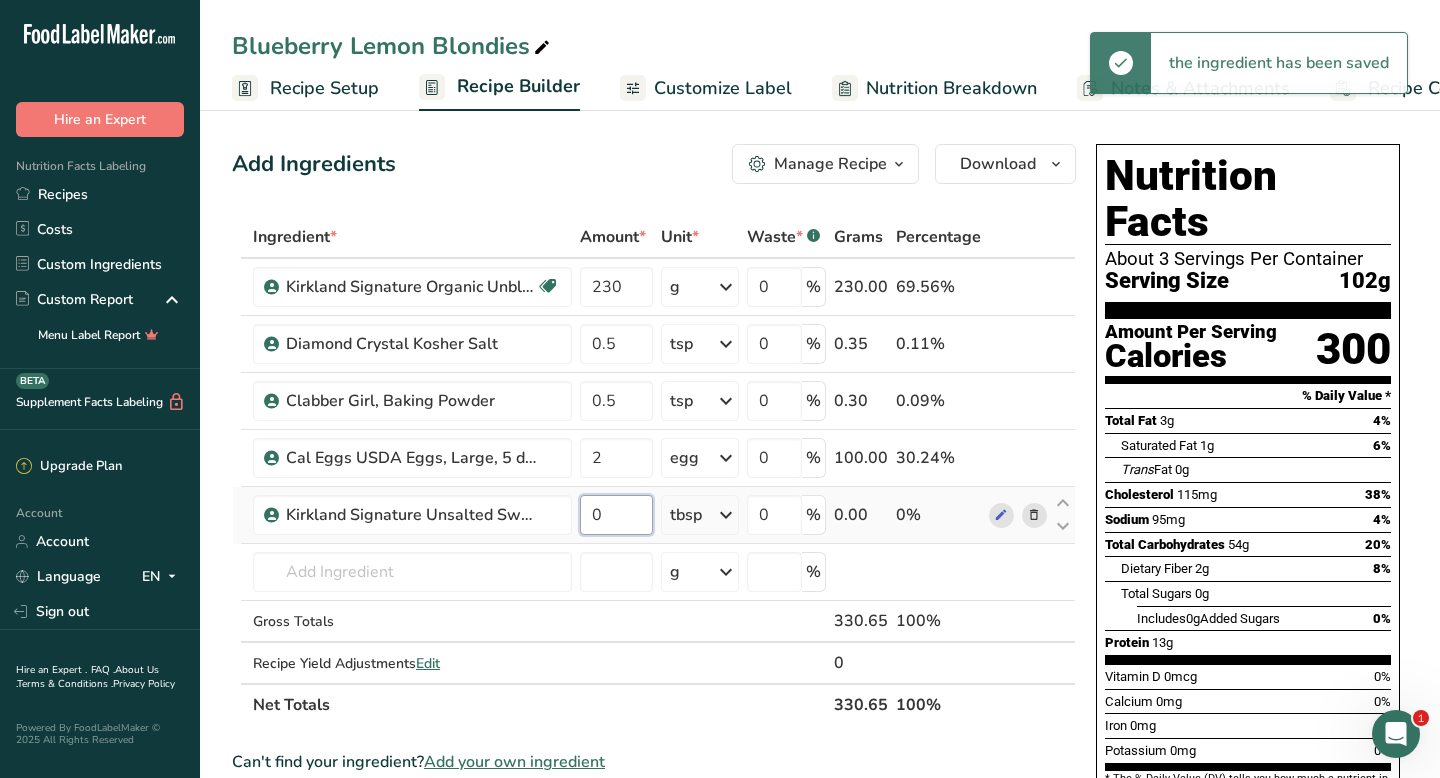 click on "0" at bounding box center [616, 515] 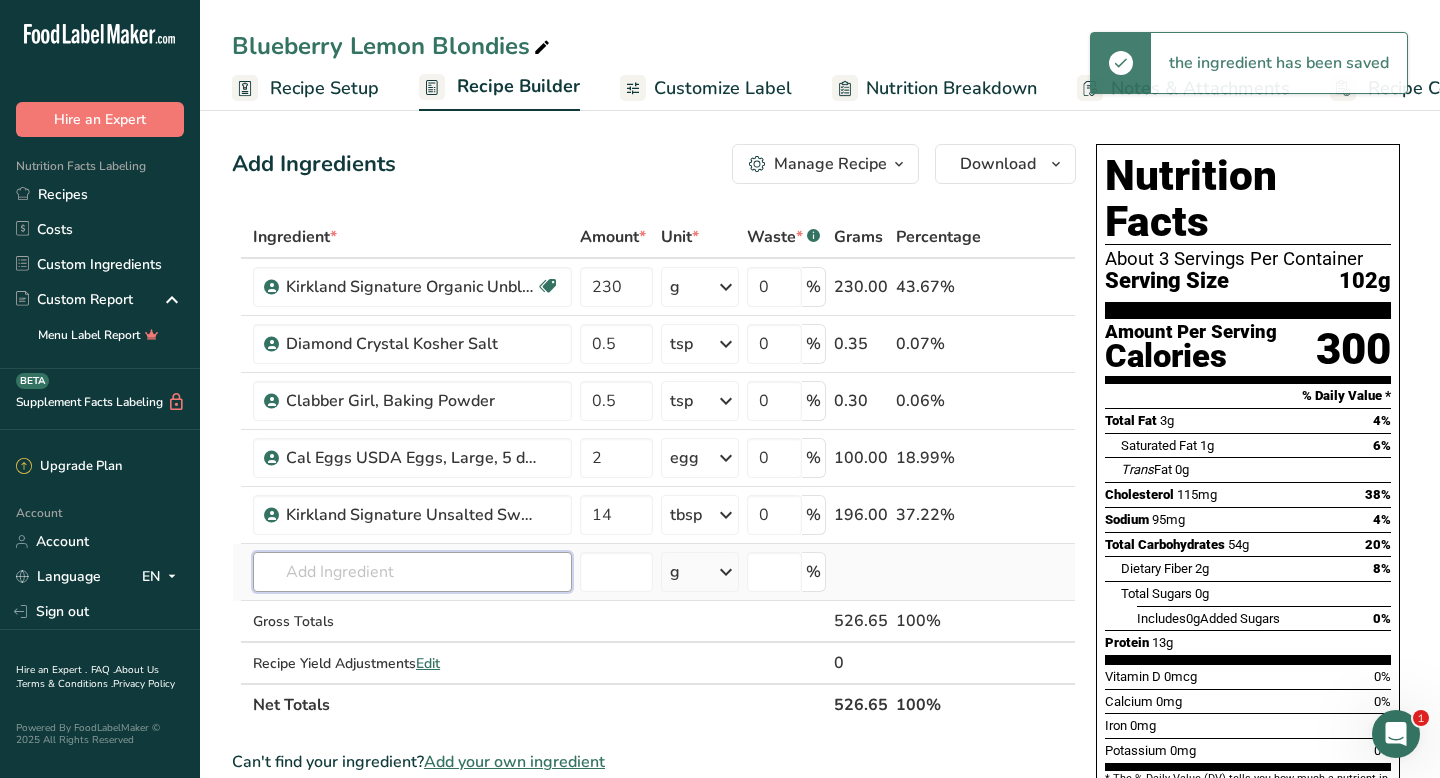 click on "Ingredient *
Amount *
Unit *
Waste *   .a-a{fill:#347362;}.b-a{fill:#fff;}          Grams
Percentage
Kirkland Signature Organic Unbleached All Purpose Flour
Organic
[NUMBER]
g
Portions
0.25 cups
0.5 cups
1 cup
Weight Units
g
kg
mg
See more
Volume Units
l
mL
fl oz
See more
0
%
[NUMBER]
43.67%
Diamond Crystal Kosher Salt
0.5
tsp
Portions
0.25 tsp
Weight Units
g
kg
mg
See more
Volume Units
l
mL
0" at bounding box center [654, 471] 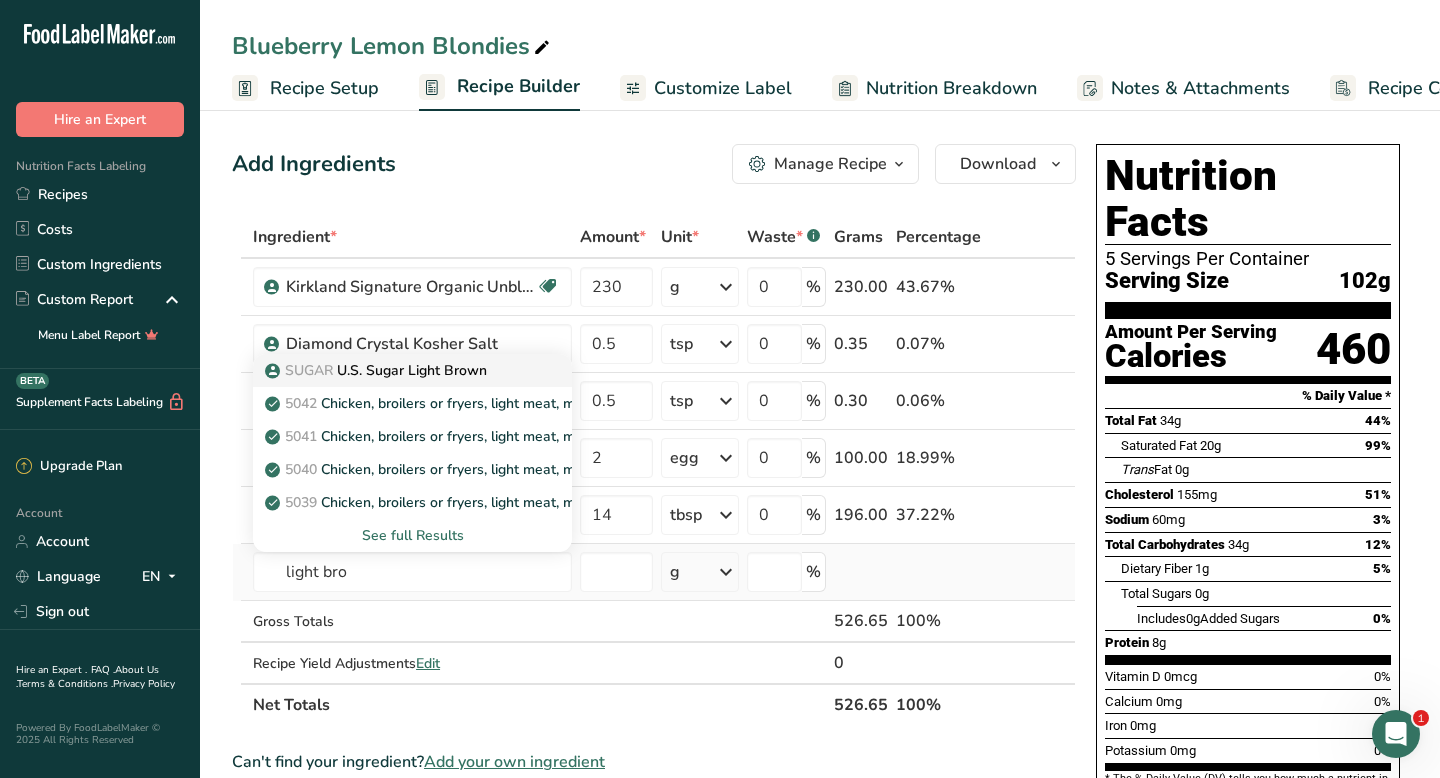 click on "SUGAR
U.S. Sugar Light Brown" at bounding box center [378, 370] 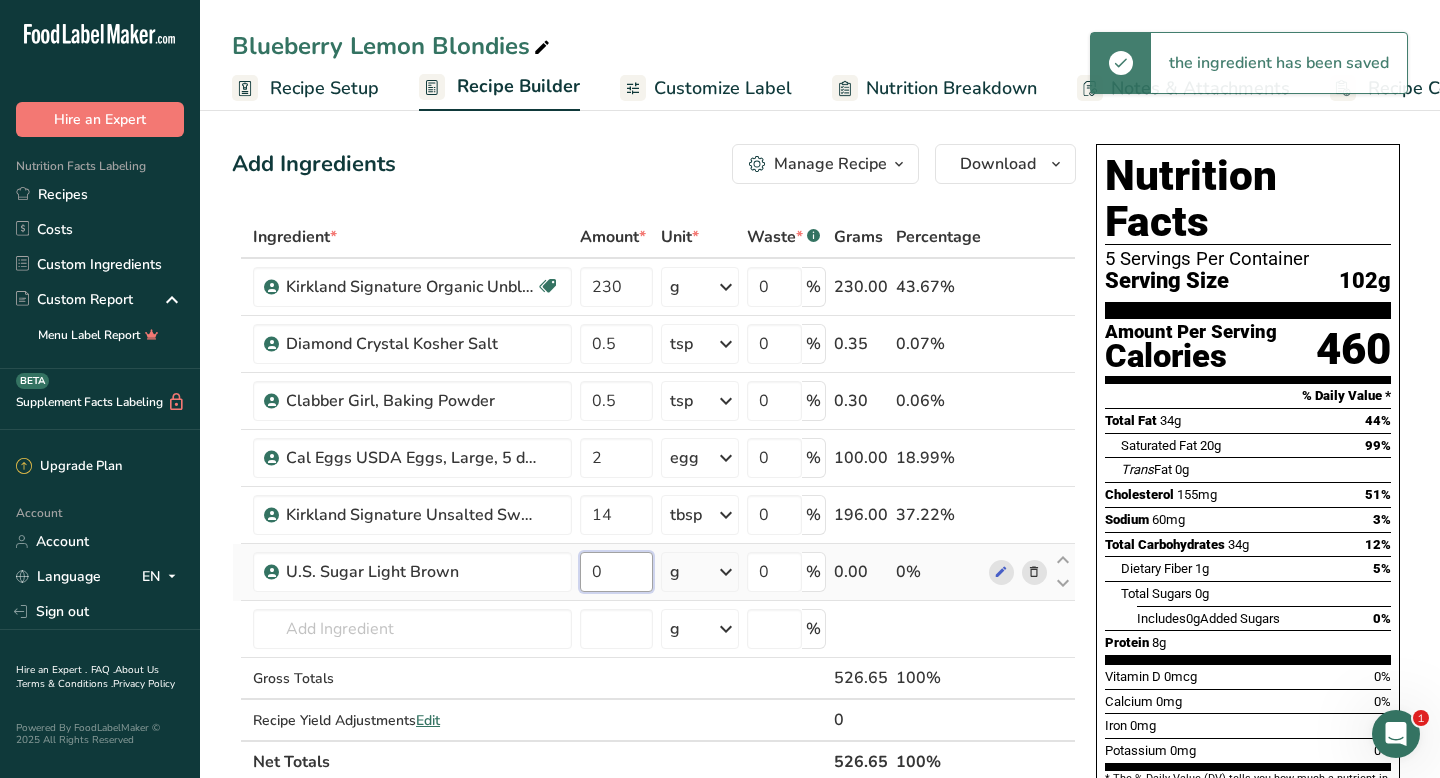 click on "0" at bounding box center (616, 572) 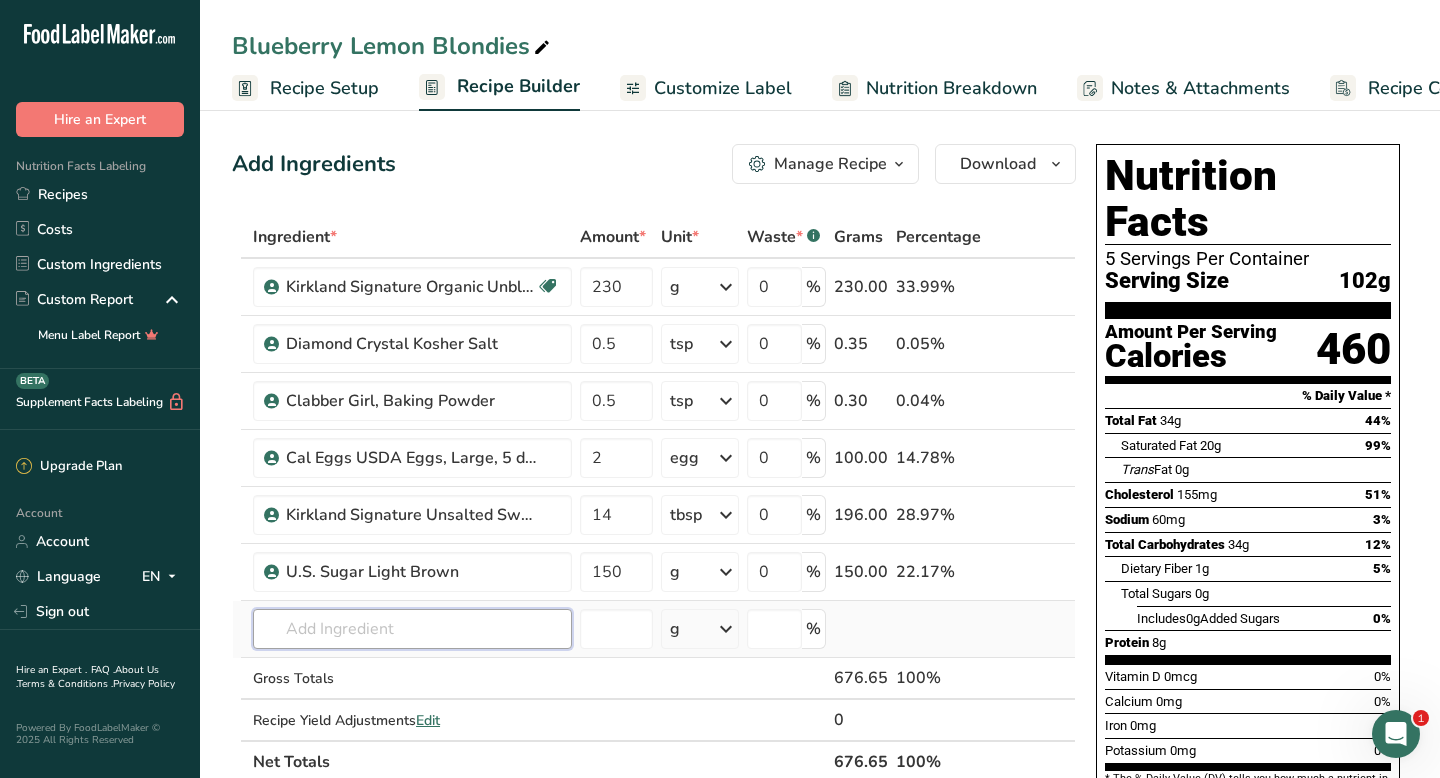 click on "Ingredient *
Amount *
Unit *
Waste *   .a-a{fill:#347362;}.b-a{fill:#fff;}          Grams
Percentage
Kirkland Signature Organic Unbleached All Purpose Flour
Organic
[NUMBER]
g
Portions
0.25 cups
0.5 cups
1 cup
Weight Units
g
kg
mg
See more
Volume Units
l
mL
fl oz
See more
0
%
[NUMBER]
33.99%
Diamond Crystal Kosher Salt
0.5
tsp
Portions
0.25 tsp
Weight Units
g
kg
mg
See more
Volume Units
l
mL
0" at bounding box center [654, 499] 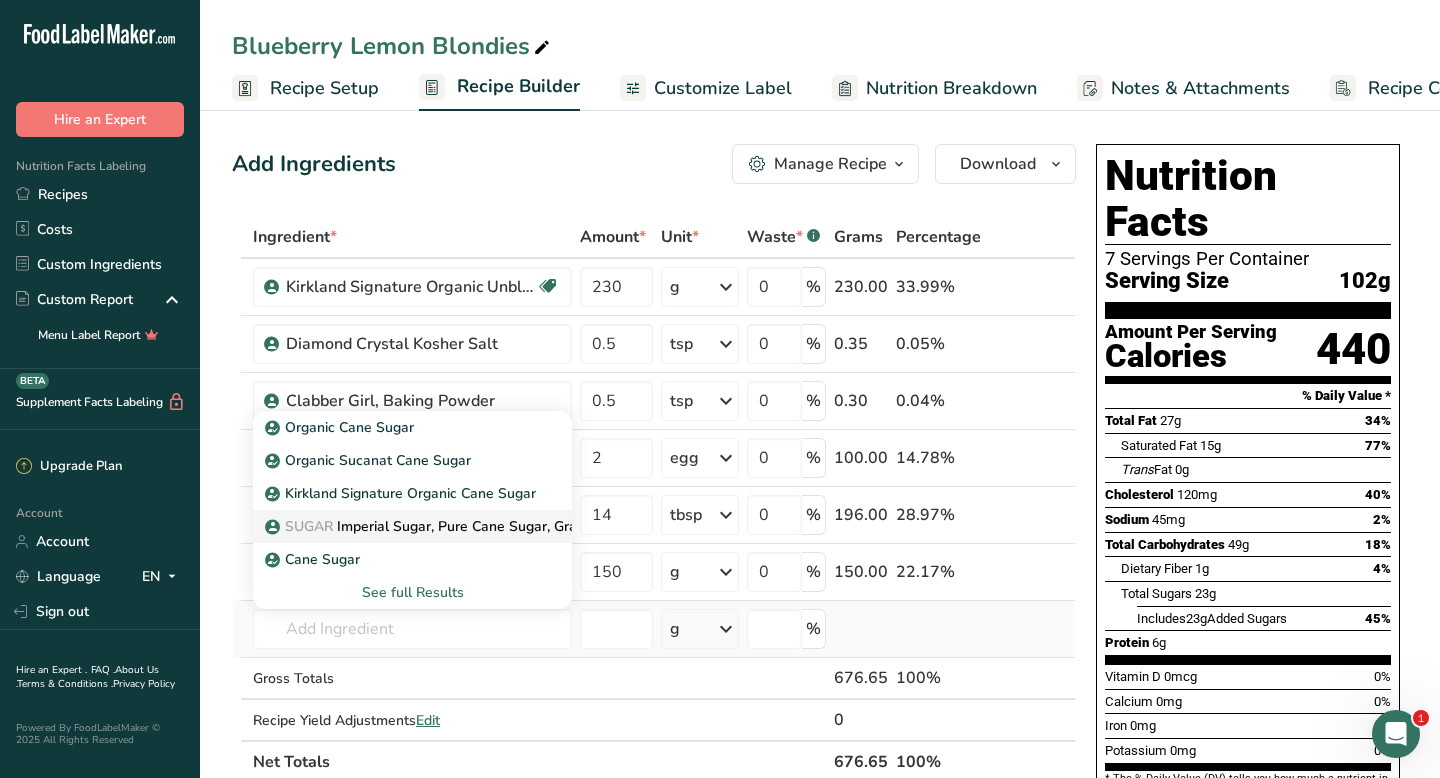 click on "SUGAR
Imperial Sugar, Pure Cane Sugar, Granulated" at bounding box center [447, 526] 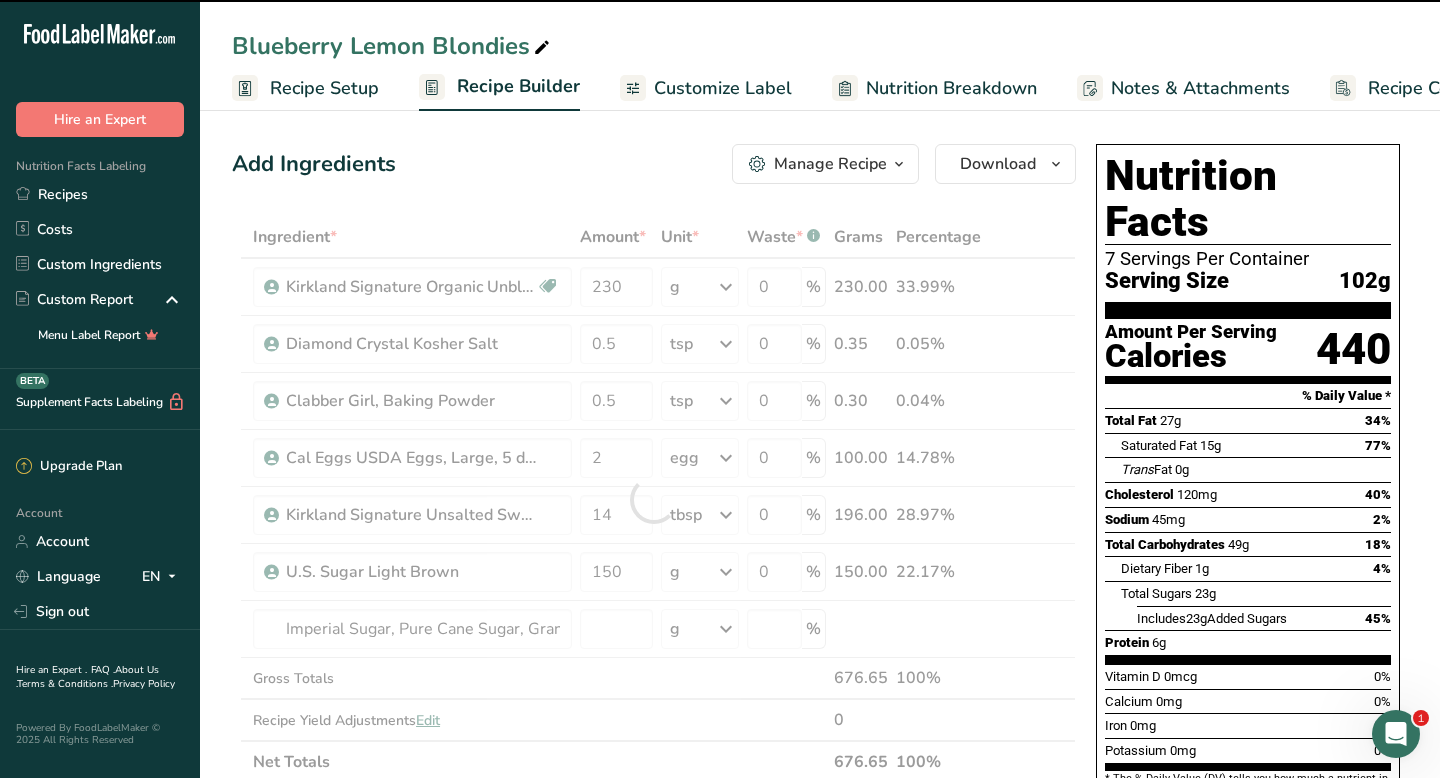 click at bounding box center [654, 499] 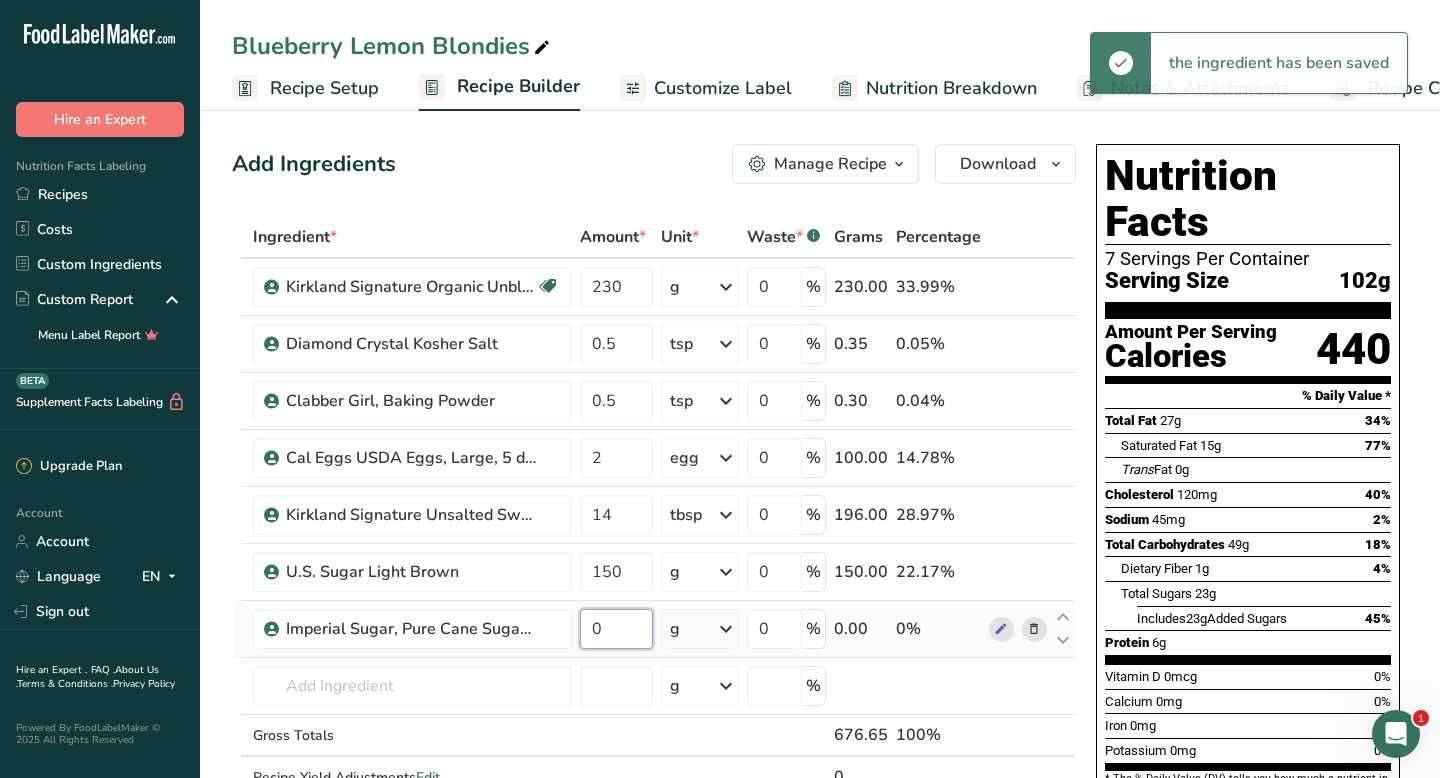 click on "0" at bounding box center (616, 629) 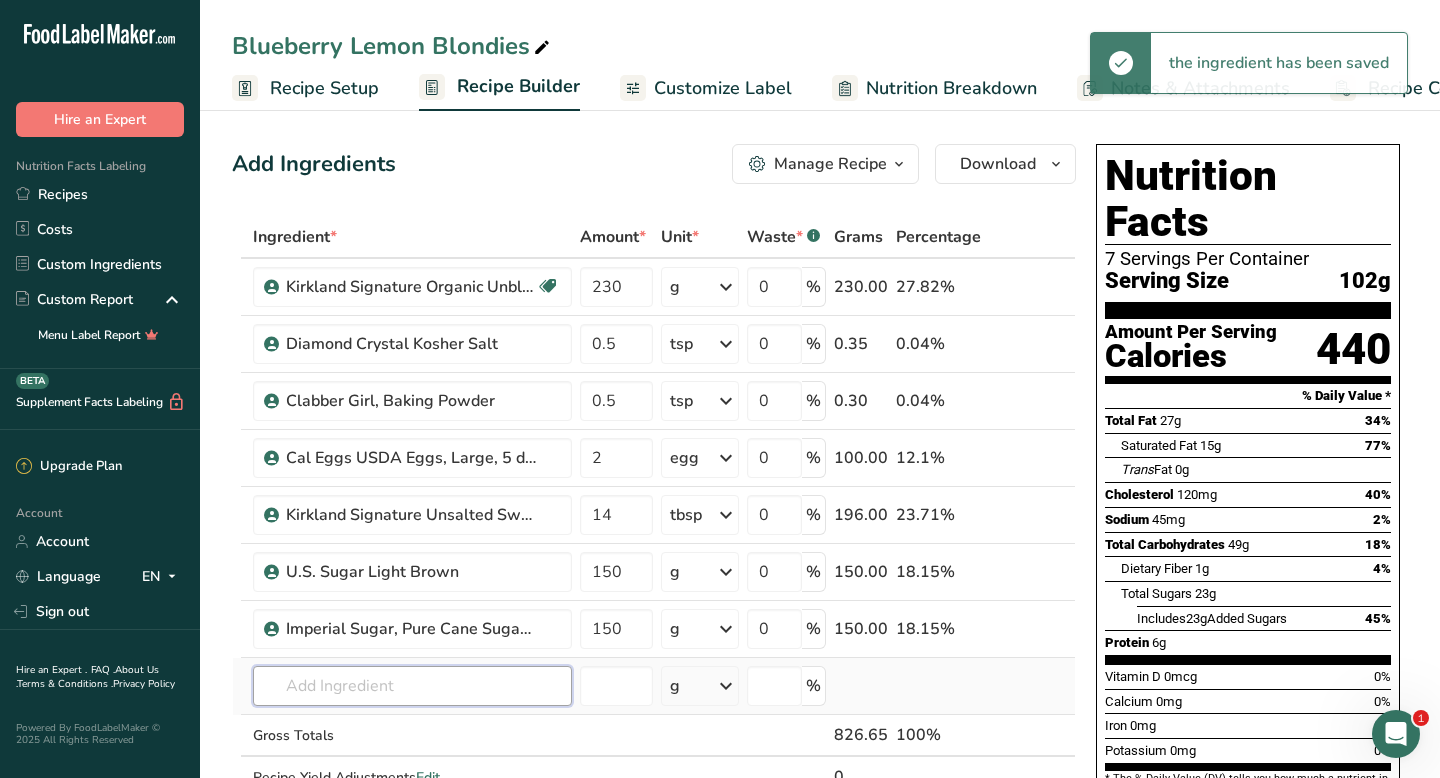 click on "Ingredient *
Amount *
Unit *
Waste *   .a-a{fill:#347362;}.b-a{fill:#fff;}          Grams
Percentage
Kirkland Signature Organic Unbleached All Purpose Flour
Organic
[NUMBER]
g
Portions
0.25 cups
0.5 cups
1 cup
Weight Units
g
kg
mg
See more
Volume Units
l
mL
fl oz
See more
0
%
[NUMBER]
27.82%
Diamond Crystal Kosher Salt
0.5
tsp
Portions
0.25 tsp
Weight Units
g
kg
mg
See more
Volume Units
l
mL
0" at bounding box center (654, 528) 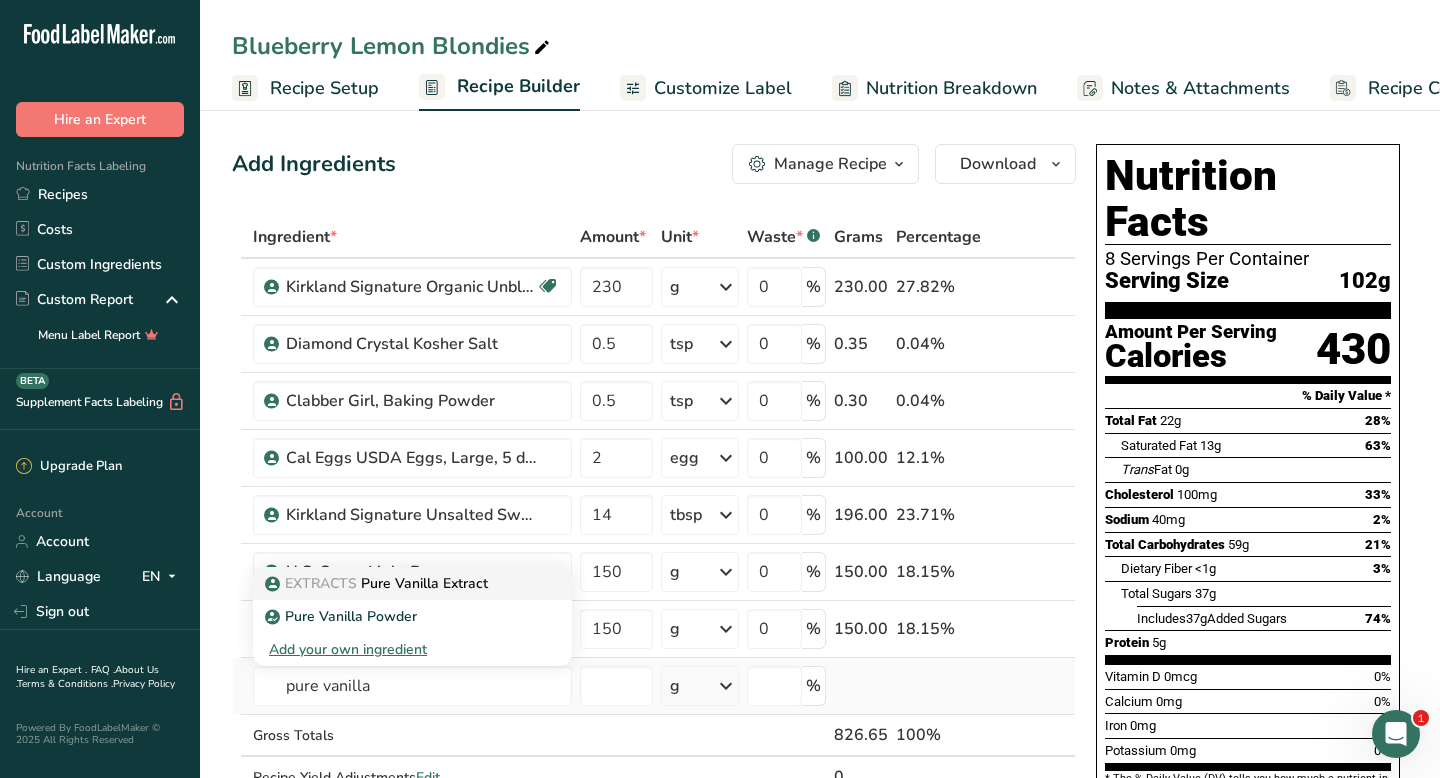 click on "EXTRACTS
Pure Vanilla Extract" at bounding box center (378, 583) 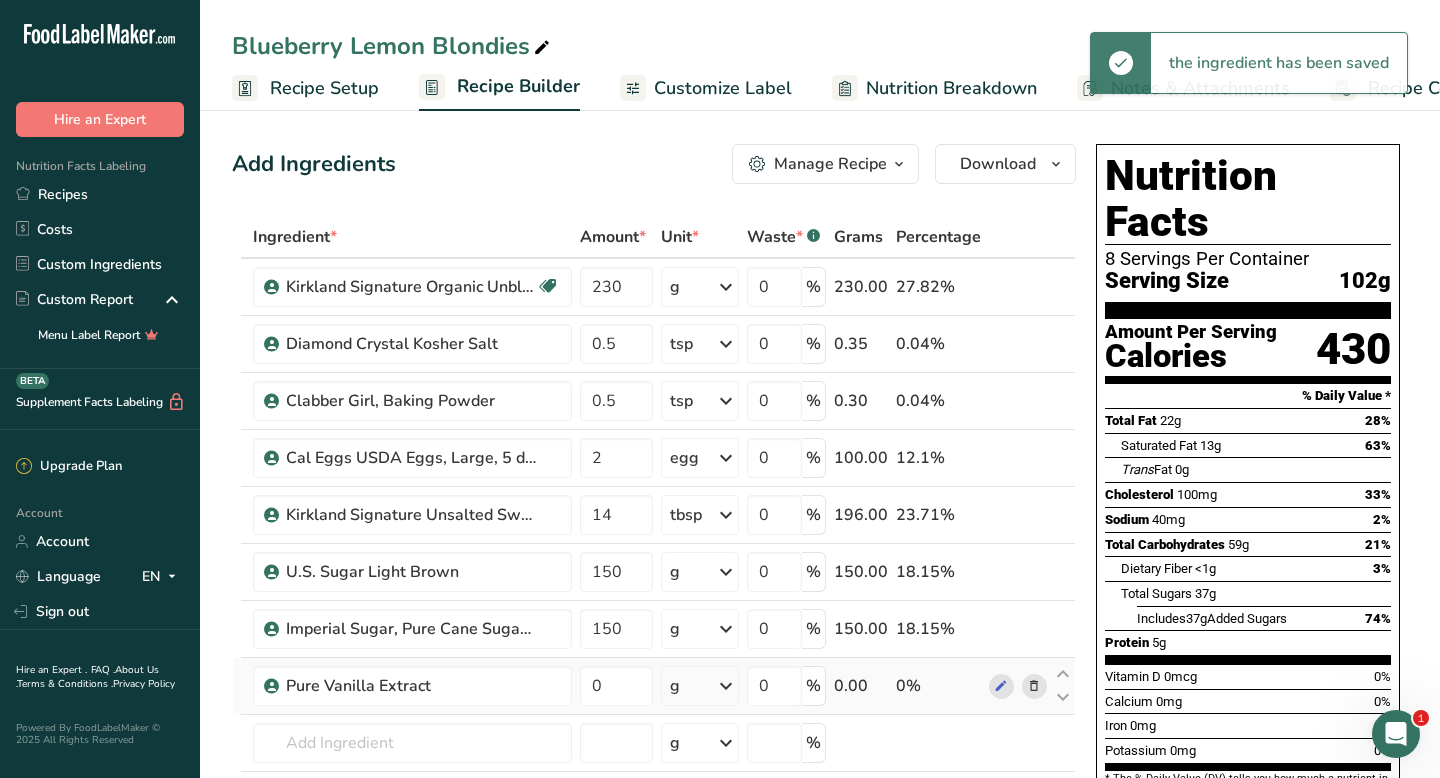 click on "g" at bounding box center [700, 686] 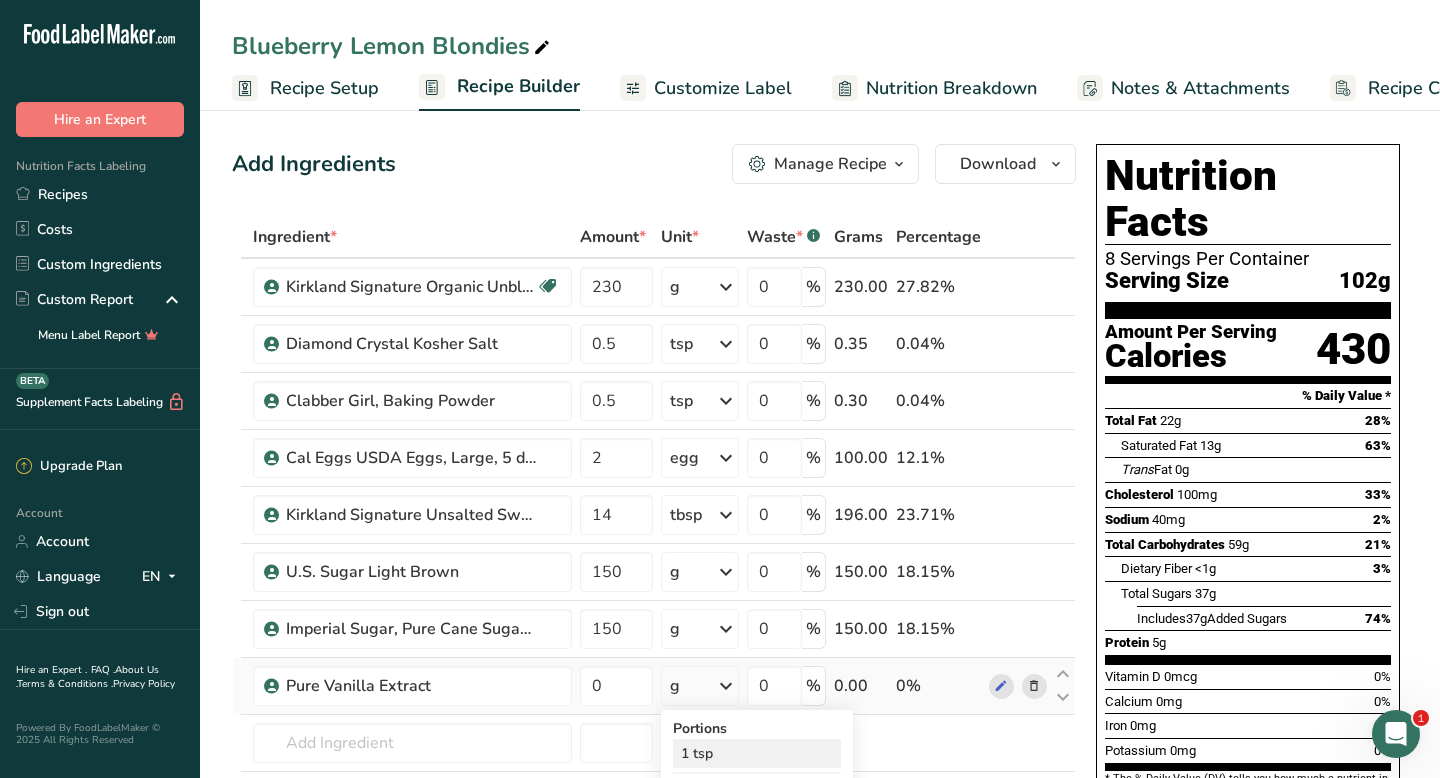 click on "1 tsp" at bounding box center [757, 753] 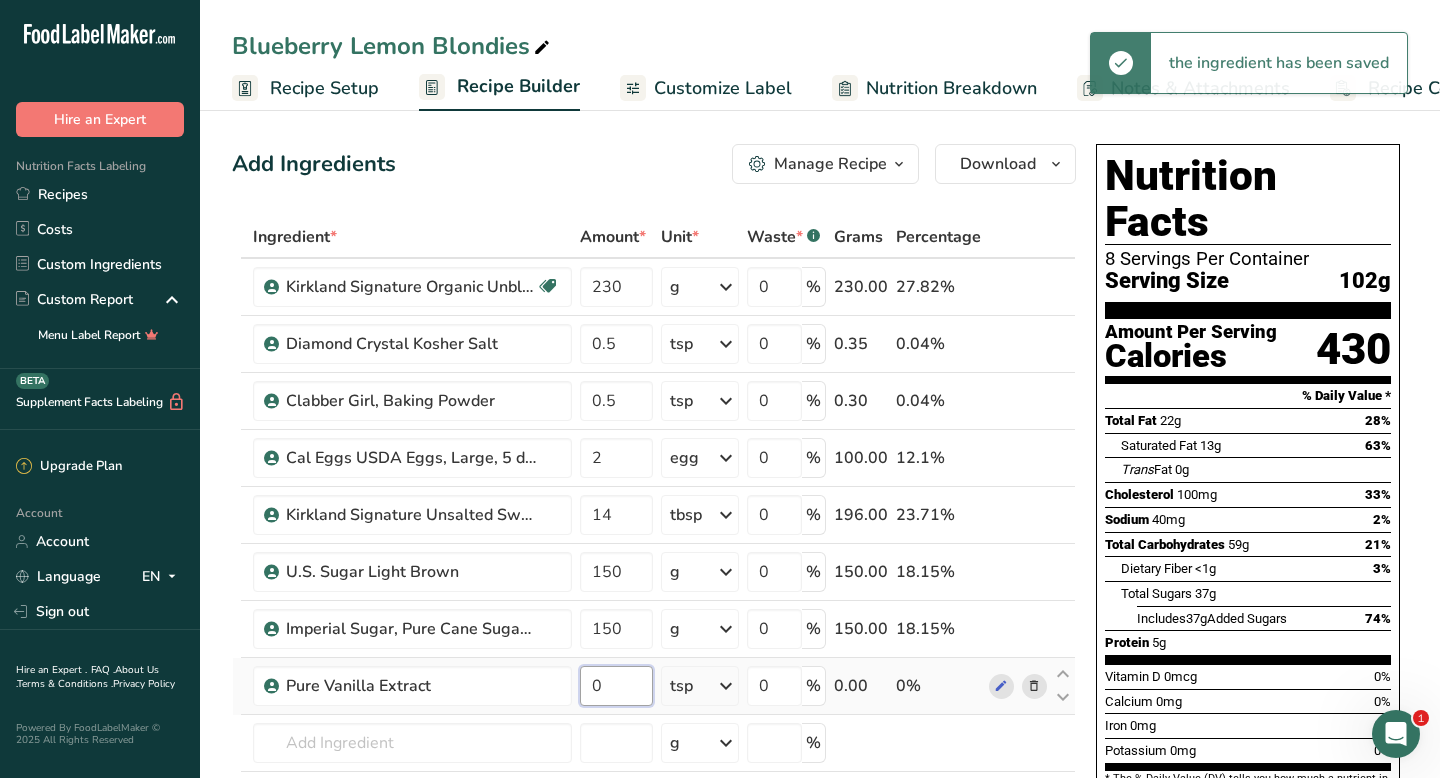 click on "0" at bounding box center [616, 686] 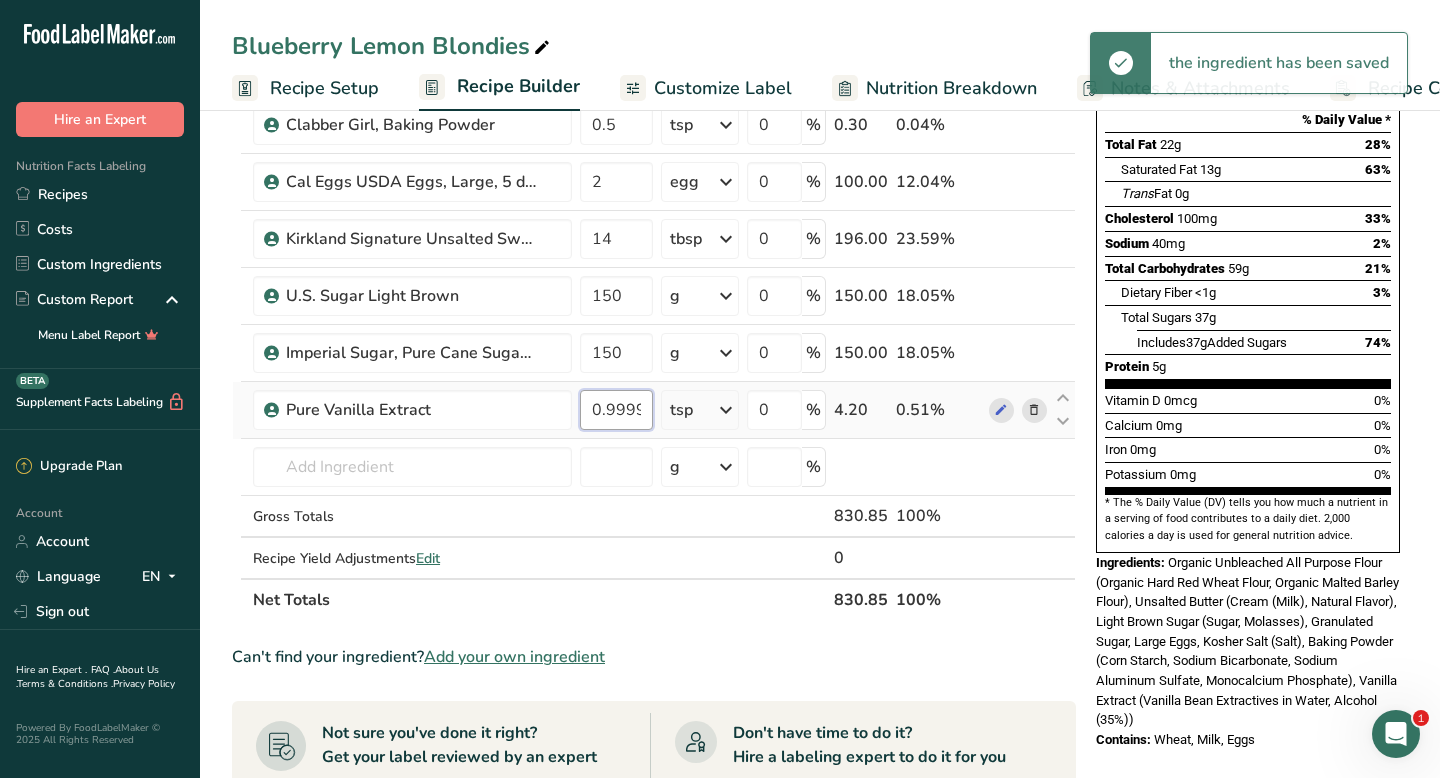 scroll, scrollTop: 290, scrollLeft: 0, axis: vertical 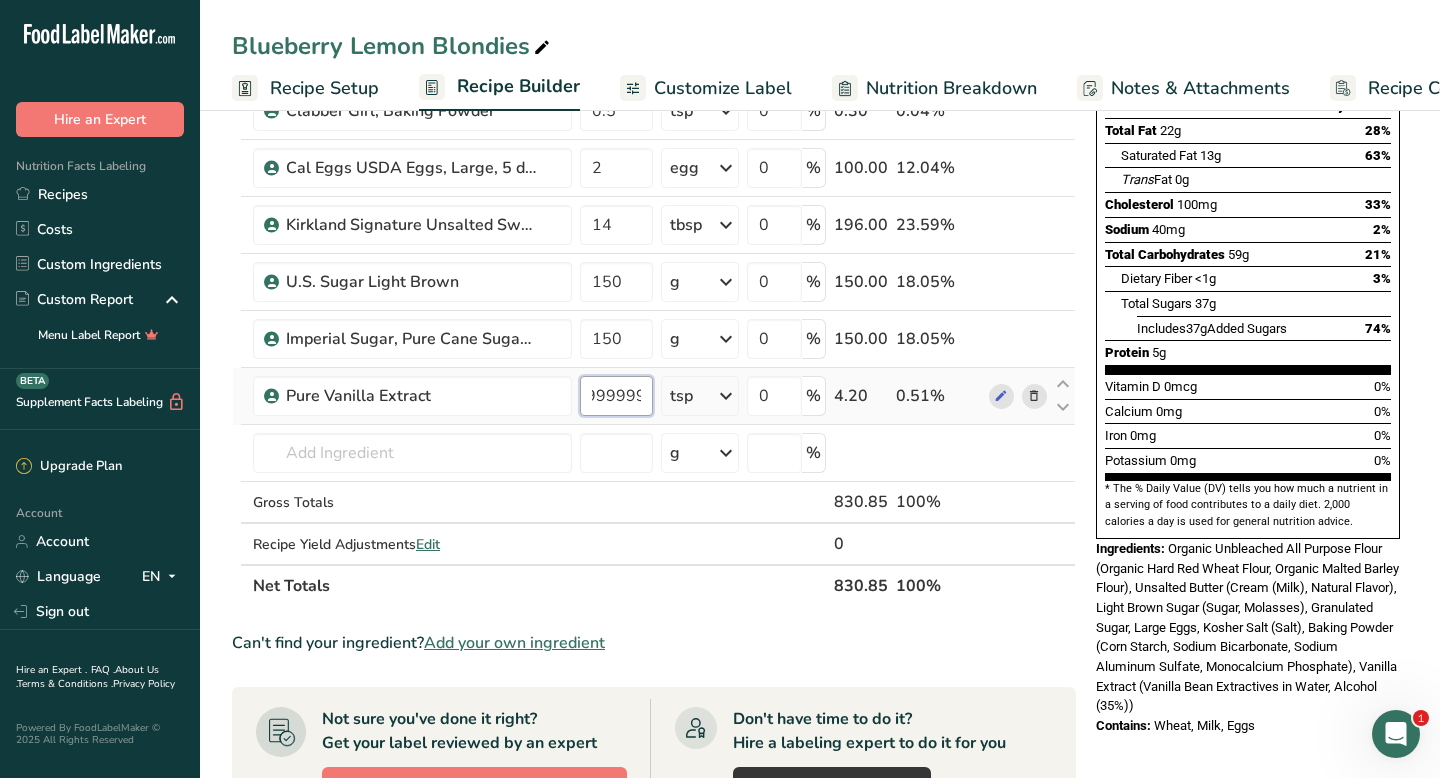 drag, startPoint x: 589, startPoint y: 402, endPoint x: 683, endPoint y: 402, distance: 94 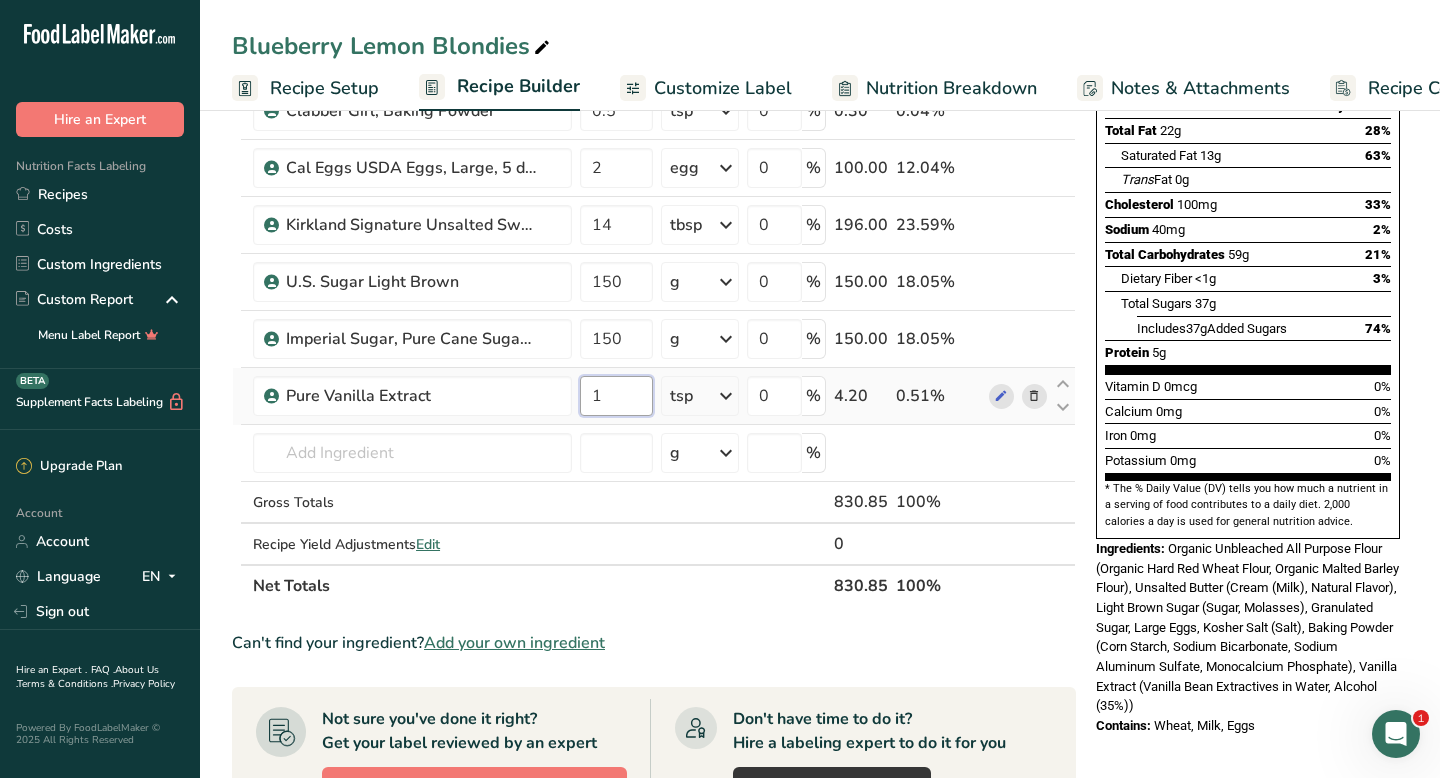 scroll, scrollTop: 0, scrollLeft: 0, axis: both 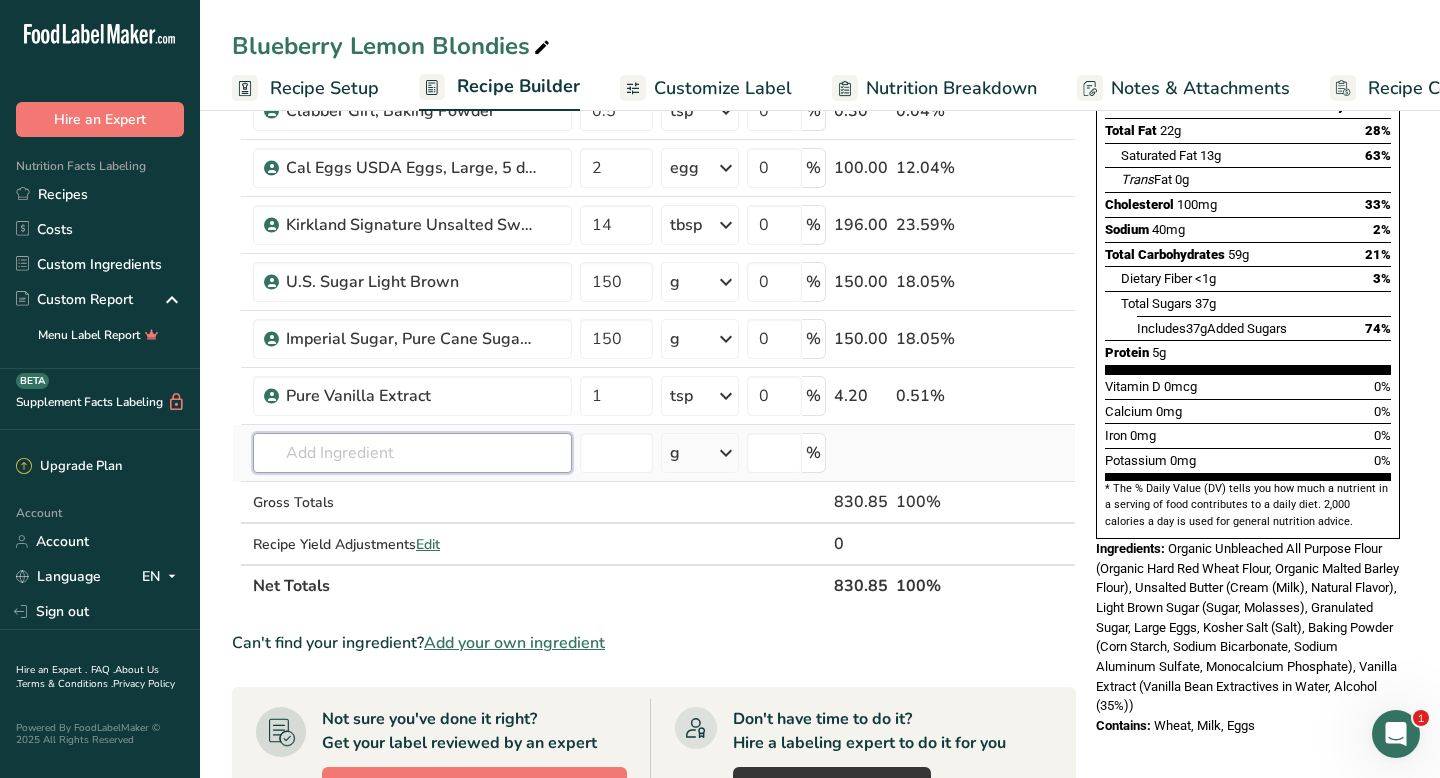 click on "Ingredient *
Amount *
Unit *
Waste *   .a-a{fill:#347362;}.b-a{fill:#fff;}          Grams
Percentage
Kirkland Signature Organic Unbleached All Purpose Flour
Organic
230
g
Portions
0.25 cups
0.5 cups
1 cup
Weight Units
g
kg
mg
See more
Volume Units
l
mL
fl oz
See more
0
%
230.00
27.68%
Diamond Crystal Kosher Salt
0.5
tsp
Portions
0.25 tsp
Weight Units
g
kg
mg
See more
Volume Units
l
mL
0" at bounding box center [654, 266] 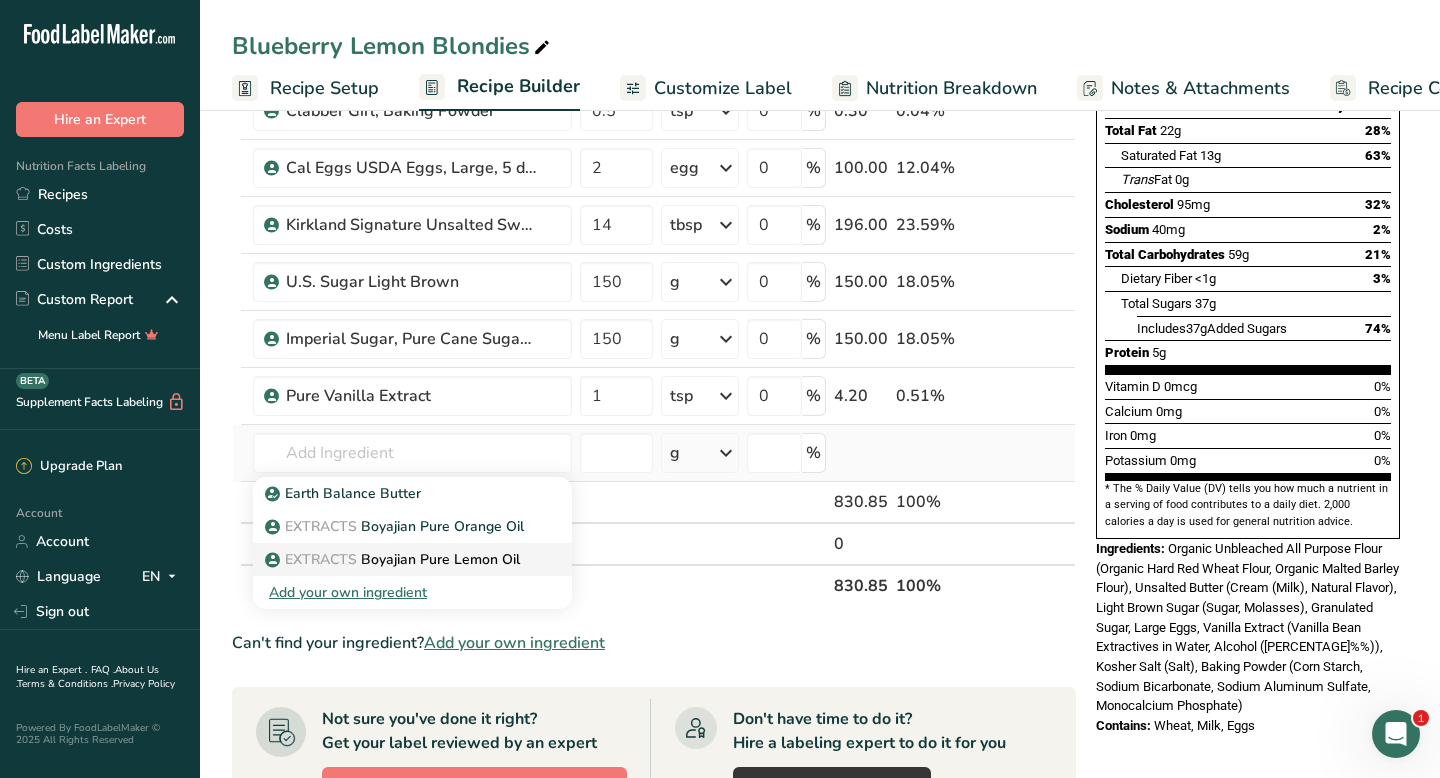 click on "EXTRACTS
Boyajian Pure Lemon Oil" at bounding box center [394, 559] 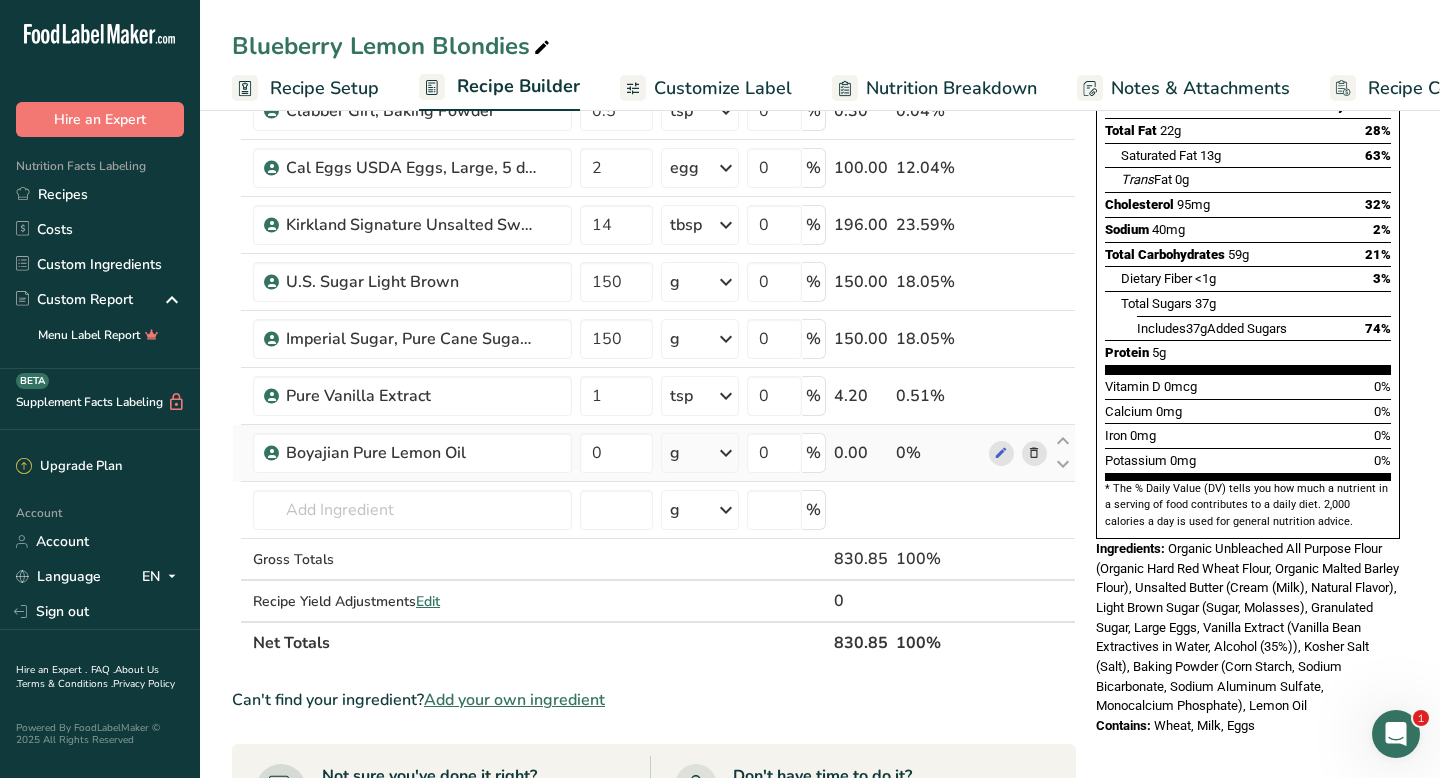 click on "g" at bounding box center (700, 453) 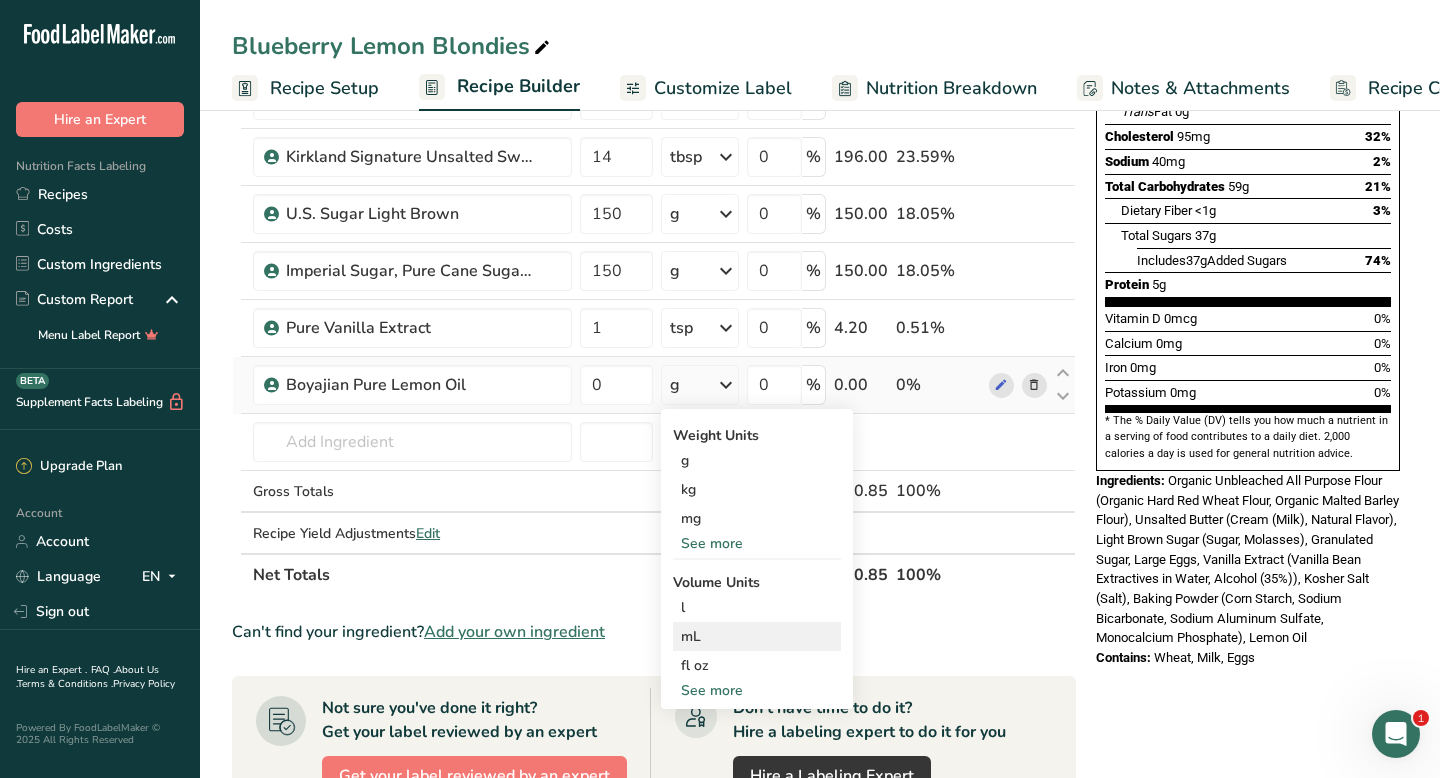 scroll, scrollTop: 359, scrollLeft: 0, axis: vertical 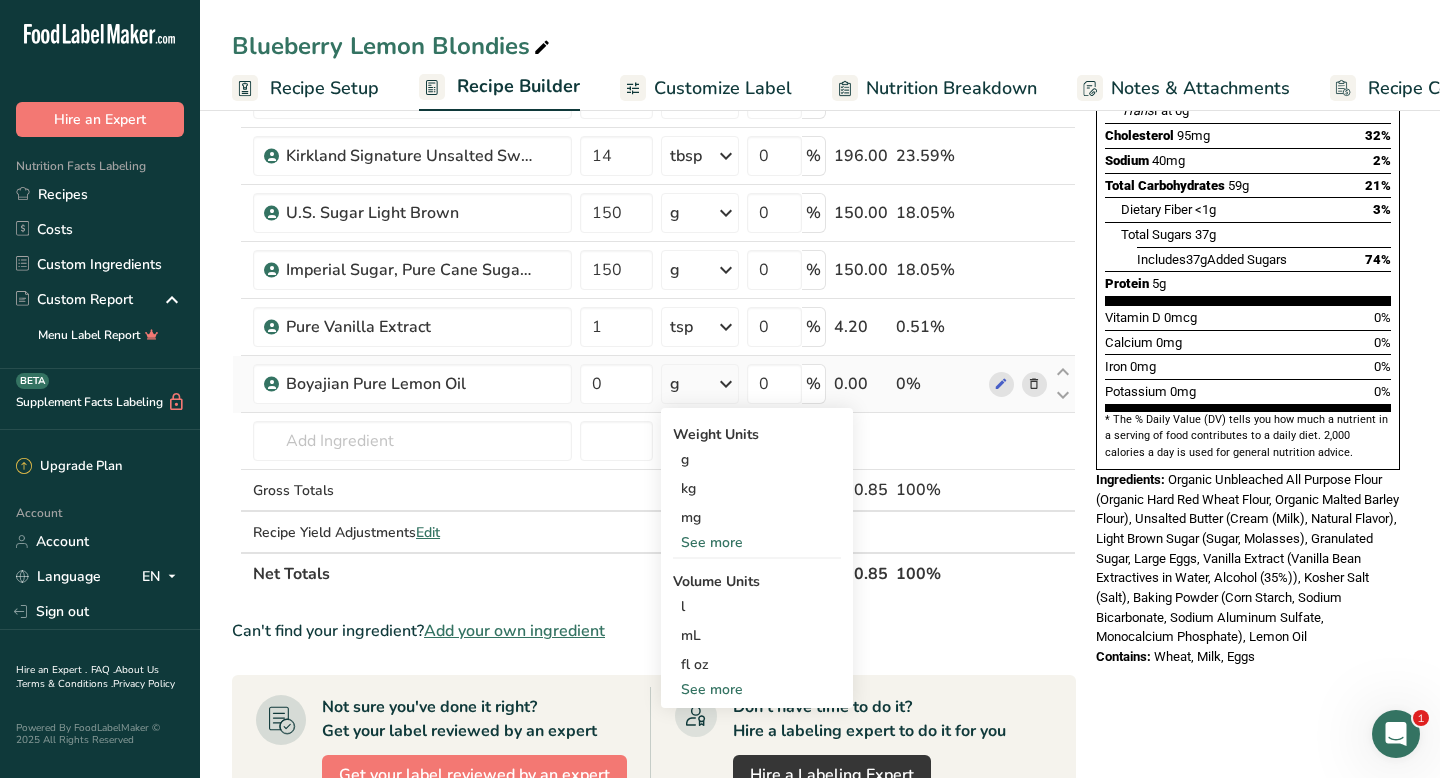 click on "See more" at bounding box center [757, 689] 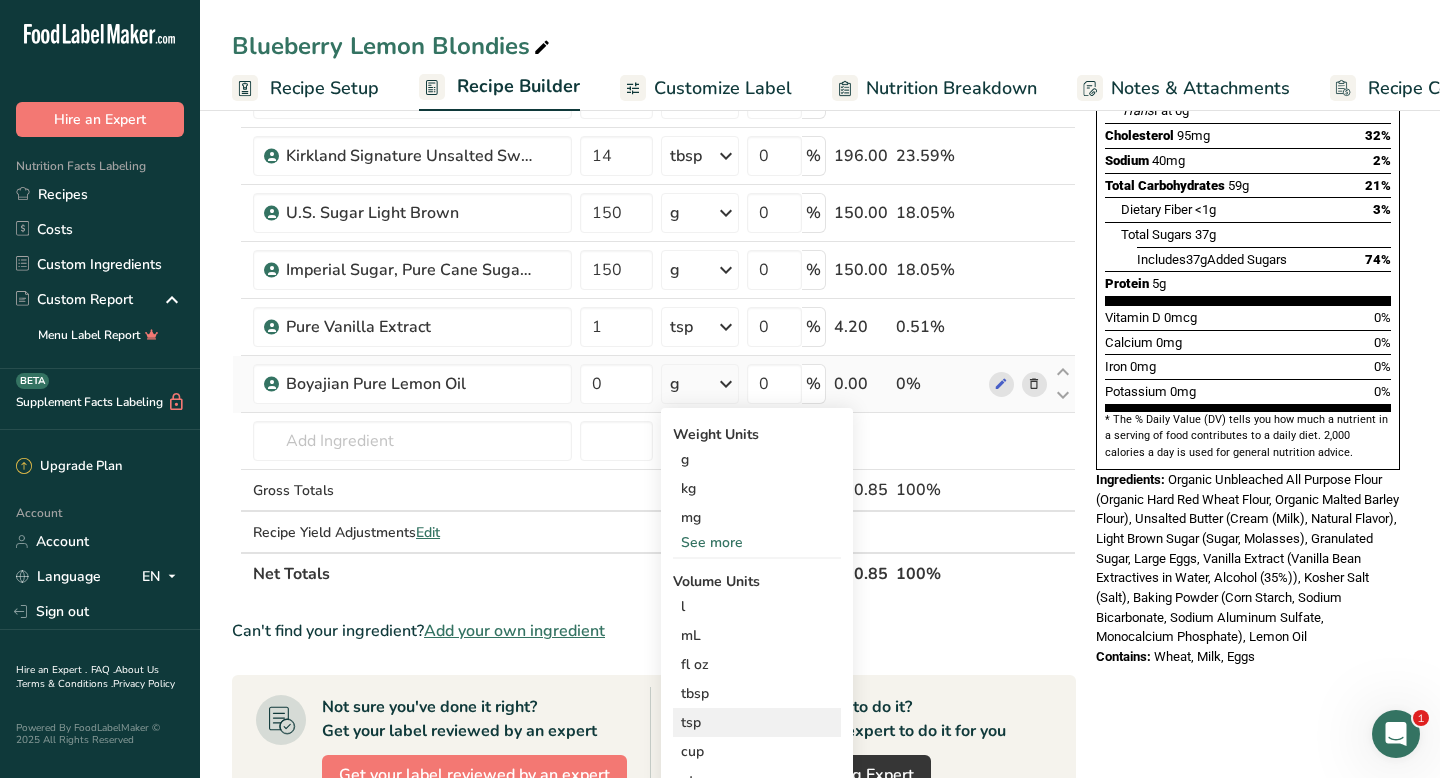 click on "tsp" at bounding box center (757, 722) 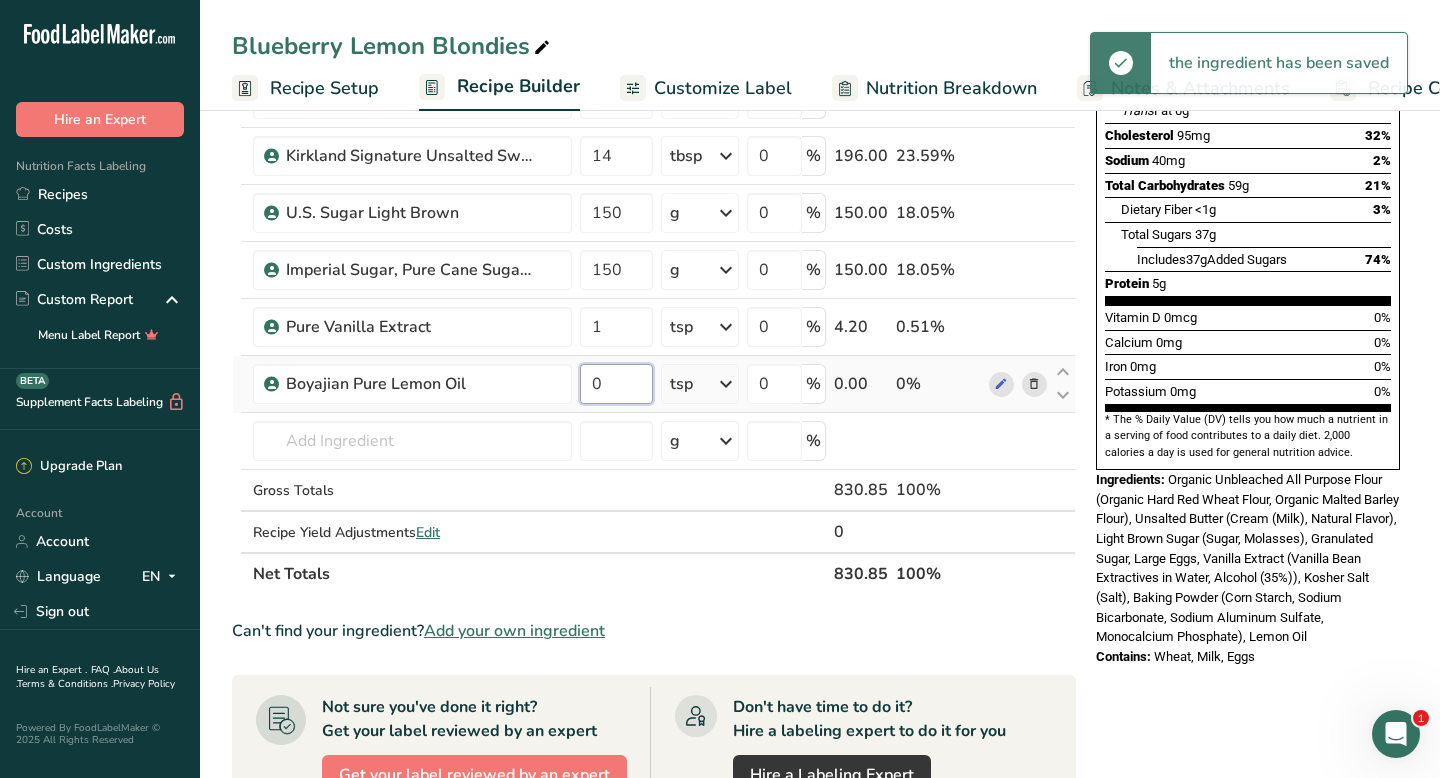 drag, startPoint x: 603, startPoint y: 382, endPoint x: 592, endPoint y: 382, distance: 11 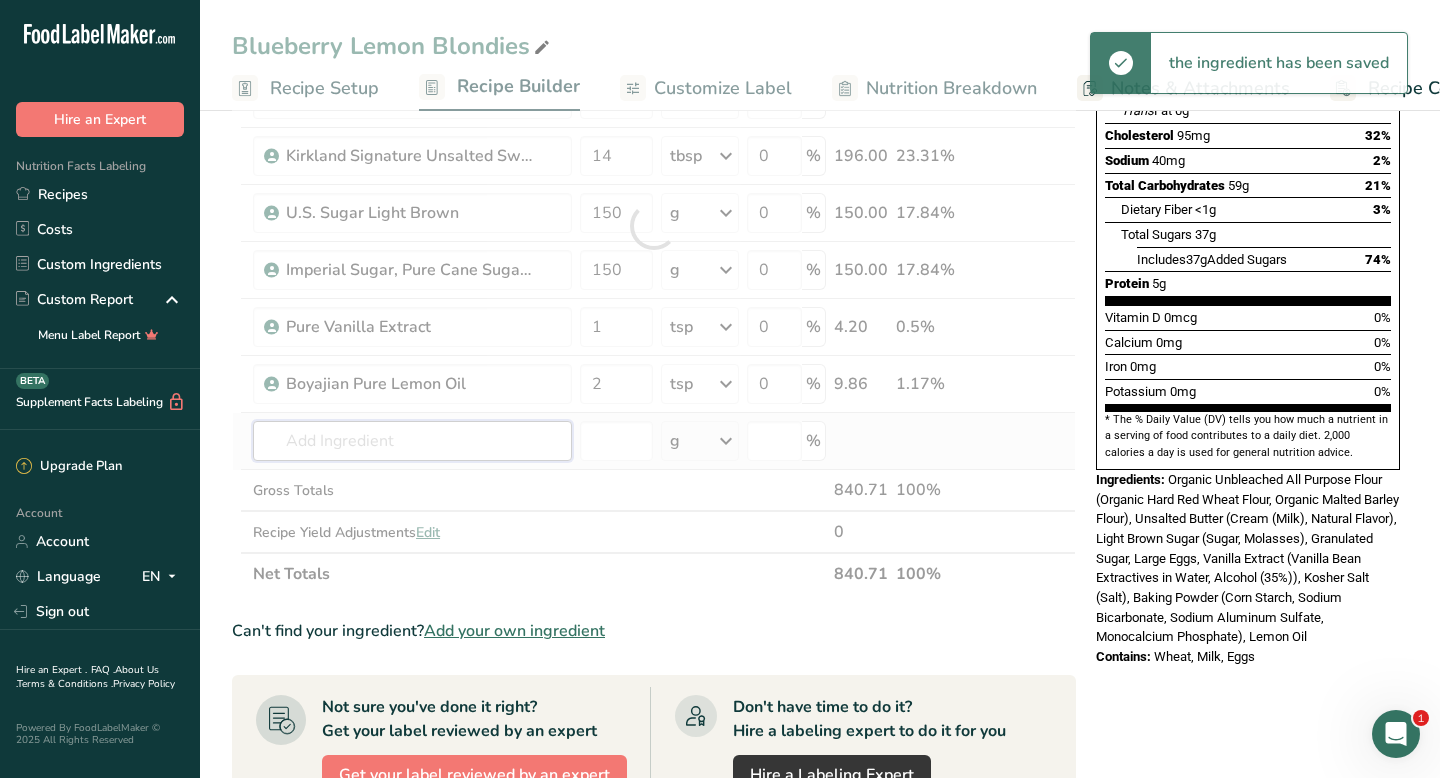 click on "Ingredient *
Amount *
Unit *
Waste *   .a-a{fill:#347362;}.b-a{fill:#fff;}          Grams
Percentage
Kirkland Signature Organic Unbleached All Purpose Flour
Organic
230
g
Portions
0.25 cups
0.5 cups
1 cup
Weight Units
g
kg
mg
See more
Volume Units
l
mL
fl oz
See more
0
%
230.00
27.36%
Diamond Crystal Kosher Salt
0.5
tsp
Portions
0.25 tsp
Weight Units
g
kg
mg
See more
Volume Units
l
mL
0" at bounding box center [654, 226] 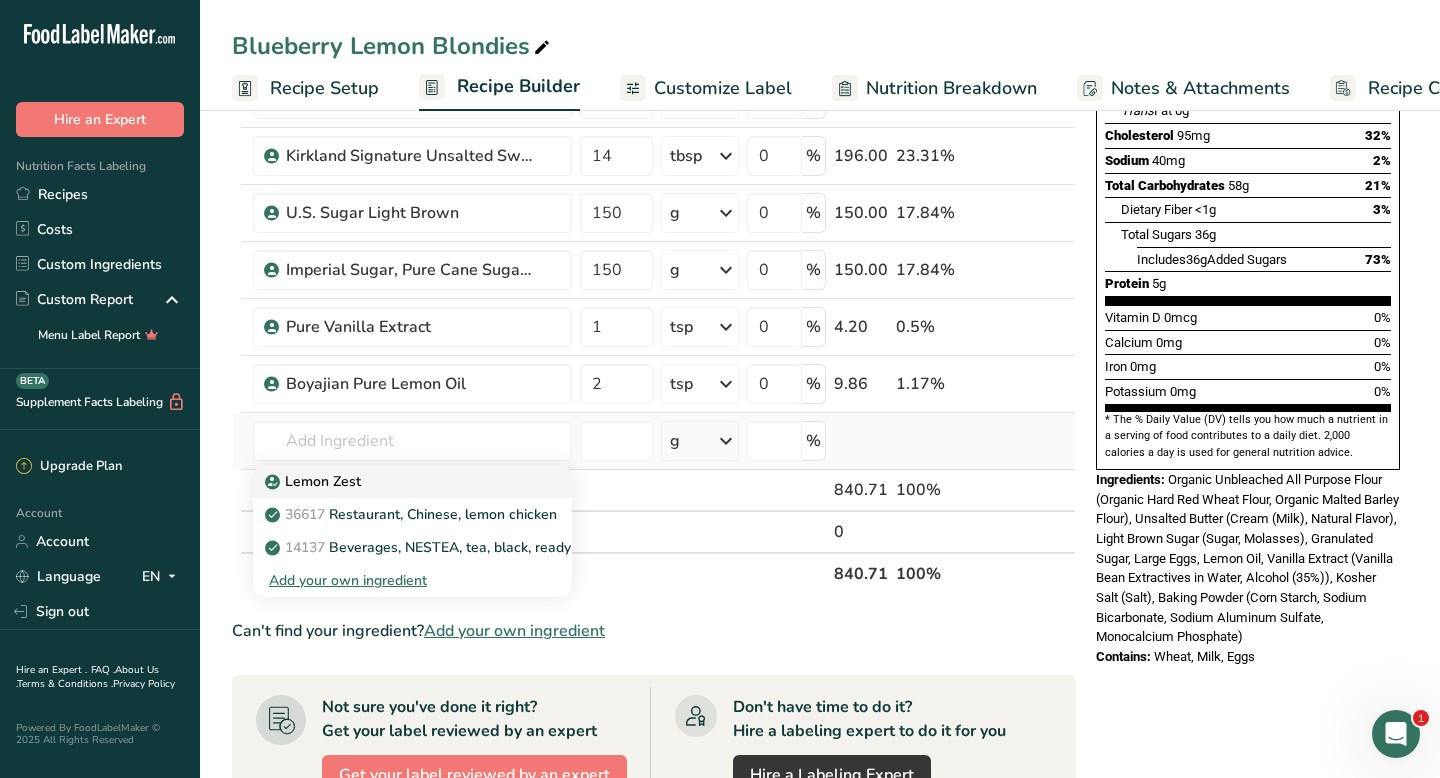 click on "Lemon Zest" at bounding box center (396, 481) 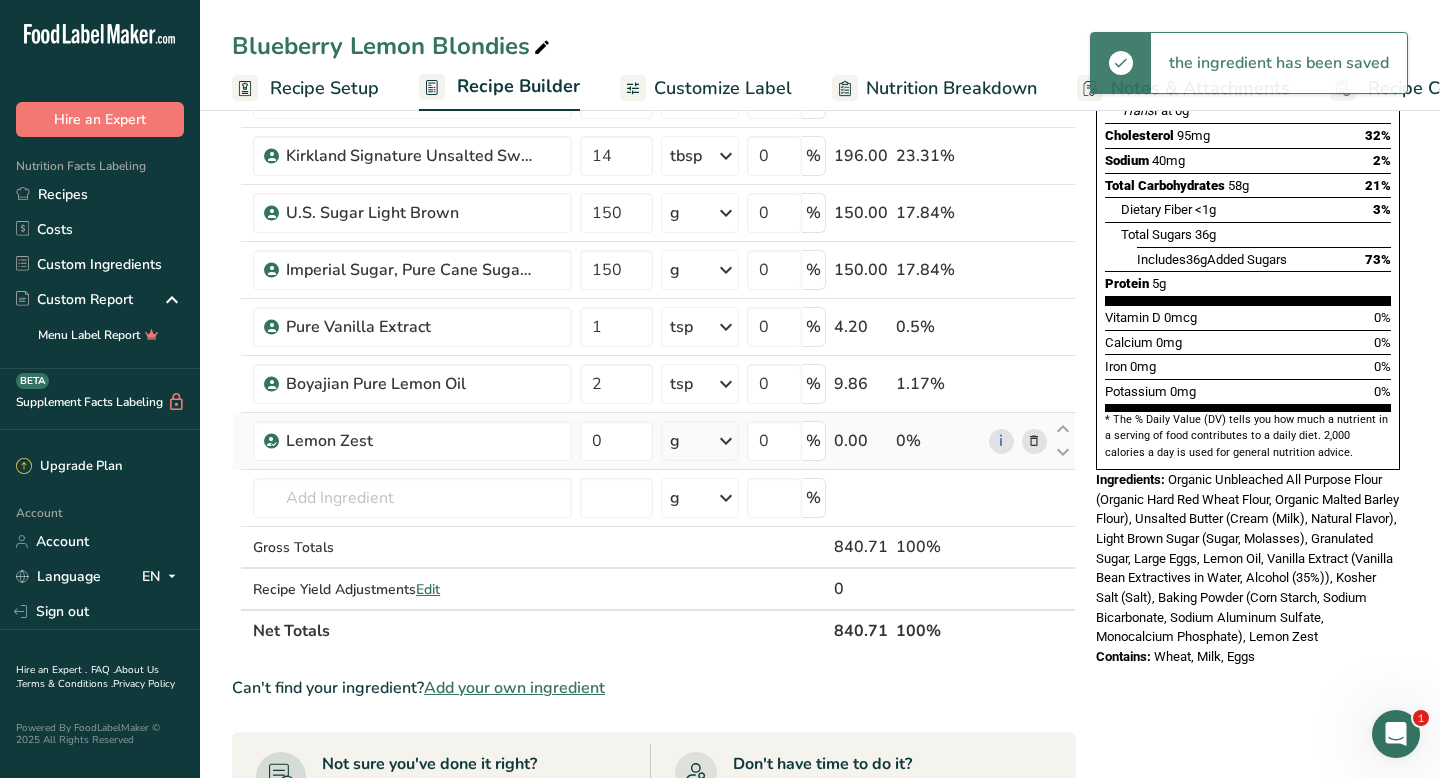 click on "g" at bounding box center (700, 441) 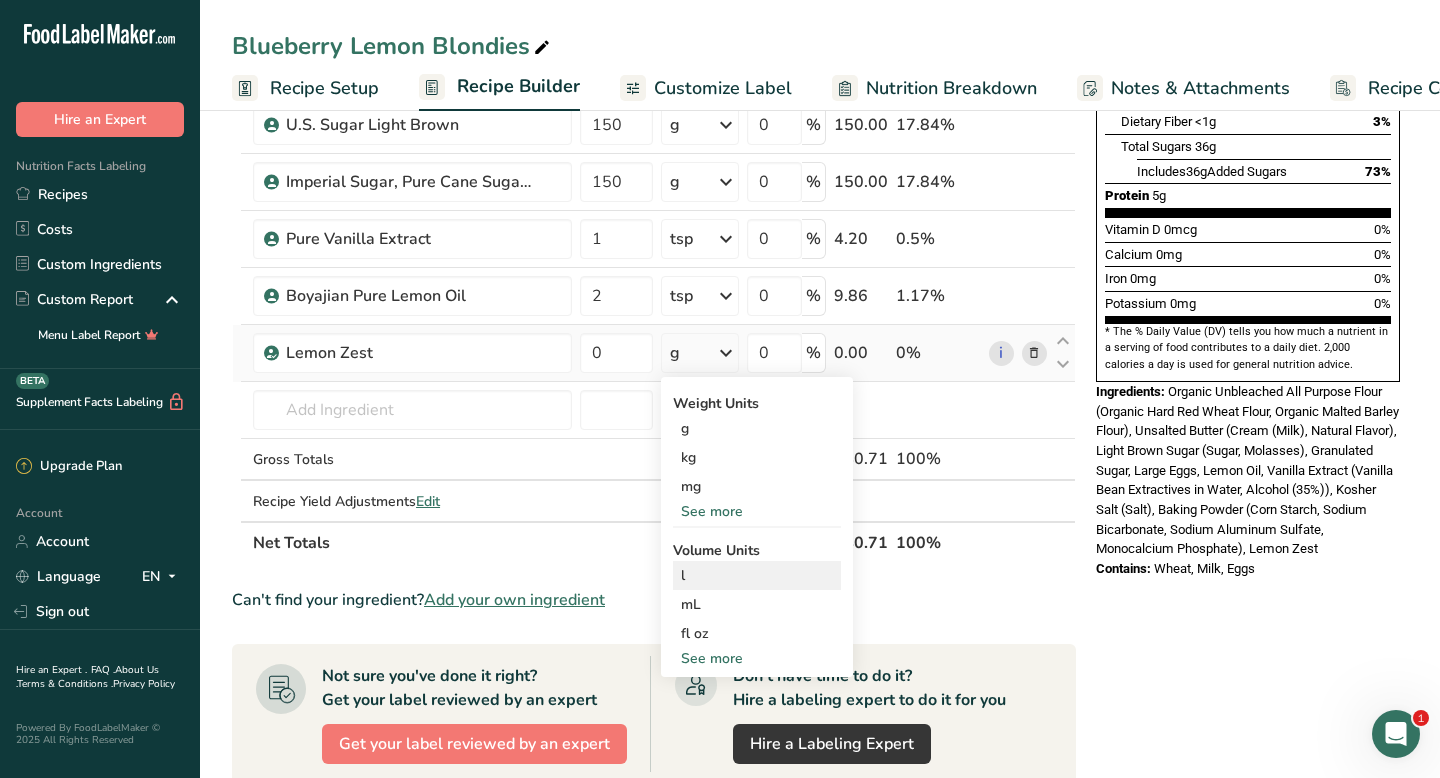 scroll, scrollTop: 448, scrollLeft: 0, axis: vertical 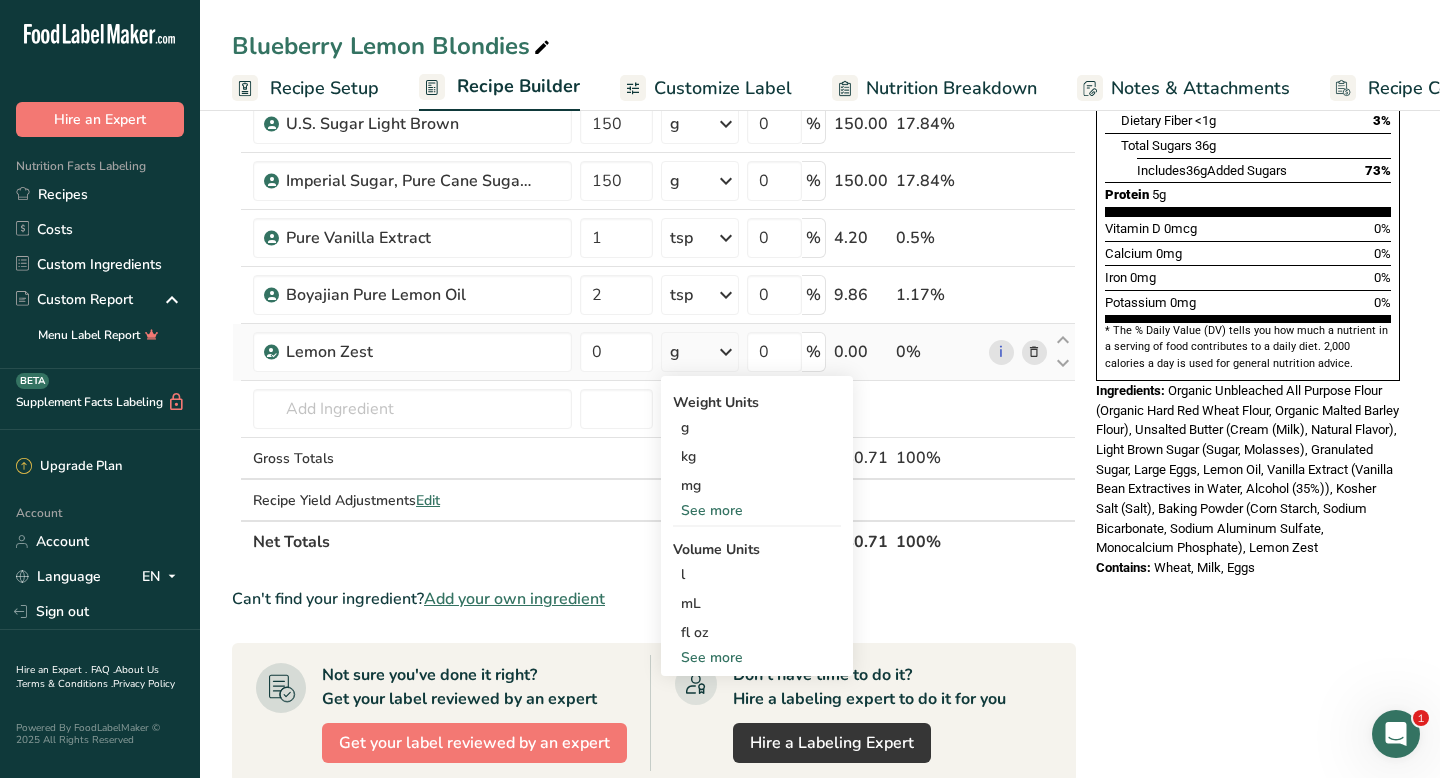 click on "See more" at bounding box center (757, 657) 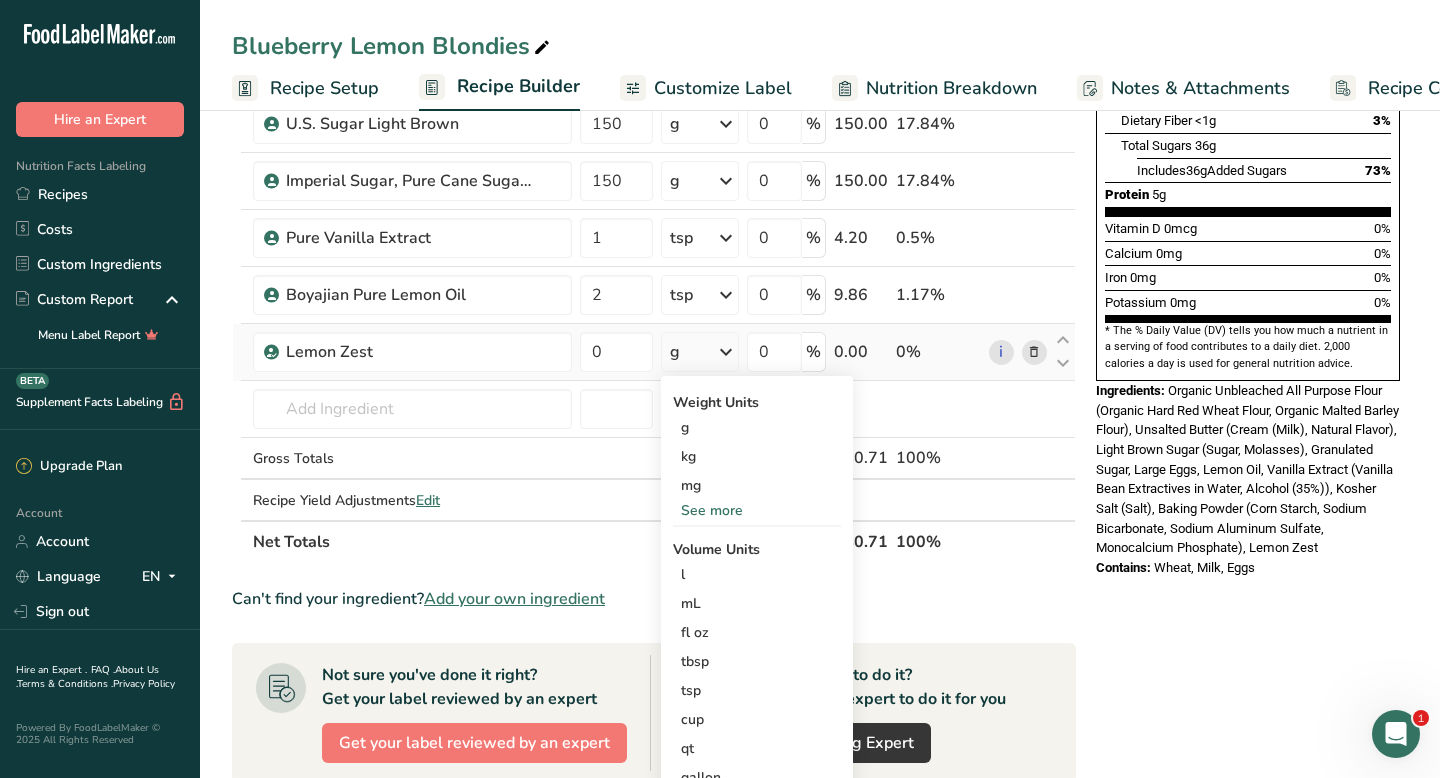click on "tbsp" at bounding box center (757, 661) 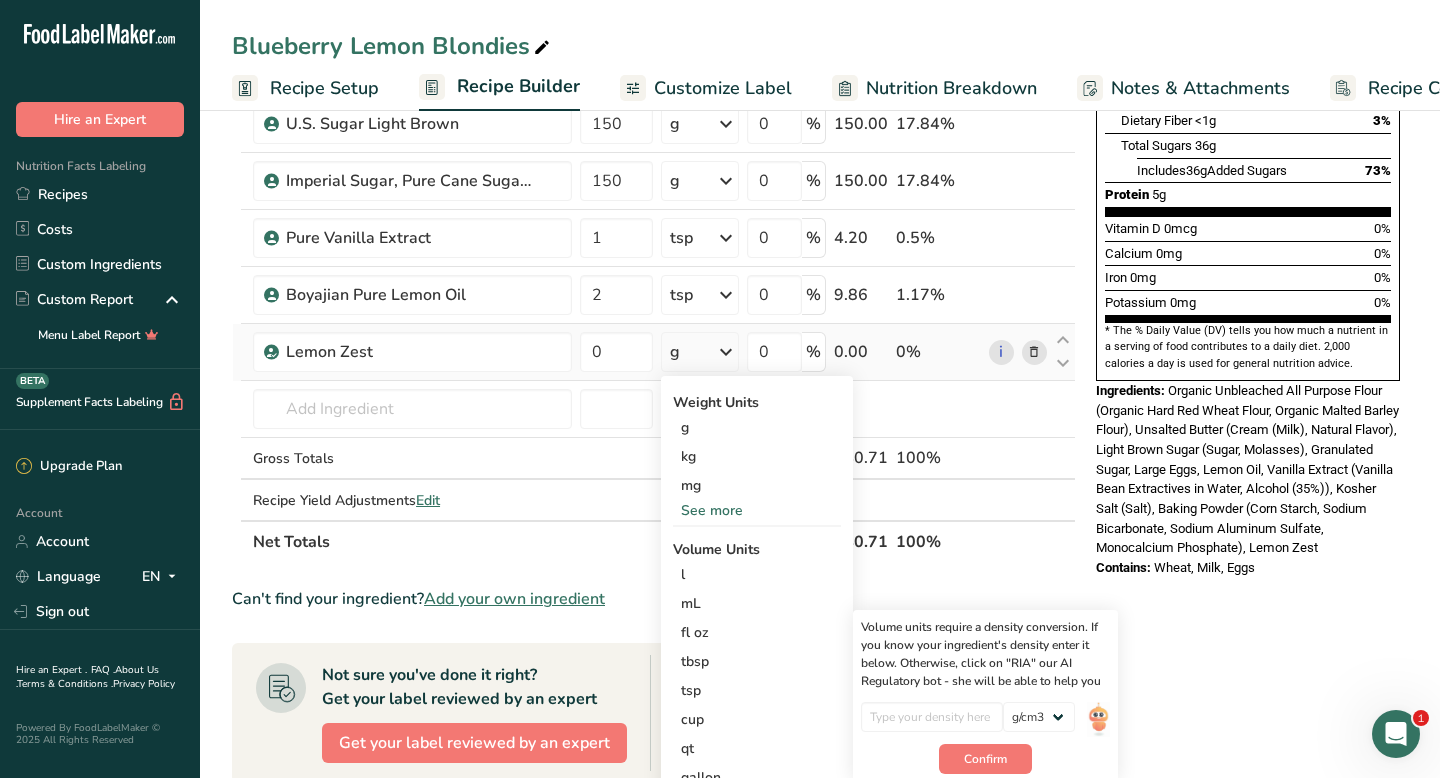 click on "See more" at bounding box center (757, 510) 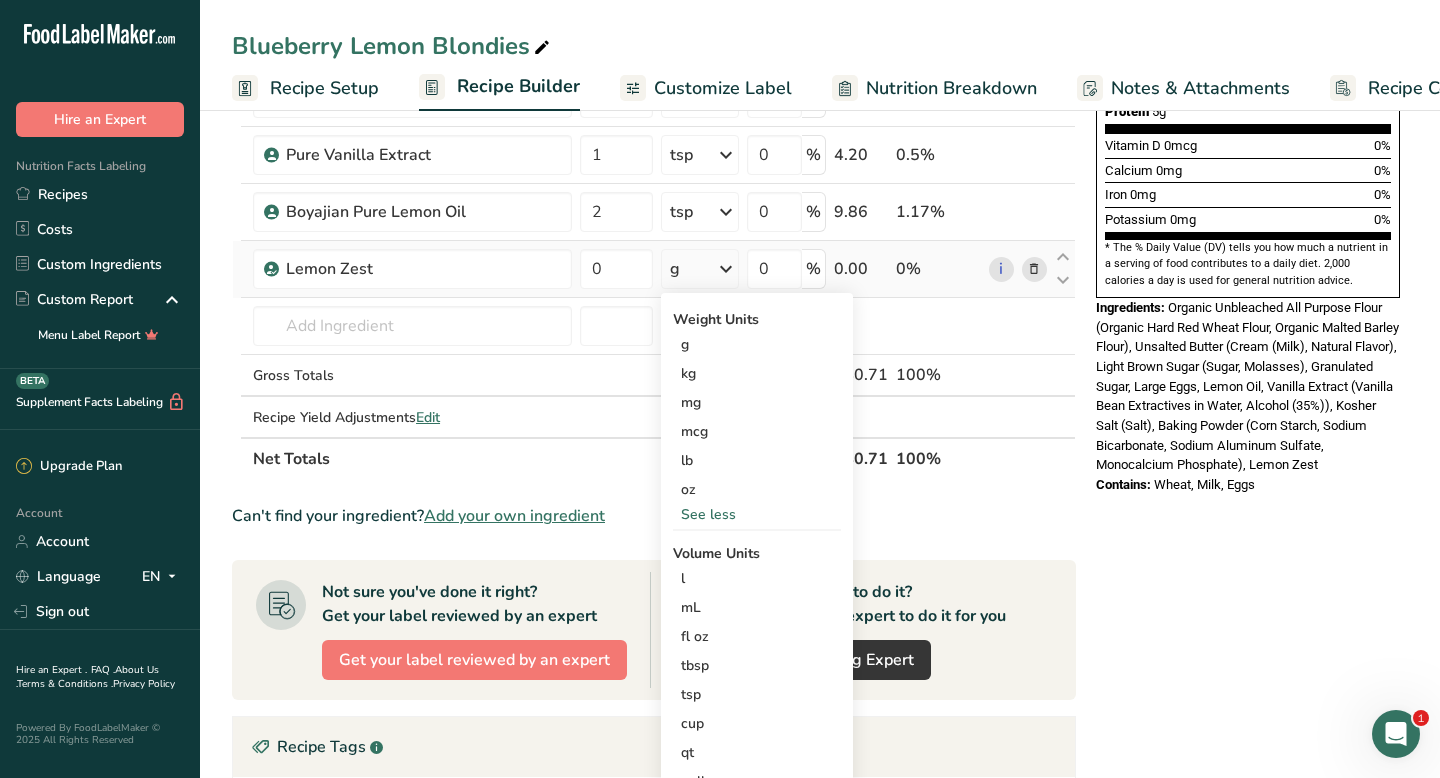 scroll, scrollTop: 533, scrollLeft: 0, axis: vertical 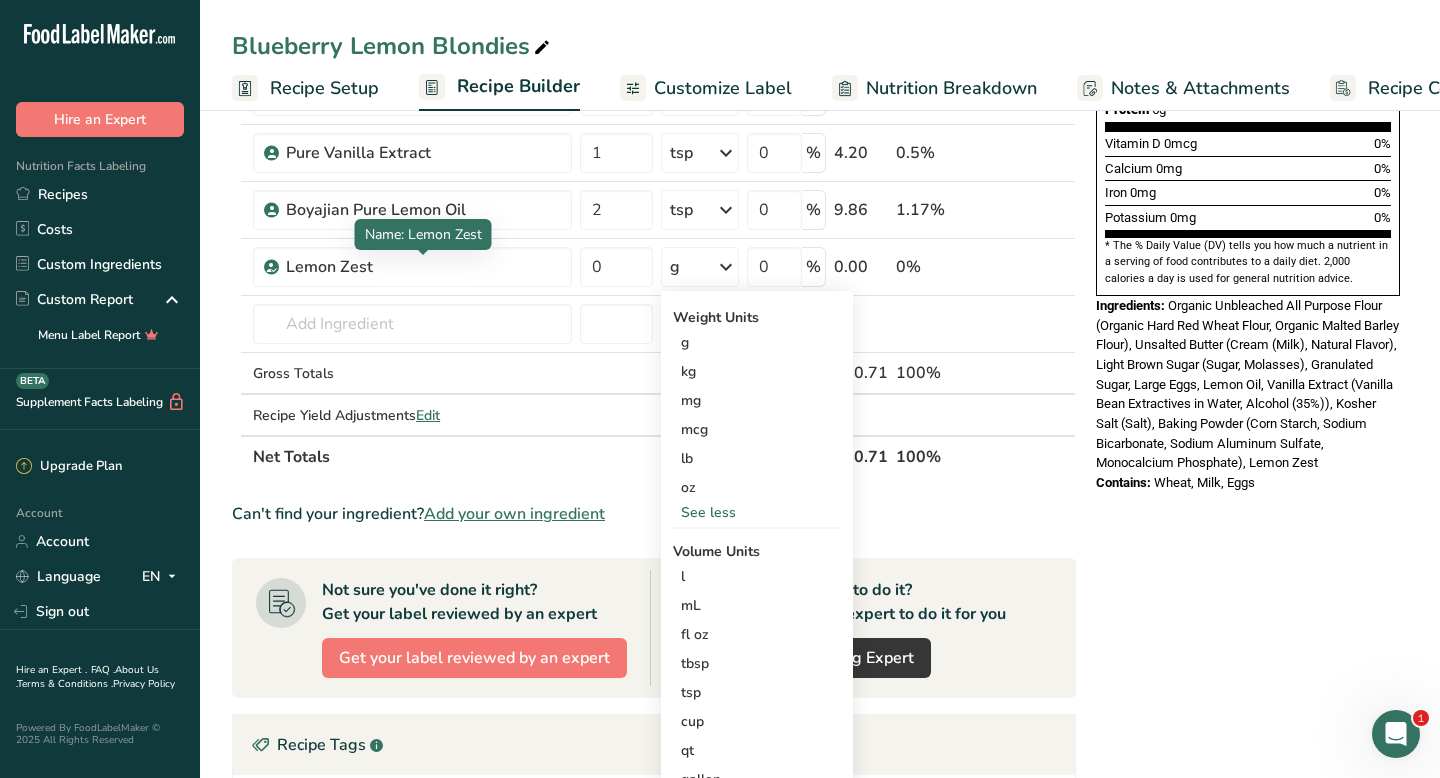 click at bounding box center (423, 255) 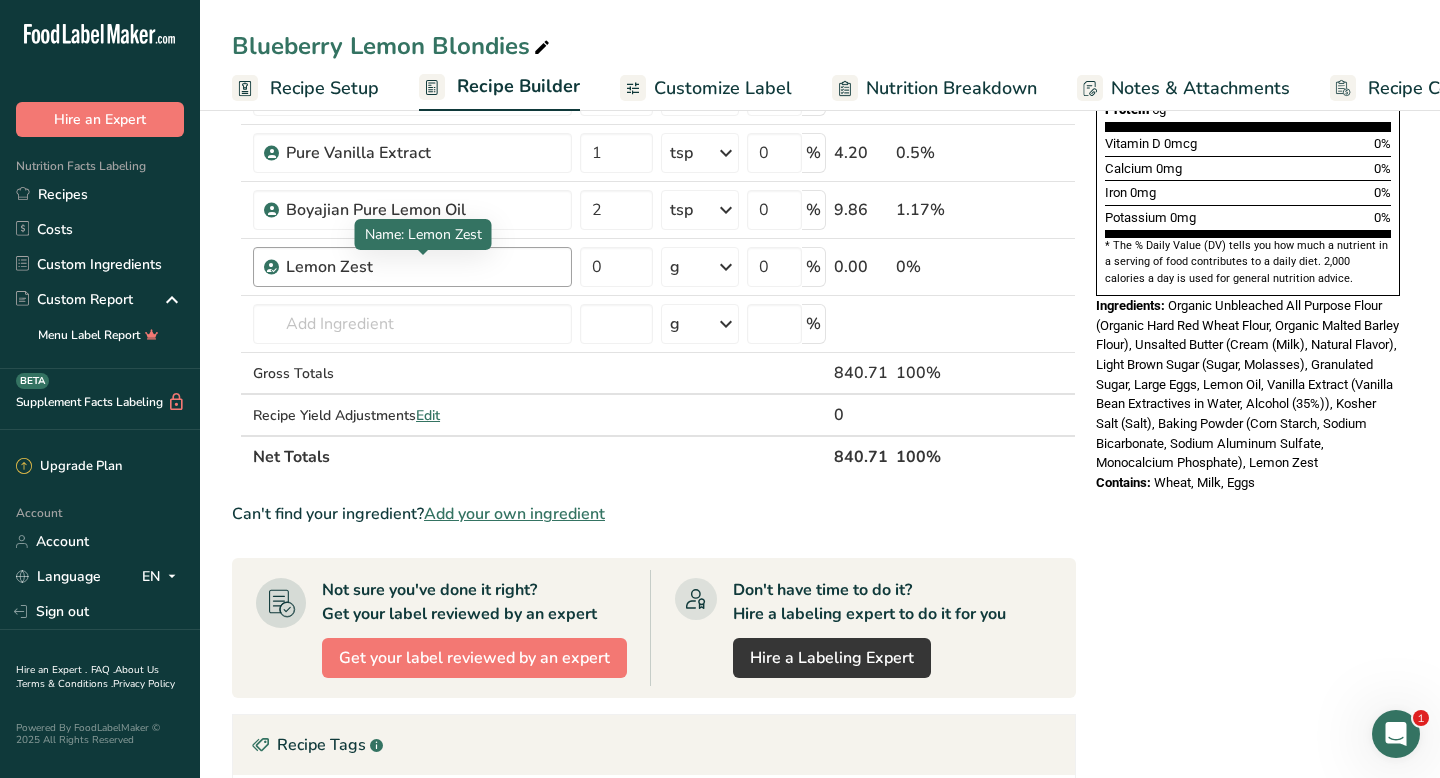 click on "Lemon Zest" at bounding box center (411, 267) 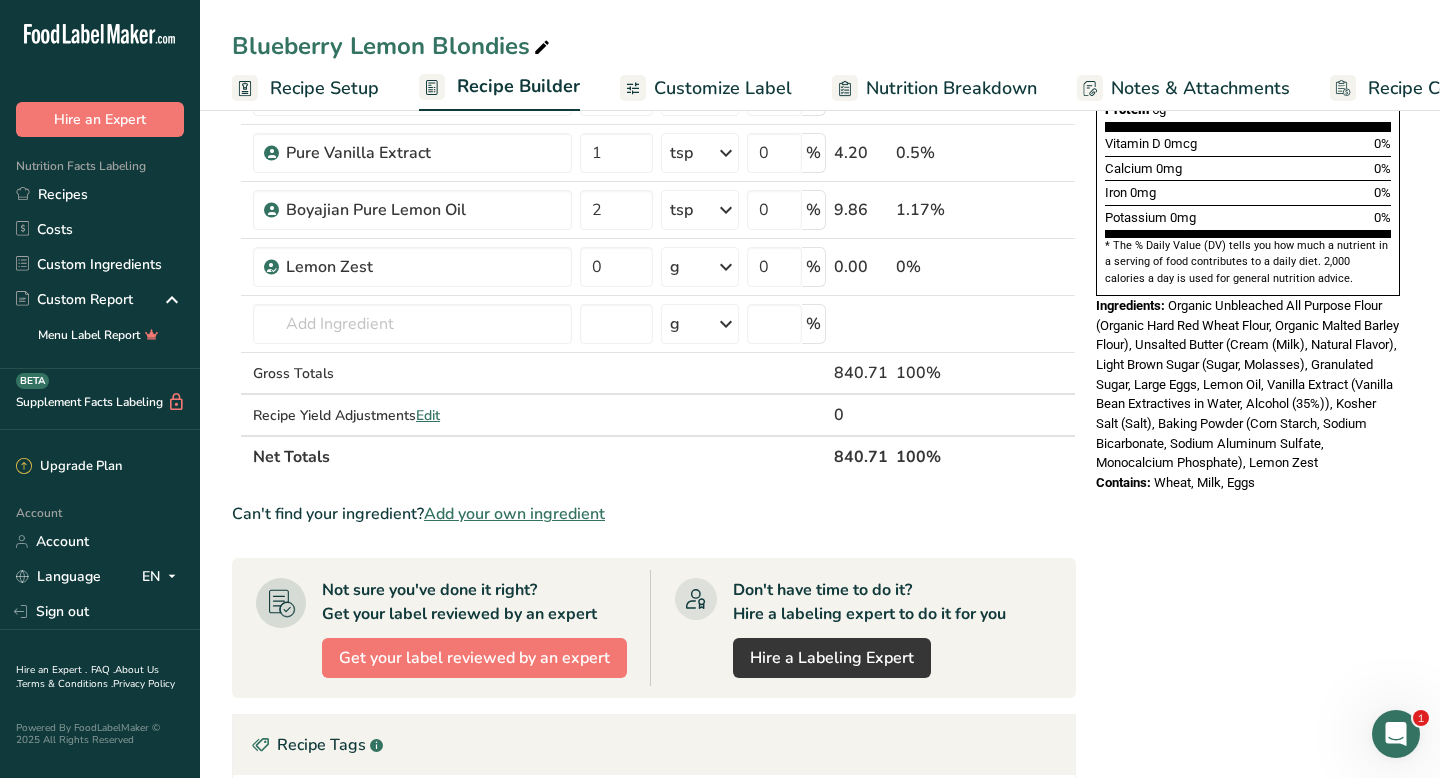 drag, startPoint x: 403, startPoint y: 265, endPoint x: 251, endPoint y: 265, distance: 152 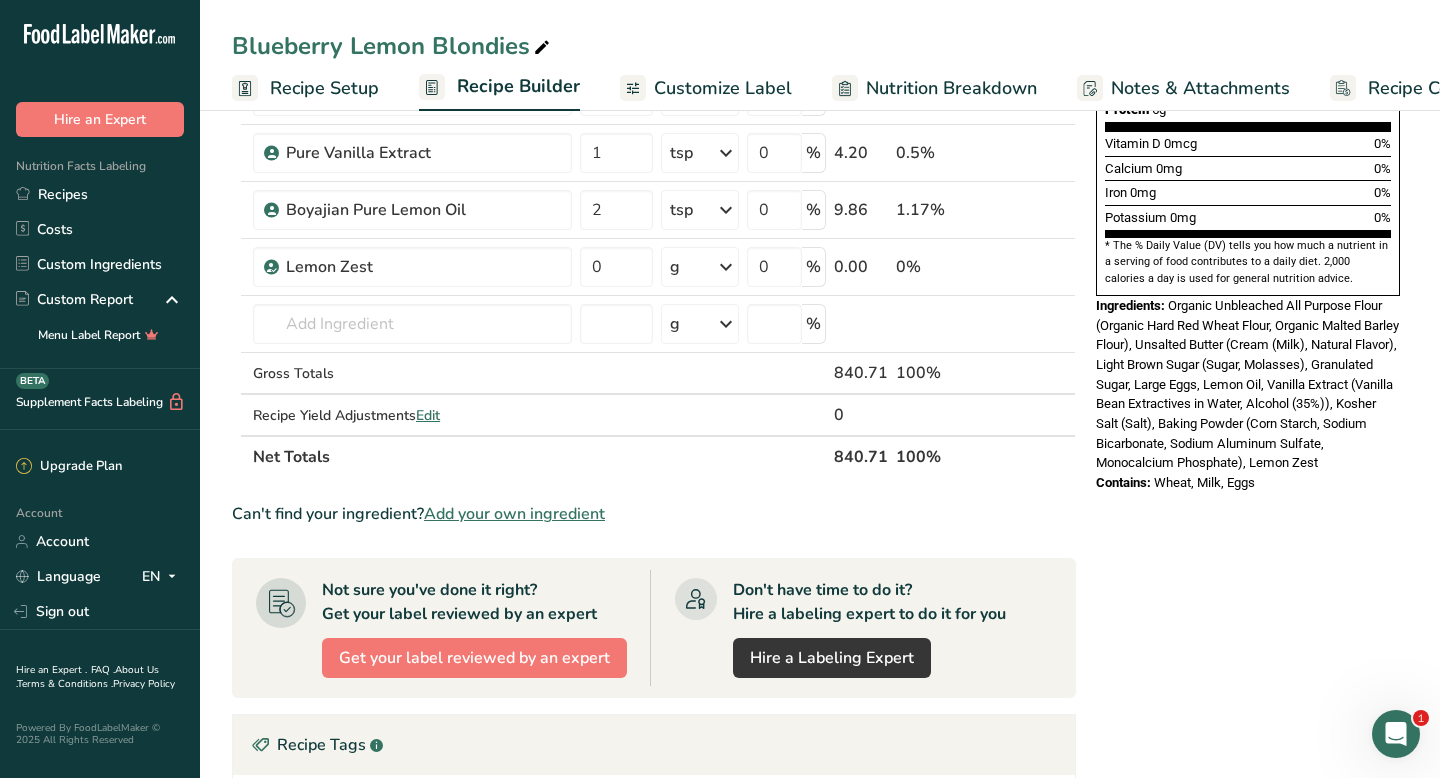 click at bounding box center [1034, 267] 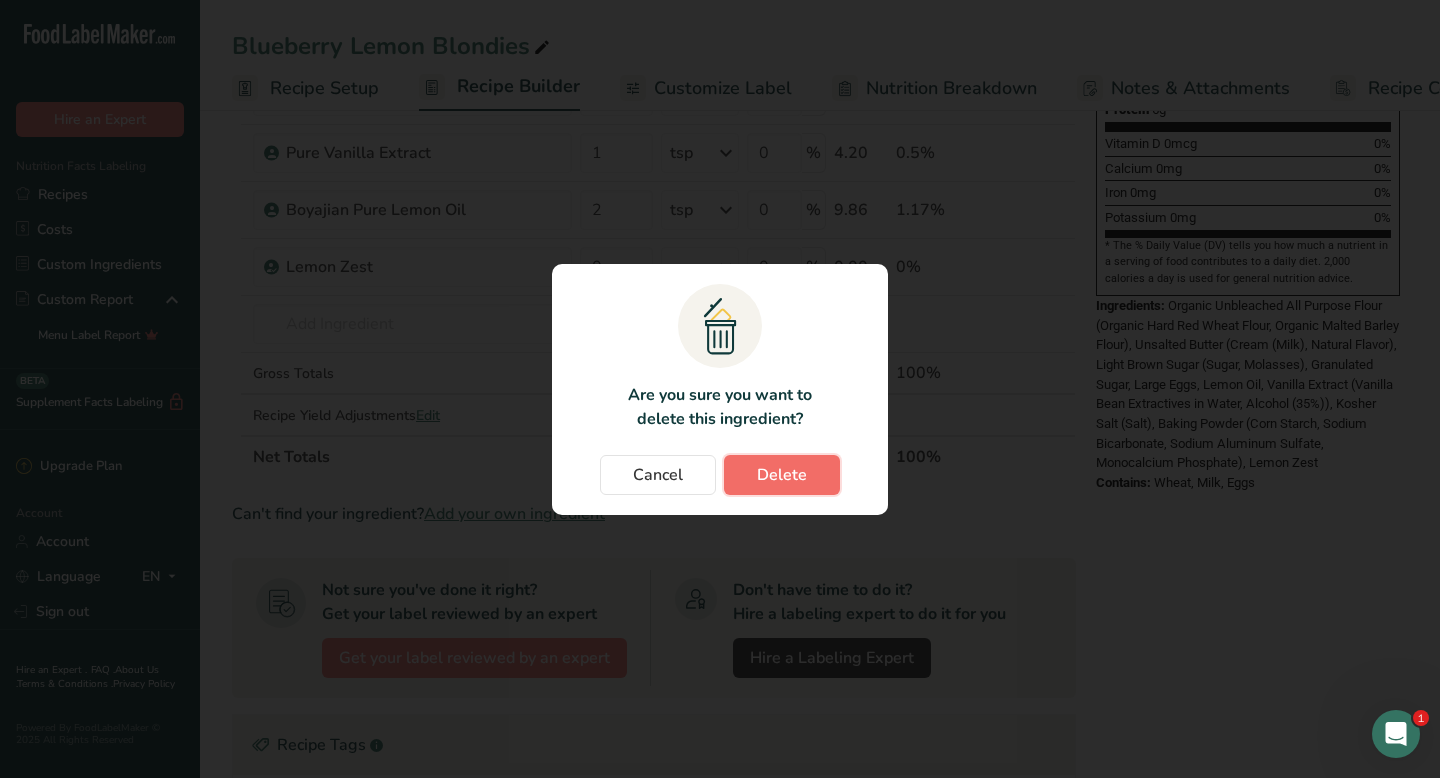 click on "Delete" at bounding box center [782, 475] 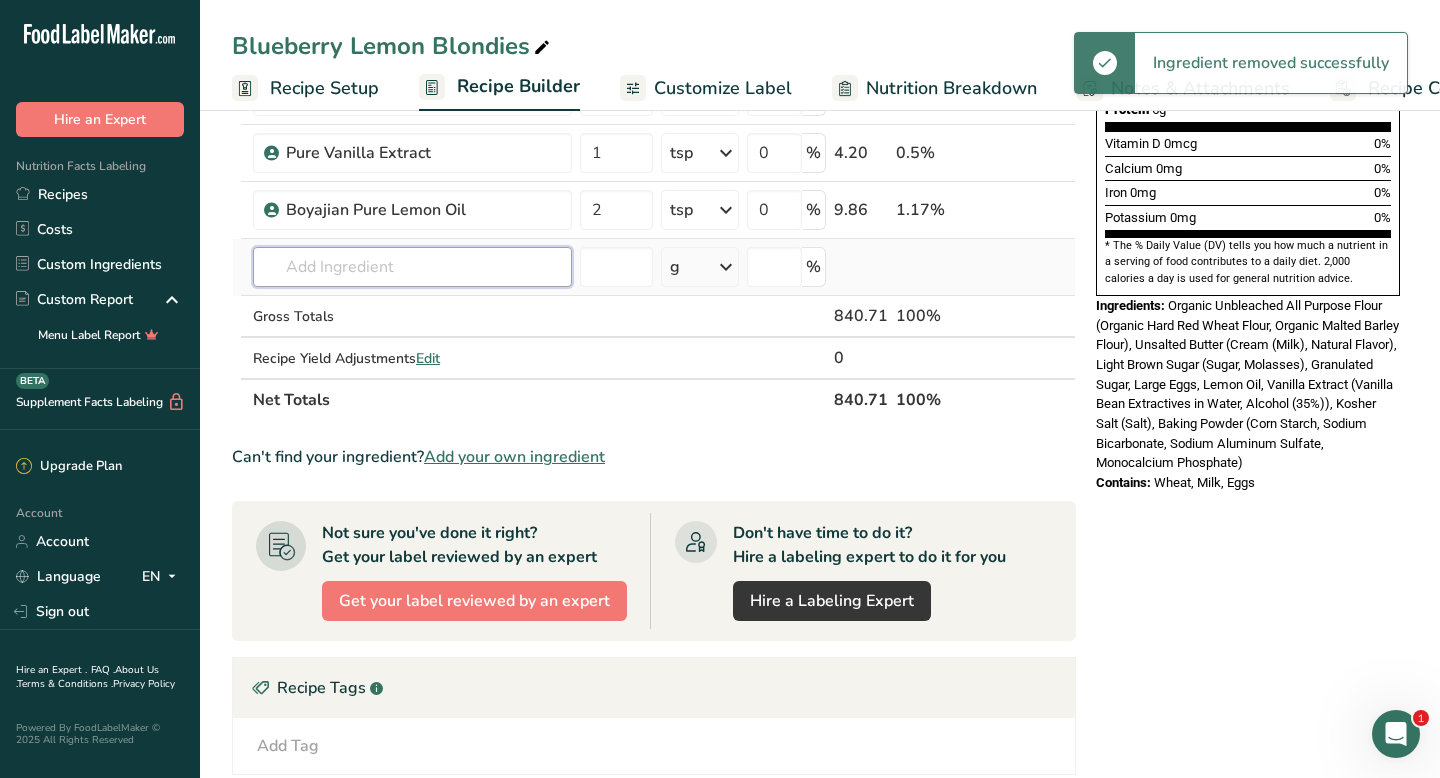 click at bounding box center [412, 267] 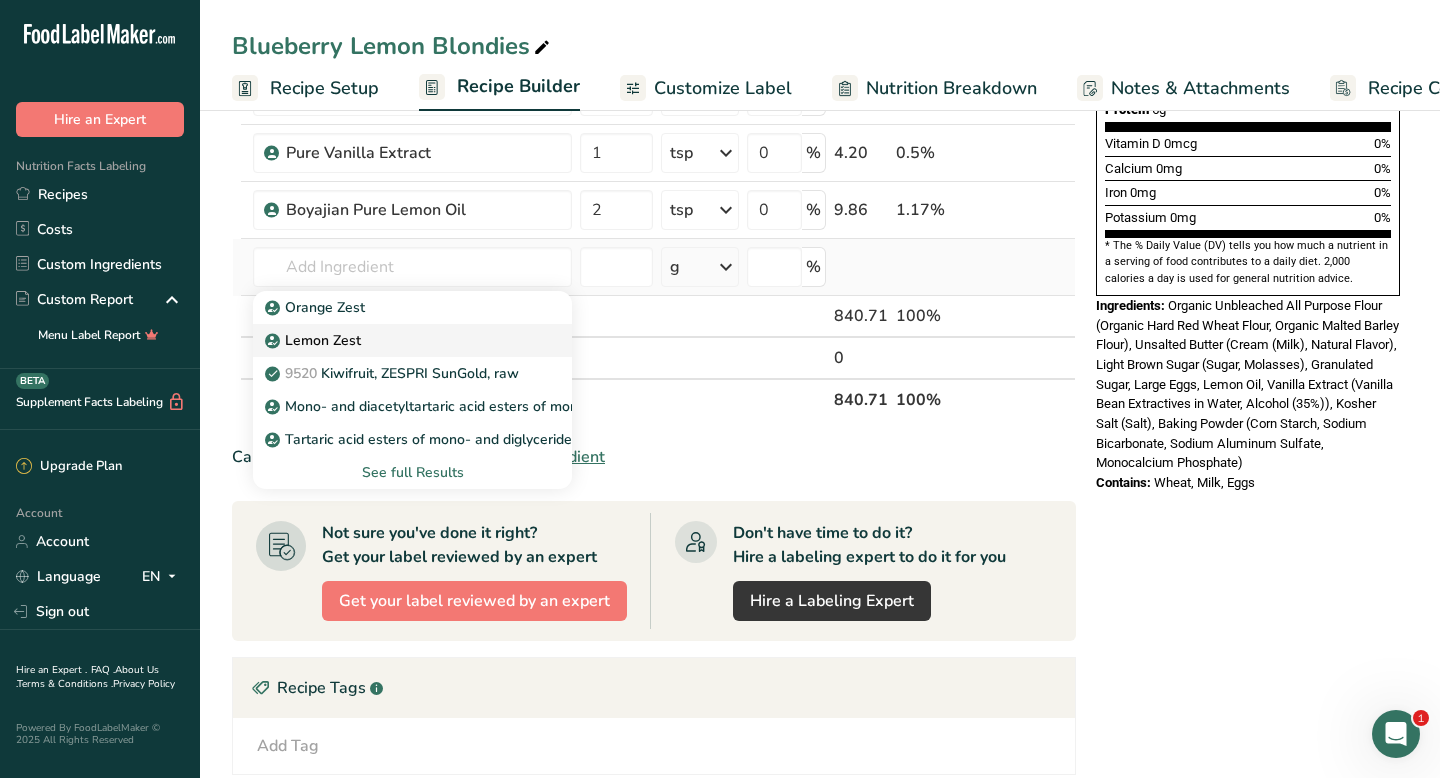 click at bounding box center (273, 341) 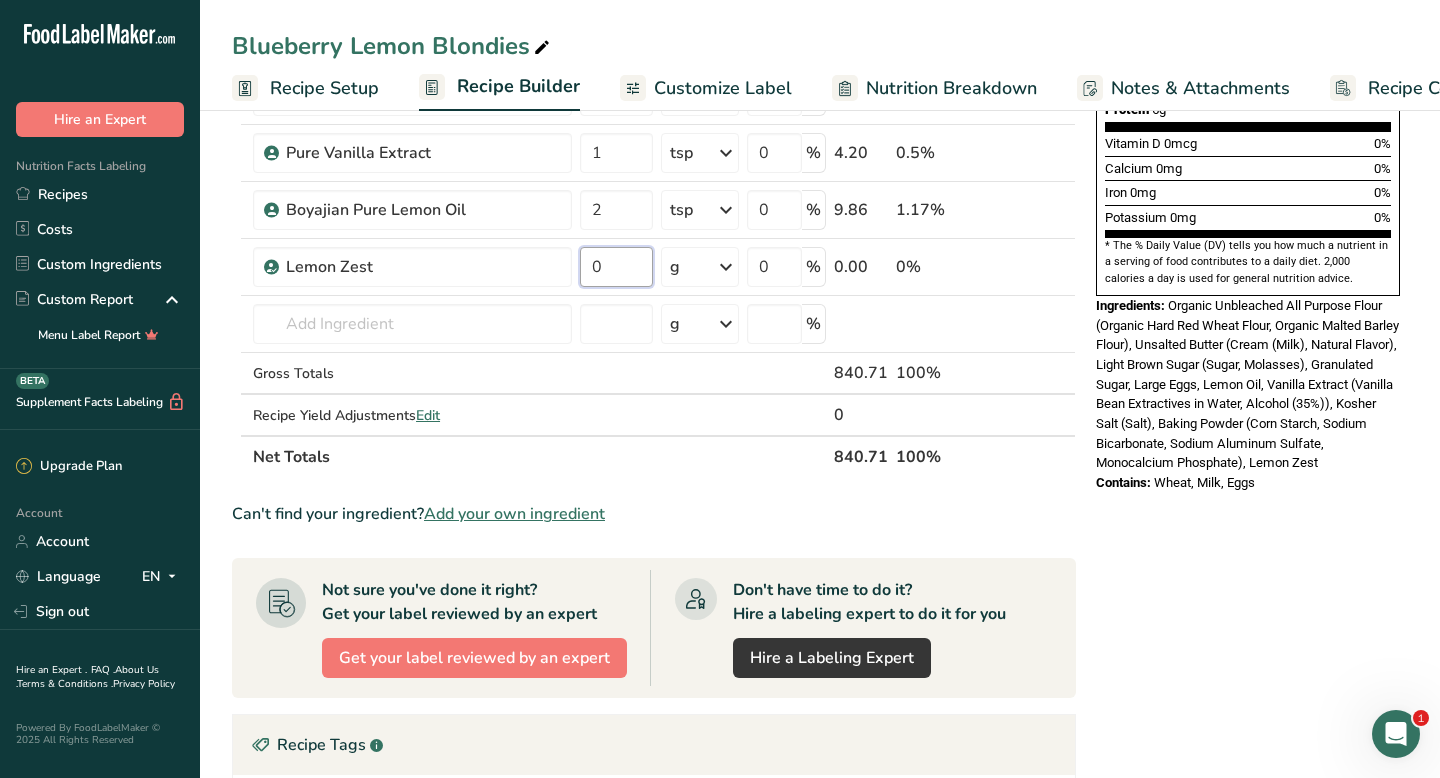 drag, startPoint x: 603, startPoint y: 264, endPoint x: 573, endPoint y: 264, distance: 30 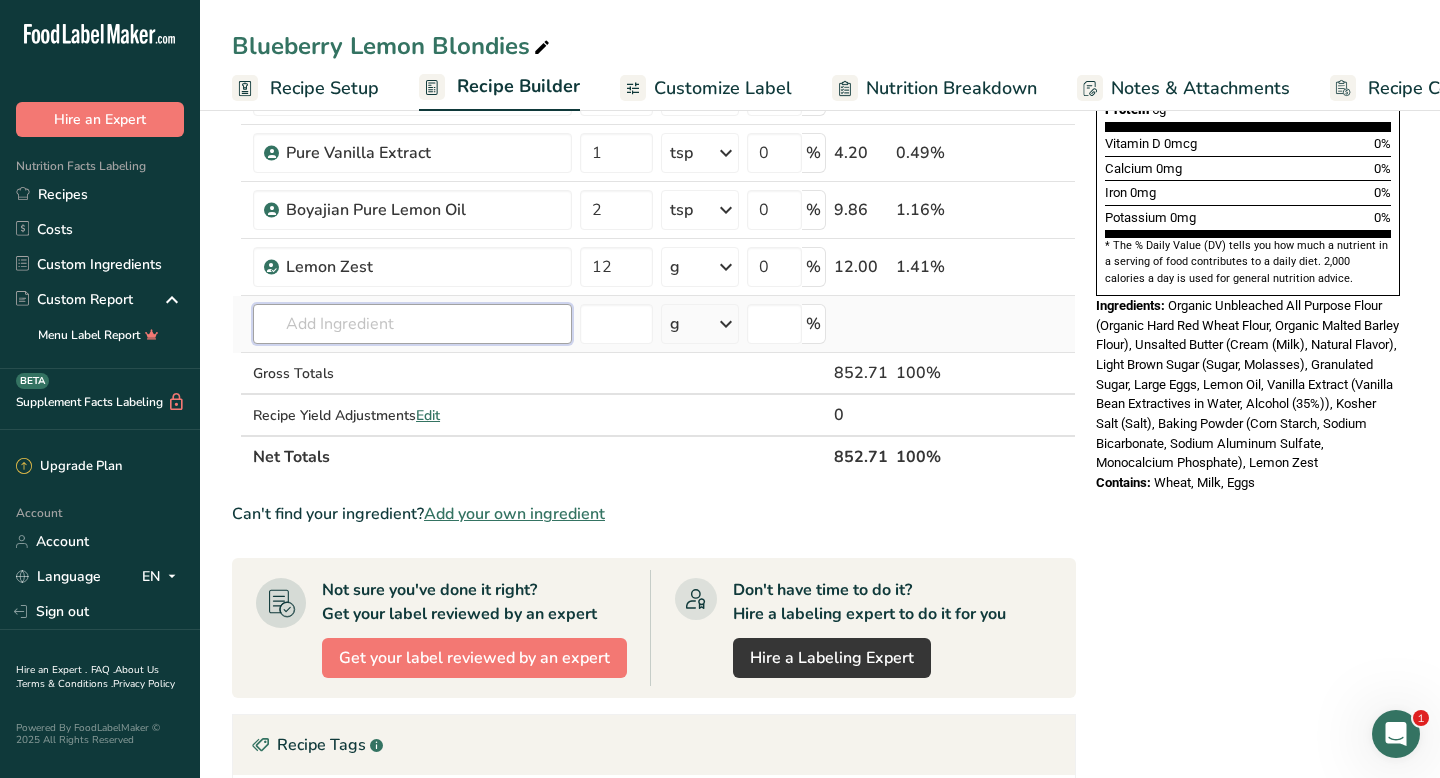 click on "Ingredient *
Amount *
Unit *
Waste *   .a-a{fill:#347362;}.b-a{fill:#fff;}          Grams
Percentage
Kirkland Signature Organic Unbleached All Purpose Flour
Organic
230
g
Portions
0.25 cups
0.5 cups
1 cup
Weight Units
g
kg
mg
See more
Volume Units
l
mL
fl oz
See more
0
%
230.00
26.97%
Diamond Crystal Kosher Salt
0.5
tsp
Portions
0.25 tsp
Weight Units
g
kg
mg
See more
Volume Units
l
mL
0" at bounding box center [654, 80] 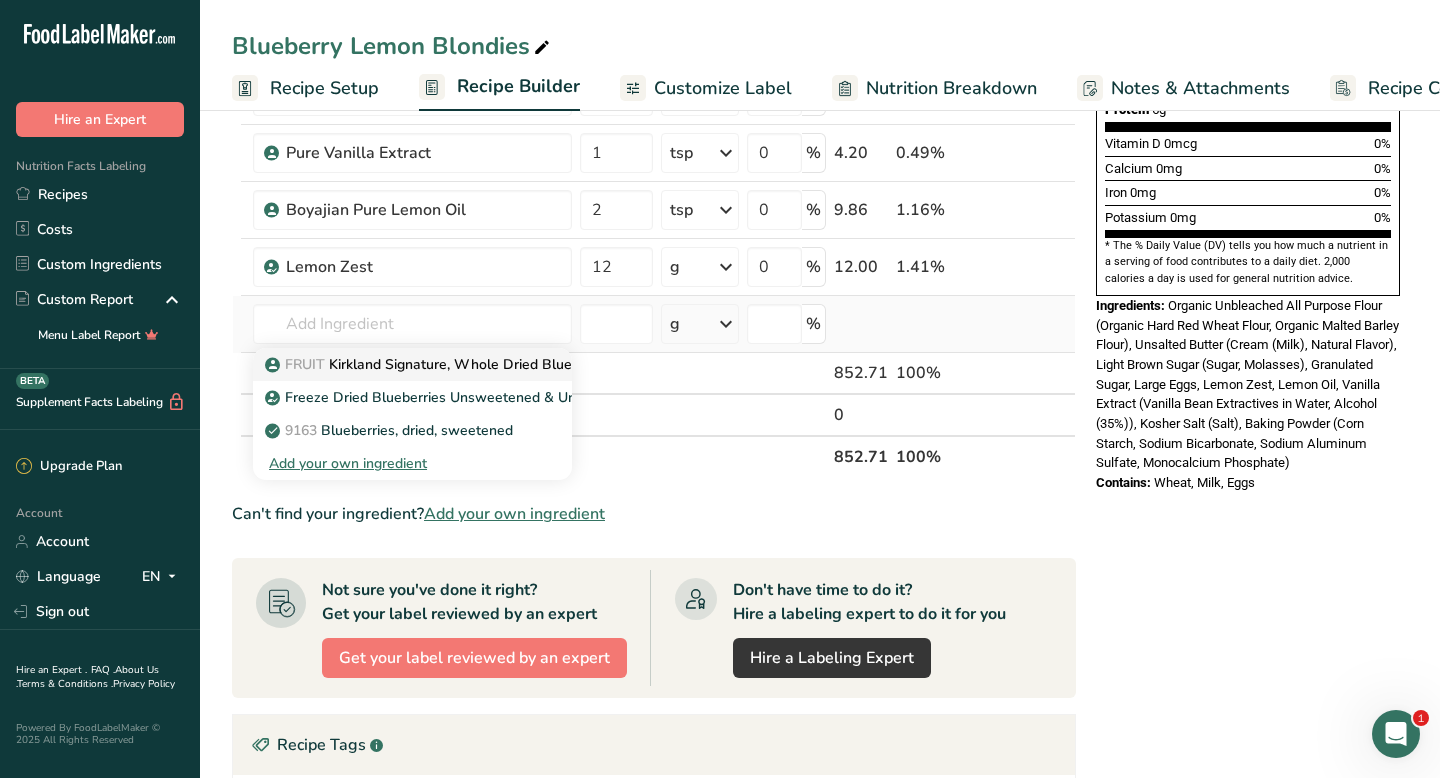 click on "FRUIT
Kirkland Signature, Whole Dried Blueberries" at bounding box center (442, 364) 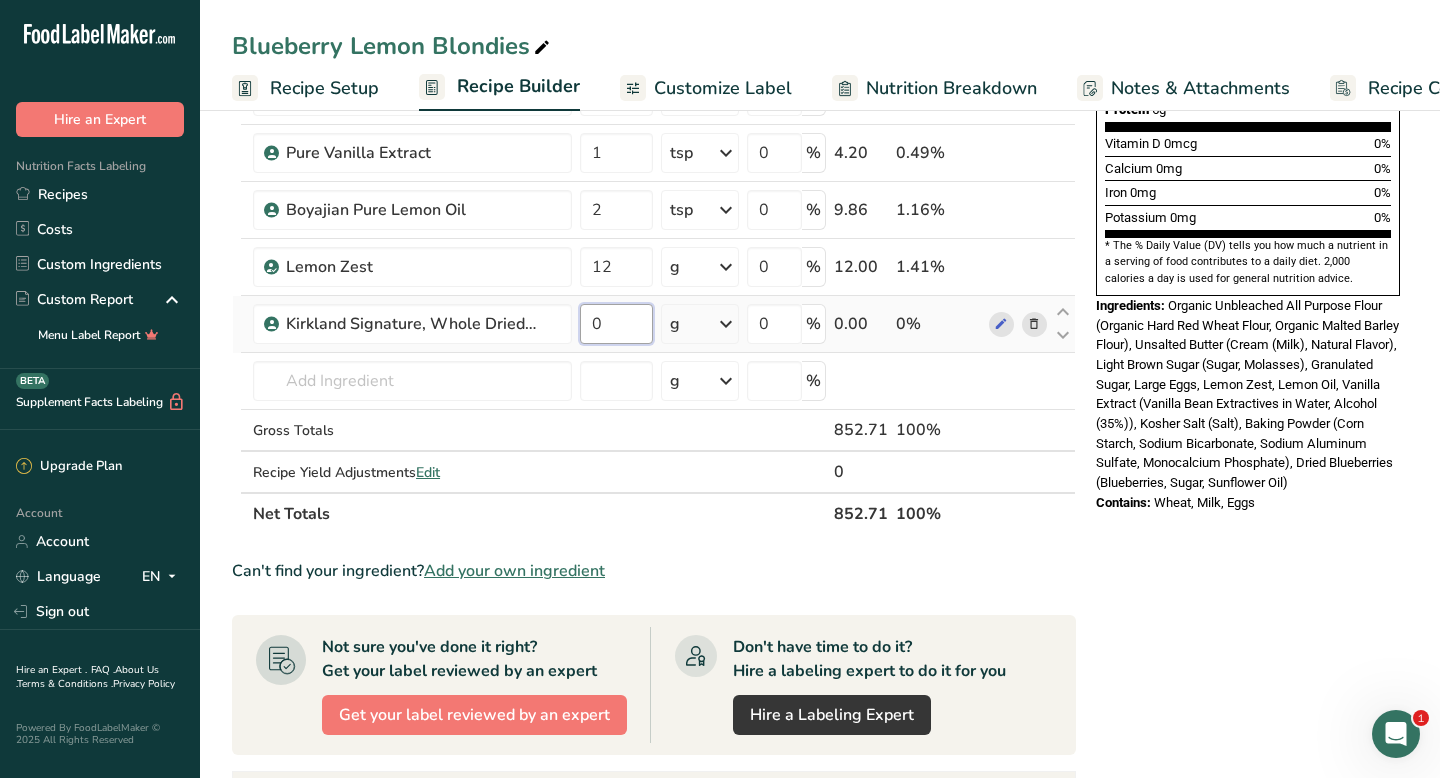 click on "0" at bounding box center [616, 324] 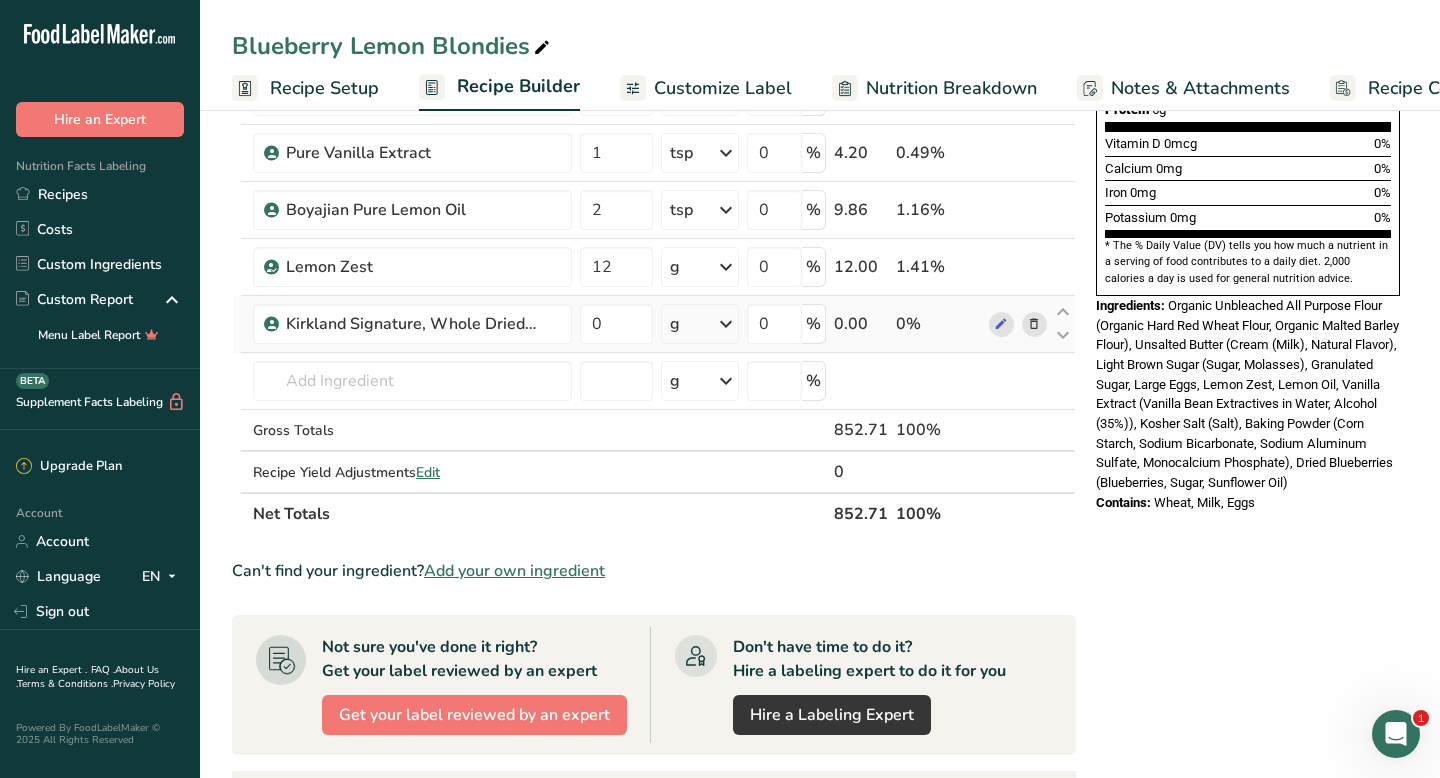click on "Ingredient *
Amount *
Unit *
Waste *   .a-a{fill:#347362;}.b-a{fill:#fff;}          Grams
Percentage
Kirkland Signature Organic Unbleached All Purpose Flour
Organic
230
g
Portions
0.25 cups
0.5 cups
1 cup
Weight Units
g
kg
mg
See more
Volume Units
l
mL
fl oz
See more
0
%
230.00
26.97%
Diamond Crystal Kosher Salt
0.5
tsp
Portions
0.25 tsp
Weight Units
g
kg
mg
See more
Volume Units
l
mL
0" at bounding box center (654, 109) 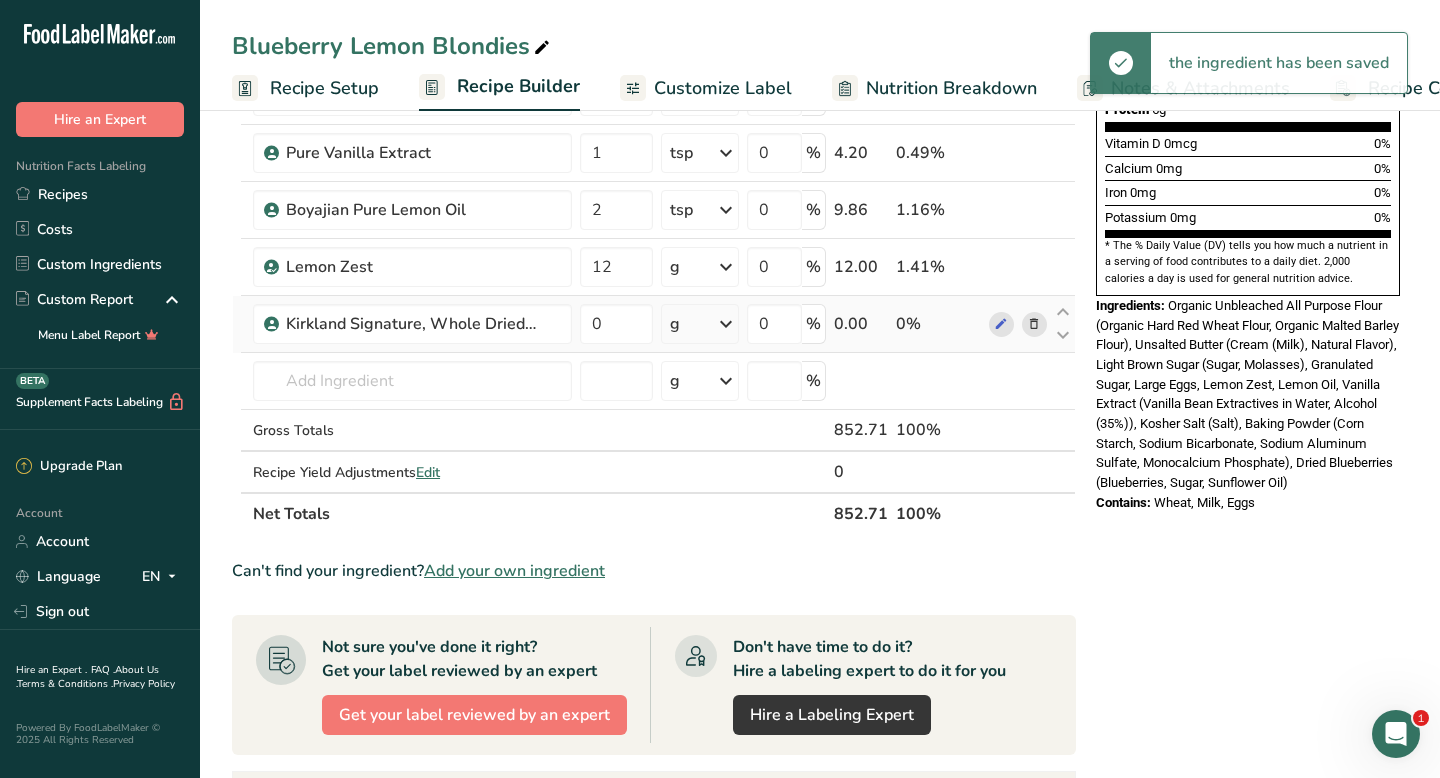 click on "g" at bounding box center [700, 324] 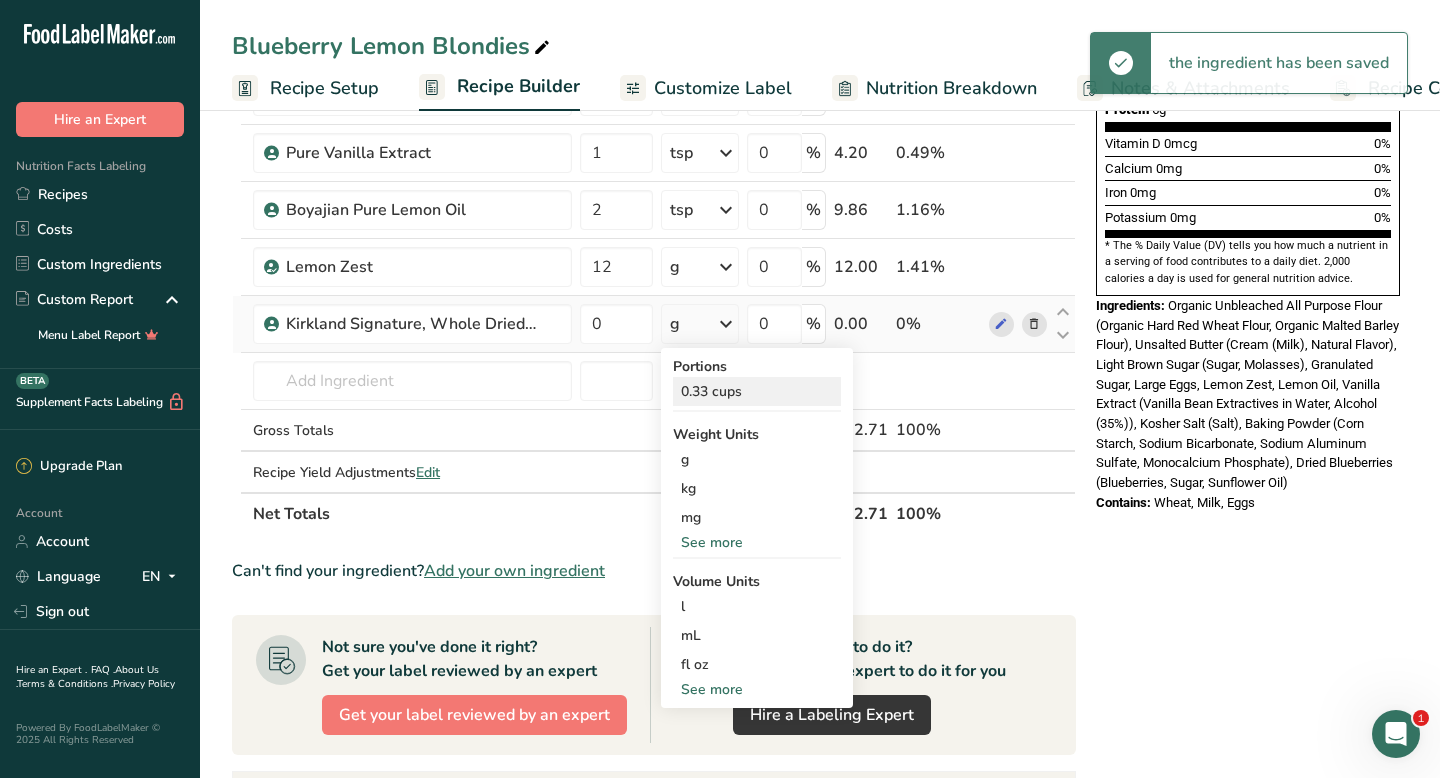 click on "0.33 cups" at bounding box center (757, 391) 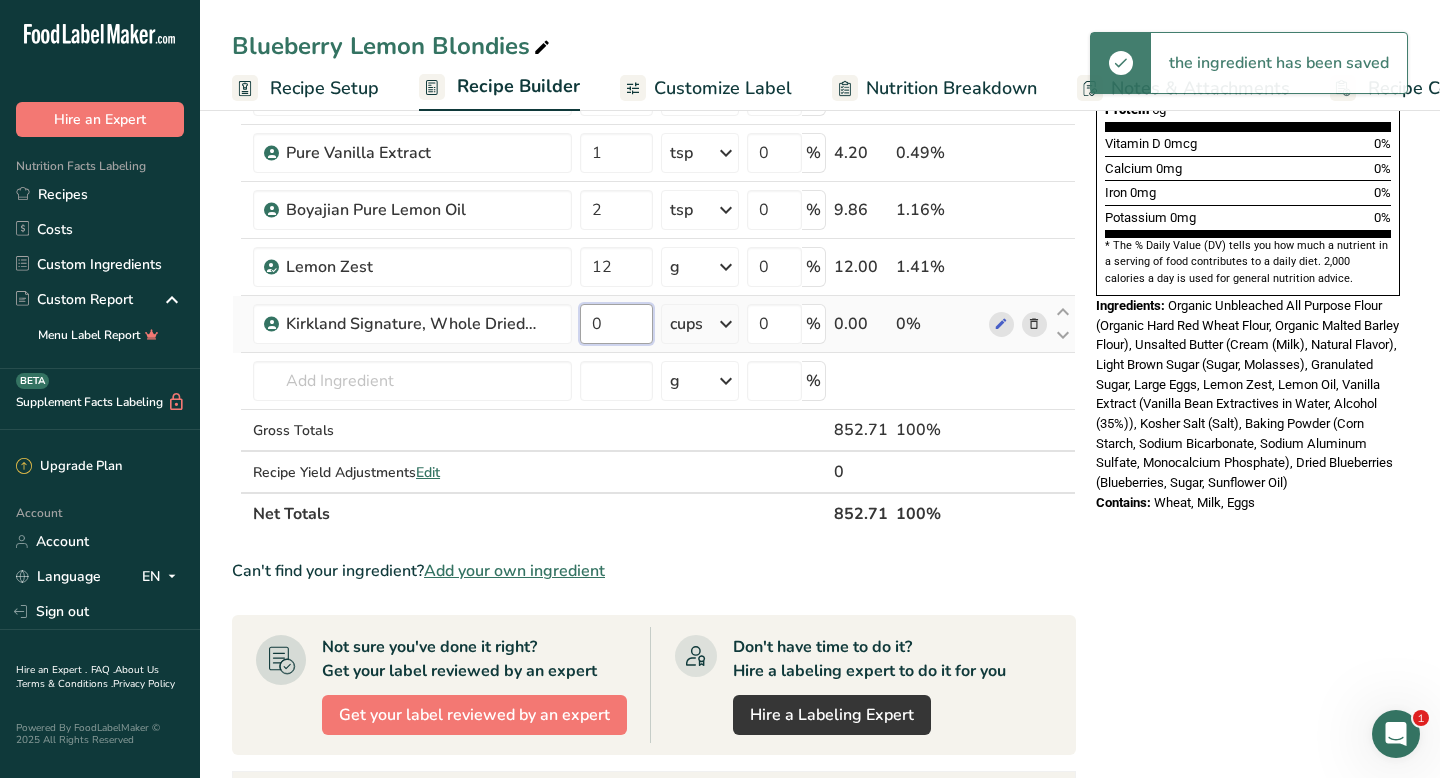 drag, startPoint x: 607, startPoint y: 326, endPoint x: 585, endPoint y: 326, distance: 22 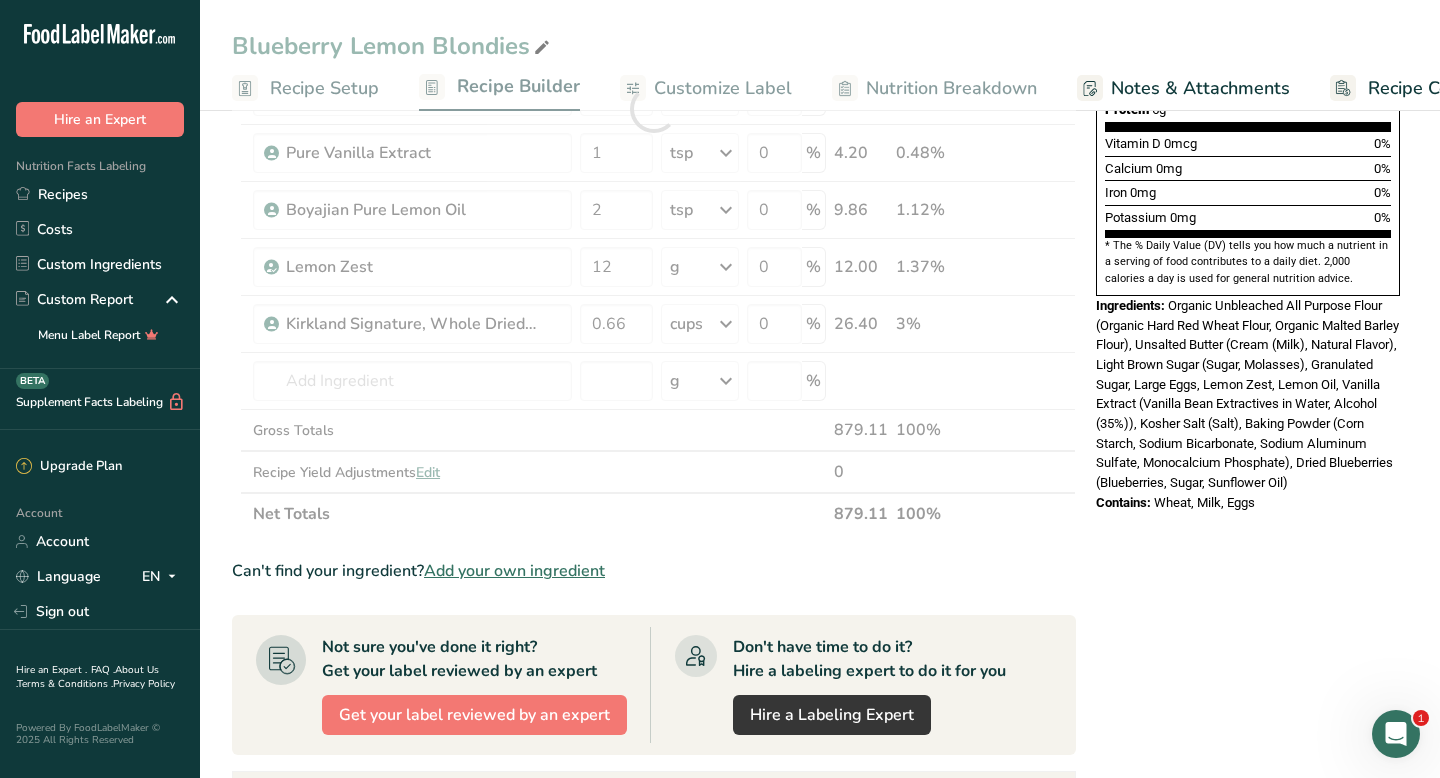 click on "Nutrition Facts
8 Servings Per Container
Serving Size
102g
Amount Per Serving
Calories
430
% Daily Value *
Total Fat
23g
29%
Saturated Fat
12g
61%
Trans  Fat
0g
Cholesterol
95mg
32%
Sodium
35mg
2%
Total Carbohydrates
57g
21%
Dietary Fiber
1g
4%" at bounding box center [1248, 387] 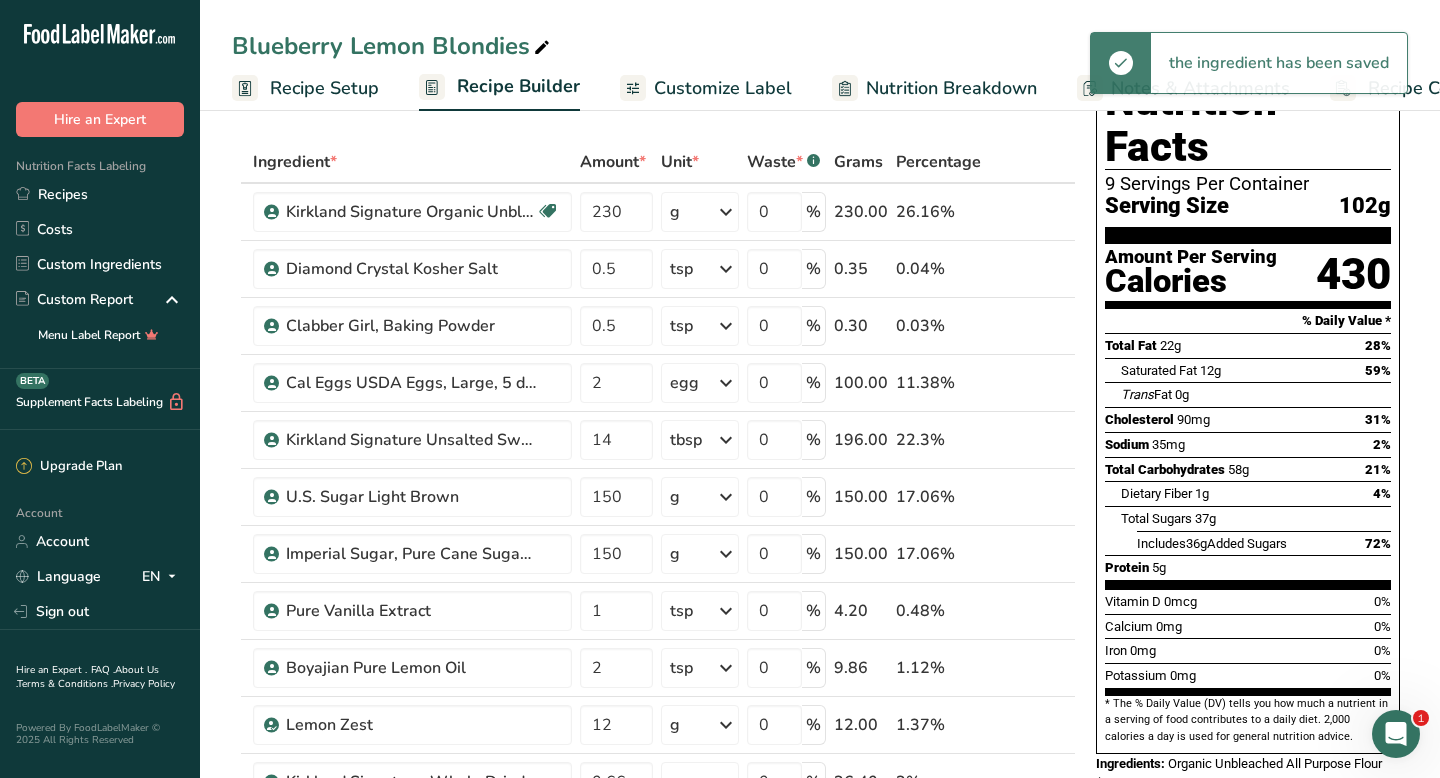 scroll, scrollTop: 0, scrollLeft: 0, axis: both 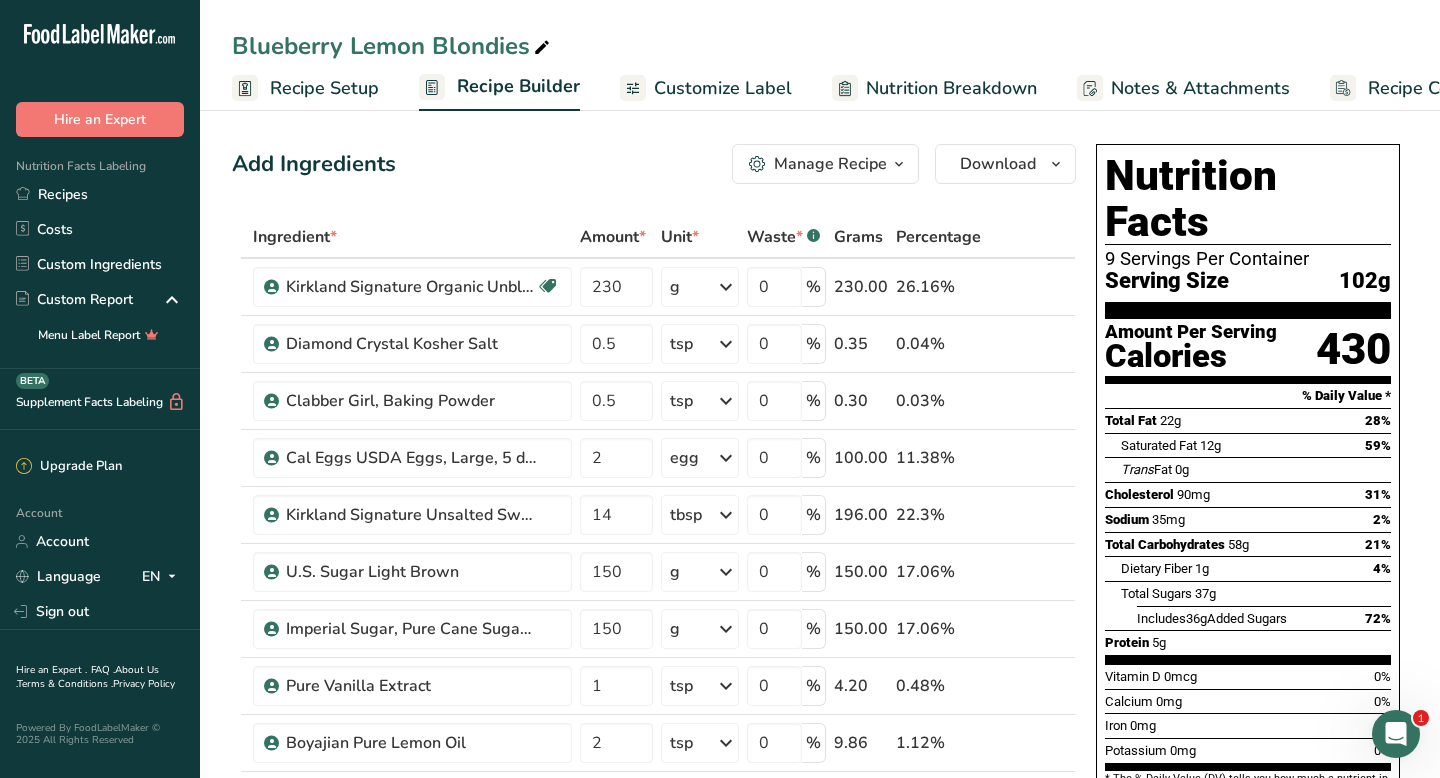 click at bounding box center (899, 164) 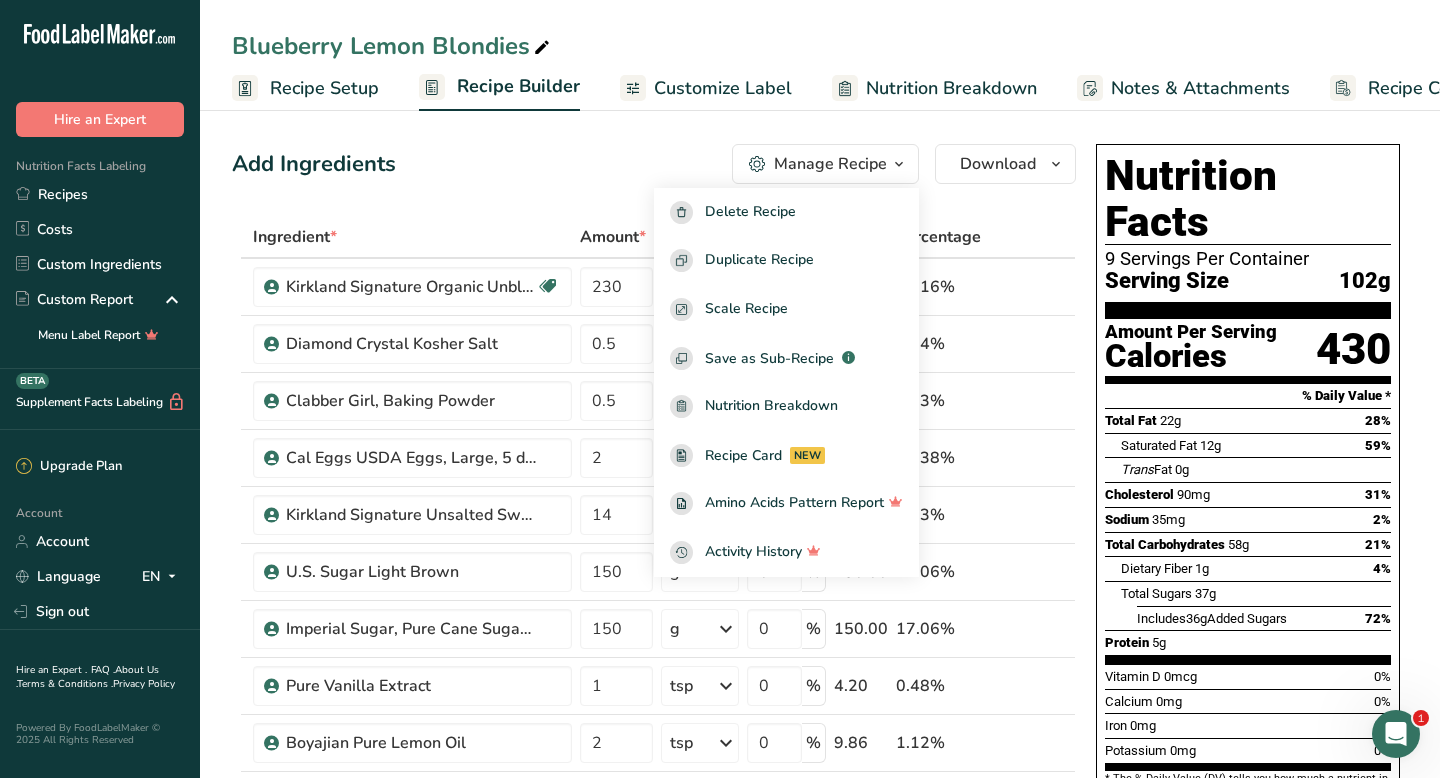 click on "Add Ingredients
Manage Recipe         Delete Recipe           Duplicate Recipe             Scale Recipe             Save as Sub-Recipe   .a-a{fill:#347362;}.b-a{fill:#fff;}                               Nutrition Breakdown                 Recipe Card
NEW
Amino Acids Pattern Report             Activity History
Download
Choose your preferred label style
Standard FDA label
Standard FDA label
The most common format for nutrition facts labels in compliance with the FDA's typeface, style and requirements
Tabular FDA label
A label format compliant with the FDA regulations presented in a tabular (horizontal) display.
Linear FDA label
A simple linear display for small sized packages.
Simplified FDA label" at bounding box center (660, 920) 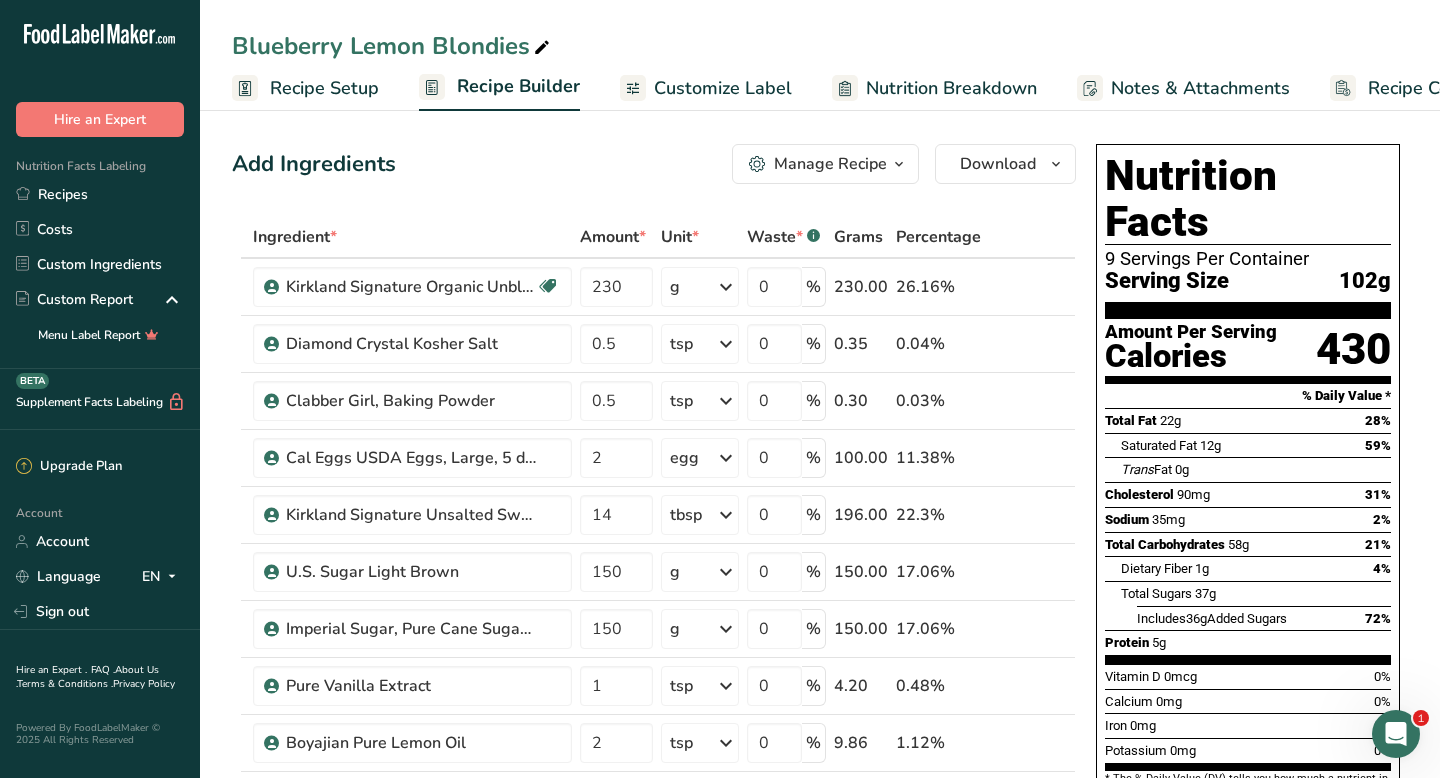 click on "Manage Recipe" at bounding box center (830, 164) 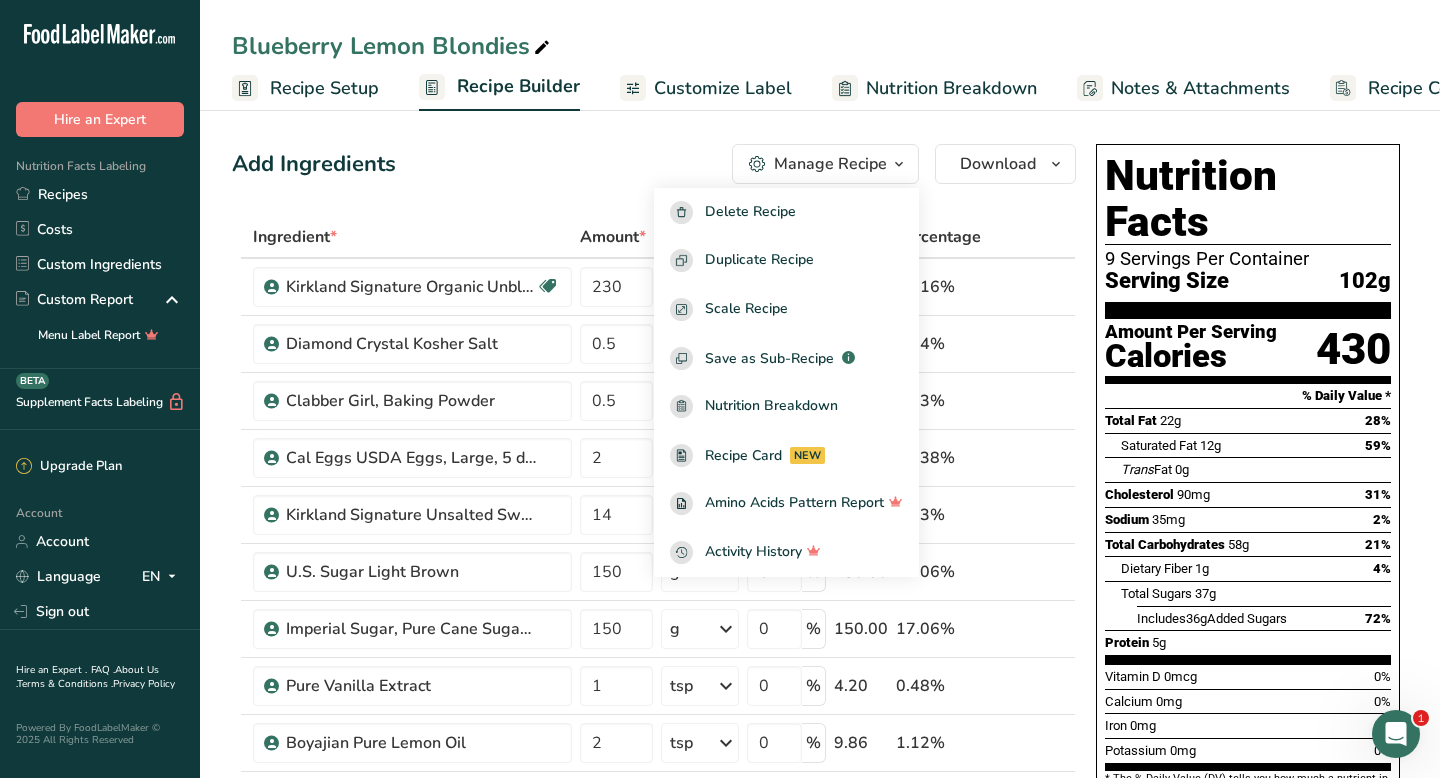 click at bounding box center [542, 48] 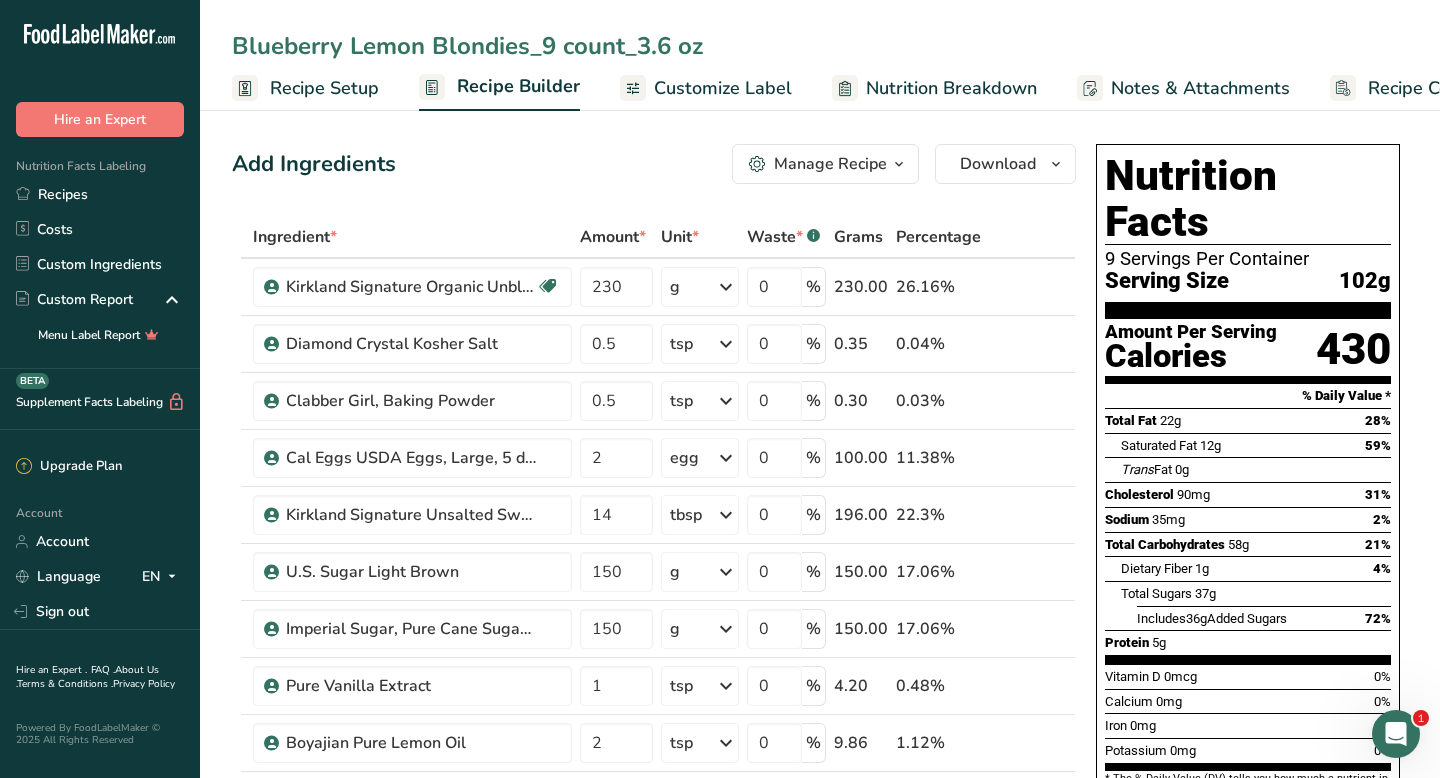 click on "Recipe Setup" at bounding box center (324, 88) 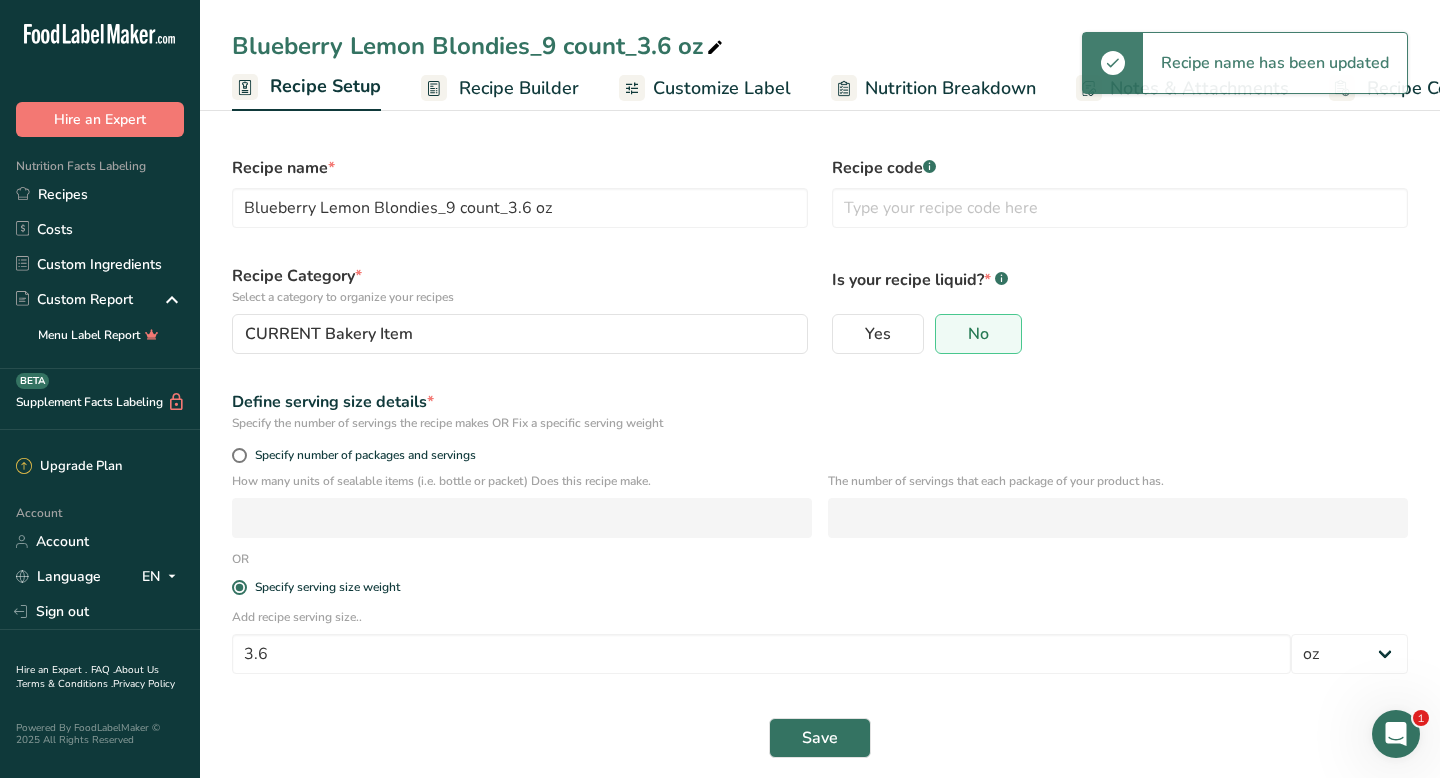 scroll, scrollTop: 0, scrollLeft: 7, axis: horizontal 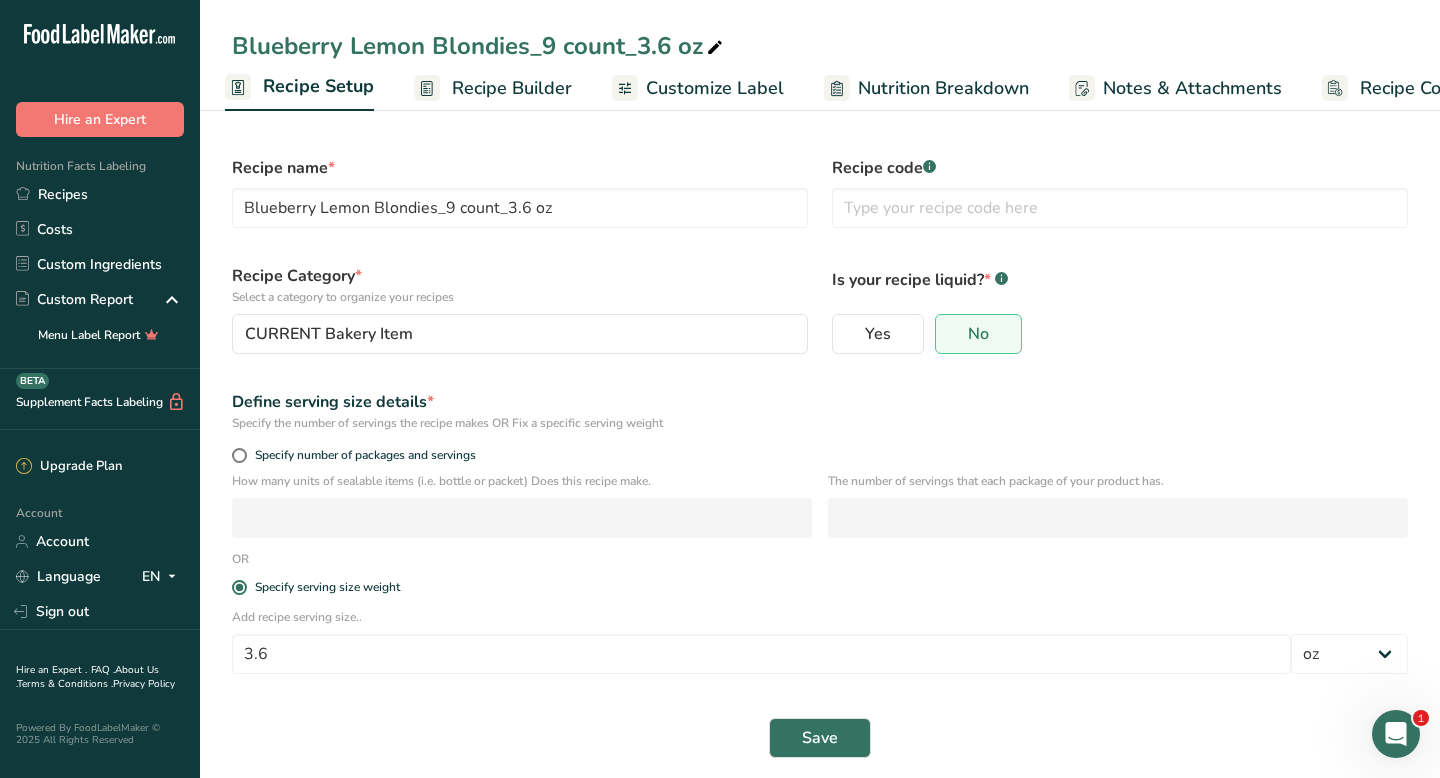 click on "Recipe Builder" at bounding box center [512, 88] 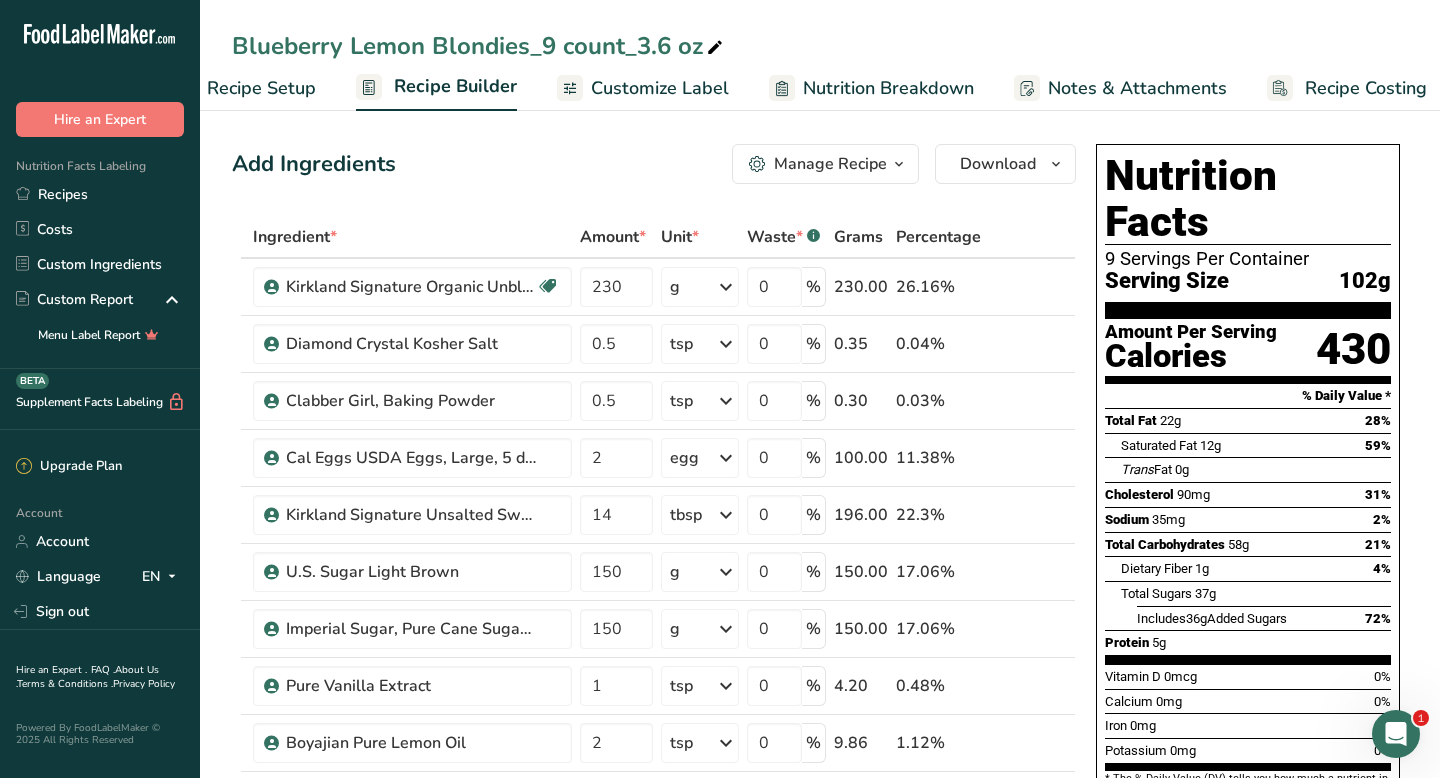 scroll, scrollTop: 0, scrollLeft: 81, axis: horizontal 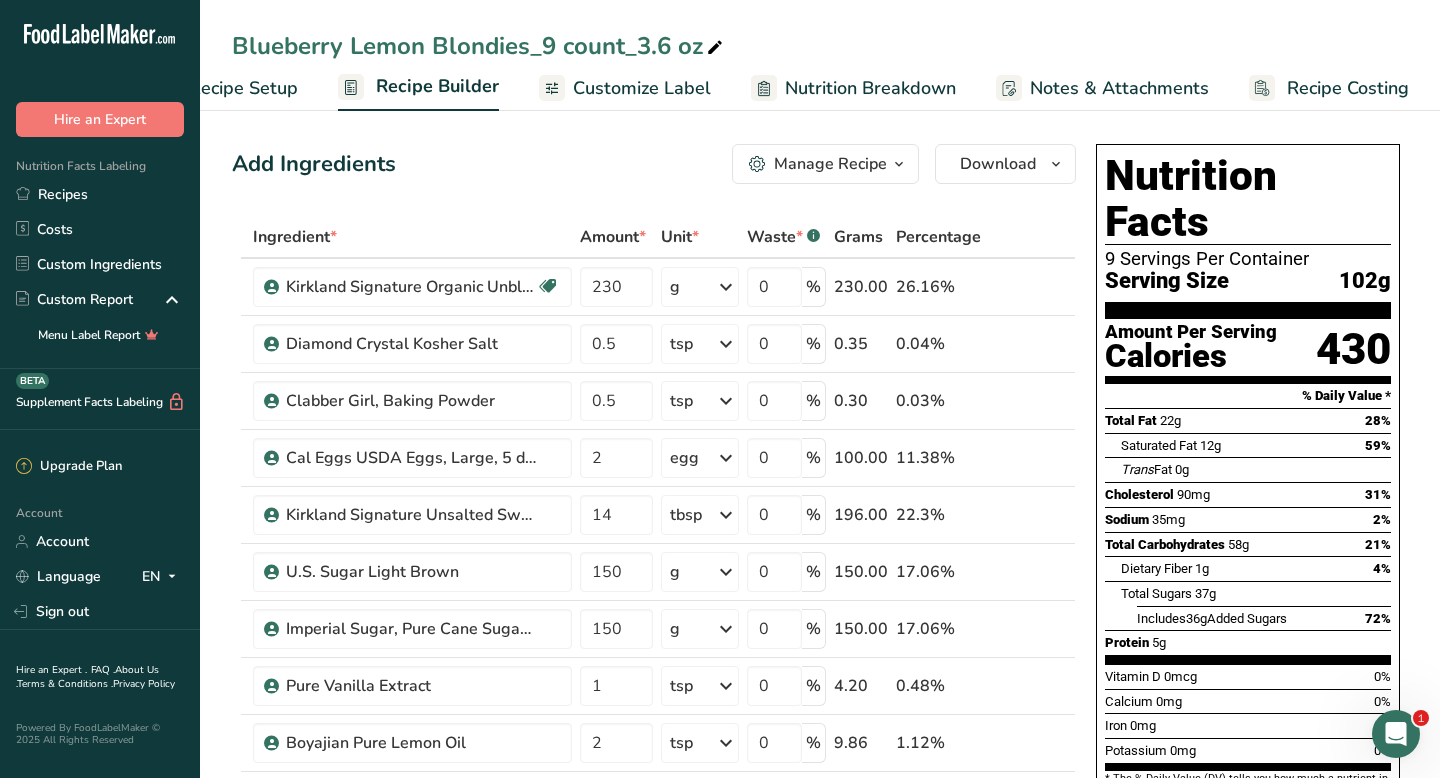 click at bounding box center [899, 164] 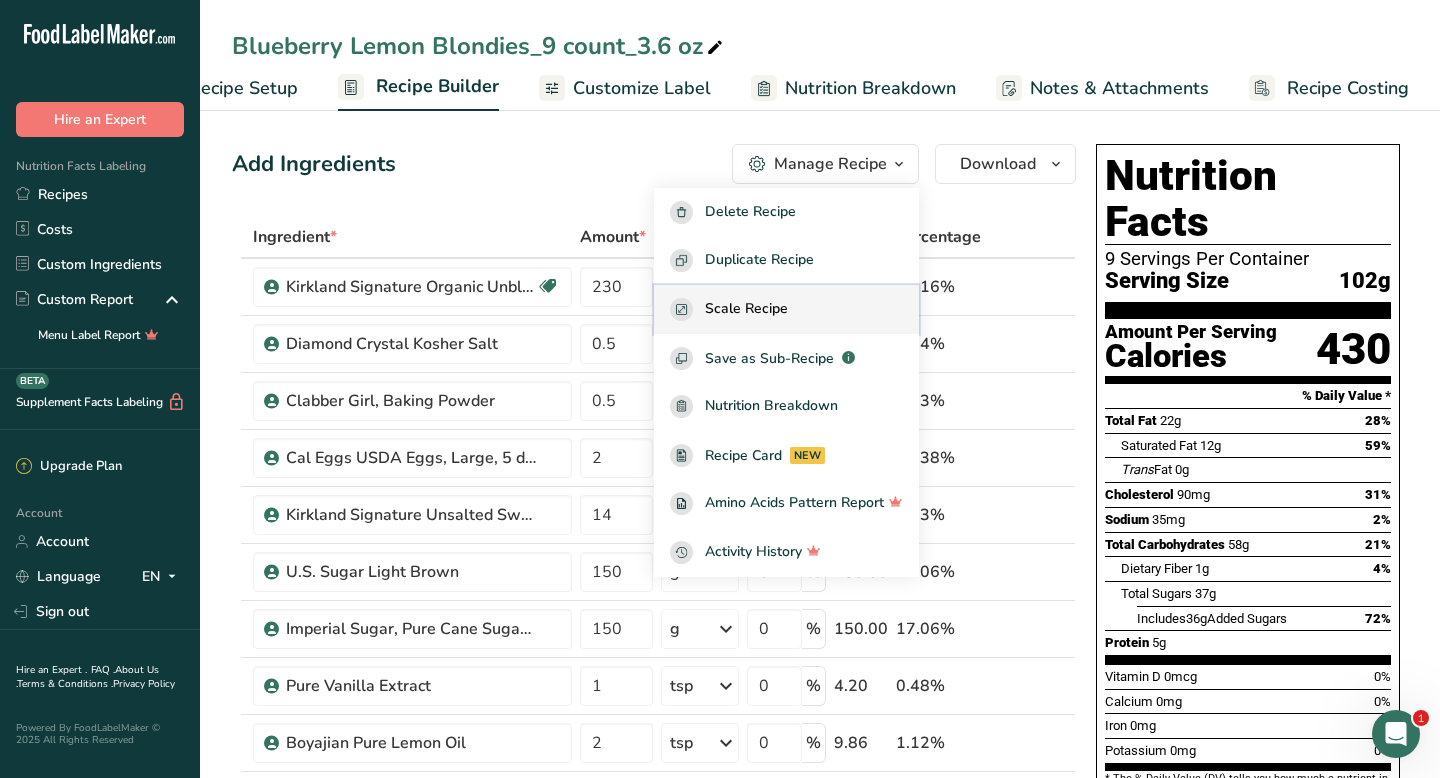 click on "Scale Recipe" at bounding box center (746, 309) 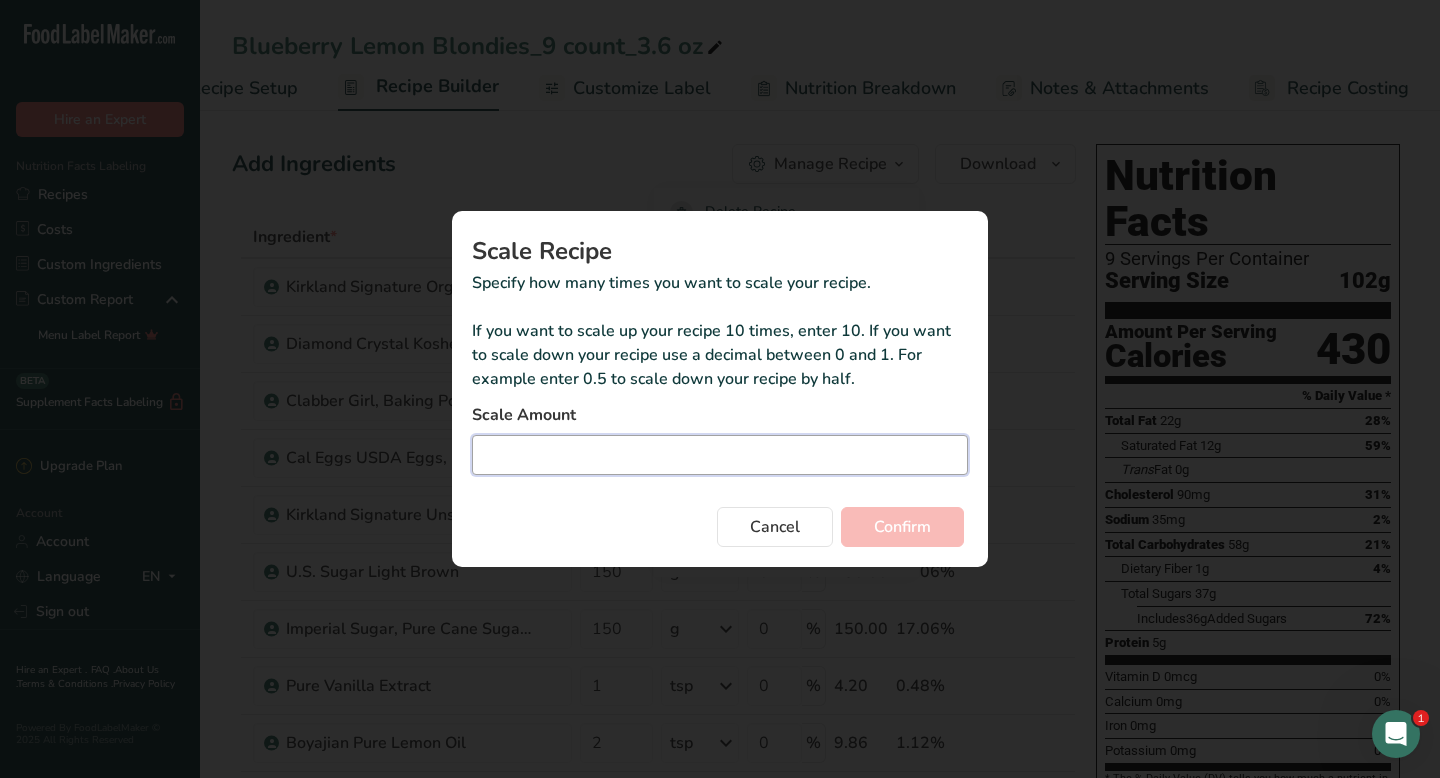 click at bounding box center (720, 455) 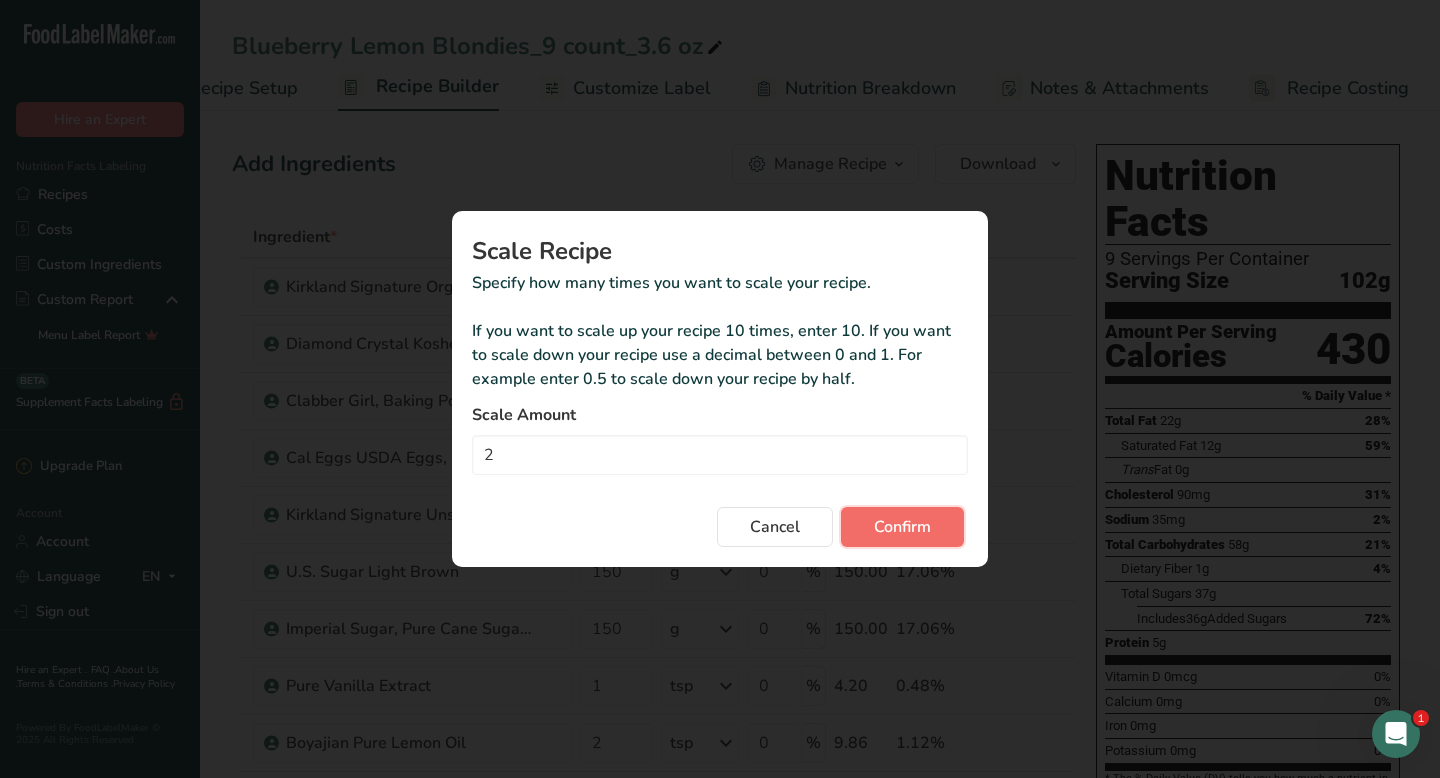 click on "Confirm" at bounding box center (902, 527) 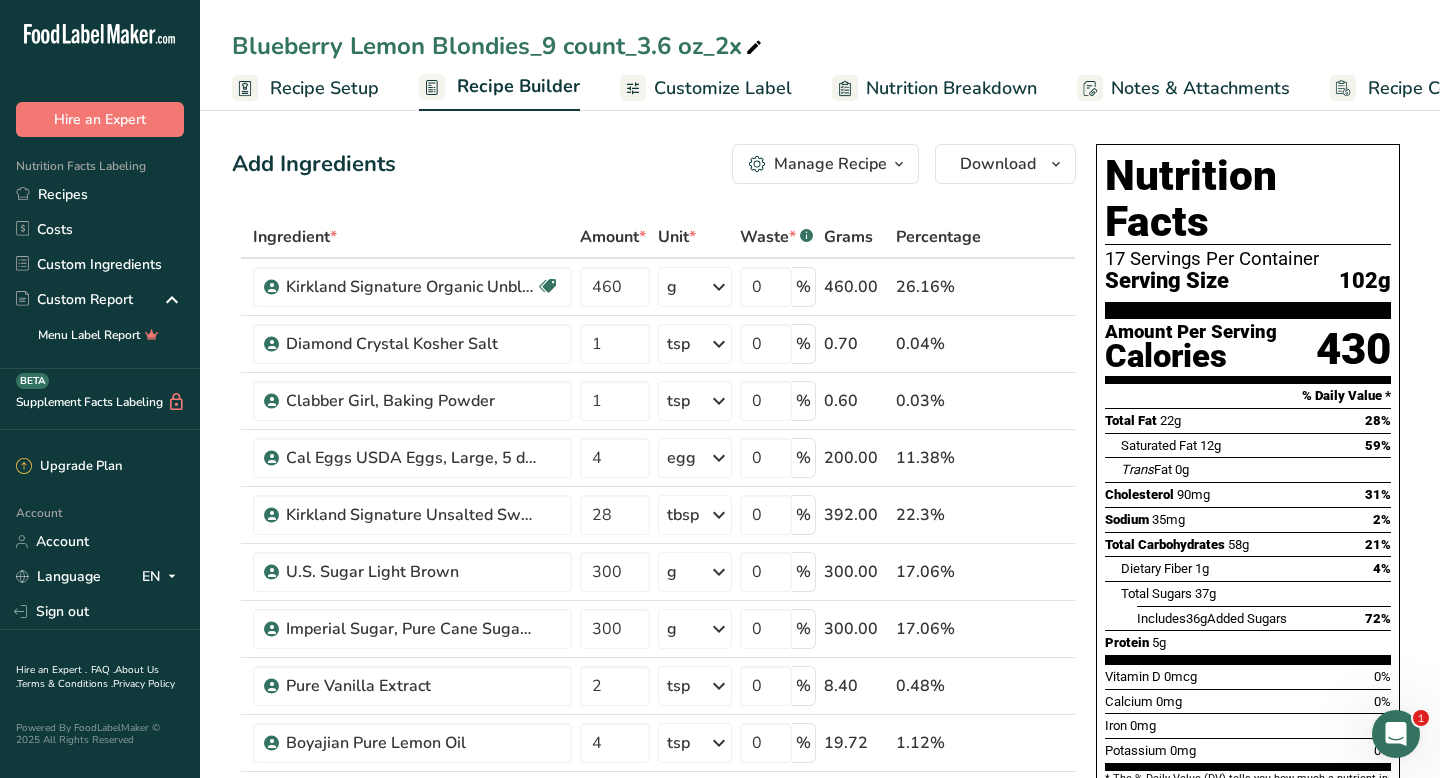 click on "Blueberry Lemon Blondies_9 count_3.6 oz_2x" at bounding box center [499, 46] 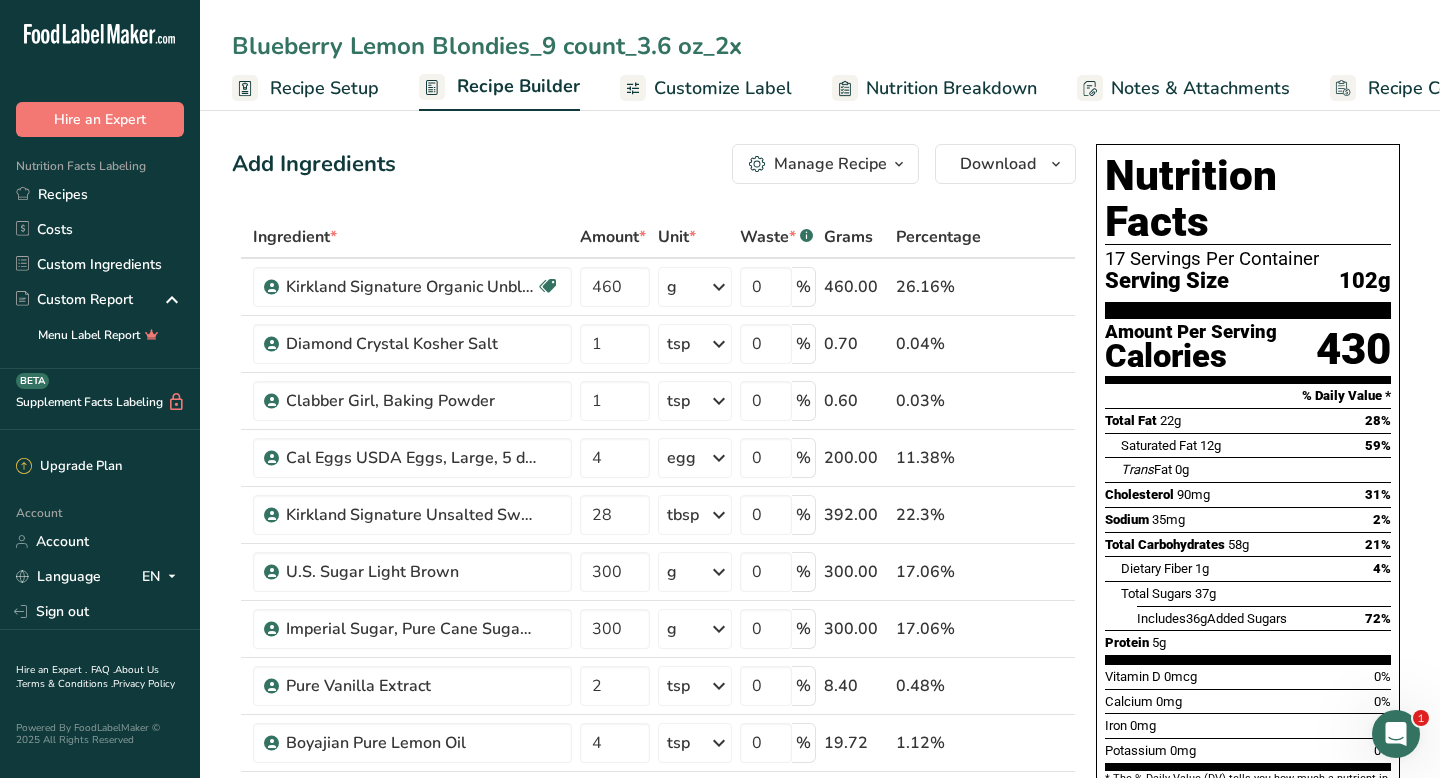 click on "Blueberry Lemon Blondies_9 count_3.6 oz_2x" at bounding box center [820, 46] 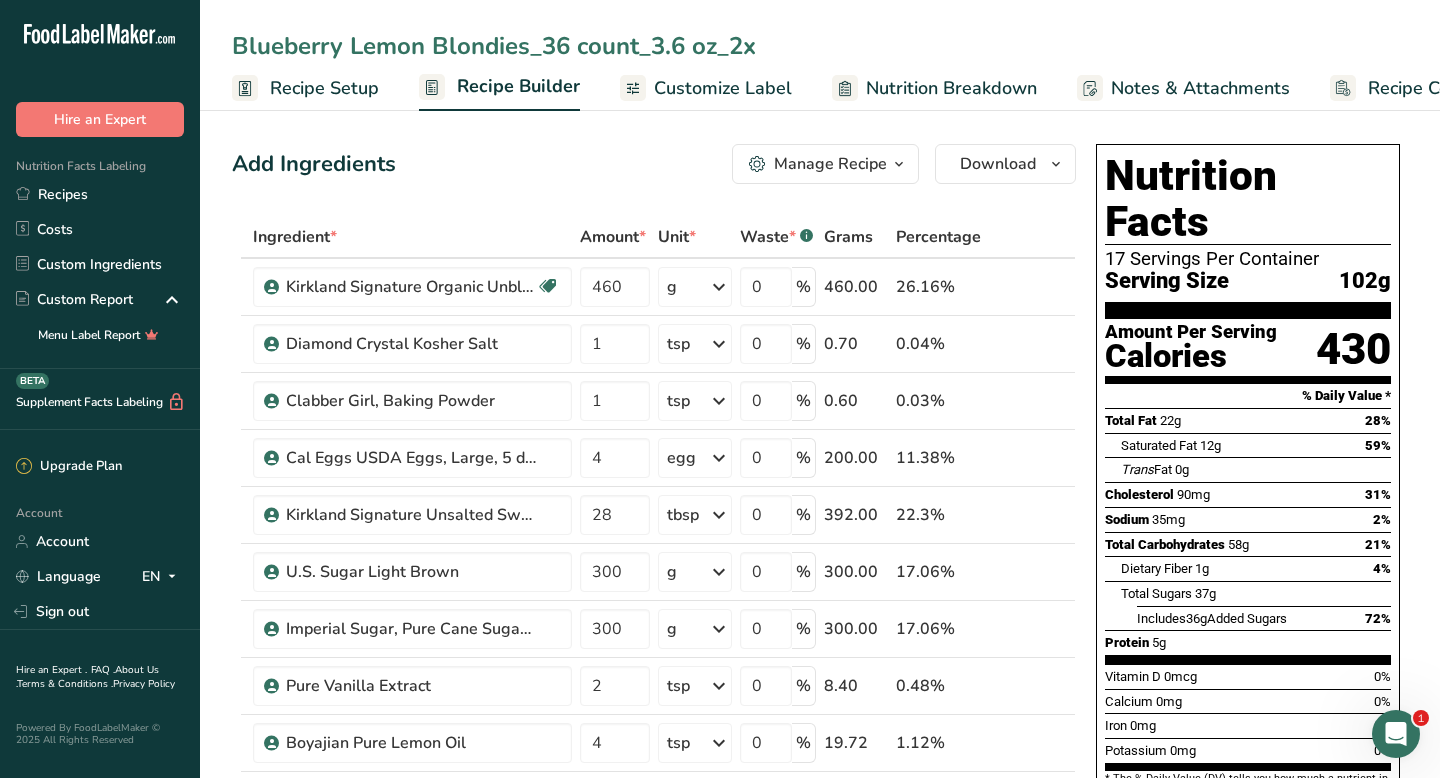 drag, startPoint x: 650, startPoint y: 38, endPoint x: 756, endPoint y: 44, distance: 106.16968 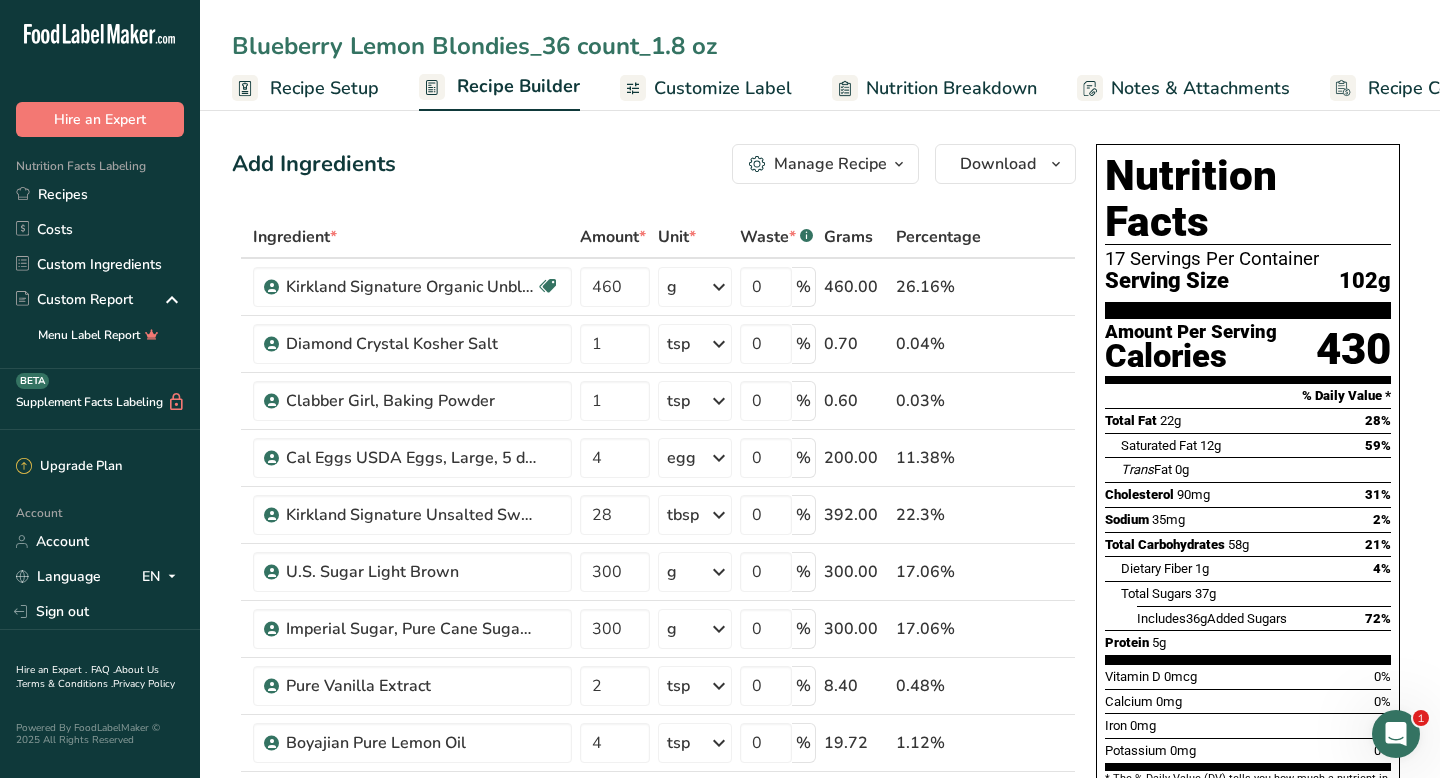 click on "Recipe Setup" at bounding box center [324, 88] 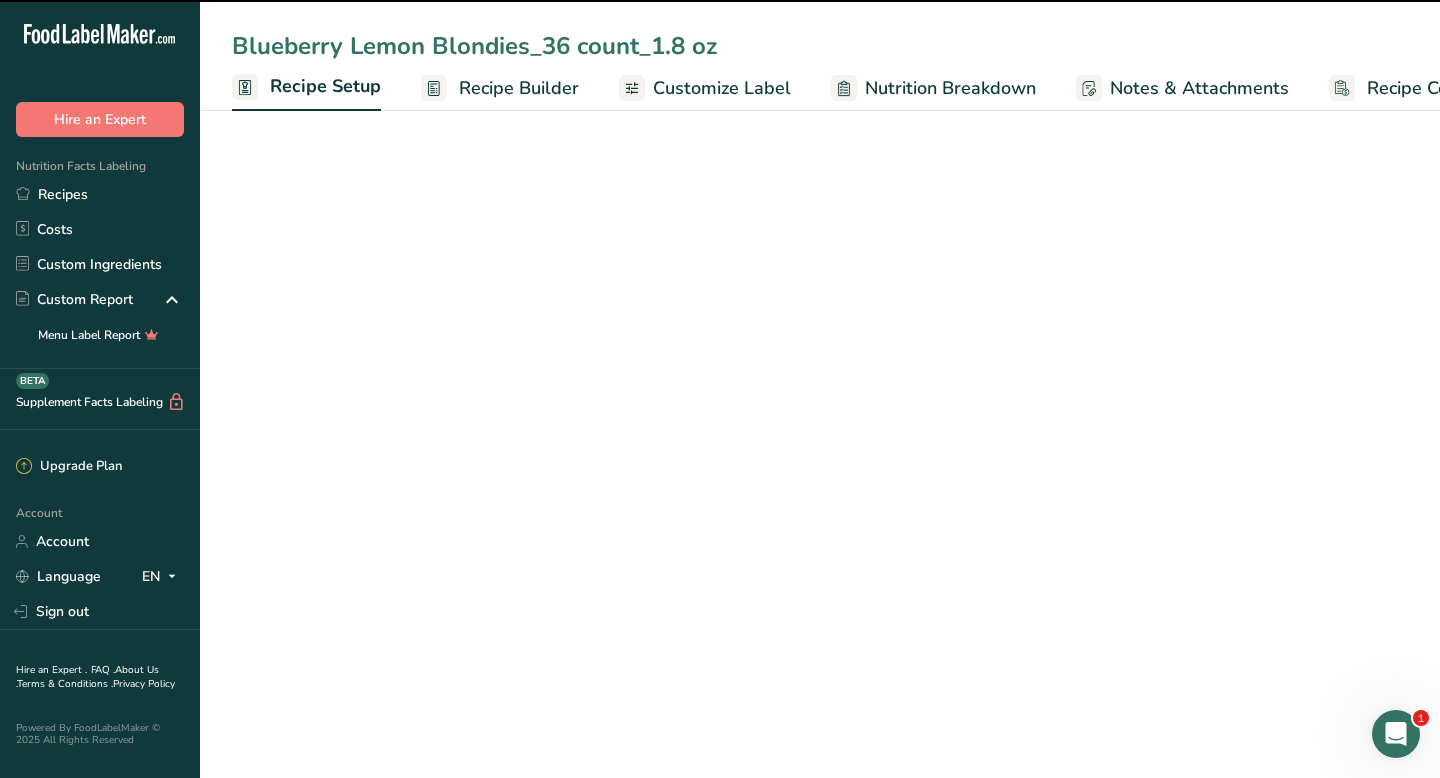 scroll, scrollTop: 0, scrollLeft: 7, axis: horizontal 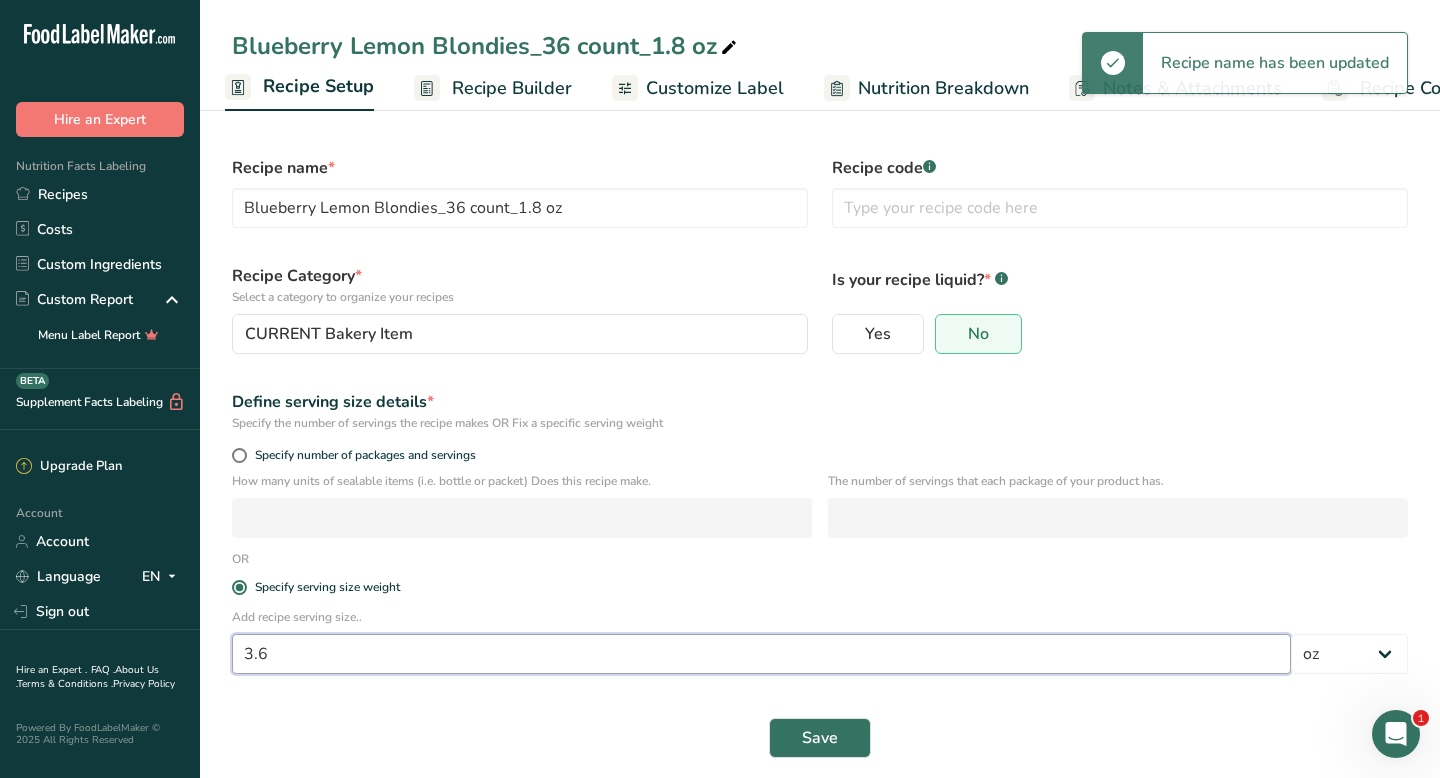 drag, startPoint x: 273, startPoint y: 650, endPoint x: 220, endPoint y: 650, distance: 53 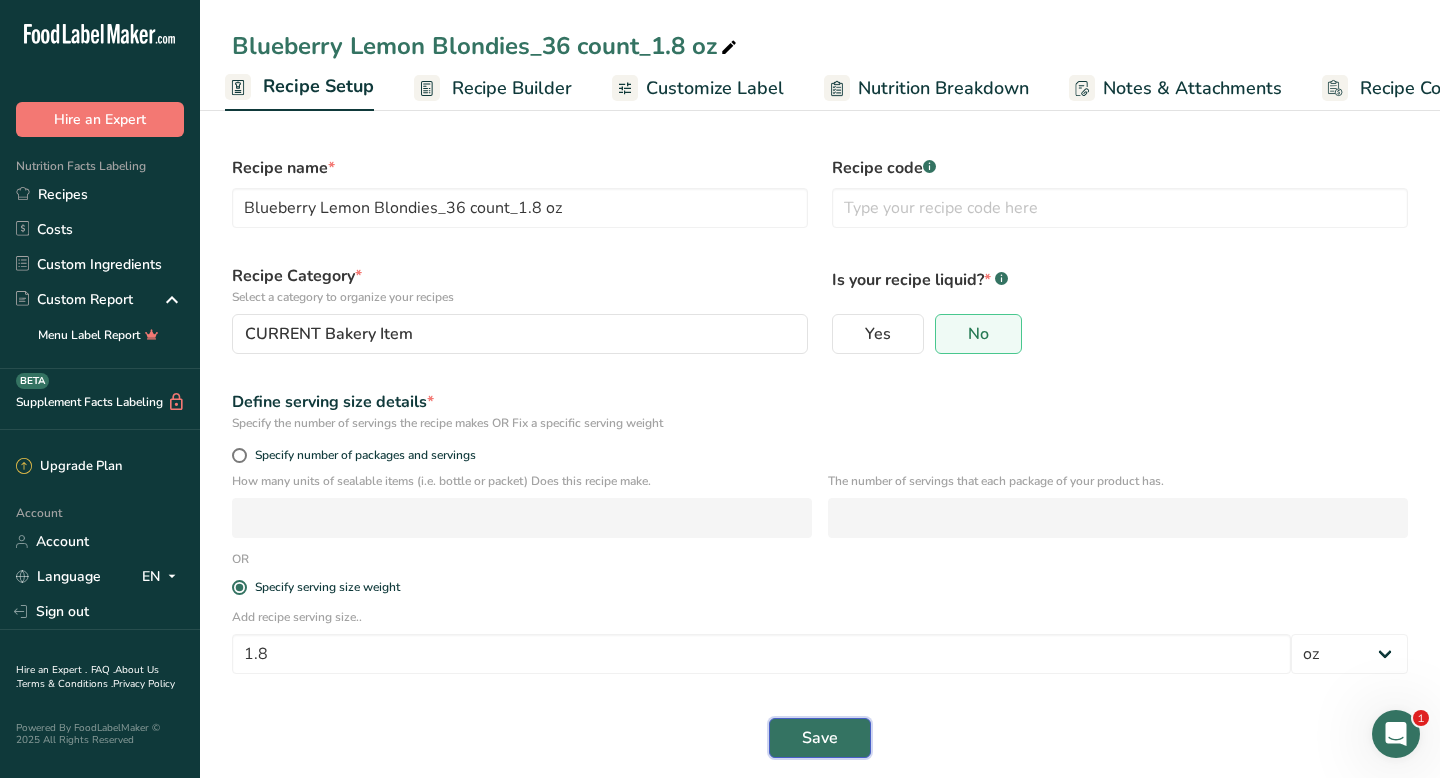 click on "Save" at bounding box center [820, 738] 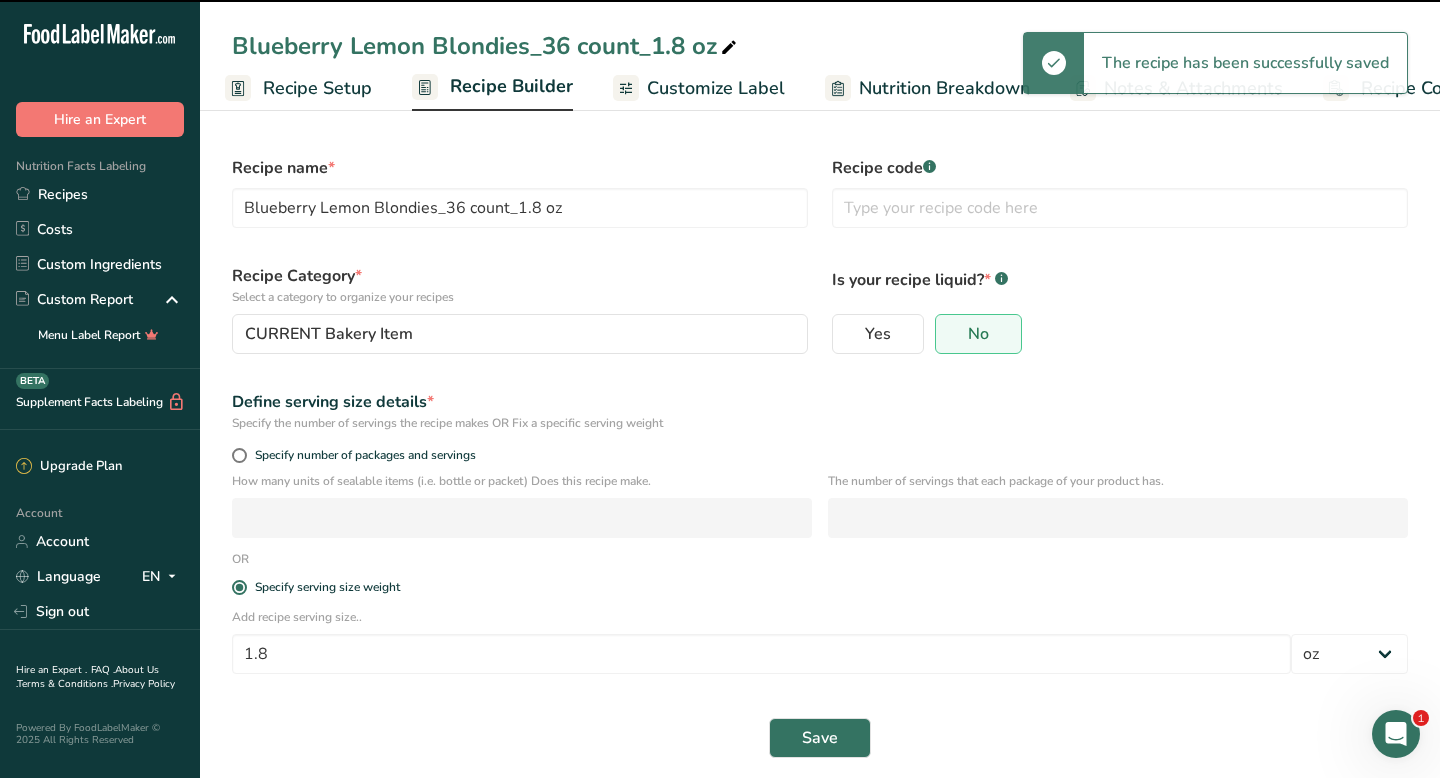 click on "Recipe Builder" at bounding box center (511, 86) 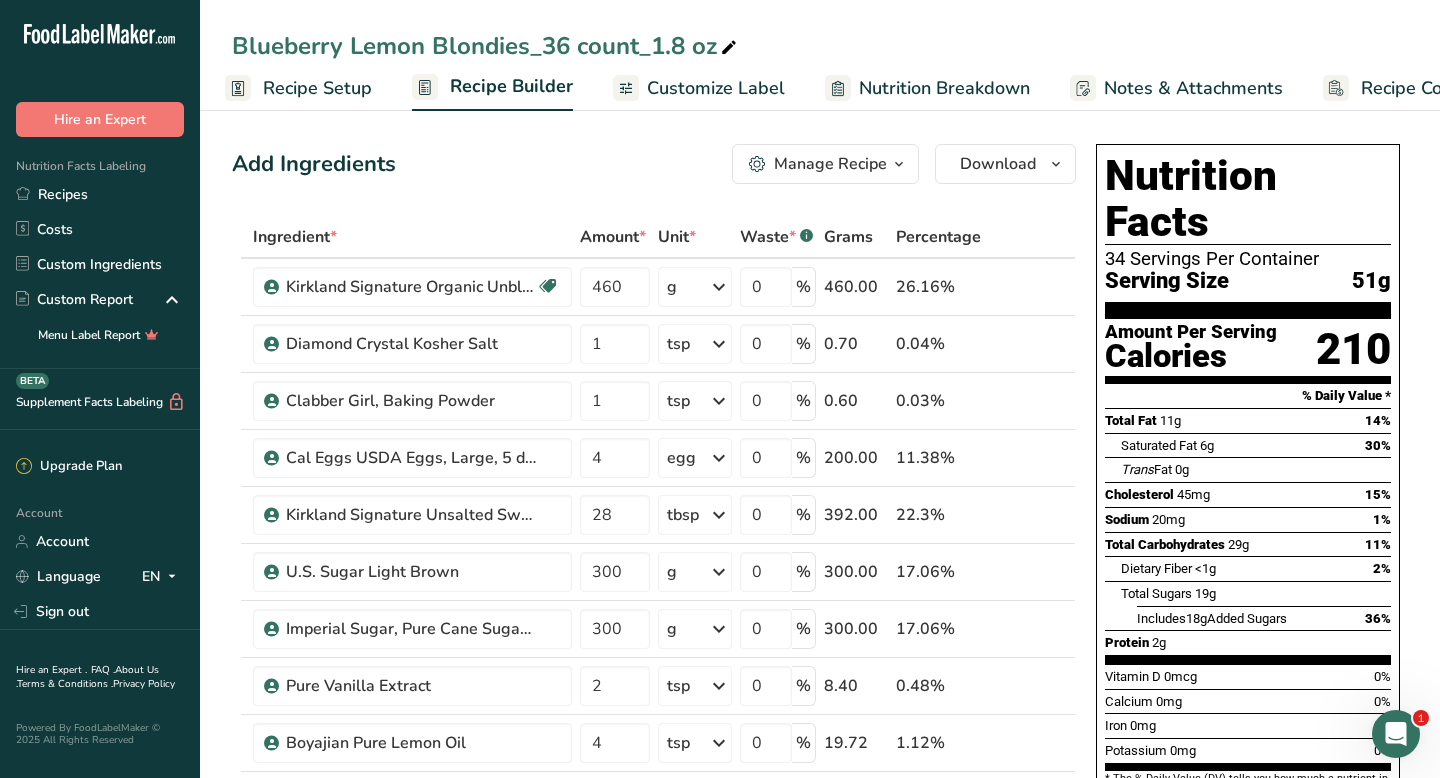 scroll, scrollTop: 0, scrollLeft: 81, axis: horizontal 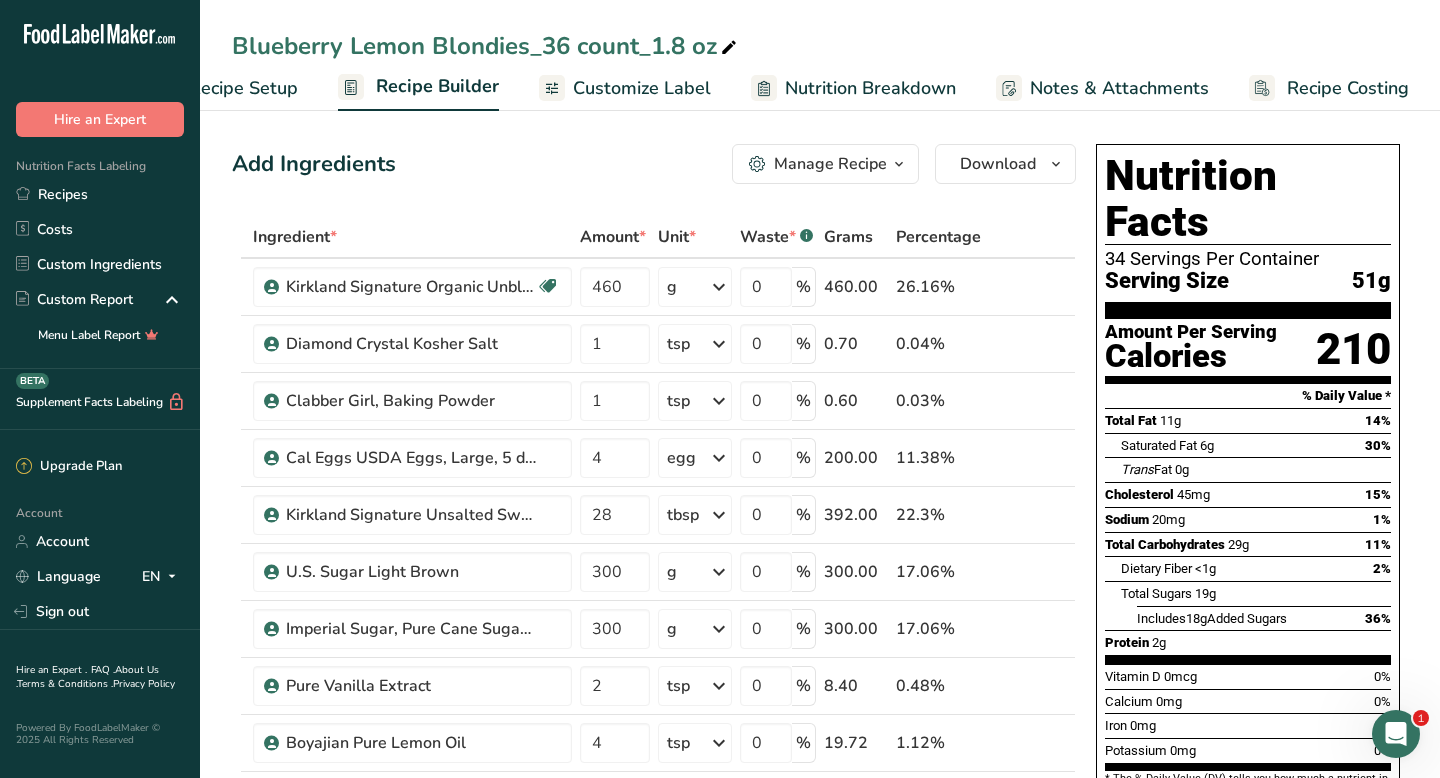 click on "Manage Recipe" at bounding box center (830, 164) 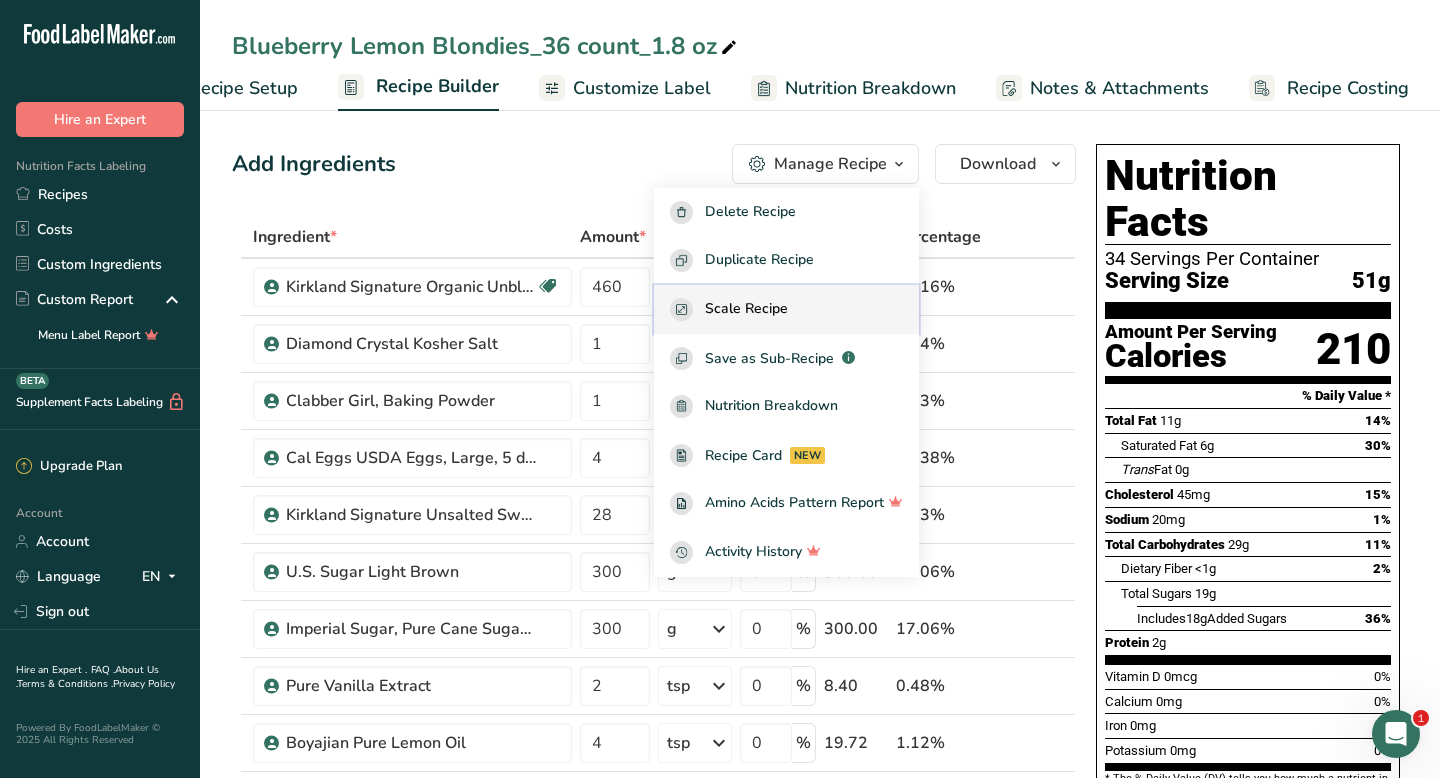 click on "Scale Recipe" at bounding box center [786, 309] 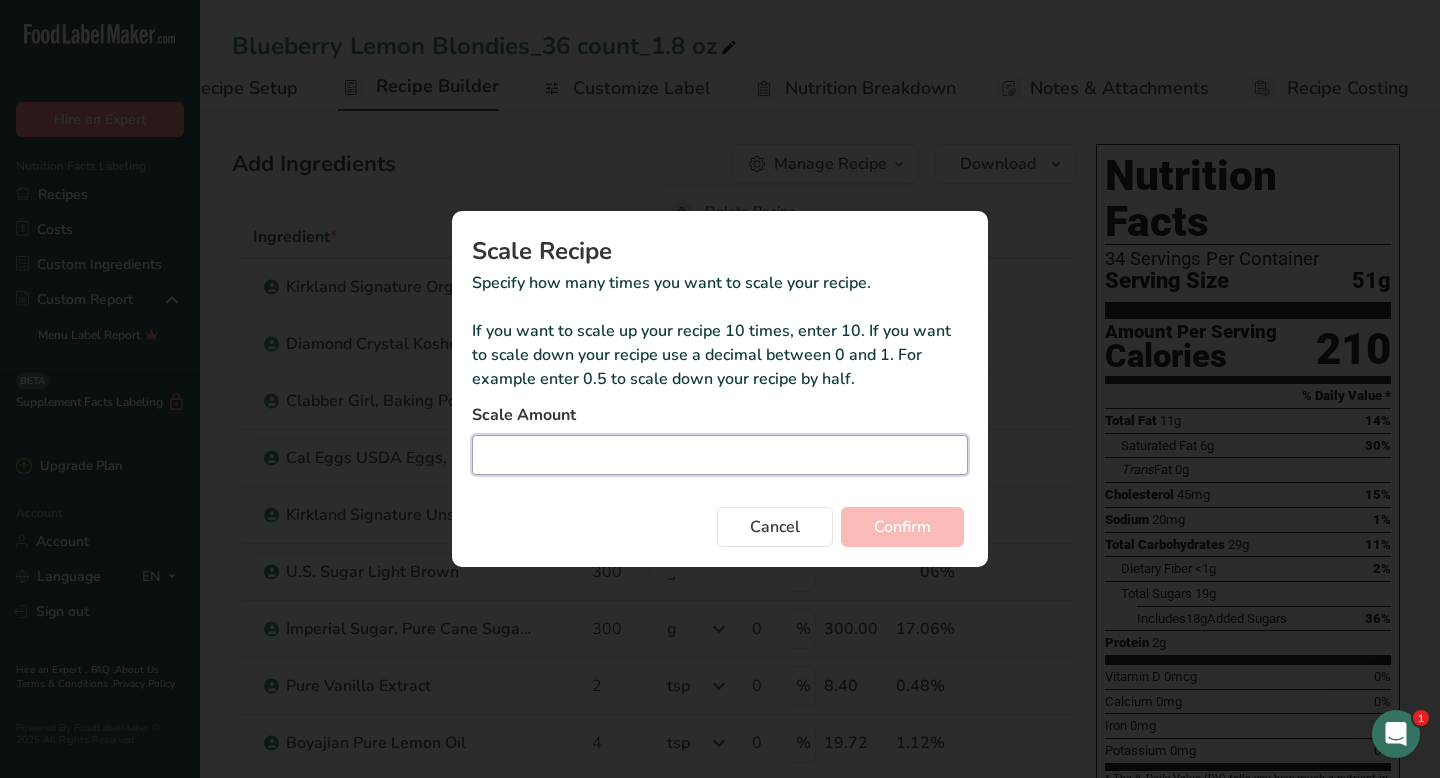 click at bounding box center (720, 455) 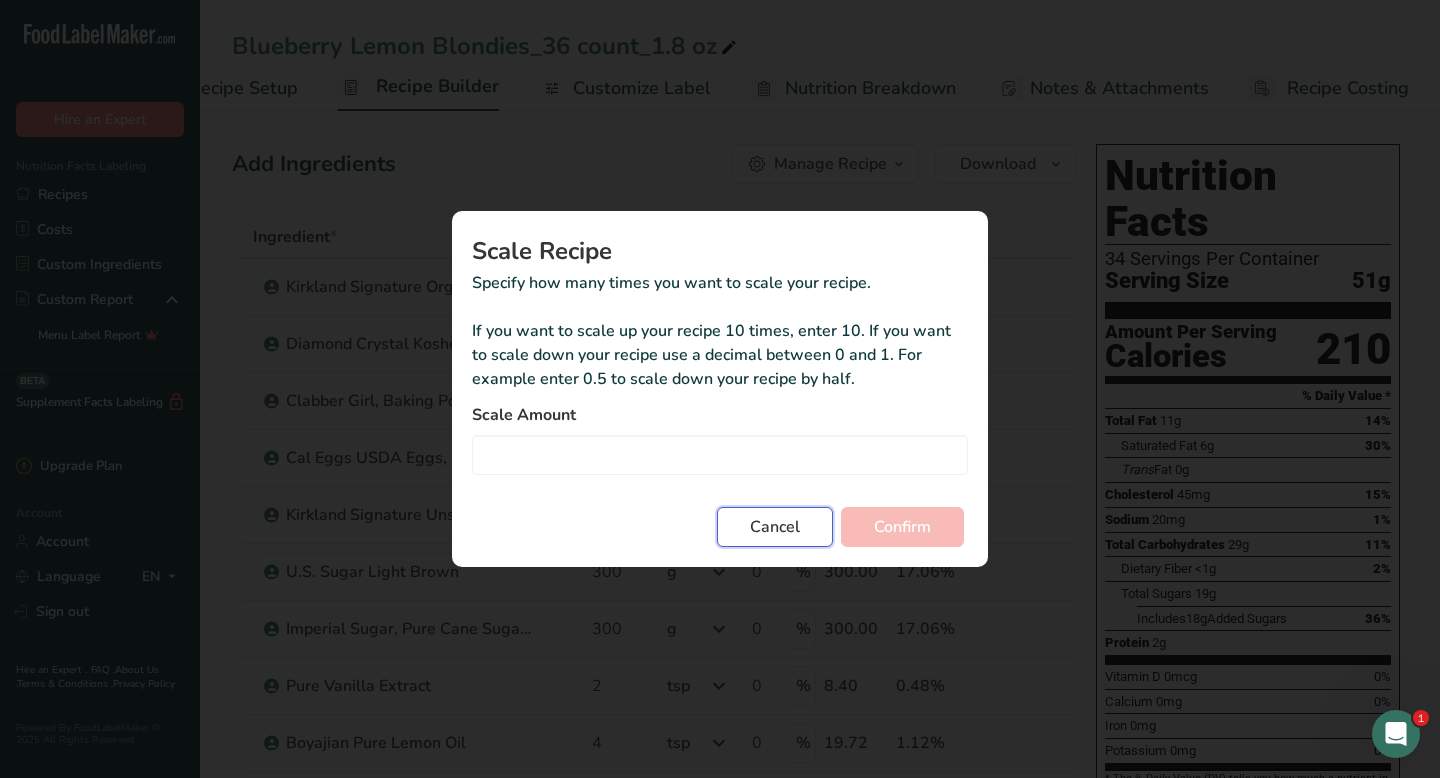 click on "Cancel" at bounding box center [775, 527] 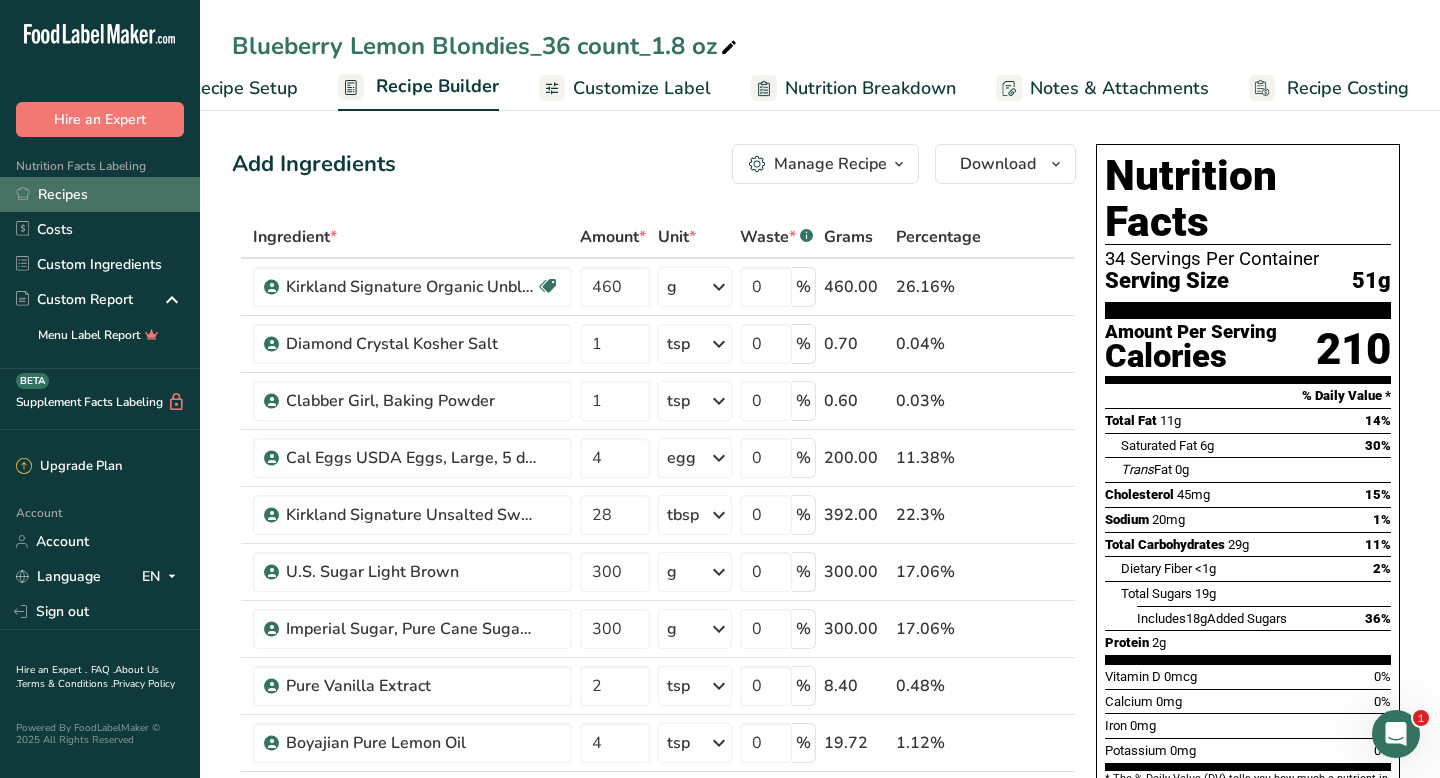 click on "Recipes" at bounding box center [100, 194] 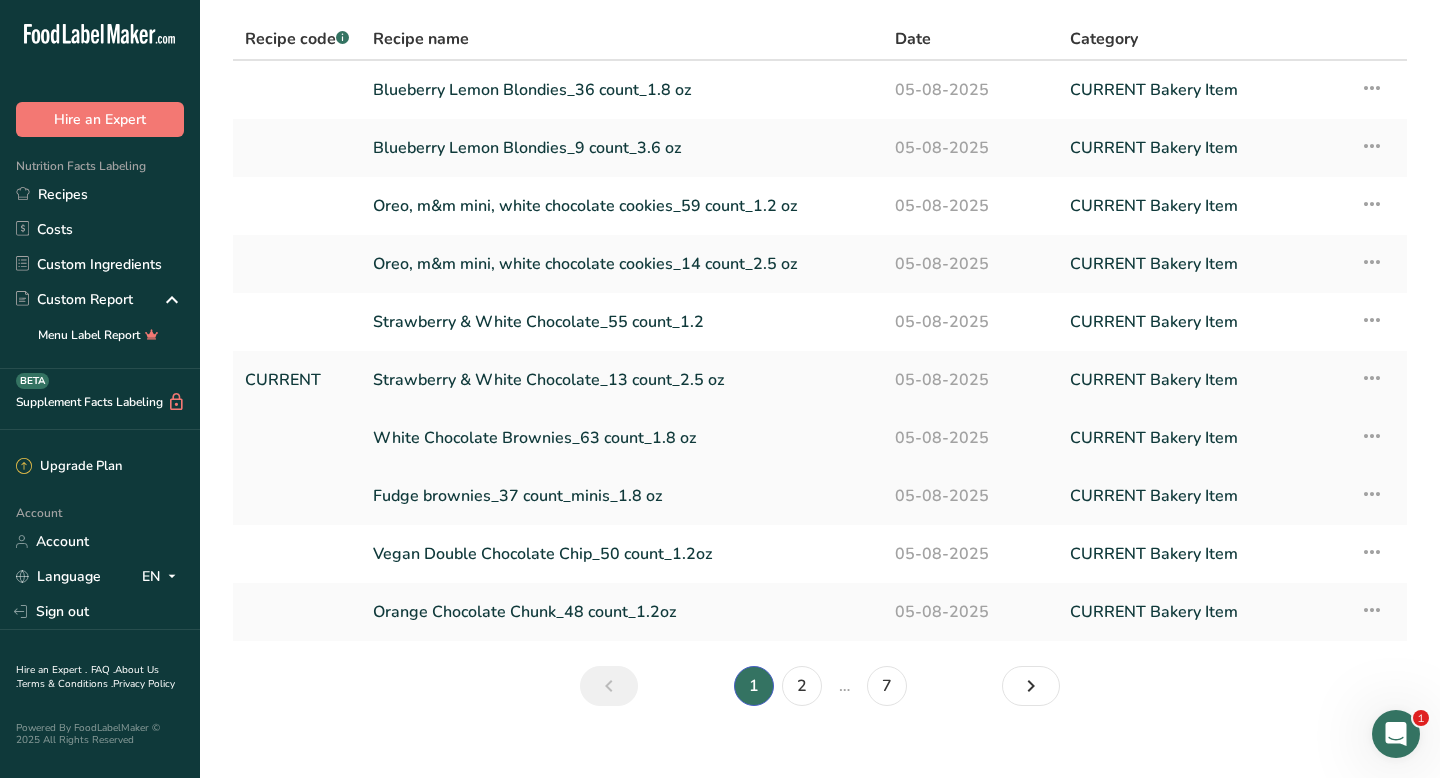 scroll, scrollTop: 99, scrollLeft: 0, axis: vertical 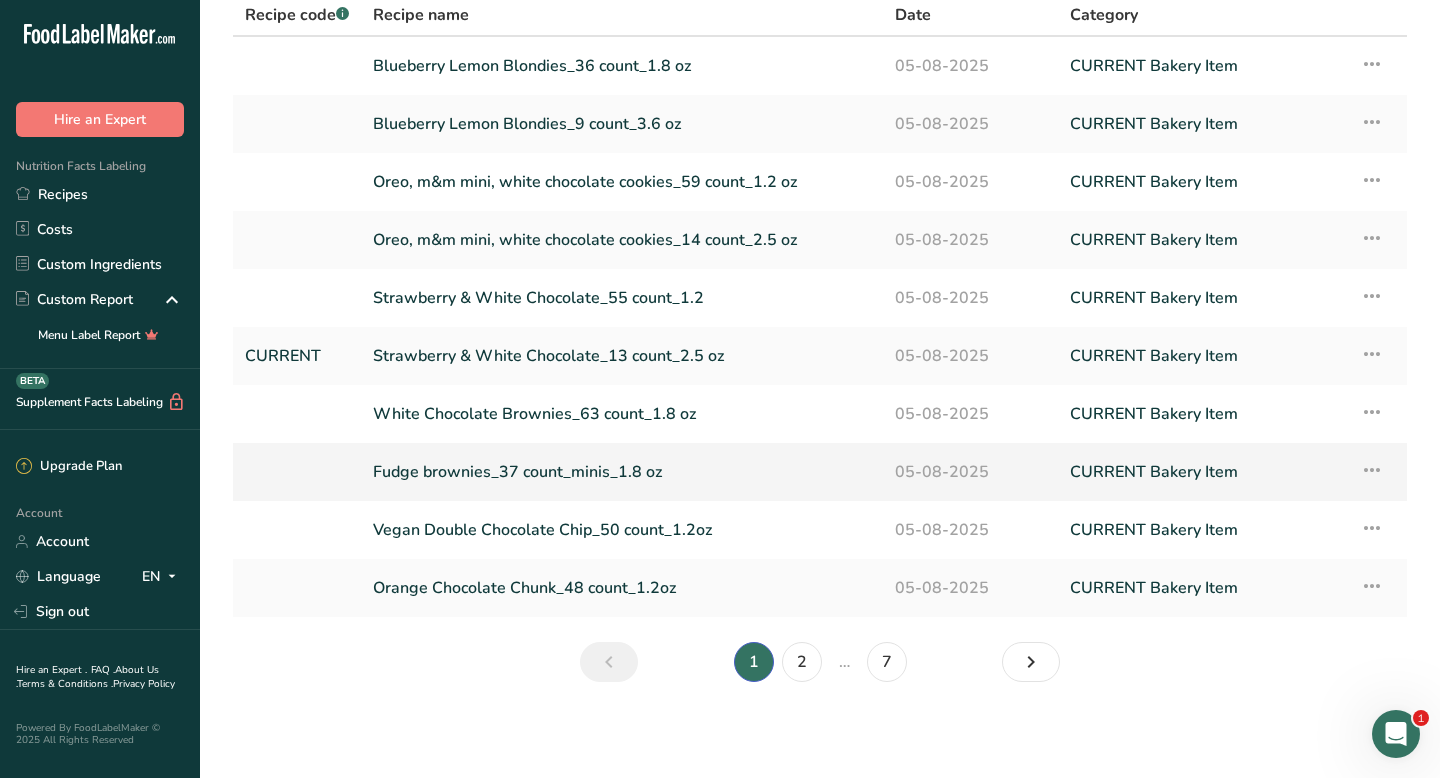 click on "Fudge brownies_37 count_minis_1.8 oz" at bounding box center (622, 472) 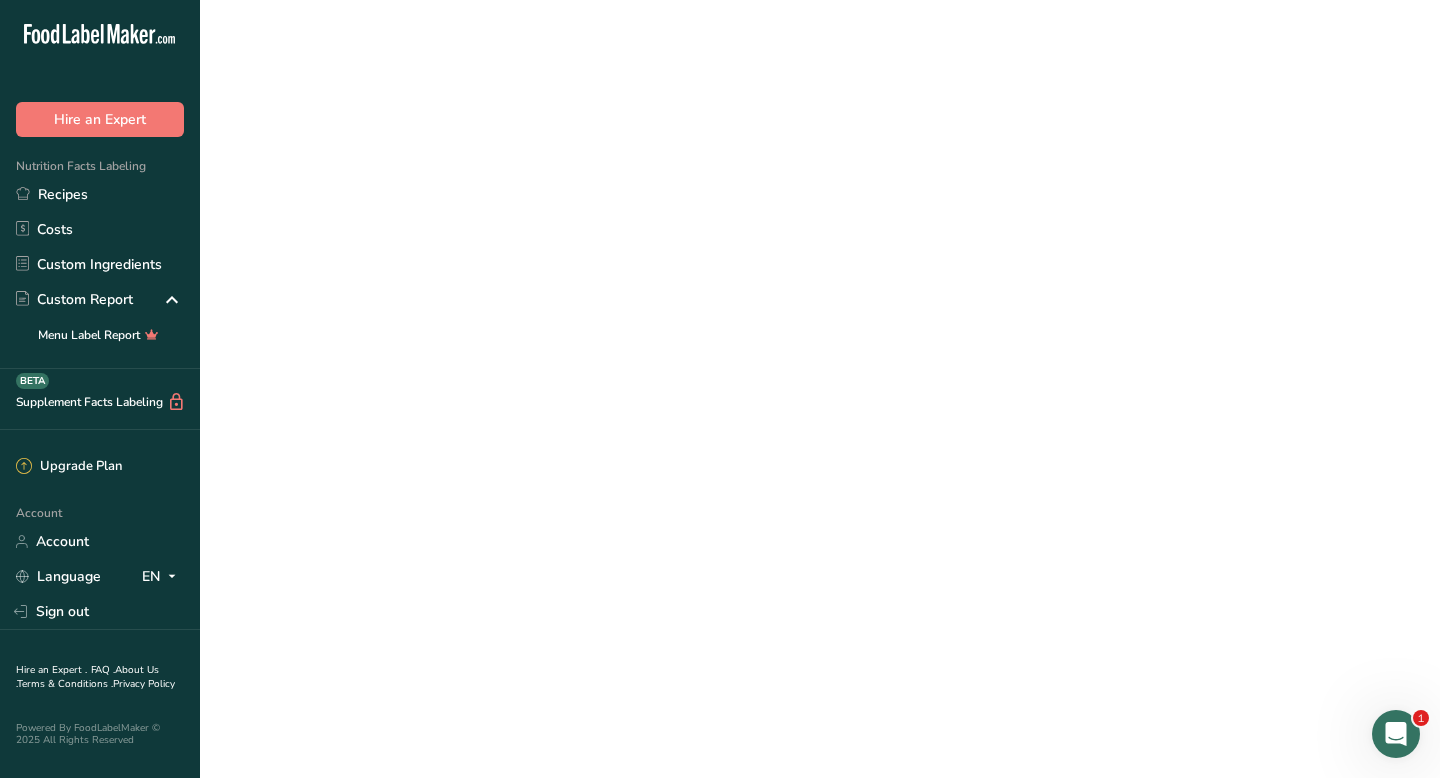 scroll, scrollTop: 0, scrollLeft: 0, axis: both 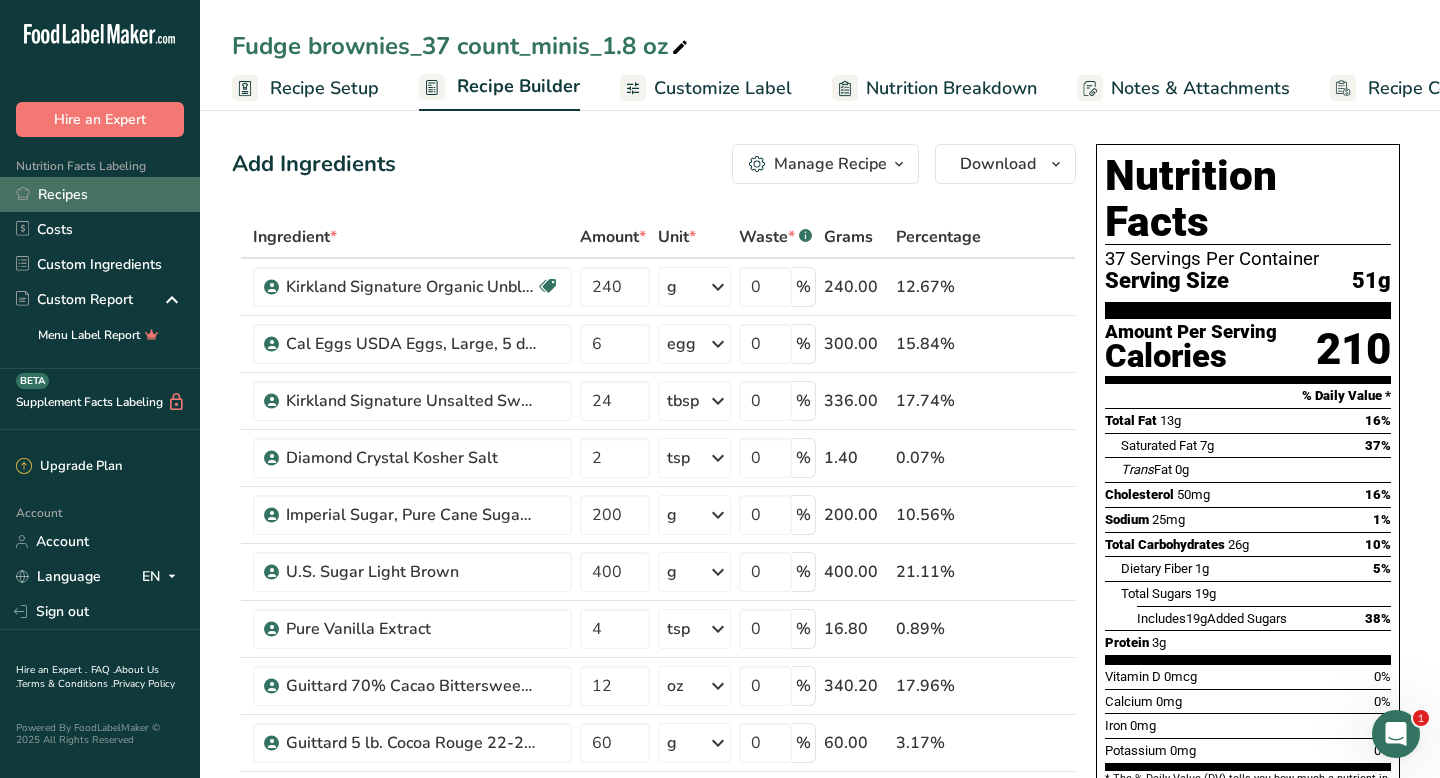 click on "Recipes" at bounding box center [100, 194] 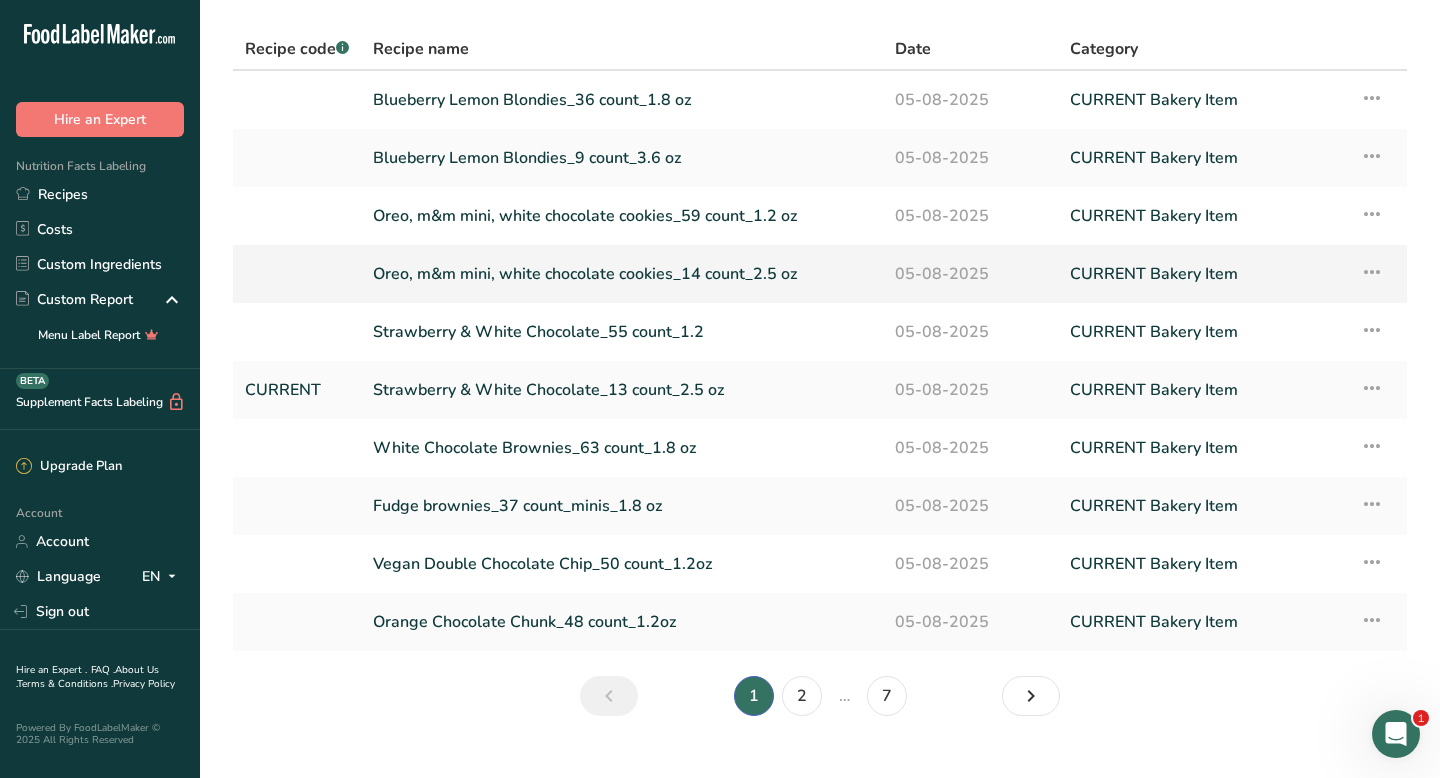 scroll, scrollTop: 99, scrollLeft: 0, axis: vertical 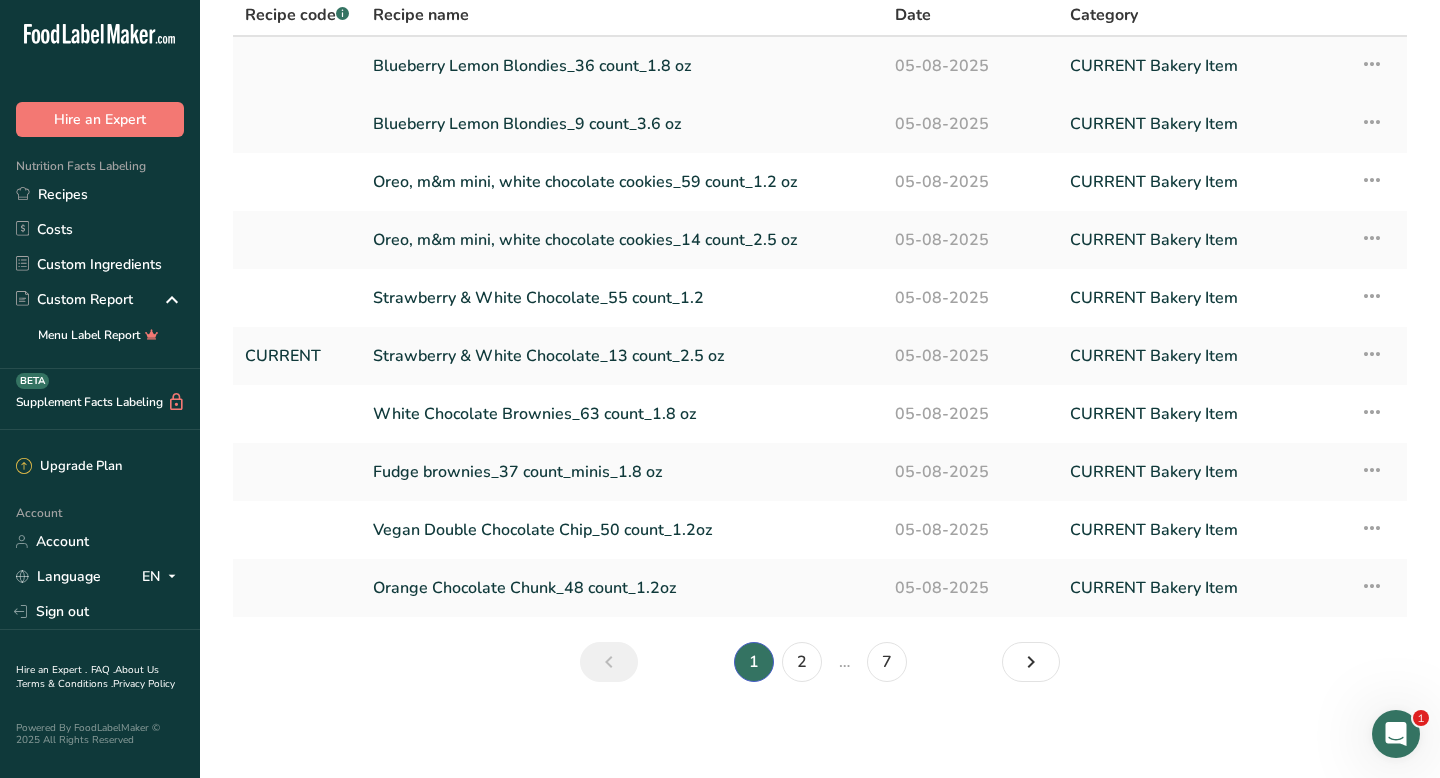 click on "Blueberry Lemon Blondies_36 count_1.8 oz" at bounding box center (622, 66) 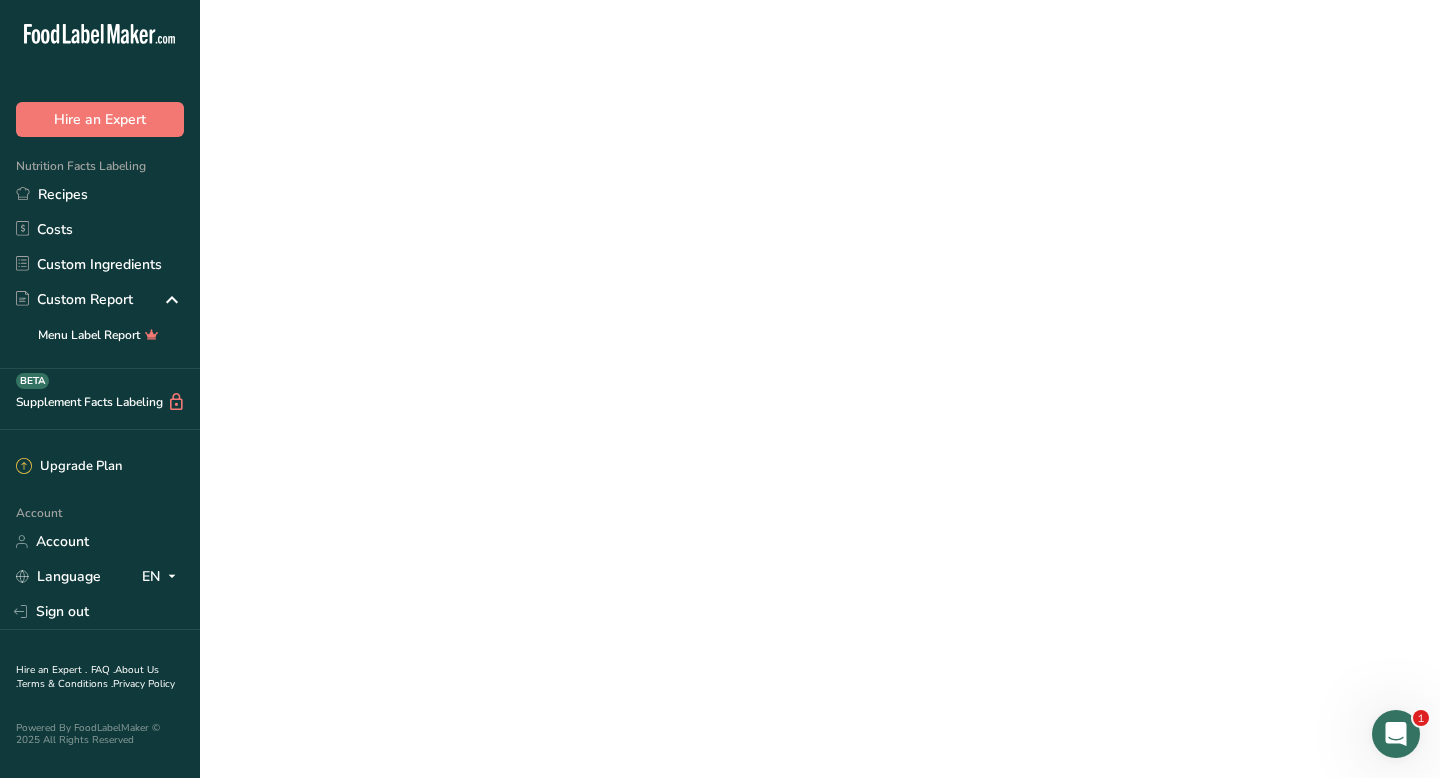 scroll, scrollTop: 0, scrollLeft: 0, axis: both 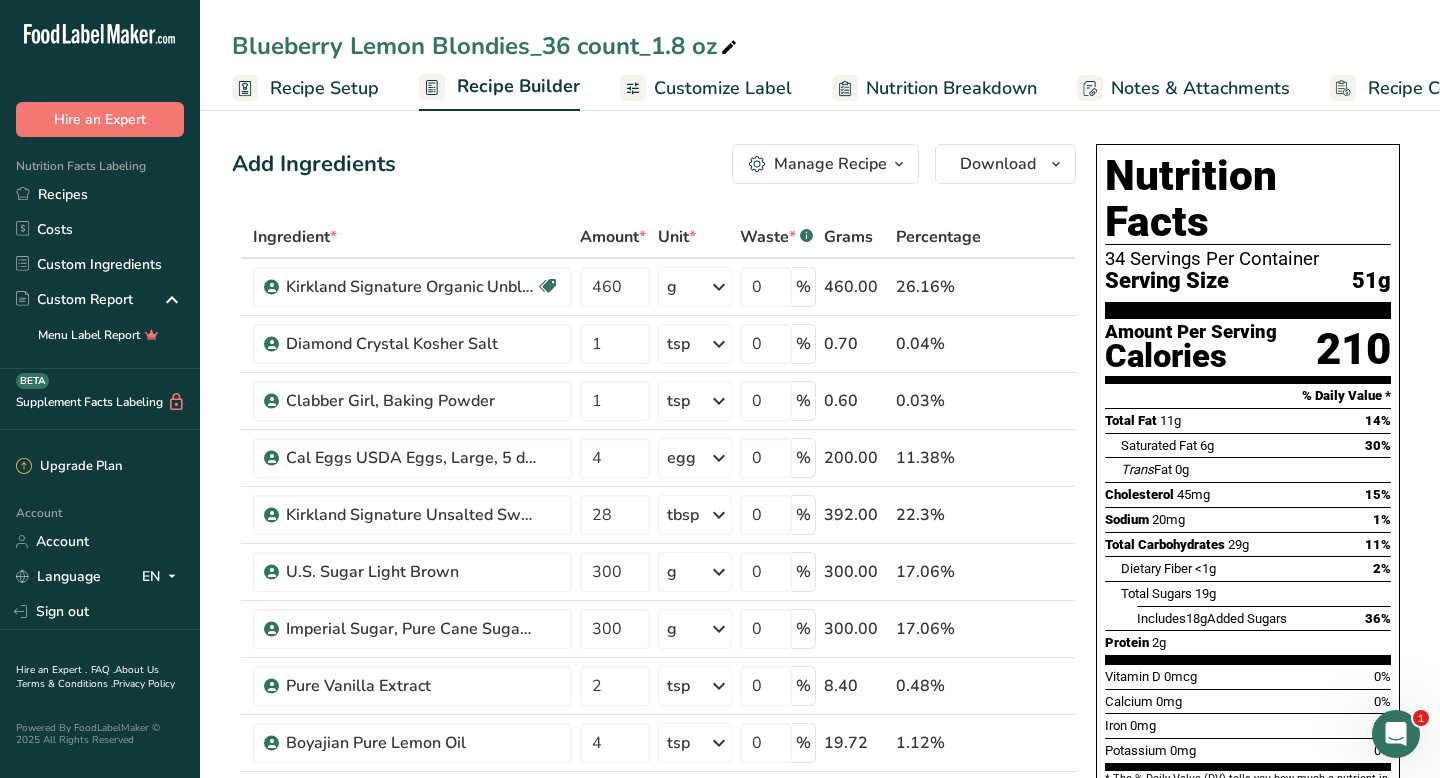 click on "Blueberry Lemon Blondies_36 count_1.8 oz" at bounding box center [486, 46] 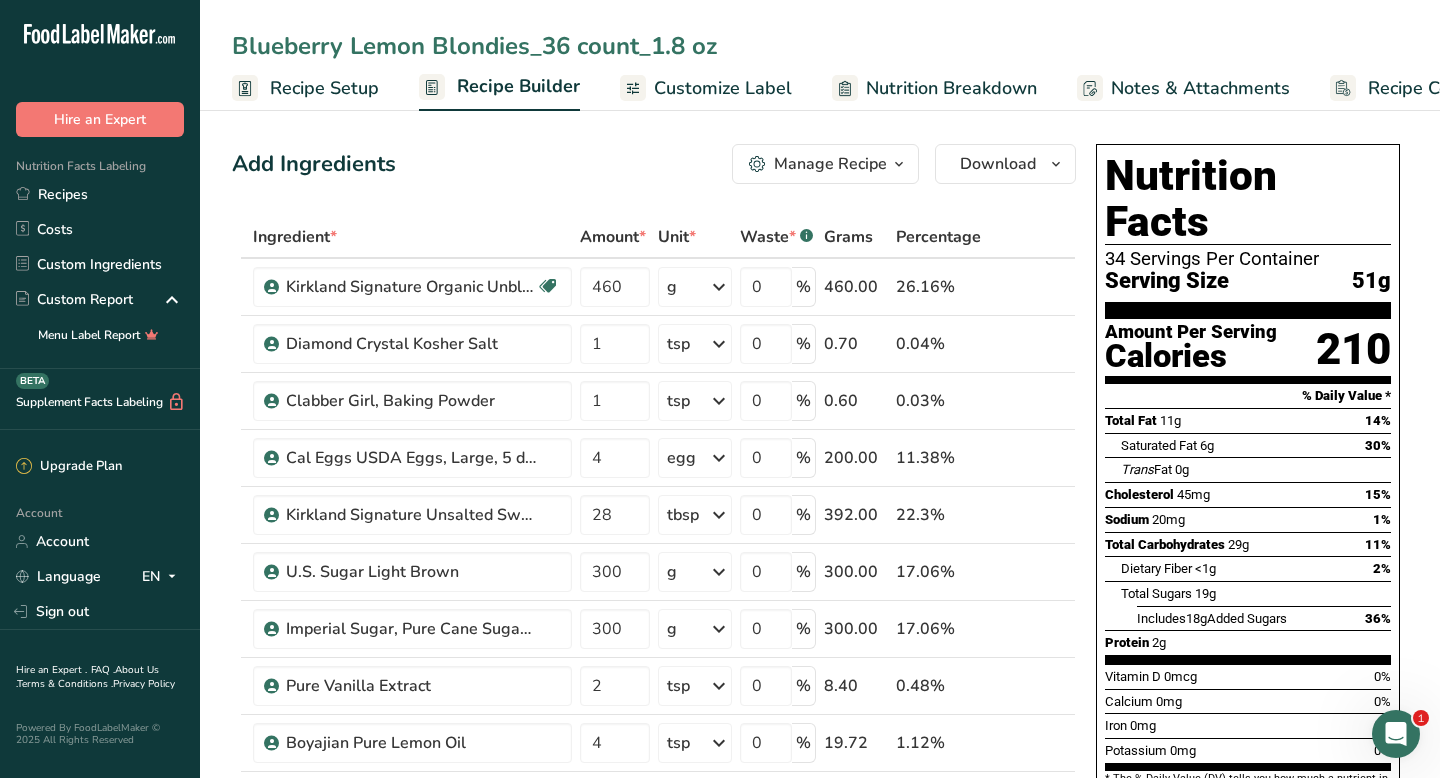 click on "Blueberry Lemon Blondies_36 count_1.8 oz" at bounding box center [820, 46] 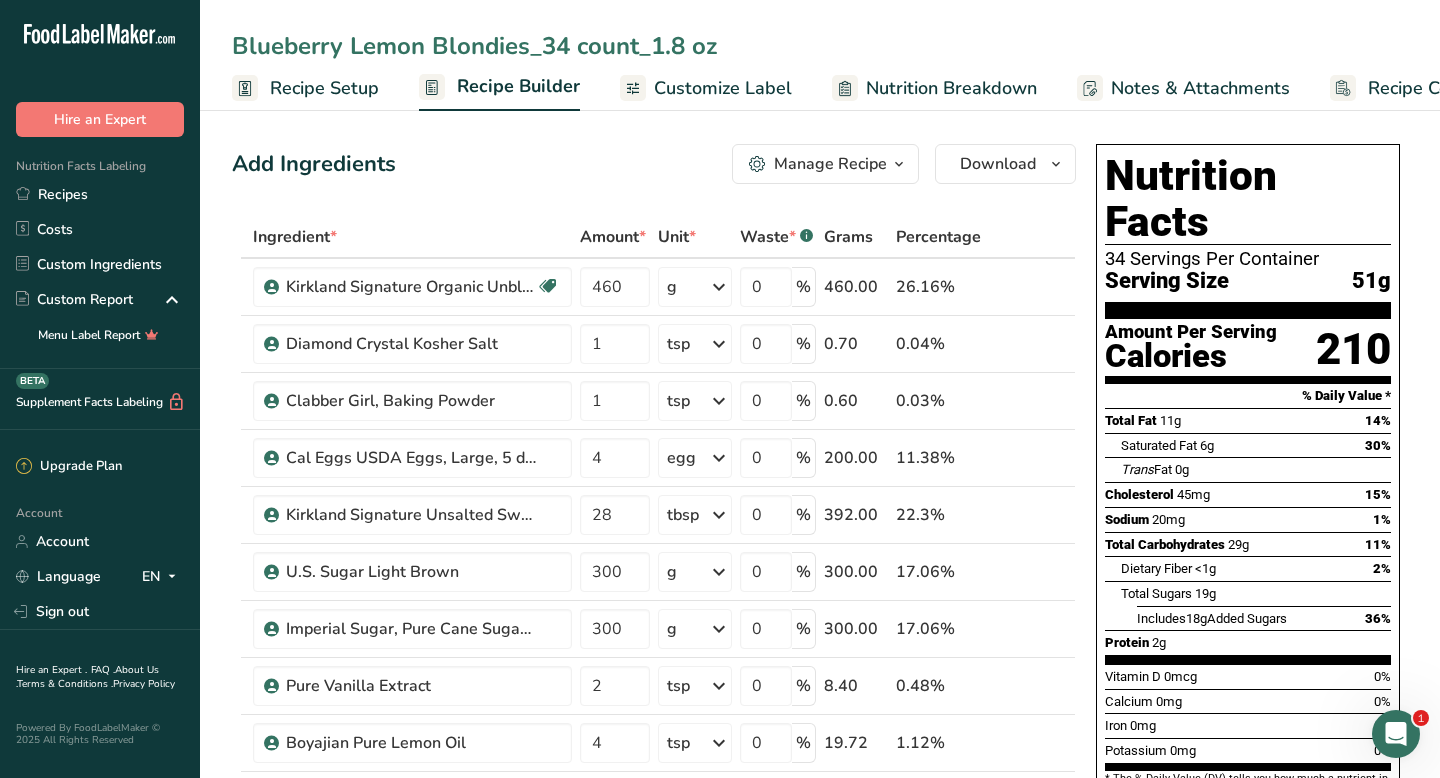 click on "Blueberry Lemon Blondies_34 count_1.8 oz                         Recipe Setup                       Recipe Builder   Customize Label               Nutrition Breakdown               Notes & Attachments                 Recipe Costing" at bounding box center (820, 55) 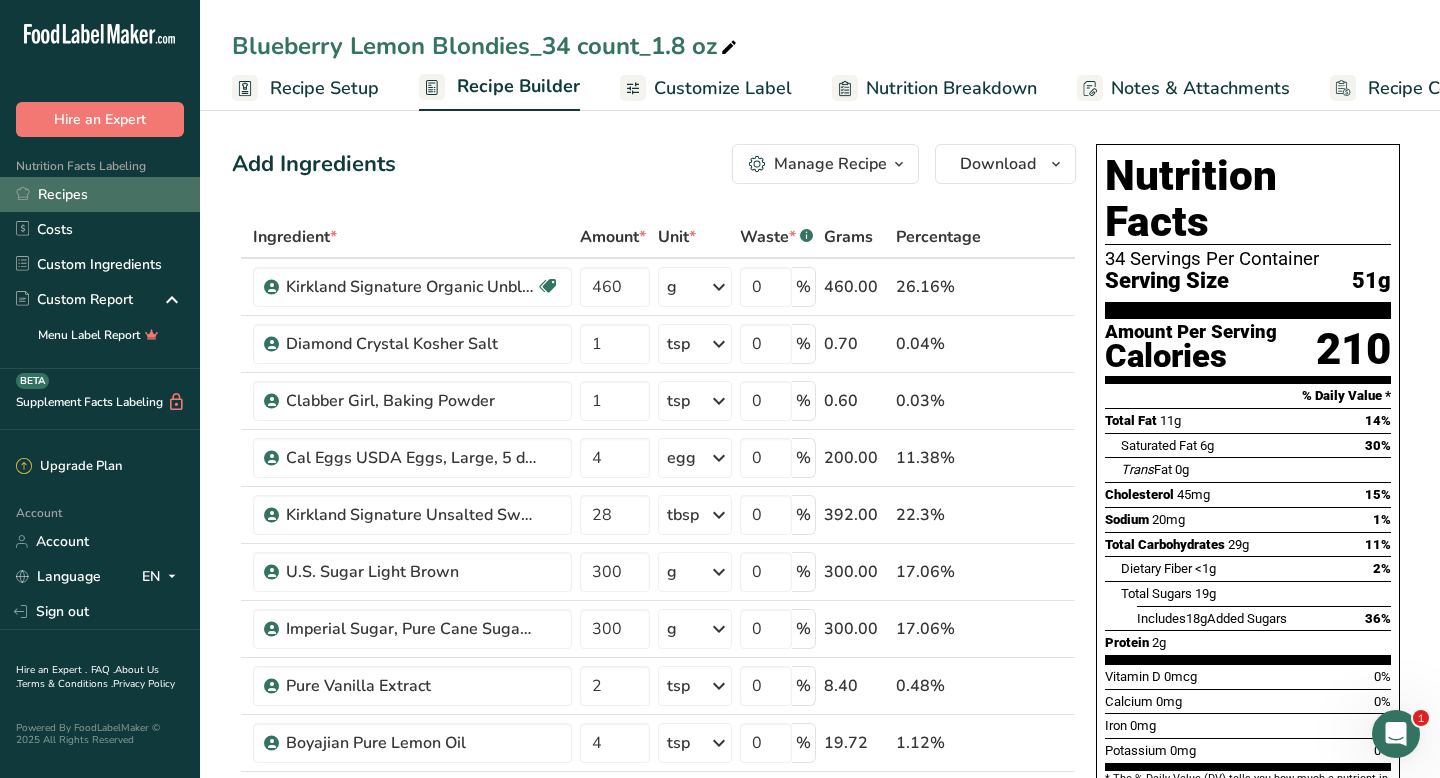 click on "Recipes" at bounding box center [100, 194] 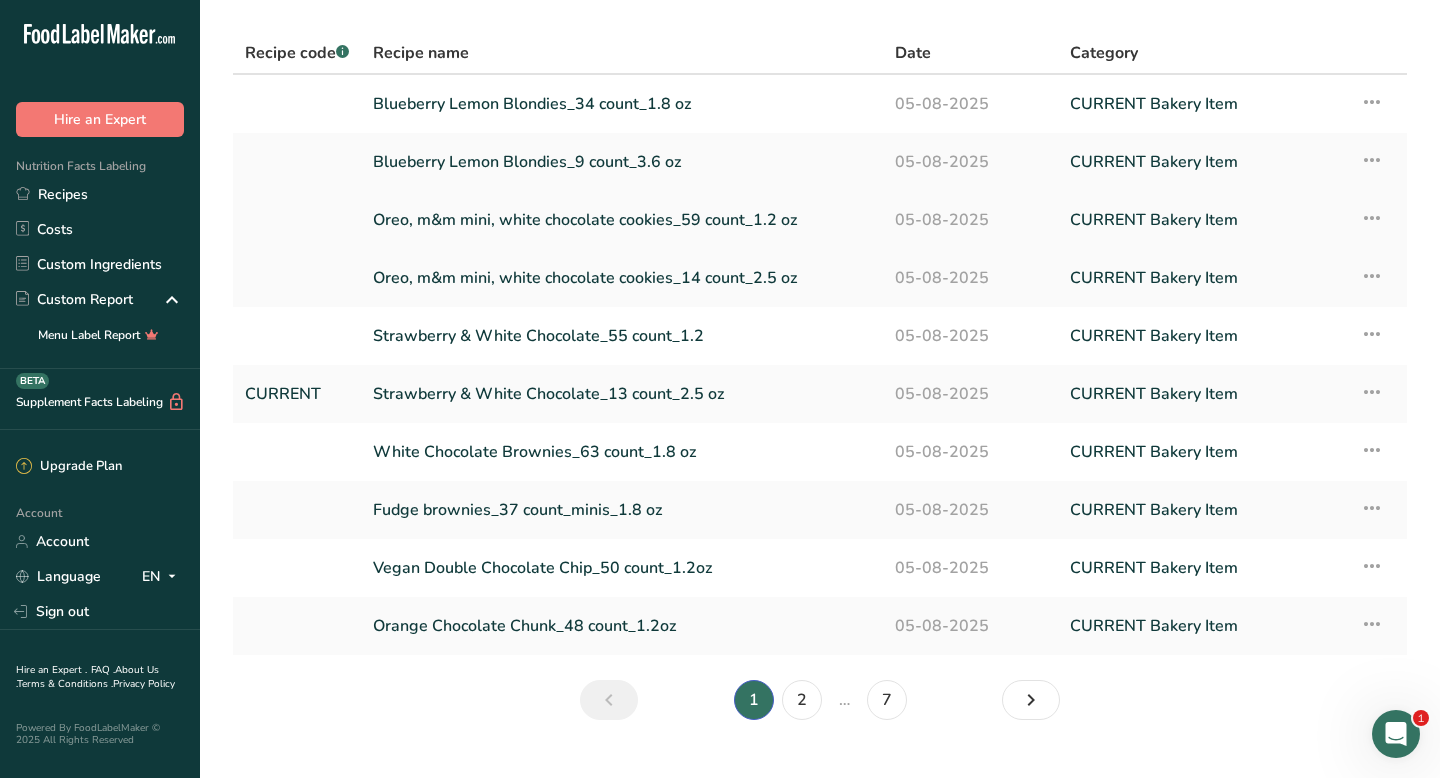 scroll, scrollTop: 99, scrollLeft: 0, axis: vertical 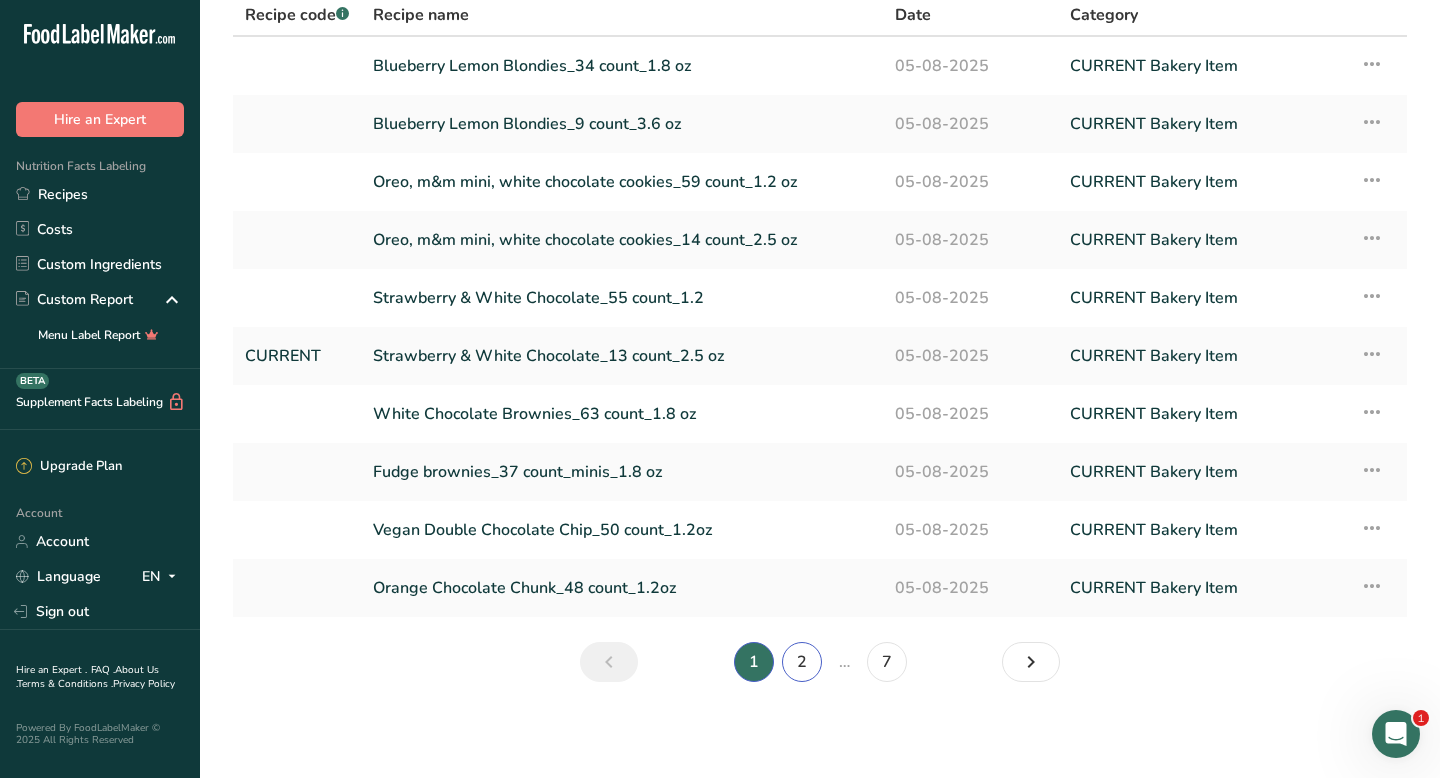 click on "2" at bounding box center (802, 662) 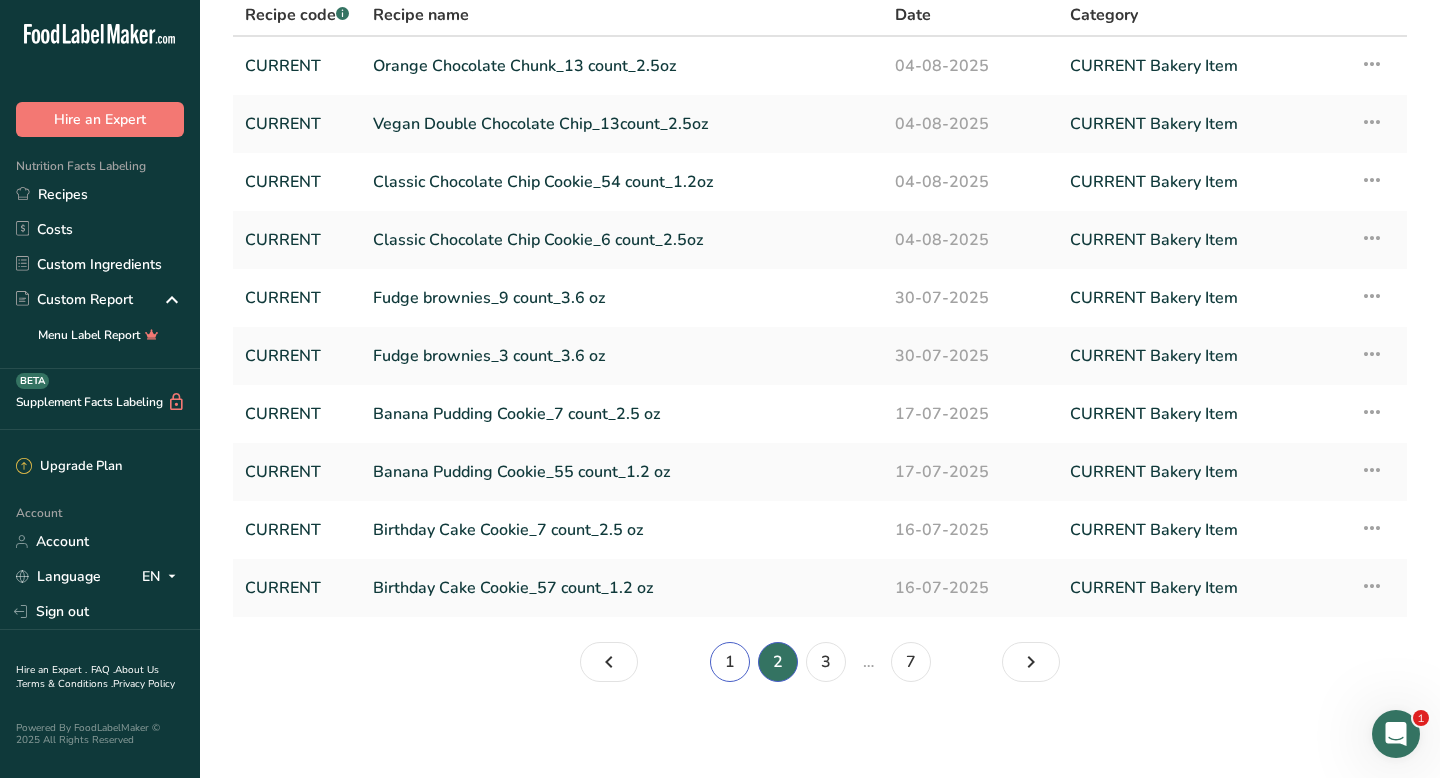 click on "1" at bounding box center [730, 662] 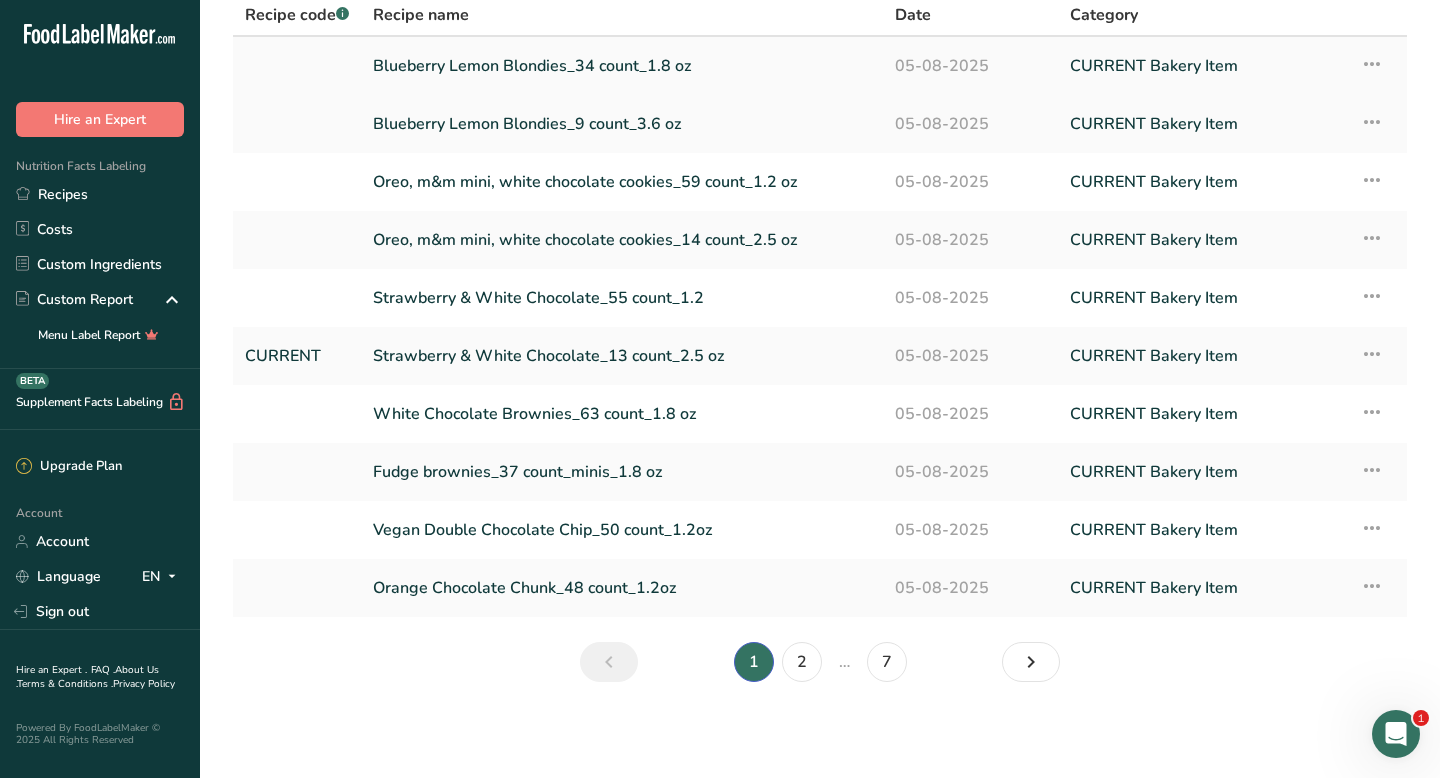 click at bounding box center (1372, 64) 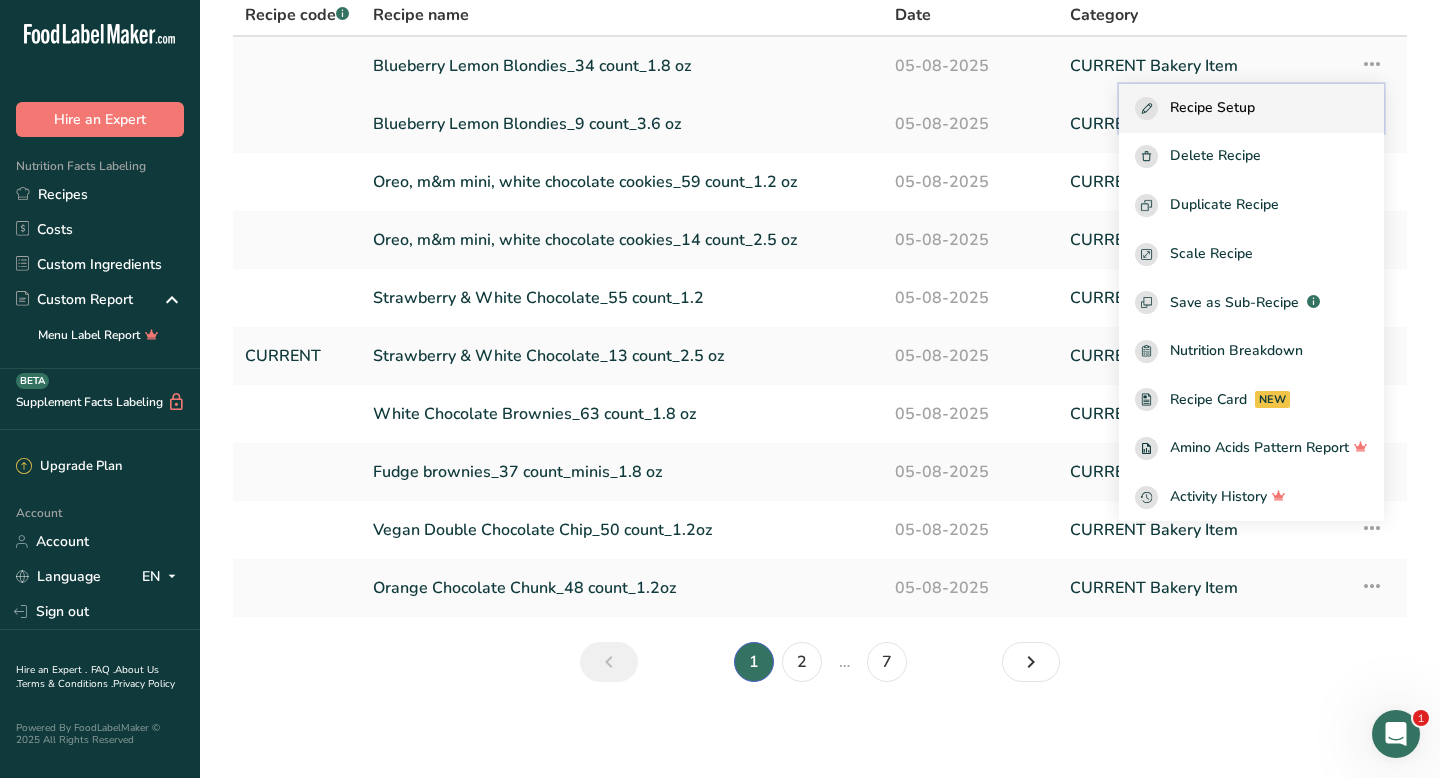 click on "Recipe Setup" at bounding box center [1212, 108] 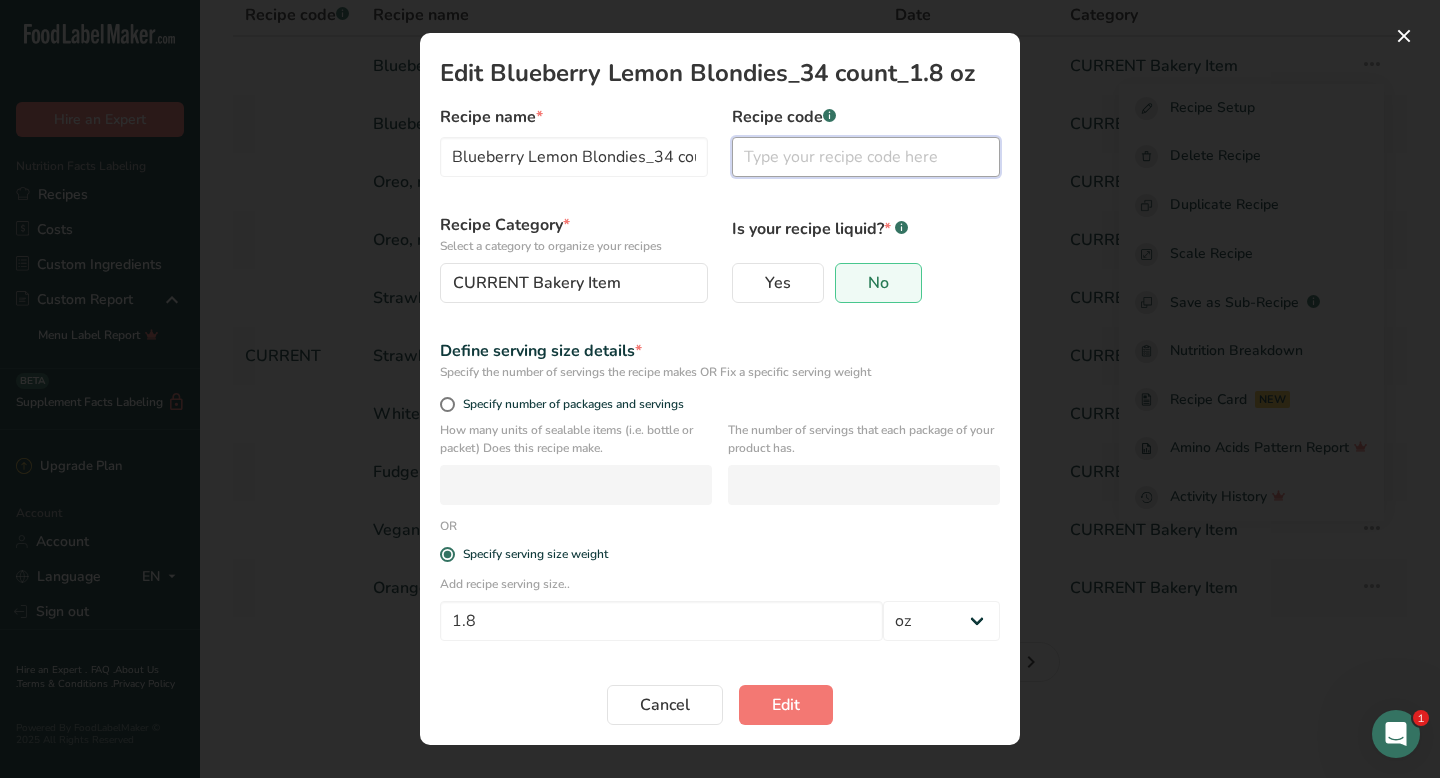 click at bounding box center [866, 157] 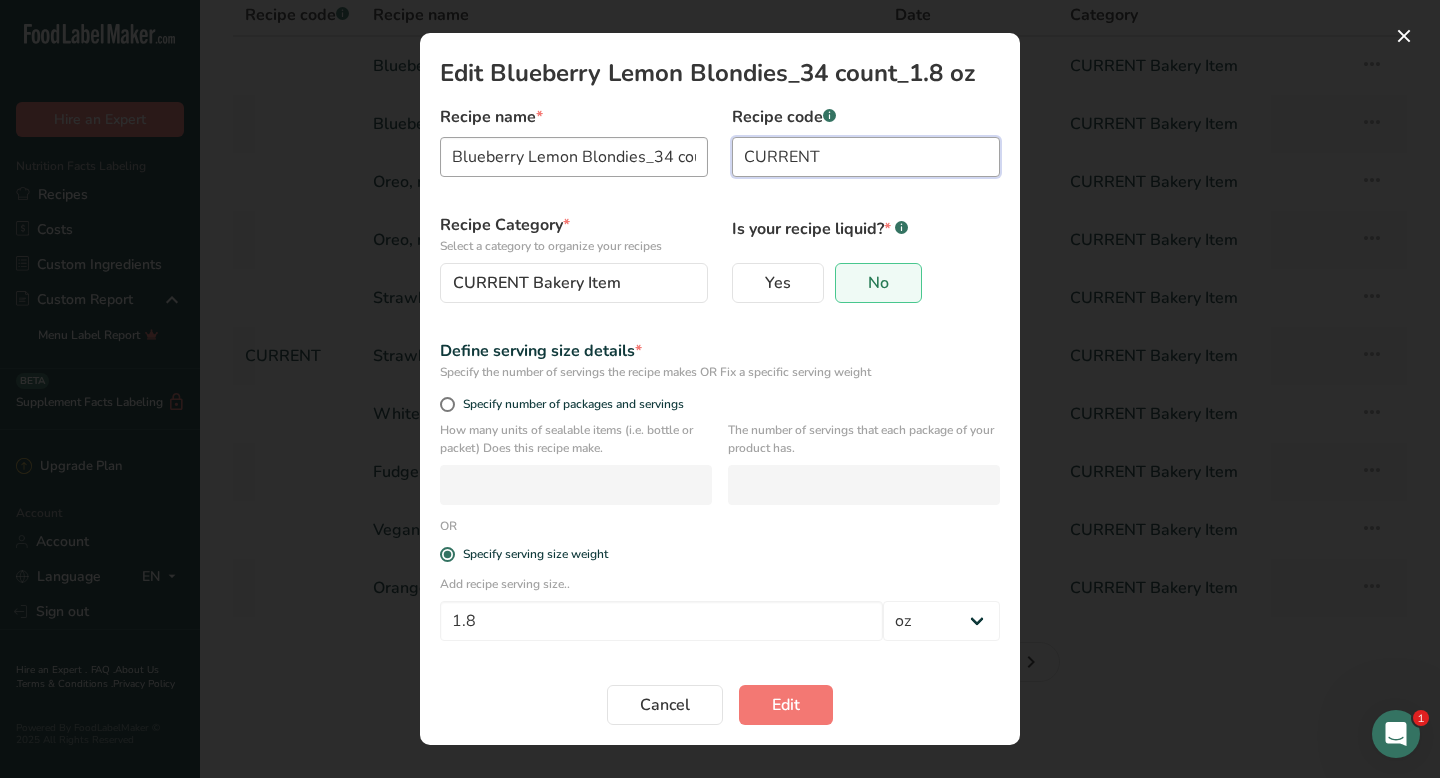 drag, startPoint x: 862, startPoint y: 160, endPoint x: 706, endPoint y: 150, distance: 156.32019 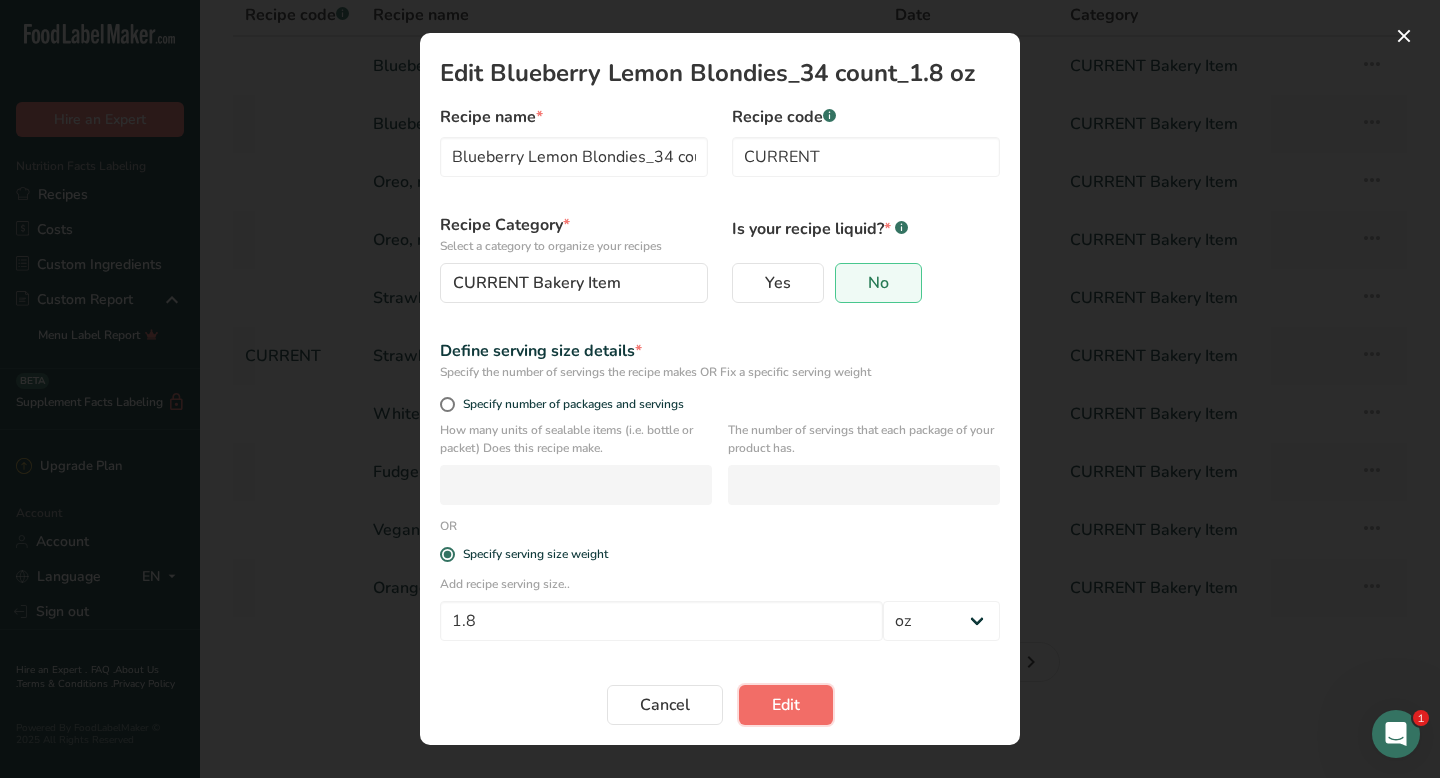 click on "Edit" at bounding box center (786, 705) 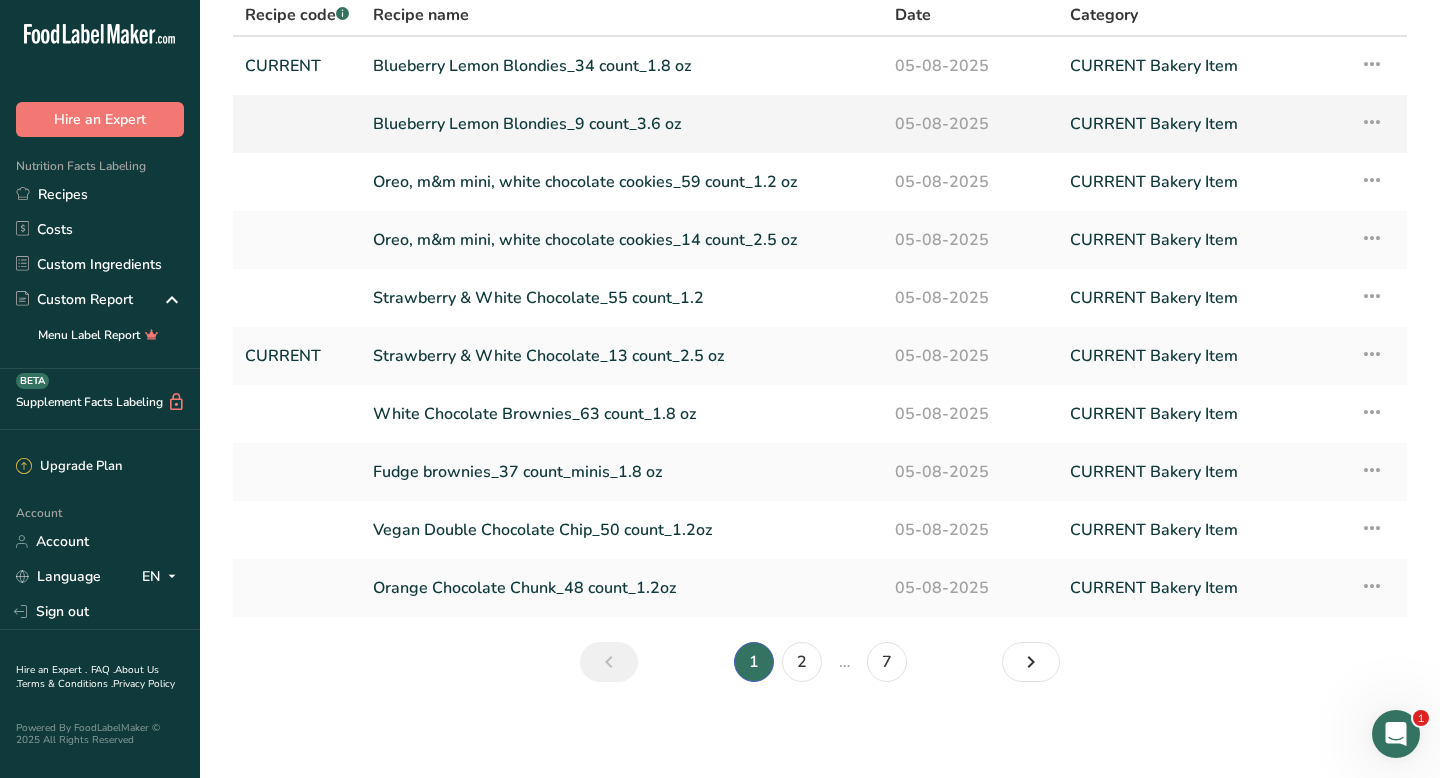 click at bounding box center (1372, 122) 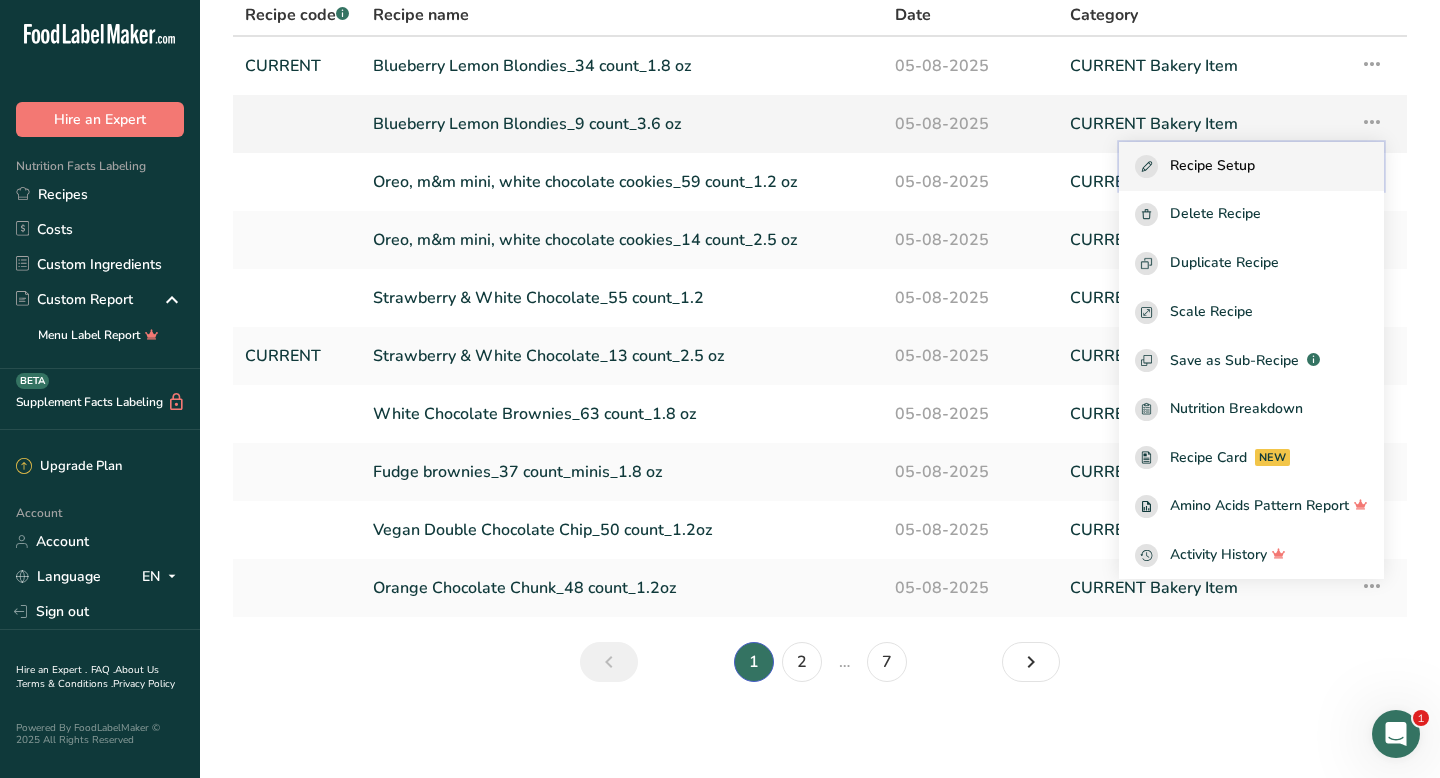 click on "Recipe Setup" at bounding box center (1251, 166) 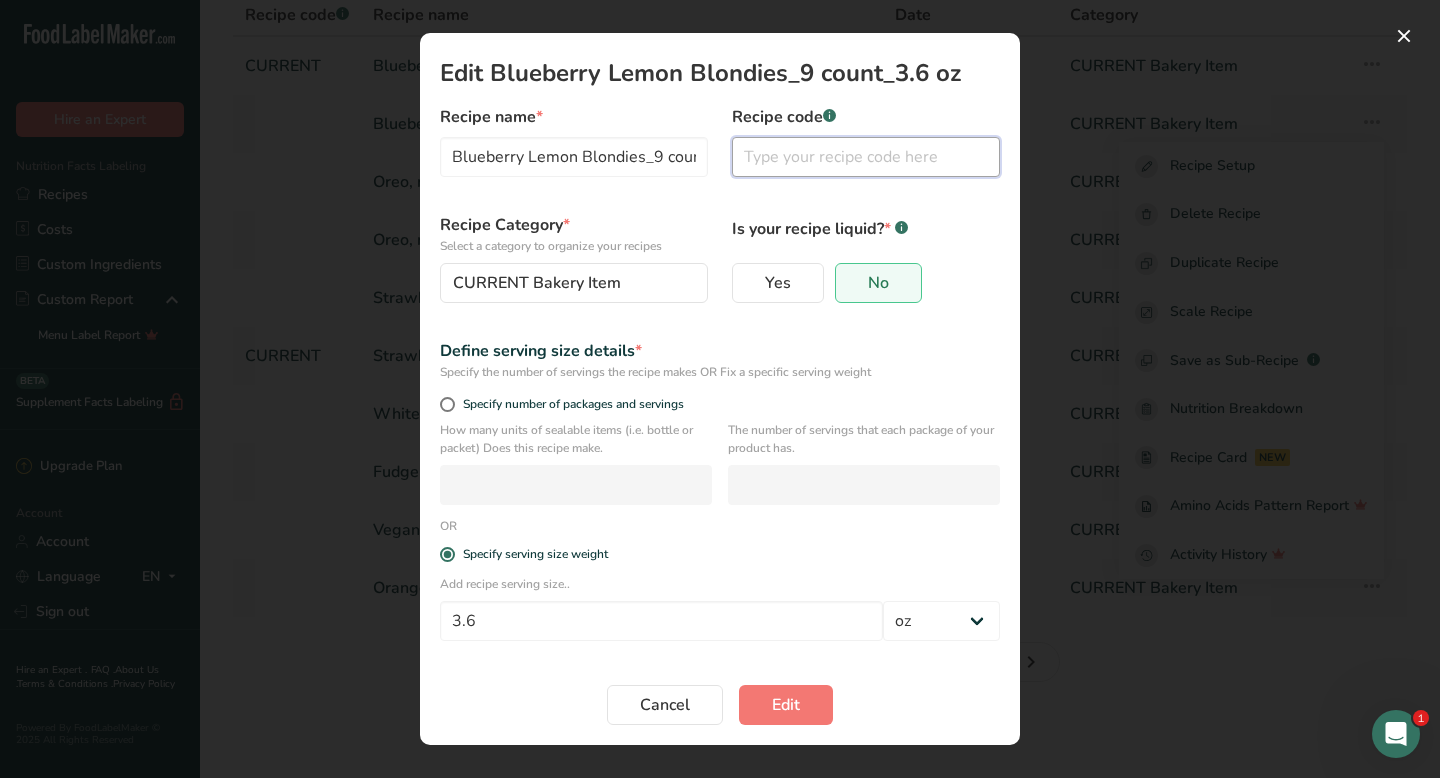click at bounding box center [866, 157] 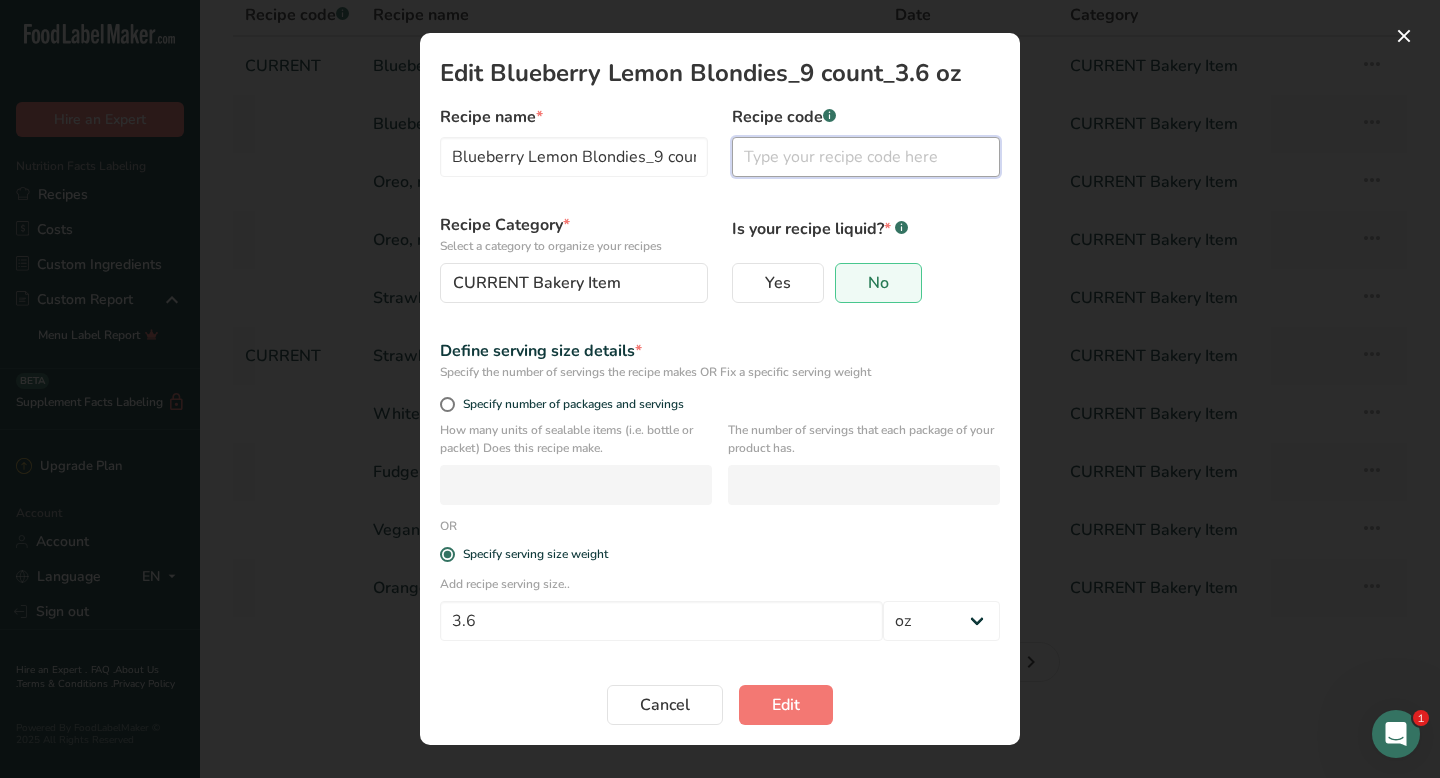 paste on "CURRENT" 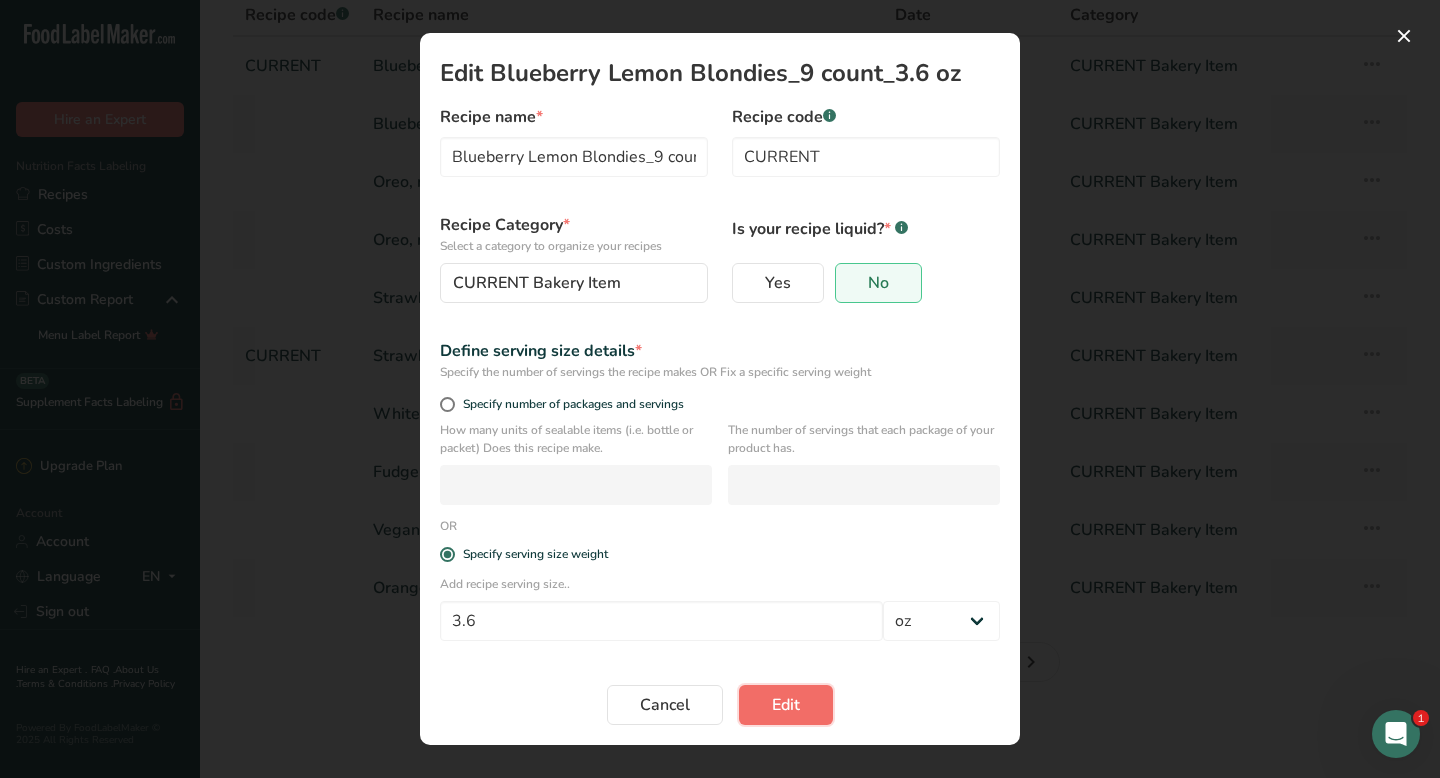 click on "Edit" at bounding box center (786, 705) 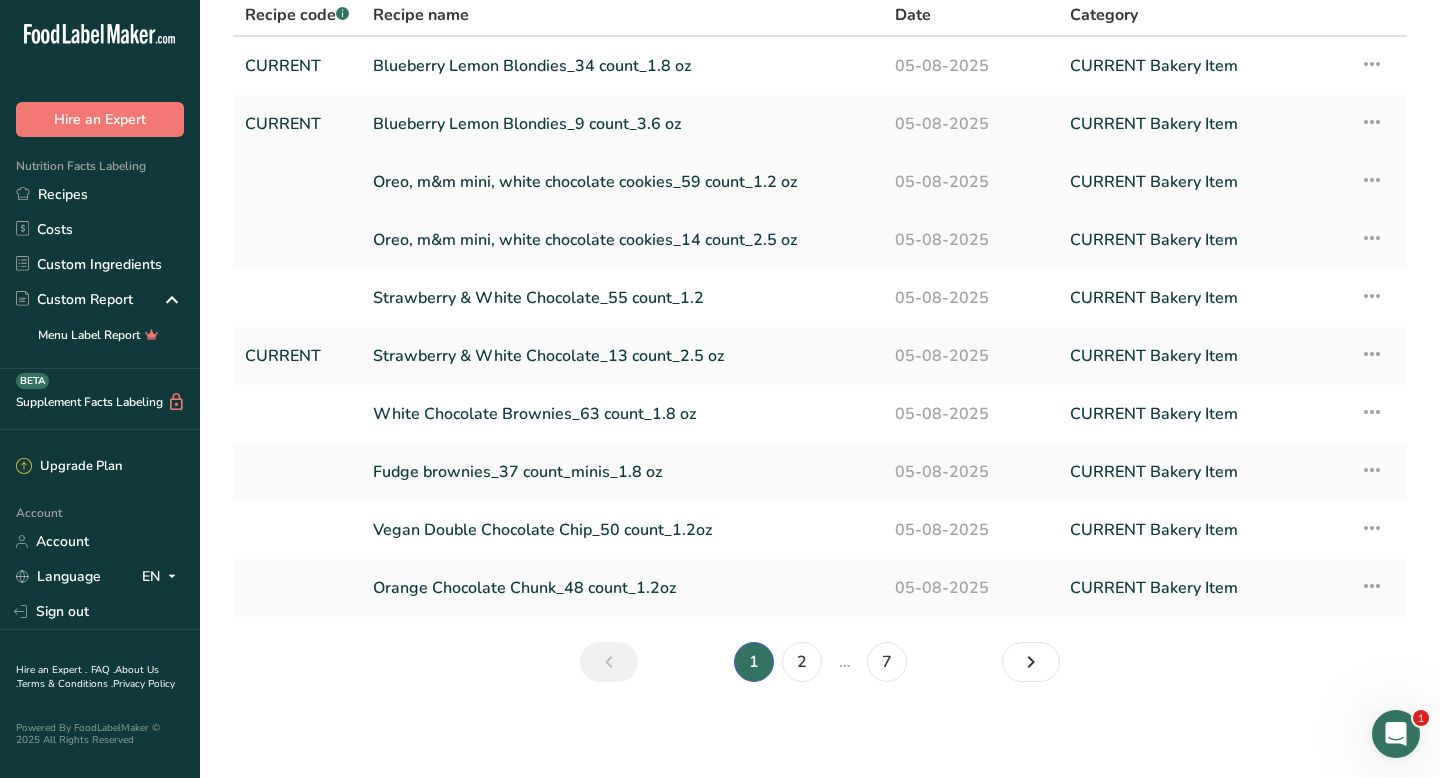 click at bounding box center [1372, 180] 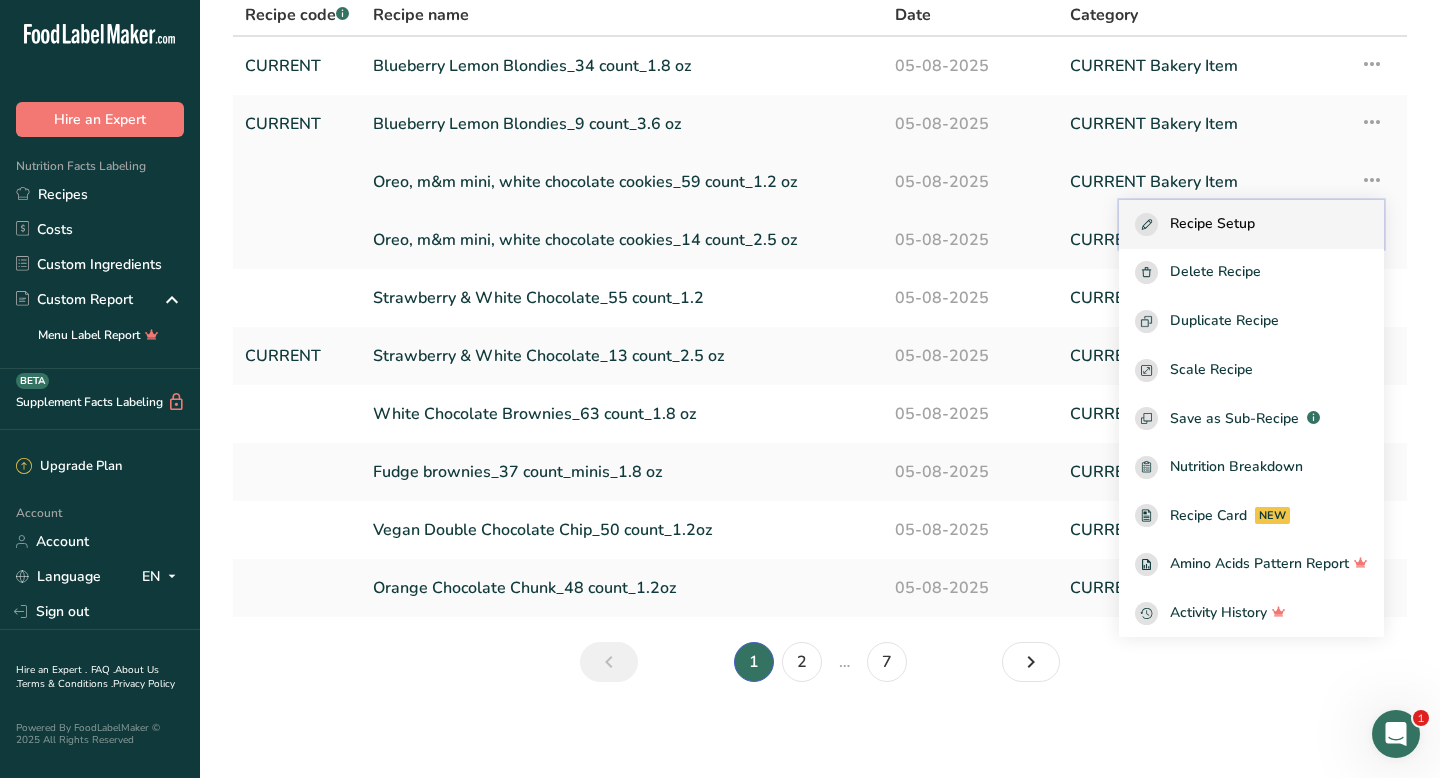 click on "Recipe Setup" at bounding box center (1212, 224) 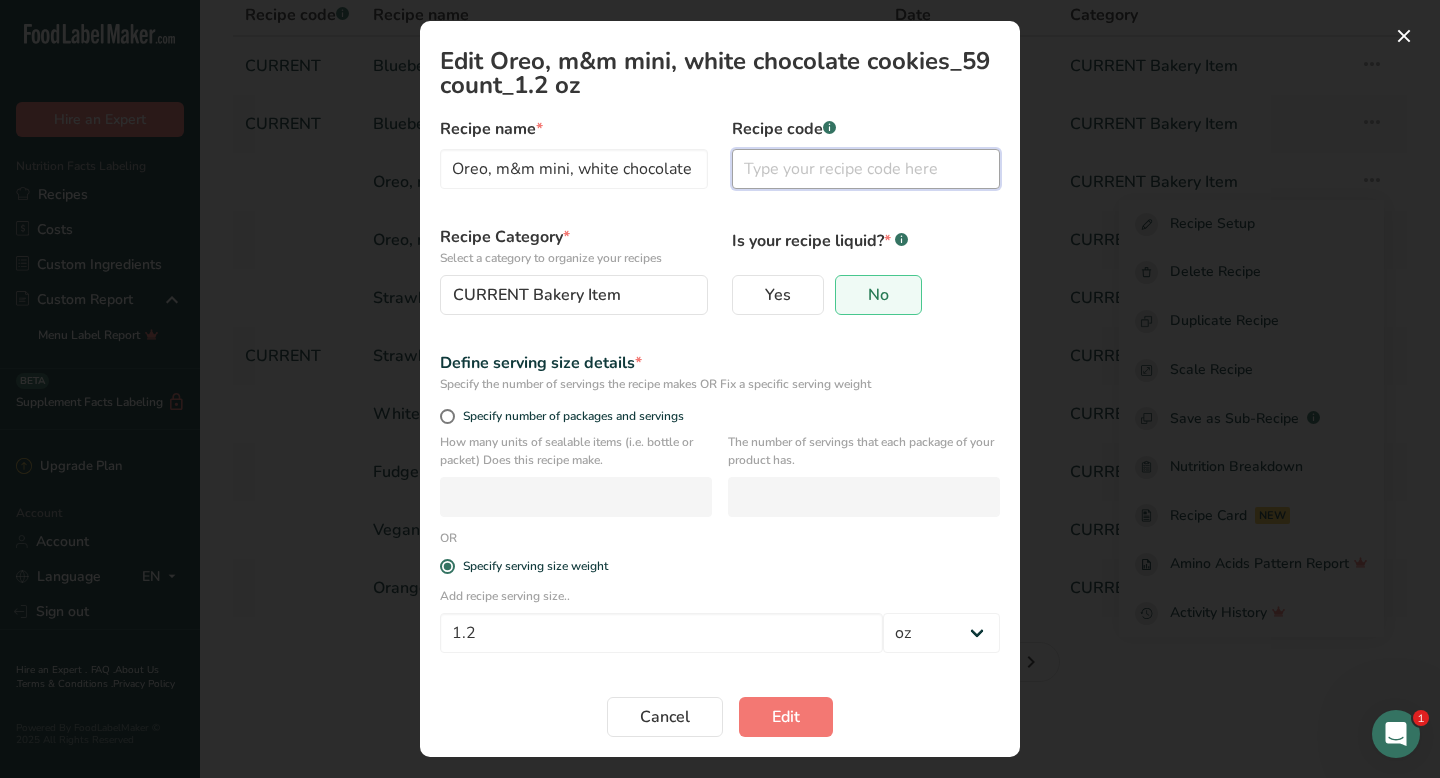 click at bounding box center [866, 169] 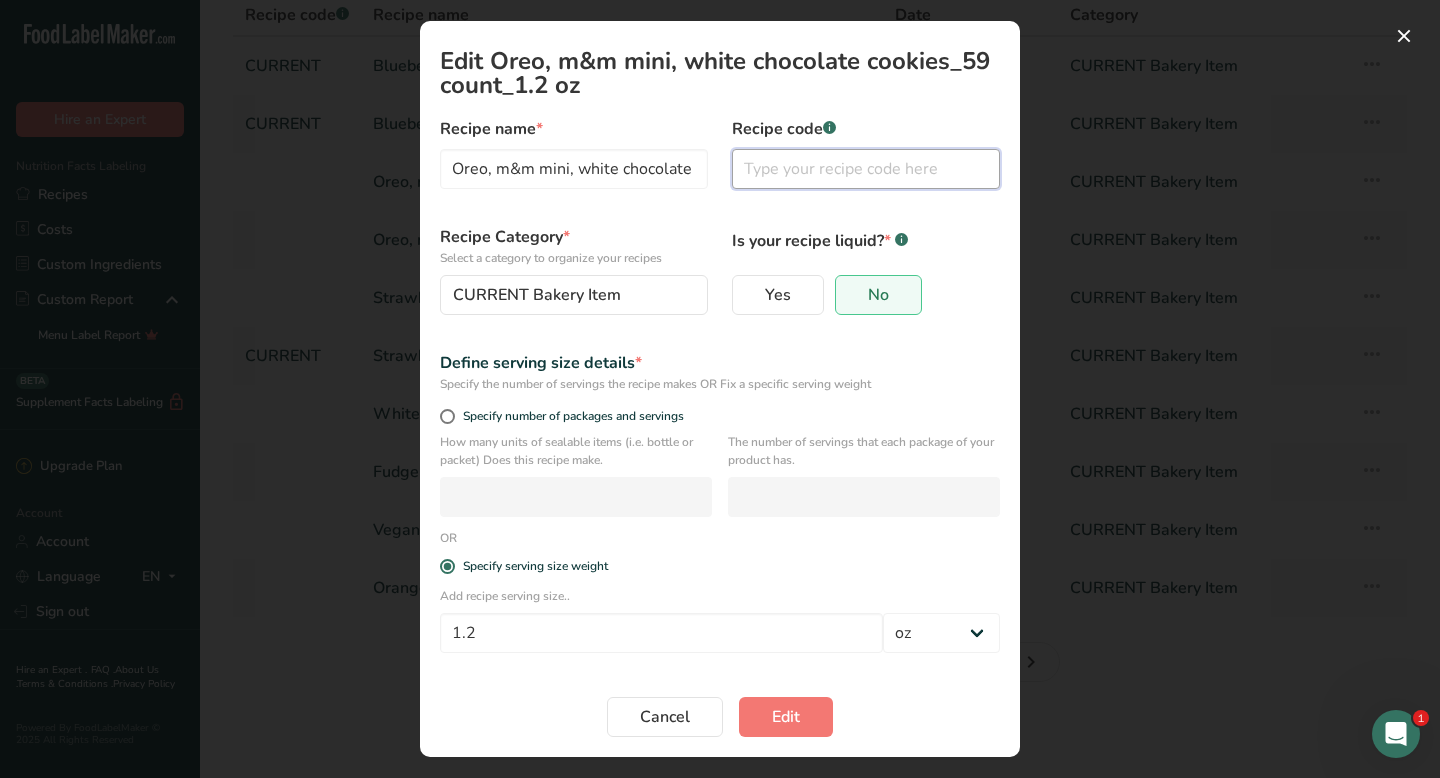 paste on "CURRENT" 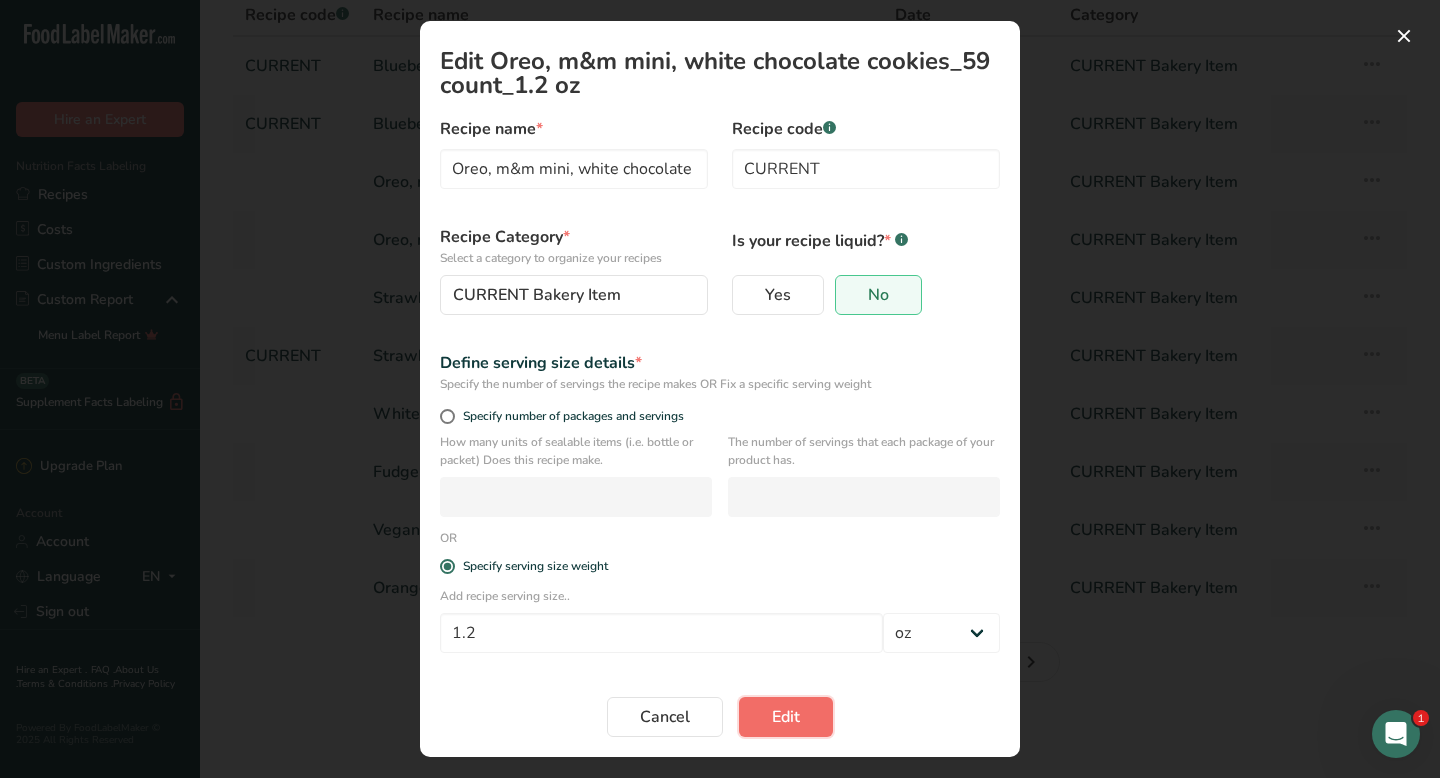 click on "Edit" at bounding box center [786, 717] 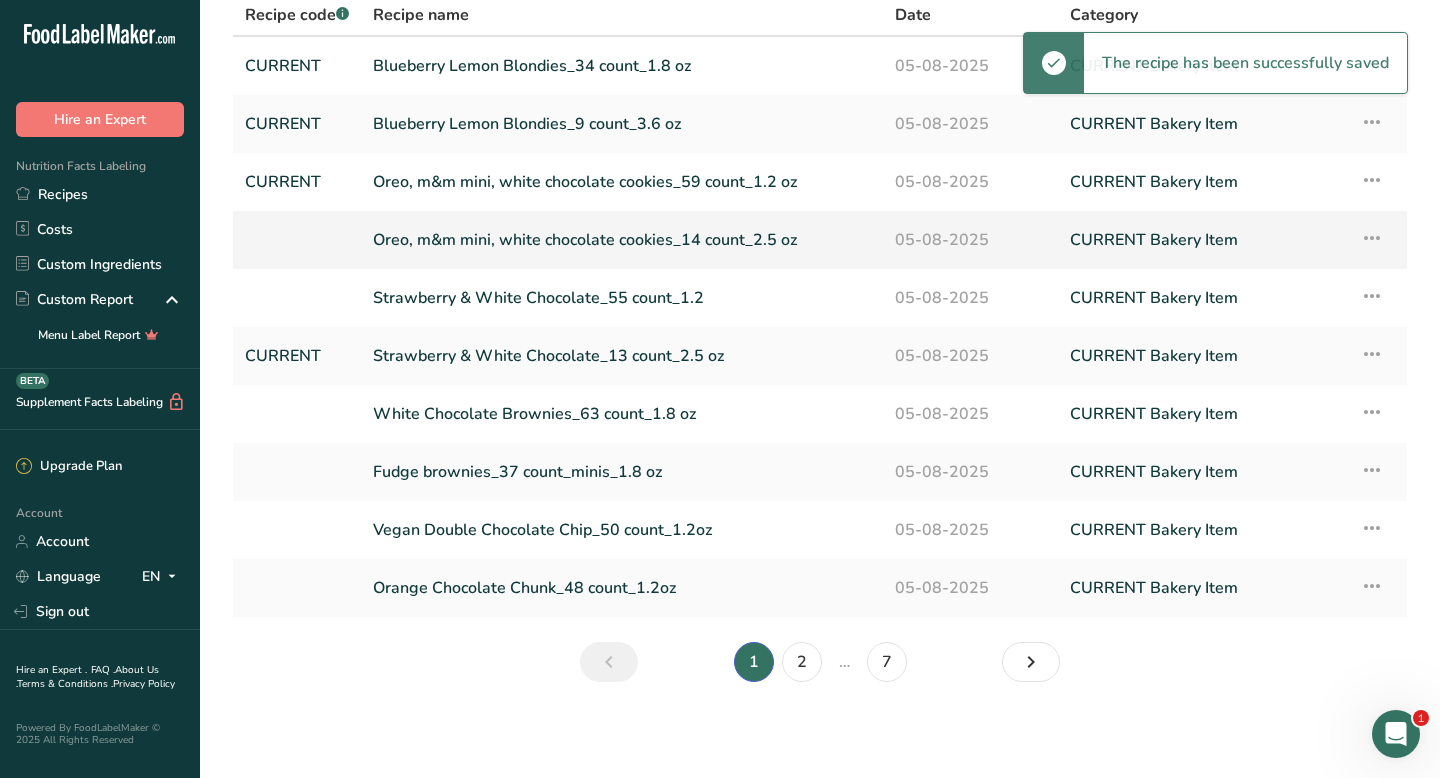 click at bounding box center (1372, 238) 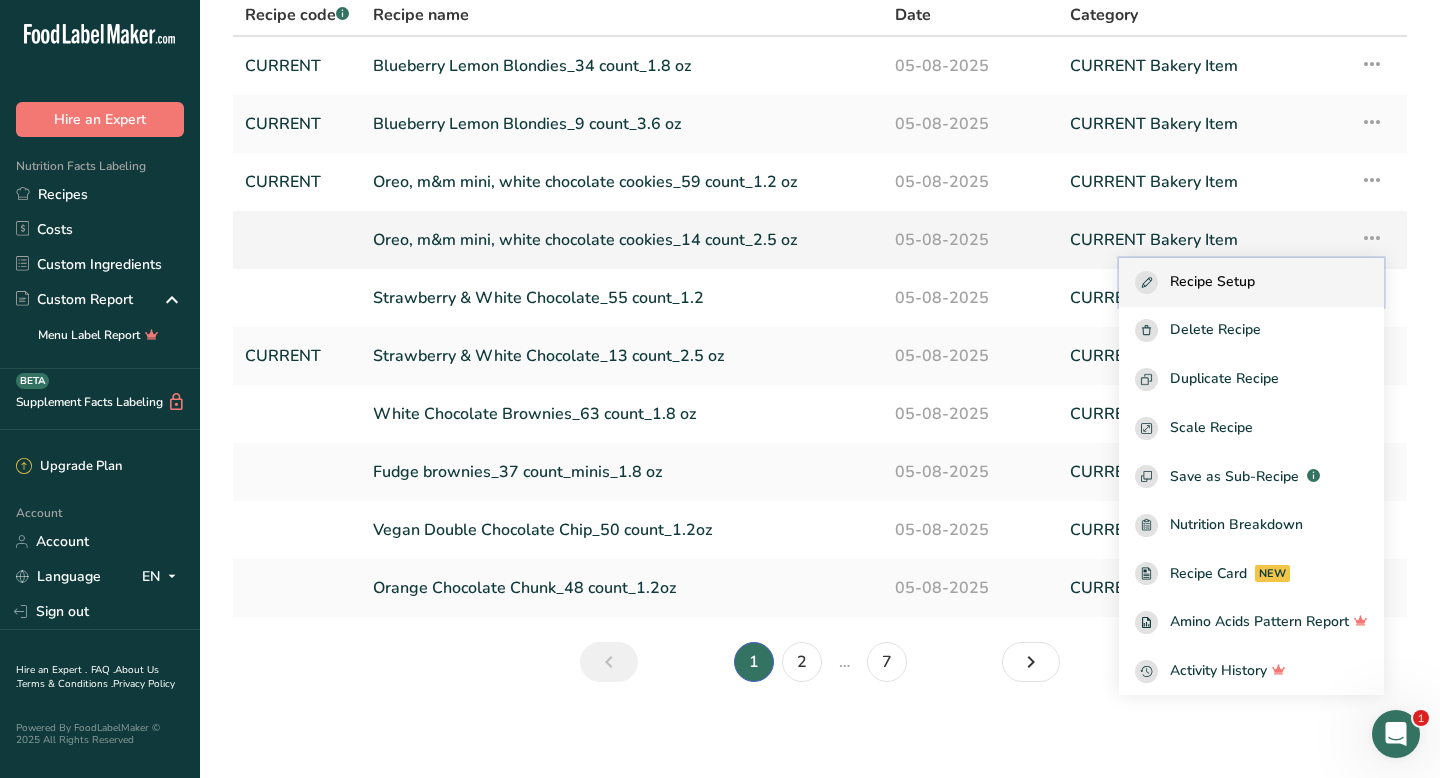 click on "Recipe Setup" at bounding box center (1212, 282) 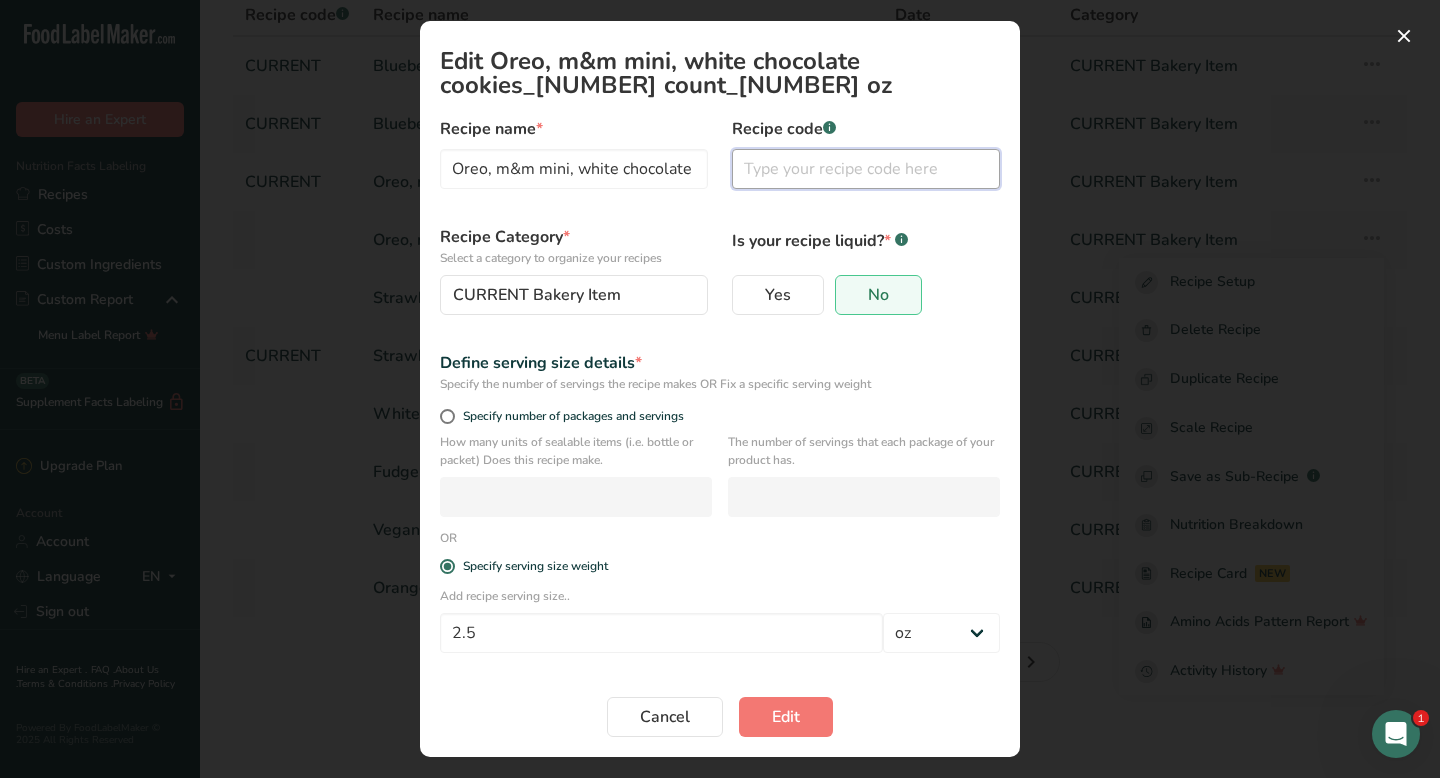 click at bounding box center (866, 169) 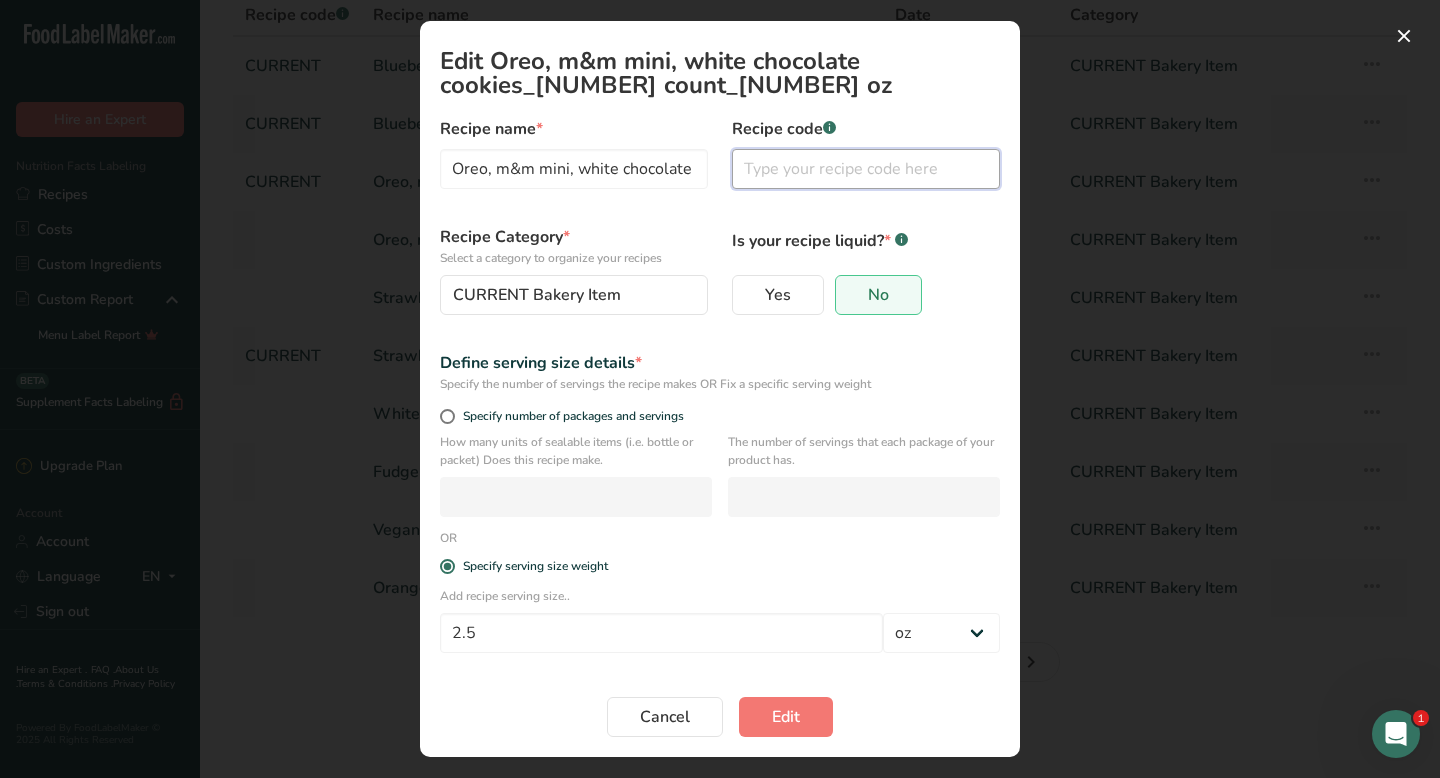 paste on "CURRENT" 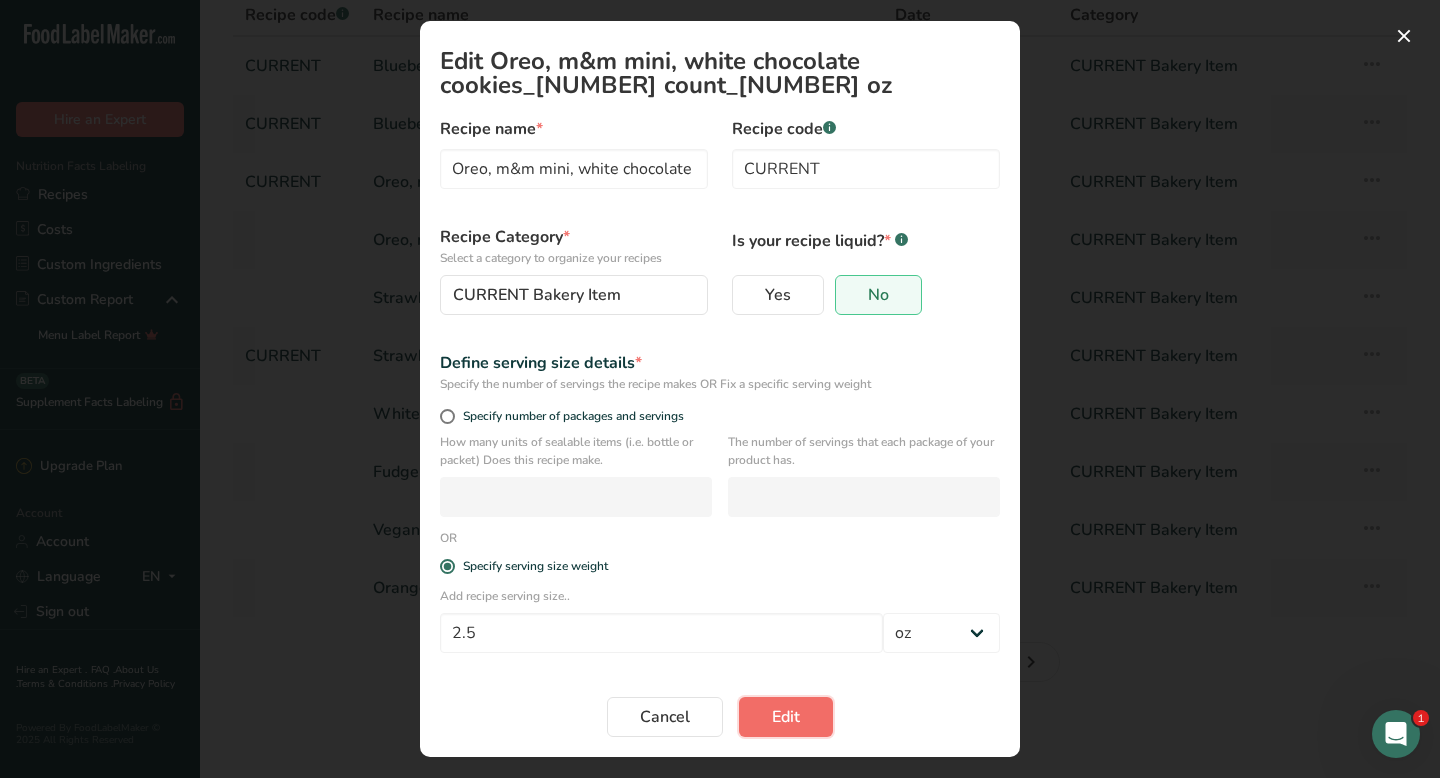 click on "Edit" at bounding box center [786, 717] 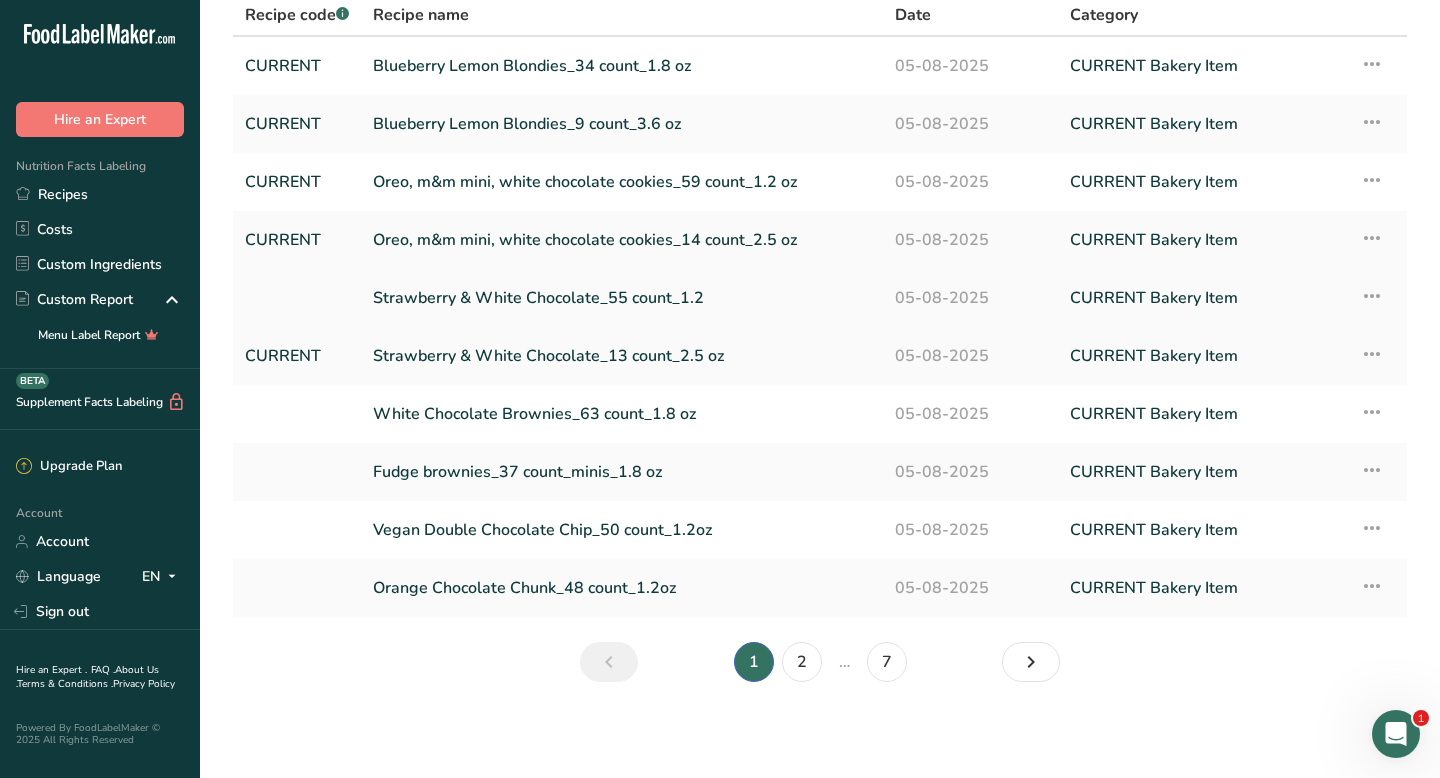 click at bounding box center [1372, 296] 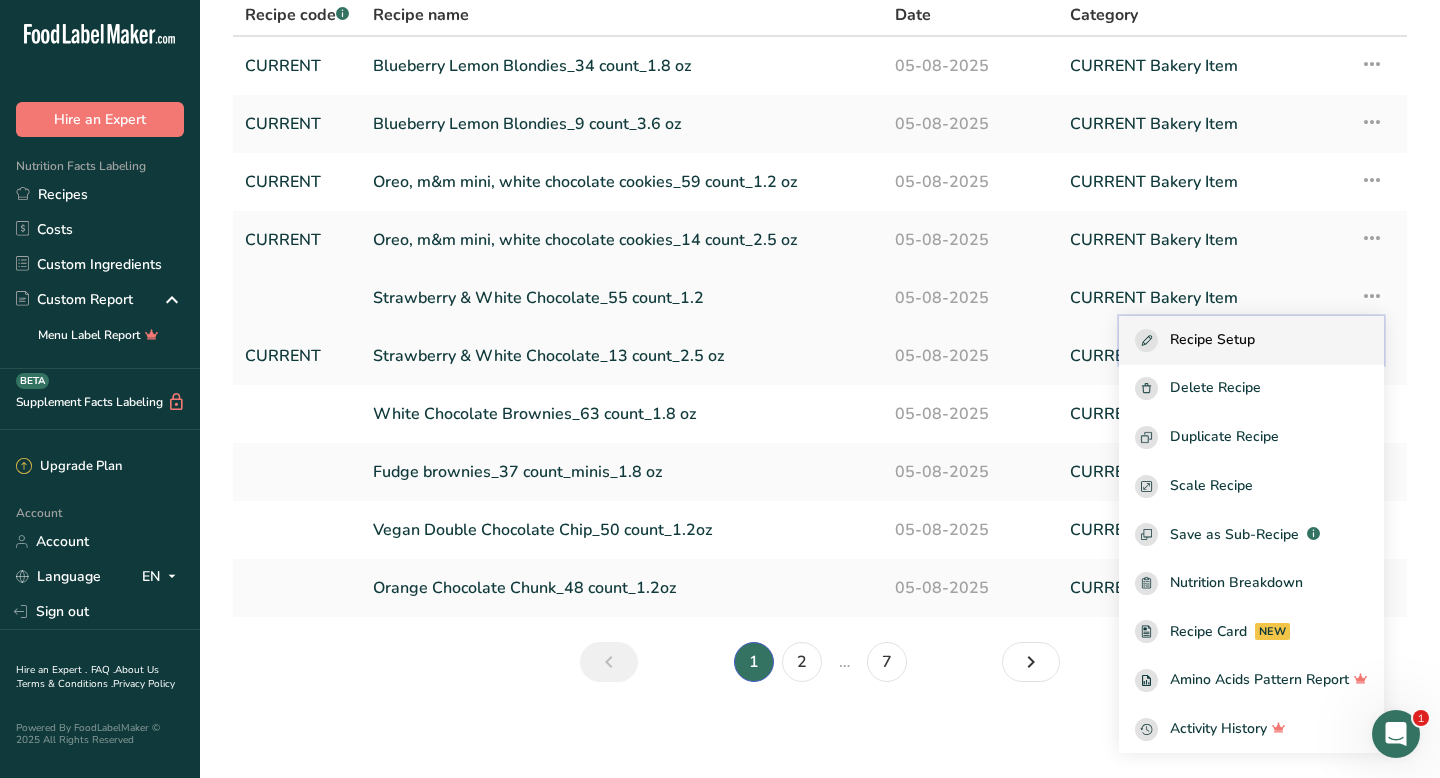 click on "Recipe Setup" at bounding box center (1212, 340) 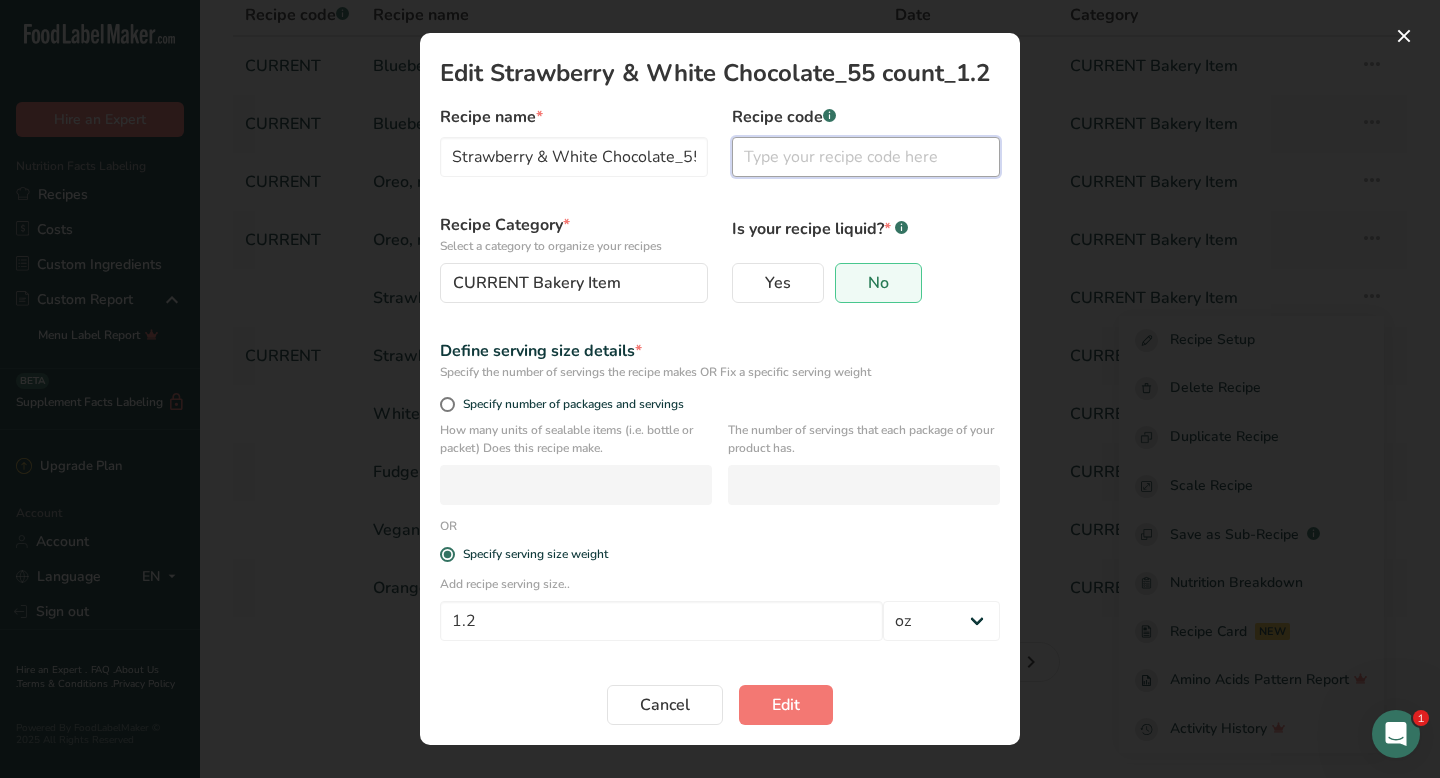 click at bounding box center [866, 157] 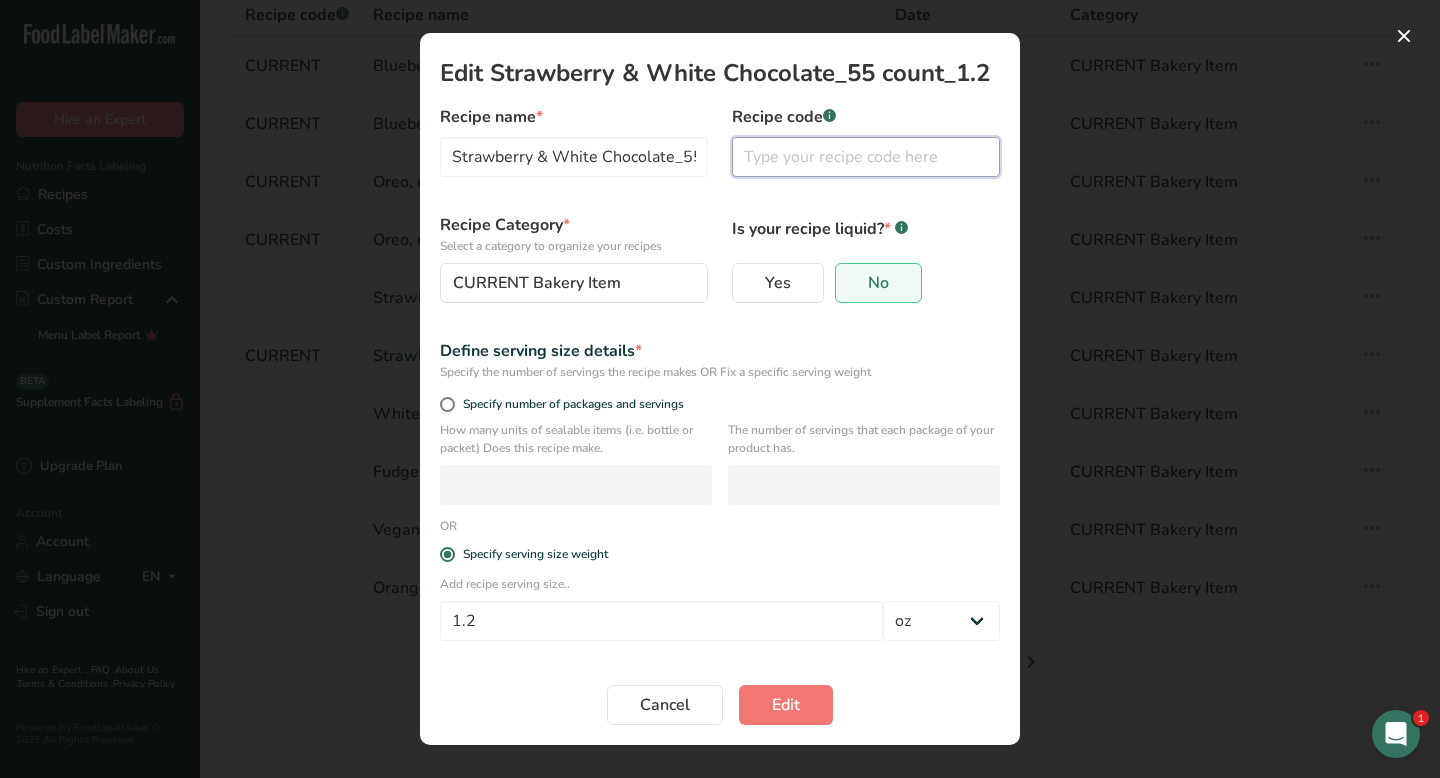 paste on "CURRENT" 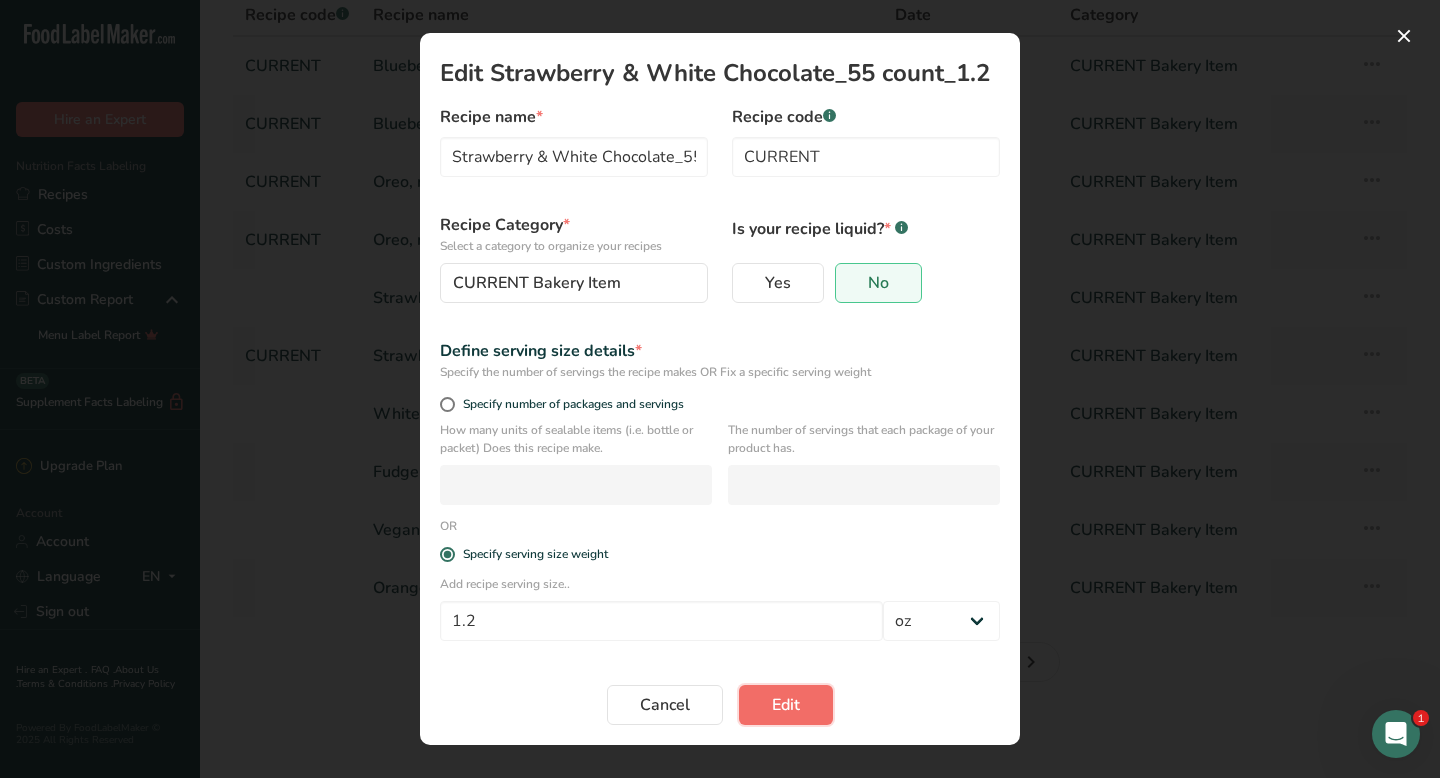 click on "Edit" at bounding box center [786, 705] 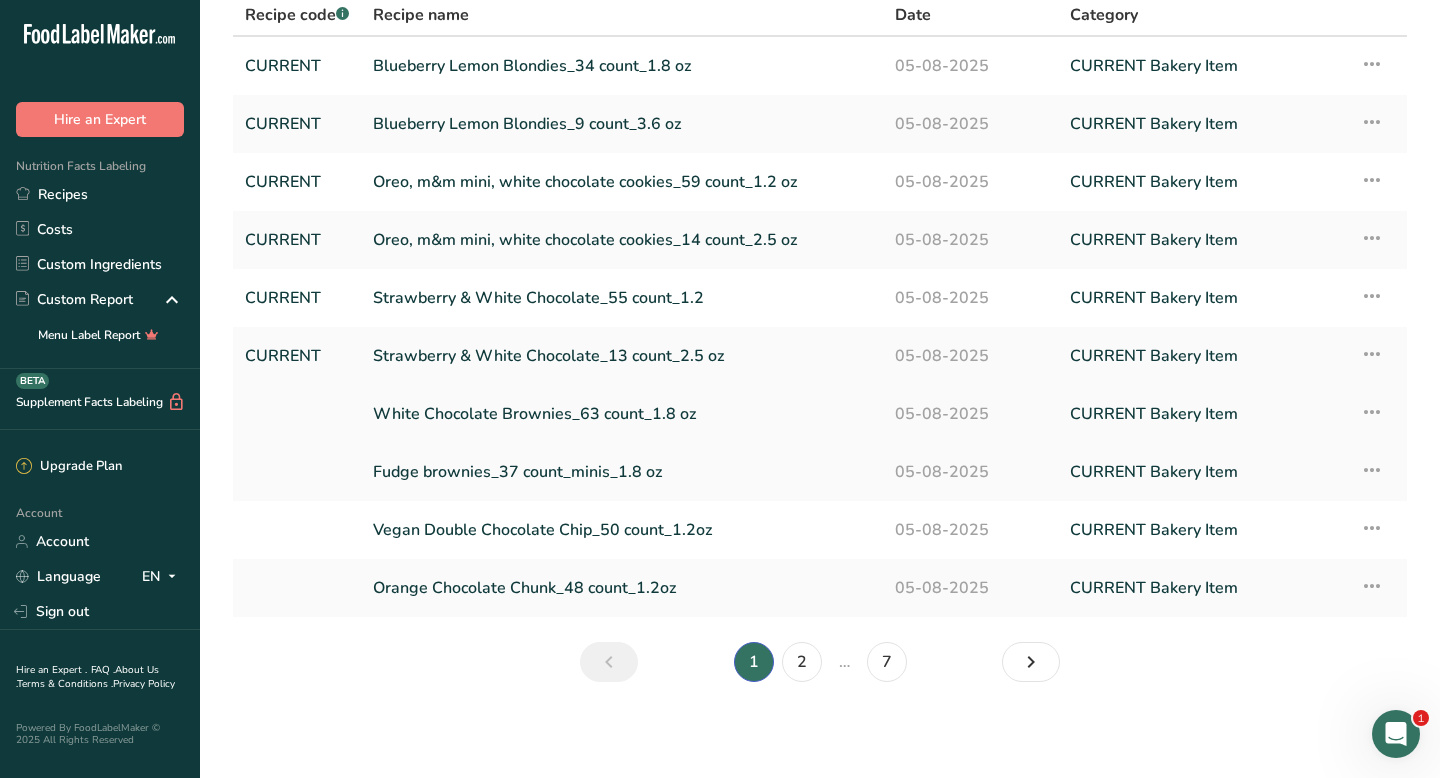click at bounding box center (1372, 412) 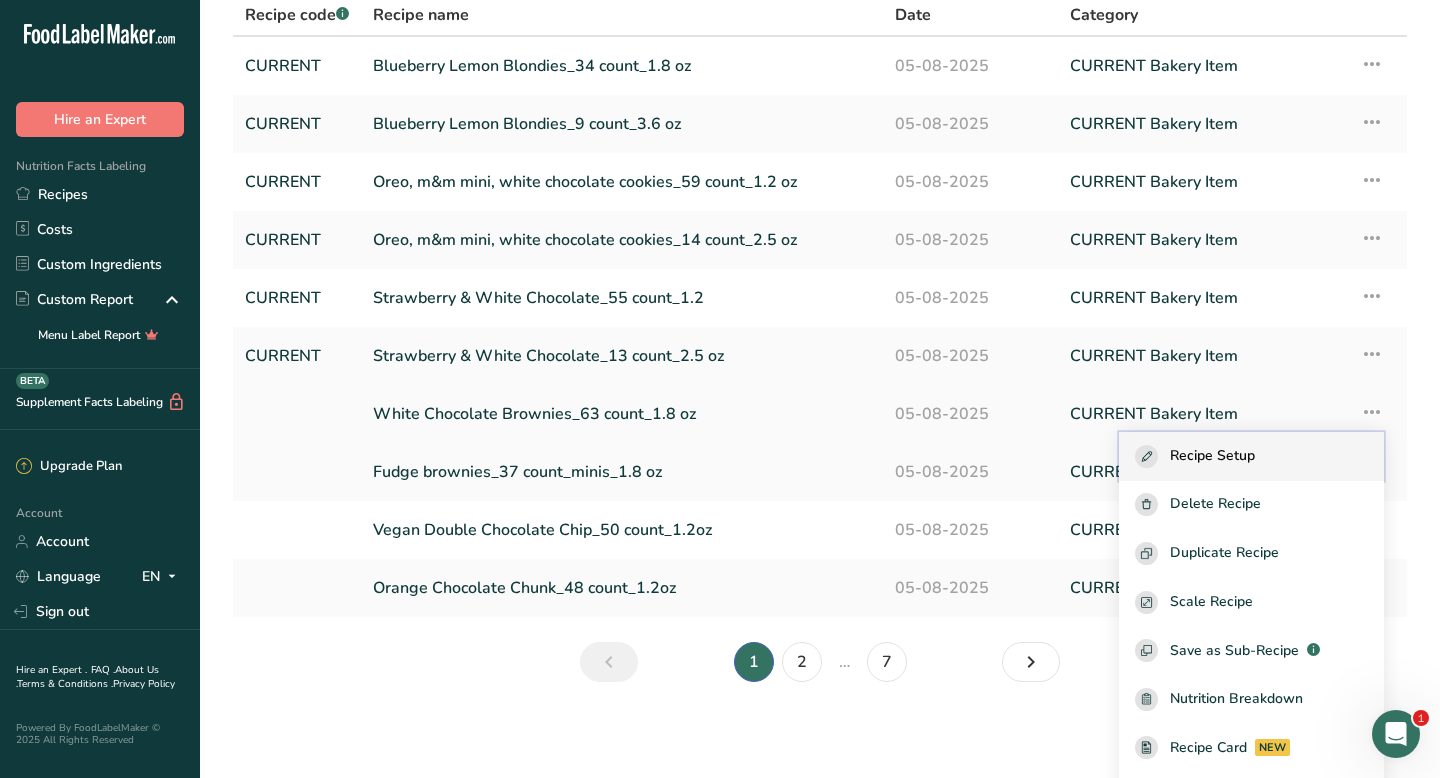click on "Recipe Setup" at bounding box center [1251, 456] 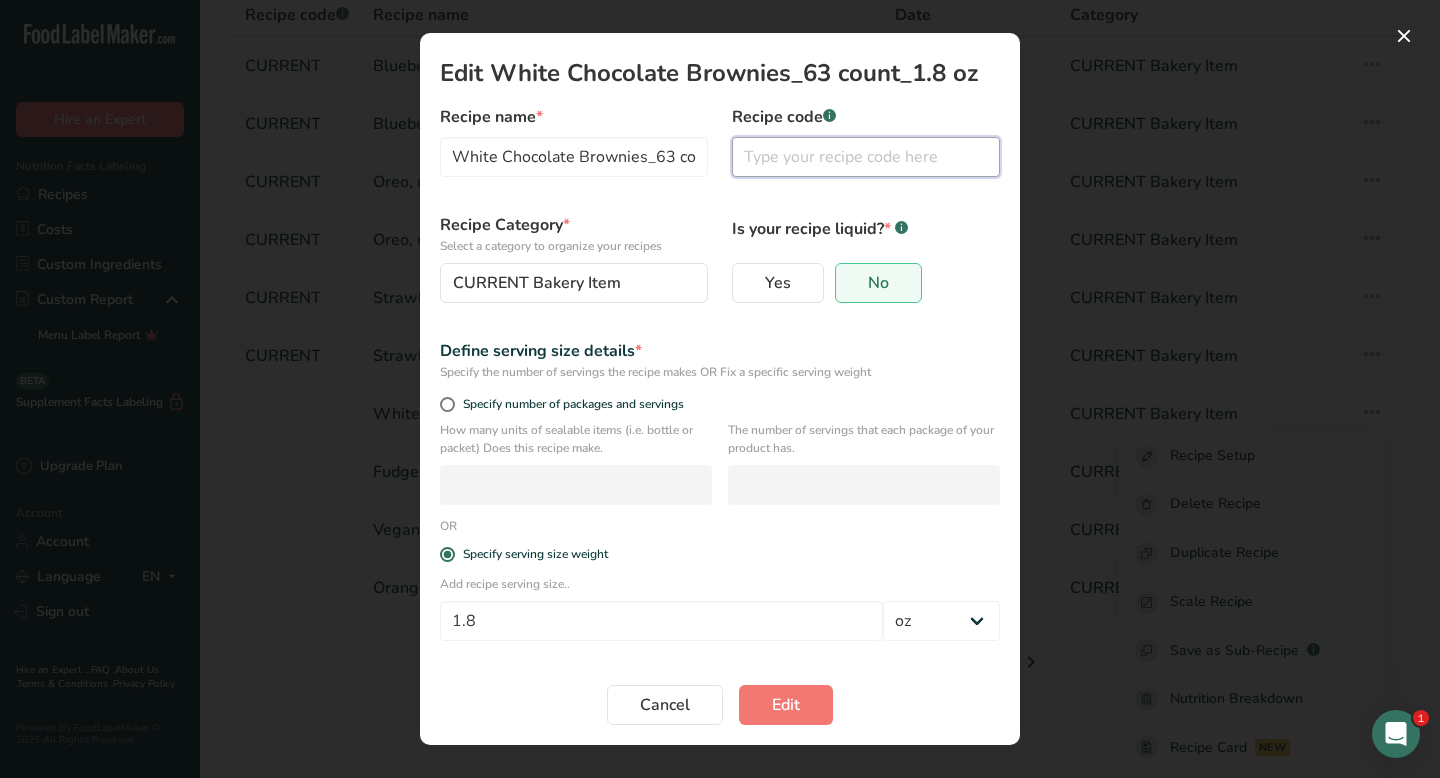click at bounding box center [866, 157] 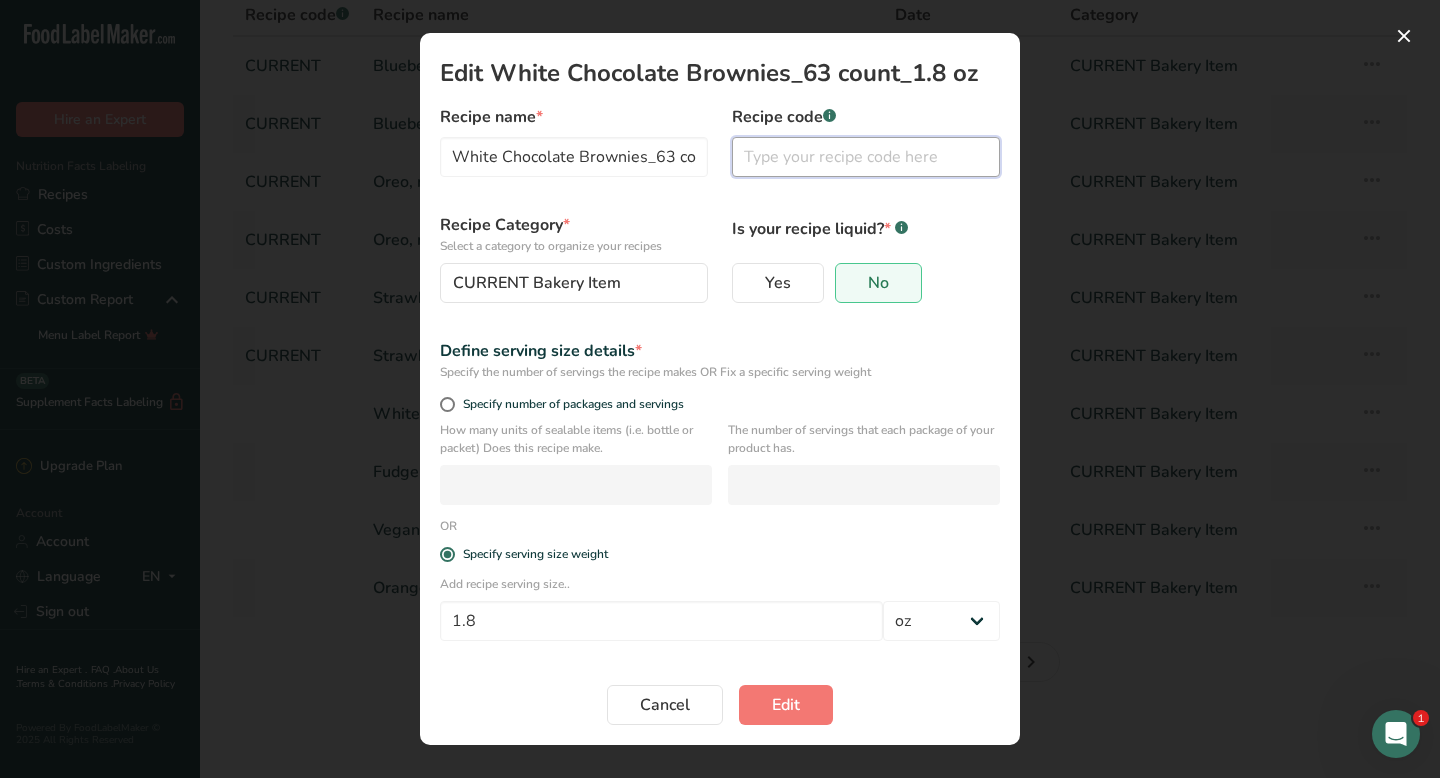 paste on "CURRENT" 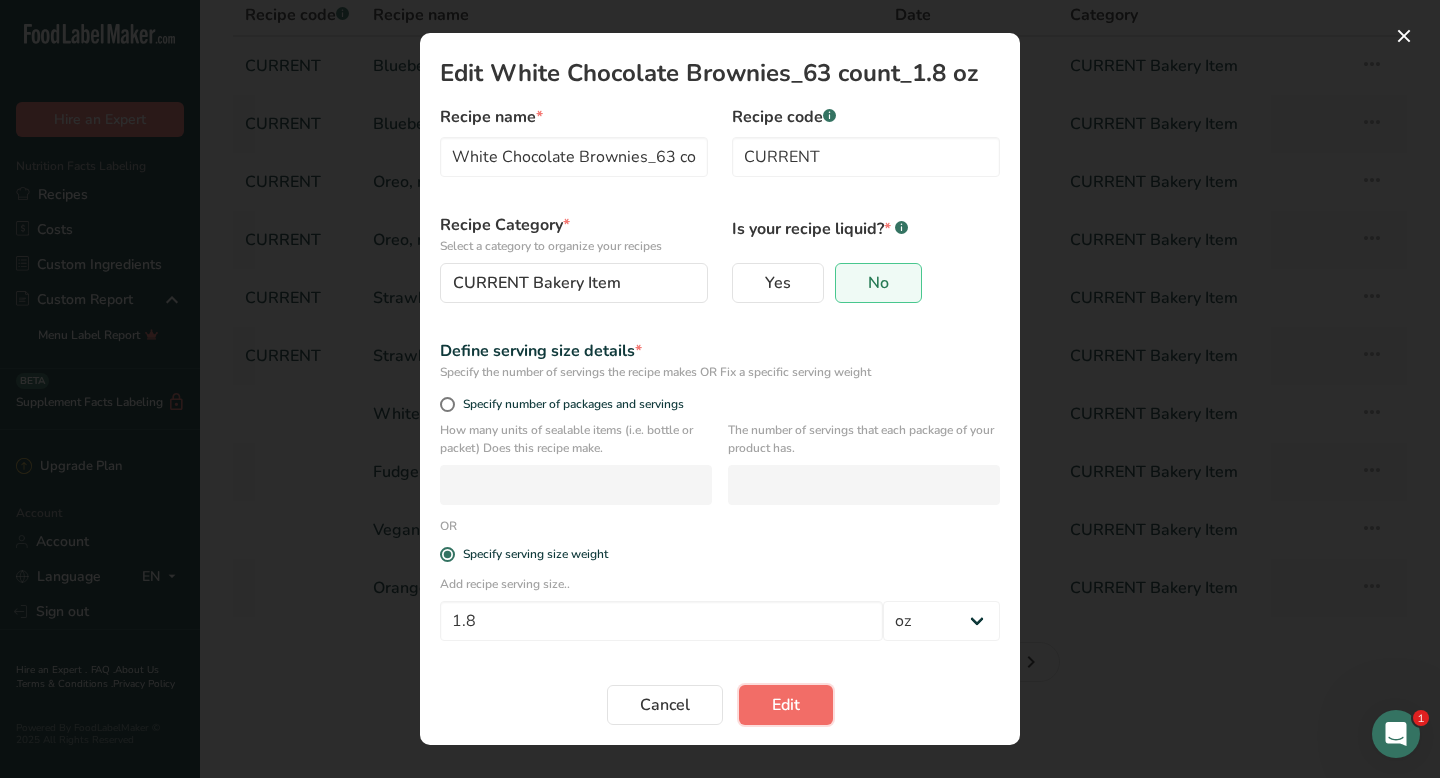 click on "Edit" at bounding box center [786, 705] 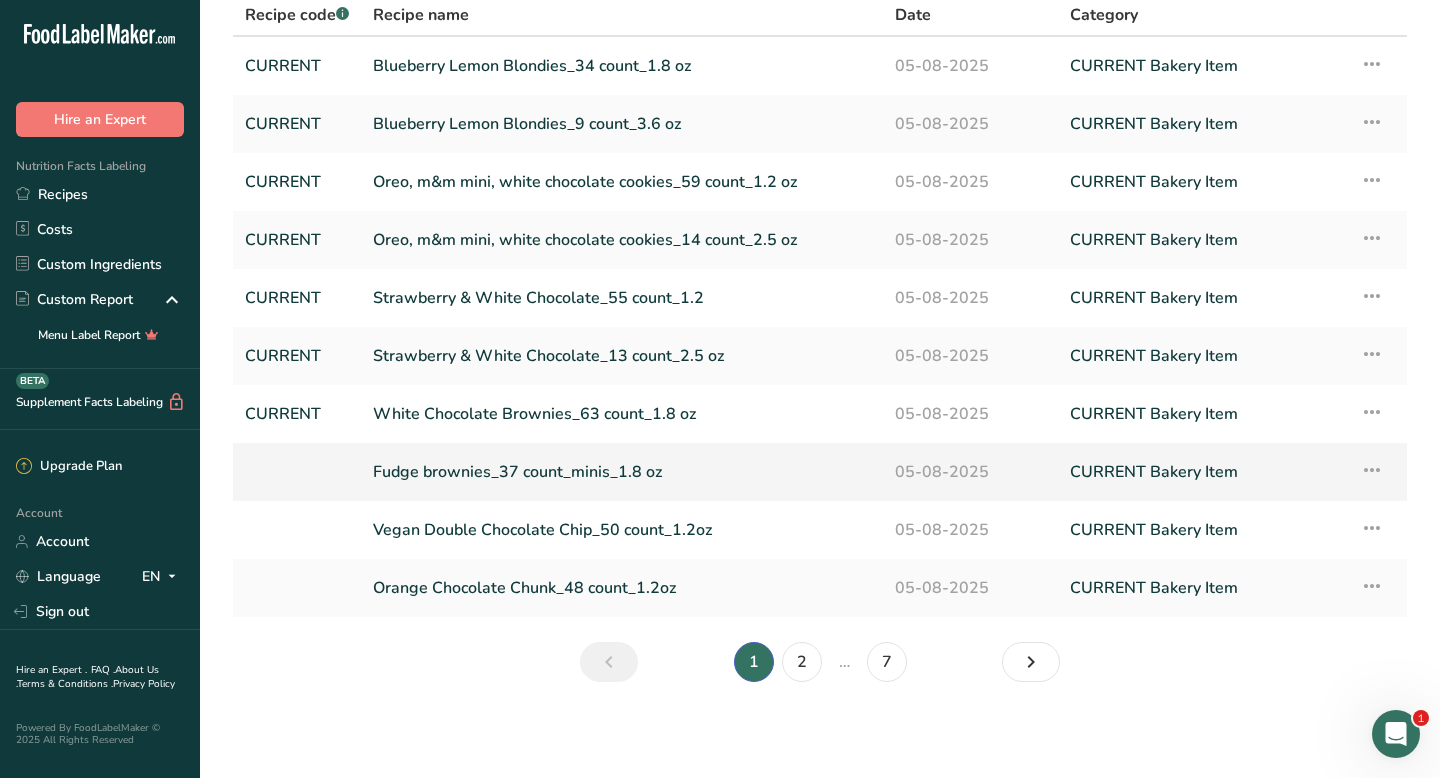 click at bounding box center (1372, 470) 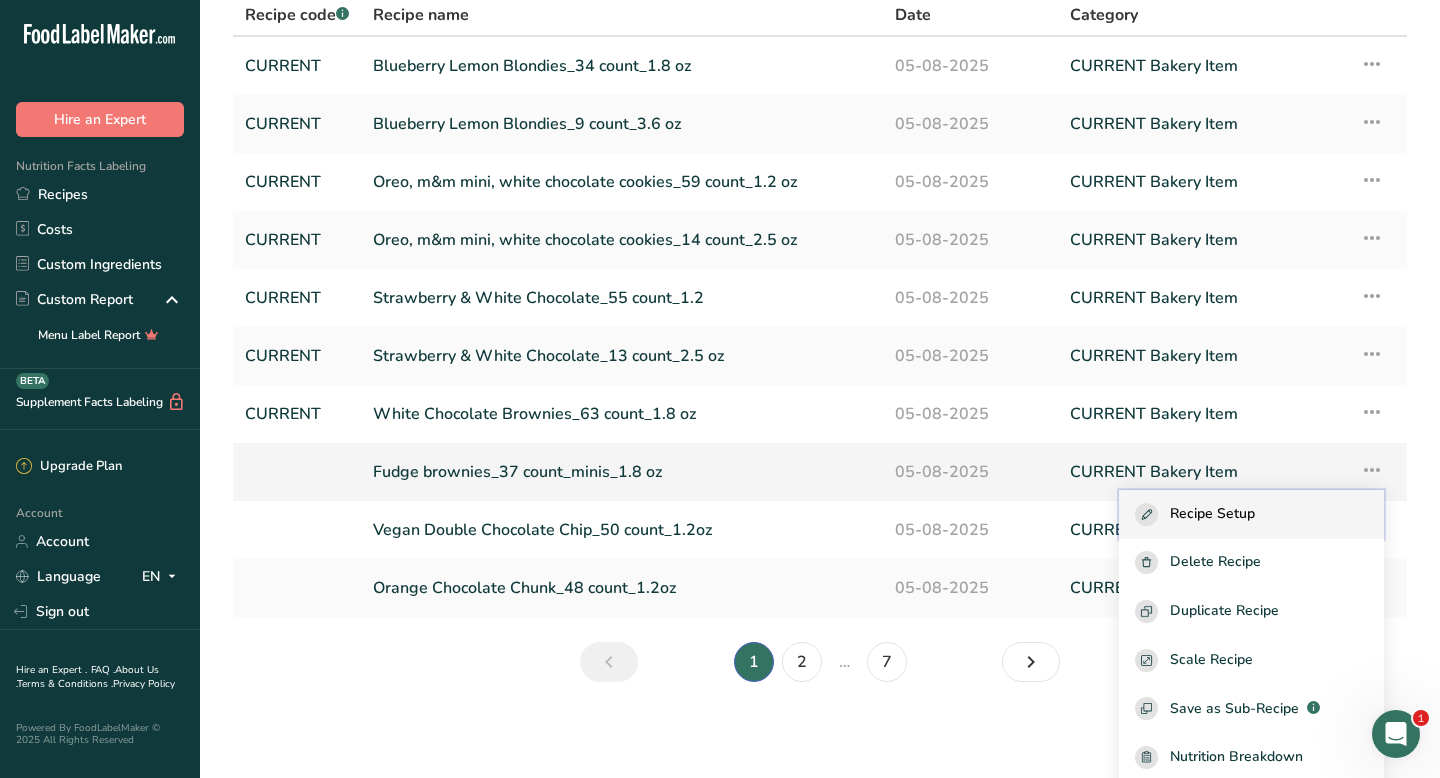 click on "Recipe Setup" at bounding box center (1212, 514) 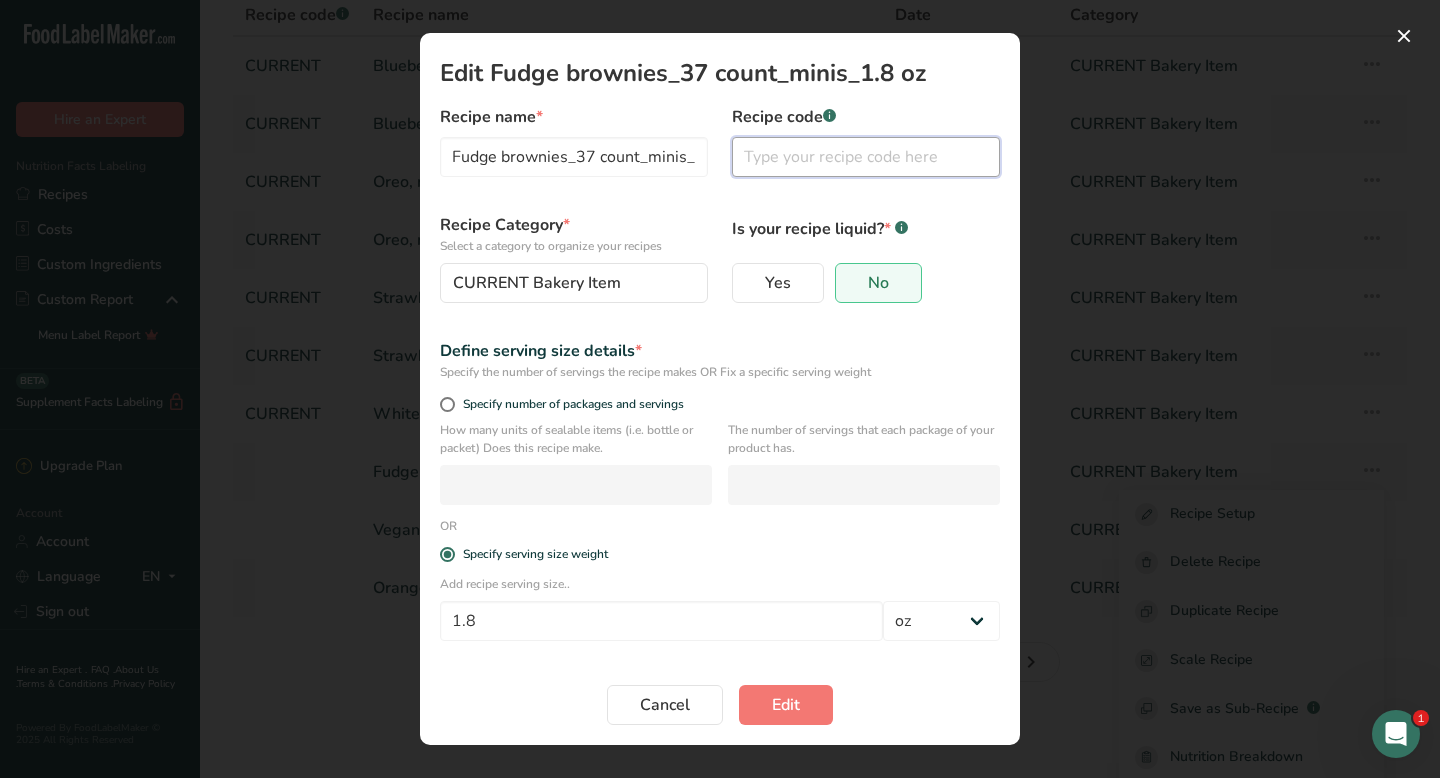 click at bounding box center [866, 157] 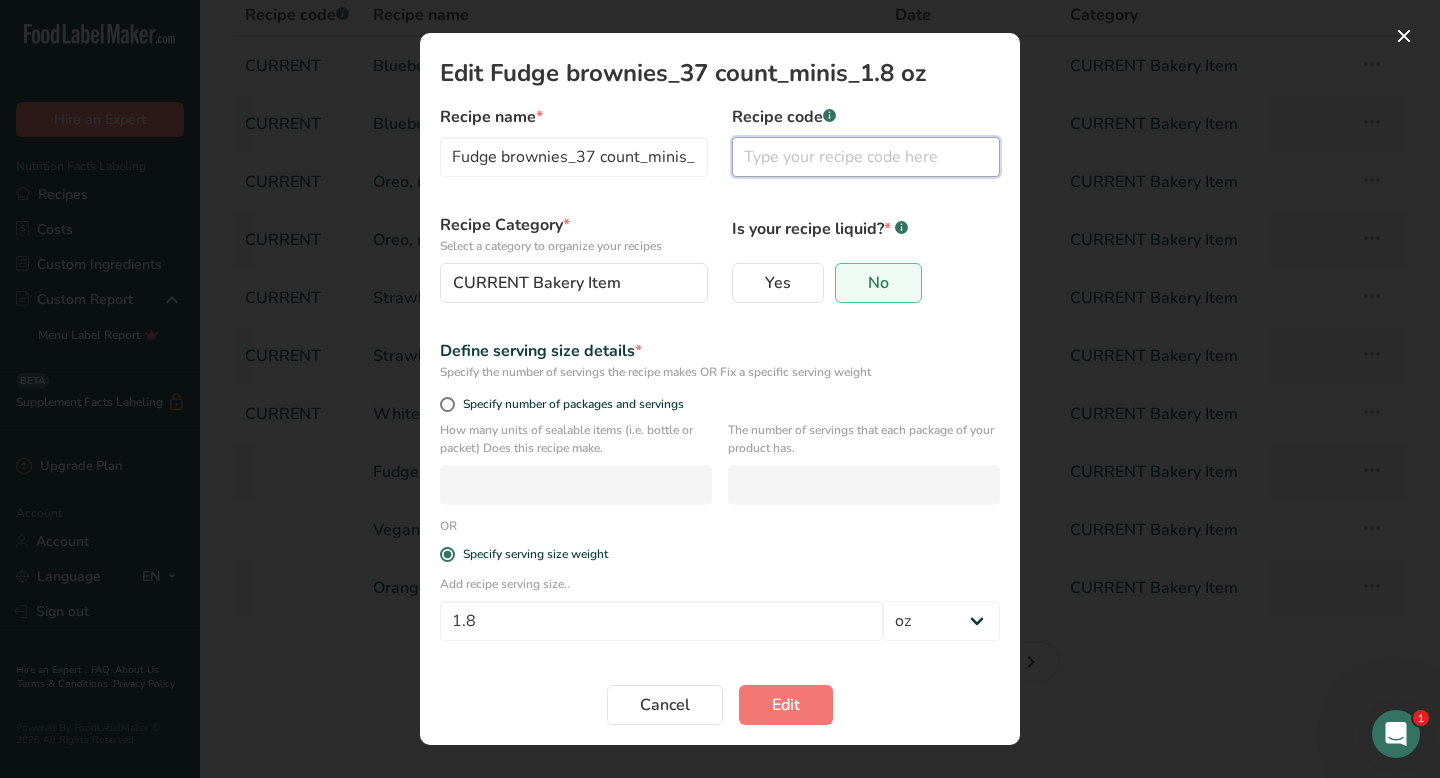 paste on "CURRENT" 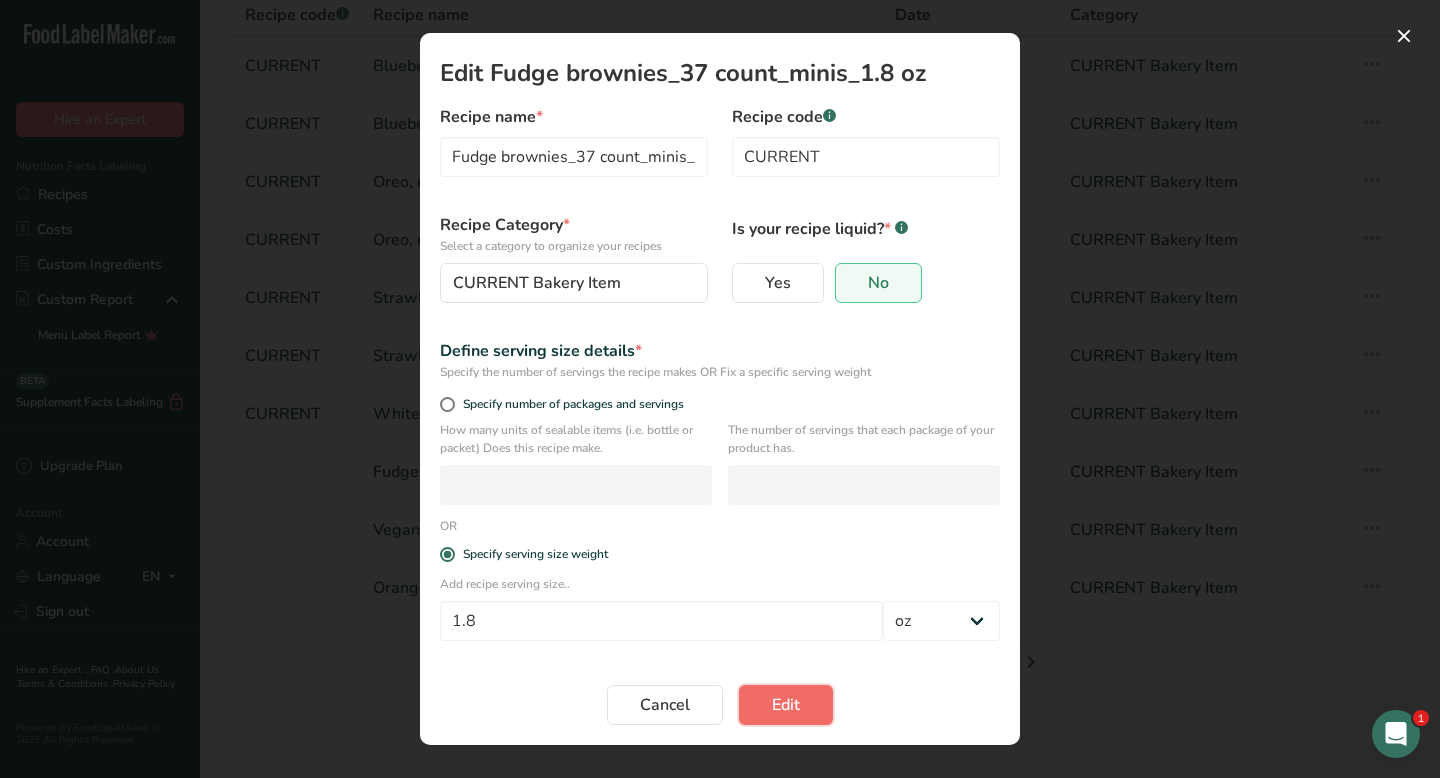 click on "Edit" at bounding box center [786, 705] 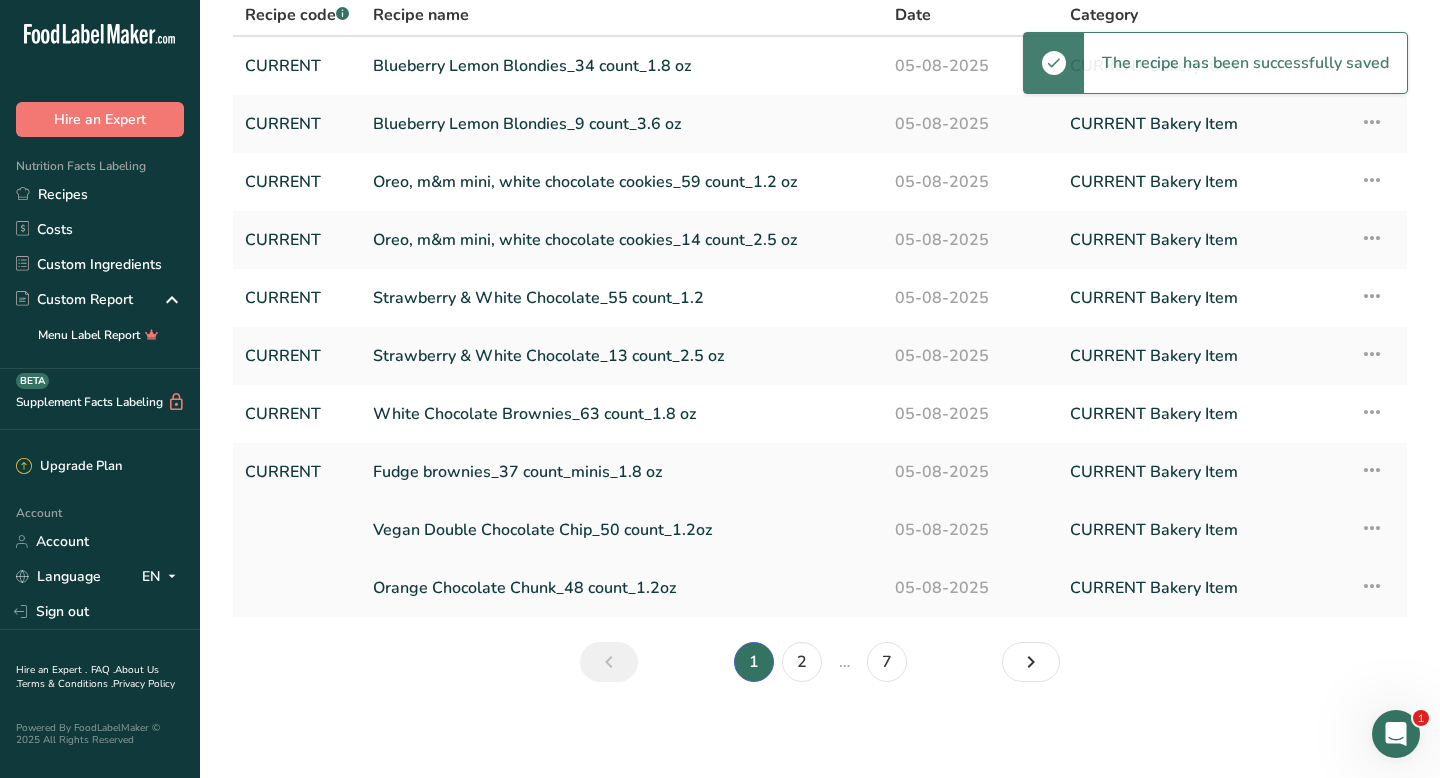 click at bounding box center (1372, 528) 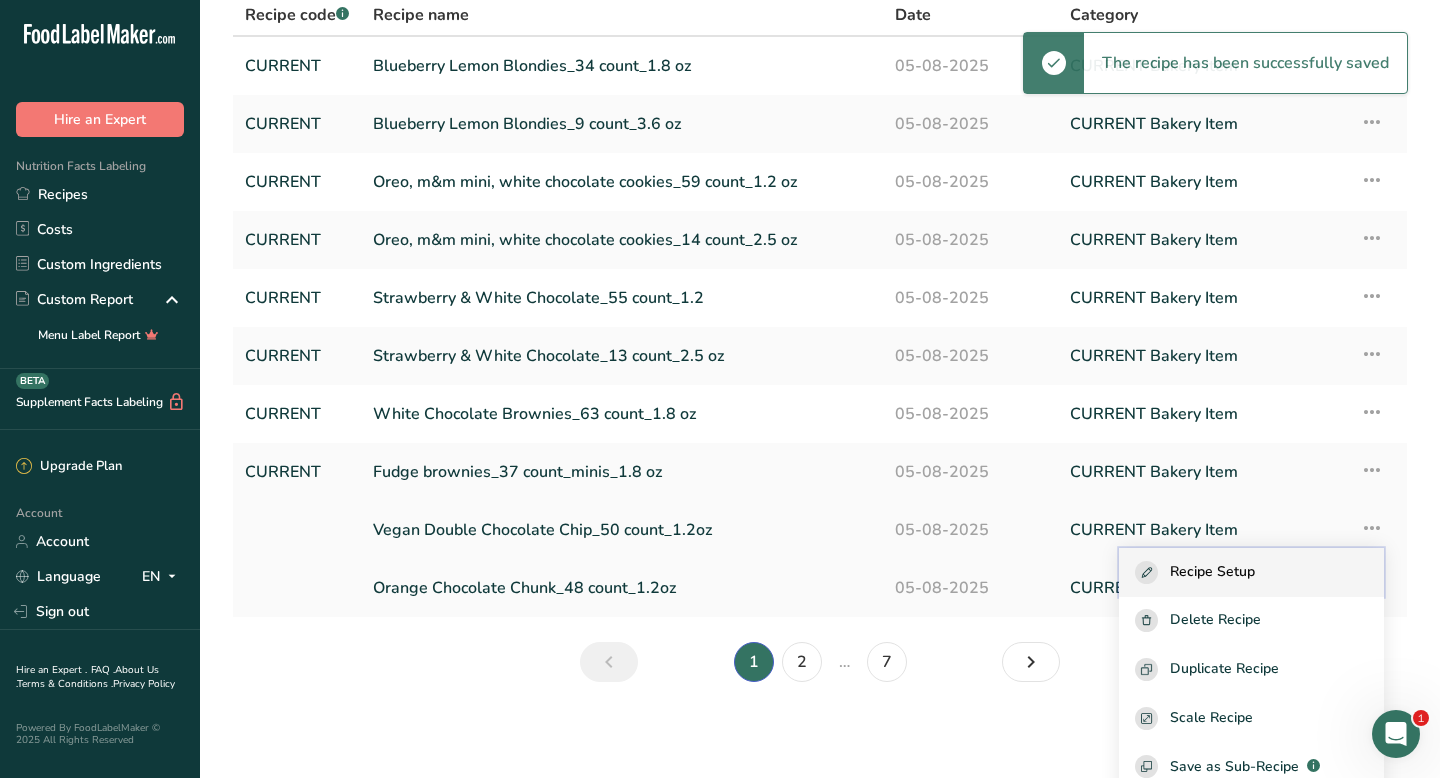 click on "Recipe Setup" at bounding box center (1251, 572) 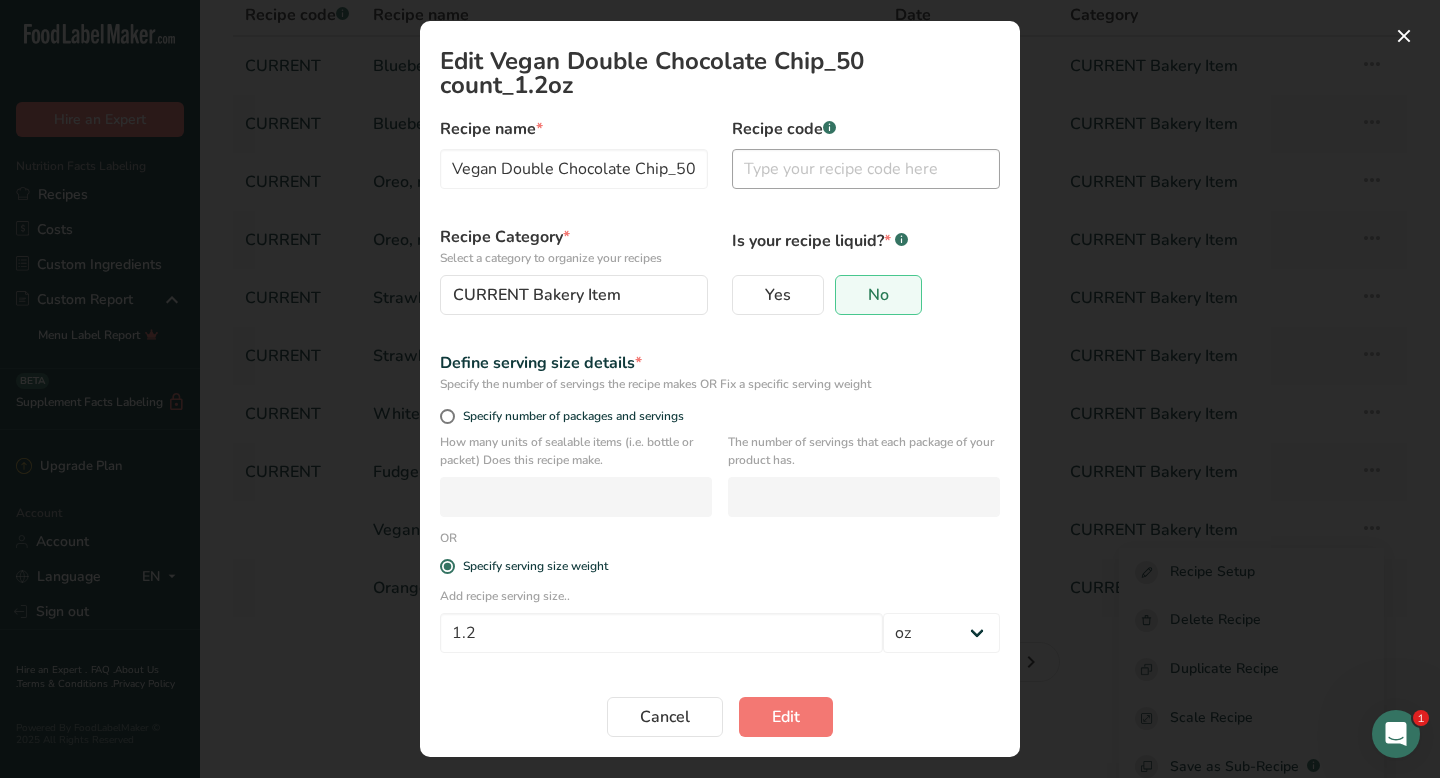 click on "Recipe code
.a-a{fill:#347362;}.b-a{fill:#fff;}" at bounding box center [866, 153] 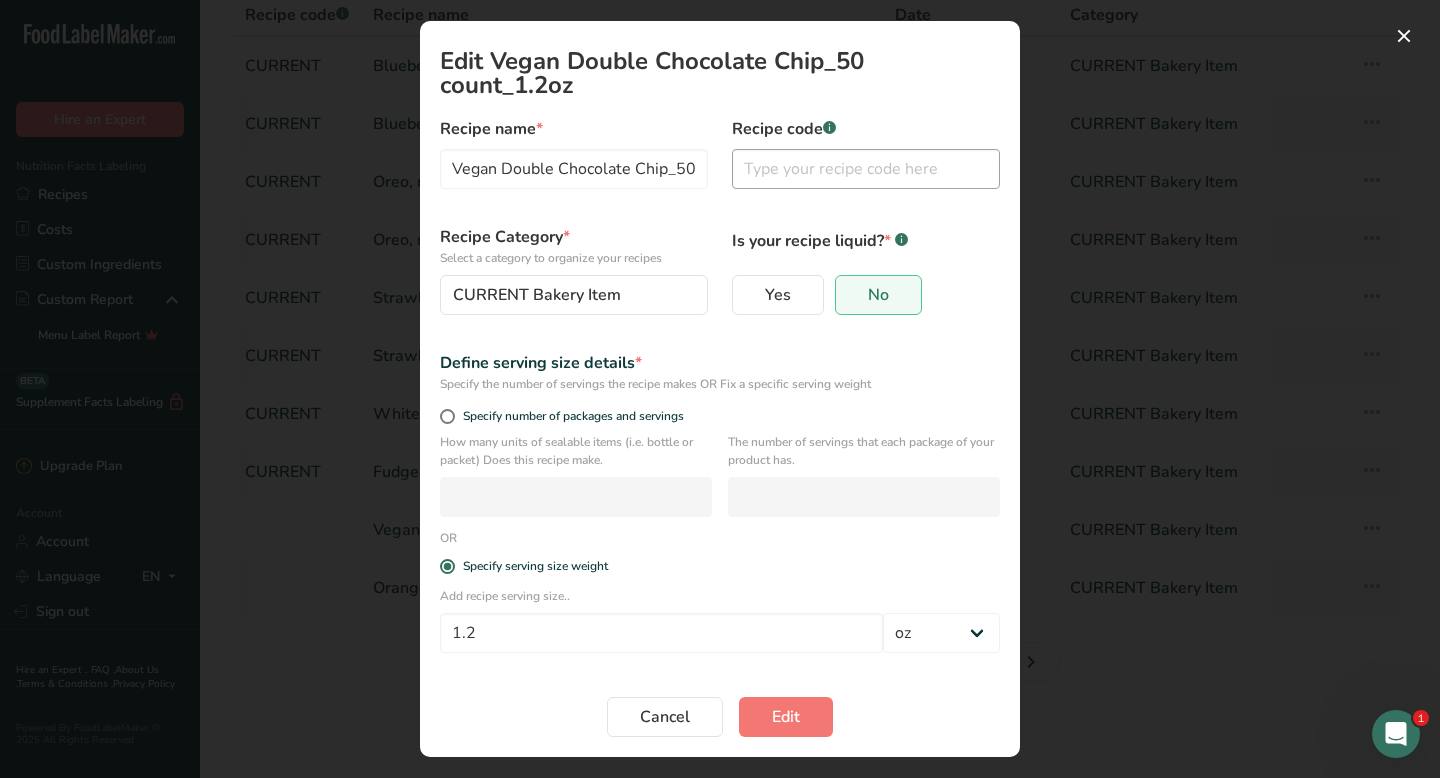 click at bounding box center (866, 169) 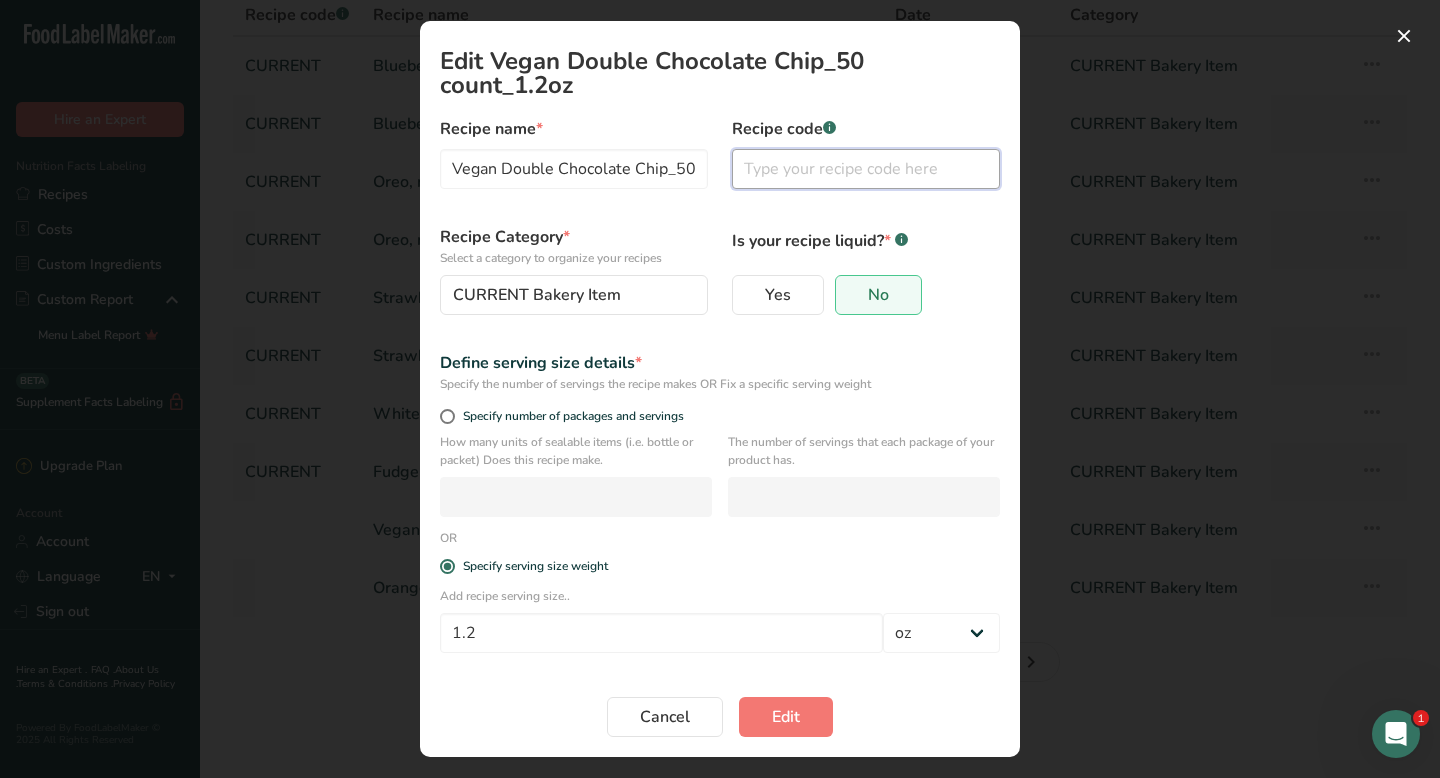 paste on "CURRENT" 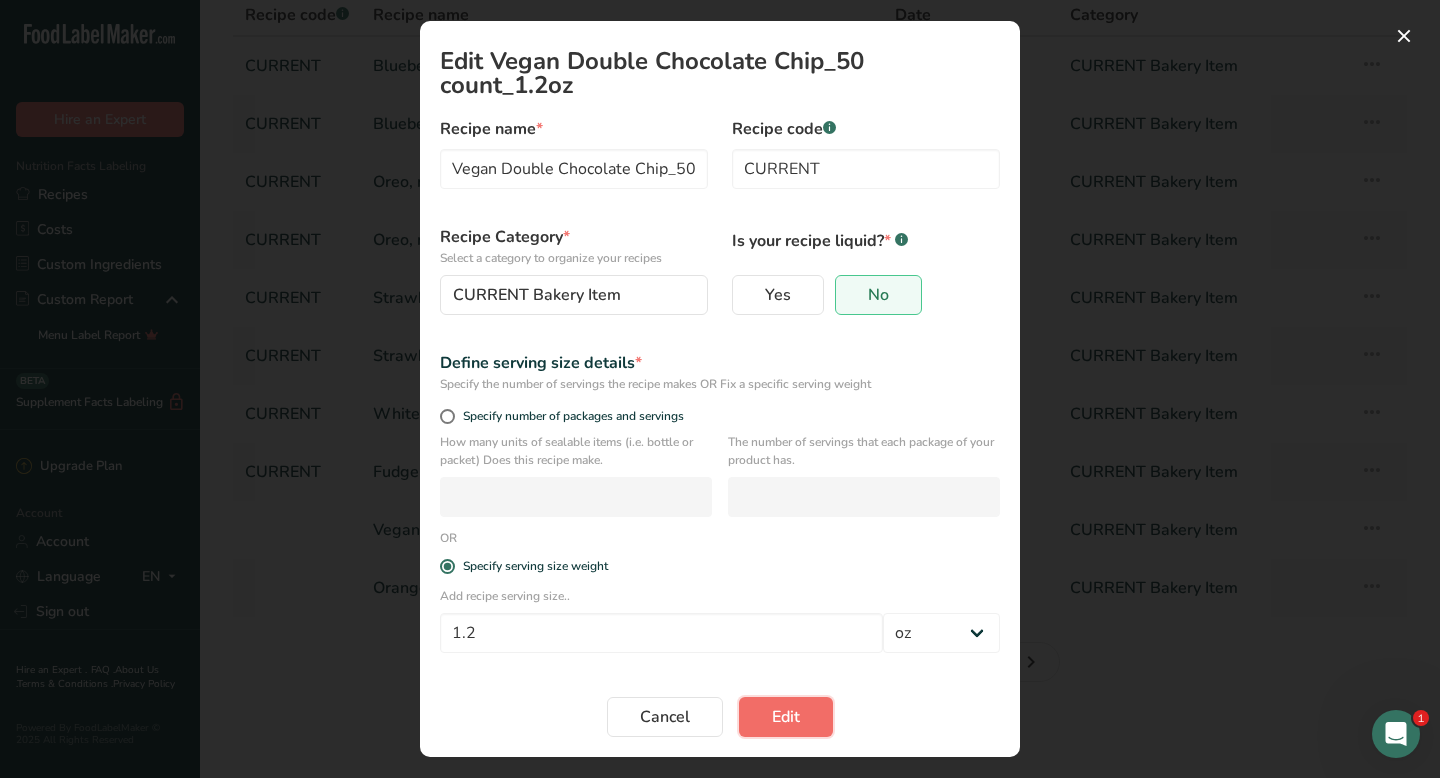 click on "Edit" at bounding box center [786, 717] 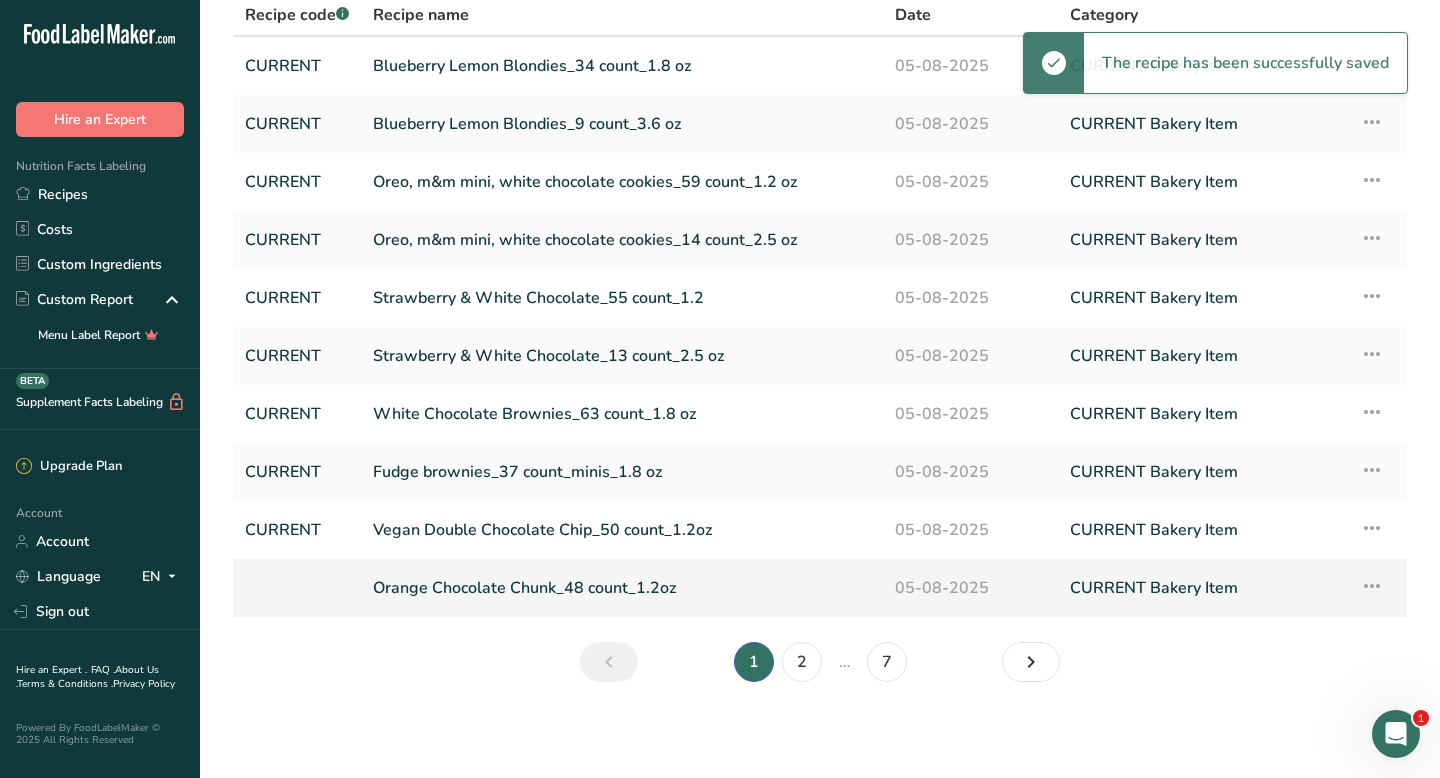 click at bounding box center (1372, 586) 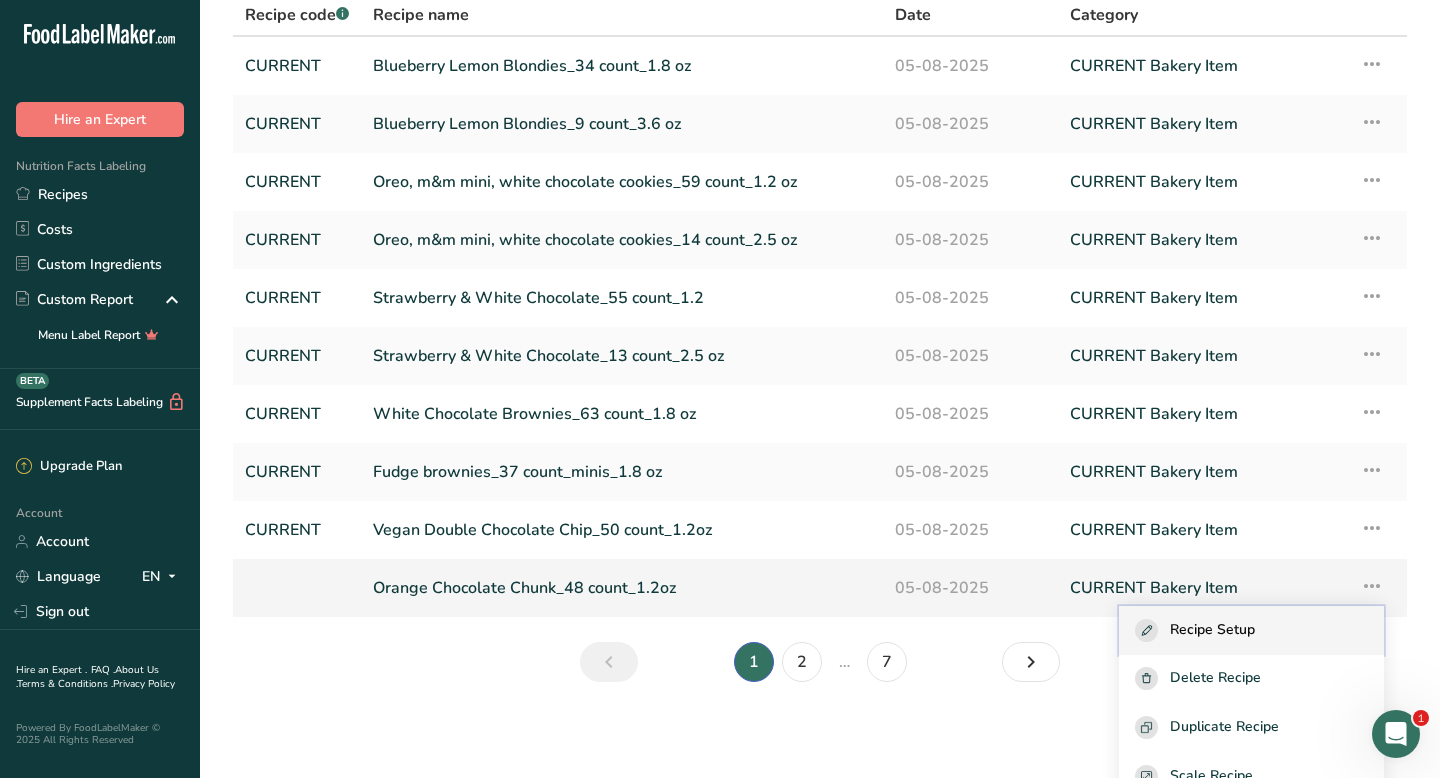 click on "Recipe Setup" at bounding box center (1251, 630) 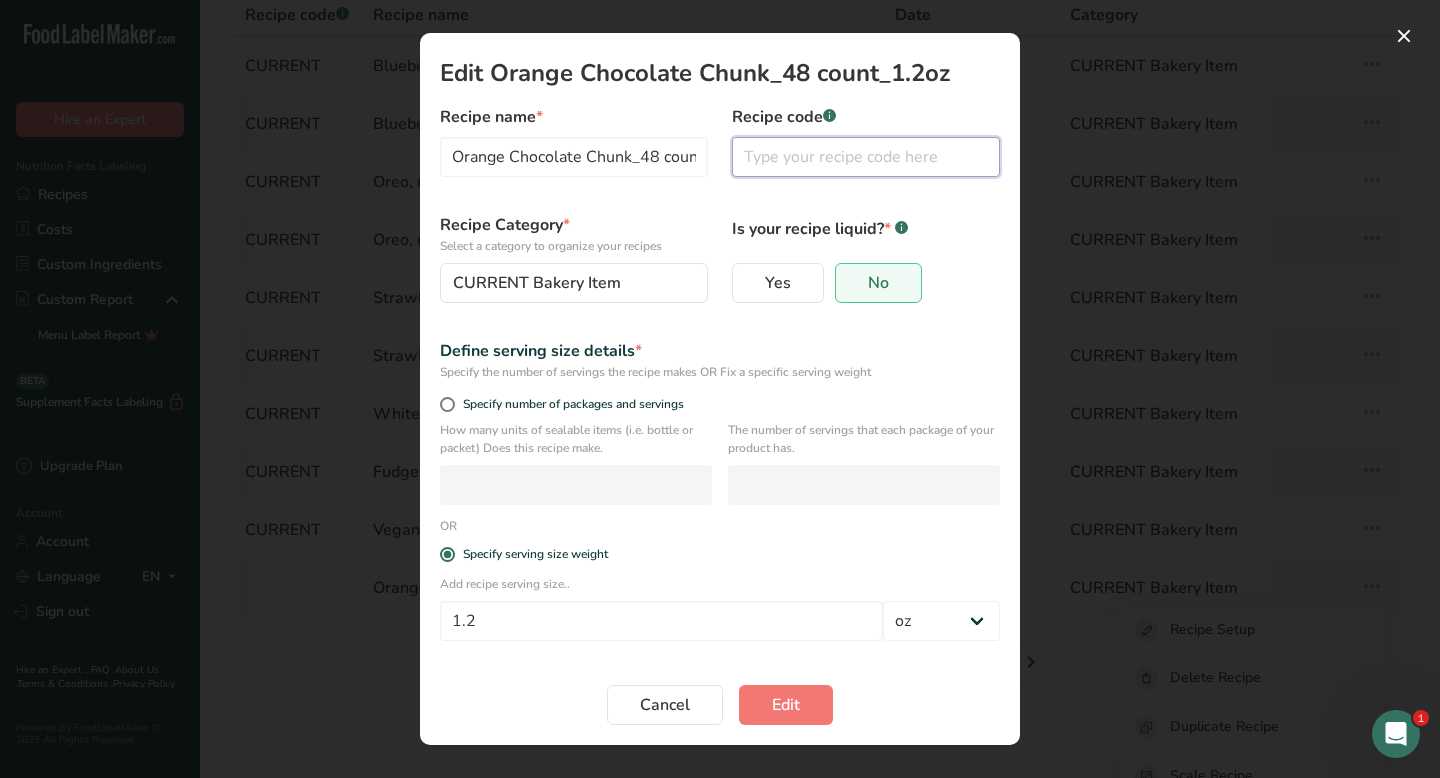 click at bounding box center (866, 157) 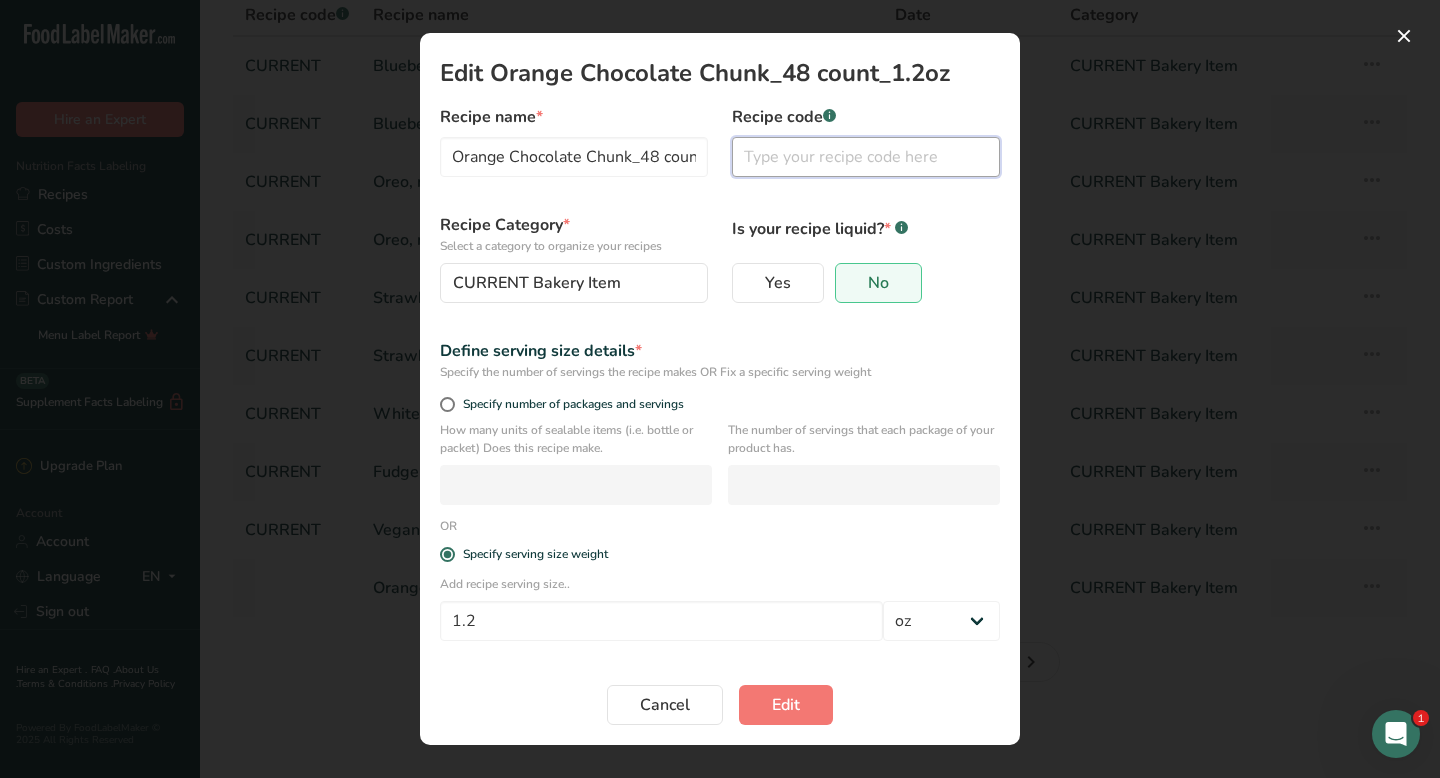 paste on "CURRENT" 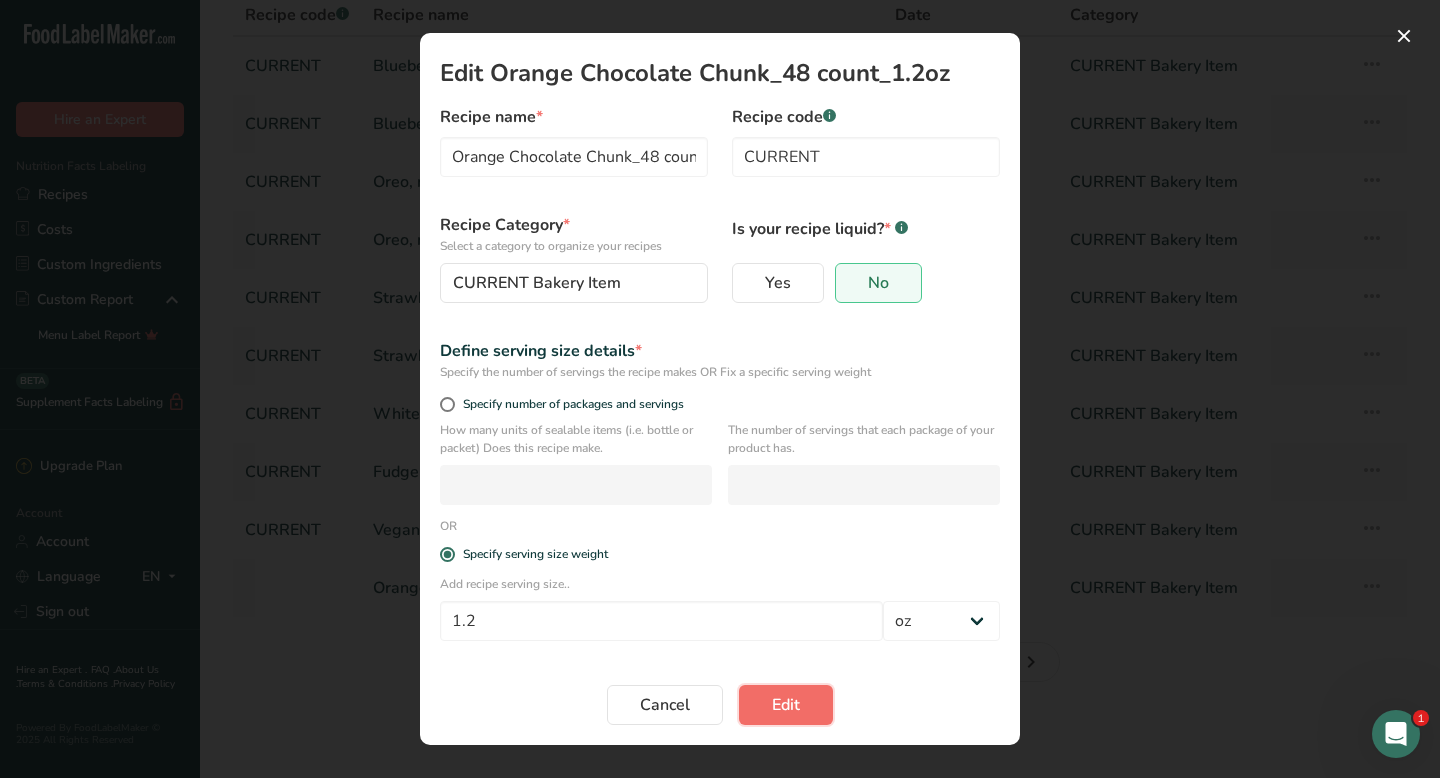 click on "Edit" at bounding box center (786, 705) 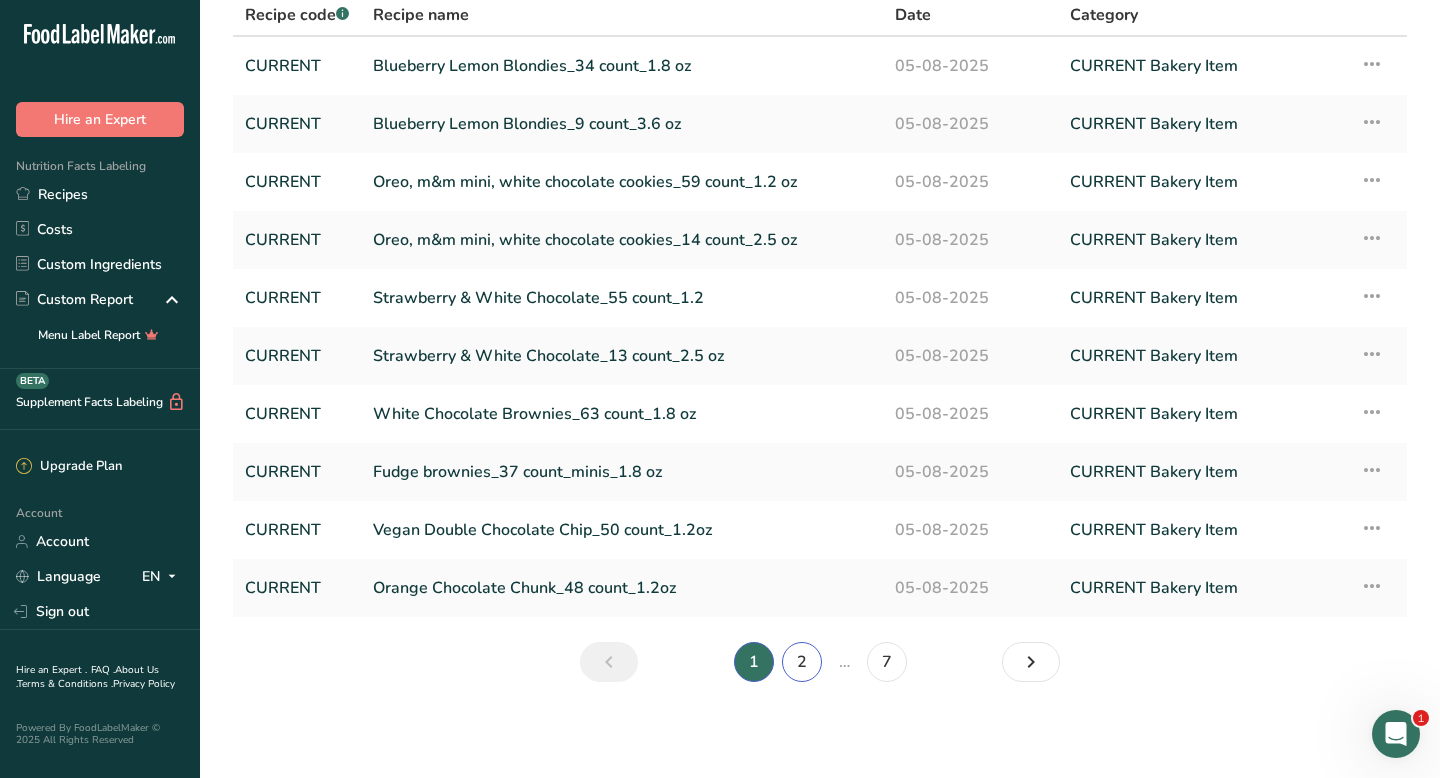 click on "2" at bounding box center (802, 662) 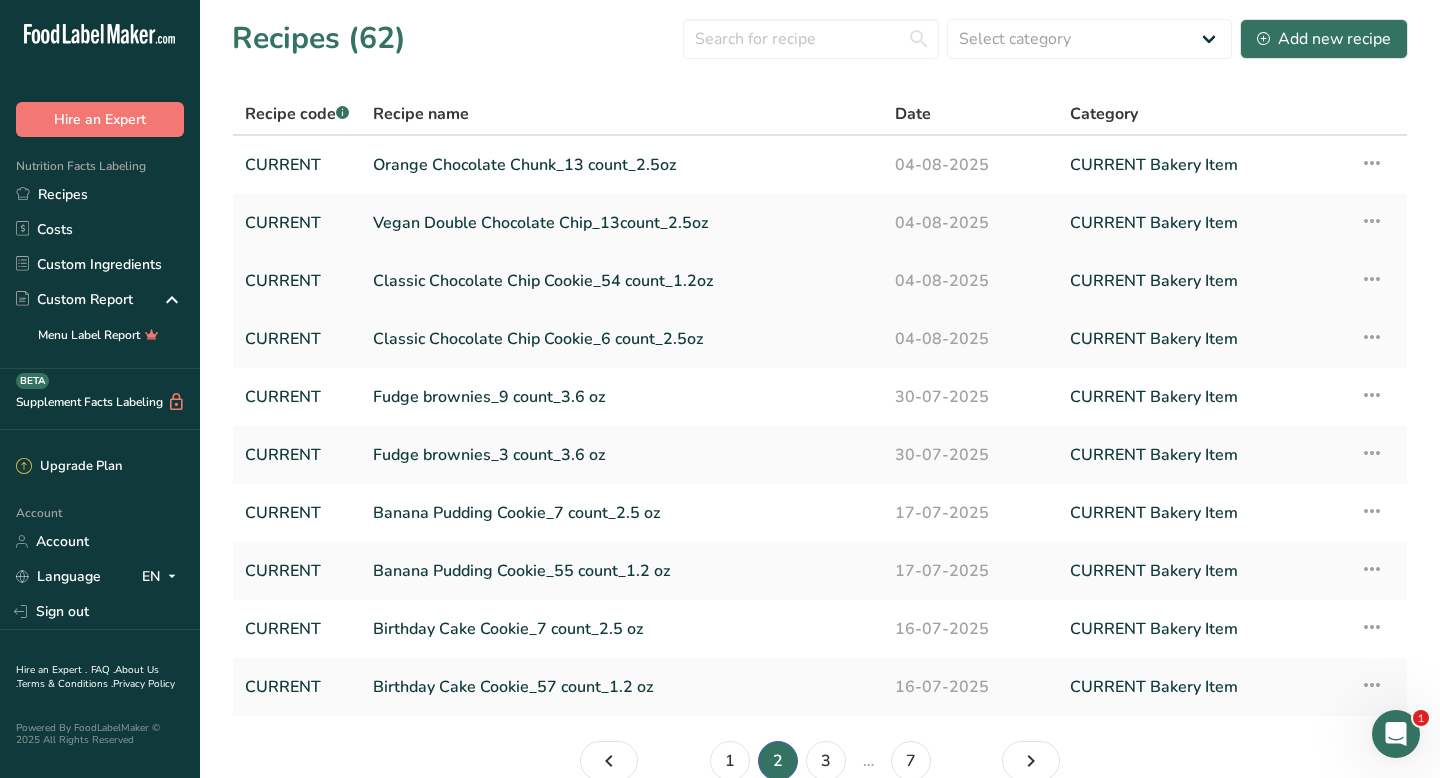 scroll, scrollTop: 99, scrollLeft: 0, axis: vertical 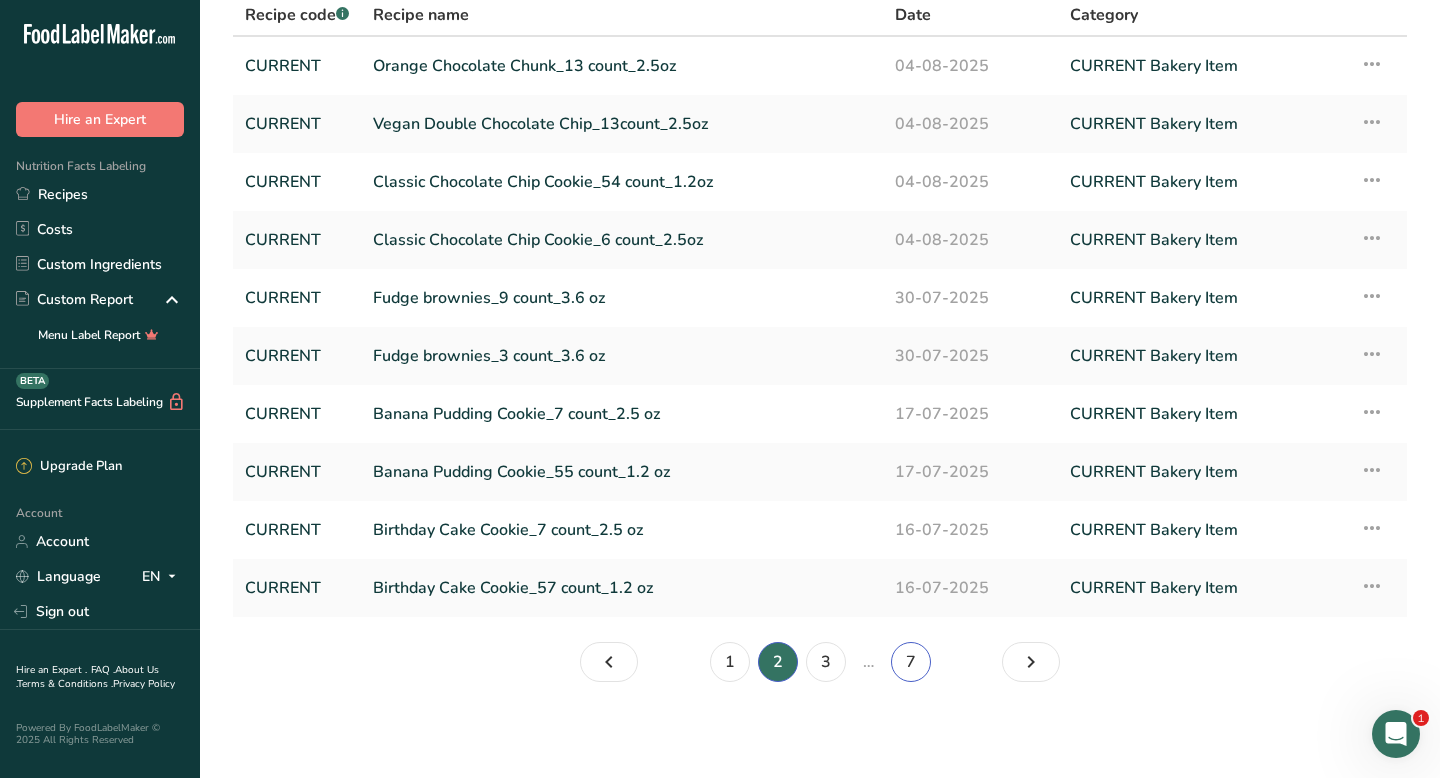 click on "7" at bounding box center (911, 662) 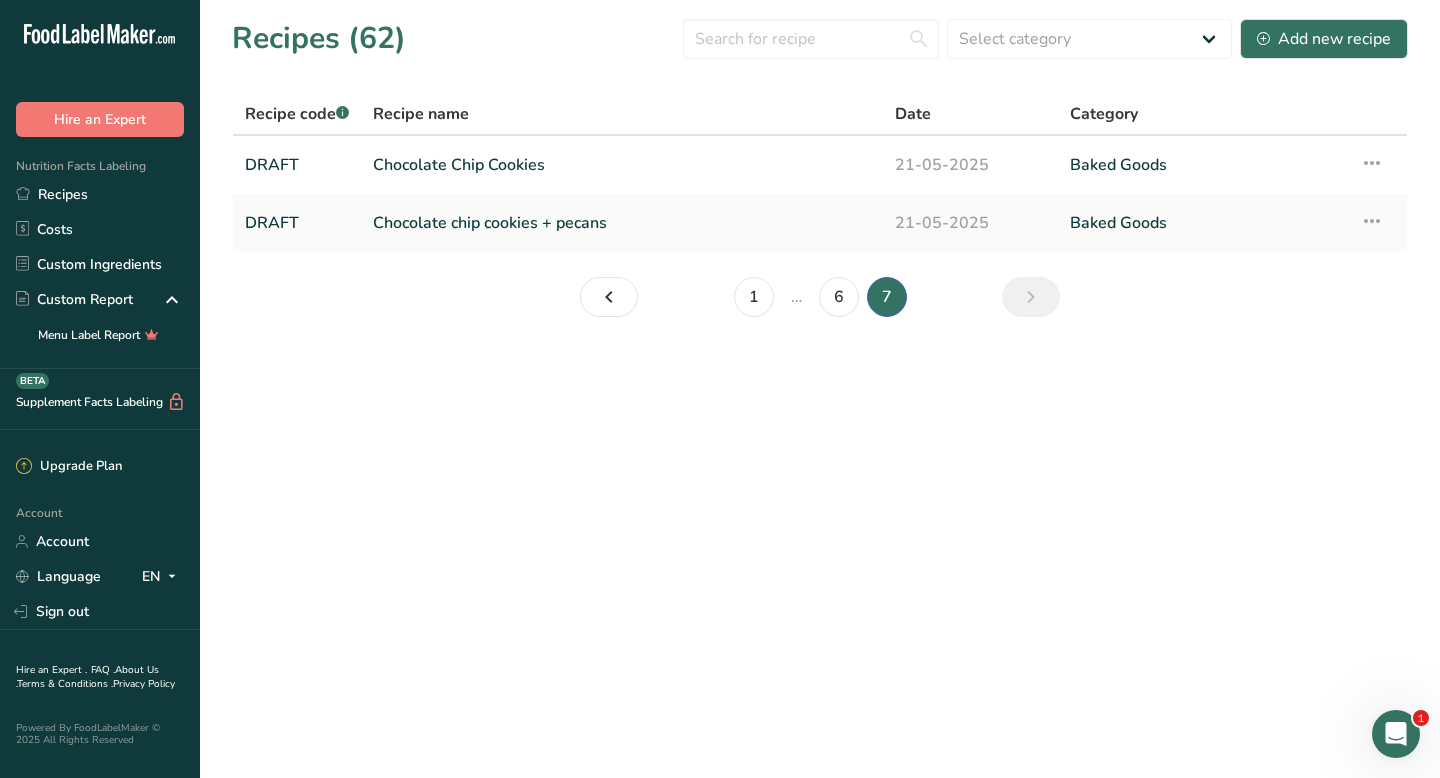 scroll, scrollTop: 0, scrollLeft: 0, axis: both 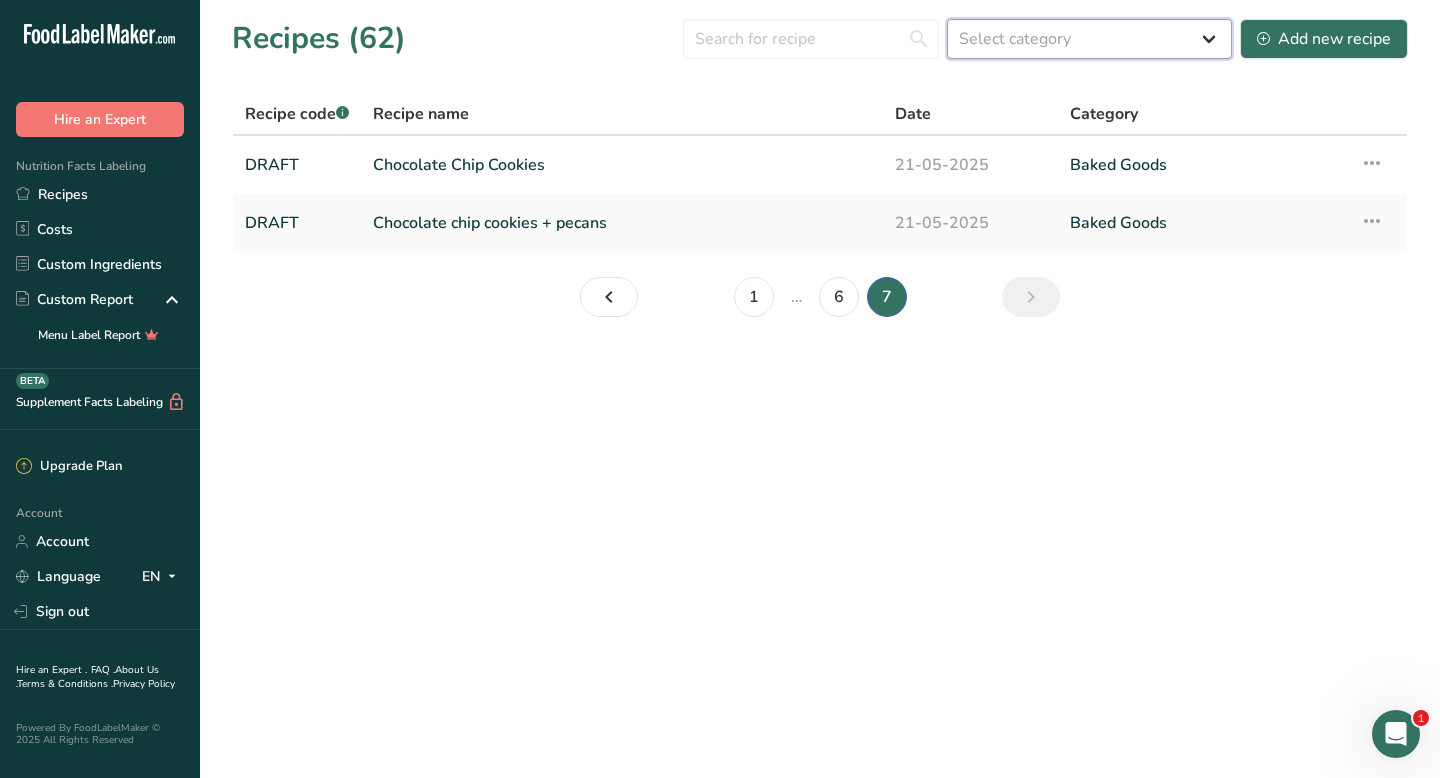 click on "Select category
All
Baked Goods
Beverages
Confectionery
Cooked Meals, Salads, & Sauces
CURRENT Bakery Item
Dairy
Snacks" at bounding box center [1089, 39] 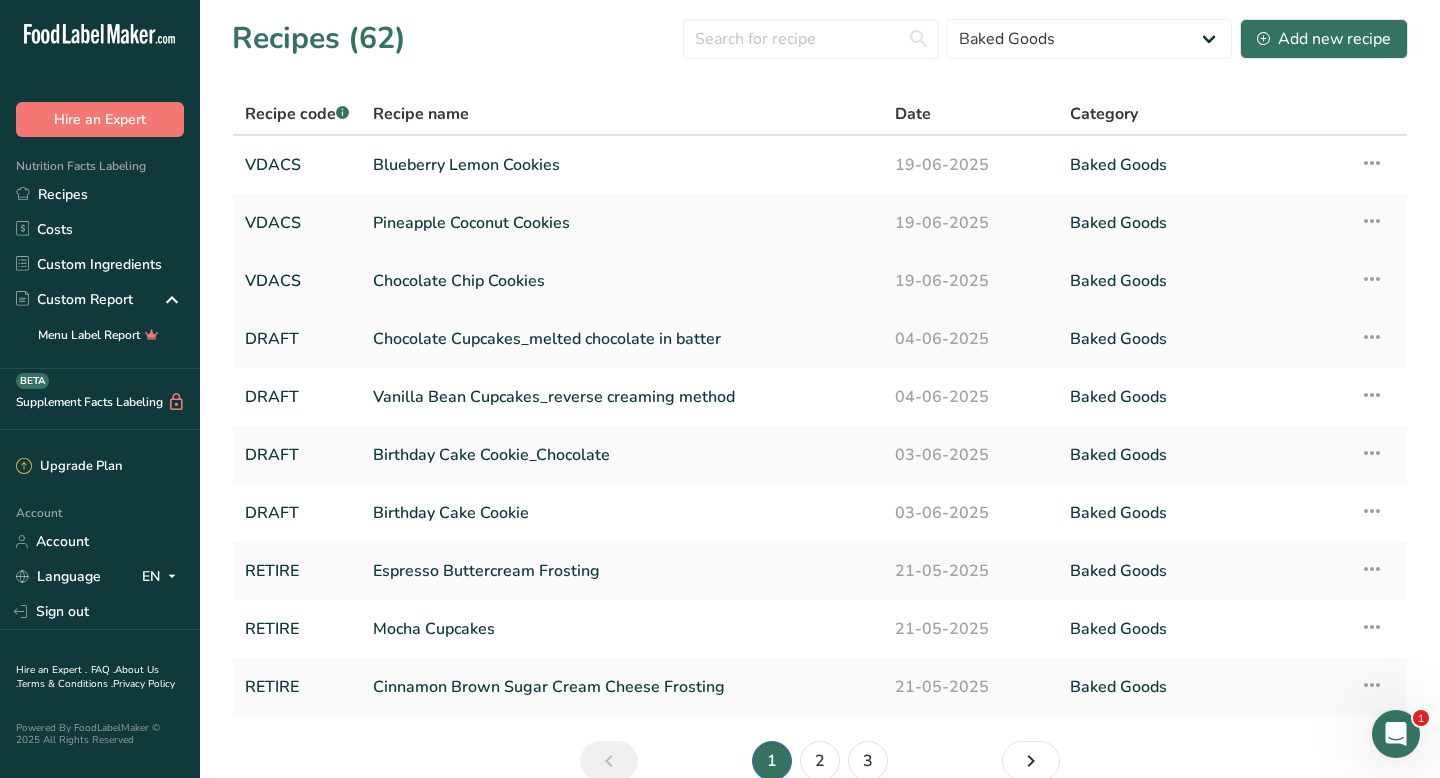 click on "VDACS" at bounding box center (297, 281) 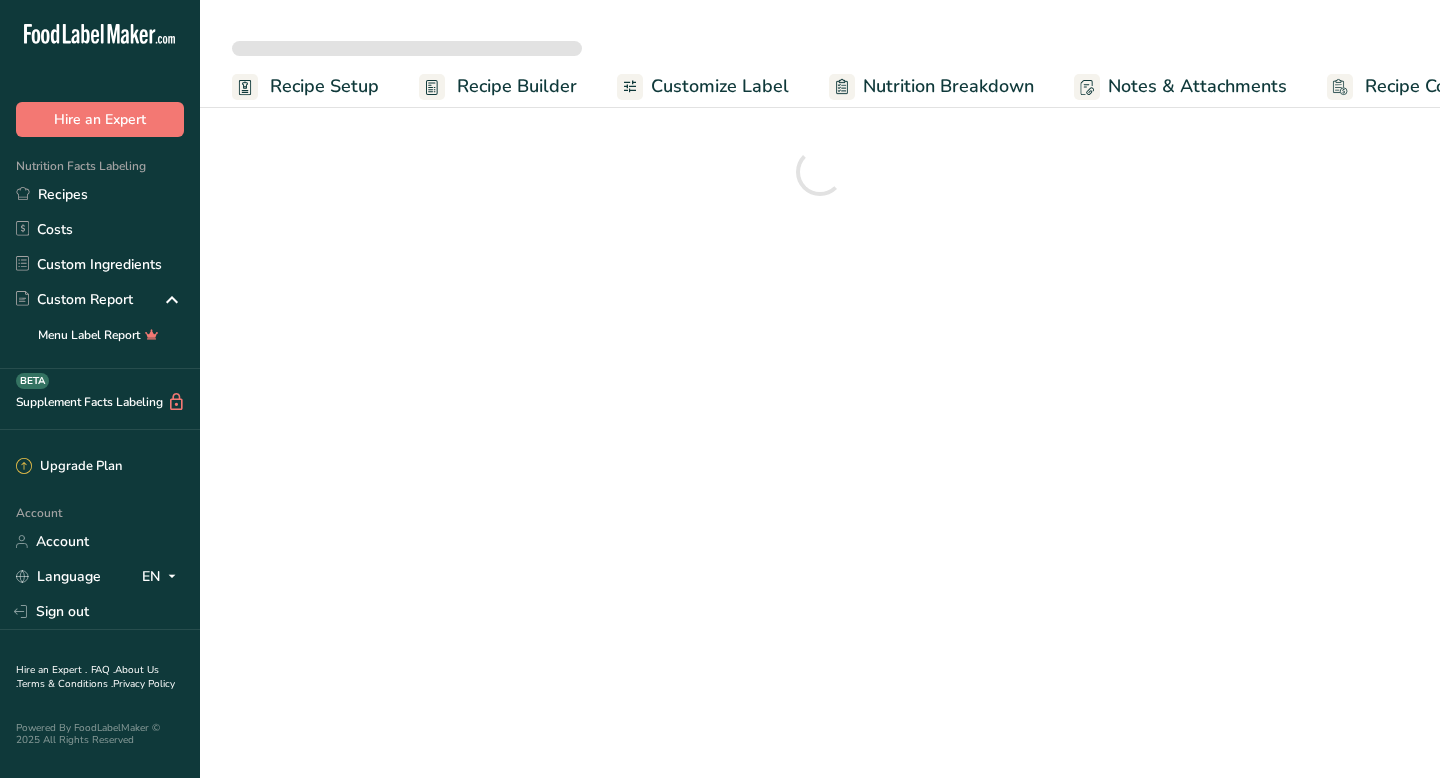 scroll, scrollTop: 0, scrollLeft: 0, axis: both 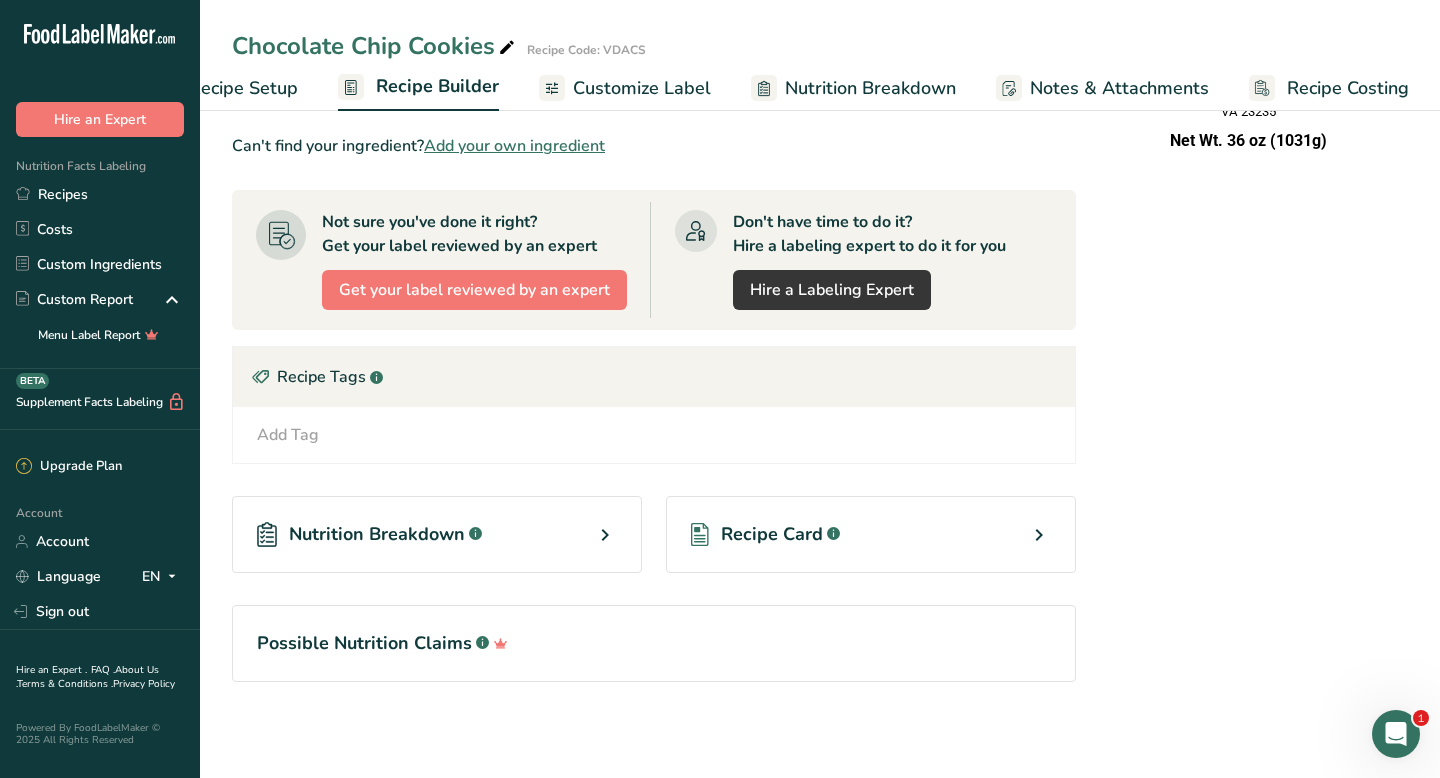 click on "Recipe Card" at bounding box center [772, 534] 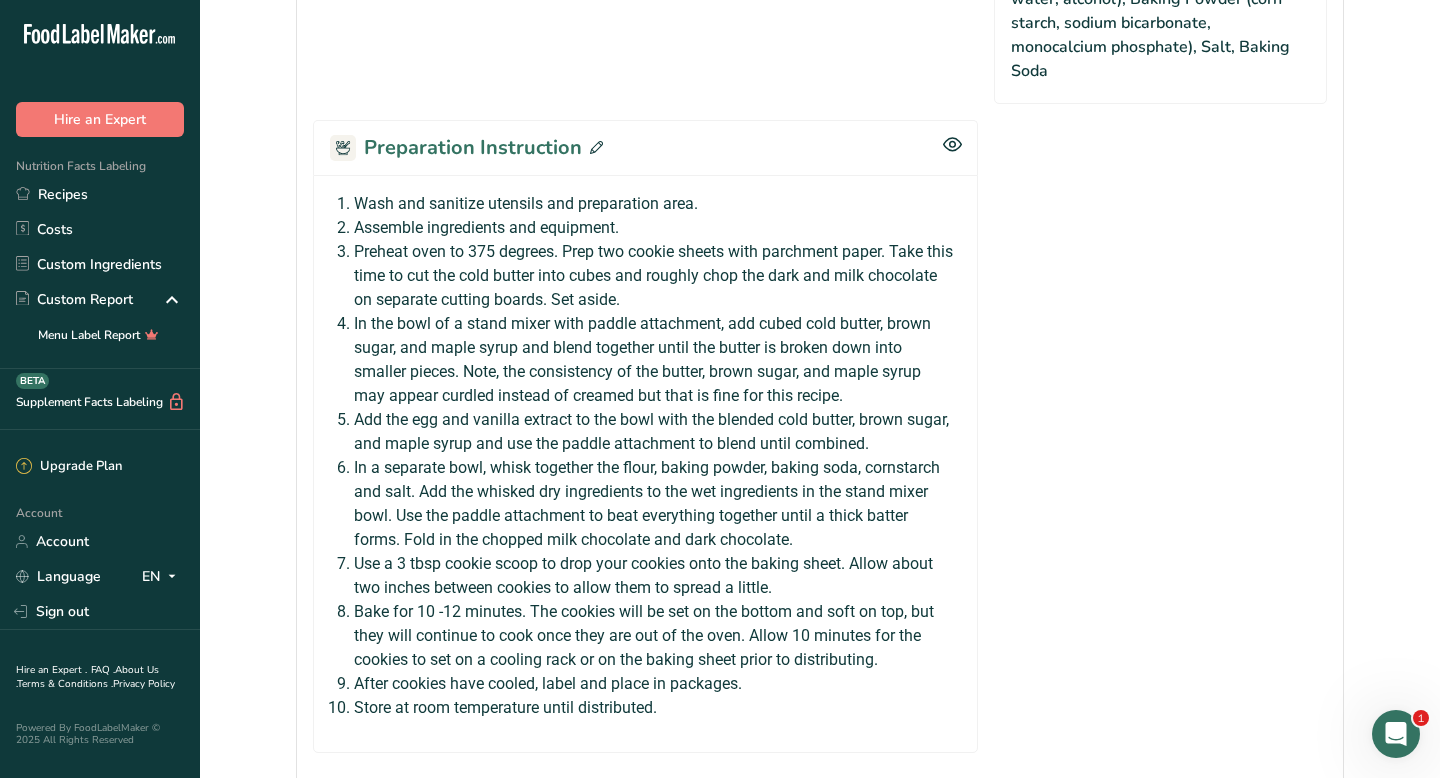 scroll, scrollTop: 1557, scrollLeft: 0, axis: vertical 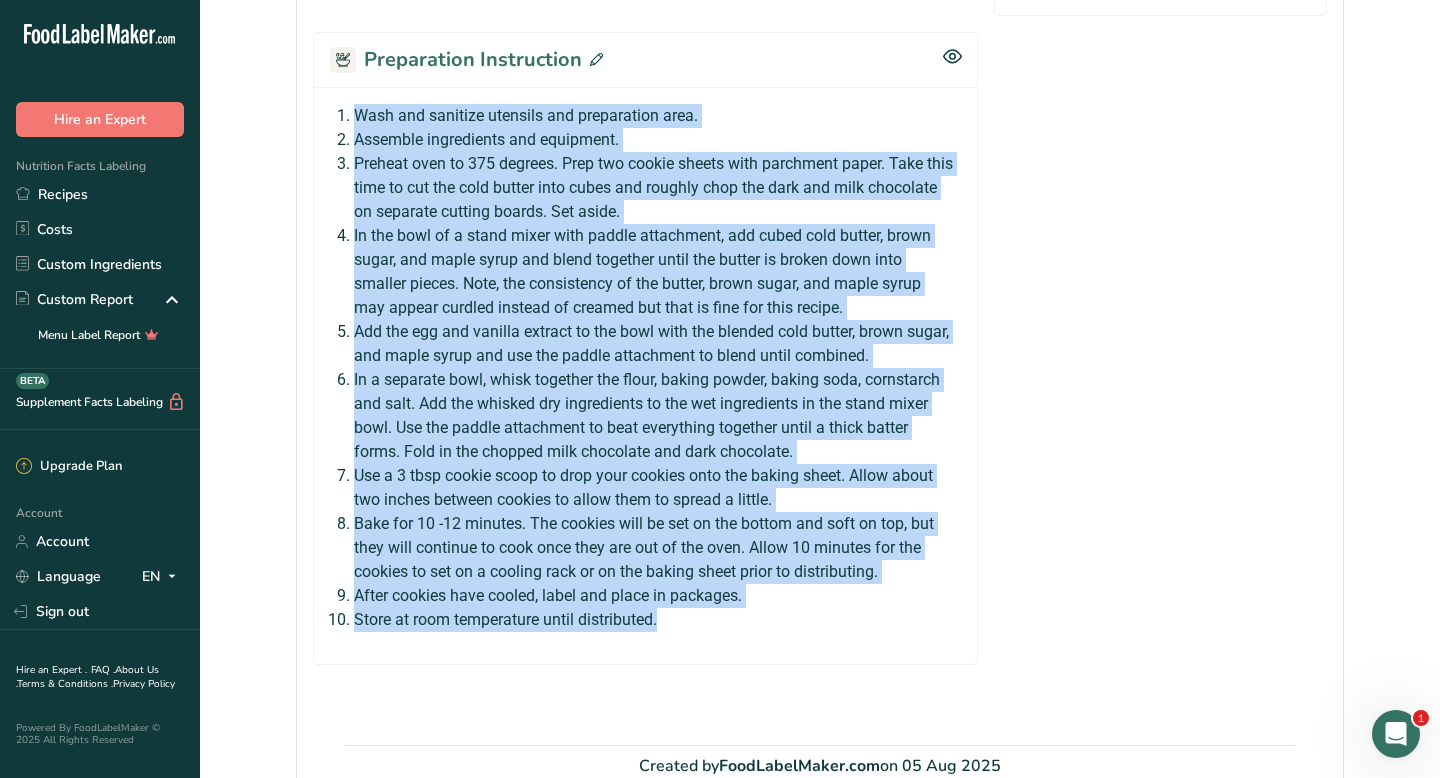drag, startPoint x: 673, startPoint y: 627, endPoint x: 355, endPoint y: 117, distance: 601.0191 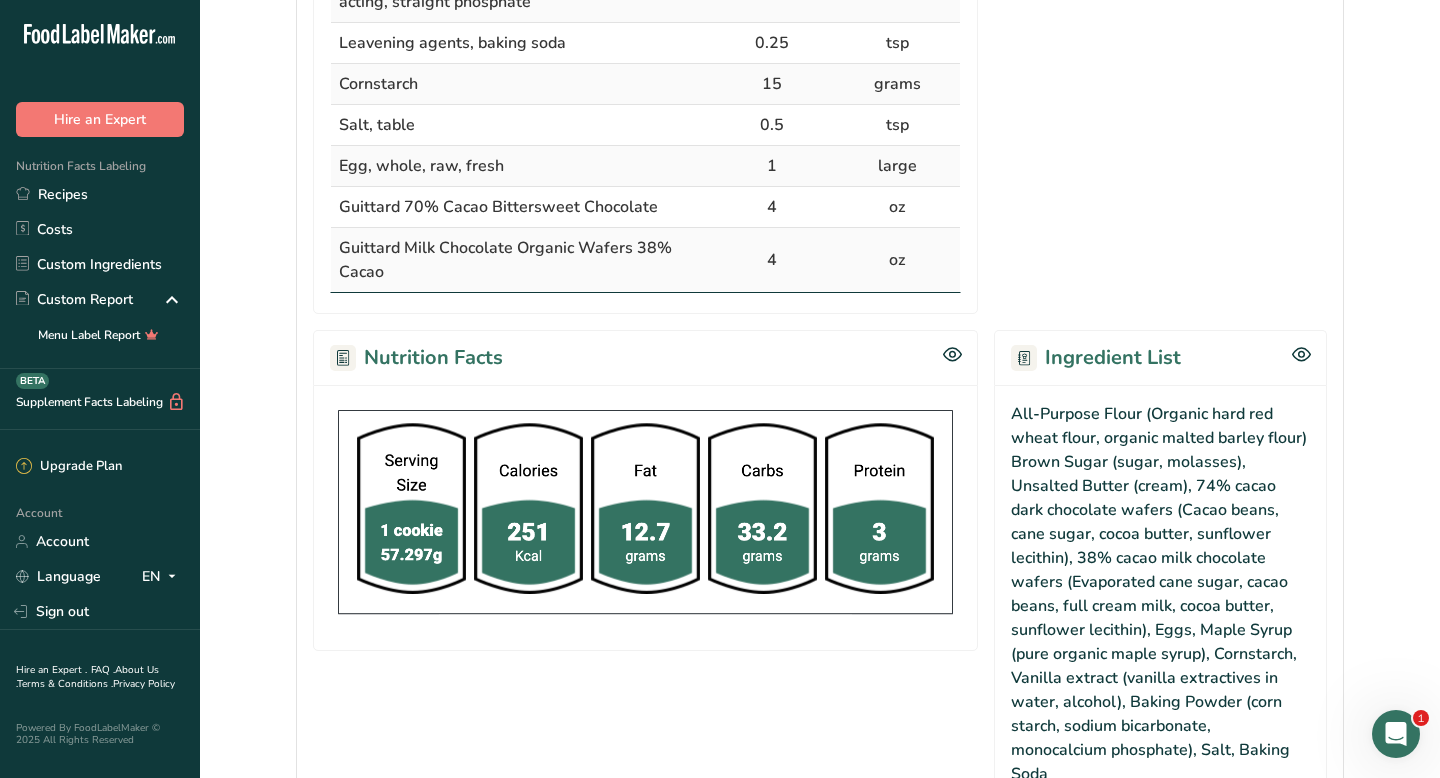 scroll, scrollTop: 0, scrollLeft: 0, axis: both 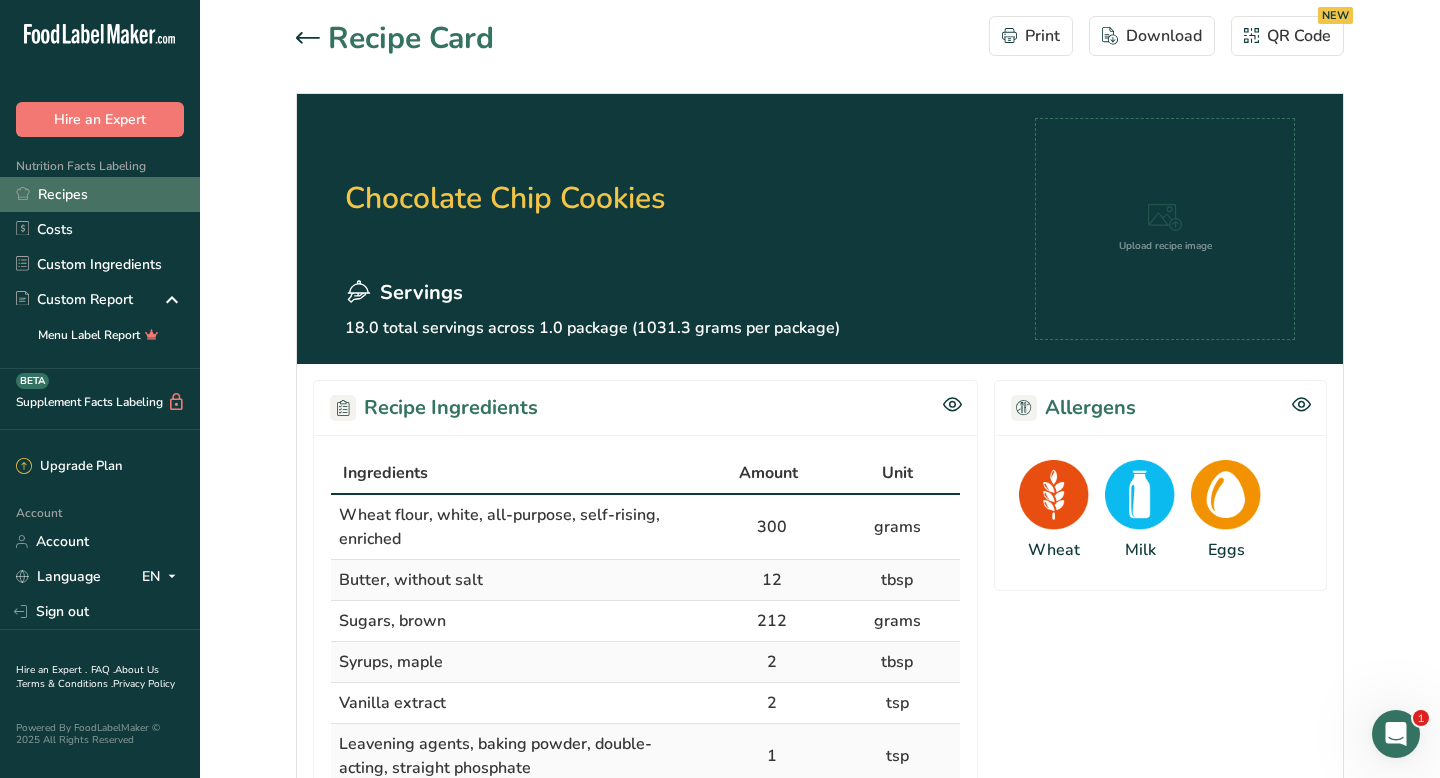 click on "Recipes" at bounding box center (100, 194) 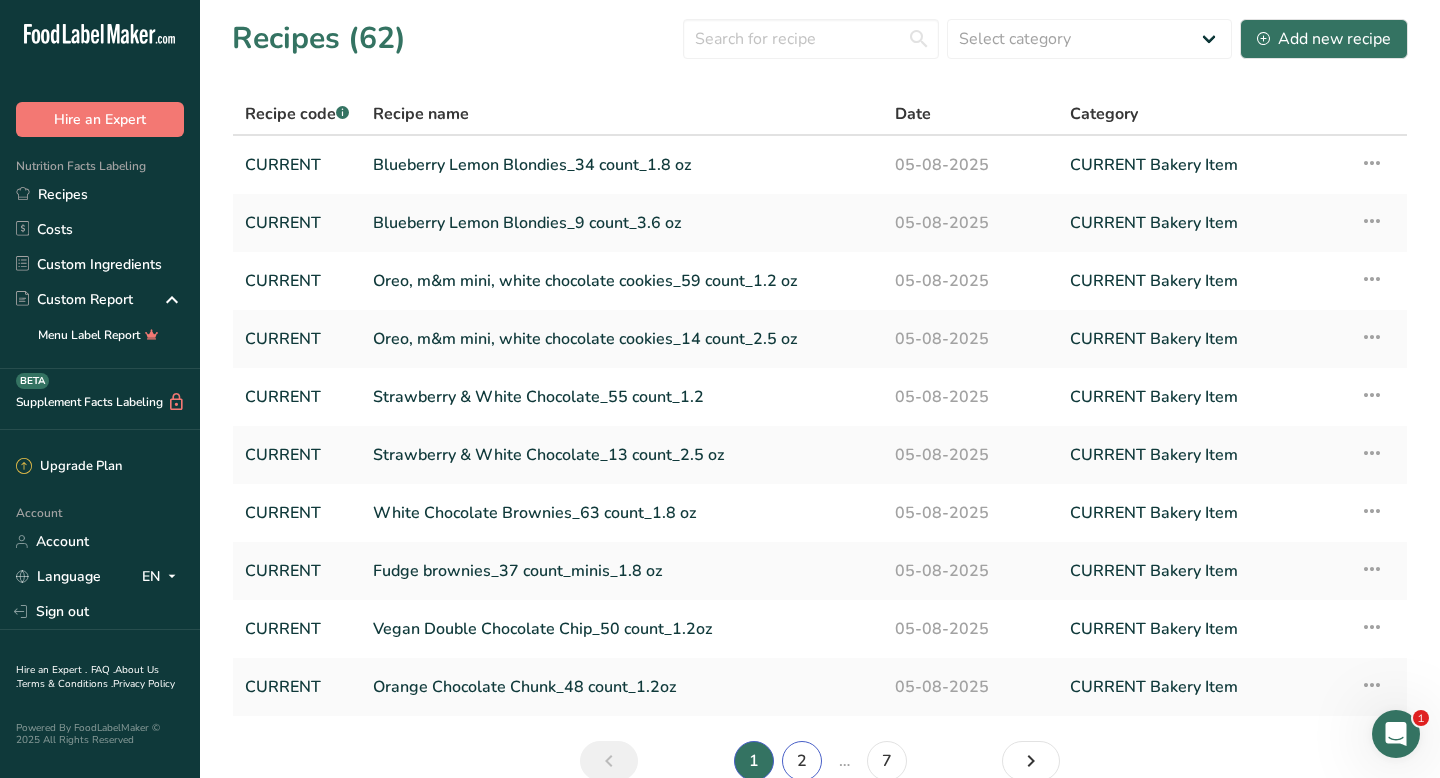 click on "2" at bounding box center [802, 761] 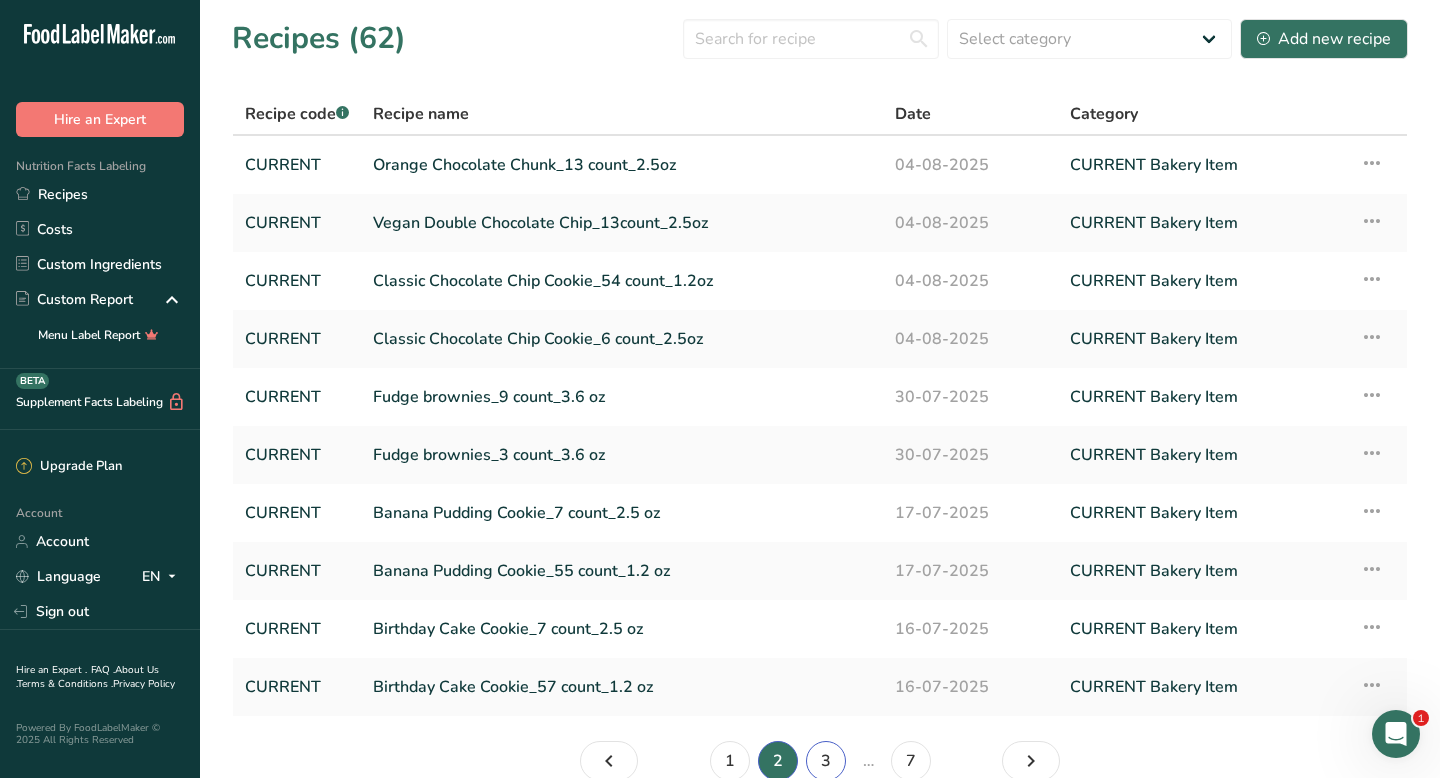click on "3" at bounding box center (826, 761) 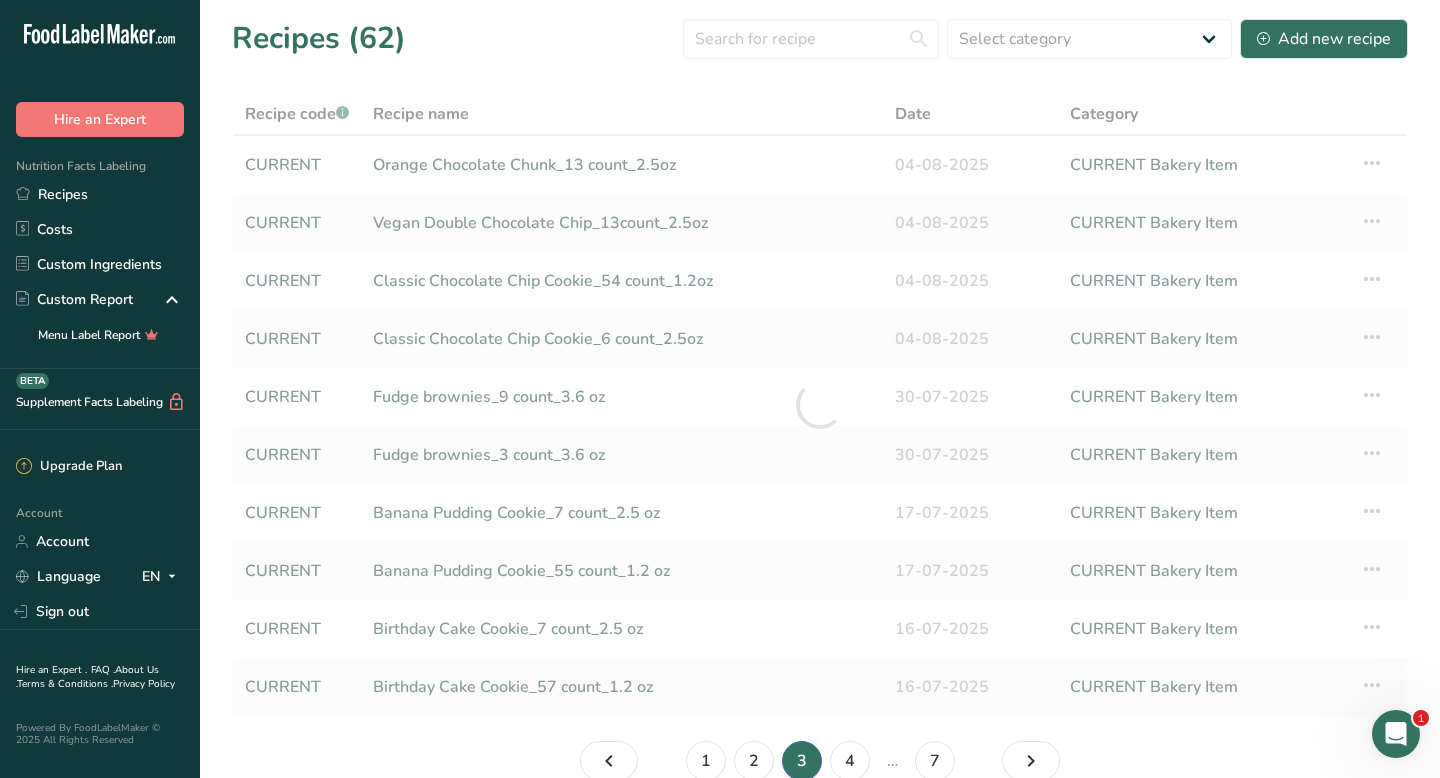 scroll, scrollTop: 3, scrollLeft: 0, axis: vertical 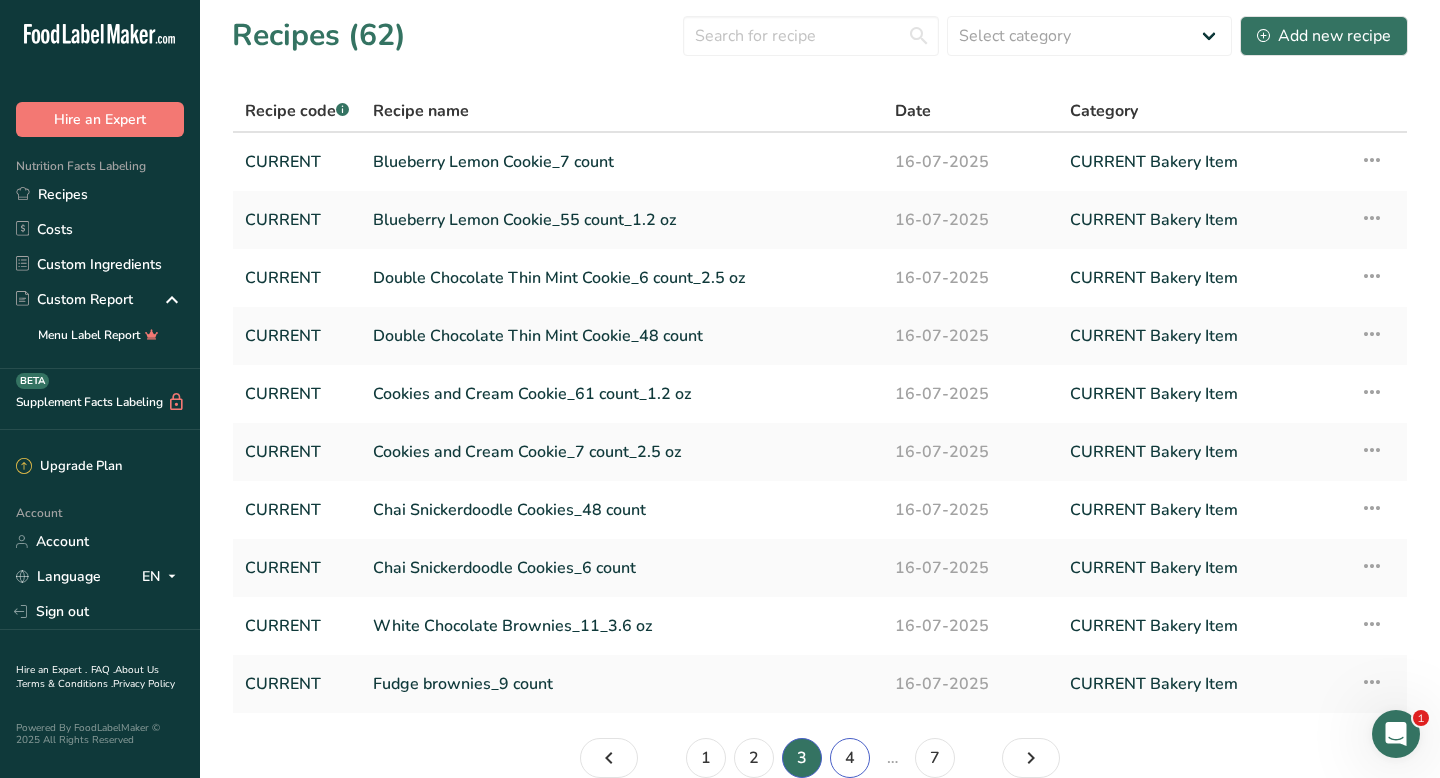 click on "4" at bounding box center (850, 758) 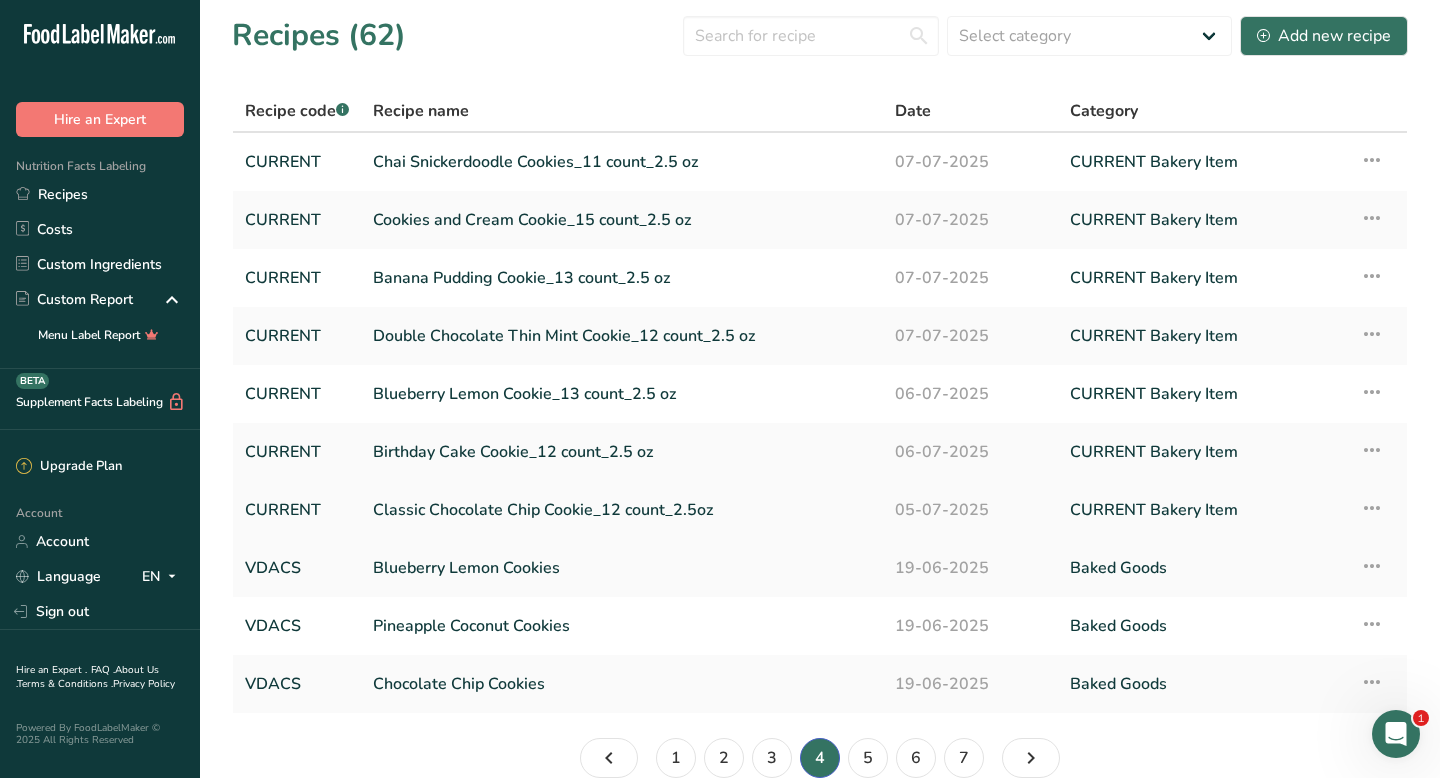 click on "Classic Chocolate Chip Cookie_12 count_2.5oz" at bounding box center [622, 510] 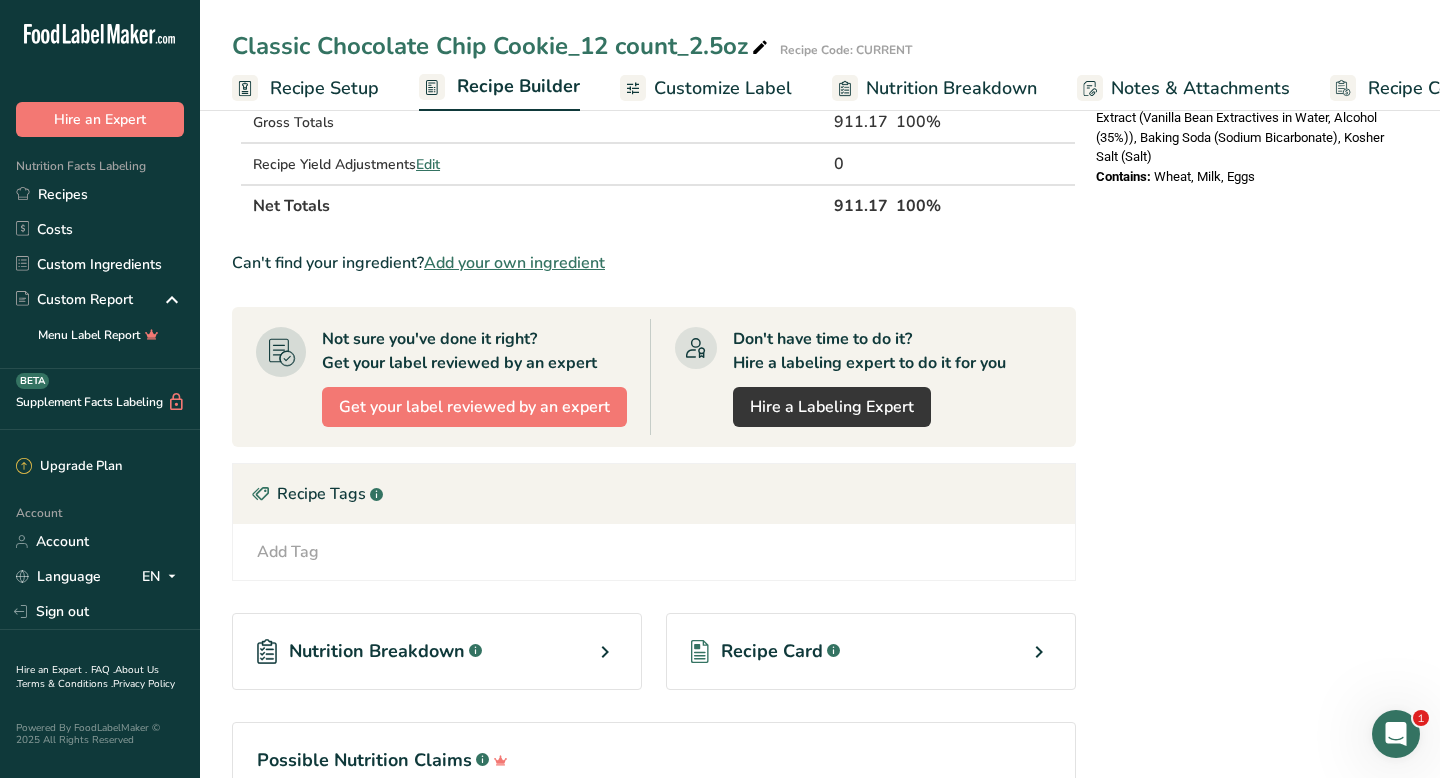 scroll, scrollTop: 1015, scrollLeft: 0, axis: vertical 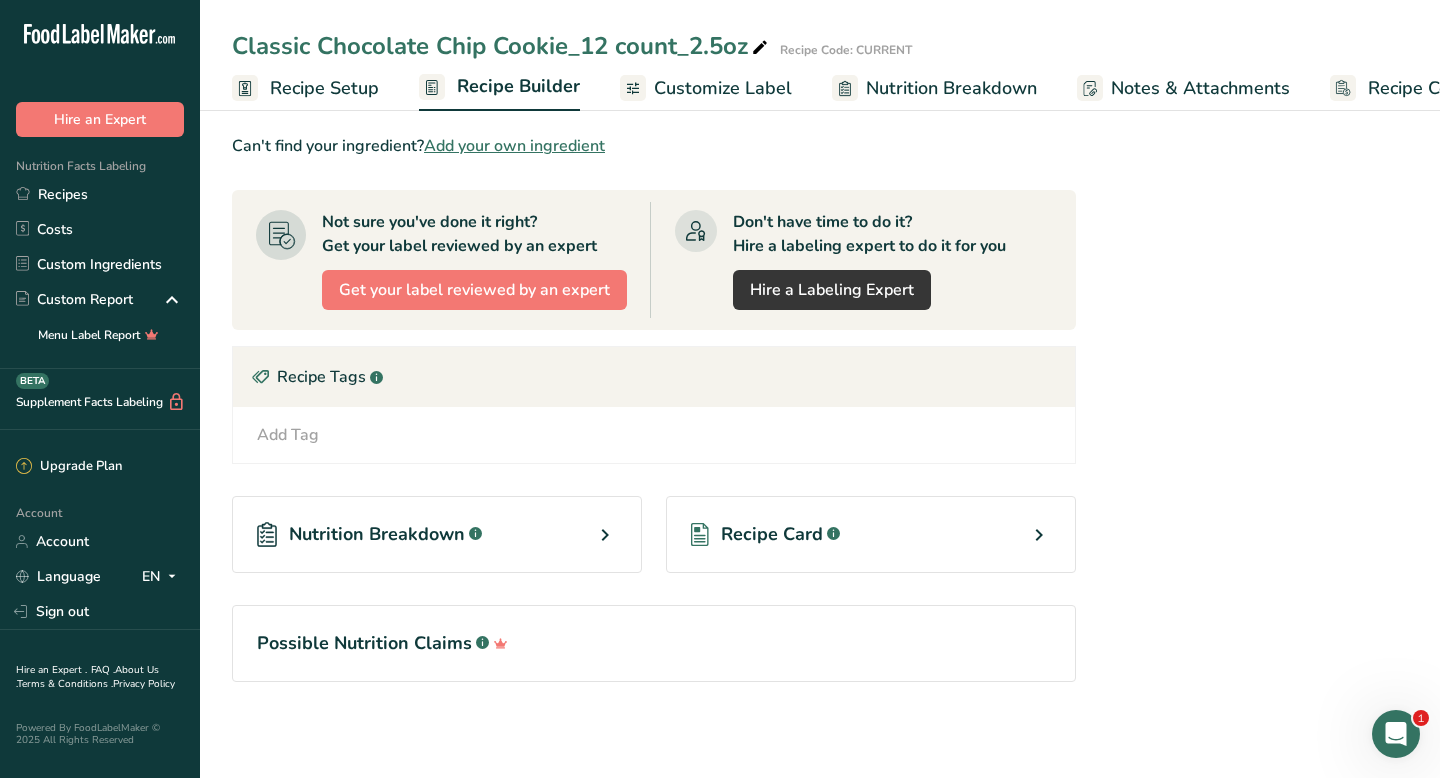 click on "Recipe Card" at bounding box center [772, 534] 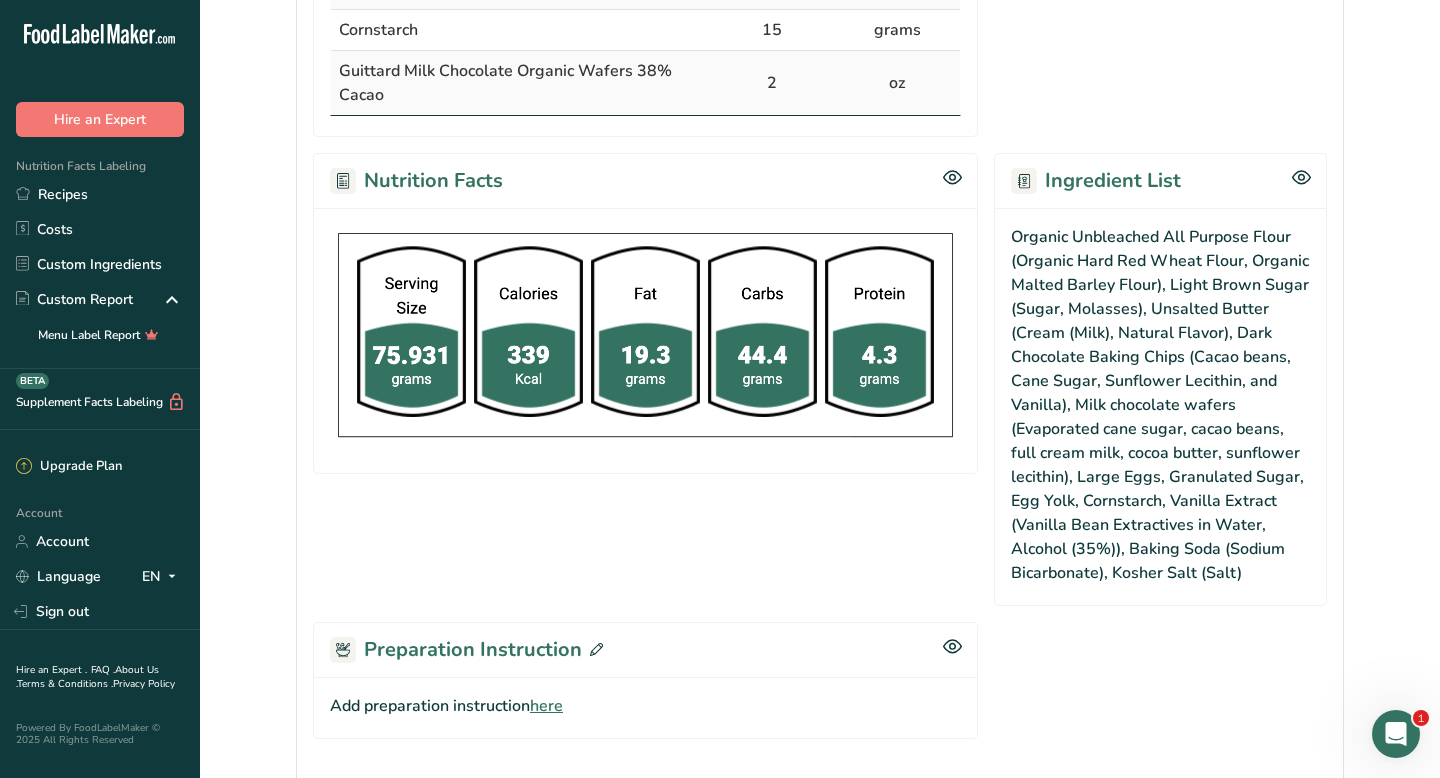 scroll, scrollTop: 1122, scrollLeft: 0, axis: vertical 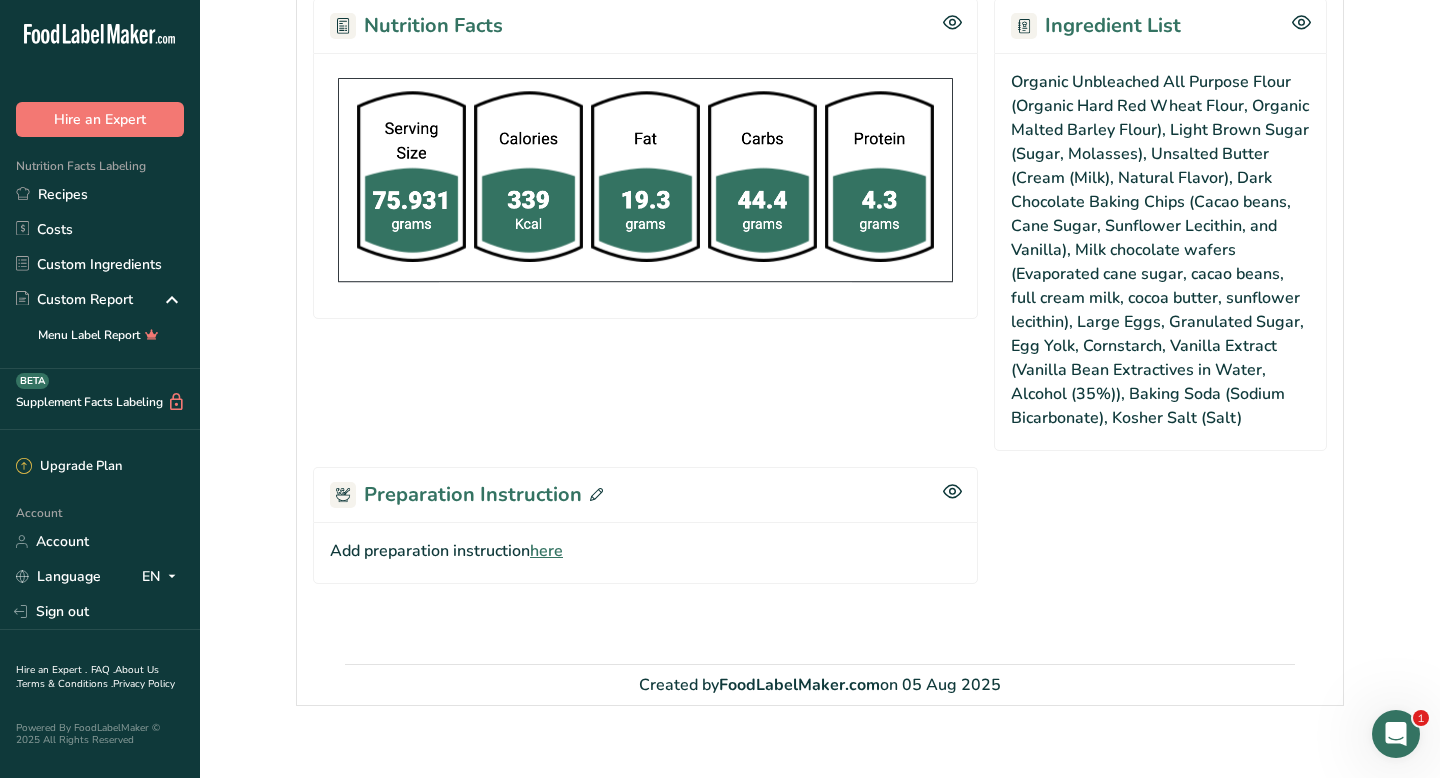 click on "here" at bounding box center [546, 551] 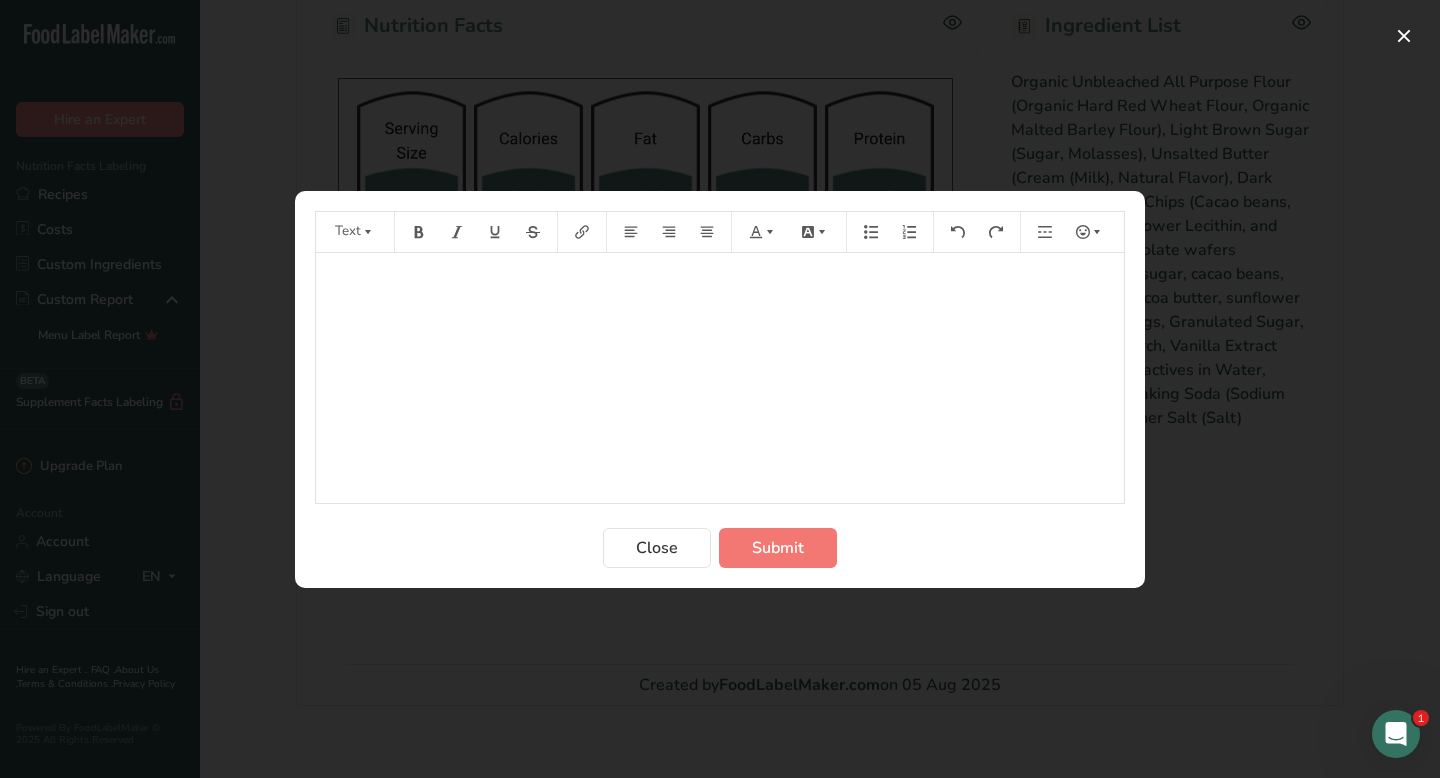 click on "﻿" at bounding box center (720, 378) 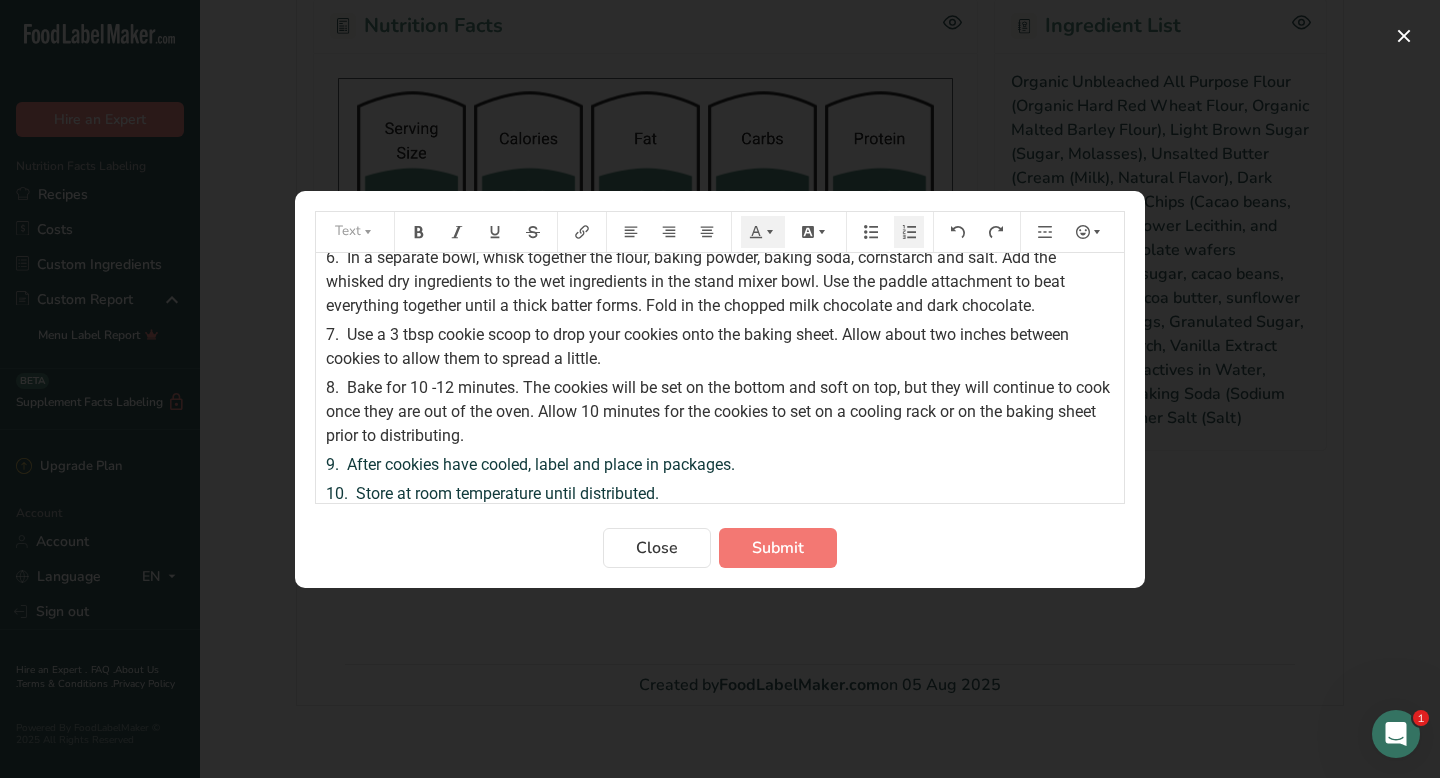 scroll, scrollTop: 0, scrollLeft: 0, axis: both 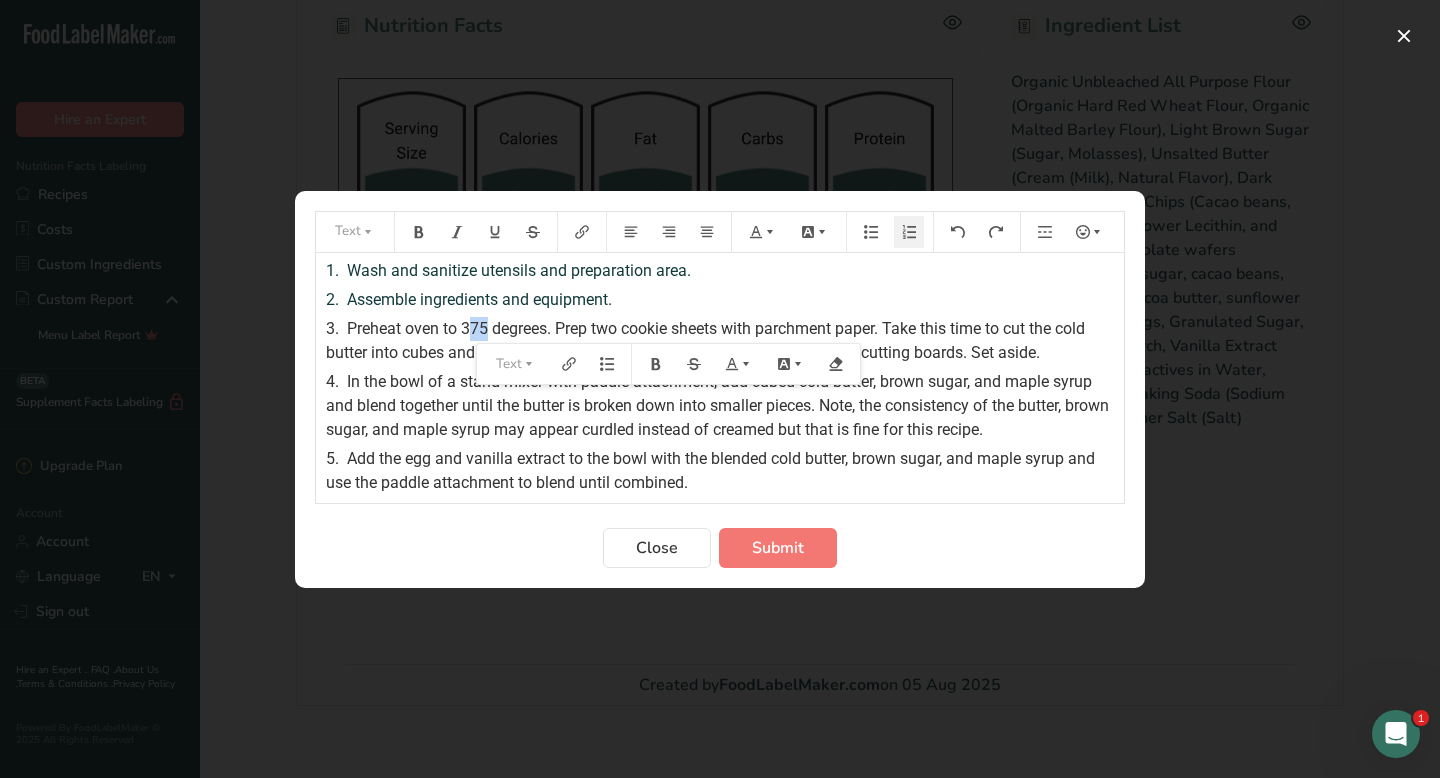 drag, startPoint x: 474, startPoint y: 326, endPoint x: 487, endPoint y: 324, distance: 13.152946 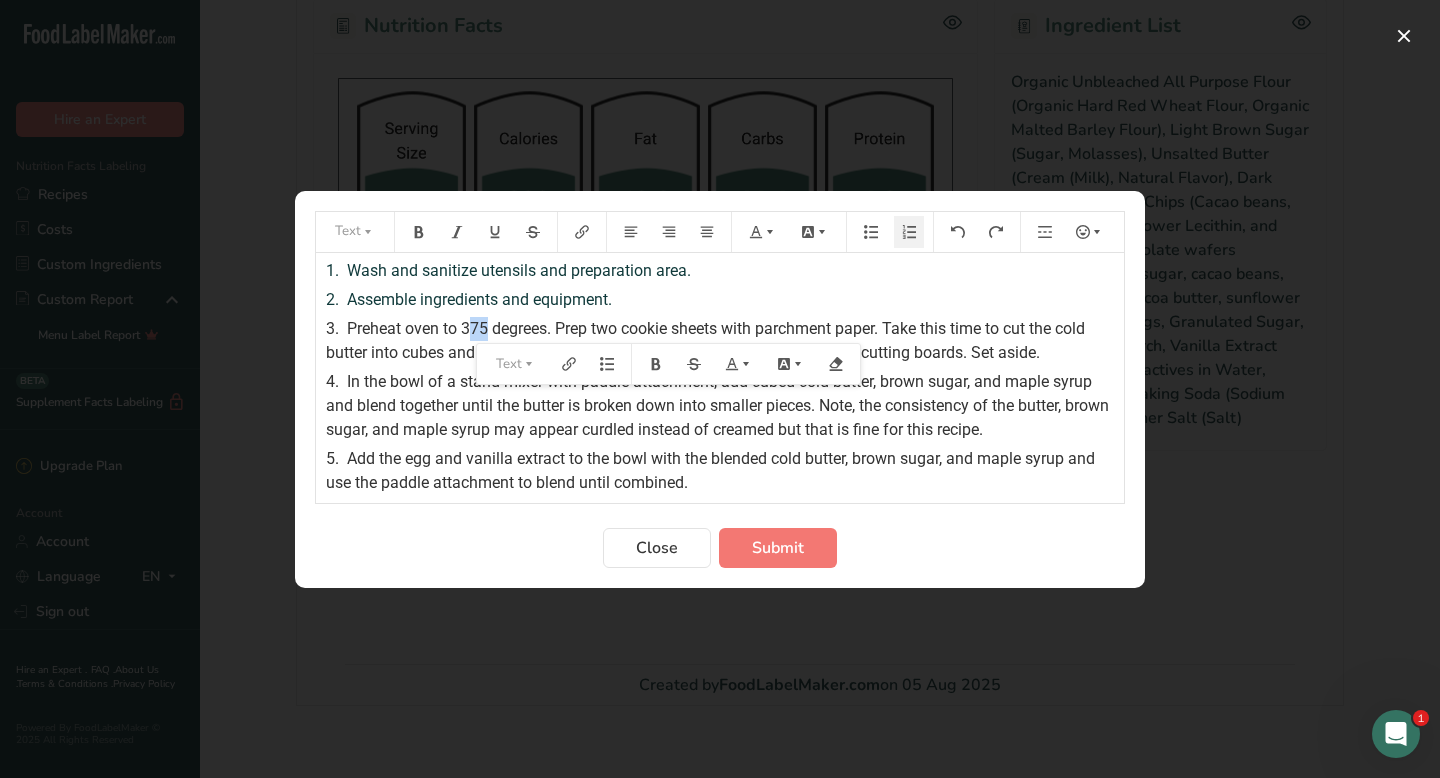 click on "Preheat oven to 375 degrees. Prep two cookie sheets with parchment paper. Take this time to cut the cold butter into cubes and roughly chop the dark and milk chocolate on separate cutting boards. Set aside." at bounding box center [707, 340] 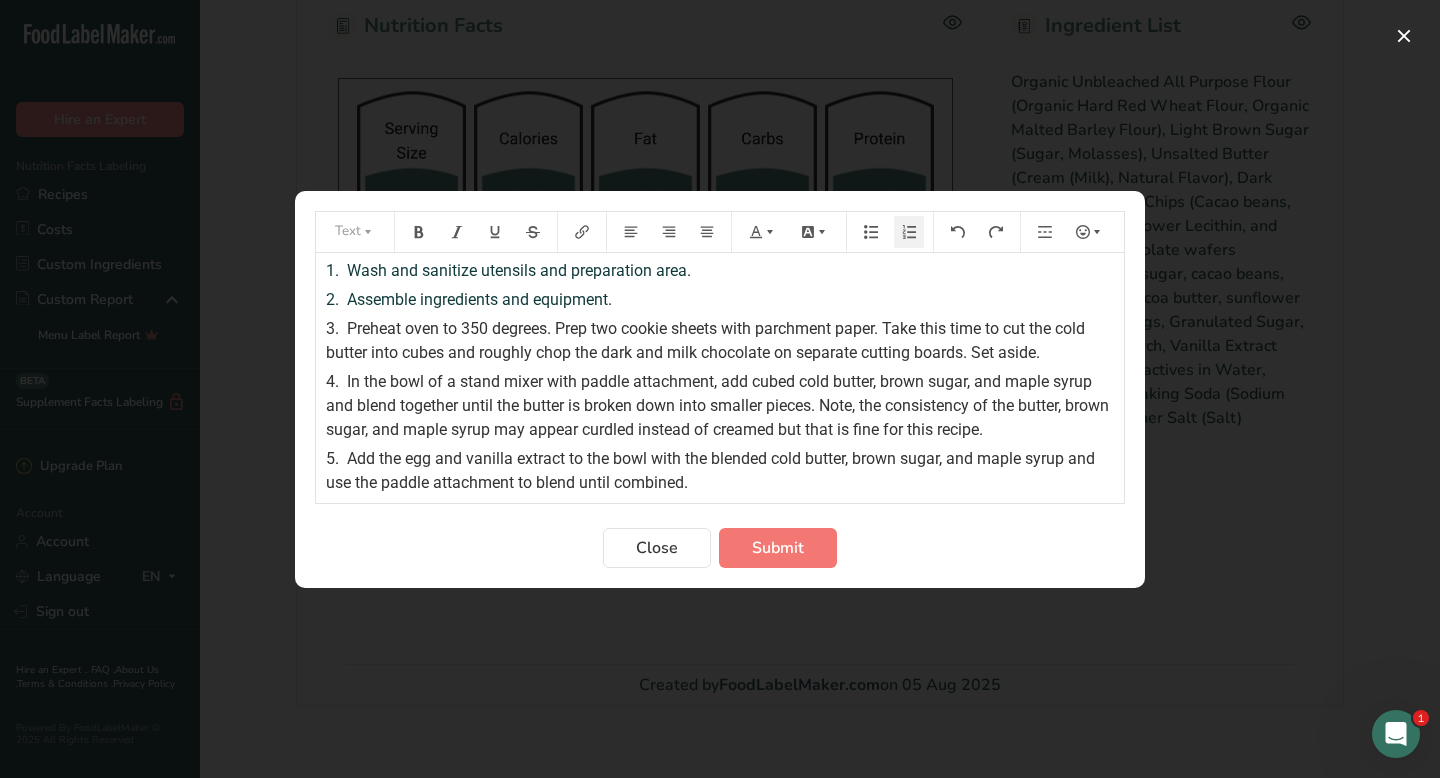 click on "1. Wash and sanitize utensils and preparation area." at bounding box center [720, 271] 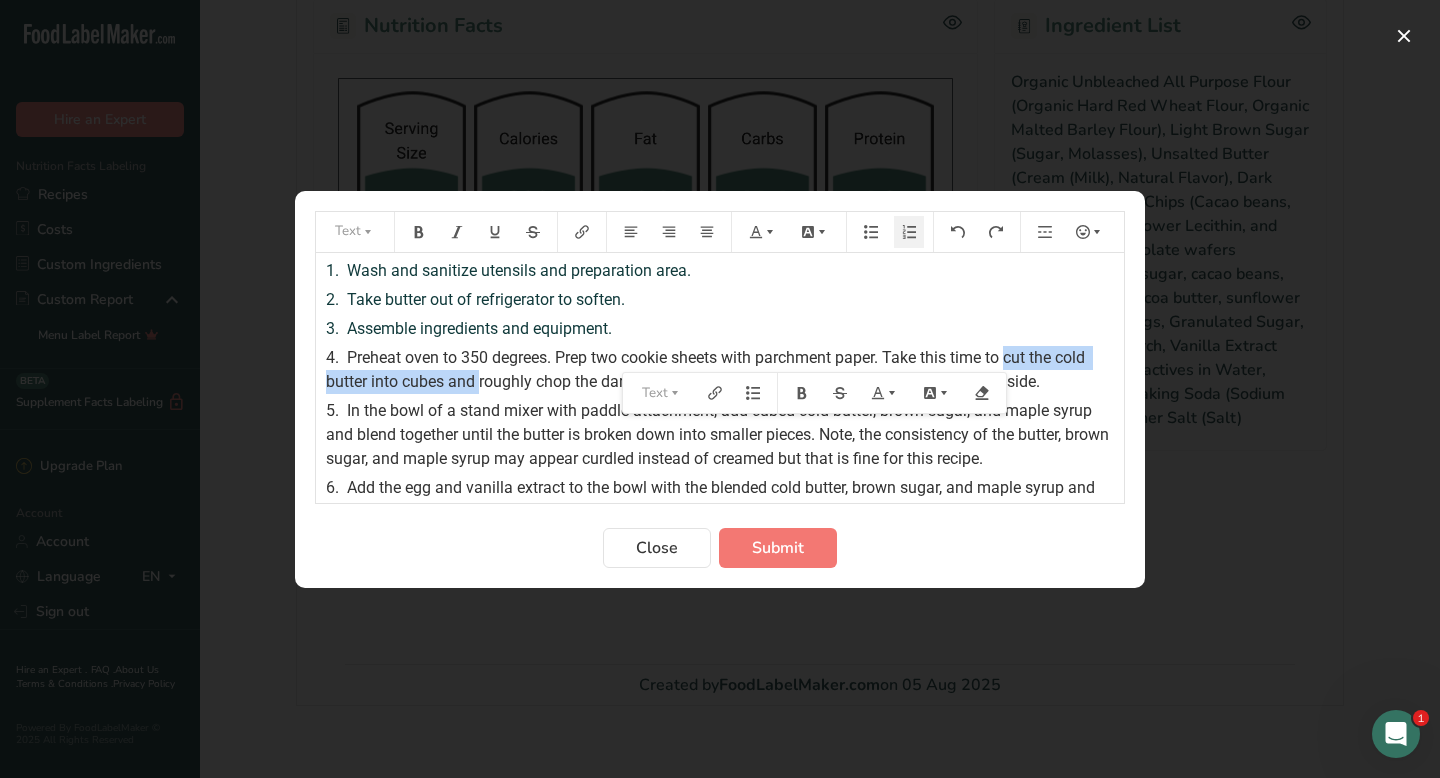 drag, startPoint x: 1013, startPoint y: 360, endPoint x: 480, endPoint y: 375, distance: 533.211 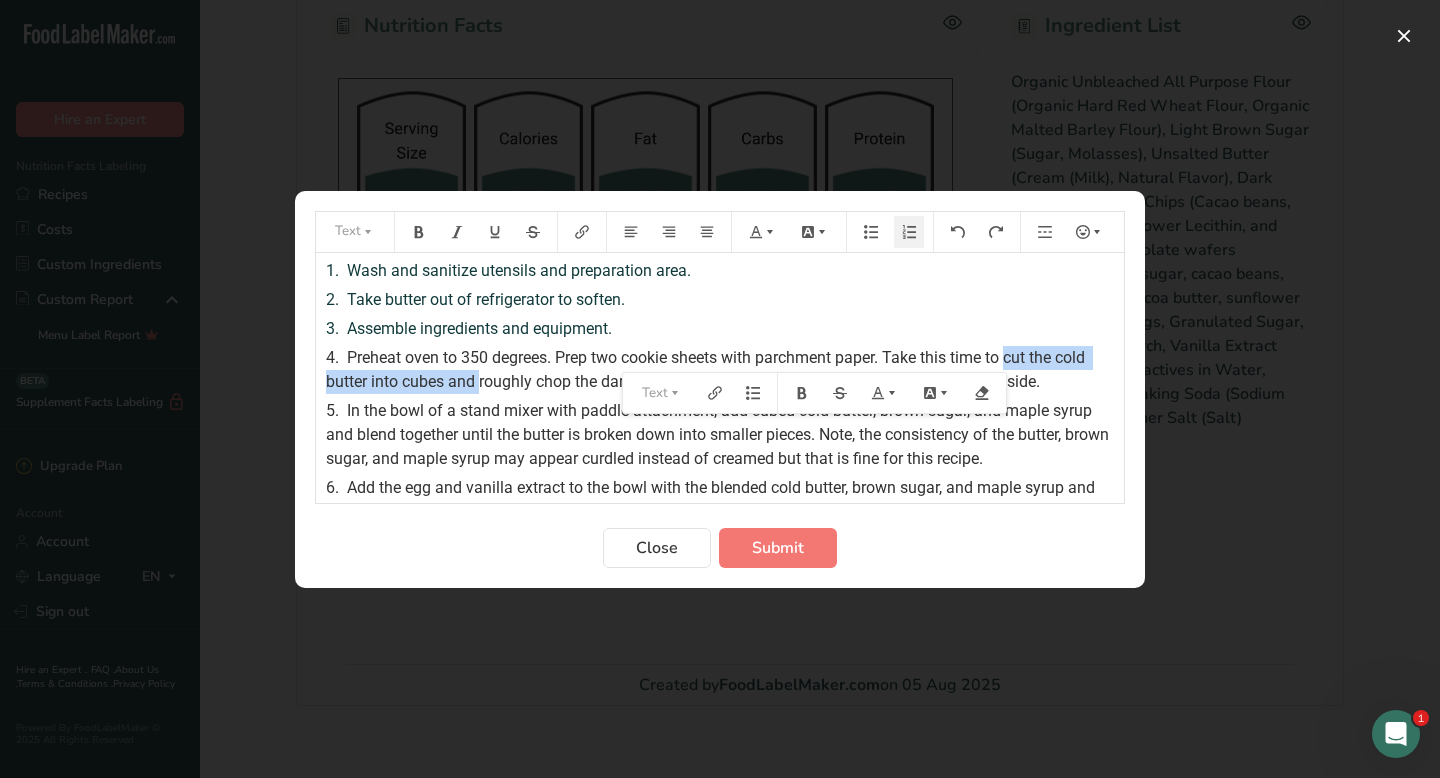 click on "Preheat oven to 350 degrees. Prep two cookie sheets with parchment paper. Take this time to cut the cold butter into cubes and roughly chop the dark and milk chocolate on separate cutting boards. Set aside." at bounding box center [707, 369] 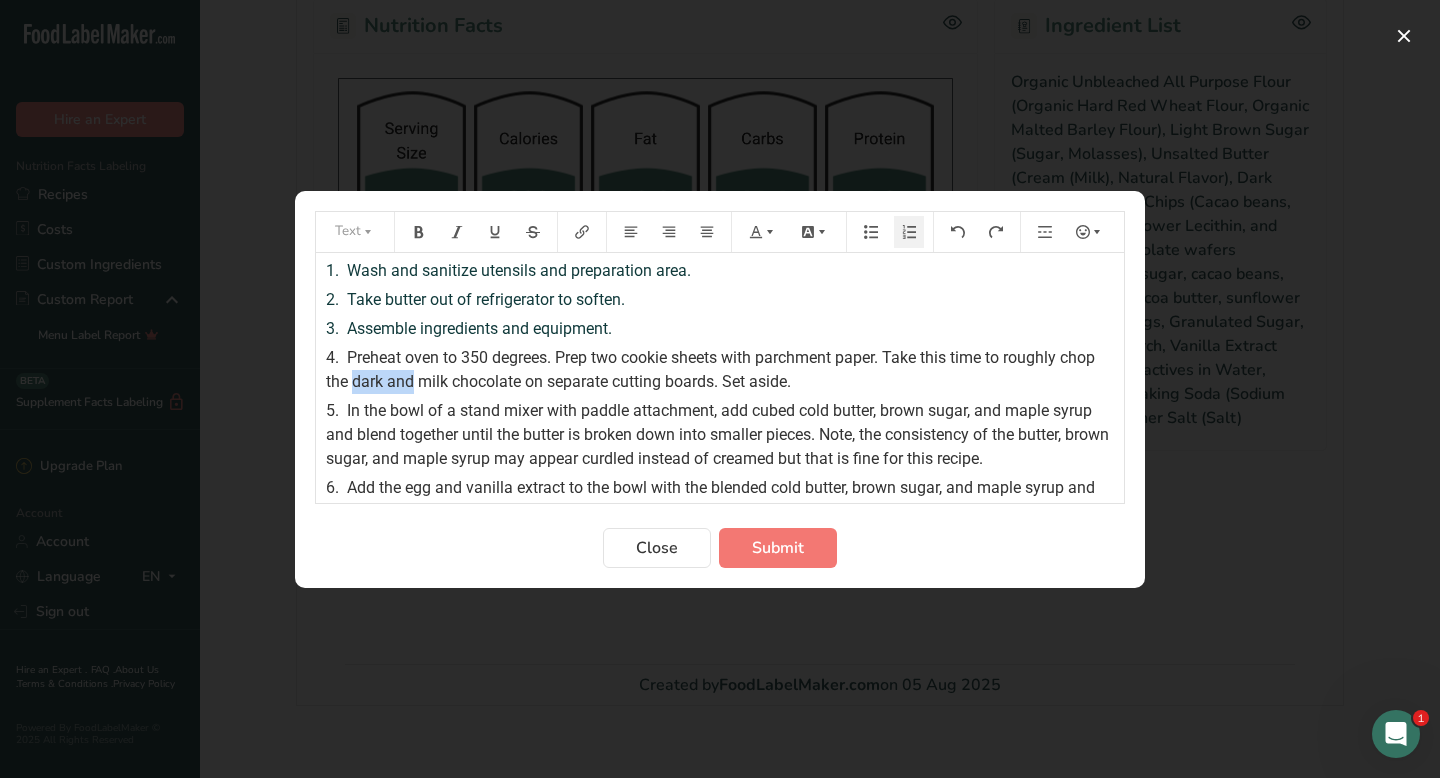 drag, startPoint x: 355, startPoint y: 383, endPoint x: 415, endPoint y: 383, distance: 60 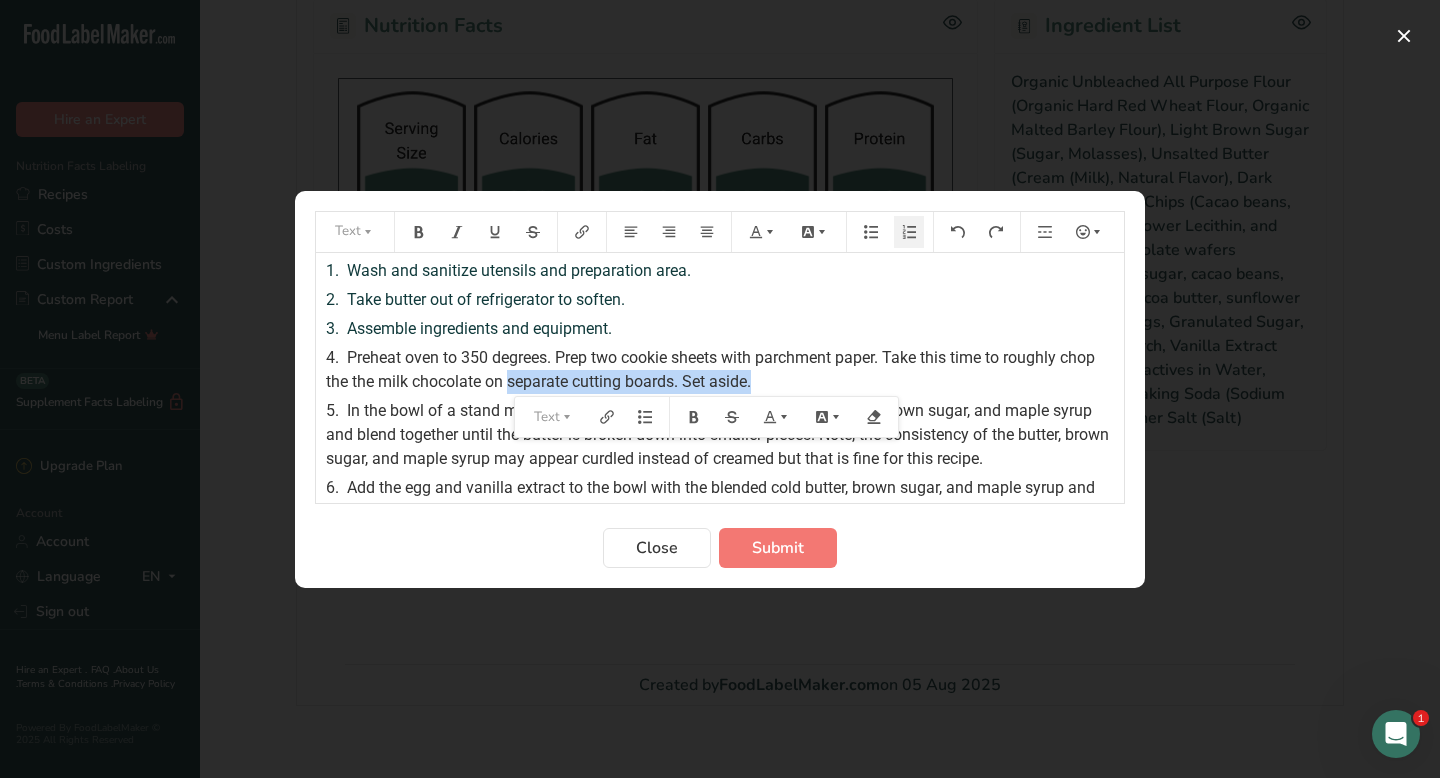 drag, startPoint x: 508, startPoint y: 380, endPoint x: 755, endPoint y: 381, distance: 247.00203 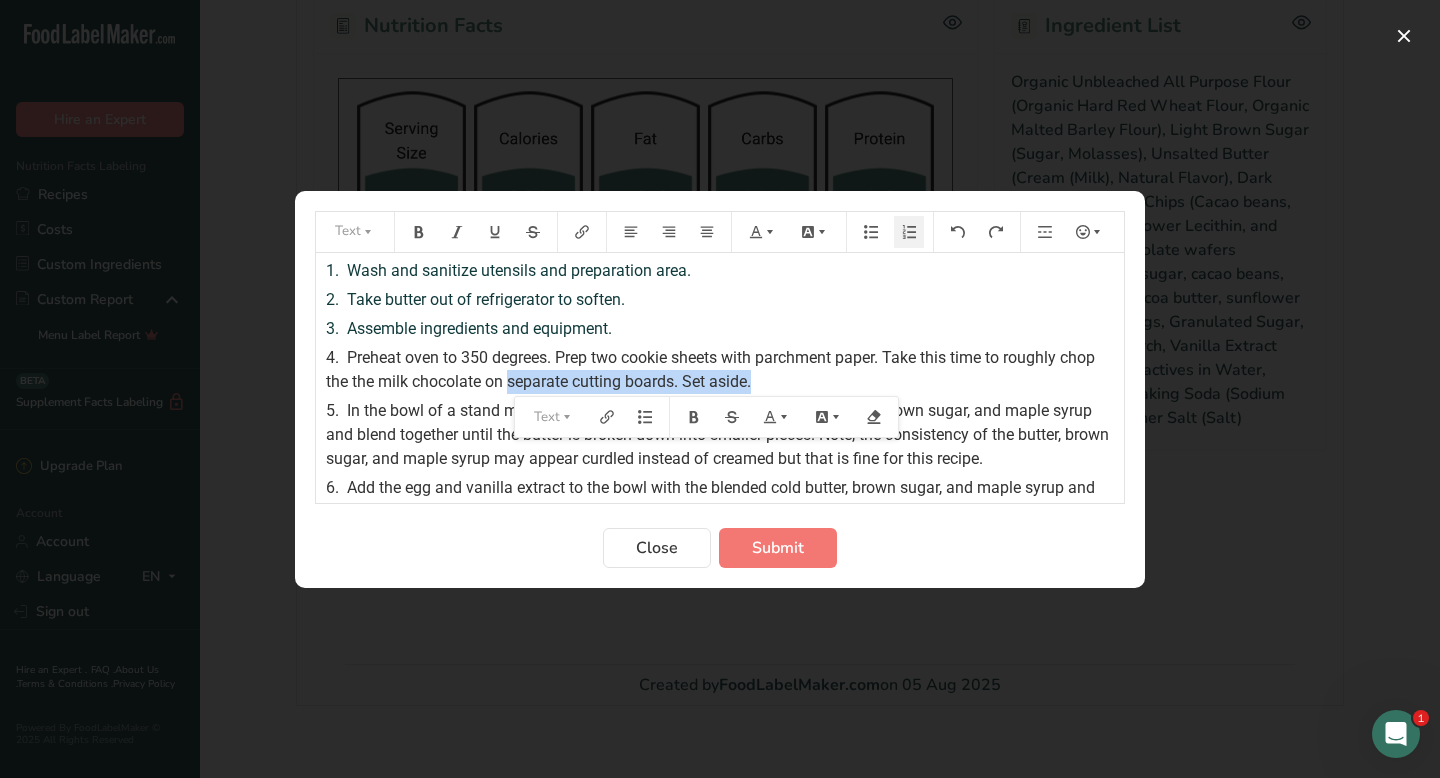 click on "Preheat oven to 350 degrees. Prep two cookie sheets with parchment paper. Take this time to roughly chop the the milk chocolate on separate cutting boards. Set aside." at bounding box center [712, 369] 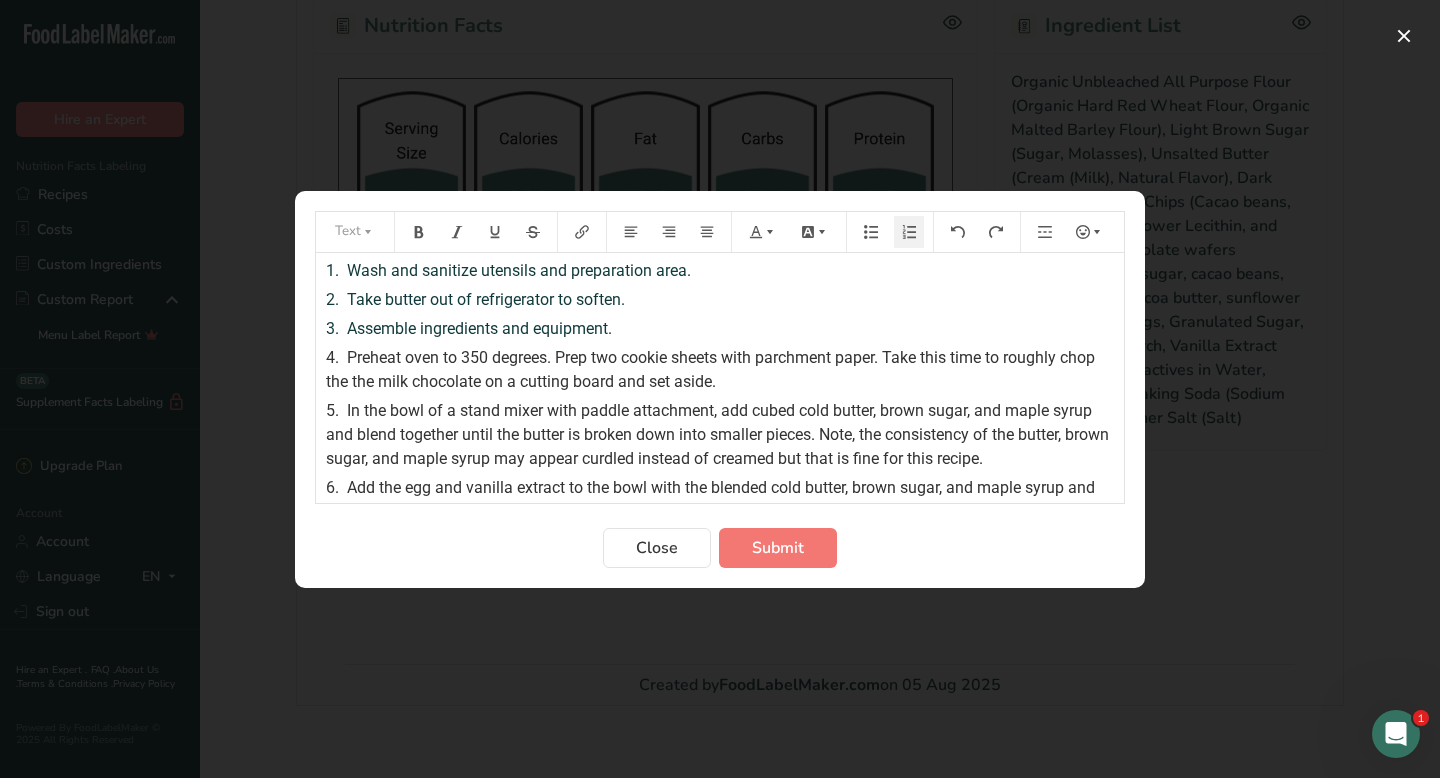 click on "Preheat oven to 350 degrees. Prep two cookie sheets with parchment paper. Take this time to roughly chop the the milk chocolate on a cutting board and set aside." at bounding box center [712, 369] 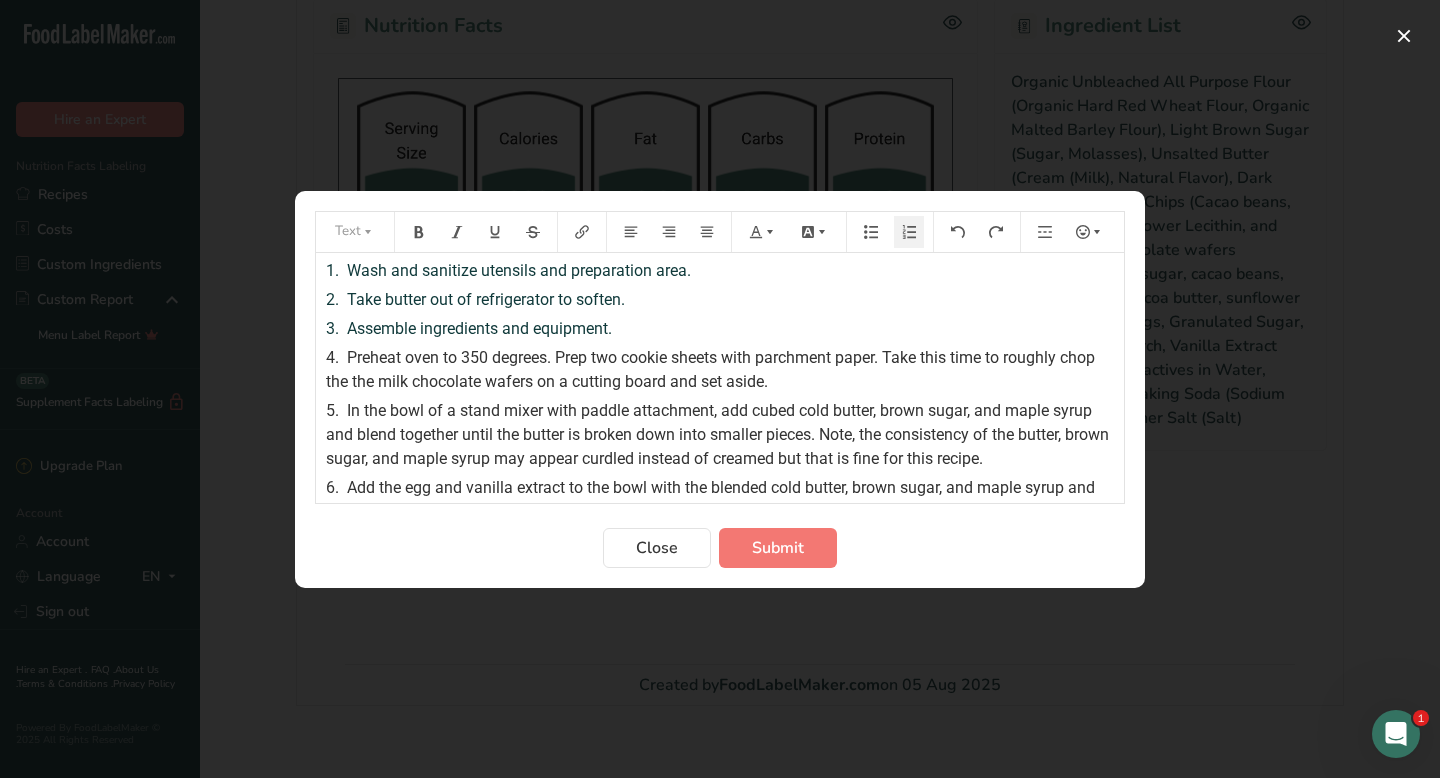 click on "Preheat oven to 350 degrees. Prep two cookie sheets with parchment paper. Take this time to roughly chop the the milk chocolate wafers on a cutting board and set aside." at bounding box center (712, 369) 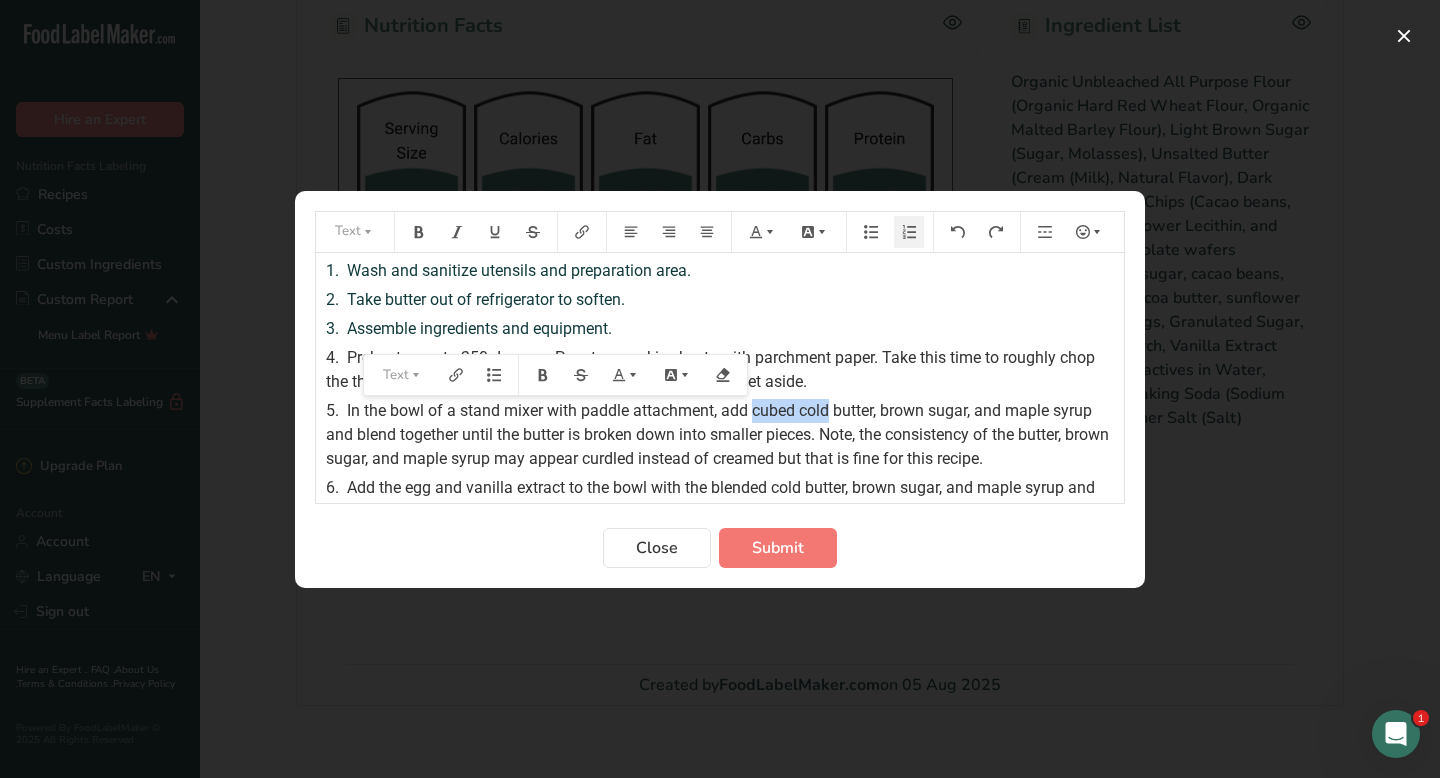 drag, startPoint x: 754, startPoint y: 407, endPoint x: 829, endPoint y: 407, distance: 75 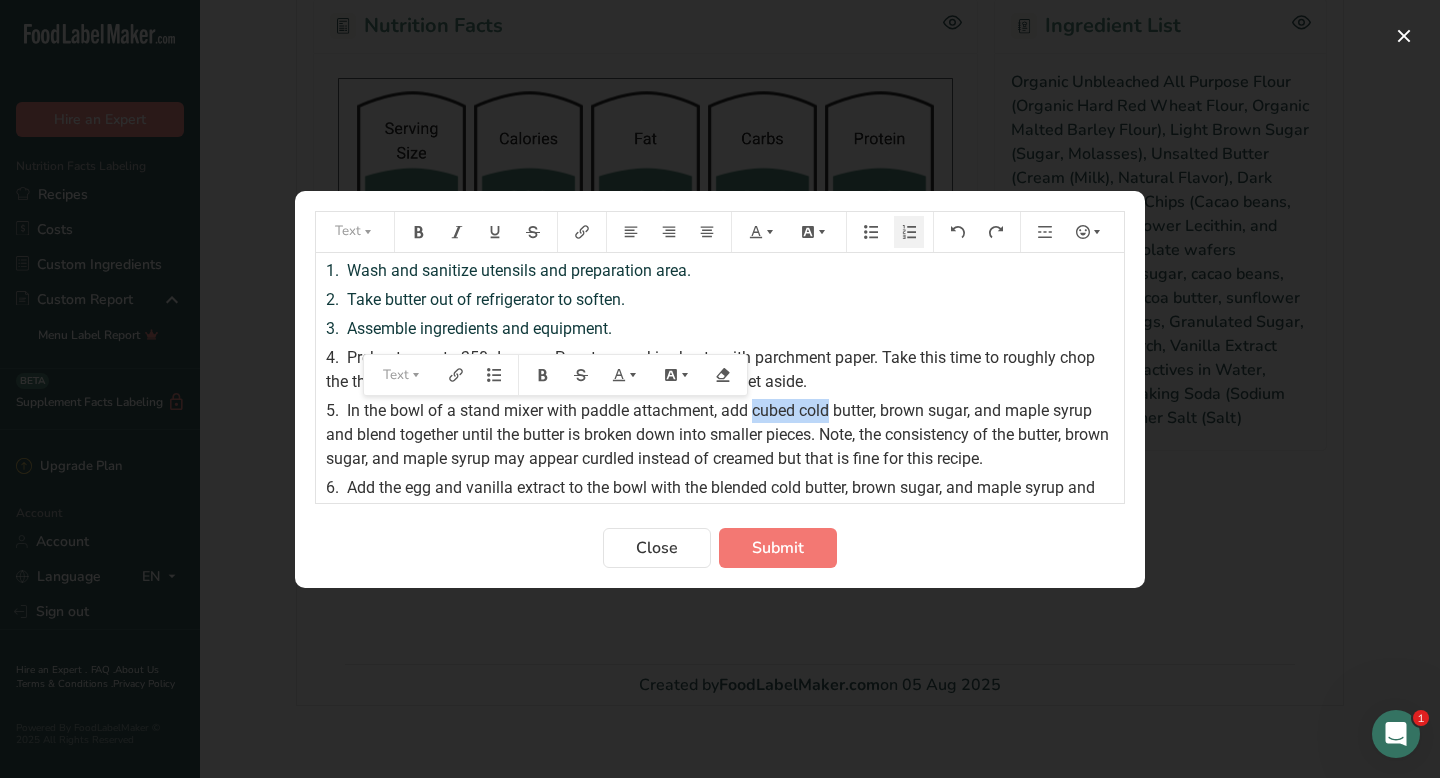 click on "In the bowl of a stand mixer with paddle attachment, add cubed cold butter, brown sugar, and maple syrup and blend together until the butter is broken down into smaller pieces. Note, the consistency of the butter, brown sugar, and maple syrup may appear curdled instead of creamed but that is fine for this recipe." at bounding box center (719, 434) 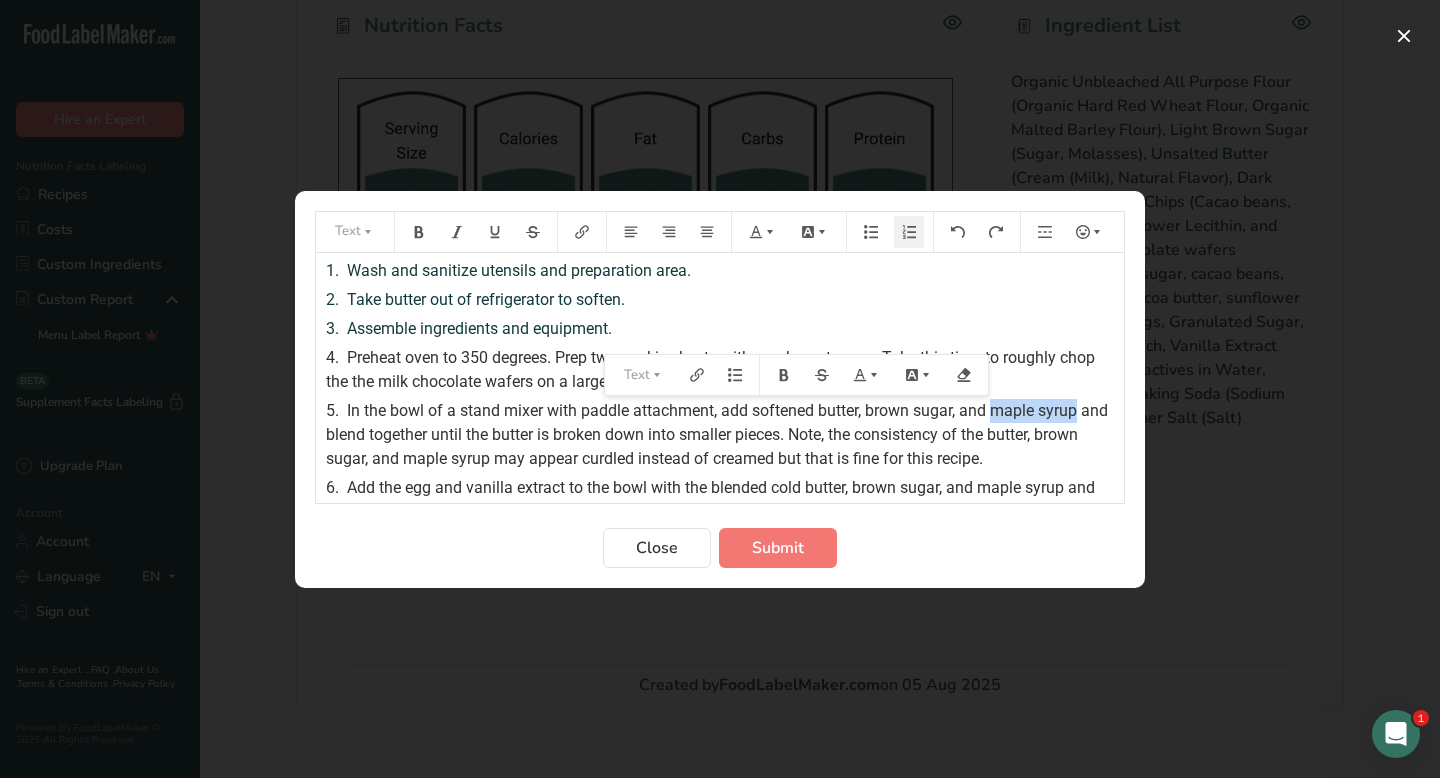 drag, startPoint x: 999, startPoint y: 411, endPoint x: 1080, endPoint y: 409, distance: 81.02469 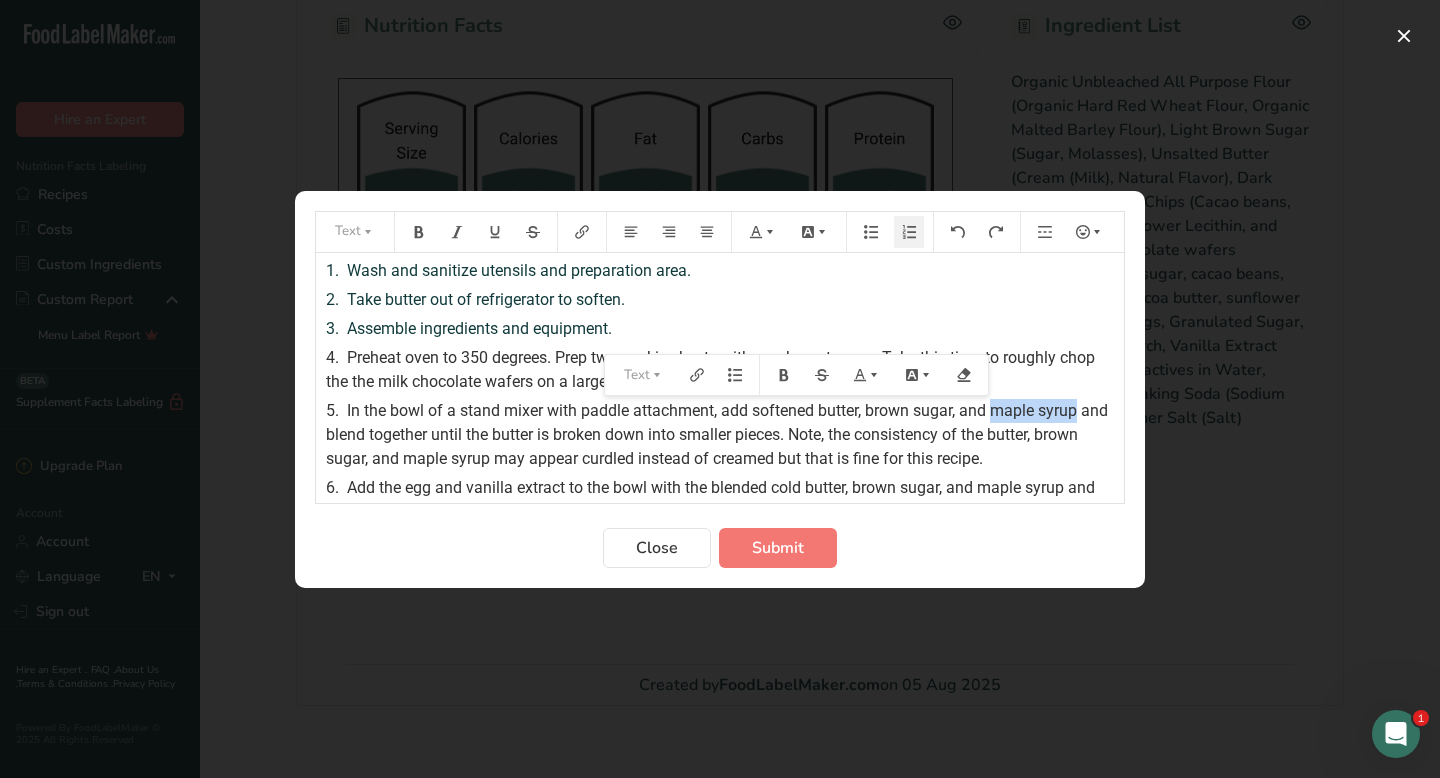 click on "In the bowl of a stand mixer with paddle attachment, add softened butter, brown sugar, and maple syrup and blend together until the butter is broken down into smaller pieces. Note, the consistency of the butter, brown sugar, and maple syrup may appear curdled instead of creamed but that is fine for this recipe." at bounding box center (719, 434) 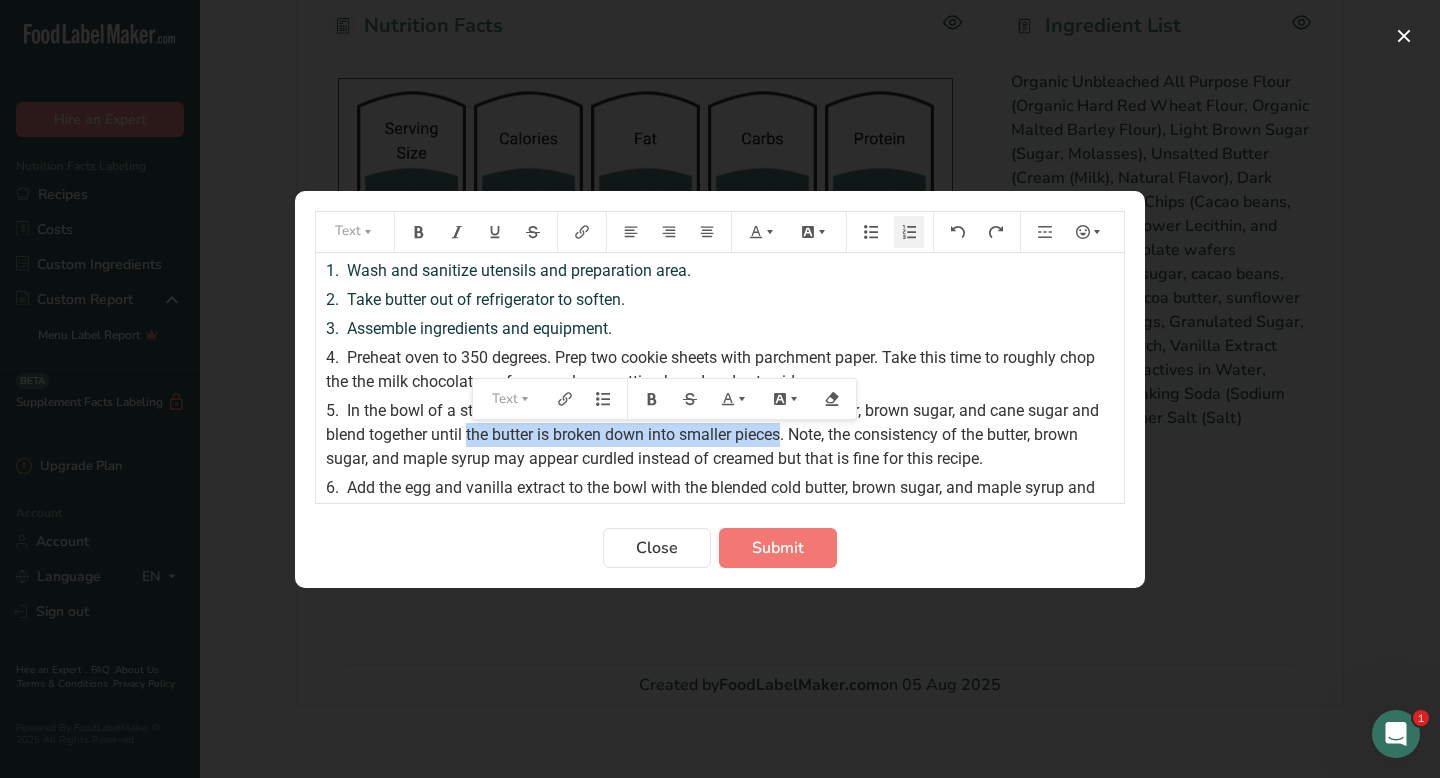 drag, startPoint x: 469, startPoint y: 431, endPoint x: 785, endPoint y: 424, distance: 316.0775 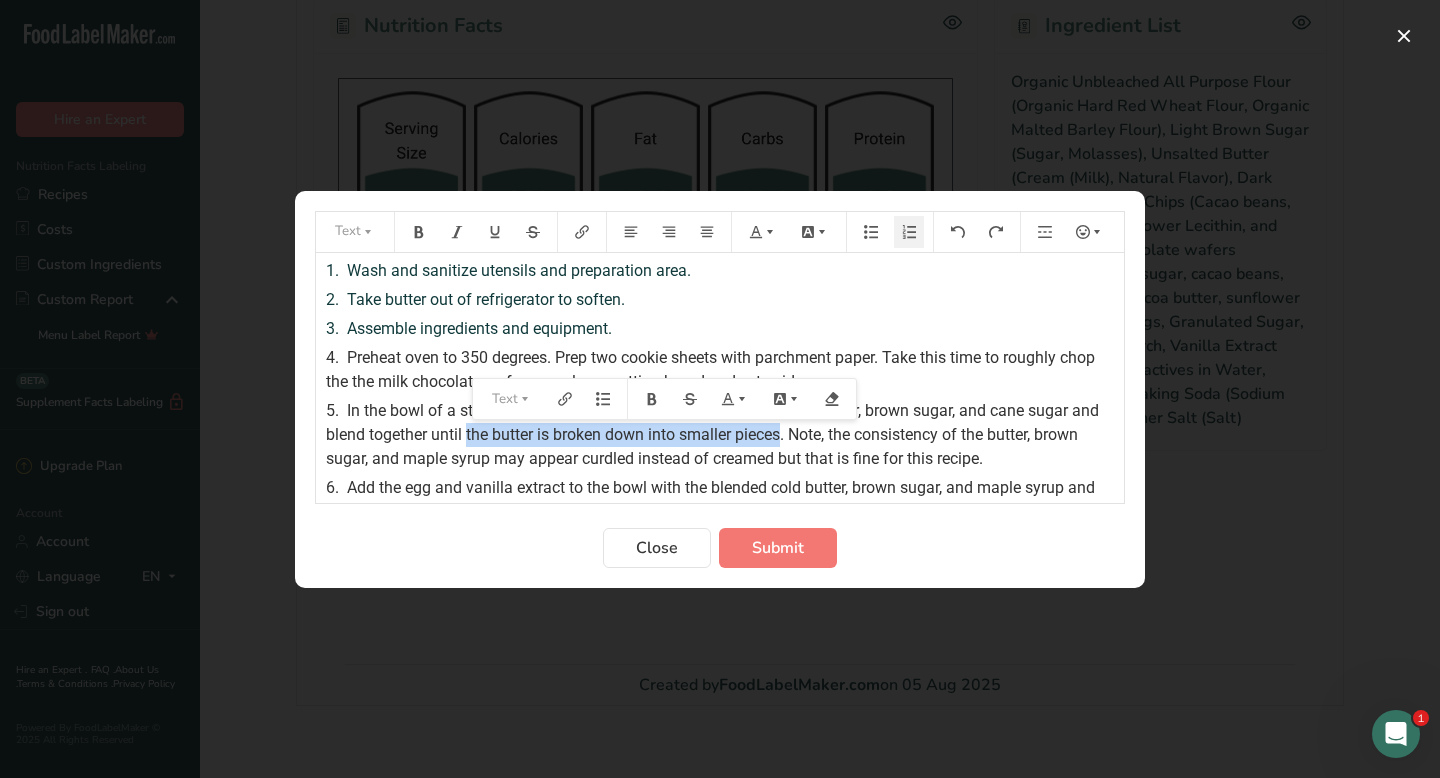 click on "In the bowl of a stand mixer with paddle attachment, add softened butter, brown sugar, and cane sugar and blend together until the butter is broken down into smaller pieces. Note, the consistency of the butter, brown sugar, and maple syrup may appear curdled instead of creamed but that is fine for this recipe." at bounding box center (714, 434) 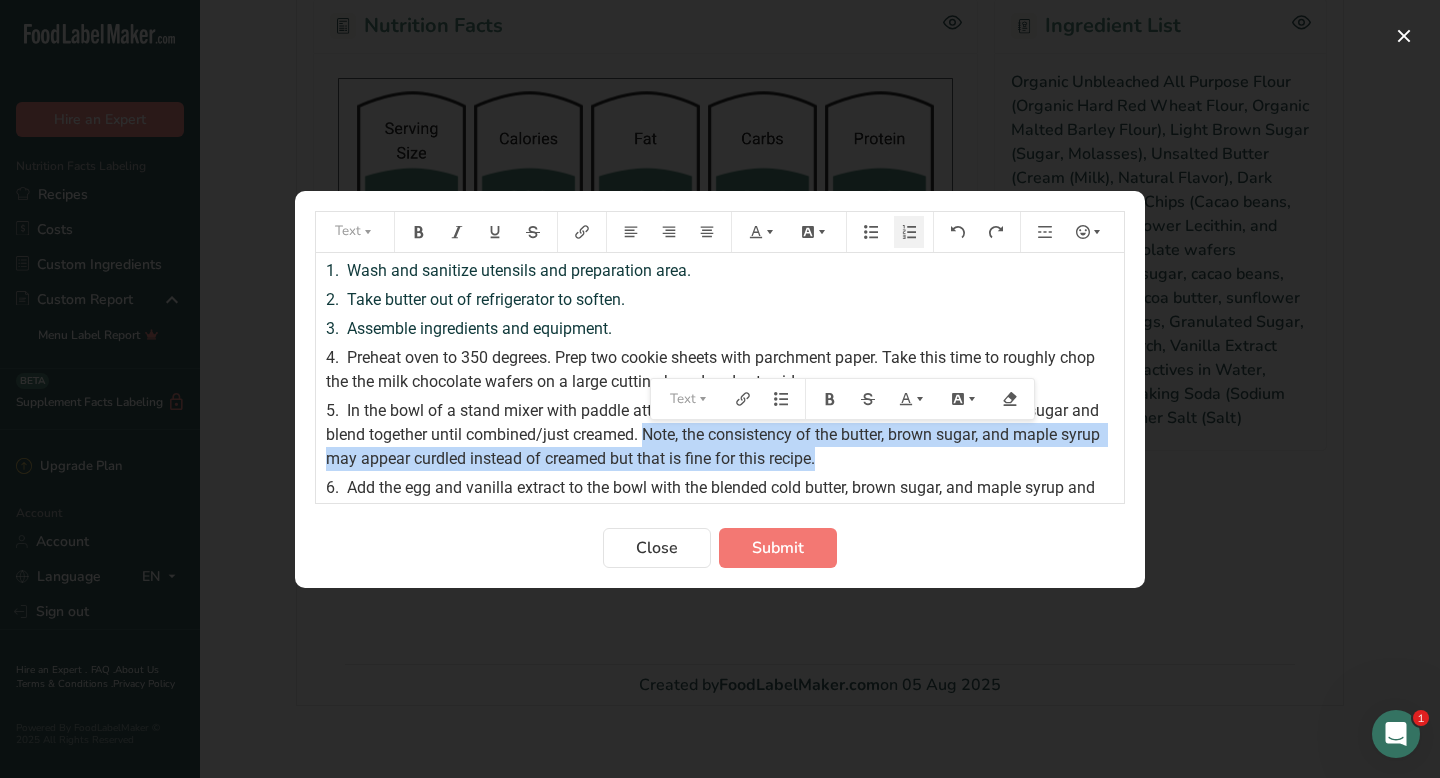 drag, startPoint x: 832, startPoint y: 459, endPoint x: 648, endPoint y: 434, distance: 185.6906 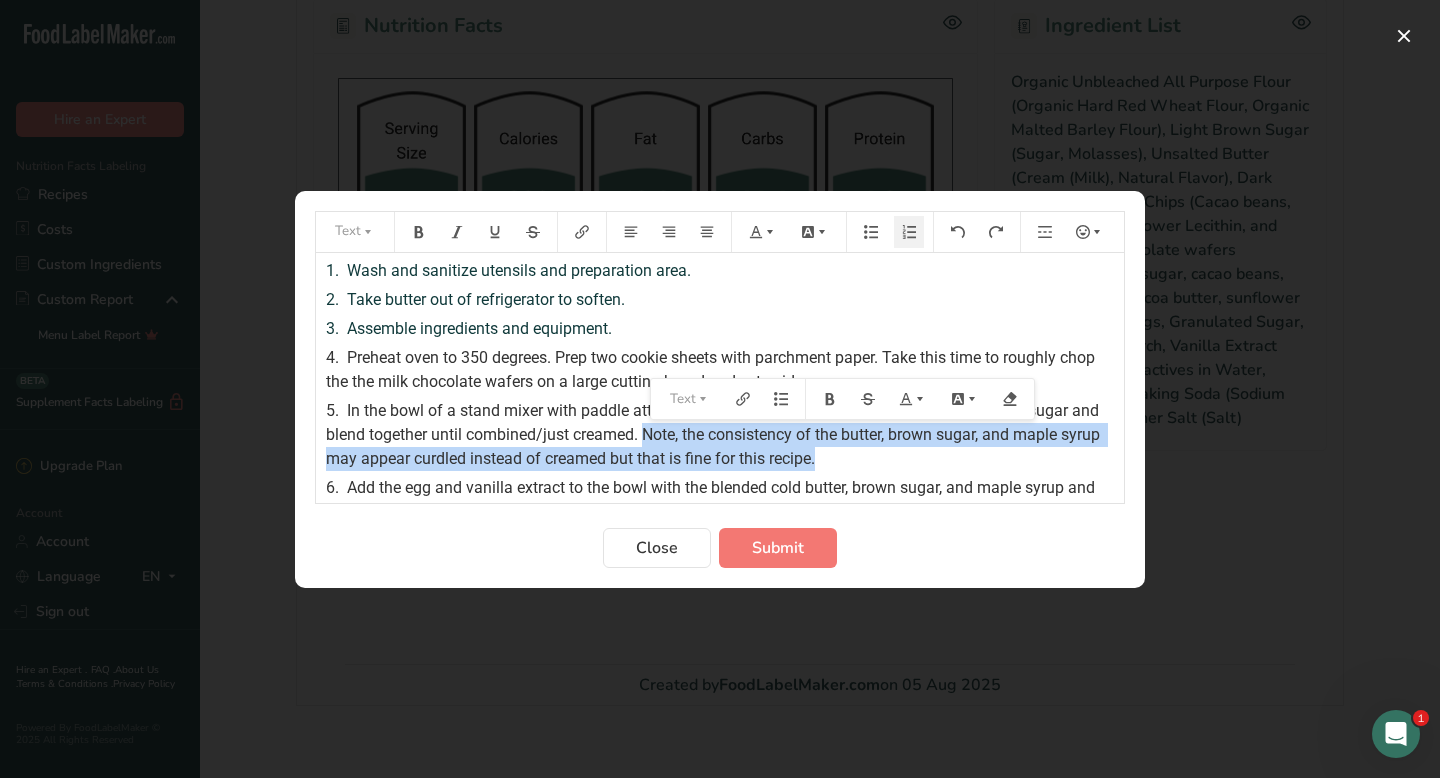 click on "5. In the bowl of a stand mixer with paddle attachment, add softened butter, brown sugar, and cane sugar and blend together until combined/just creamed. Note, the consistency of the butter, brown sugar, and maple syrup may appear curdled instead of creamed but that is fine for this recipe." at bounding box center (720, 435) 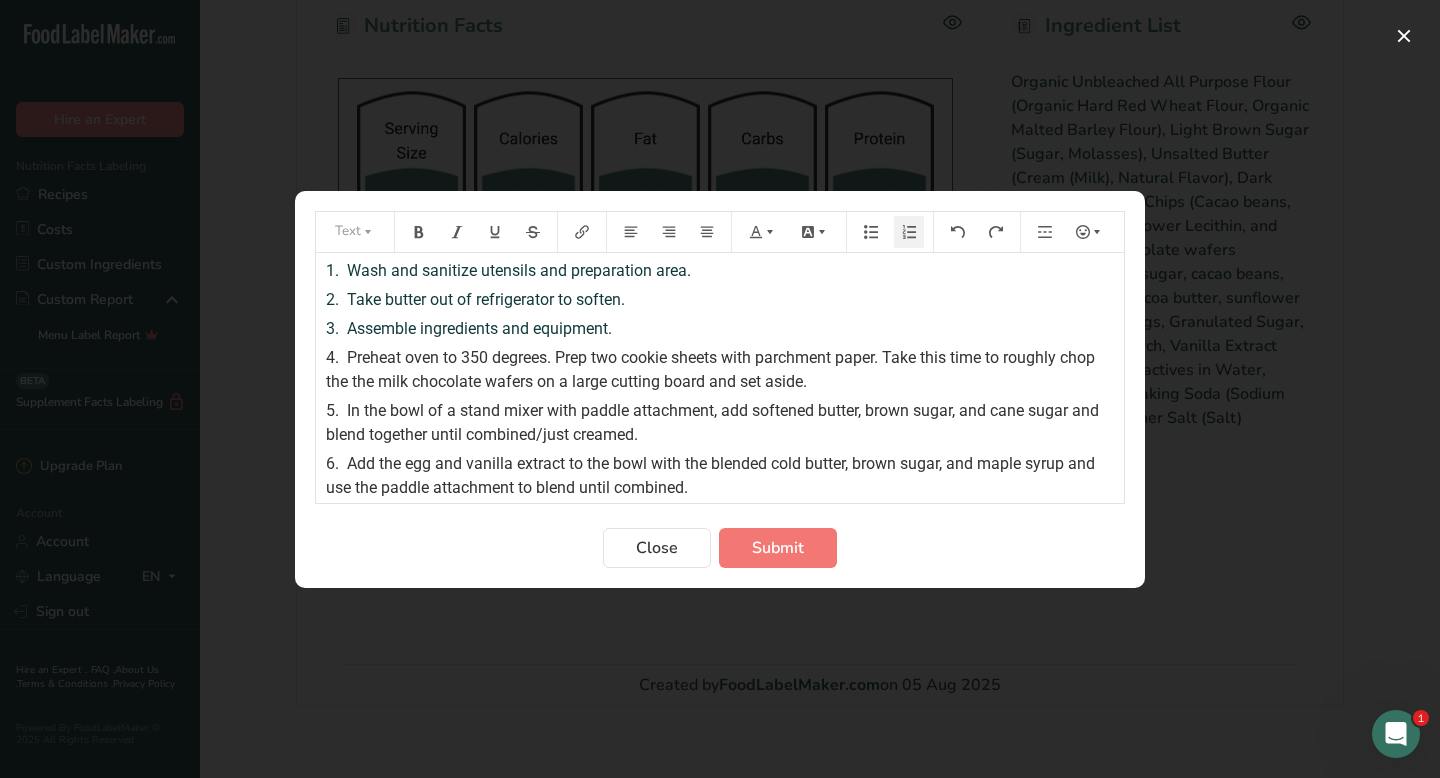 click on "Add the egg and vanilla extract to the bowl with the blended cold butter, brown sugar, and maple syrup and use the paddle attachment to blend until combined." at bounding box center [712, 475] 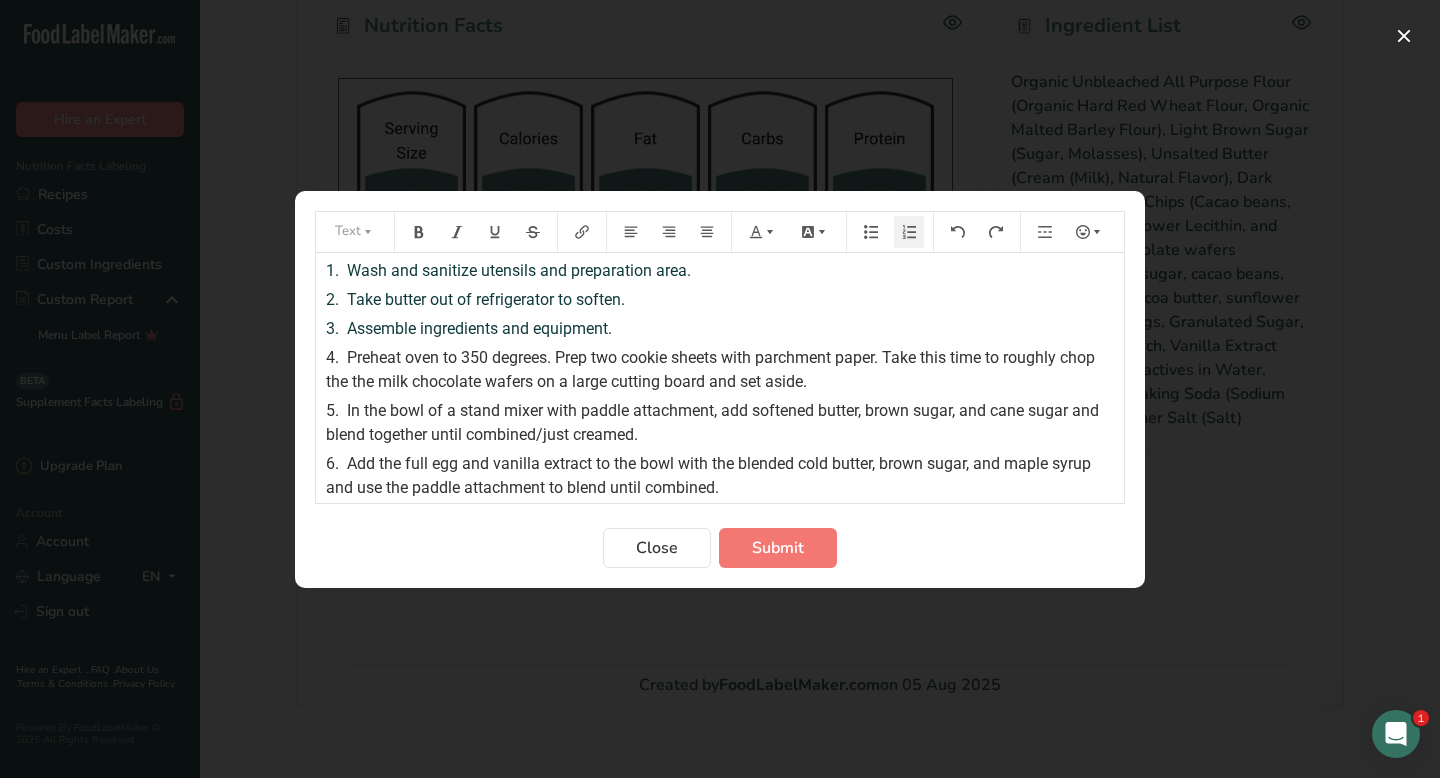 scroll, scrollTop: 139, scrollLeft: 0, axis: vertical 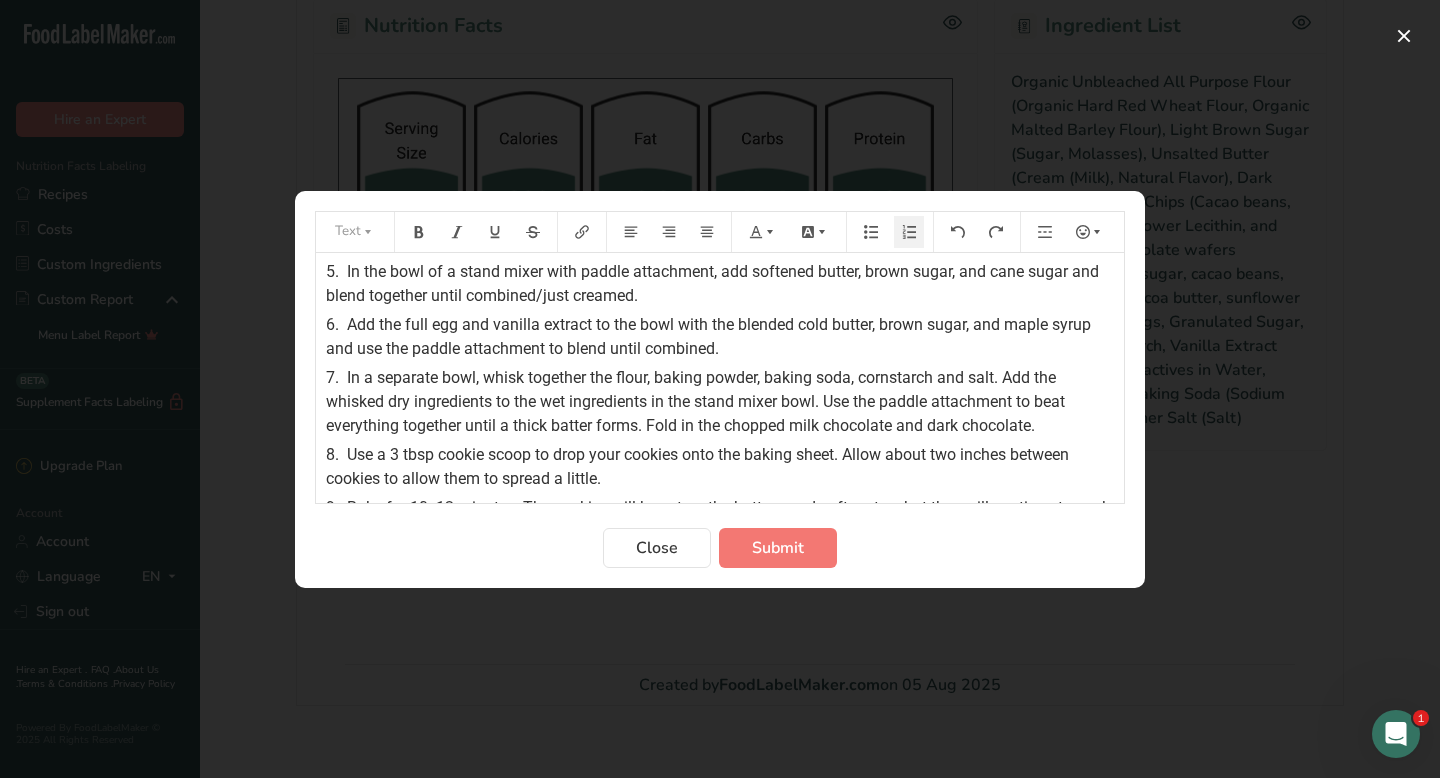click on "Add the full egg and vanilla extract to the bowl with the blended cold butter, brown sugar, and maple syrup and use the paddle attachment to blend until combined." at bounding box center (710, 336) 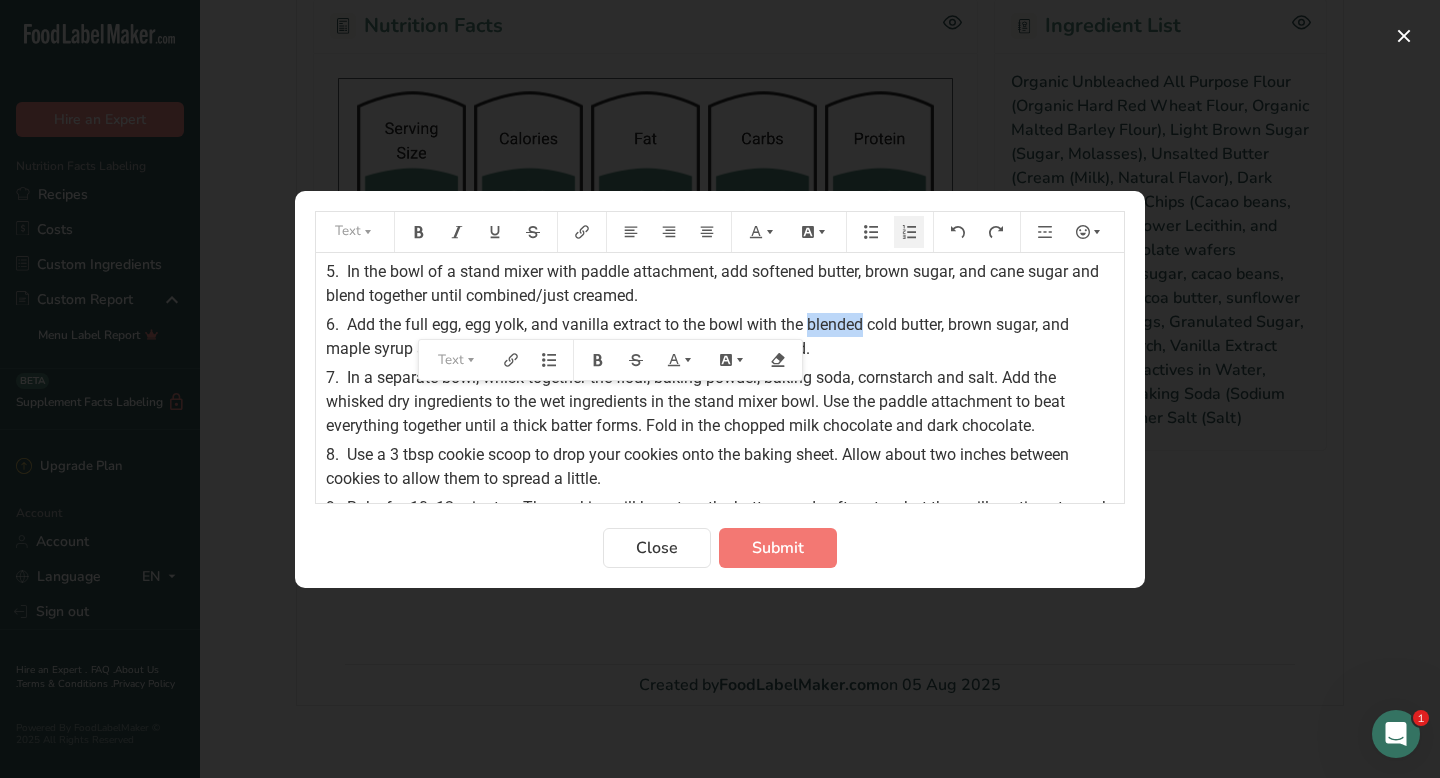 drag, startPoint x: 807, startPoint y: 324, endPoint x: 866, endPoint y: 325, distance: 59.008472 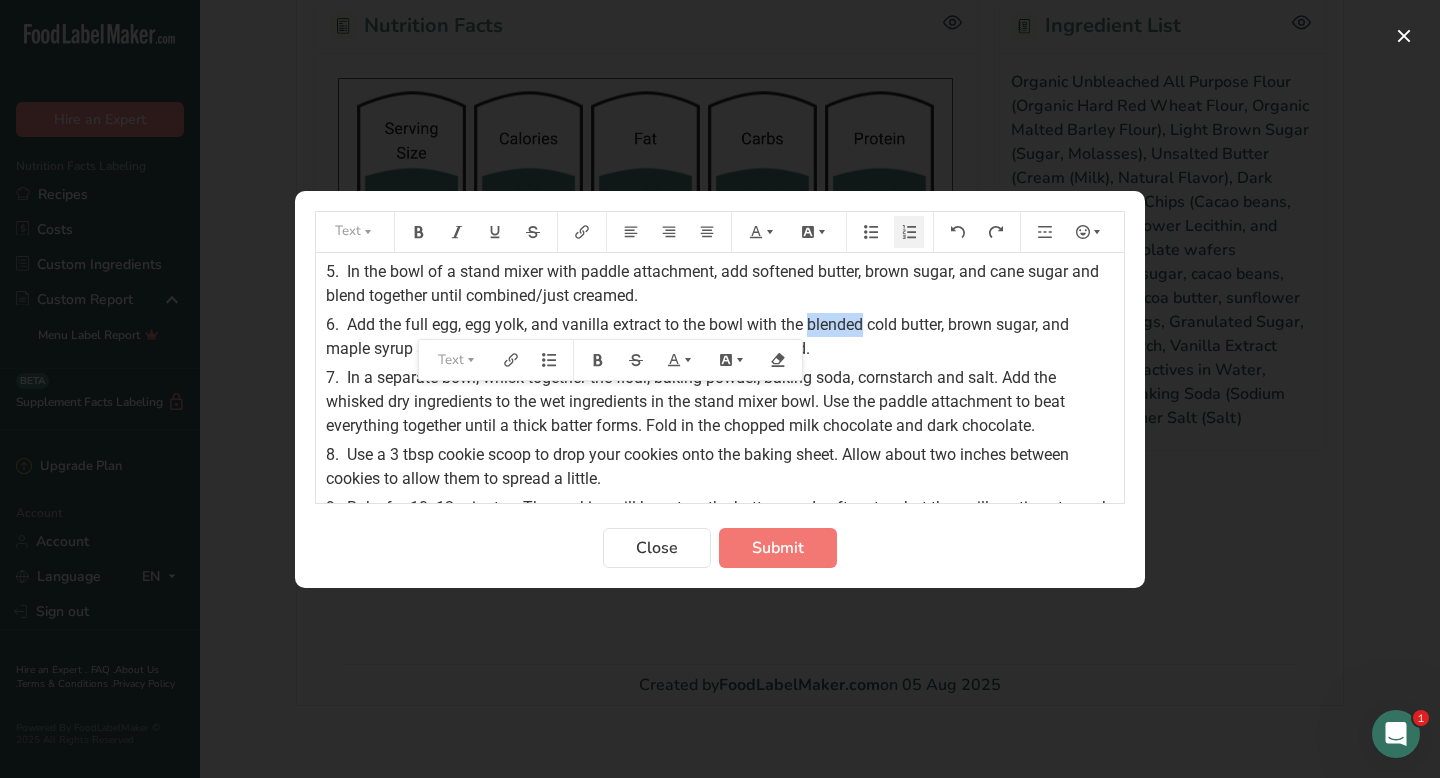 click on "Add the full egg, egg yolk, and vanilla extract to the bowl with the blended cold butter, brown sugar, and maple syrup and use the paddle attachment to blend until combined." at bounding box center [699, 336] 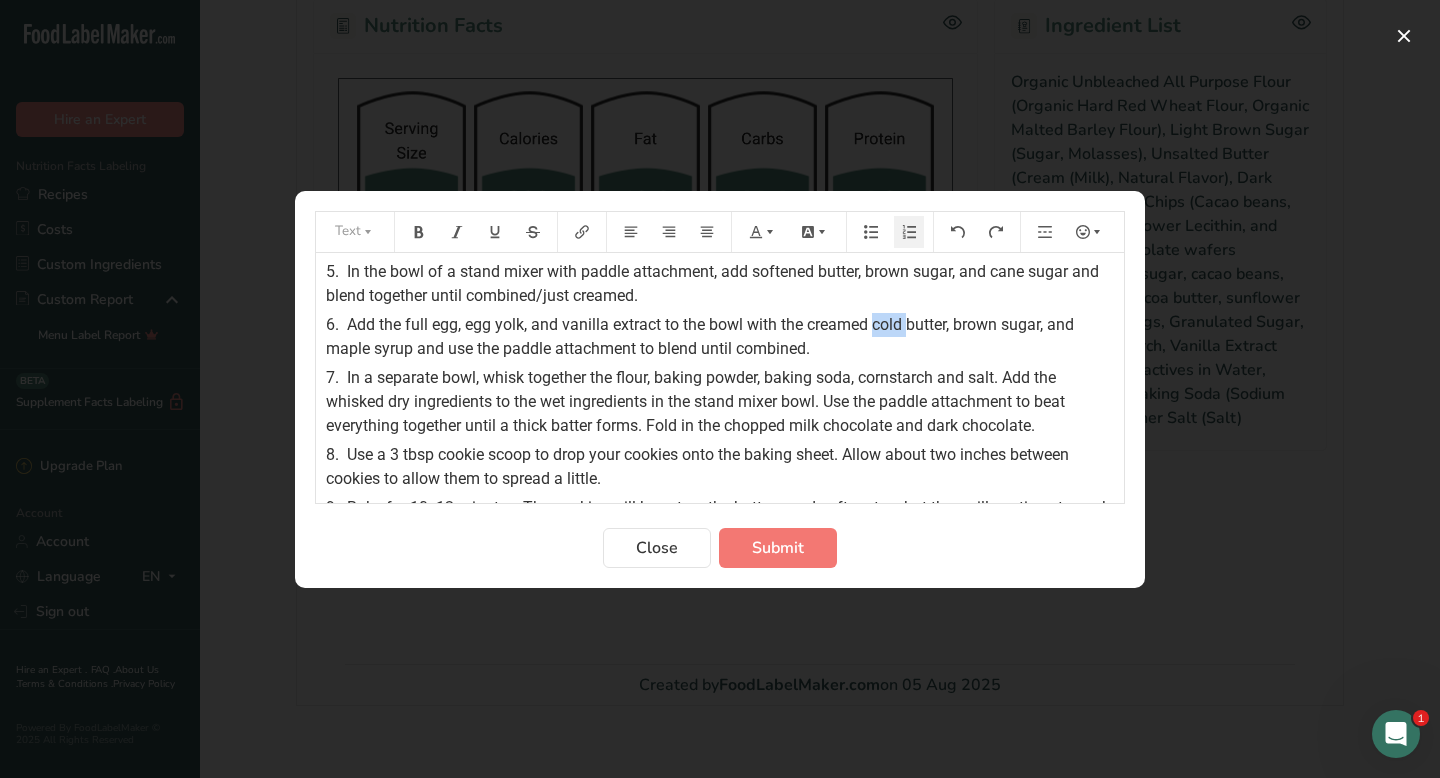 drag, startPoint x: 878, startPoint y: 326, endPoint x: 910, endPoint y: 326, distance: 32 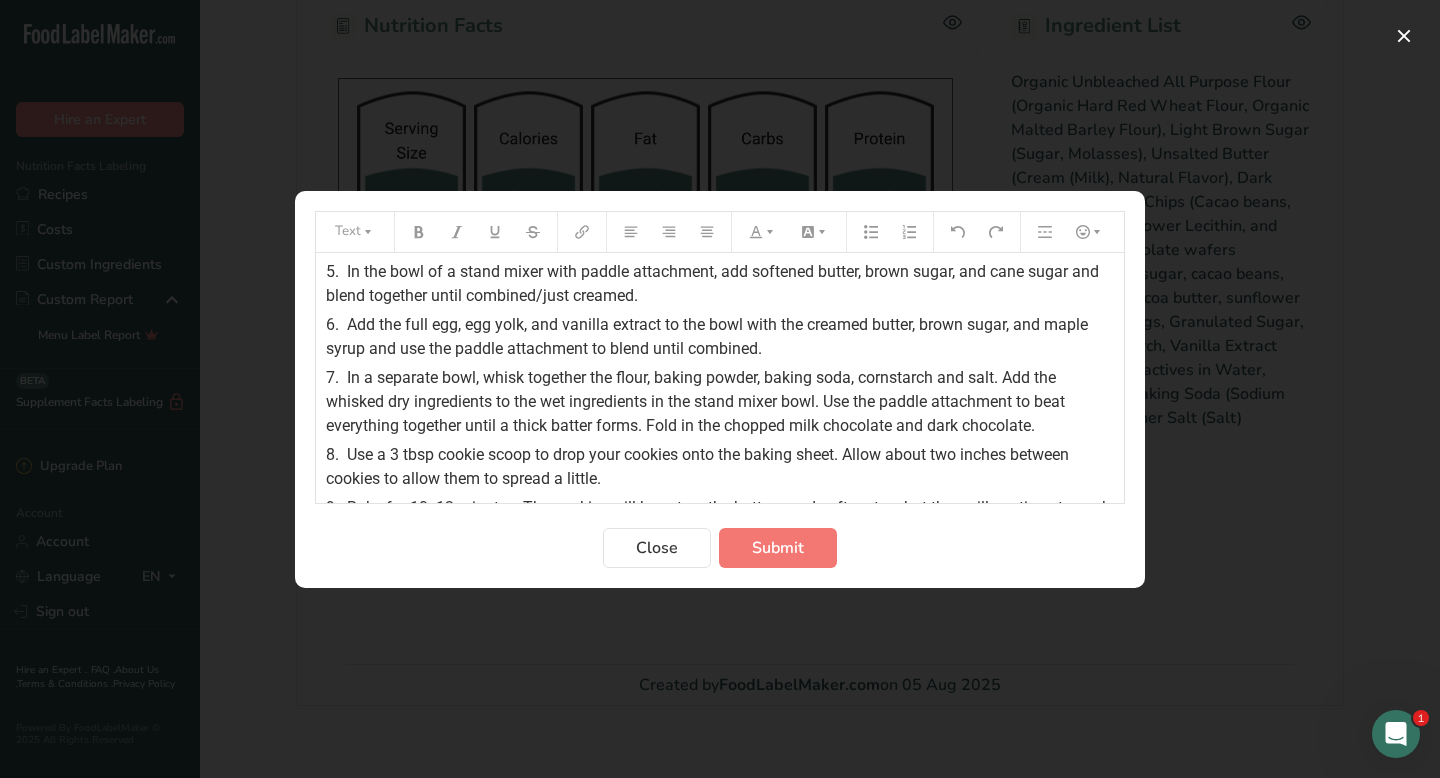 drag, startPoint x: 1049, startPoint y: 325, endPoint x: 365, endPoint y: 353, distance: 684.5729 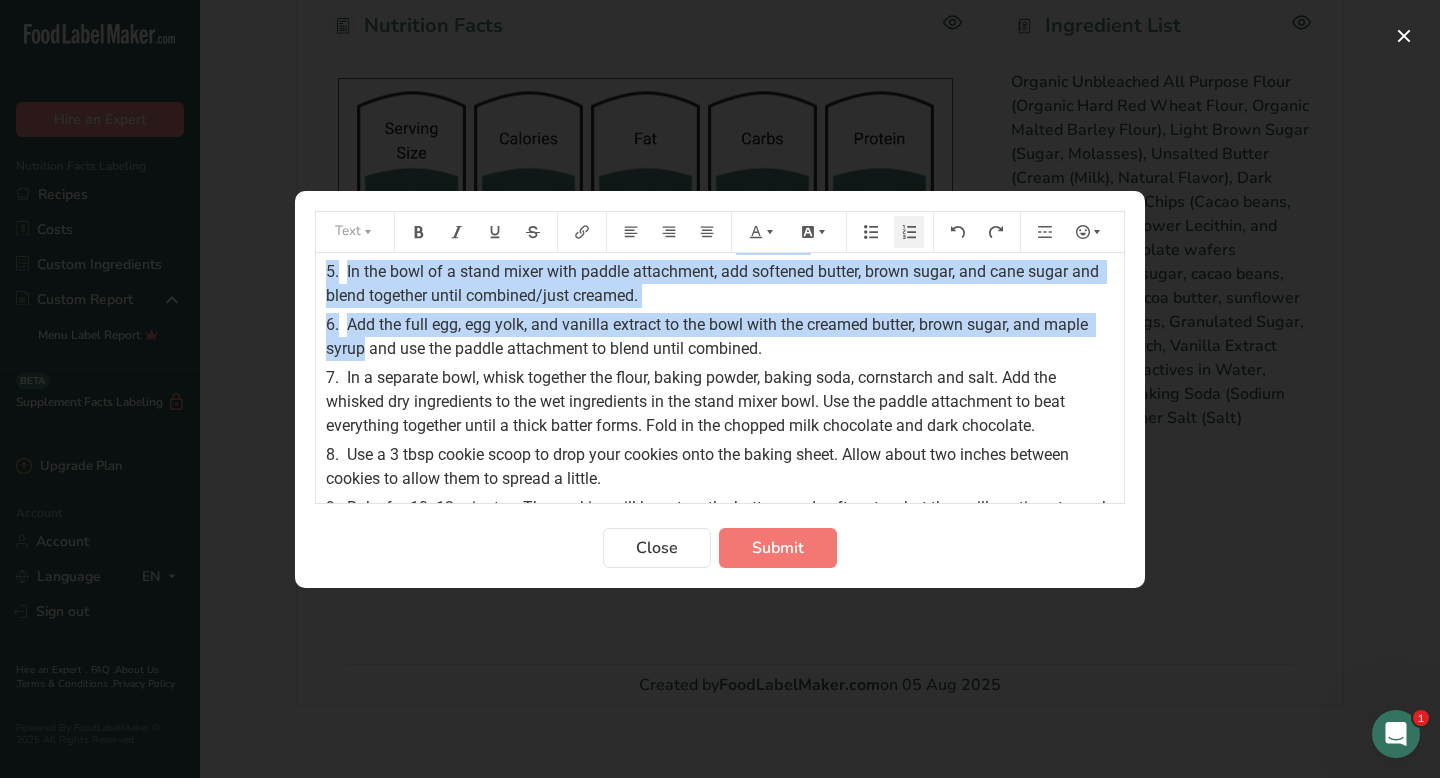 scroll, scrollTop: 71, scrollLeft: 0, axis: vertical 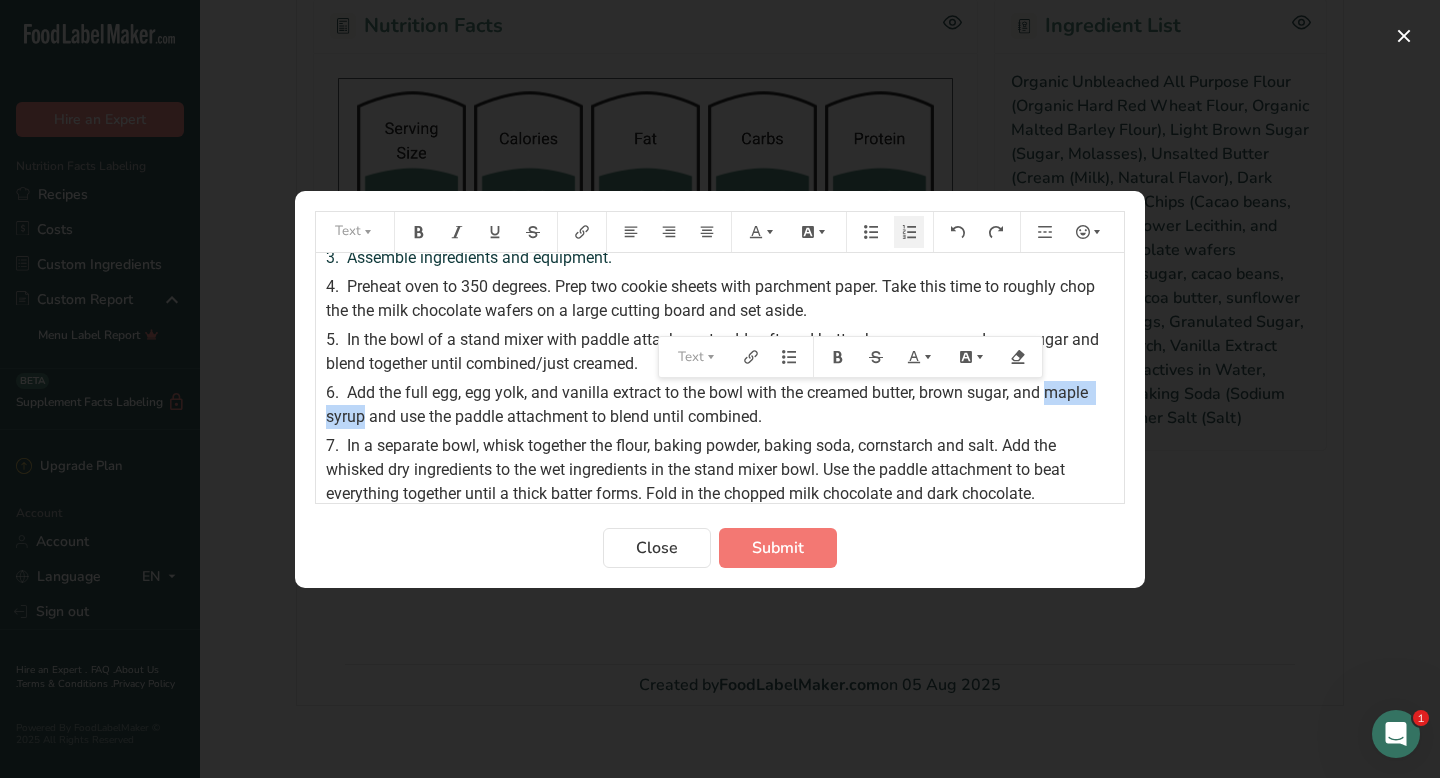 drag, startPoint x: 365, startPoint y: 353, endPoint x: 1050, endPoint y: 392, distance: 686.1093 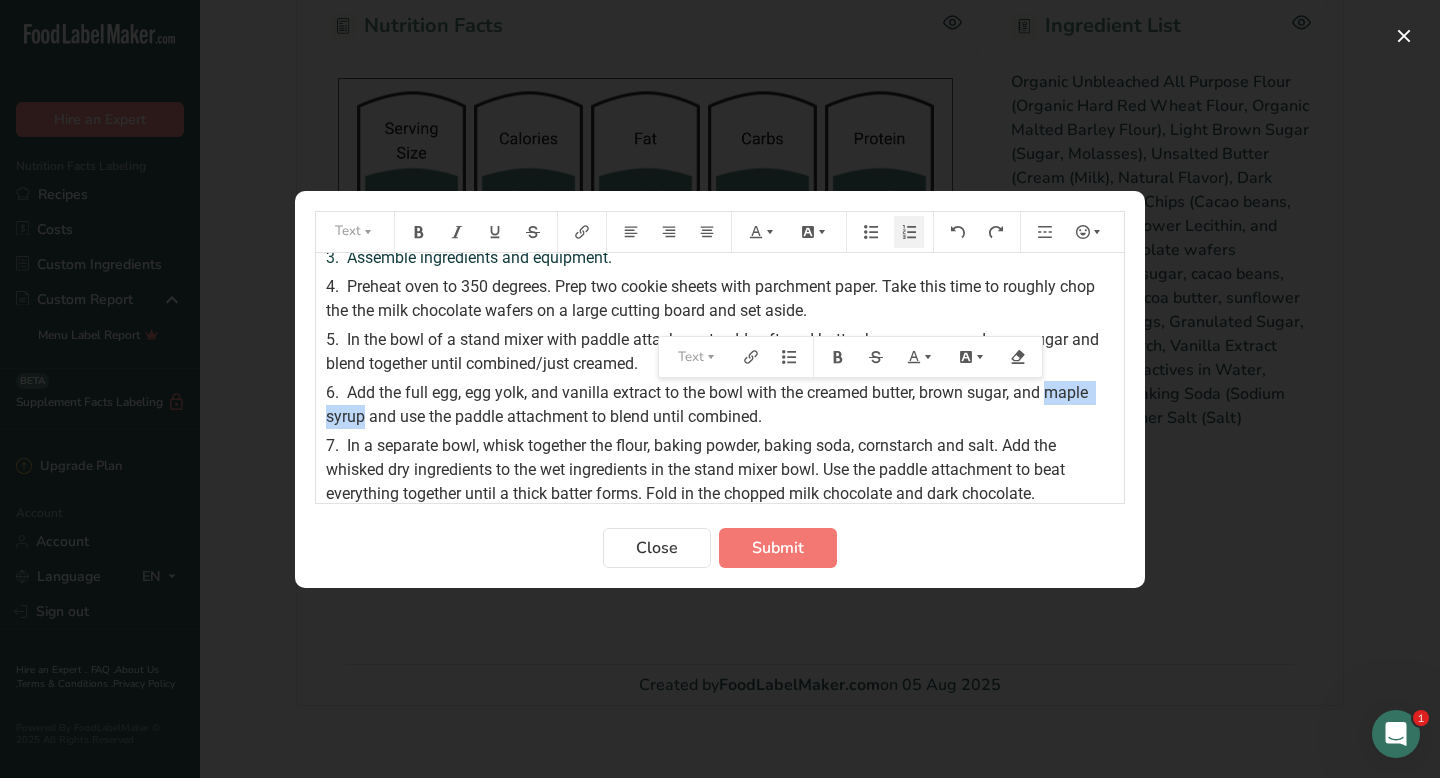 click on "Add the full egg, egg yolk, and vanilla extract to the bowl with the creamed butter, brown sugar, and maple syrup and use the paddle attachment to blend until combined." at bounding box center [709, 404] 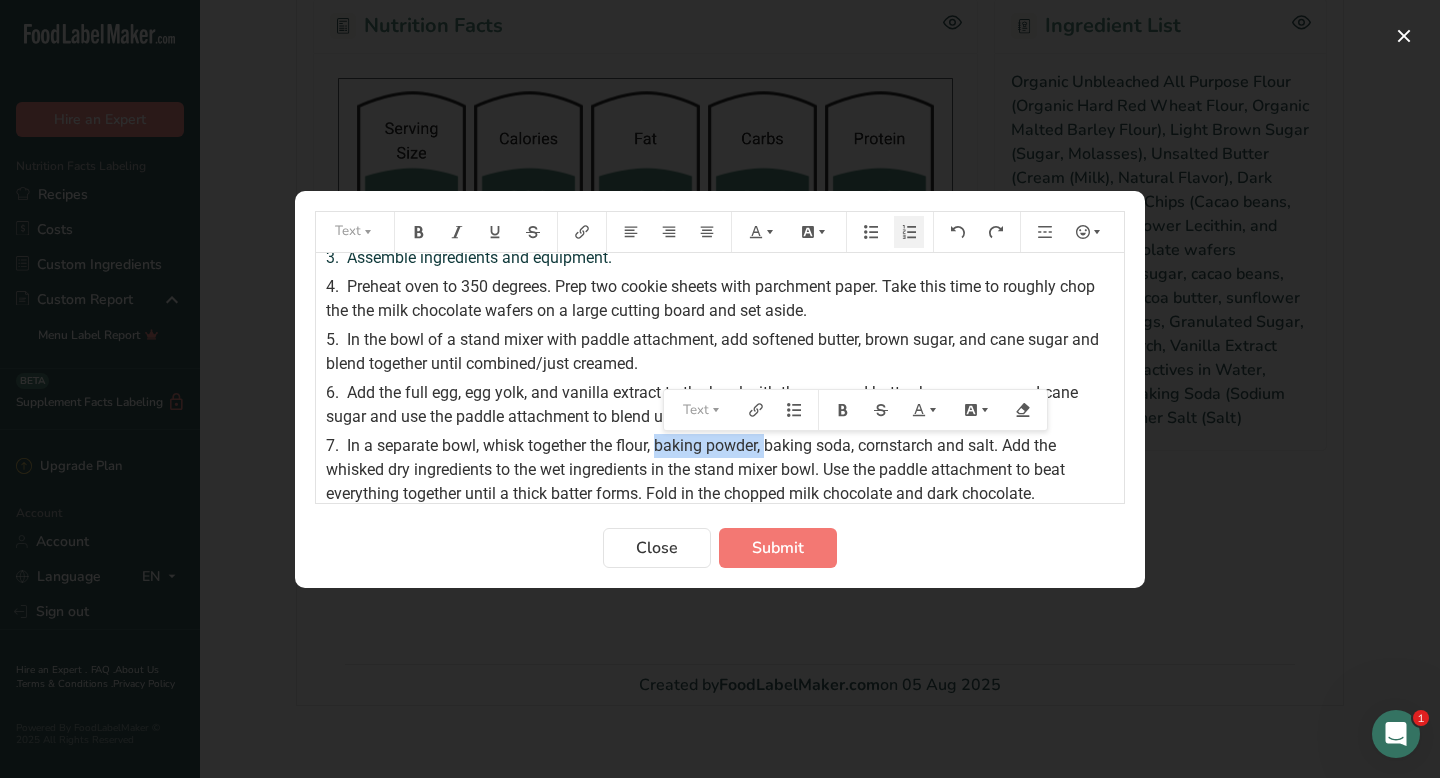 drag, startPoint x: 659, startPoint y: 446, endPoint x: 770, endPoint y: 441, distance: 111.11256 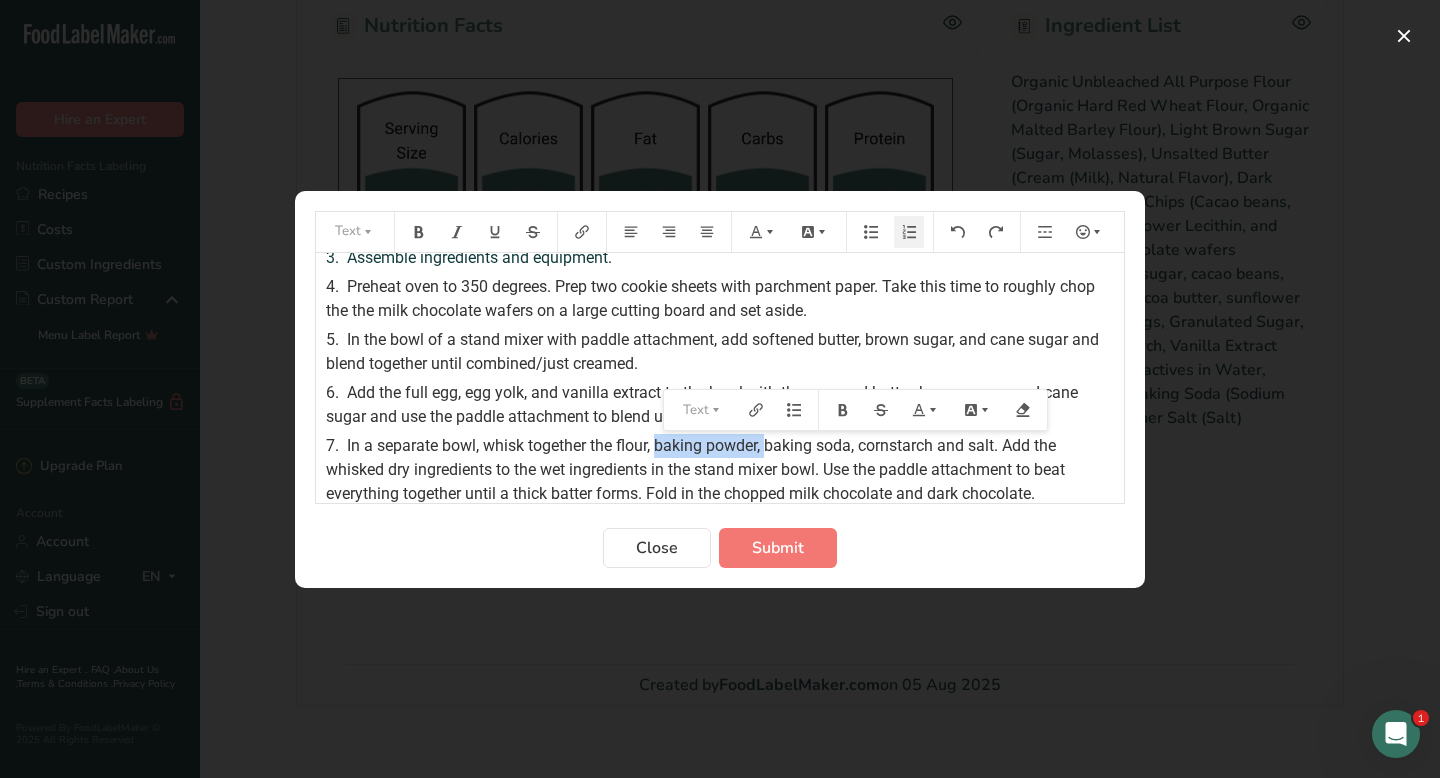 click on "In a separate bowl, whisk together the flour, baking powder, baking soda, cornstarch and salt. Add the whisked dry ingredients to the wet ingredients in the stand mixer bowl. Use the paddle attachment to beat everything together until a thick batter forms. Fold in the chopped milk chocolate and dark chocolate." at bounding box center [697, 469] 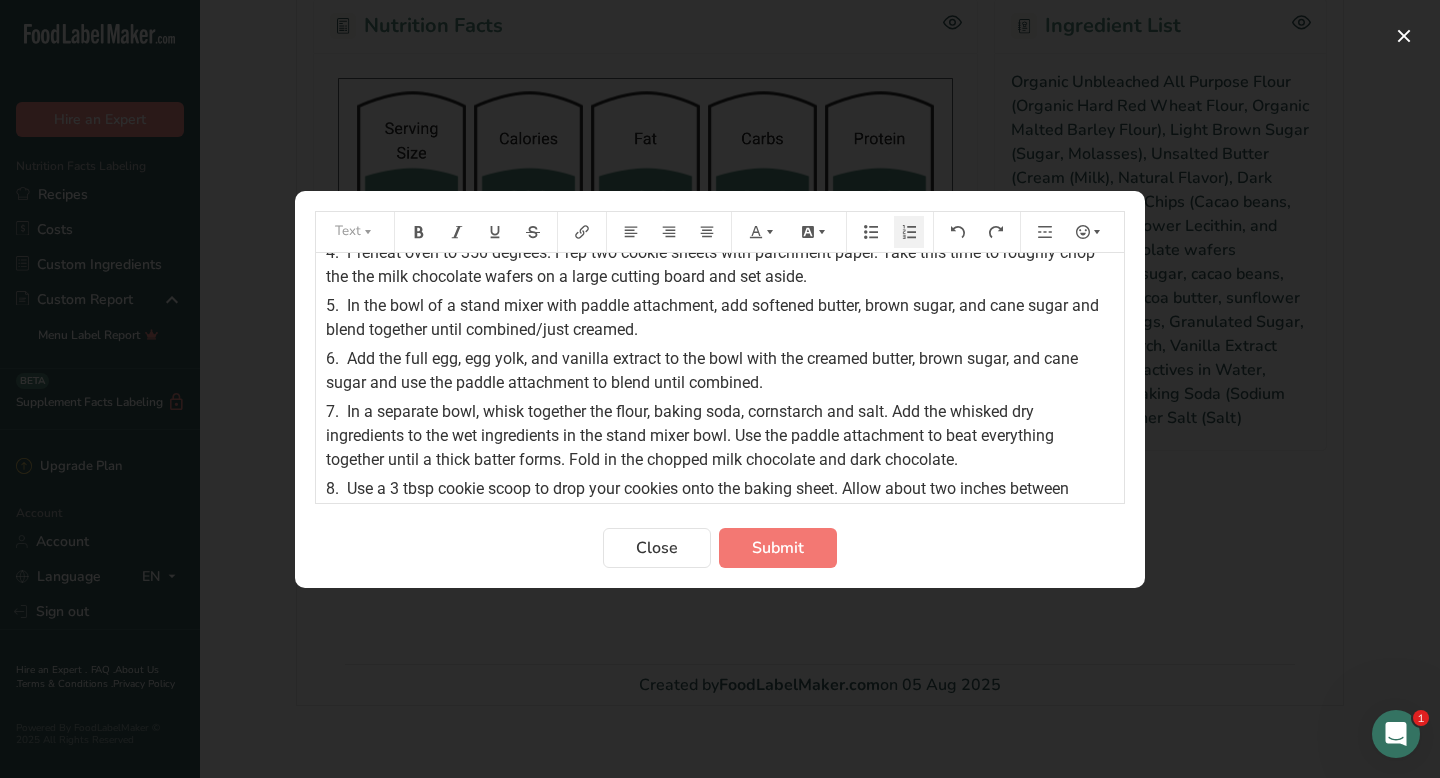 scroll, scrollTop: 110, scrollLeft: 0, axis: vertical 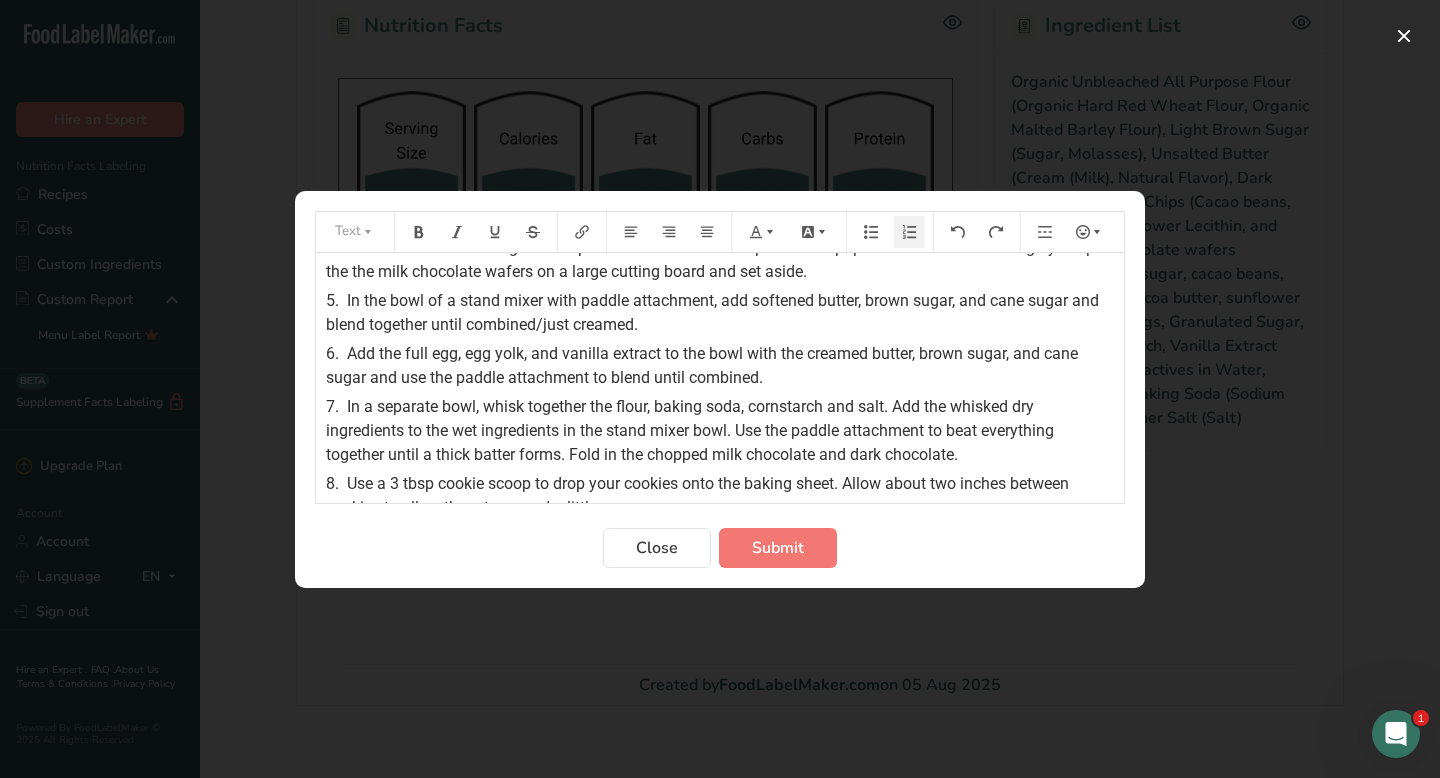 click on "In a separate bowl, whisk together the flour, baking soda, cornstarch and salt. Add the whisked dry ingredients to the wet ingredients in the stand mixer bowl. Use the paddle attachment to beat everything together until a thick batter forms. Fold in the chopped milk chocolate and dark chocolate." at bounding box center (692, 430) 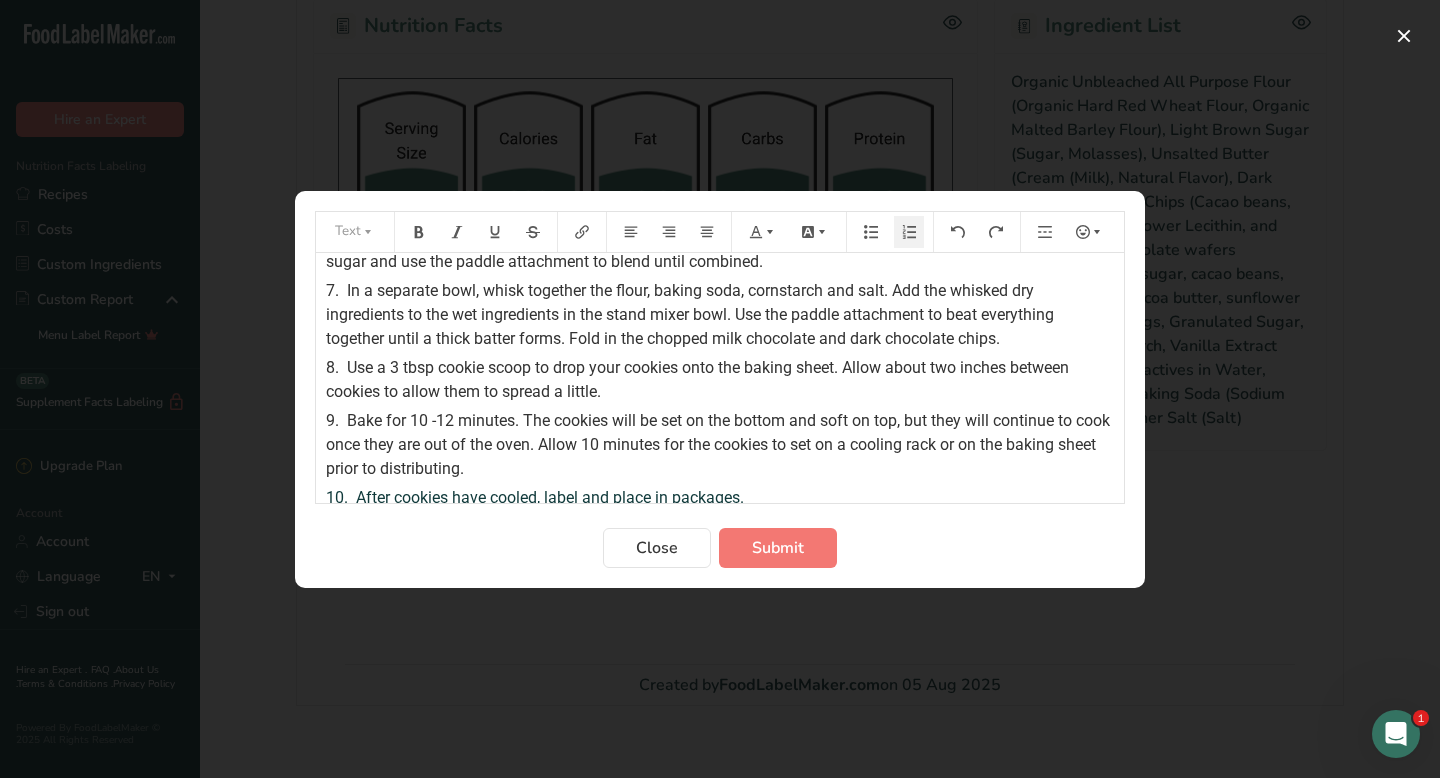 scroll, scrollTop: 236, scrollLeft: 0, axis: vertical 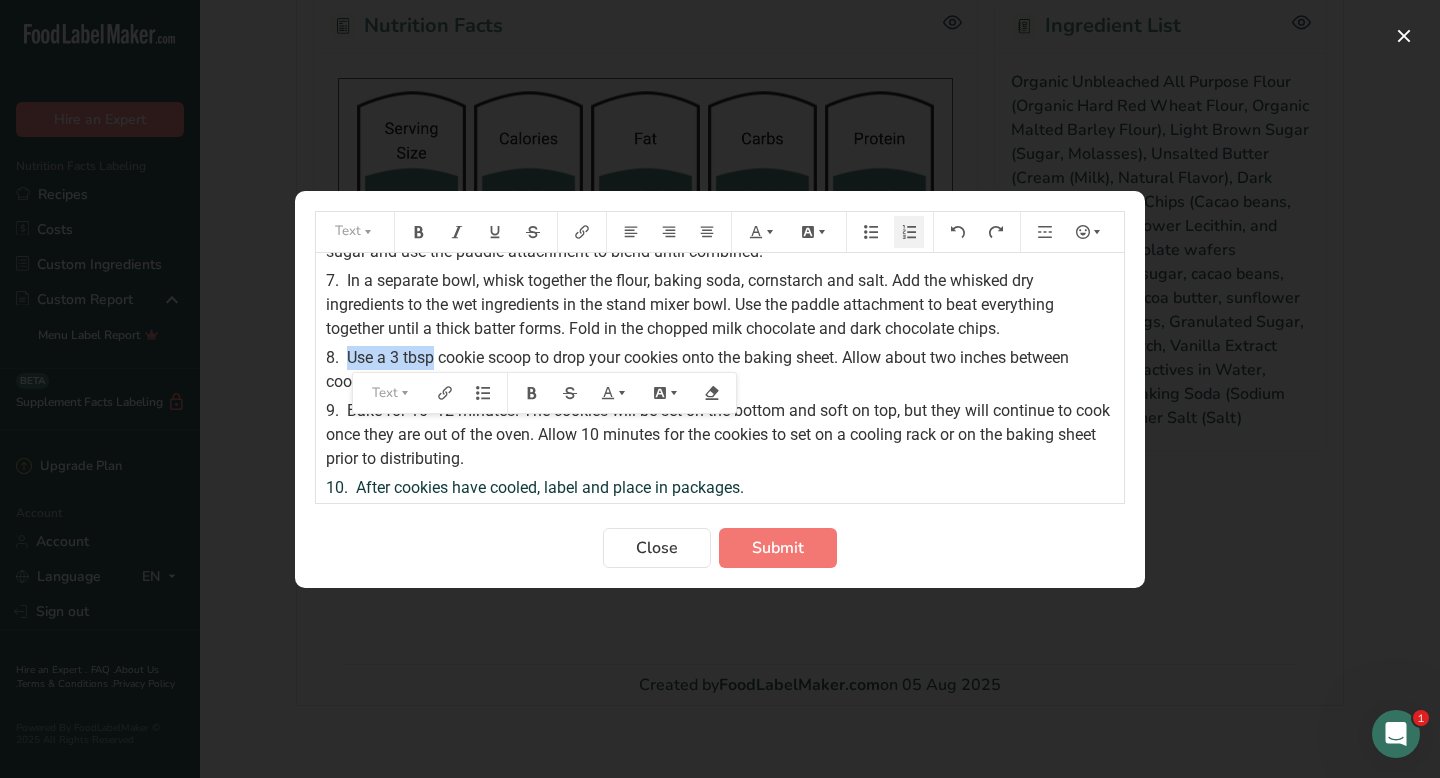 drag, startPoint x: 349, startPoint y: 358, endPoint x: 434, endPoint y: 359, distance: 85.00588 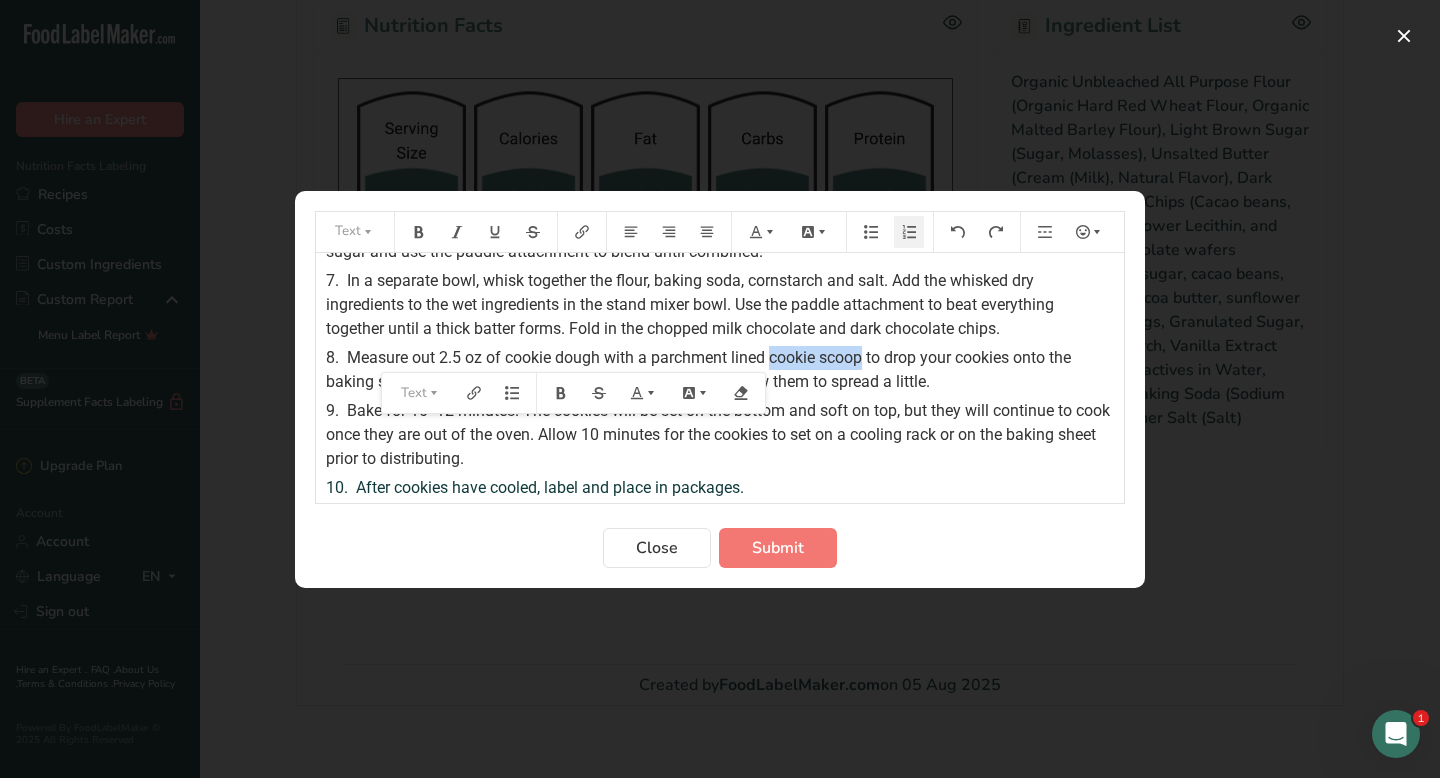 drag, startPoint x: 773, startPoint y: 356, endPoint x: 863, endPoint y: 357, distance: 90.005554 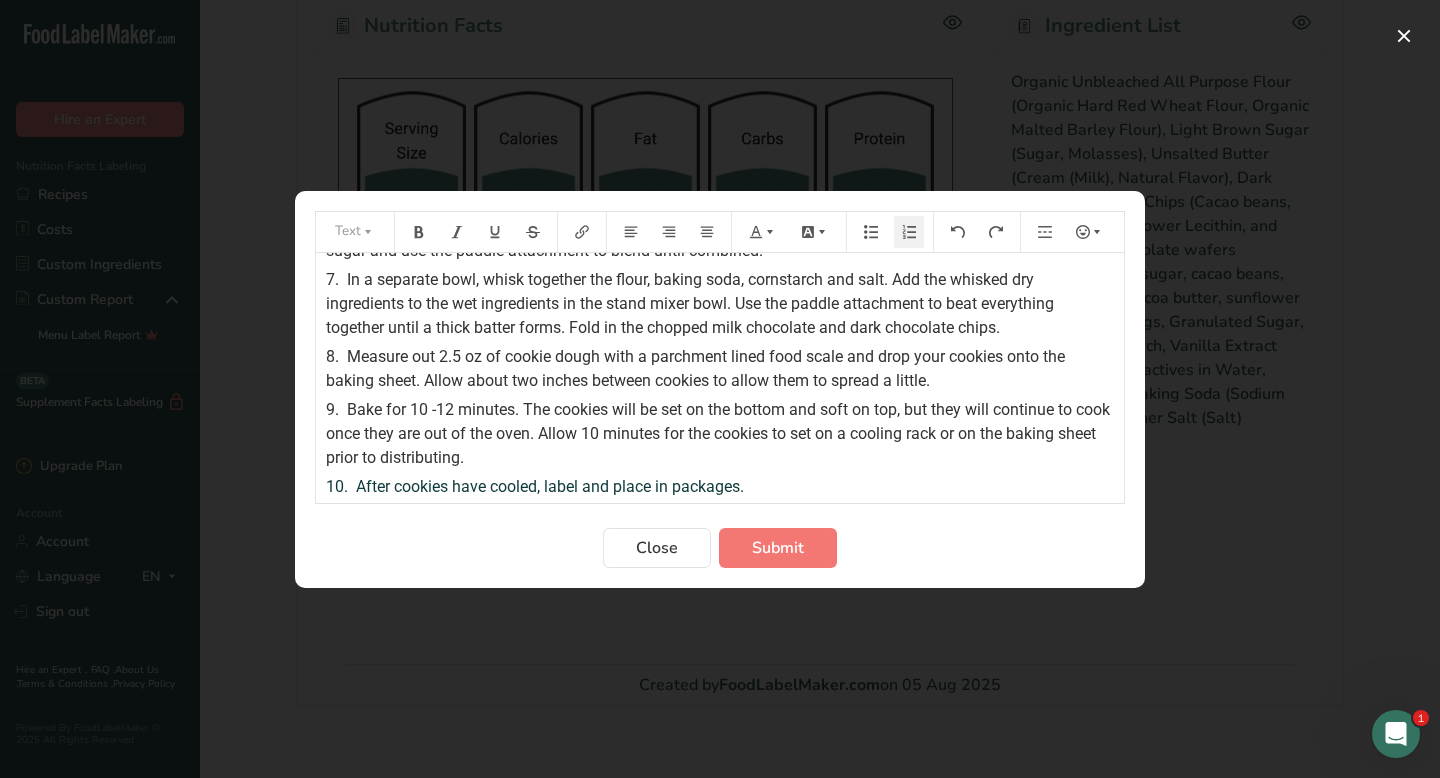 scroll, scrollTop: 234, scrollLeft: 0, axis: vertical 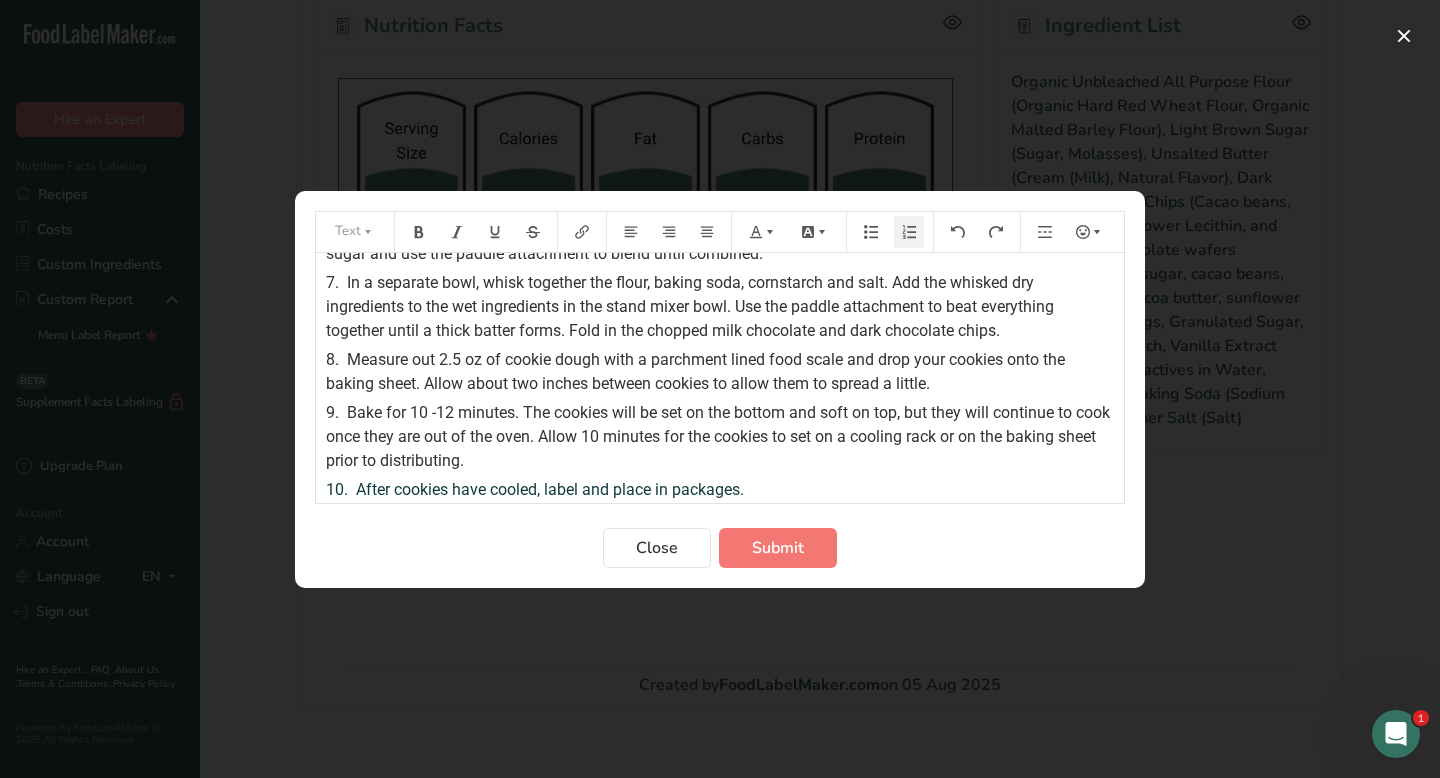 click on "Measure out 2.5 oz of cookie dough with a parchment lined food scale and drop your cookies onto the baking sheet. Allow about two inches between cookies to allow them to spread a little." at bounding box center [697, 371] 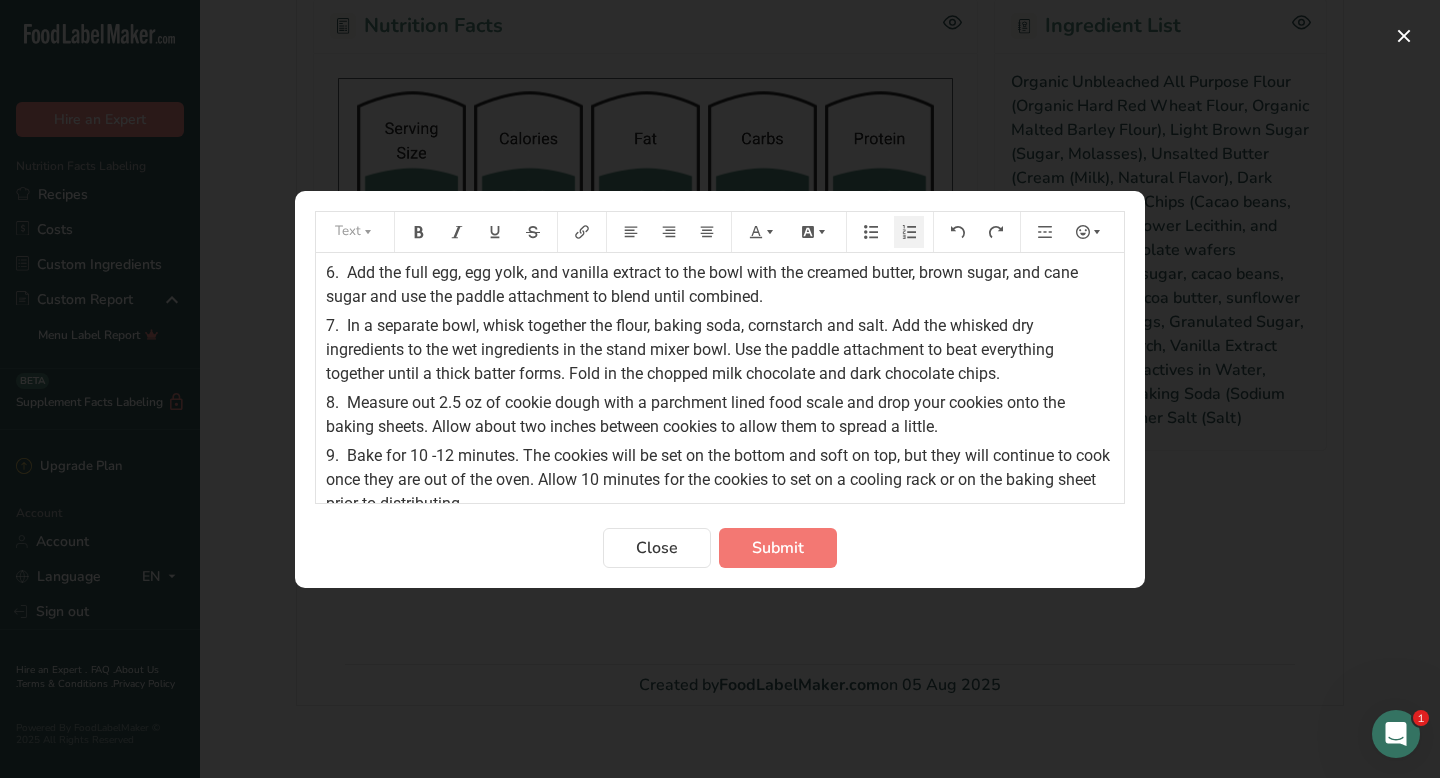 scroll, scrollTop: 267, scrollLeft: 0, axis: vertical 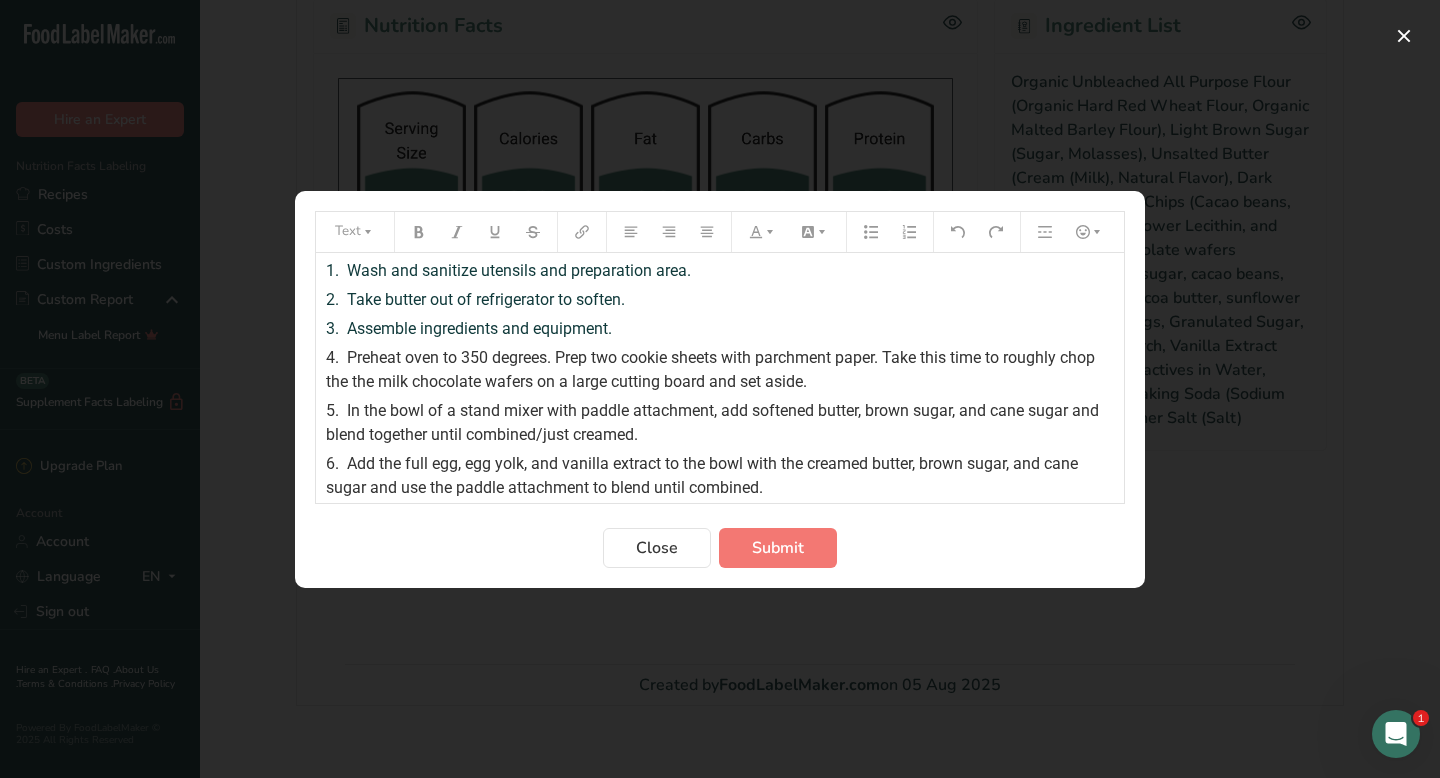 drag, startPoint x: 673, startPoint y: 494, endPoint x: 321, endPoint y: 262, distance: 421.578 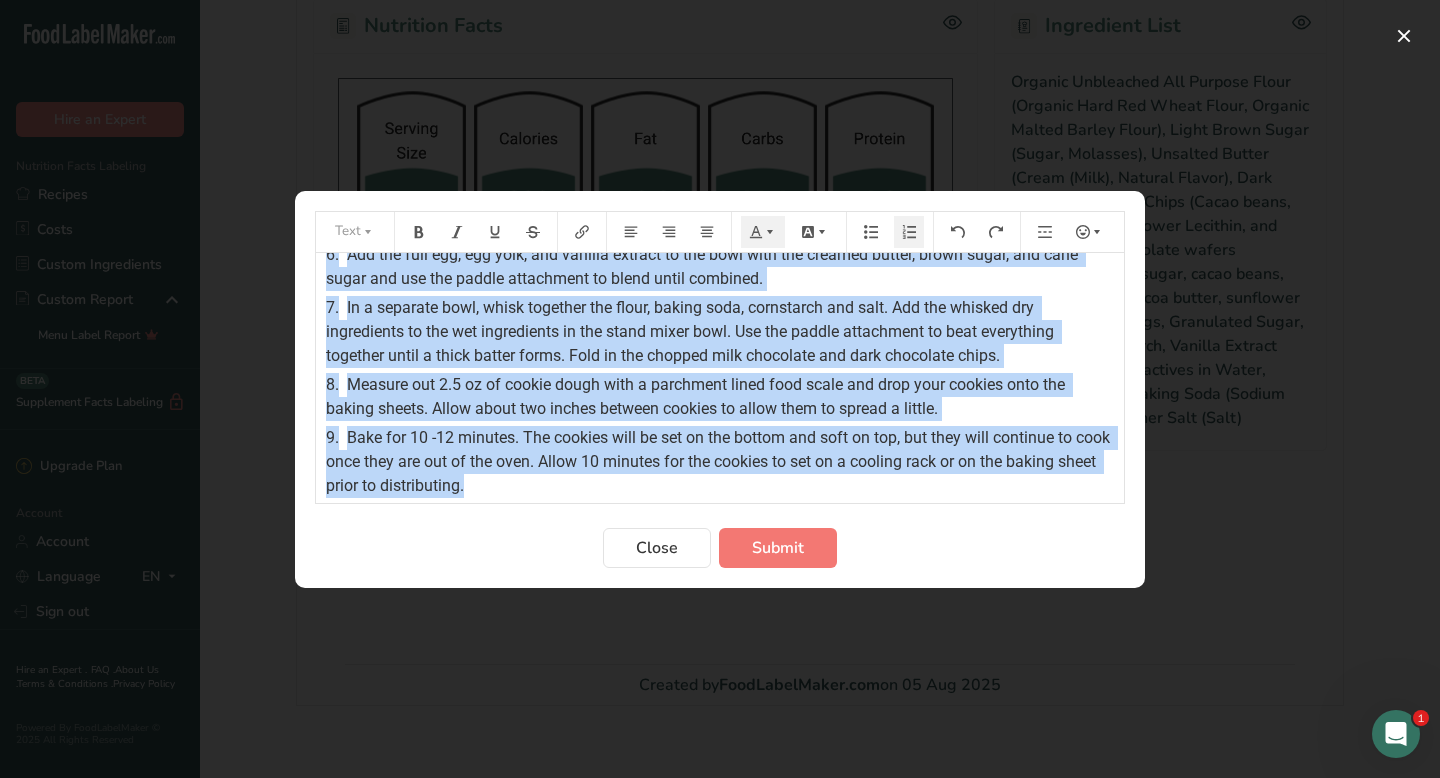 scroll, scrollTop: 210, scrollLeft: 0, axis: vertical 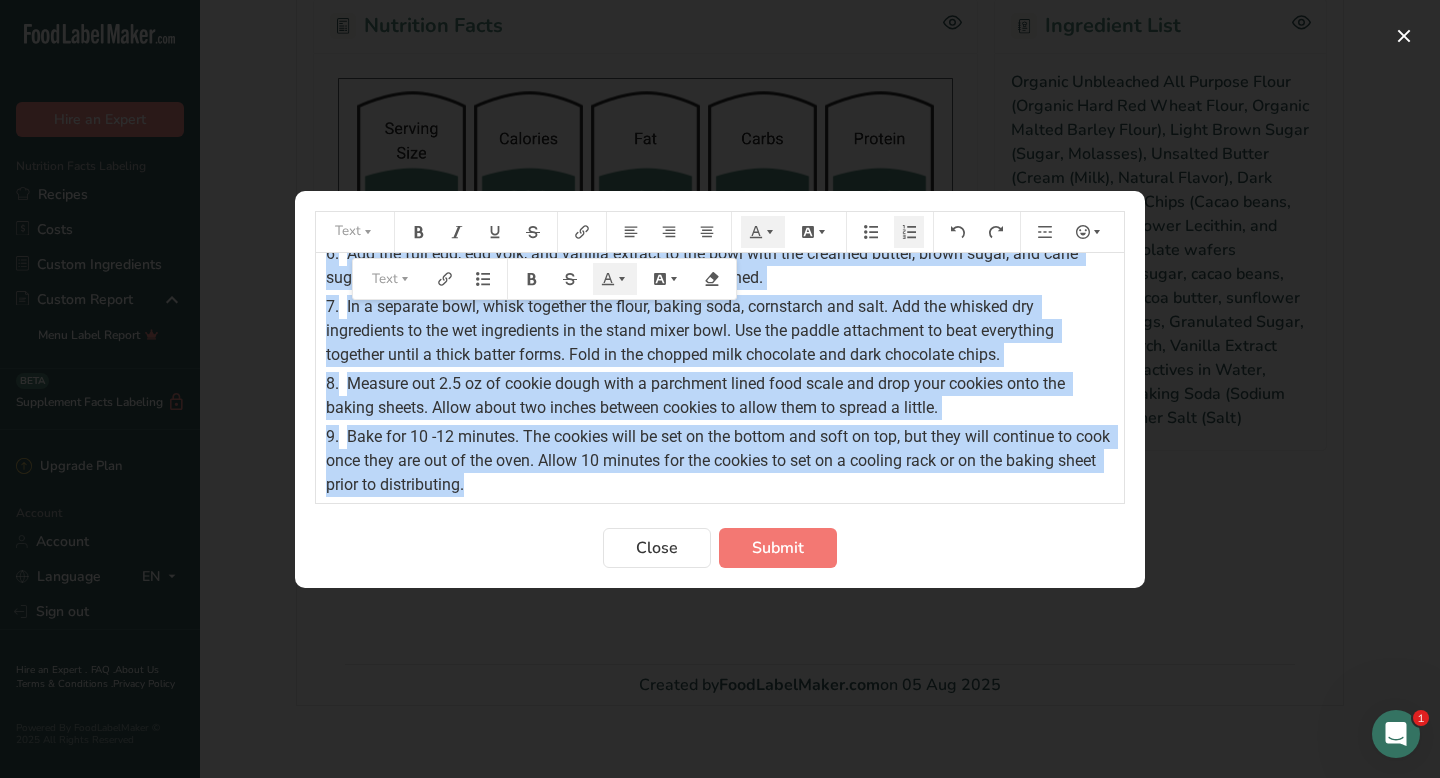 drag, startPoint x: 346, startPoint y: 267, endPoint x: 751, endPoint y: 485, distance: 459.94455 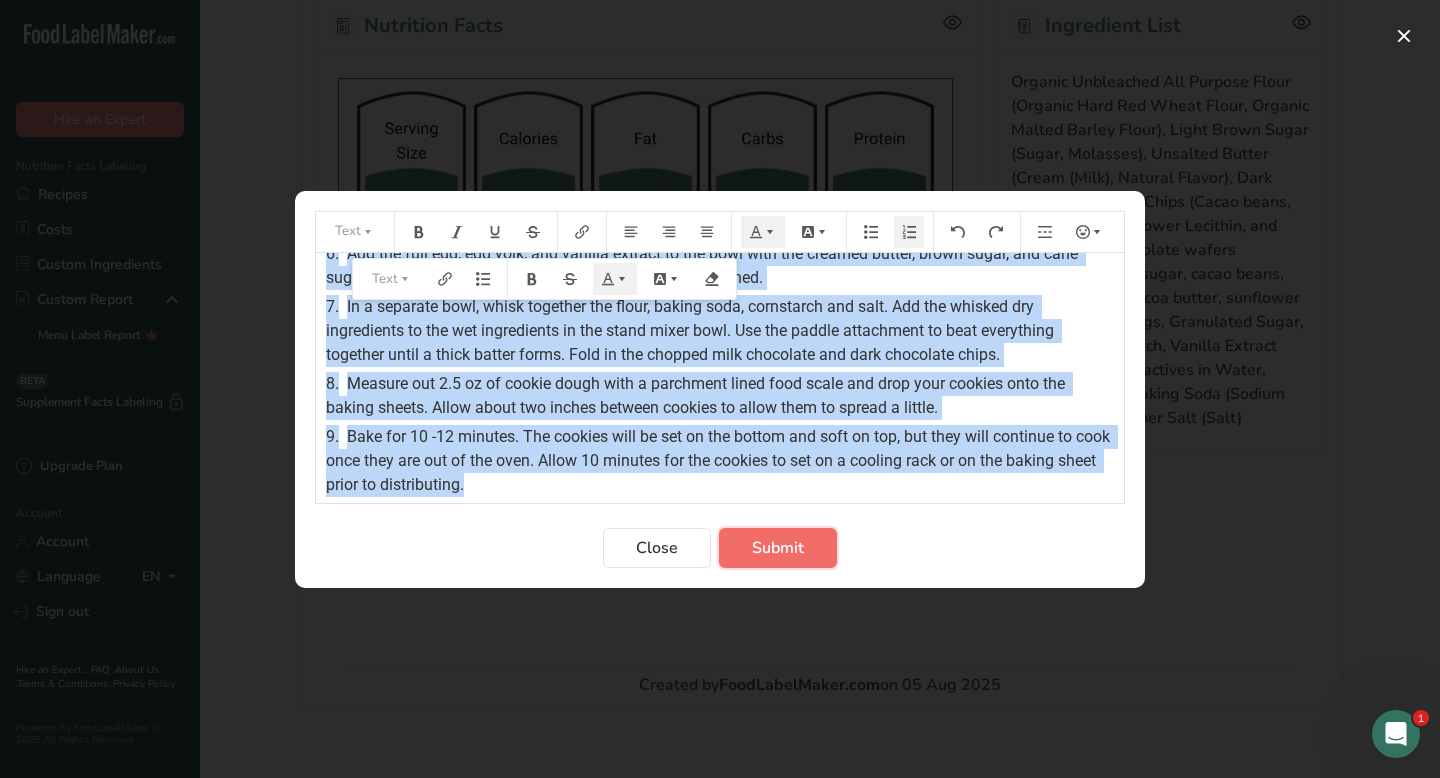 click on "Submit" at bounding box center (778, 548) 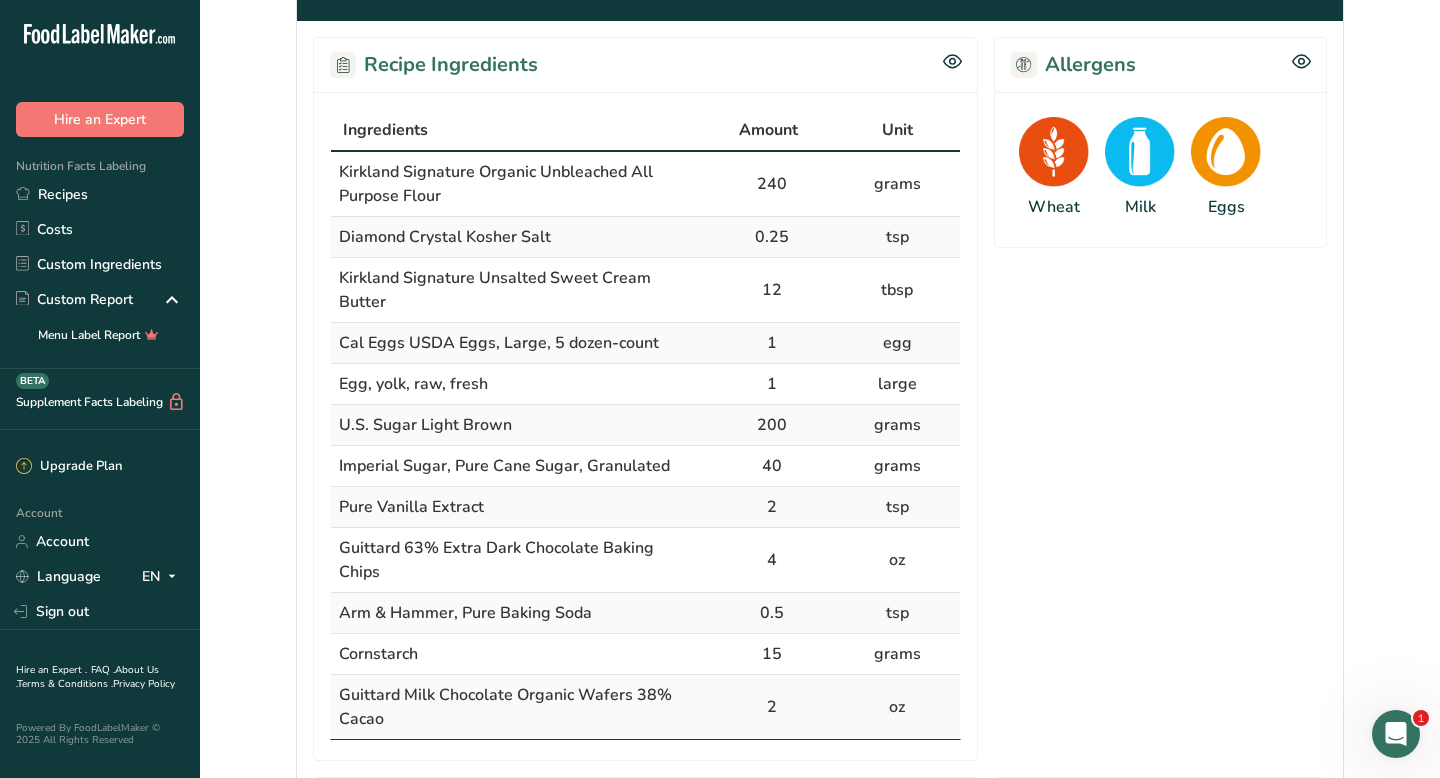 scroll, scrollTop: 0, scrollLeft: 0, axis: both 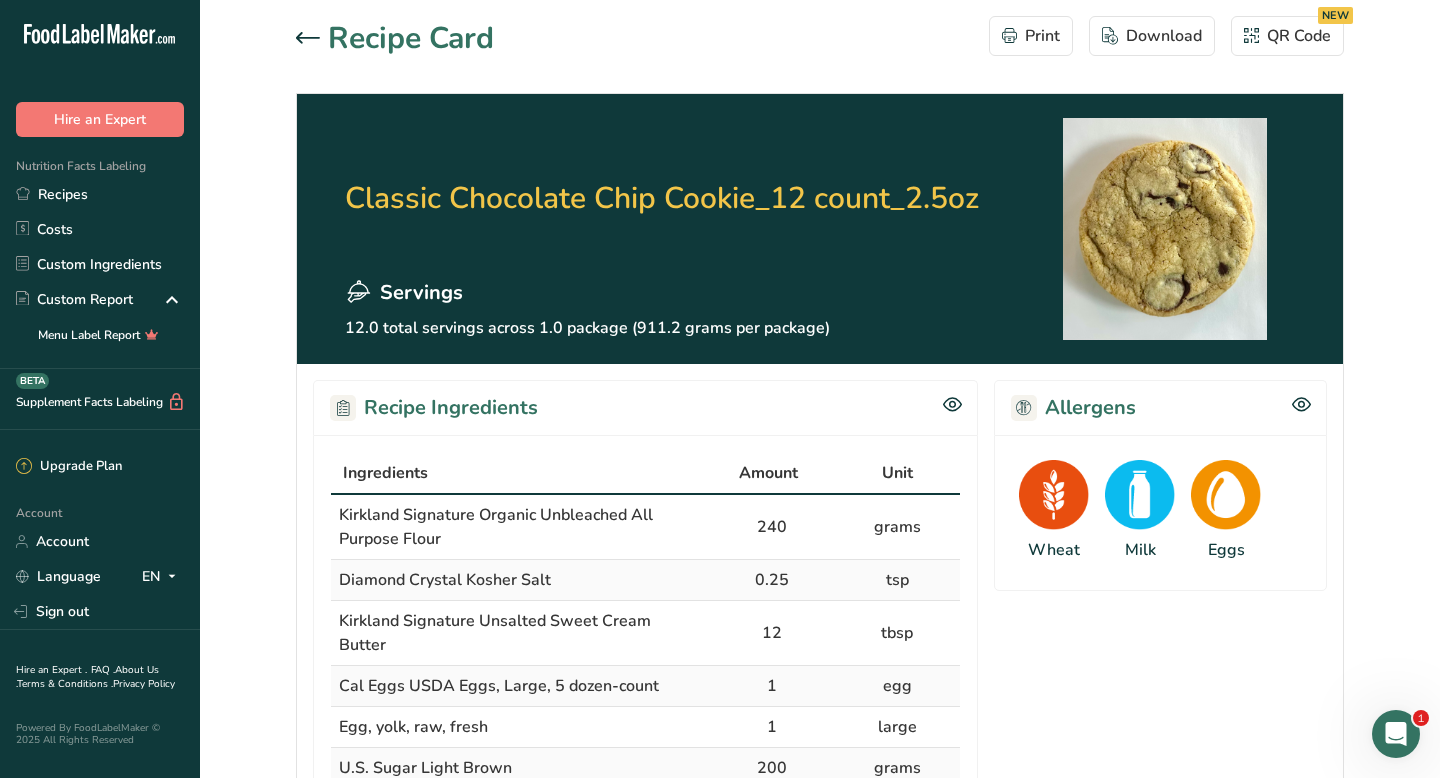 click 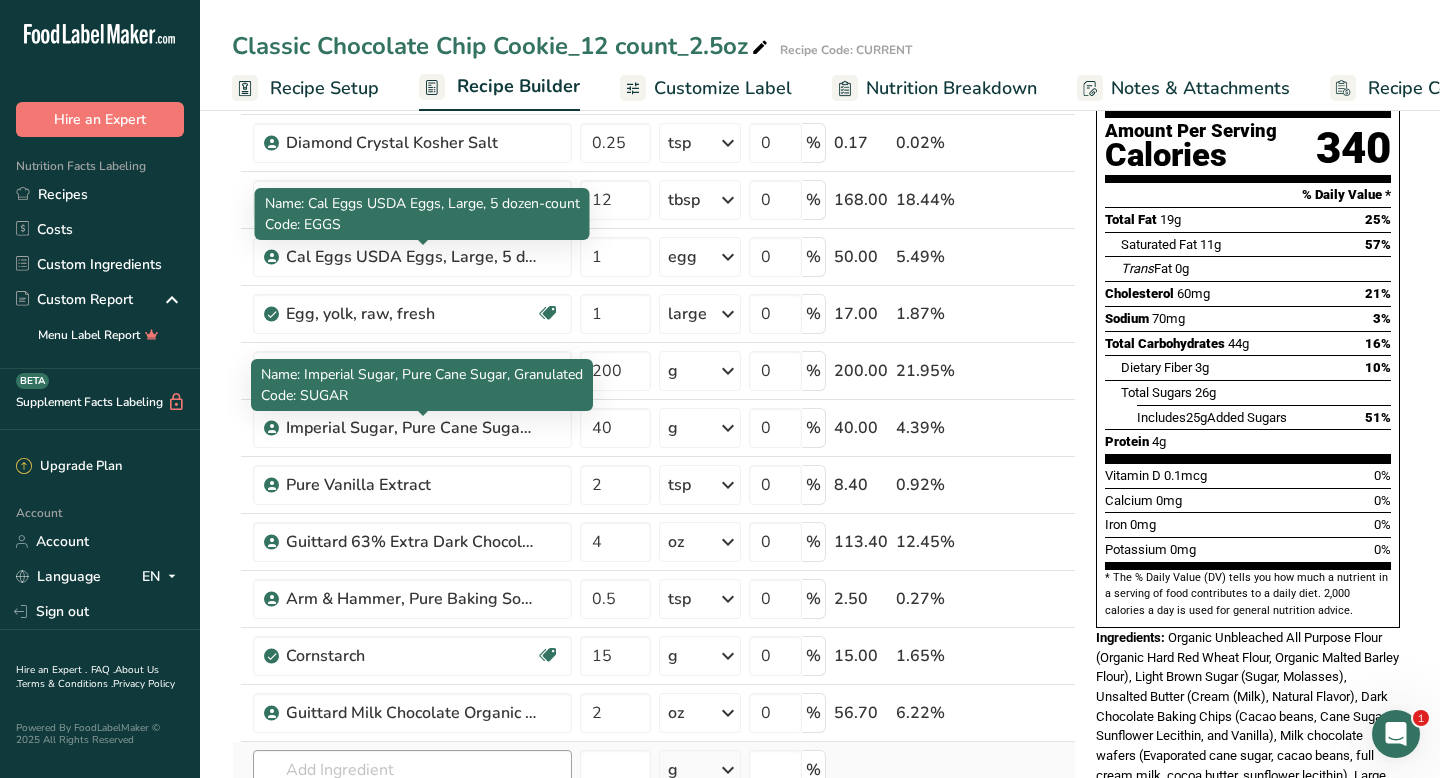 scroll, scrollTop: 0, scrollLeft: 0, axis: both 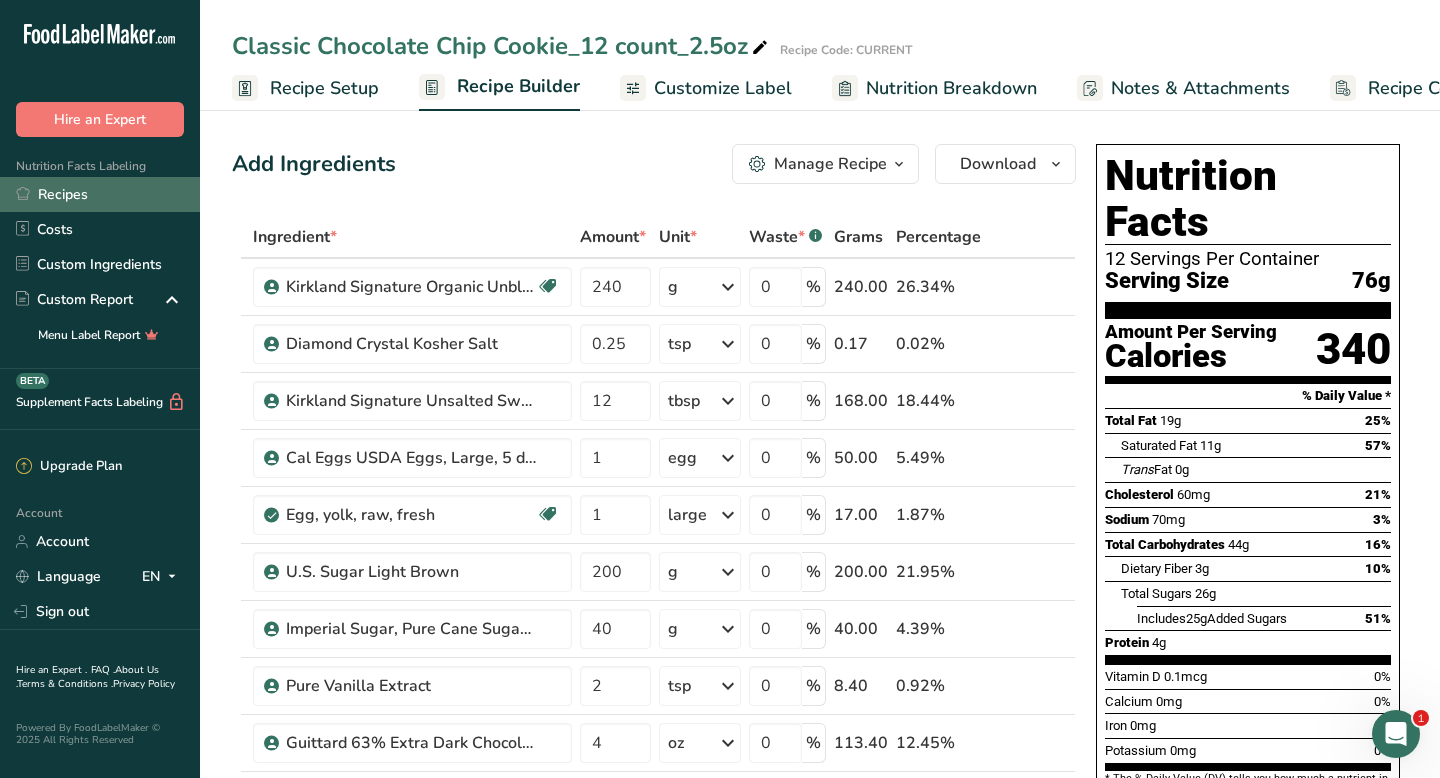 click on "Recipes" at bounding box center (100, 194) 